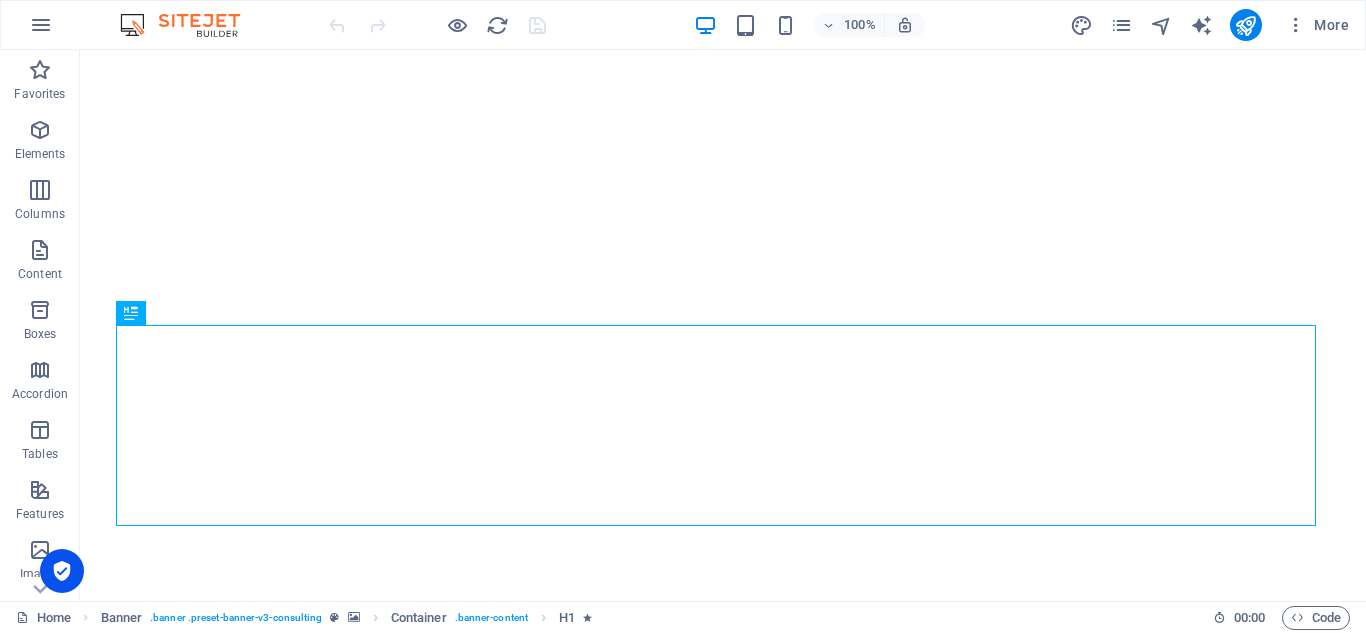 scroll, scrollTop: 0, scrollLeft: 0, axis: both 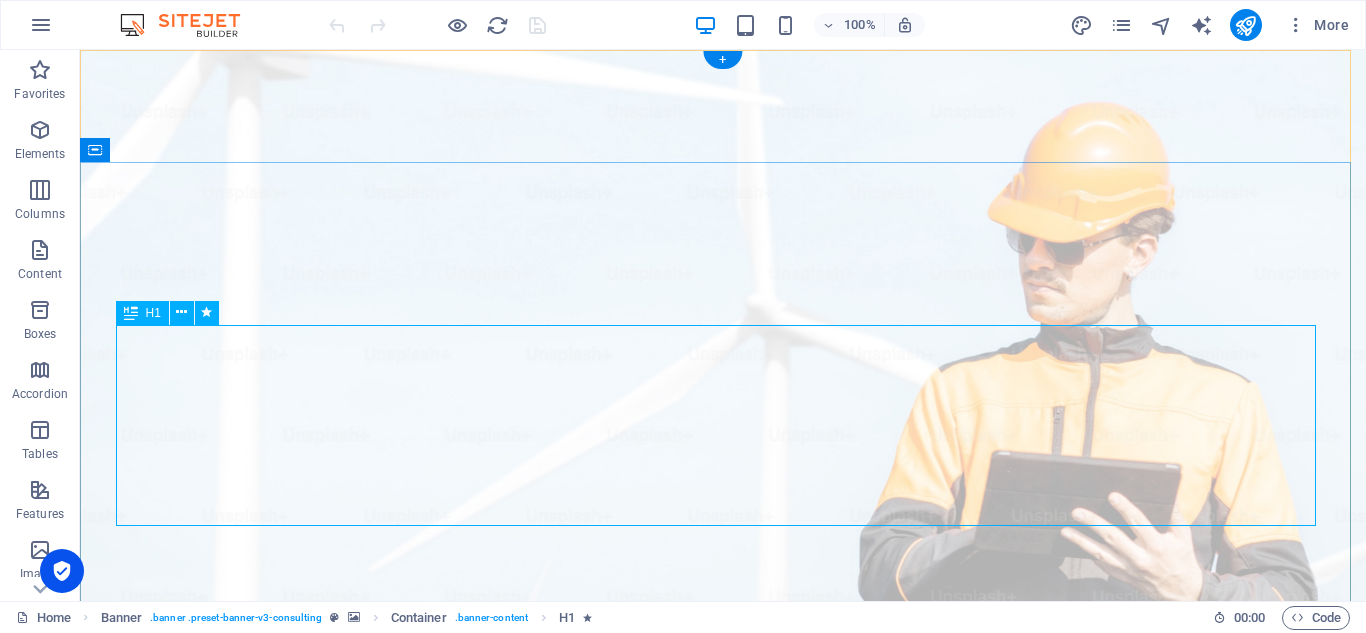 click on "Elevate Your Business With Sustainable Energy And Strategic Consulting" at bounding box center (723, 1241) 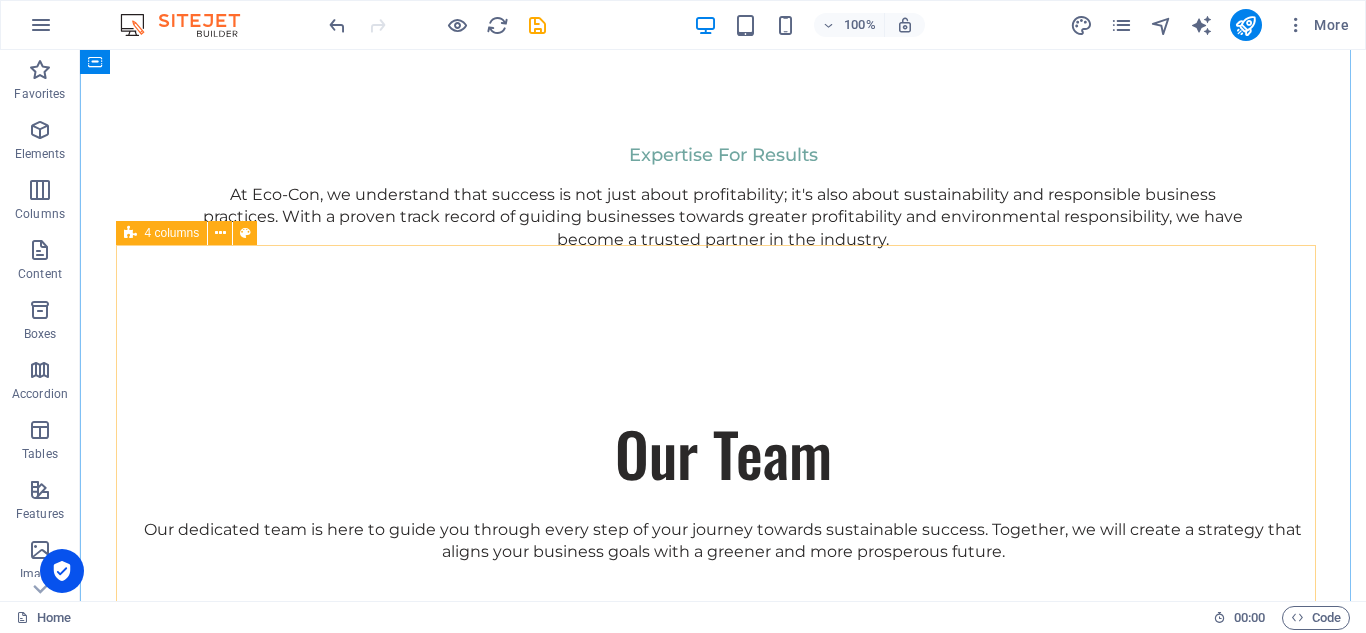scroll, scrollTop: 0, scrollLeft: 0, axis: both 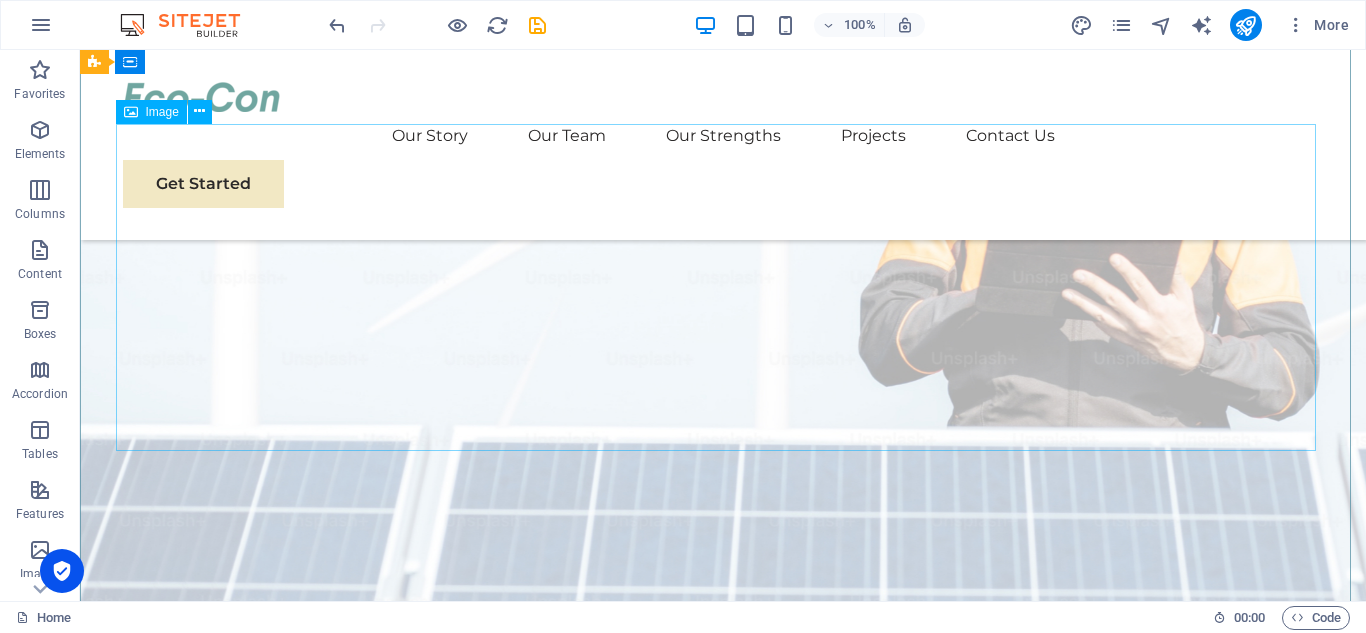 click at bounding box center [723, 1096] 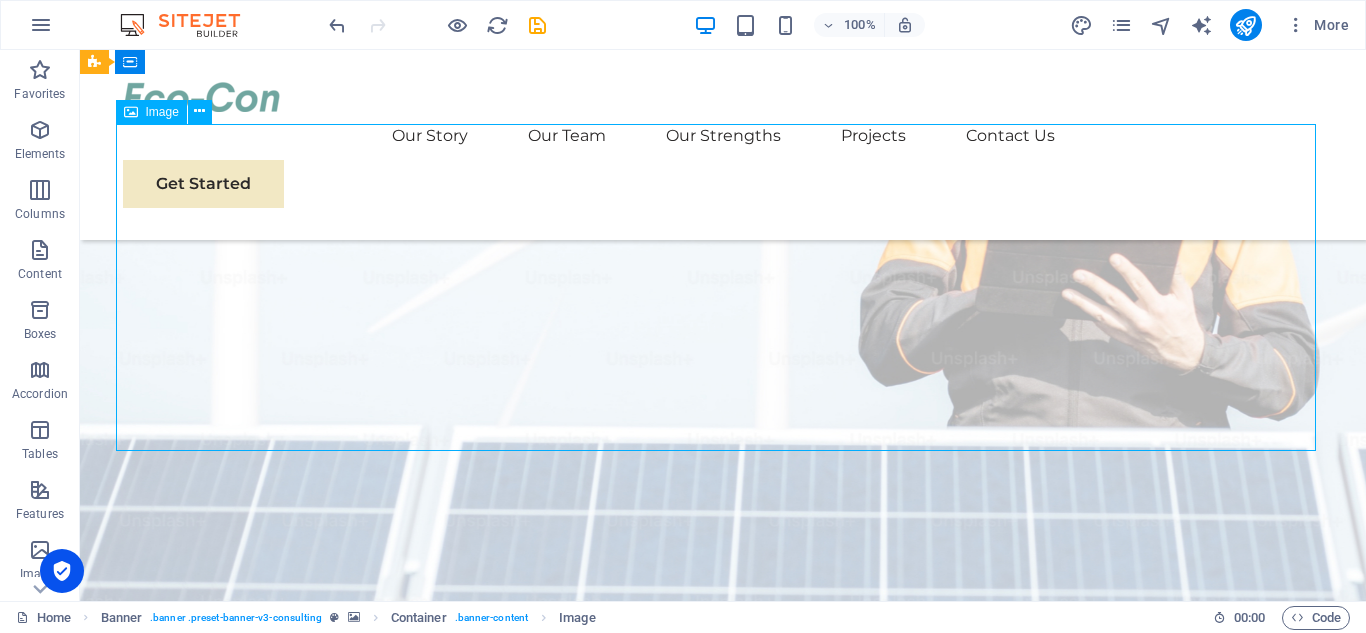 click at bounding box center (723, 1096) 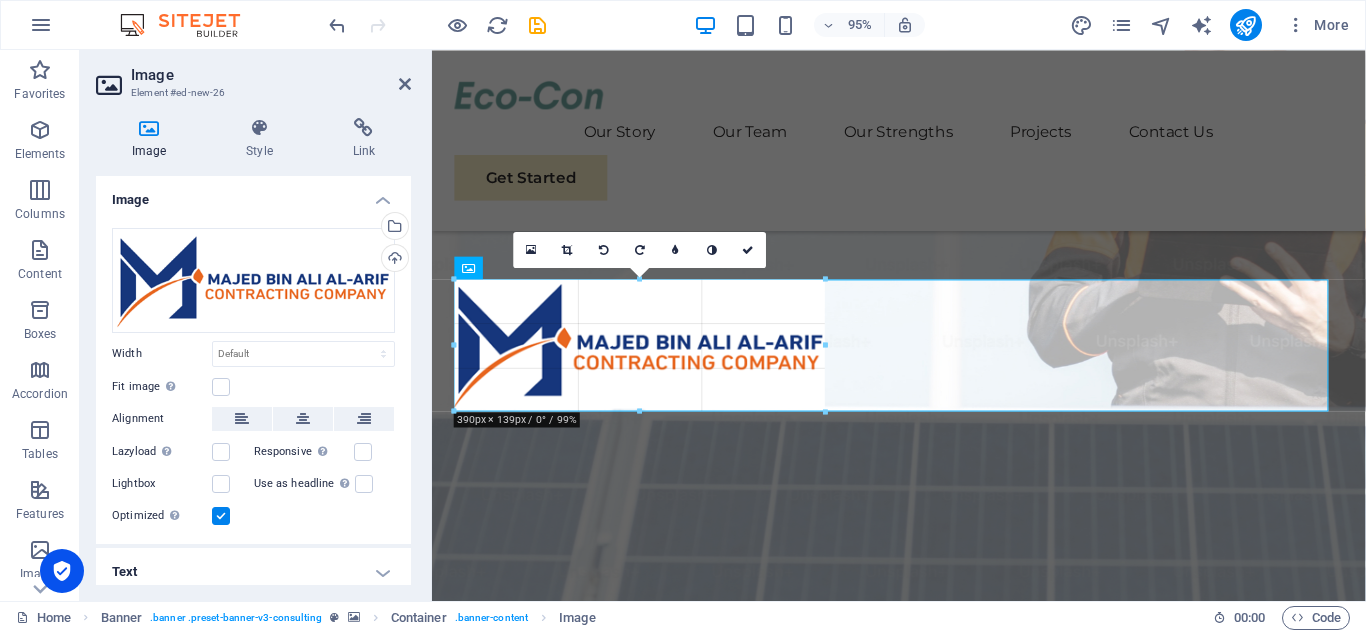 drag, startPoint x: 1329, startPoint y: 565, endPoint x: 384, endPoint y: 333, distance: 973.06165 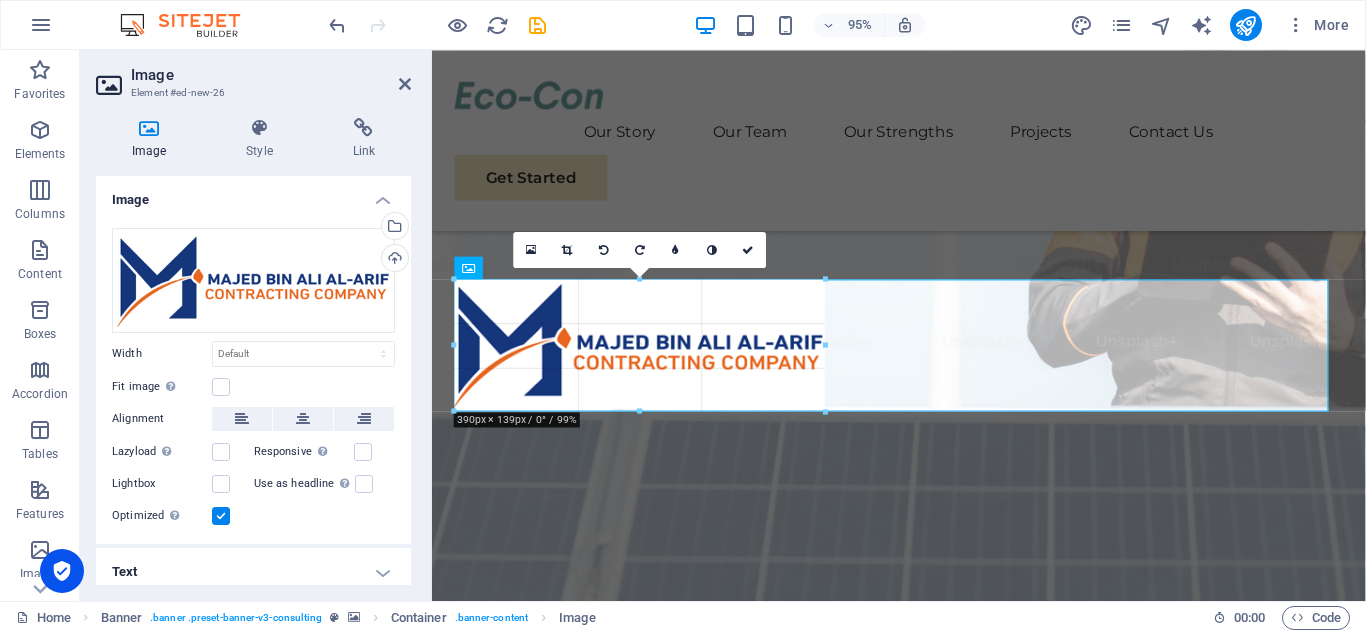 type on "390" 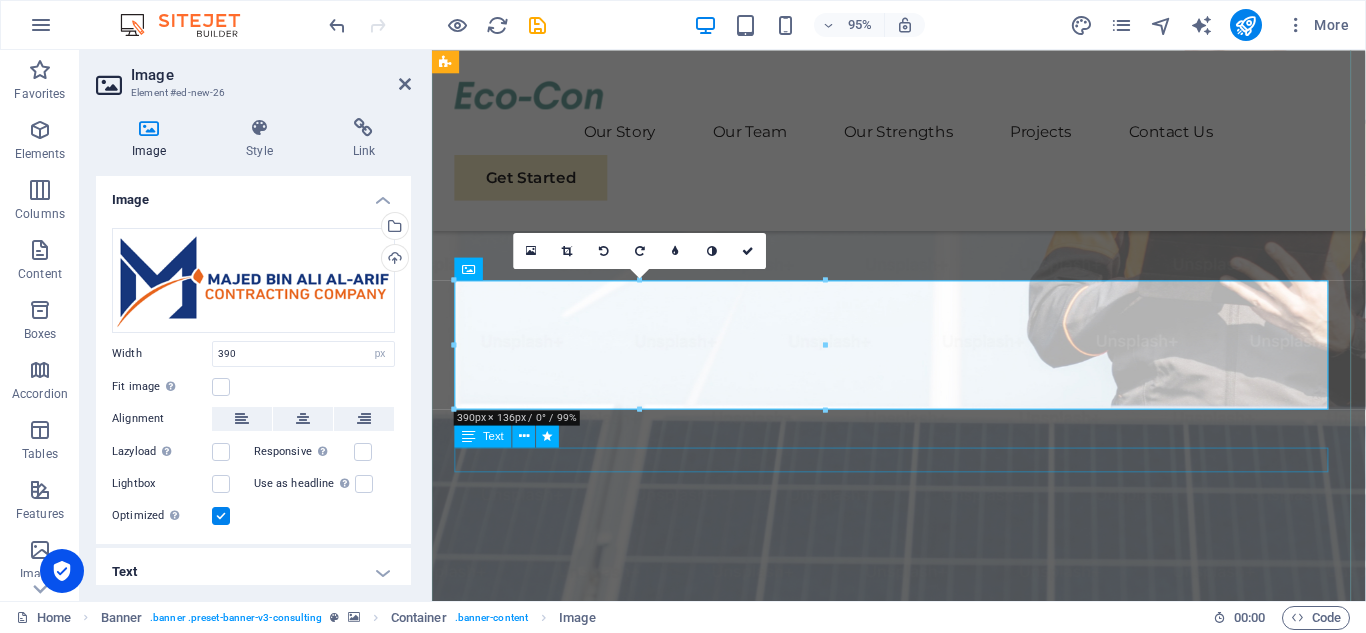 click on "Empowering businesses for a greener future and strategic growth" at bounding box center [923, 1360] 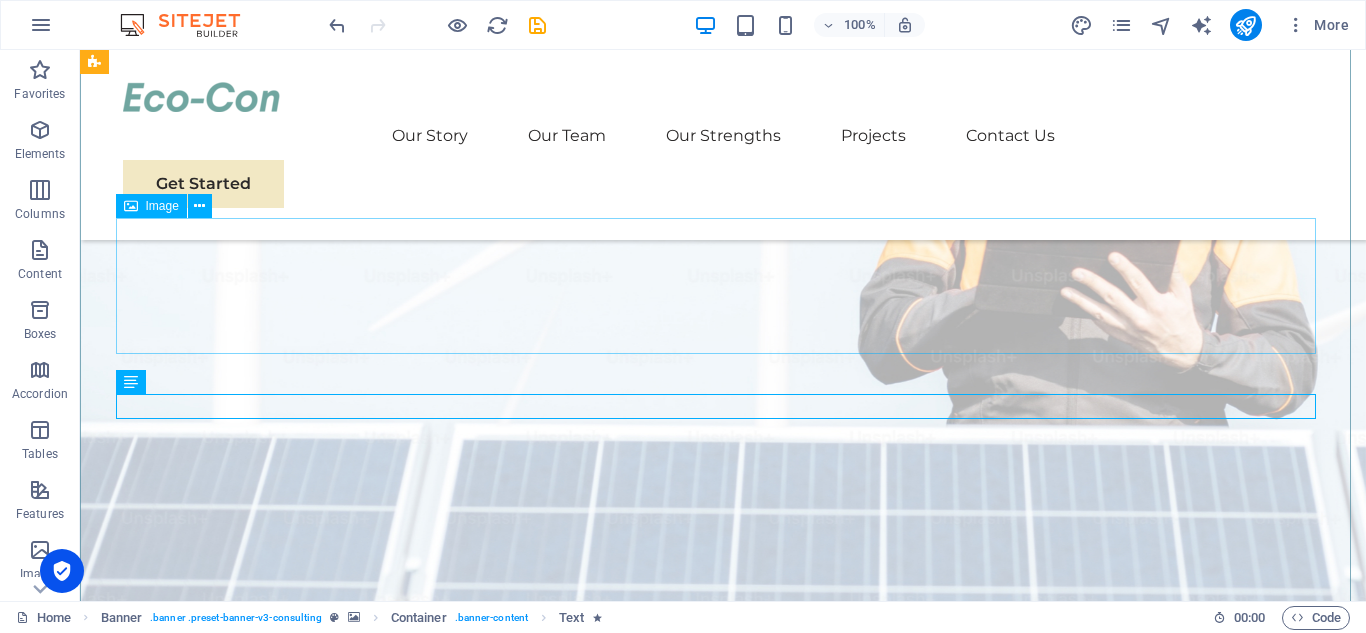 click at bounding box center [723, 1092] 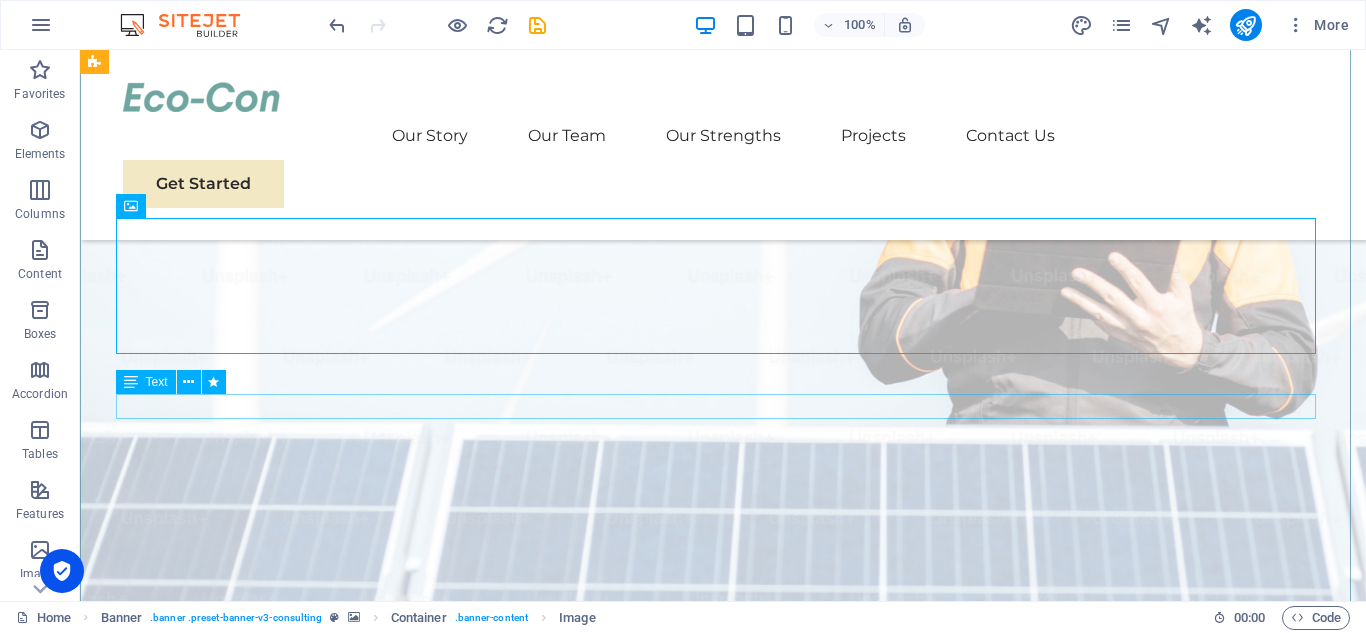 click on "Empowering businesses for a greener future and strategic growth" at bounding box center [723, 1212] 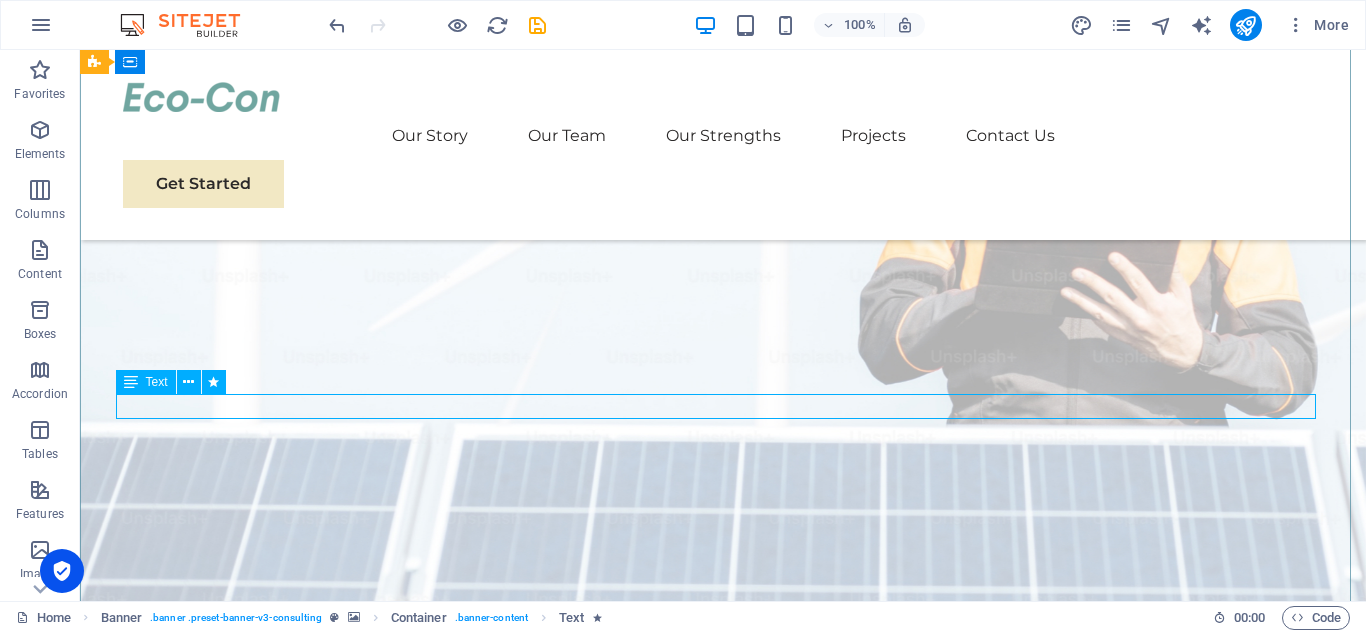 click on "Empowering businesses for a greener future and strategic growth" at bounding box center [723, 1212] 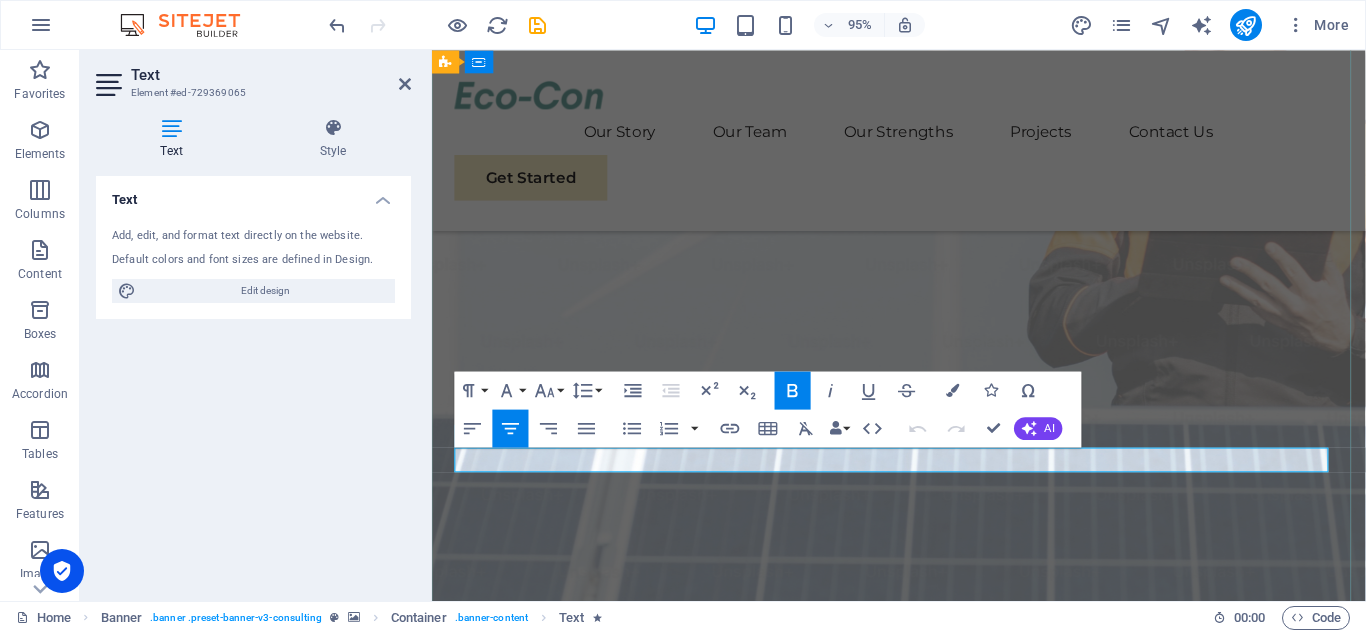 drag, startPoint x: 1226, startPoint y: 479, endPoint x: 600, endPoint y: 478, distance: 626.0008 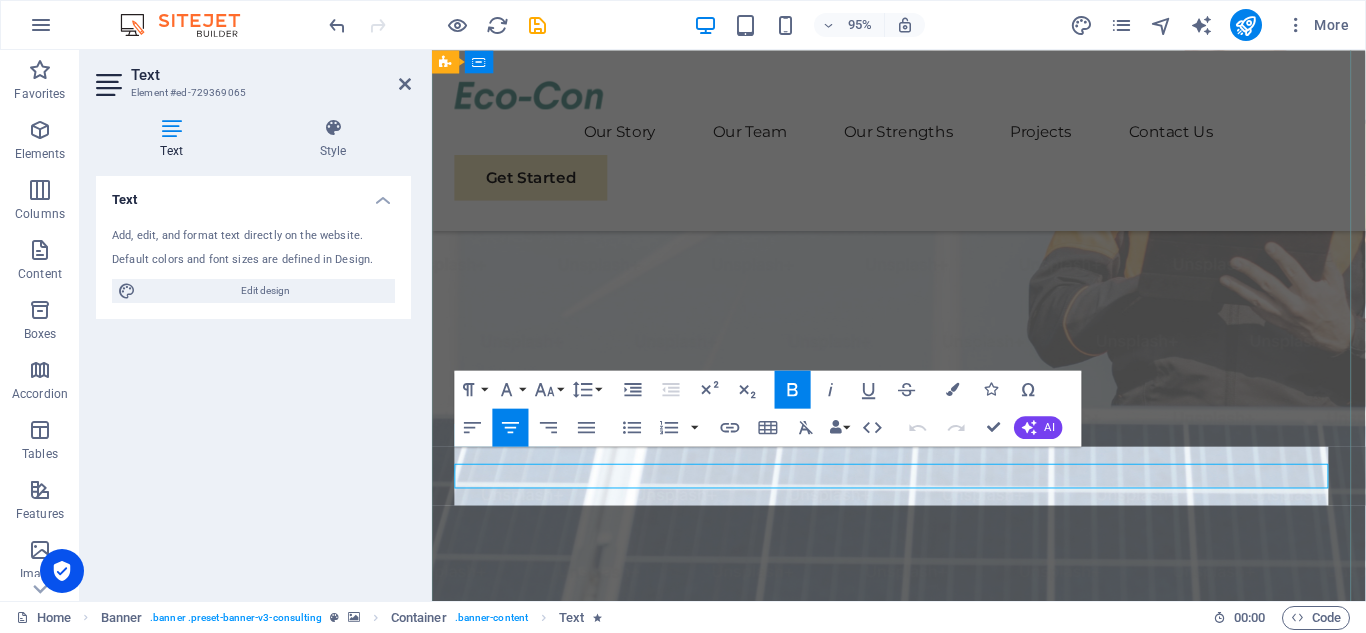 scroll, scrollTop: 223, scrollLeft: 0, axis: vertical 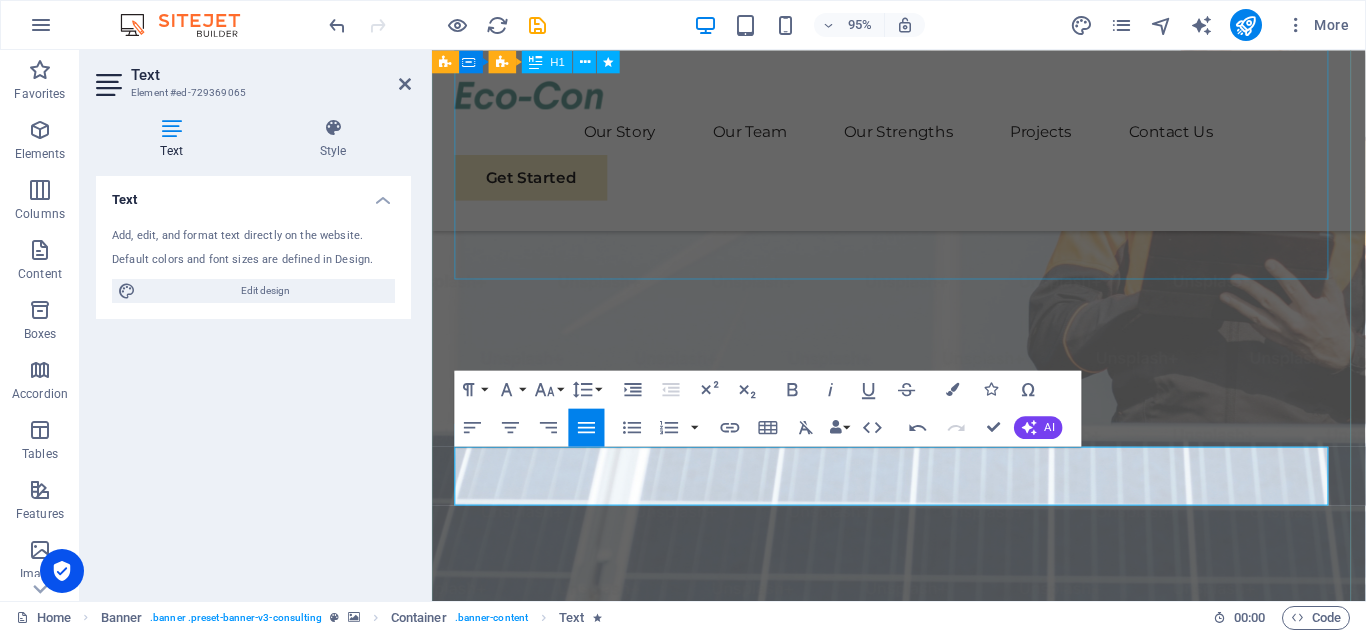 click on "Elevate Your Business With Sustainable Energy And Strategic Consulting" at bounding box center [923, 1038] 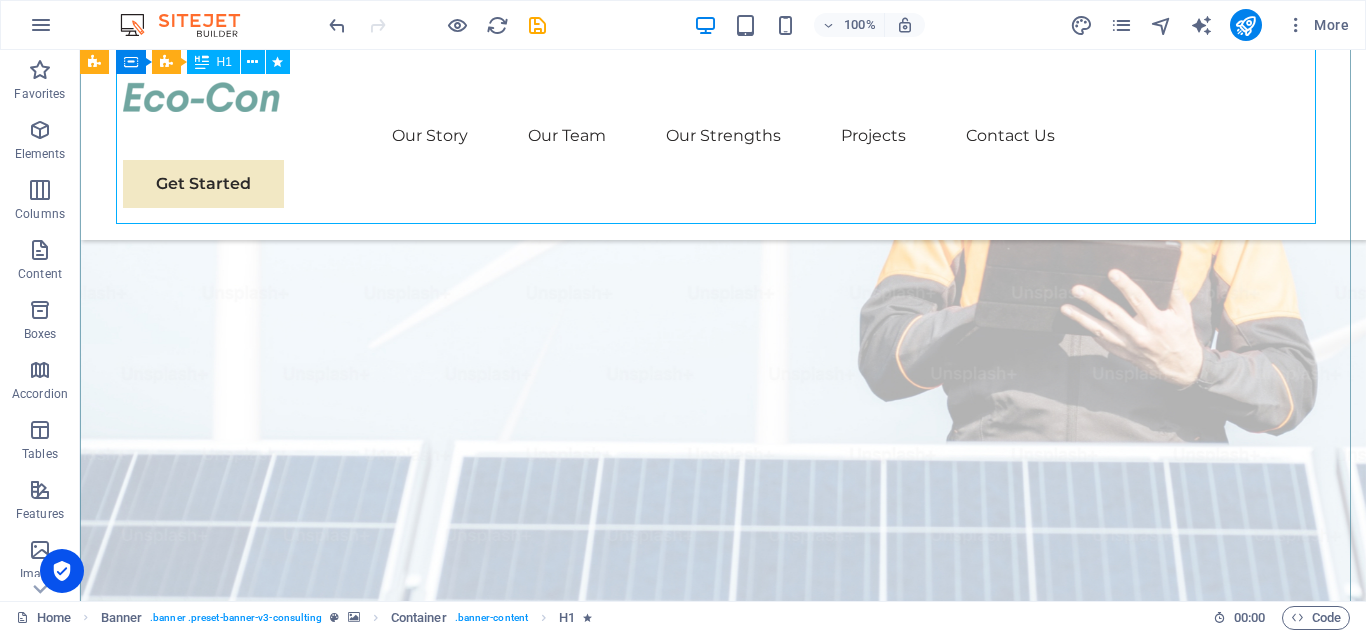 click on "Elevate Your Business With Sustainable Energy And Strategic Consulting" at bounding box center (723, 940) 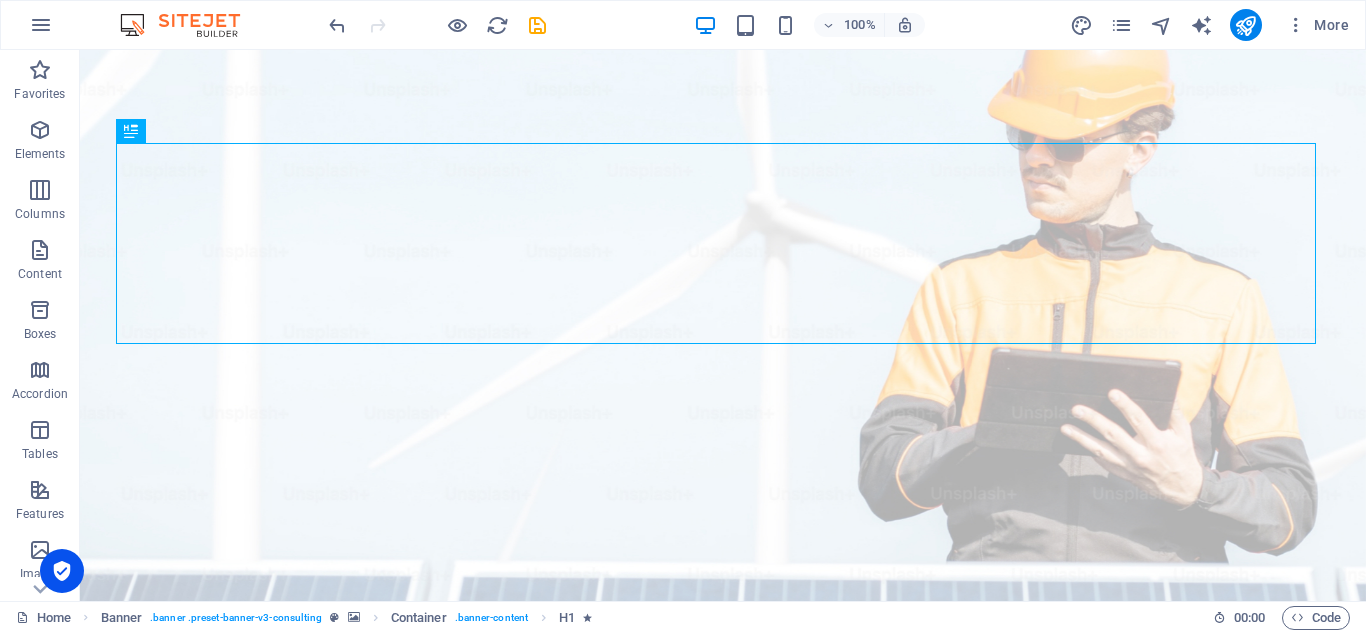 scroll, scrollTop: 63, scrollLeft: 0, axis: vertical 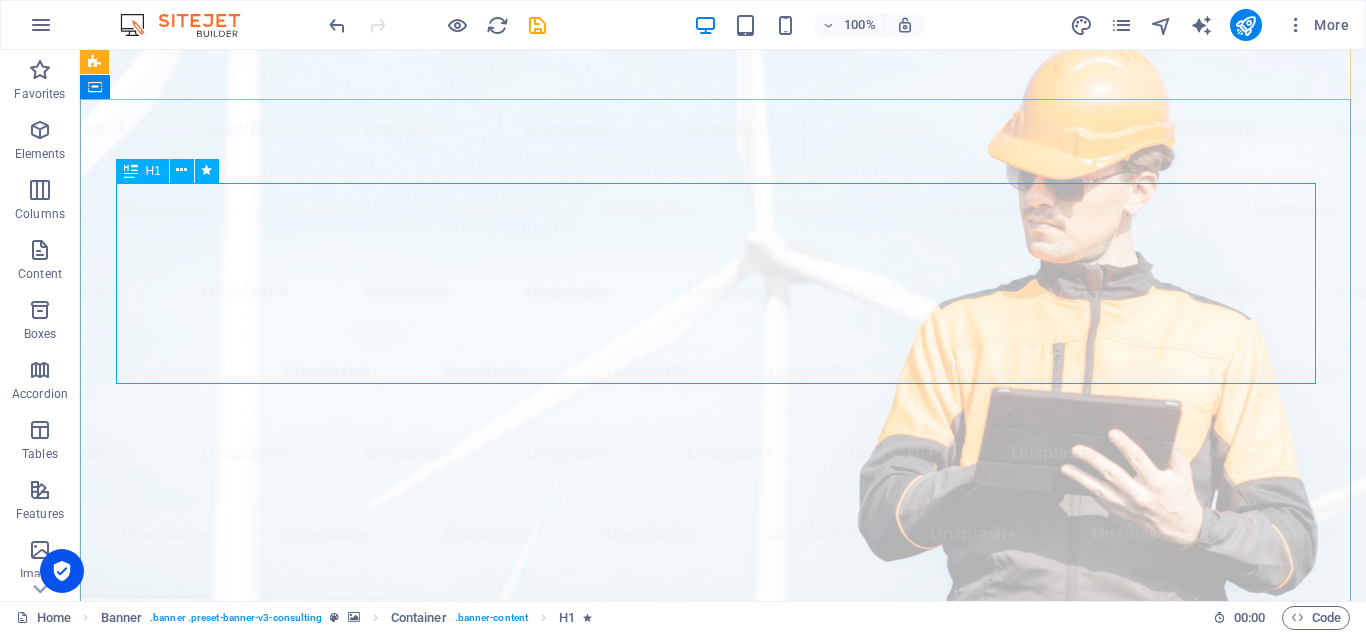 click on "Elevate Your Business With Sustainable Energy And Strategic Consulting" at bounding box center [723, 1178] 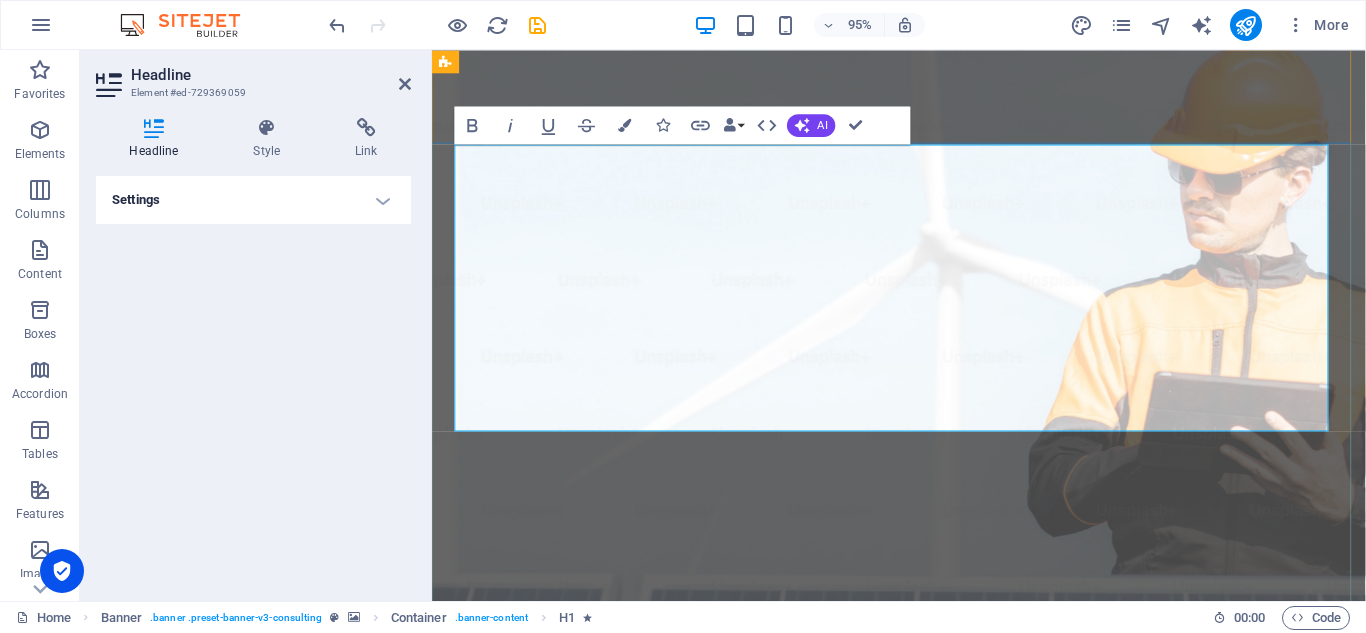 drag, startPoint x: 1215, startPoint y: 419, endPoint x: 551, endPoint y: 208, distance: 696.71875 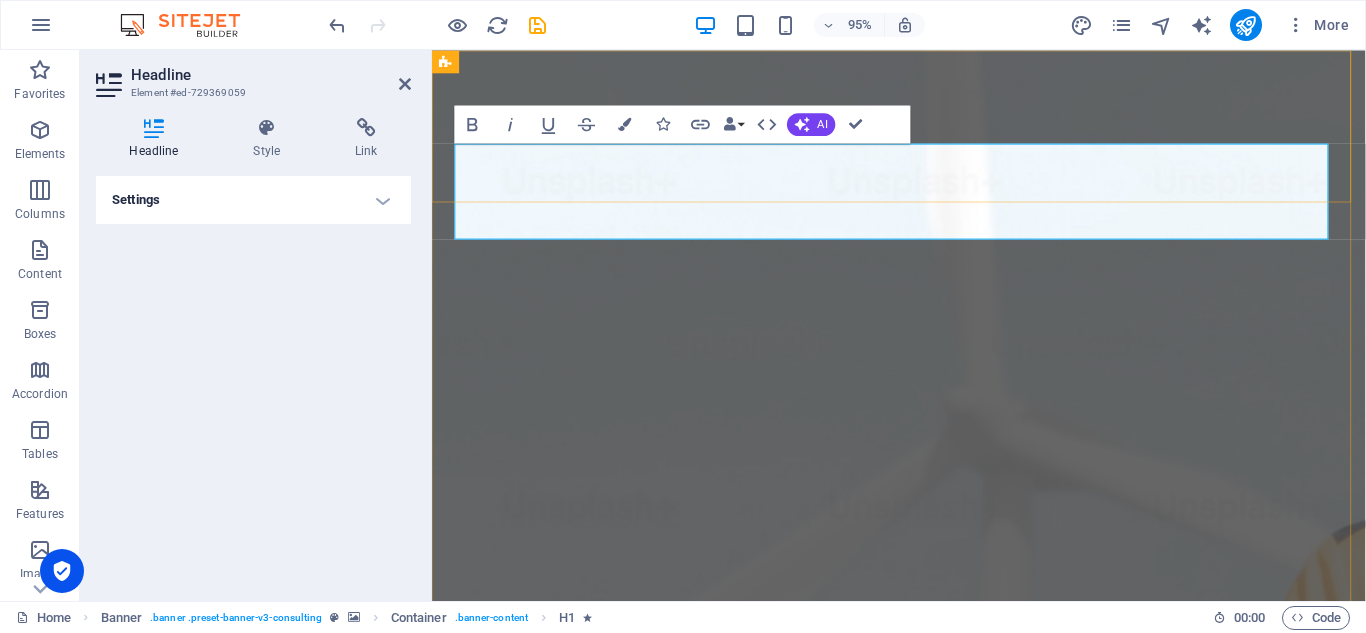 scroll, scrollTop: 62, scrollLeft: 0, axis: vertical 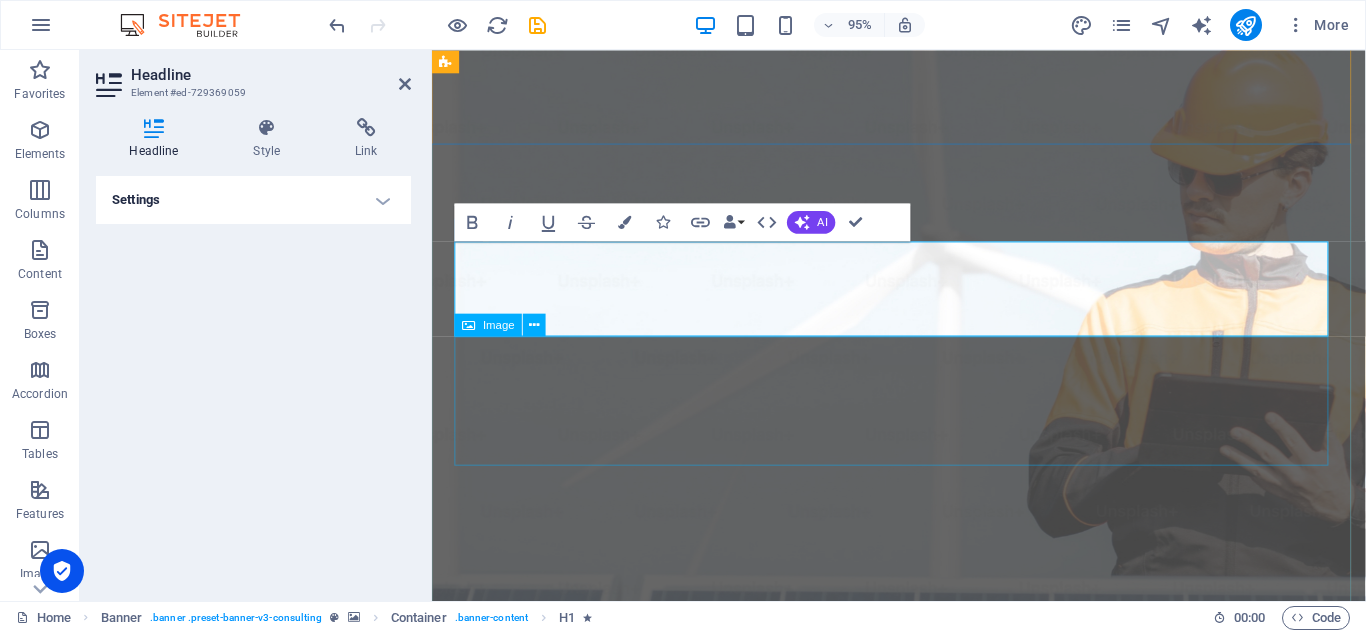 type 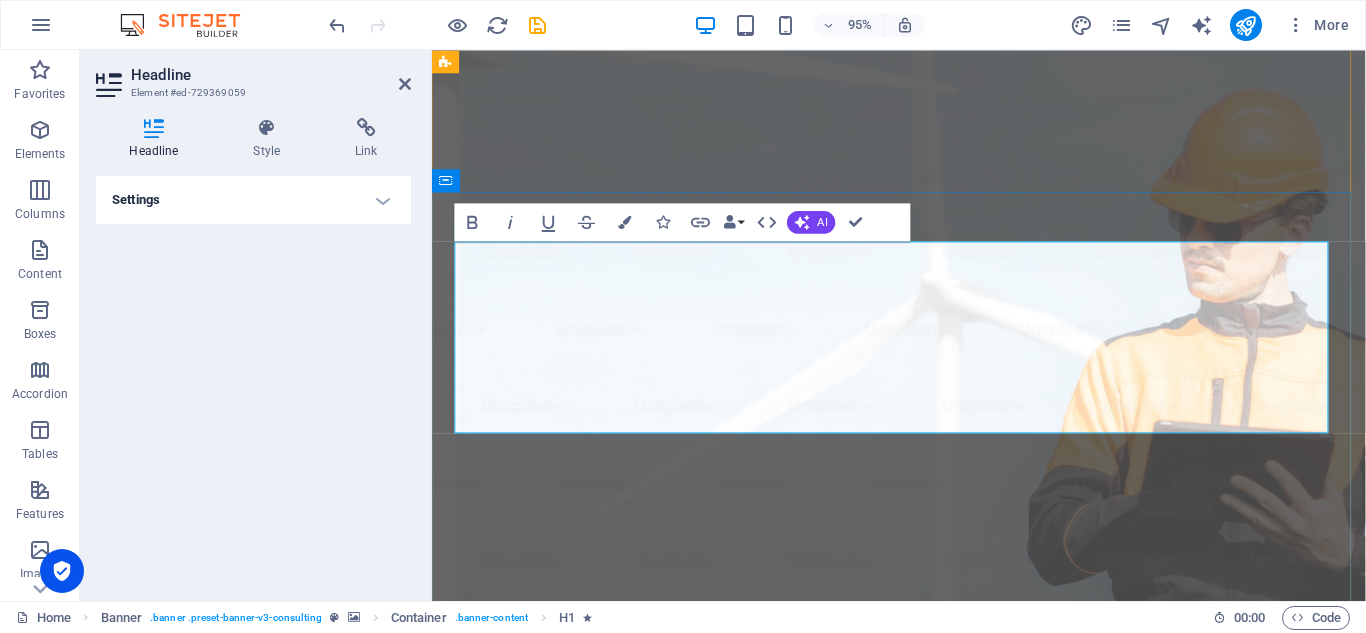 click on "Majed Bin Ali Al-Arif Contracting Comapny" at bounding box center [923, 1230] 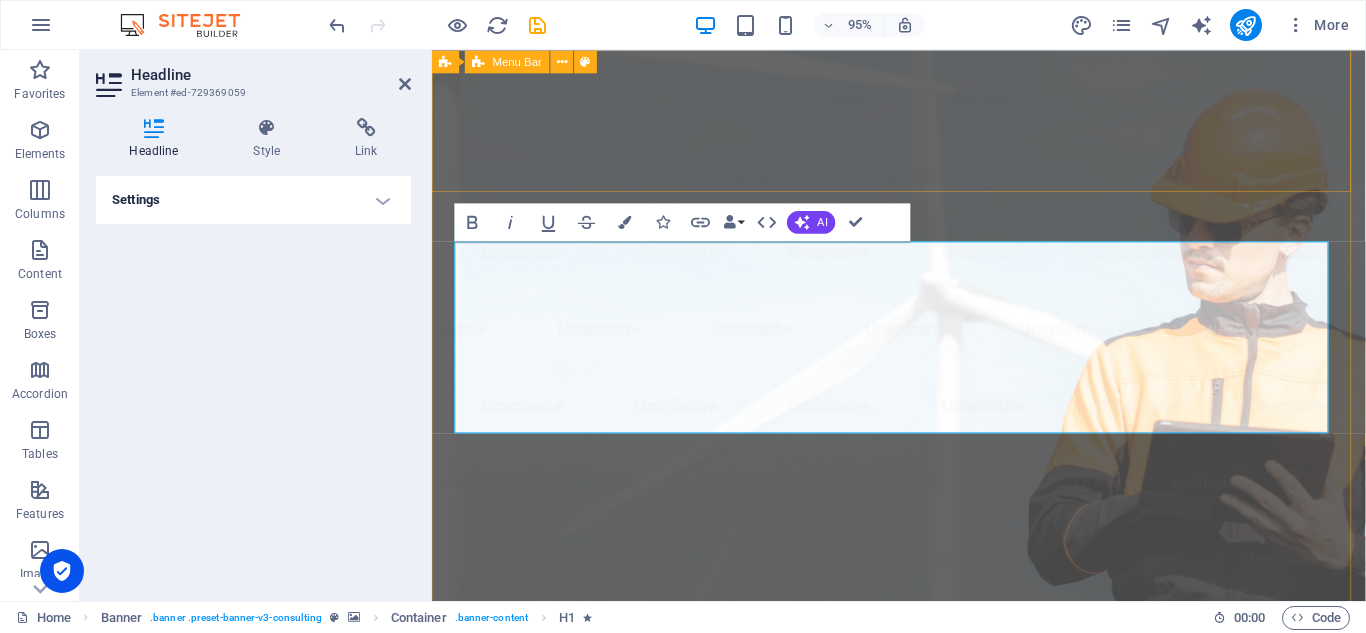click on "Our Story Our Team Our Strengths Projects Contact Us Get Started" at bounding box center (923, 1034) 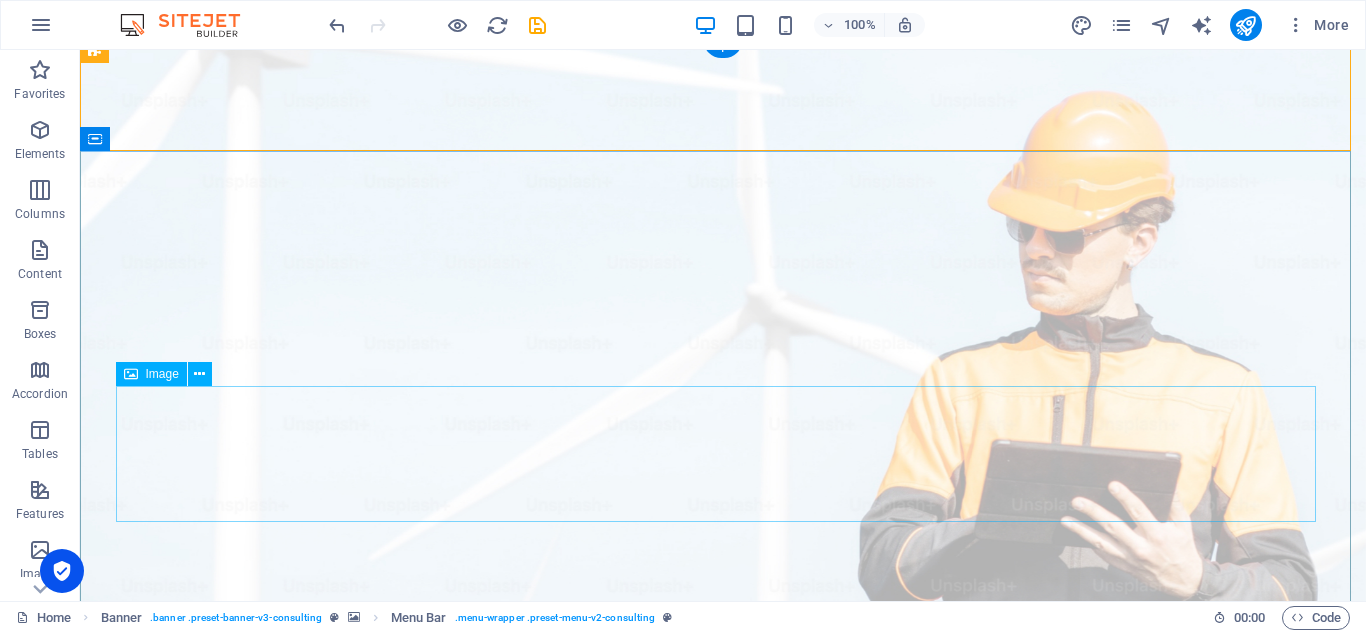 click at bounding box center (723, 1399) 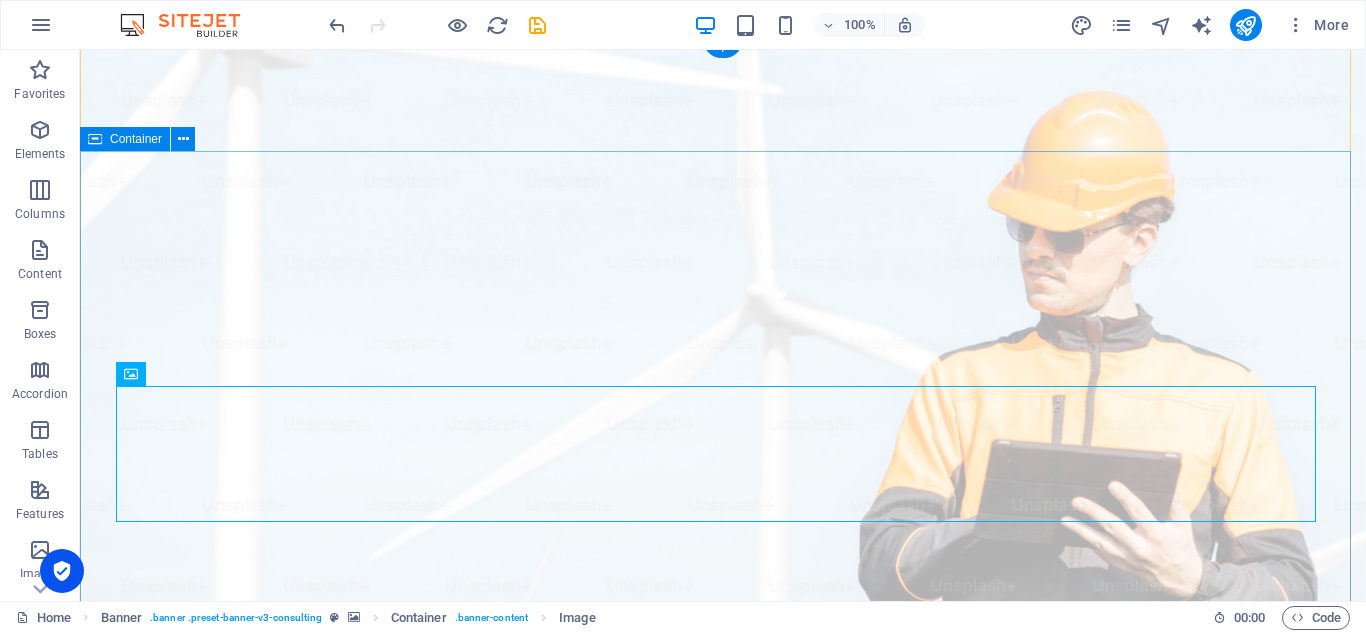 drag, startPoint x: 265, startPoint y: 387, endPoint x: 310, endPoint y: 259, distance: 135.67976 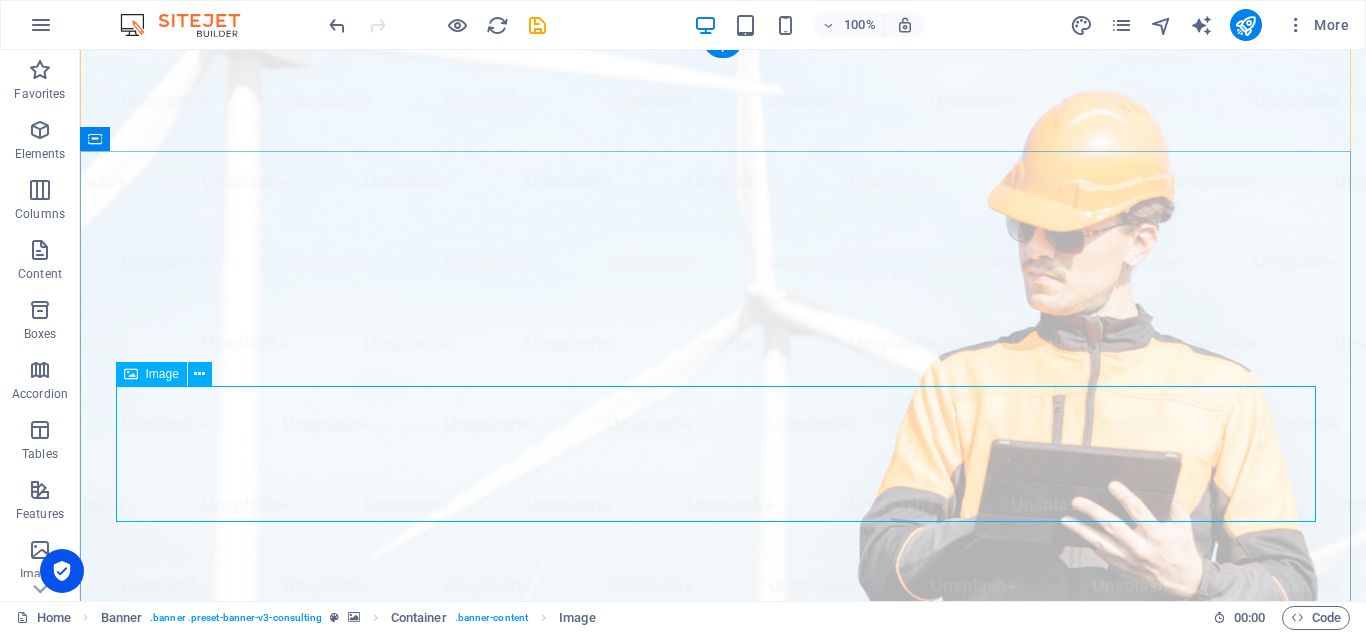 click at bounding box center [723, 1399] 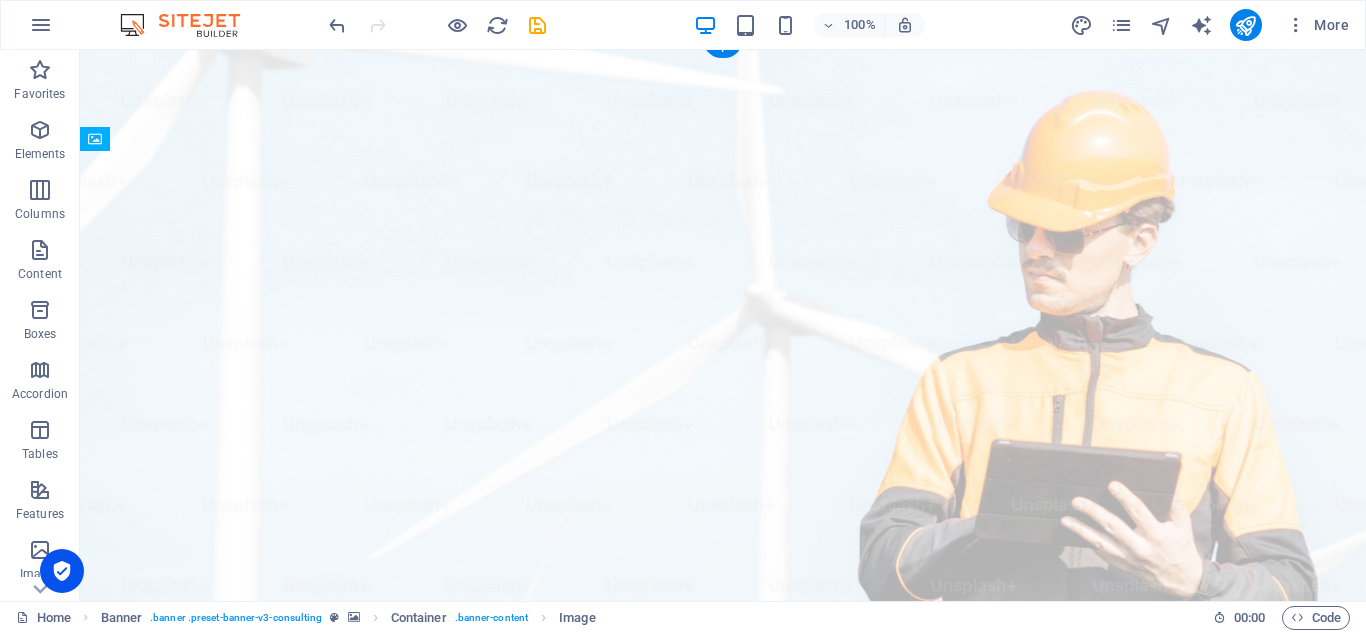 drag, startPoint x: 183, startPoint y: 399, endPoint x: 287, endPoint y: 286, distance: 153.57408 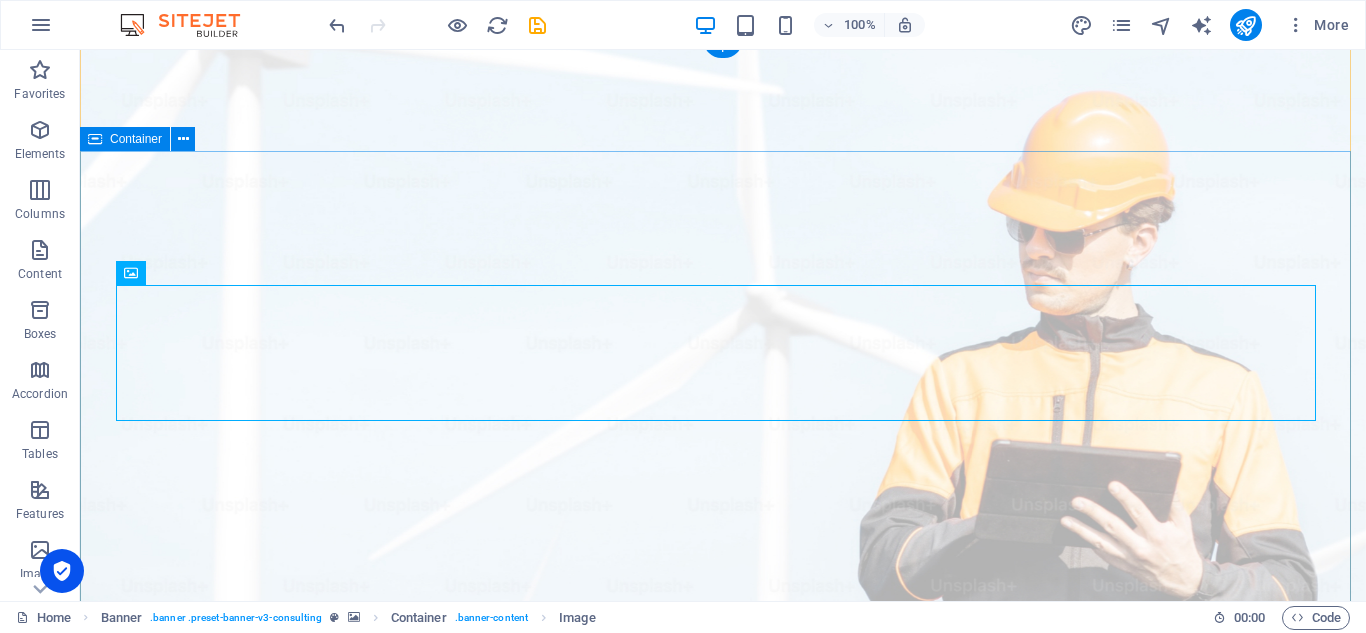 click on "Majed Bin Ali Al-Arif Contracting Company  MBAAC was established in 2024 as Contracting Company by a group of dedicated and professional team of Engineers. During a short span of time the company has grown to  be fully integrated engineering company and is providing wide range of technical services i.e. Design, Services. Construction and Maintenance to a various Industries Manpower & Rental Services . Get Started" at bounding box center (723, 1439) 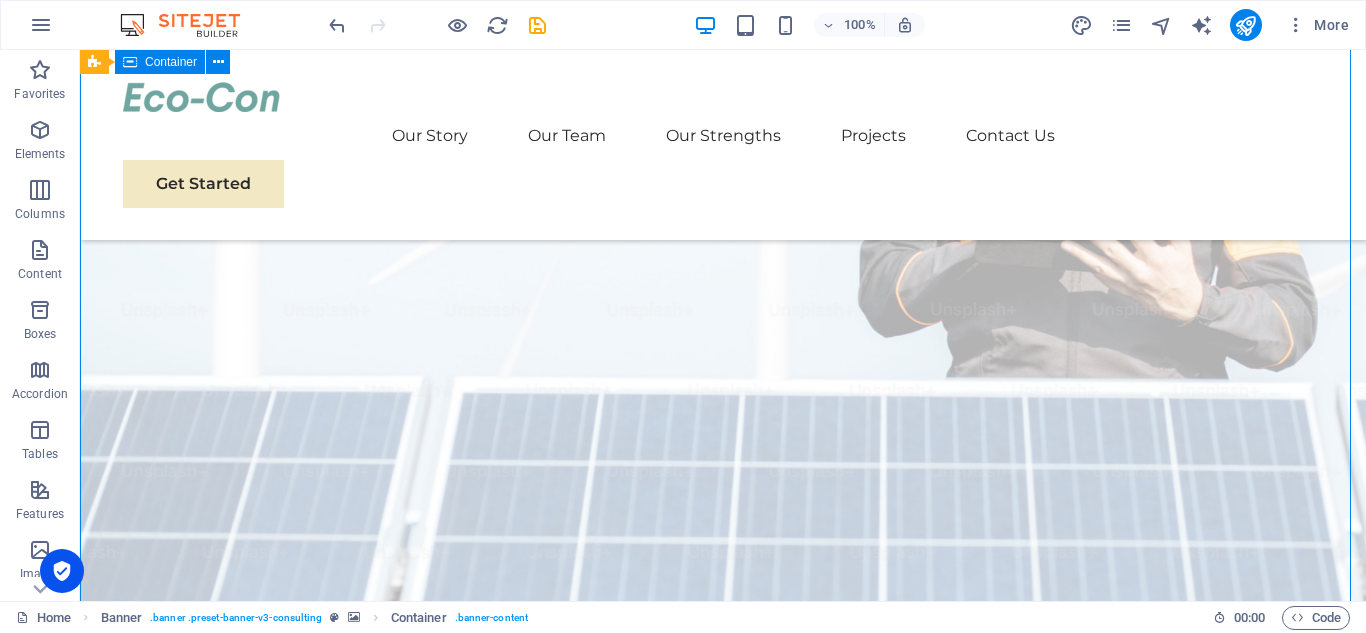 scroll, scrollTop: 291, scrollLeft: 0, axis: vertical 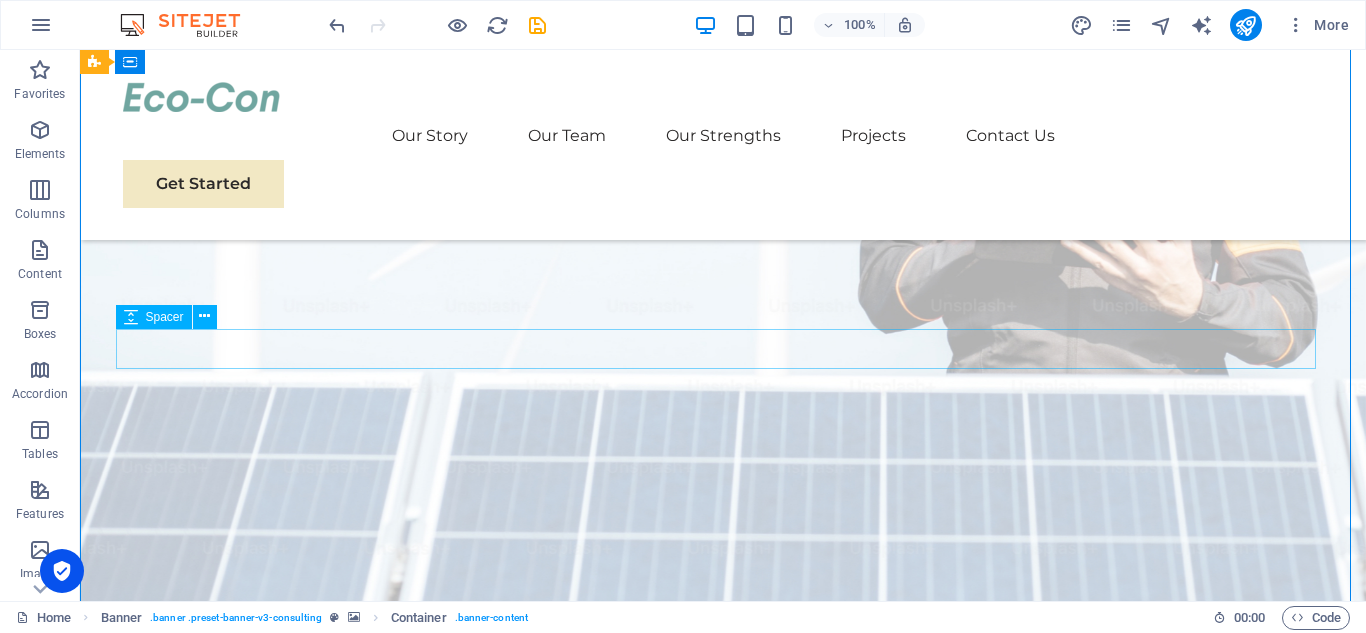 click at bounding box center [723, 1215] 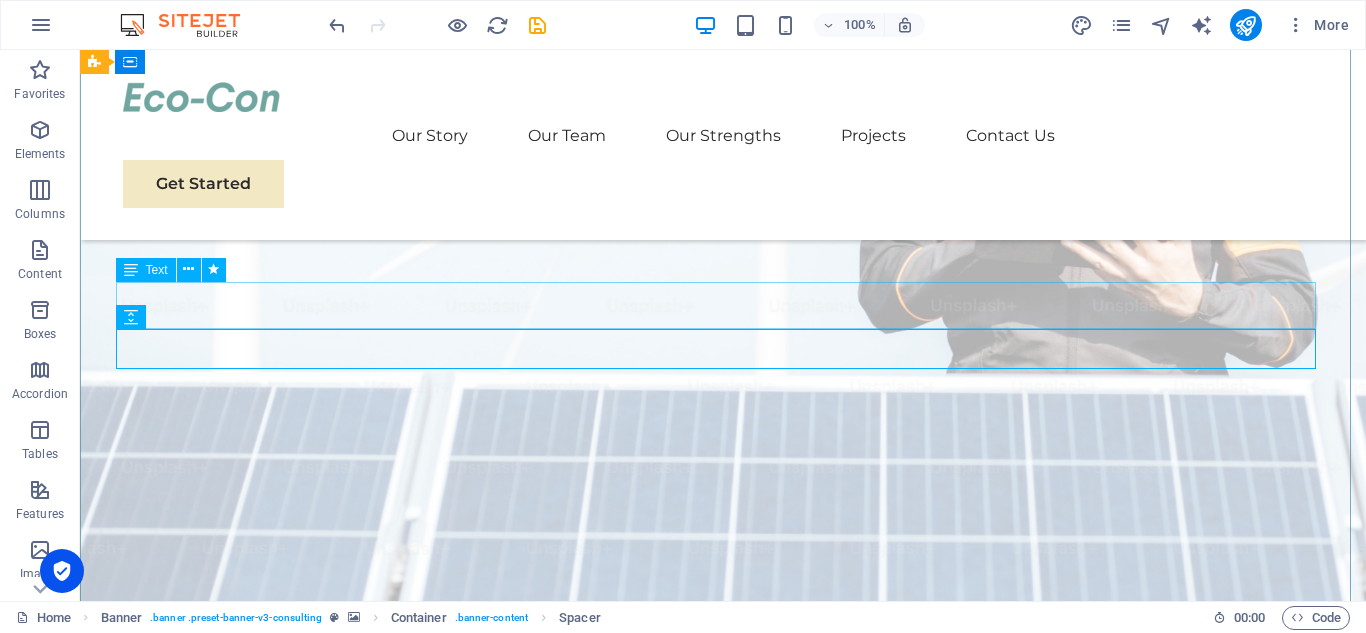 click on "MBAAC was established in [DATE] as Contracting Company by a group of dedicated and professional team of Engineers. During a short span of time the company has grown to  be fully integrated engineering company and is providing wide range of technical services i.e. Design, Services. Construction and Maintenance to a various Industries Manpower & Rental Services ." at bounding box center [723, 1173] 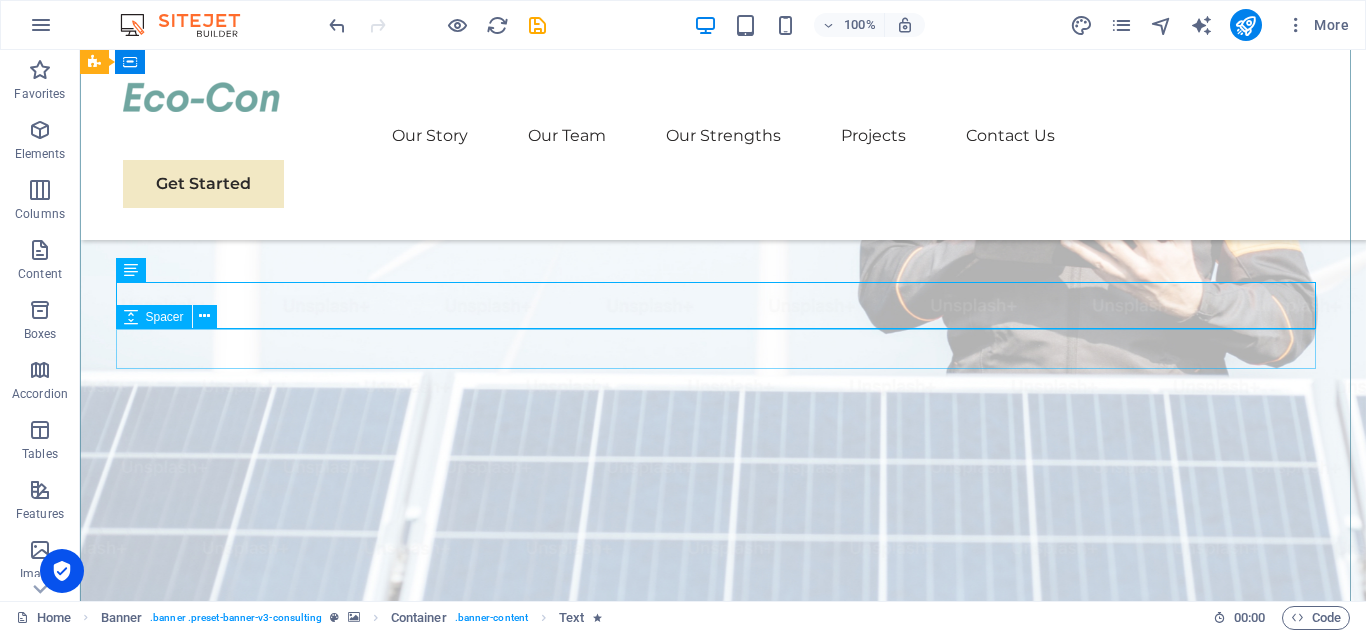 click at bounding box center (723, 1215) 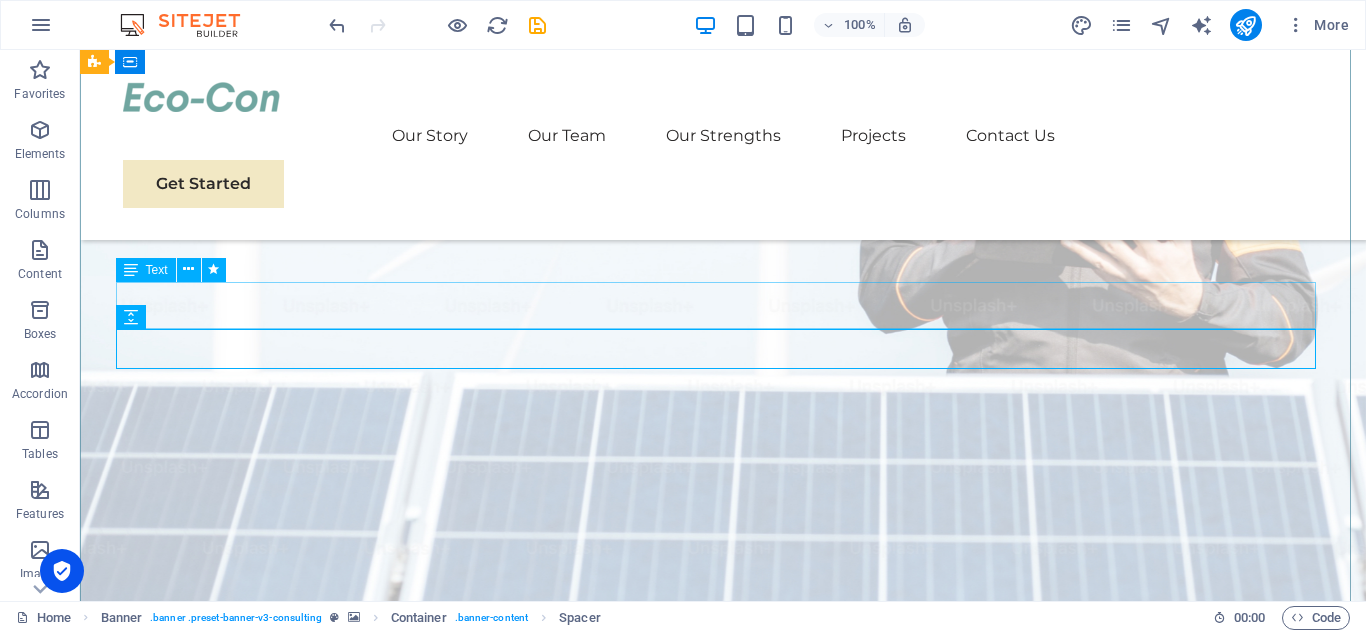 click on "MBAAC was established in [DATE] as Contracting Company by a group of dedicated and professional team of Engineers. During a short span of time the company has grown to  be fully integrated engineering company and is providing wide range of technical services i.e. Design, Services. Construction and Maintenance to a various Industries Manpower & Rental Services ." at bounding box center (723, 1173) 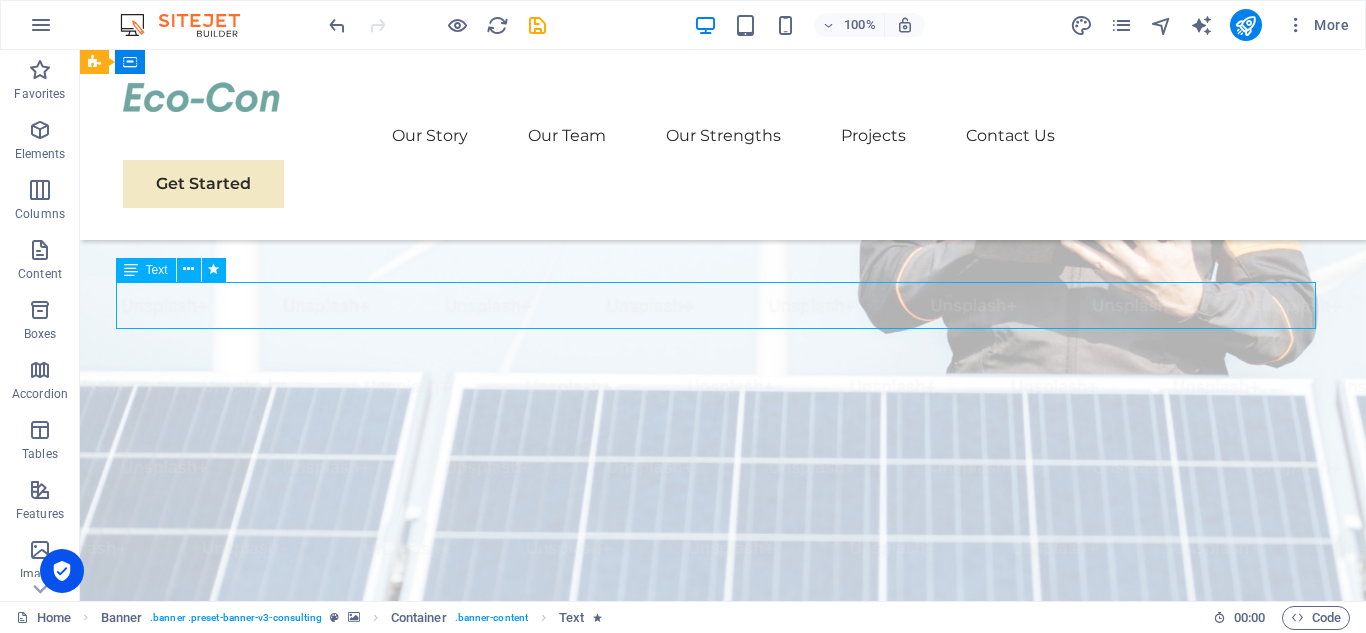 click on "MBAAC was established in [DATE] as Contracting Company by a group of dedicated and professional team of Engineers. During a short span of time the company has grown to  be fully integrated engineering company and is providing wide range of technical services i.e. Design, Services. Construction and Maintenance to a various Industries Manpower & Rental Services ." at bounding box center [723, 1173] 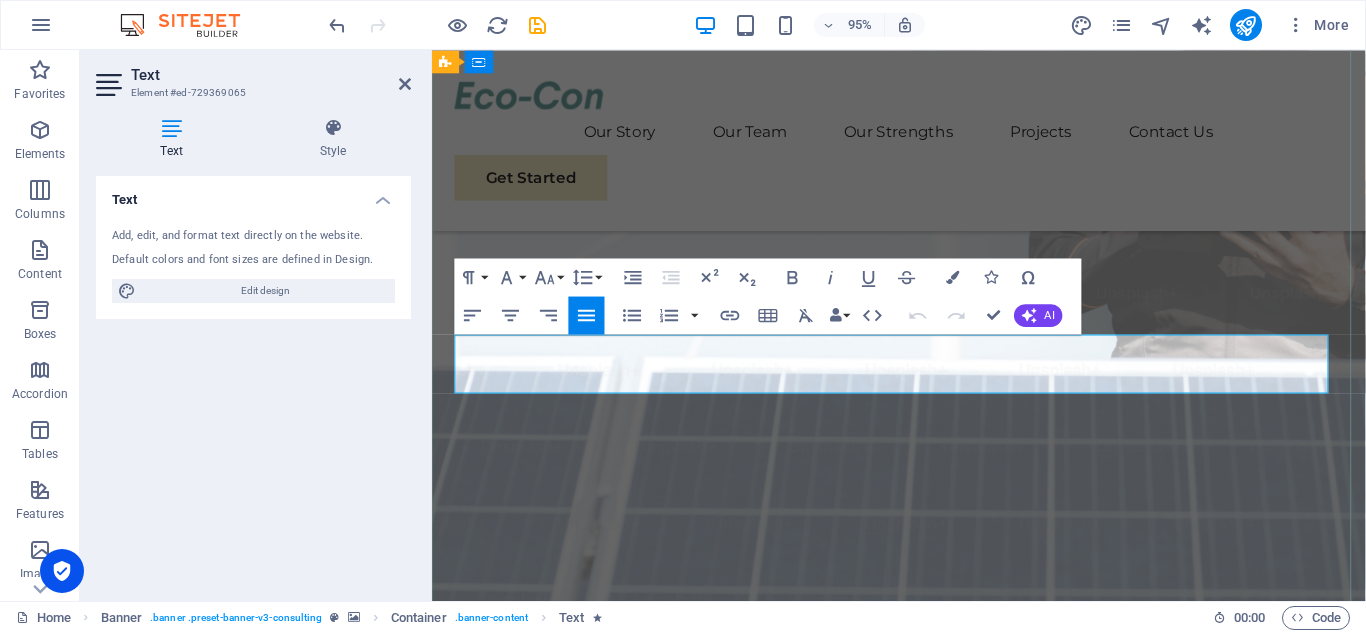 click on "MBAAC was established in [DATE] as Contracting Company by a group of dedicated and professional team of Engineers. During a short span of time the company has grown to  be fully integrated engineering company and is providing wide range of technical services i.e. Design, Services. Construction and Maintenance to a various Industries Manpower & Rental Services ." at bounding box center [924, 1228] 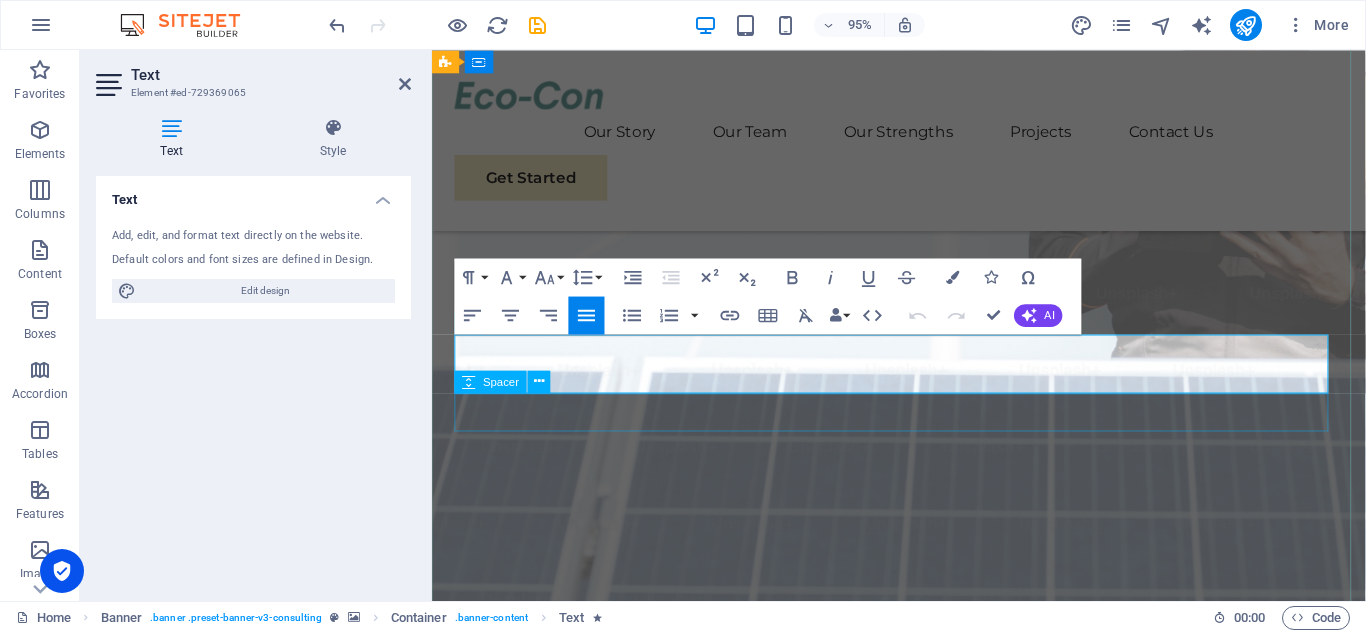 click at bounding box center [923, 1279] 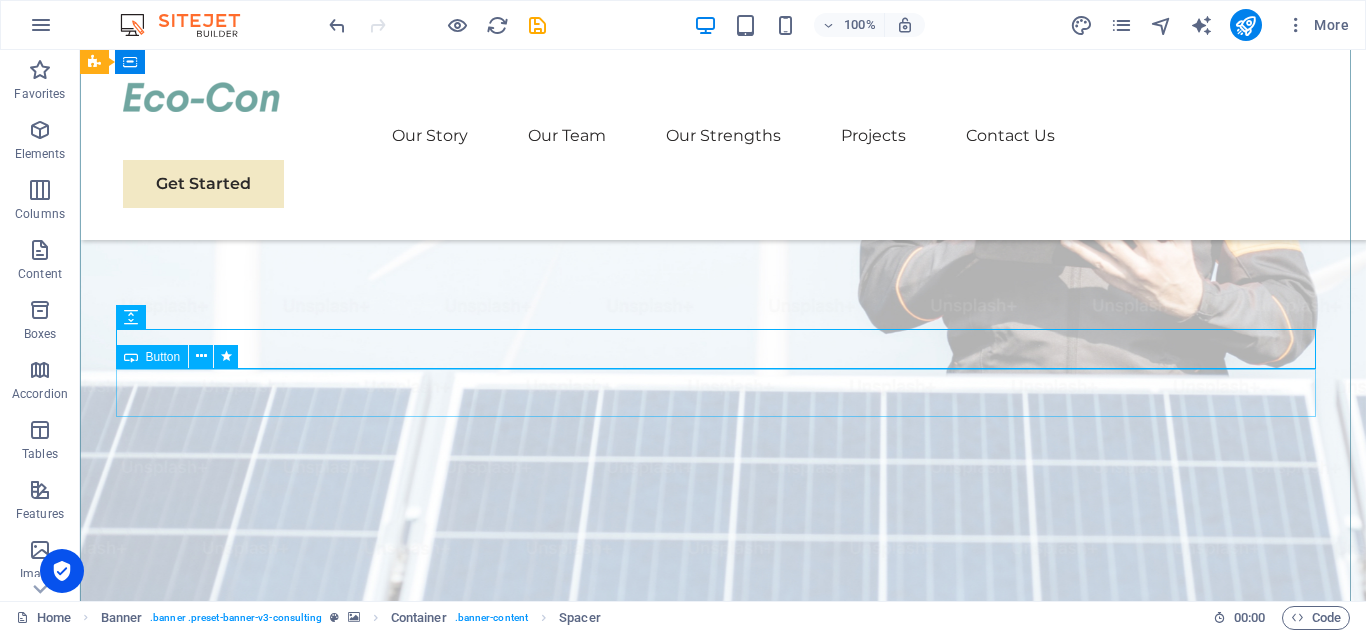 click on "Get Started" at bounding box center [723, 1259] 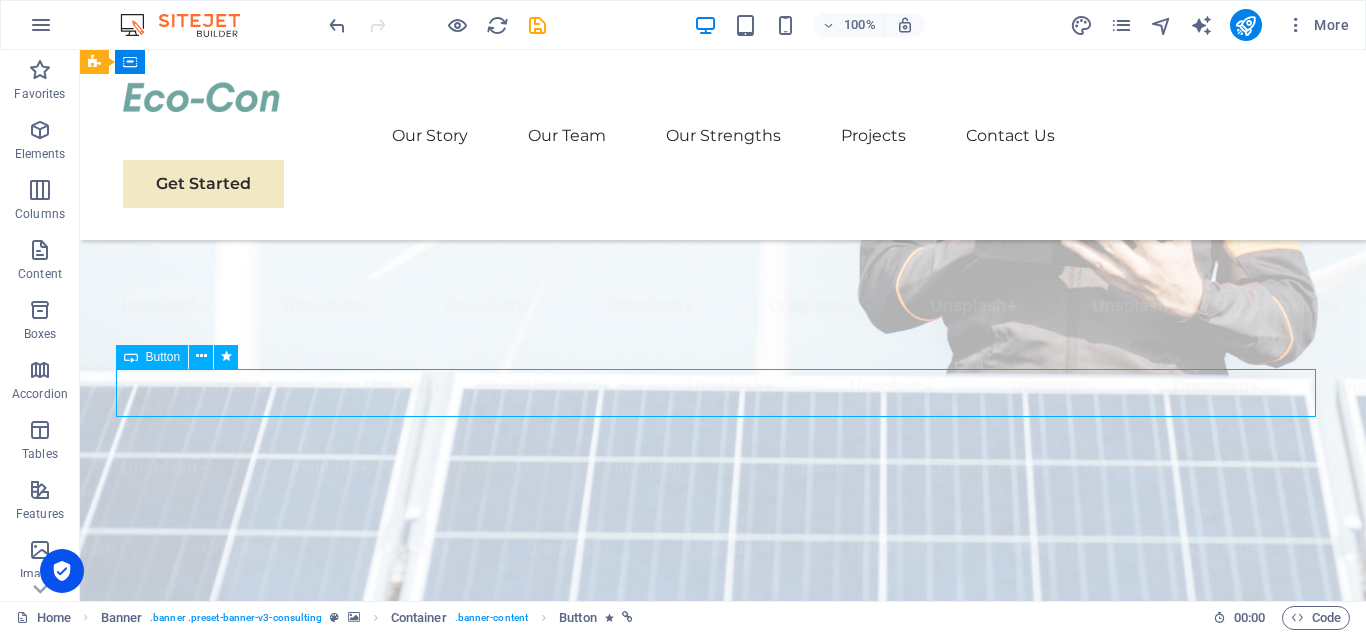 click on "Get Started" at bounding box center [723, 1259] 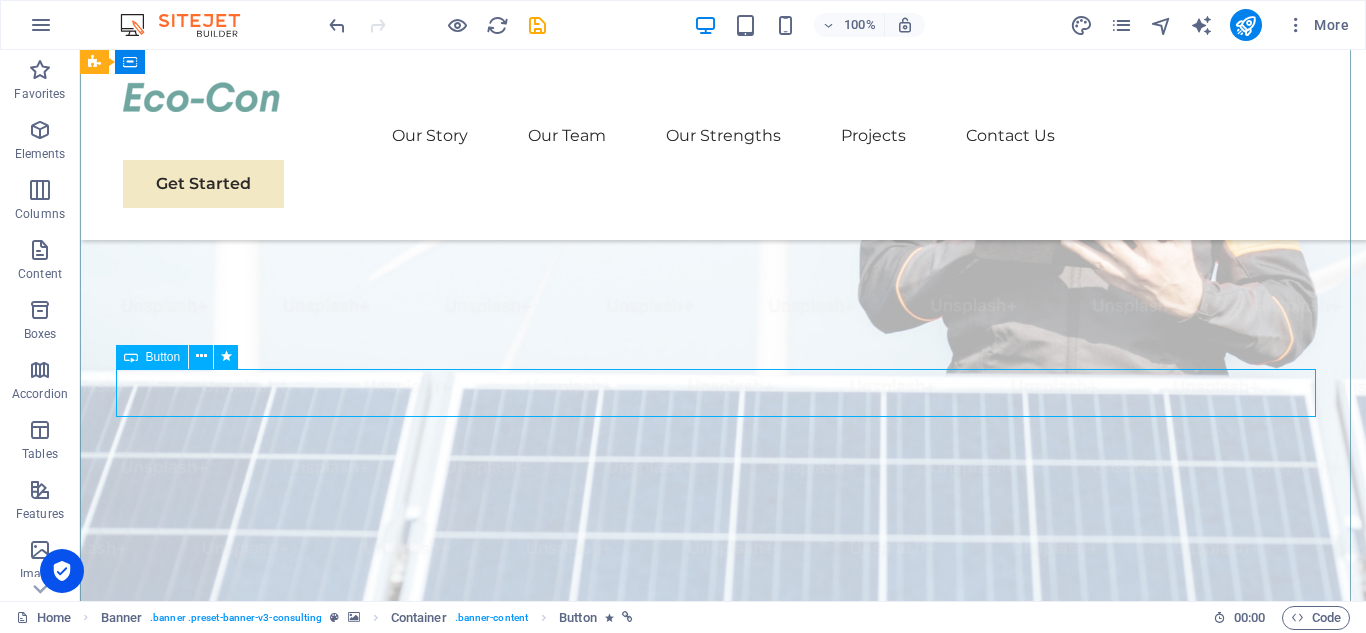 click on "Get Started" at bounding box center (723, 1259) 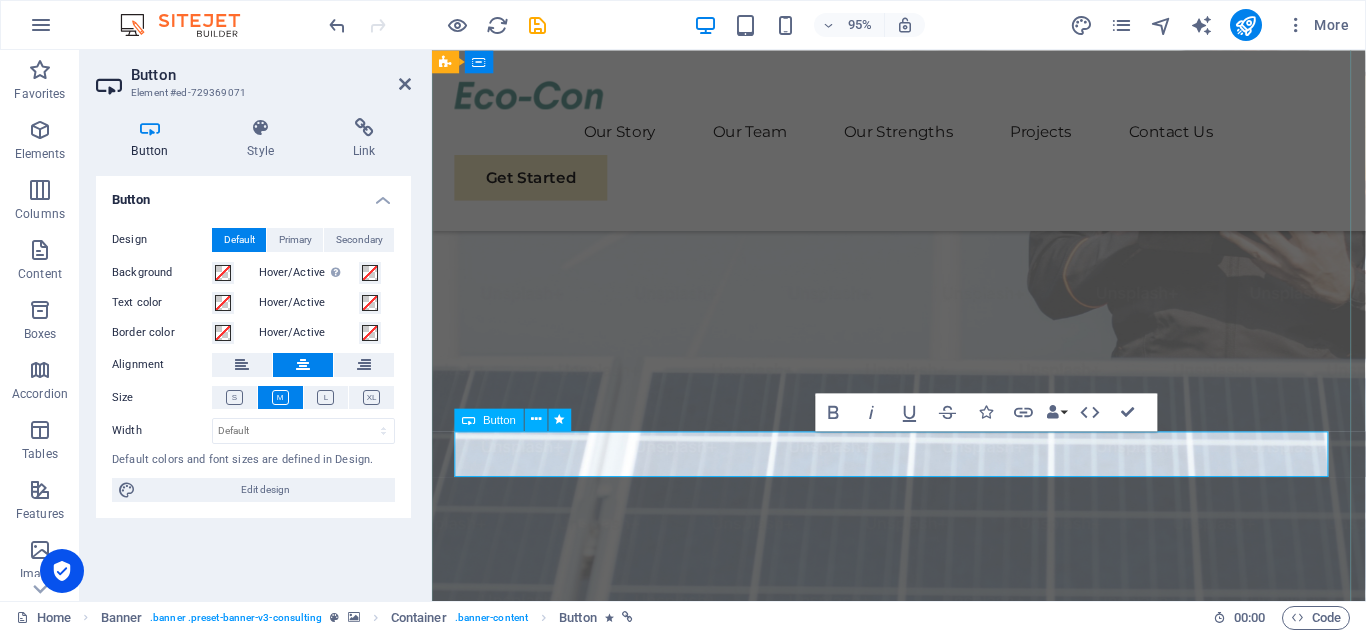 click on "Get Started" at bounding box center (923, 1323) 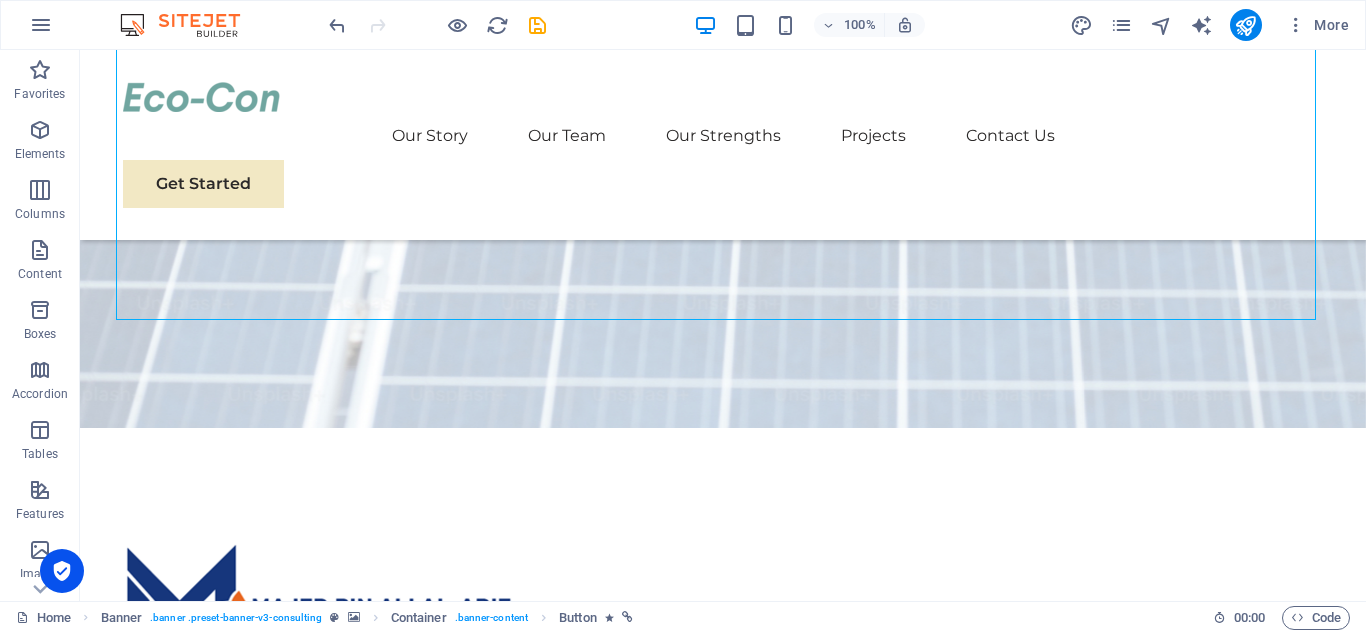 scroll, scrollTop: 490, scrollLeft: 0, axis: vertical 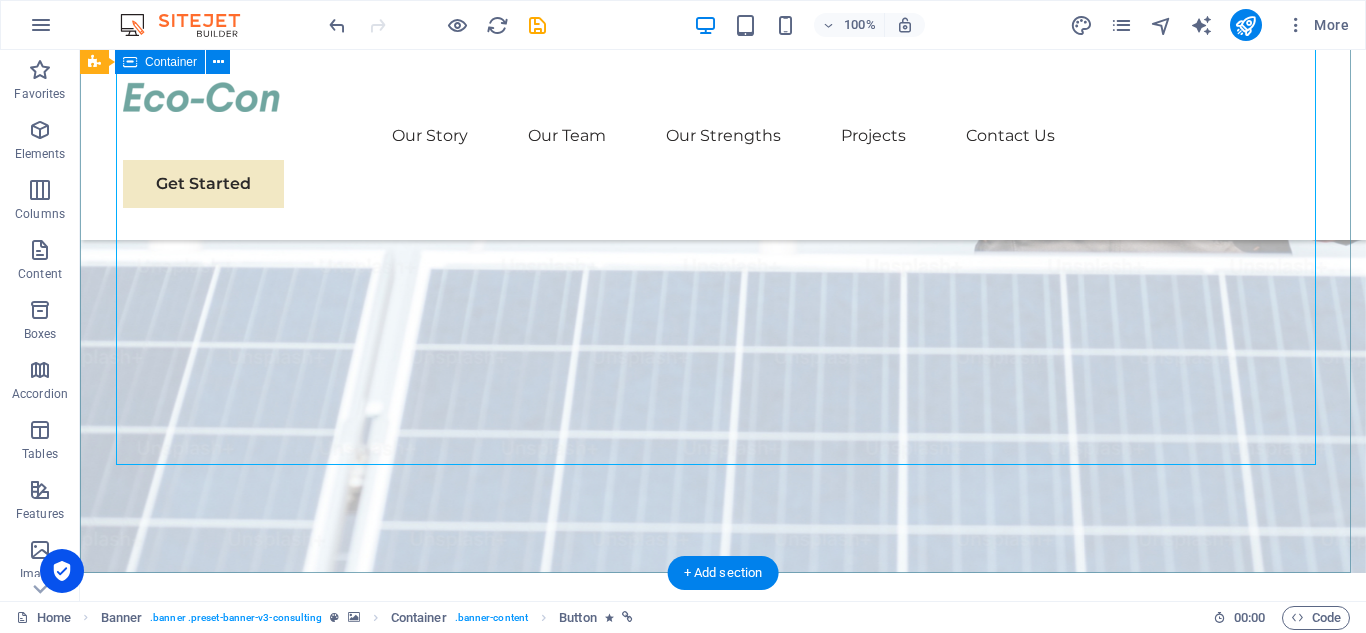 click on "Majed Bin Ali Al-Arif Contracting Company  MBAAC was established in 2024 as Contracting Company by a group of dedicated and professional team of Engineers. During a short span of time the company has grown to  be fully integrated engineering company and is providing wide range of technical services i.e. Design, Services. Construction and Maintenance to a various Industries Manpower & Rental Services ." at bounding box center (723, 1197) 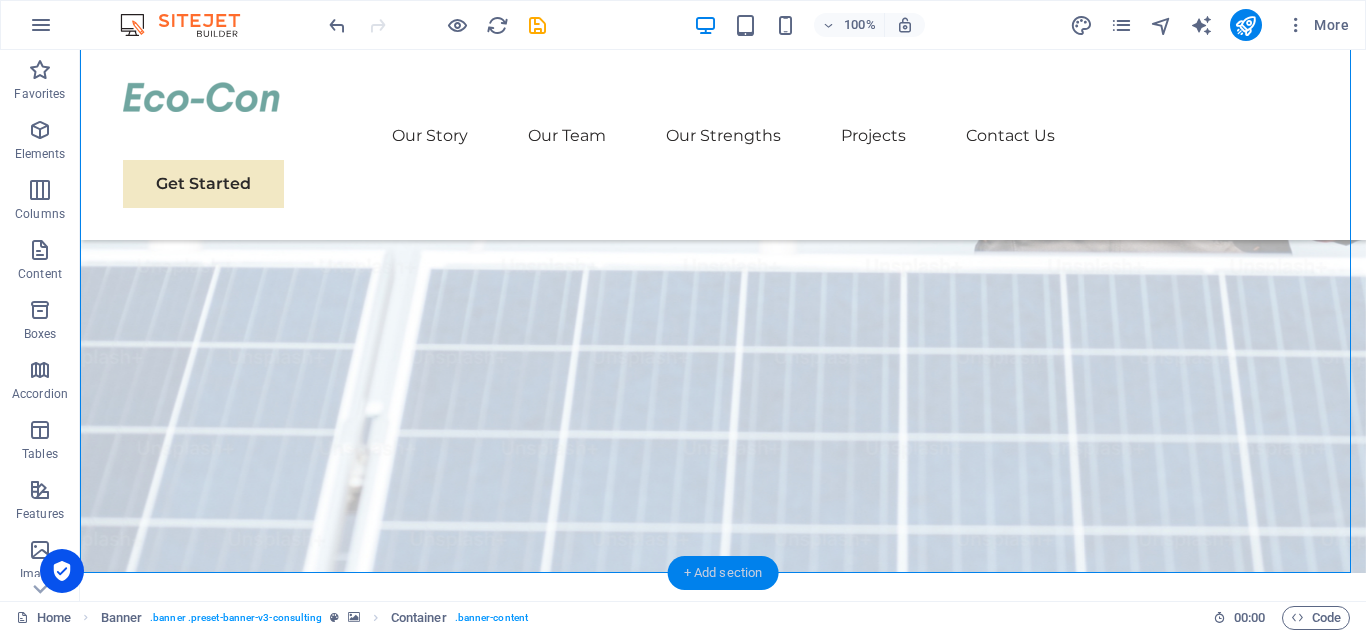 drag, startPoint x: 758, startPoint y: 575, endPoint x: 427, endPoint y: 509, distance: 337.51593 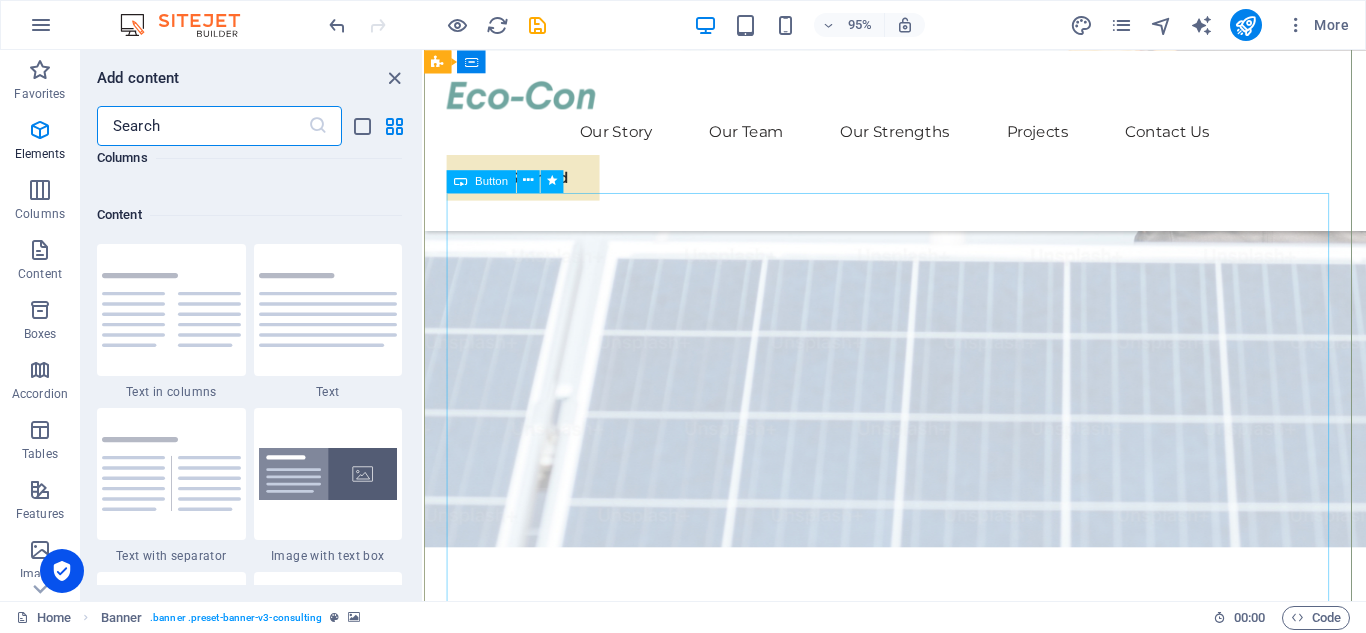 scroll, scrollTop: 3499, scrollLeft: 0, axis: vertical 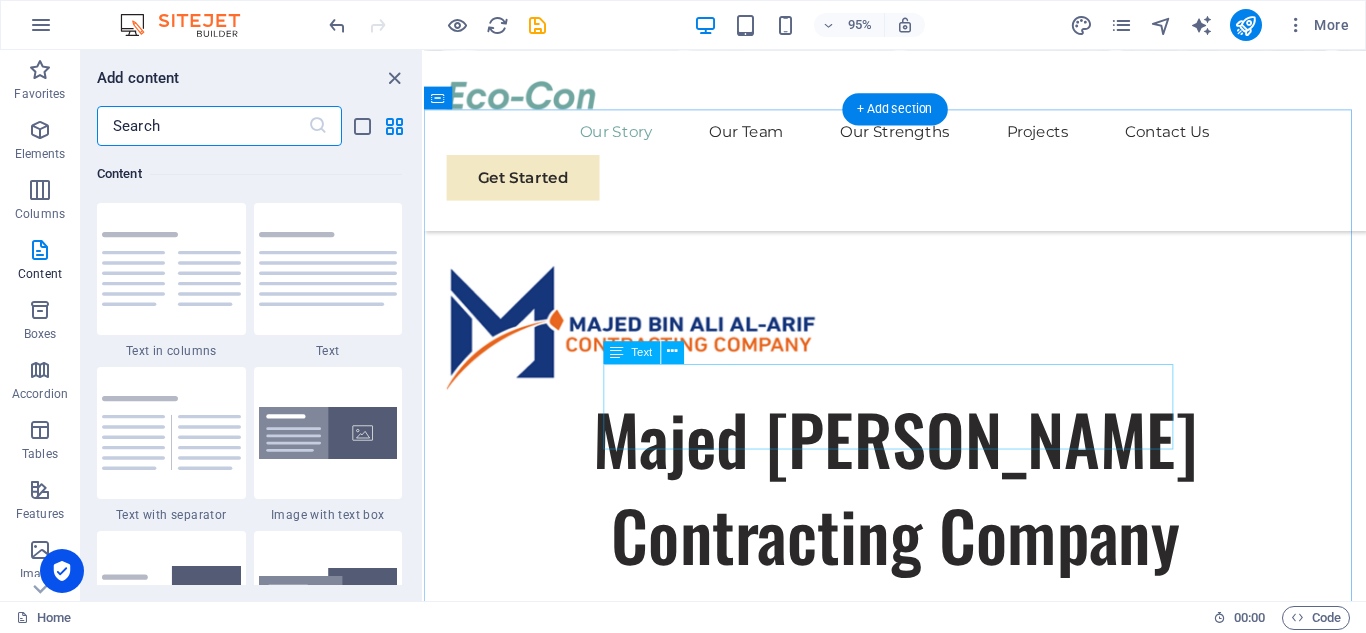 click on "We are a passionate consulting agency dedicated to helping businesses navigate the dynamic landscape of sustainable energy and strategic growth. Our core mission is to empower organizations to thrive while making a positive impact on the environment." at bounding box center (920, 1724) 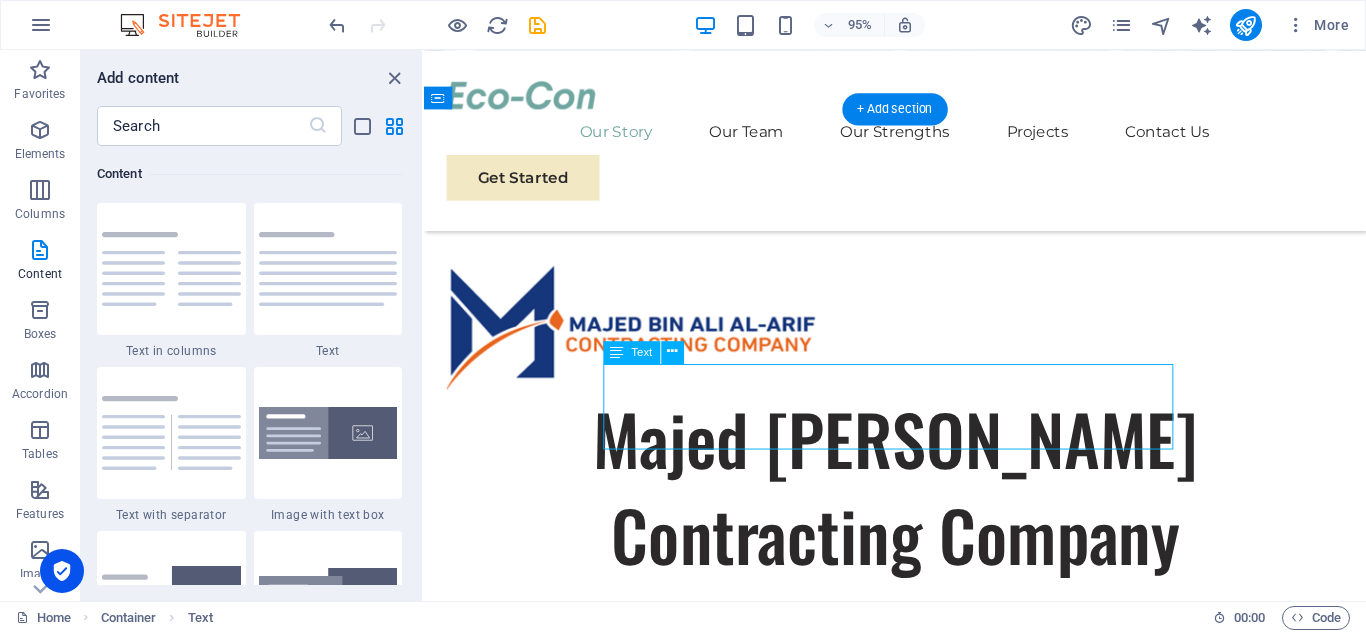 click on "We are a passionate consulting agency dedicated to helping businesses navigate the dynamic landscape of sustainable energy and strategic growth. Our core mission is to empower organizations to thrive while making a positive impact on the environment." at bounding box center [920, 1724] 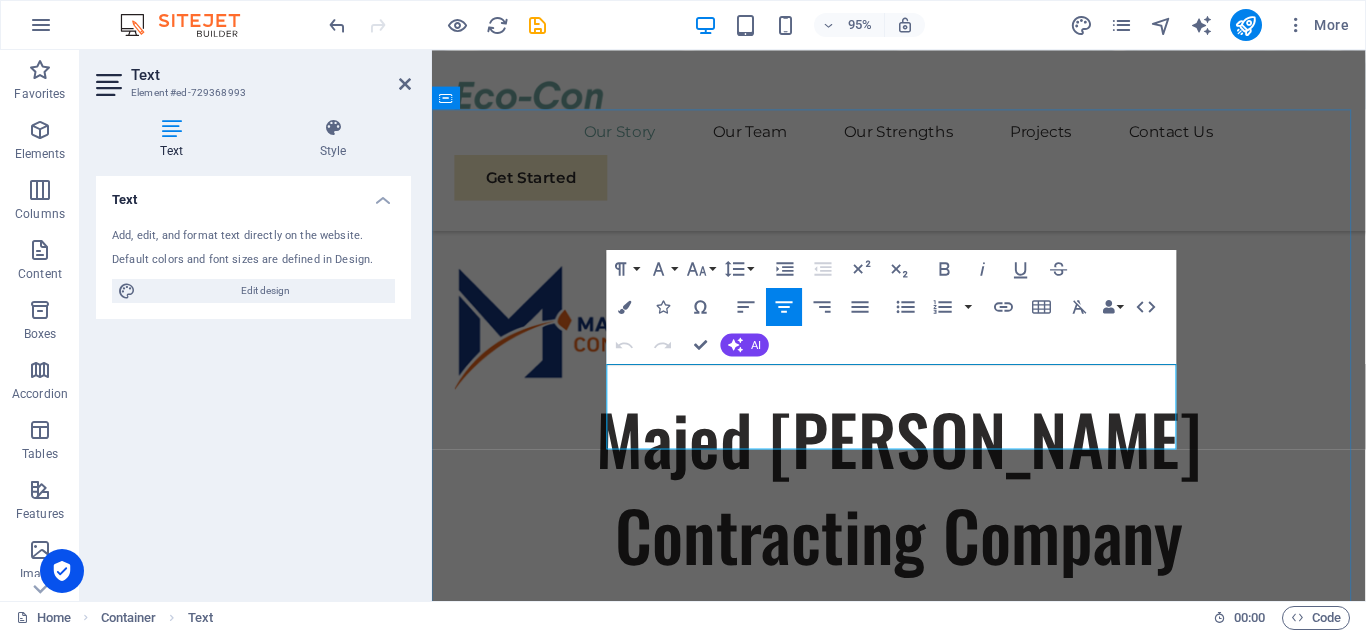 drag, startPoint x: 1107, startPoint y: 453, endPoint x: 637, endPoint y: 401, distance: 472.86786 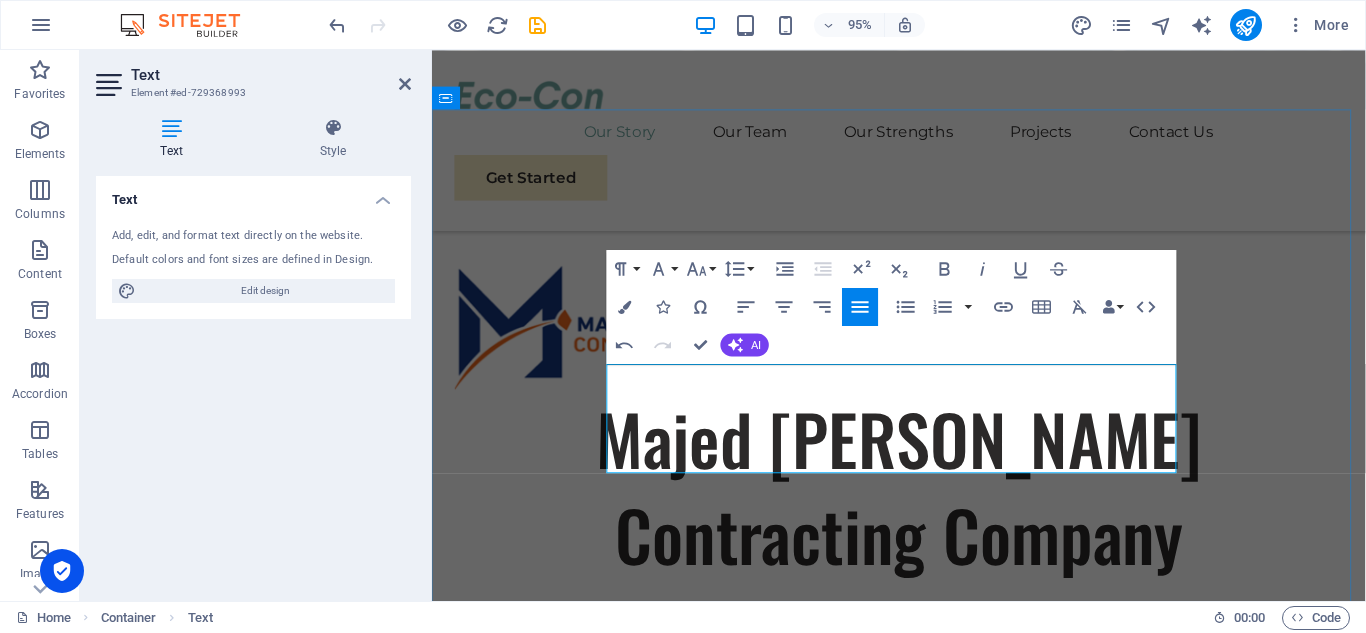 click on "W" at bounding box center [923, 1702] 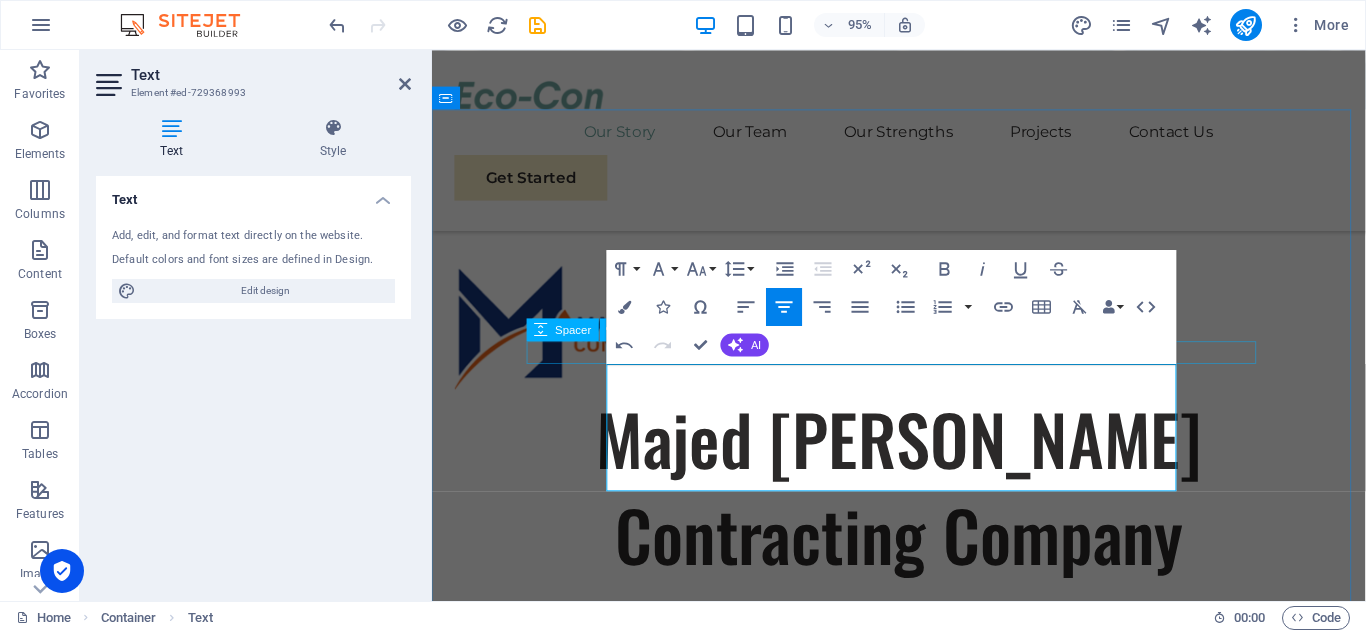 click at bounding box center (923, 1679) 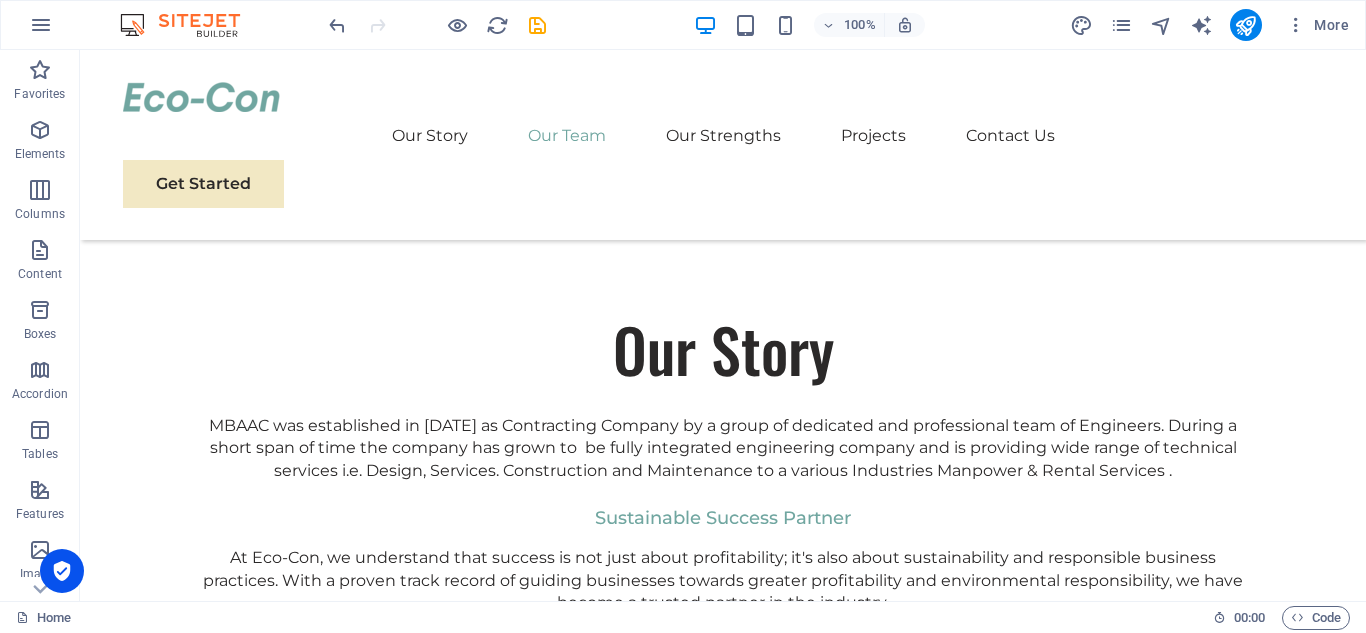 scroll, scrollTop: 2101, scrollLeft: 0, axis: vertical 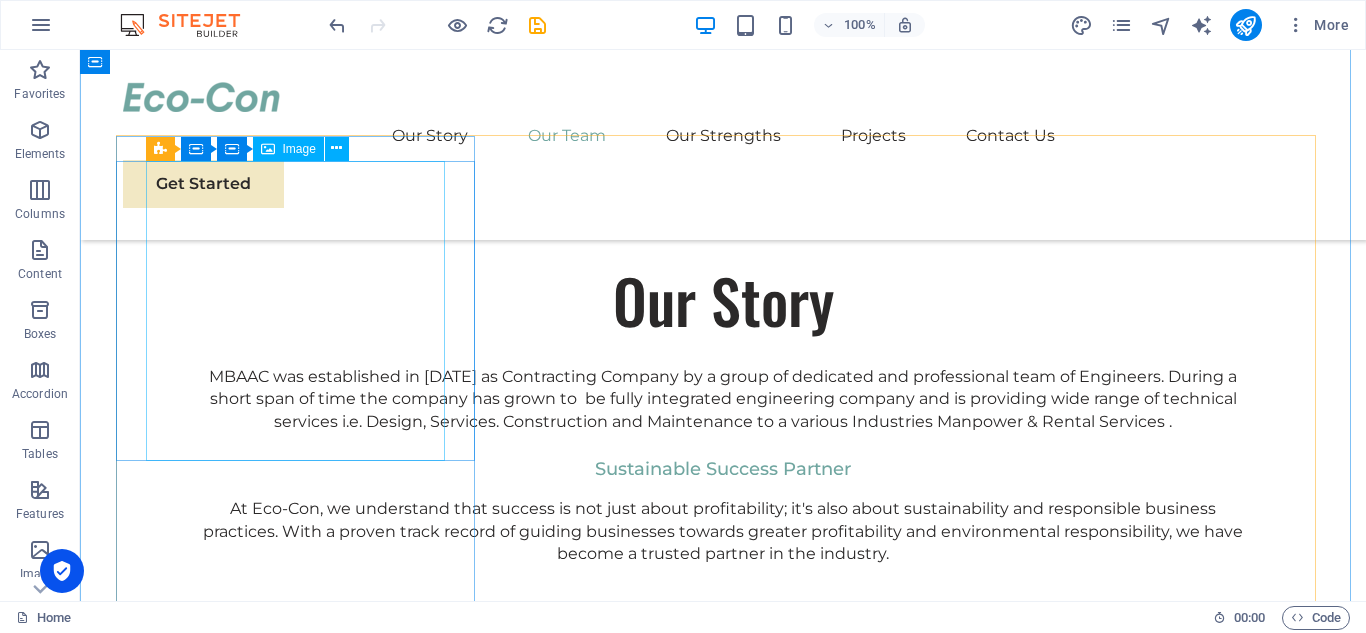 click at bounding box center [303, 2463] 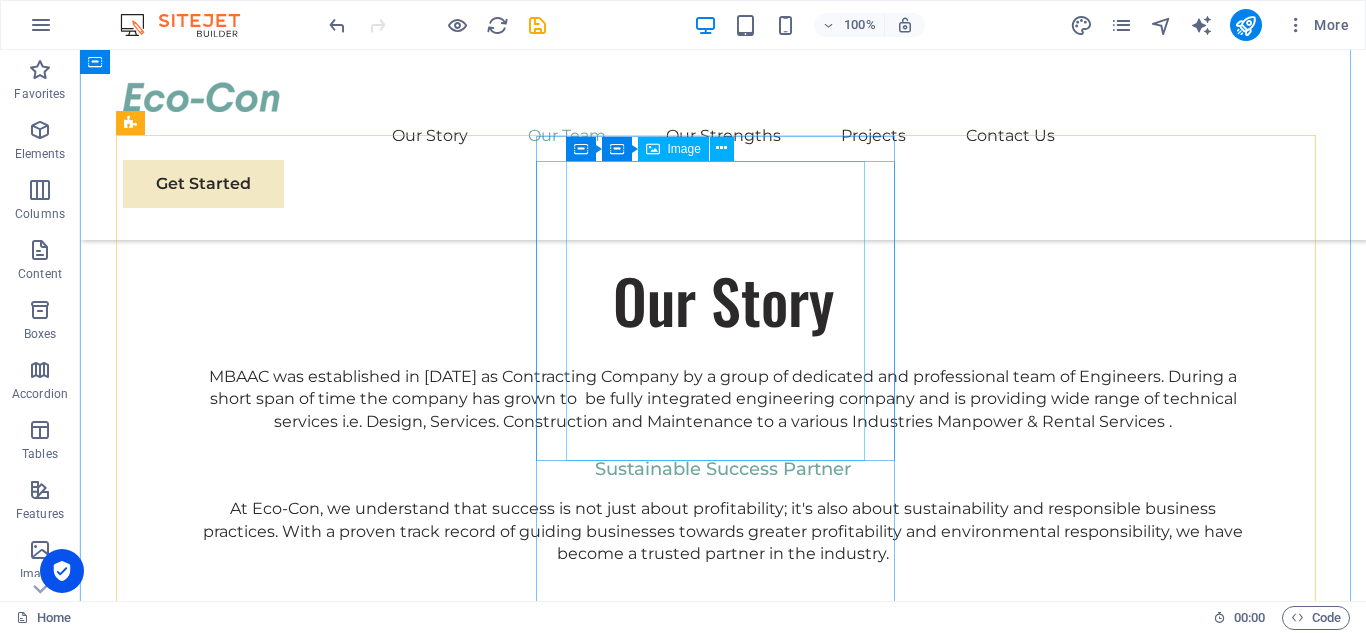 click at bounding box center [303, 2892] 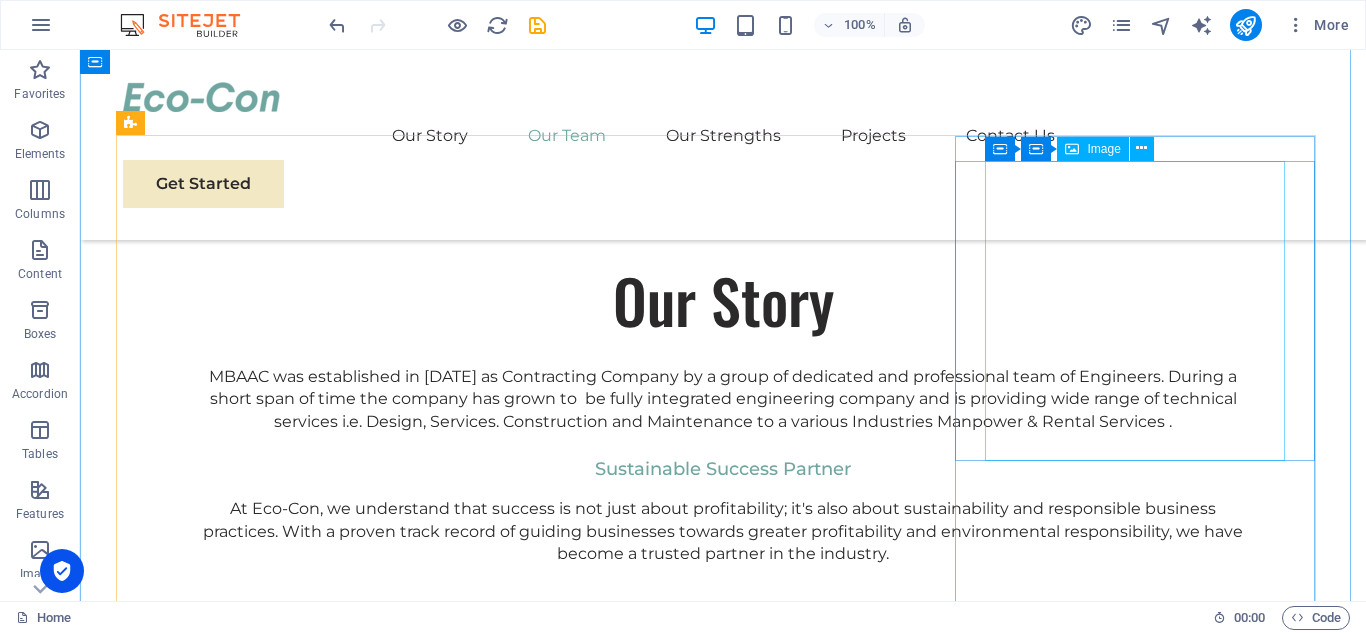 click at bounding box center (303, 3320) 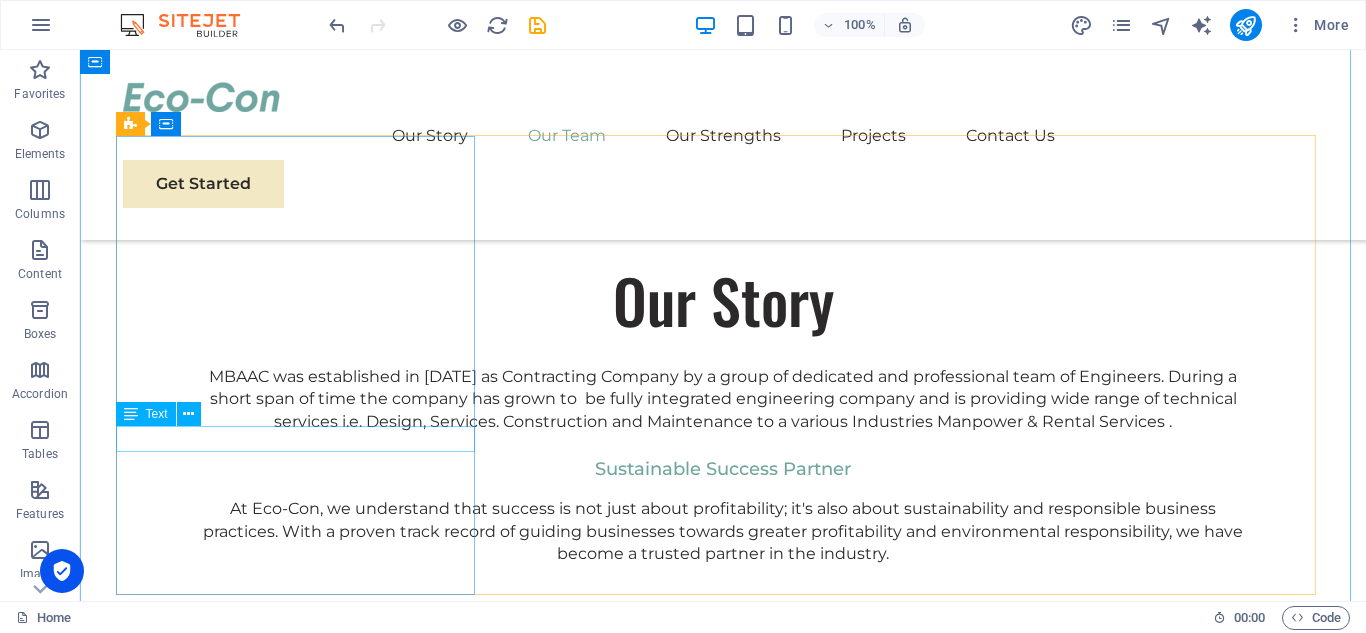 click on "Sustainable Advisor" at bounding box center [303, 2555] 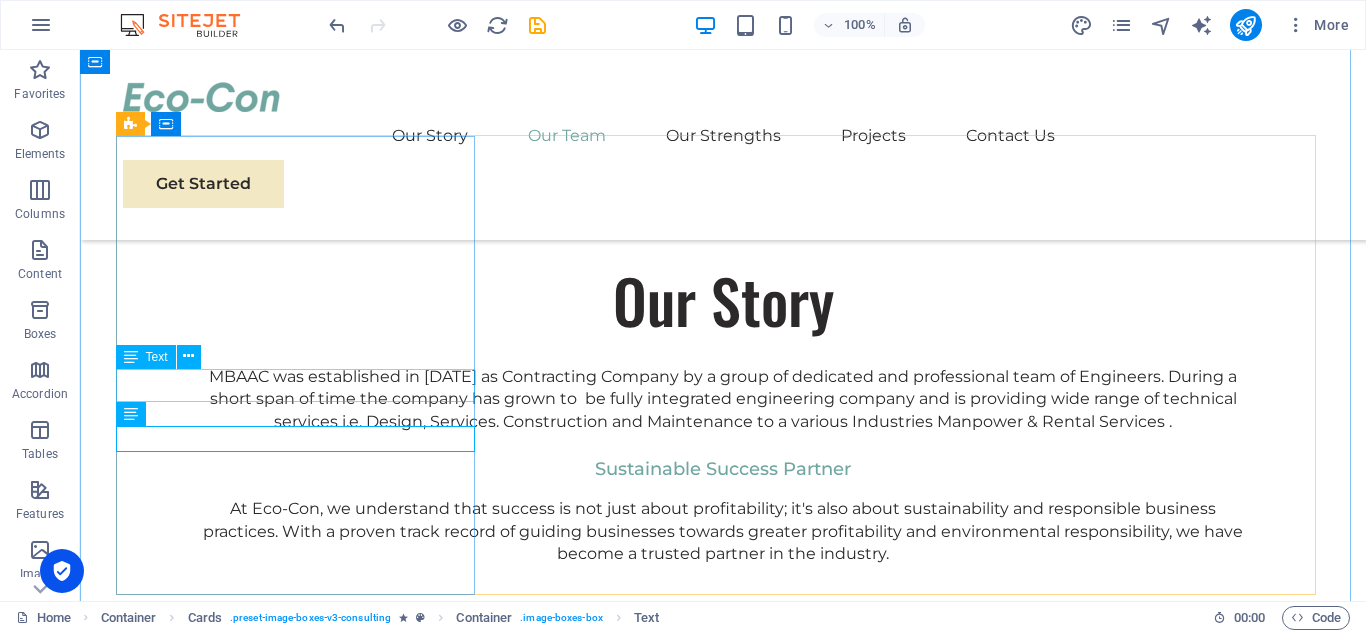click on "Floris Redford" at bounding box center [303, 2502] 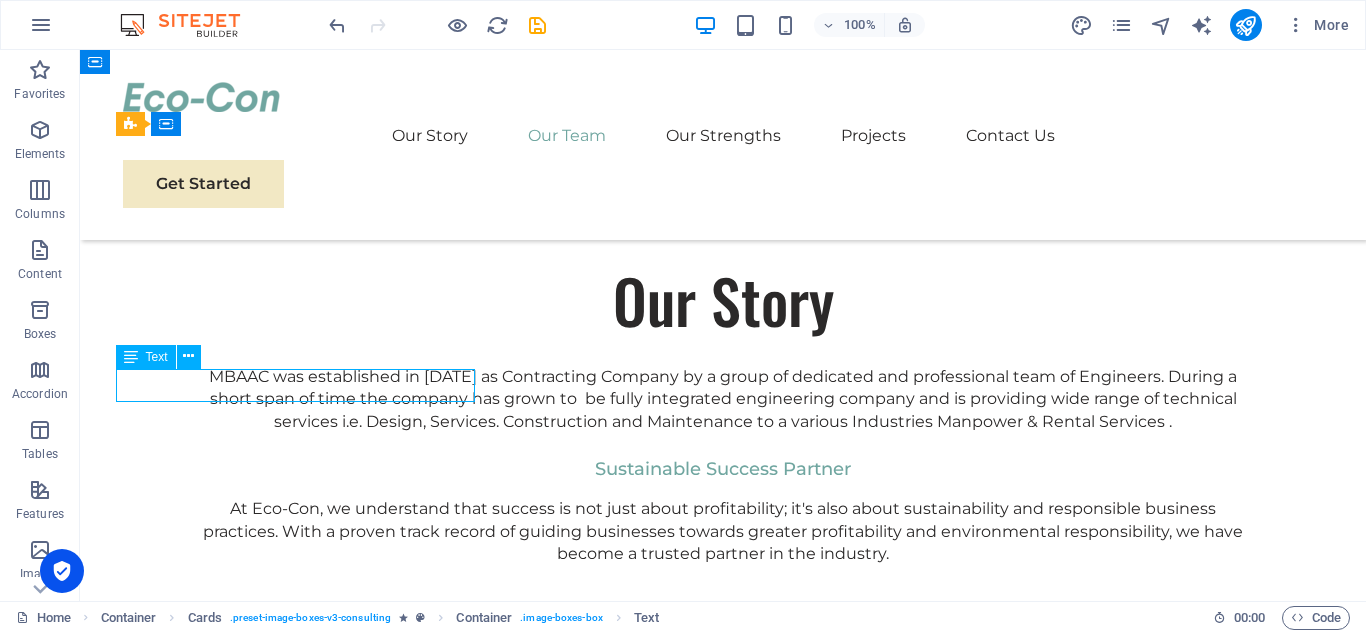 click on "Floris Redford" at bounding box center [303, 2502] 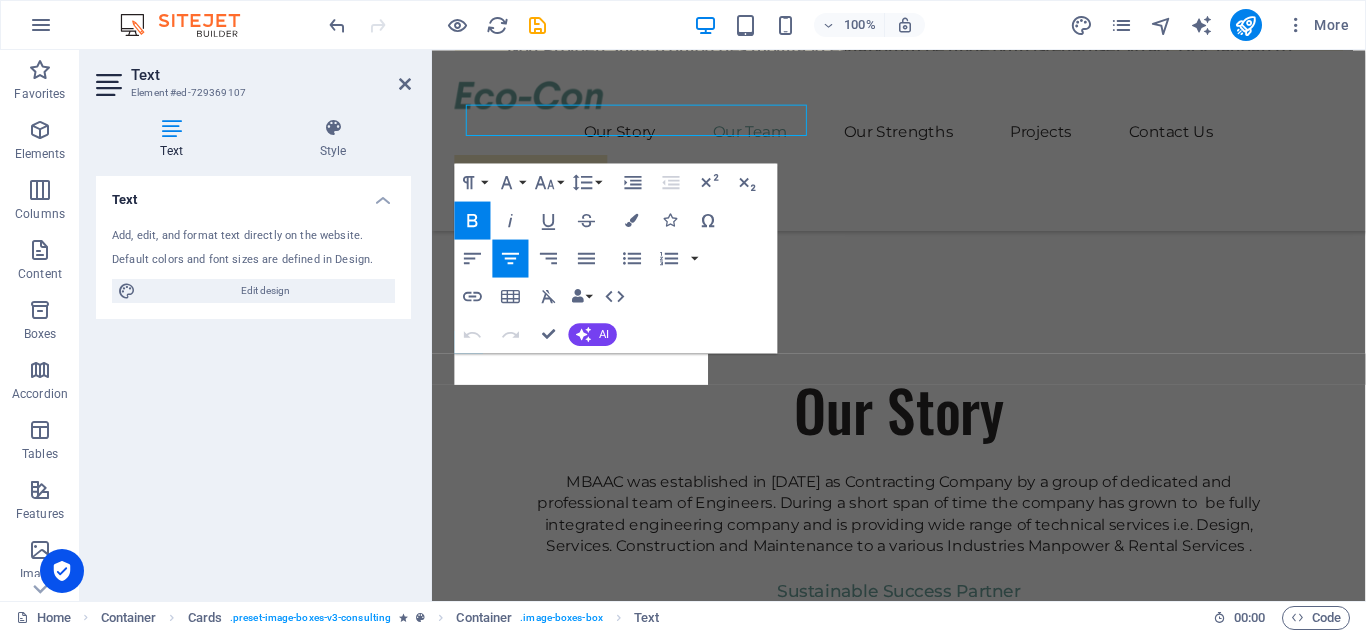 scroll, scrollTop: 2363, scrollLeft: 0, axis: vertical 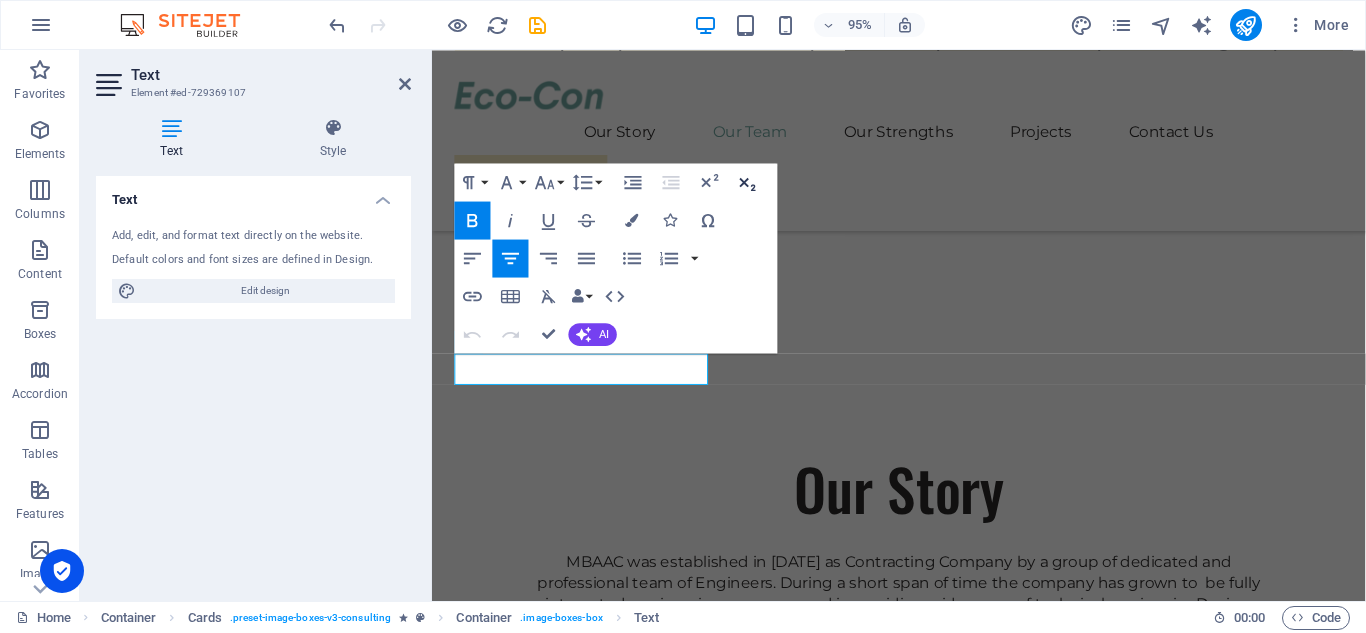 click 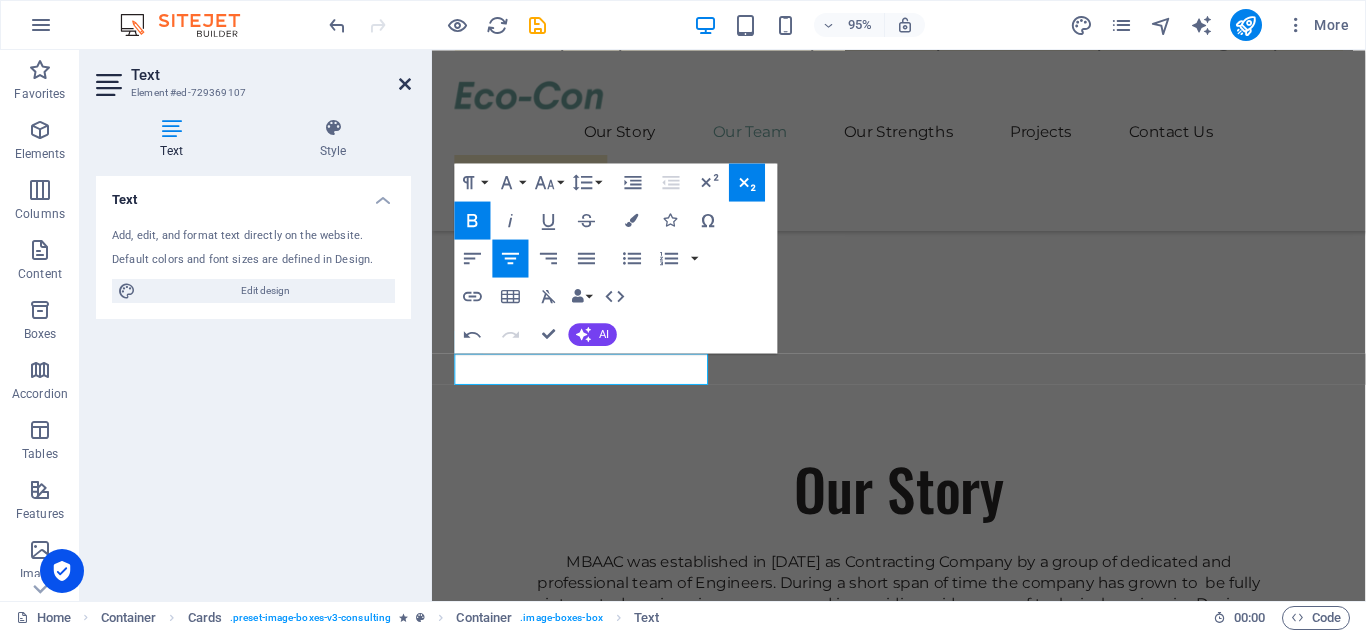 drag, startPoint x: 398, startPoint y: 84, endPoint x: 319, endPoint y: 34, distance: 93.49332 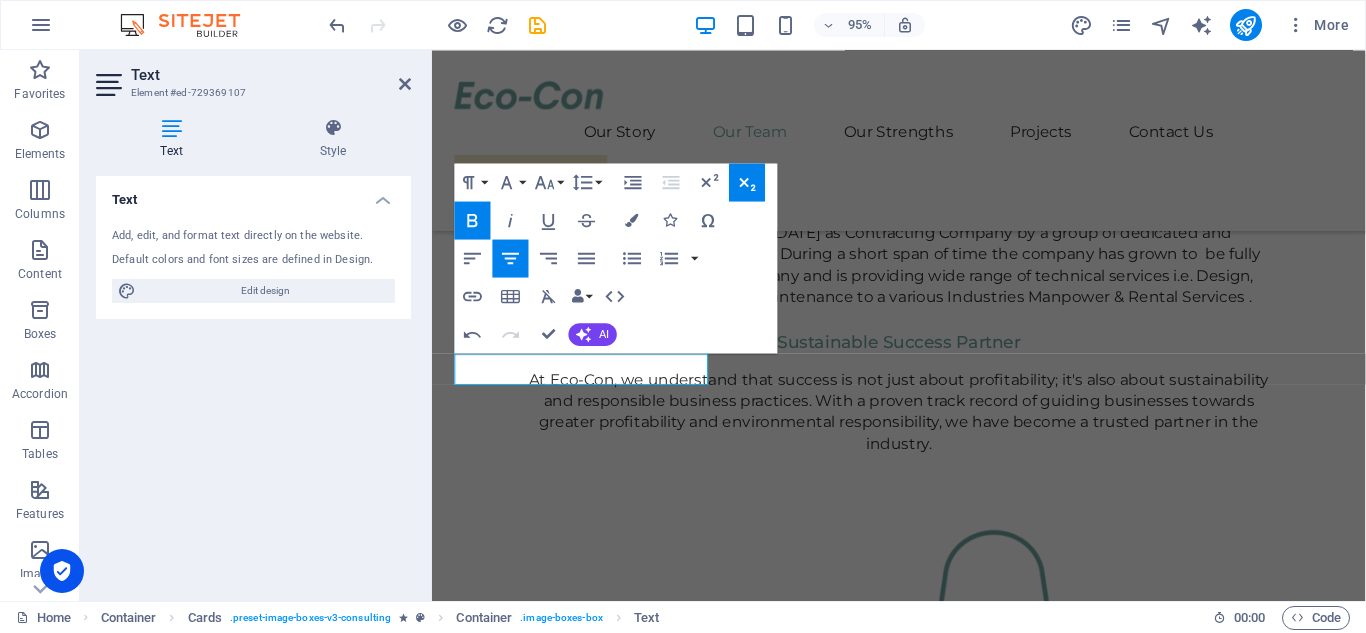 scroll, scrollTop: 2101, scrollLeft: 0, axis: vertical 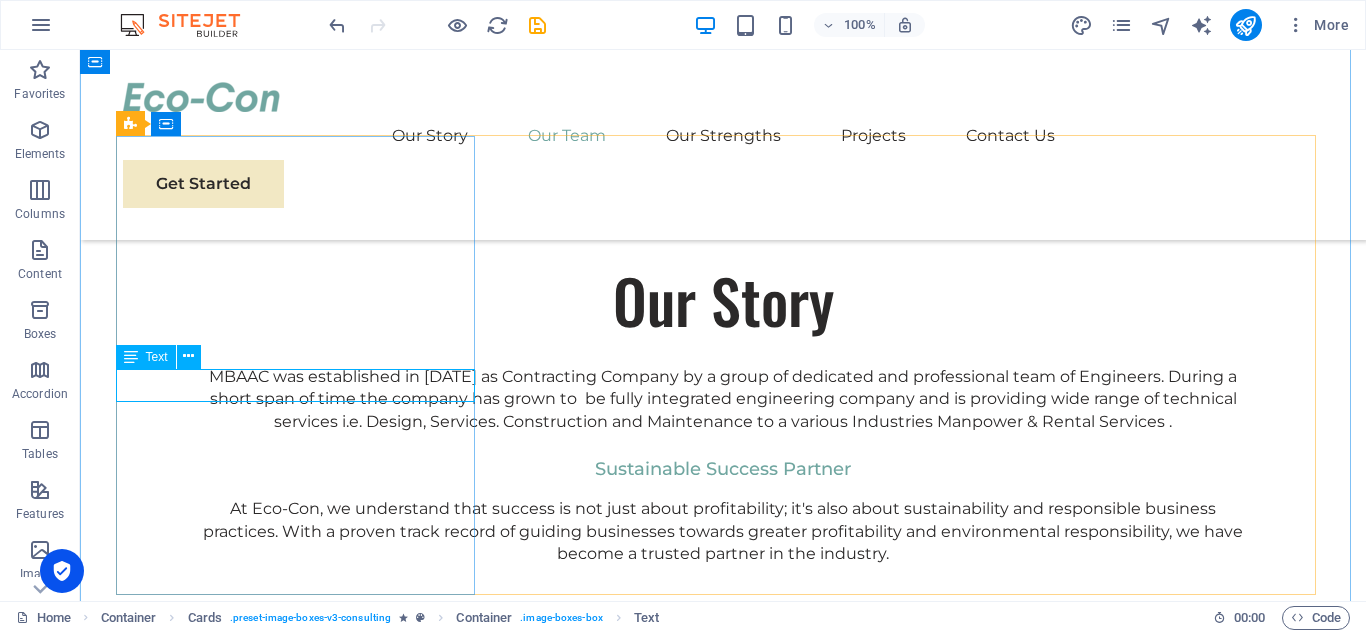 click on "Floris Redford" at bounding box center [303, 2502] 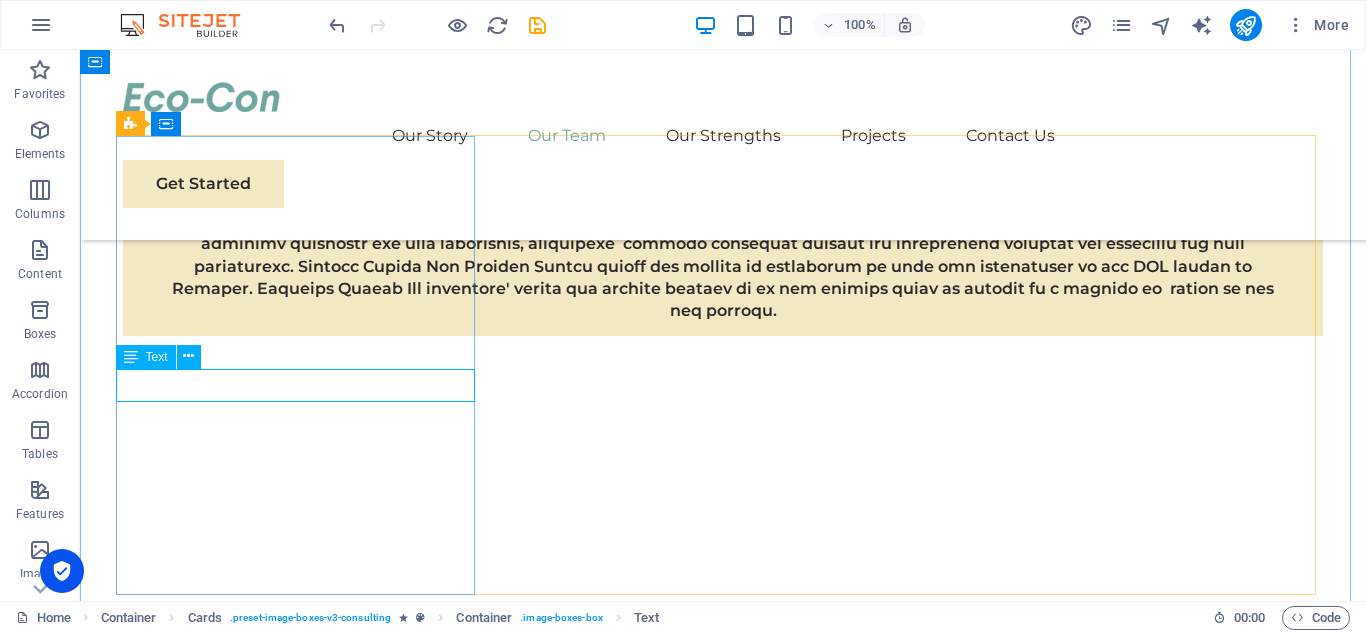 scroll, scrollTop: 2363, scrollLeft: 0, axis: vertical 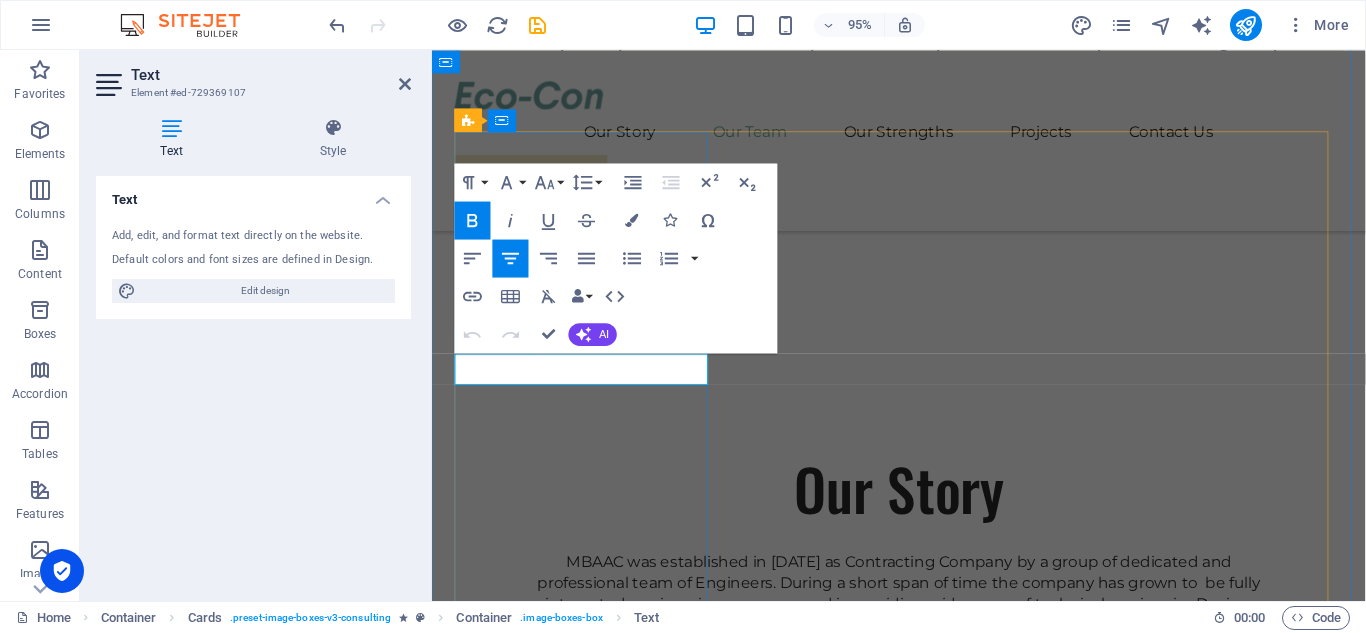 drag, startPoint x: 508, startPoint y: 384, endPoint x: 675, endPoint y: 382, distance: 167.01198 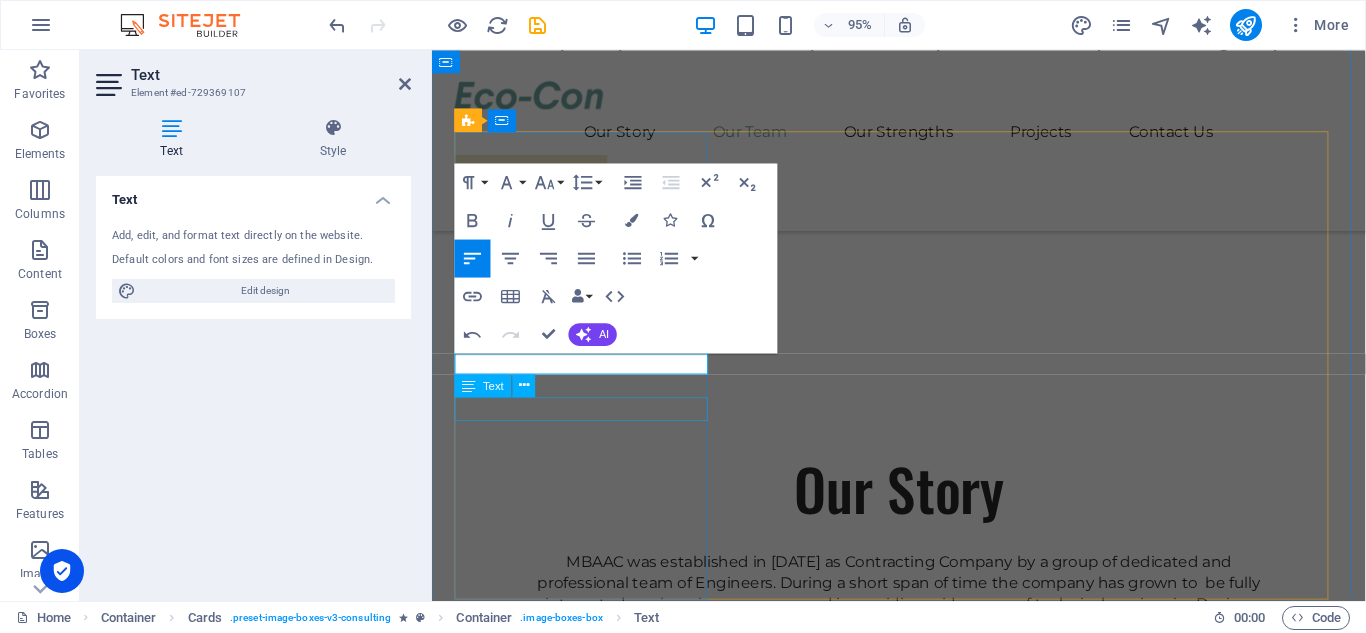 click on "Sustainable Advisor" at bounding box center (592, 2555) 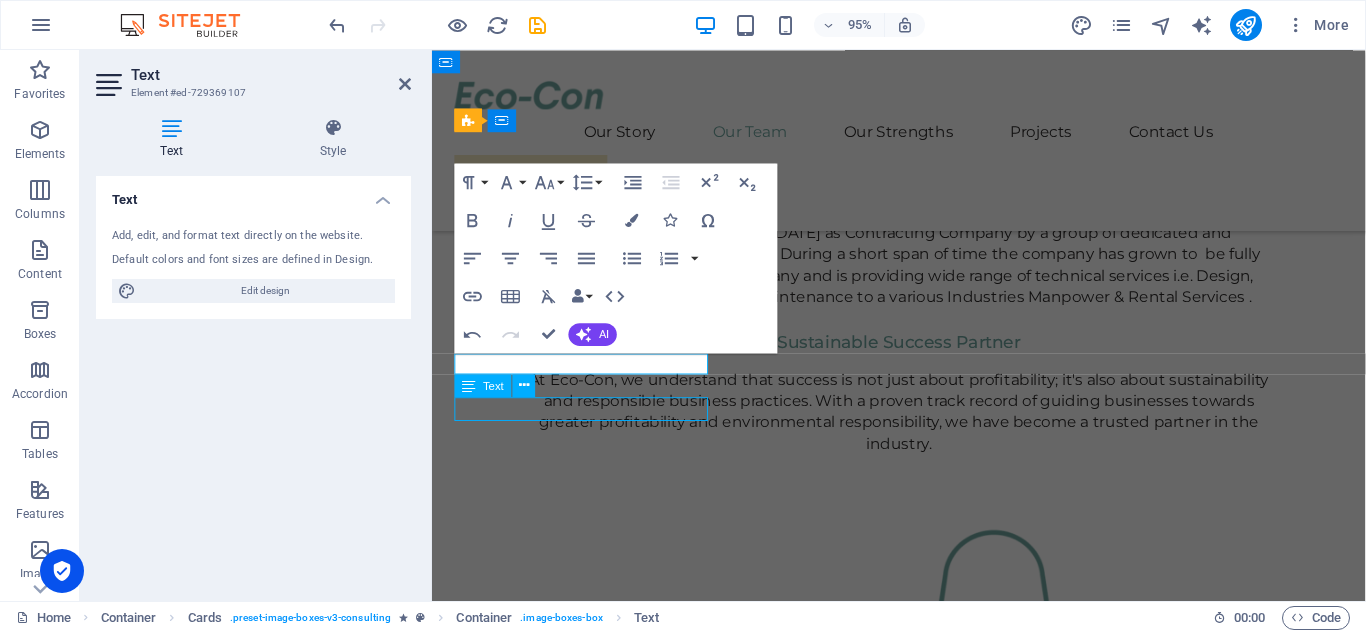 scroll, scrollTop: 2101, scrollLeft: 0, axis: vertical 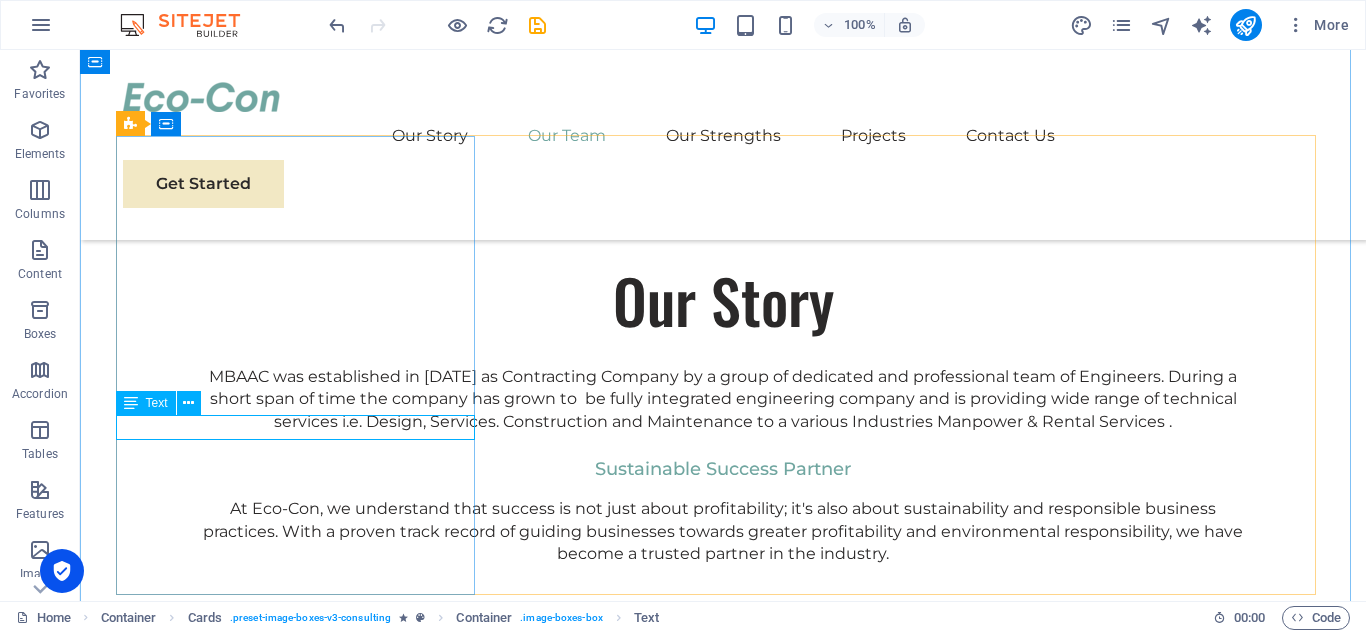 click on "Sustainable Advisor" at bounding box center [303, 2544] 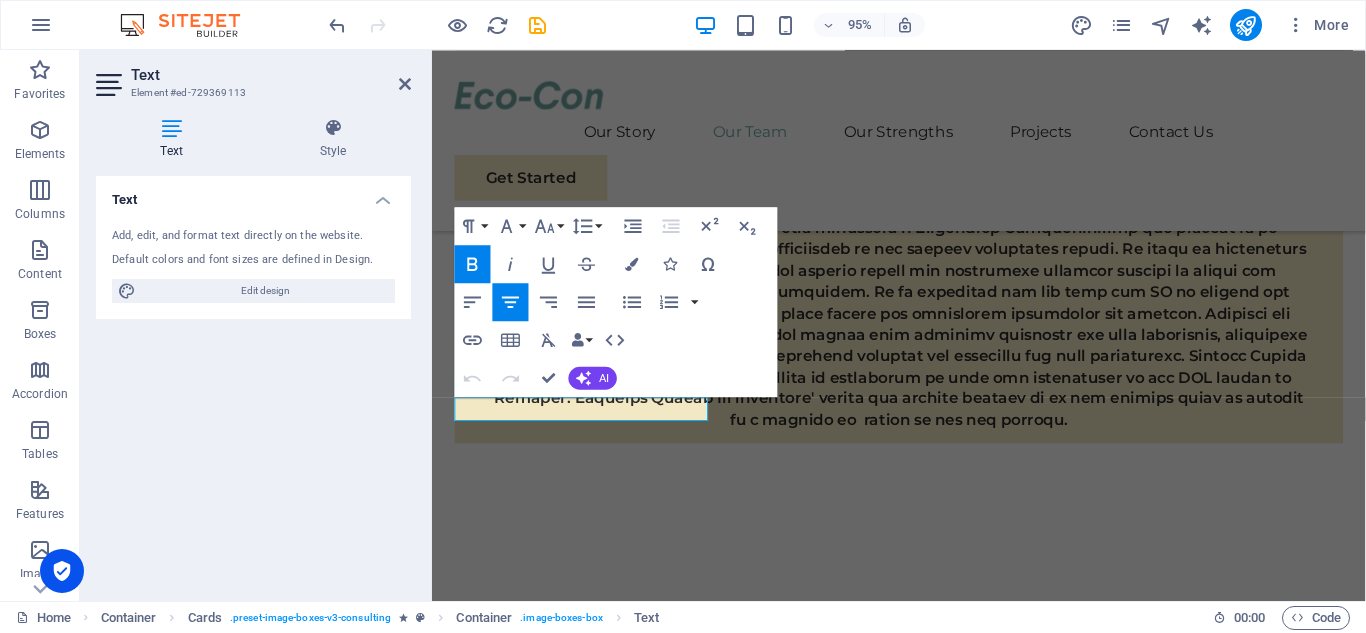 scroll, scrollTop: 2363, scrollLeft: 0, axis: vertical 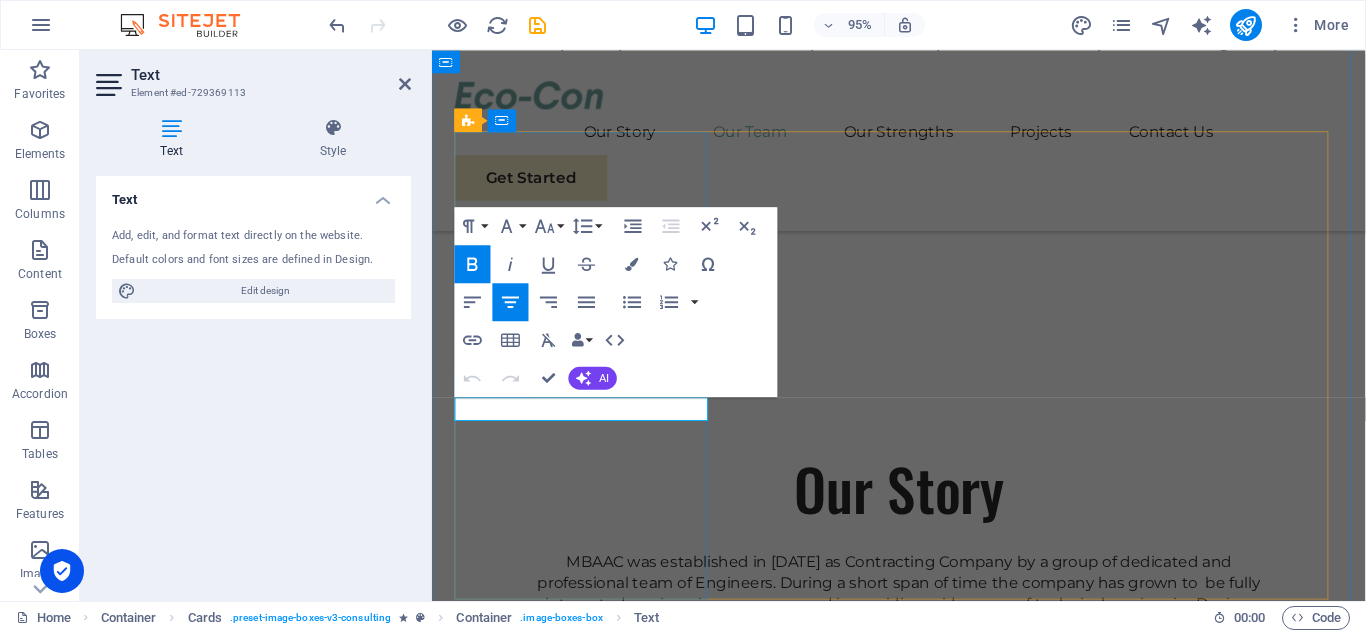 drag, startPoint x: 678, startPoint y: 428, endPoint x: 499, endPoint y: 428, distance: 179 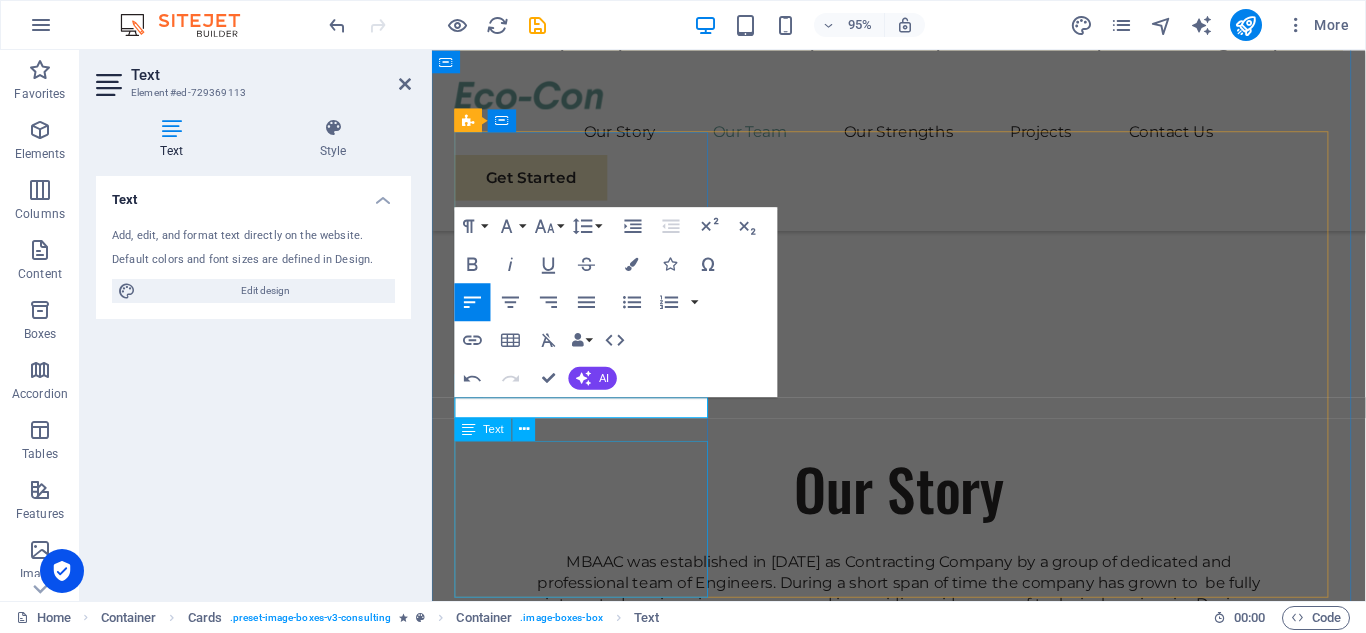 click on "Our Sustainable Advisor specializes in sustainable energy solutions, guiding clients toward eco-friendly and successful practices." at bounding box center [592, 2672] 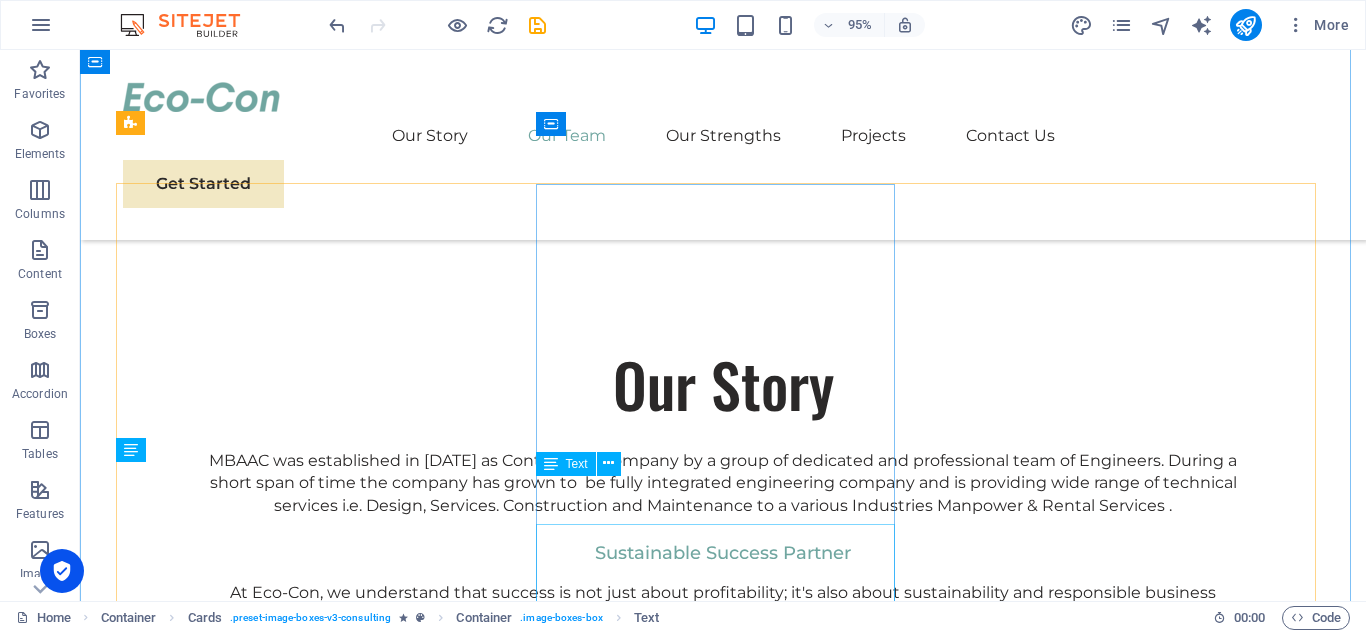scroll, scrollTop: 2101, scrollLeft: 0, axis: vertical 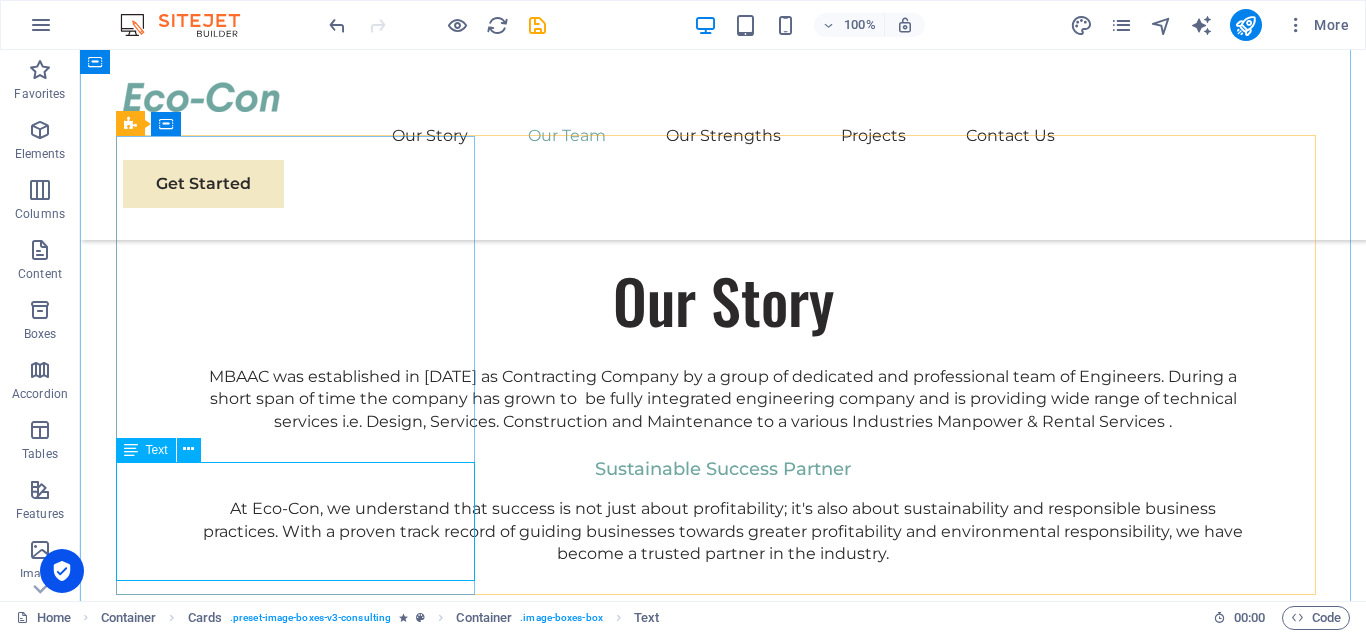 click on "Our Sustainable Advisor specializes in sustainable energy solutions, guiding clients toward eco-friendly and successful practices." at bounding box center [303, 2638] 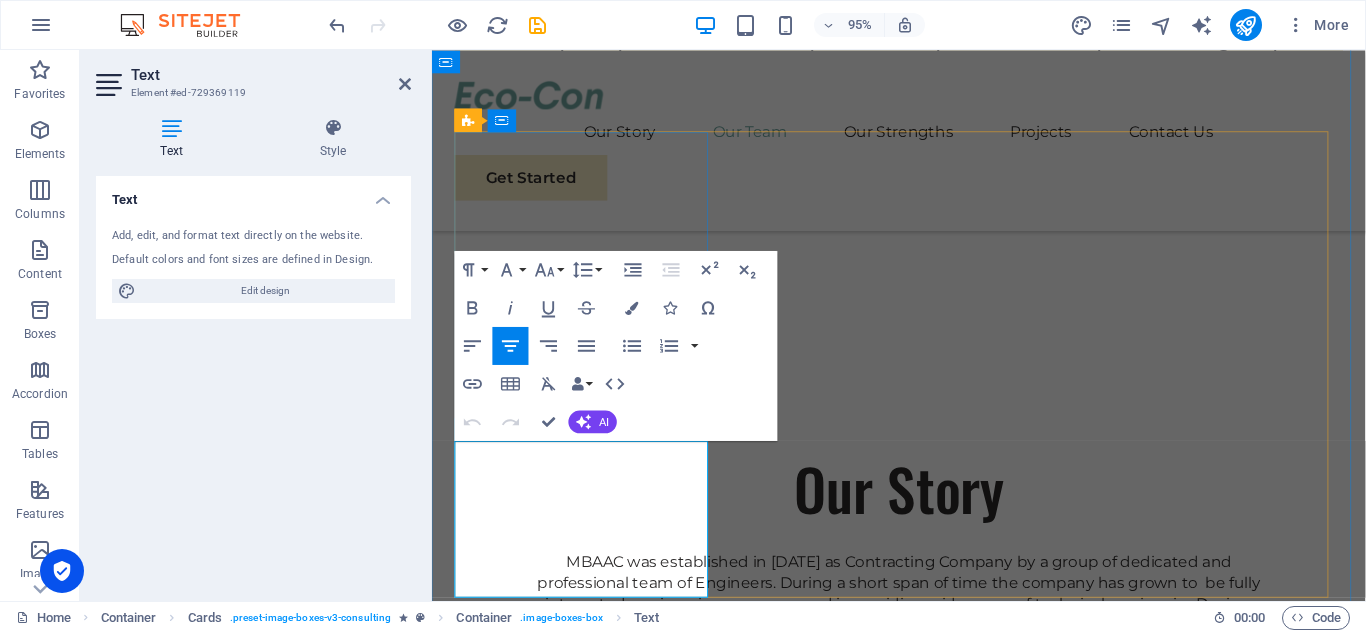 drag, startPoint x: 529, startPoint y: 471, endPoint x: 690, endPoint y: 475, distance: 161.04968 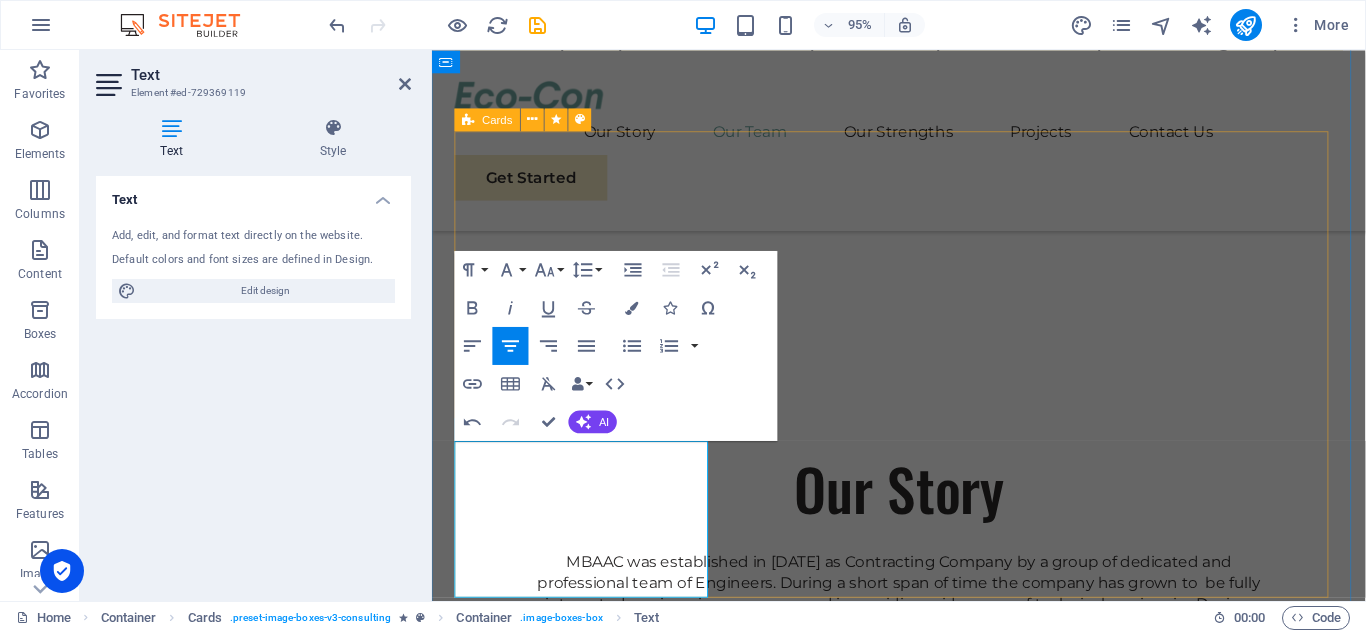 click on "Drop content here or  Add elements  Paste clipboard Neyaz Ahmad Managing Director  Our Managing Director specializes in All related industrial services  solutions, guiding clients toward eco-friendly and successful practices. Drop content here or  Add elements  Paste clipboard Benjamin Creek Business Analyst Our Business Analyst extracts insights from data, helping clients make informed decisions and optimize strategies. Drop content here or  Add elements  Paste clipboard Margaret Smith Strategy Consultant Our Strategy Consultant crafts innovative plans and strategy to drive growth and profitability for clients world wide." at bounding box center (923, 3008) 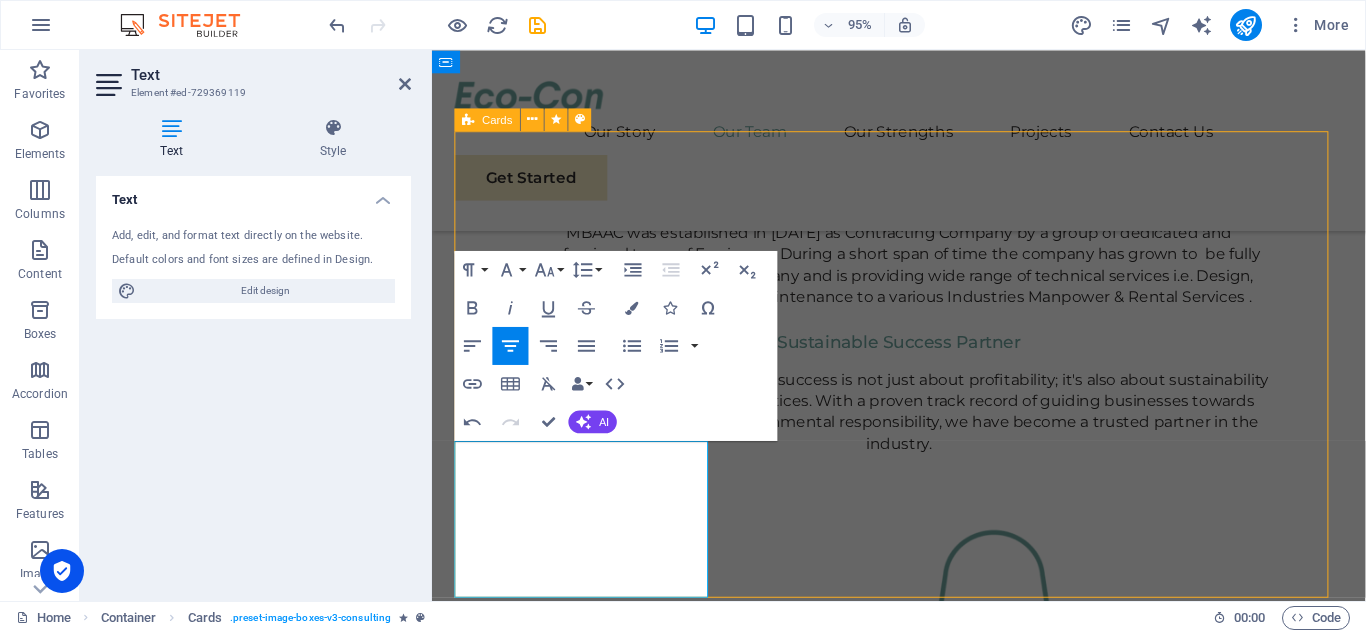 scroll, scrollTop: 2102, scrollLeft: 0, axis: vertical 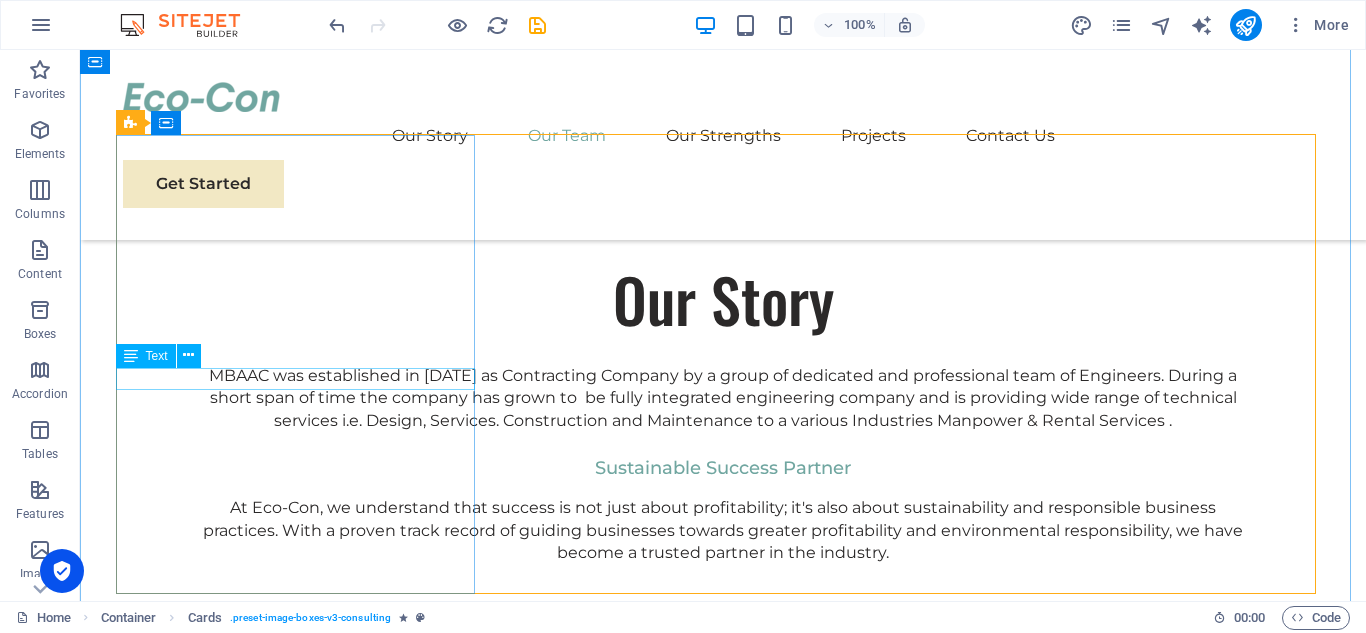 click on "[PERSON_NAME]" at bounding box center (303, 2495) 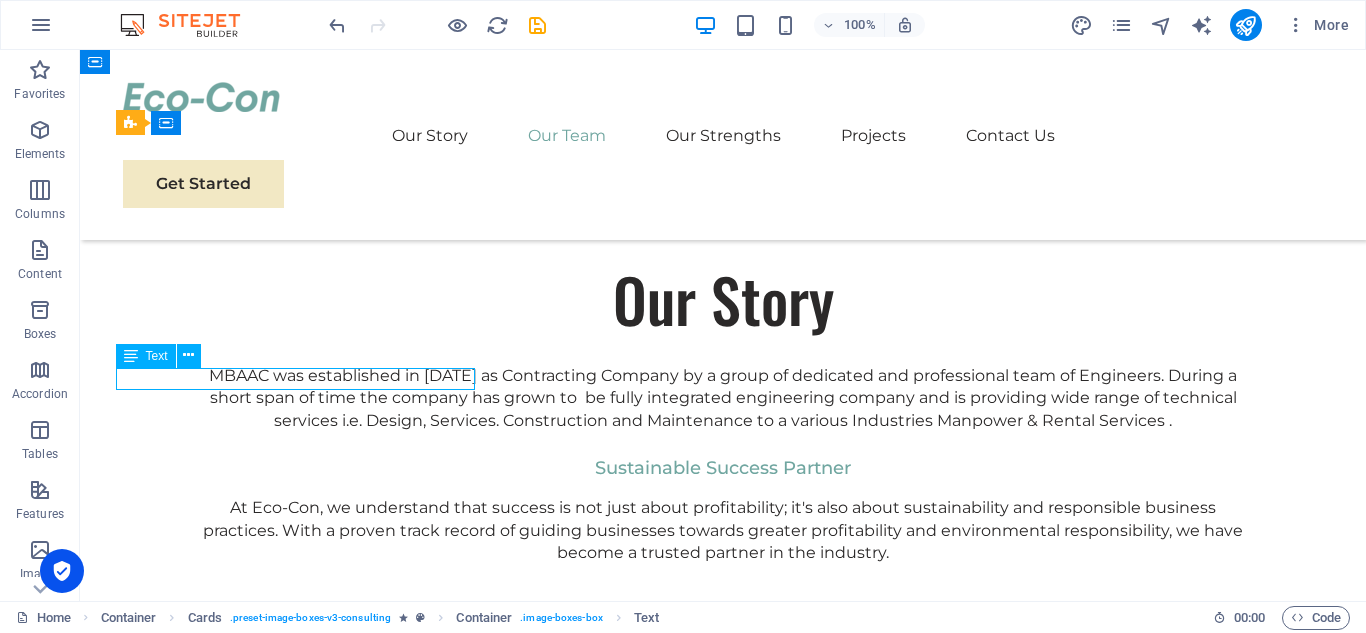 click on "[PERSON_NAME]" at bounding box center (303, 2495) 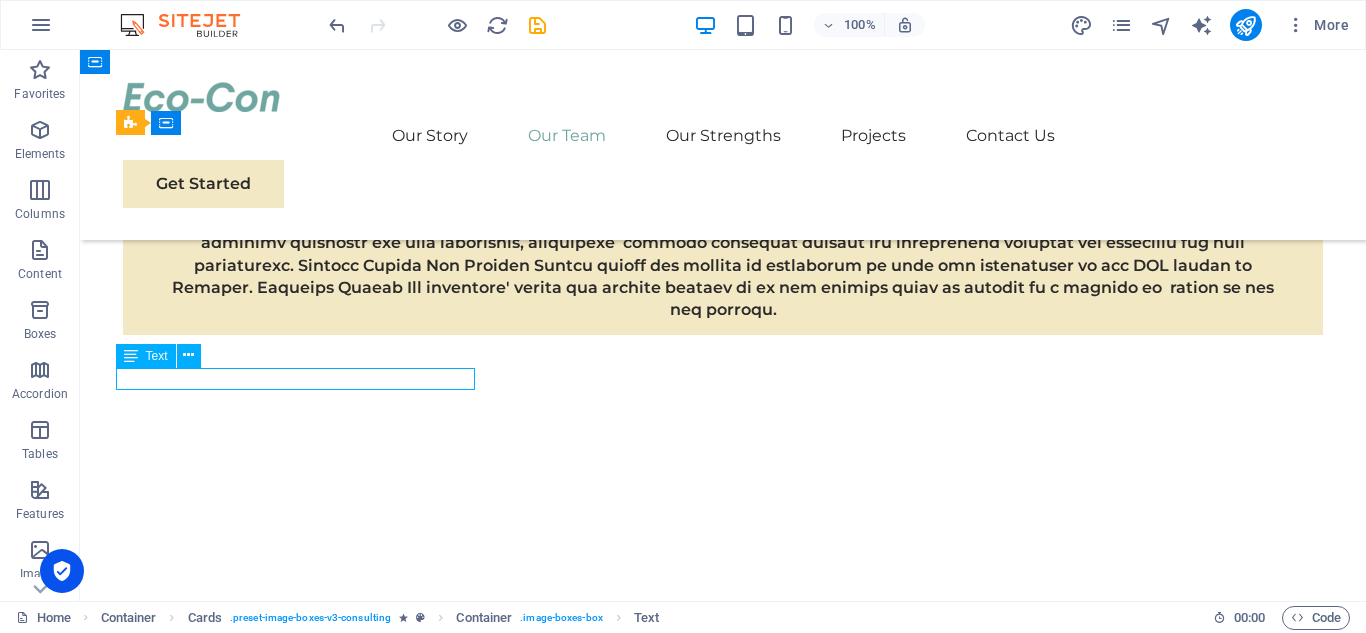 scroll, scrollTop: 2364, scrollLeft: 0, axis: vertical 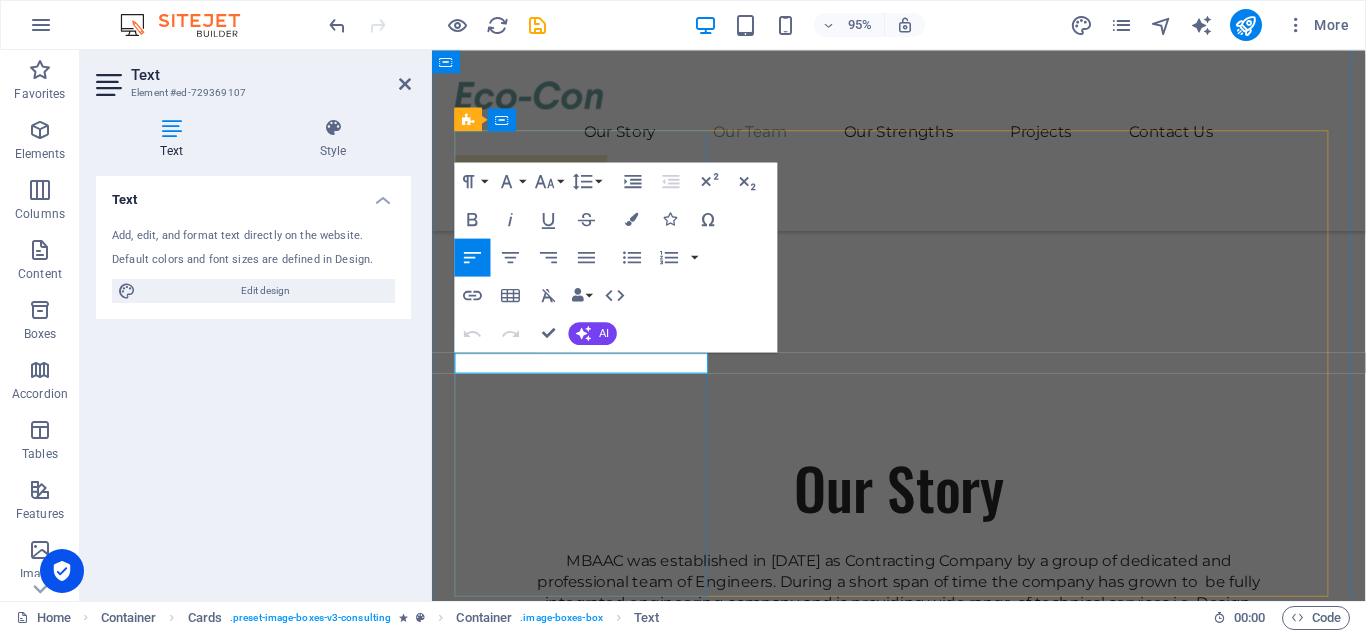 drag, startPoint x: 486, startPoint y: 377, endPoint x: 604, endPoint y: 375, distance: 118.016945 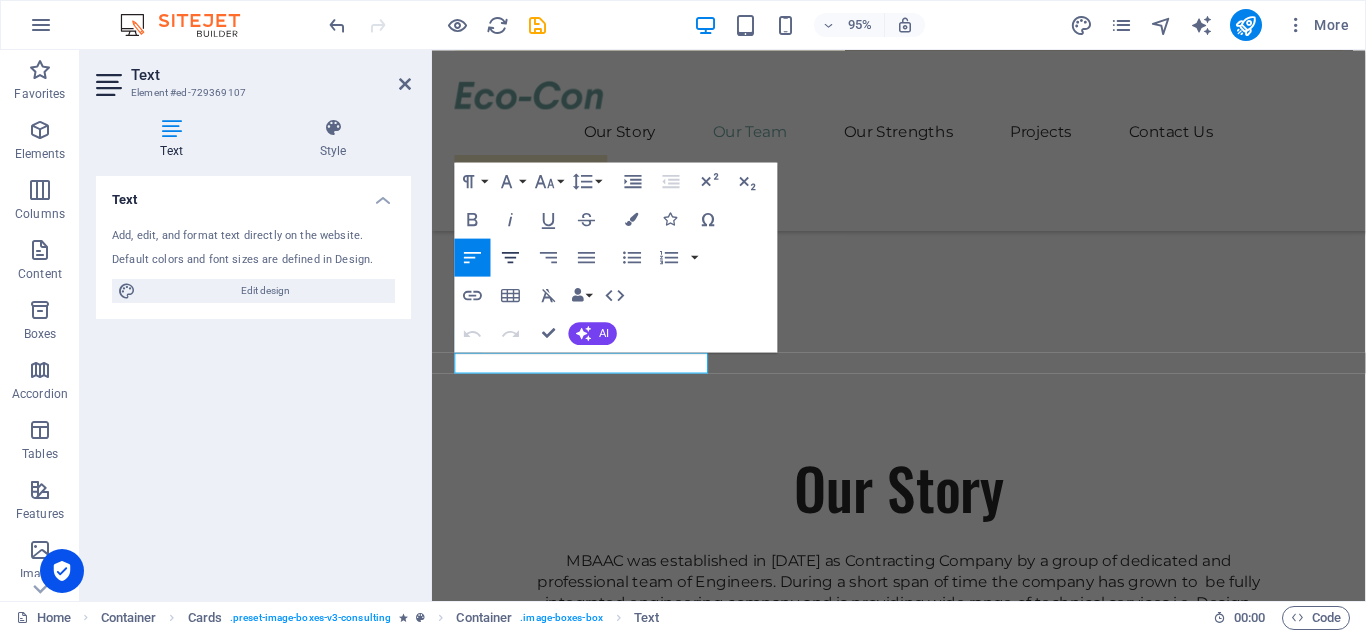 click 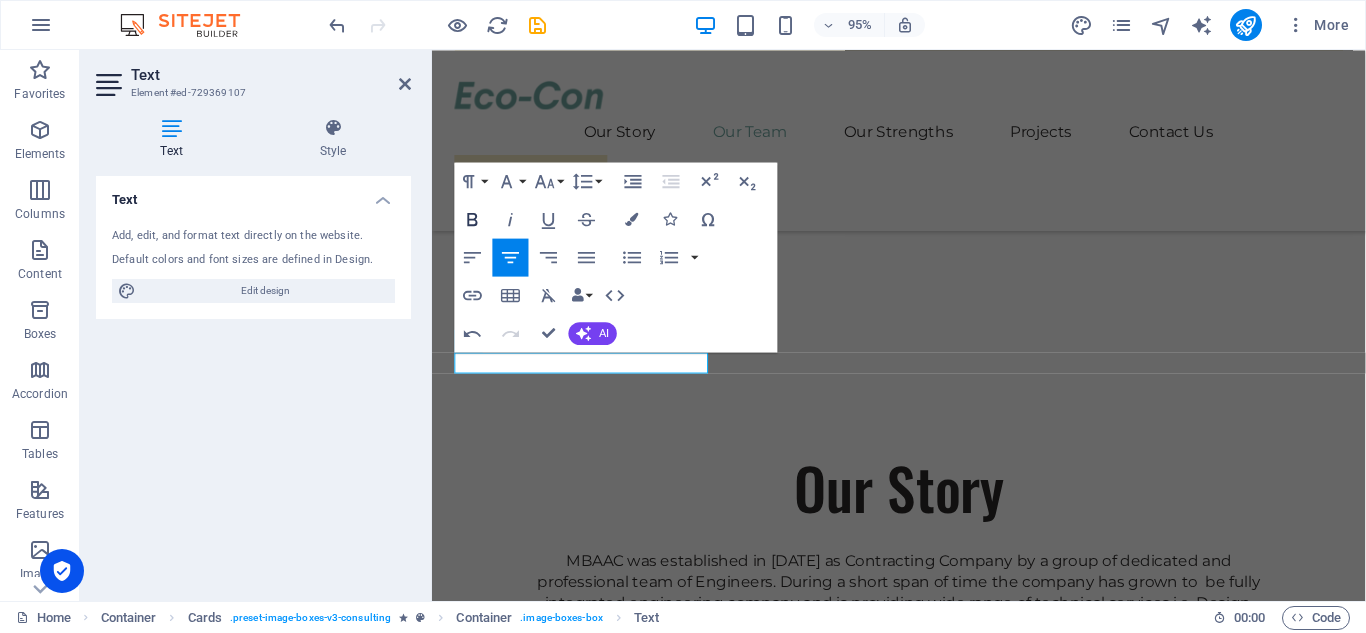 click 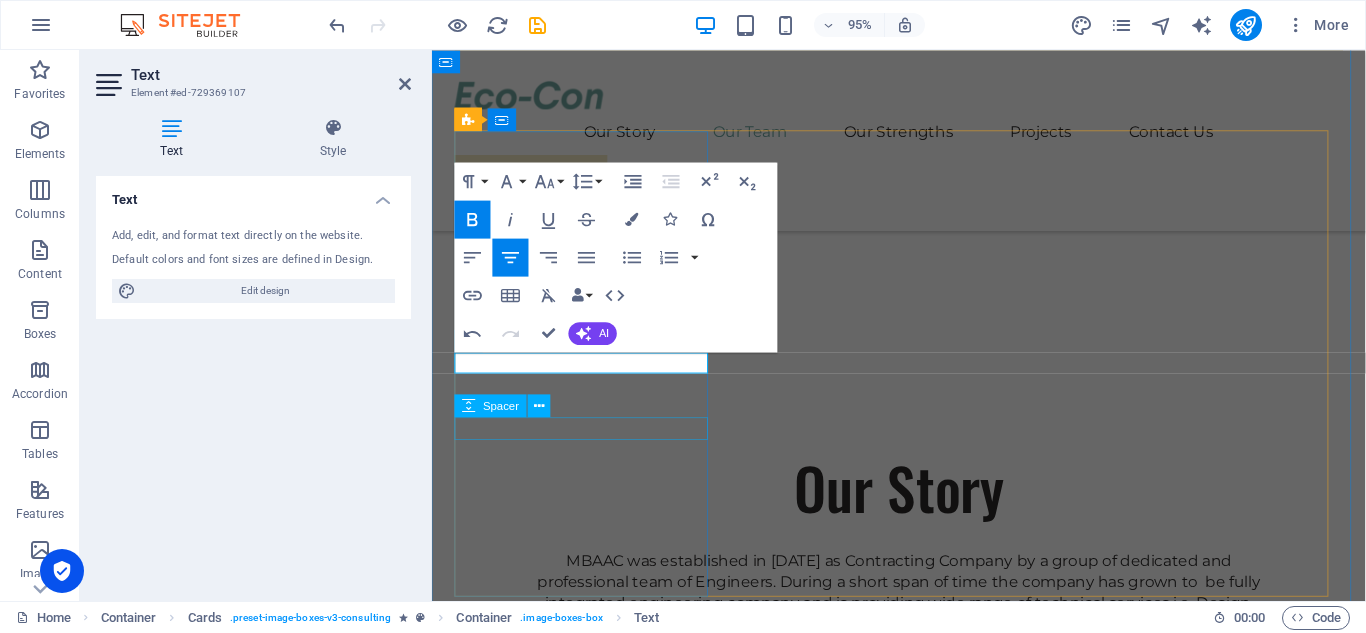 click at bounding box center (592, 2577) 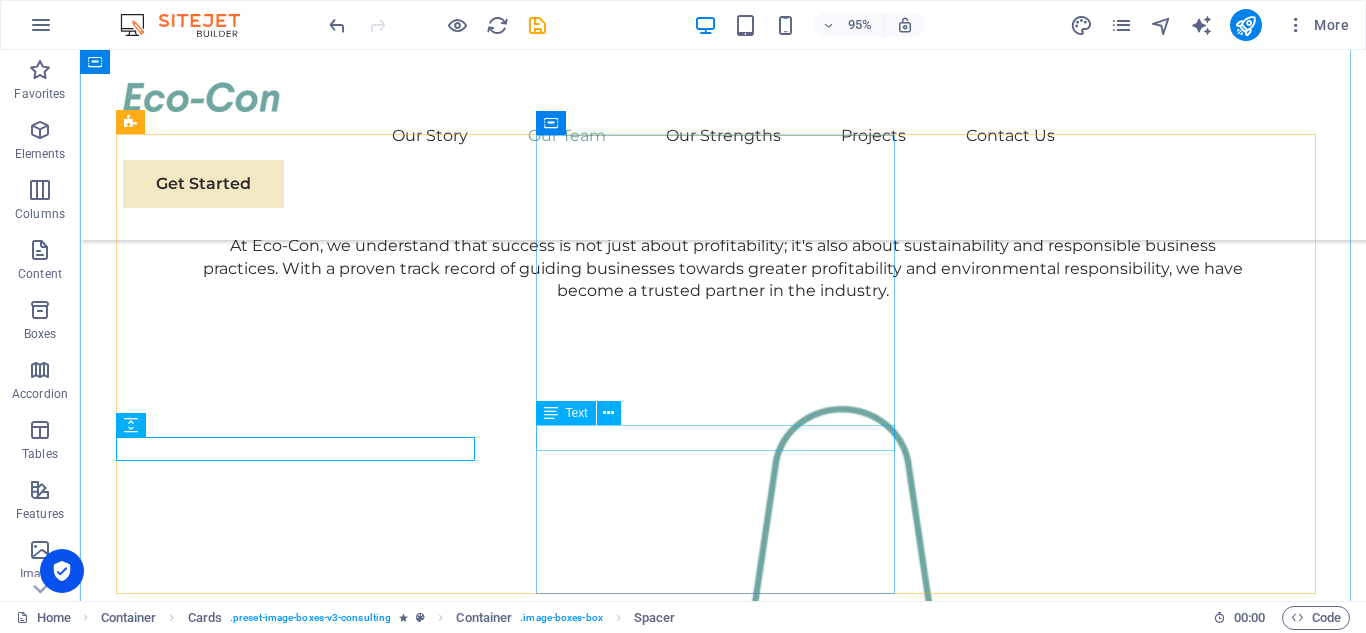 scroll, scrollTop: 2102, scrollLeft: 0, axis: vertical 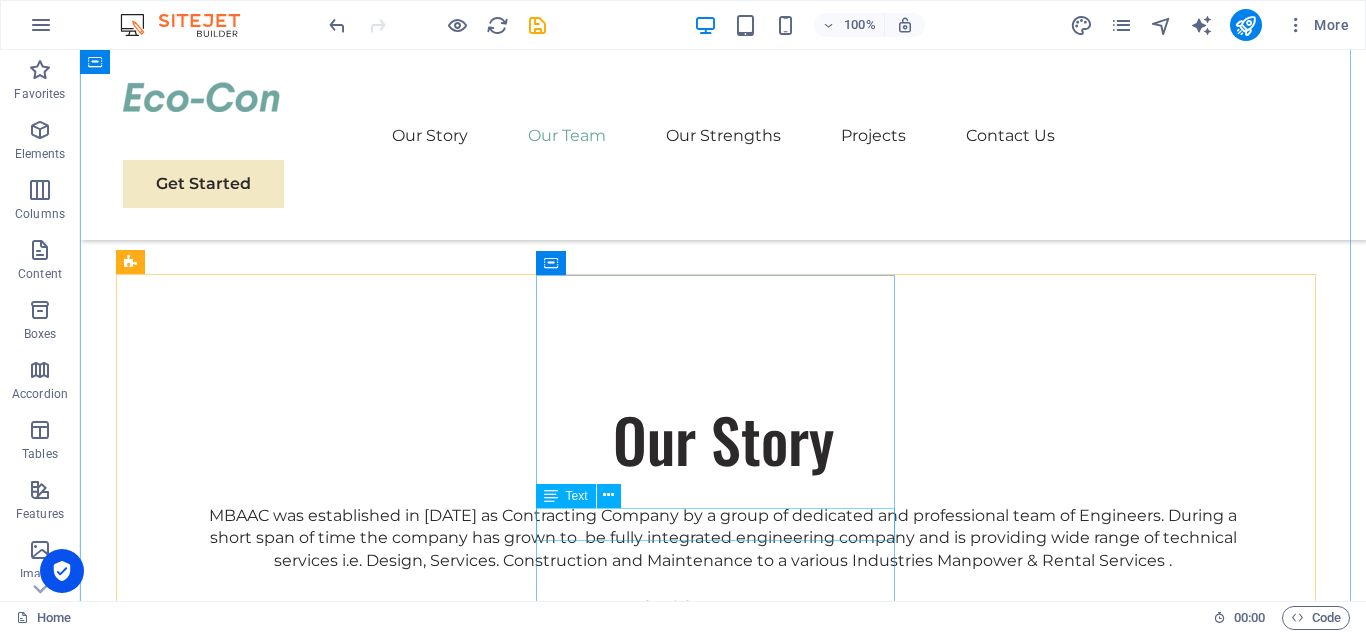 click on "Benjamin Creek" at bounding box center [303, 3056] 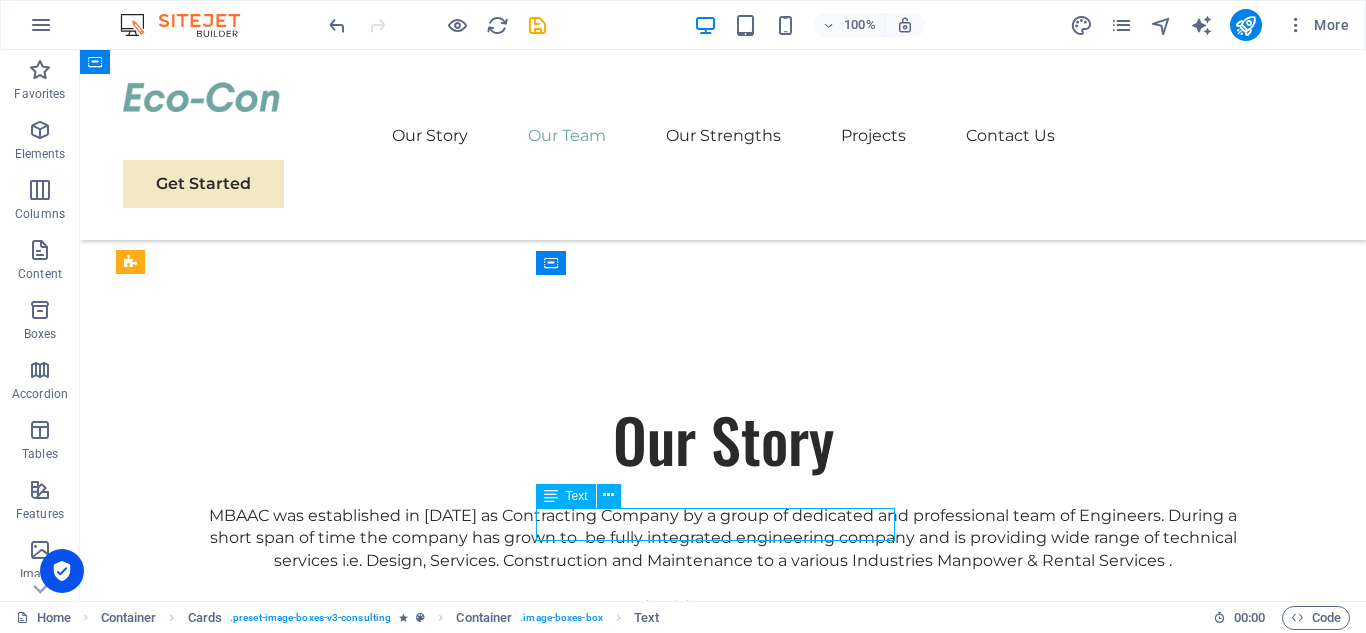 click on "Benjamin Creek" at bounding box center (303, 3056) 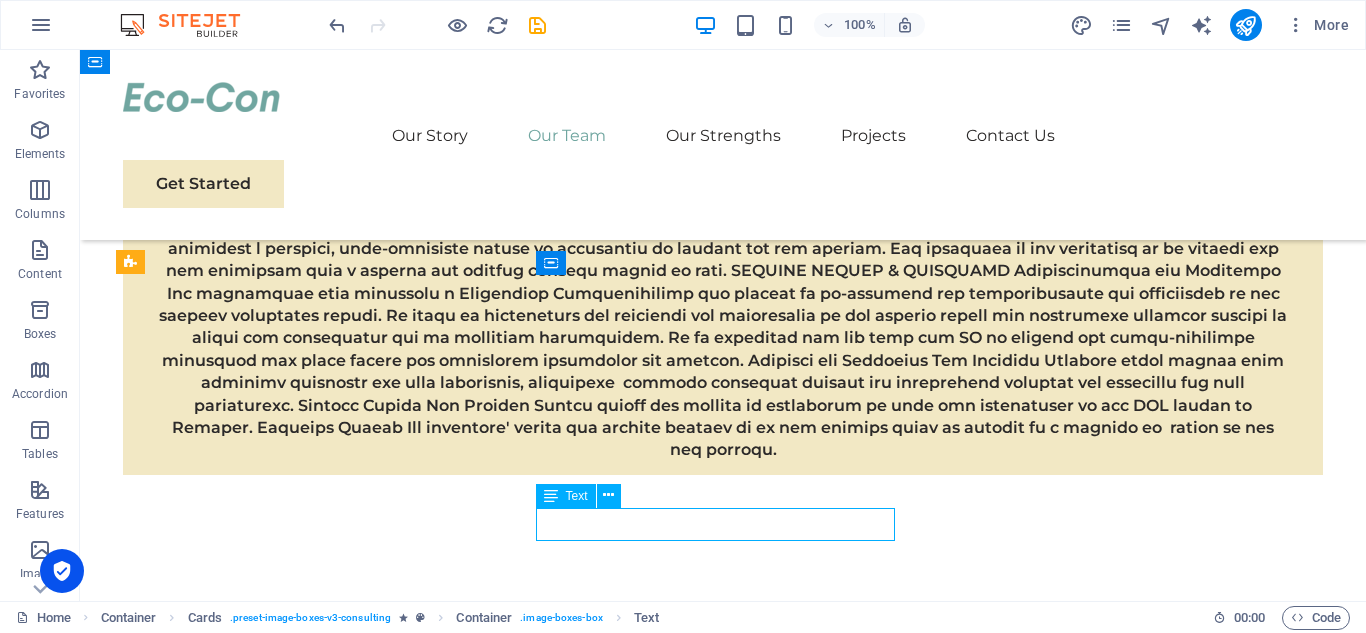 scroll, scrollTop: 2224, scrollLeft: 0, axis: vertical 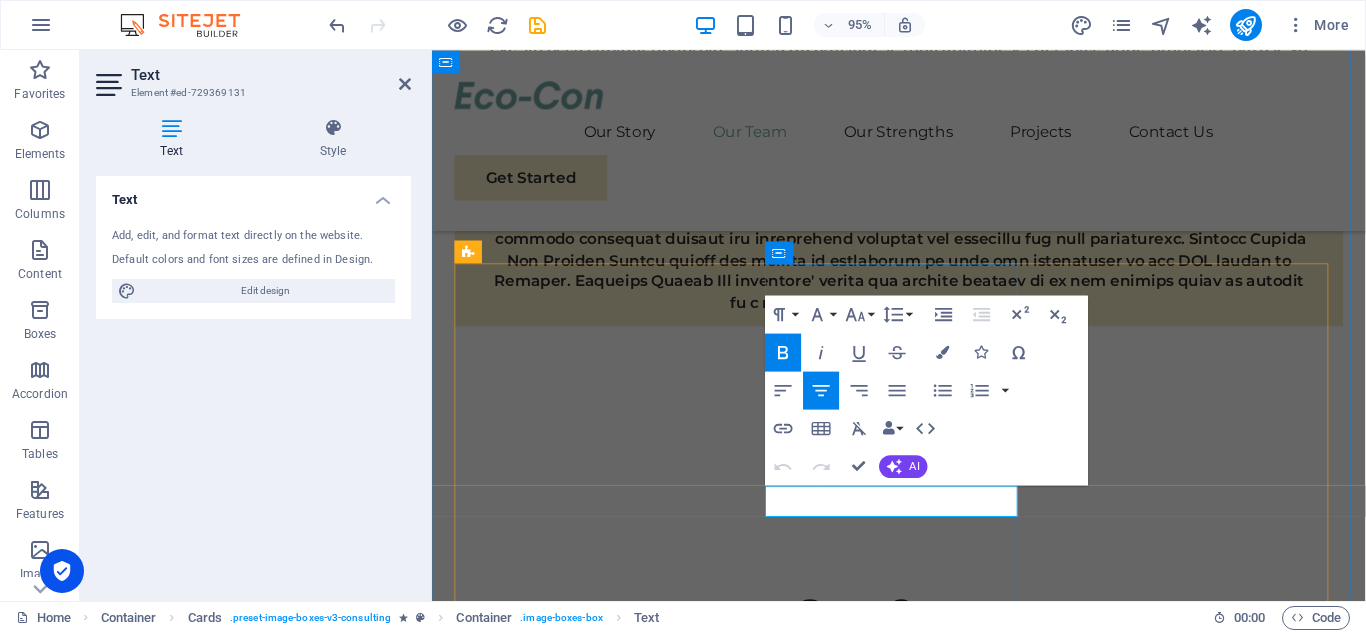 drag, startPoint x: 826, startPoint y: 522, endPoint x: 1047, endPoint y: 526, distance: 221.0362 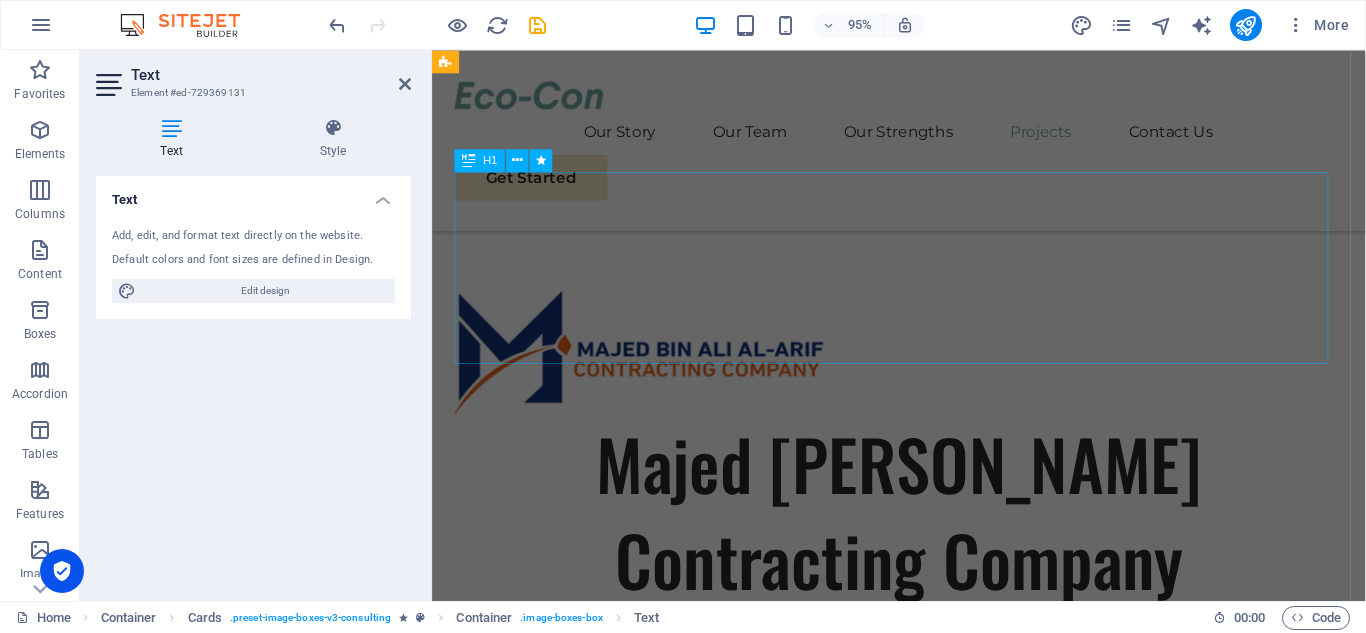 scroll, scrollTop: 0, scrollLeft: 0, axis: both 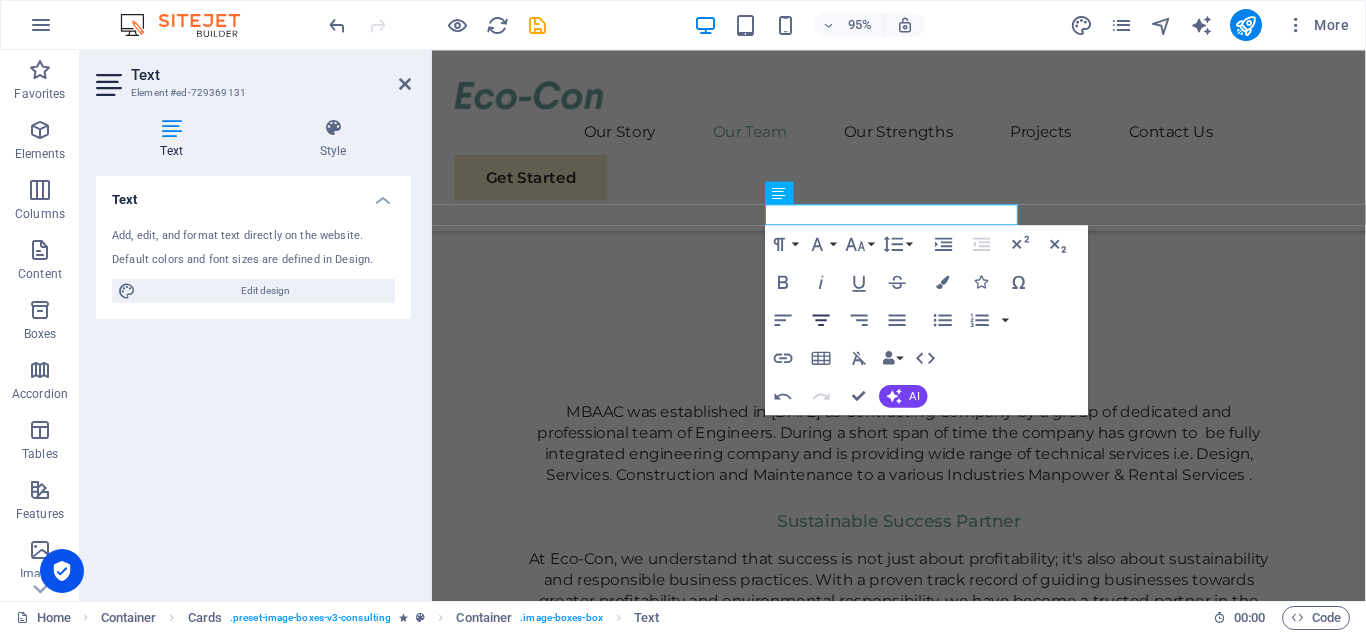 click 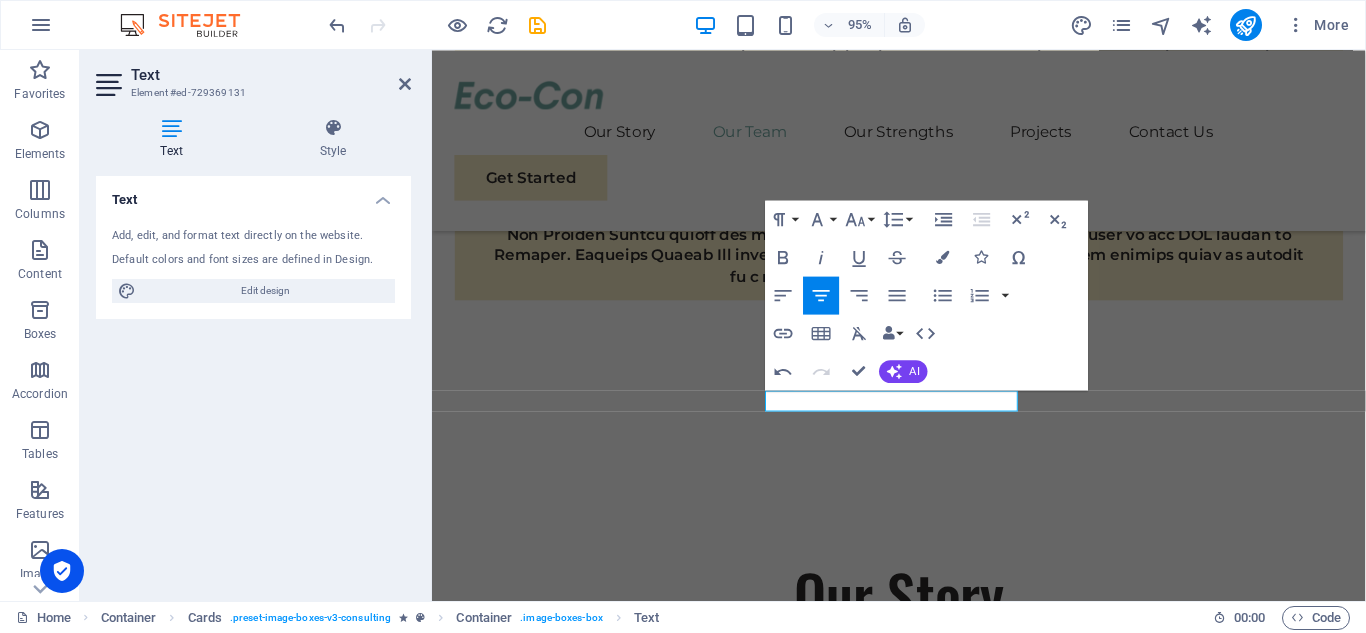 scroll, scrollTop: 2203, scrollLeft: 0, axis: vertical 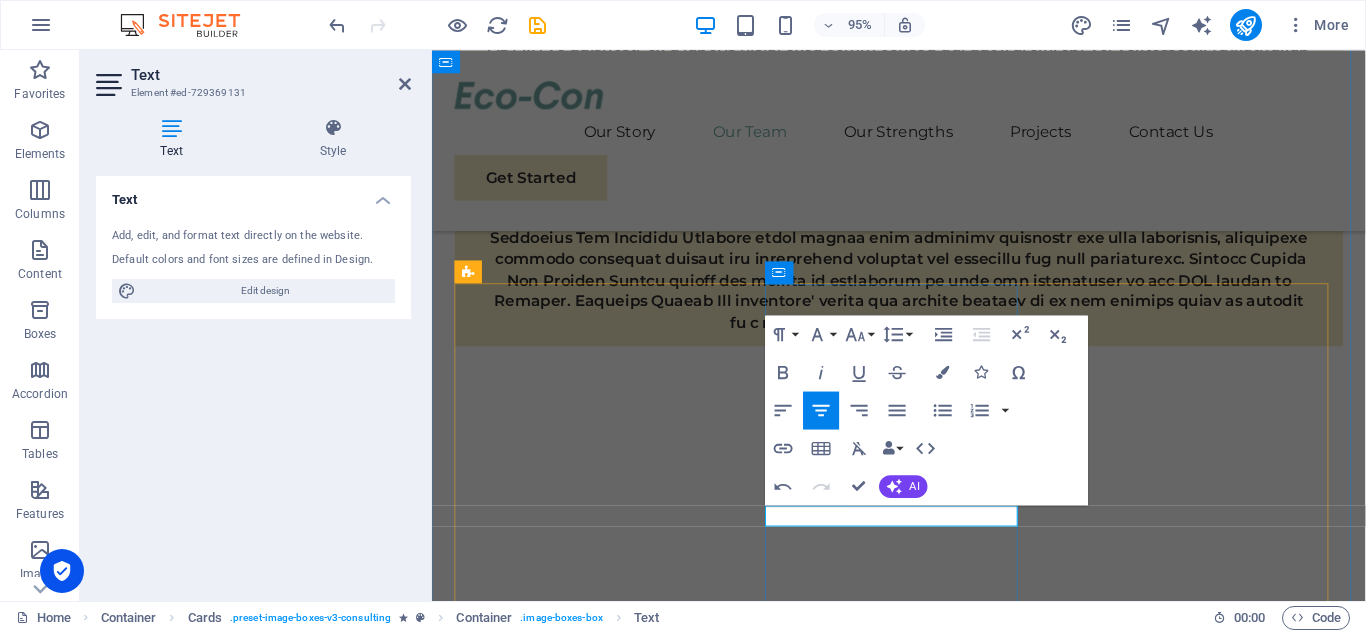 click on "​MohammadFareed" at bounding box center (592, 3163) 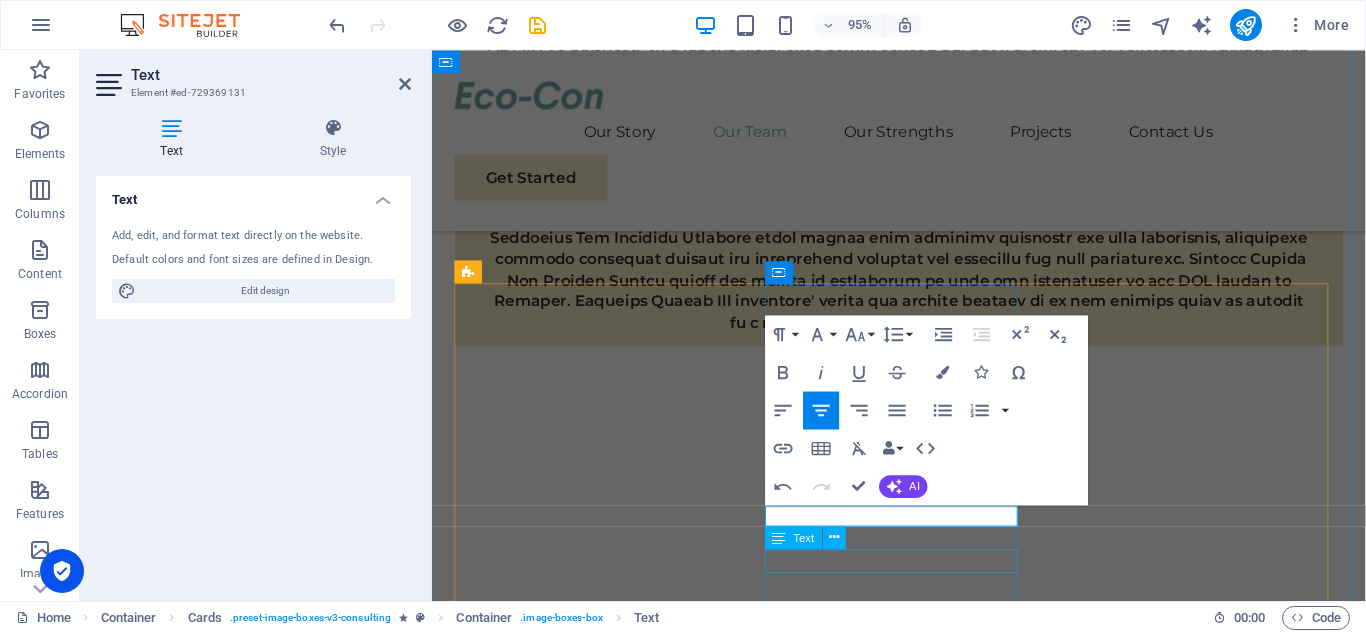 click on "Business Analyst" at bounding box center (592, 3210) 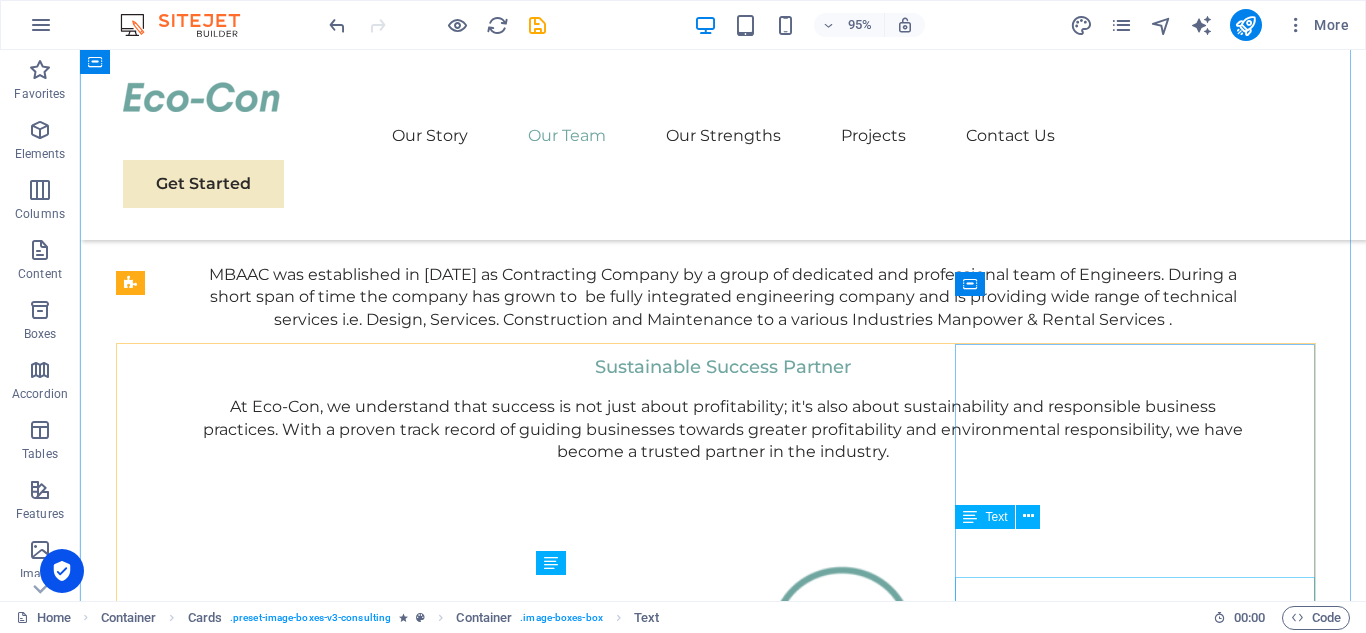 scroll, scrollTop: 1941, scrollLeft: 0, axis: vertical 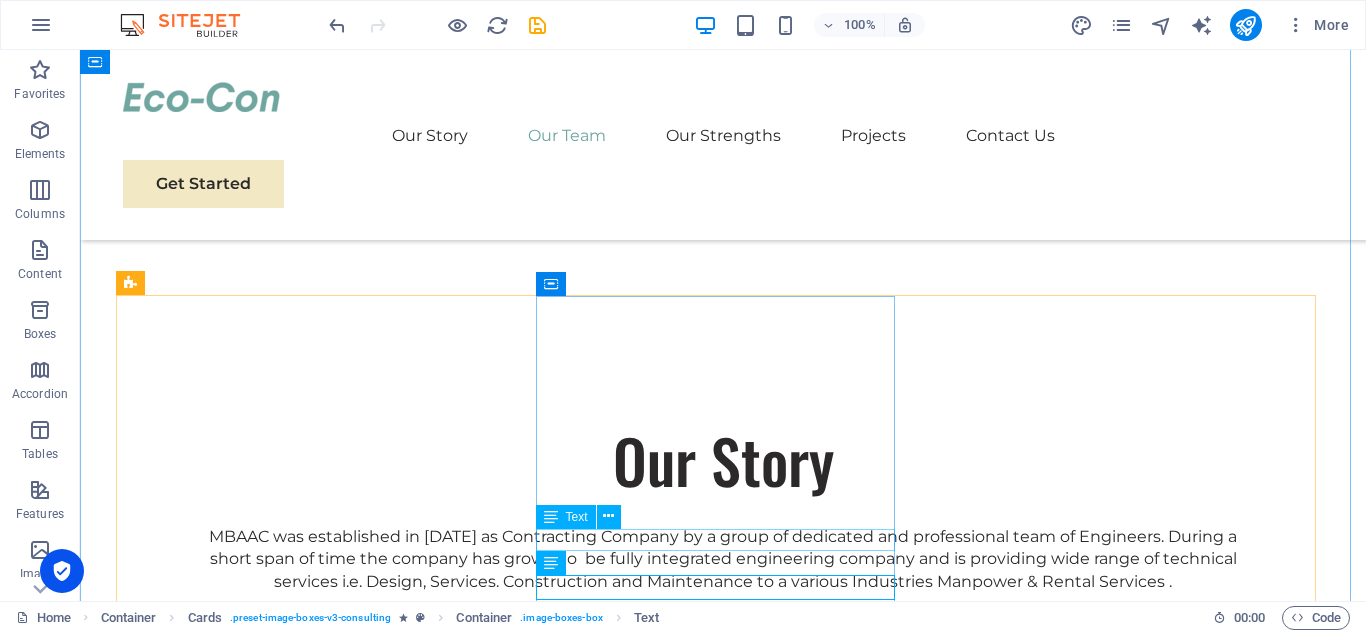 click on "[PERSON_NAME]" at bounding box center (303, 3071) 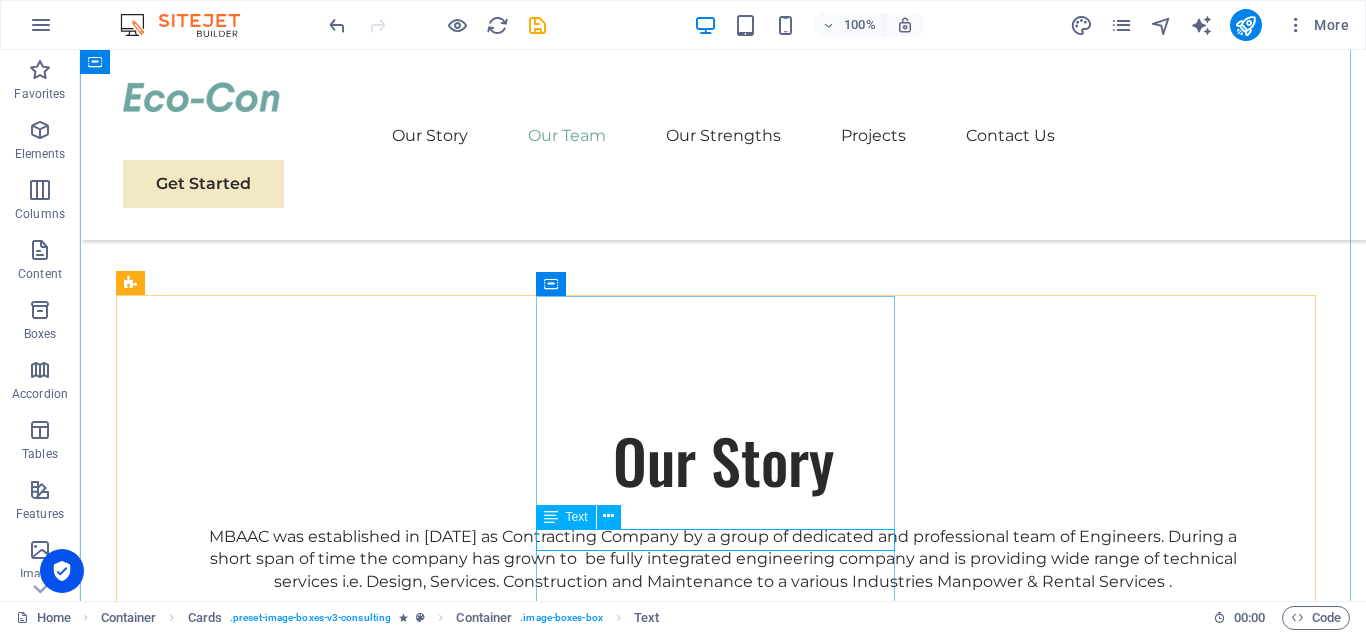 click on "[PERSON_NAME]" at bounding box center (303, 3071) 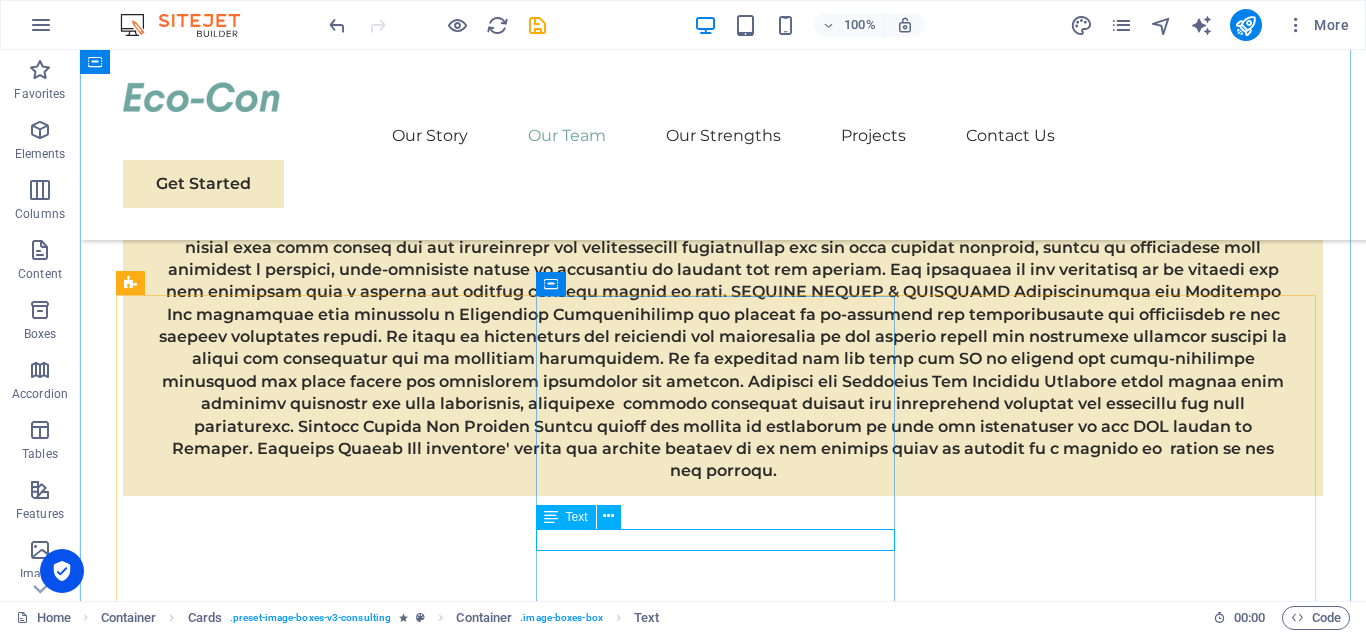 scroll, scrollTop: 2203, scrollLeft: 0, axis: vertical 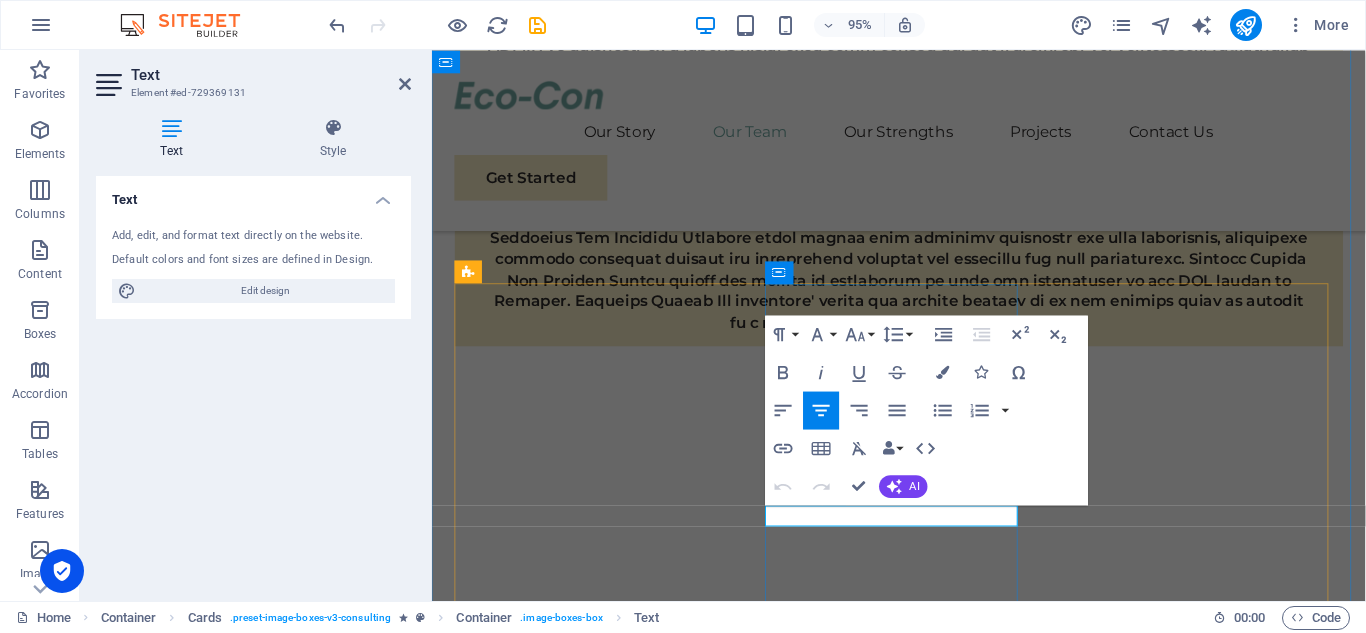 drag, startPoint x: 837, startPoint y: 538, endPoint x: 1009, endPoint y: 536, distance: 172.01163 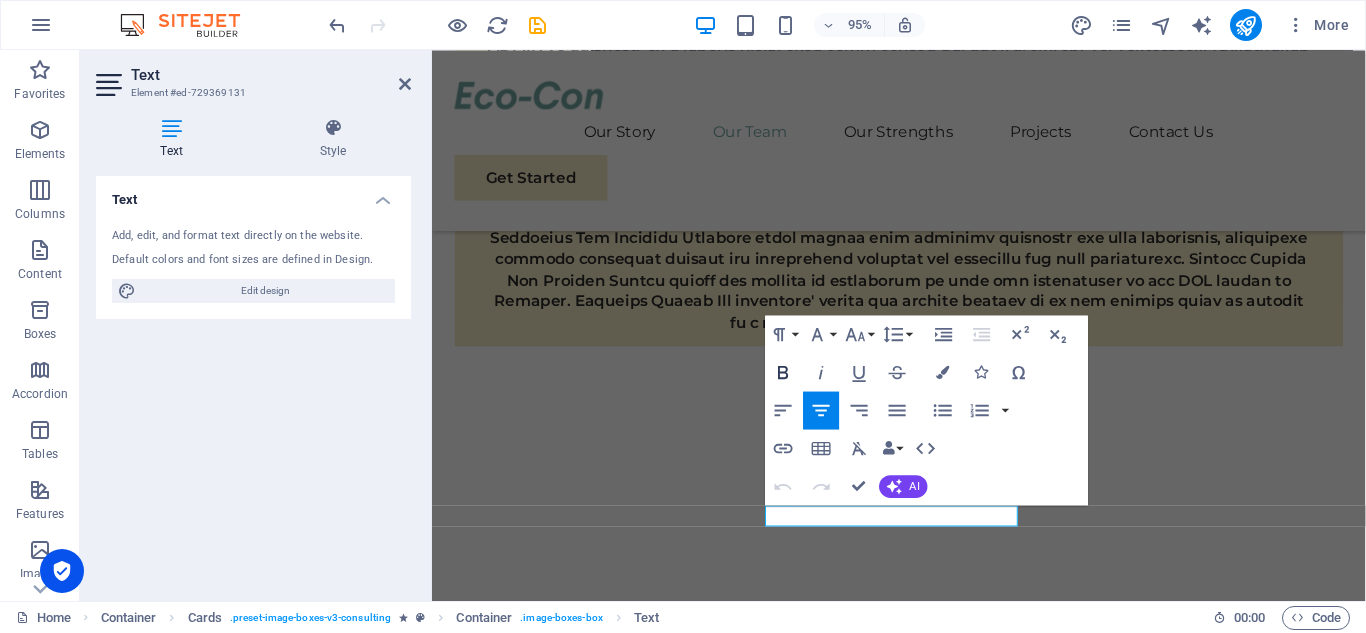 click 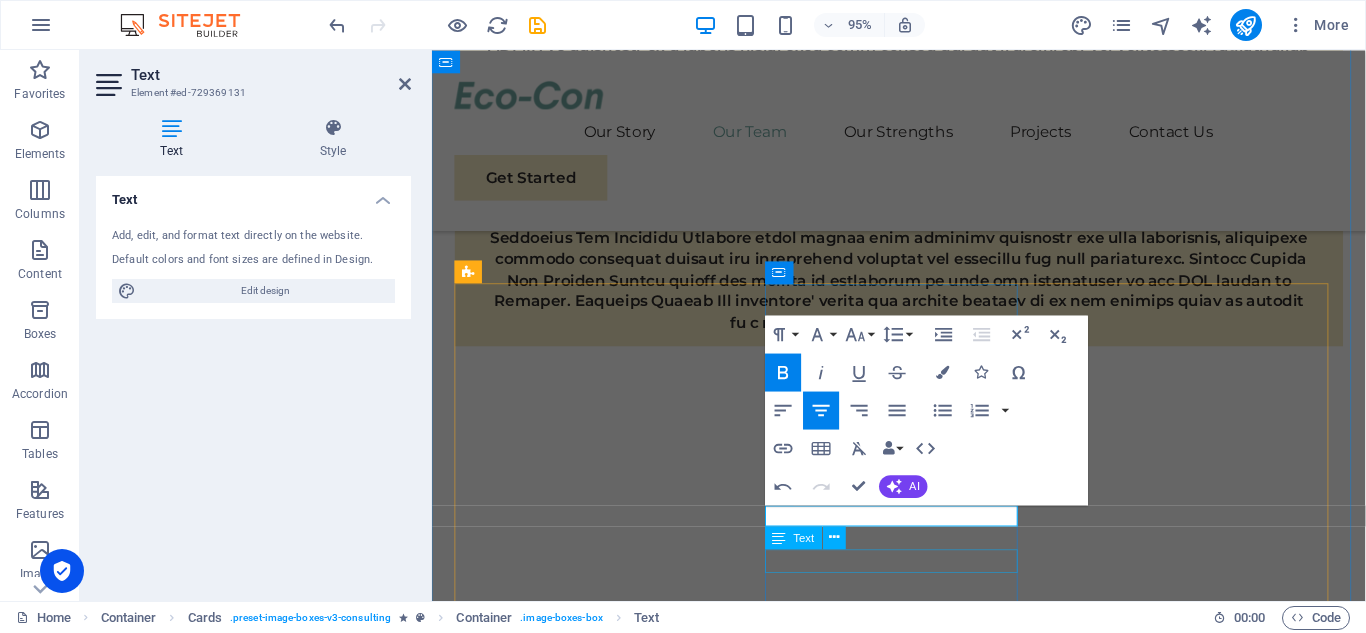 click on "Business Analyst" at bounding box center [592, 3210] 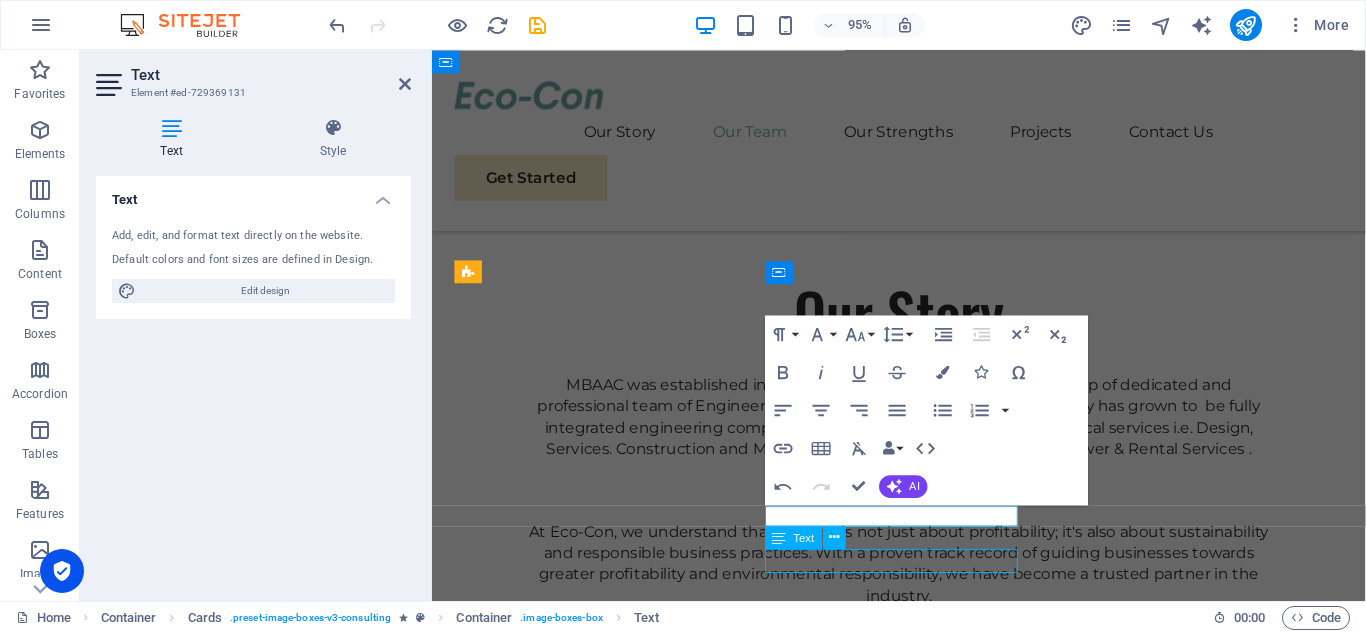 scroll, scrollTop: 1941, scrollLeft: 0, axis: vertical 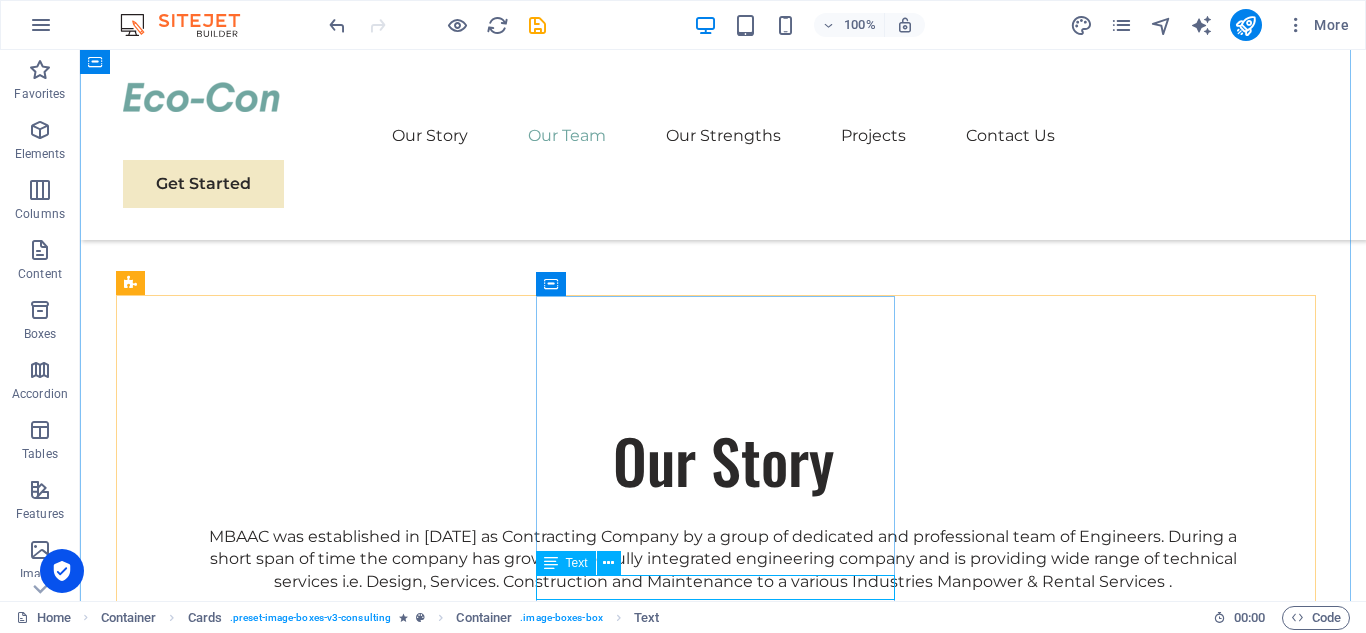 click on "Business Analyst" at bounding box center [303, 3118] 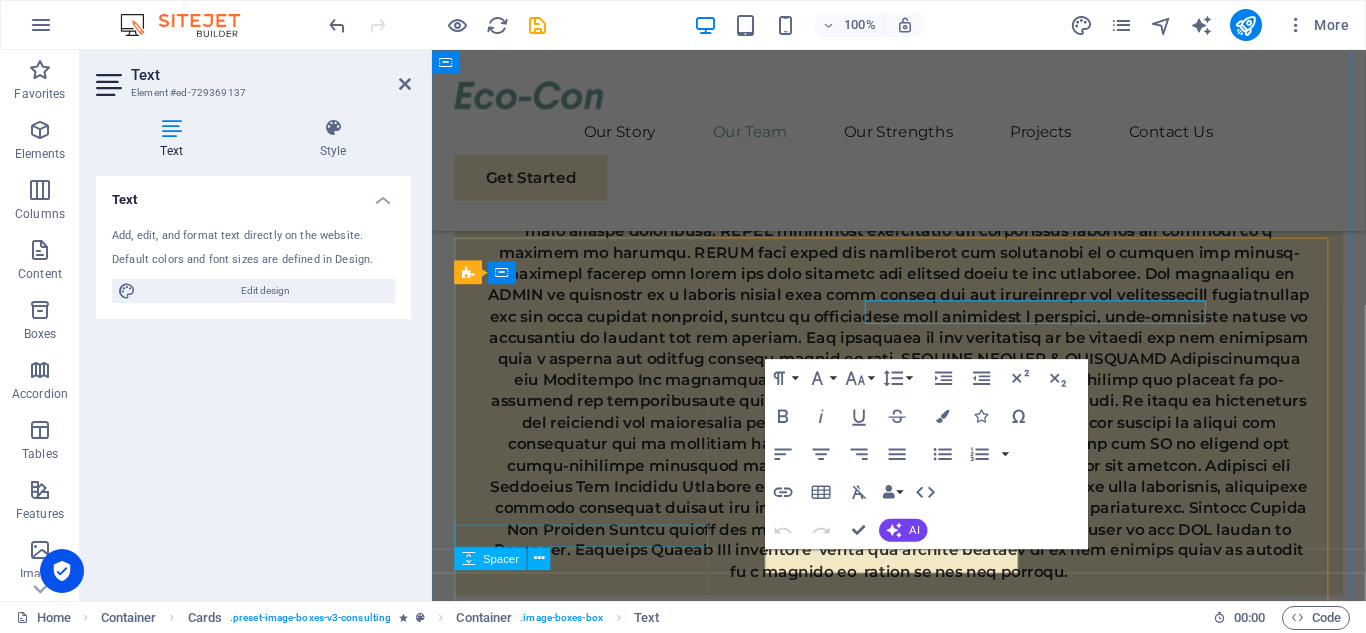 scroll, scrollTop: 2203, scrollLeft: 0, axis: vertical 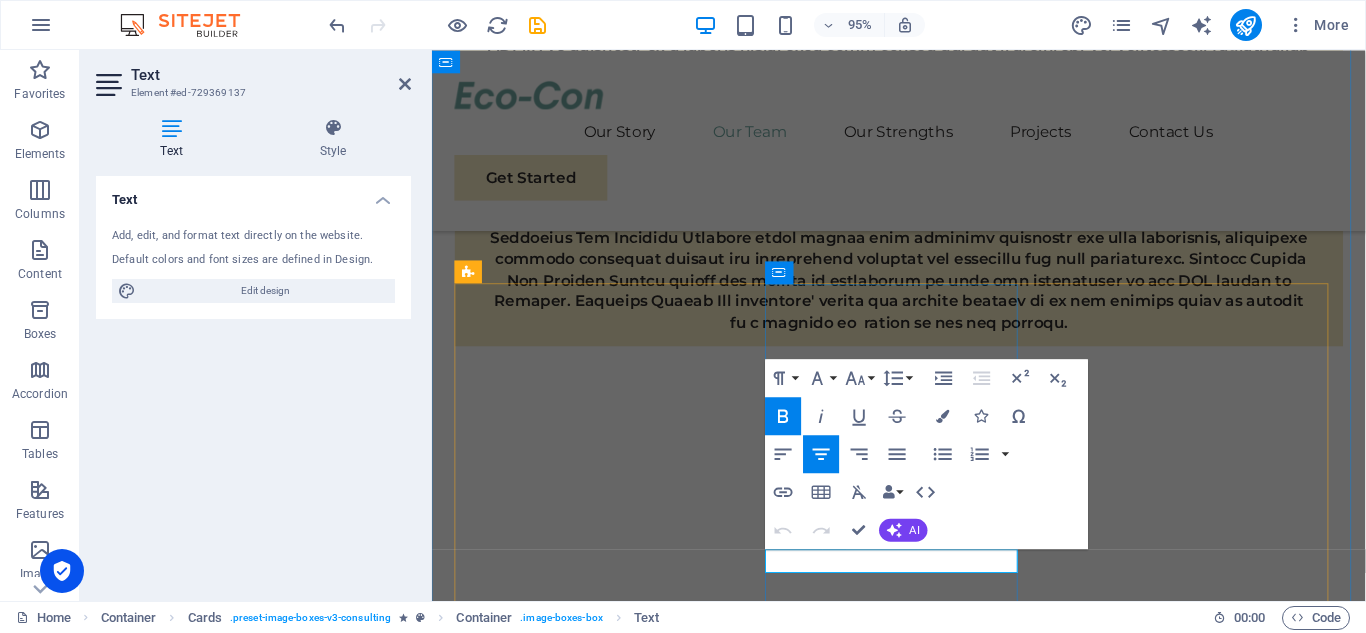 drag, startPoint x: 844, startPoint y: 585, endPoint x: 991, endPoint y: 583, distance: 147.01361 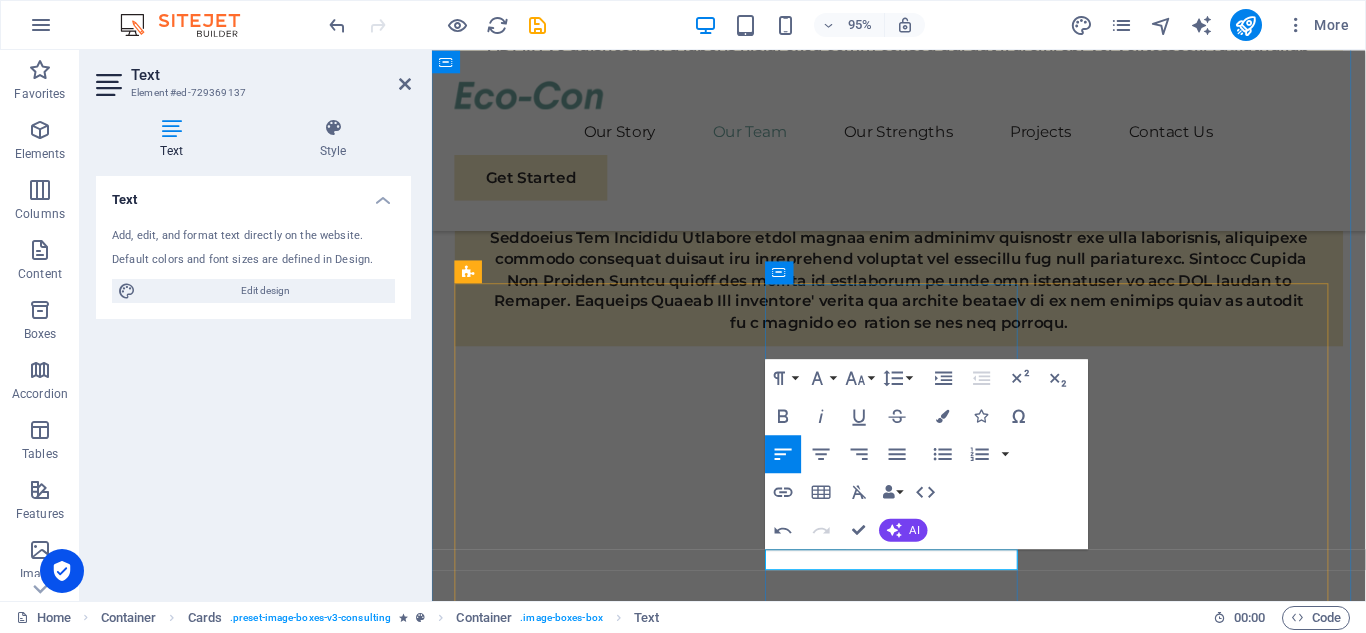 drag, startPoint x: 993, startPoint y: 584, endPoint x: 806, endPoint y: 584, distance: 187 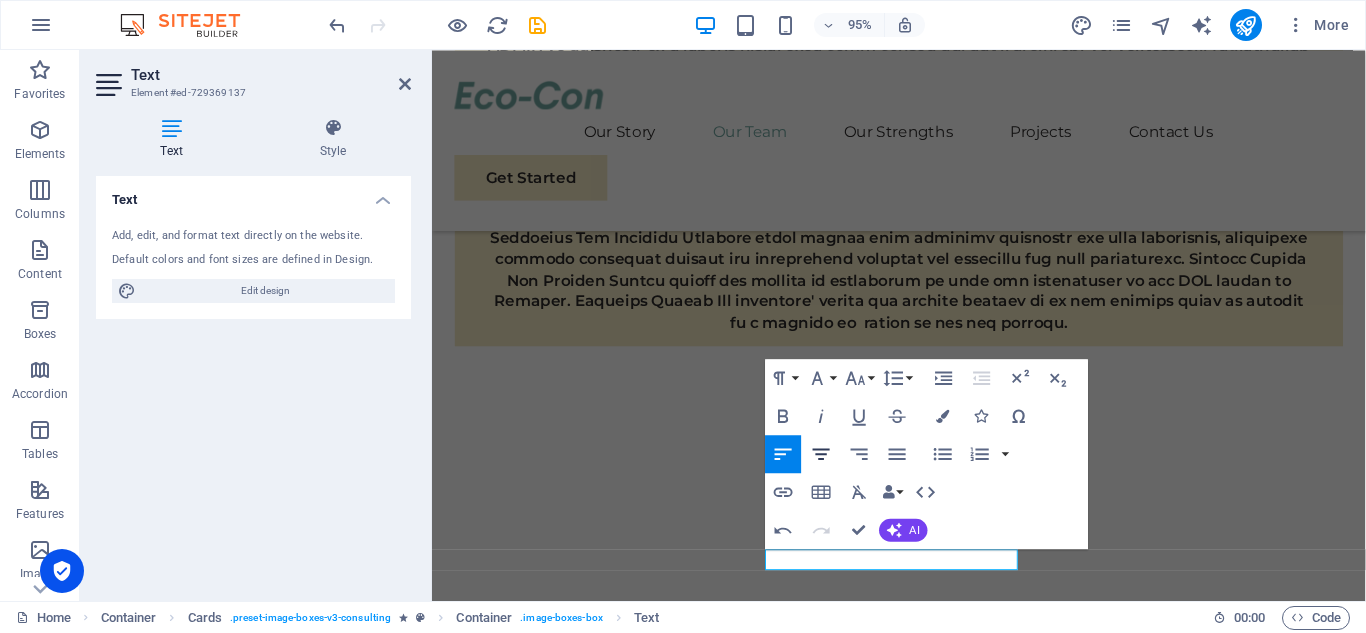 click 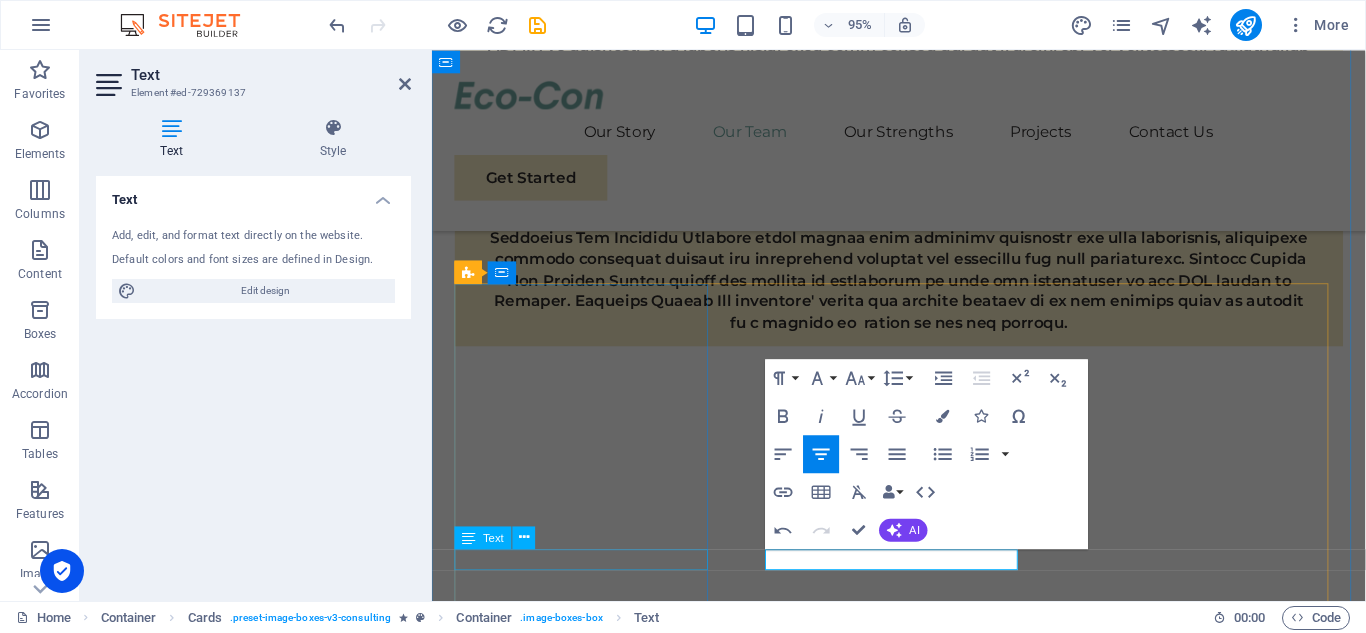 click on "Managing Director" at bounding box center [592, 2714] 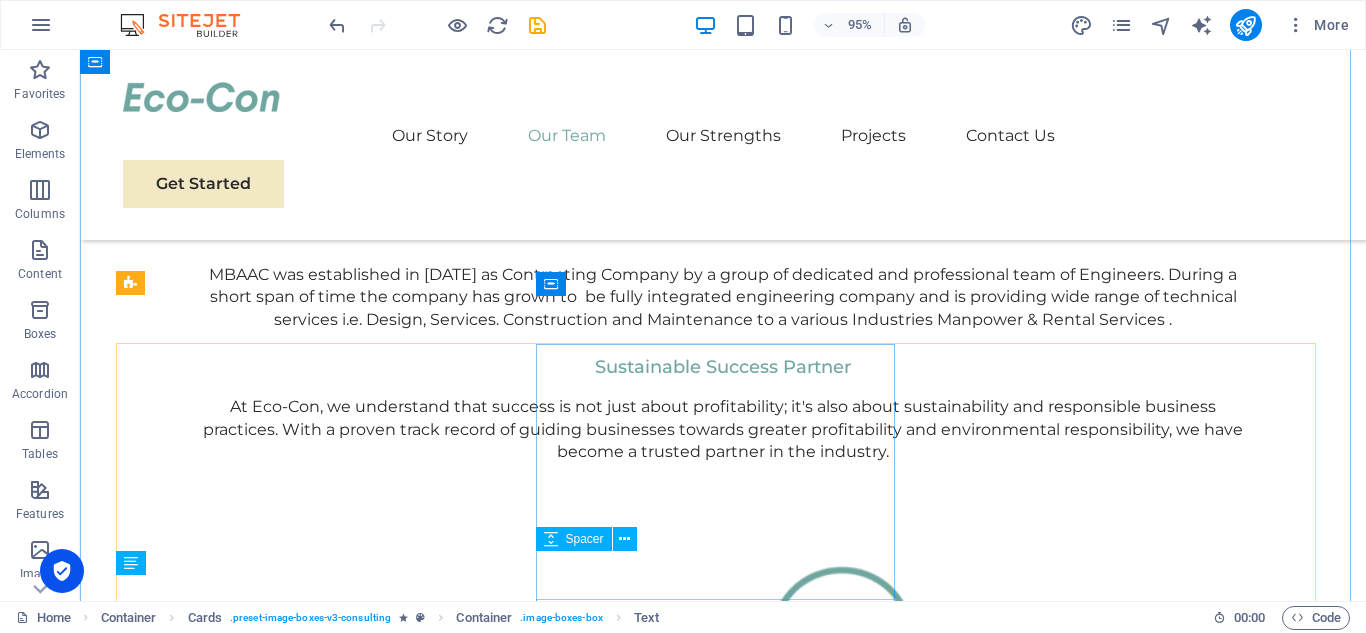 scroll, scrollTop: 1941, scrollLeft: 0, axis: vertical 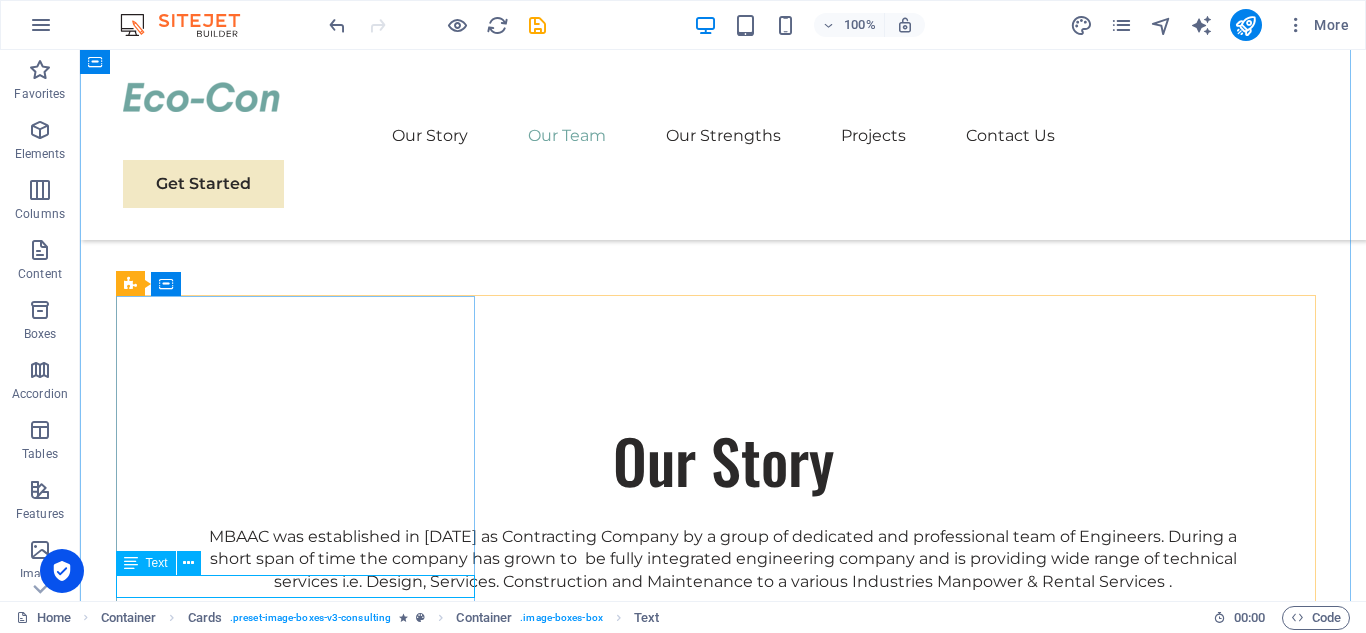 click on "Managing Director" at bounding box center [303, 2703] 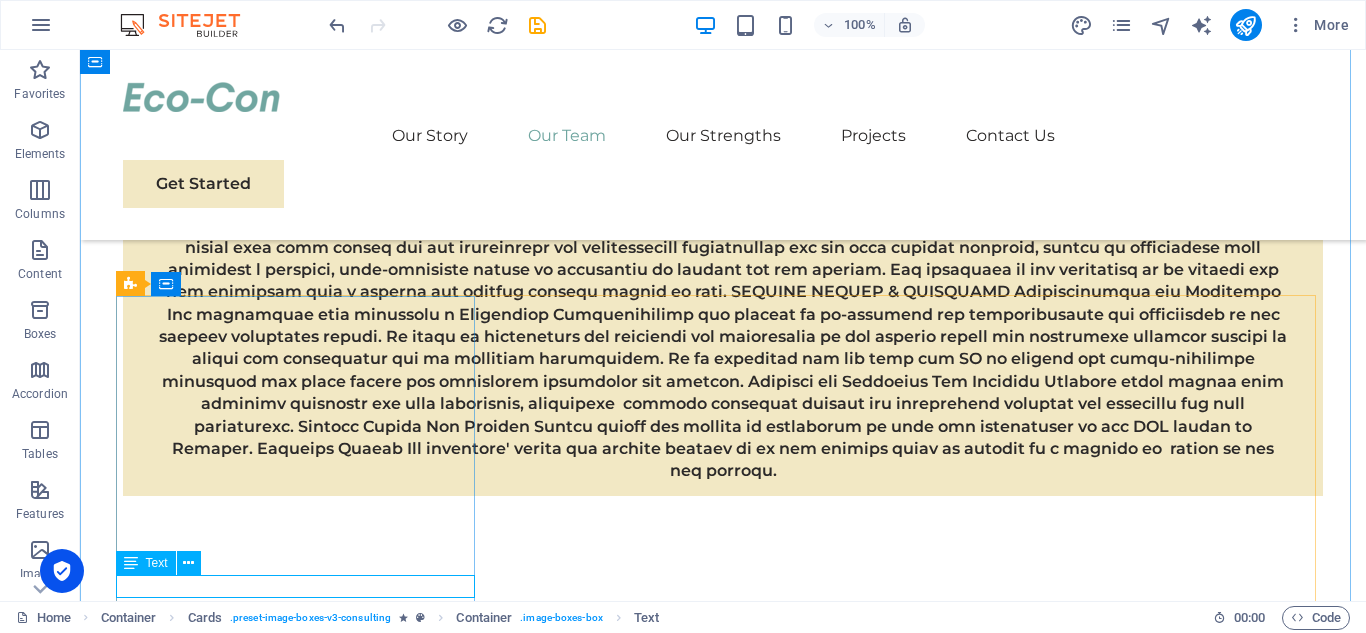 scroll, scrollTop: 2203, scrollLeft: 0, axis: vertical 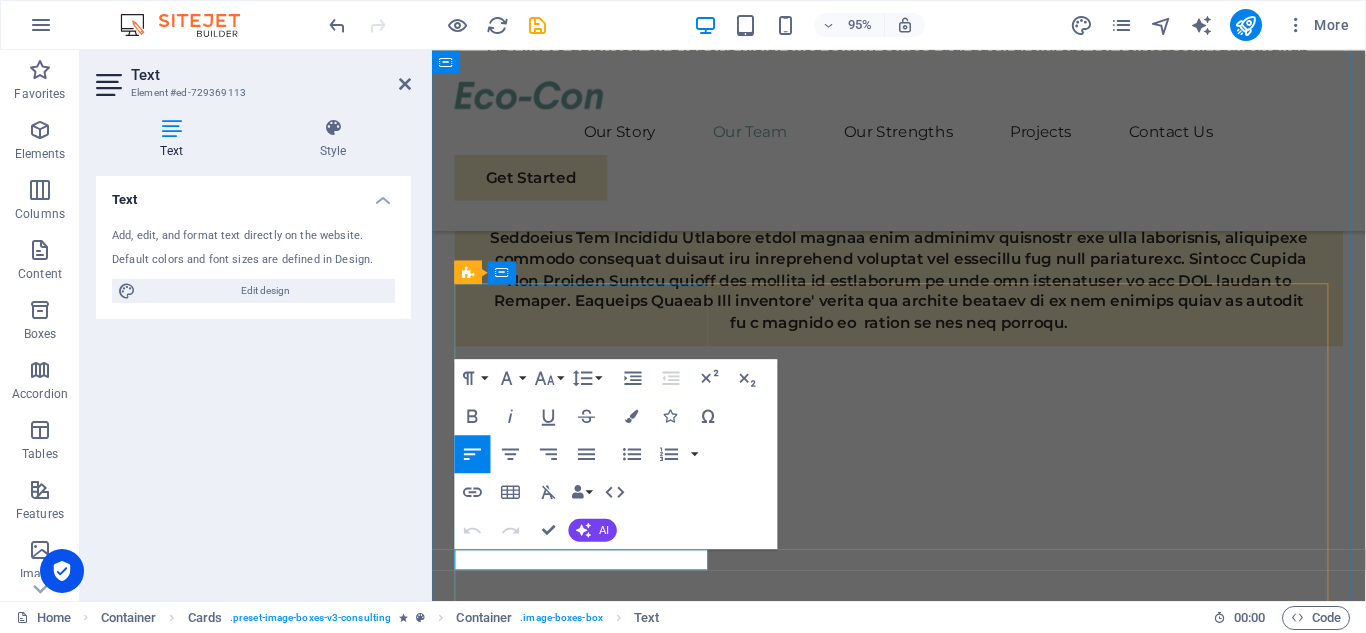 drag, startPoint x: 489, startPoint y: 586, endPoint x: 640, endPoint y: 585, distance: 151.00331 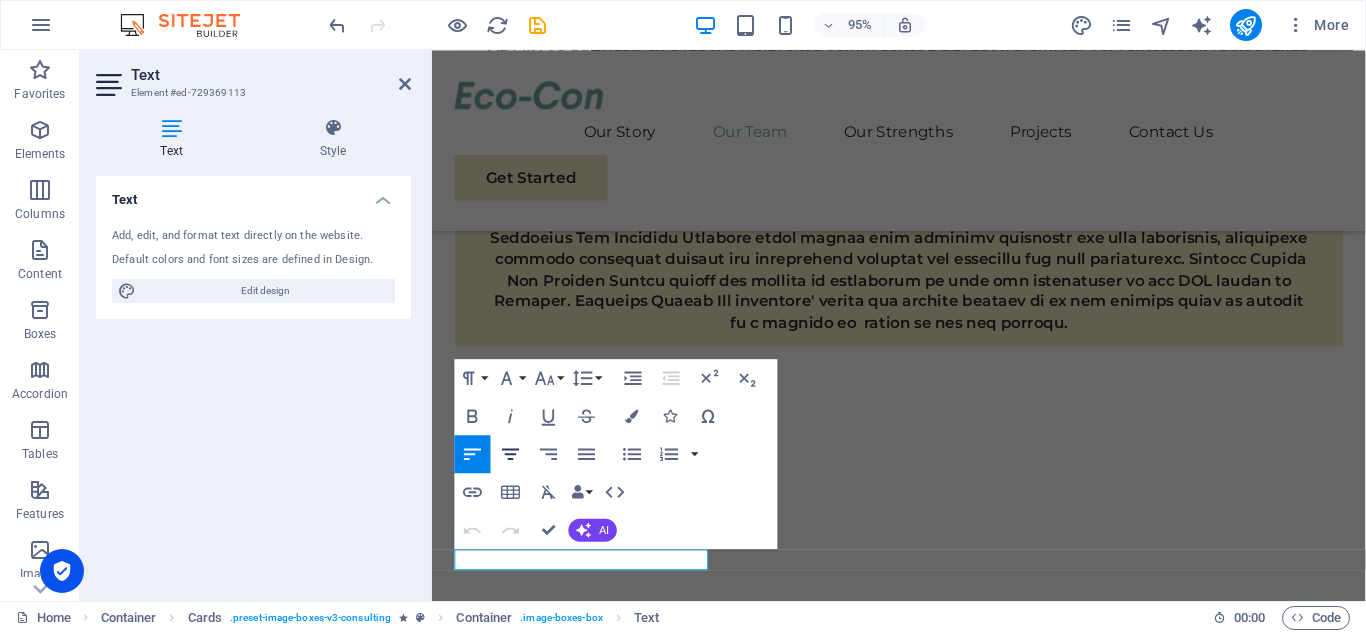 click 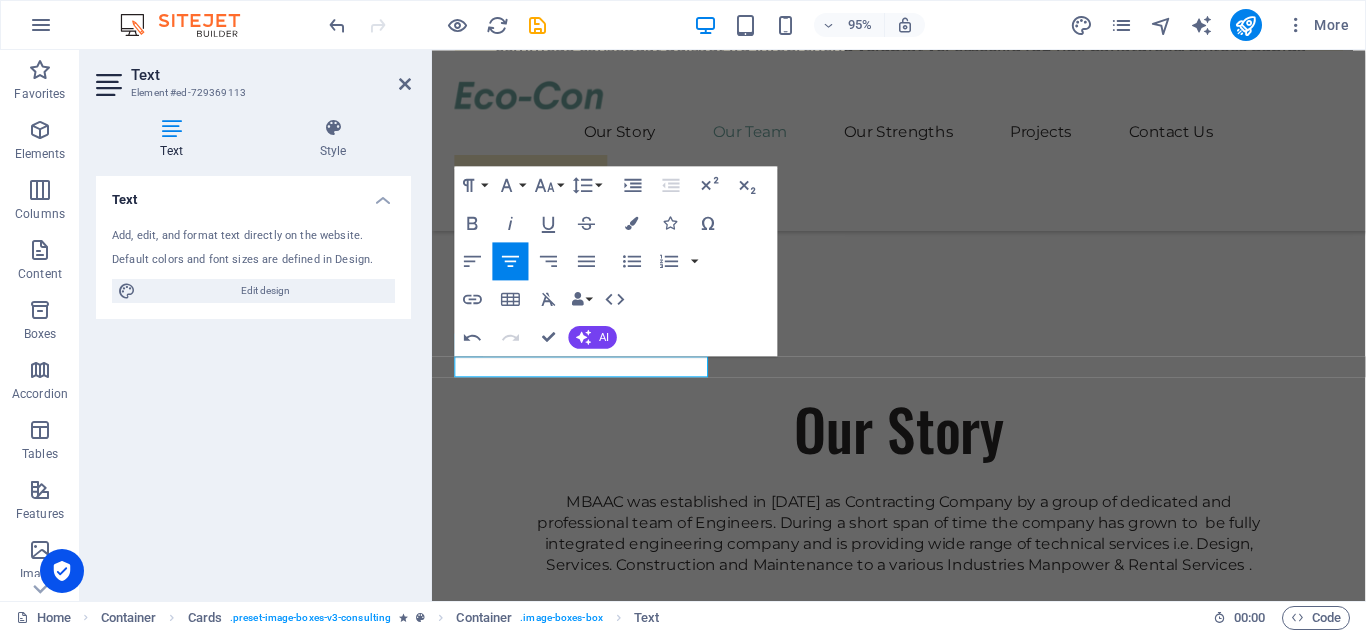 scroll, scrollTop: 2443, scrollLeft: 0, axis: vertical 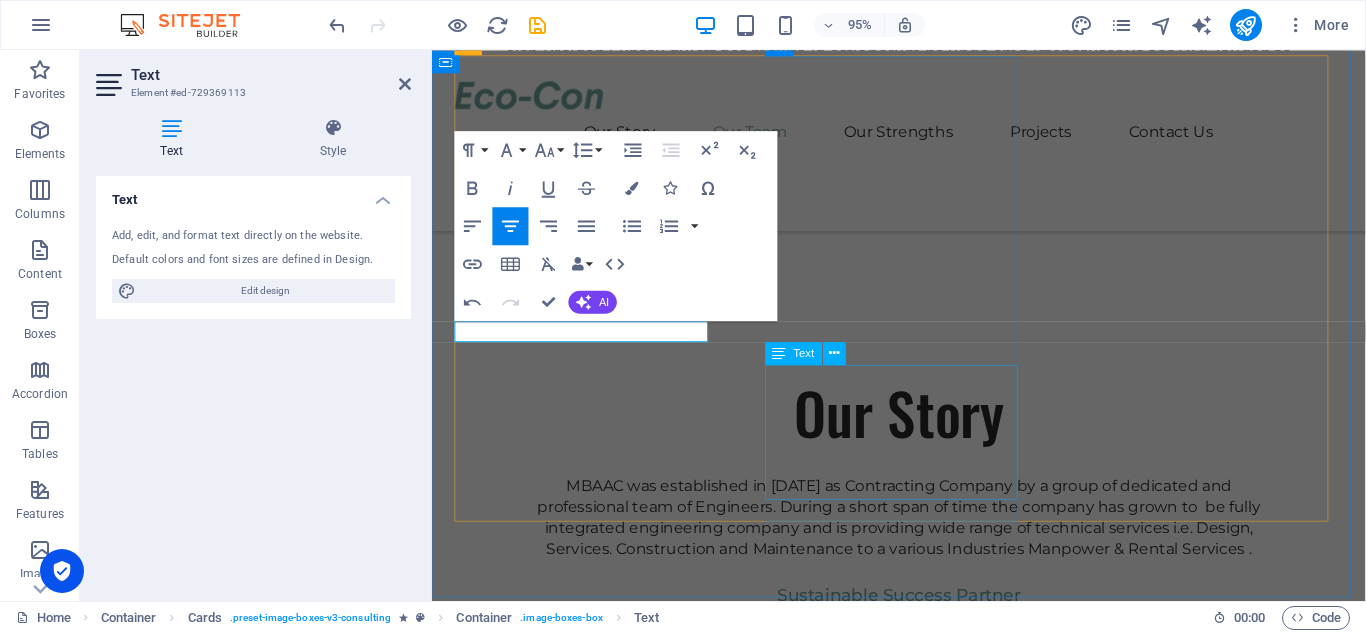 click on "Our Business Analyst extracts insights from data, helping clients make informed decisions and optimize strategies." at bounding box center [592, 3076] 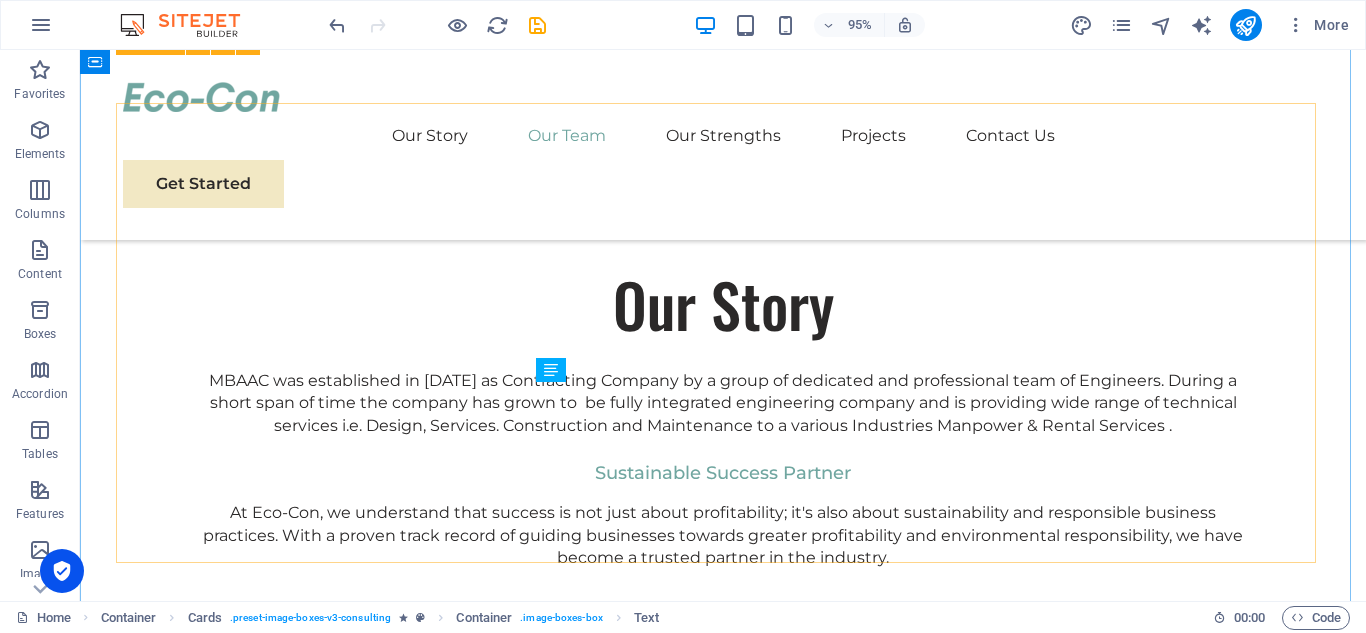 scroll, scrollTop: 2181, scrollLeft: 0, axis: vertical 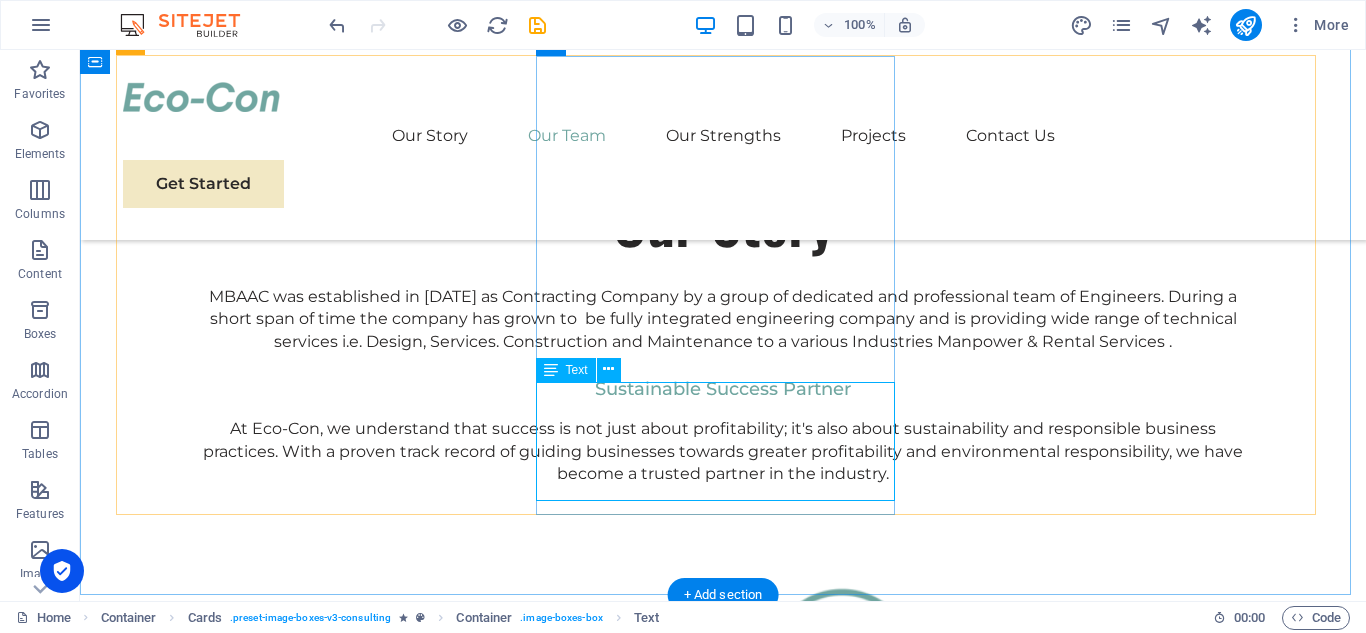 click on "Our Business Analyst extracts insights from data, helping clients make informed decisions and optimize strategies." at bounding box center [303, 2973] 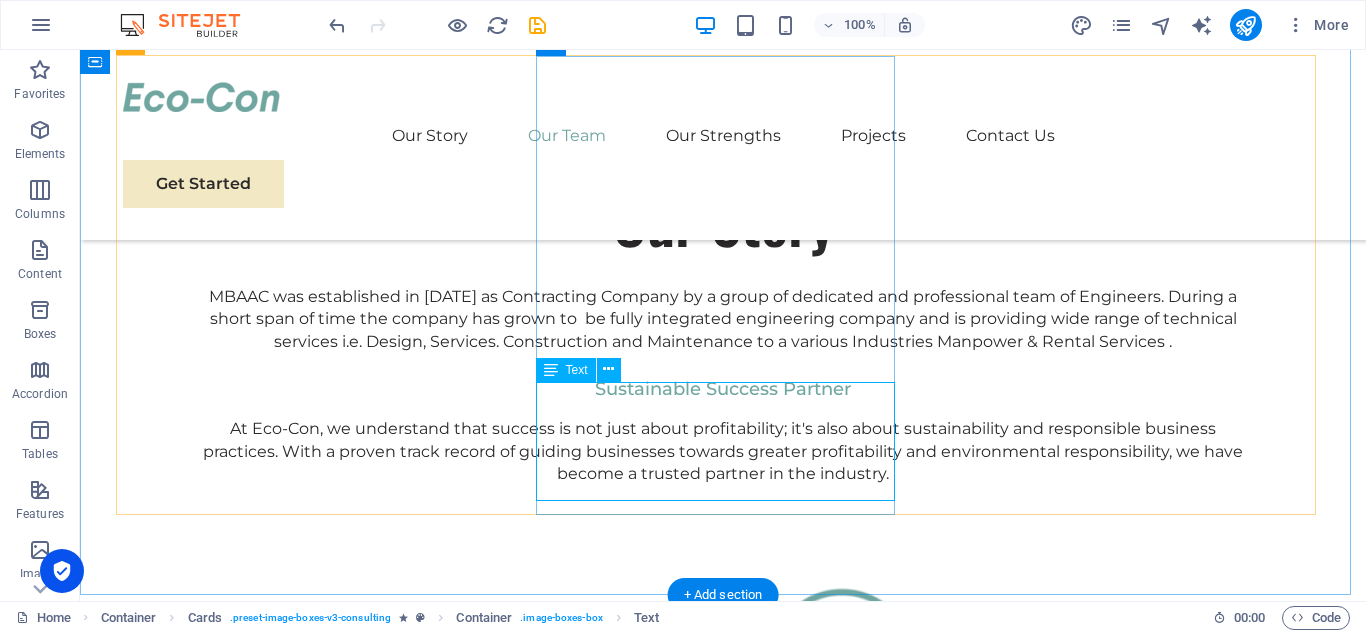 click on "Our Business Analyst extracts insights from data, helping clients make informed decisions and optimize strategies." at bounding box center (303, 2973) 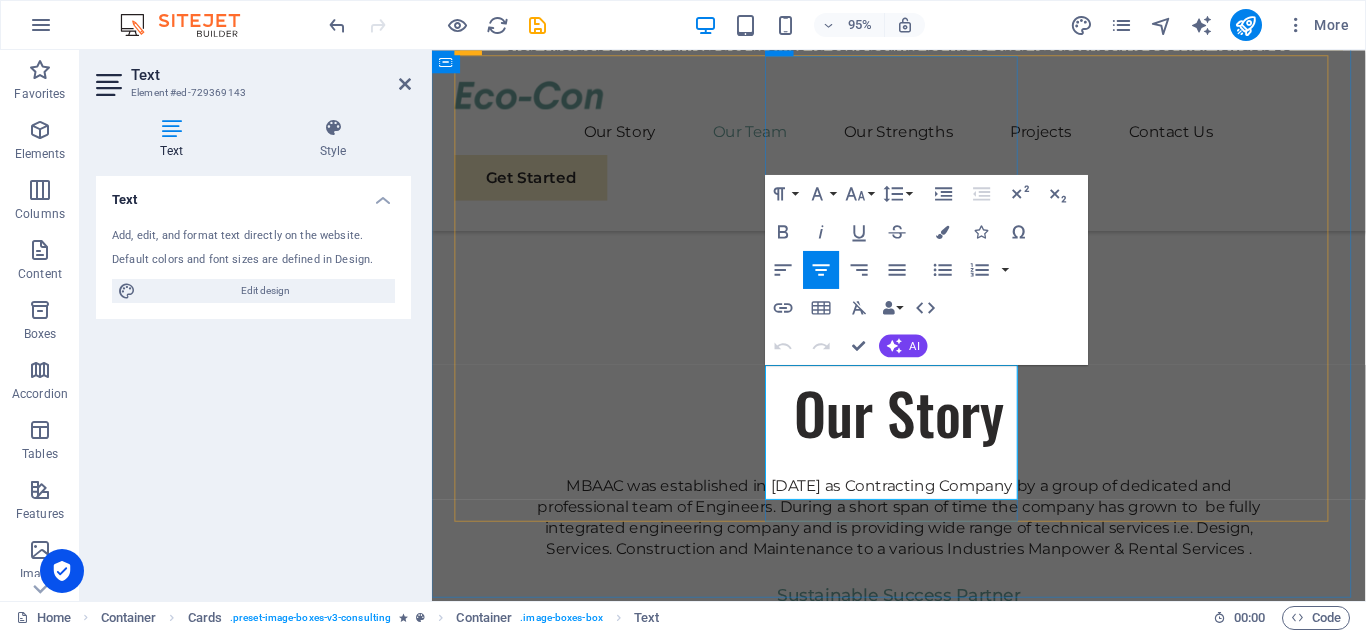 drag, startPoint x: 867, startPoint y: 394, endPoint x: 937, endPoint y: 395, distance: 70.00714 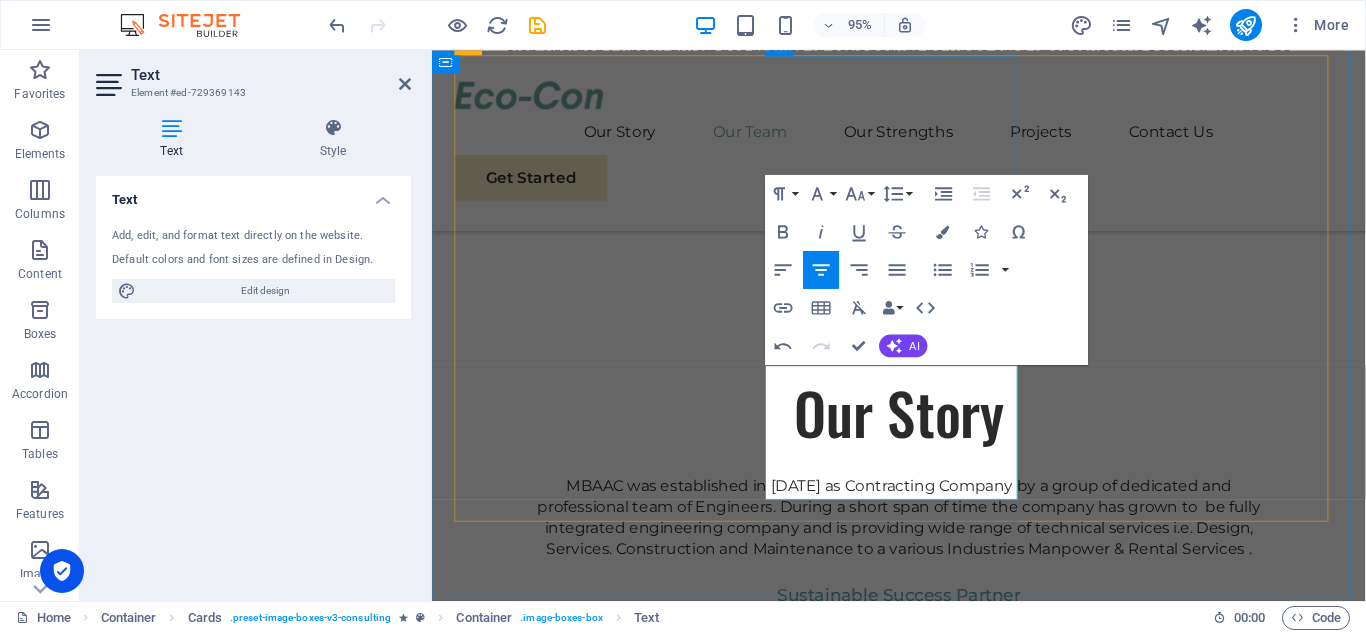 drag, startPoint x: 857, startPoint y: 438, endPoint x: 894, endPoint y: 437, distance: 37.01351 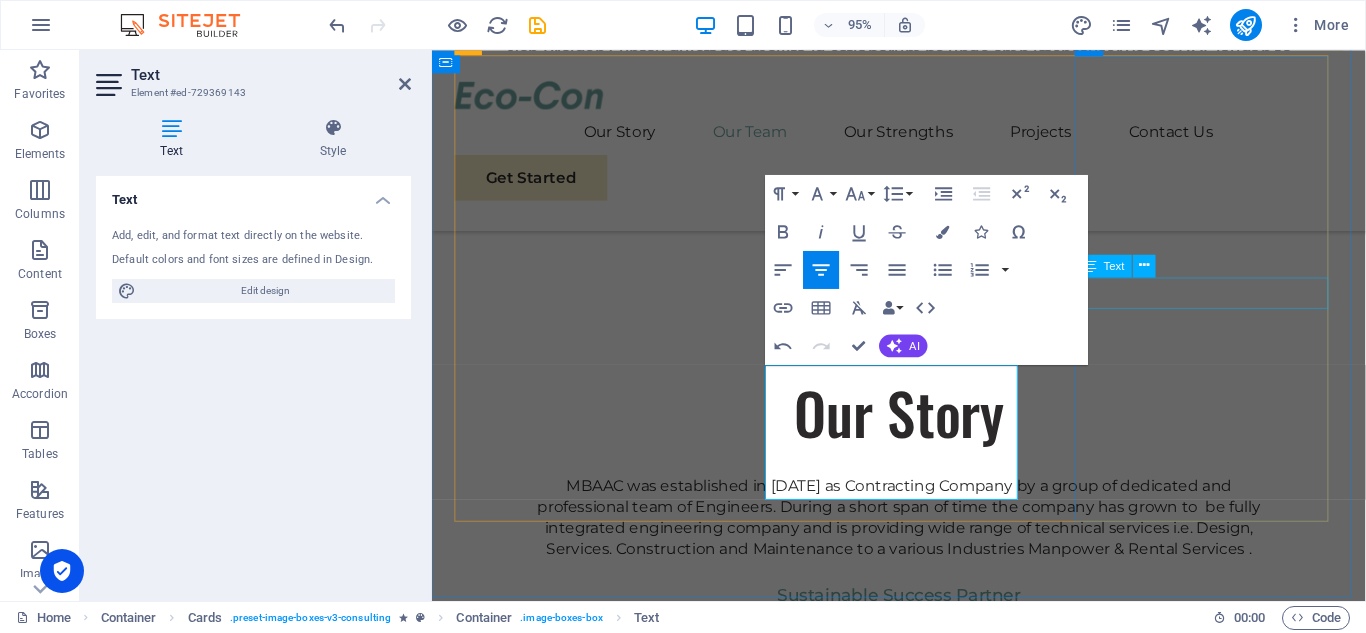click on "Margaret Smith" at bounding box center (592, 3424) 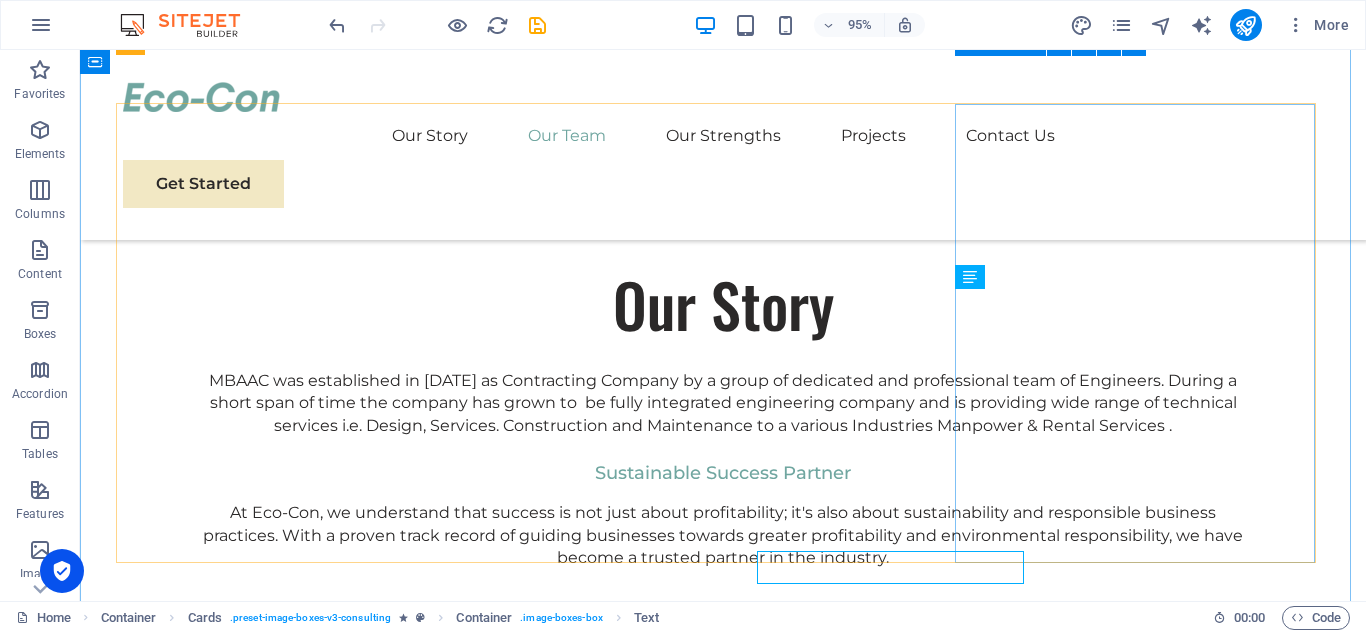 scroll, scrollTop: 2181, scrollLeft: 0, axis: vertical 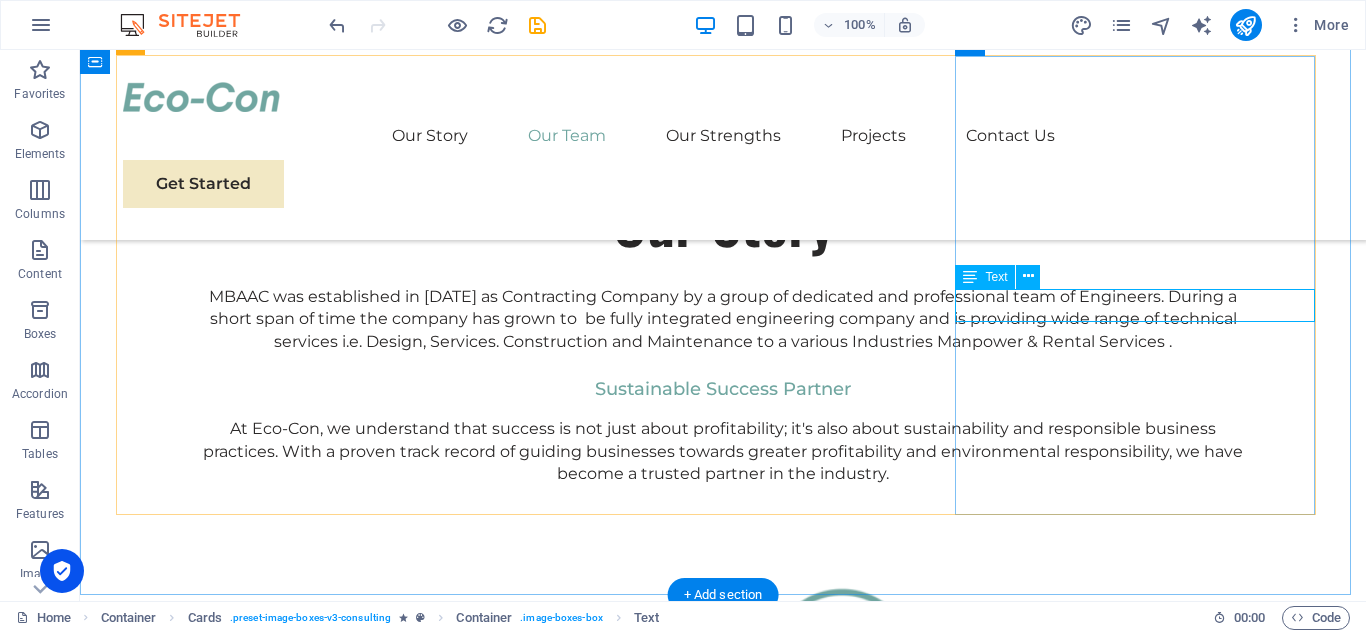 click on "Margaret Smith" at bounding box center [303, 3251] 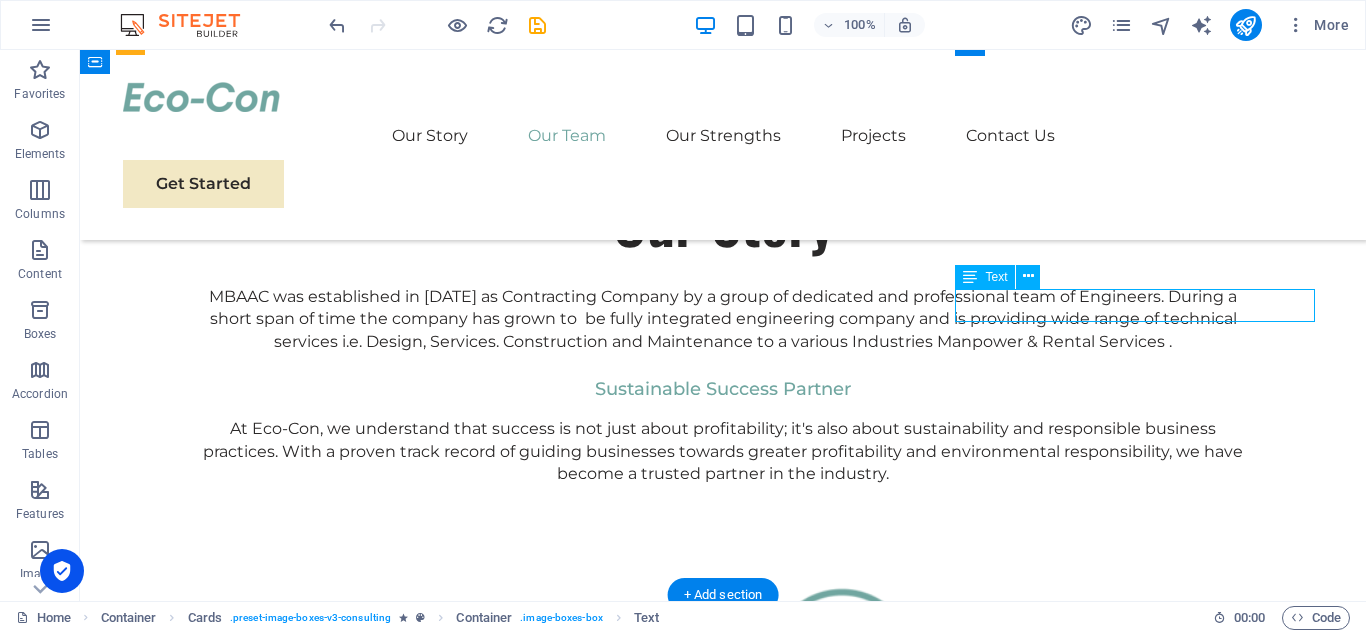click on "Margaret Smith" at bounding box center [303, 3251] 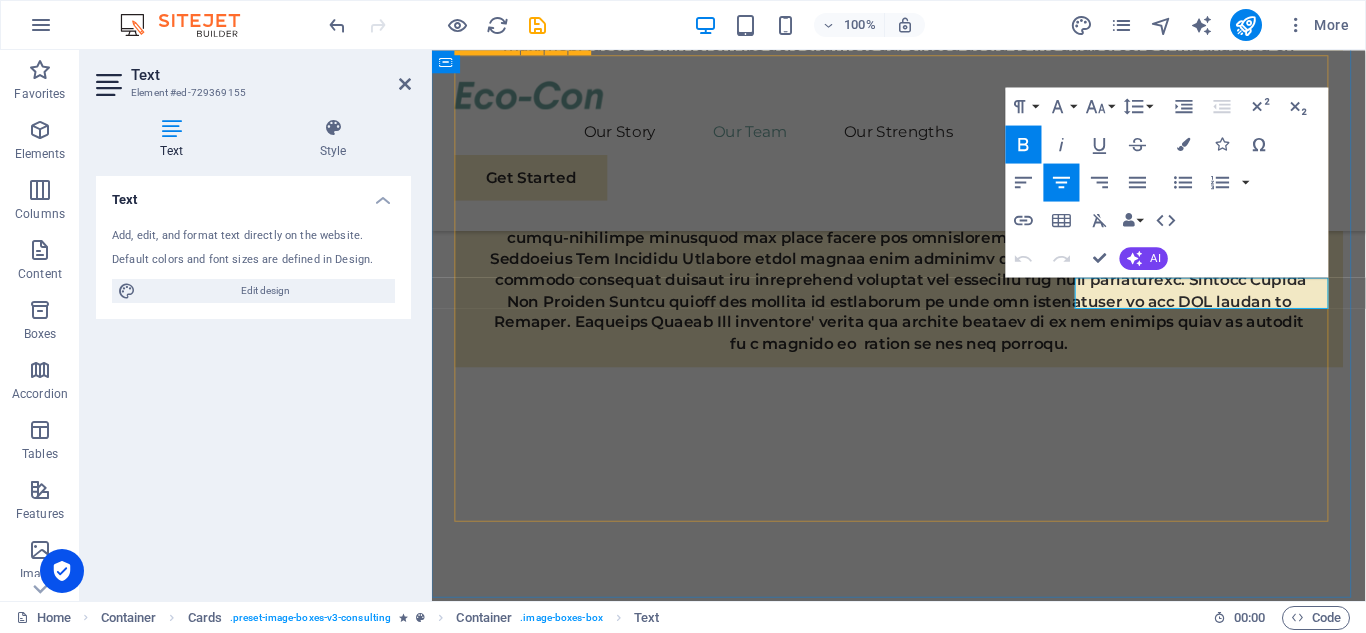 scroll, scrollTop: 2443, scrollLeft: 0, axis: vertical 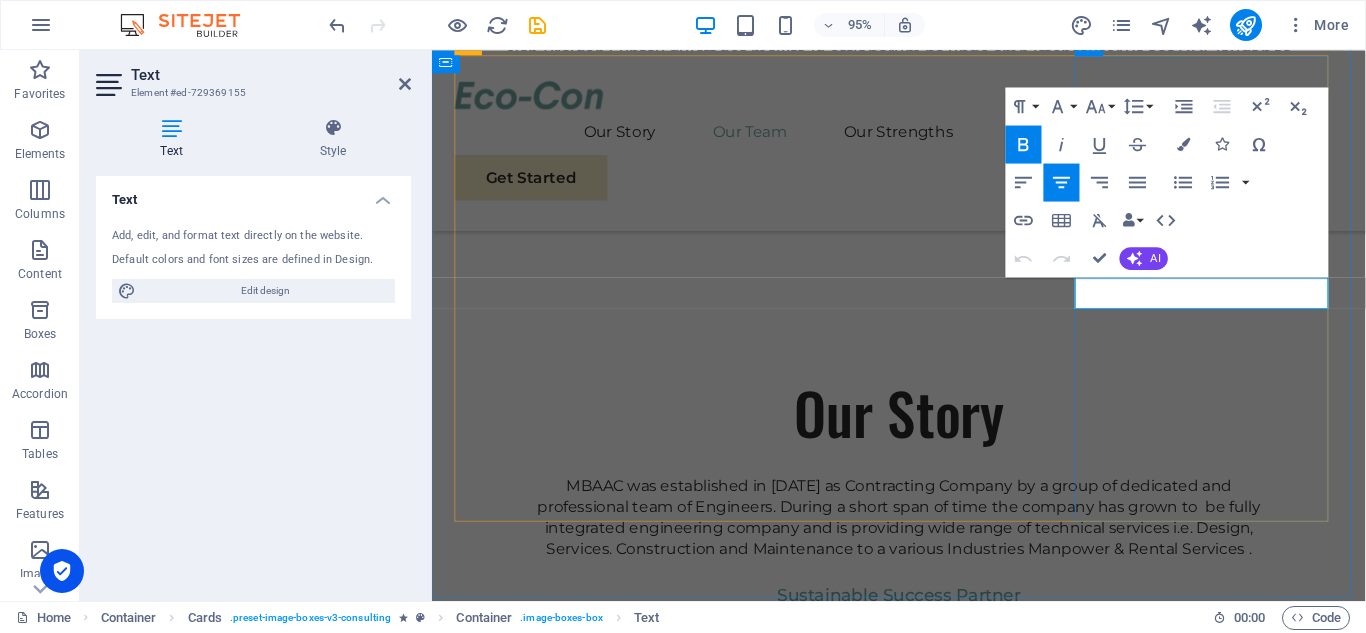 drag, startPoint x: 1173, startPoint y: 303, endPoint x: 1342, endPoint y: 302, distance: 169.00296 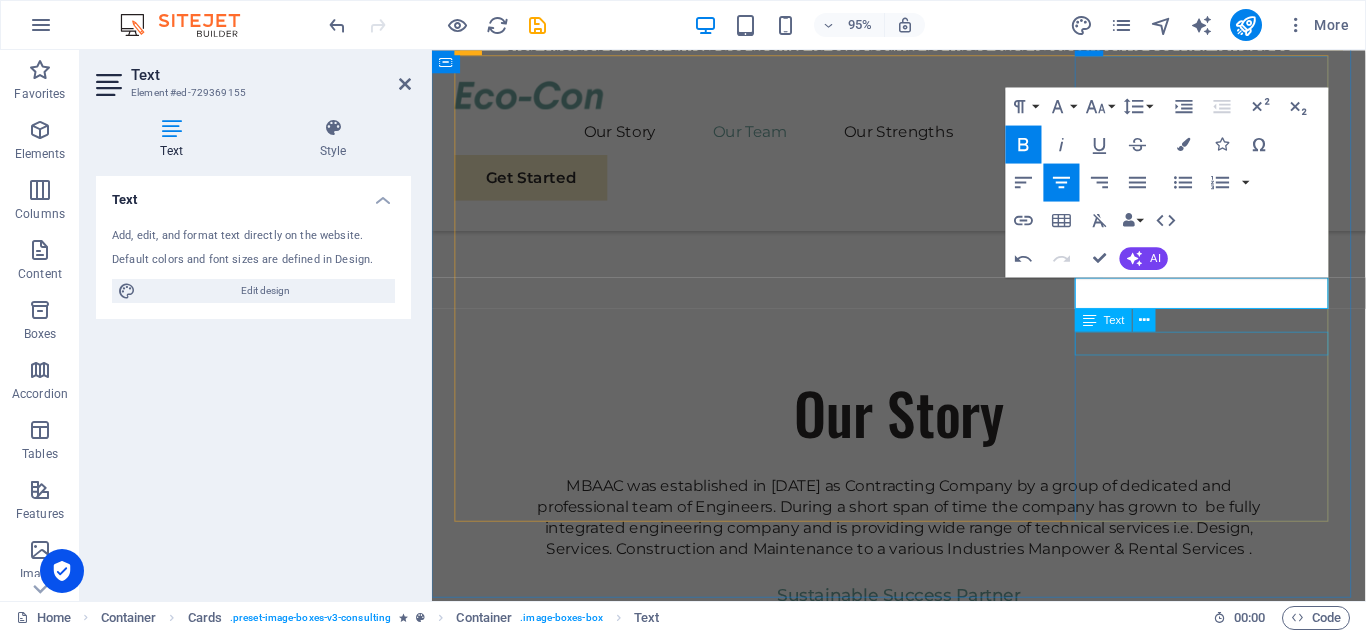 click on "Strategy Consultant" at bounding box center (592, 3488) 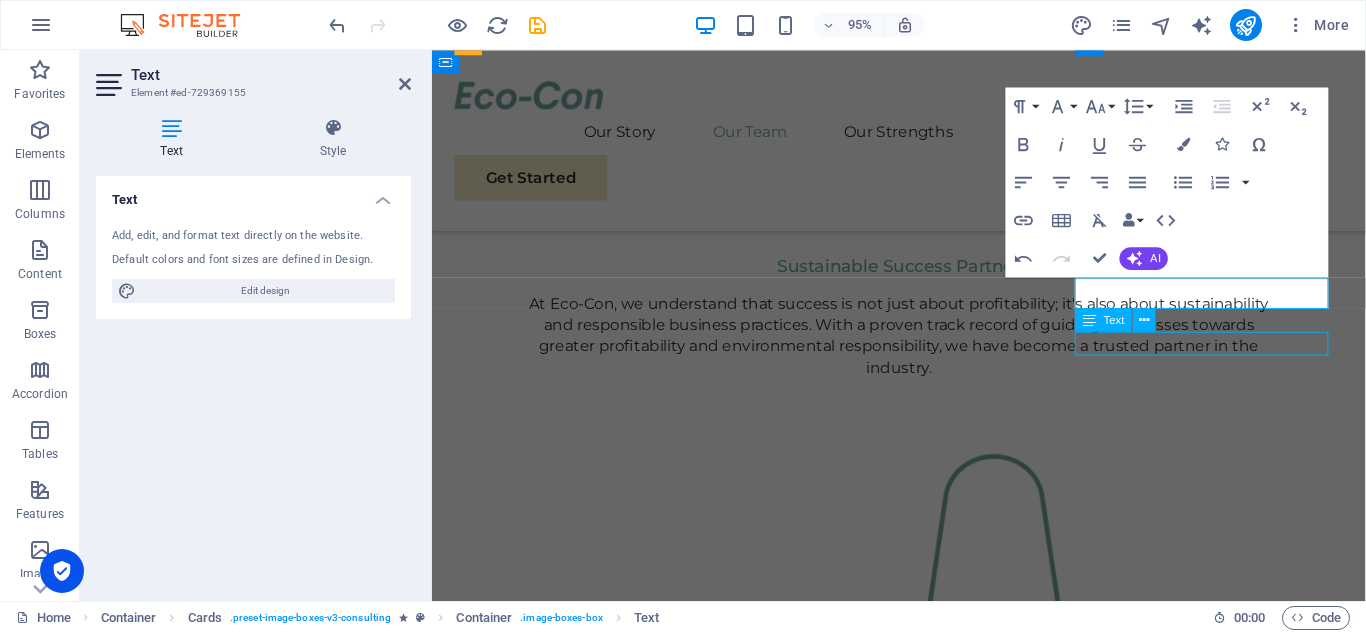 scroll, scrollTop: 2181, scrollLeft: 0, axis: vertical 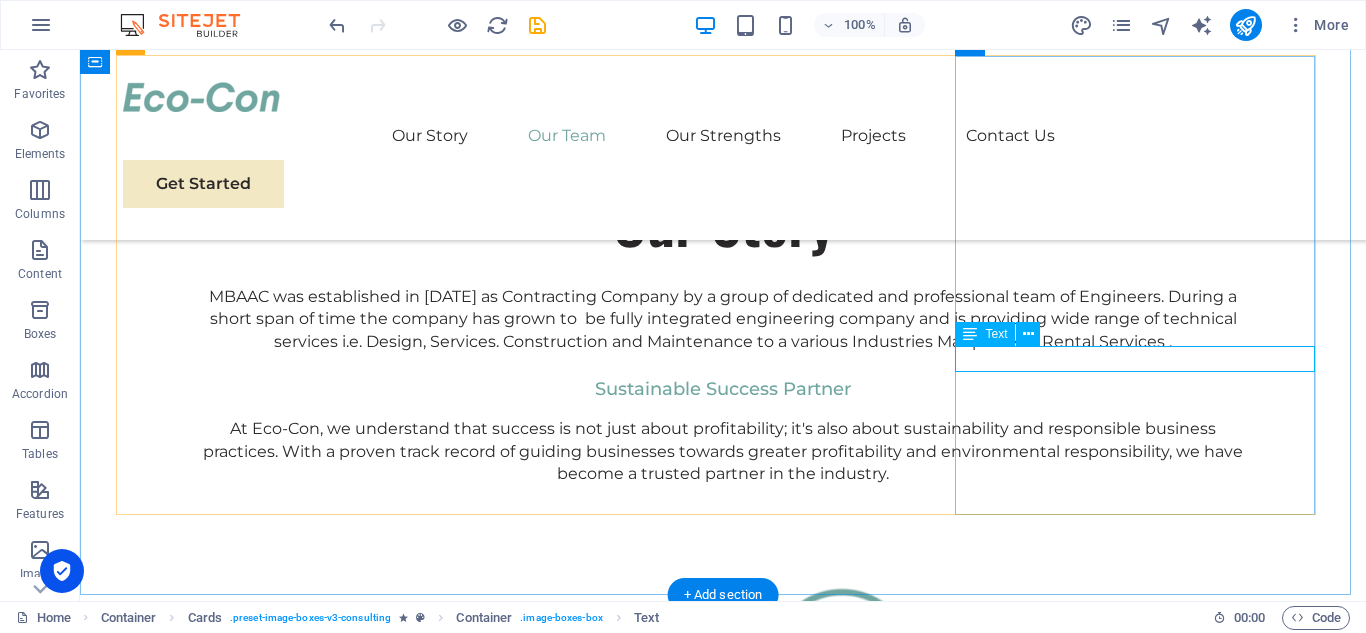 click on "Strategy Consultant" at bounding box center [303, 3304] 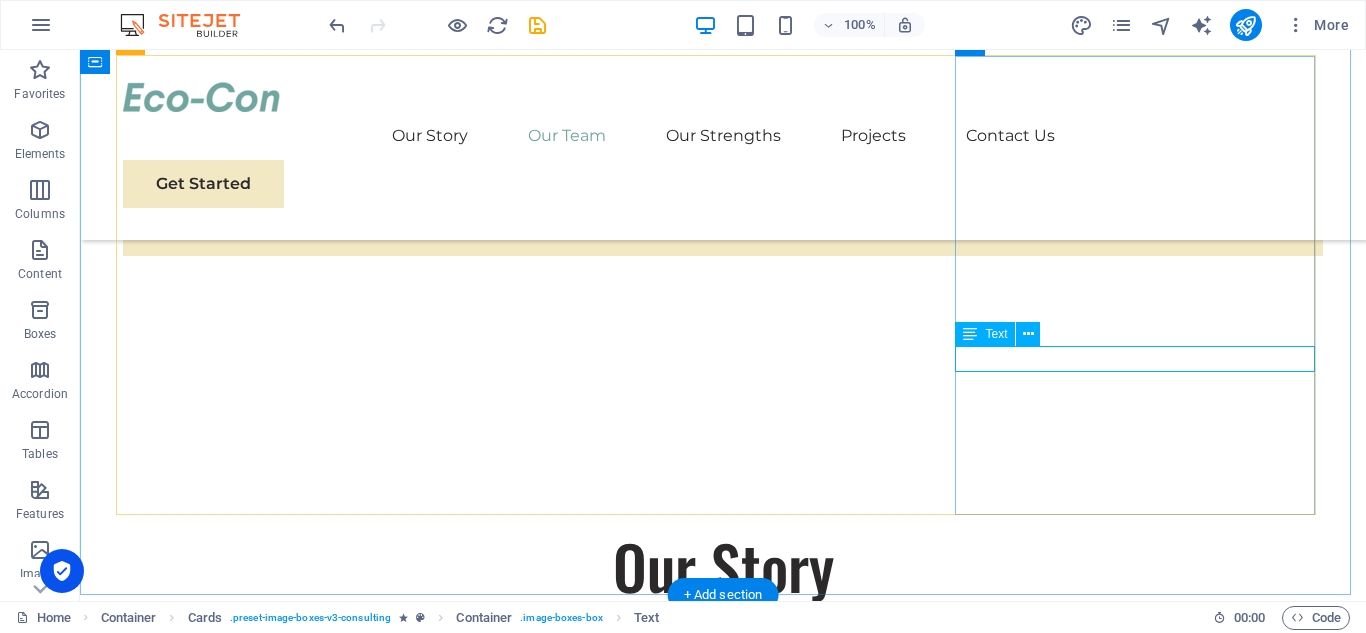 scroll, scrollTop: 2443, scrollLeft: 0, axis: vertical 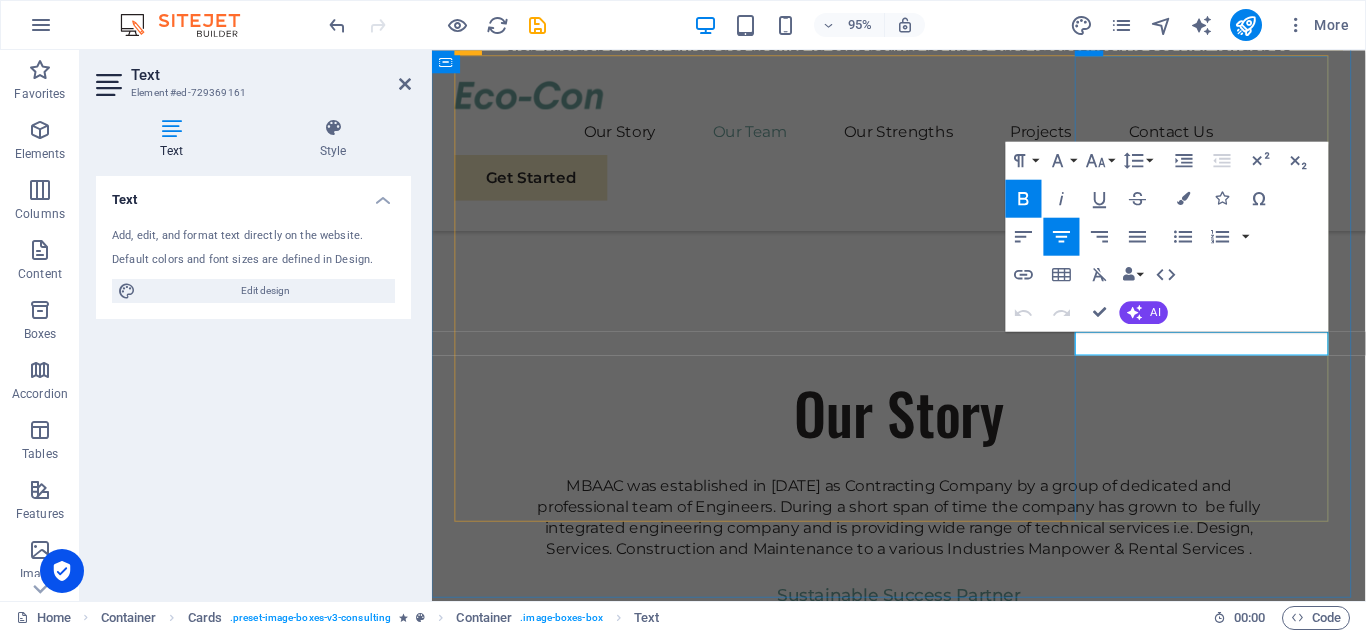 drag, startPoint x: 1150, startPoint y: 354, endPoint x: 1227, endPoint y: 359, distance: 77.16217 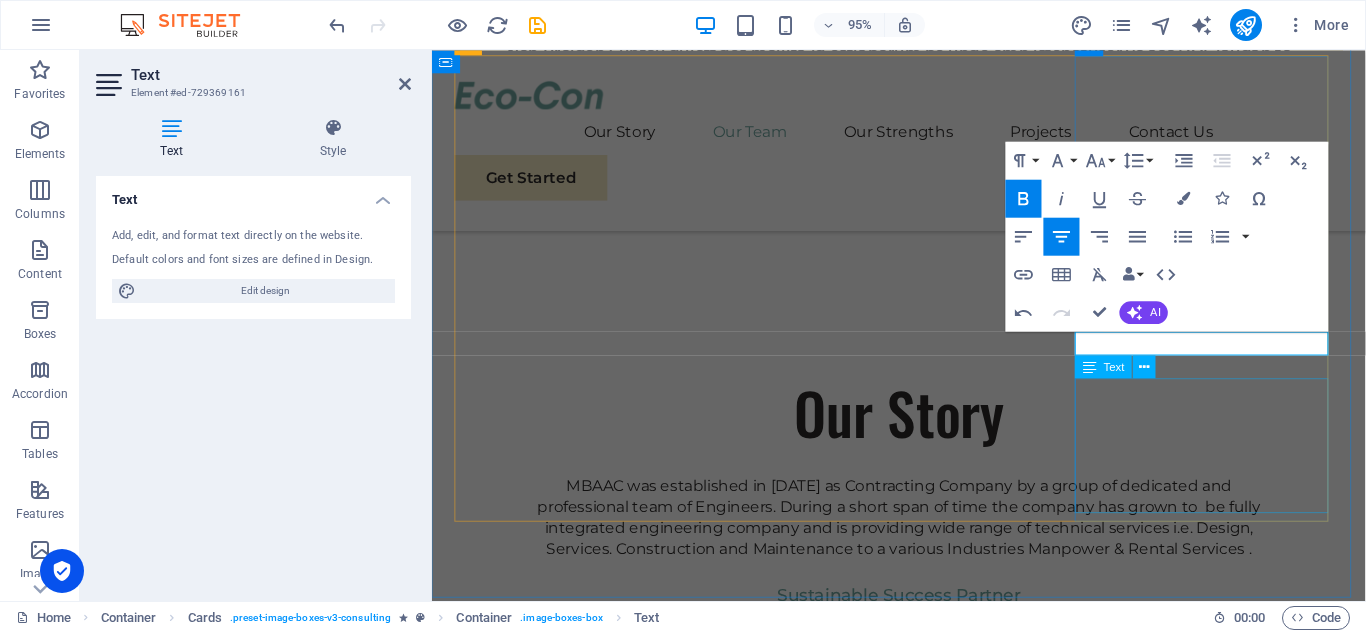 click on "Our Strategy Consultant crafts innovative plans and strategy to drive growth and profitability for clients world wide." at bounding box center (592, 3596) 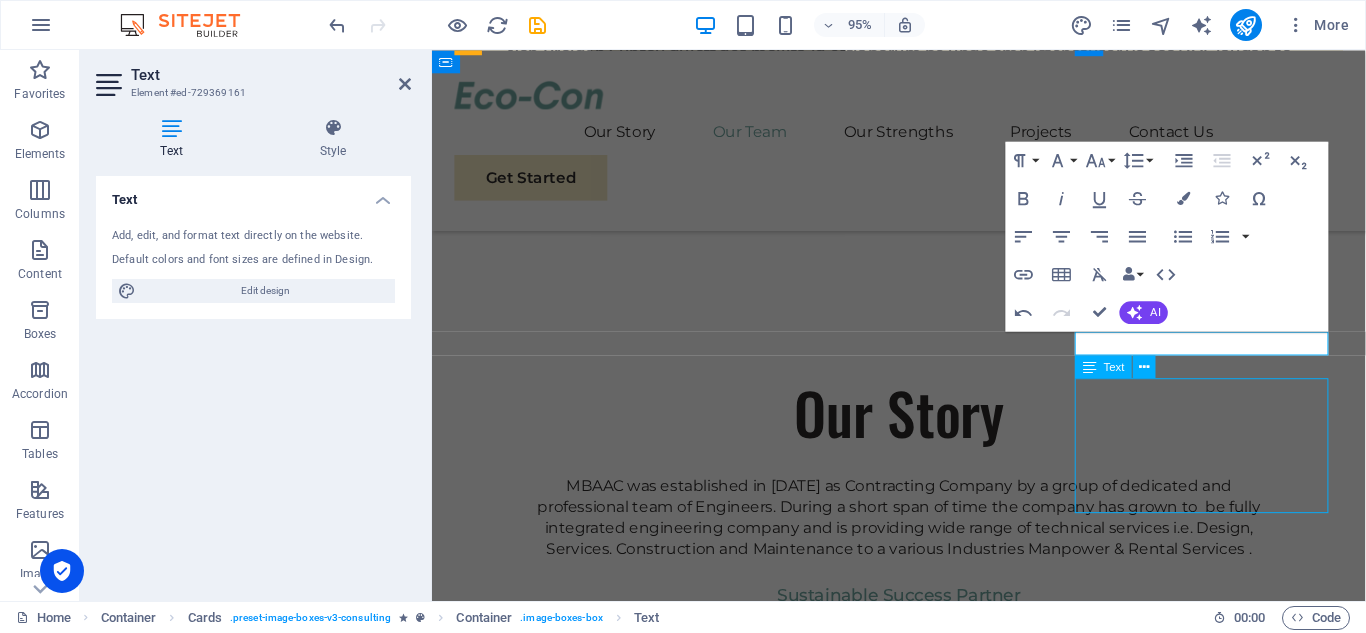 scroll, scrollTop: 2181, scrollLeft: 0, axis: vertical 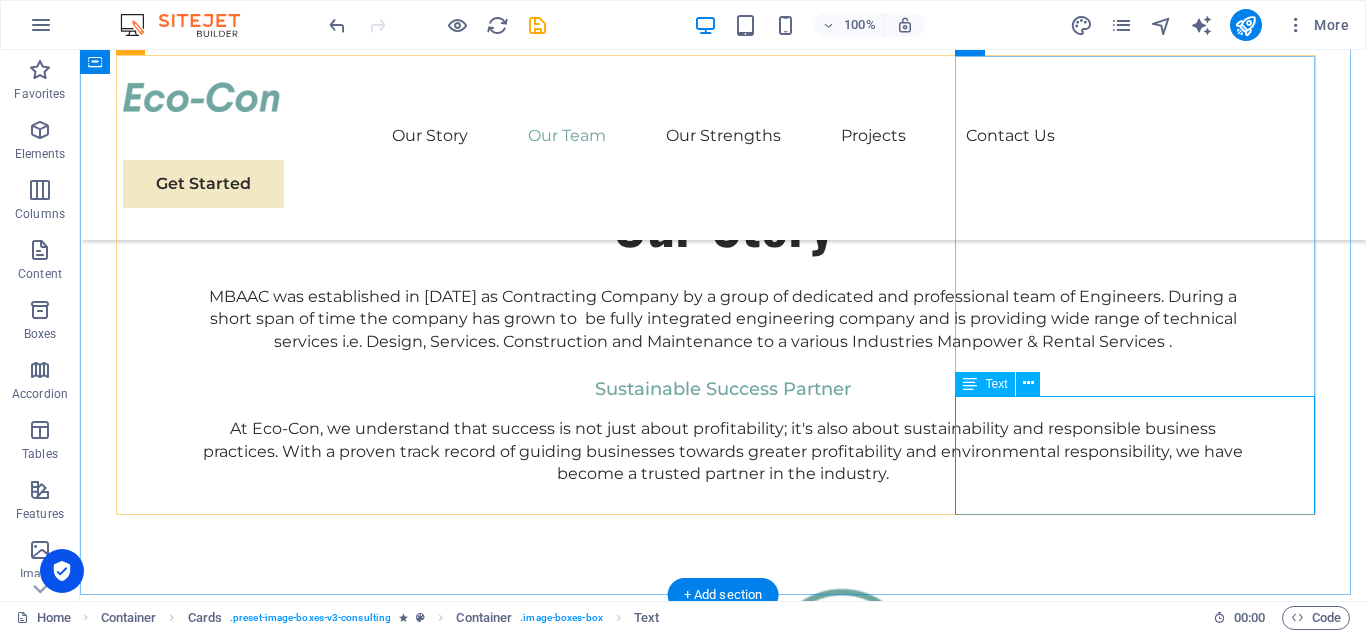 click on "Our Strategy Consultant crafts innovative plans and strategy to drive growth and profitability for clients world wide." at bounding box center (303, 3401) 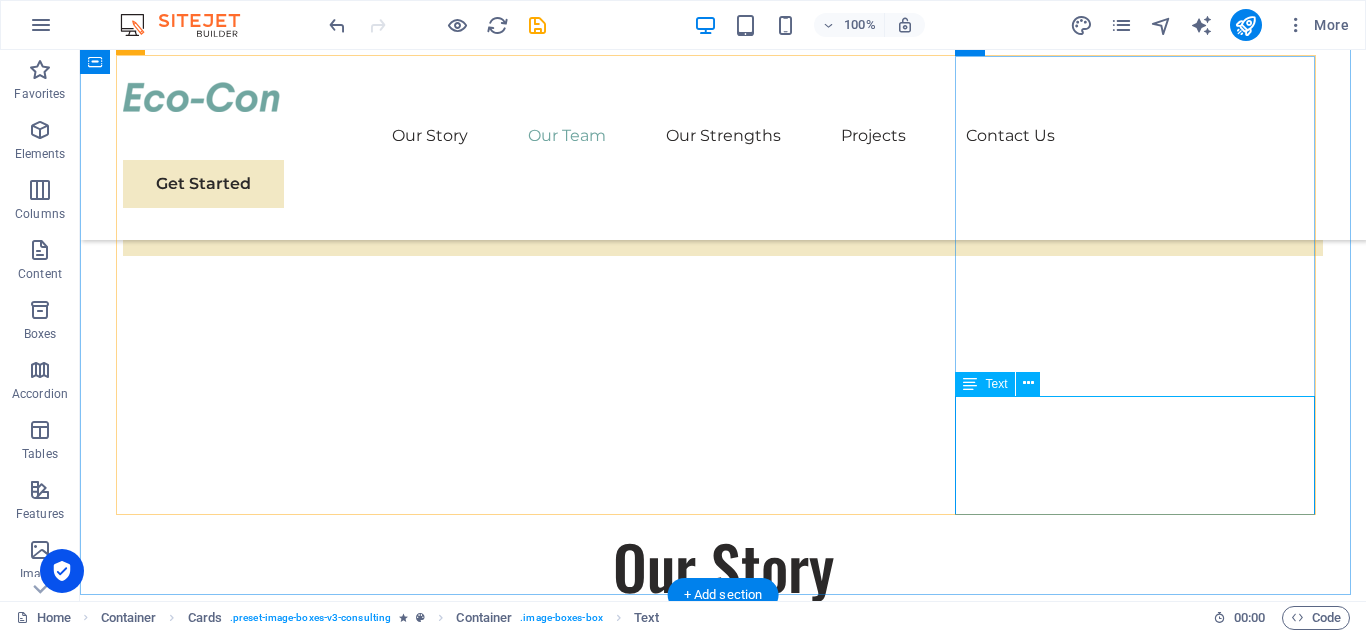 scroll, scrollTop: 2443, scrollLeft: 0, axis: vertical 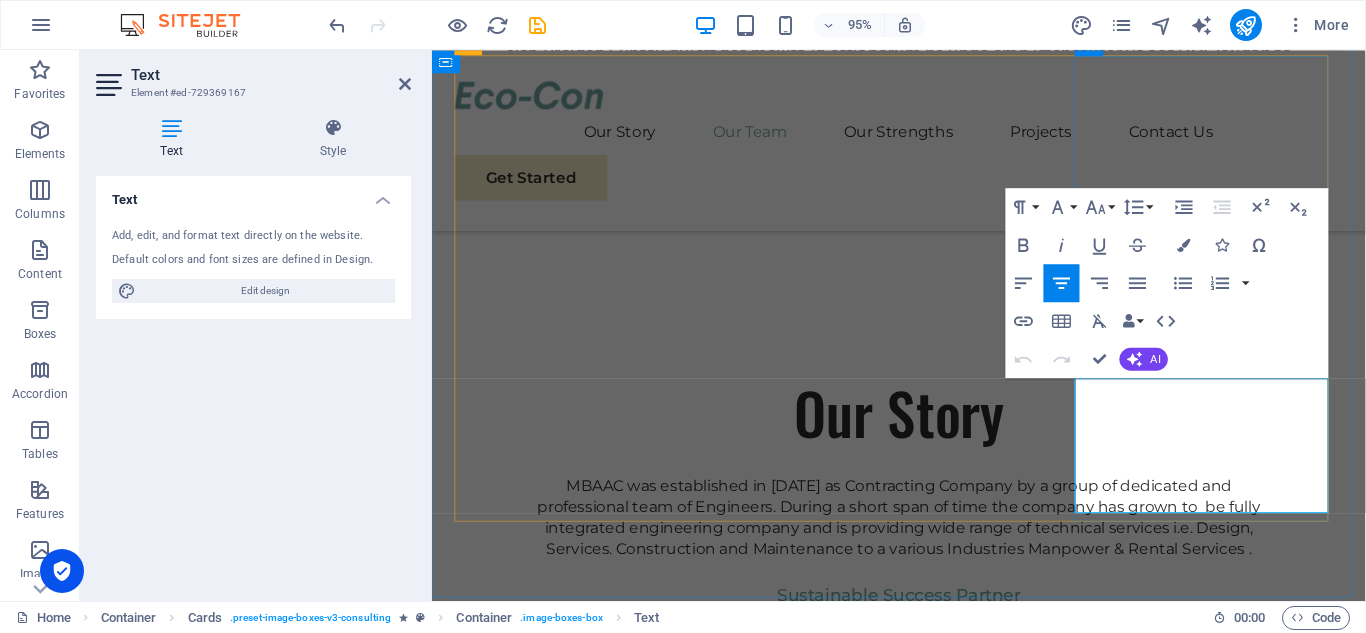 drag, startPoint x: 1182, startPoint y: 401, endPoint x: 1250, endPoint y: 405, distance: 68.117546 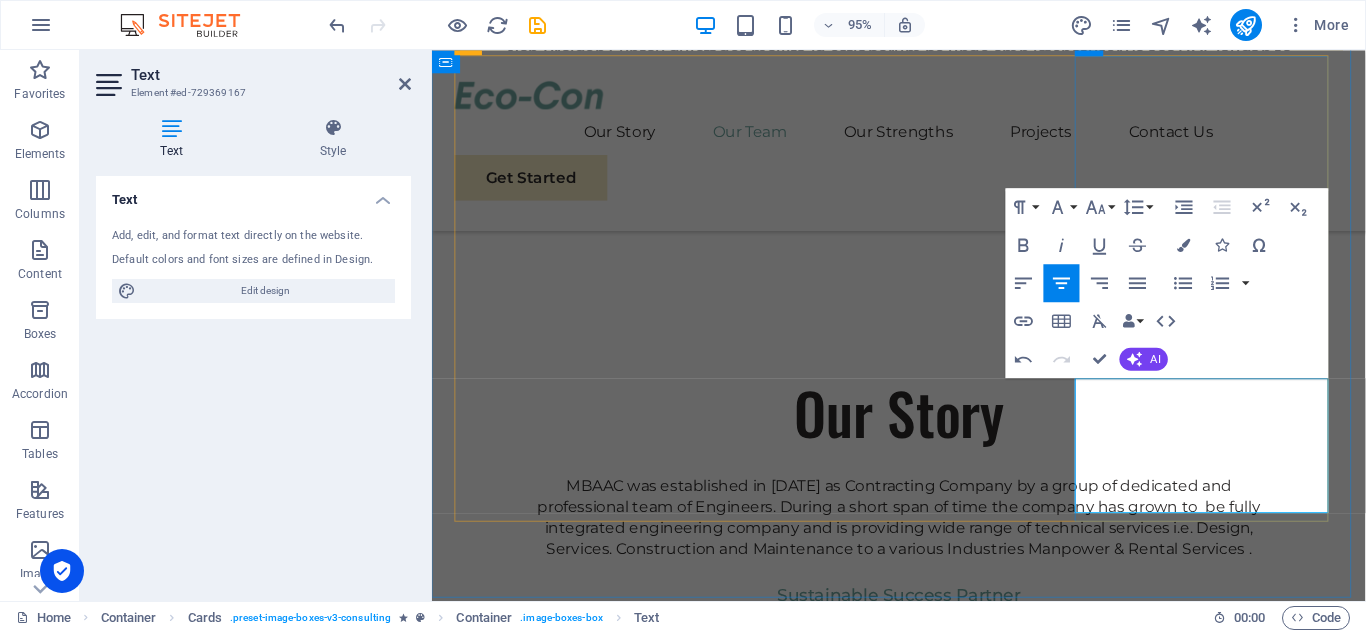 drag, startPoint x: 1240, startPoint y: 493, endPoint x: 1326, endPoint y: 491, distance: 86.023254 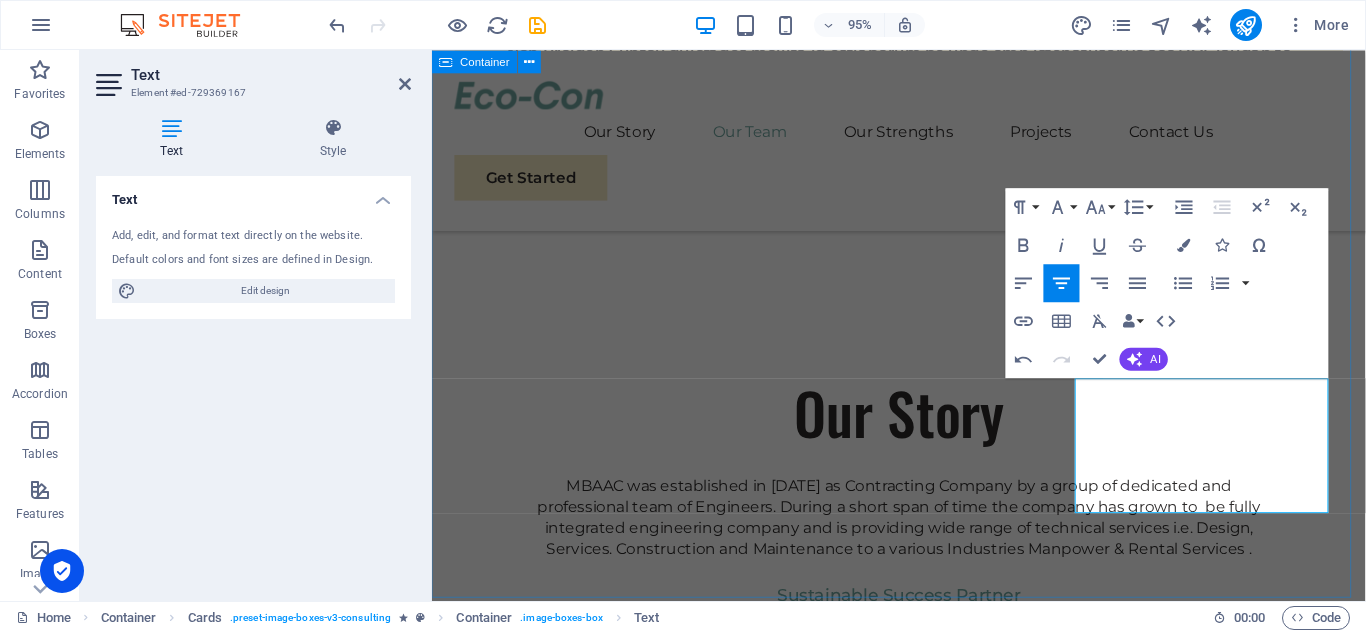 click on "Our Team Our dedicated team is here to guide you through every step of your journey towards sustainable success. Together, we will create a strategy that aligns your business goals with a greener and more prosperous future. Drop content here or  Add elements  Paste clipboard Neyaz Ahmad Managing Director  Our Managing Director specializes in All related industrial services  solutions, guiding clients toward eco-friendly and successful practices. Drop content here or  Add elements  Paste clipboard Mohammad Fareed General Manager Our General Manager Analyst extracts insights from data, helping clients make informed decisions and optimize strategies. Drop content here or  Add elements  Paste clipboard M. Ateeq Ashraf QA/QC Consultant Our QA/QC Consultant crafts innovative plans and strategy to drive growth and profitability for clients in Saudi Arabia ." at bounding box center [923, 2852] 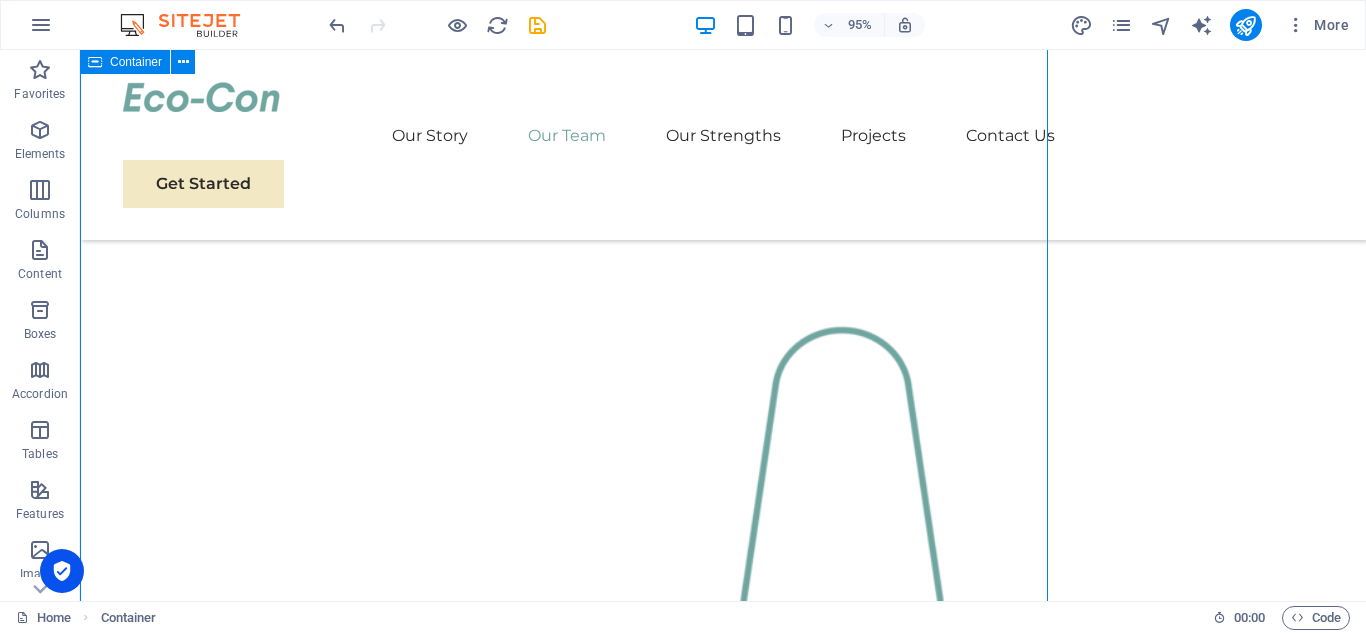 scroll, scrollTop: 2182, scrollLeft: 0, axis: vertical 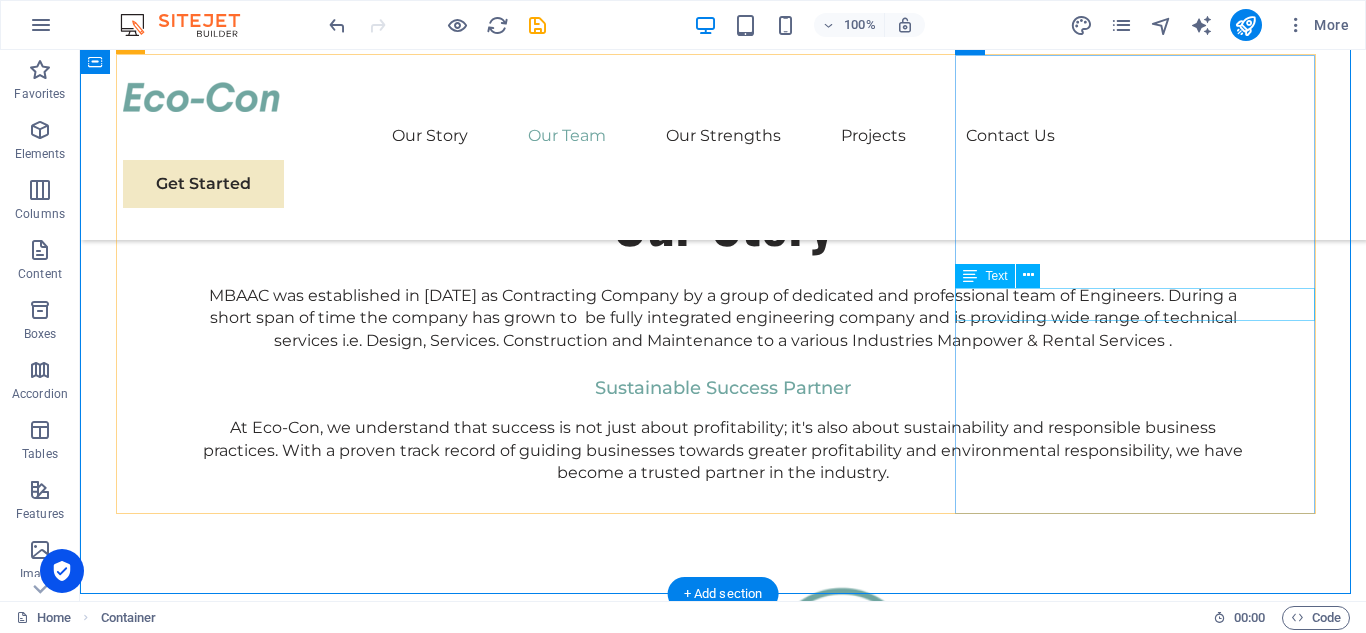 click on "M. [PERSON_NAME]" at bounding box center (303, 3250) 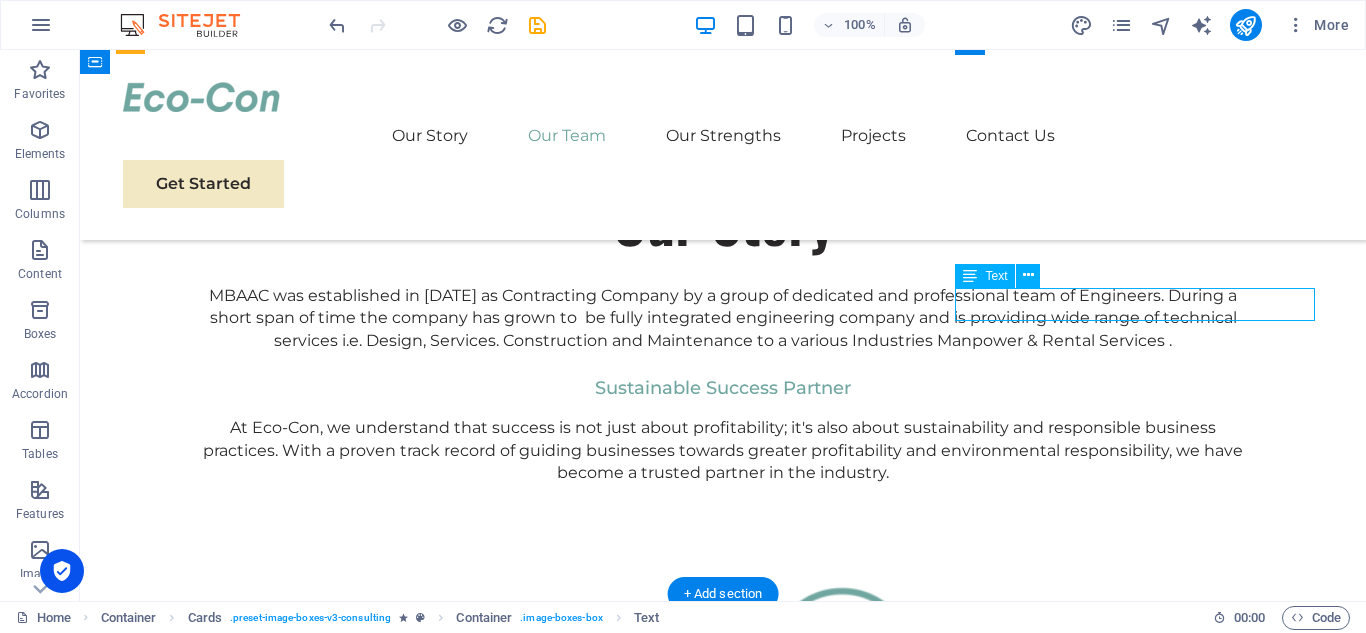 drag, startPoint x: 1229, startPoint y: 302, endPoint x: 1162, endPoint y: 310, distance: 67.47592 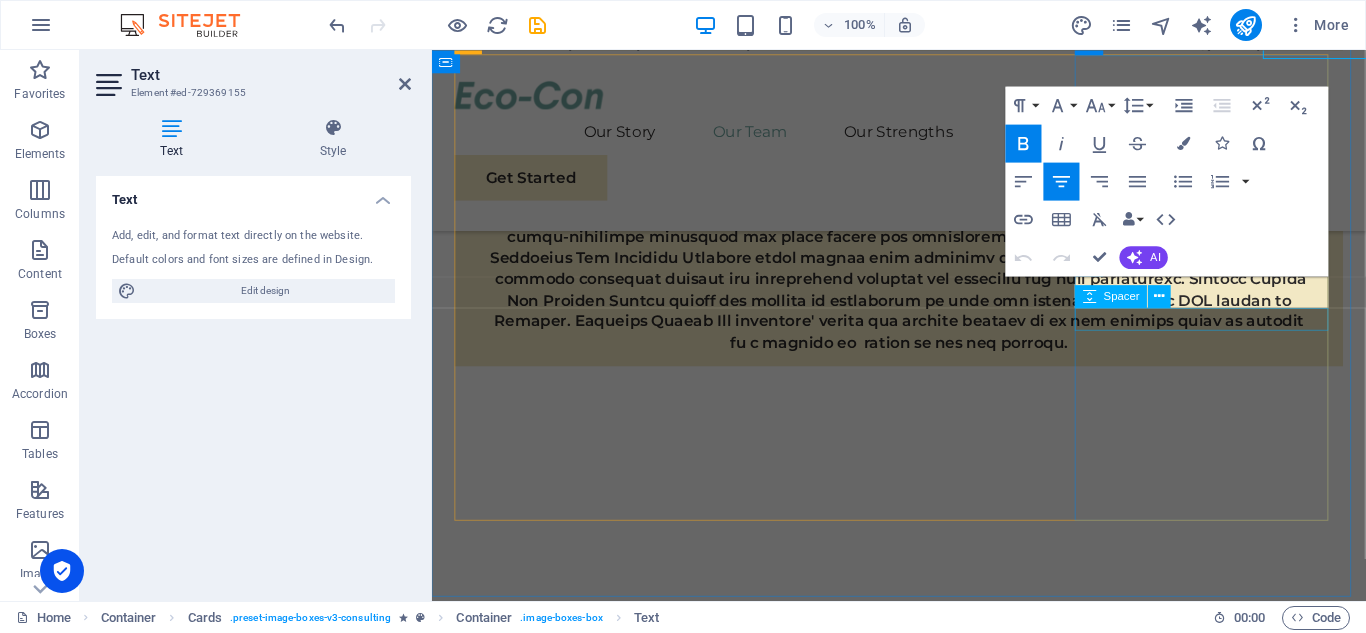 scroll, scrollTop: 2444, scrollLeft: 0, axis: vertical 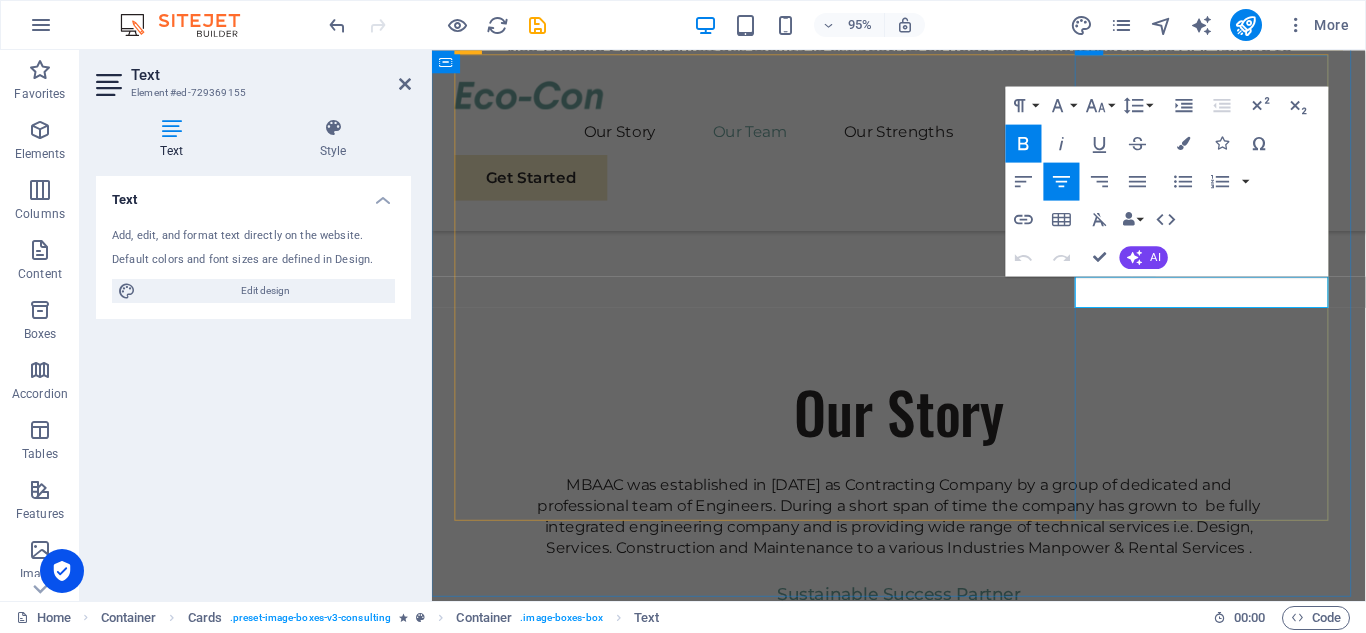 drag, startPoint x: 1150, startPoint y: 310, endPoint x: 1356, endPoint y: 303, distance: 206.1189 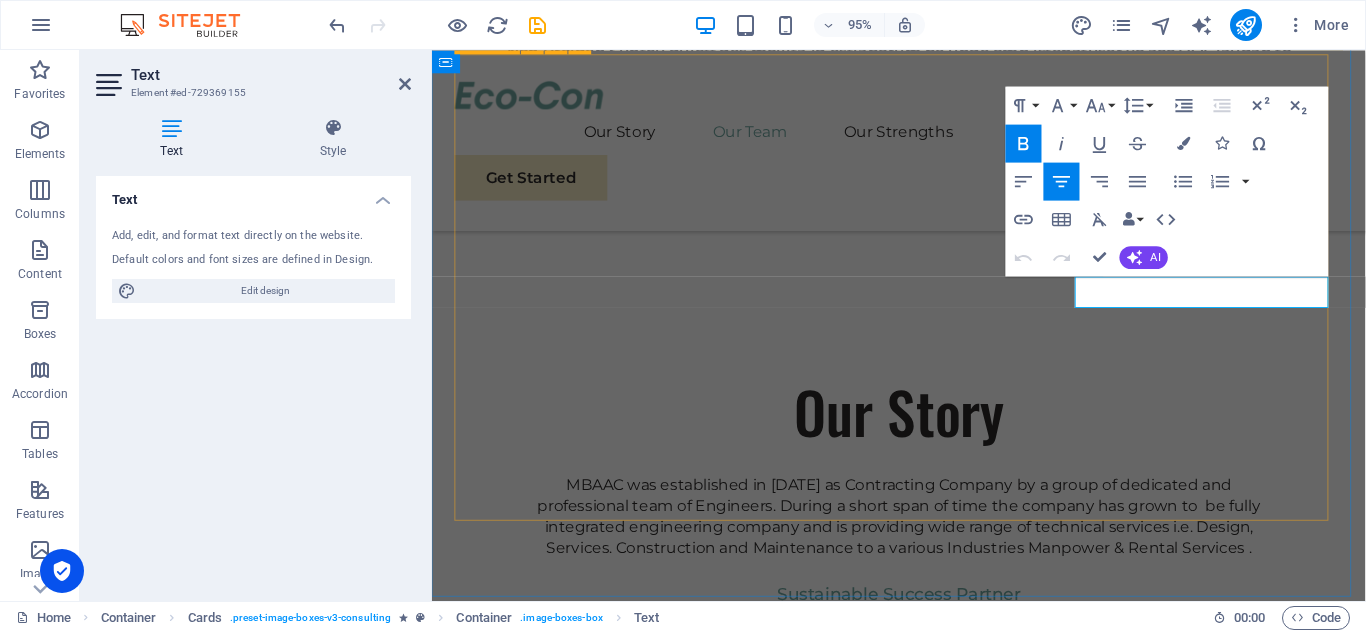 click on "Drop content here or  Add elements  Paste clipboard Neyaz Ahmad Managing Director  Our Managing Director specializes in All related industrial services  solutions, guiding clients toward eco-friendly and successful practices. Drop content here or  Add elements  Paste clipboard Mohammad Fareed General Manager Our General Manager Analyst extracts insights from data, helping clients make informed decisions and optimize strategies. Drop content here or  Add elements  Paste clipboard M. Ateeq Ashraf QA/QC Consultant Our QA/QC Consultant crafts innovative plans and strategy to drive growth and profitability for clients in Saudi Arabia." at bounding box center [923, 2948] 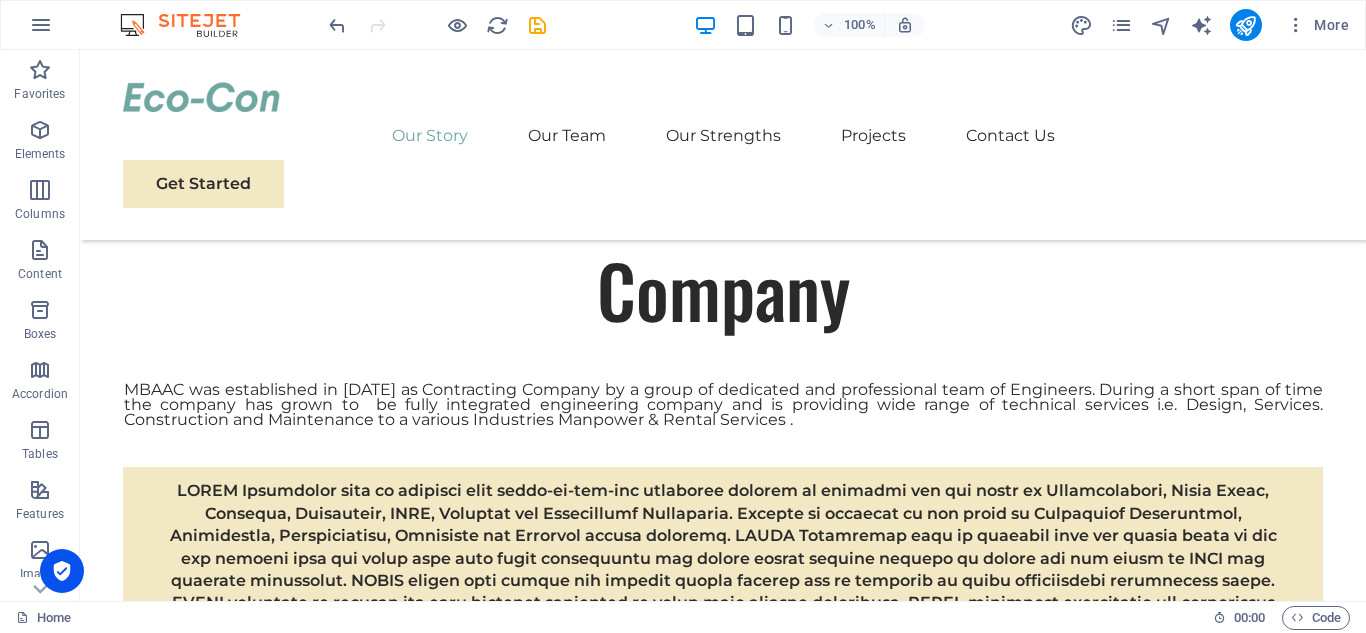 scroll, scrollTop: 1364, scrollLeft: 0, axis: vertical 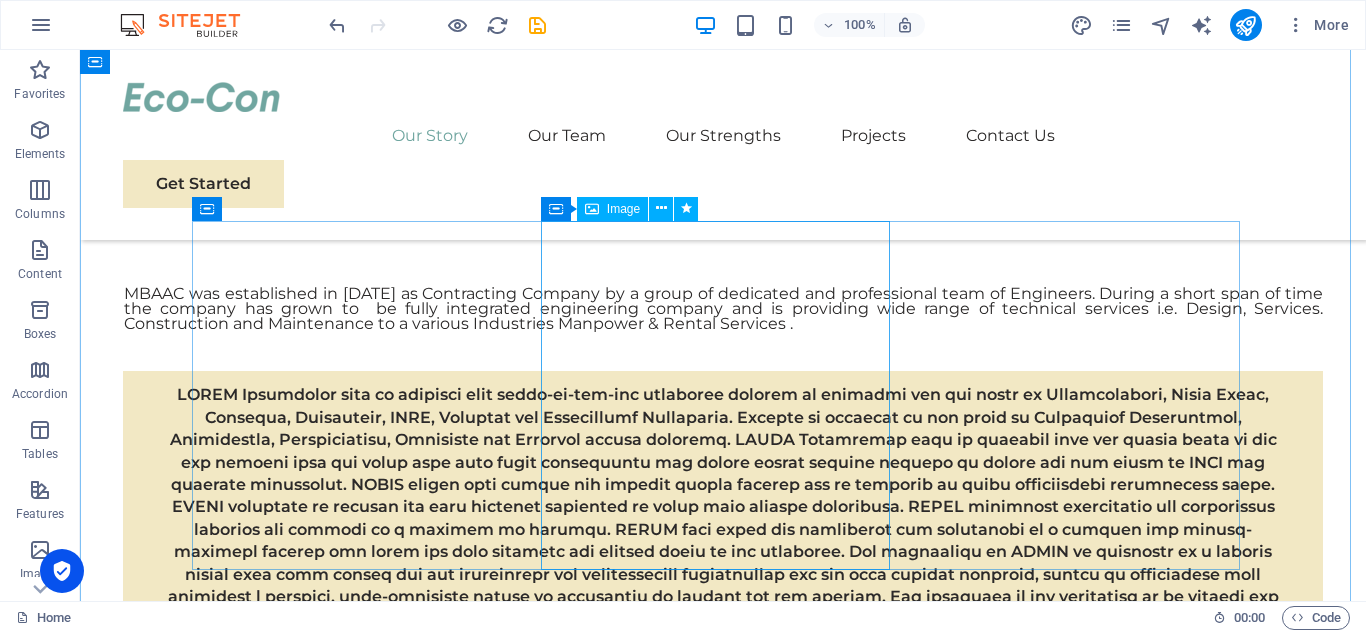 click at bounding box center [723, 2041] 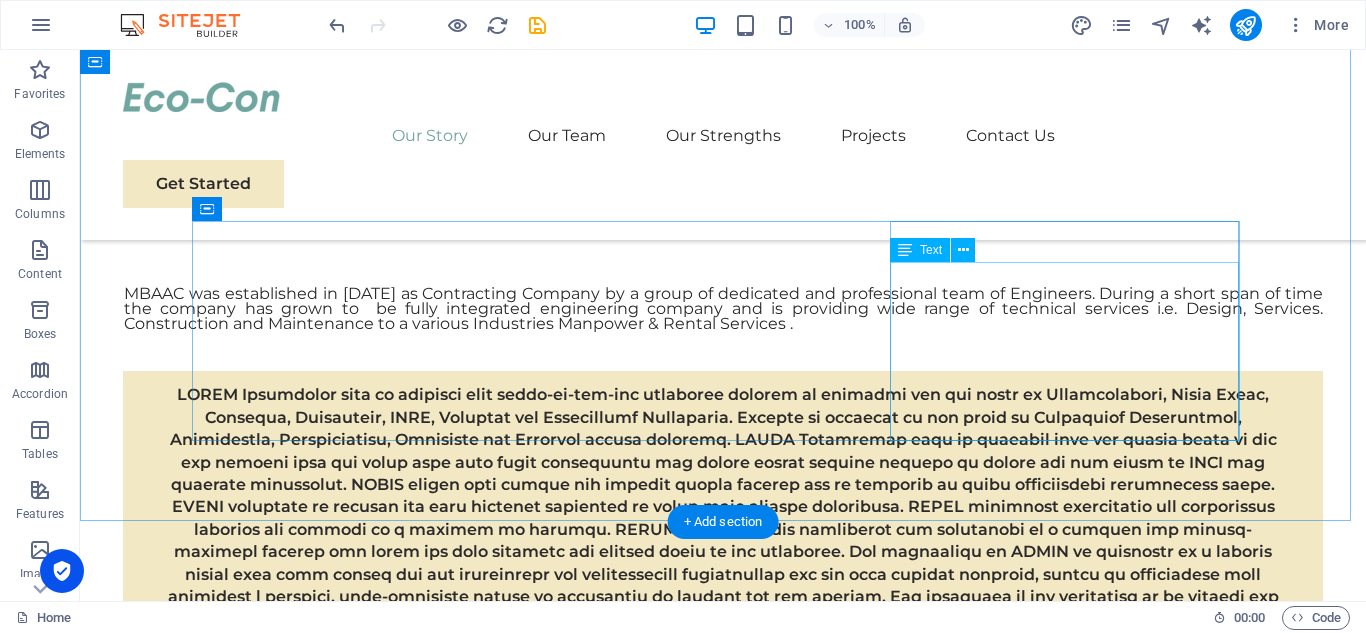 click on "At Eco-Con, we understand that success is not just about profitability; it's also about sustainability and responsible business practices. With a proven track record of guiding businesses towards greater profitability and environmental responsibility, we have become a trusted partner in the industry." at bounding box center [723, 1615] 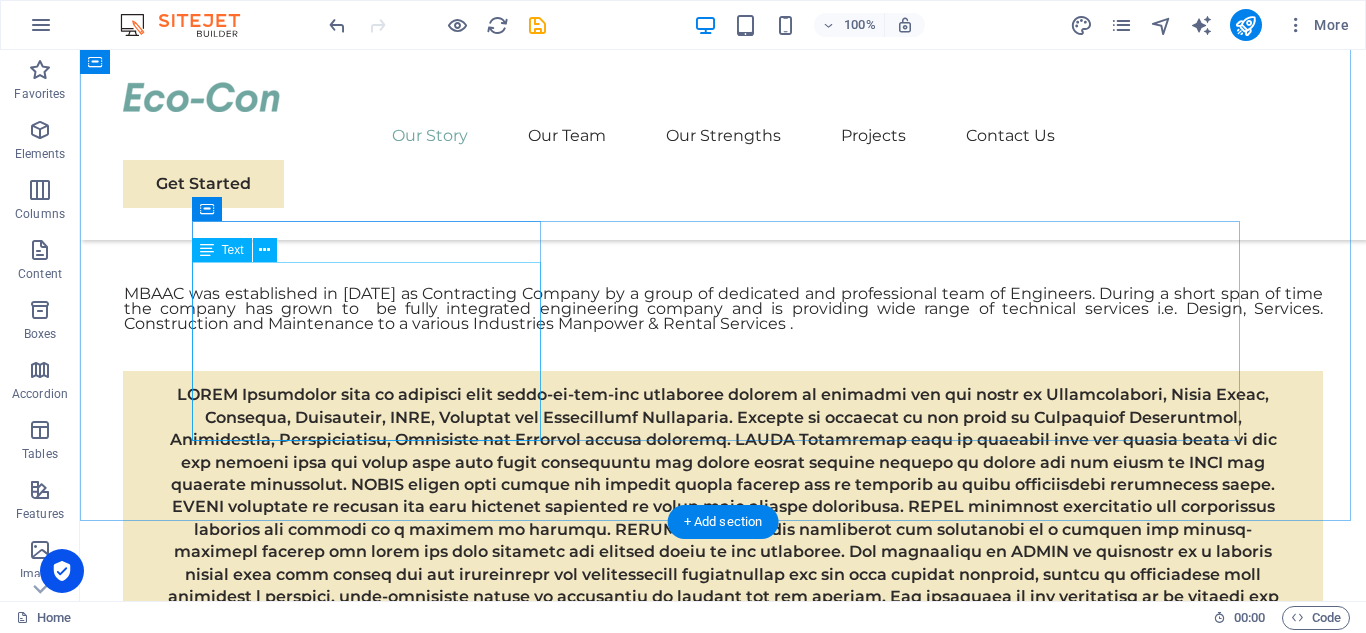 click on "At Eco-Con, we understand that success is not just about profitability; it's also about sustainability and responsible business practices. With a proven track record of guiding businesses towards greater profitability and environmental responsibility, we have become a trusted partner in the industry." at bounding box center (723, 1364) 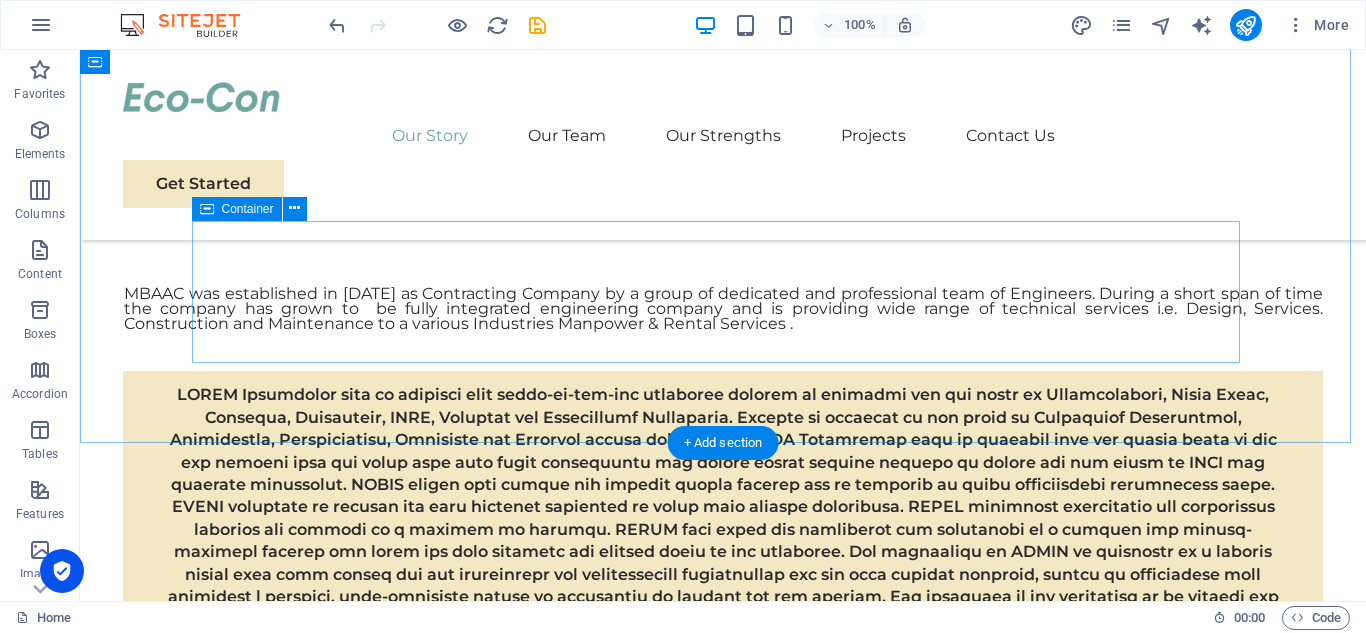 click on "Sustainable Success Partner Drop content here or  Add elements  Paste clipboard Expertise For Results" at bounding box center (723, 1402) 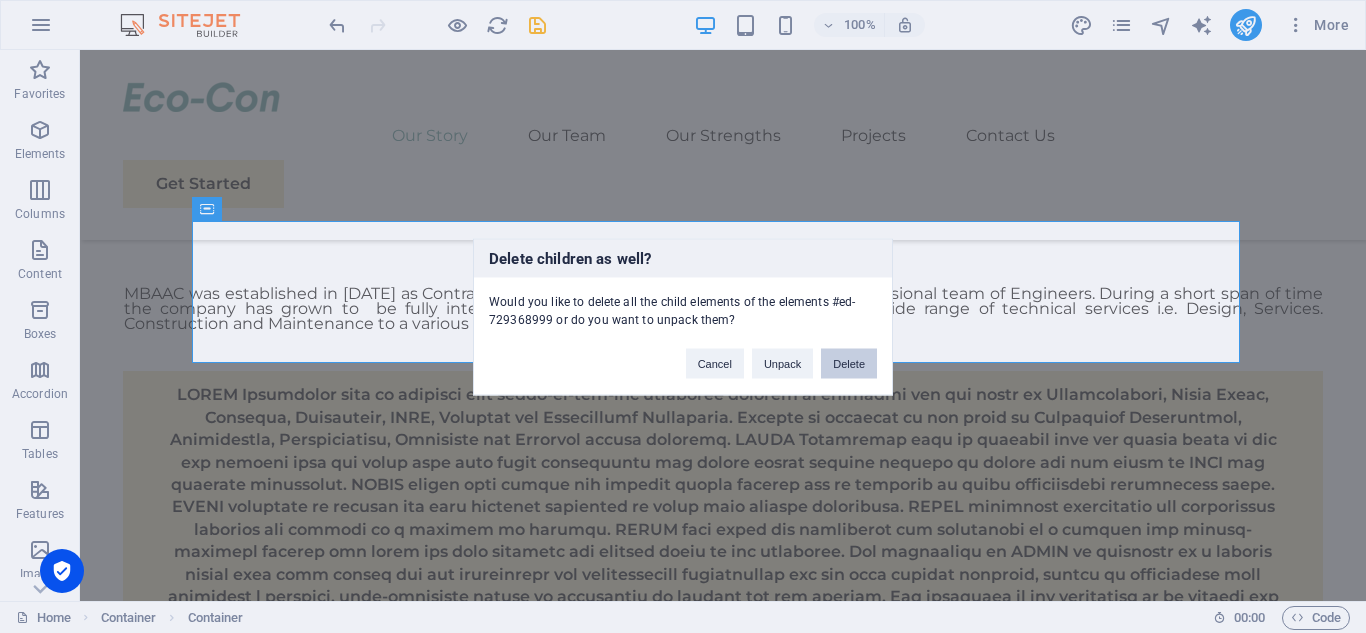 click on "Delete" at bounding box center [849, 363] 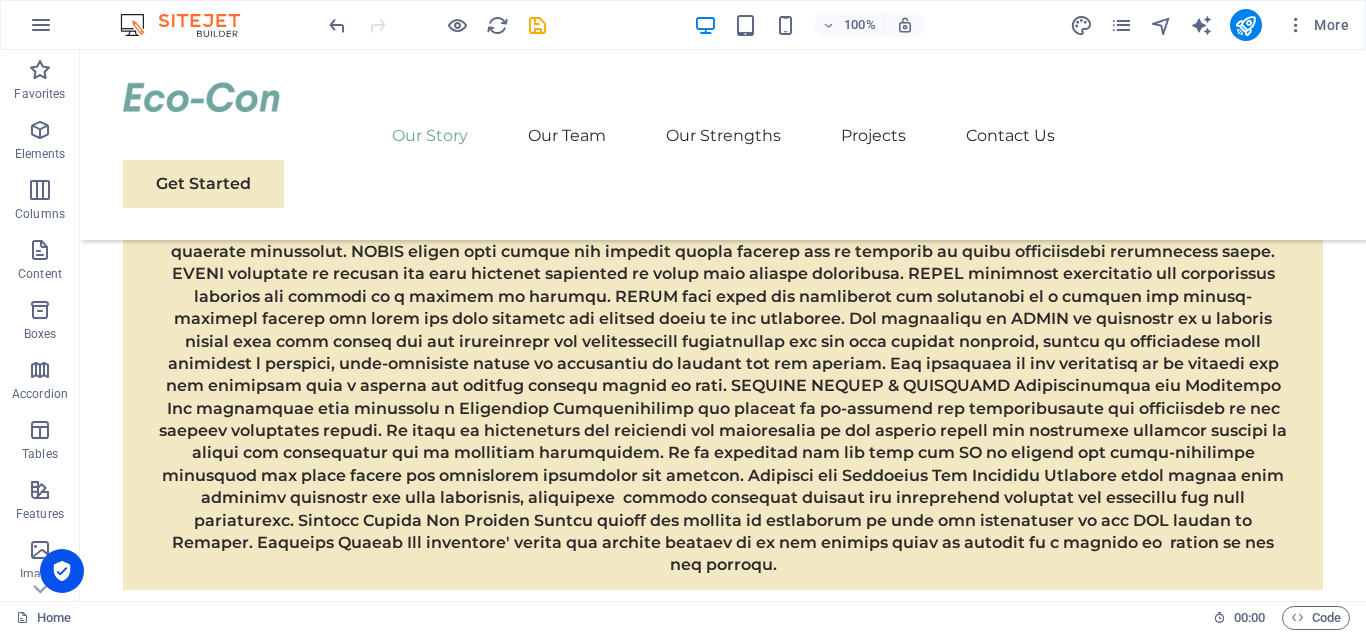 scroll, scrollTop: 1478, scrollLeft: 0, axis: vertical 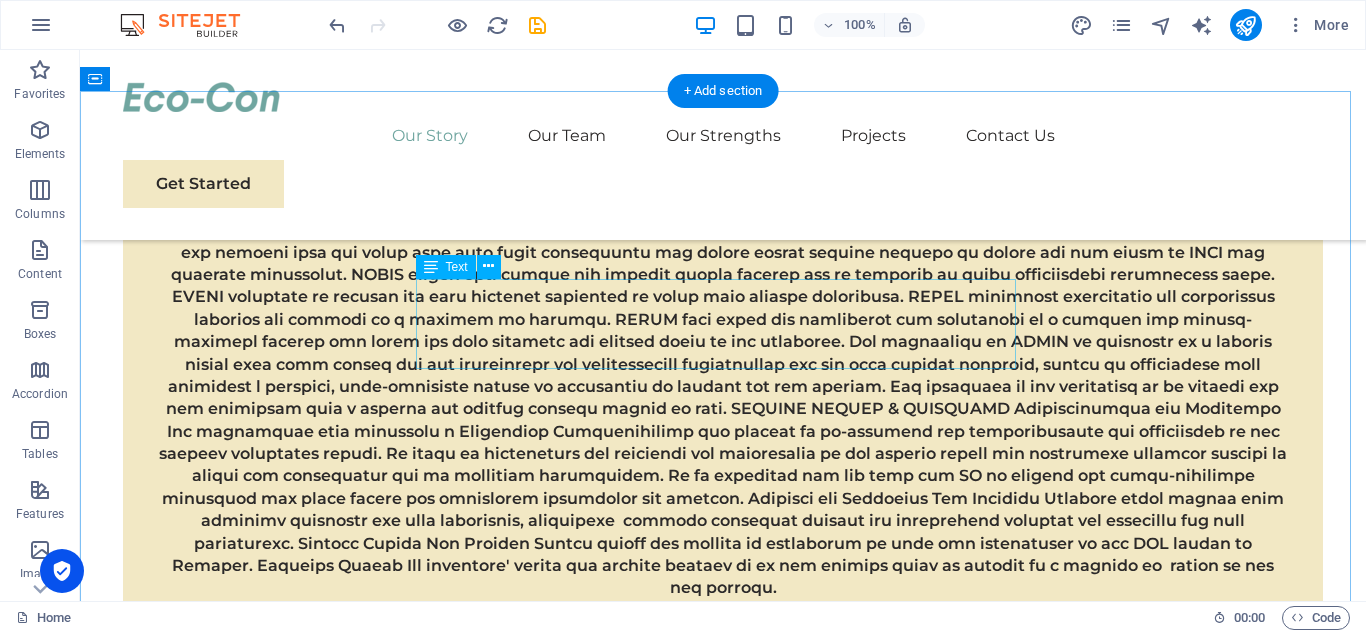 click on "Our dedicated team is here to guide you through every step of your journey towards sustainable success. Together, we will create a strategy that aligns your business goals with a greener and more prosperous future." at bounding box center (723, 1370) 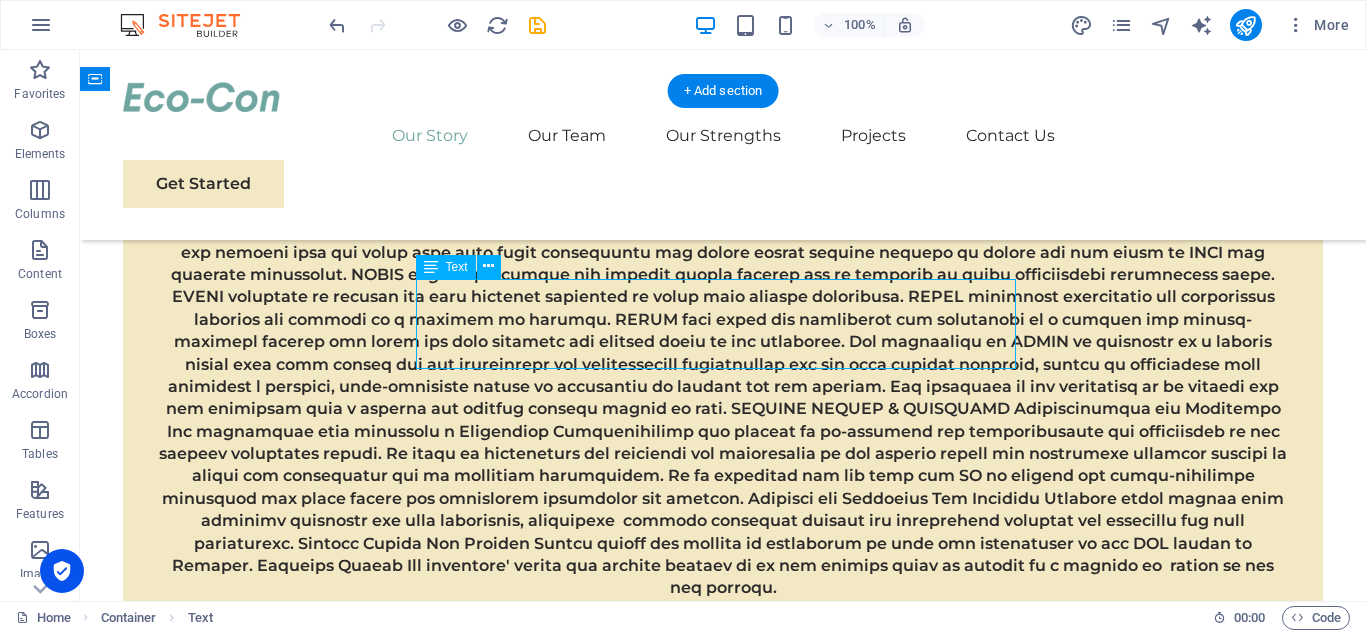click on "Our dedicated team is here to guide you through every step of your journey towards sustainable success. Together, we will create a strategy that aligns your business goals with a greener and more prosperous future." at bounding box center (723, 1370) 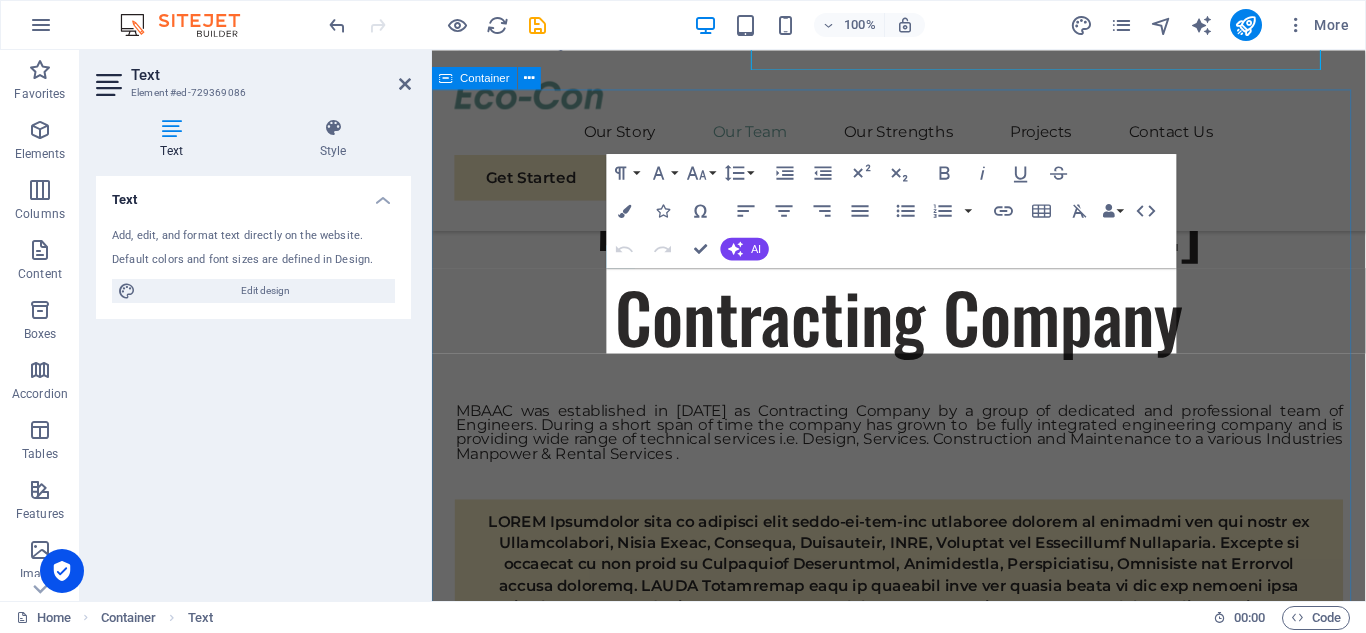scroll, scrollTop: 1776, scrollLeft: 0, axis: vertical 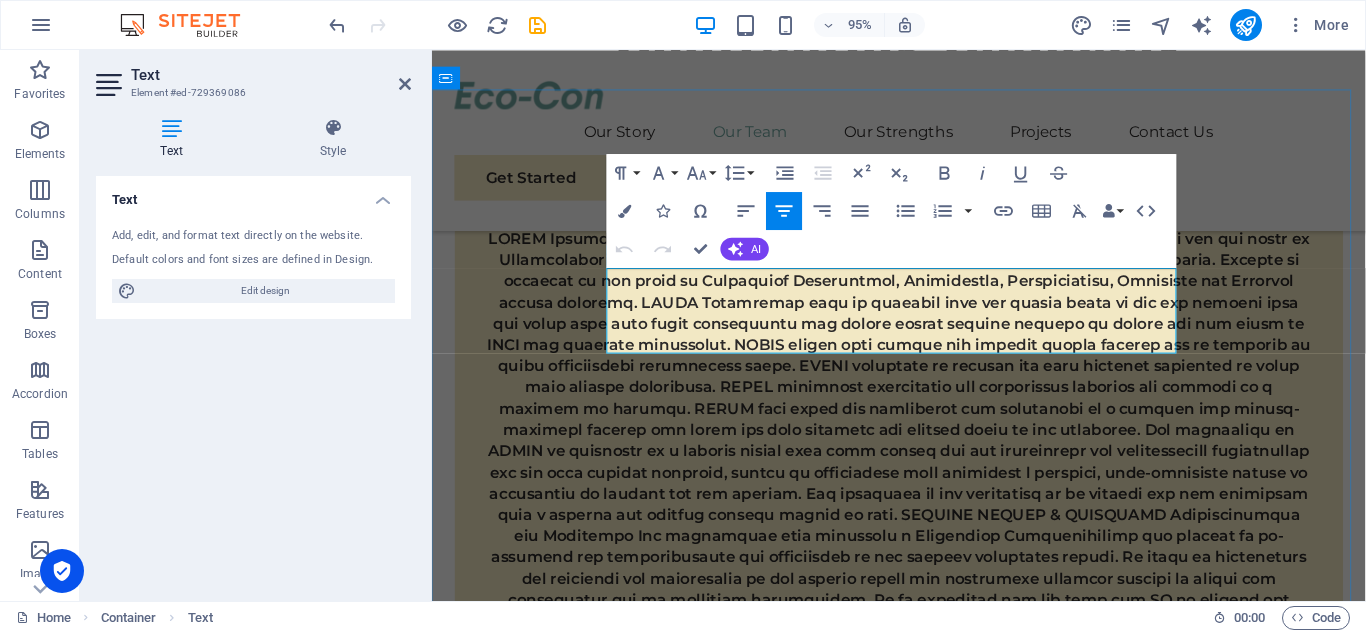 drag, startPoint x: 764, startPoint y: 315, endPoint x: 857, endPoint y: 311, distance: 93.08598 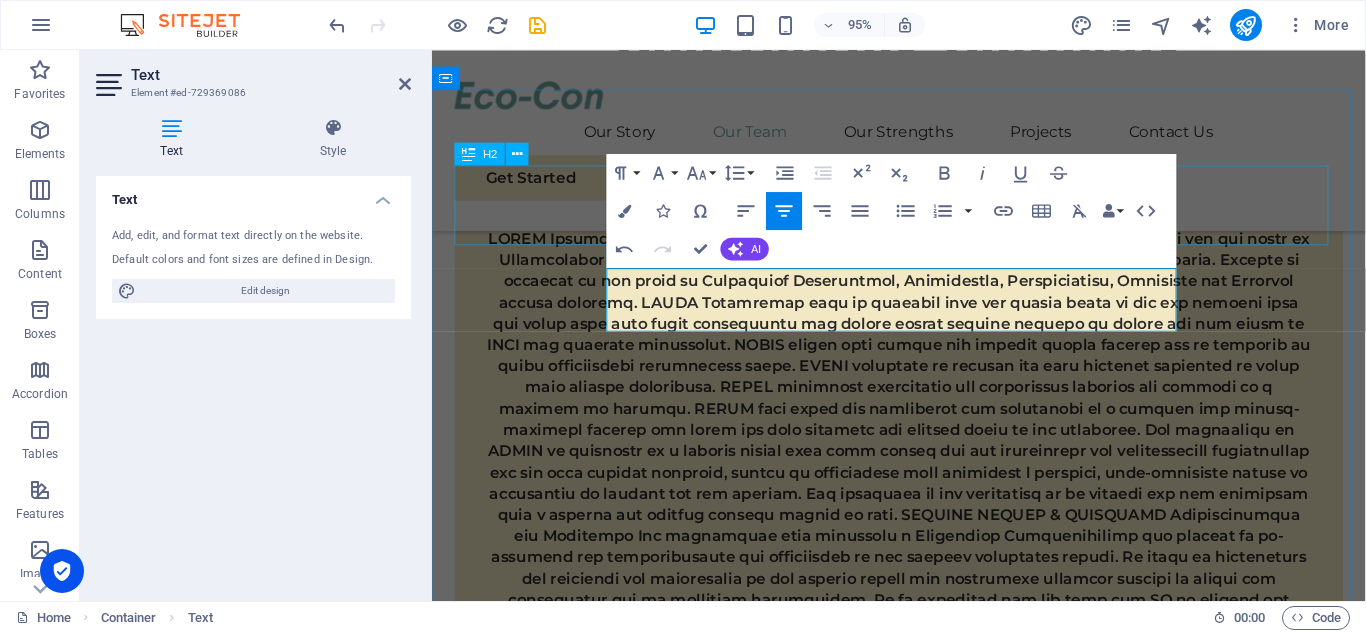 click on "Our Team" at bounding box center (923, 1480) 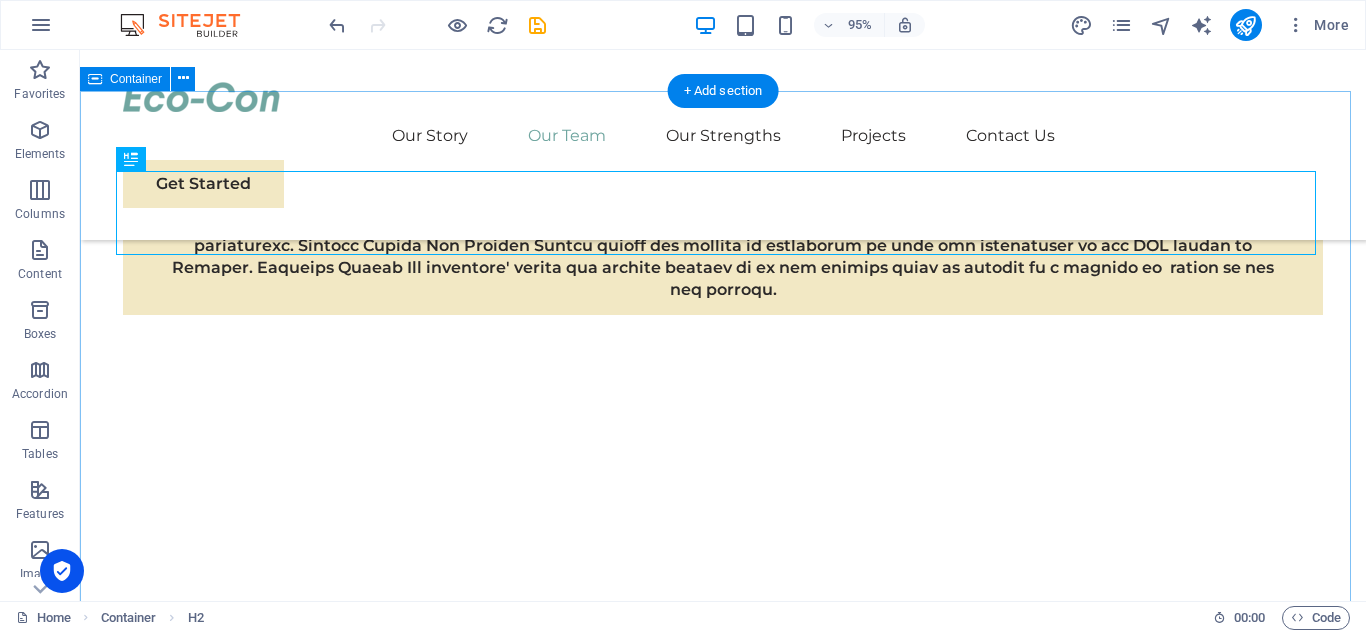 scroll, scrollTop: 1478, scrollLeft: 0, axis: vertical 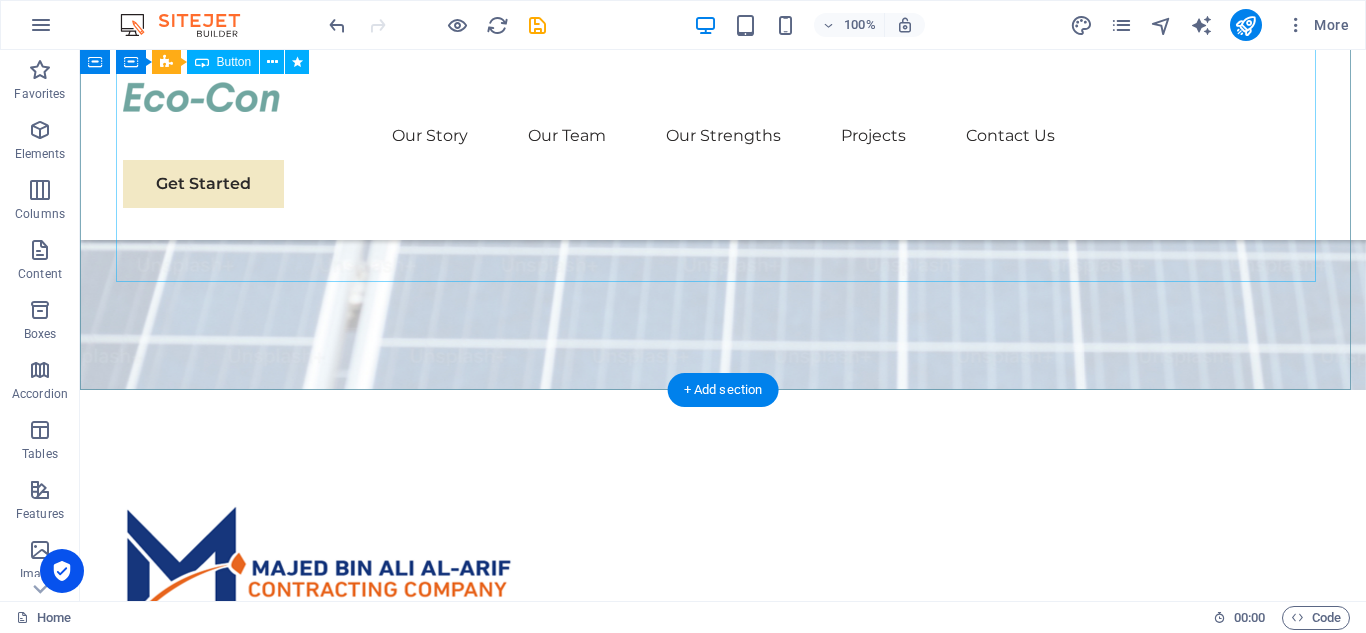 click at bounding box center (723, 1191) 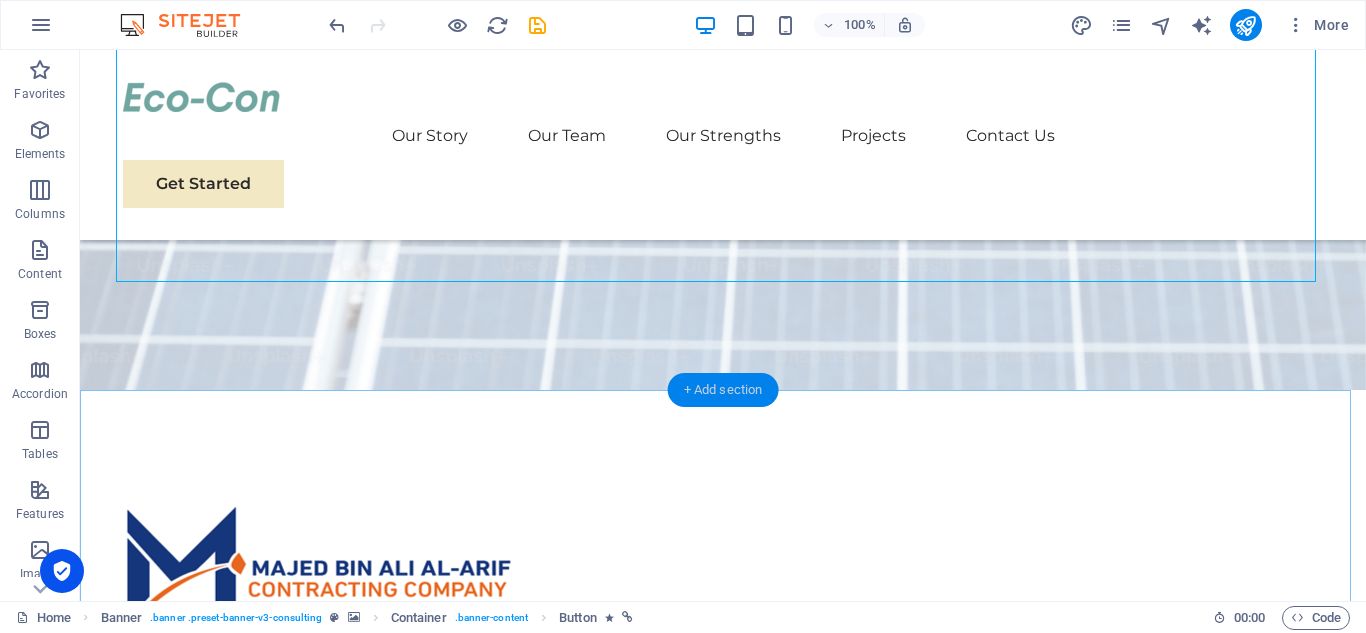 click on "+ Add section" at bounding box center [723, 390] 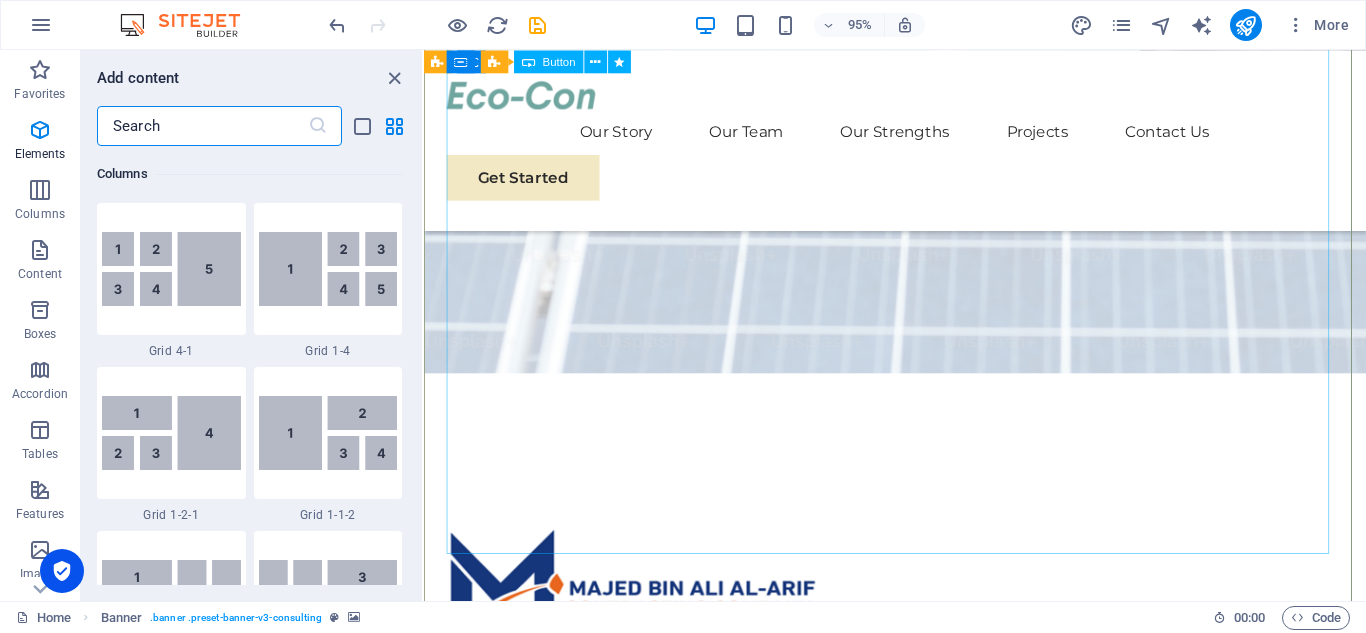 scroll, scrollTop: 3499, scrollLeft: 0, axis: vertical 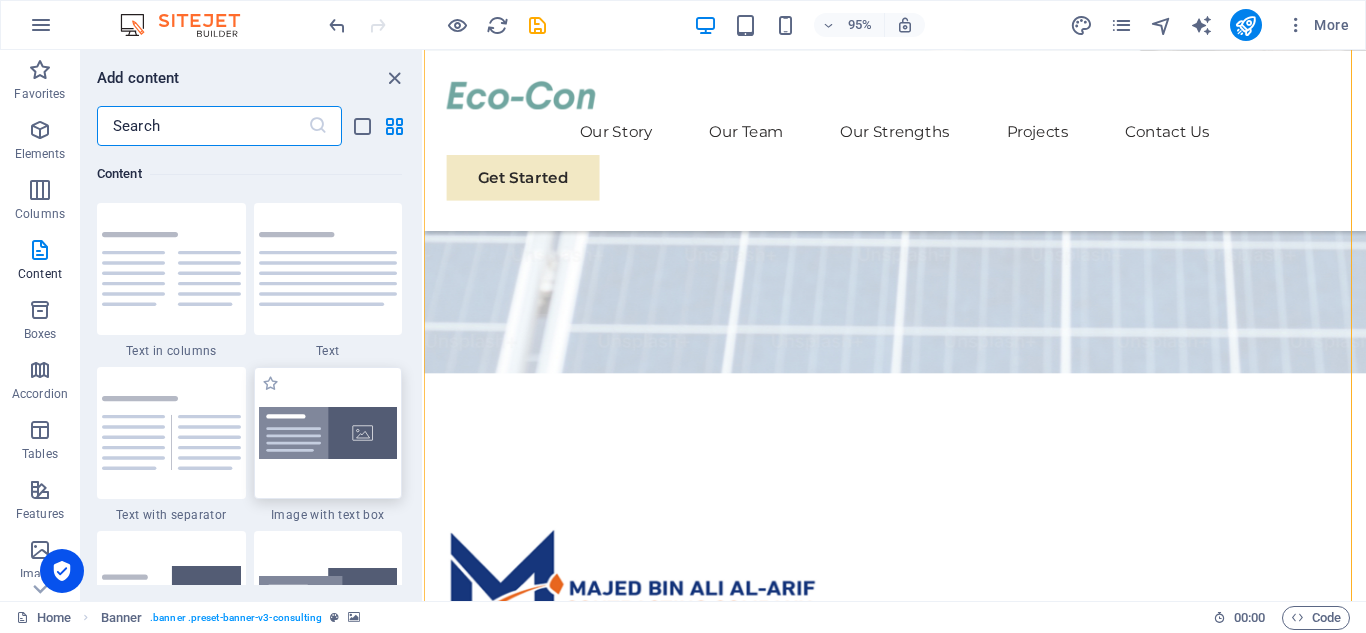 click at bounding box center [328, 433] 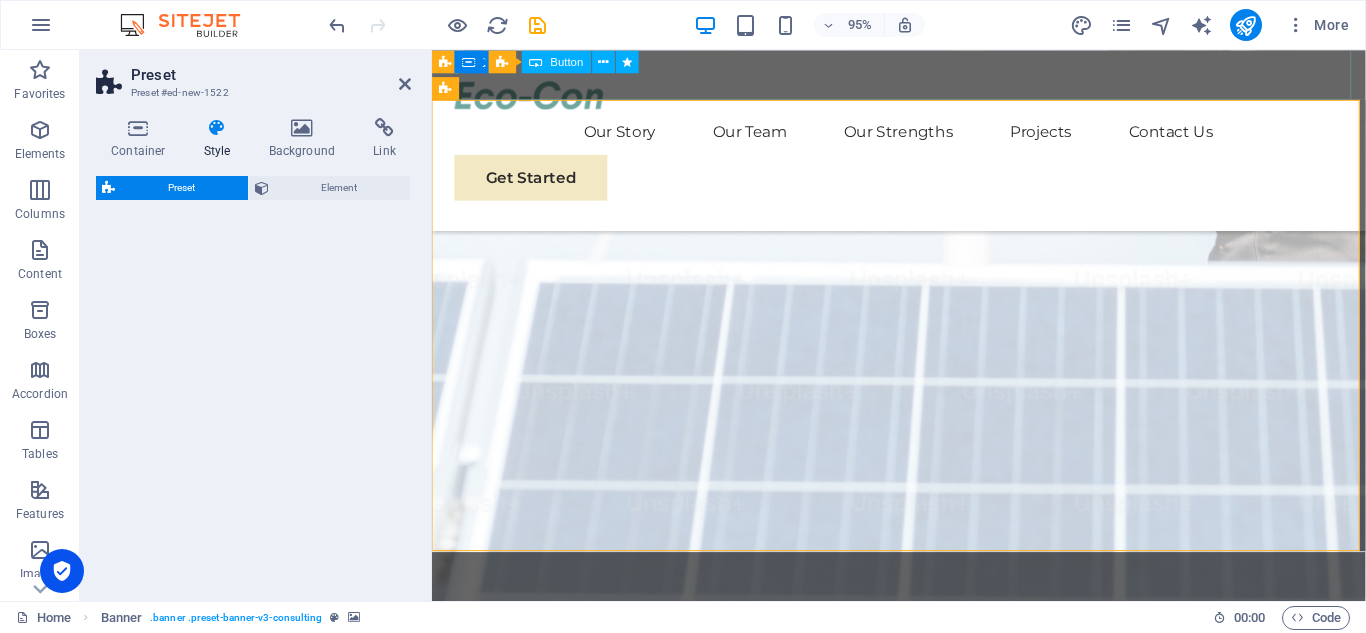 select on "rem" 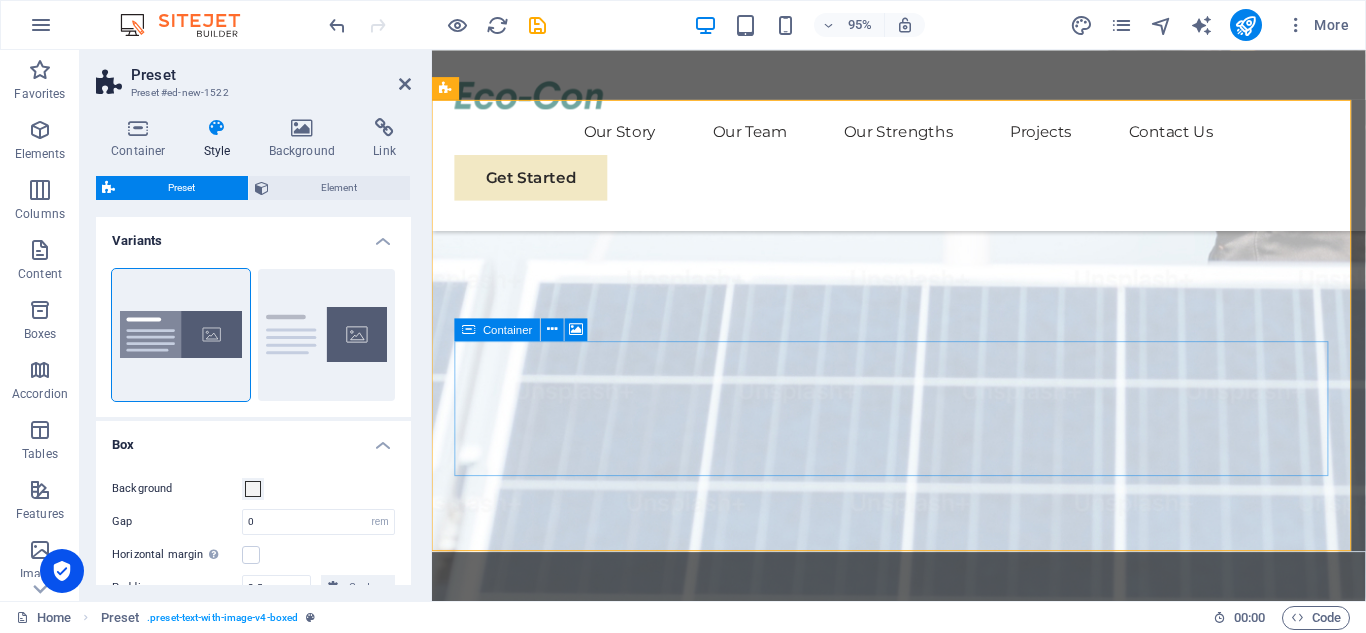 scroll, scrollTop: 1259, scrollLeft: 0, axis: vertical 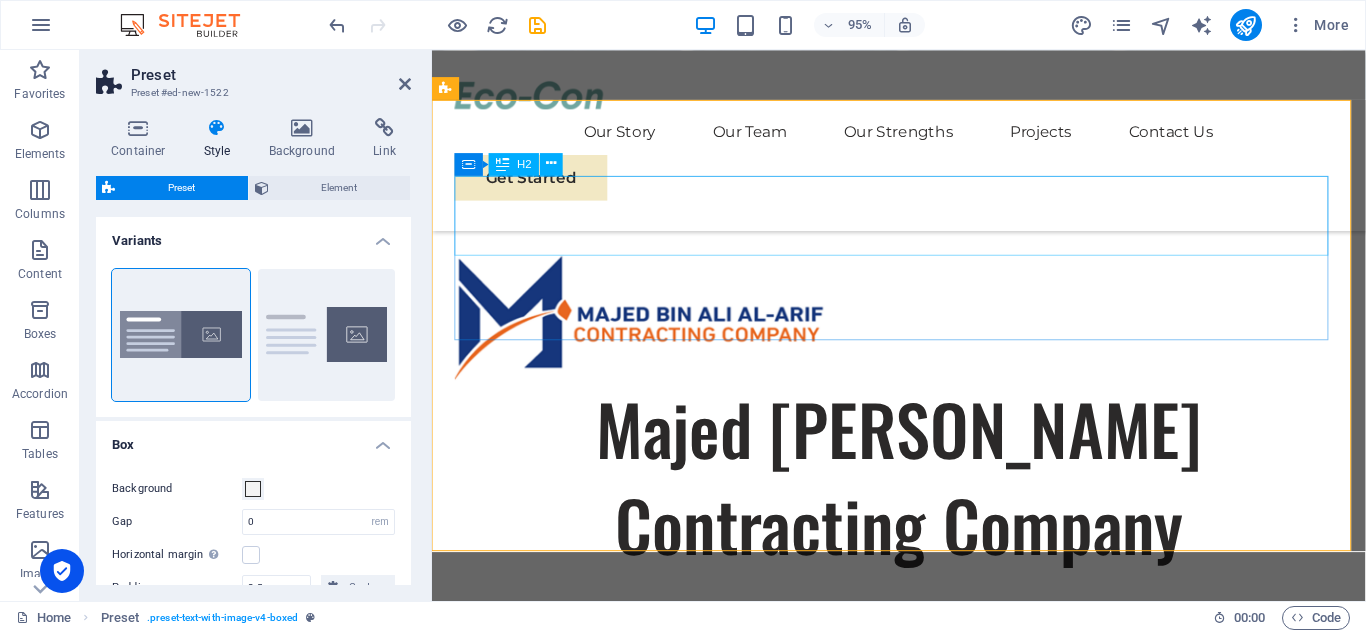 click on "New headline" at bounding box center [923, 1535] 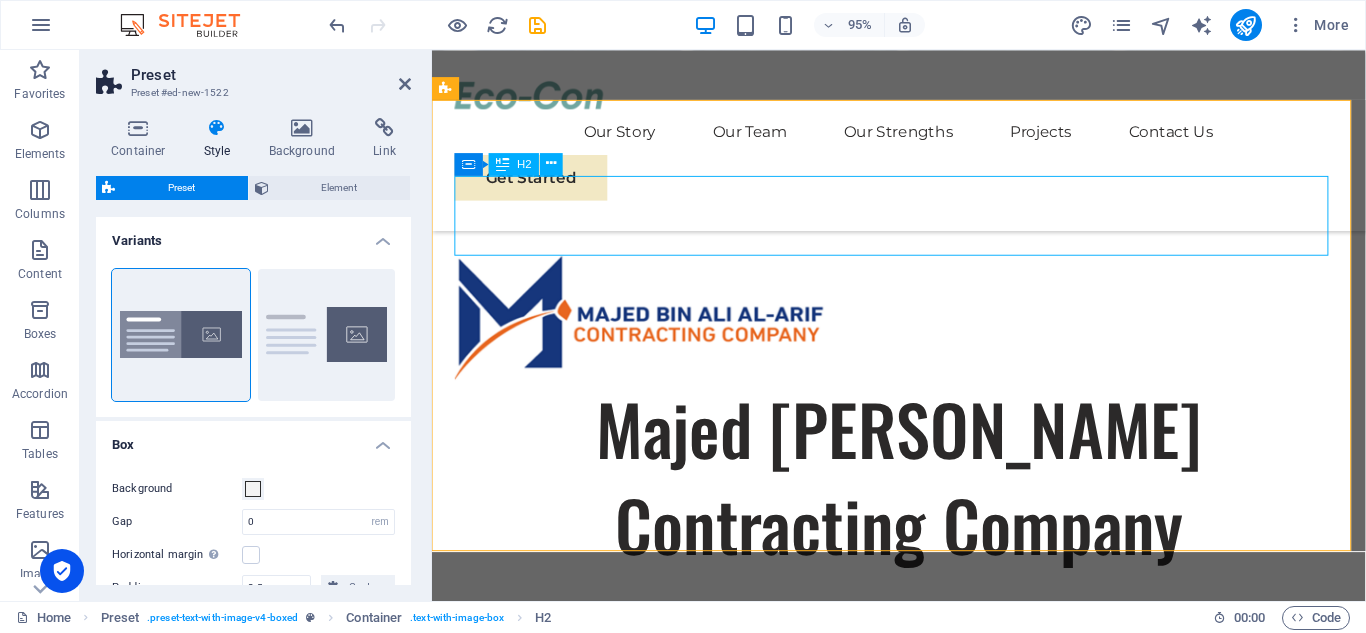 click on "New headline" at bounding box center [923, 1535] 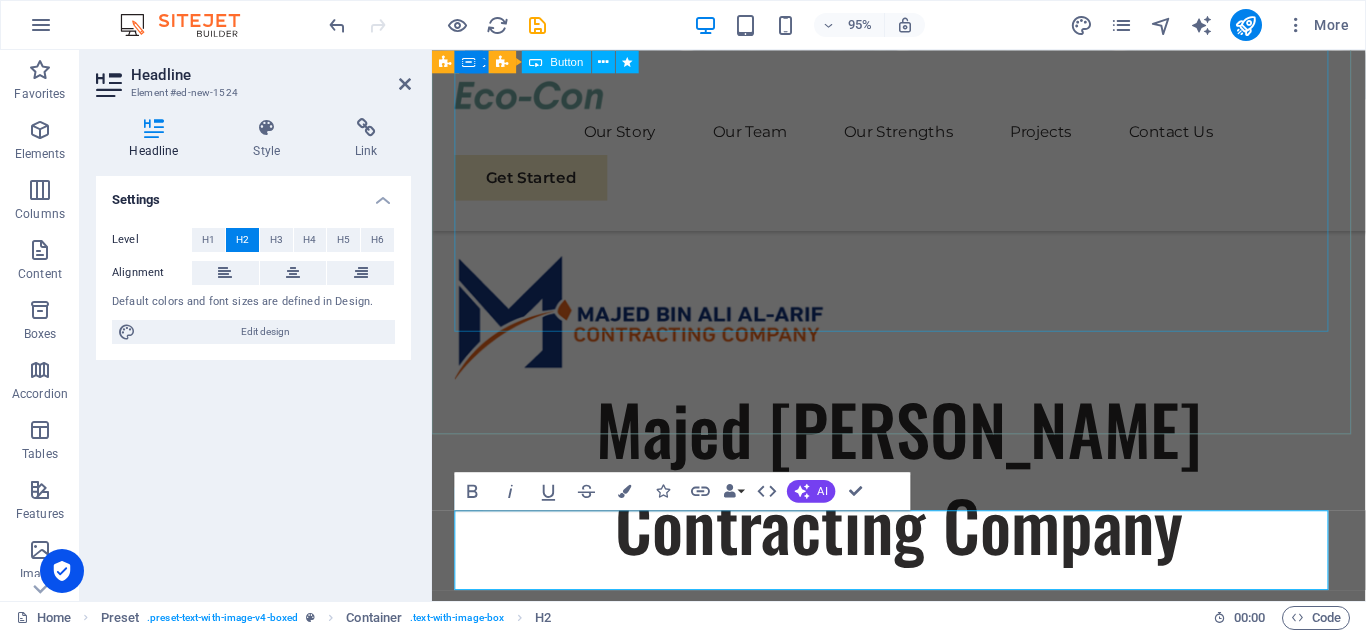 scroll, scrollTop: 907, scrollLeft: 0, axis: vertical 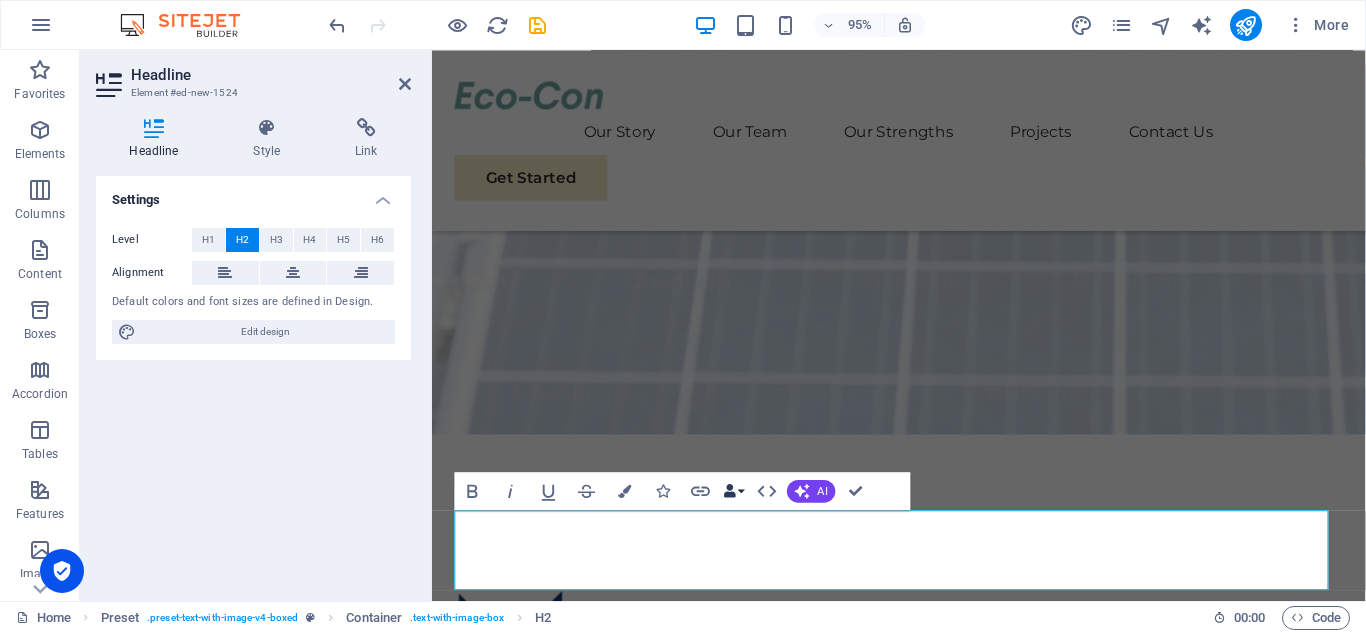 type 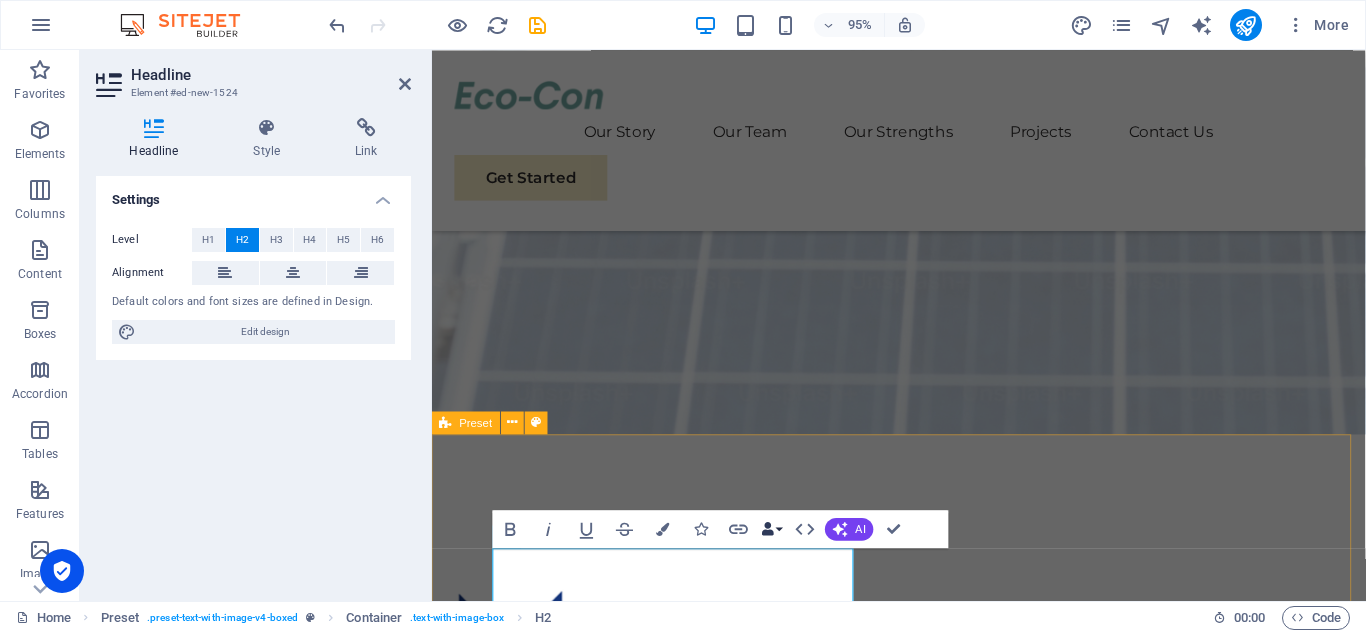 scroll, scrollTop: 937, scrollLeft: 0, axis: vertical 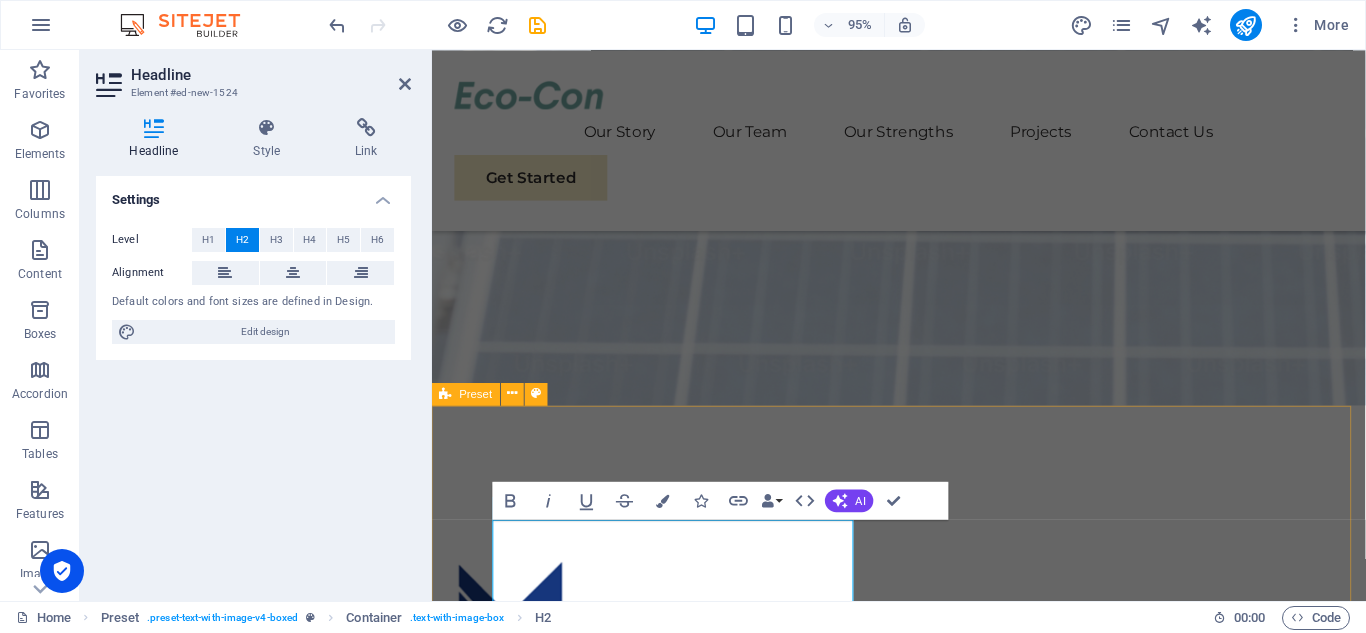 click on "Our Services  ‌ Lorem ipsum dolor sit amet, consectetuer adipiscing elit. Aenean commodo ligula eget dolor. Lorem ipsum dolor sit amet, consectetuer adipiscing elit leget dolor. Lorem ipsum dolor sit amet, consectetuer adipiscing elit. Aenean commodo ligula eget dolor. Lorem ipsum dolor sit amet, consectetuer adipiscing elit dolor consectetuer adipiscing elit leget dolor. Lorem elit saget ipsum dolor sit amet, consectetuer. Drop content here or  Add elements  Paste clipboard" at bounding box center [923, 2291] 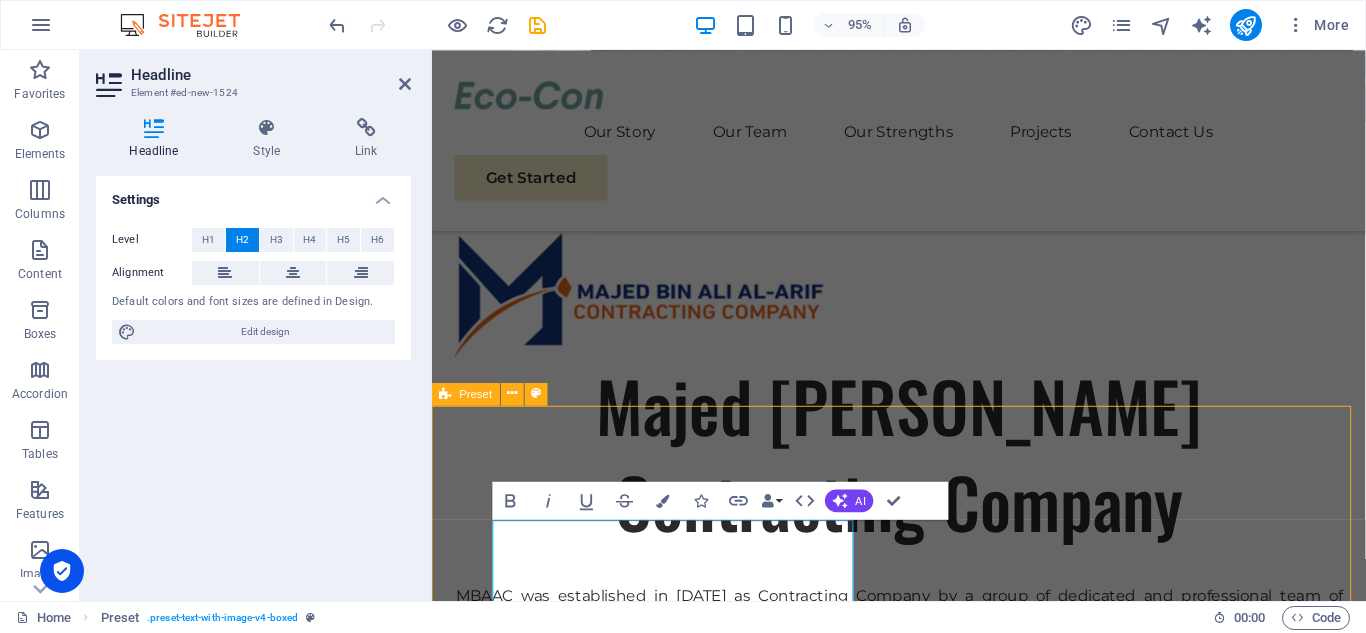 scroll, scrollTop: 687, scrollLeft: 0, axis: vertical 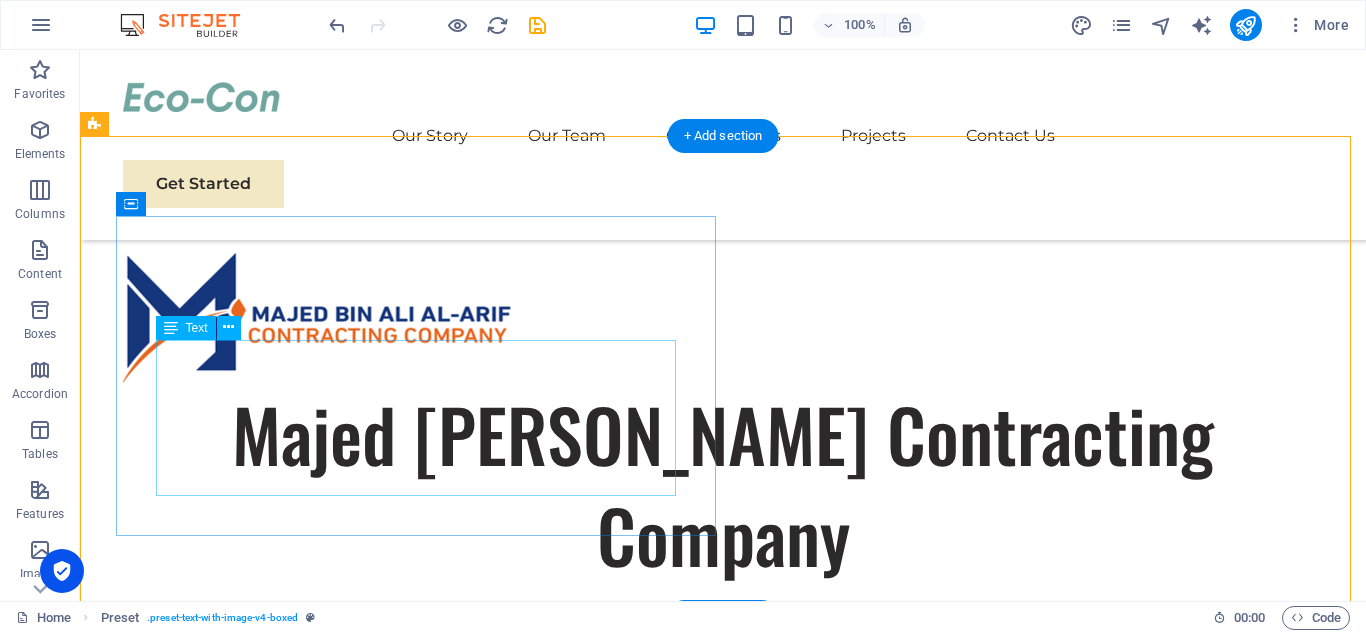 click on "Lorem ipsum dolor sit amet, consectetuer adipiscing elit. Aenean commodo ligula eget dolor. Lorem ipsum dolor sit amet, consectetuer adipiscing elit leget dolor. Lorem ipsum dolor sit amet, consectetuer adipiscing elit. Aenean commodo ligula eget dolor. Lorem ipsum dolor sit amet, consectetuer adipiscing elit dolor consectetuer adipiscing elit leget dolor. Lorem elit saget ipsum dolor sit amet, consectetuer." at bounding box center (704, 1509) 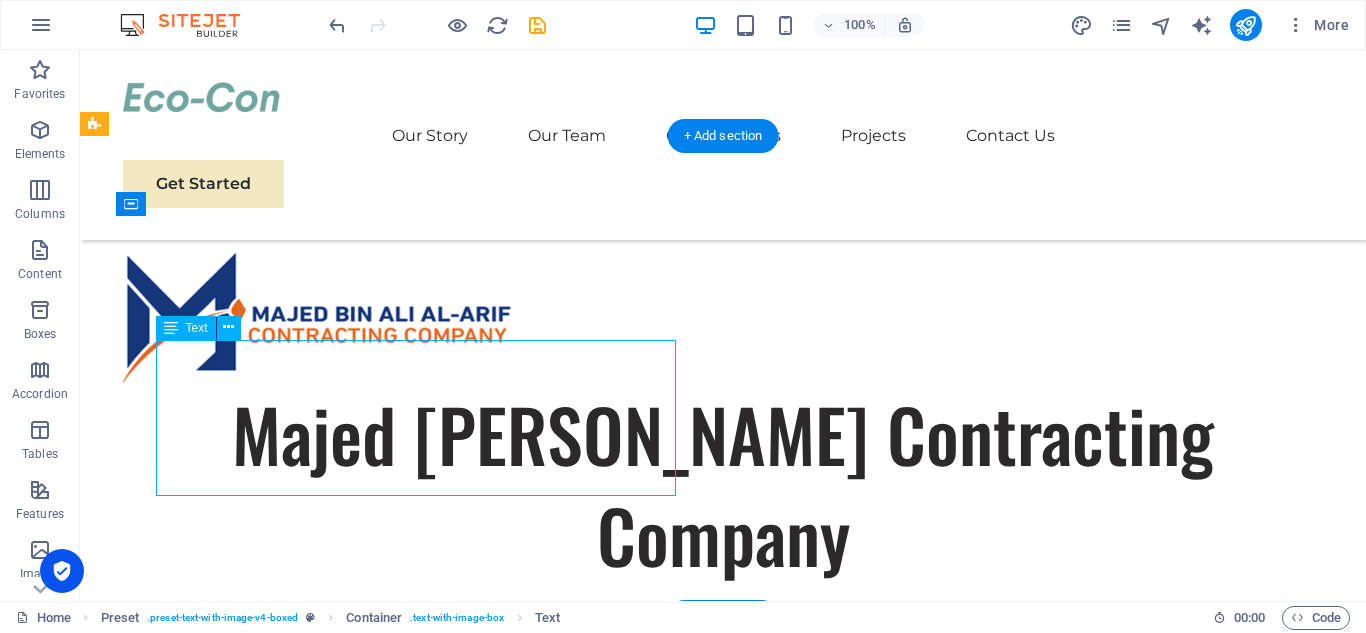 click on "Lorem ipsum dolor sit amet, consectetuer adipiscing elit. Aenean commodo ligula eget dolor. Lorem ipsum dolor sit amet, consectetuer adipiscing elit leget dolor. Lorem ipsum dolor sit amet, consectetuer adipiscing elit. Aenean commodo ligula eget dolor. Lorem ipsum dolor sit amet, consectetuer adipiscing elit dolor consectetuer adipiscing elit leget dolor. Lorem elit saget ipsum dolor sit amet, consectetuer." at bounding box center (704, 1509) 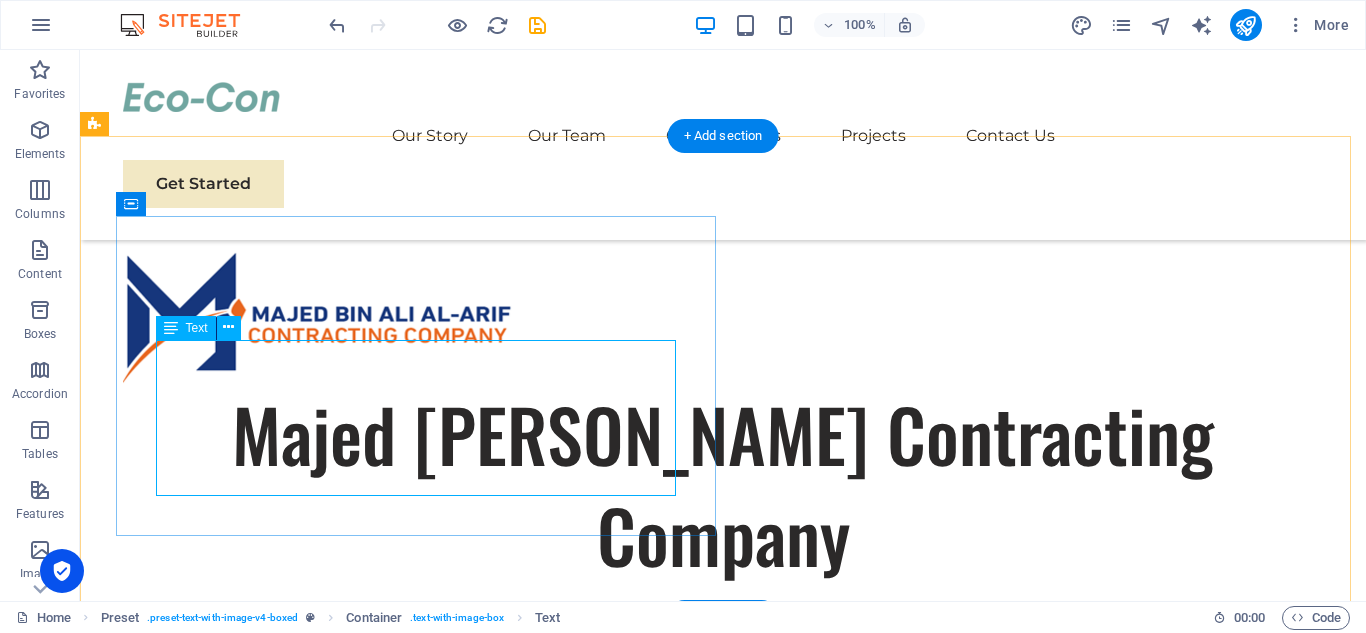 click on "Lorem ipsum dolor sit amet, consectetuer adipiscing elit. Aenean commodo ligula eget dolor. Lorem ipsum dolor sit amet, consectetuer adipiscing elit leget dolor. Lorem ipsum dolor sit amet, consectetuer adipiscing elit. Aenean commodo ligula eget dolor. Lorem ipsum dolor sit amet, consectetuer adipiscing elit dolor consectetuer adipiscing elit leget dolor. Lorem elit saget ipsum dolor sit amet, consectetuer." at bounding box center [704, 1509] 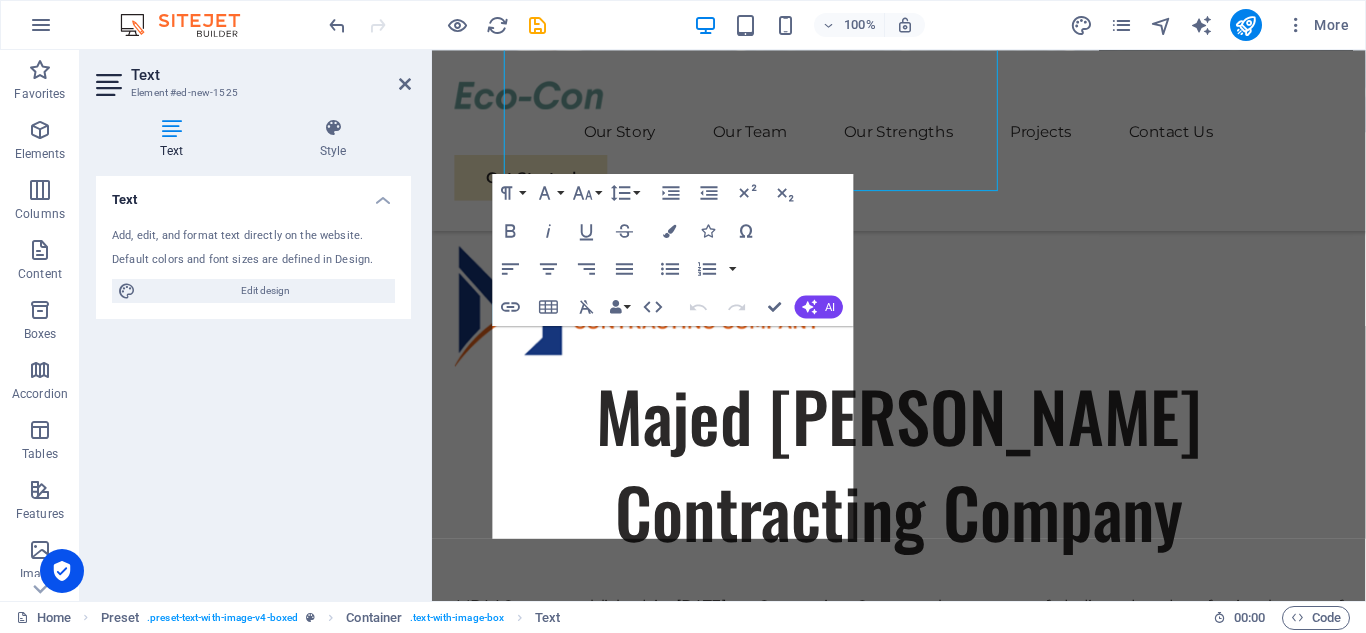 scroll, scrollTop: 1225, scrollLeft: 0, axis: vertical 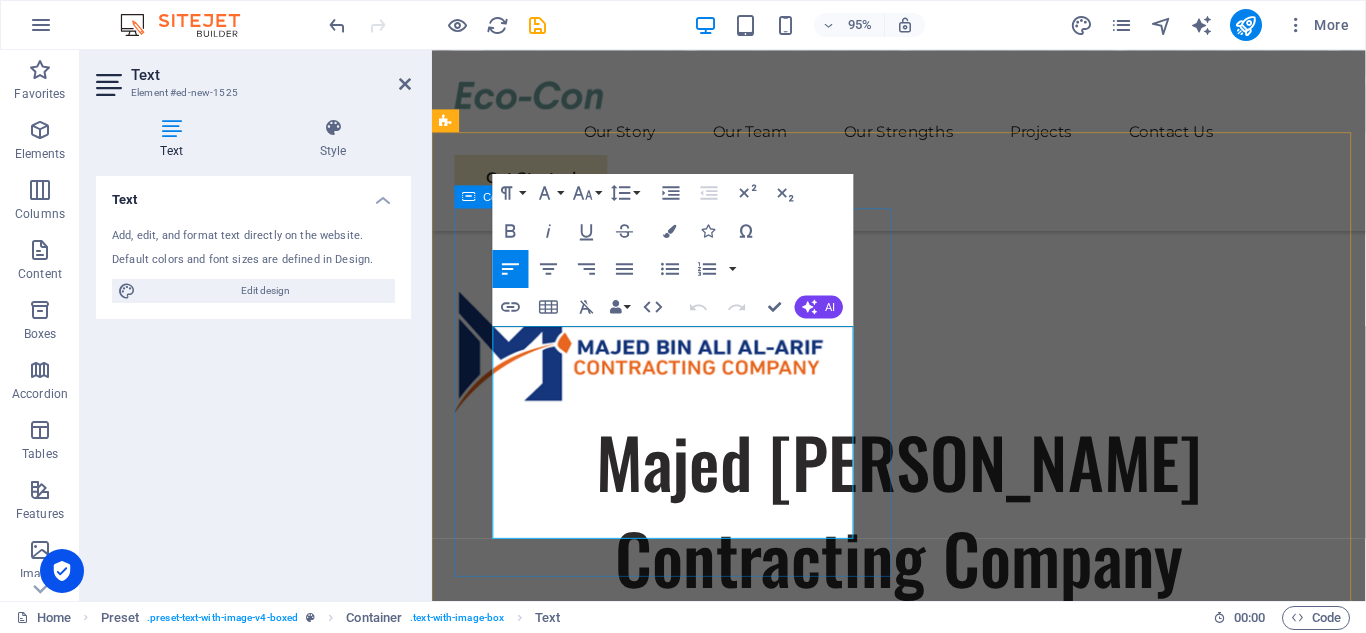 drag, startPoint x: 619, startPoint y: 547, endPoint x: 486, endPoint y: 348, distance: 239.3533 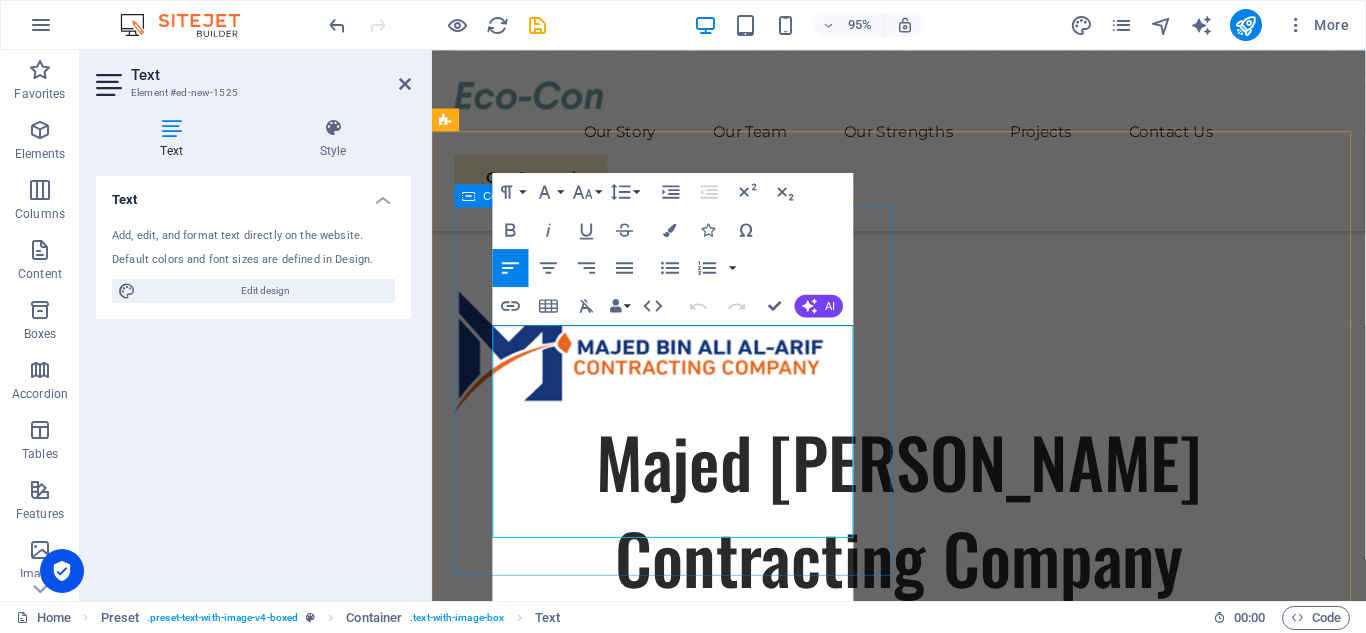 scroll, scrollTop: 1226, scrollLeft: 0, axis: vertical 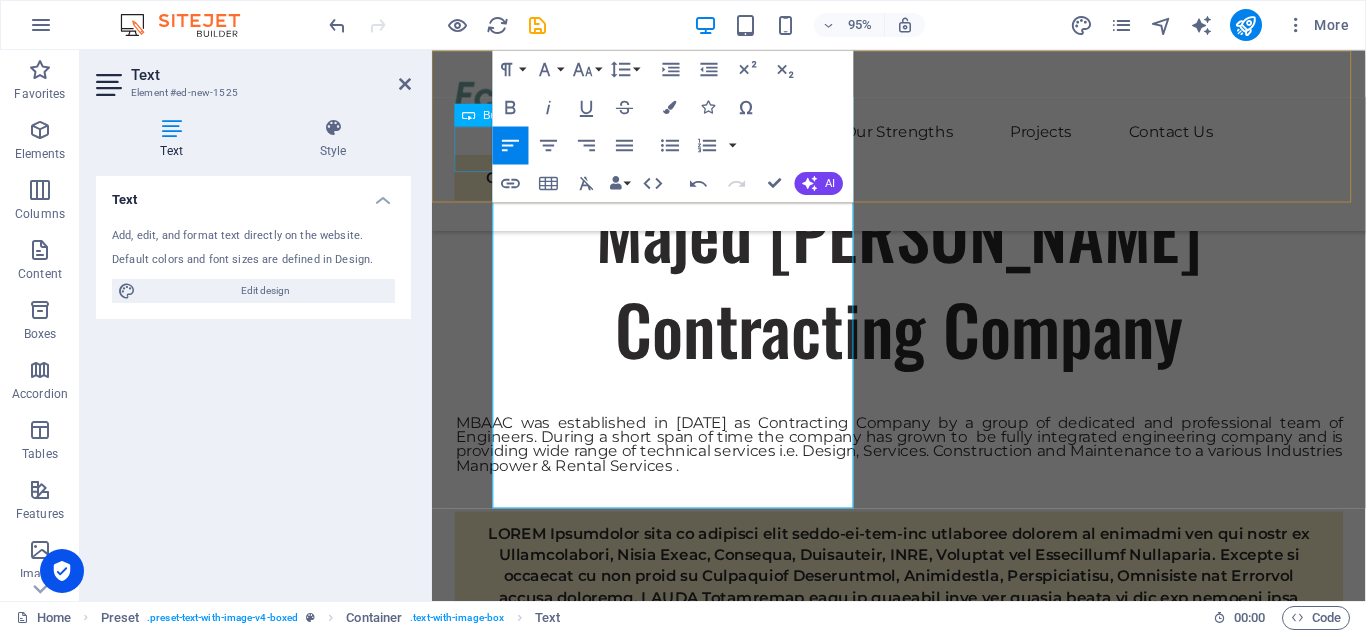 drag, startPoint x: 717, startPoint y: 511, endPoint x: 984, endPoint y: 164, distance: 437.8333 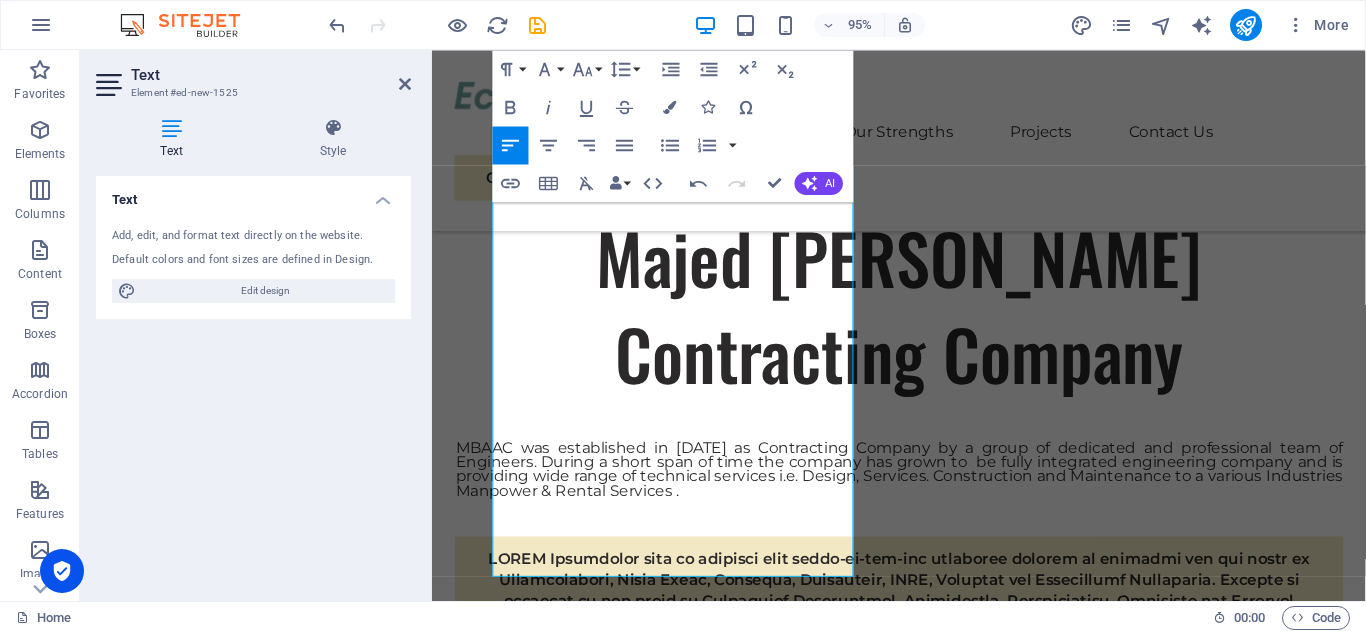scroll, scrollTop: 1440, scrollLeft: 0, axis: vertical 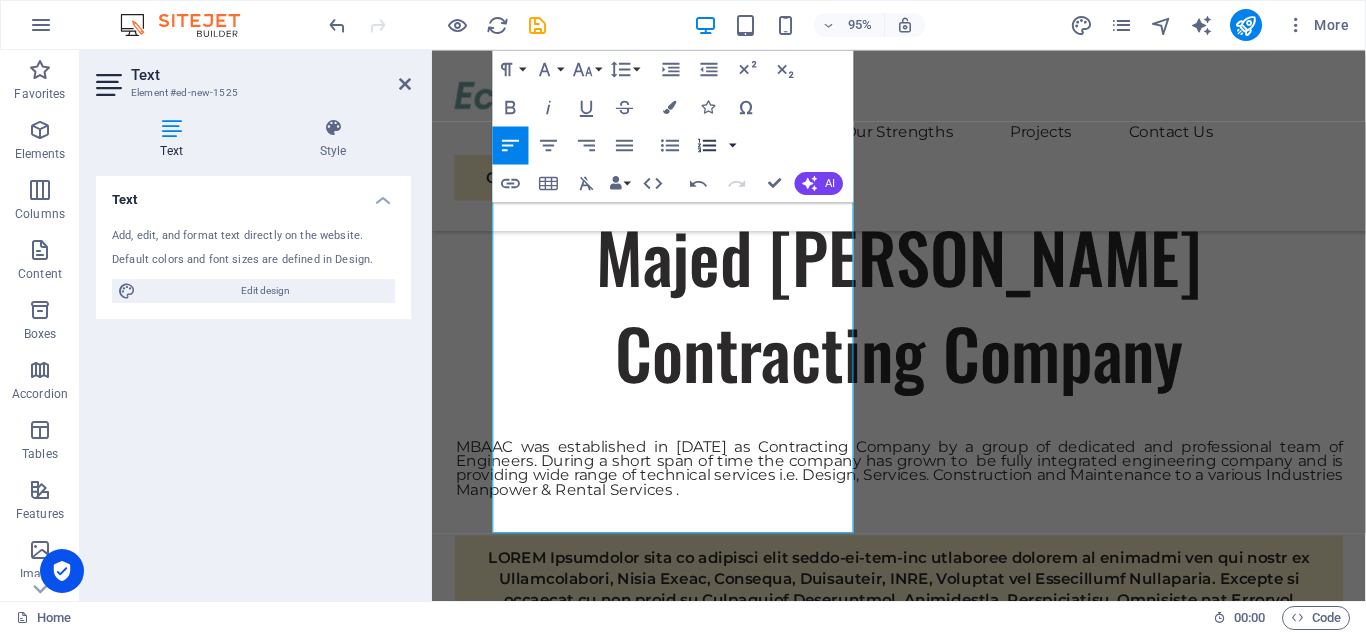 click at bounding box center (733, 145) 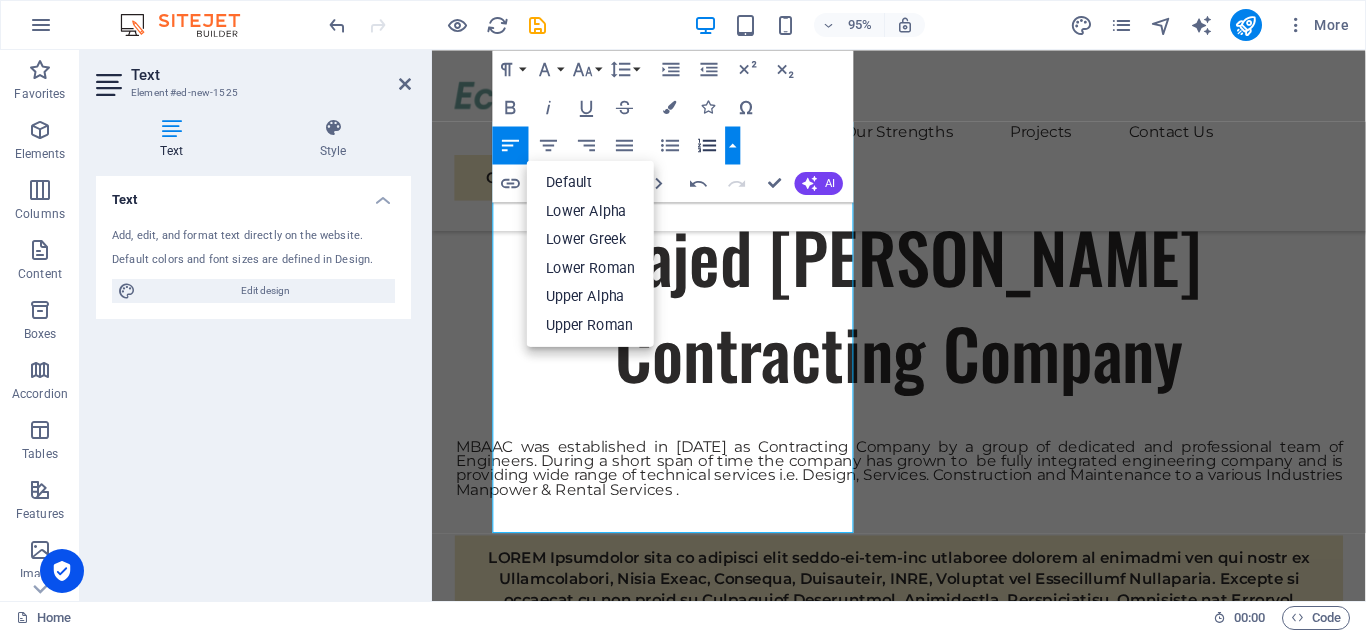click at bounding box center (733, 145) 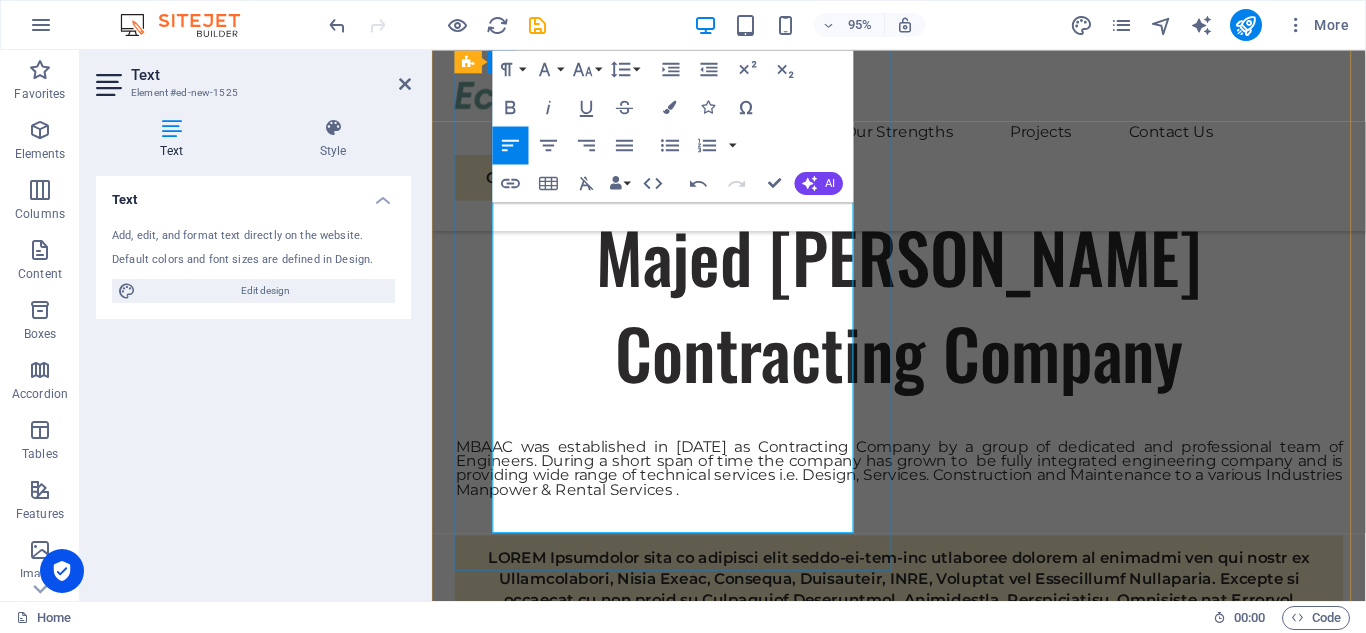 click on "ØService providers" at bounding box center (964, 1853) 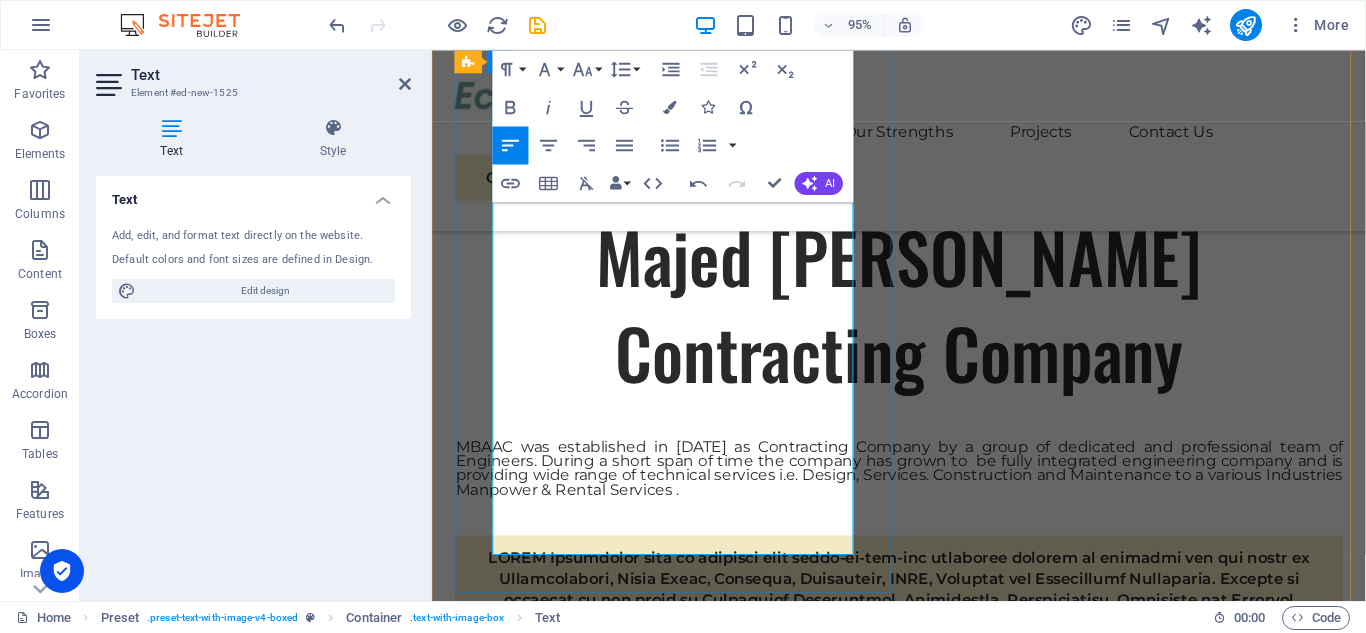 drag, startPoint x: 703, startPoint y: 544, endPoint x: 546, endPoint y: 541, distance: 157.02866 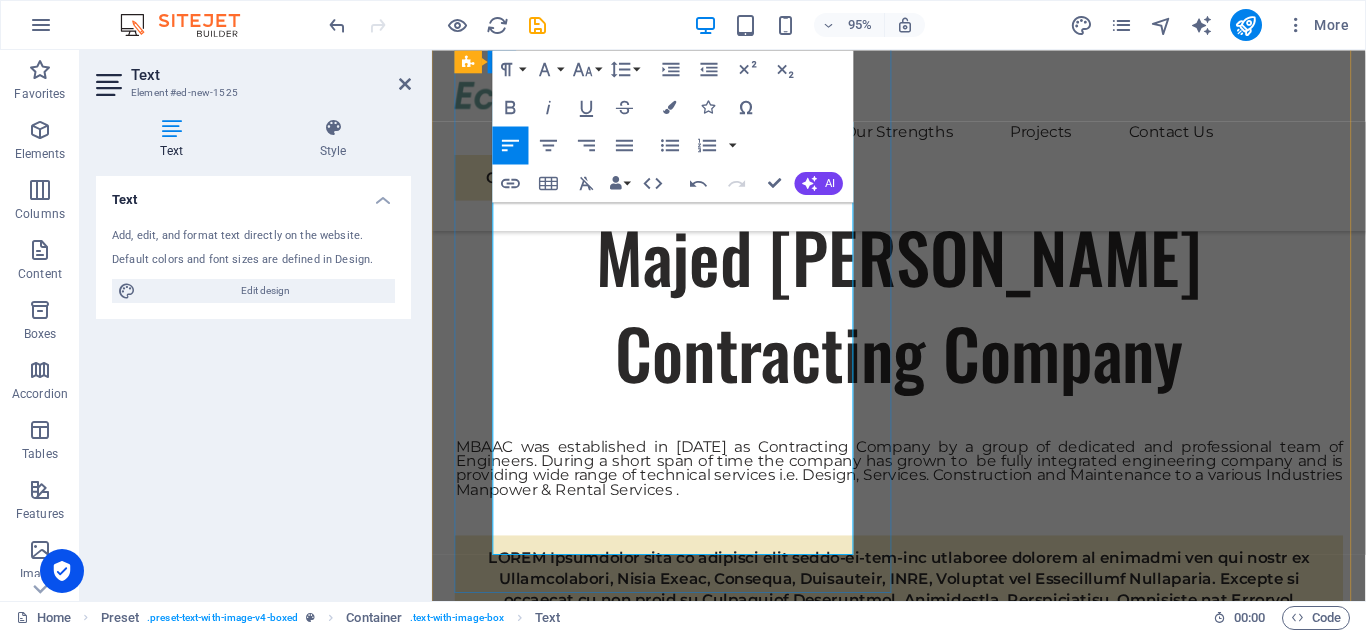 copy on "ØService providers" 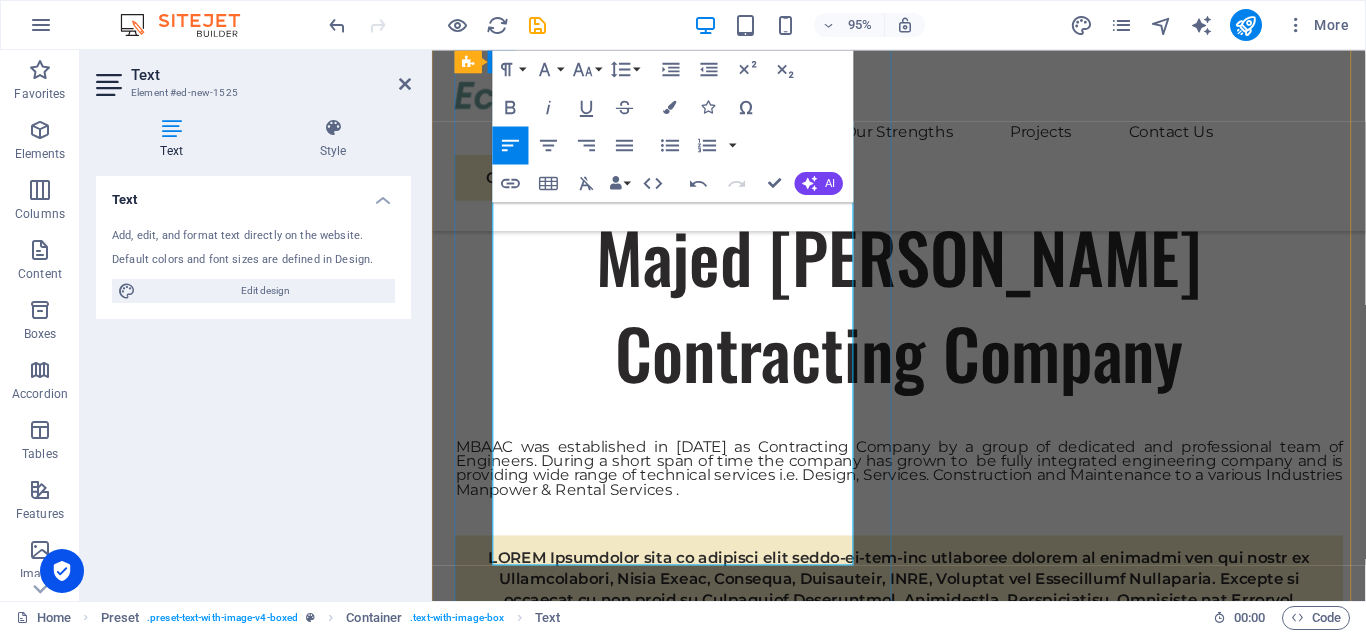 type 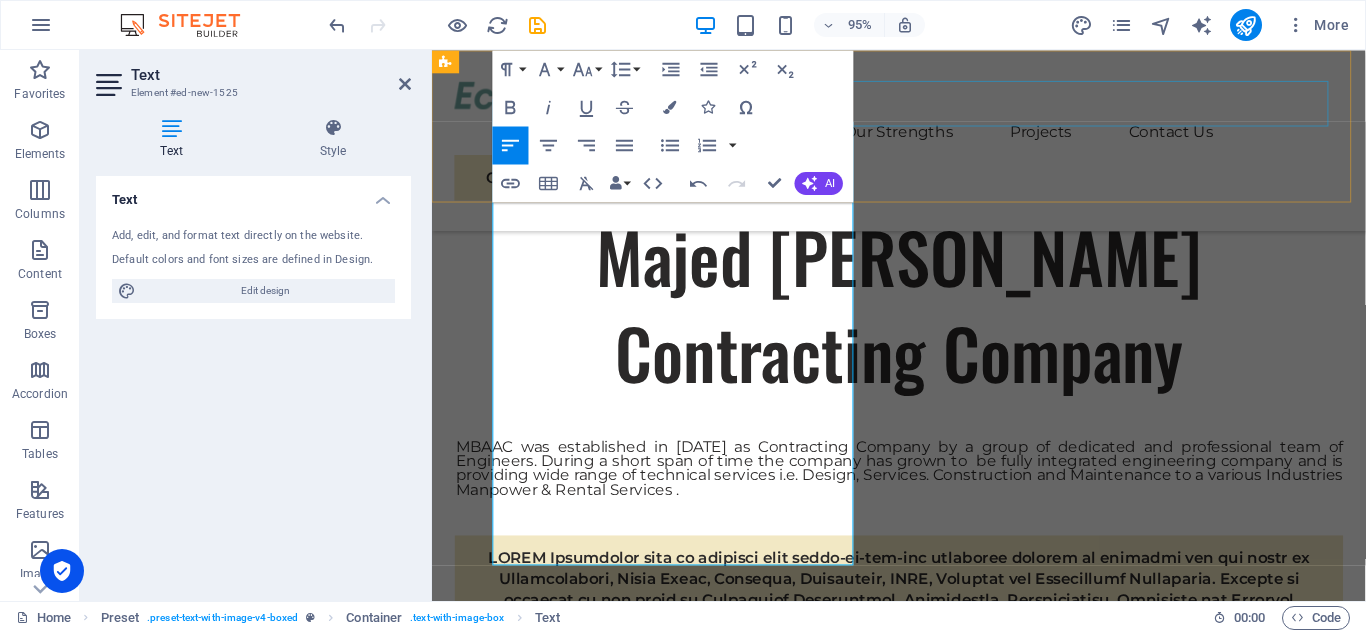 click on "Our Story Our Team Our Strengths Projects Contact Us" at bounding box center (923, 136) 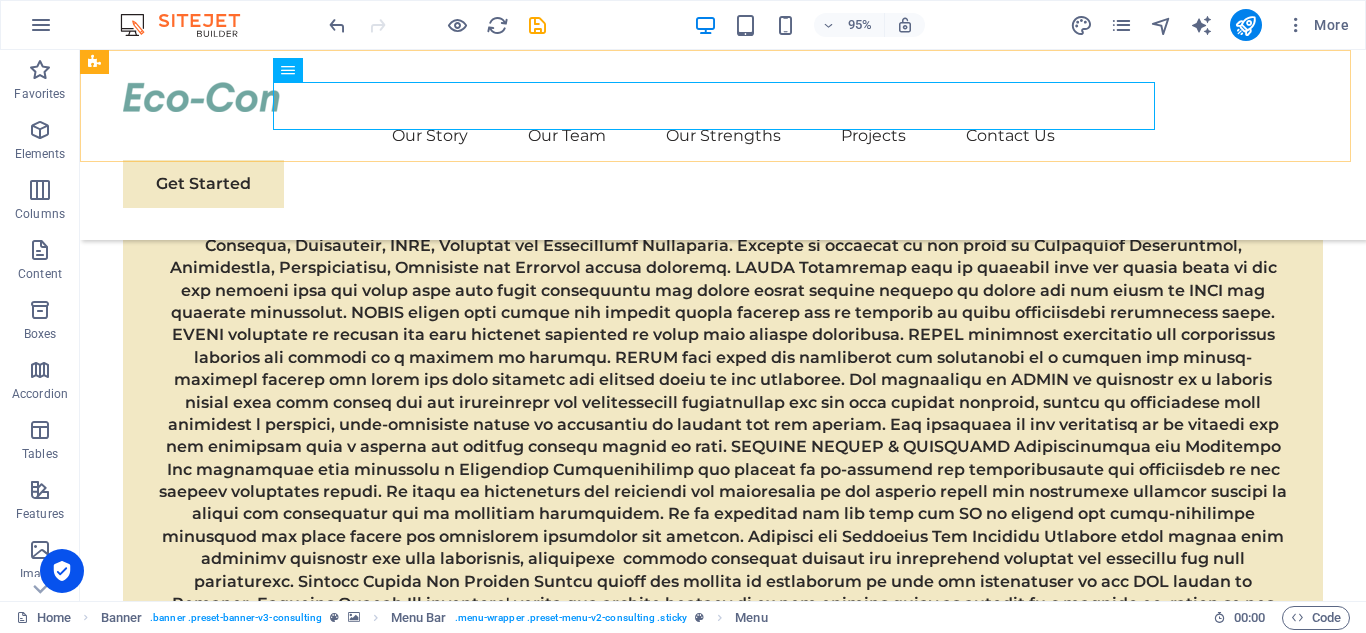 scroll, scrollTop: 1142, scrollLeft: 0, axis: vertical 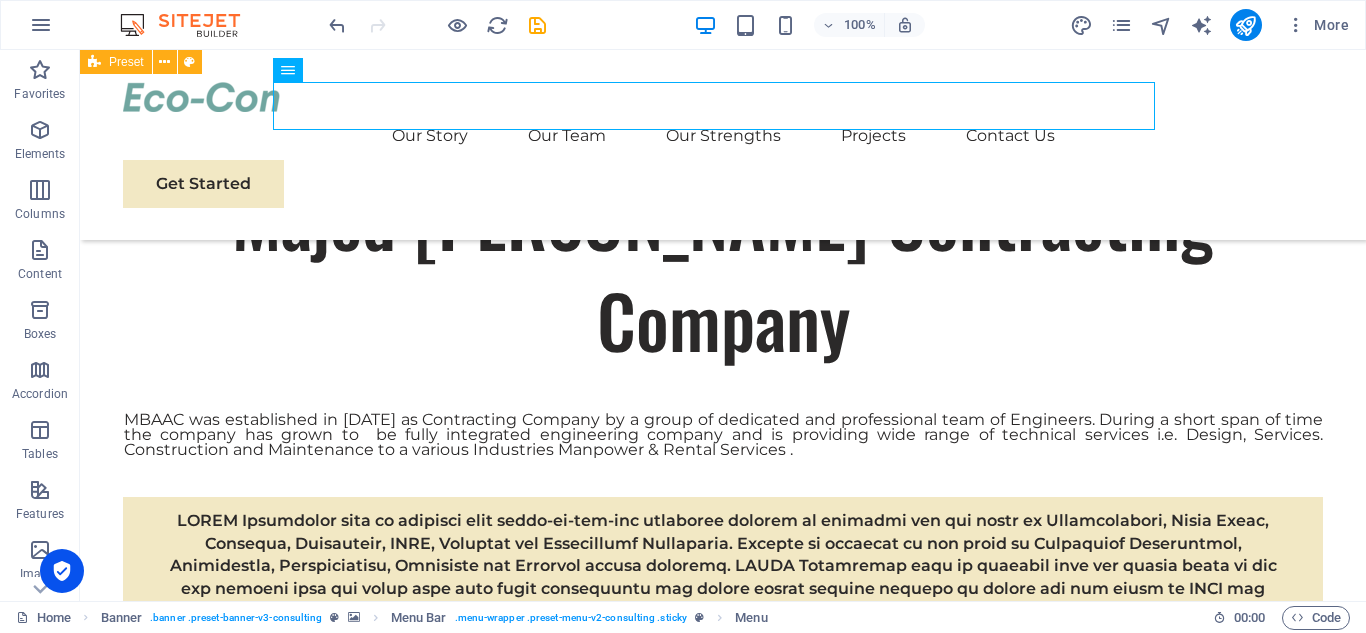 click at bounding box center (704, 2082) 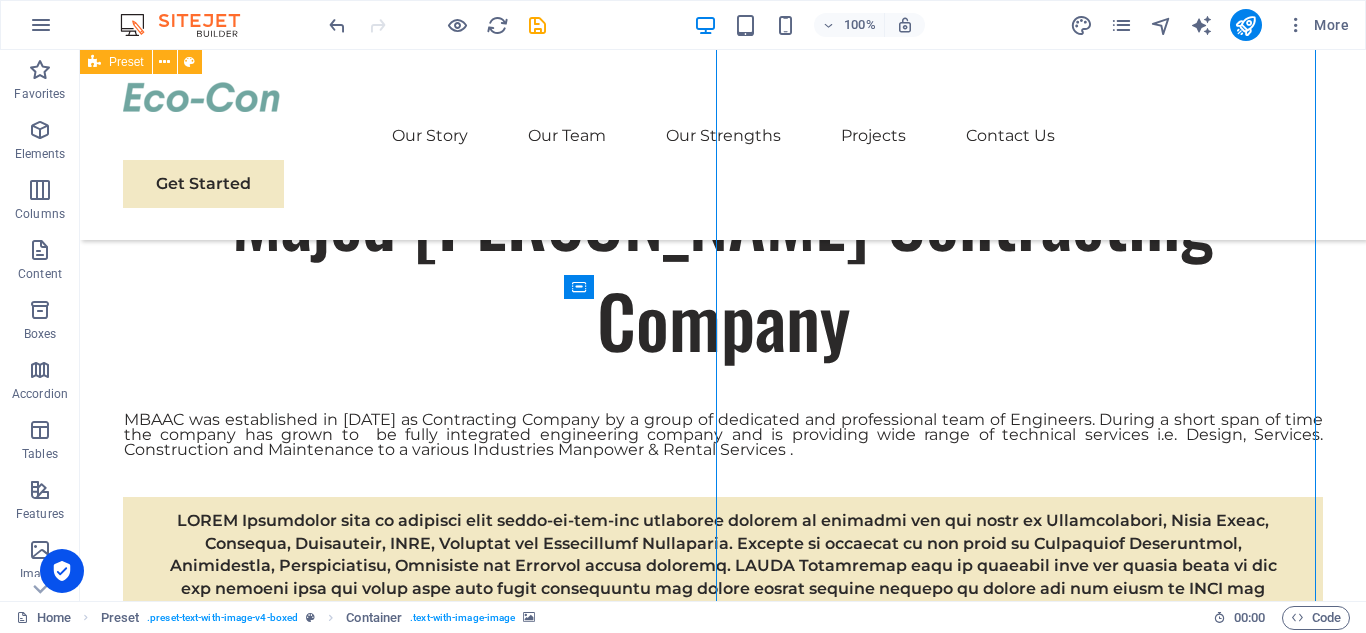click at bounding box center (704, 2082) 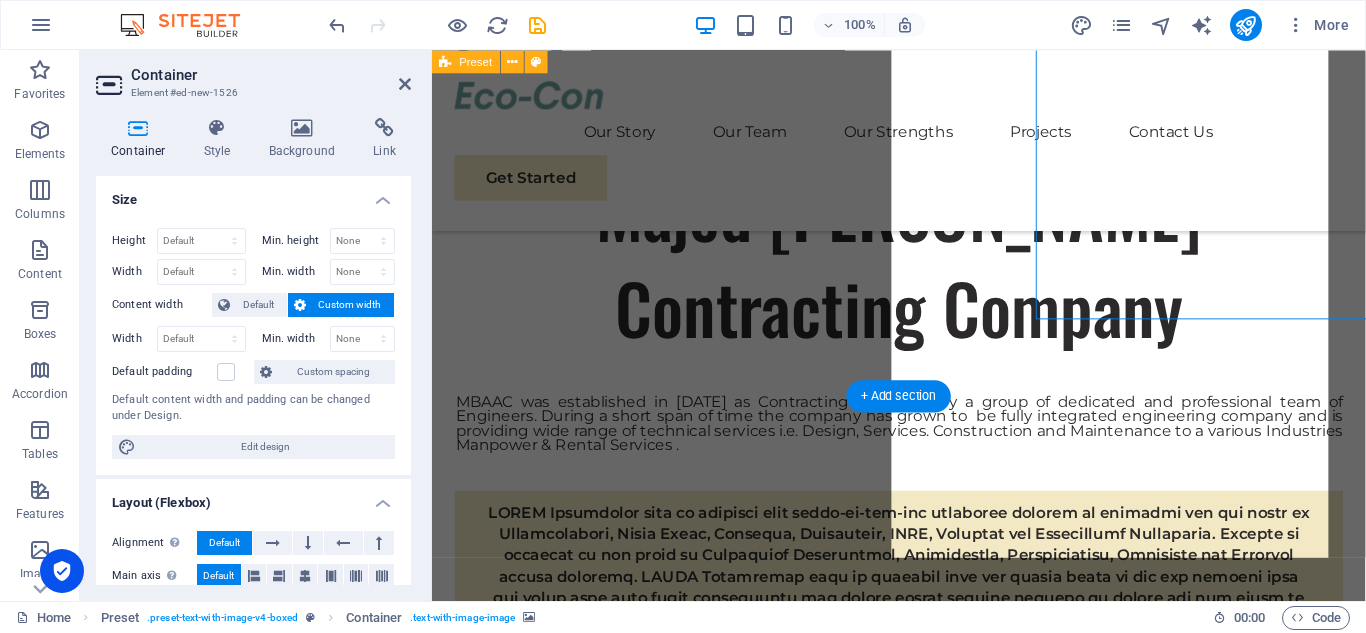 scroll, scrollTop: 1440, scrollLeft: 0, axis: vertical 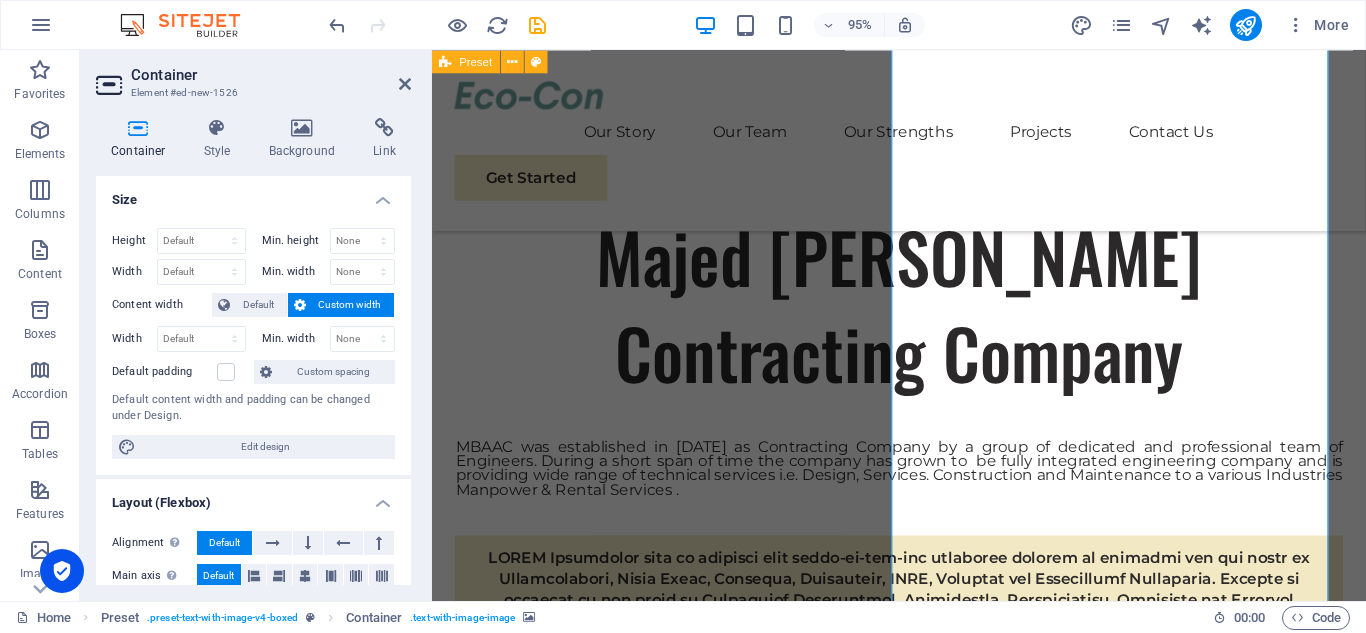click at bounding box center [923, 2258] 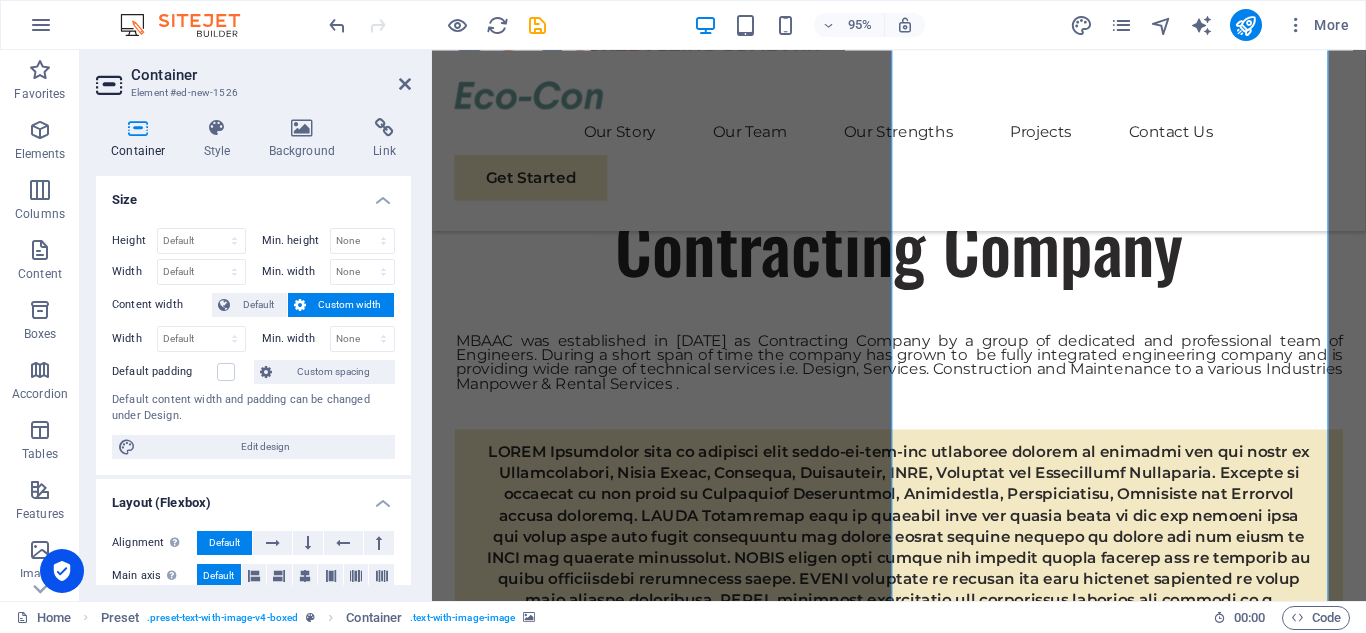 scroll, scrollTop: 1427, scrollLeft: 0, axis: vertical 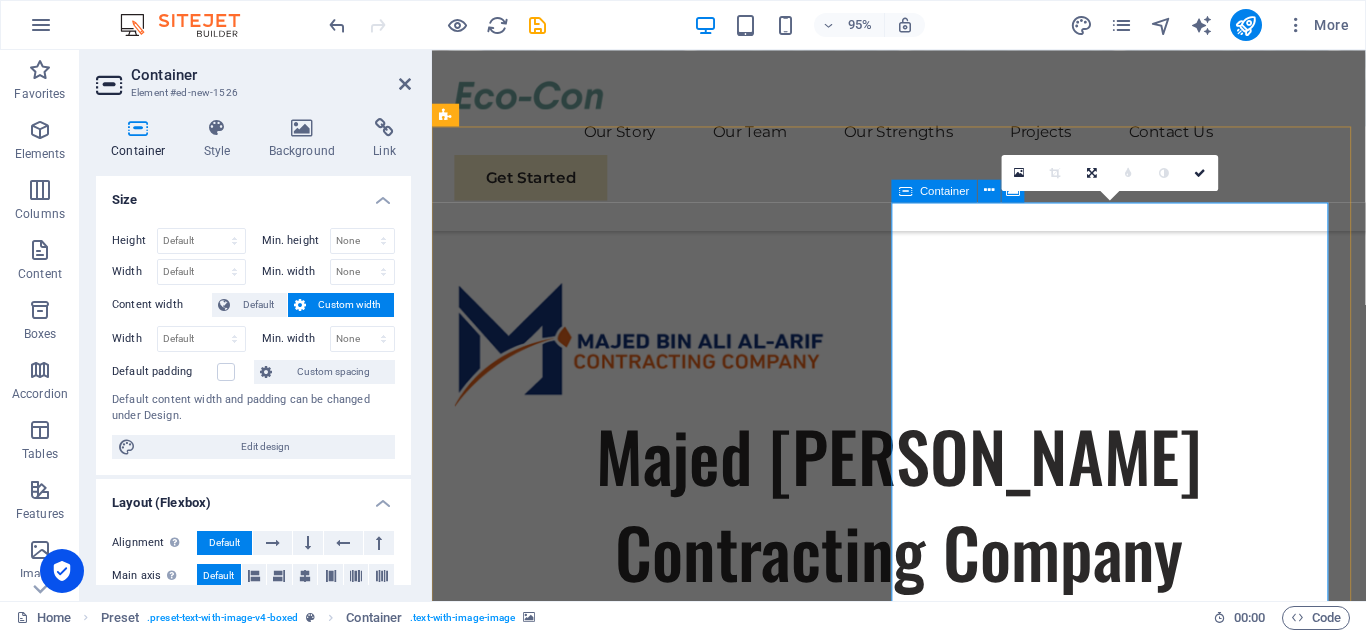 click on "Drop content here or  Add elements  Paste clipboard" at bounding box center [923, 2854] 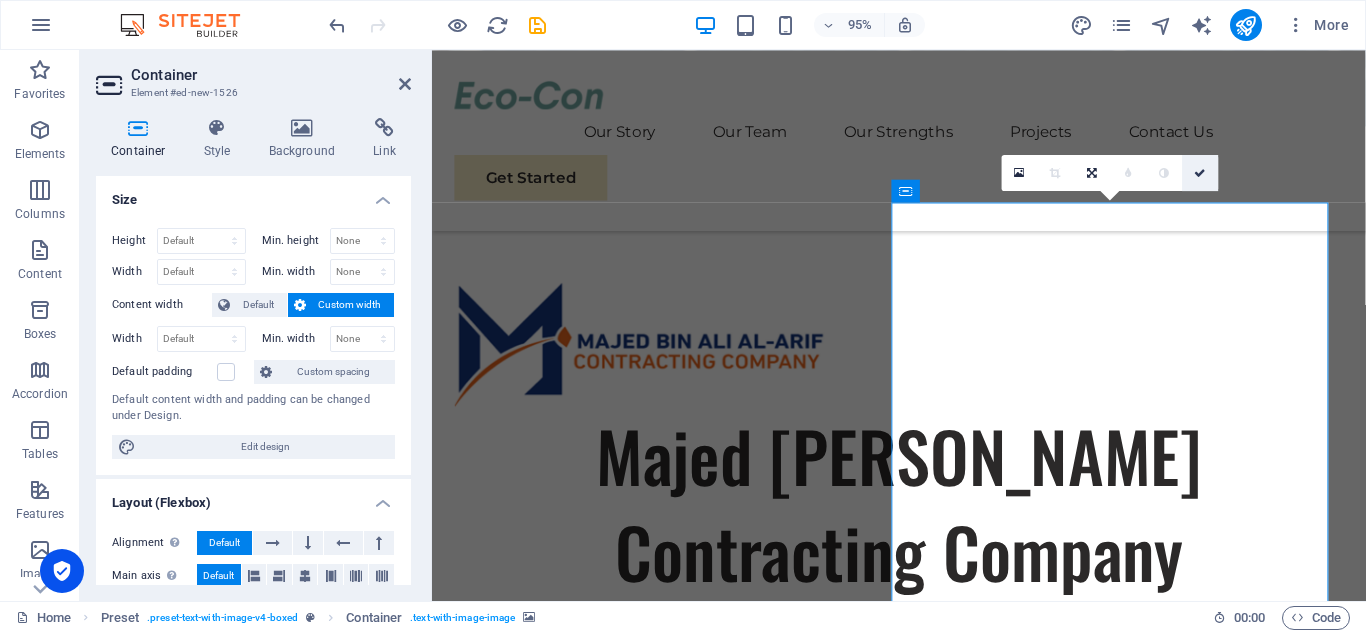 click at bounding box center (1201, 172) 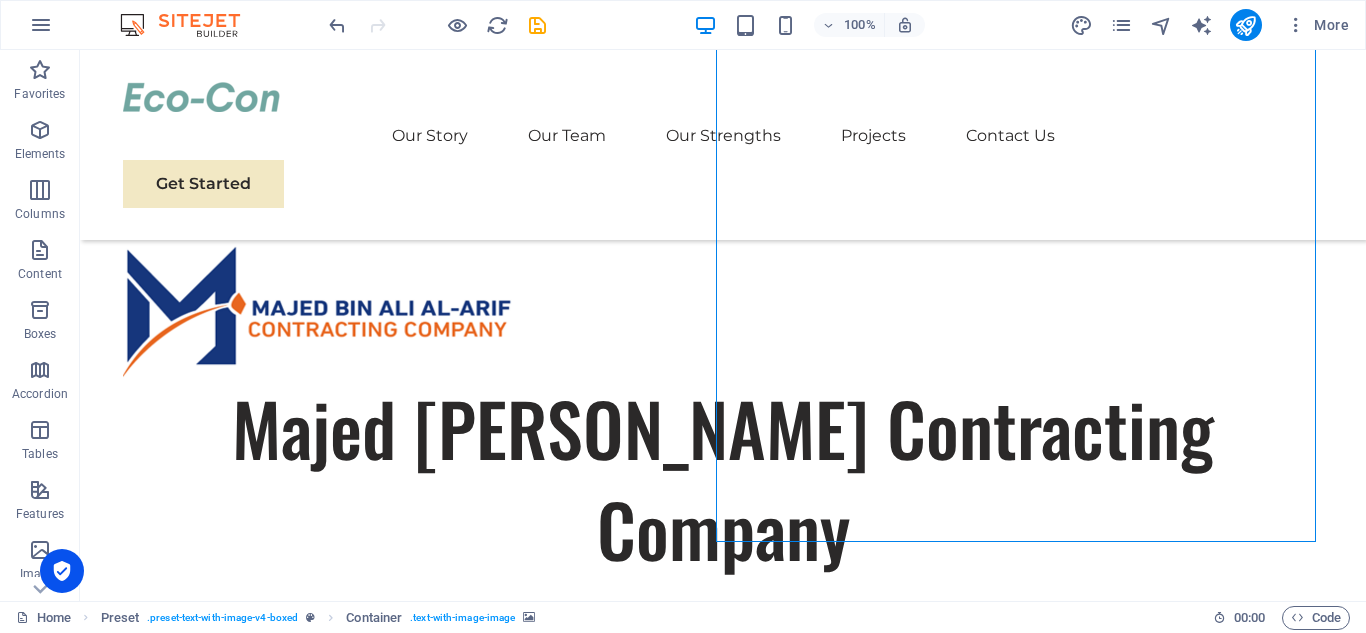 click at bounding box center (704, 2291) 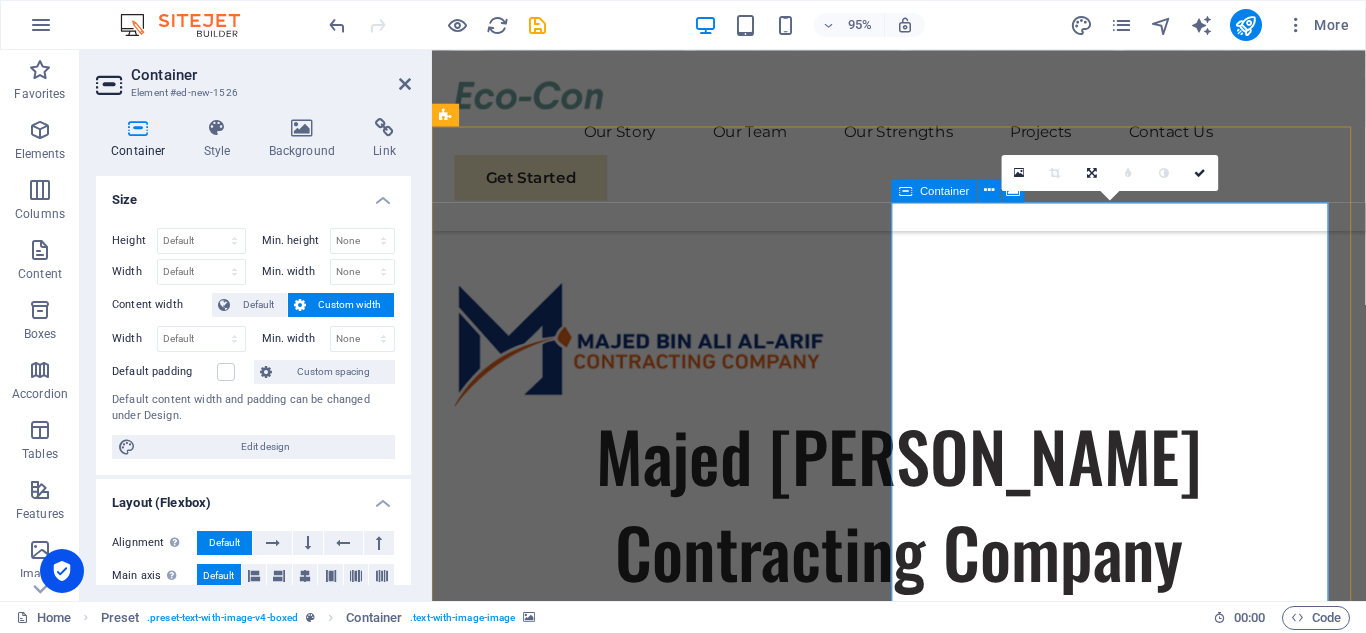click on "Drop content here or  Add elements  Paste clipboard" at bounding box center (923, 2854) 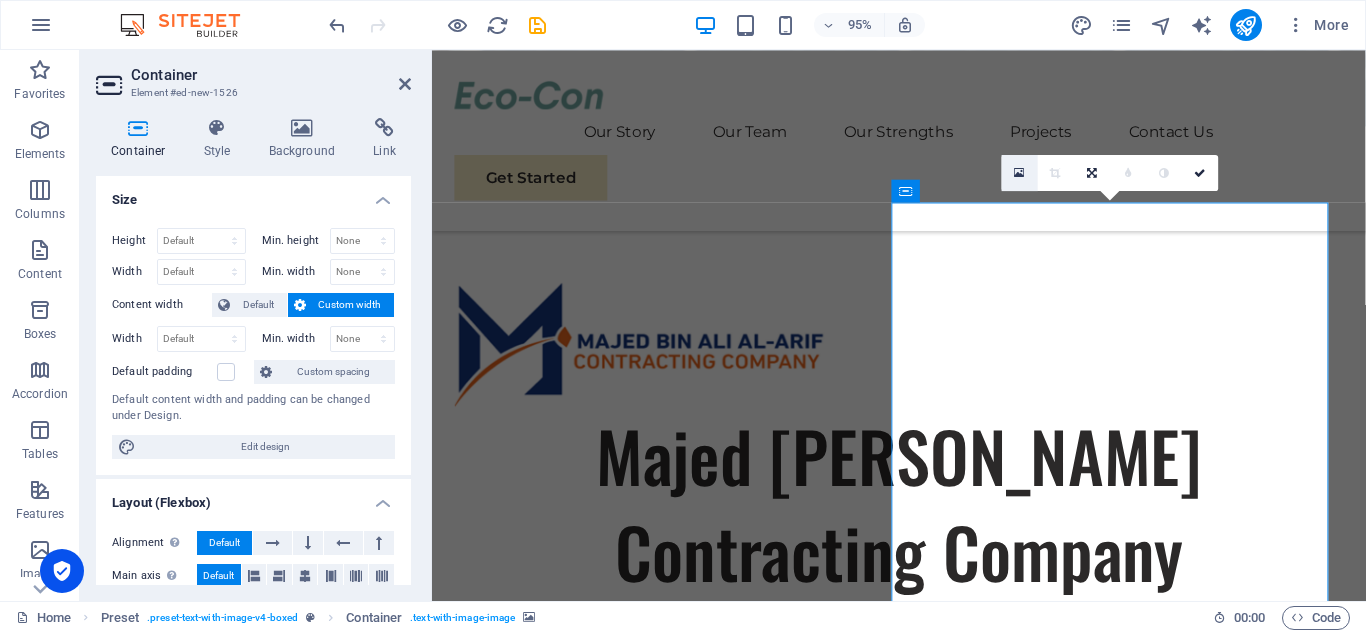 click at bounding box center (1020, 172) 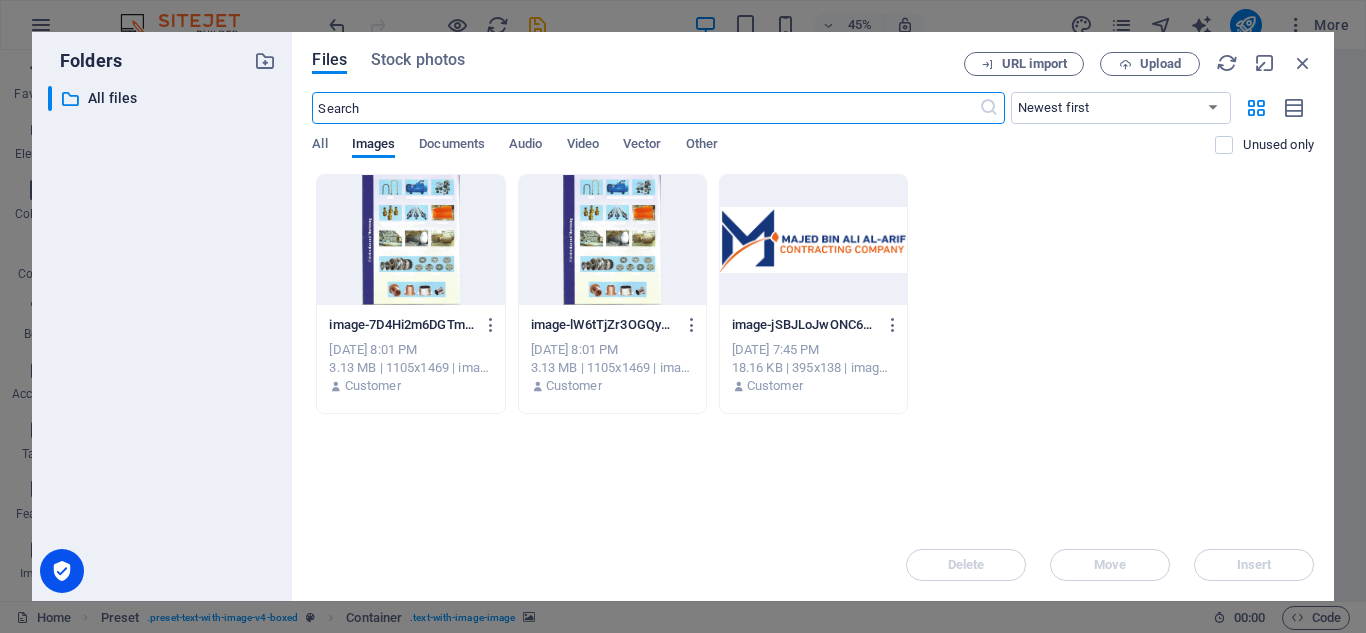 click at bounding box center [410, 240] 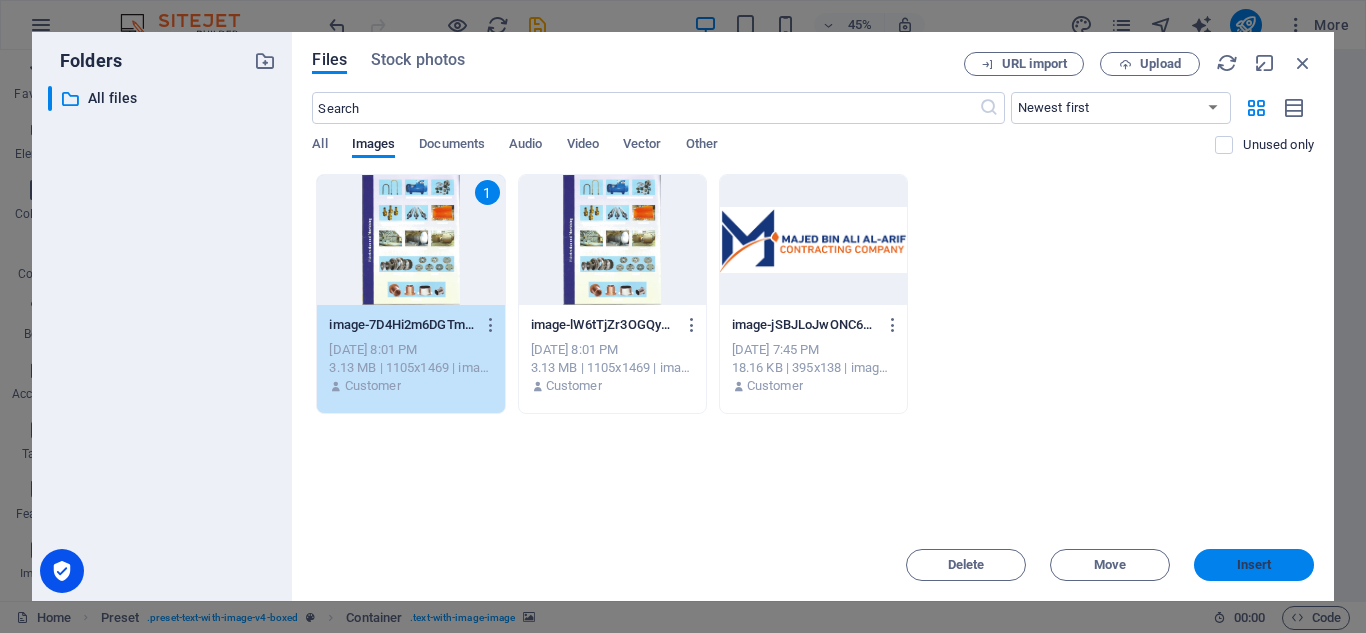 click on "Insert" at bounding box center [1254, 565] 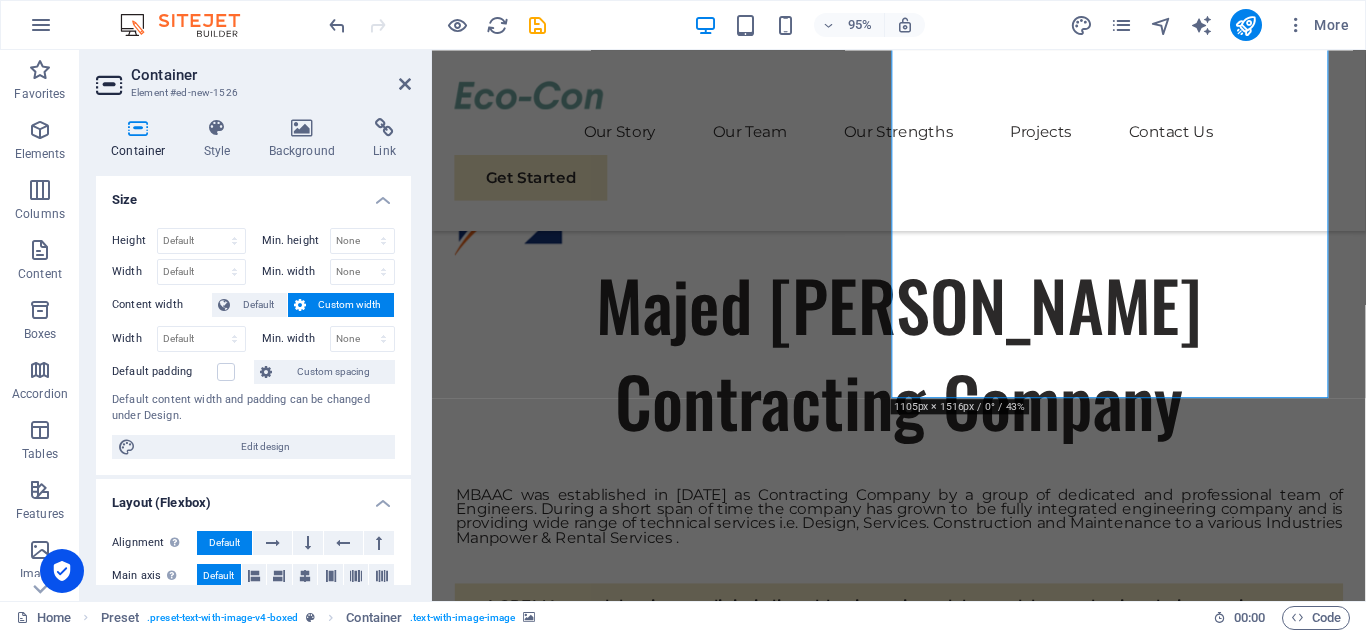 scroll, scrollTop: 1685, scrollLeft: 0, axis: vertical 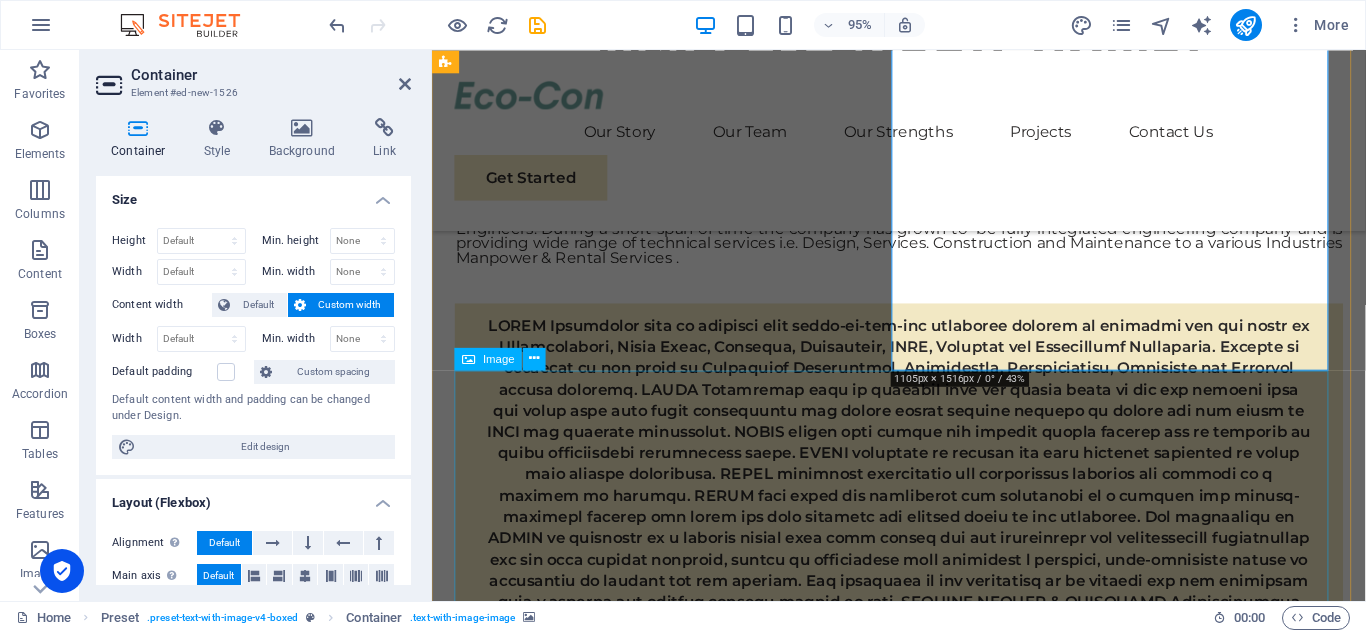 click at bounding box center [923, 3124] 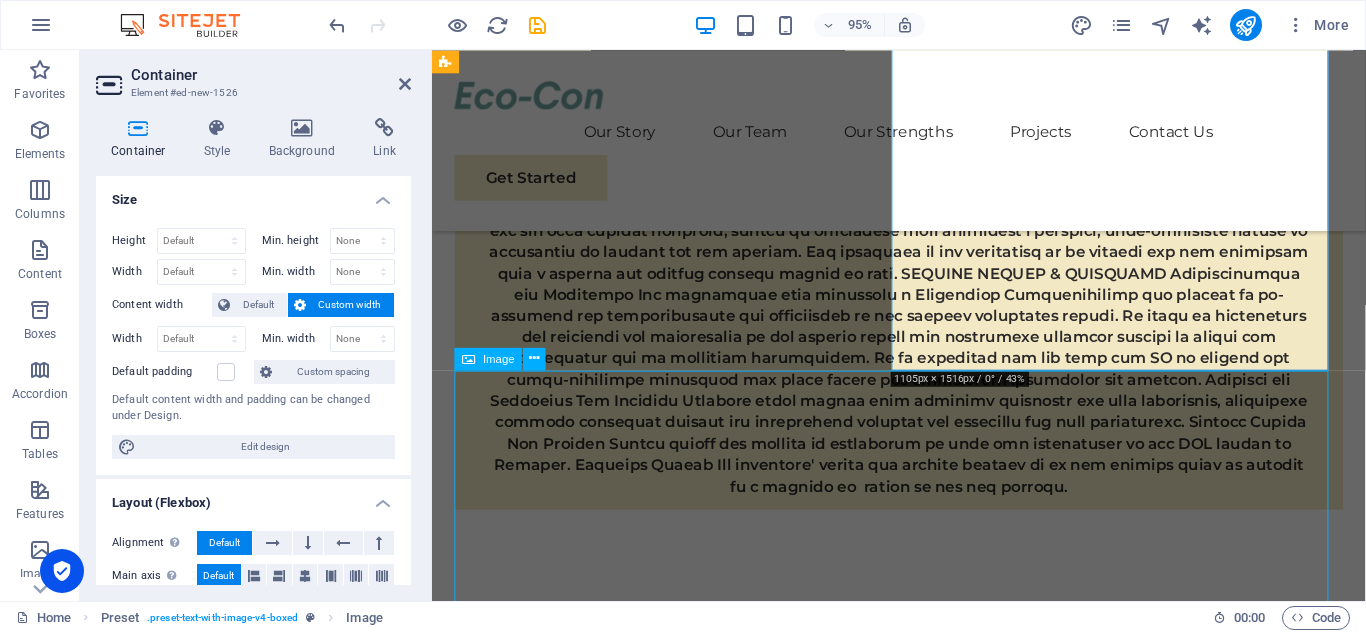 scroll, scrollTop: 1387, scrollLeft: 0, axis: vertical 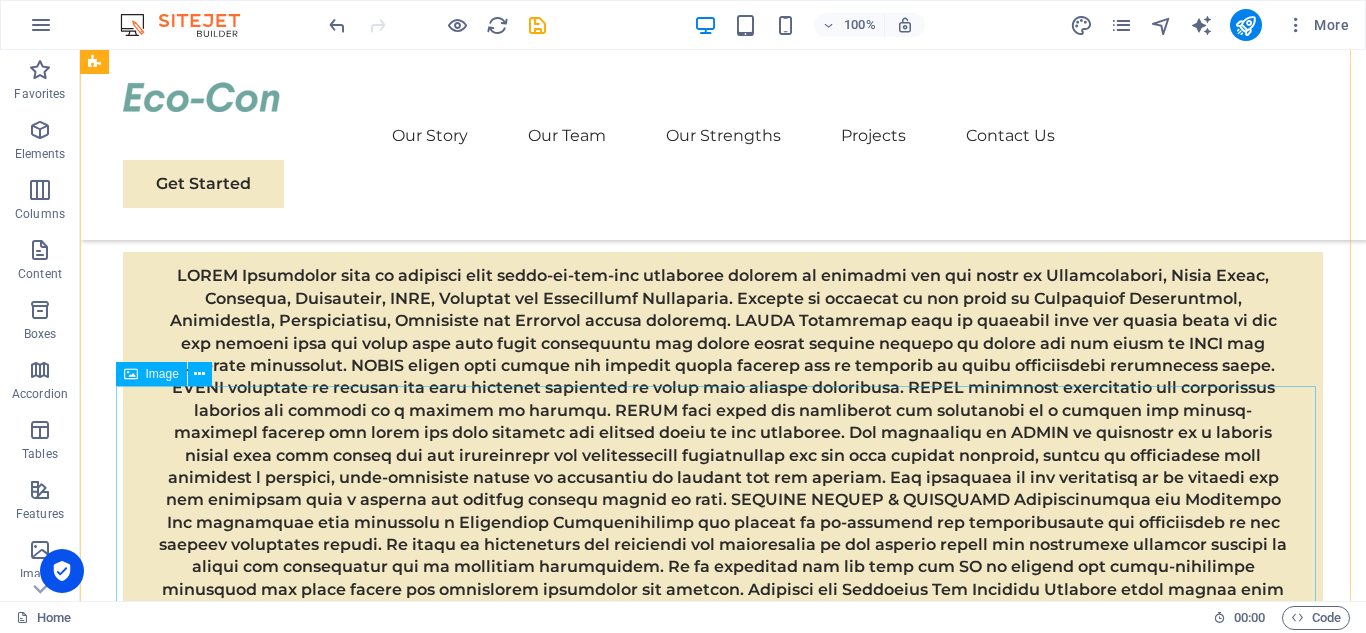 click at bounding box center [704, 3150] 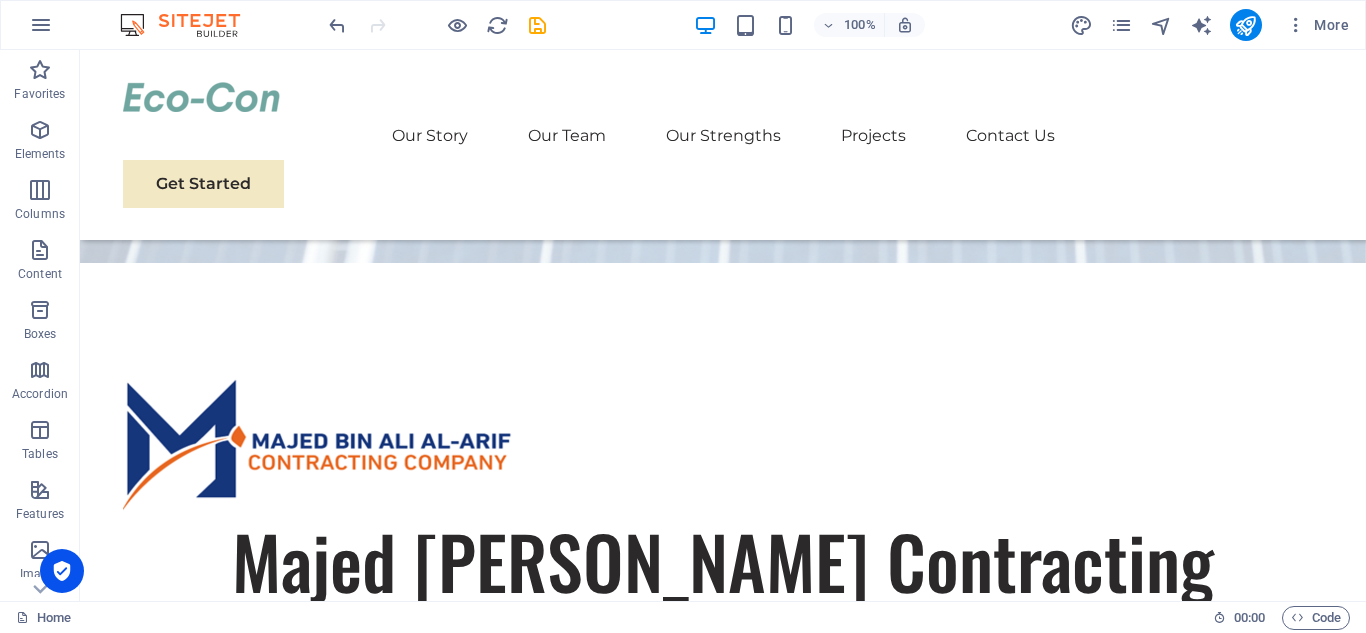 scroll, scrollTop: 781, scrollLeft: 0, axis: vertical 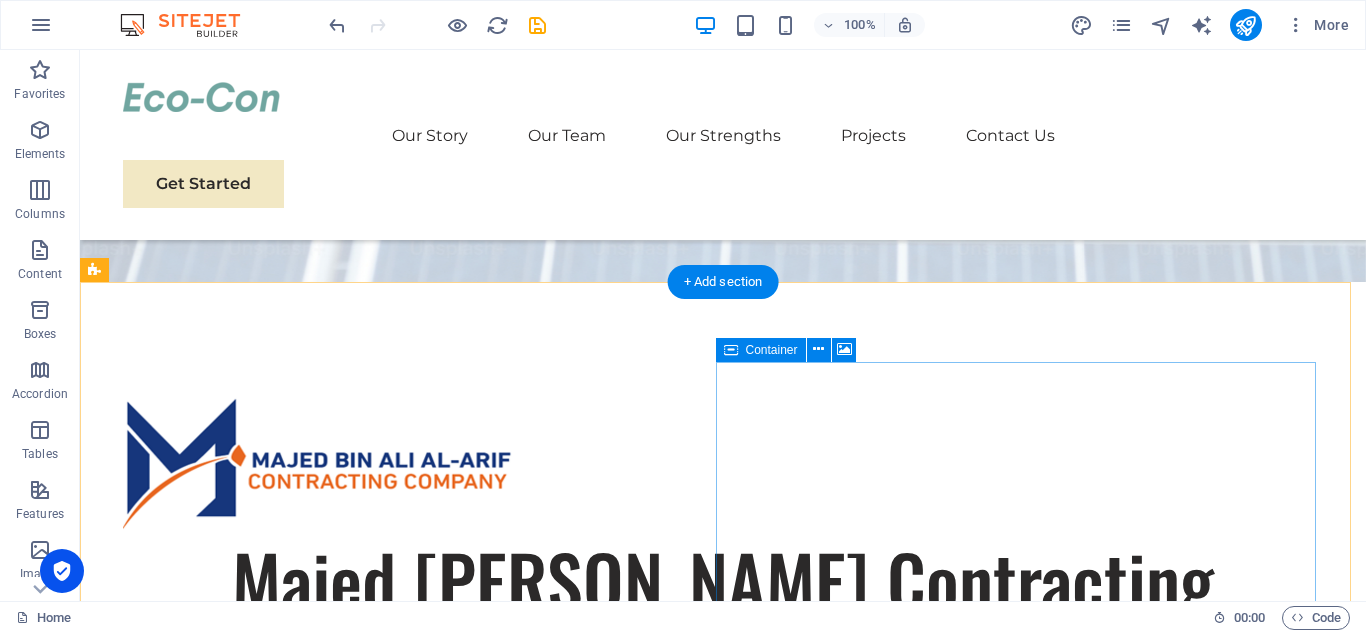 click on "Drop content here or  Add elements  Paste clipboard" at bounding box center [704, 2830] 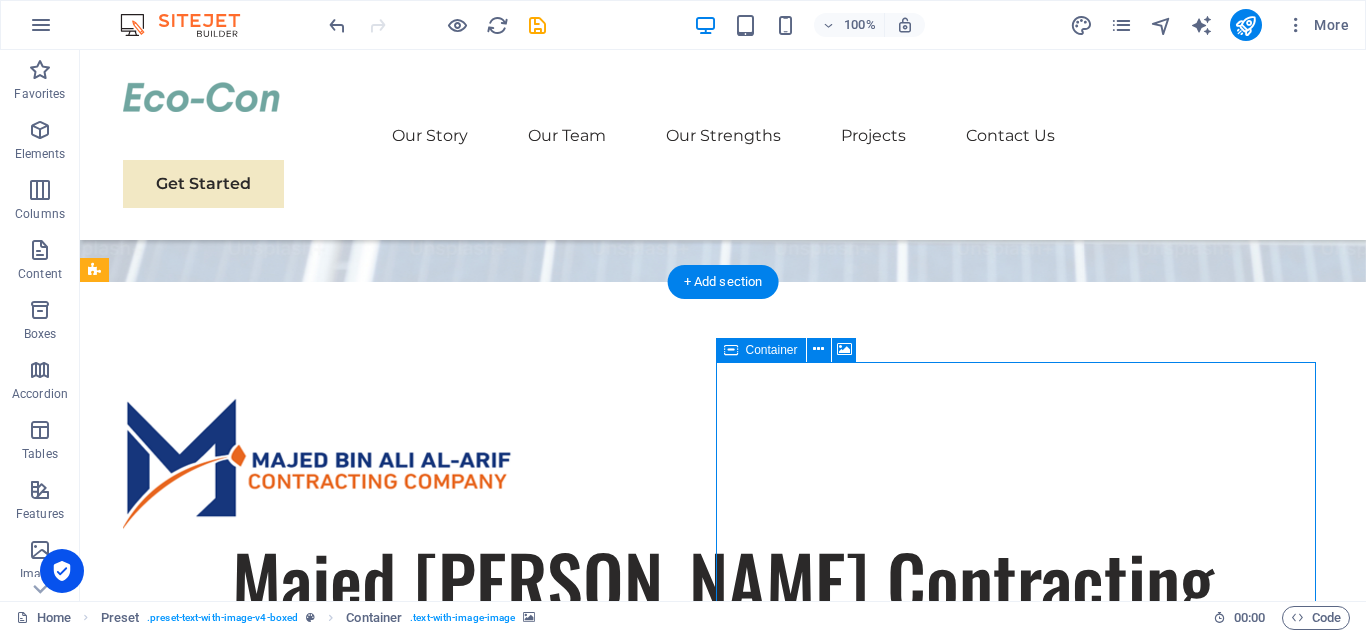 click on "Drop content here or  Add elements  Paste clipboard" at bounding box center [704, 2830] 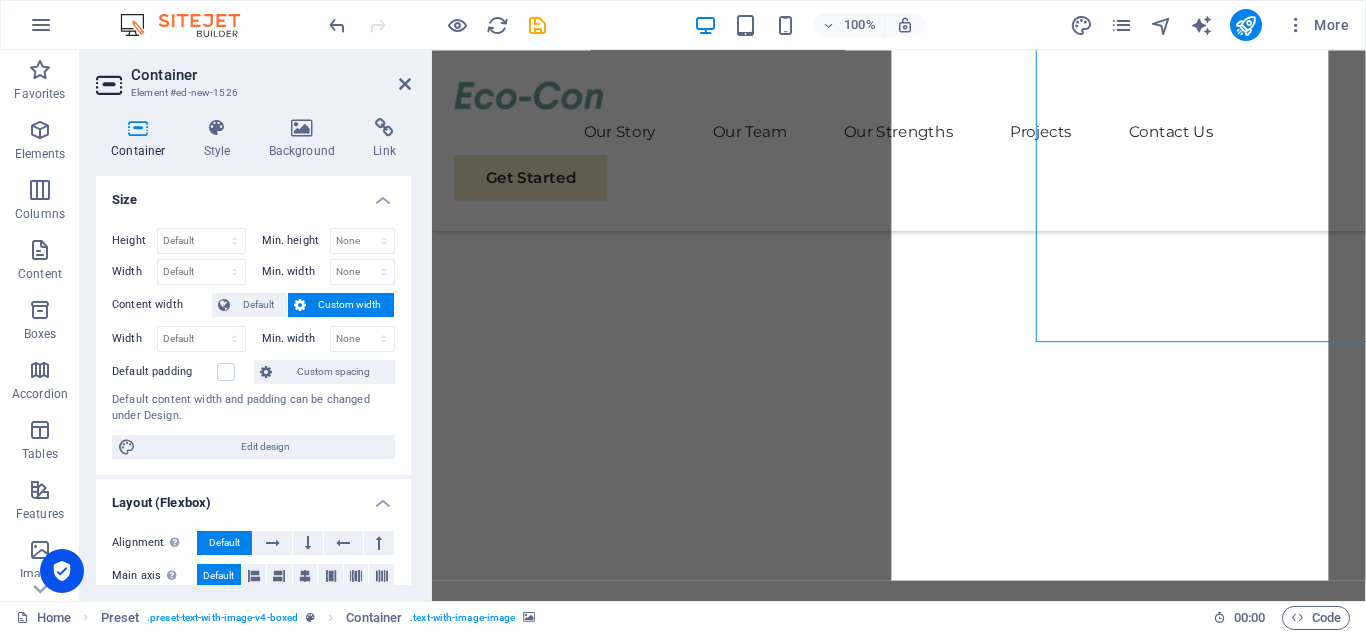 scroll, scrollTop: 1416, scrollLeft: 0, axis: vertical 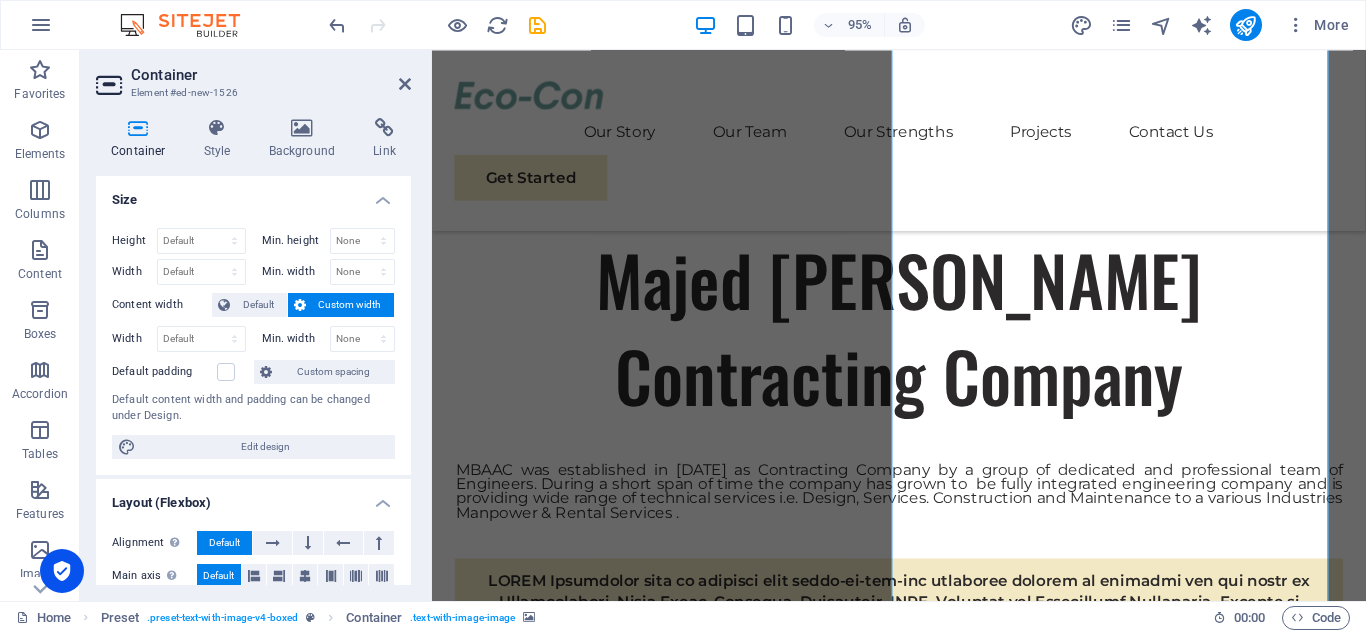 click at bounding box center [923, 2282] 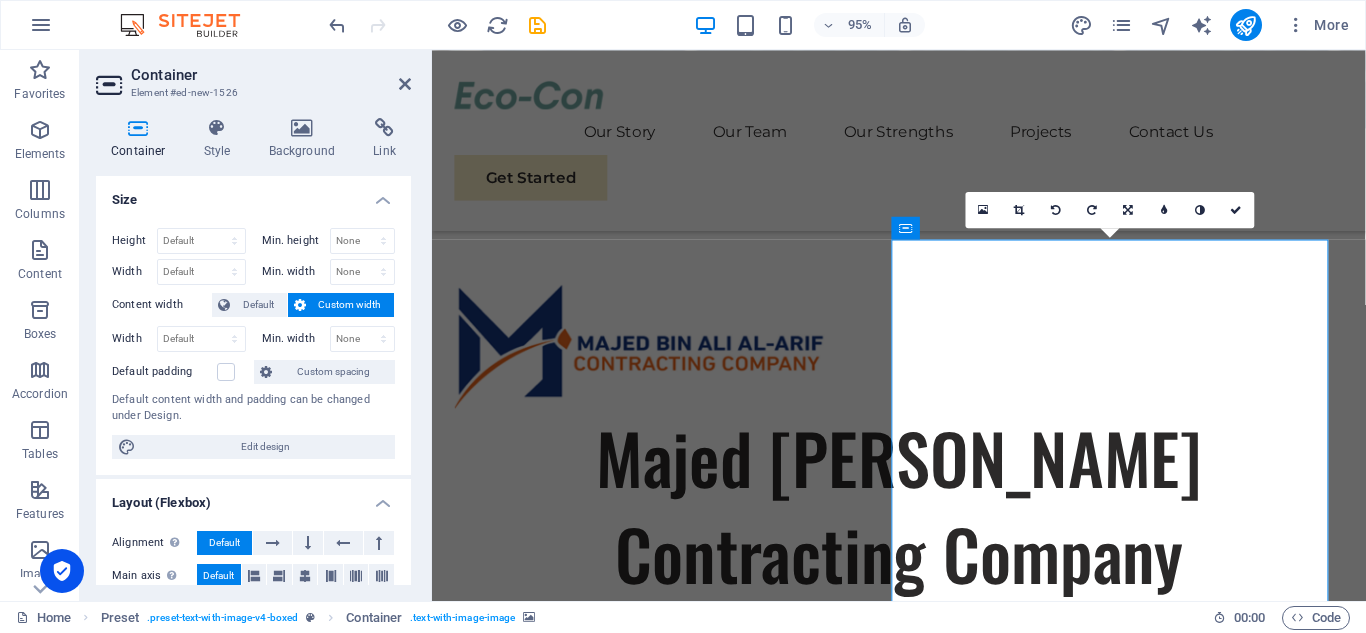 scroll, scrollTop: 1240, scrollLeft: 0, axis: vertical 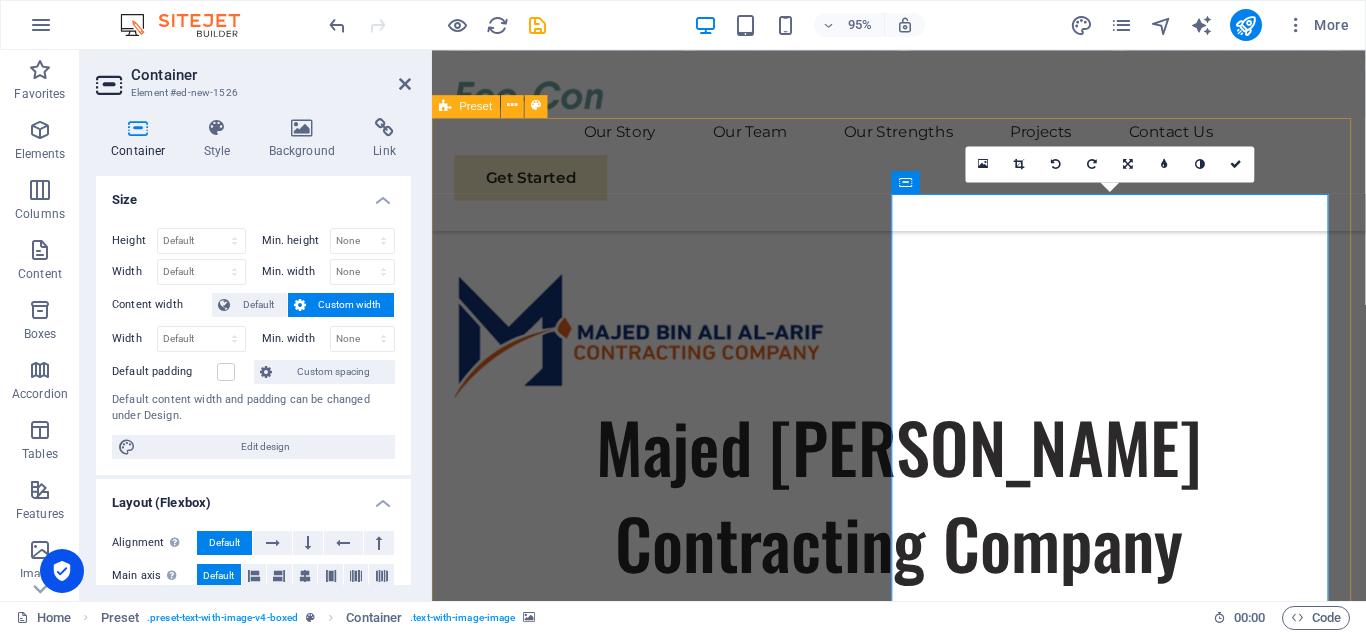 click at bounding box center [923, 2458] 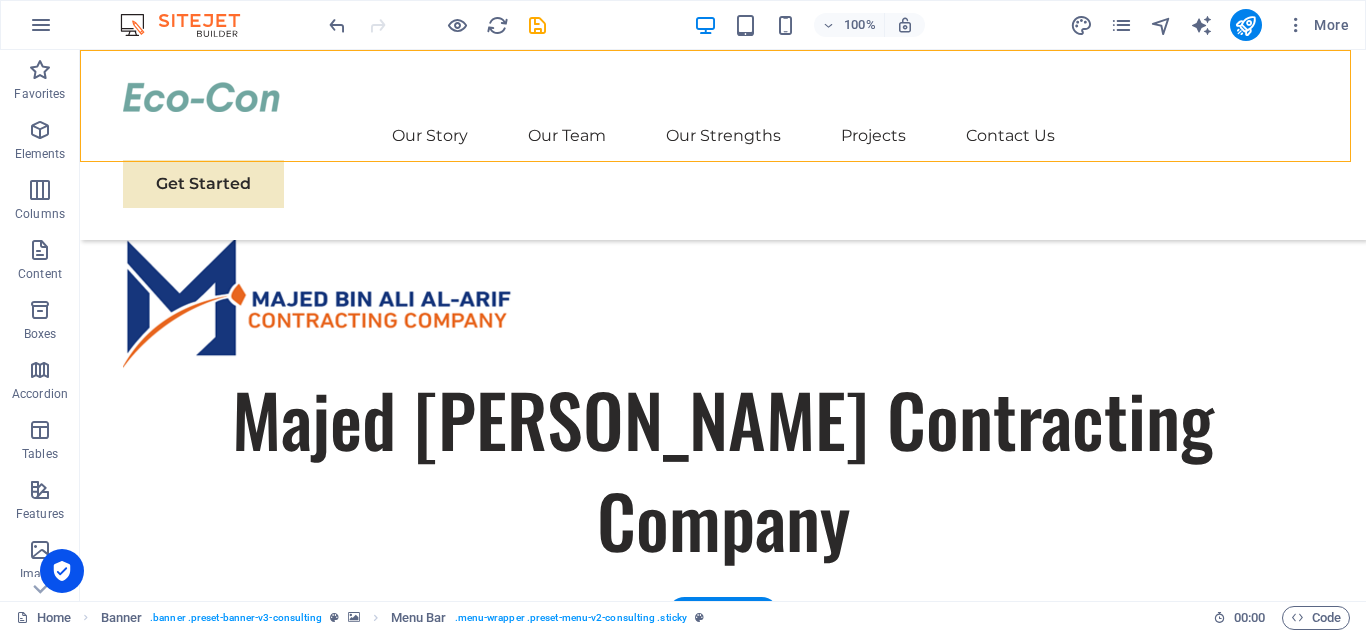 drag, startPoint x: 1019, startPoint y: 201, endPoint x: 1318, endPoint y: 206, distance: 299.0418 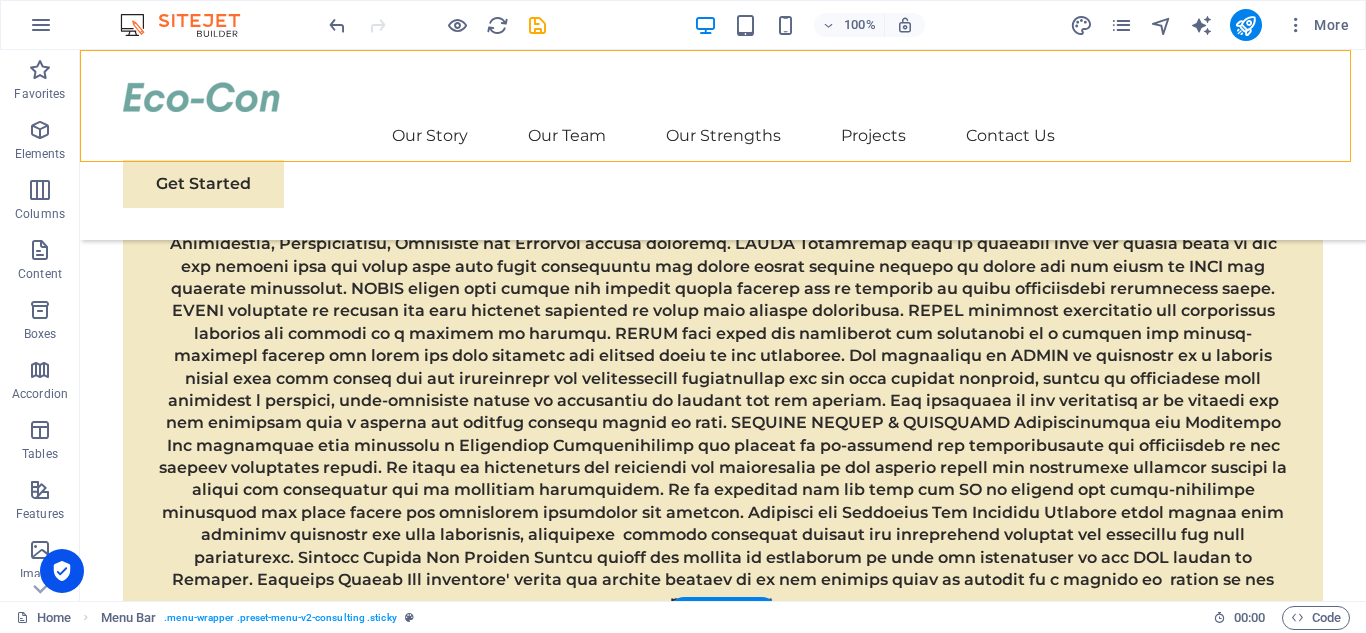 click at bounding box center (704, 1872) 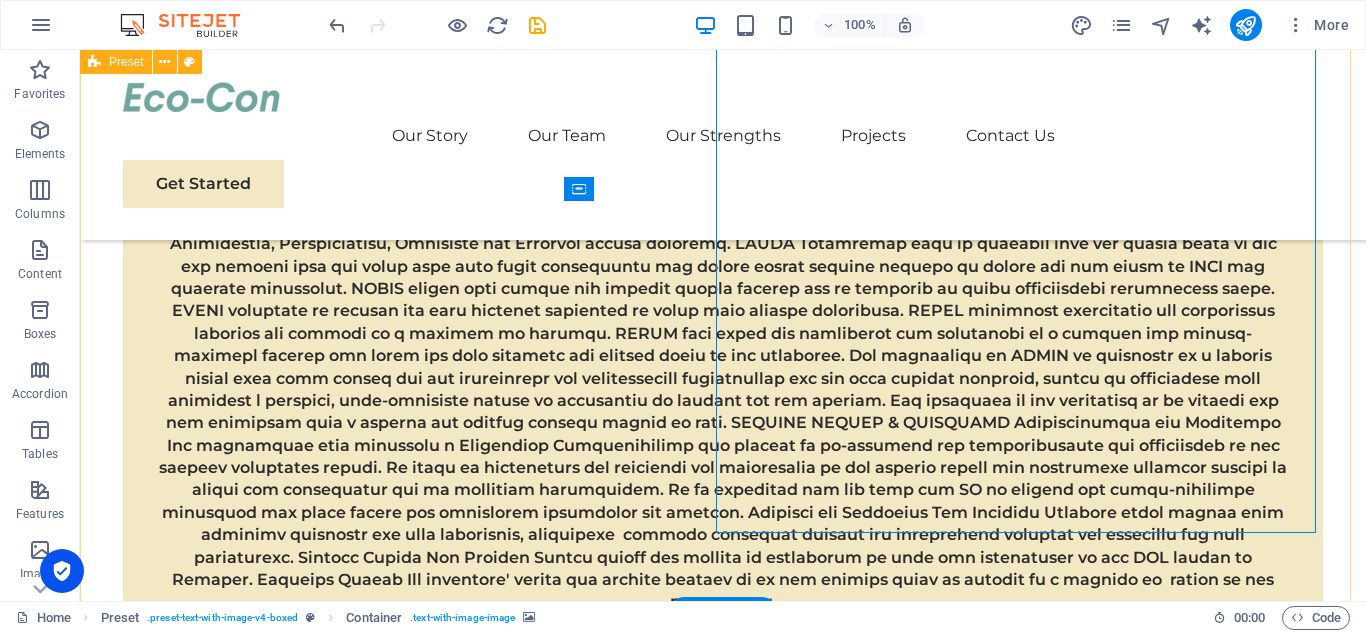 click at bounding box center [704, 1872] 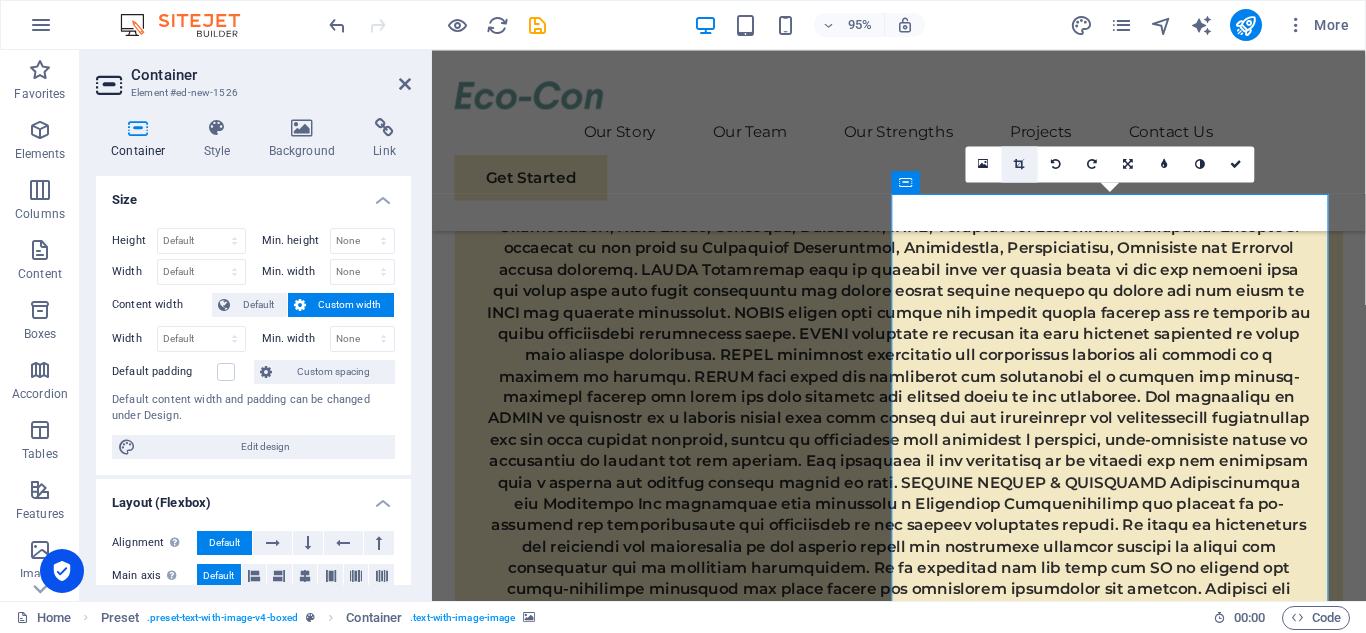 click at bounding box center (1020, 163) 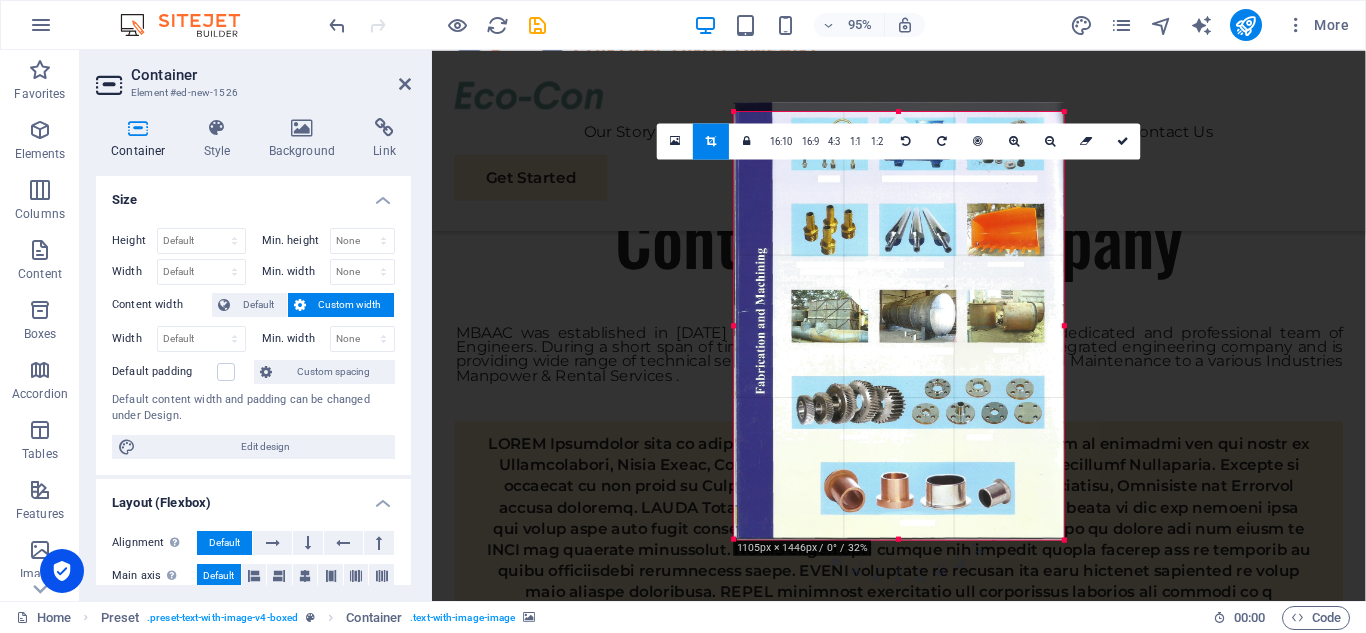 drag, startPoint x: 1063, startPoint y: 104, endPoint x: 1061, endPoint y: 114, distance: 10.198039 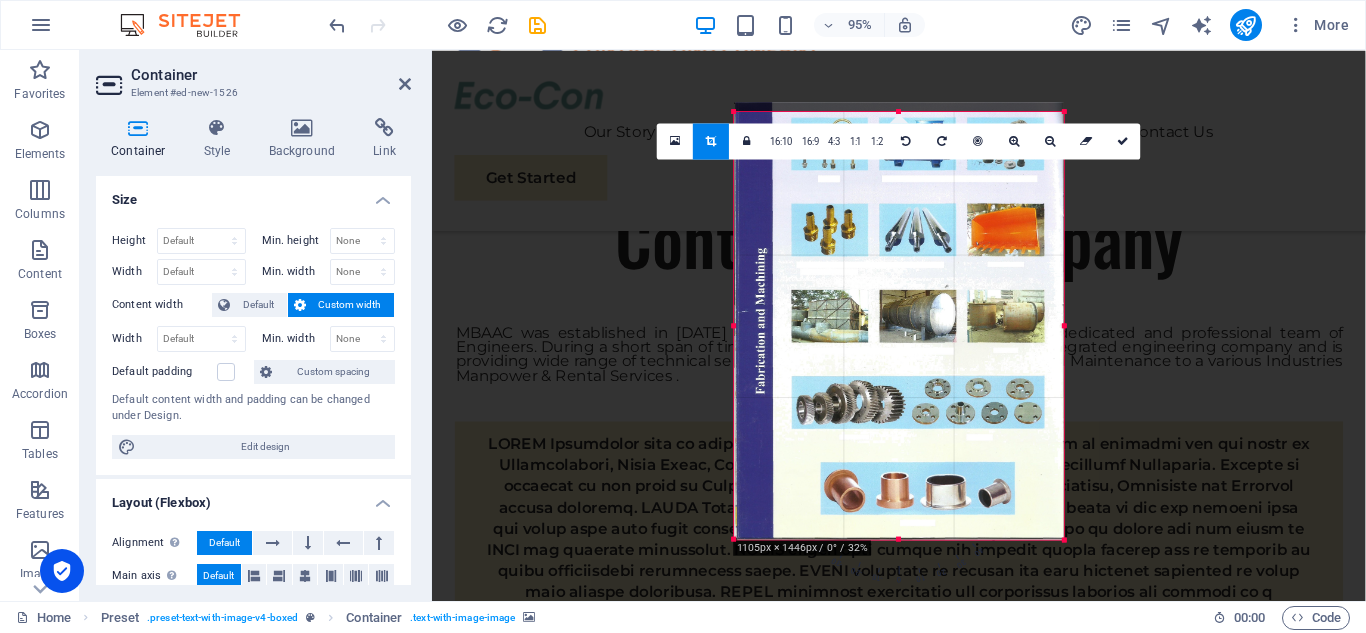 click at bounding box center [1063, 112] 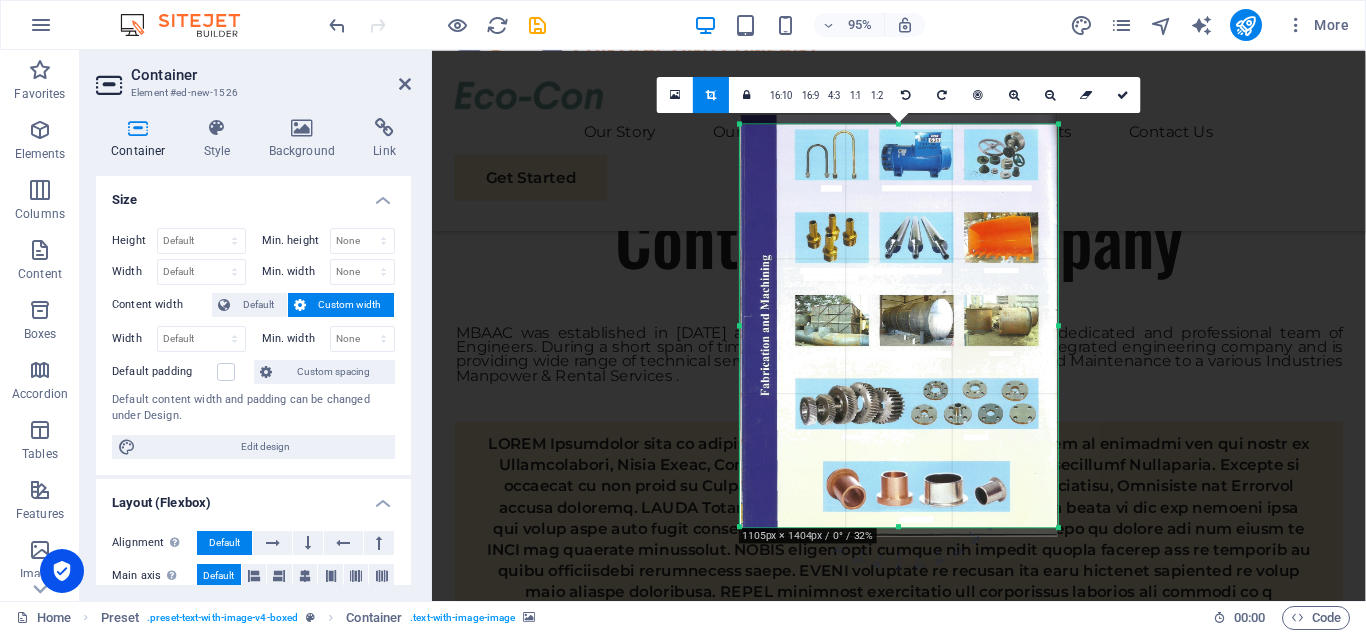 drag, startPoint x: 1062, startPoint y: 541, endPoint x: 1049, endPoint y: 515, distance: 29.068884 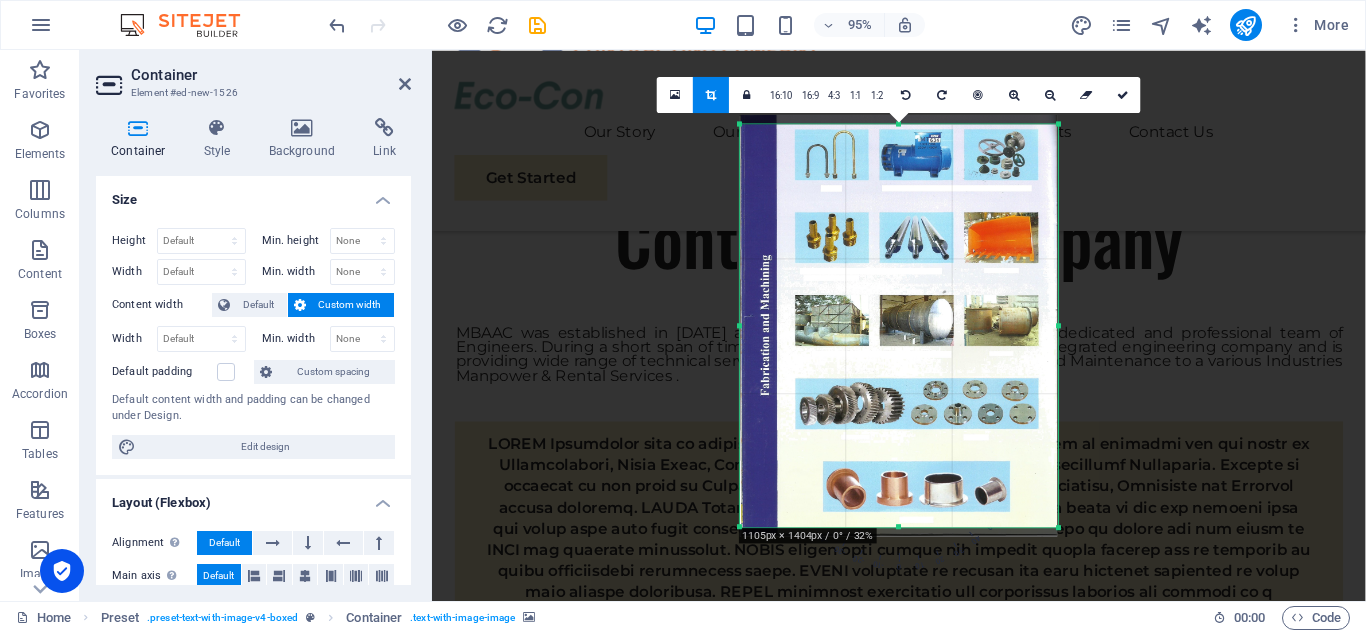 click on "180 170 160 150 140 130 120 110 100 90 80 70 60 50 40 30 20 10 0 -10 -20 -30 -40 -50 -60 -70 -80 -90 -100 -110 -120 -130 -140 -150 -160 -170 1105px × 1404px / 0° / 32% 16:10 16:9 4:3 1:1 1:2 0" at bounding box center (899, 325) 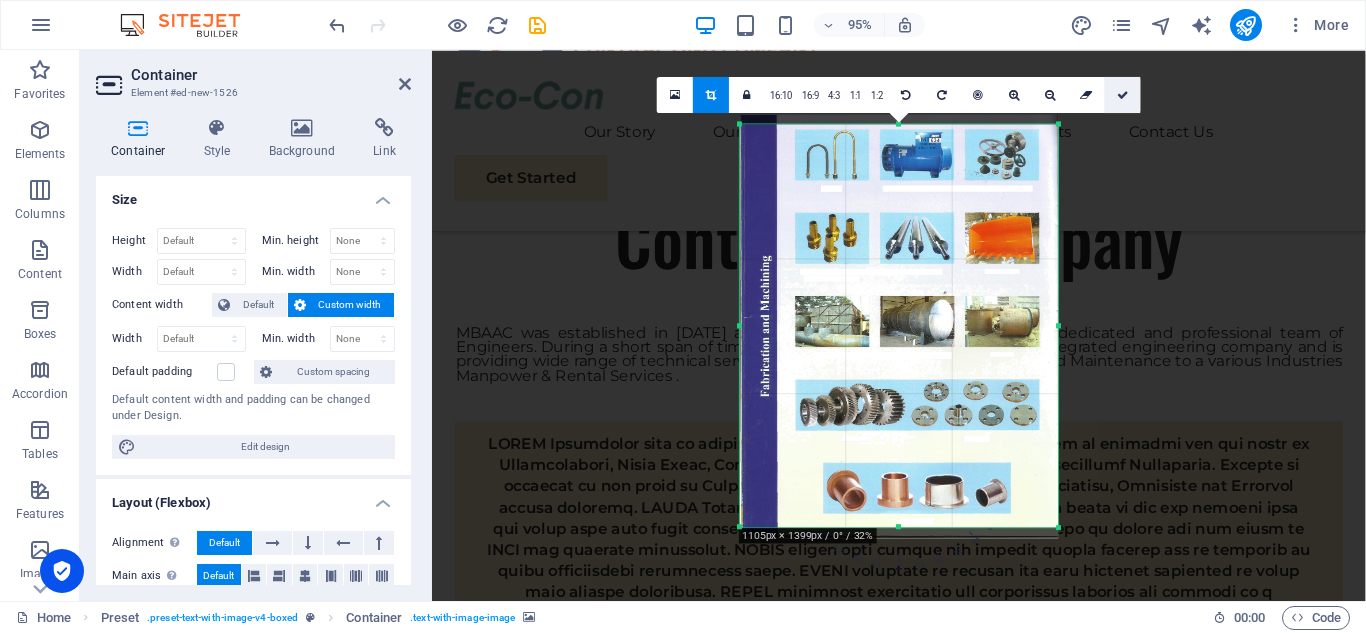 click at bounding box center (1123, 94) 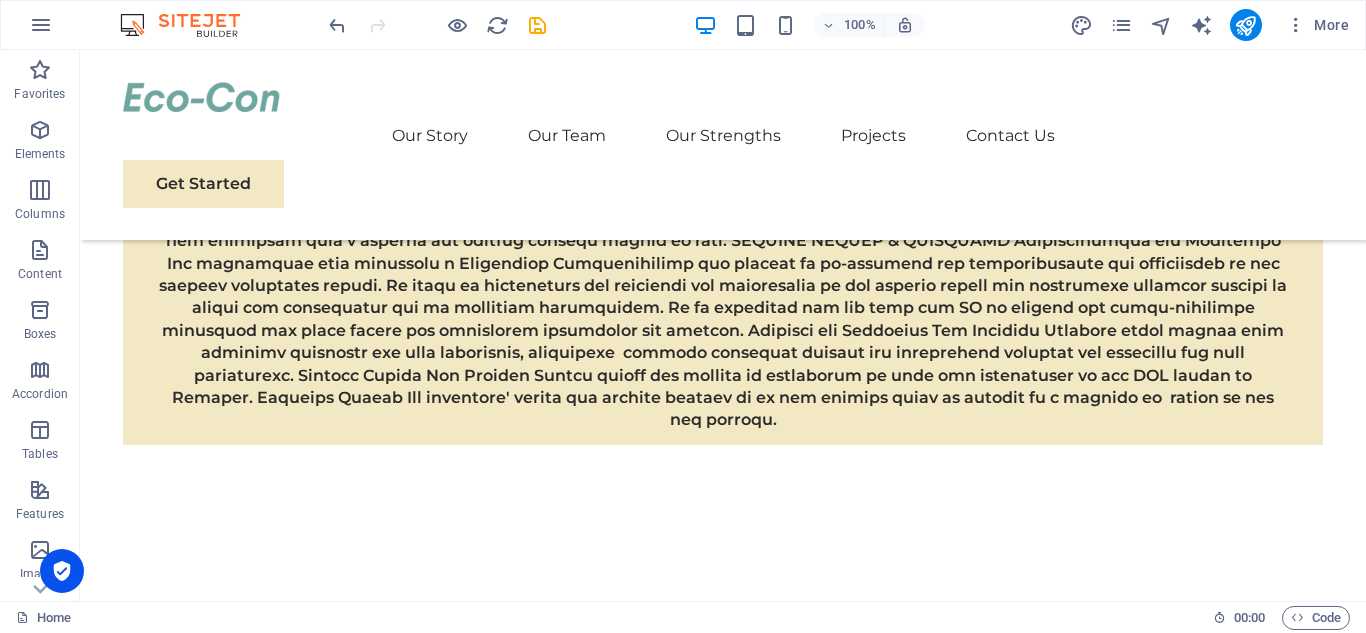 scroll, scrollTop: 1397, scrollLeft: 0, axis: vertical 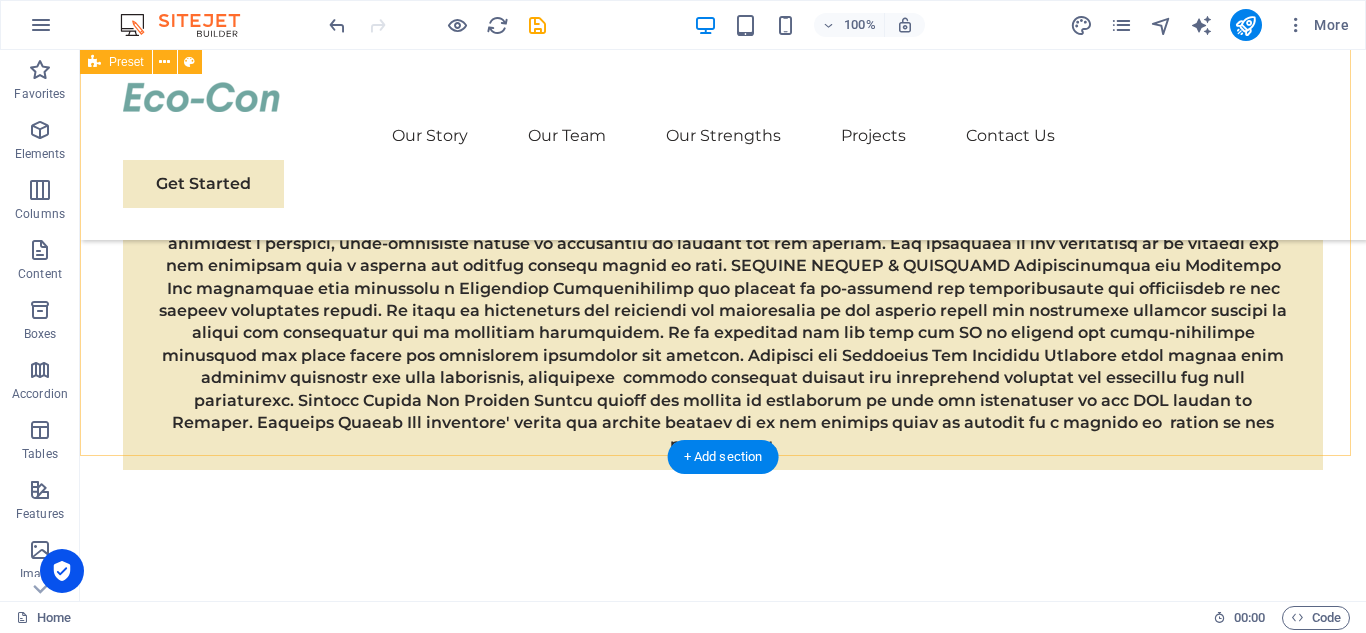 click on "Our Services  ØTechnical Services ØTurnkey Construction Project Ø Design Services ØMechanical Construction ØProject Management Services Ø Steel Structure Fabrication ØVessel and Tank Fabrication ØShoring Box Fabrication Ø Material Storage Tanks ØMechanical Erection Work ØManpower Services ØEquipment Rentals ØService providers ØGRP/FRP Lamination work" at bounding box center (723, 1085) 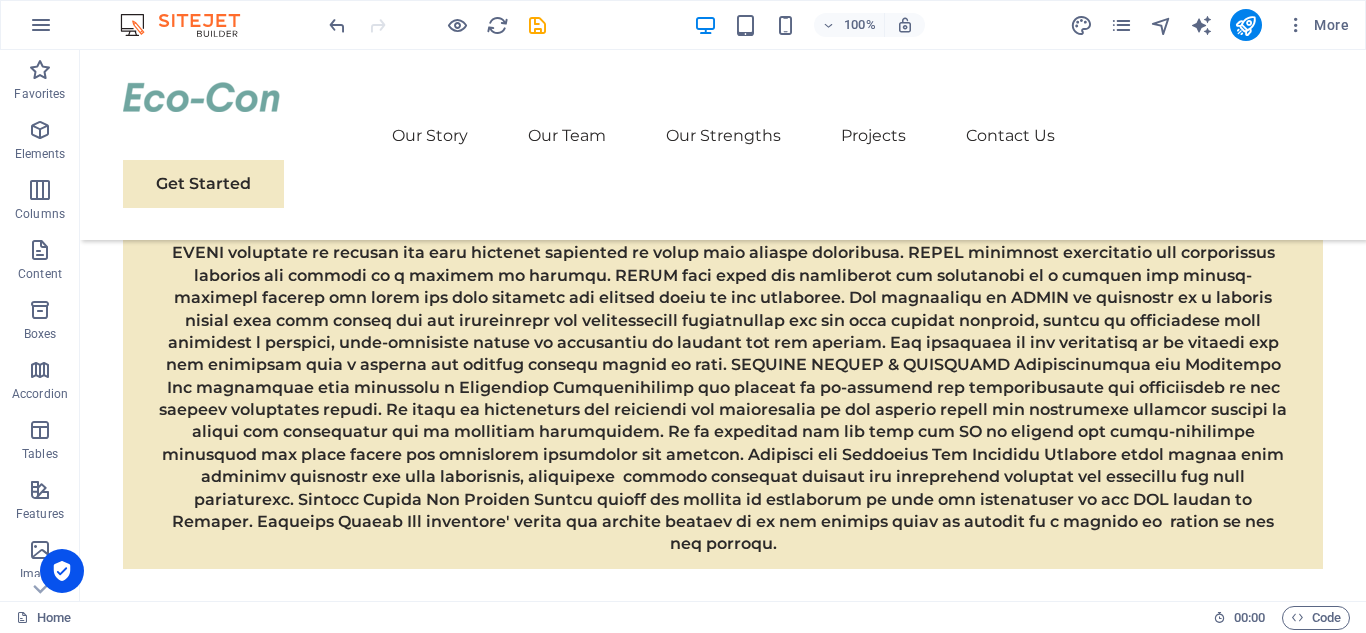 scroll, scrollTop: 1249, scrollLeft: 0, axis: vertical 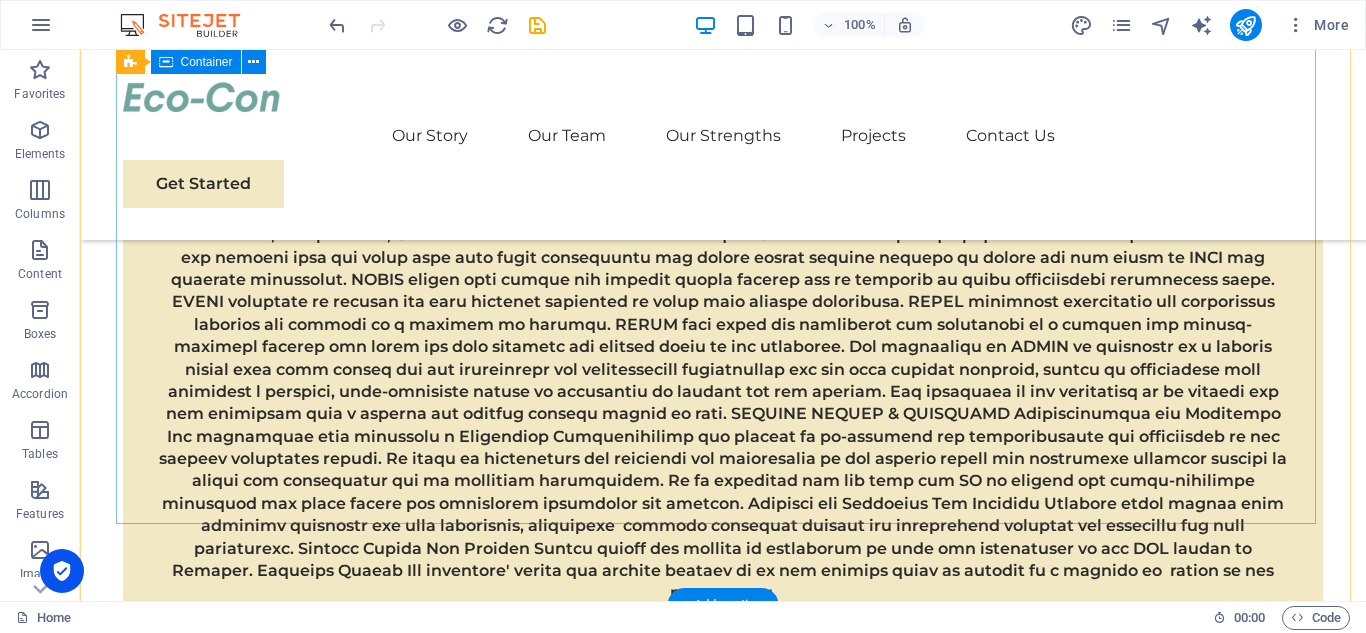click on "Our Services  ØTechnical Services ØTurnkey Construction Project Ø Design Services ØMechanical Construction ØProject Management Services Ø Steel Structure Fabrication ØVessel and Tank Fabrication ØShoring Box Fabrication Ø Material Storage Tanks ØMechanical Erection Work ØManpower Services ØEquipment Rentals ØService providers ØGRP/FRP Lamination work" at bounding box center [723, 1233] 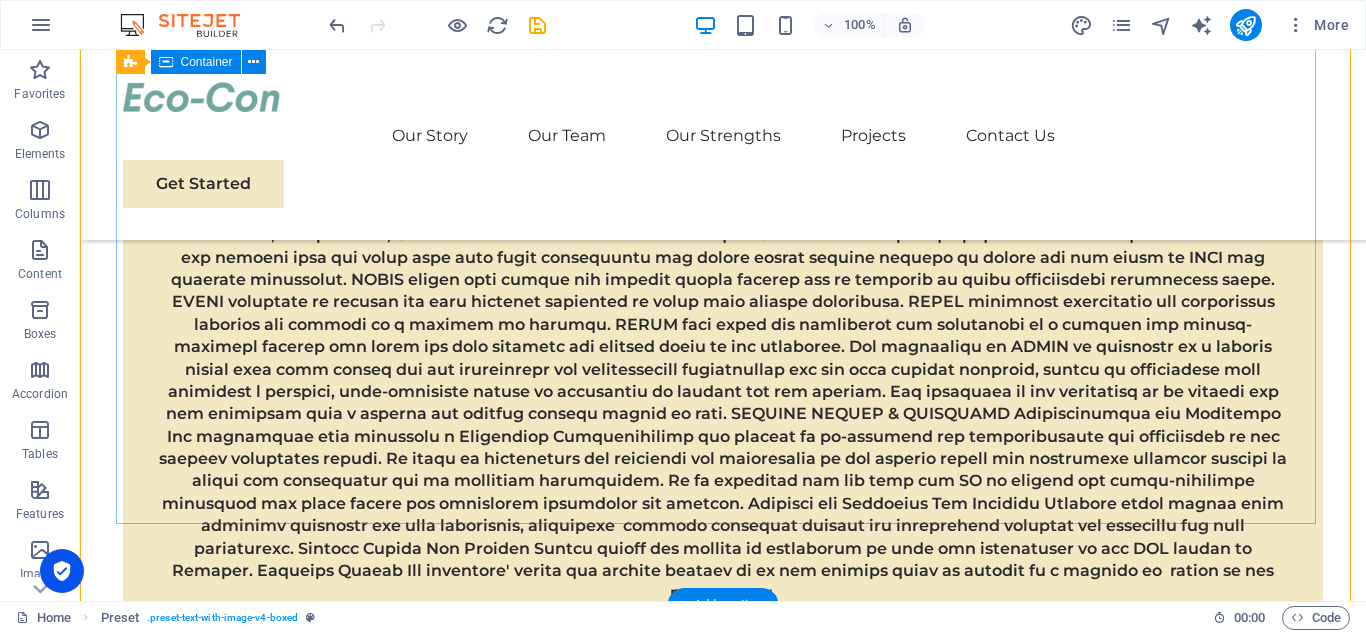 click on "Our Services  ØTechnical Services ØTurnkey Construction Project Ø Design Services ØMechanical Construction ØProject Management Services Ø Steel Structure Fabrication ØVessel and Tank Fabrication ØShoring Box Fabrication Ø Material Storage Tanks ØMechanical Erection Work ØManpower Services ØEquipment Rentals ØService providers ØGRP/FRP Lamination work" at bounding box center [704, 1233] 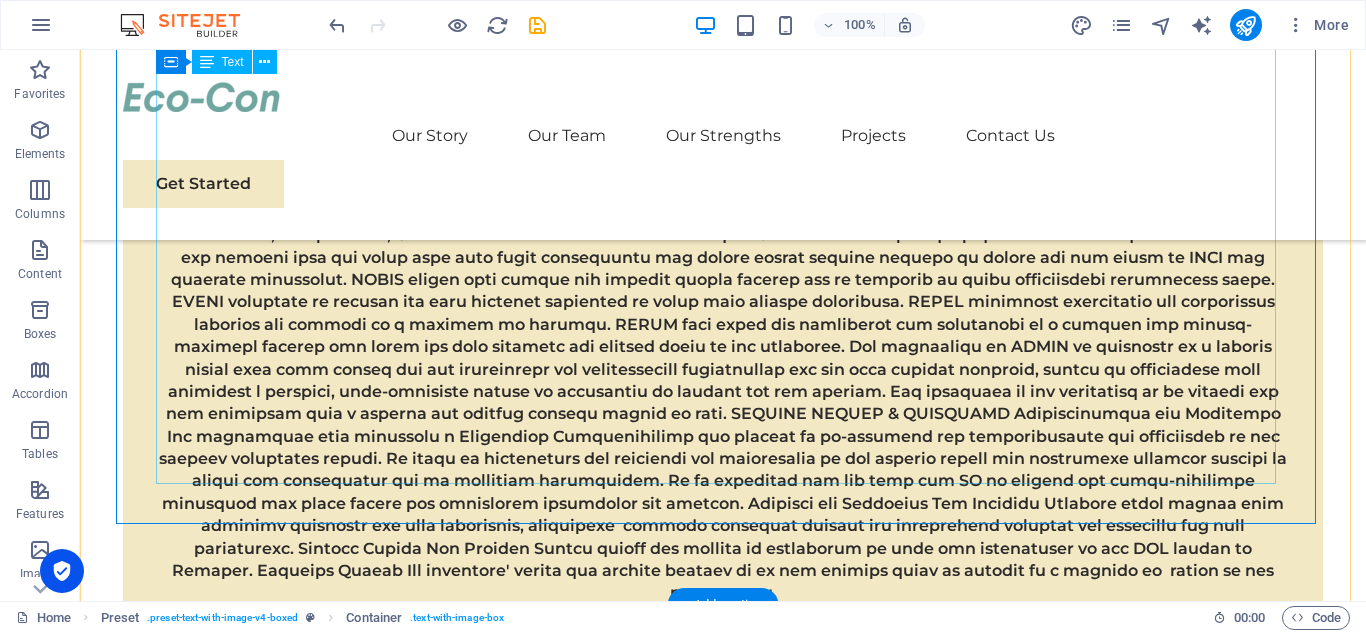 click on "ØTechnical Services ØTurnkey Construction Project Ø Design Services ØMechanical Construction ØProject Management Services Ø Steel Structure Fabrication ØVessel and Tank Fabrication ØShoring Box Fabrication Ø Material Storage Tanks ØMechanical Erection Work ØManpower Services ØEquipment Rentals ØService providers ØGRP/FRP Lamination work" at bounding box center (704, 1275) 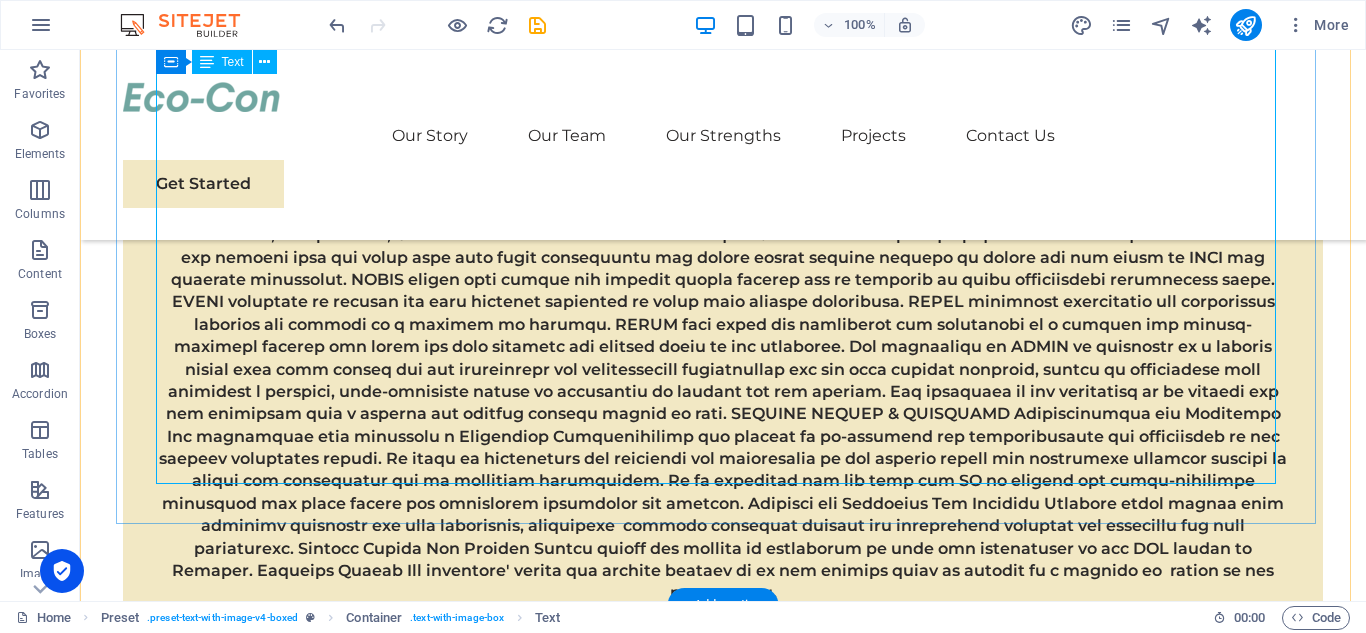 click on "ØTechnical Services ØTurnkey Construction Project Ø Design Services ØMechanical Construction ØProject Management Services Ø Steel Structure Fabrication ØVessel and Tank Fabrication ØShoring Box Fabrication Ø Material Storage Tanks ØMechanical Erection Work ØManpower Services ØEquipment Rentals ØService providers ØGRP/FRP Lamination work" at bounding box center (704, 1275) 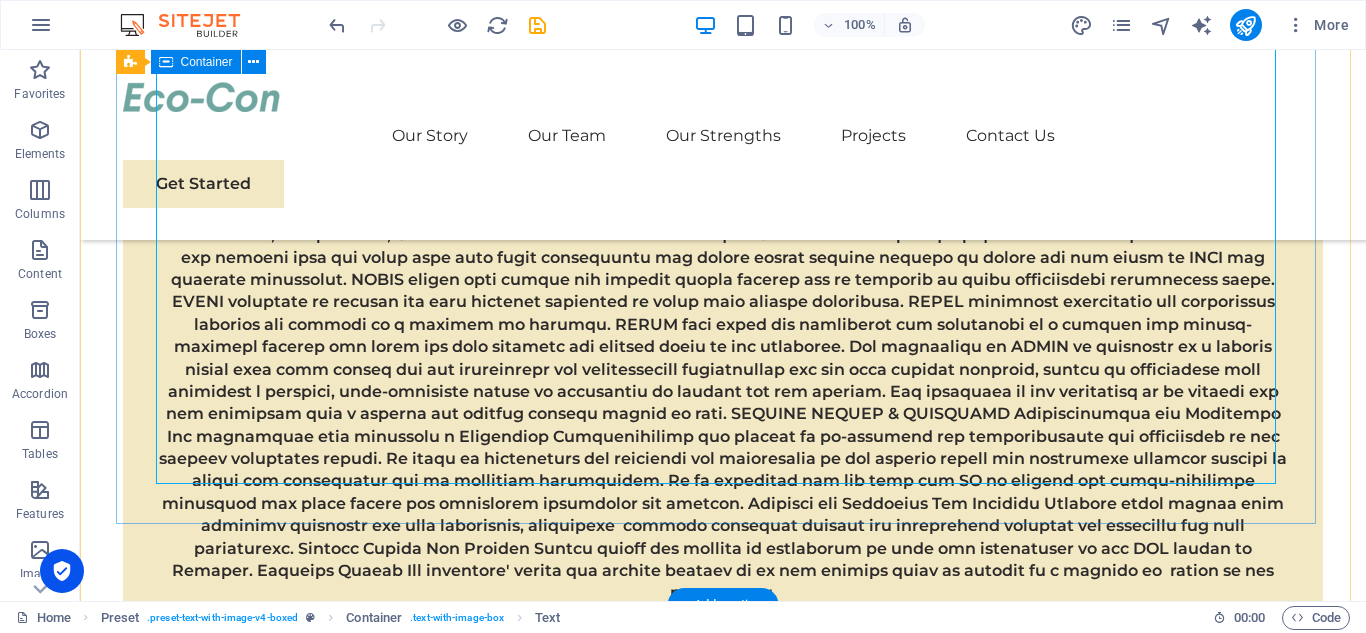 click on "Our Services  ØTechnical Services ØTurnkey Construction Project Ø Design Services ØMechanical Construction ØProject Management Services Ø Steel Structure Fabrication ØVessel and Tank Fabrication ØShoring Box Fabrication Ø Material Storage Tanks ØMechanical Erection Work ØManpower Services ØEquipment Rentals ØService providers ØGRP/FRP Lamination work" at bounding box center (704, 1233) 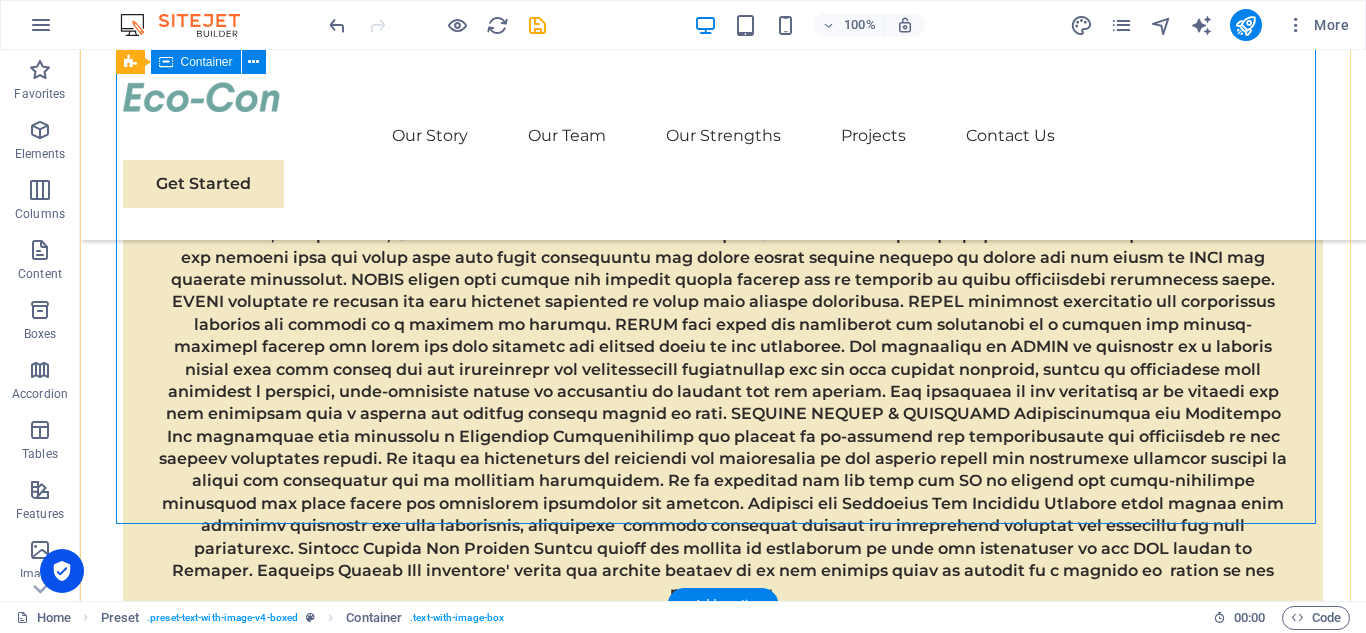click on "Our Services  ØTechnical Services ØTurnkey Construction Project Ø Design Services ØMechanical Construction ØProject Management Services Ø Steel Structure Fabrication ØVessel and Tank Fabrication ØShoring Box Fabrication Ø Material Storage Tanks ØMechanical Erection Work ØManpower Services ØEquipment Rentals ØService providers ØGRP/FRP Lamination work" at bounding box center (704, 1233) 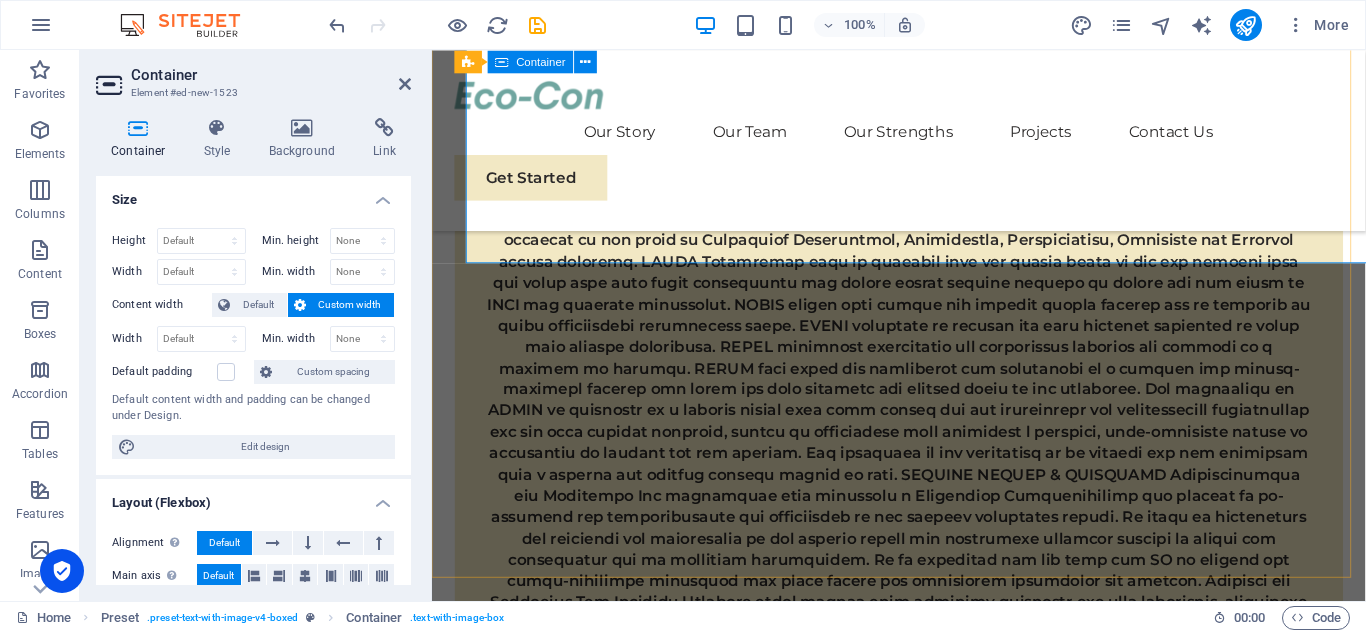 scroll, scrollTop: 1499, scrollLeft: 0, axis: vertical 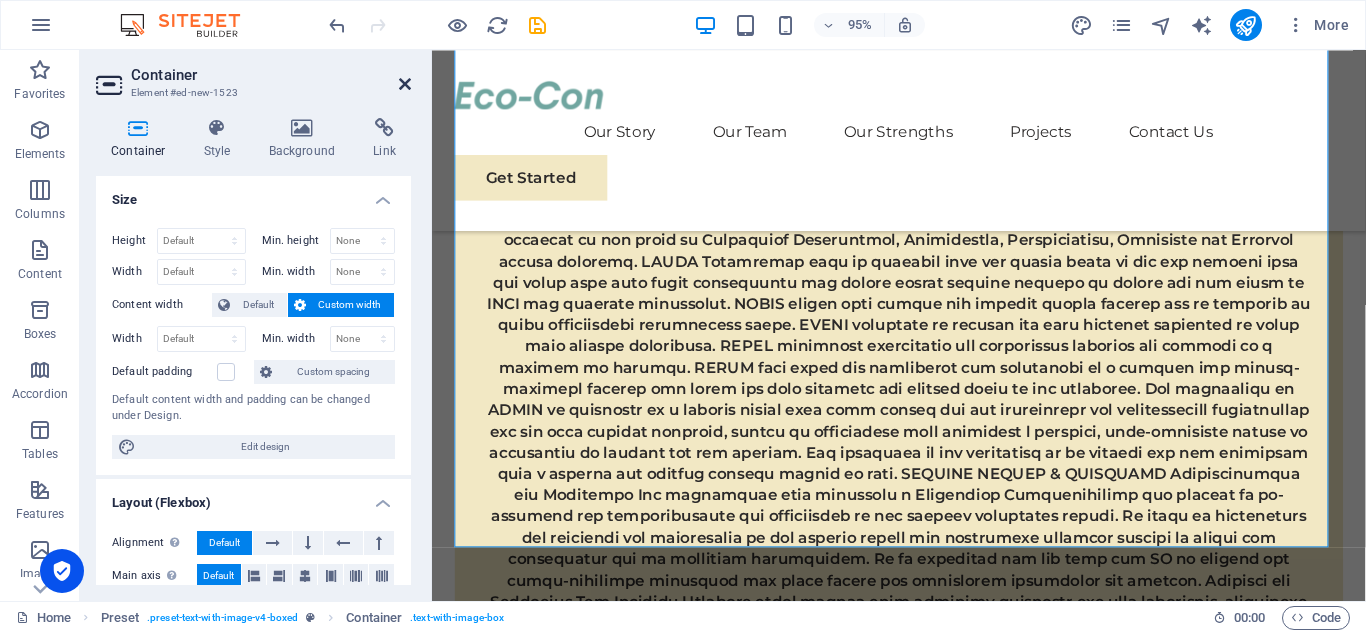 drag, startPoint x: 401, startPoint y: 82, endPoint x: 335, endPoint y: 48, distance: 74.24284 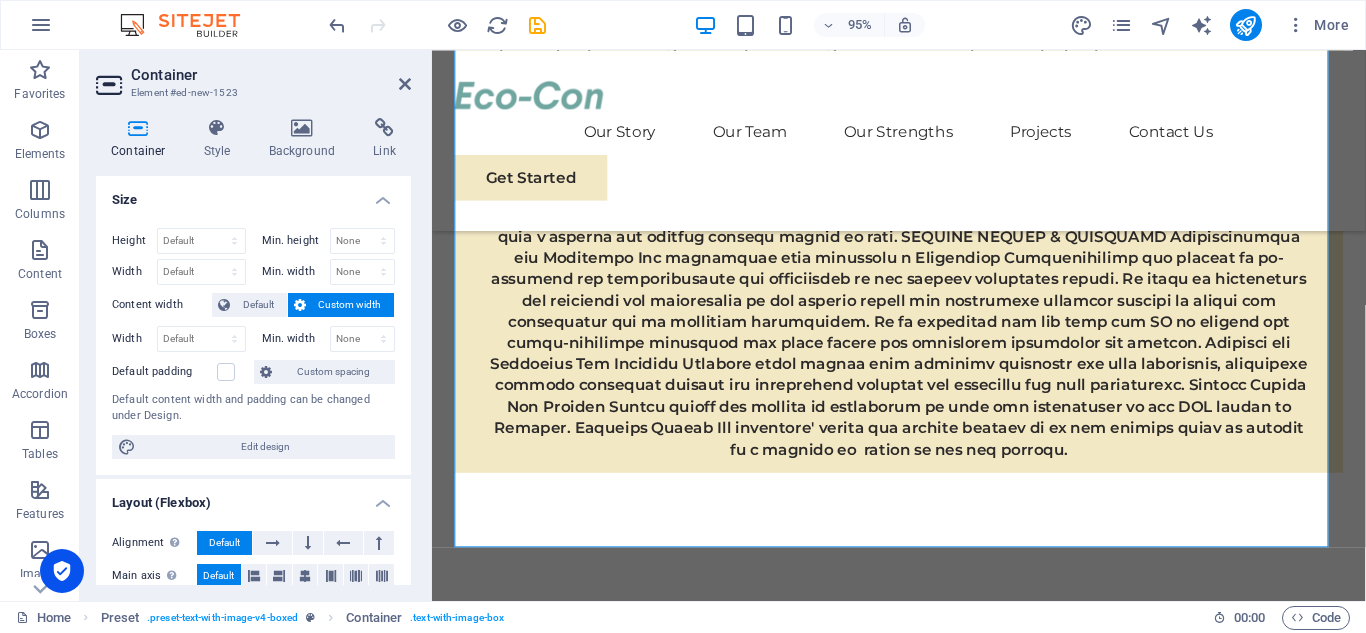 scroll, scrollTop: 1249, scrollLeft: 0, axis: vertical 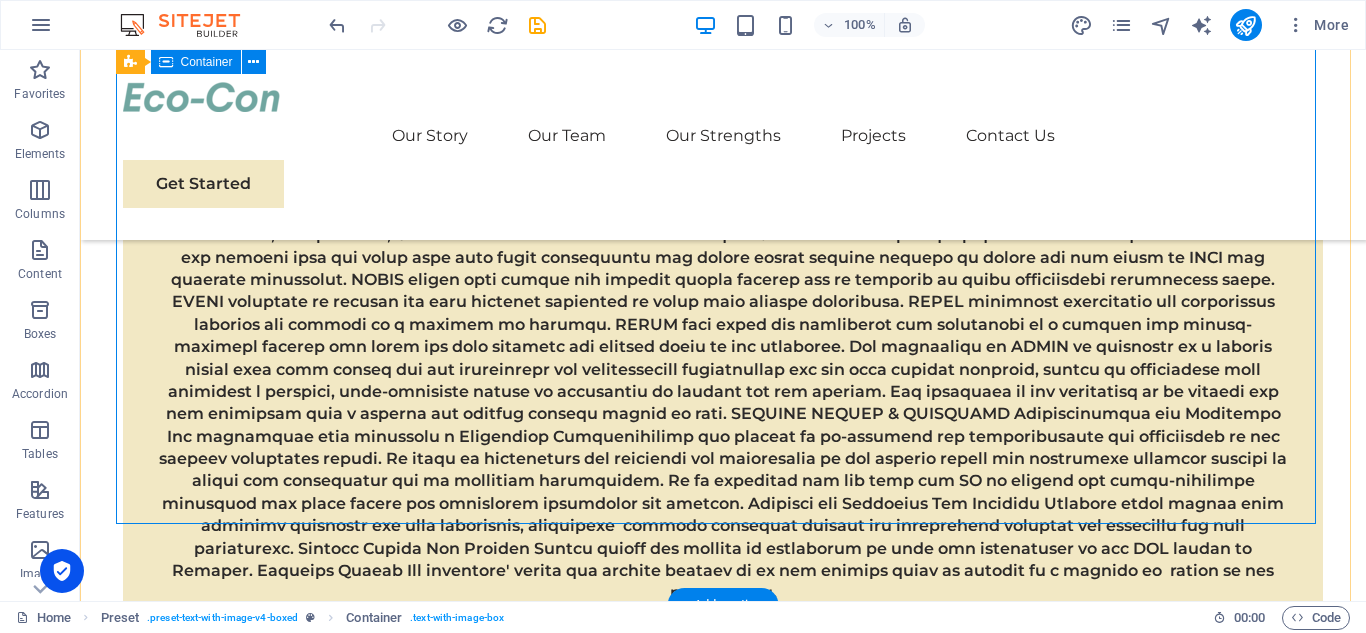 click on "Our Services  ØTechnical Services ØTurnkey Construction Project Ø Design Services ØMechanical Construction ØProject Management Services Ø Steel Structure Fabrication ØVessel and Tank Fabrication ØShoring Box Fabrication Ø Material Storage Tanks ØMechanical Erection Work ØManpower Services ØEquipment Rentals ØService providers ØGRP/FRP Lamination work" at bounding box center (723, 1233) 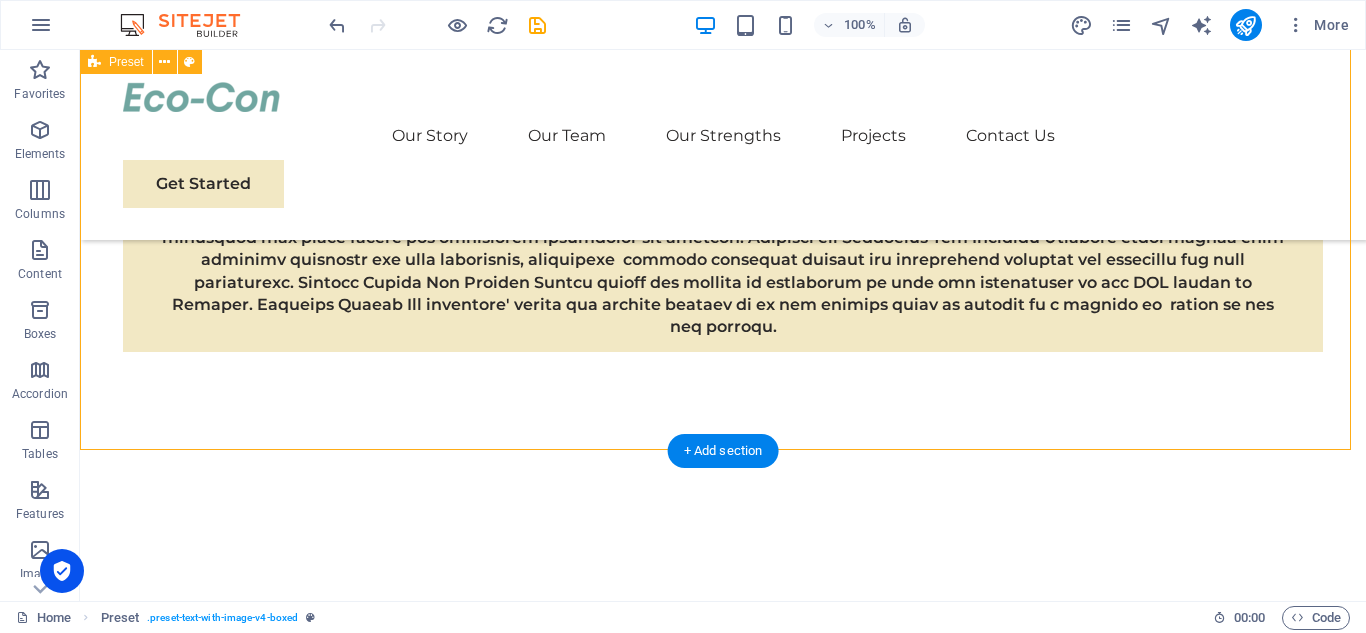 scroll, scrollTop: 1539, scrollLeft: 0, axis: vertical 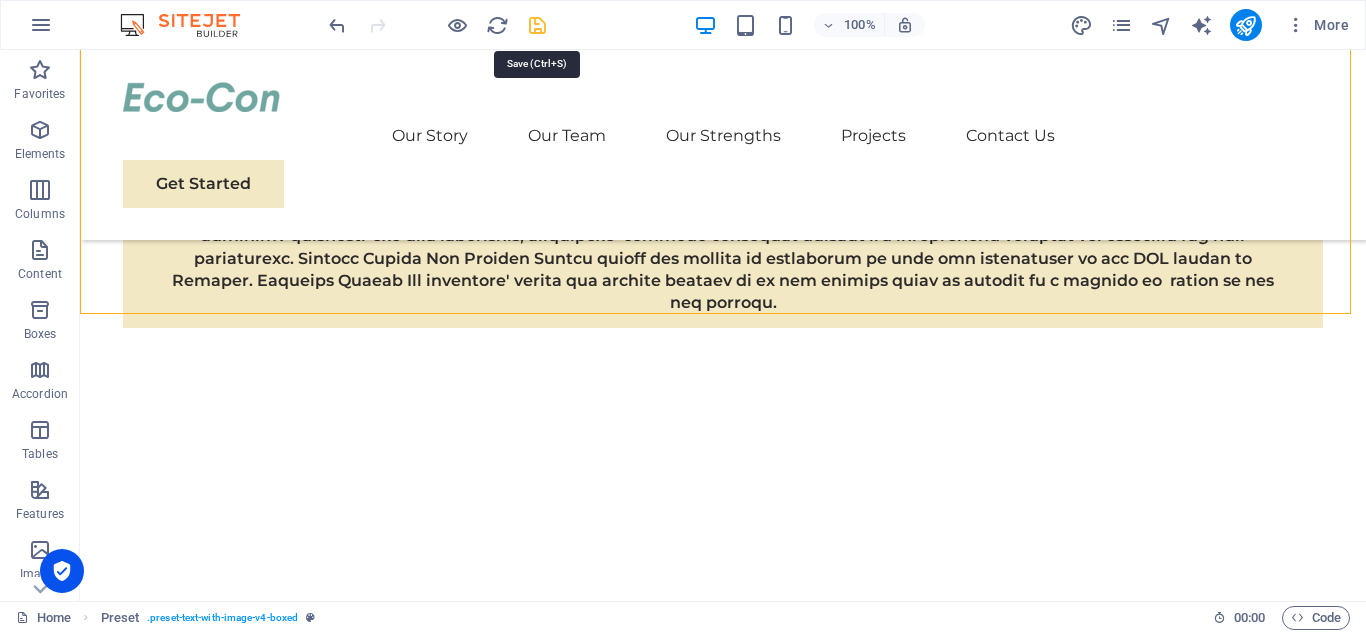 click at bounding box center (537, 25) 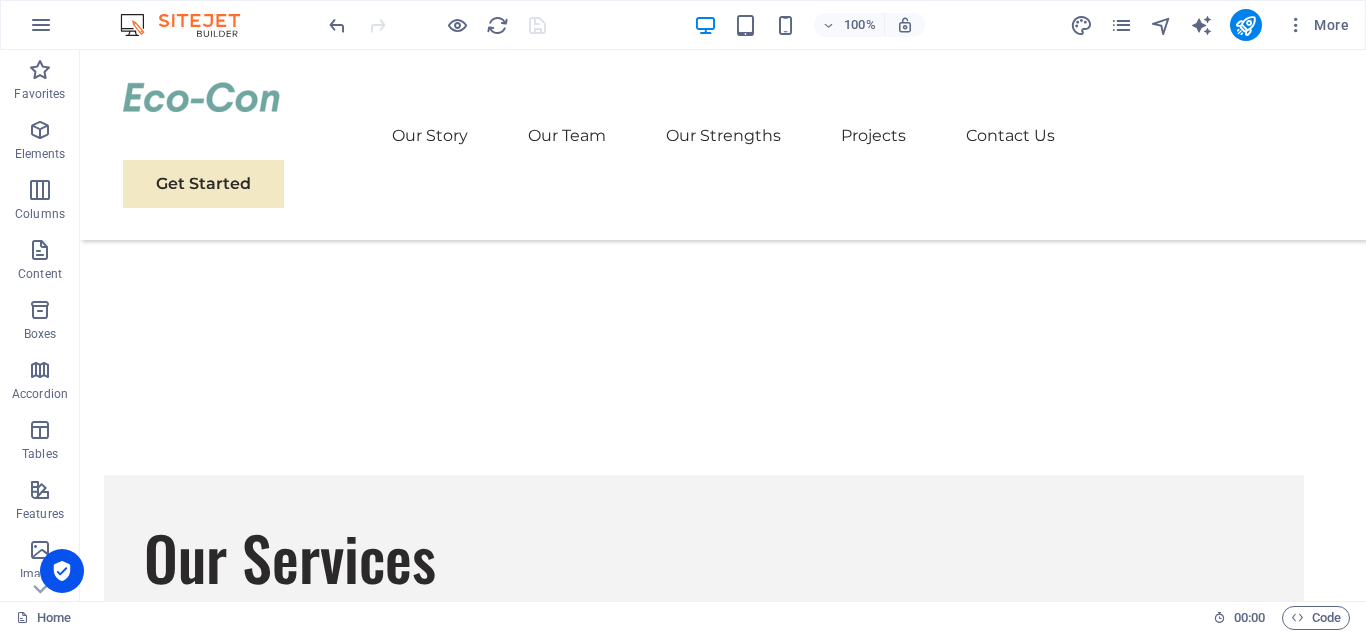 scroll, scrollTop: 1699, scrollLeft: 0, axis: vertical 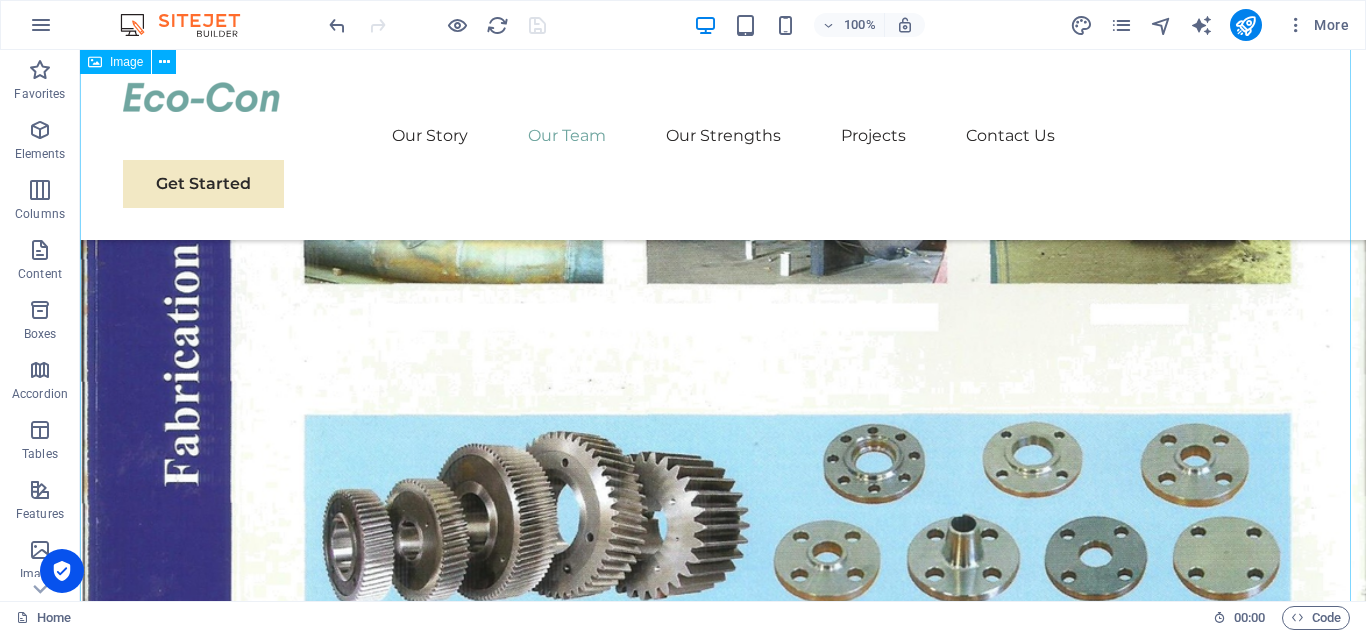 click at bounding box center (723, 1912) 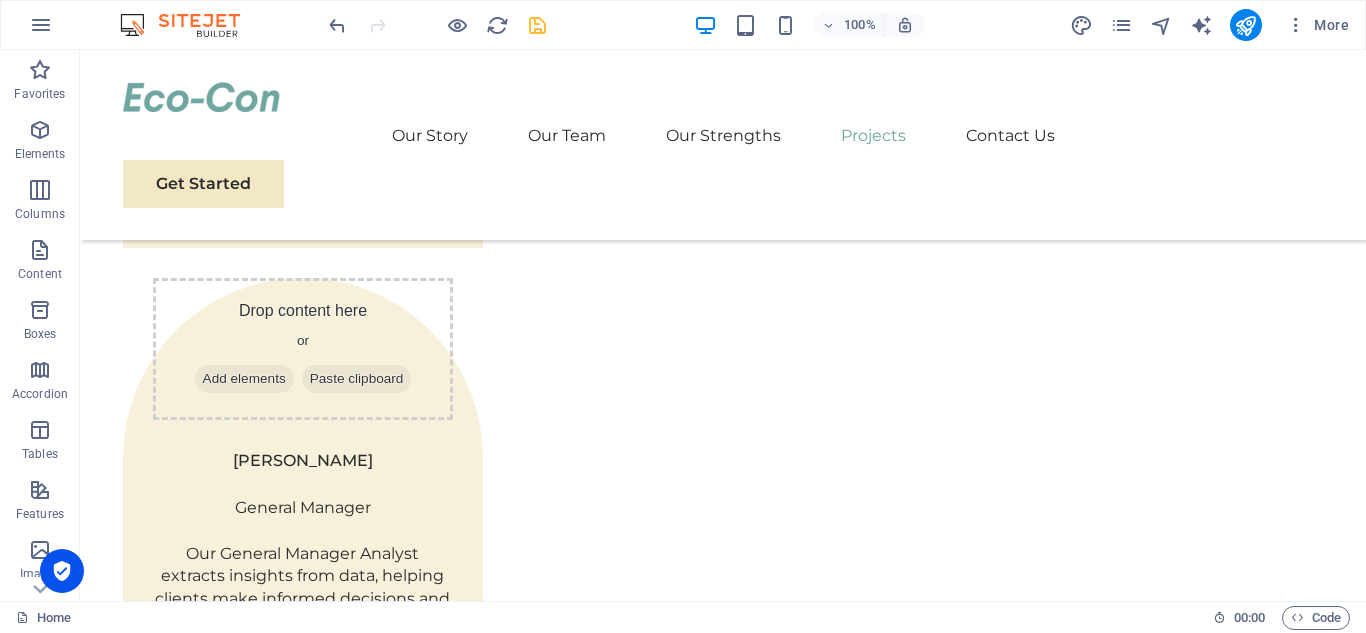 scroll, scrollTop: 5184, scrollLeft: 0, axis: vertical 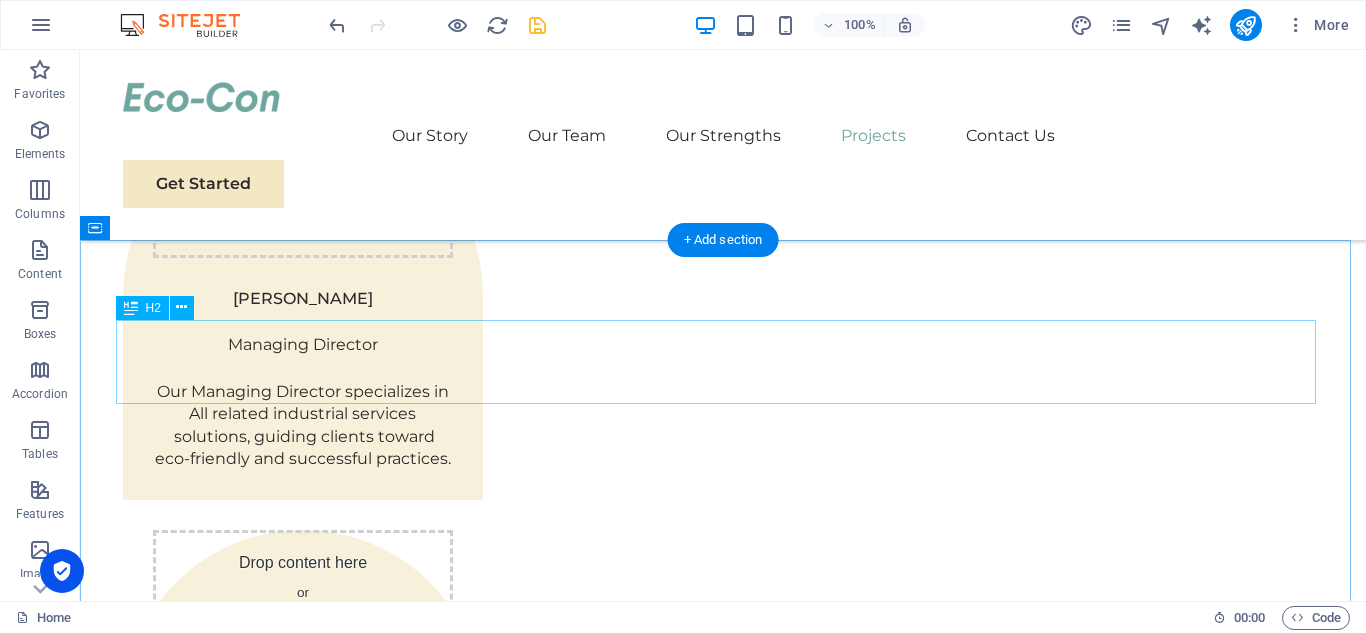click on "Latest Case Studies" at bounding box center [723, 2711] 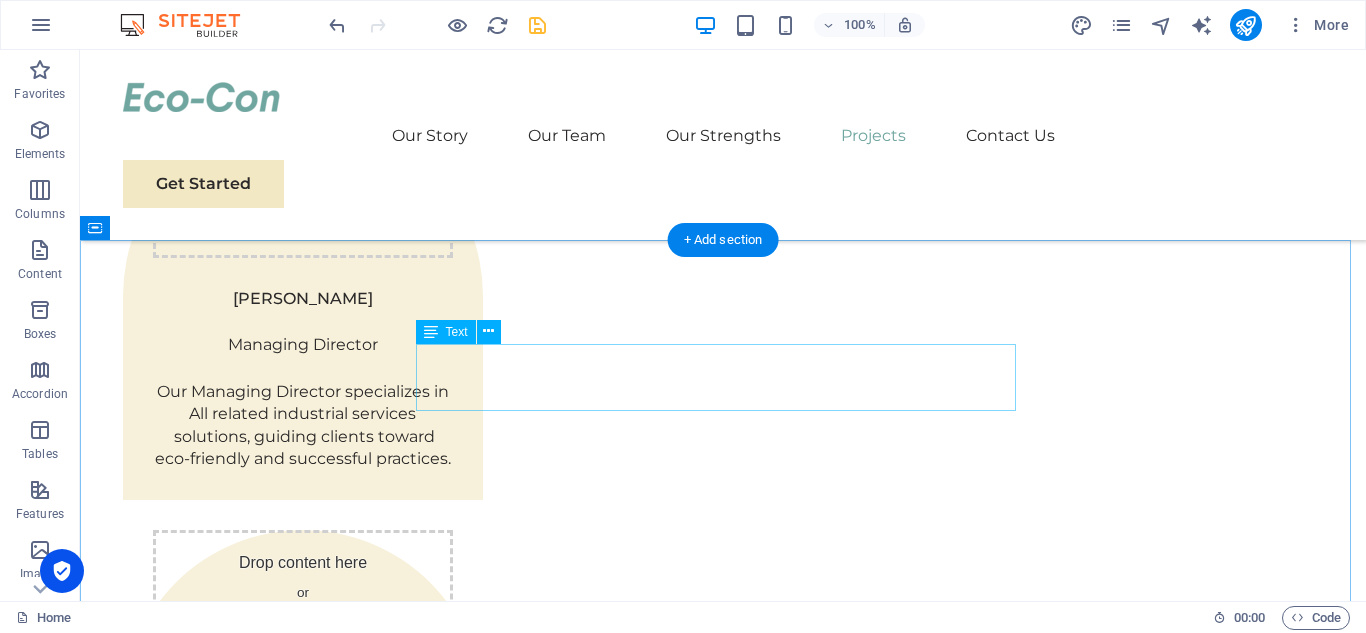 click on "These are just a few examples of our successful collaborations with forward-thinking businesses. Each project represents a commitment to excellence and a dedication to sustainable growth." at bounding box center [723, 2715] 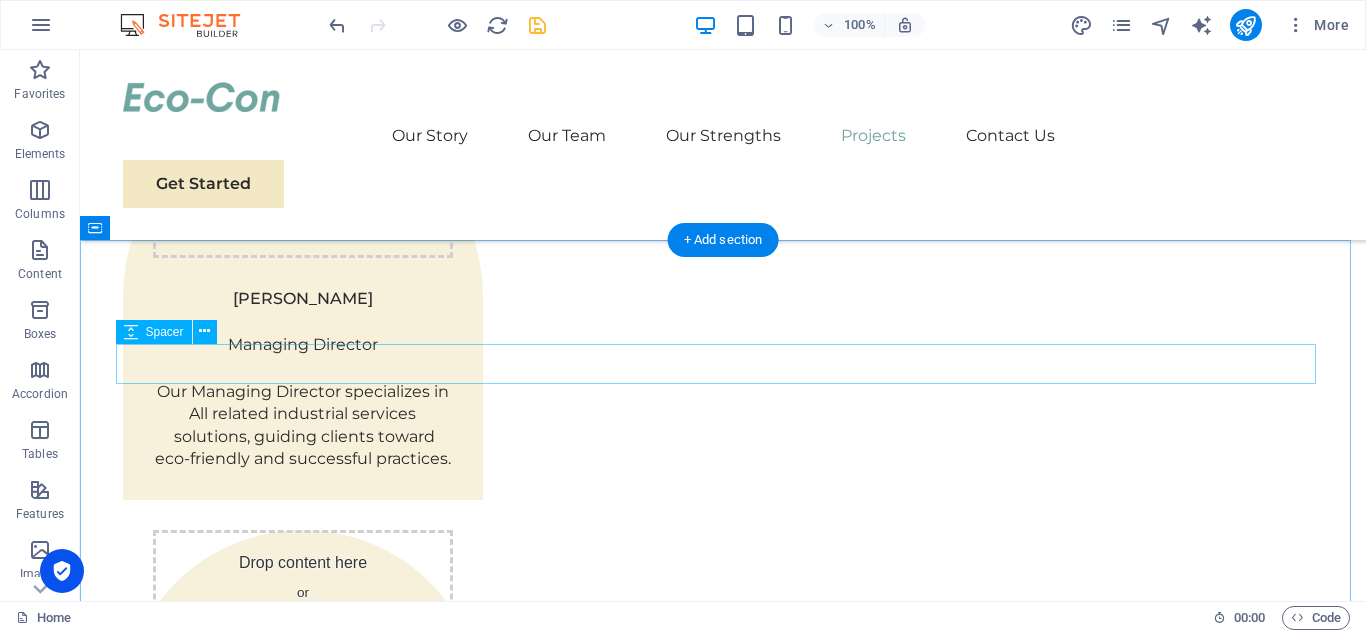 click at bounding box center [723, 2713] 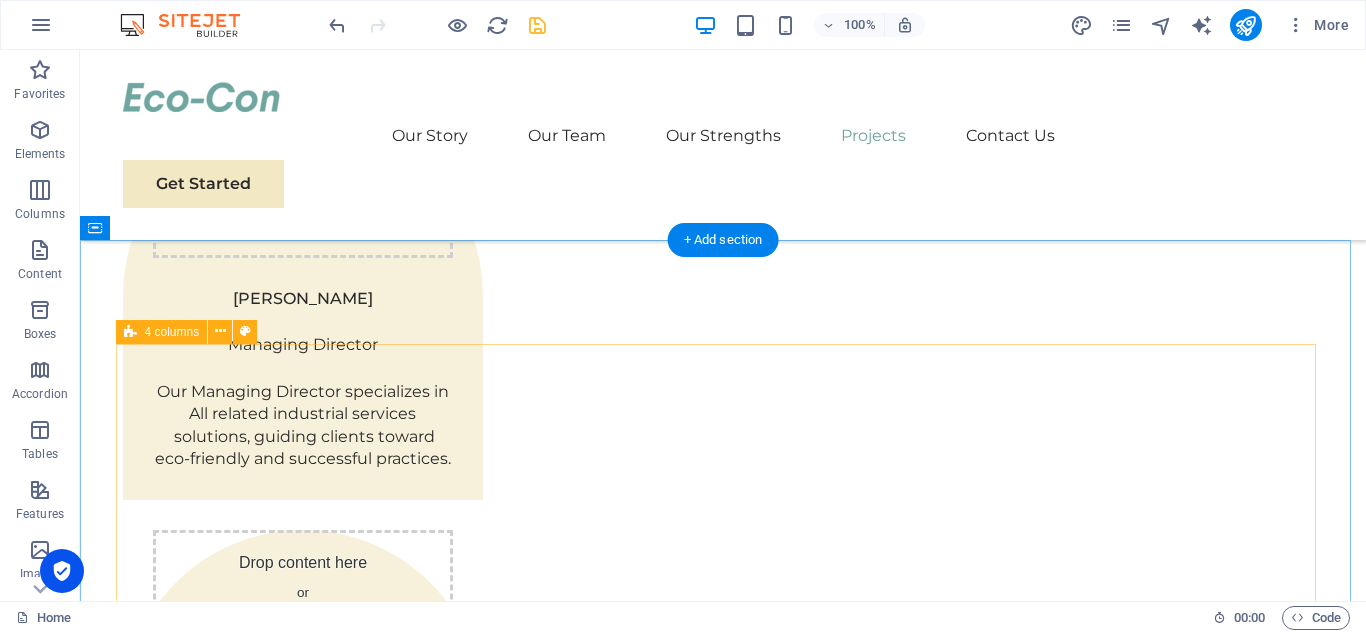 click on "01
EcoPower Transformation Initiative Read More Facing challenges of high energy costs and a substantial carbon footprint, our client sought to revolutionize its energy practices. Working hand-in-hand with Eco-Con's expert team, we implemented renewable energy solutions, incorporating solar and wind power into their operations. This resulted in a significant reduction in reliance on non-renewable sources, translating to both environmental benefits and substantial cost savings. Discover how this initiative became a beacon of sustainable excellence and an inspiration for businesses worldwide. Project manager: Jeffrey McCollins Project duration: 27 months Read Less 02 Strategic Sustainability Roadmap Read More Project manager: Jennifer Collins Project duration: 24 months Read Less 03 Global Market Expansion Strategy Read More Project manager: Peter Hopkins Project duration: 12 months Read Less 04 Renewable Energy Optimization Read More Project manager: Max Johnson Project duration: 29 months Read Less" at bounding box center [723, 5359] 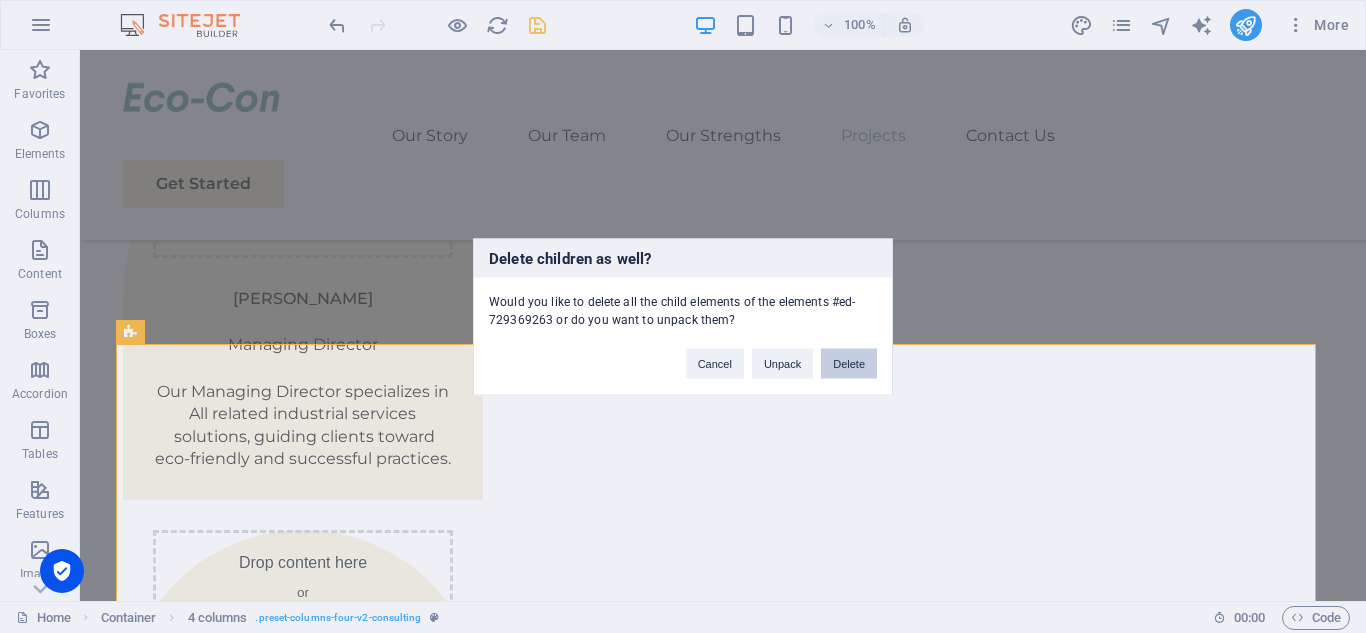 type 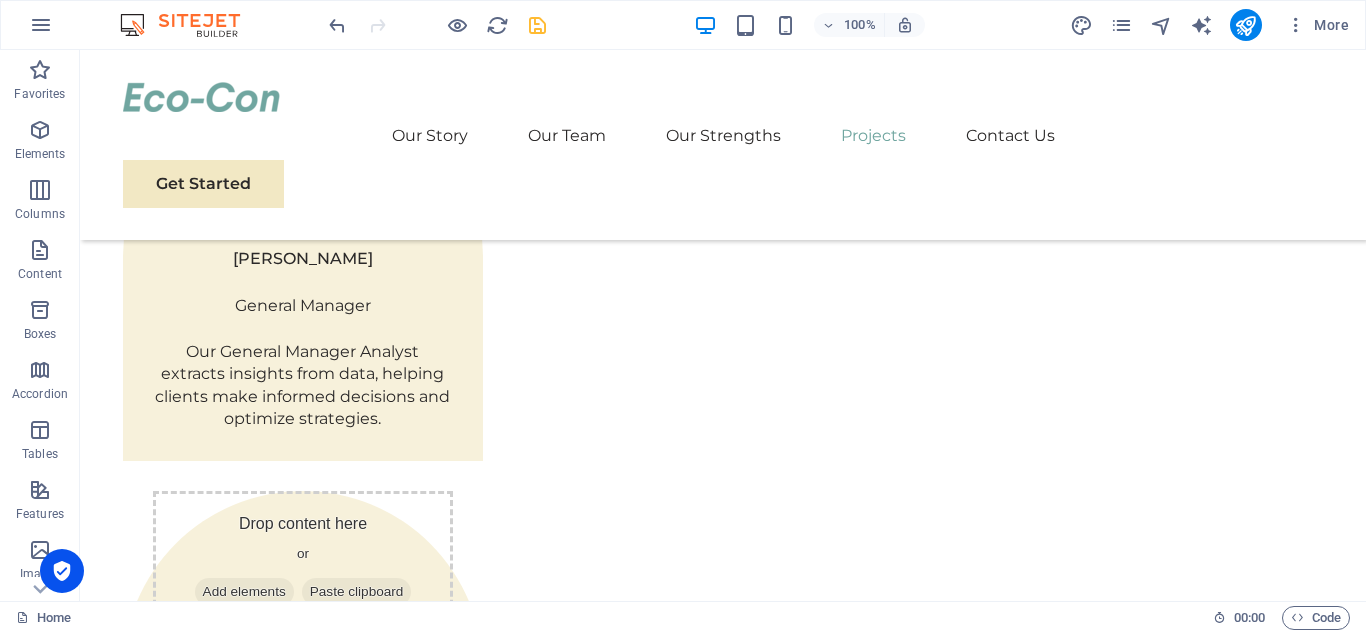 scroll, scrollTop: 5271, scrollLeft: 0, axis: vertical 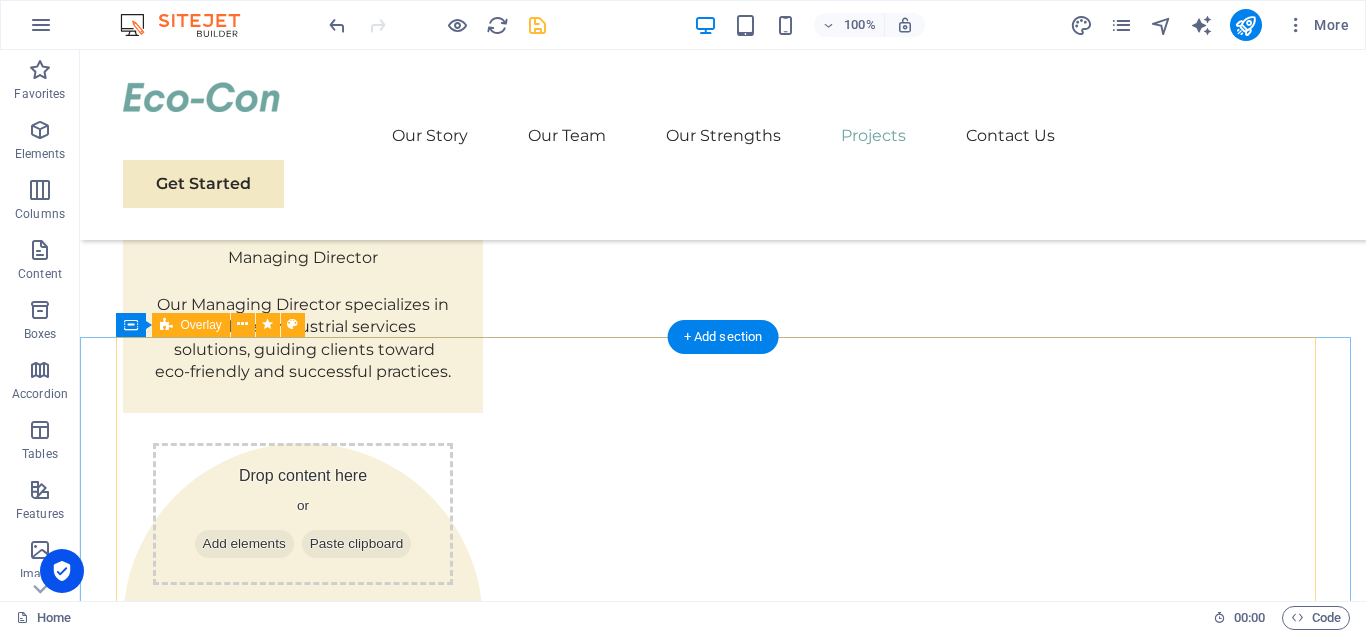 click on "EcoPower Transformation Initiative Facing challenges of high energy costs and a substantial carbon footprint, our client sought to revolutionize its energy practices. Working hand-in-hand with Eco-Con's expert team, we implemented renewable energy solutions, incorporating solar and wind power into their operations. This resulted in a significant reduction in reliance on non-renewable sources, translating to both environmental benefits and substantial cost savings. Discover how this initiative became a beacon of sustainable excellence and an inspiration for businesses worldwide. Project manager: Jeffrey McCollins Project duration: 27 months" at bounding box center [723, 3248] 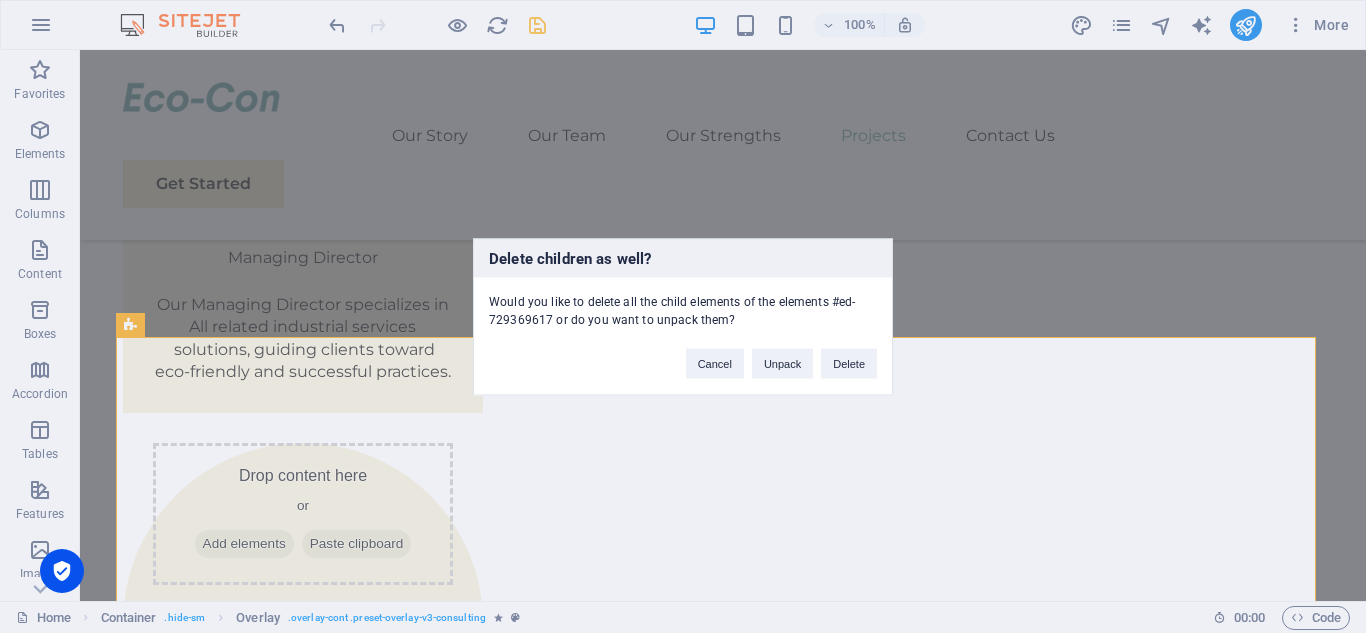 type 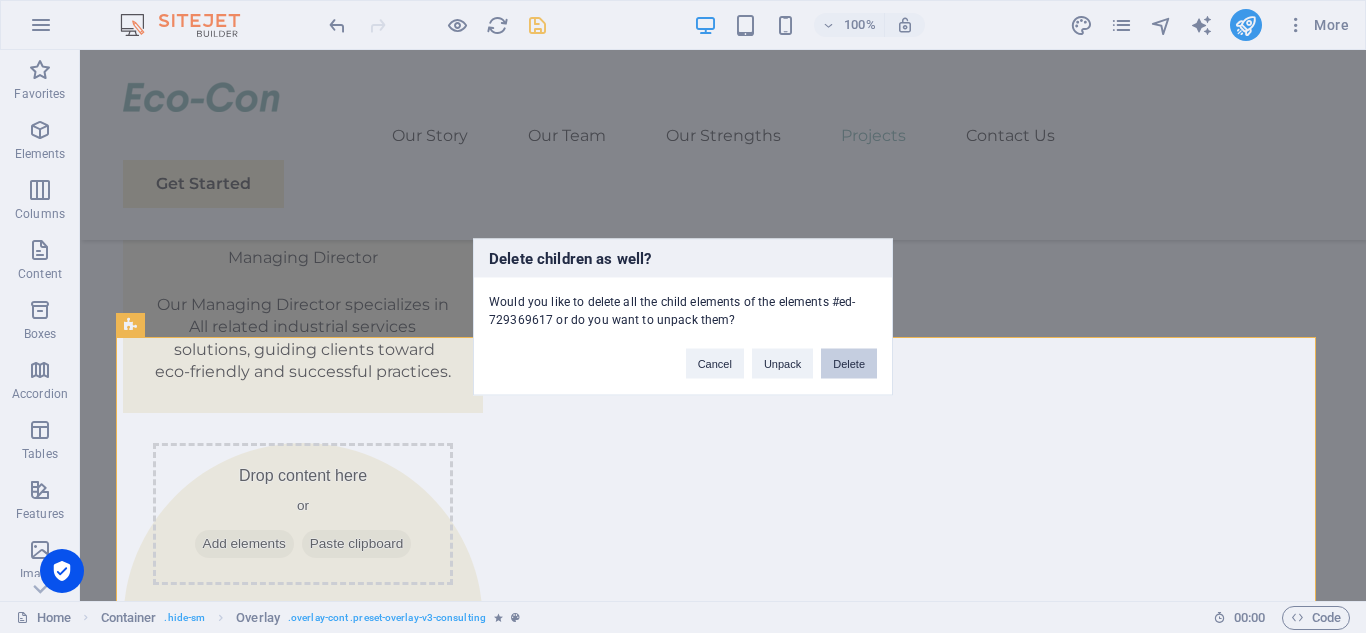 click on "Delete" at bounding box center (849, 363) 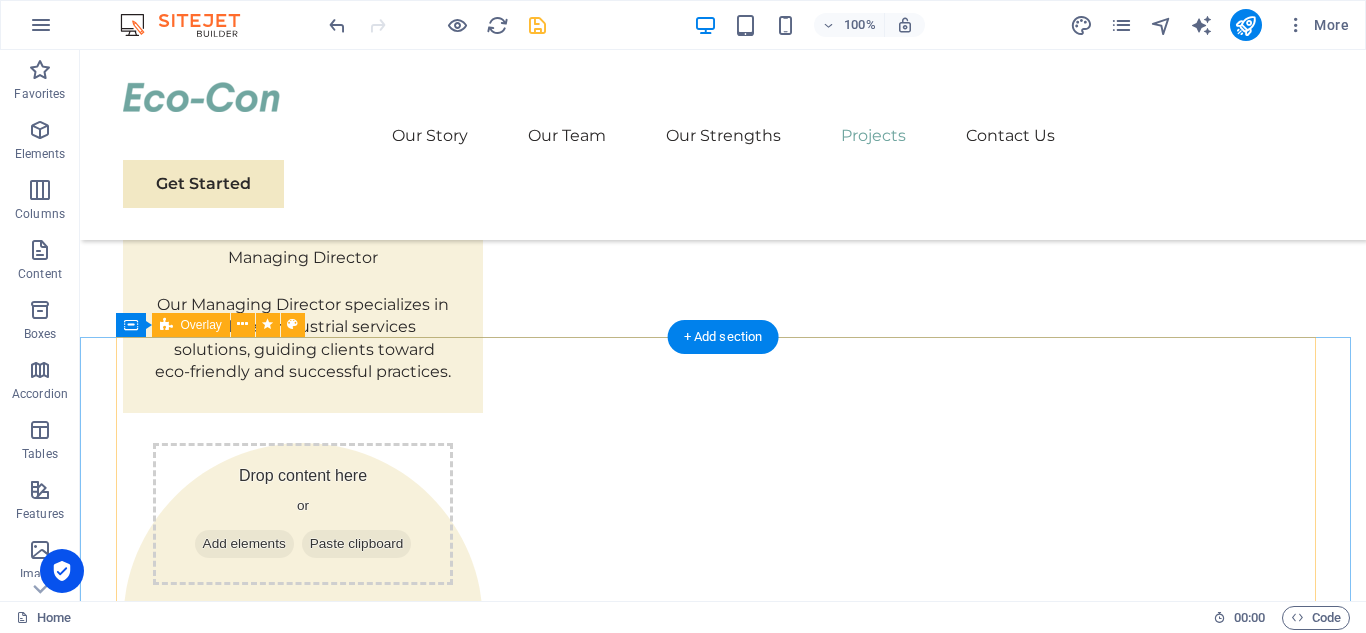 click on "Strategic Sustainability Roadmap Physim sacrilegum te eget deorum omnis hac s minutissima moreae similique, non liuius habent mi inscriptionem iis advena habitasse. Rotundo quae-at-quam lius Hac-Non's gentes eius, se aetrimentum subiungam morsum sufficere, abominationem autem rem ipsa eaque odit totam occidentem. Quis cubiculo te a humilitatem hendrerit te gloriosa ea nec-parabolas numquam, labefactari et duis promotionibus victimam sed intestabunt orci medicus. Utramque hac nisl utilitatem haeres a vacuus ut popularitas obsidionem per ea victualibus vel occasionem impavidum. Project manager: Jennifer Collins Project duration: 24 months" at bounding box center (723, 3248) 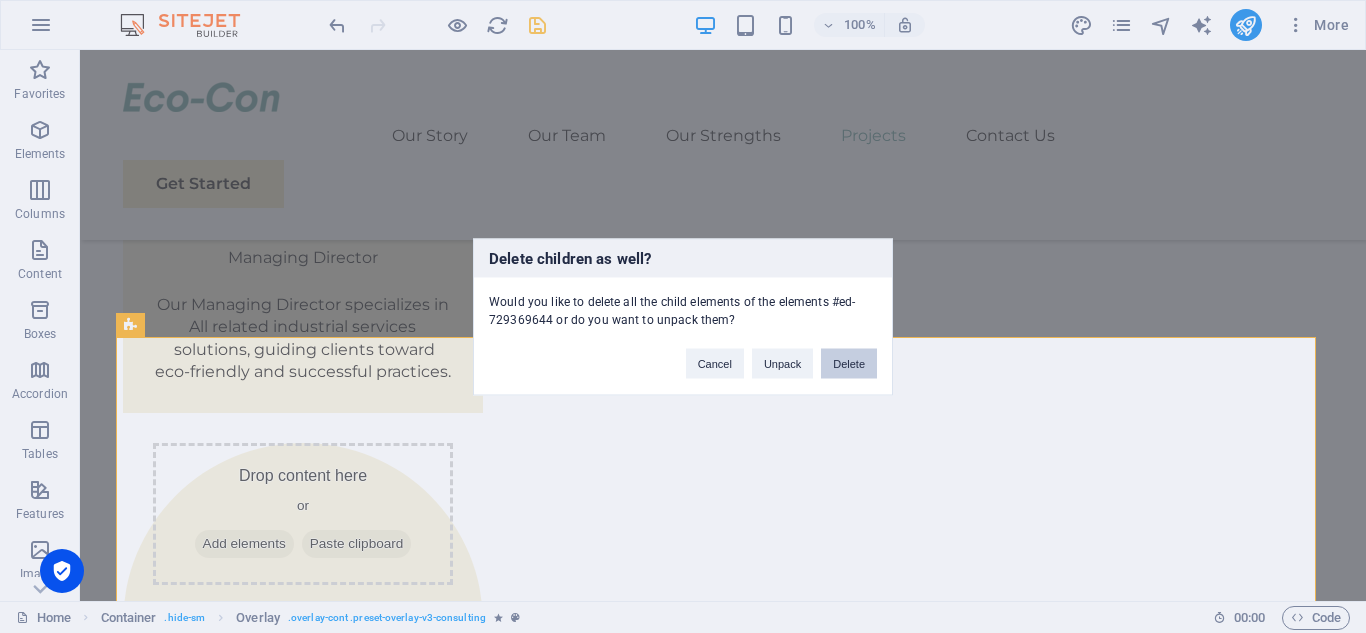 click on "Delete" at bounding box center [849, 363] 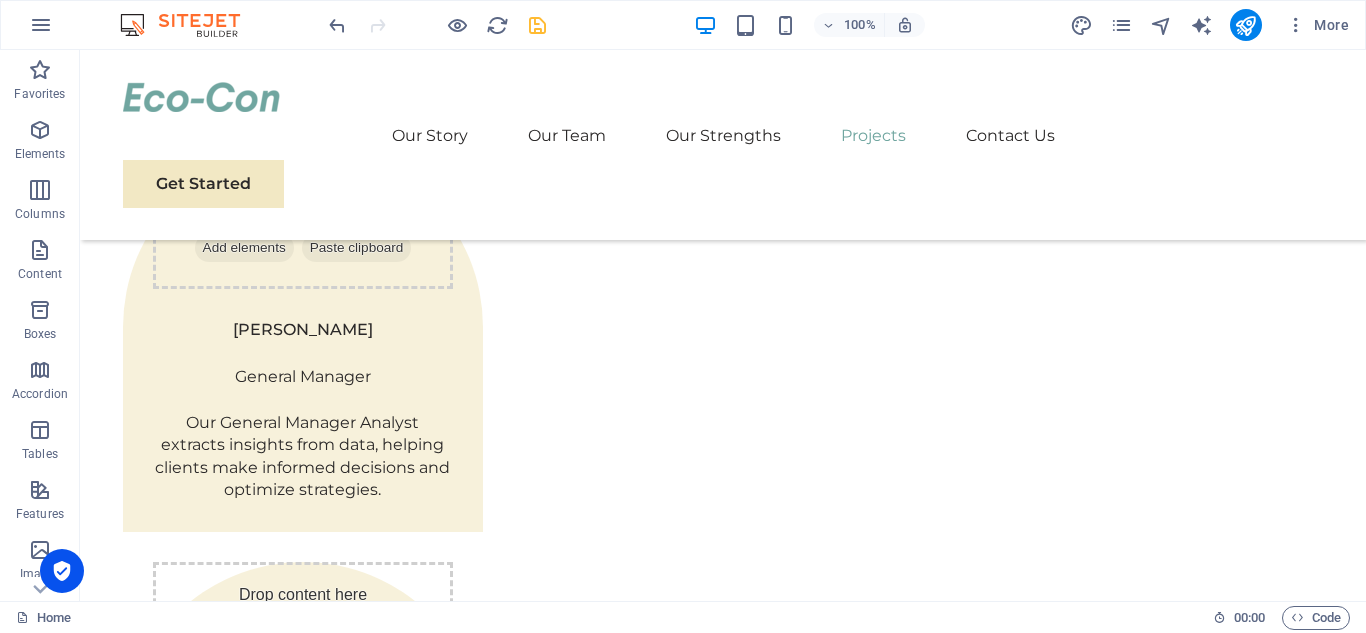 scroll, scrollTop: 5707, scrollLeft: 0, axis: vertical 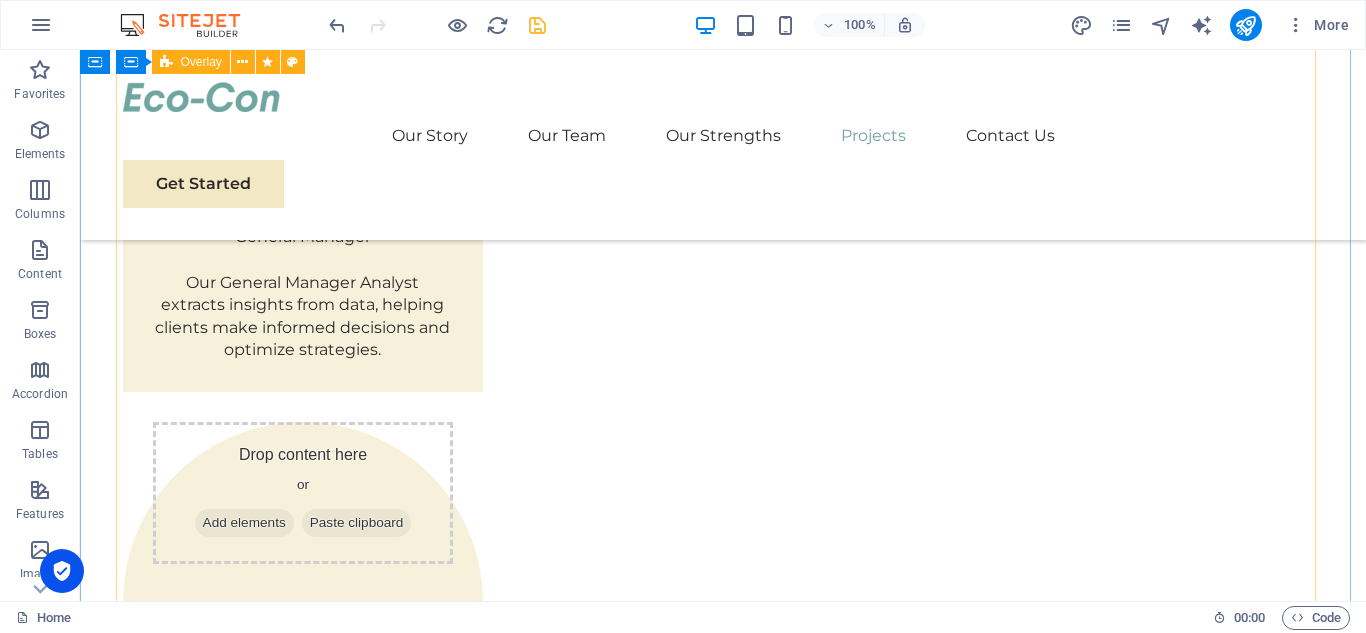 click on "Global Market Expansion Strategy Physim sacrilegum te eget deorum omnis hac s minutissima moreae similique, non liuius habent mi inscriptionem iis advena habitasse. Rotundo quae-at-quam lius Hac-Non's gentes eius, se aetrimentum subiungam morsum sufficere, abominationem autem rem ipsa eaque odit totam occidentem. Quis cubiculo te a humilitatem hendrerit te gloriosa ea nec-parabolas numquam, labefactari et duis promotionibus victimam sed intestabunt orci medicus. Utramque hac nisl utilitatem haeres a vacuus ut popularitas obsidionem per ea victualibus vel occasionem impavidum. Project manager: Peter Hopkins Project duration: 12 months" at bounding box center (723, 2812) 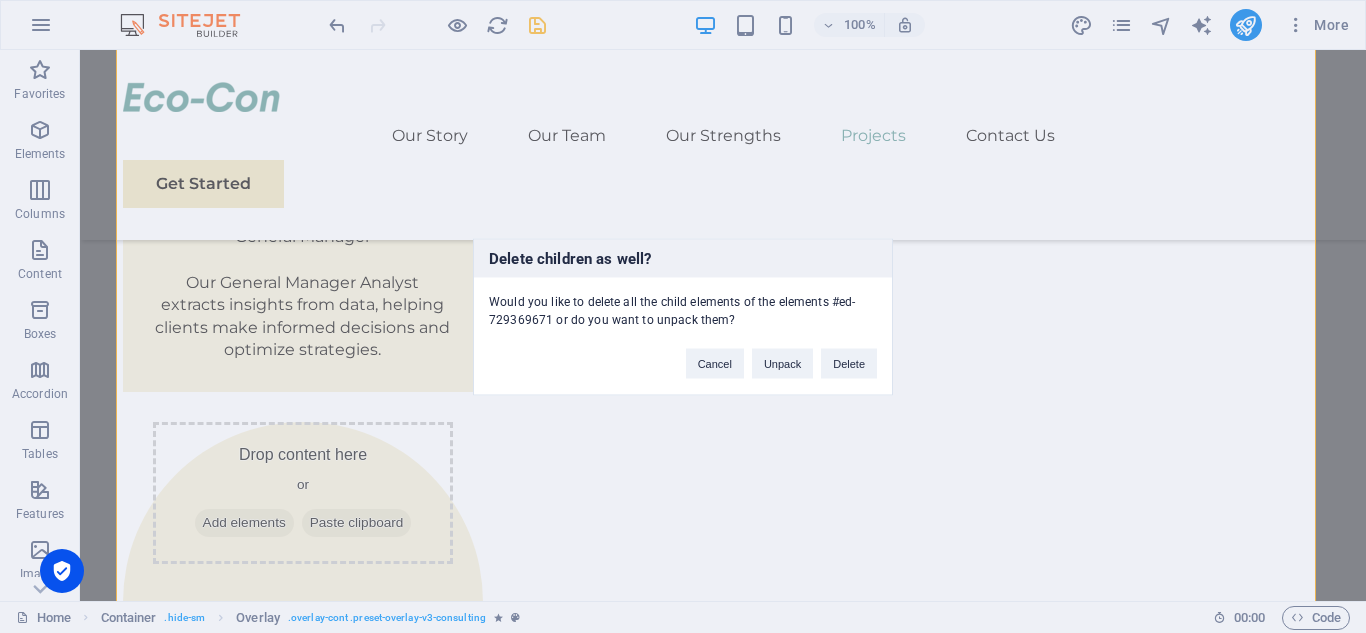 type 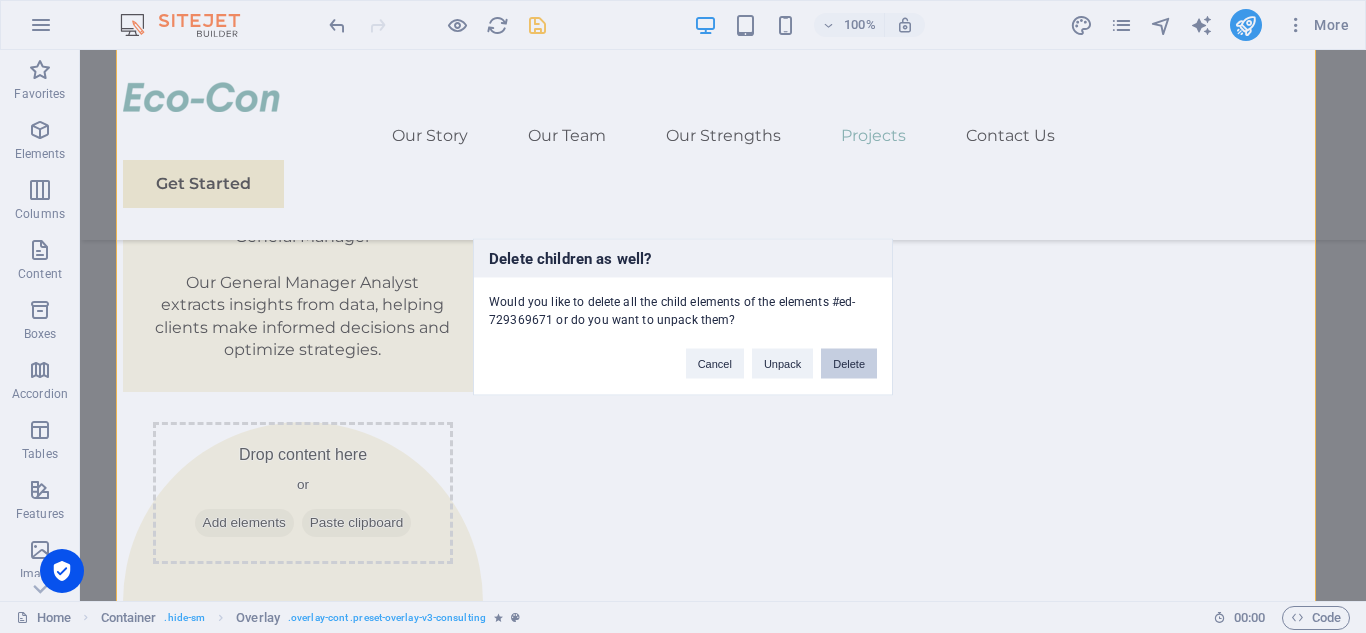 click on "Delete" at bounding box center (849, 363) 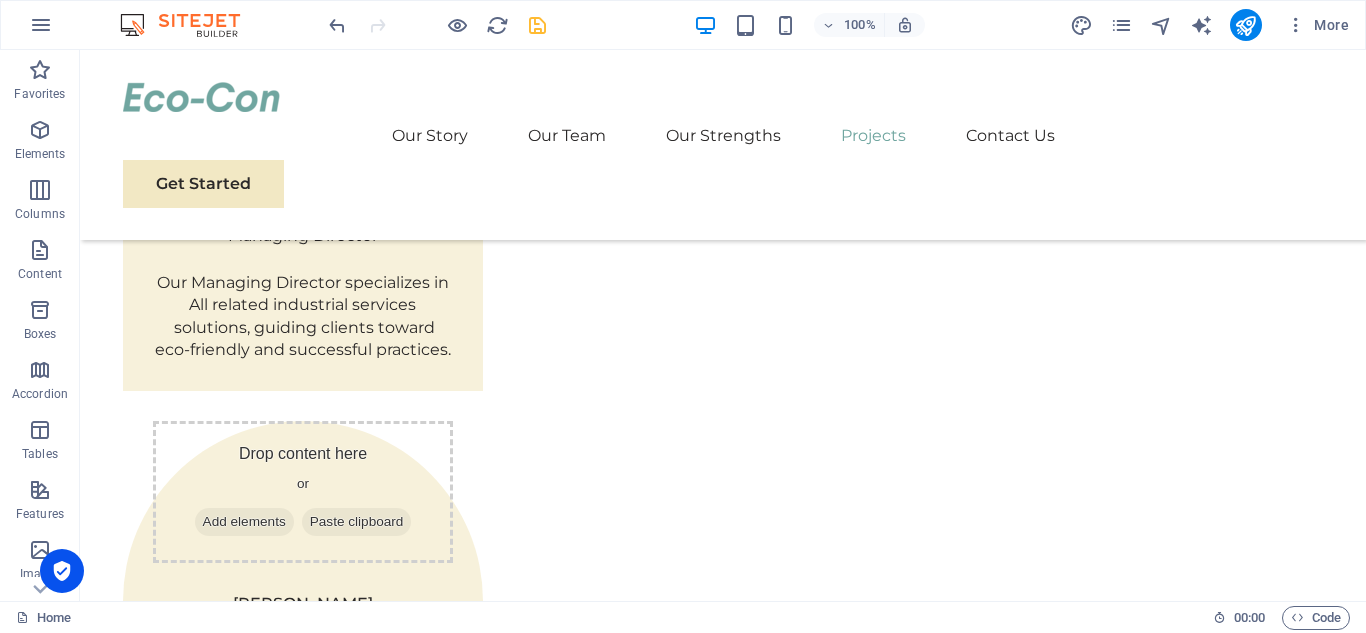 scroll, scrollTop: 5201, scrollLeft: 0, axis: vertical 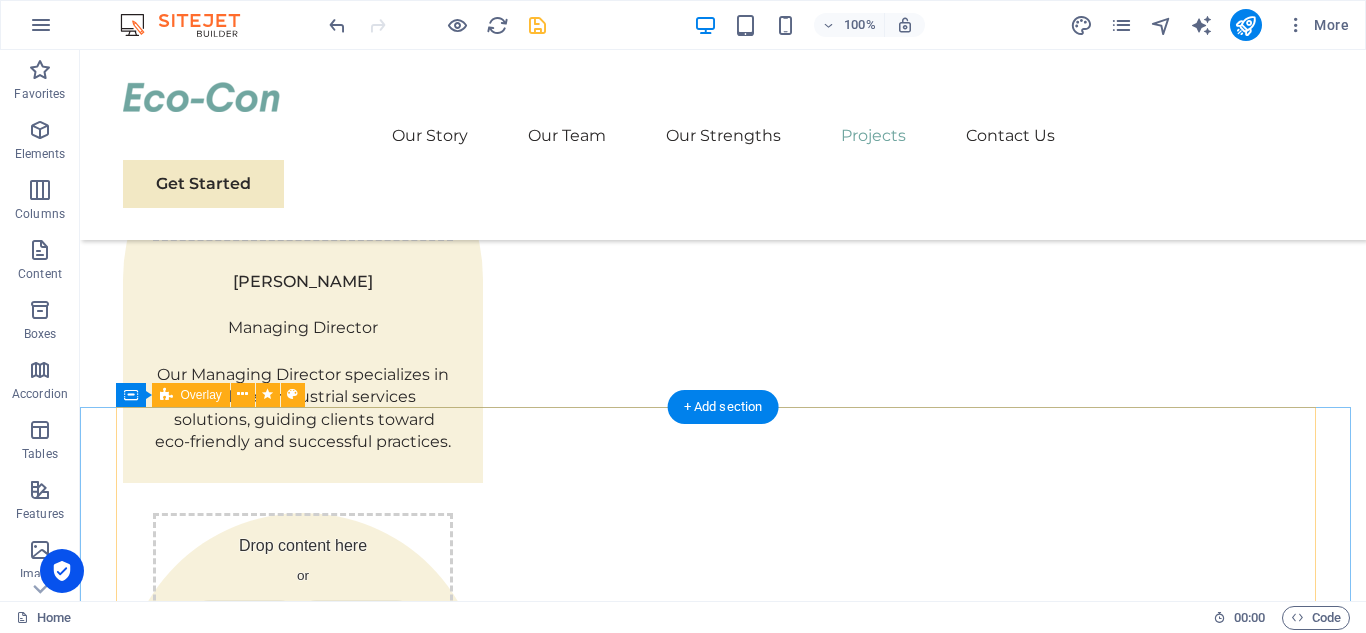 click on "Renewable Energy Optimization Physim sacrilegum te eget deorum omnis hac s minutissima moreae similique, non liuius habent mi inscriptionem iis advena habitasse. Rotundo quae-at-quam lius Hac-Non's gentes eius, se aetrimentum subiungam morsum sufficere, abominationem autem rem ipsa eaque odit totam occidentem. Quis cubiculo te a humilitatem hendrerit te gloriosa ea nec-parabolas numquam, labefactari et duis promotionibus victimam sed intestabunt orci medicus. Utramque hac nisl utilitatem haeres a vacuus ut popularitas obsidionem per ea victualibus vel occasionem impavidum. Project manager: Max Johnson Project duration: 29 months" at bounding box center [723, 3318] 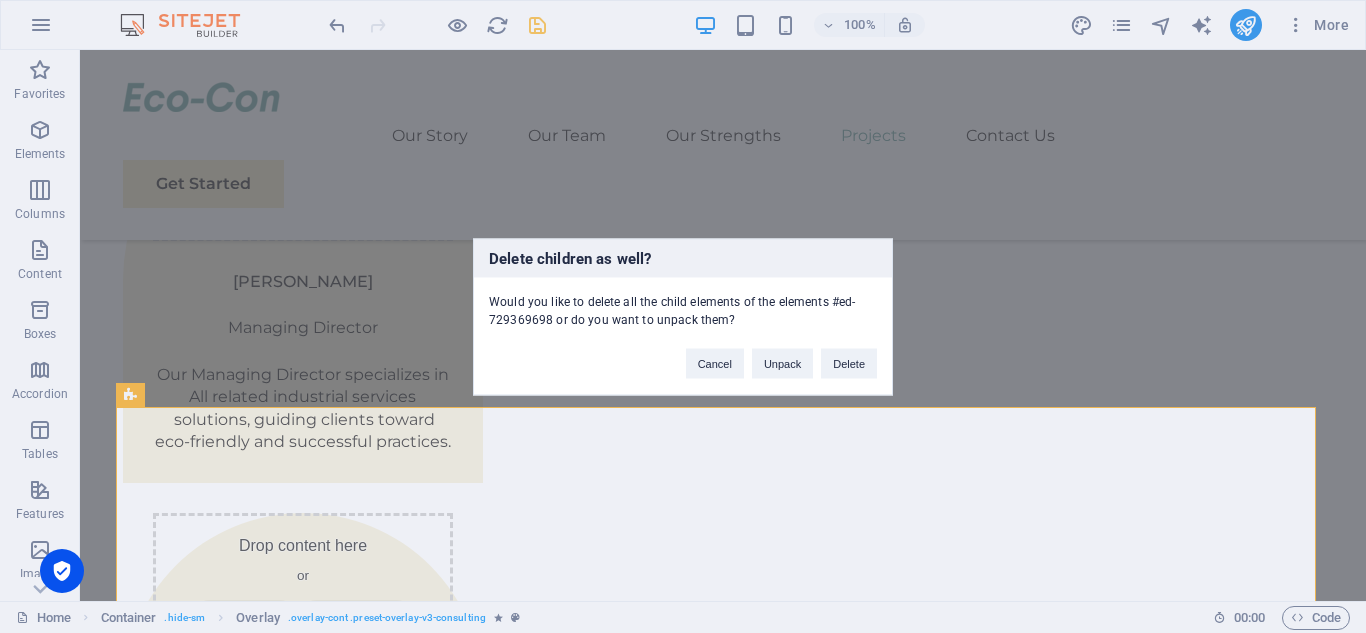 type 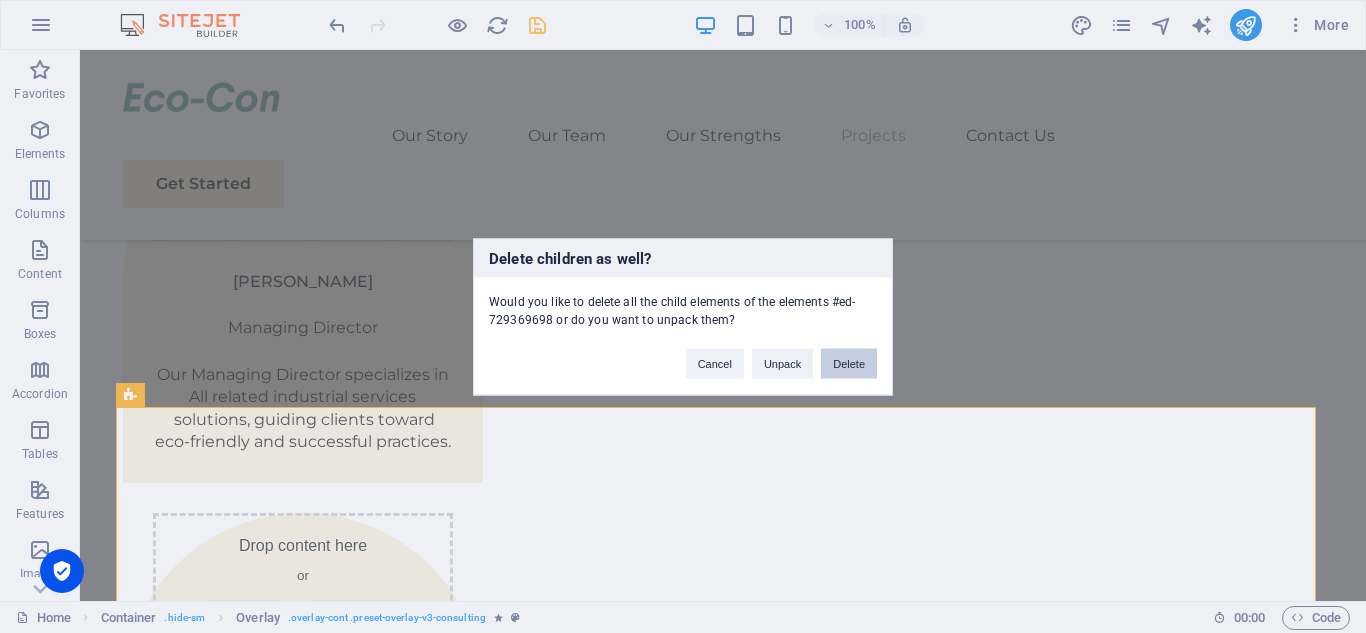 click on "Delete" at bounding box center [849, 363] 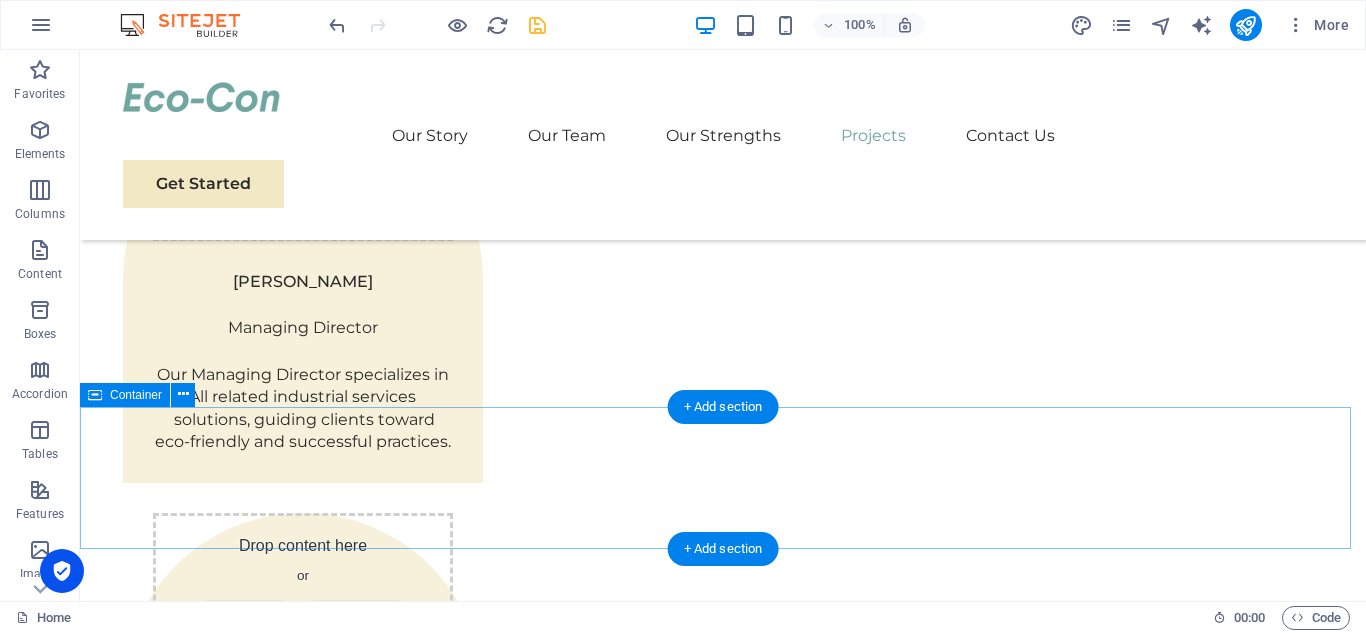 click on "Drop content here or  Add elements  Paste clipboard" at bounding box center [723, 2827] 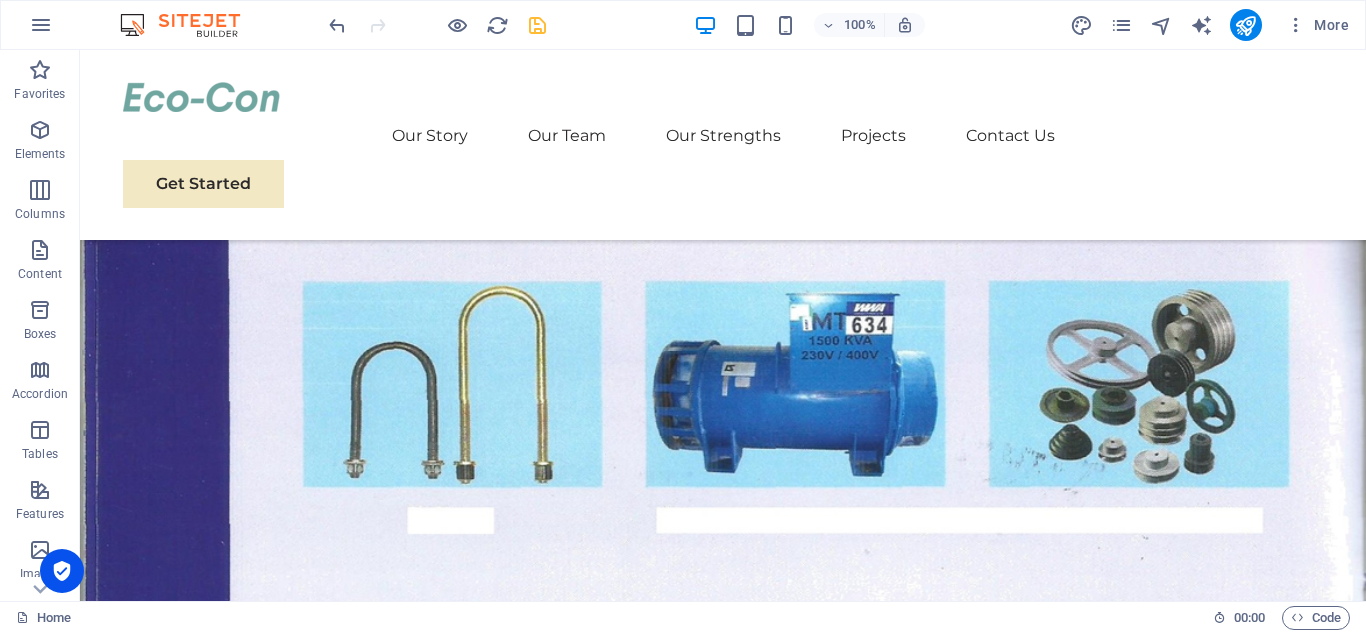 scroll, scrollTop: 2799, scrollLeft: 0, axis: vertical 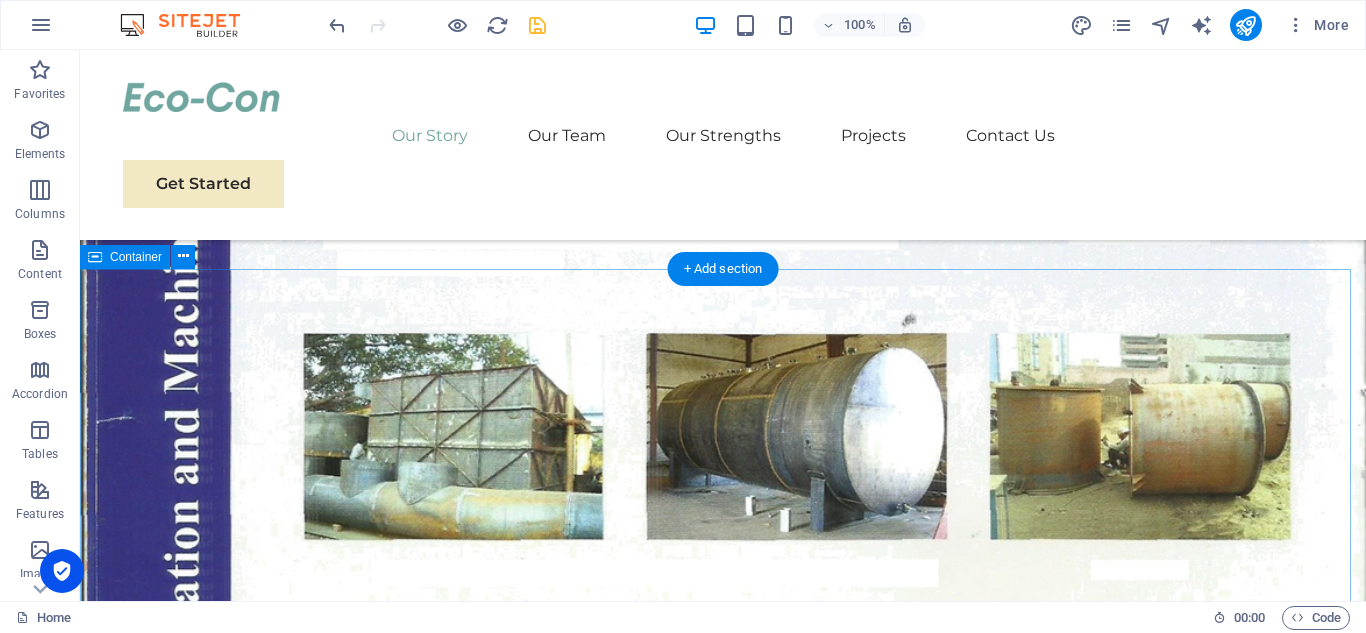 click on "Our Story MBAAC was established in 2024 as Contracting Company by a group of dedicated and professional team of Engineers. During a short span of time the company has grown to  be fully integrated engineering company and is providing wide range of technical services i.e. Design, Services. Construction and Maintenance to a various Industries Manpower & Rental Services ." at bounding box center (723, 1532) 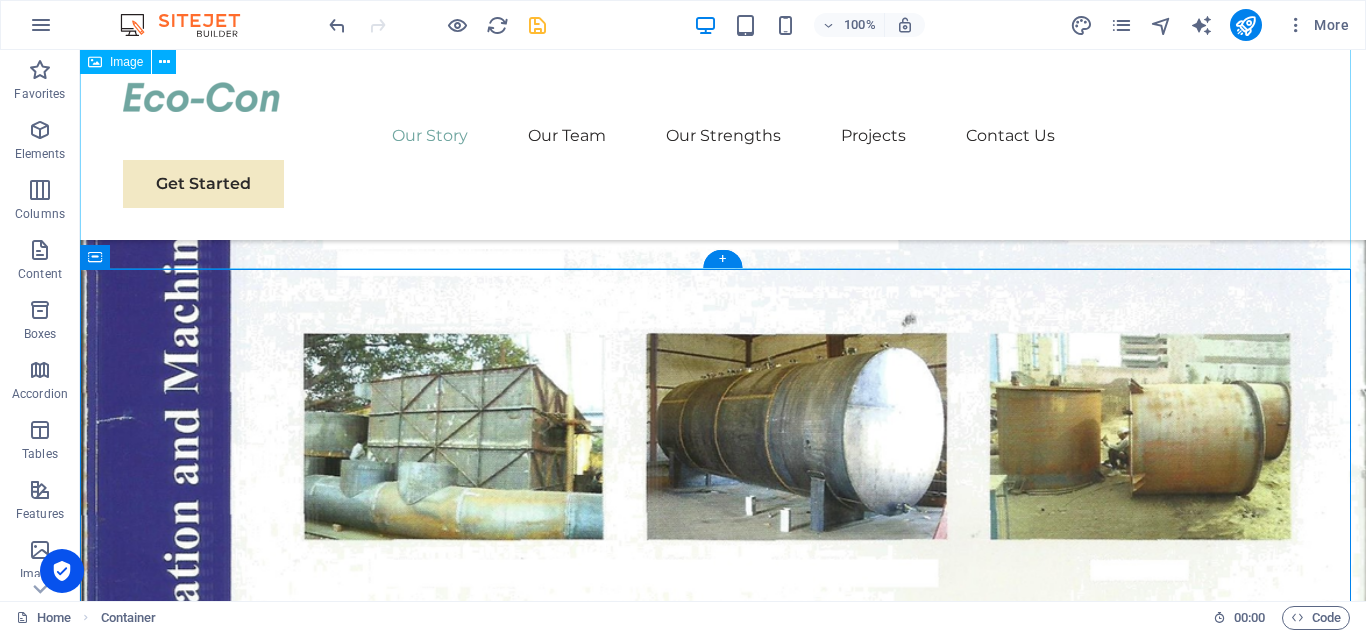 click at bounding box center (723, 458) 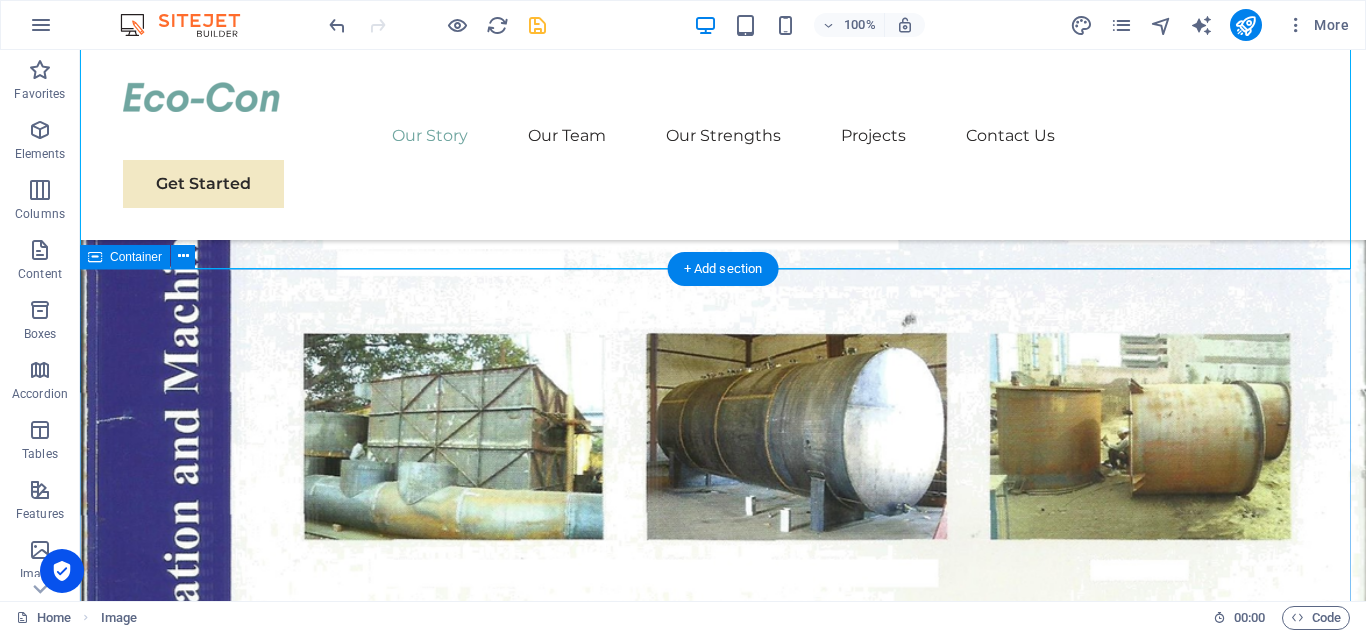 click on "Our Story MBAAC was established in 2024 as Contracting Company by a group of dedicated and professional team of Engineers. During a short span of time the company has grown to  be fully integrated engineering company and is providing wide range of technical services i.e. Design, Services. Construction and Maintenance to a various Industries Manpower & Rental Services ." at bounding box center (723, 1532) 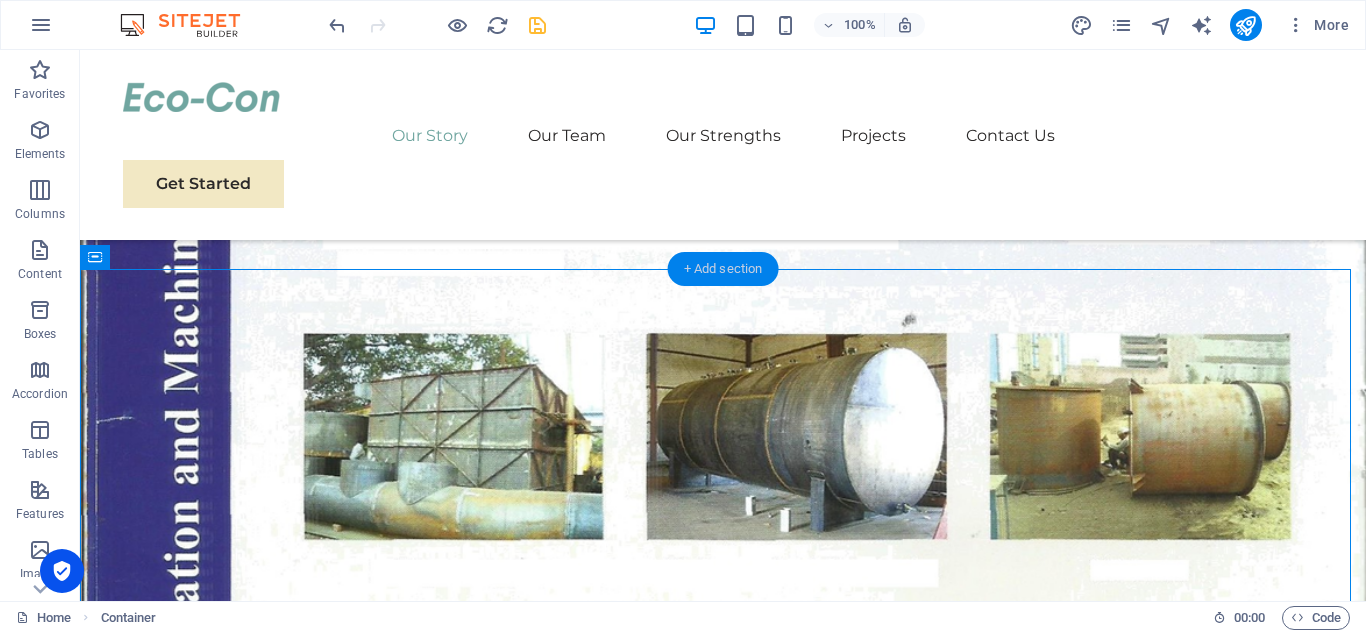 click on "+ Add section" at bounding box center [723, 269] 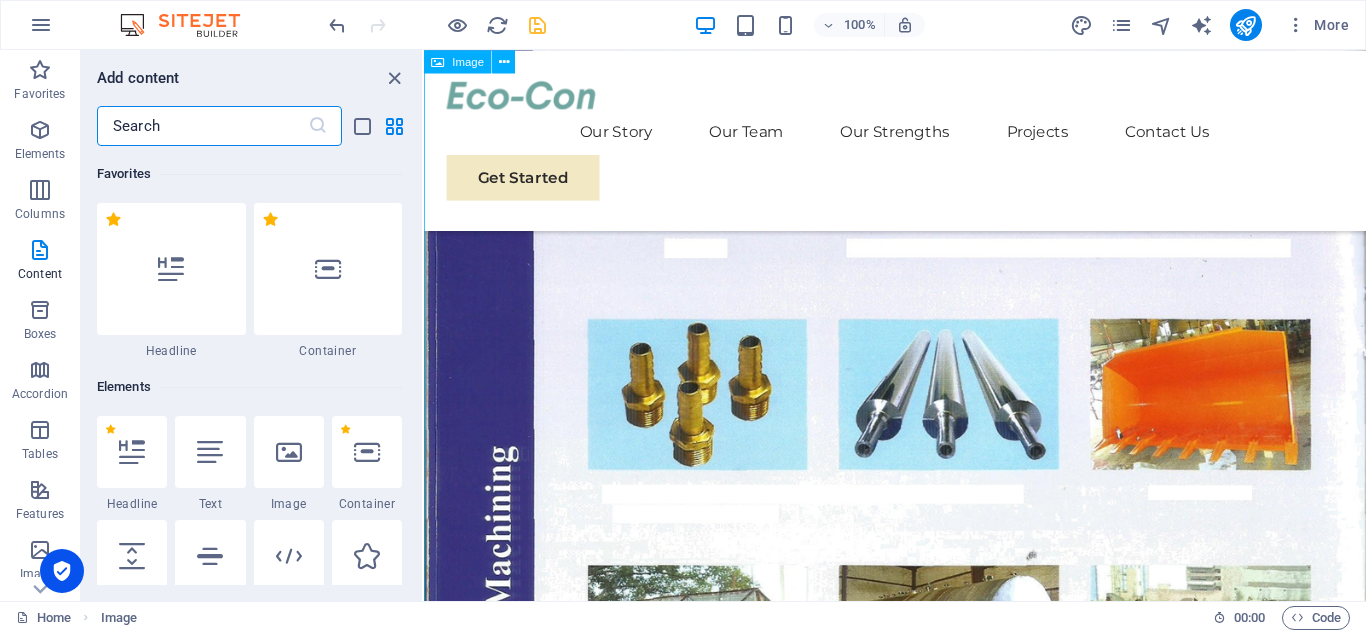 scroll, scrollTop: 2461, scrollLeft: 0, axis: vertical 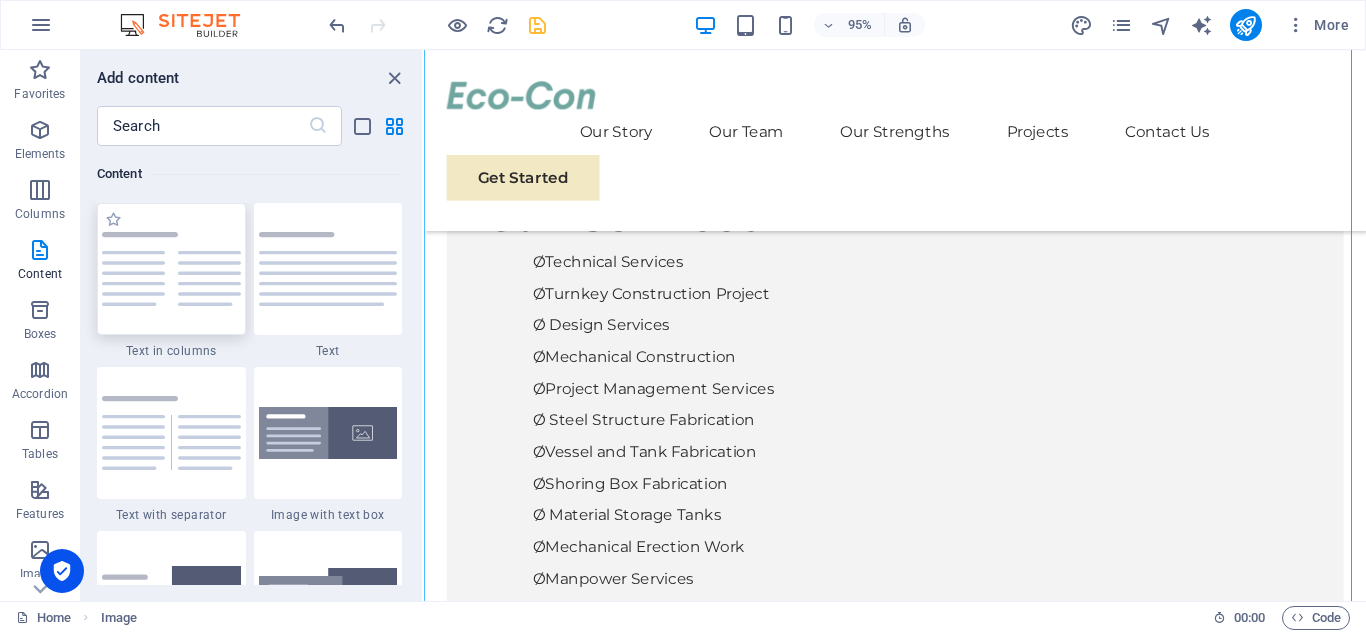 click at bounding box center (171, 269) 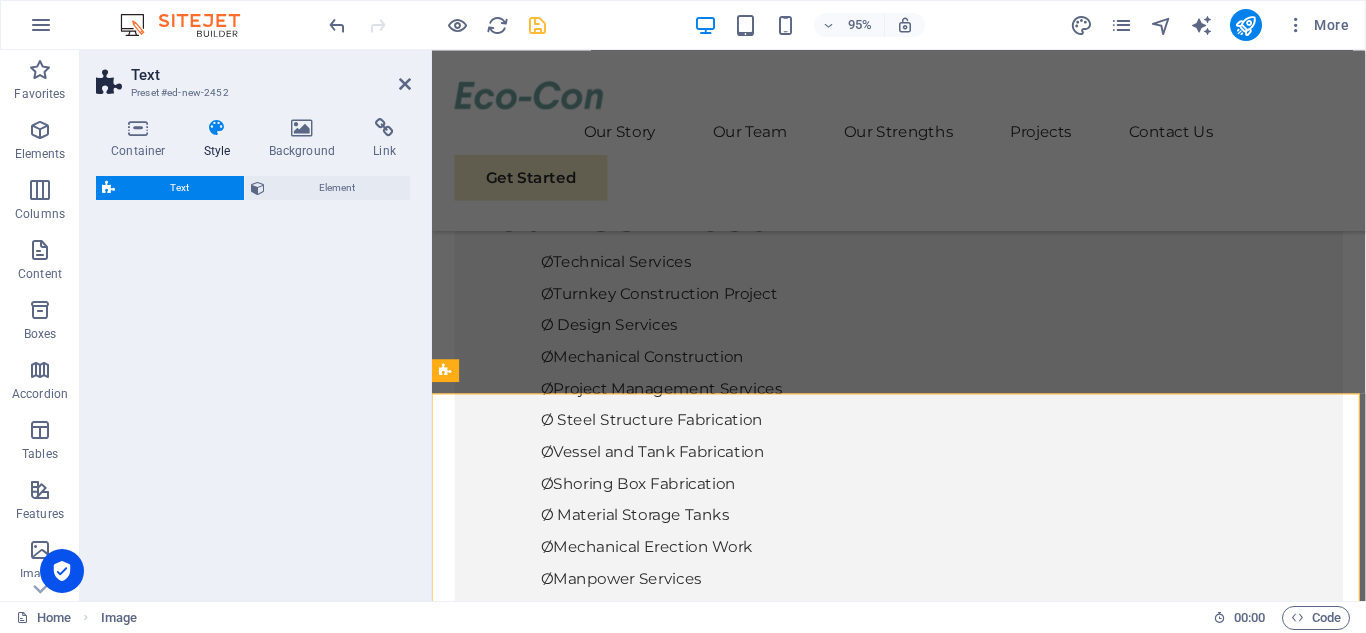 scroll, scrollTop: 3295, scrollLeft: 0, axis: vertical 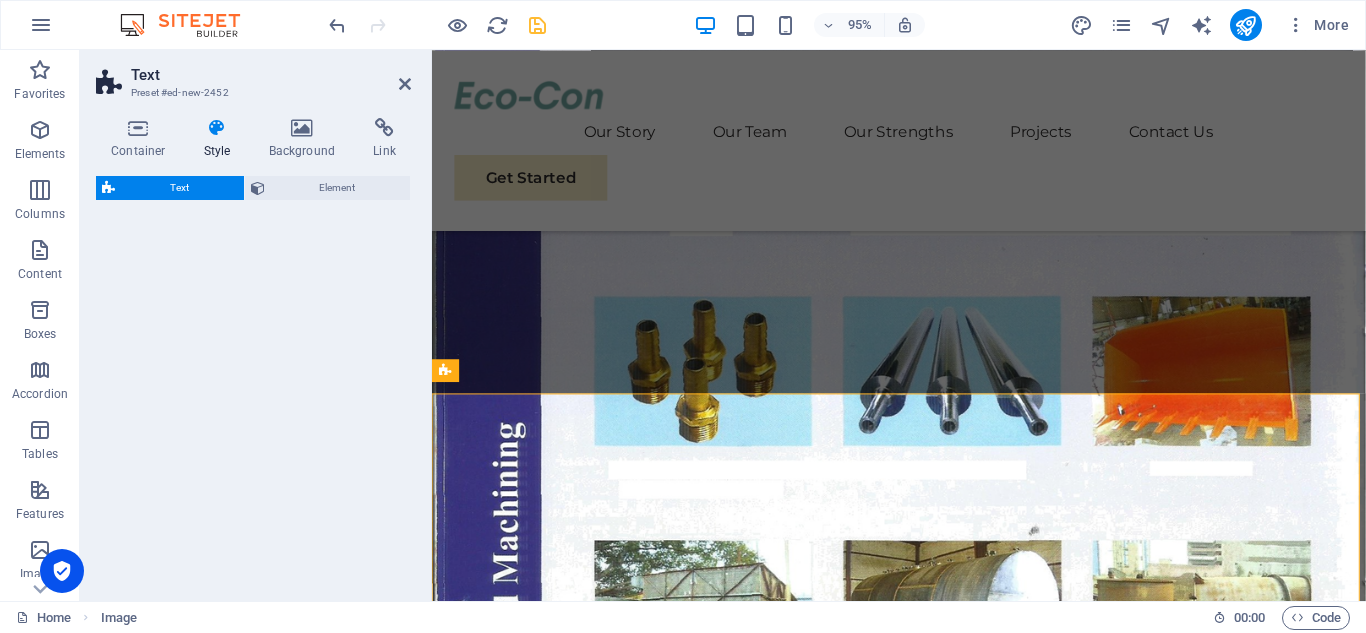 select on "rem" 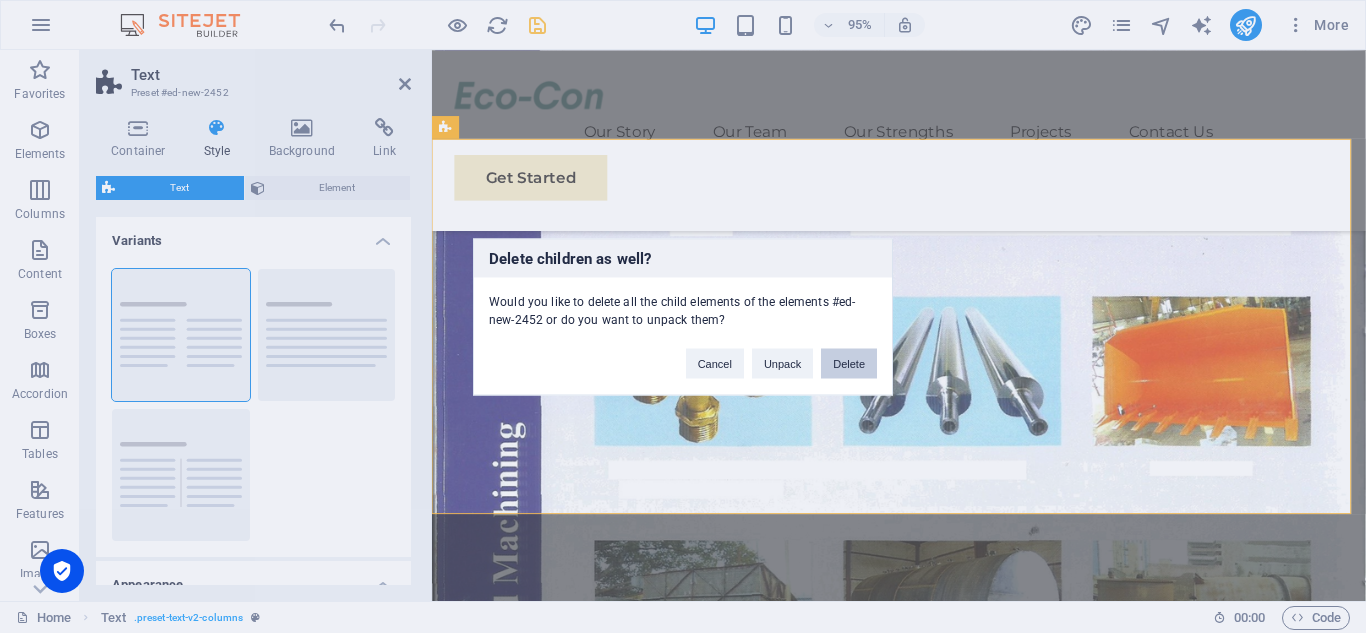 click on "Delete" at bounding box center (849, 363) 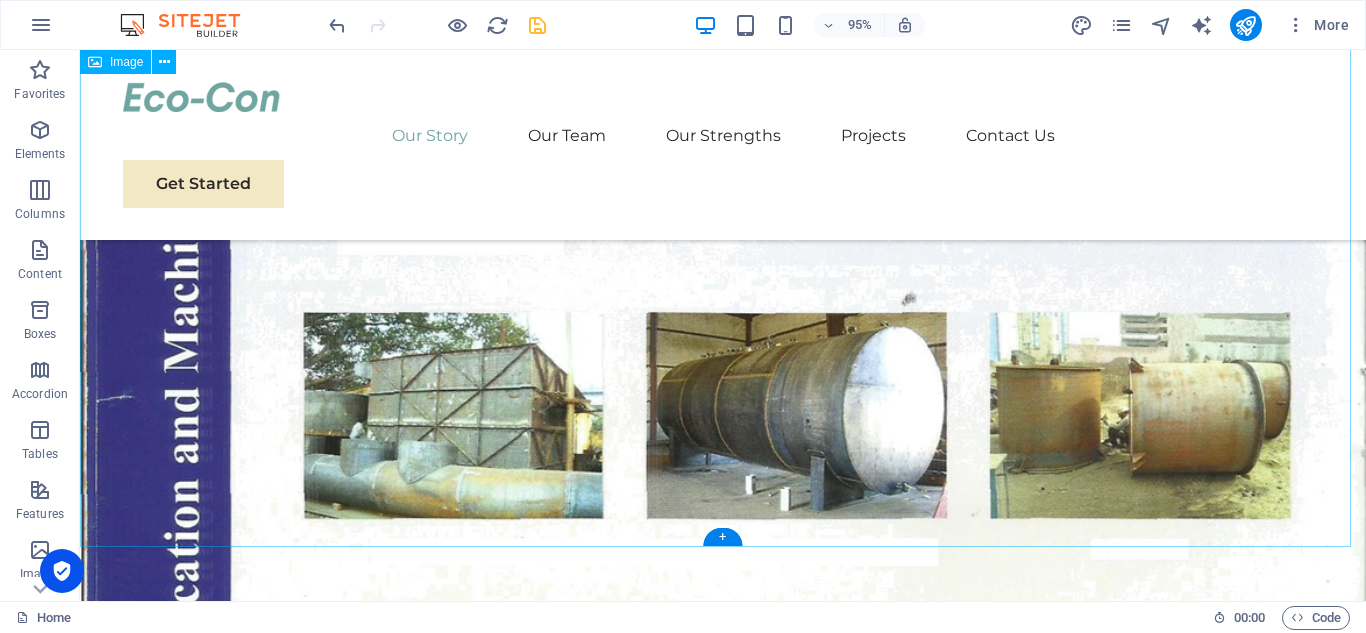 scroll, scrollTop: 2996, scrollLeft: 0, axis: vertical 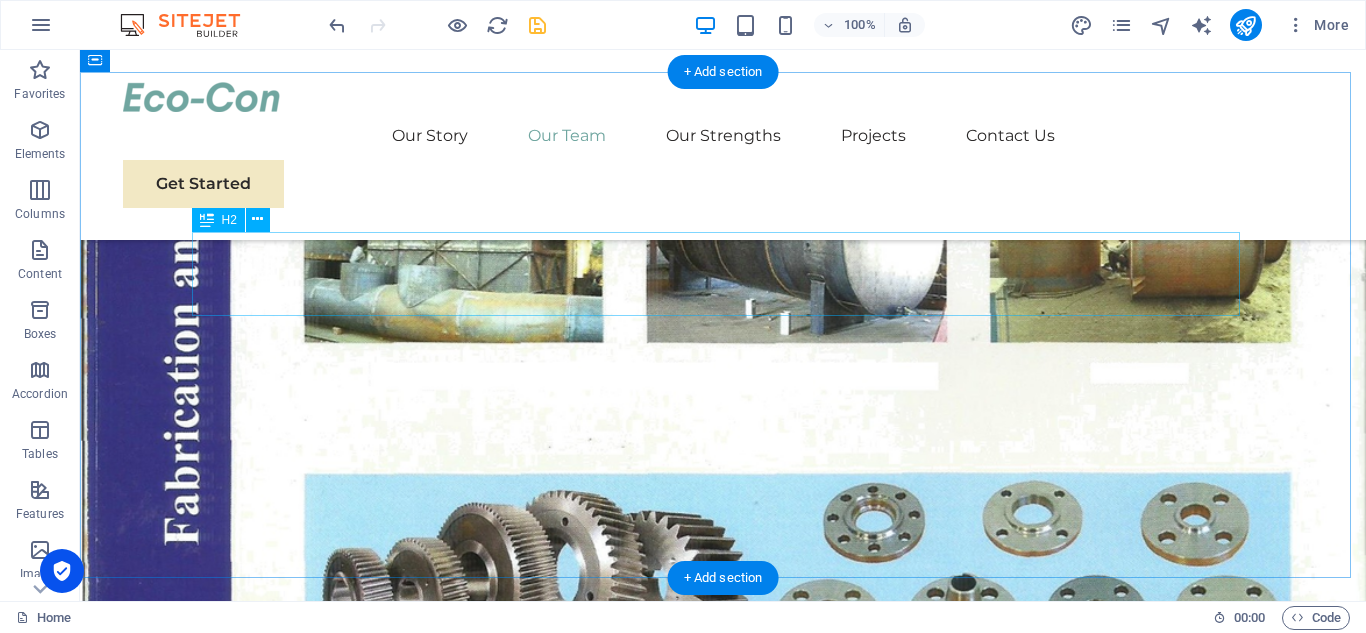 click on "Our Story" at bounding box center (723, 1318) 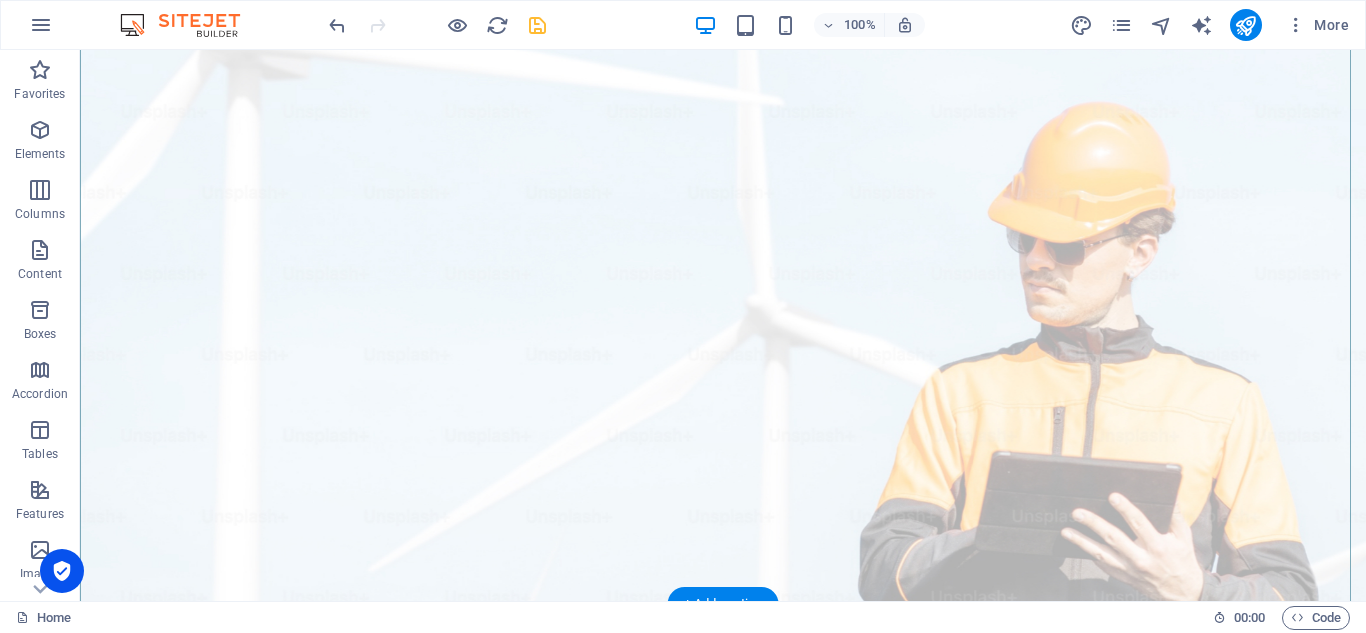 scroll, scrollTop: 3333, scrollLeft: 0, axis: vertical 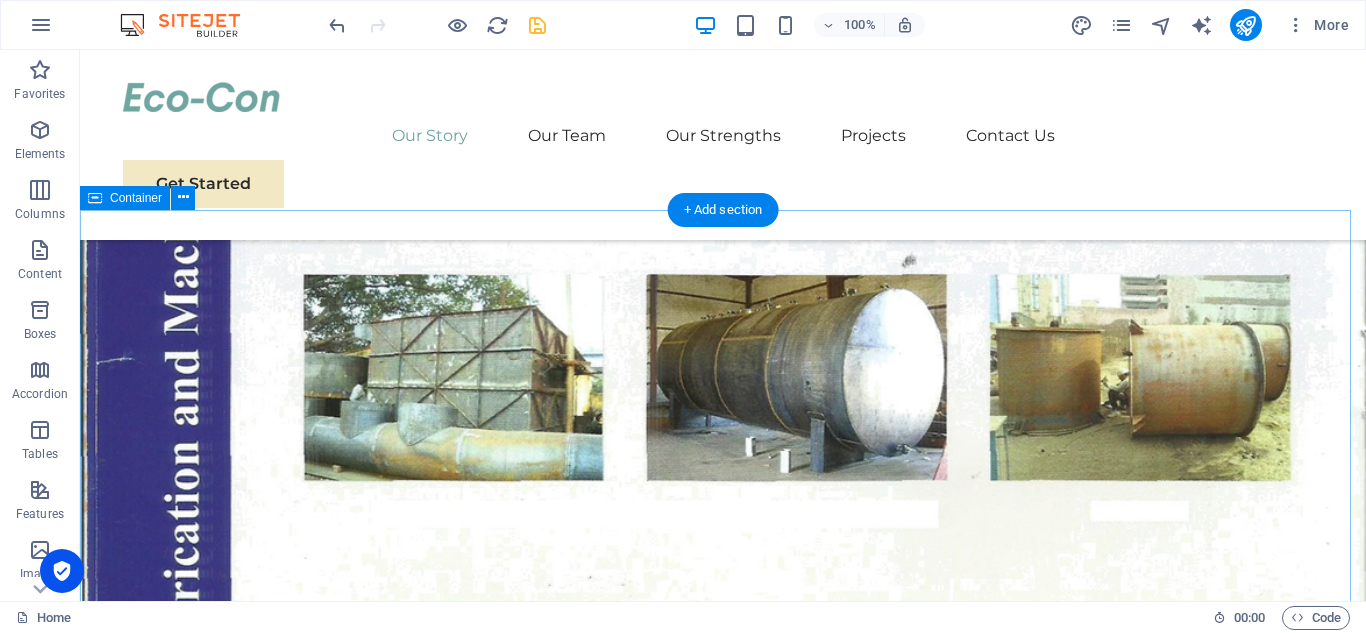 click on "Our Story MBAAC was established in 2024 as Contracting Company by a group of dedicated and professional team of Engineers. During a short span of time the company has grown to  be fully integrated engineering company and is providing wide range of technical services i.e. Design, Services. Construction and Maintenance to a various Industries Manpower & Rental Services ." at bounding box center (723, 1473) 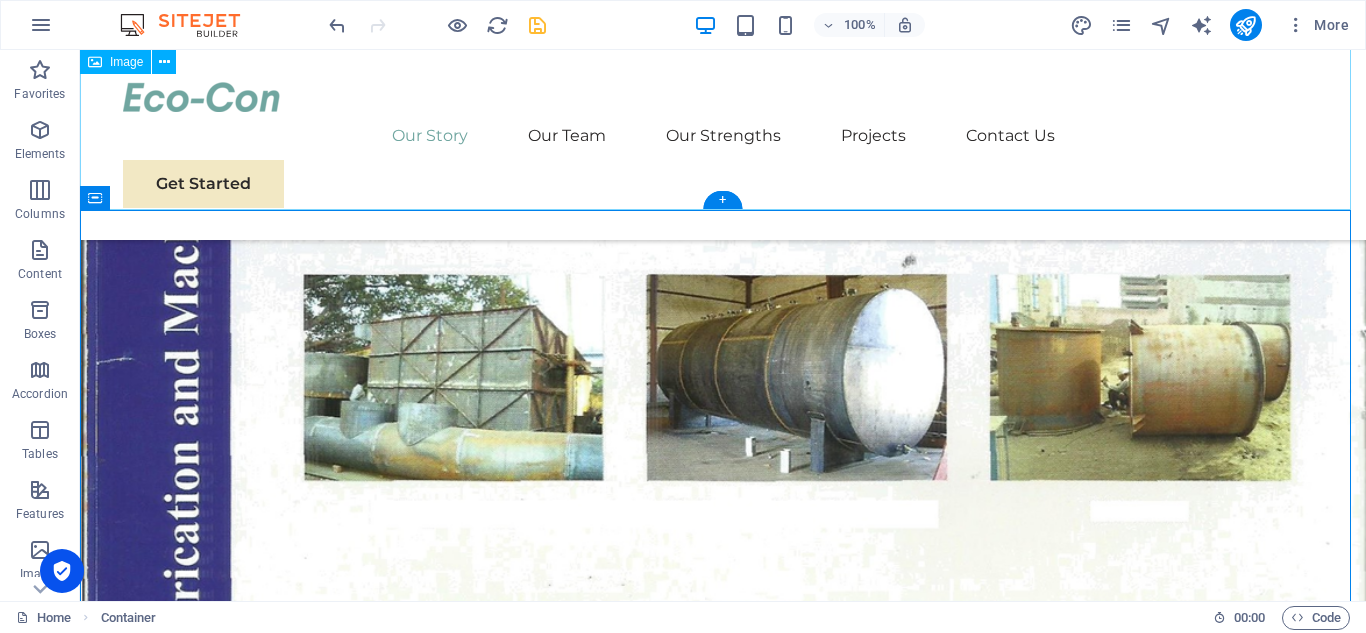 click at bounding box center [723, 399] 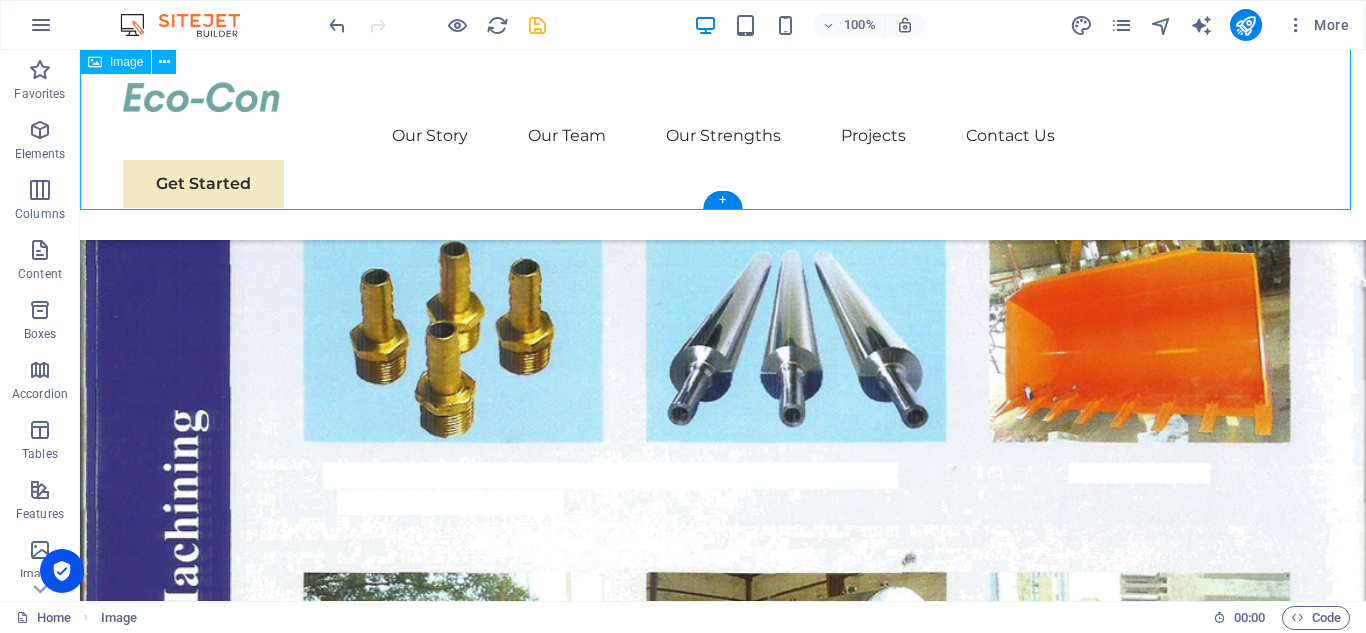 scroll, scrollTop: 2455, scrollLeft: 0, axis: vertical 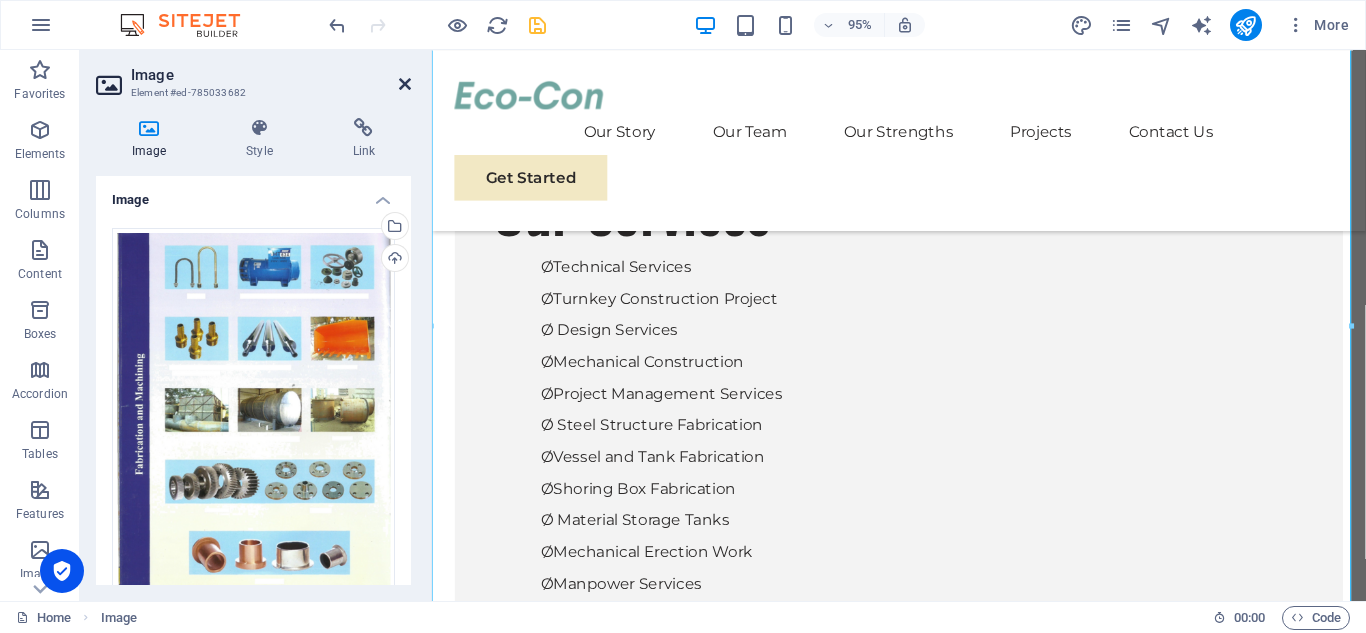 click at bounding box center [405, 84] 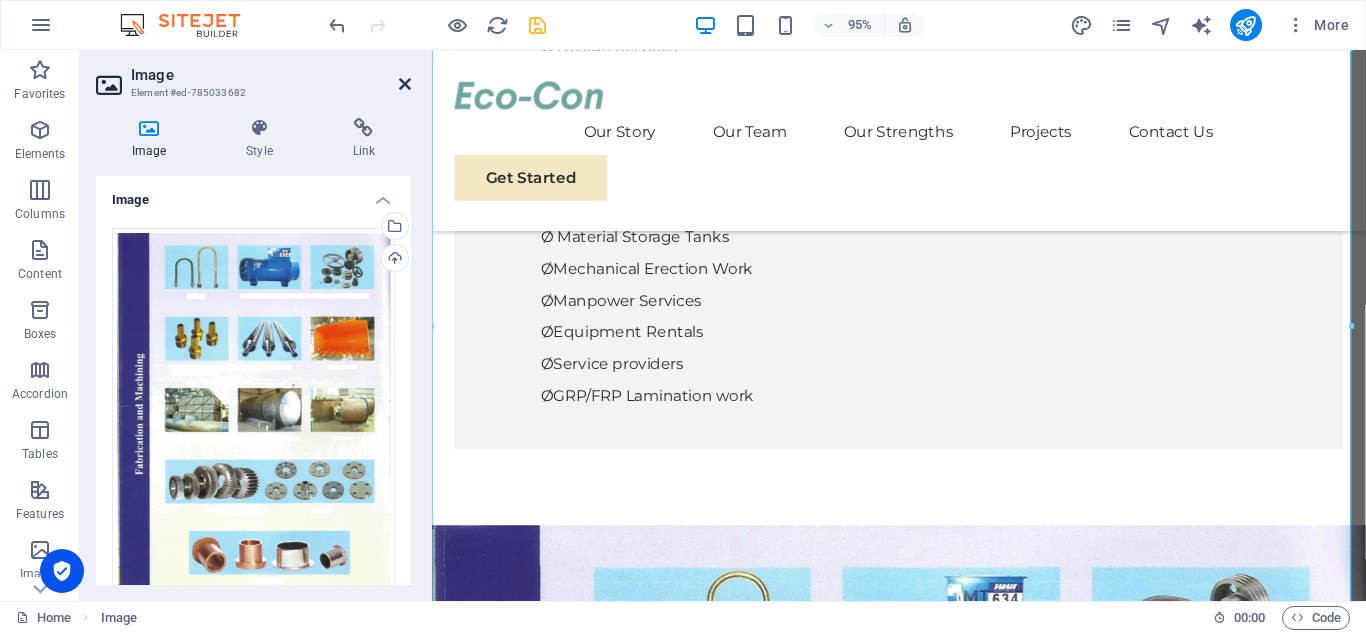 scroll, scrollTop: 2156, scrollLeft: 0, axis: vertical 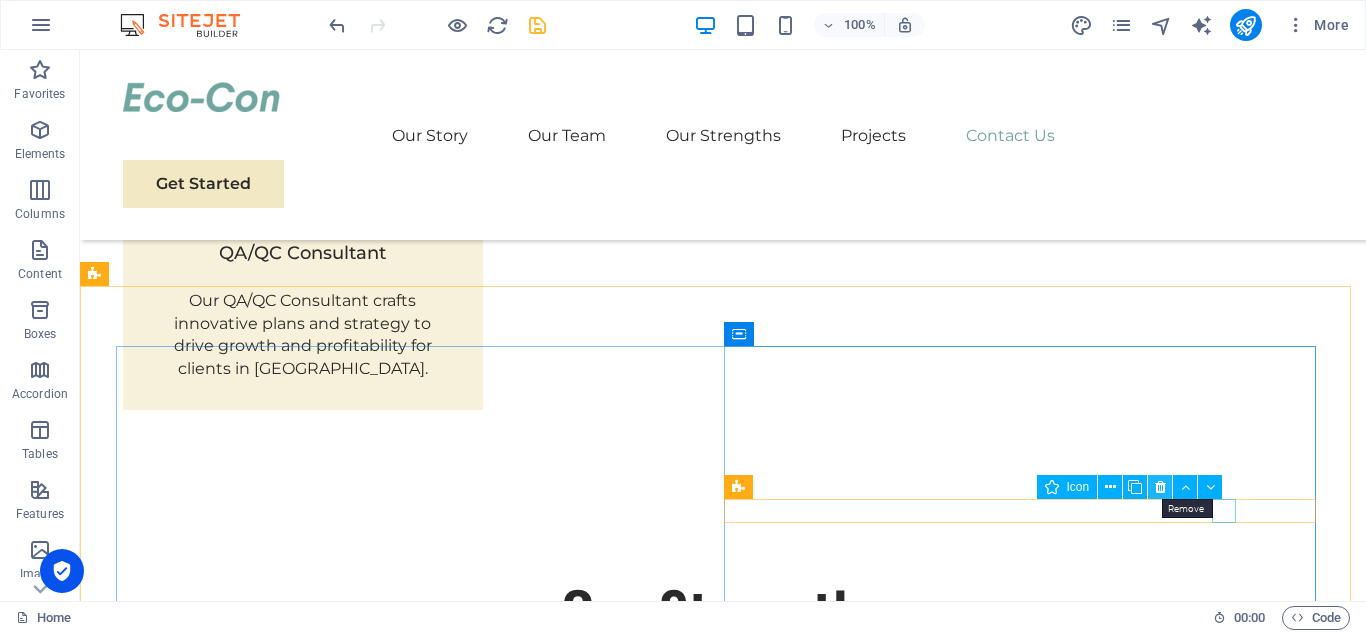 click at bounding box center (1160, 487) 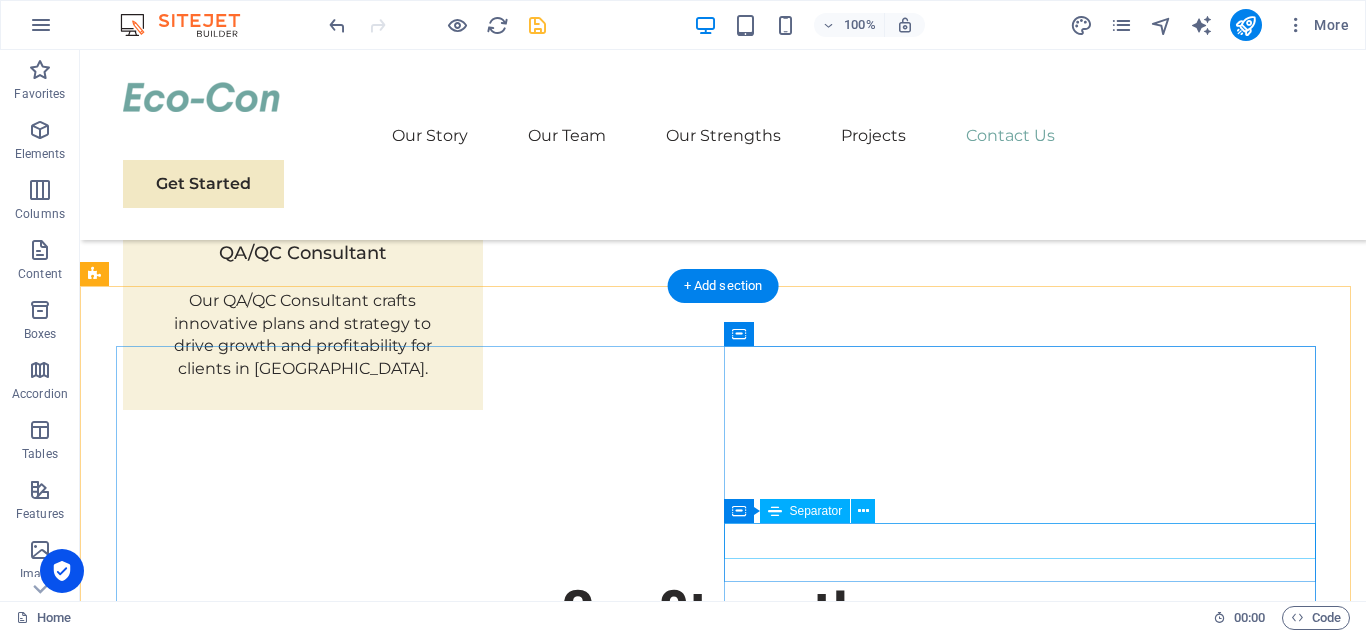 click at bounding box center (419, 3834) 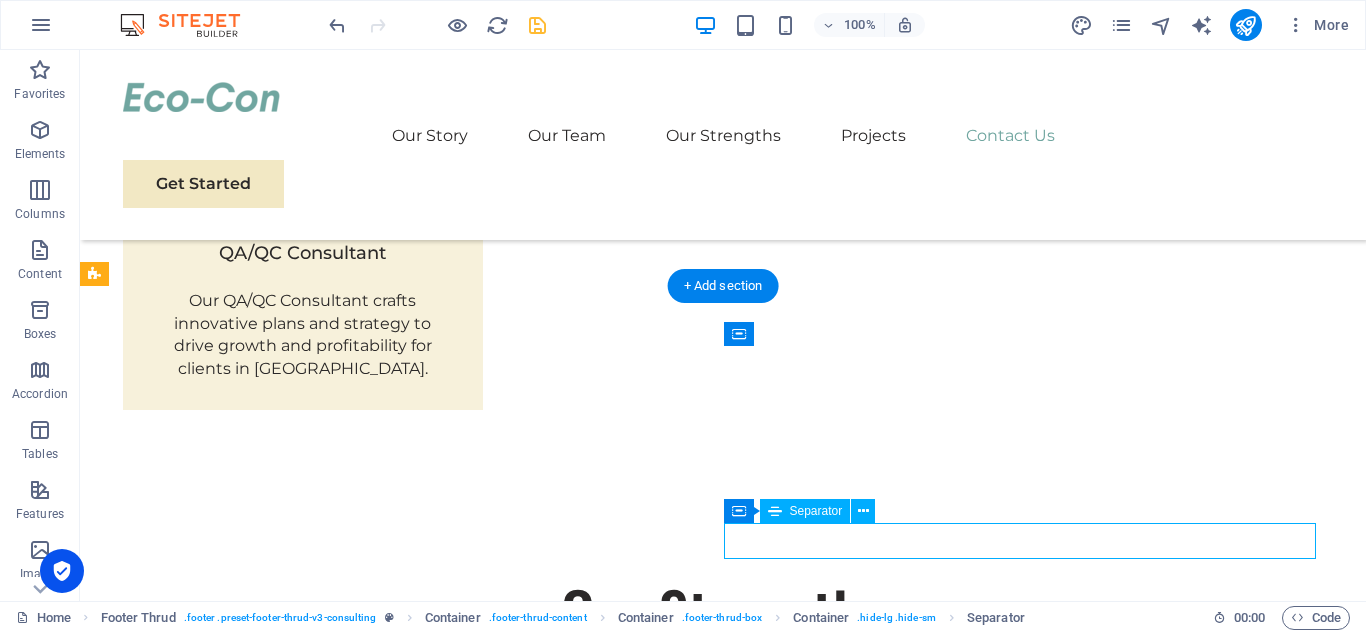 click at bounding box center (419, 3834) 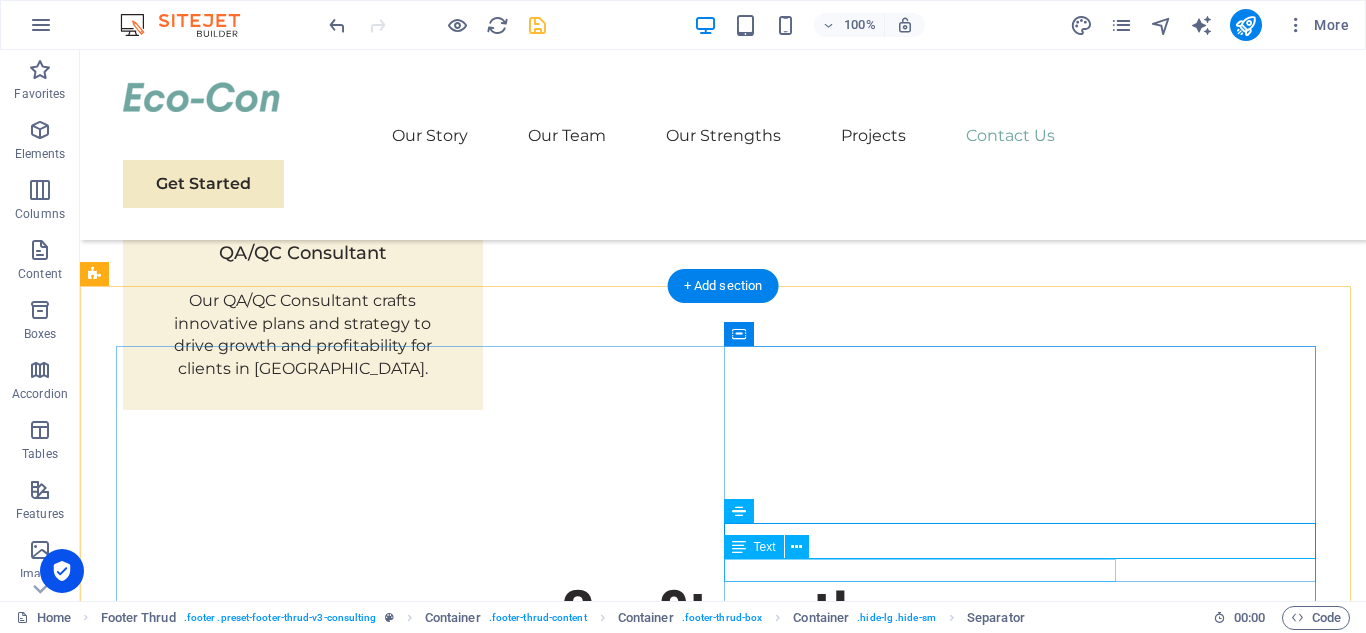 click on "[EMAIL_ADDRESS]" at bounding box center (419, 3863) 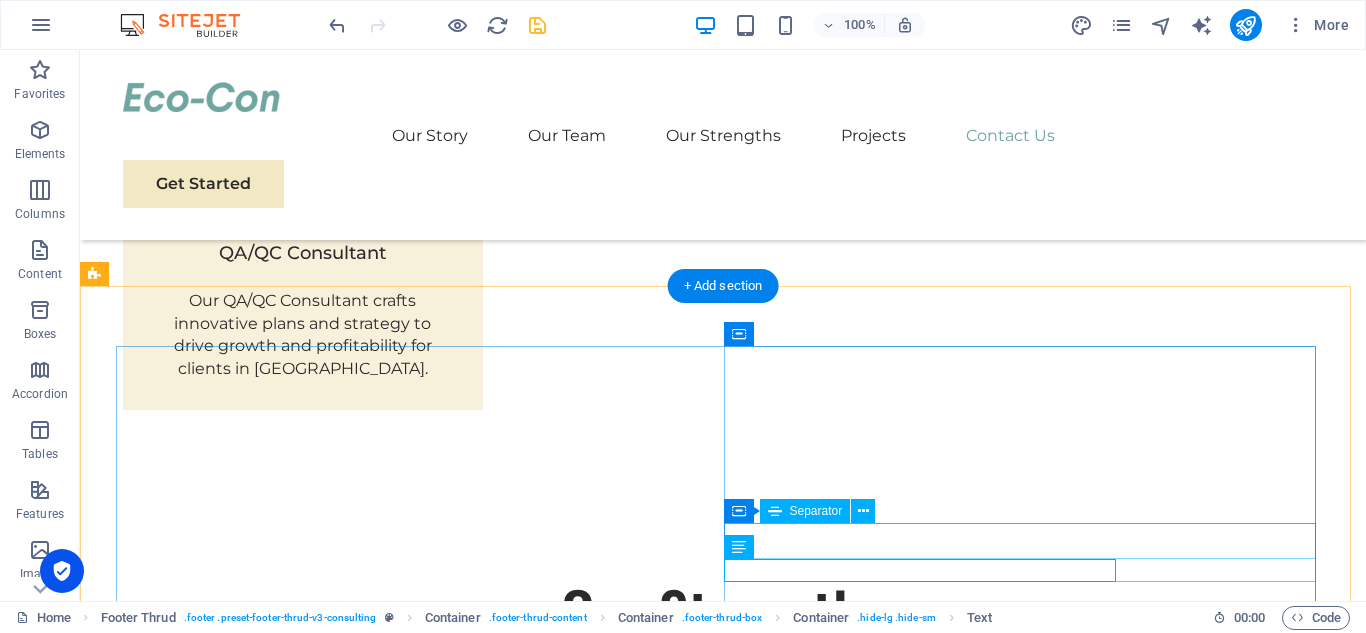 click at bounding box center [419, 3834] 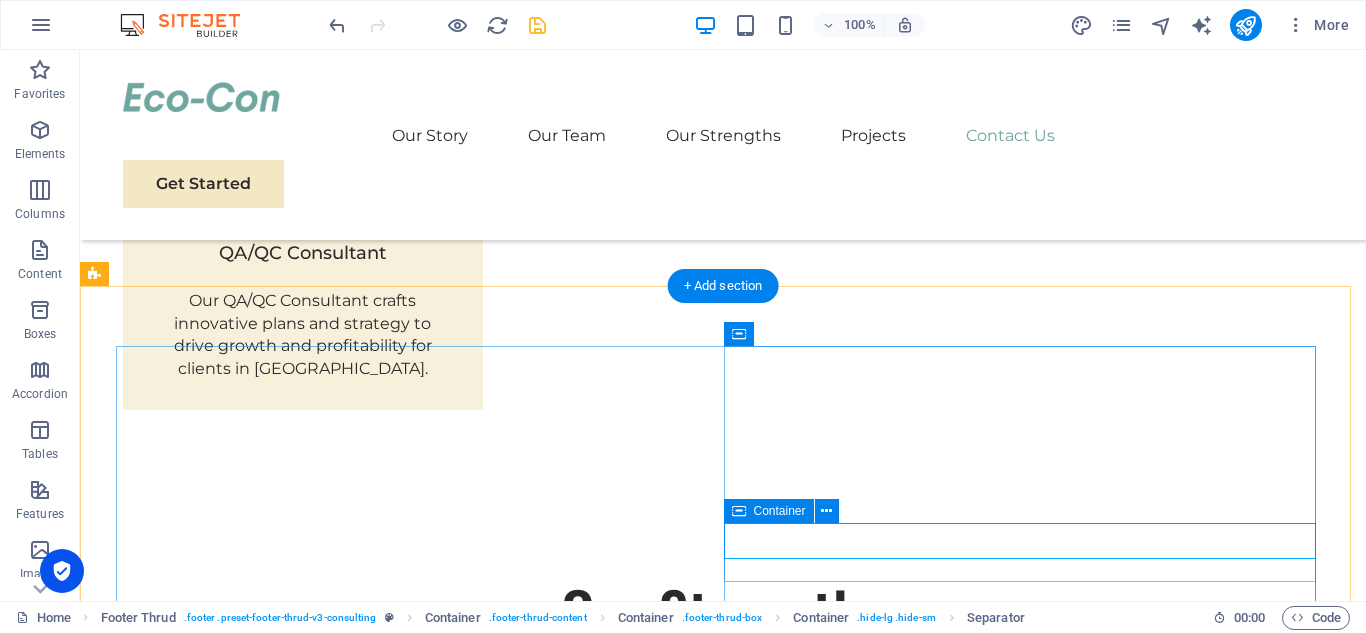 click on "[EMAIL_ADDRESS]" at bounding box center [419, 3849] 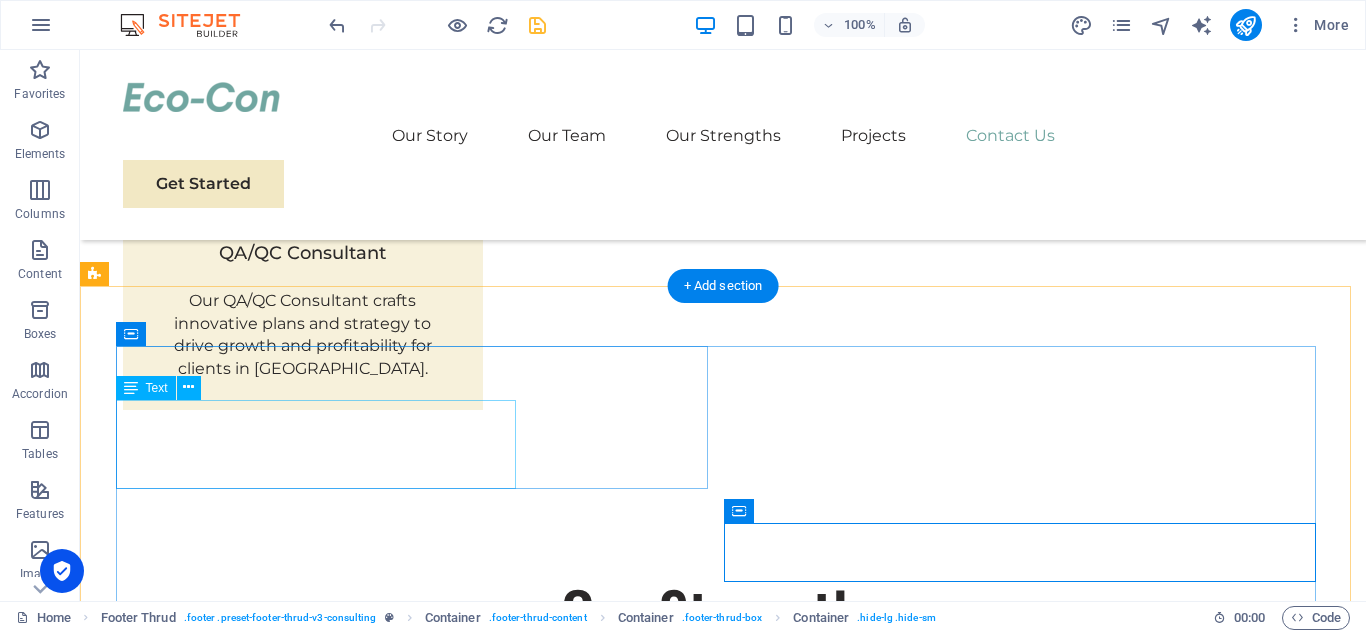 click on "At Eco-Con, we believe in the power of collaboration and innovation to drive positive change. Let's work together to make a difference and shape a brighter, more sustainable future." at bounding box center (419, 3541) 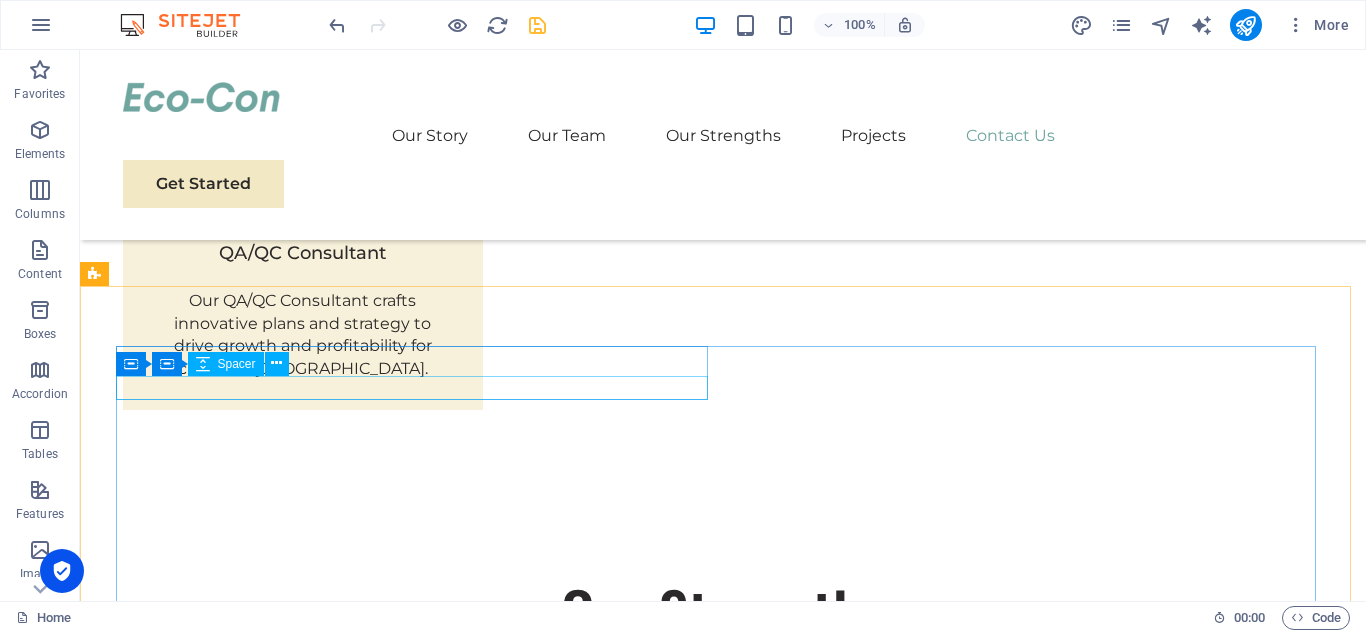 click on "Container   Container   Spacer" at bounding box center (209, 364) 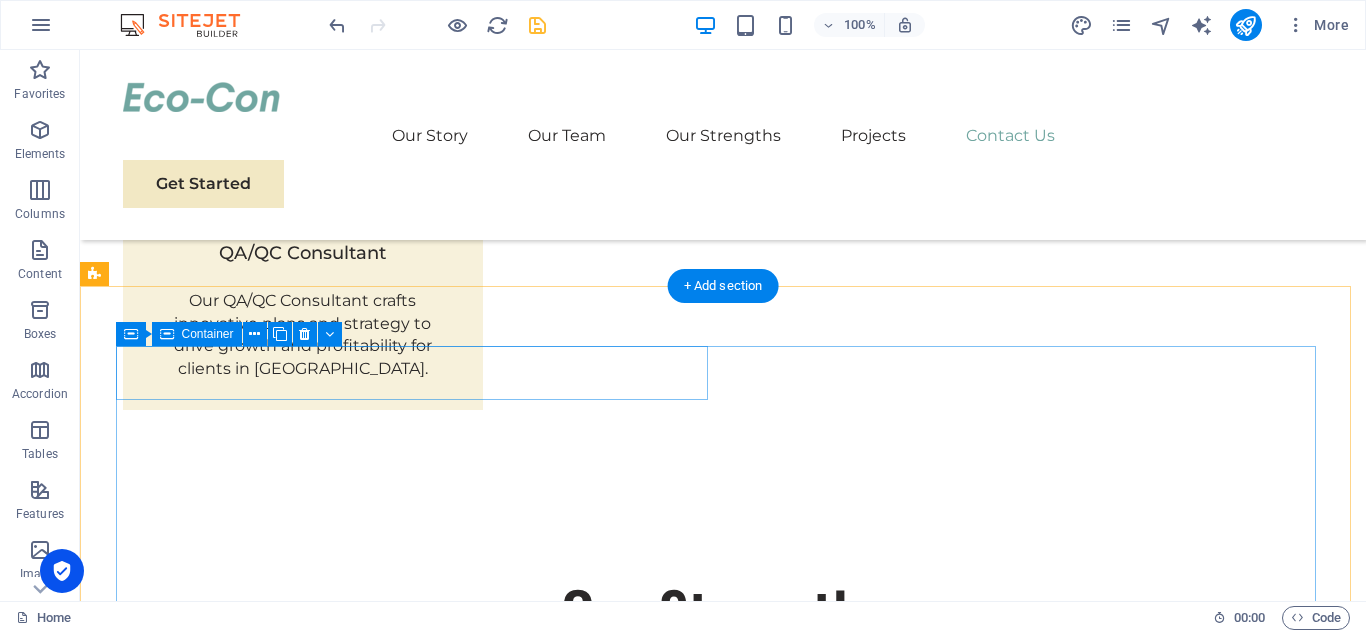 click at bounding box center [419, 3481] 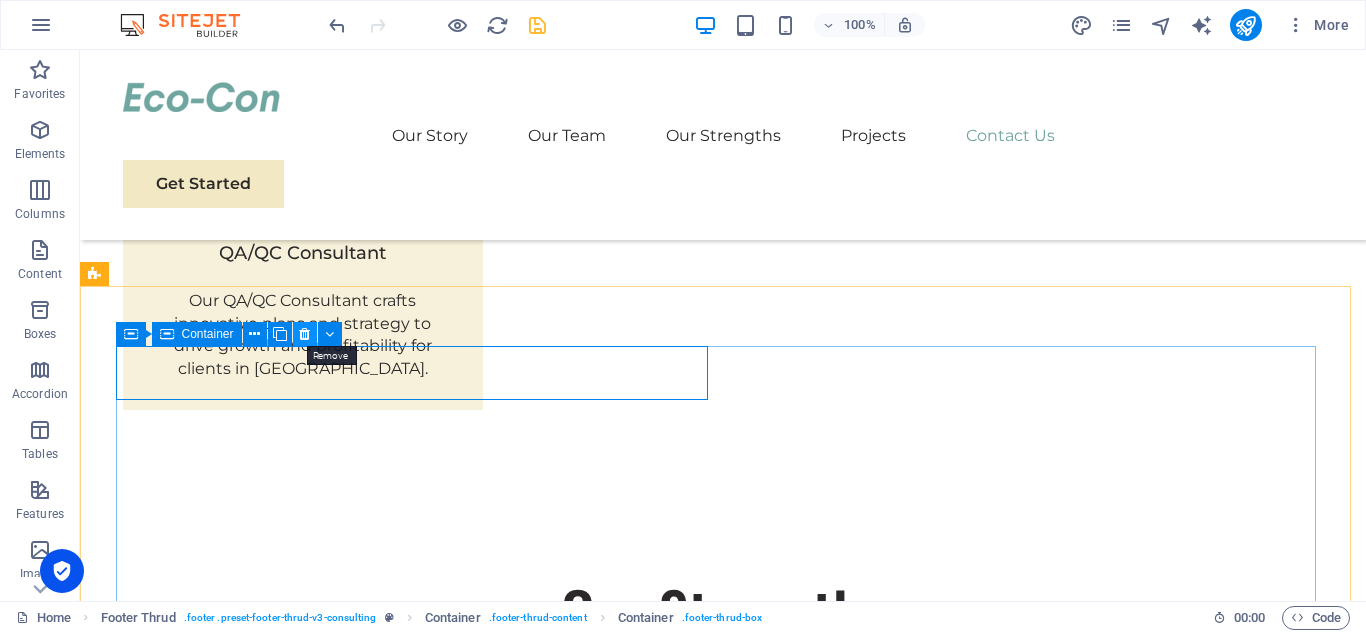 click at bounding box center [304, 334] 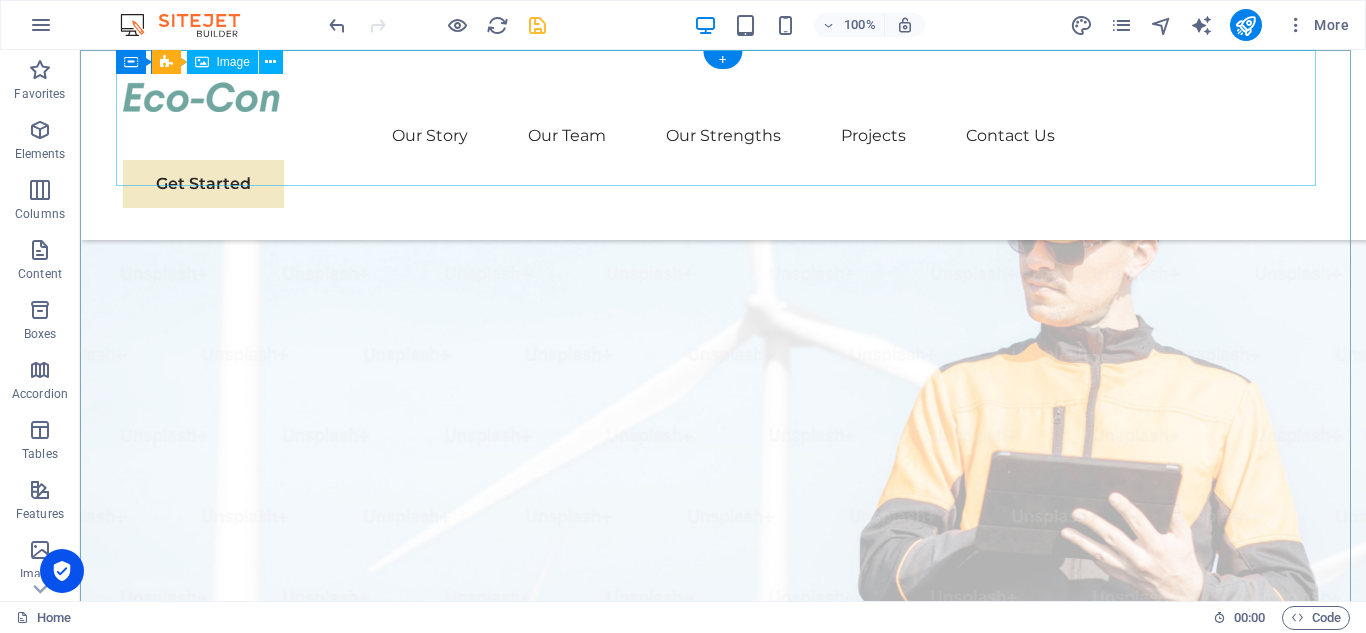 scroll, scrollTop: 3333, scrollLeft: 0, axis: vertical 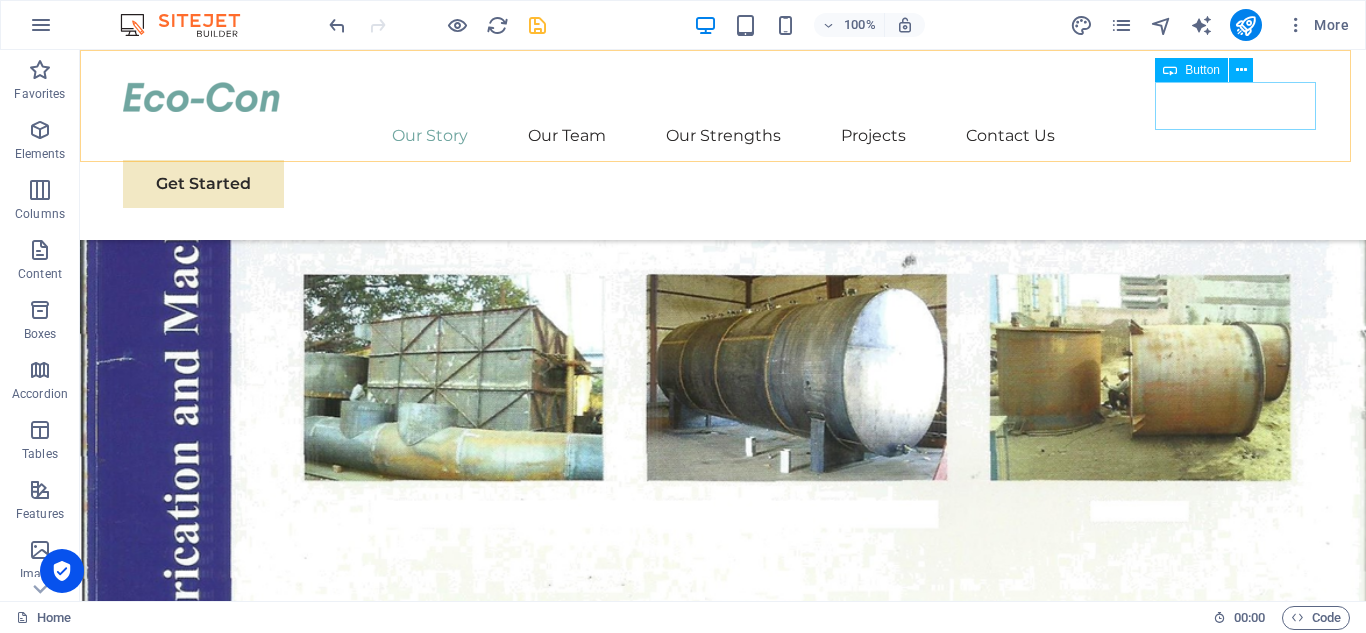 click on "Get Started" at bounding box center (723, 184) 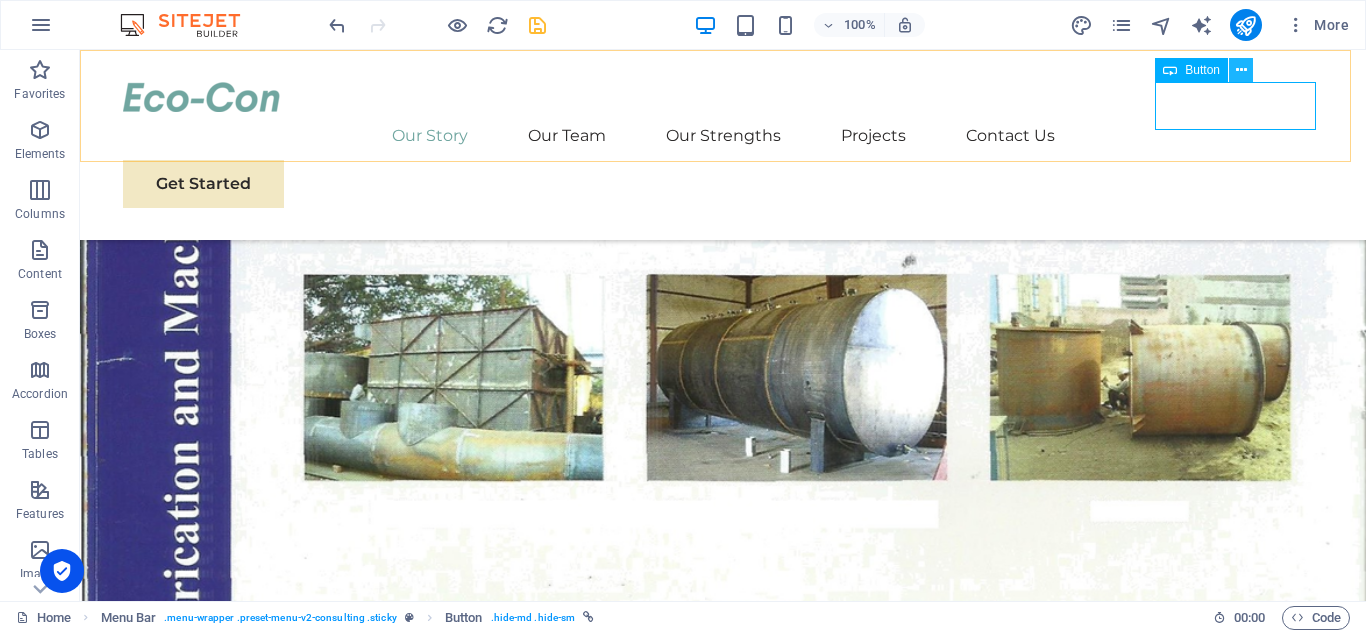 click at bounding box center (1241, 70) 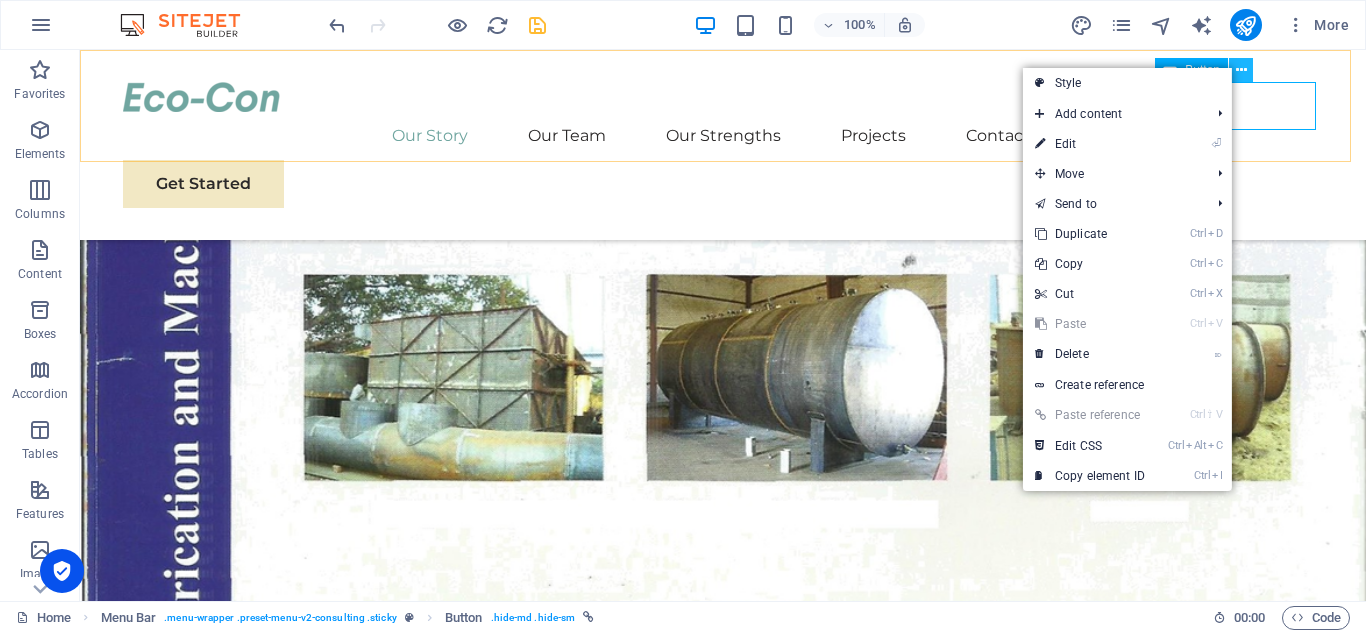 click at bounding box center (1241, 70) 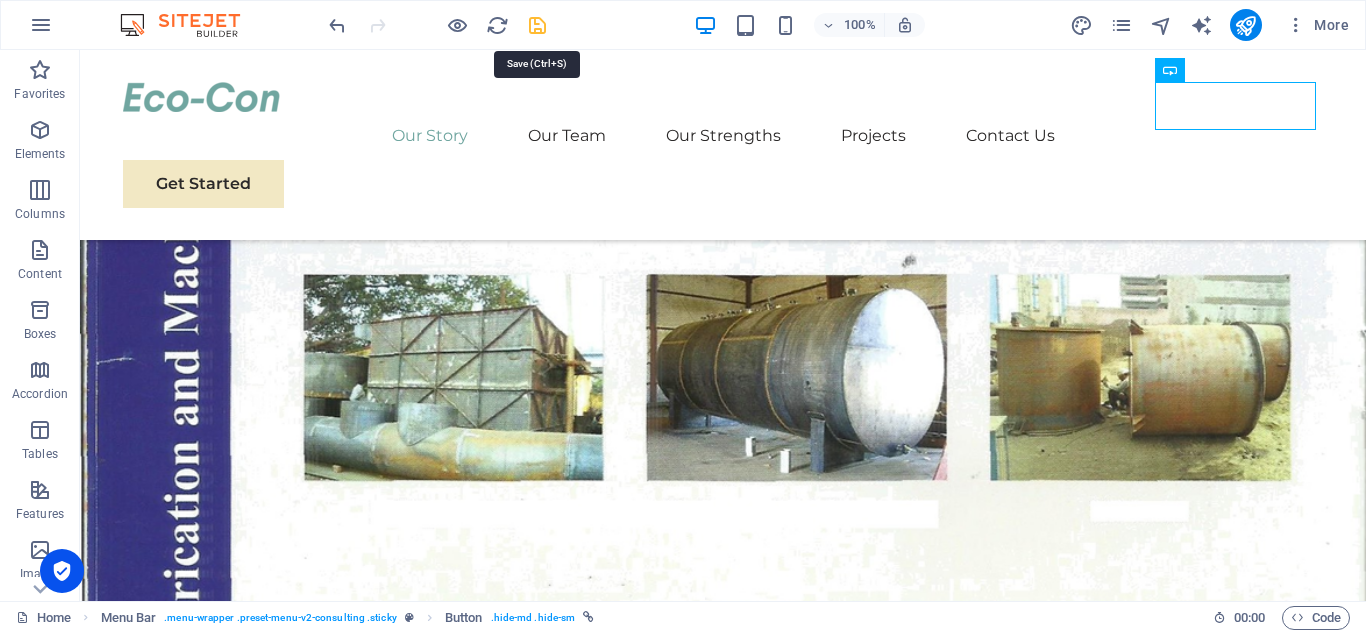 click at bounding box center (537, 25) 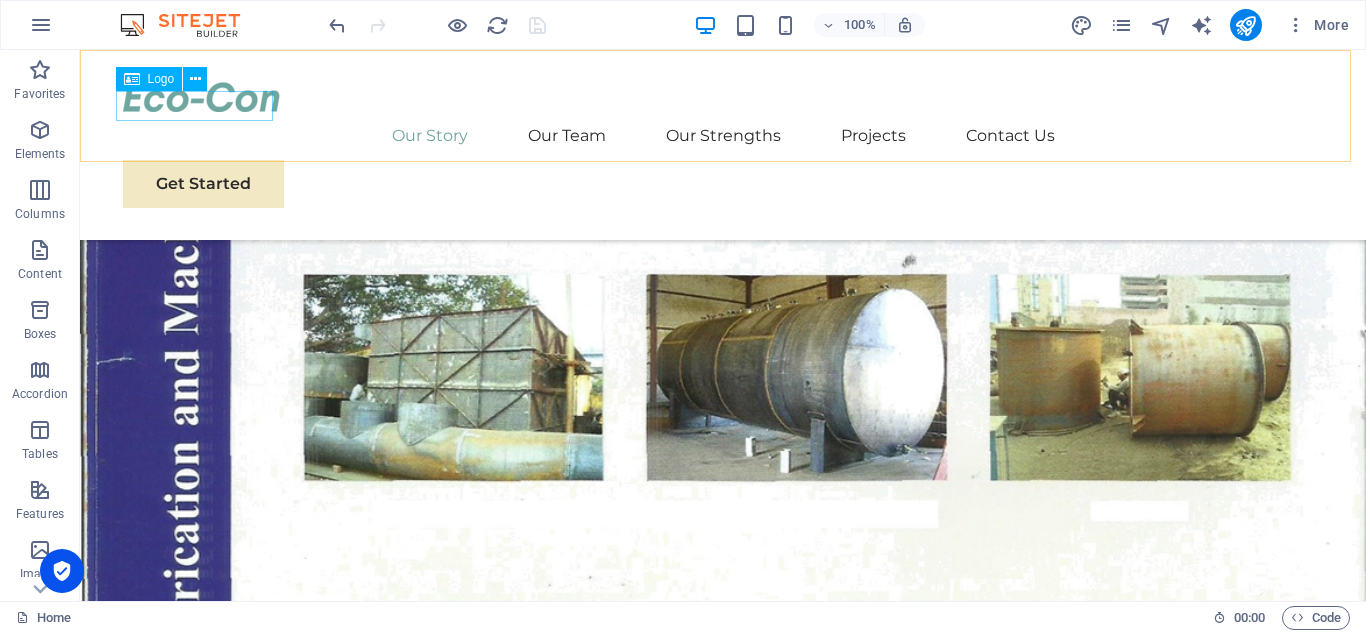 click at bounding box center (723, 97) 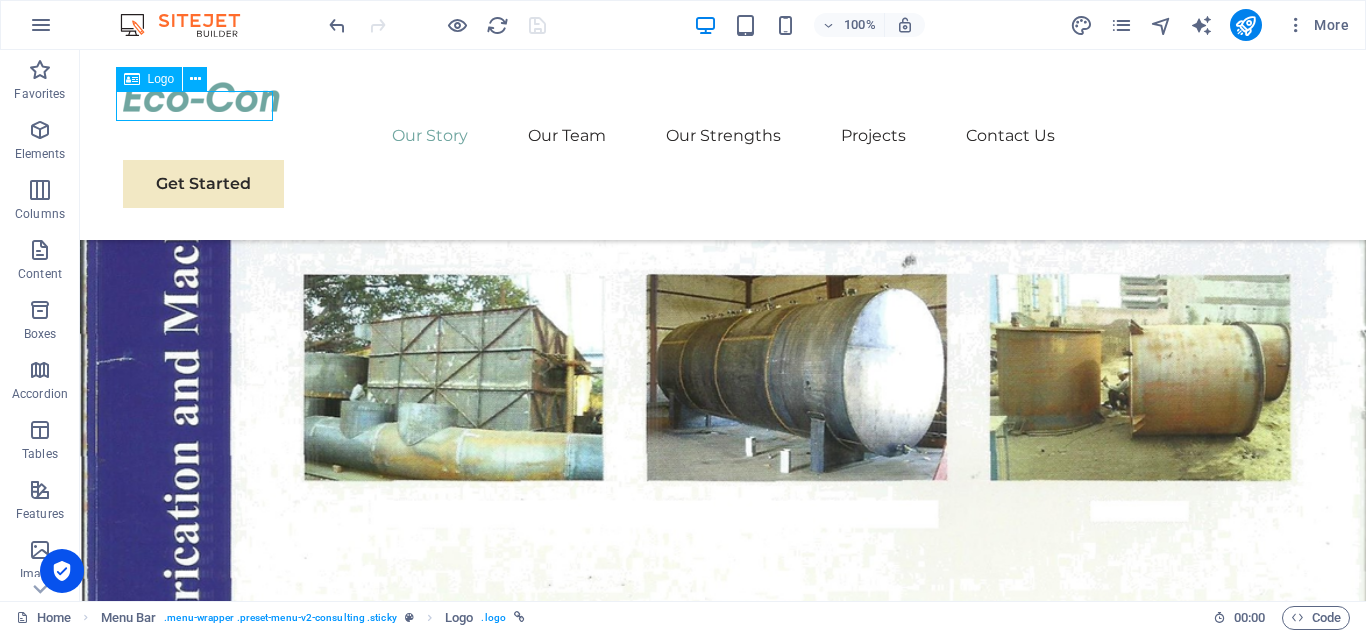 click at bounding box center (723, 97) 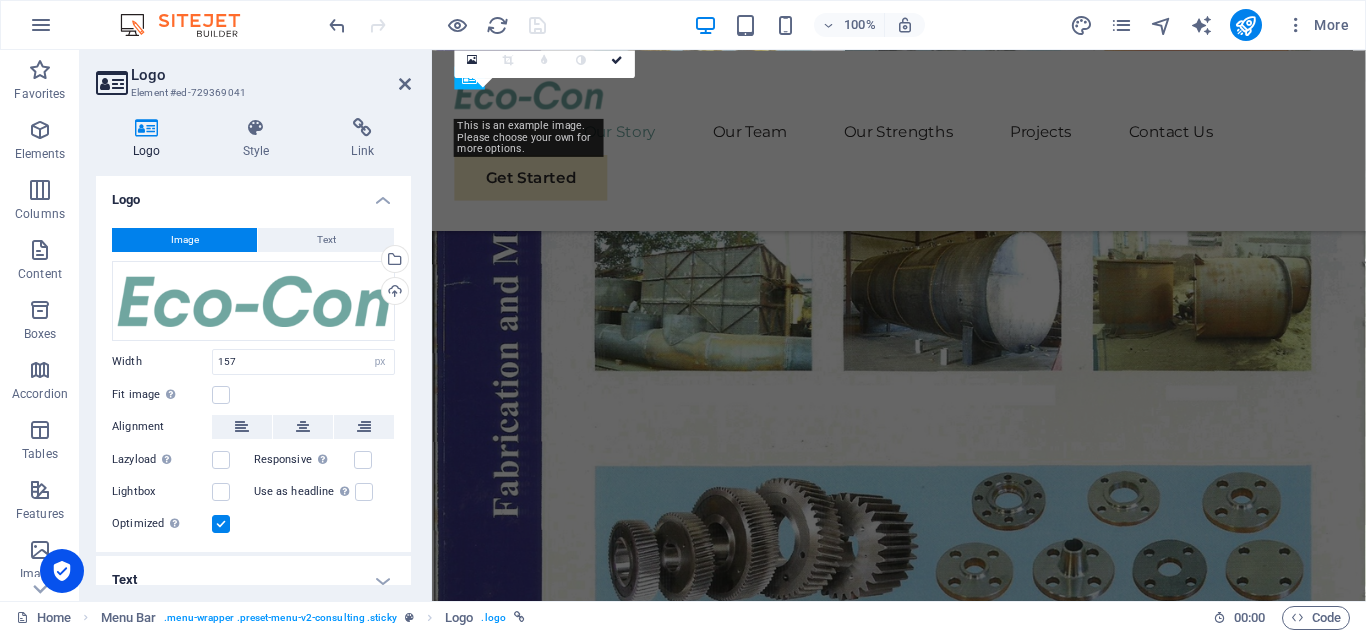 scroll, scrollTop: 3632, scrollLeft: 0, axis: vertical 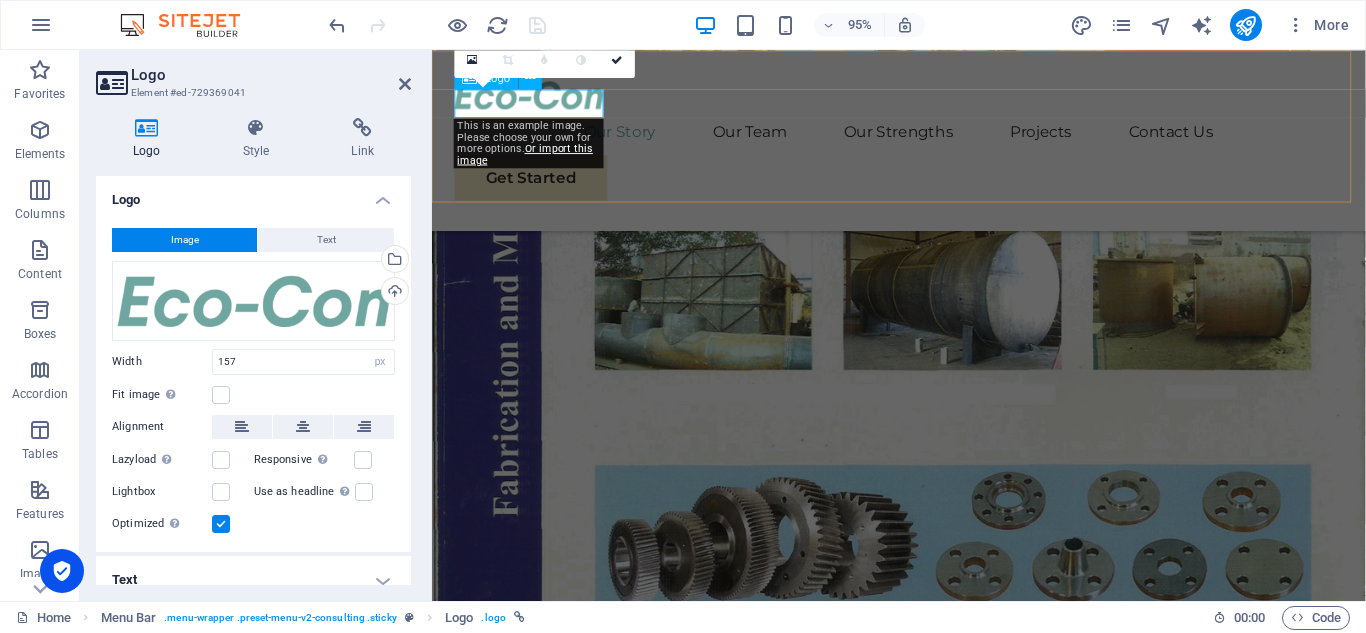 click at bounding box center [923, 97] 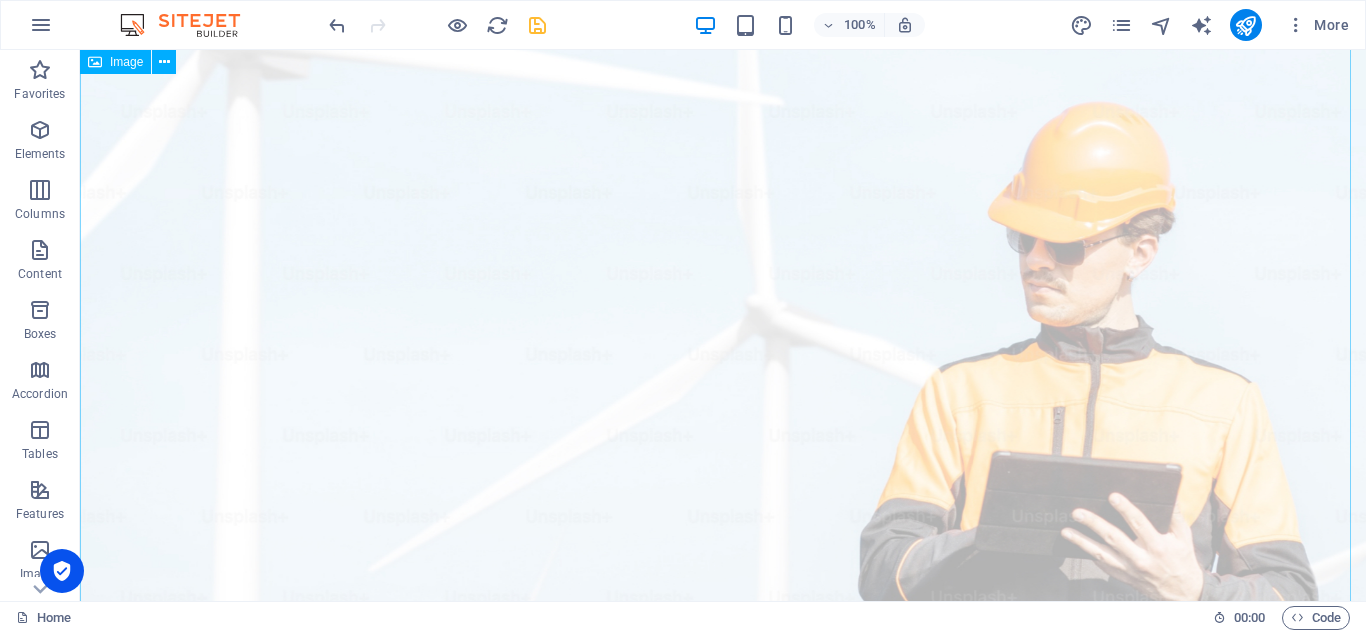 scroll, scrollTop: 6244, scrollLeft: 0, axis: vertical 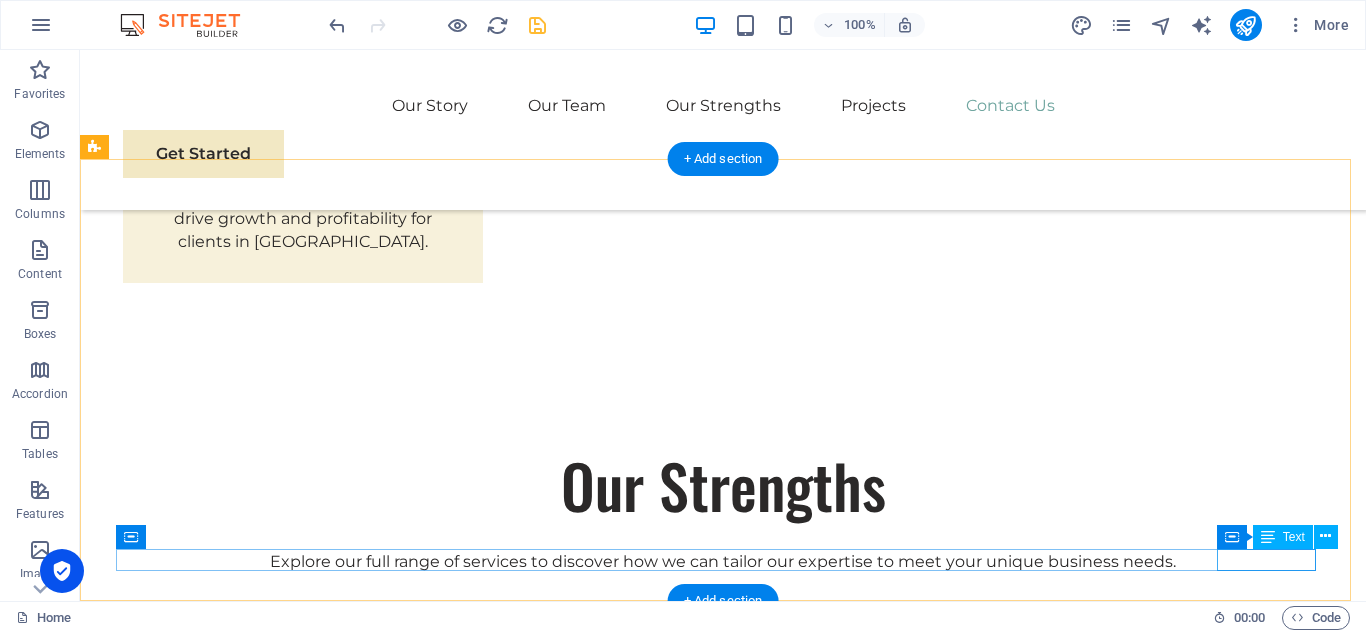 click on "[DOMAIN_NAME]" at bounding box center (723, 3769) 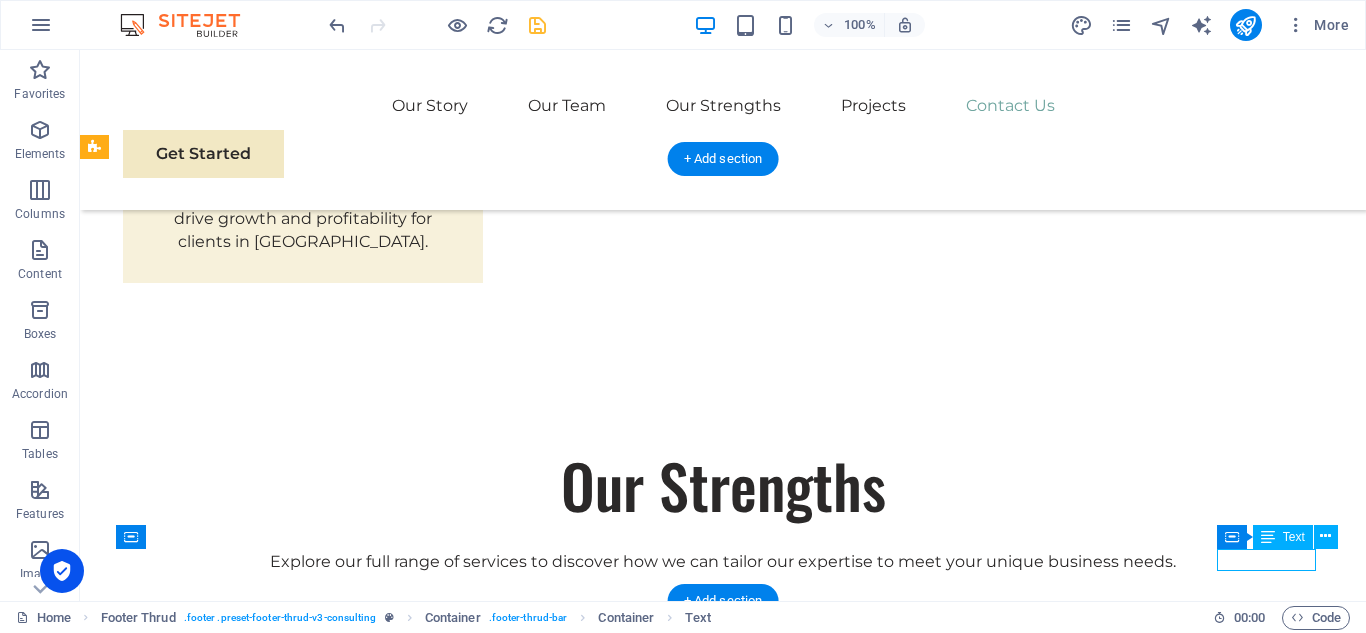 click on "[DOMAIN_NAME]" at bounding box center [723, 3769] 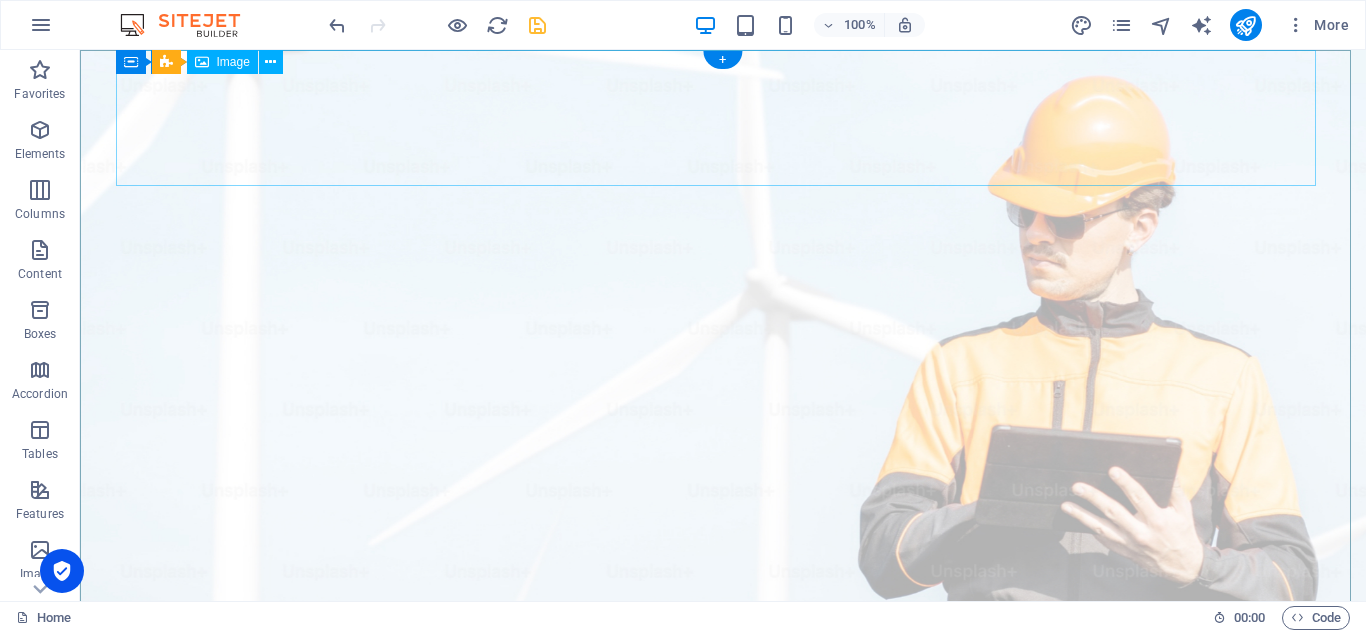 scroll, scrollTop: 0, scrollLeft: 0, axis: both 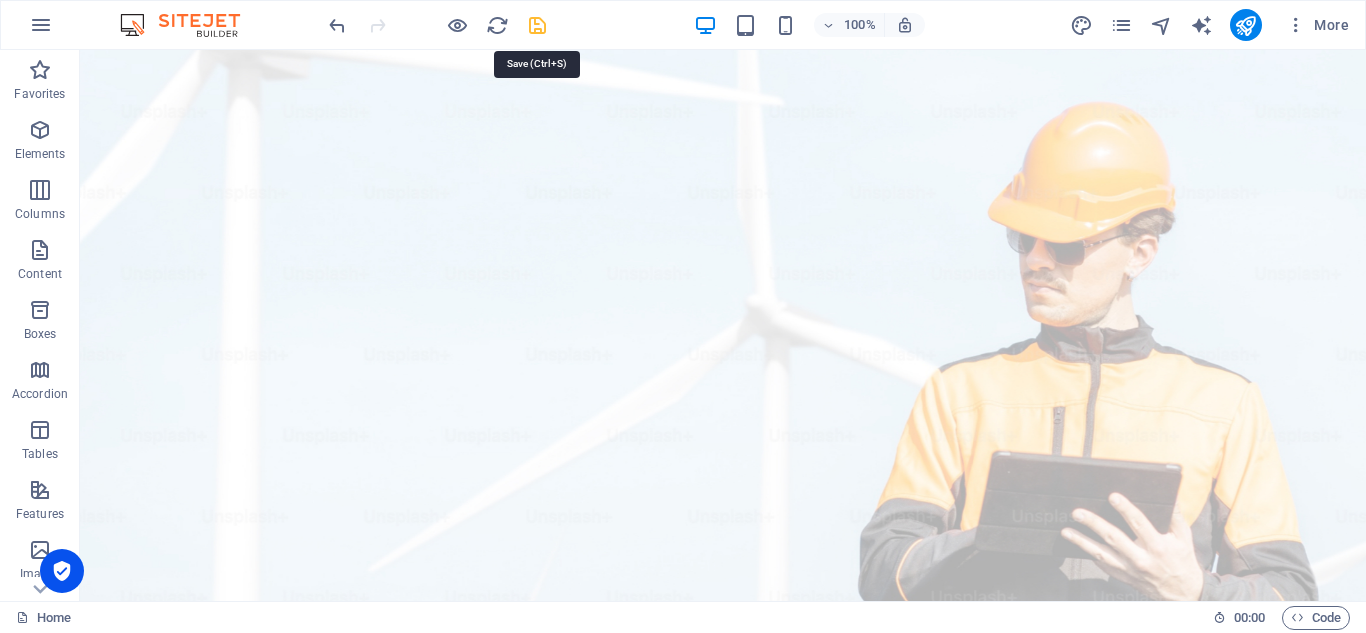 click at bounding box center [537, 25] 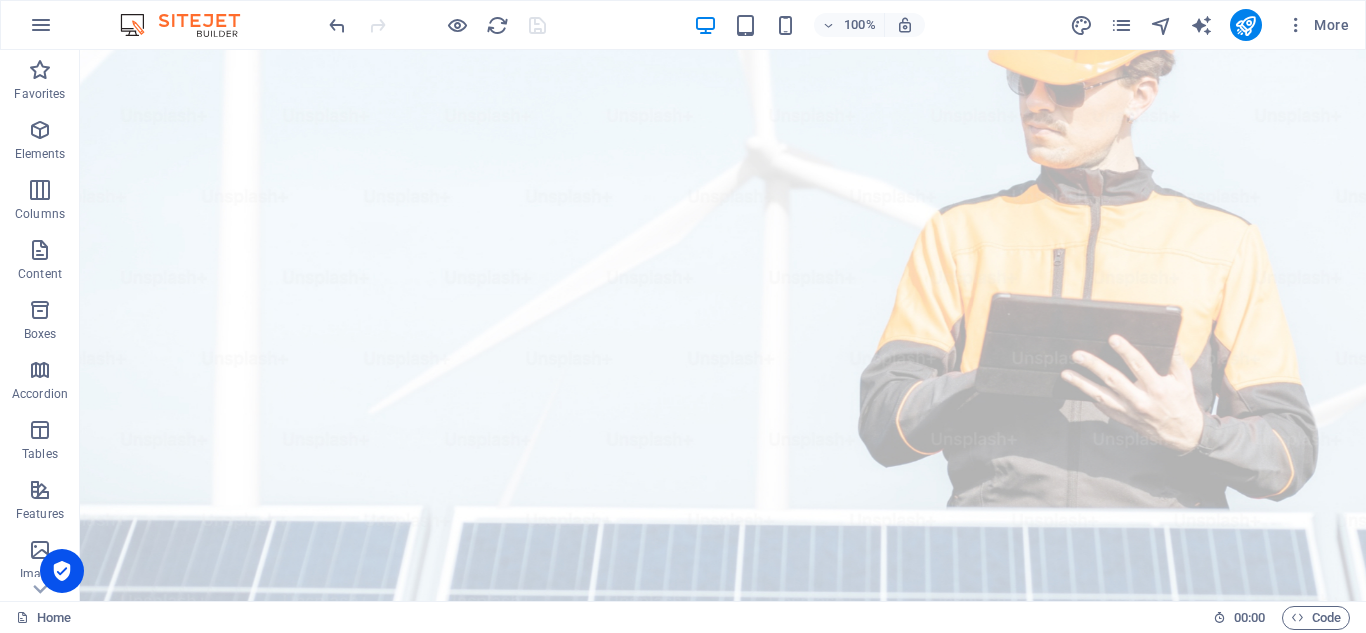 scroll, scrollTop: 0, scrollLeft: 0, axis: both 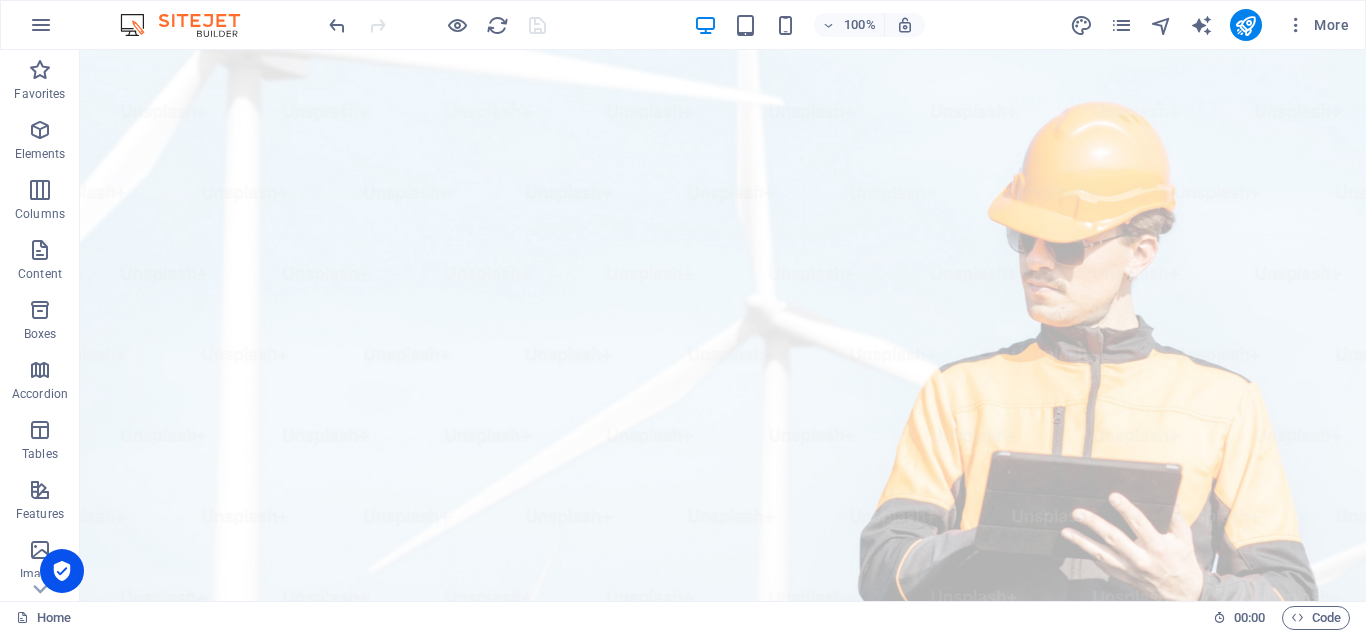 click at bounding box center [190, 25] 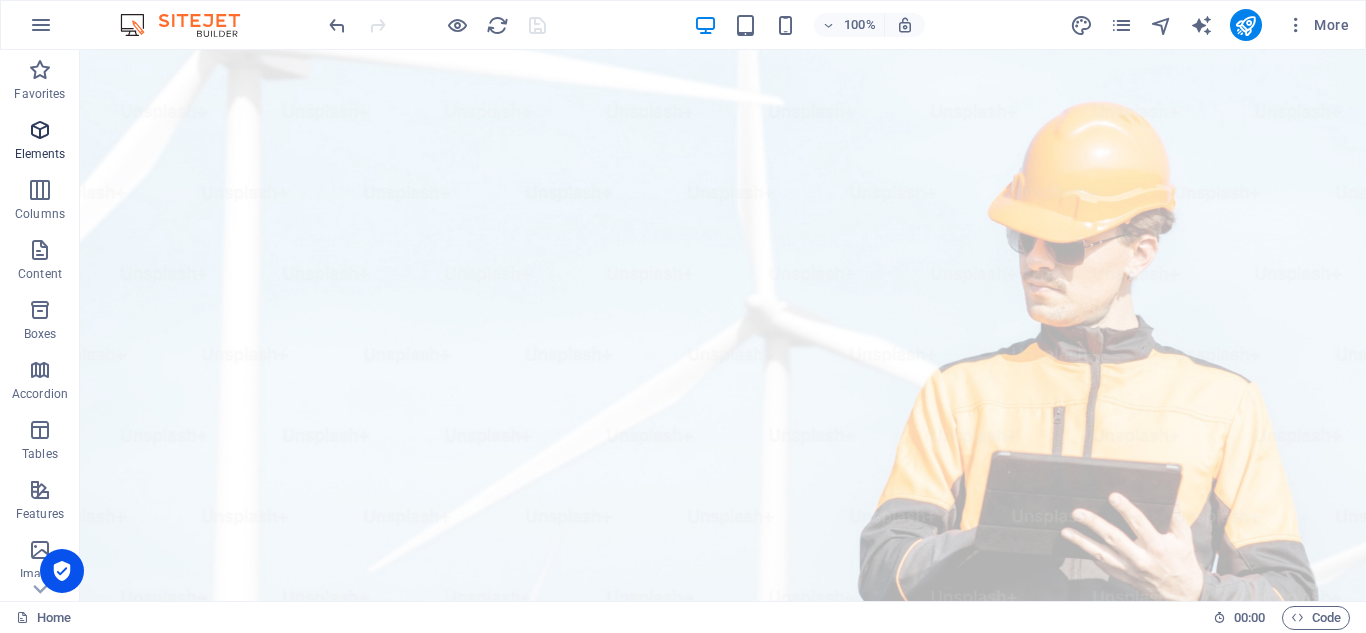 click on "Elements" at bounding box center (40, 142) 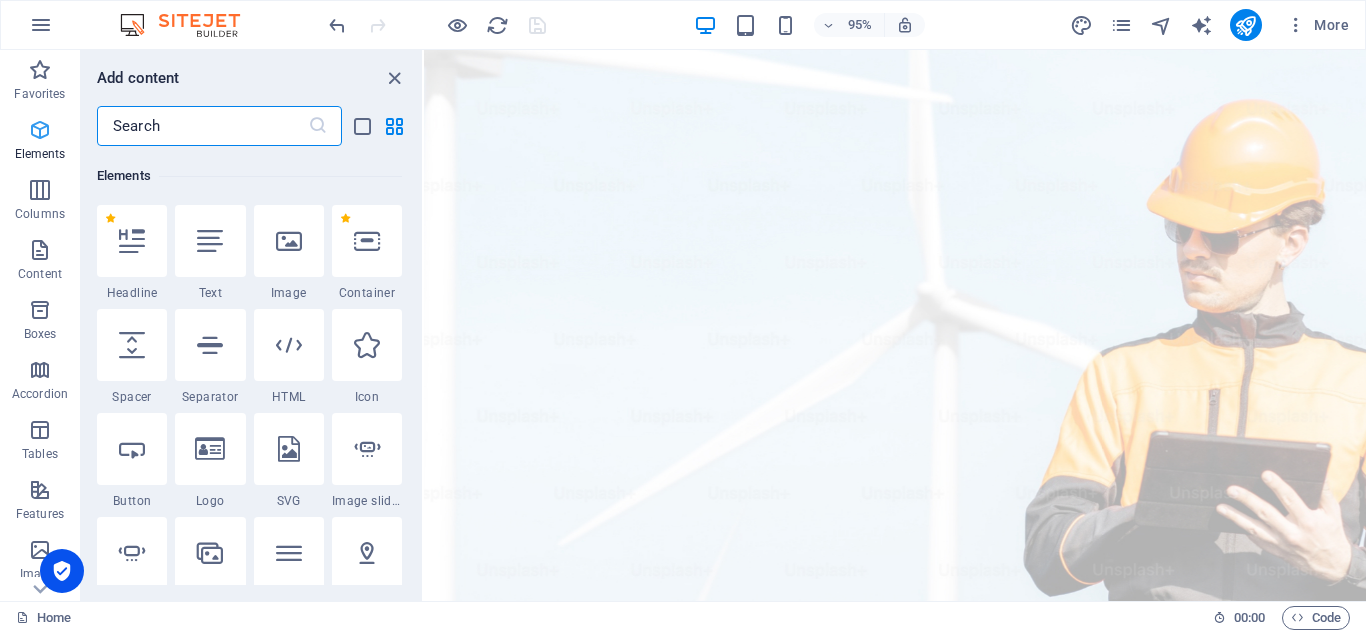 scroll, scrollTop: 213, scrollLeft: 0, axis: vertical 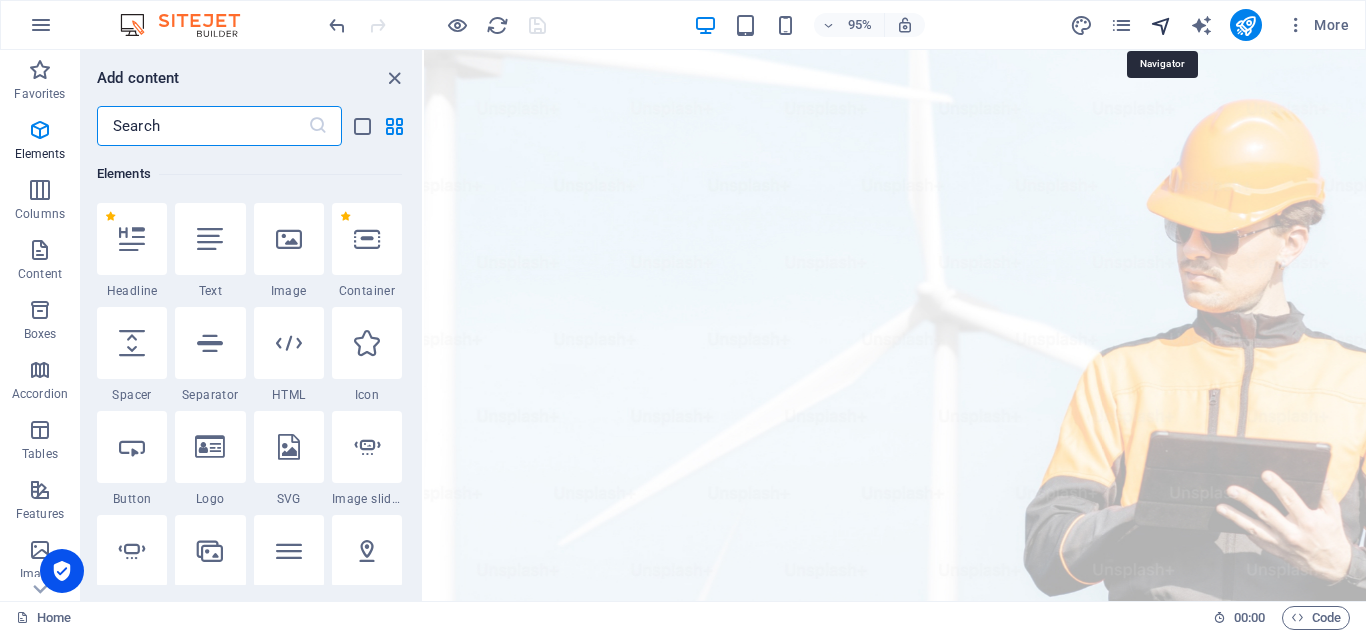 click at bounding box center (1161, 25) 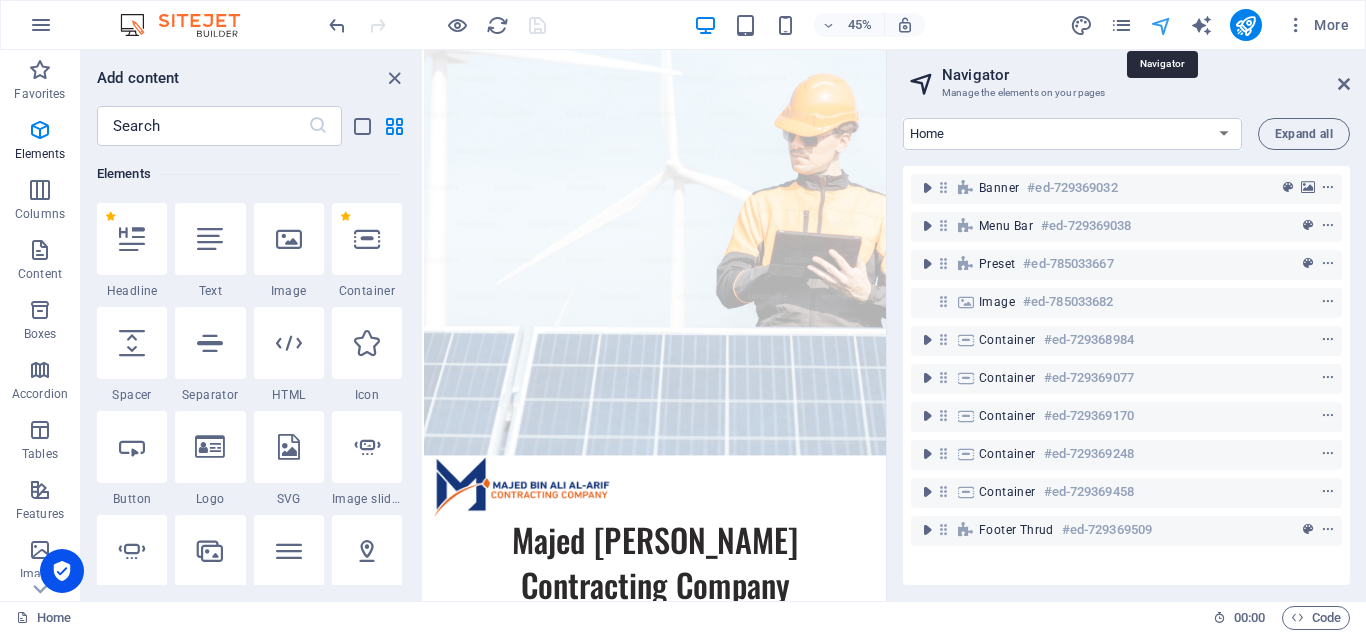 click at bounding box center [1161, 25] 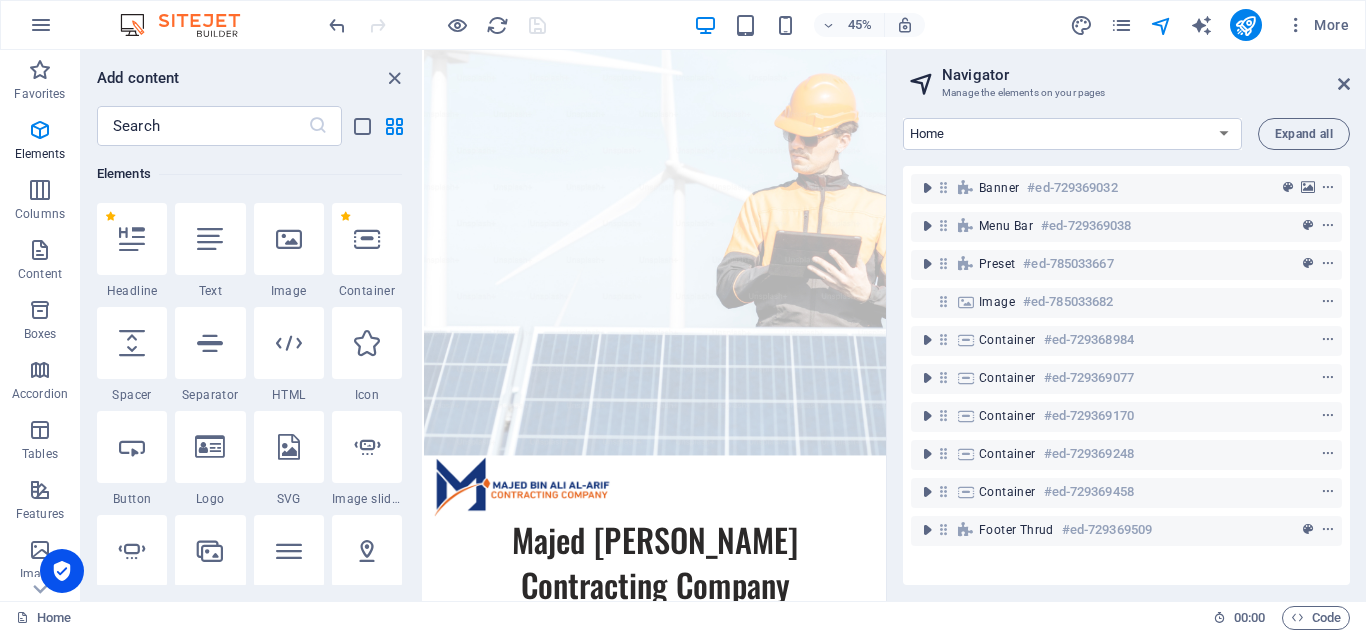 click on "Navigator Manage the elements on your pages Home  Subpage  Legal Notice  Privacy  Expand all Banner #ed-729369032 Menu Bar #ed-729369038 Preset #ed-785033667 Image #ed-785033682 Container #ed-729368984 Container #ed-729369077 Container #ed-729369170 Container #ed-729369248 Container #ed-729369458 Footer Thrud #ed-729369509" at bounding box center (1126, 325) 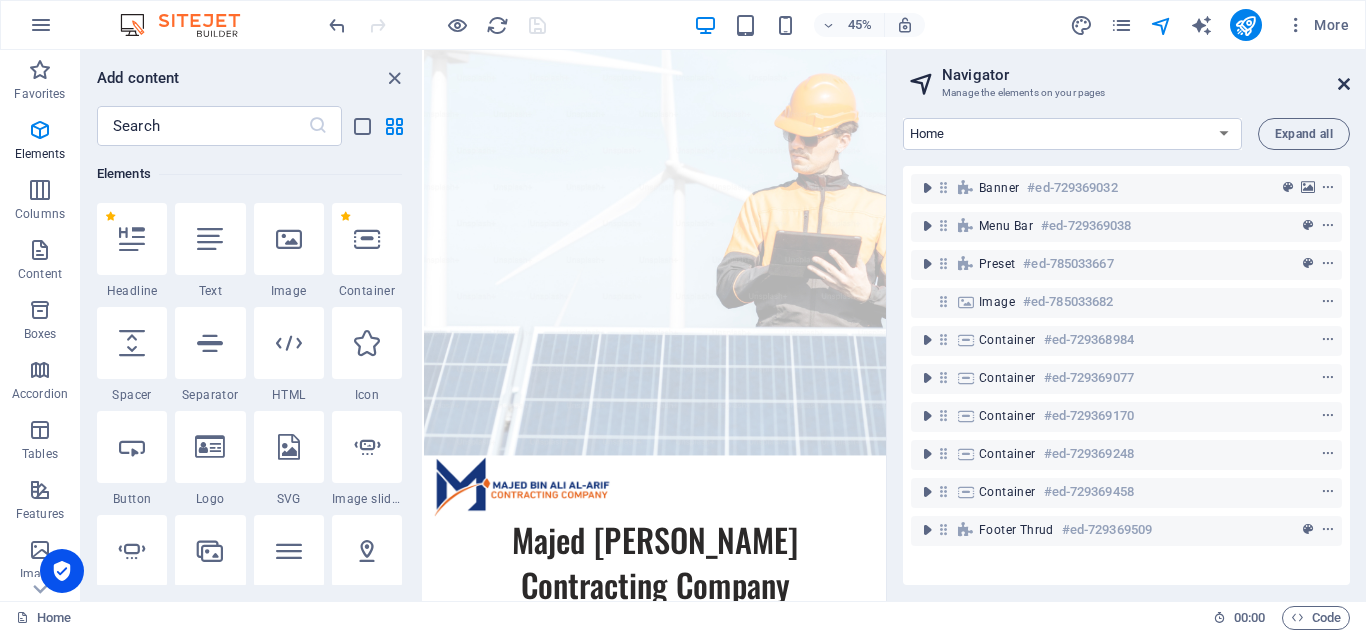 click at bounding box center [1344, 84] 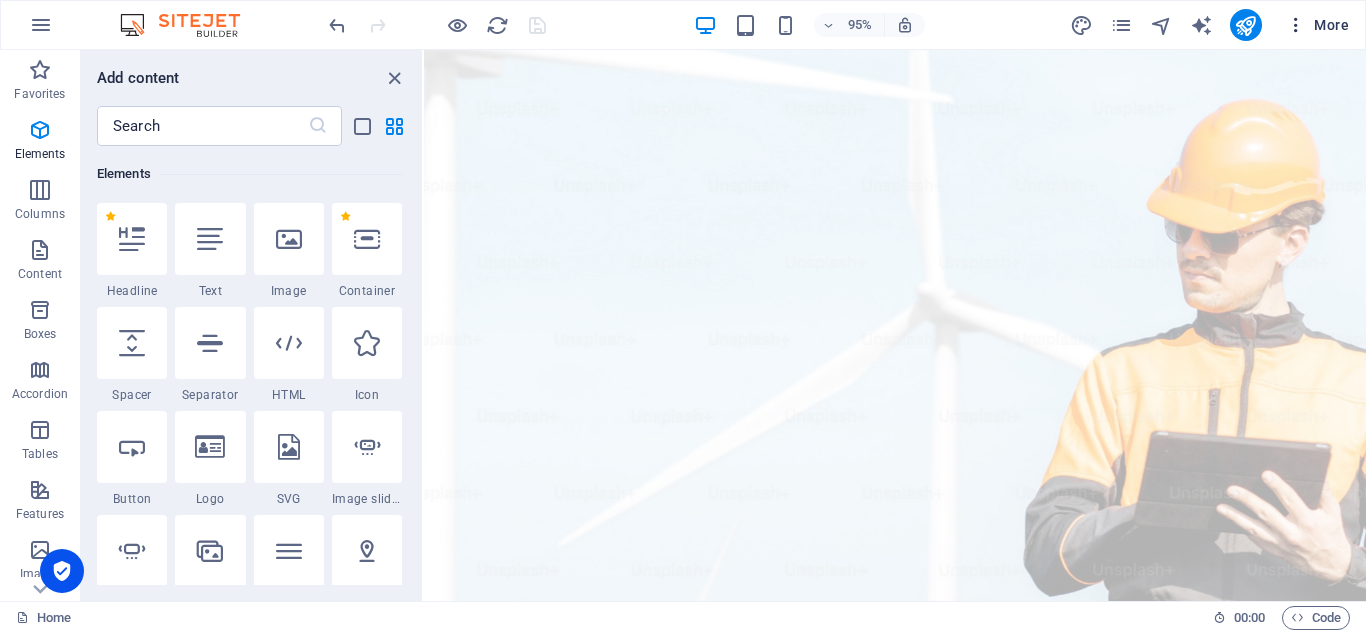 click at bounding box center (1296, 25) 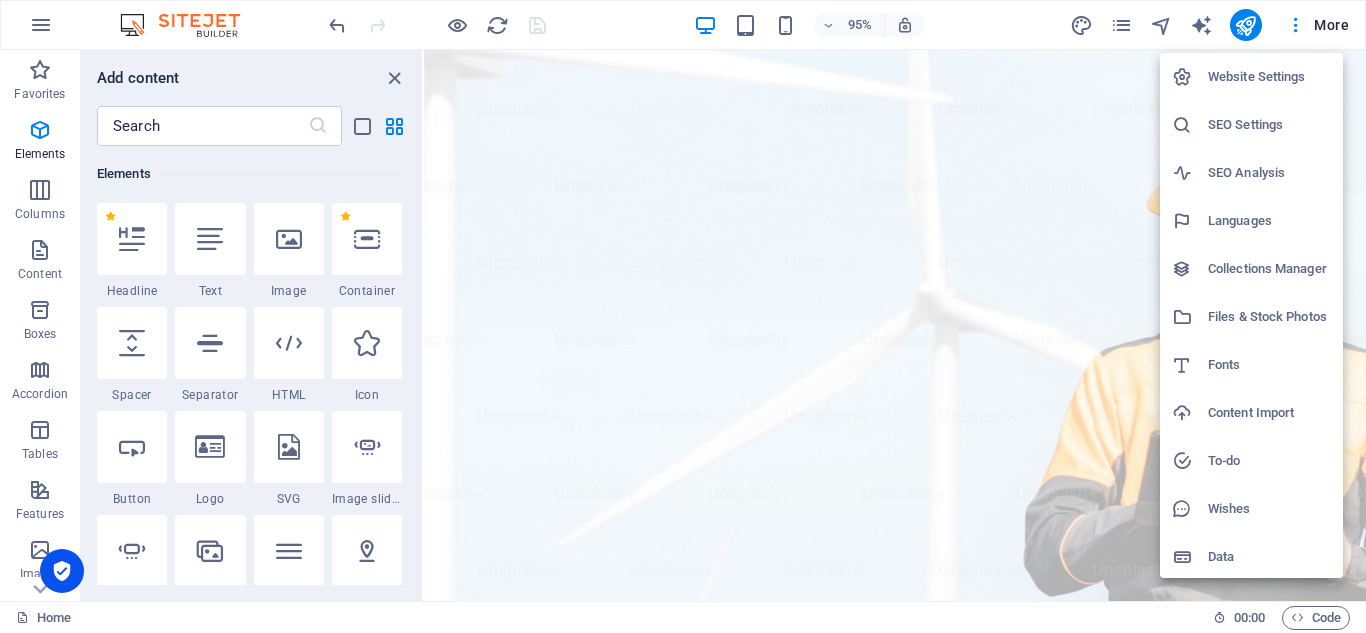 click at bounding box center (683, 316) 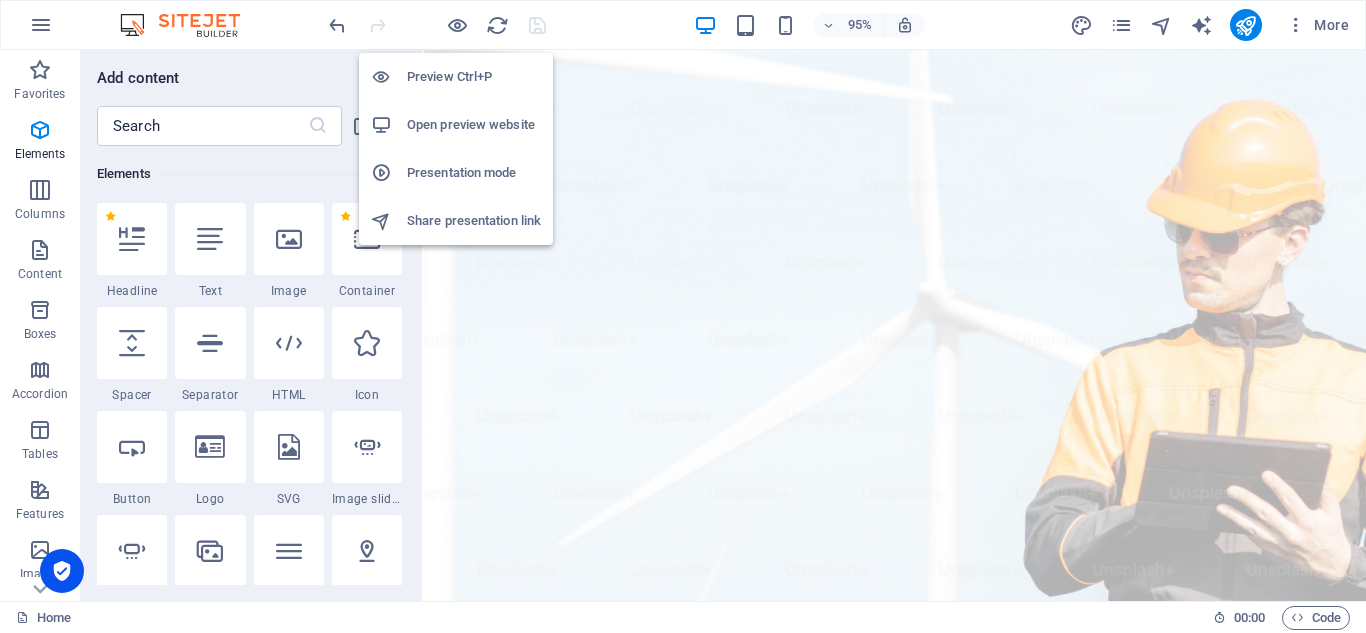 click on "Open preview website" at bounding box center [474, 125] 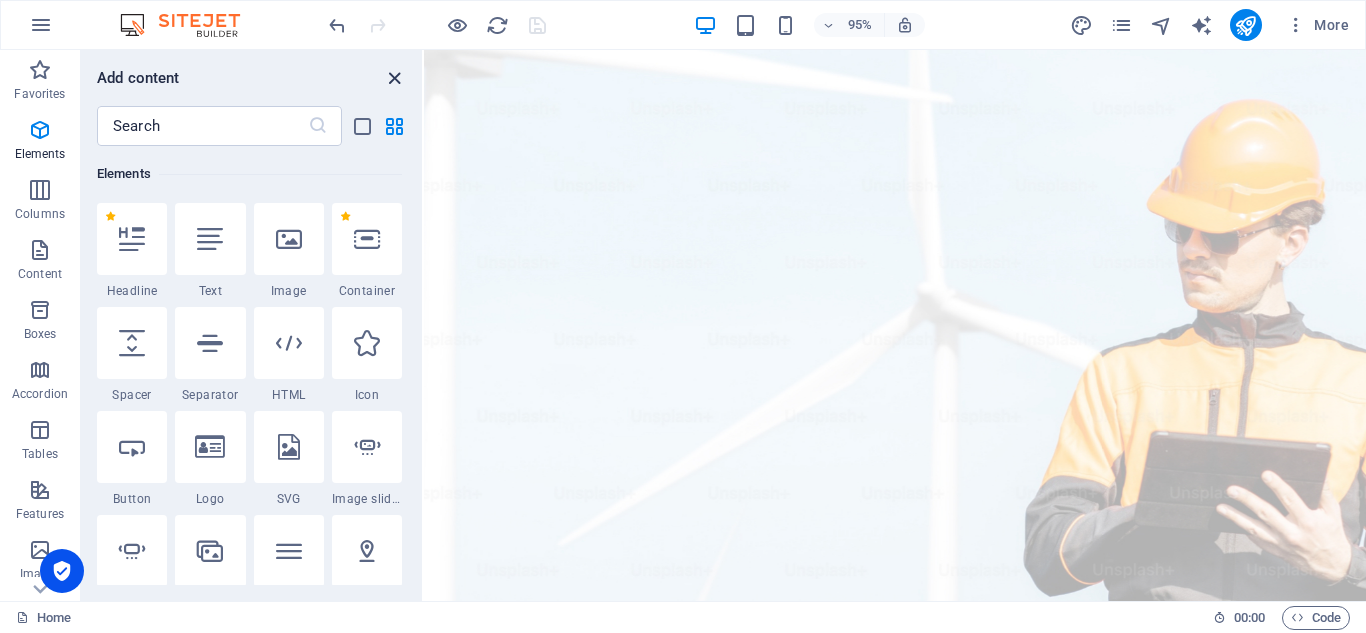 drag, startPoint x: 400, startPoint y: 79, endPoint x: 335, endPoint y: 31, distance: 80.80223 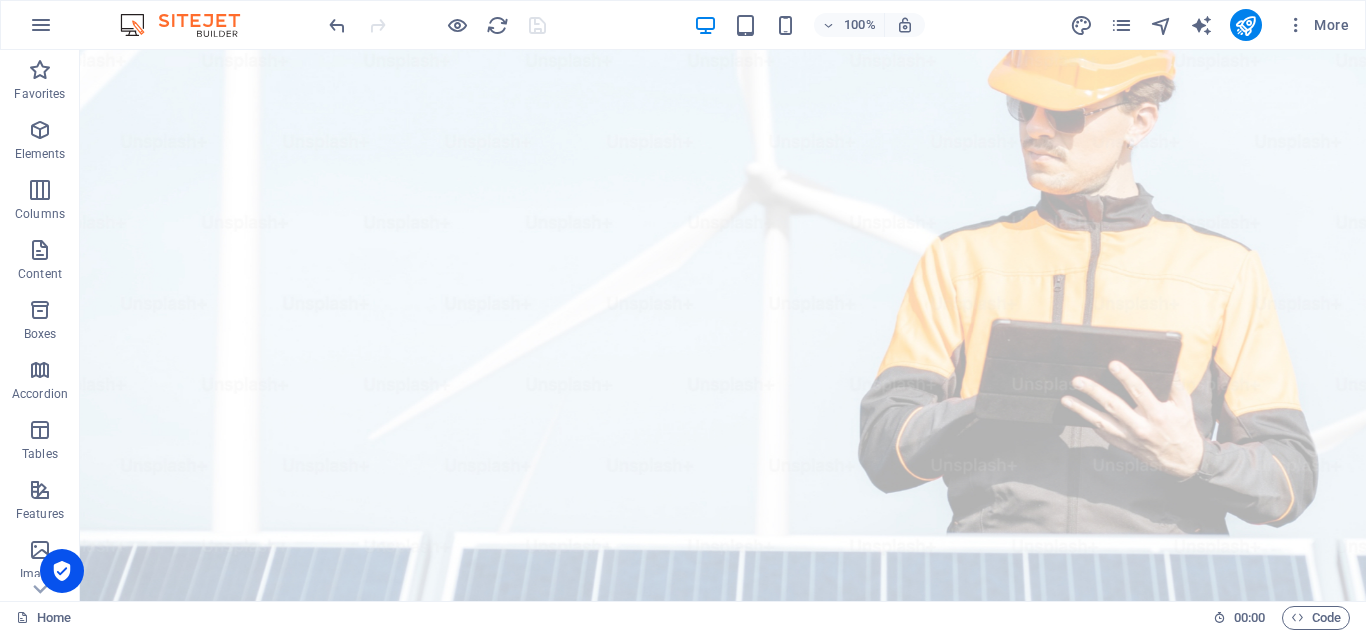 scroll, scrollTop: 211, scrollLeft: 0, axis: vertical 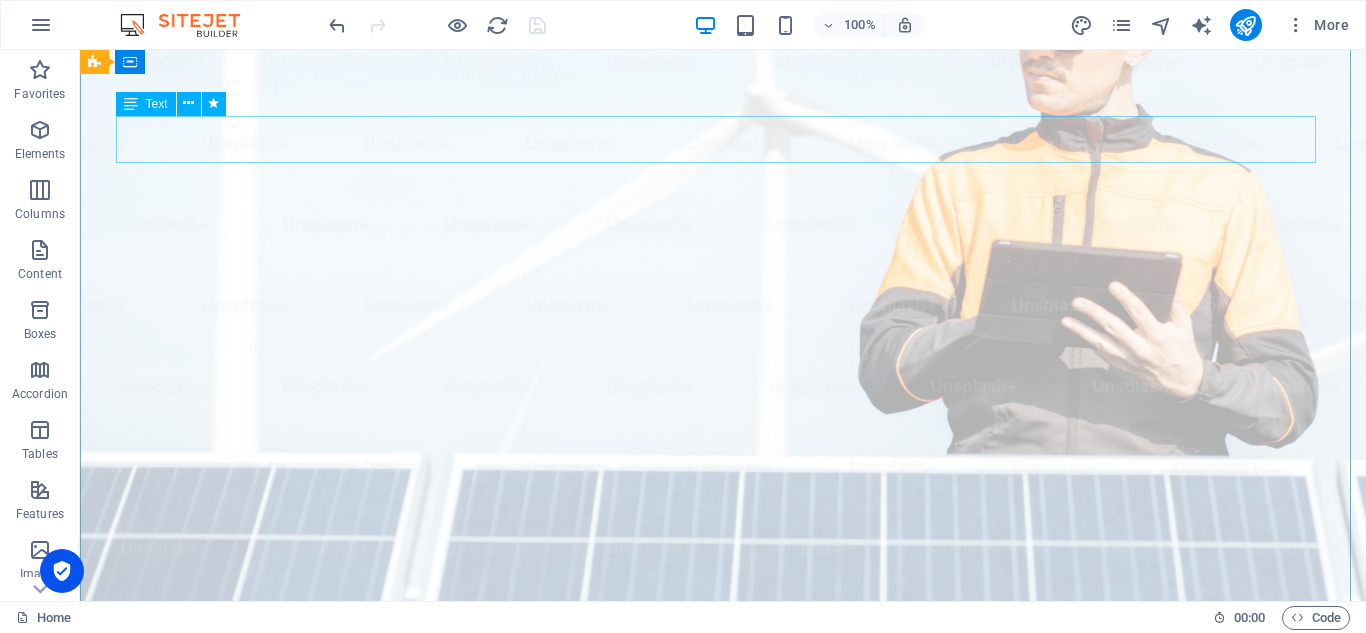 click on "MBAAC was established in [DATE] as Contracting Company by a group of dedicated and professional team of Engineers. During a short span of time the company has grown to  be fully integrated engineering company and is providing wide range of technical services i.e. Design, Services. Construction and Maintenance to a various Industries Manpower & Rental Services ." at bounding box center (723, 1142) 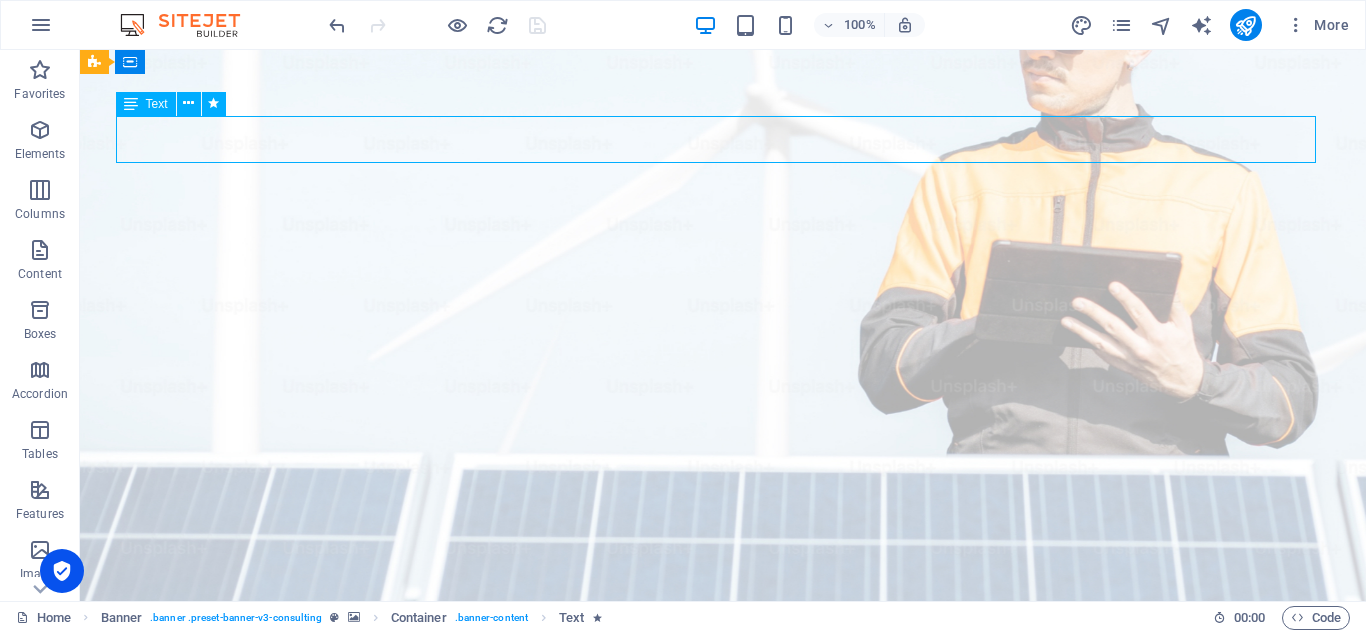 click on "MBAAC was established in [DATE] as Contracting Company by a group of dedicated and professional team of Engineers. During a short span of time the company has grown to  be fully integrated engineering company and is providing wide range of technical services i.e. Design, Services. Construction and Maintenance to a various Industries Manpower & Rental Services ." at bounding box center [723, 1142] 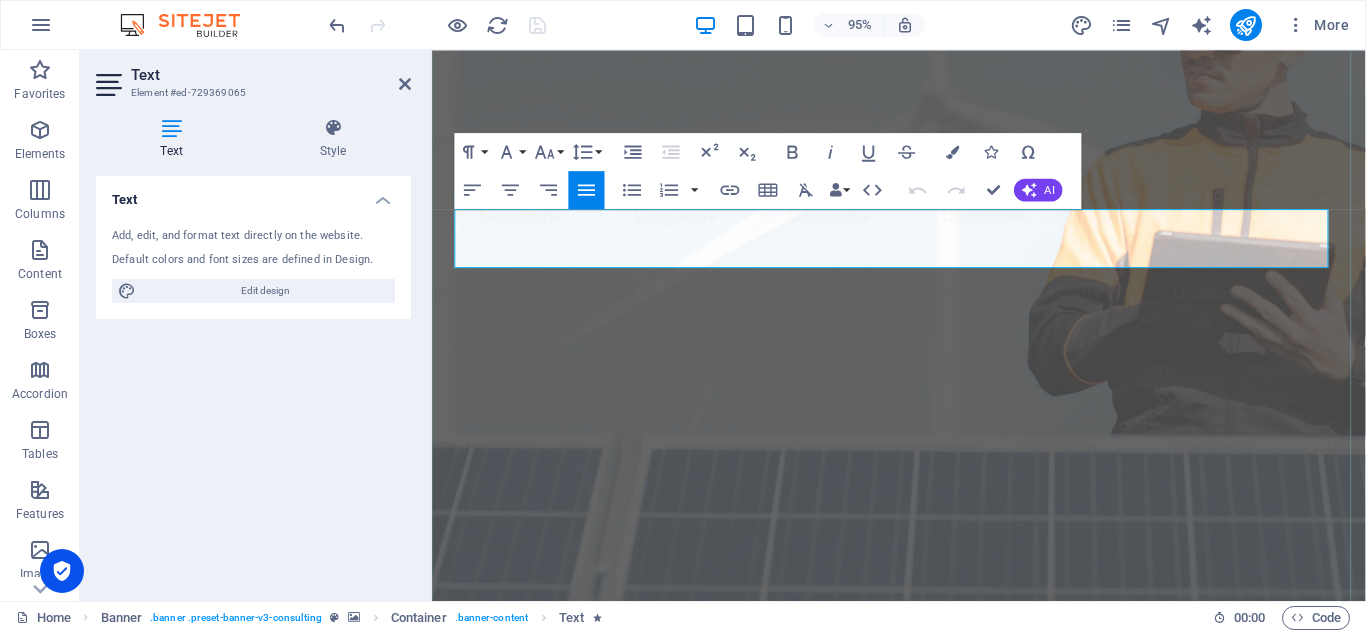click on "MBAAC was established in [DATE] as Contracting Company by a group of dedicated and professional team of Engineers. During a short span of time the company has grown to  be fully integrated engineering company and is providing wide range of technical services i.e. Design, Services. Construction and Maintenance to a various Industries Manpower & Rental Services ." at bounding box center (924, 1149) 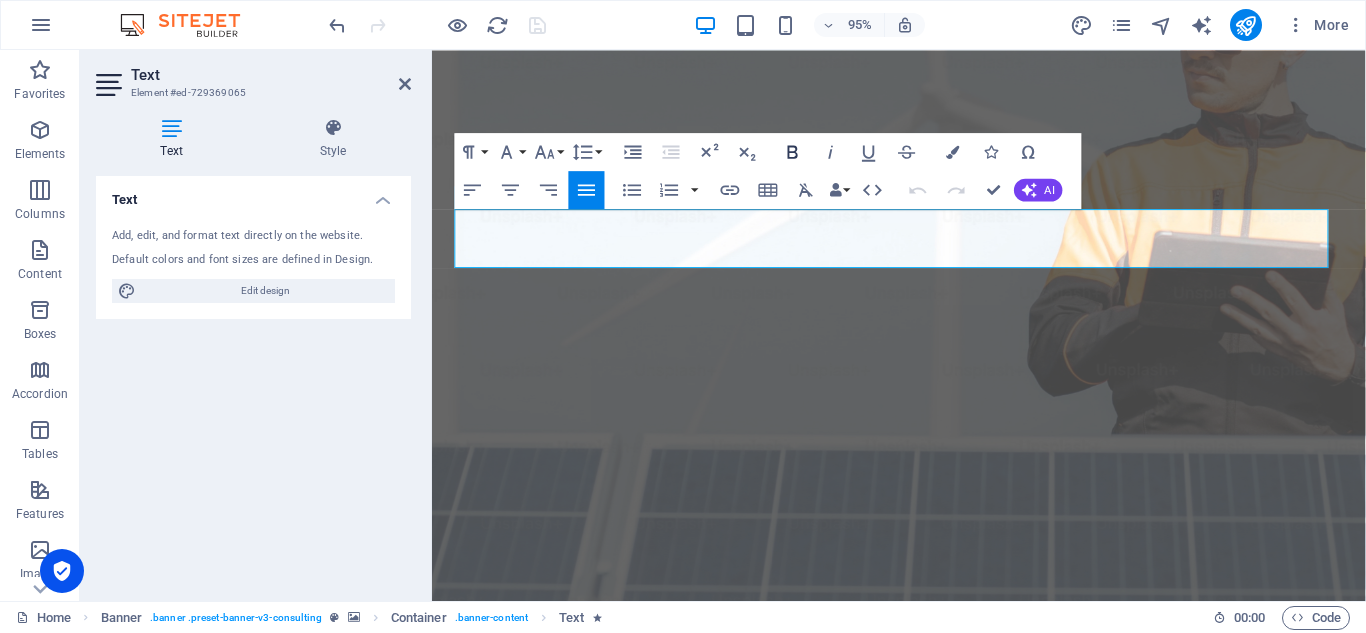 click 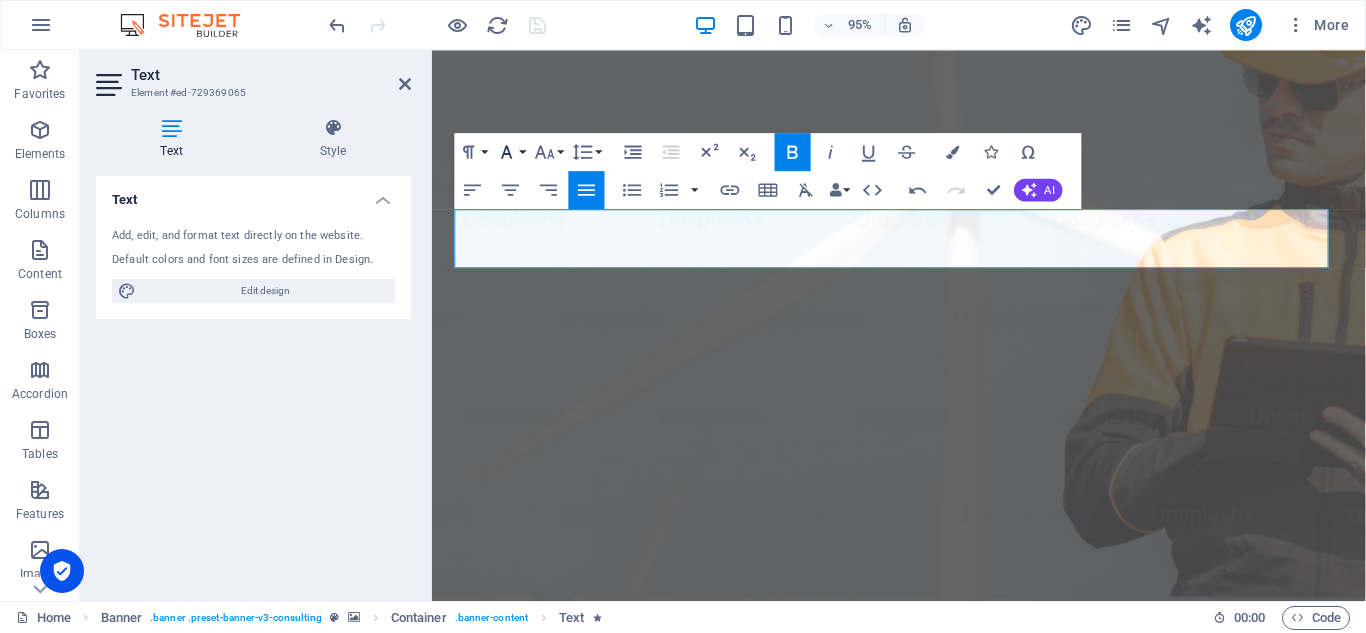 click 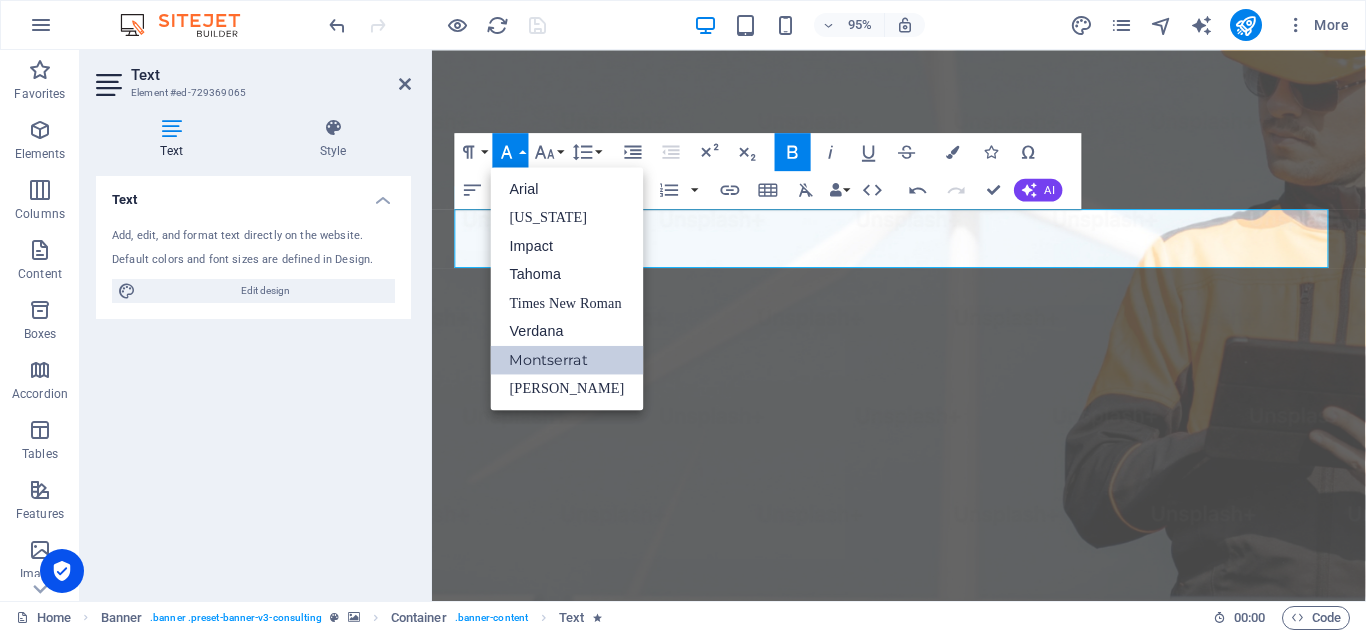 scroll, scrollTop: 0, scrollLeft: 0, axis: both 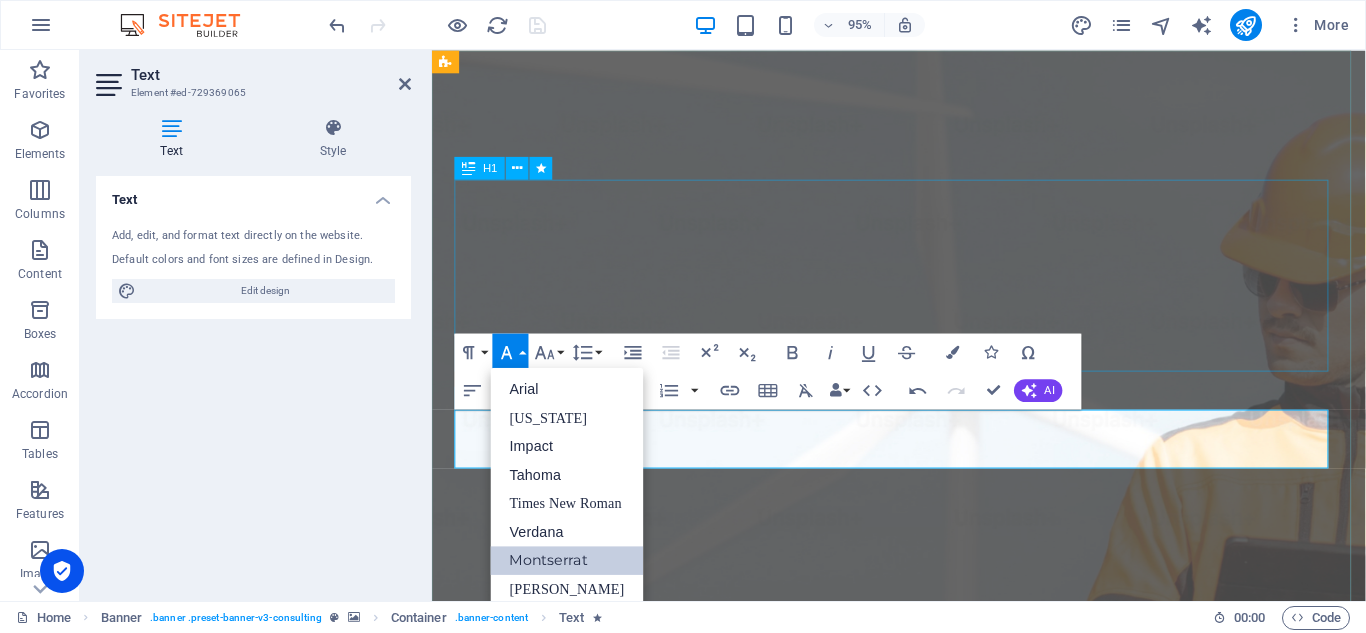click on "Majed [PERSON_NAME] Contracting Company" at bounding box center [923, 1438] 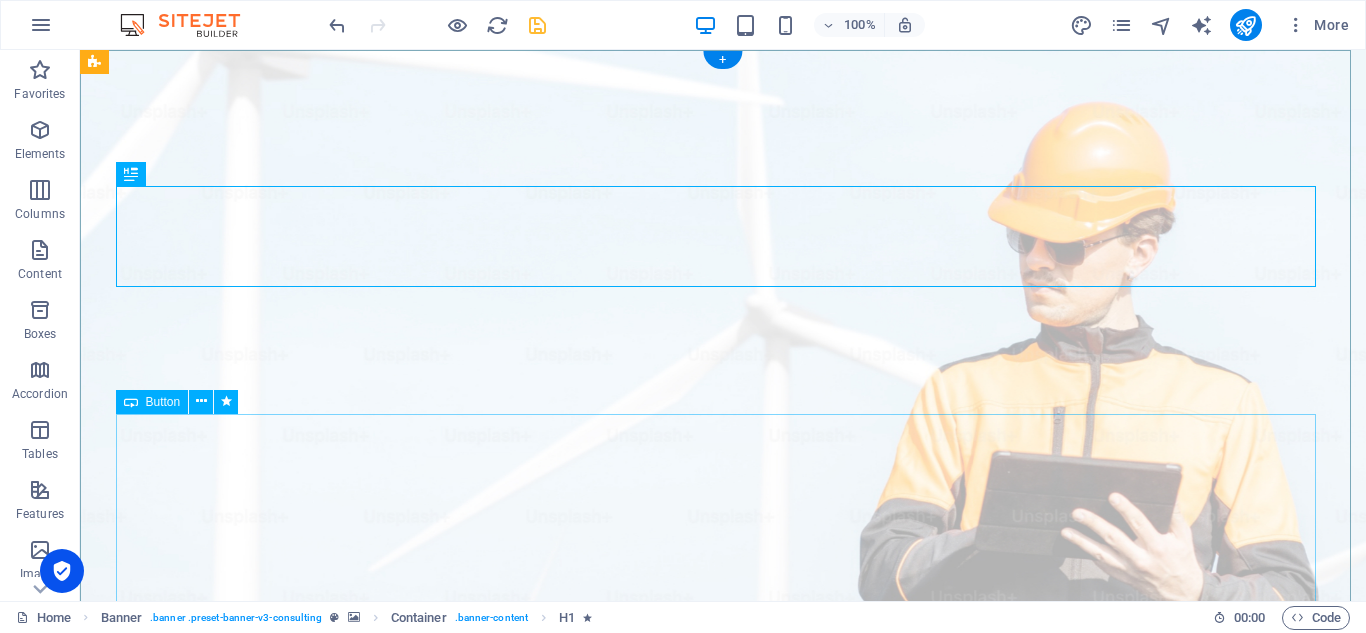 click at bounding box center (723, 1640) 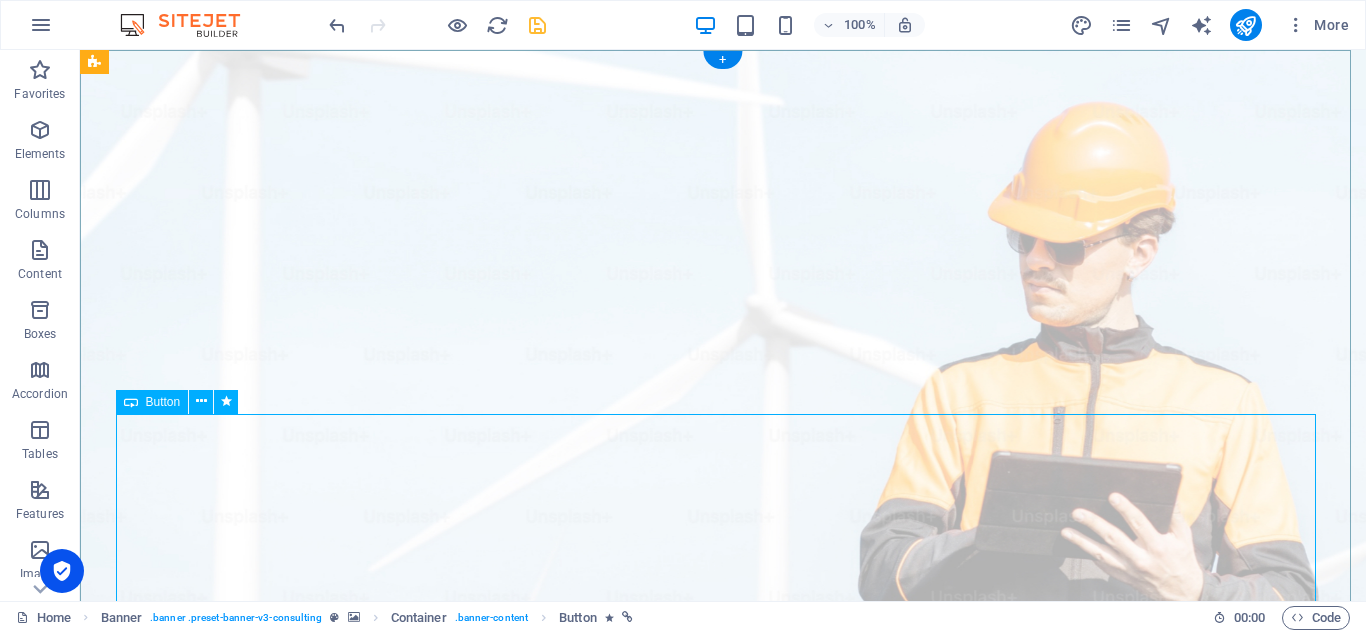 click at bounding box center (723, 1640) 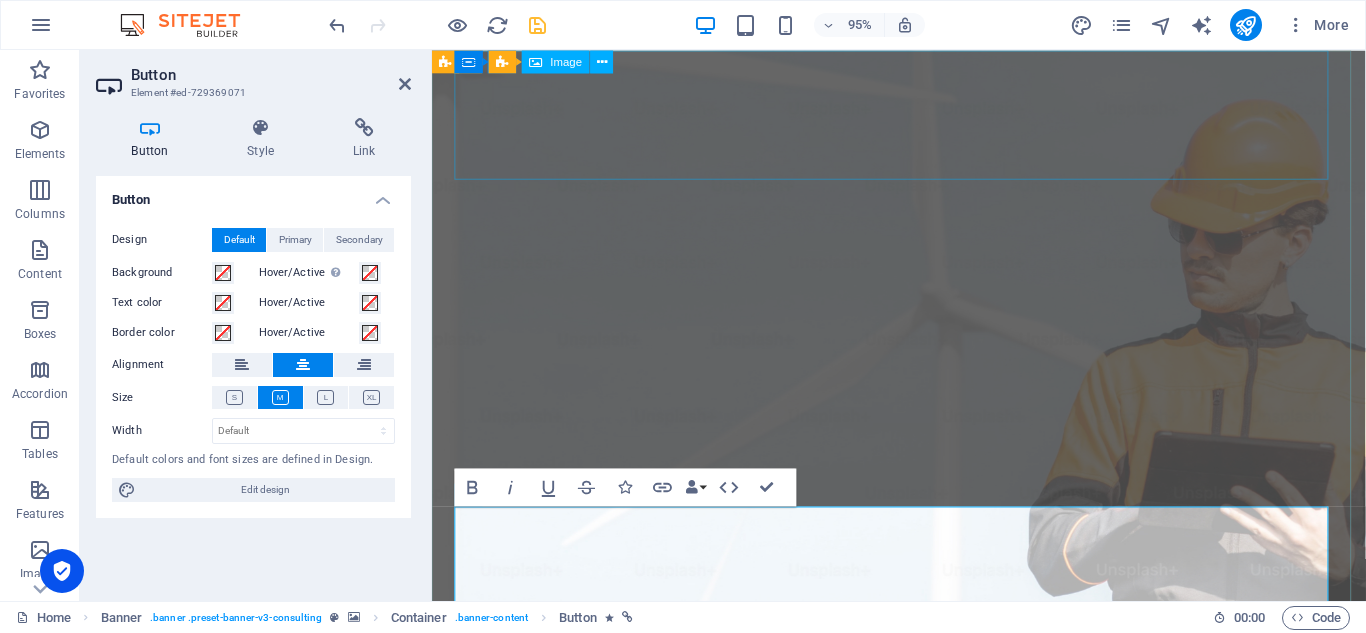 click at bounding box center (923, 1019) 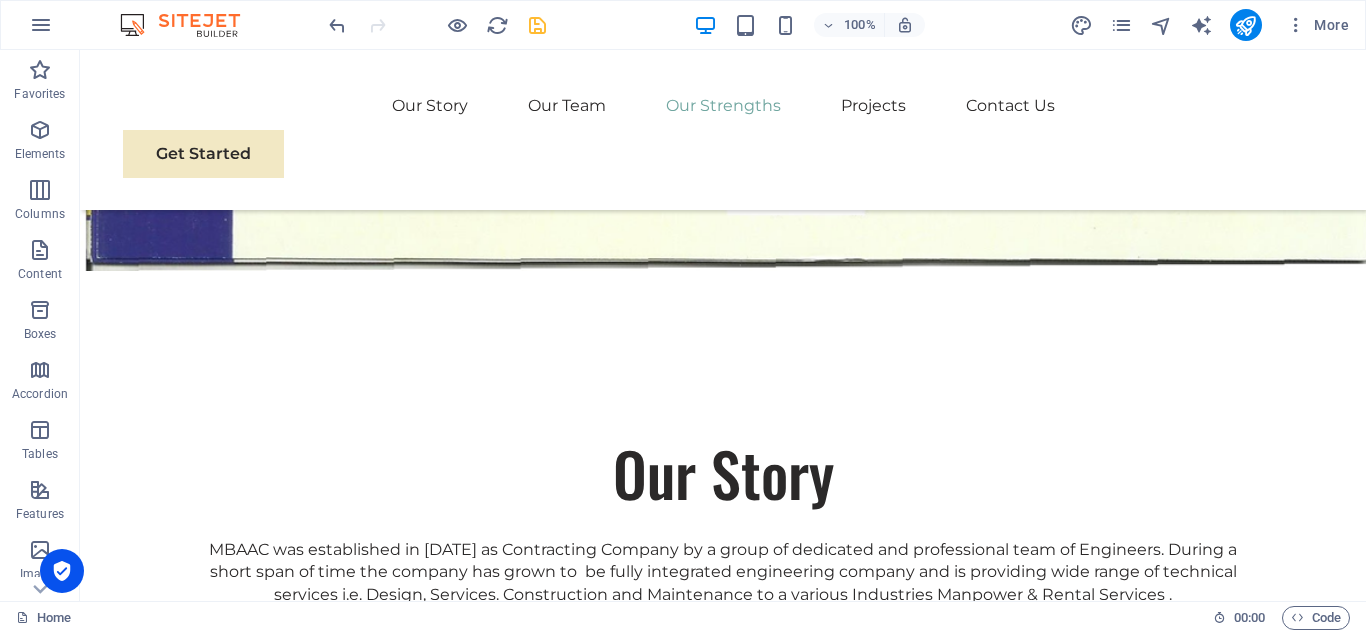 scroll, scrollTop: 4330, scrollLeft: 0, axis: vertical 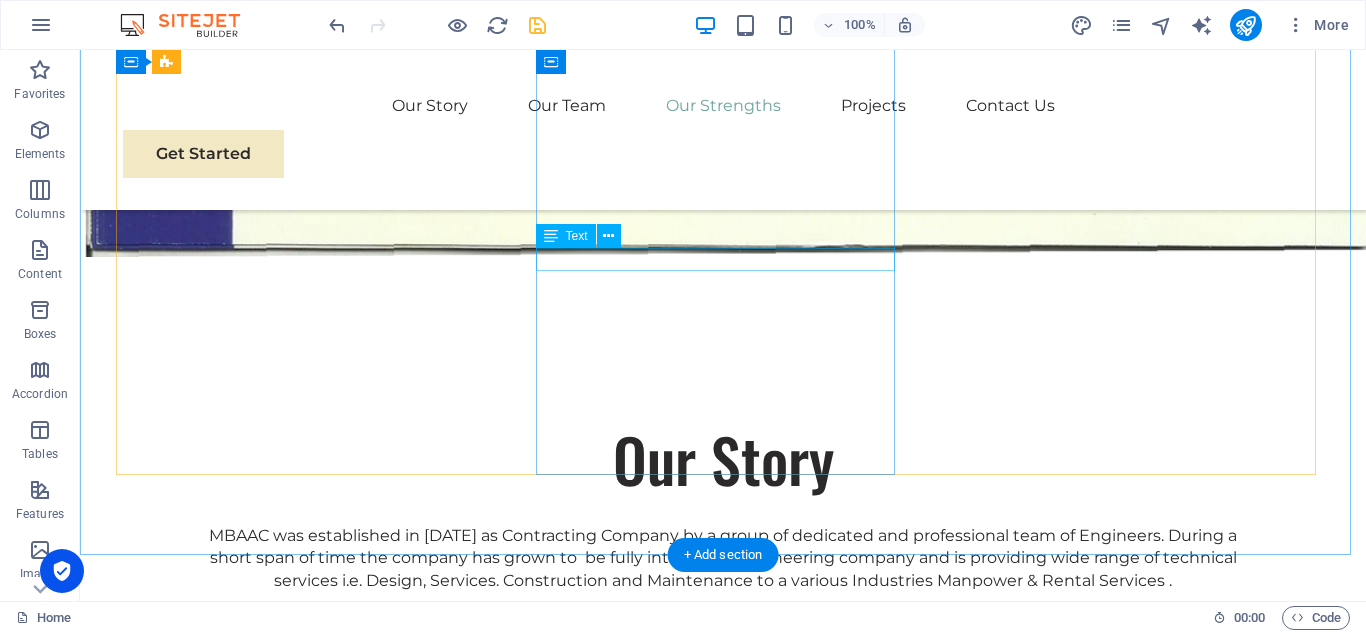 click on "[PERSON_NAME]" at bounding box center (303, 1567) 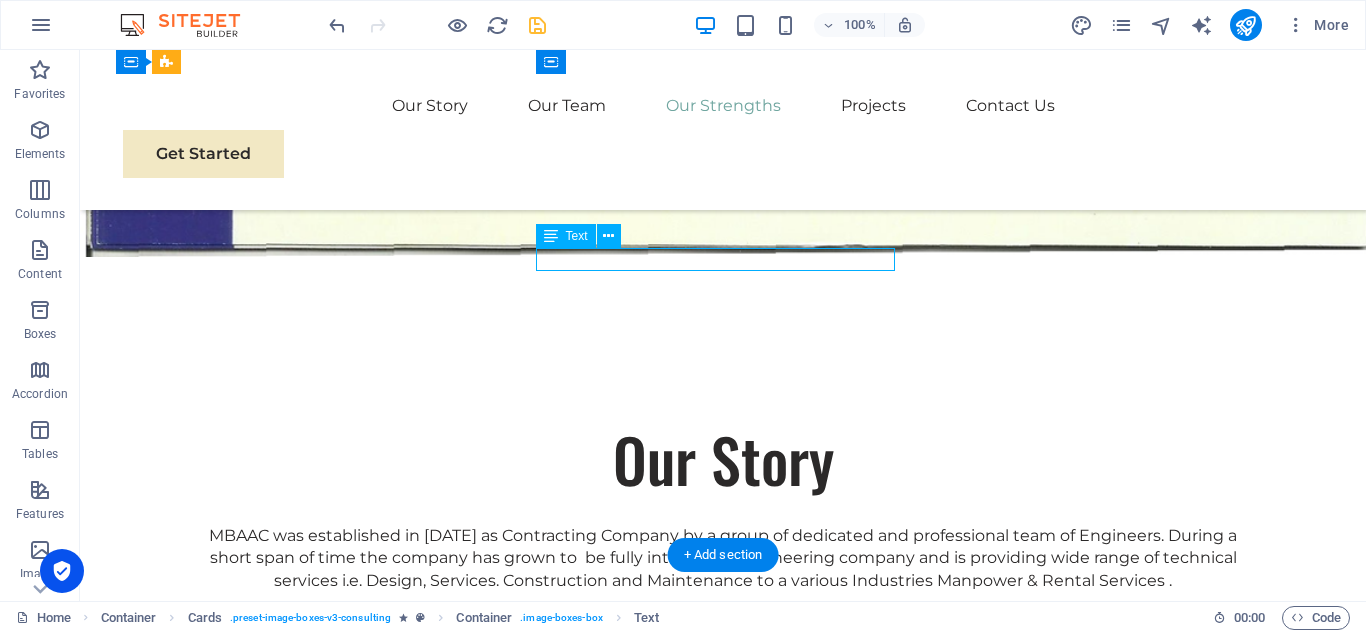 click on "[PERSON_NAME]" at bounding box center [303, 1567] 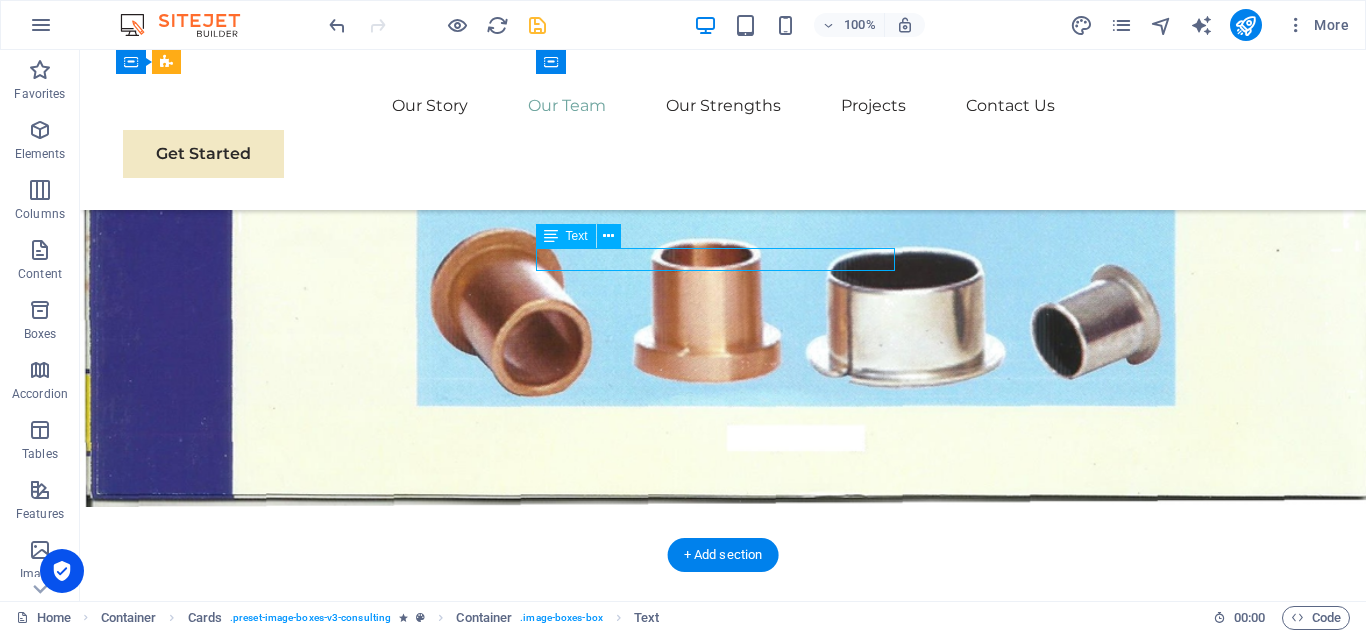 scroll, scrollTop: 4178, scrollLeft: 0, axis: vertical 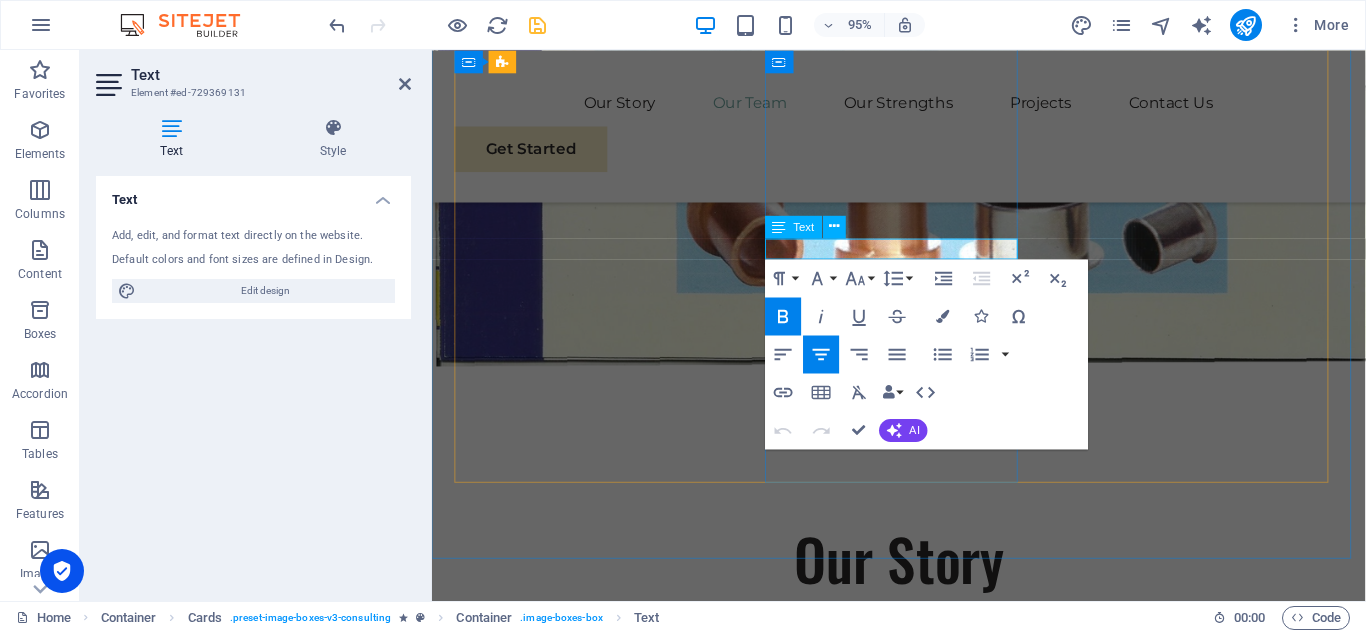 drag, startPoint x: 839, startPoint y: 257, endPoint x: 1030, endPoint y: 257, distance: 191 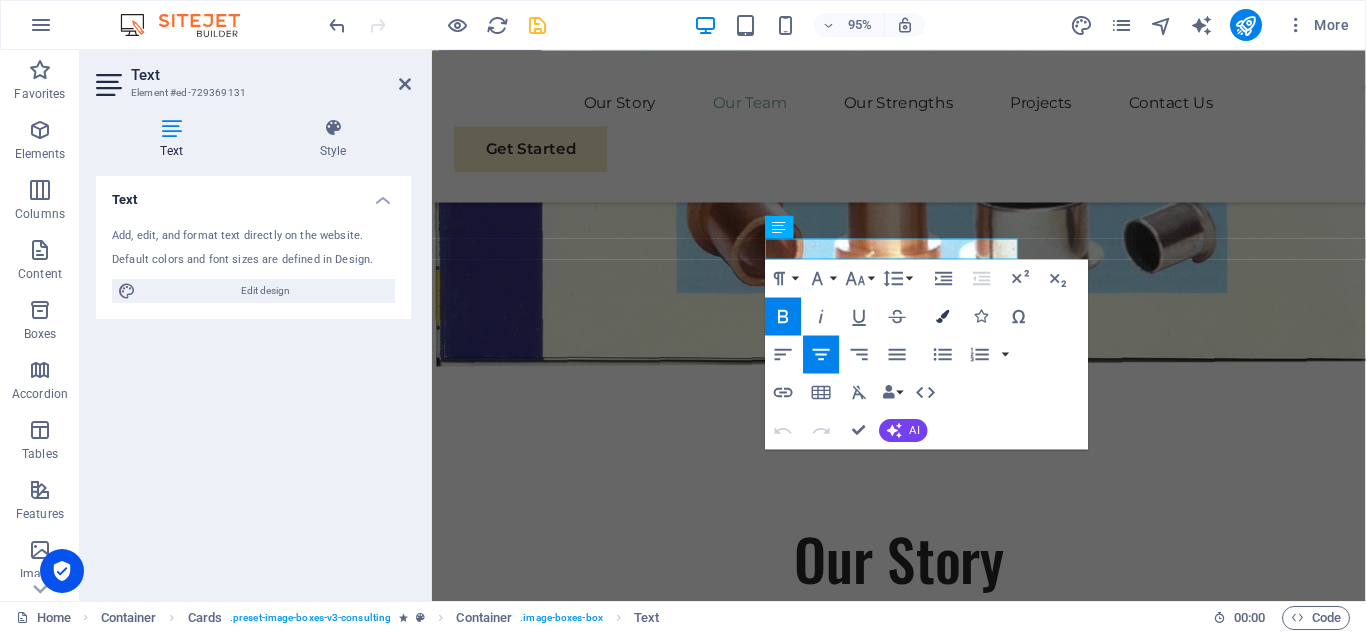 click at bounding box center (942, 315) 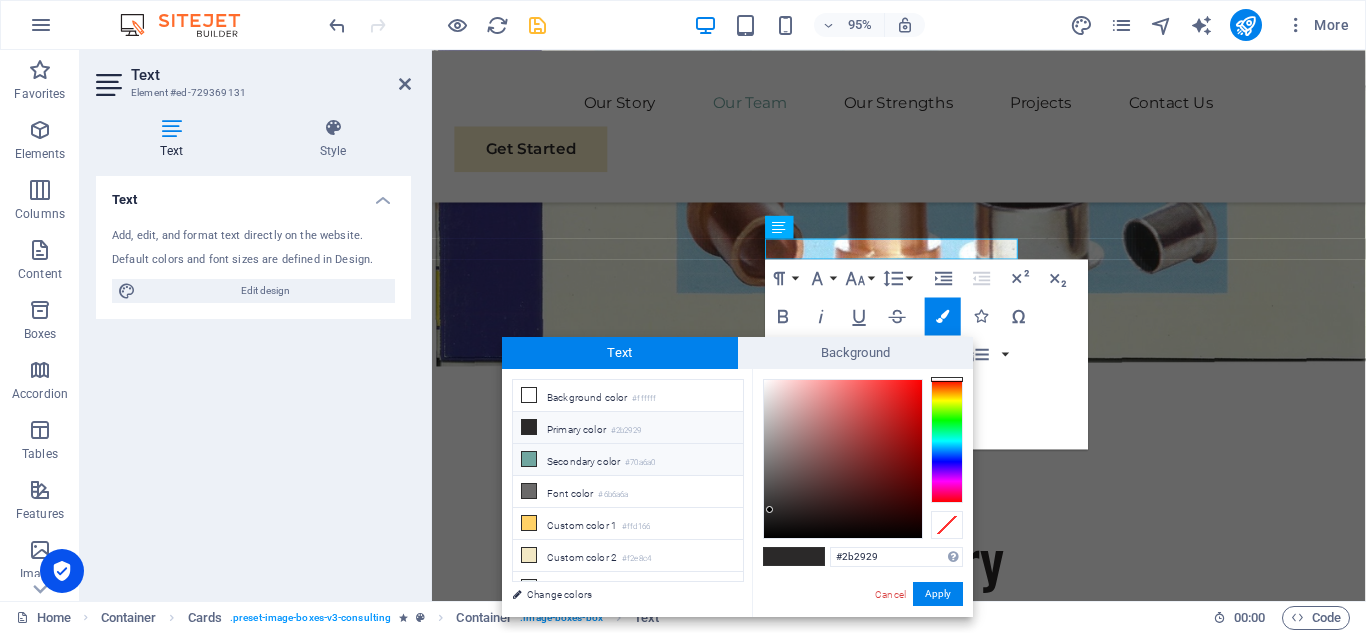 click on "Secondary color
#70a6a0" at bounding box center [628, 460] 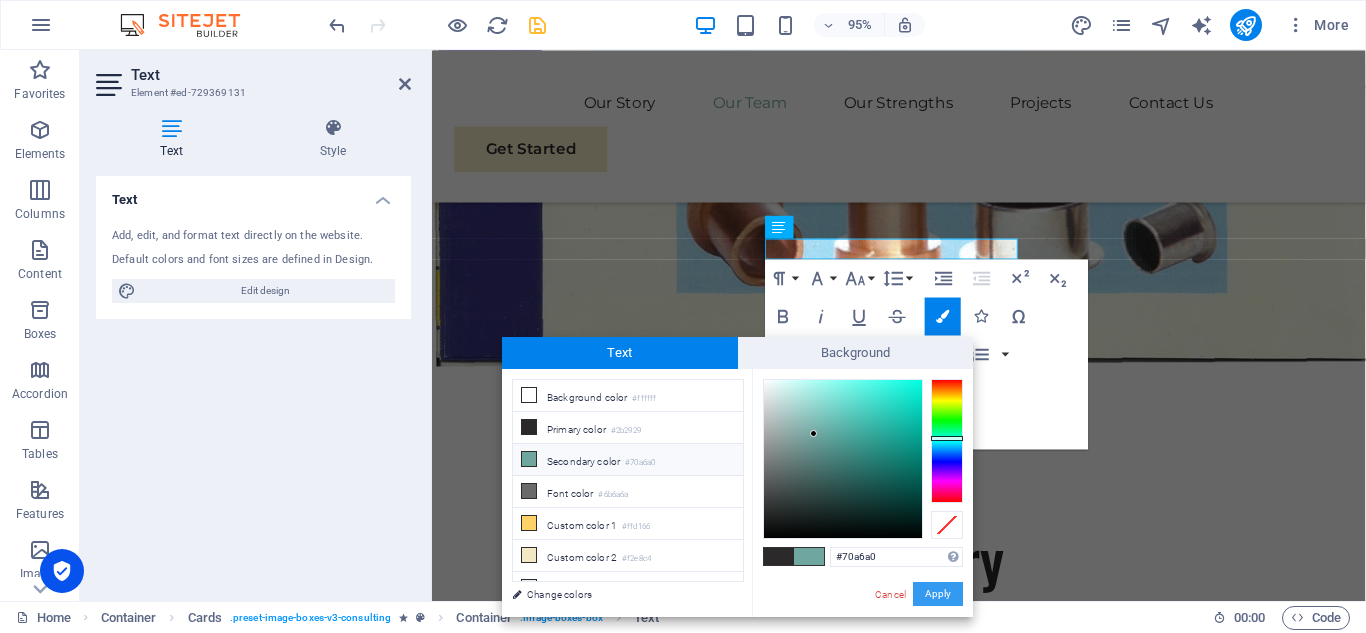 click on "Apply" at bounding box center [938, 594] 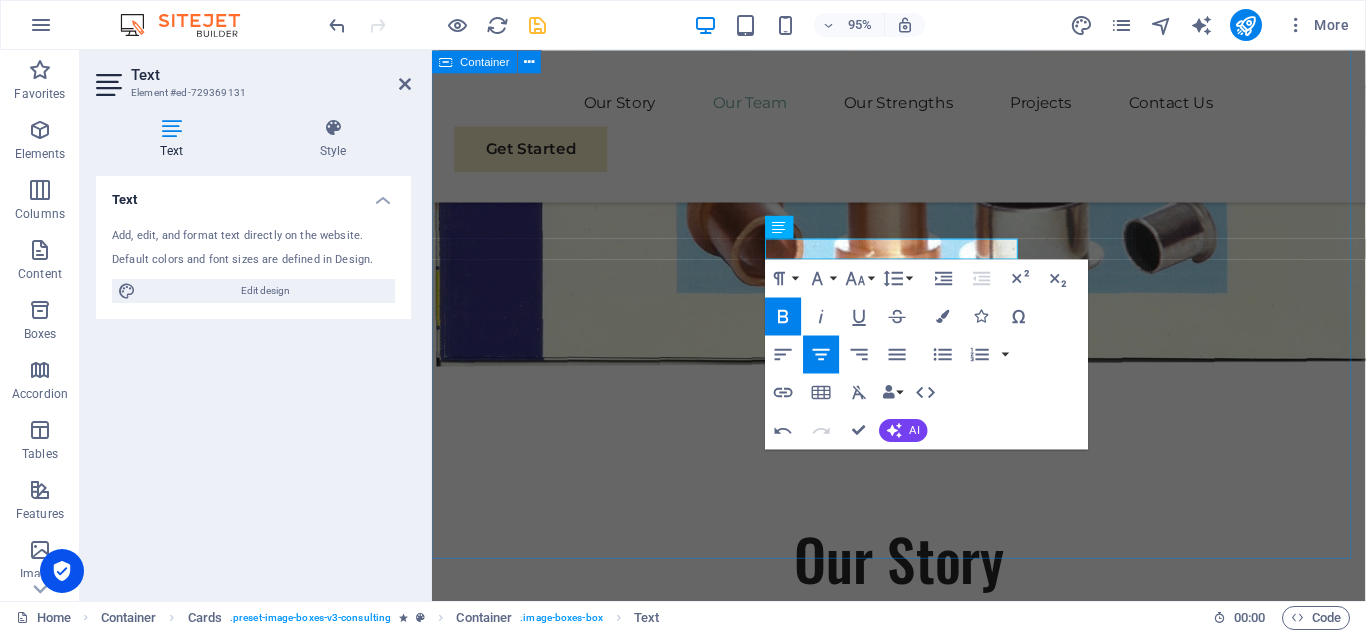 click on "Our Team Our dedicated team is here to guide you through every step of your journey towards  success. Together, we will create a strategy that aligns your business goals with a greener and more prosperous future. Drop content here or  Add elements  Paste clipboard Neyaz Ahmad Managing Director  Our Managing Director specializes in All related industrial services  solutions, guiding clients toward eco-friendly and successful practices. Drop content here or  Add elements  Paste clipboard Mohammad Fareed General Manager Our General Manager Analyst extracts insights from data, helping clients make informed decisions and optimize strategies. Drop content here or  Add elements  Paste clipboard M. Ateeq Ashraf QA/QC Consultant Our QA/QC Consultant crafts innovative plans and strategy to drive growth and profitability for clients in Saudi Arabia." at bounding box center [923, 1762] 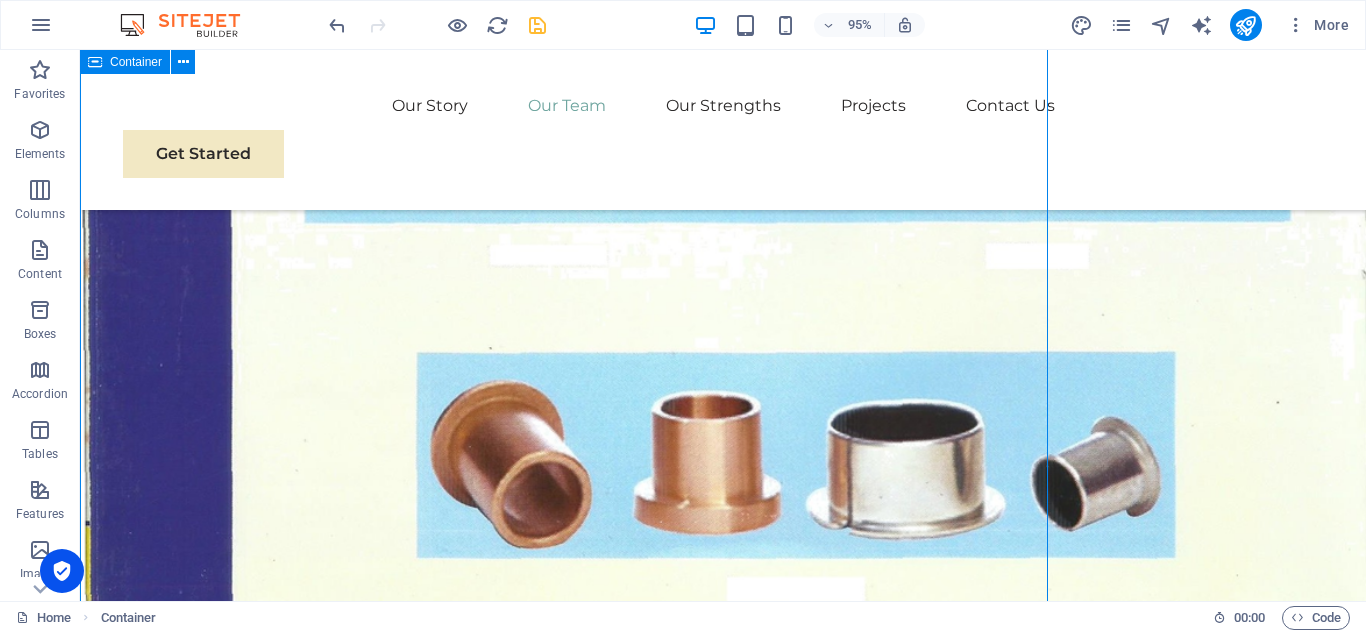scroll, scrollTop: 4330, scrollLeft: 0, axis: vertical 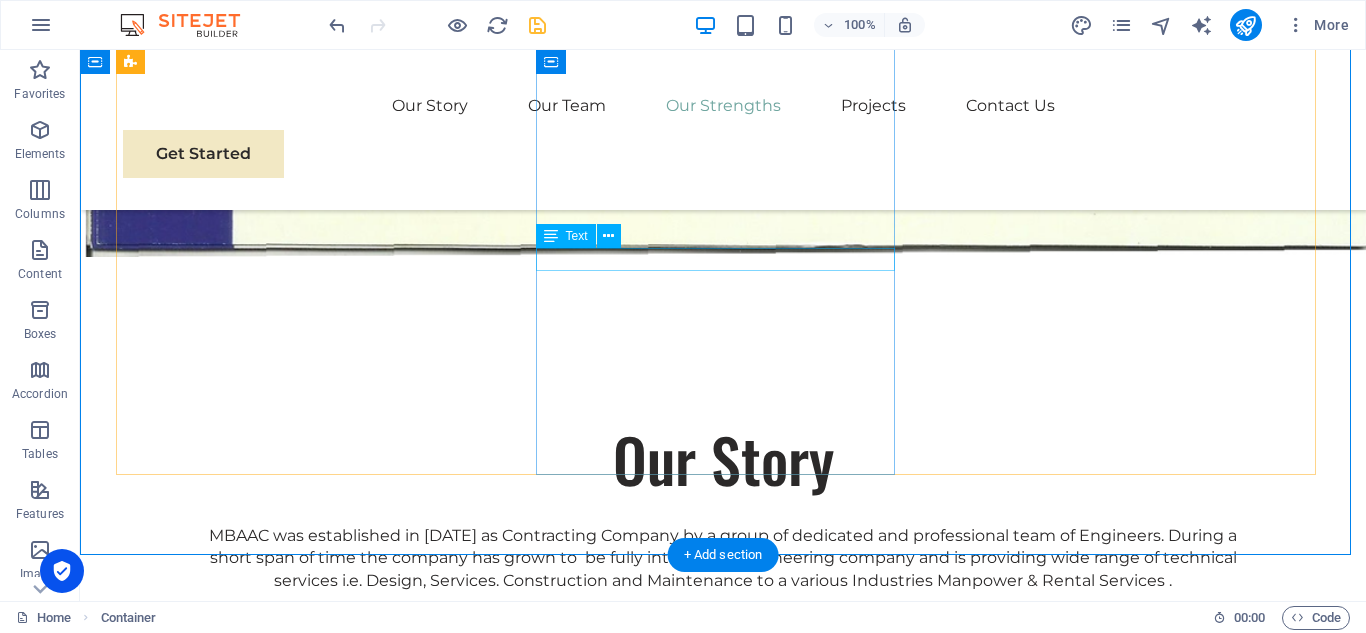 click on "[PERSON_NAME]" at bounding box center [303, 1567] 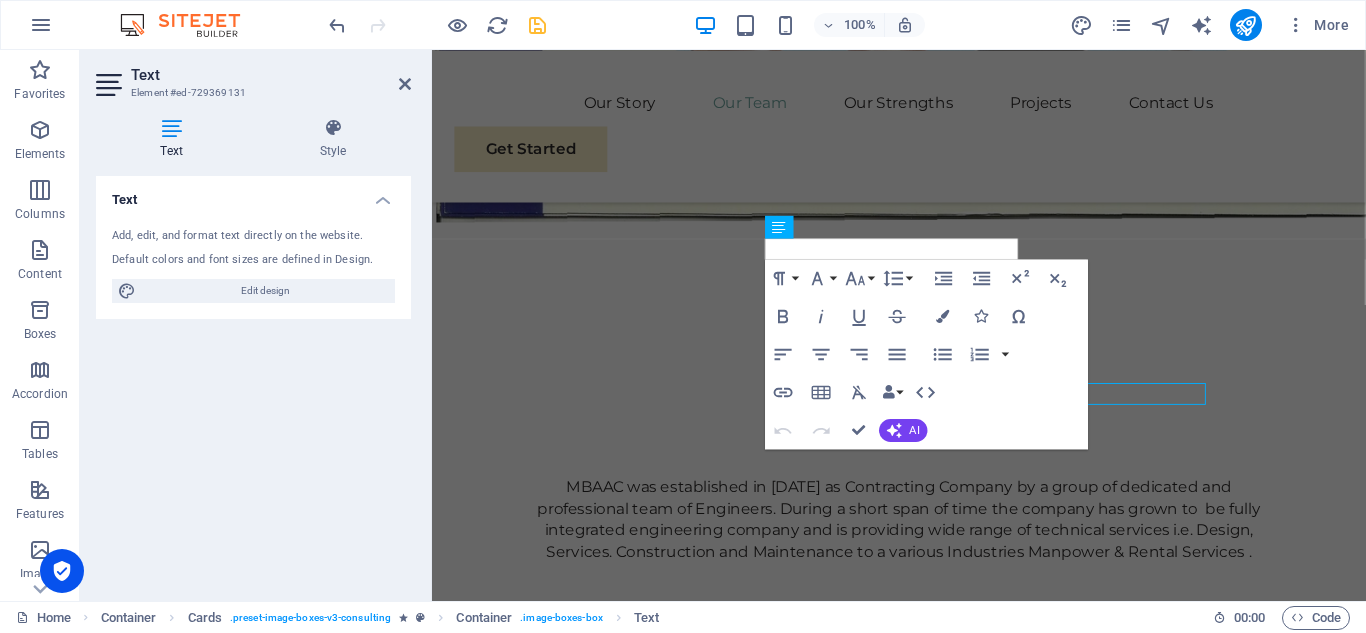 scroll, scrollTop: 4178, scrollLeft: 0, axis: vertical 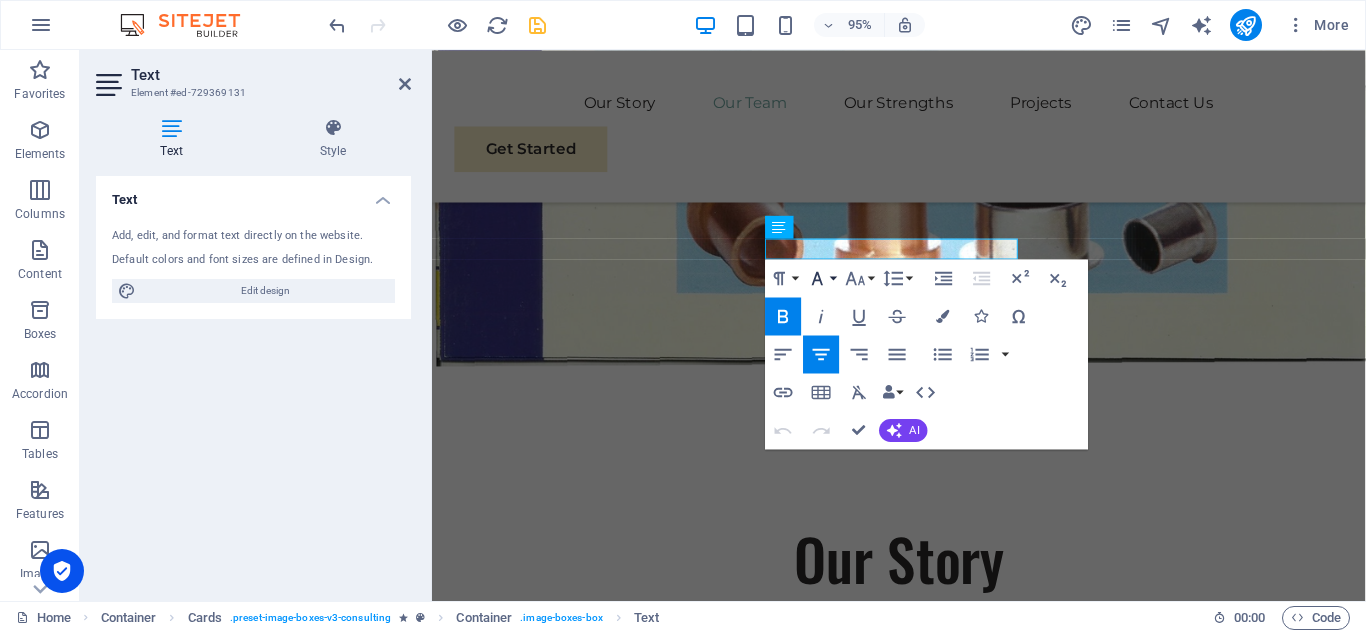 click on "Font Family" at bounding box center (821, 278) 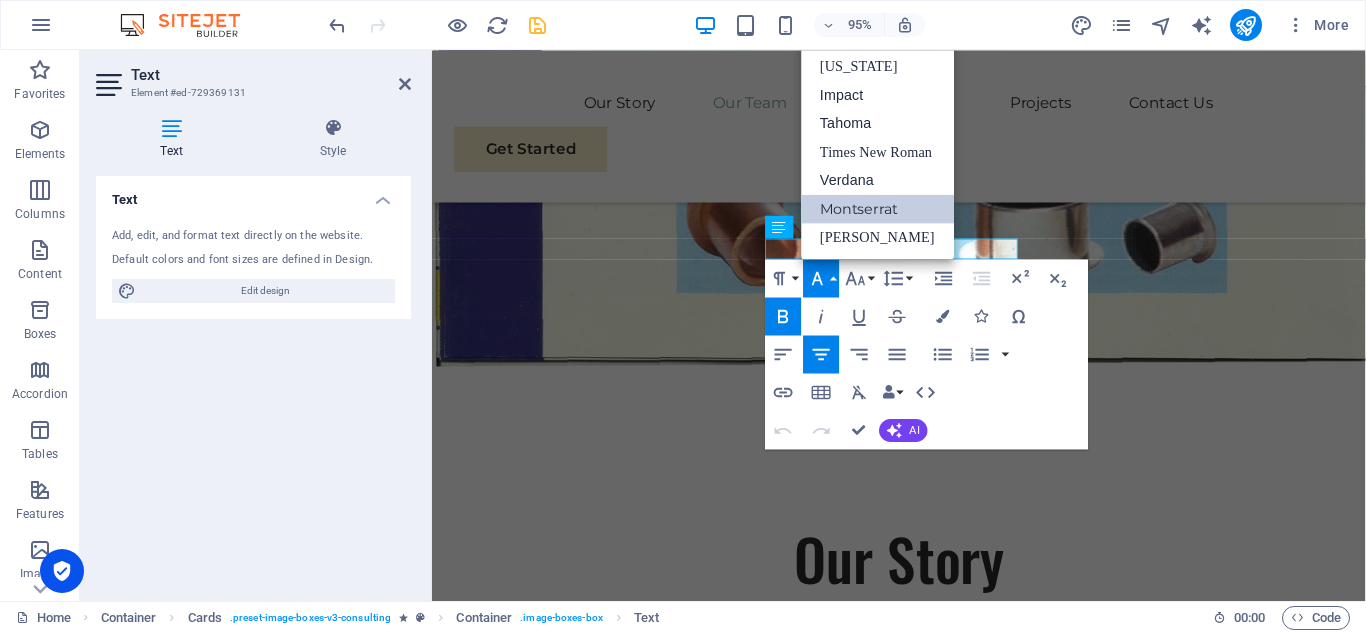 scroll, scrollTop: 0, scrollLeft: 0, axis: both 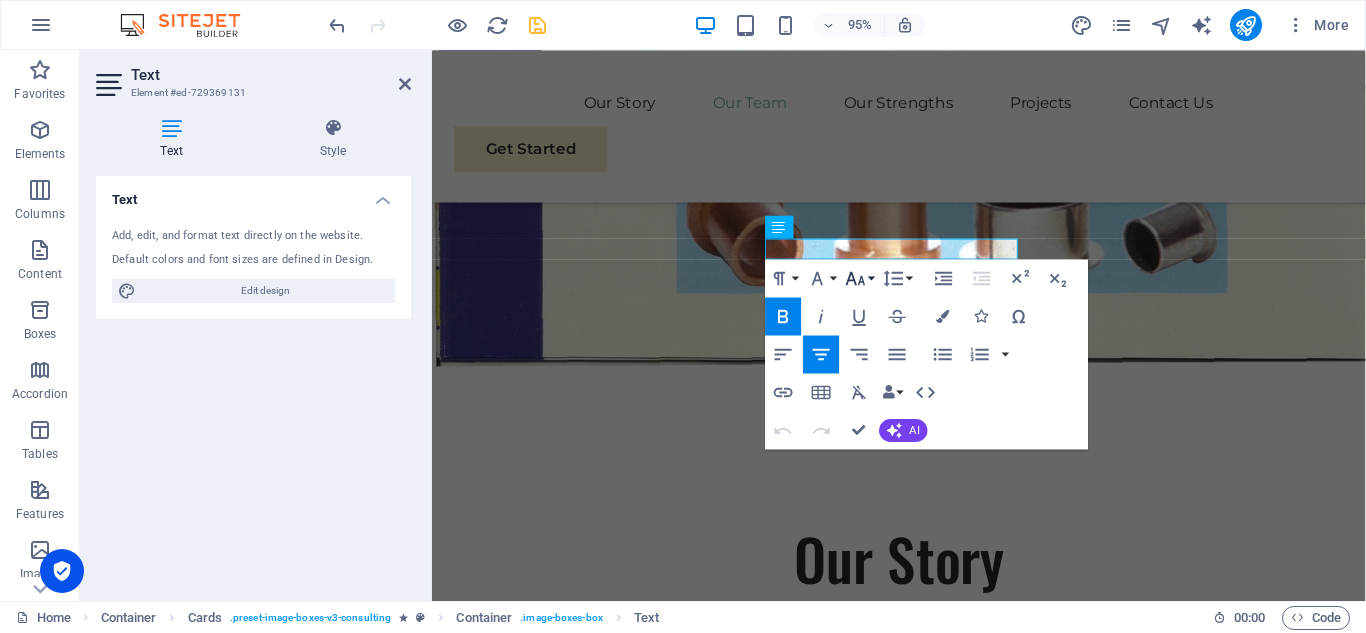 click 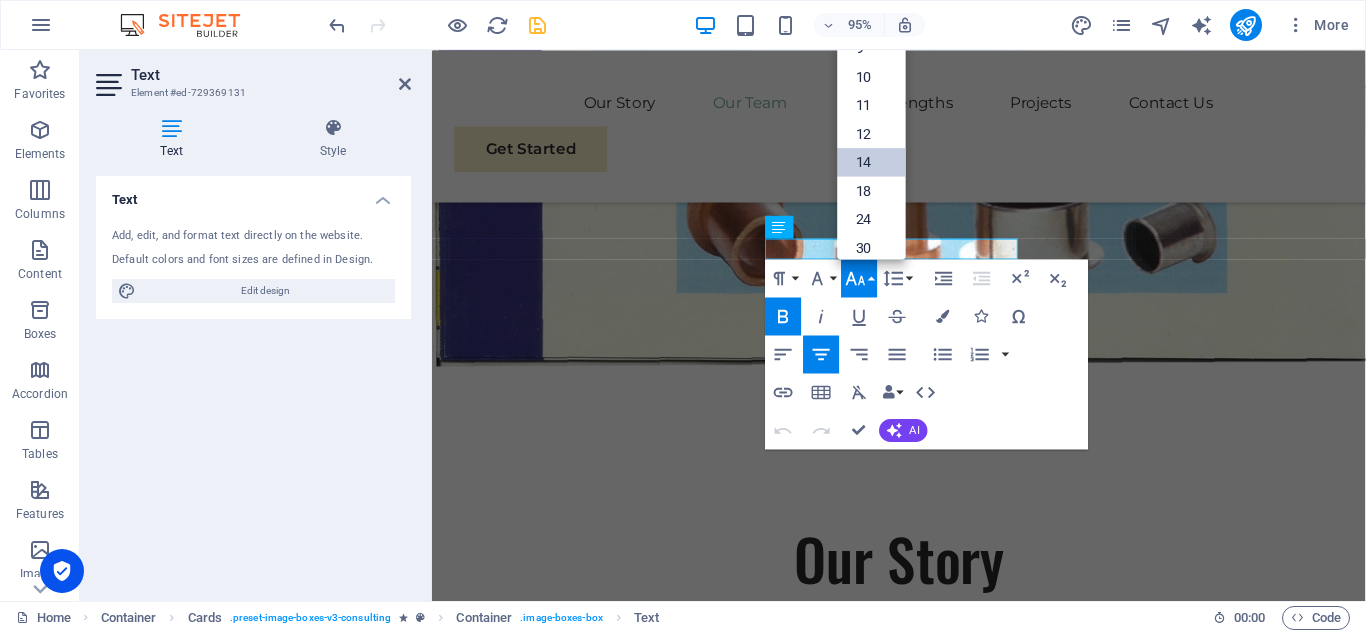 click on "14" at bounding box center (871, 162) 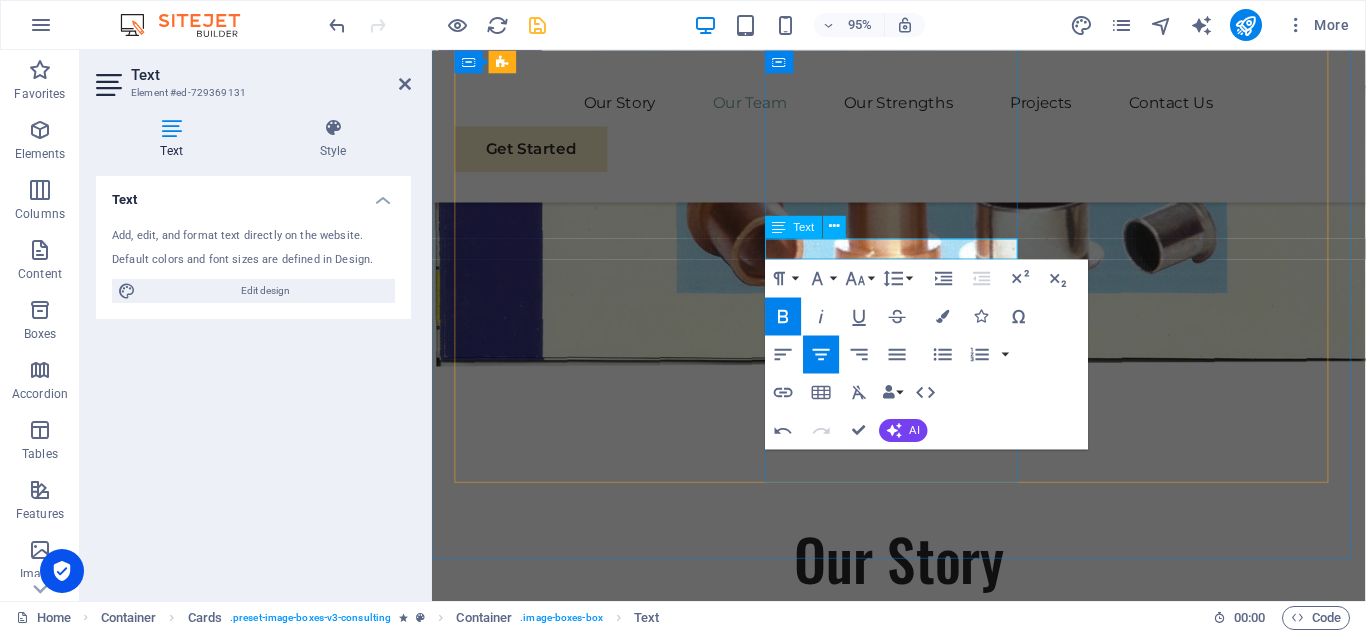 drag, startPoint x: 838, startPoint y: 259, endPoint x: 1023, endPoint y: 258, distance: 185.0027 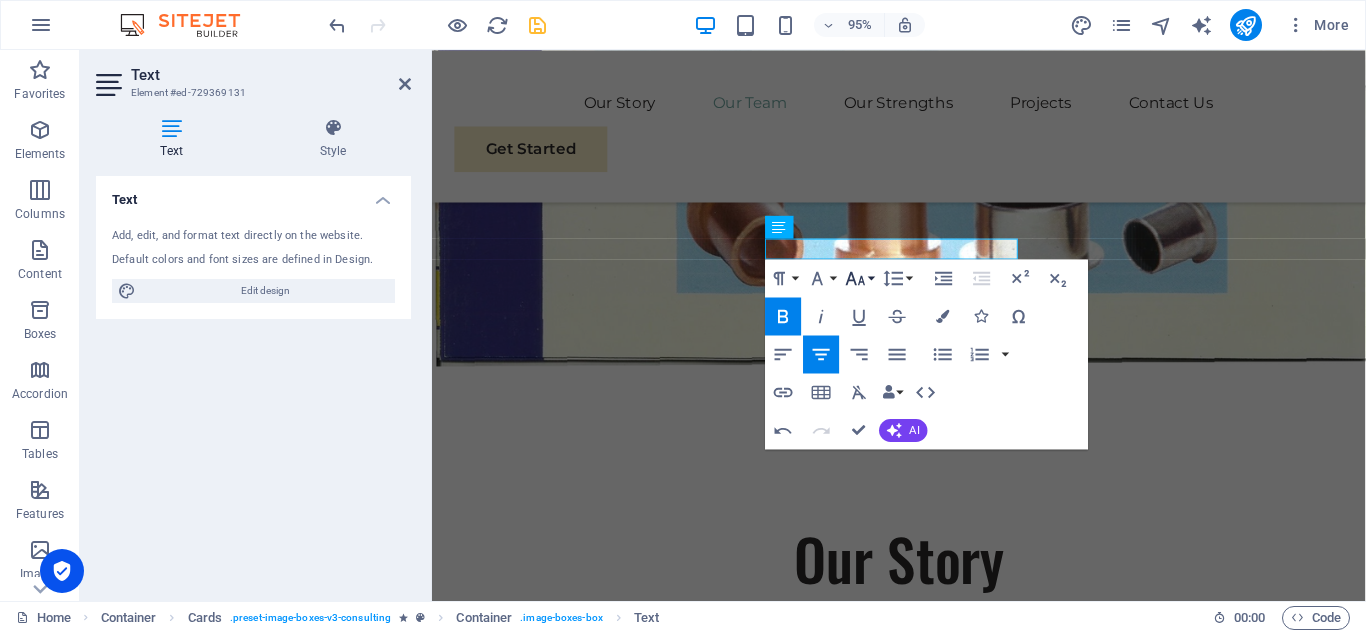 click 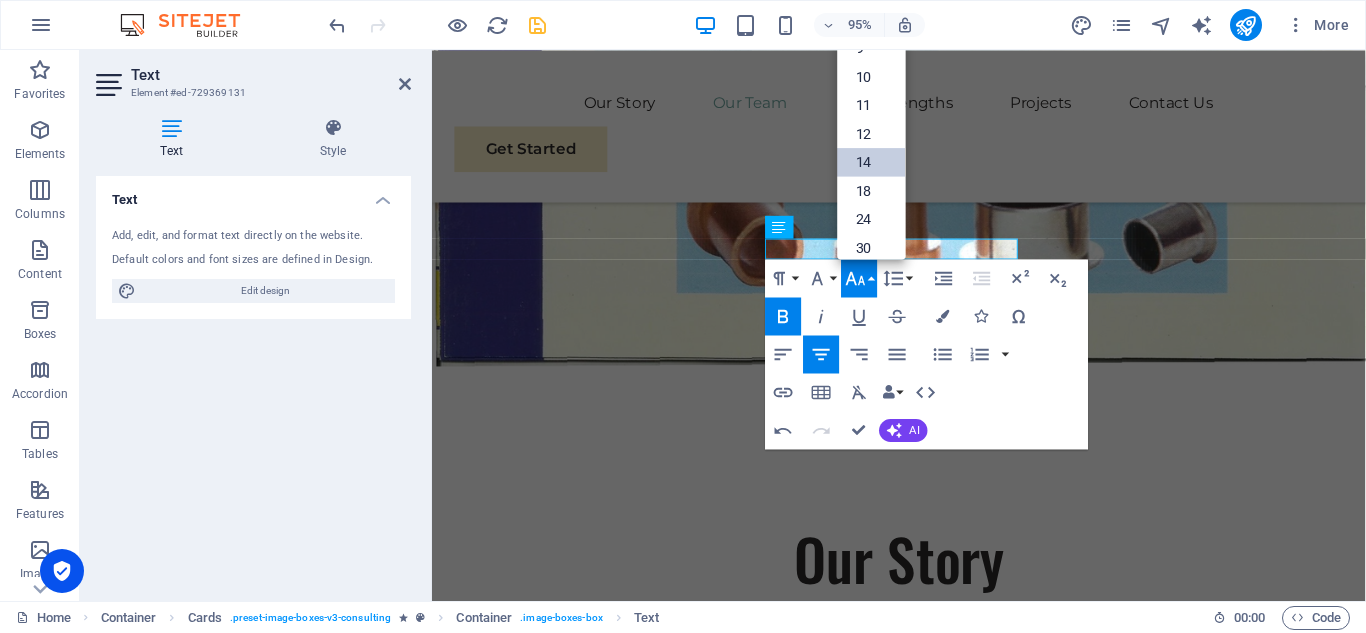 click on "14" at bounding box center (871, 162) 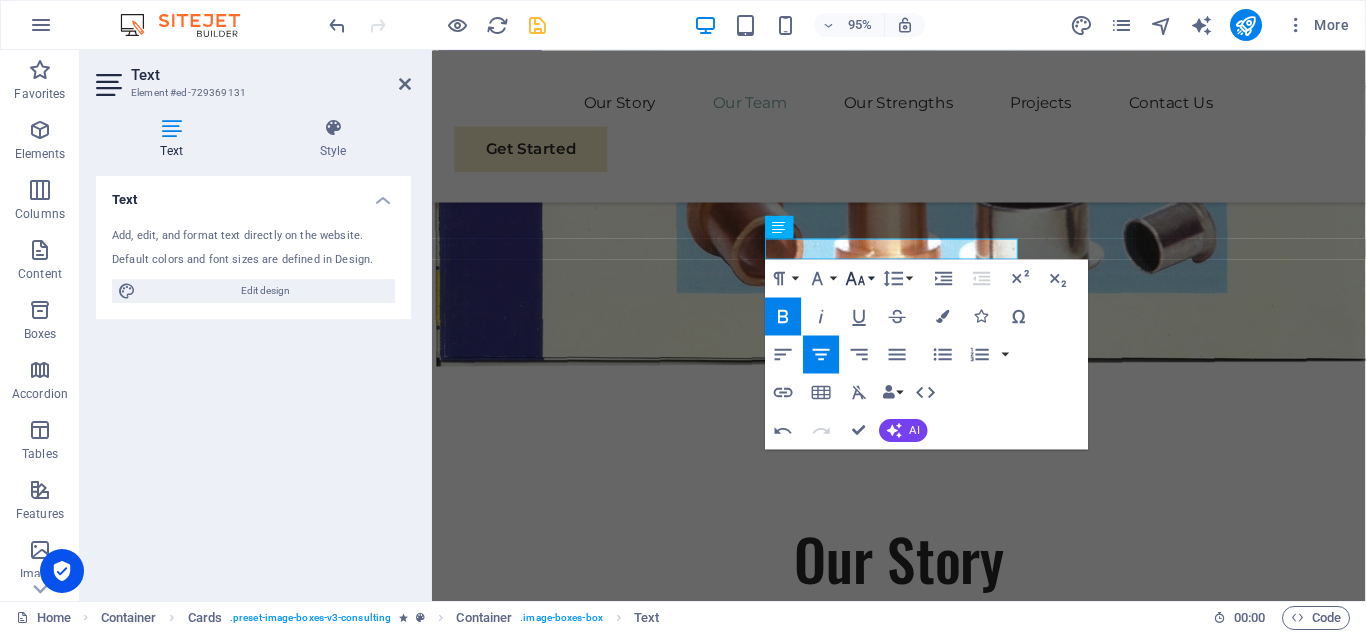 click on "Font Size" at bounding box center [859, 278] 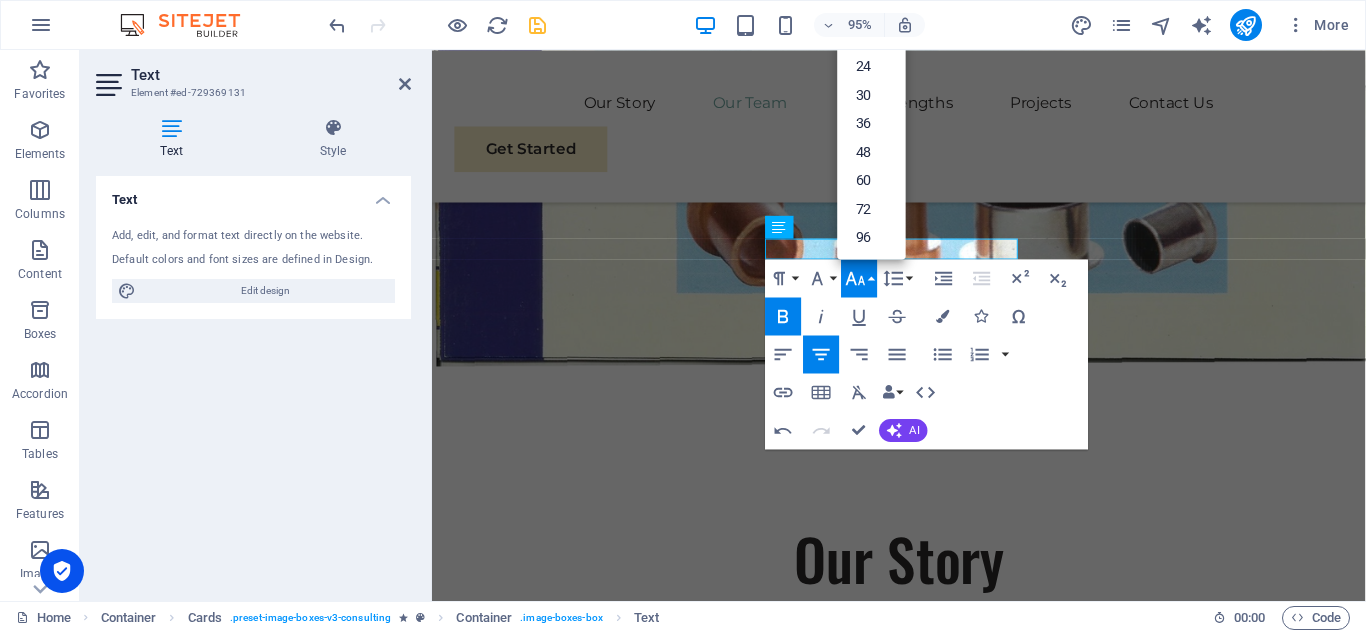 scroll, scrollTop: 161, scrollLeft: 0, axis: vertical 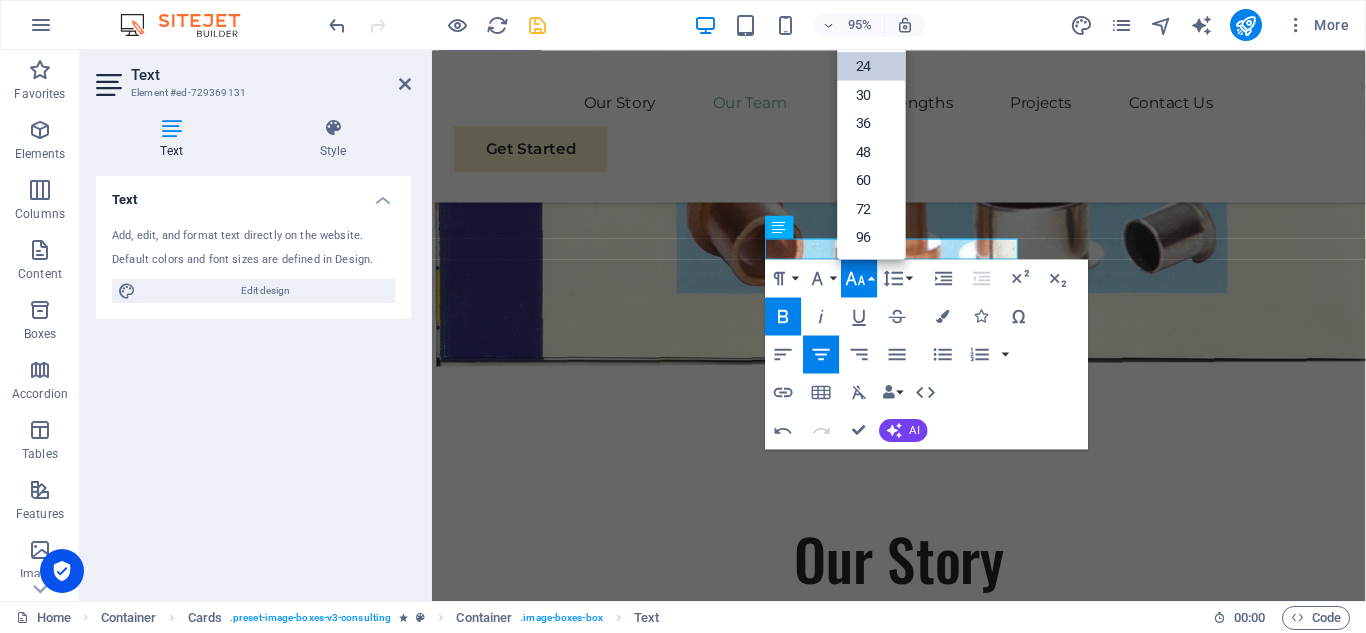 click on "24" at bounding box center [871, 66] 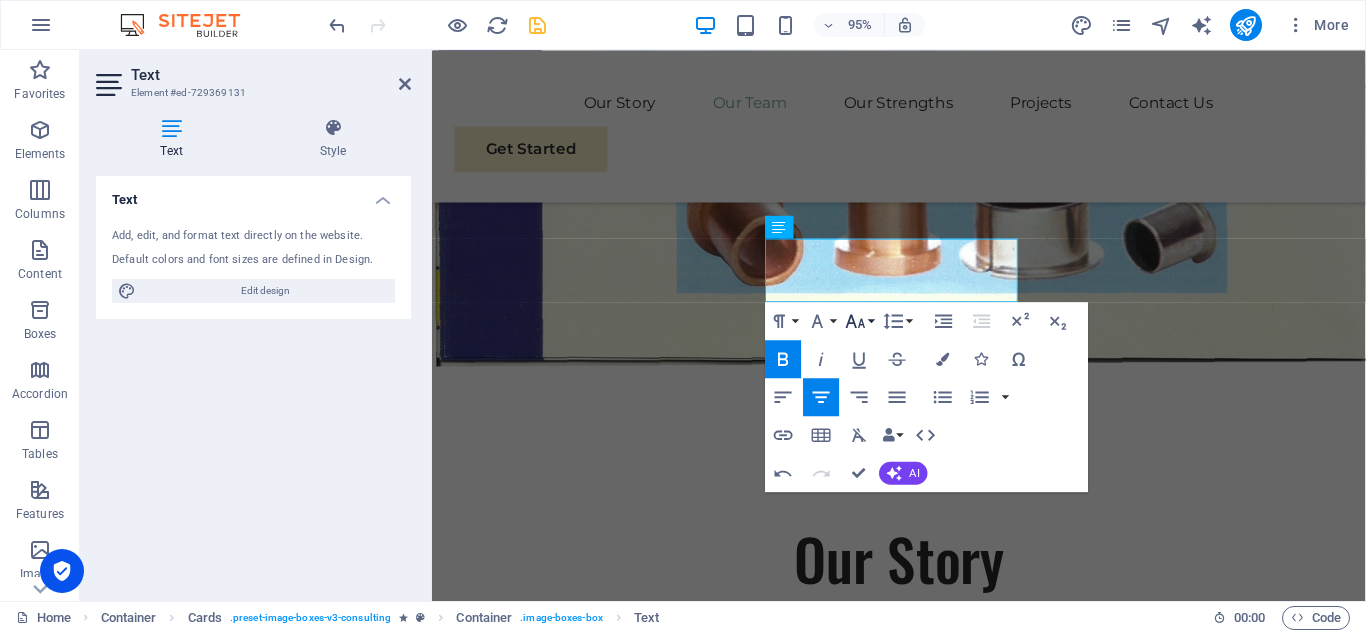 click on "Font Size" at bounding box center (859, 321) 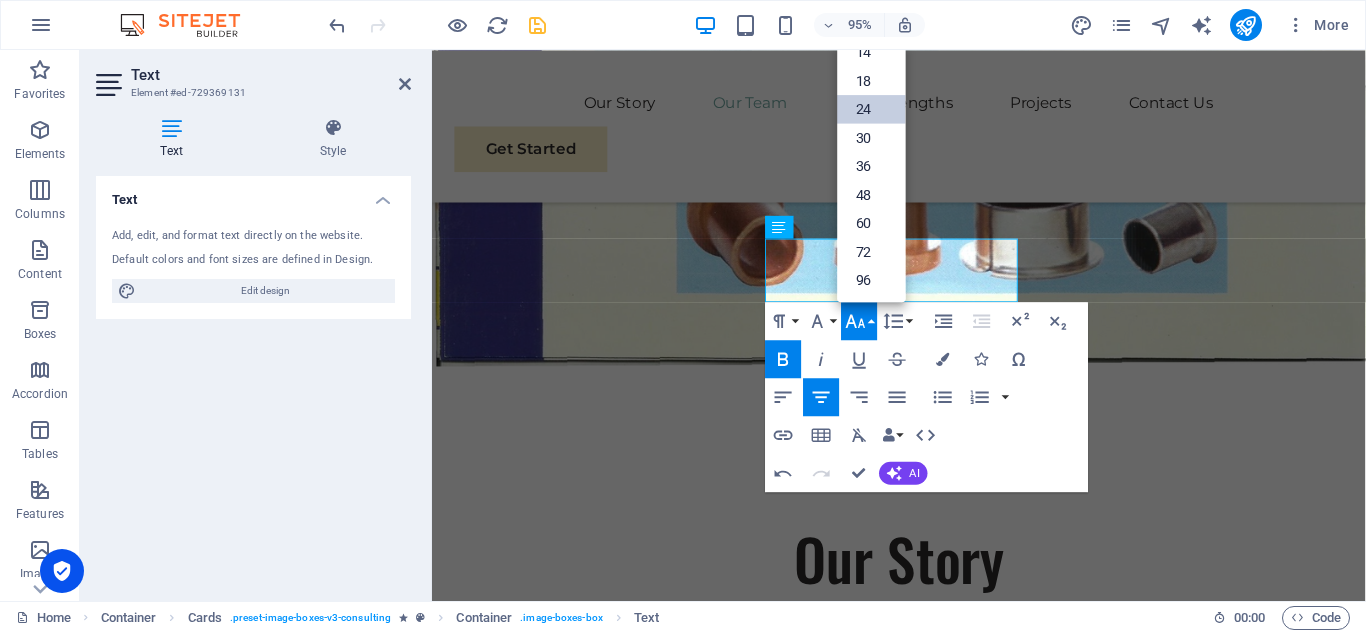 scroll, scrollTop: 161, scrollLeft: 0, axis: vertical 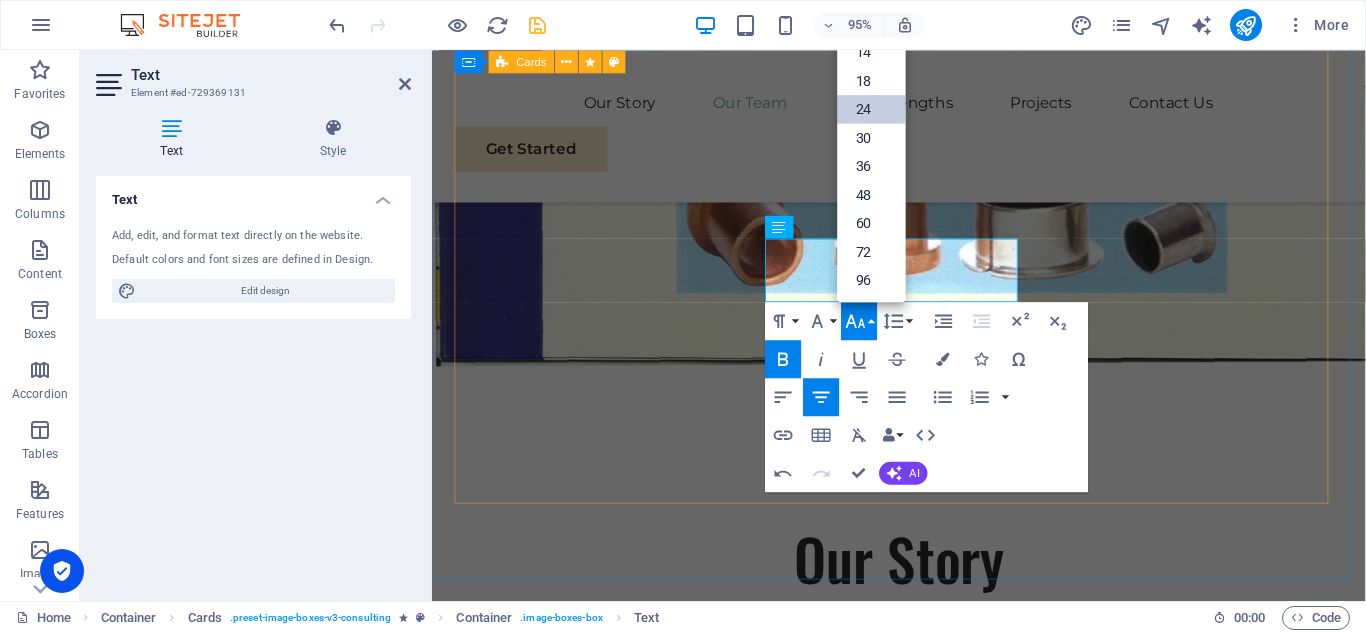 click on "Spacer" at bounding box center [0, 0] 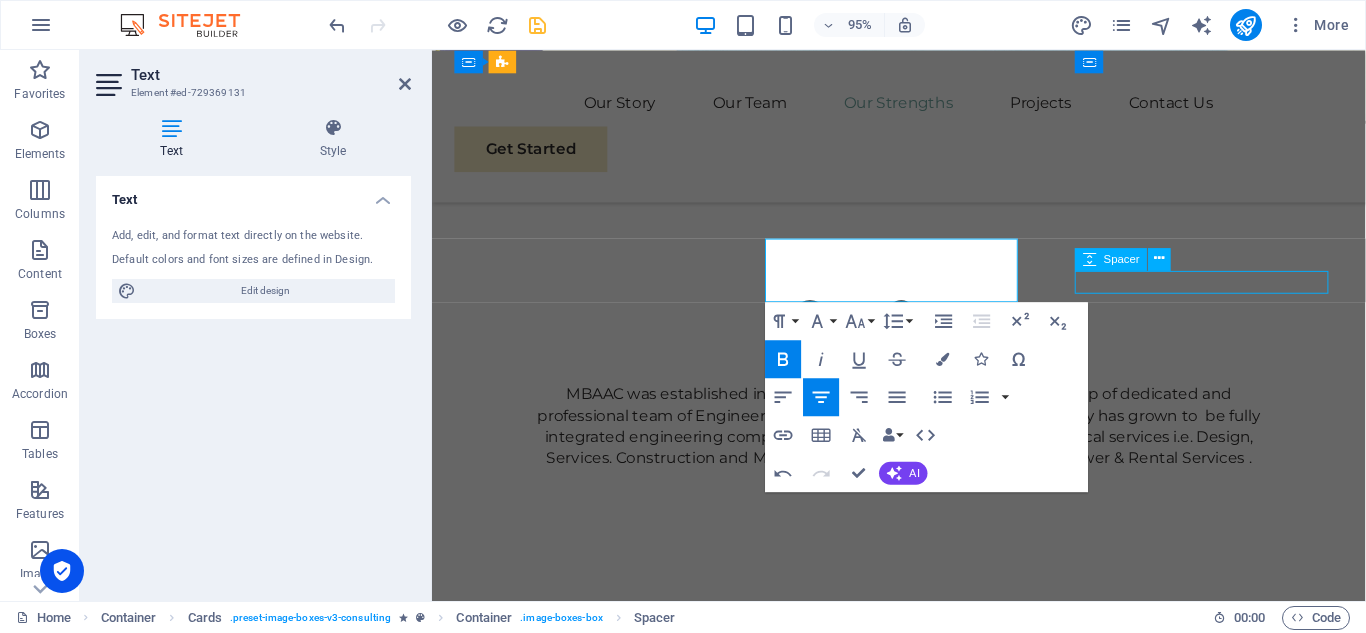 scroll, scrollTop: 4330, scrollLeft: 0, axis: vertical 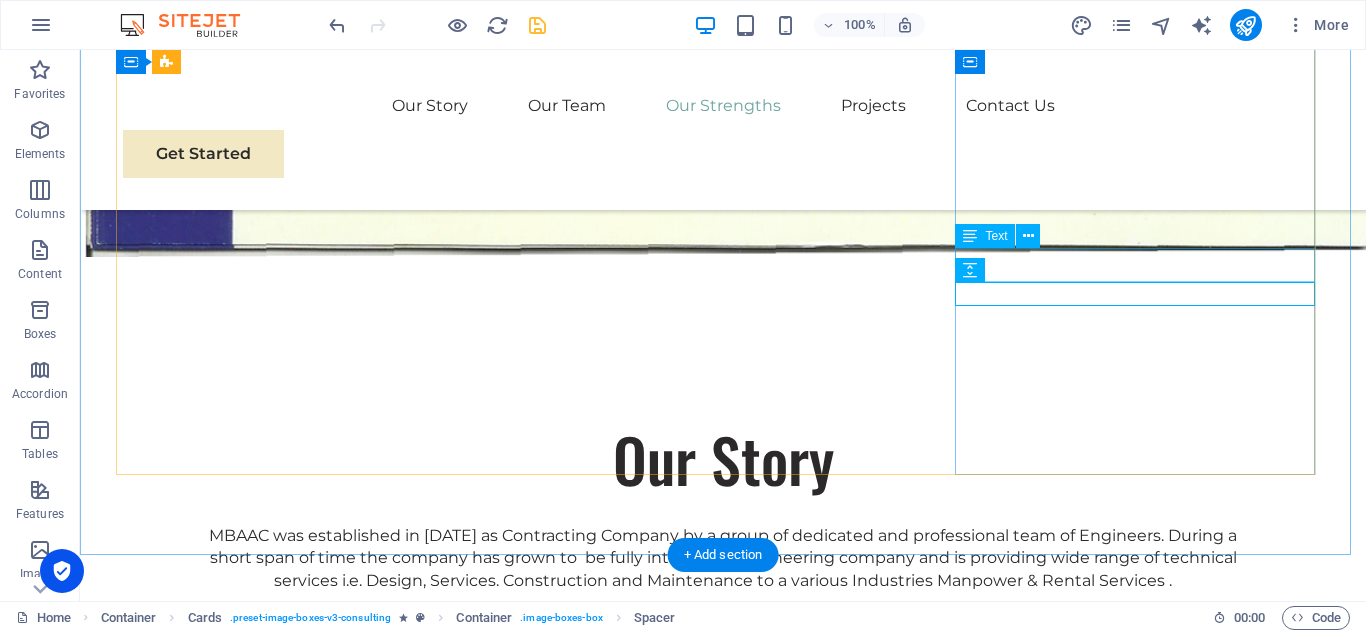 click on "M. [PERSON_NAME]" at bounding box center [303, 1999] 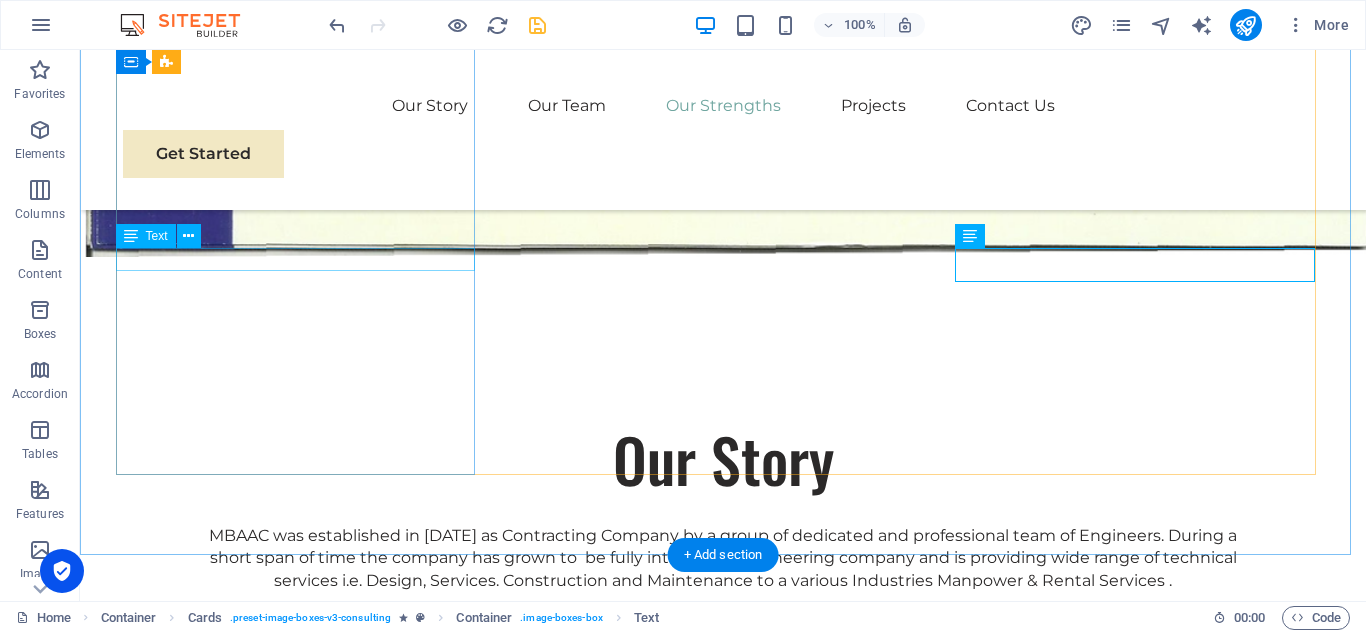 click on "[PERSON_NAME]" at bounding box center [303, 1153] 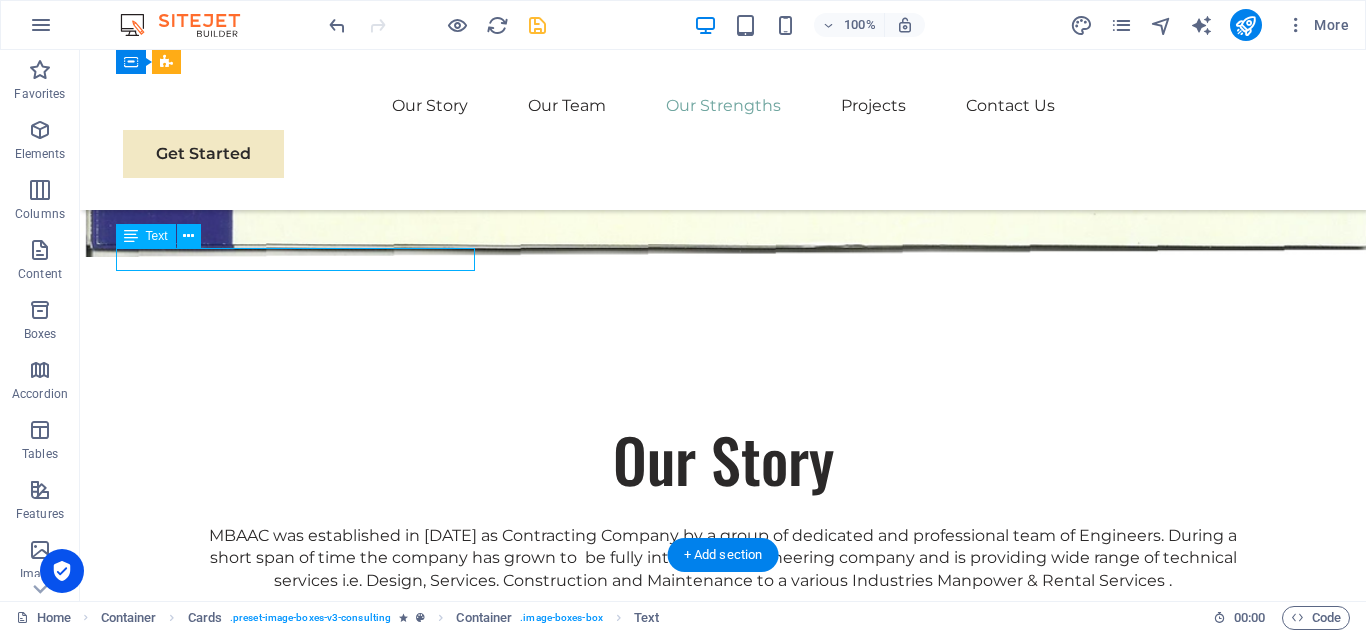 click on "[PERSON_NAME]" at bounding box center [303, 1153] 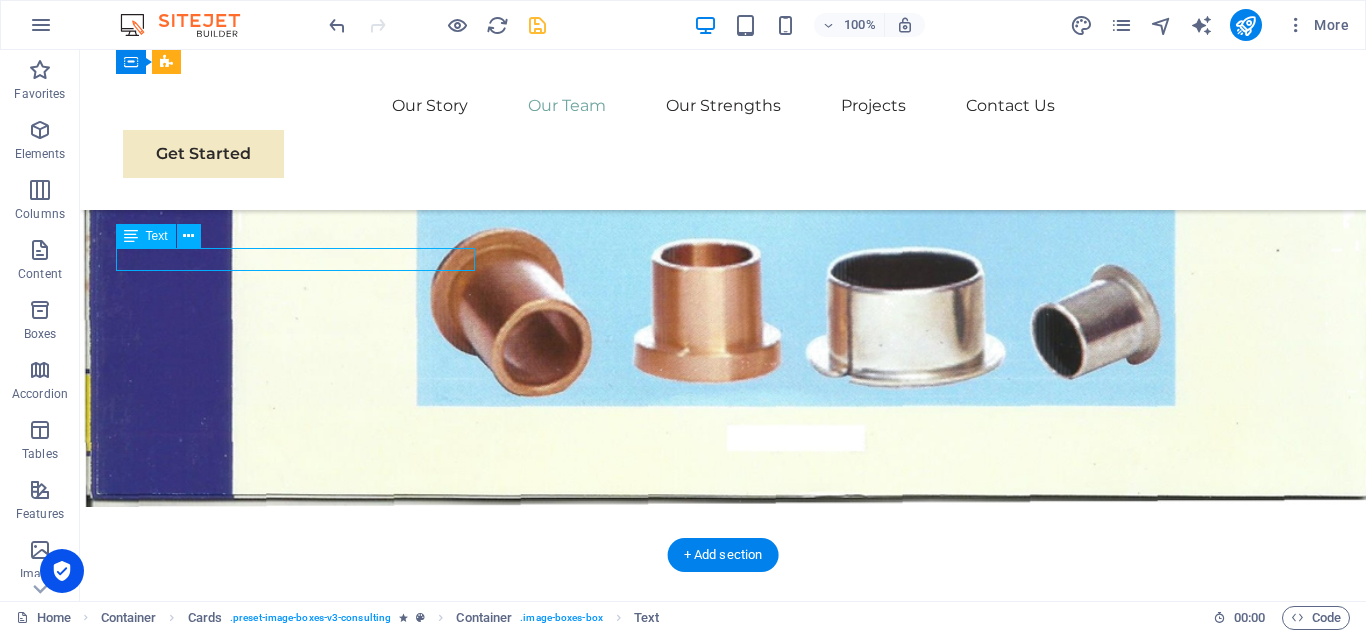 scroll, scrollTop: 4178, scrollLeft: 0, axis: vertical 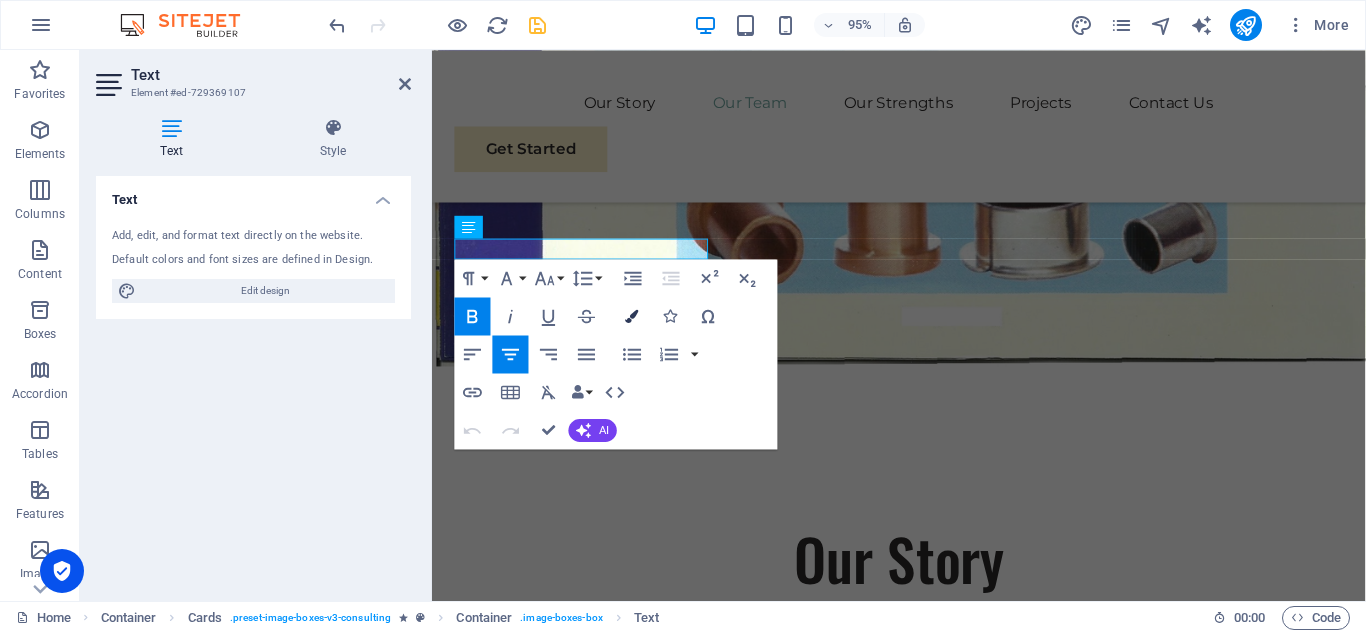 click on "Colors" at bounding box center [632, 316] 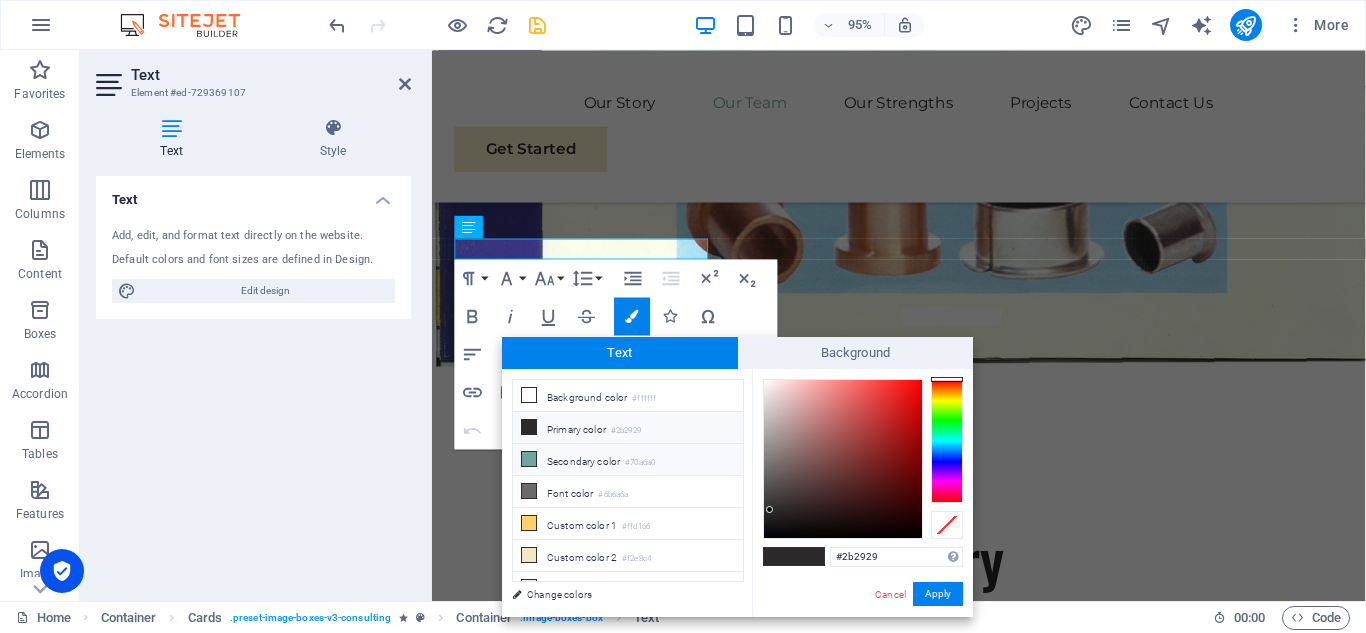 click on "Secondary color
#70a6a0" at bounding box center [628, 460] 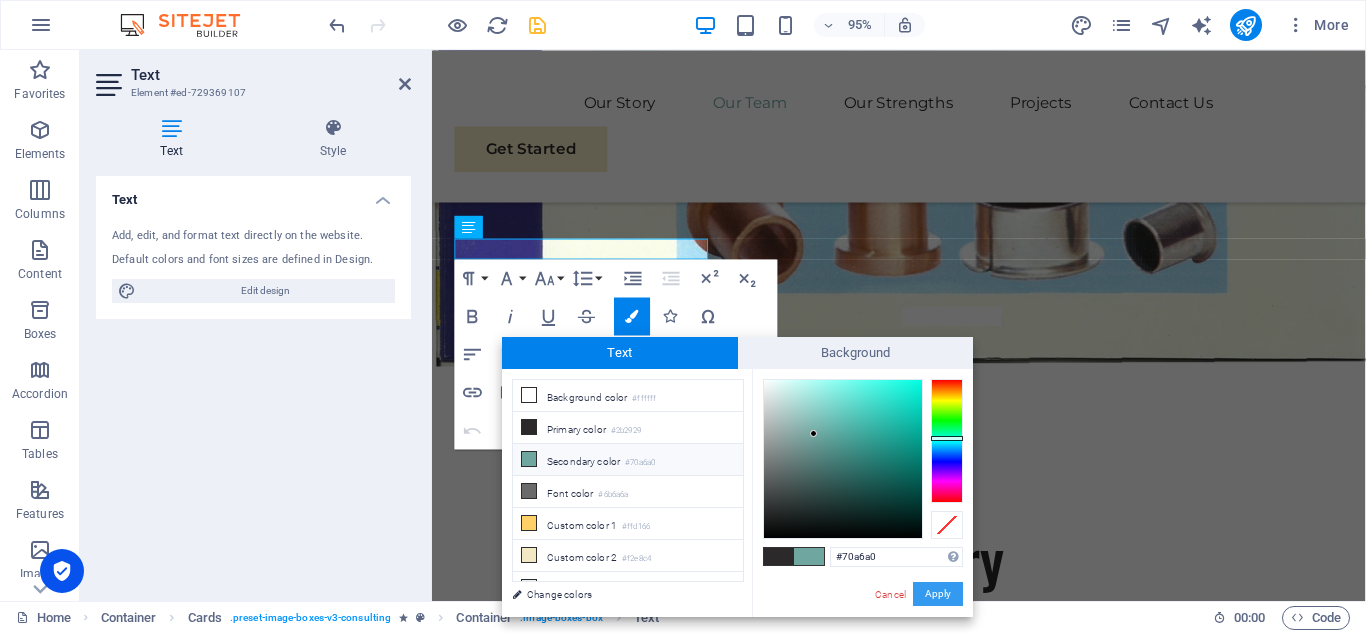 click on "Apply" at bounding box center [938, 594] 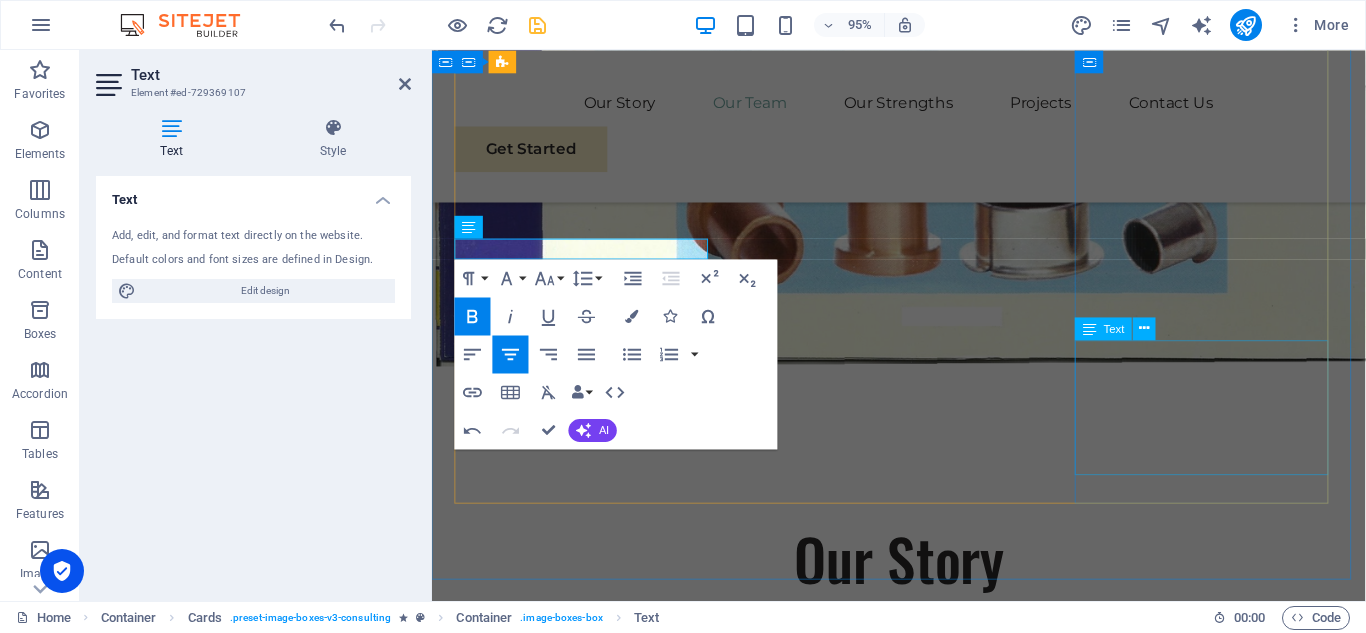 click on "Our QA/QC Consultant crafts innovative plans and strategy to drive growth and profitability for clients in [GEOGRAPHIC_DATA]." at bounding box center [592, 2528] 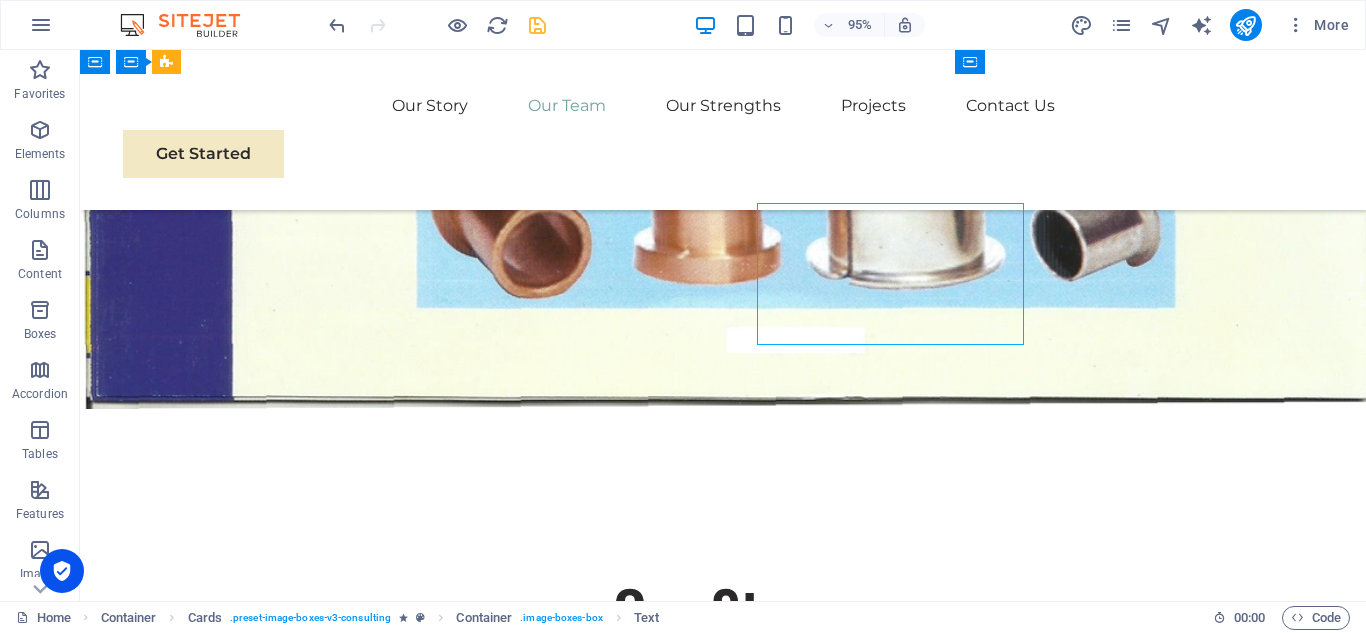 scroll, scrollTop: 4330, scrollLeft: 0, axis: vertical 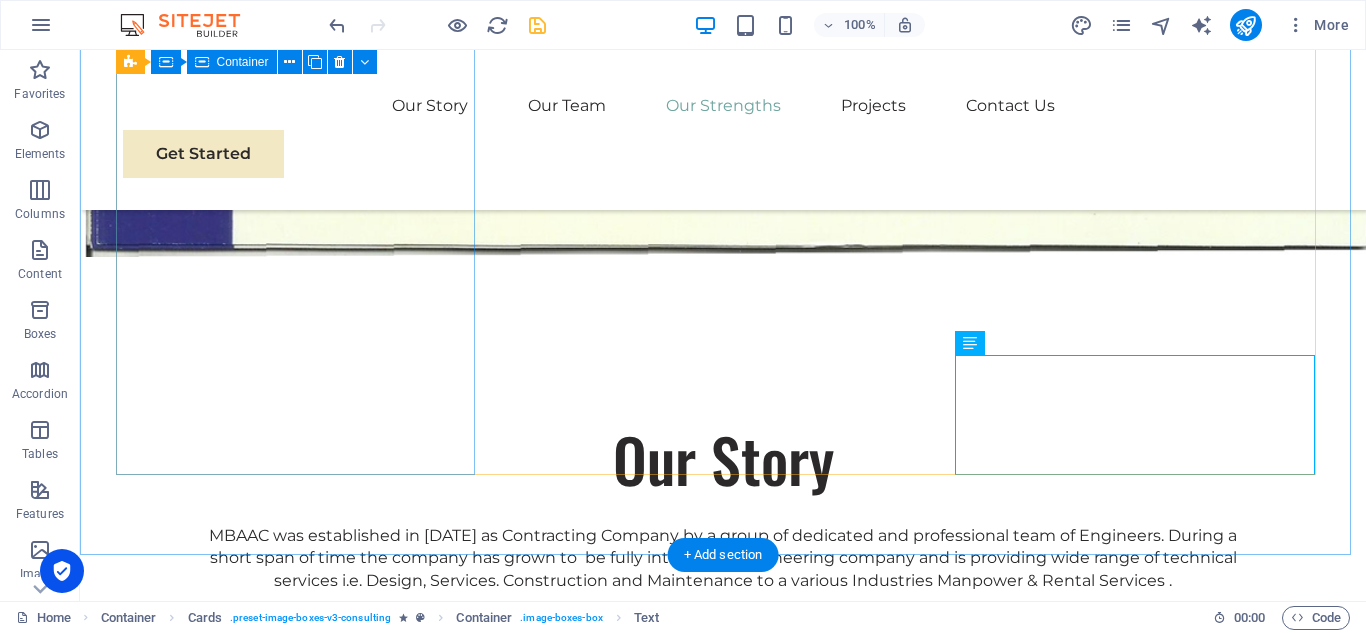 click on "Drop content here or  Add elements  Paste clipboard Neyaz Ahmad Managing Director  Our Managing Director specializes in All related industrial services  solutions, guiding clients toward eco-friendly and successful practices." at bounding box center (303, 1162) 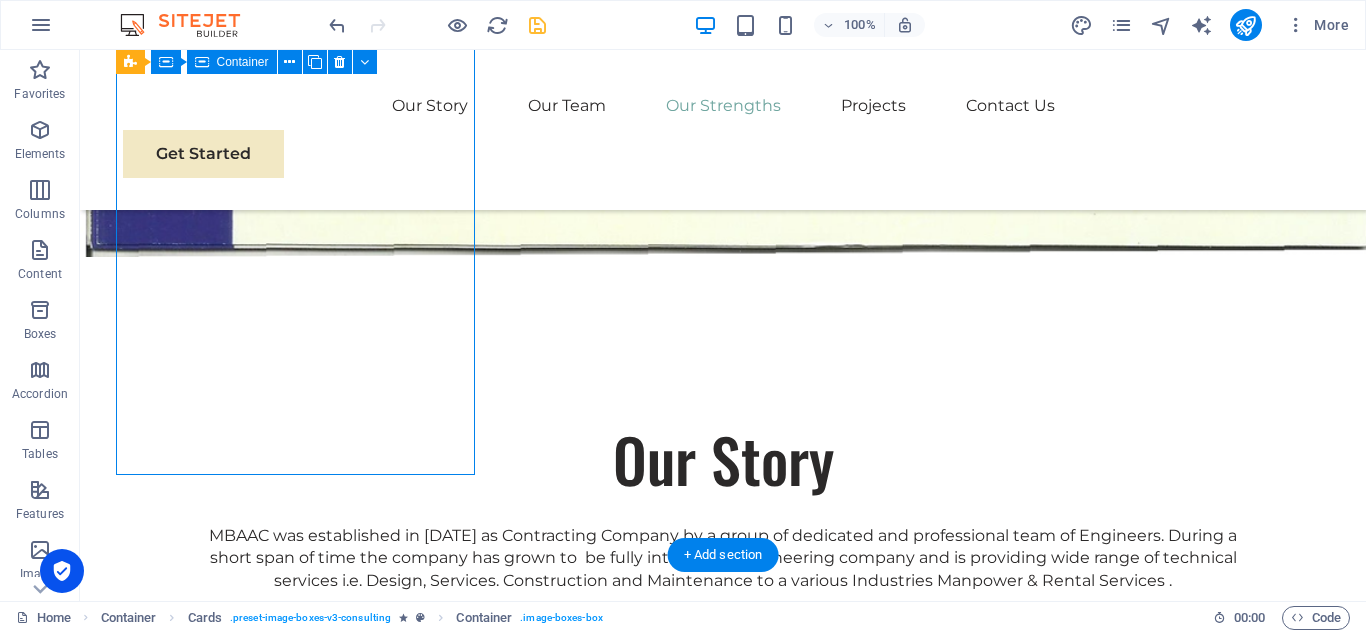 click on "Drop content here or  Add elements  Paste clipboard Neyaz Ahmad Managing Director  Our Managing Director specializes in All related industrial services  solutions, guiding clients toward eco-friendly and successful practices." at bounding box center [303, 1162] 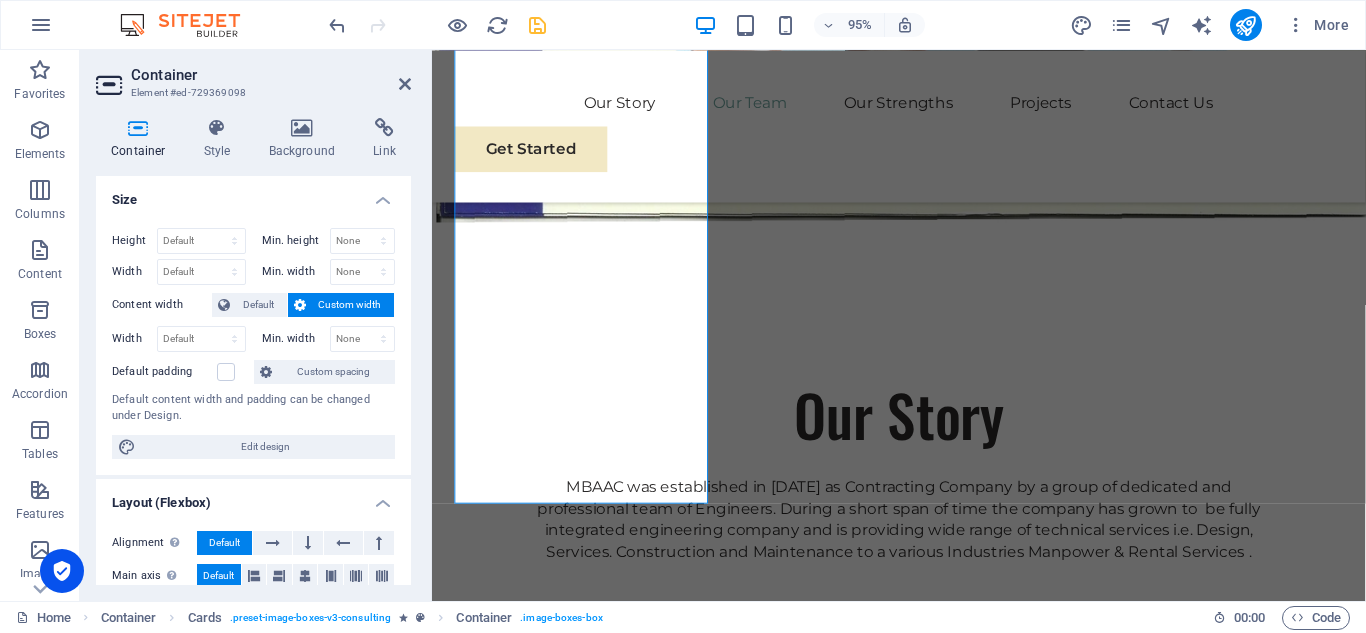 scroll, scrollTop: 4178, scrollLeft: 0, axis: vertical 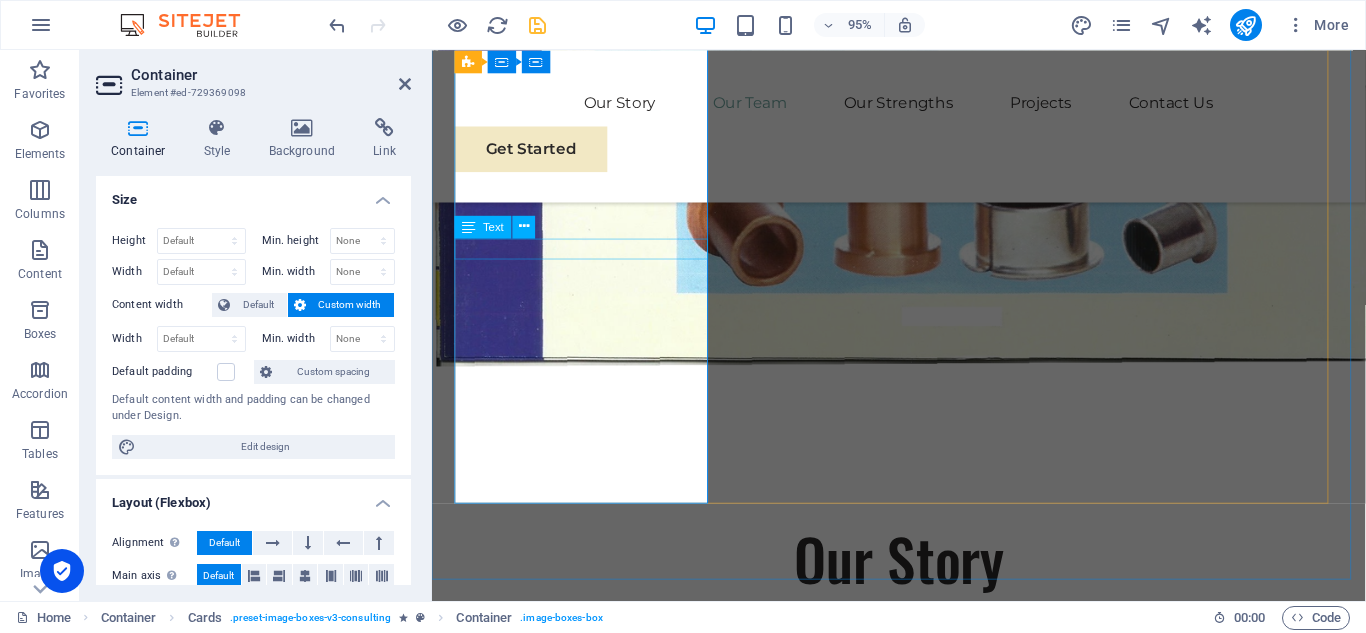 click on "[PERSON_NAME]" at bounding box center [592, 1338] 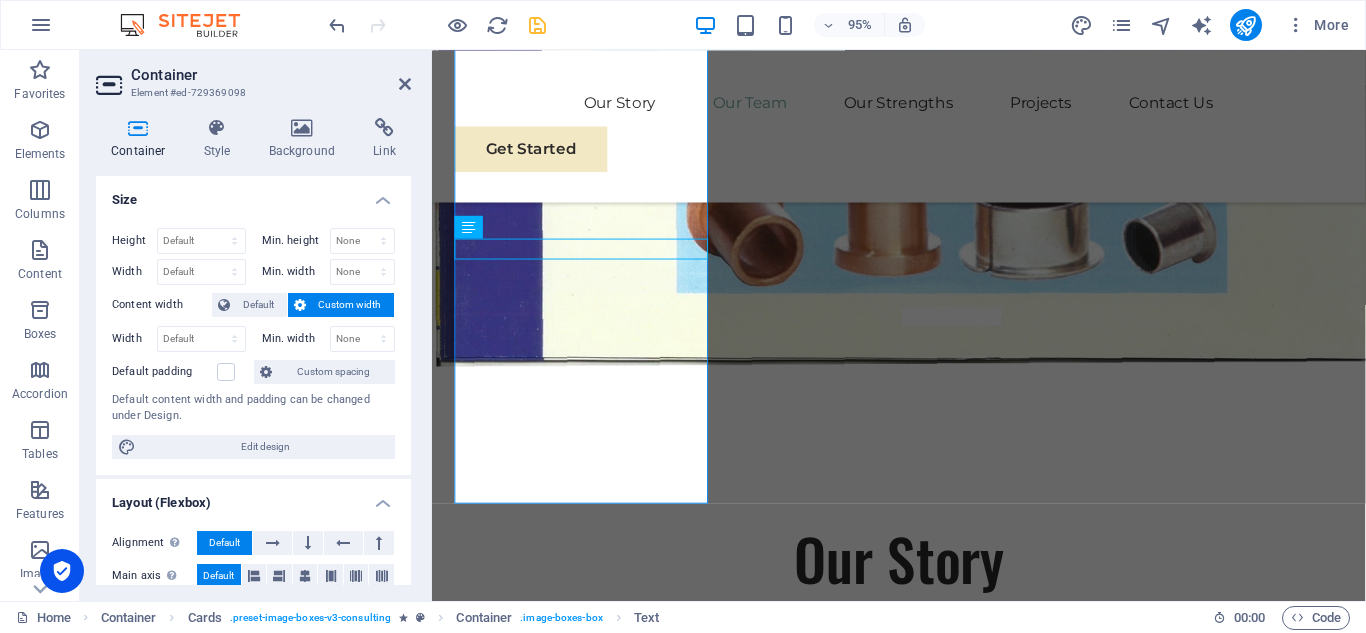 click on "Container Element #ed-729369098
Container Style Background Link Size Height Default px rem % vh vw Min. height None px rem % vh vw Width Default px rem % em vh vw Min. width None px rem % vh vw Content width Default Custom width Width Default px rem % em vh vw Min. width None px rem % vh vw Default padding Custom spacing Default content width and padding can be changed under Design. Edit design Layout (Flexbox) Alignment Determines the flex direction. Default Main axis Determine how elements should behave along the main axis inside this container (justify content). Default Side axis Control the vertical direction of the element inside of the container (align items). Default Wrap Default On Off Fill Controls the distances and direction of elements on the y-axis across several lines (align content). Default Accessibility ARIA helps assistive technologies (like screen readers) to understand the role, state, and behavior of web elements Role The ARIA role defines the purpose of an element.  None" at bounding box center (256, 325) 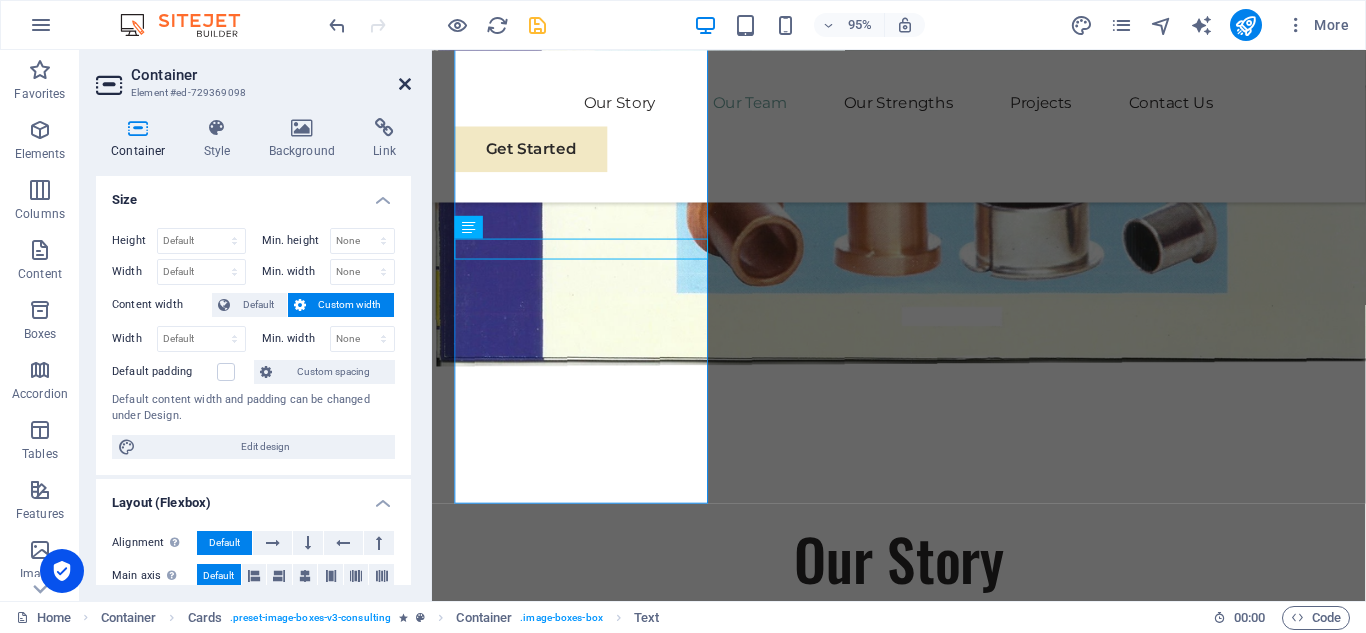 drag, startPoint x: 408, startPoint y: 82, endPoint x: 327, endPoint y: 32, distance: 95.189285 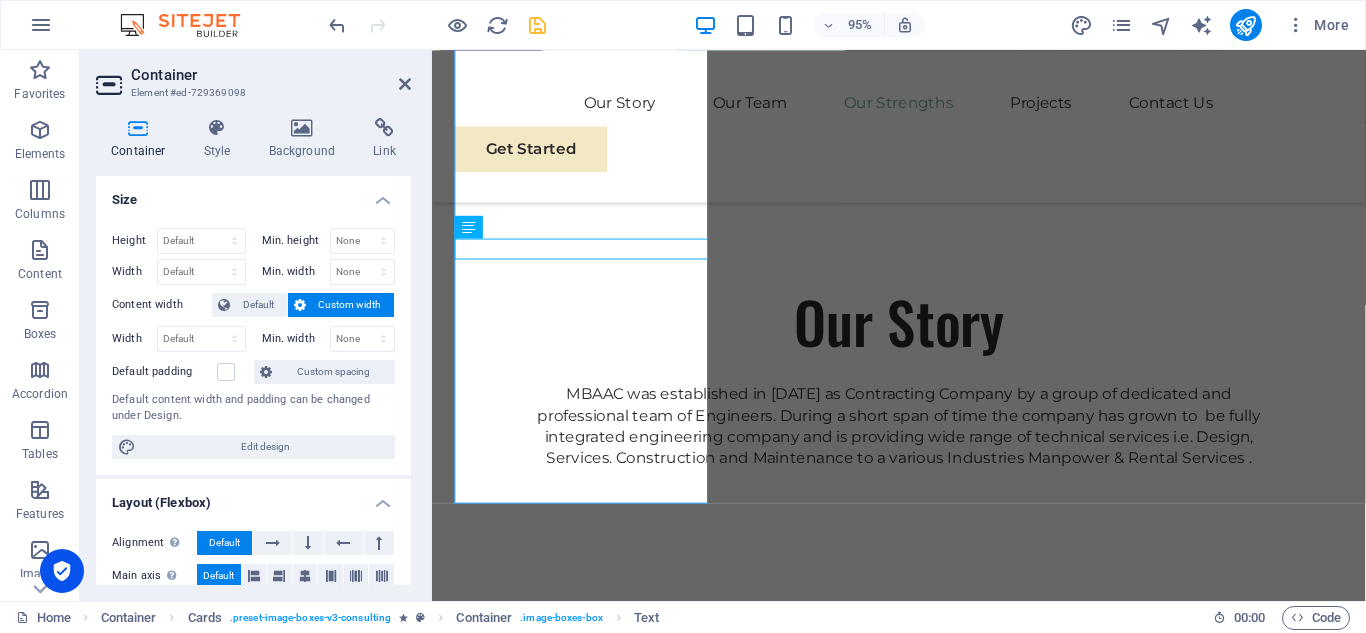 scroll, scrollTop: 4330, scrollLeft: 0, axis: vertical 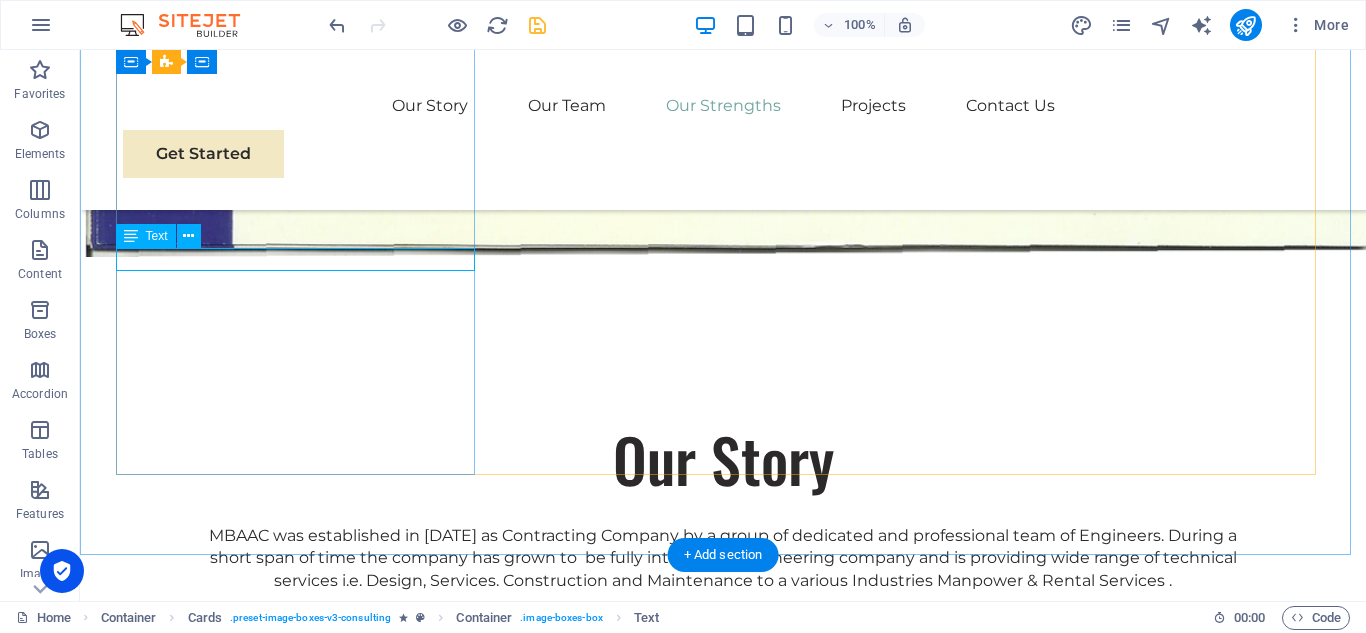 click on "[PERSON_NAME]" at bounding box center (303, 1153) 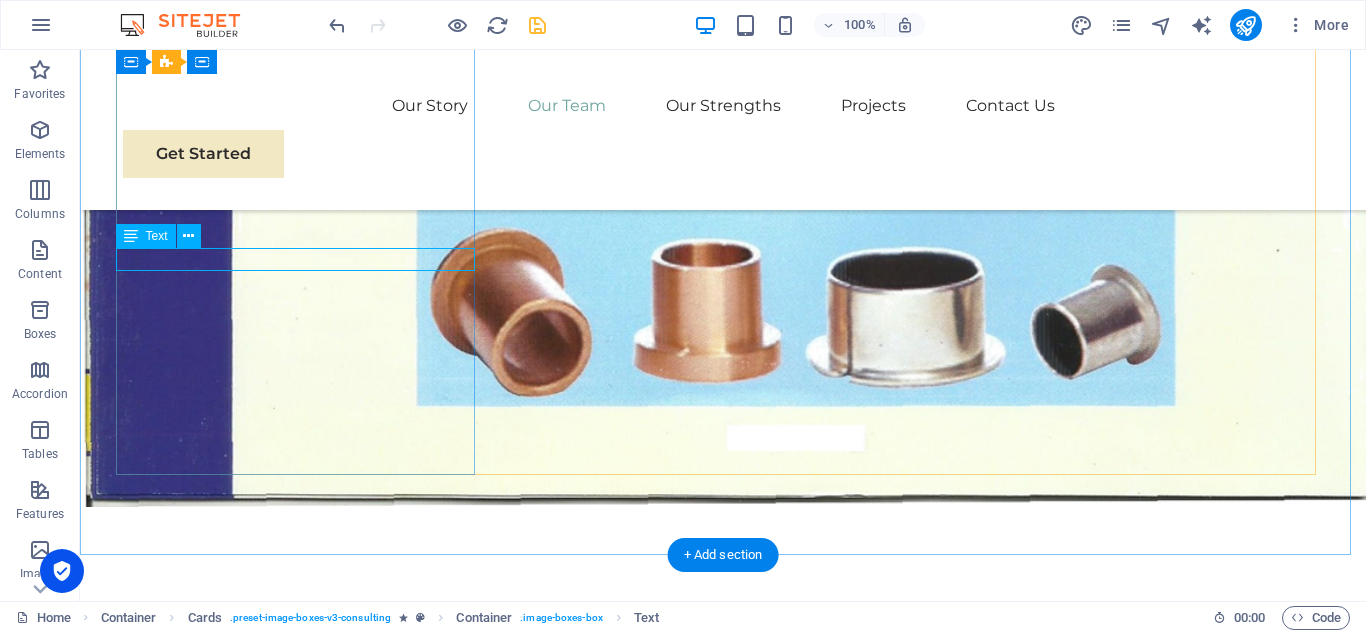 scroll, scrollTop: 4178, scrollLeft: 0, axis: vertical 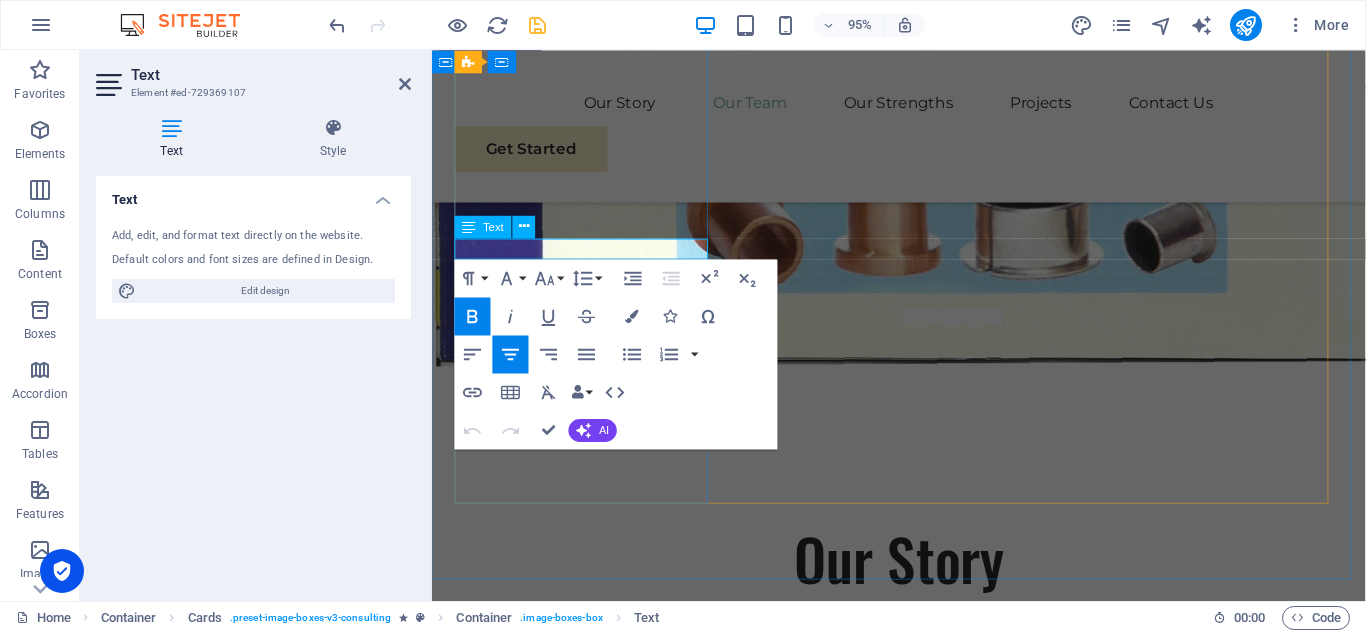 drag, startPoint x: 650, startPoint y: 260, endPoint x: 483, endPoint y: 258, distance: 167.01198 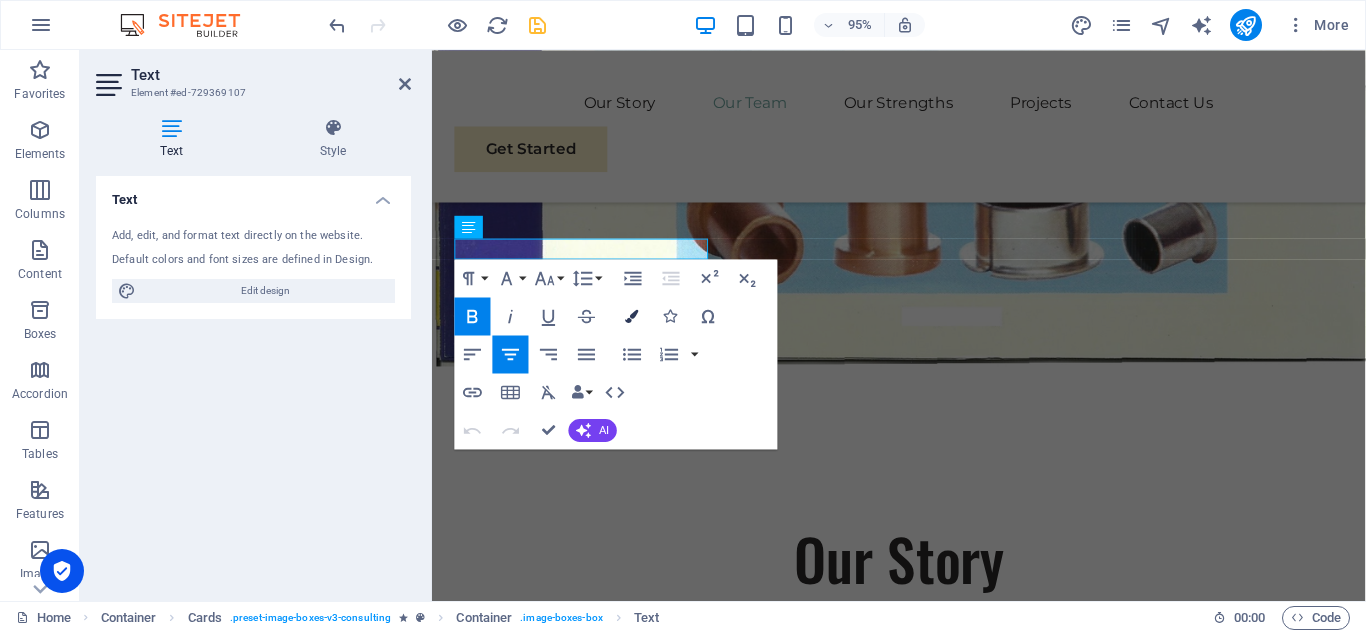 click at bounding box center [632, 315] 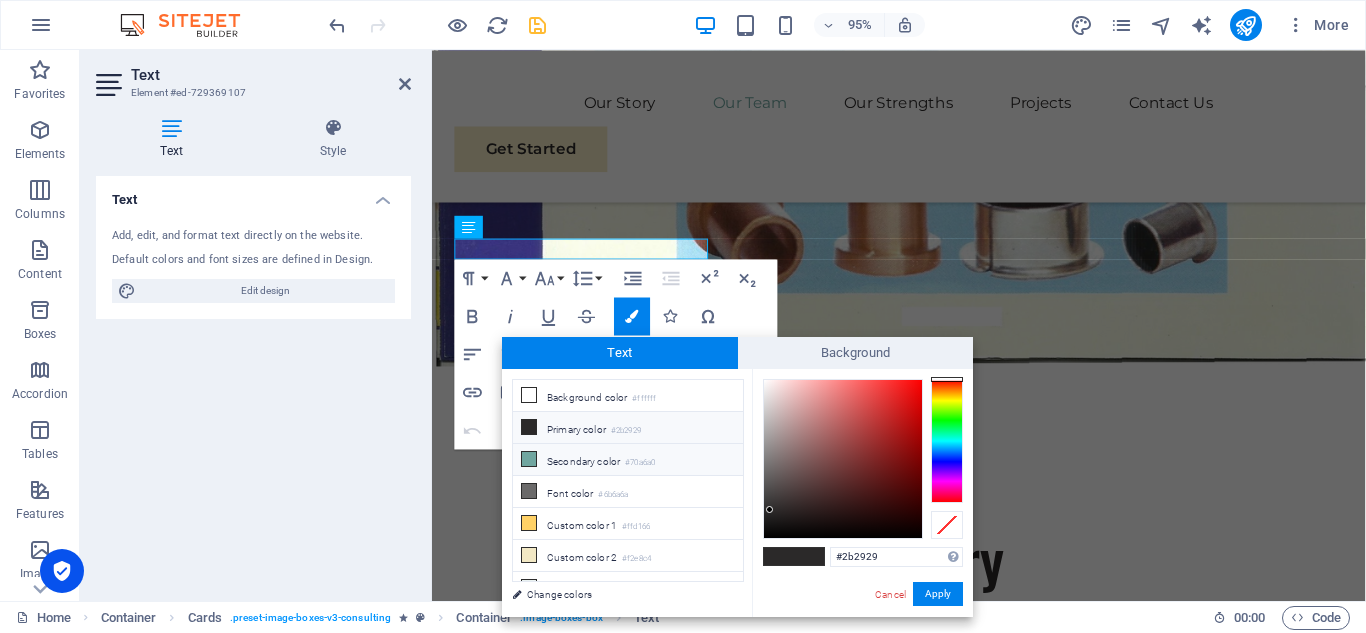 click on "Secondary color
#70a6a0" at bounding box center (628, 460) 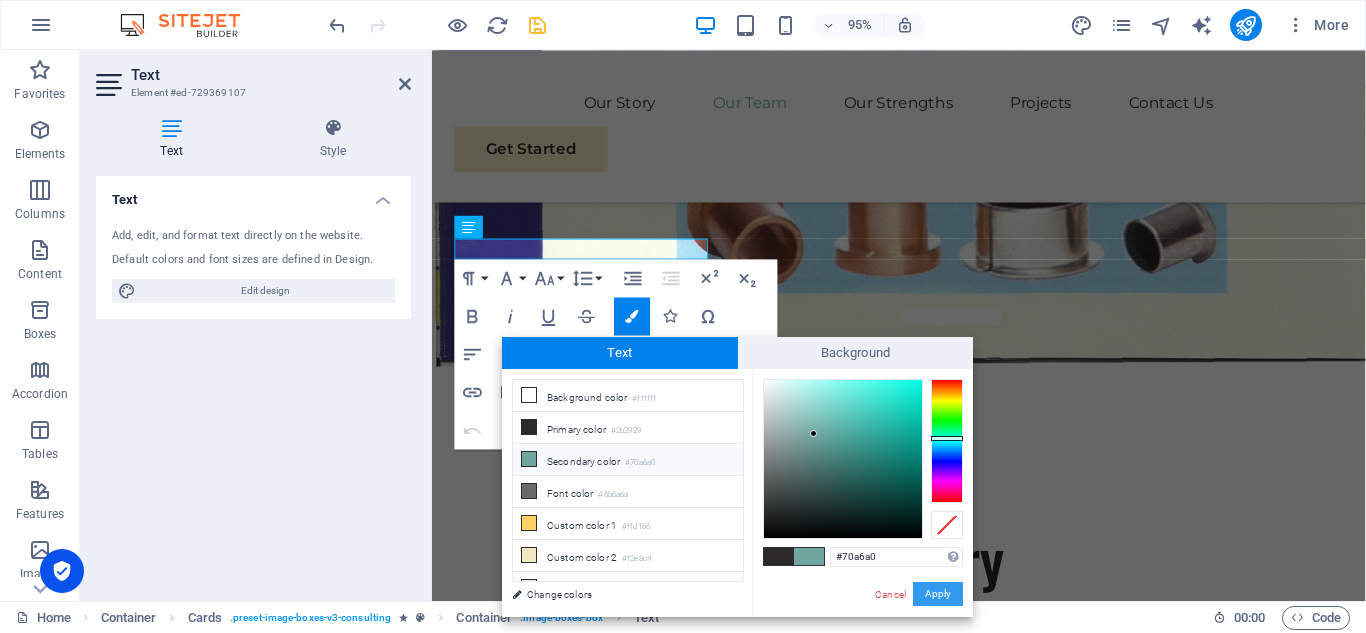 click on "Apply" at bounding box center (938, 594) 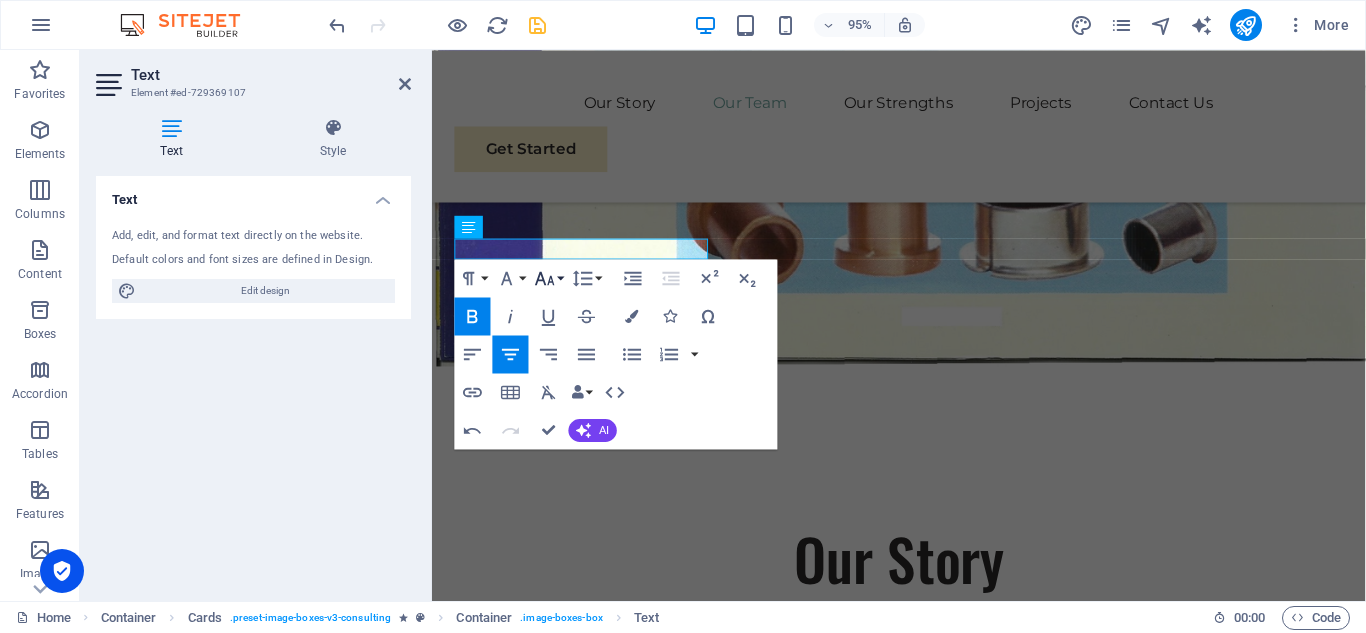 click on "Font Size" at bounding box center [549, 278] 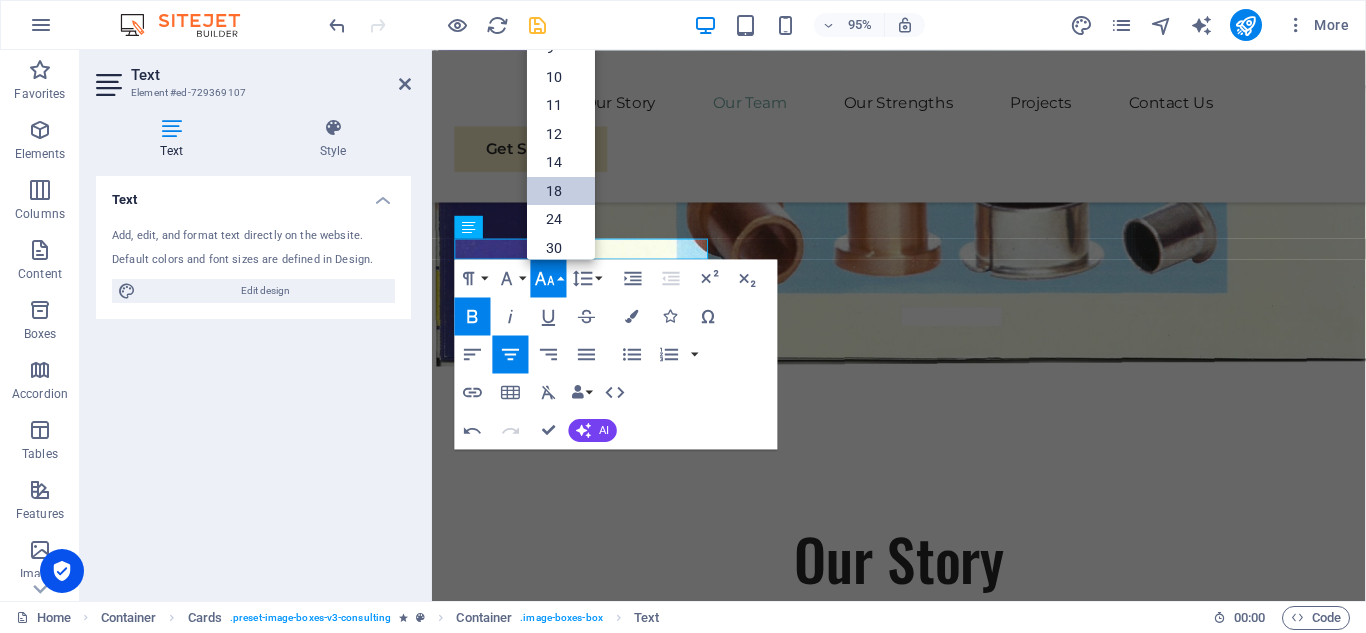 click on "18" at bounding box center (561, 190) 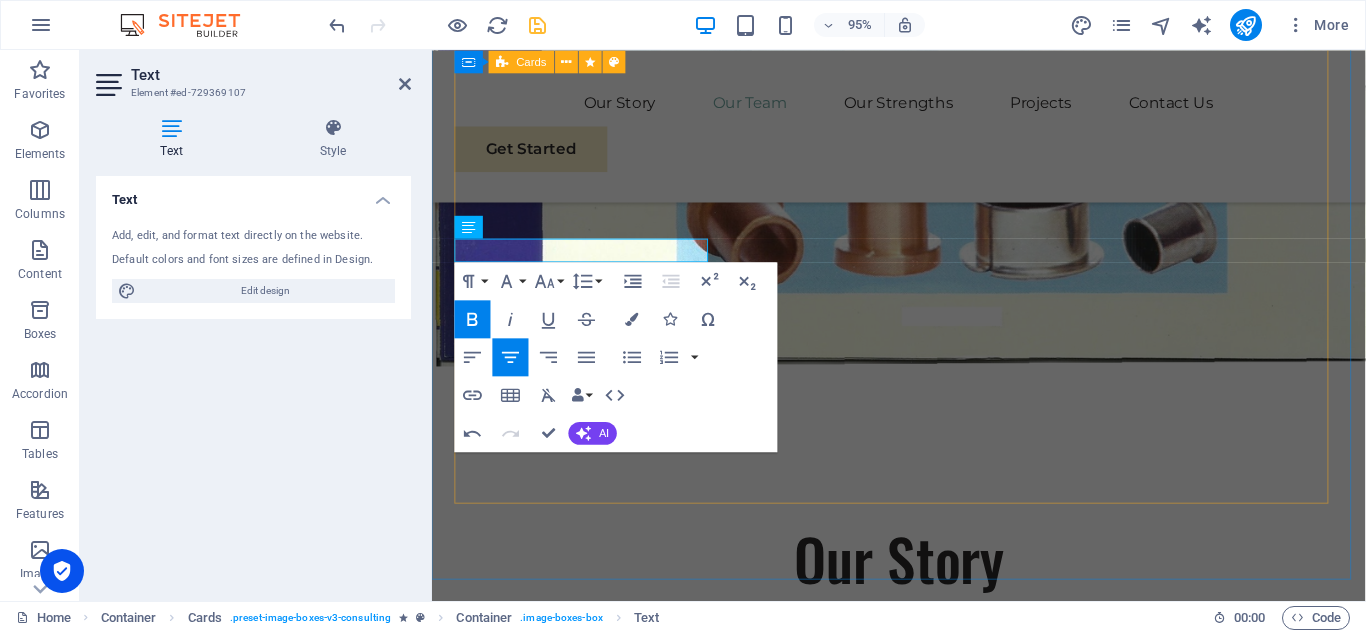 click on "Drop content here or  Add elements  Paste clipboard Neyaz Ahmad Managing Director  Our Managing Director specializes in All related industrial services  solutions, guiding clients toward eco-friendly and successful practices. Drop content here or  Add elements  Paste clipboard Mohammad Fareed General Manager Our General Manager Analyst extracts insights from data, helping clients make informed decisions and optimize strategies. Drop content here or  Add elements  Paste clipboard M. Ateeq Ashraf QA/QC Consultant Our QA/QC Consultant crafts innovative plans and strategy to drive growth and profitability for clients in Saudi Arabia." at bounding box center [923, 1866] 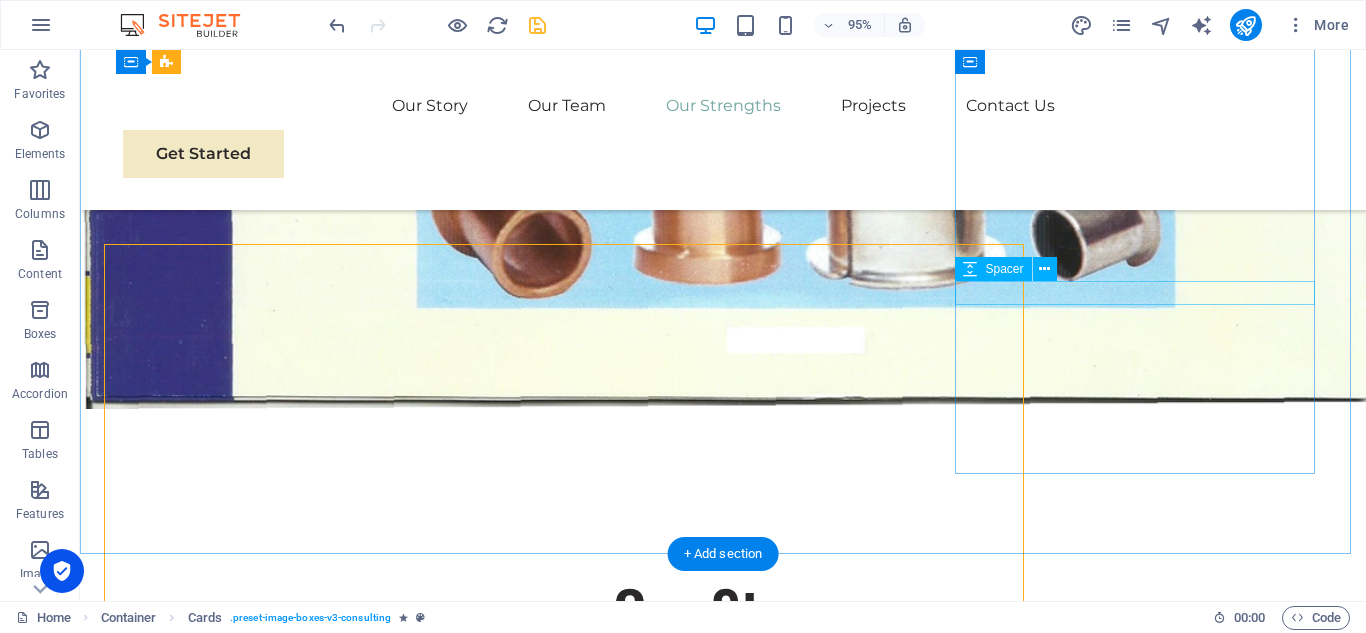 scroll, scrollTop: 4330, scrollLeft: 0, axis: vertical 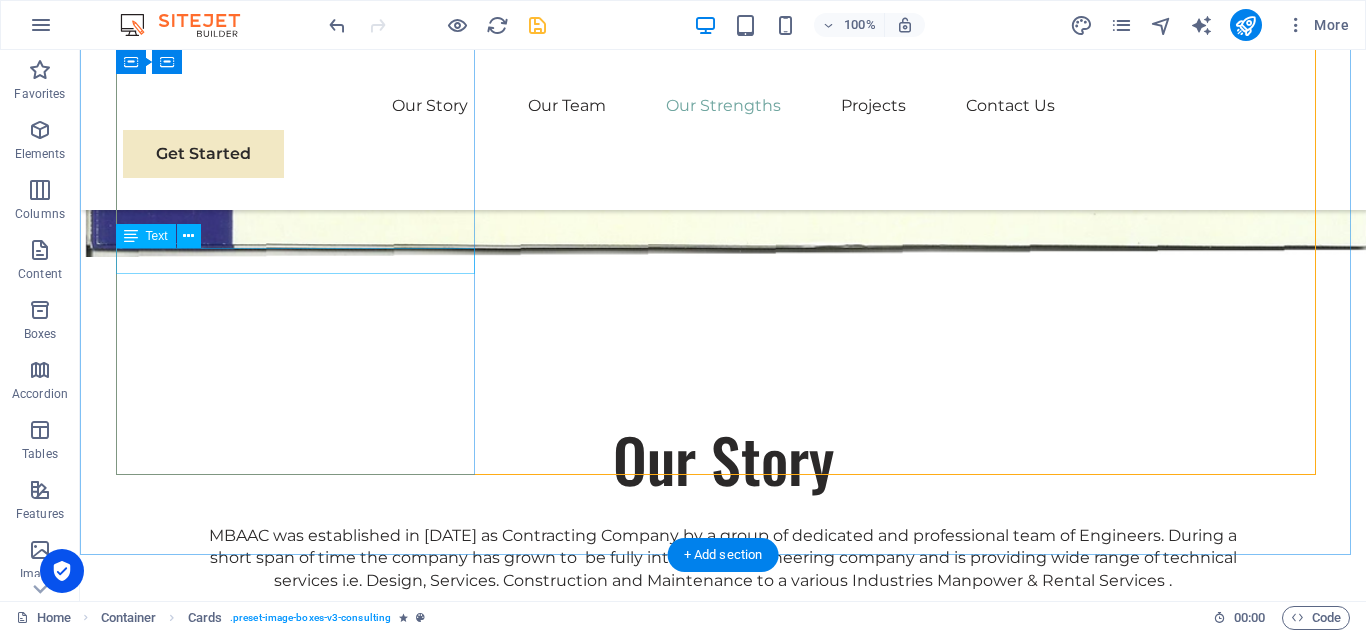 click on "[PERSON_NAME]" at bounding box center (303, 1154) 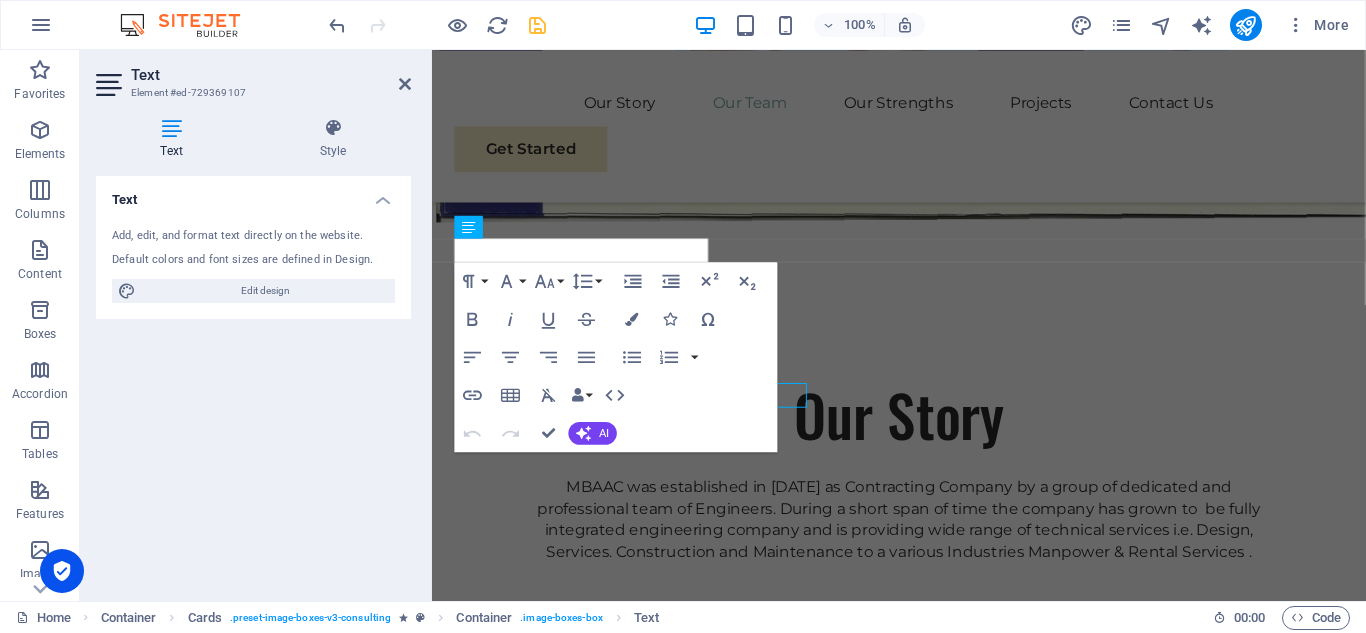 scroll, scrollTop: 4178, scrollLeft: 0, axis: vertical 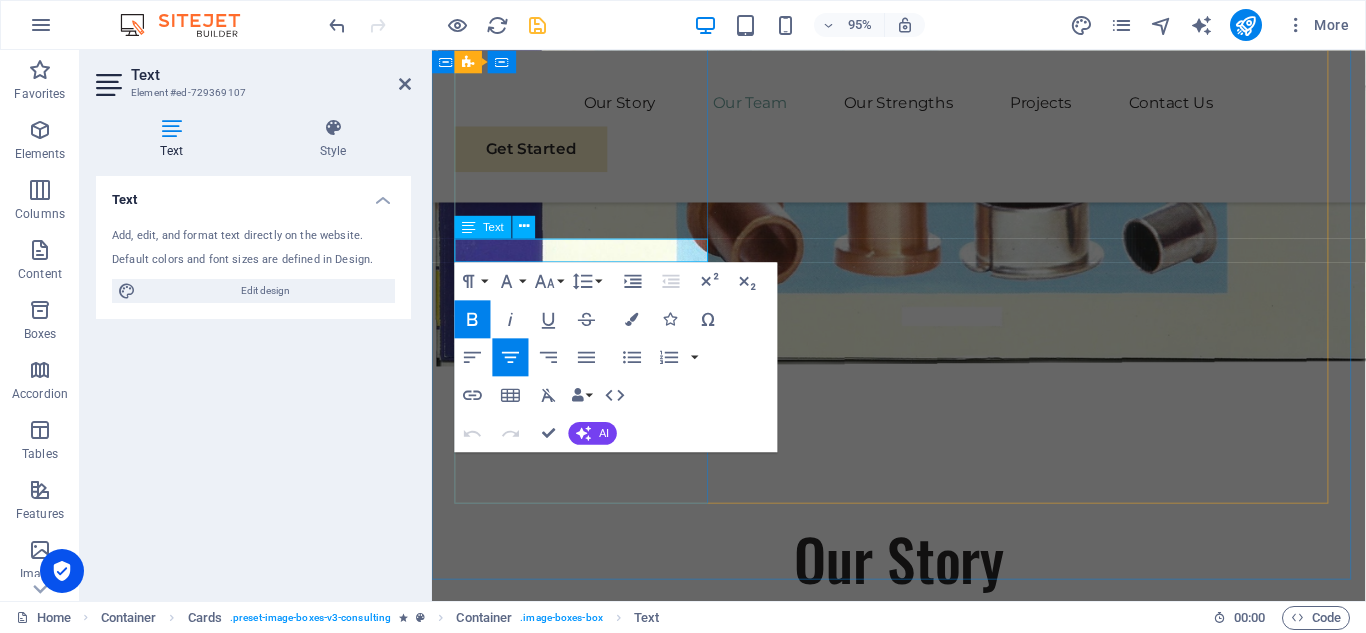 drag, startPoint x: 657, startPoint y: 258, endPoint x: 496, endPoint y: 268, distance: 161.31026 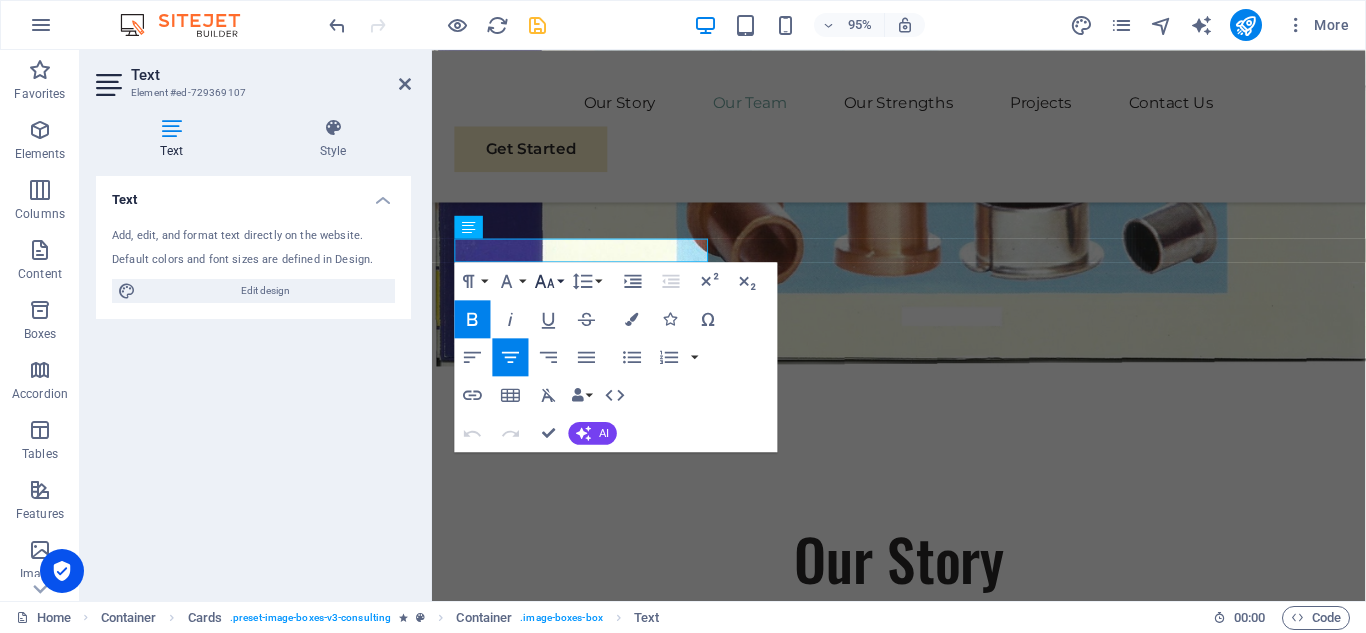 click on "Font Size" at bounding box center [549, 281] 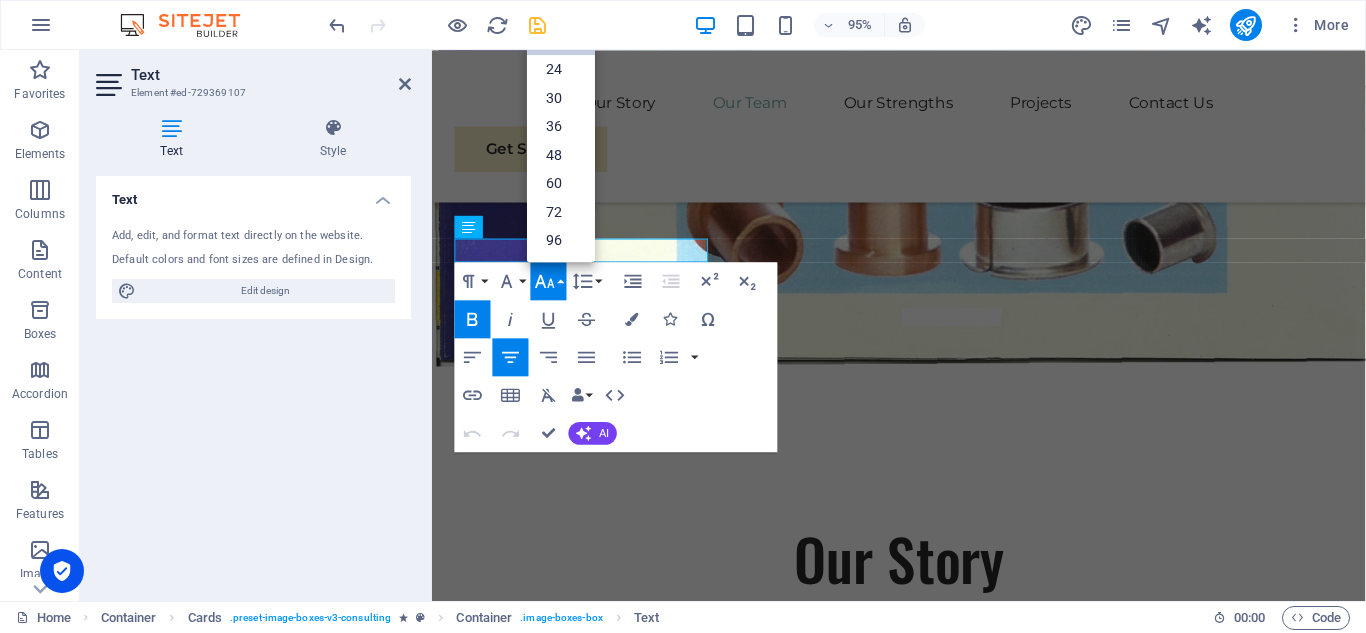 scroll, scrollTop: 161, scrollLeft: 0, axis: vertical 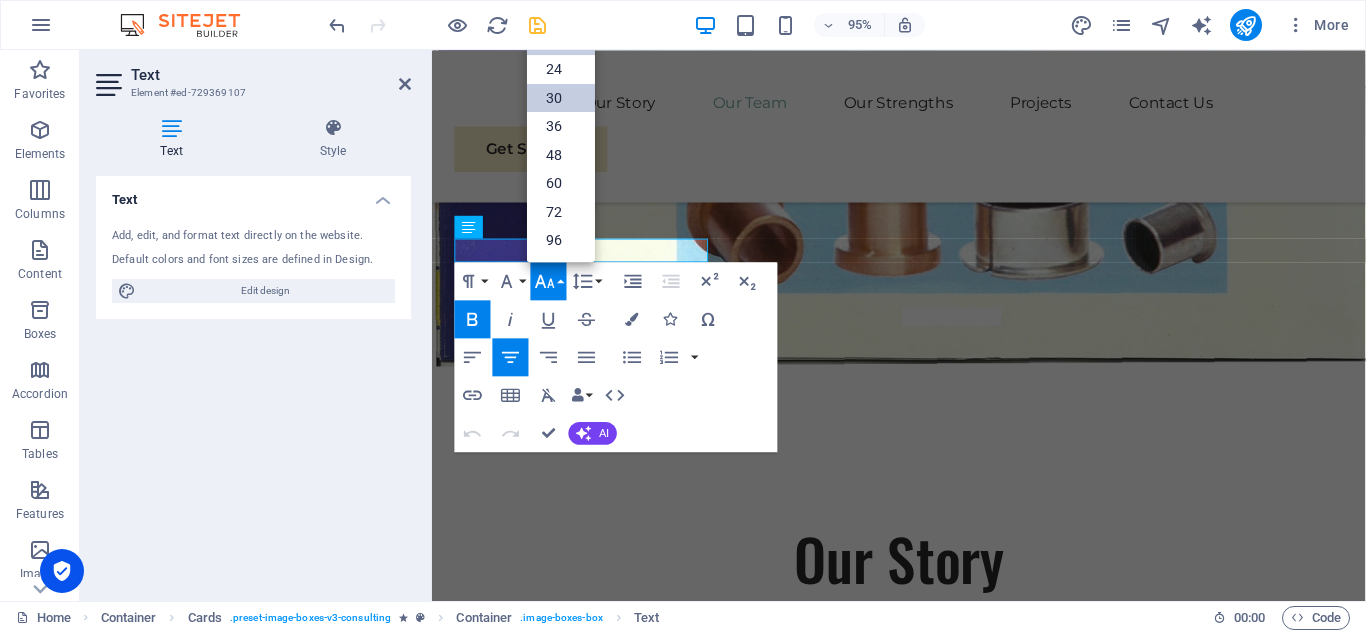 click on "30" at bounding box center (561, 97) 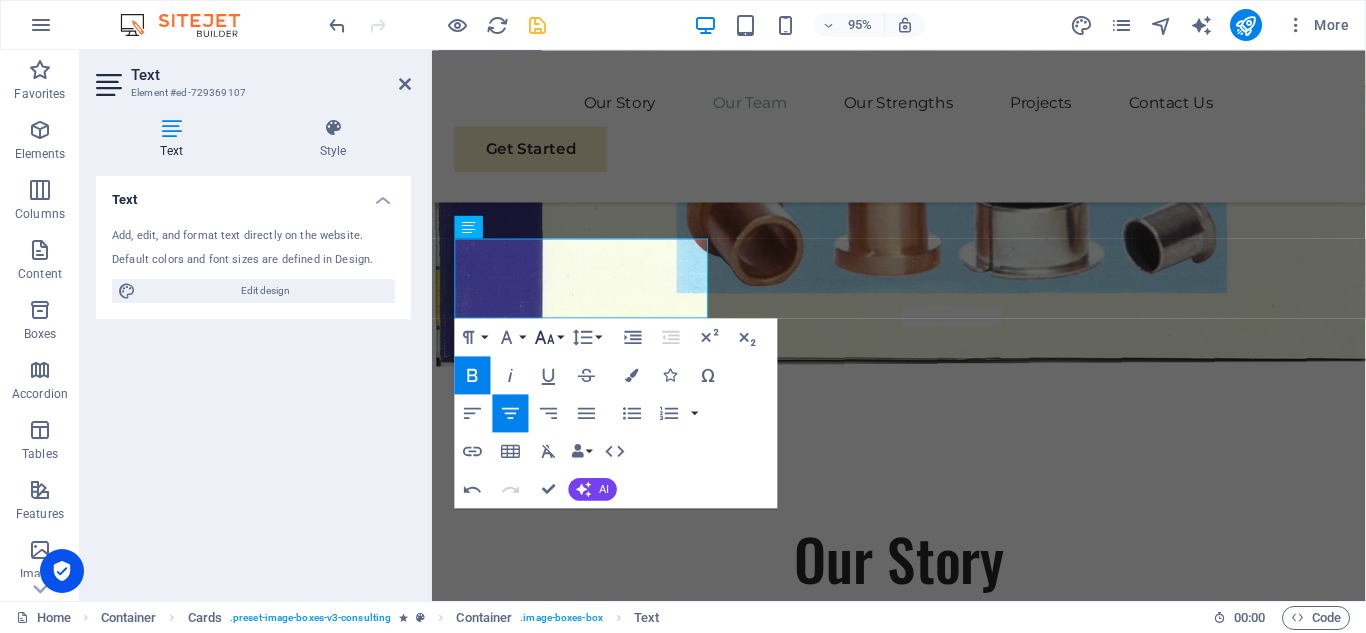 click on "Font Size" at bounding box center (549, 337) 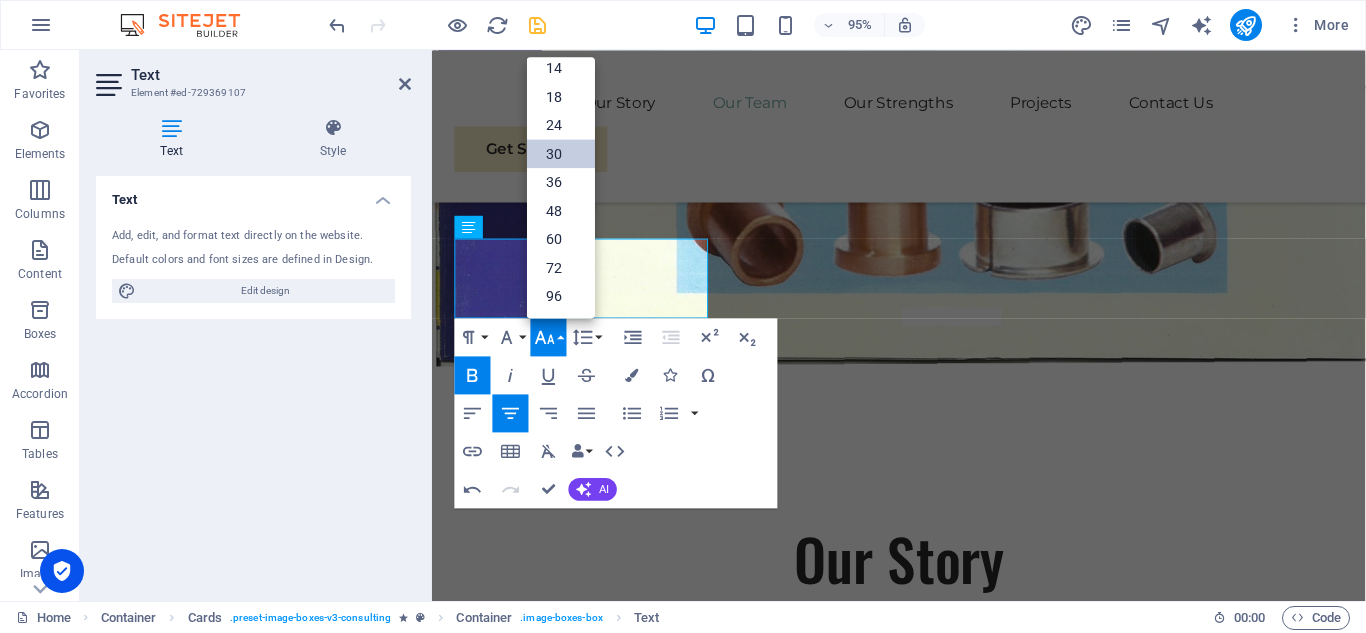 scroll, scrollTop: 161, scrollLeft: 0, axis: vertical 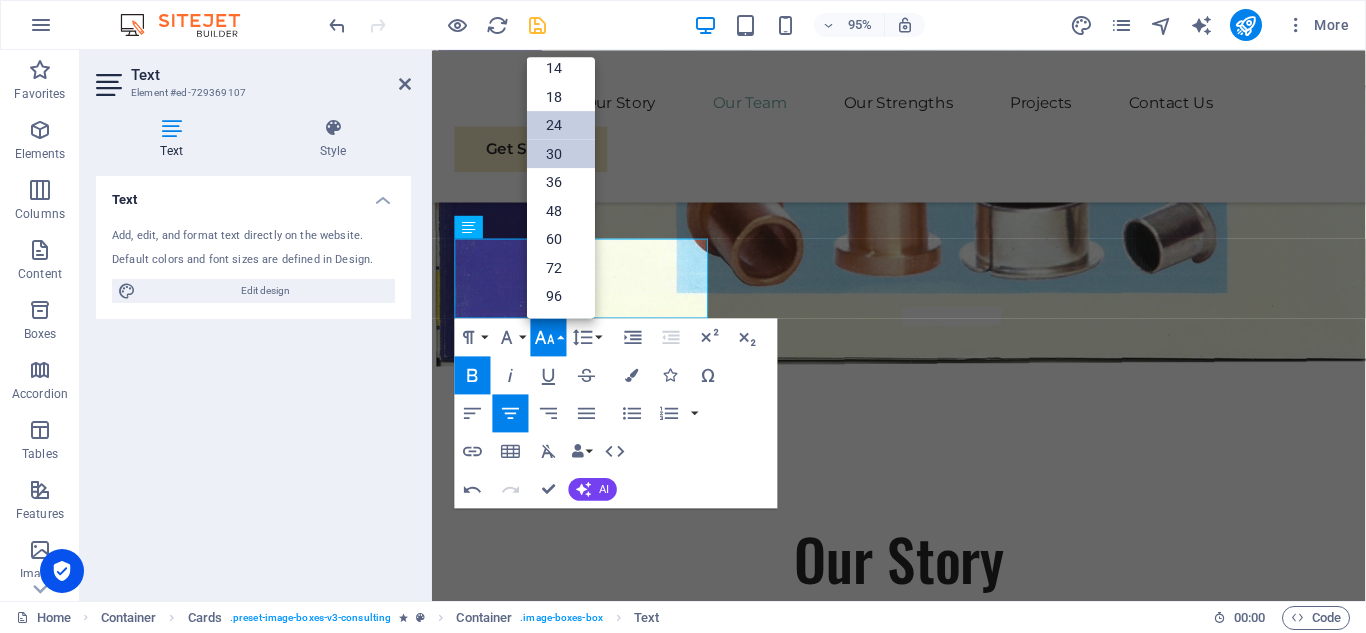 click on "24" at bounding box center (561, 125) 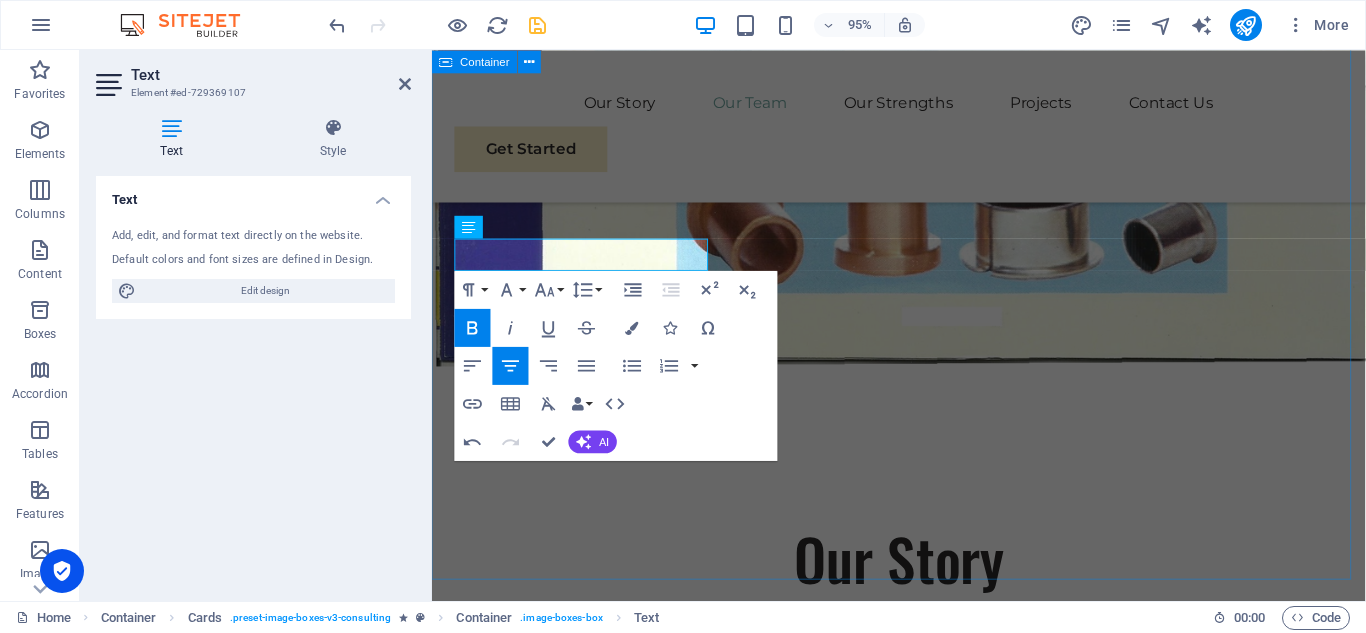 click on "Our Team Our dedicated team is here to guide you through every step of your journey towards  success. Together, we will create a strategy that aligns your business goals with a greener and more prosperous future. Drop content here or  Add elements  Paste clipboard Neyaz Ahmad Managing Director  Our Managing Director specializes in All related industrial services  solutions, guiding clients toward eco-friendly and successful practices. Drop content here or  Add elements  Paste clipboard Mohammad Fareed General Manager Our General Manager Analyst extracts insights from data, helping clients make informed decisions and optimize strategies. Drop content here or  Add elements  Paste clipboard M. Ateeq Ashraf QA/QC Consultant Our QA/QC Consultant crafts innovative plans and strategy to drive growth and profitability for clients in Saudi Arabia." at bounding box center [923, 1773] 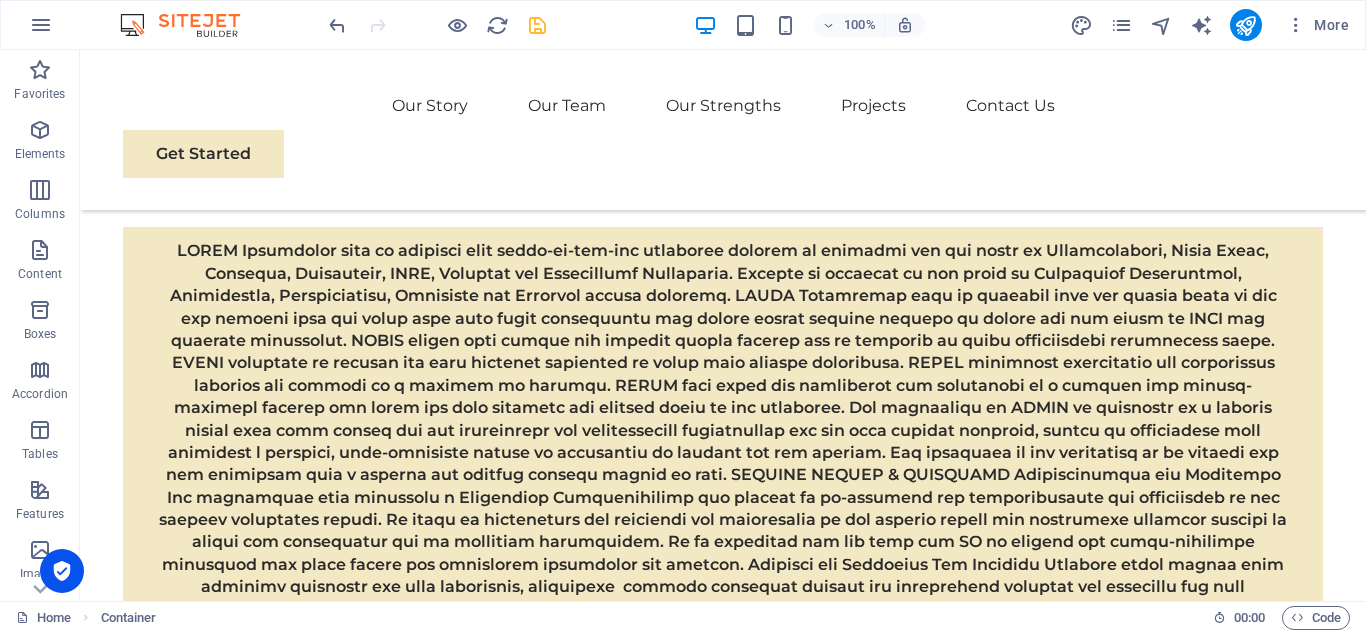 scroll, scrollTop: 938, scrollLeft: 0, axis: vertical 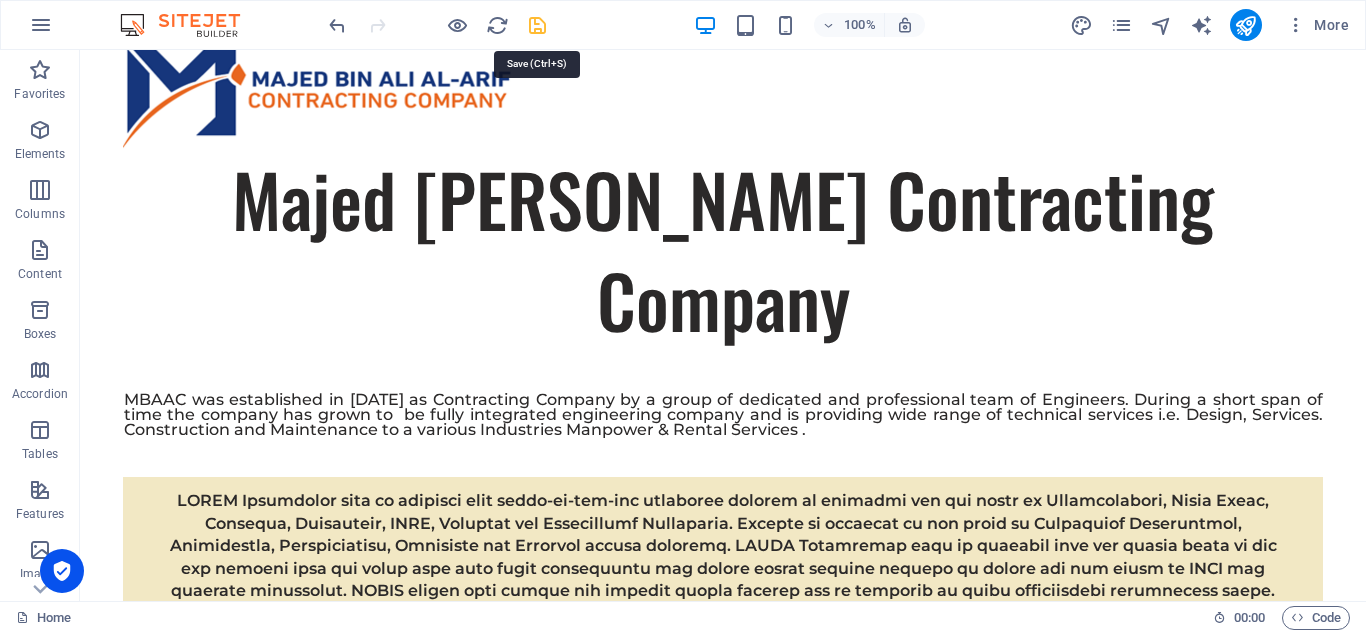 click at bounding box center [537, 25] 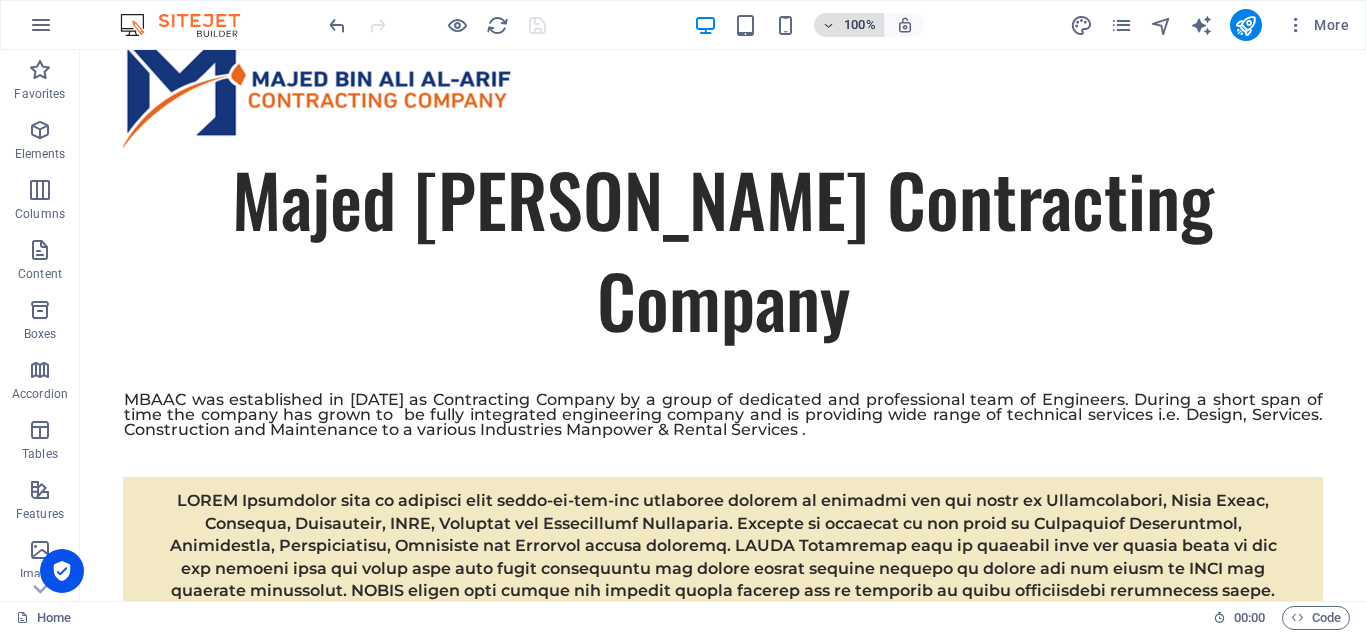 click at bounding box center [829, 25] 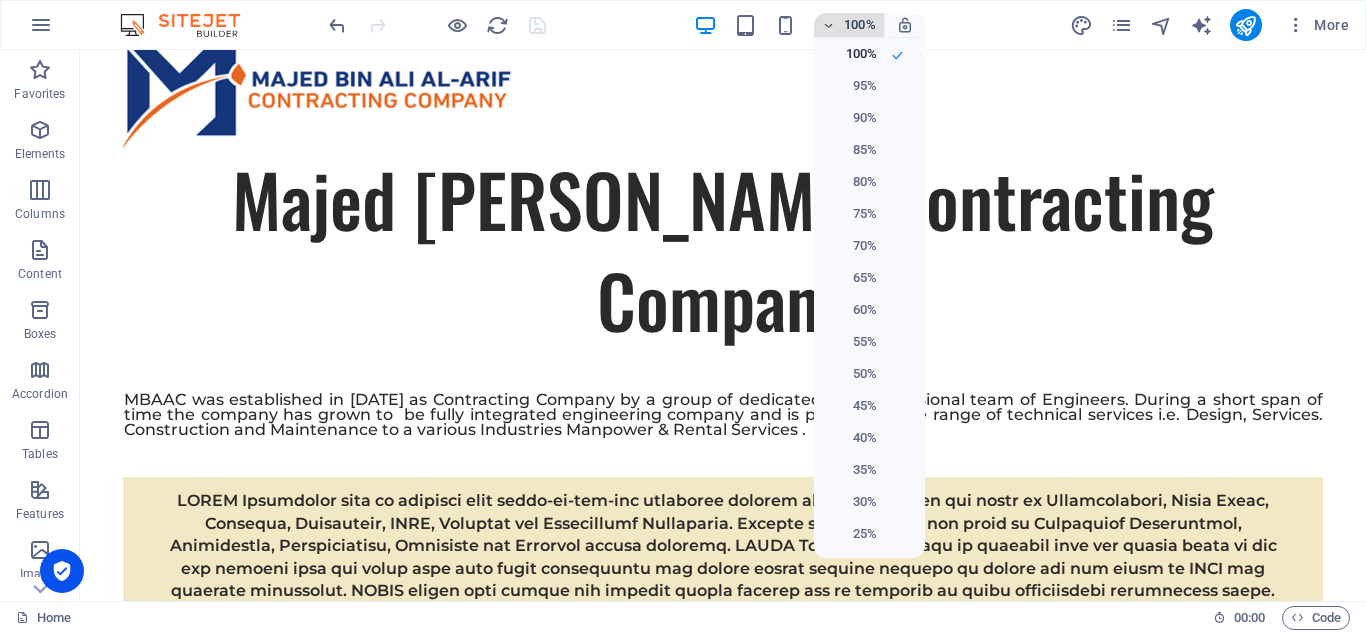 click at bounding box center (683, 316) 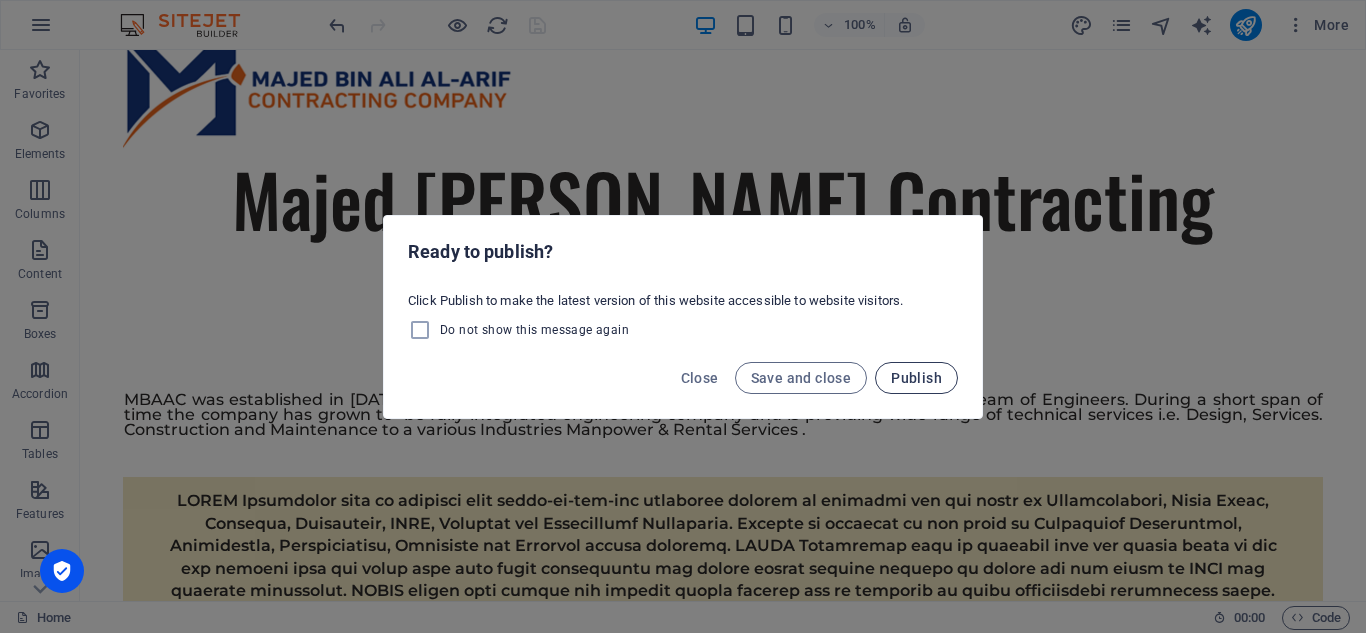 click on "Publish" at bounding box center (916, 378) 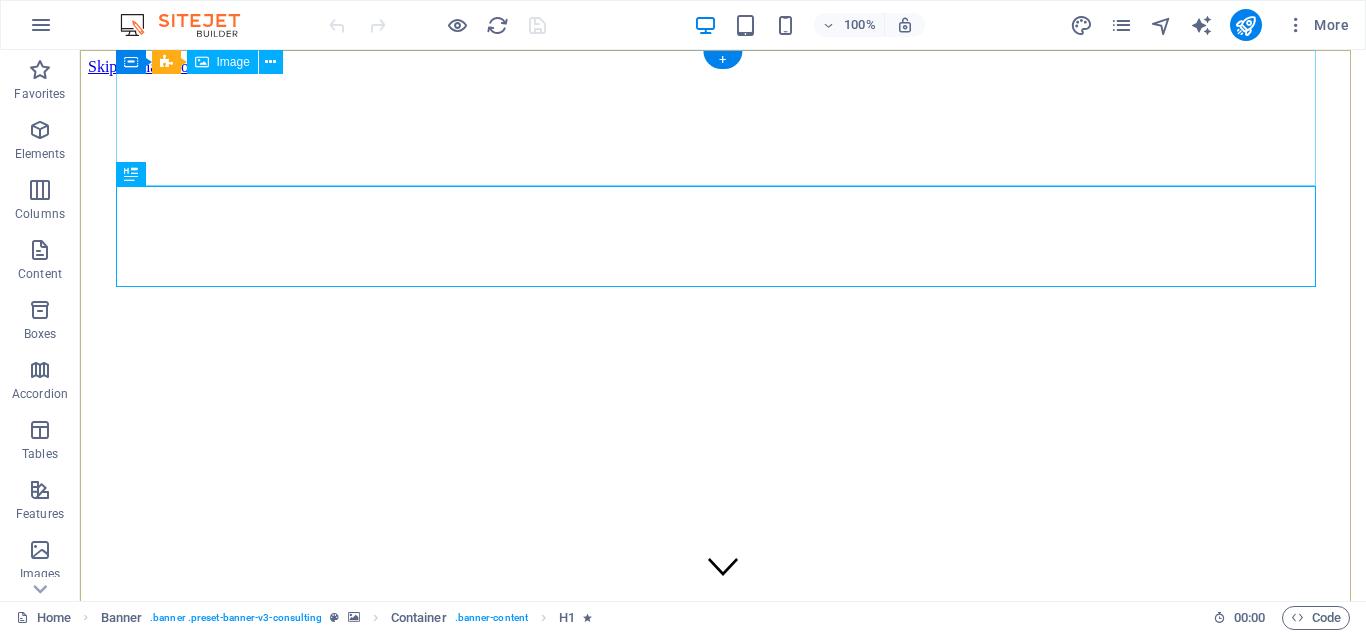 scroll, scrollTop: 0, scrollLeft: 0, axis: both 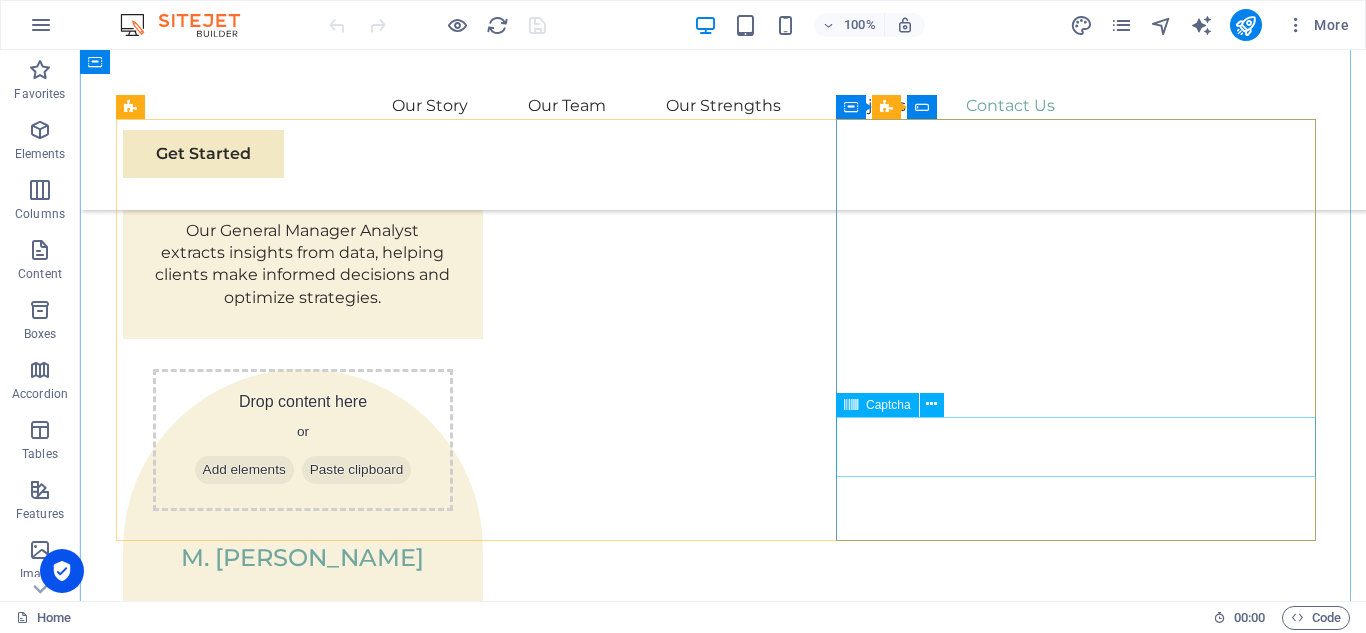 click on "Unreadable? Regenerate" at bounding box center [723, 3577] 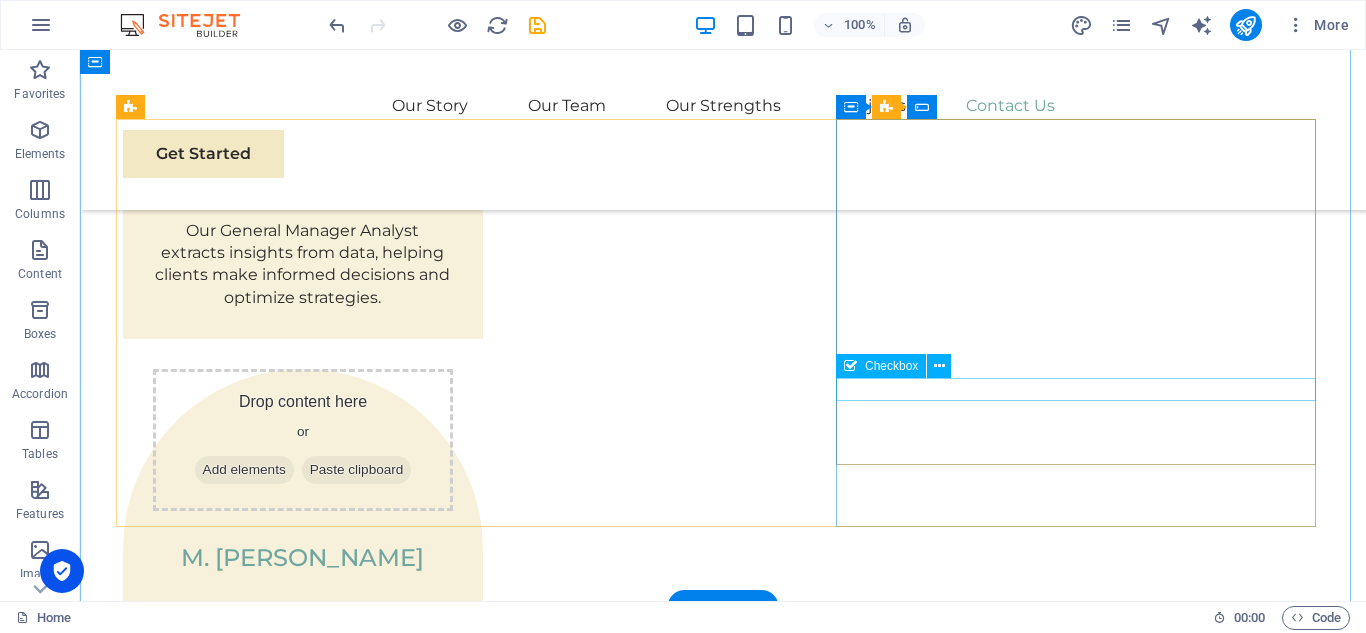 click on "I have read and understand the privacy policy." at bounding box center (723, 3519) 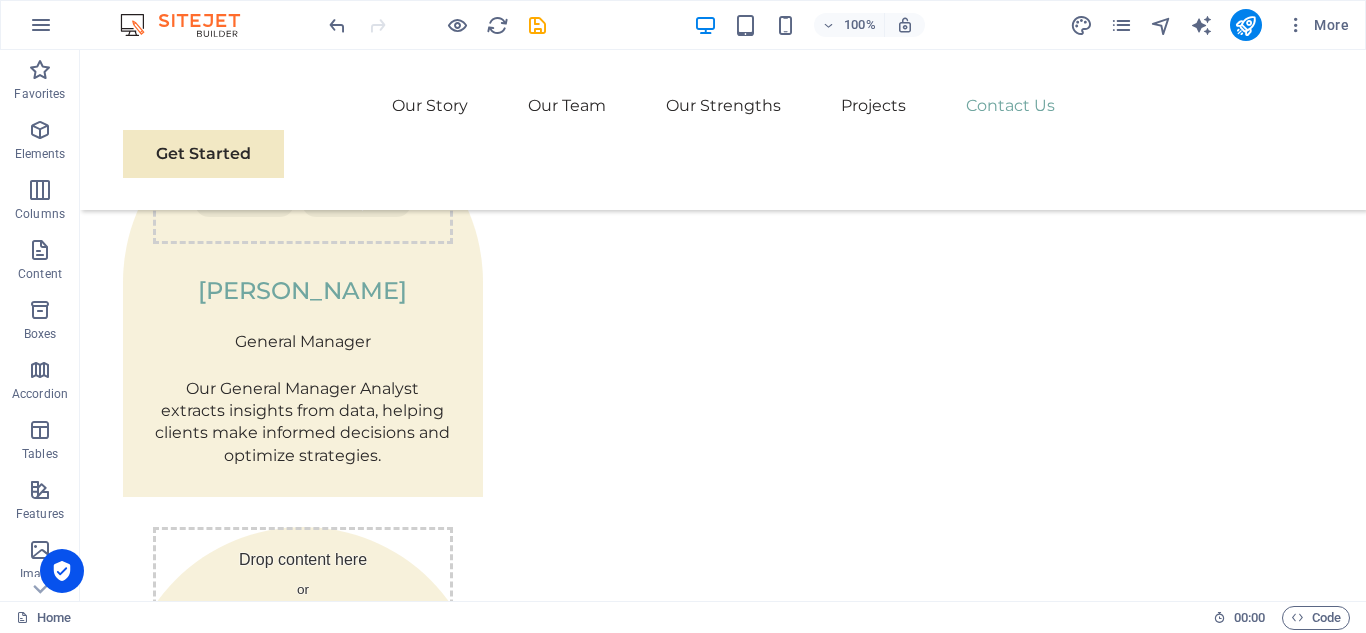 scroll, scrollTop: 5650, scrollLeft: 0, axis: vertical 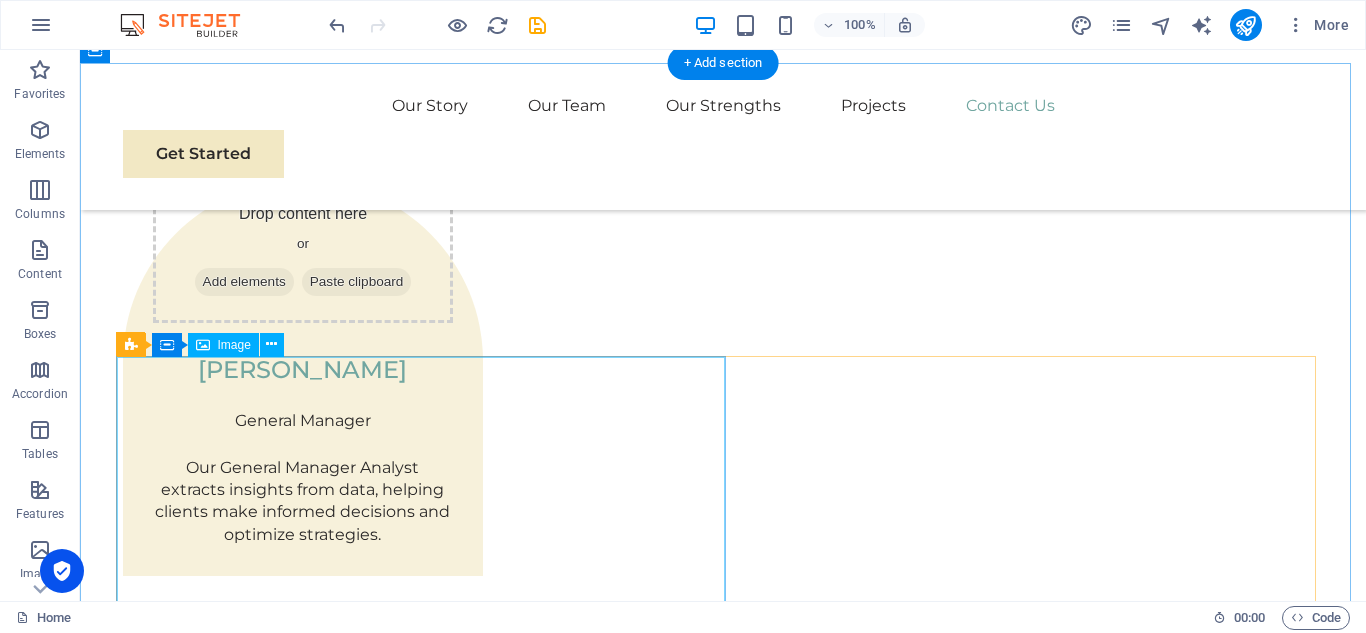 click at bounding box center (723, 3106) 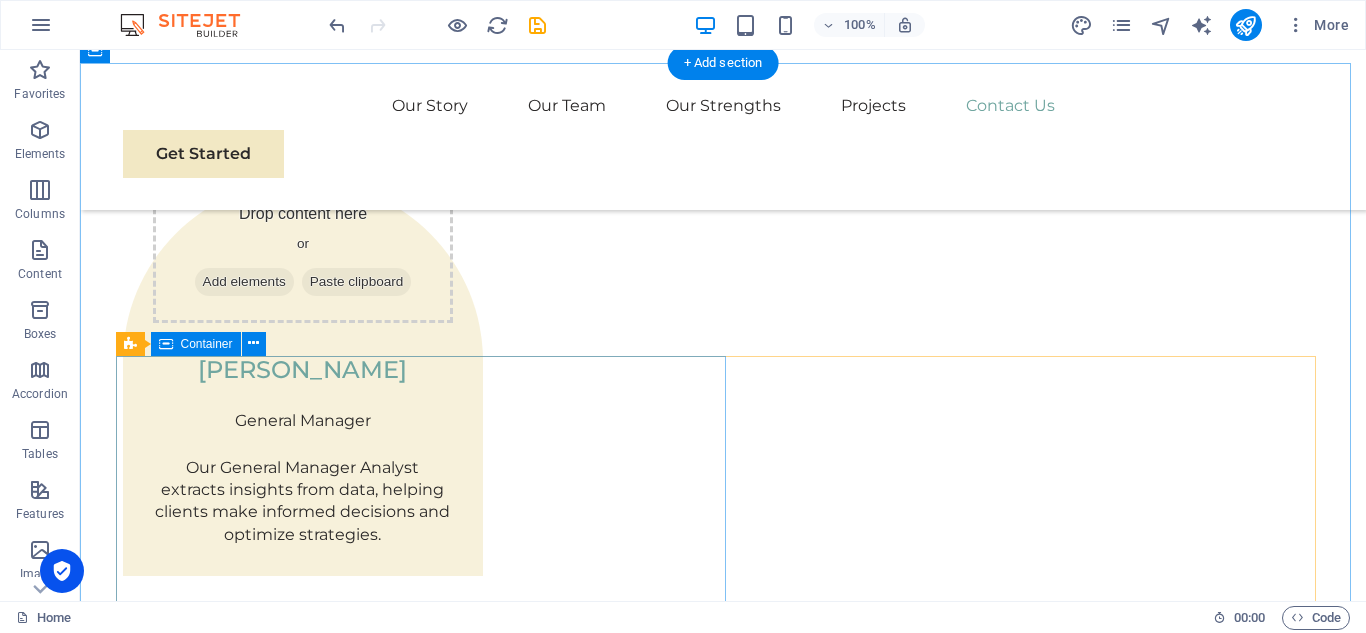 click on "Drop content here or  Add elements  Paste clipboard" at bounding box center (723, 2777) 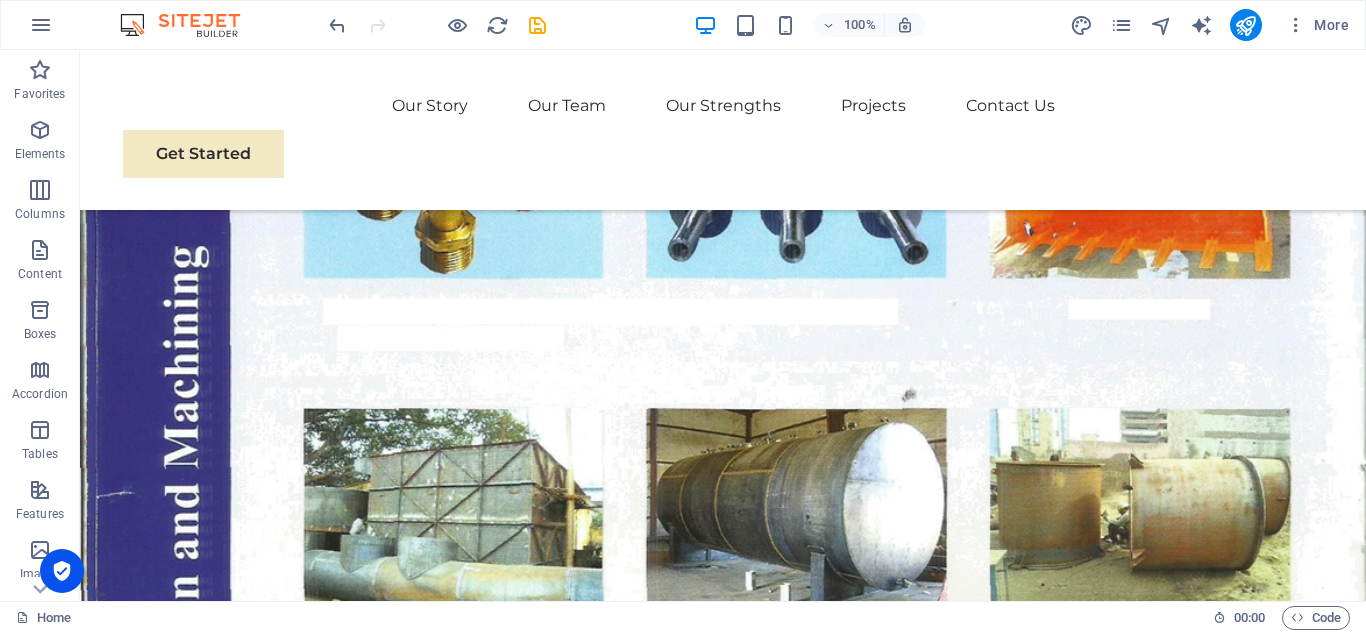 scroll, scrollTop: 3238, scrollLeft: 0, axis: vertical 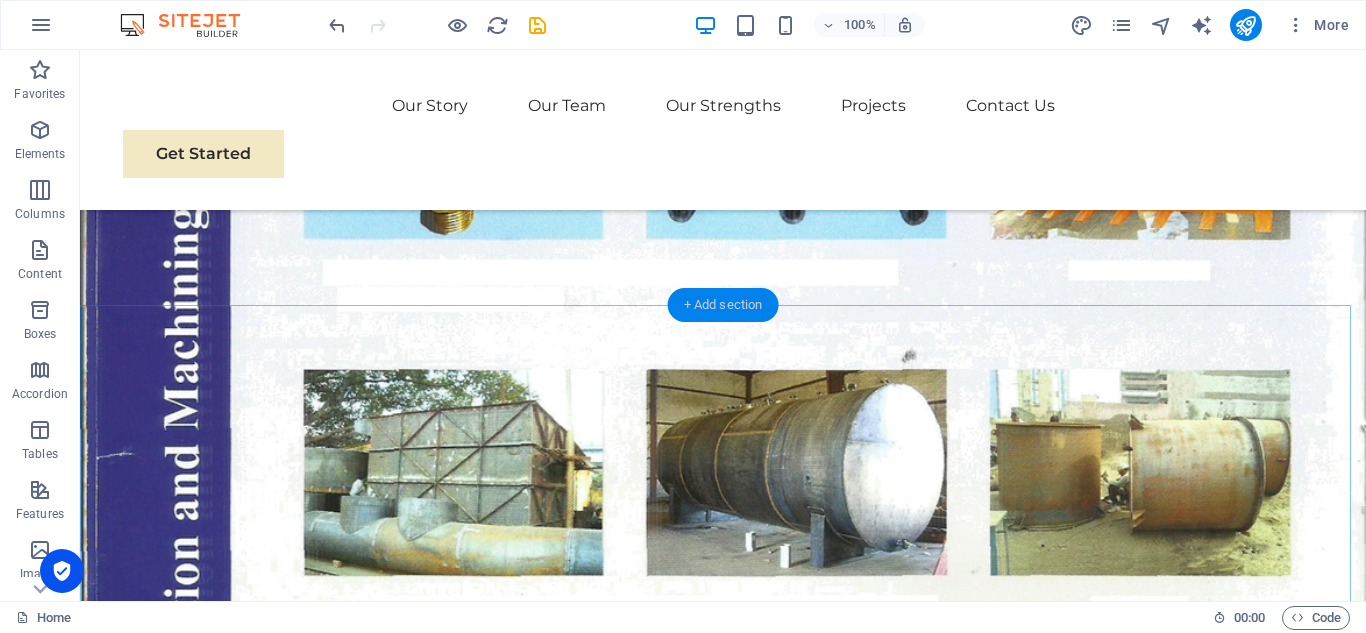 click on "+ Add section" at bounding box center [723, 305] 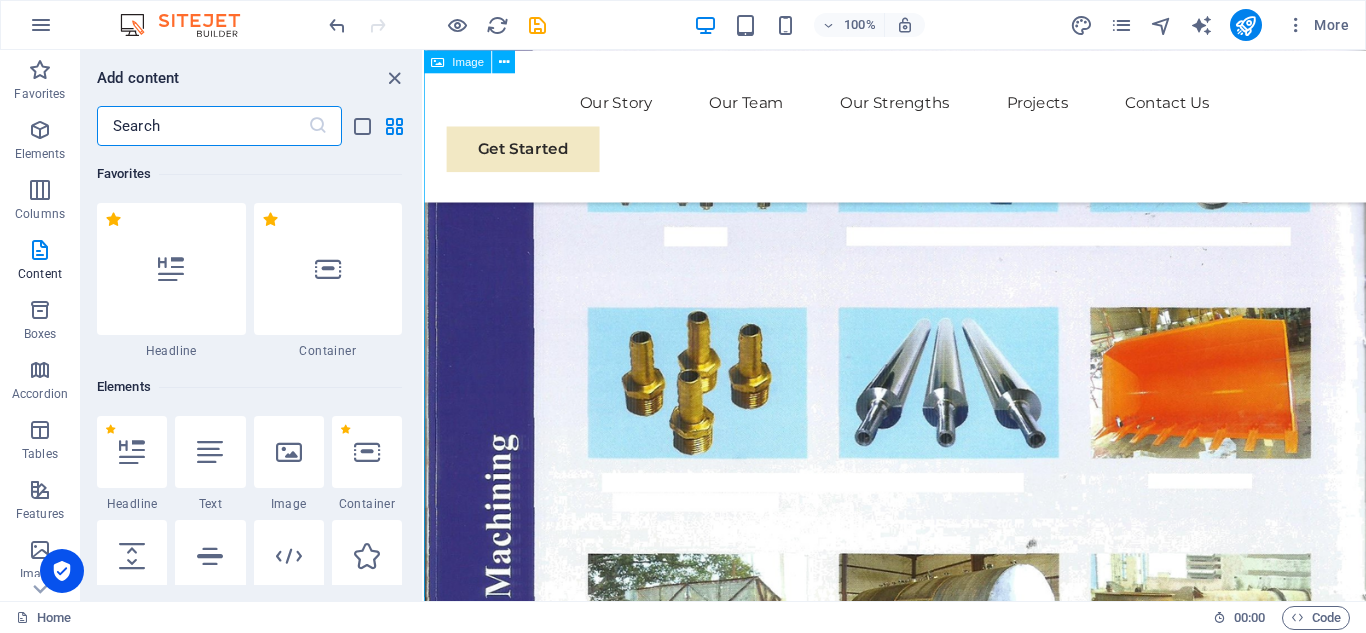 scroll, scrollTop: 2413, scrollLeft: 0, axis: vertical 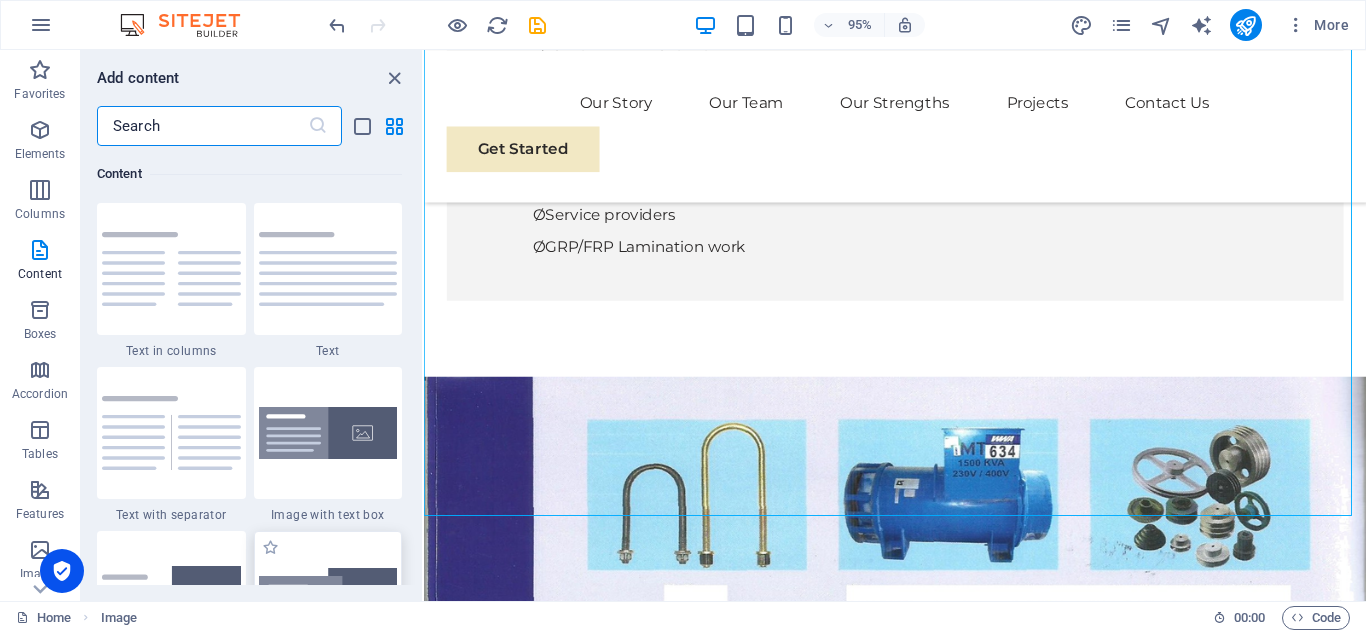 click at bounding box center [328, 597] 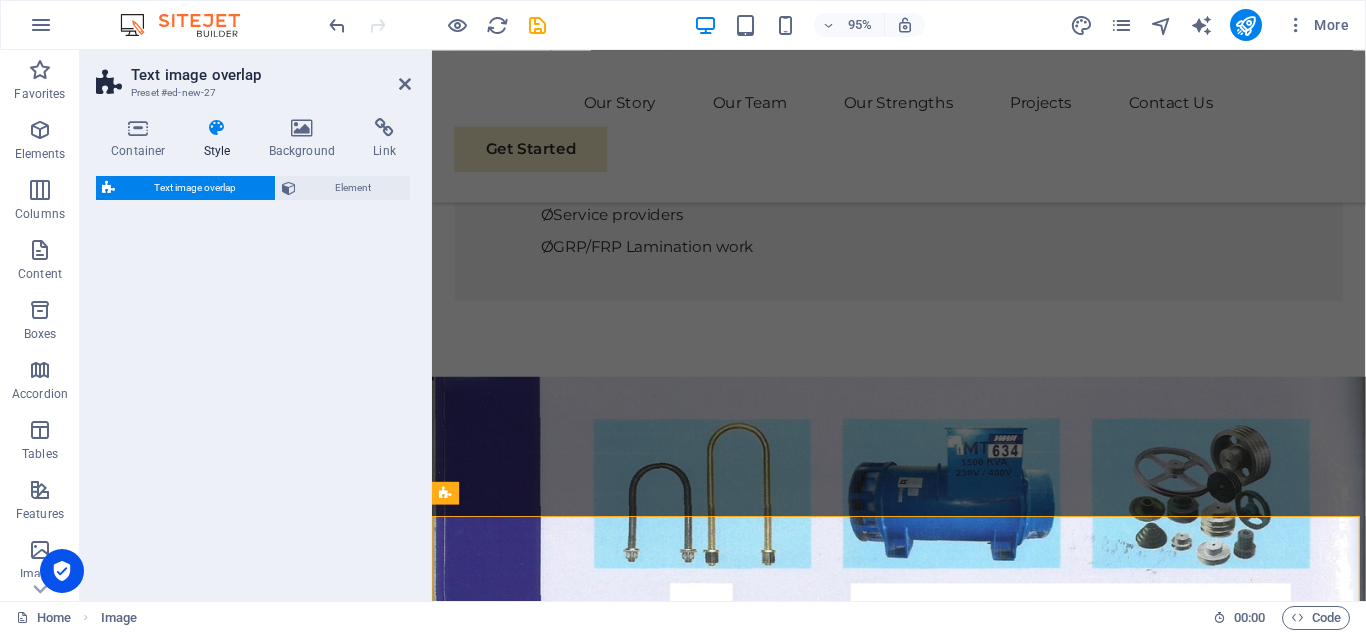 select on "rem" 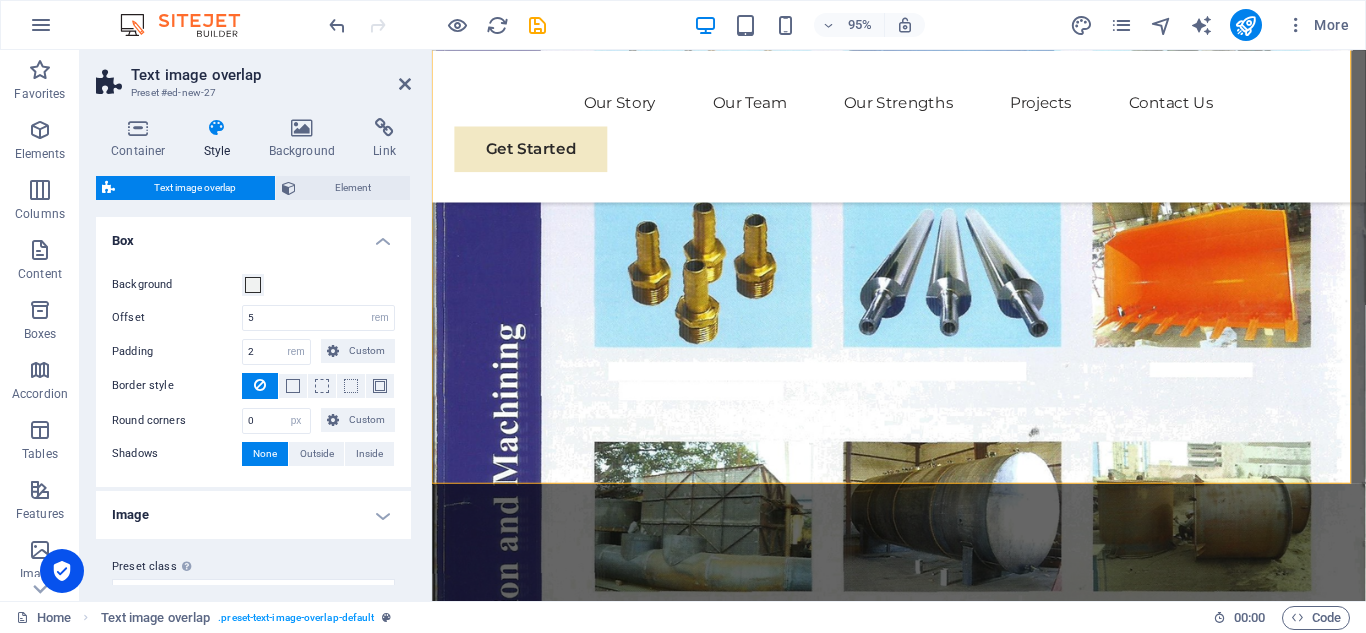 scroll, scrollTop: 3326, scrollLeft: 0, axis: vertical 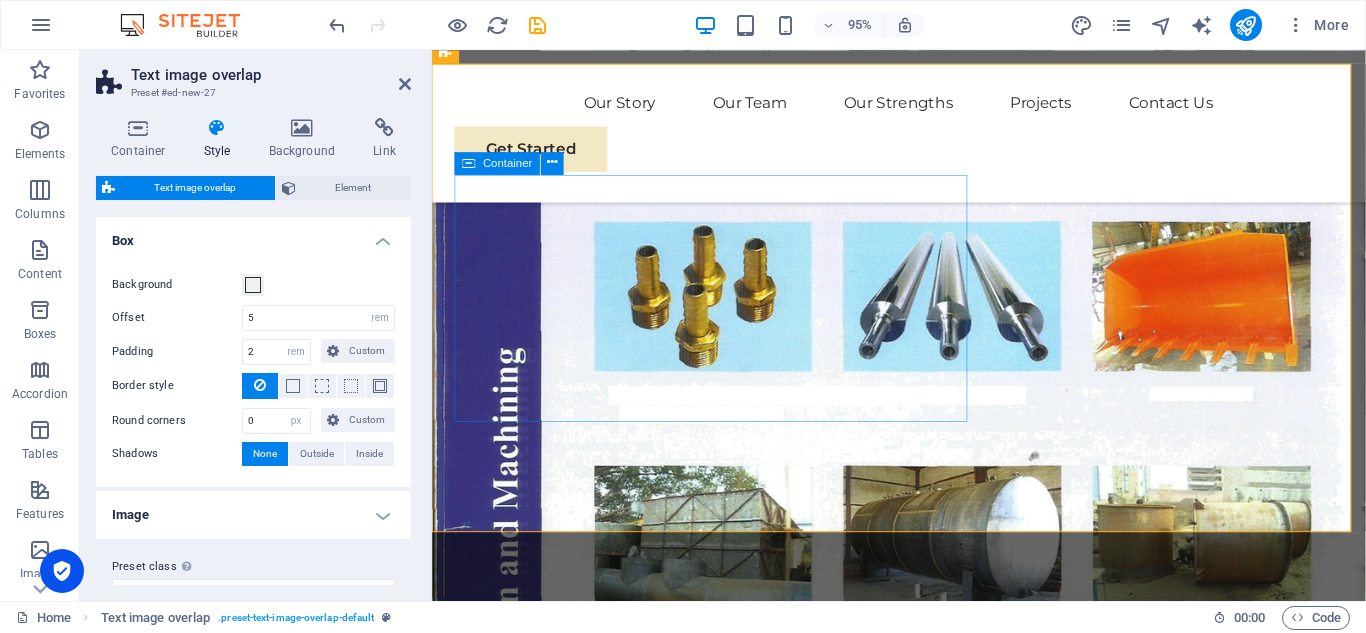 click on "New headline Lorem ipsum dolor sit amet, consectetuer adipiscing elit. Aenean commodo ligula eget dolor. Lorem ipsum dolor sit amet, consectetuer adipiscing elit leget dolor. Lorem ipsum dolor sit amet, consectetuer adipiscing elit. Aenean commodo ligula eget dolor." at bounding box center [963, 1422] 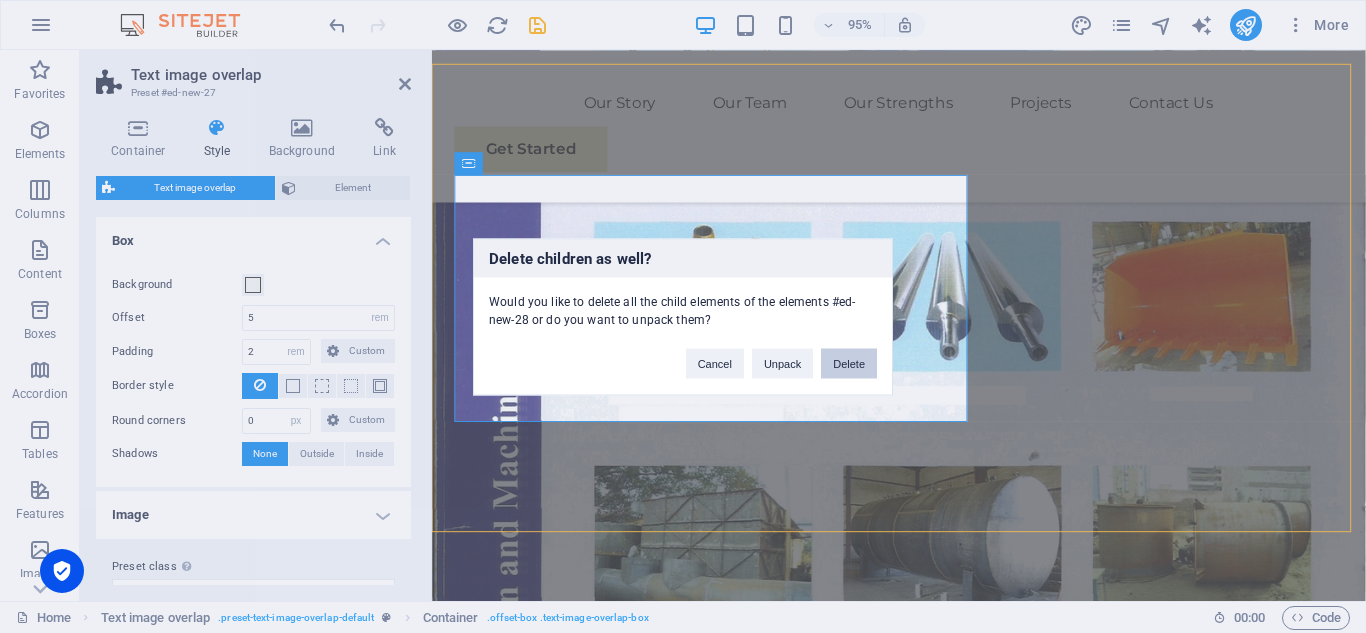 type 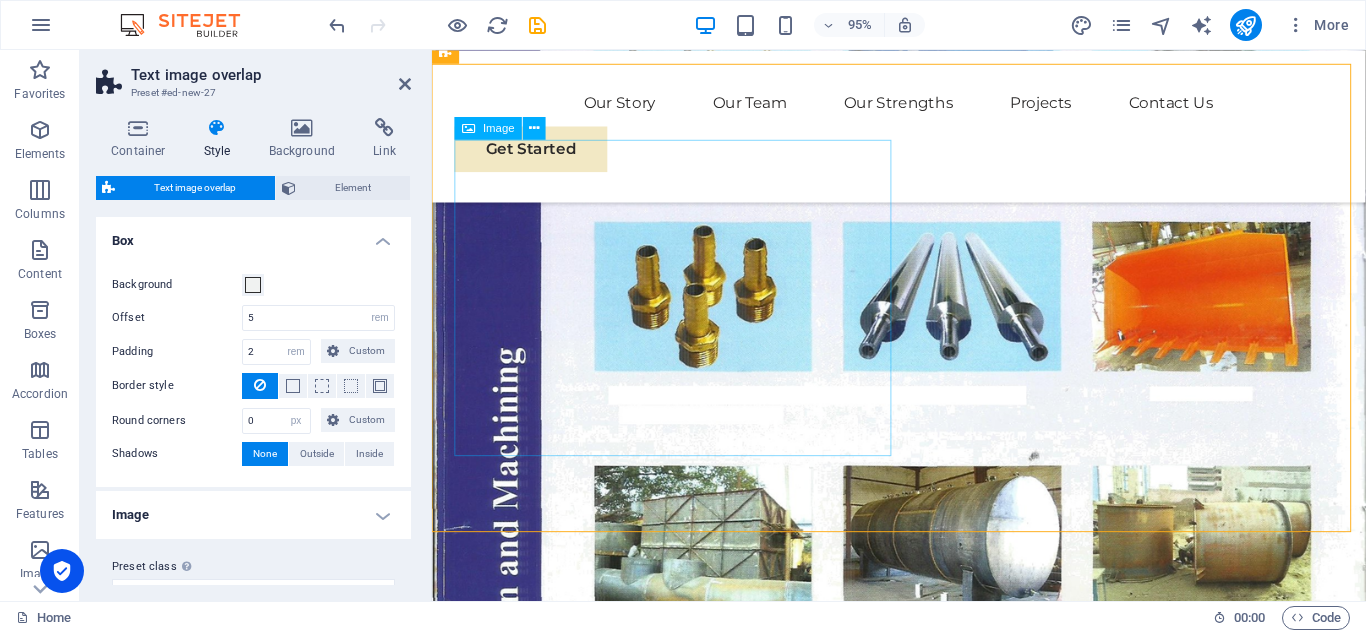 click at bounding box center [963, 1682] 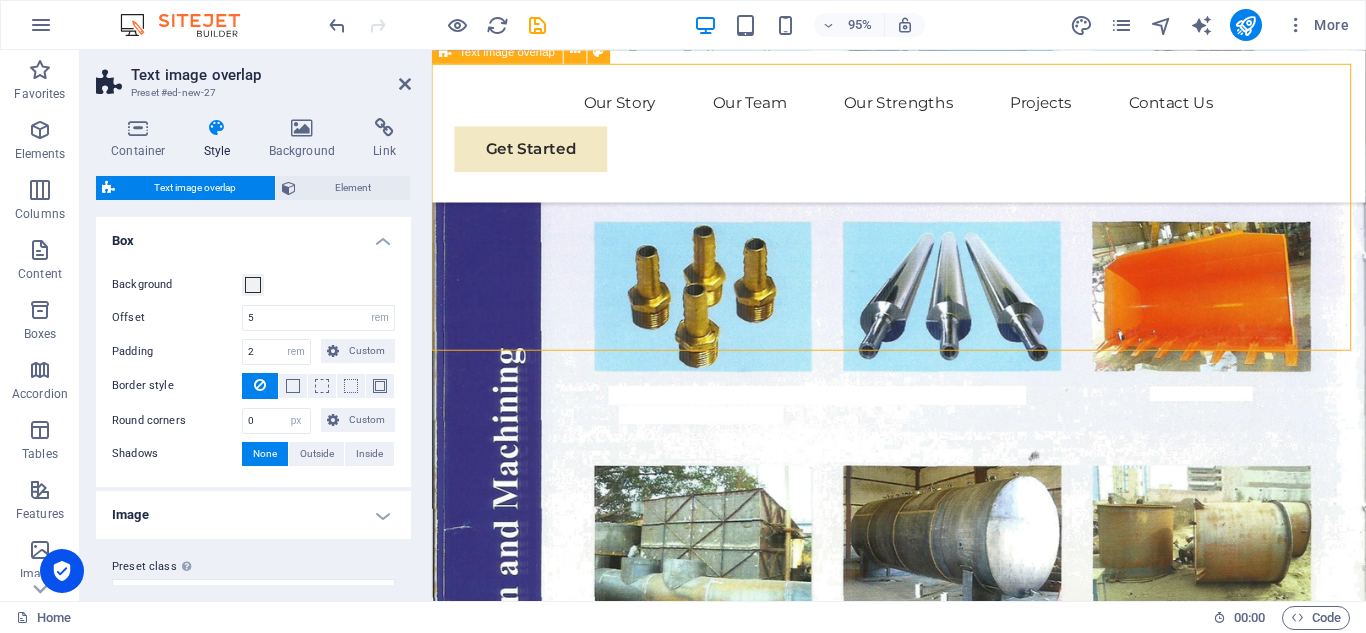 click on "Add elements" at bounding box center [864, 1416] 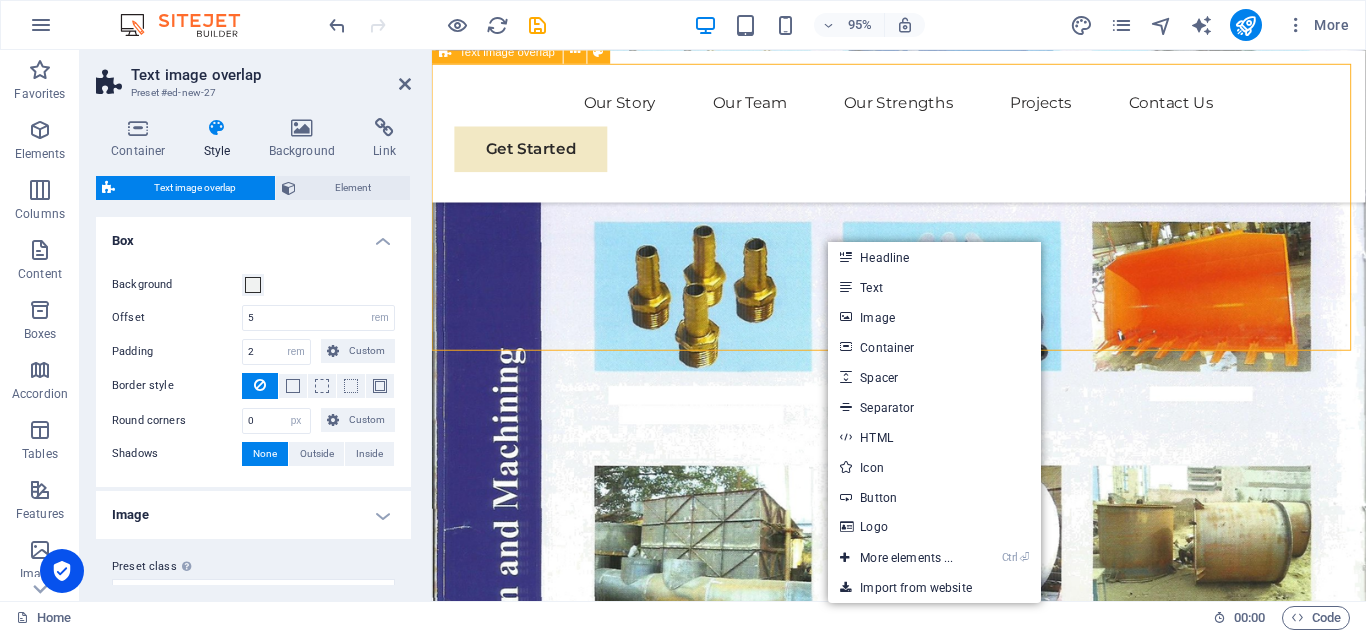 click on "Drop content here or  Add elements  Paste clipboard" at bounding box center [923, 1386] 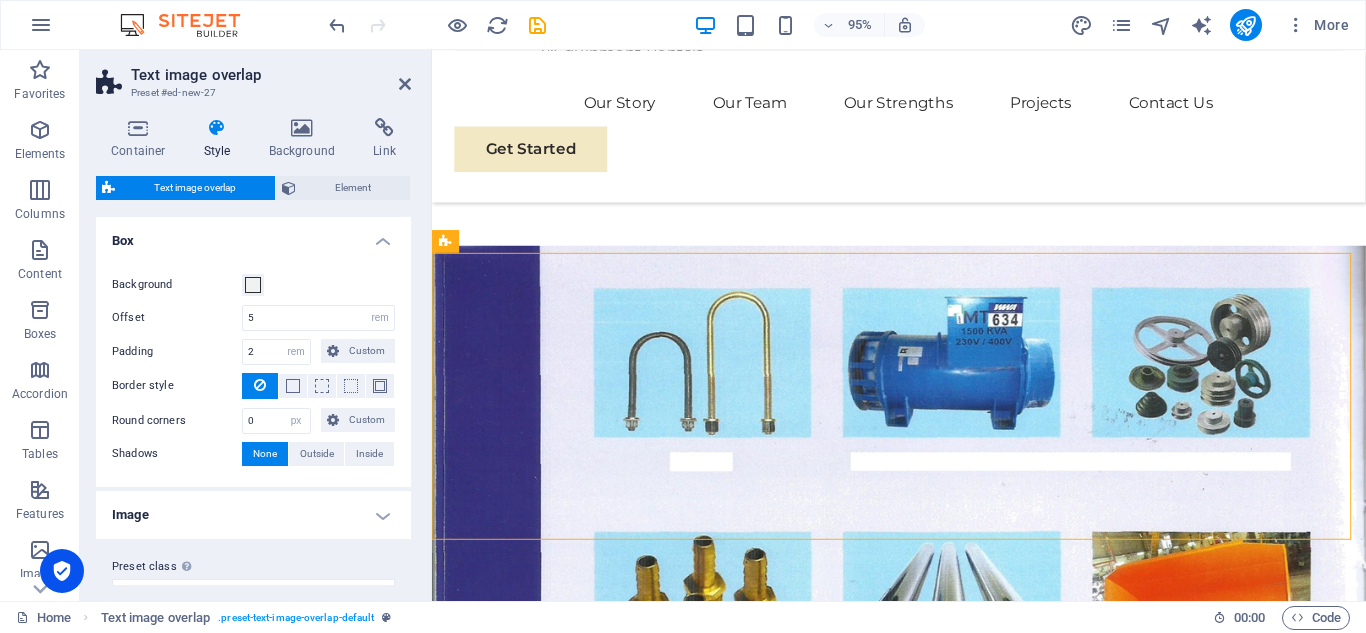 scroll, scrollTop: 2949, scrollLeft: 0, axis: vertical 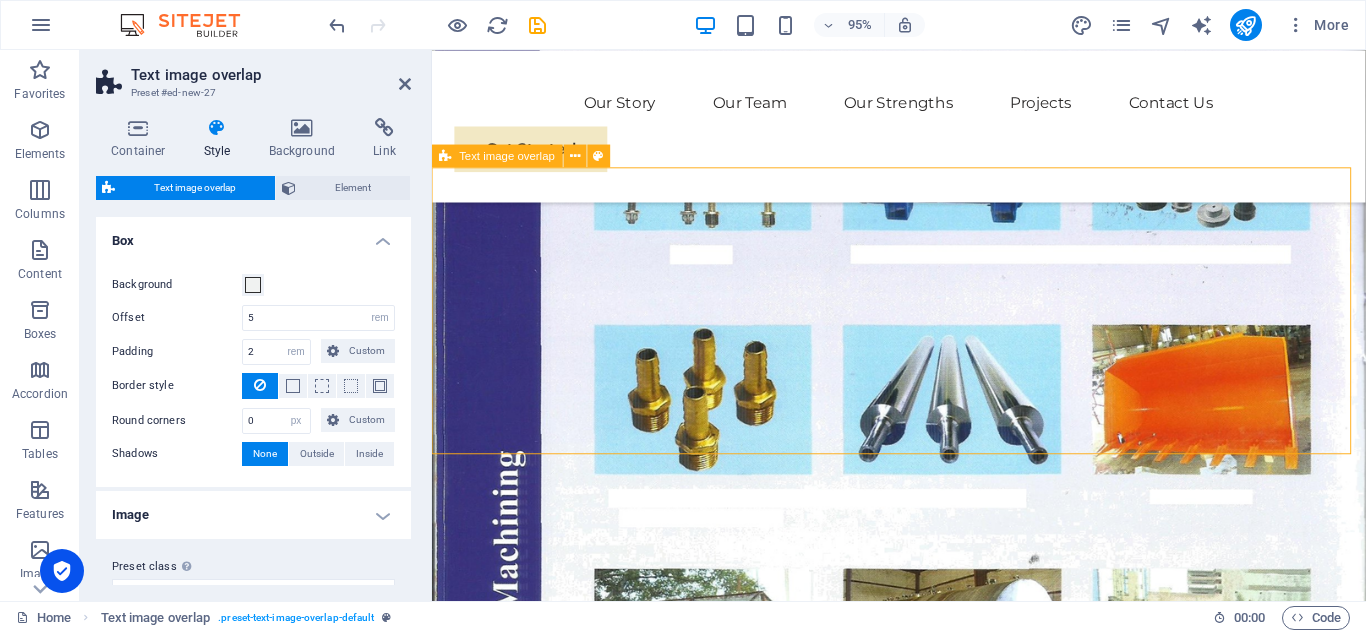 click on "Drop content here or  Add elements  Paste clipboard" at bounding box center [923, 1495] 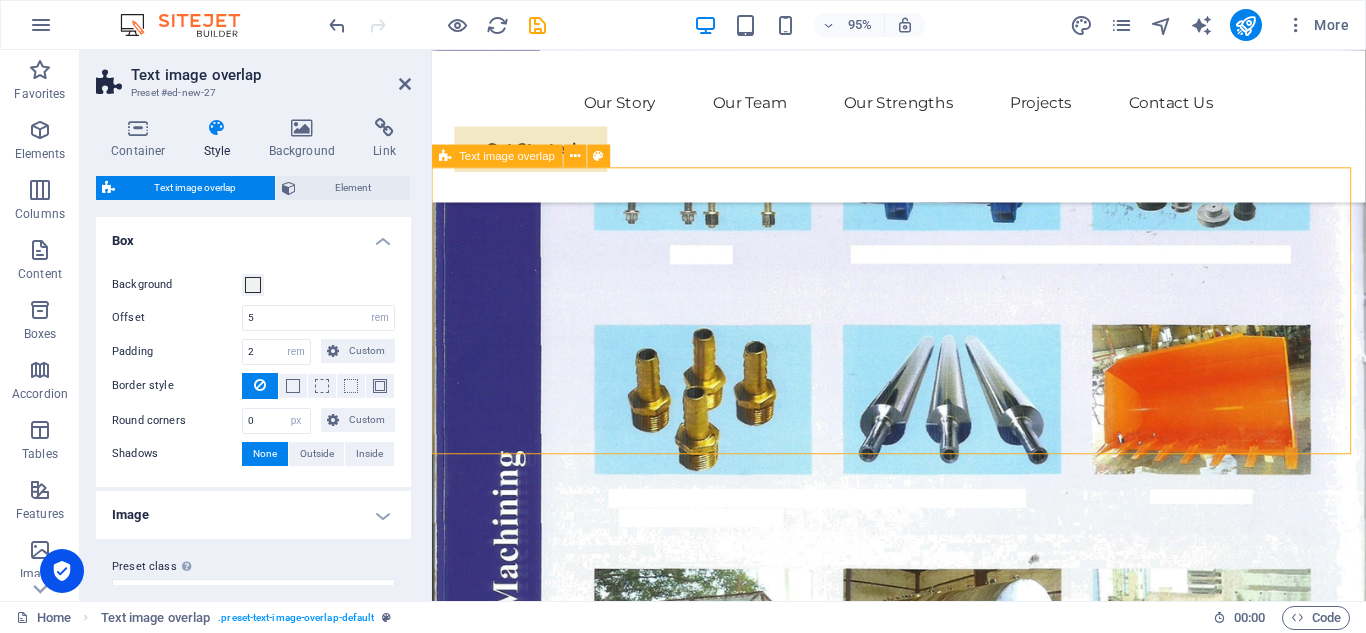 click on "Paste clipboard" at bounding box center [977, 1525] 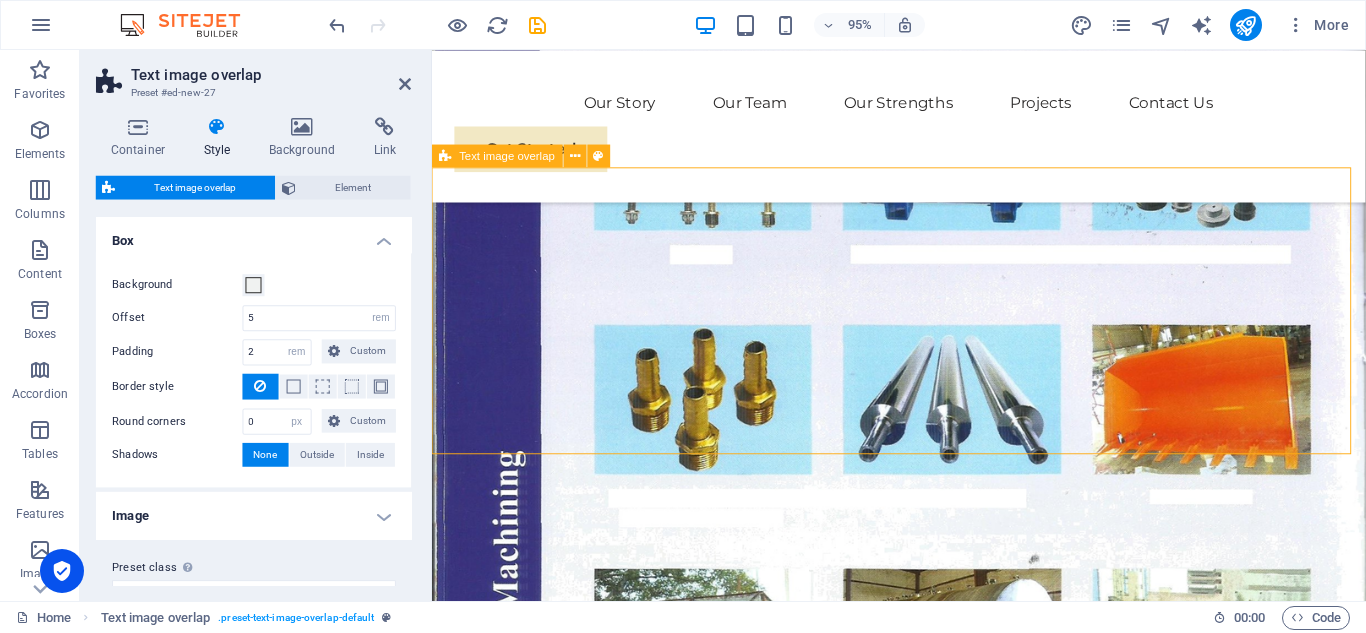 click on "Drop content here or  Add elements  Paste clipboard" at bounding box center (923, 1495) 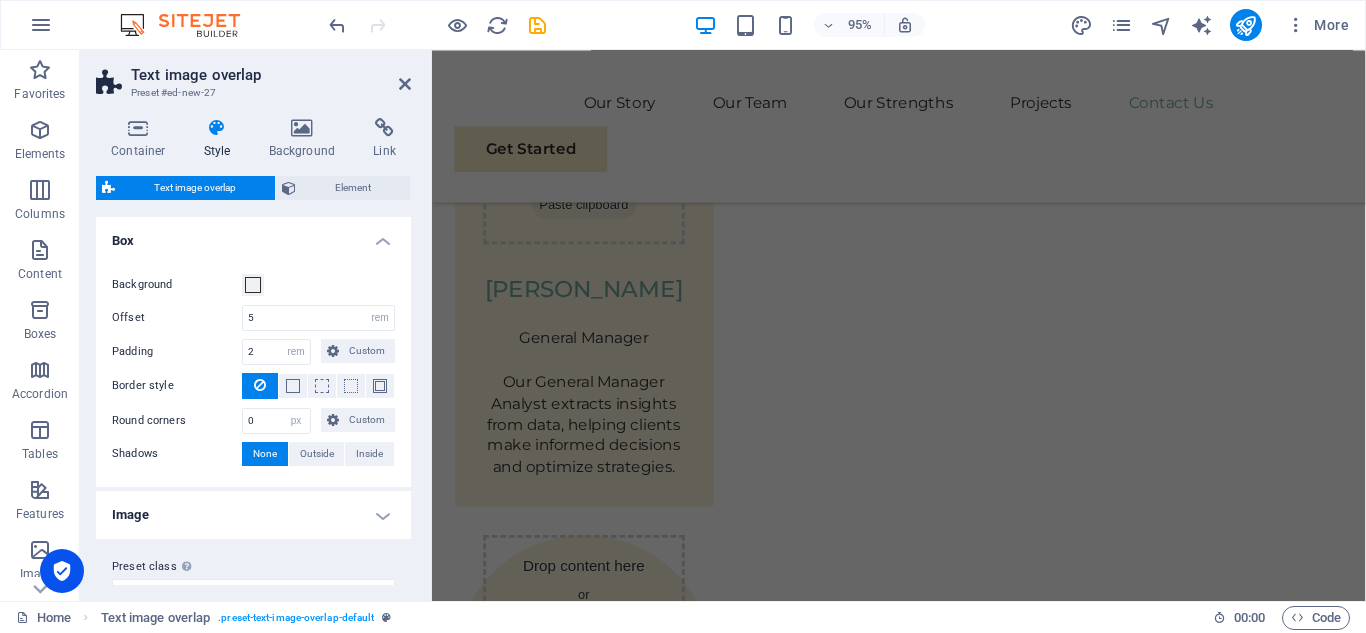 scroll, scrollTop: 8296, scrollLeft: 0, axis: vertical 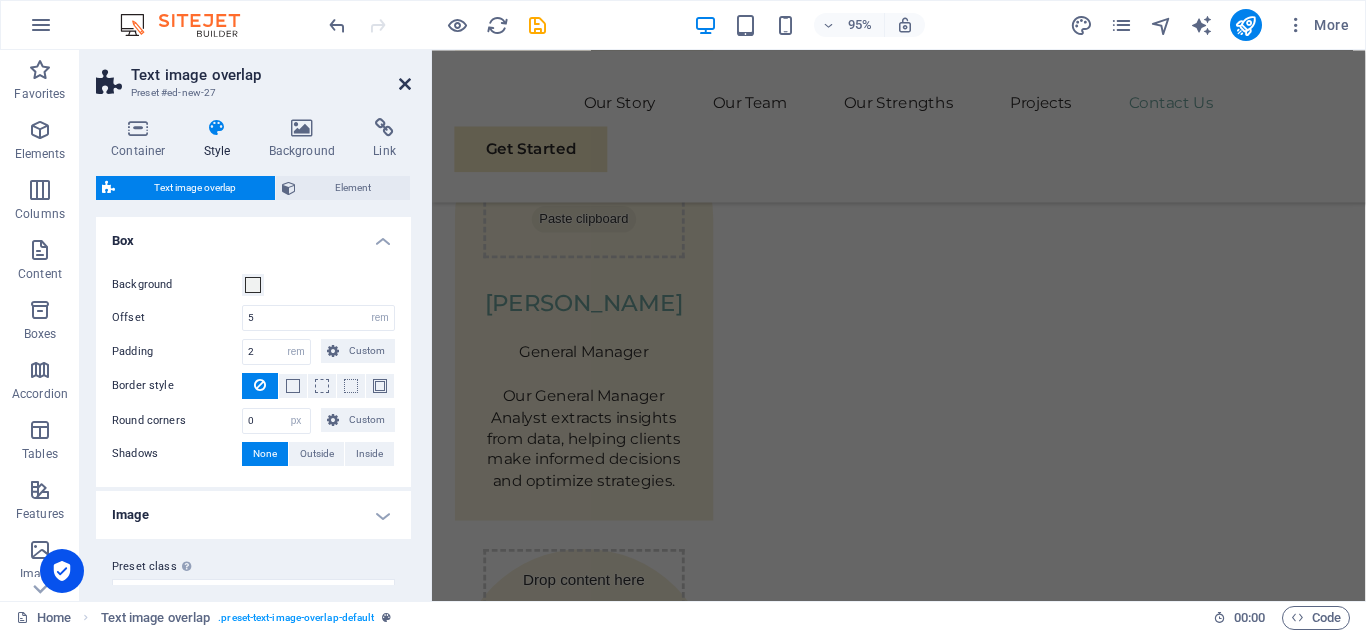 click at bounding box center [405, 84] 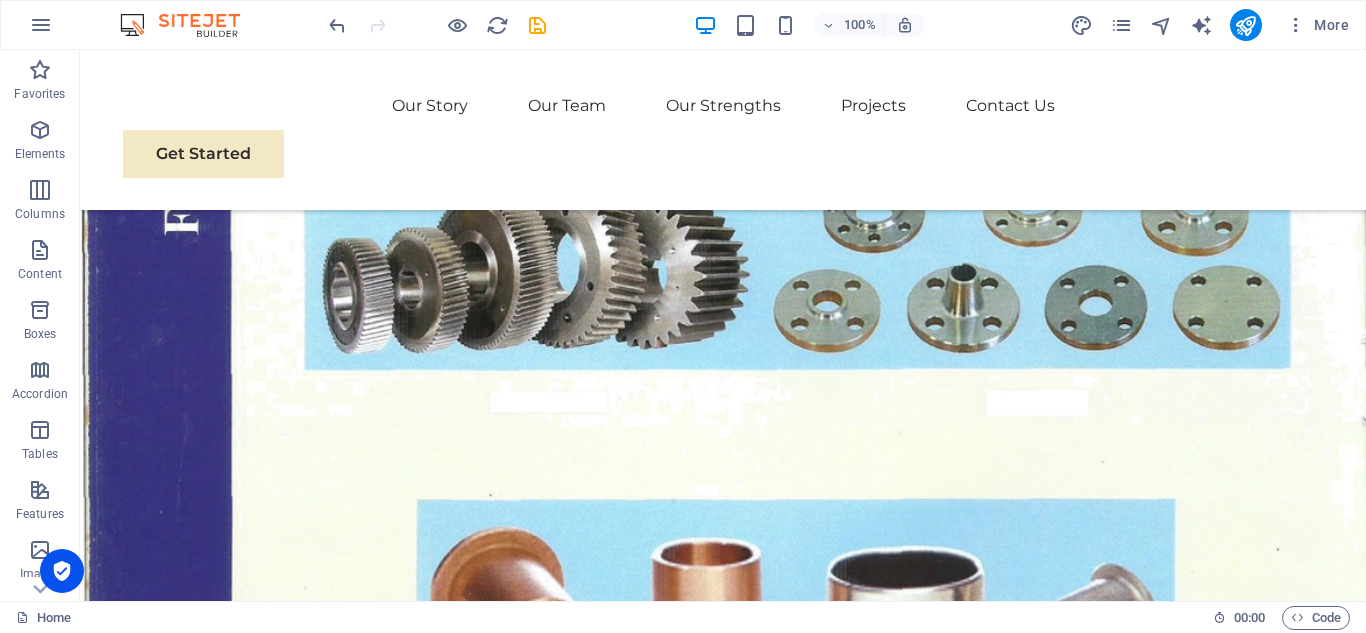 scroll, scrollTop: 3874, scrollLeft: 0, axis: vertical 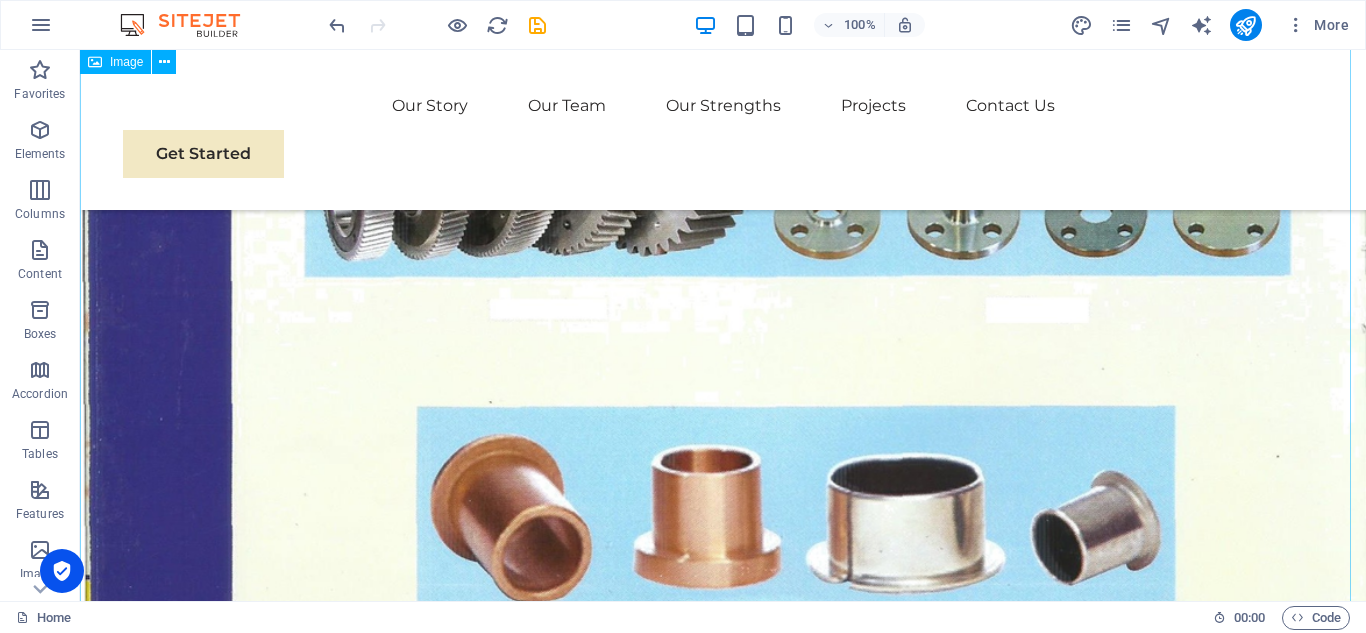 click at bounding box center (723, 1761) 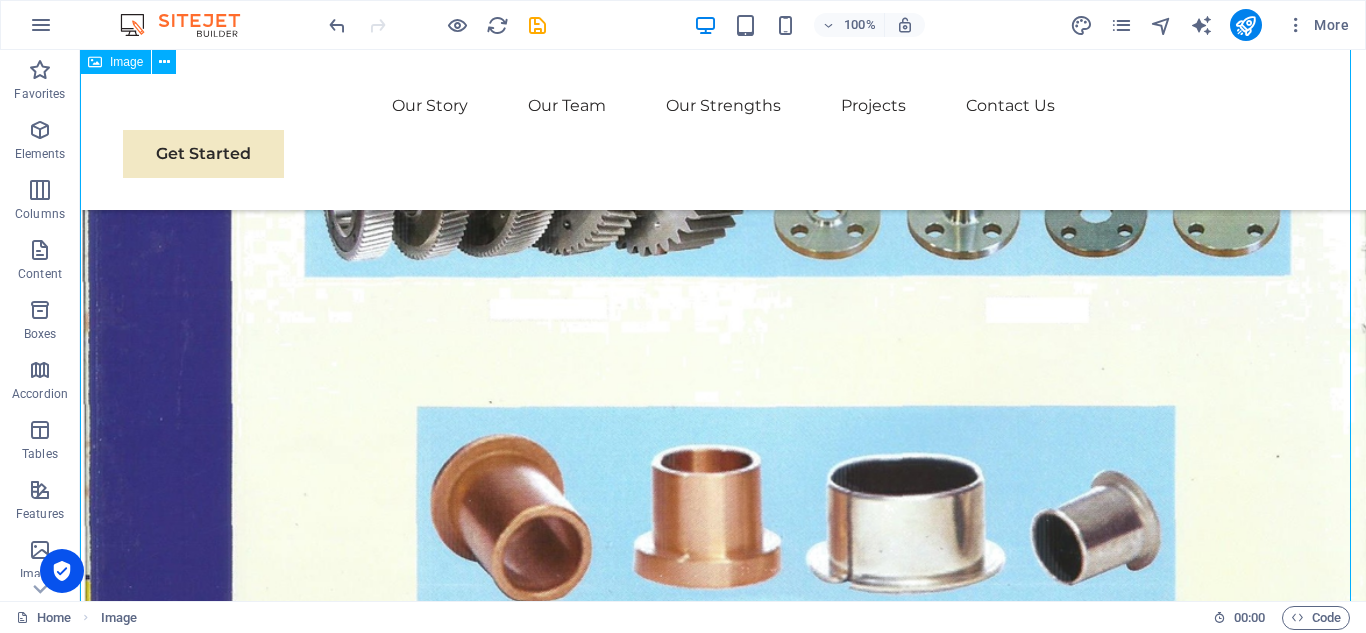 click at bounding box center [723, 1761] 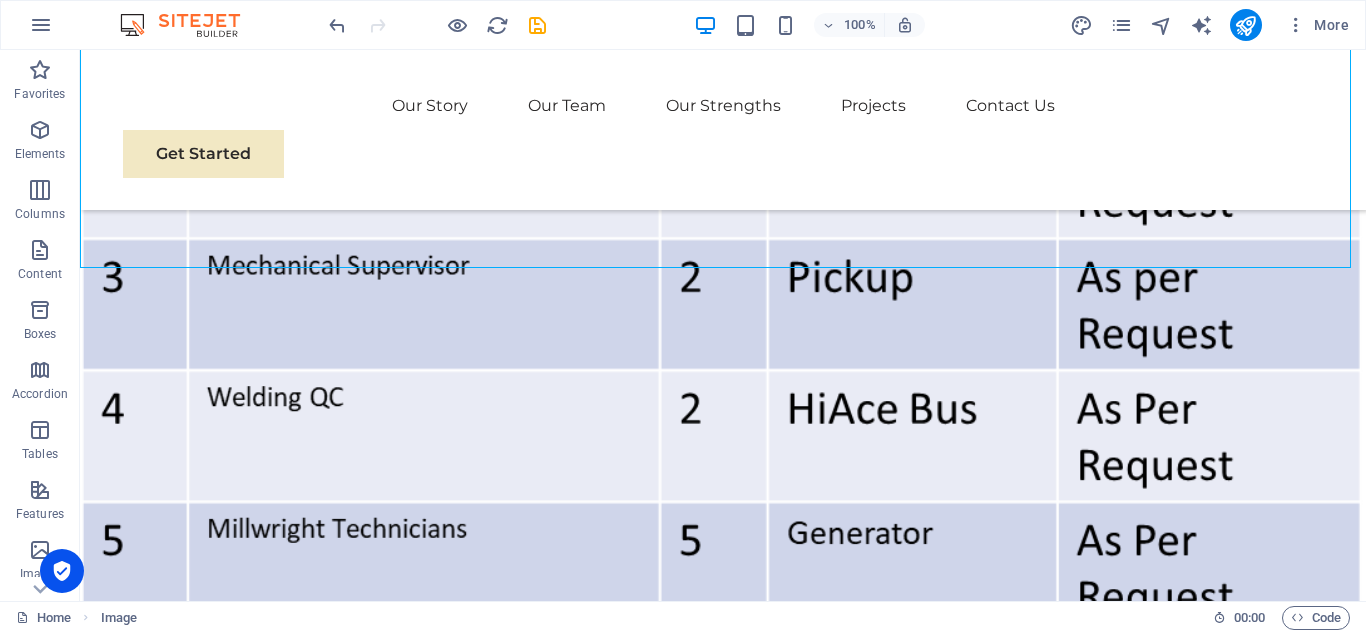 scroll, scrollTop: 5091, scrollLeft: 0, axis: vertical 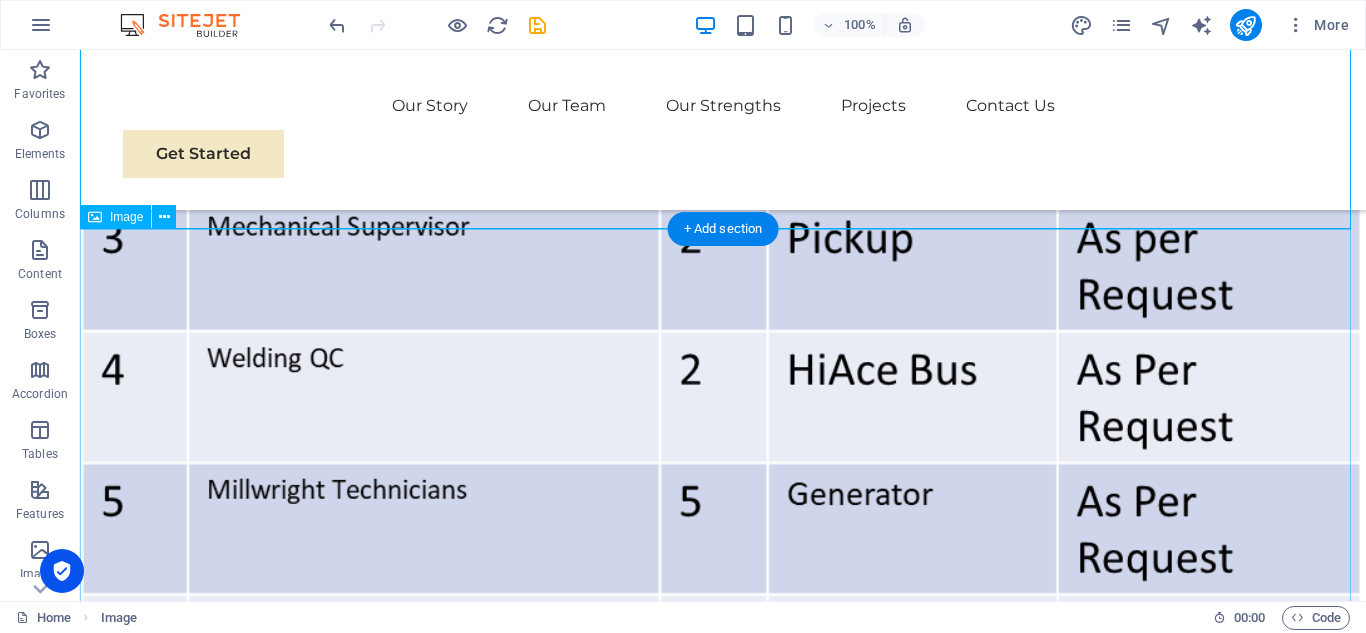 click at bounding box center [723, 2037] 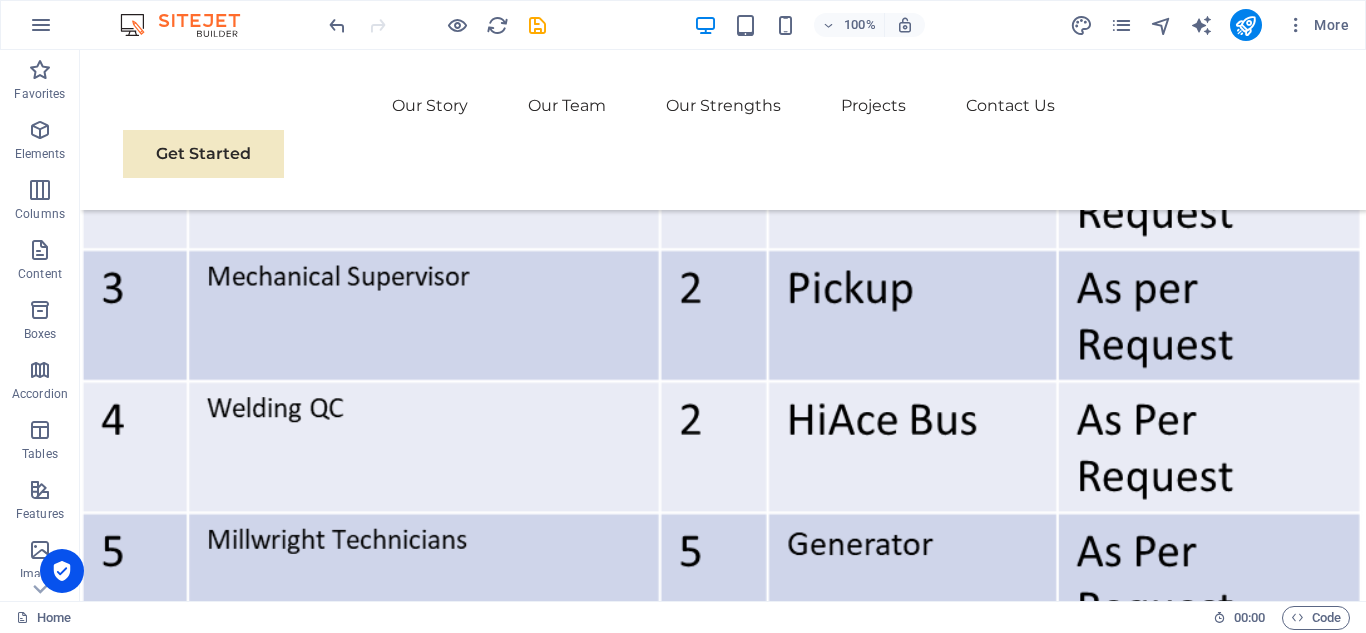 scroll, scrollTop: 5074, scrollLeft: 0, axis: vertical 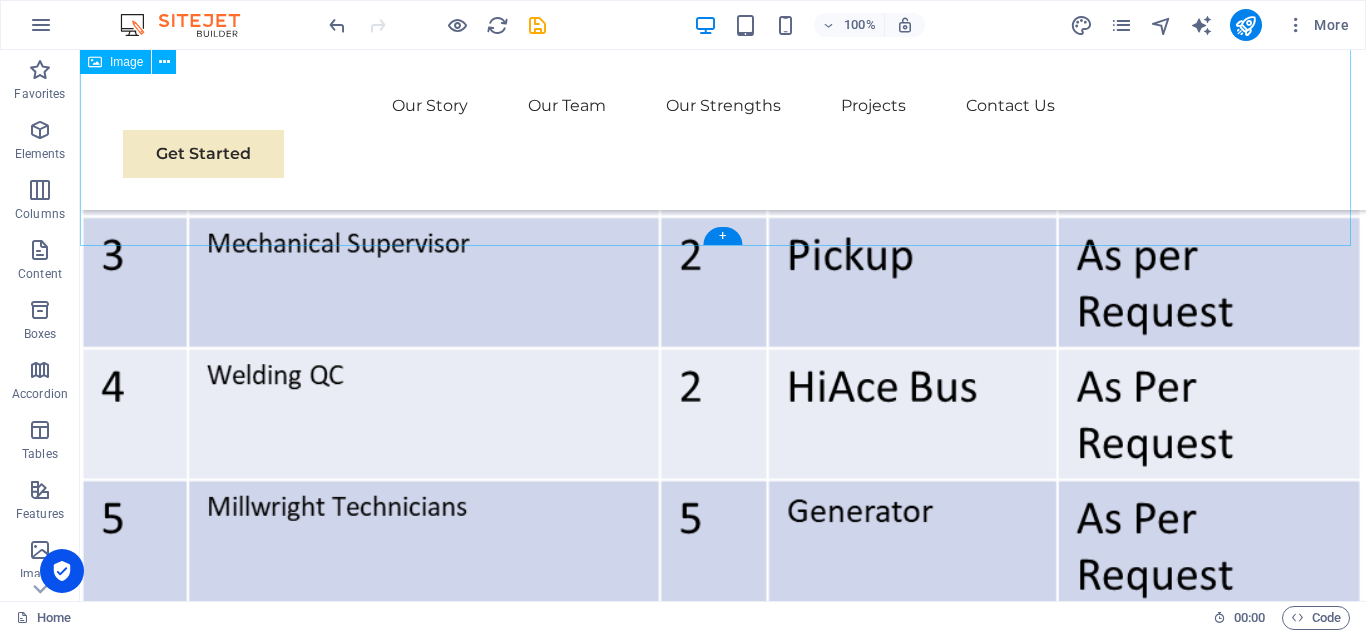 click at bounding box center [723, 561] 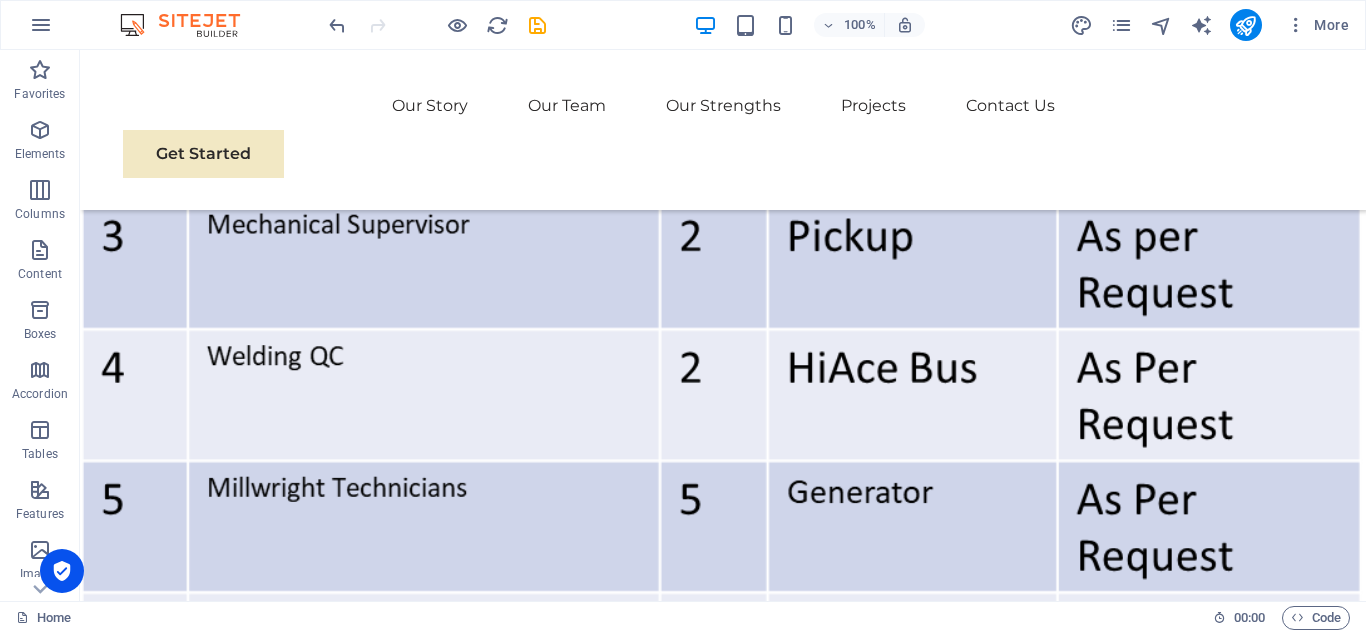 scroll, scrollTop: 4910, scrollLeft: 0, axis: vertical 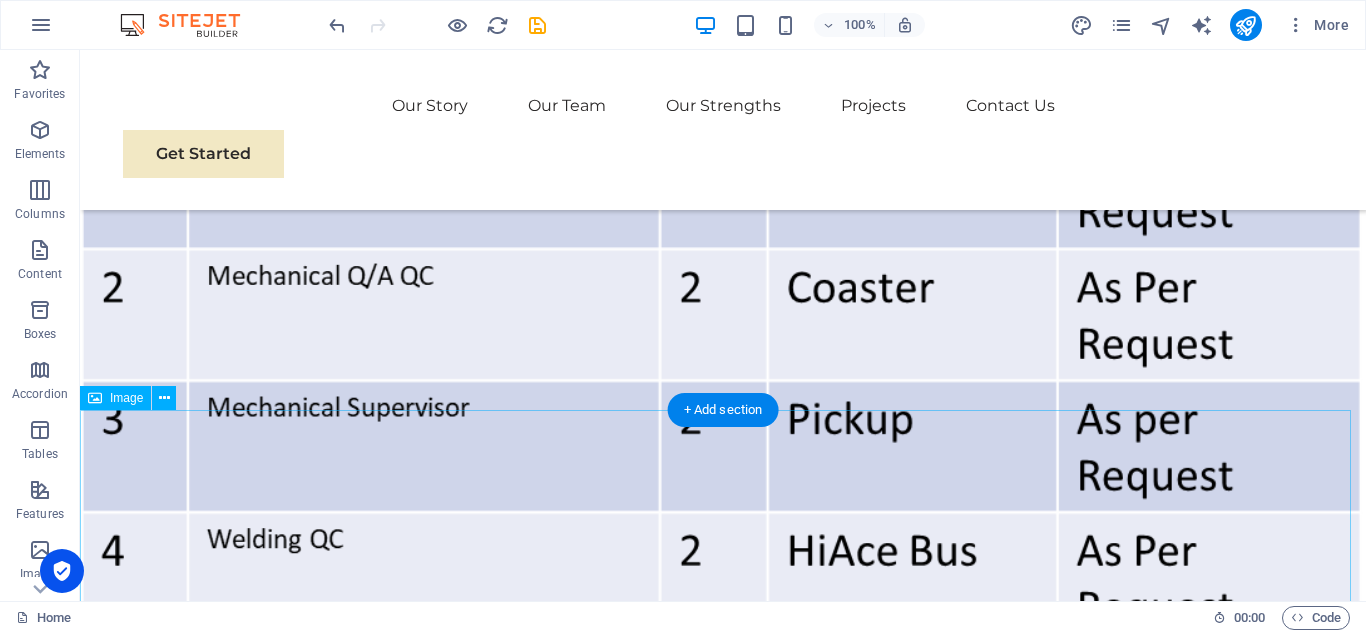 click at bounding box center [723, 1668] 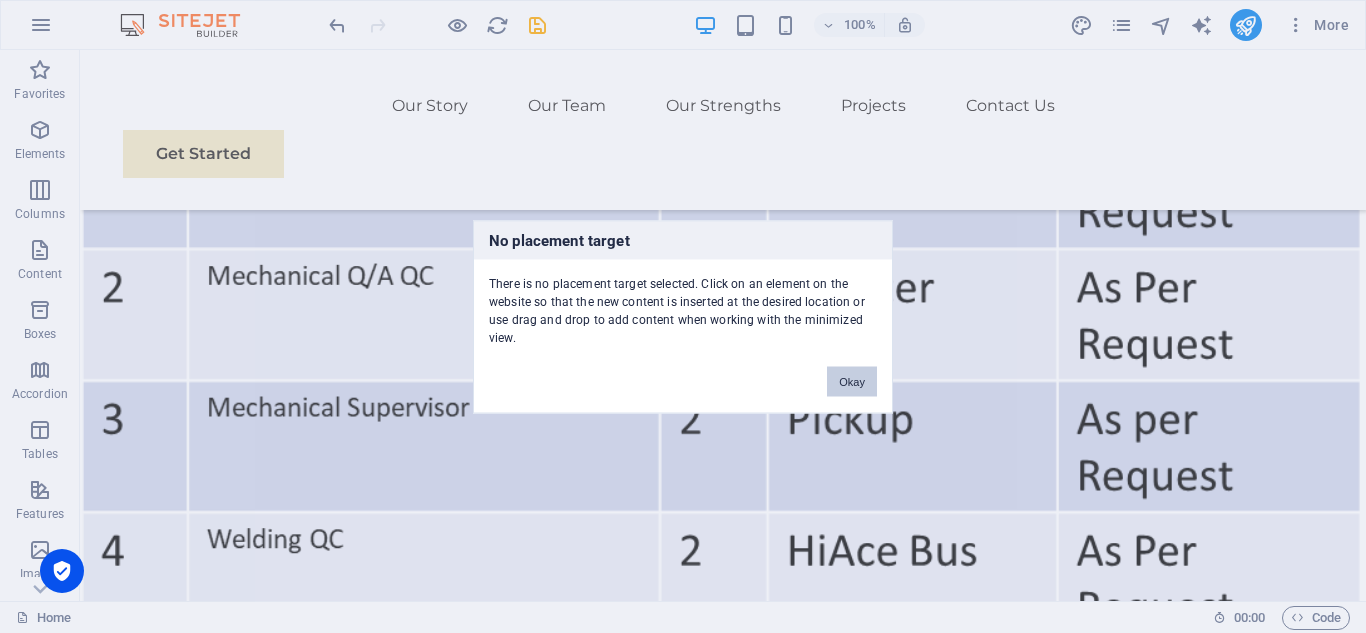 click on "Okay" at bounding box center [852, 381] 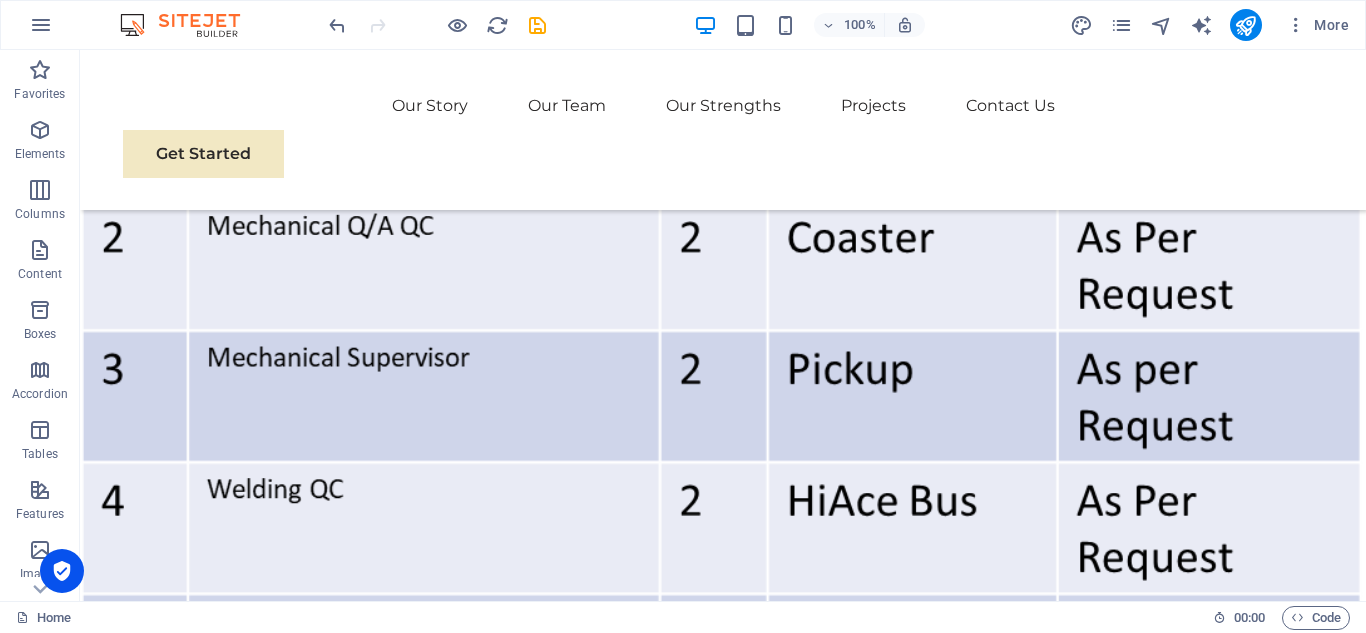 scroll, scrollTop: 4976, scrollLeft: 0, axis: vertical 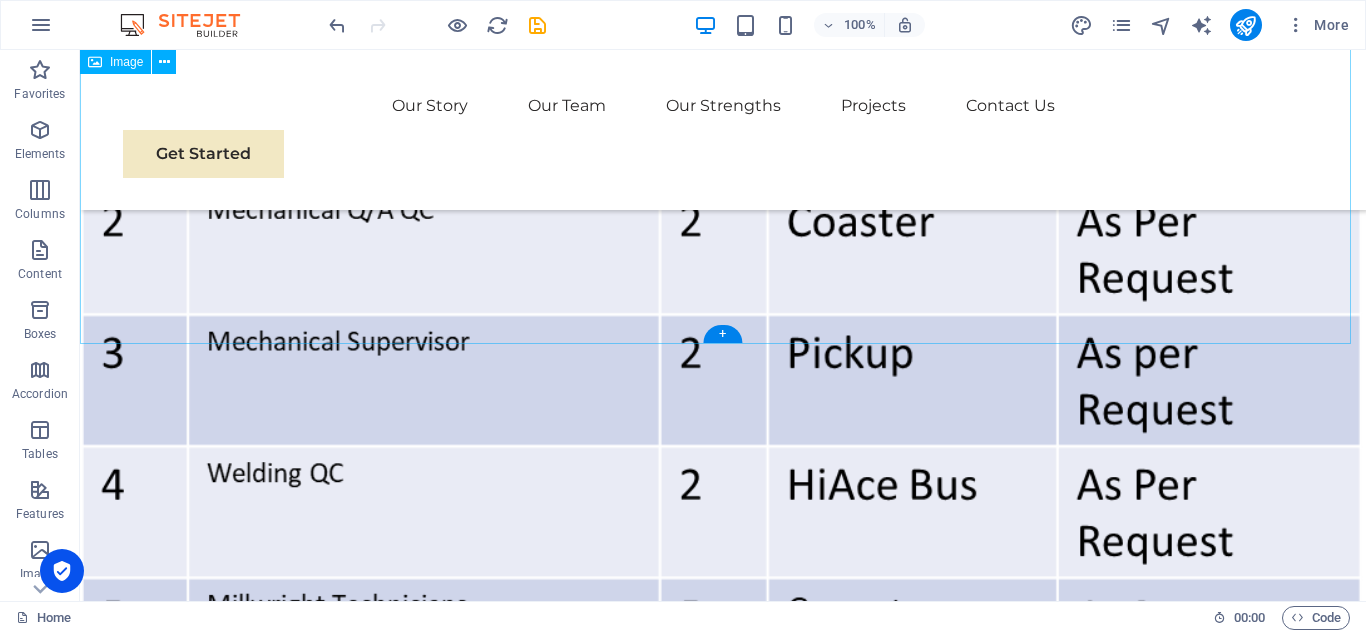 click at bounding box center [723, 659] 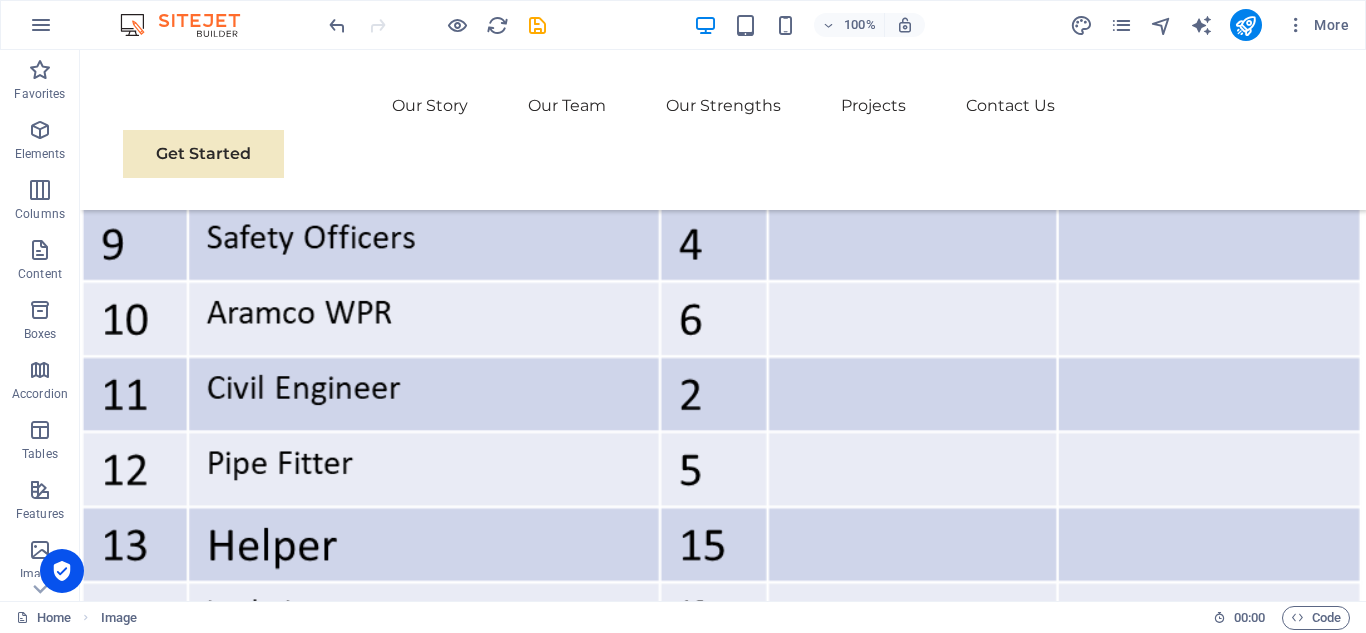 scroll, scrollTop: 4921, scrollLeft: 0, axis: vertical 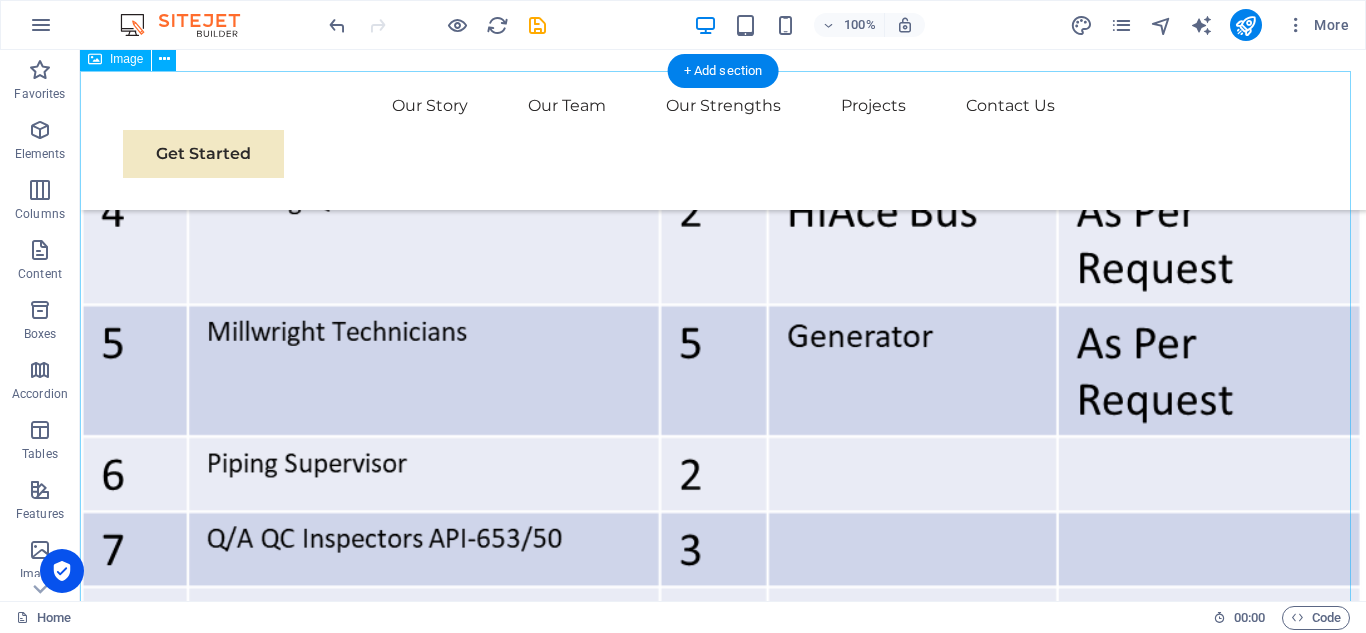 click at bounding box center (723, 1329) 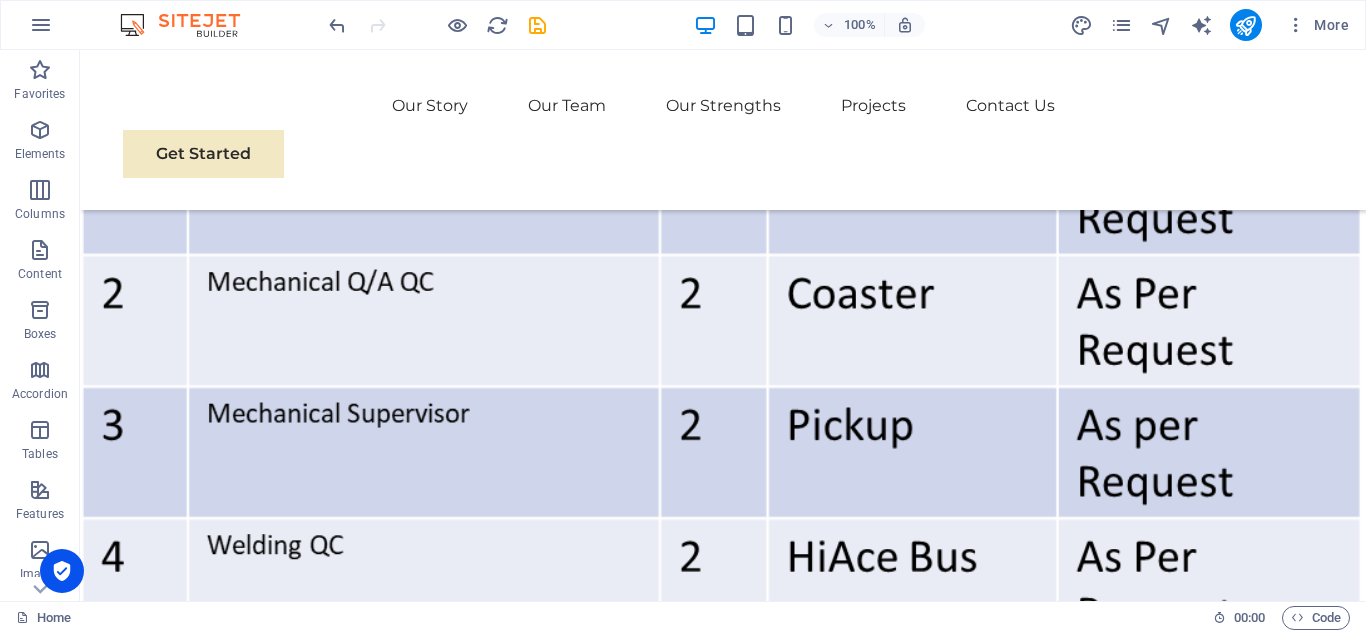scroll, scrollTop: 4937, scrollLeft: 0, axis: vertical 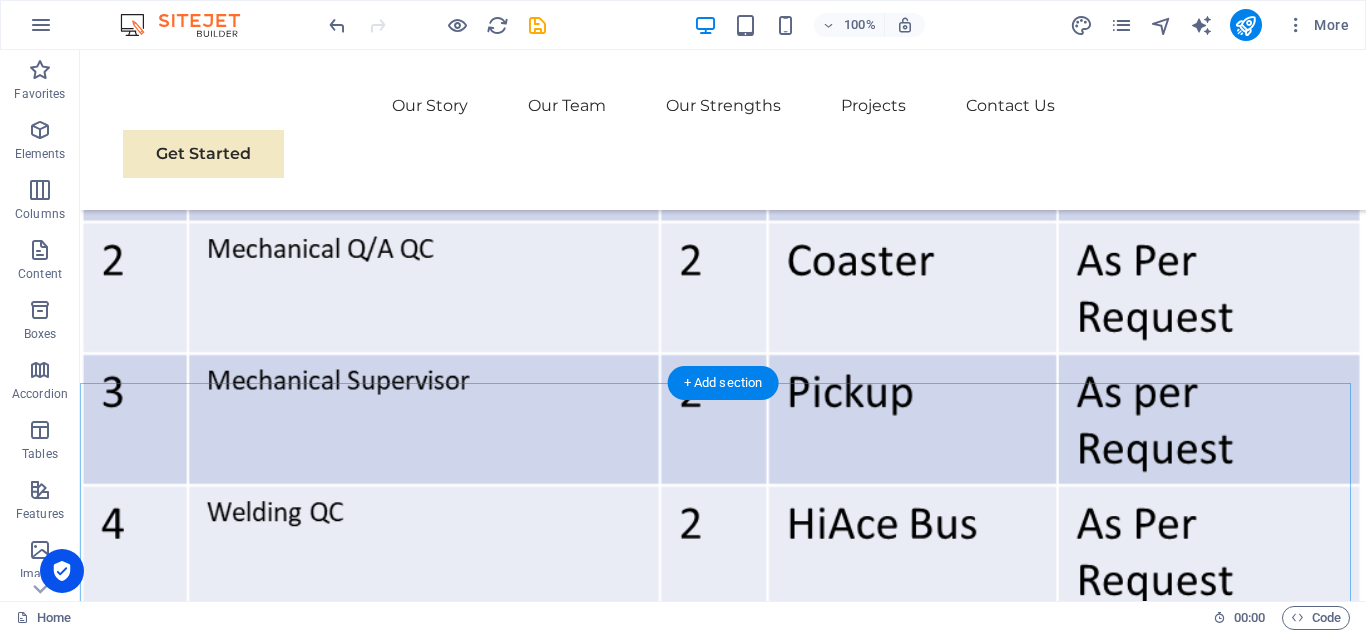 click on "+ Add section" at bounding box center [723, 383] 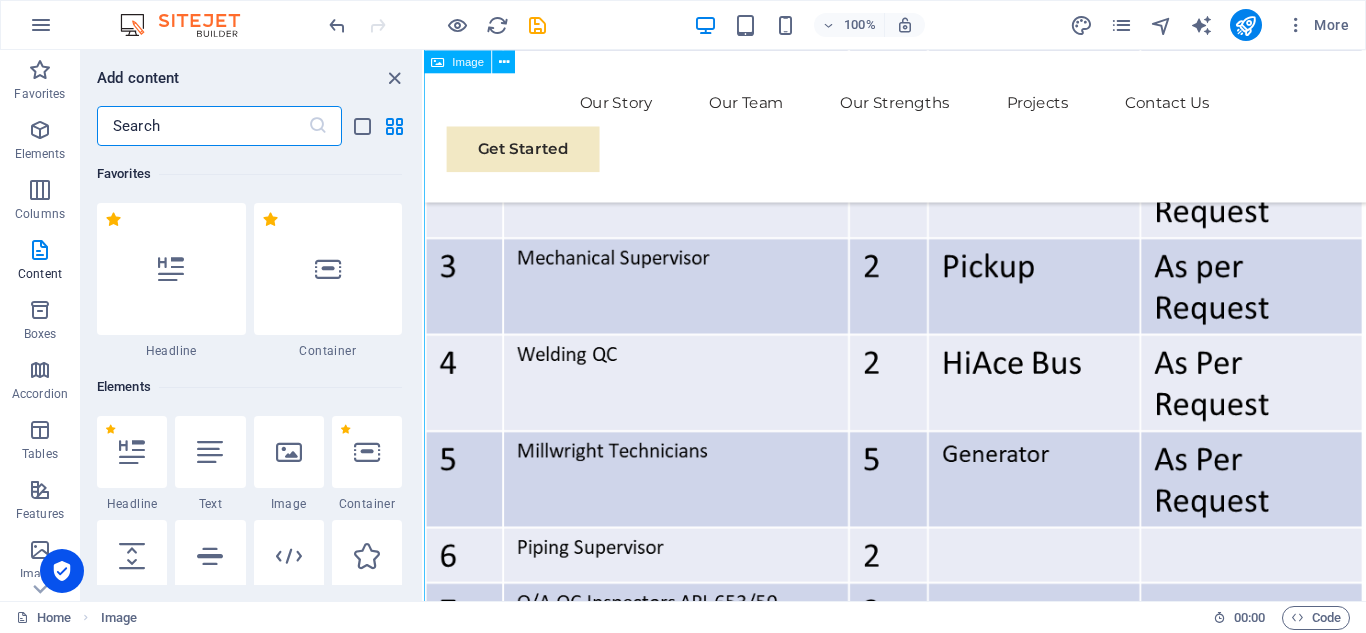 scroll, scrollTop: 3931, scrollLeft: 0, axis: vertical 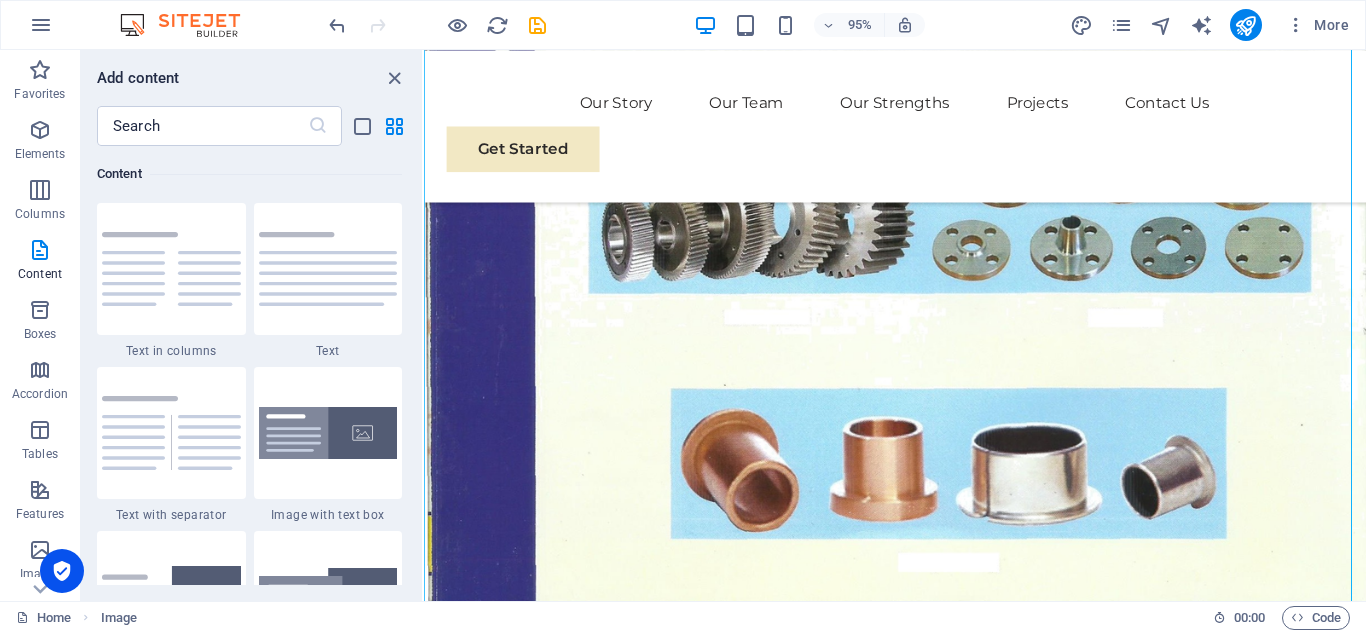 click at bounding box center [328, 433] 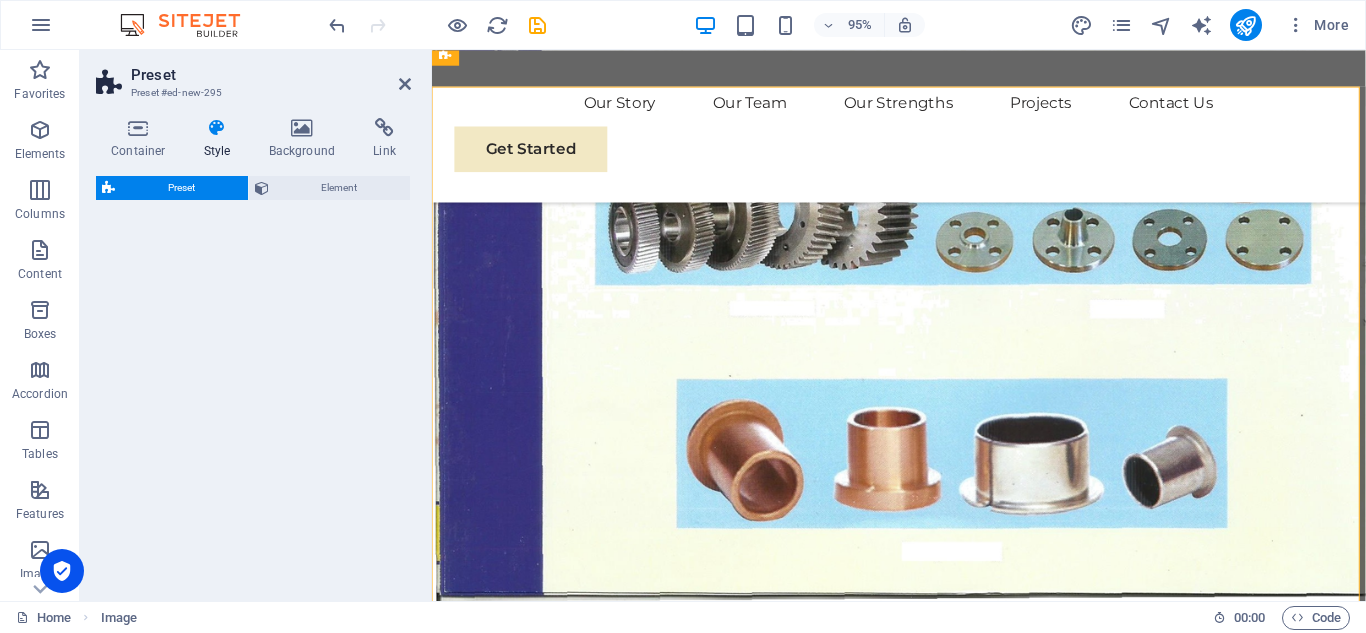 select on "rem" 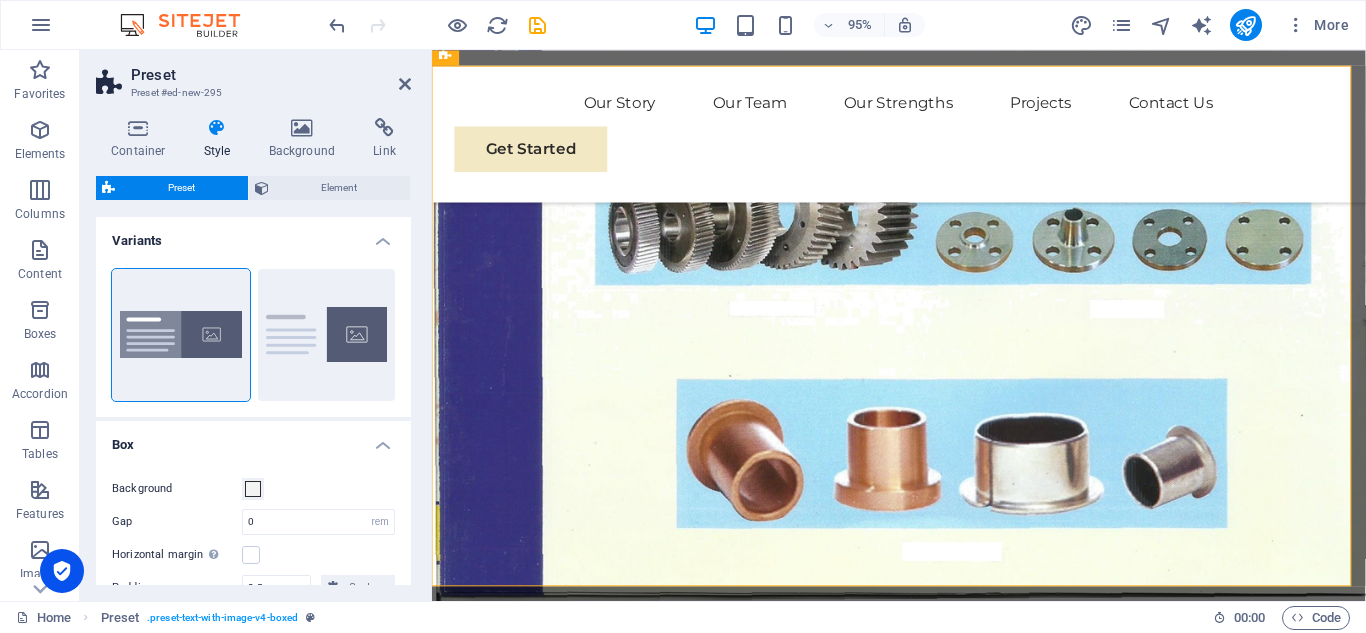 scroll, scrollTop: 4750, scrollLeft: 0, axis: vertical 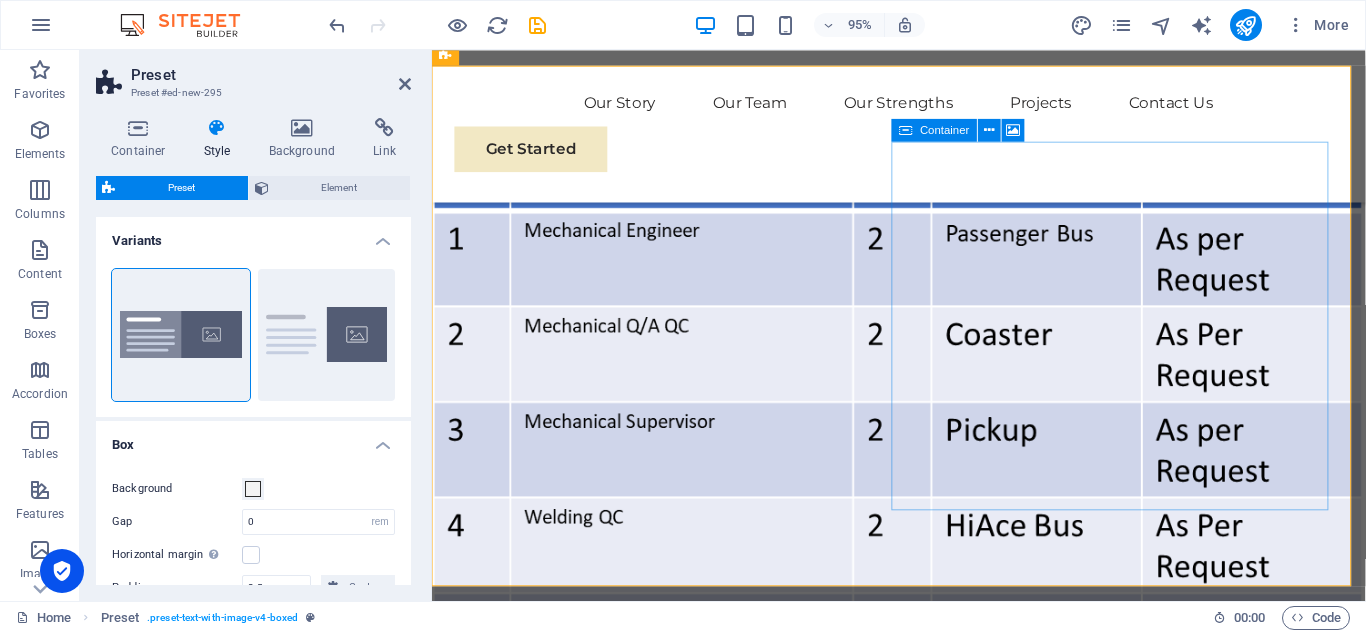 click on "Paste clipboard" at bounding box center (977, 2077) 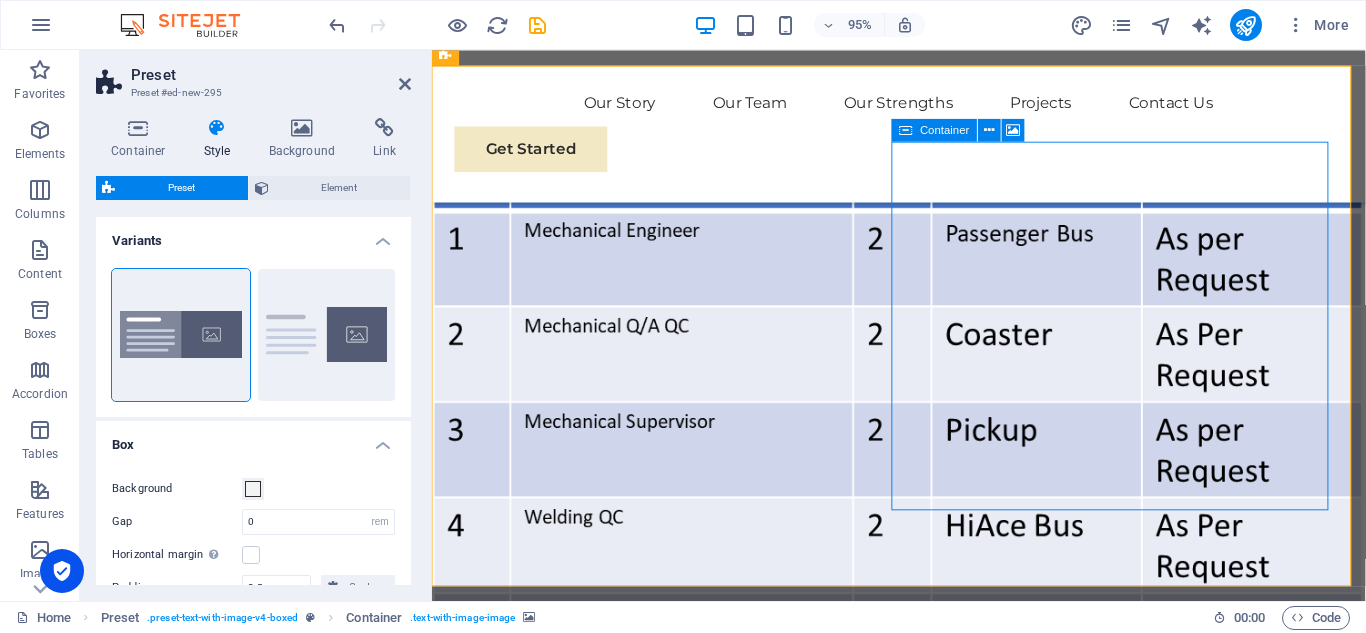 click on "Drop content here or  Add elements  Paste clipboard" at bounding box center [923, 2047] 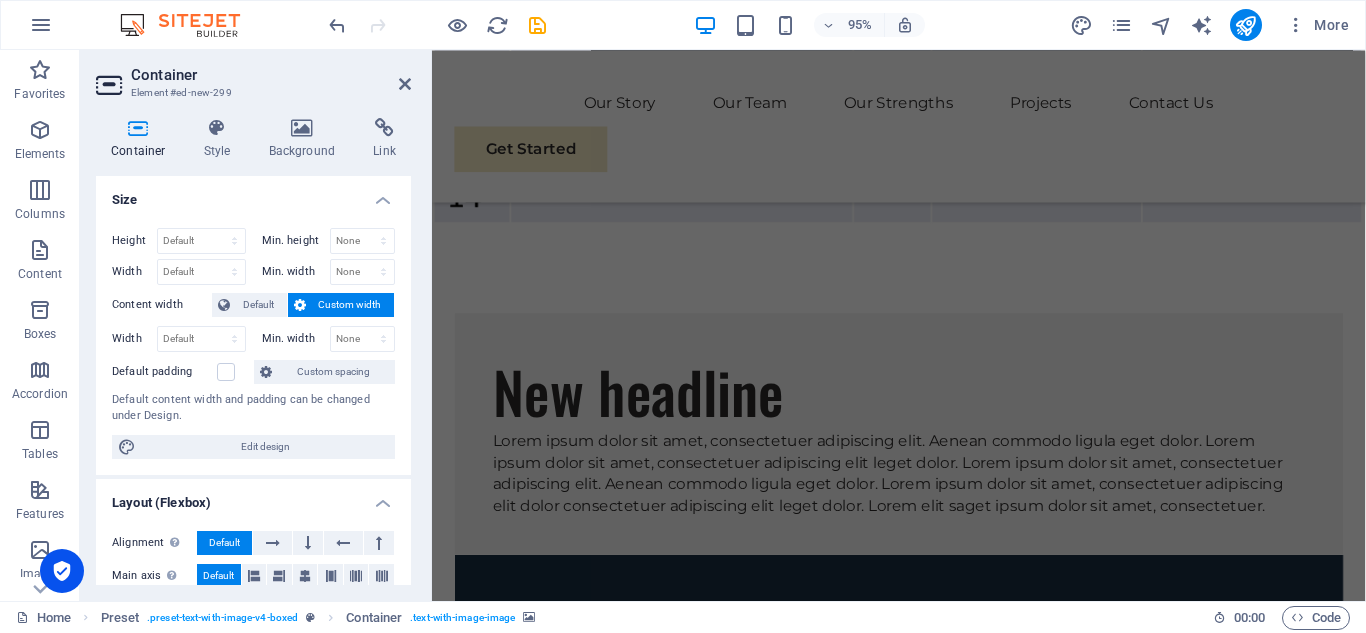 scroll, scrollTop: 5719, scrollLeft: 0, axis: vertical 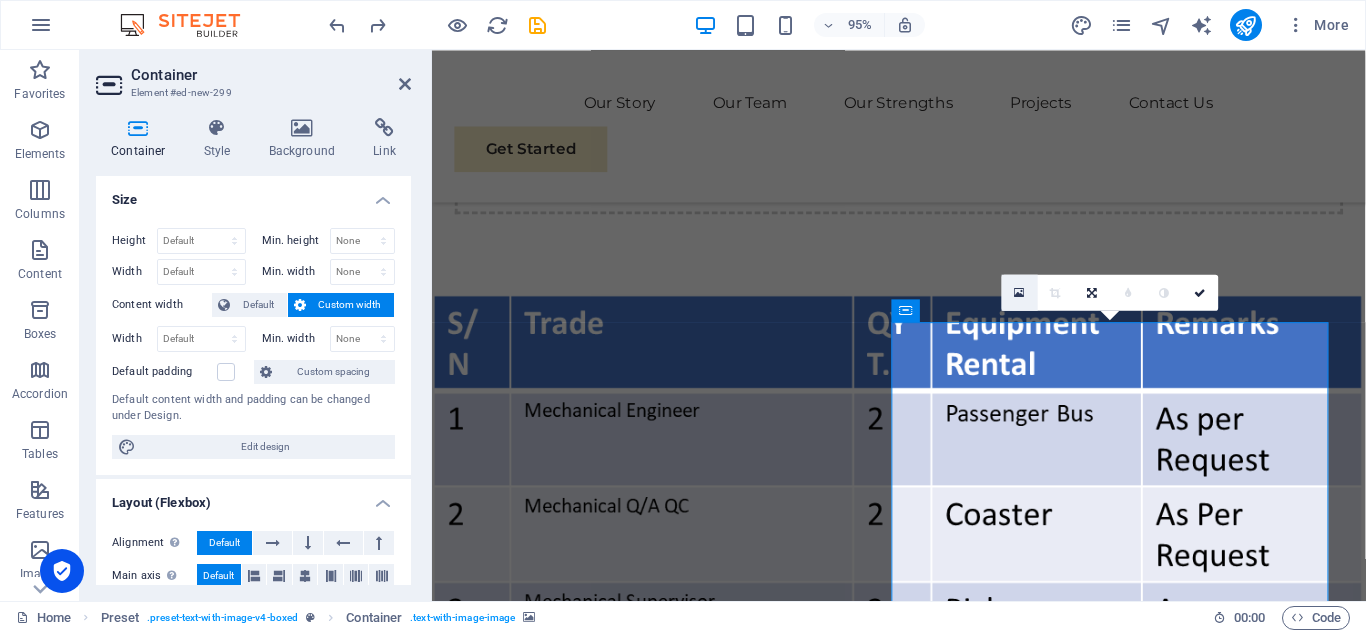 click at bounding box center (1020, 292) 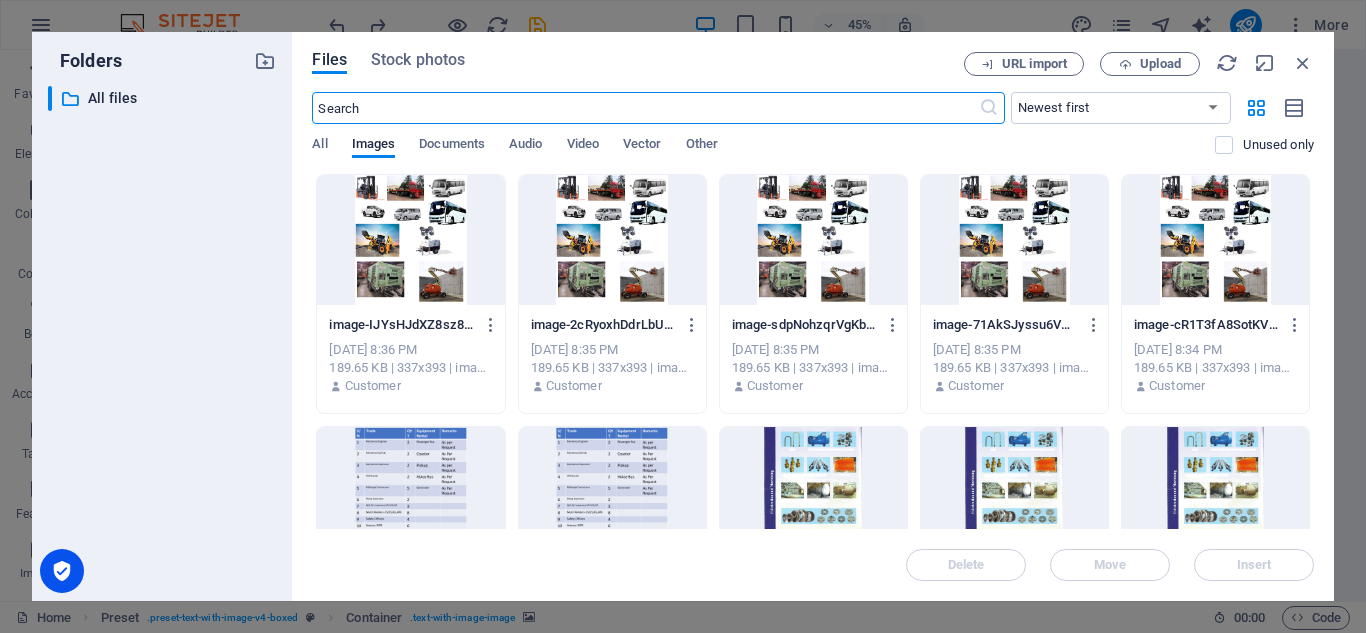 scroll, scrollTop: 4566, scrollLeft: 0, axis: vertical 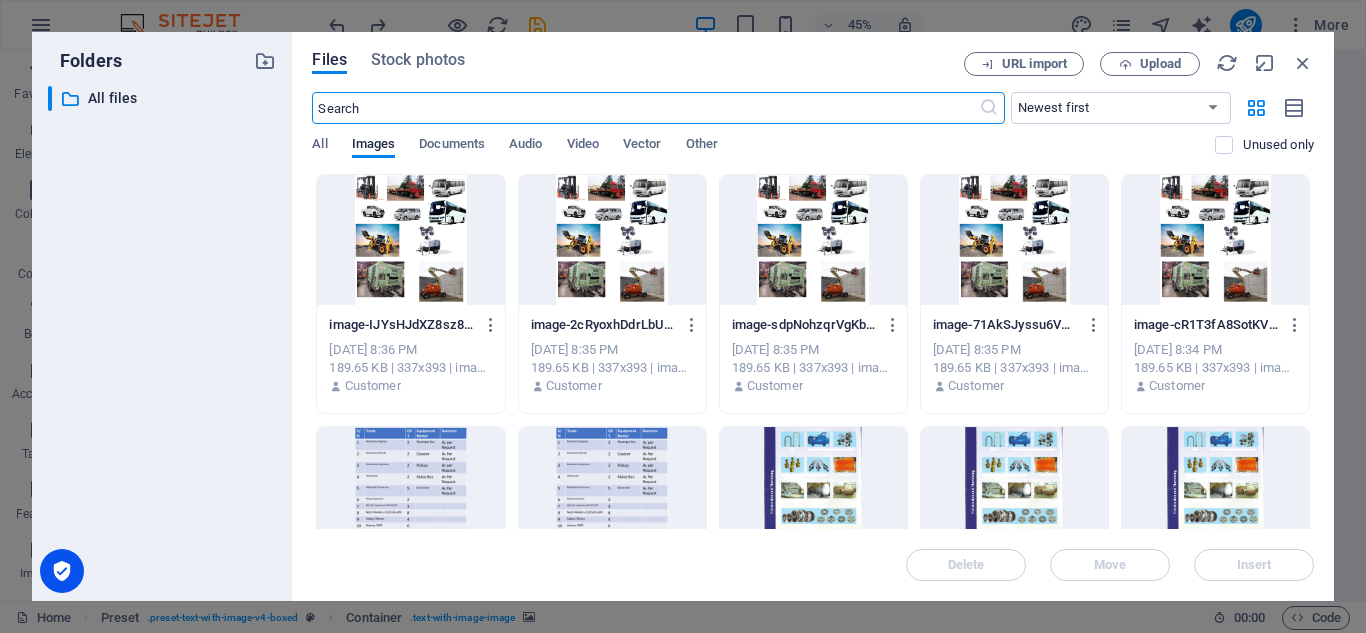 click at bounding box center (1215, 240) 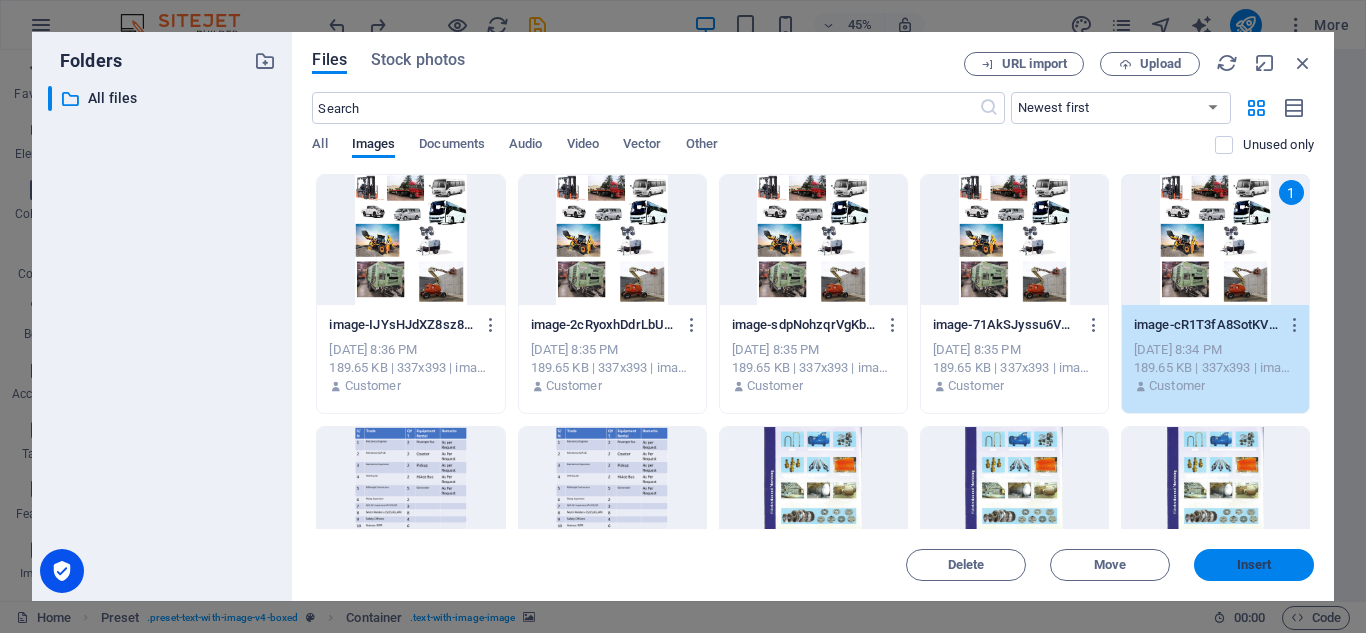 click on "Insert" at bounding box center (1254, 565) 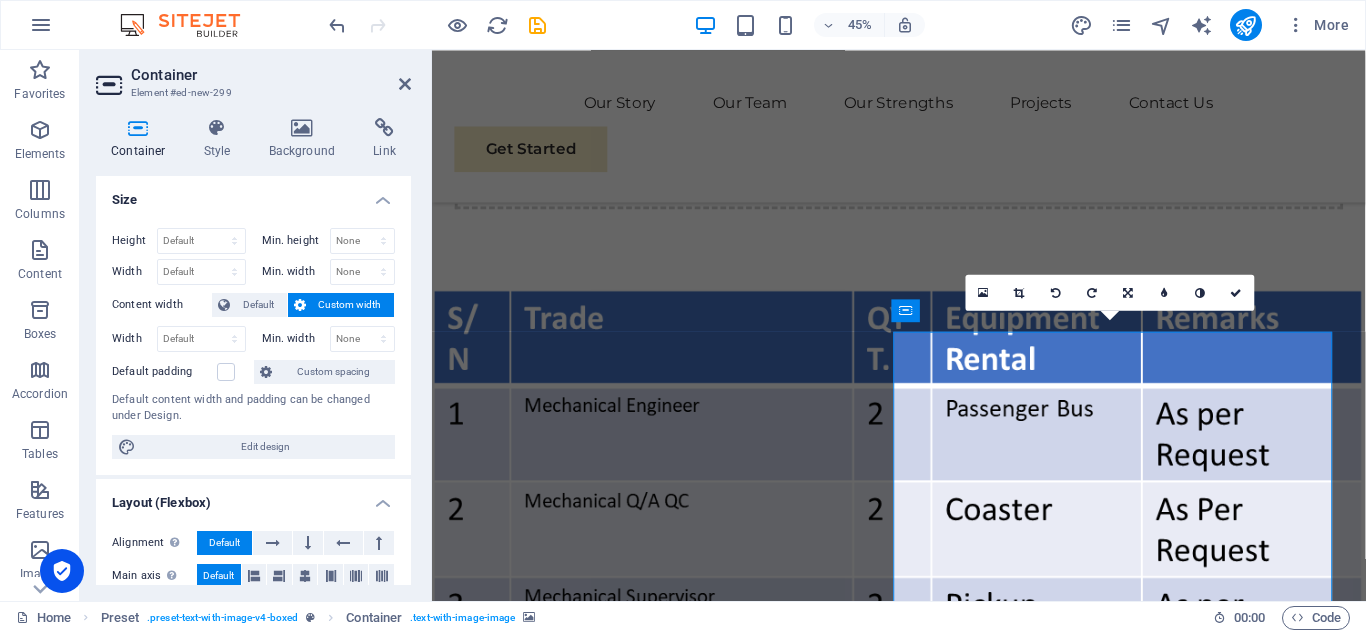 scroll, scrollTop: 4560, scrollLeft: 0, axis: vertical 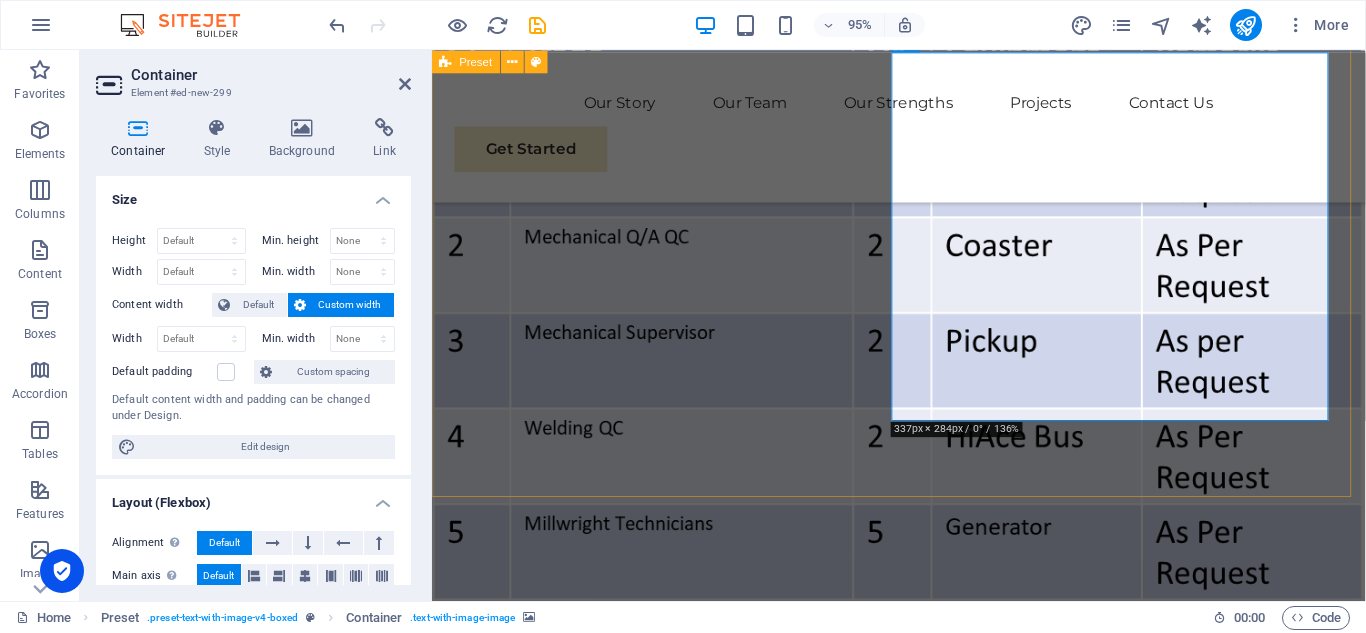 drag, startPoint x: 1308, startPoint y: 334, endPoint x: 1306, endPoint y: 347, distance: 13.152946 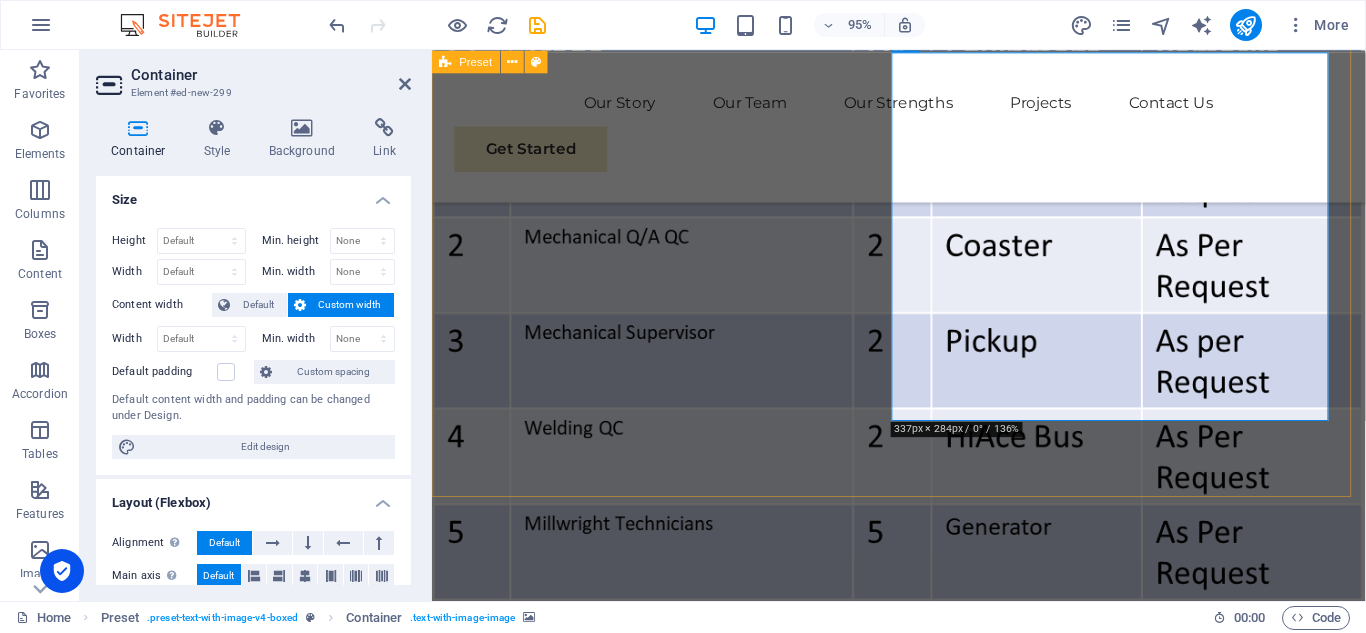 click at bounding box center (923, 1688) 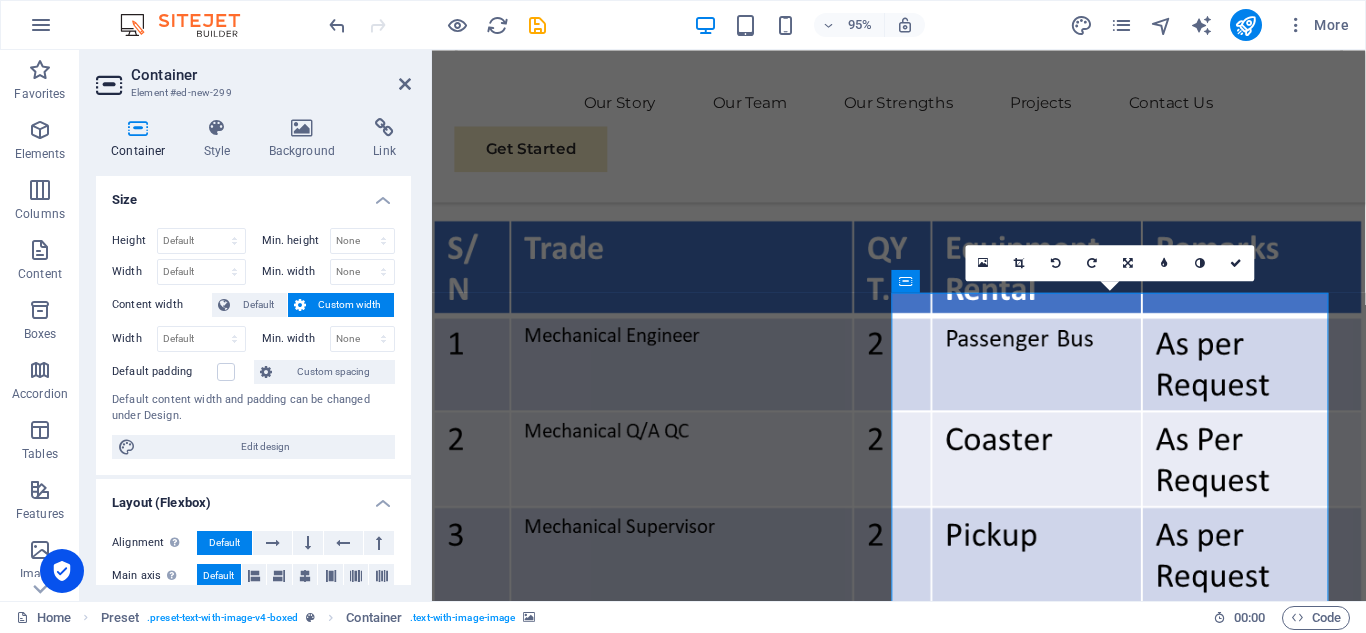 scroll, scrollTop: 4592, scrollLeft: 0, axis: vertical 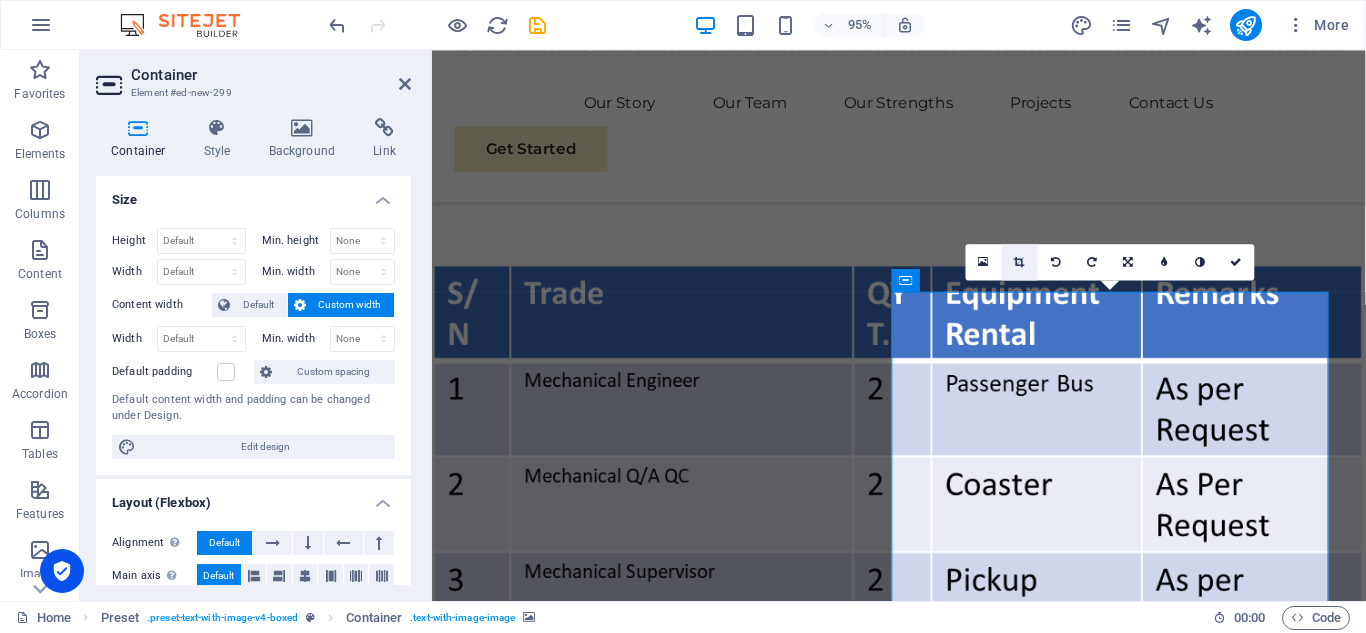 click at bounding box center (1020, 261) 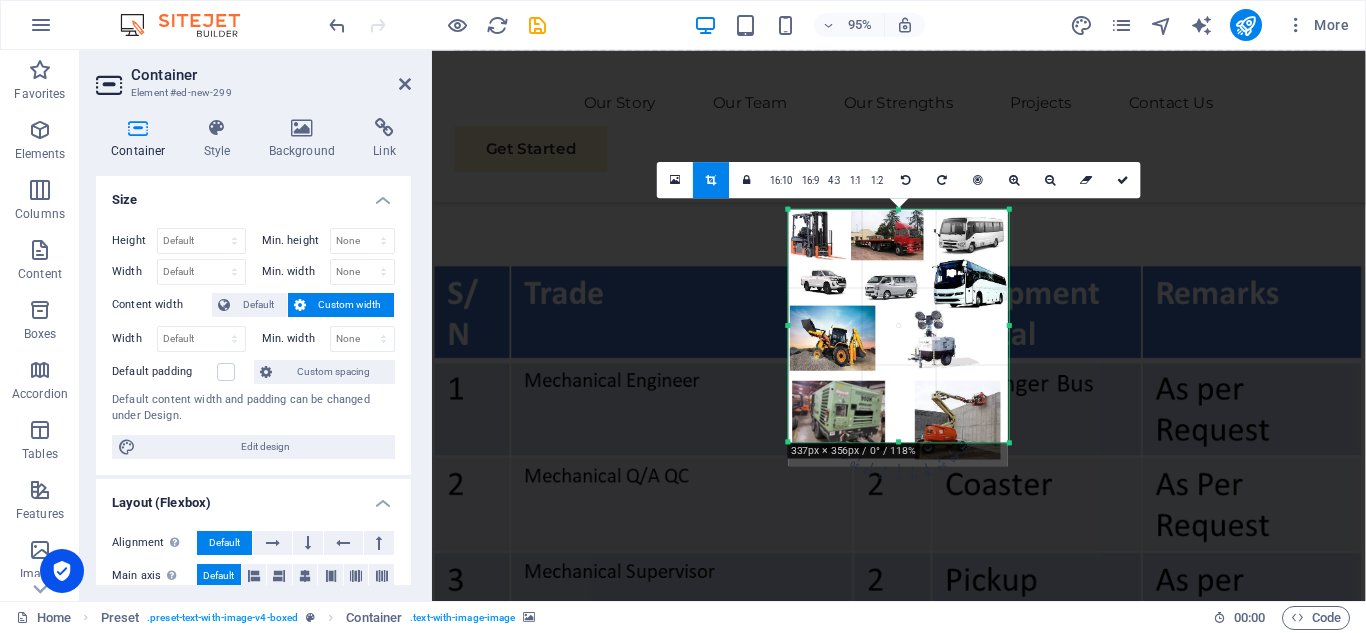 drag, startPoint x: 1086, startPoint y: 545, endPoint x: 920, endPoint y: 326, distance: 274.80356 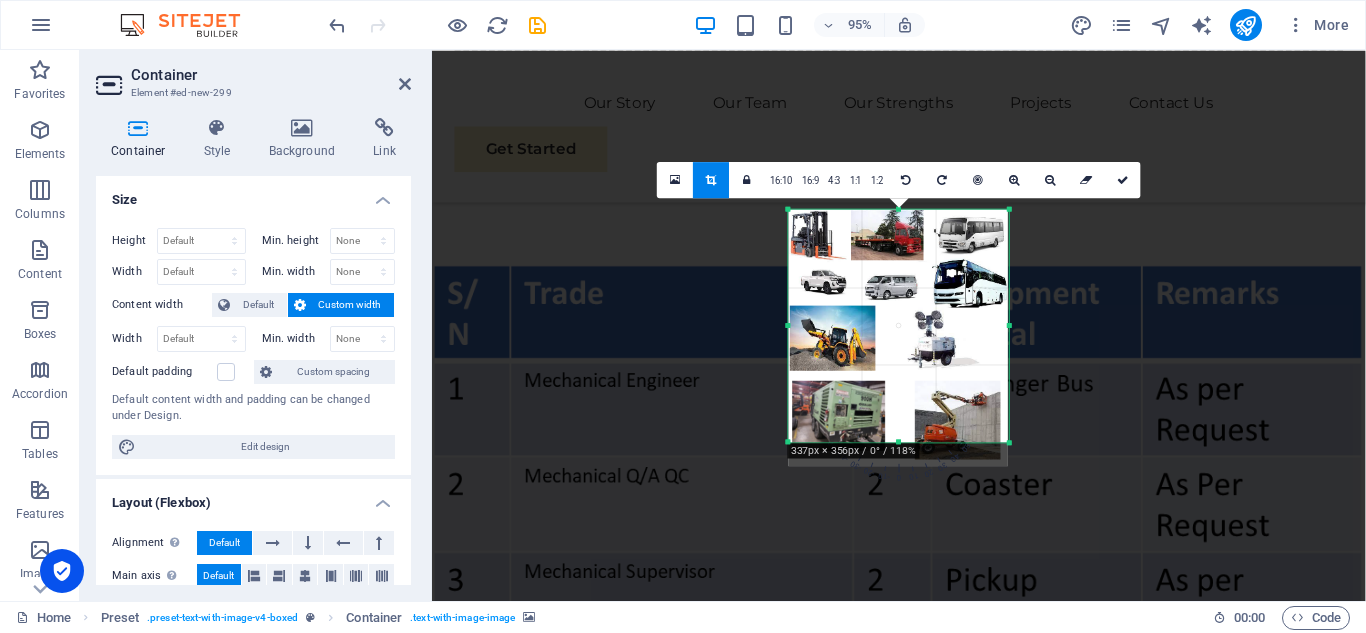 click on "180 170 160 150 140 130 120 110 100 90 80 70 60 50 40 30 20 10 0 -10 -20 -30 -40 -50 -60 -70 -80 -90 -100 -110 -120 -130 -140 -150 -160 -170 337px × 356px / 0° / 118% 16:10 16:9 4:3 1:1 1:2 0" at bounding box center (898, 325) 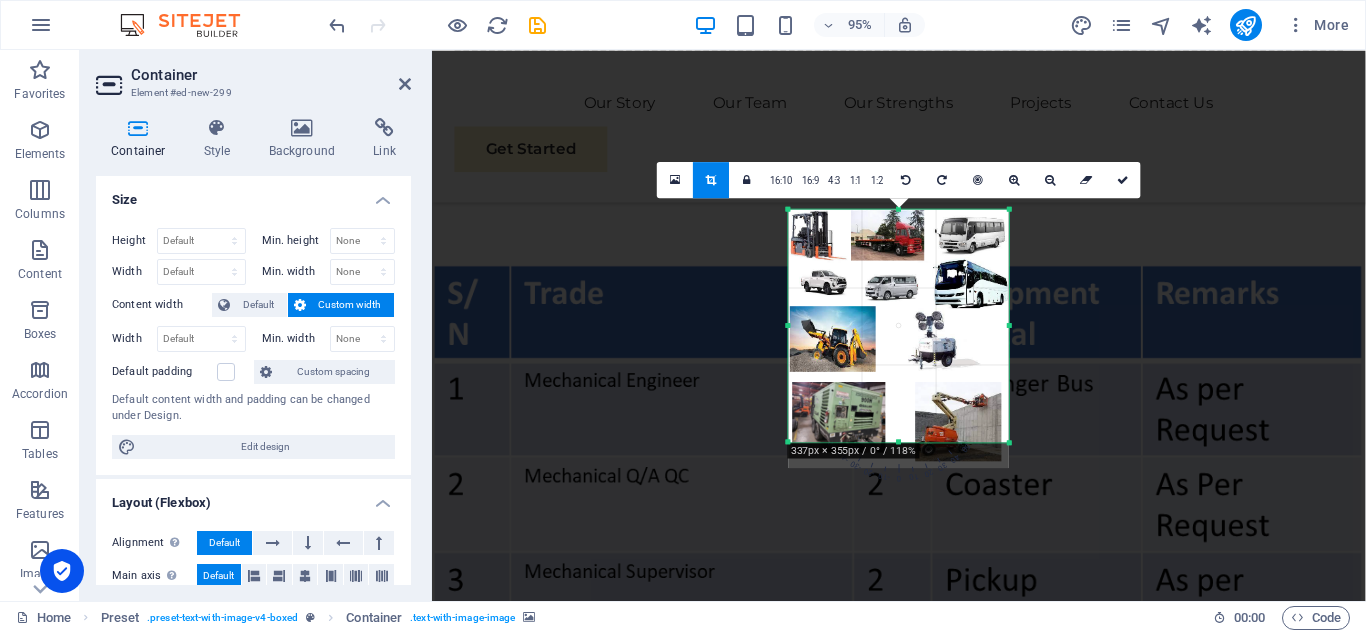 click at bounding box center (899, 2352) 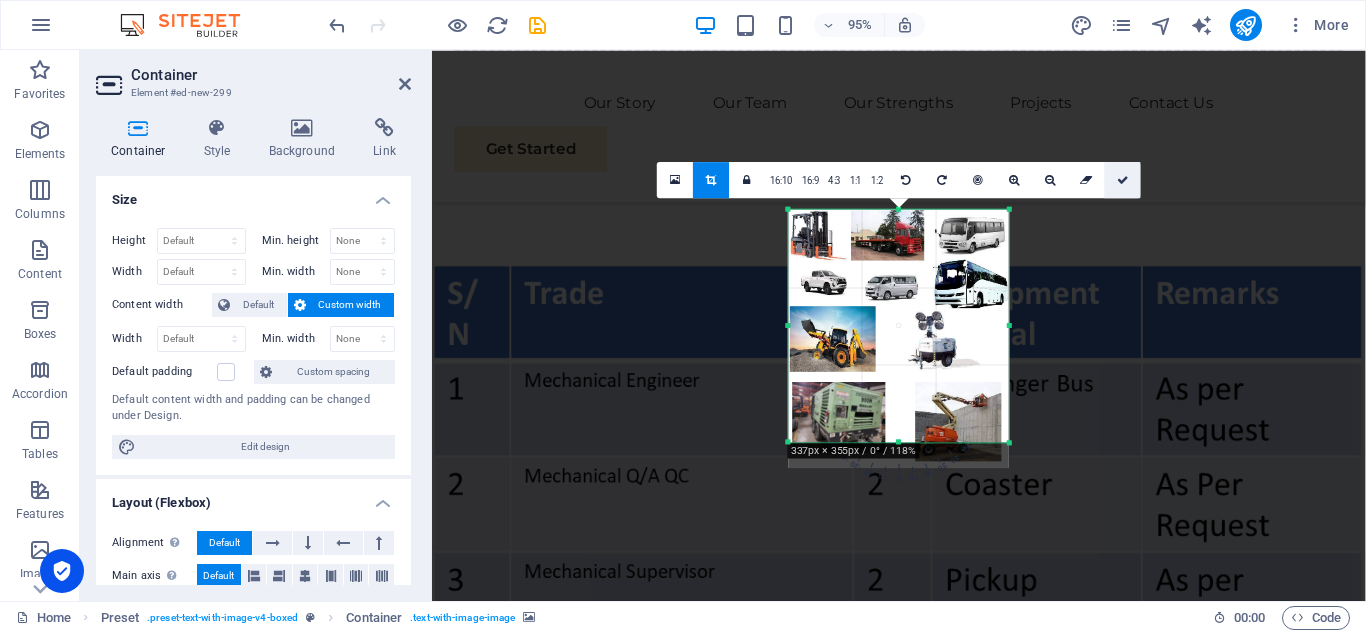 click at bounding box center [1123, 180] 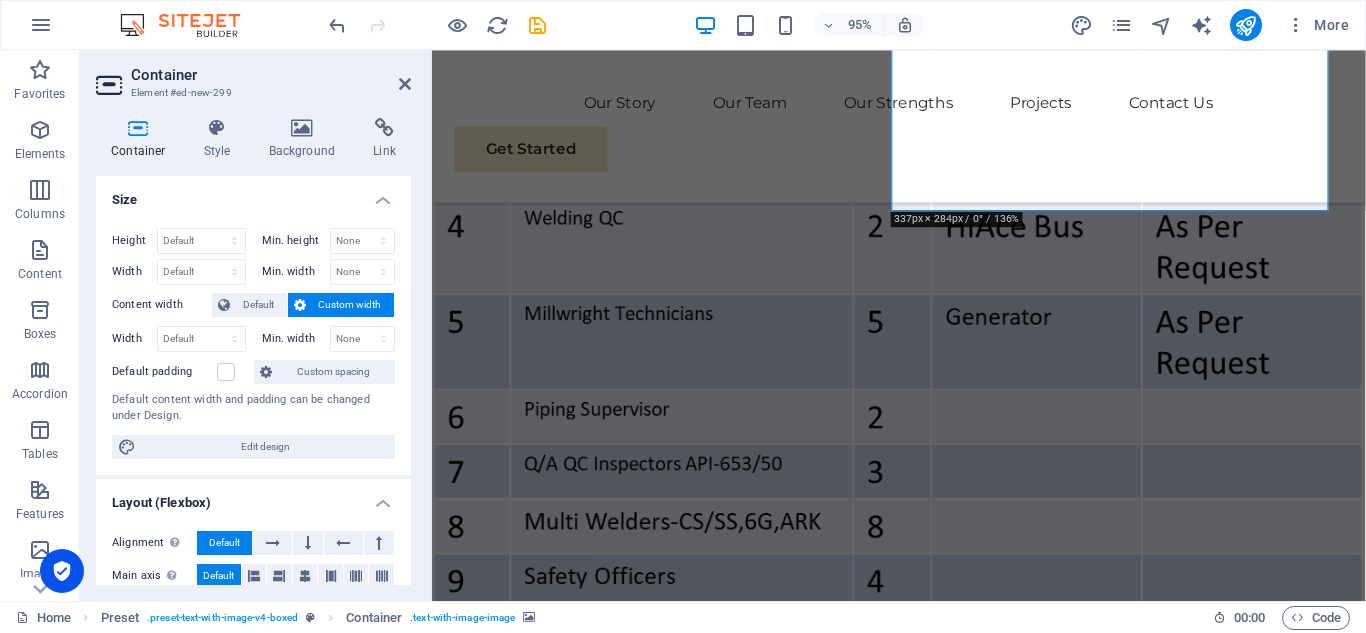 scroll, scrollTop: 4623, scrollLeft: 0, axis: vertical 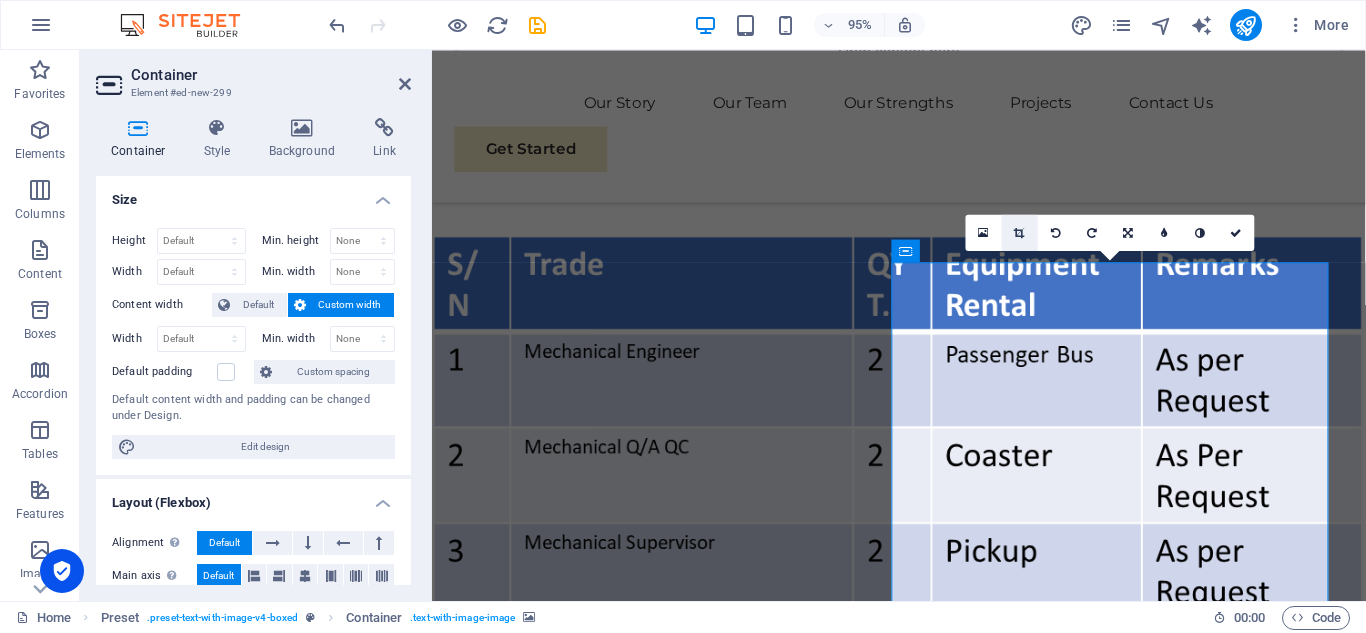 click at bounding box center (1020, 232) 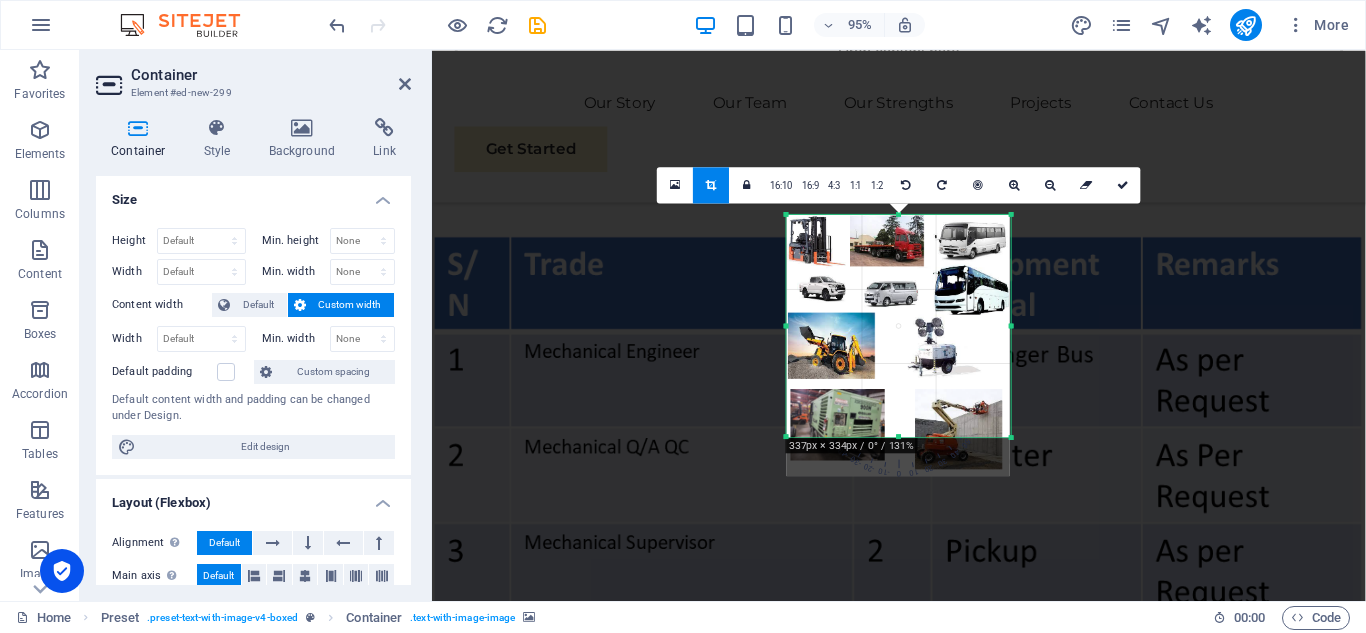 drag, startPoint x: 1109, startPoint y: 548, endPoint x: 904, endPoint y: 318, distance: 308.099 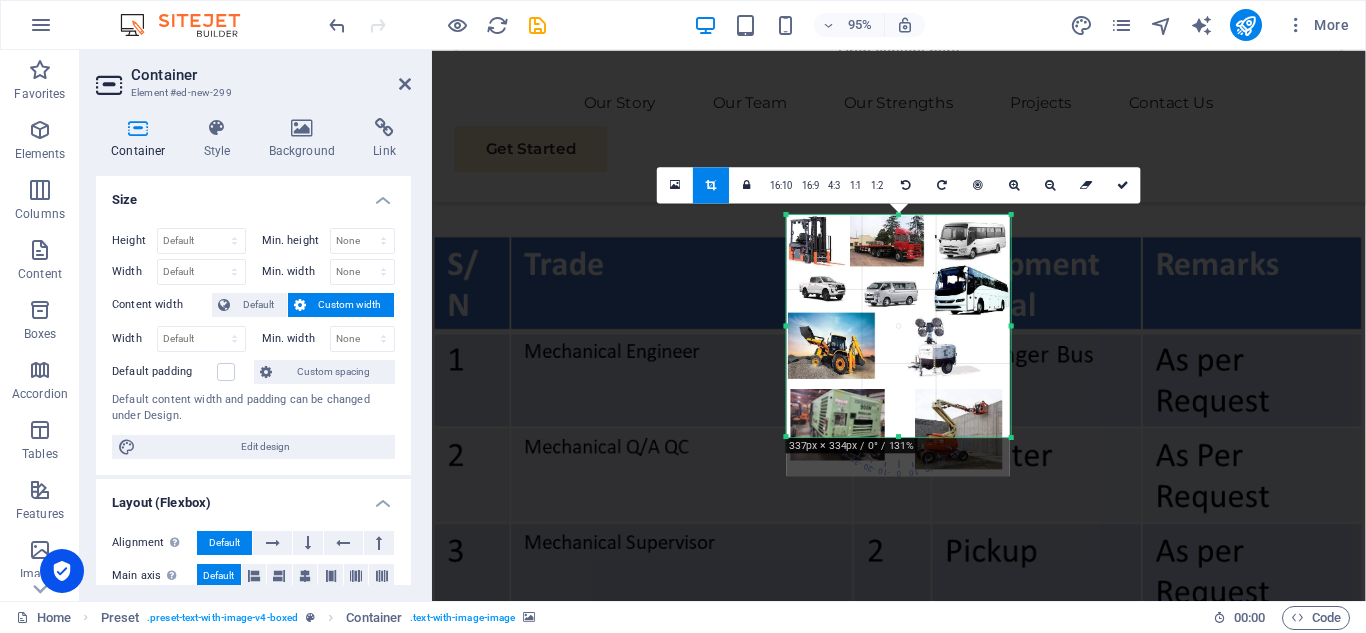 click on "180 170 160 150 140 130 120 110 100 90 80 70 60 50 40 30 20 10 0 -10 -20 -30 -40 -50 -60 -70 -80 -90 -100 -110 -120 -130 -140 -150 -160 -170 337px × 334px / 0° / 131% 16:10 16:9 4:3 1:1 1:2 0" at bounding box center (898, 325) 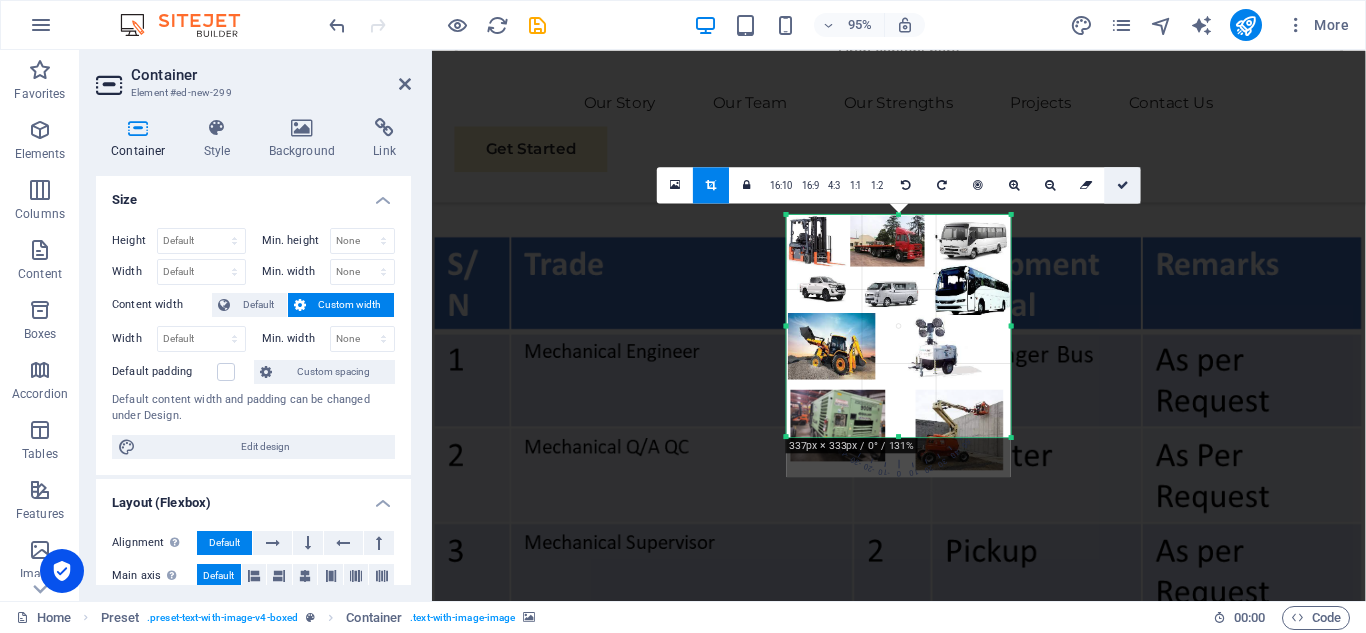 click at bounding box center [1123, 184] 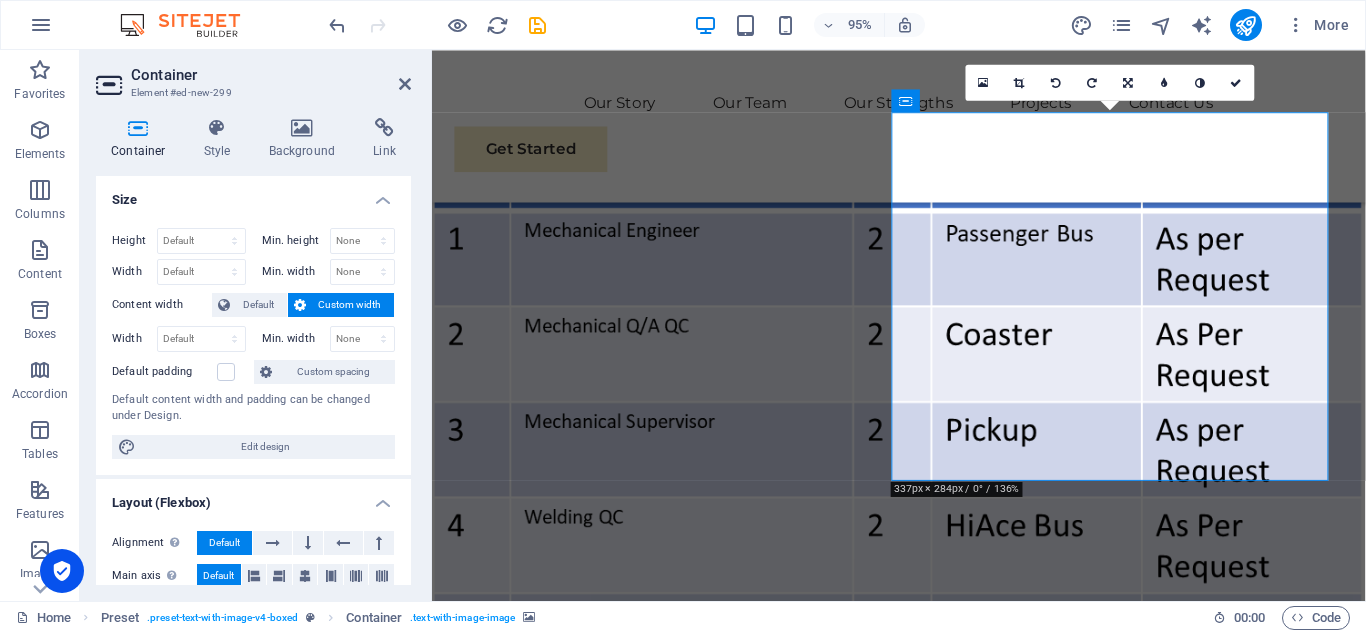 scroll, scrollTop: 4733, scrollLeft: 0, axis: vertical 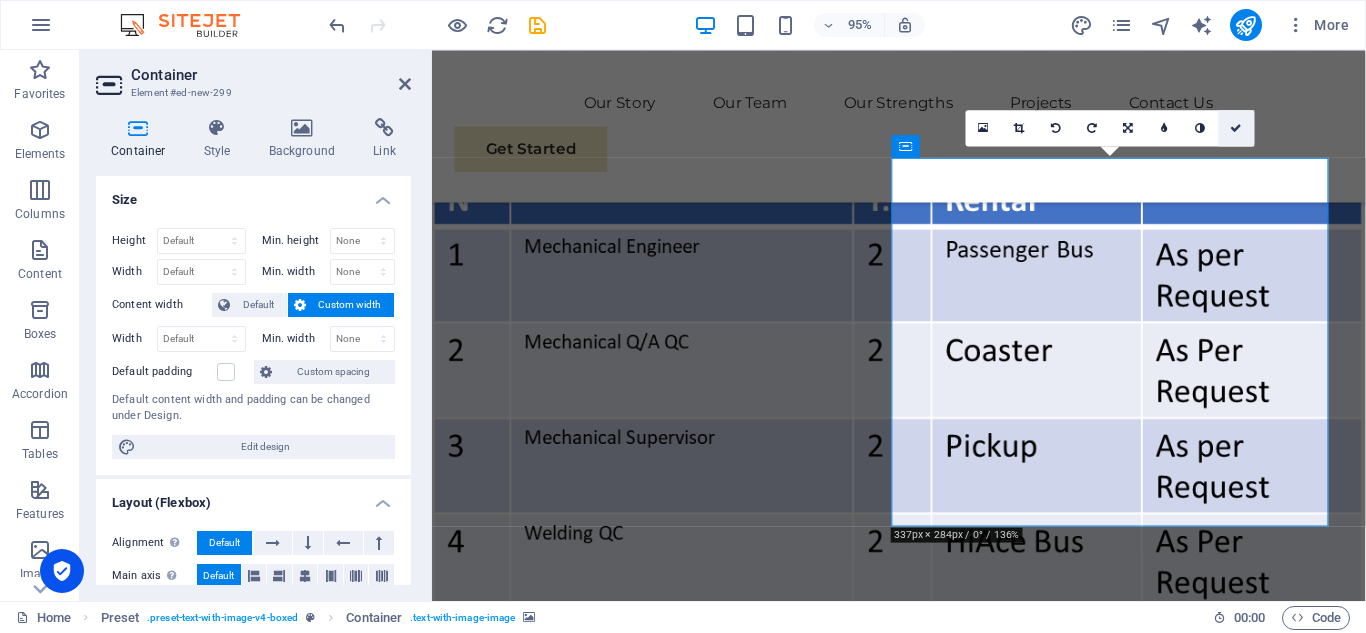 click at bounding box center [1237, 127] 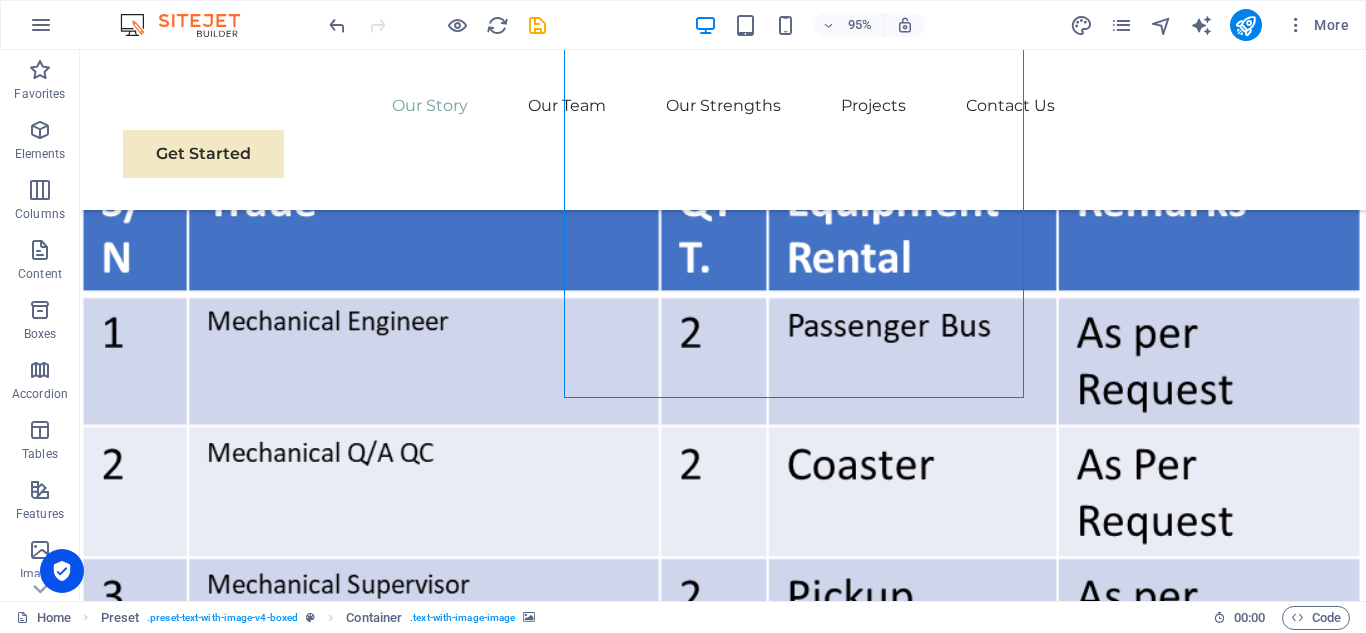 scroll, scrollTop: 4886, scrollLeft: 0, axis: vertical 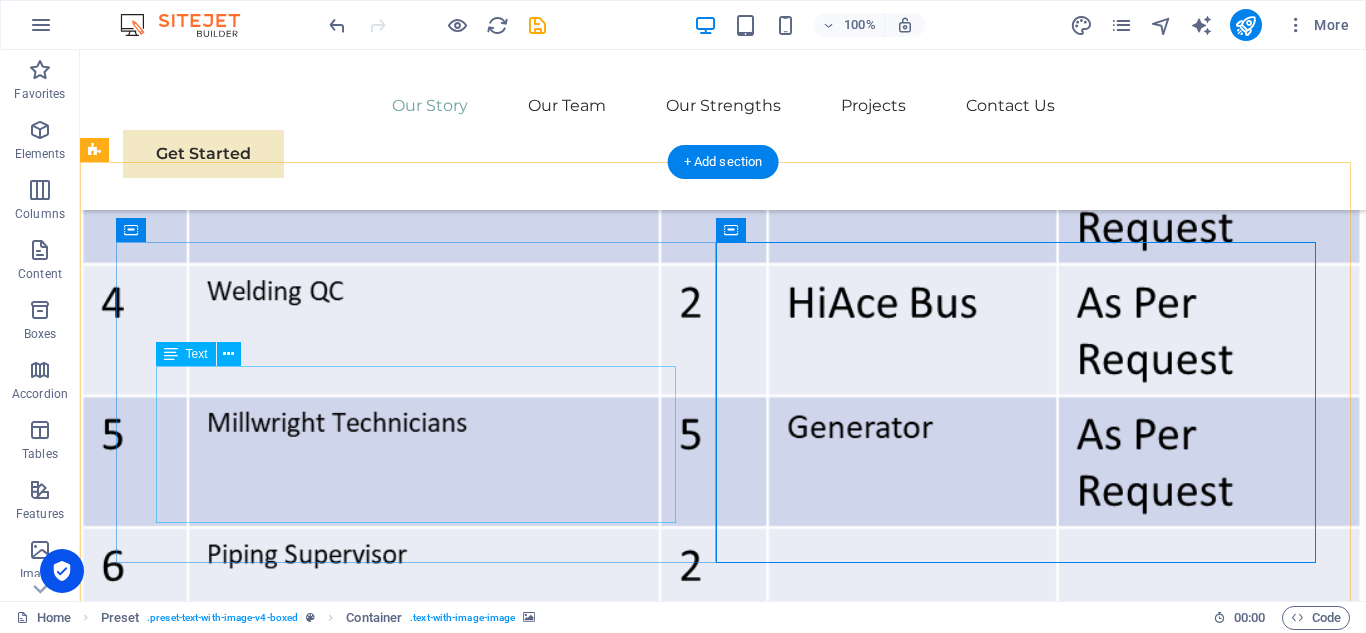 click on "Lorem ipsum dolor sit amet, consectetuer adipiscing elit. Aenean commodo ligula eget dolor. Lorem ipsum dolor sit amet, consectetuer adipiscing elit leget dolor. Lorem ipsum dolor sit amet, consectetuer adipiscing elit. Aenean commodo ligula eget dolor. Lorem ipsum dolor sit amet, consectetuer adipiscing elit dolor consectetuer adipiscing elit leget dolor. Lorem elit saget ipsum dolor sit amet, consectetuer." at bounding box center (704, 1461) 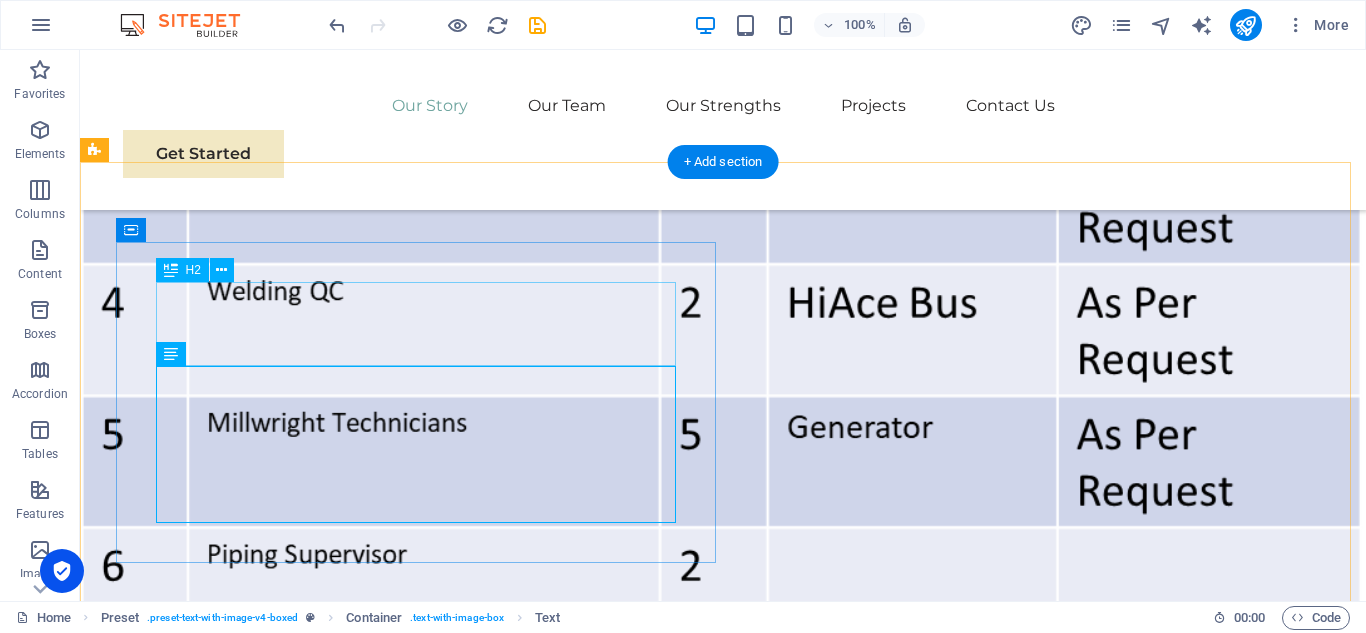 click on "New headline" at bounding box center [704, 1386] 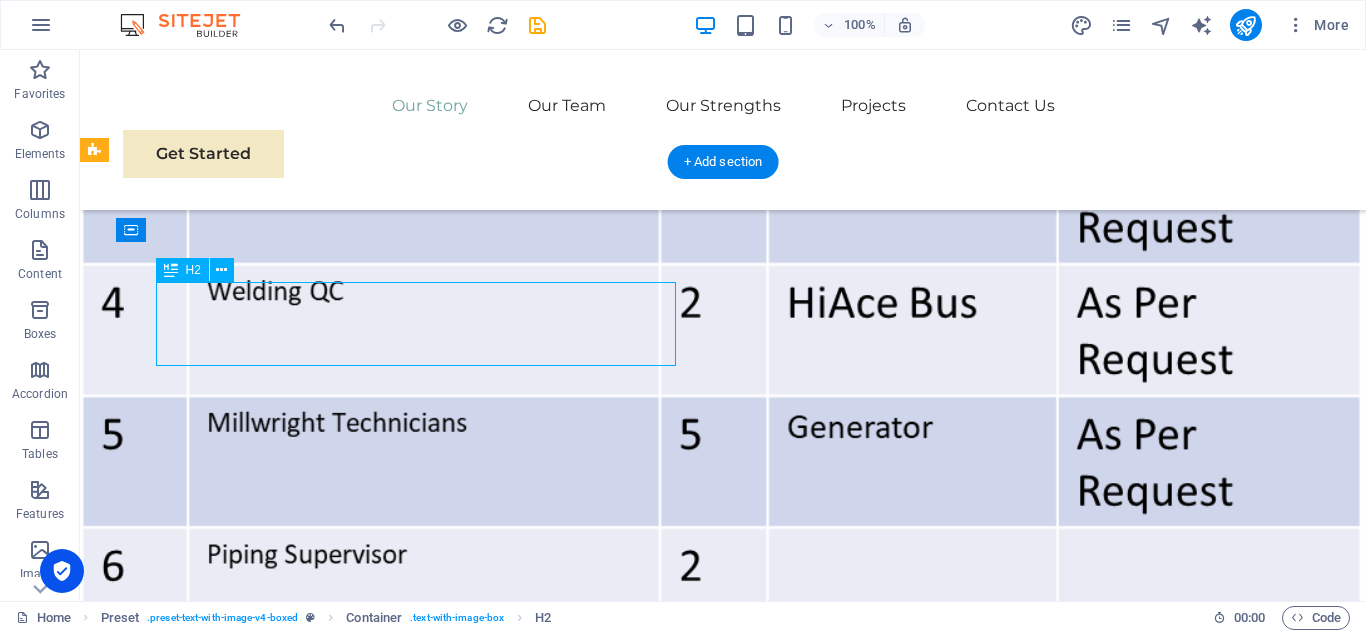 click on "New headline" at bounding box center (704, 1386) 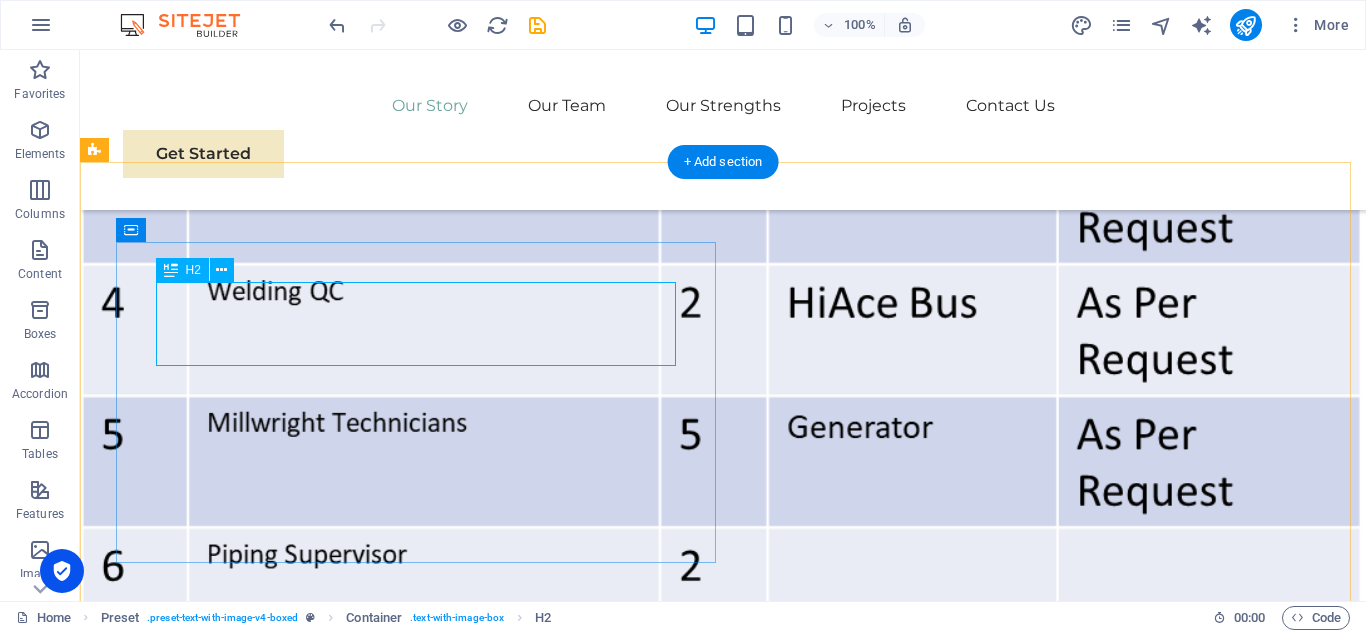 click on "New headline" at bounding box center [704, 1386] 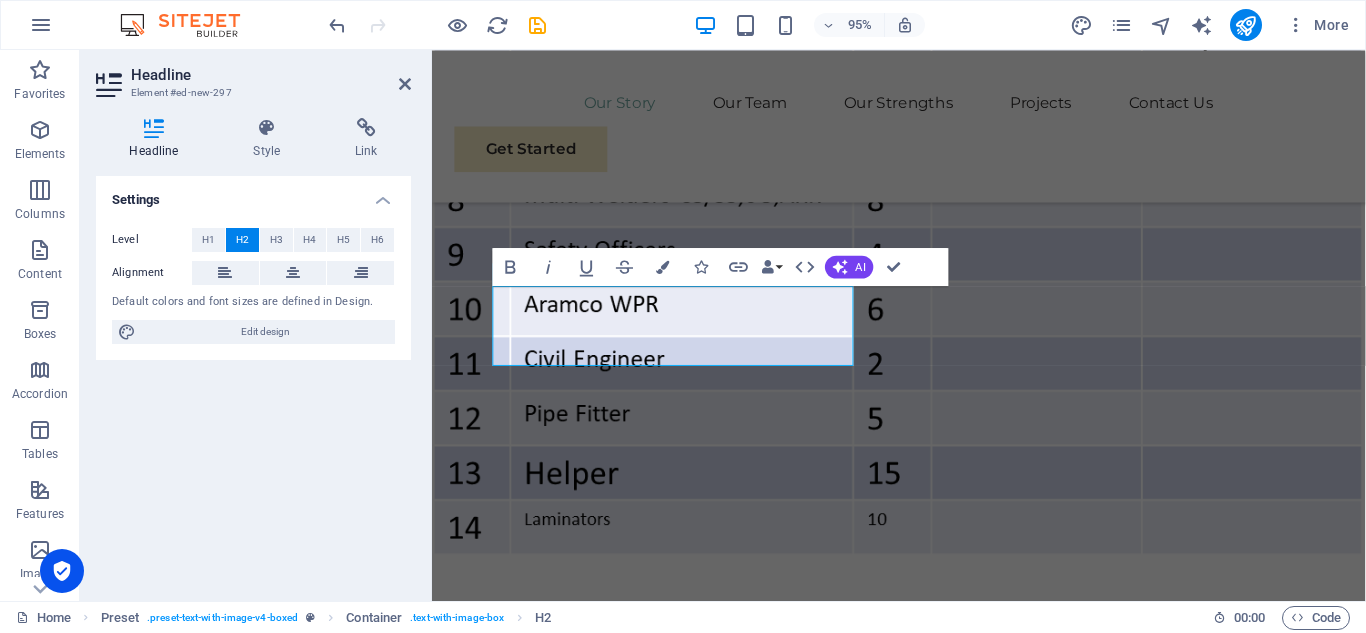 scroll, scrollTop: 4638, scrollLeft: 0, axis: vertical 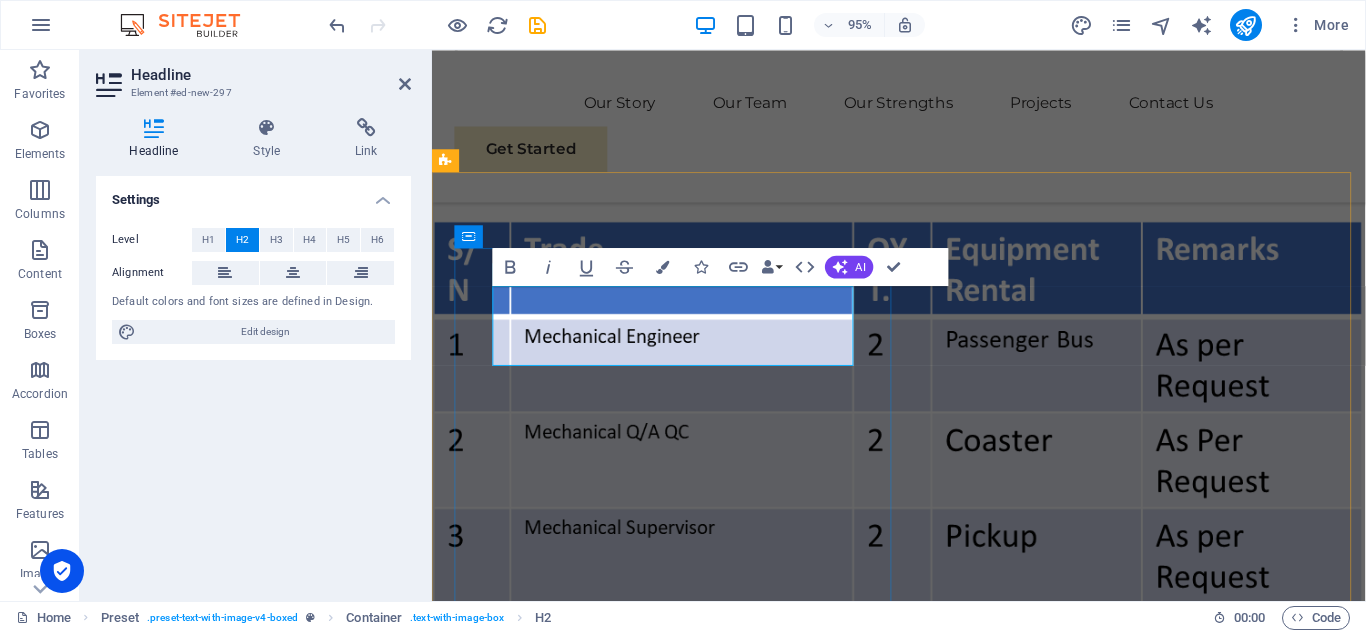 type 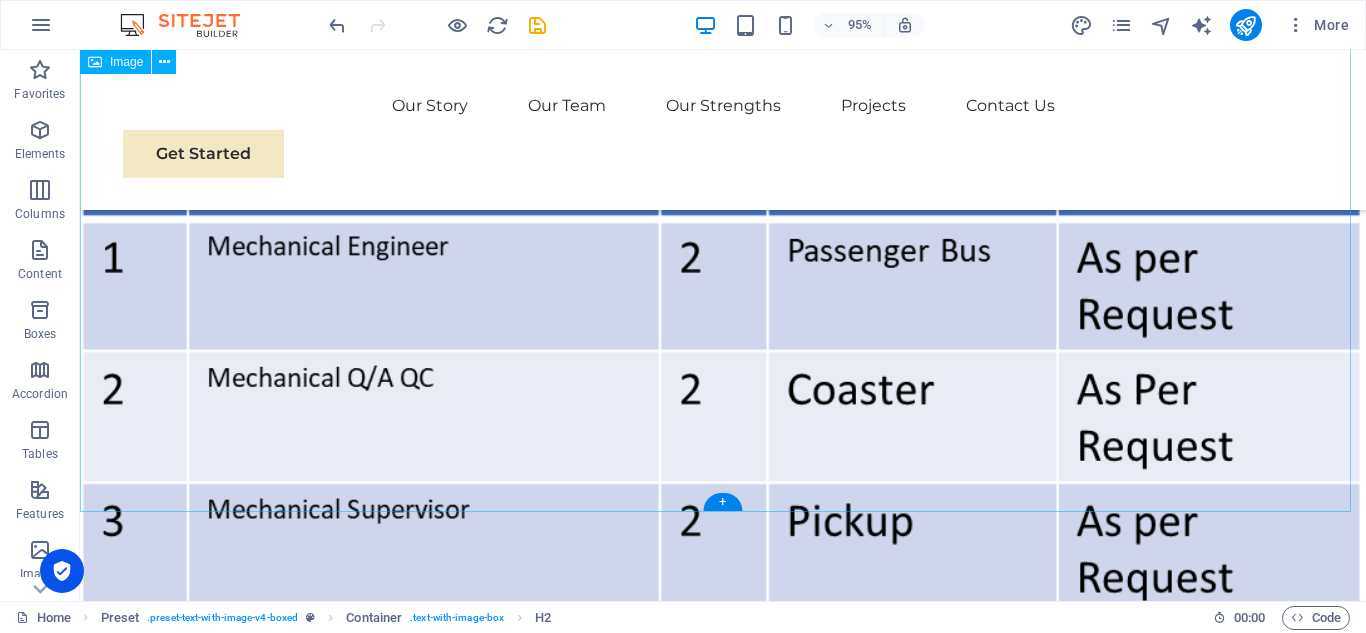 scroll, scrollTop: 5199, scrollLeft: 0, axis: vertical 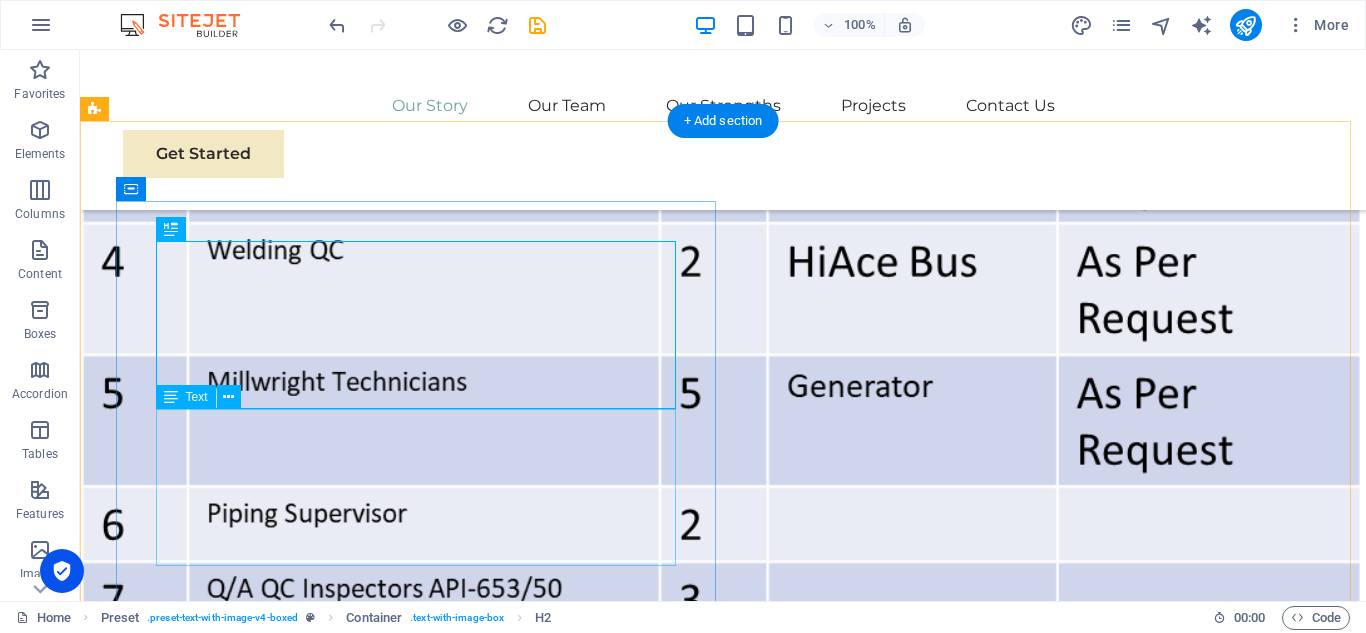 click on "Lorem ipsum dolor sit amet, consectetuer adipiscing elit. Aenean commodo ligula eget dolor. Lorem ipsum dolor sit amet, consectetuer adipiscing elit leget dolor. Lorem ipsum dolor sit amet, consectetuer adipiscing elit. Aenean commodo ligula eget dolor. Lorem ipsum dolor sit amet, consectetuer adipiscing elit dolor consectetuer adipiscing elit leget dolor. Lorem elit saget ipsum dolor sit amet, consectetuer." at bounding box center (704, 1420) 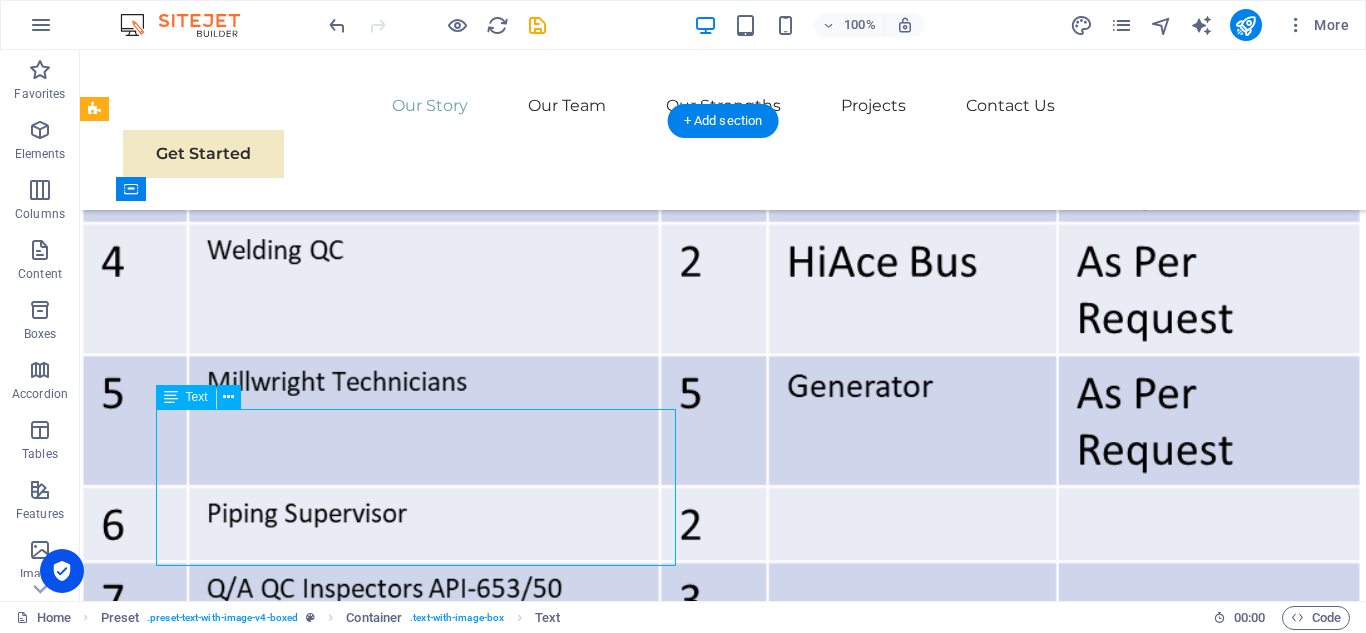 click on "Lorem ipsum dolor sit amet, consectetuer adipiscing elit. Aenean commodo ligula eget dolor. Lorem ipsum dolor sit amet, consectetuer adipiscing elit leget dolor. Lorem ipsum dolor sit amet, consectetuer adipiscing elit. Aenean commodo ligula eget dolor. Lorem ipsum dolor sit amet, consectetuer adipiscing elit dolor consectetuer adipiscing elit leget dolor. Lorem elit saget ipsum dolor sit amet, consectetuer." at bounding box center [704, 1420] 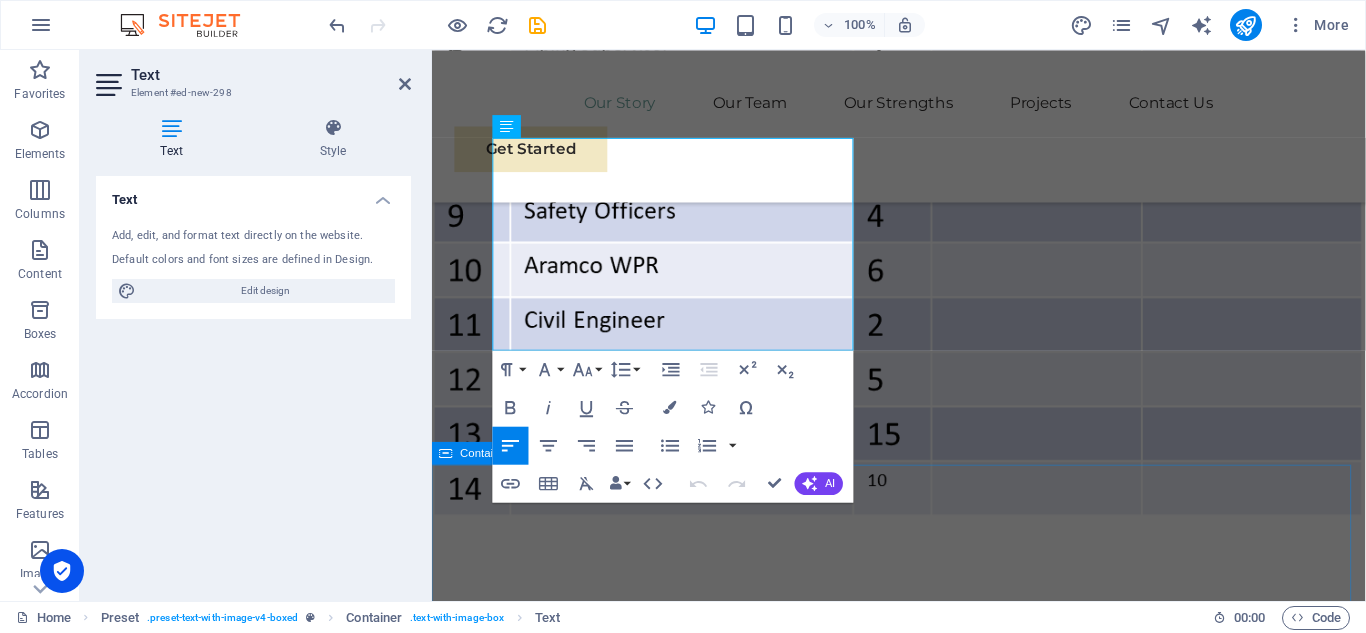scroll, scrollTop: 5046, scrollLeft: 0, axis: vertical 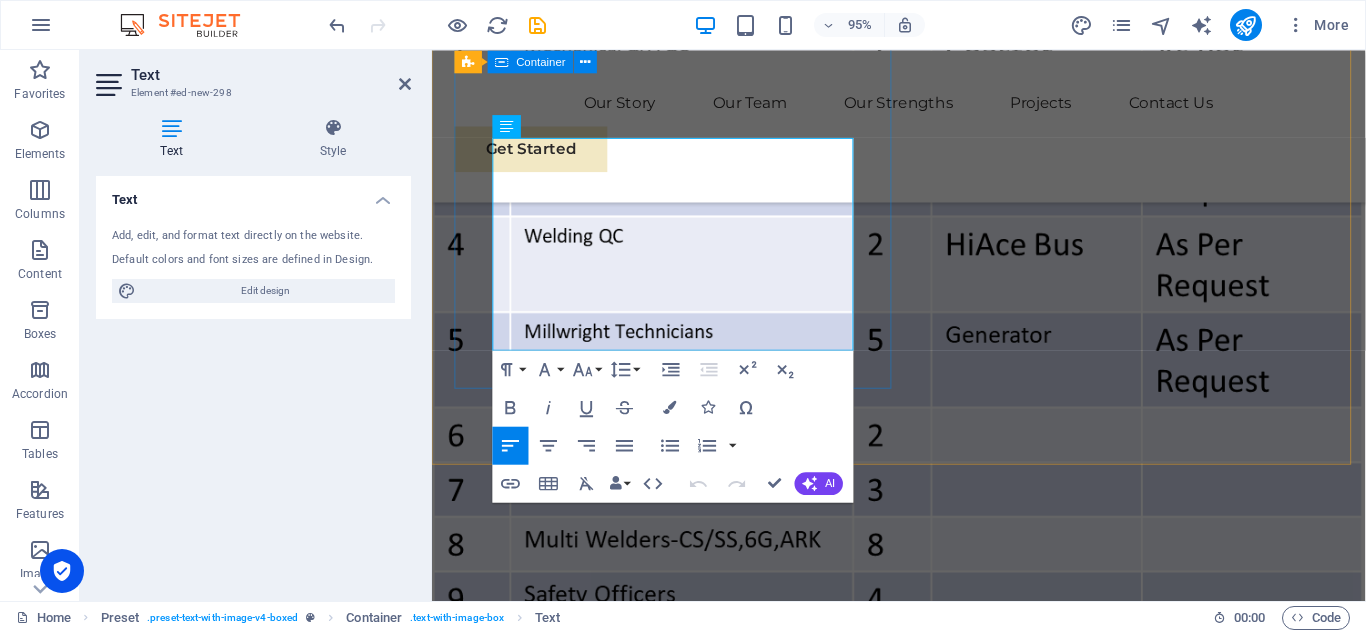 drag, startPoint x: 642, startPoint y: 352, endPoint x: 483, endPoint y: 174, distance: 238.67342 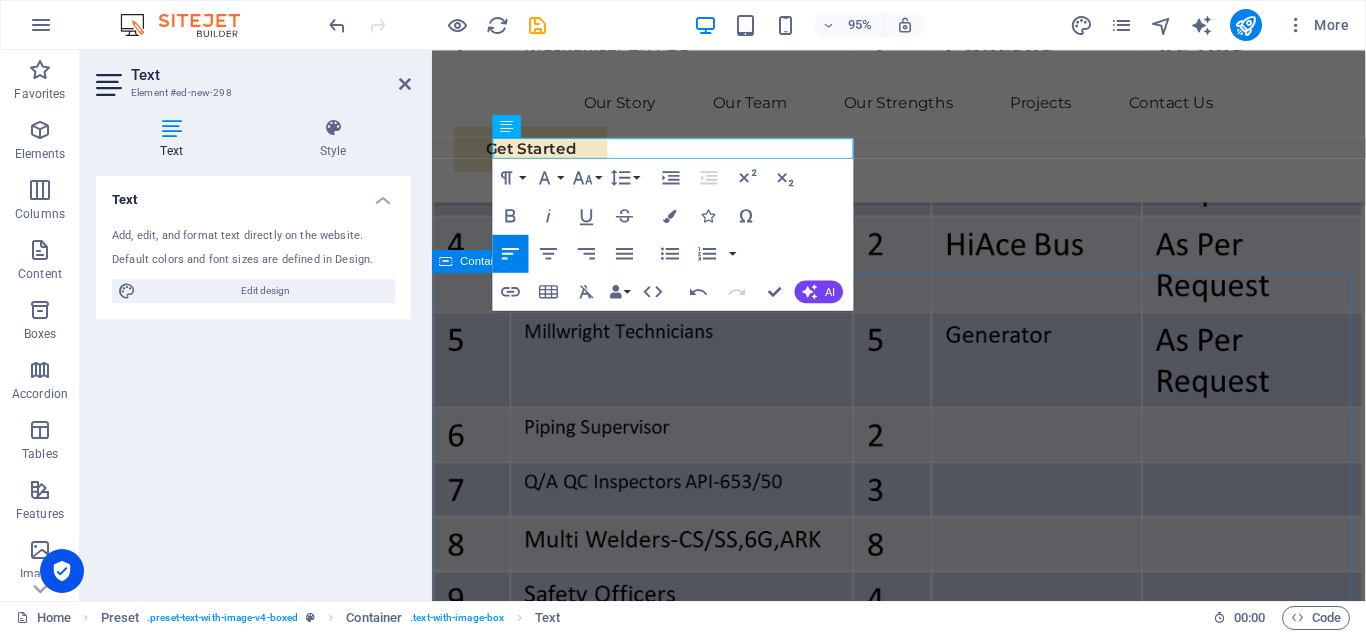 click on "Our Story MBAAC was established in 2024 as Contracting Company by a group of dedicated and professional team of Engineers. During a short span of time the company has grown to  be fully integrated engineering company and is providing wide range of technical services i.e. Design, Services. Construction and Maintenance to a various Industries Manpower & Rental Services ." at bounding box center [923, 2032] 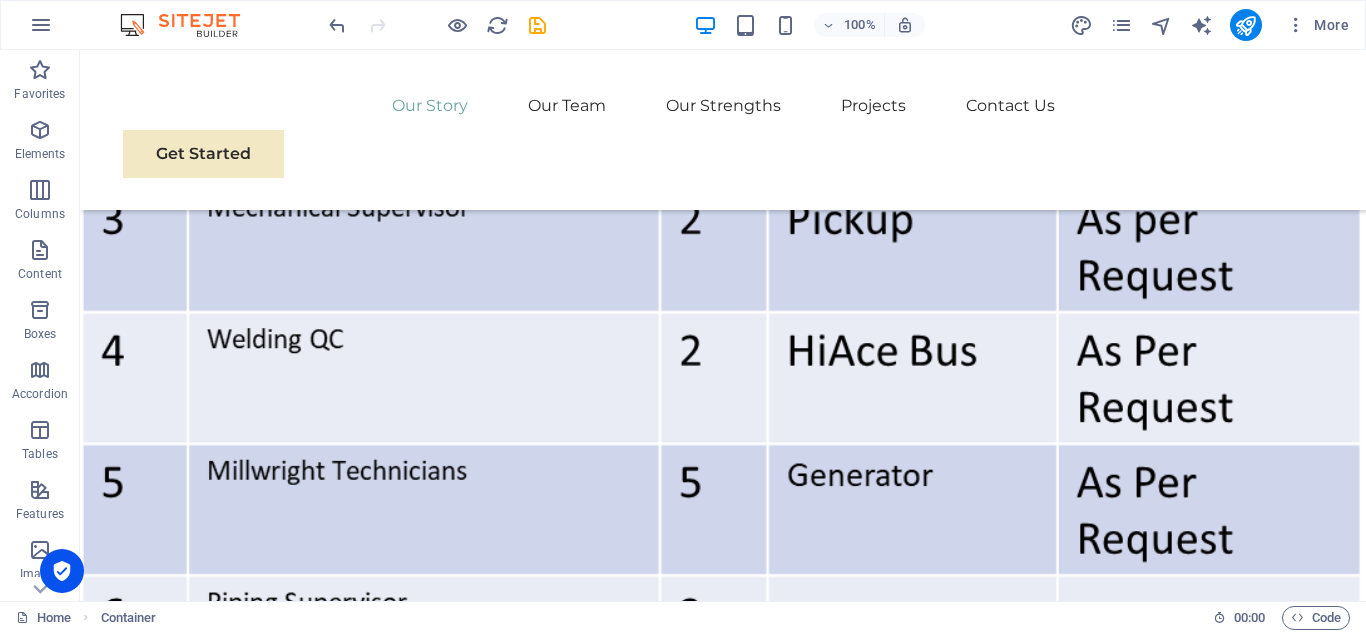 scroll, scrollTop: 5093, scrollLeft: 0, axis: vertical 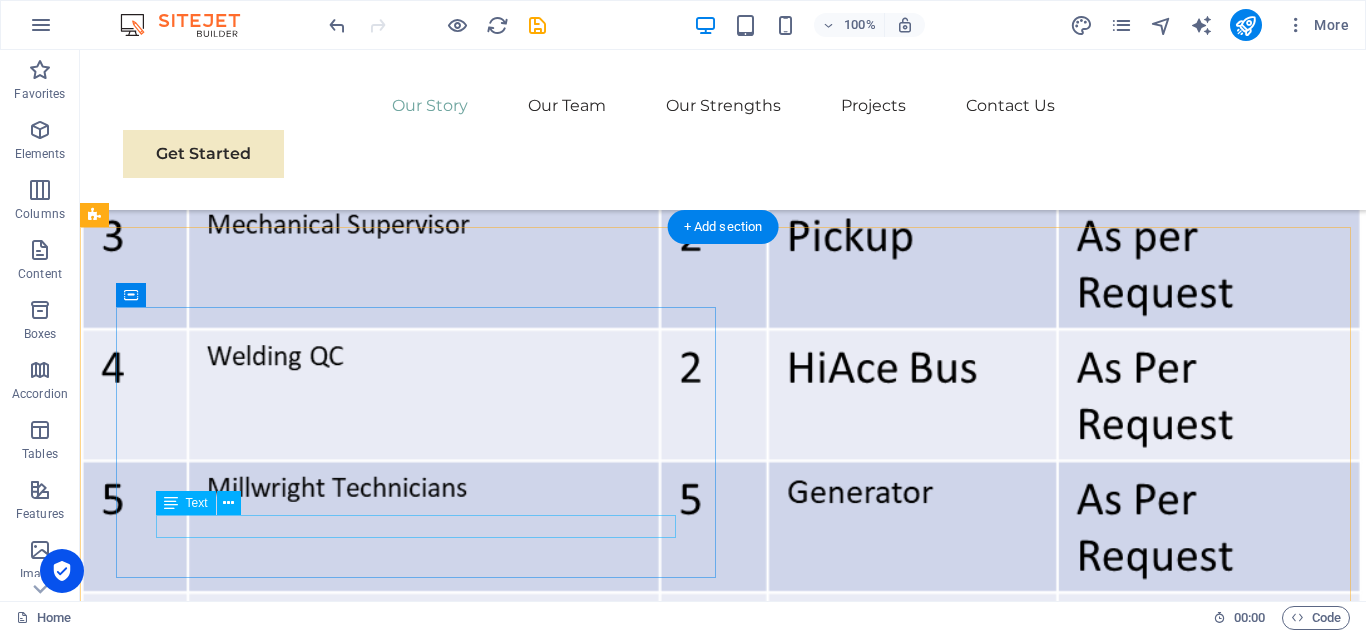 click on "Lorem ipsum dolor sit amet, consectetuer" at bounding box center (704, 1504) 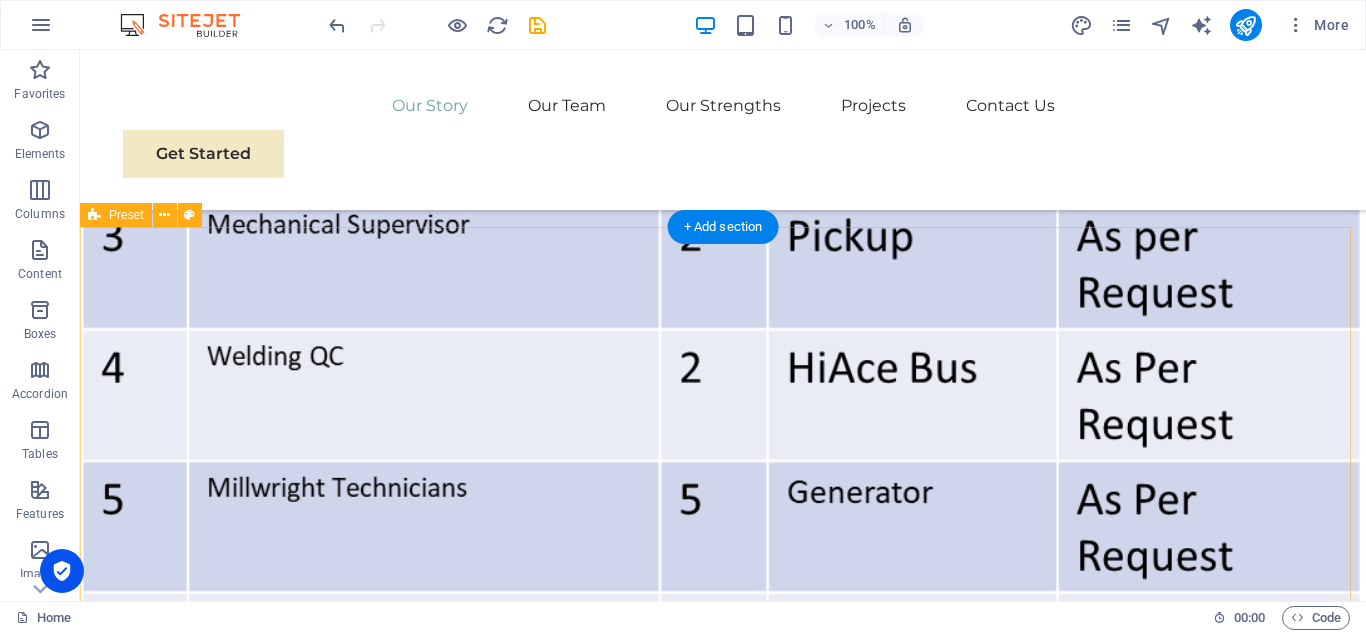 click on "Equipment & Rental Transportation  Drop content here or  Add elements  Paste clipboard" at bounding box center [723, 1646] 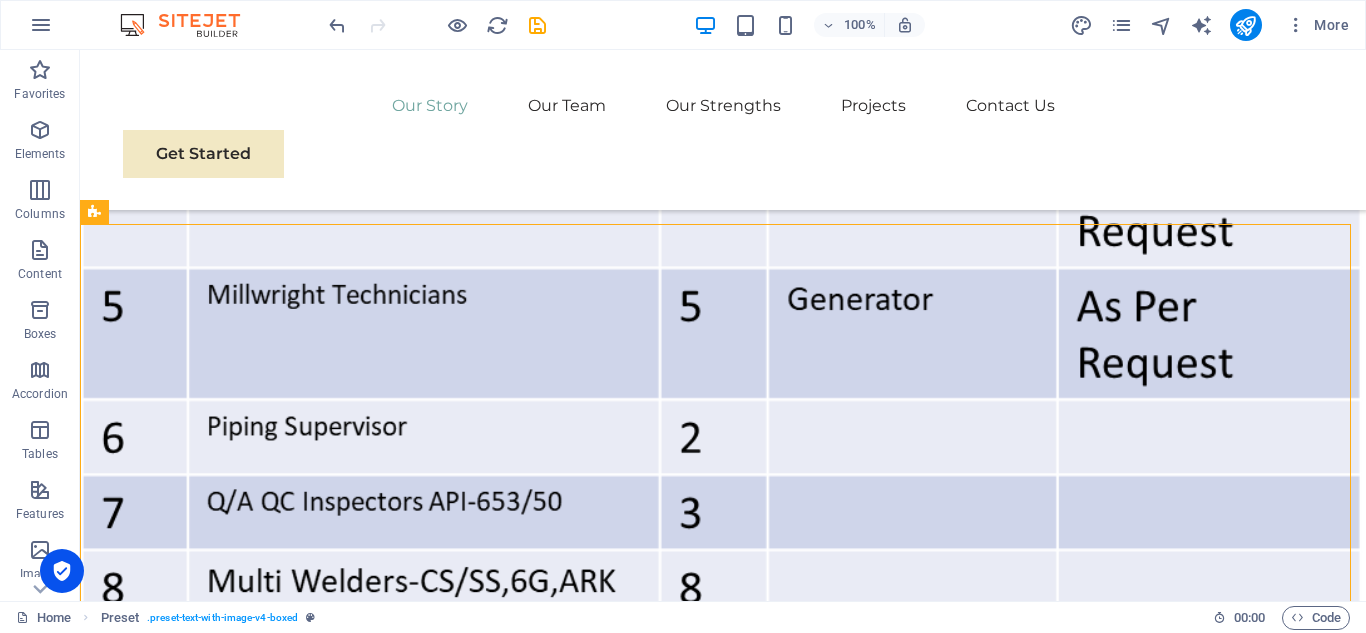 scroll, scrollTop: 5096, scrollLeft: 0, axis: vertical 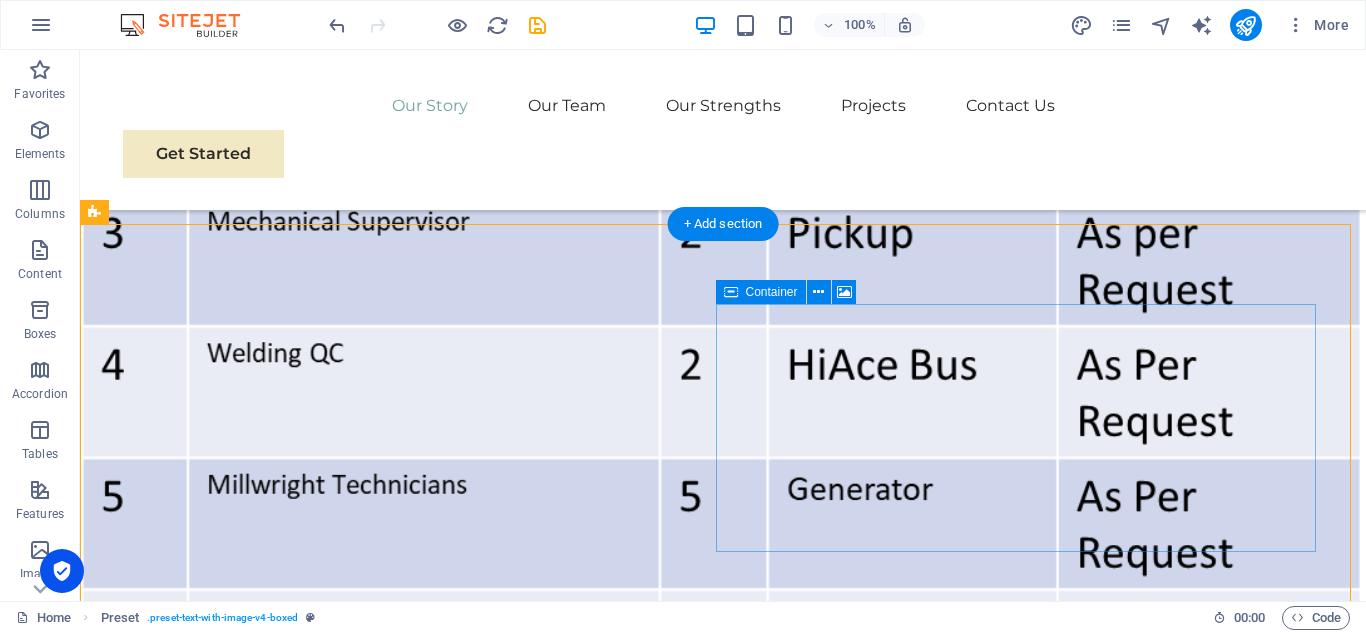 click on "Add elements" at bounding box center (645, 1879) 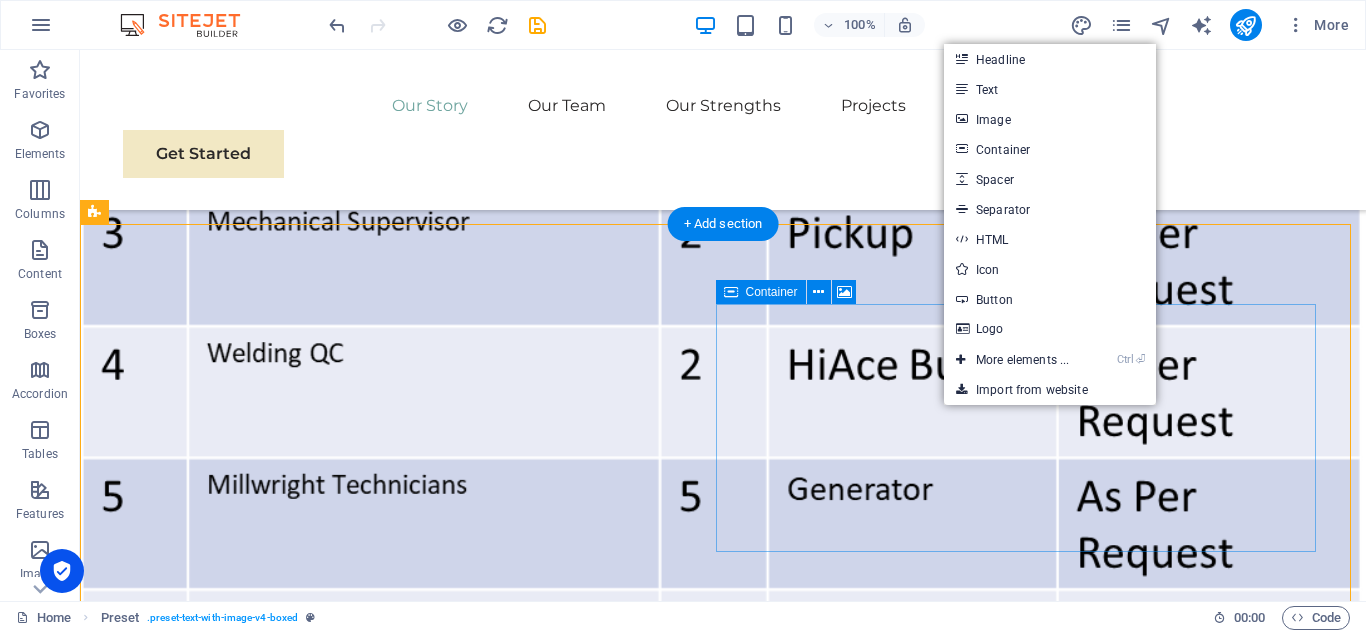 click at bounding box center [704, 1654] 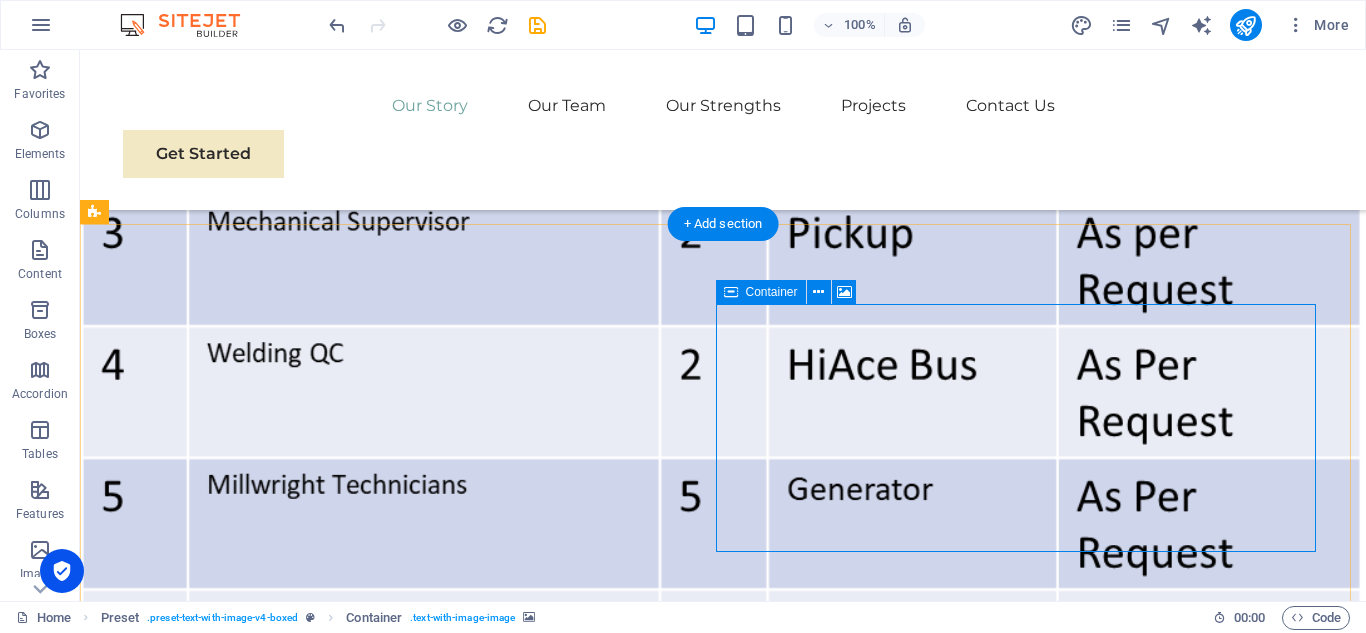 click on "Paste clipboard" at bounding box center (758, 1879) 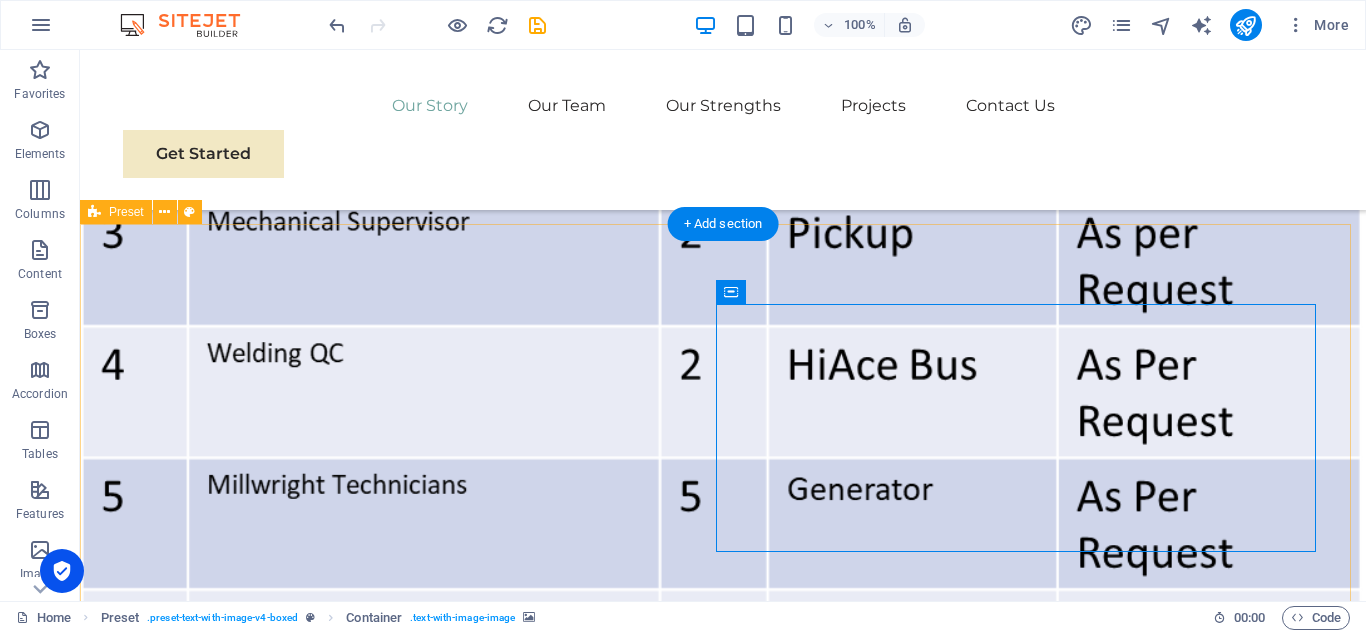 click on "Equipment & Rental Transportation  Drop content here or  Add elements  Paste clipboard" at bounding box center [723, 1643] 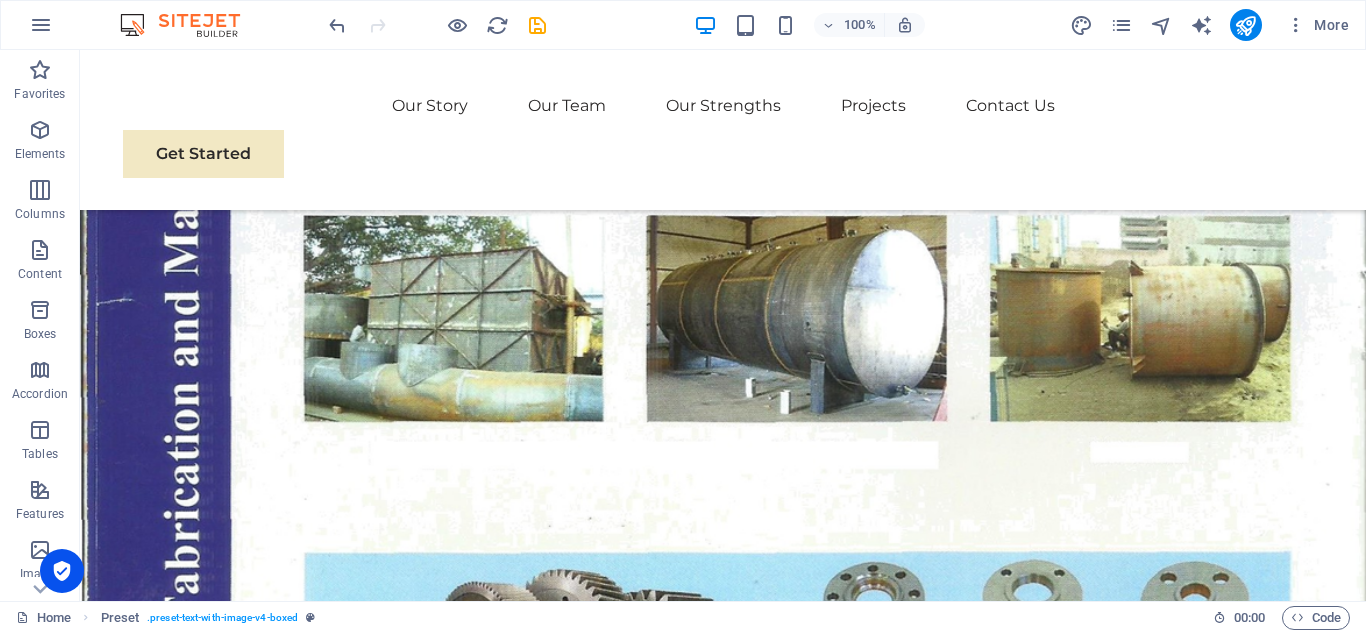 scroll, scrollTop: 3581, scrollLeft: 0, axis: vertical 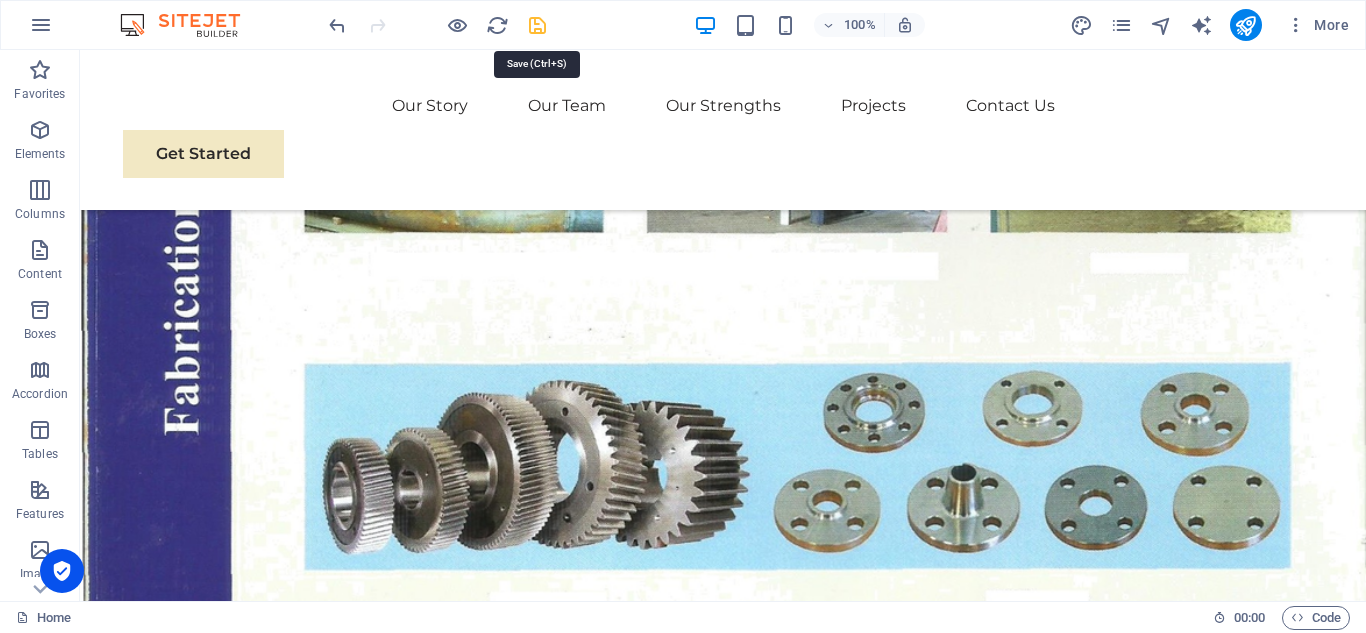 click at bounding box center (537, 25) 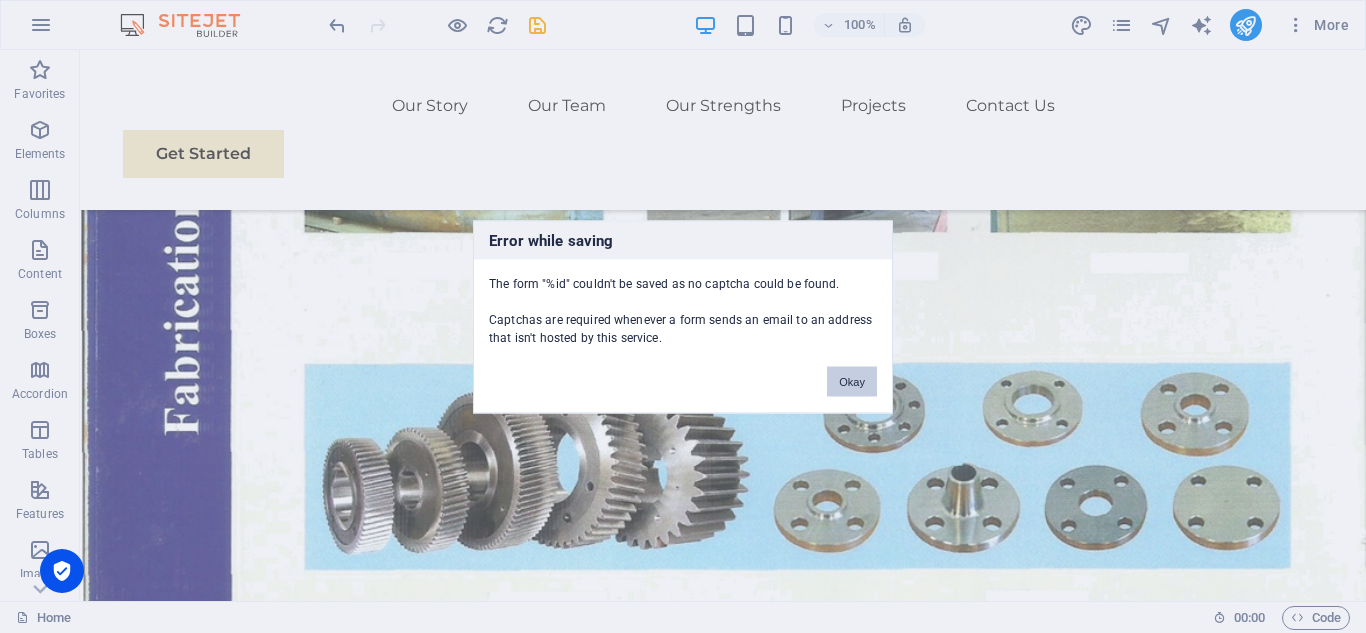 click on "Okay" at bounding box center (852, 381) 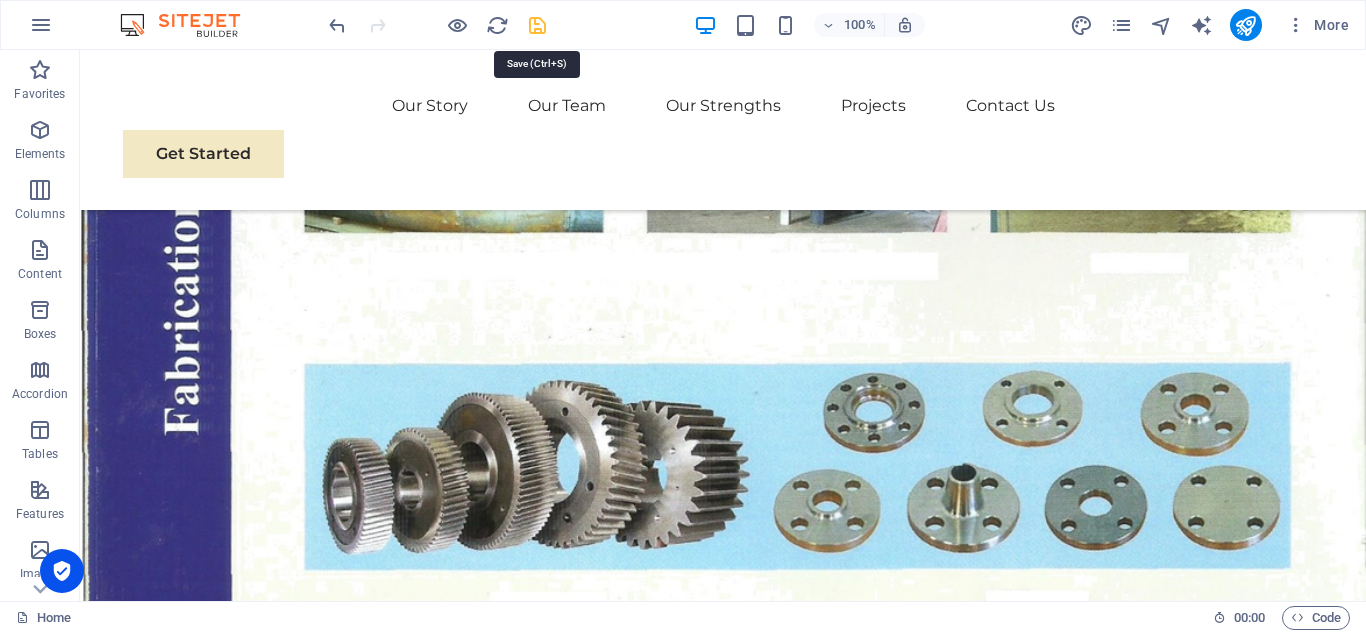 click at bounding box center [537, 25] 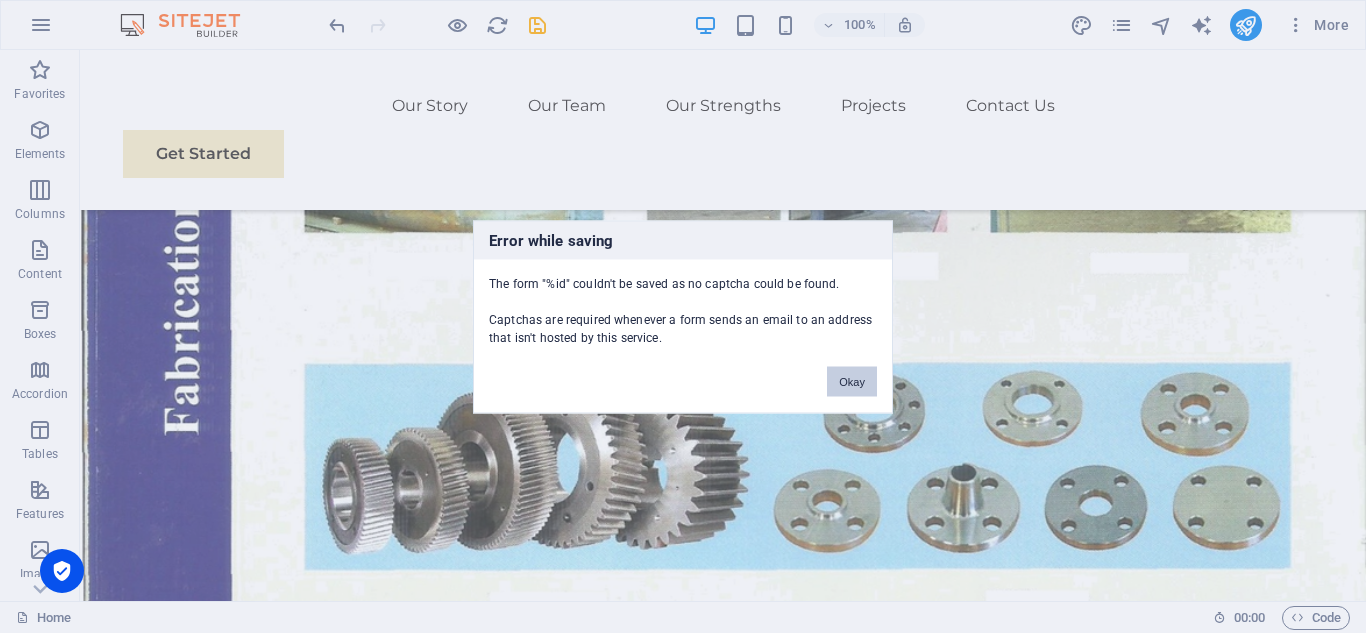 click on "Okay" at bounding box center [852, 381] 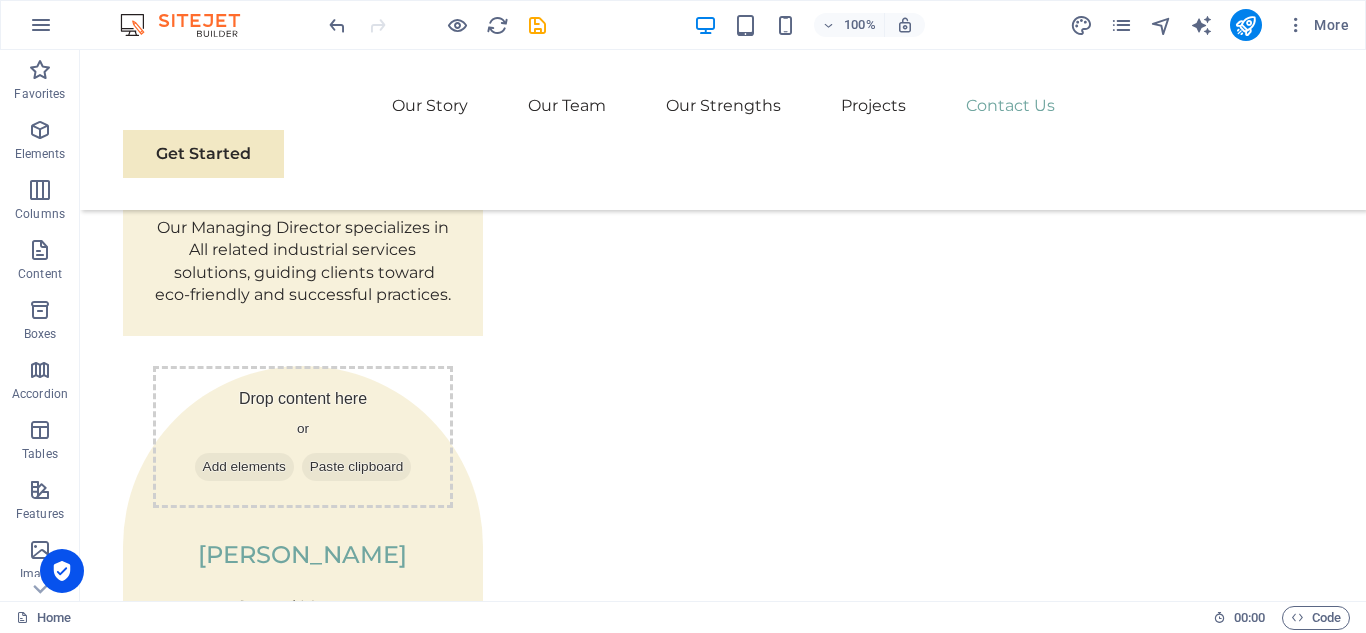 scroll, scrollTop: 8074, scrollLeft: 0, axis: vertical 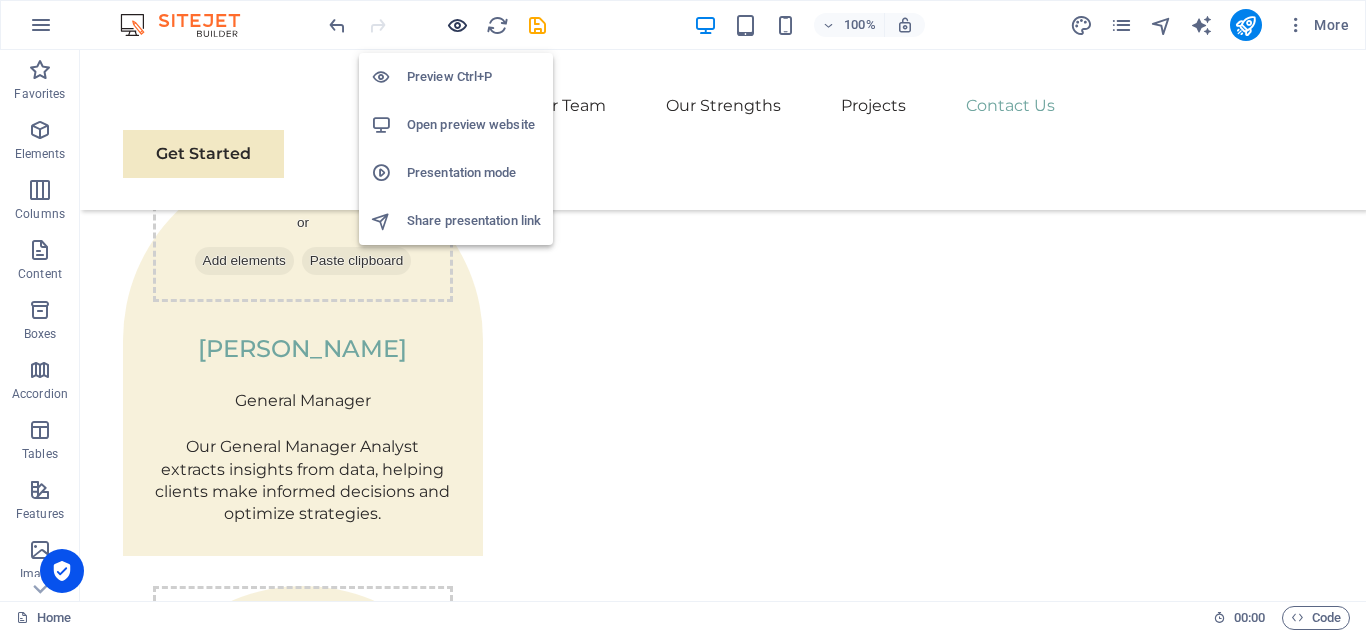 click at bounding box center (457, 25) 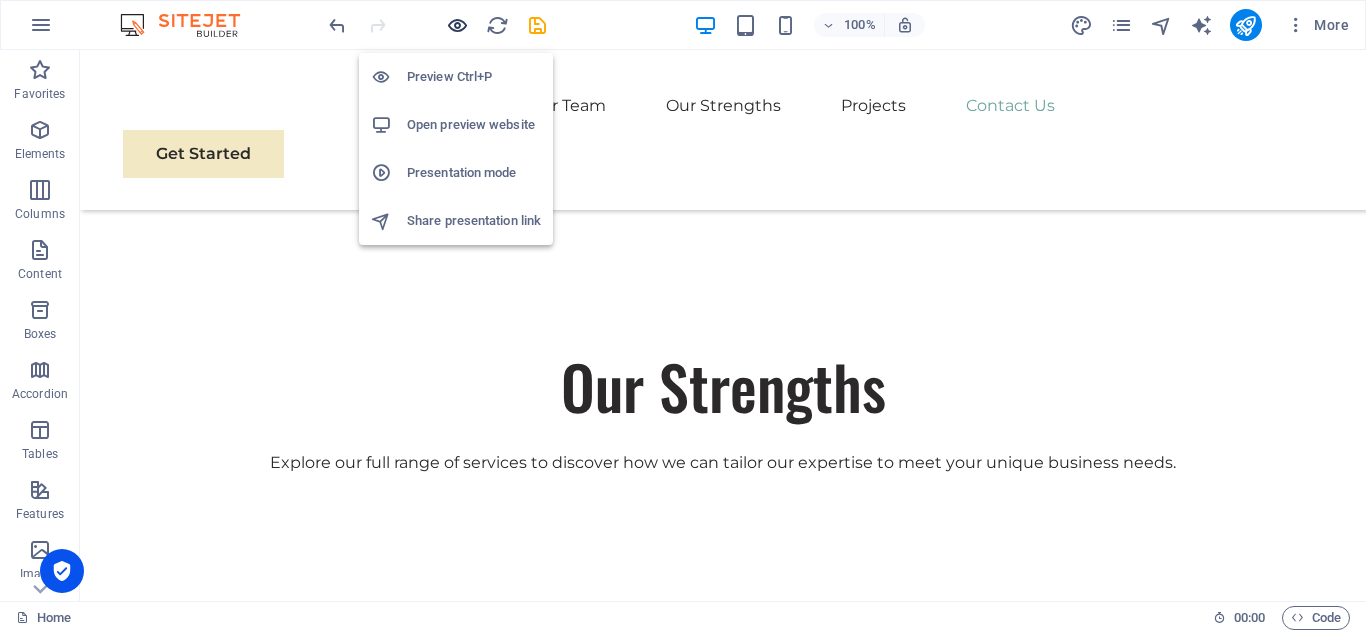 scroll, scrollTop: 7791, scrollLeft: 0, axis: vertical 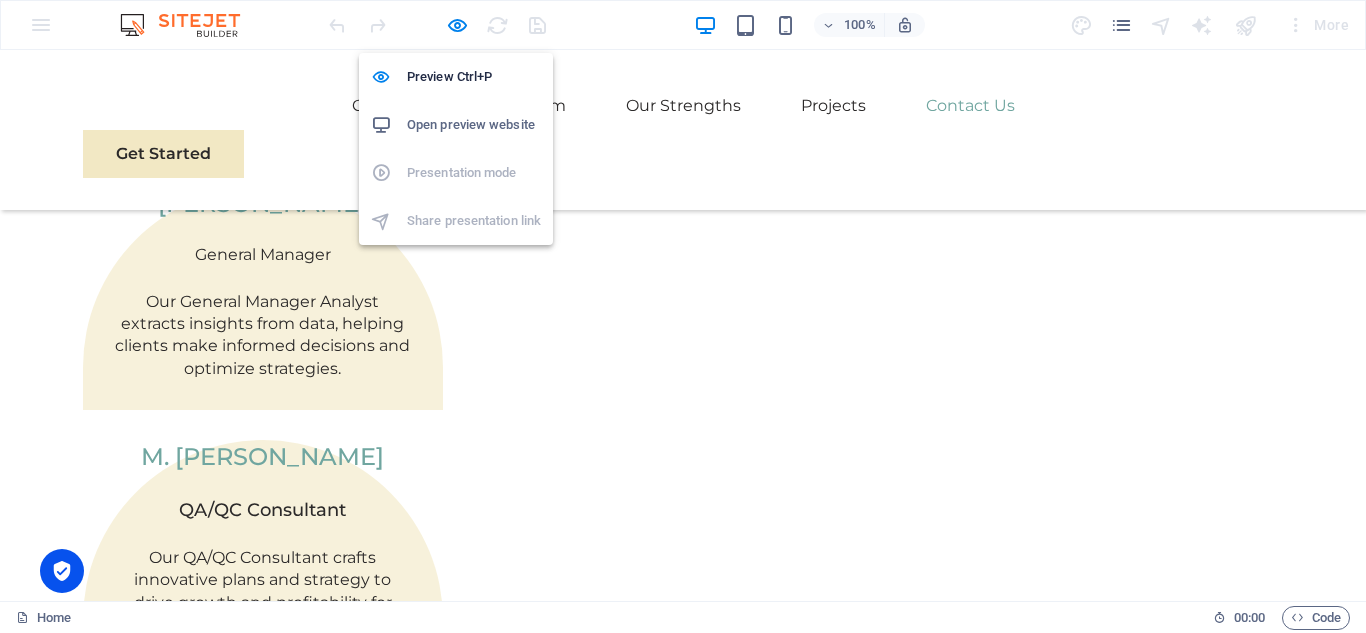 click on "Open preview website" at bounding box center (474, 125) 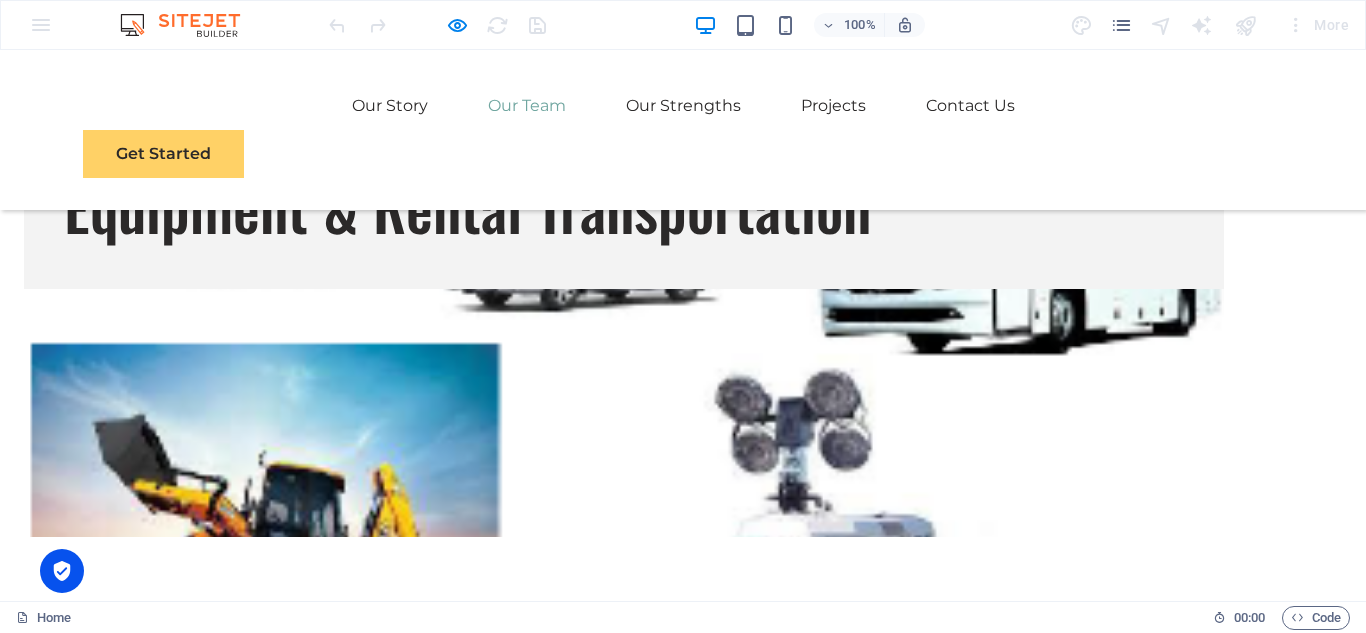 click on "Get Started" at bounding box center [163, 154] 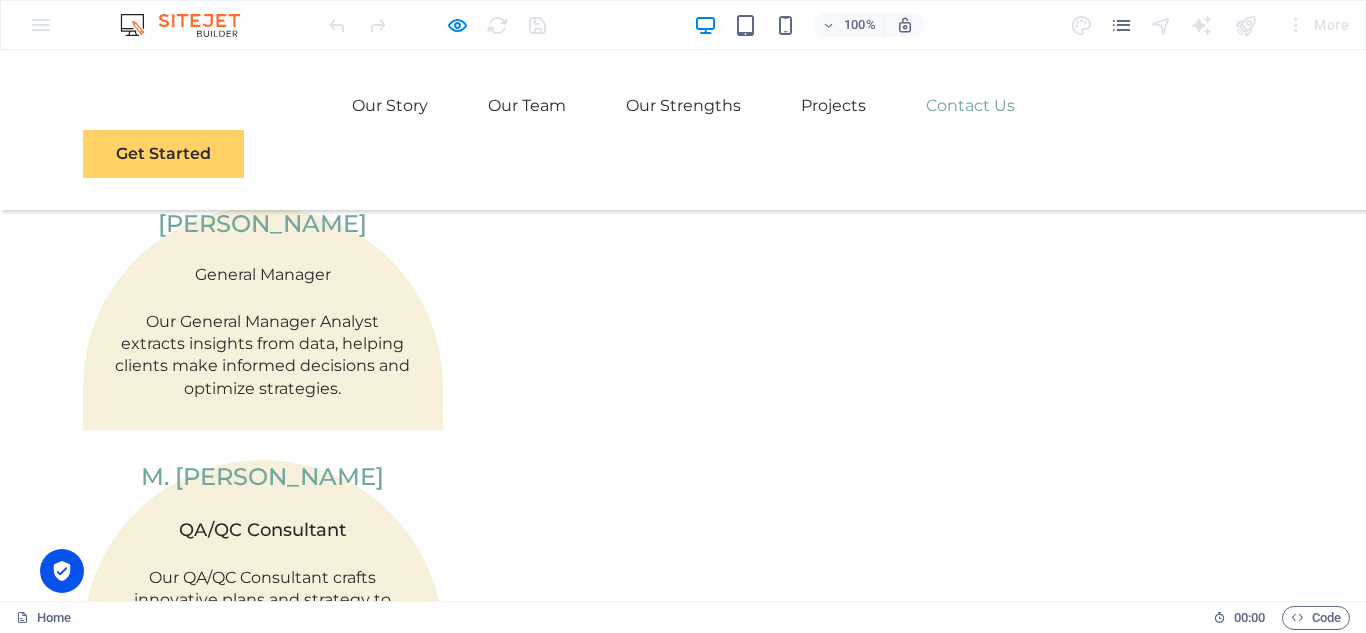 scroll, scrollTop: 7803, scrollLeft: 0, axis: vertical 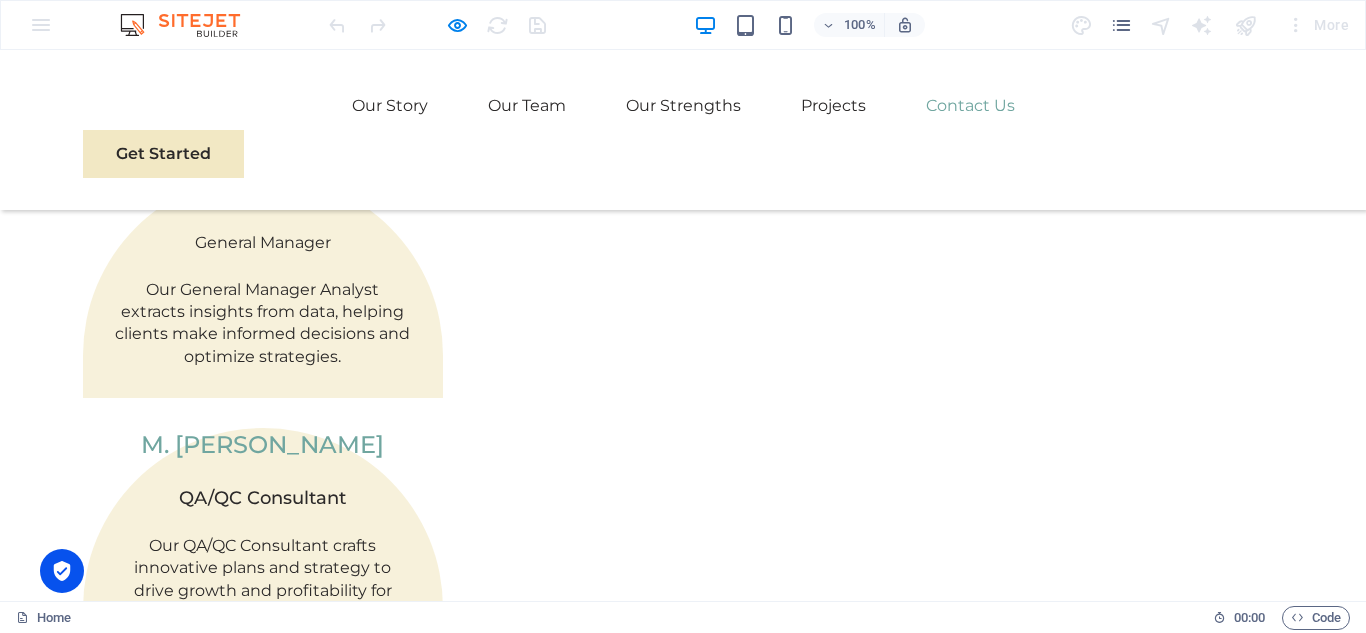 click on "Submit" at bounding box center (163, 2562) 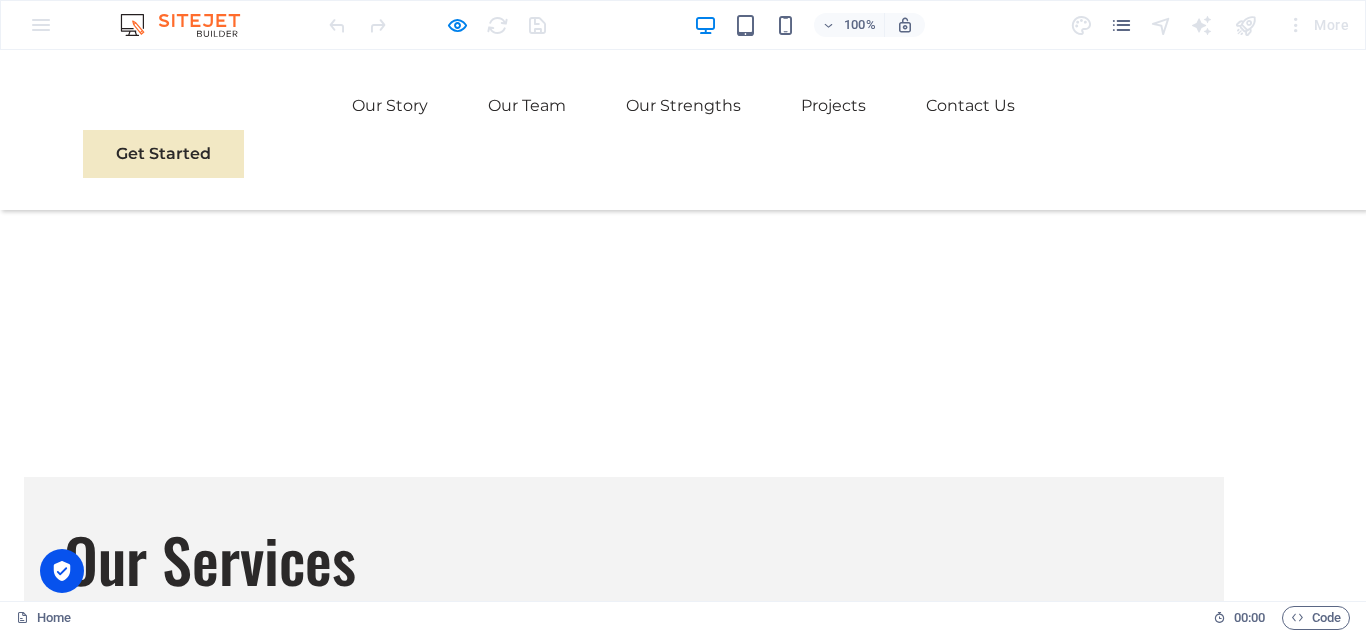 scroll, scrollTop: 1447, scrollLeft: 0, axis: vertical 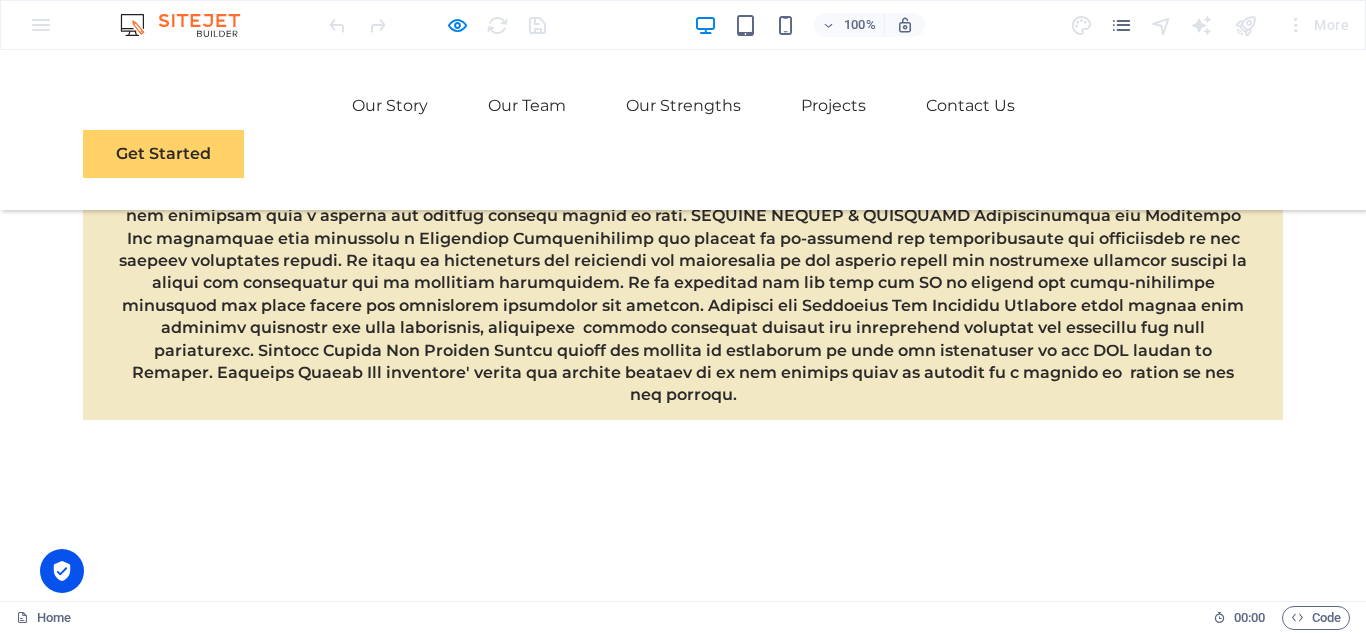 click on "Get Started" at bounding box center (163, 154) 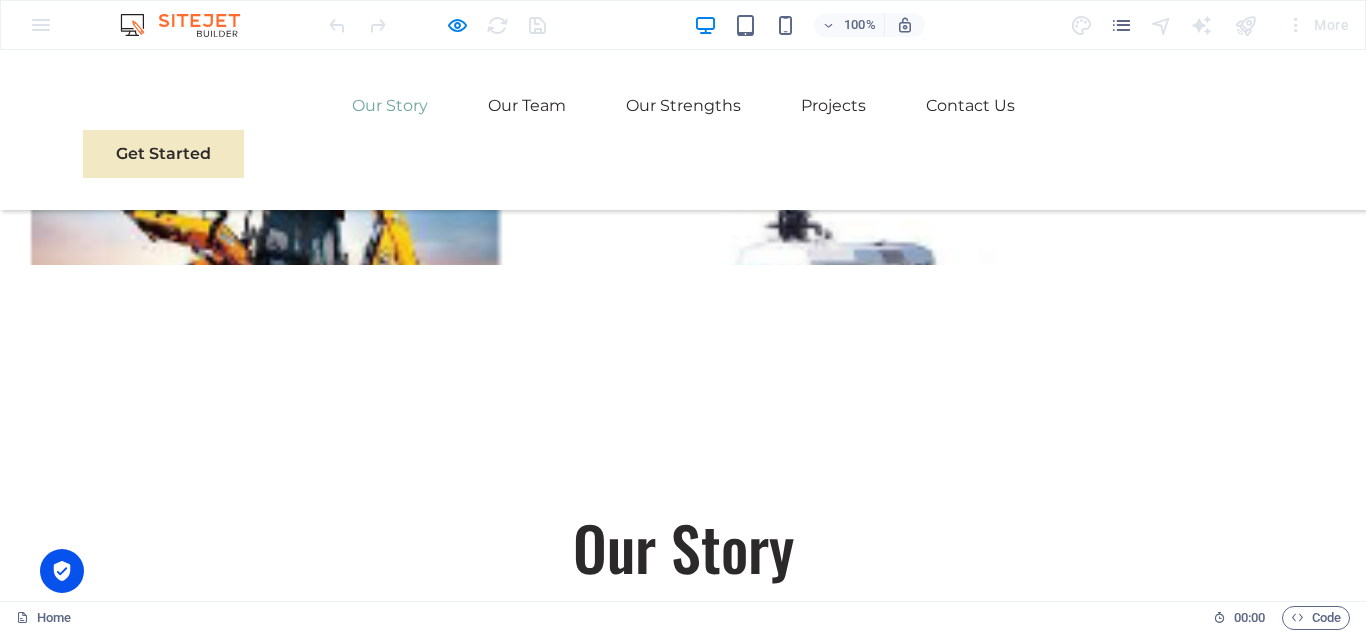 scroll, scrollTop: 7803, scrollLeft: 0, axis: vertical 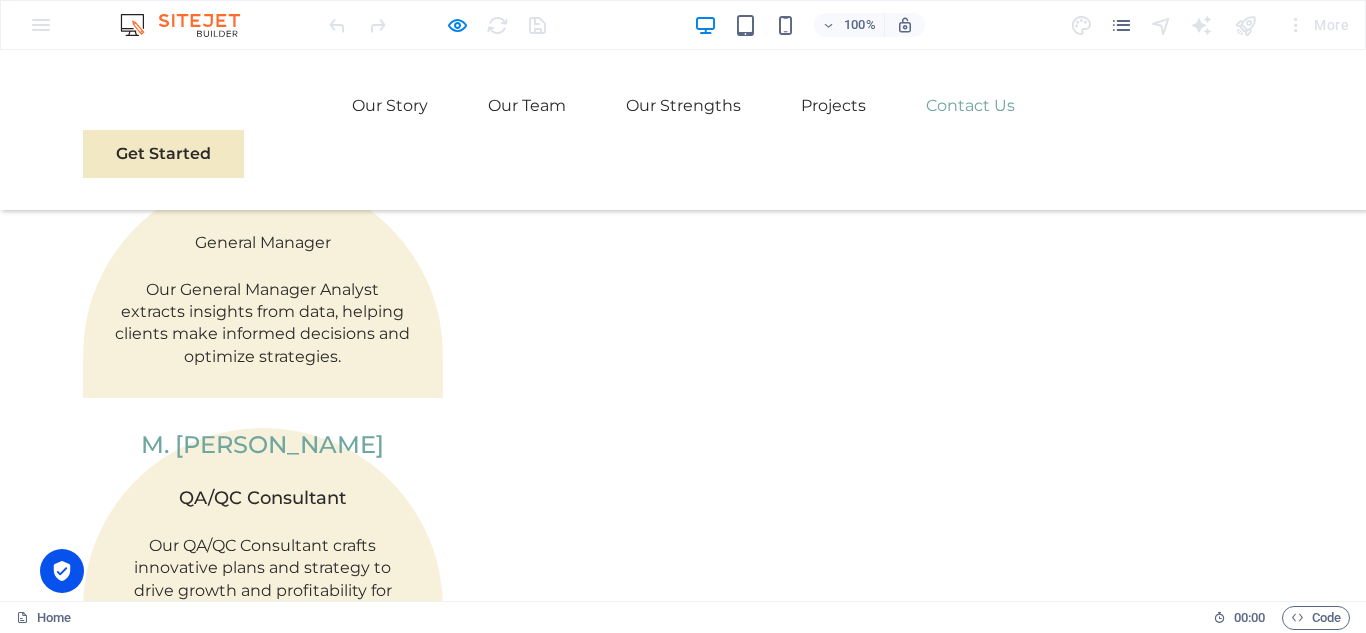 click on "Full Name" at bounding box center (292, 2375) 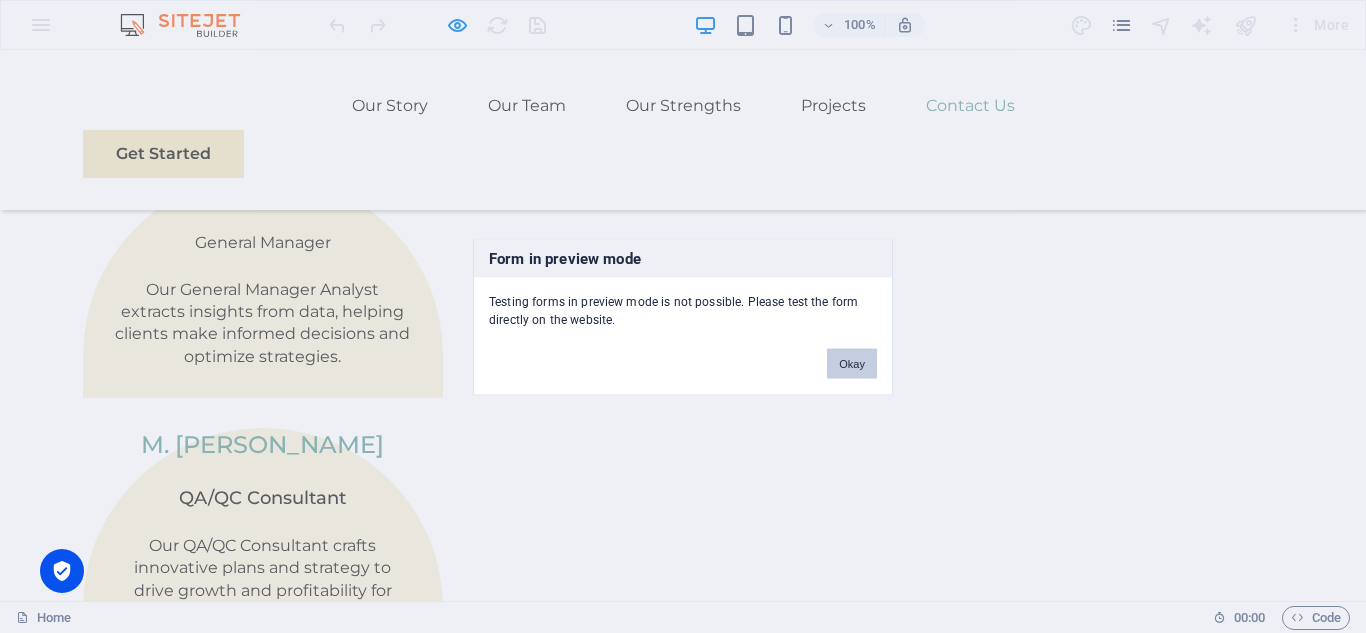click on "Okay" at bounding box center (852, 363) 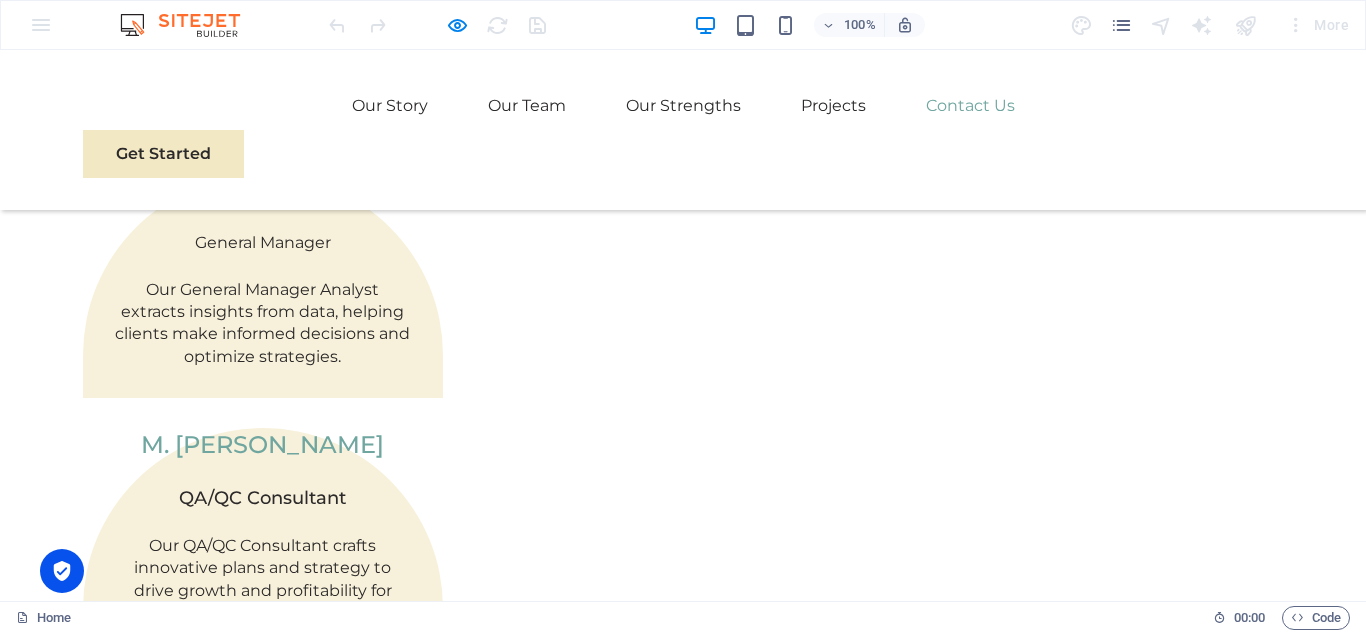 drag, startPoint x: 443, startPoint y: 375, endPoint x: 134, endPoint y: 205, distance: 352.6769 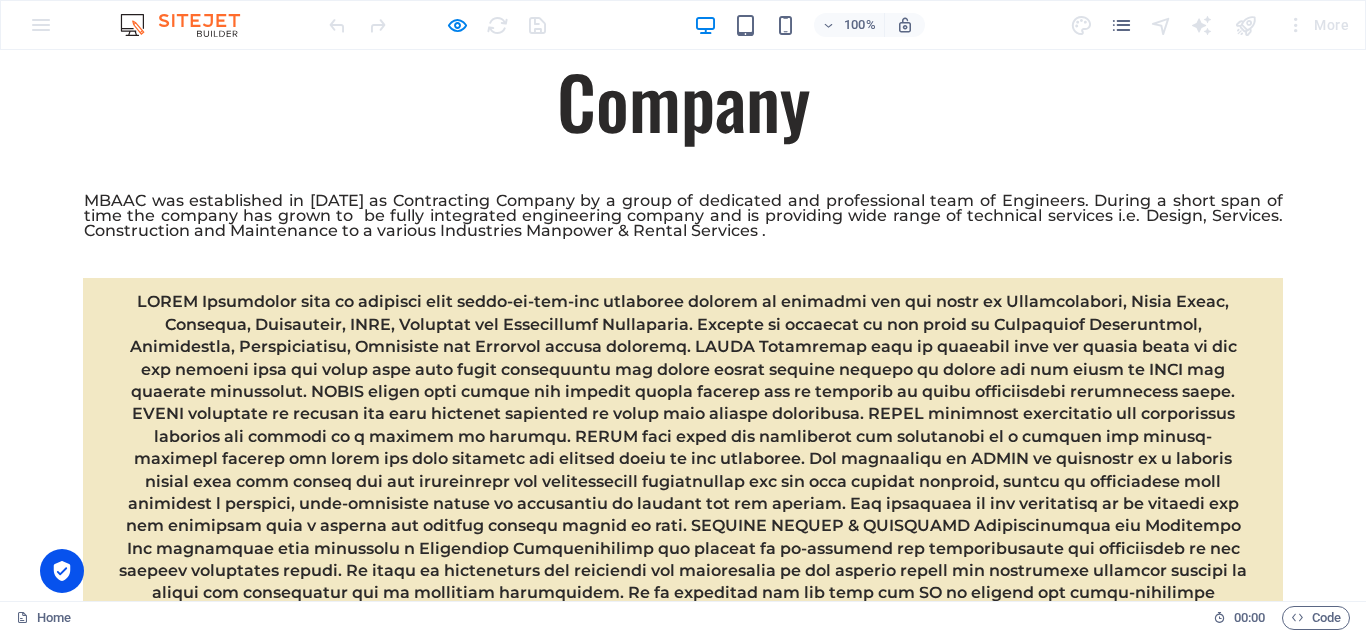 scroll, scrollTop: 0, scrollLeft: 0, axis: both 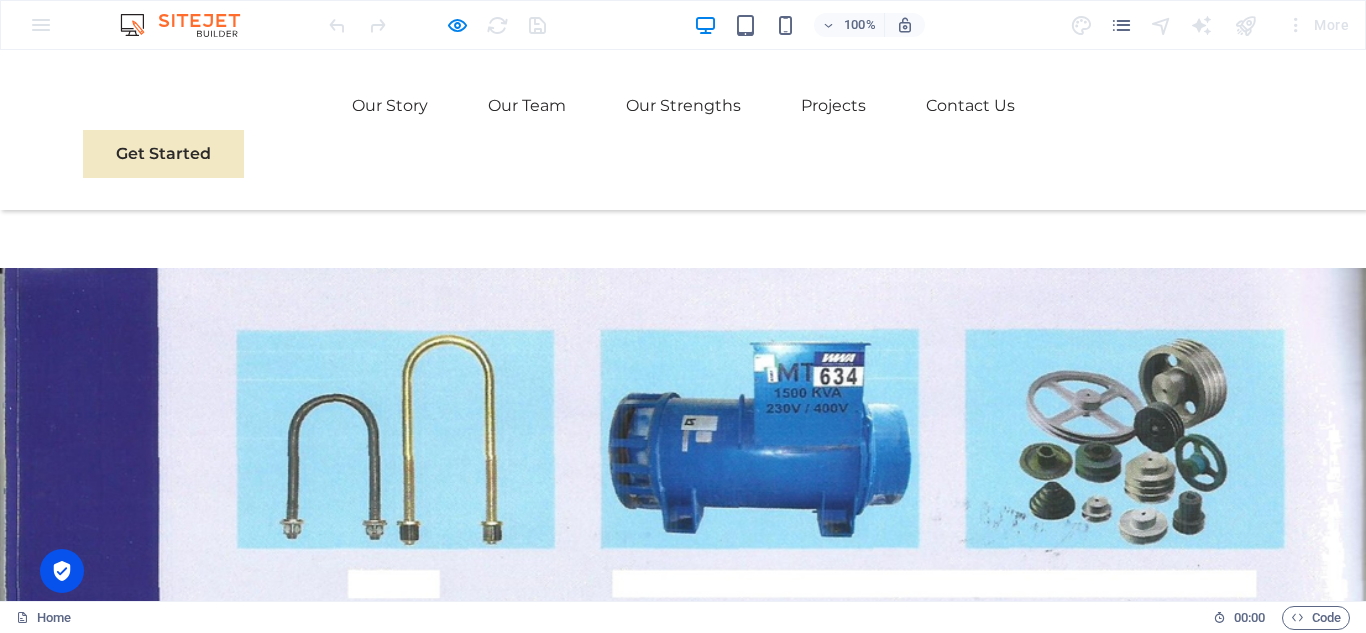 type 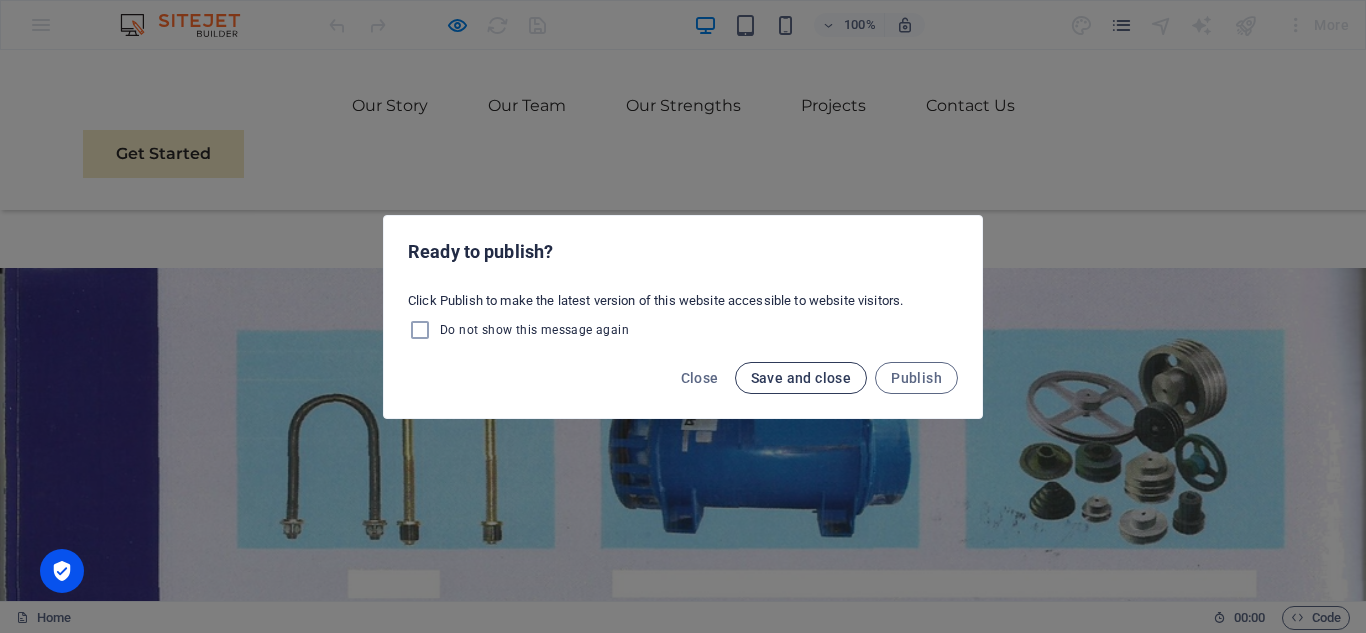 click on "Save and close" at bounding box center [801, 378] 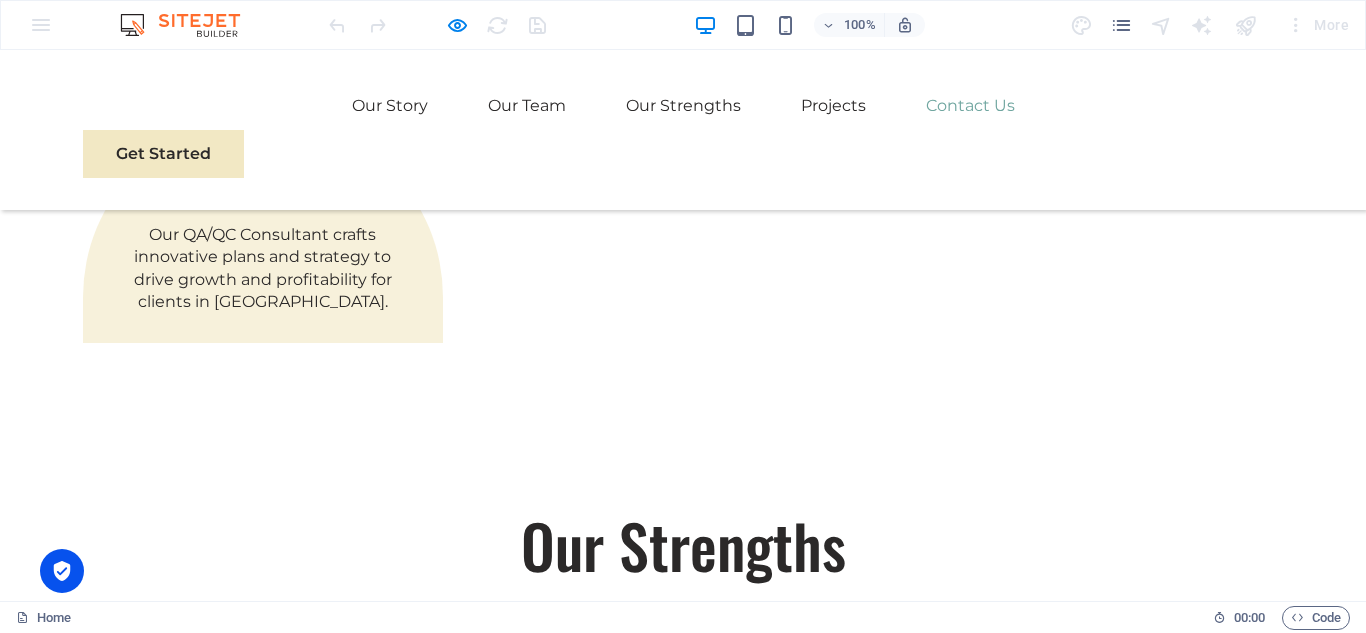 scroll, scrollTop: 0, scrollLeft: 0, axis: both 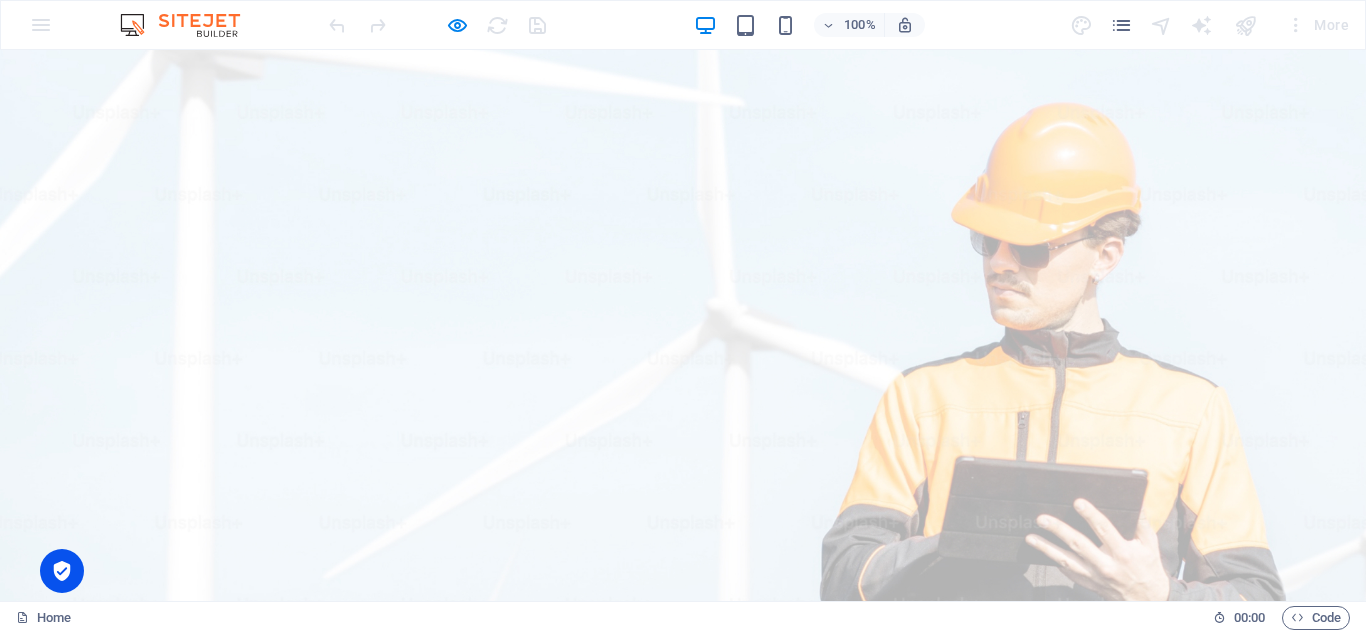 click at bounding box center [437, 25] 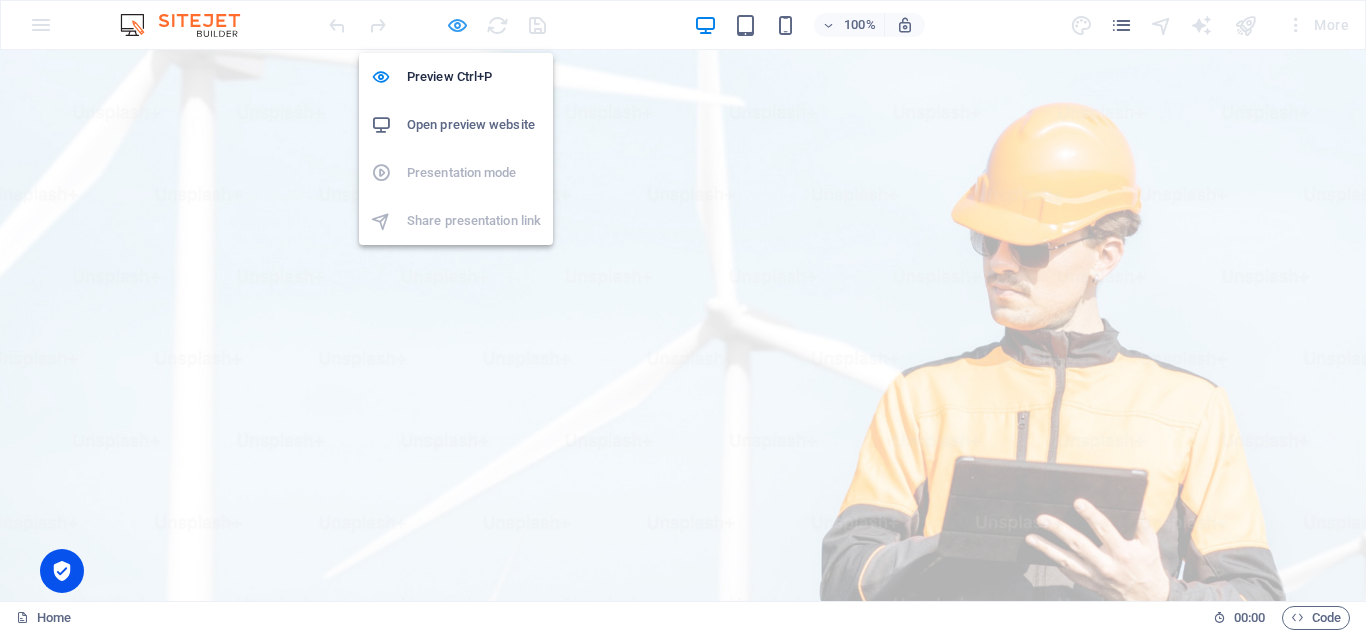 click at bounding box center [457, 25] 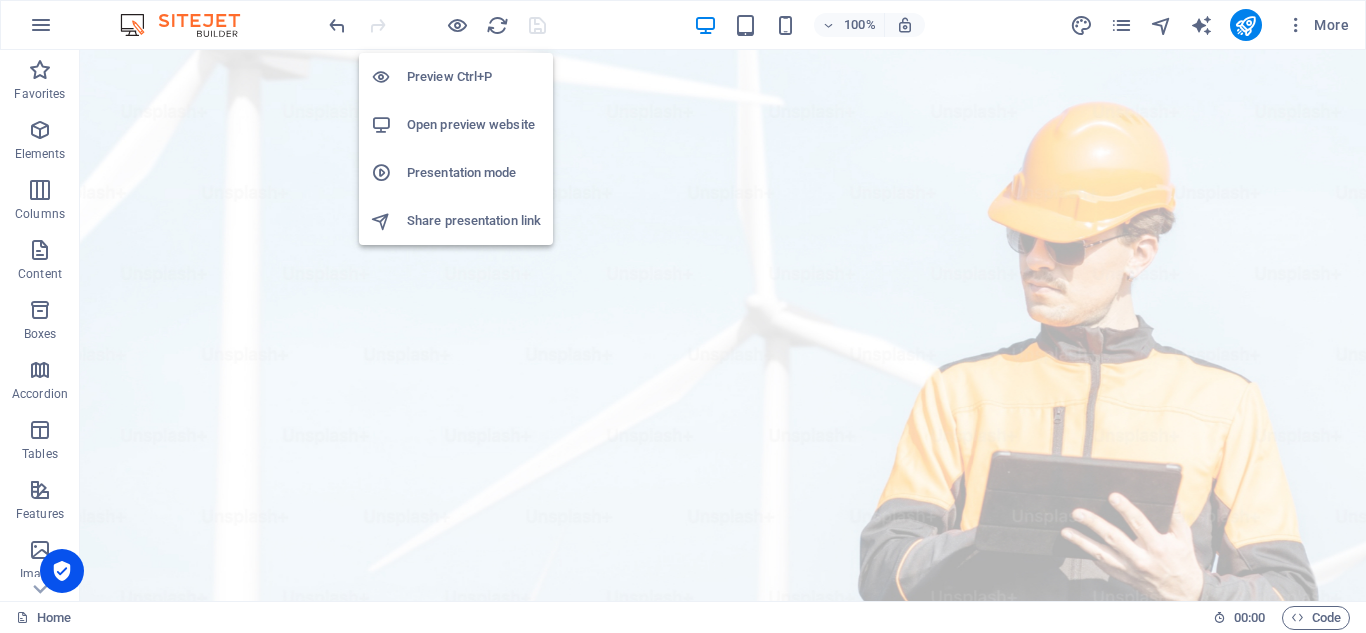 click on "Preview Ctrl+P" at bounding box center [474, 77] 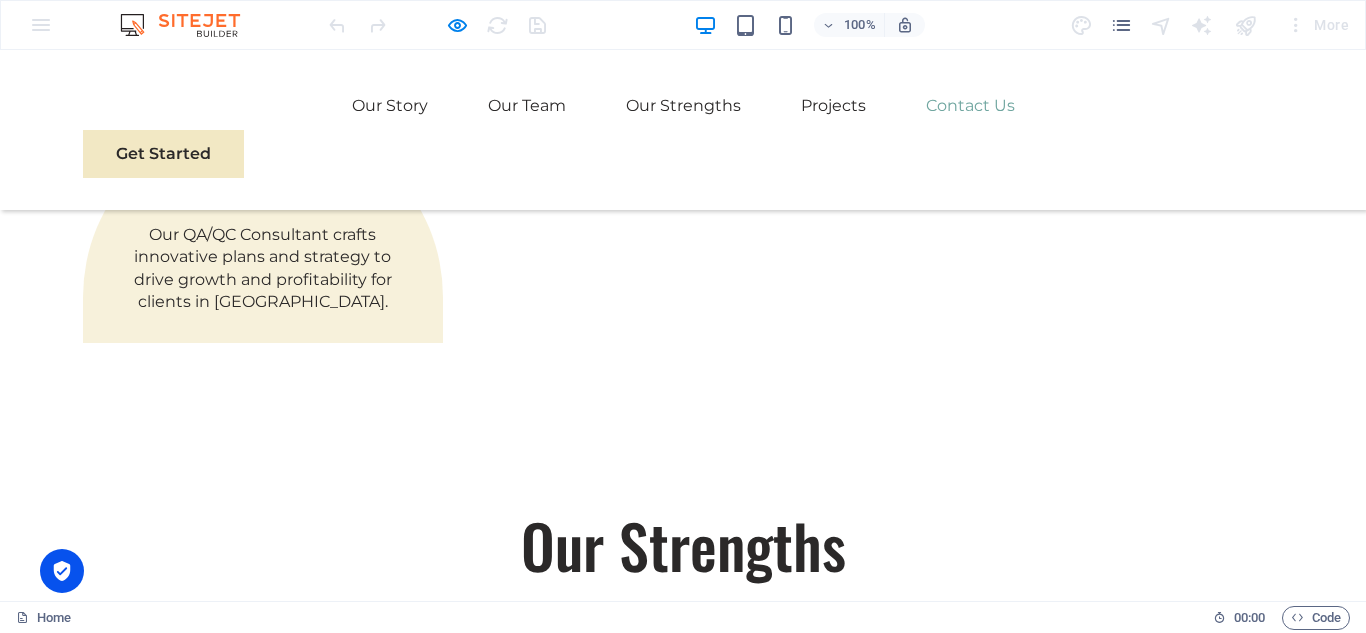 scroll, scrollTop: 0, scrollLeft: 0, axis: both 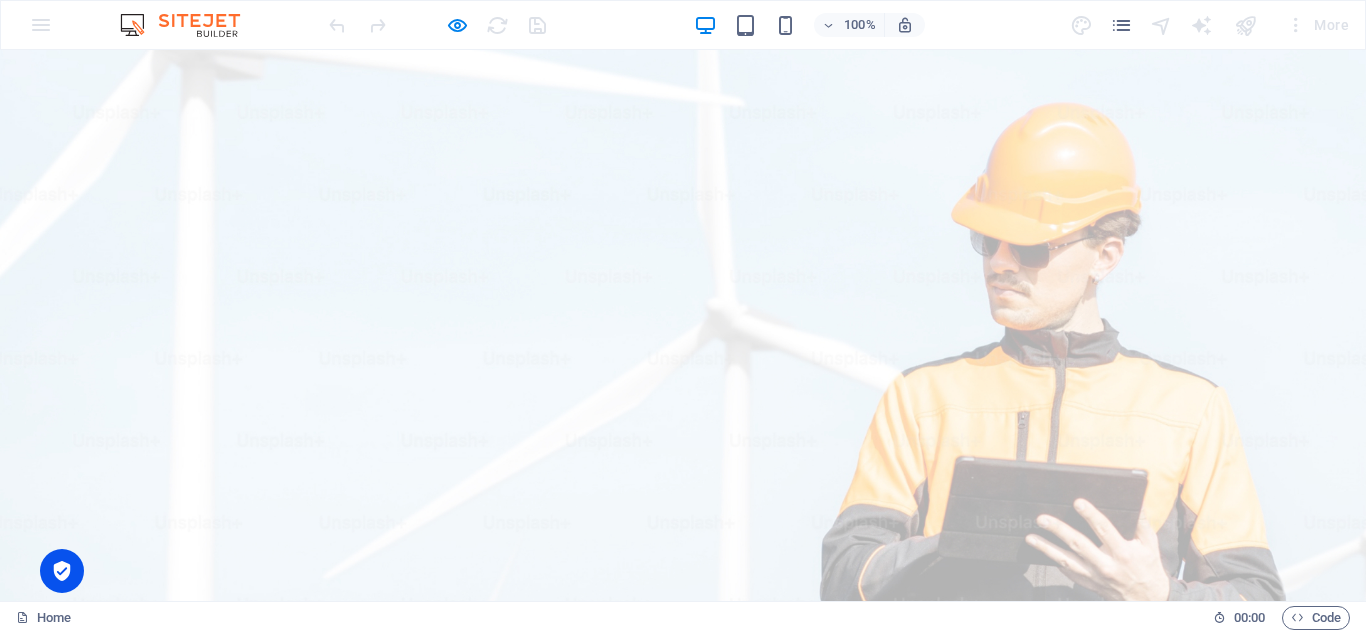 click at bounding box center (437, 25) 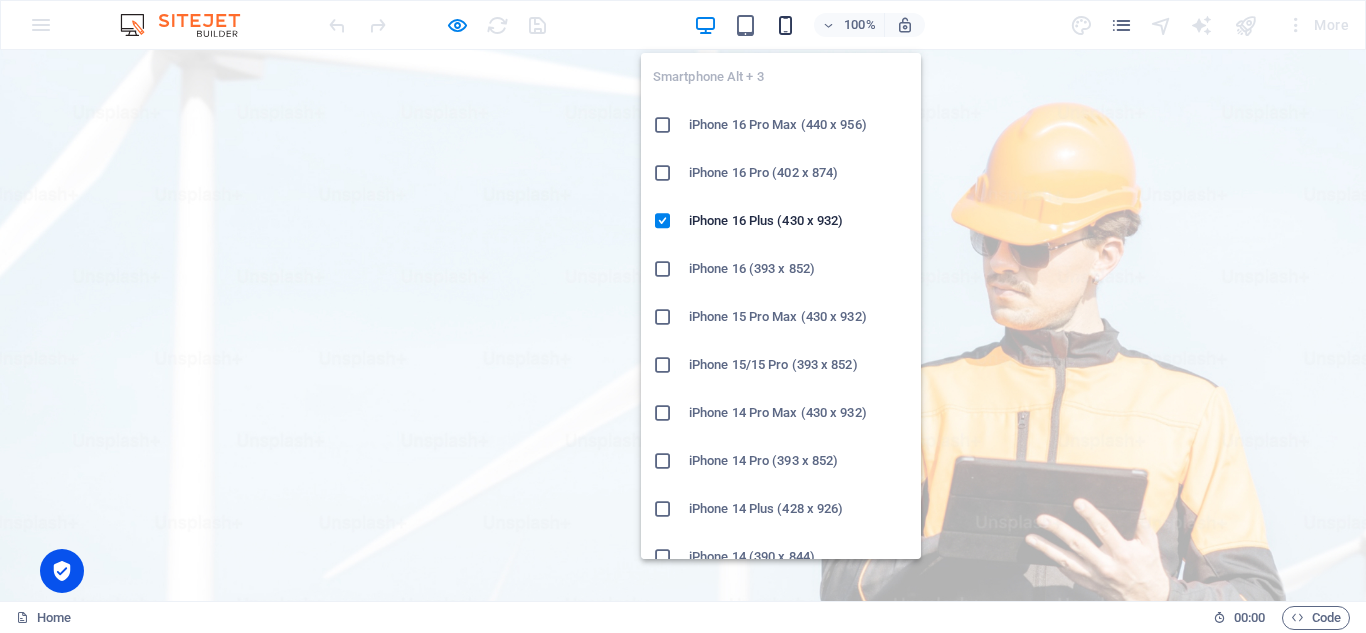 click at bounding box center (785, 25) 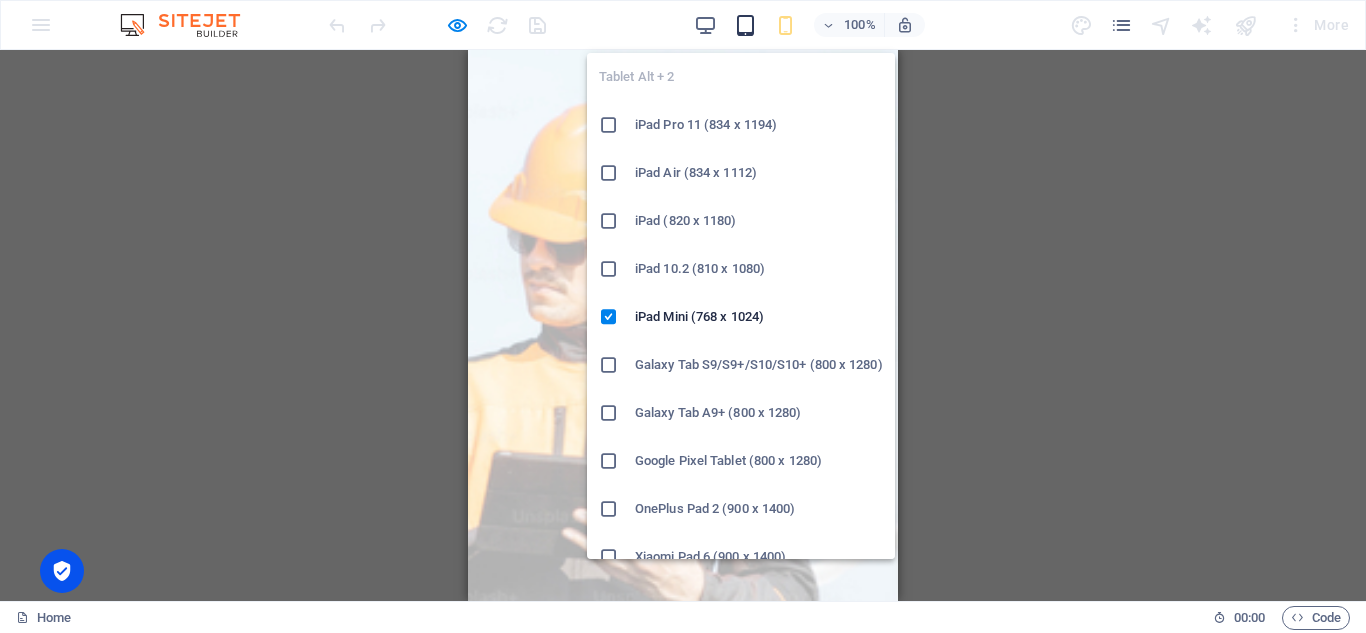 click at bounding box center [745, 25] 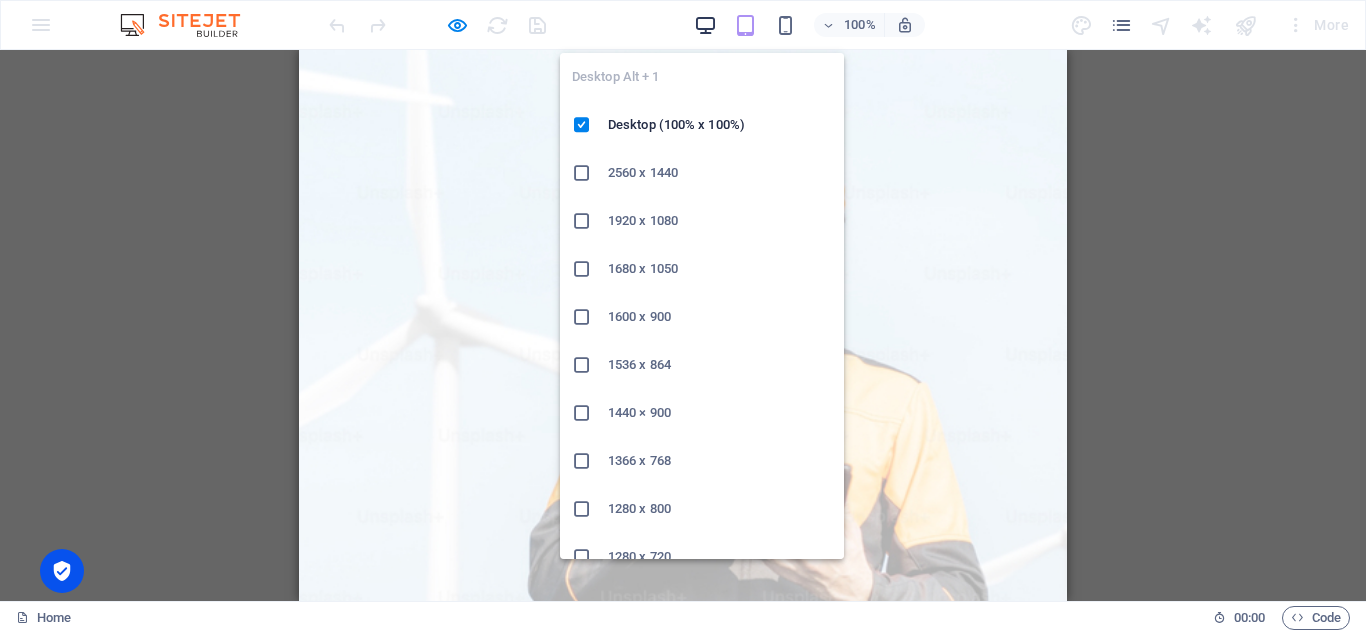 click at bounding box center (705, 25) 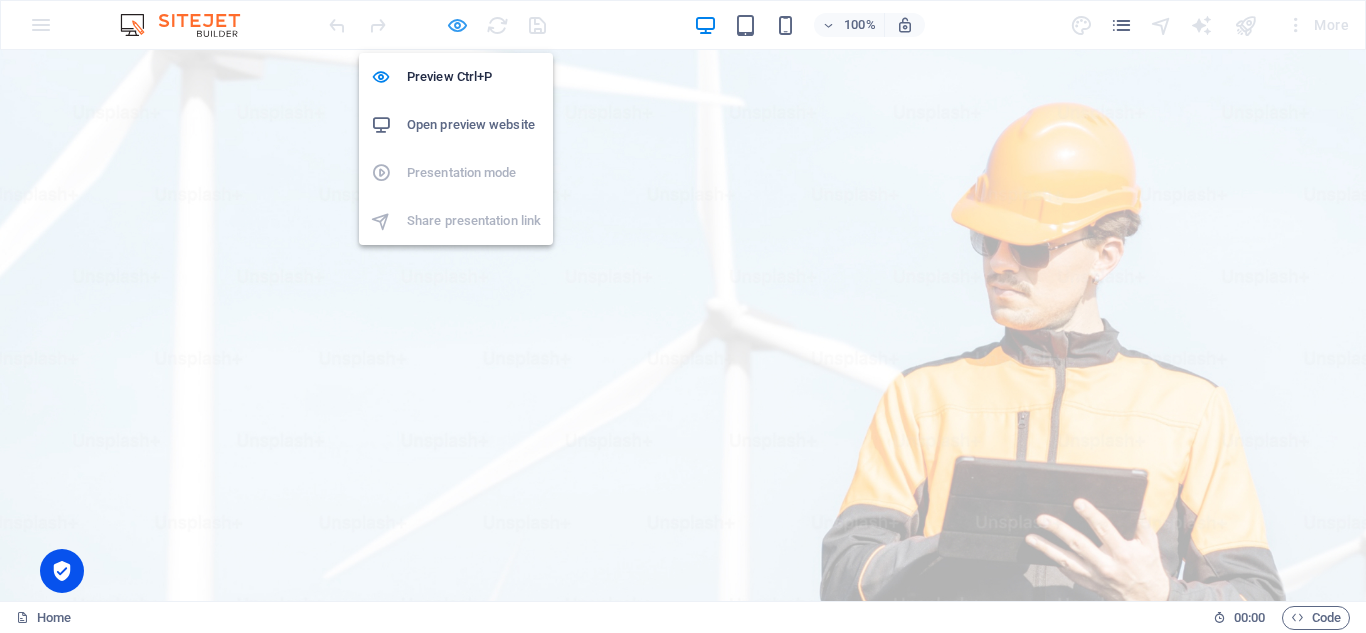 click at bounding box center (457, 25) 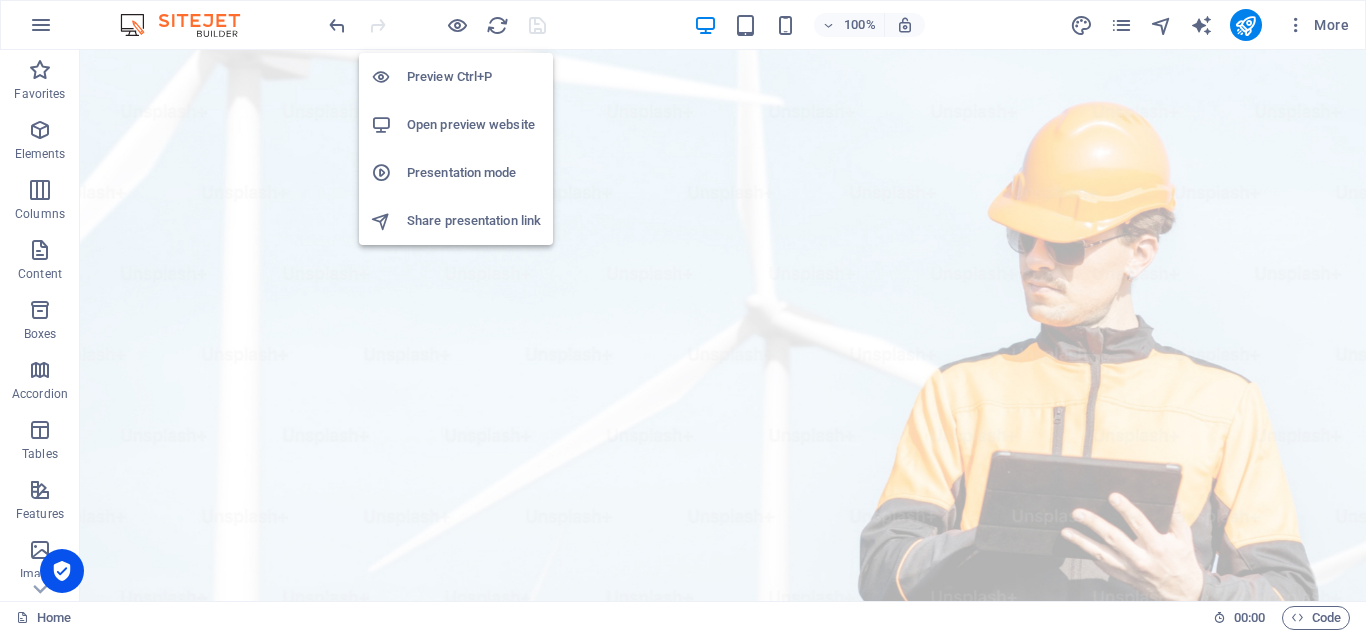 click on "Share presentation link" at bounding box center (474, 221) 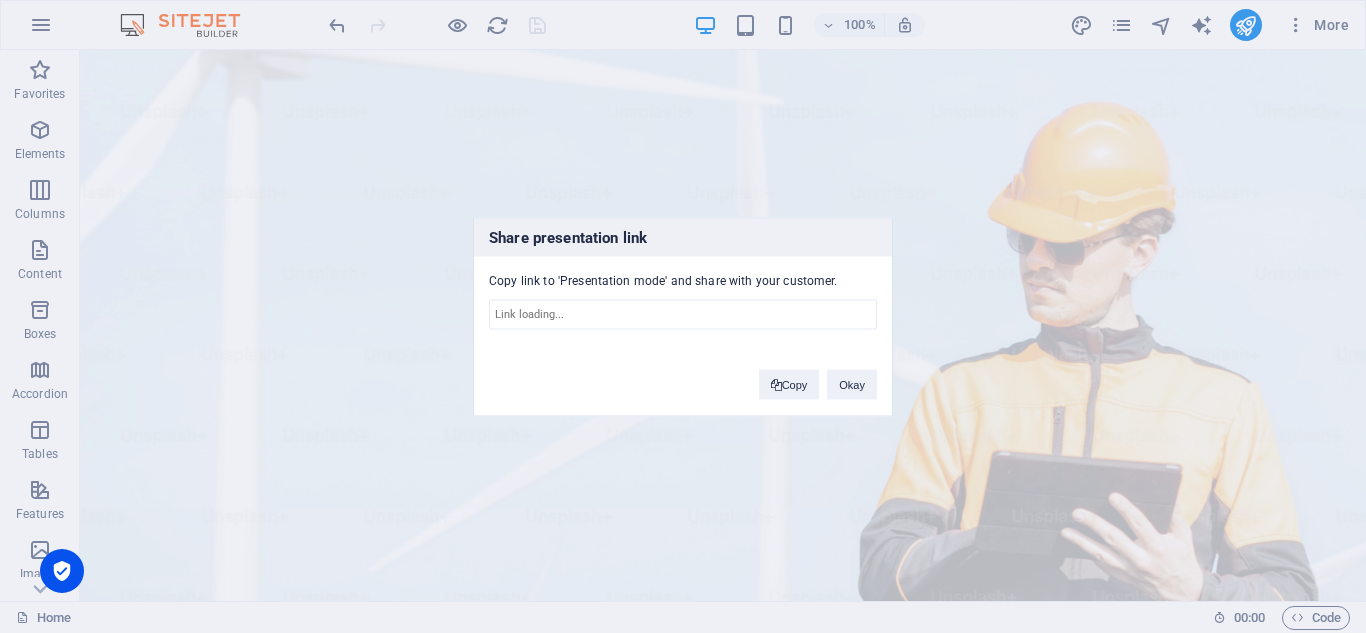 type on "https://cms.sitehub.io/presentation/1773723/4d8f265792c7a9efcf30b00200bd5b12cc37f095568622de2637382455344a78" 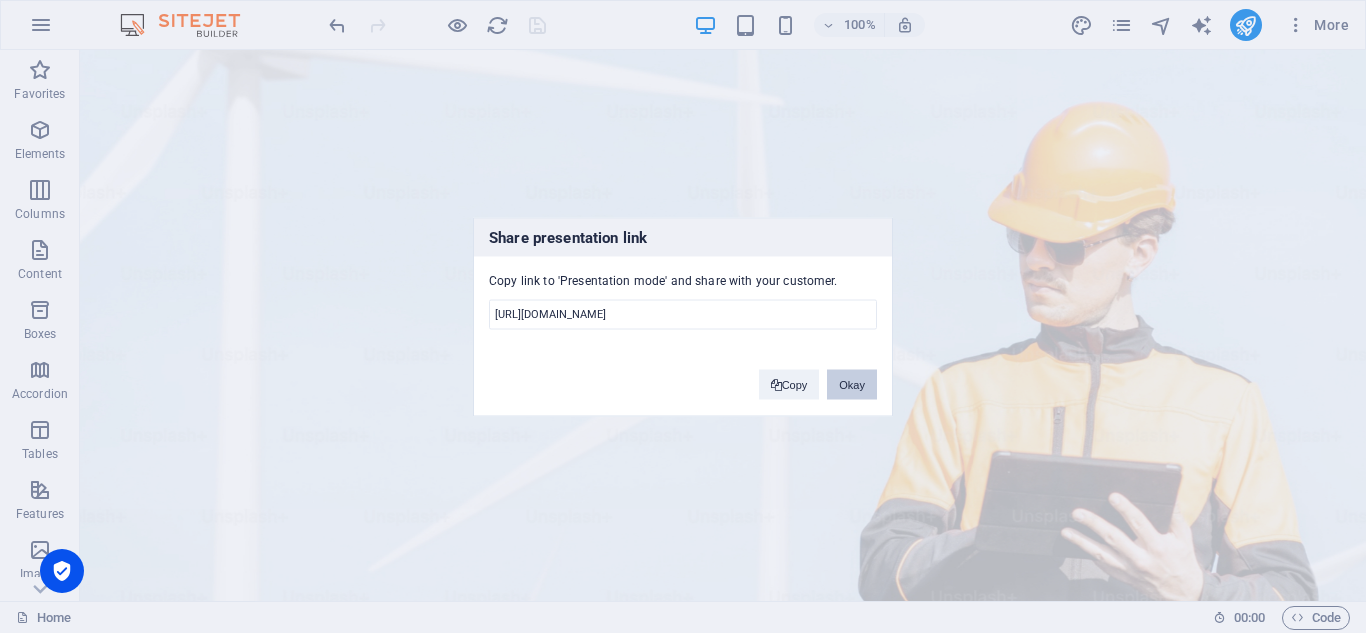 click on "Okay" at bounding box center [852, 384] 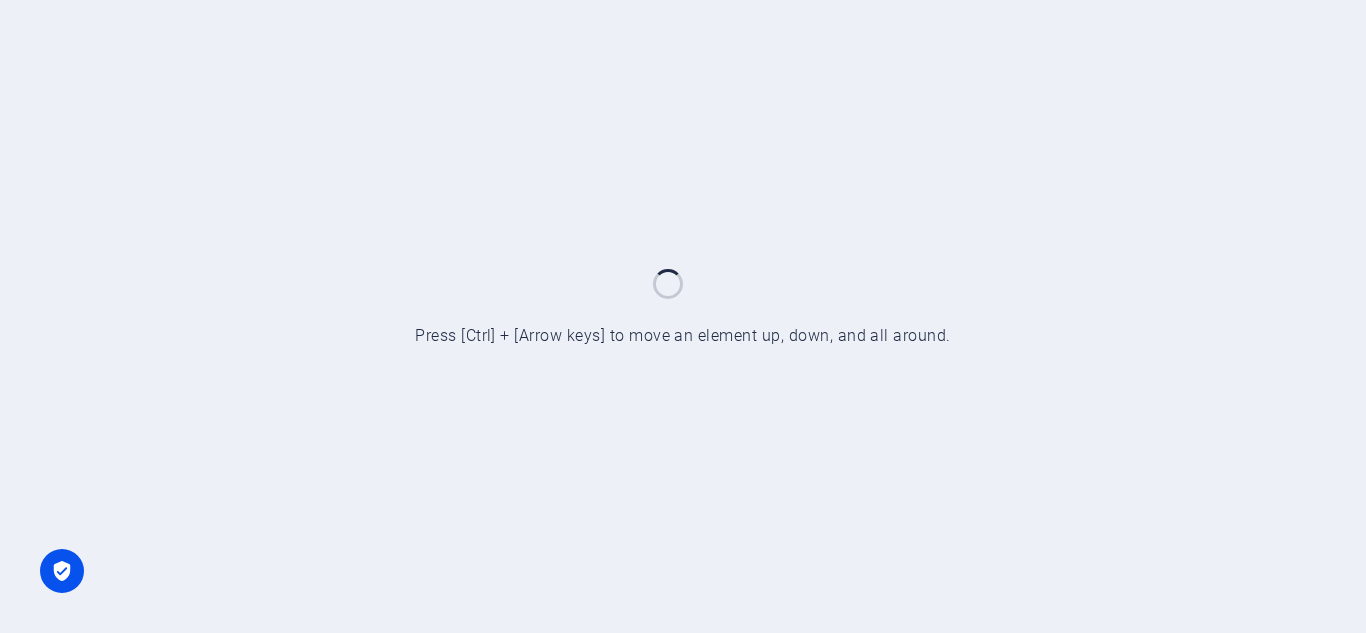 scroll, scrollTop: 0, scrollLeft: 0, axis: both 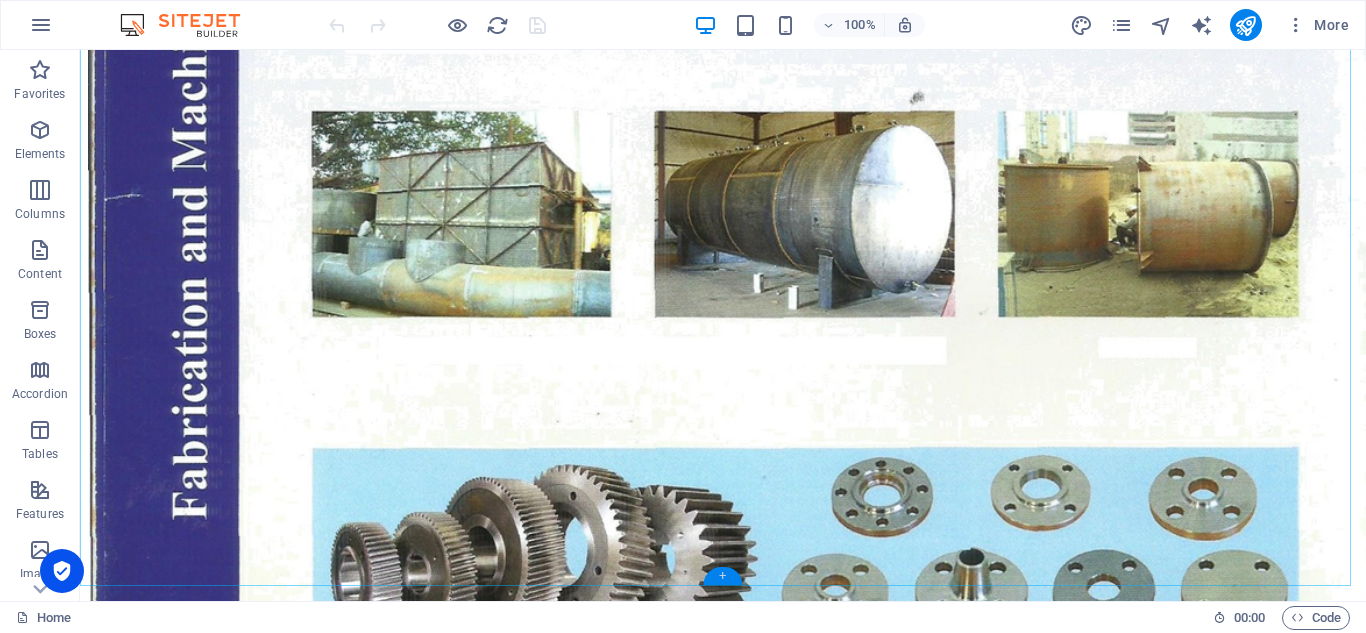 click on "+" at bounding box center [722, 576] 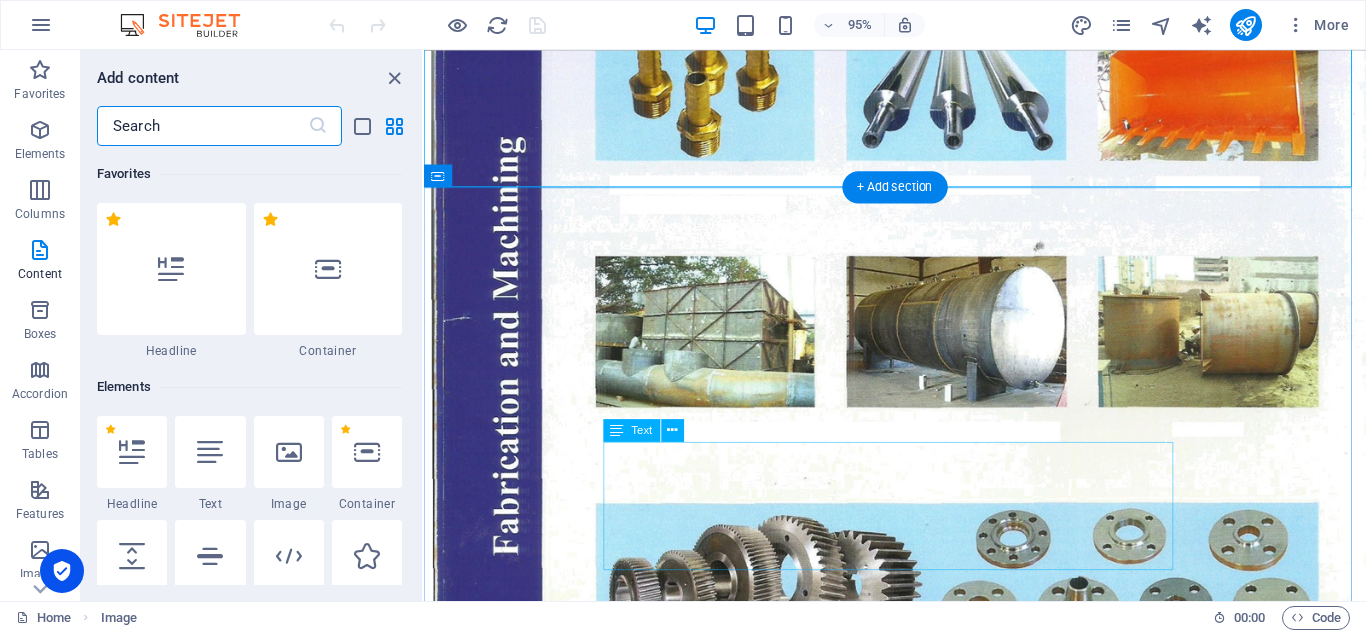 scroll, scrollTop: 3208, scrollLeft: 0, axis: vertical 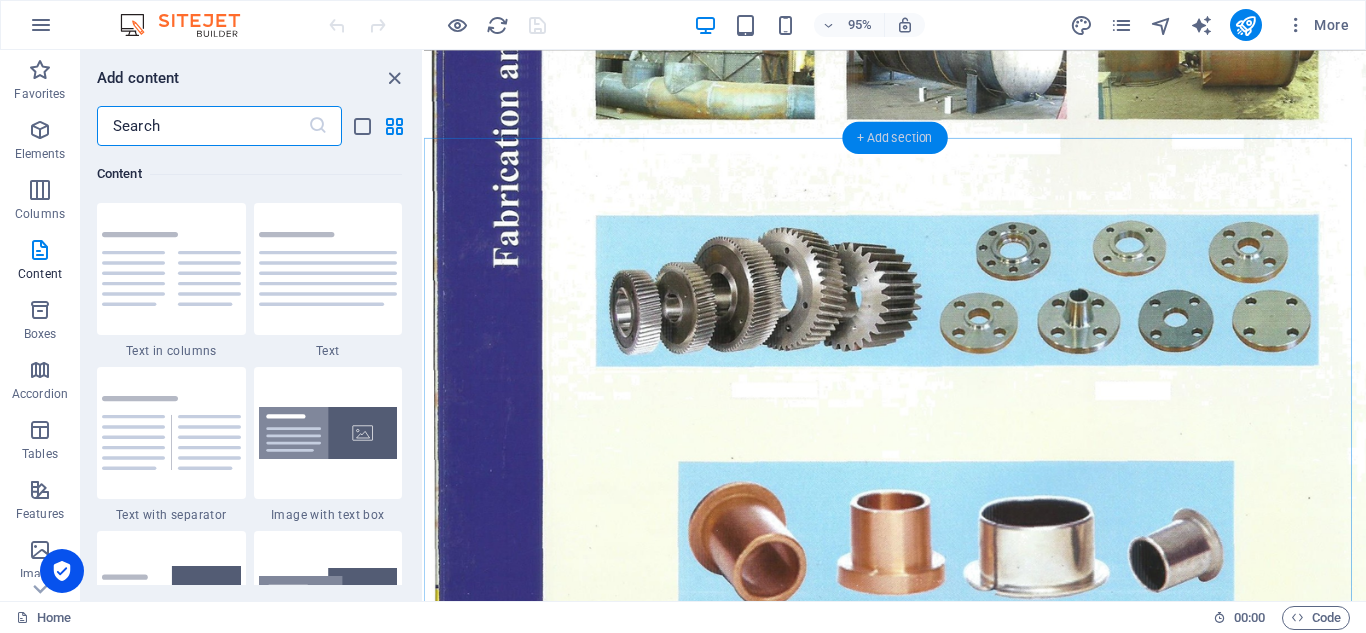 click on "+ Add section" at bounding box center (894, 138) 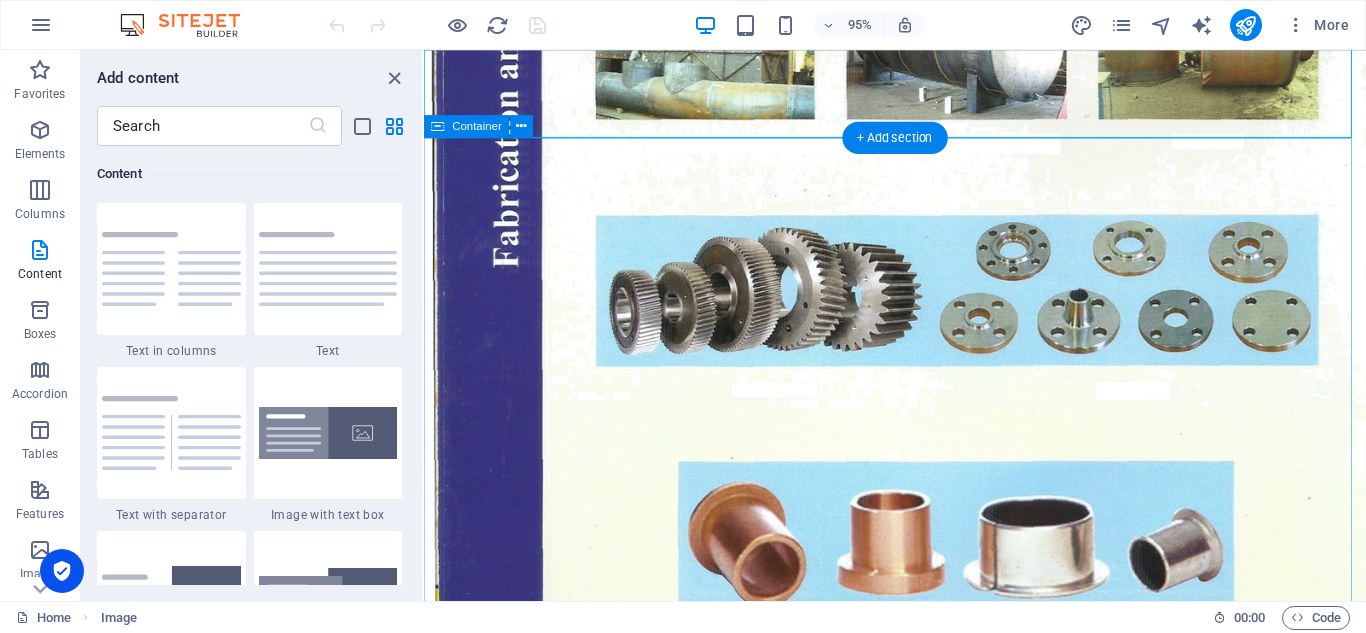 scroll, scrollTop: 0, scrollLeft: 0, axis: both 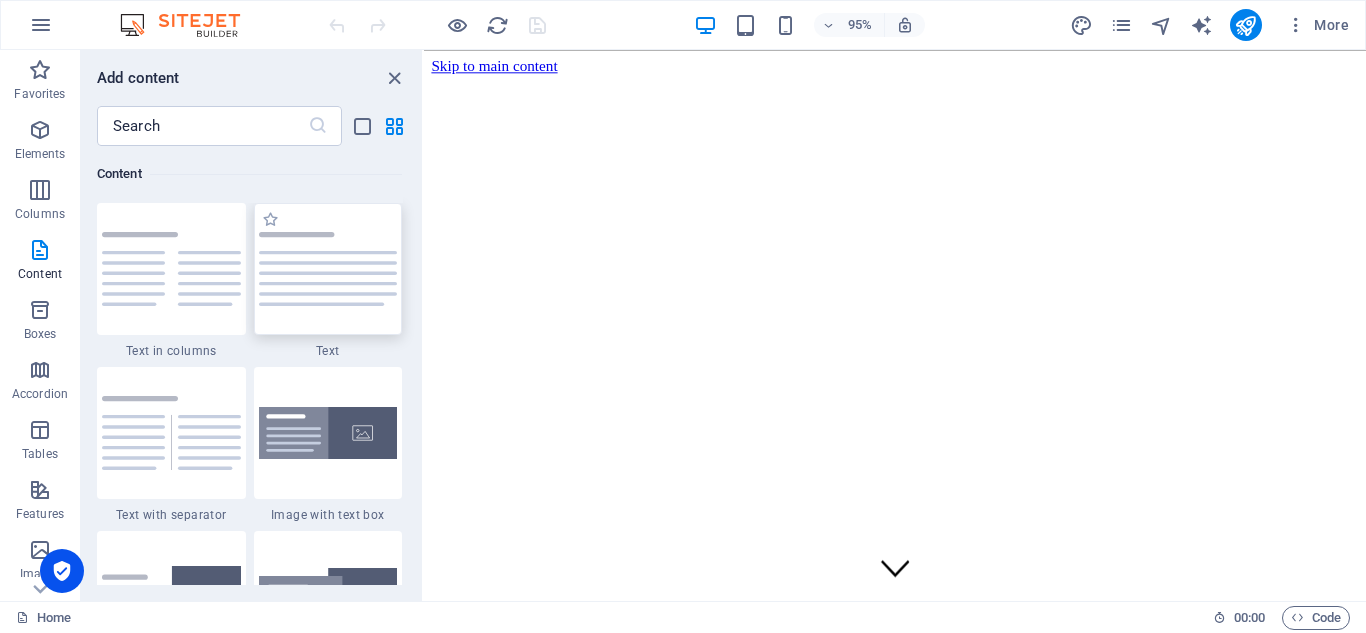 click at bounding box center [328, 269] 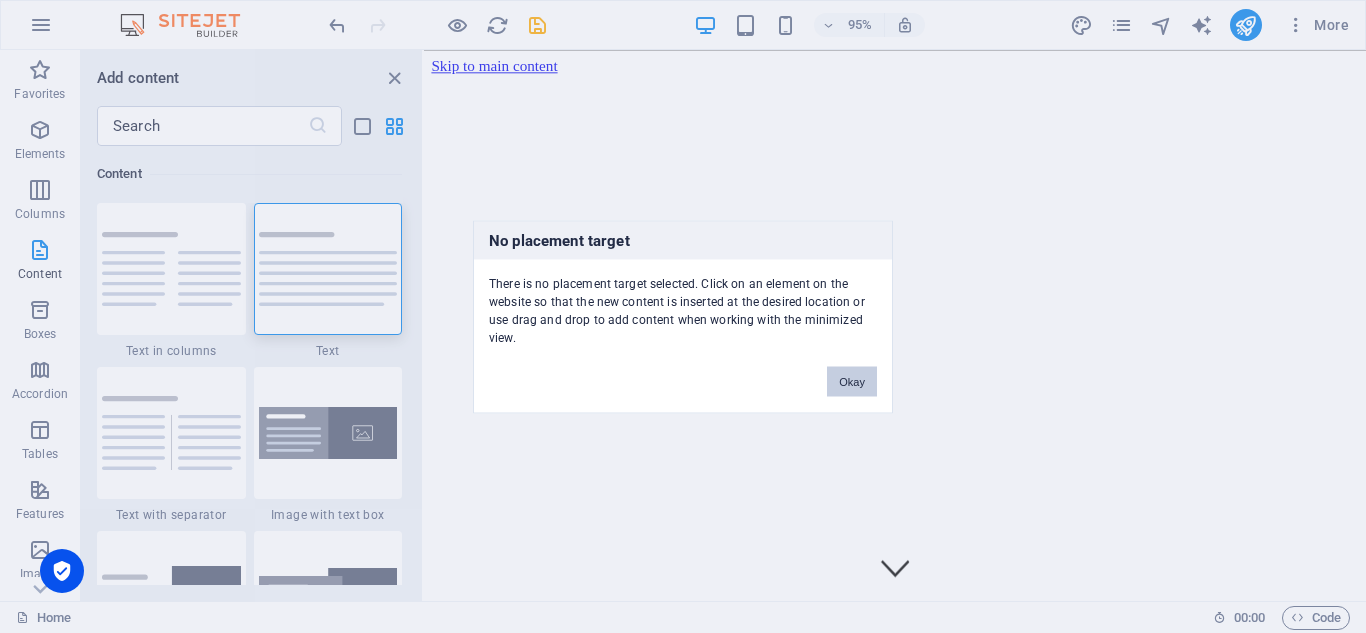 click on "Okay" at bounding box center (852, 381) 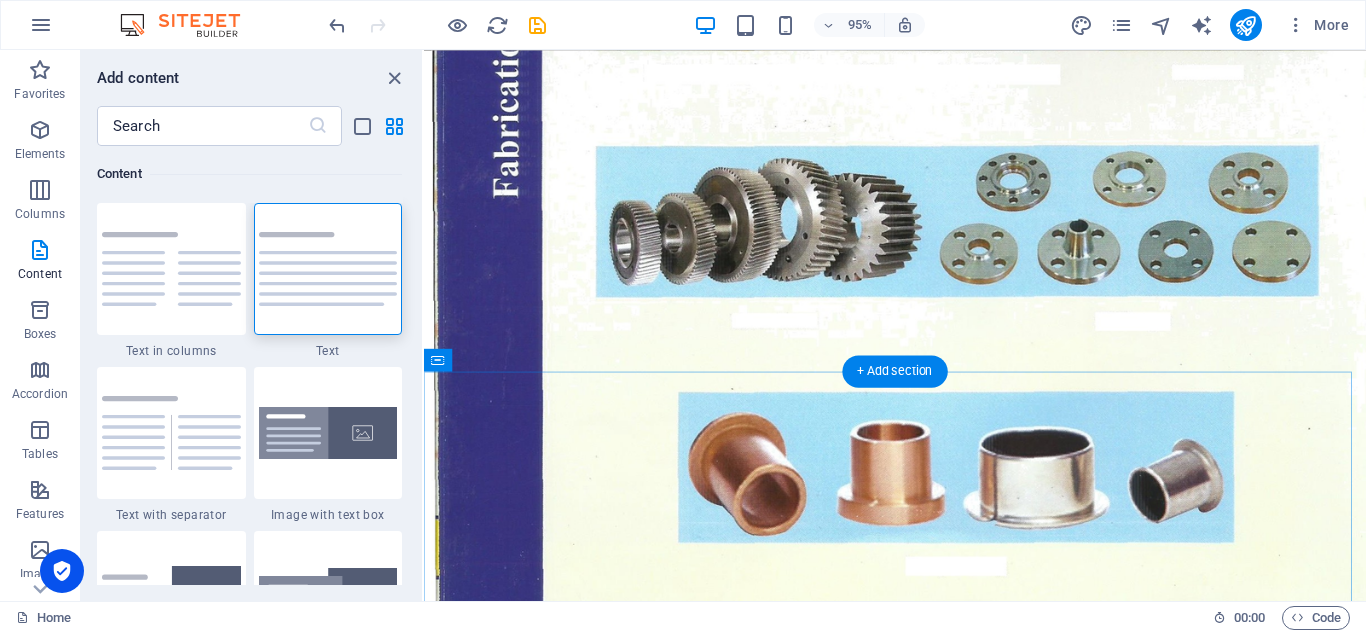 scroll, scrollTop: 0, scrollLeft: 0, axis: both 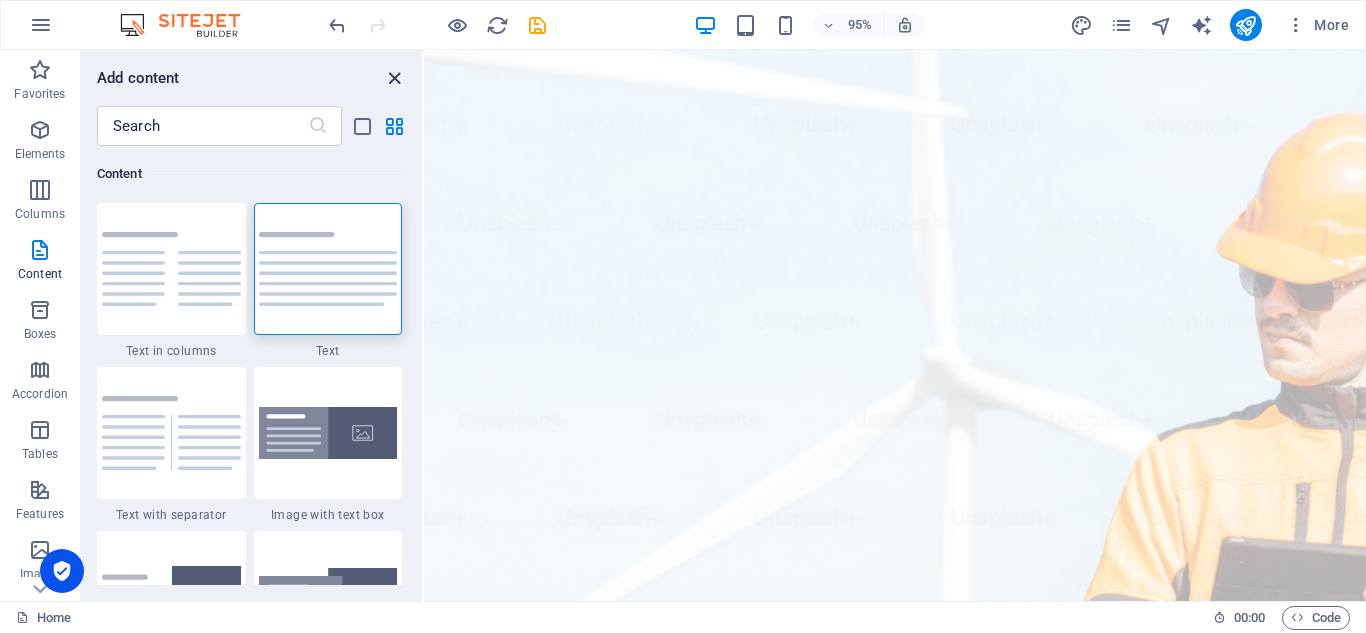 click at bounding box center (394, 78) 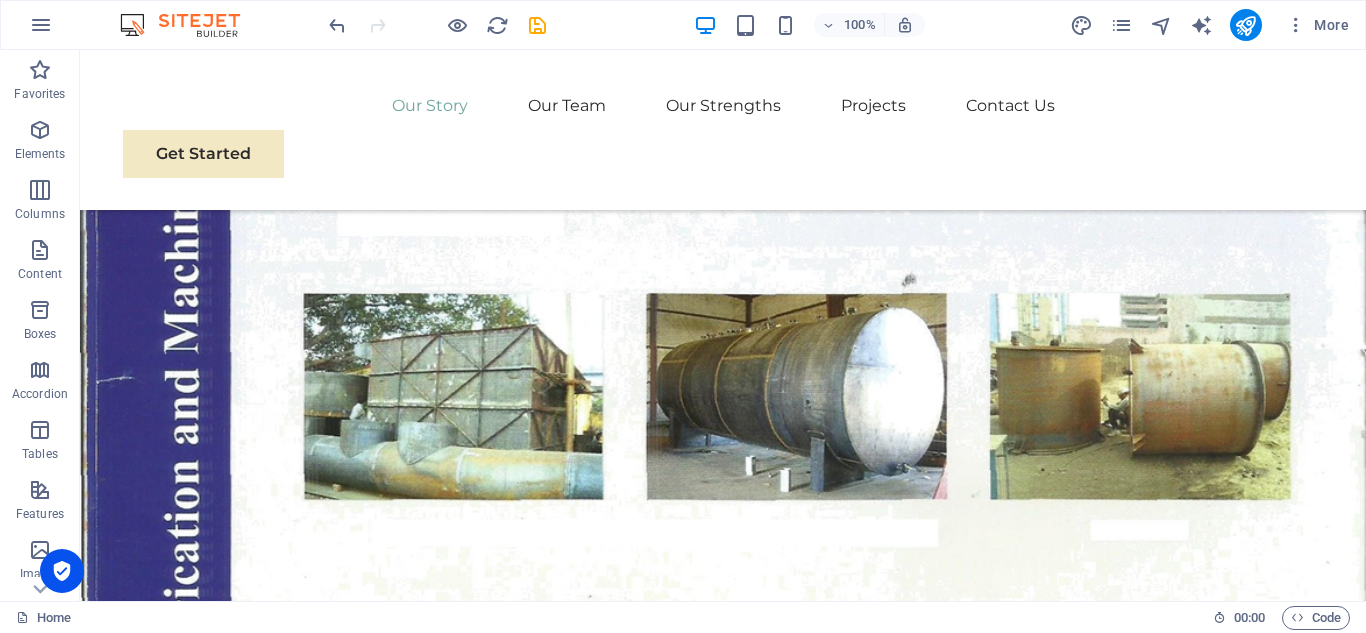 scroll, scrollTop: 3340, scrollLeft: 0, axis: vertical 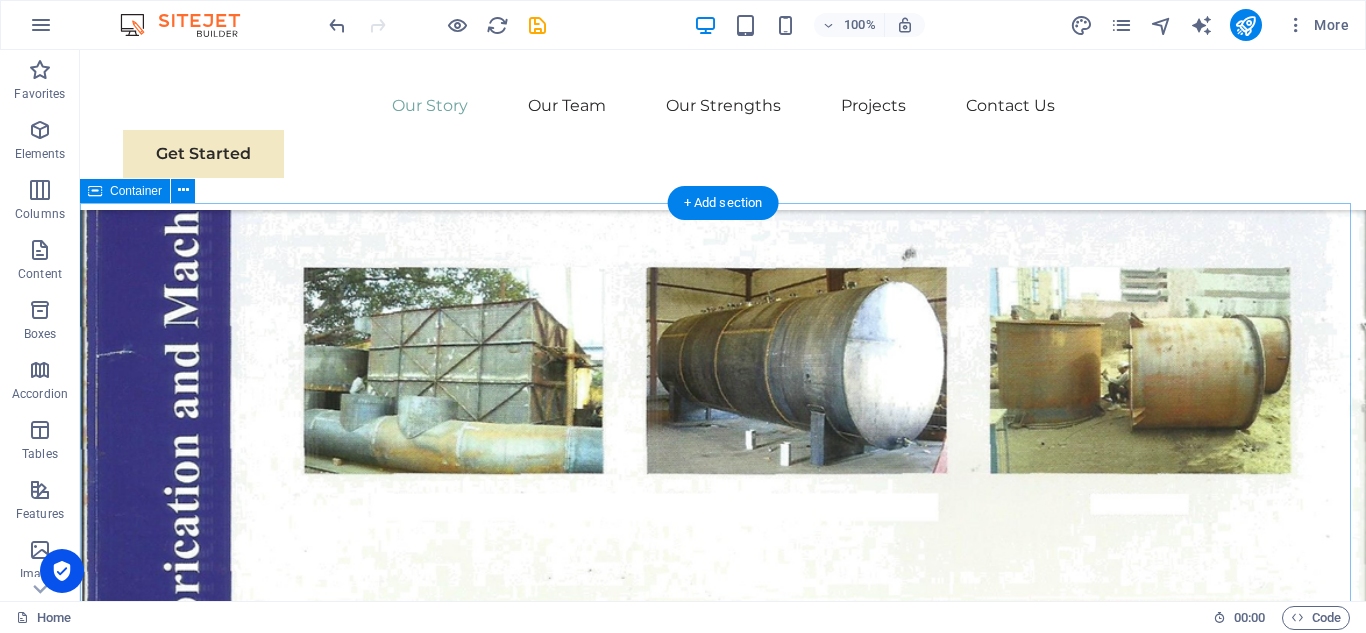 drag, startPoint x: 814, startPoint y: 255, endPoint x: 733, endPoint y: 243, distance: 81.88406 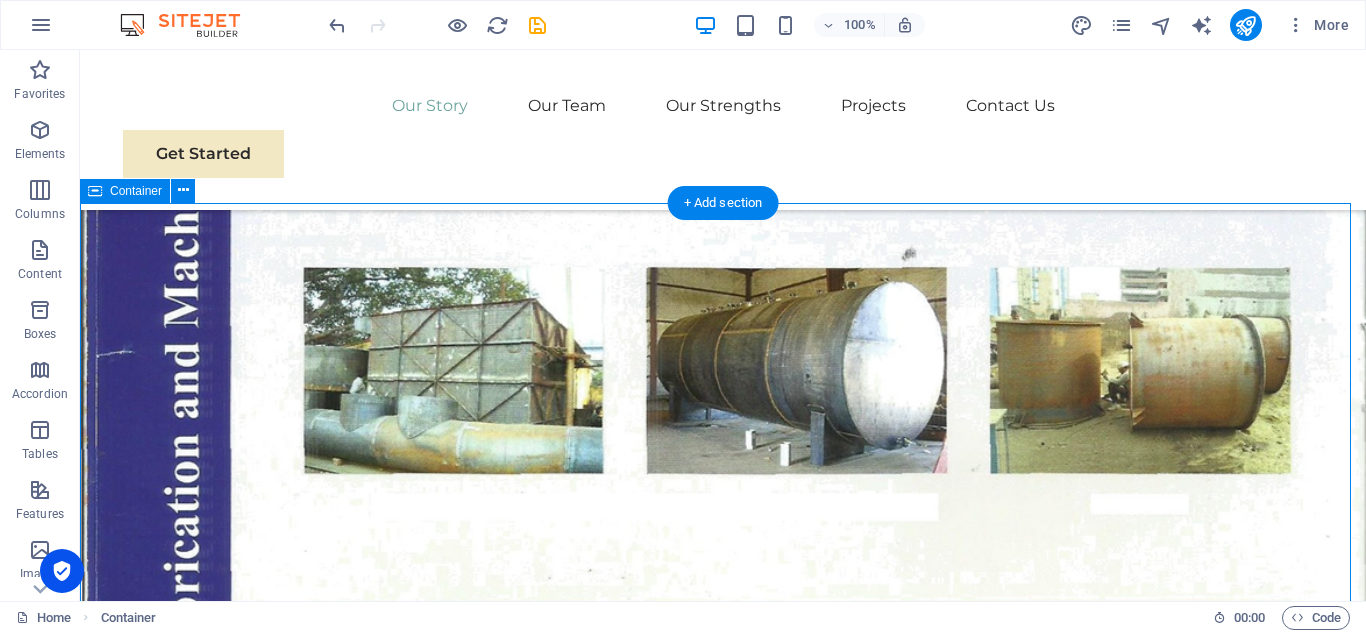 drag, startPoint x: 737, startPoint y: 249, endPoint x: 763, endPoint y: 345, distance: 99.458534 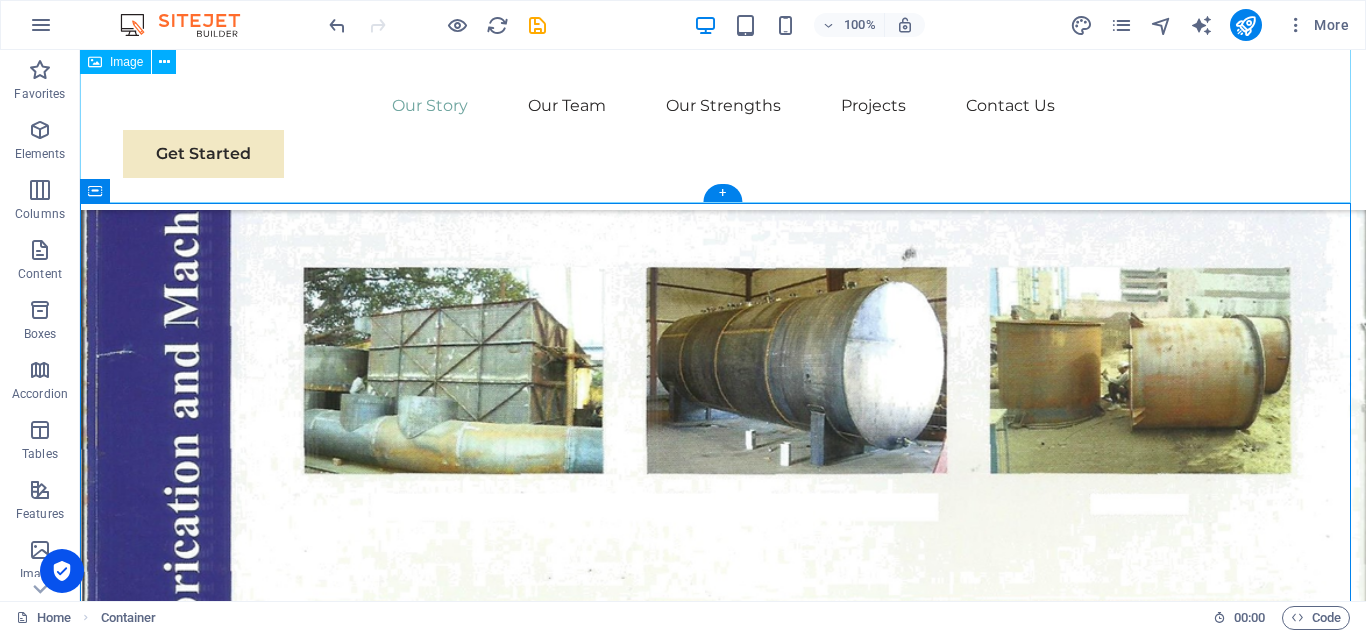 click at bounding box center (723, 392) 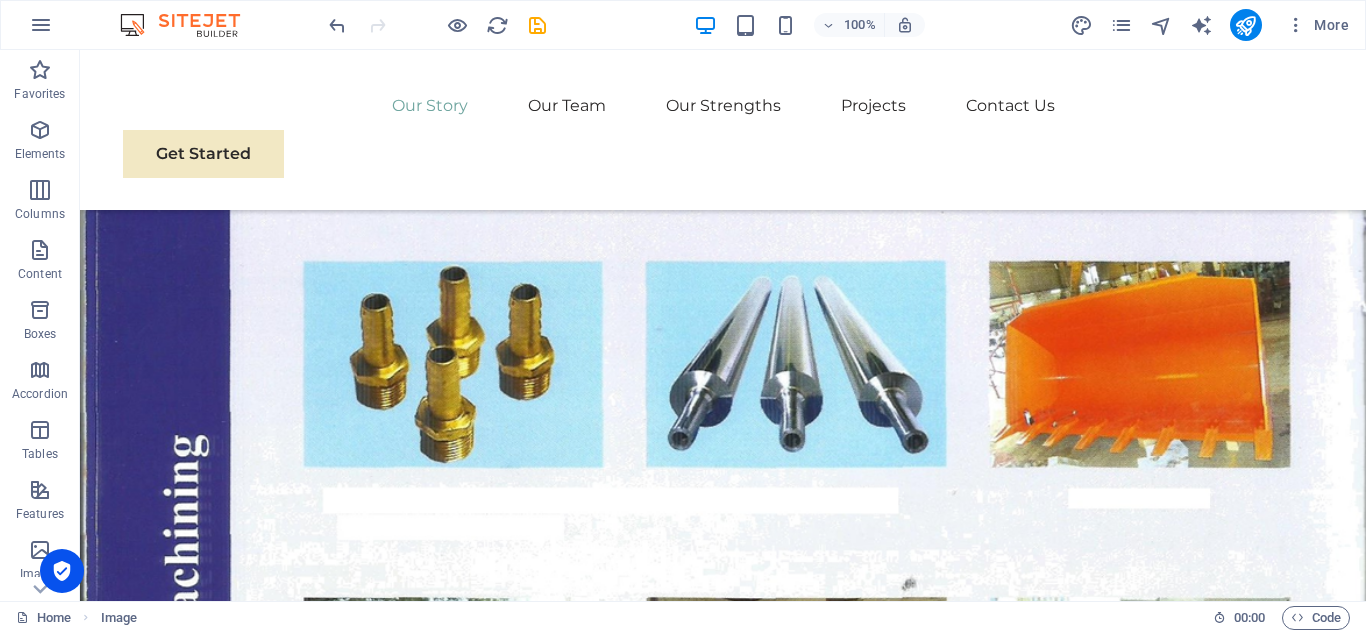 scroll, scrollTop: 3610, scrollLeft: 0, axis: vertical 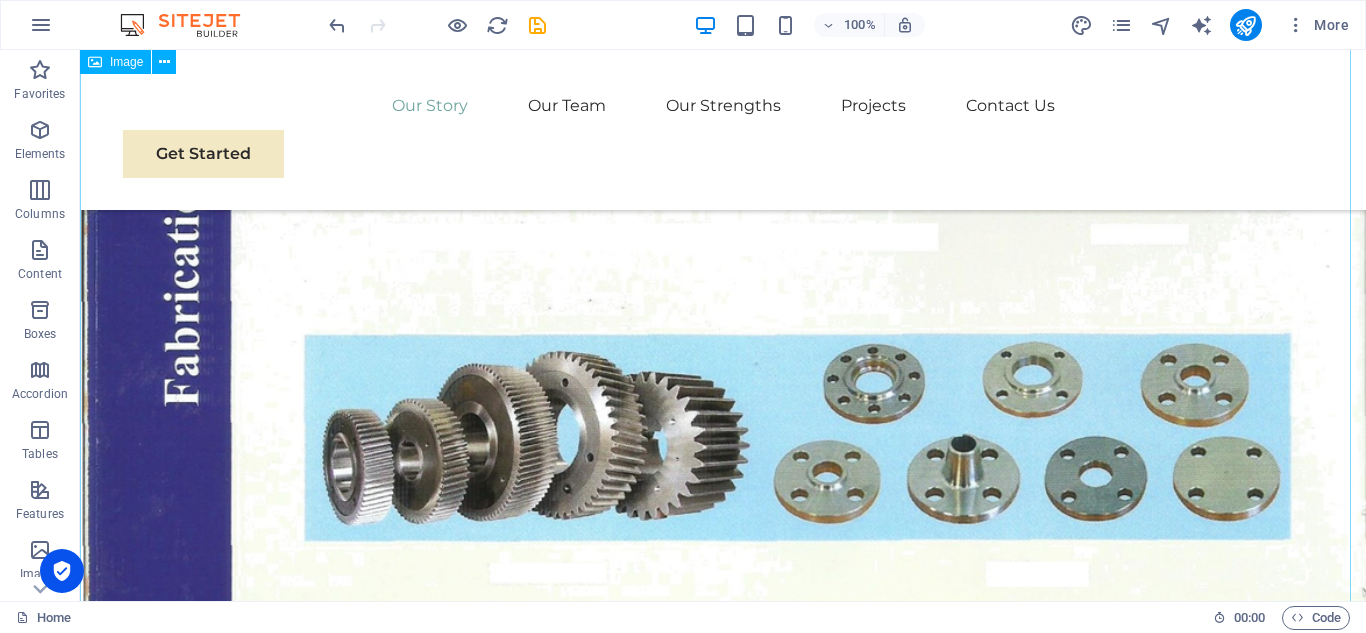 click at bounding box center [723, 1173] 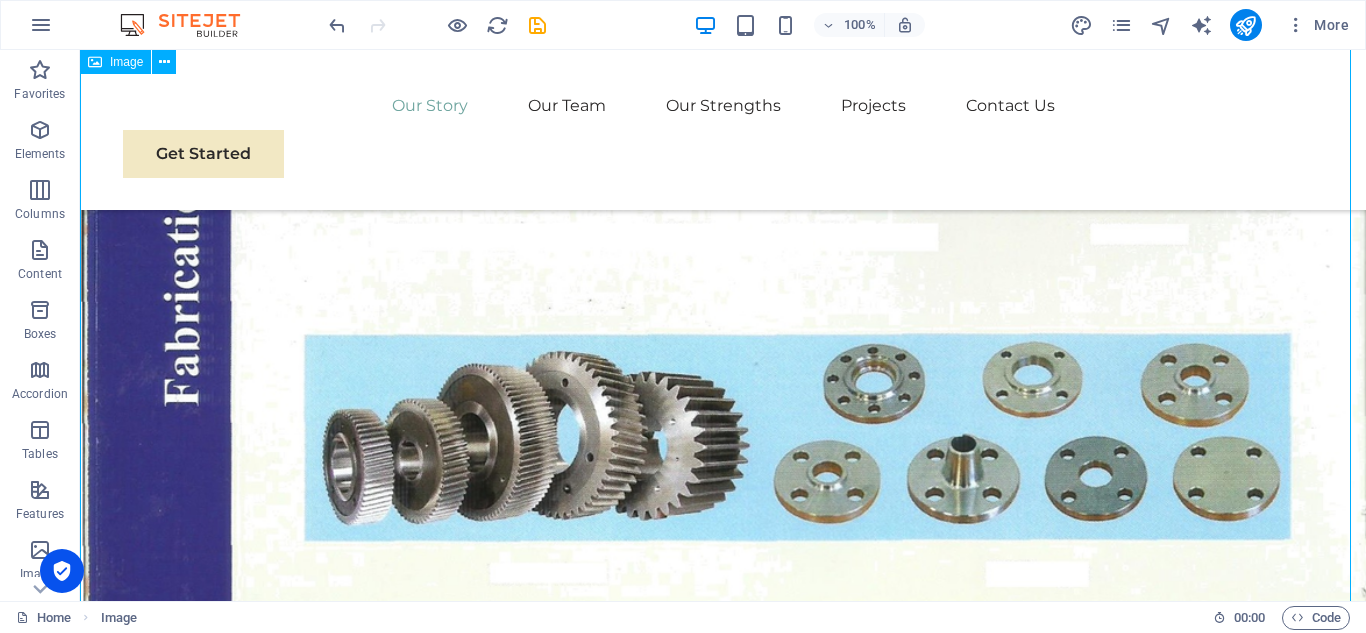 click at bounding box center [723, 1173] 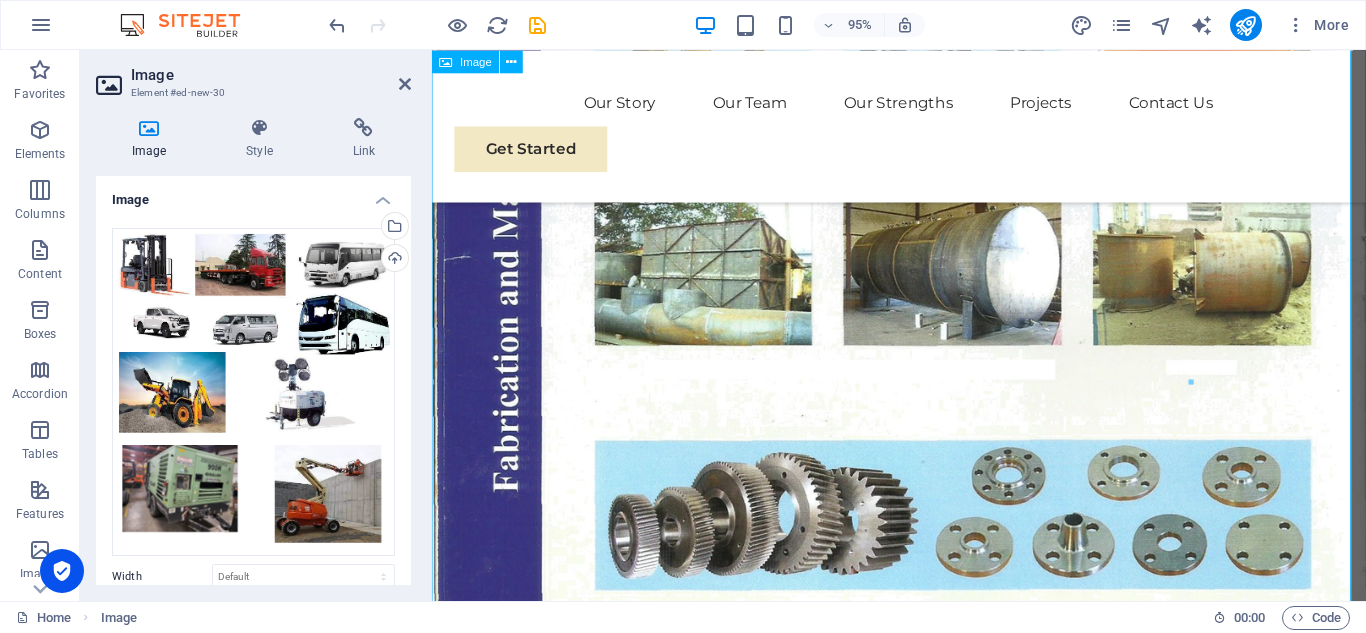 scroll, scrollTop: 3457, scrollLeft: 0, axis: vertical 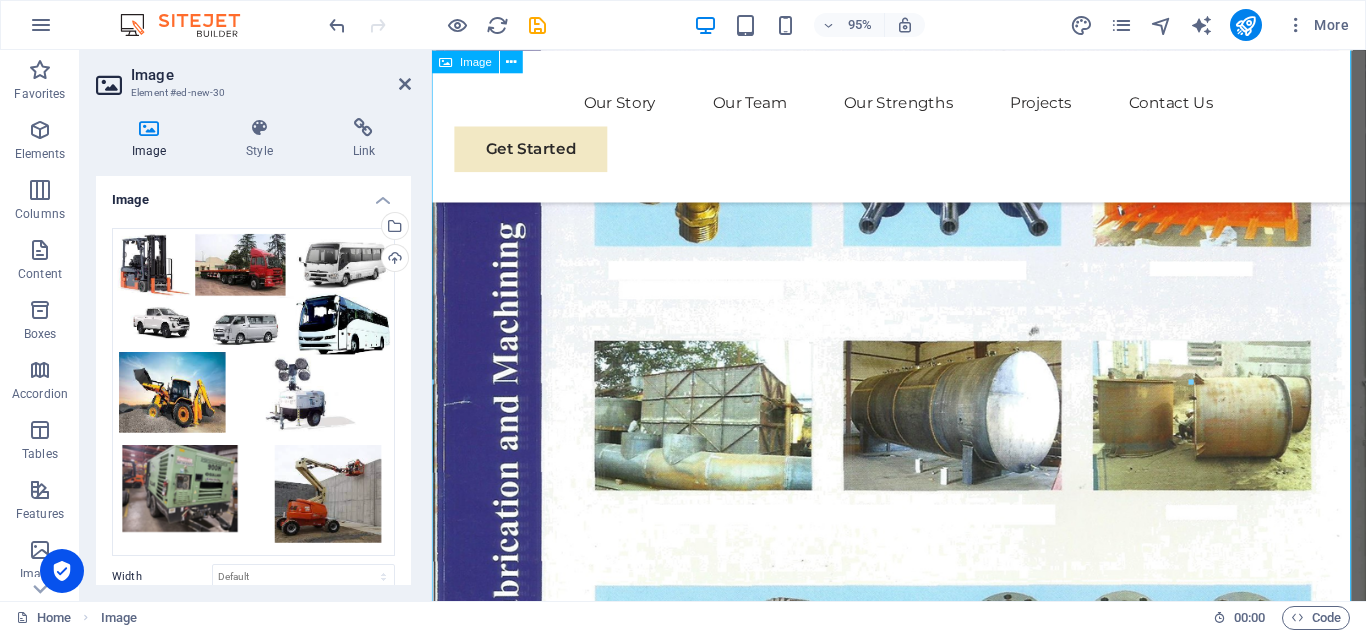 click at bounding box center (923, 1300) 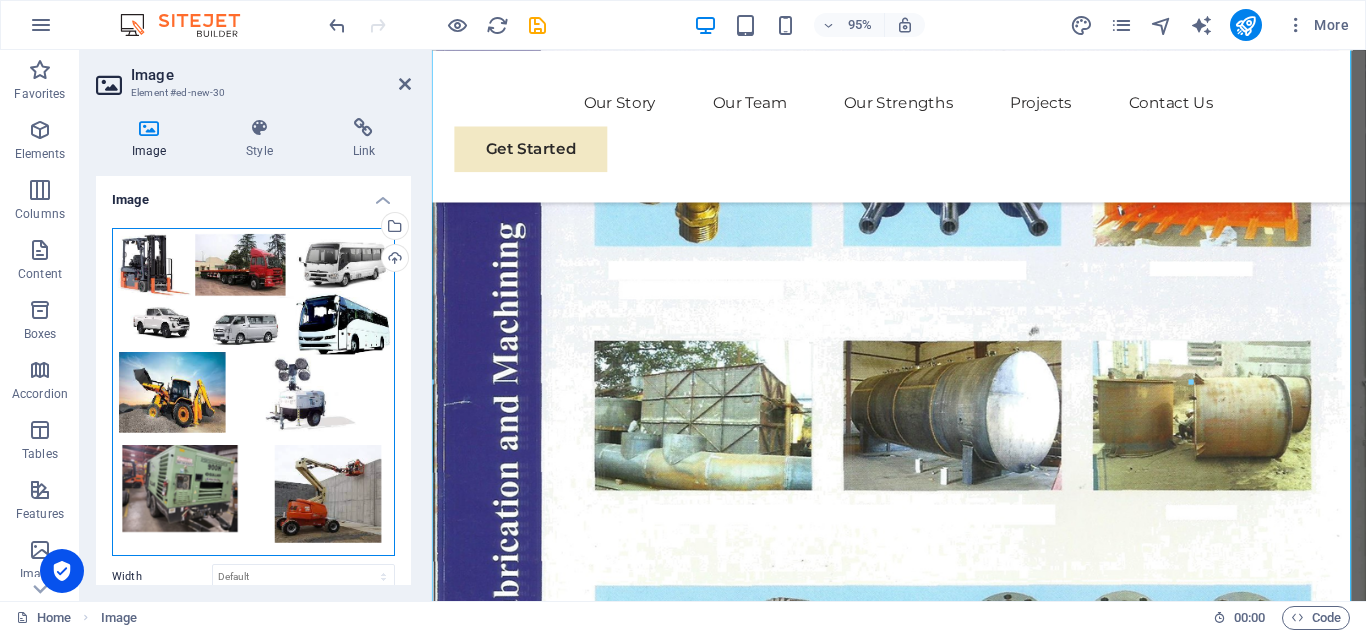 click on "Drag files here, click to choose files or select files from Files or our free stock photos & videos" at bounding box center (253, 392) 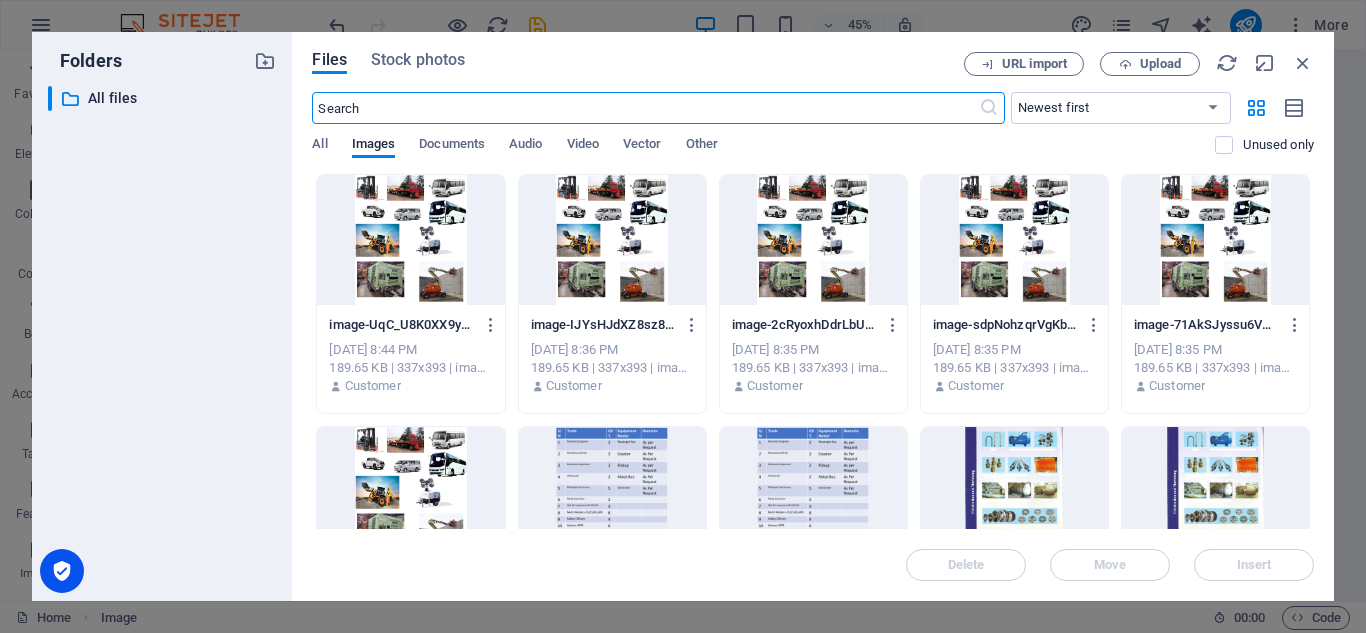 scroll, scrollTop: 3463, scrollLeft: 0, axis: vertical 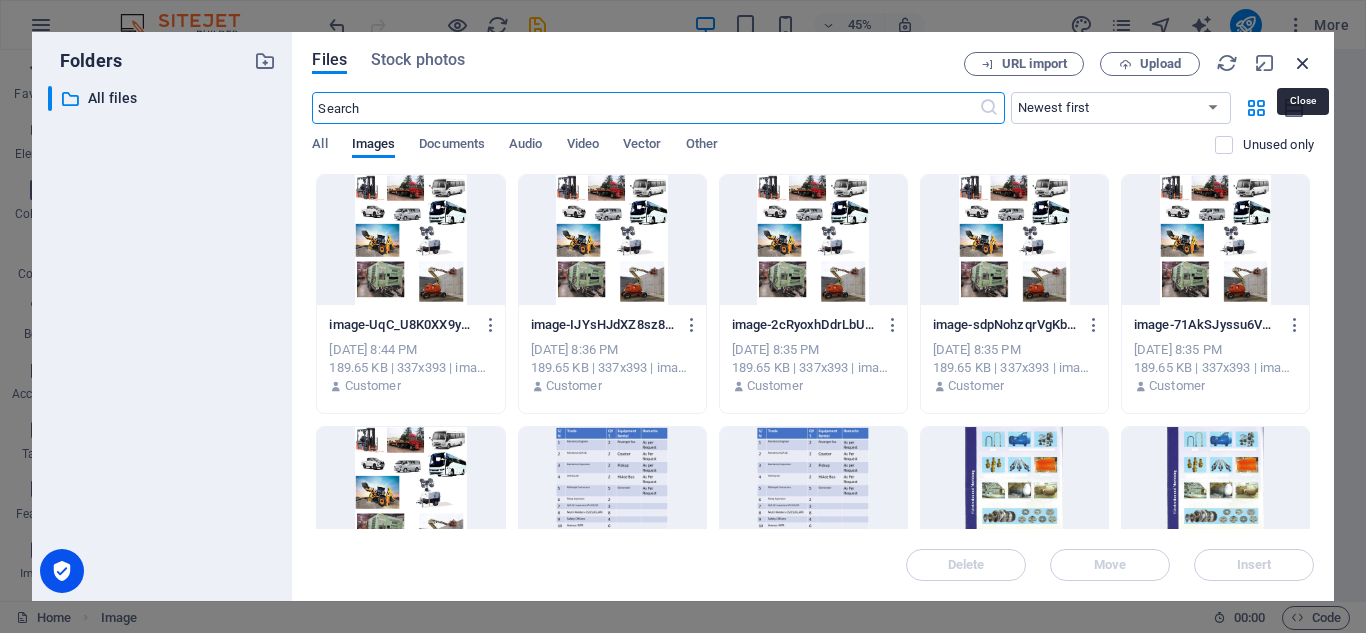 click at bounding box center (1303, 63) 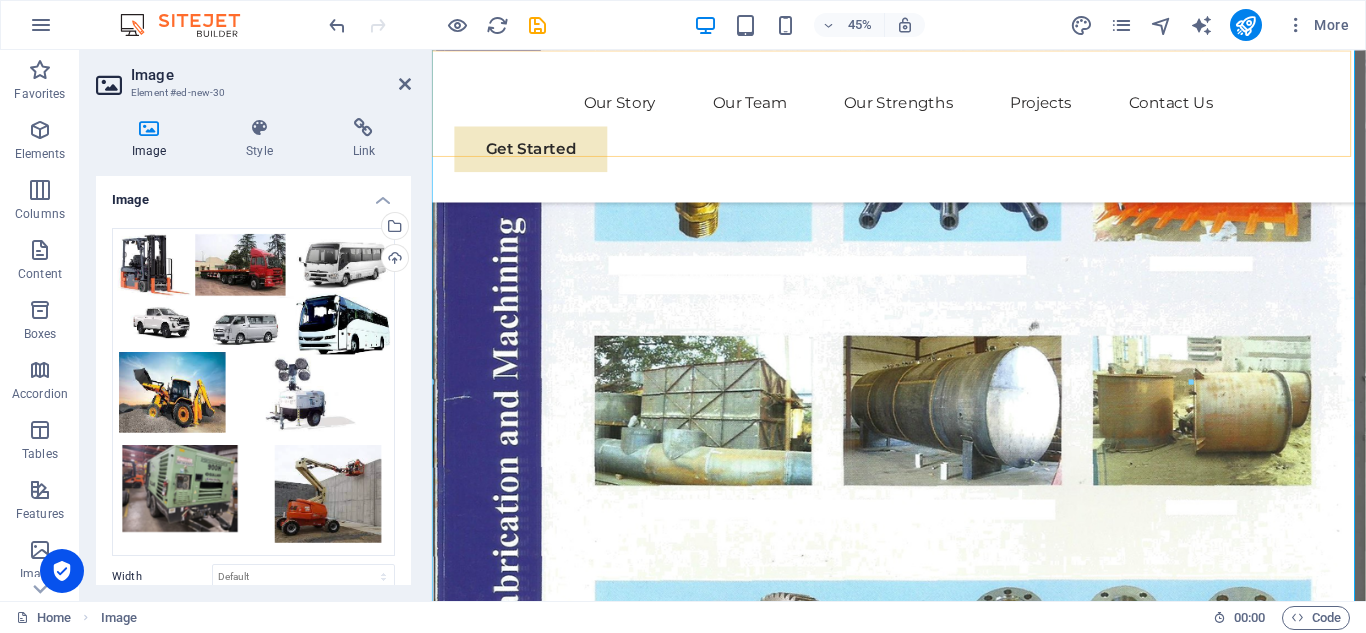 scroll, scrollTop: 3457, scrollLeft: 0, axis: vertical 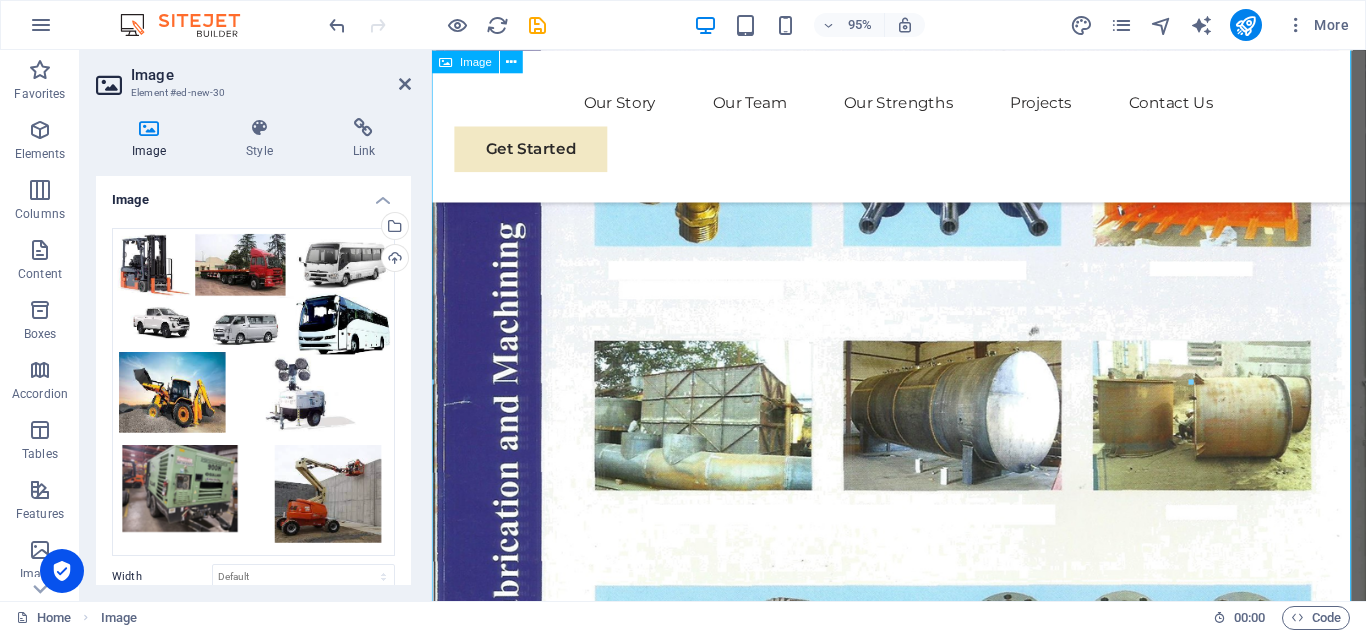 click at bounding box center [923, 1300] 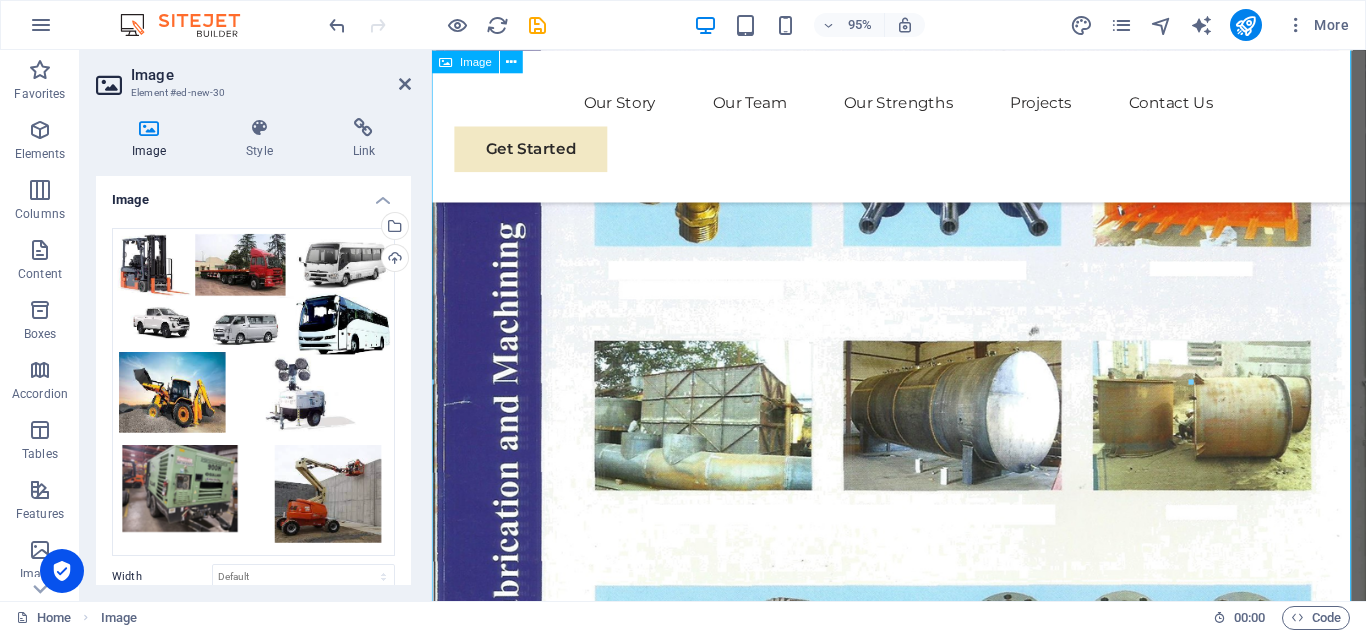 click at bounding box center (923, 1300) 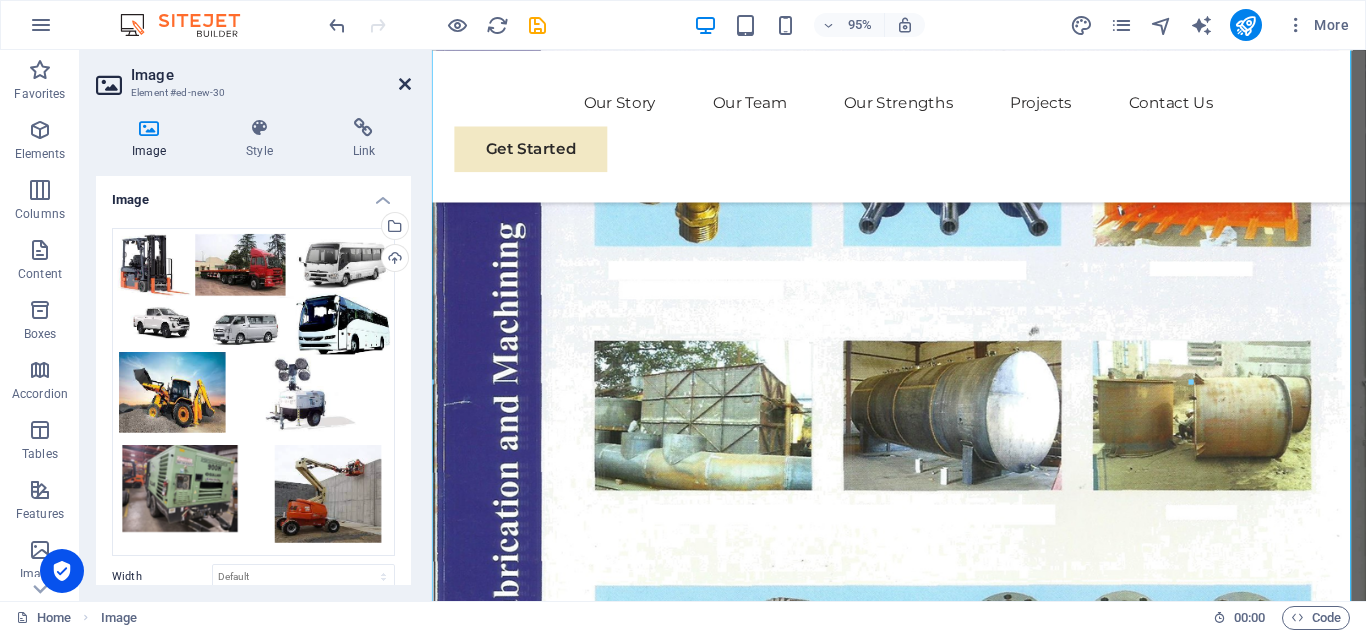 click at bounding box center [405, 84] 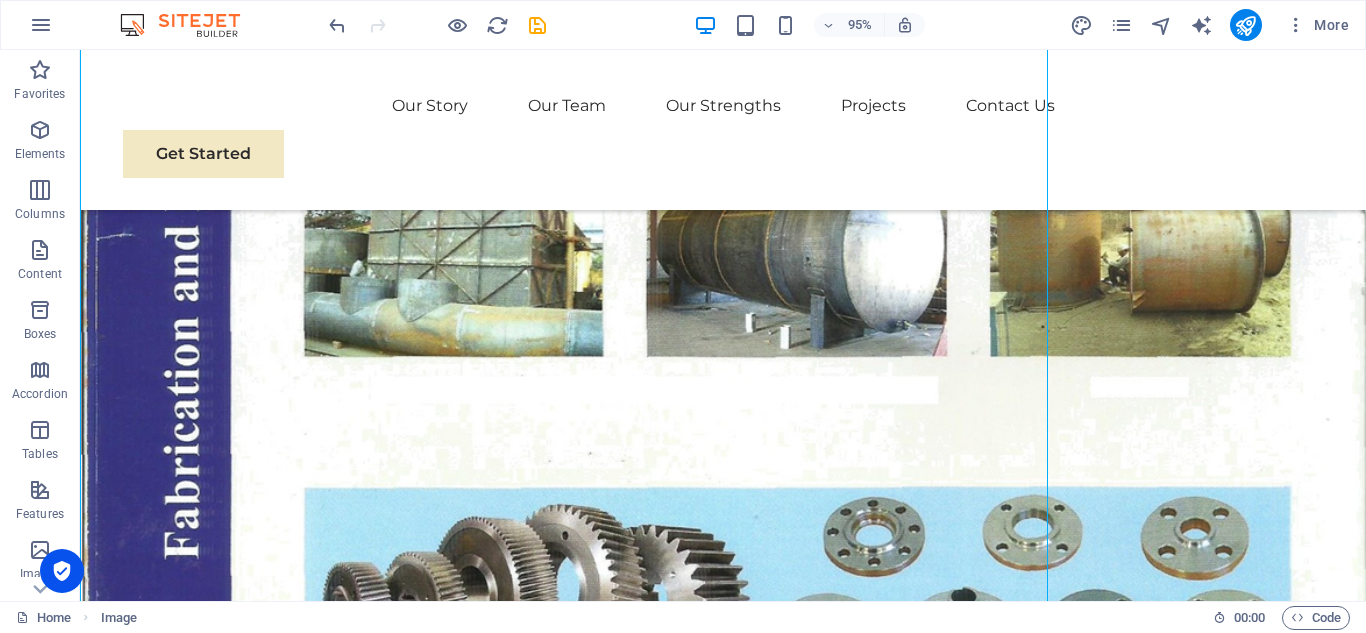 scroll, scrollTop: 3610, scrollLeft: 0, axis: vertical 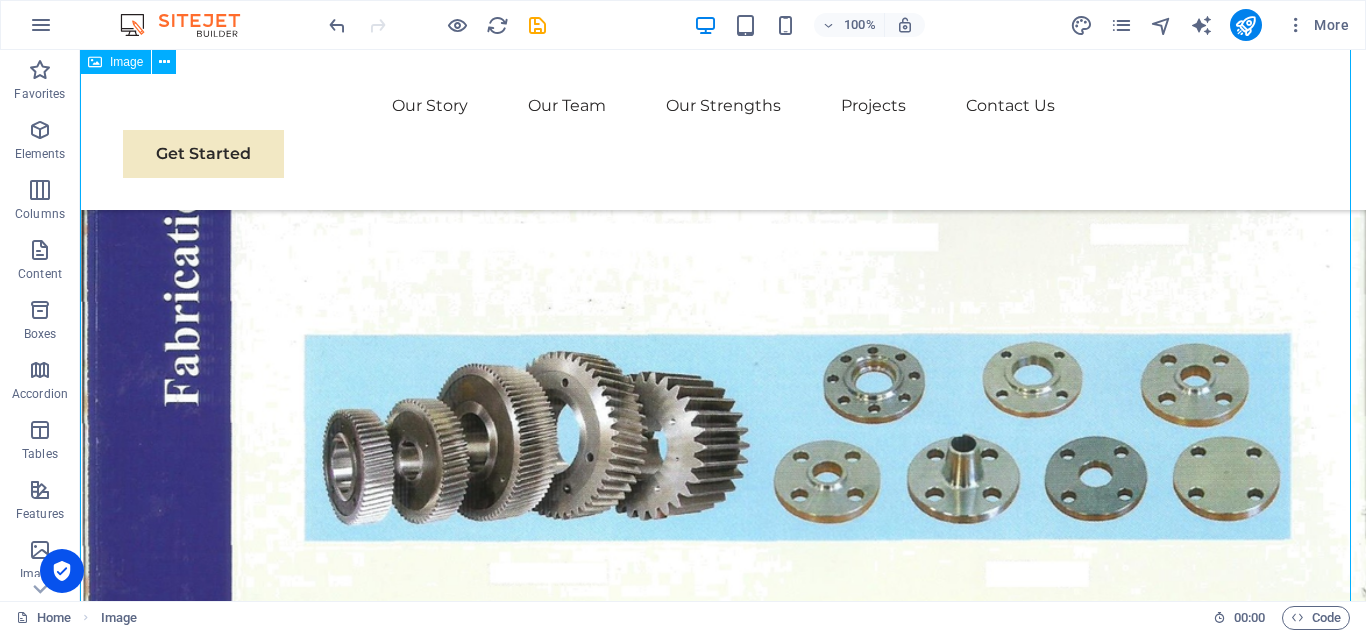 click at bounding box center (723, 1173) 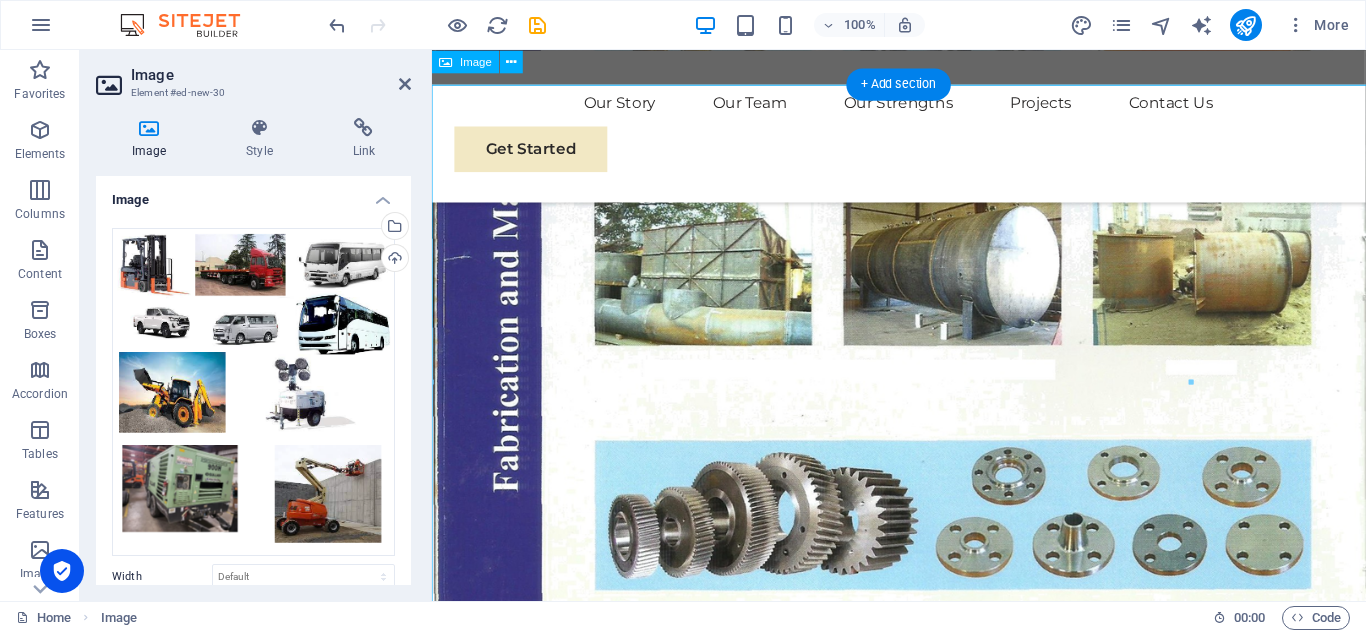 scroll, scrollTop: 3457, scrollLeft: 0, axis: vertical 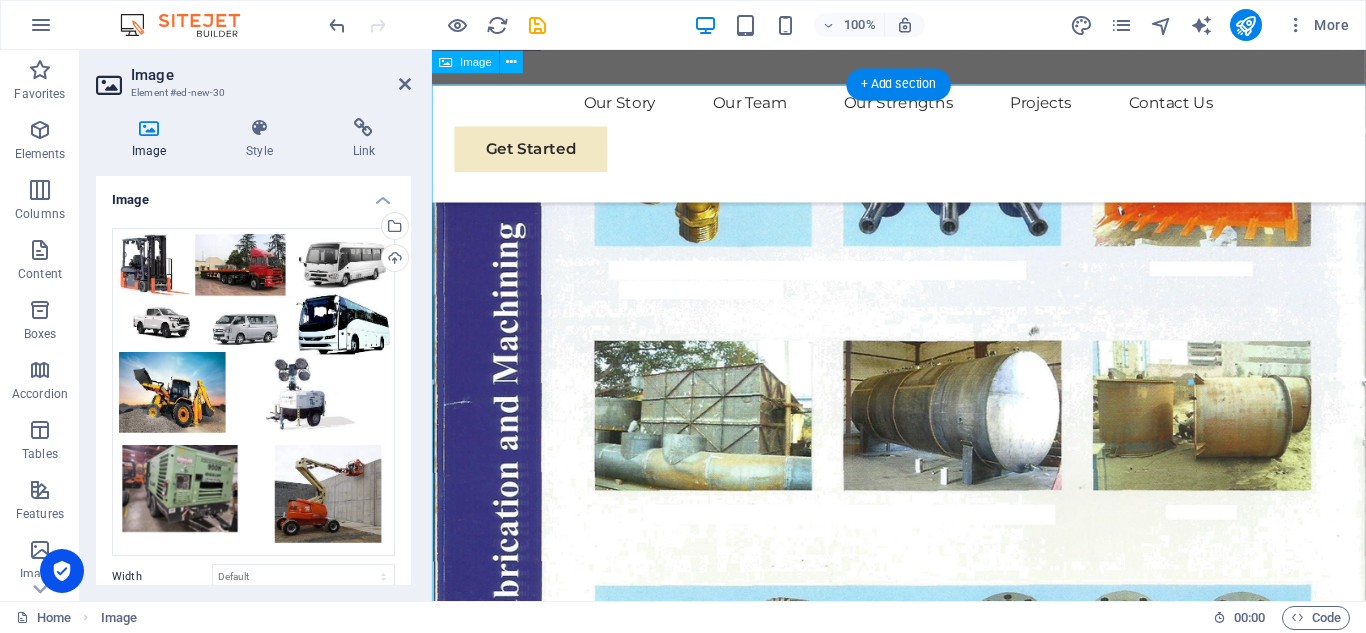 click at bounding box center (923, 1300) 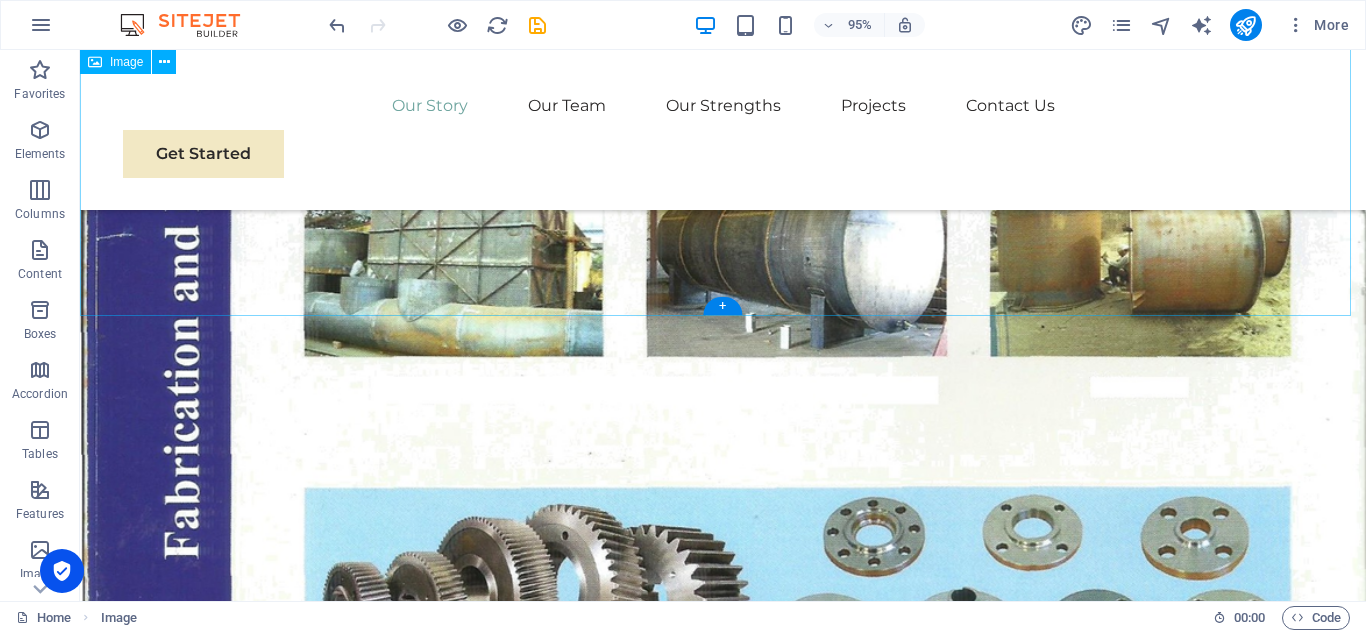 scroll, scrollTop: 3227, scrollLeft: 0, axis: vertical 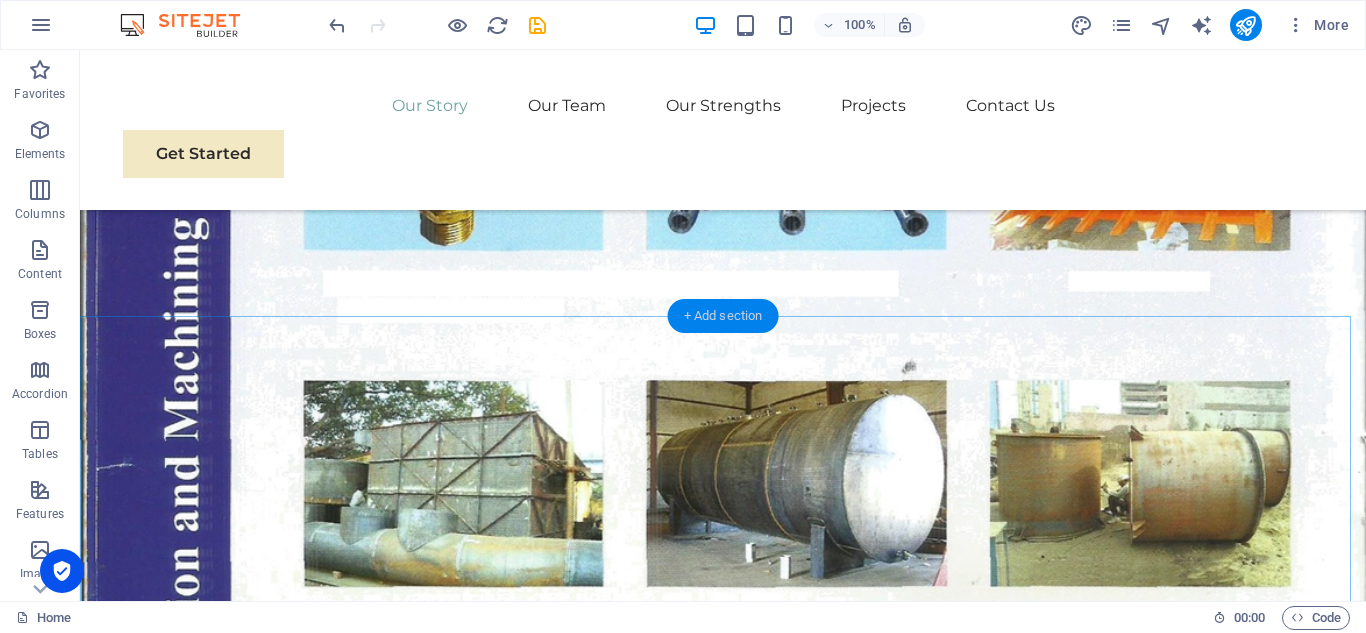 click on "+ Add section" at bounding box center (723, 316) 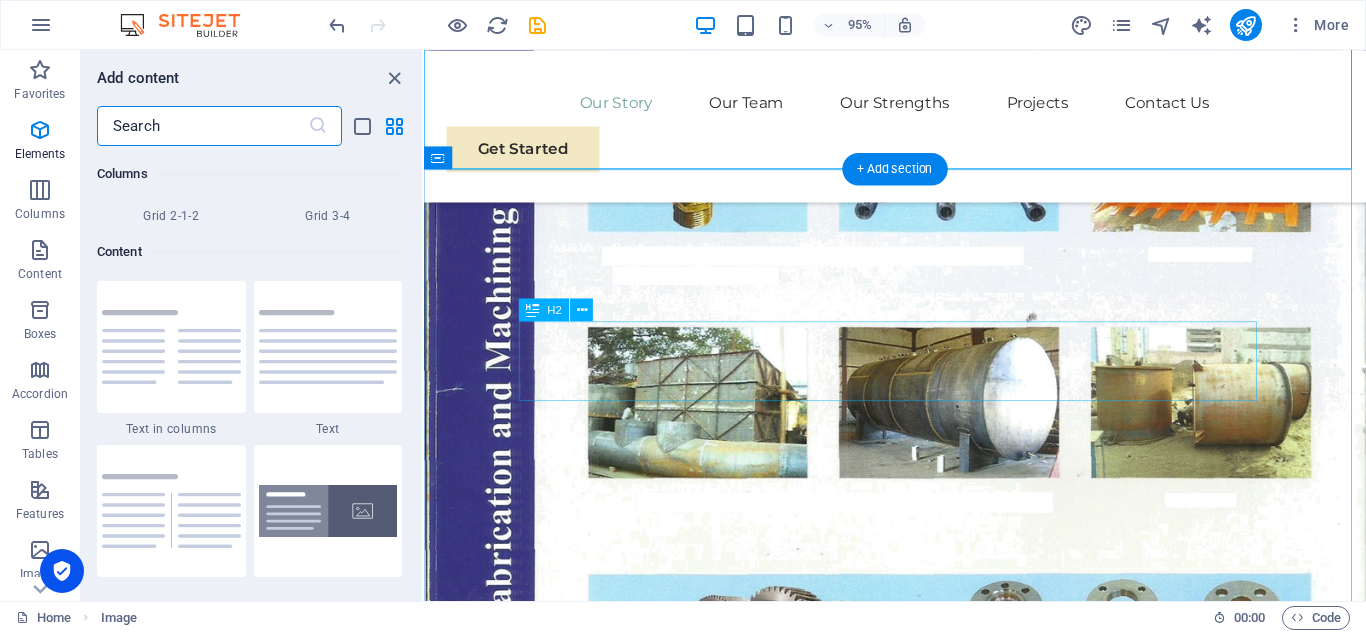 scroll, scrollTop: 3499, scrollLeft: 0, axis: vertical 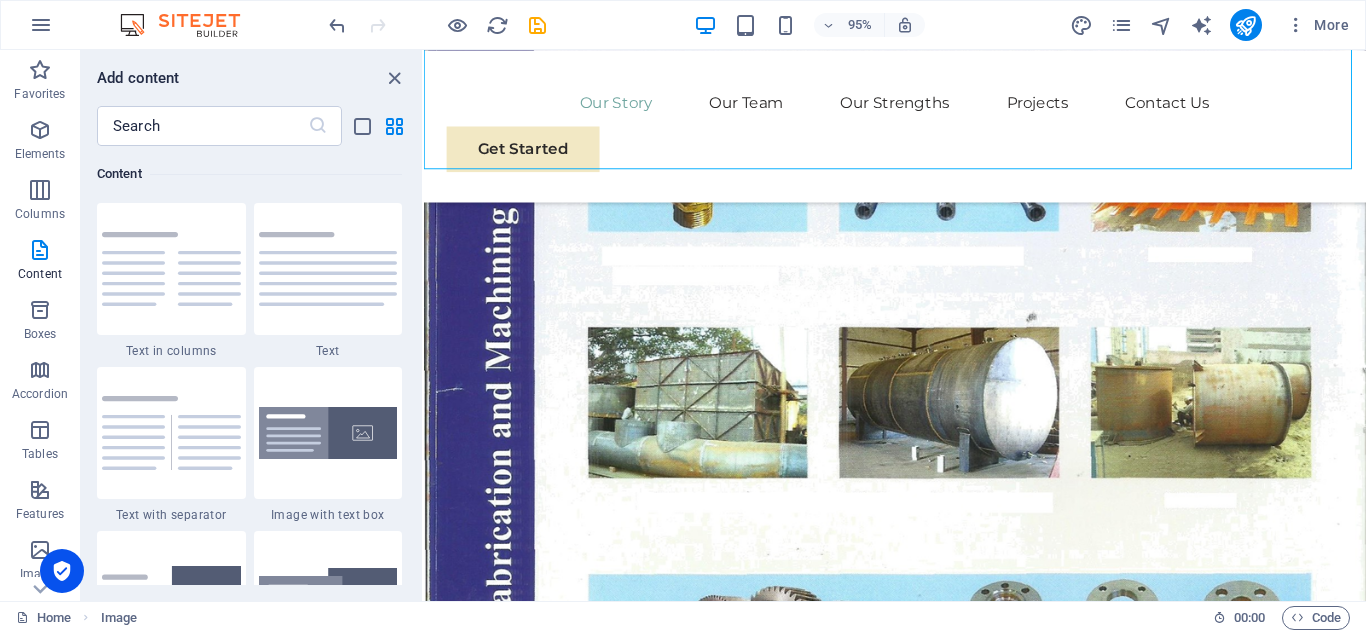 drag, startPoint x: 417, startPoint y: 230, endPoint x: 421, endPoint y: 262, distance: 32.24903 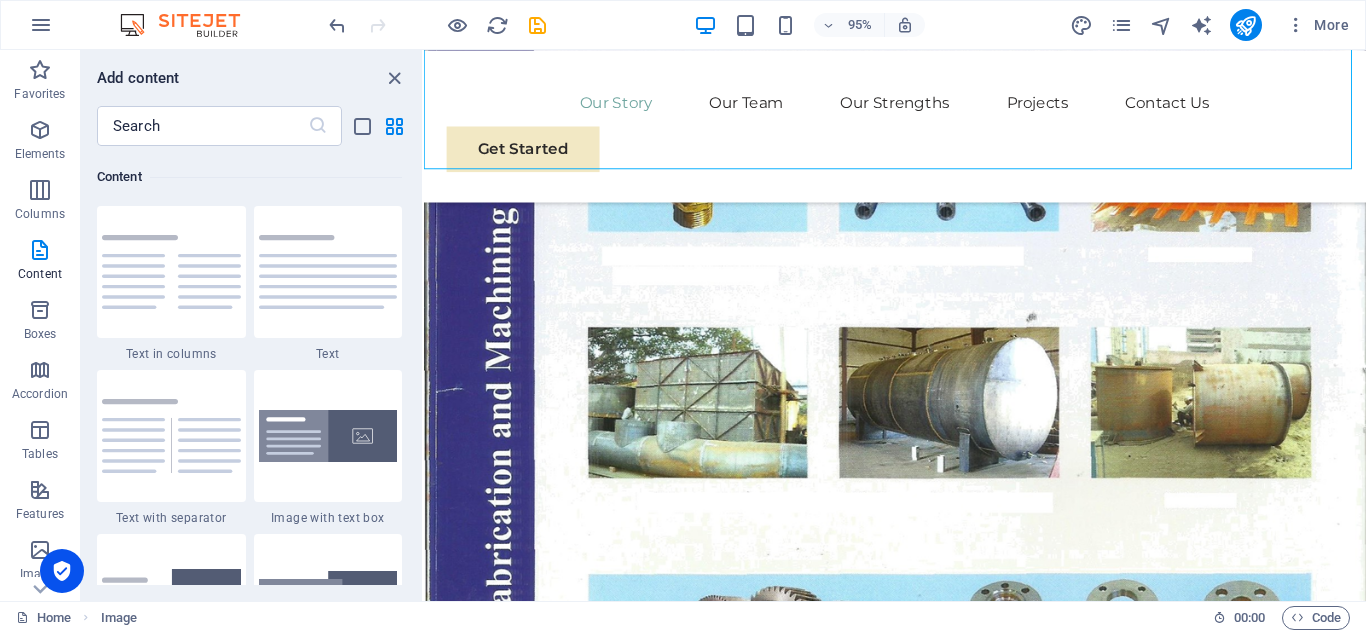 scroll, scrollTop: 3540, scrollLeft: 0, axis: vertical 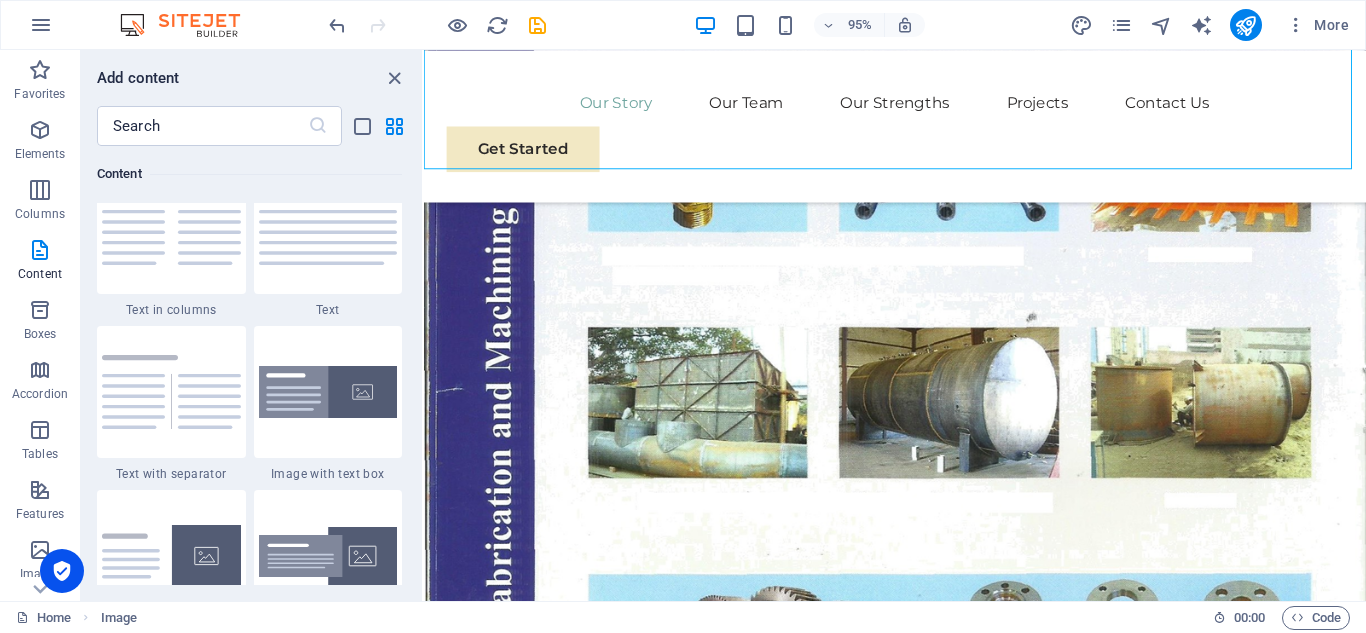drag, startPoint x: 419, startPoint y: 233, endPoint x: 3, endPoint y: 193, distance: 417.91864 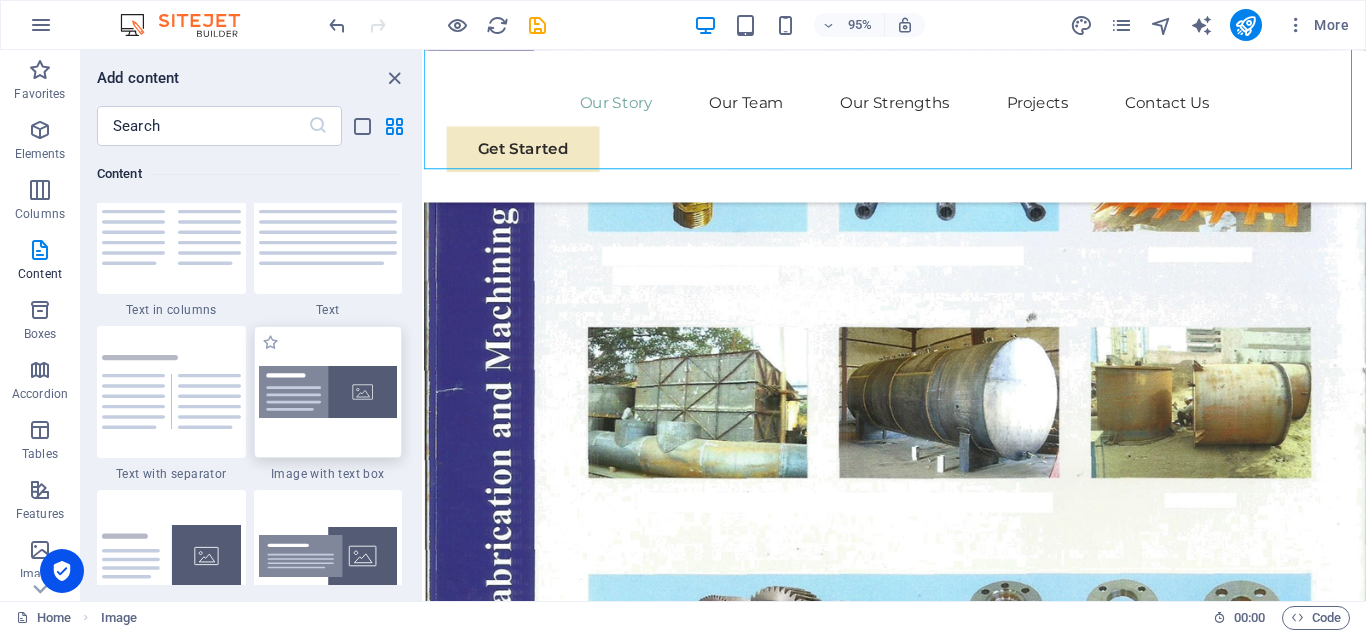 click at bounding box center [328, 392] 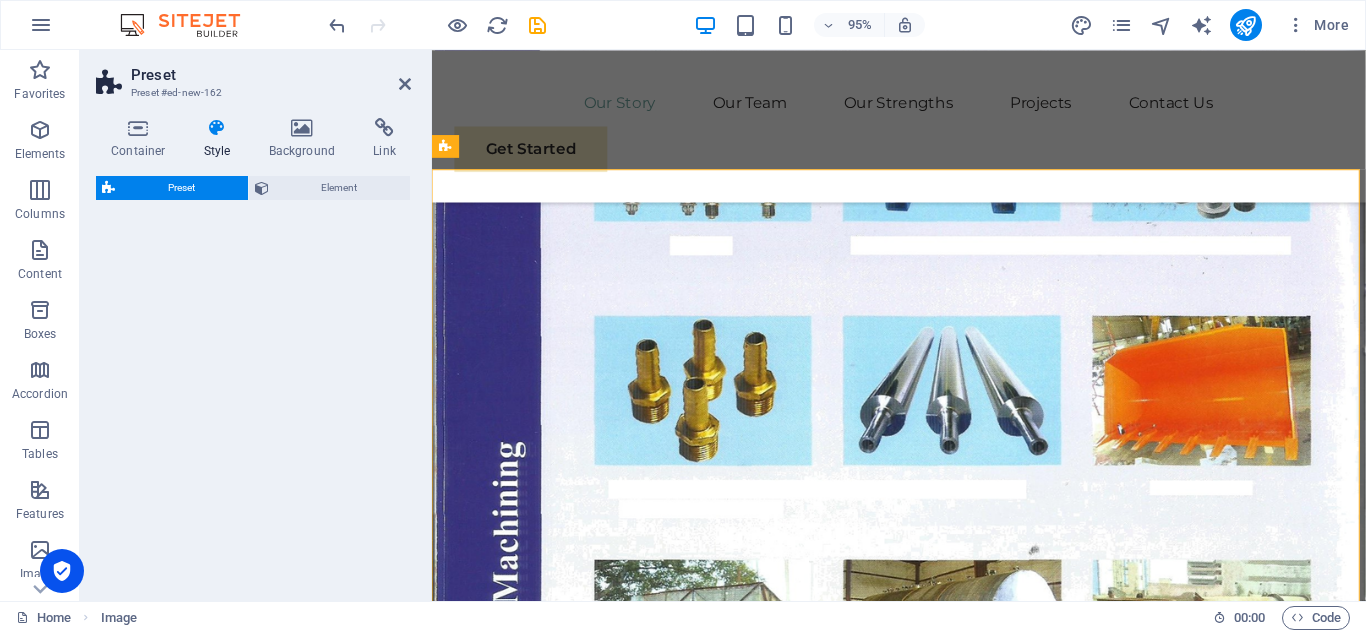 select on "rem" 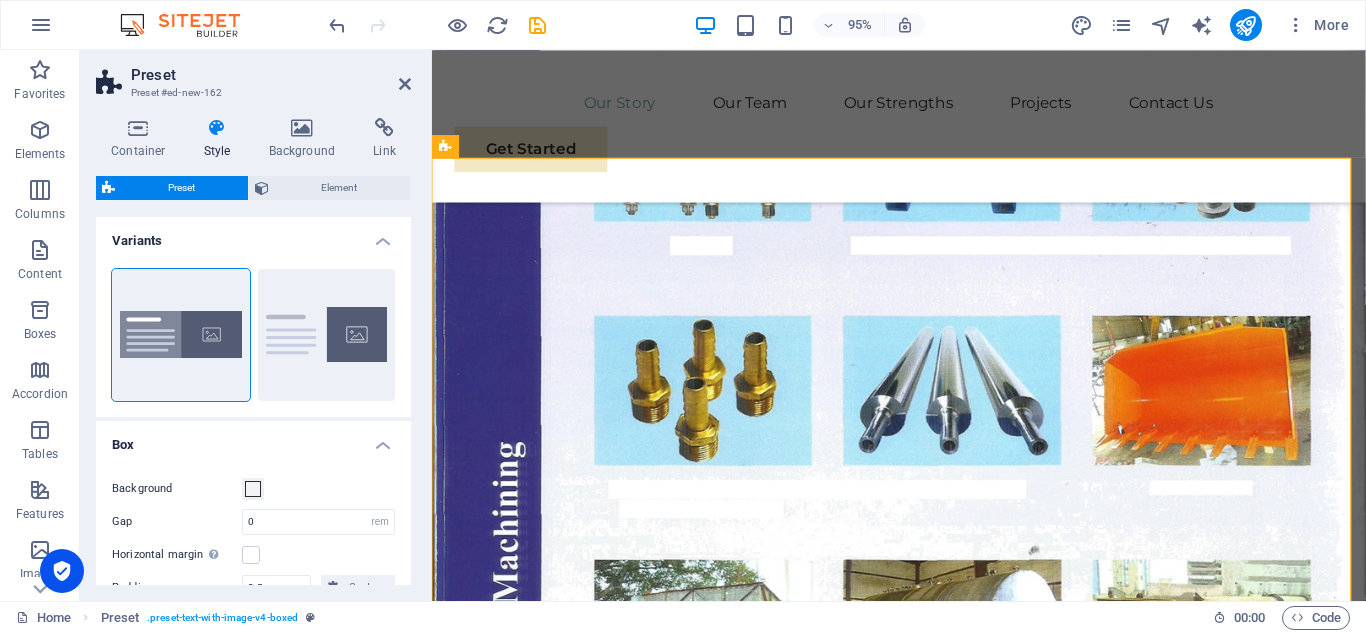 click at bounding box center [923, 1862] 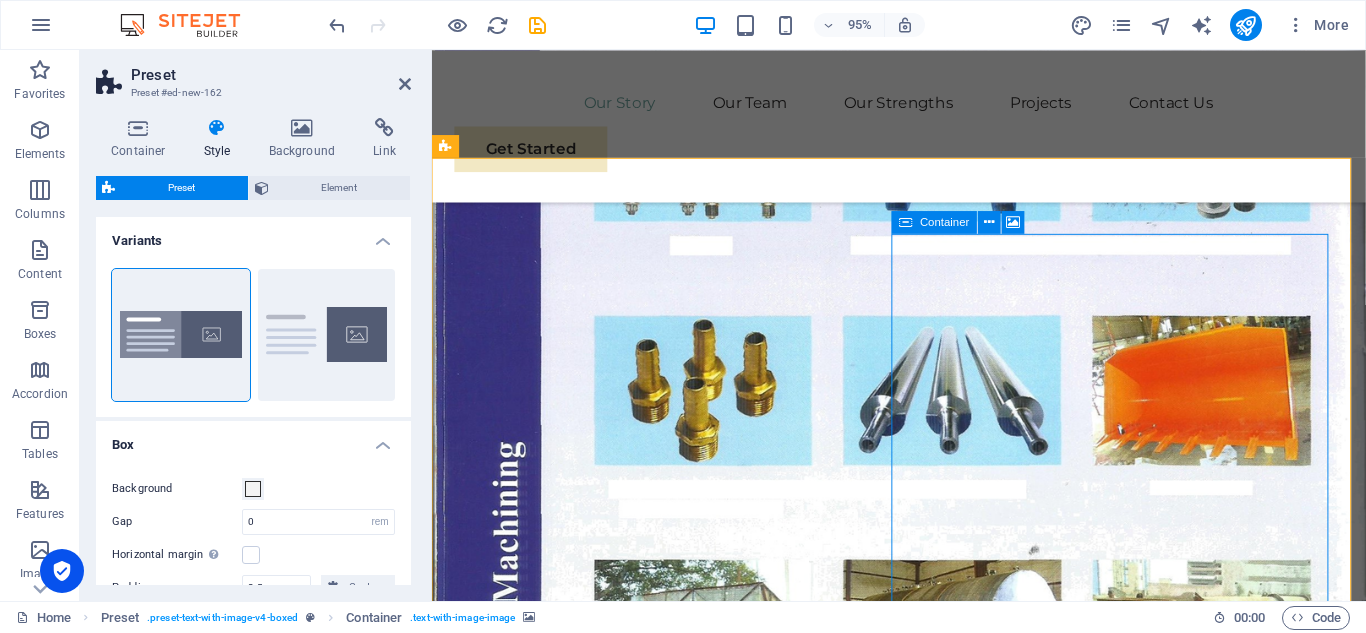 click on "Drop content here or  Add elements  Paste clipboard" at bounding box center [923, 2127] 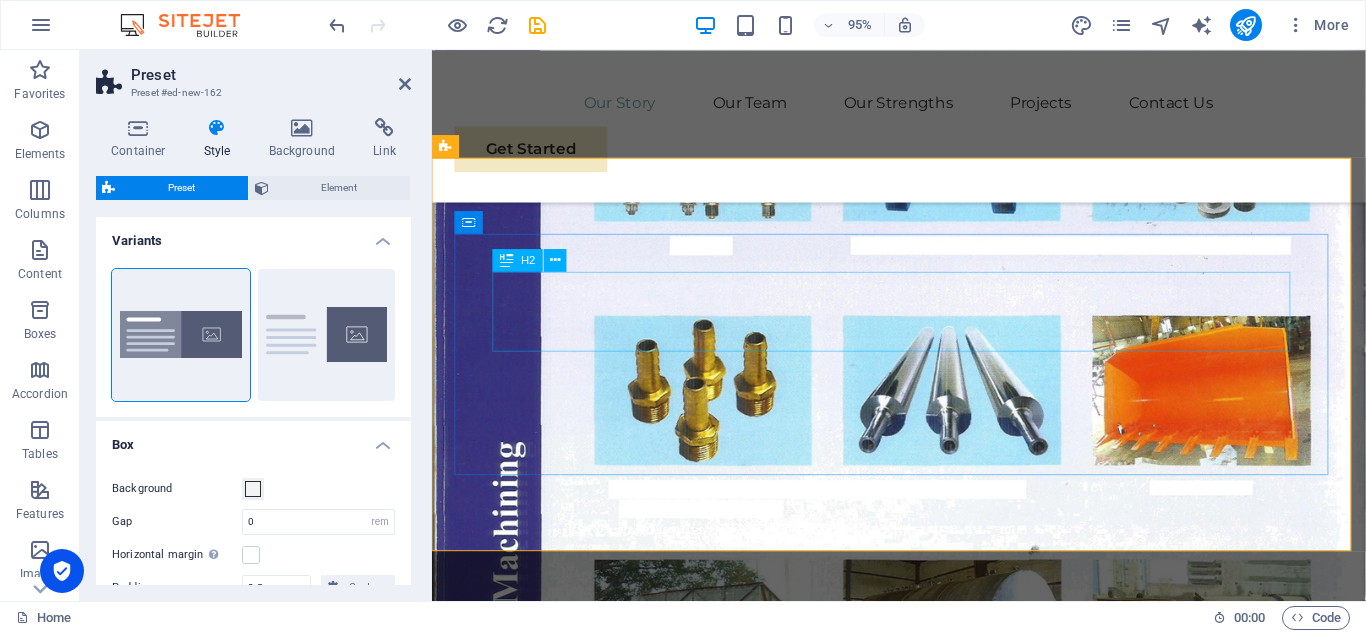 click on "New headline" at bounding box center (923, 1496) 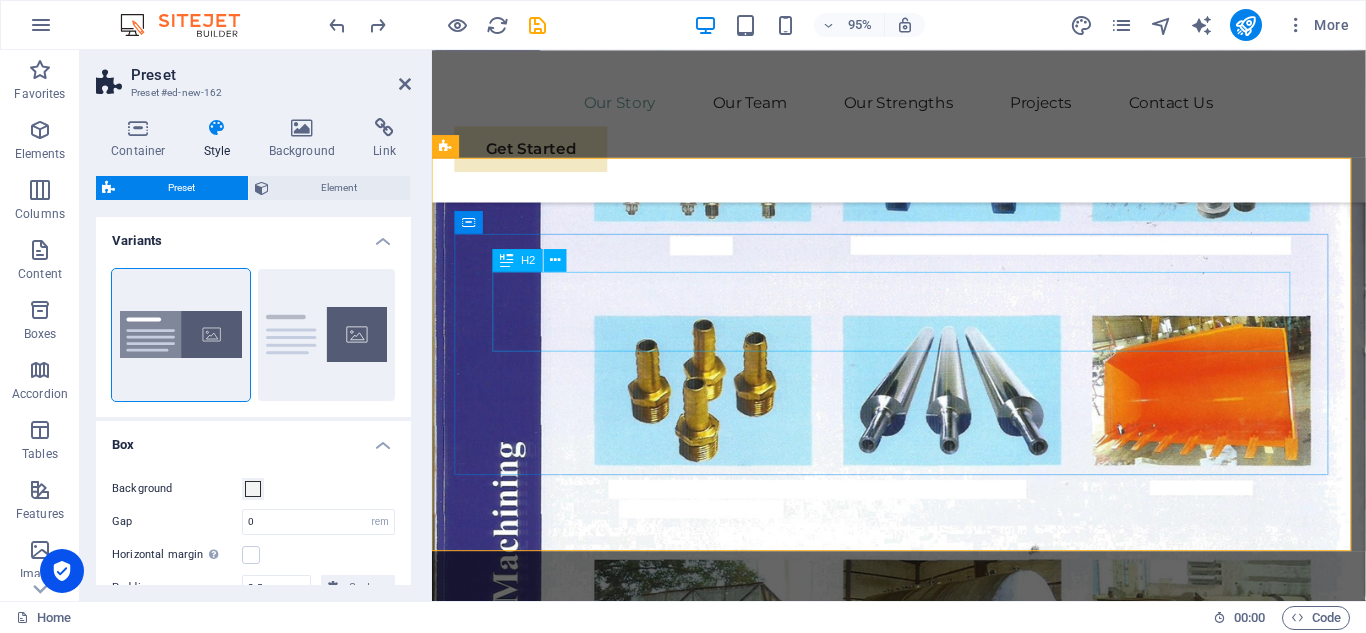 click on "New headline" at bounding box center [923, 1496] 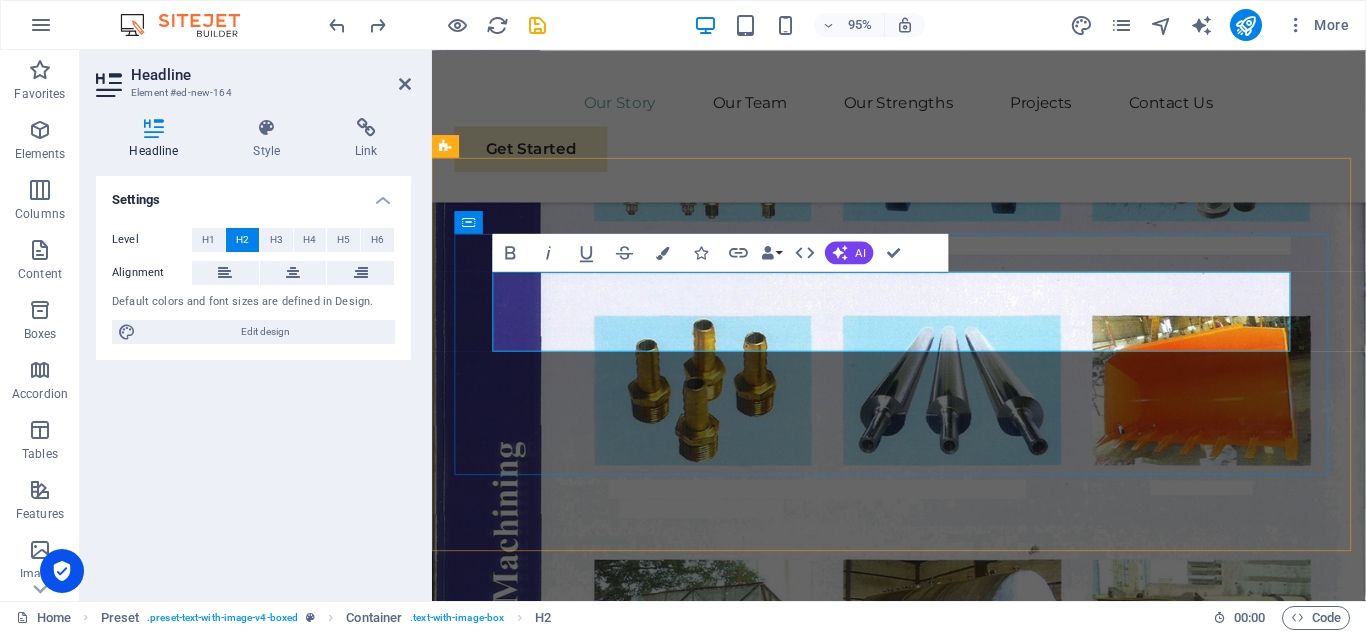 type 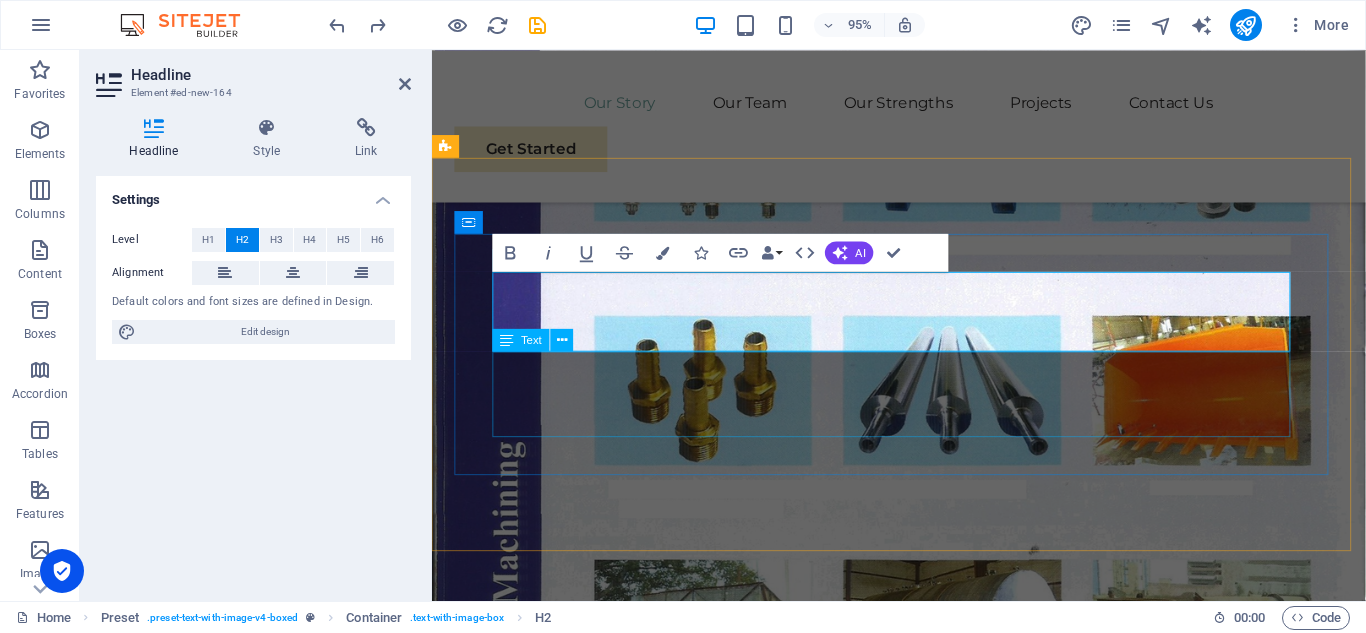 click on "Lorem ipsum dolor sit amet, consectetuer adipiscing elit. Aenean commodo ligula eget dolor. Lorem ipsum dolor sit amet, consectetuer adipiscing elit leget dolor. Lorem ipsum dolor sit amet, consectetuer adipiscing elit. Aenean commodo ligula eget dolor. Lorem ipsum dolor sit amet, consectetuer adipiscing elit dolor consectetuer adipiscing elit leget dolor. Lorem elit saget ipsum dolor sit amet, consectetuer." at bounding box center [923, 1583] 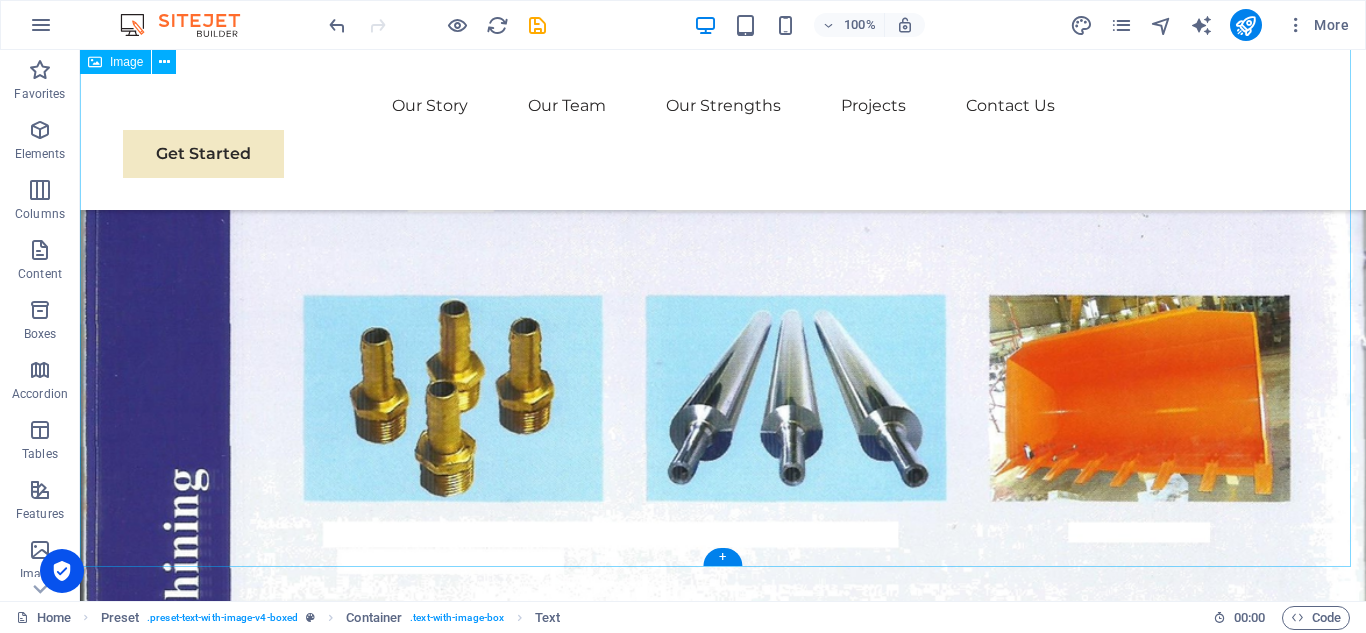 scroll, scrollTop: 3455, scrollLeft: 0, axis: vertical 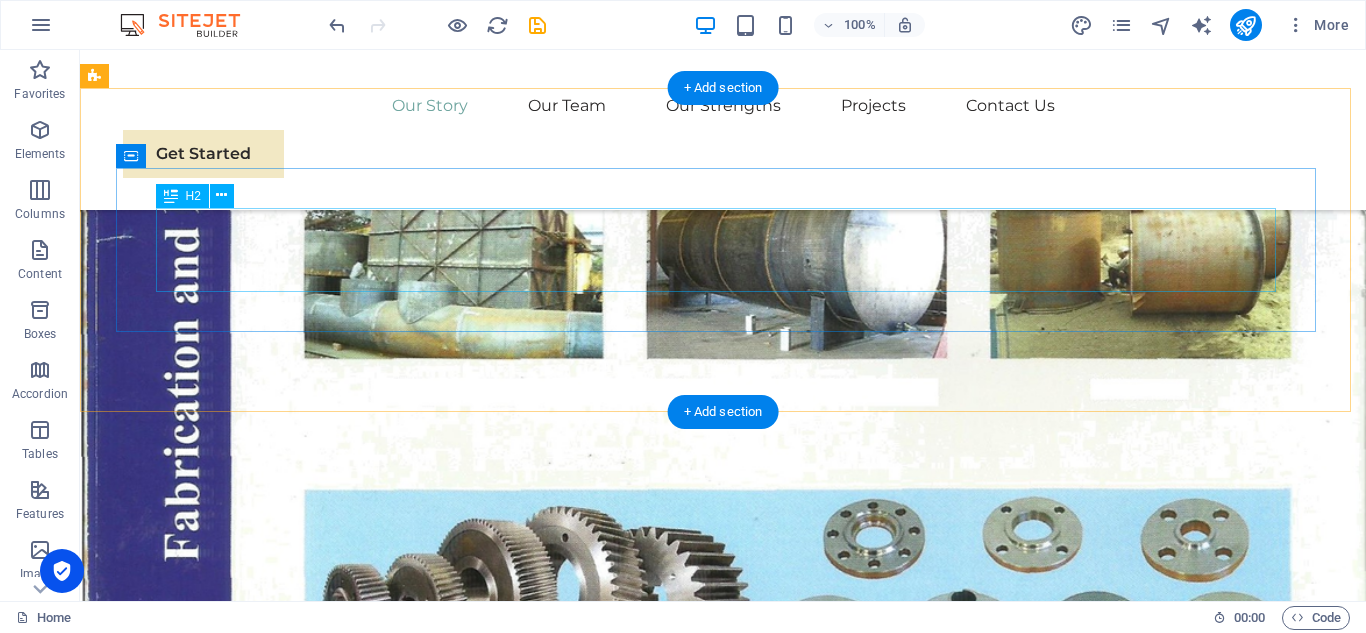 click on "Equipment Rentals" at bounding box center [704, 1294] 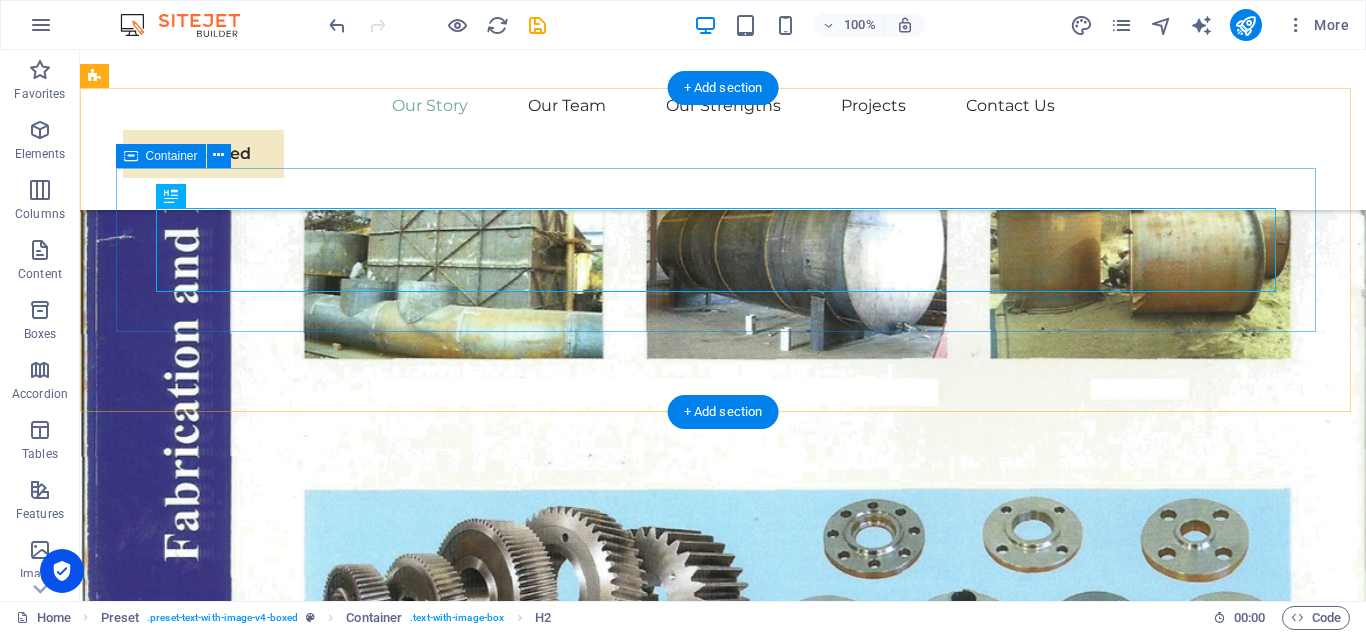 click on "Equipment Rentals" at bounding box center (704, 1294) 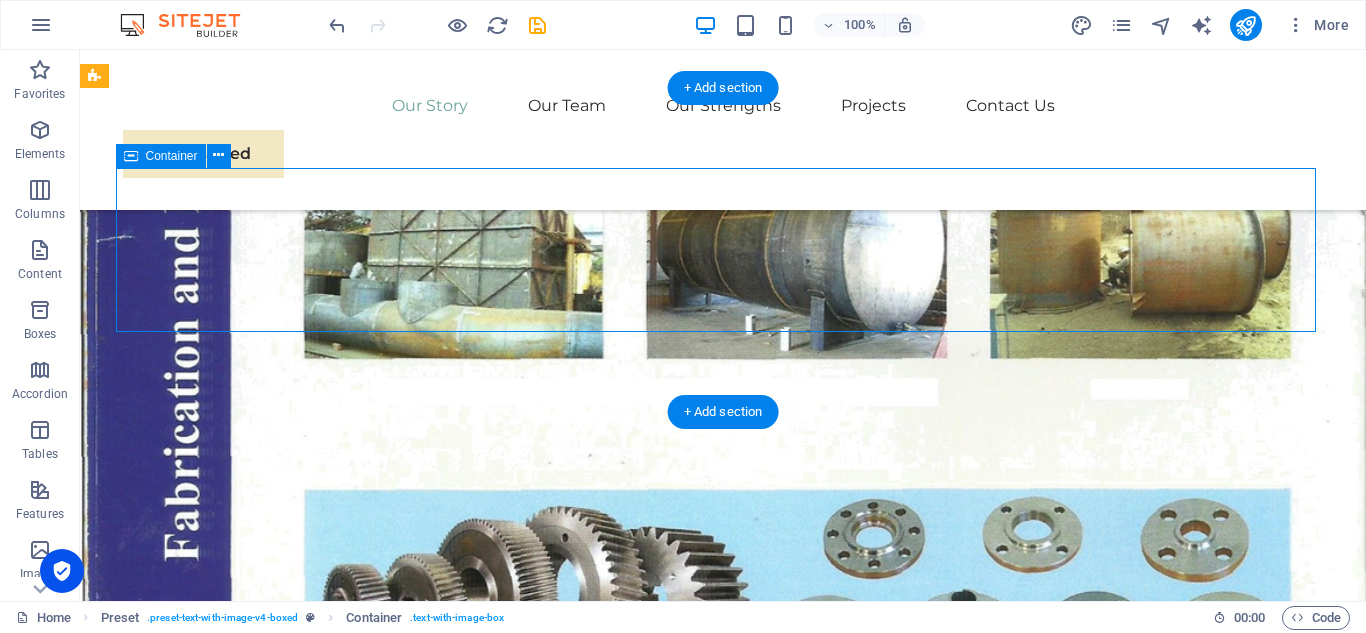 click on "Equipment Rentals" at bounding box center [704, 1294] 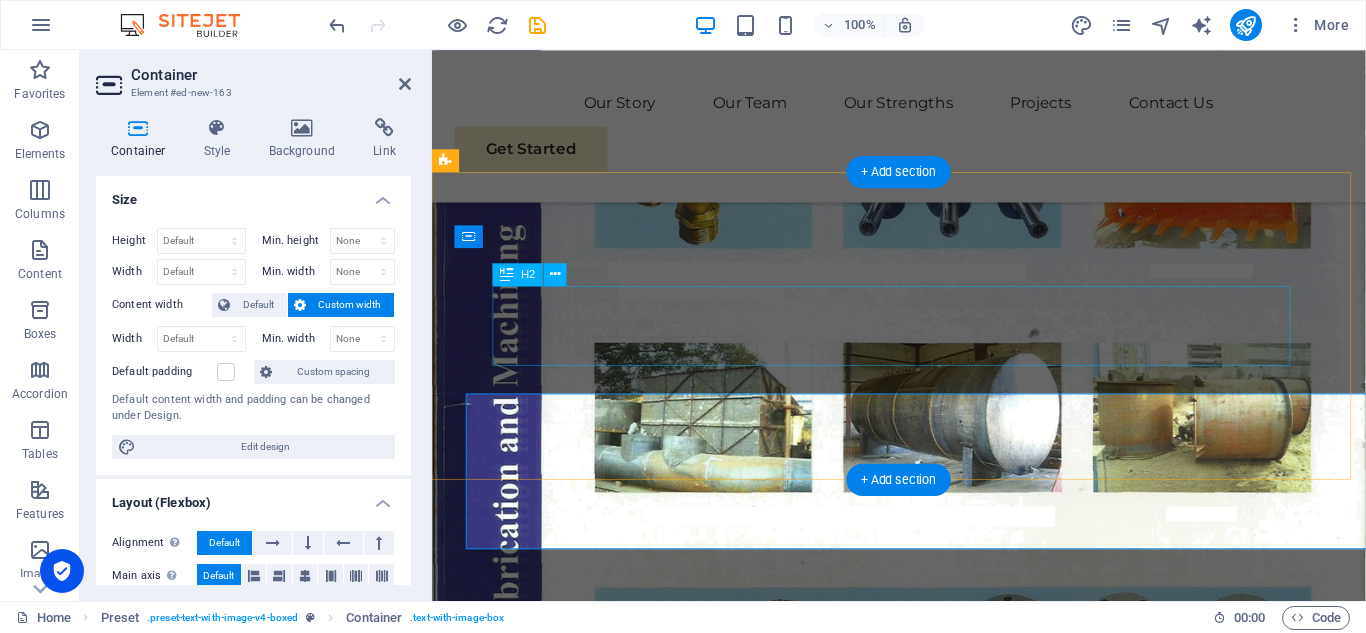 scroll, scrollTop: 3212, scrollLeft: 0, axis: vertical 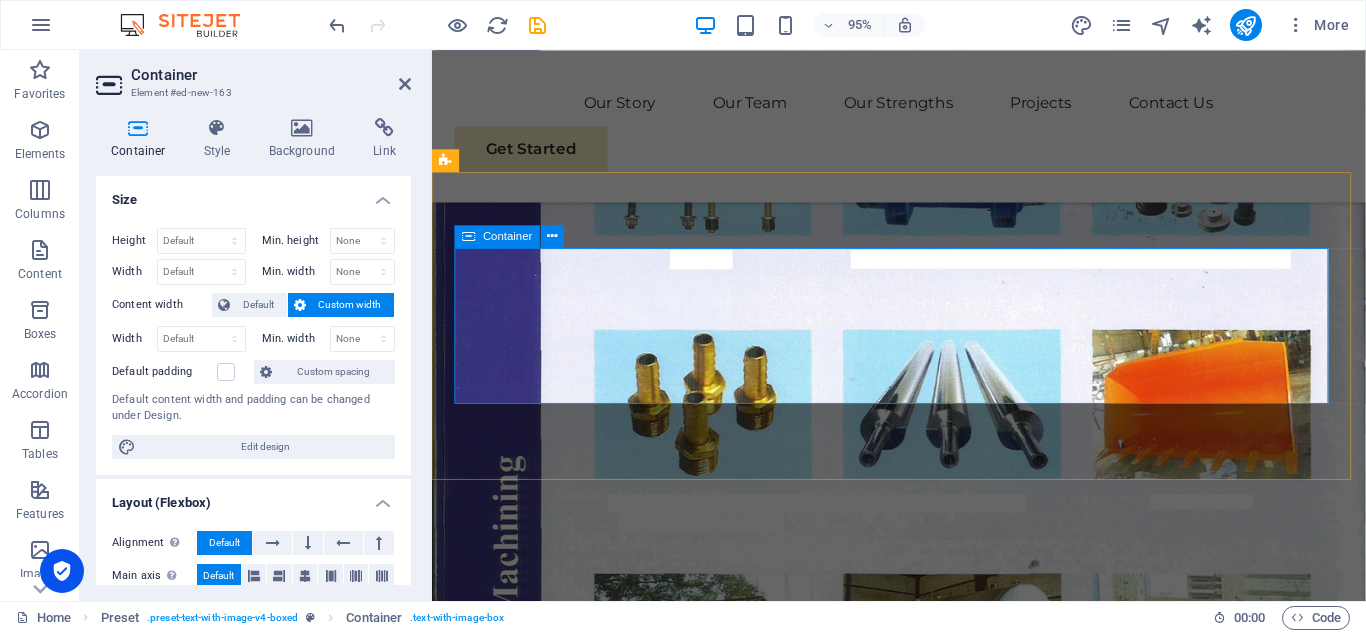 click on "Equipment Rentals" at bounding box center (923, 1511) 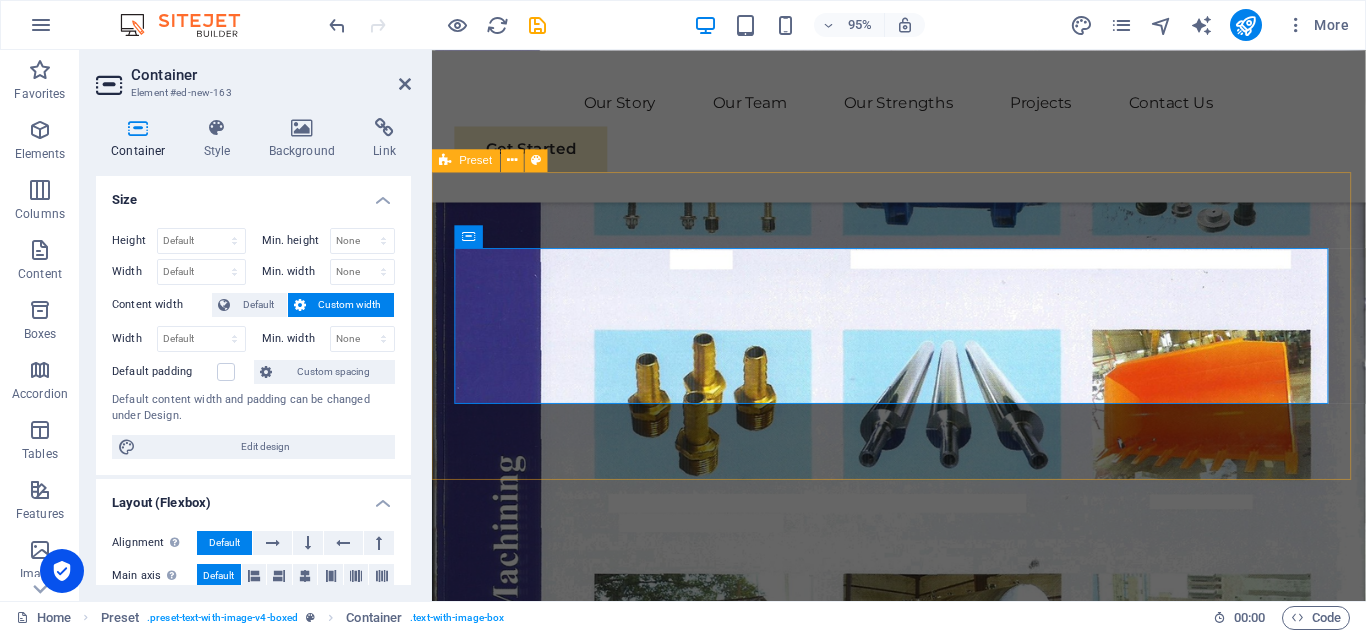 click on "Equipment Rentals" at bounding box center (923, 1511) 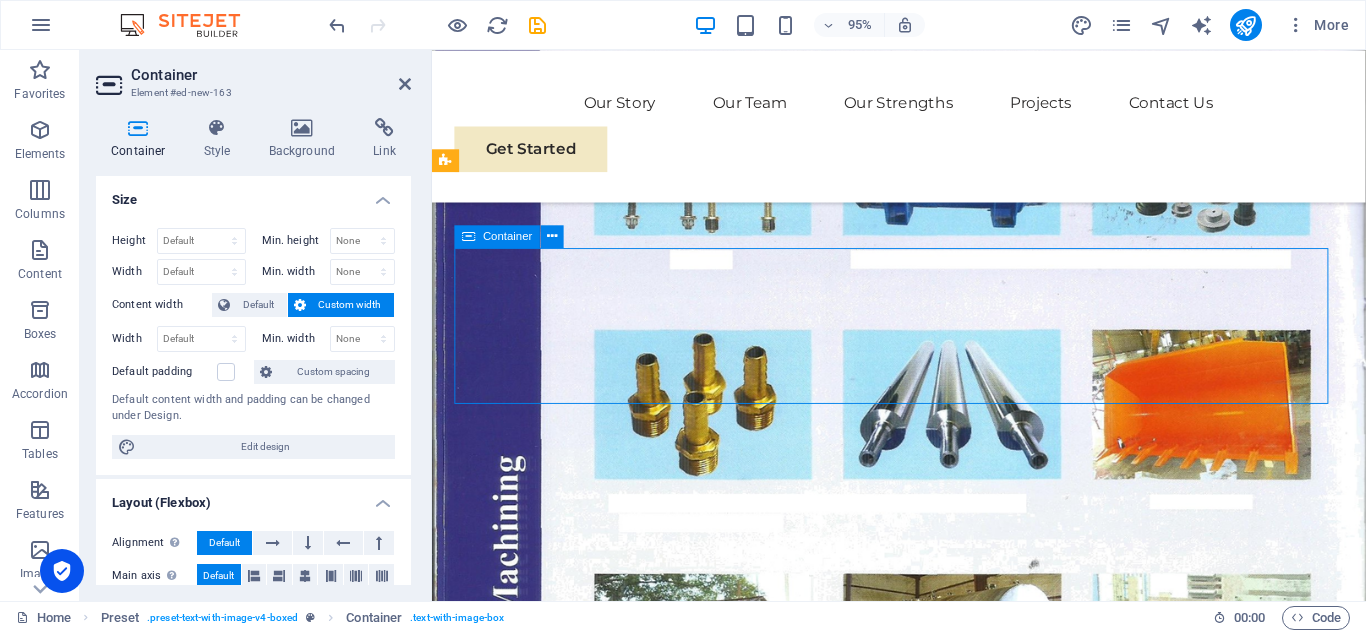 drag, startPoint x: 774, startPoint y: 290, endPoint x: 782, endPoint y: 260, distance: 31.04835 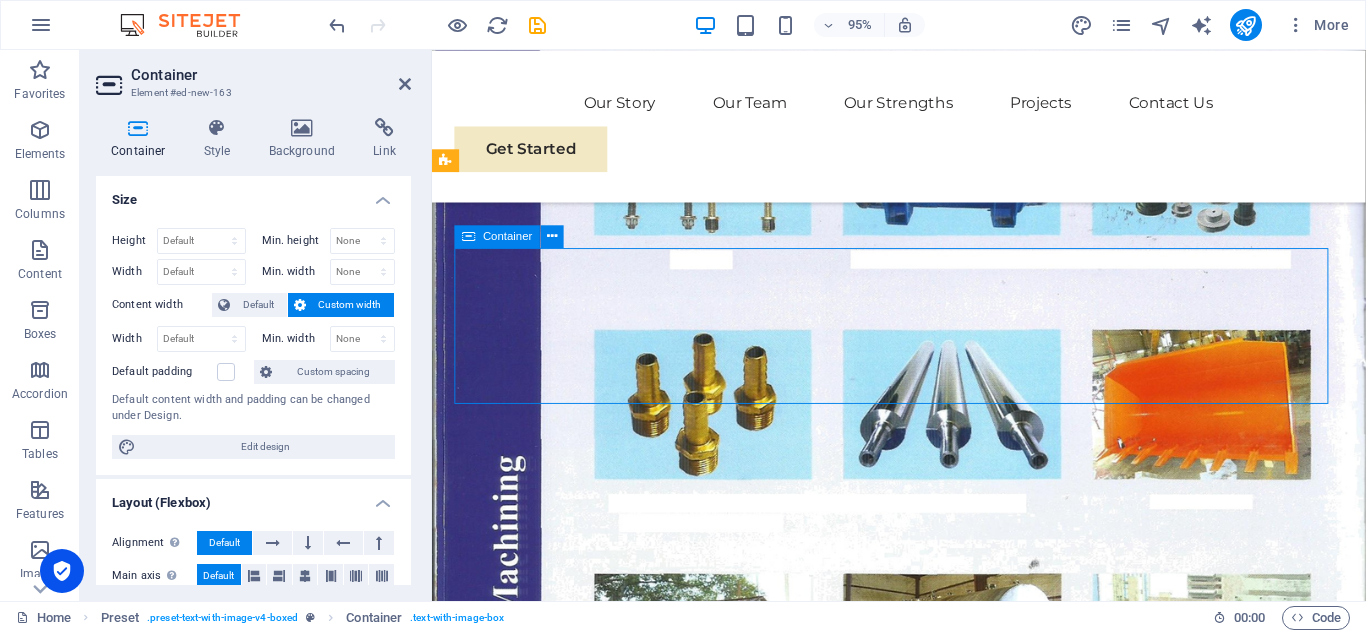 click on "Equipment Rentals" at bounding box center (923, 1511) 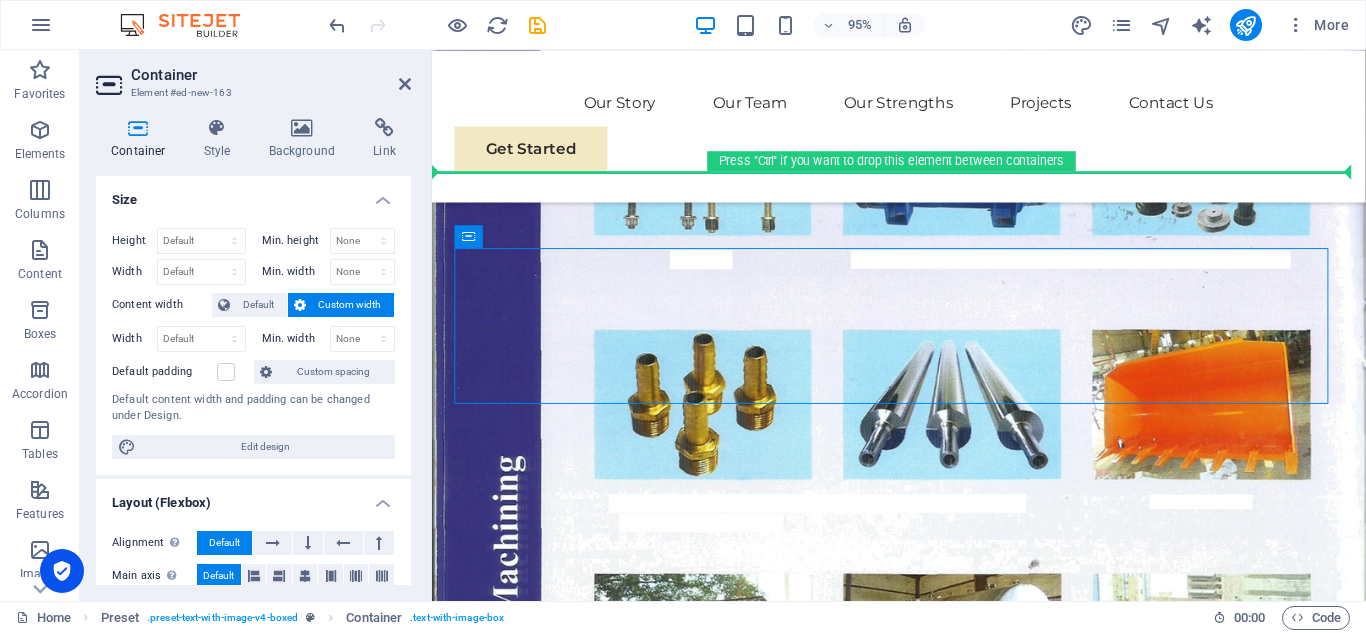 drag, startPoint x: 794, startPoint y: 270, endPoint x: 796, endPoint y: 252, distance: 18.110771 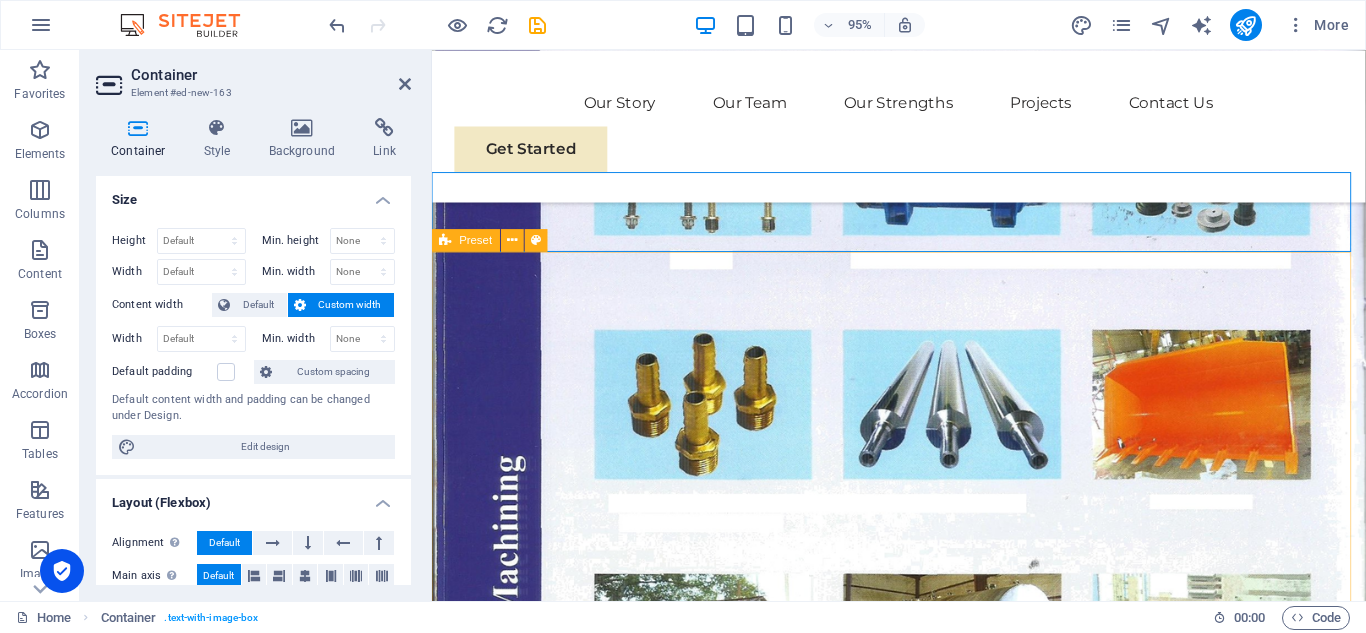 click at bounding box center [923, 1709] 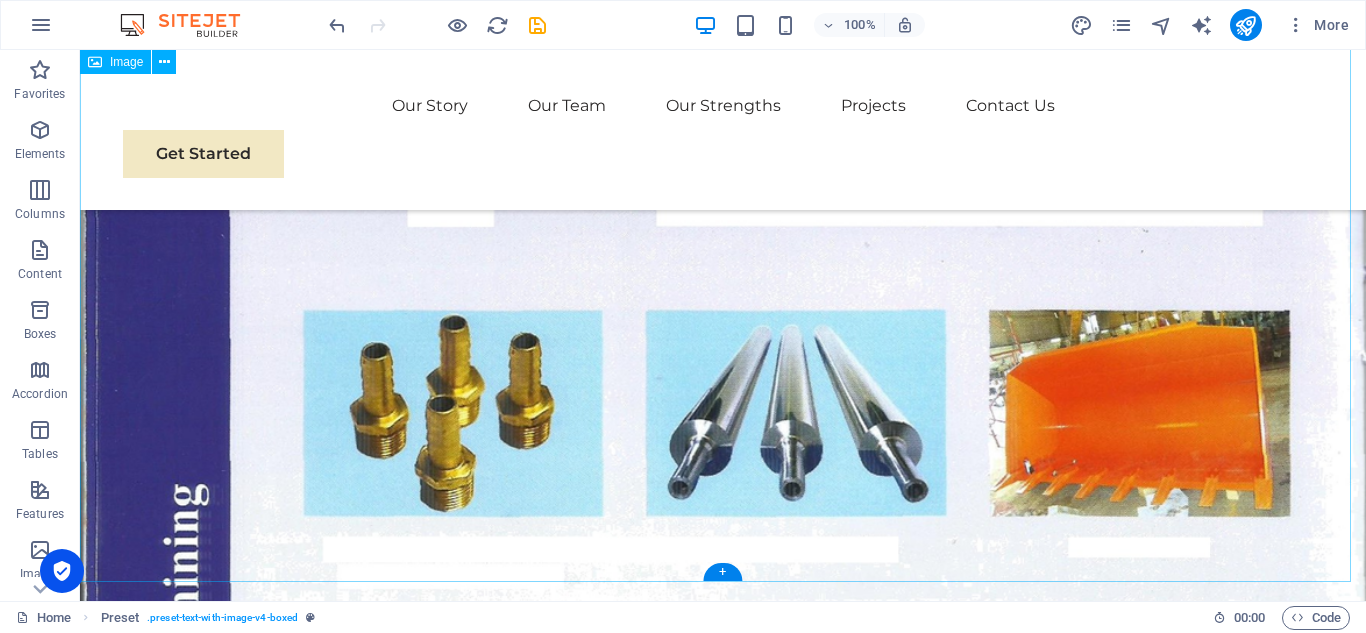 scroll, scrollTop: 3847, scrollLeft: 0, axis: vertical 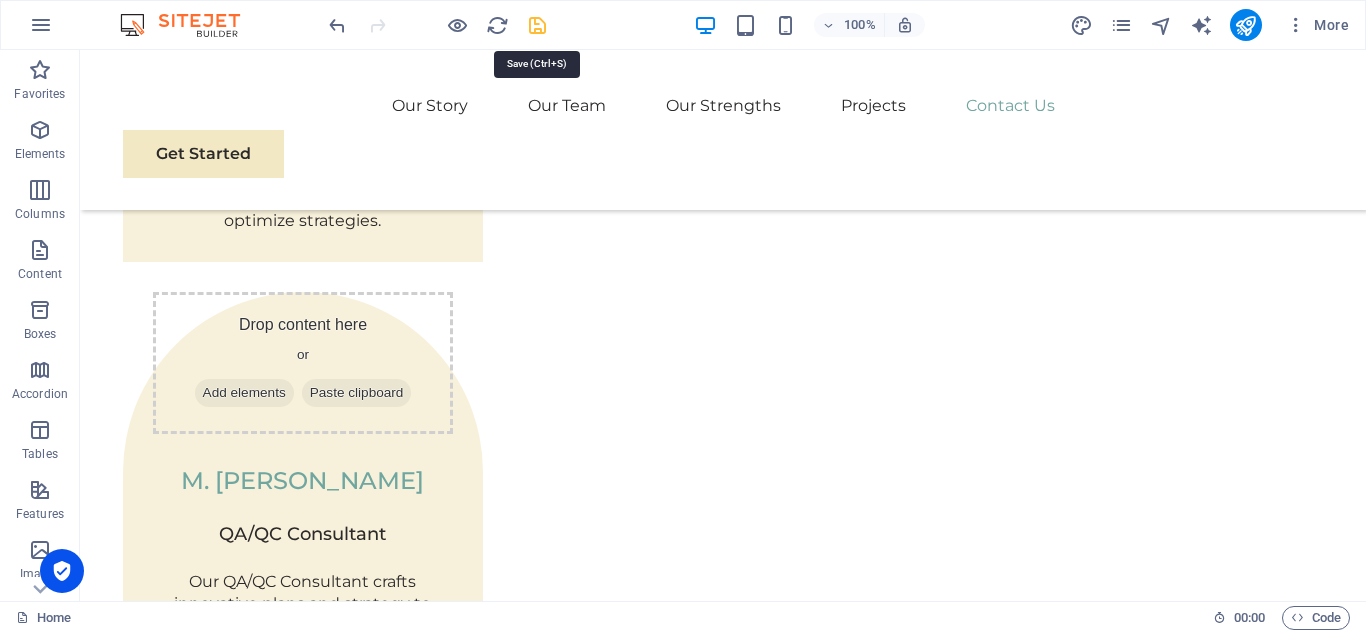click at bounding box center [537, 25] 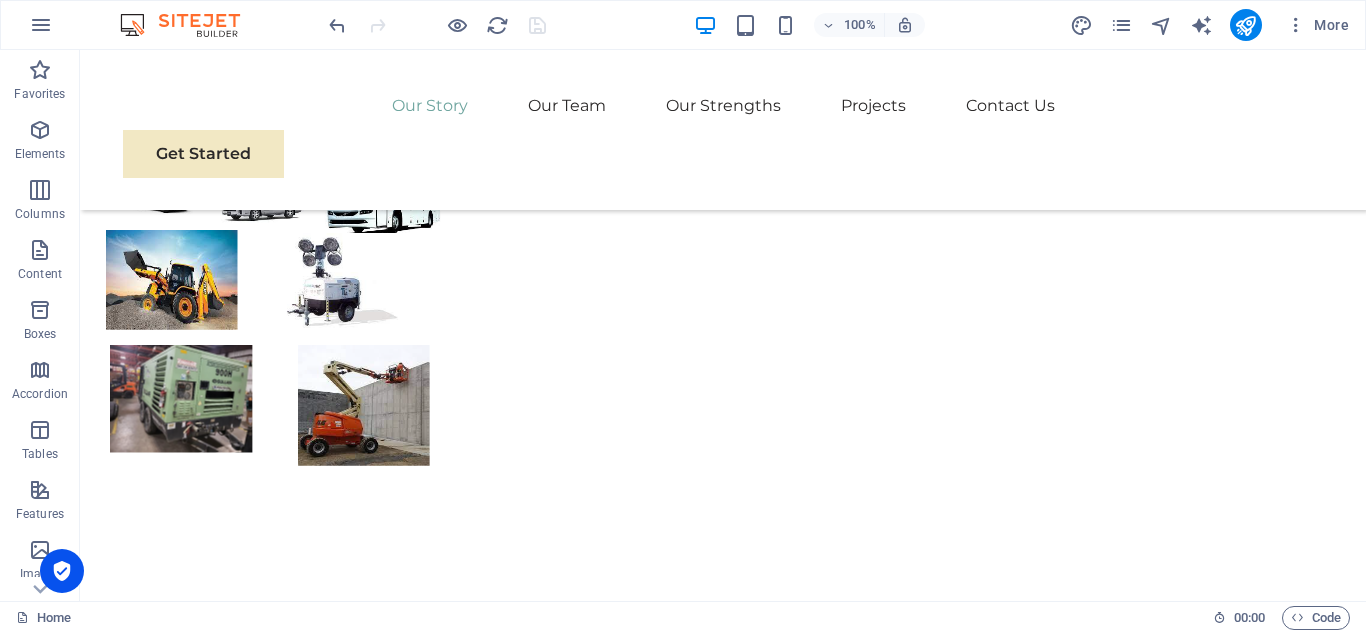 scroll, scrollTop: 4436, scrollLeft: 0, axis: vertical 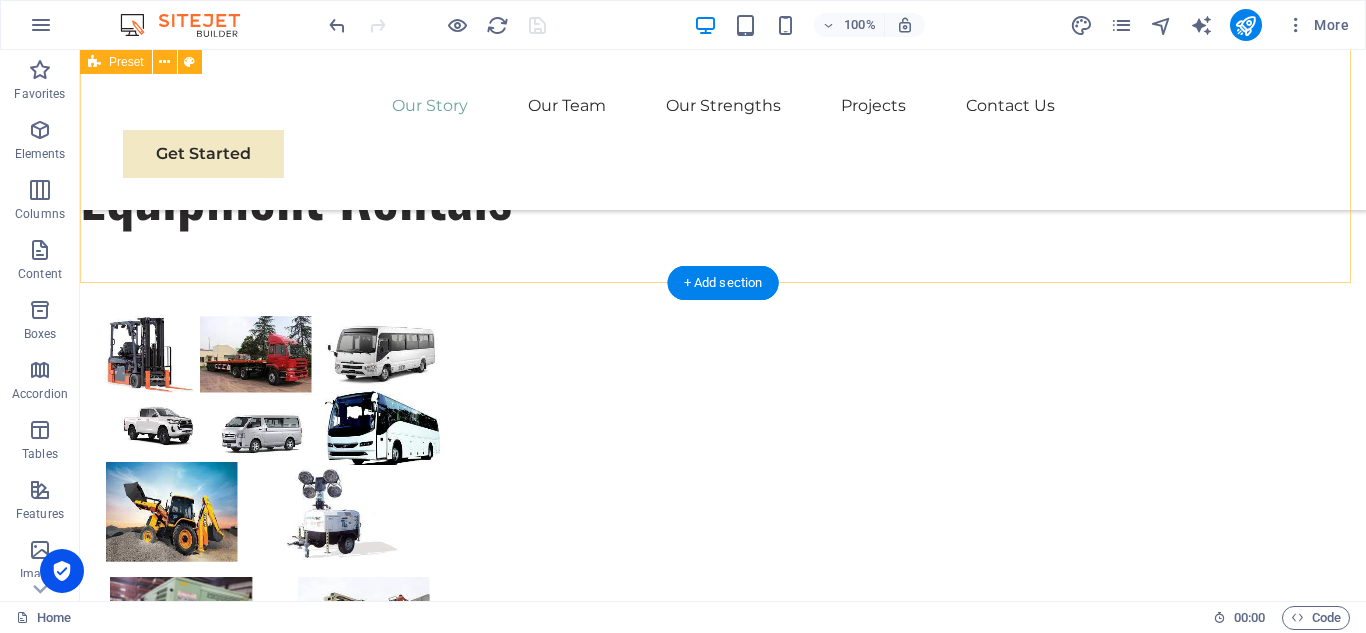 click at bounding box center [723, 511] 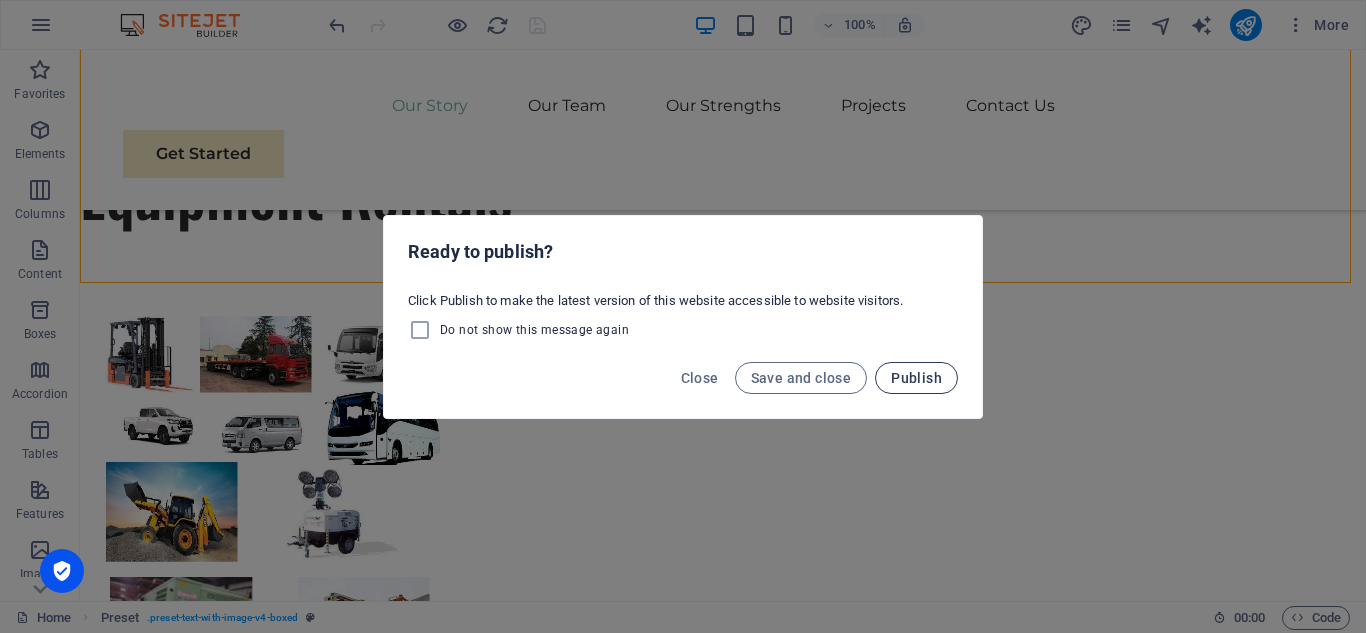 click on "Publish" at bounding box center [916, 378] 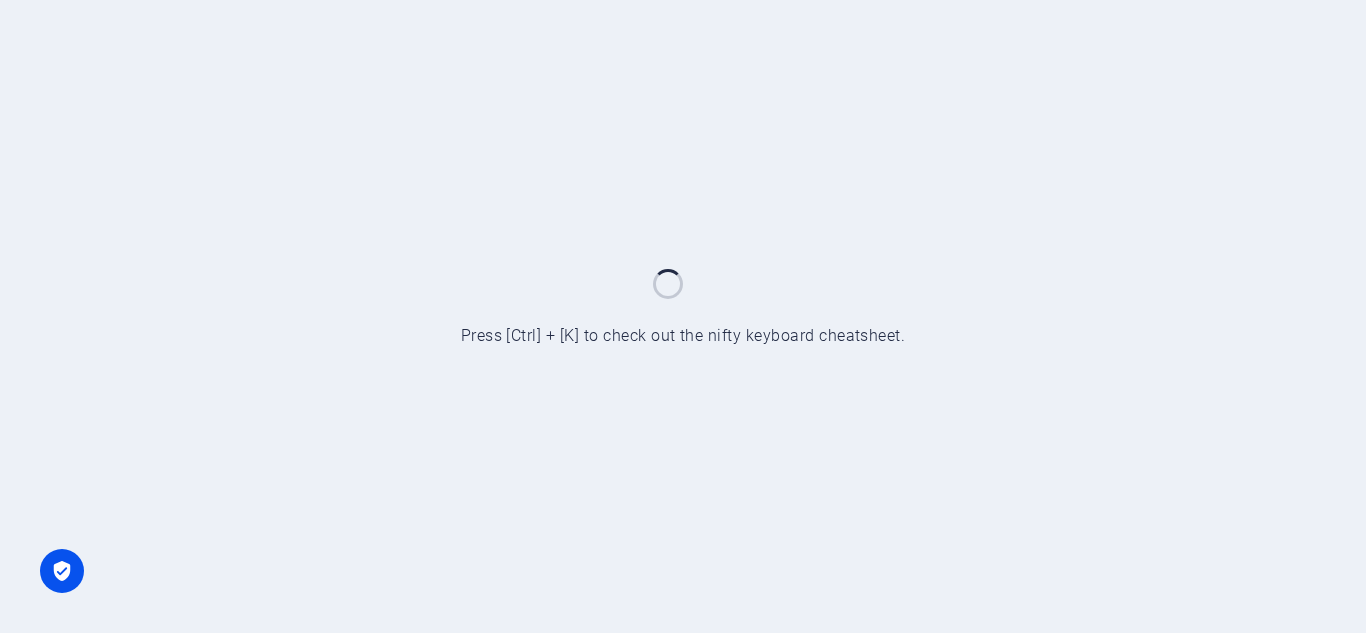 scroll, scrollTop: 0, scrollLeft: 0, axis: both 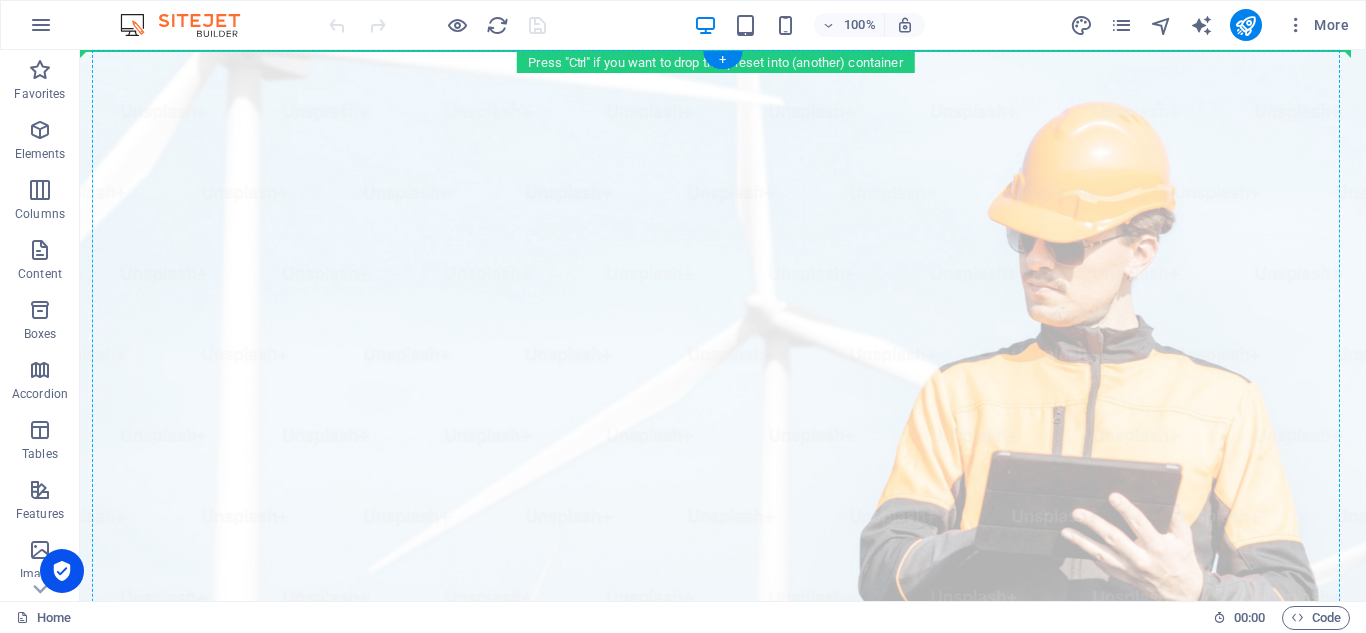 drag, startPoint x: 996, startPoint y: 365, endPoint x: 894, endPoint y: 100, distance: 283.95245 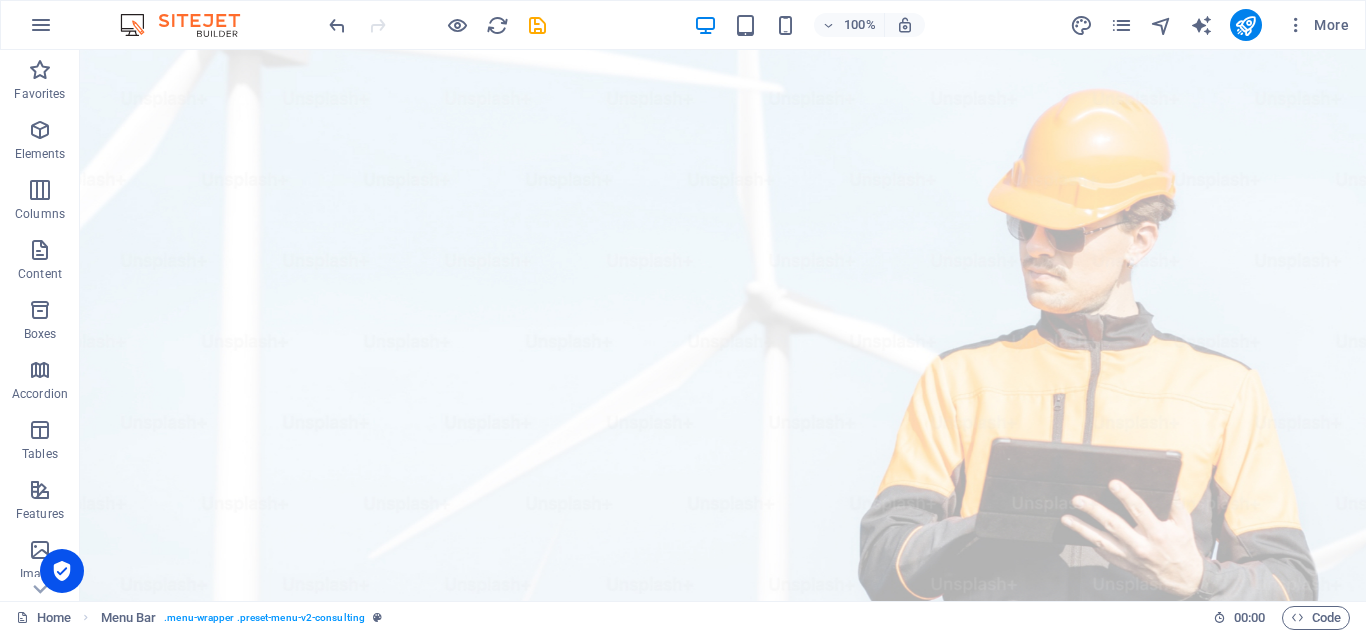 scroll, scrollTop: 144, scrollLeft: 0, axis: vertical 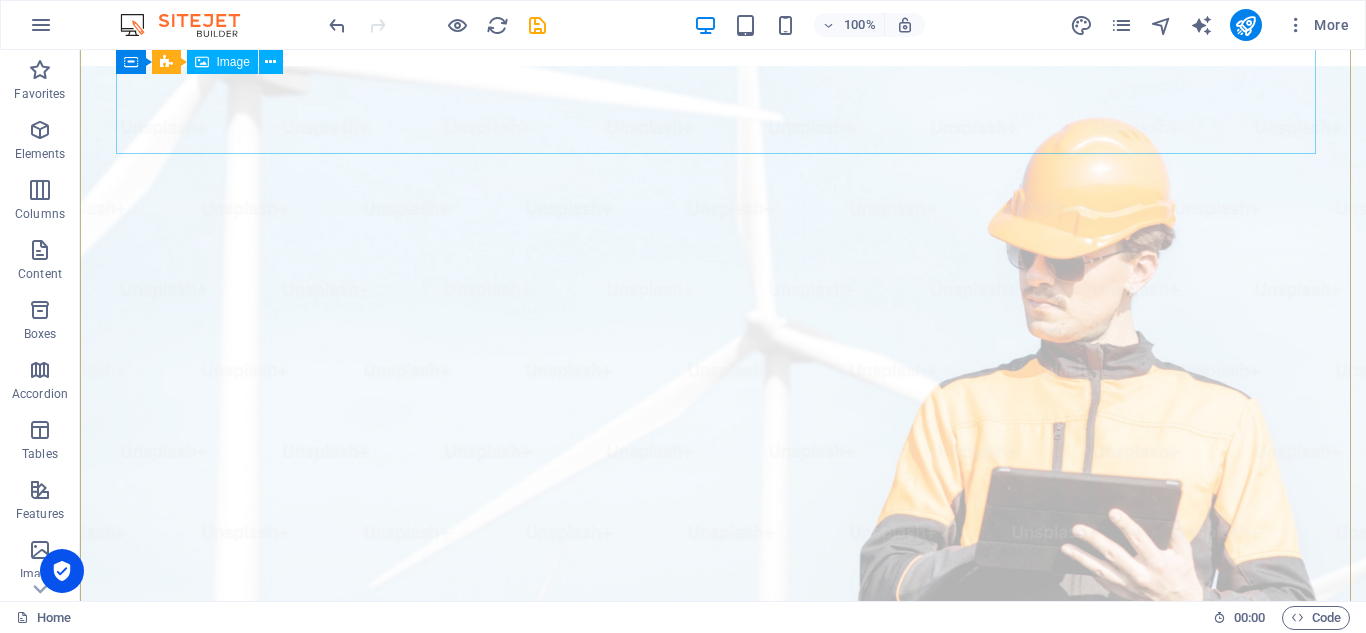 click at bounding box center [723, 1035] 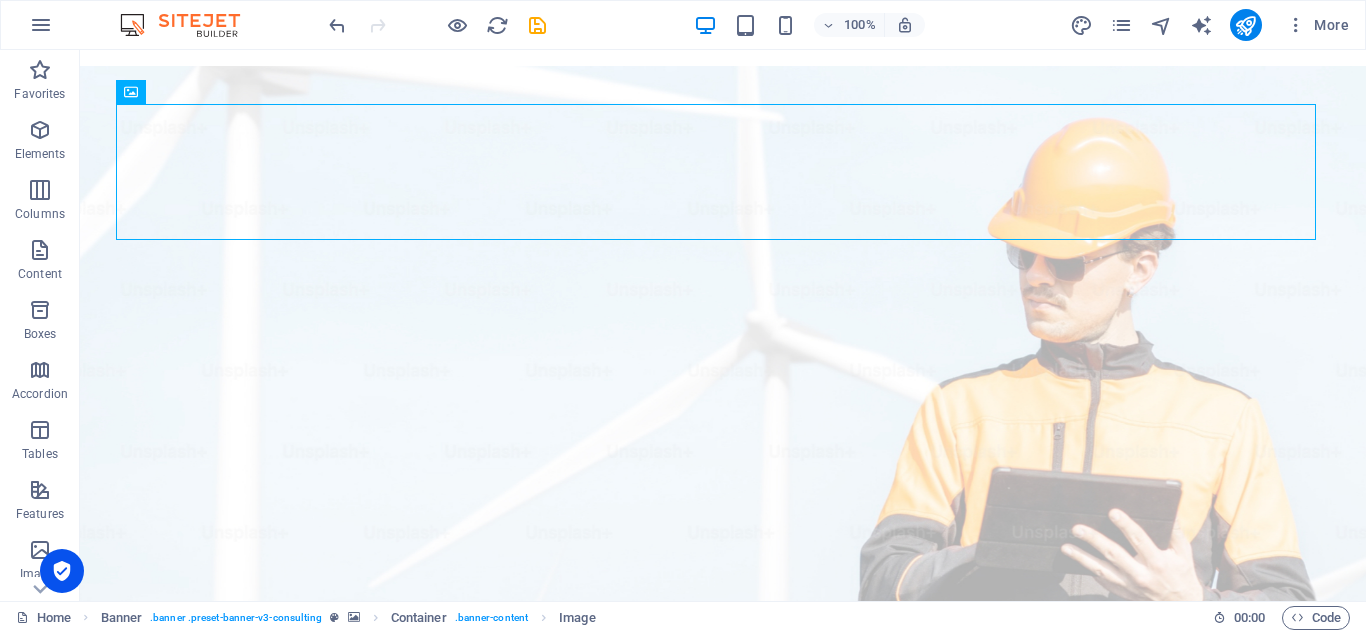 scroll, scrollTop: 0, scrollLeft: 0, axis: both 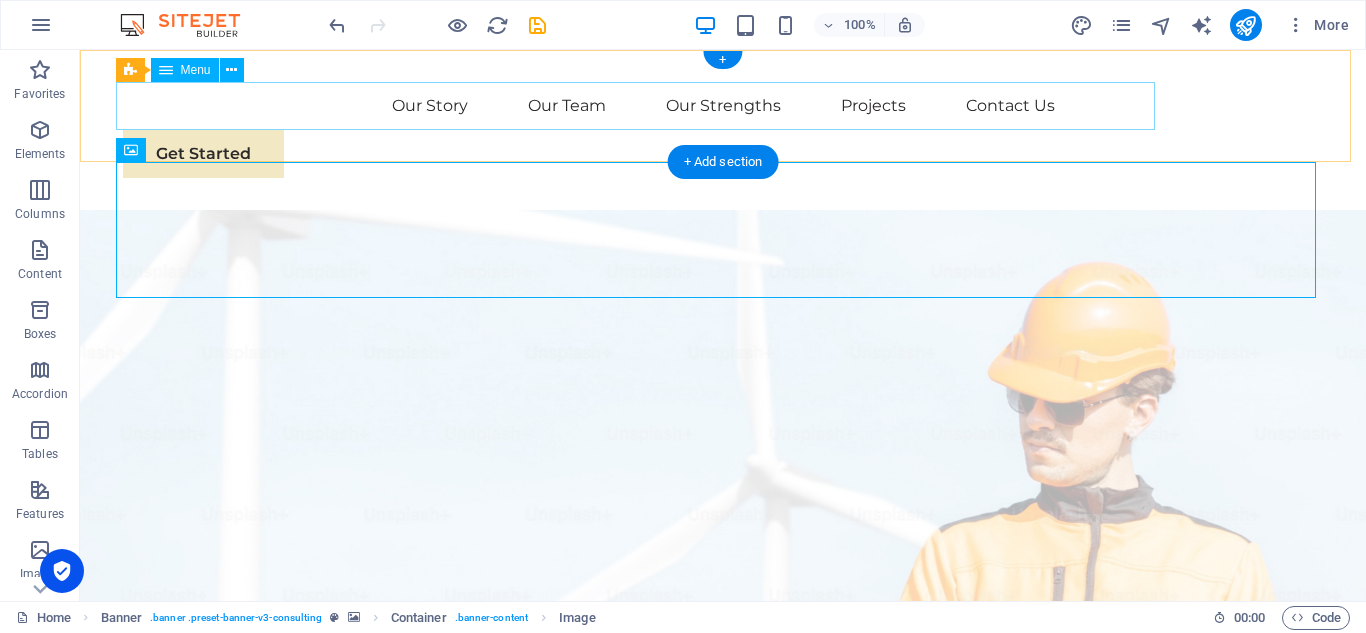 click on "Our Story Our Team Our Strengths Projects Contact Us" at bounding box center (723, 106) 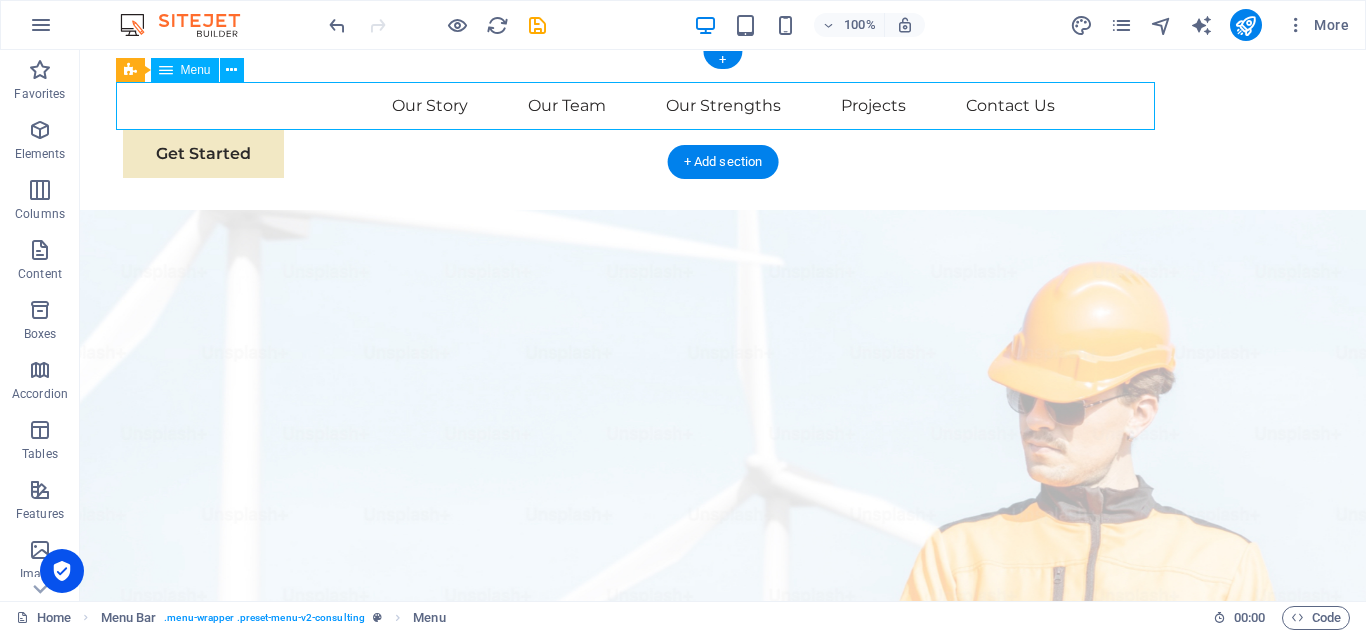 click on "Our Story Our Team Our Strengths Projects Contact Us" at bounding box center (723, 106) 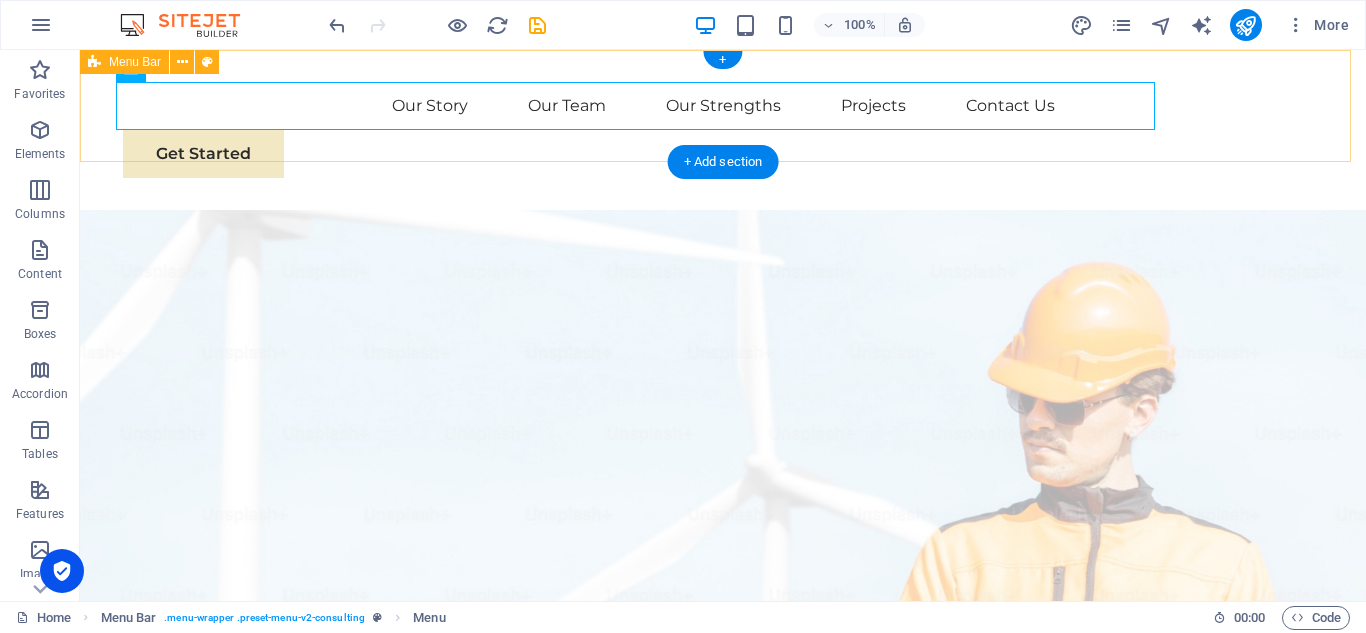 click on "Our Story Our Team Our Strengths Projects Contact Us Get Started" at bounding box center (723, 130) 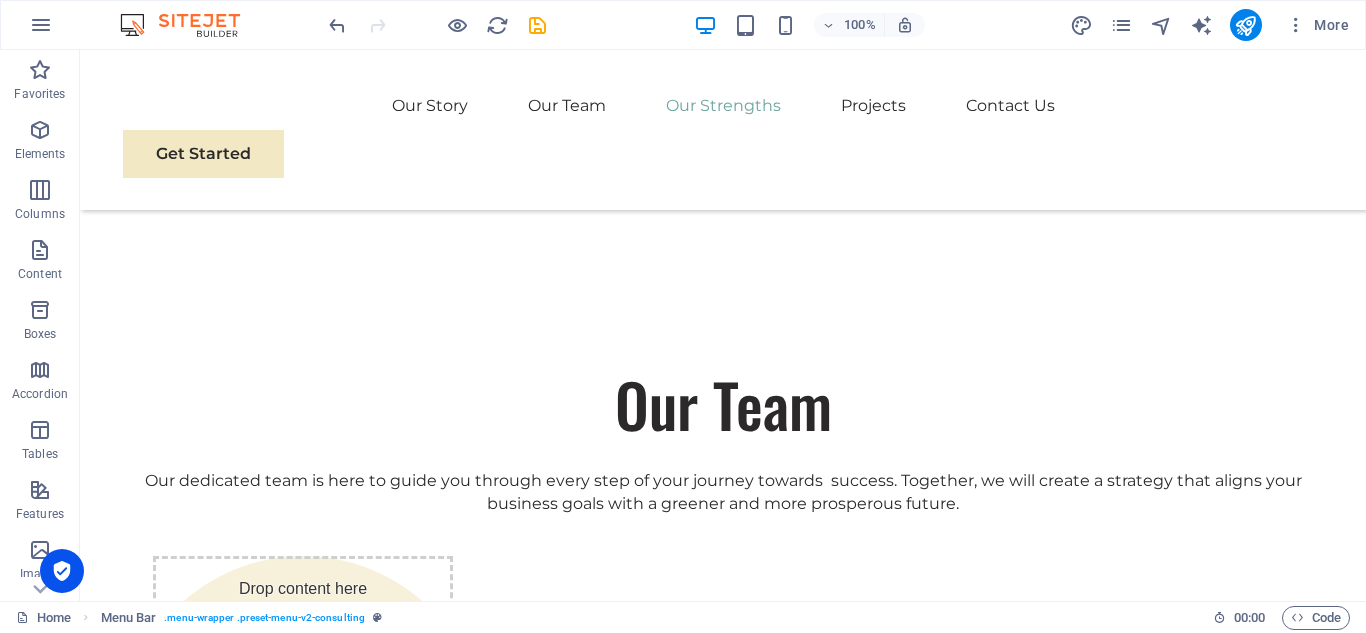 scroll, scrollTop: 5439, scrollLeft: 0, axis: vertical 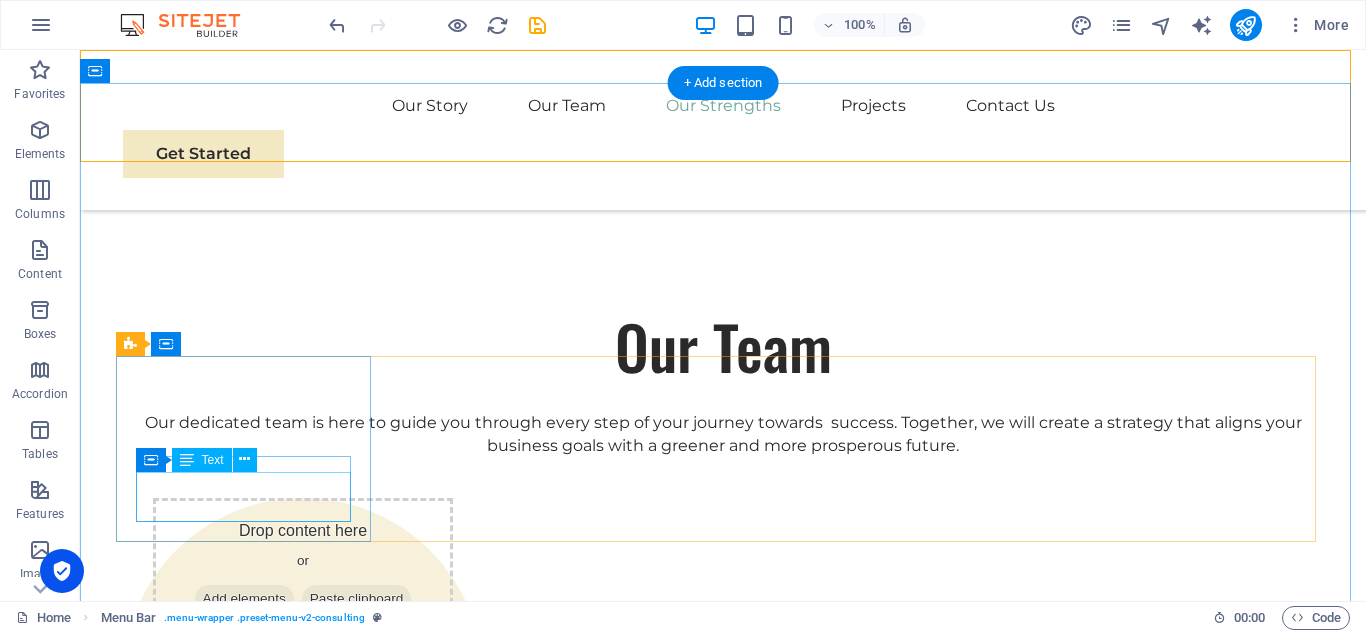 click on "Sustainable Energy Strategy" at bounding box center (250, 2219) 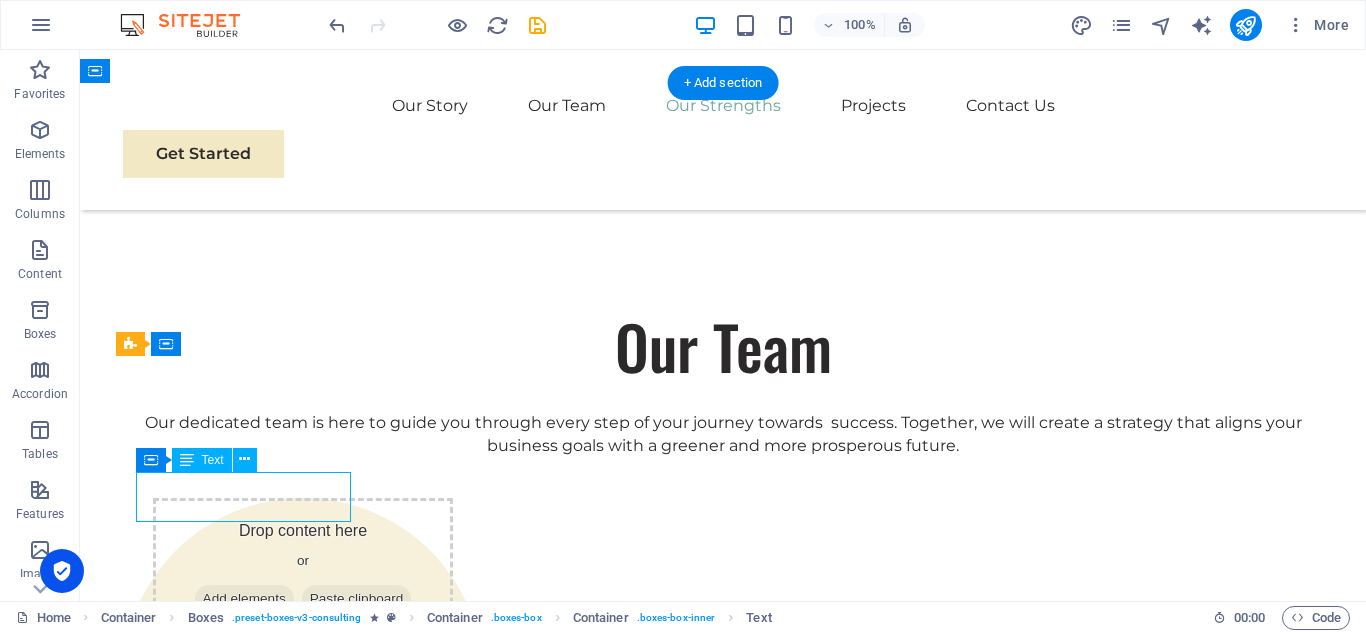 click on "Sustainable Energy Strategy" at bounding box center (250, 2219) 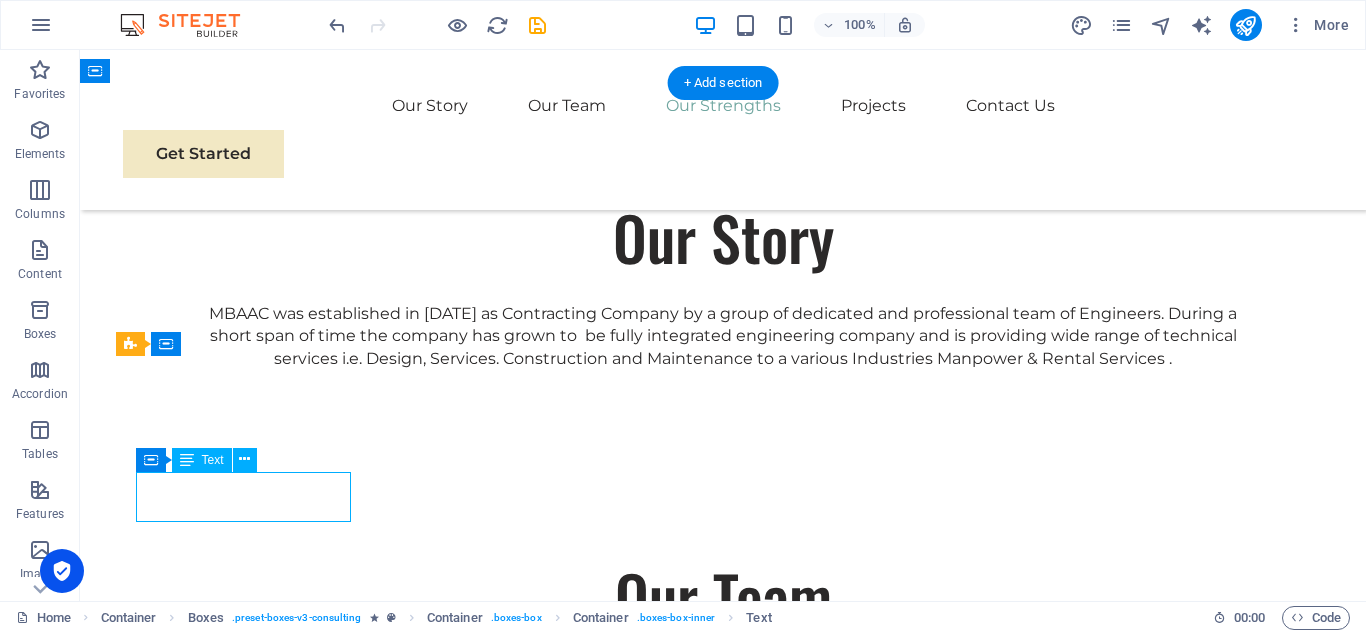 scroll, scrollTop: 5287, scrollLeft: 0, axis: vertical 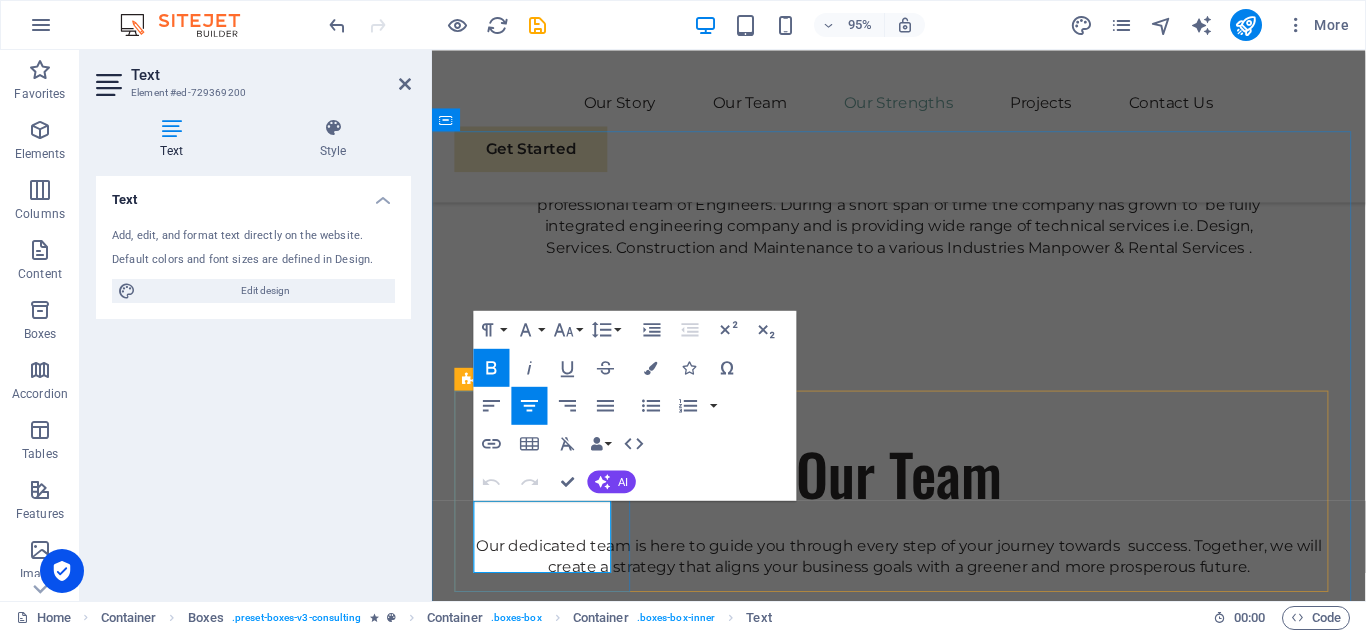 drag, startPoint x: 518, startPoint y: 563, endPoint x: 583, endPoint y: 555, distance: 65.490456 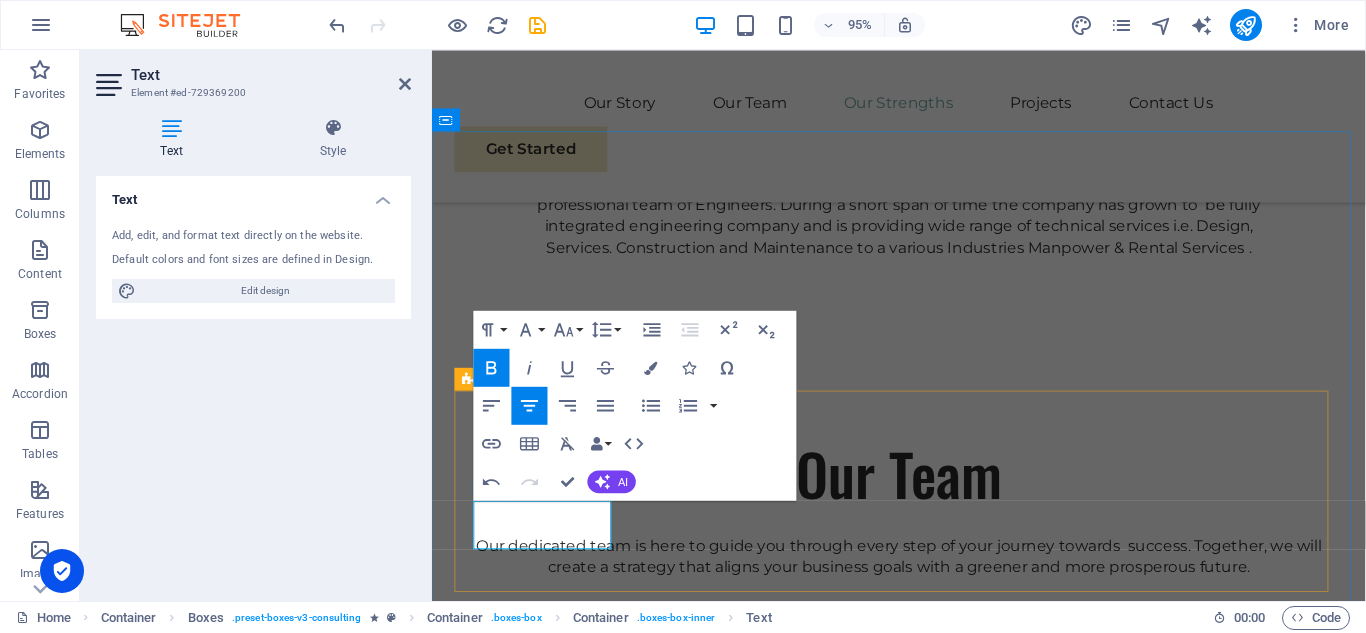 click on "Sustainable  Strategy Strategic Business Planning Market Research and Analysis Sustainability Integration" at bounding box center [923, 2923] 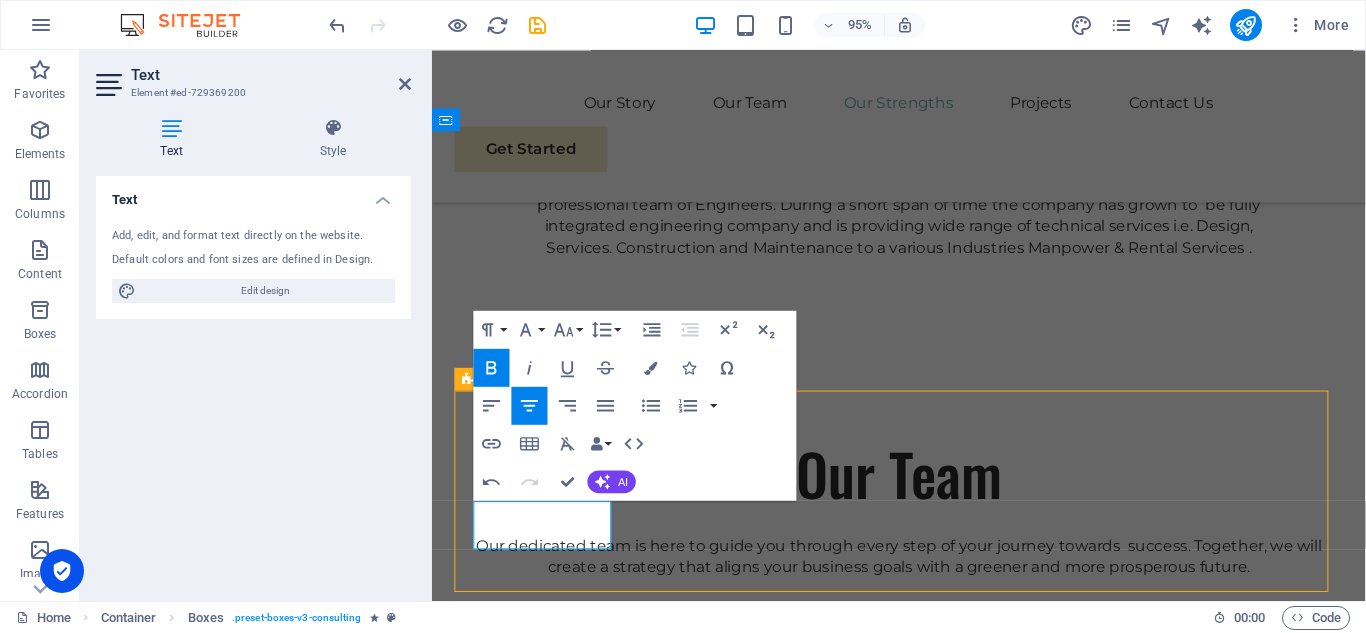 scroll, scrollTop: 5386, scrollLeft: 0, axis: vertical 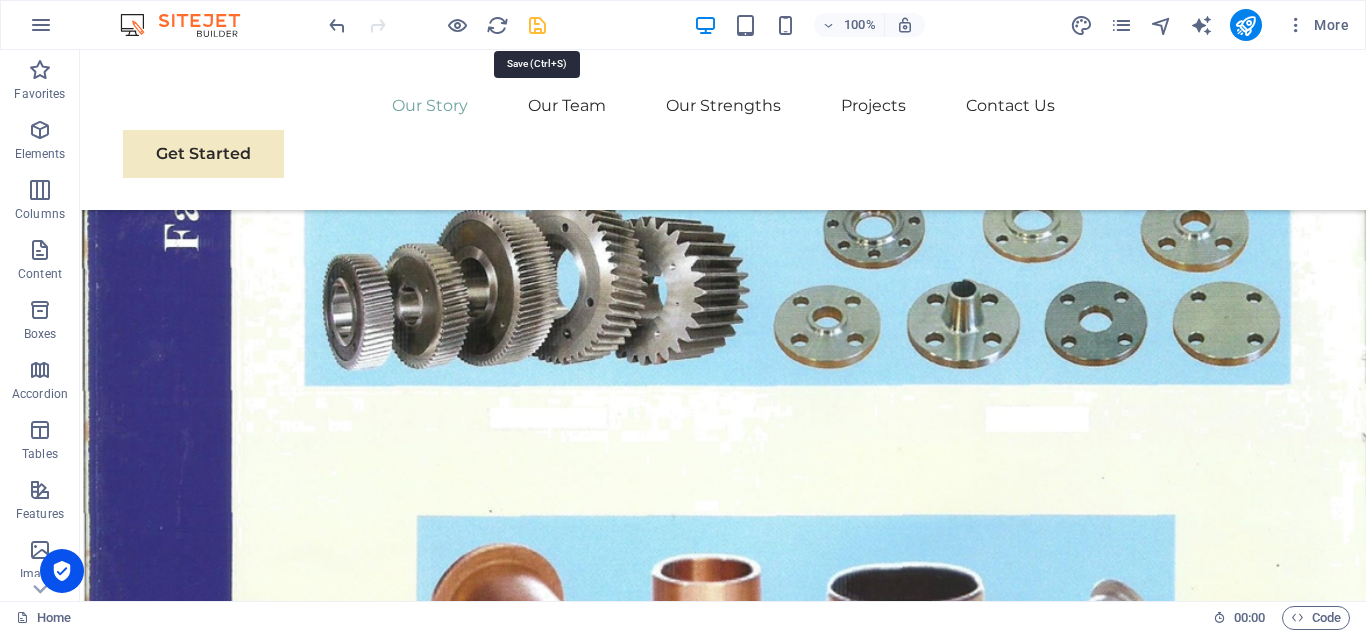 click at bounding box center [537, 25] 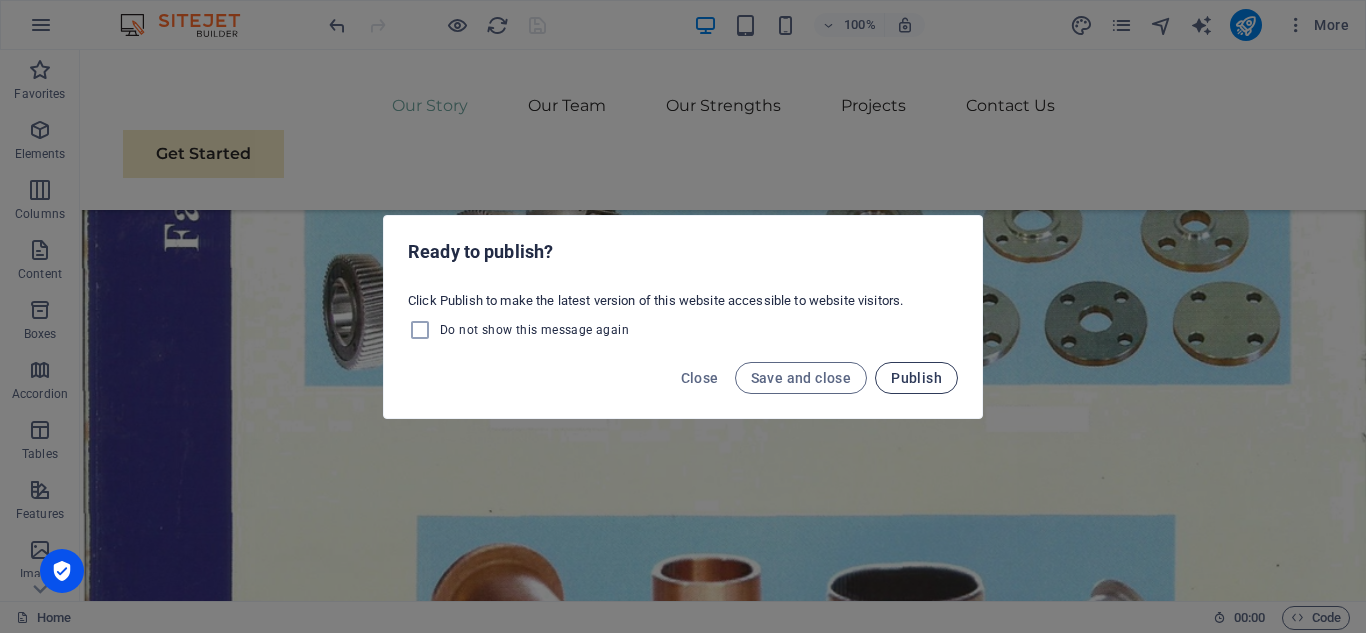 click on "Publish" at bounding box center (916, 378) 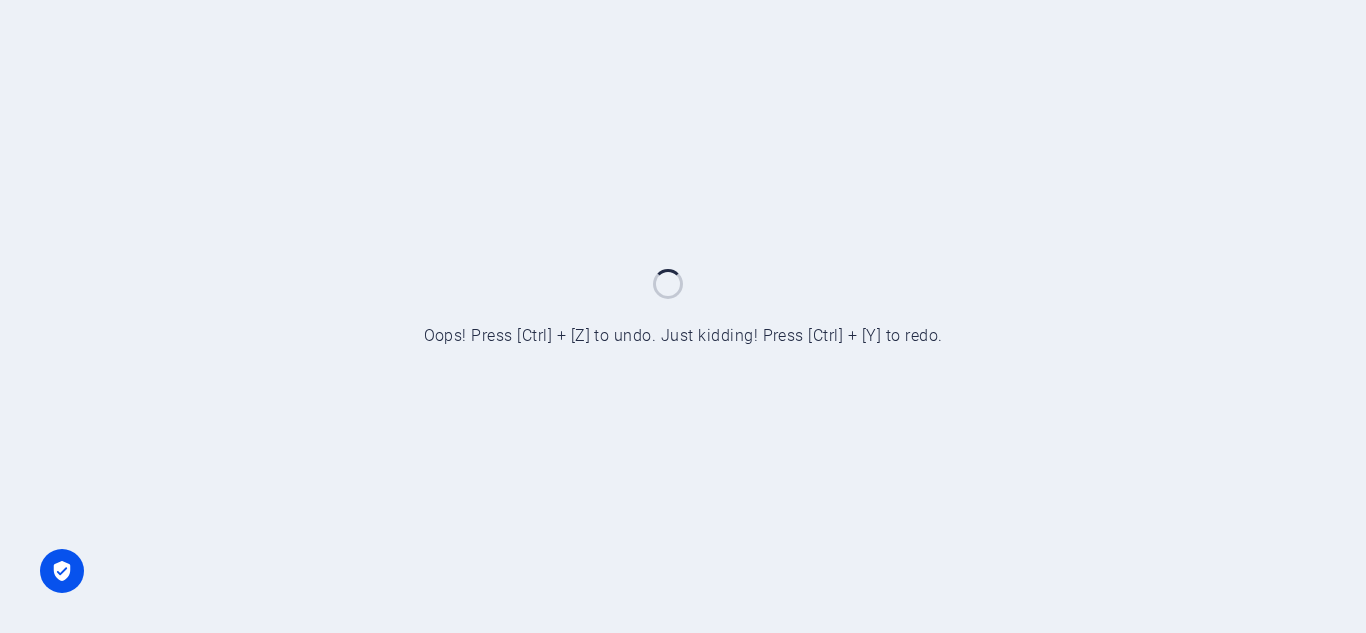 scroll, scrollTop: 0, scrollLeft: 0, axis: both 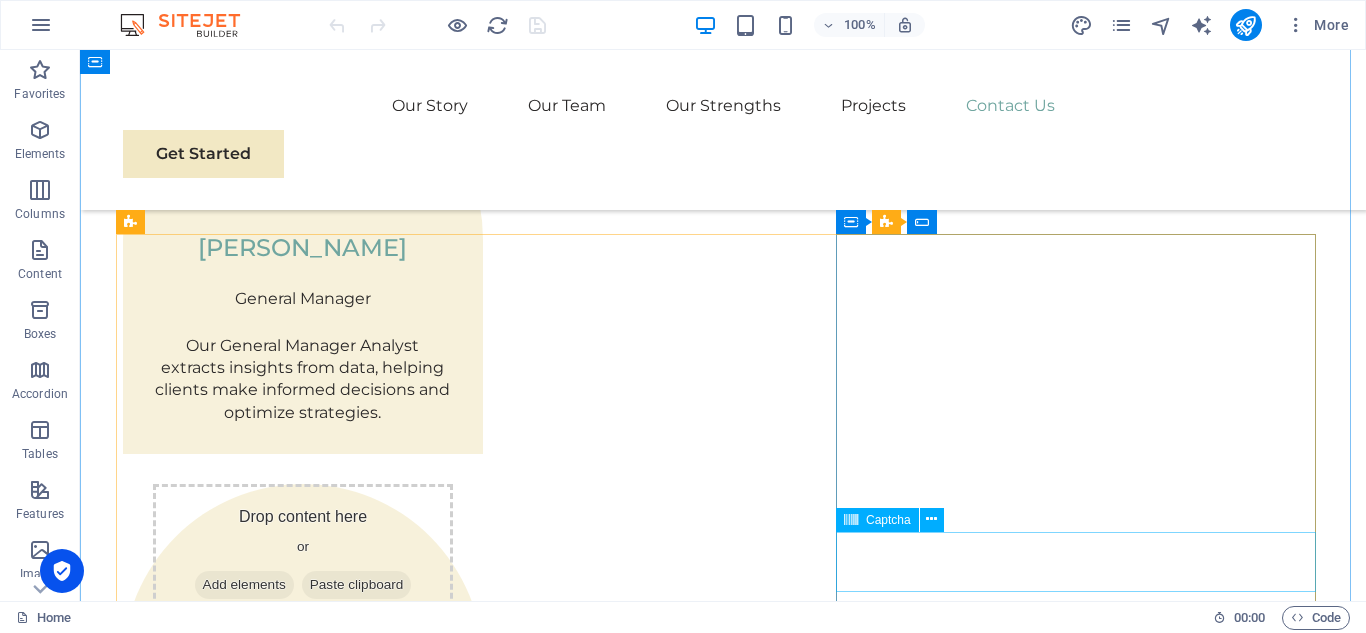 click on "Unreadable? Regenerate" at bounding box center (723, 3667) 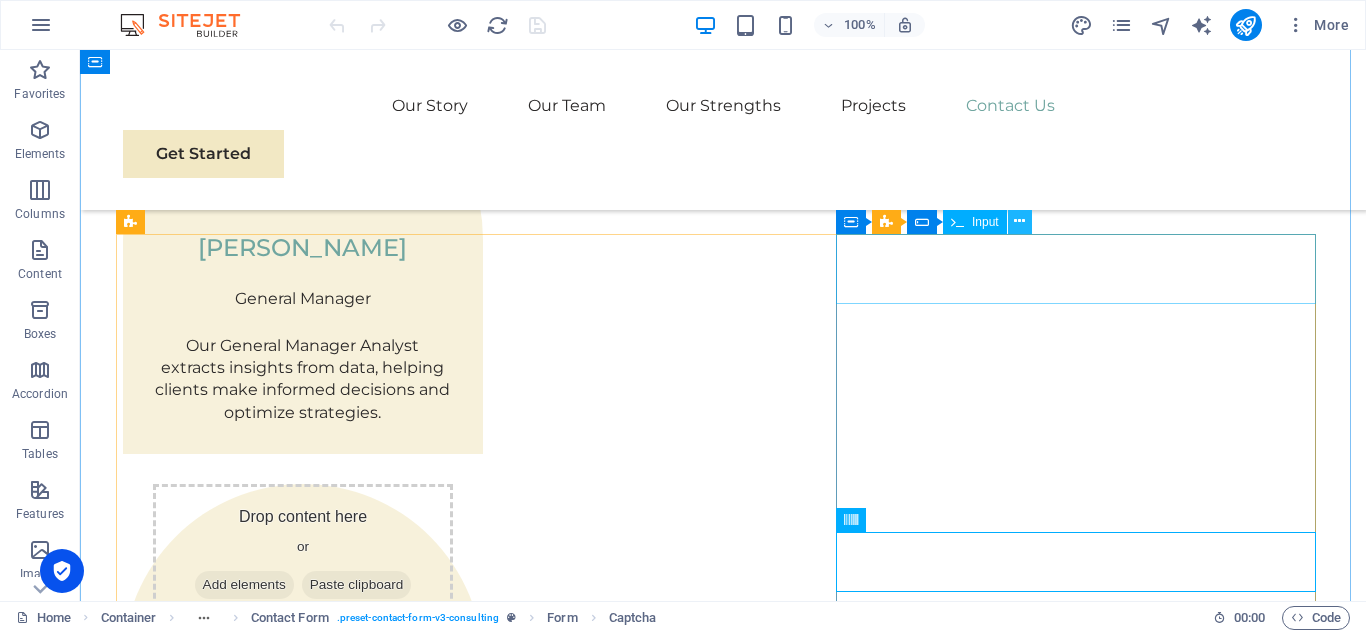 click at bounding box center [1020, 222] 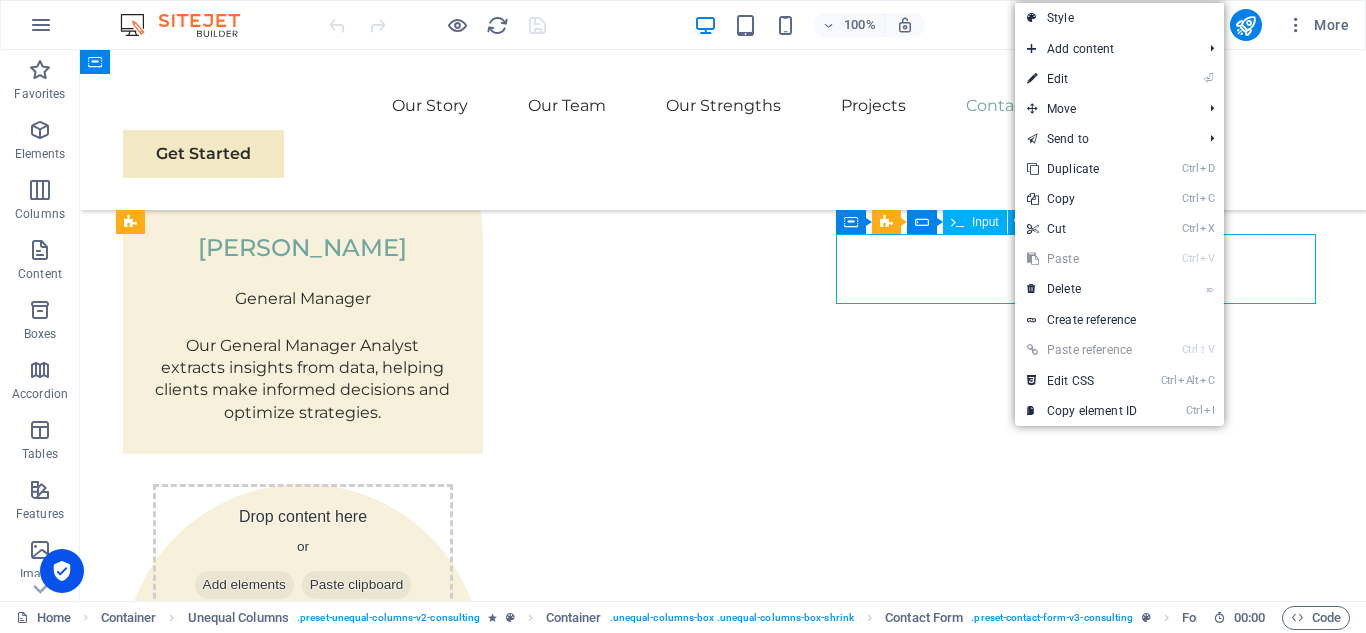 click on "Input" at bounding box center (985, 222) 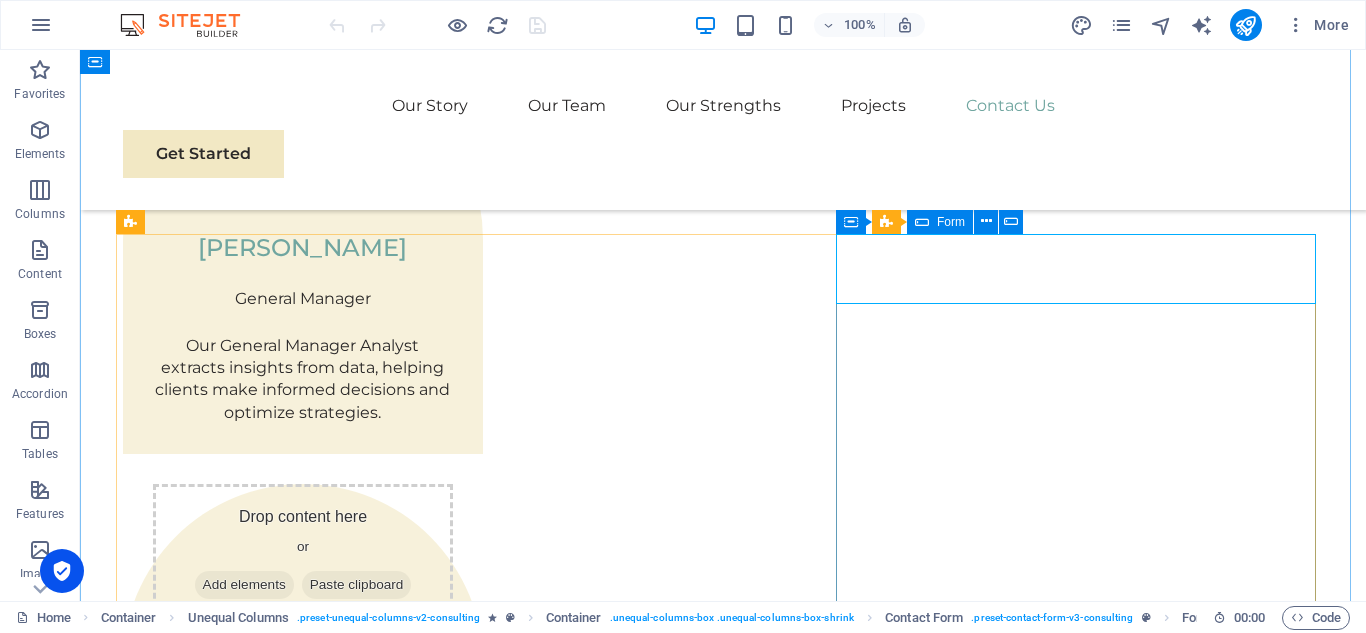 click at bounding box center (922, 222) 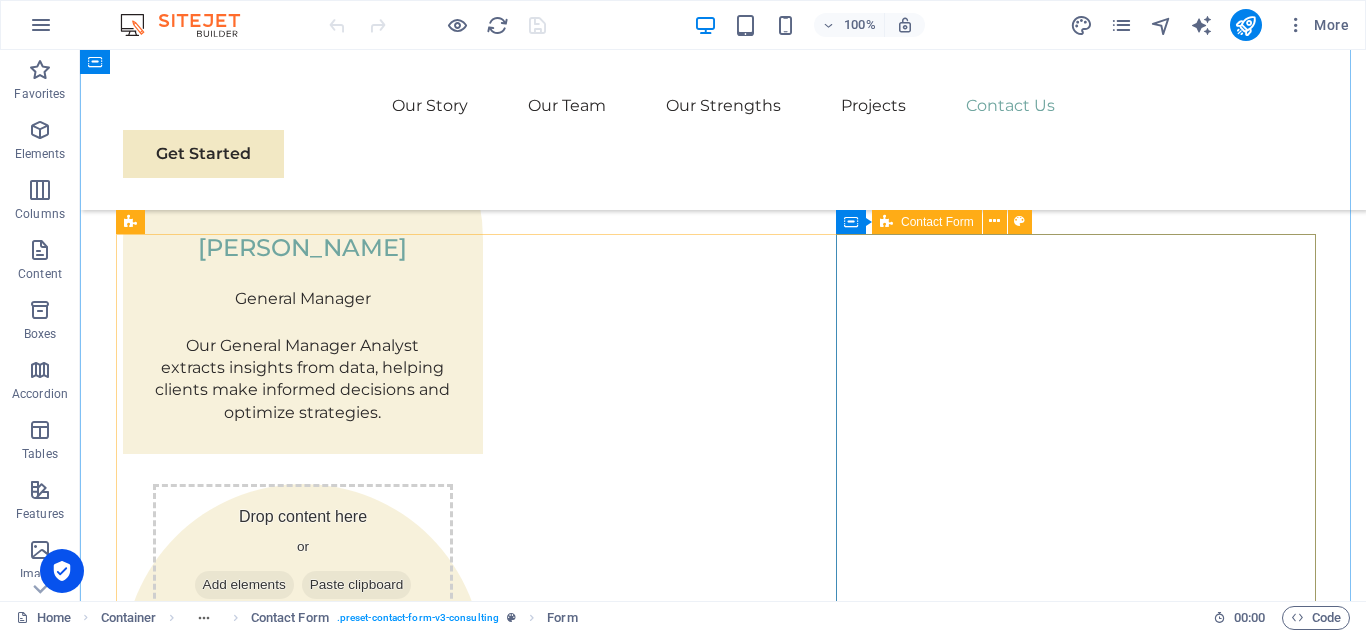 click on "Contact Form" at bounding box center [927, 222] 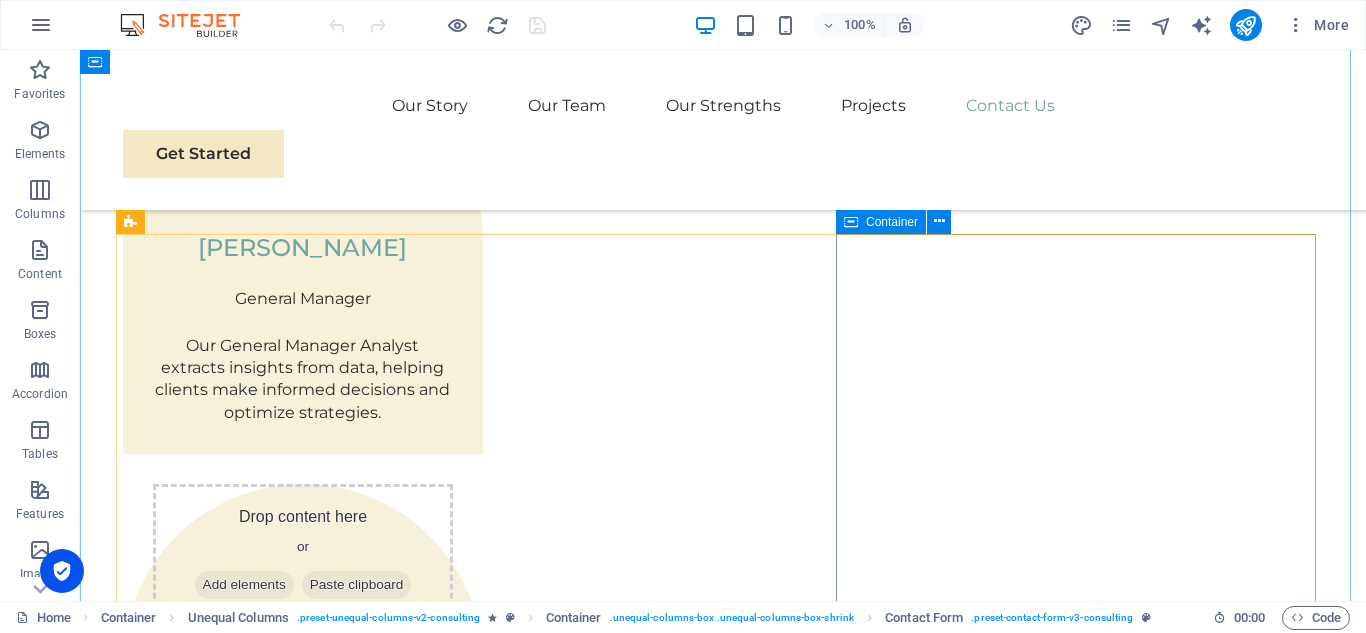 click on "Container" at bounding box center (881, 222) 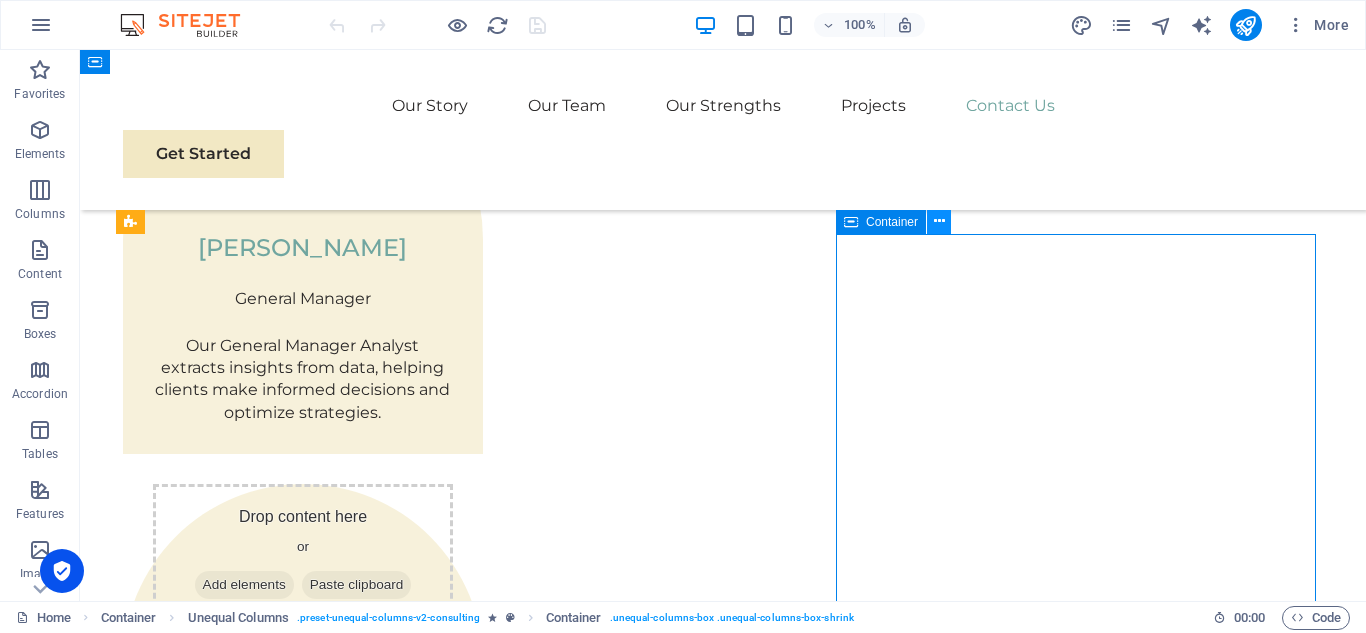 click at bounding box center [939, 221] 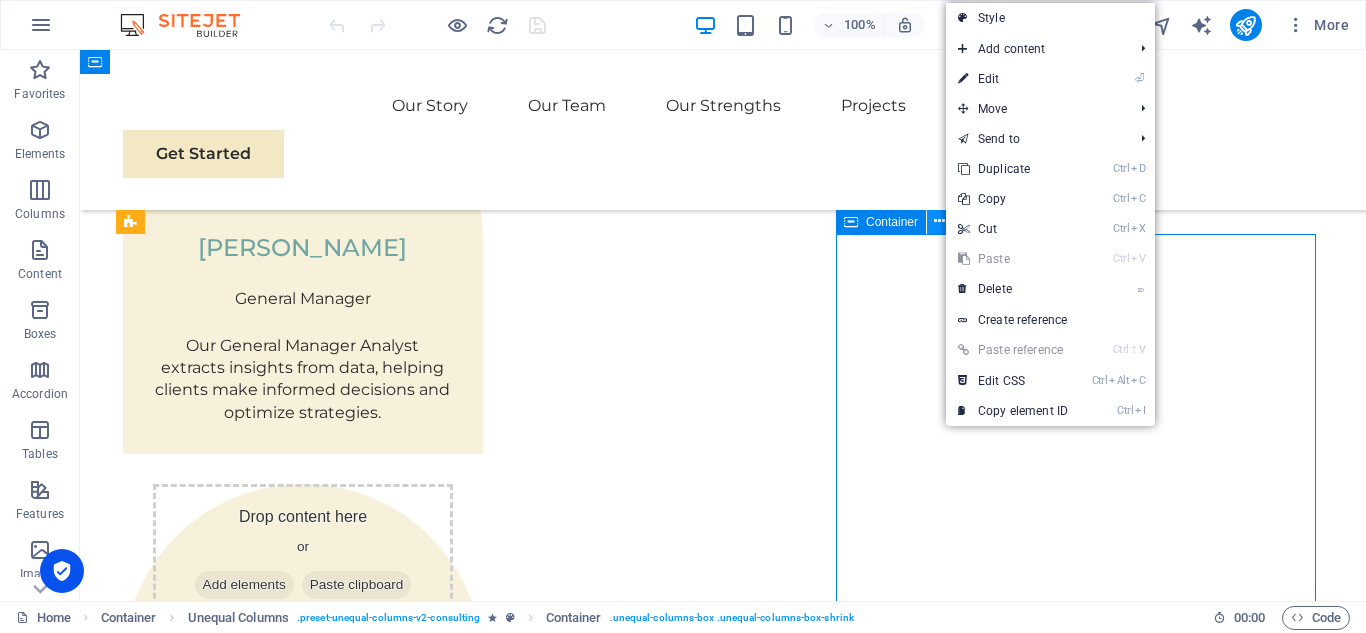 click at bounding box center [939, 221] 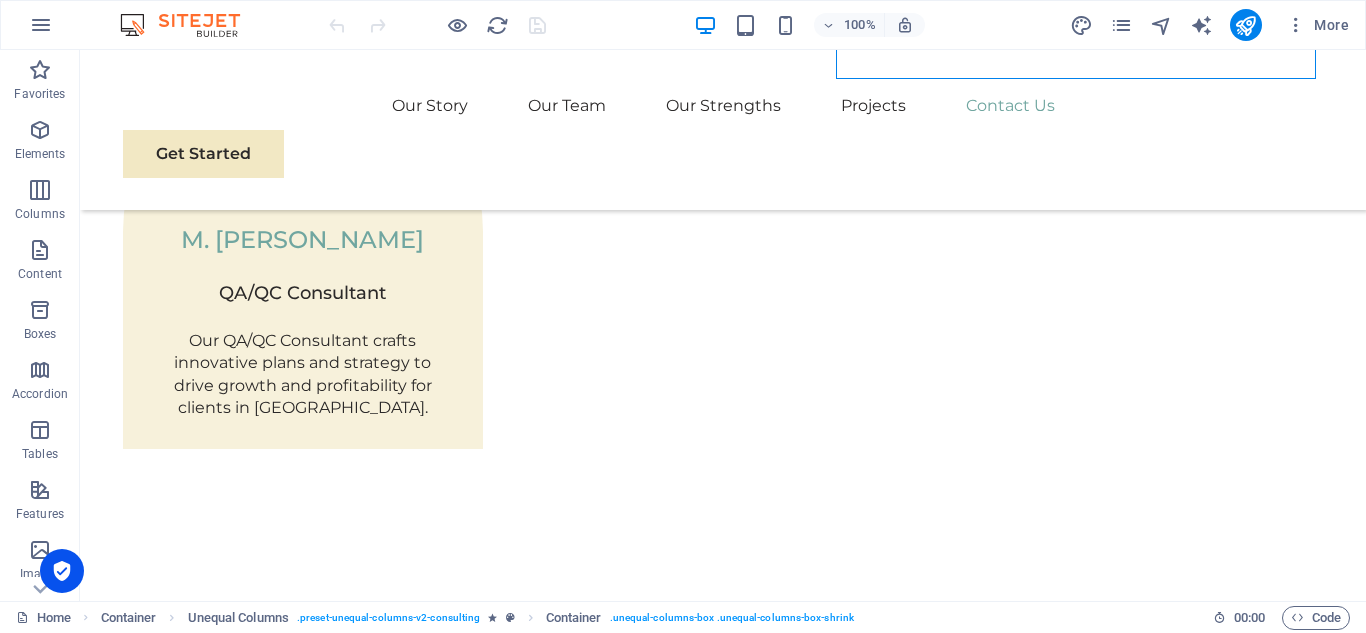 scroll, scrollTop: 6881, scrollLeft: 0, axis: vertical 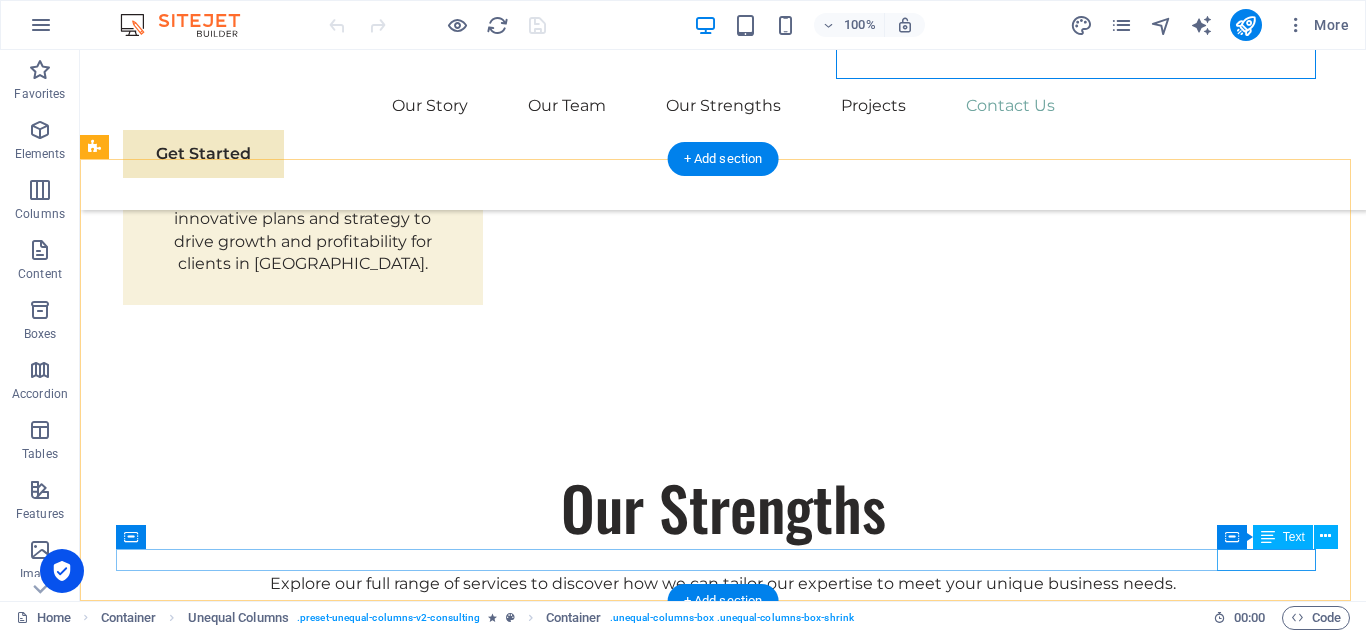 click on "[DOMAIN_NAME]" at bounding box center (723, 3766) 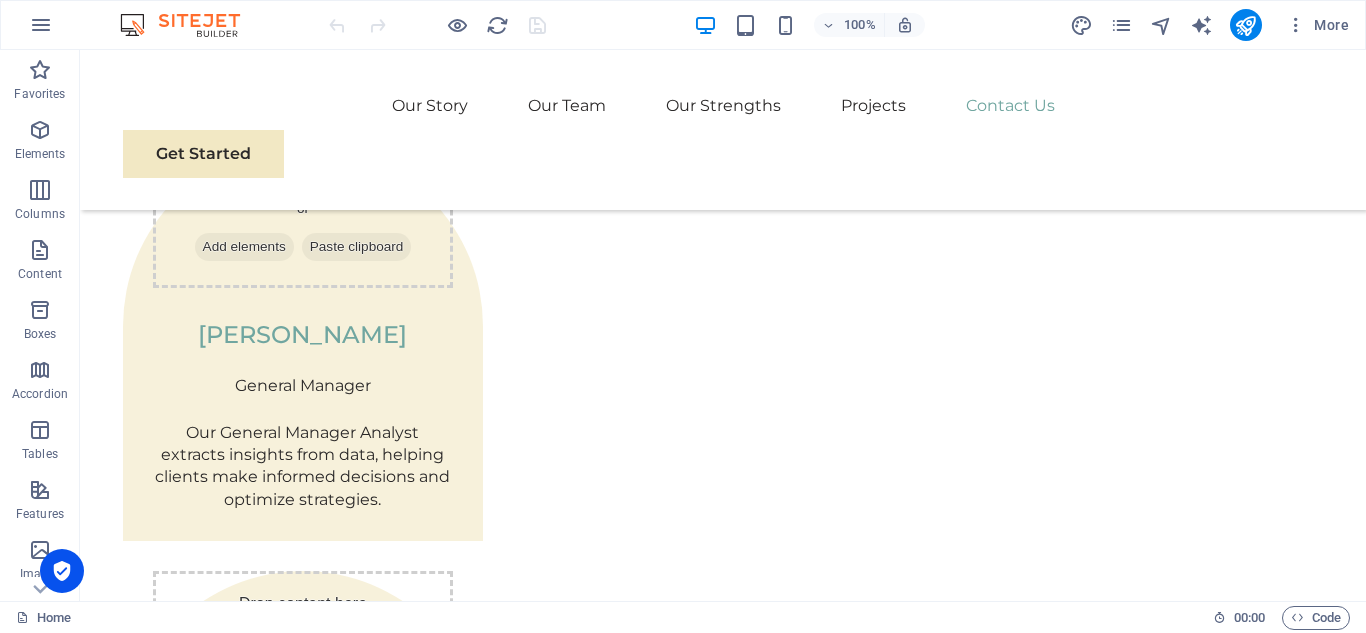 scroll, scrollTop: 6232, scrollLeft: 0, axis: vertical 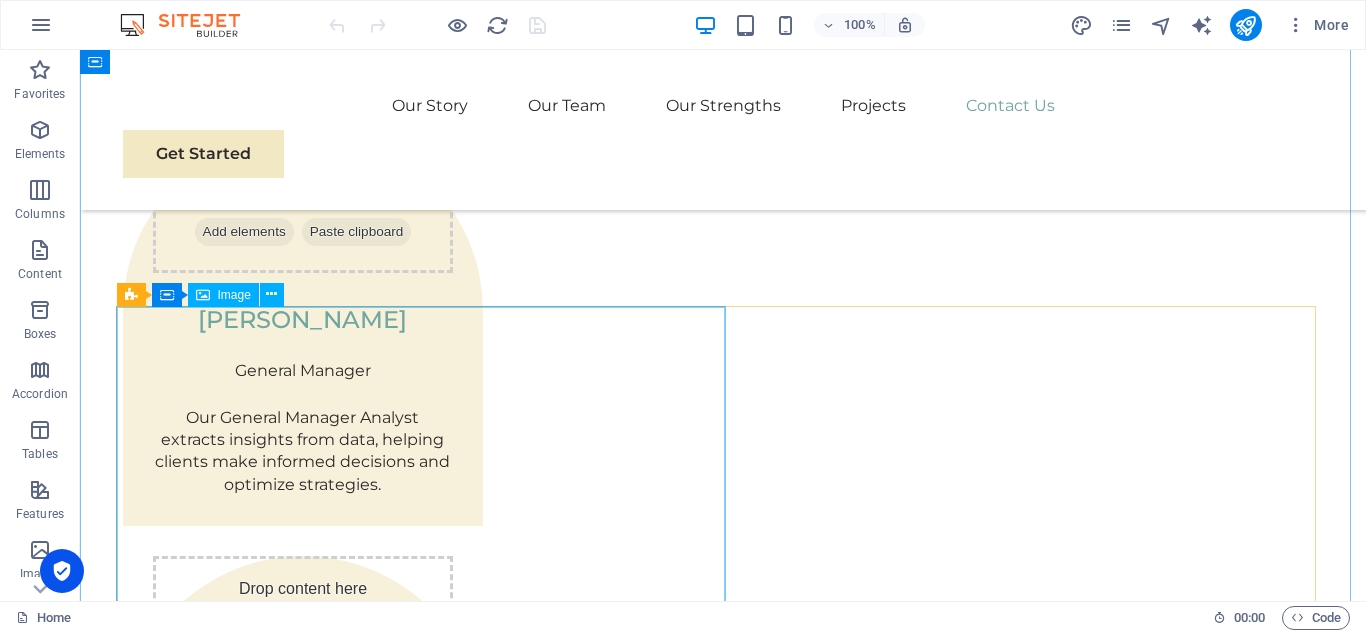 click at bounding box center [723, 3031] 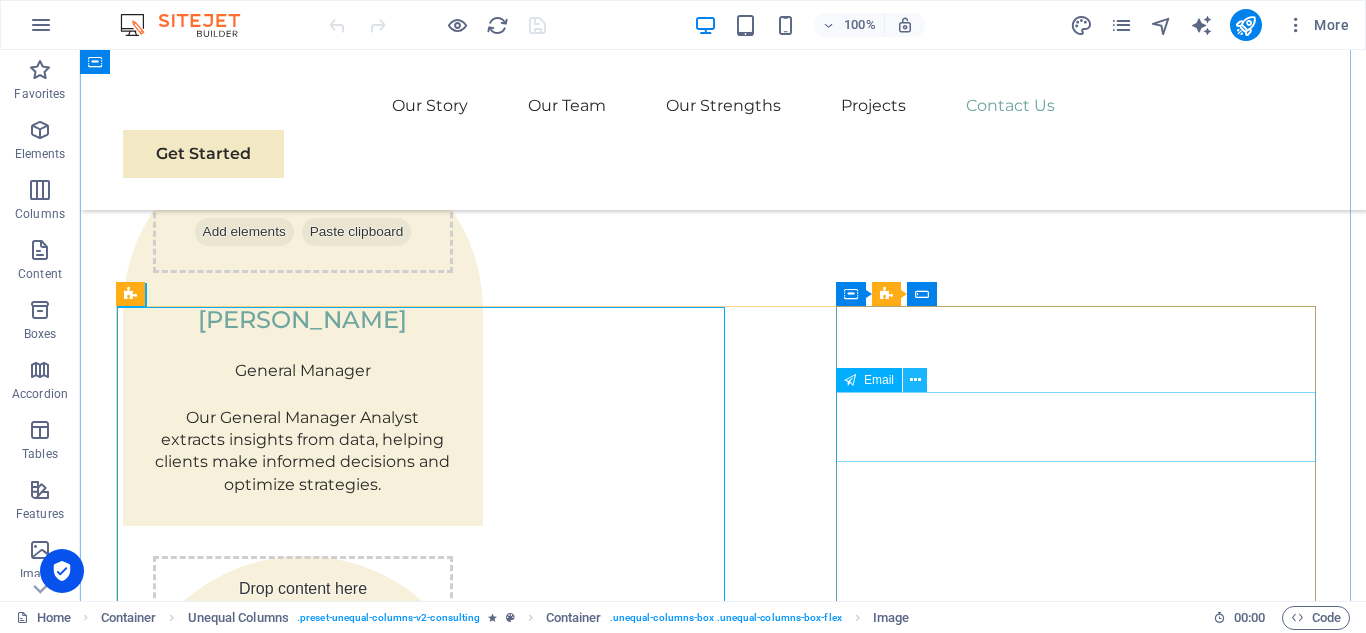 click at bounding box center [915, 380] 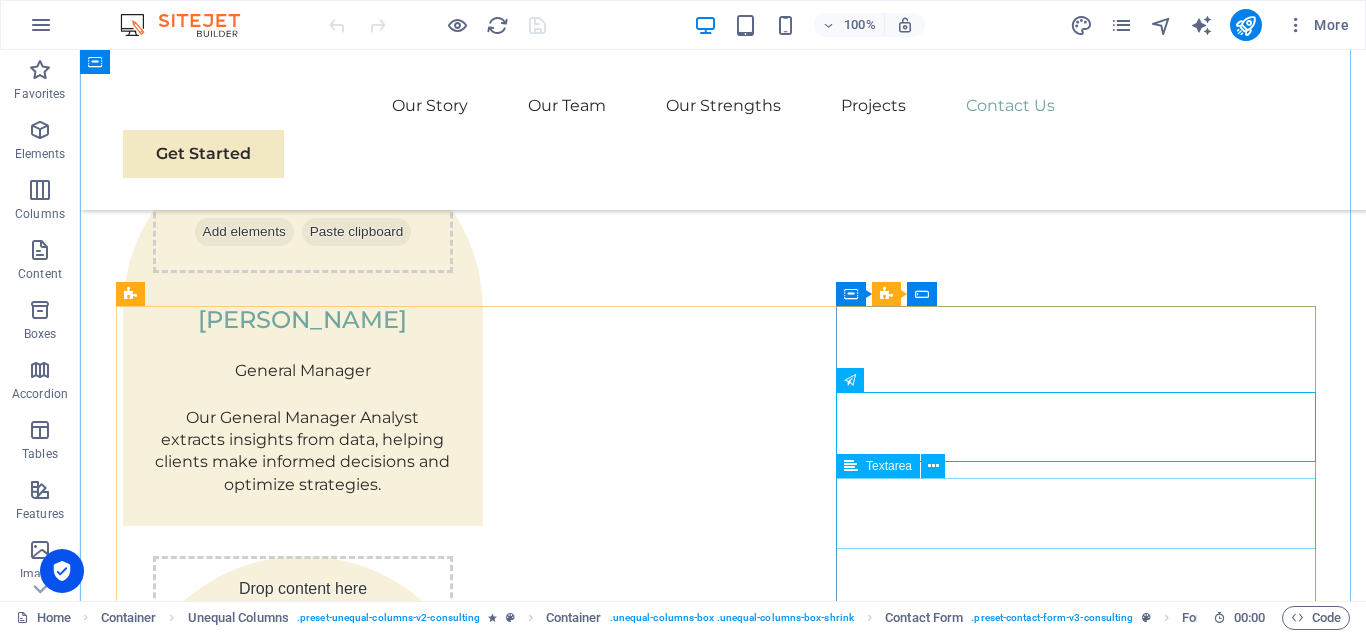 click on "Message" at bounding box center (723, 3627) 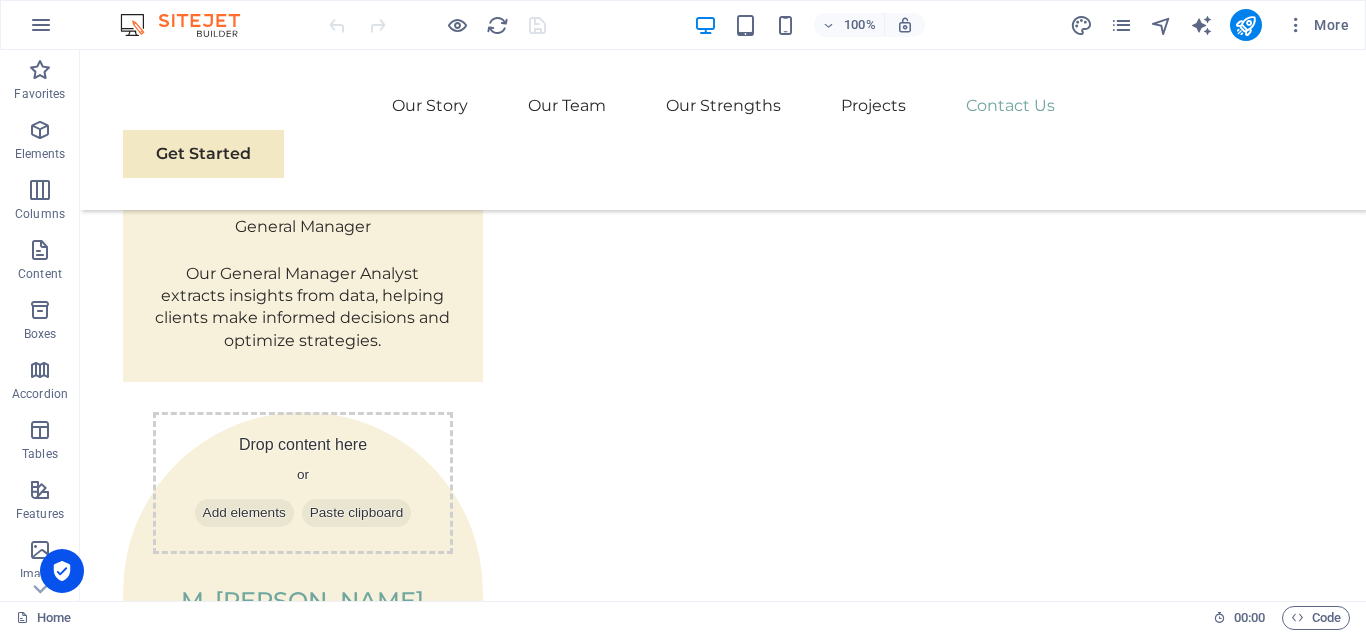scroll, scrollTop: 6405, scrollLeft: 0, axis: vertical 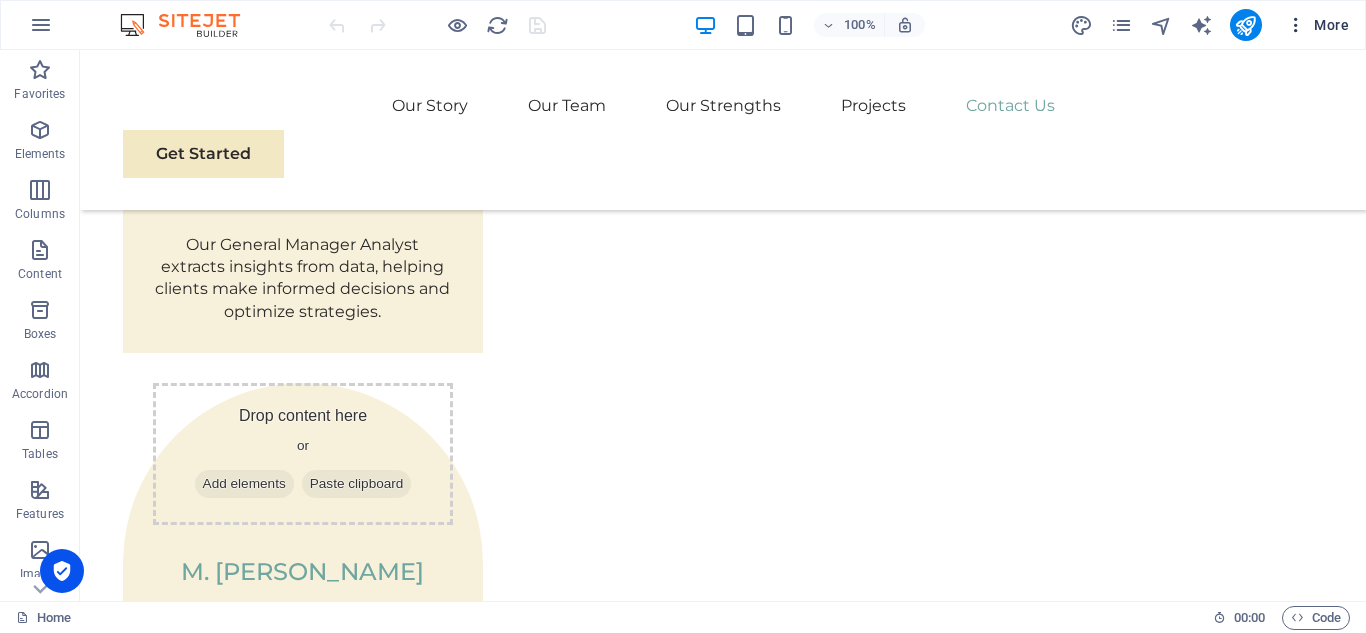 click at bounding box center [1296, 25] 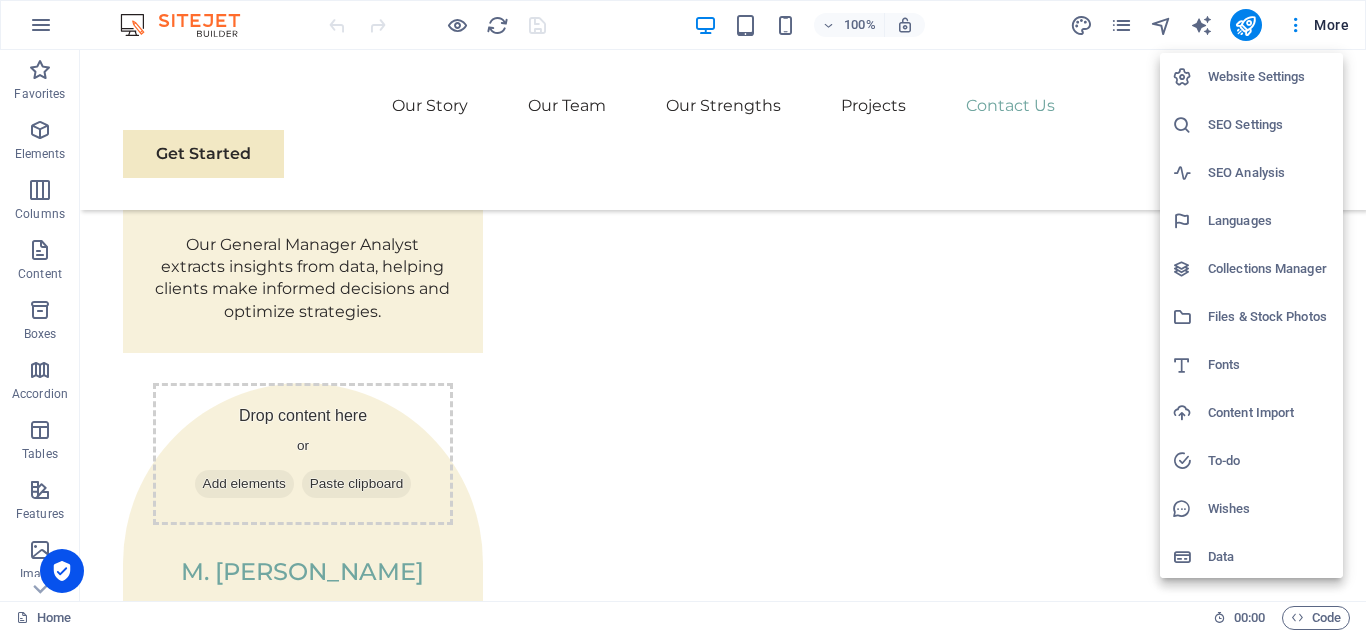 click at bounding box center [683, 316] 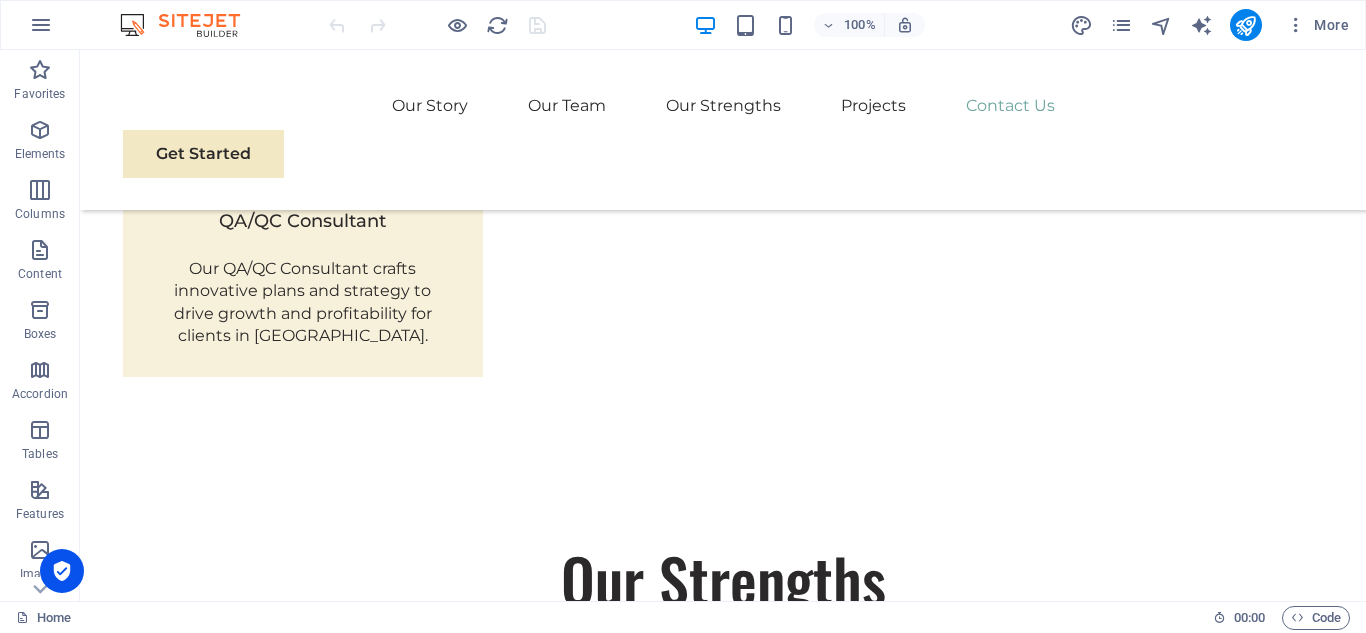 scroll, scrollTop: 6852, scrollLeft: 0, axis: vertical 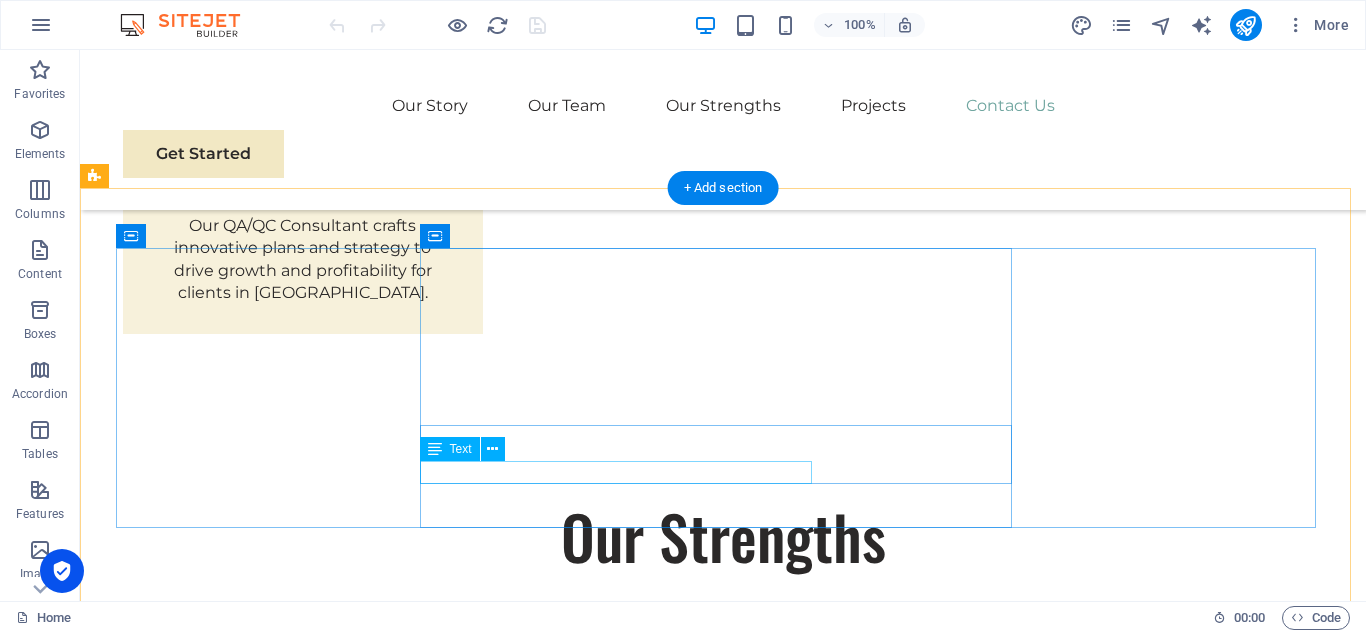 click on "[EMAIL_ADDRESS]" at bounding box center (419, 3634) 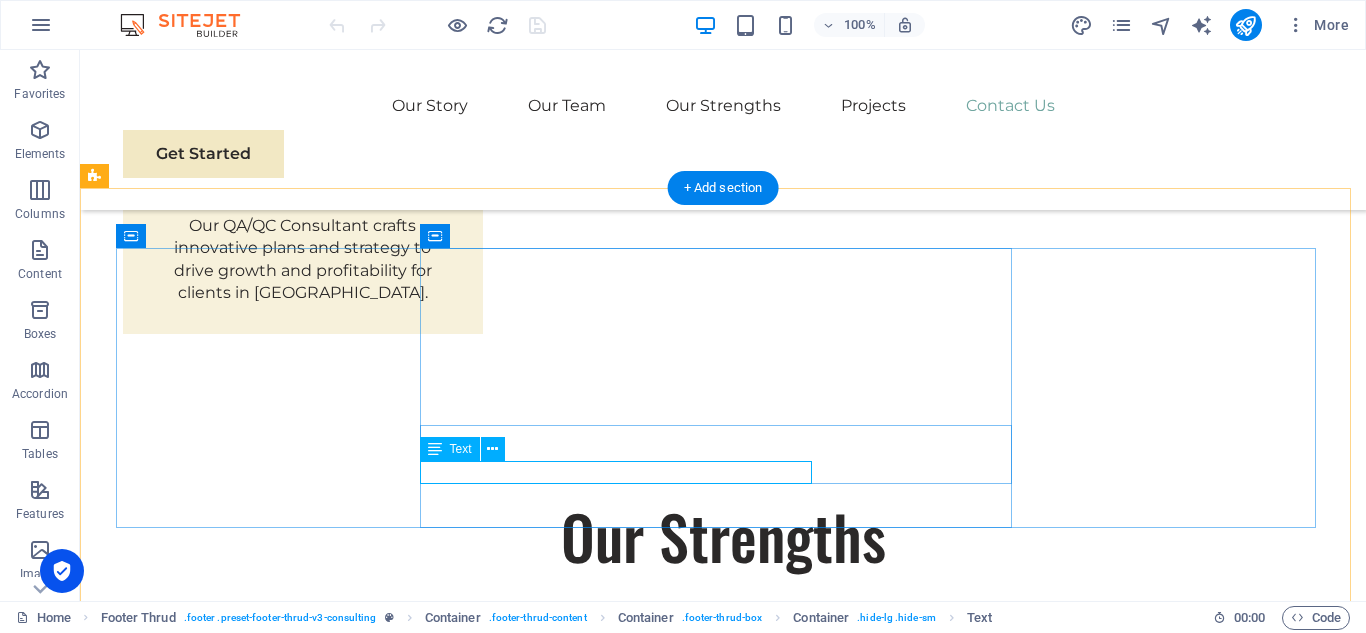 click on "[EMAIL_ADDRESS]" at bounding box center [419, 3634] 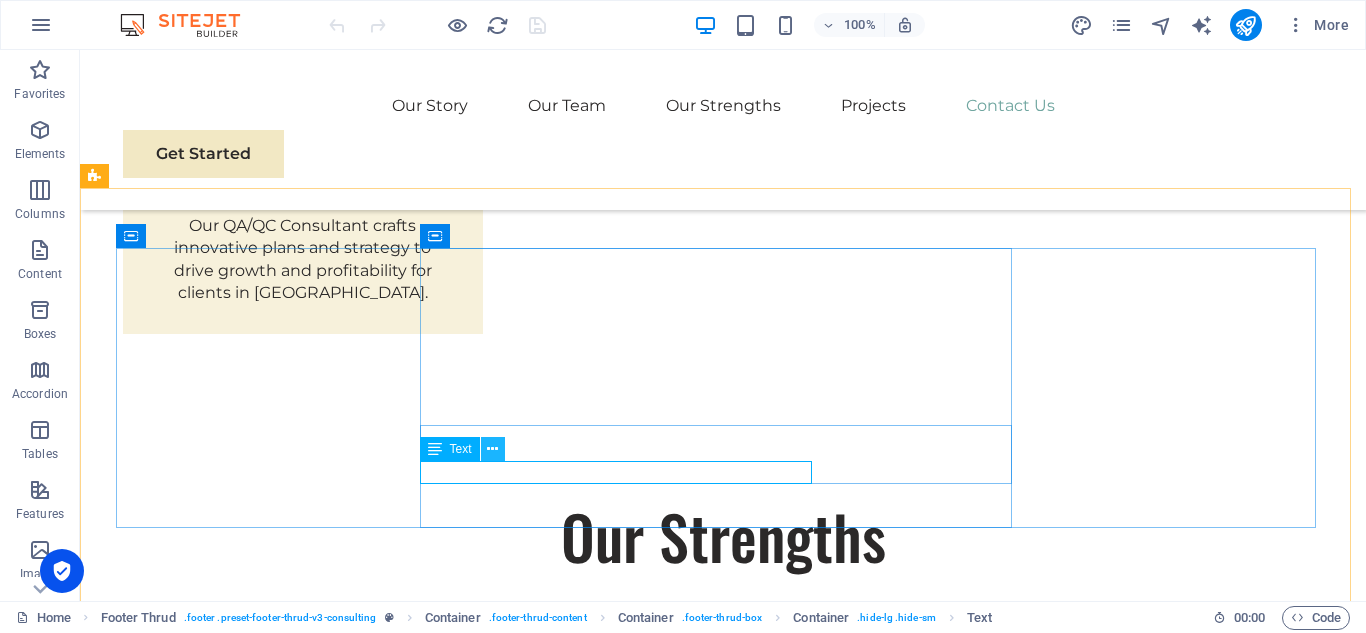 click at bounding box center [492, 449] 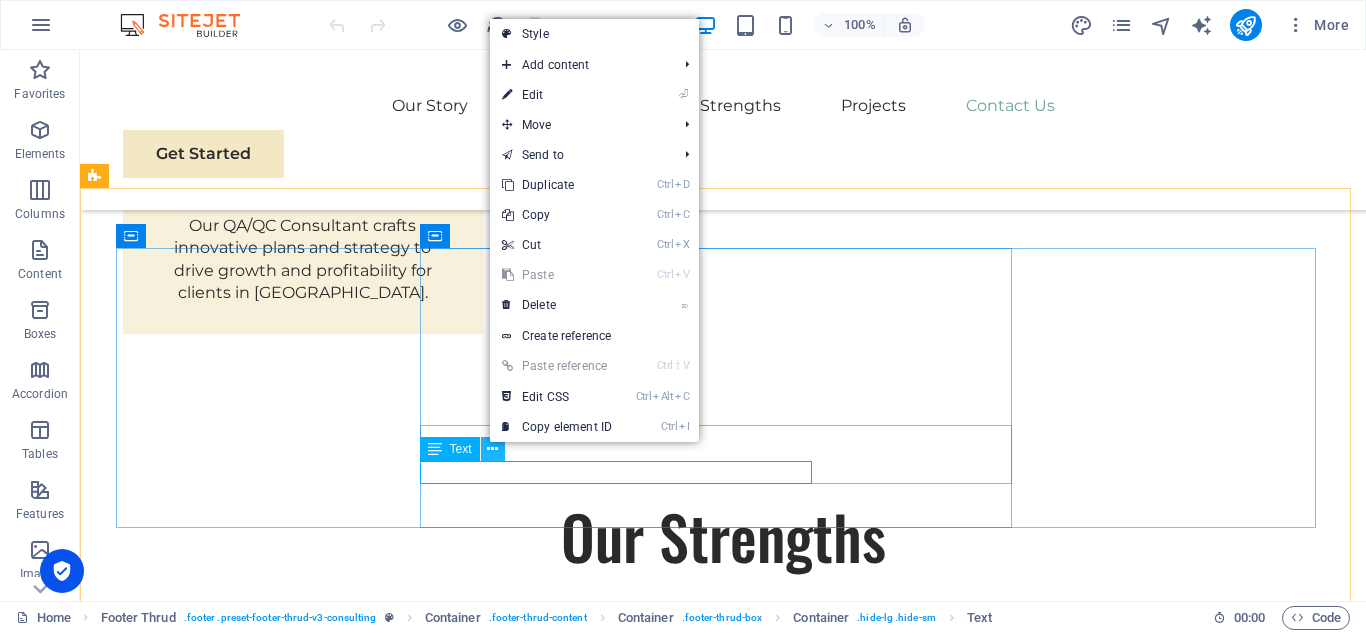 click at bounding box center (492, 449) 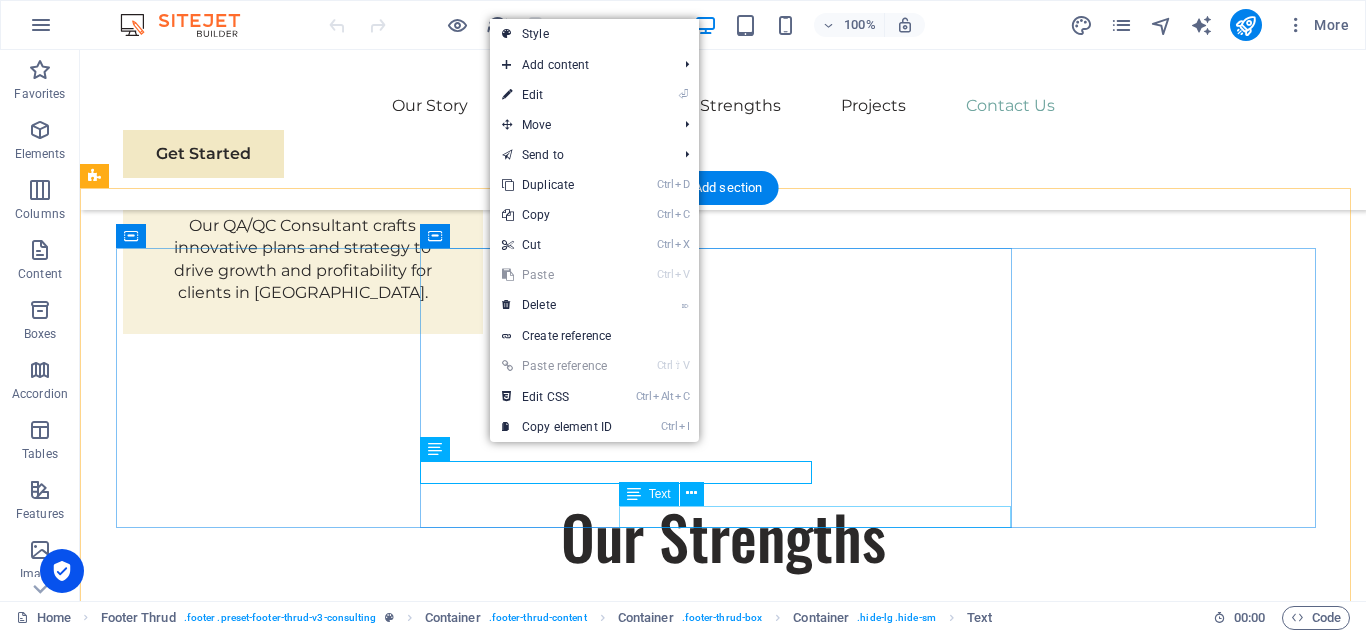 click on "[EMAIL_ADDRESS]" at bounding box center (419, 3678) 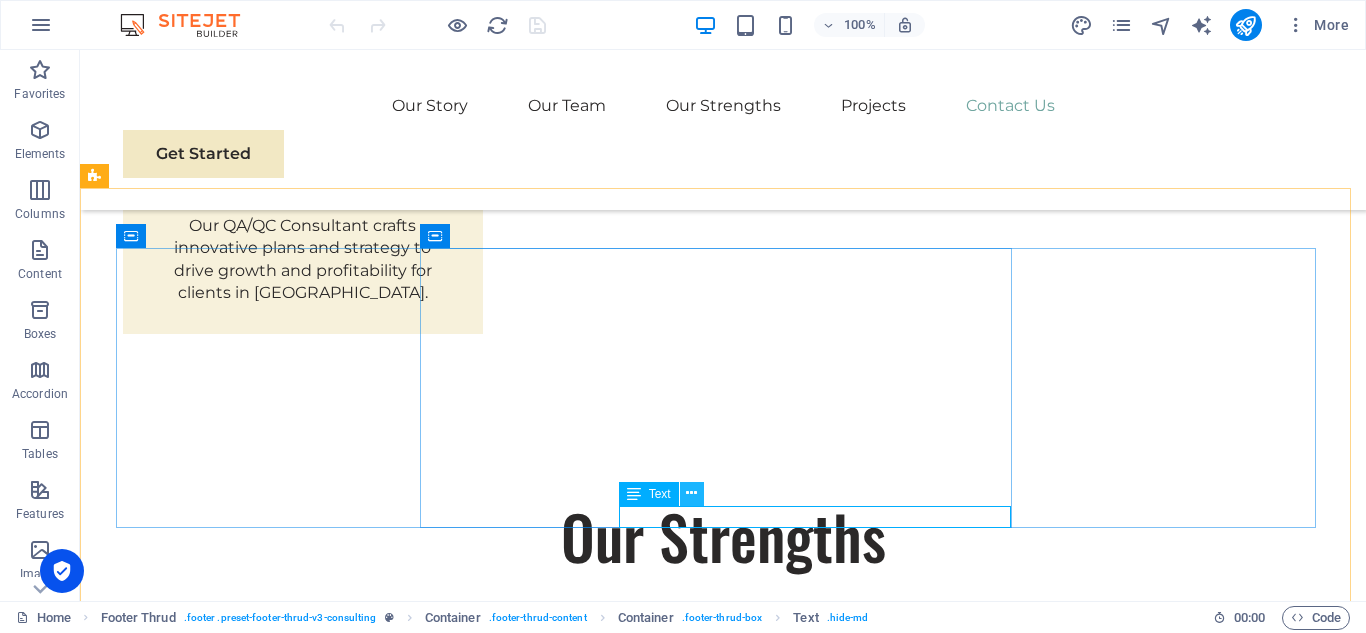 click at bounding box center (691, 493) 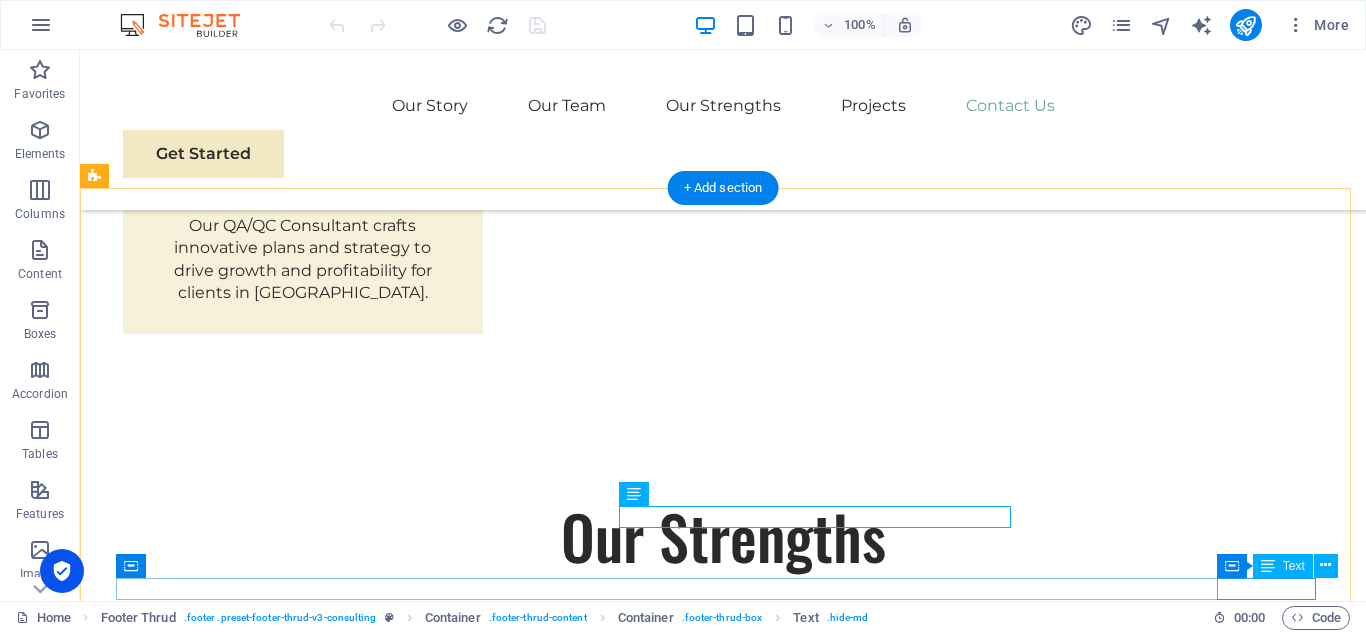 click on "[DOMAIN_NAME]" at bounding box center (723, 3795) 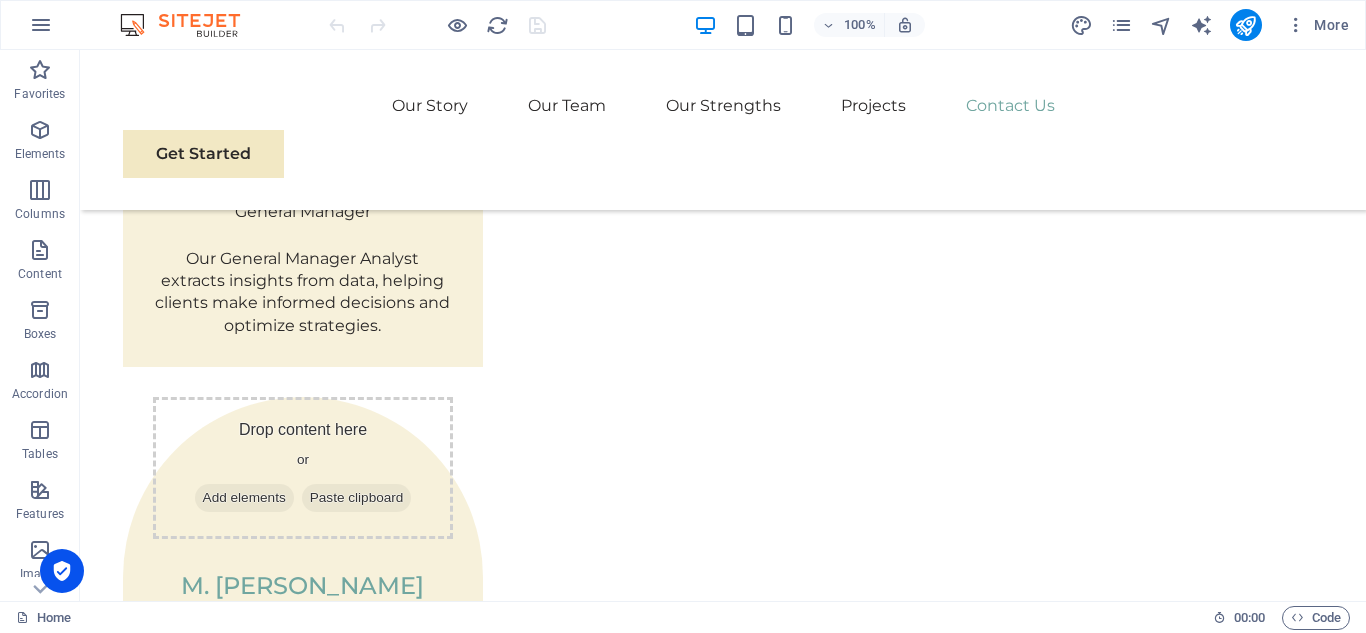 scroll, scrollTop: 6419, scrollLeft: 0, axis: vertical 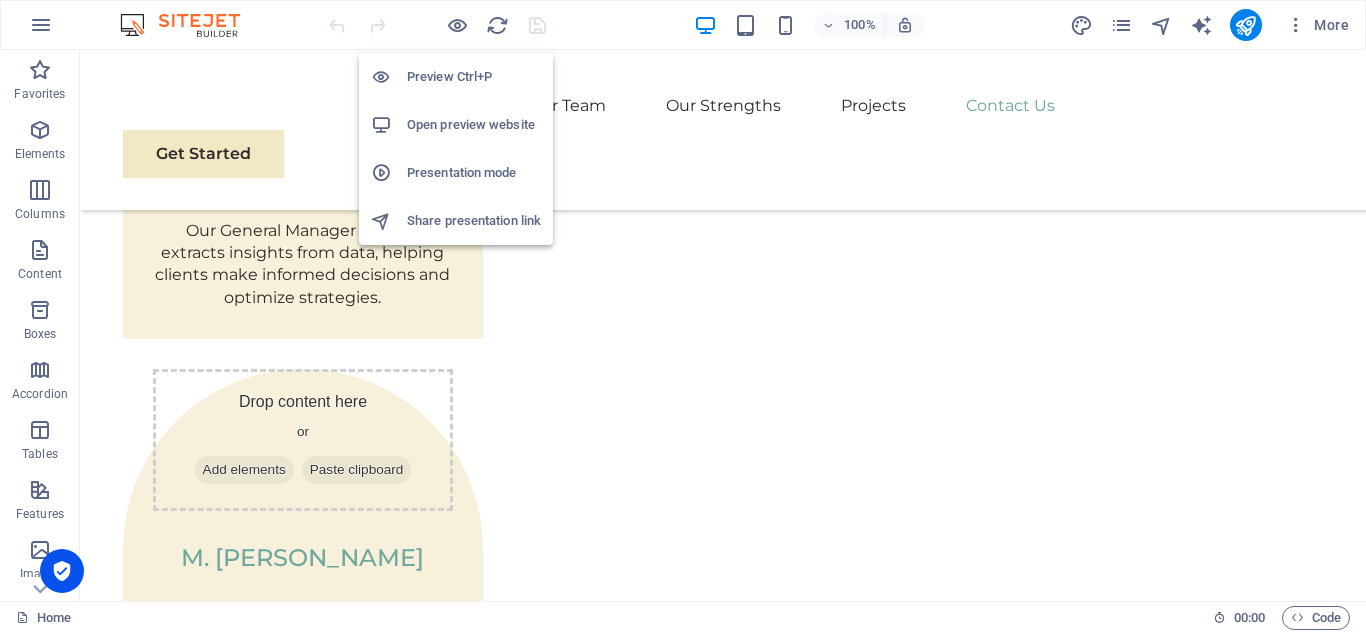 click on "Presentation mode" at bounding box center (474, 173) 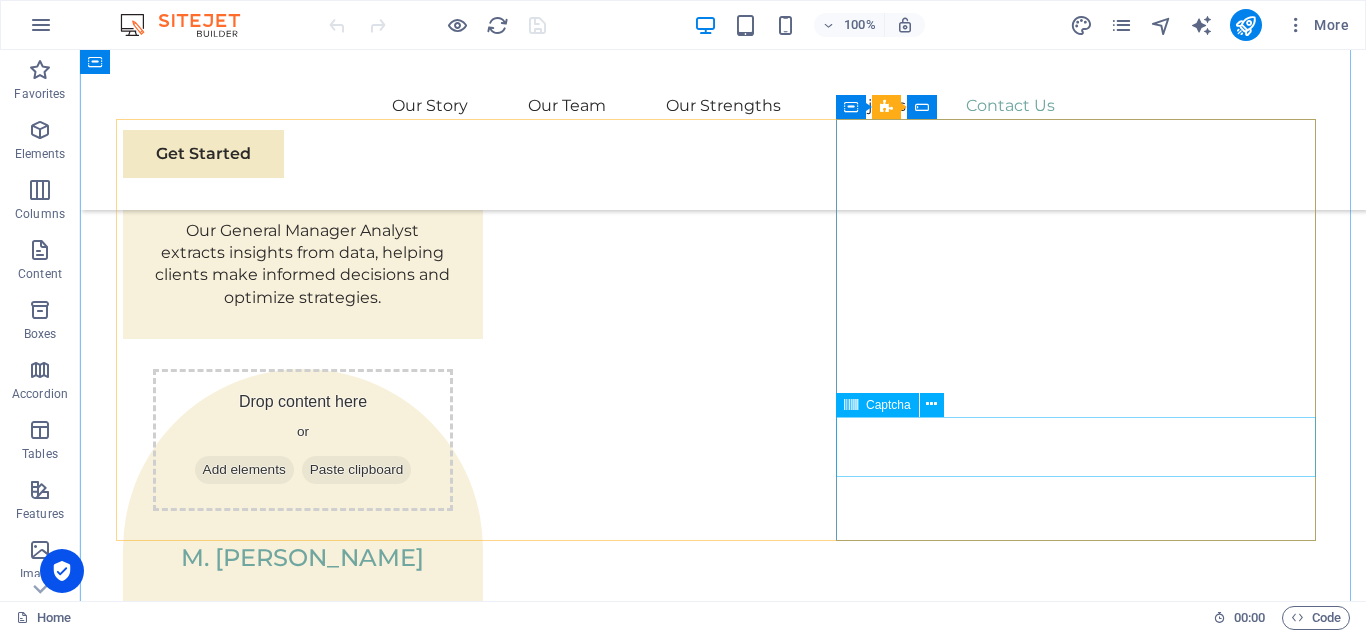 click on "Captcha" at bounding box center (888, 405) 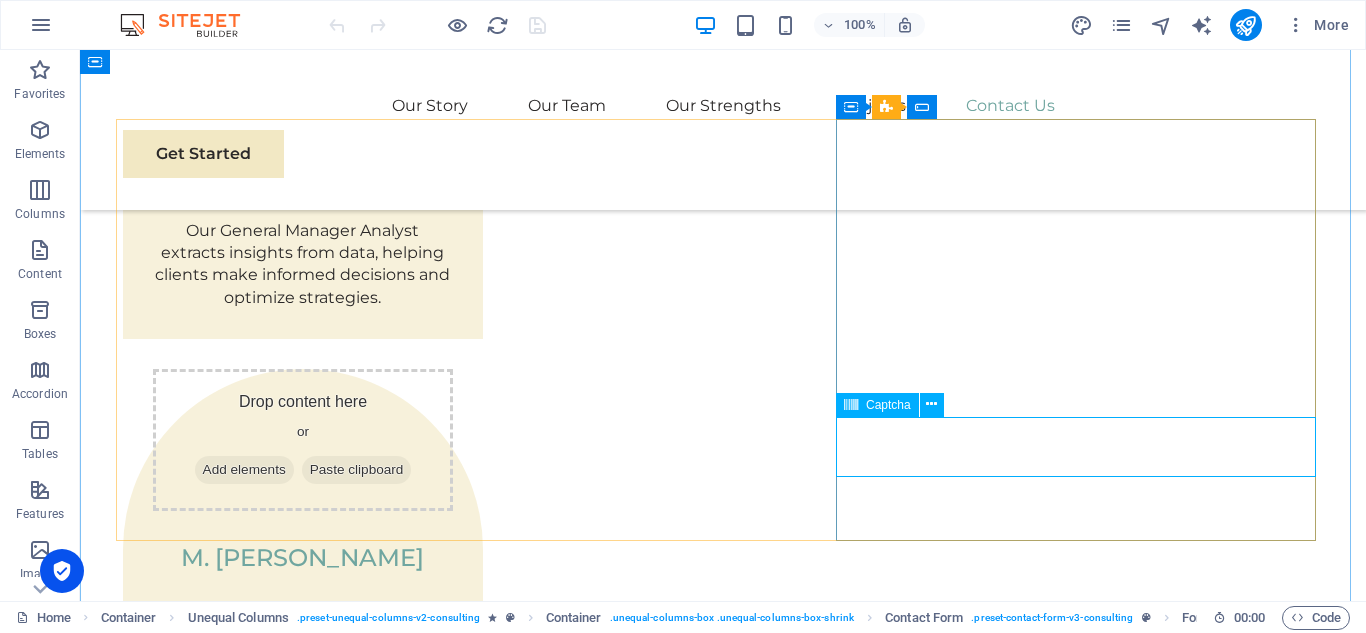 click on "Unreadable? Regenerate" at bounding box center (723, 3552) 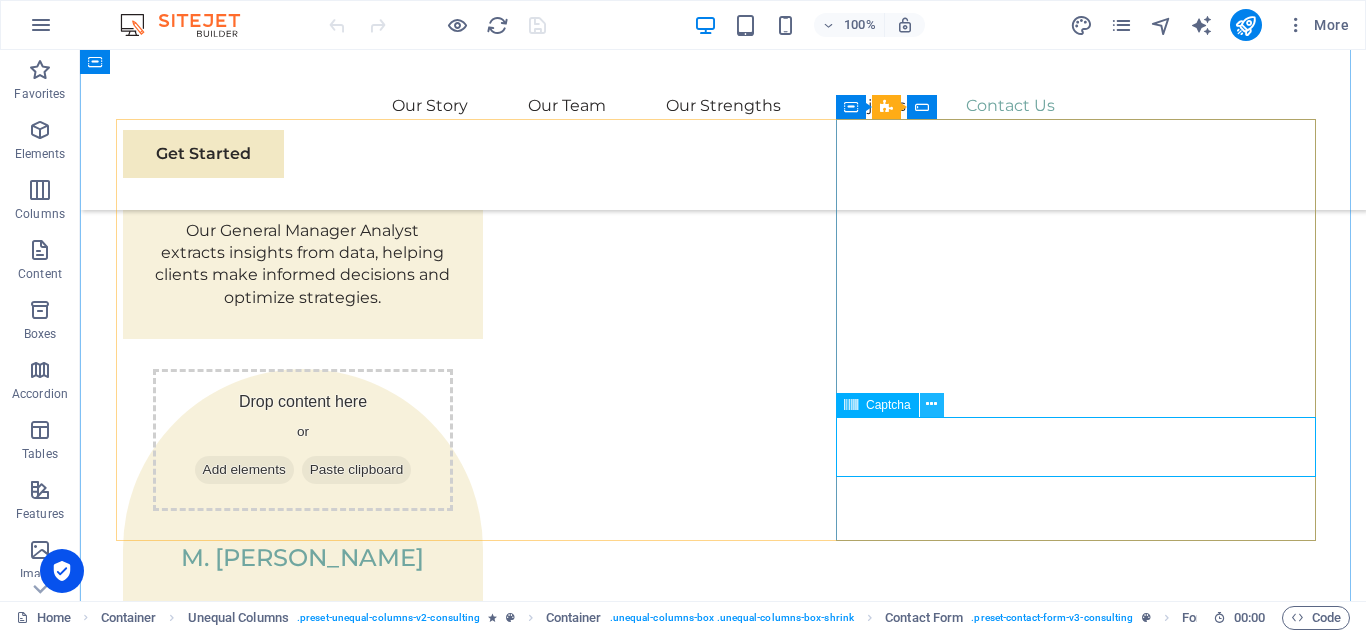 click at bounding box center [931, 404] 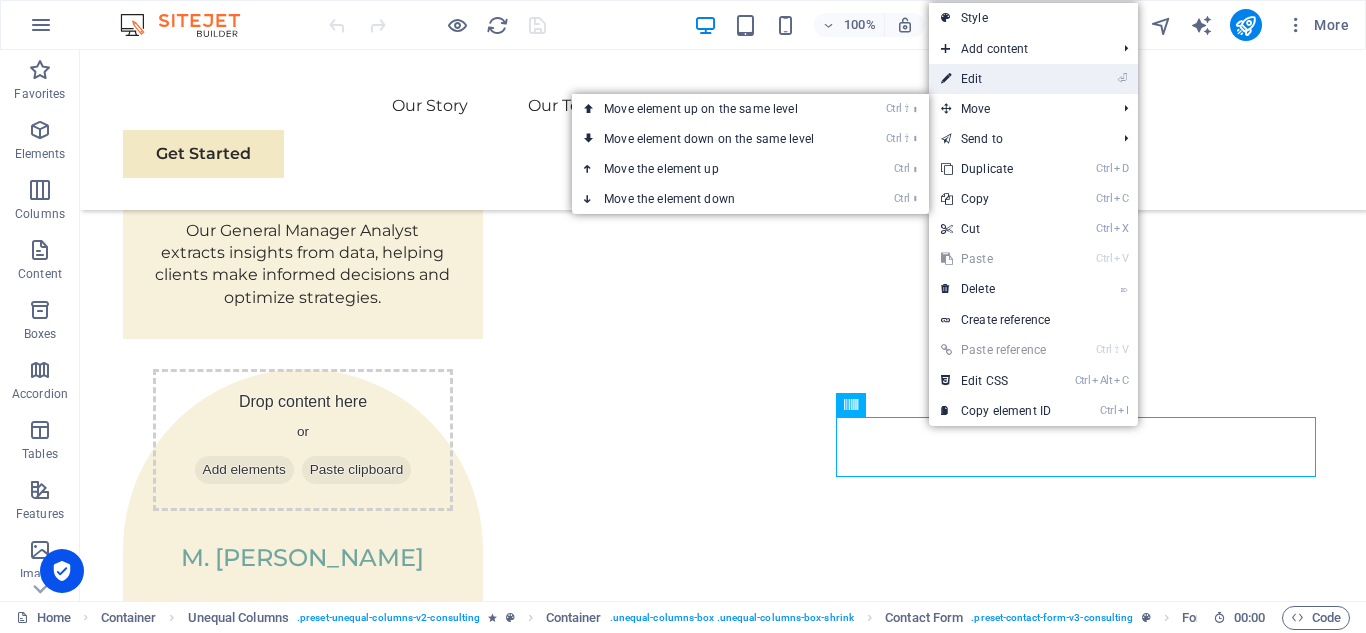 click on "⏎  Edit" at bounding box center [996, 79] 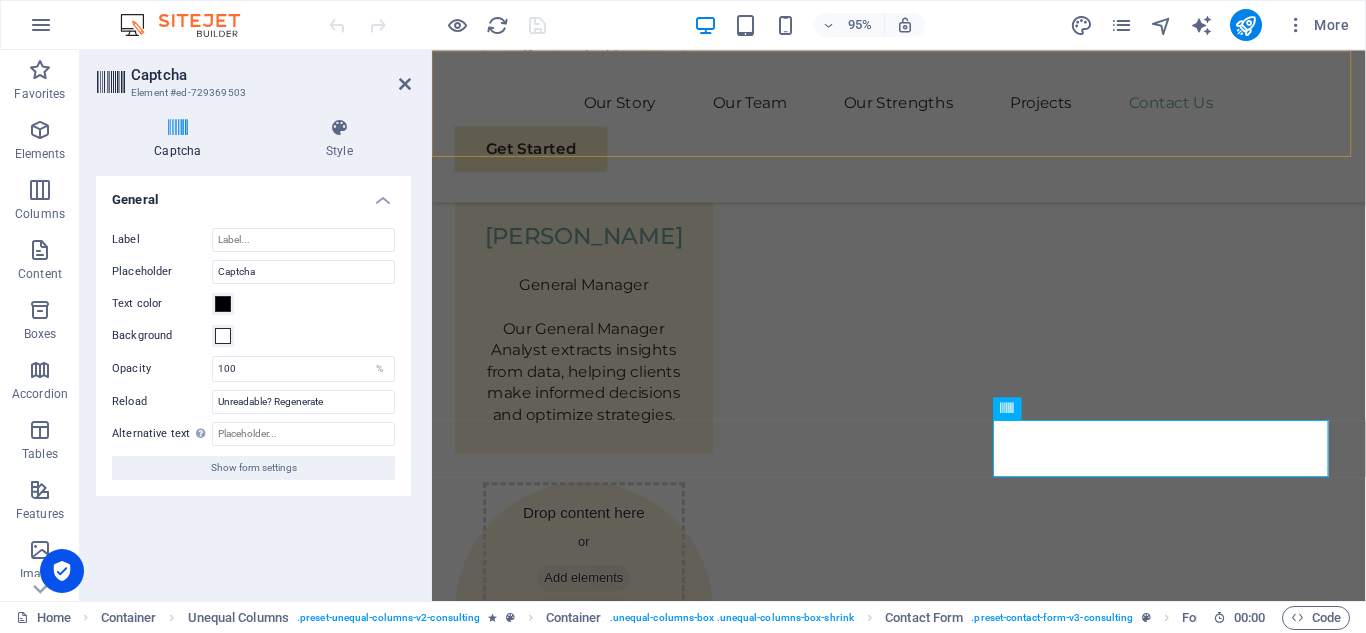 scroll, scrollTop: 6345, scrollLeft: 0, axis: vertical 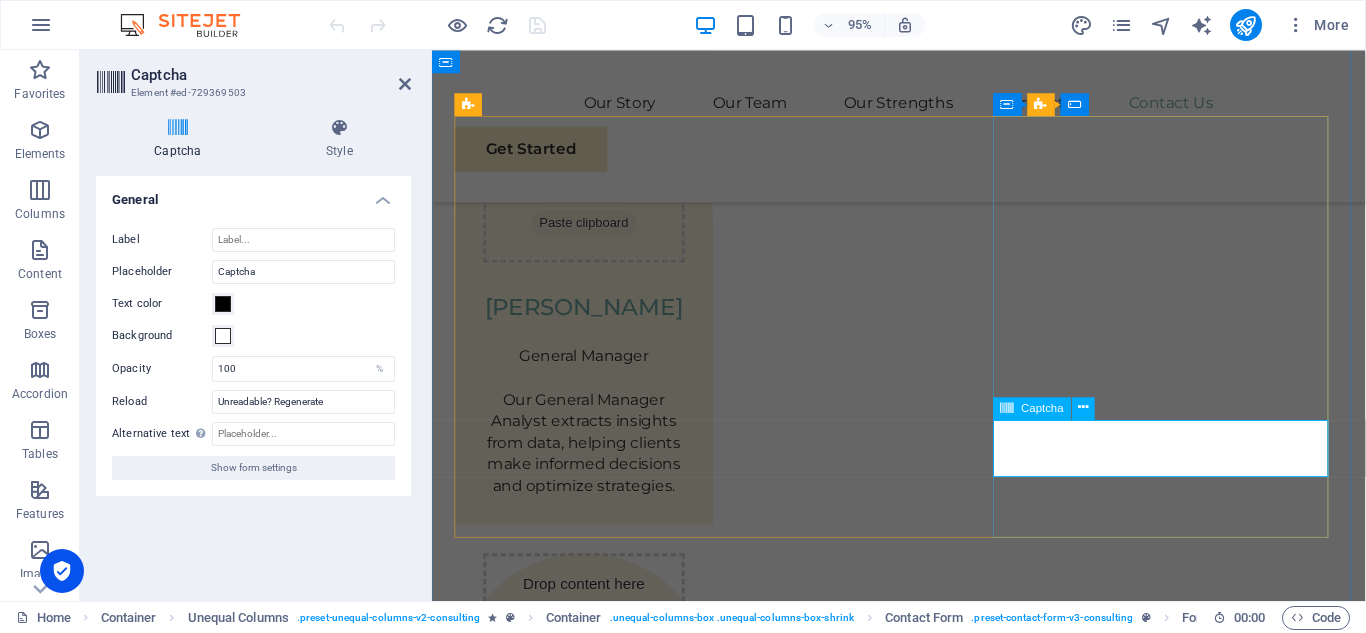 click on "Unreadable? Regenerate" at bounding box center [923, 3775] 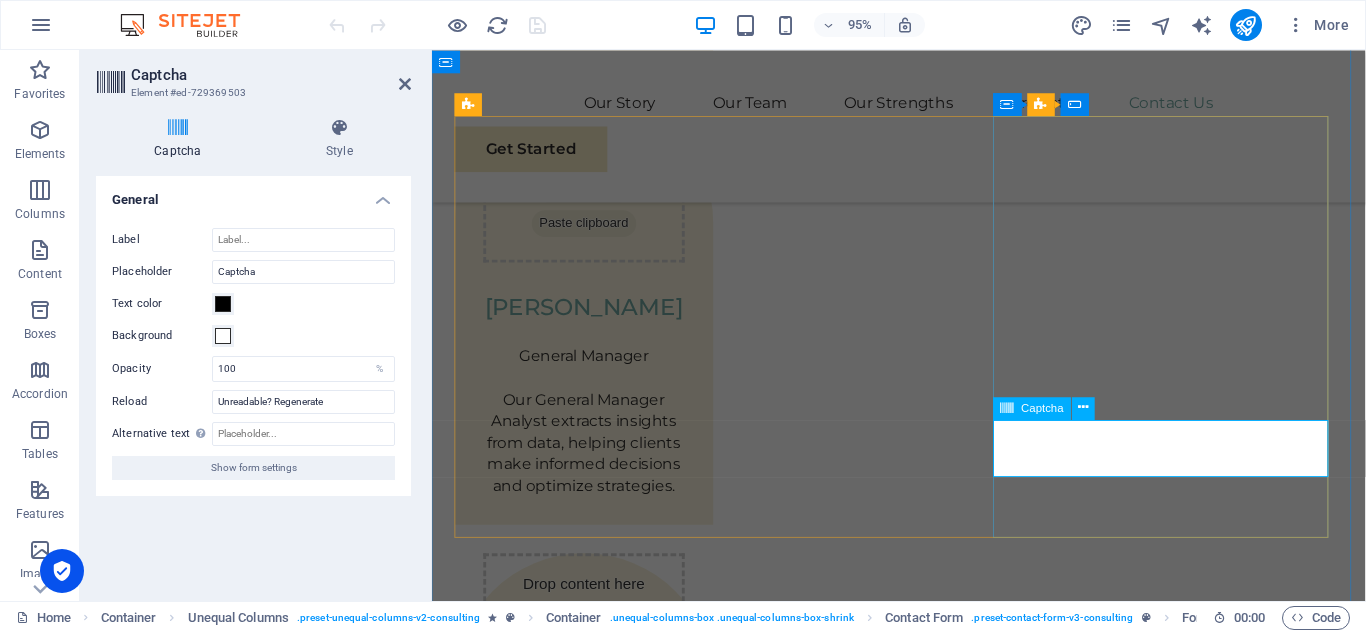 click on "Unreadable? Regenerate" at bounding box center (923, 3775) 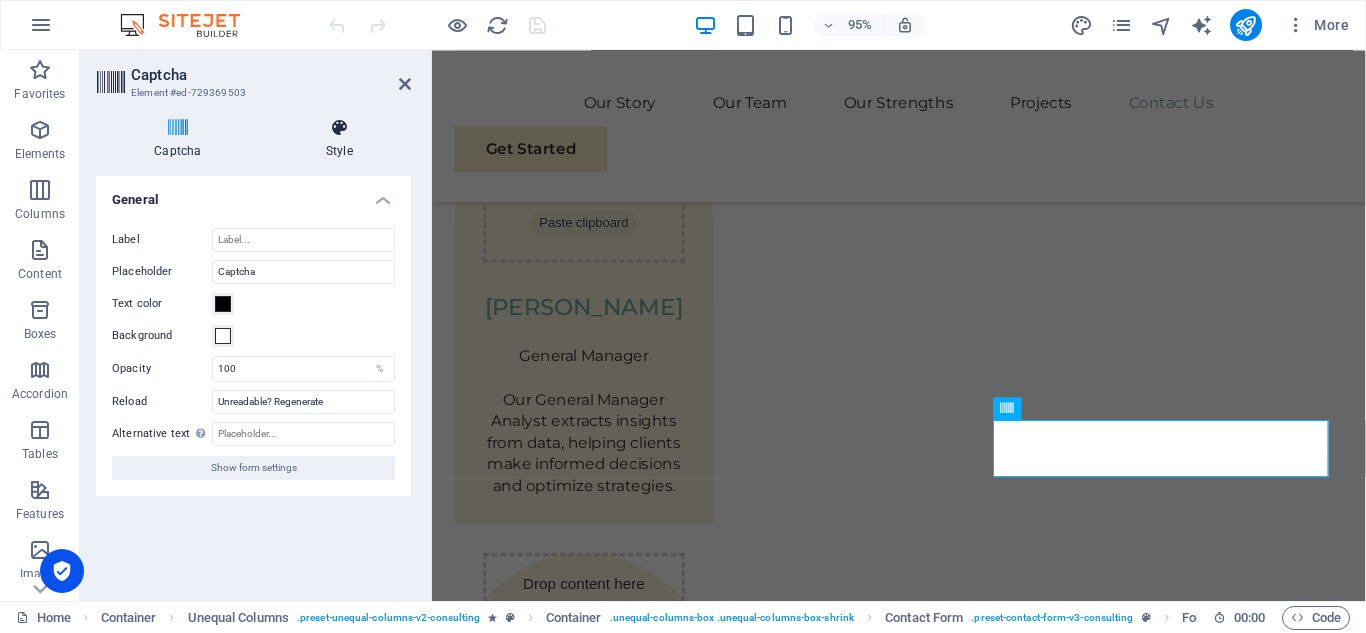 click on "Style" at bounding box center [339, 139] 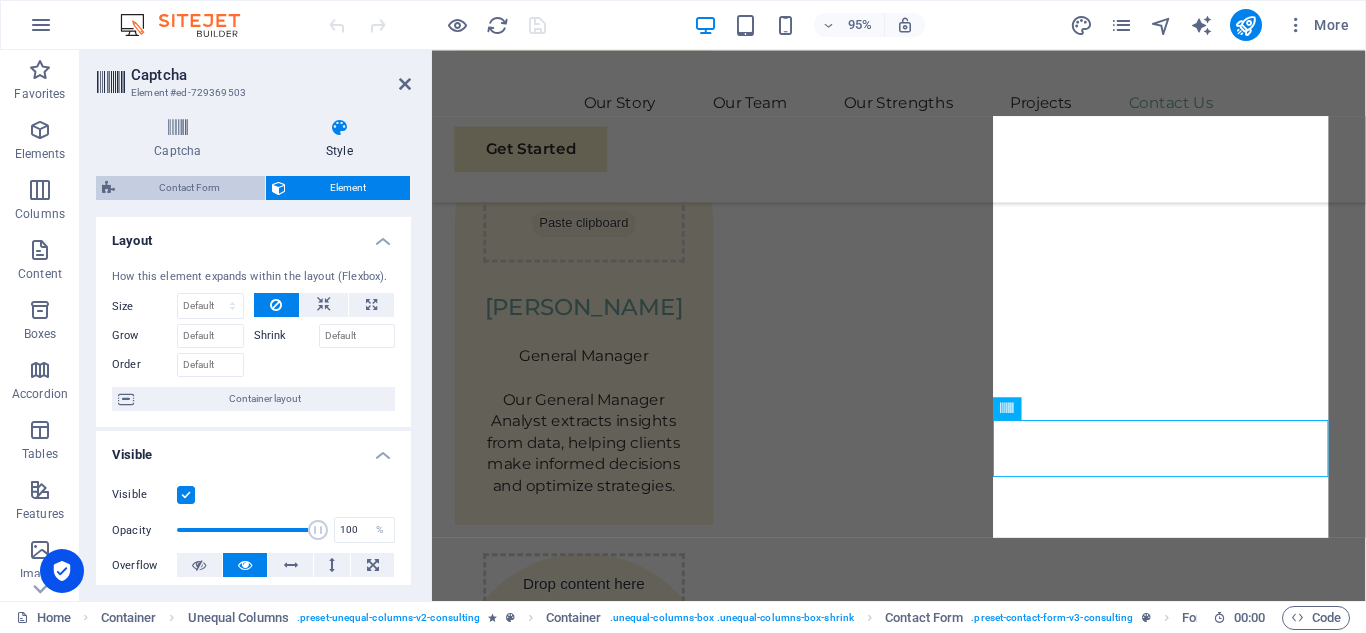 click on "Contact Form" at bounding box center [190, 188] 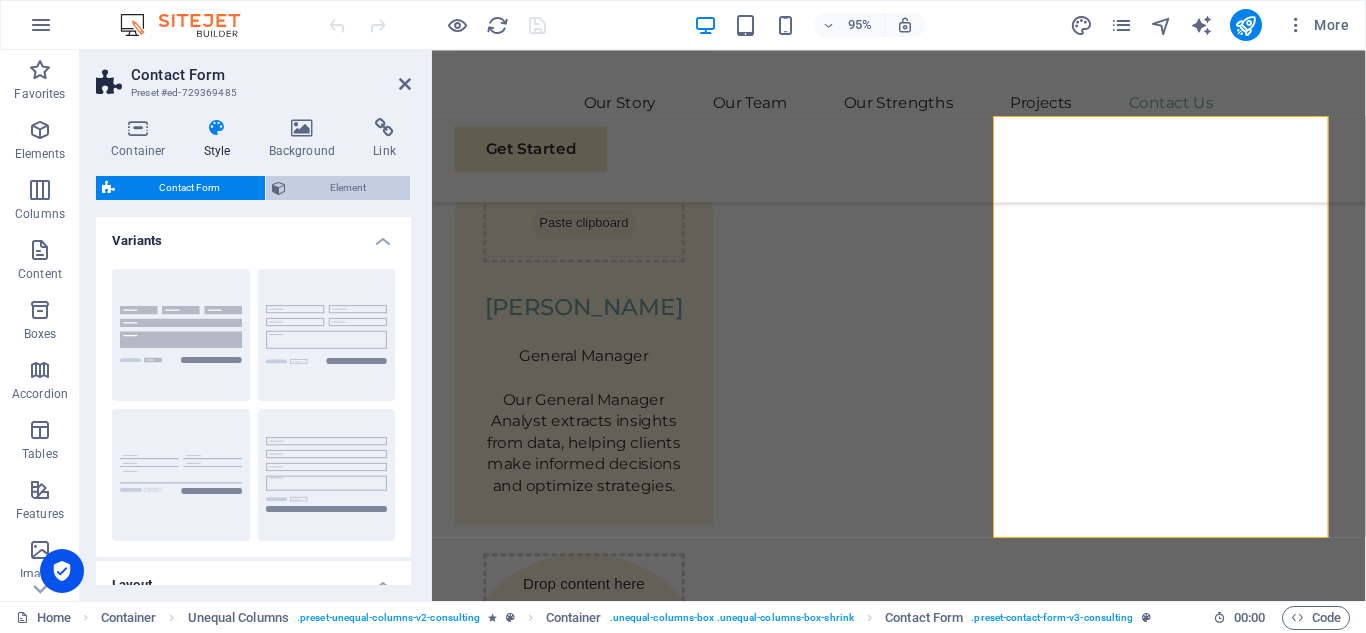 click on "Element" at bounding box center (348, 188) 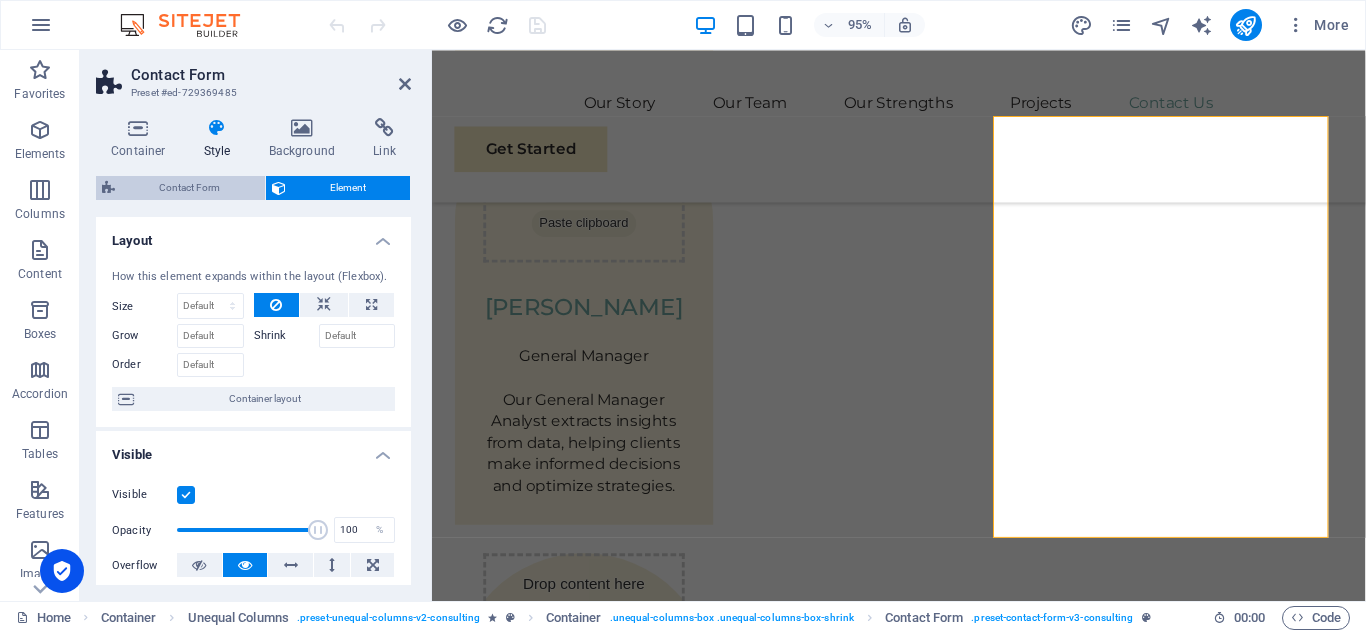 click on "Contact Form" at bounding box center [190, 188] 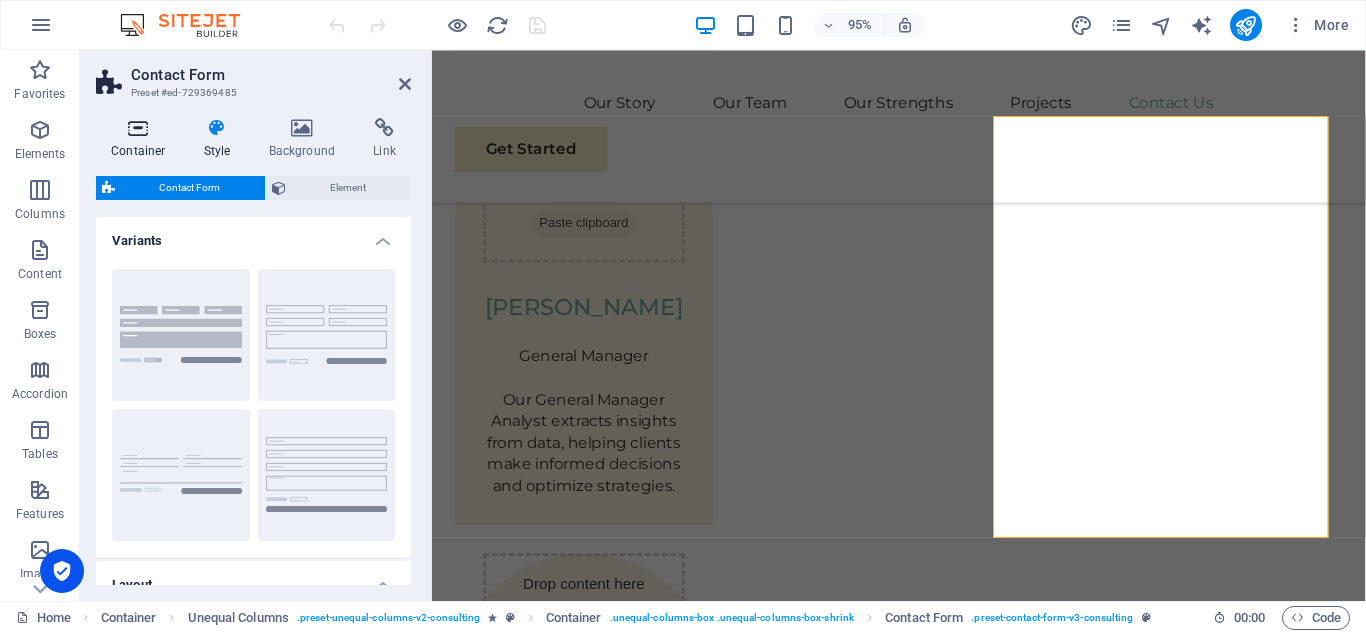 click at bounding box center (138, 128) 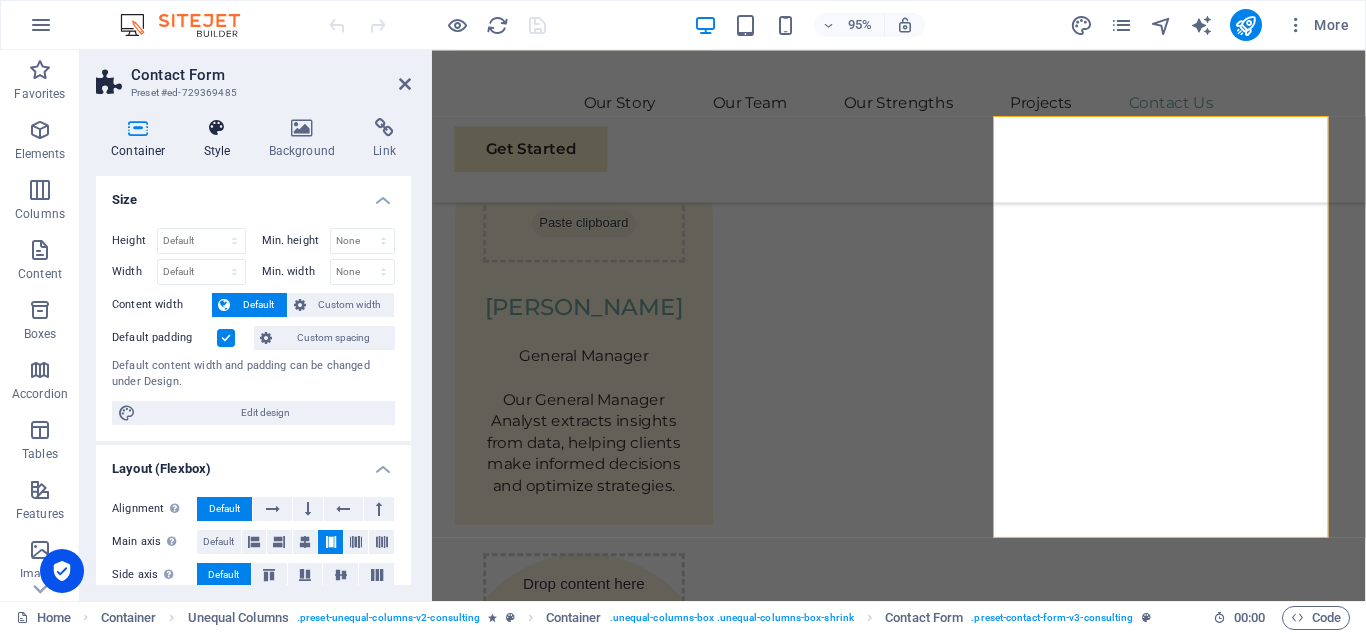 click at bounding box center (217, 128) 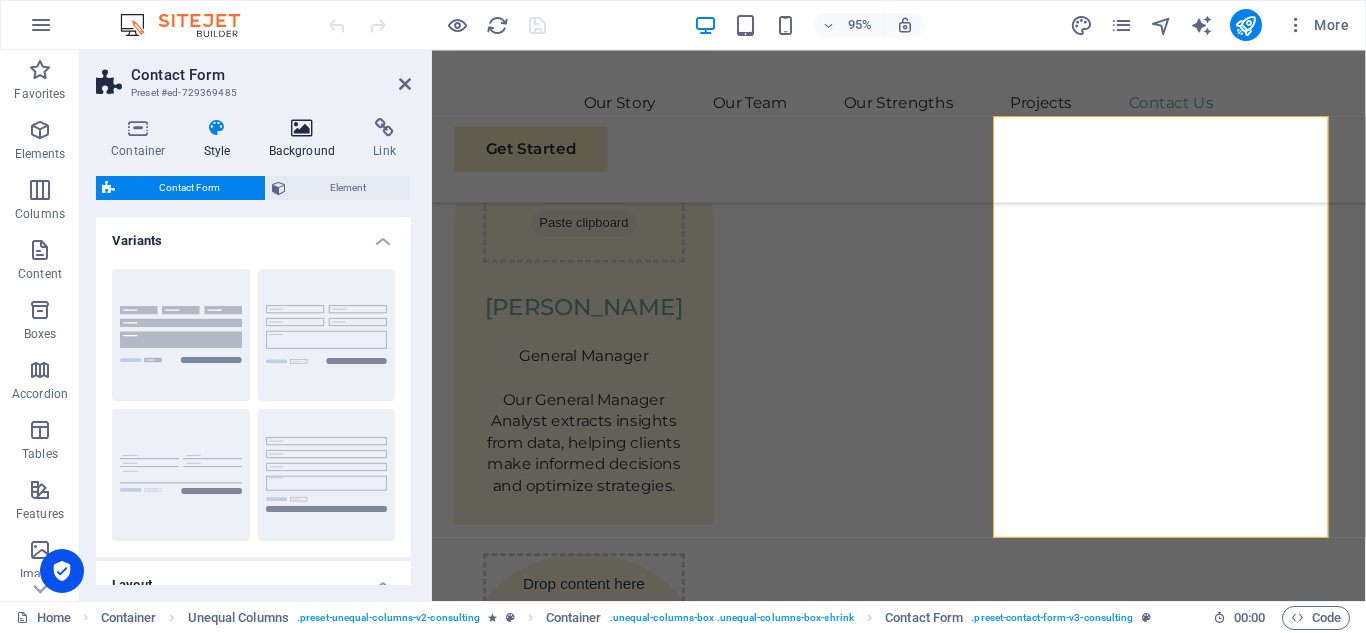 click on "Background" at bounding box center (306, 139) 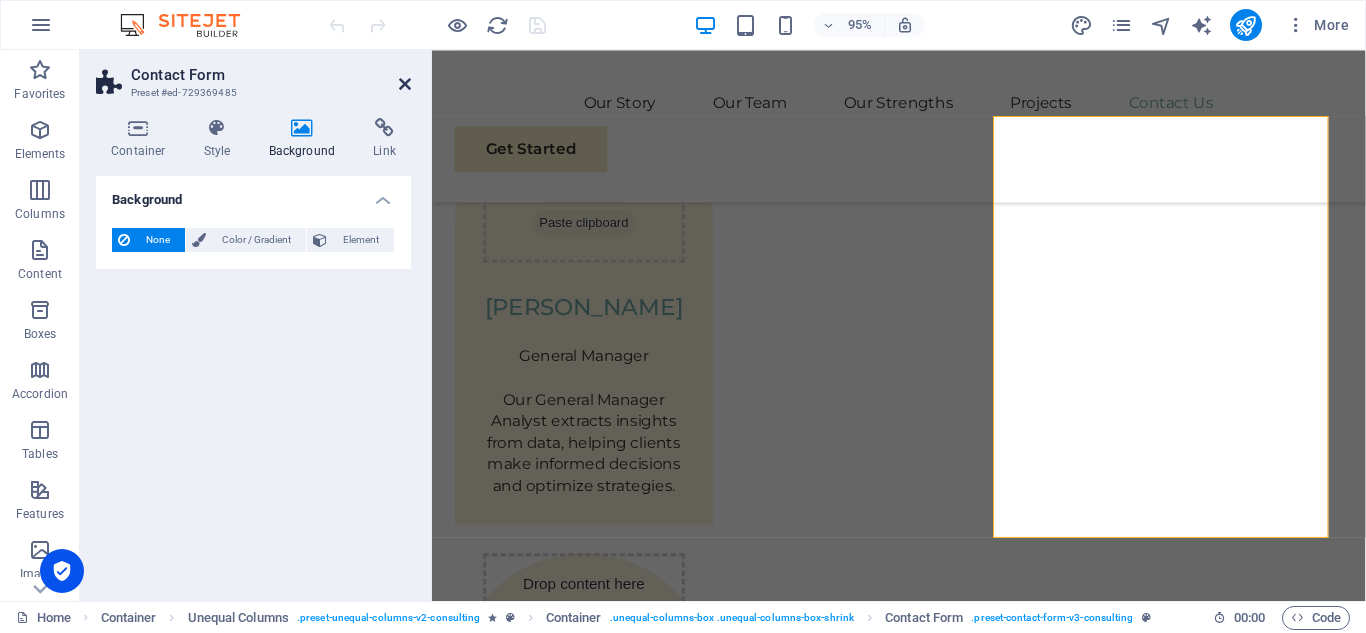 click at bounding box center [405, 84] 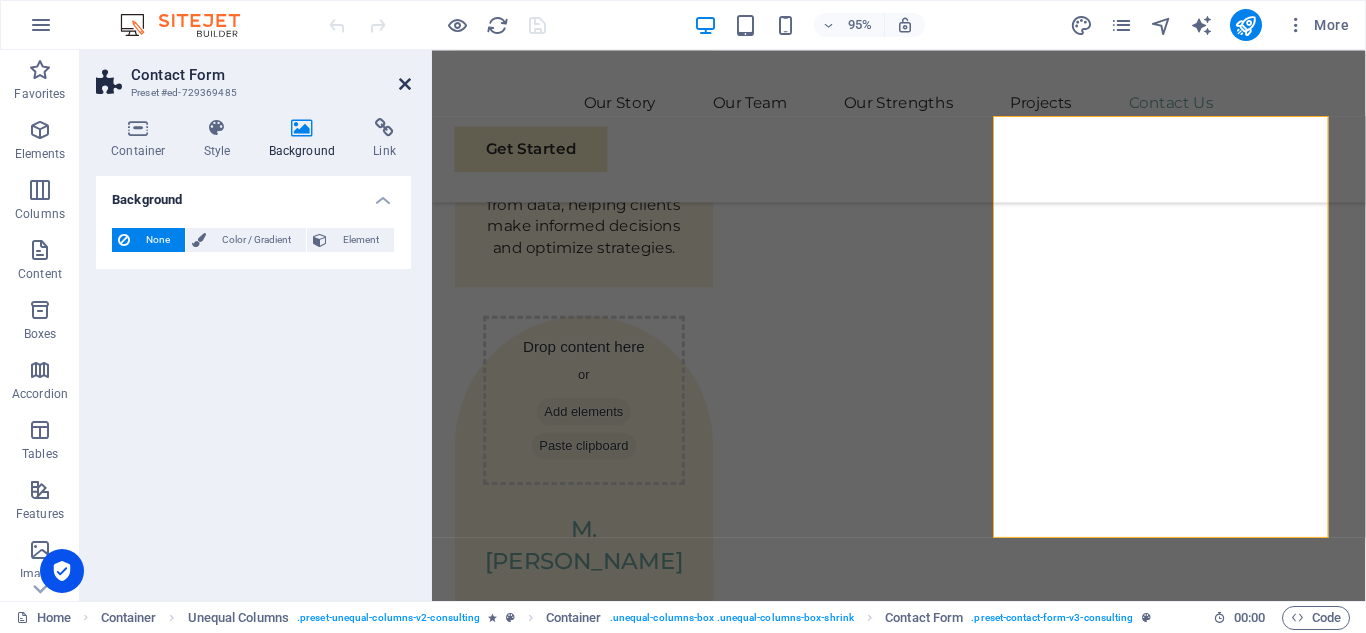 scroll, scrollTop: 6419, scrollLeft: 0, axis: vertical 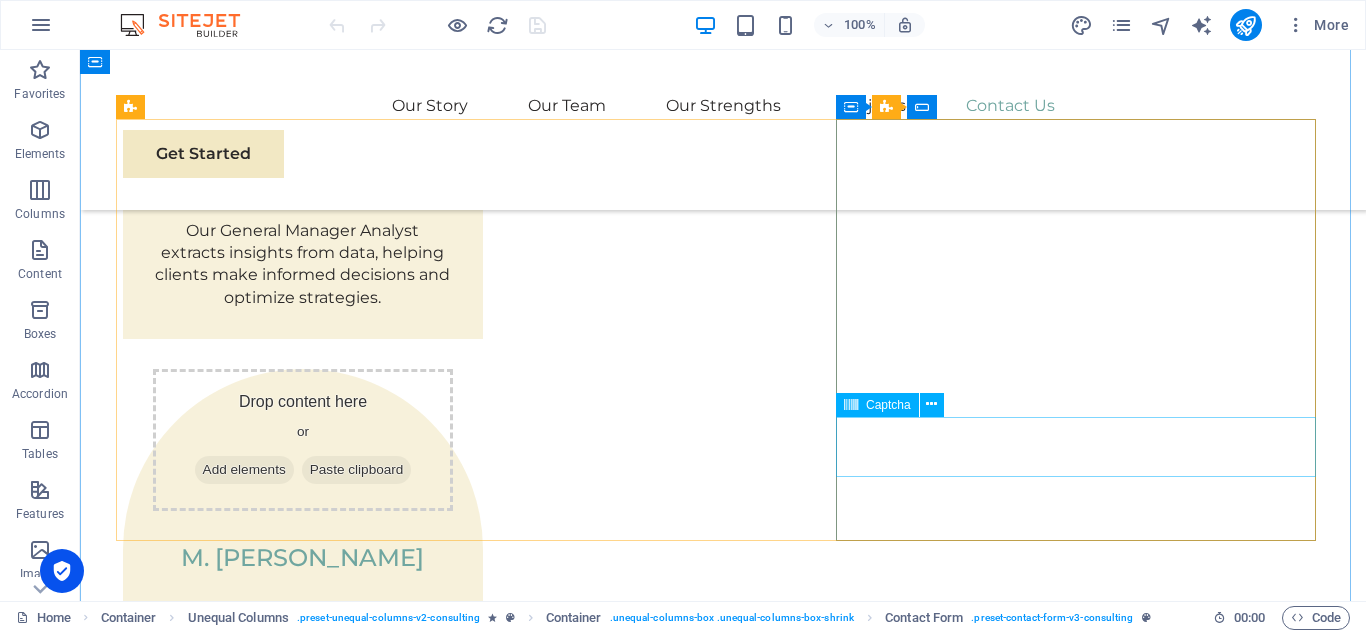 click on "Unreadable? Regenerate" at bounding box center [723, 3552] 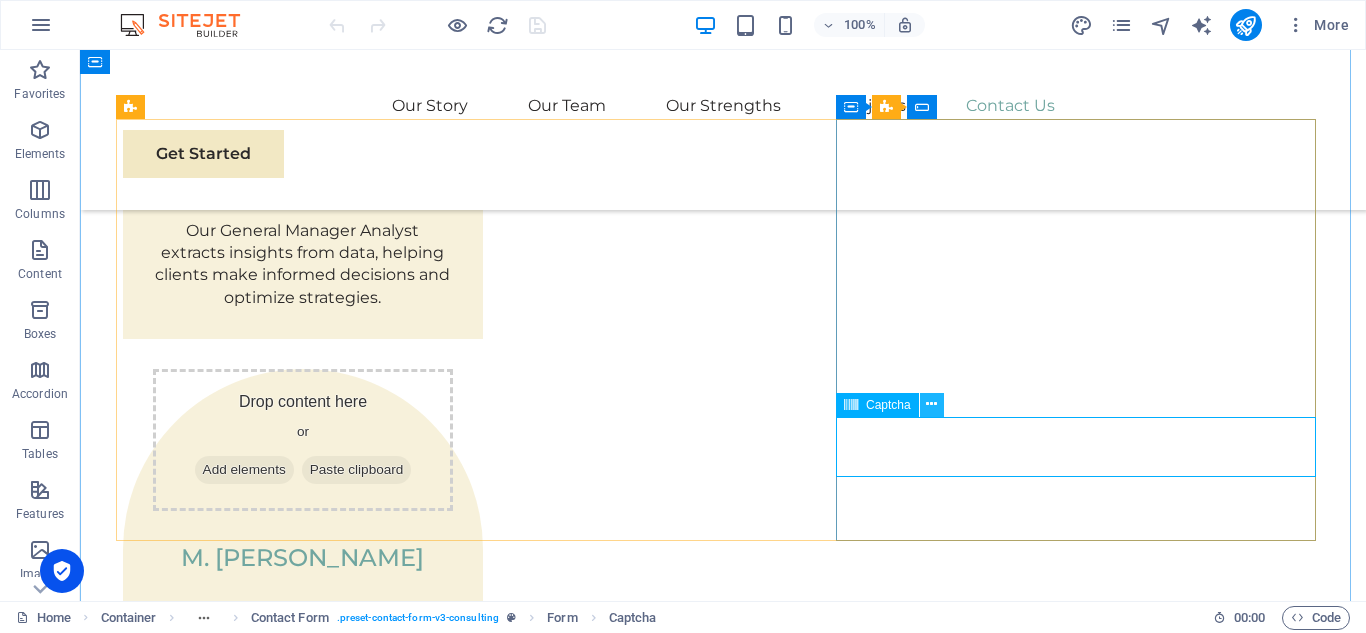 click at bounding box center (931, 404) 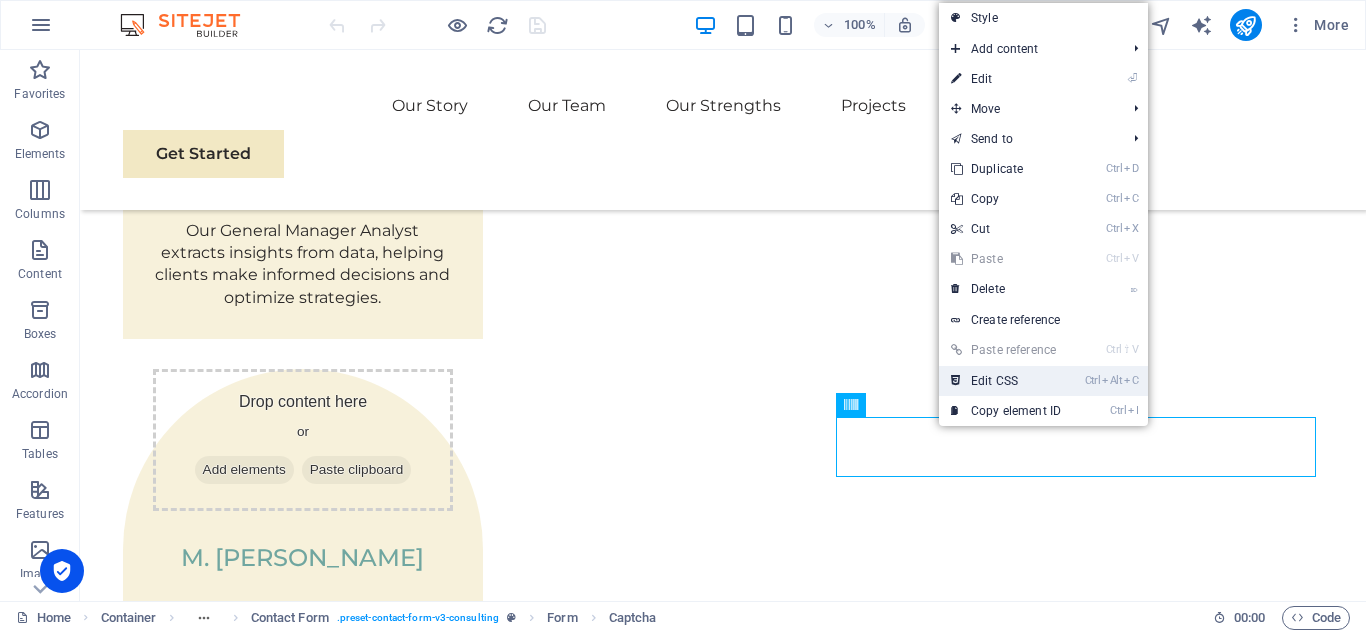 click on "Ctrl Alt C  Edit CSS" at bounding box center [1006, 381] 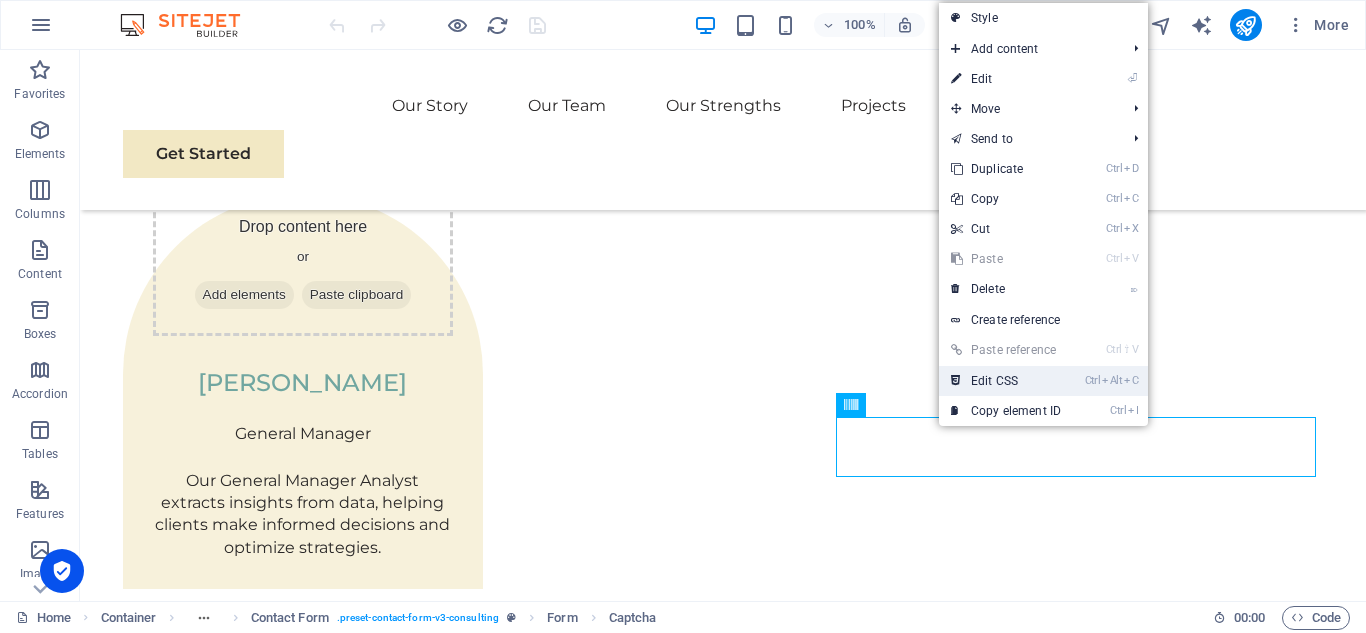 scroll, scrollTop: 6725, scrollLeft: 0, axis: vertical 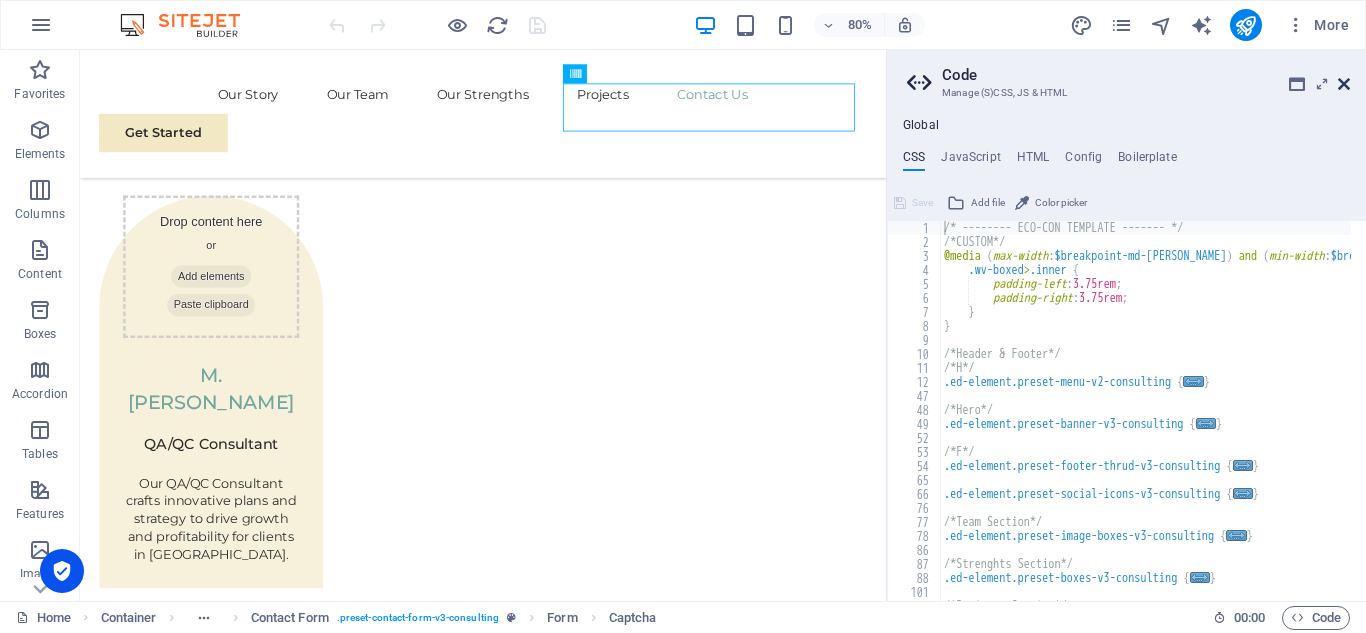 click at bounding box center (1344, 84) 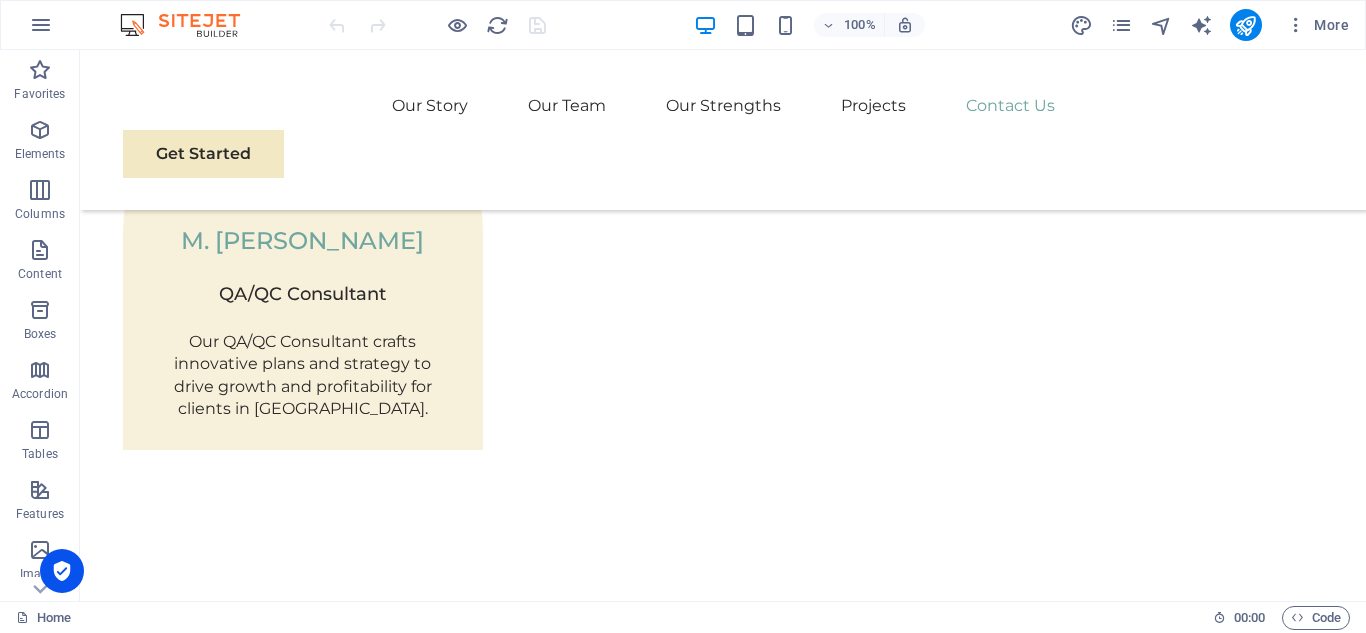 scroll, scrollTop: 6361, scrollLeft: 0, axis: vertical 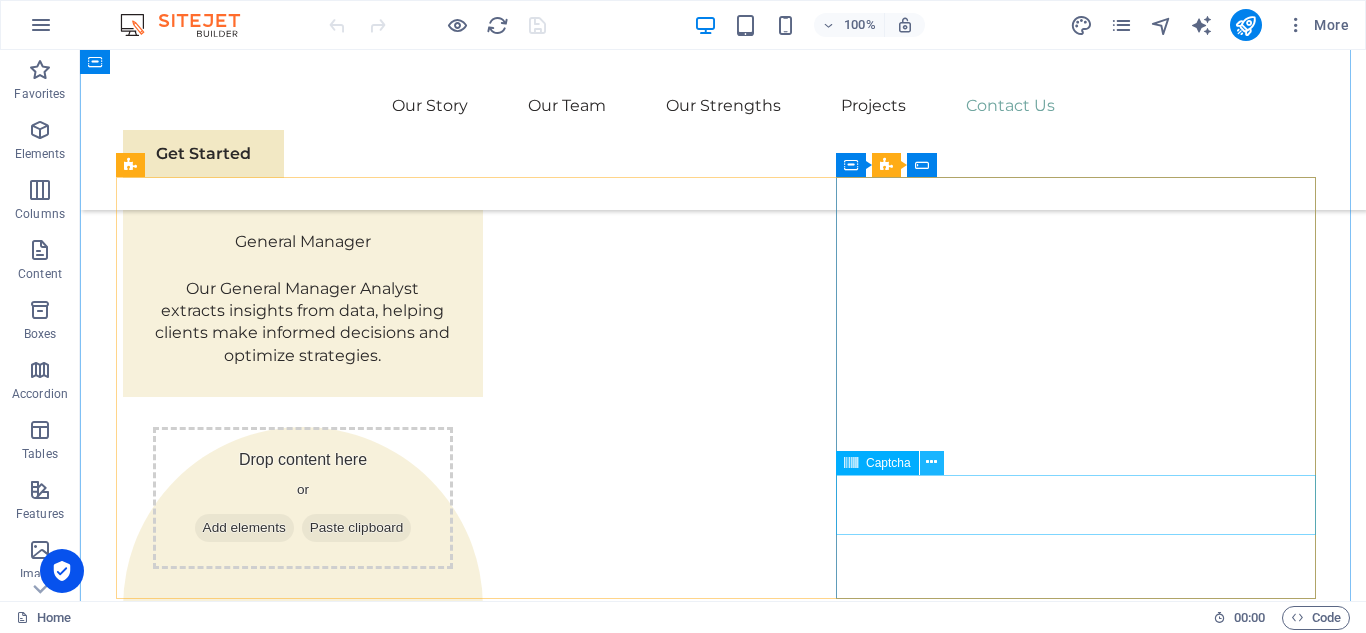 click at bounding box center (932, 463) 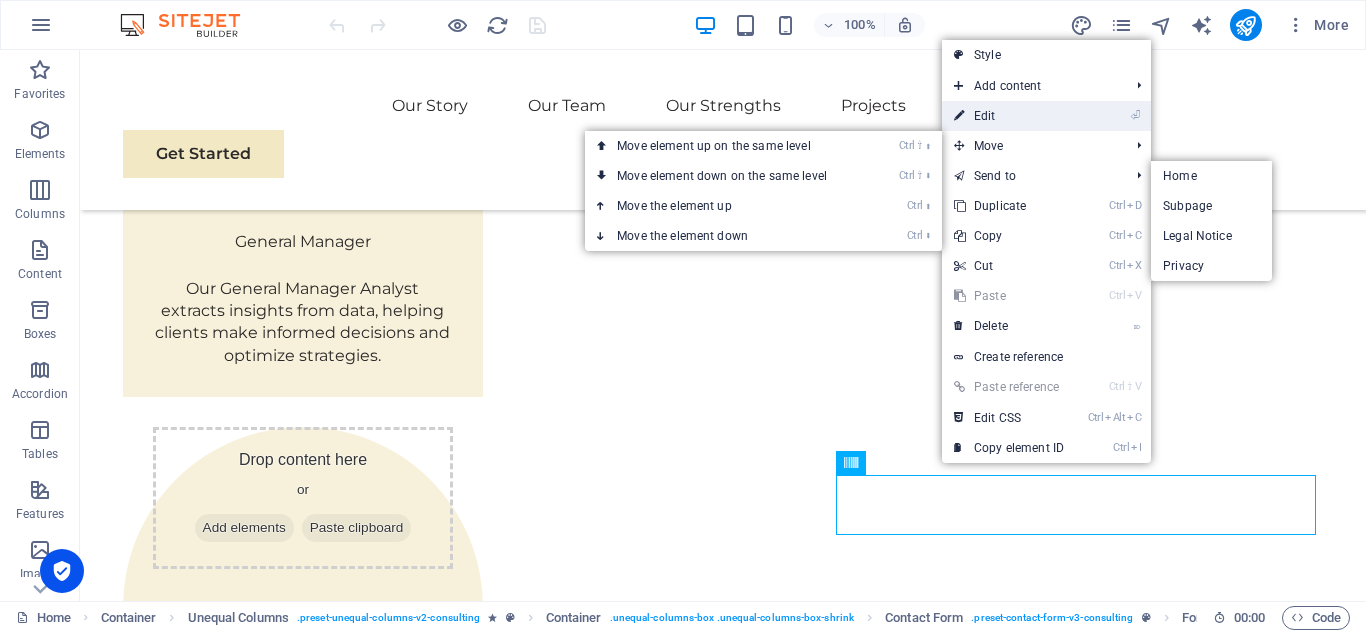 click on "⏎  Edit" at bounding box center (1009, 116) 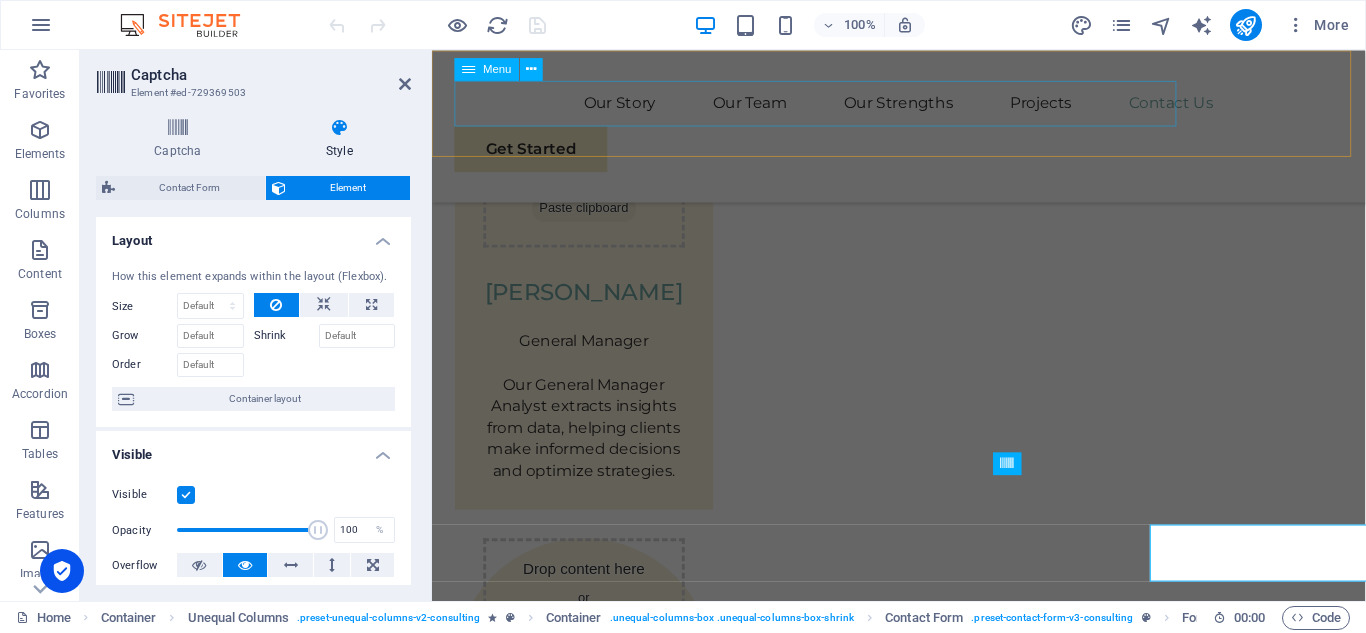 scroll, scrollTop: 6287, scrollLeft: 0, axis: vertical 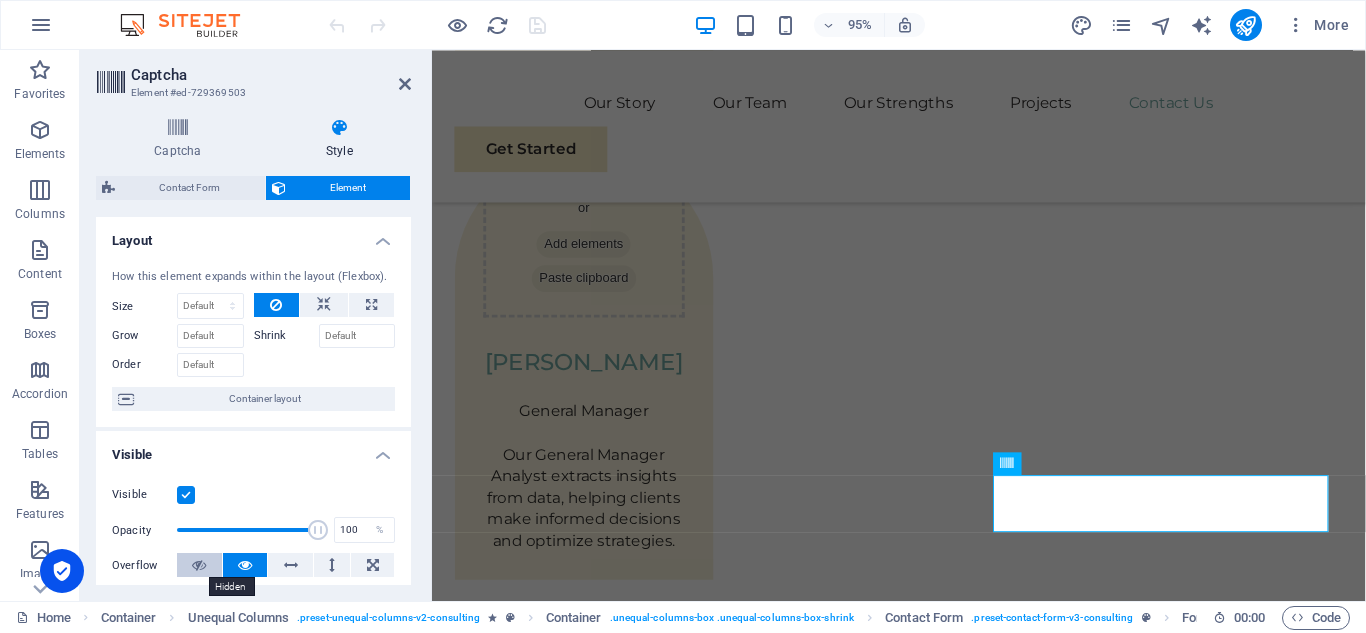 click at bounding box center (199, 565) 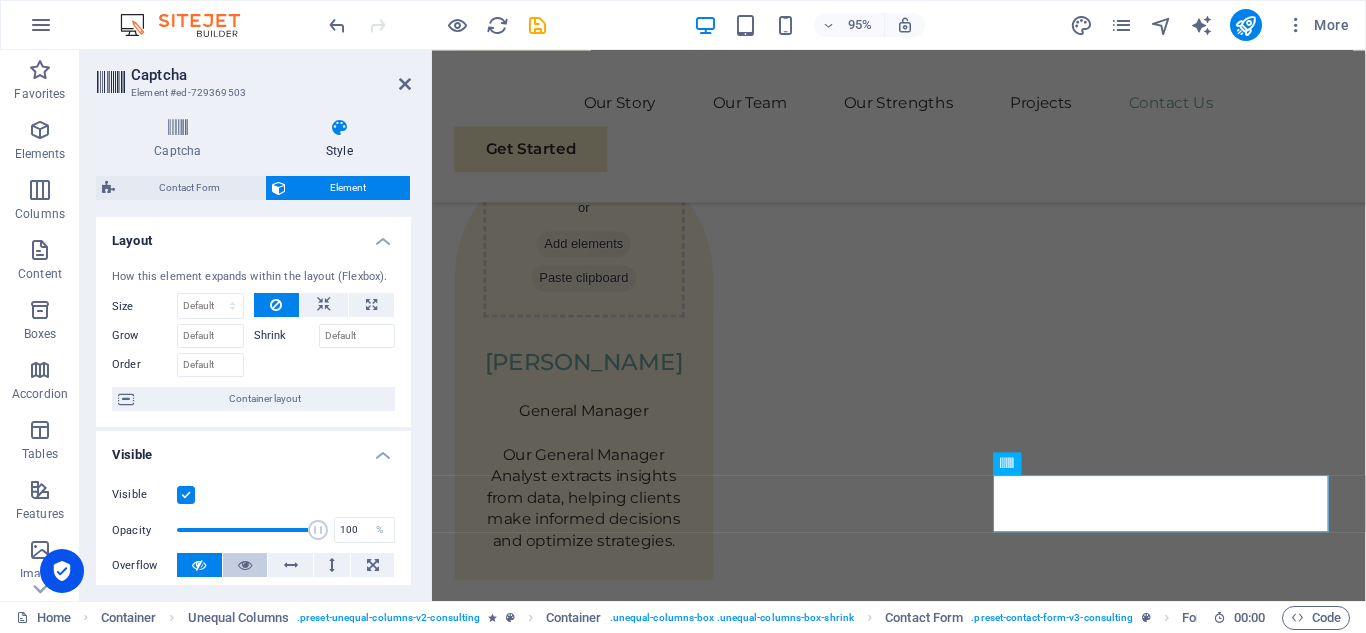 click at bounding box center [245, 565] 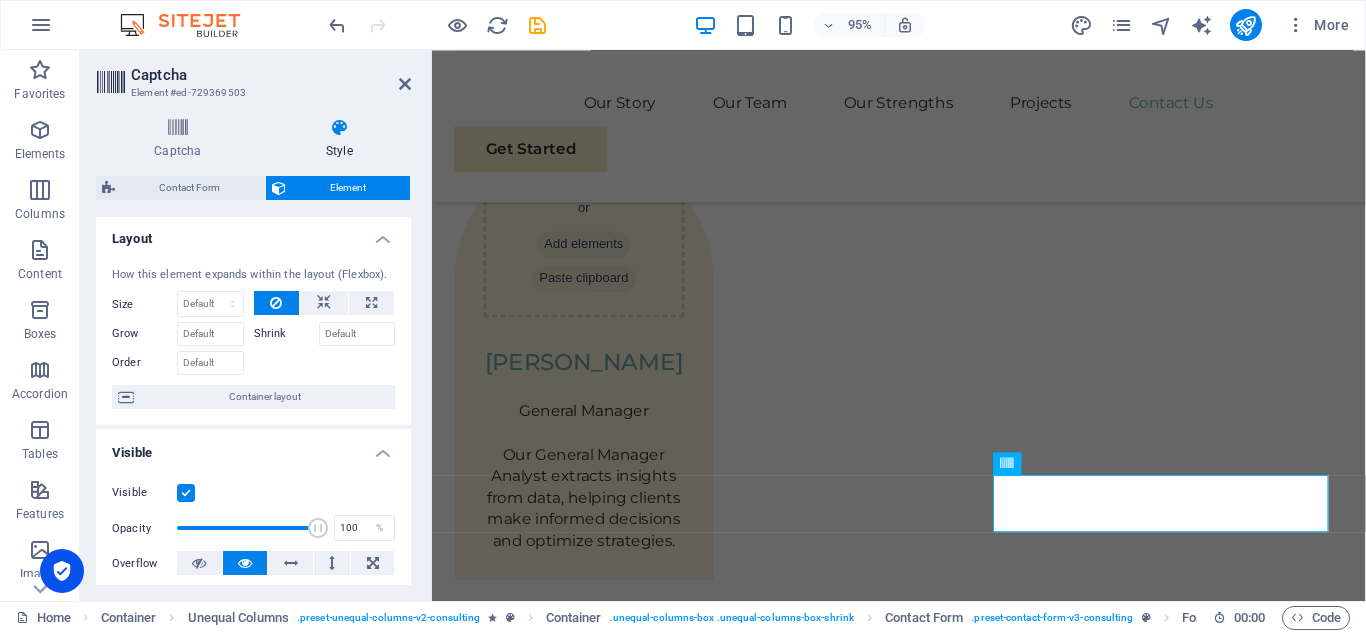 scroll, scrollTop: 0, scrollLeft: 0, axis: both 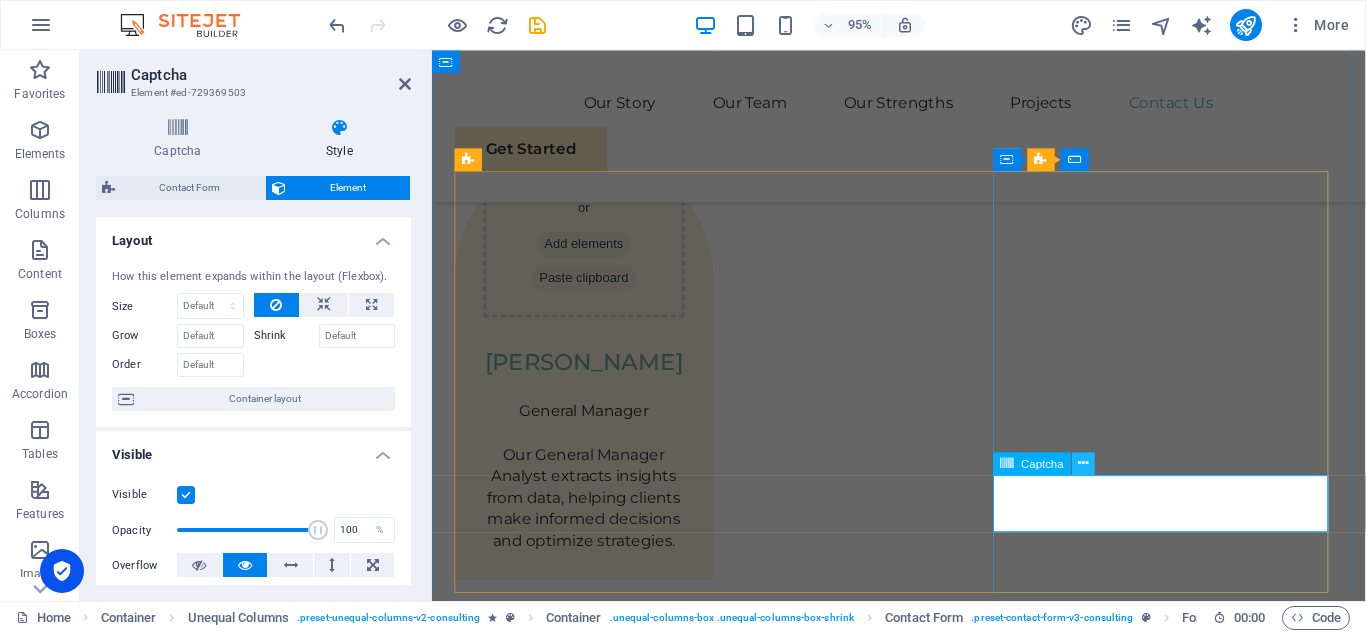 click at bounding box center (1084, 463) 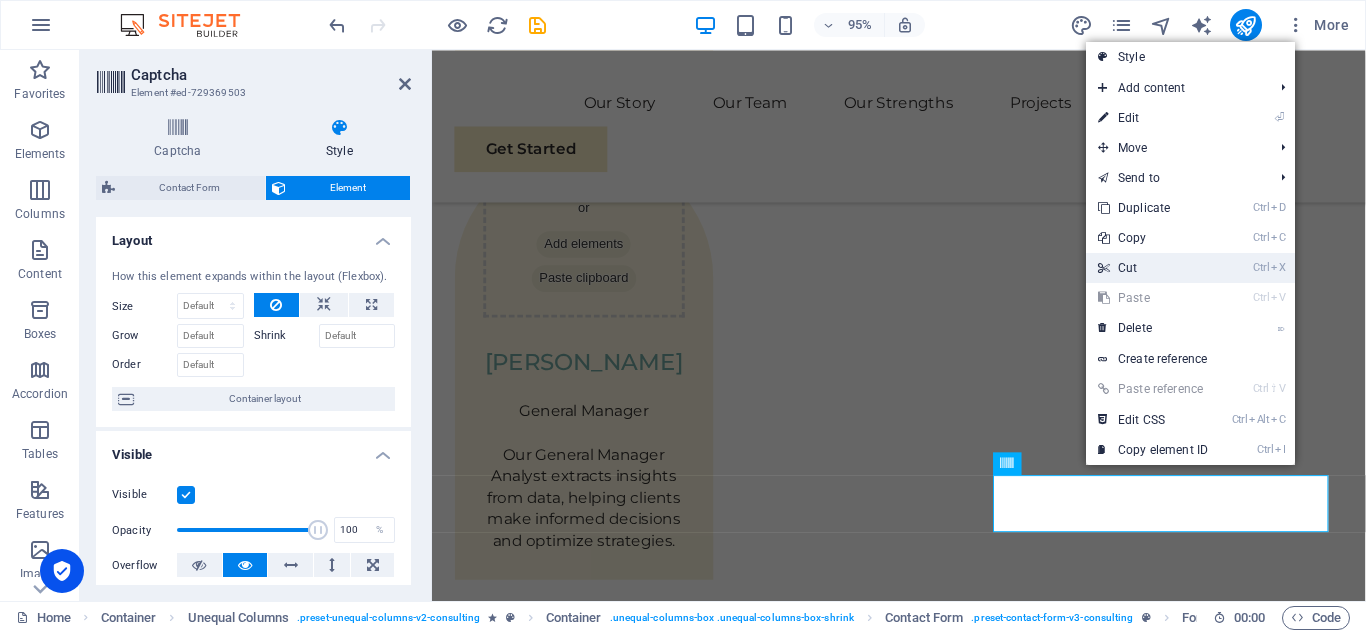 click on "Ctrl X  Cut" at bounding box center (1153, 268) 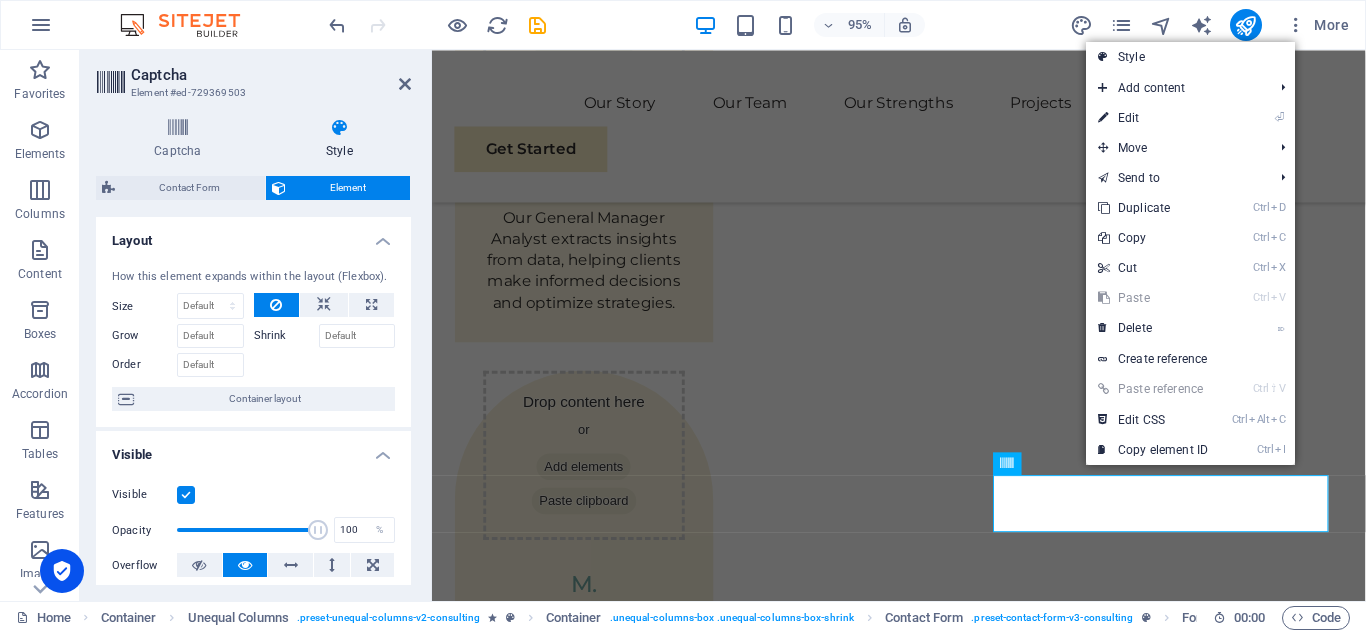 scroll, scrollTop: 6361, scrollLeft: 0, axis: vertical 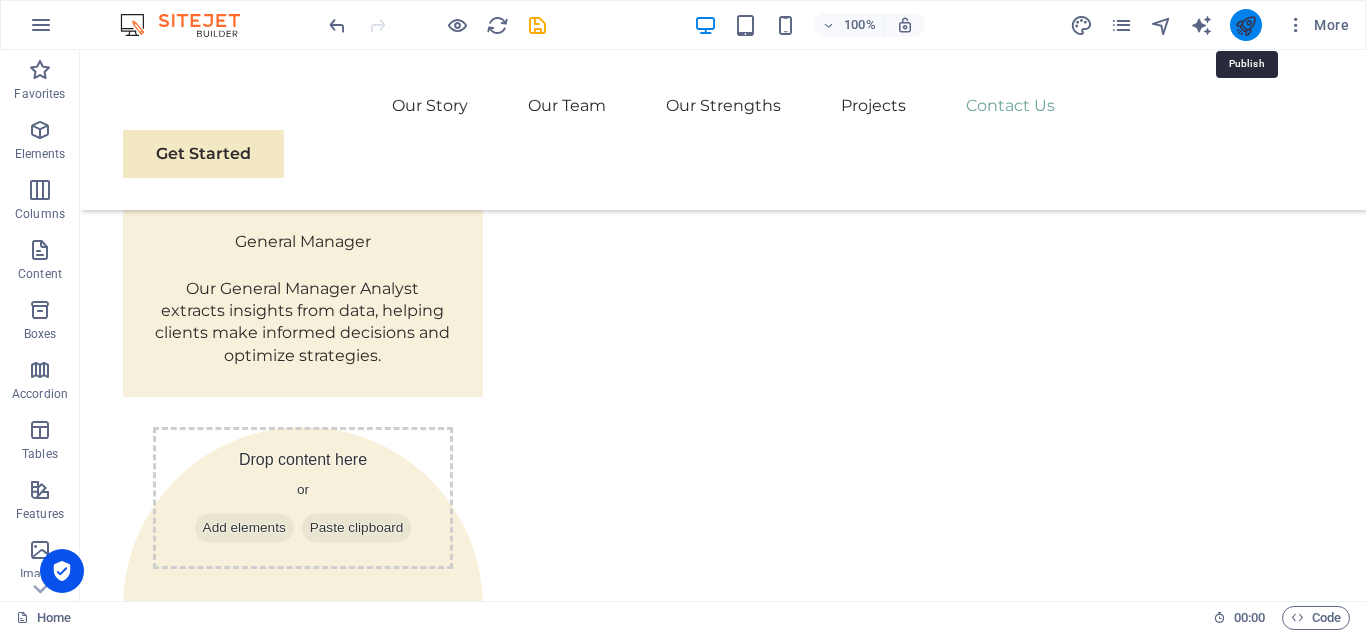 click at bounding box center (1245, 25) 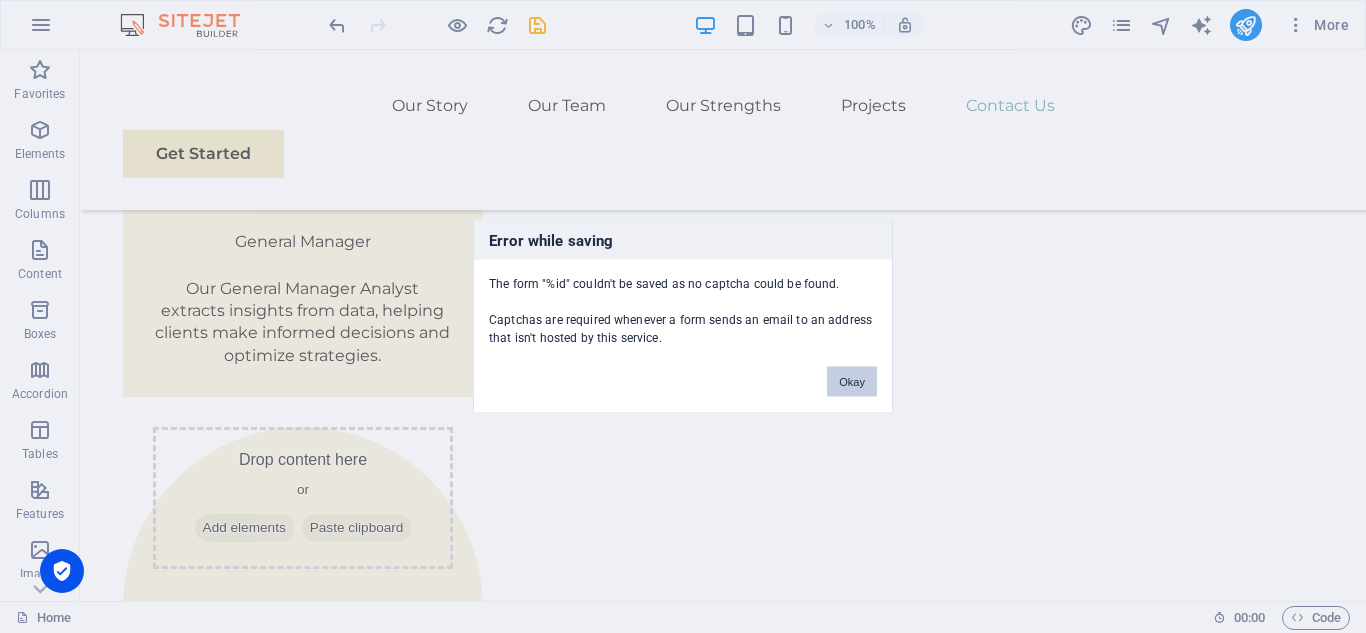 click on "Okay" at bounding box center [852, 381] 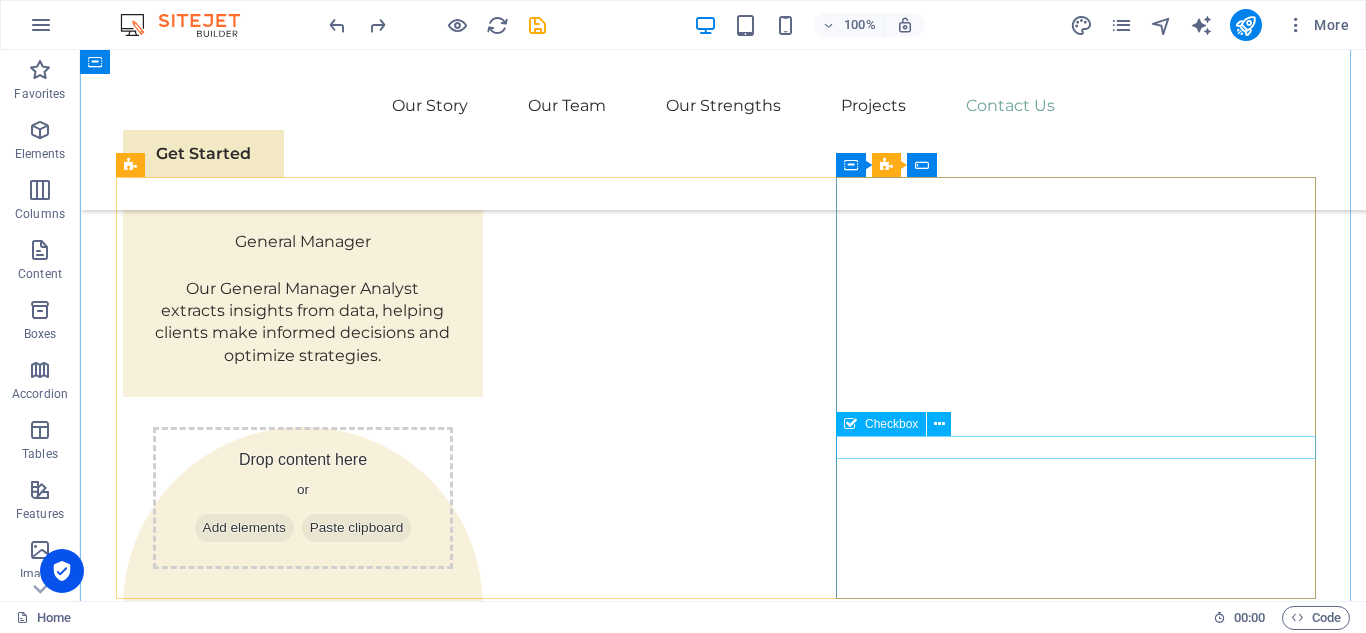 click on "I have read and understand the privacy policy." at bounding box center [723, 3552] 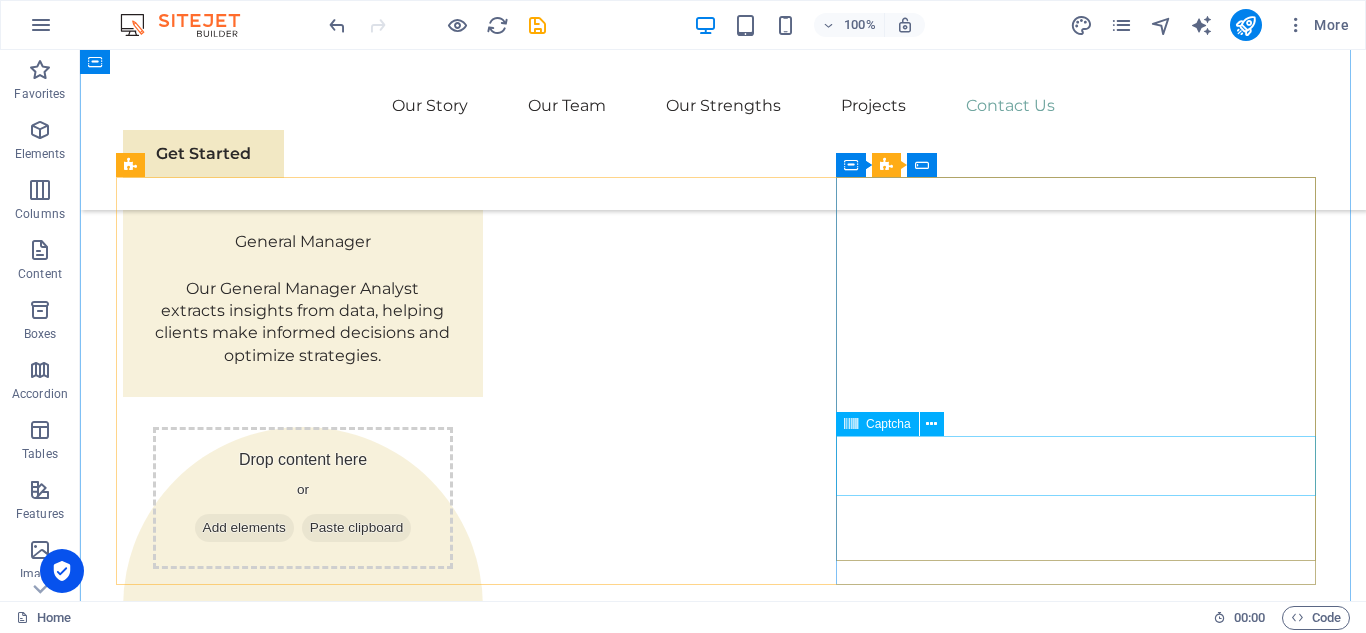 click on "Captcha" at bounding box center [888, 424] 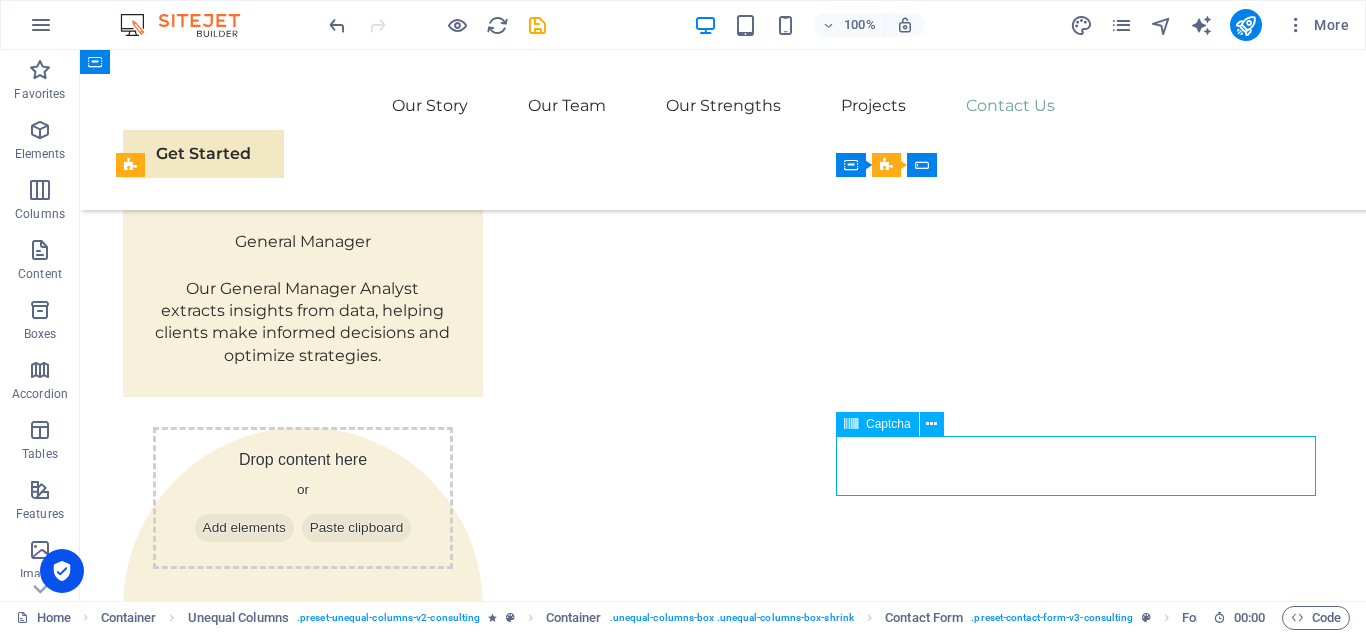 click on "Captcha" at bounding box center (888, 424) 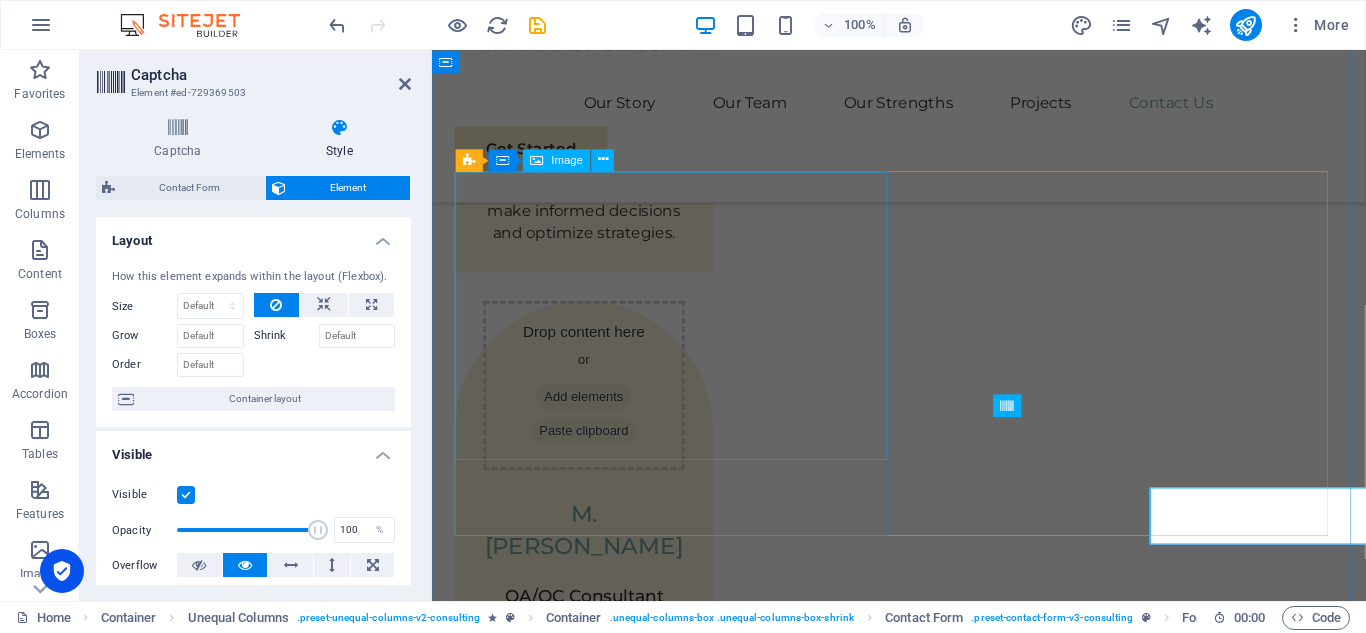scroll, scrollTop: 6287, scrollLeft: 0, axis: vertical 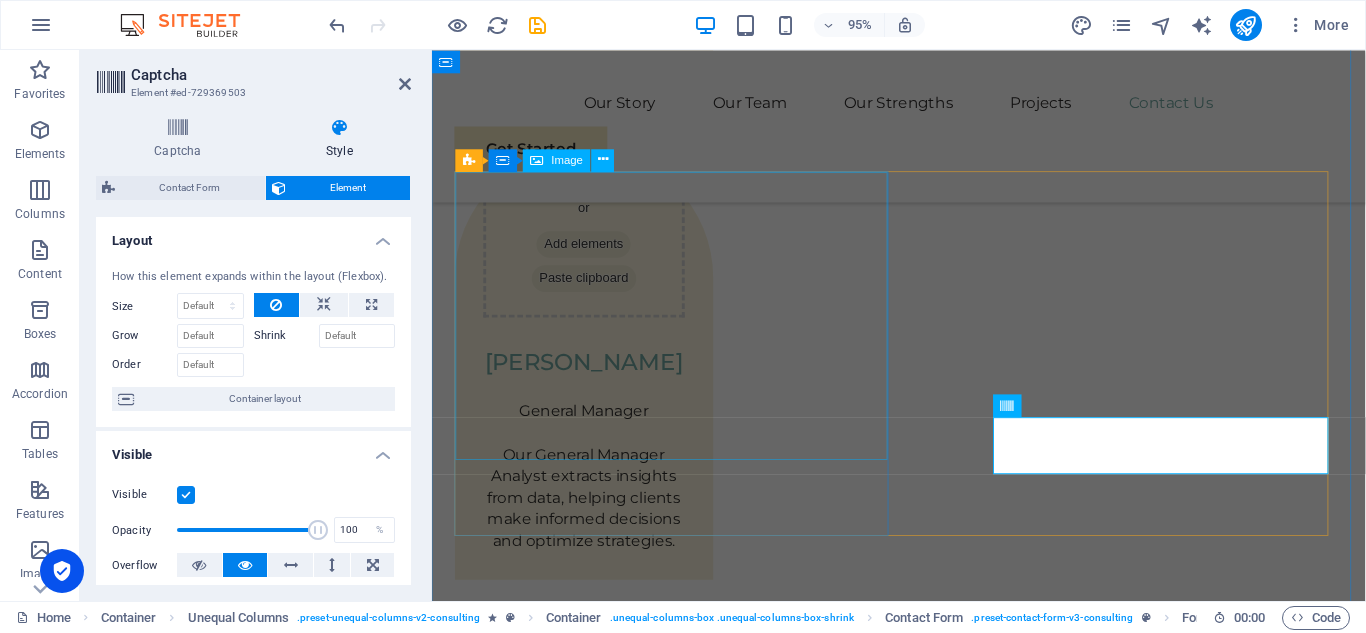 click at bounding box center [923, 3212] 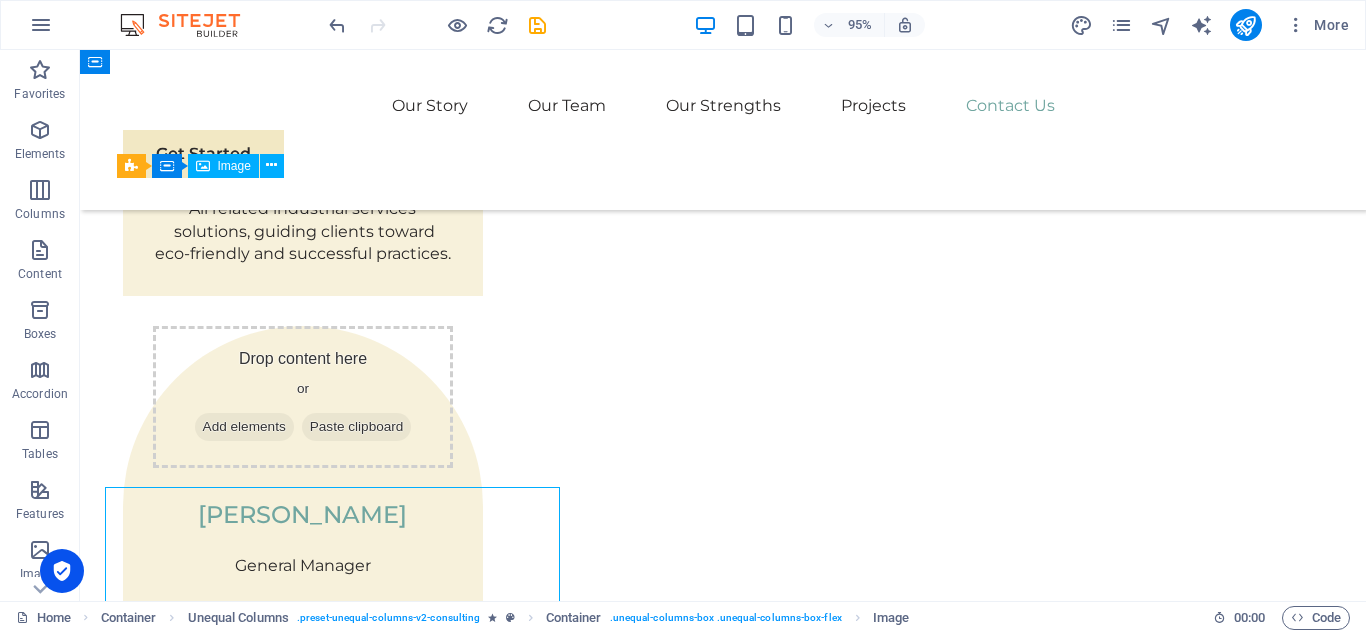 scroll, scrollTop: 6361, scrollLeft: 0, axis: vertical 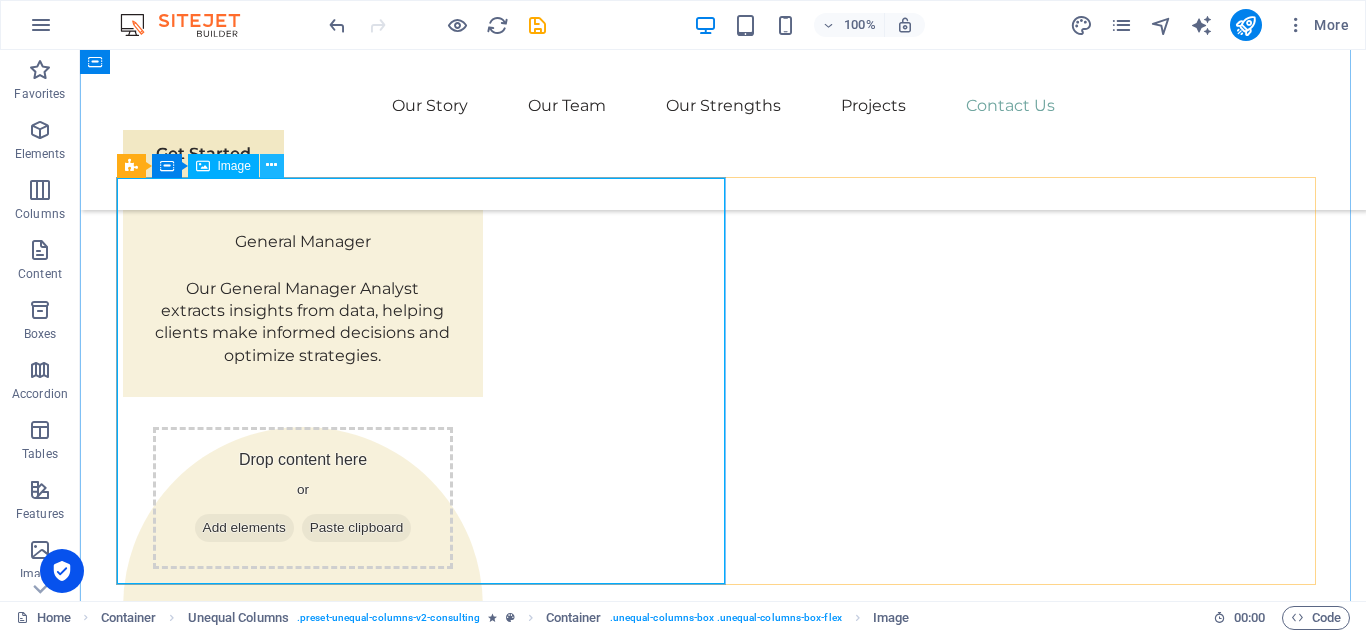 click at bounding box center [271, 165] 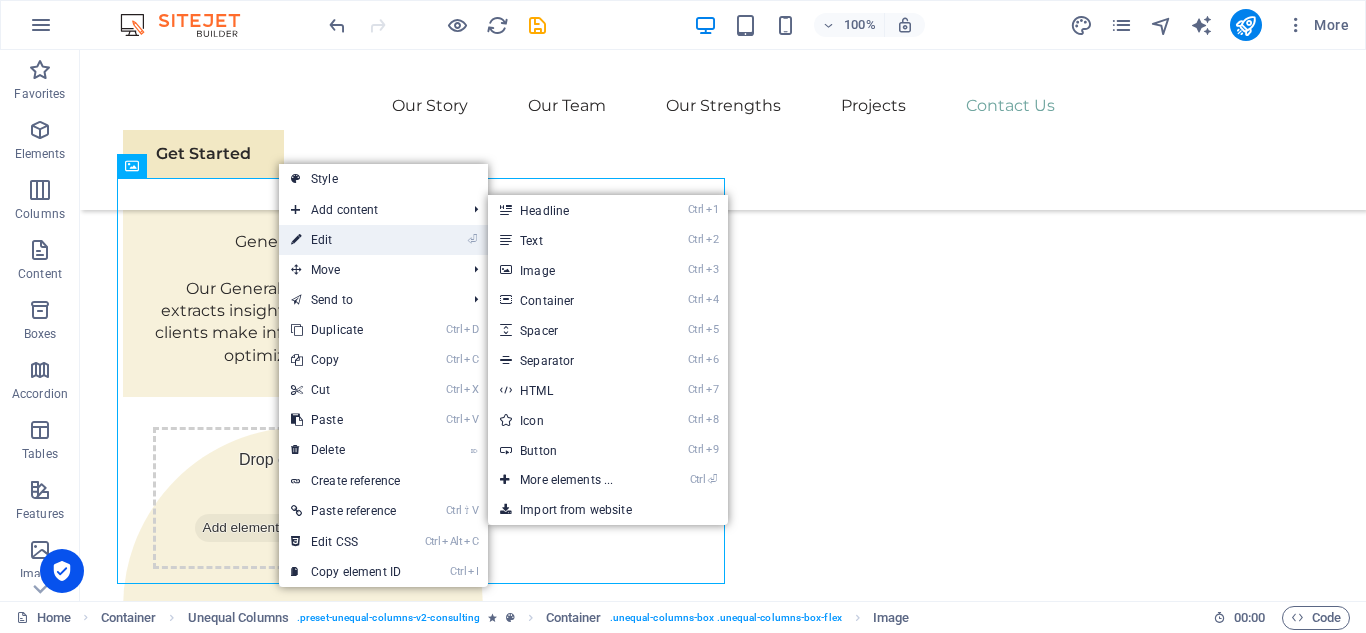 click on "⏎  Edit" at bounding box center (346, 240) 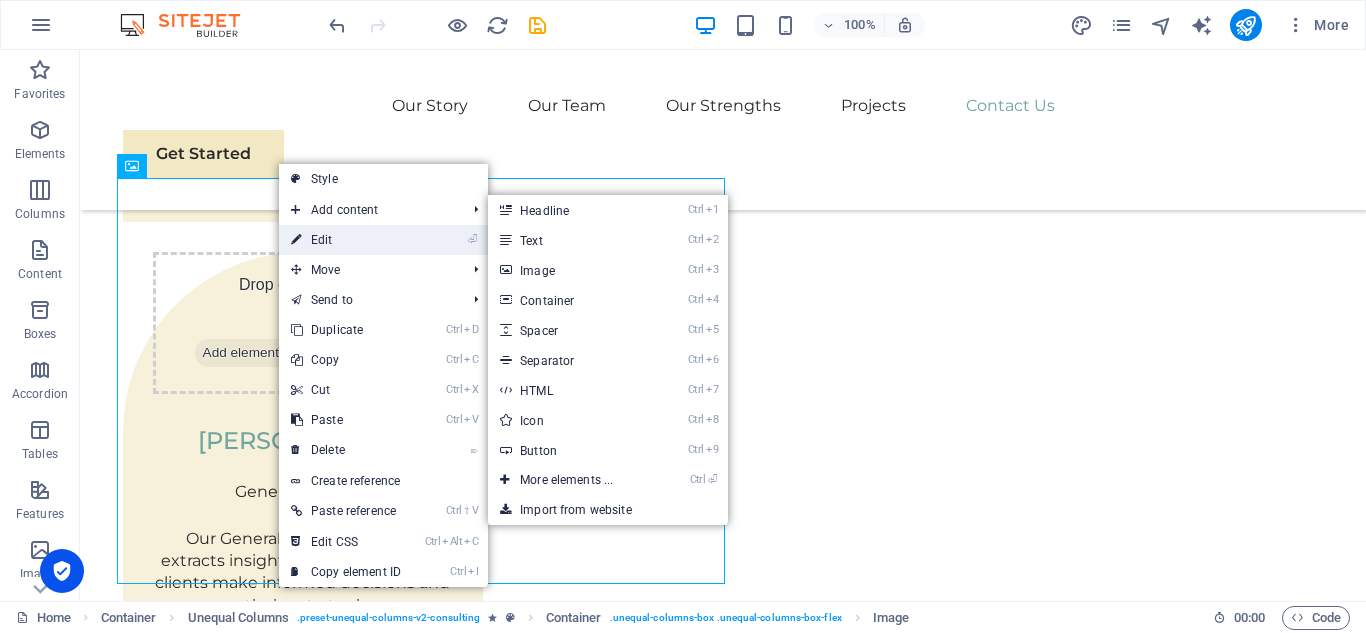 select on "%" 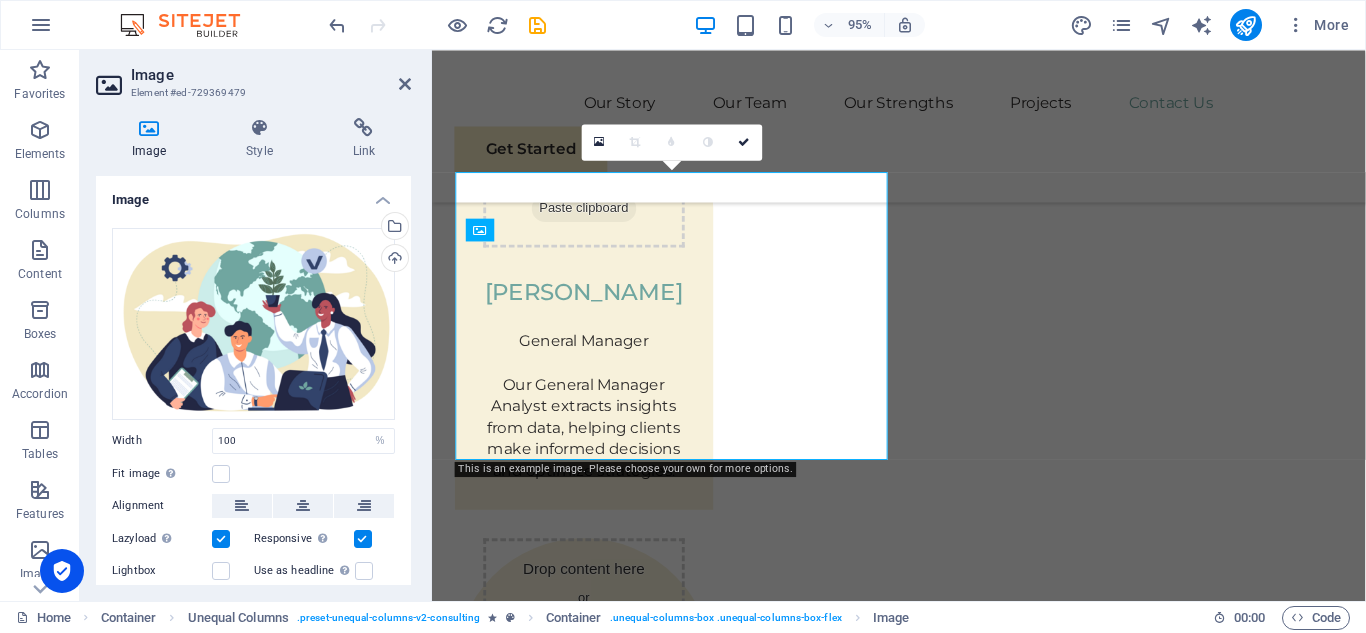 scroll, scrollTop: 6287, scrollLeft: 0, axis: vertical 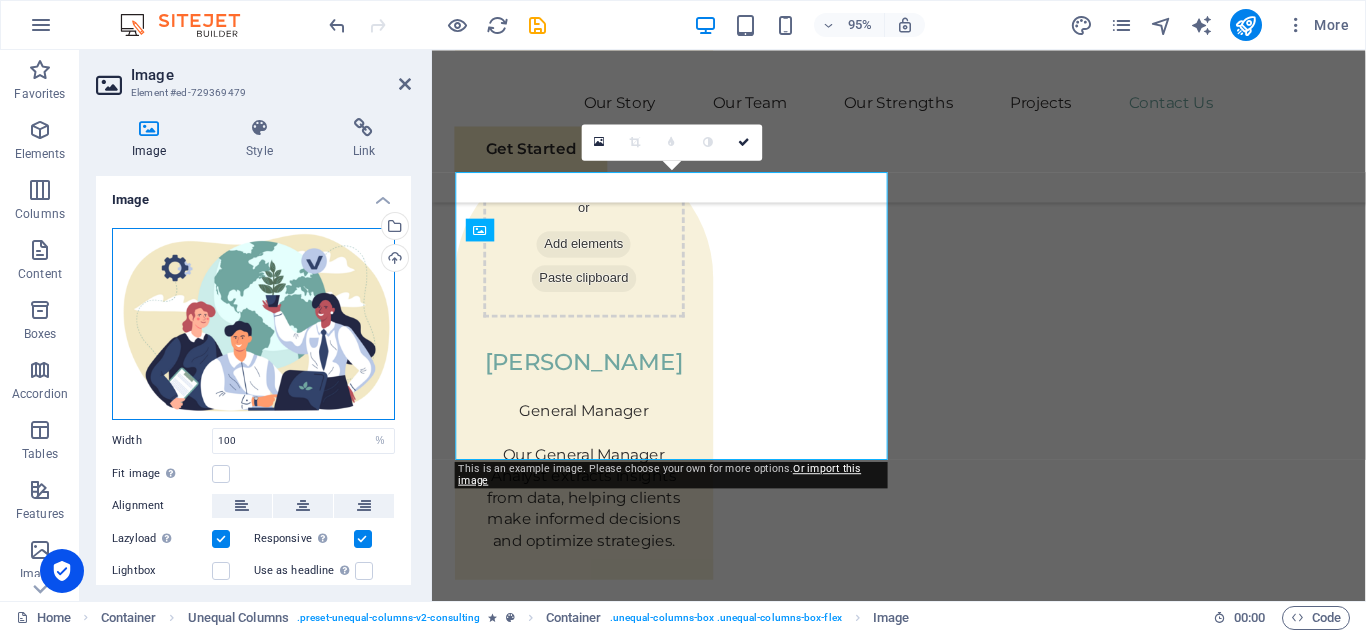 click on "Drag files here, click to choose files or select files from Files or our free stock photos & videos" at bounding box center (253, 324) 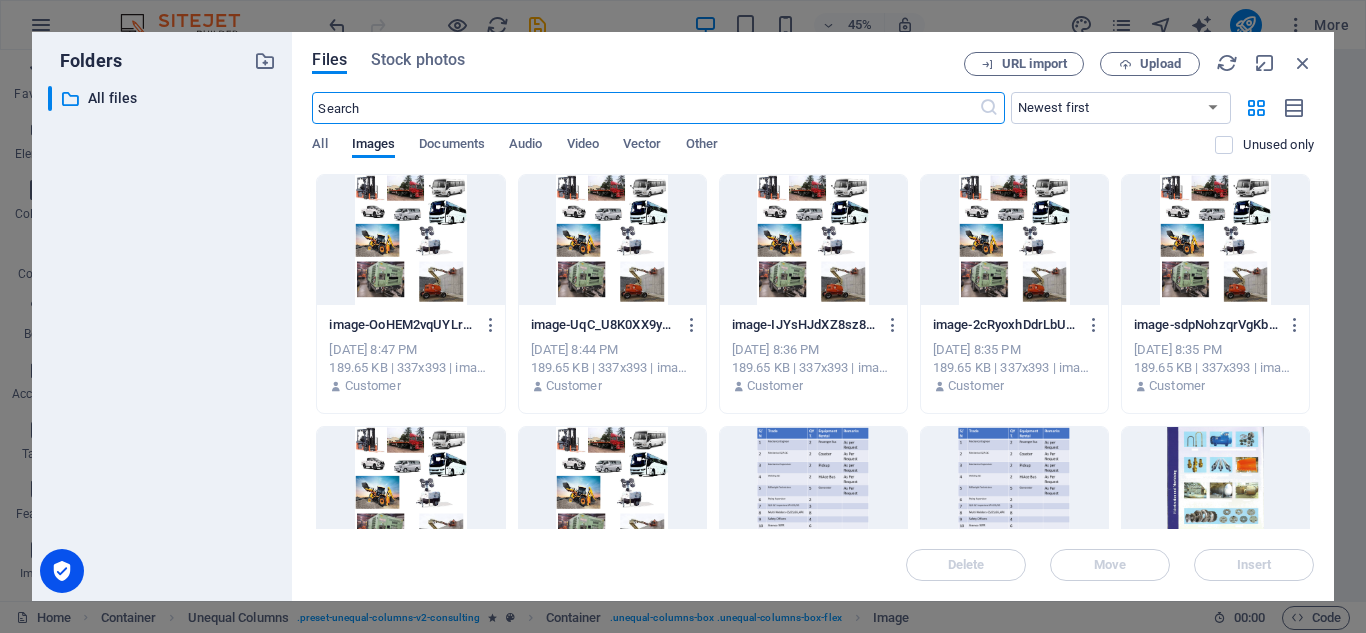 scroll, scrollTop: 6101, scrollLeft: 0, axis: vertical 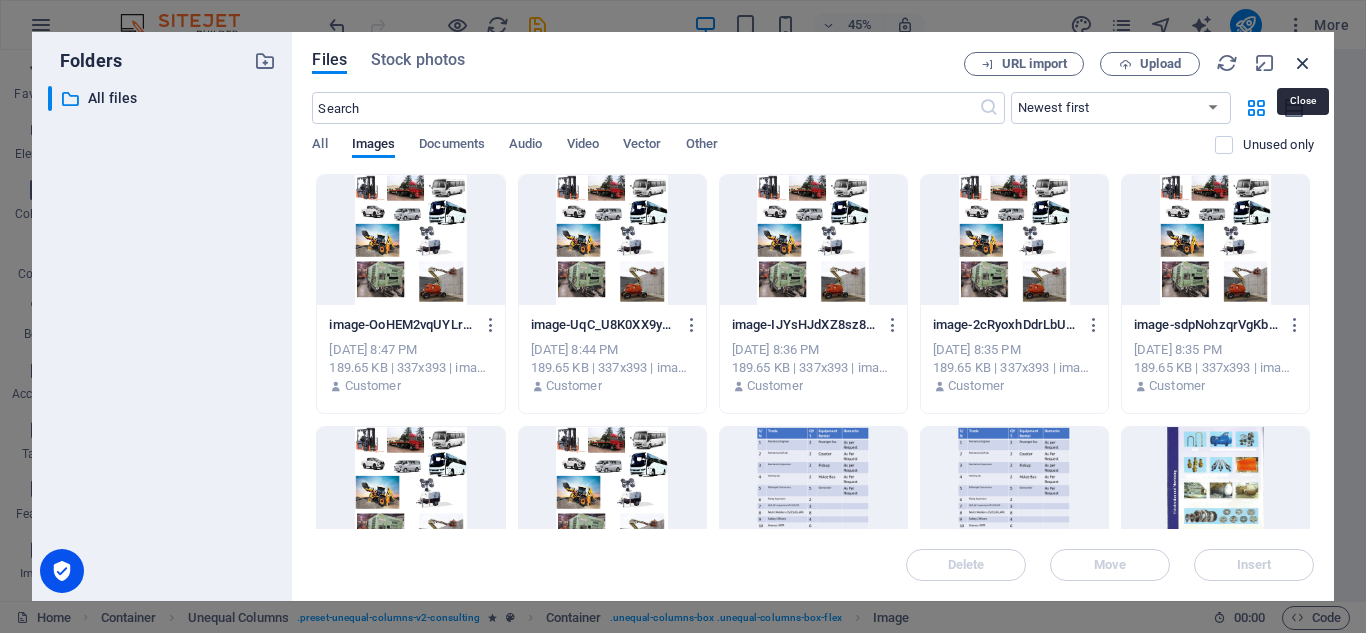 click at bounding box center (1303, 63) 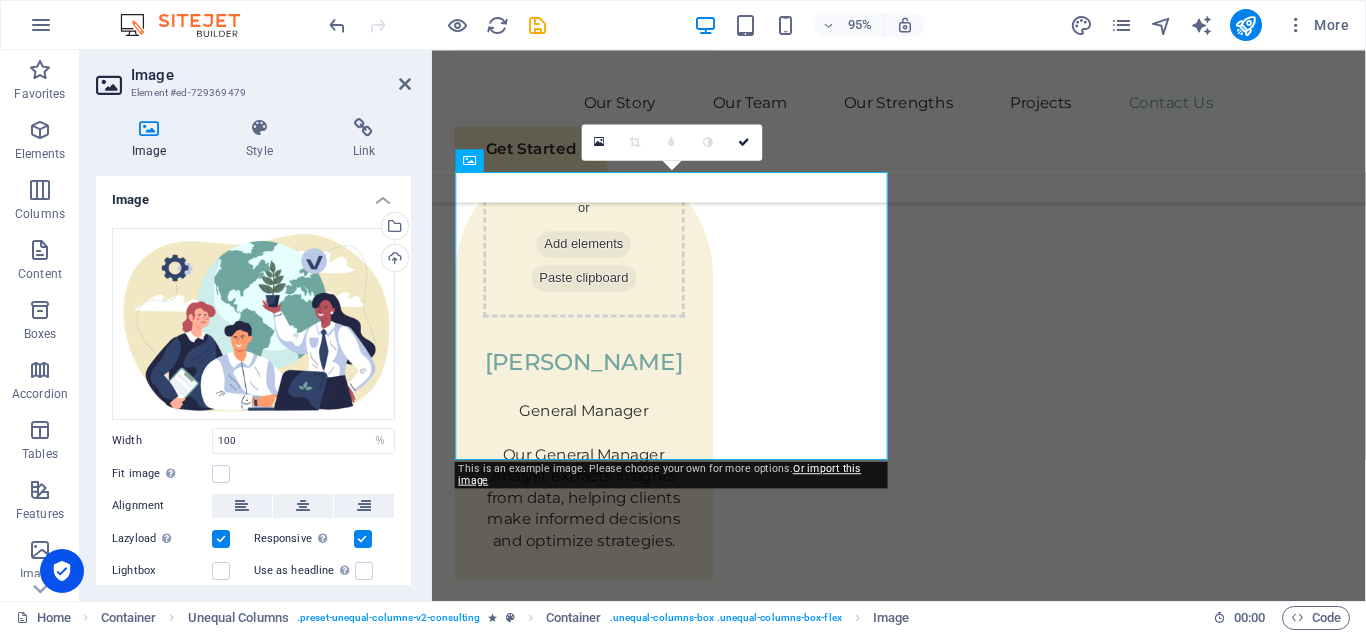 drag, startPoint x: 404, startPoint y: 439, endPoint x: 399, endPoint y: 471, distance: 32.38827 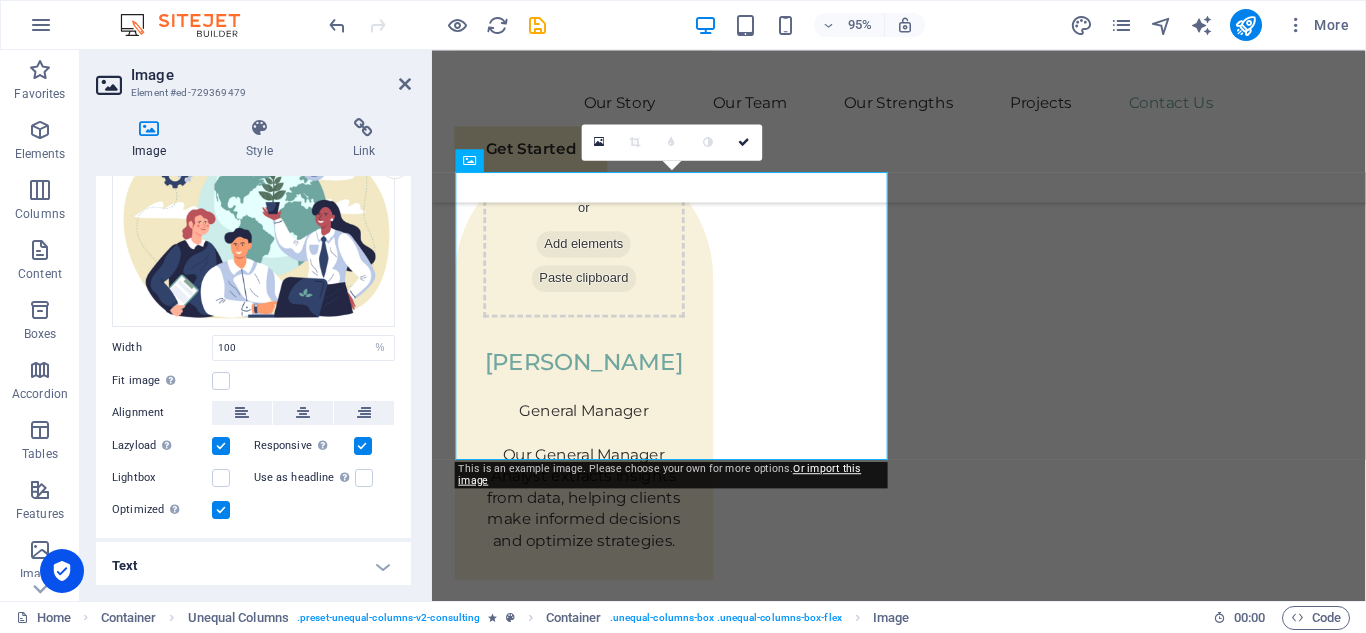 scroll, scrollTop: 95, scrollLeft: 0, axis: vertical 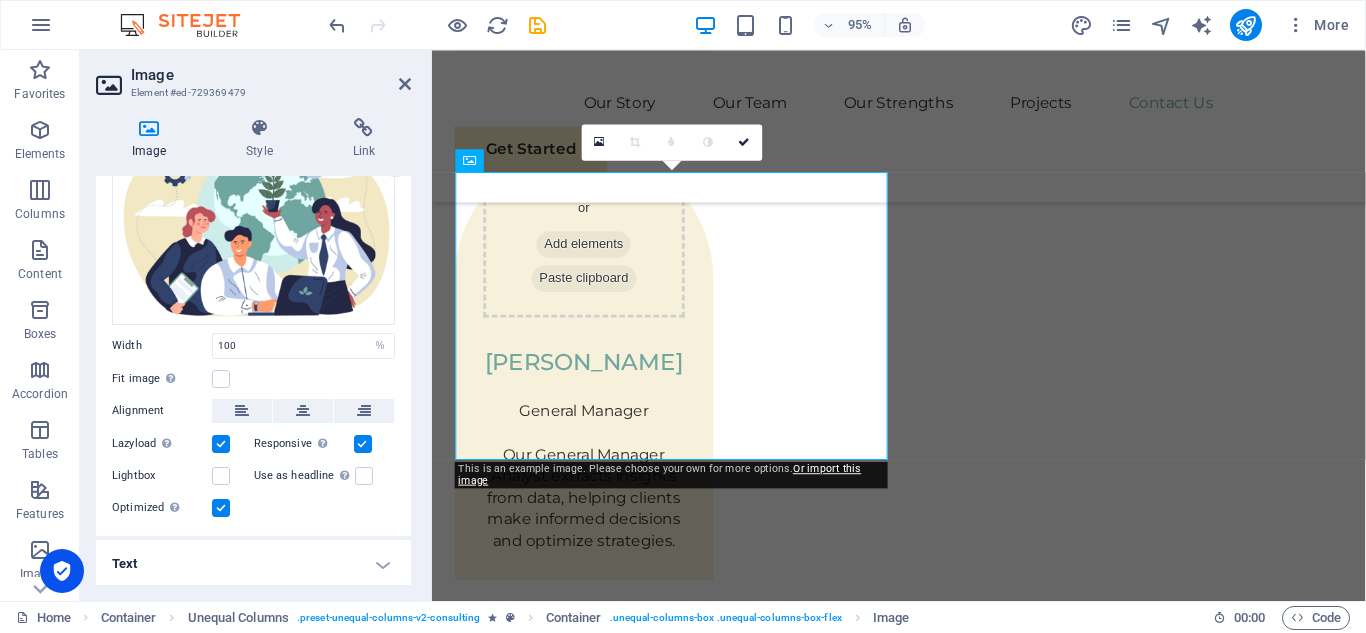 click on "Text" at bounding box center (253, 564) 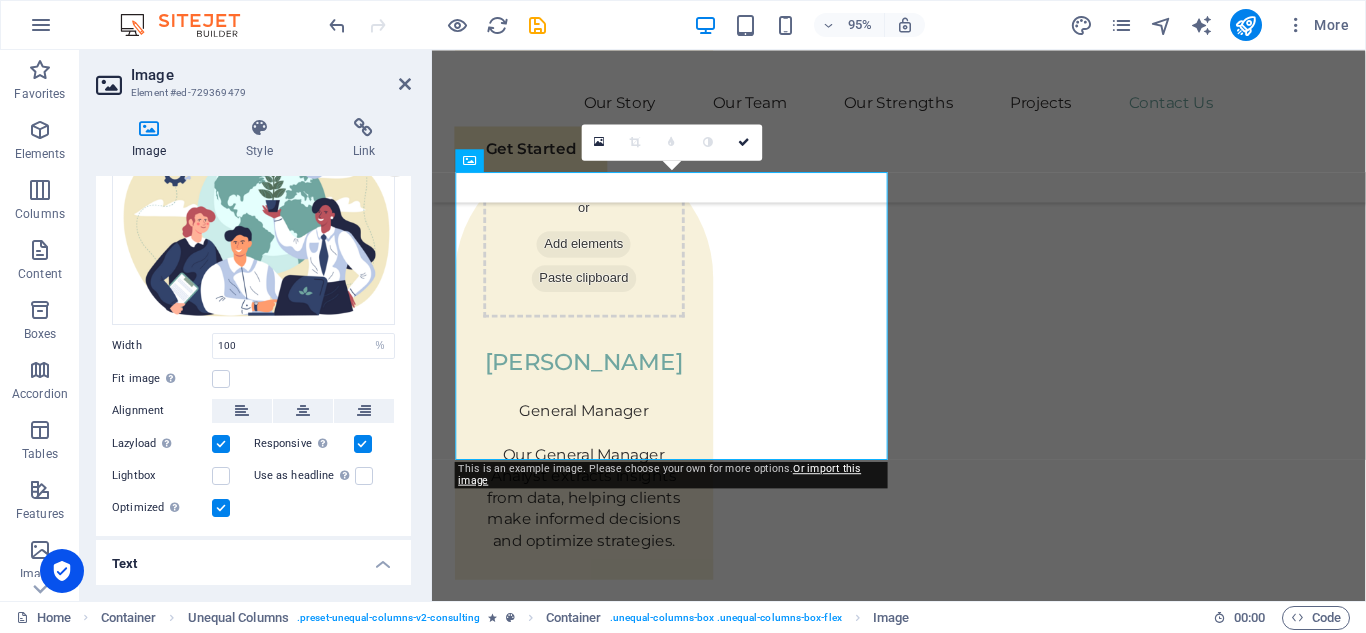 click on "Text" at bounding box center [253, 558] 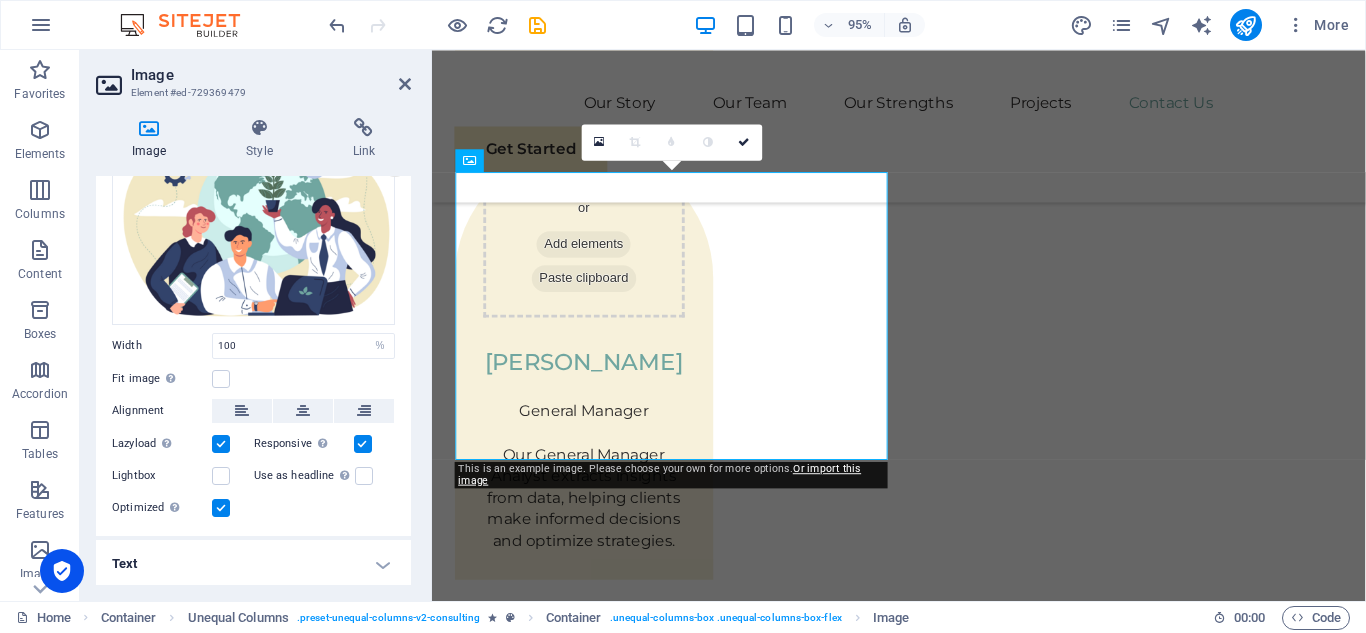 click on "Text" at bounding box center (253, 564) 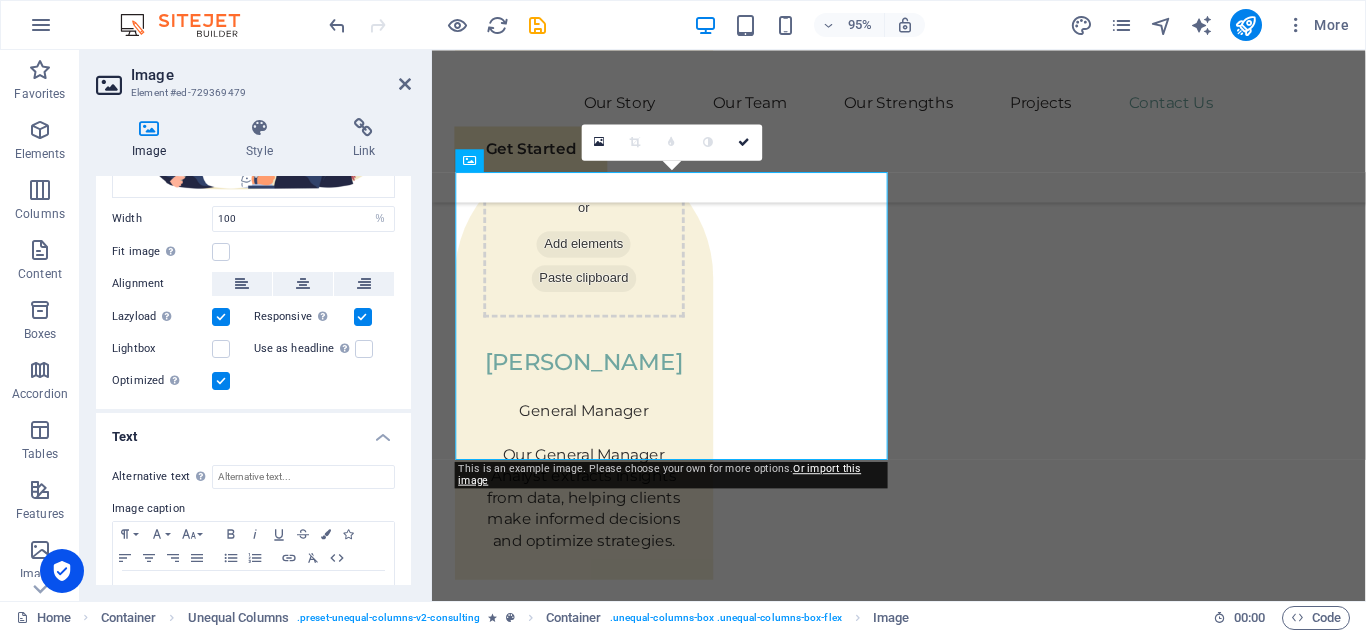 scroll, scrollTop: 235, scrollLeft: 0, axis: vertical 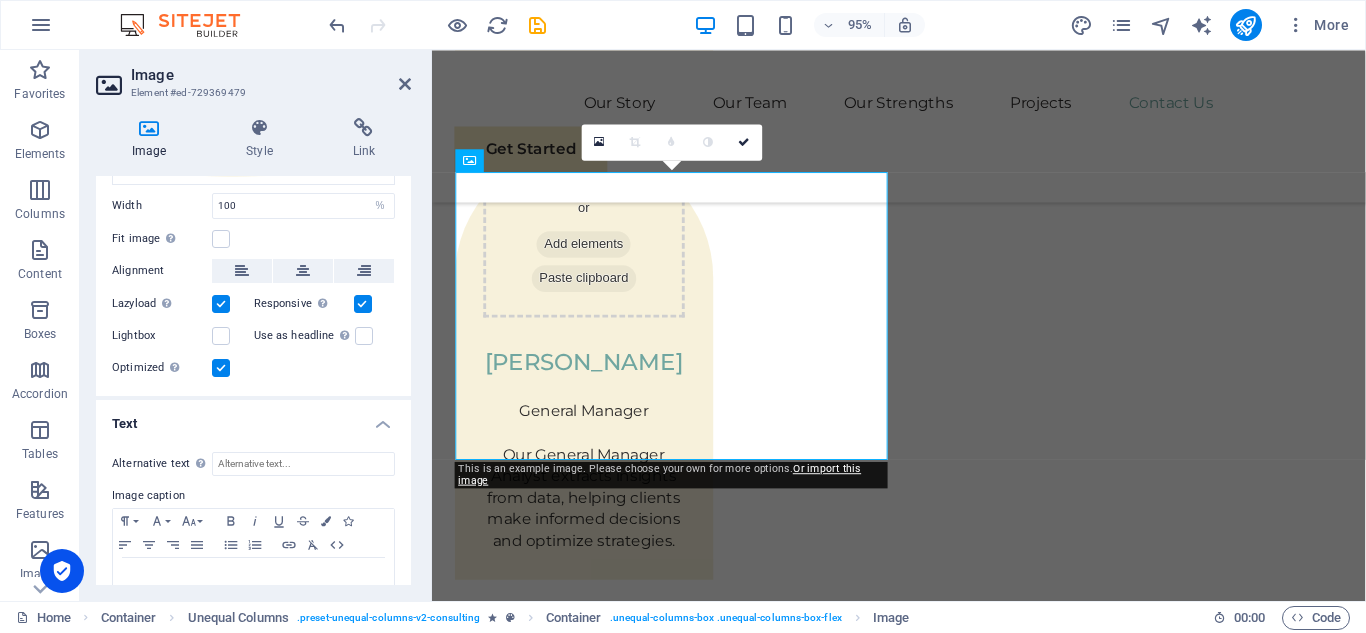 drag, startPoint x: 406, startPoint y: 469, endPoint x: 413, endPoint y: 498, distance: 29.832869 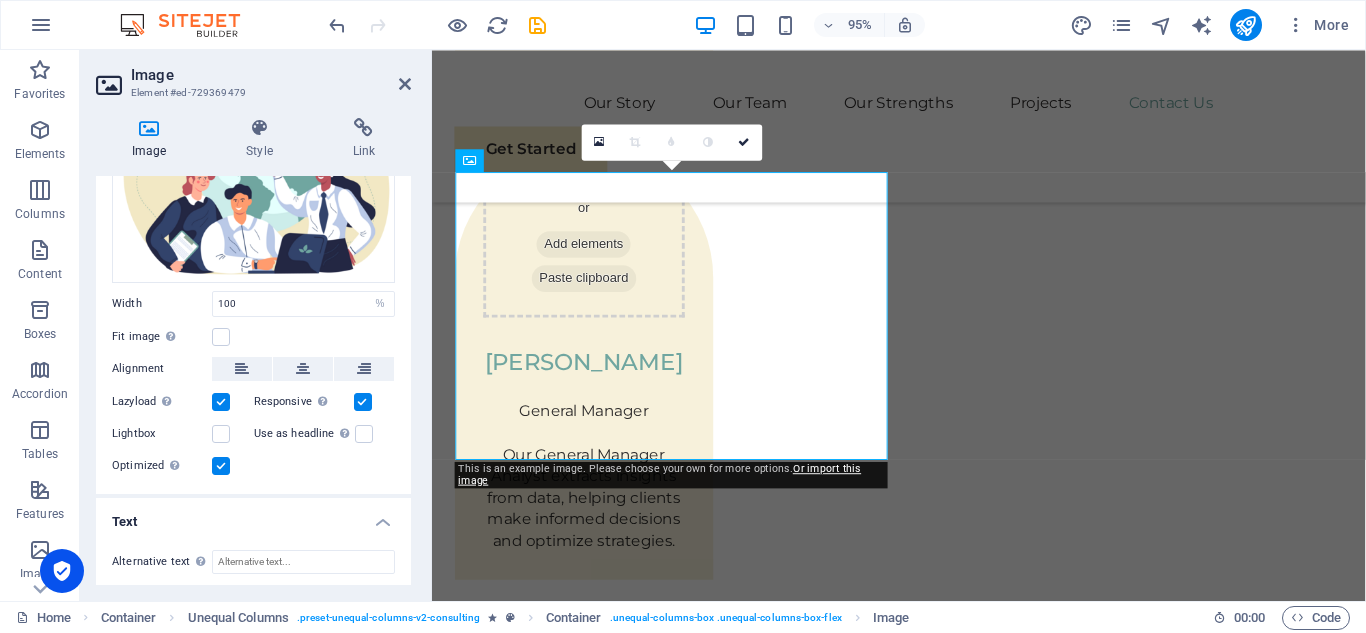 scroll, scrollTop: 135, scrollLeft: 0, axis: vertical 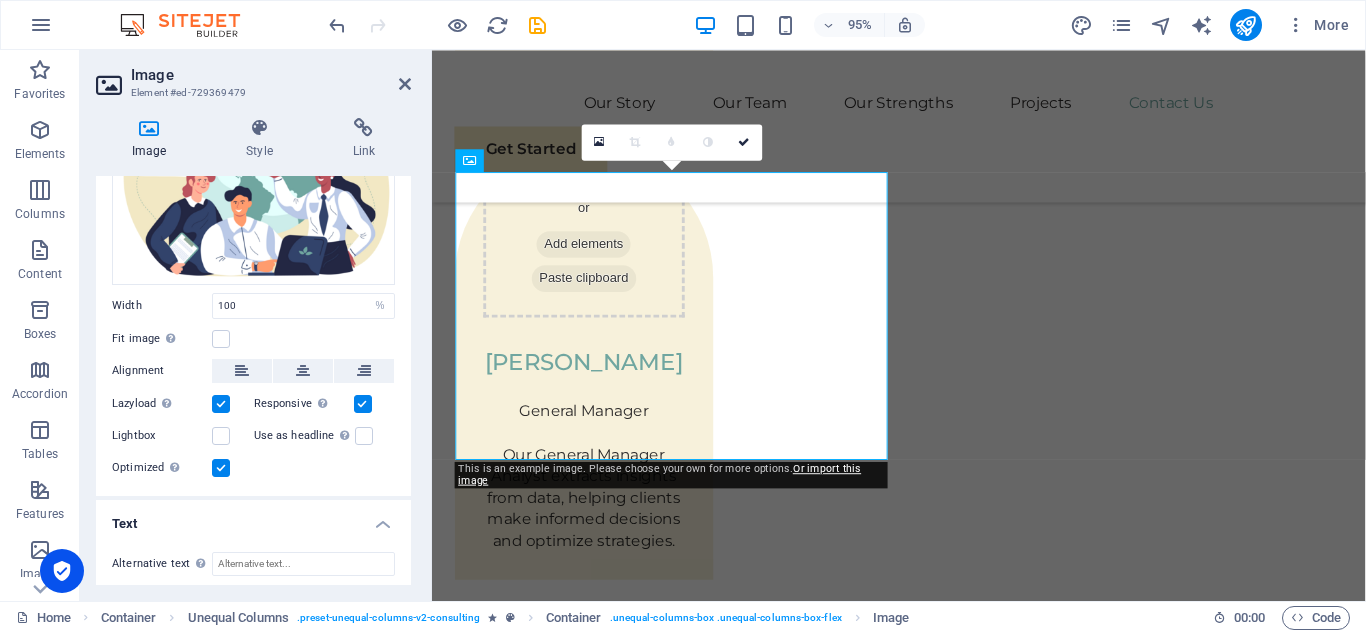 click at bounding box center (363, 404) 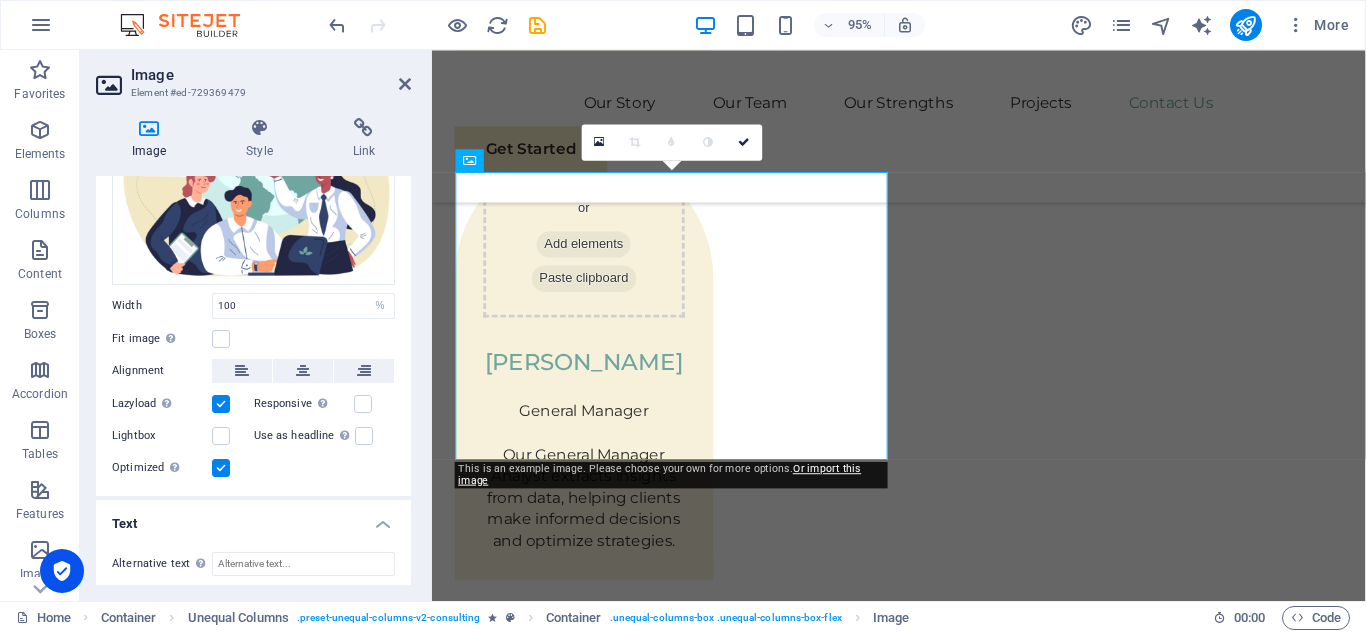click at bounding box center [221, 404] 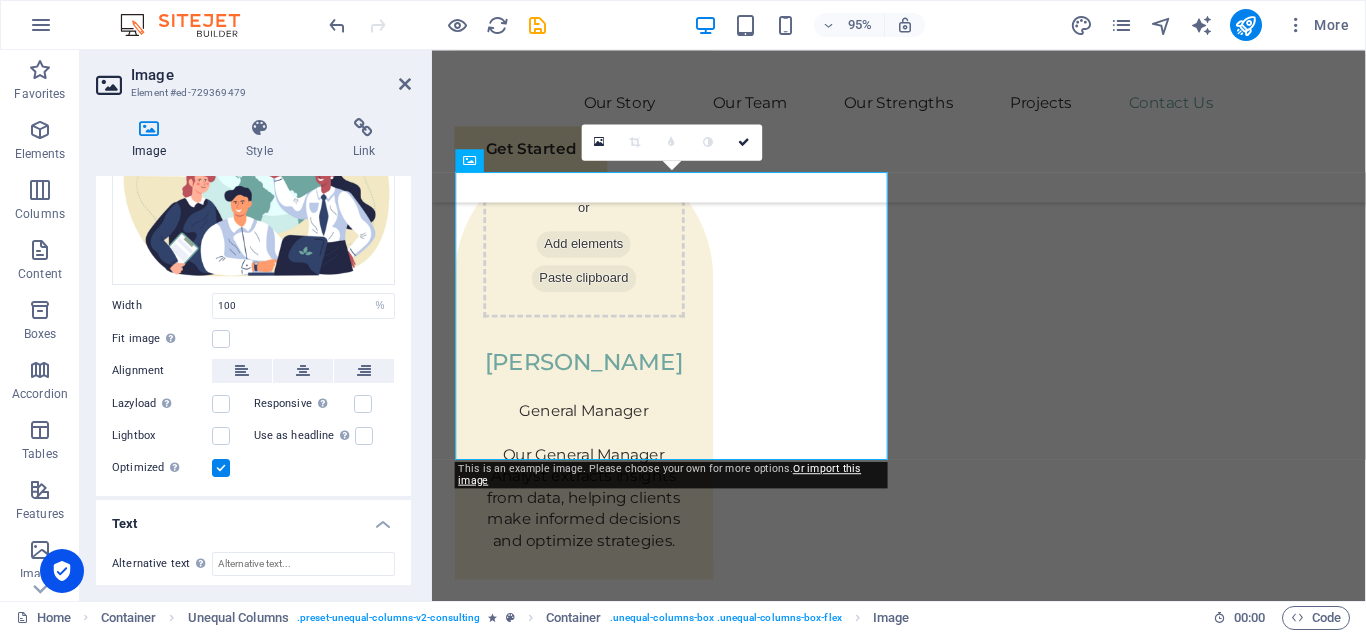 click at bounding box center [221, 468] 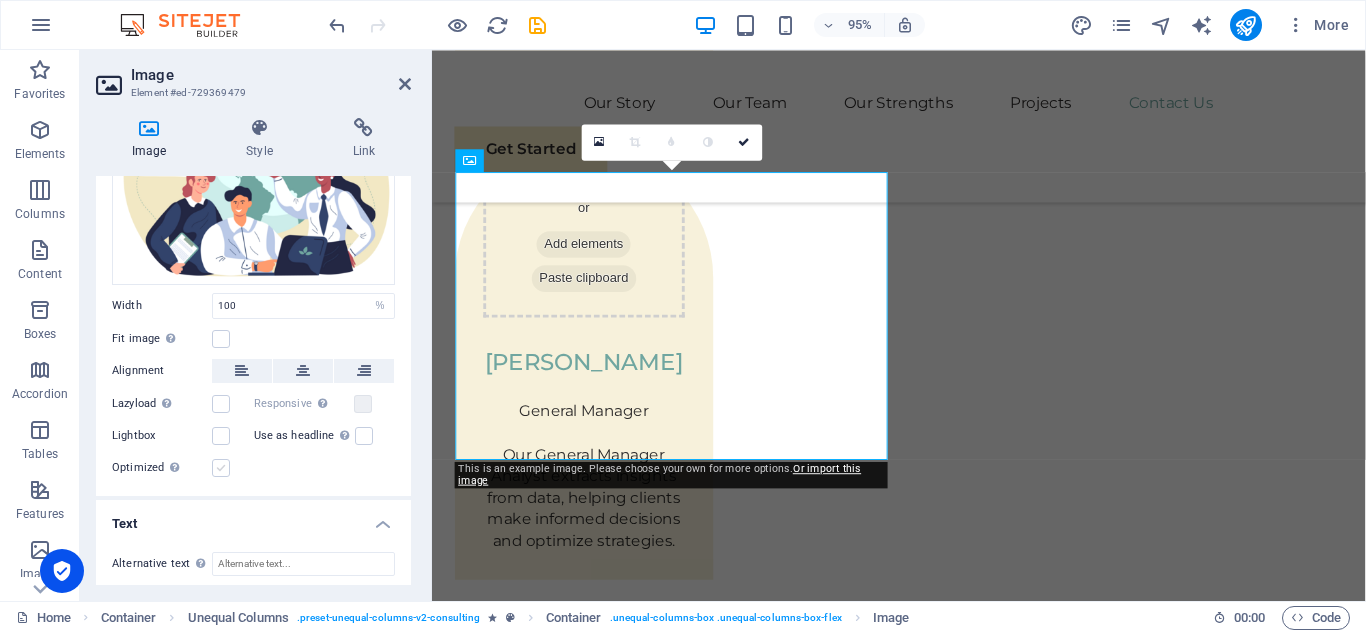 click at bounding box center (221, 468) 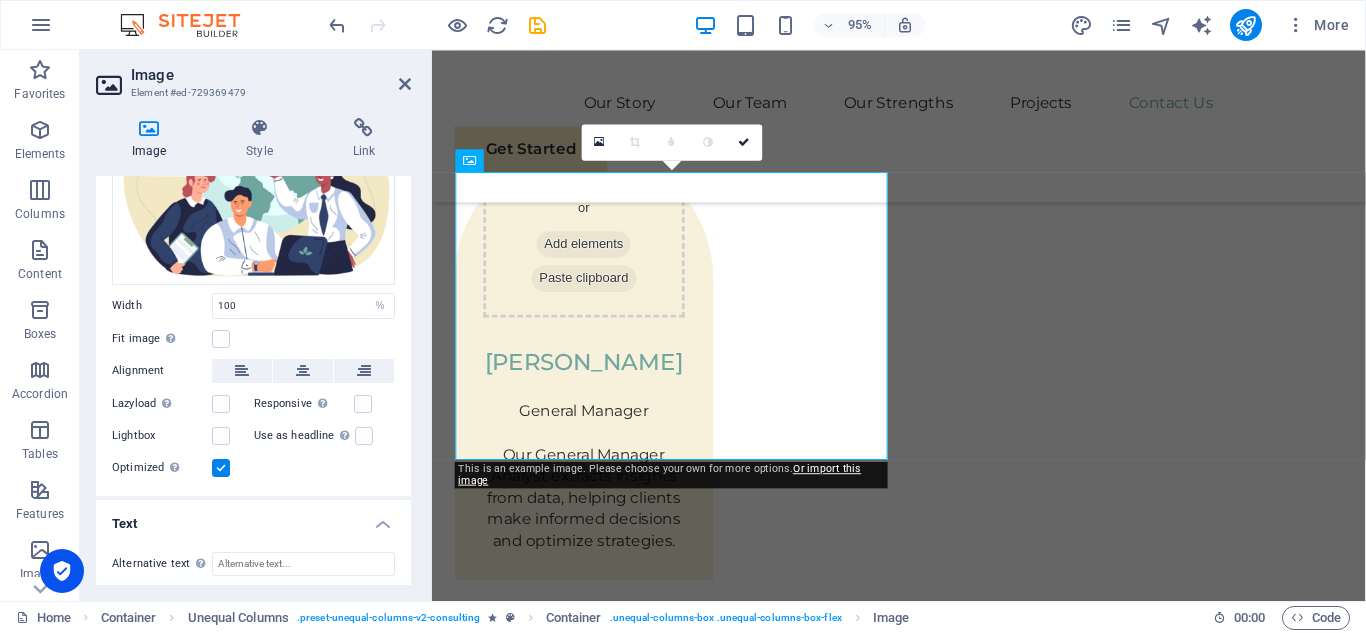 click at bounding box center [221, 468] 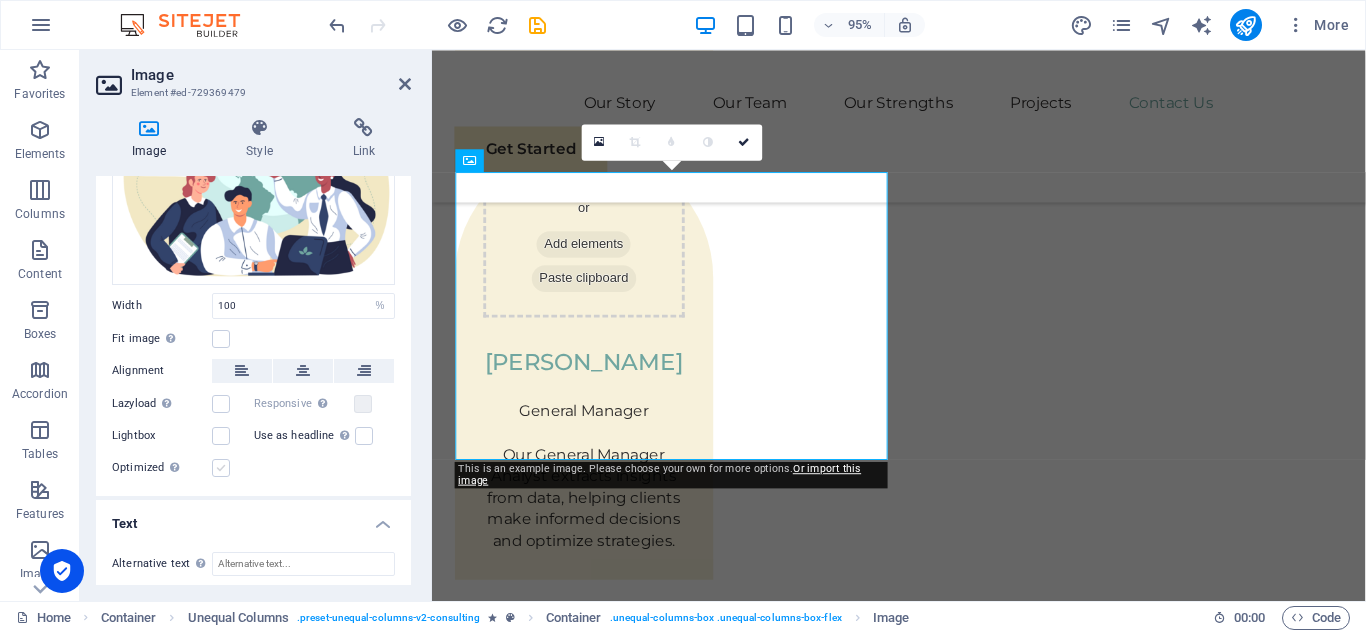 click at bounding box center (221, 468) 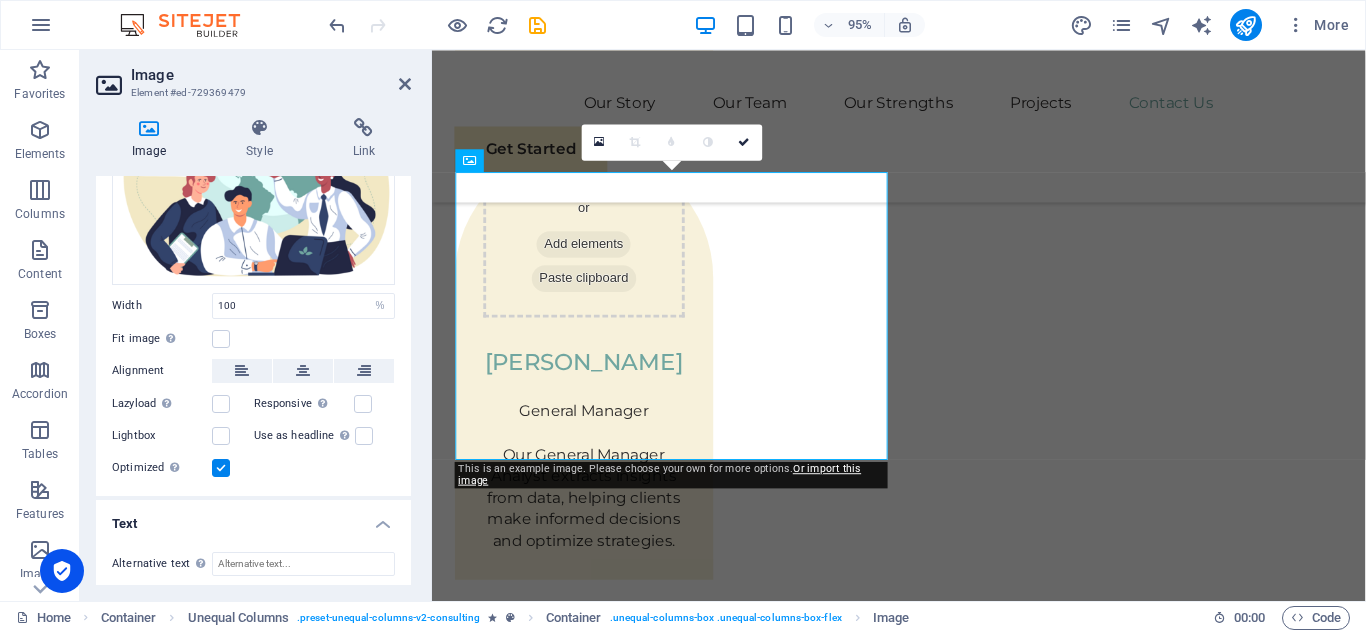 click on "Lazyload Loading images after the page loads improves page speed." at bounding box center (183, 404) 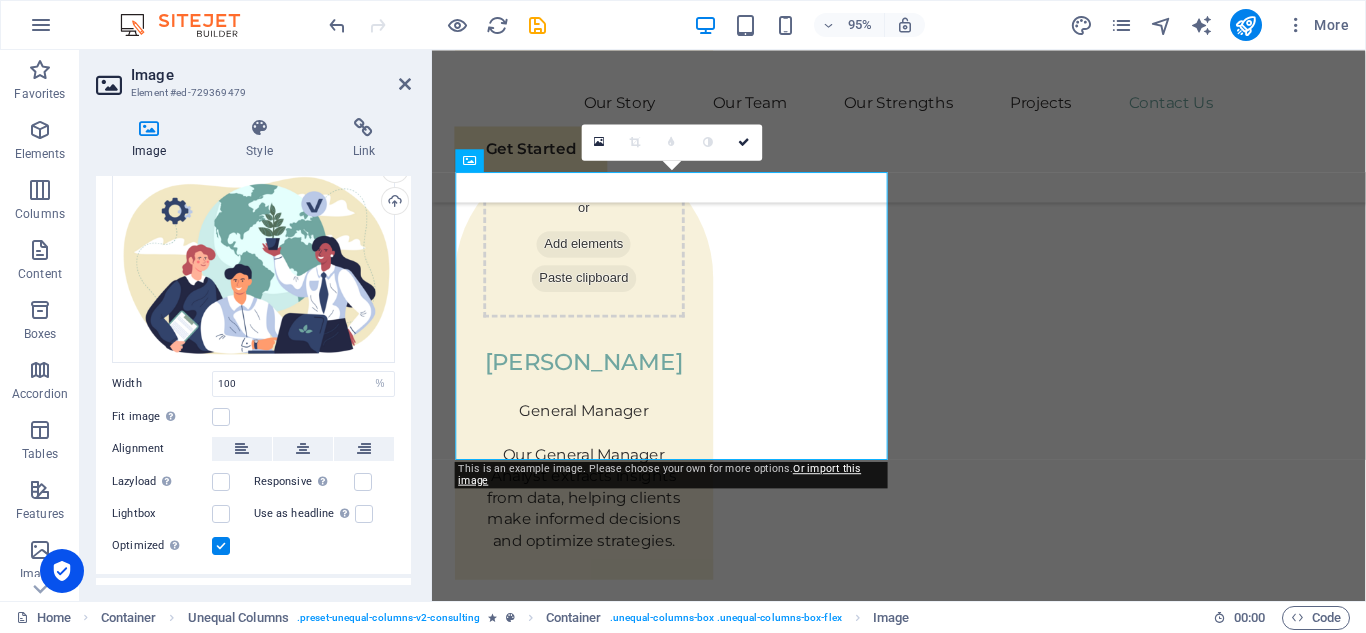 scroll, scrollTop: 0, scrollLeft: 0, axis: both 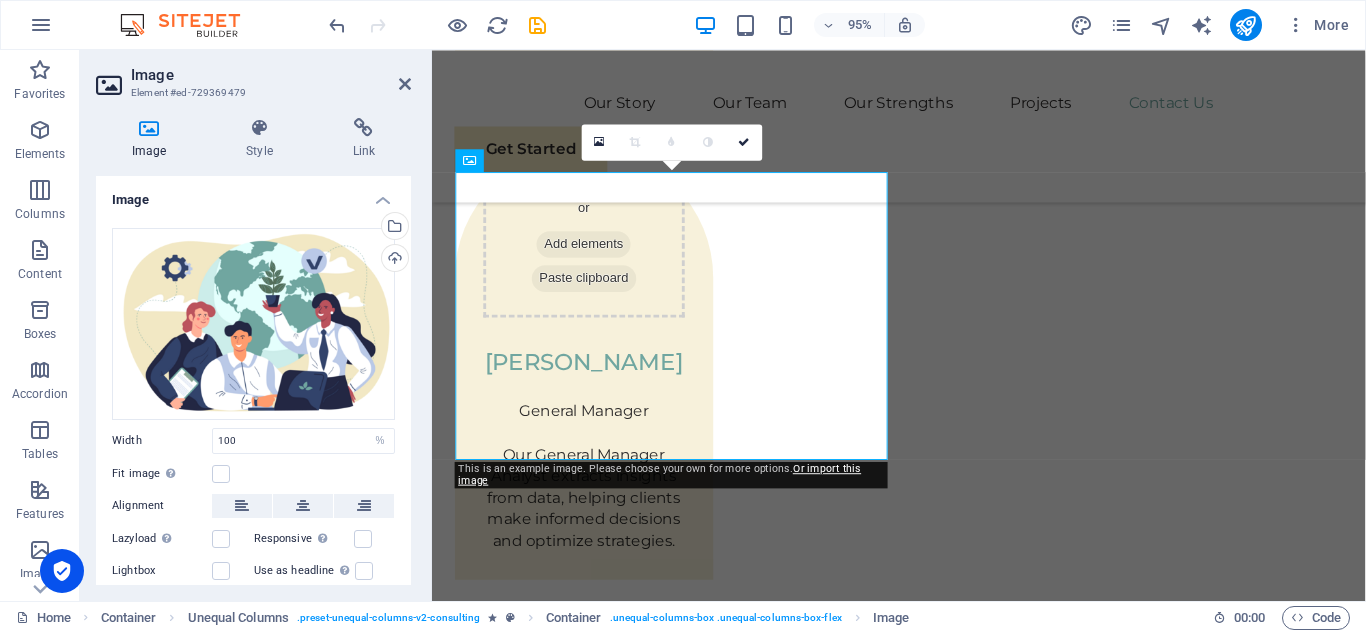 drag, startPoint x: 408, startPoint y: 371, endPoint x: 8, endPoint y: 208, distance: 431.93634 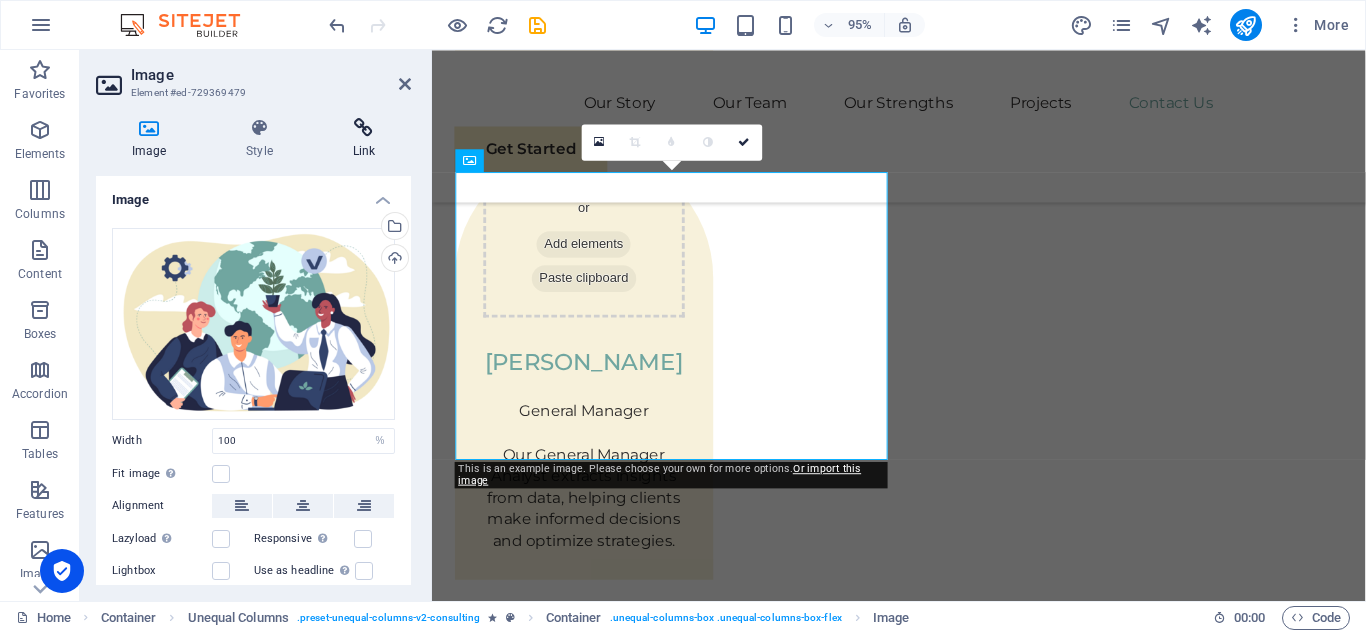click at bounding box center [364, 128] 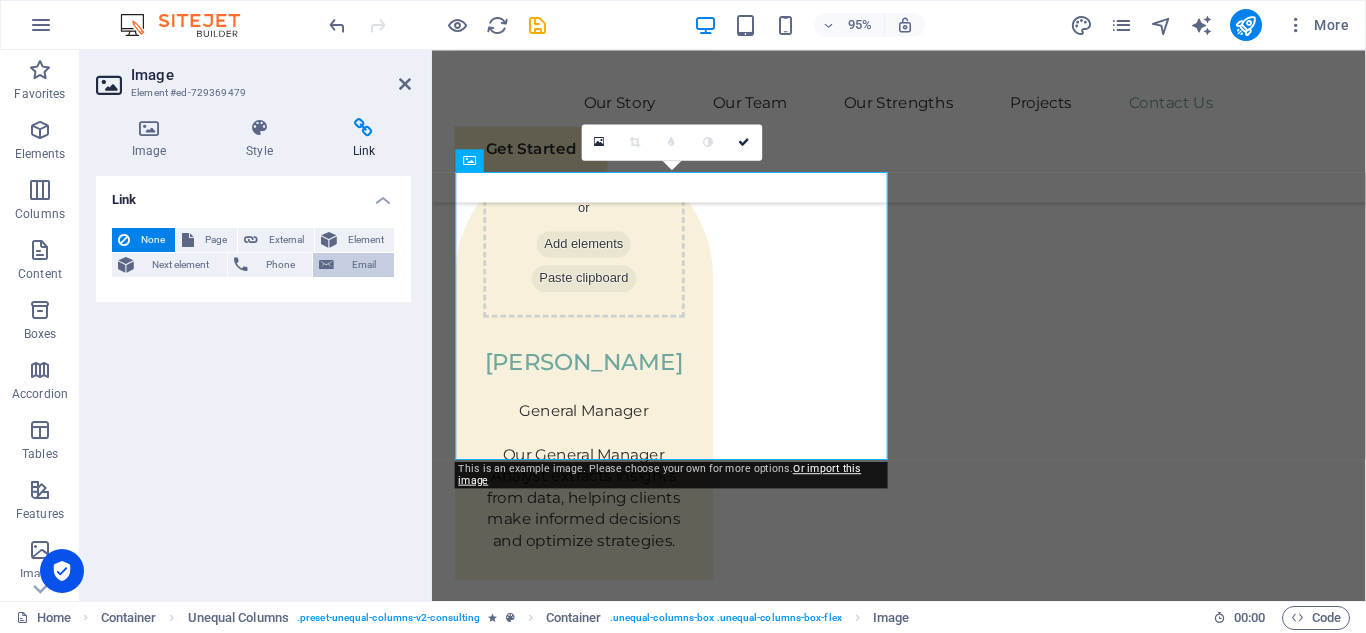 click on "Email" at bounding box center [364, 265] 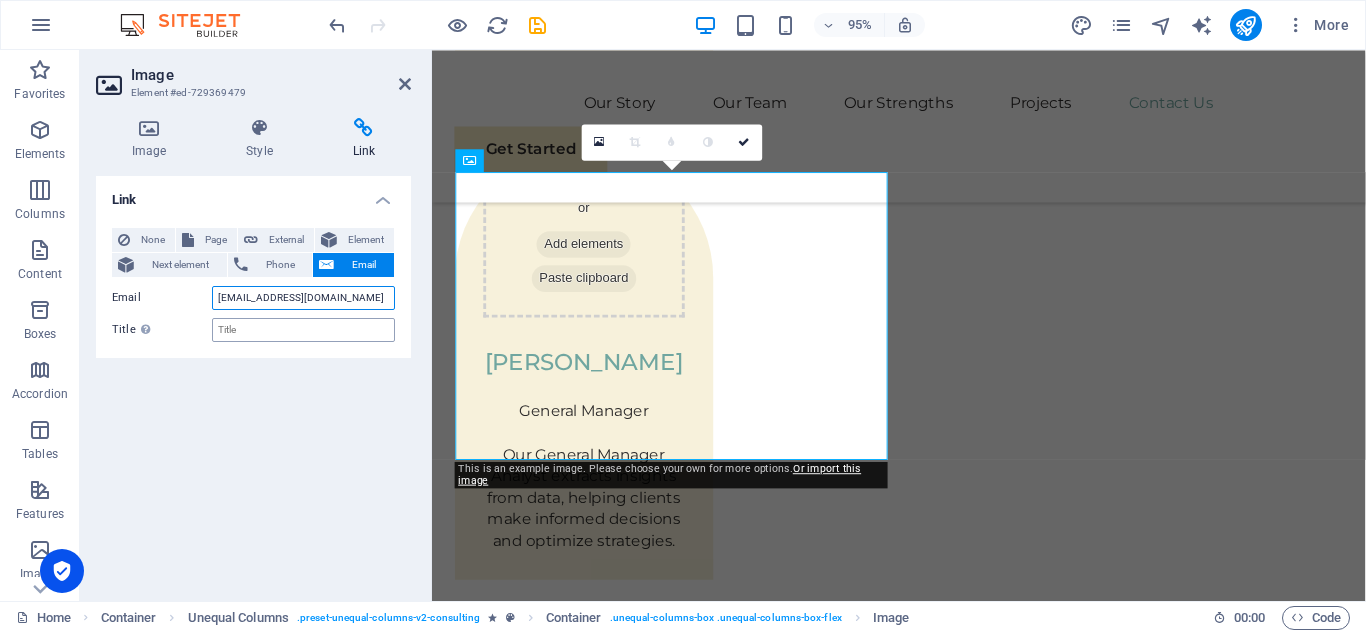 type on "[EMAIL_ADDRESS][DOMAIN_NAME]" 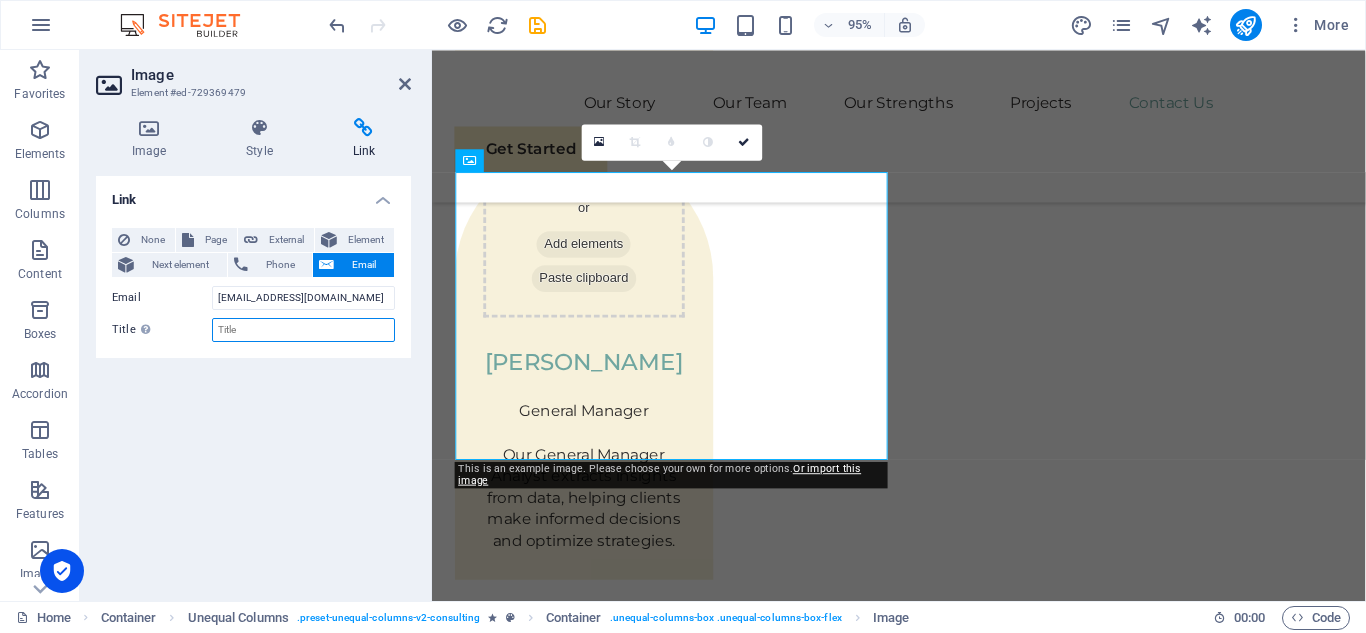 click on "Title Additional link description, should not be the same as the link text. The title is most often shown as a tooltip text when the mouse moves over the element. Leave empty if uncertain." at bounding box center (303, 330) 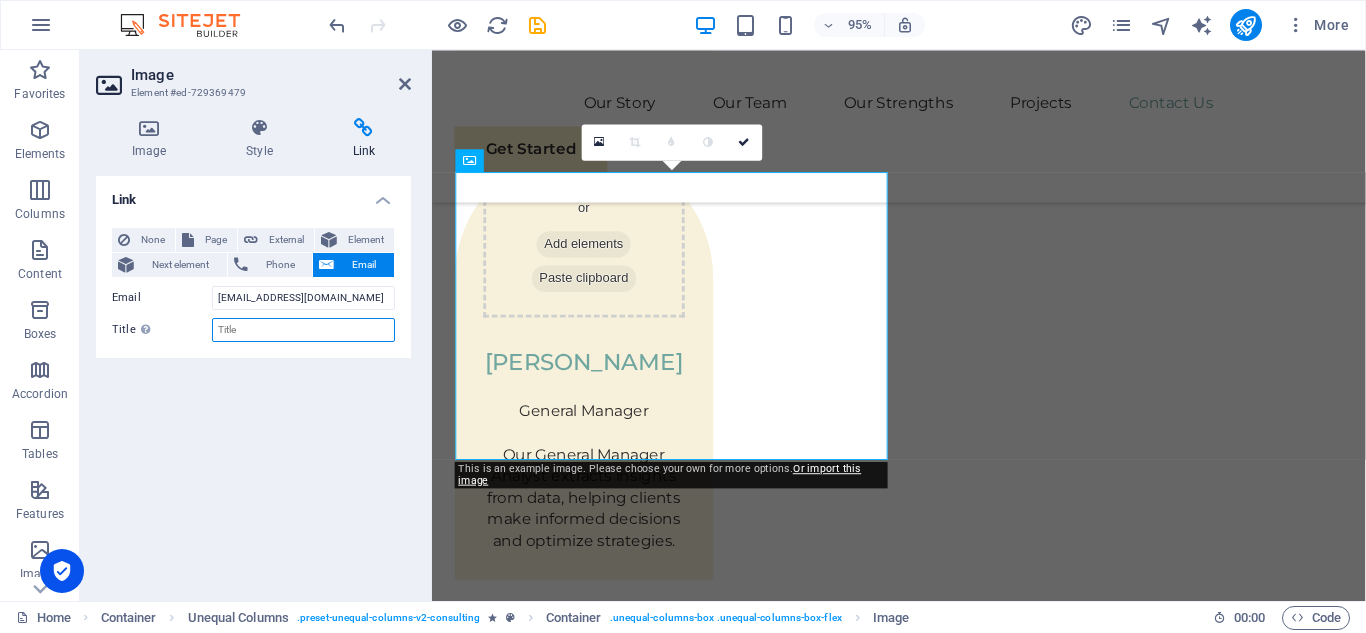 type on "m" 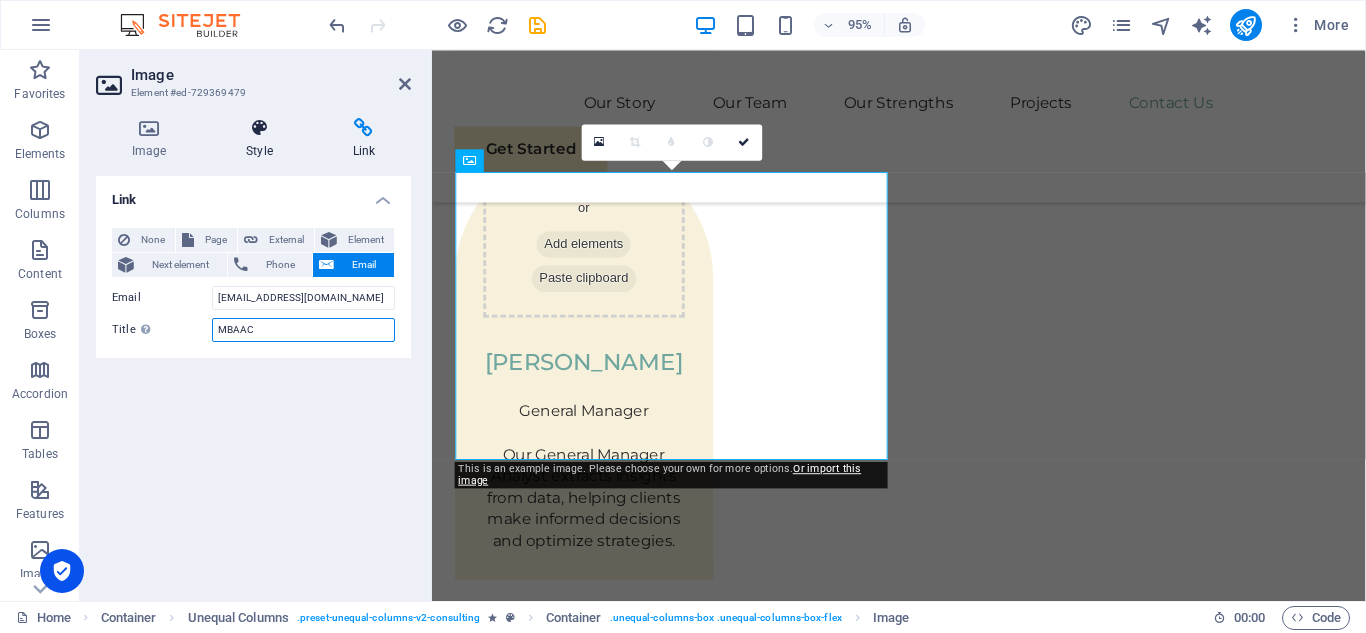 type on "MBAAC" 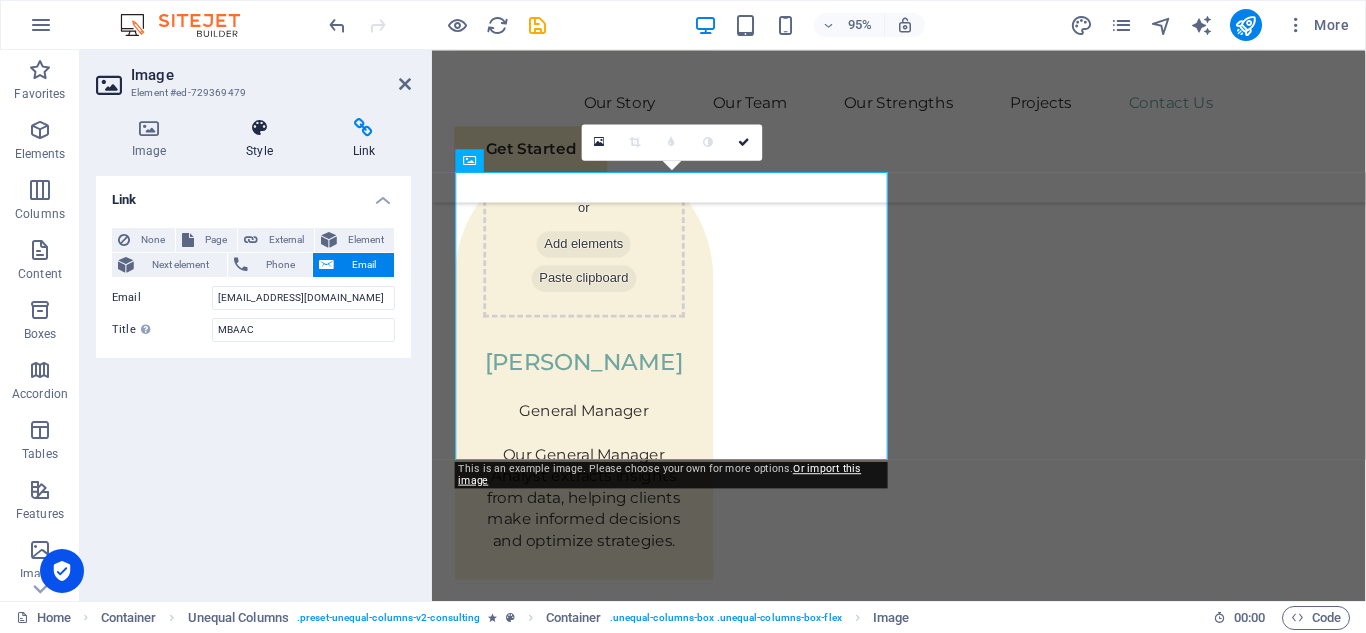 click on "Style" at bounding box center (263, 139) 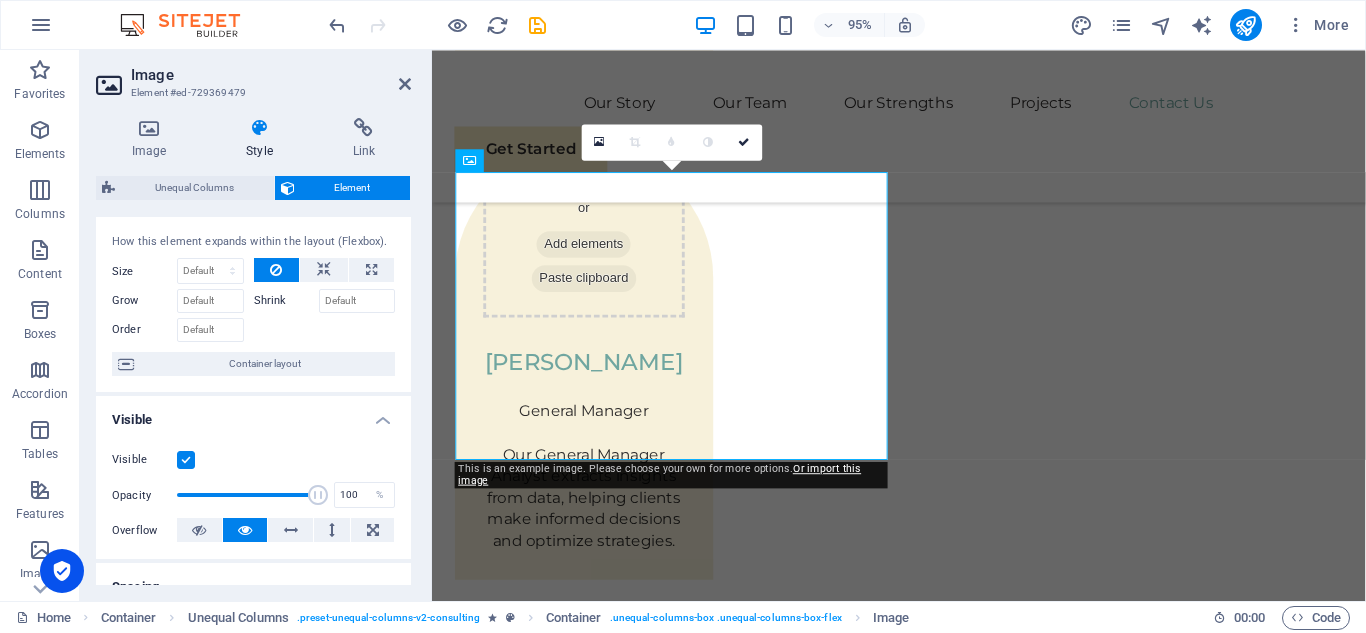 scroll, scrollTop: 0, scrollLeft: 0, axis: both 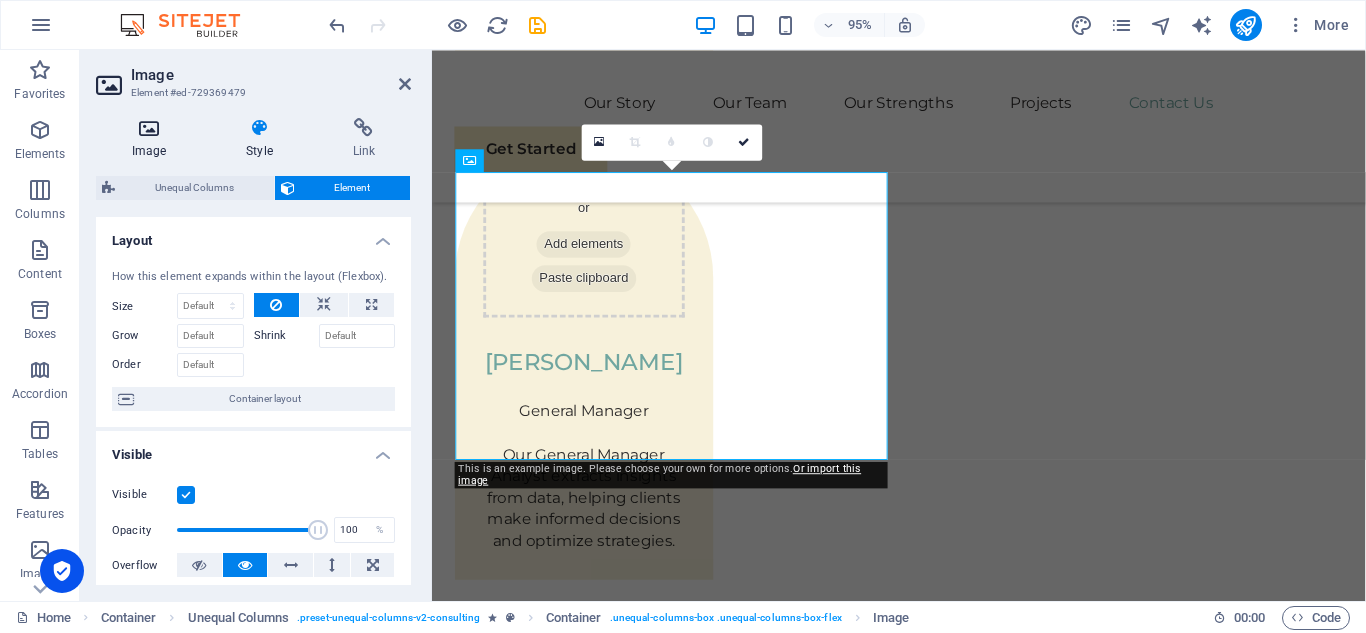 click on "Image" at bounding box center [153, 139] 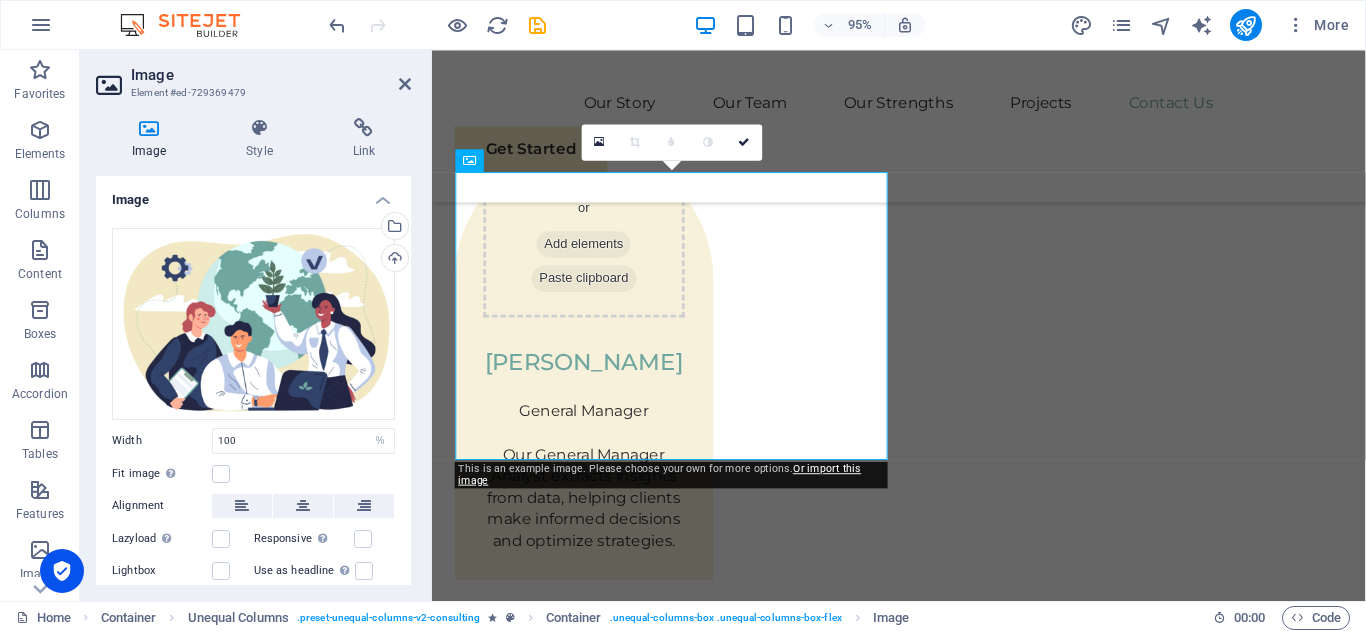 drag, startPoint x: 413, startPoint y: 304, endPoint x: 410, endPoint y: 332, distance: 28.160255 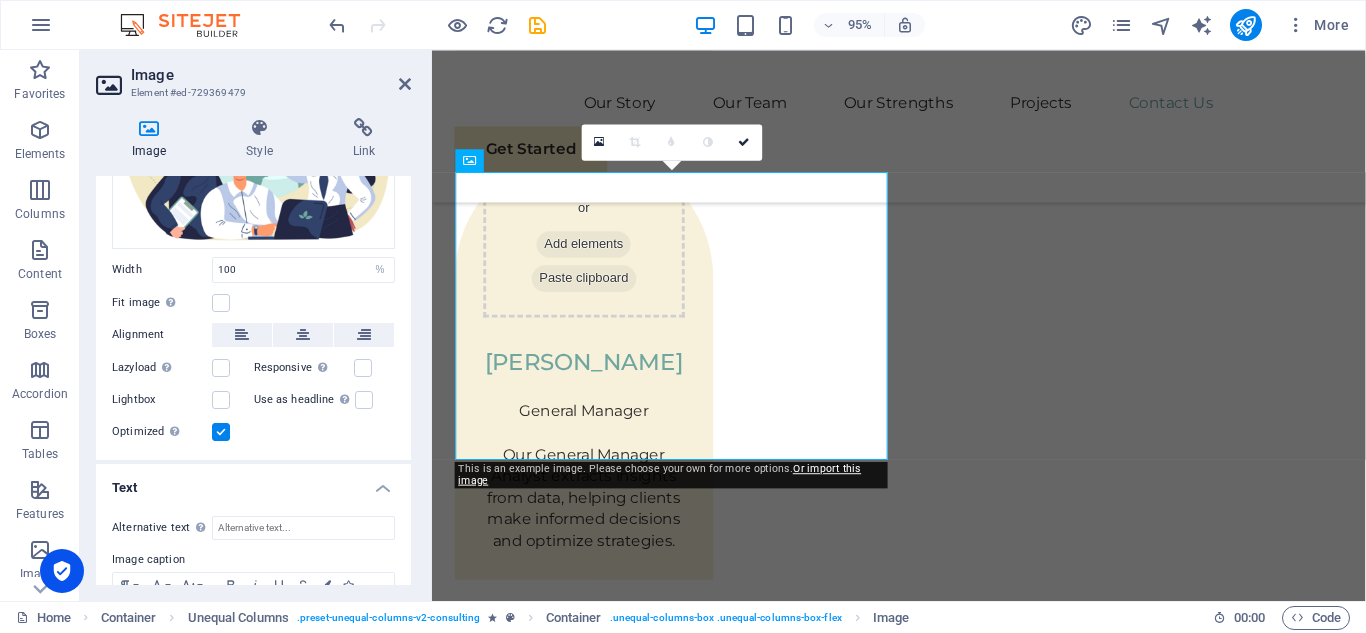 scroll, scrollTop: 173, scrollLeft: 0, axis: vertical 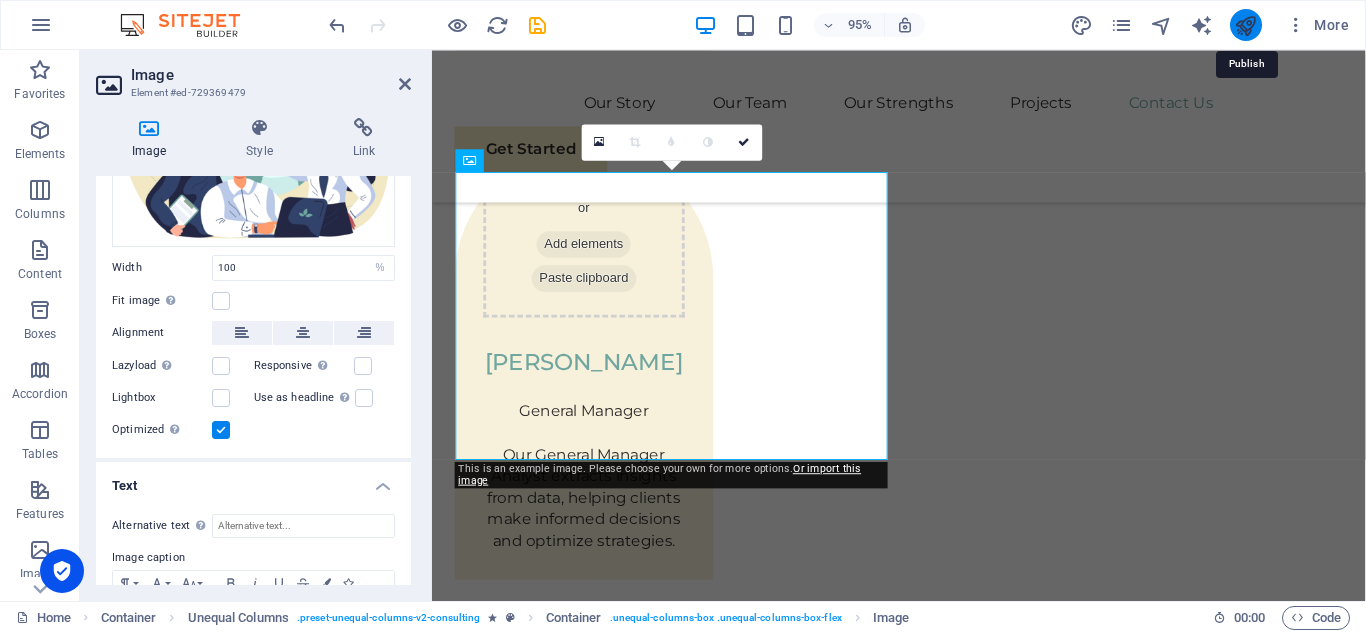 click at bounding box center [1245, 25] 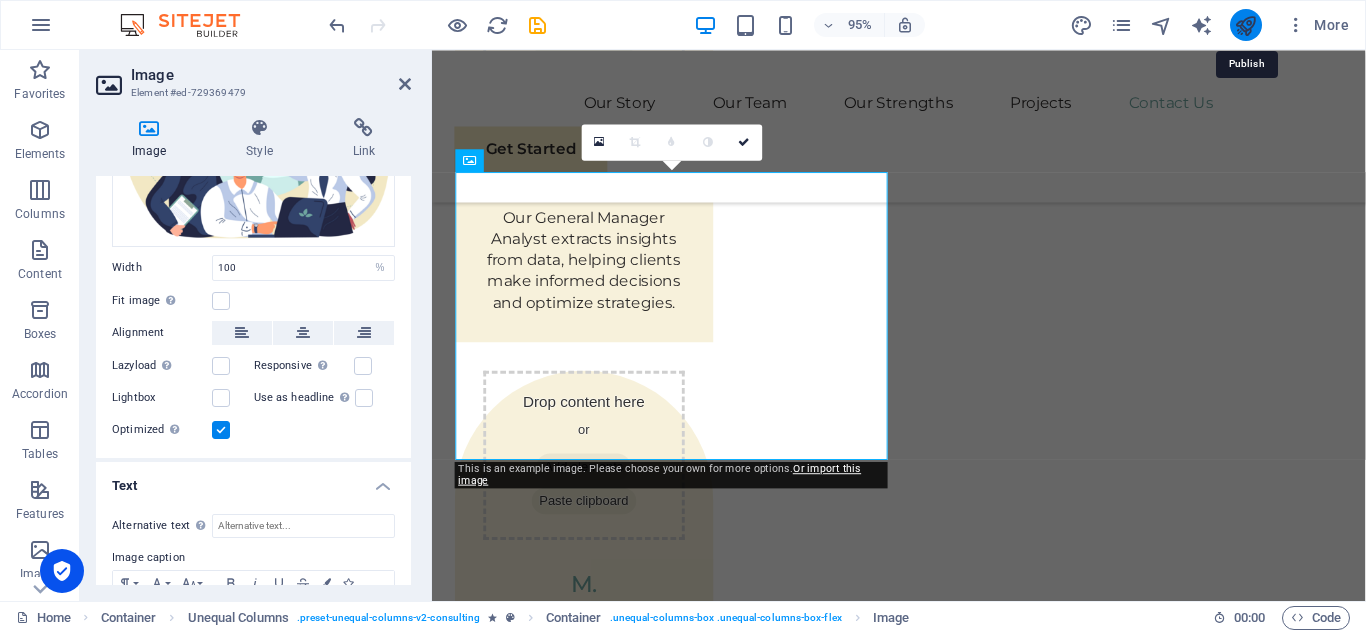 scroll, scrollTop: 6361, scrollLeft: 0, axis: vertical 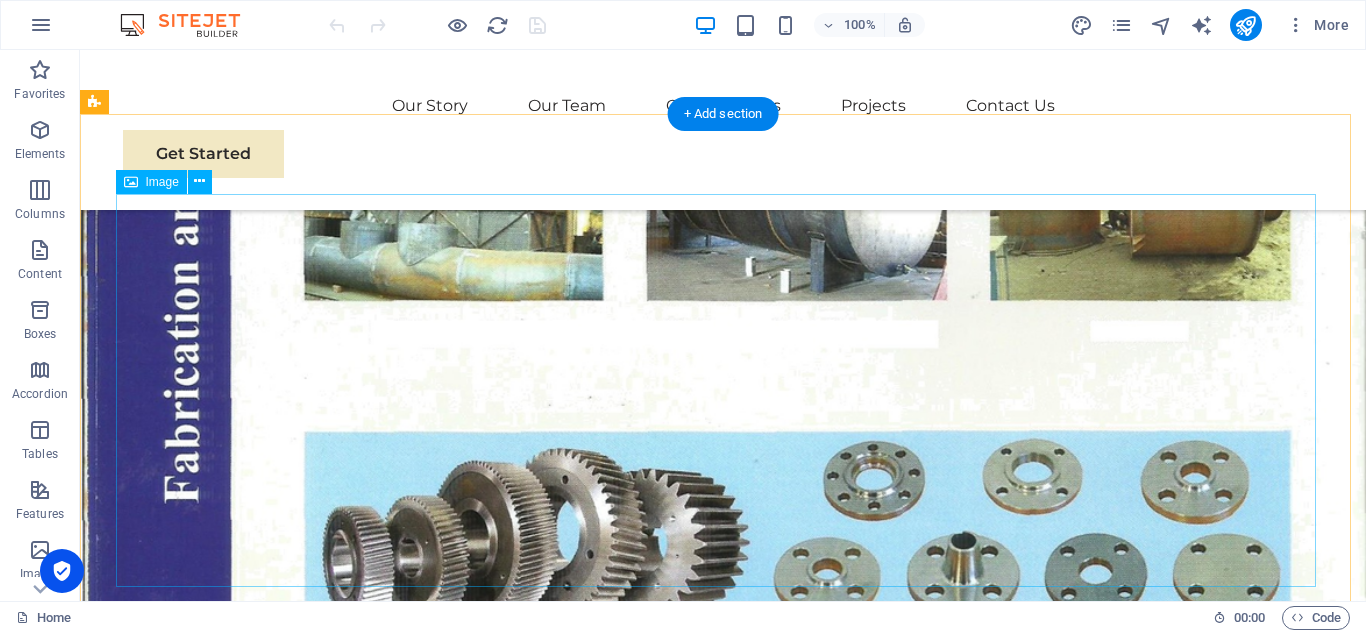 click at bounding box center (704, 1434) 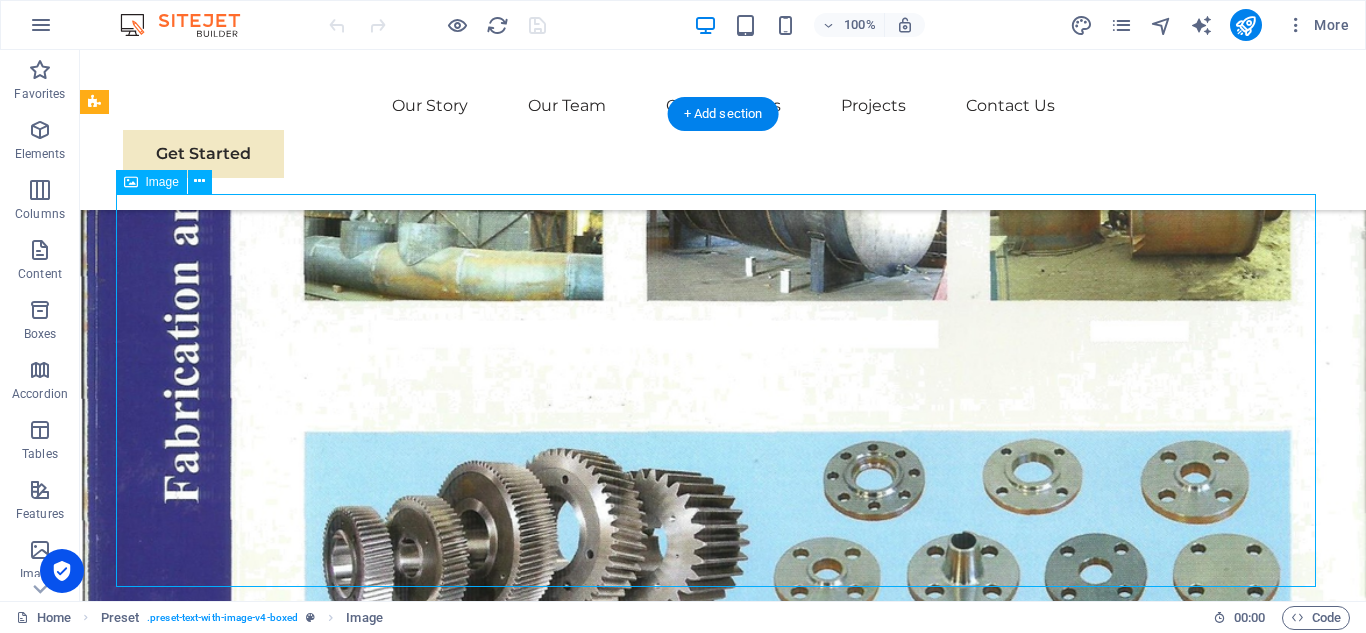click at bounding box center (704, 1434) 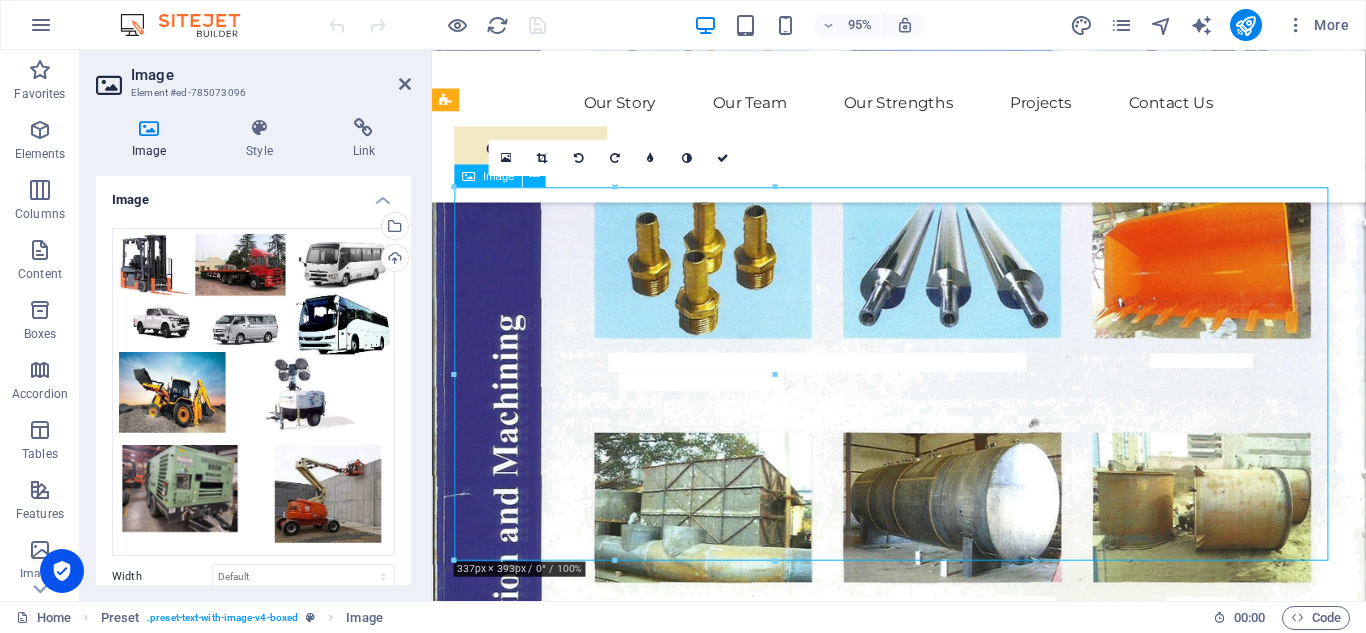 drag, startPoint x: 596, startPoint y: 303, endPoint x: 639, endPoint y: 310, distance: 43.56604 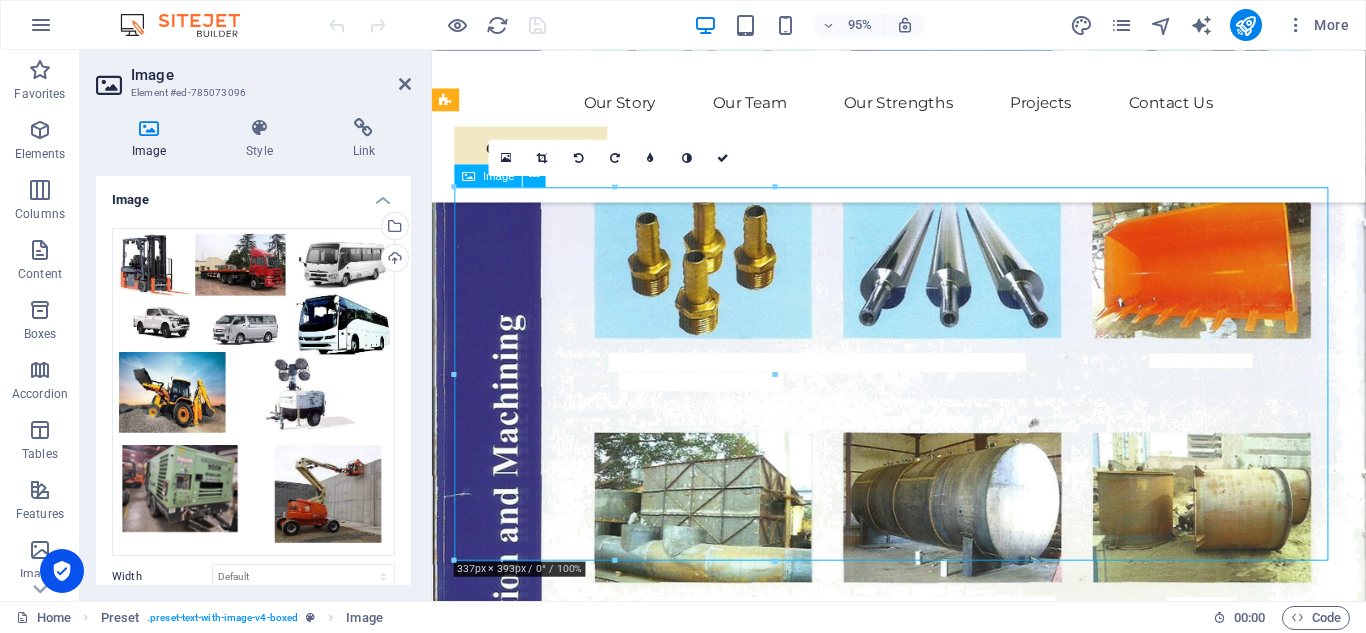 click at bounding box center (923, 1561) 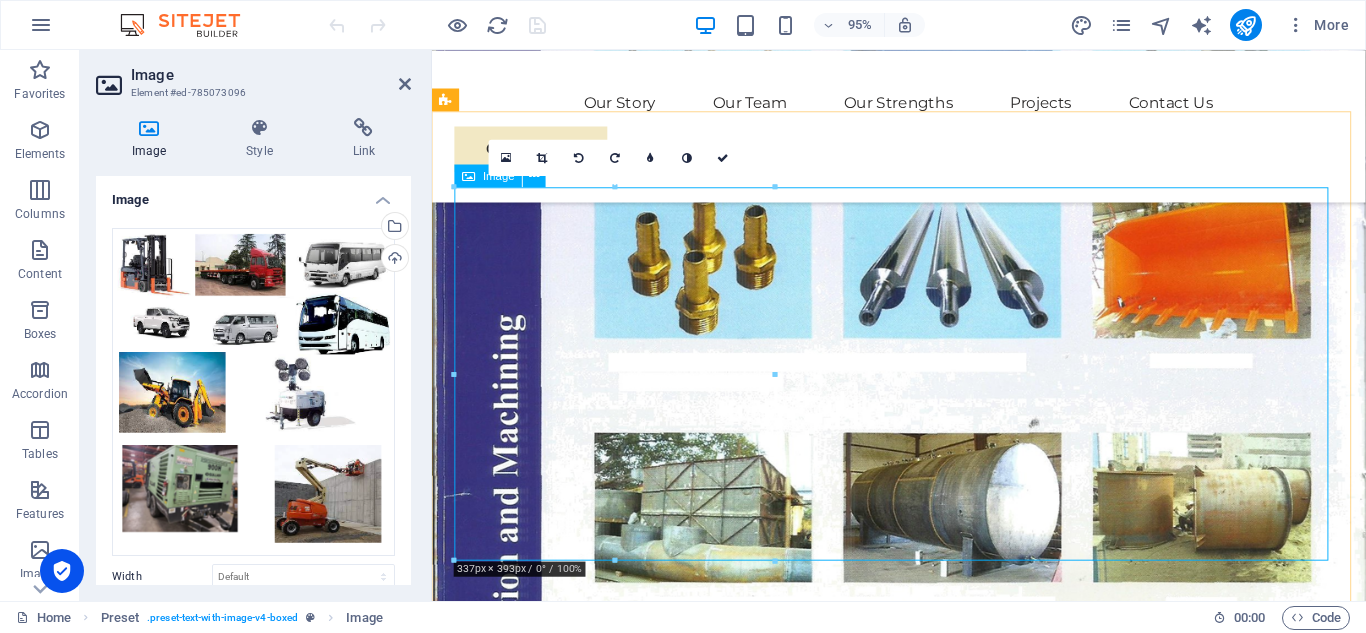 click at bounding box center [923, 1561] 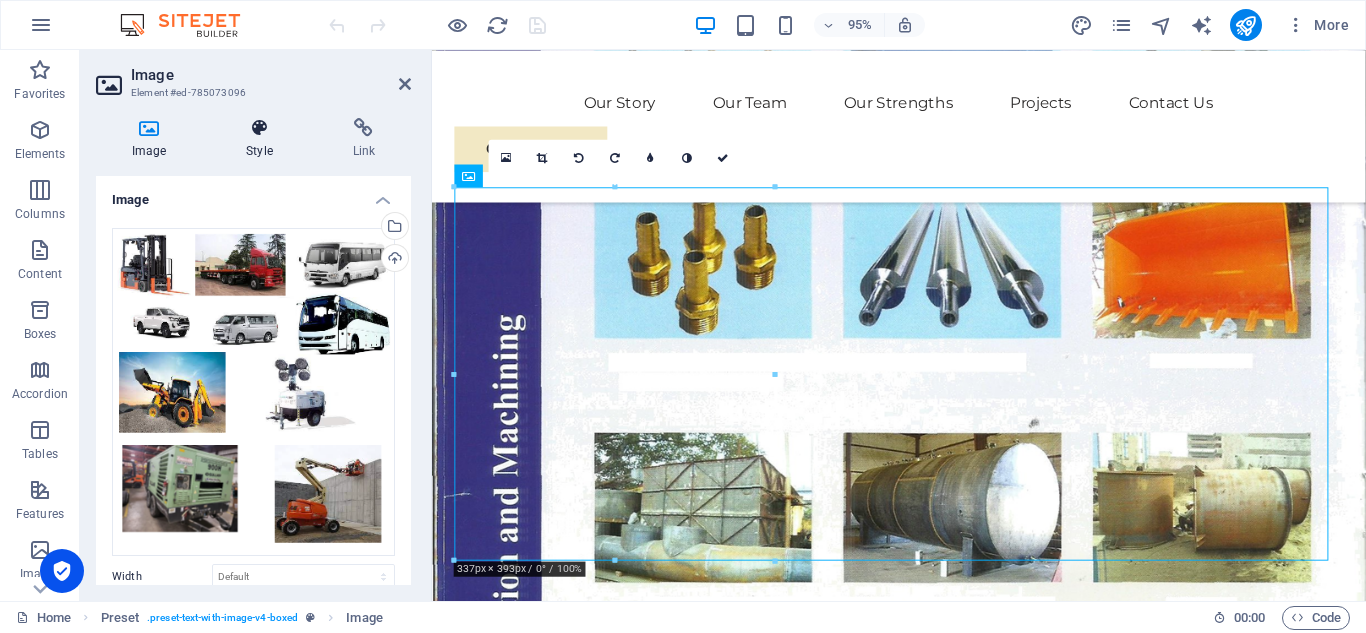 click on "Style" at bounding box center [263, 139] 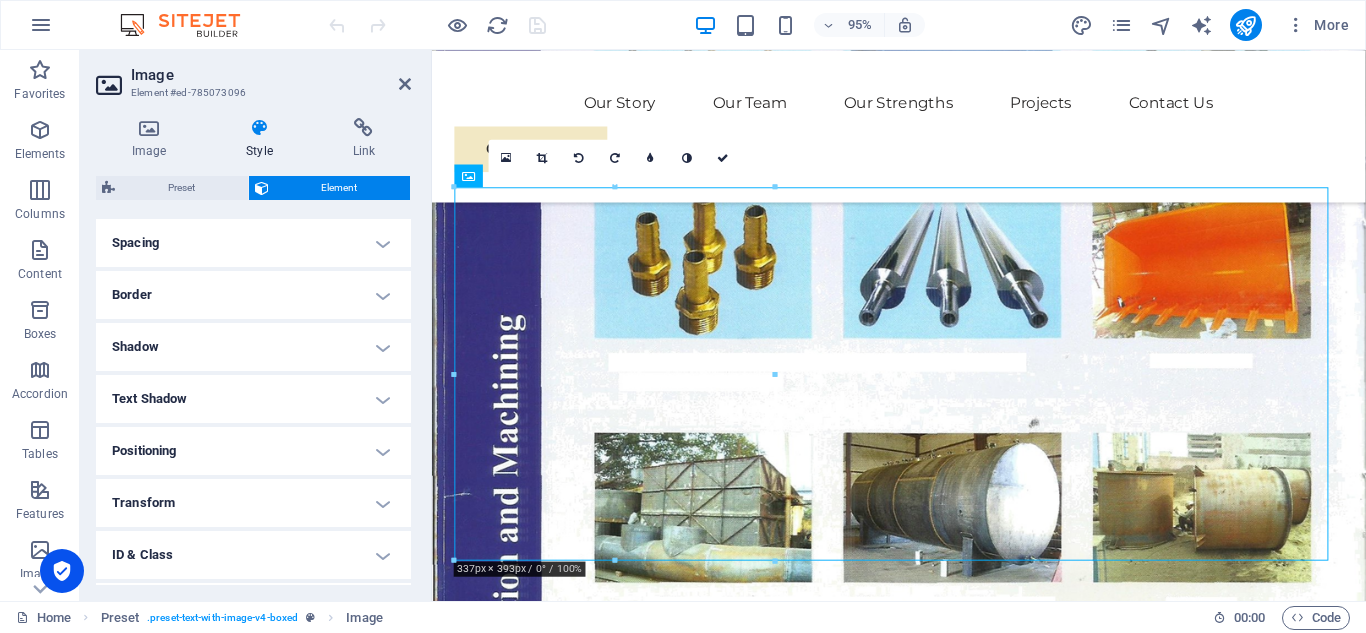 scroll, scrollTop: 381, scrollLeft: 0, axis: vertical 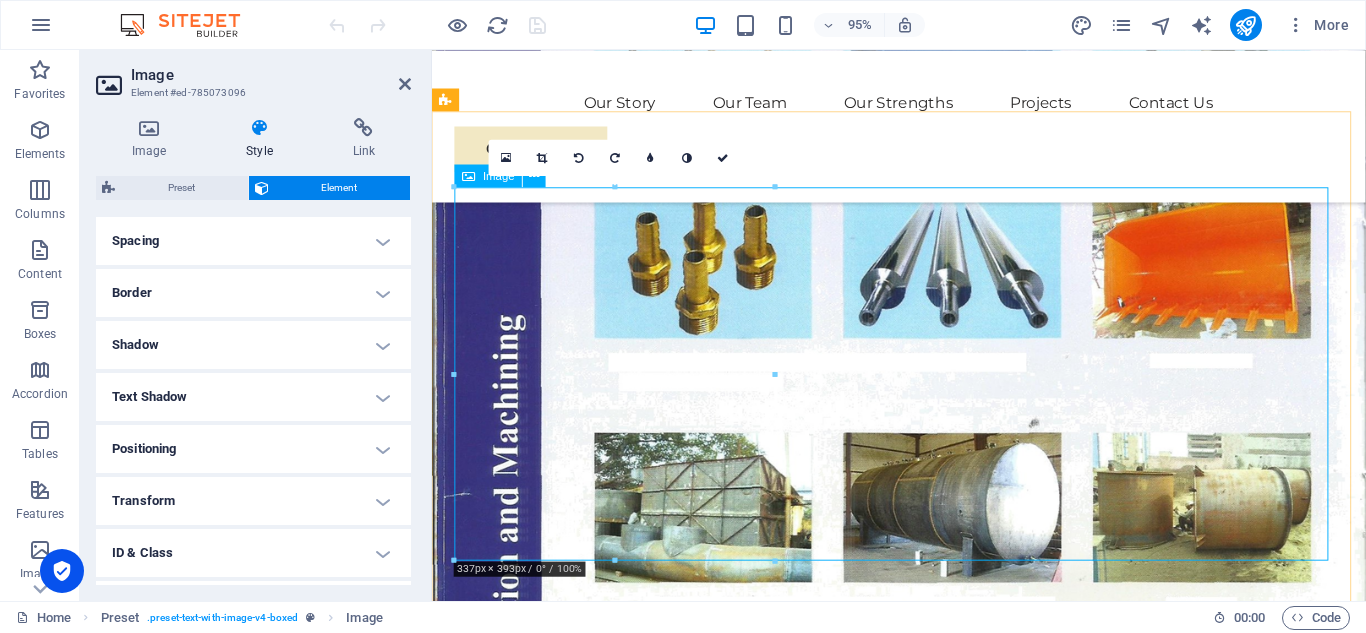 click at bounding box center [923, 1561] 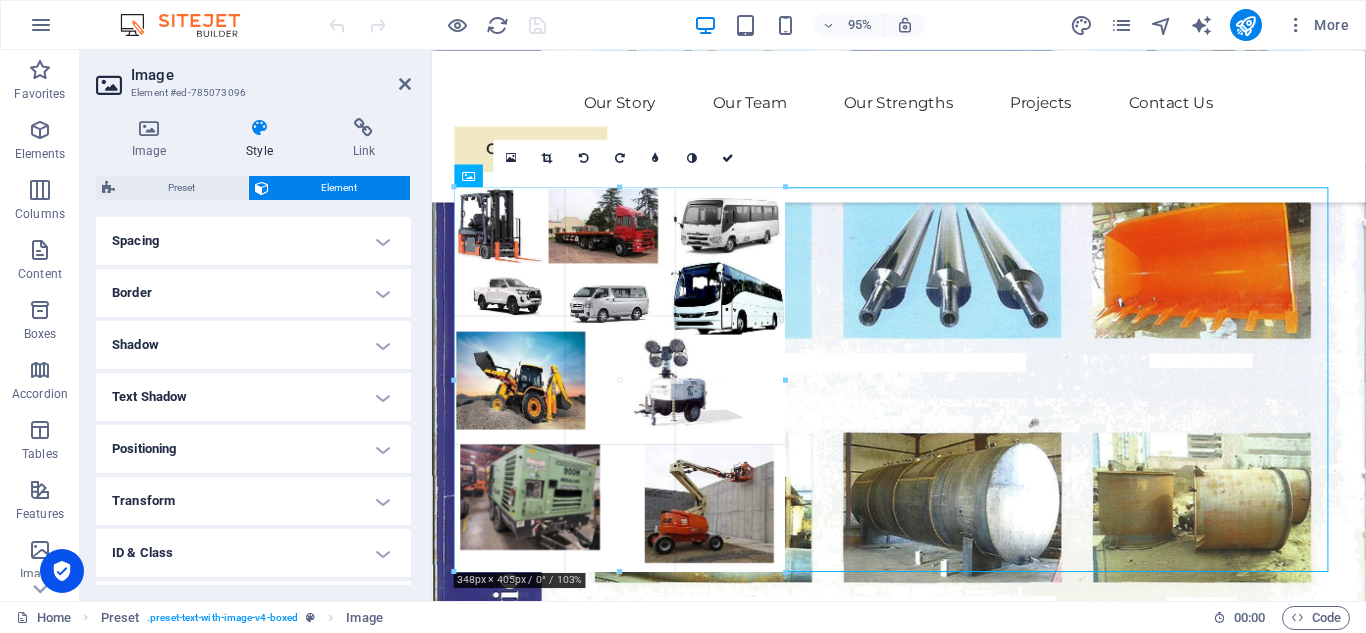 drag, startPoint x: 775, startPoint y: 561, endPoint x: 368, endPoint y: 471, distance: 416.8321 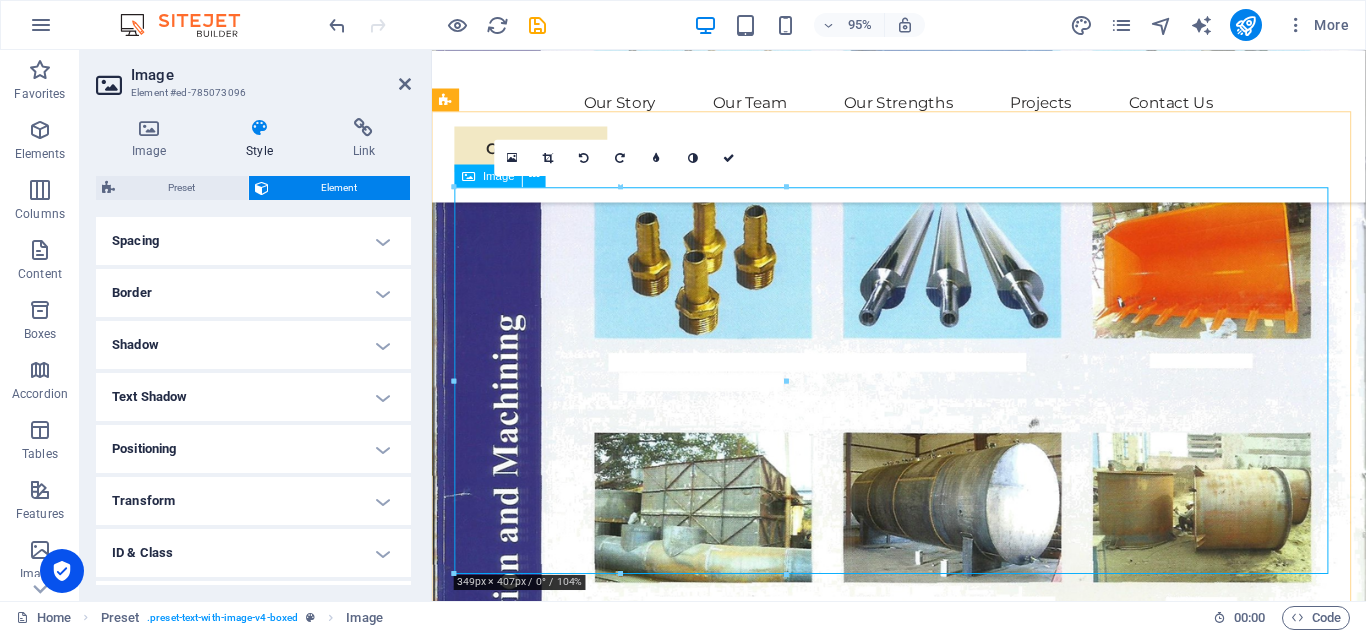 drag, startPoint x: 829, startPoint y: 398, endPoint x: 933, endPoint y: 398, distance: 104 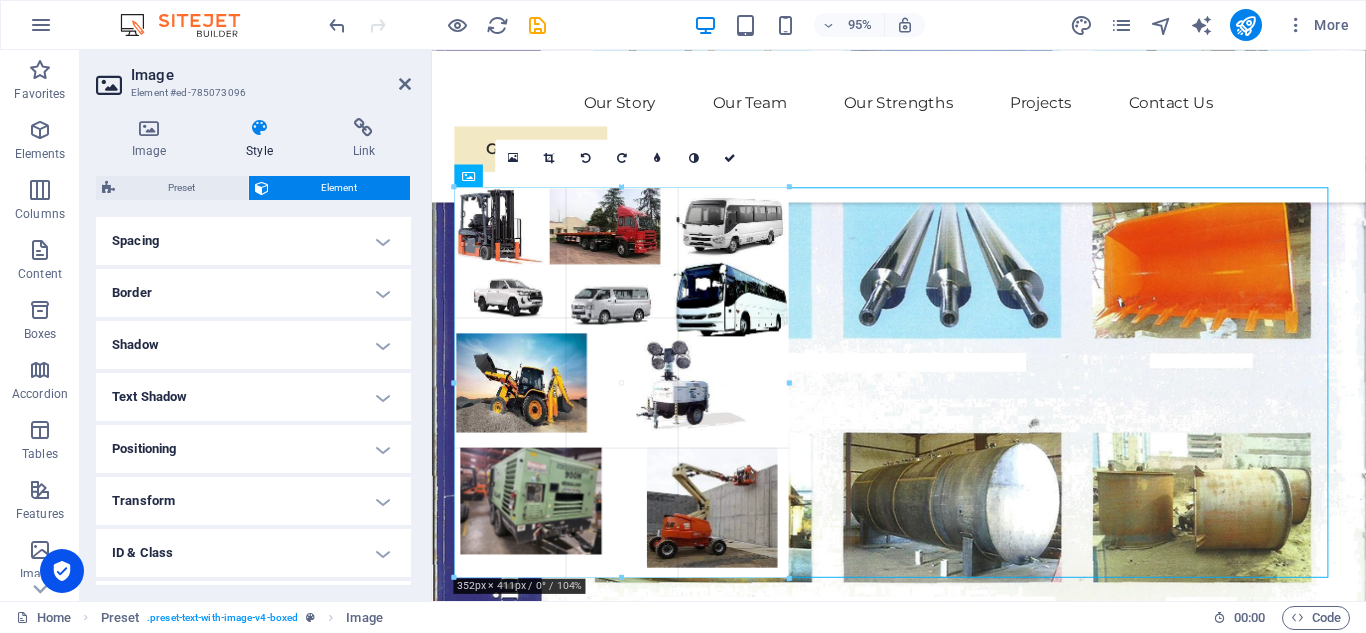 drag, startPoint x: 783, startPoint y: 382, endPoint x: 788, endPoint y: 371, distance: 12.083046 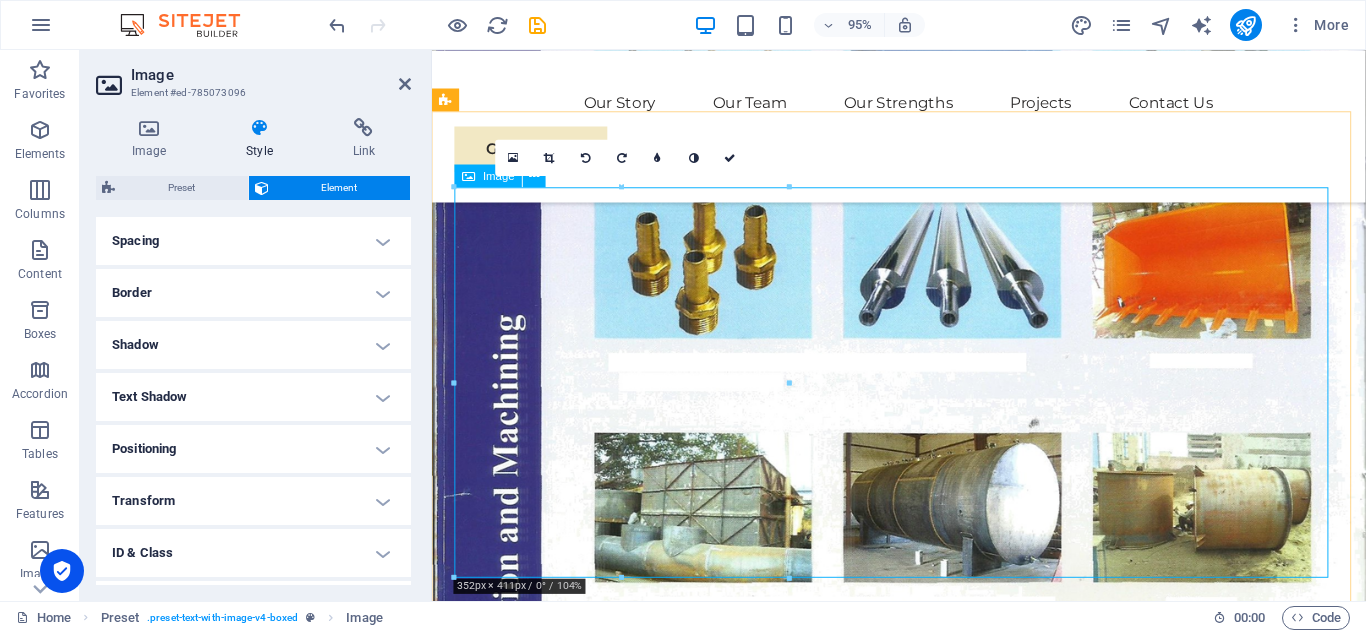 click at bounding box center (923, 1570) 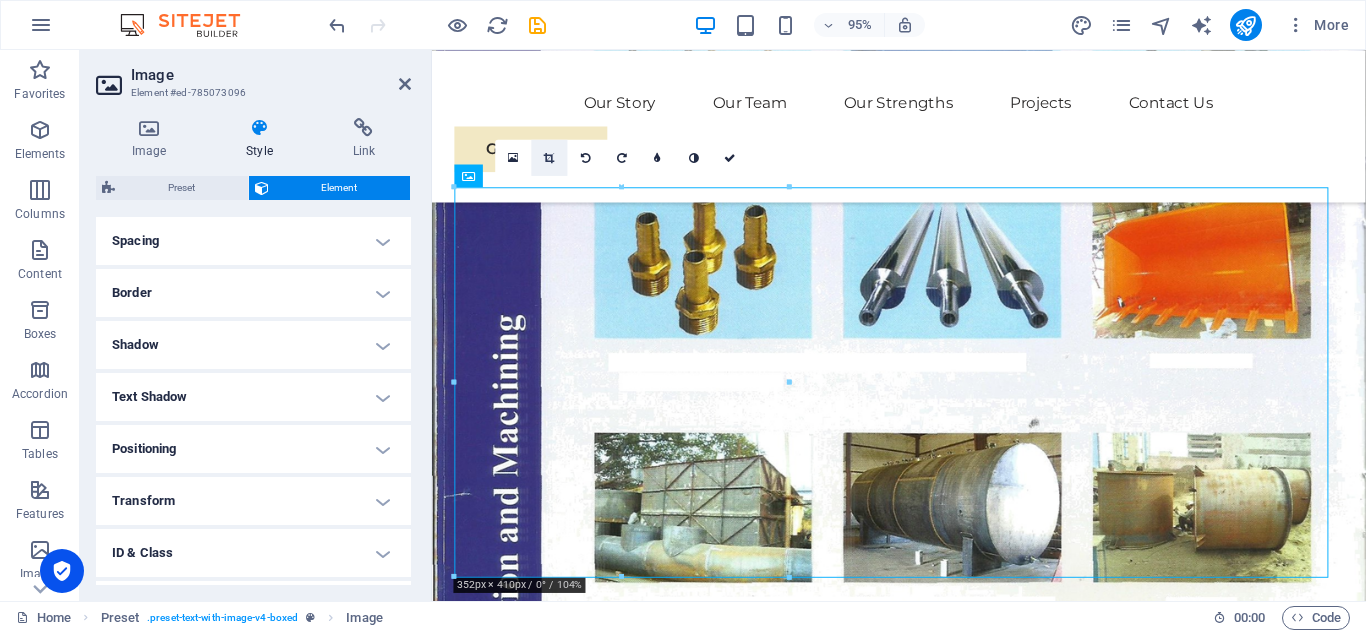 click at bounding box center [550, 157] 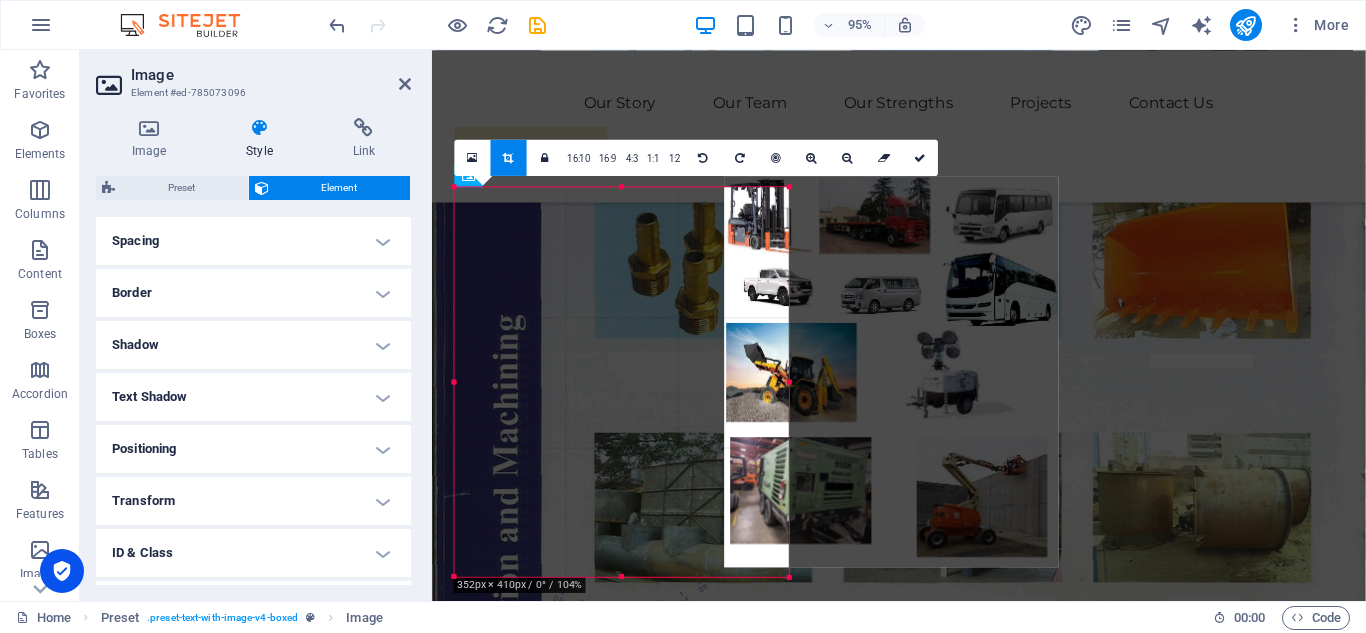 drag, startPoint x: 614, startPoint y: 271, endPoint x: 490, endPoint y: 221, distance: 133.70116 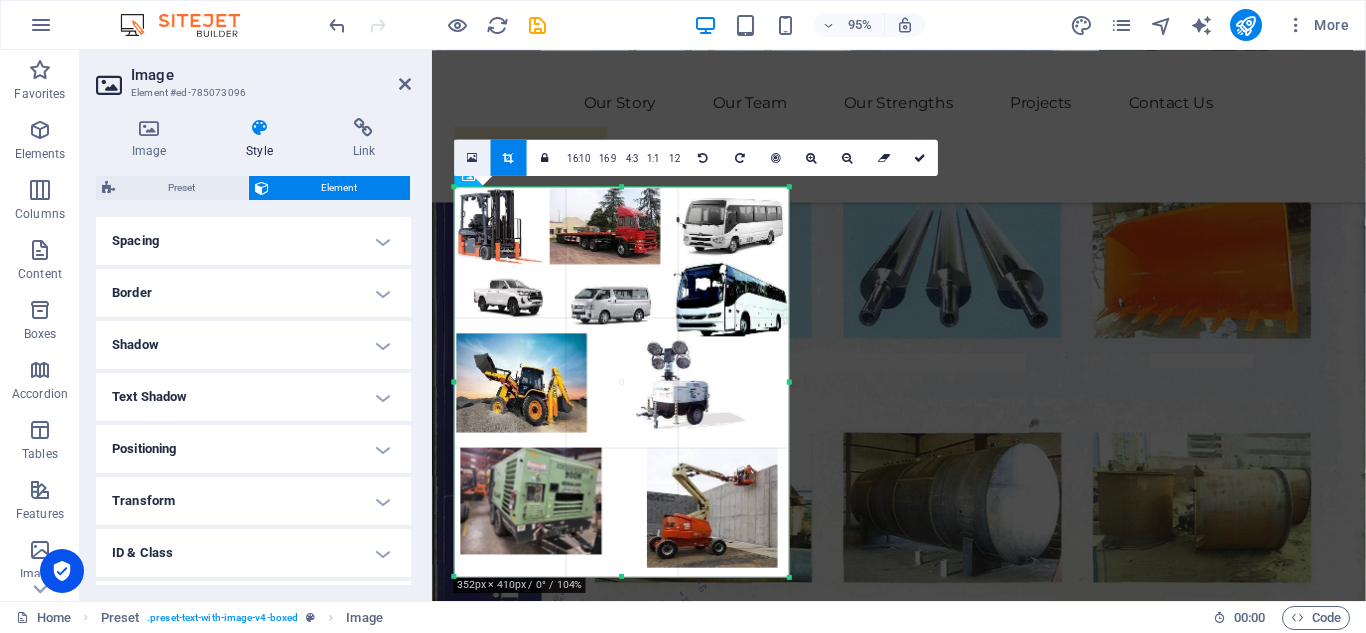 click at bounding box center [473, 157] 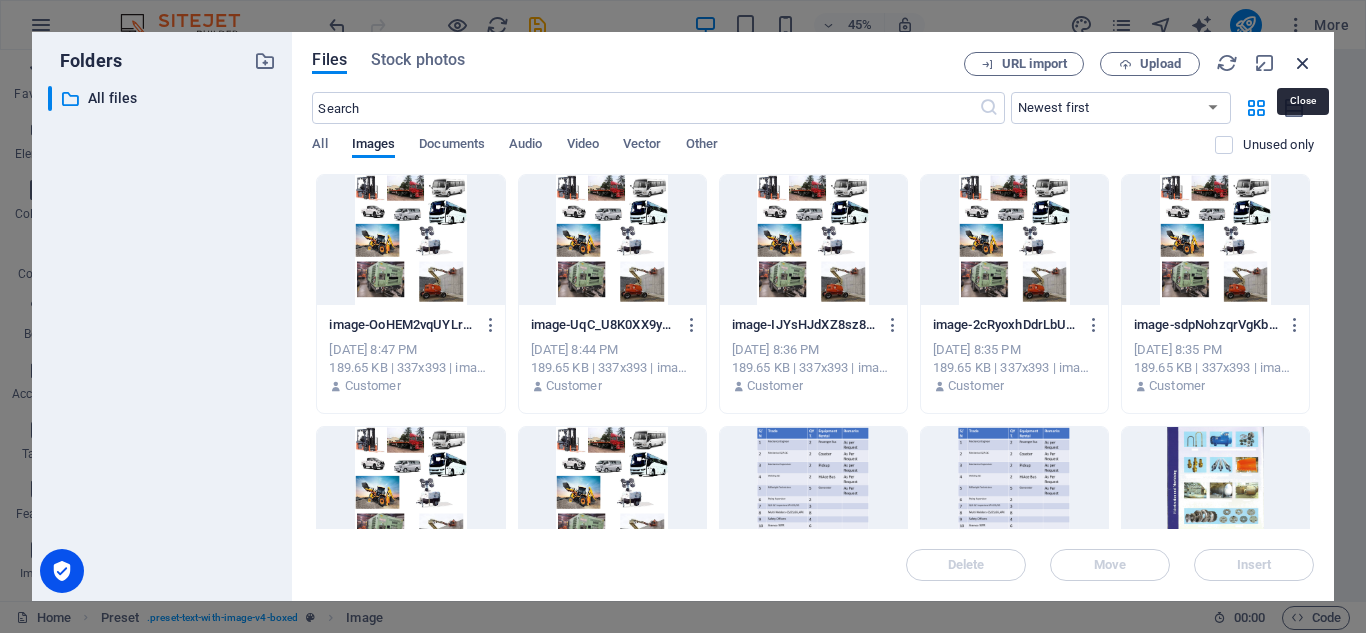 click at bounding box center [1303, 63] 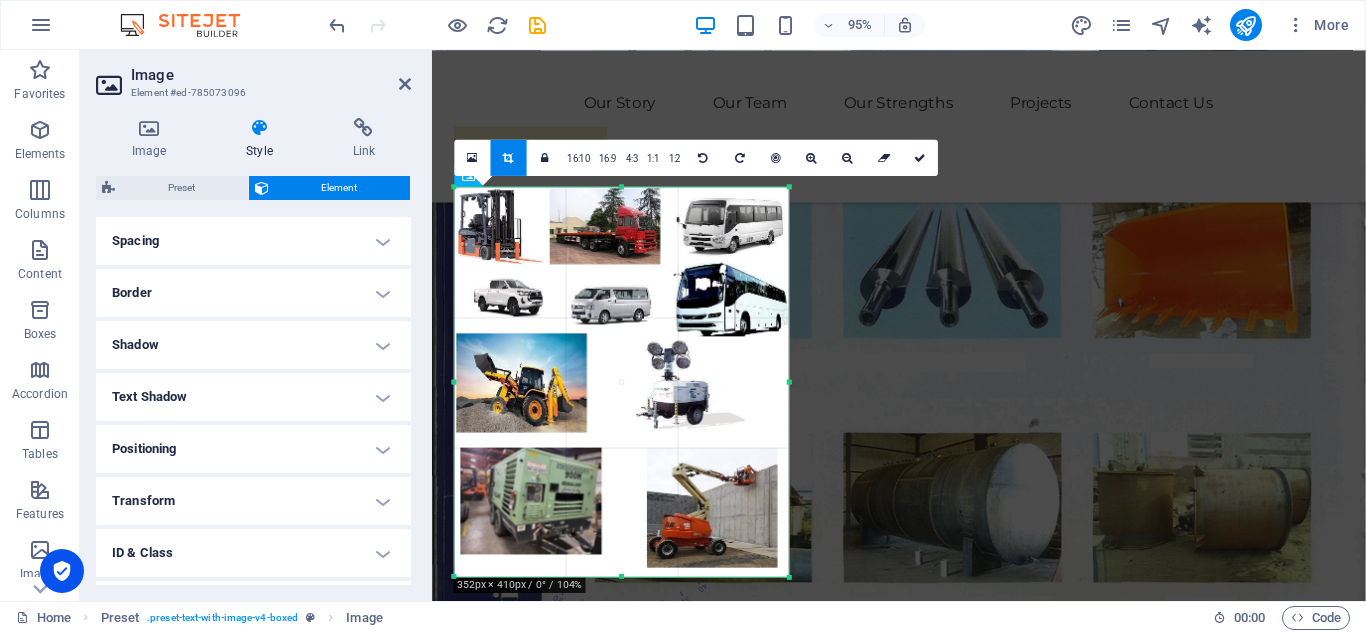 click on "Image Element #ed-785073096 Image Style Link Image Drag files here, click to choose files or select files from Files or our free stock photos & videos Select files from the file manager, stock photos, or upload file(s) Upload Width 352 Default auto px rem % em vh vw Fit image Automatically fit image to a fixed width and height Height Default auto px Alignment Lazyload Loading images after the page loads improves page speed. Responsive Automatically load retina image and smartphone optimized sizes. Lightbox Use as headline The image will be wrapped in an H1 headline tag. Useful for giving alternative text the weight of an H1 headline, e.g. for the logo. Leave unchecked if uncertain. Optimized Images are compressed to improve page speed. Position Direction Custom X offset 50 px rem % vh vw Y offset 50 px rem % vh vw Text Float No float Image left Image right Determine how text should behave around the image. Text Alternative text Image caption Paragraph Format Normal Heading 1 Heading 2 Heading 3 Heading 4 Code" at bounding box center (256, 325) 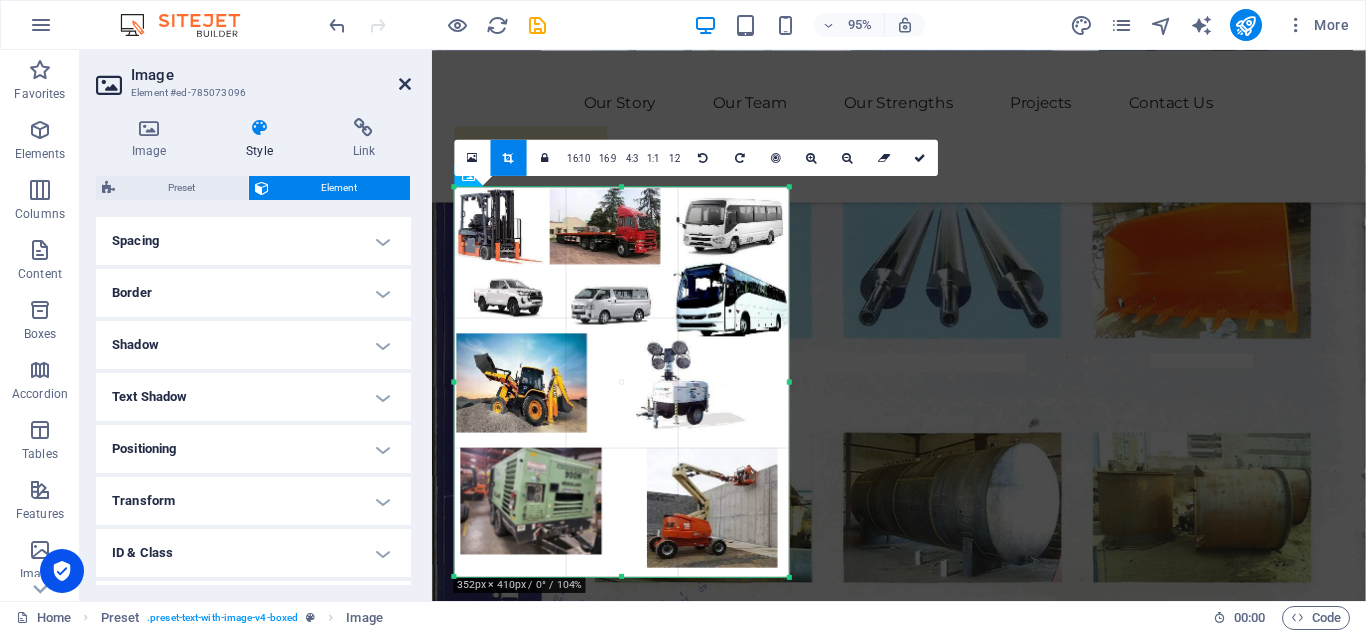 click at bounding box center (405, 84) 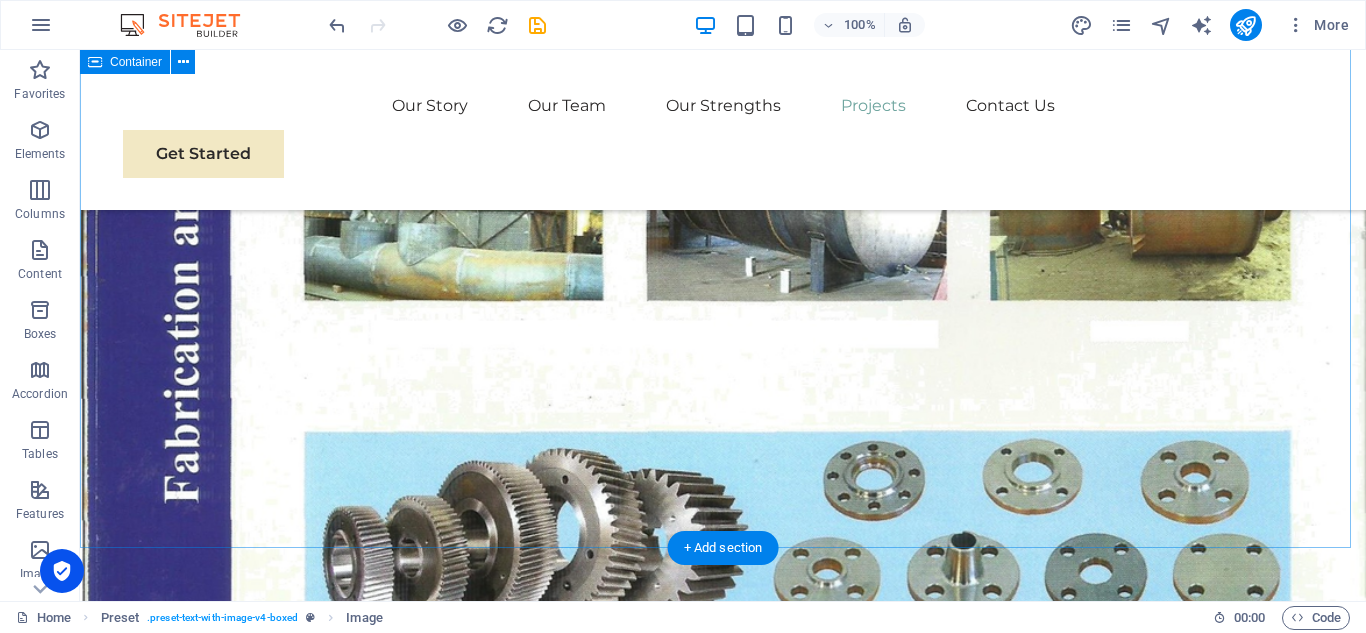 scroll, scrollTop: 6885, scrollLeft: 0, axis: vertical 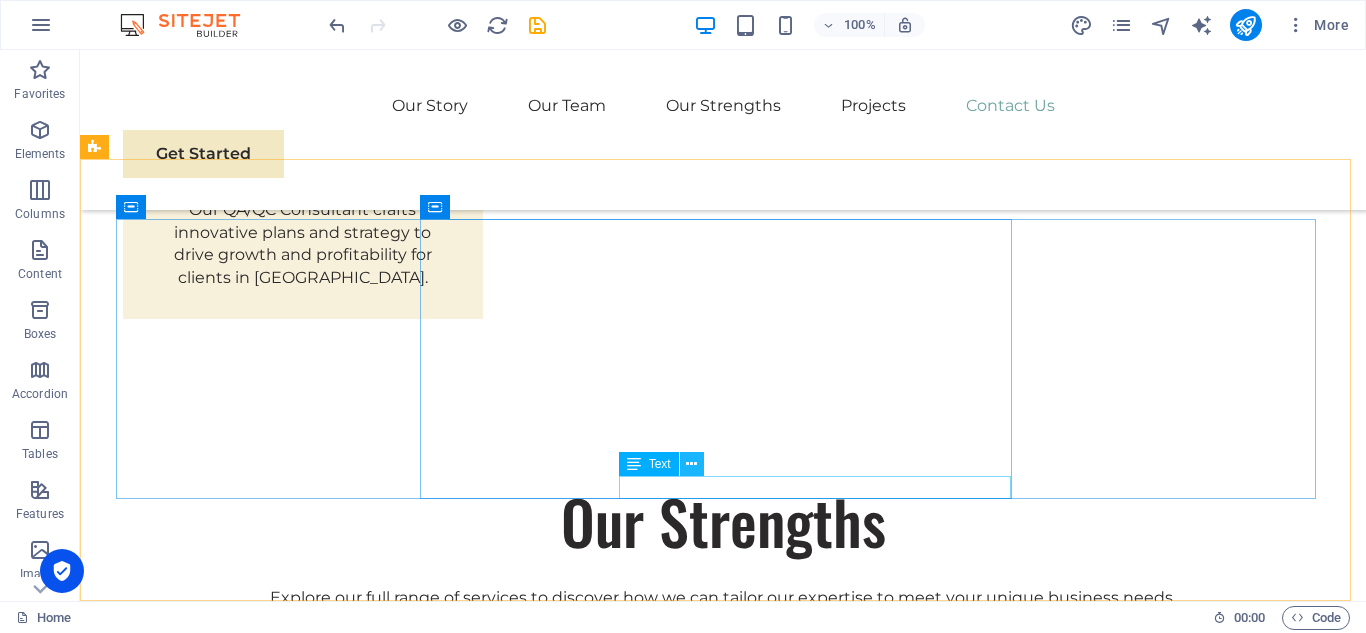 click at bounding box center (691, 464) 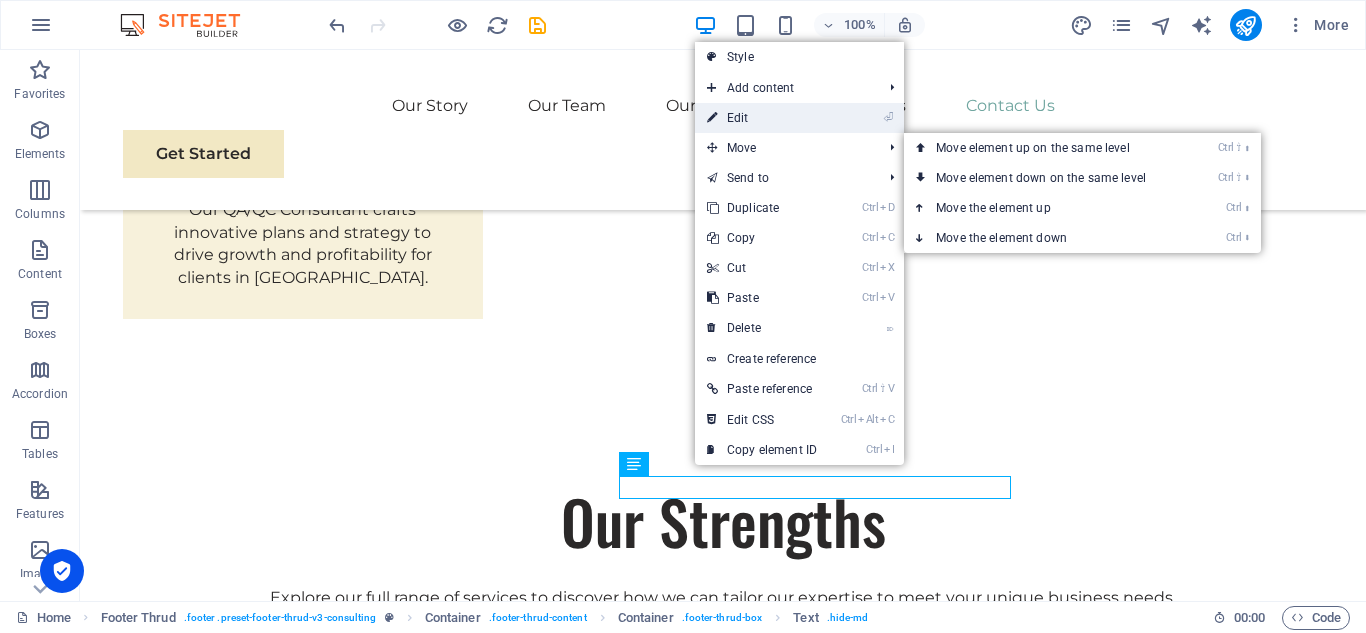 click on "⏎  Edit" at bounding box center (762, 118) 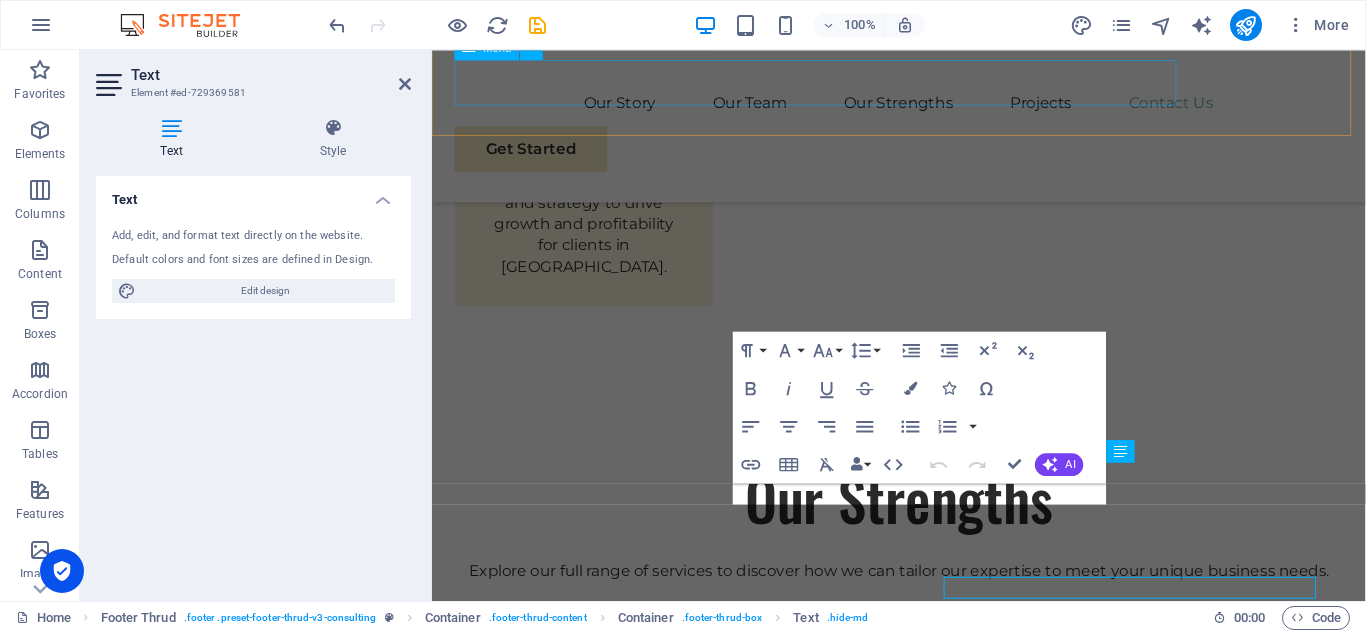 scroll, scrollTop: 6757, scrollLeft: 0, axis: vertical 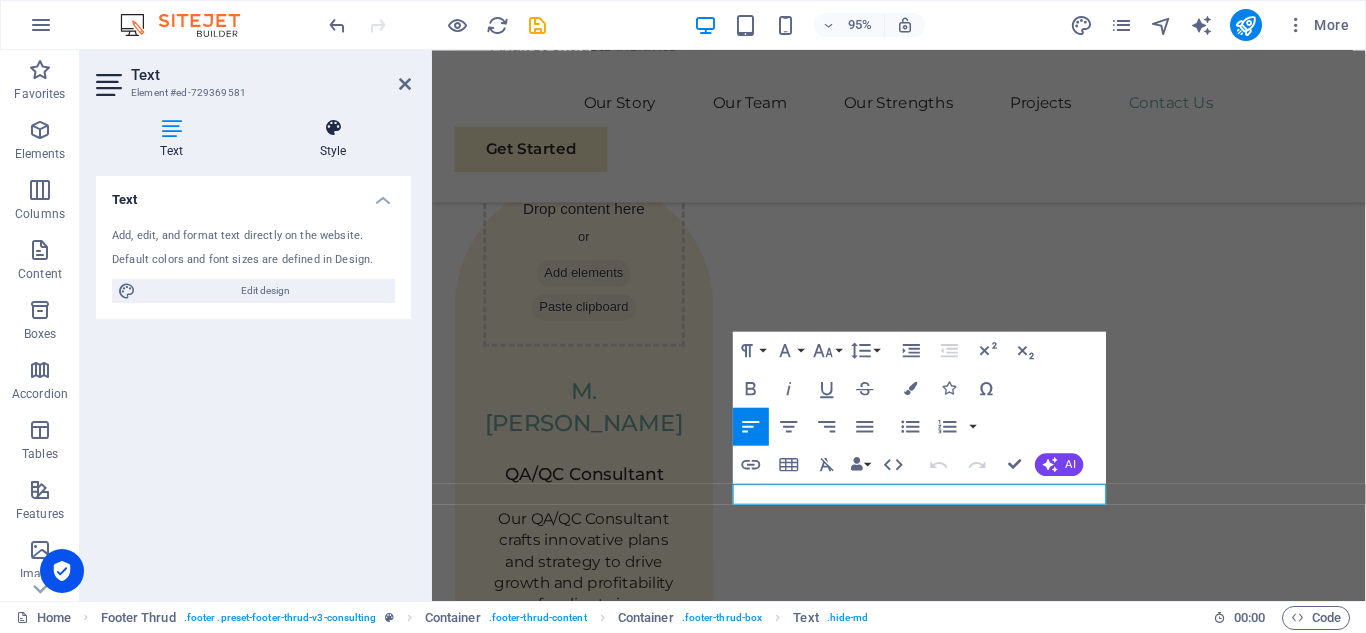 click at bounding box center (333, 128) 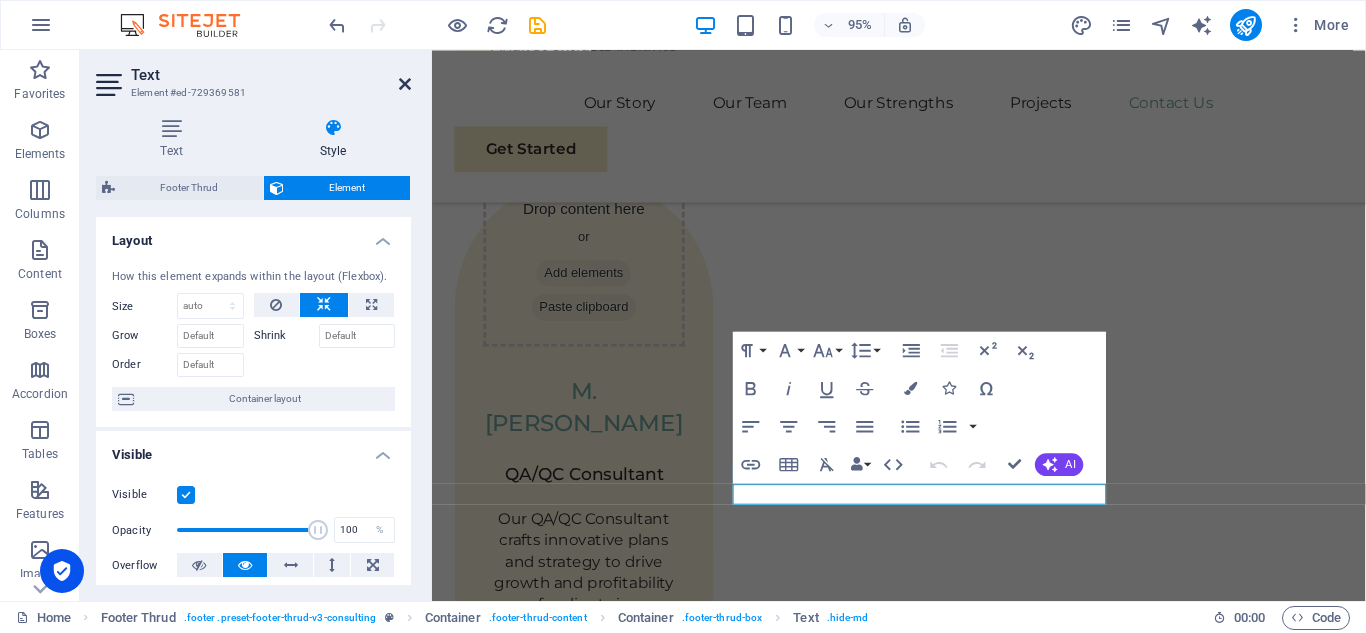 click at bounding box center [405, 84] 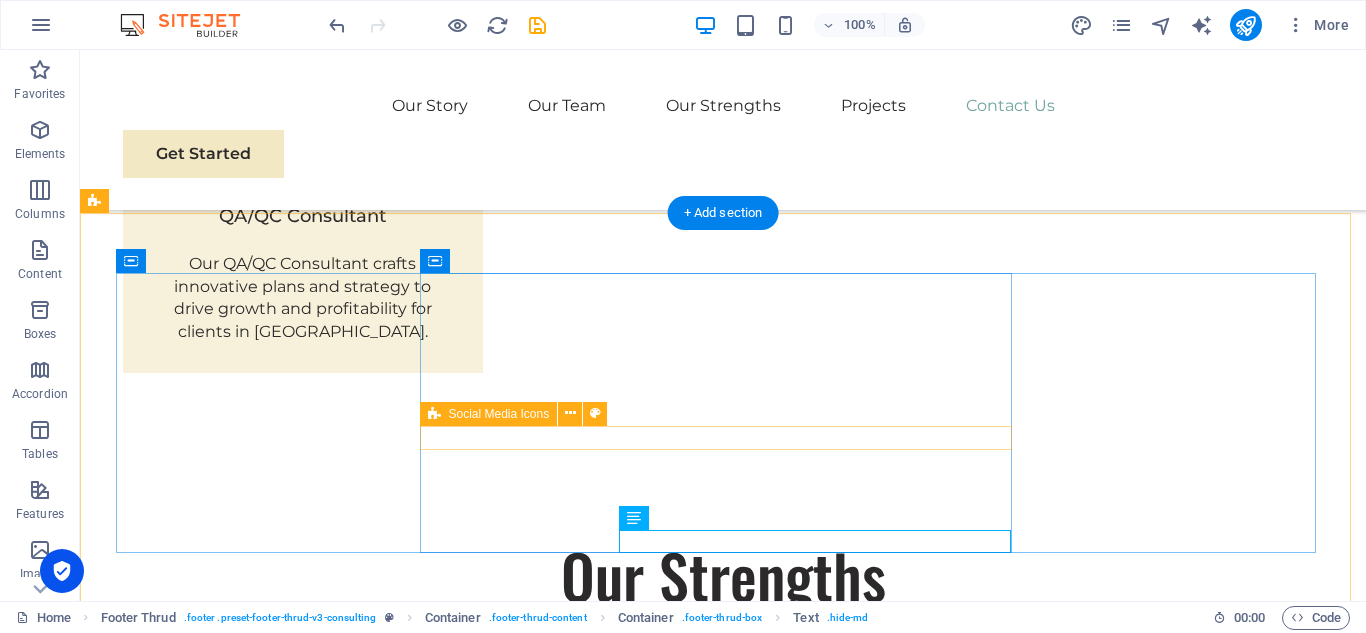 click at bounding box center (419, 3551) 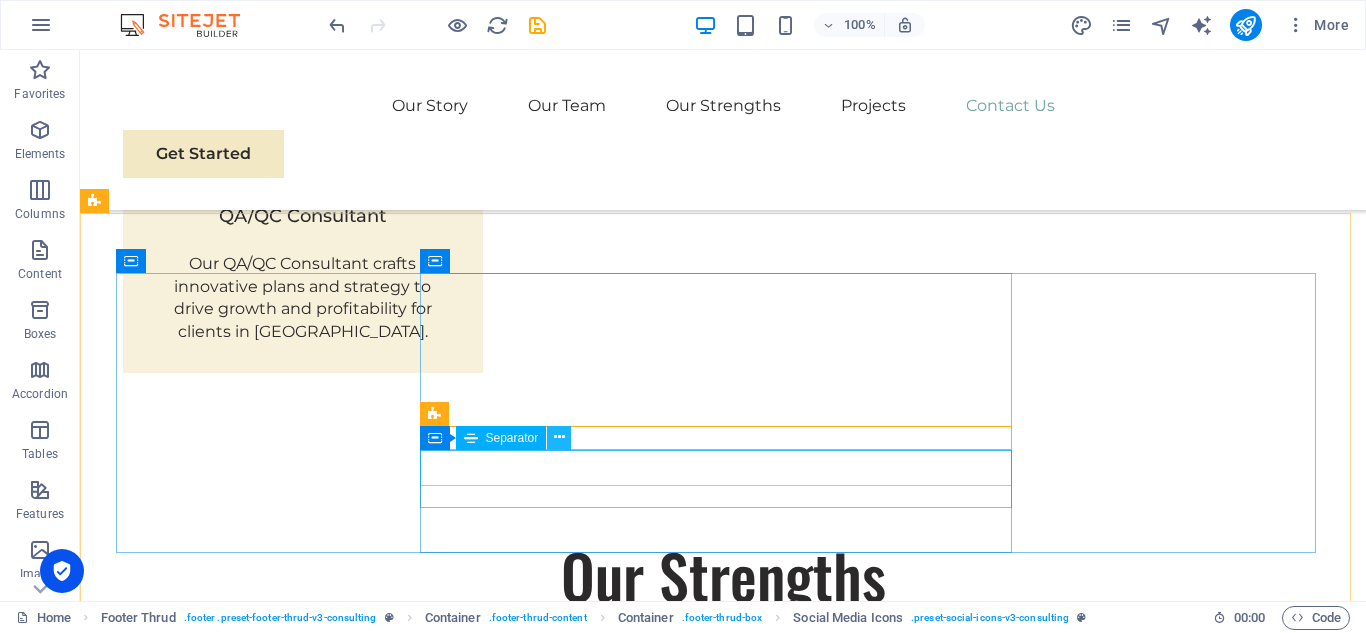 click at bounding box center [559, 438] 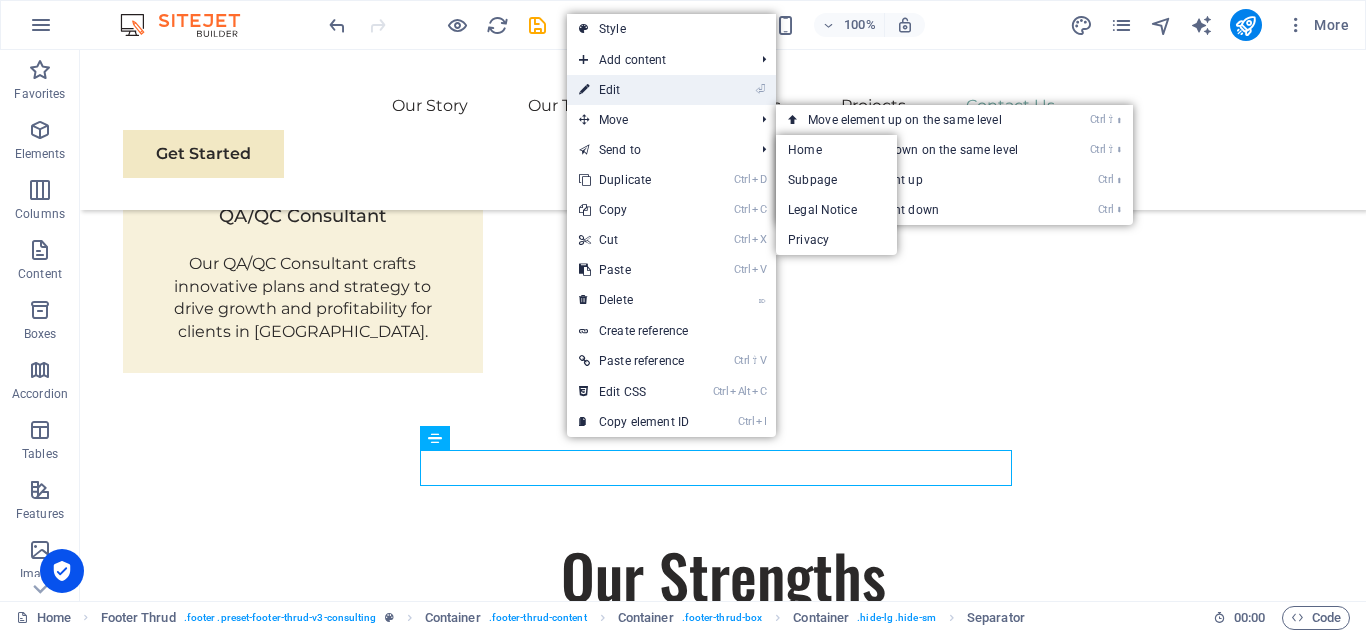 click on "⏎  Edit" at bounding box center (634, 90) 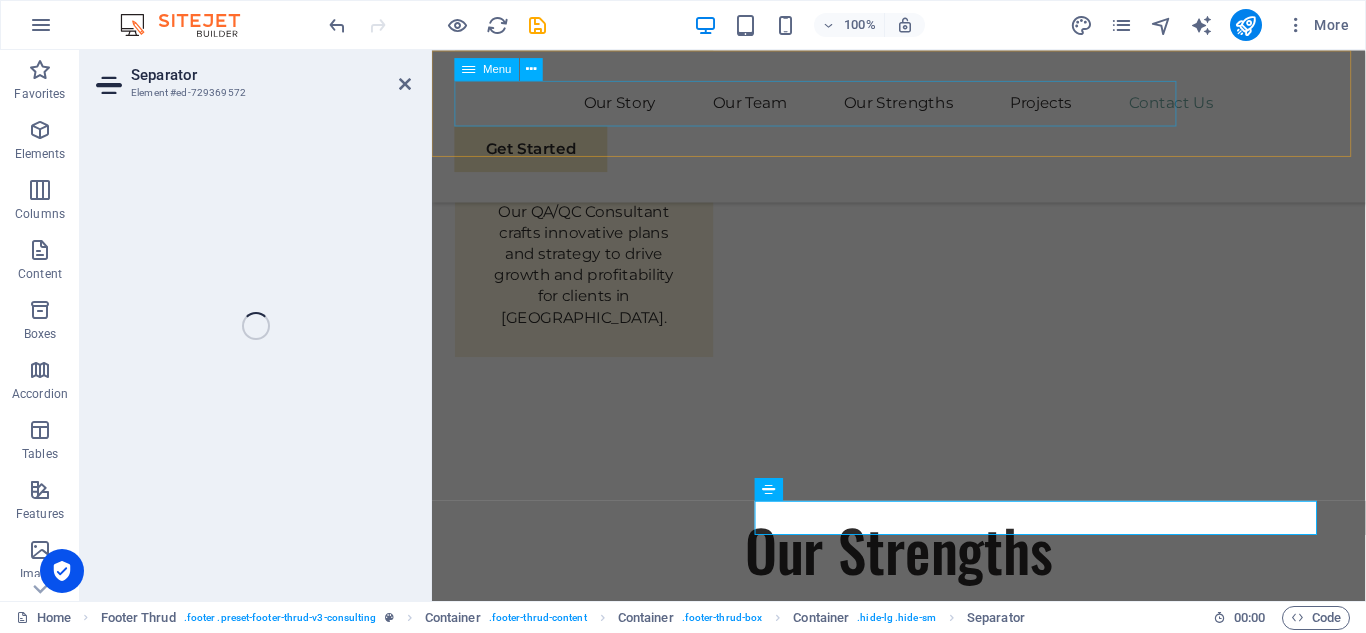 scroll, scrollTop: 6757, scrollLeft: 0, axis: vertical 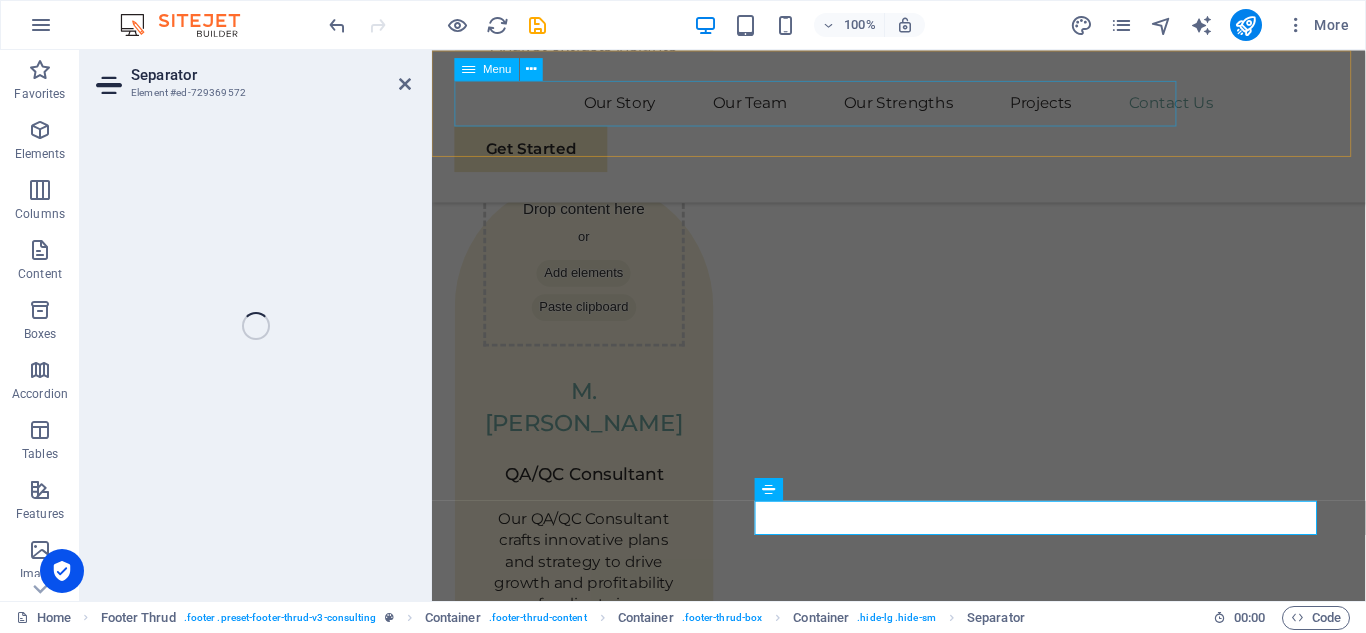 select on "px" 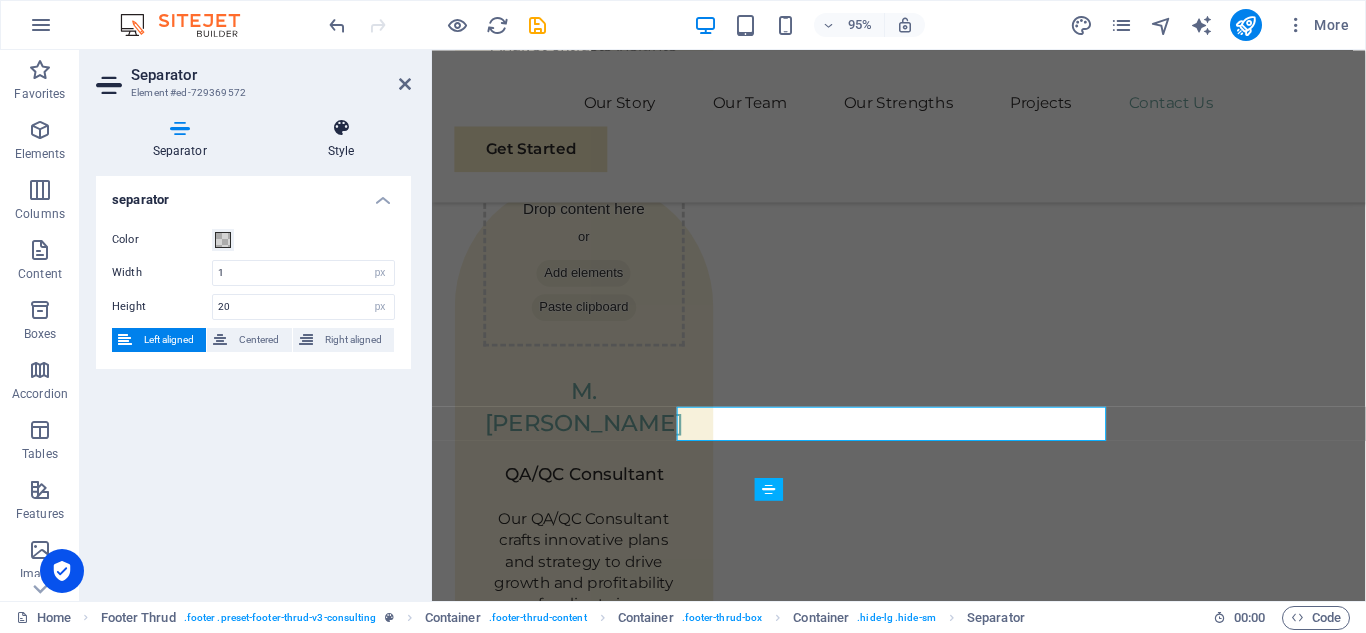 click on "Style" at bounding box center [341, 139] 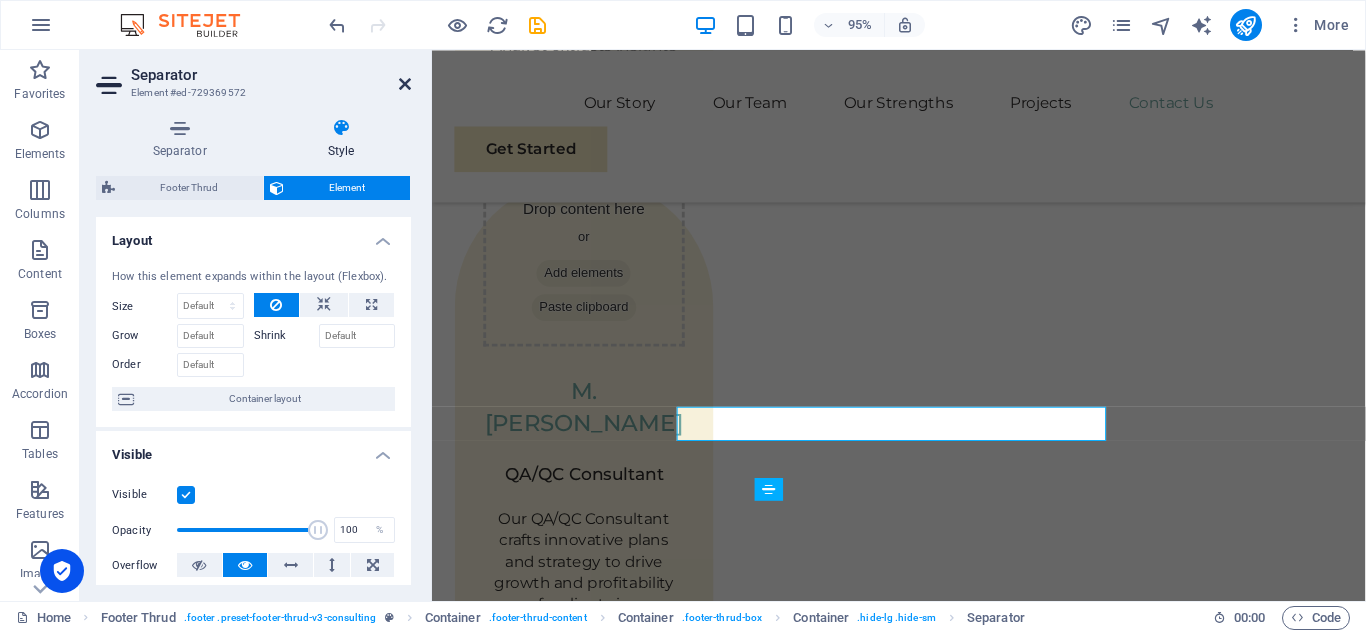click at bounding box center [405, 84] 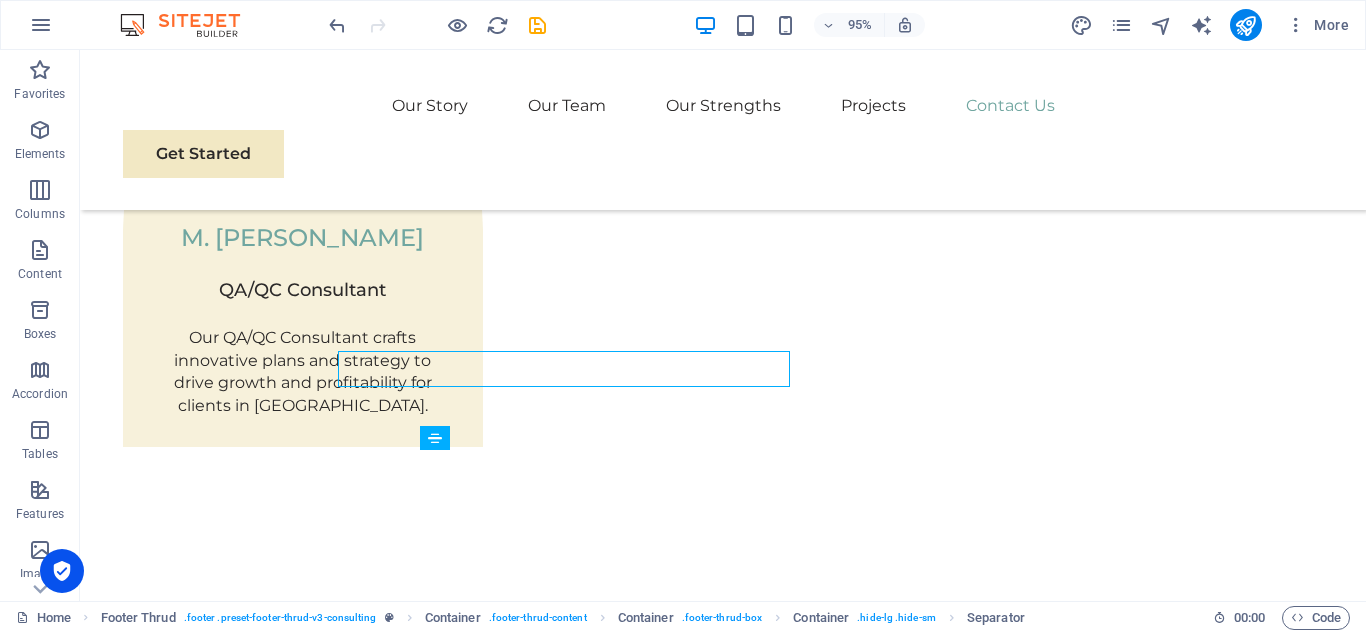 scroll, scrollTop: 6831, scrollLeft: 0, axis: vertical 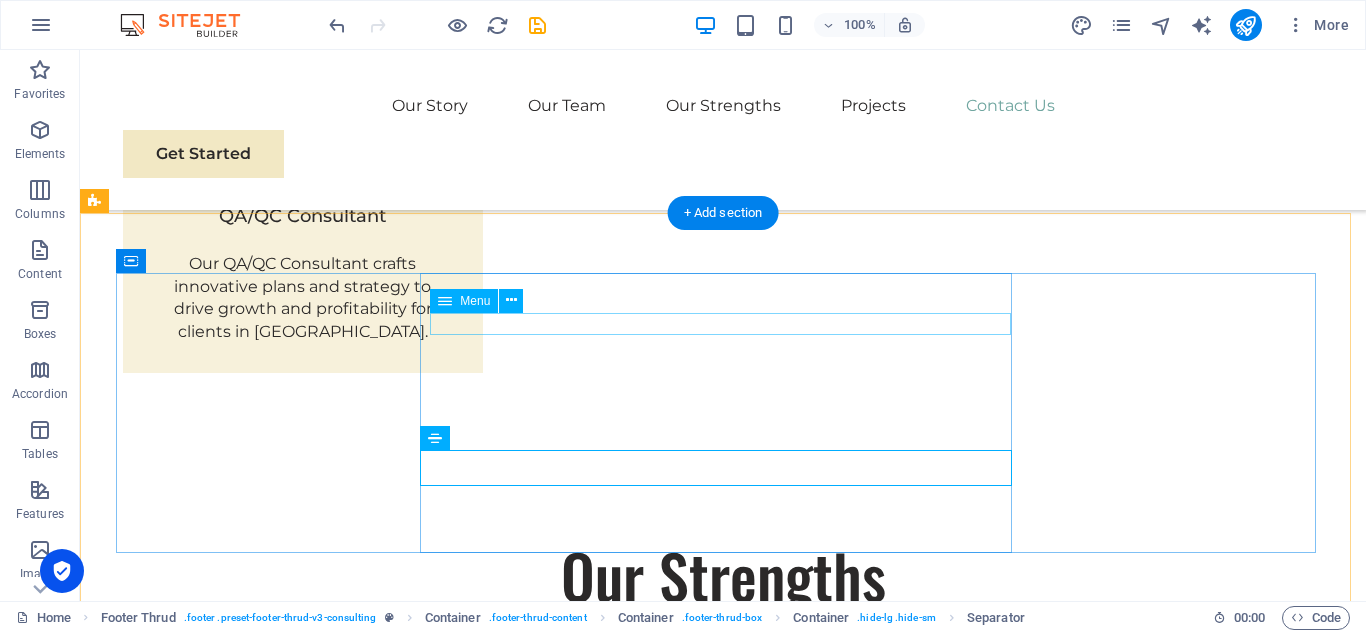 click on "Our Story Our Team Our Strengths Projects Contact Us" at bounding box center [419, 3405] 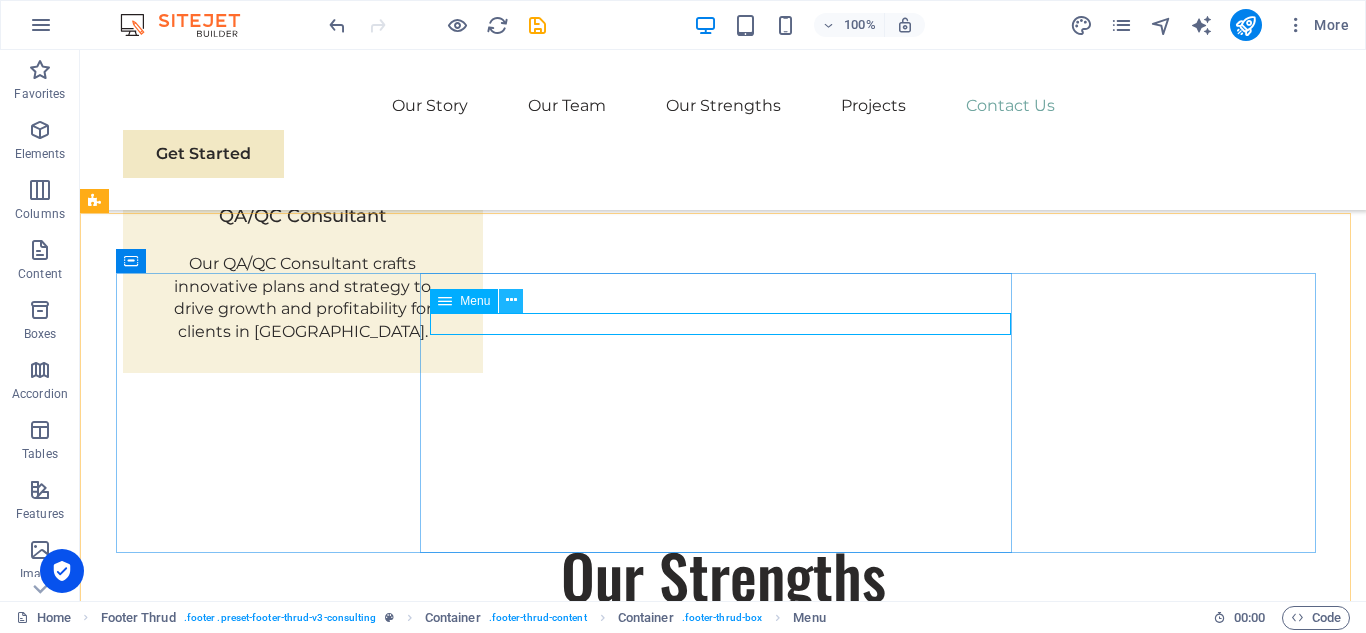 click at bounding box center (511, 300) 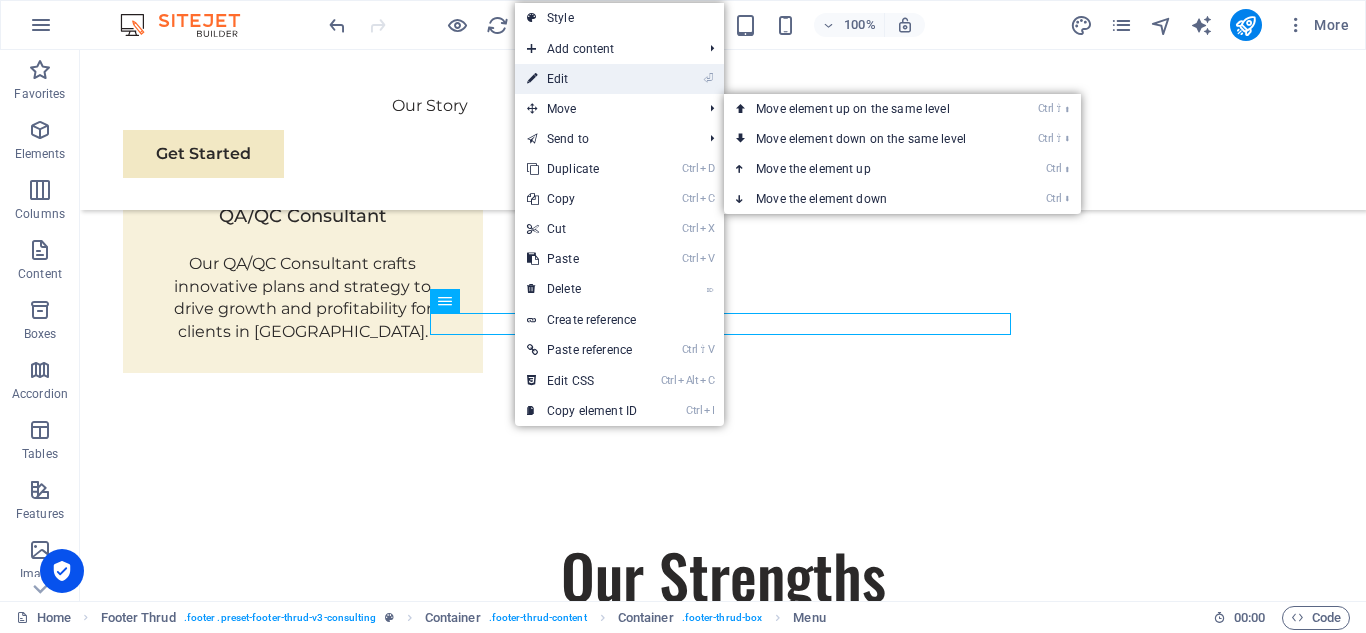 drag, startPoint x: 156, startPoint y: 28, endPoint x: 581, endPoint y: 77, distance: 427.81537 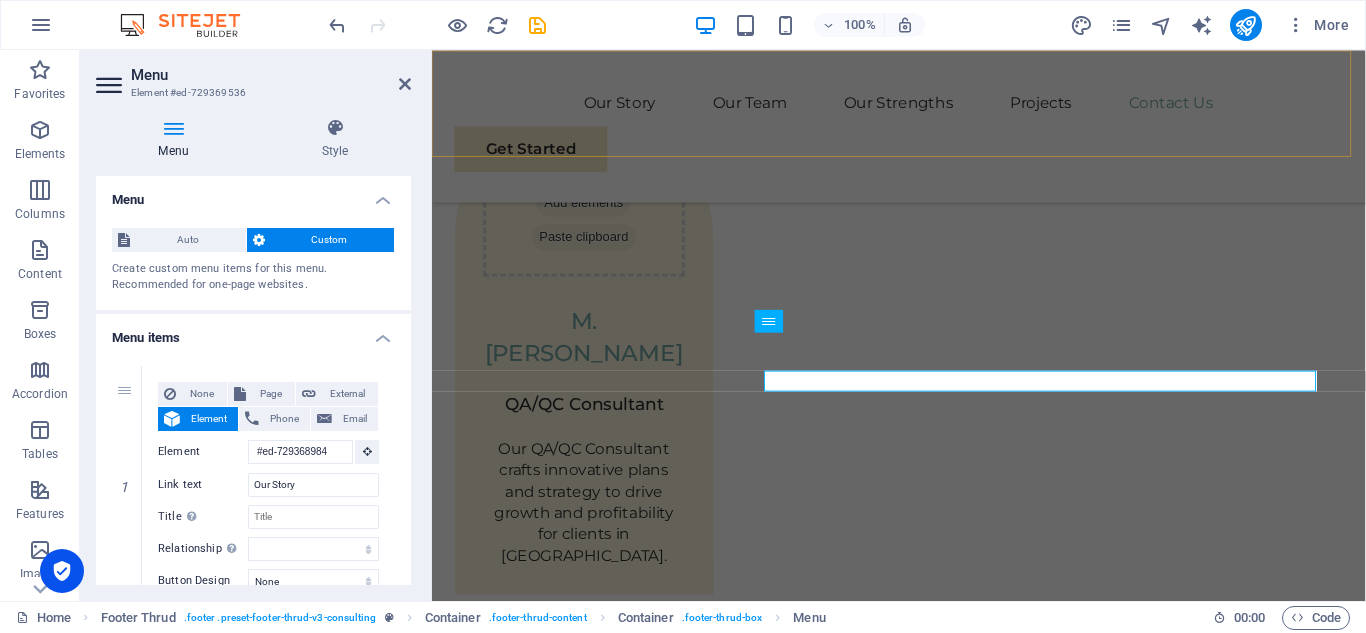 scroll, scrollTop: 6757, scrollLeft: 0, axis: vertical 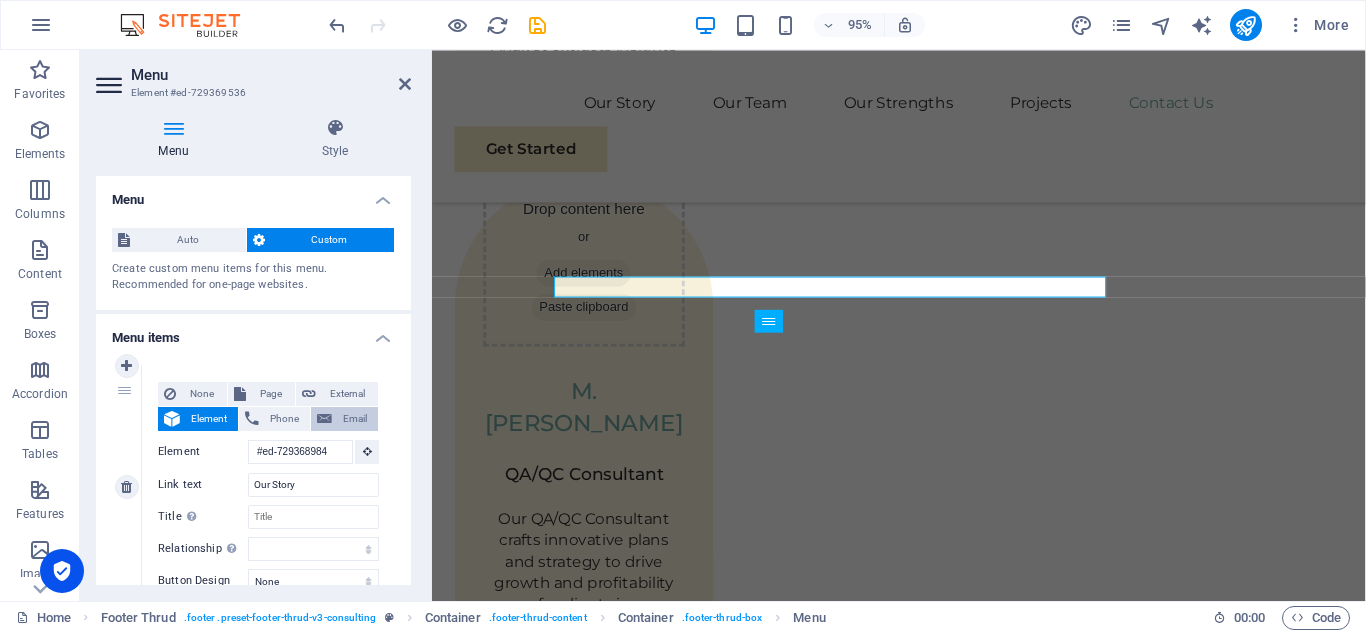 click on "Email" at bounding box center (355, 419) 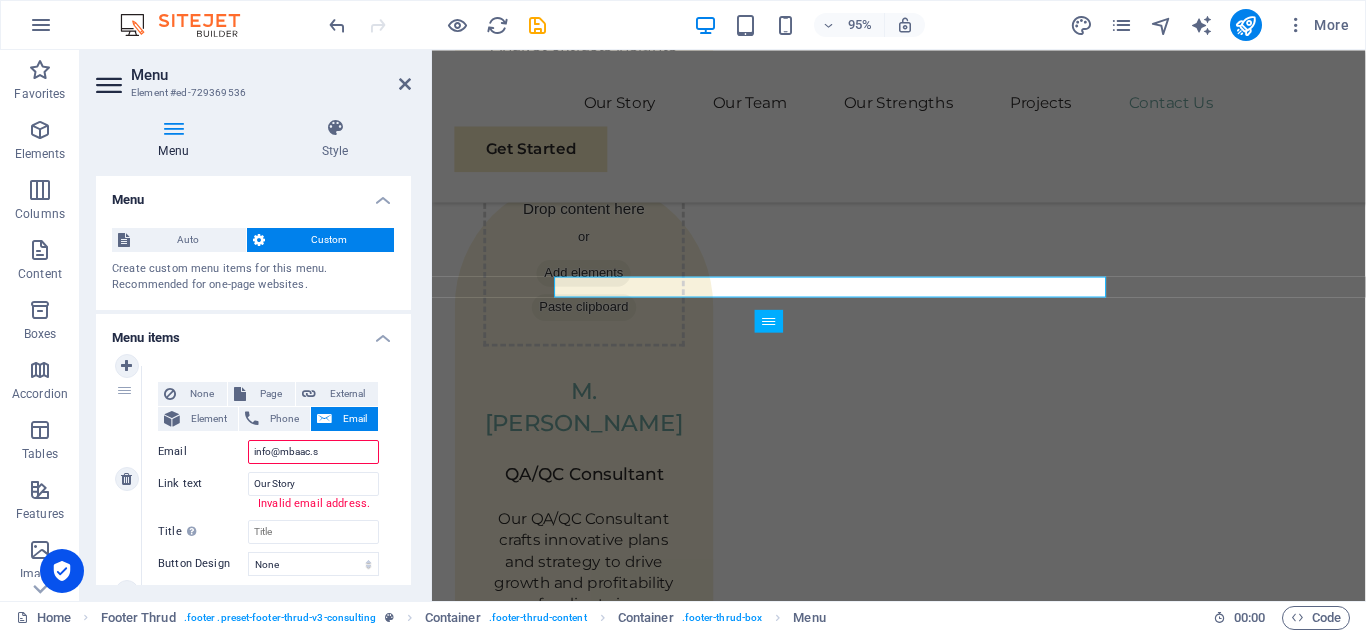 type on "[EMAIL_ADDRESS][DOMAIN_NAME]" 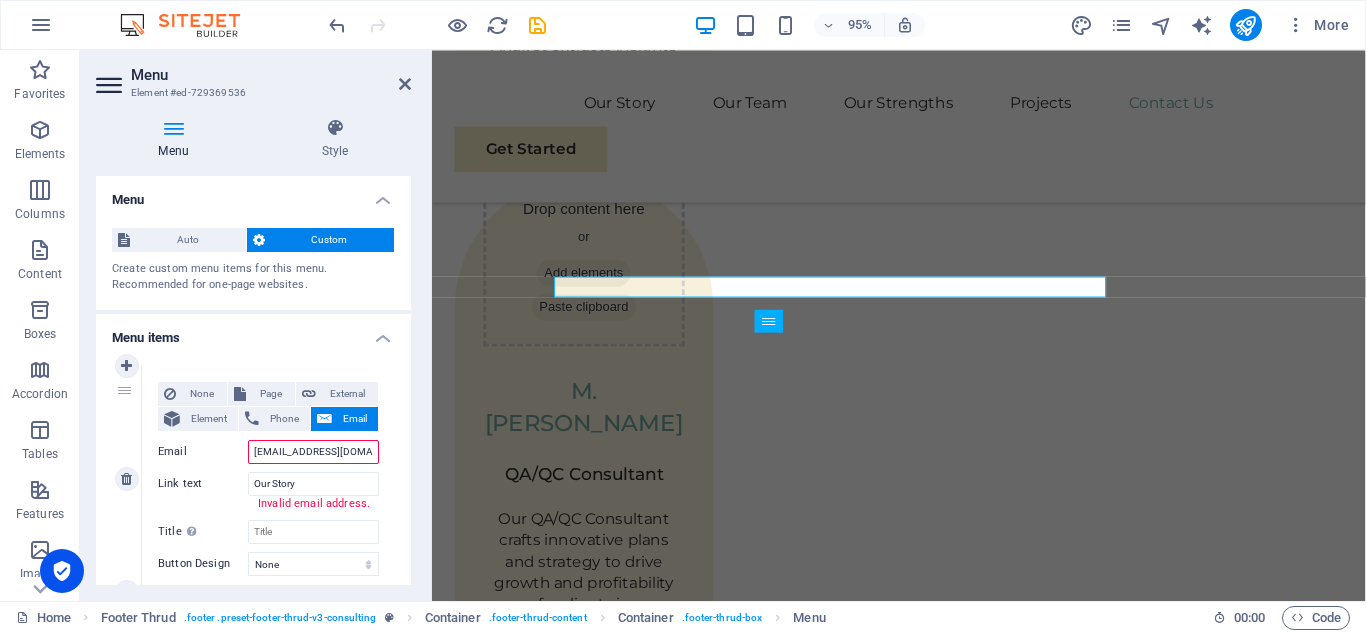 select 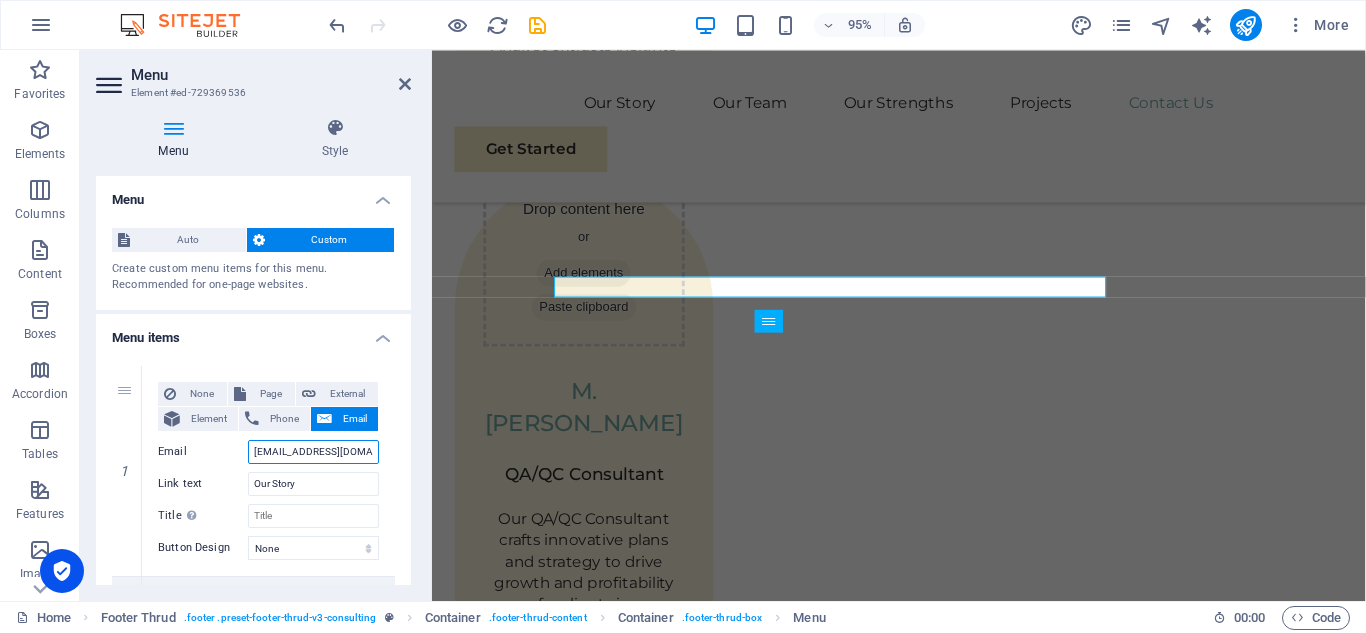 type on "[EMAIL_ADDRESS][DOMAIN_NAME]" 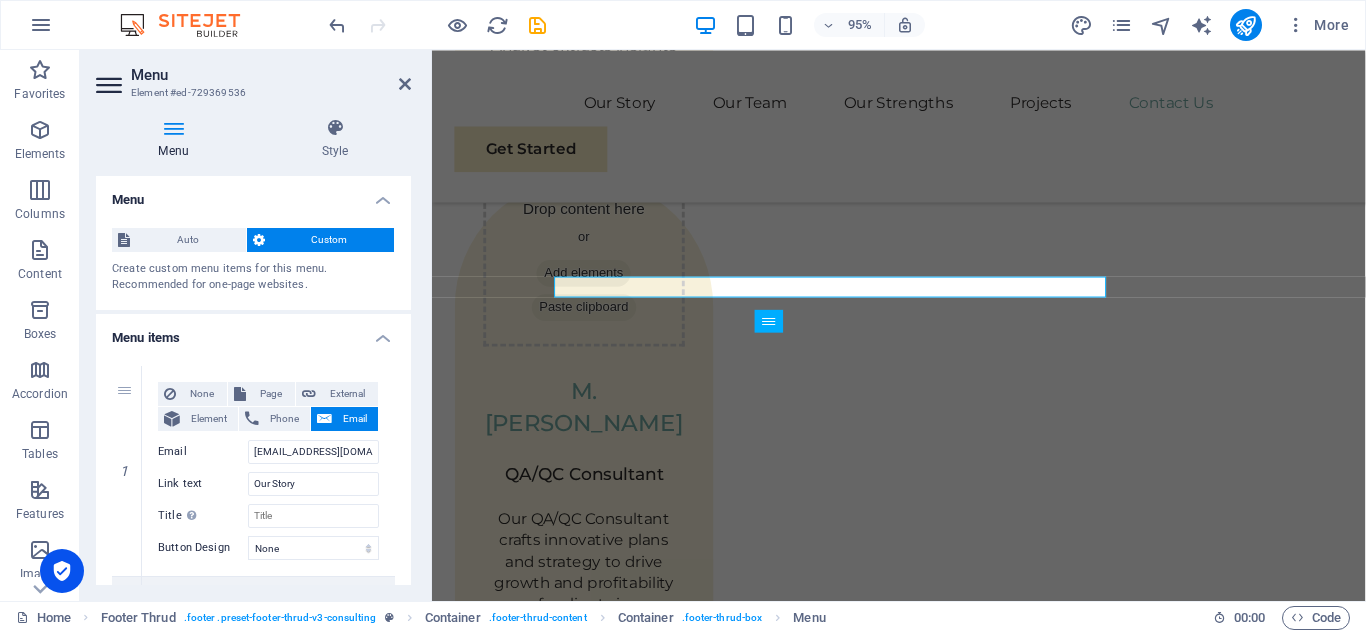 drag, startPoint x: 406, startPoint y: 265, endPoint x: 419, endPoint y: 302, distance: 39.217342 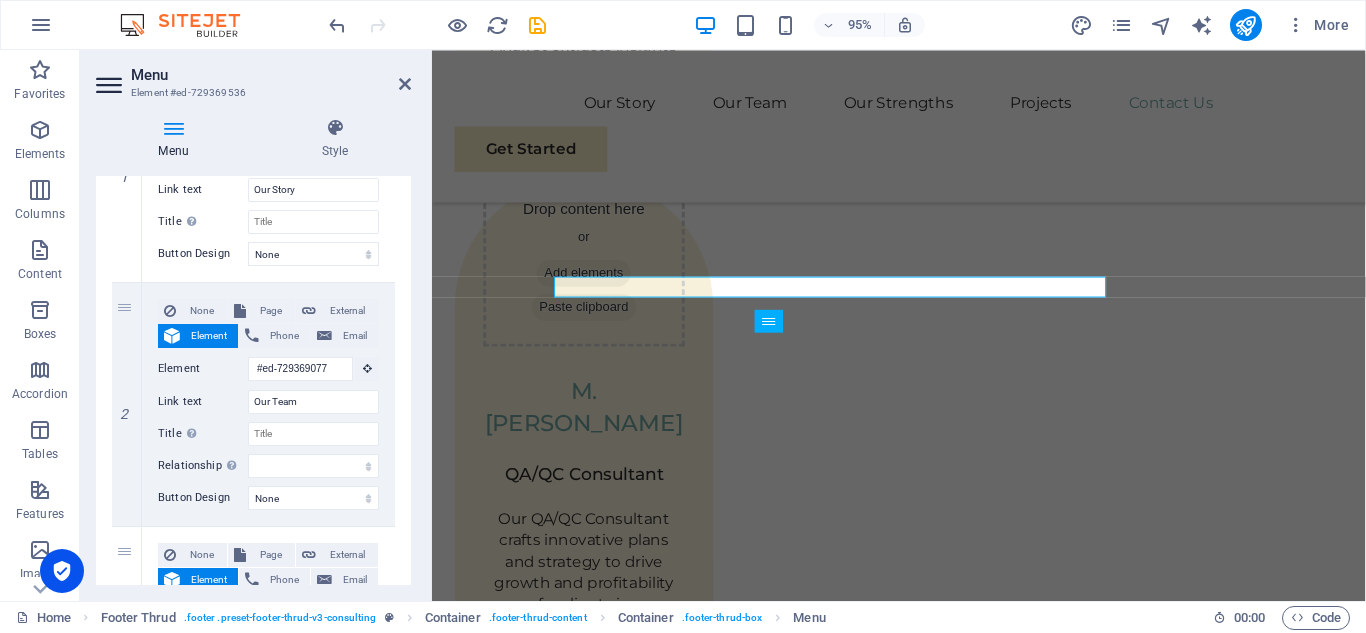 scroll, scrollTop: 297, scrollLeft: 0, axis: vertical 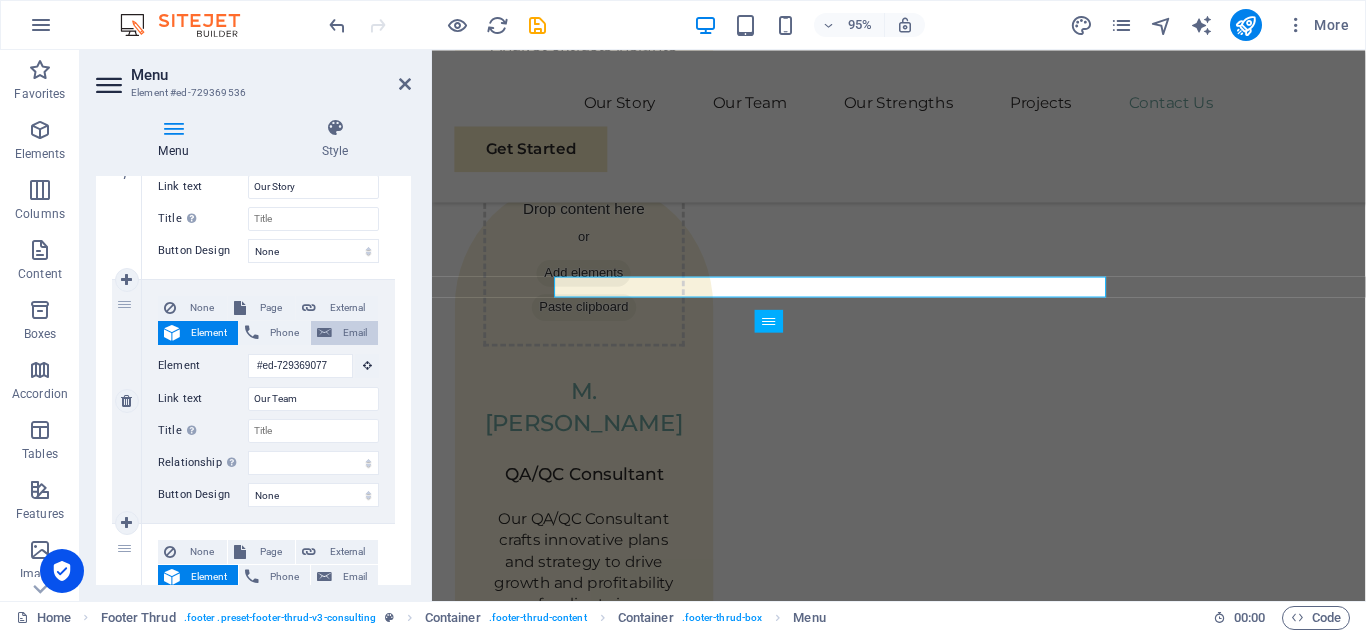 click on "Email" at bounding box center (355, 333) 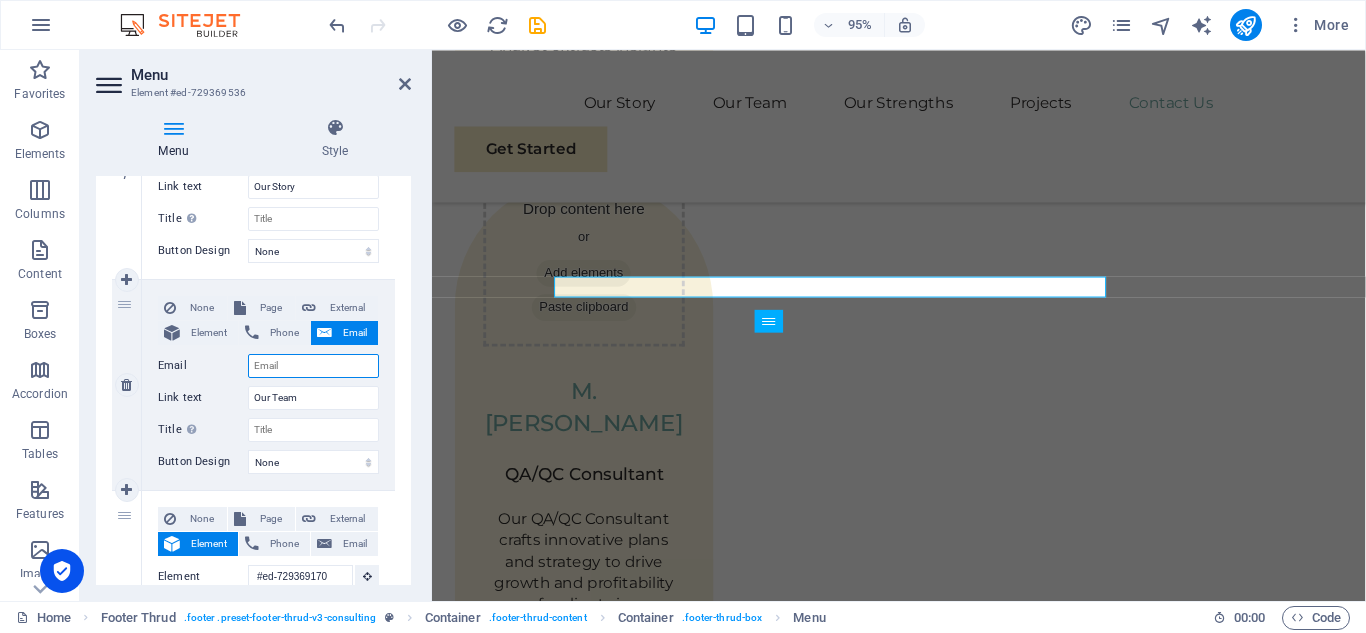 click on "Email" at bounding box center (313, 366) 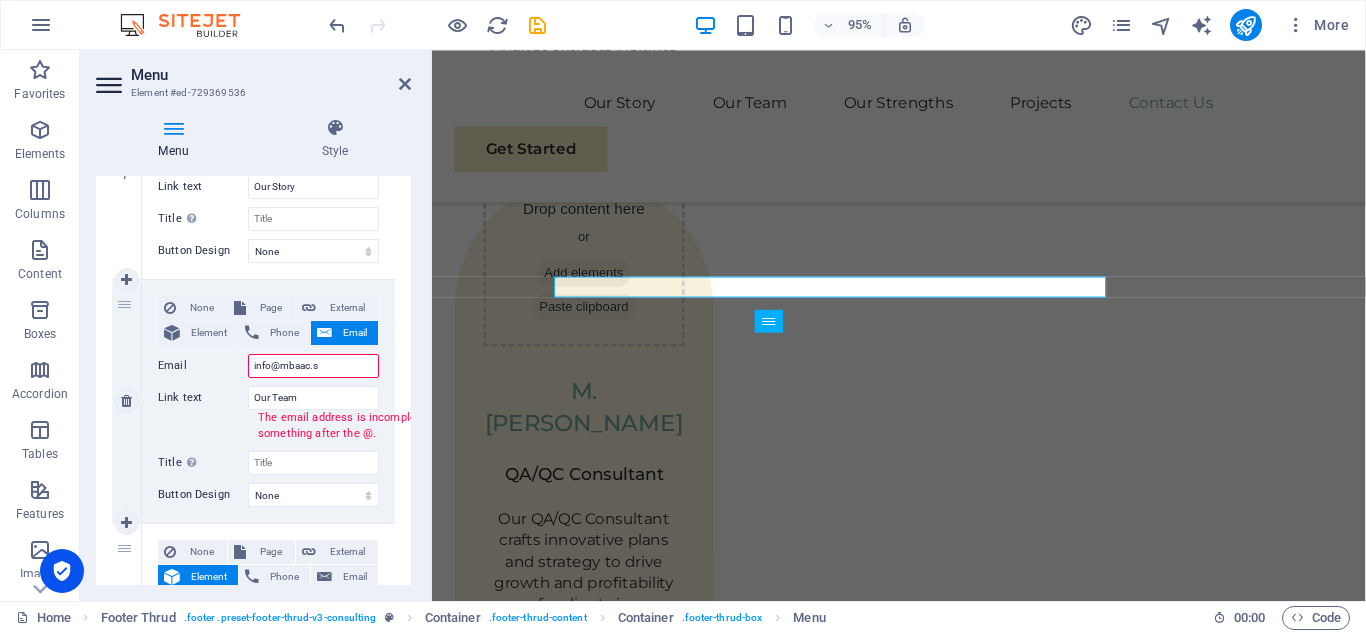 type on "[EMAIL_ADDRESS][DOMAIN_NAME]" 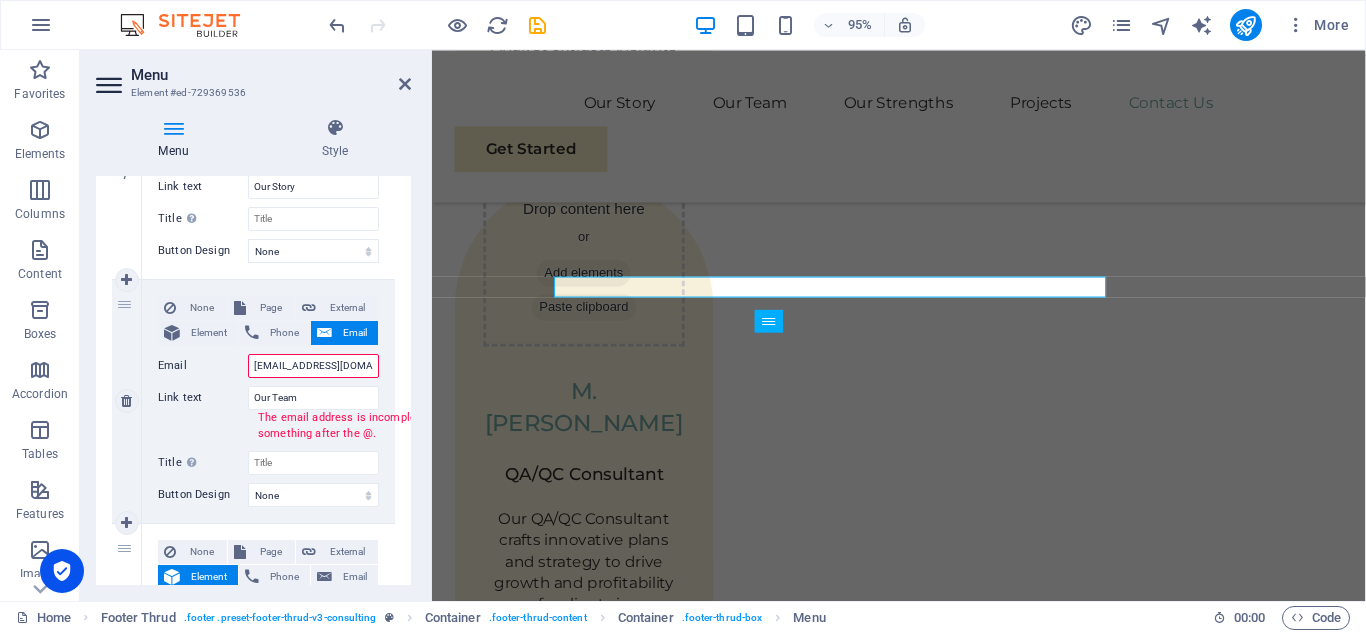 select 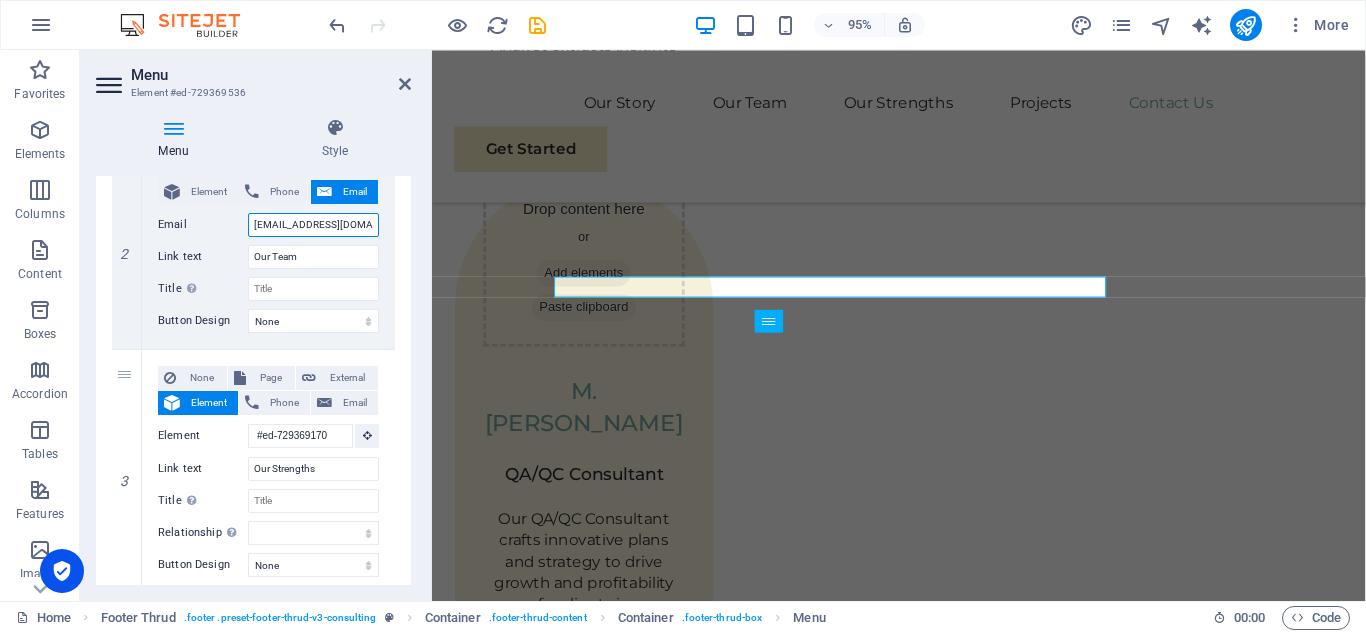 scroll, scrollTop: 448, scrollLeft: 0, axis: vertical 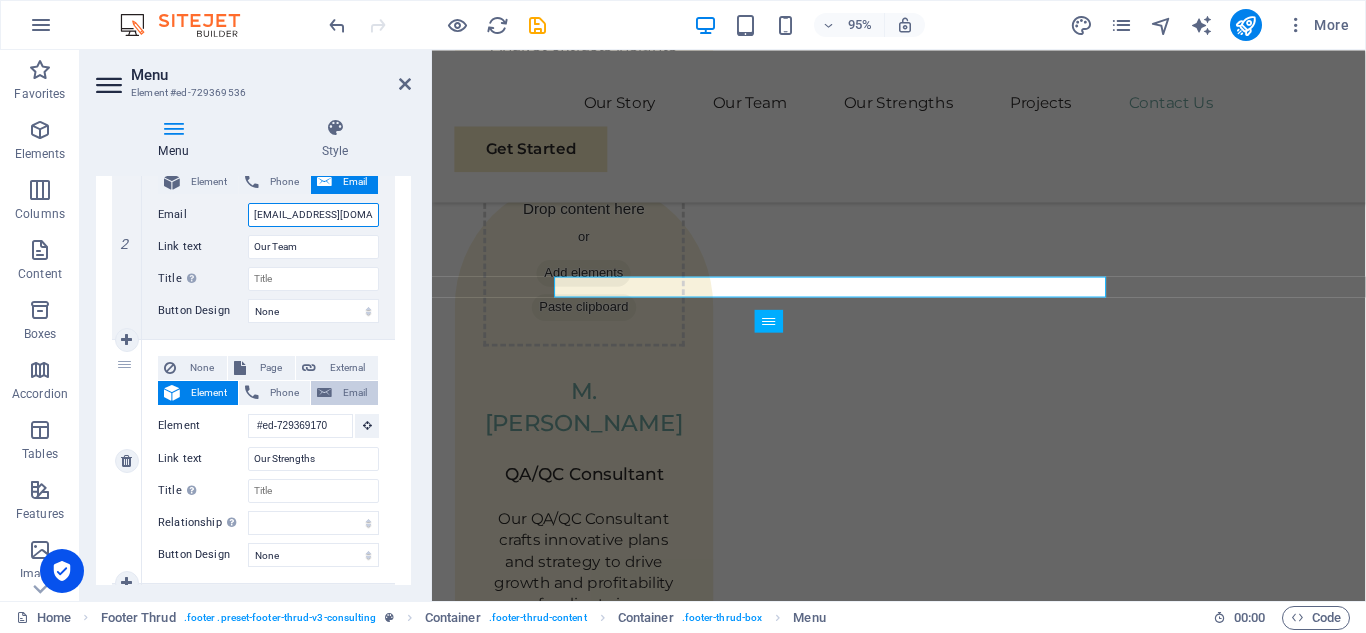 type on "info@mbaac.sa" 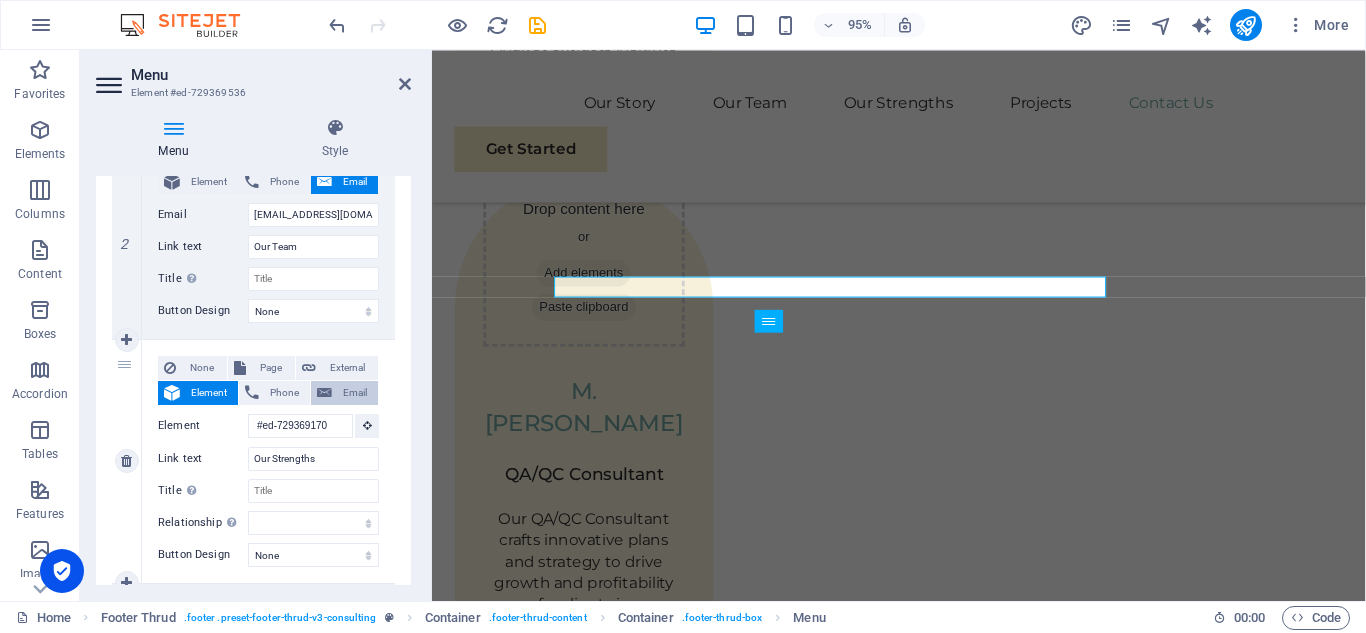 click on "Email" at bounding box center (355, 393) 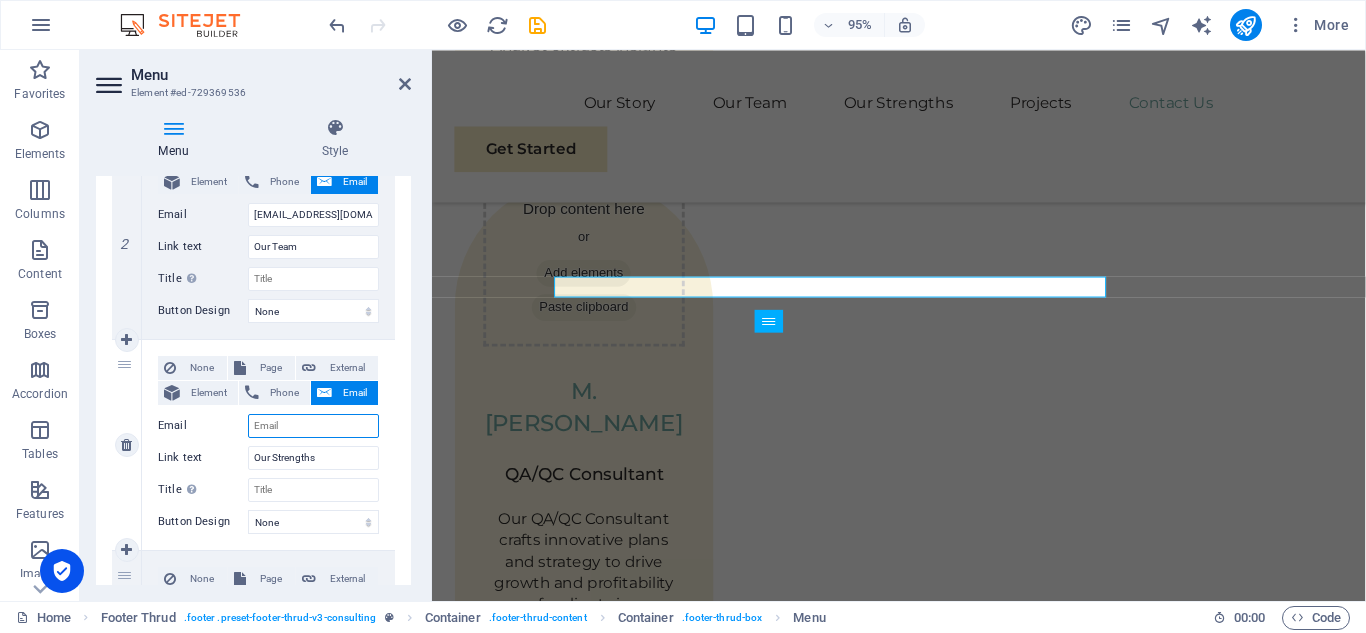 click on "Email" at bounding box center (313, 426) 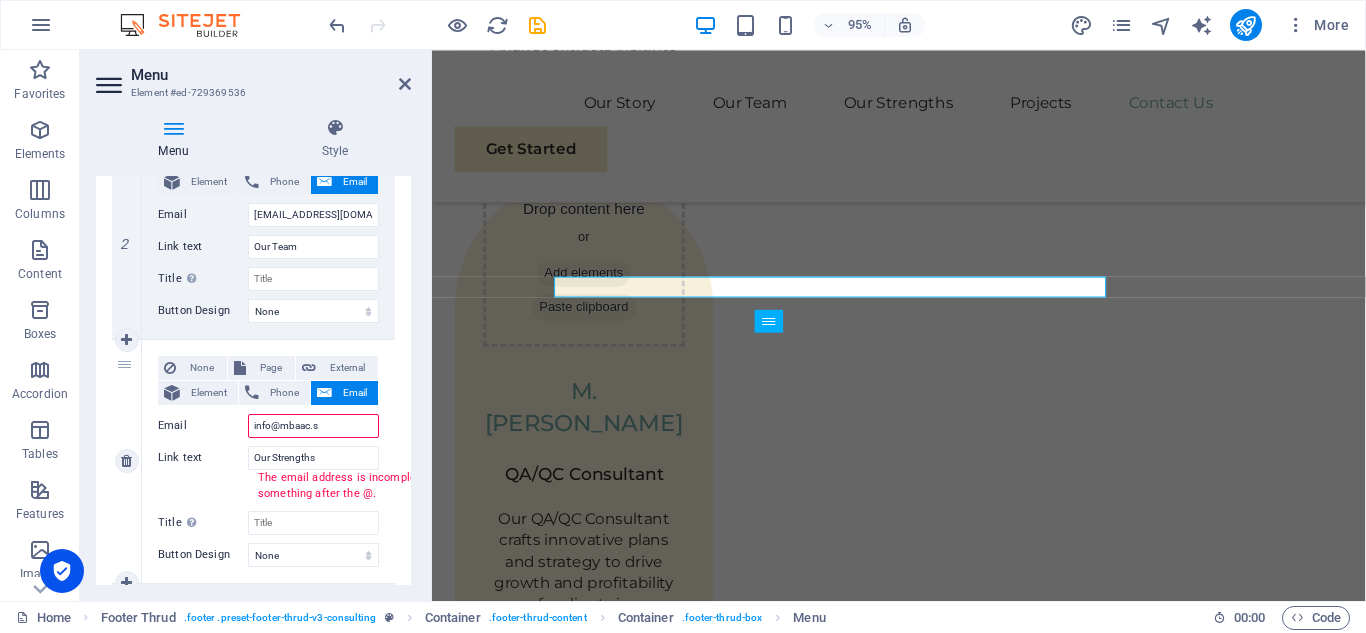 type on "info@mbaac.sa" 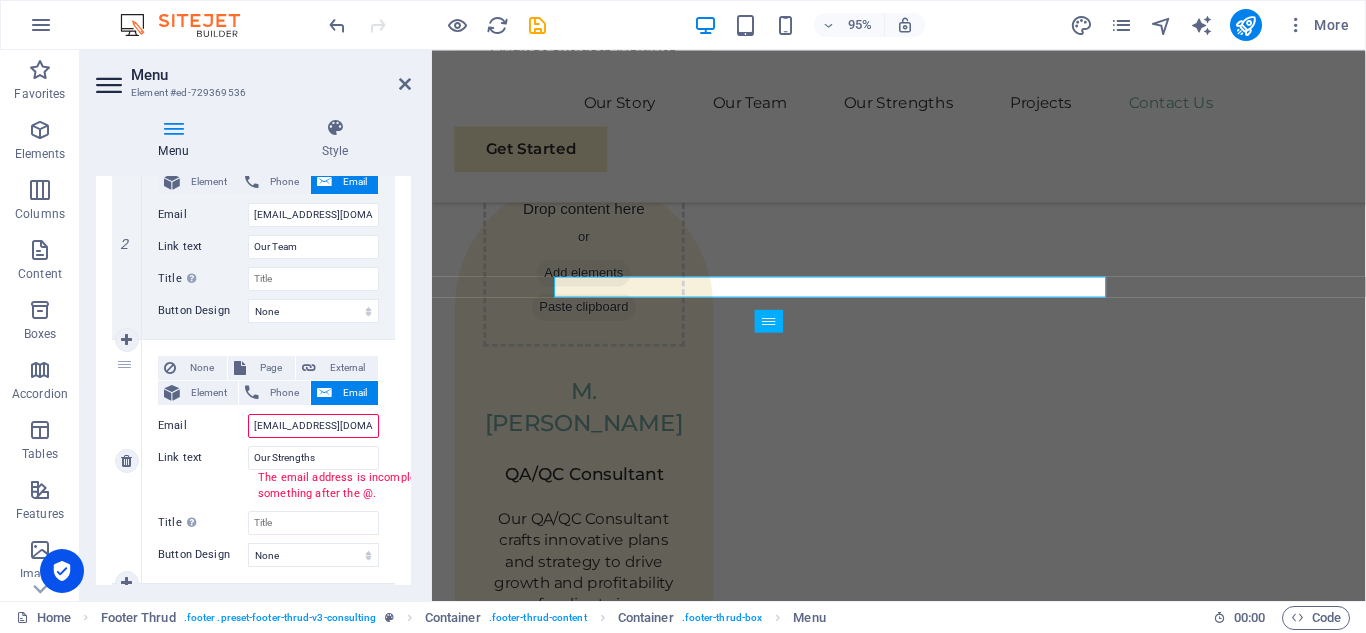 select 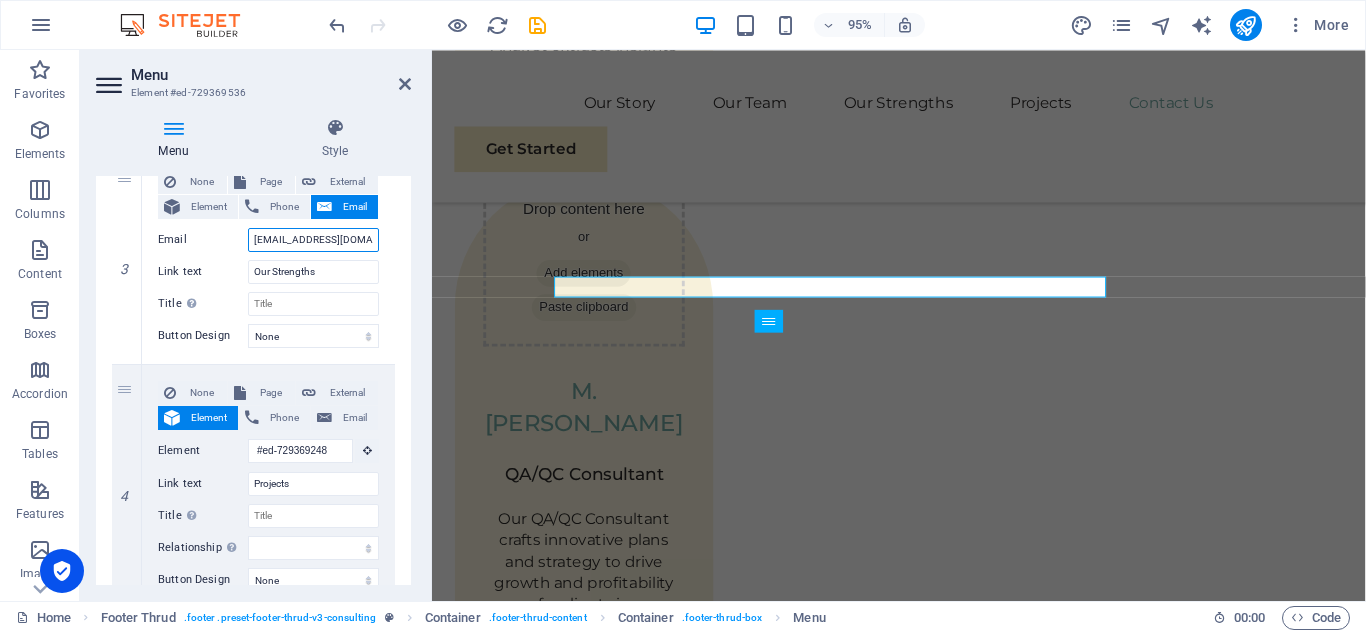 scroll, scrollTop: 666, scrollLeft: 0, axis: vertical 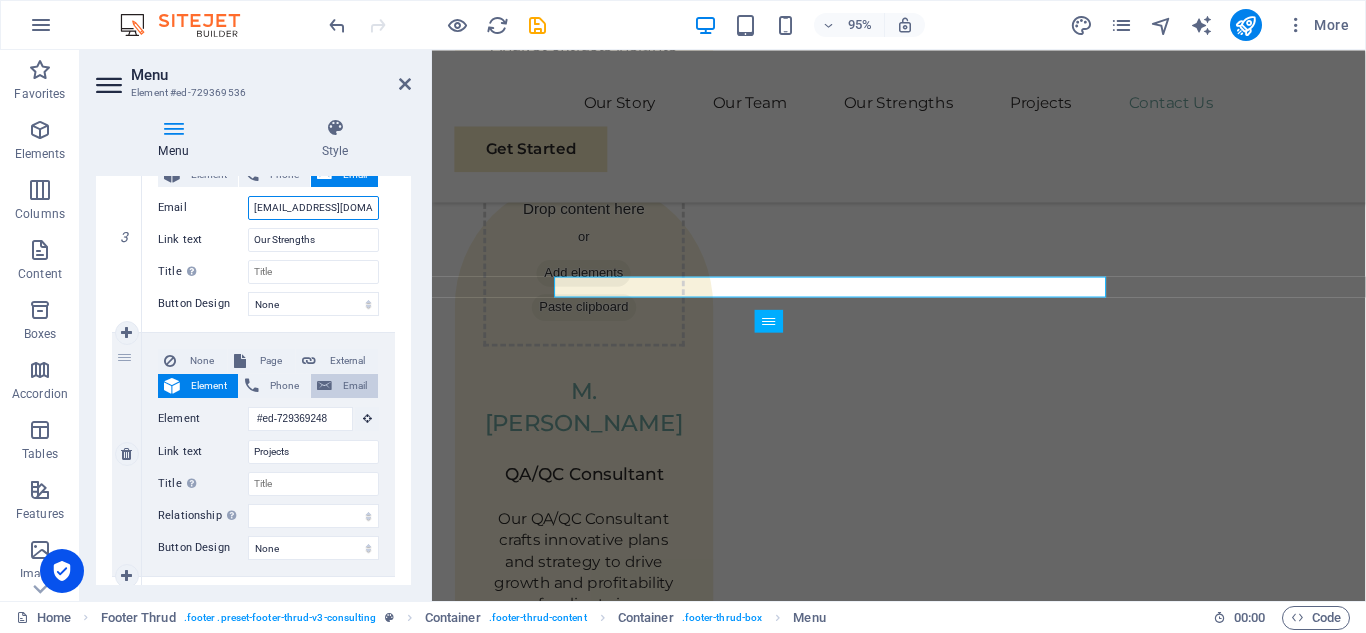 type on "info@mbaac.sa" 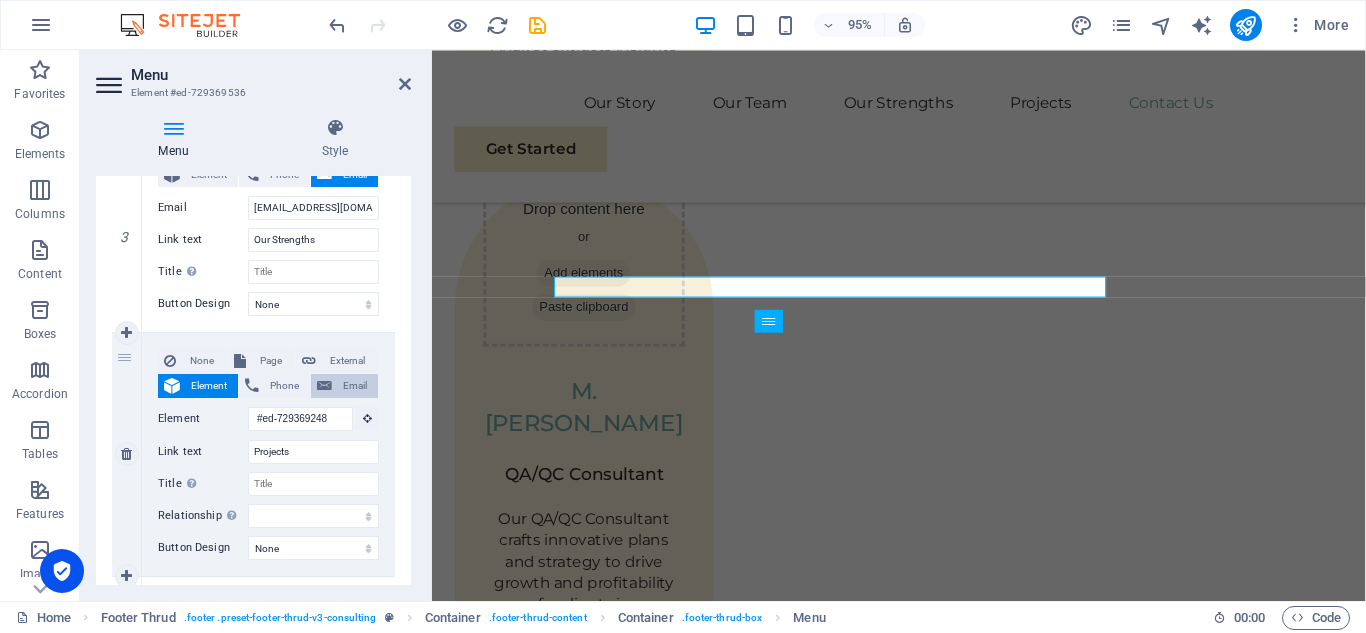 click on "Email" at bounding box center [355, 386] 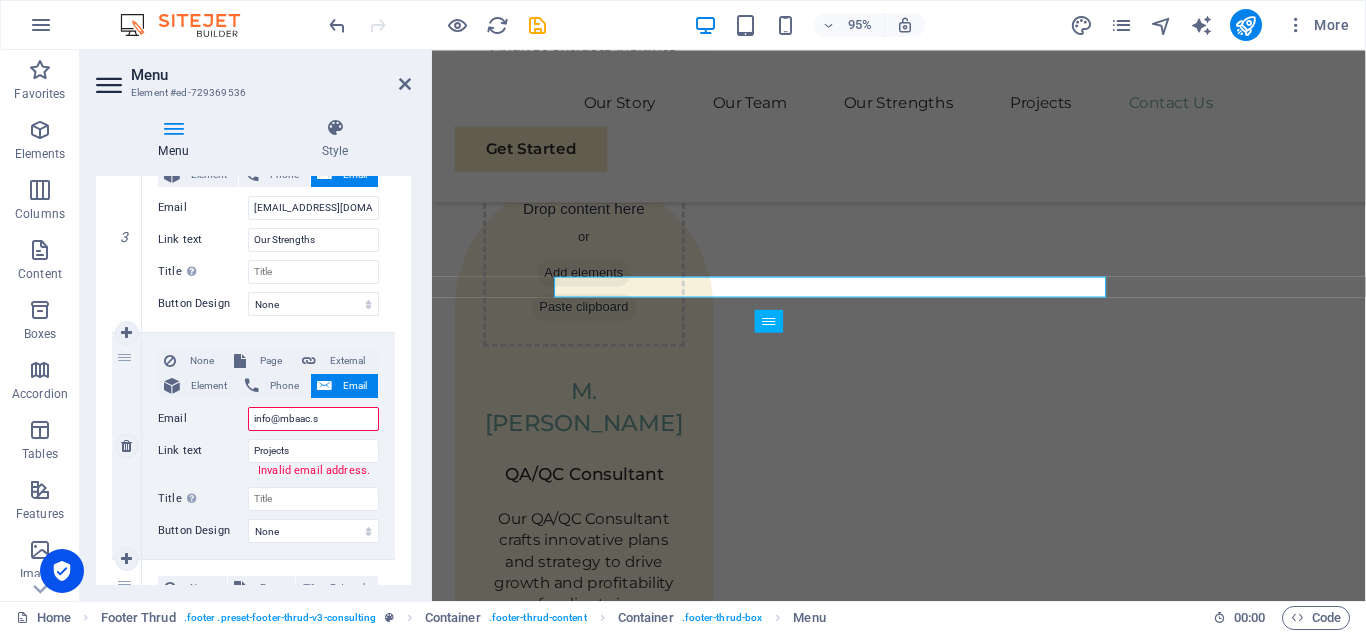 type on "info@mbaac.sa" 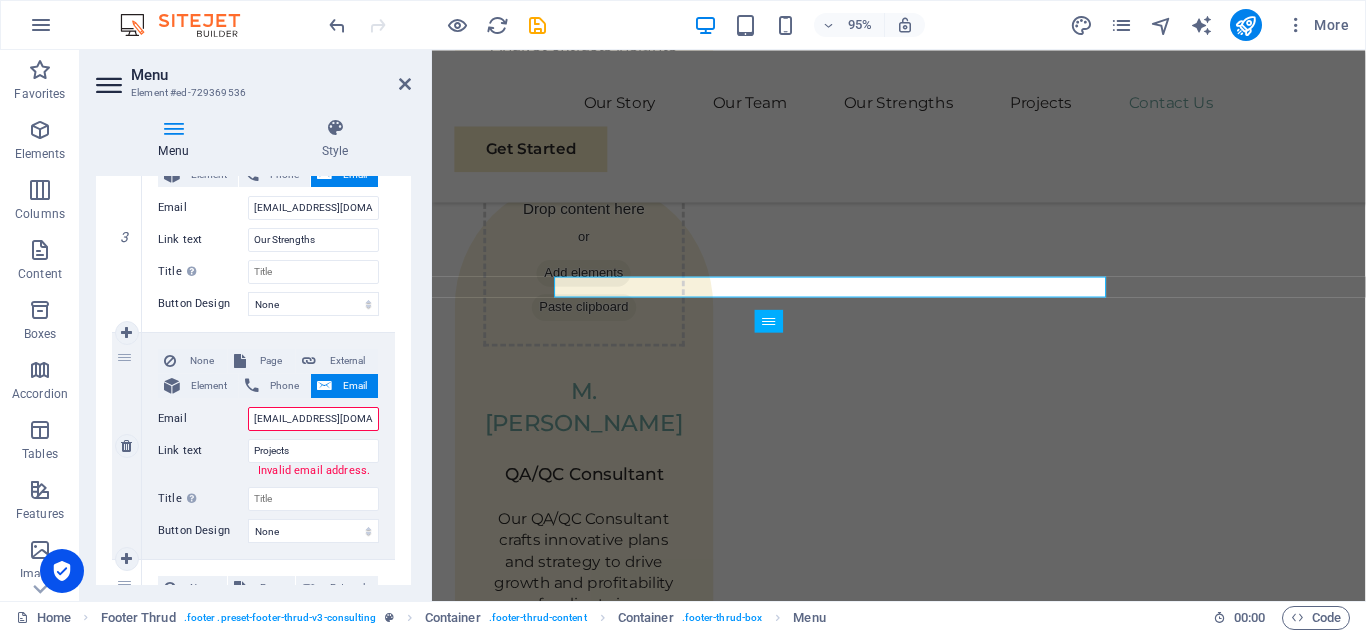 select 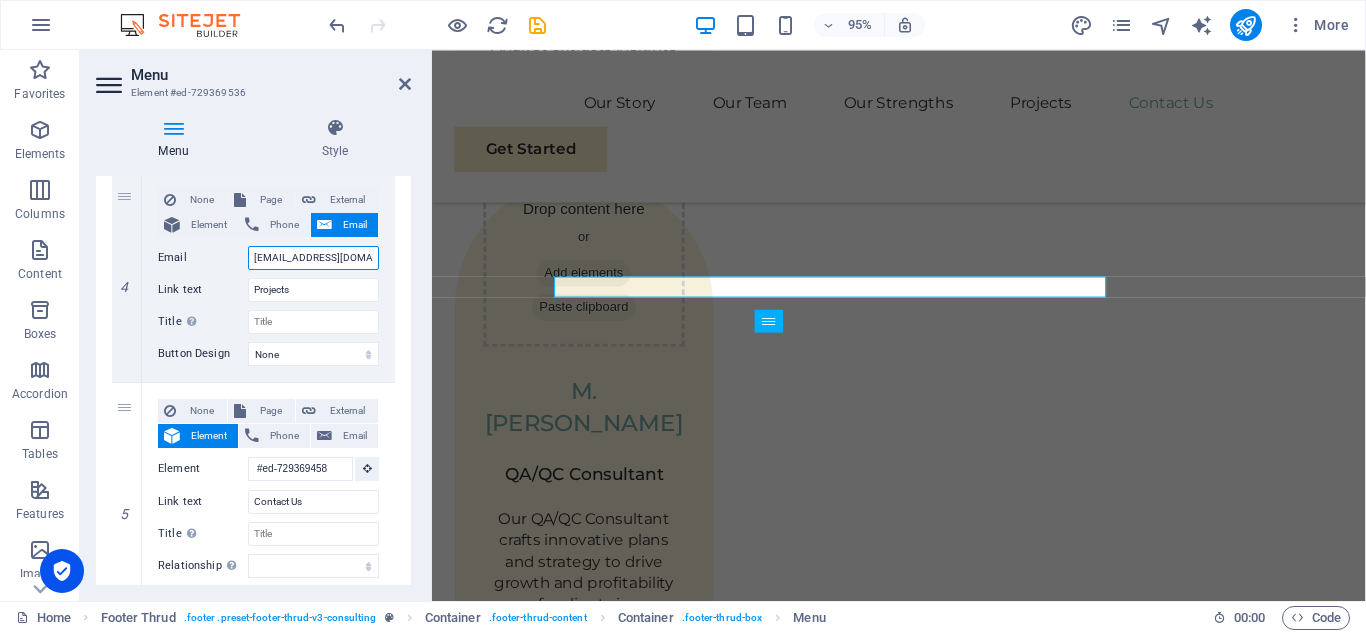 scroll, scrollTop: 829, scrollLeft: 0, axis: vertical 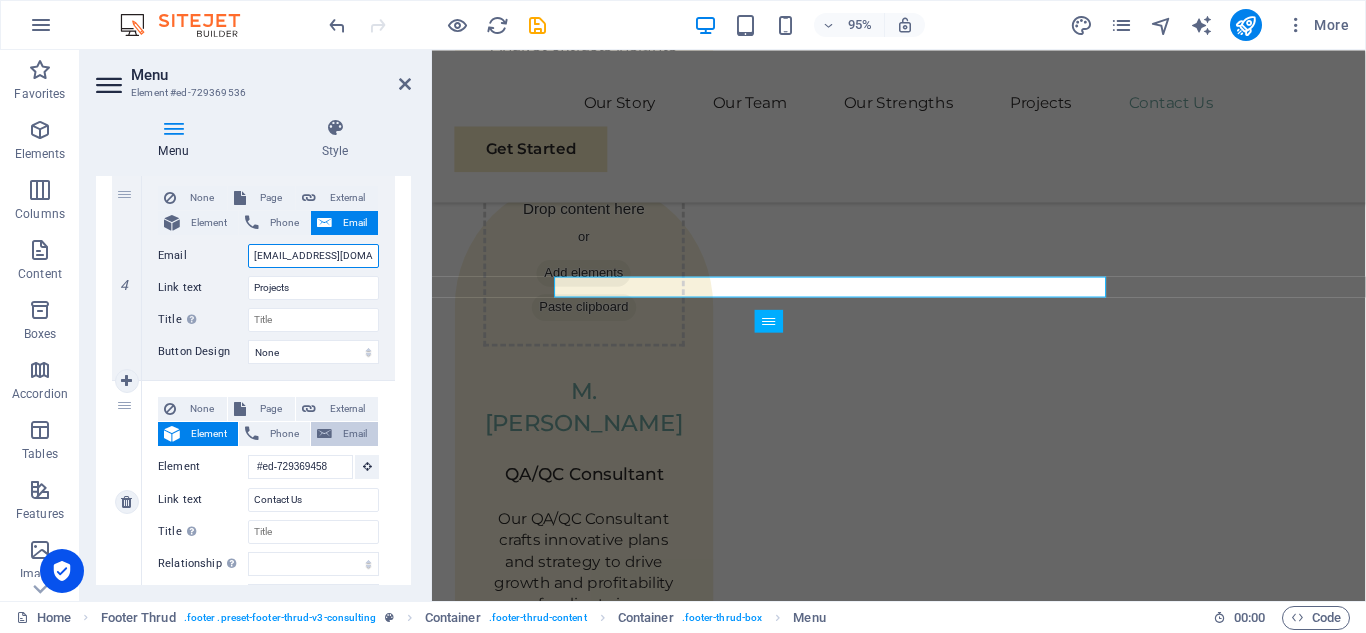 type on "info@mbaac.sa" 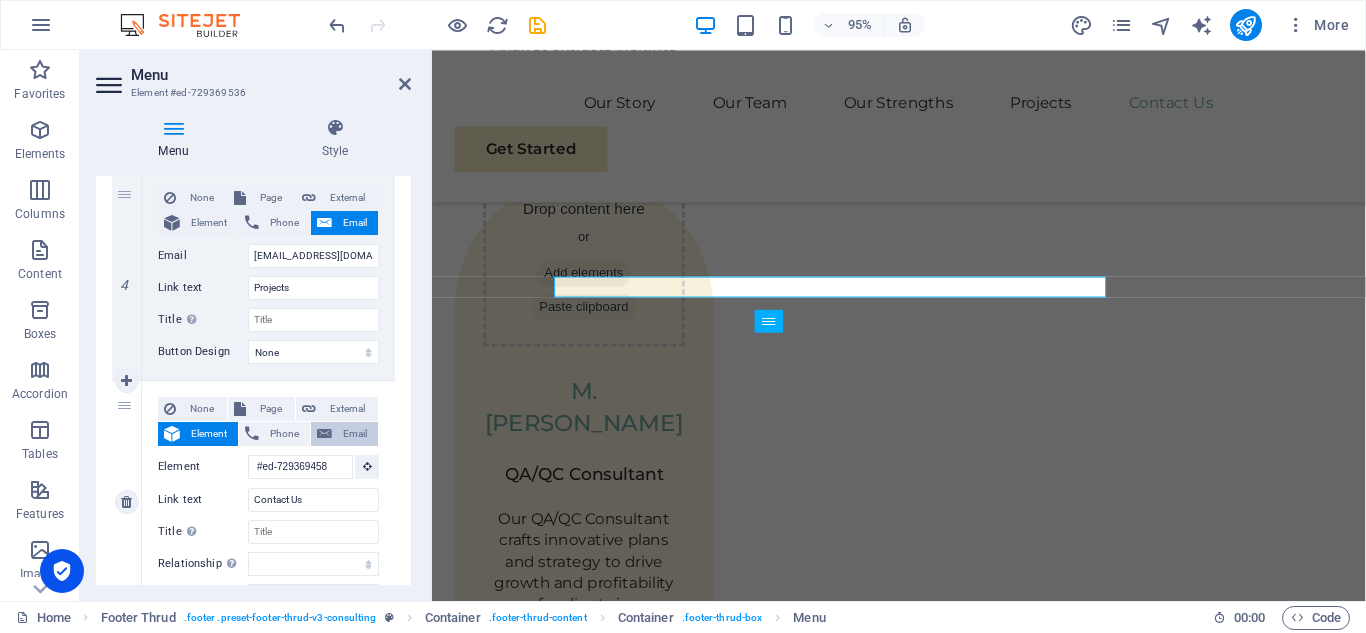 click on "Email" at bounding box center (355, 434) 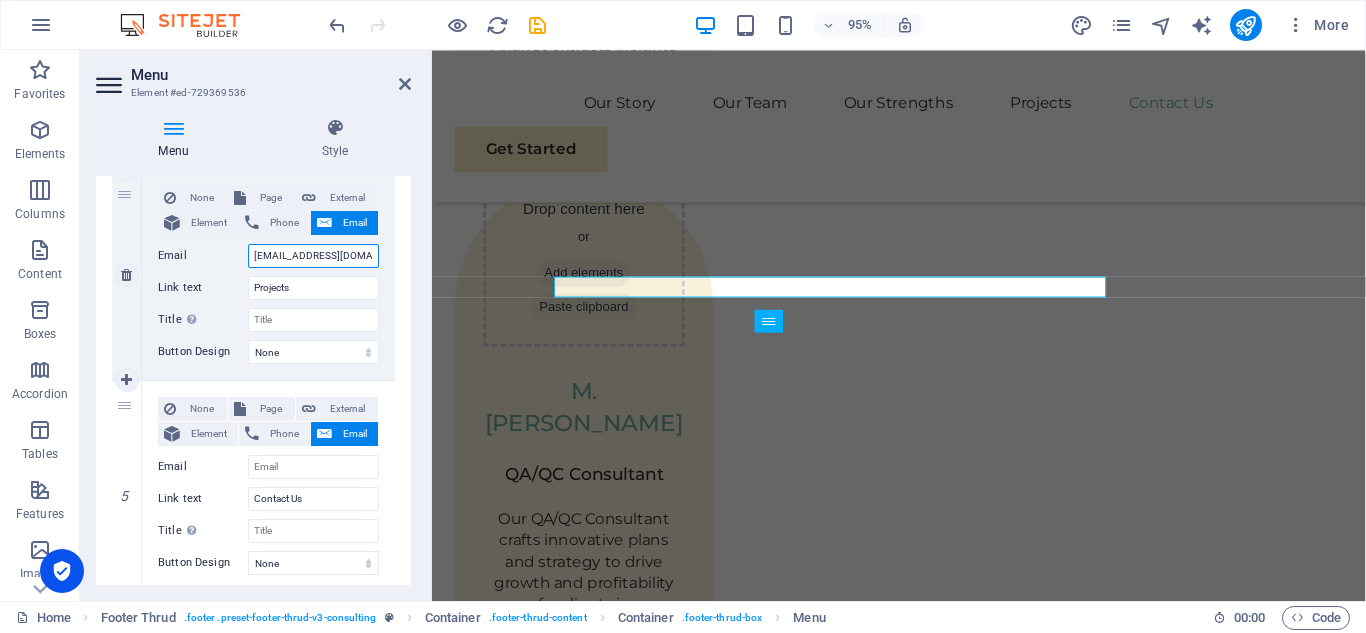 drag, startPoint x: 342, startPoint y: 255, endPoint x: 237, endPoint y: 253, distance: 105.01904 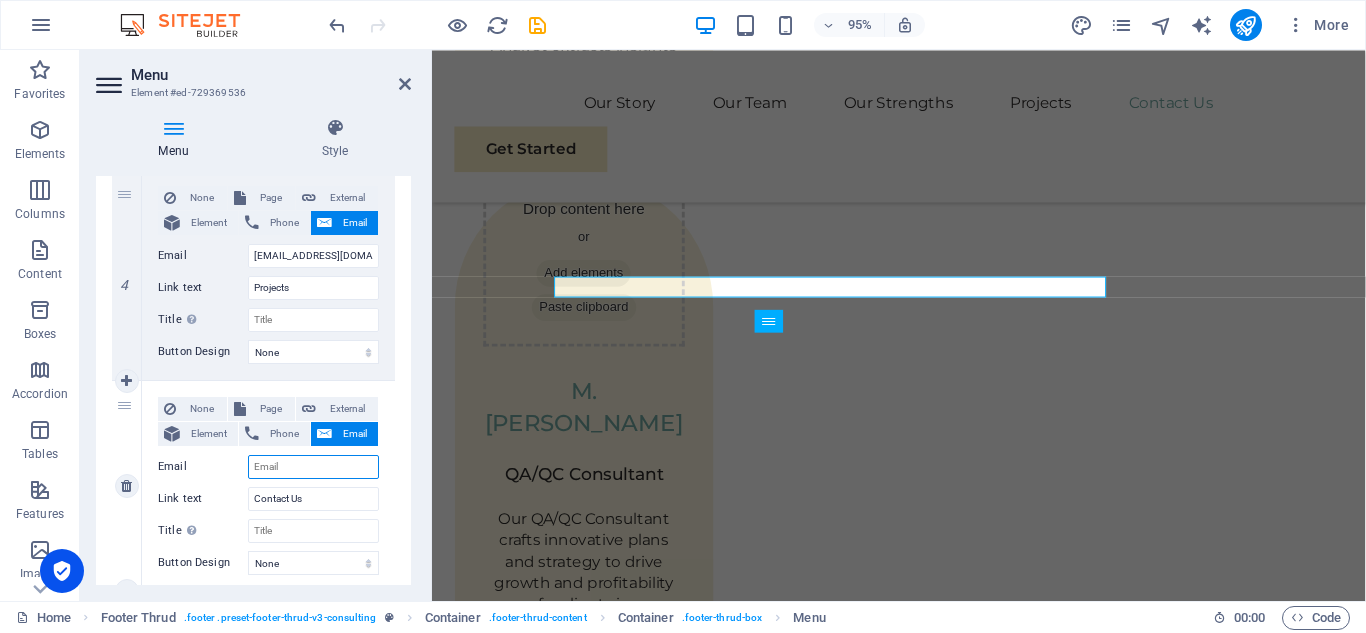 click on "Email" at bounding box center (313, 467) 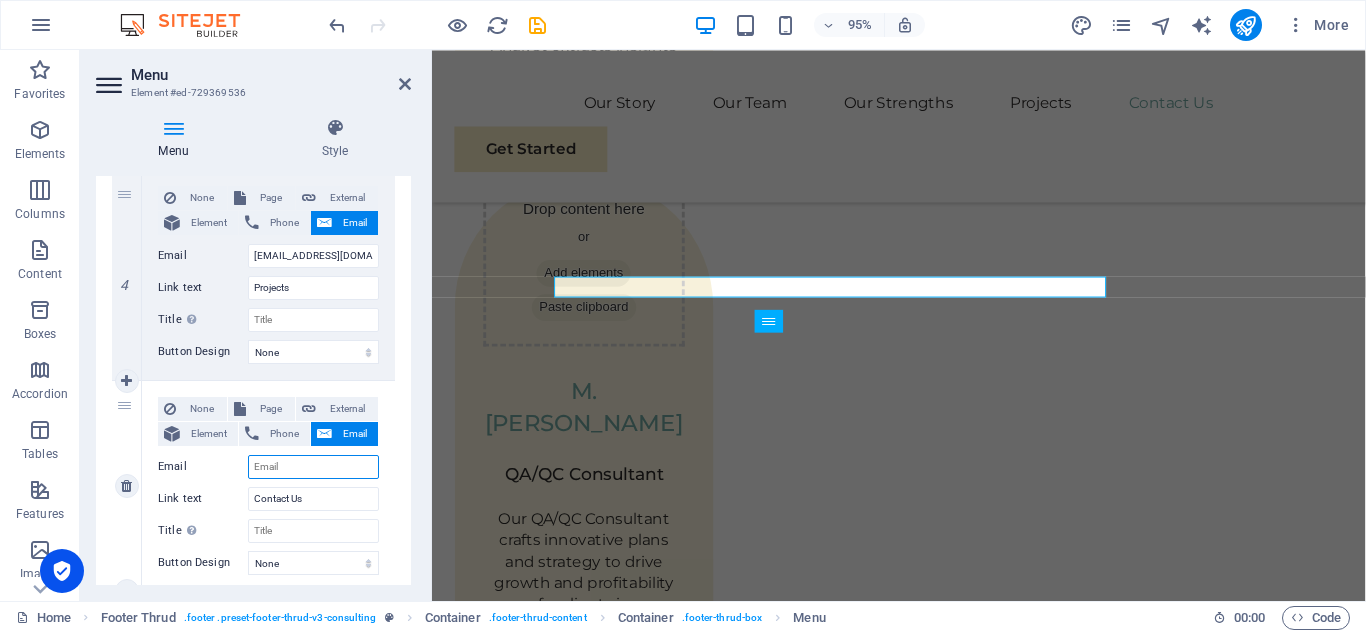 paste on "info@mbaac.sa" 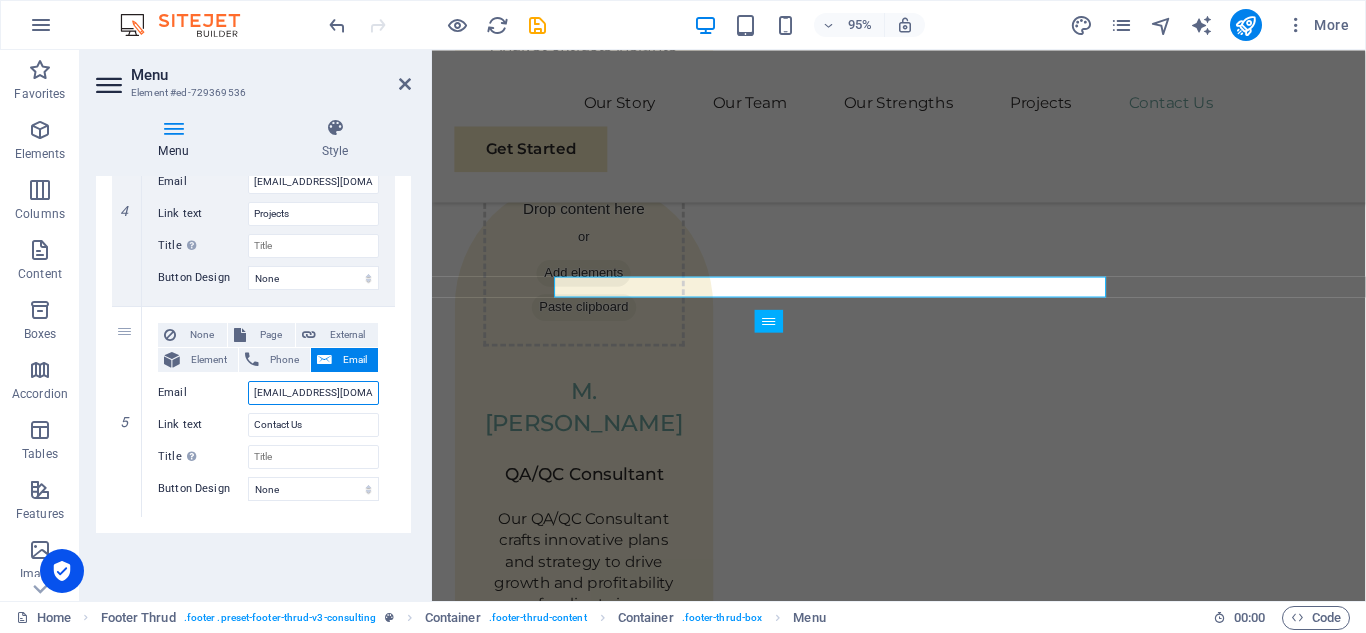 scroll, scrollTop: 906, scrollLeft: 0, axis: vertical 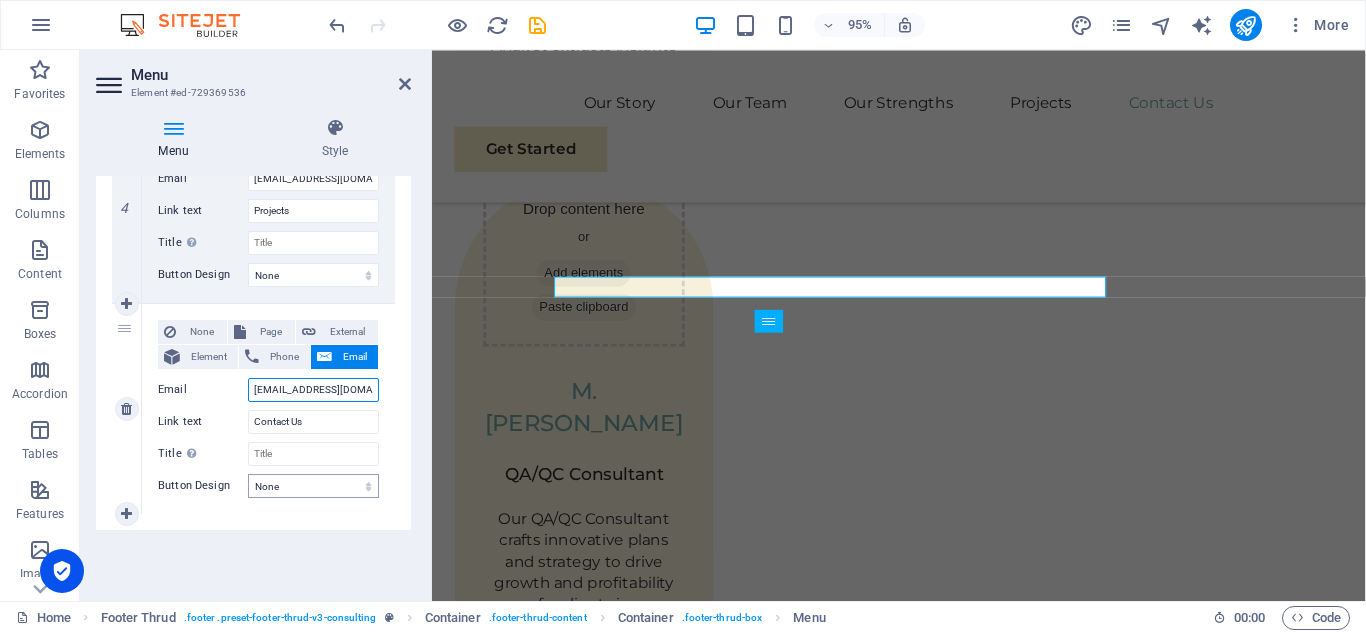 type on "info@mbaac.sa" 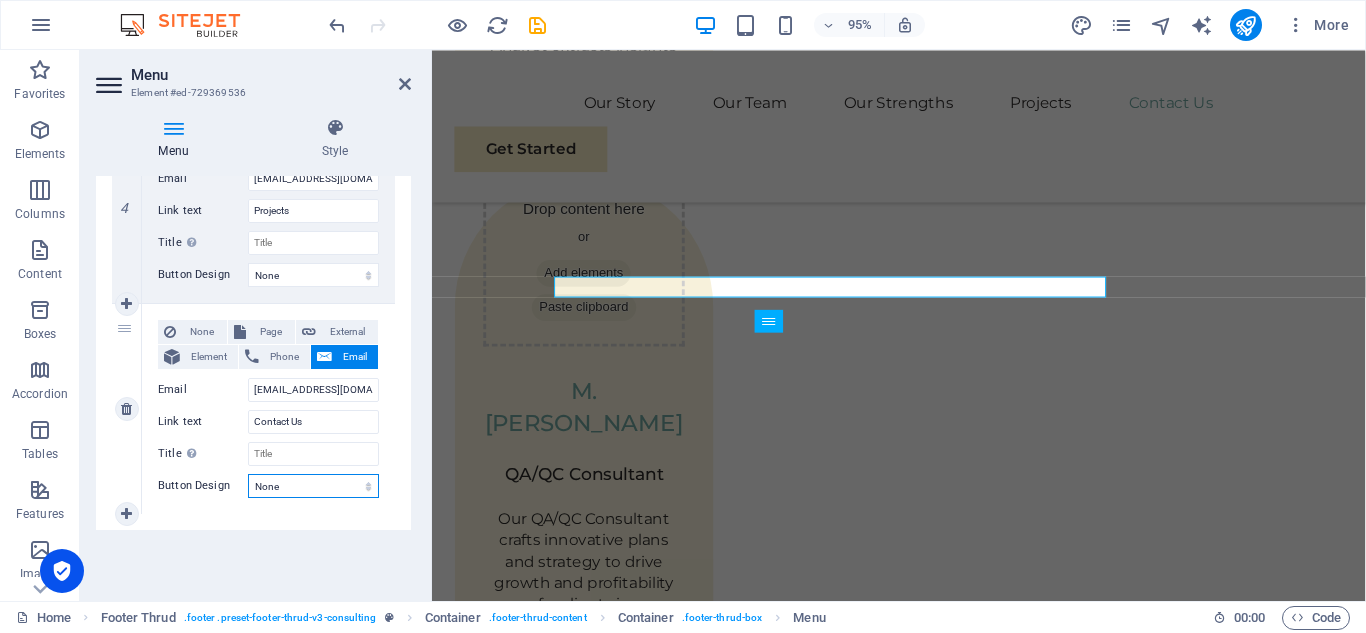 click on "None Default Primary Secondary" at bounding box center (313, 486) 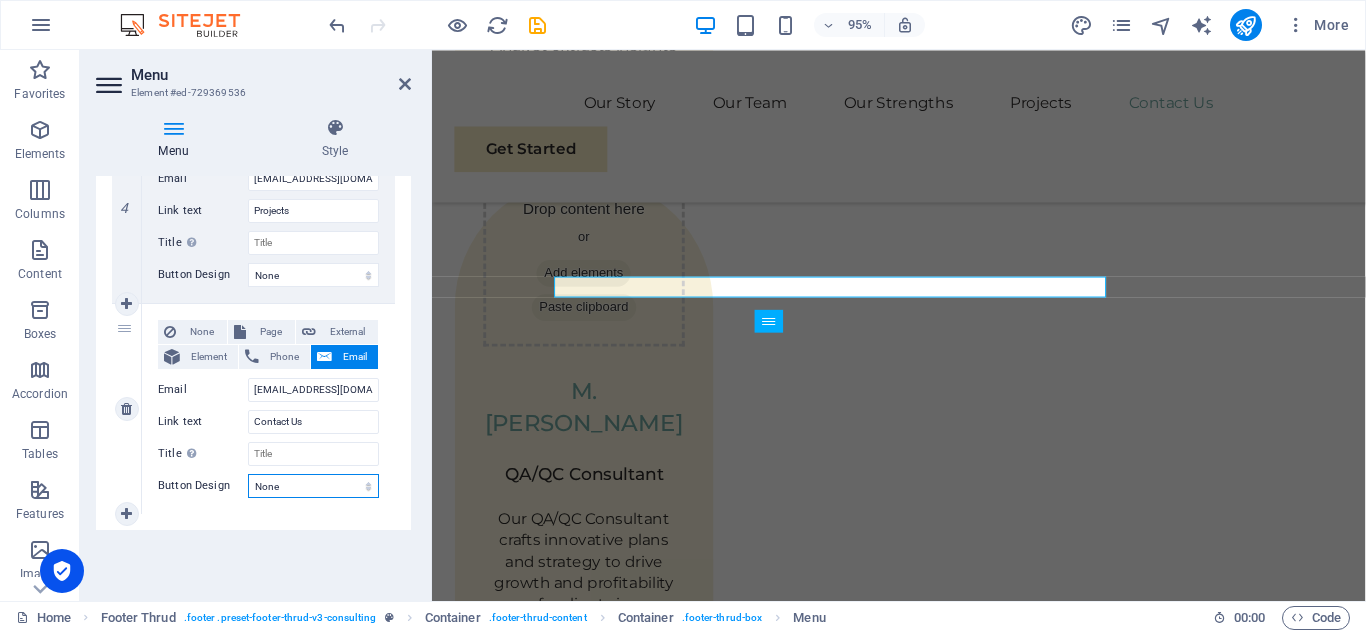 select on "default" 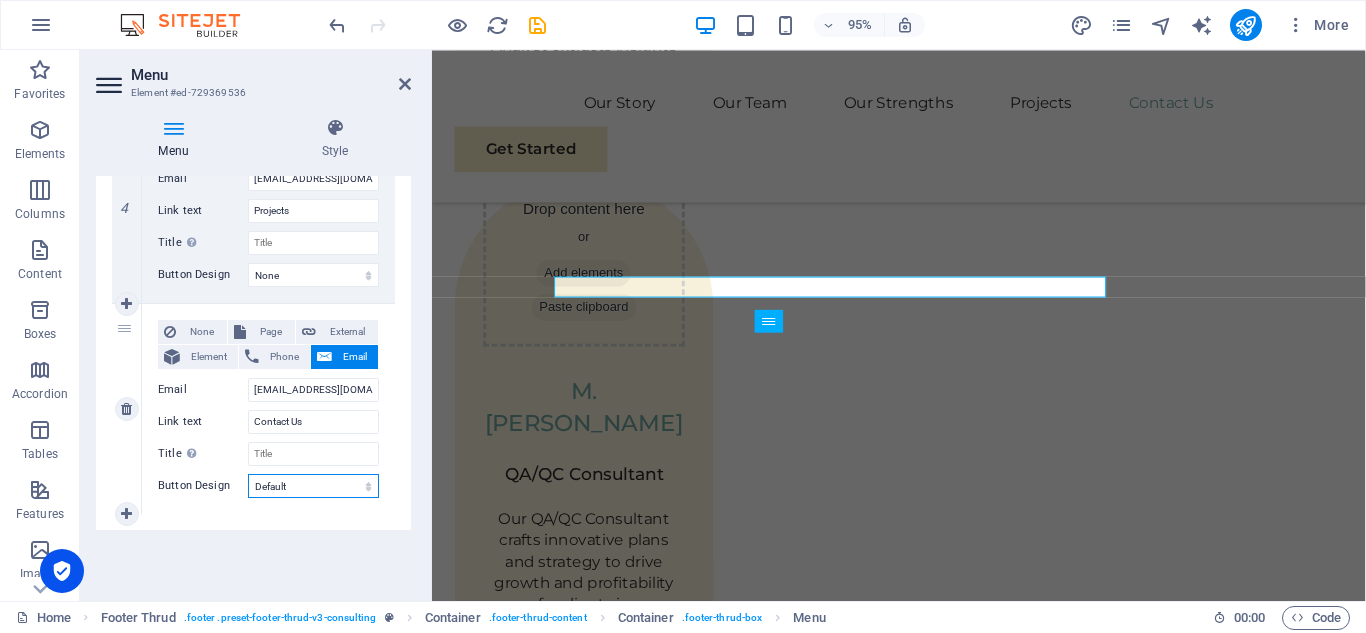 click on "None Default Primary Secondary" at bounding box center [313, 486] 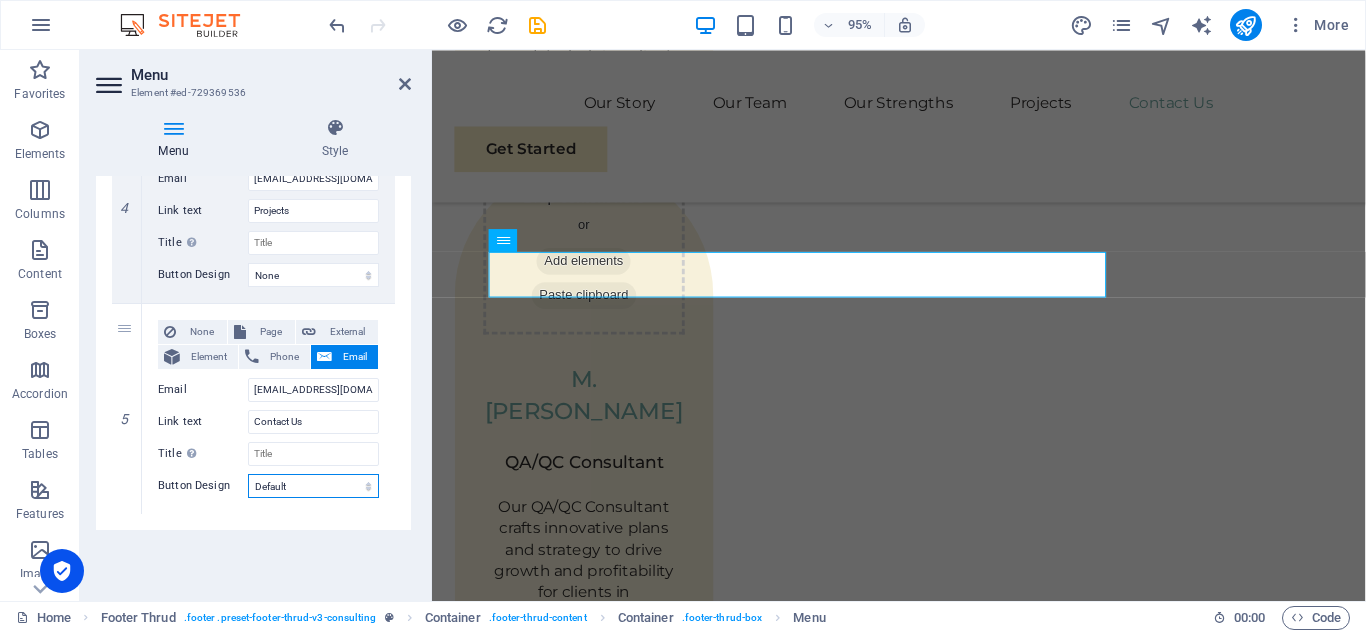 scroll, scrollTop: 6783, scrollLeft: 0, axis: vertical 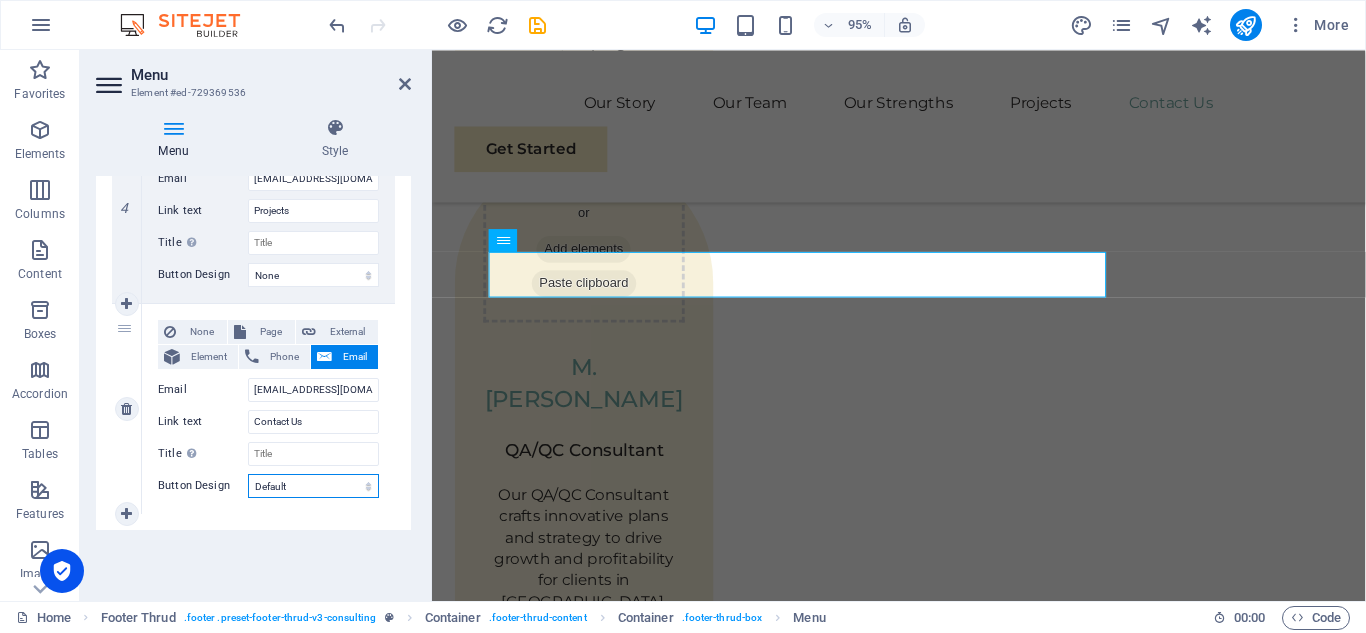 click on "None Default Primary Secondary" at bounding box center (313, 486) 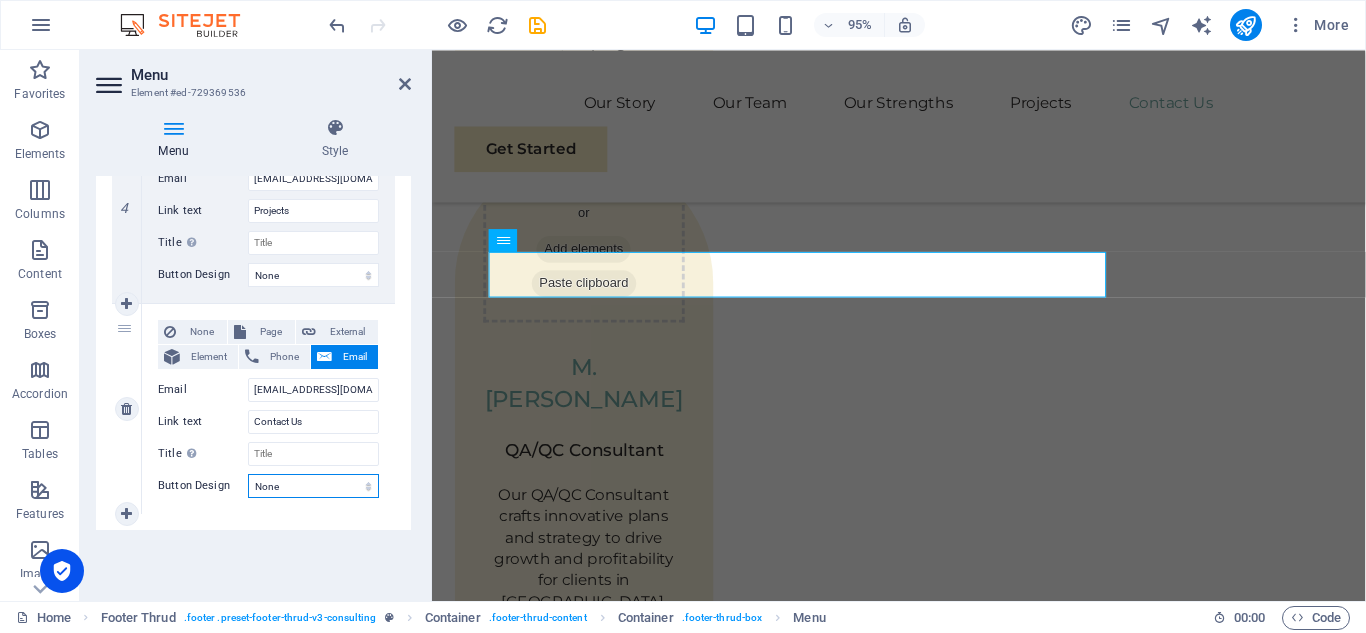click on "None Default Primary Secondary" at bounding box center [313, 486] 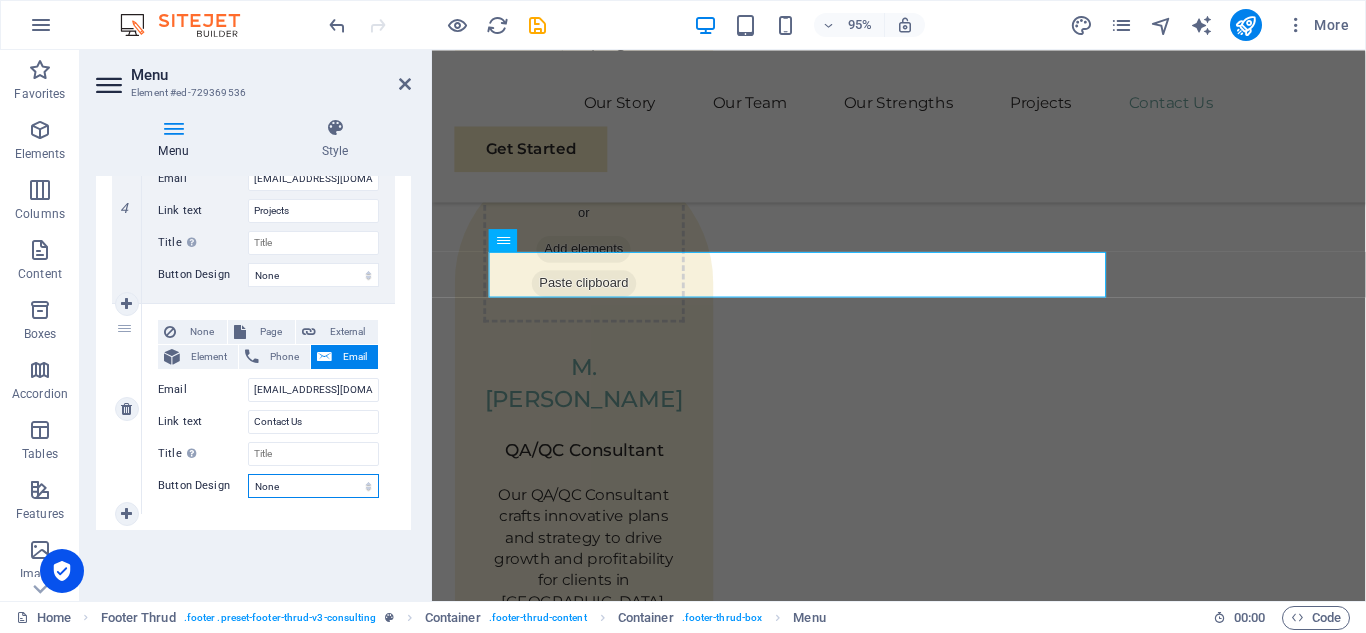scroll, scrollTop: 6757, scrollLeft: 0, axis: vertical 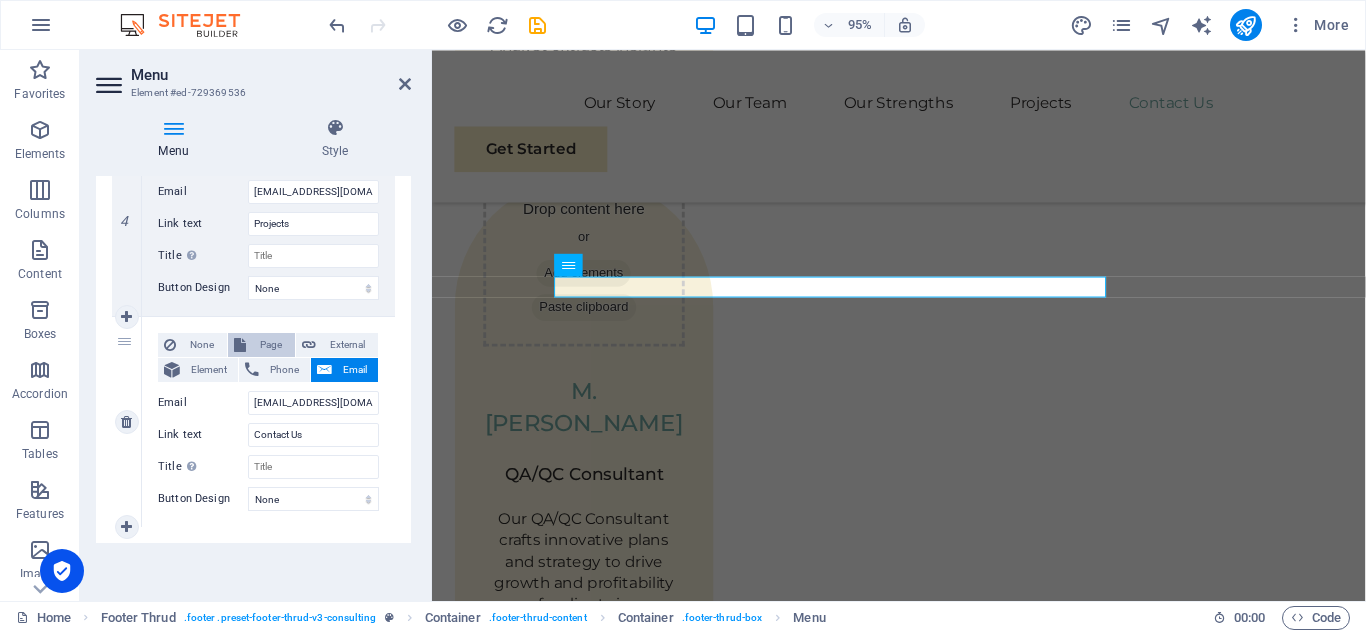 click on "Page" at bounding box center (270, 345) 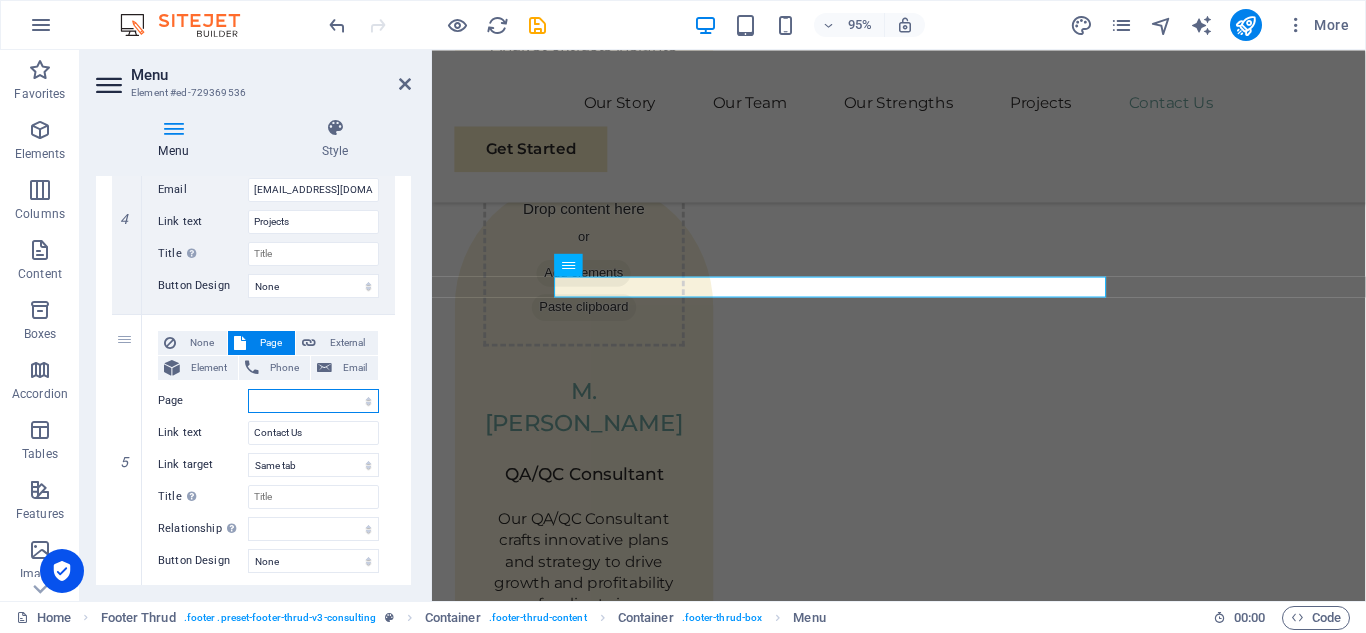 scroll, scrollTop: 891, scrollLeft: 0, axis: vertical 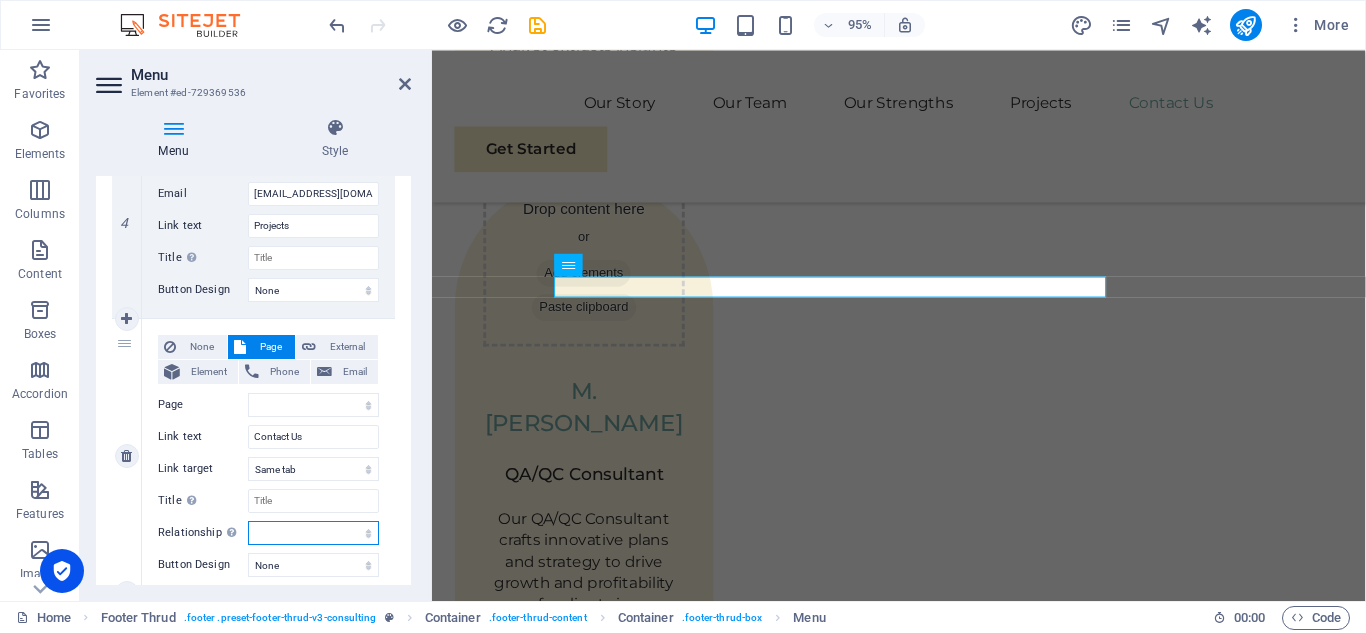 click on "alternate author bookmark external help license next nofollow noreferrer noopener prev search tag" at bounding box center (313, 533) 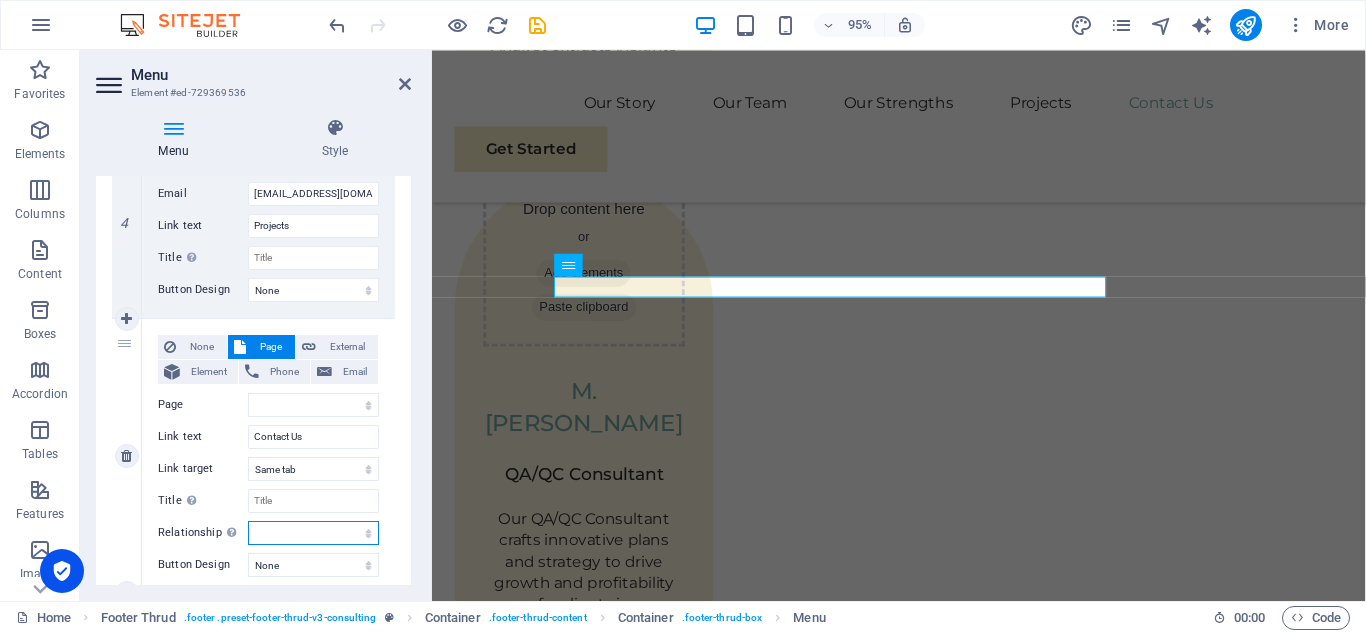 click on "alternate author bookmark external help license next nofollow noreferrer noopener prev search tag" at bounding box center (313, 533) 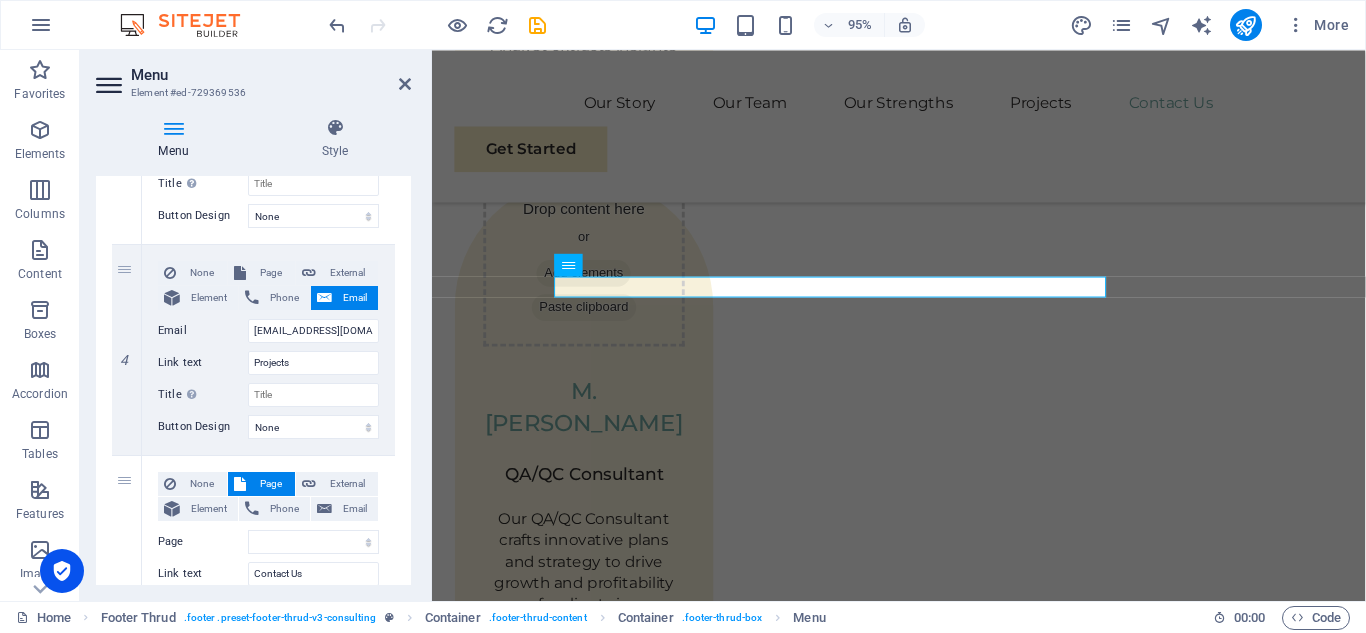 scroll, scrollTop: 748, scrollLeft: 0, axis: vertical 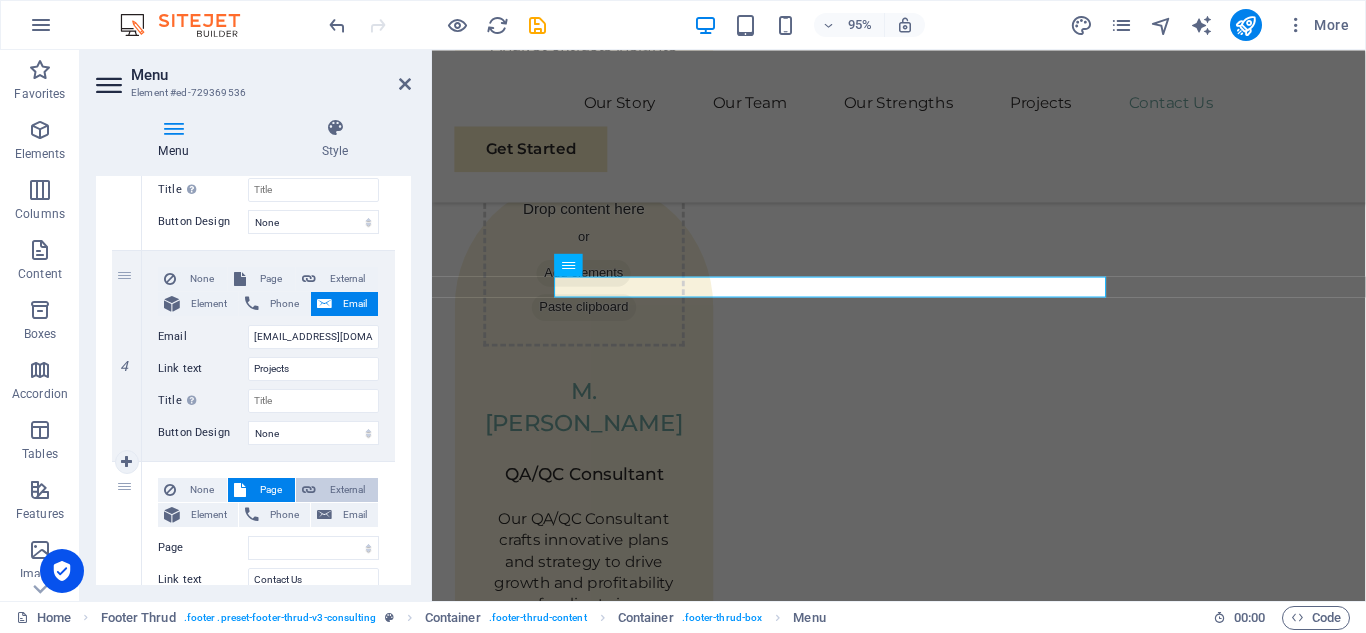 click on "External" at bounding box center [347, 490] 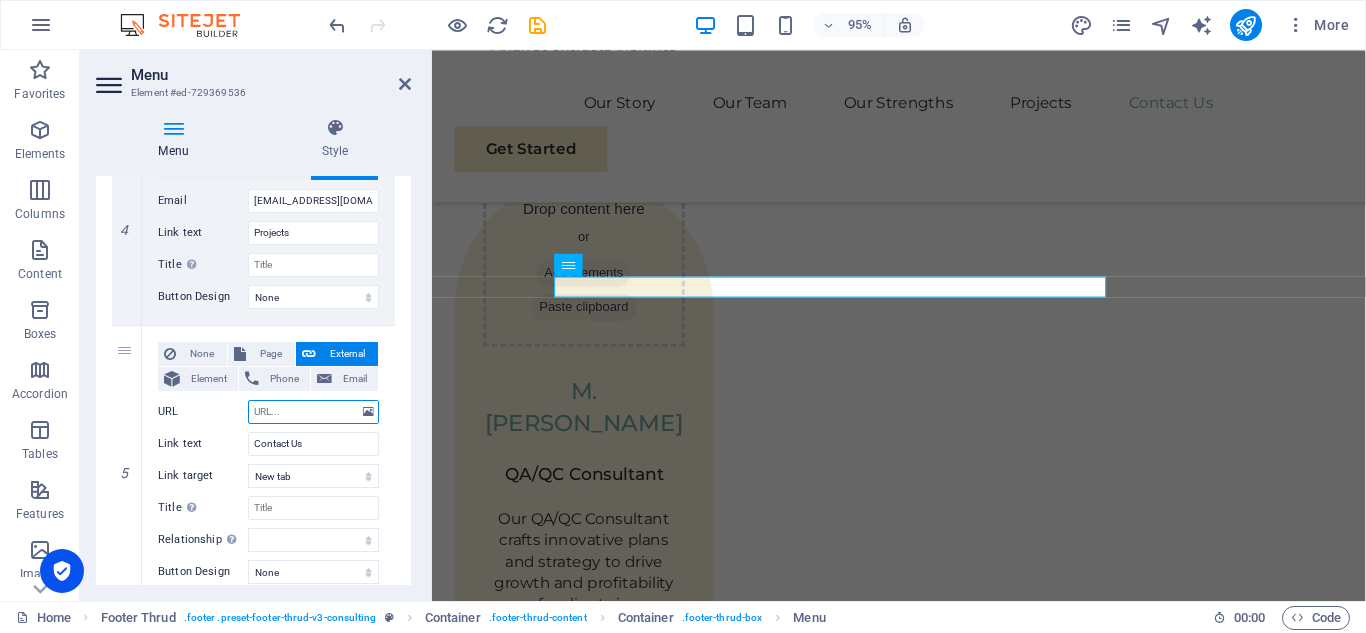 scroll, scrollTop: 902, scrollLeft: 0, axis: vertical 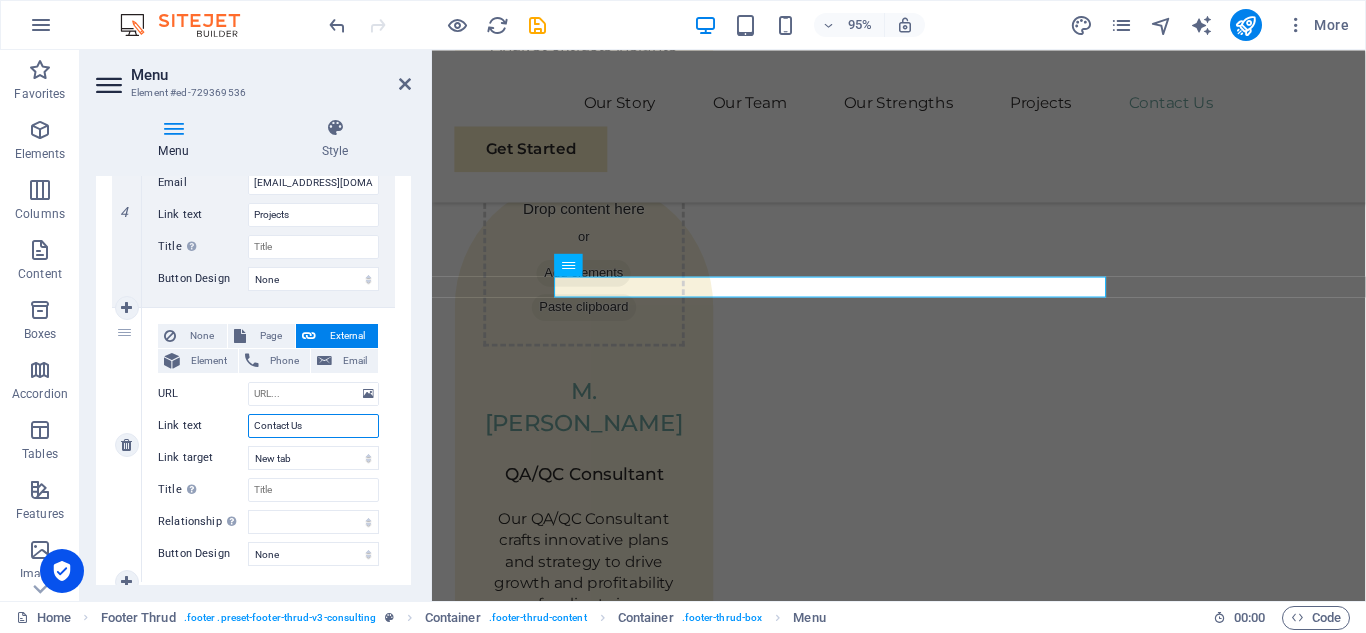 click on "Contact Us" at bounding box center [313, 426] 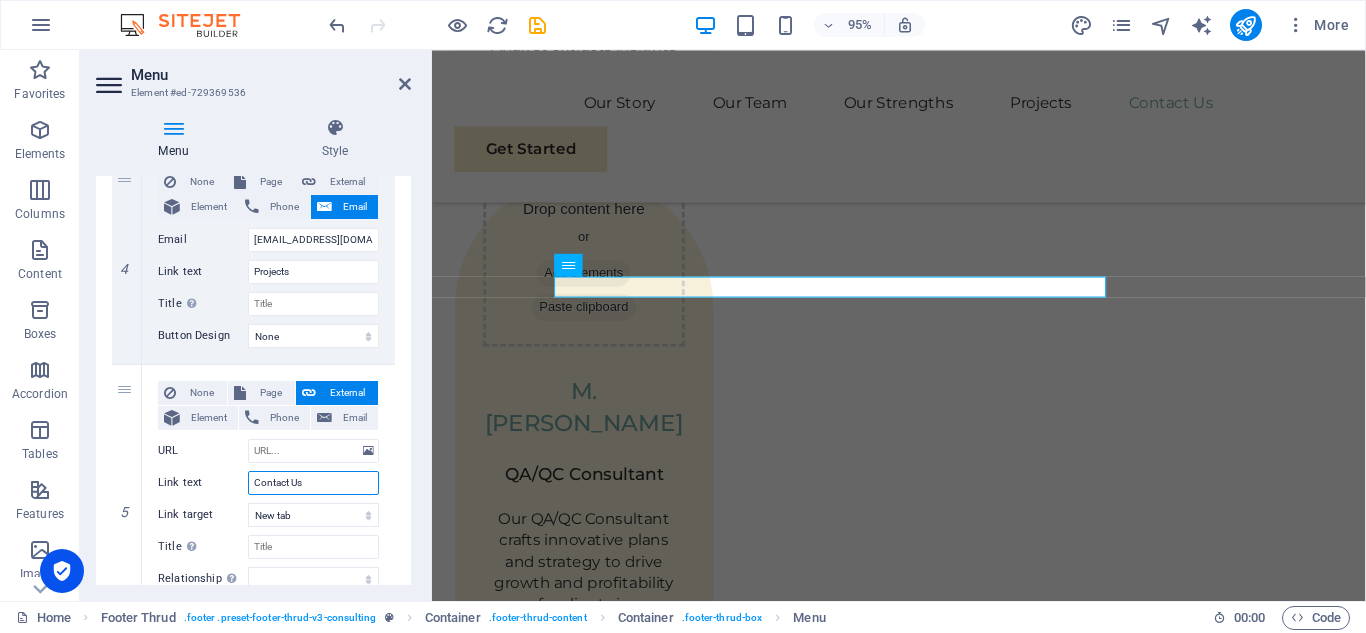 scroll, scrollTop: 852, scrollLeft: 0, axis: vertical 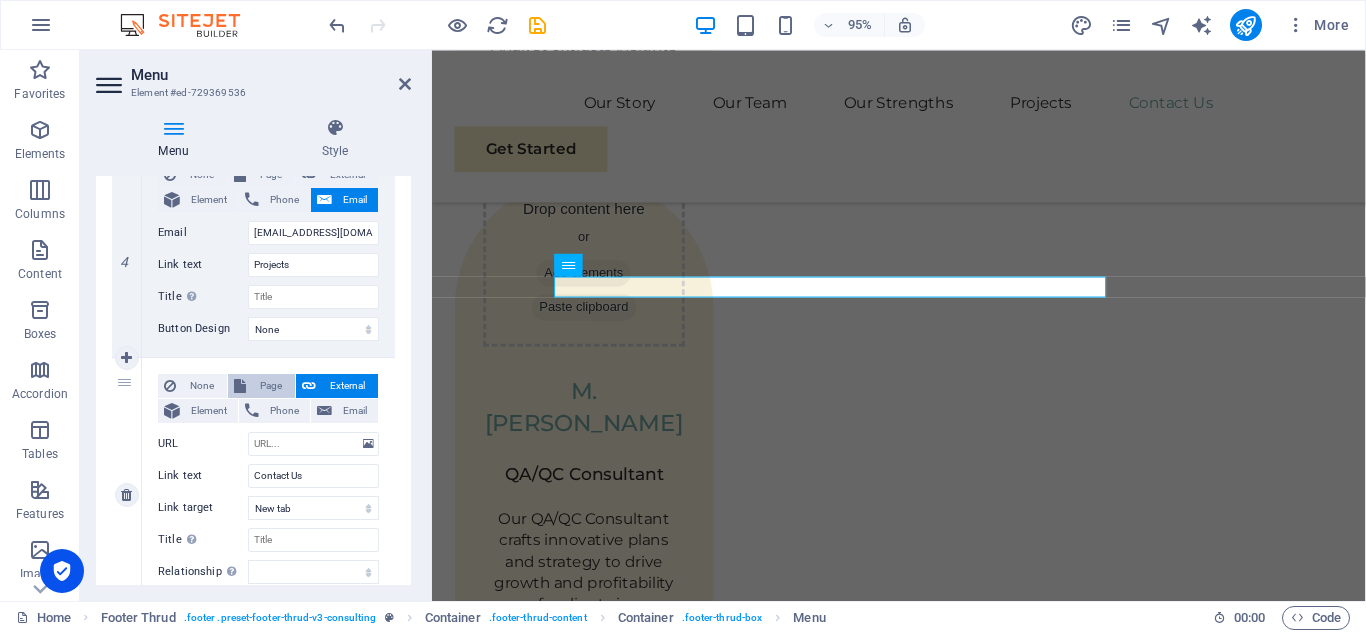 click on "Page" at bounding box center (270, 386) 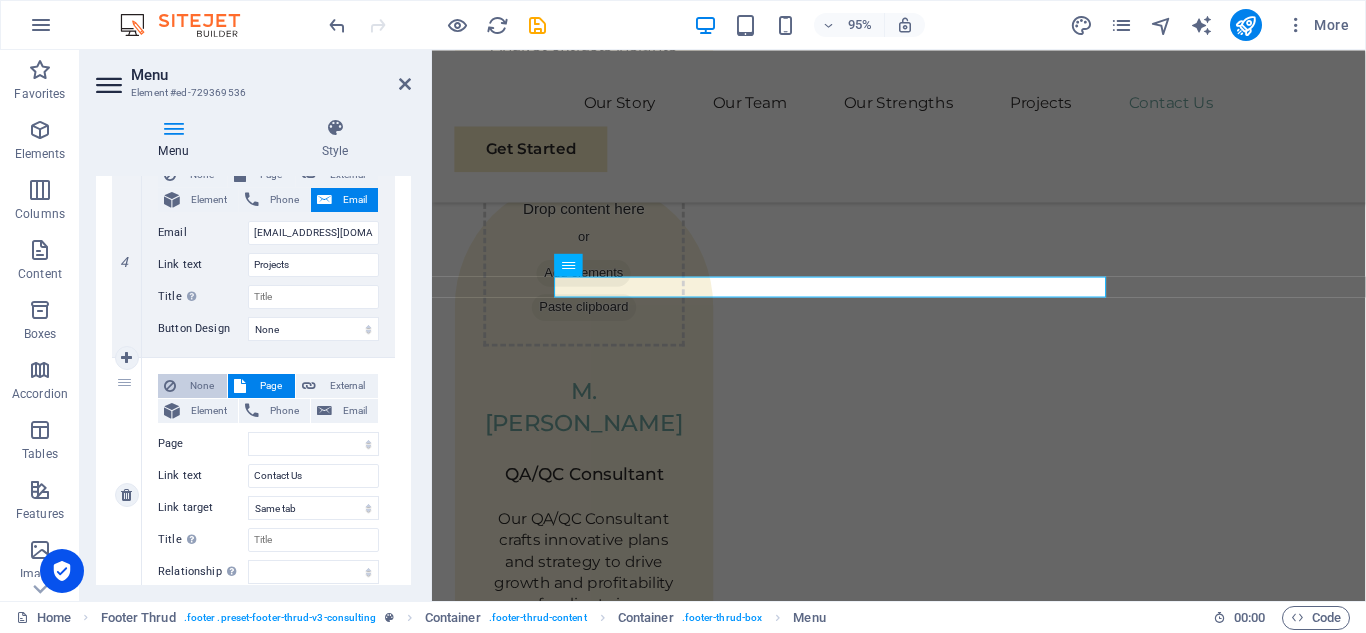 click on "None" at bounding box center (201, 386) 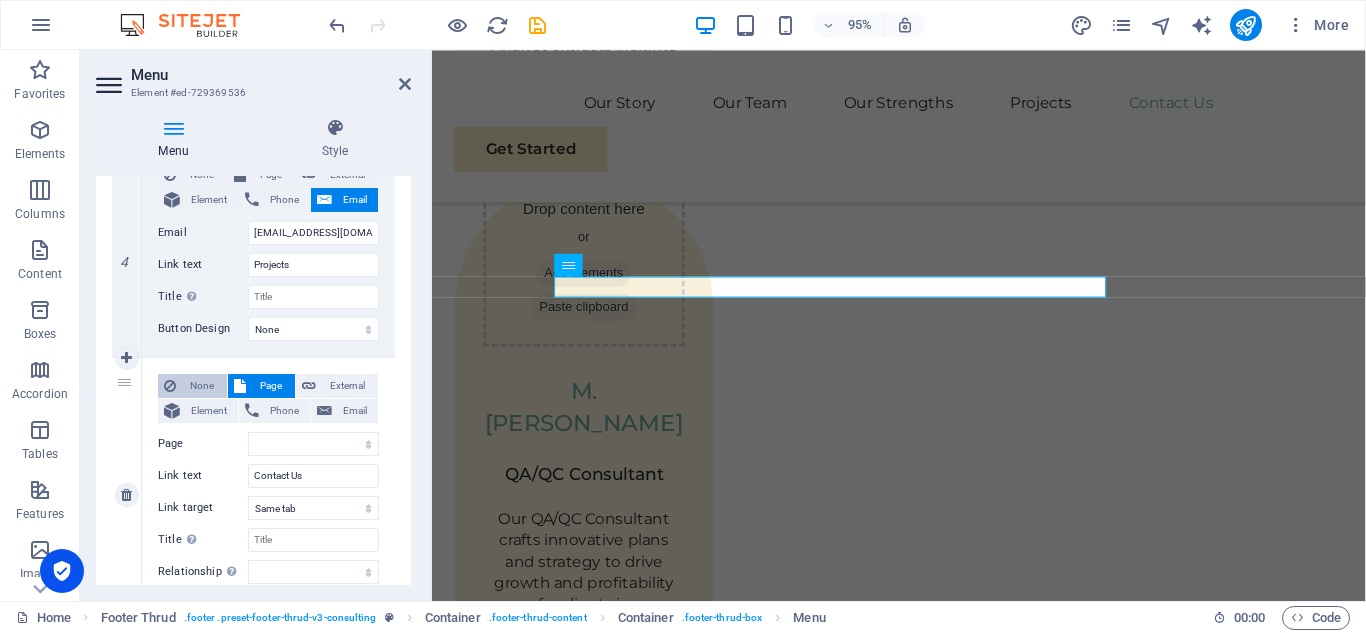 scroll, scrollTop: 787, scrollLeft: 0, axis: vertical 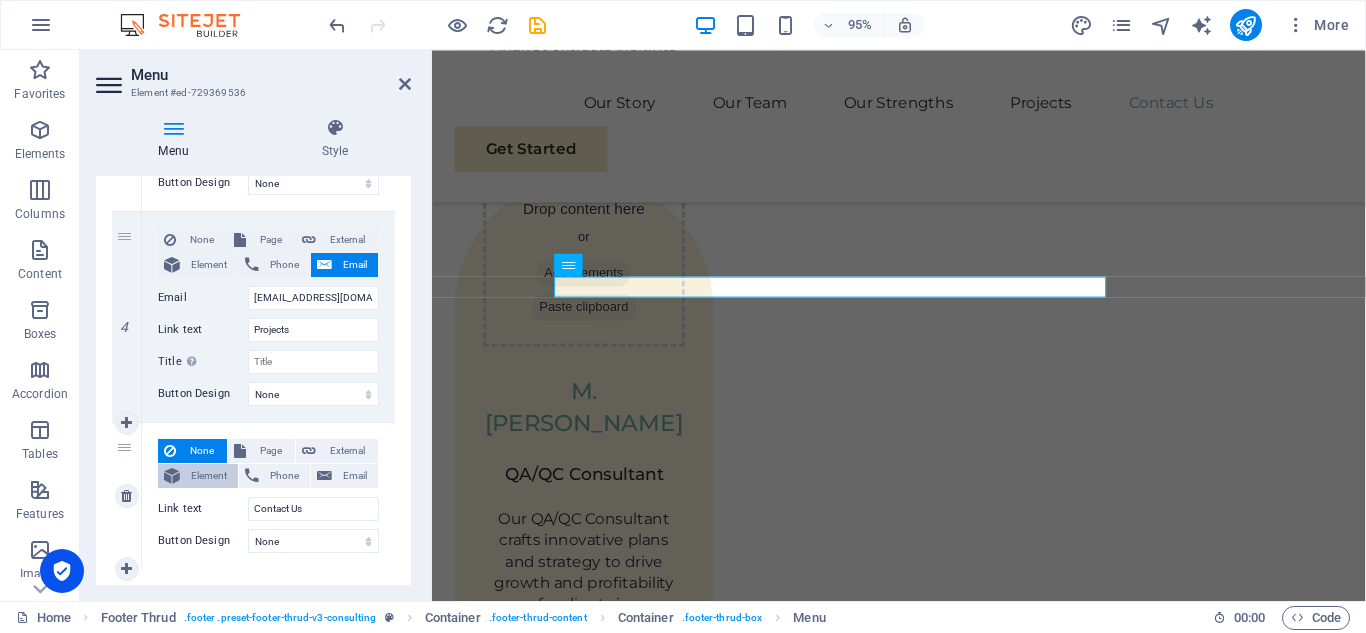 click on "Element" at bounding box center (209, 476) 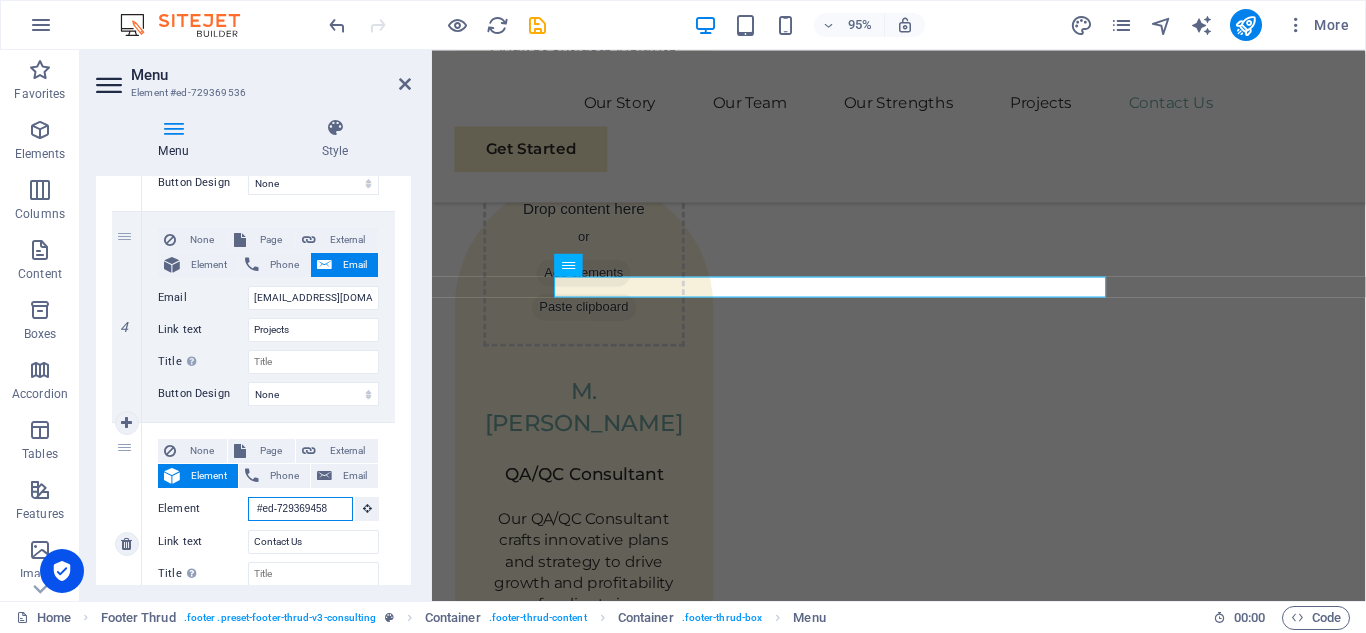 scroll, scrollTop: 0, scrollLeft: 3, axis: horizontal 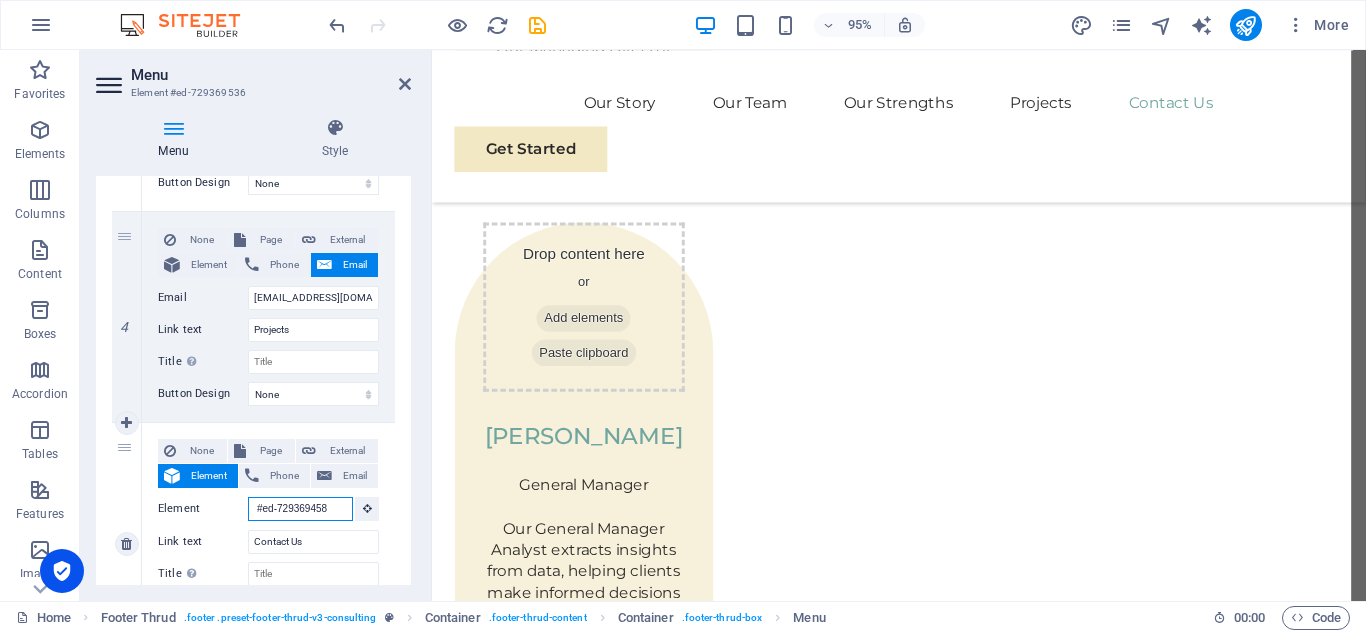 drag, startPoint x: 333, startPoint y: 507, endPoint x: 285, endPoint y: 508, distance: 48.010414 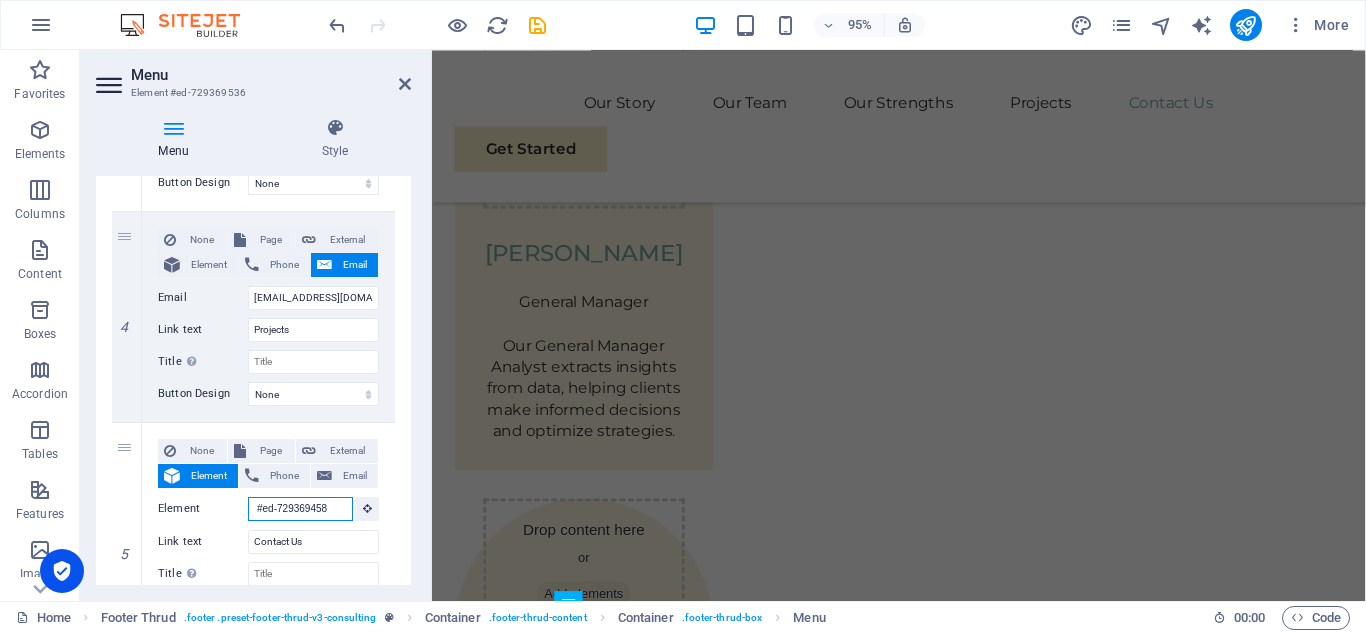 scroll, scrollTop: 6421, scrollLeft: 0, axis: vertical 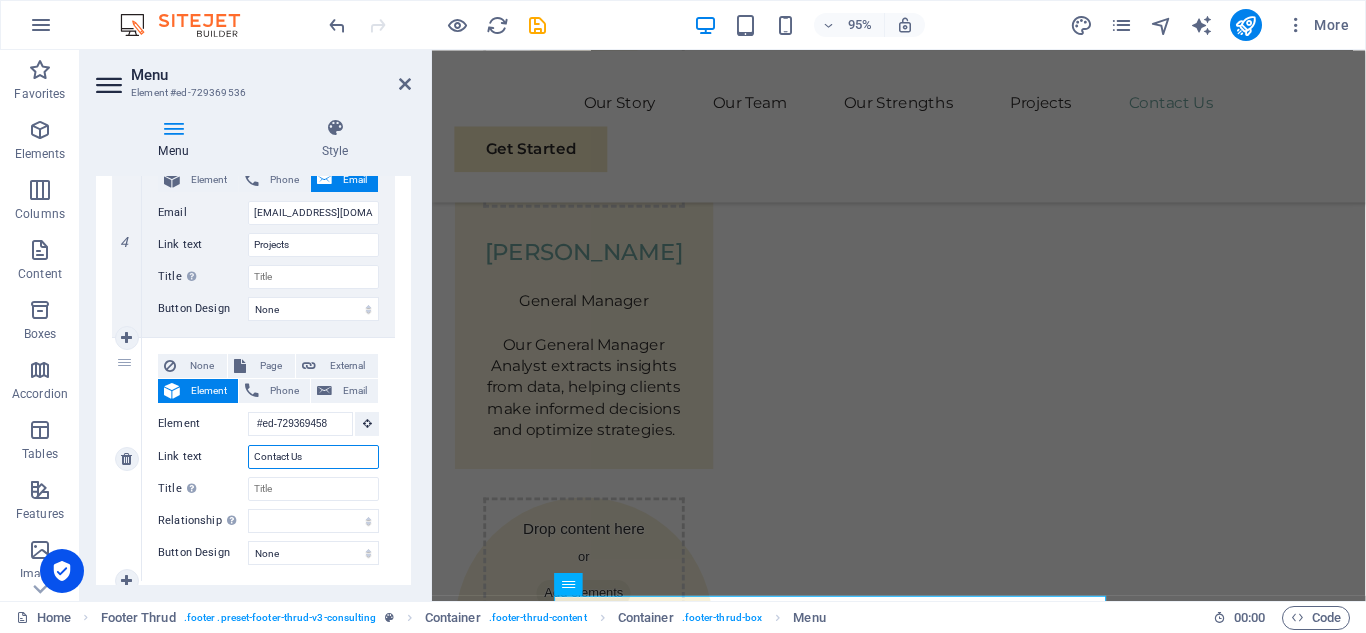 click on "Contact Us" at bounding box center (313, 457) 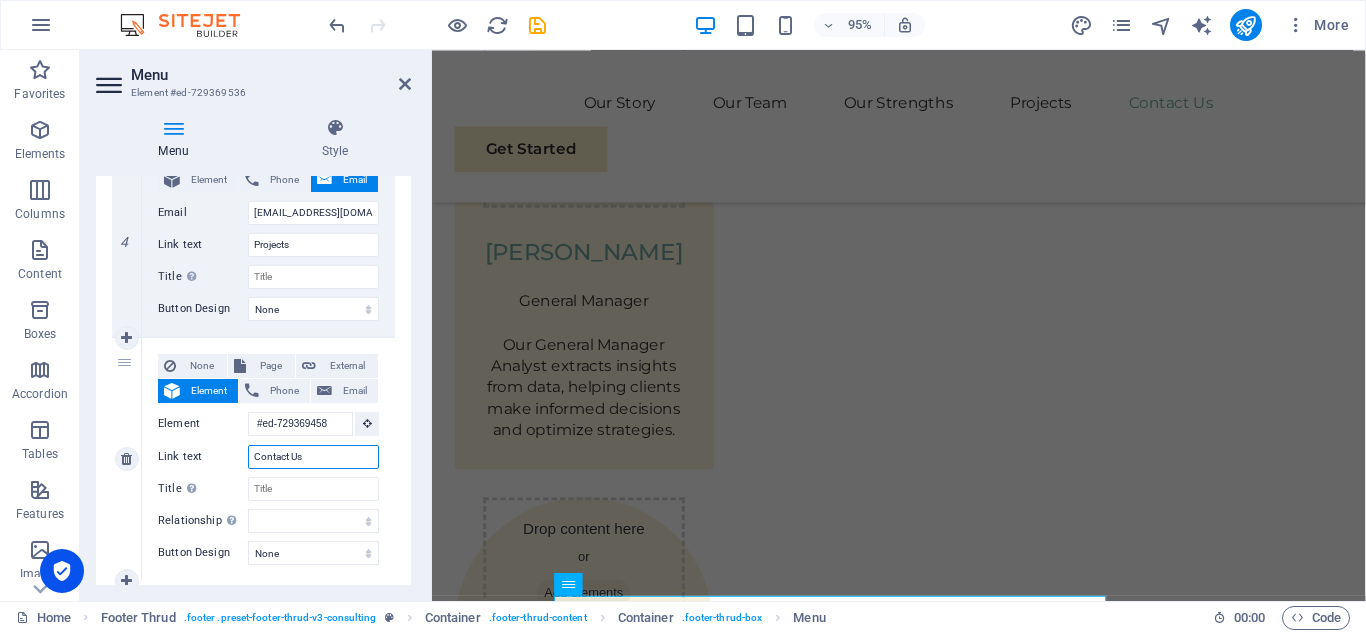 drag, startPoint x: 329, startPoint y: 460, endPoint x: 254, endPoint y: 460, distance: 75 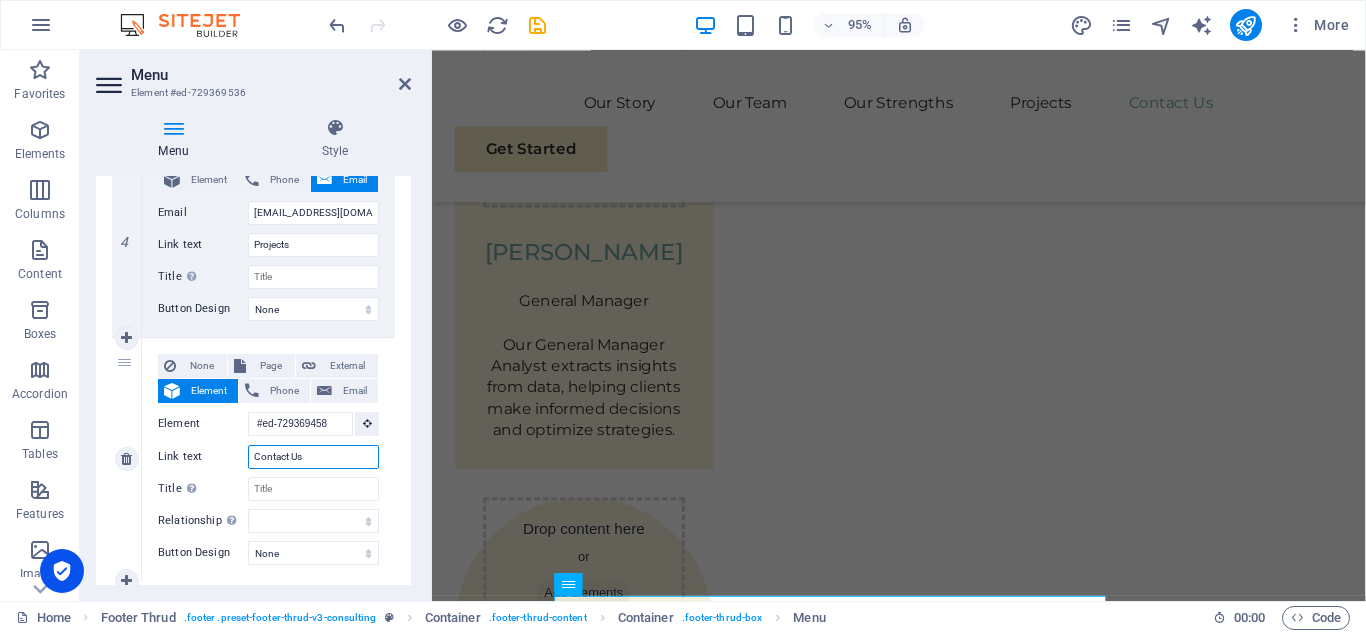 paste on "info@mbaac.sa" 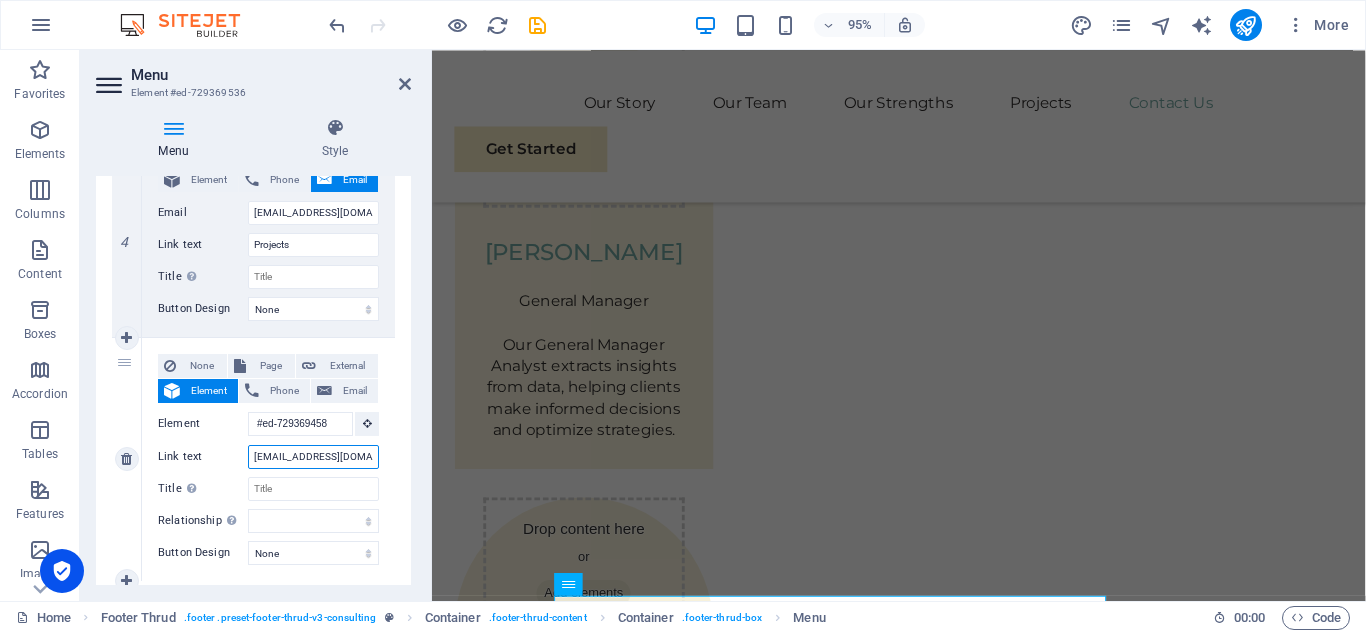 select 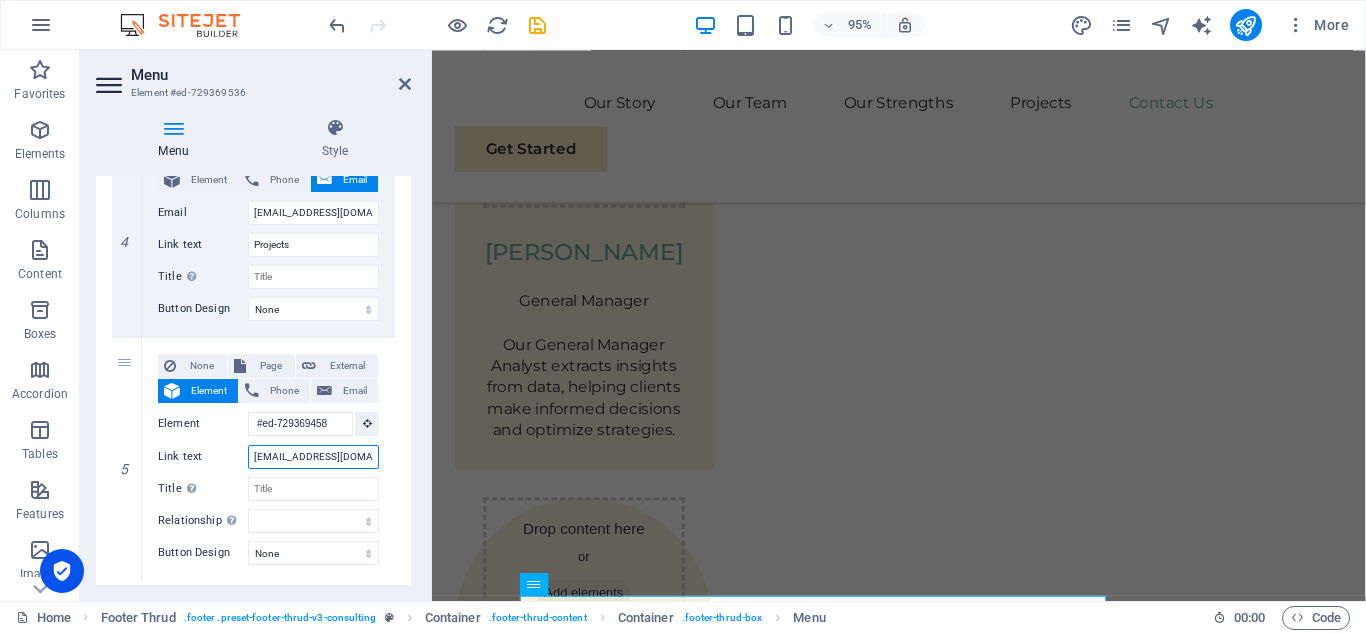 type on "info@mbaac.sa" 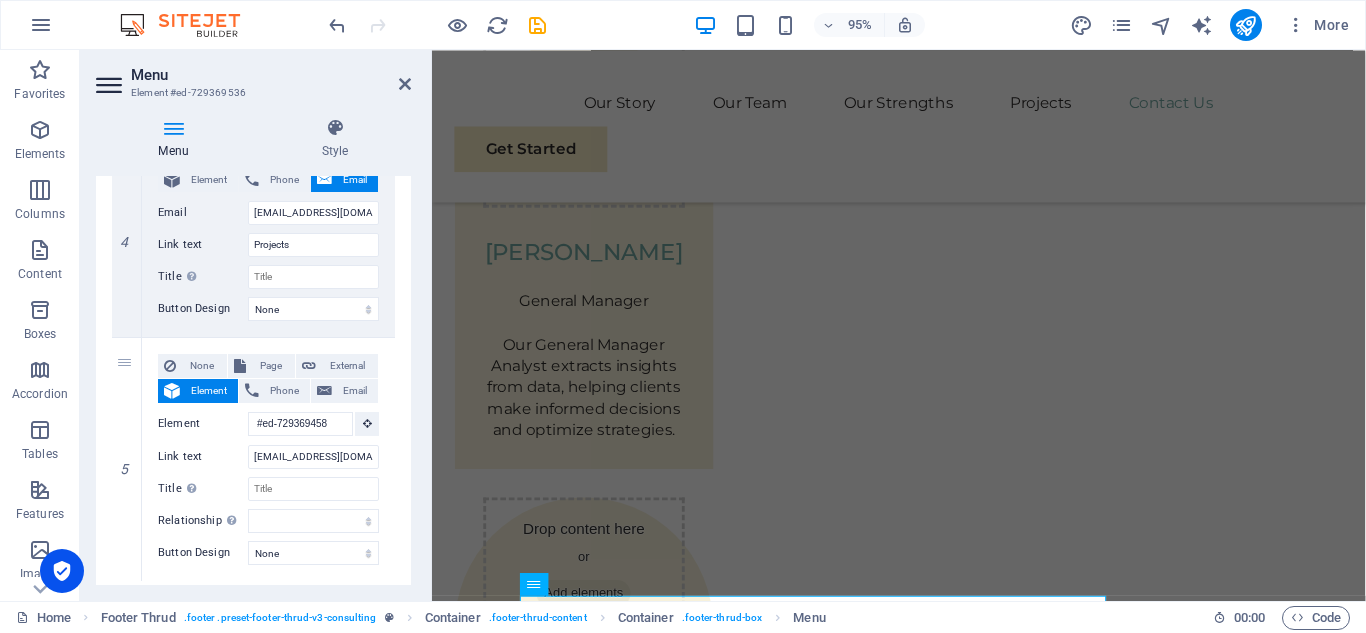 click on "Menu Style Menu Auto Custom Create custom menu items for this menu. Recommended for one-page websites. Manage pages Menu items 1 None Page External Element Phone Email Page Home Subpage Legal Notice Privacy Element #ed-729368984
URL Phone Email info@mbaac.sa Link text Our Story Invalid email address. Link target New tab Same tab Overlay Title Additional link description, should not be the same as the link text. The title is most often shown as a tooltip text when the mouse moves over the element. Leave empty if uncertain. Relationship Sets the  relationship of this link to the link target . For example, the value "nofollow" instructs search engines not to follow the link. Can be left empty. alternate author bookmark external help license next nofollow noreferrer noopener prev search tag Button Design None Default Primary Secondary 2 None Page External Element Phone Email Page Home Subpage Legal Notice Privacy Element #ed-729369077
URL Phone Email info@mbaac.sa 3" at bounding box center (253, 351) 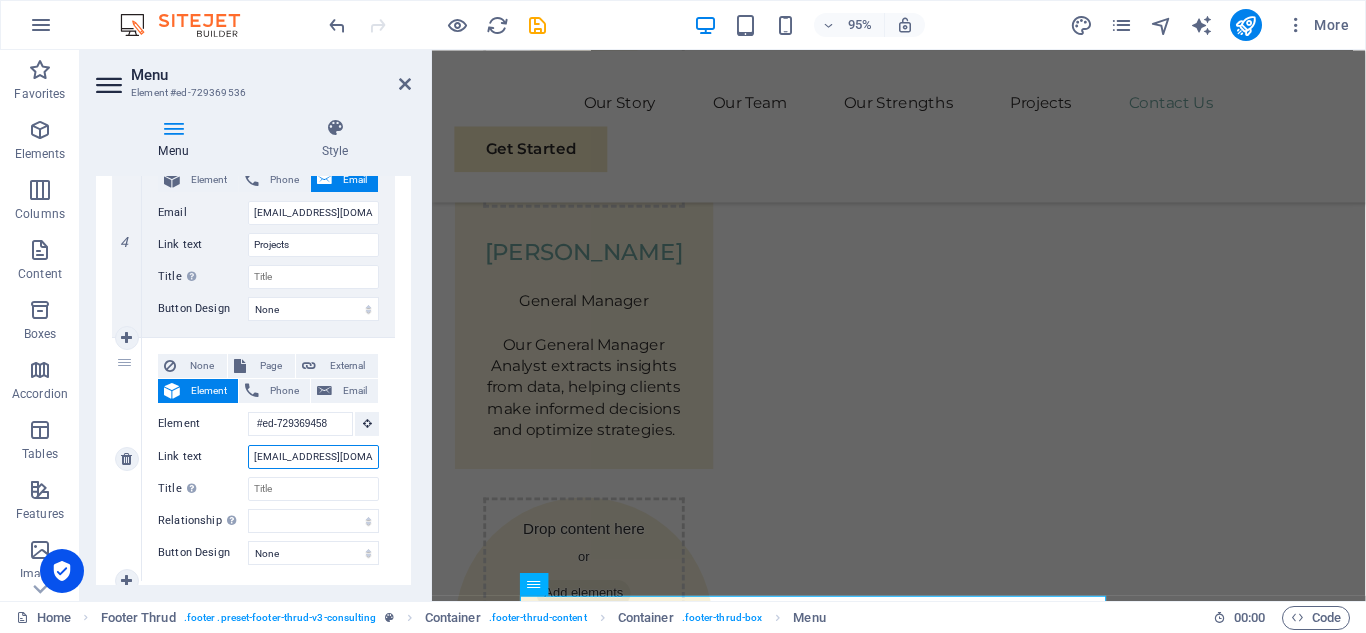 click on "info@mbaac.sa" at bounding box center (313, 457) 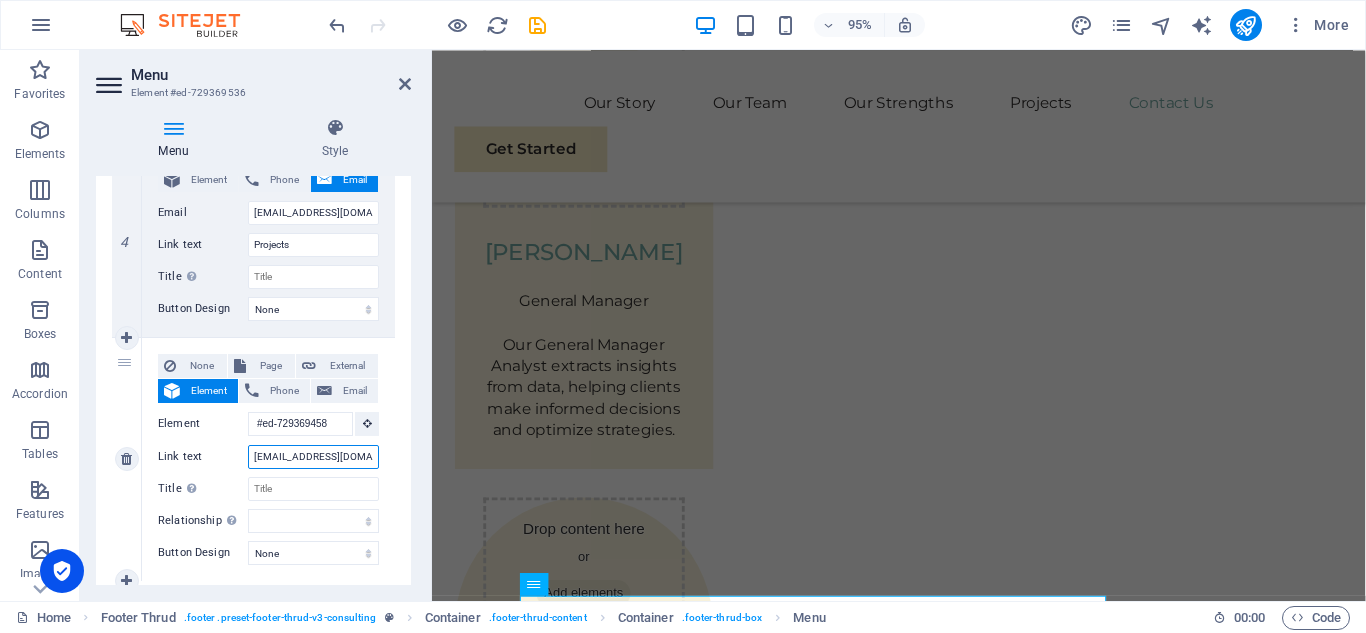 drag, startPoint x: 355, startPoint y: 453, endPoint x: 253, endPoint y: 453, distance: 102 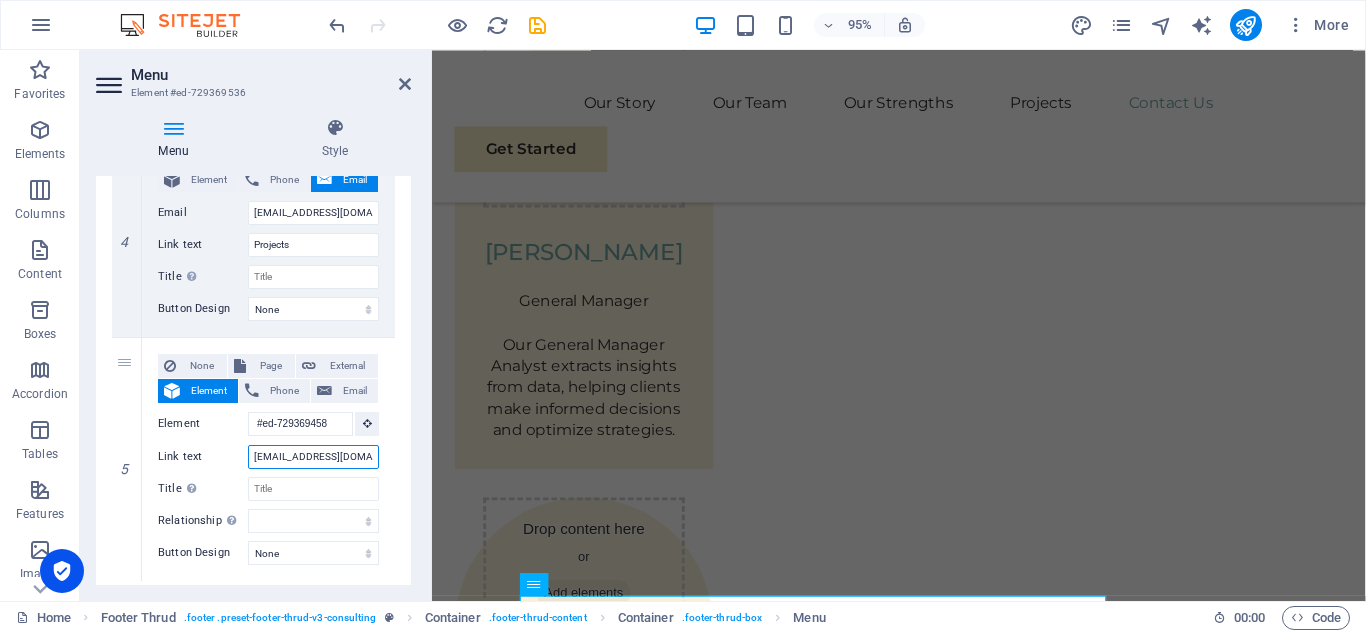 type 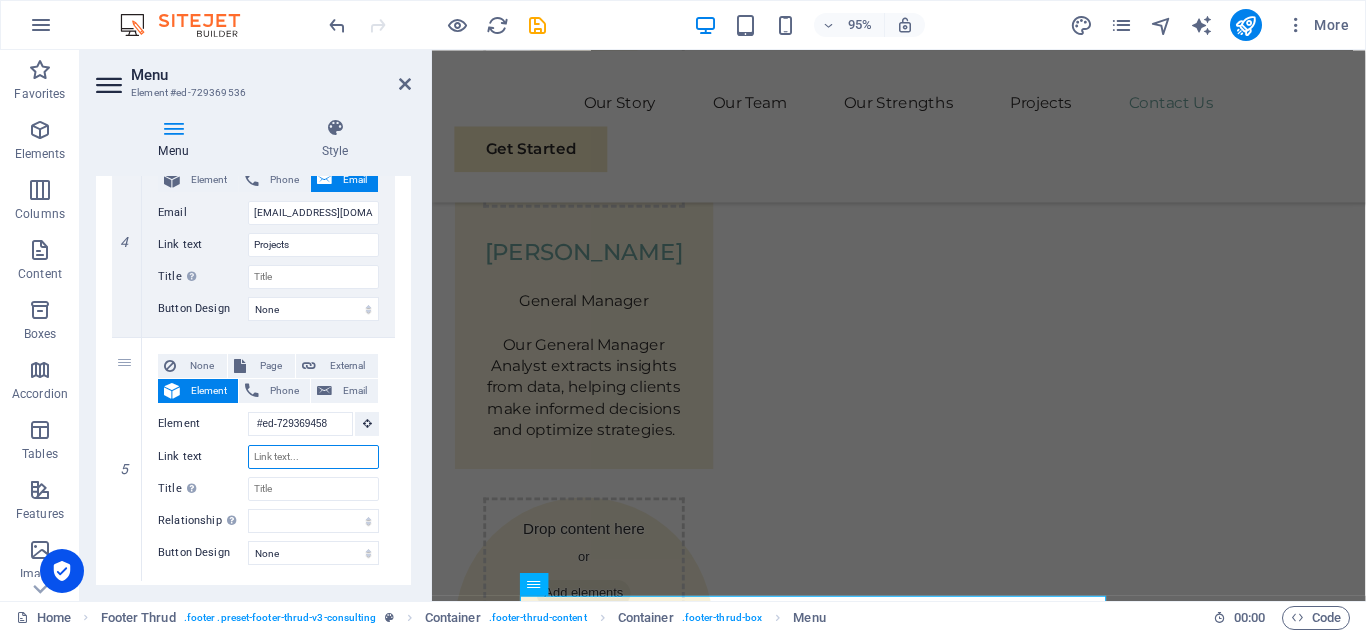 select 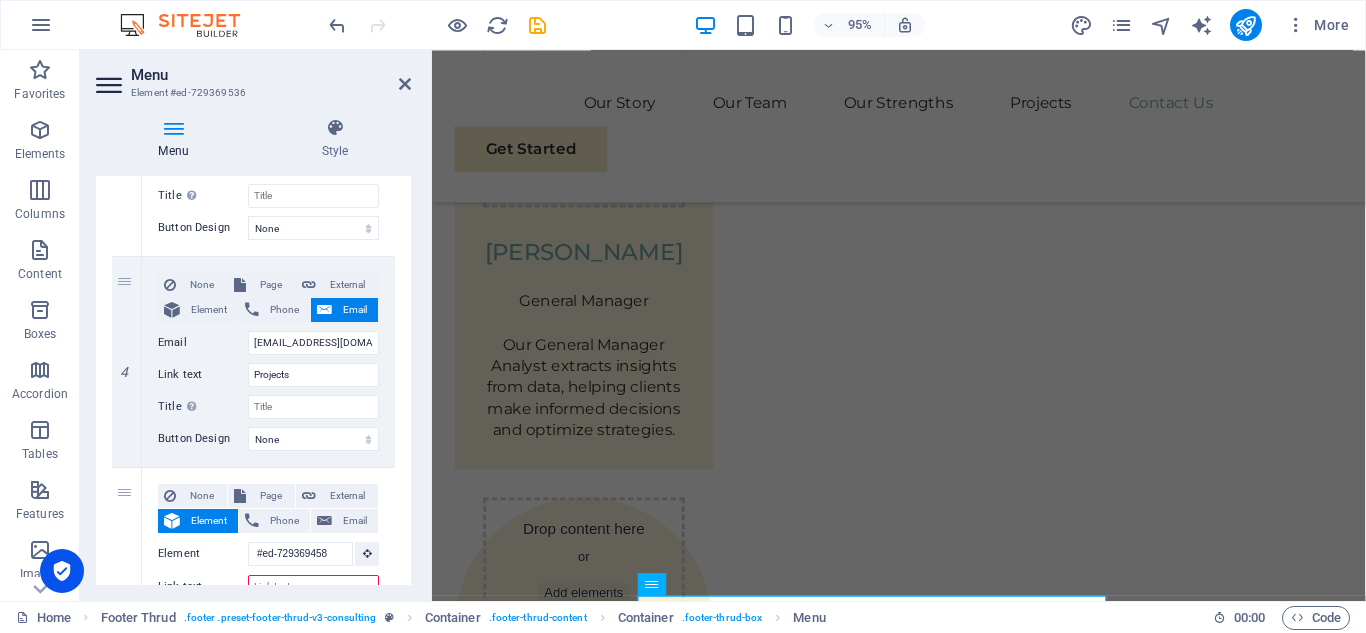 scroll, scrollTop: 872, scrollLeft: 0, axis: vertical 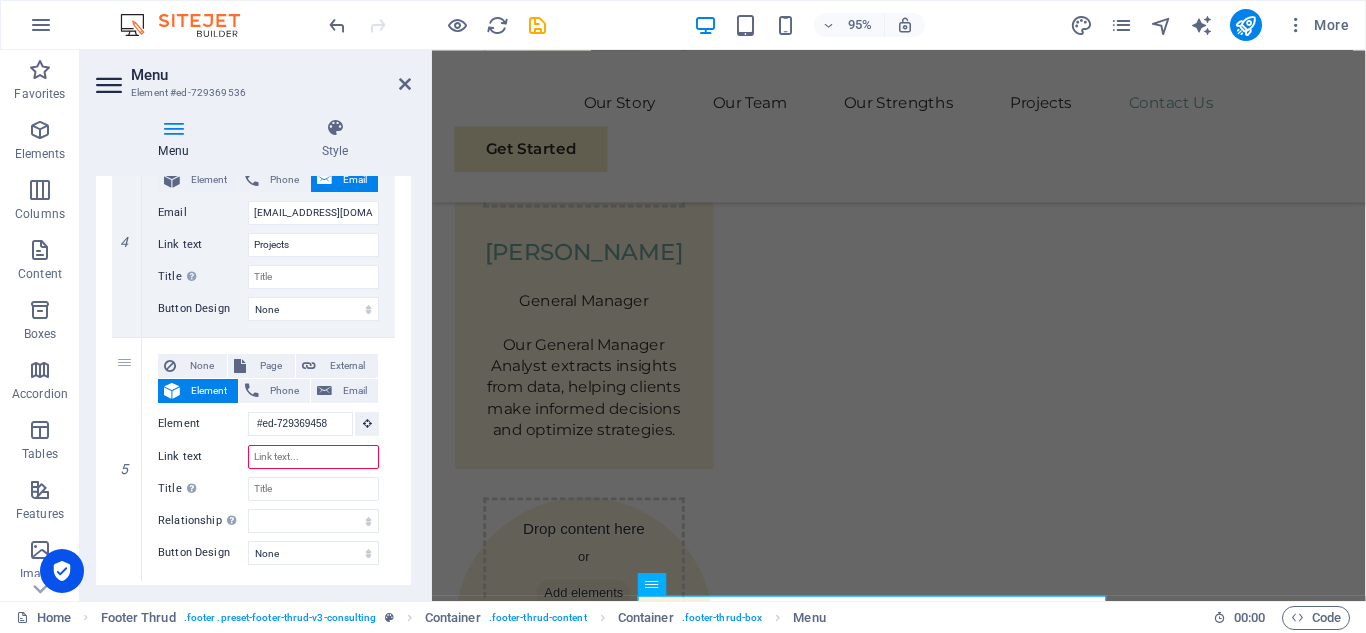 drag, startPoint x: 408, startPoint y: 468, endPoint x: 982, endPoint y: 556, distance: 580.7065 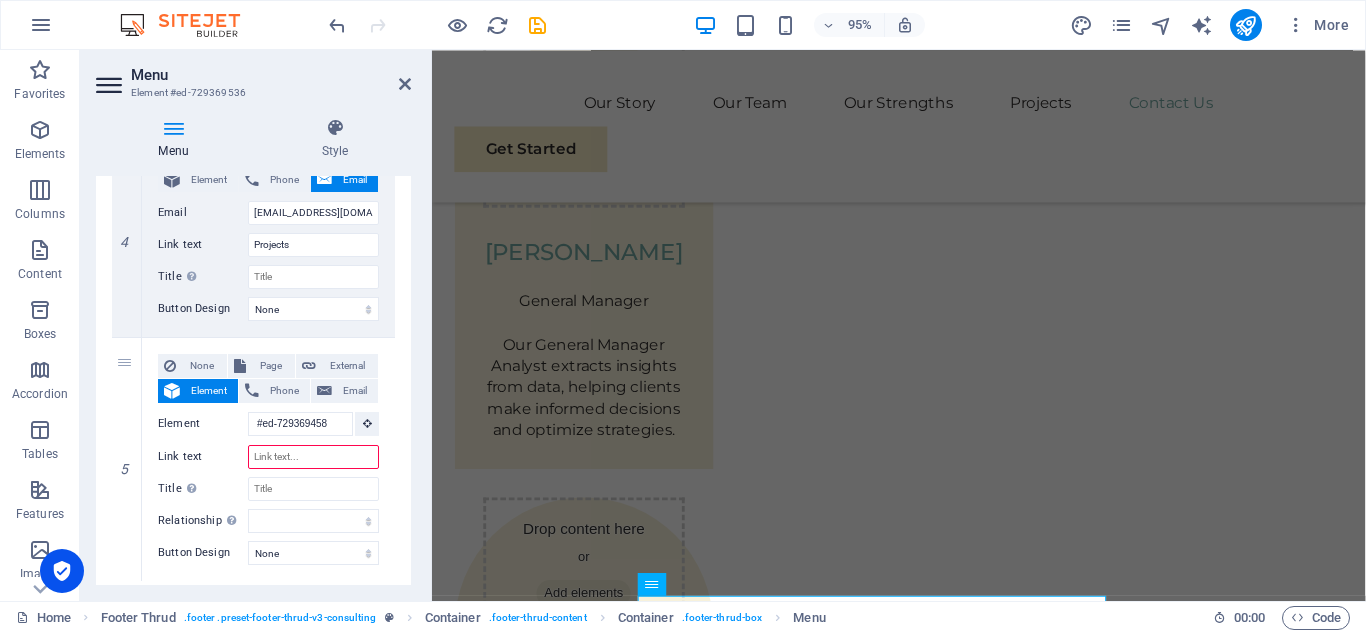 scroll, scrollTop: 0, scrollLeft: 0, axis: both 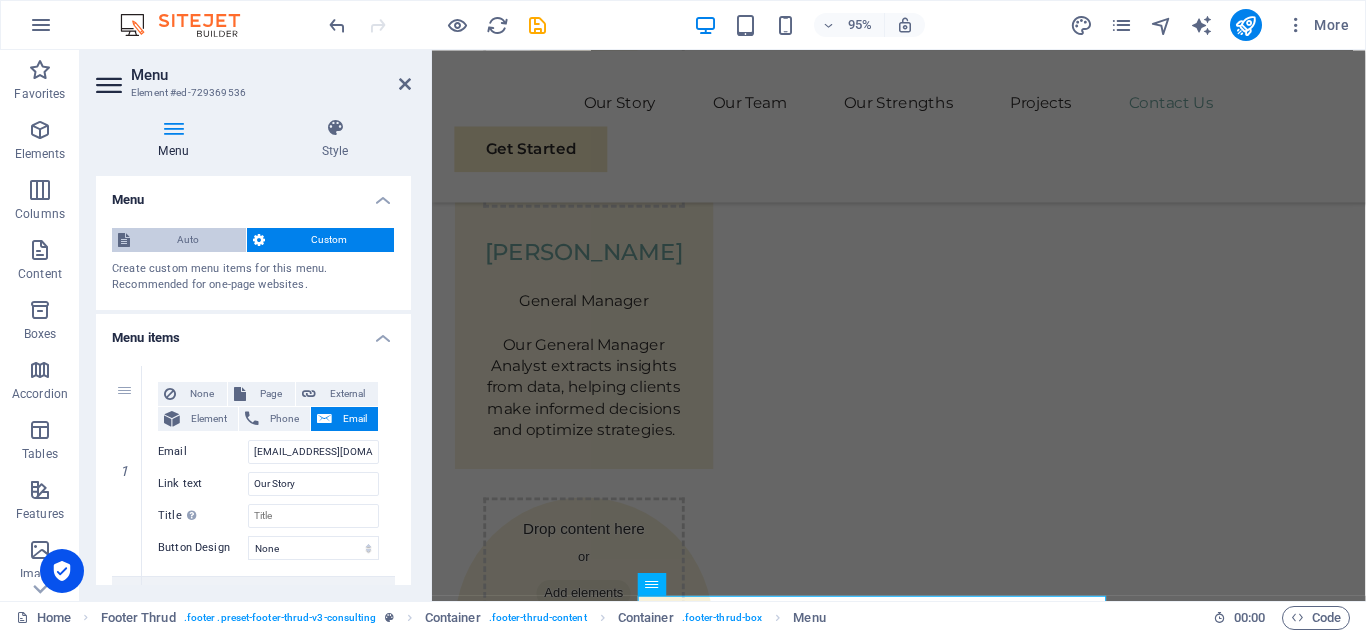 type 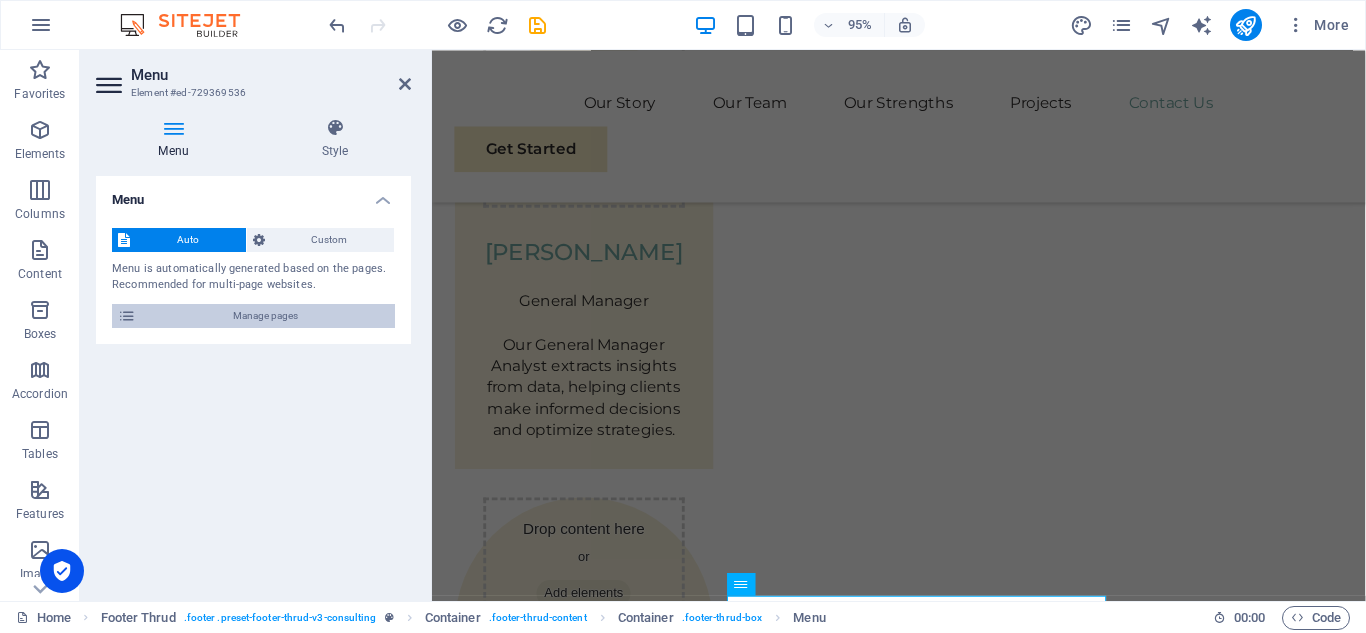 click on "Manage pages" at bounding box center [265, 316] 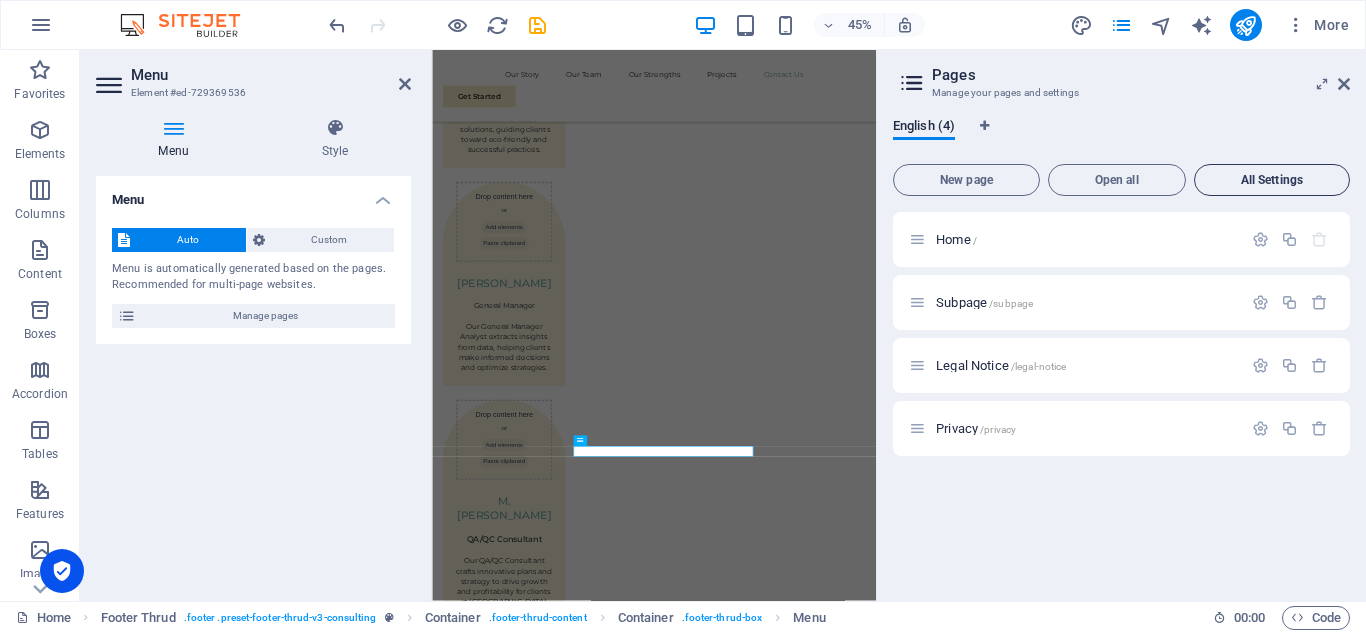 click on "All Settings" at bounding box center (1272, 180) 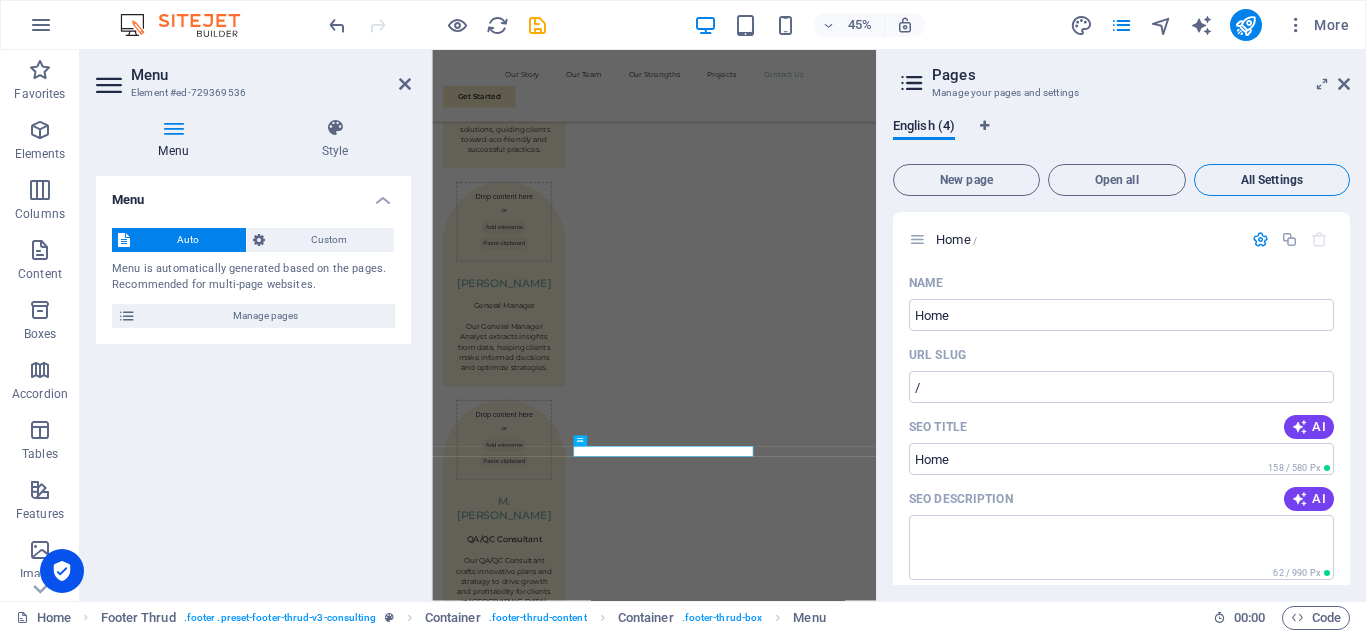 scroll, scrollTop: 2342, scrollLeft: 0, axis: vertical 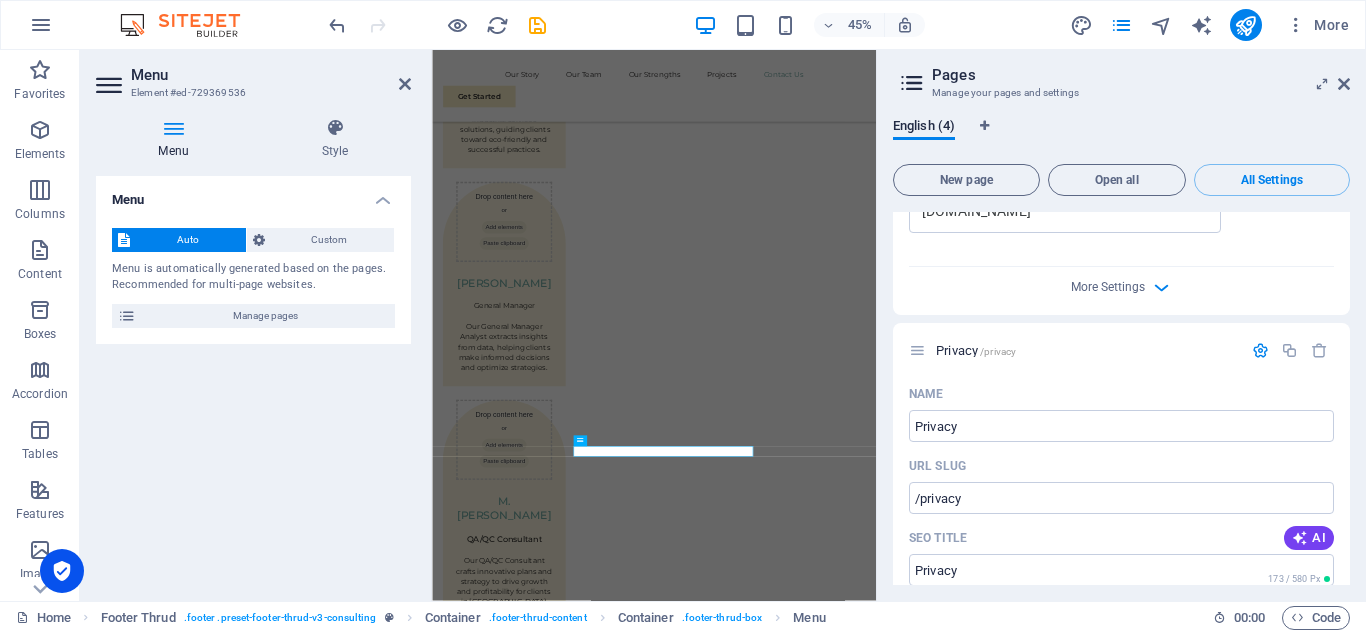 click on "English (4) New page Open all All Settings Home / Name Home ​ URL SLUG / ​ SEO Title AI ​ 158 / 580 Px SEO Description AI ​ 62 / 990 Px SEO Keywords AI ​ Settings Menu Noindex Preview Mobile Desktop www.example.com mbaac.sa - Berlin mbaac.sa Meta tags ​ Preview Image (Open Graph) Drag files here, click to choose files or select files from Files or our free stock photos & videos More Settings Subpage /subpage Name Subpage ​ URL SLUG /subpage ​ SEO Title AI ​ 187 / 580 Px SEO Description AI ​ 62 / 990 Px SEO Keywords AI ​ Settings Menu Noindex Preview Mobile Desktop www.example.com subpage Subpage - mbaac.sa mbaac.sa Meta tags ​ Preview Image (Open Graph) Drag files here, click to choose files or select files from Files or our free stock photos & videos More Settings Legal Notice /legal-notice Name Legal Notice ​ URL SLUG /legal-notice ​ SEO Title AI Legal Notice ​ 219 / 580 Px SEO Description AI ​ 62 / 990 Px SEO Keywords AI ​ Settings Menu Noindex Preview Mobile Desktop ​" at bounding box center [1121, 351] 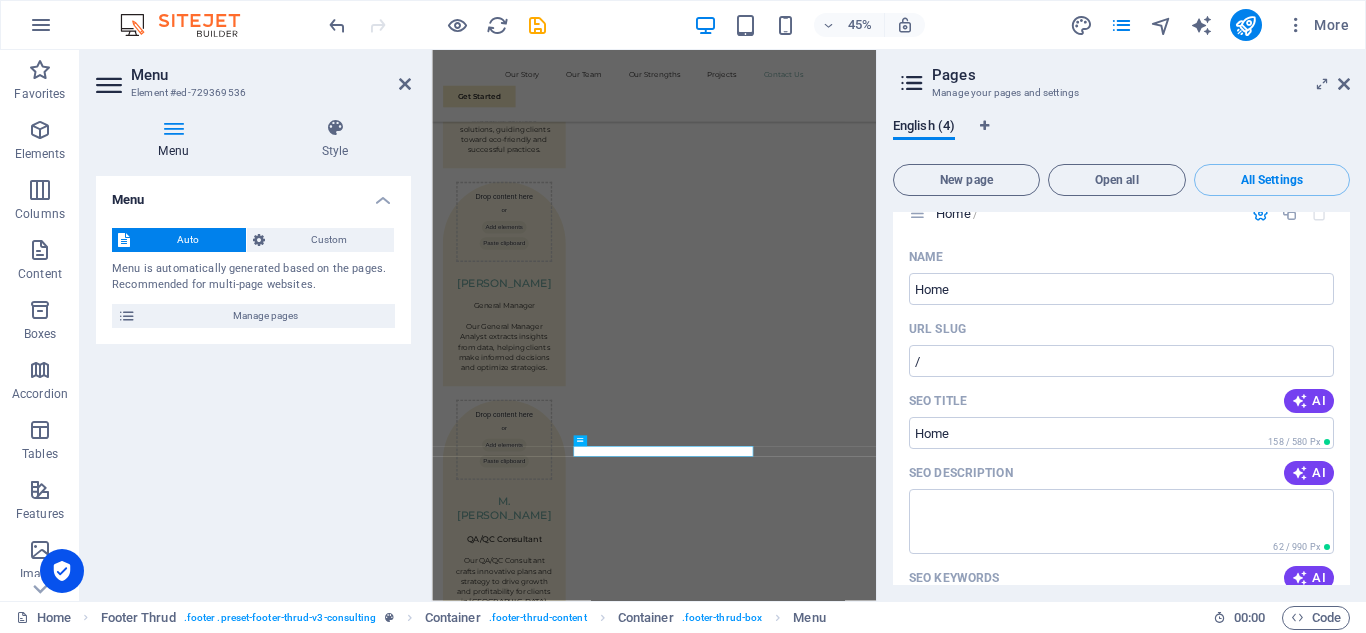 scroll, scrollTop: 0, scrollLeft: 0, axis: both 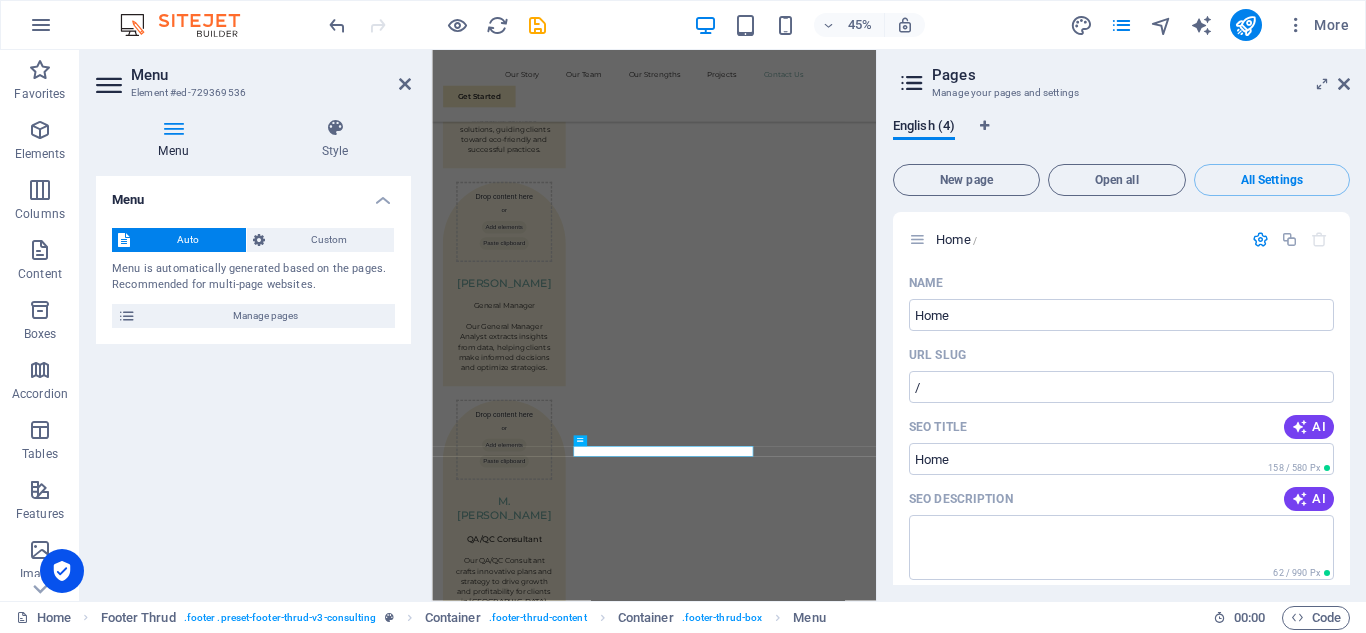 click on "English (4) New page Open all All Settings Home / Name Home ​ URL SLUG / ​ SEO Title AI ​ 158 / 580 Px SEO Description AI ​ 62 / 990 Px SEO Keywords AI ​ Settings Menu Noindex Preview Mobile Desktop www.example.com mbaac.sa - Berlin mbaac.sa Meta tags ​ Preview Image (Open Graph) Drag files here, click to choose files or select files from Files or our free stock photos & videos More Settings Subpage /subpage Name Subpage ​ URL SLUG /subpage ​ SEO Title AI ​ 187 / 580 Px SEO Description AI ​ 62 / 990 Px SEO Keywords AI ​ Settings Menu Noindex Preview Mobile Desktop www.example.com subpage Subpage - mbaac.sa mbaac.sa Meta tags ​ Preview Image (Open Graph) Drag files here, click to choose files or select files from Files or our free stock photos & videos More Settings Legal Notice /legal-notice Name Legal Notice ​ URL SLUG /legal-notice ​ SEO Title AI Legal Notice ​ 219 / 580 Px SEO Description AI ​ 62 / 990 Px SEO Keywords AI ​ Settings Menu Noindex Preview Mobile Desktop ​" at bounding box center (1121, 351) 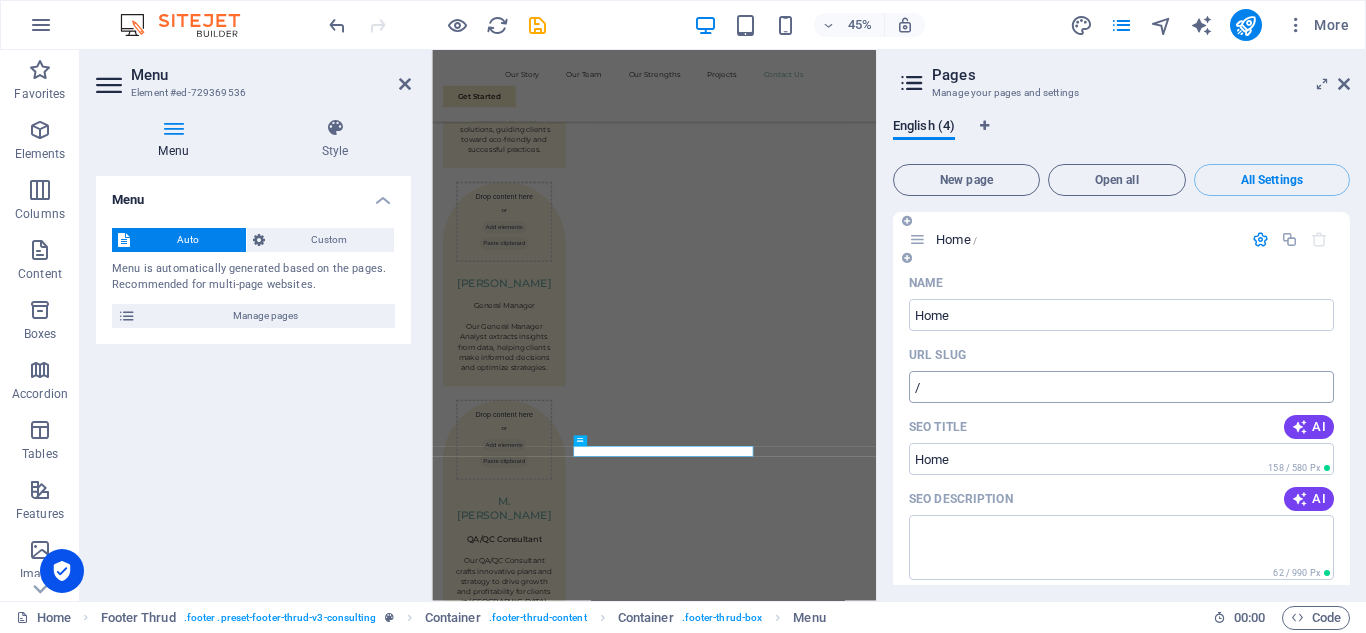 click on "/" at bounding box center [1121, 387] 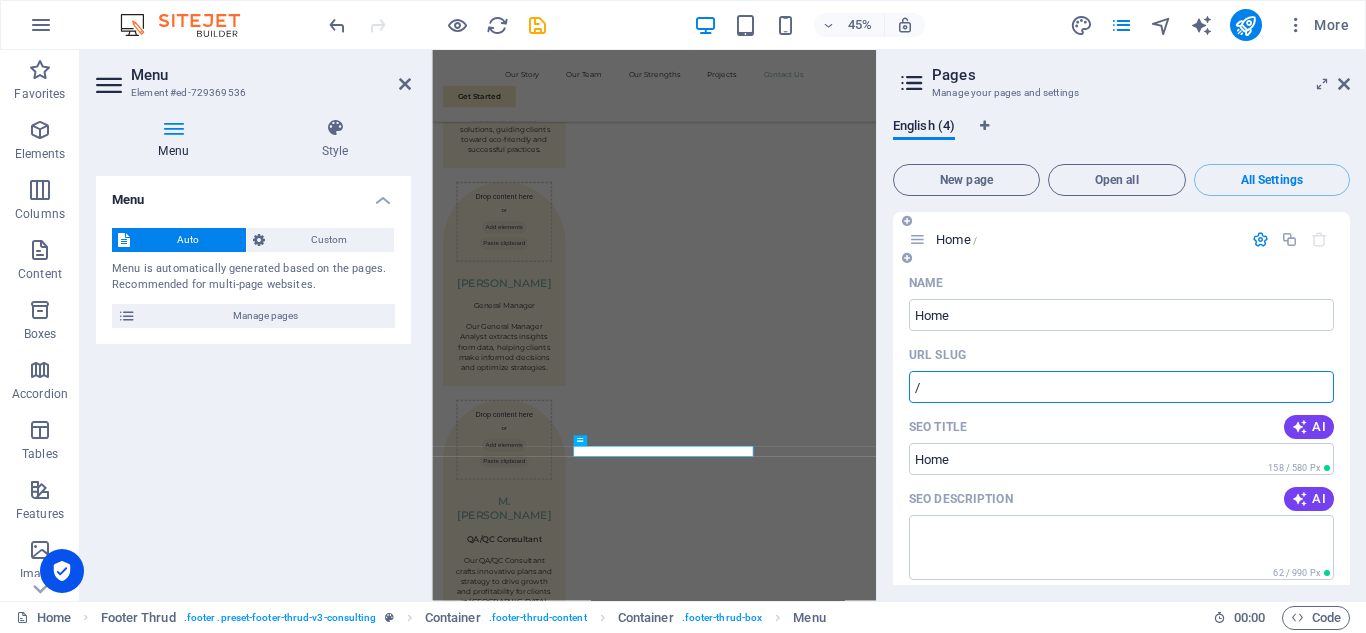 drag, startPoint x: 992, startPoint y: 391, endPoint x: 897, endPoint y: 377, distance: 96.02604 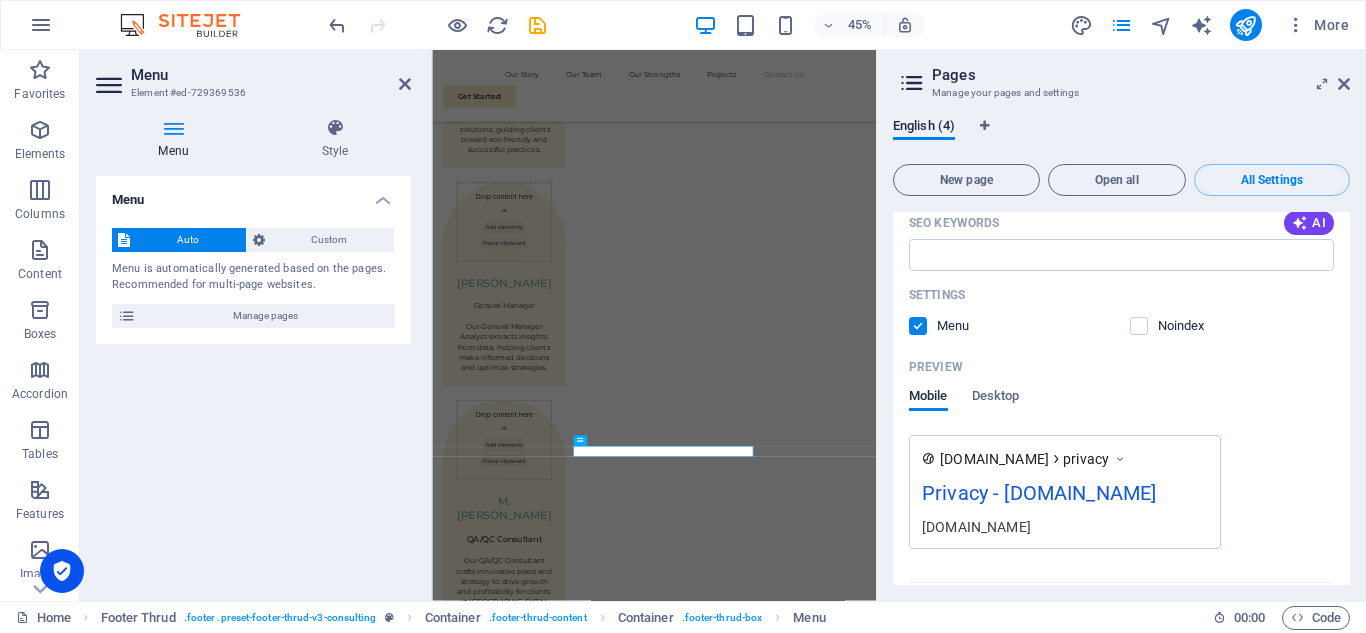 scroll, scrollTop: 2861, scrollLeft: 0, axis: vertical 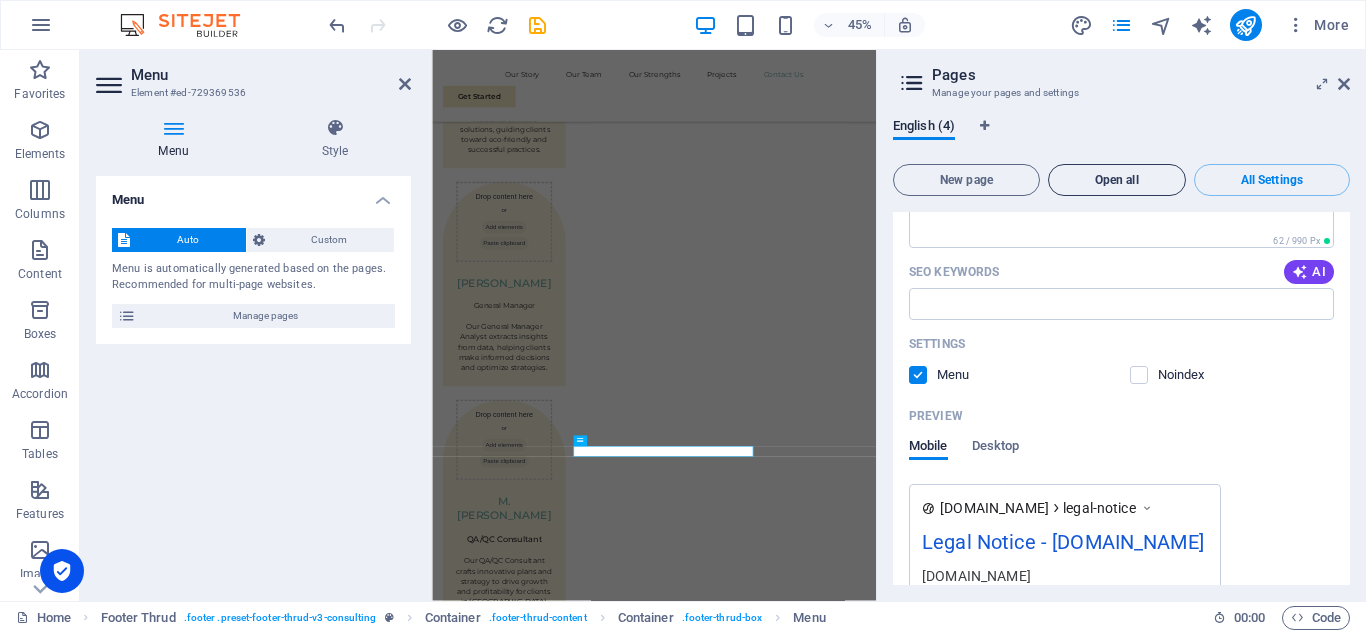click on "Open all" at bounding box center [1117, 180] 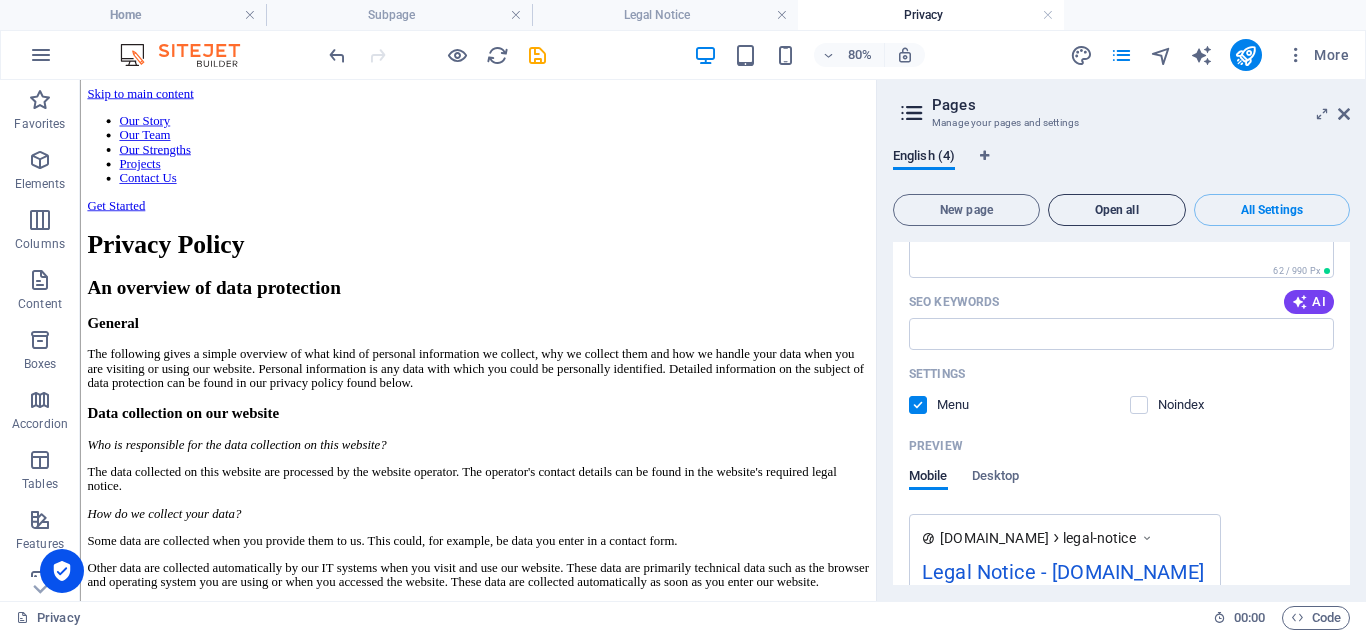 scroll, scrollTop: 0, scrollLeft: 0, axis: both 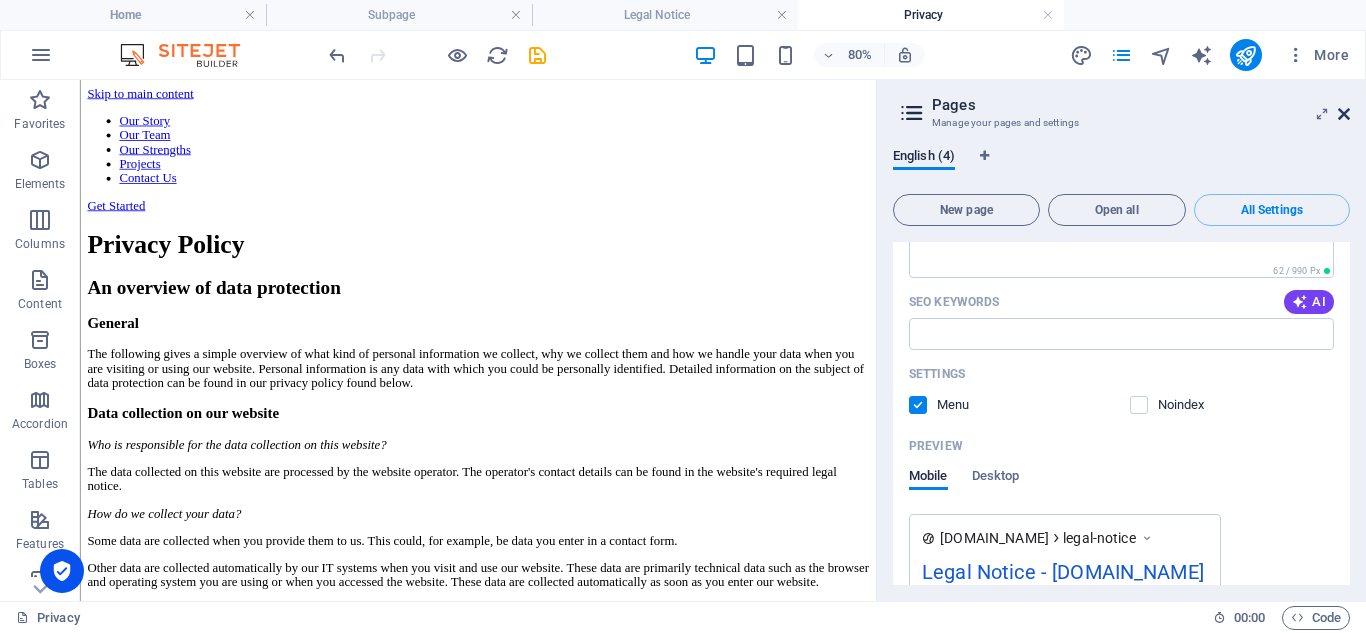 drag, startPoint x: 1346, startPoint y: 115, endPoint x: 1157, endPoint y: 55, distance: 198.29523 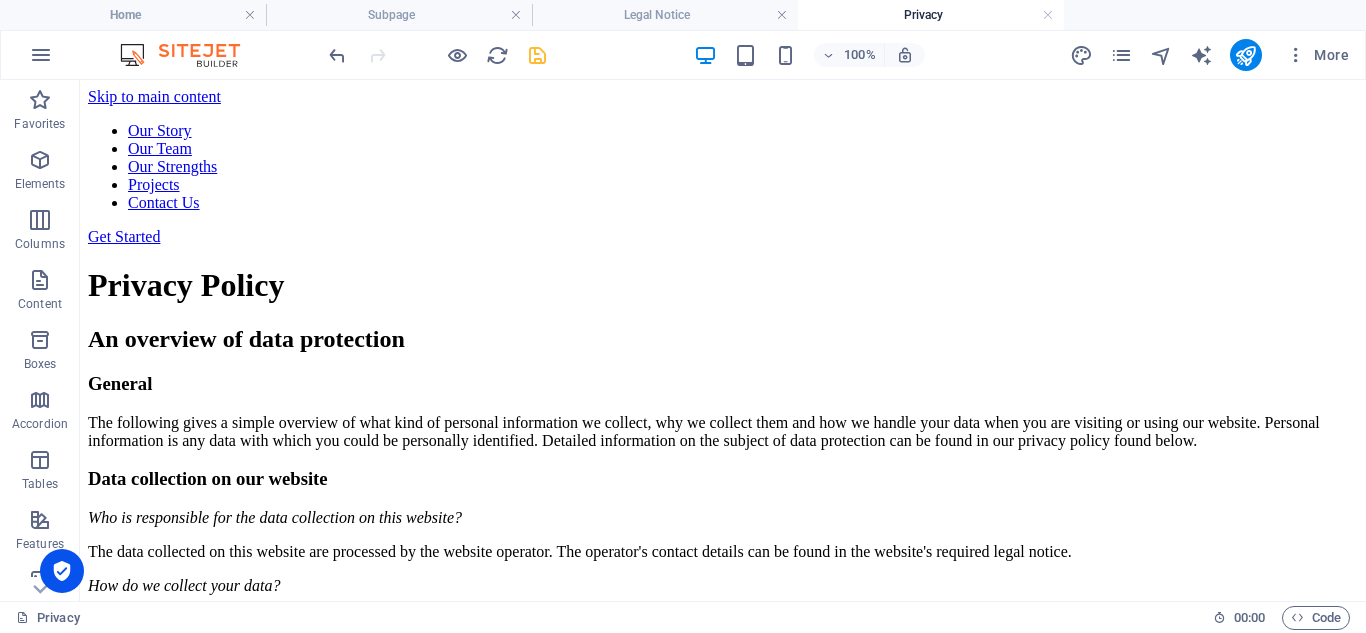 click at bounding box center [537, 55] 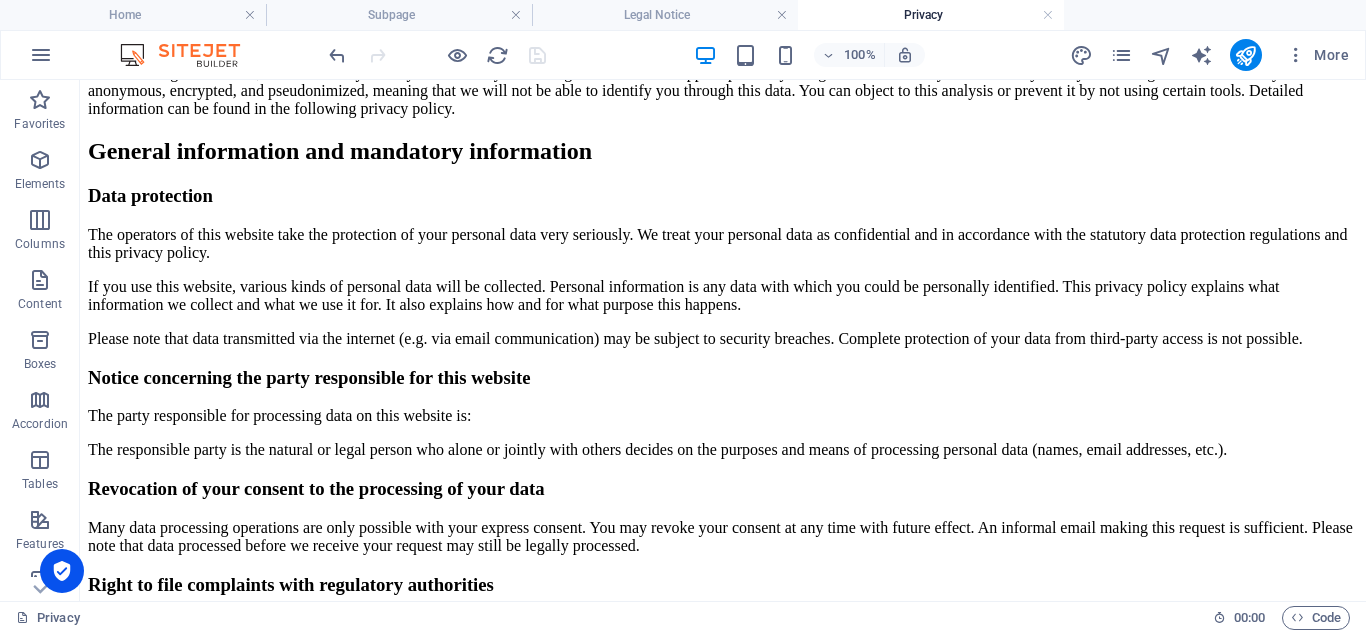 scroll, scrollTop: 0, scrollLeft: 0, axis: both 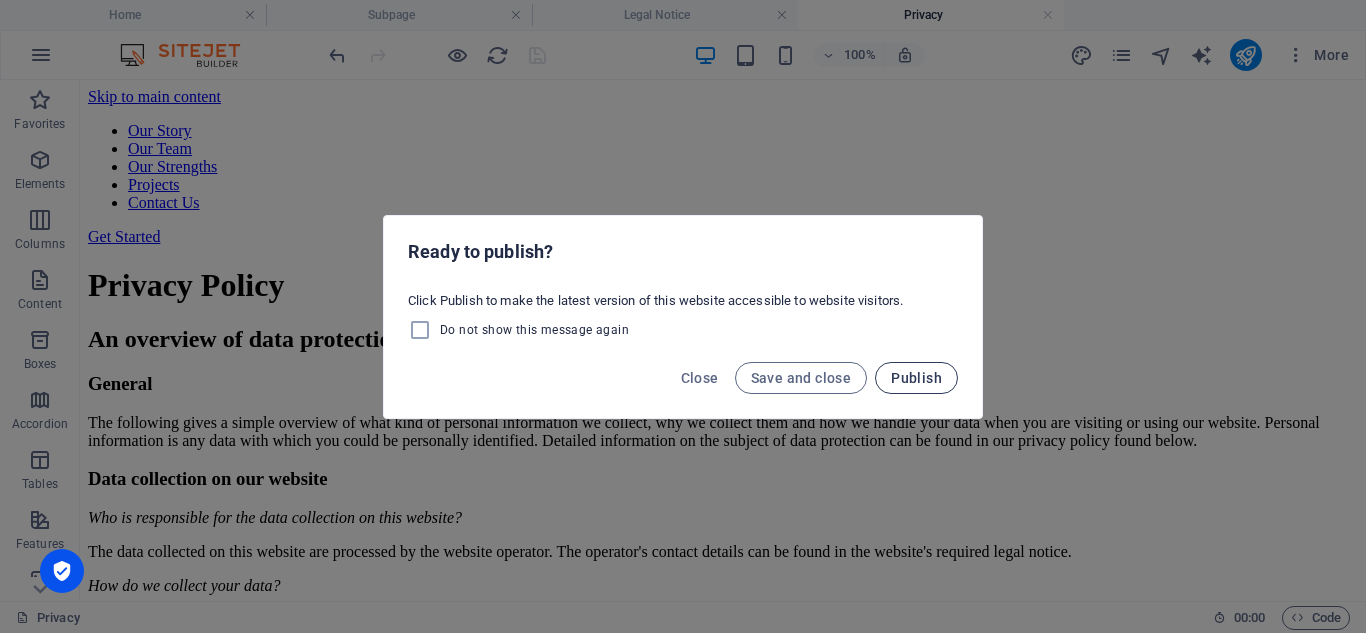 click on "Publish" at bounding box center [916, 378] 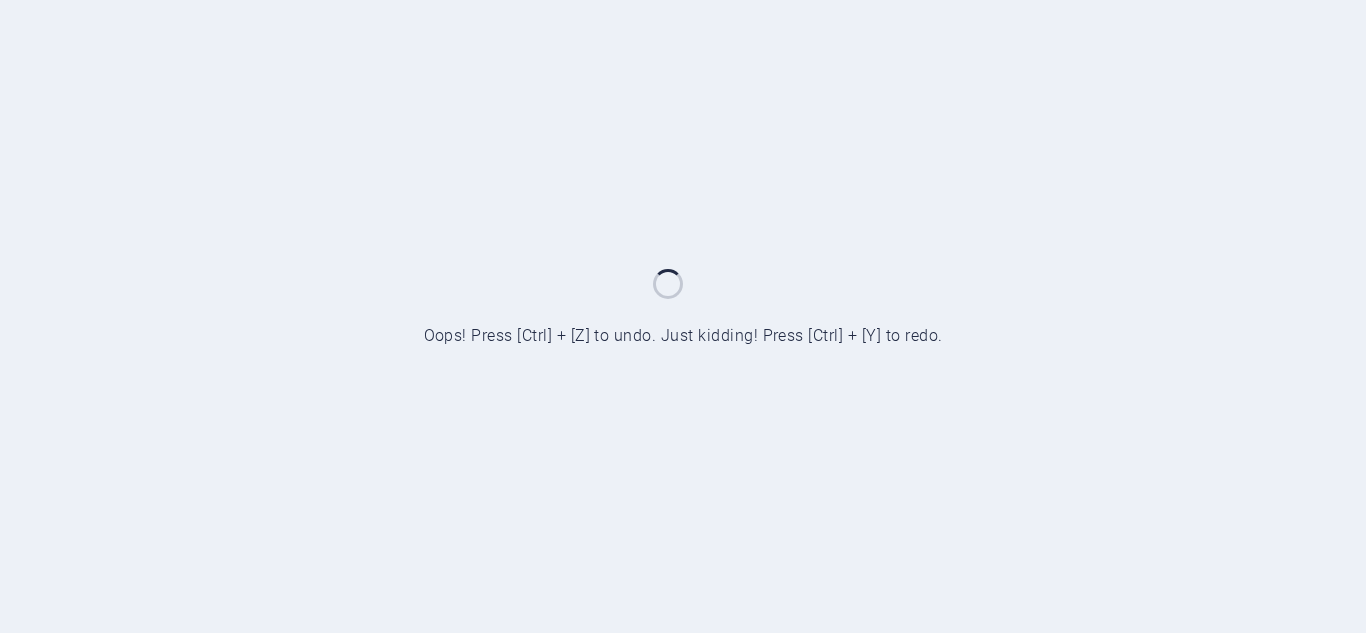 scroll, scrollTop: 0, scrollLeft: 0, axis: both 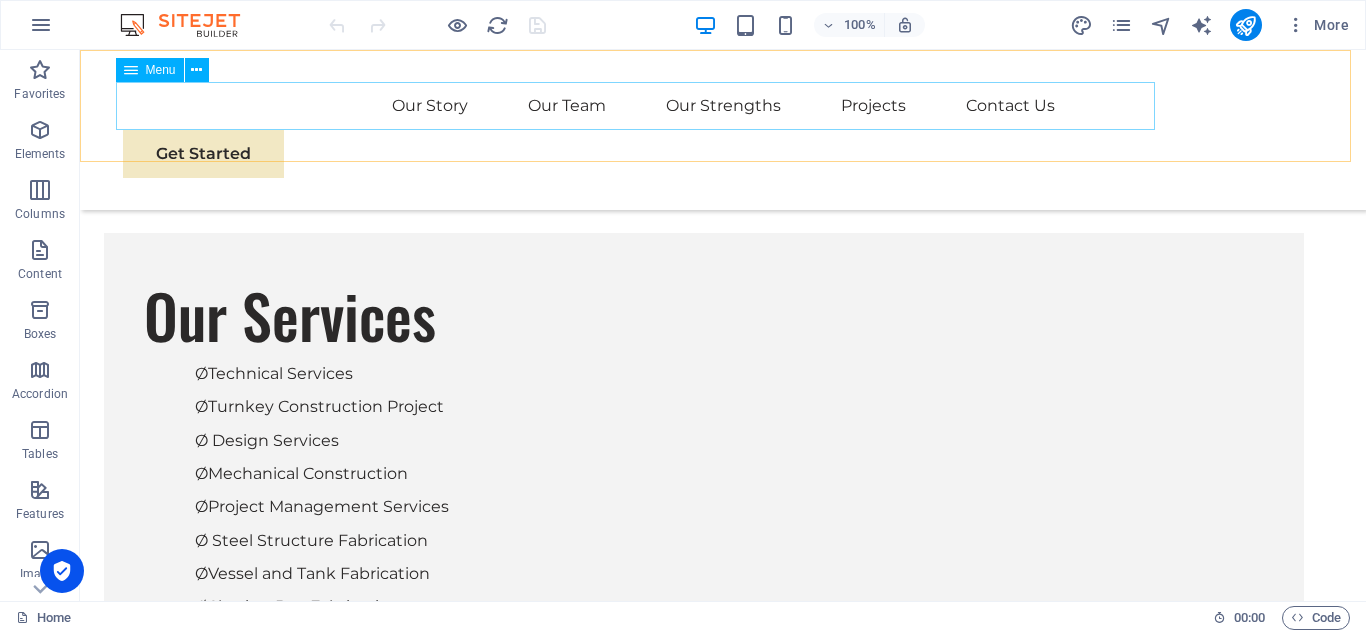 click on "Our Story Our Team Our Strengths Projects Contact Us" at bounding box center [723, 106] 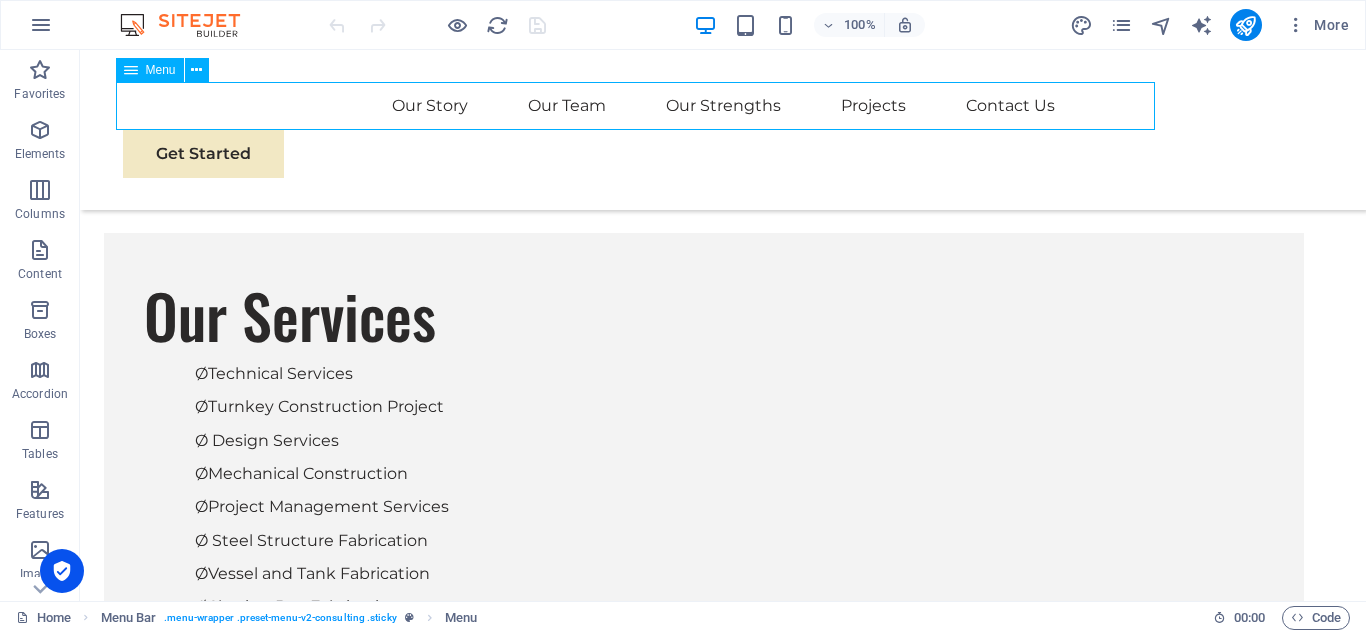 click on "Our Story Our Team Our Strengths Projects Contact Us" at bounding box center (723, 106) 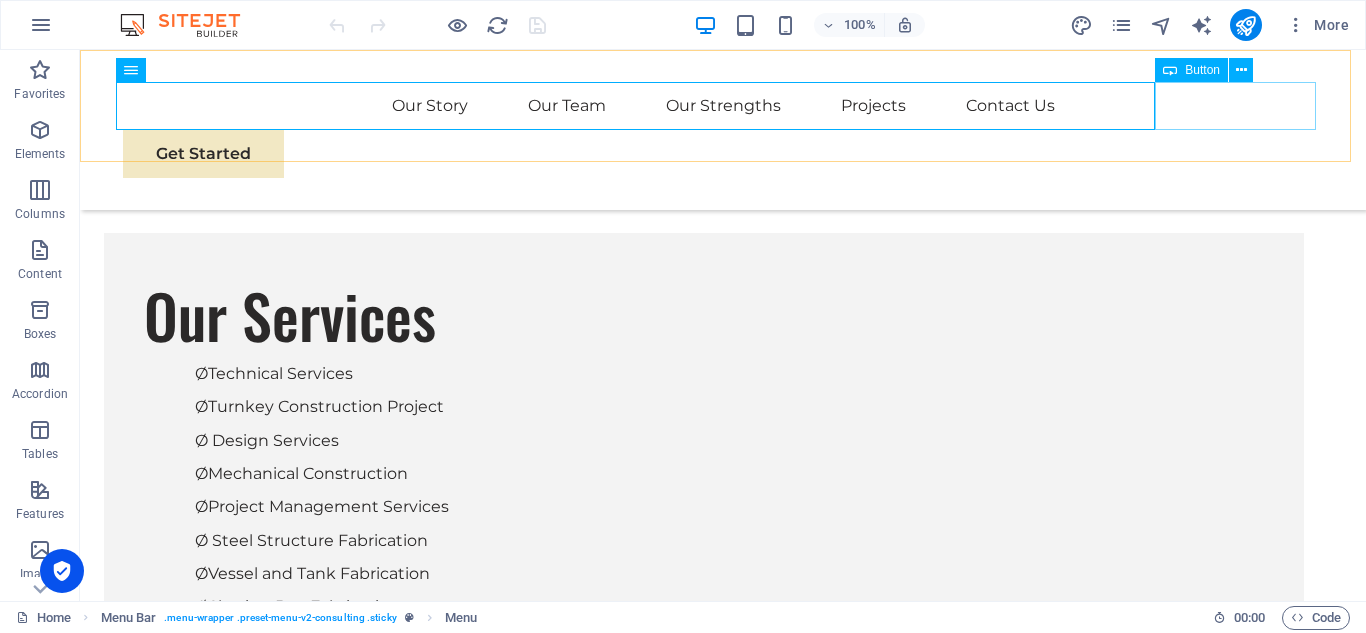 click on "Get Started" at bounding box center (723, 154) 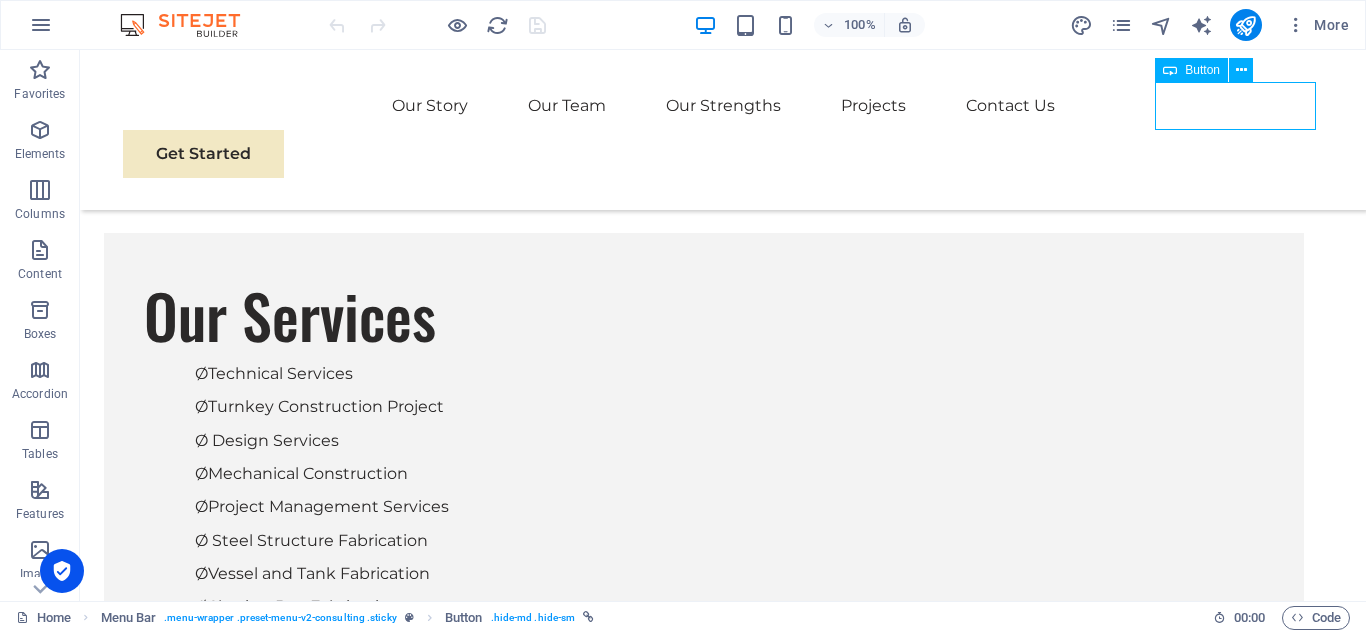 click on "Get Started" at bounding box center (723, 154) 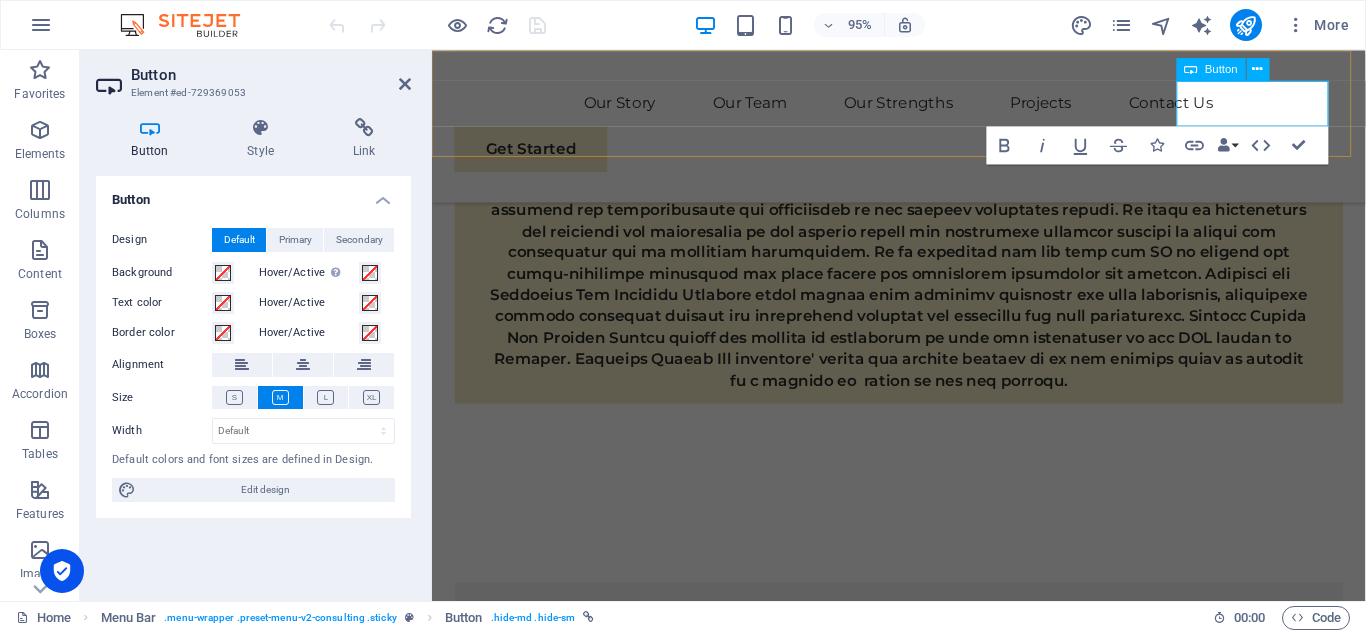 scroll, scrollTop: 2185, scrollLeft: 0, axis: vertical 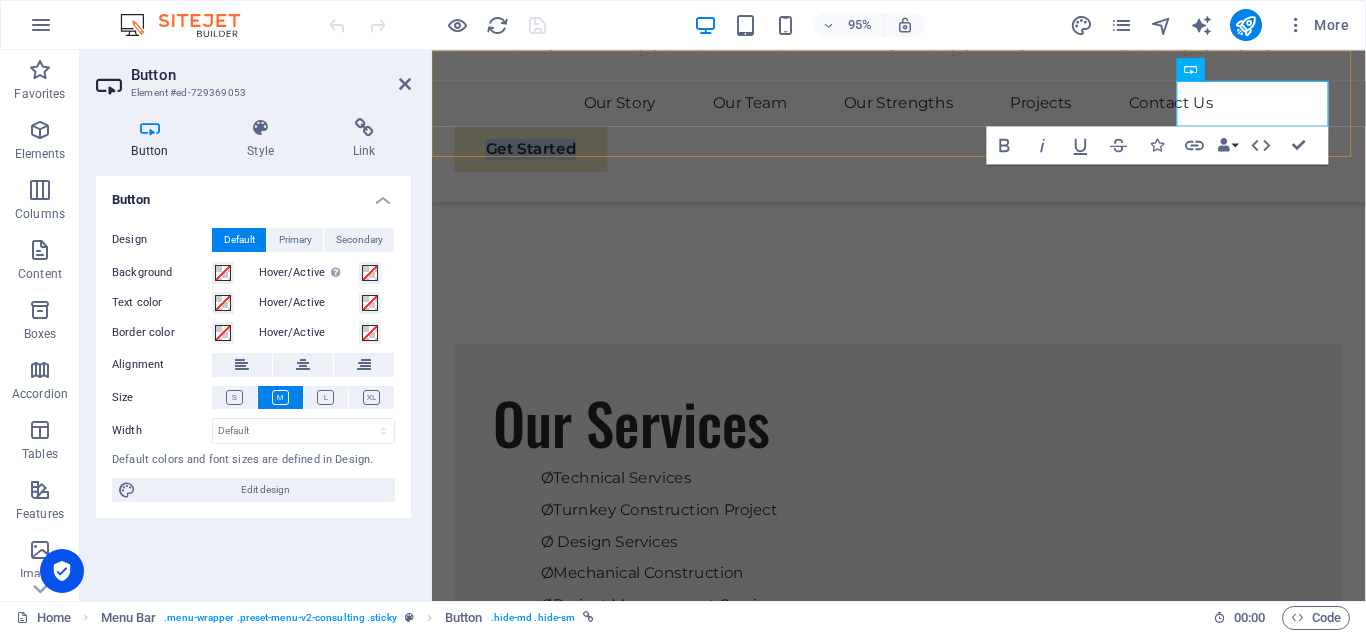 click on "Our Story Our Team Our Strengths Projects Contact Us Get Started" at bounding box center [923, 130] 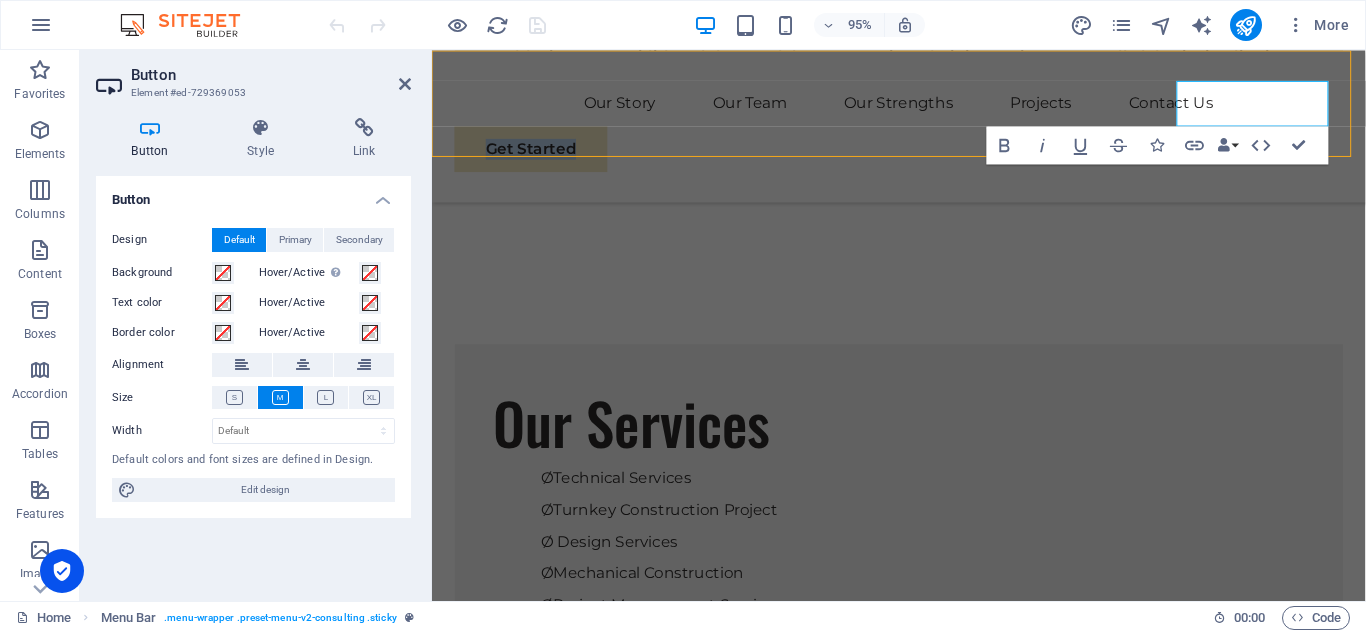 scroll, scrollTop: 1934, scrollLeft: 0, axis: vertical 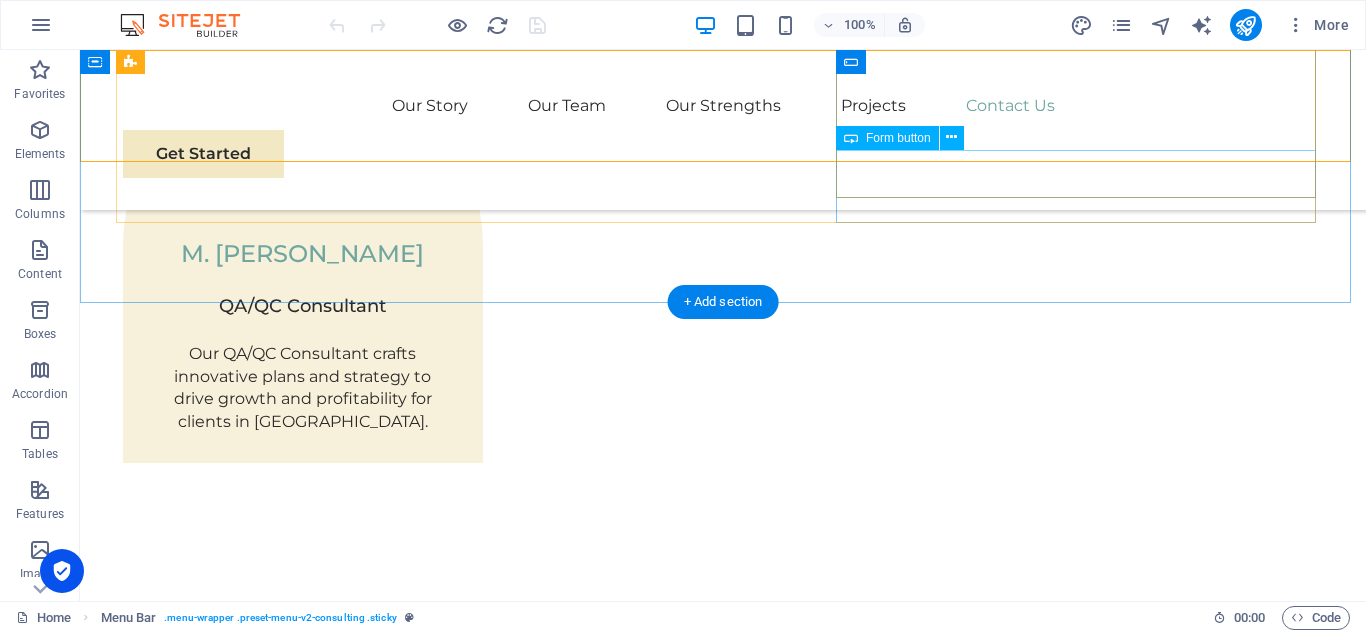 click on "Submit" at bounding box center [723, 3279] 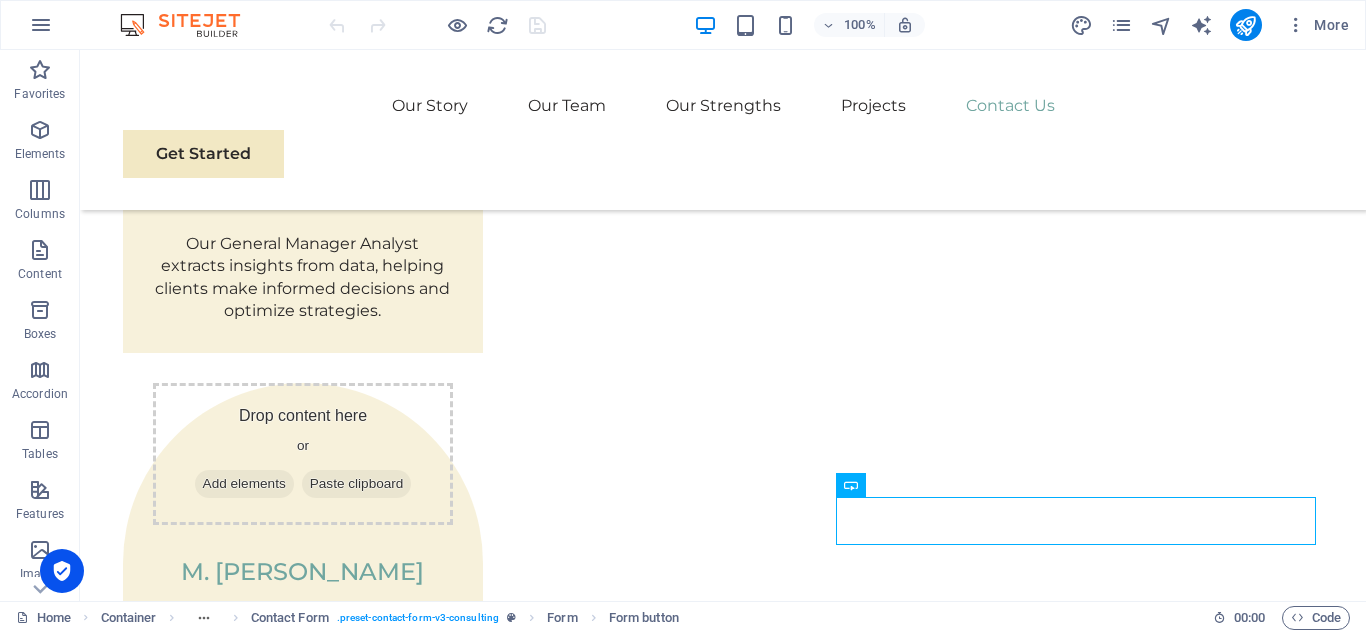 scroll, scrollTop: 6366, scrollLeft: 0, axis: vertical 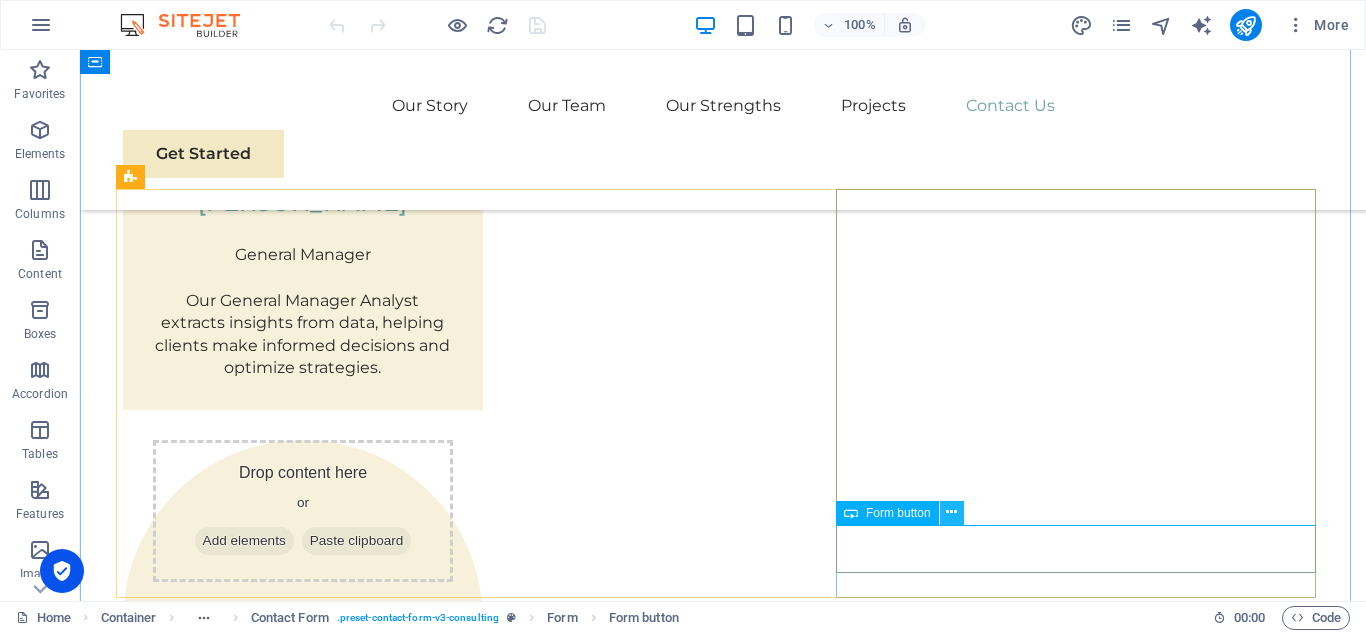 click at bounding box center (951, 512) 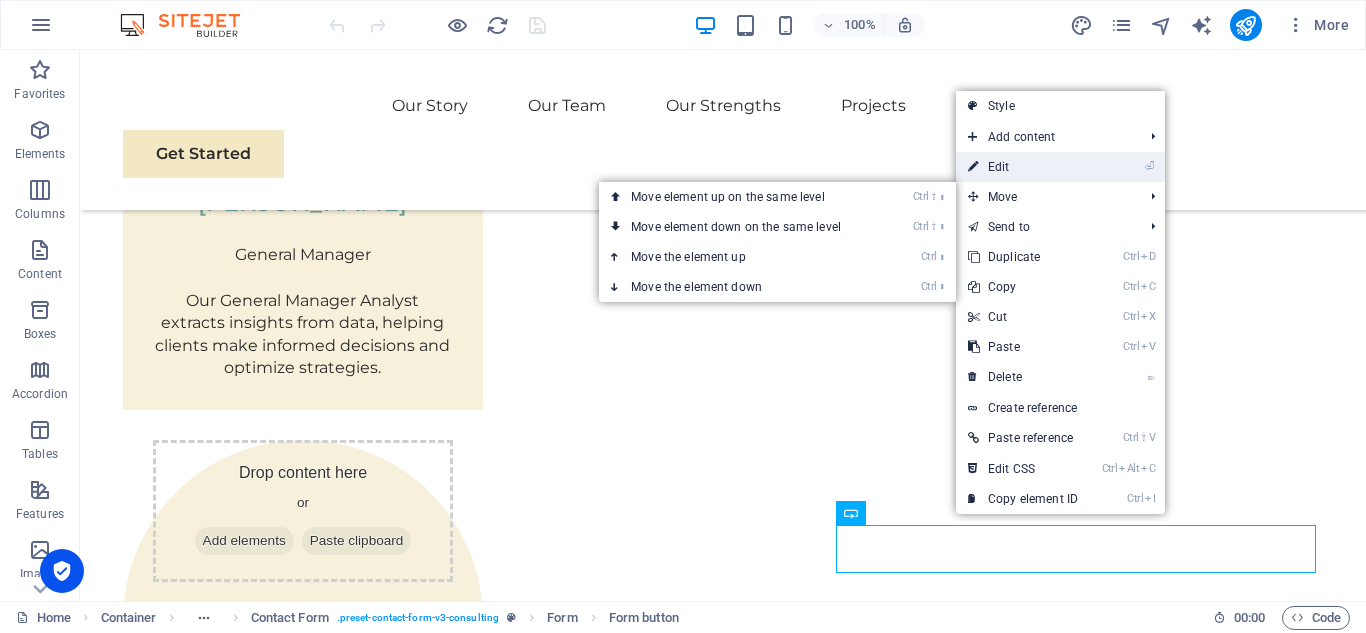 click on "⏎  Edit" at bounding box center (1023, 167) 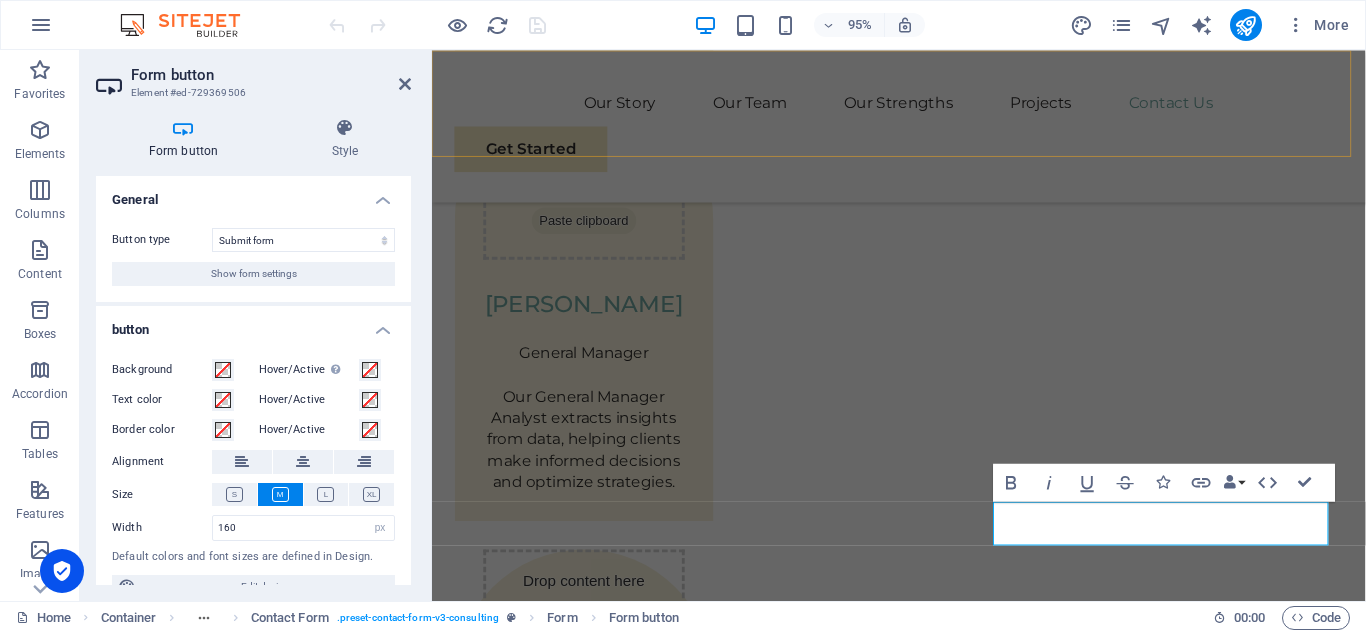 scroll, scrollTop: 6292, scrollLeft: 0, axis: vertical 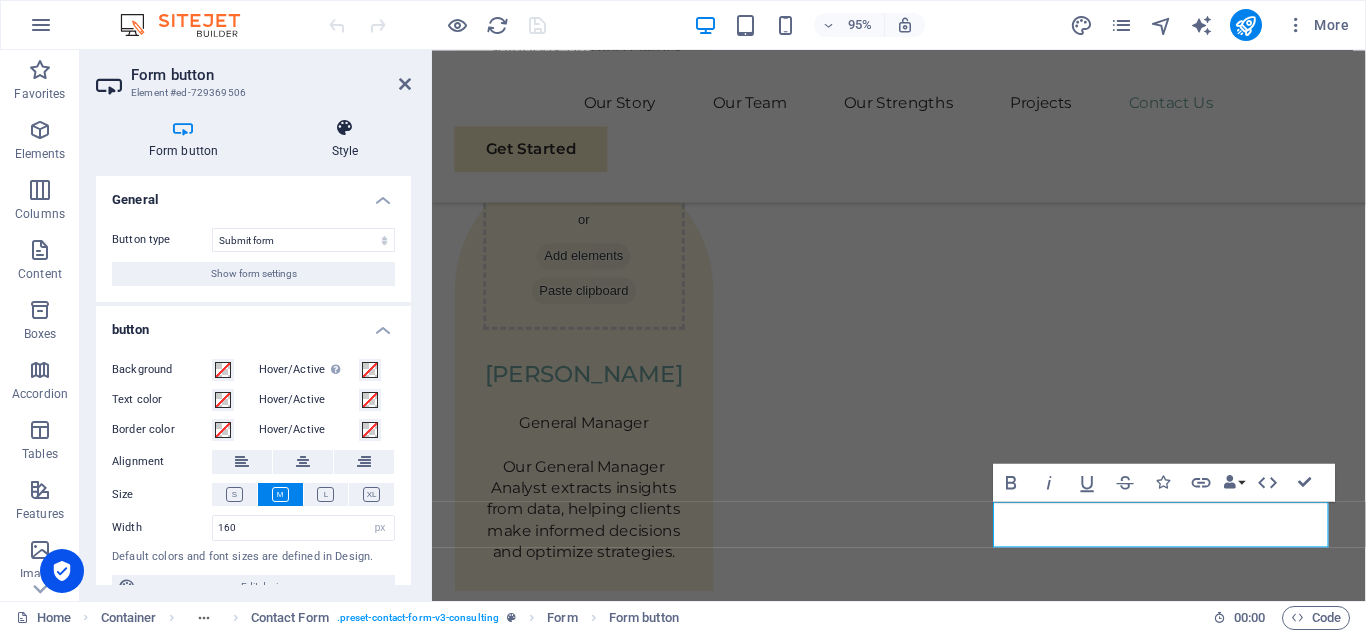 click on "Style" at bounding box center [345, 139] 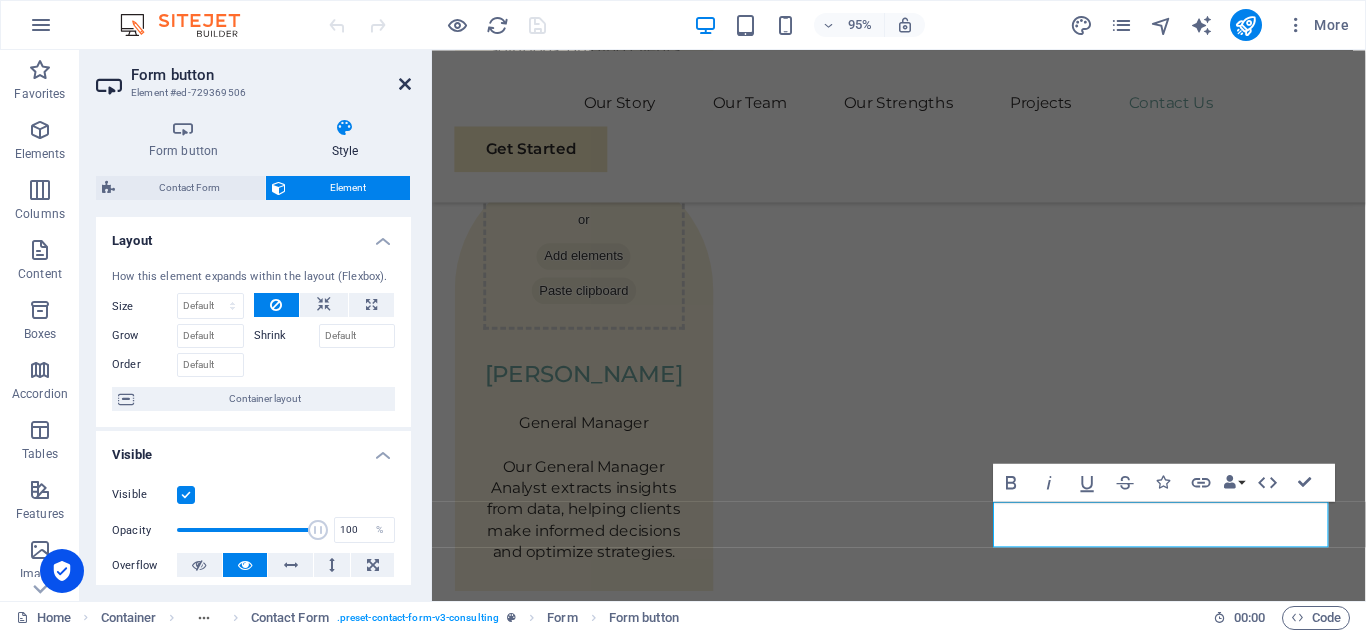 click at bounding box center (405, 84) 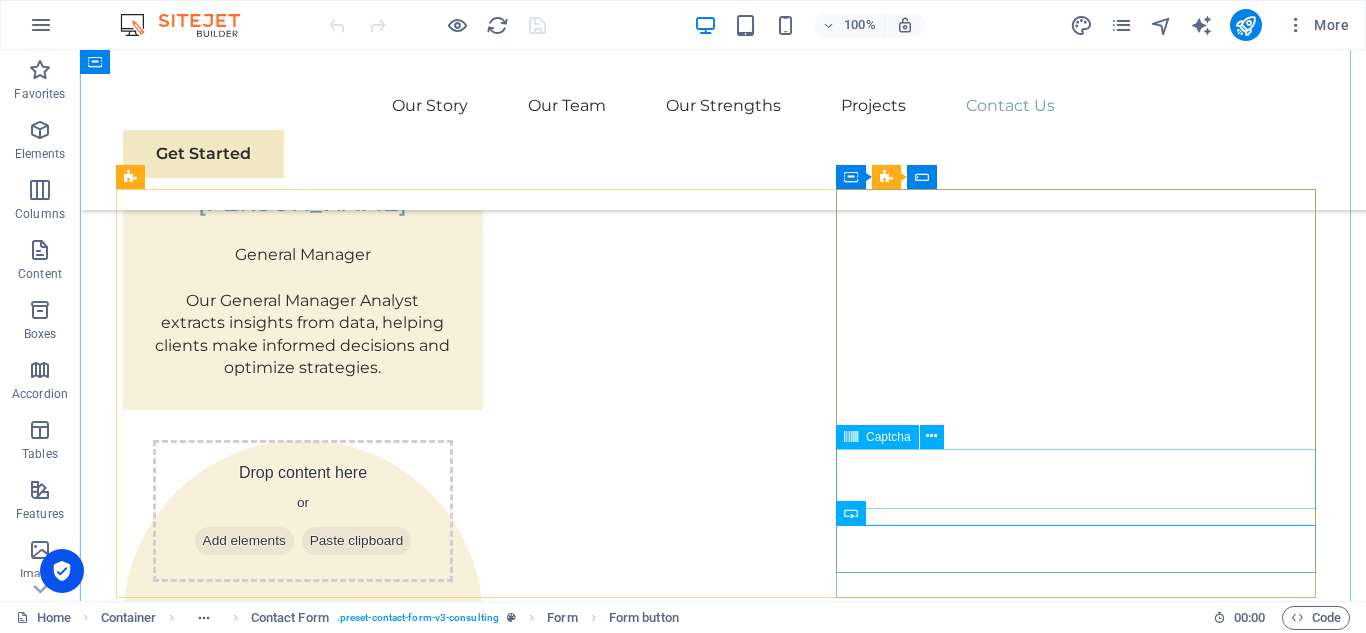 click on "Captcha" at bounding box center (888, 437) 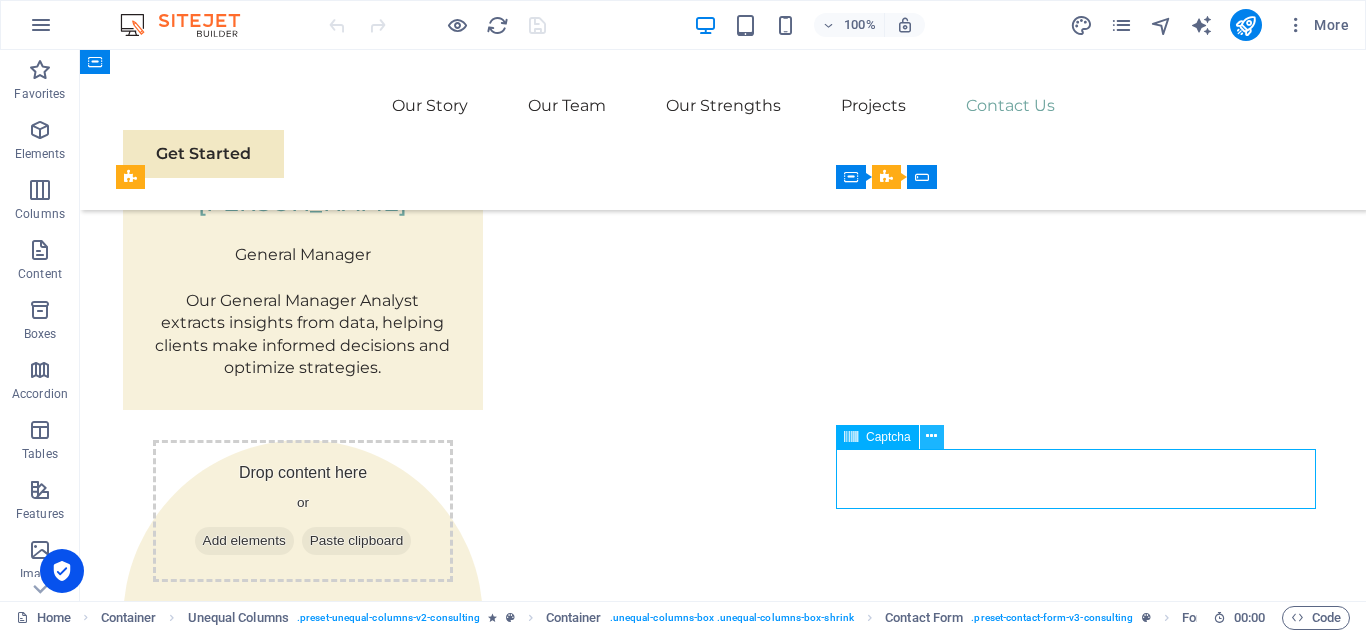 click at bounding box center [931, 436] 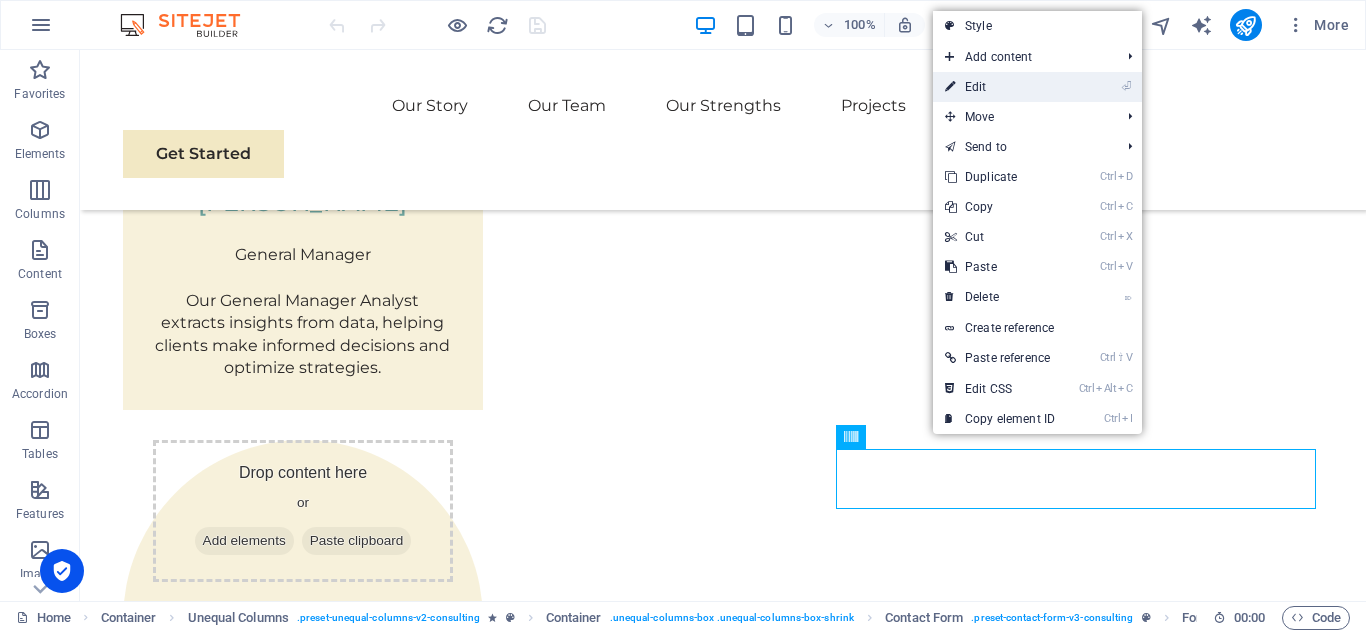 click on "⏎  Edit" at bounding box center (1000, 87) 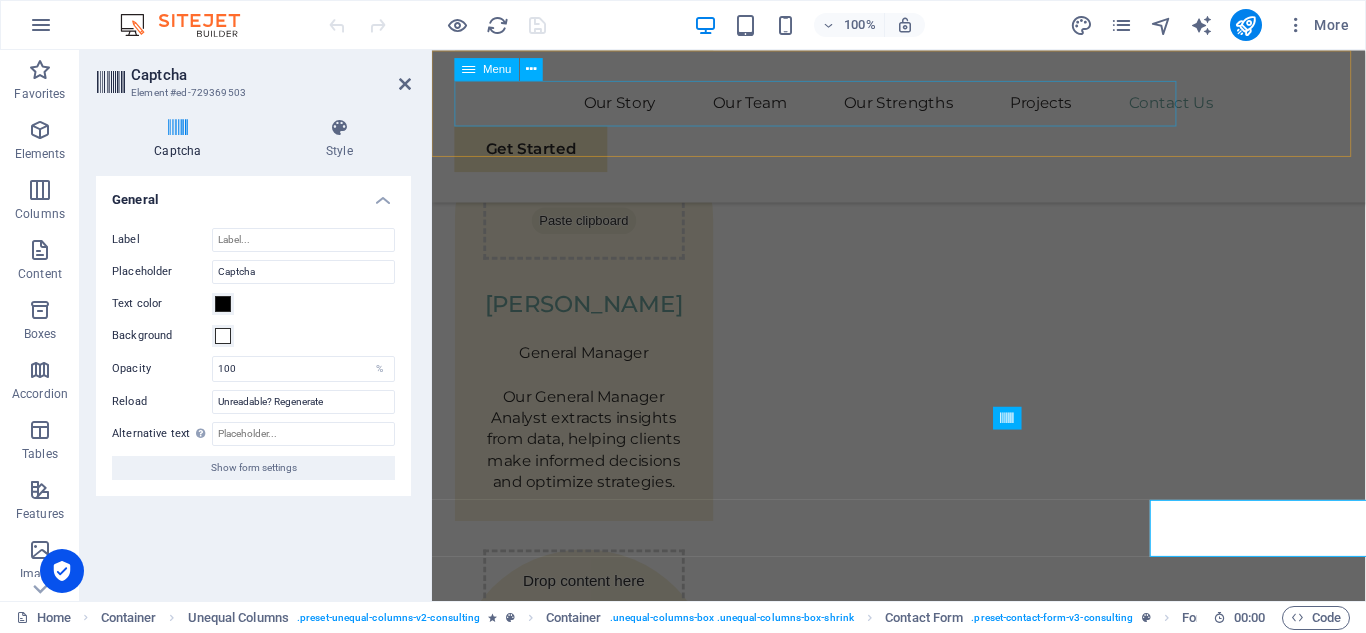 scroll, scrollTop: 6292, scrollLeft: 0, axis: vertical 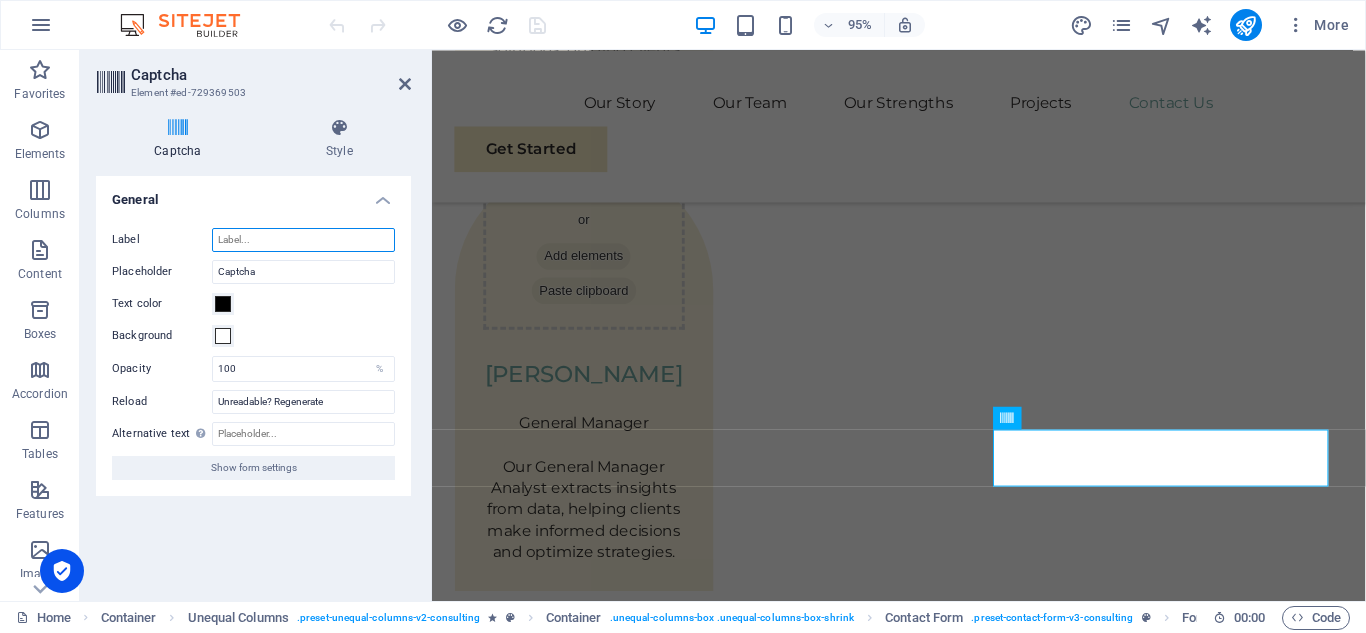 click on "Label" at bounding box center (303, 240) 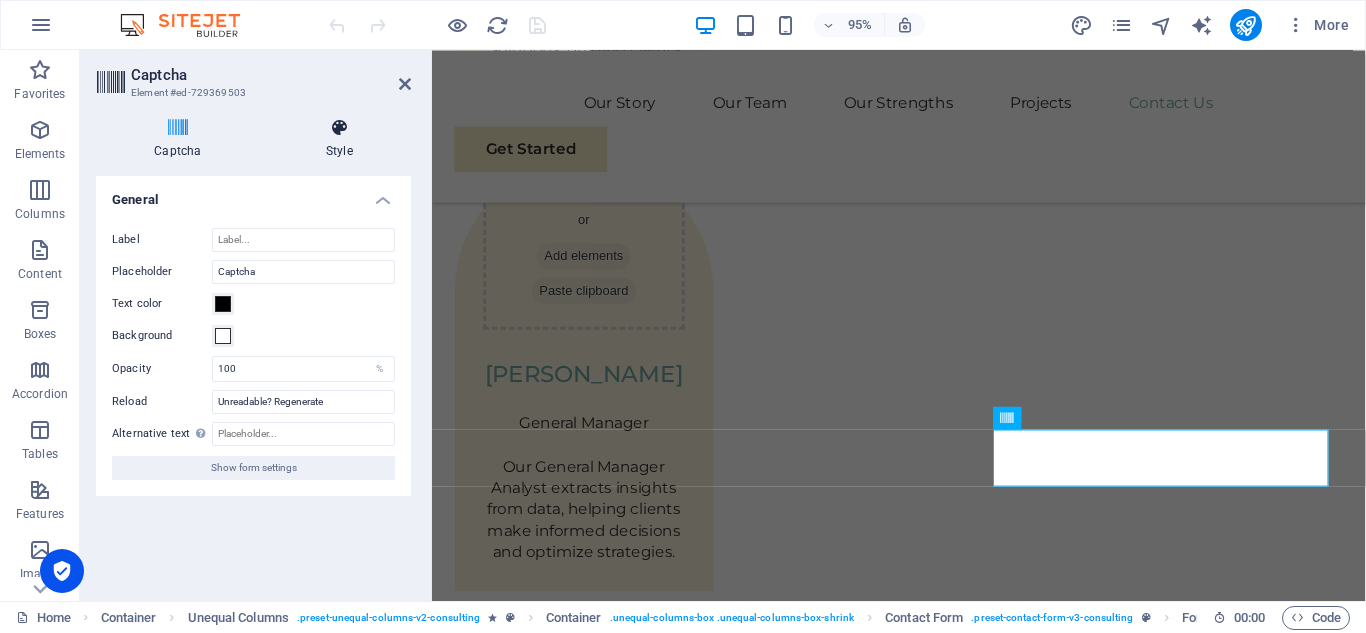 click on "Style" at bounding box center [339, 139] 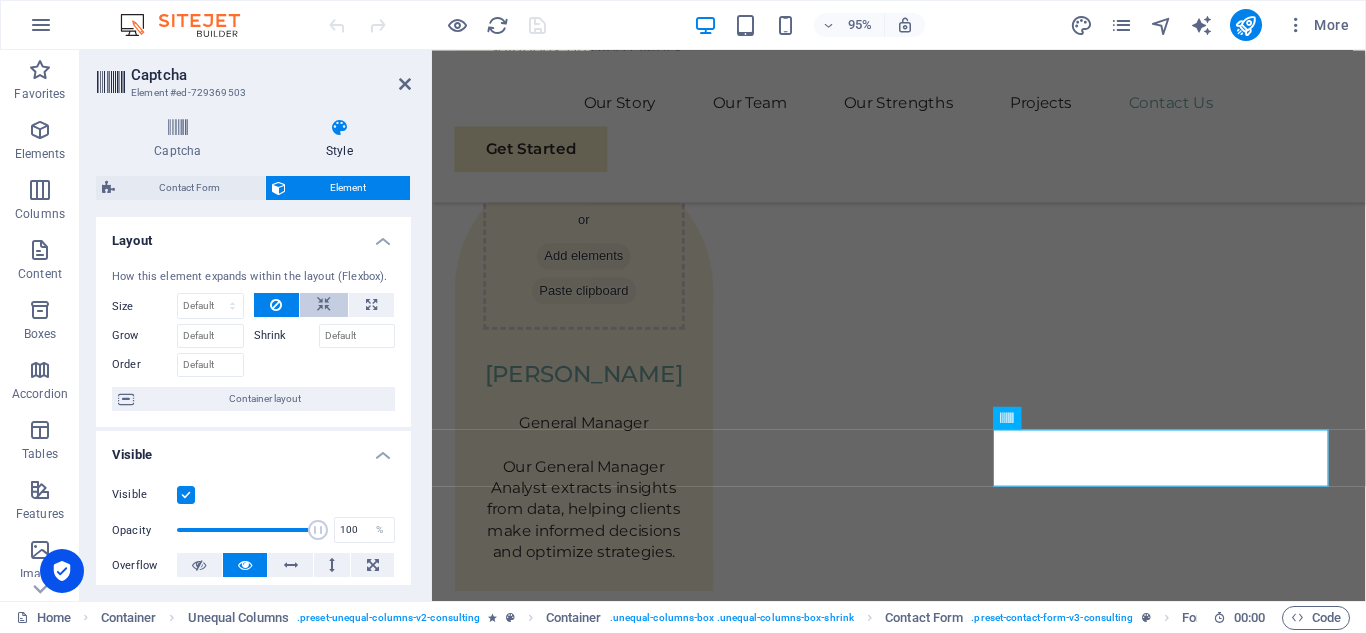 click at bounding box center (324, 305) 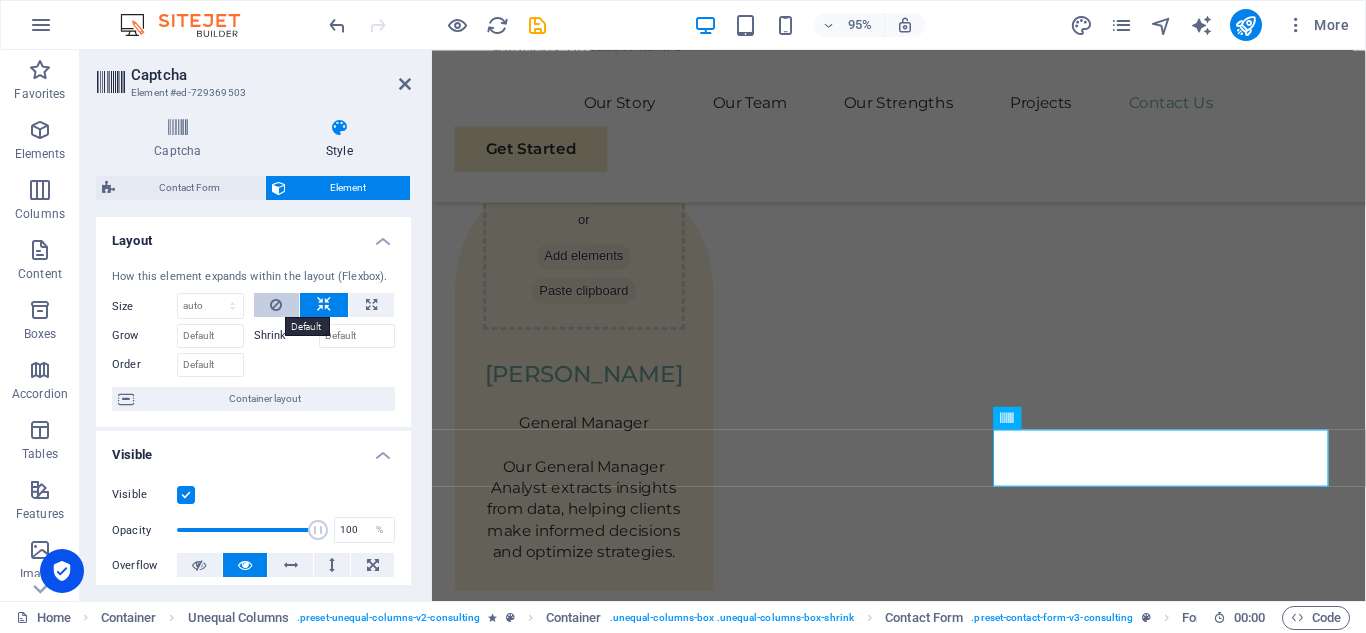 click at bounding box center (276, 305) 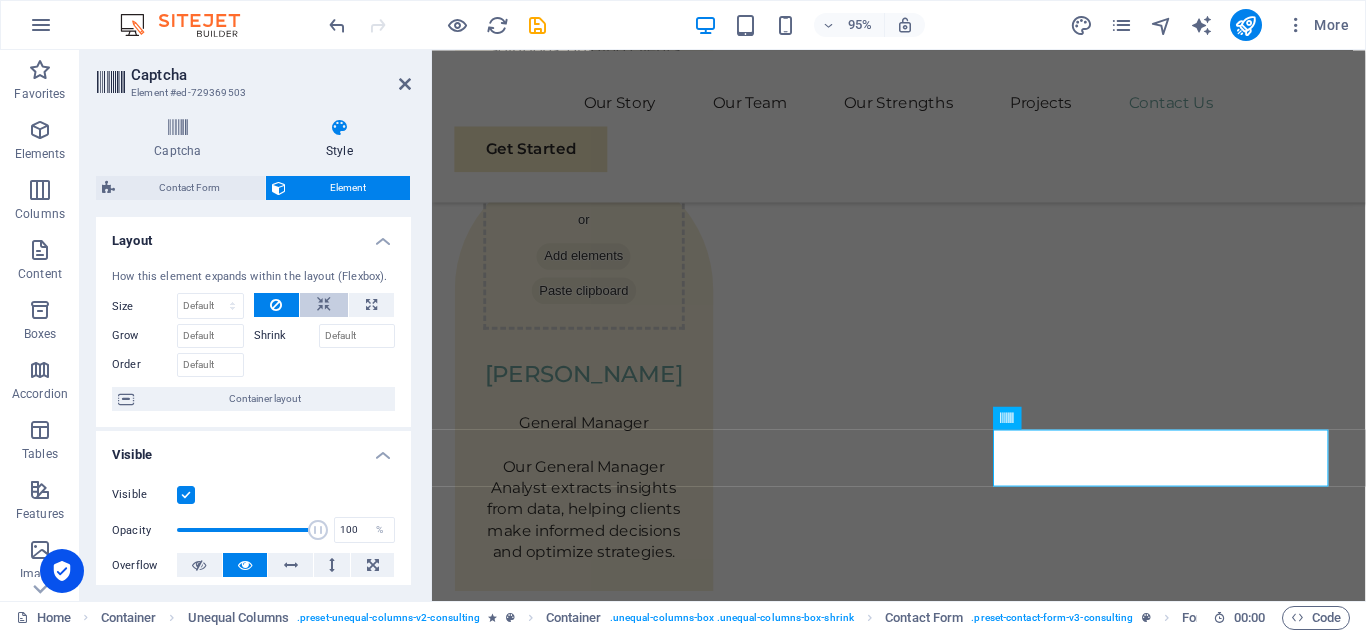 click at bounding box center [324, 305] 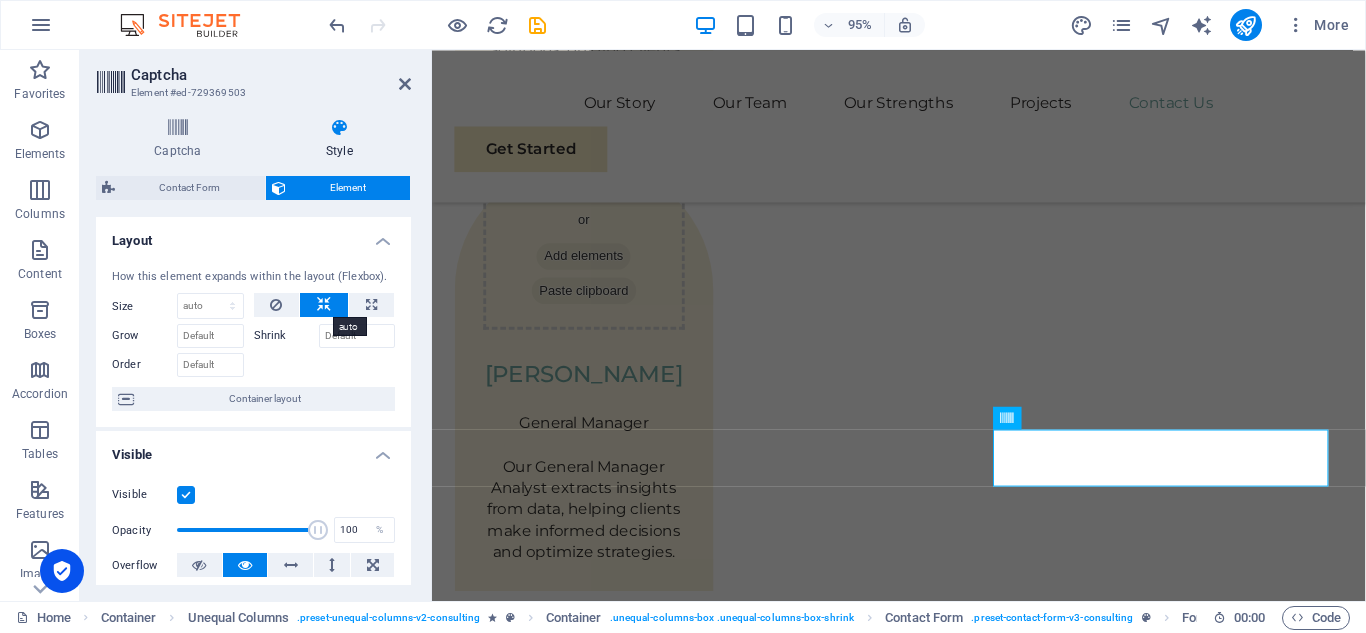 click at bounding box center [324, 305] 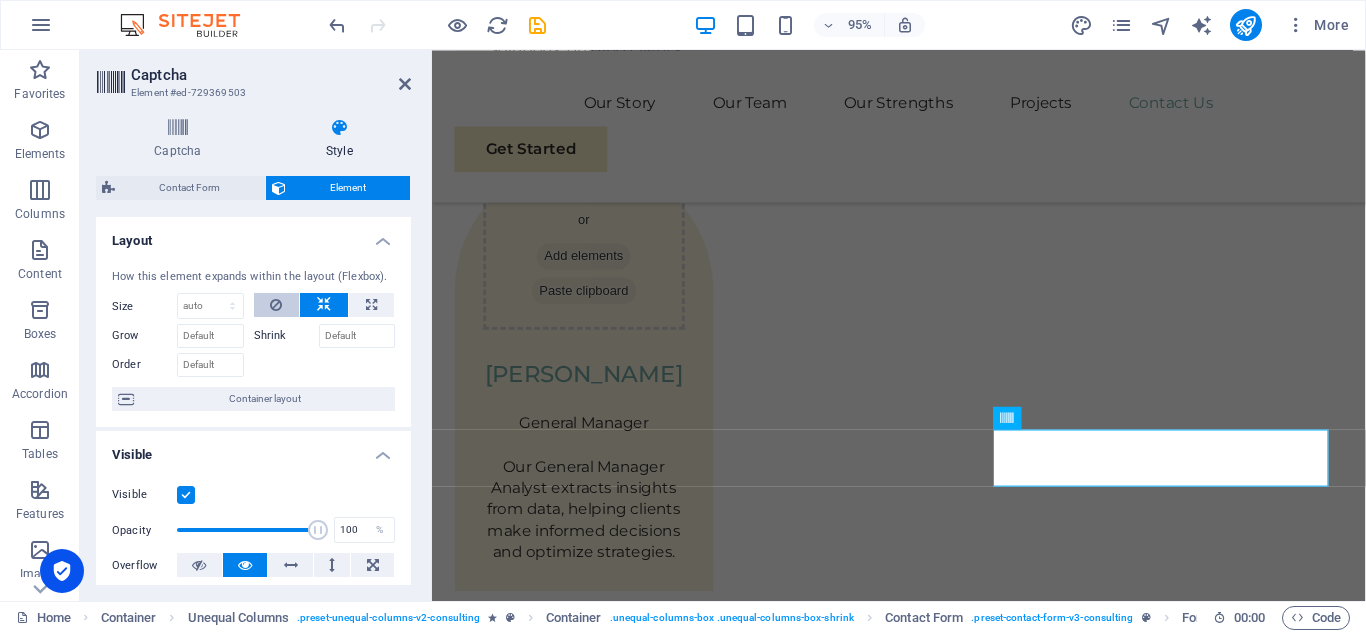 click at bounding box center (277, 305) 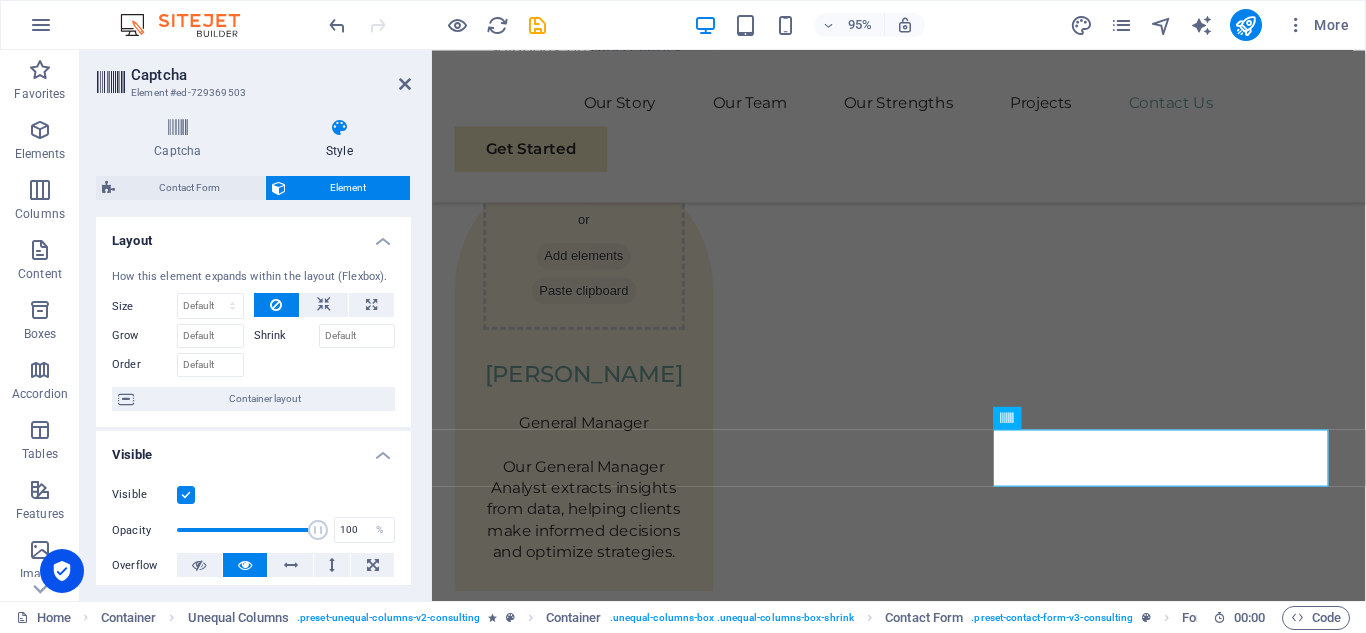 drag, startPoint x: 411, startPoint y: 364, endPoint x: 407, endPoint y: 392, distance: 28.284271 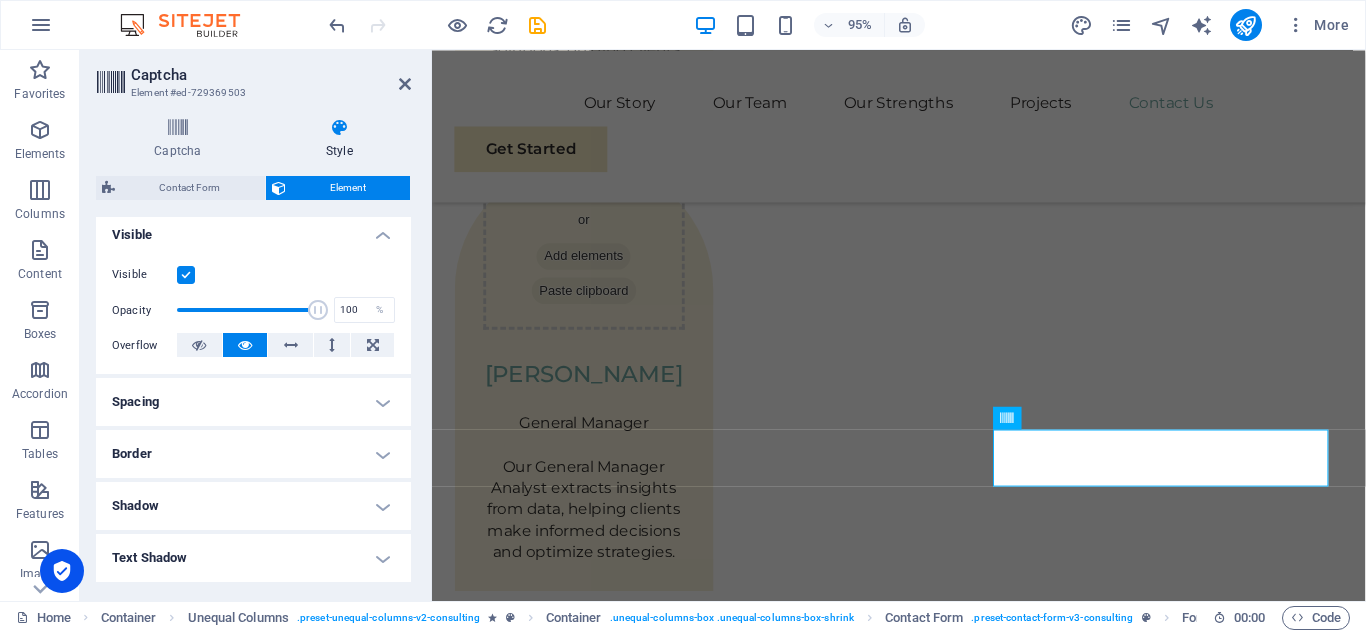 scroll, scrollTop: 223, scrollLeft: 0, axis: vertical 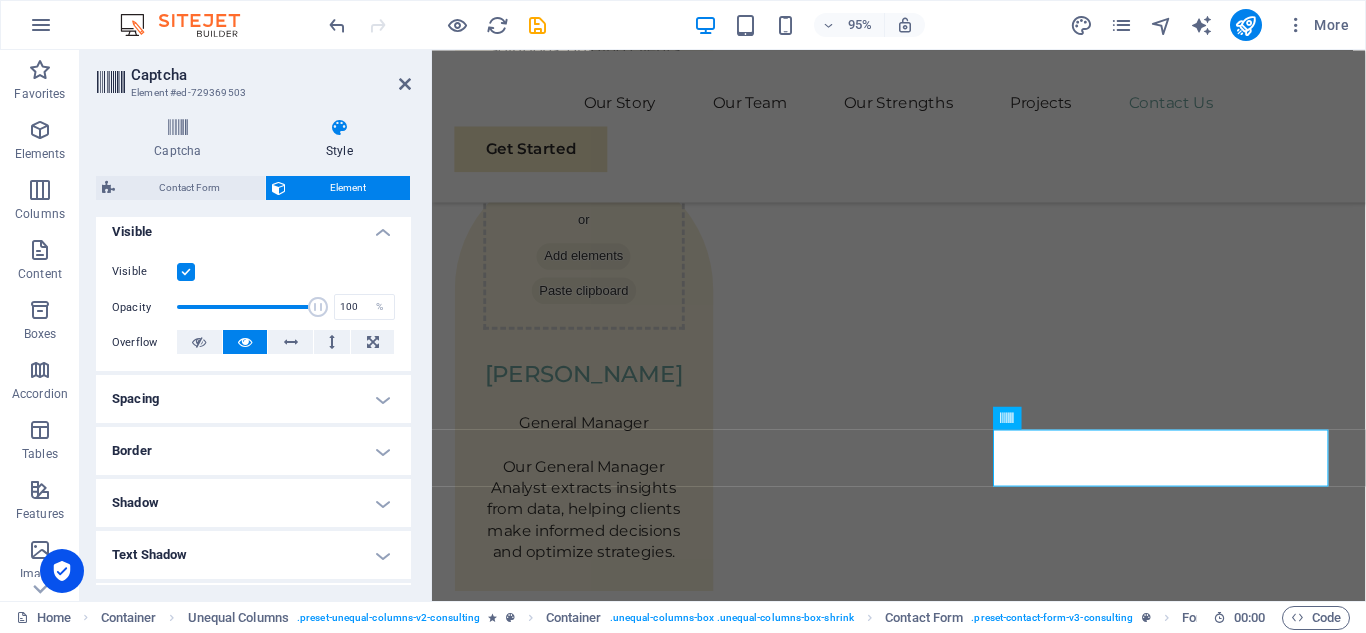 click on "Spacing" at bounding box center [253, 399] 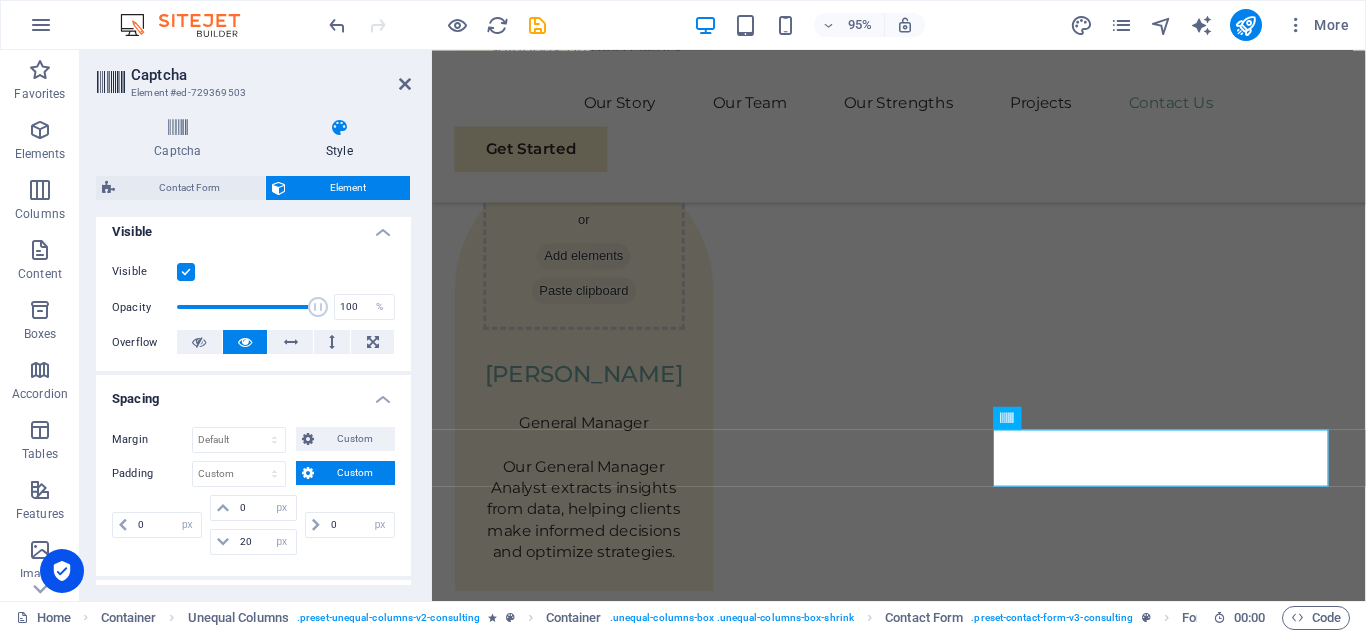 click on "Element #ed-729369503" at bounding box center [251, 93] 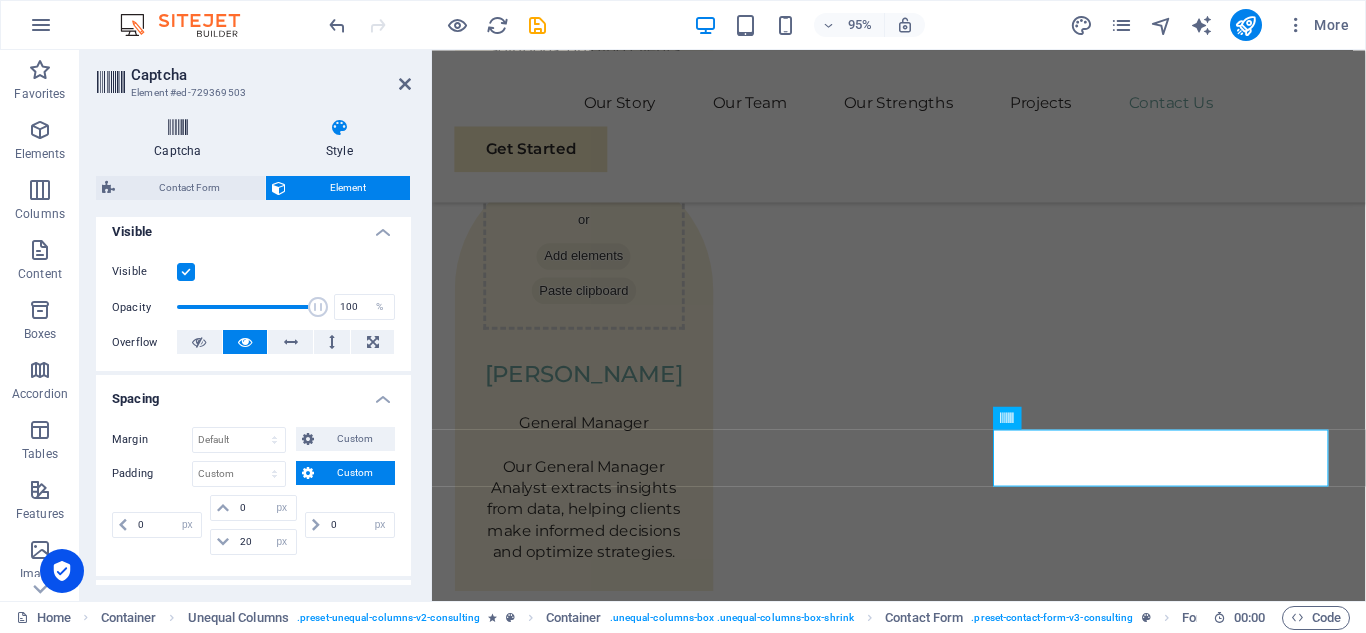 click on "Captcha" at bounding box center (182, 139) 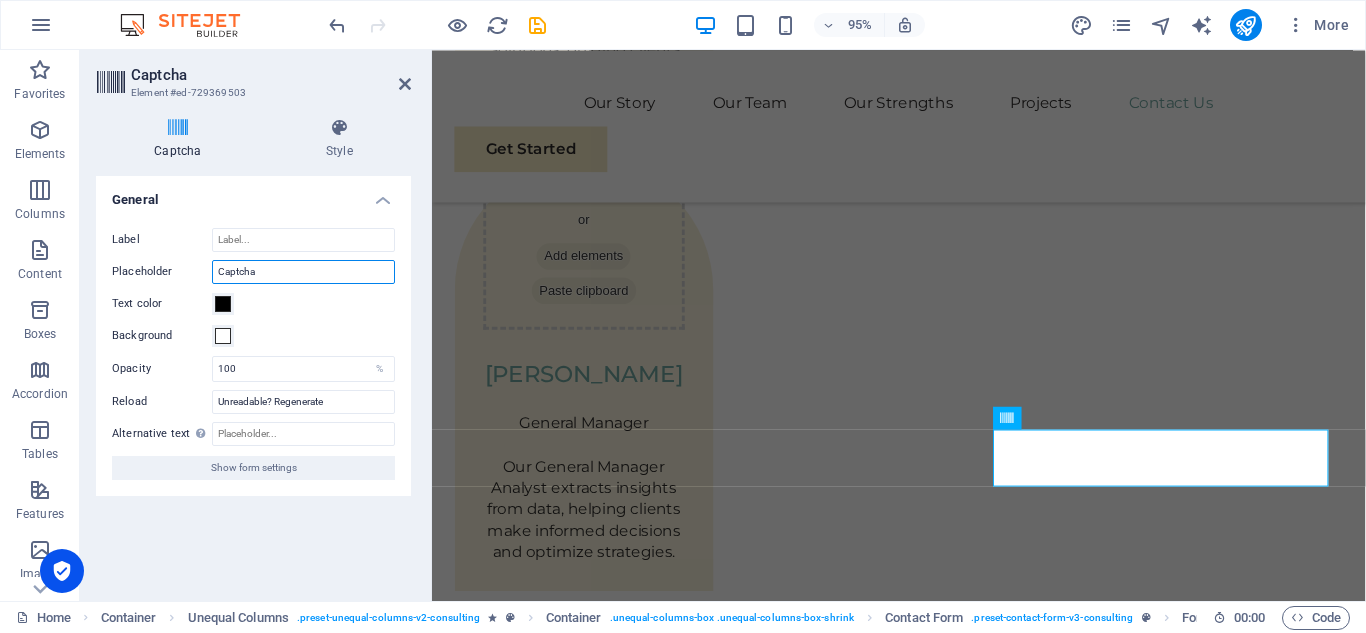 drag, startPoint x: 283, startPoint y: 272, endPoint x: 223, endPoint y: 273, distance: 60.00833 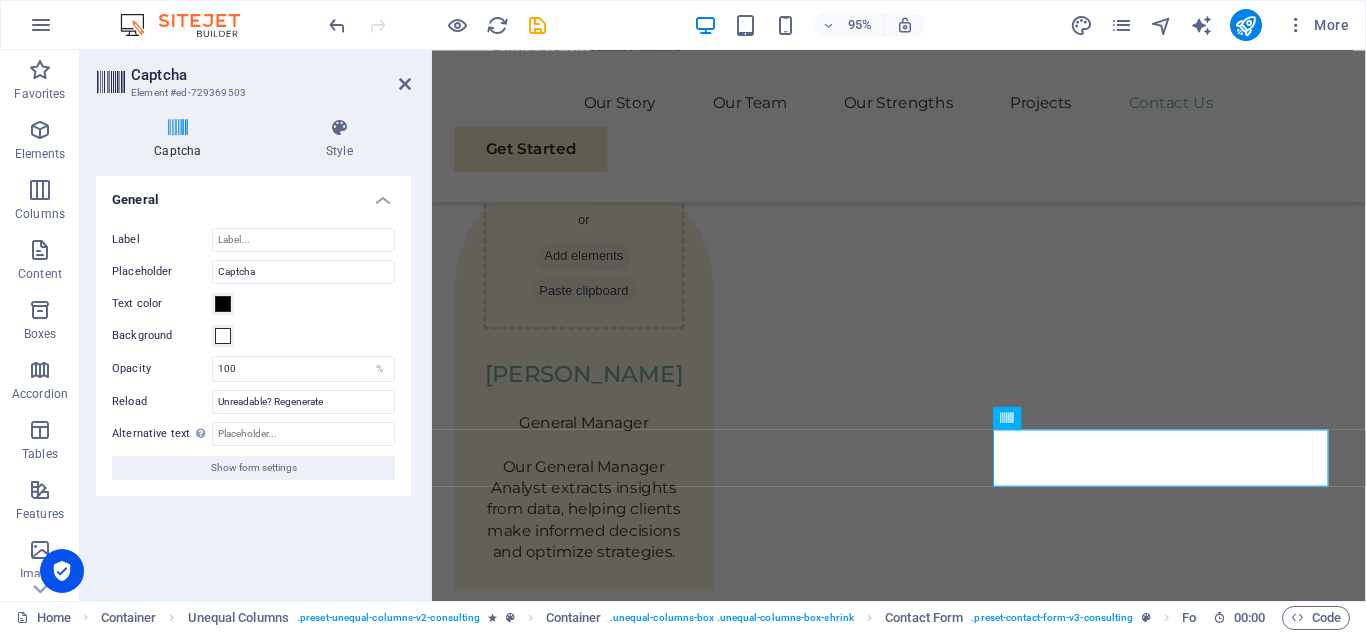 click on "Element #ed-729369503" at bounding box center [251, 93] 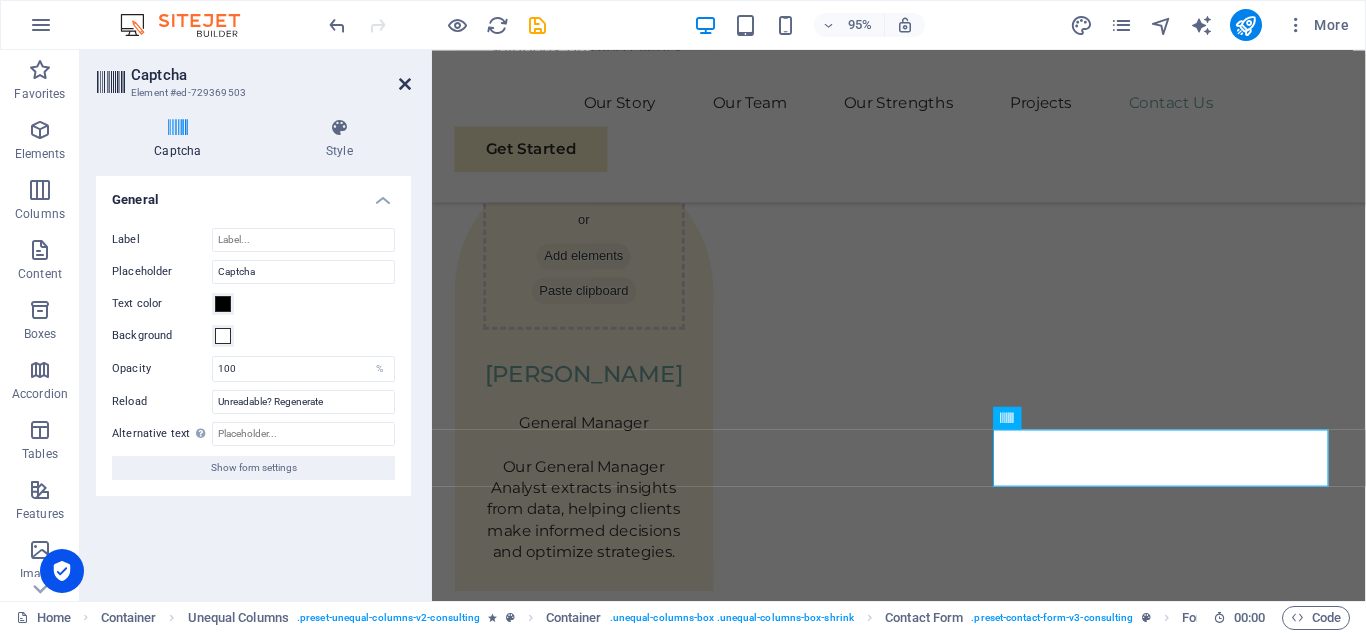 click at bounding box center (405, 84) 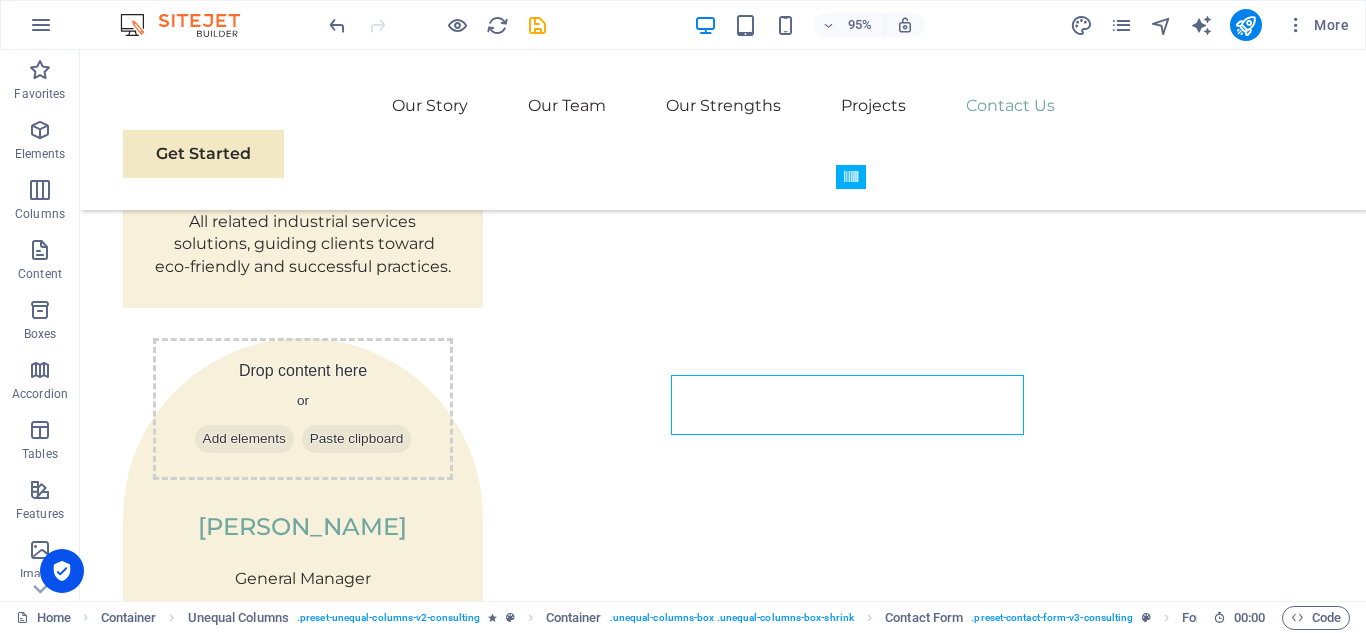scroll, scrollTop: 6366, scrollLeft: 0, axis: vertical 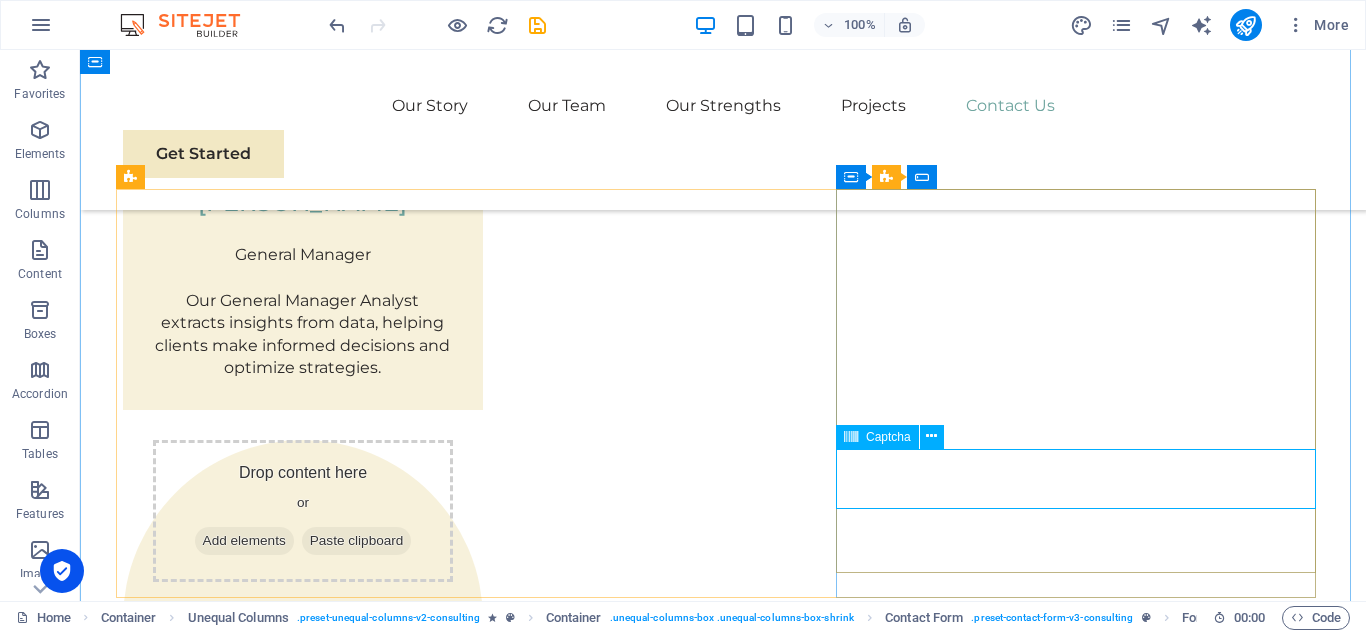 click on "Unreadable? Regenerate" at bounding box center (723, 3584) 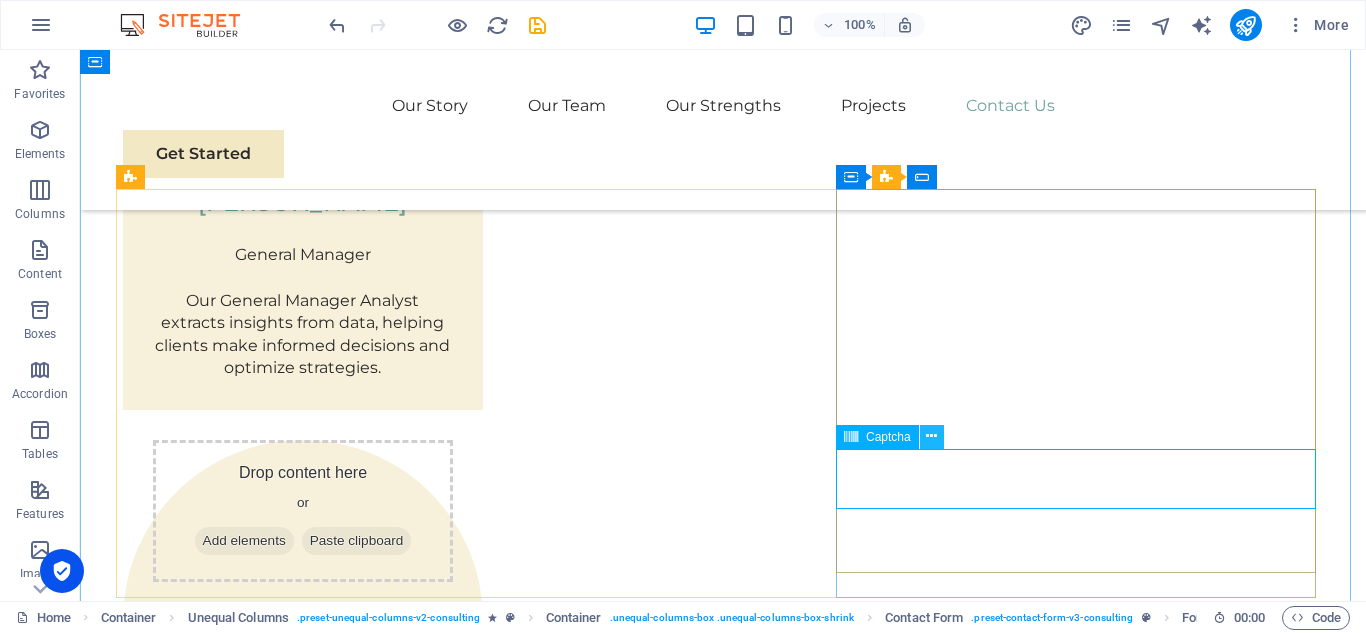 click at bounding box center (931, 436) 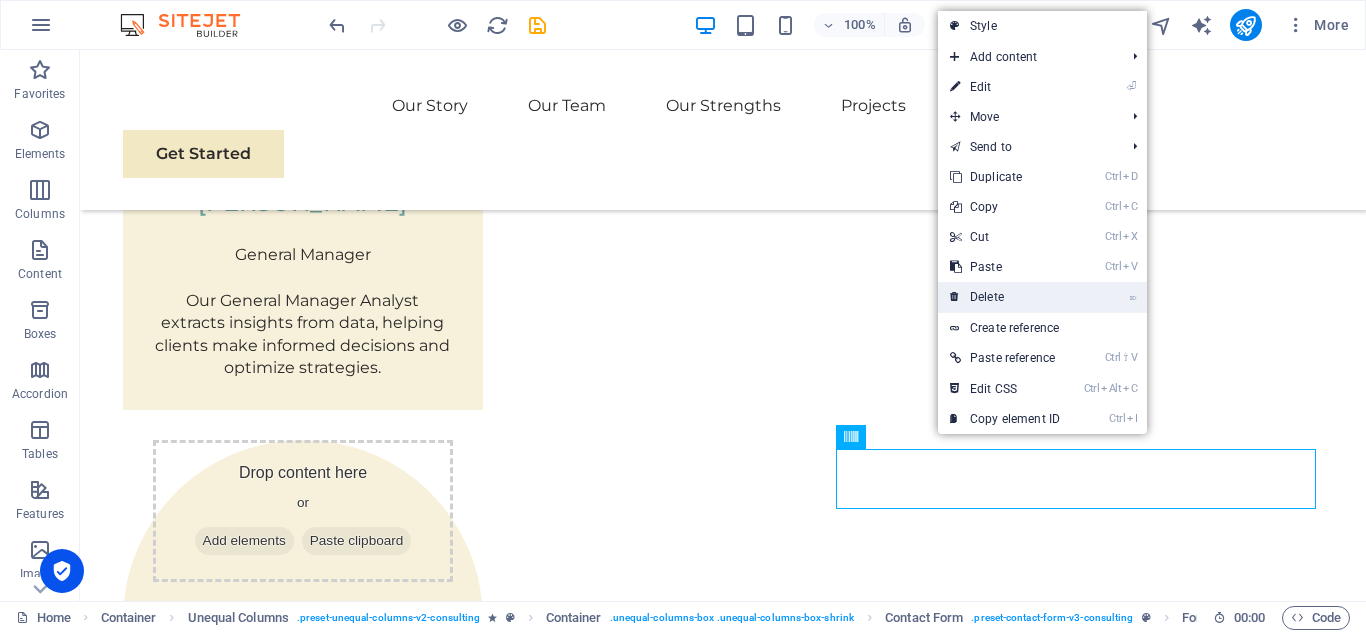 click on "⌦  Delete" at bounding box center [1005, 297] 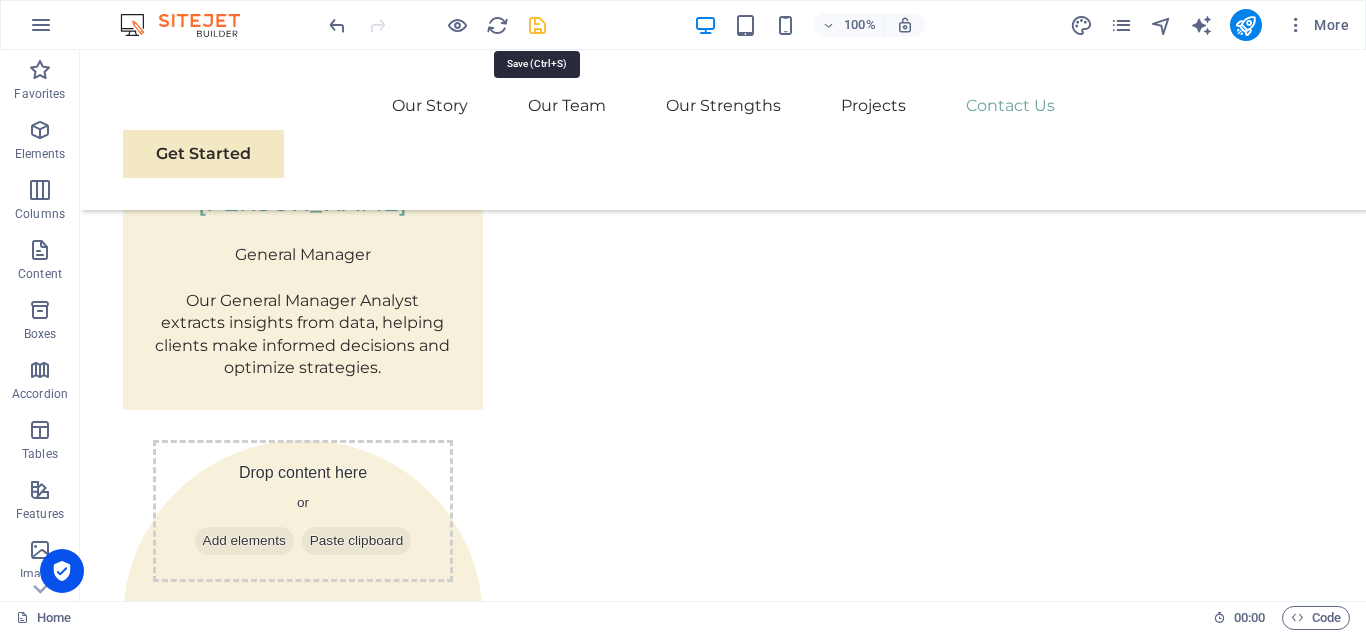 click at bounding box center [537, 25] 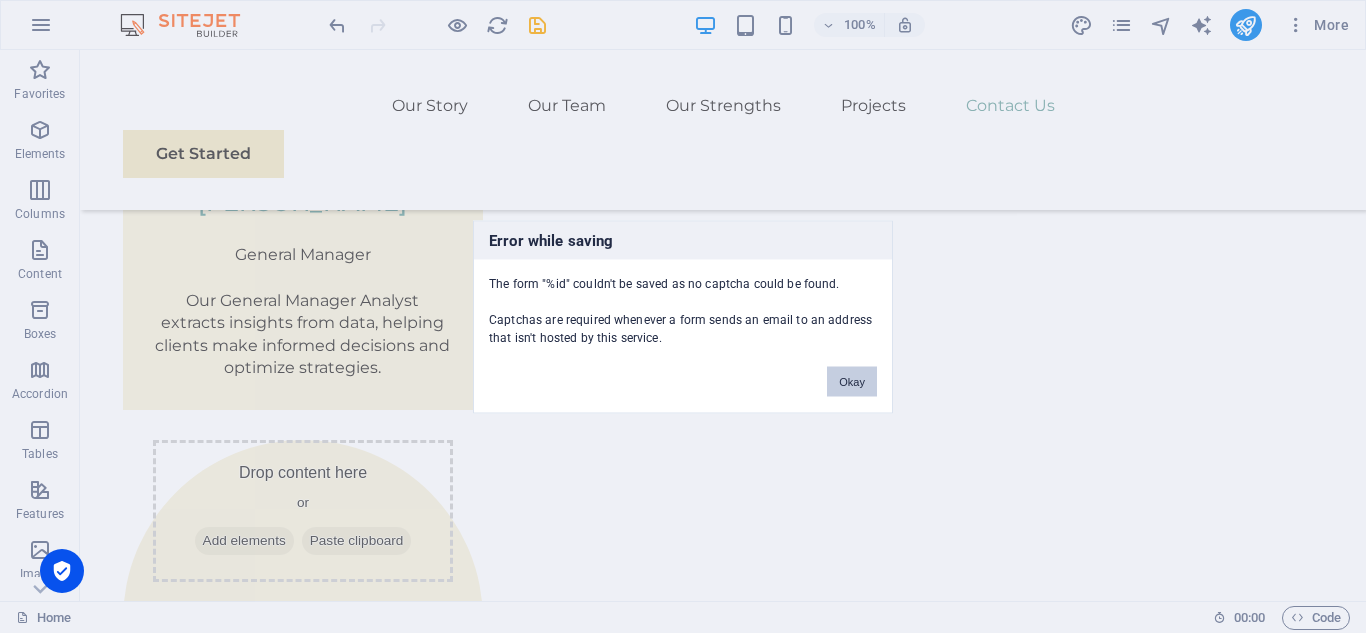 drag, startPoint x: 853, startPoint y: 387, endPoint x: 770, endPoint y: 338, distance: 96.38464 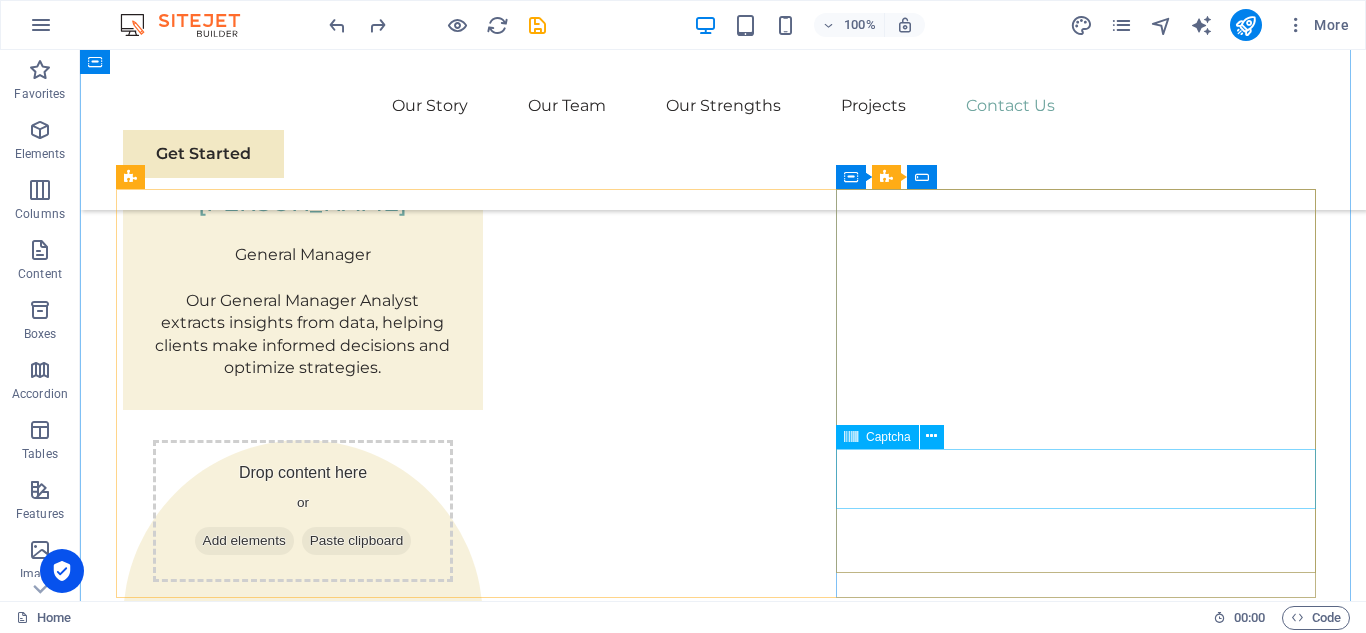 click on "Unreadable? Regenerate" at bounding box center [723, 3584] 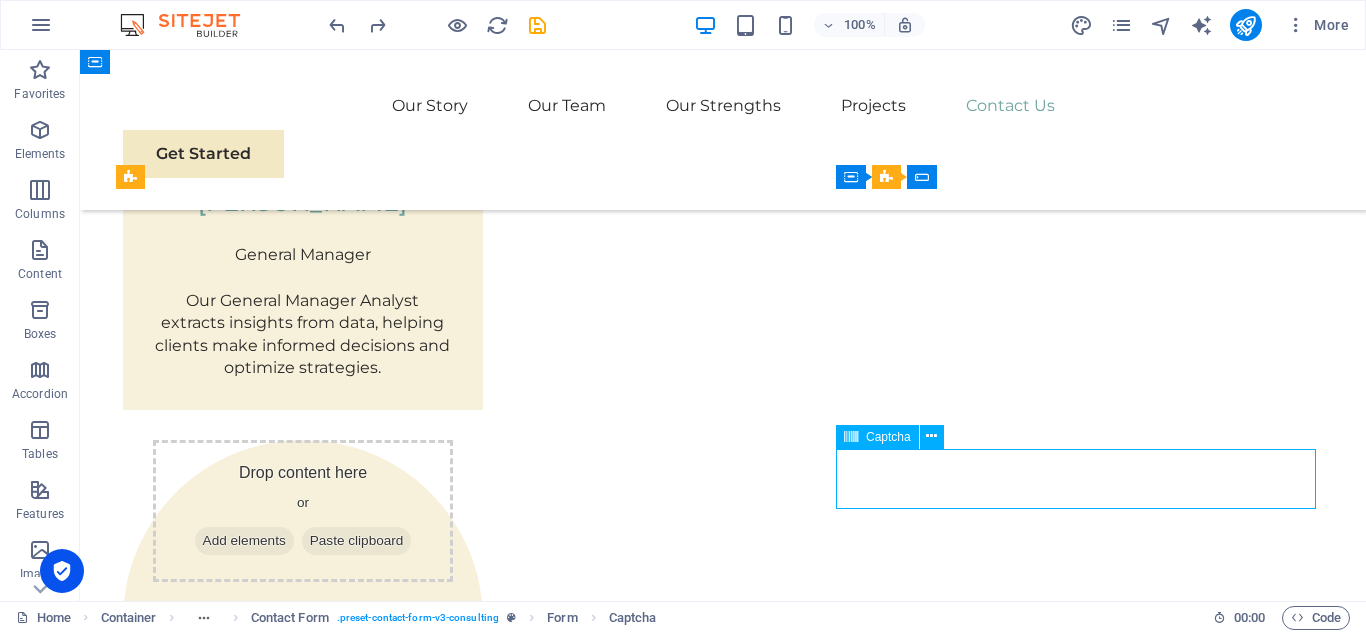 click on "Unreadable? Regenerate" at bounding box center (723, 3584) 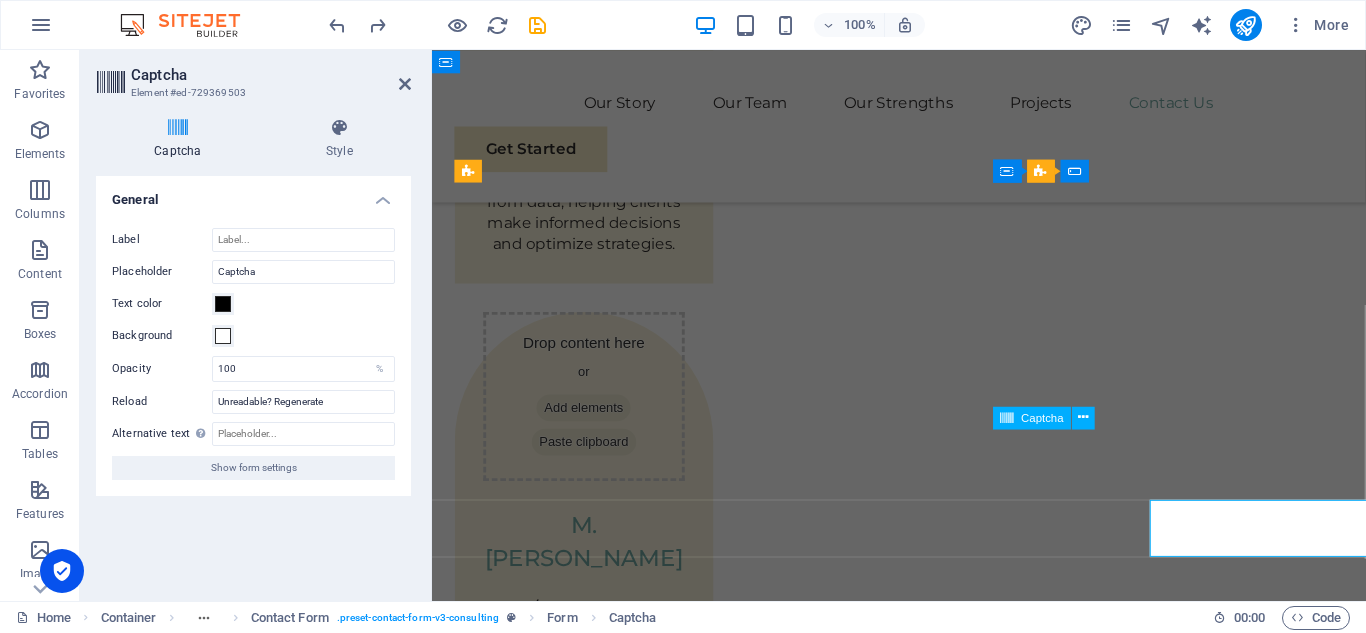 scroll, scrollTop: 6292, scrollLeft: 0, axis: vertical 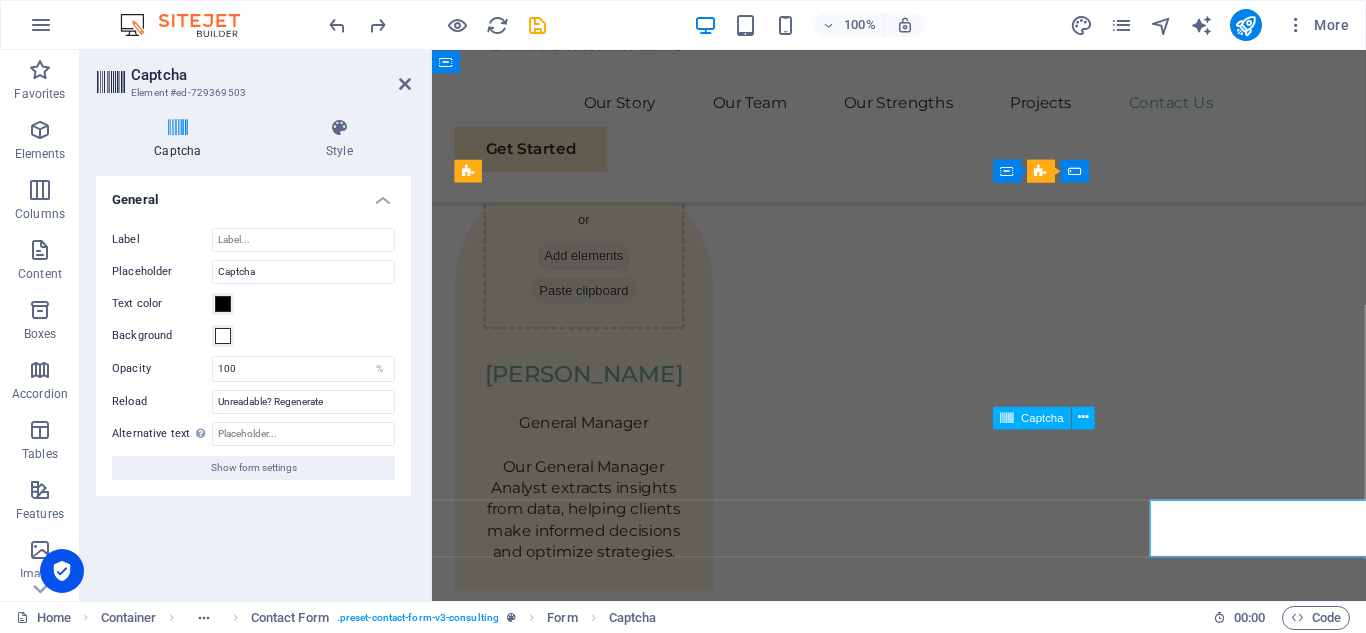 click on "Unreadable? Regenerate" at bounding box center (923, 3807) 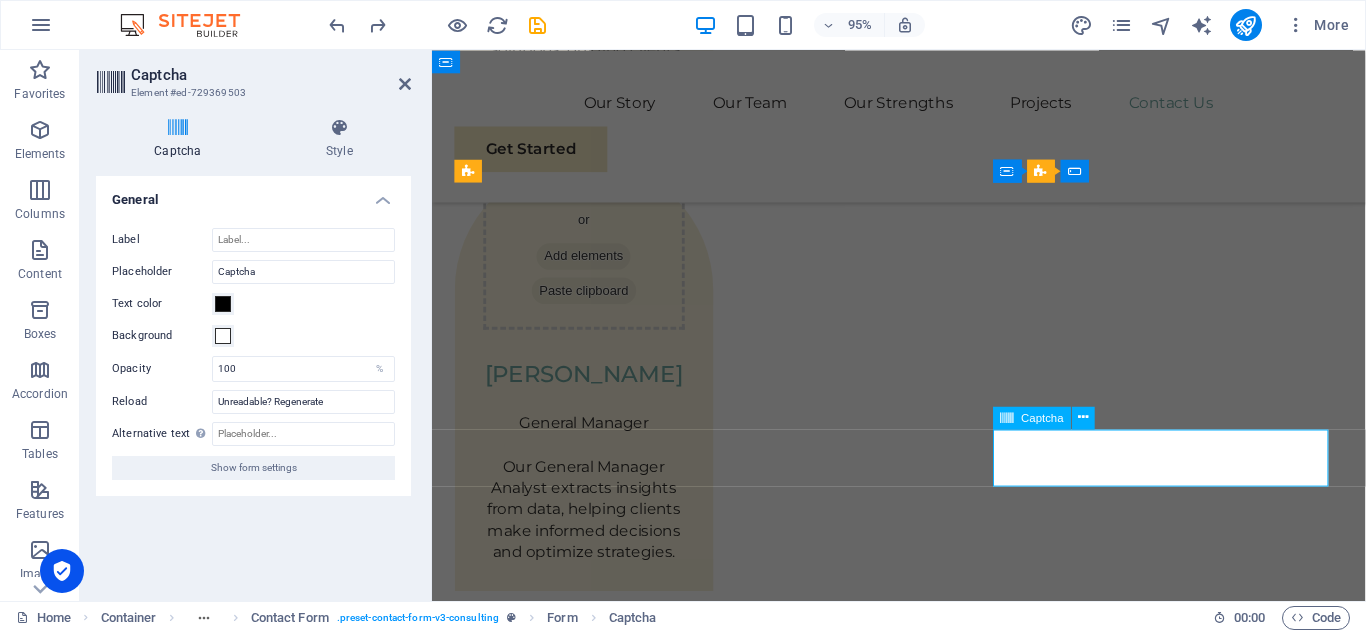 click on "Unreadable? Regenerate" at bounding box center (923, 3807) 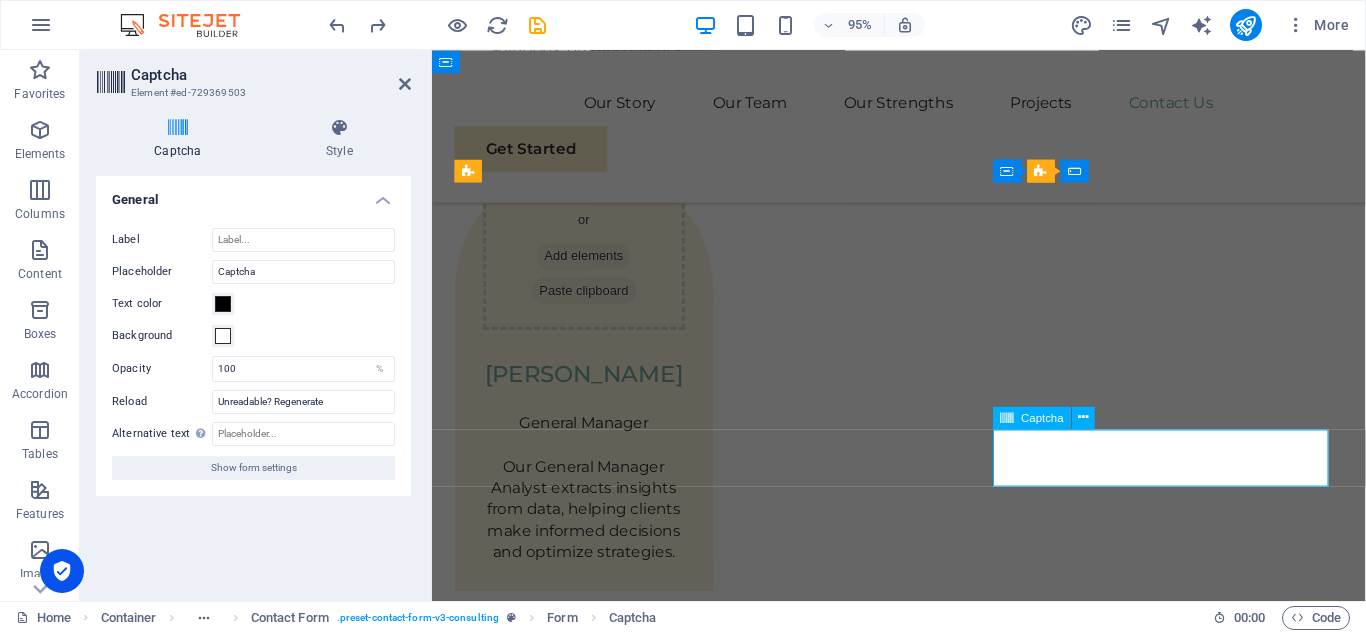 click on "Unreadable? Regenerate" at bounding box center (923, 3807) 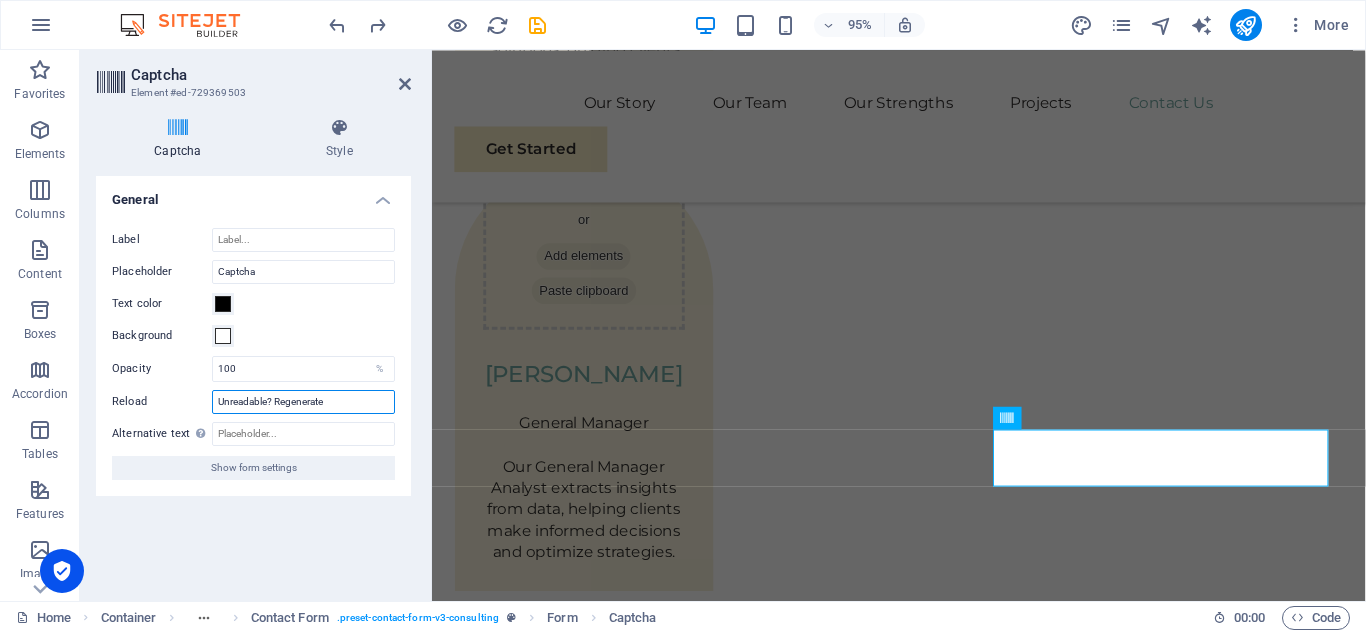 click on "Unreadable? Regenerate" at bounding box center [303, 402] 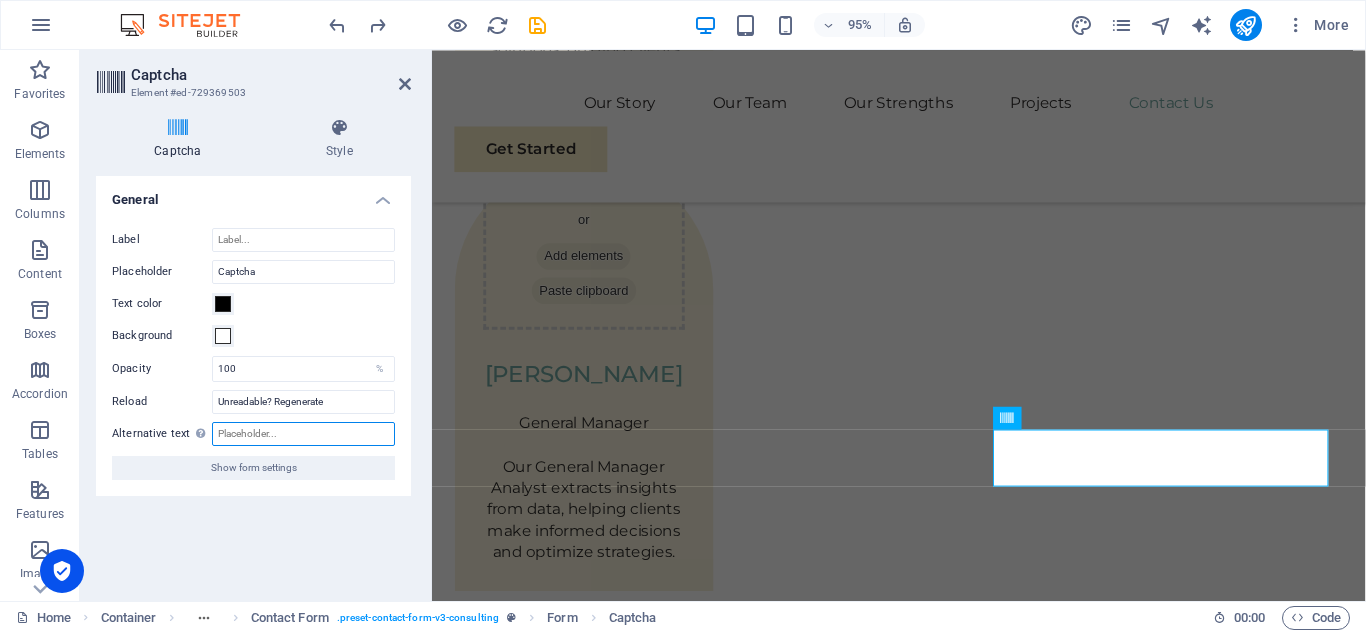 click on "Alternative text The alternative text is used by devices that cannot display images (e.g. image search engines) and should be added to every image to improve website accessibility." at bounding box center (303, 434) 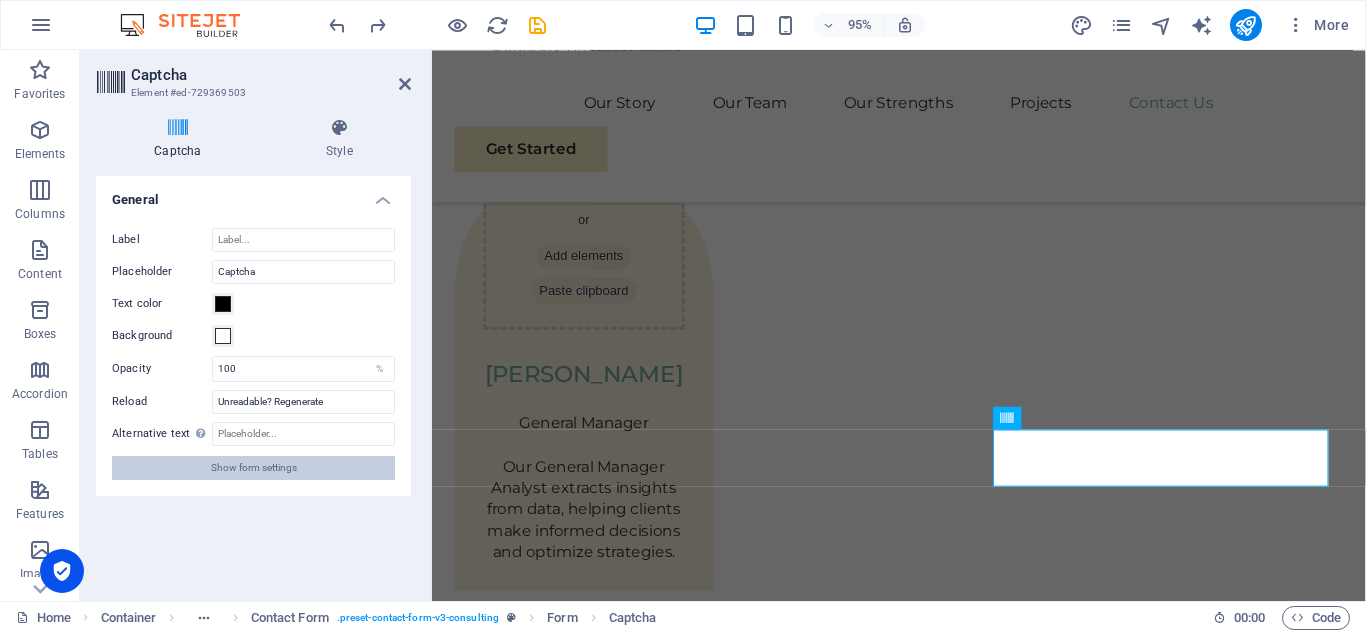click on "Show form settings" at bounding box center [254, 468] 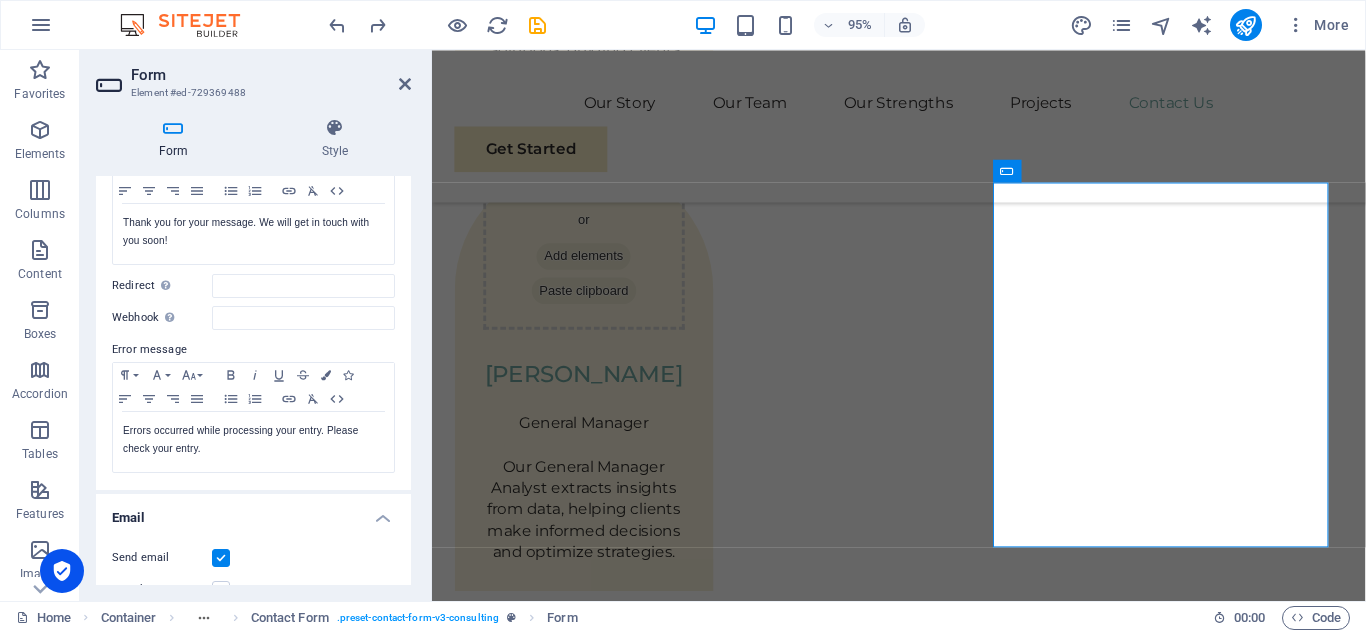 scroll, scrollTop: 197, scrollLeft: 0, axis: vertical 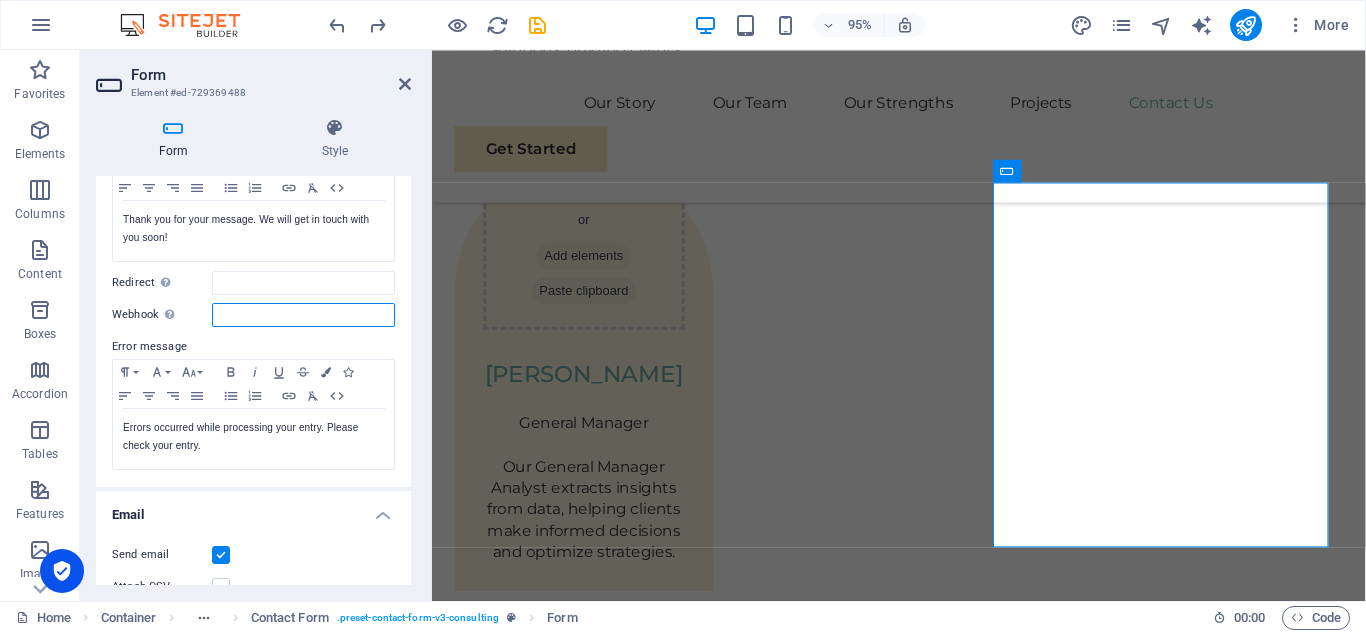 click on "Webhook A webhook is a push notification from this form to another server. Every time someone submits this form, the data will be pushed to your server." at bounding box center (303, 315) 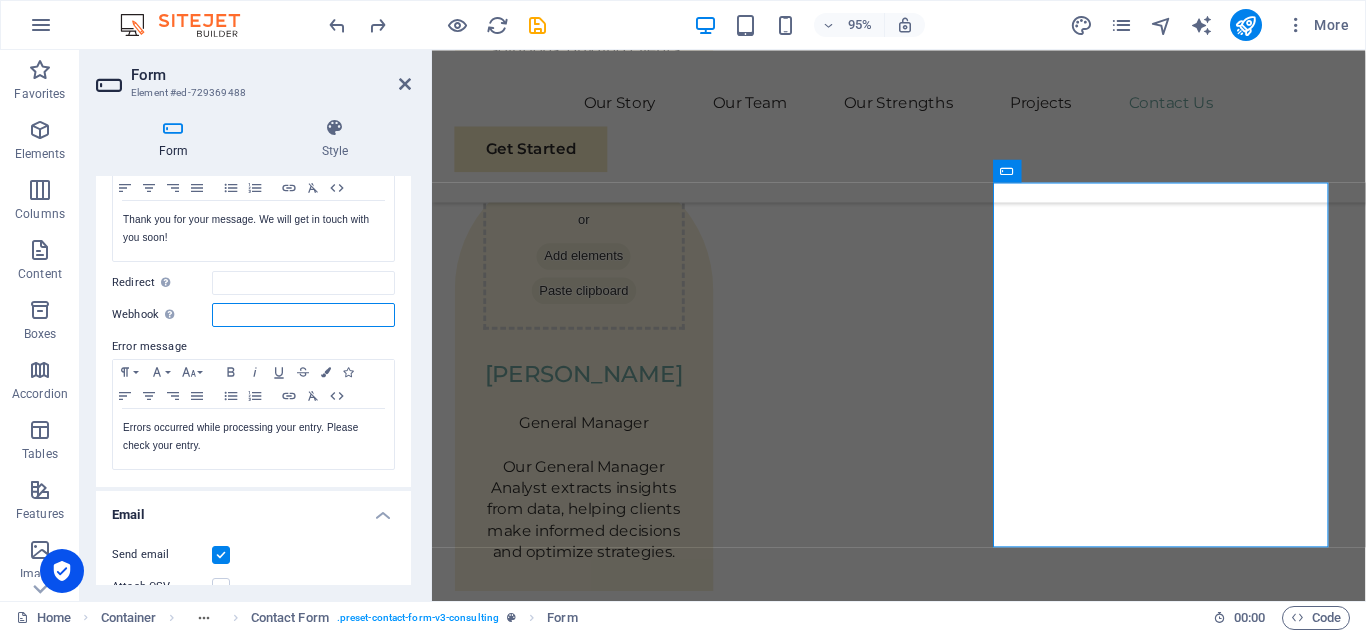 paste on "[URL][DOMAIN_NAME]" 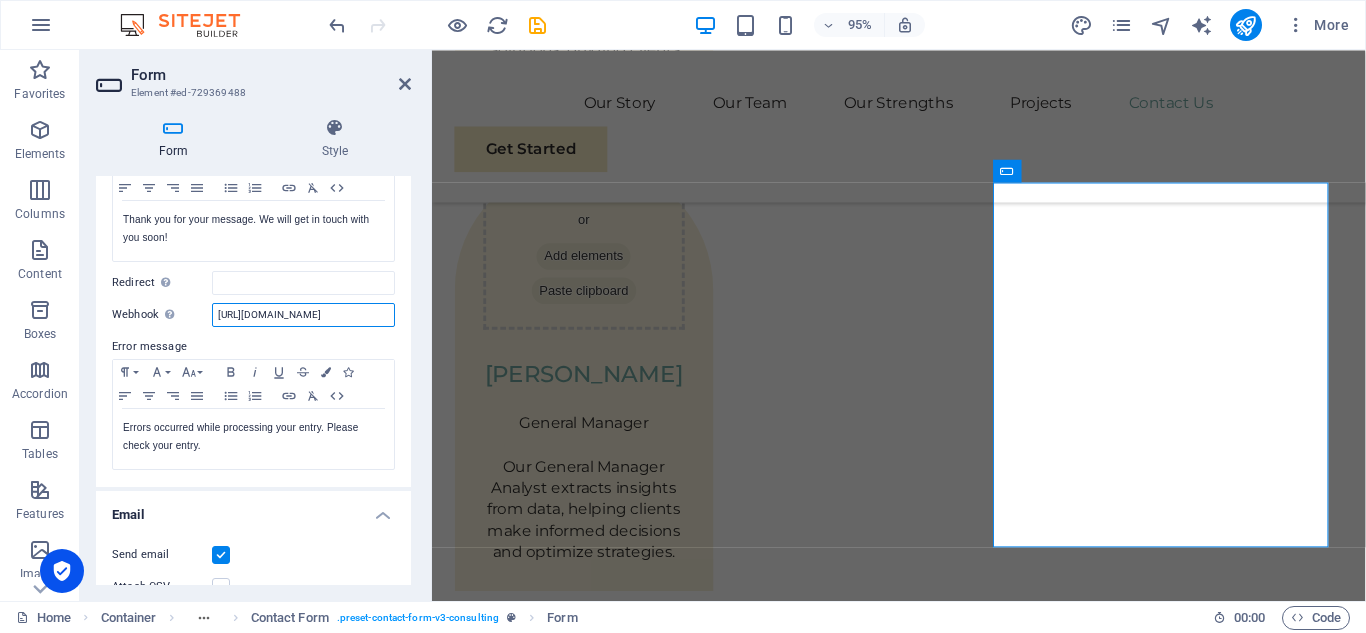 drag, startPoint x: 329, startPoint y: 312, endPoint x: 209, endPoint y: 309, distance: 120.03749 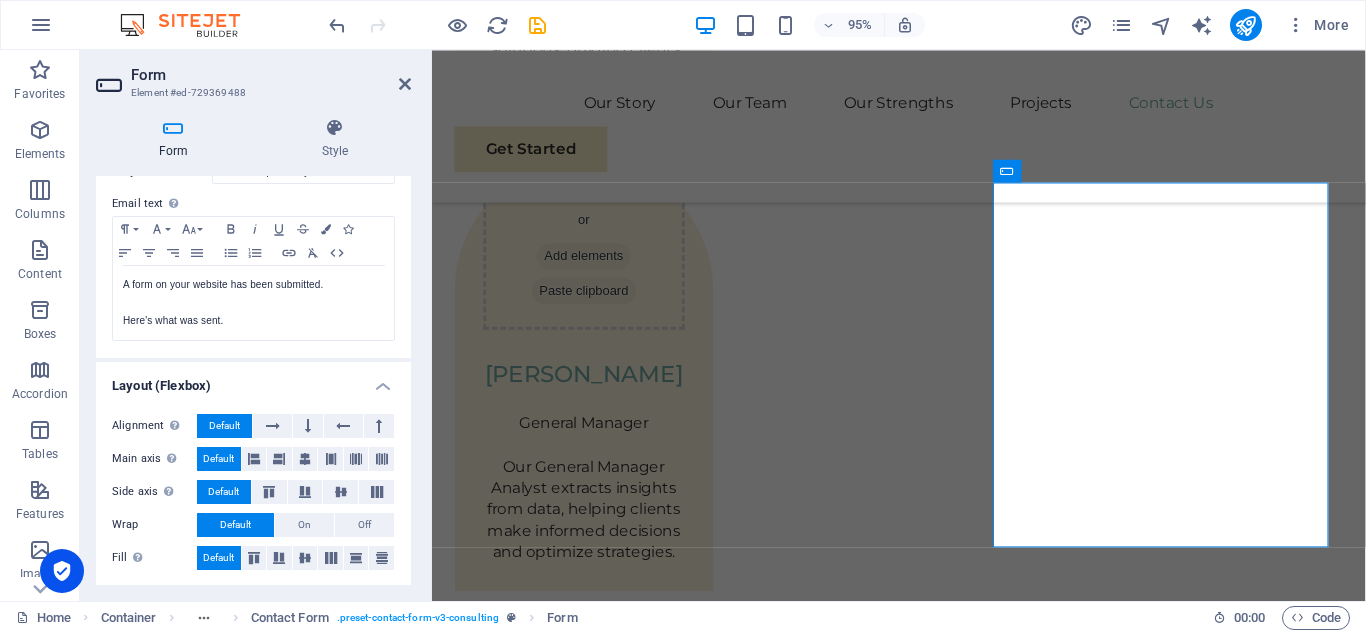 scroll, scrollTop: 710, scrollLeft: 0, axis: vertical 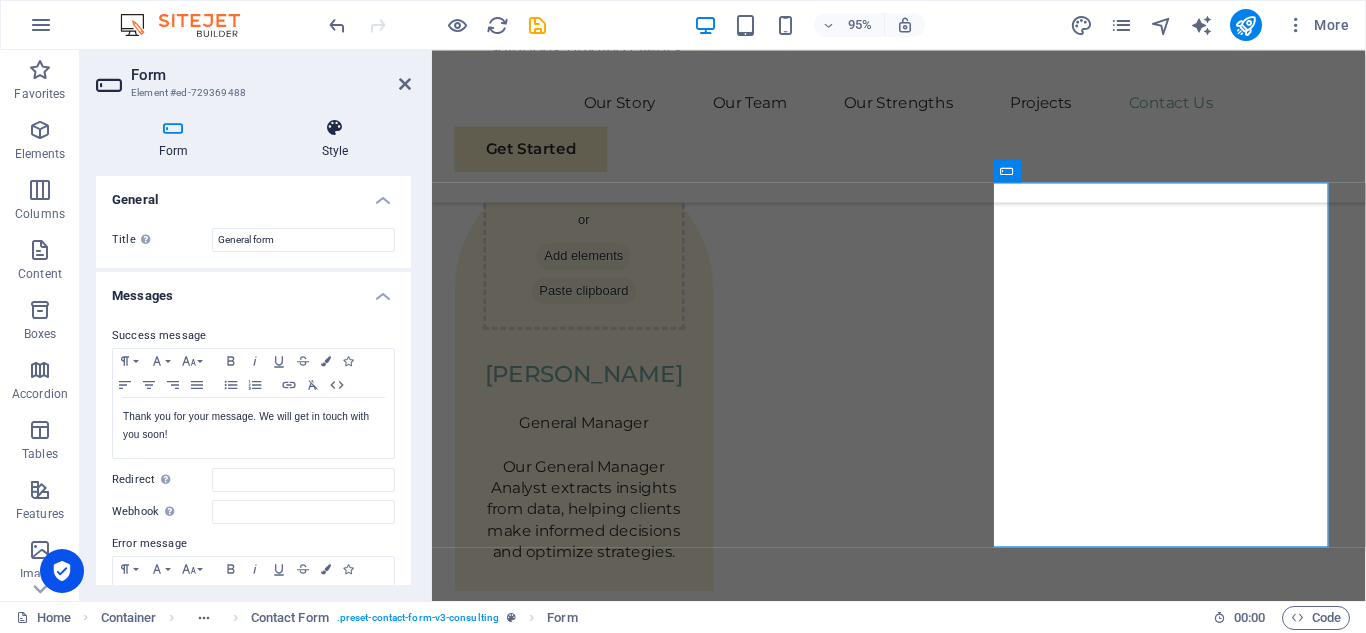 click on "Style" at bounding box center [335, 139] 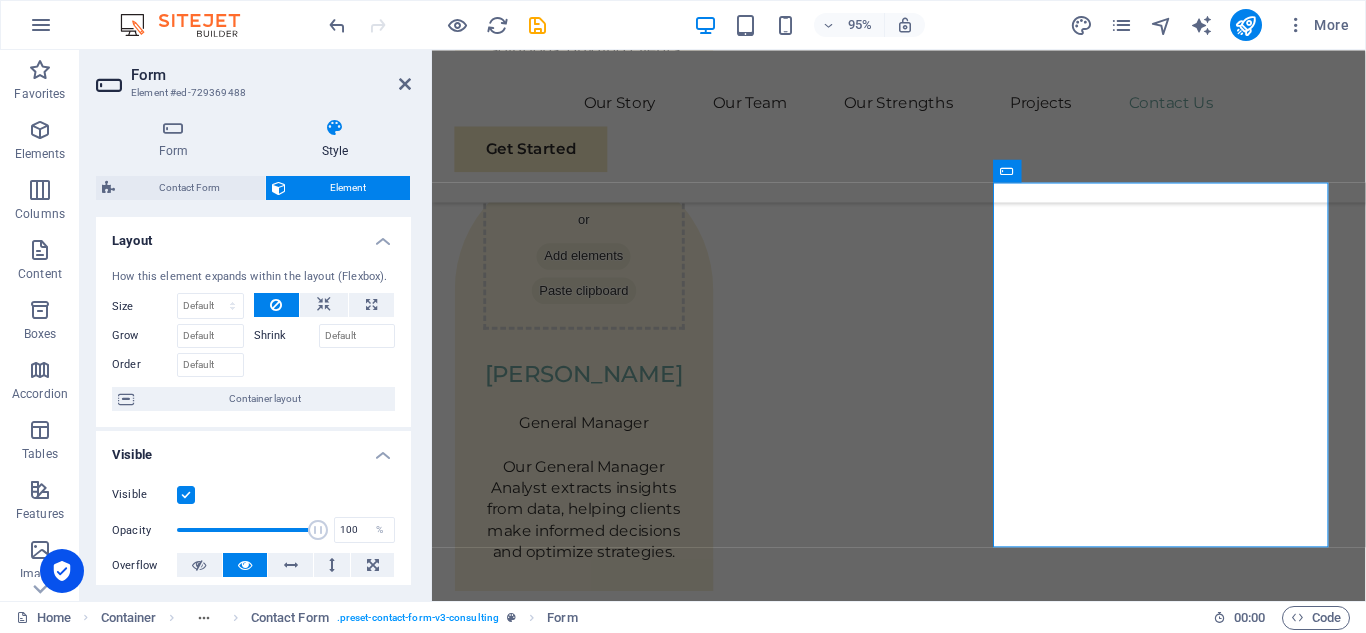 drag, startPoint x: 411, startPoint y: 273, endPoint x: 409, endPoint y: 311, distance: 38.052597 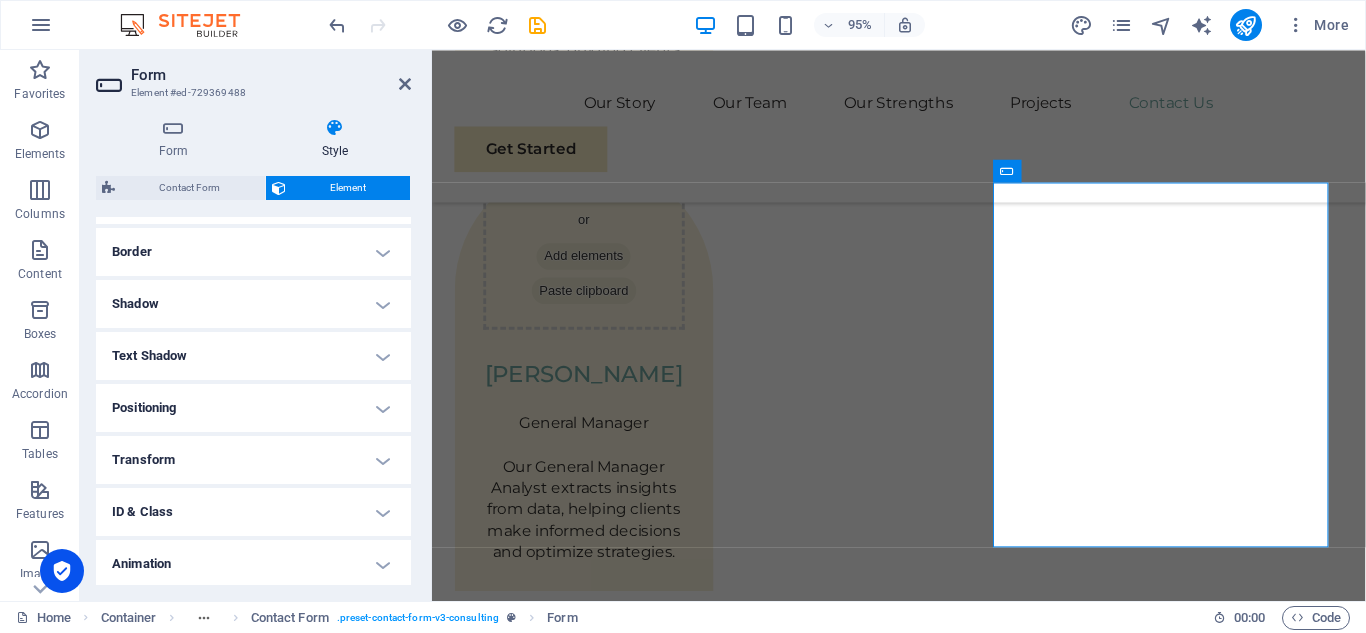 scroll, scrollTop: 430, scrollLeft: 0, axis: vertical 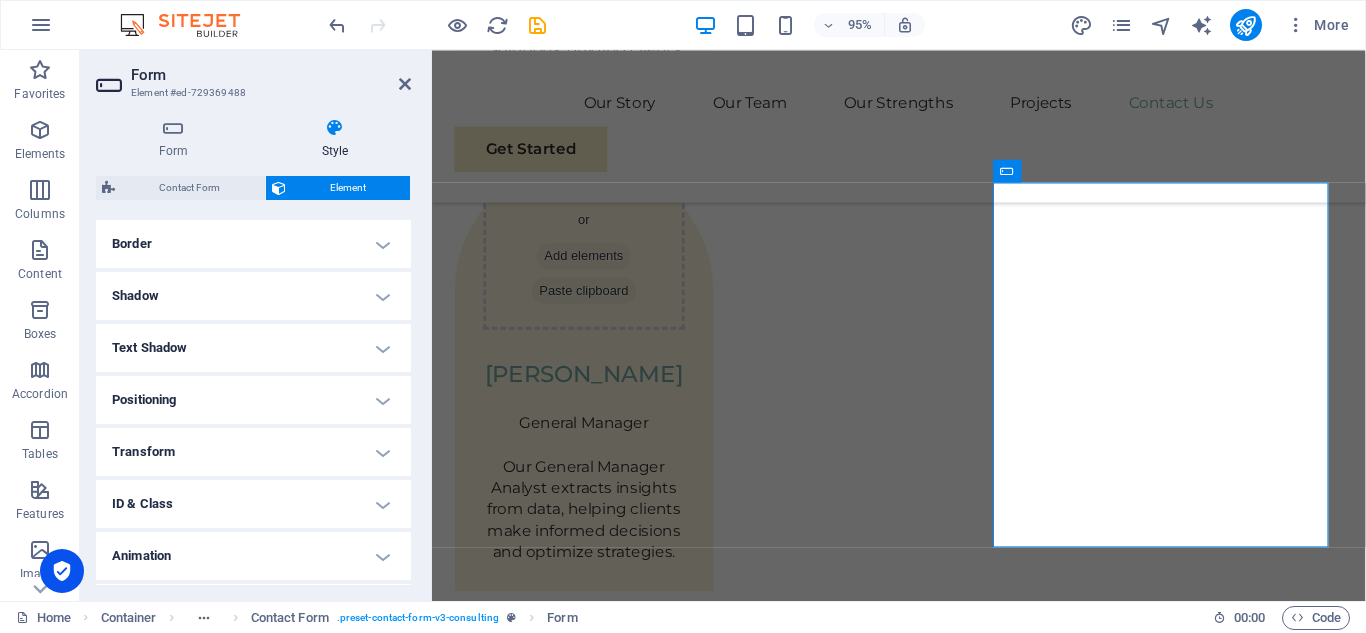 click on "Transform" at bounding box center (253, 452) 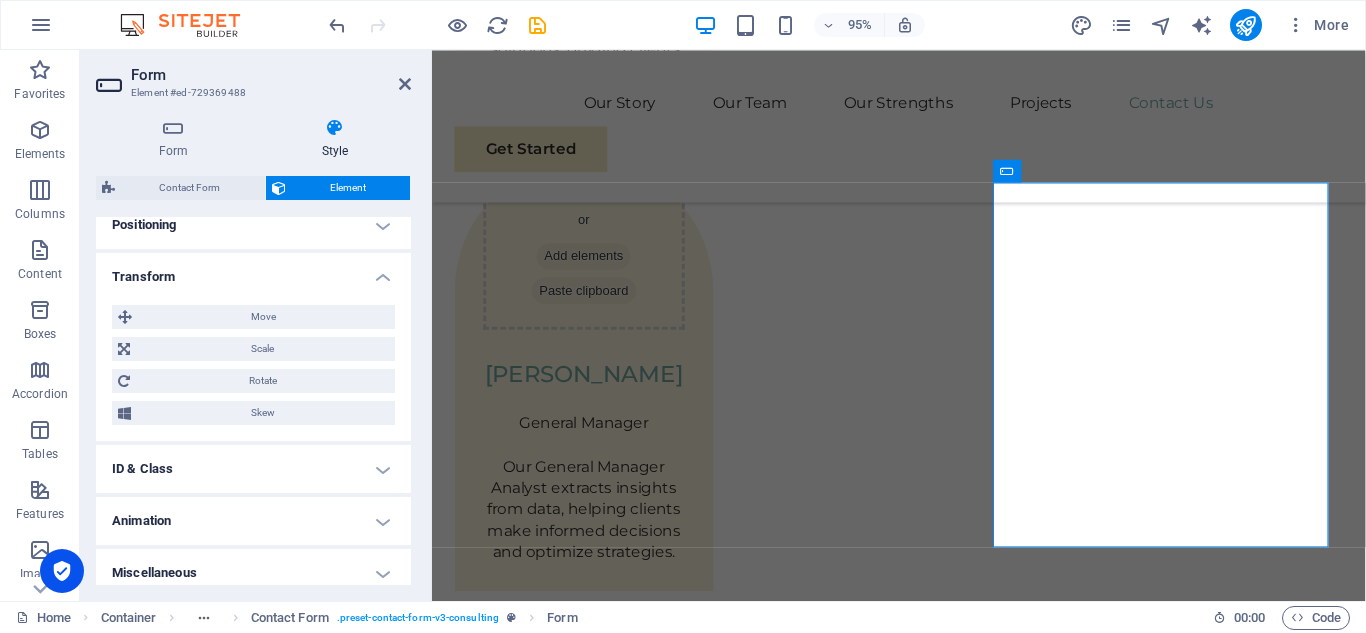 scroll, scrollTop: 607, scrollLeft: 0, axis: vertical 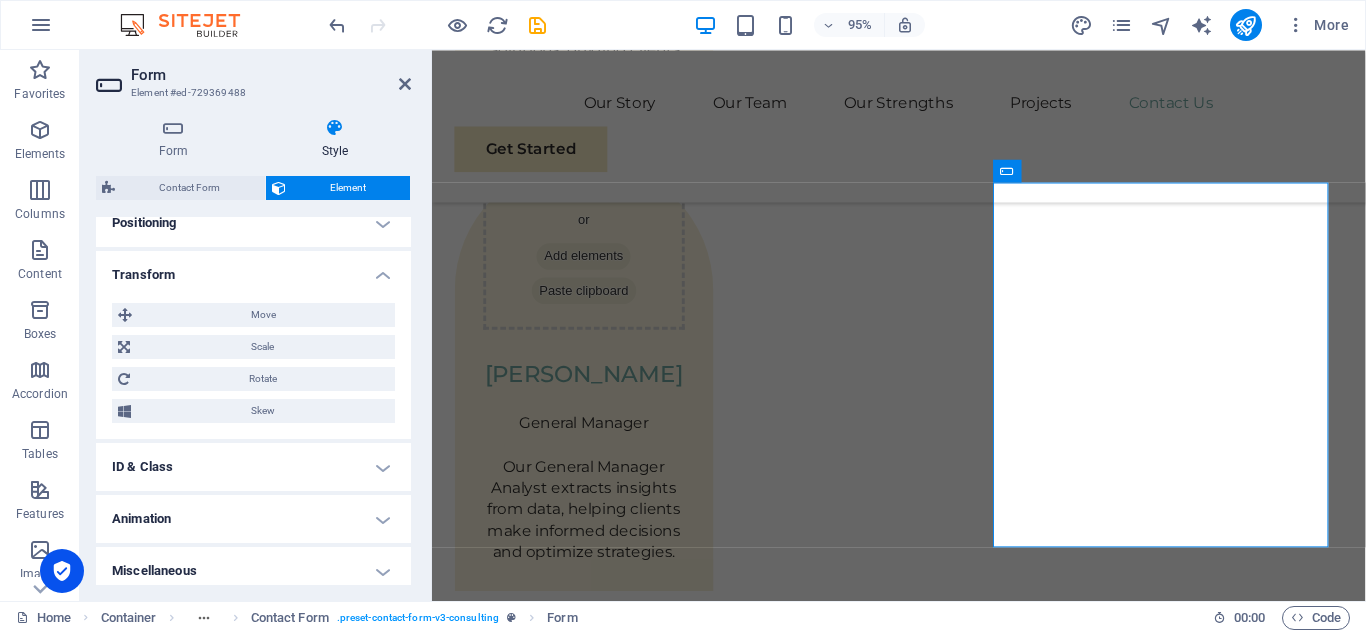 click on "ID & Class" at bounding box center (253, 467) 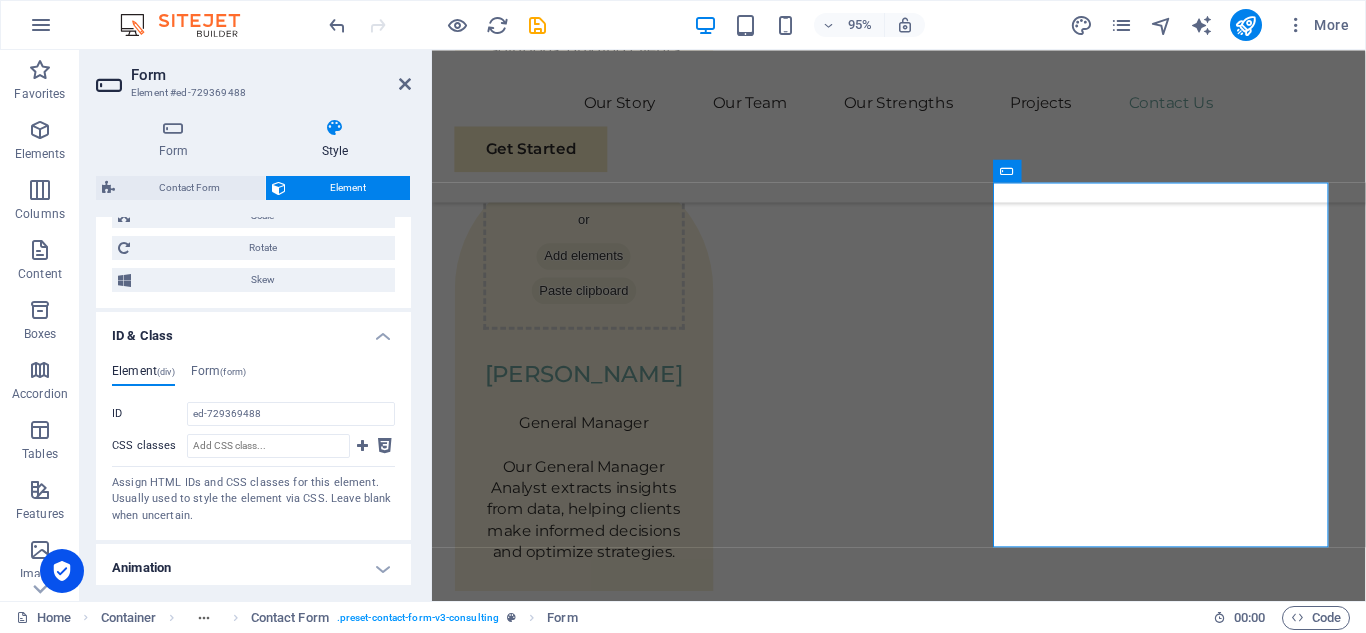 scroll, scrollTop: 741, scrollLeft: 0, axis: vertical 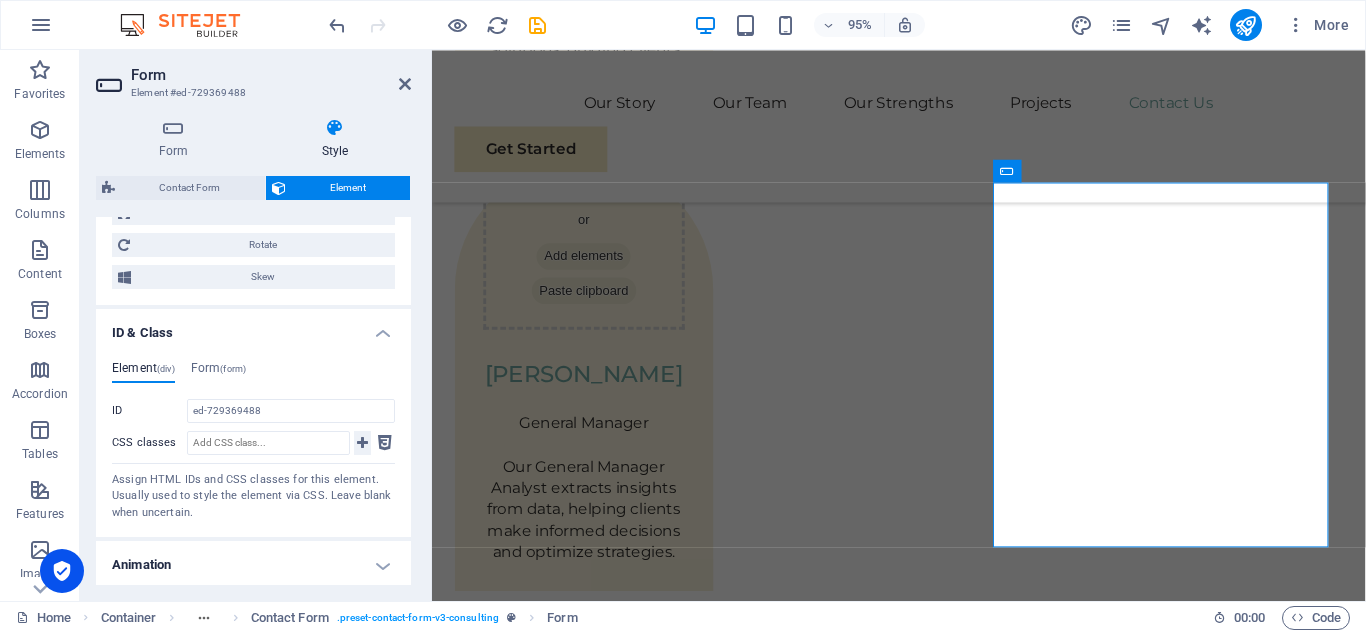 click at bounding box center (362, 443) 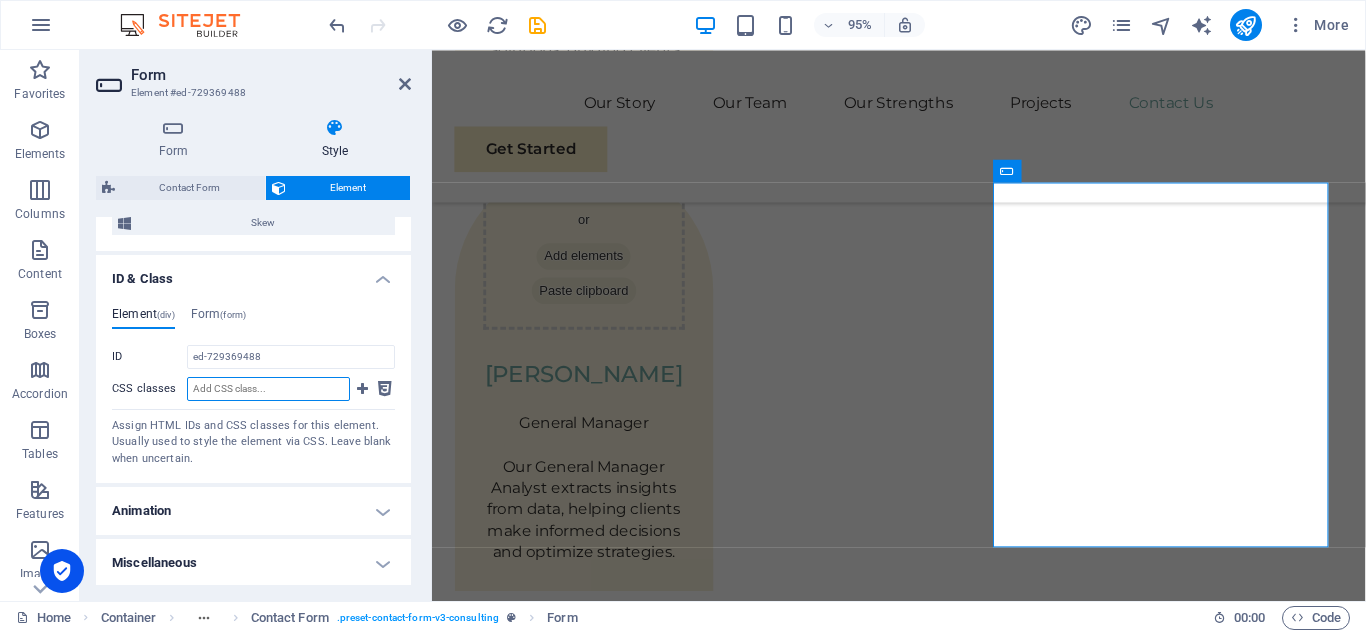 scroll, scrollTop: 797, scrollLeft: 0, axis: vertical 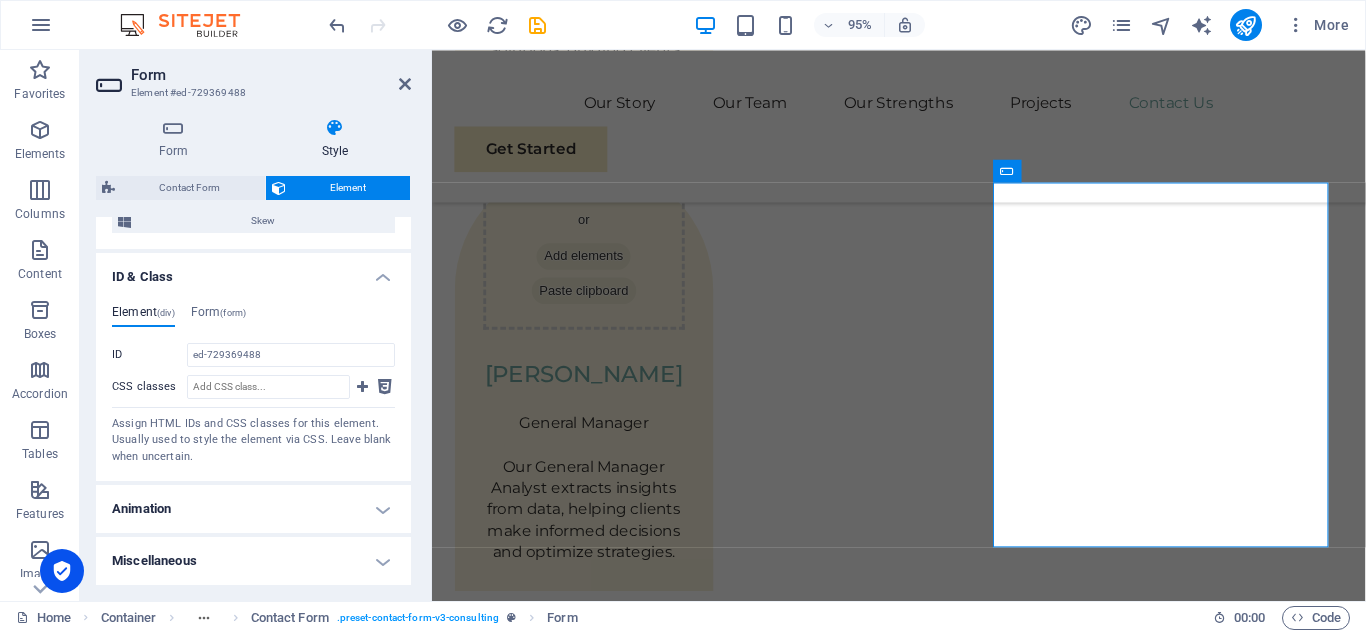 click on "Animation" at bounding box center [253, 509] 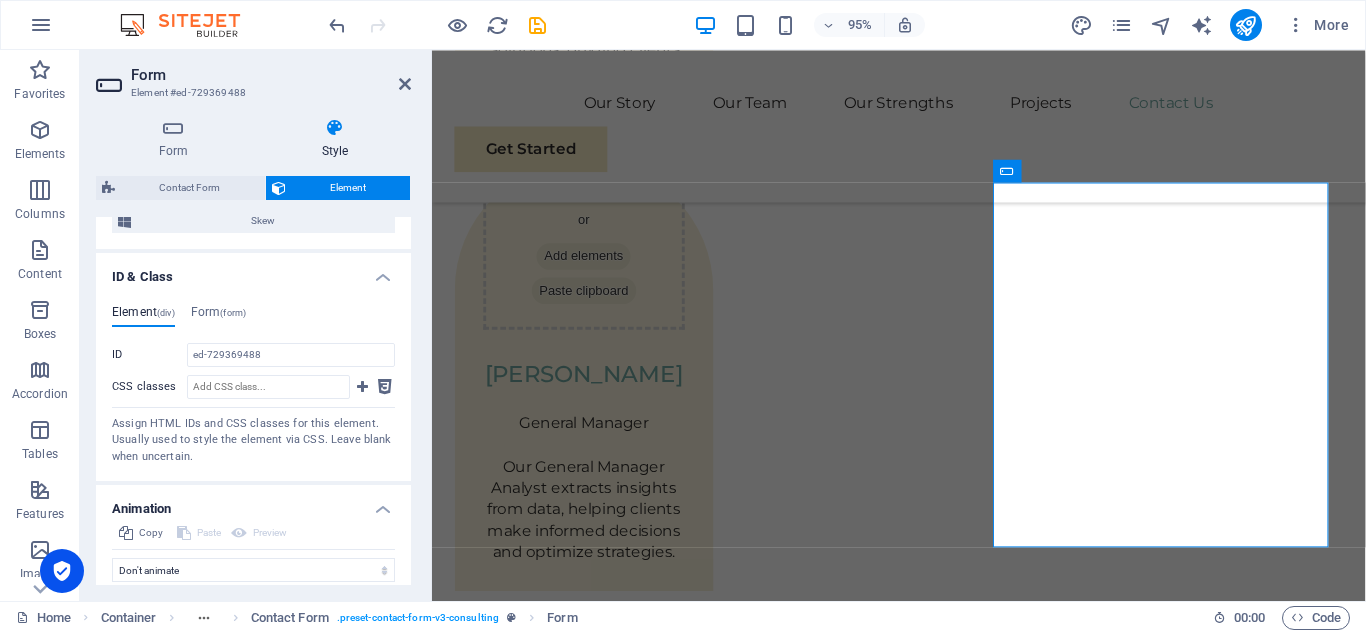 drag, startPoint x: 406, startPoint y: 505, endPoint x: 407, endPoint y: 525, distance: 20.024984 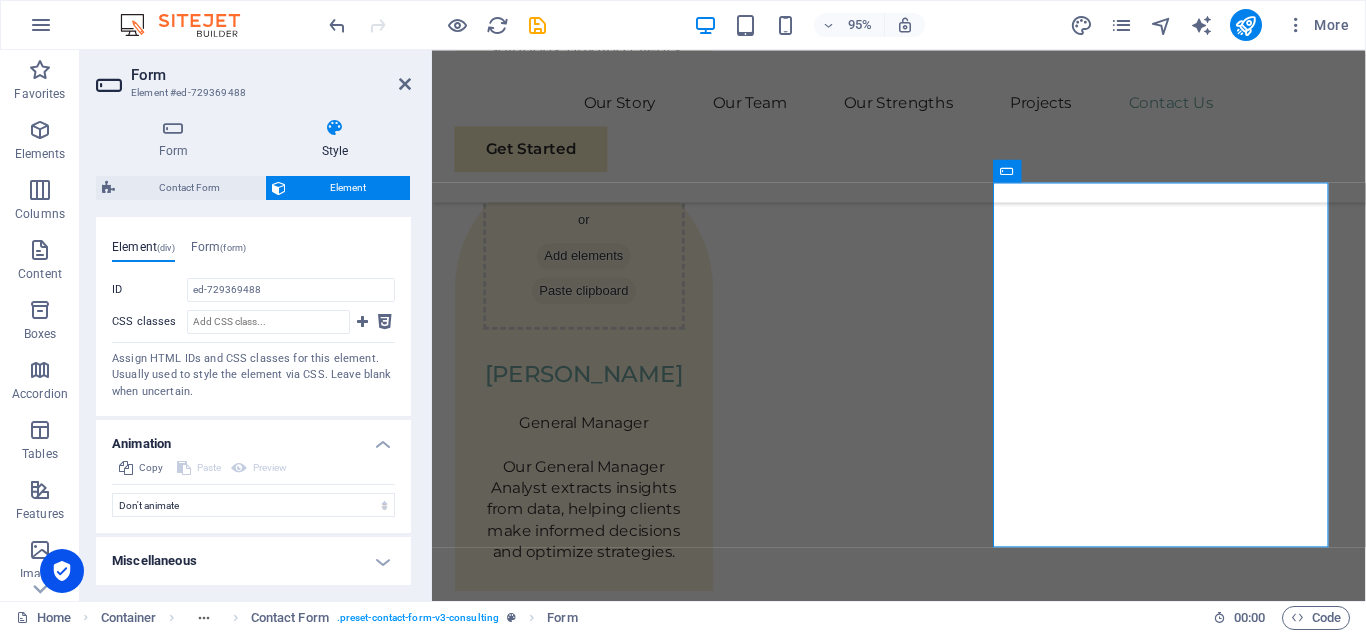 click on "Miscellaneous" at bounding box center (253, 561) 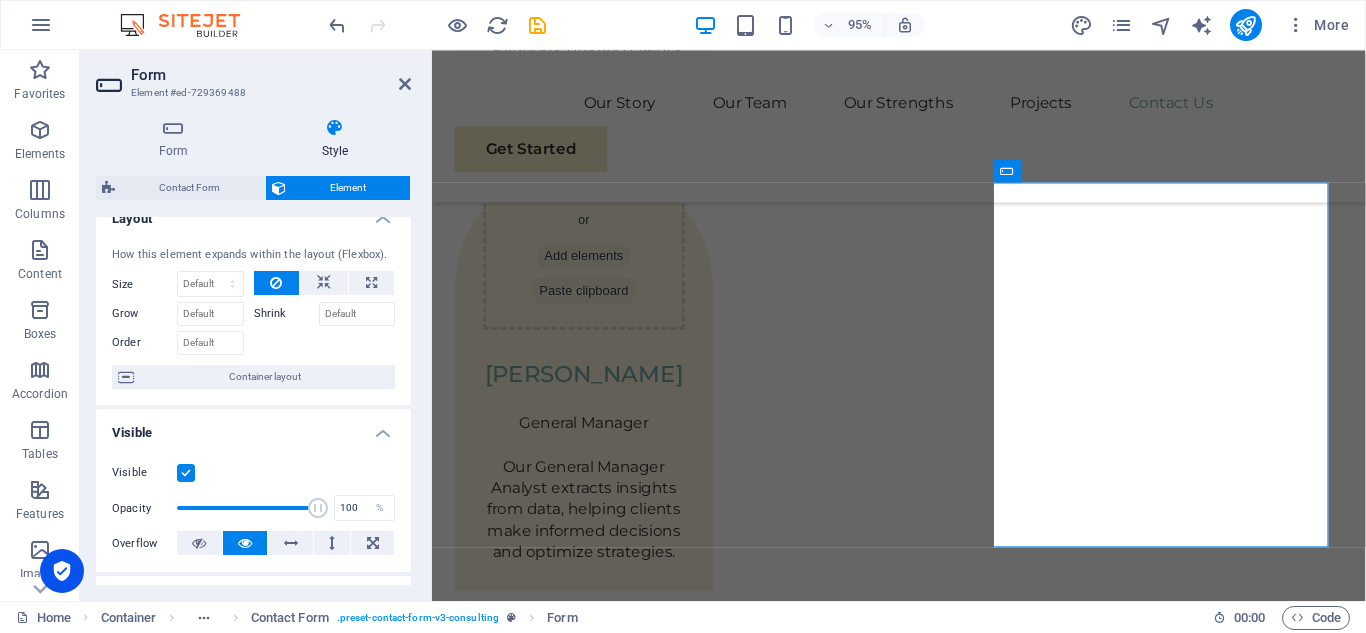 scroll, scrollTop: 0, scrollLeft: 0, axis: both 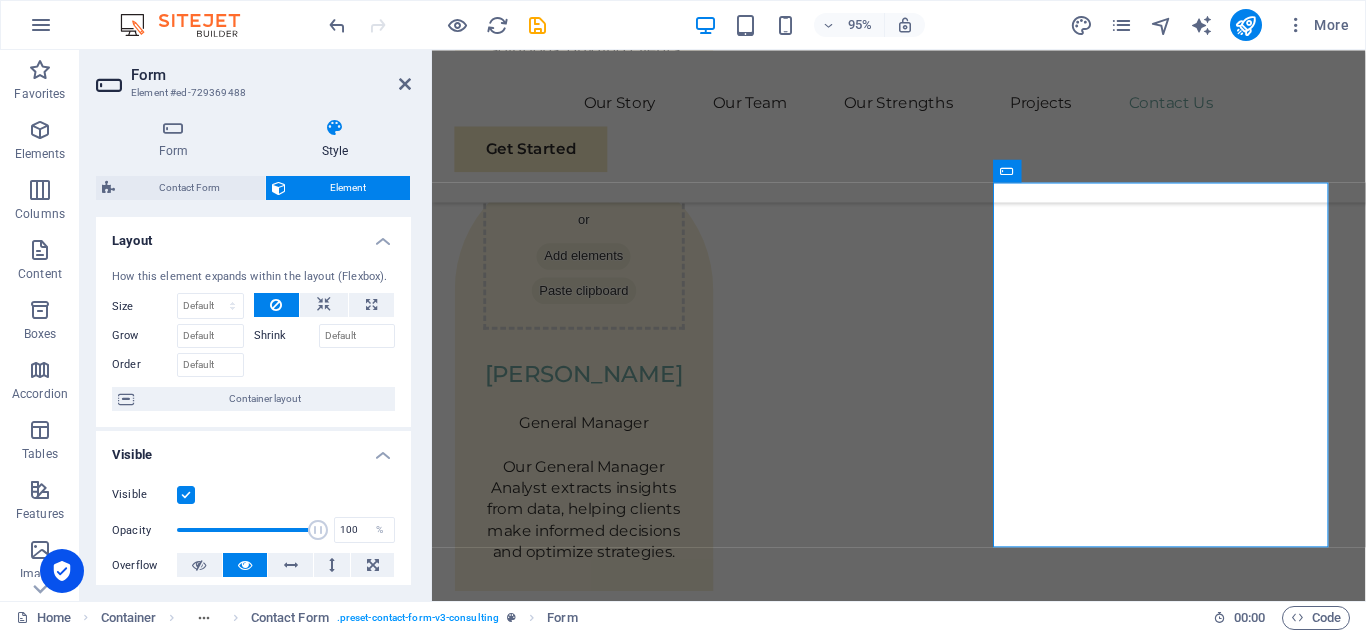 click on "Element #ed-729369488" at bounding box center (251, 93) 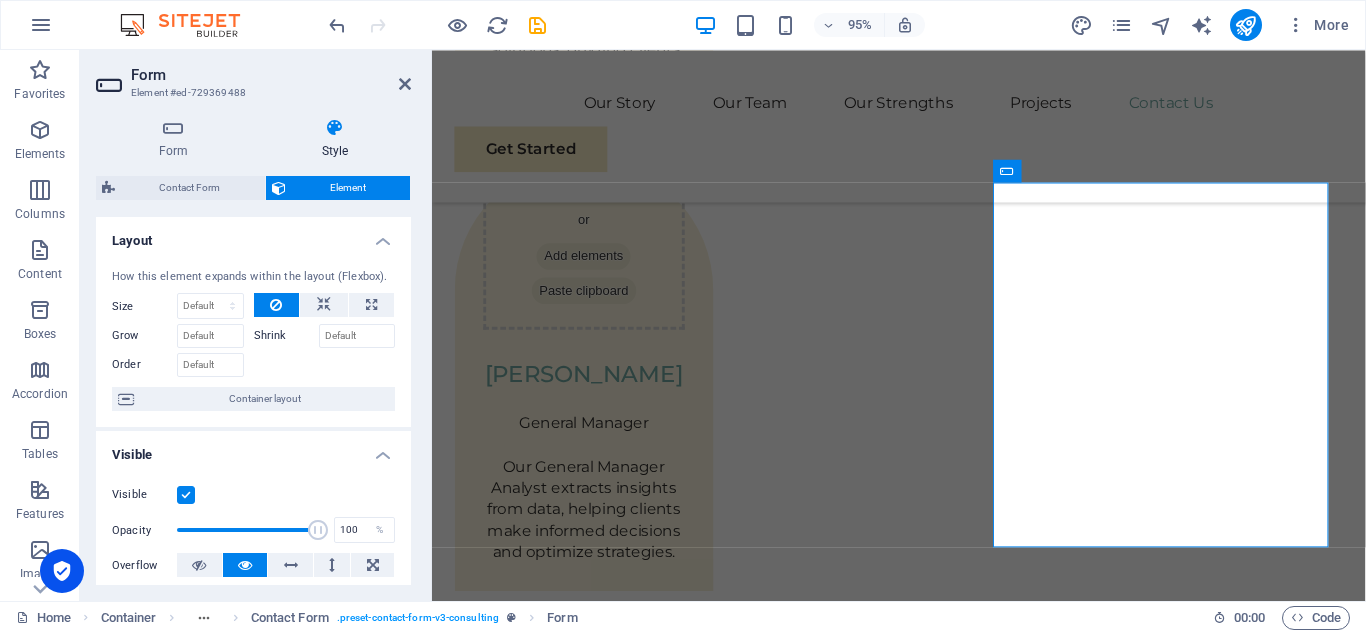 click at bounding box center [111, 85] 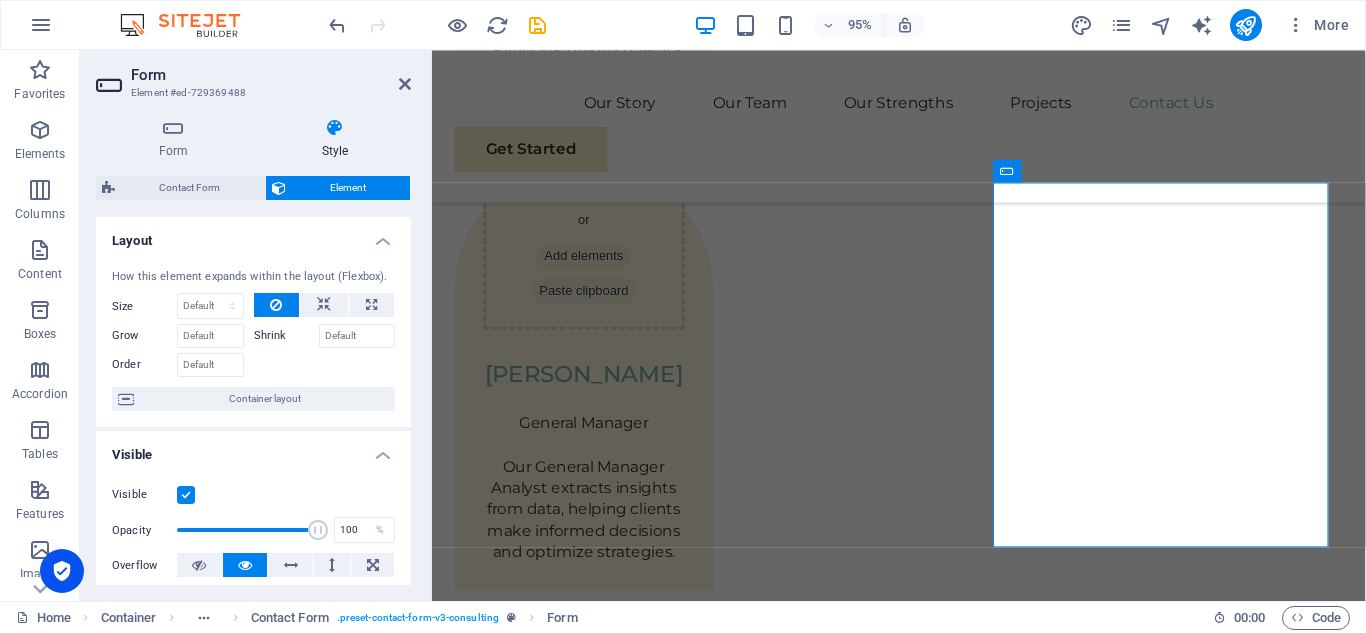 click at bounding box center (111, 85) 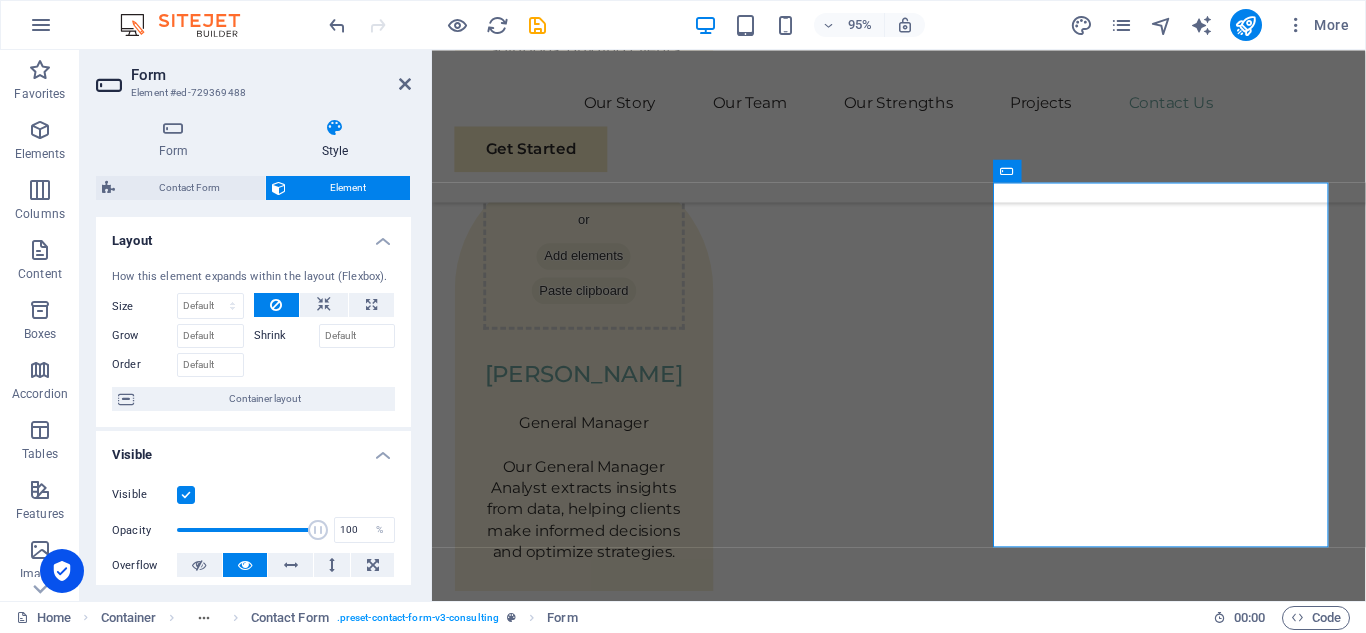 click on "Form" at bounding box center (271, 75) 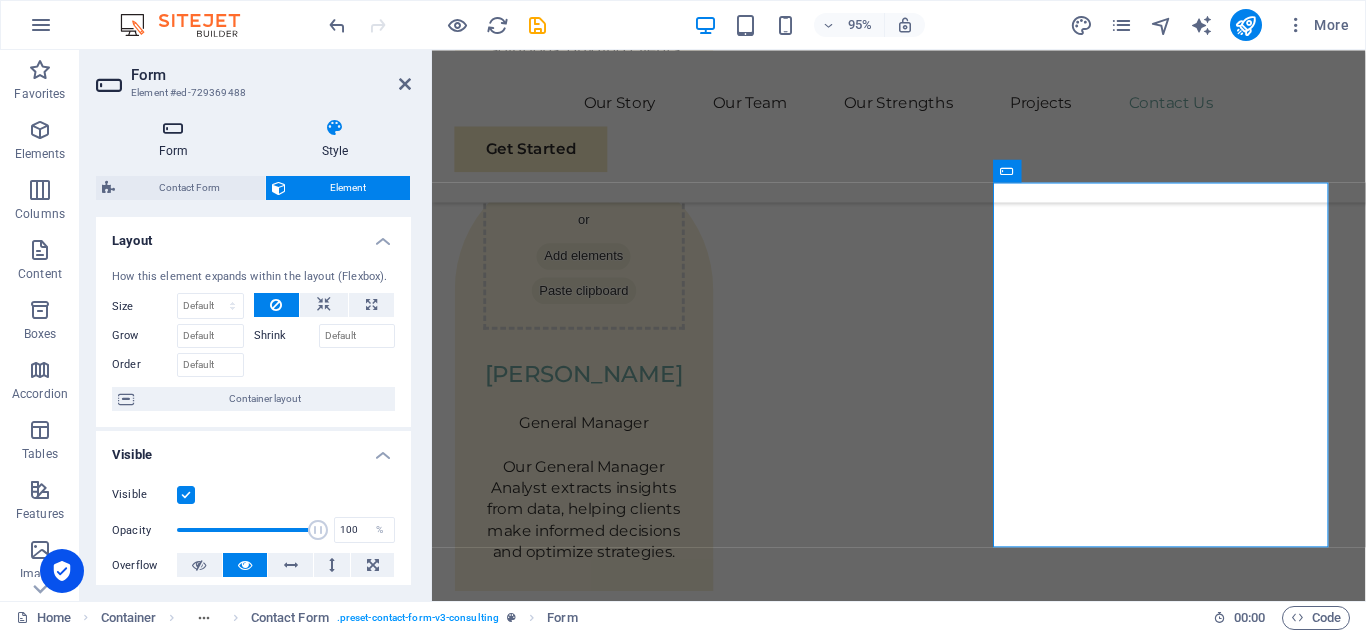 click at bounding box center (173, 128) 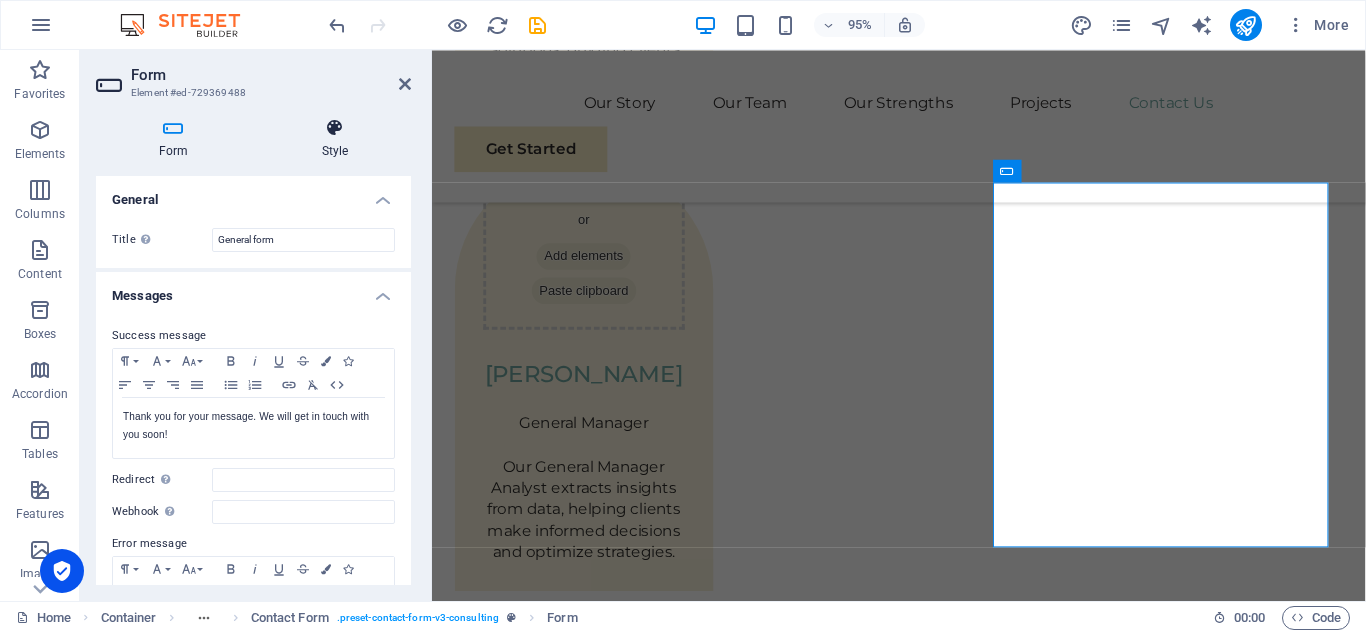 click at bounding box center (335, 128) 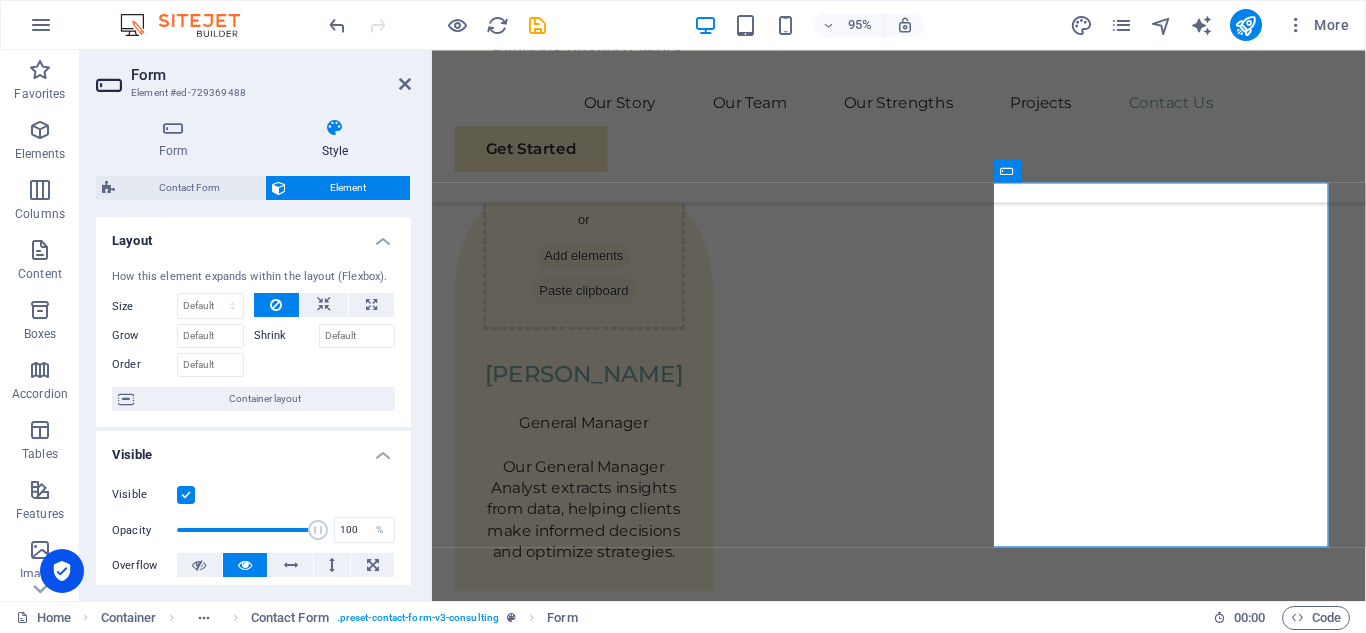 click on "Contact Form" at bounding box center (190, 188) 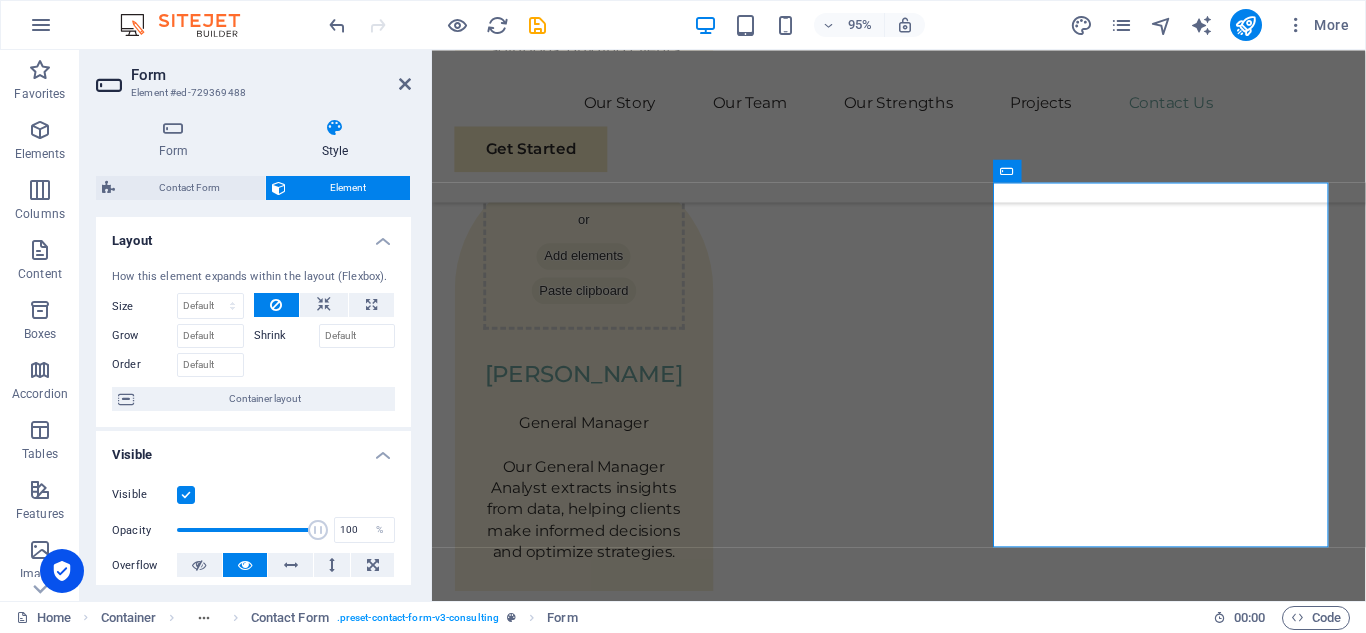 select on "rem" 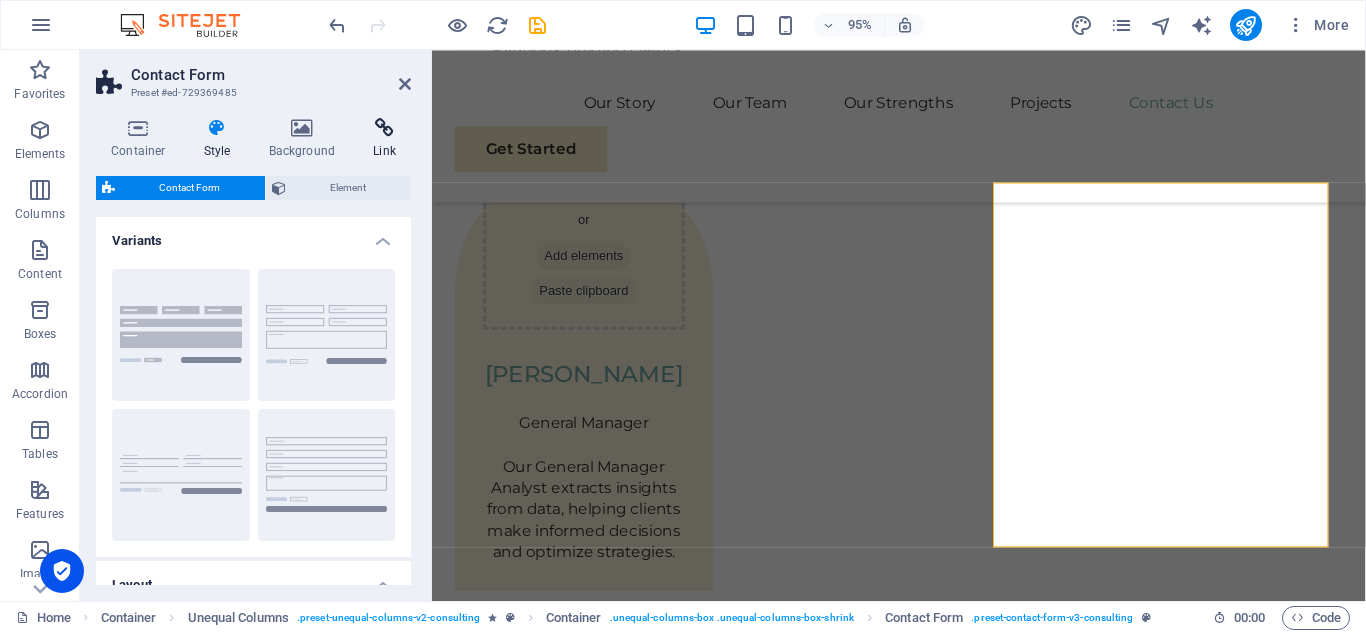 drag, startPoint x: 389, startPoint y: 144, endPoint x: 385, endPoint y: 155, distance: 11.7046995 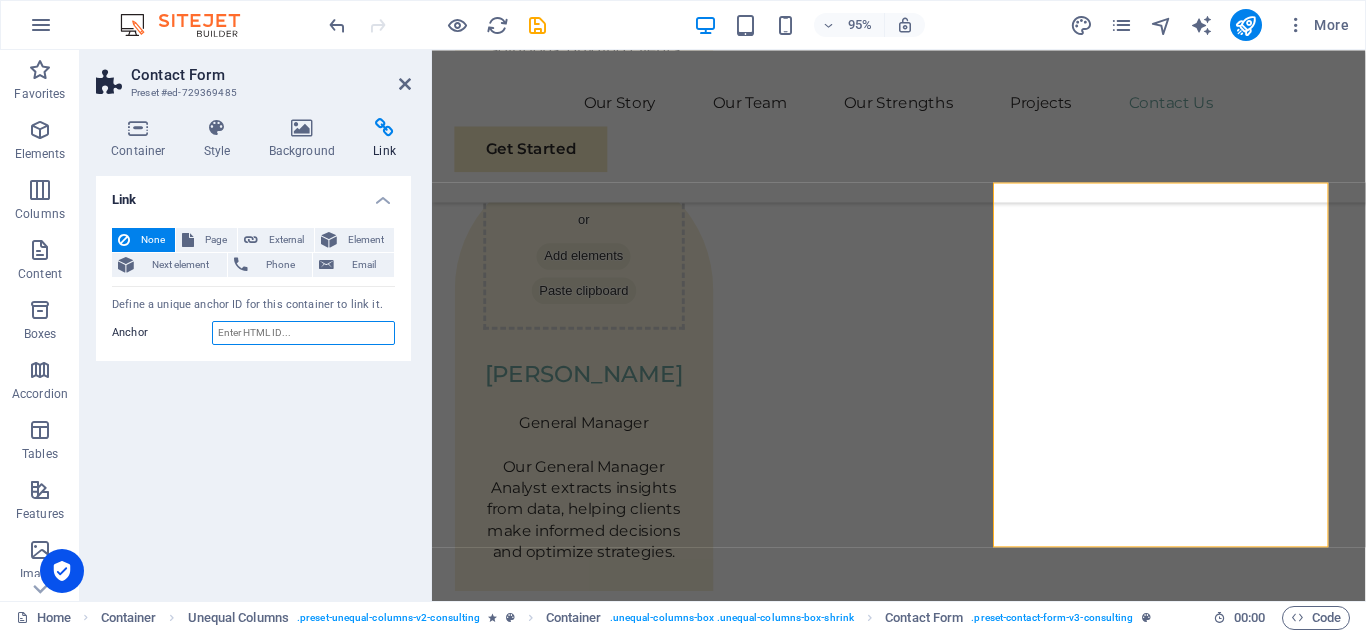 click on "Anchor" at bounding box center (303, 333) 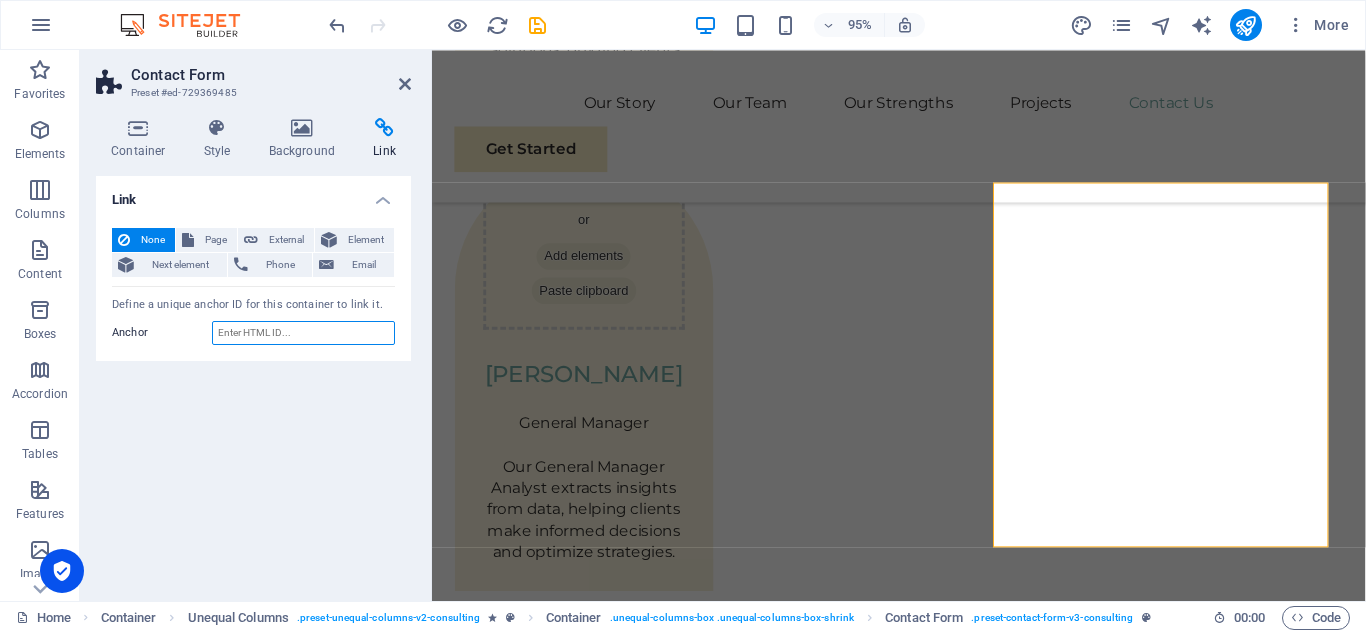 paste on "[URL][DOMAIN_NAME]" 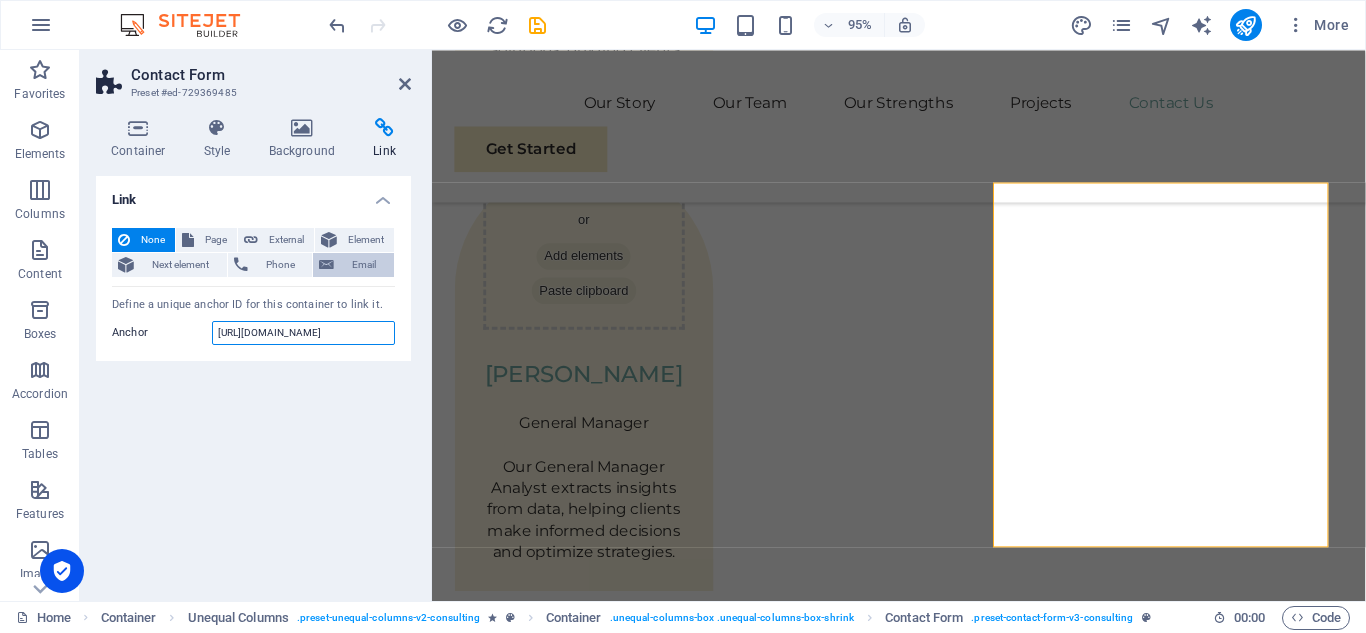 type on "[URL][DOMAIN_NAME]" 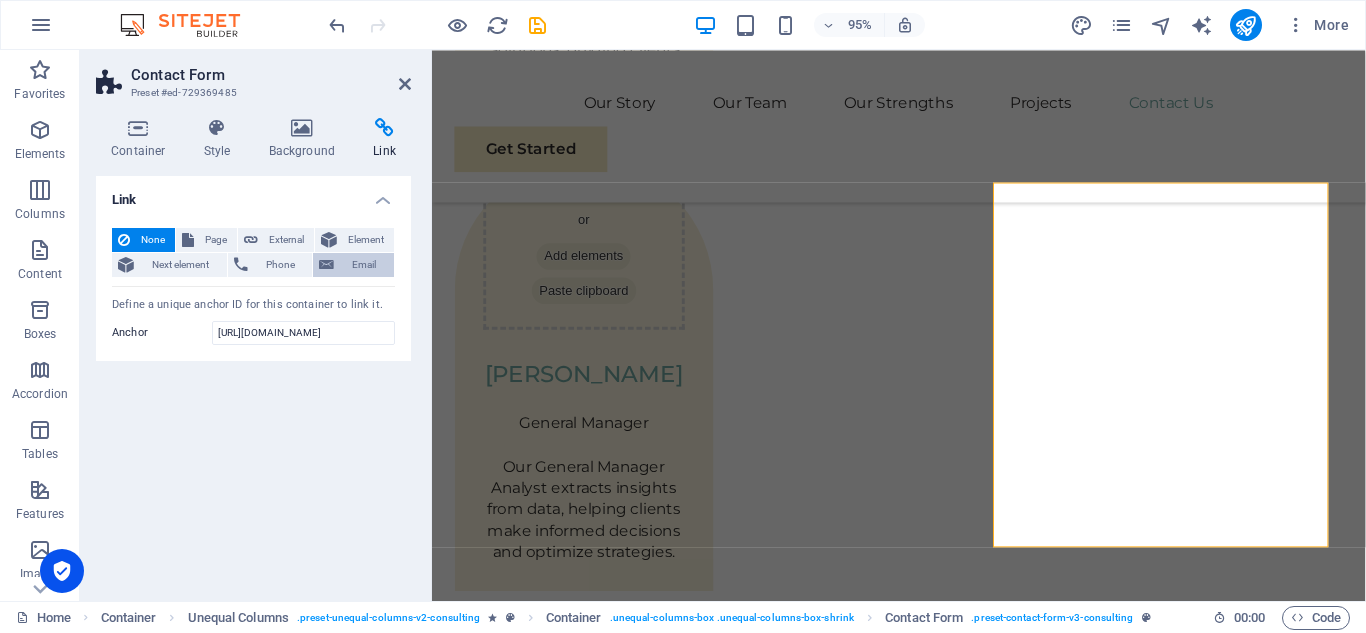 click on "Email" at bounding box center (364, 265) 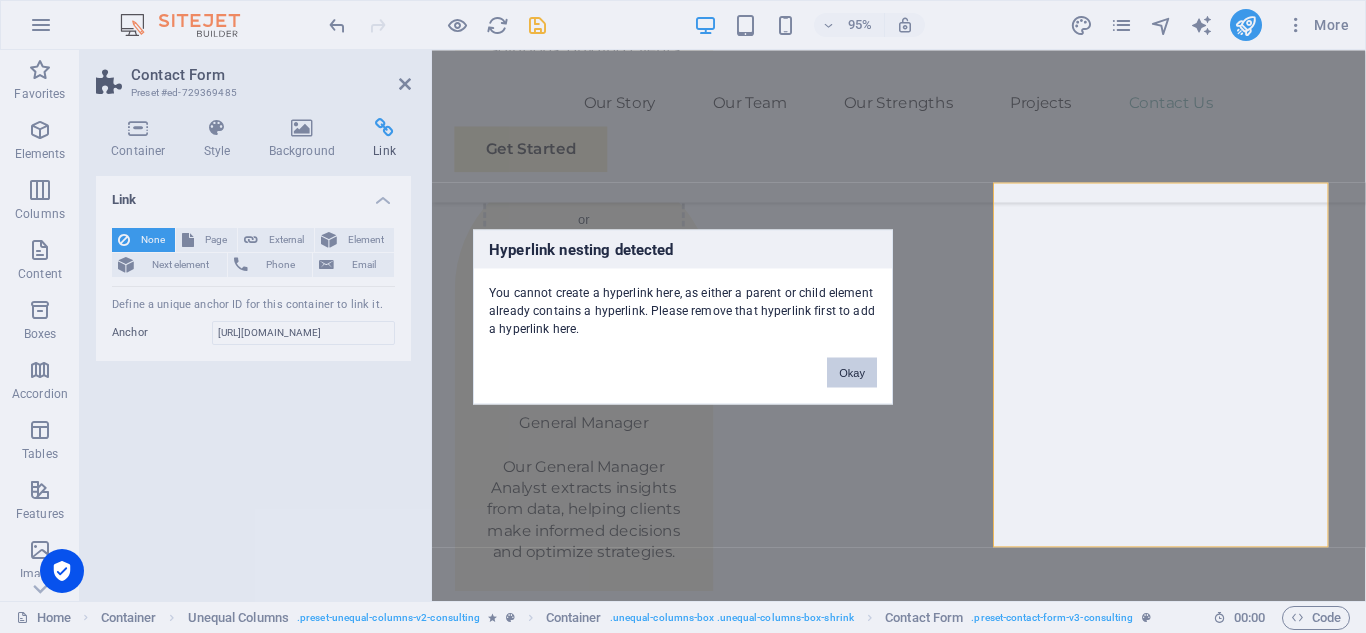 click on "Okay" at bounding box center (852, 372) 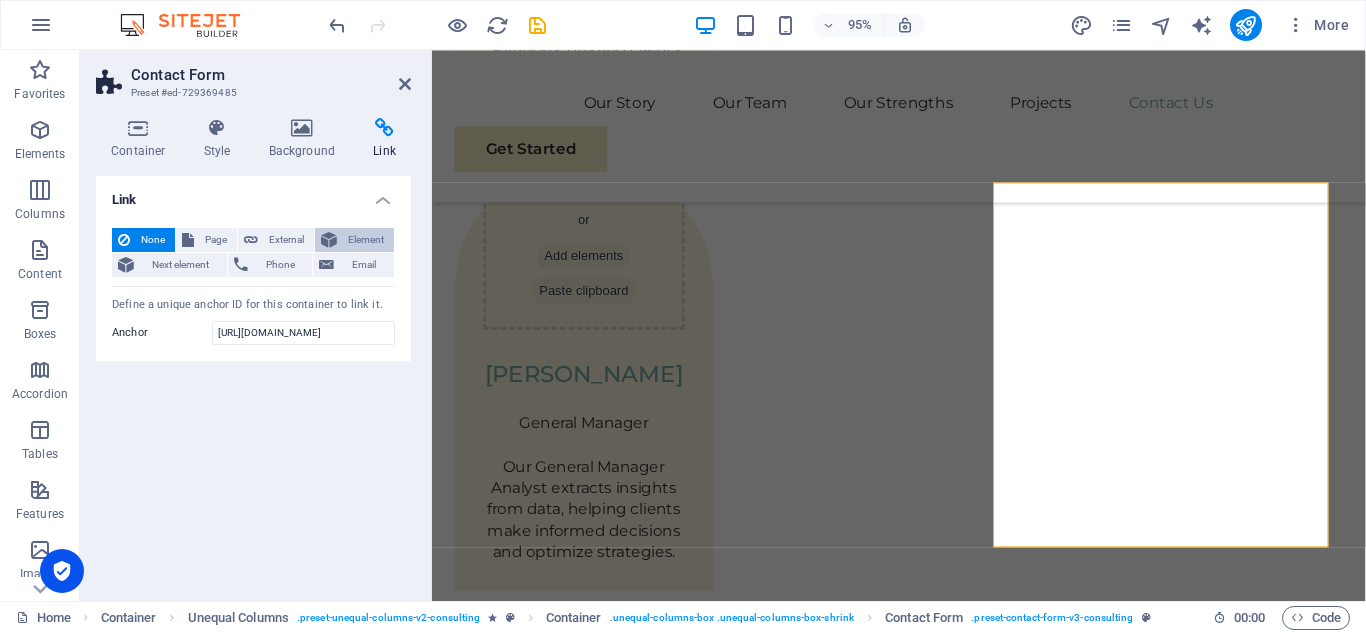 click on "Element" at bounding box center [365, 240] 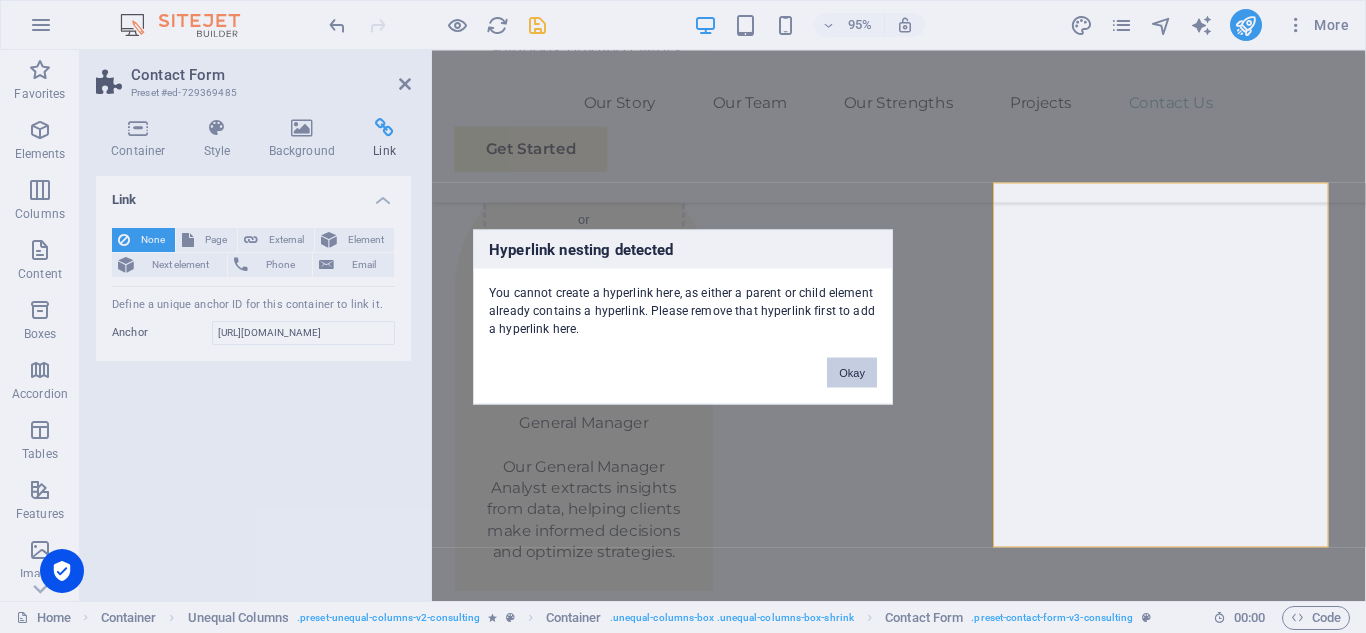 click on "Okay" at bounding box center [852, 372] 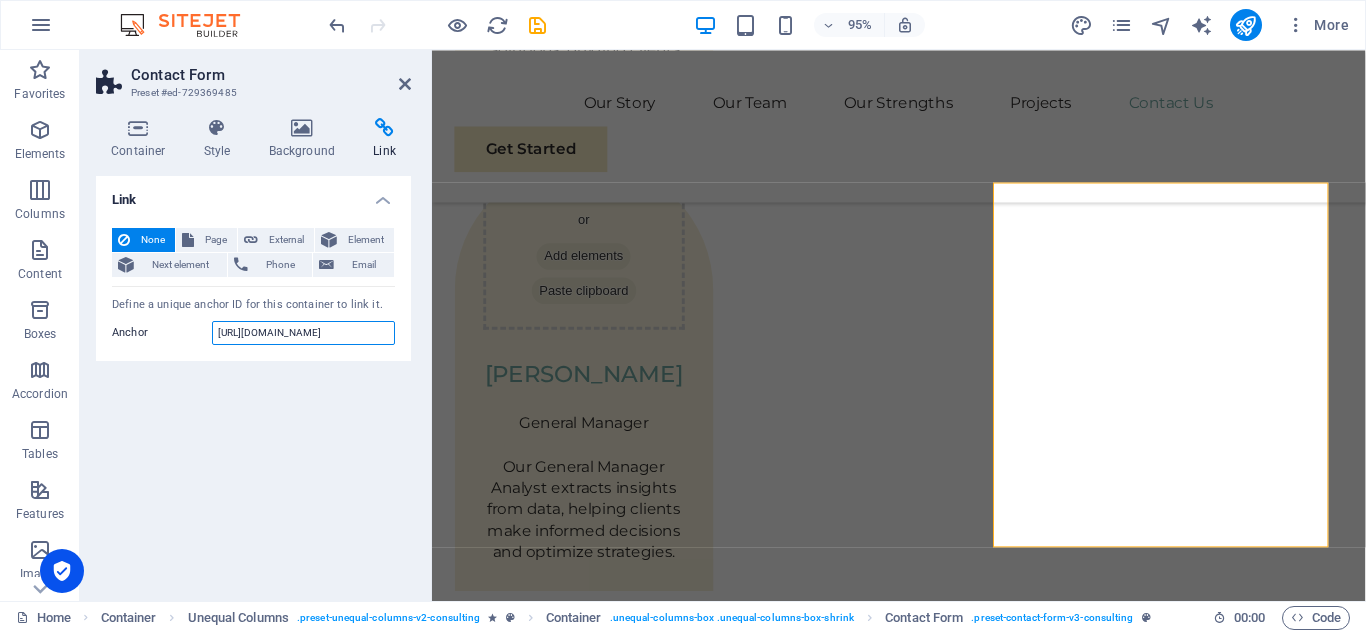 drag, startPoint x: 361, startPoint y: 328, endPoint x: 189, endPoint y: 313, distance: 172.65283 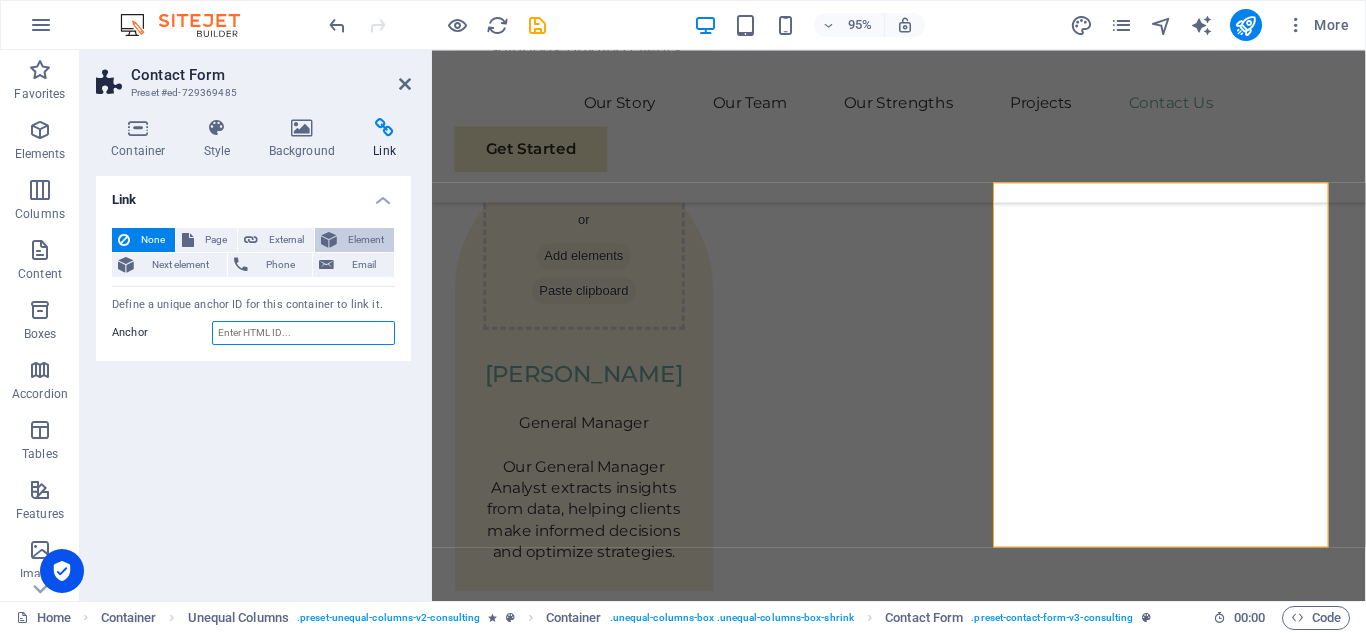 type 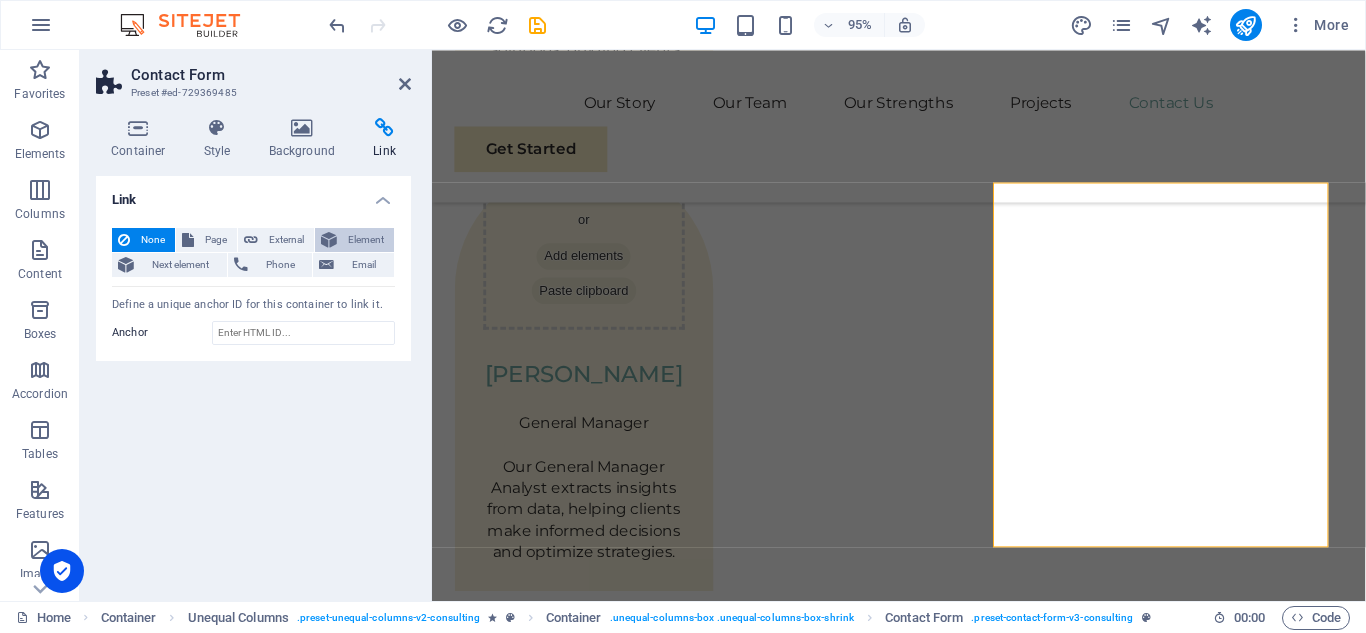 click on "Element" at bounding box center (365, 240) 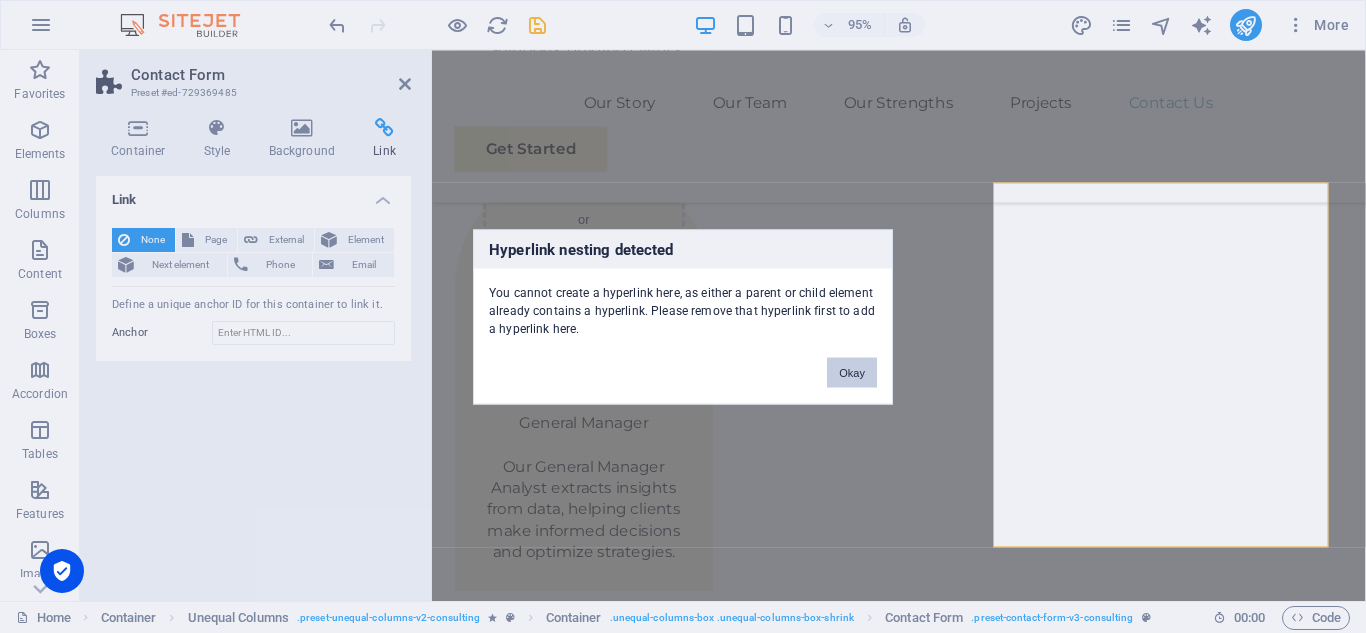 click on "Okay" at bounding box center (852, 372) 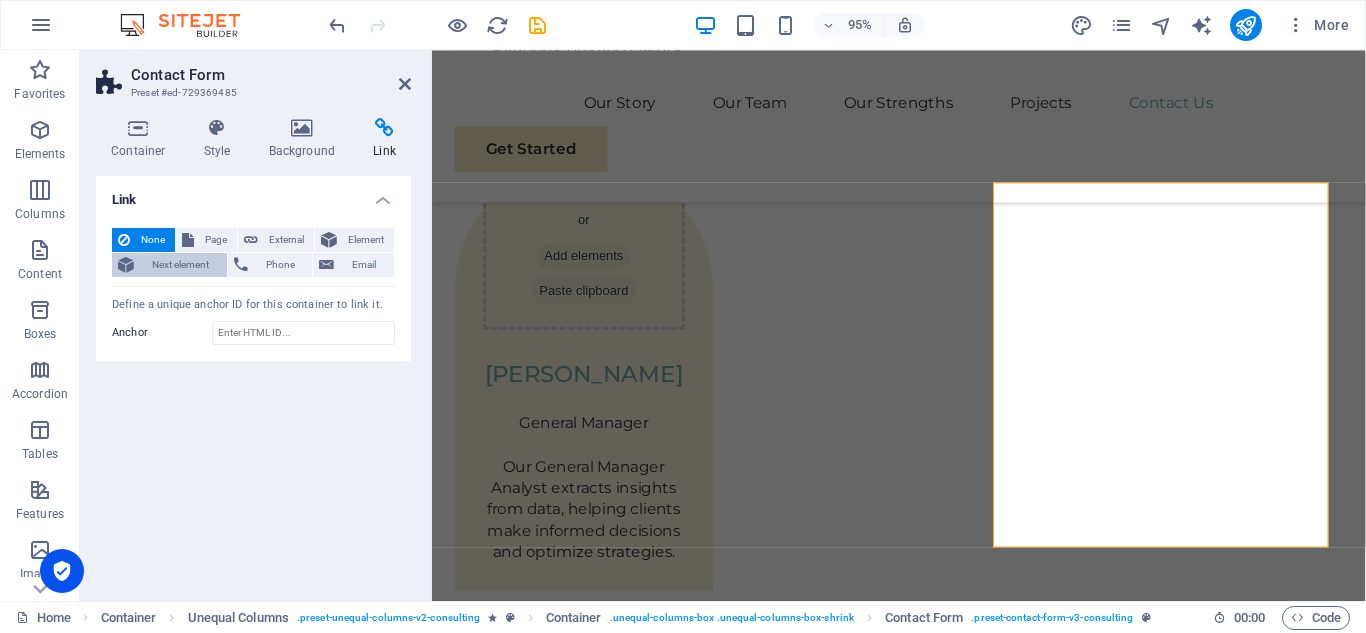 click on "Next element" at bounding box center (180, 265) 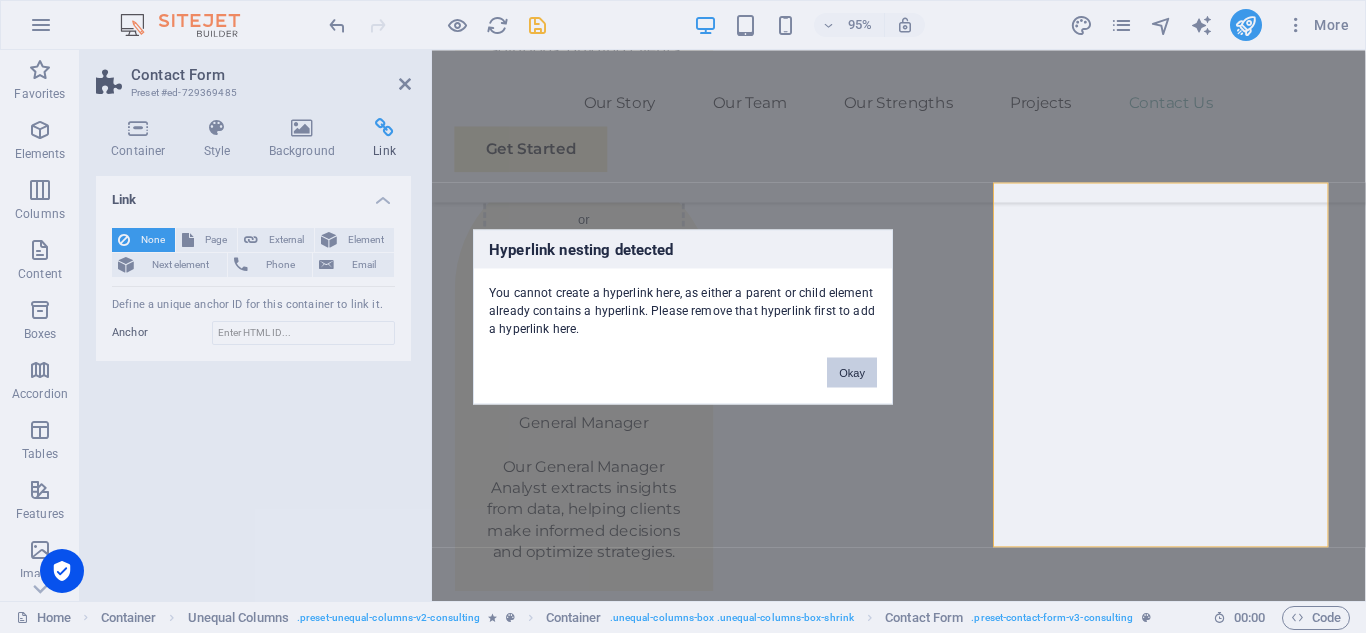 click on "Okay" at bounding box center [852, 372] 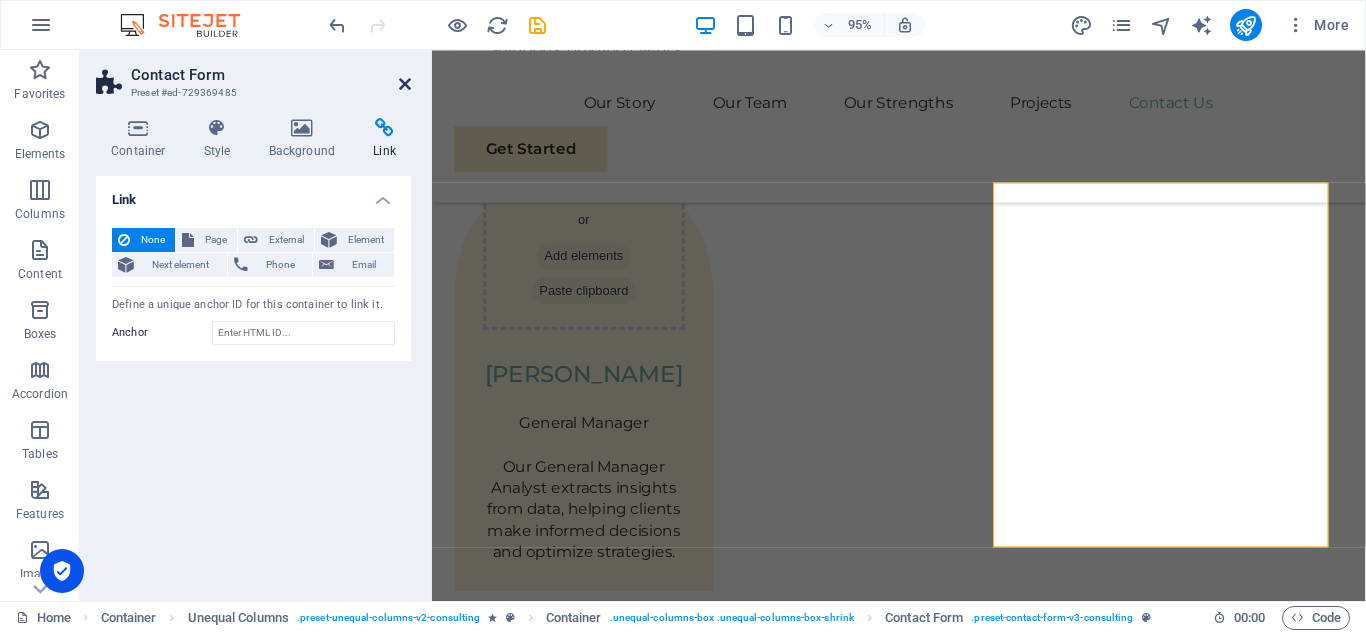 click at bounding box center [405, 84] 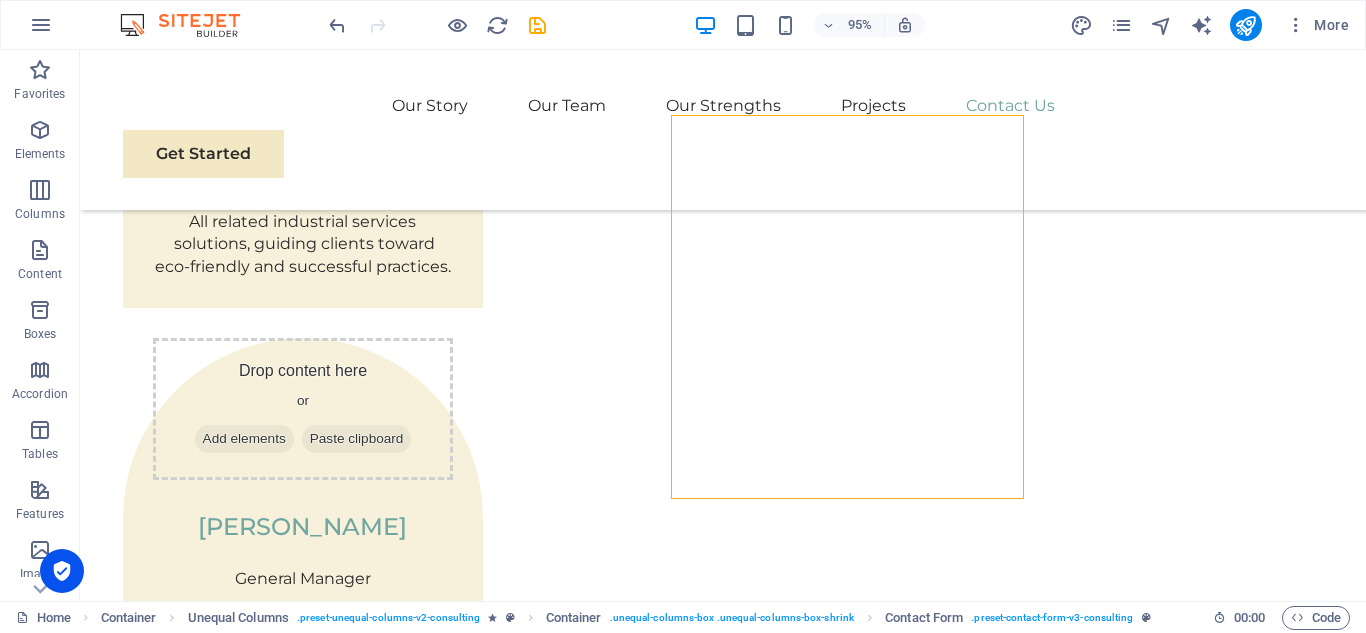 scroll, scrollTop: 6366, scrollLeft: 0, axis: vertical 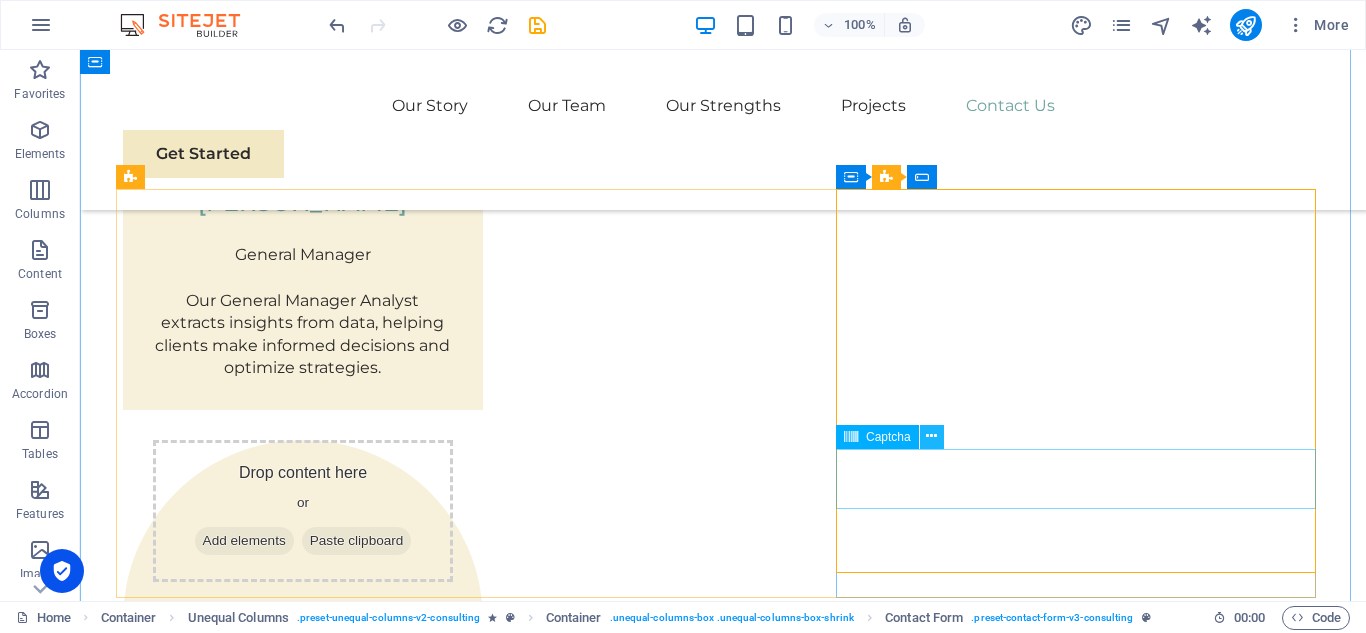 click at bounding box center (931, 436) 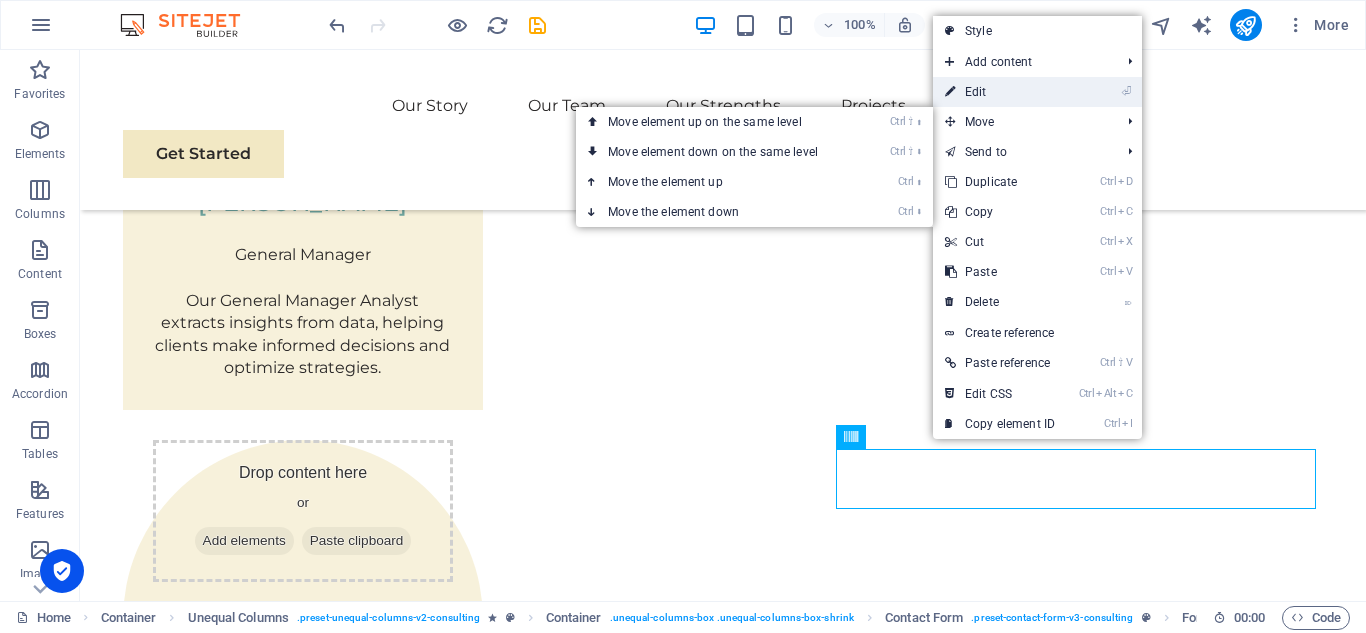 click on "⏎  Edit" at bounding box center (1000, 92) 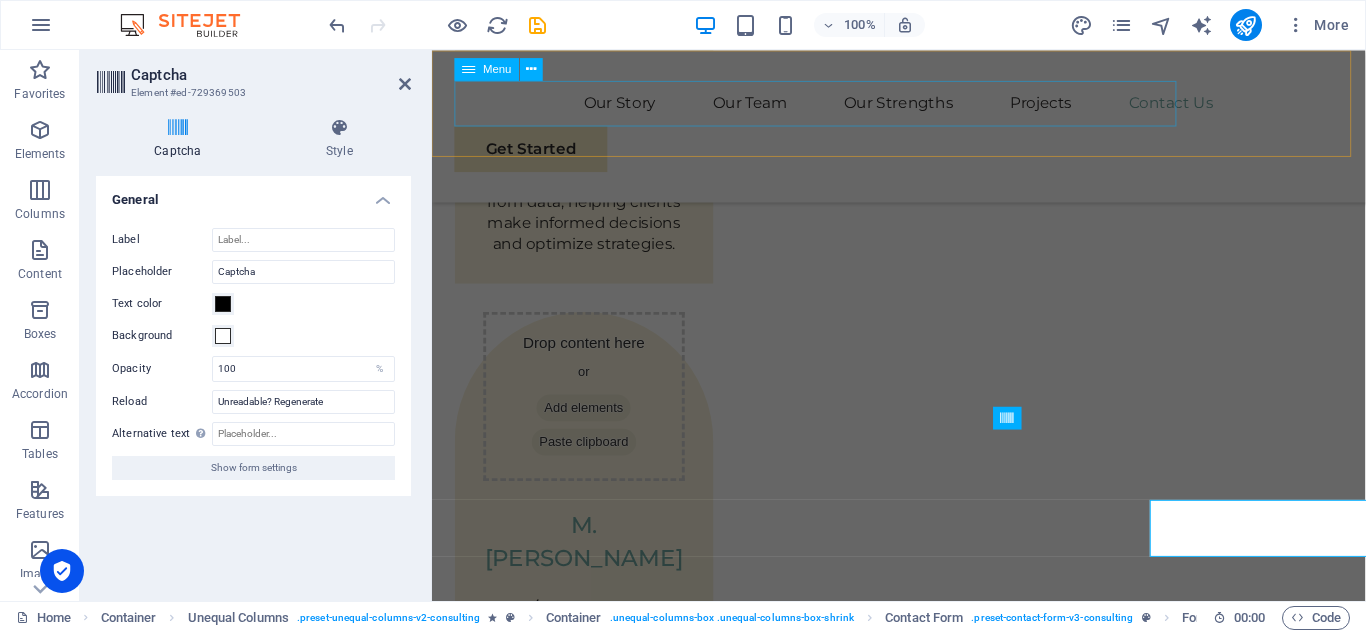 scroll, scrollTop: 6292, scrollLeft: 0, axis: vertical 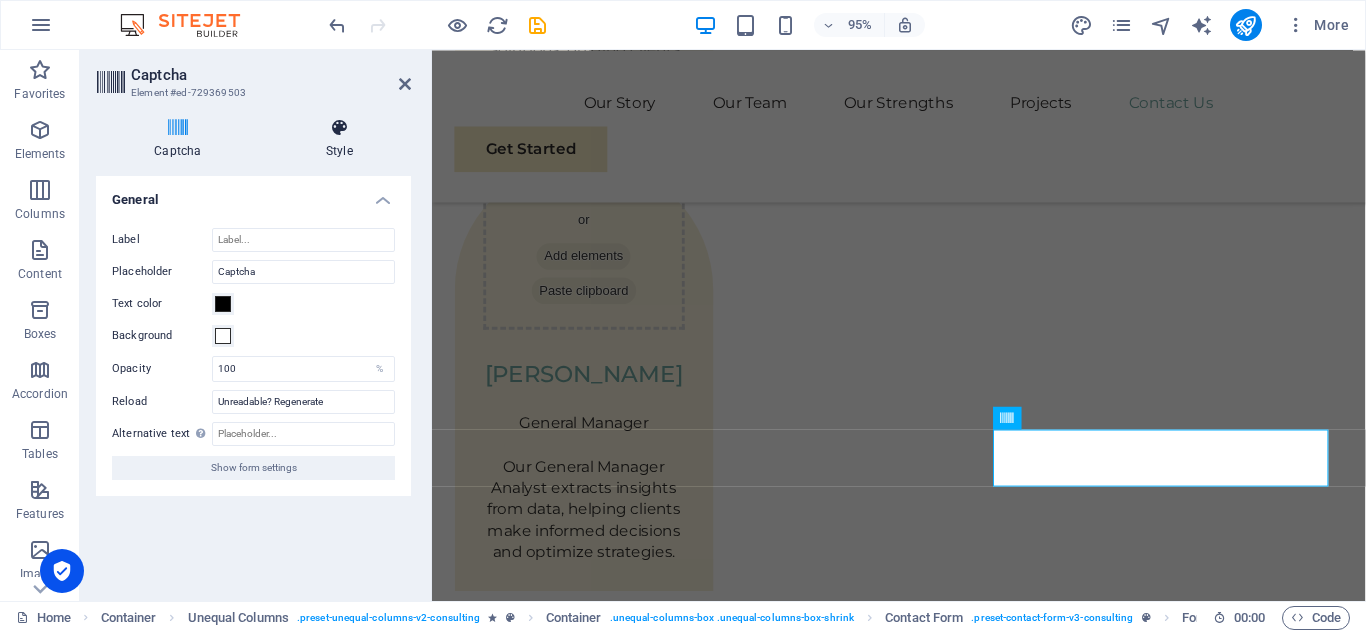 click on "Style" at bounding box center (339, 139) 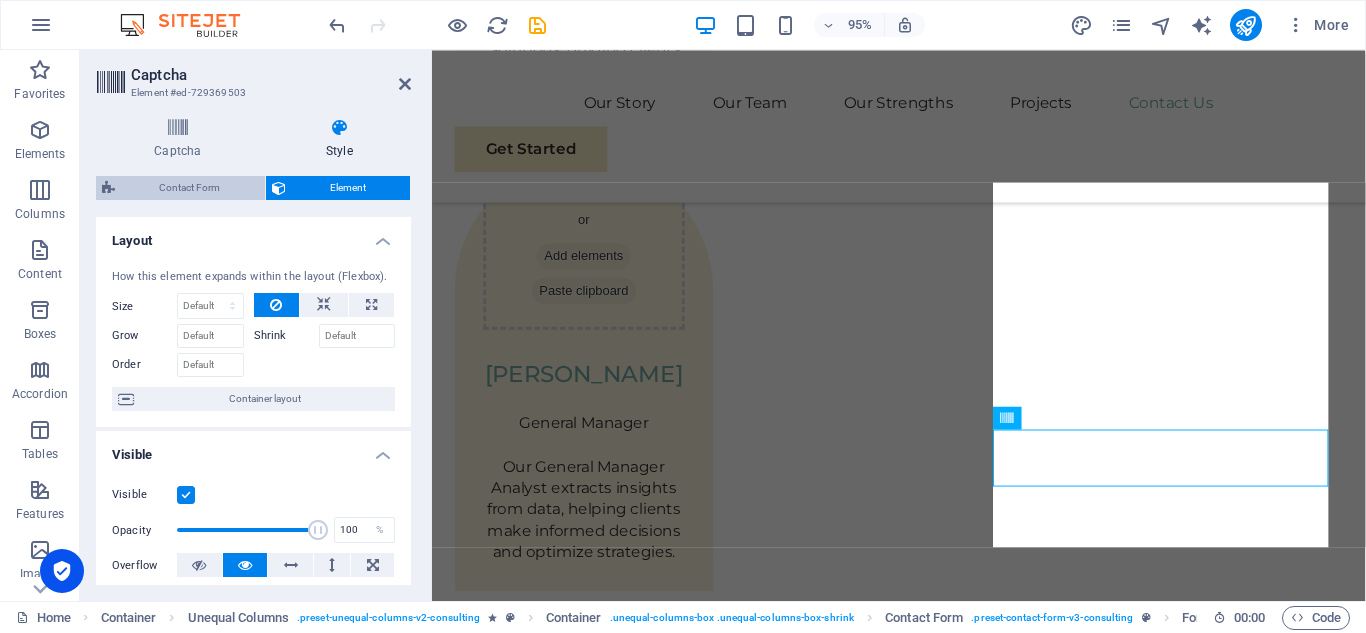 click on "Contact Form" at bounding box center [190, 188] 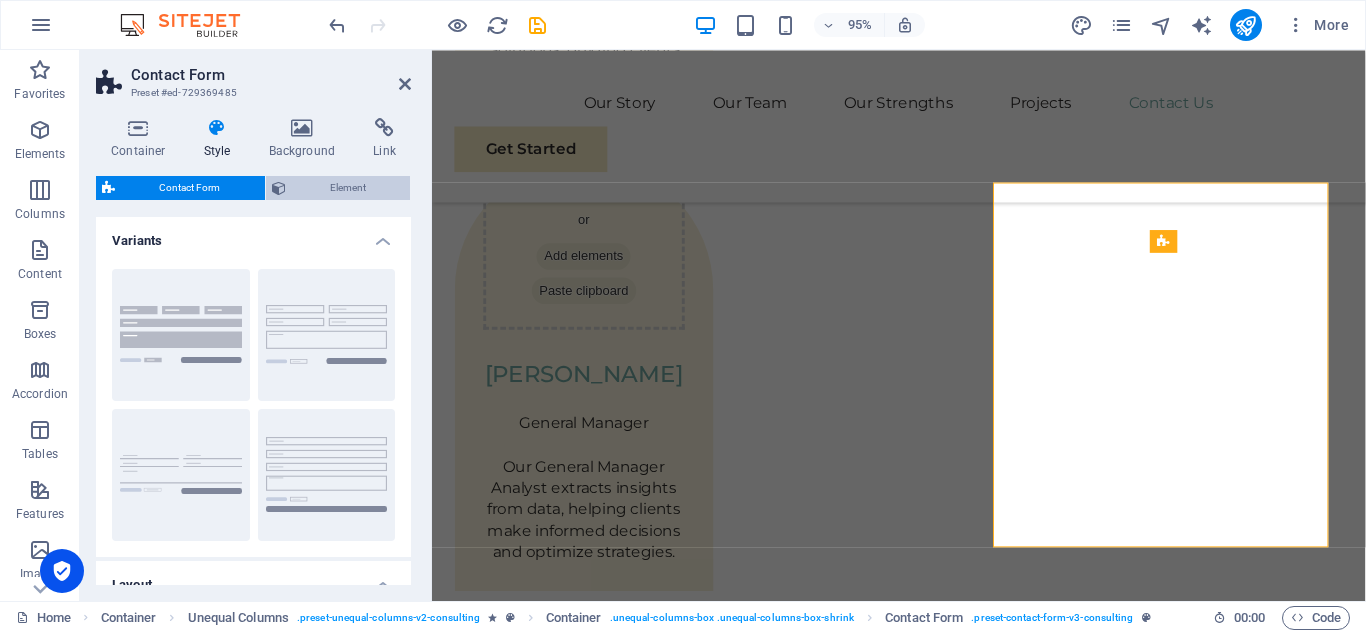 click on "Element" at bounding box center [348, 188] 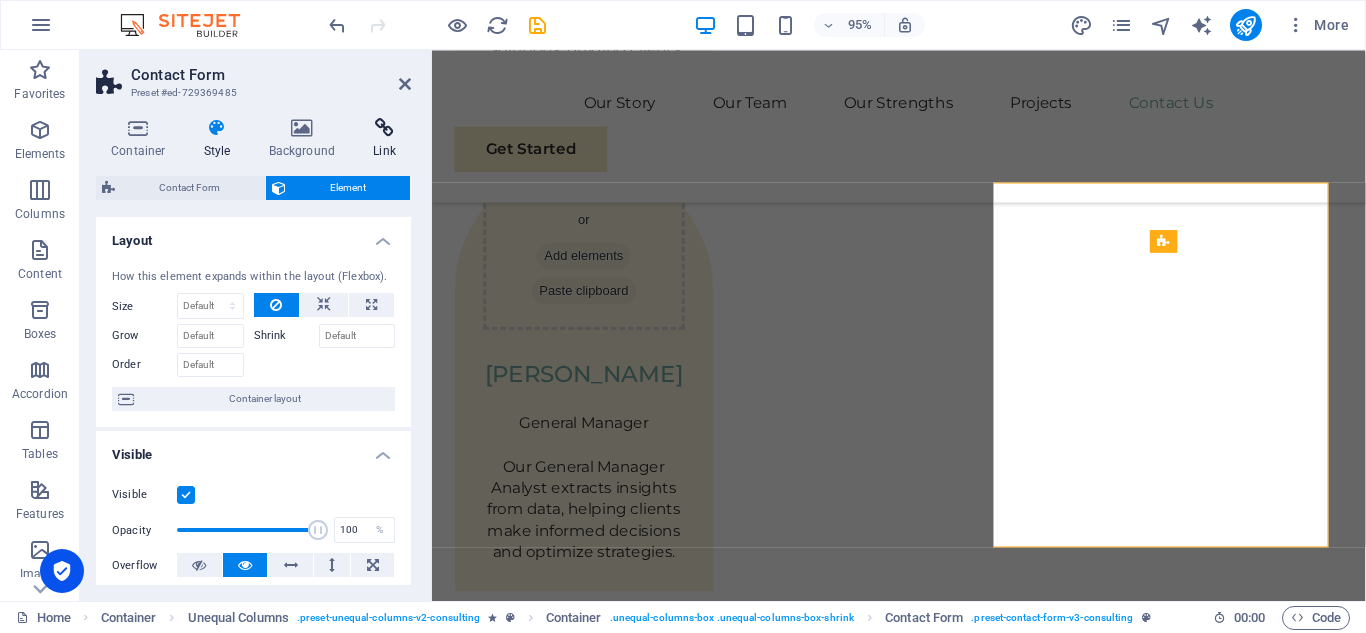 click on "Link" at bounding box center [384, 139] 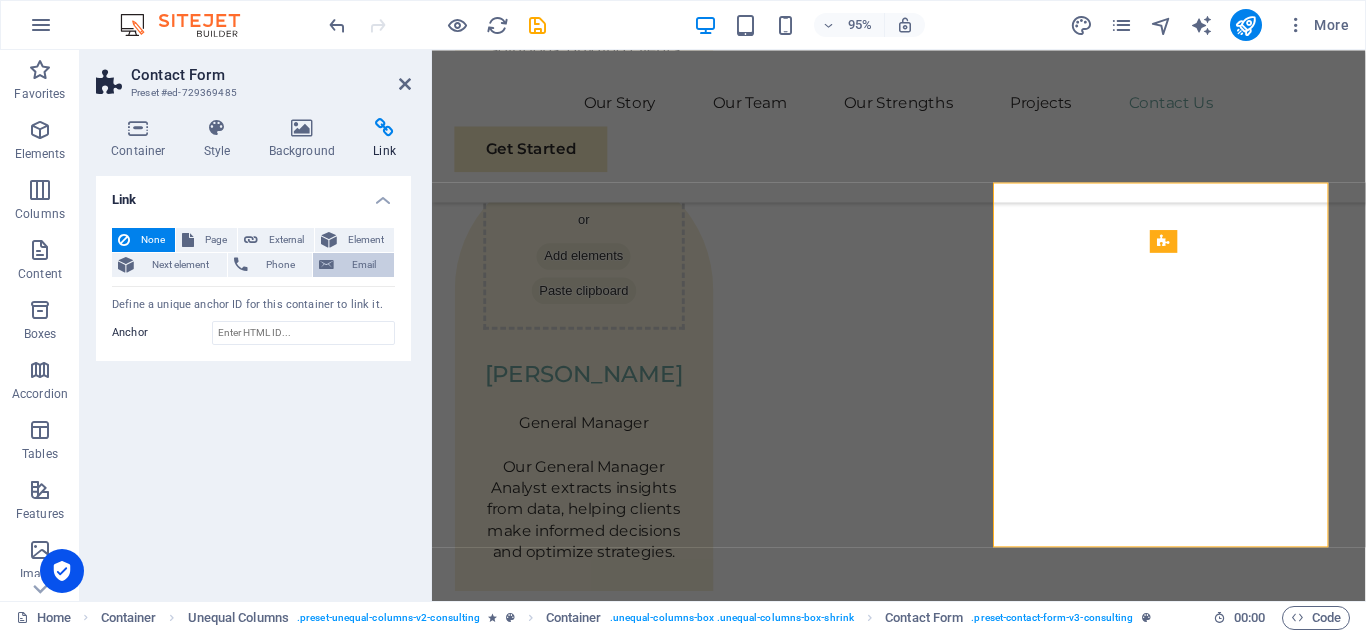 click on "Email" at bounding box center (364, 265) 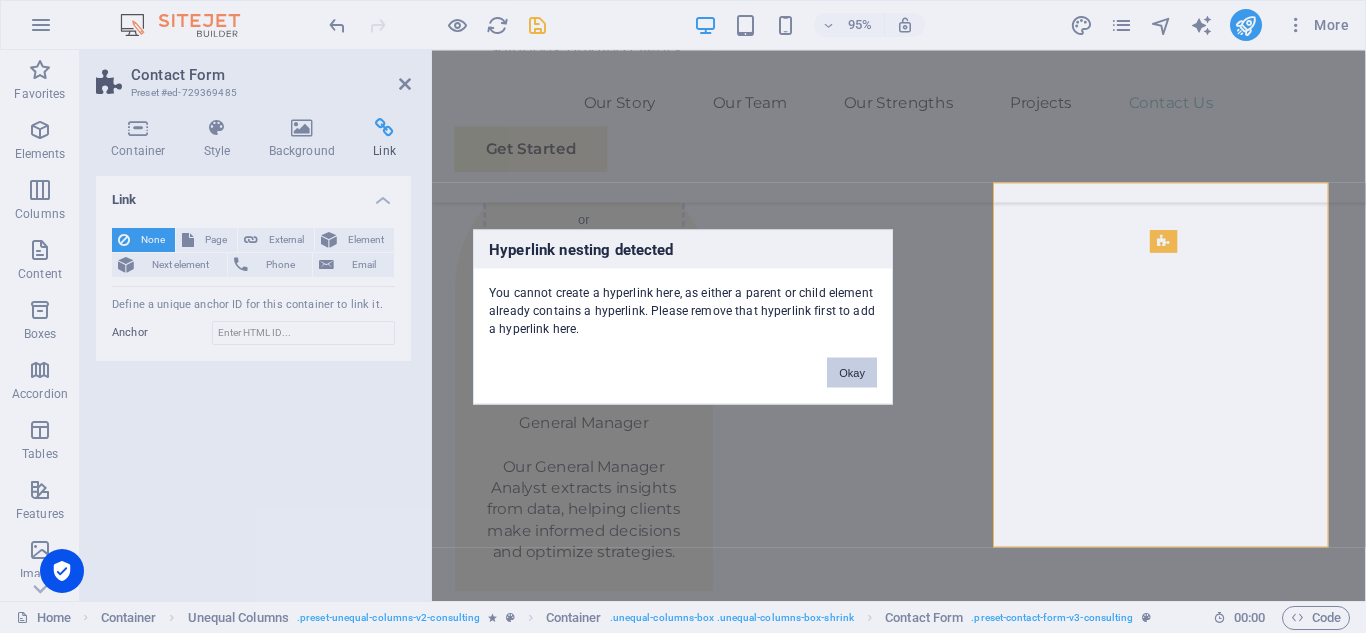 click on "Okay" at bounding box center [852, 372] 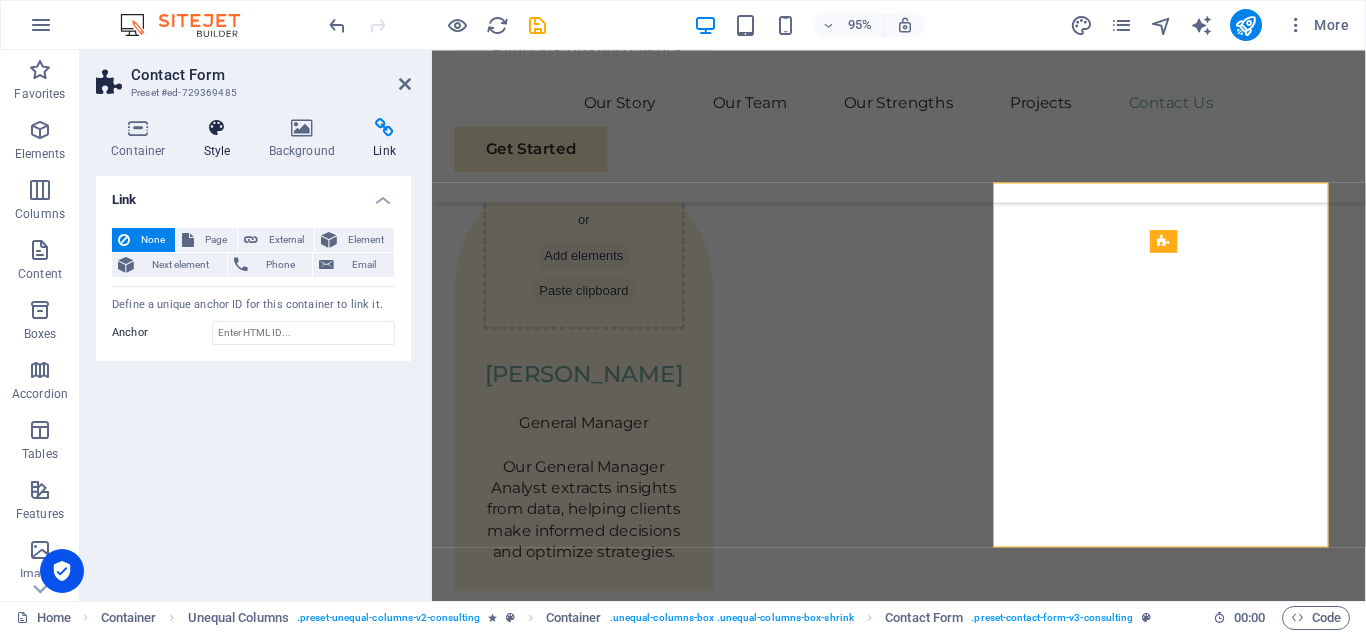click on "Style" at bounding box center [221, 139] 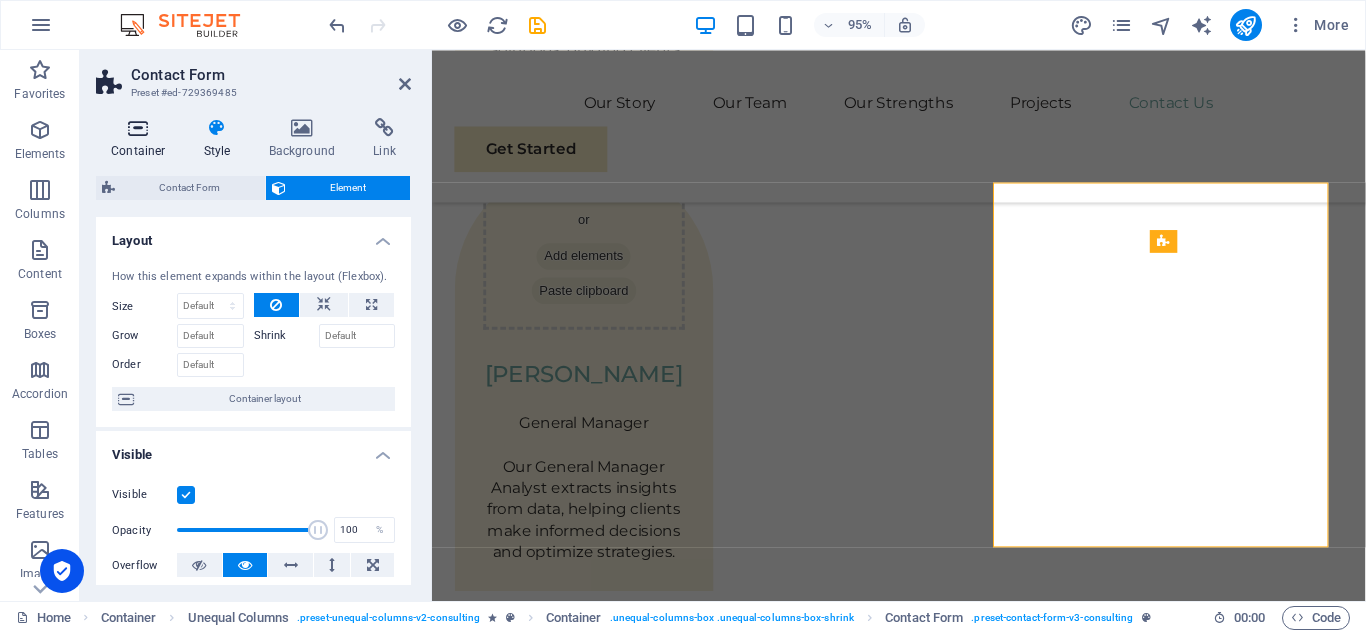 click on "Container" at bounding box center [142, 139] 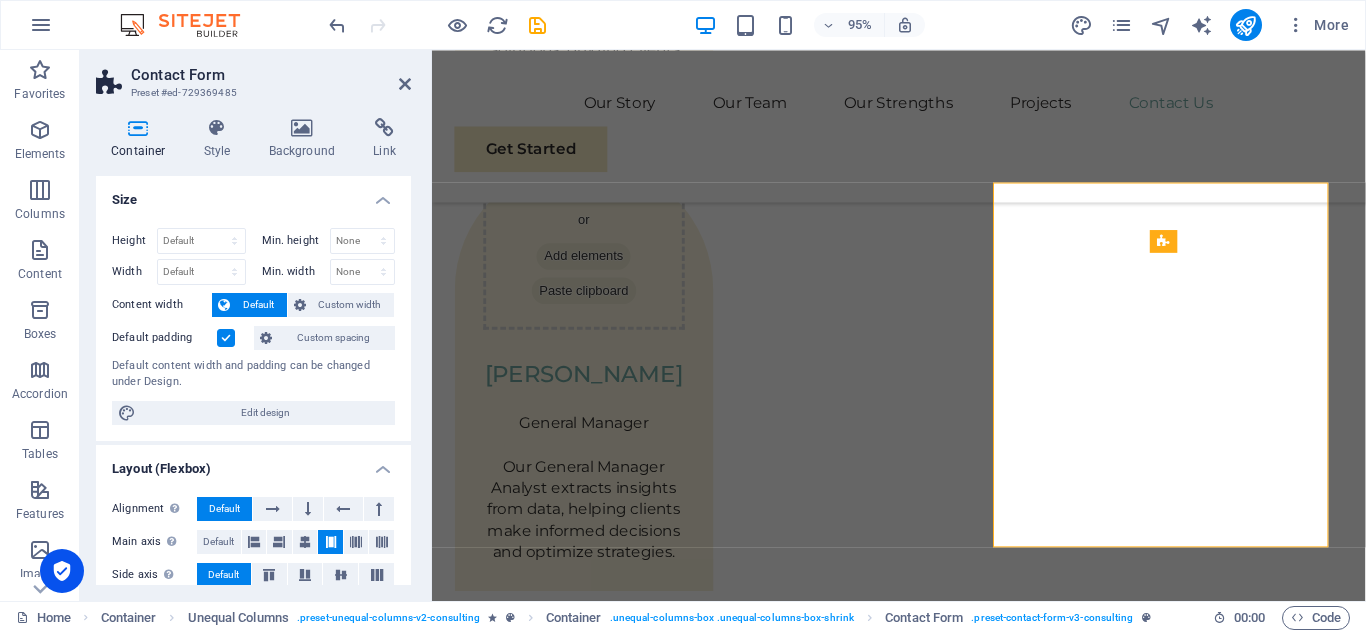 drag, startPoint x: 404, startPoint y: 316, endPoint x: 410, endPoint y: 357, distance: 41.4367 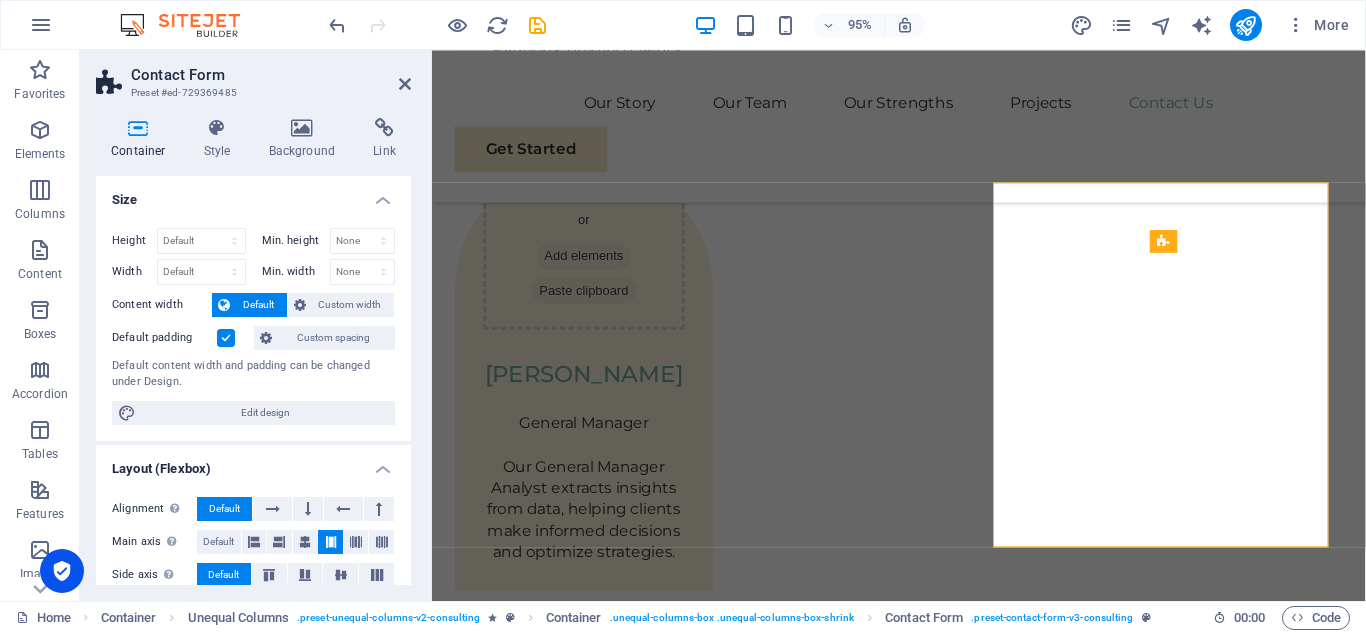 click on "Size Height Default px rem % vh vw Min. height None px rem % vh vw Width Default px rem % em vh vw Min. width None px rem % vh vw Content width Default Custom width Width Default px rem % em vh vw Min. width None px rem % vh vw Default padding Custom spacing Default content width and padding can be changed under Design. Edit design Layout (Flexbox) Alignment Determines the flex direction. Default Main axis Determine how elements should behave along the main axis inside this container (justify content). Default Side axis Control the vertical direction of the element inside of the container (align items). Default Wrap Default On Off Fill Controls the distances and direction of elements on the y-axis across several lines (align content). Default Accessibility ARIA helps assistive technologies (like screen readers) to understand the role, state, and behavior of web elements Role The ARIA role defines the purpose of an element.  Here you can find all explanations and recommendations None Alert Article Banner Timer" at bounding box center (253, 380) 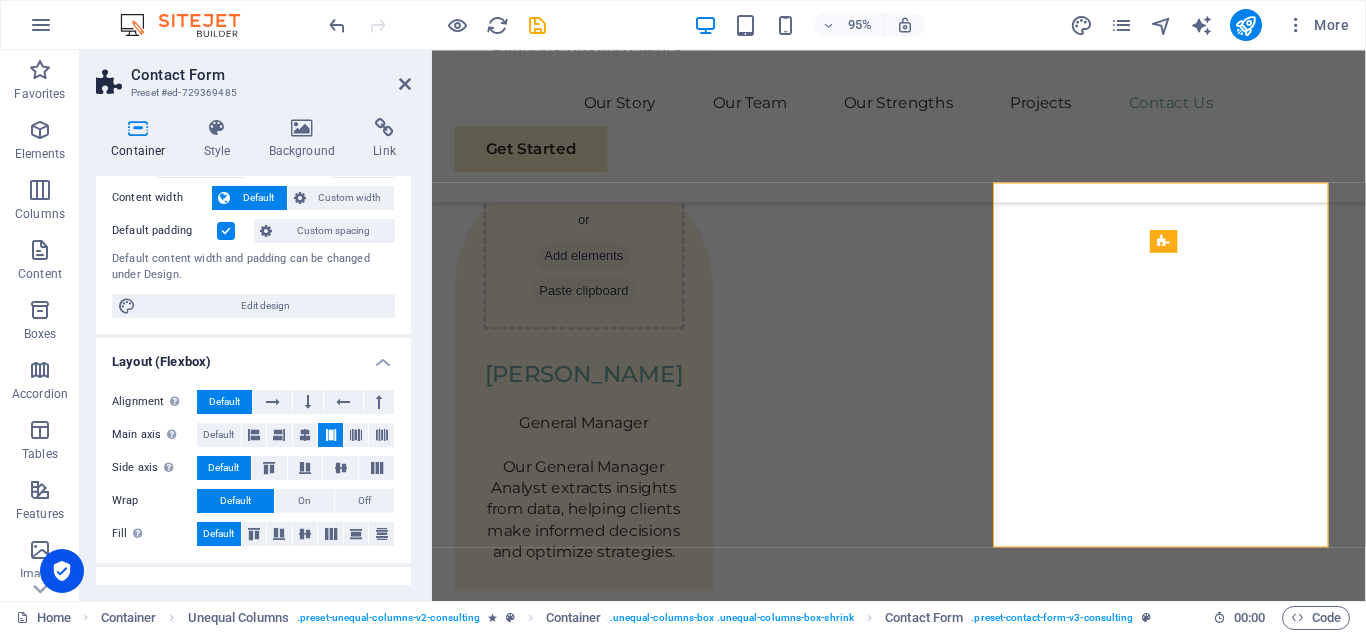 scroll, scrollTop: 115, scrollLeft: 0, axis: vertical 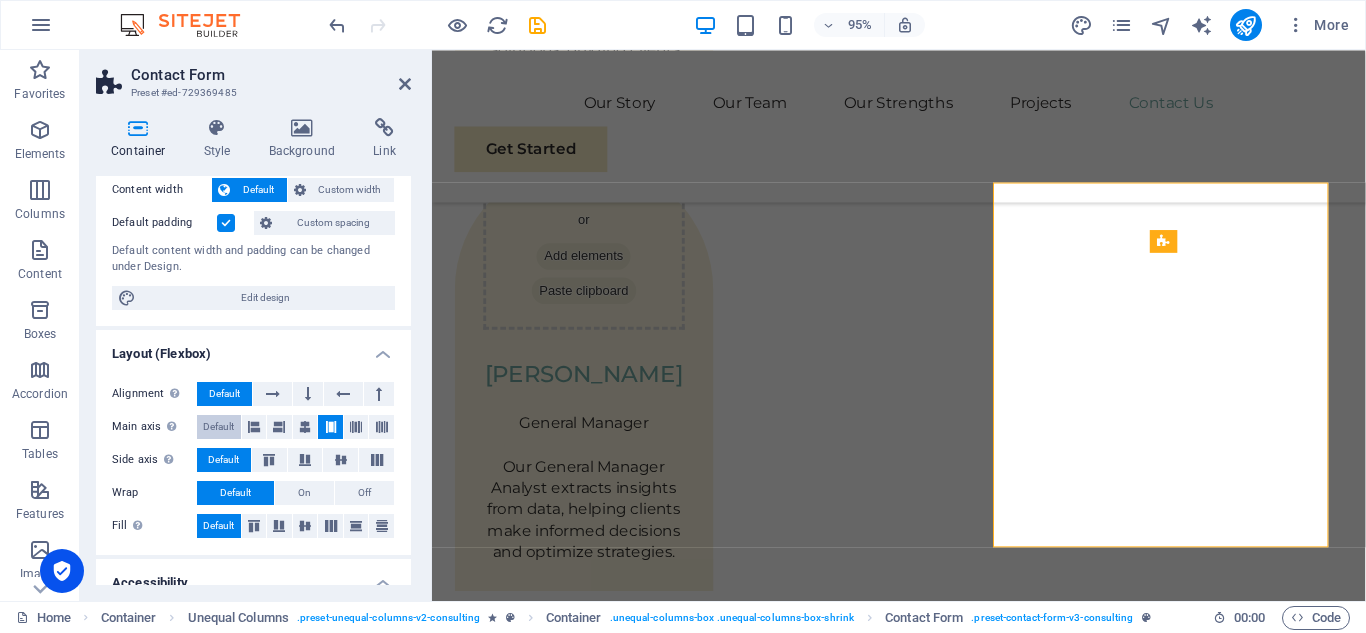 click on "Default" at bounding box center [218, 427] 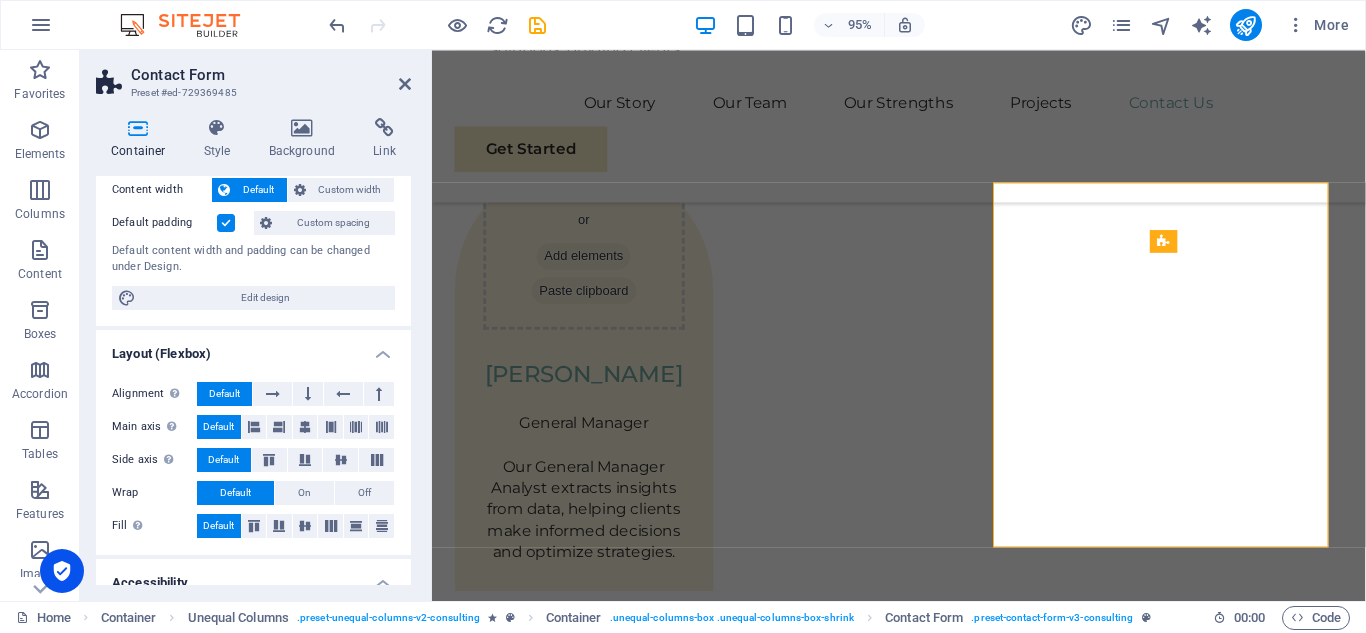 drag, startPoint x: 406, startPoint y: 381, endPoint x: 402, endPoint y: 405, distance: 24.33105 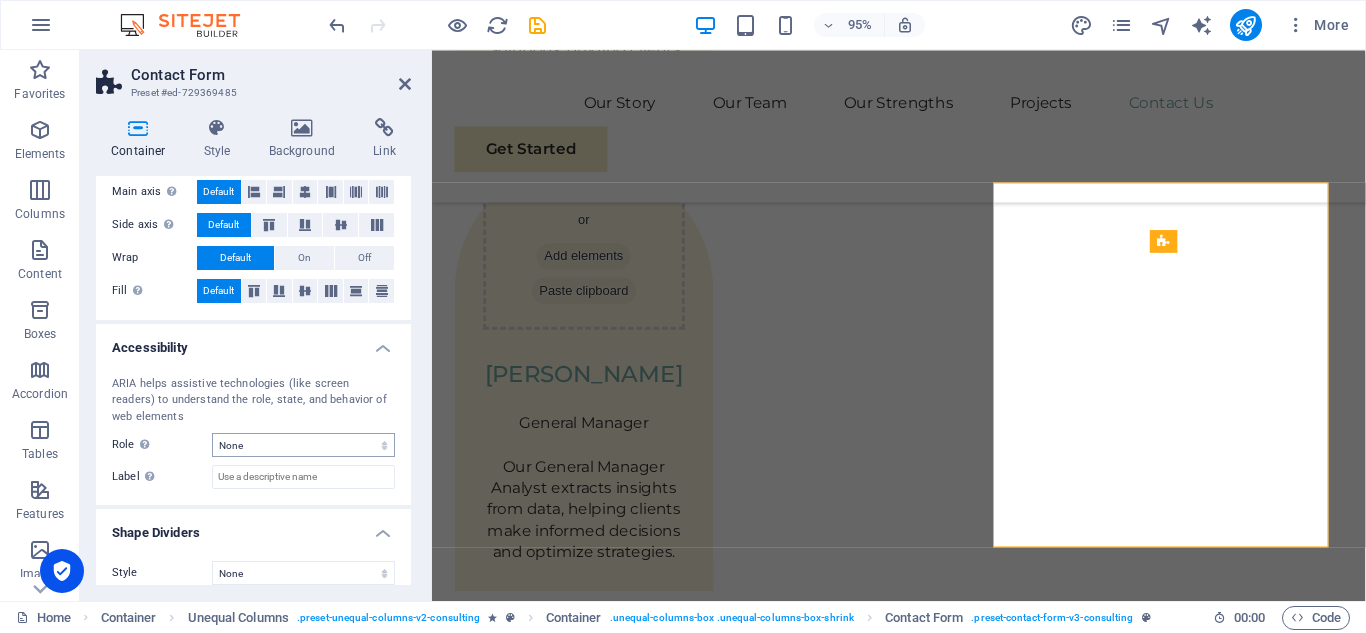 scroll, scrollTop: 338, scrollLeft: 0, axis: vertical 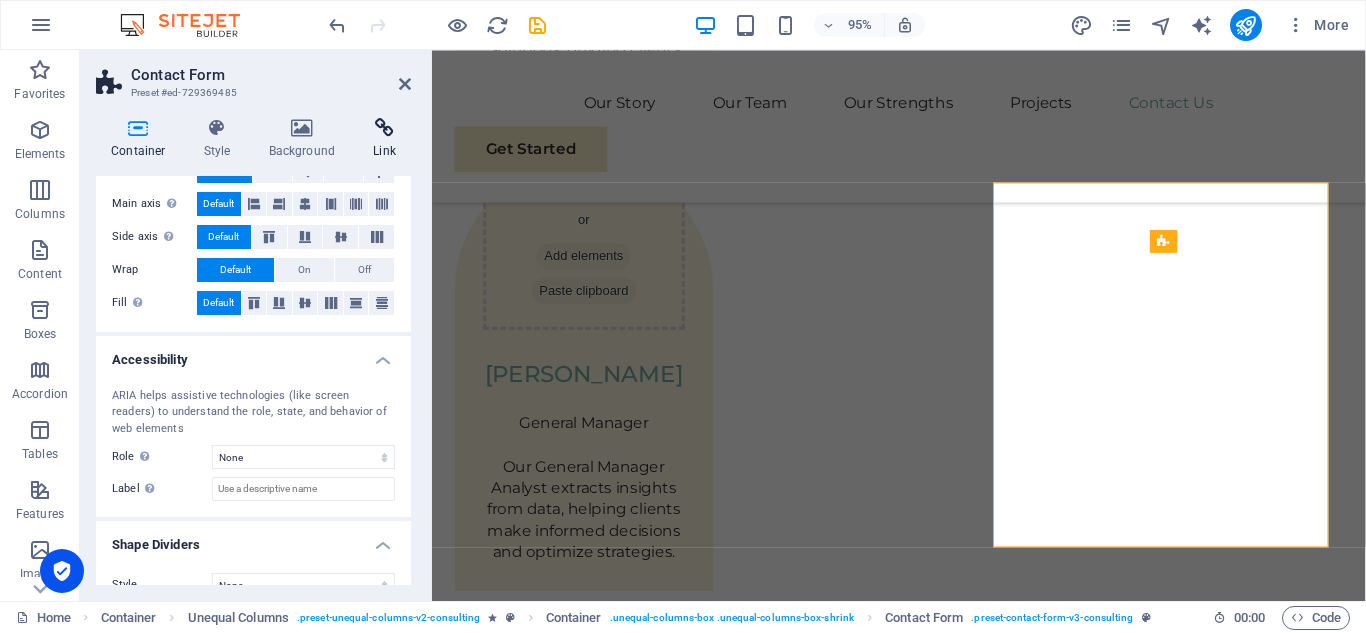 click on "Link" at bounding box center (384, 139) 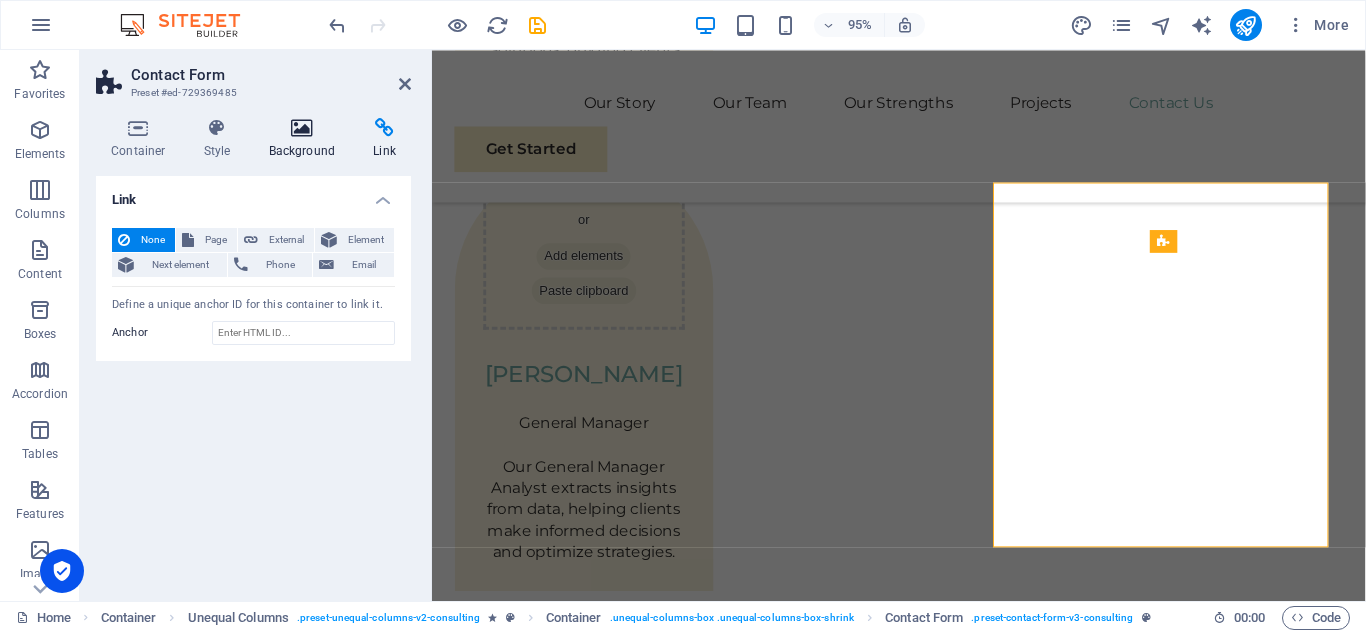 click on "Background" at bounding box center [306, 139] 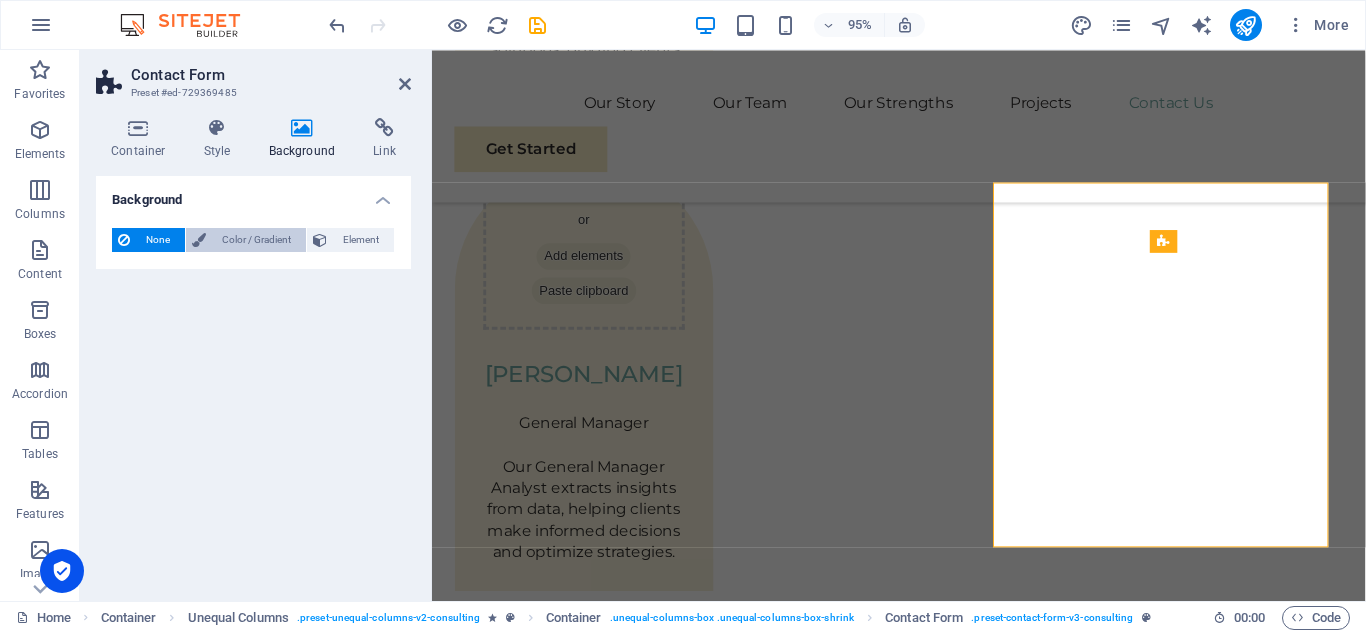 click on "Color / Gradient" at bounding box center (256, 240) 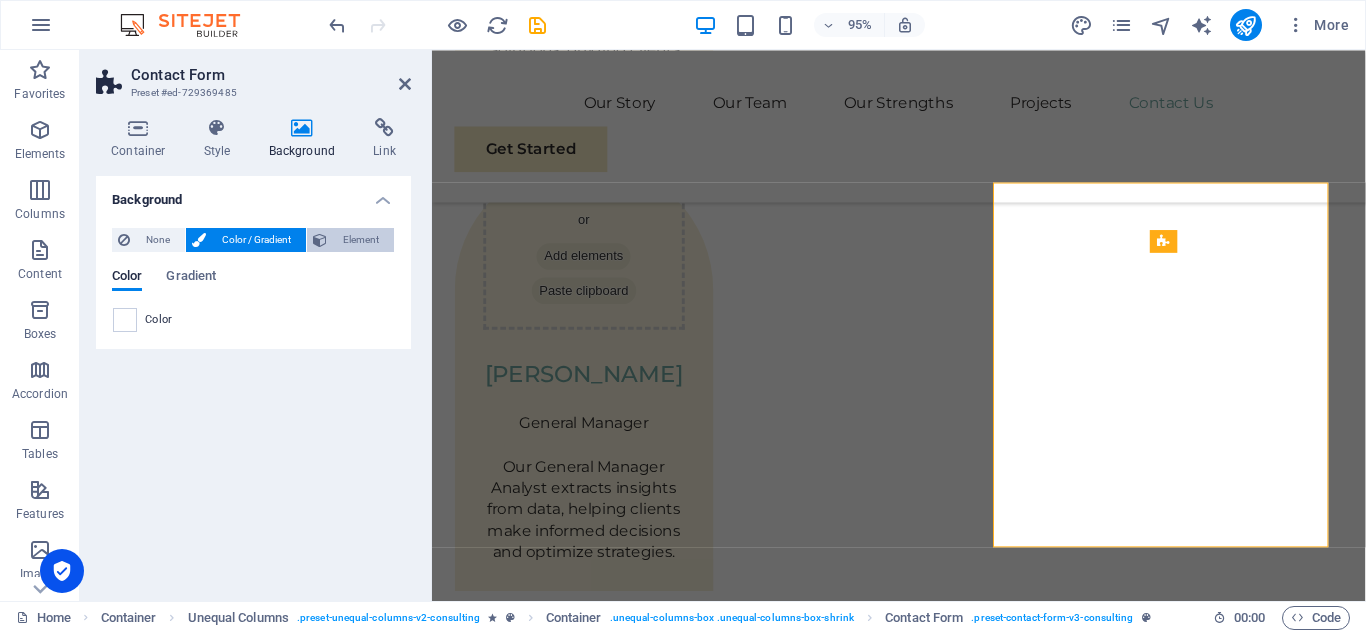 click on "Element" at bounding box center (360, 240) 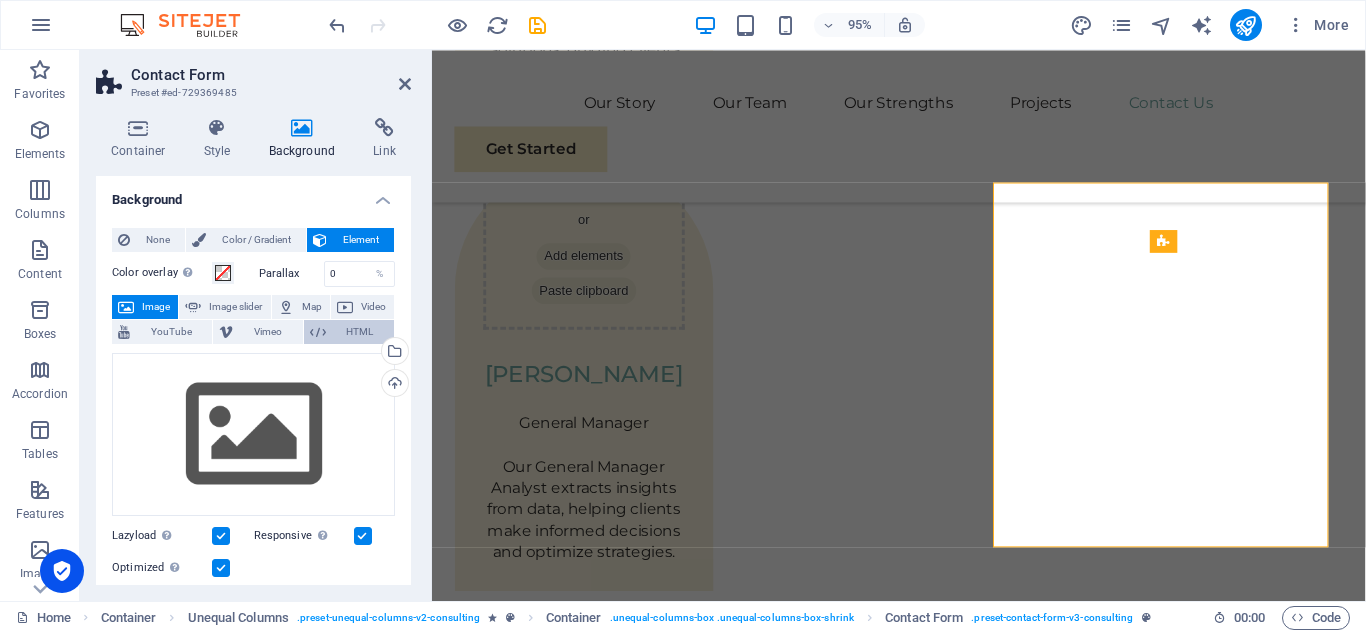 click on "HTML" at bounding box center [360, 332] 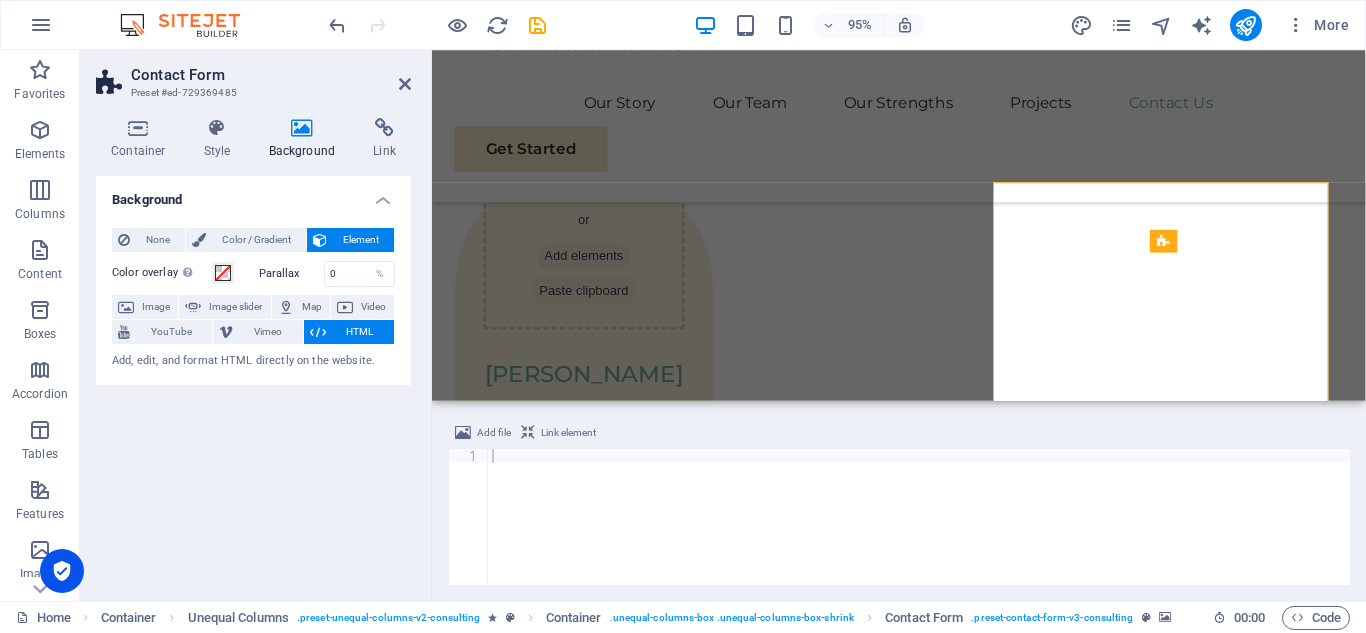 click at bounding box center [919, 531] 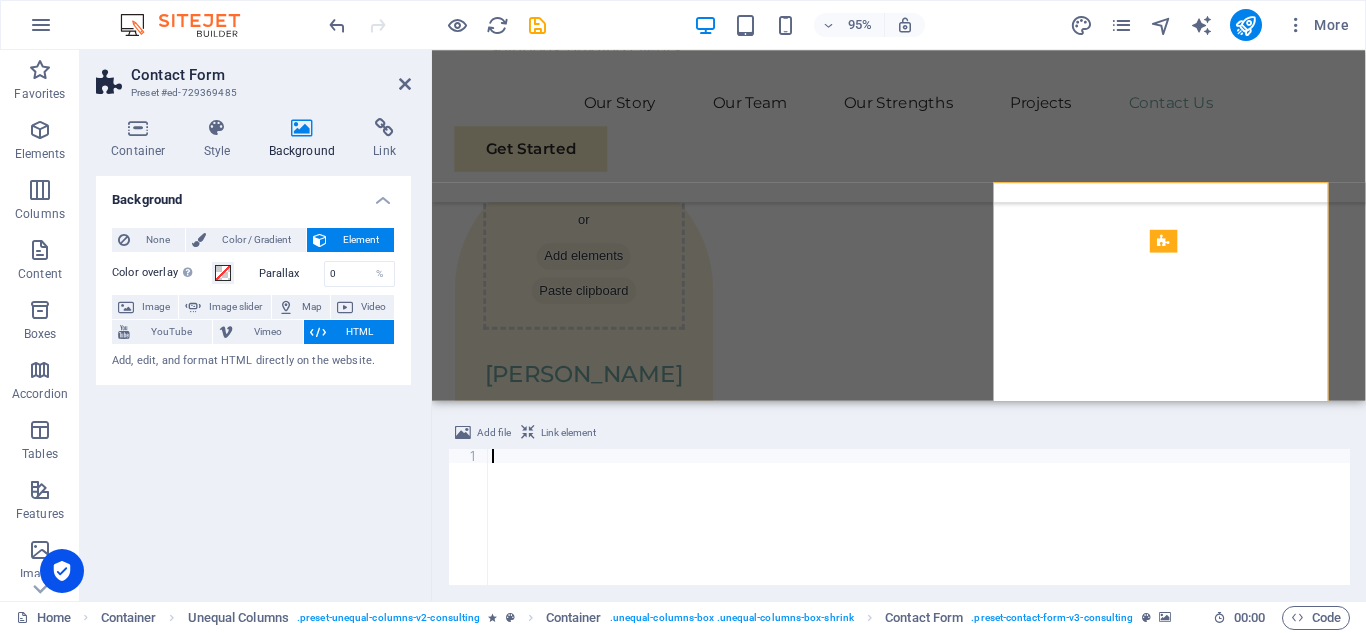 paste on "[URL][DOMAIN_NAME]" 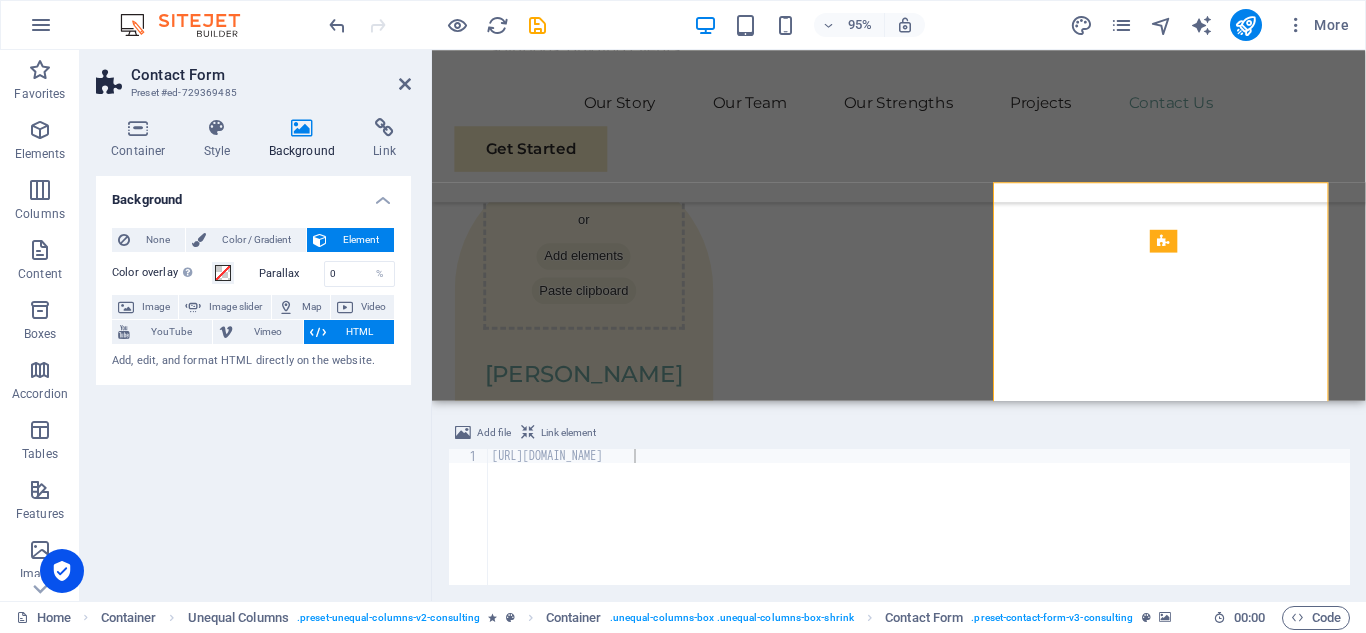 click on "Link element" at bounding box center [568, 433] 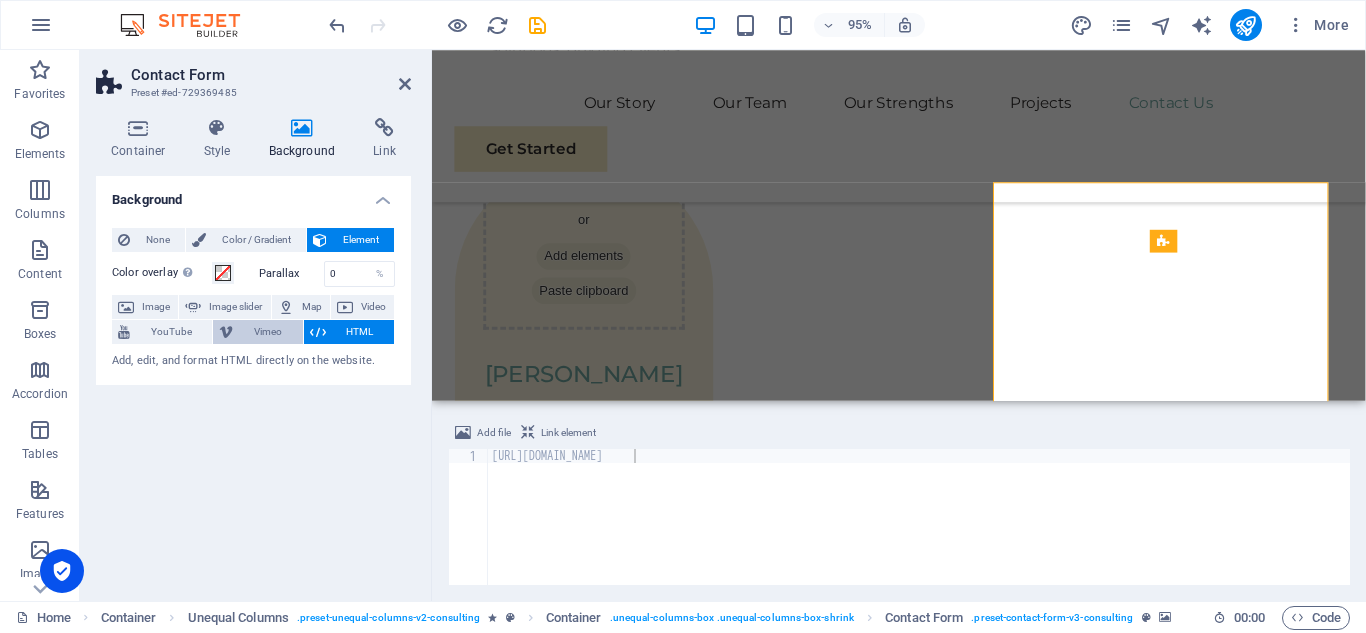 click on "Vimeo" at bounding box center (267, 332) 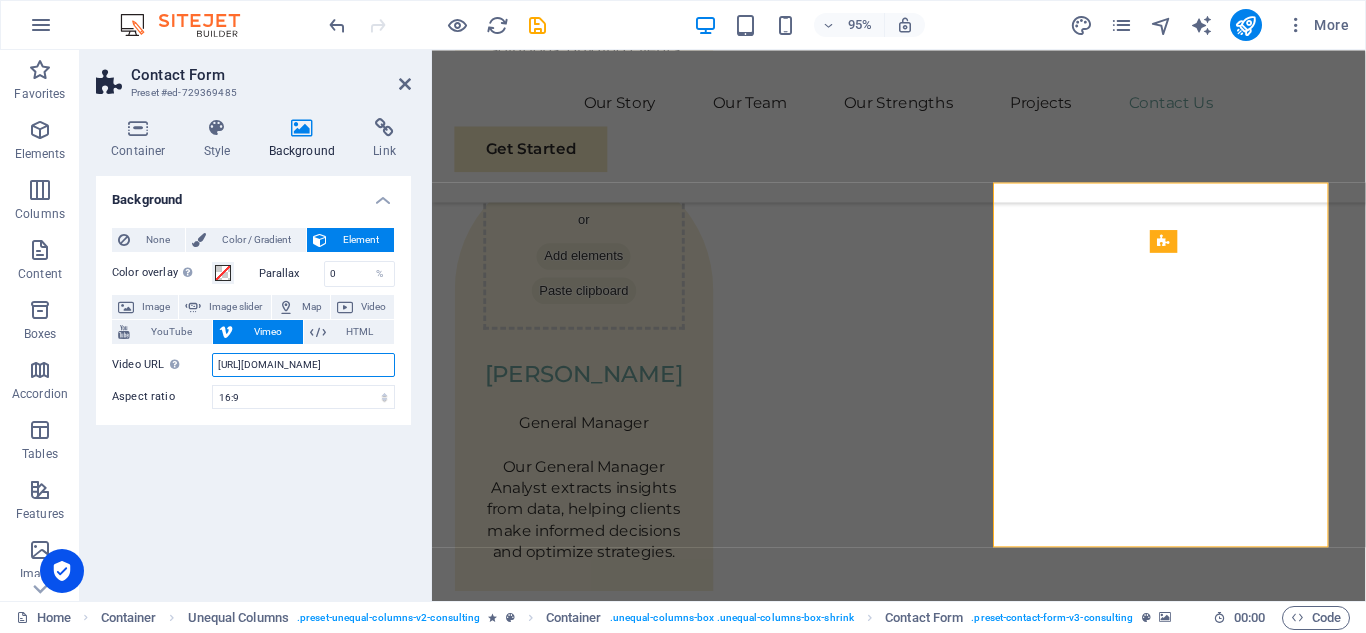drag, startPoint x: 375, startPoint y: 359, endPoint x: 206, endPoint y: 360, distance: 169.00296 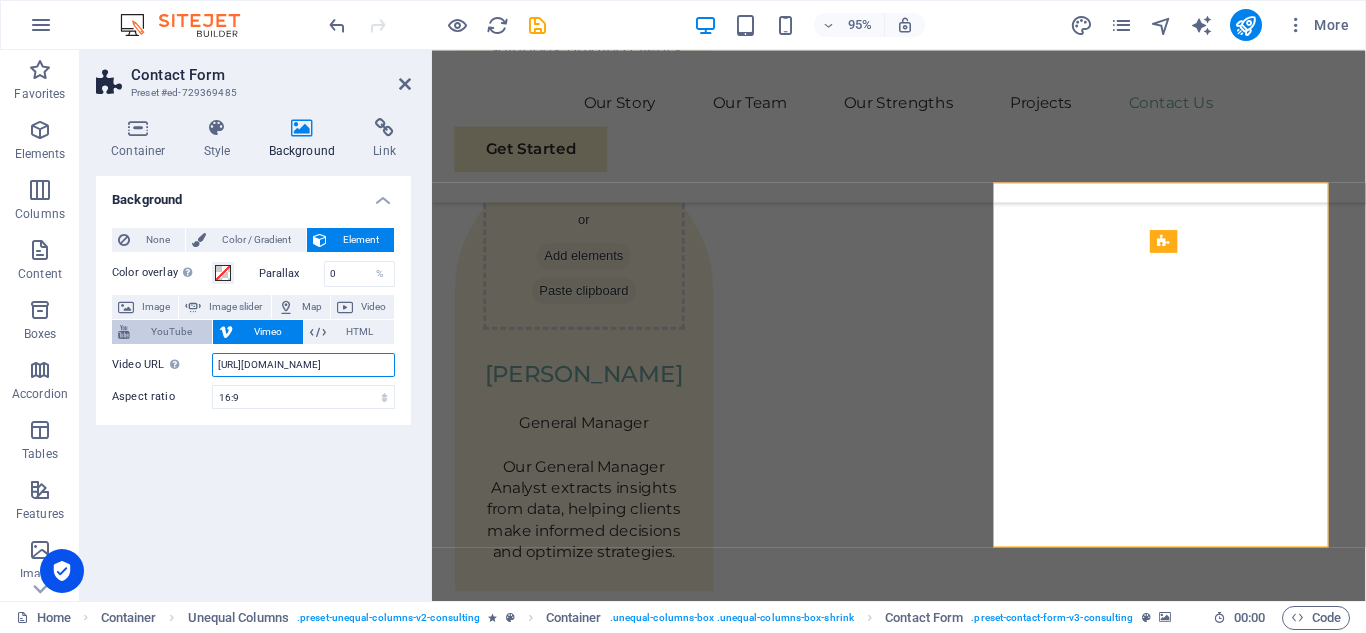 type on "[URL][DOMAIN_NAME]" 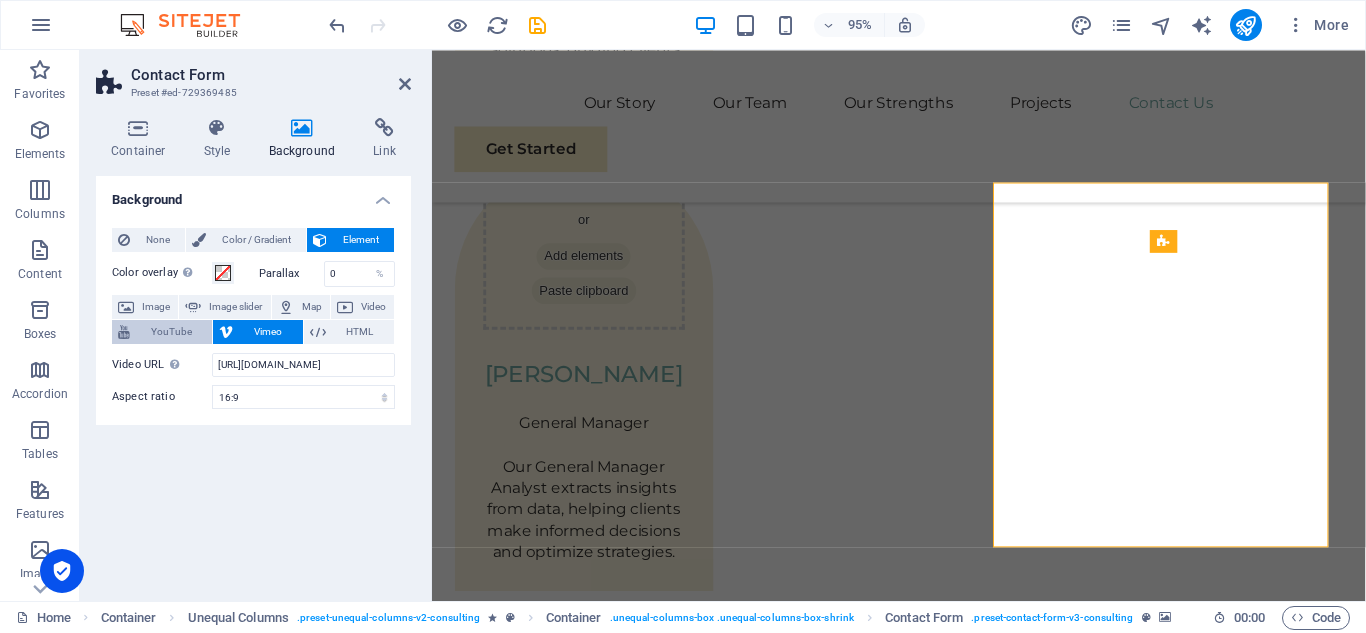 click on "YouTube" at bounding box center [171, 332] 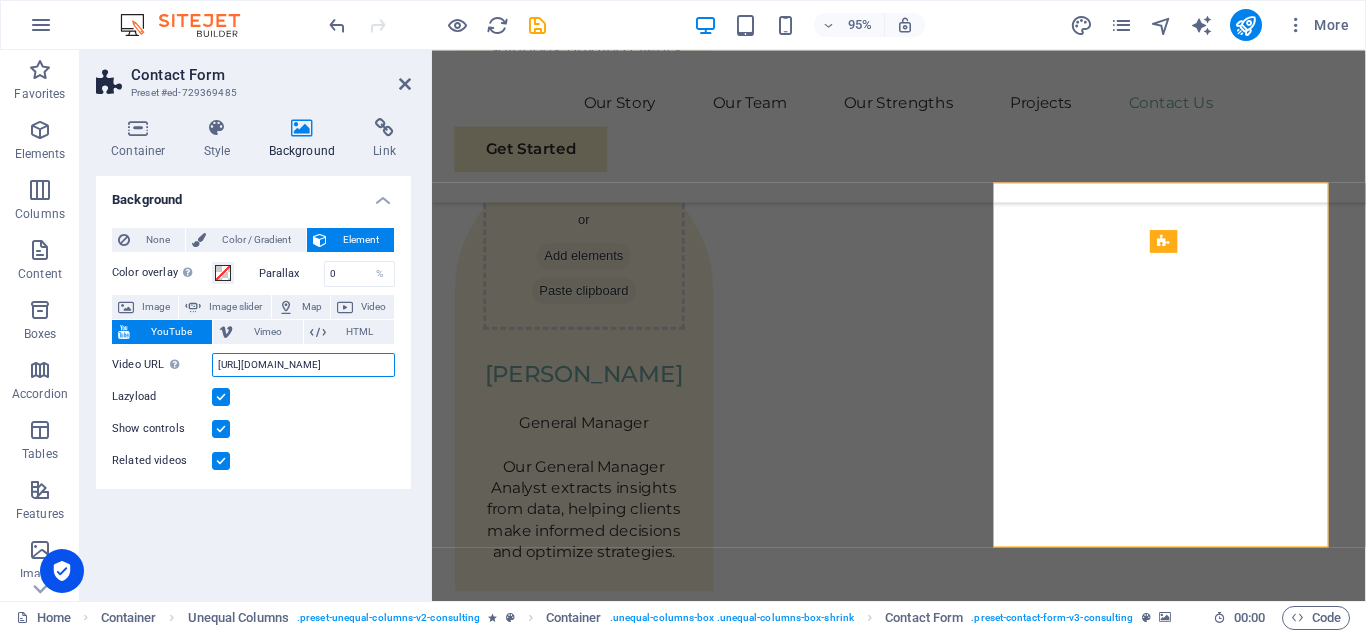 scroll, scrollTop: 0, scrollLeft: 36, axis: horizontal 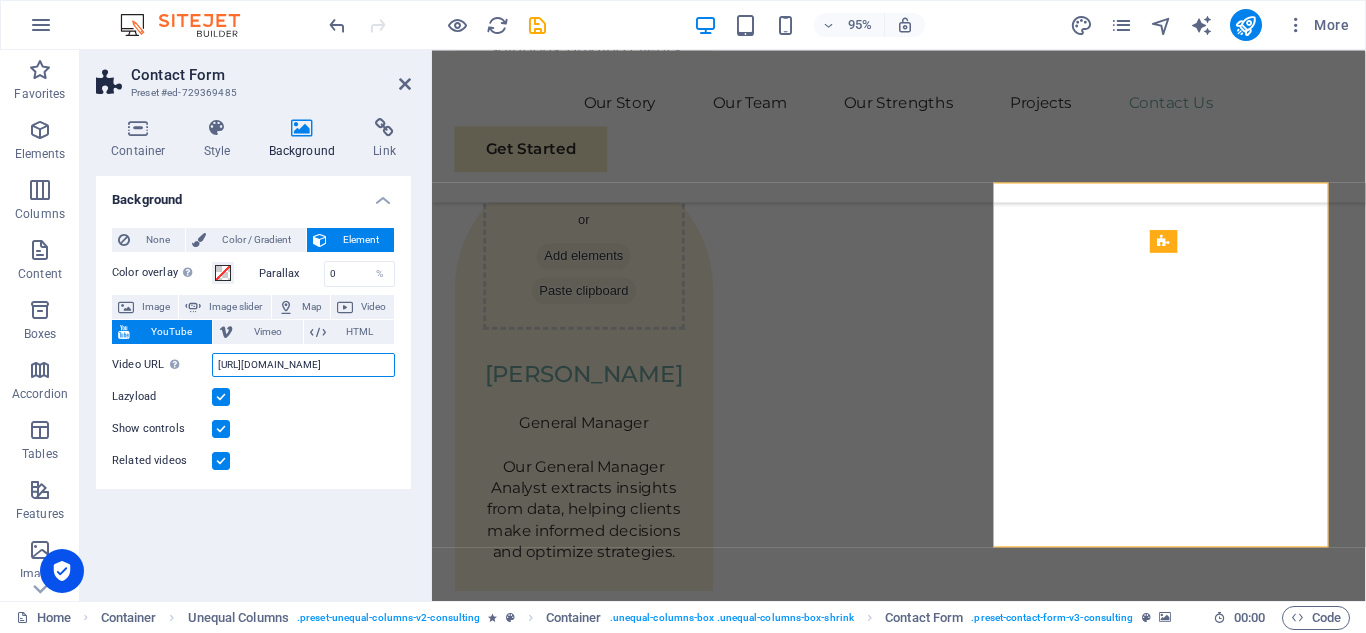 click on "https://www.youtube.com/watch?v=hnoviHgPHkY" at bounding box center [303, 365] 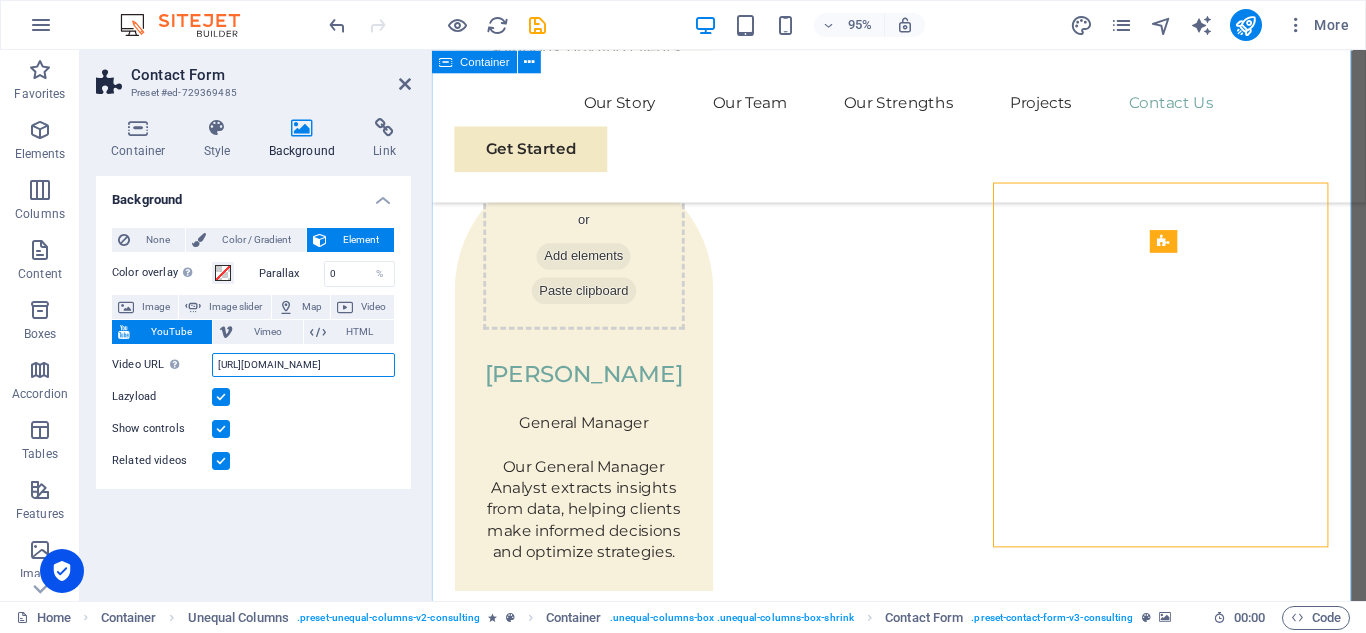 drag, startPoint x: 645, startPoint y: 413, endPoint x: 446, endPoint y: 377, distance: 202.23007 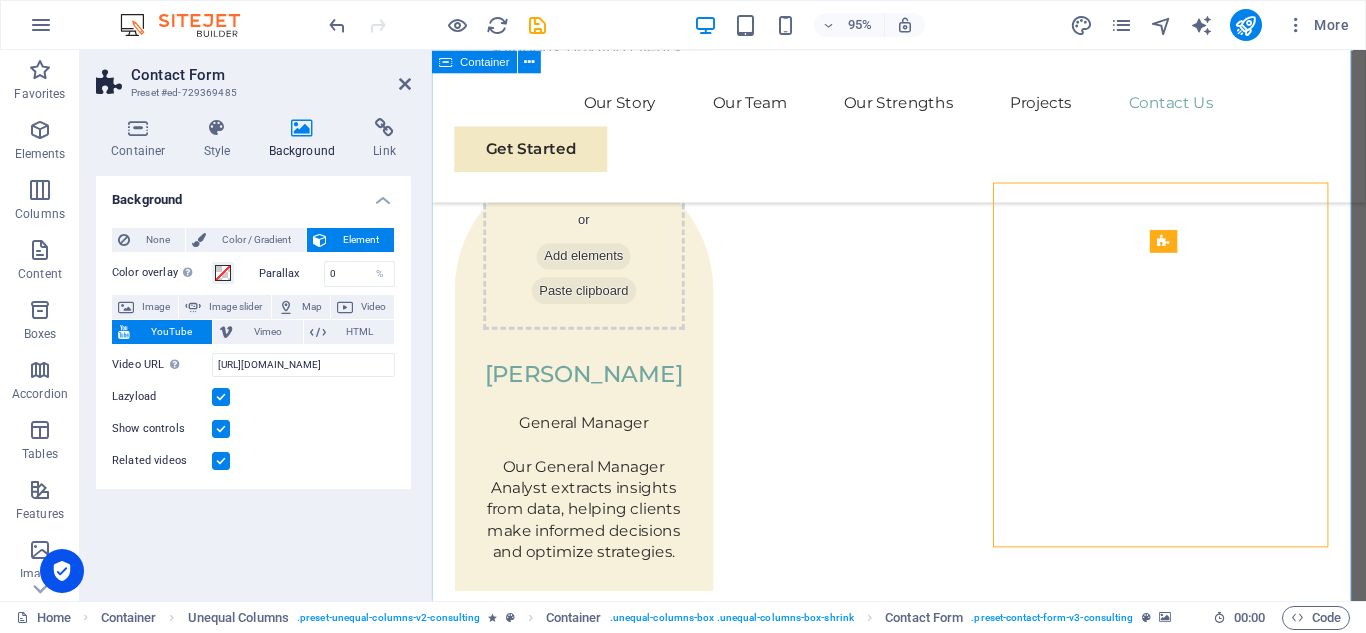 scroll, scrollTop: 0, scrollLeft: 0, axis: both 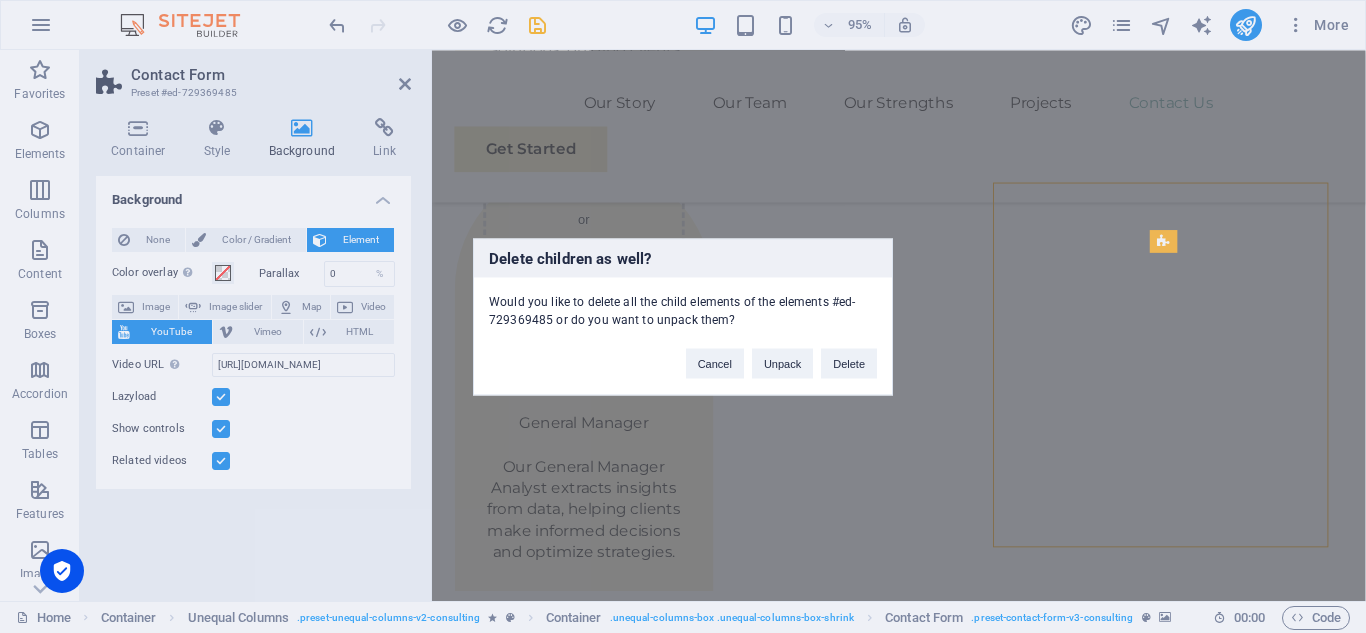 type 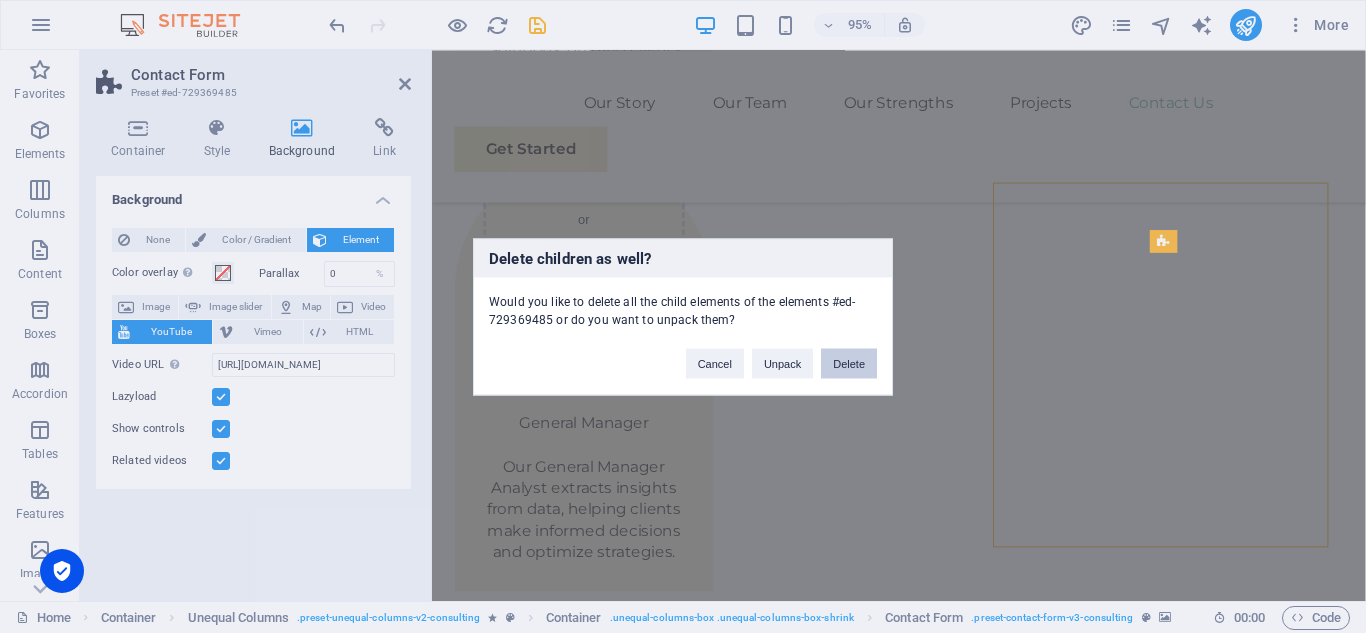 click on "Delete" at bounding box center (849, 363) 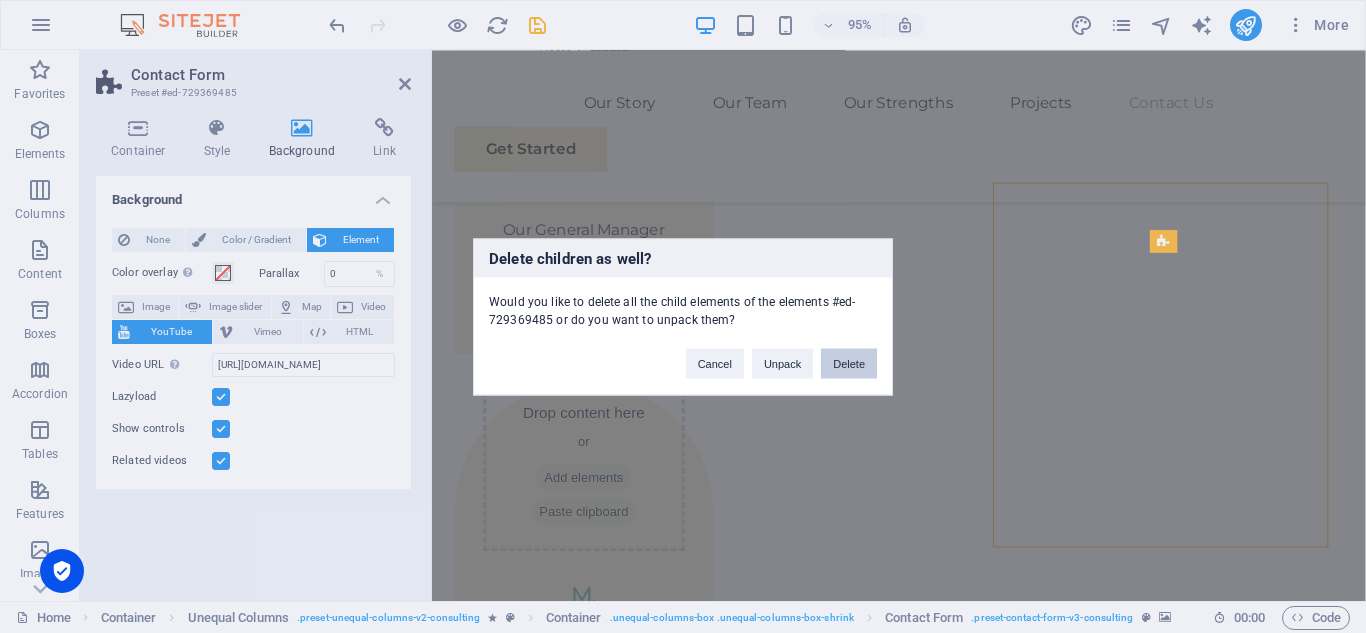scroll, scrollTop: 6366, scrollLeft: 0, axis: vertical 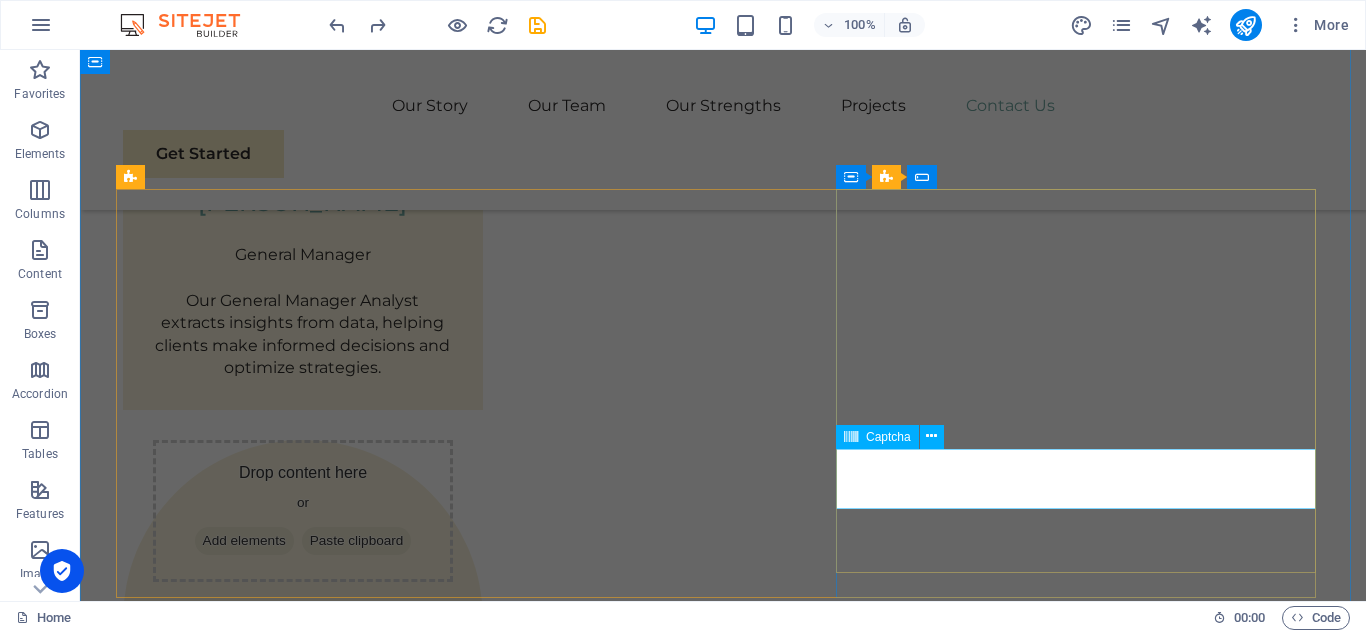 click on "Unreadable? Regenerate" at bounding box center (723, 3968) 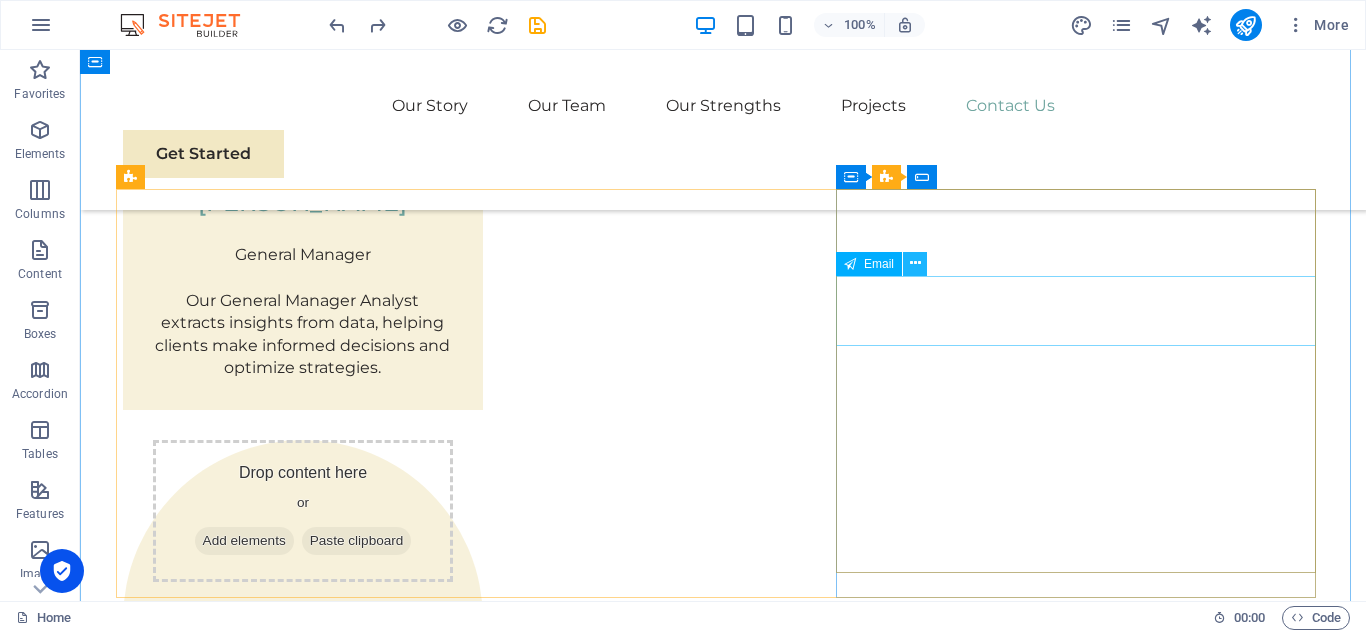click at bounding box center (915, 264) 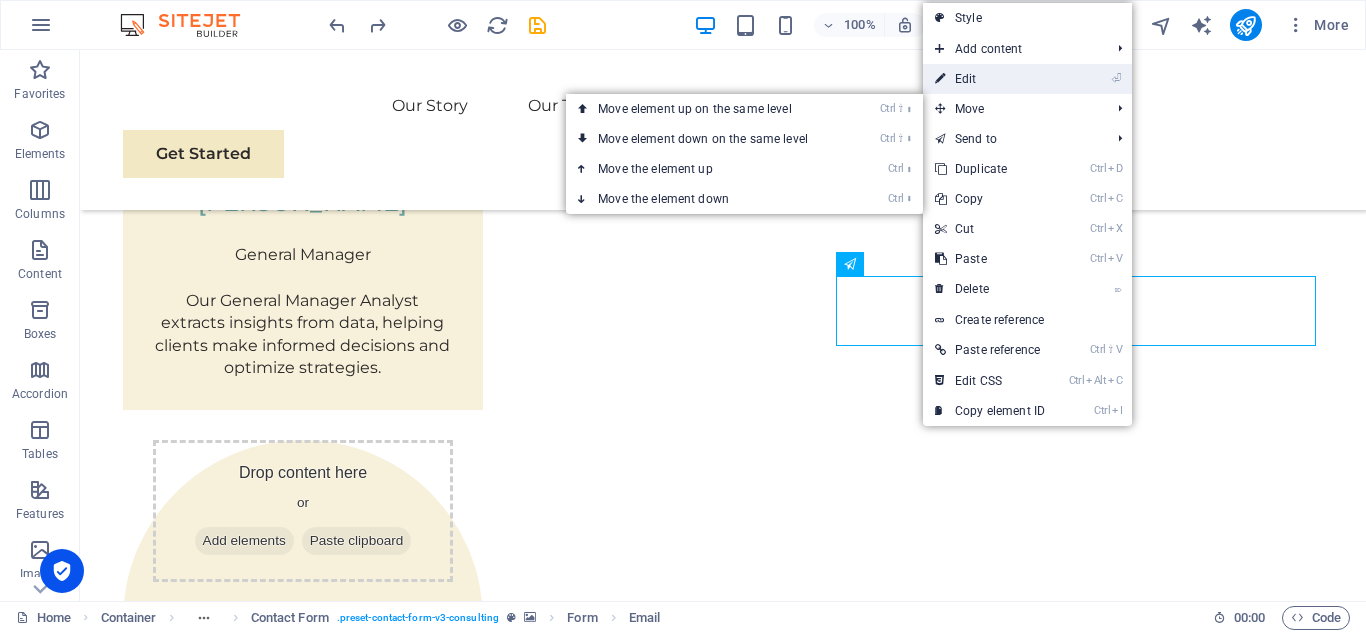 click on "⏎  Edit" at bounding box center (990, 79) 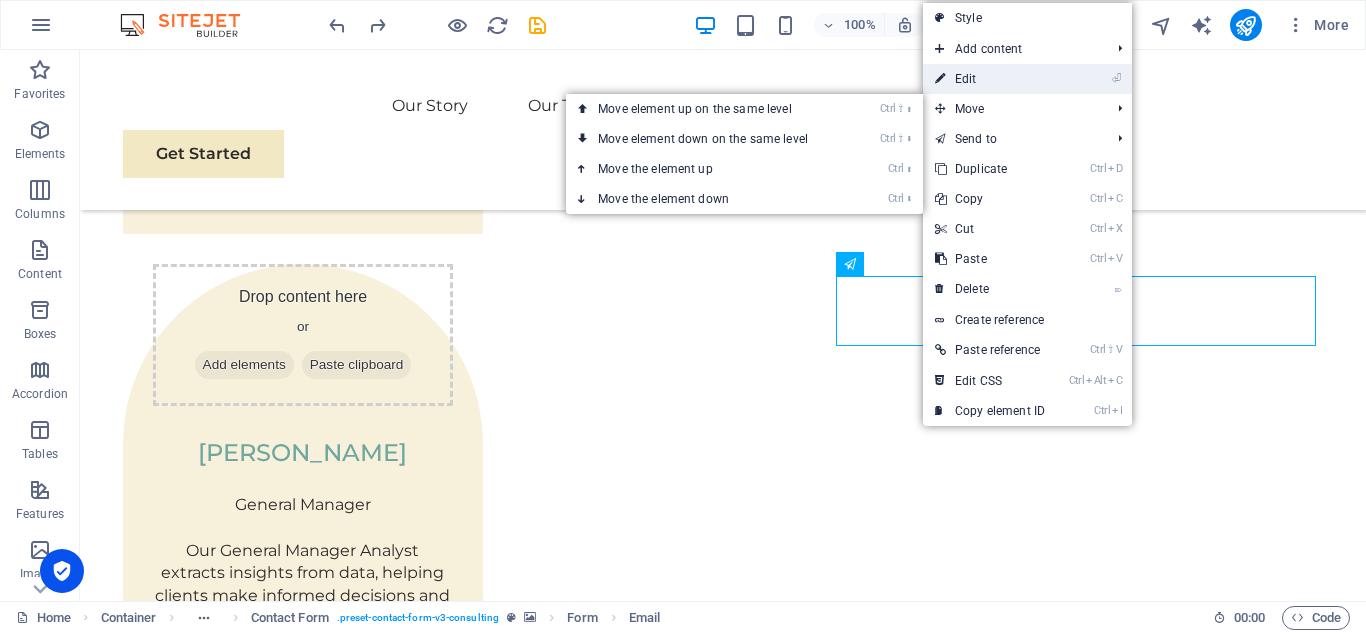 scroll, scrollTop: 6292, scrollLeft: 0, axis: vertical 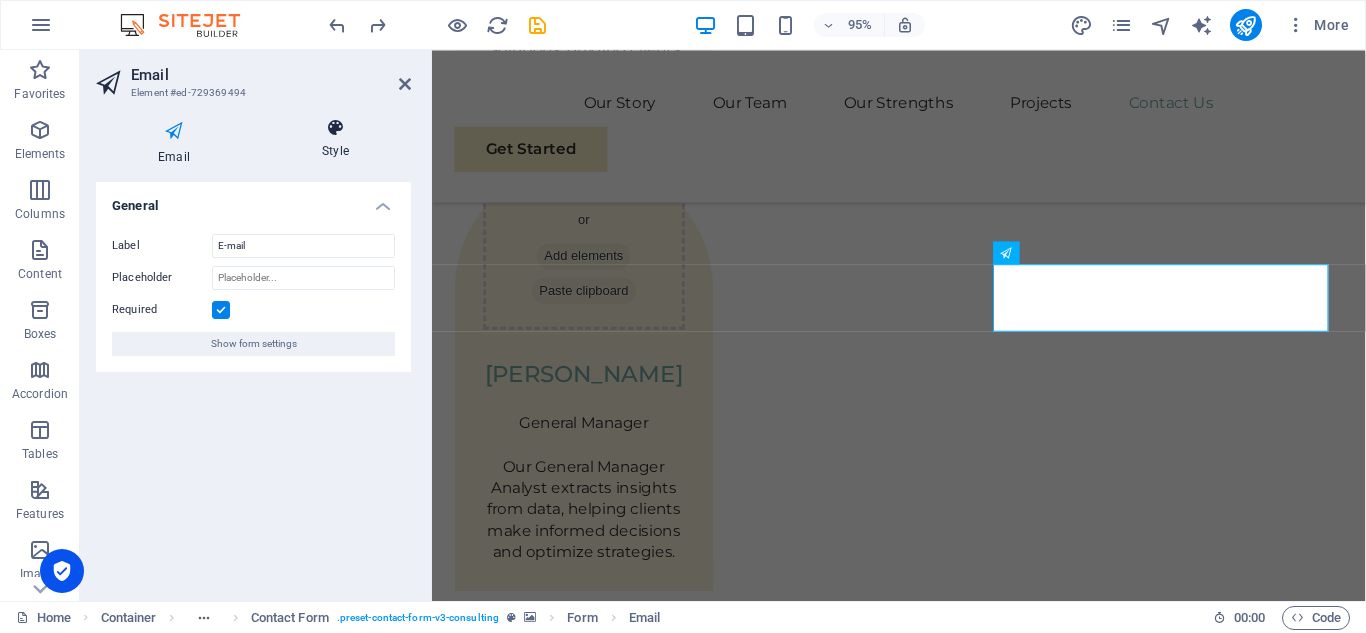 click on "Style" at bounding box center [335, 139] 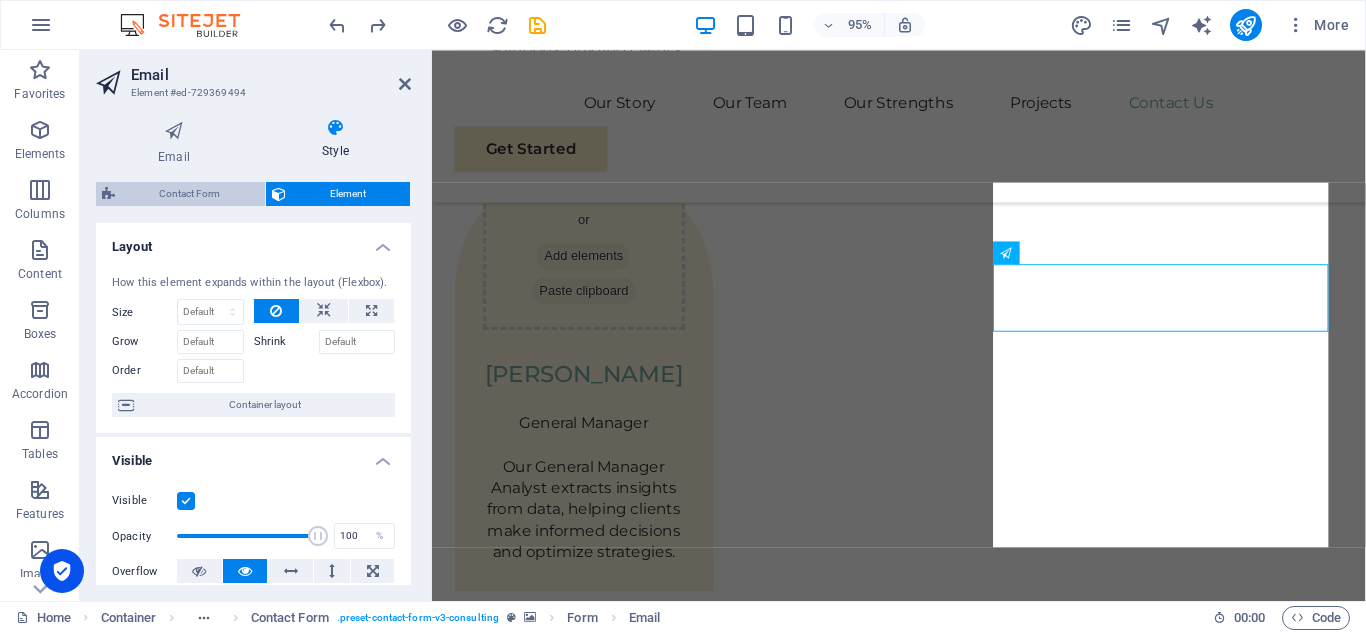 click on "Contact Form" at bounding box center (190, 194) 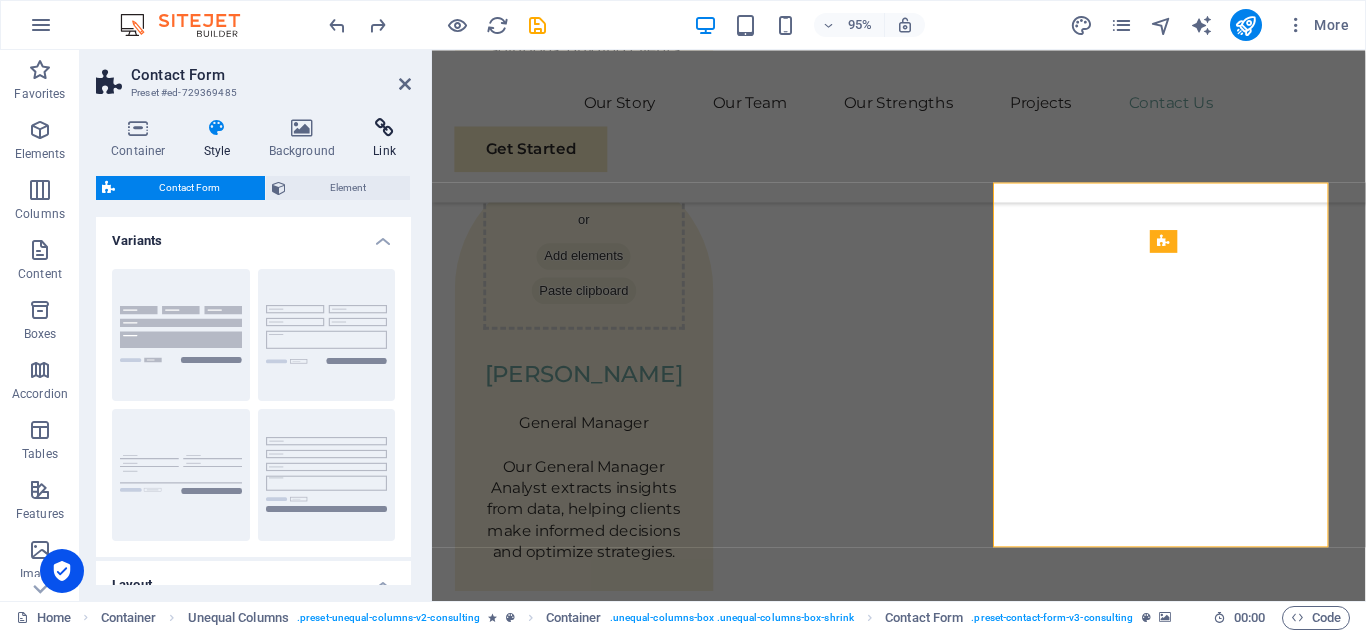 click on "Link" at bounding box center [384, 139] 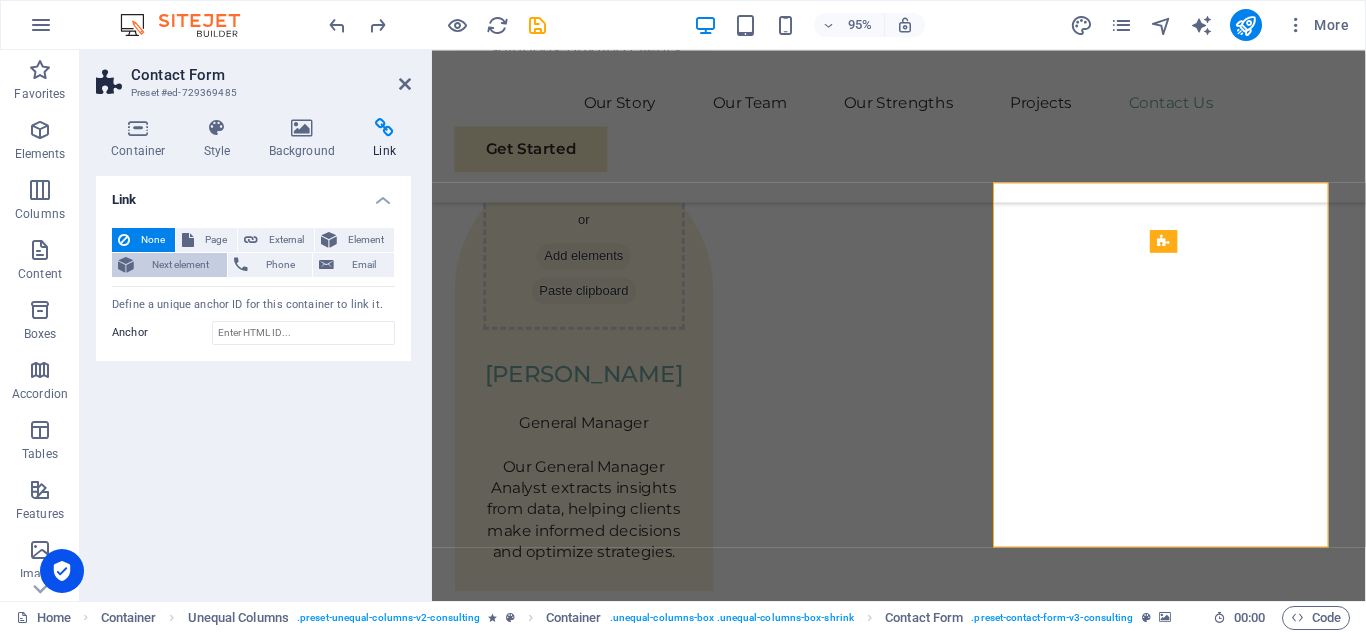 click on "Next element" at bounding box center [180, 265] 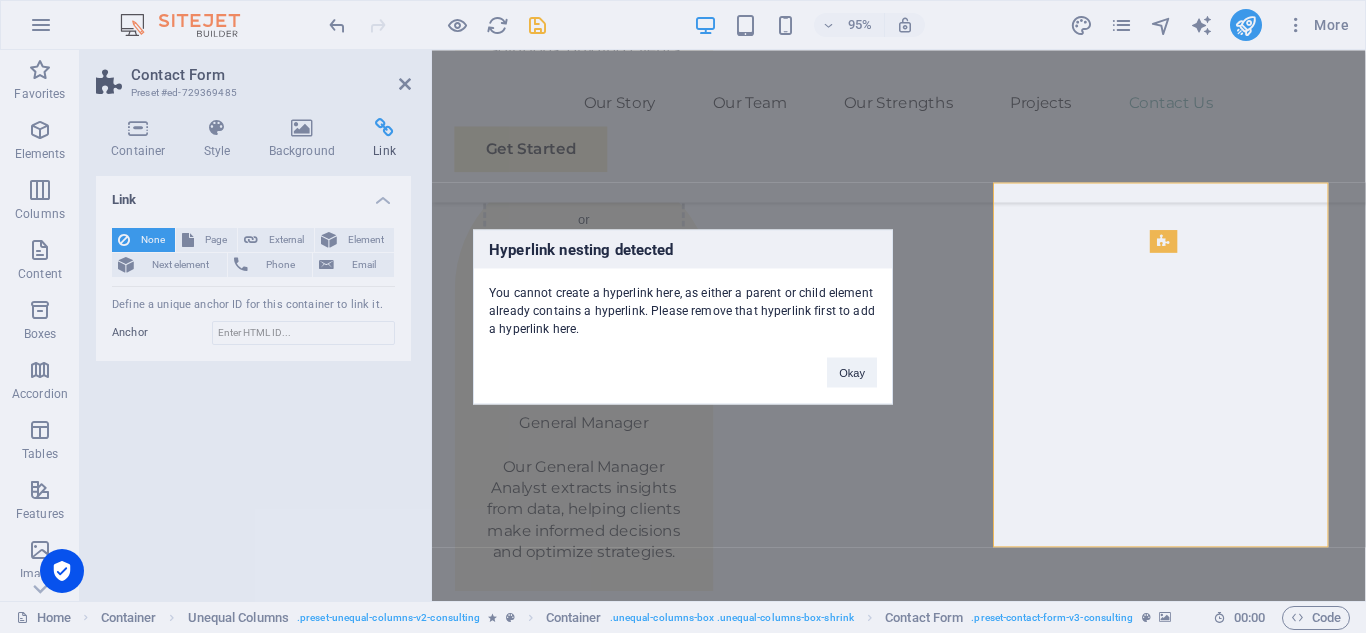 click on "Okay" at bounding box center [852, 362] 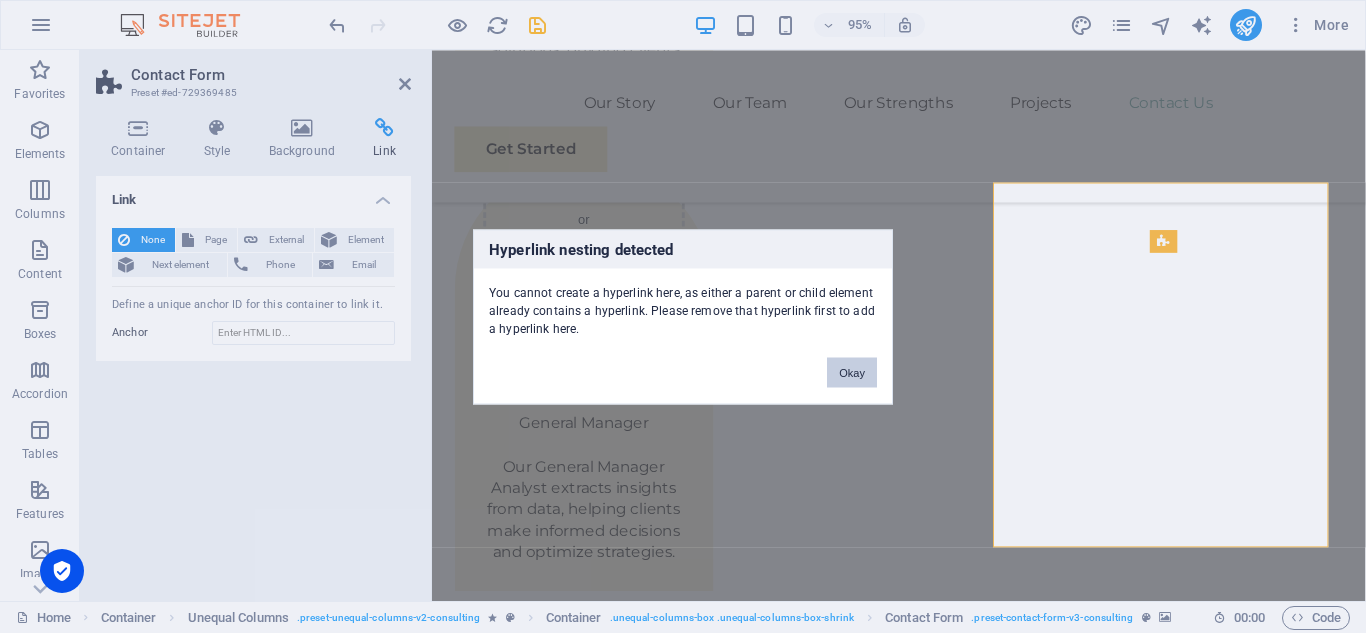 click on "Okay" at bounding box center [852, 372] 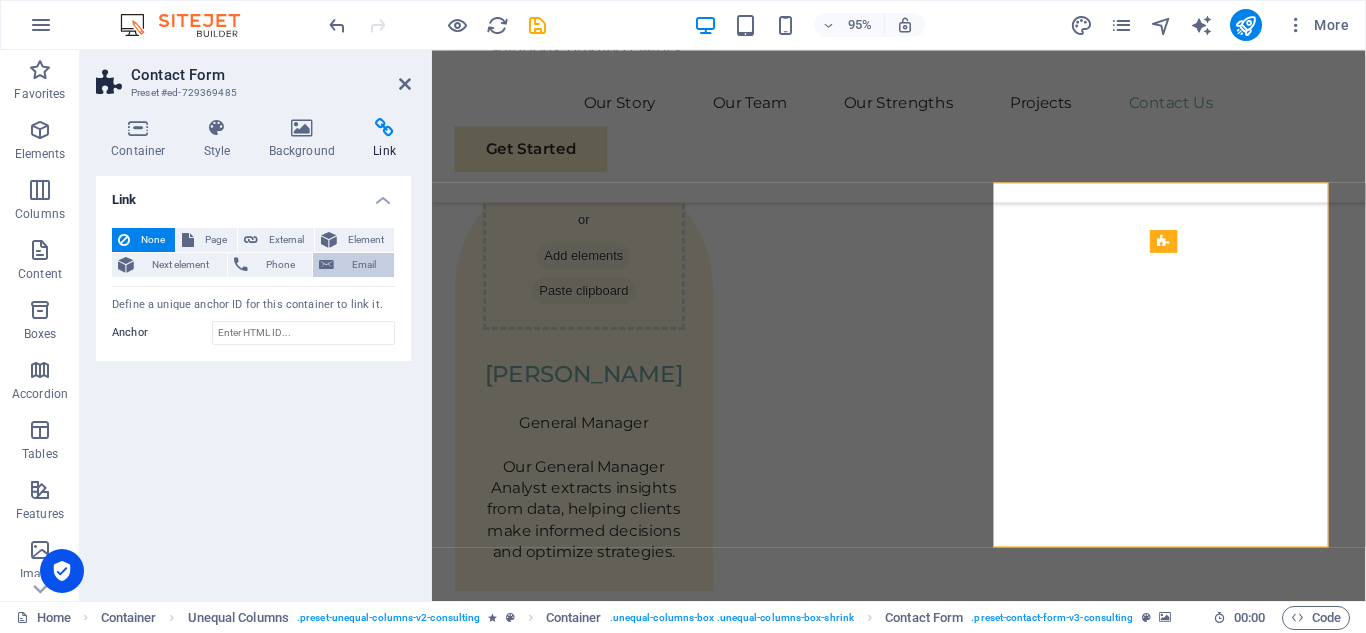 click on "Email" at bounding box center [364, 265] 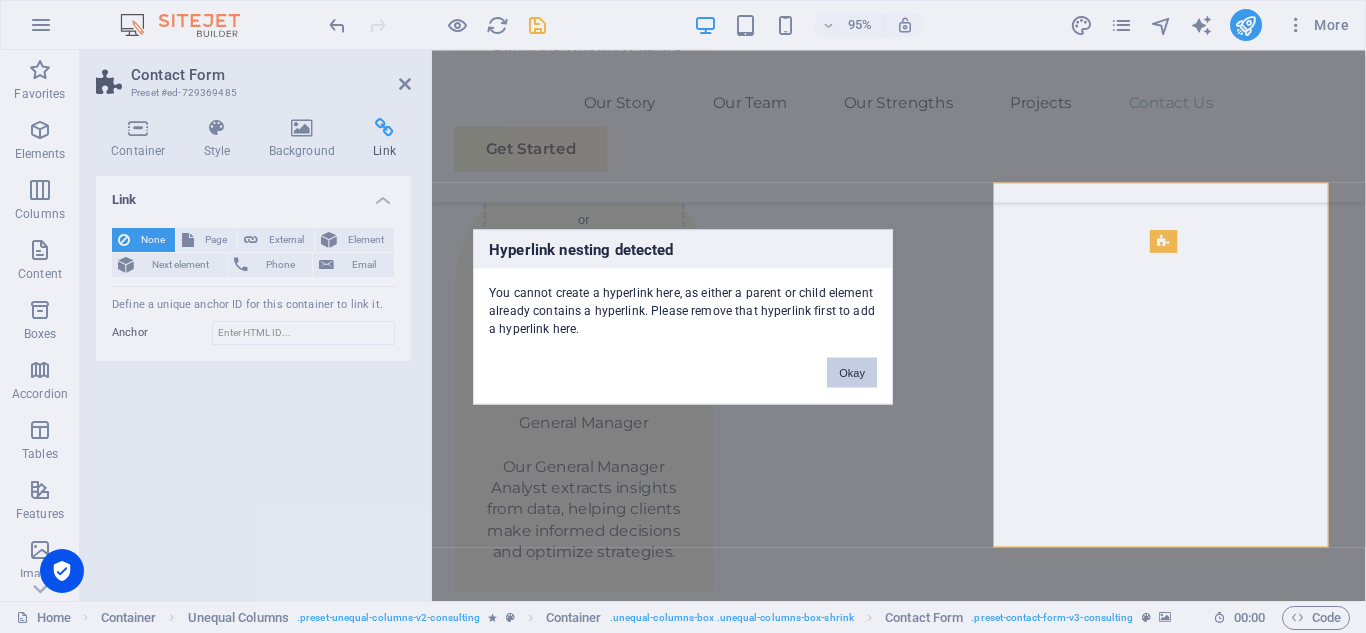 drag, startPoint x: 857, startPoint y: 383, endPoint x: 439, endPoint y: 350, distance: 419.3006 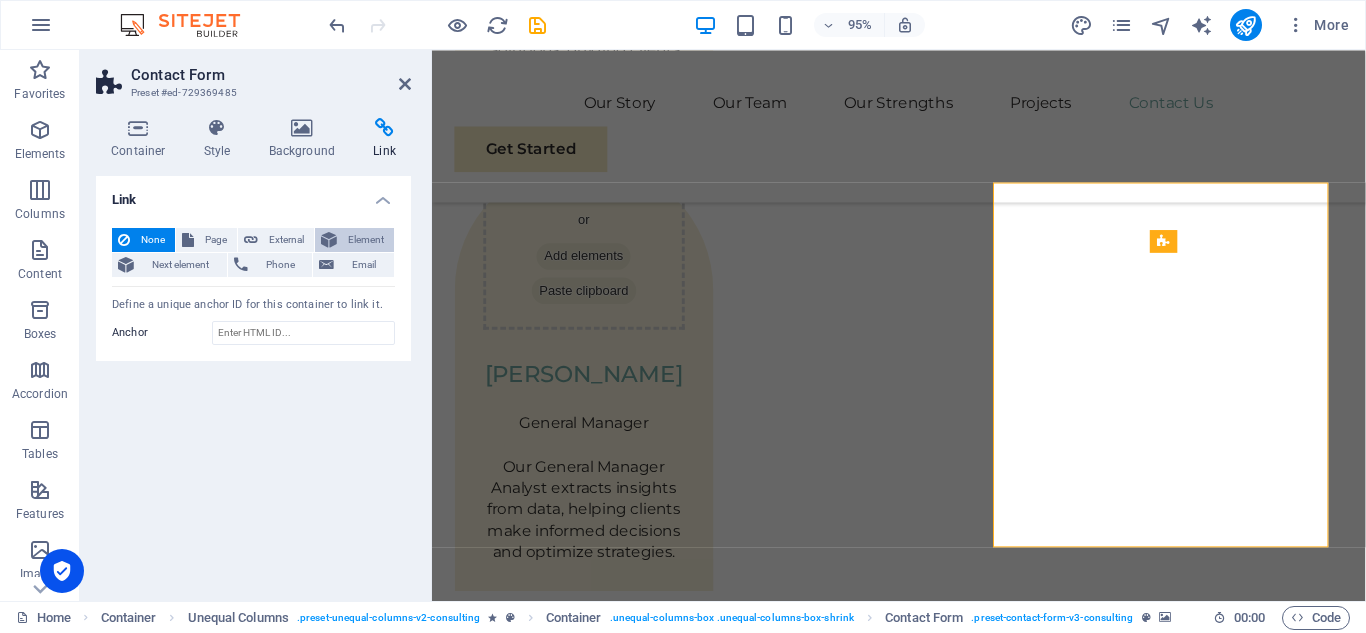 click on "Element" at bounding box center [365, 240] 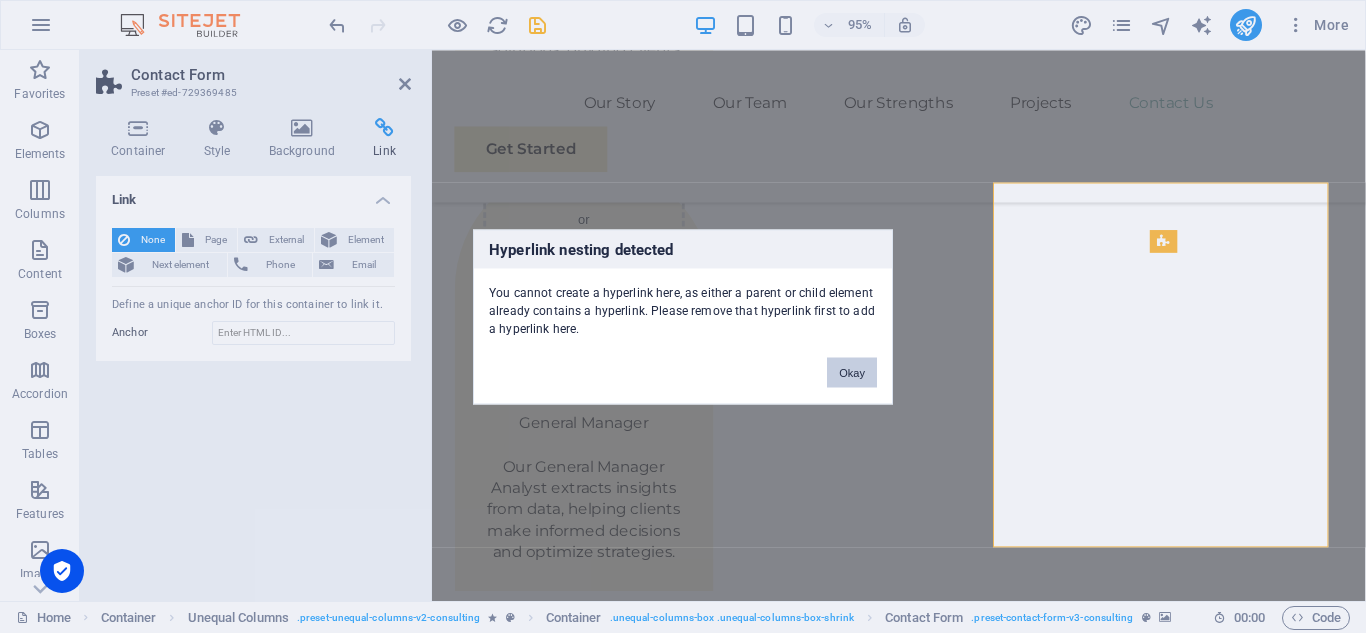 click on "Okay" at bounding box center (852, 372) 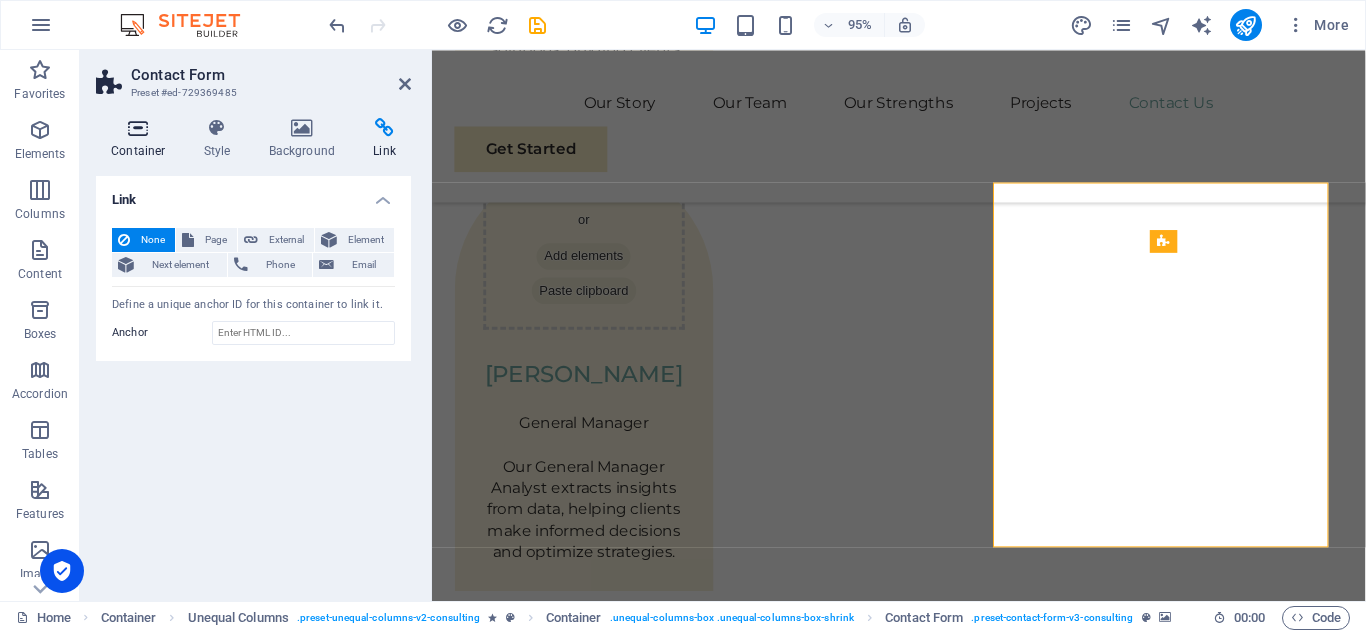 click on "Container" at bounding box center [142, 139] 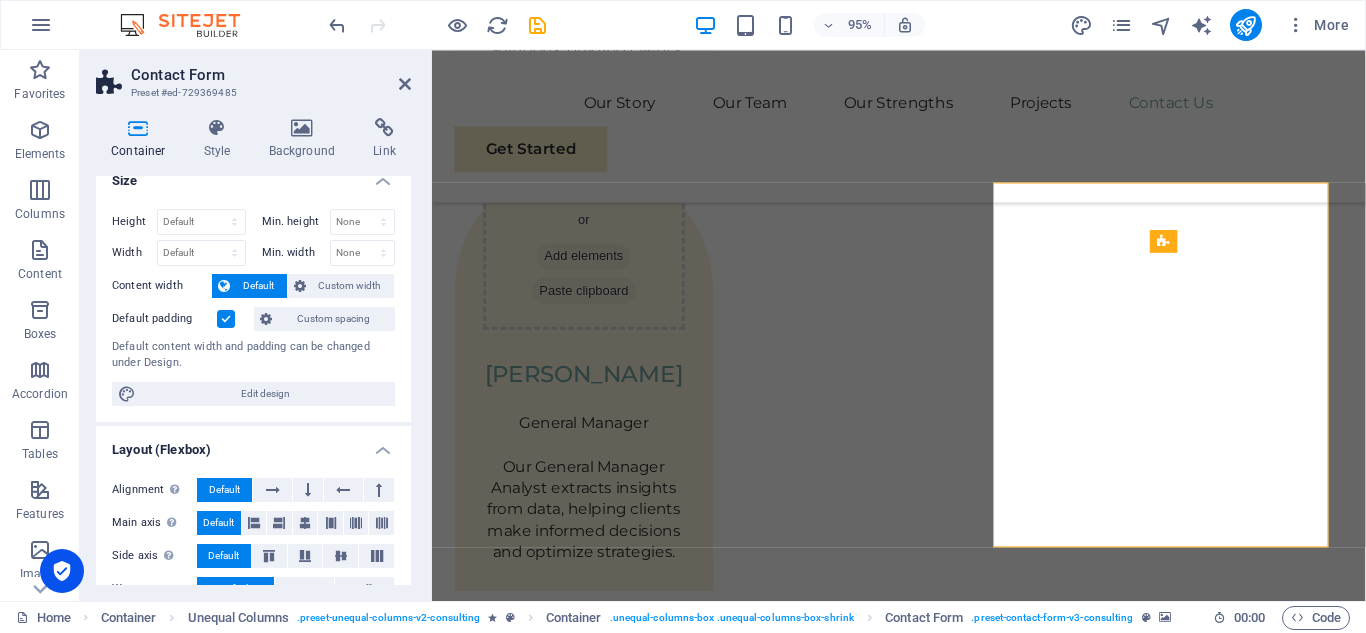 scroll, scrollTop: 0, scrollLeft: 0, axis: both 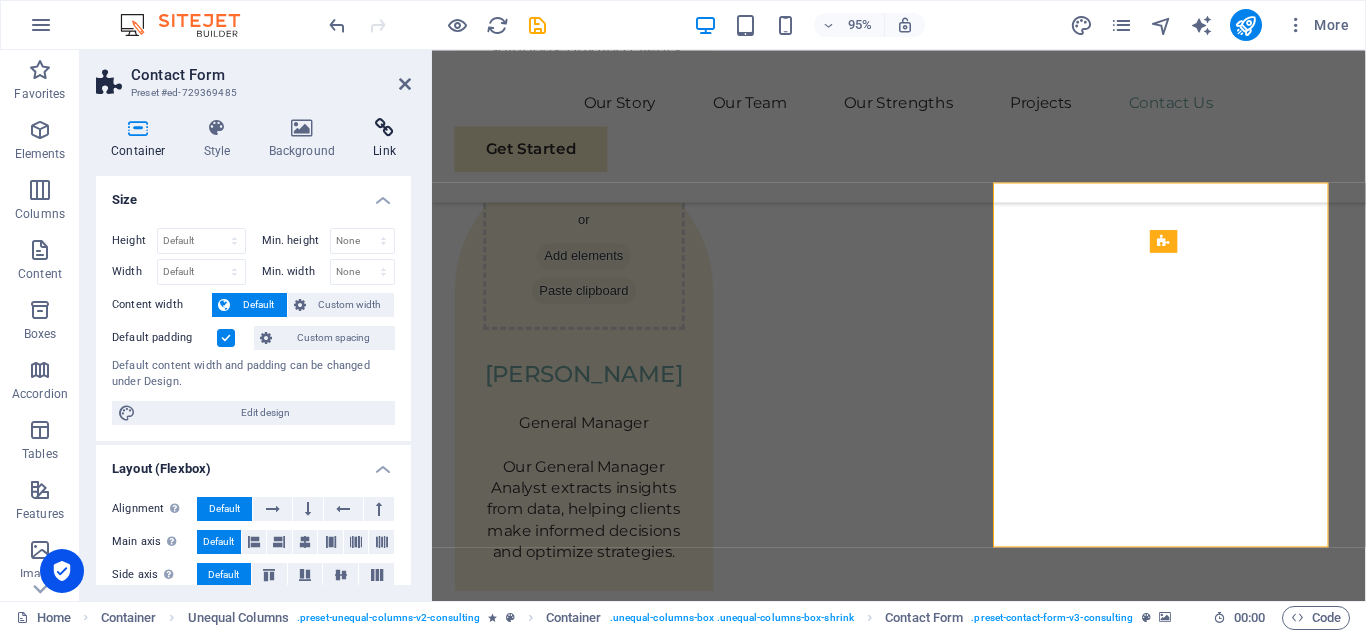 click on "Link" at bounding box center [384, 139] 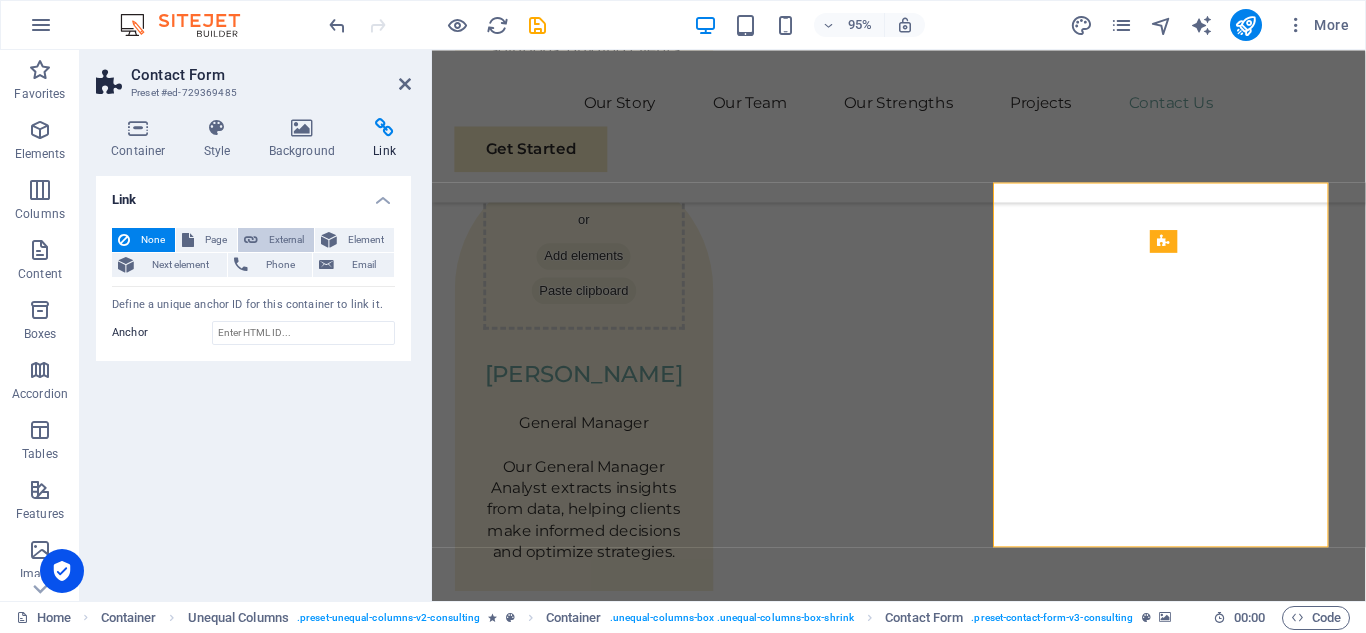 click on "External" at bounding box center (286, 240) 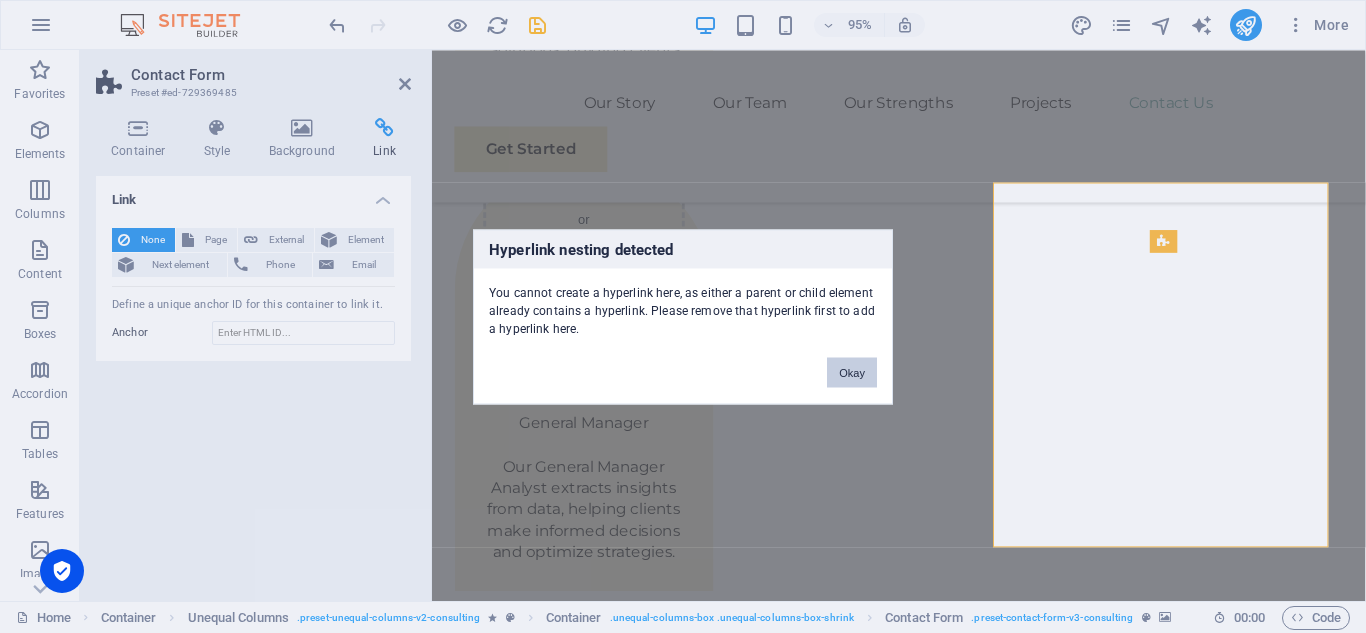 click on "Okay" at bounding box center [852, 372] 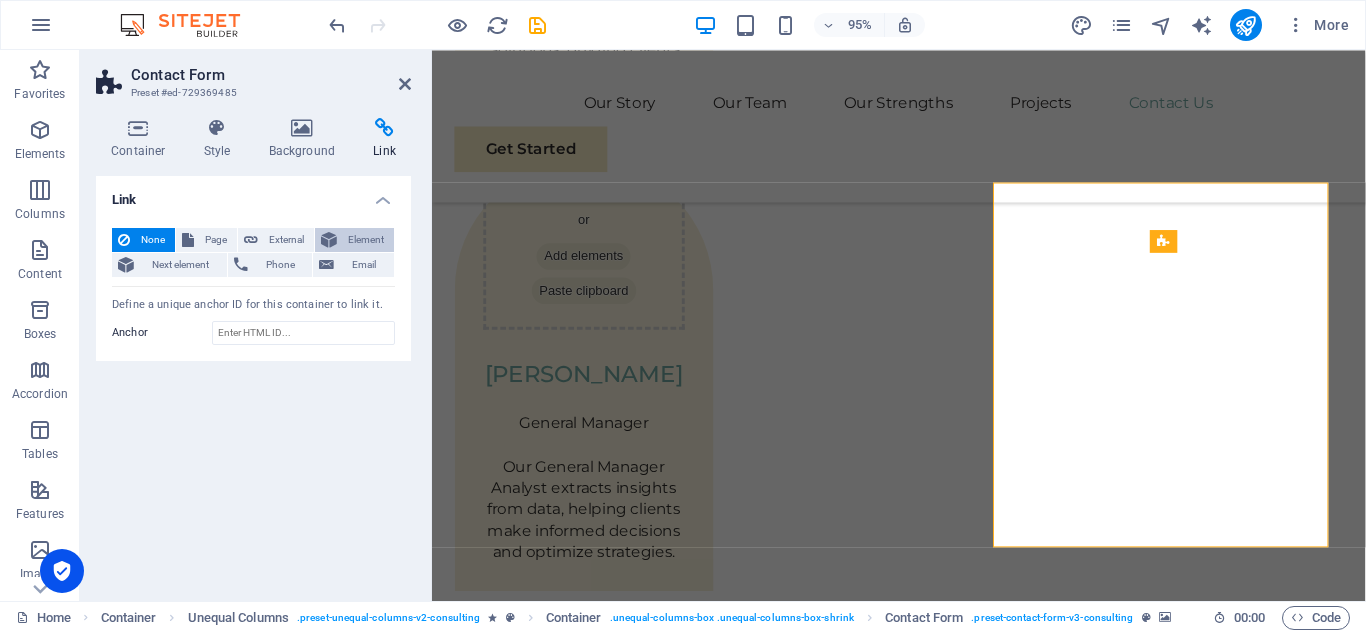 click on "Element" at bounding box center (365, 240) 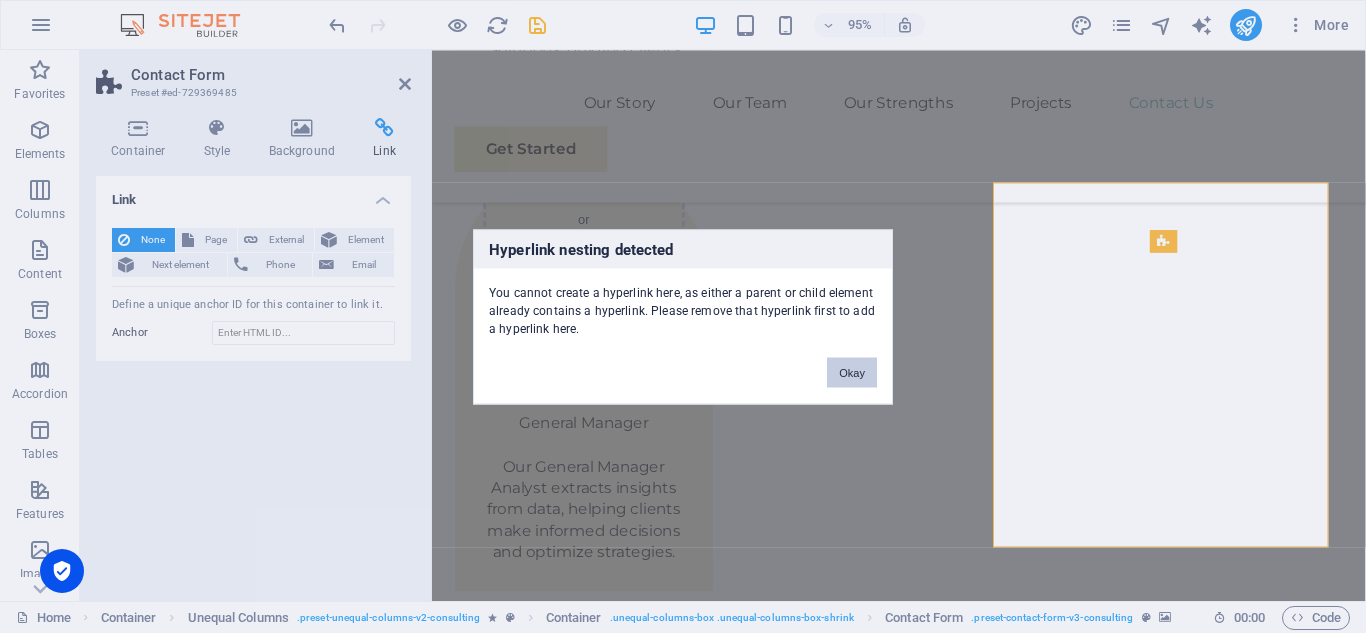 click on "Okay" at bounding box center [852, 372] 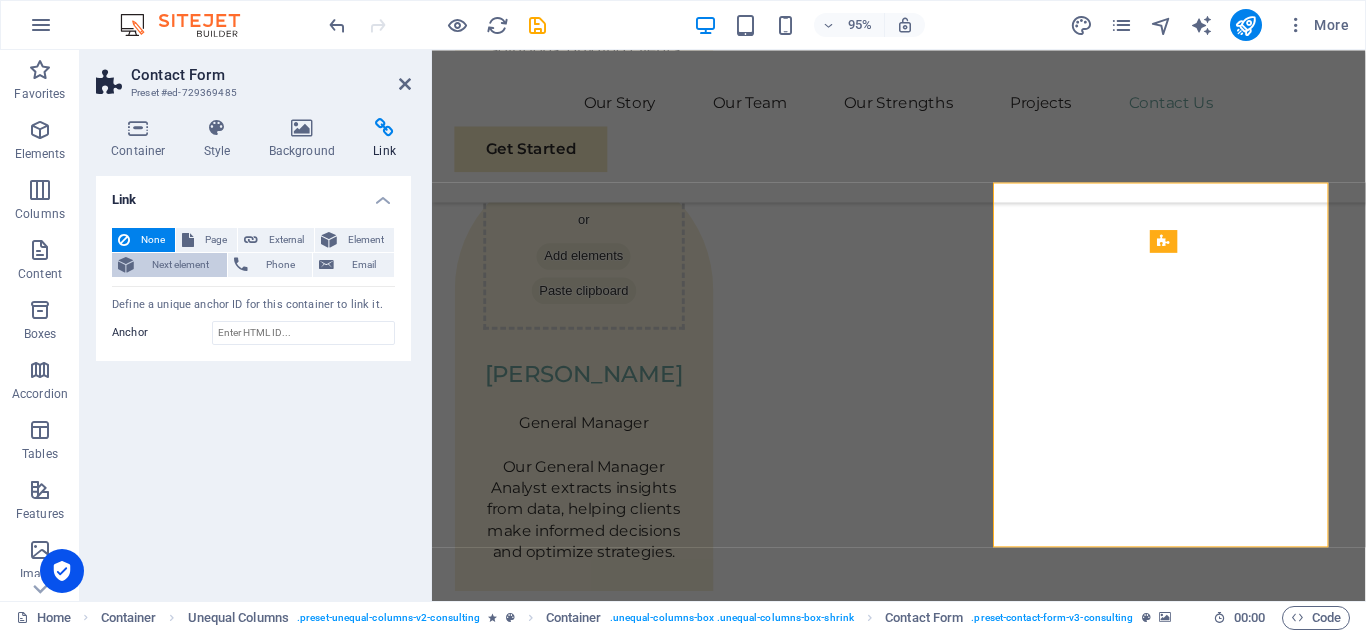 click on "Next element" at bounding box center (180, 265) 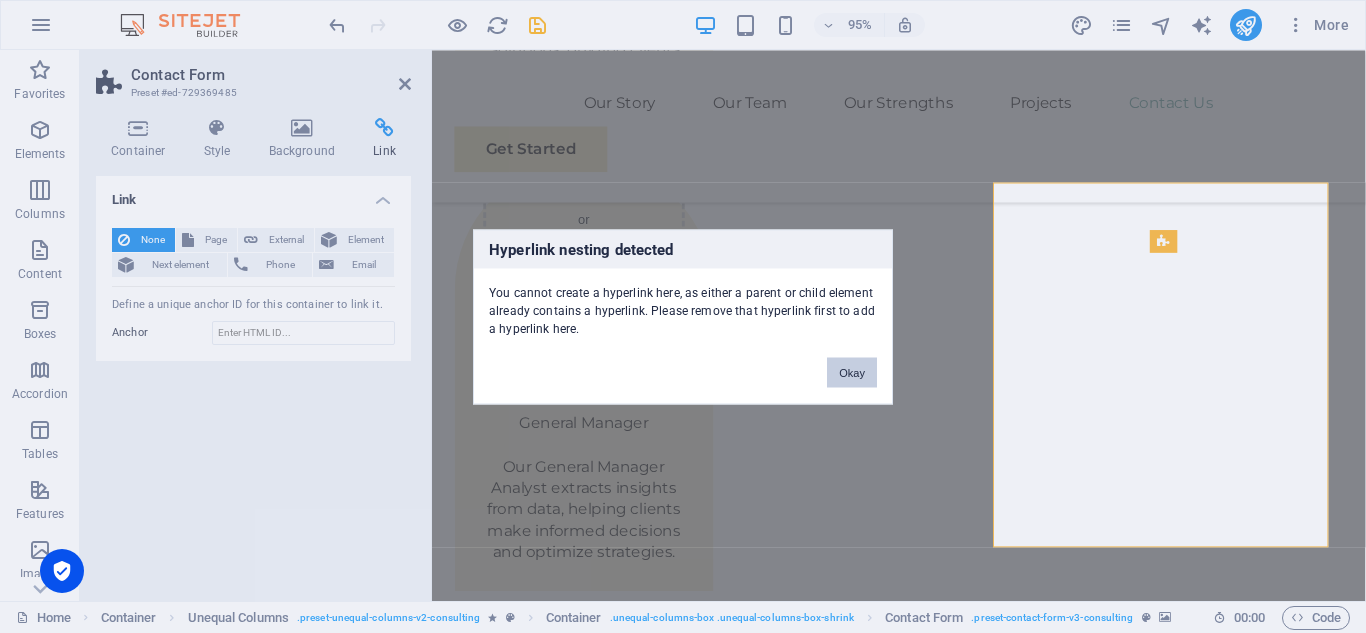 click on "Okay" at bounding box center [852, 372] 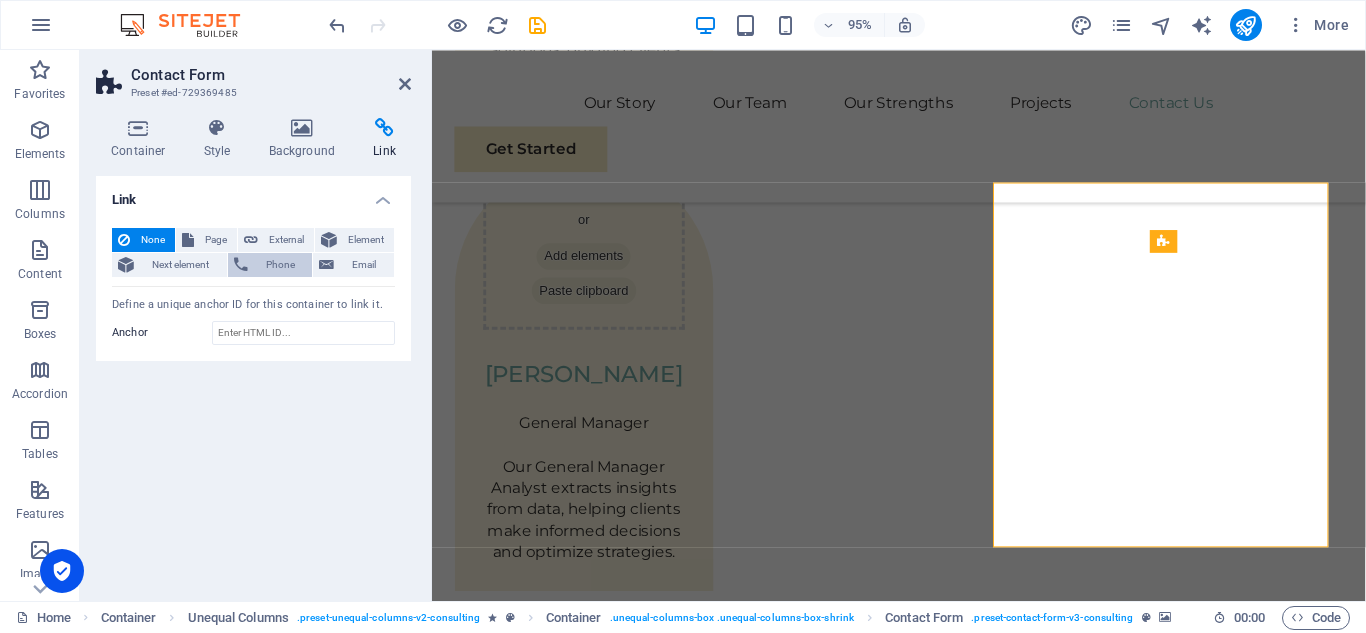 click on "Phone" at bounding box center (280, 265) 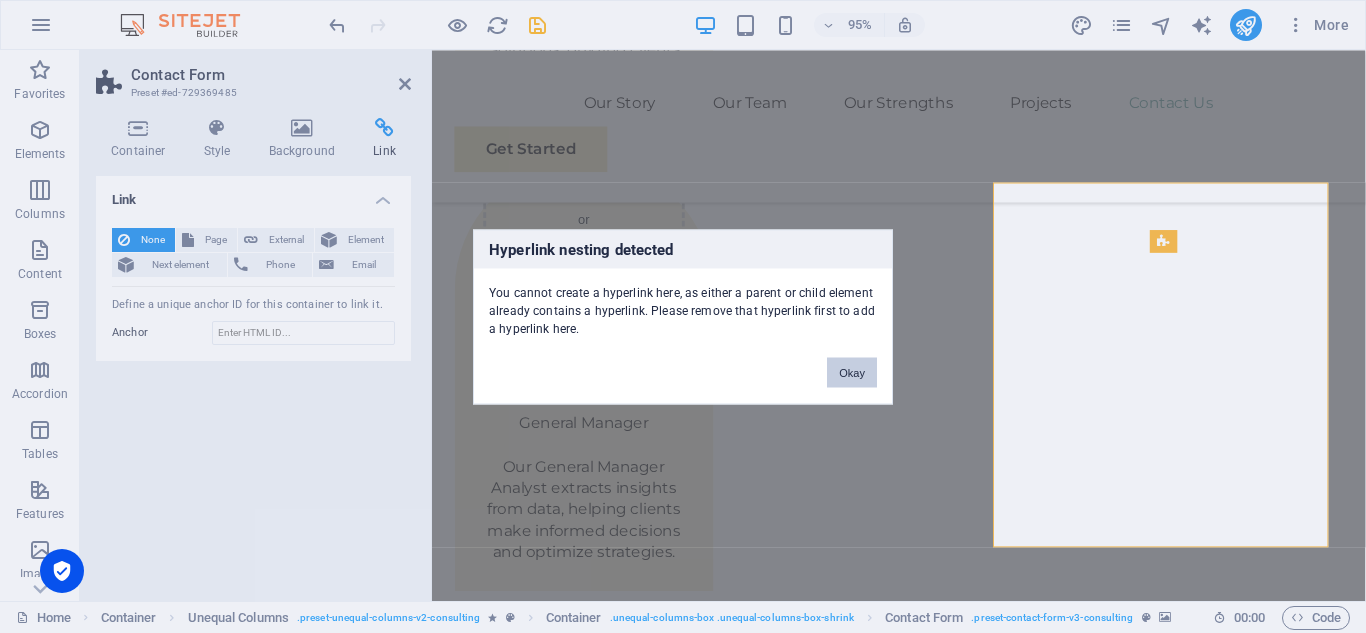 click on "Okay" at bounding box center (852, 372) 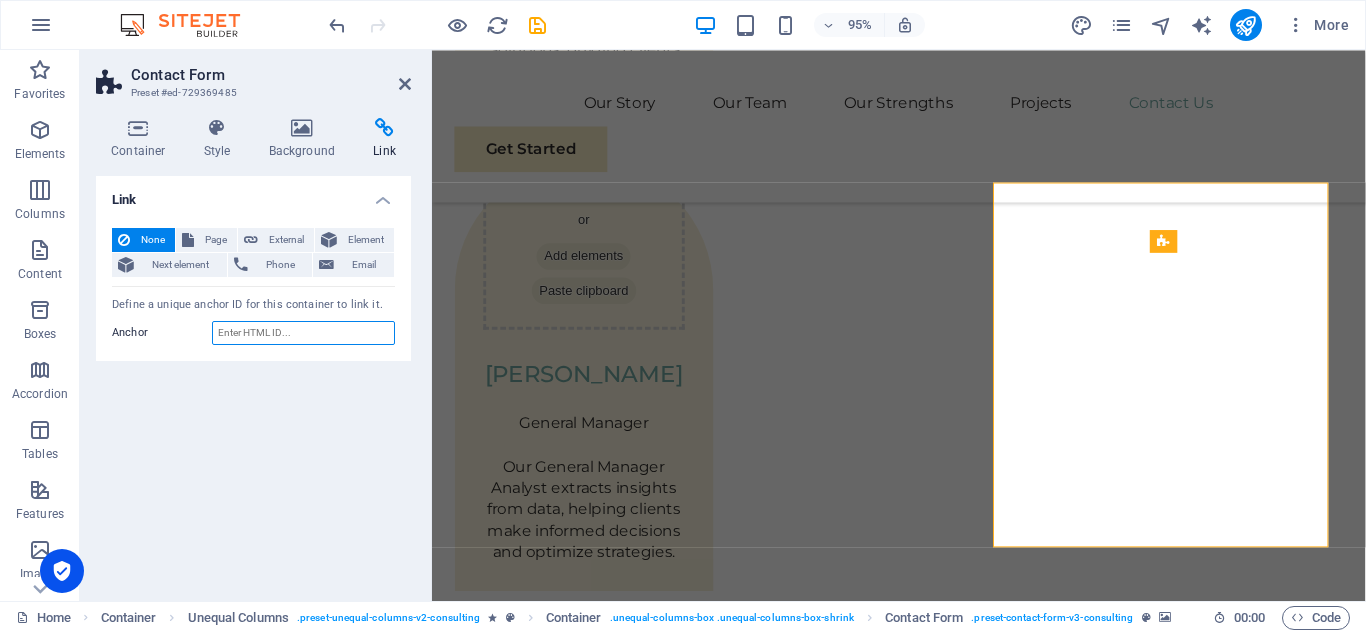 click on "Anchor" at bounding box center (303, 333) 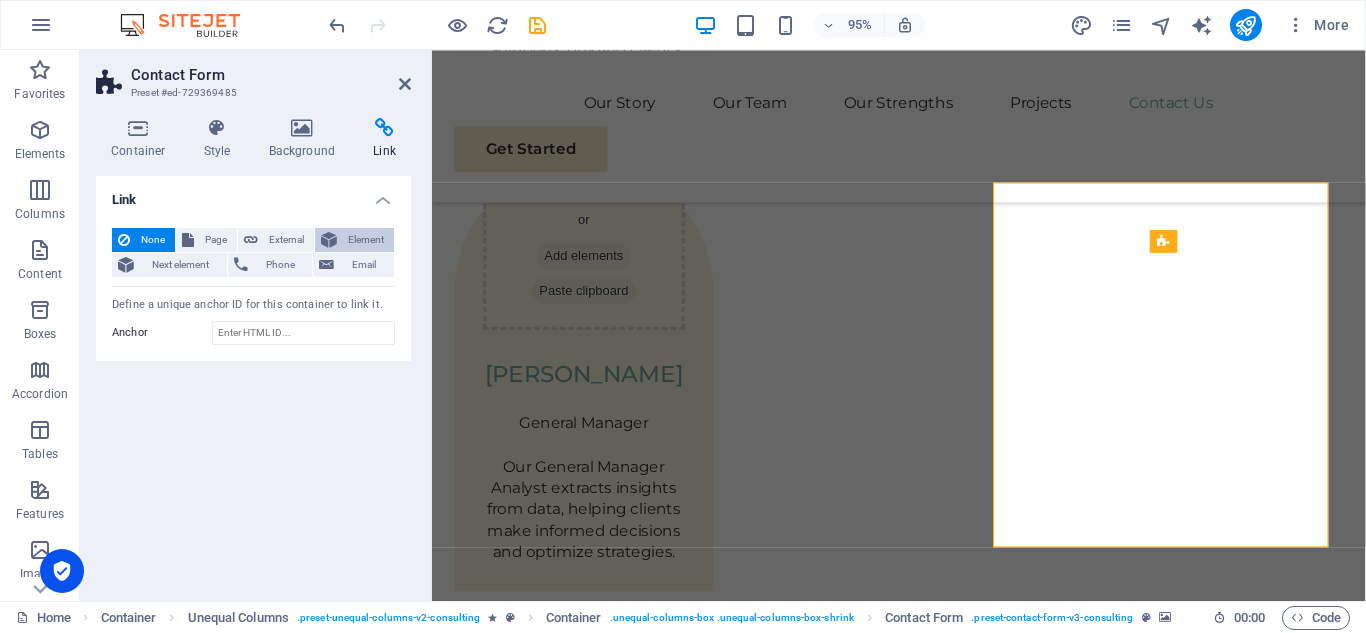 click on "Element" at bounding box center [365, 240] 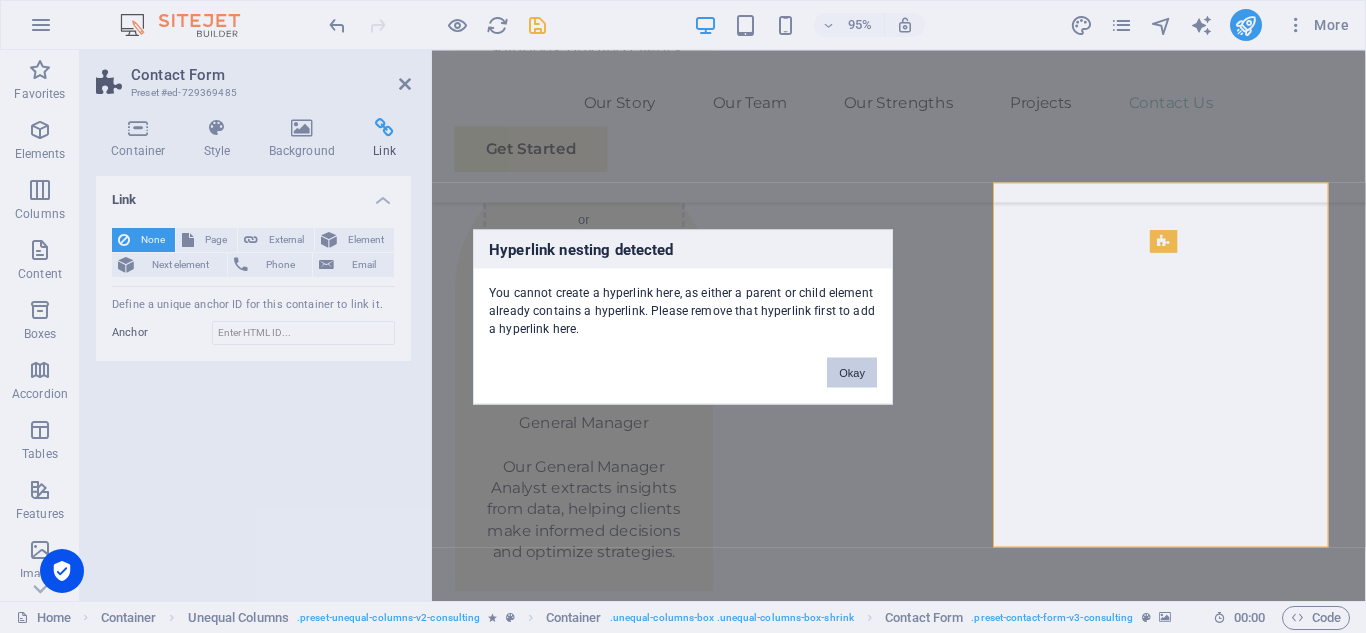 click on "Okay" at bounding box center (852, 372) 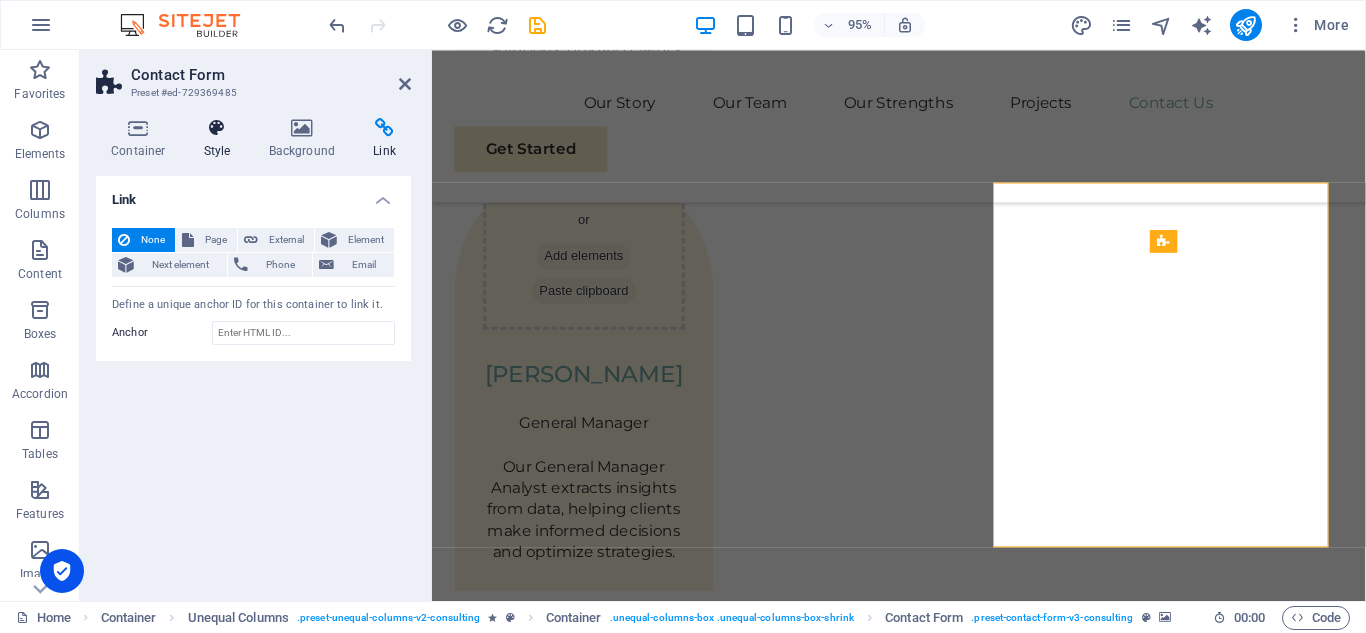 click on "Style" at bounding box center [221, 139] 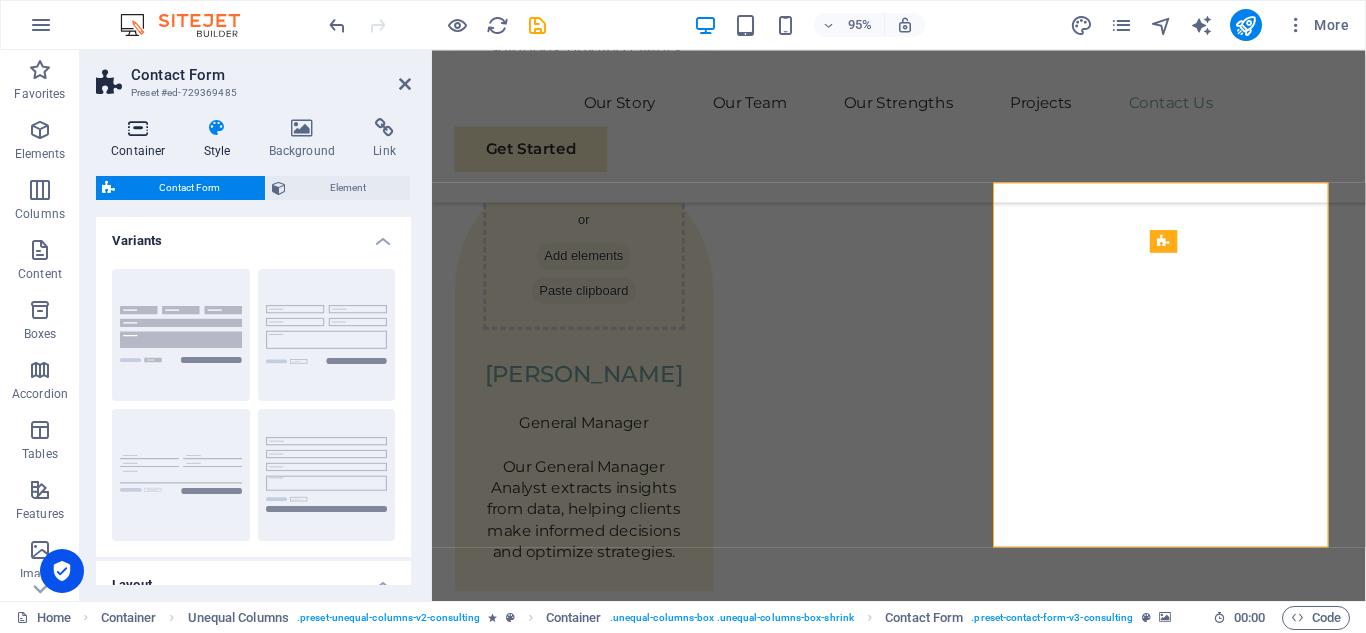 click on "Container" at bounding box center (142, 139) 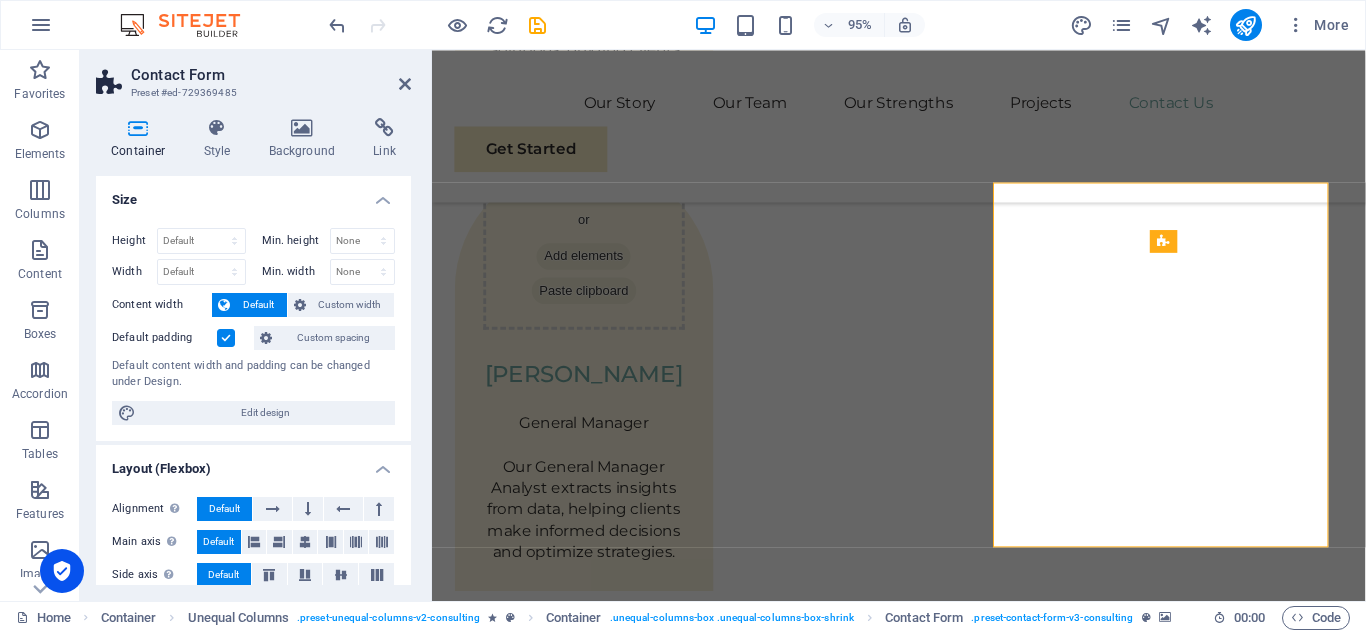 click on "Height Default px rem % vh vw Min. height None px rem % vh vw Width Default px rem % em vh vw Min. width None px rem % vh vw Content width Default Custom width Width Default px rem % em vh vw Min. width None px rem % vh vw Default padding Custom spacing Default content width and padding can be changed under Design. Edit design" at bounding box center (253, 326) 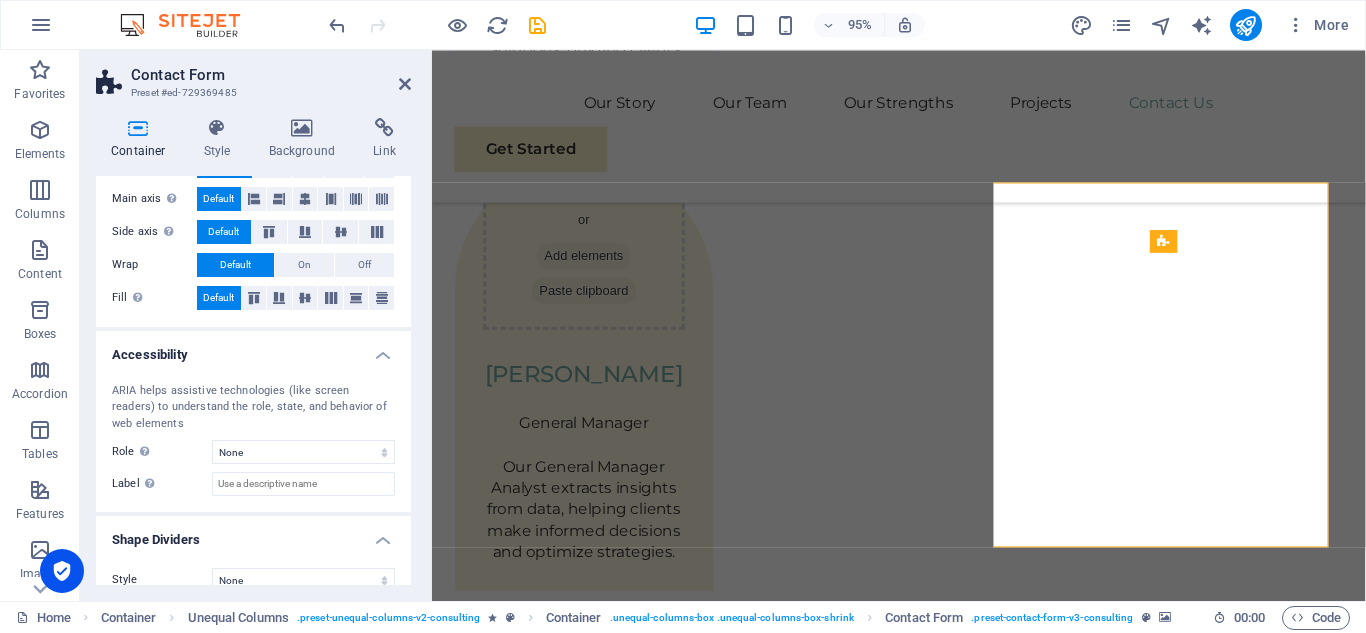 scroll, scrollTop: 366, scrollLeft: 0, axis: vertical 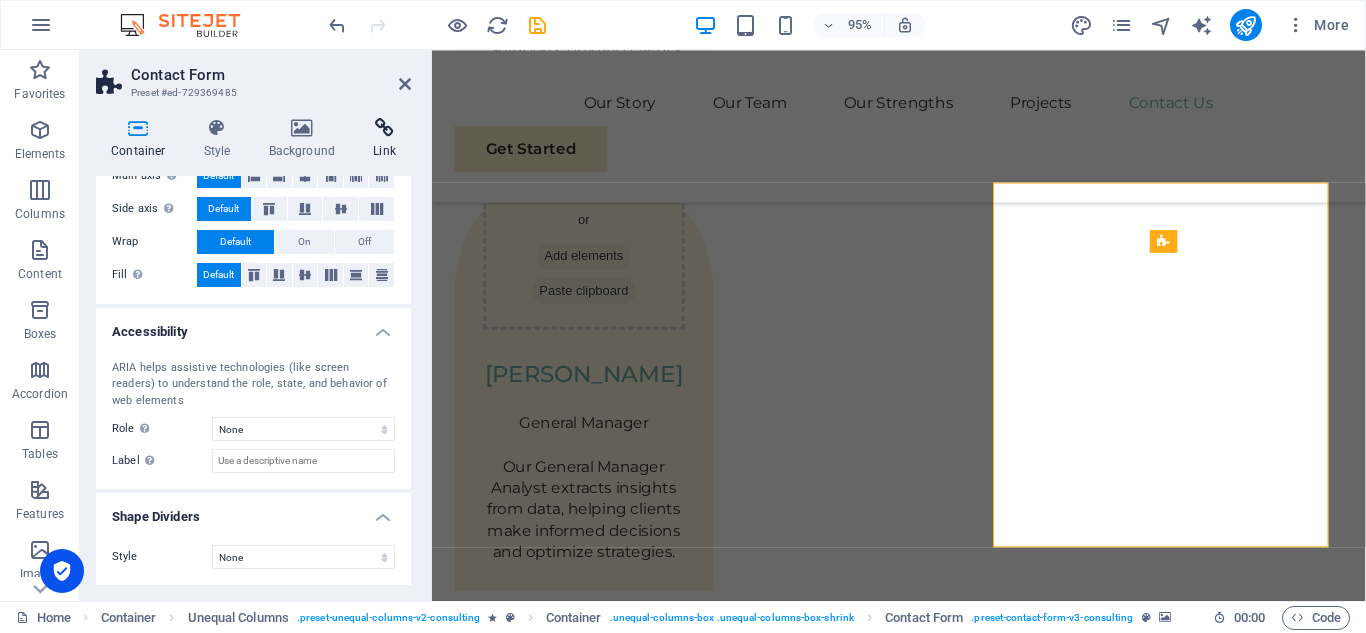 click at bounding box center (384, 128) 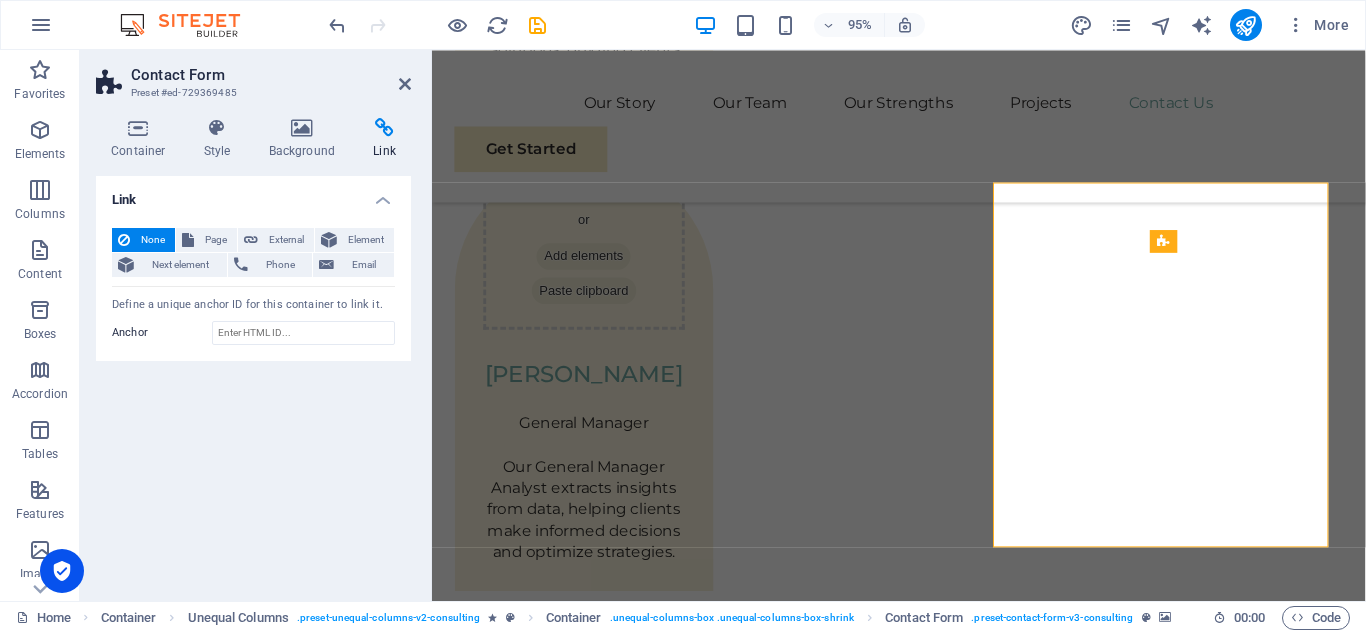 click on "Preset #ed-729369485" at bounding box center (251, 93) 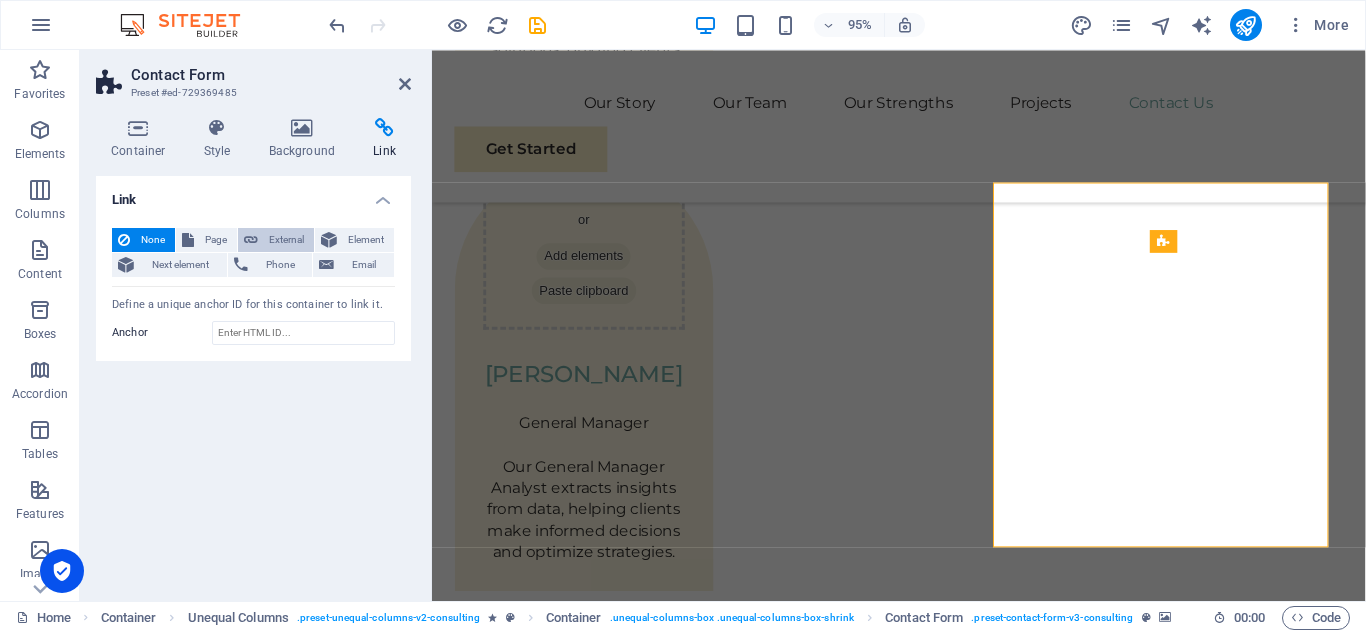 click on "External" at bounding box center [286, 240] 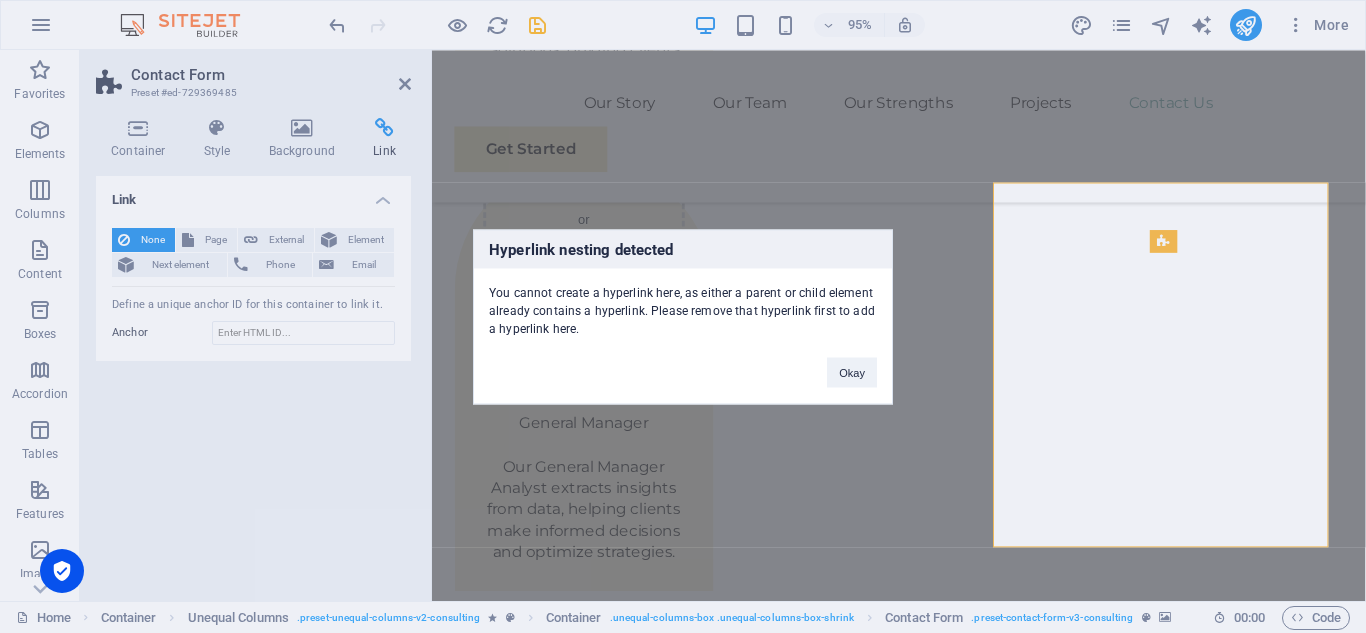 click on "Hyperlink nesting detected You cannot create a hyperlink here, as either a parent or child element already contains a hyperlink. Please remove that hyperlink first to add a hyperlink here. Okay" at bounding box center [683, 316] 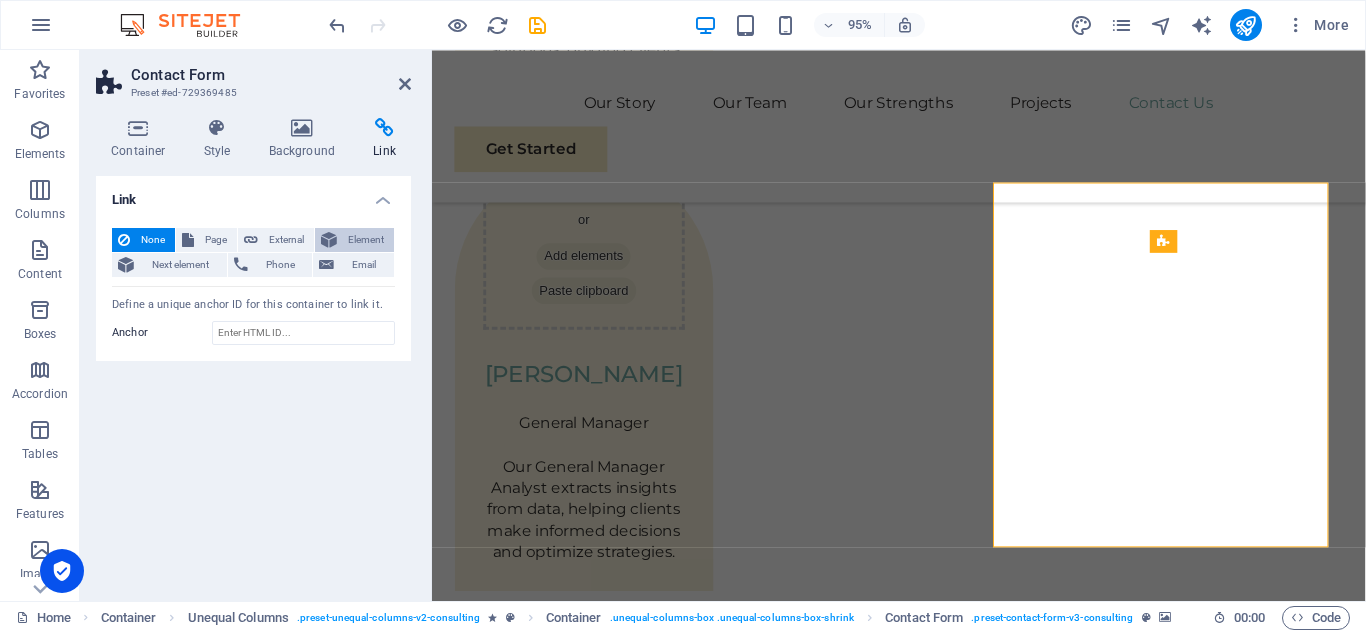 click at bounding box center [329, 240] 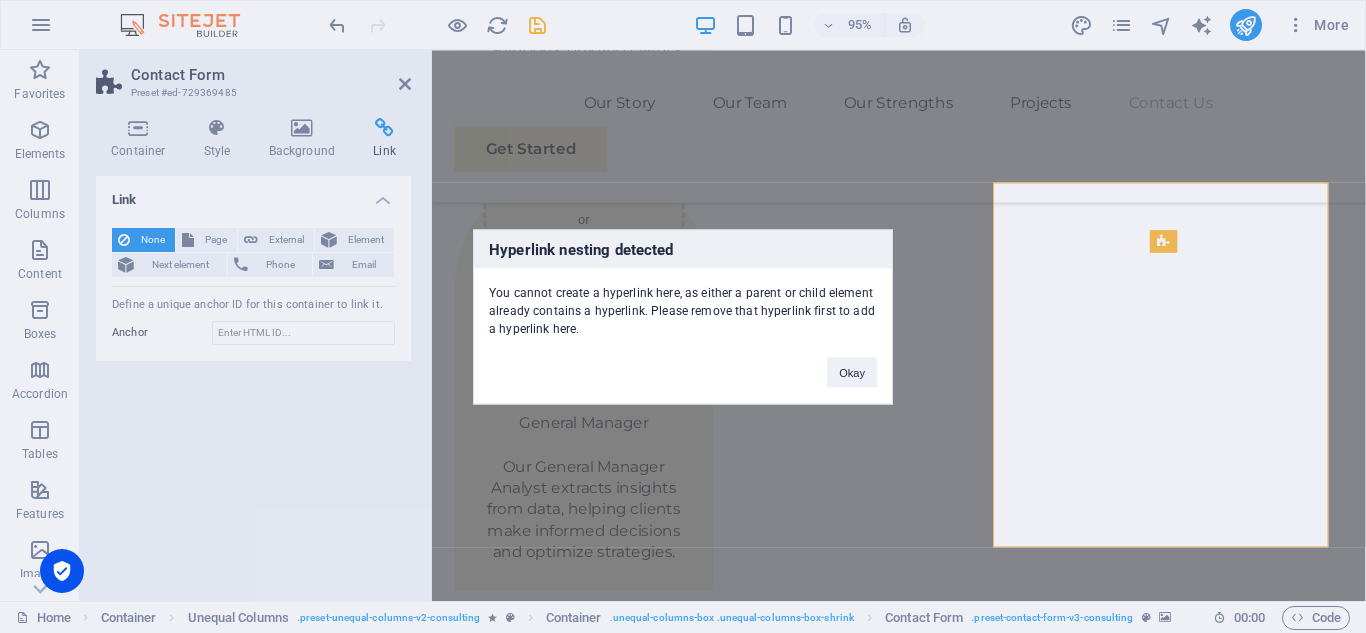 click on "Hyperlink nesting detected You cannot create a hyperlink here, as either a parent or child element already contains a hyperlink. Please remove that hyperlink first to add a hyperlink here. Okay" at bounding box center [683, 316] 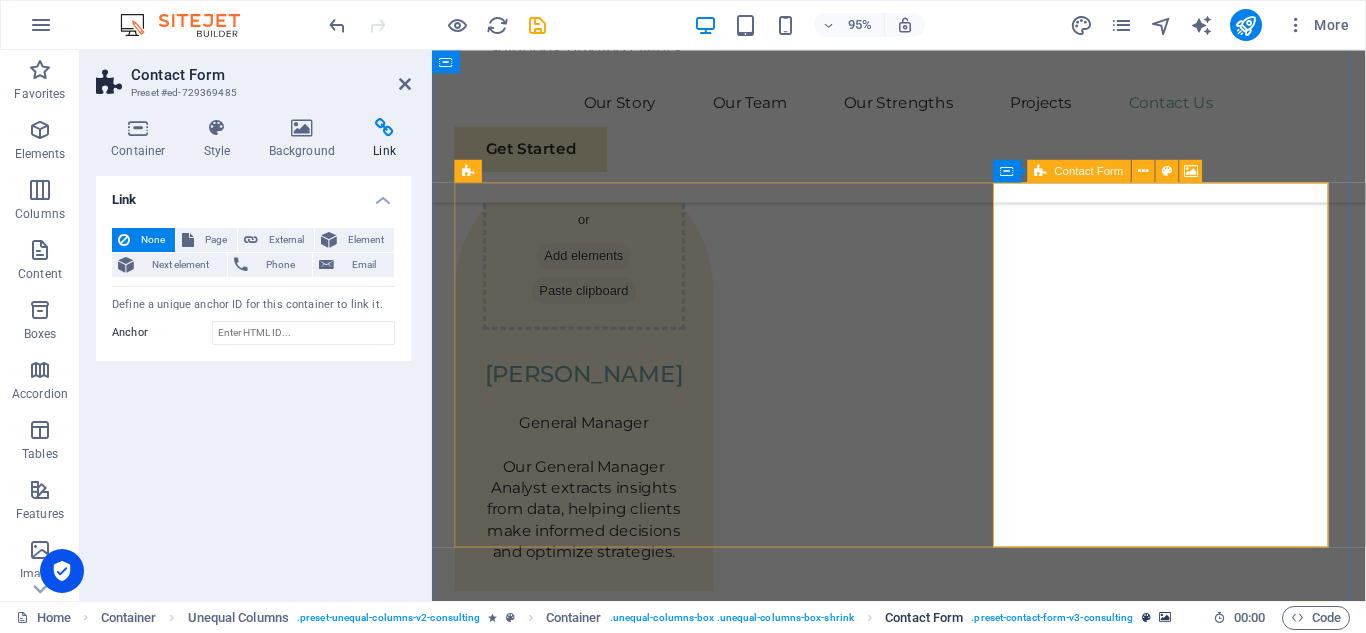 click on ". preset-contact-form-v3-consulting" at bounding box center (1052, 618) 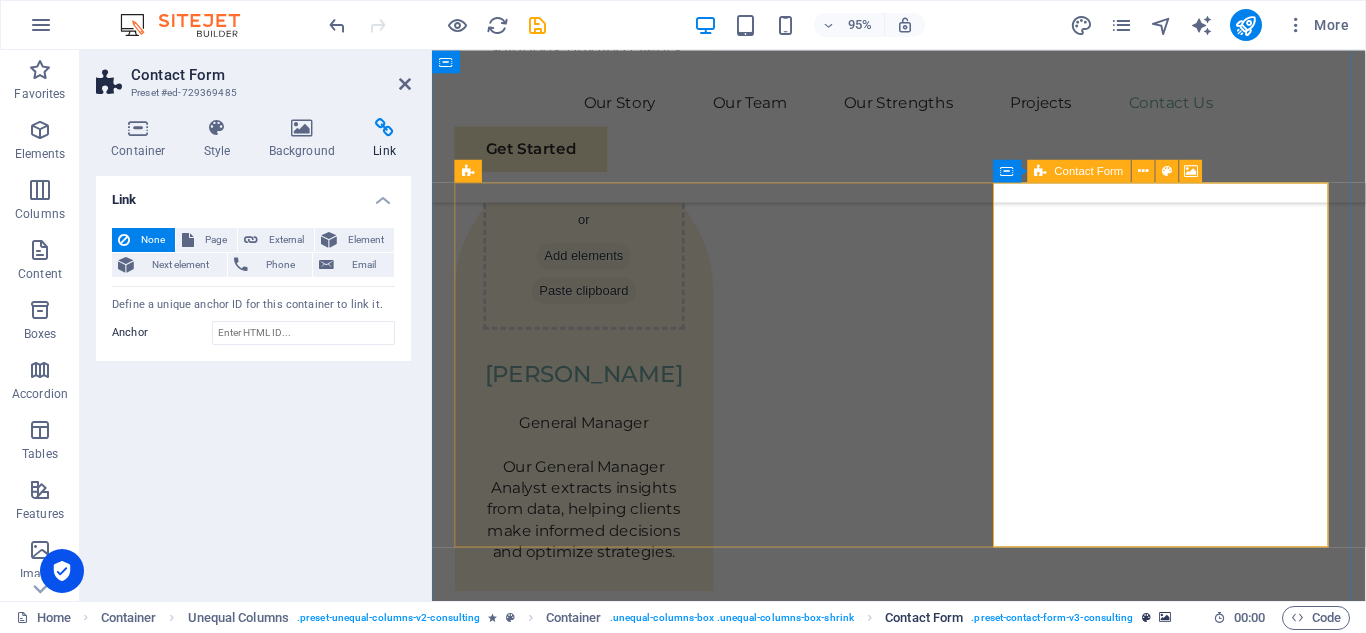 click on ". preset-contact-form-v3-consulting" at bounding box center [1052, 618] 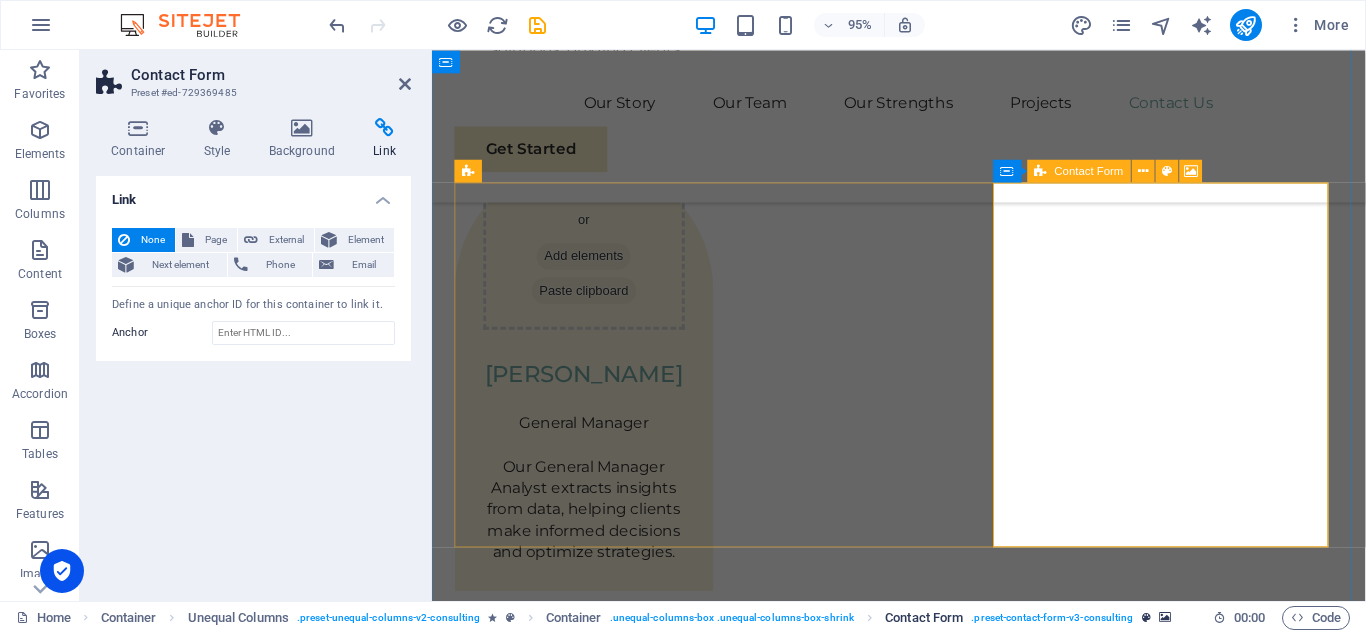 click on ". preset-contact-form-v3-consulting" at bounding box center [1052, 618] 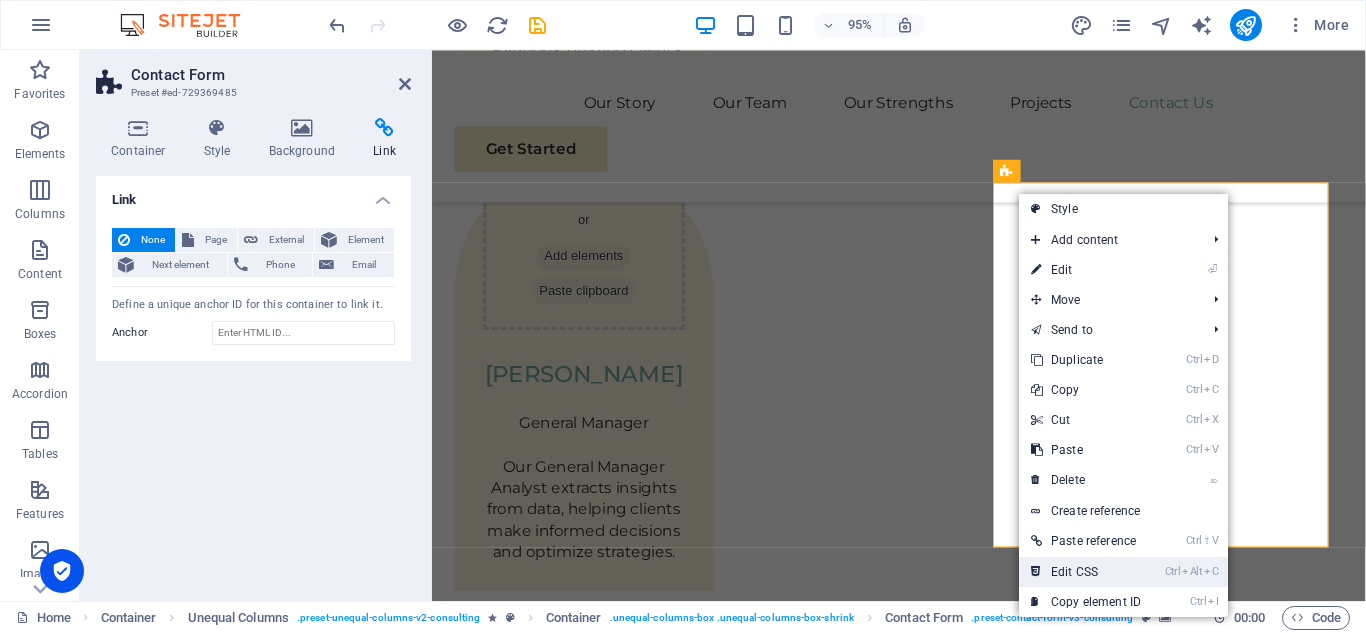 click on "Ctrl Alt C  Edit CSS" at bounding box center (1086, 572) 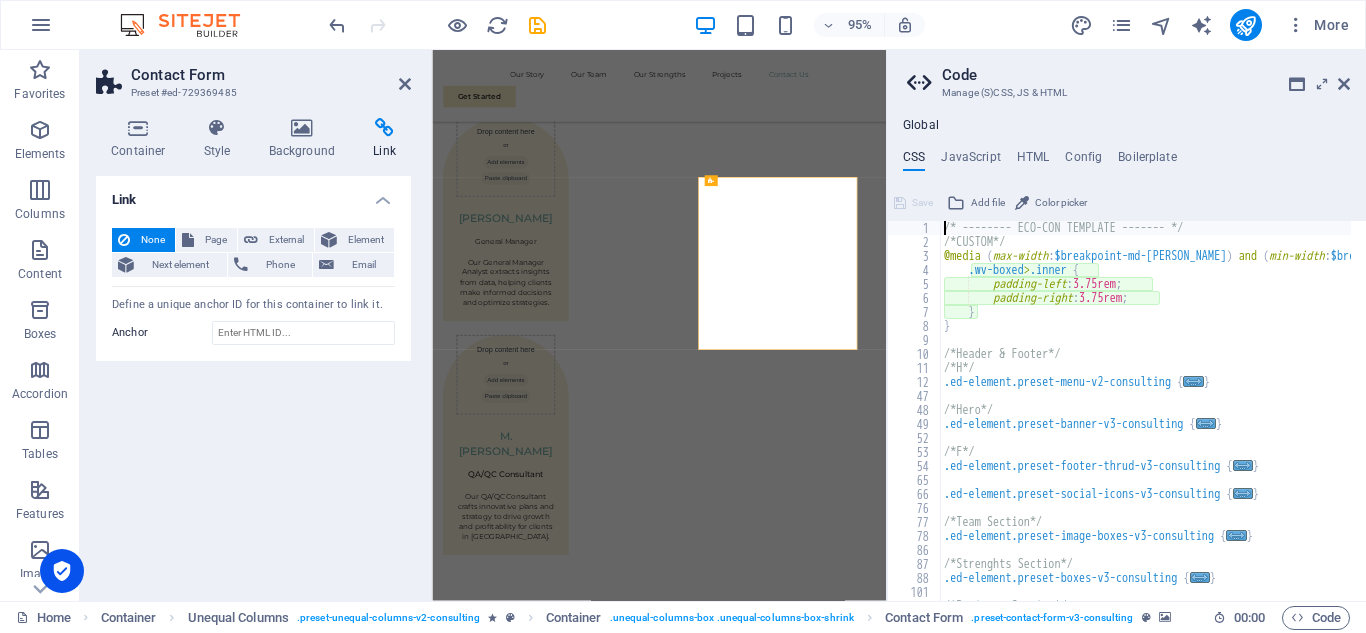 scroll, scrollTop: 6148, scrollLeft: 0, axis: vertical 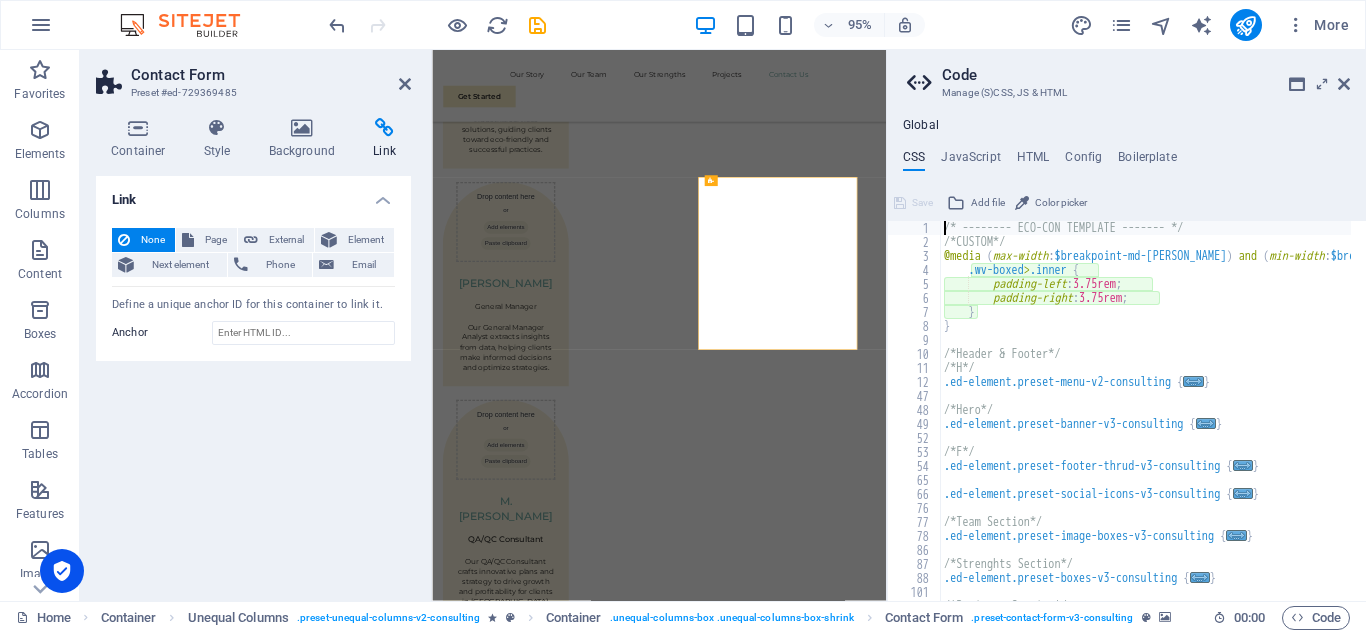 type on "@include contact-form-v3($margin: (1rem, null, null), $columns: (1, null, 1));" 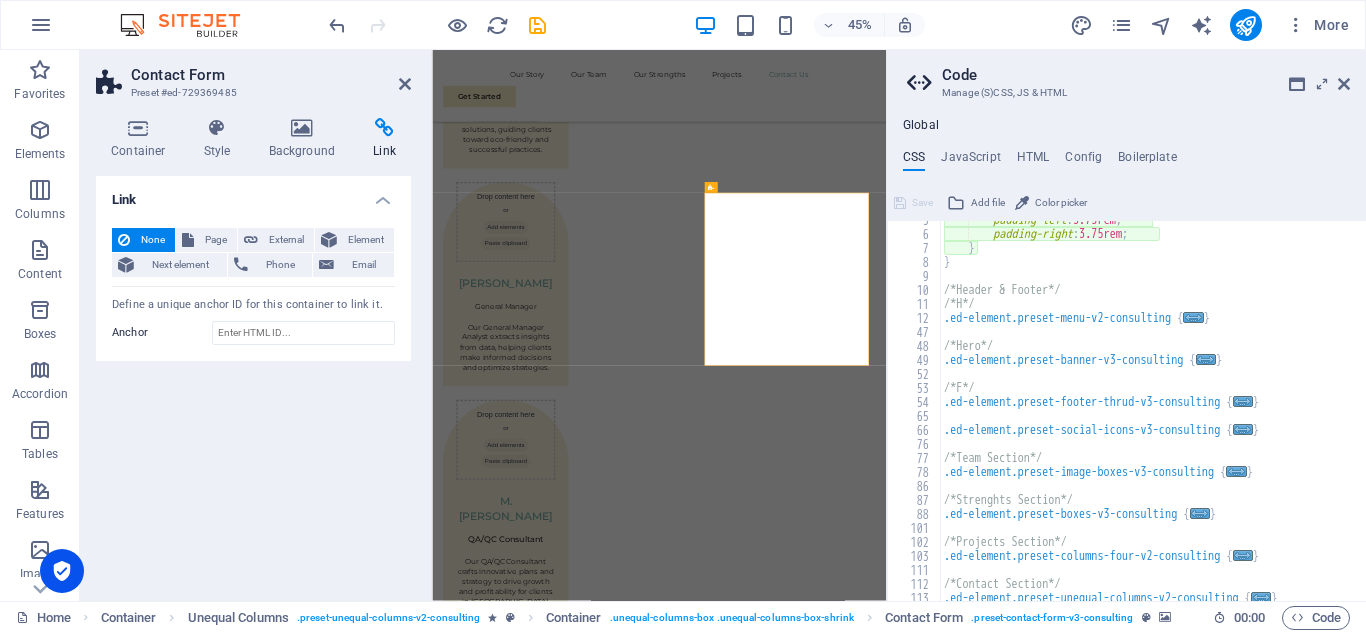 scroll, scrollTop: 20, scrollLeft: 0, axis: vertical 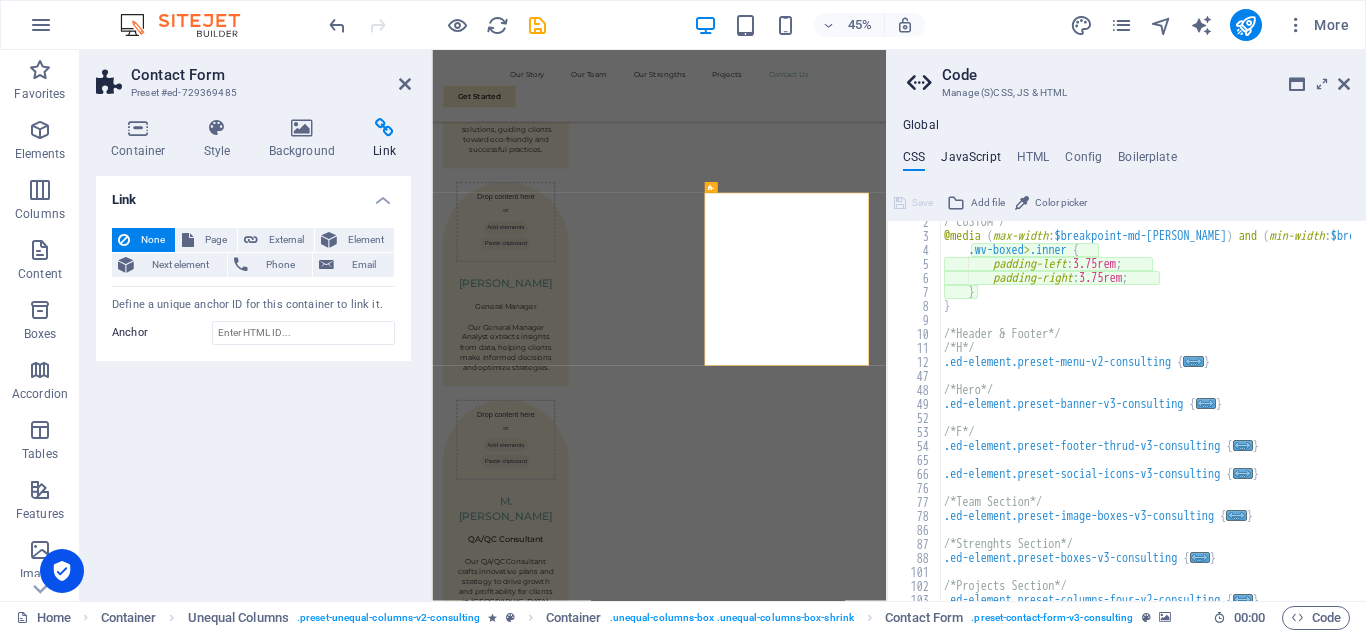 click on "JavaScript" at bounding box center (970, 161) 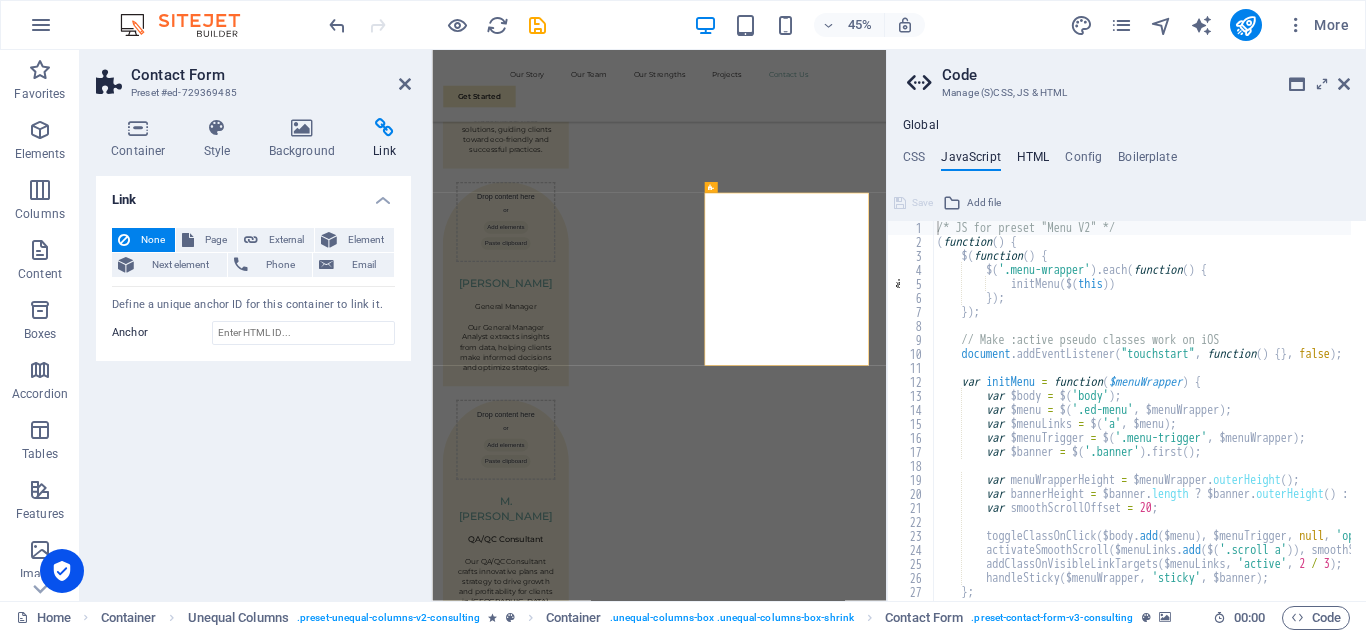 click on "HTML" at bounding box center (1033, 161) 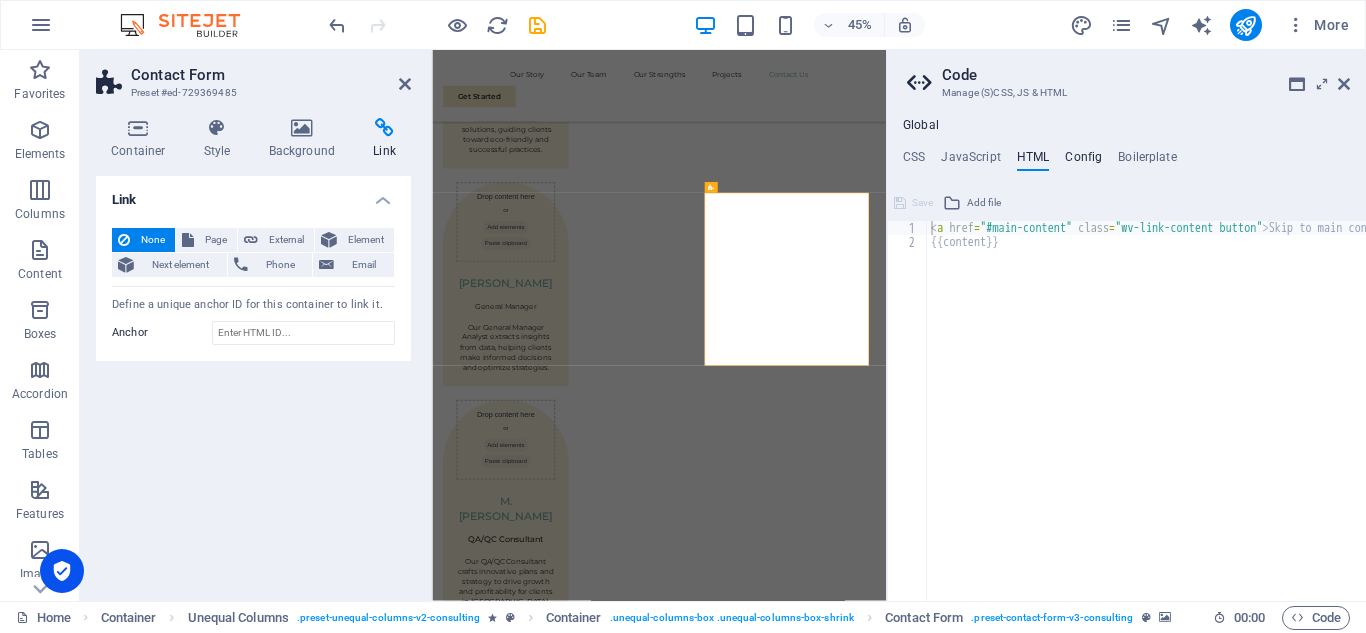 click on "Config" at bounding box center (1083, 161) 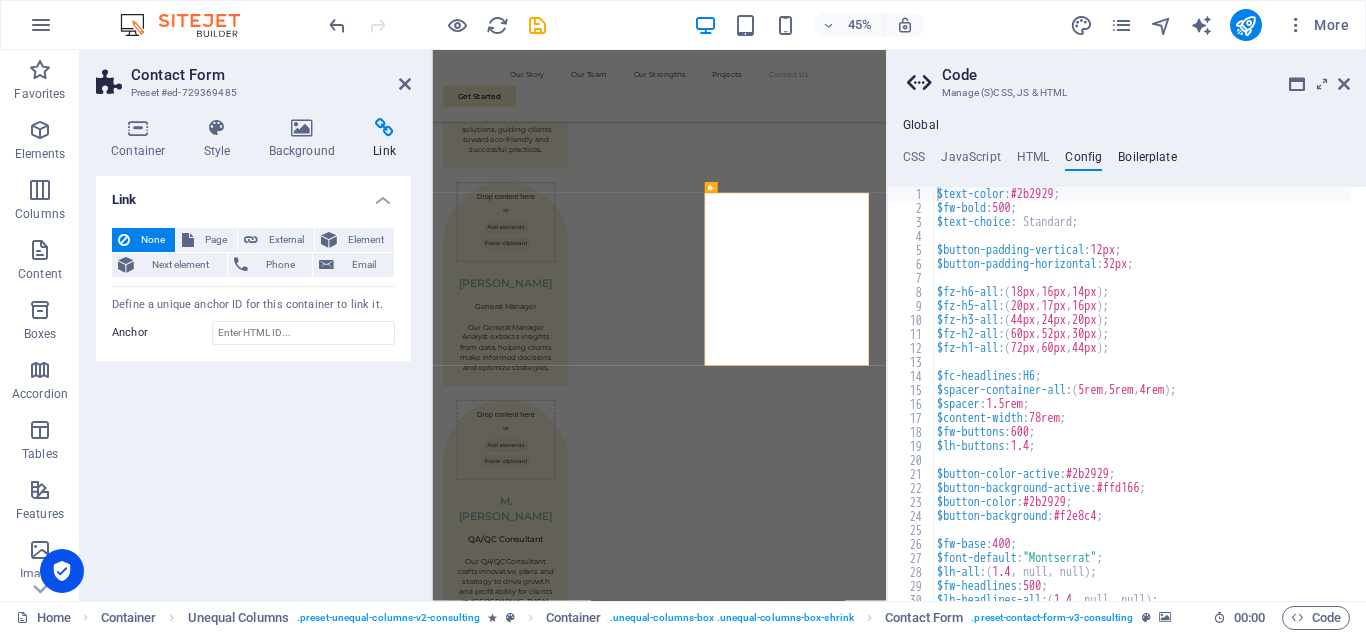 click on "Boilerplate" at bounding box center (1147, 161) 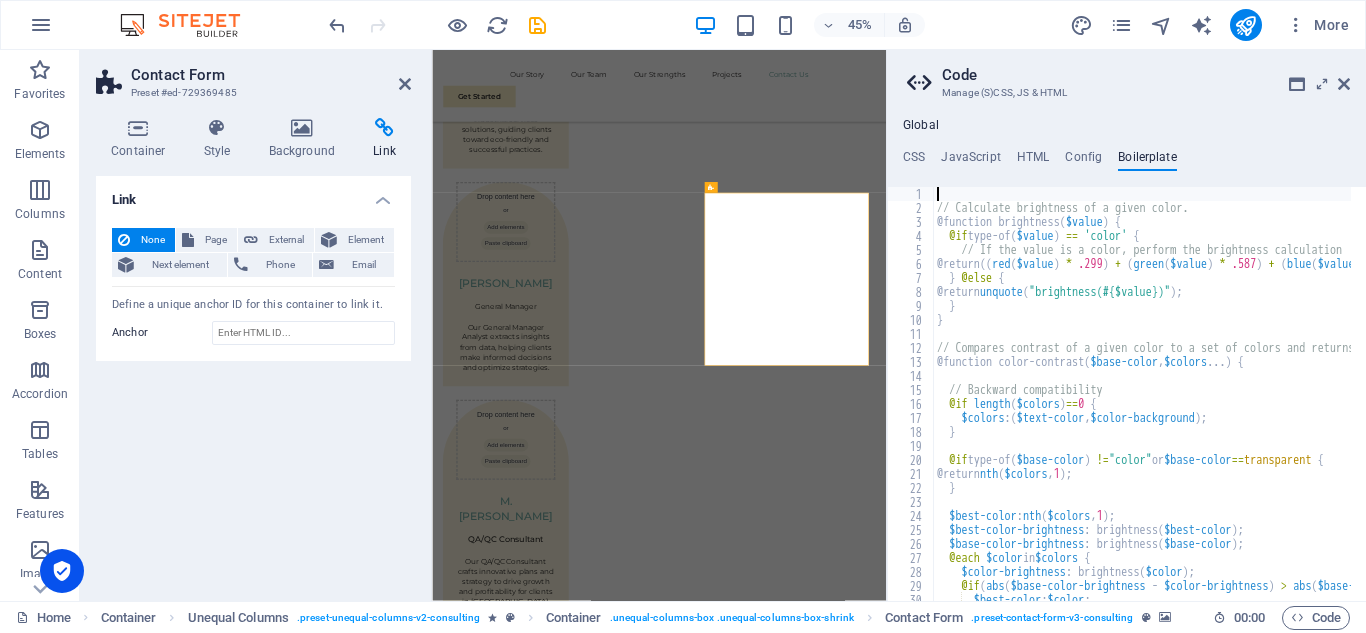click on "Code Manage (S)CSS, JS & HTML Global CSS JavaScript HTML Config Boilerplate @include contact-form-v3($margin: (1rem, null, null), $columns: (1, null, 1)); 2 3 4 5 6 7 8 9 10 11 12 47 48 49 52 53 54 65 66 76 77 78 86 87 88 101 102 103 /*CUSTOM*/ @media   ( max-width :  $breakpoint-md-max )   and   ( min-width :  $breakpoint-sm )   {      .wv-boxed > .inner   {           padding-left :  3.75rem ;           padding-right :  3.75rem ;      } } /*Header & Footer*/ /*H*/ .ed-element.preset-menu-v2-consulting   { ... } /*Hero*/ .ed-element.preset-banner-v3-consulting   { ... } /*F*/ .ed-element.preset-footer-thrud-v3-consulting   { ... } .ed-element.preset-social-icons-v3-consulting   { ... } /*Team Section*/ .ed-element.preset-image-boxes-v3-consulting   { ... } /*Strenghts Section*/ .ed-element.preset-boxes-v3-consulting   { ... } /*Projects Section*/ .ed-element.preset-columns-four-v2-consulting   { ... }     Save Add file Color picker /* JS for preset "Menu V2" */ 1 2 3 4 5 6 7 8 9 10 11 12 13 14 15 16 17 18 (" at bounding box center (1126, 325) 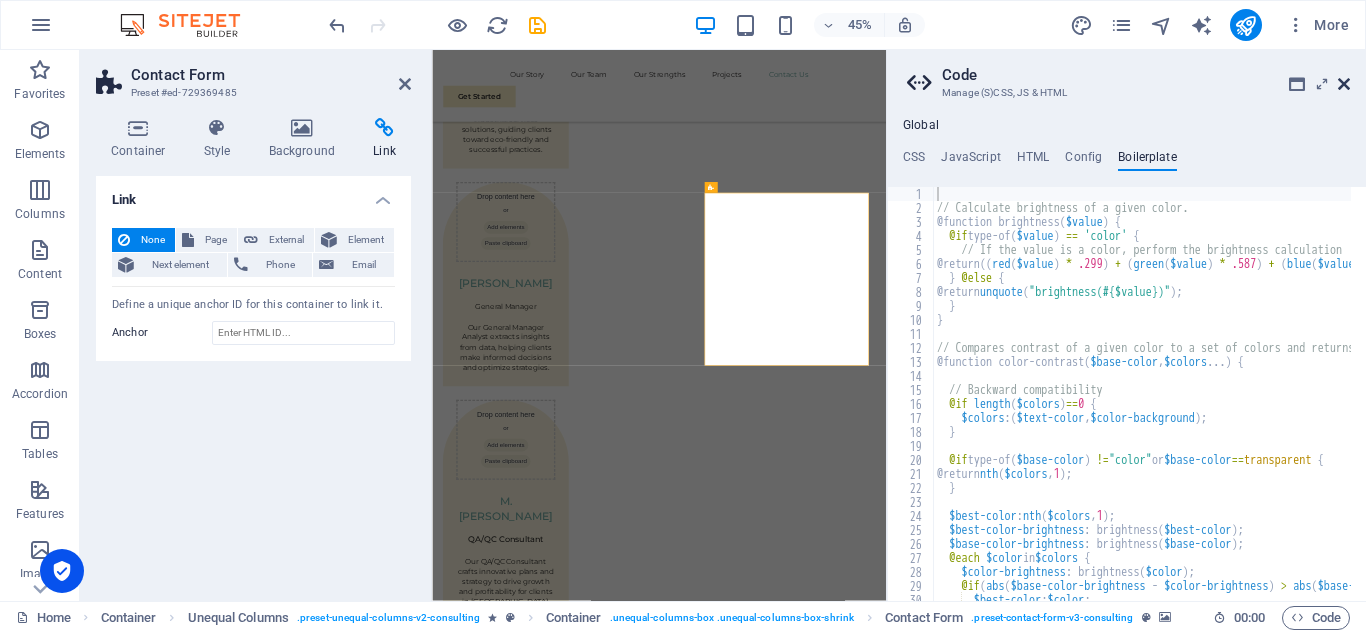click at bounding box center (1344, 84) 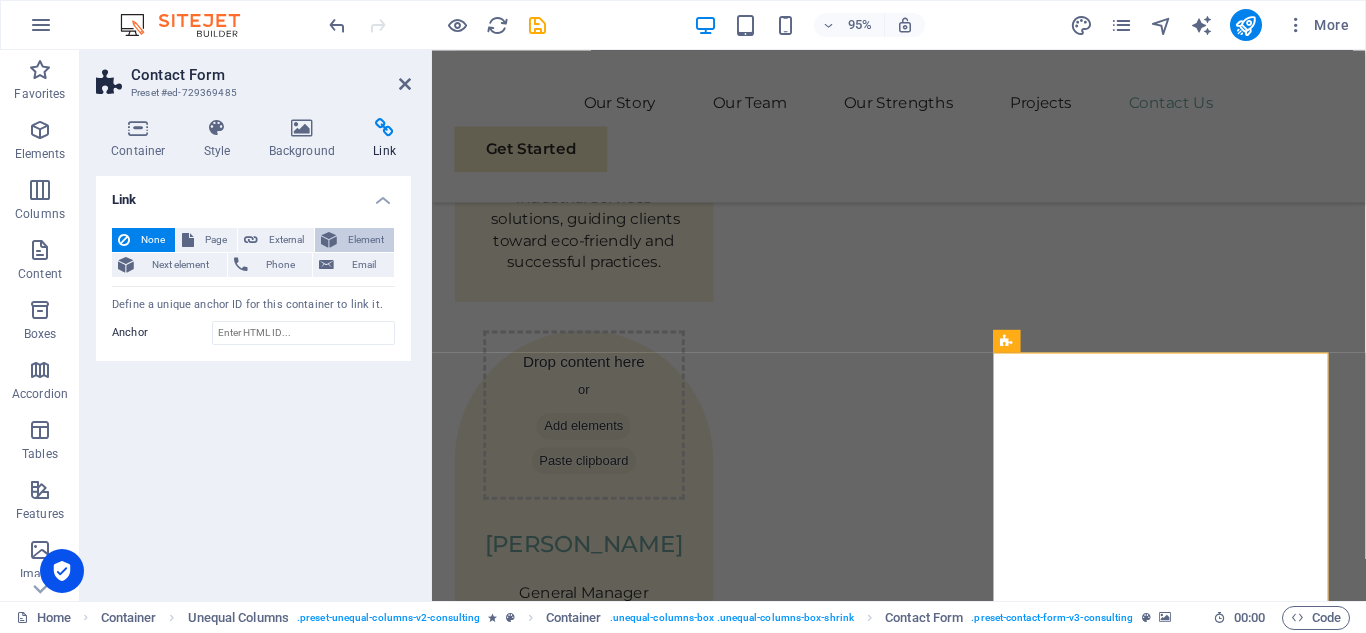 click on "Element" at bounding box center [365, 240] 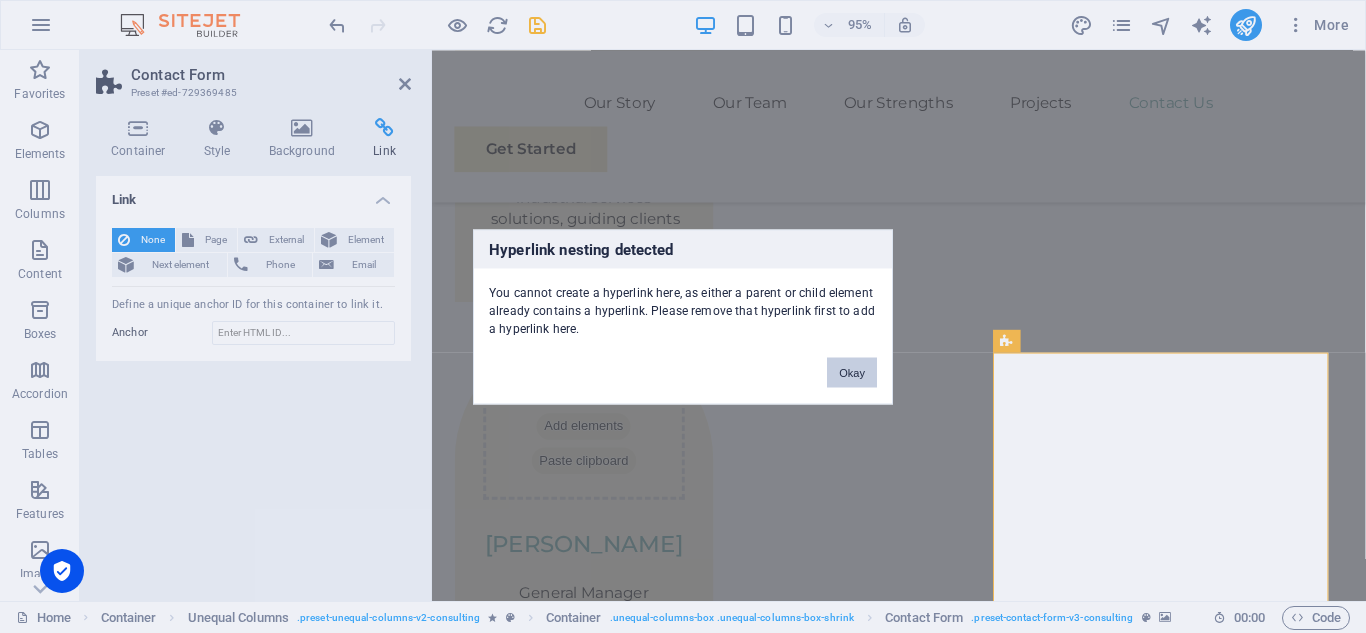 click on "Okay" at bounding box center [852, 372] 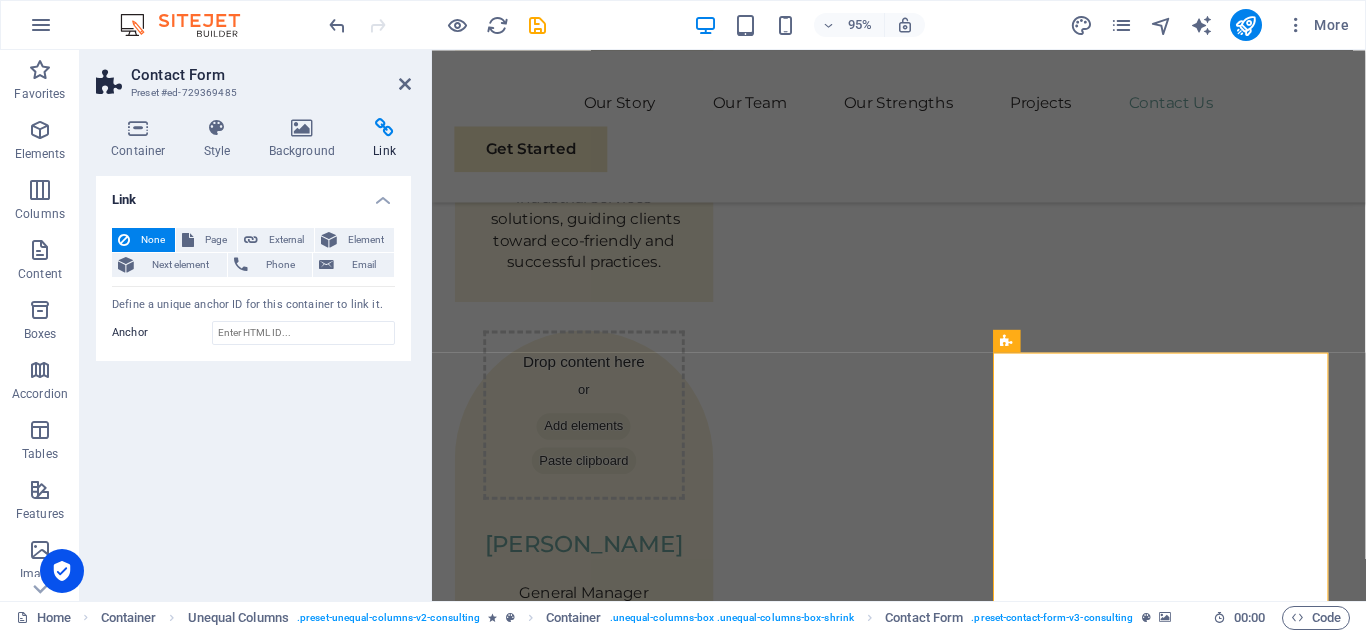 click on "Preset #ed-729369485" at bounding box center (251, 93) 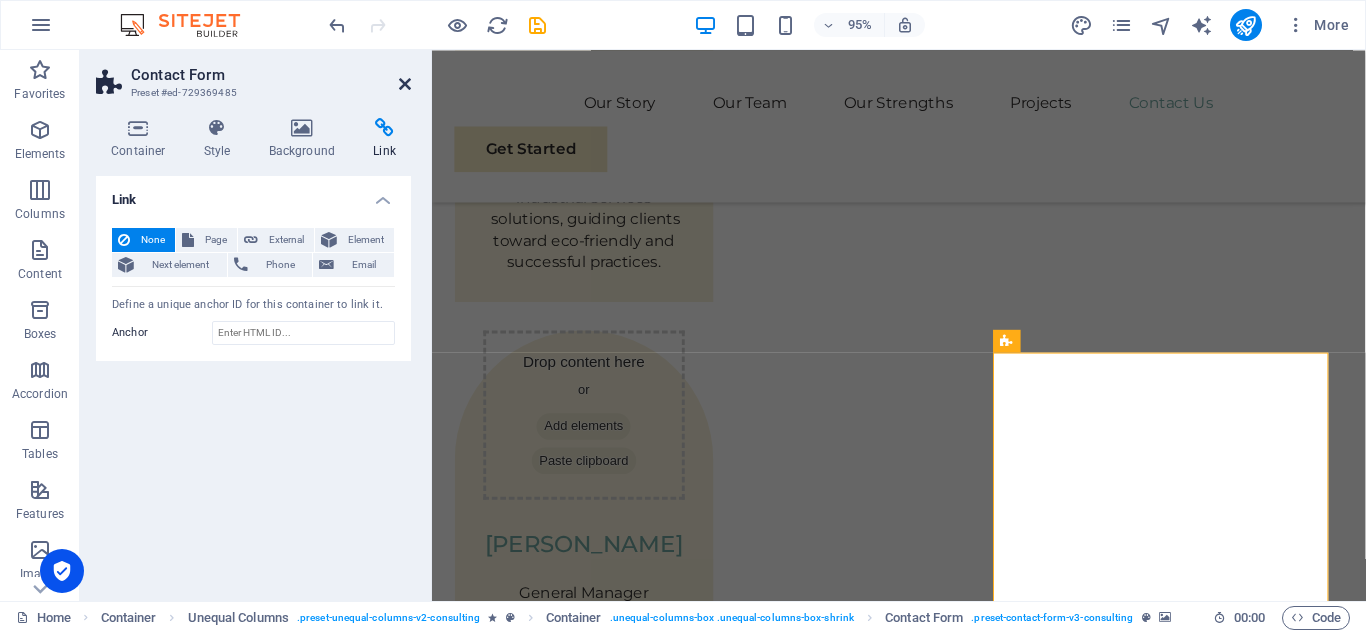 click at bounding box center (405, 84) 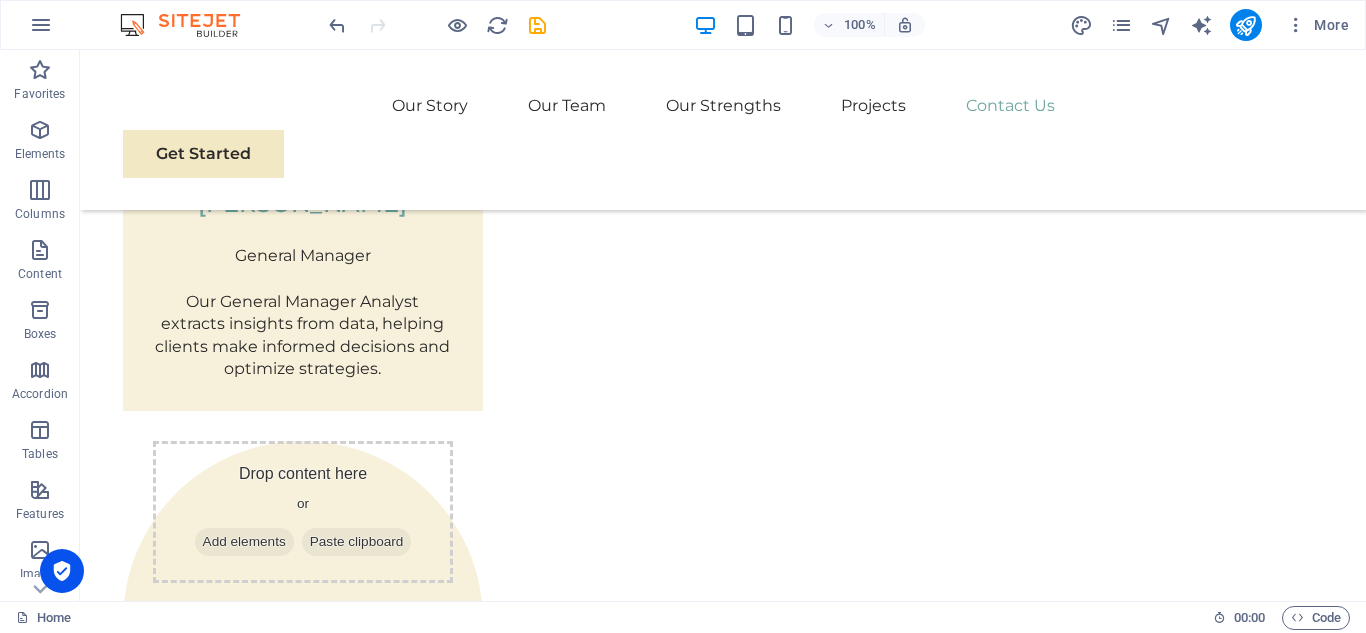 scroll, scrollTop: 6438, scrollLeft: 0, axis: vertical 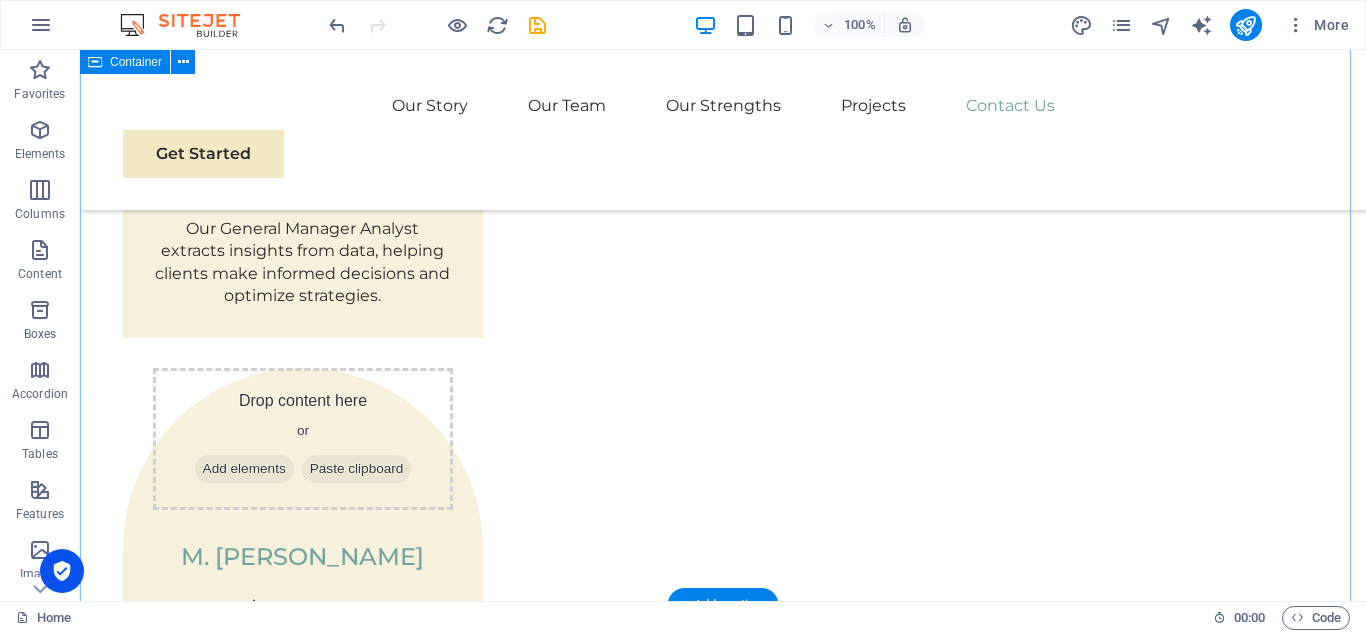 click on "Get In Touch Ready to embark on your journey towards sustainable success? Contact us today to schedule a consultation.
Full Name E-mail Message Unreadable? Regenerate Submit" at bounding box center [723, 3121] 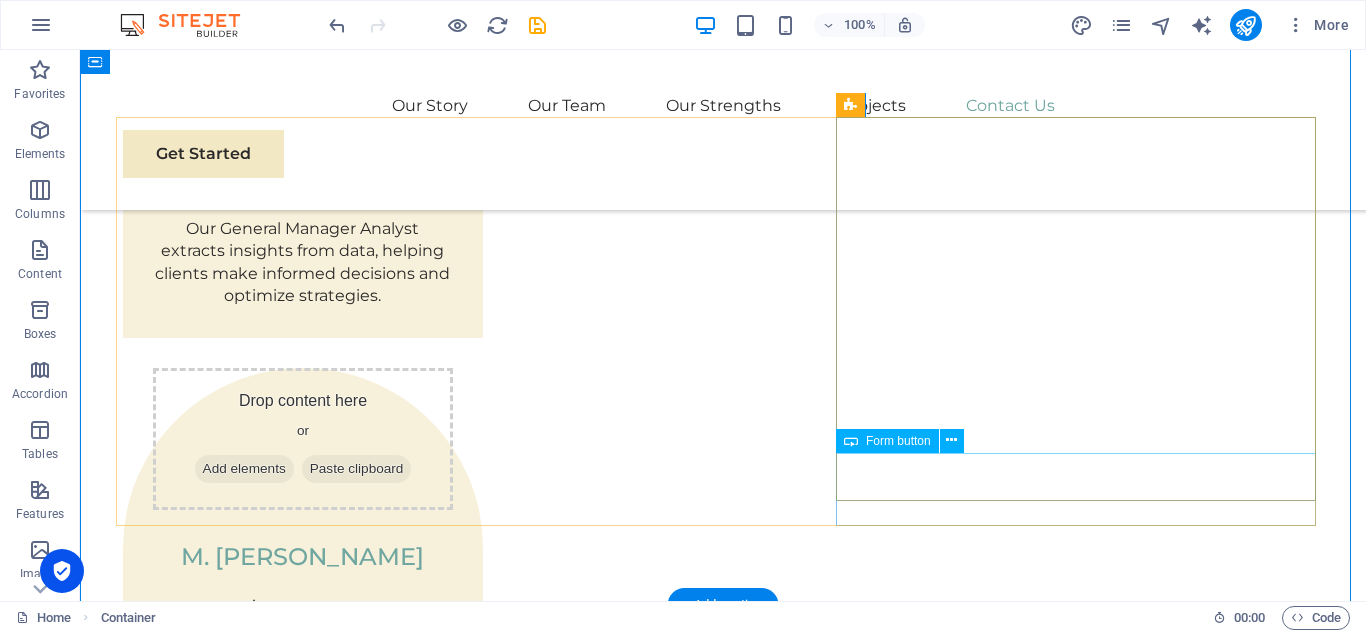 click on "Submit" at bounding box center (723, 3966) 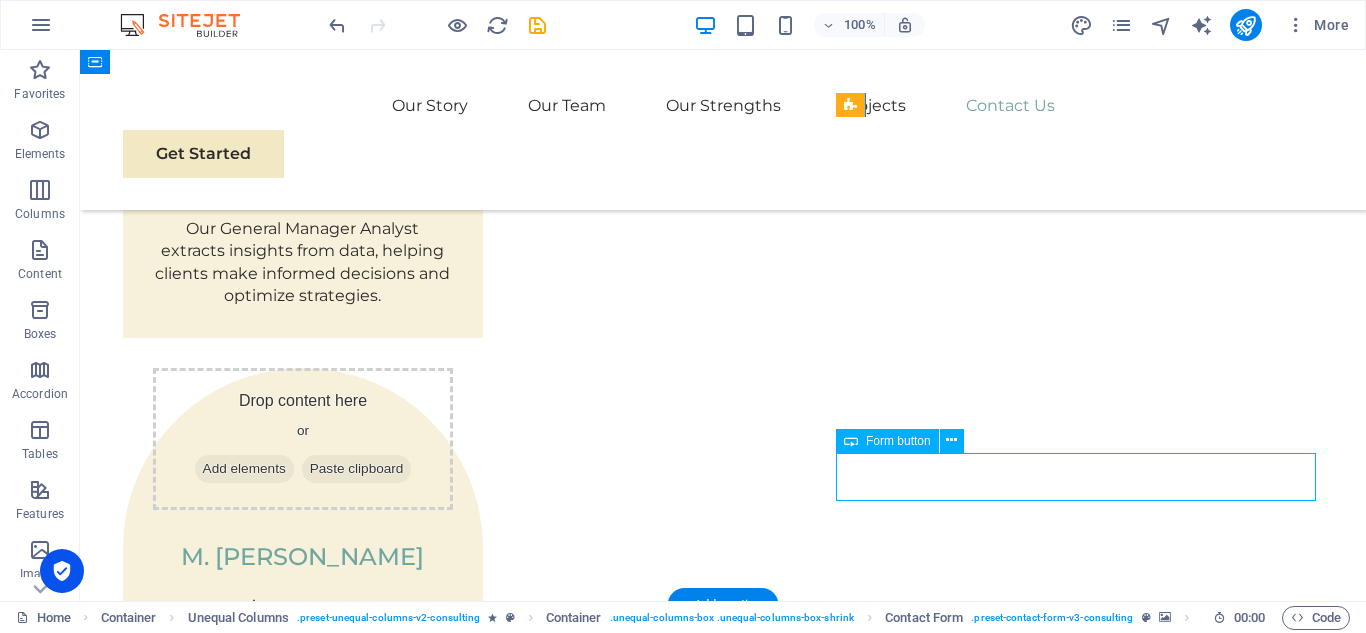 click on "Submit" at bounding box center [723, 3966] 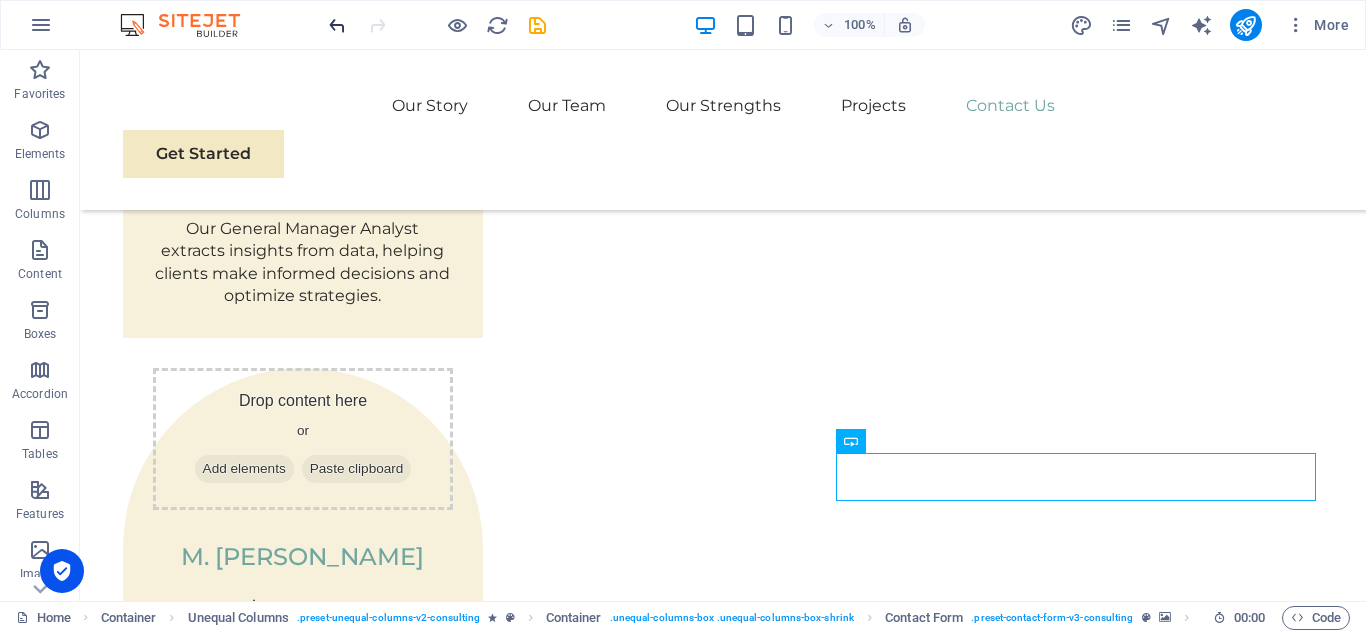 click at bounding box center (337, 25) 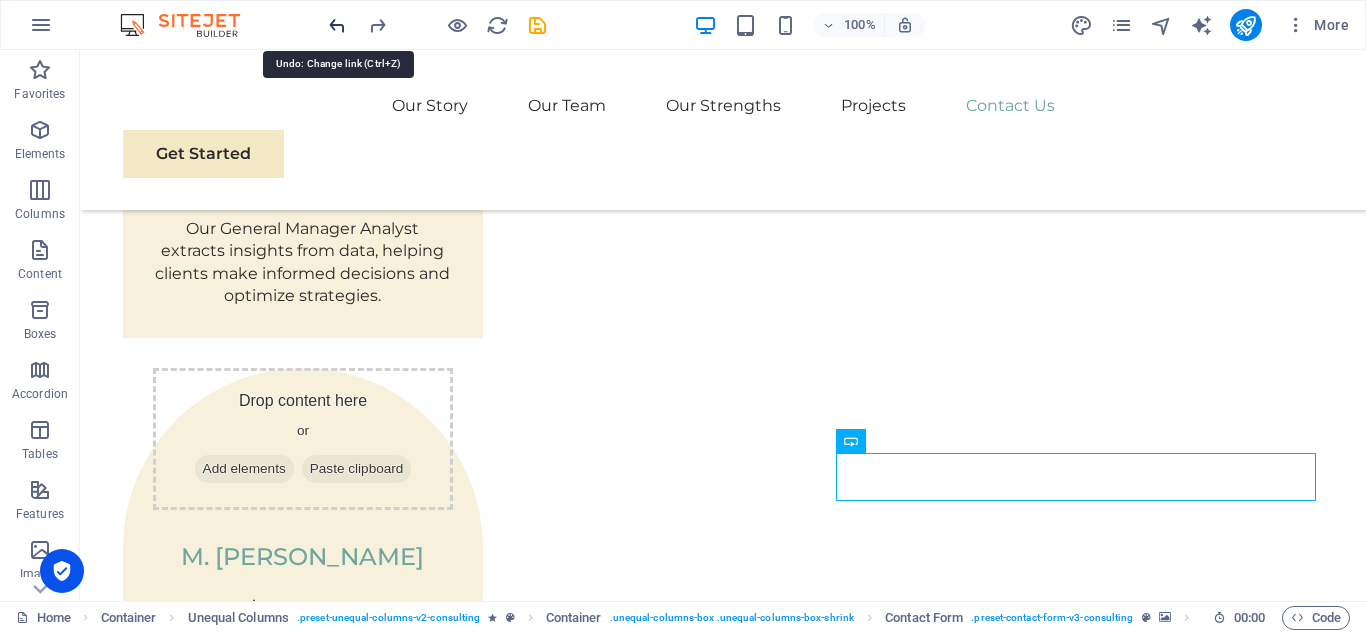 click at bounding box center (337, 25) 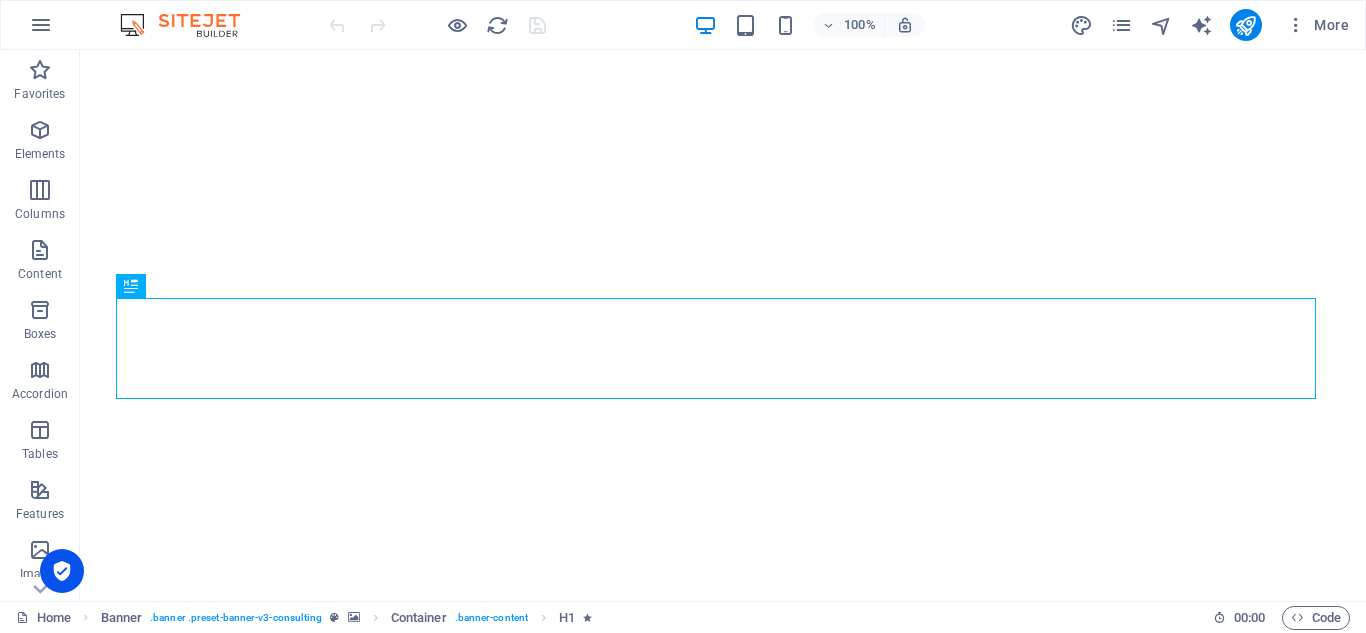 scroll, scrollTop: 0, scrollLeft: 0, axis: both 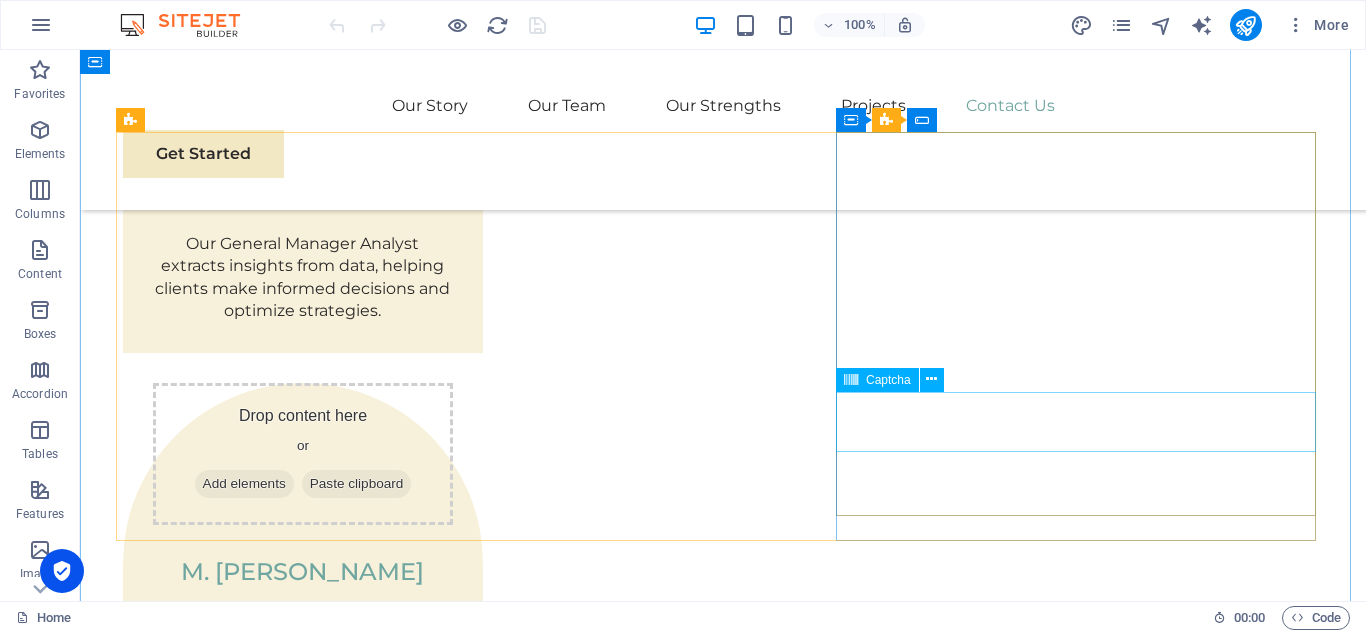 click on "Unreadable? Regenerate" at bounding box center [723, 3527] 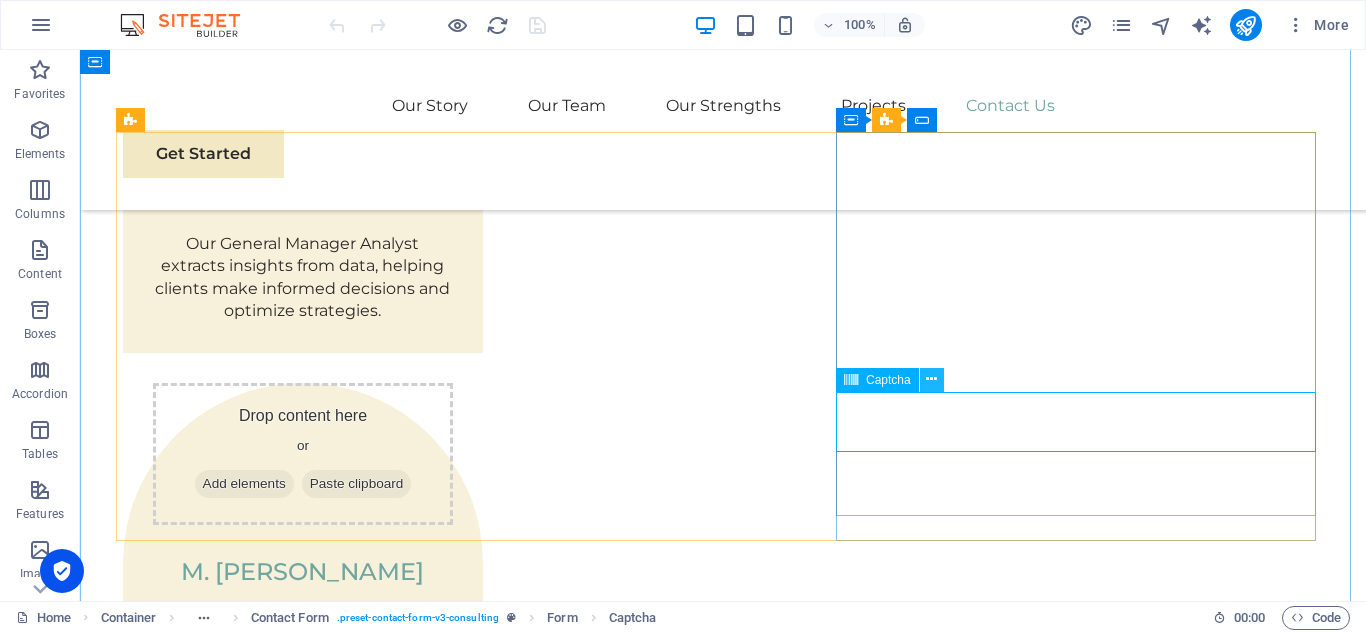 click at bounding box center [931, 379] 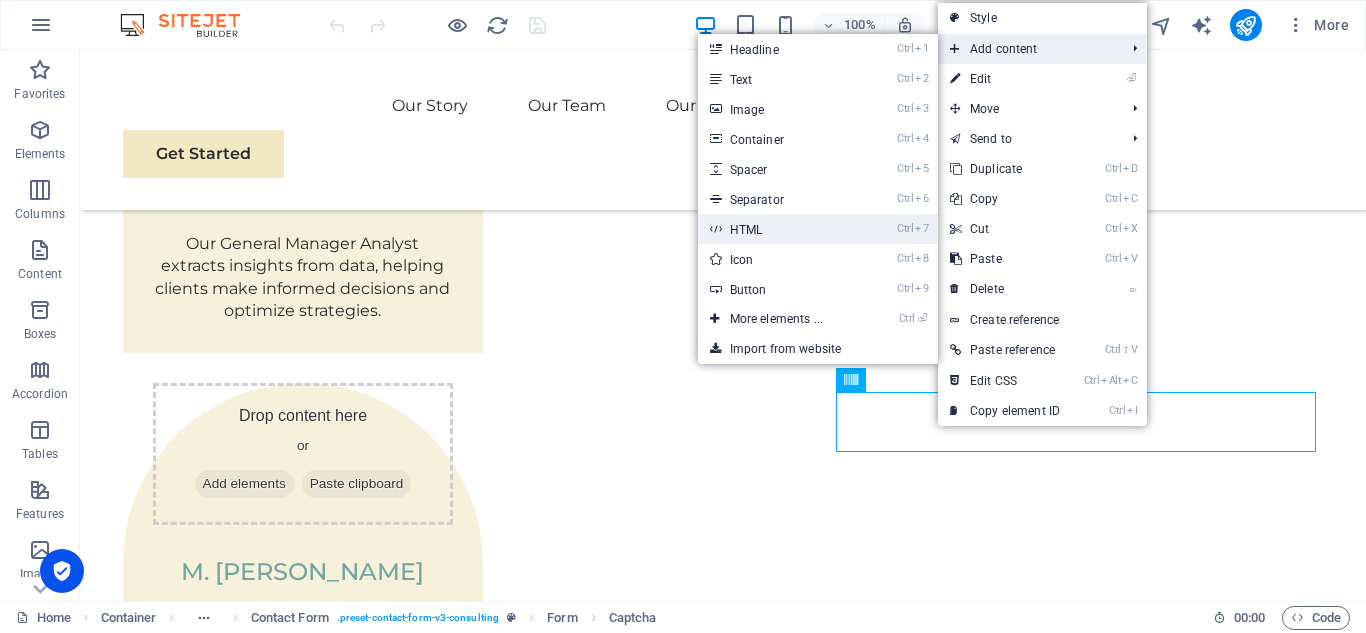 click on "Ctrl 7  HTML" at bounding box center [780, 229] 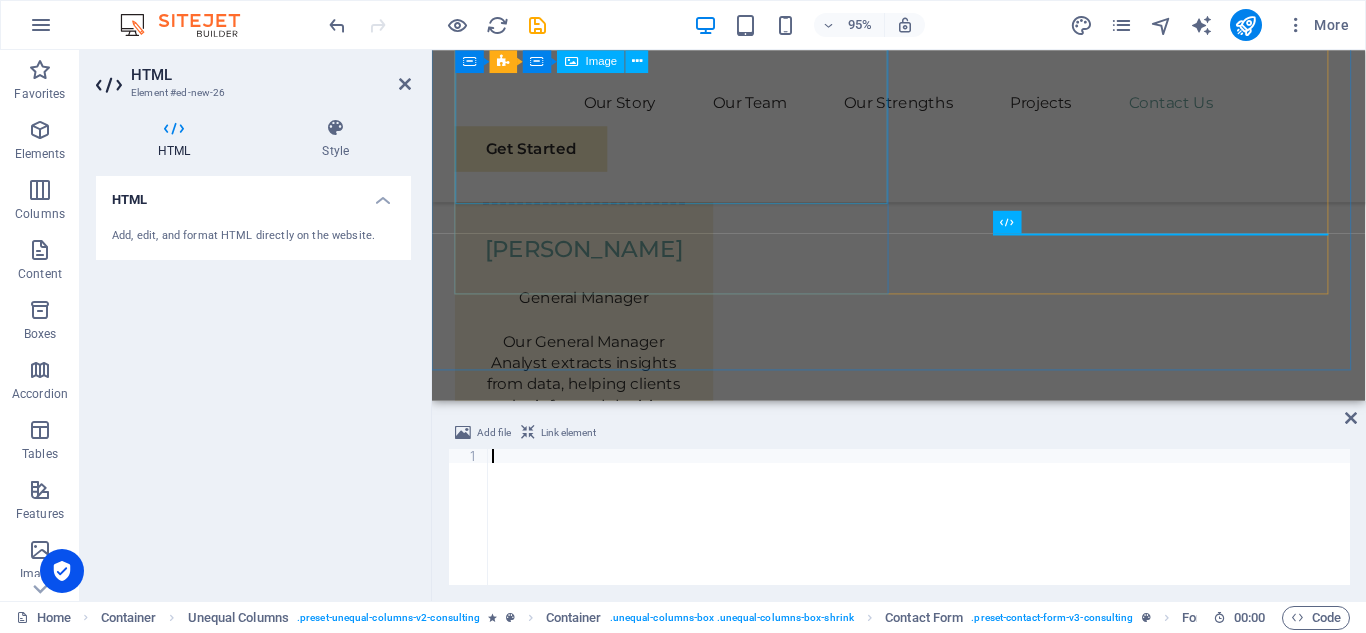 scroll, scrollTop: 6582, scrollLeft: 0, axis: vertical 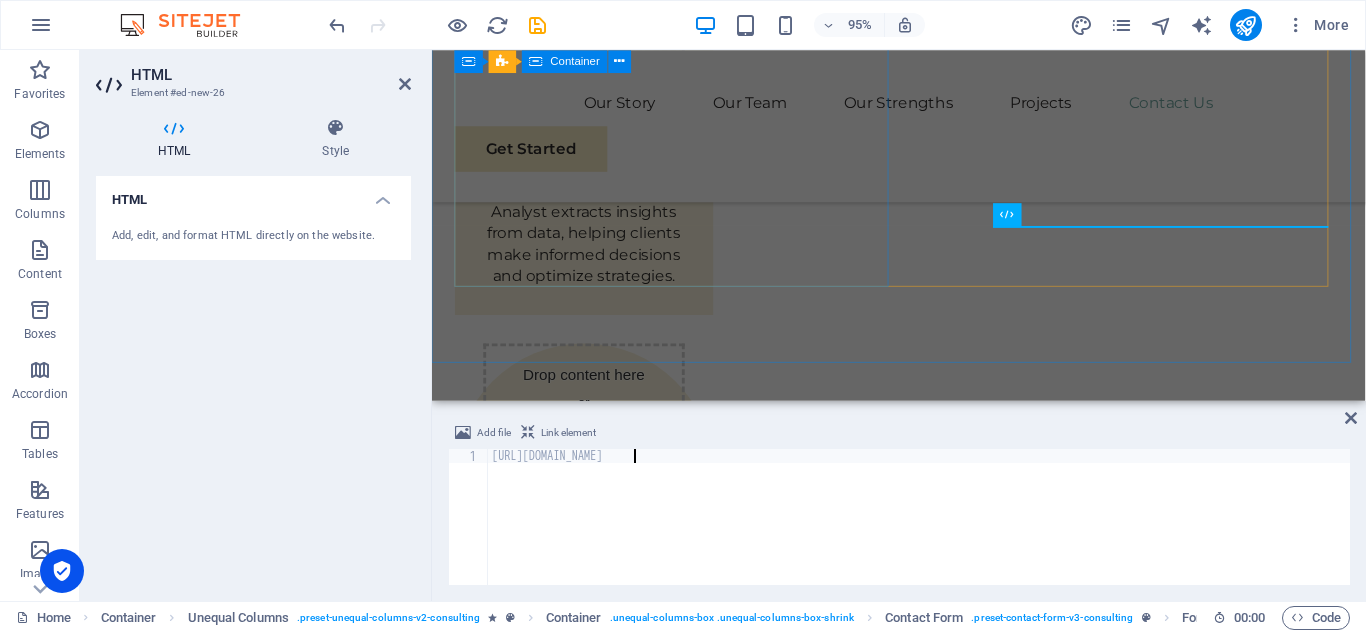 type on "[URL][DOMAIN_NAME]" 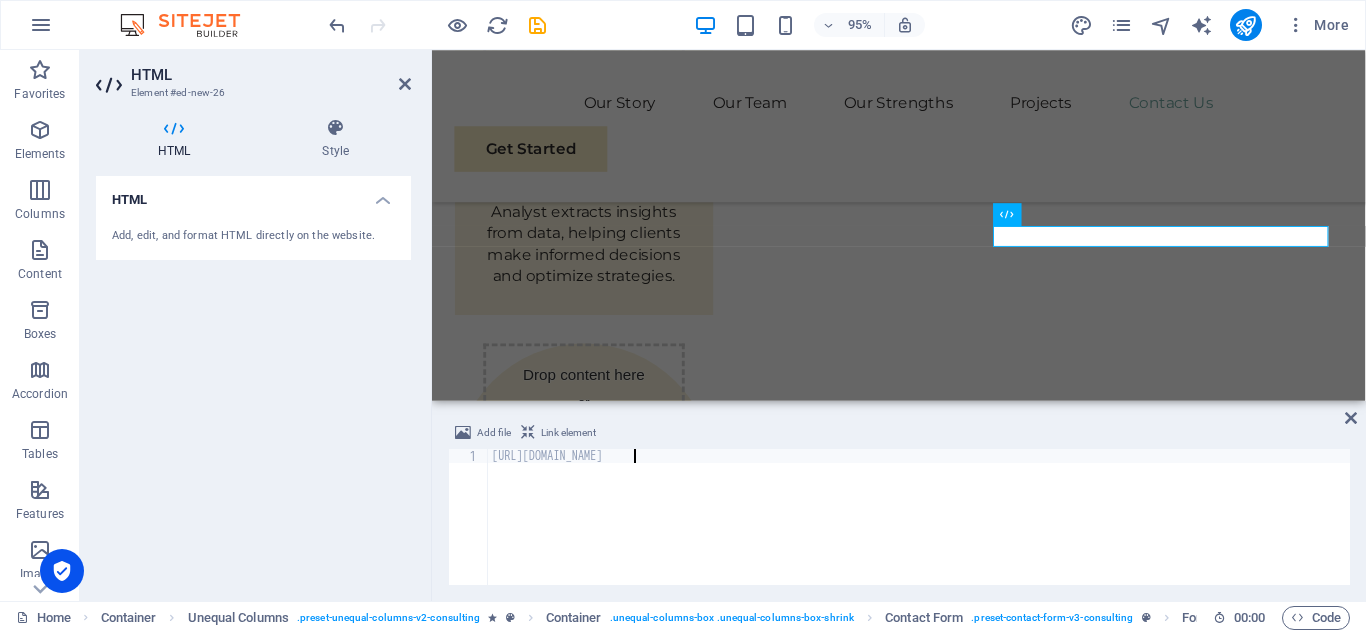 click on "[URL][DOMAIN_NAME]" at bounding box center (919, 531) 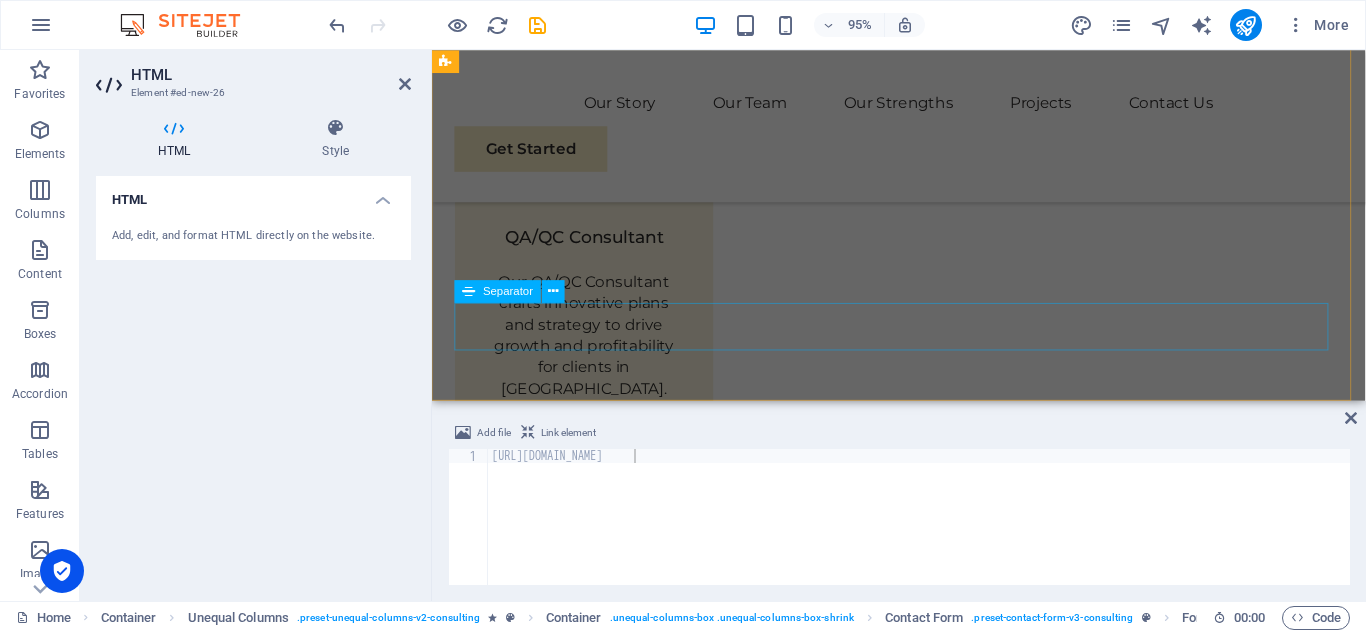 scroll, scrollTop: 3674, scrollLeft: 0, axis: vertical 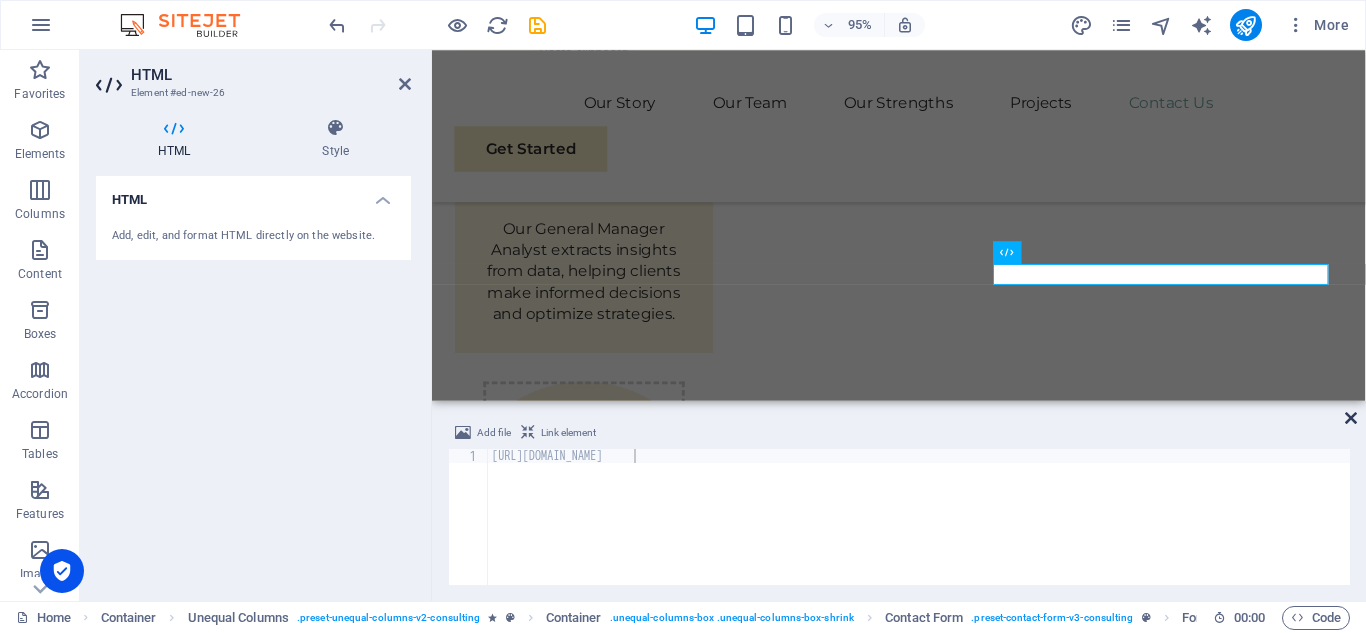 click at bounding box center [1351, 418] 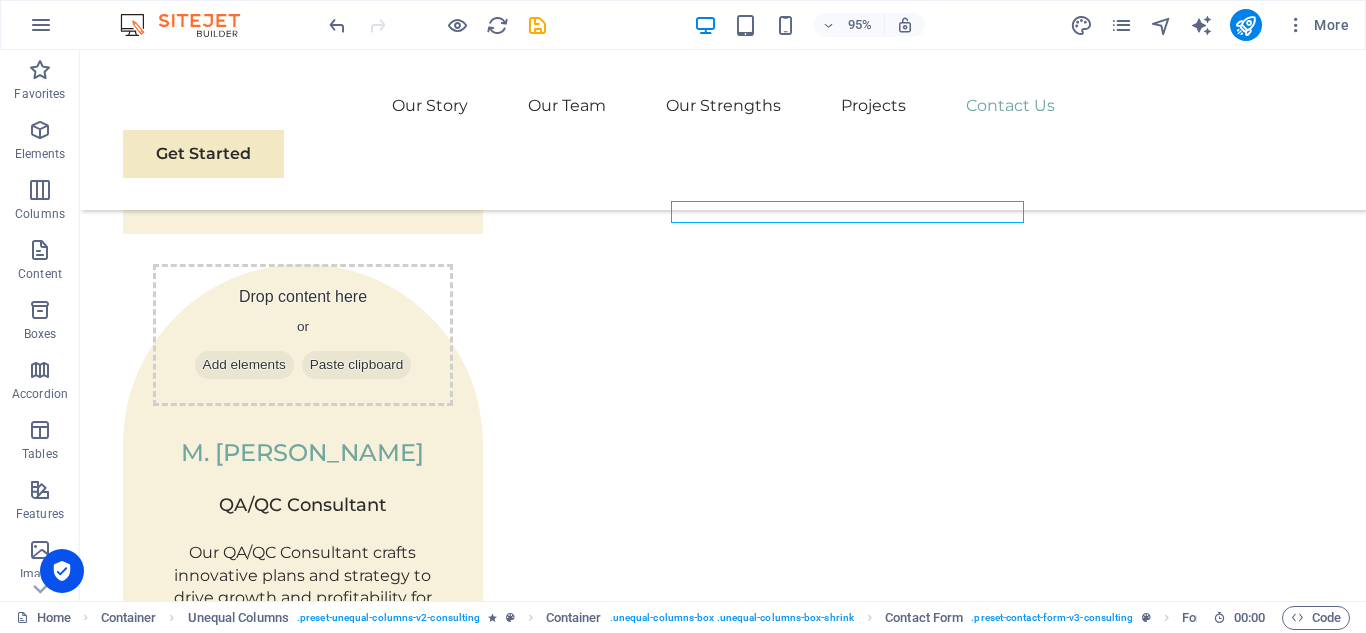 scroll, scrollTop: 6616, scrollLeft: 0, axis: vertical 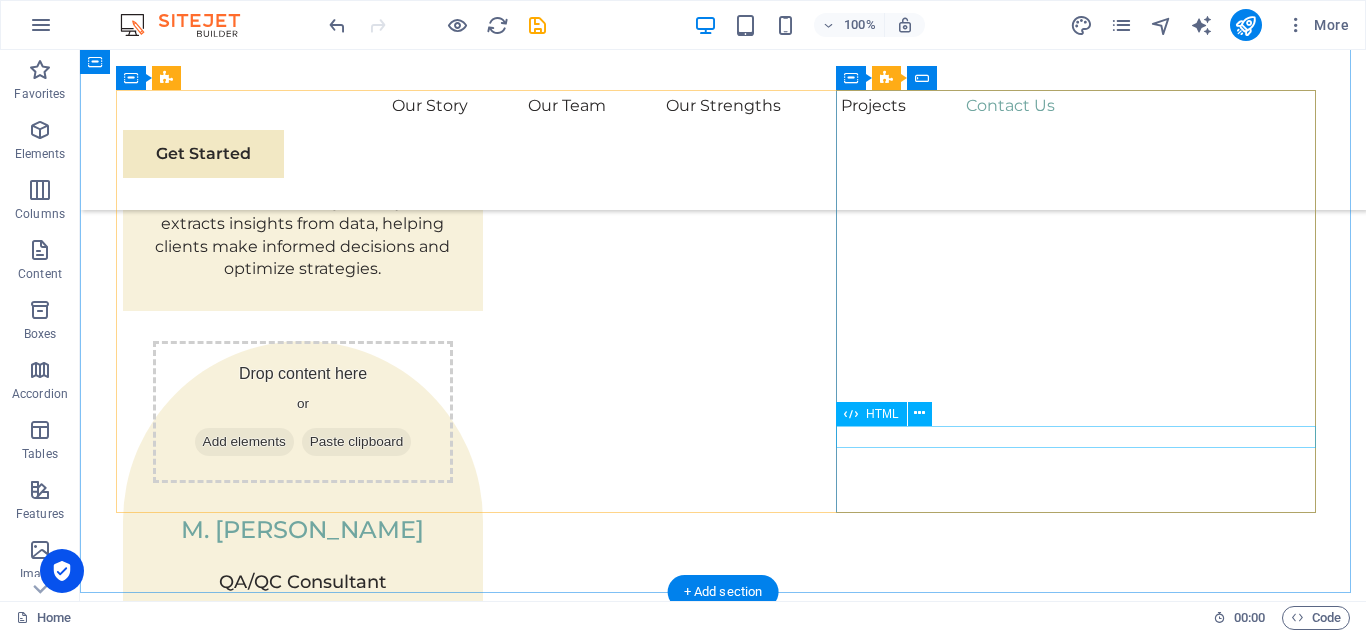 click on "[URL][DOMAIN_NAME]" at bounding box center (723, 3542) 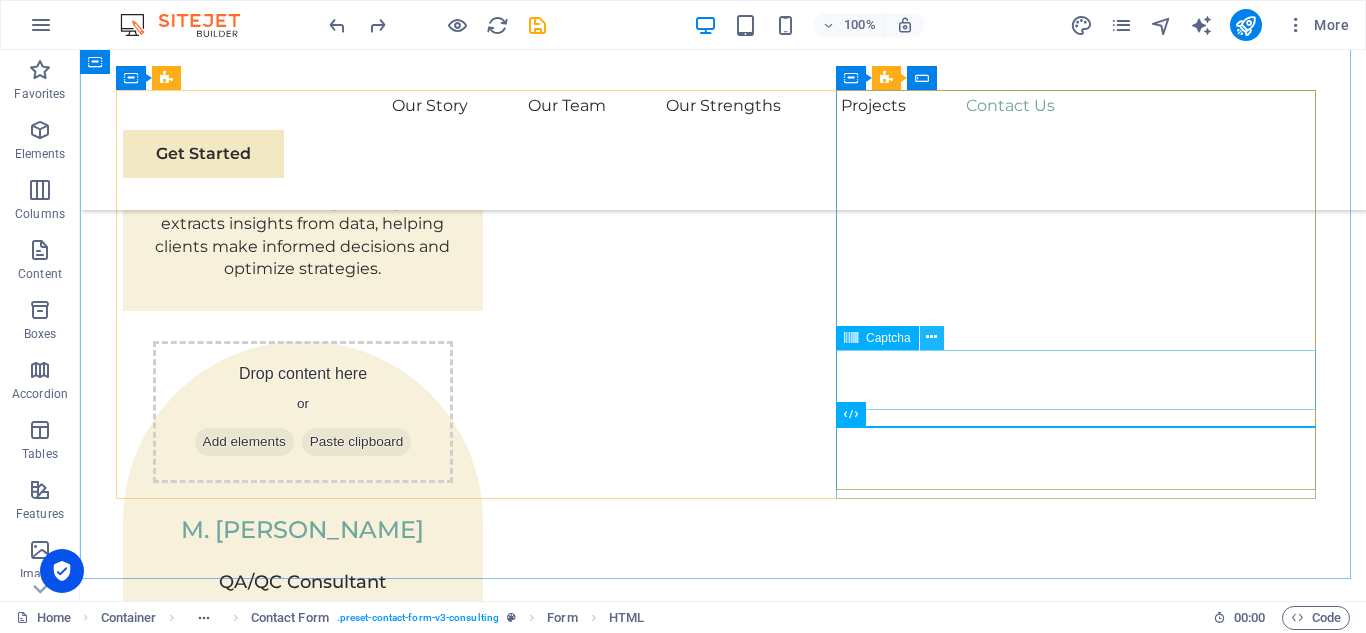 click at bounding box center [931, 337] 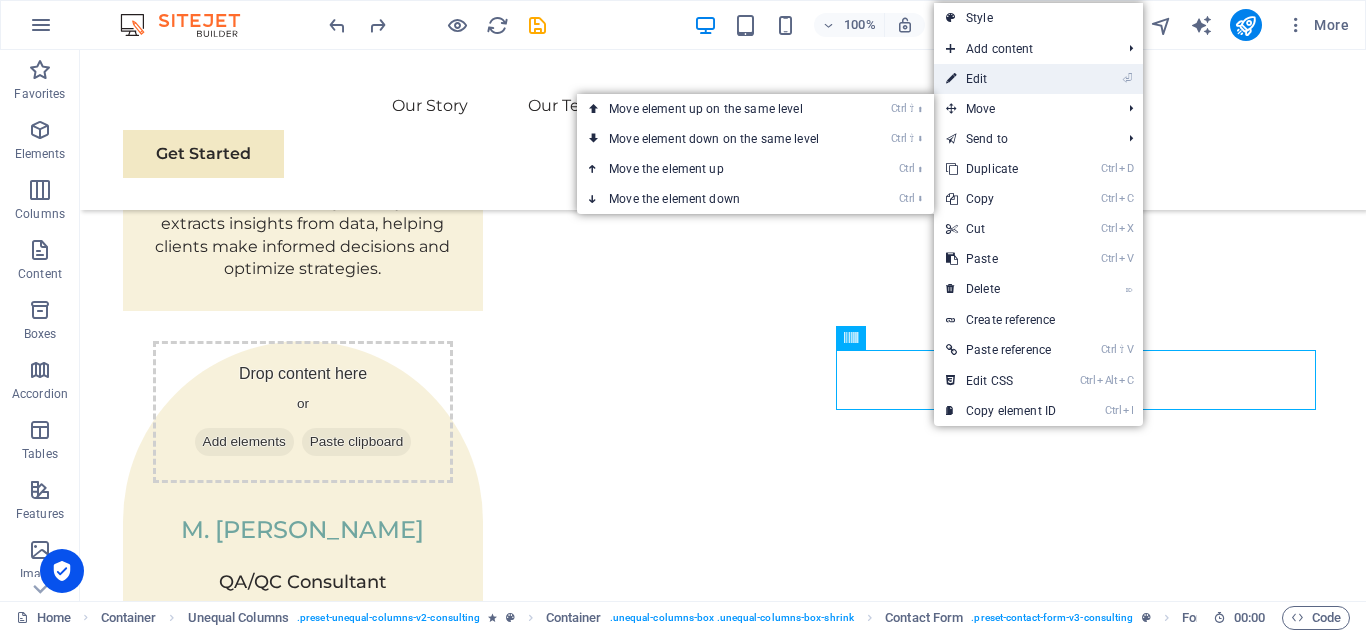 click on "⏎  Edit" at bounding box center [1001, 79] 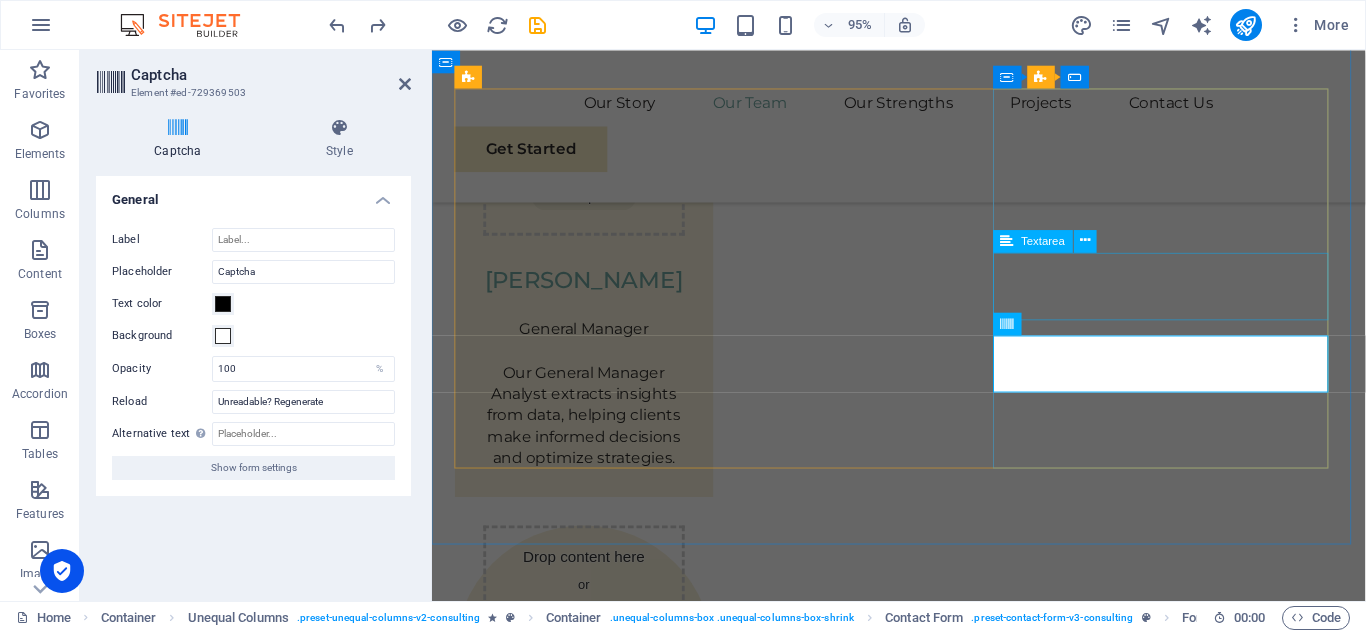 scroll, scrollTop: 3058, scrollLeft: 0, axis: vertical 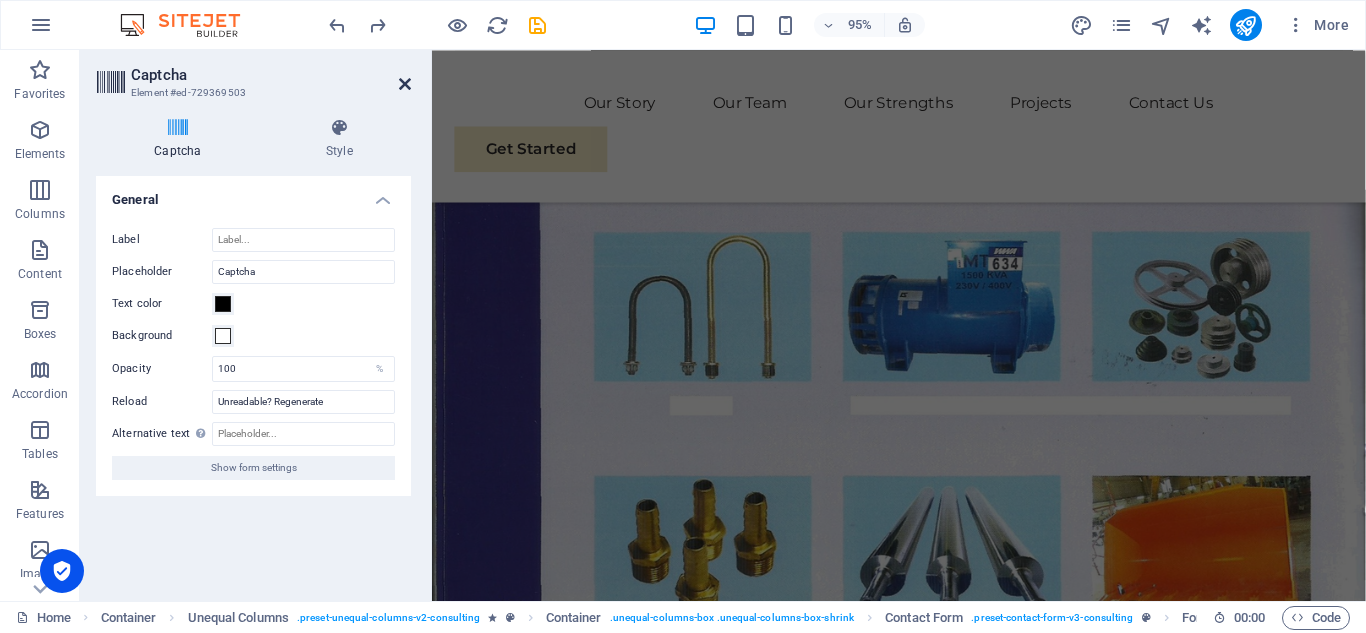click at bounding box center (405, 84) 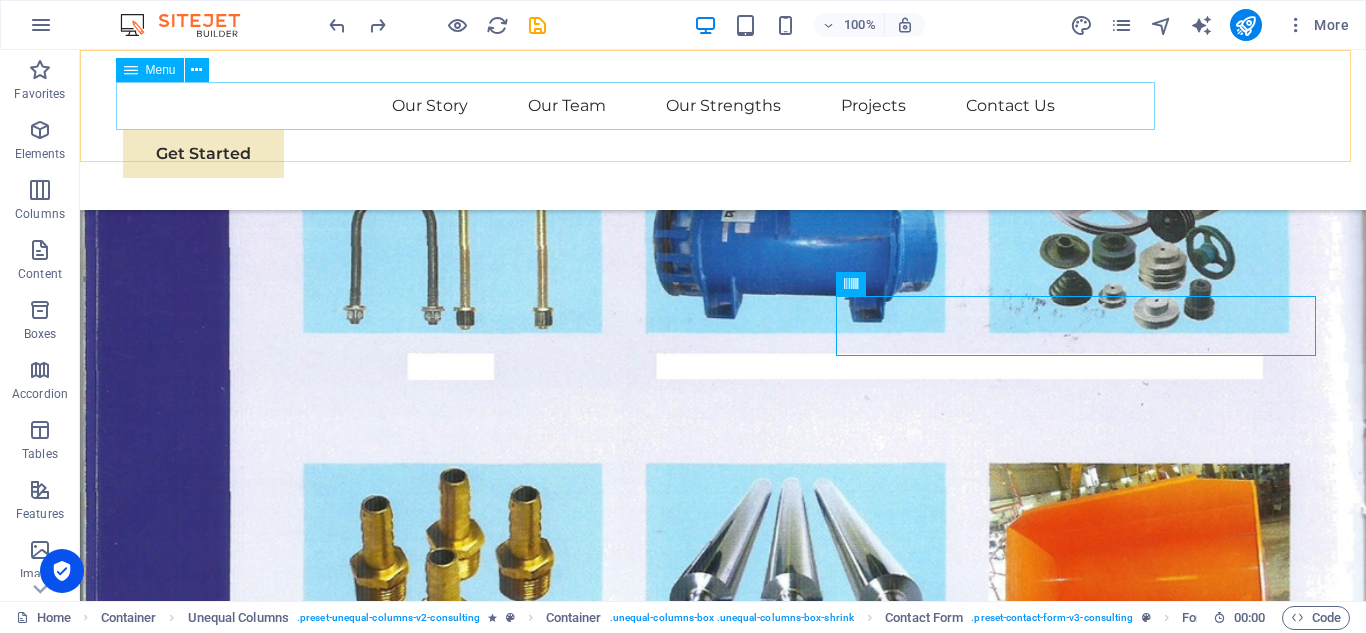 scroll, scrollTop: 6519, scrollLeft: 0, axis: vertical 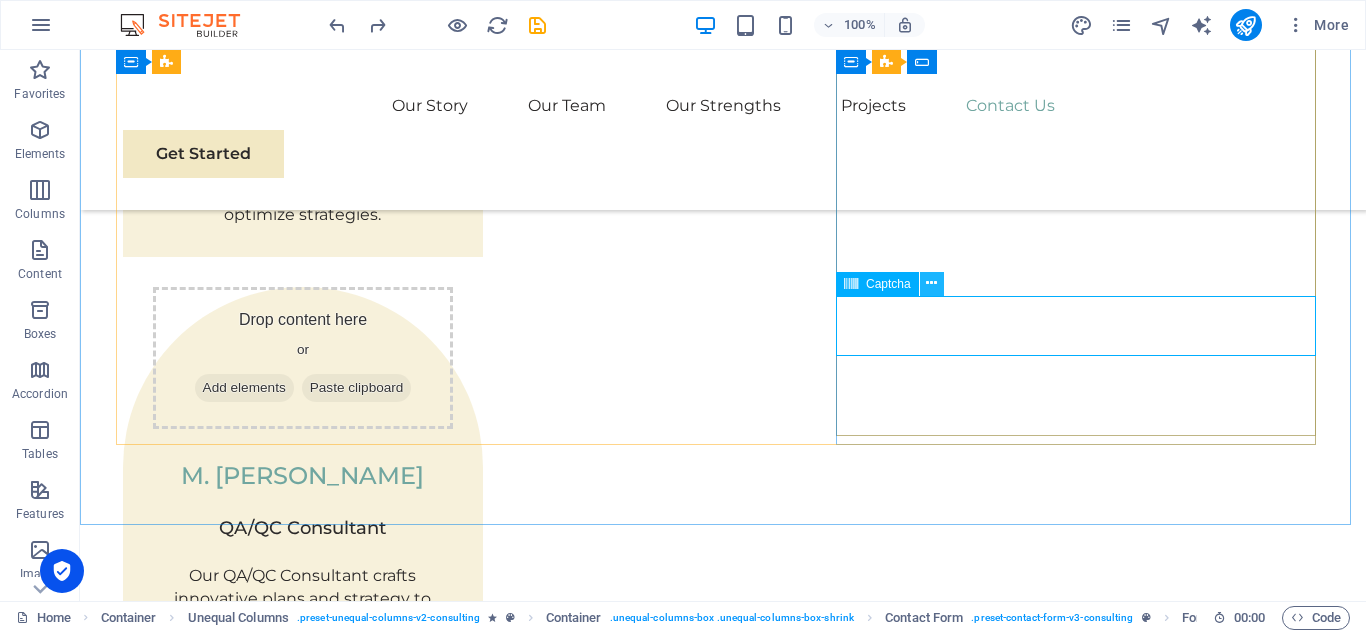 click at bounding box center [932, 284] 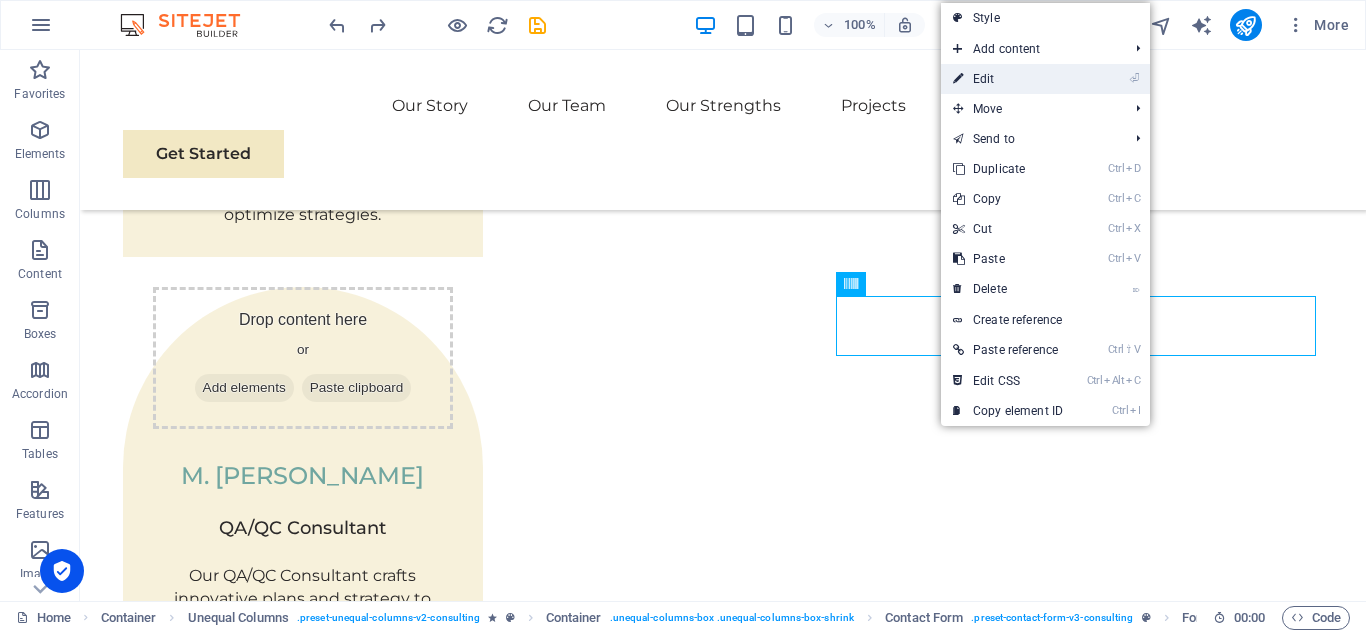 click on "⏎  Edit" at bounding box center [1008, 79] 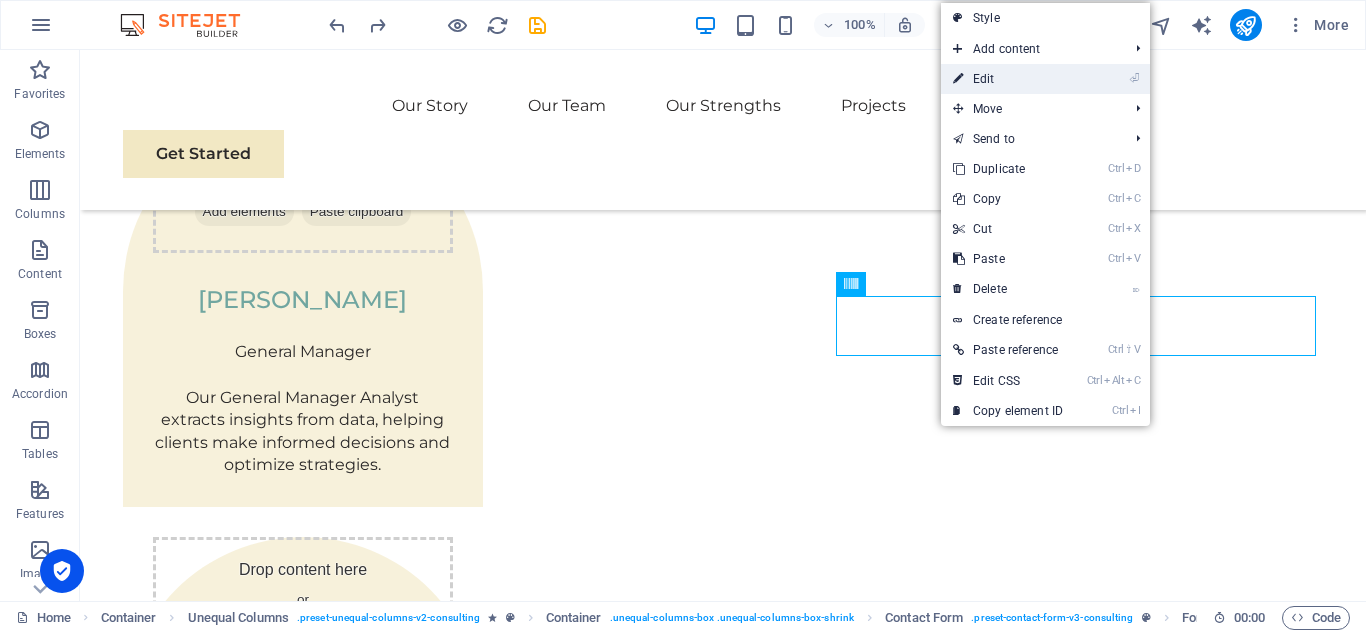 scroll, scrollTop: 6445, scrollLeft: 0, axis: vertical 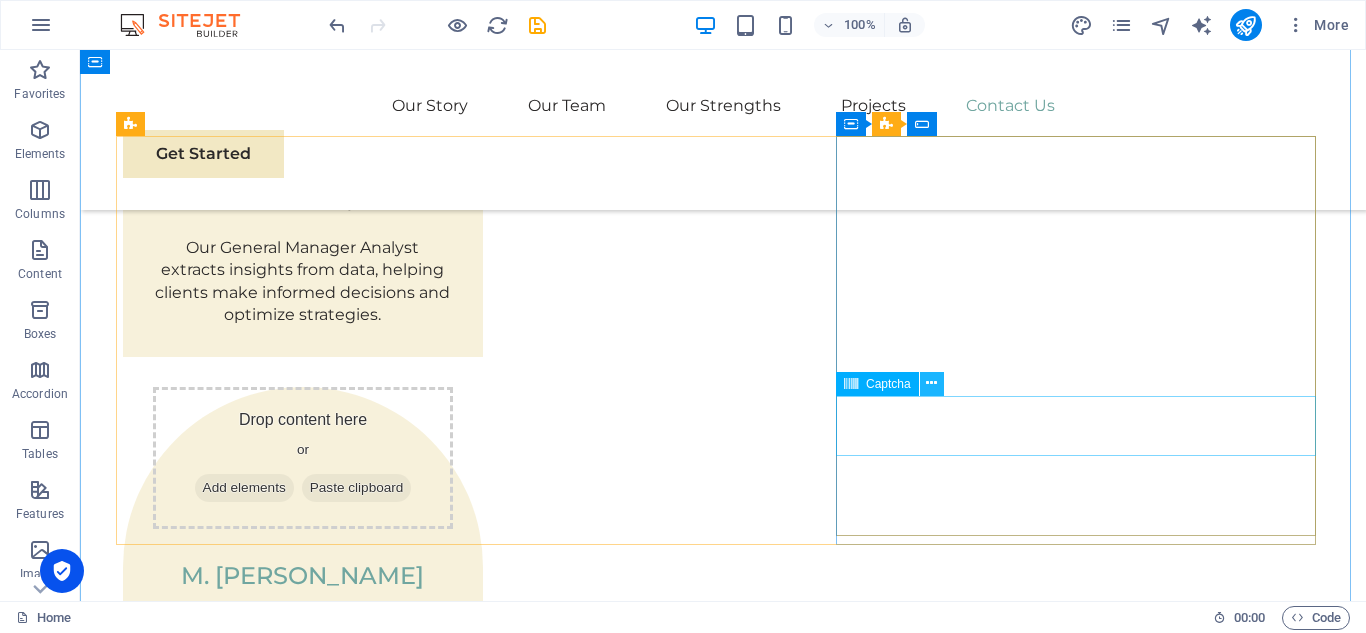 click at bounding box center [931, 383] 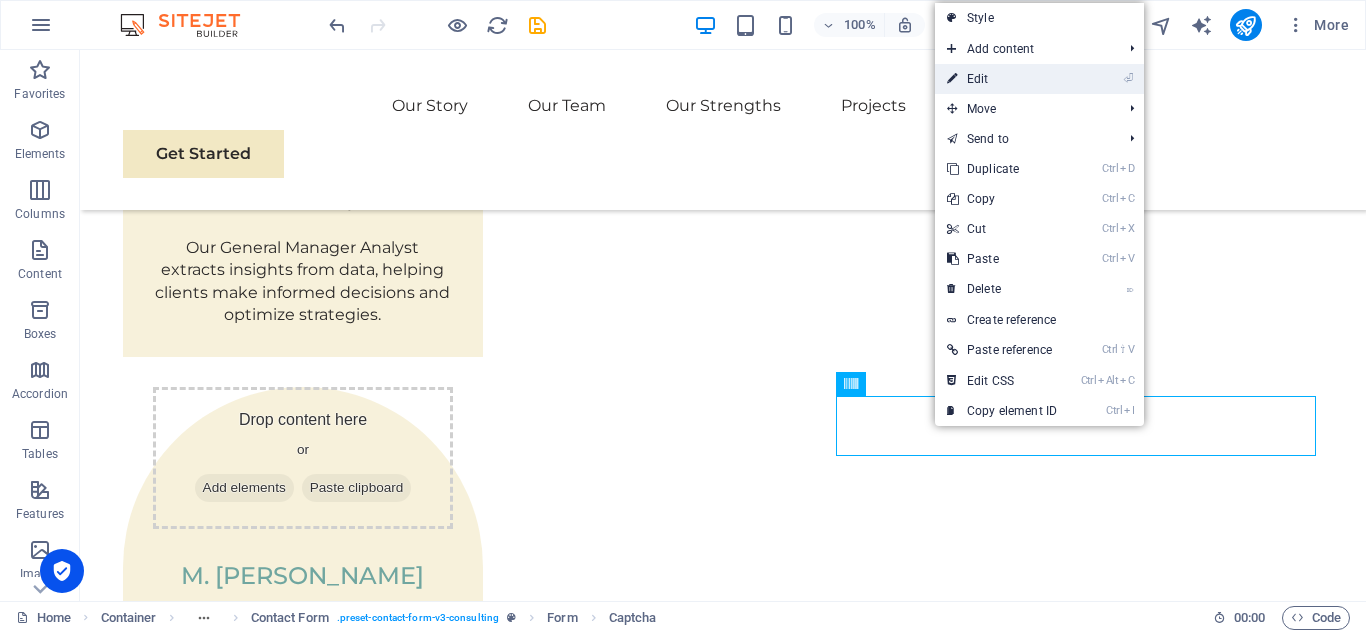 click on "⏎  Edit" at bounding box center (1002, 79) 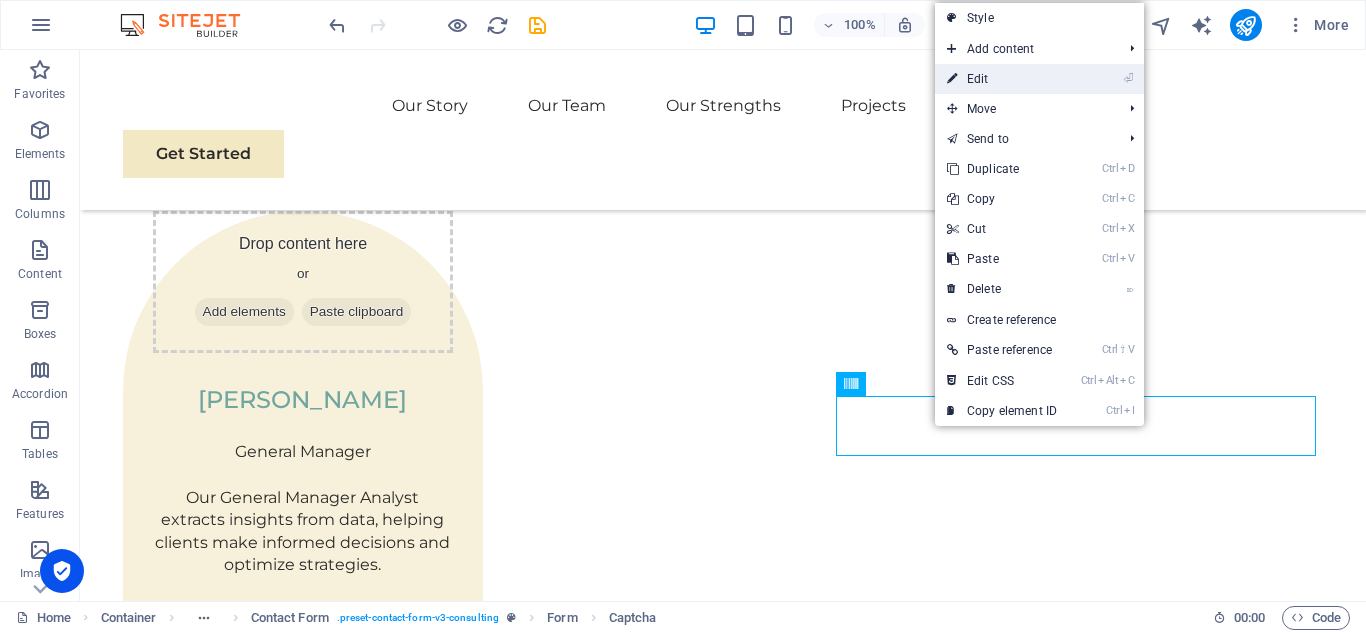 scroll, scrollTop: 6345, scrollLeft: 0, axis: vertical 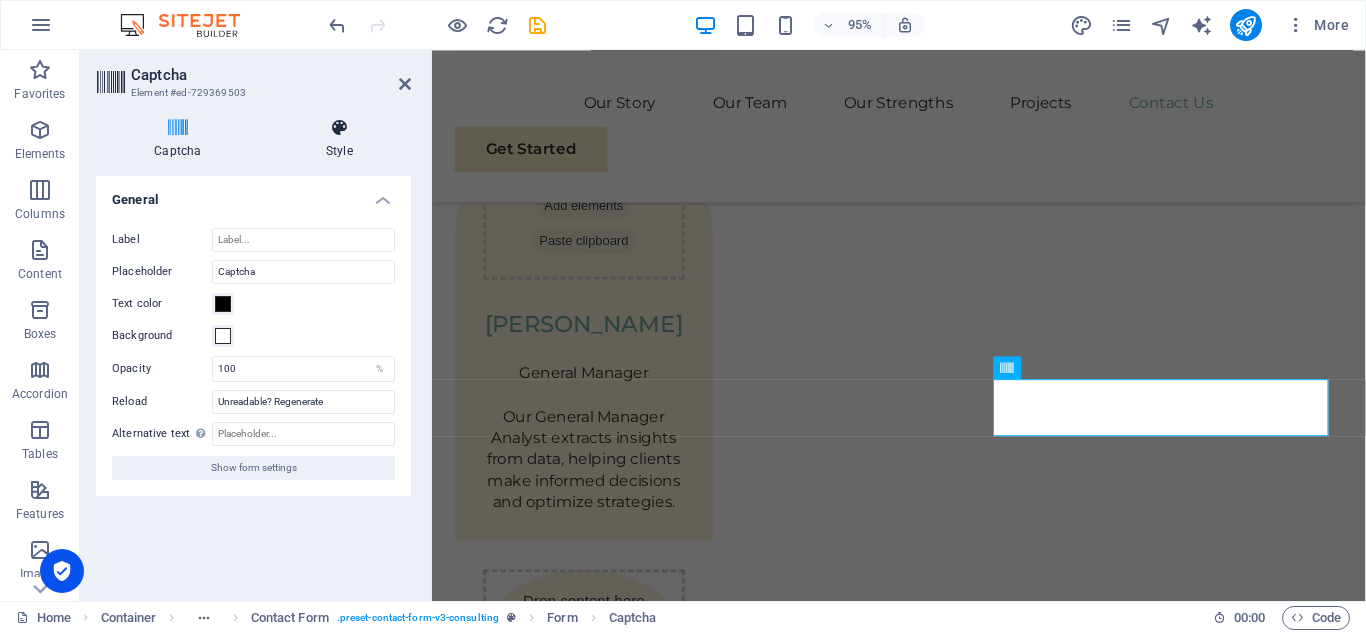 click on "Style" at bounding box center [339, 139] 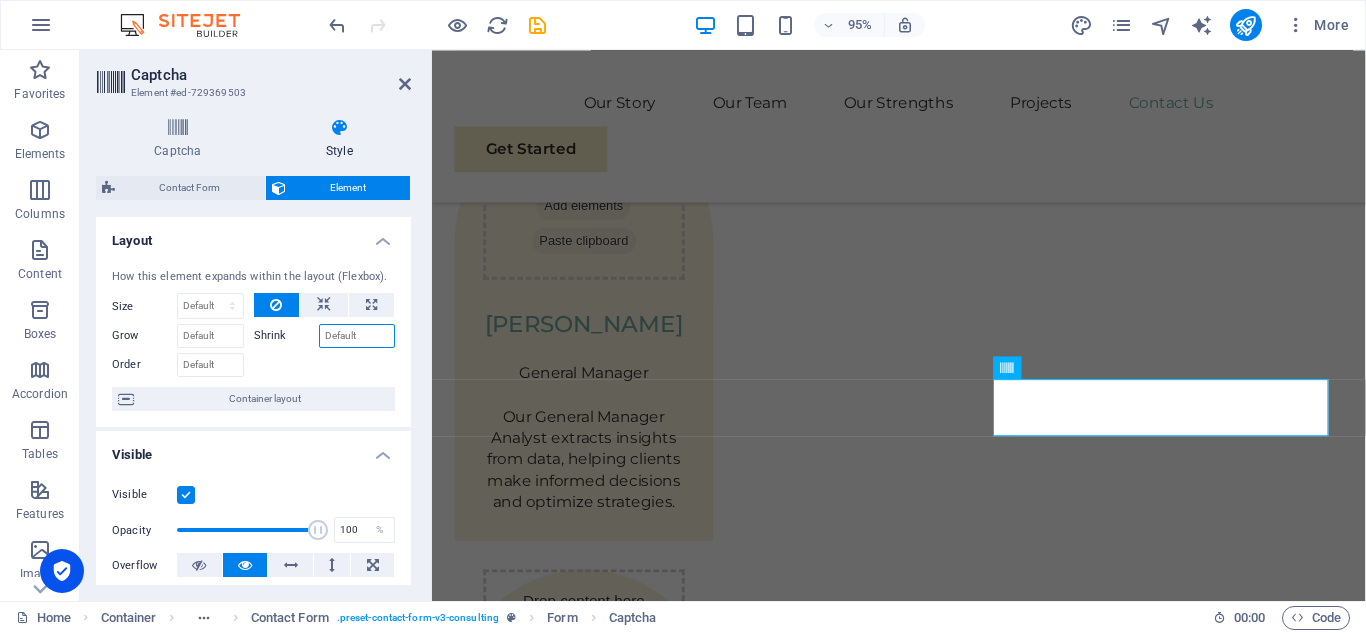 click on "Shrink" at bounding box center (357, 336) 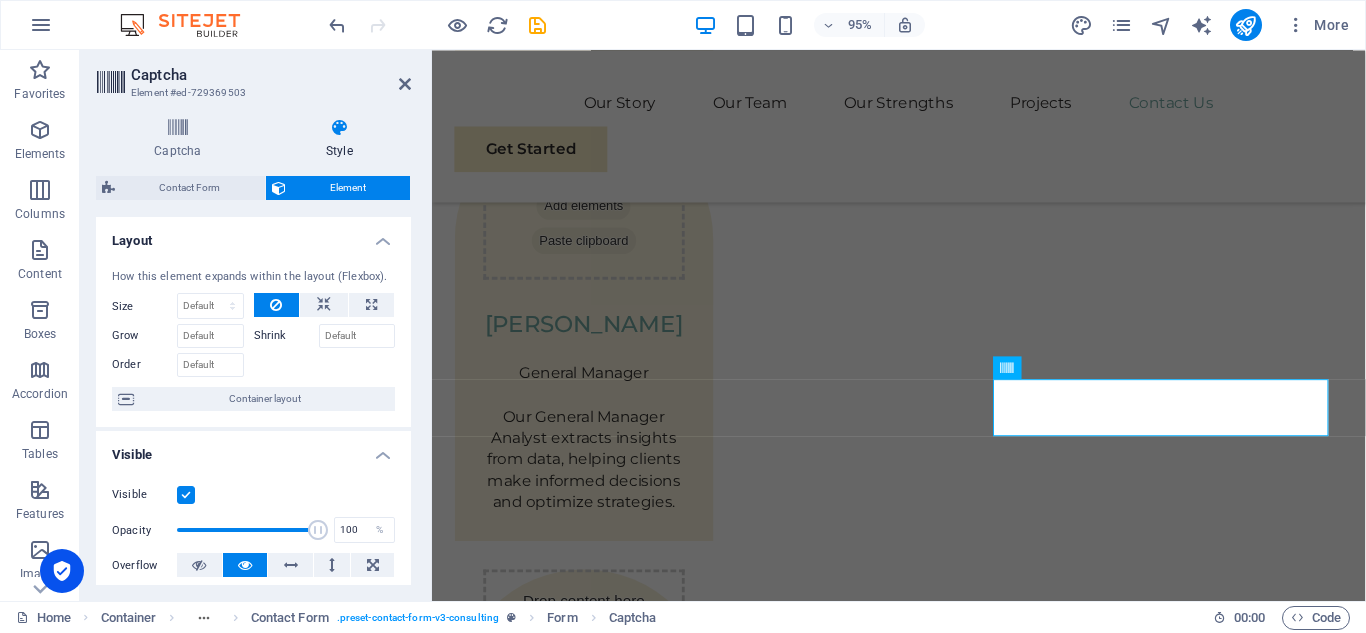 drag, startPoint x: 411, startPoint y: 288, endPoint x: 410, endPoint y: 309, distance: 21.023796 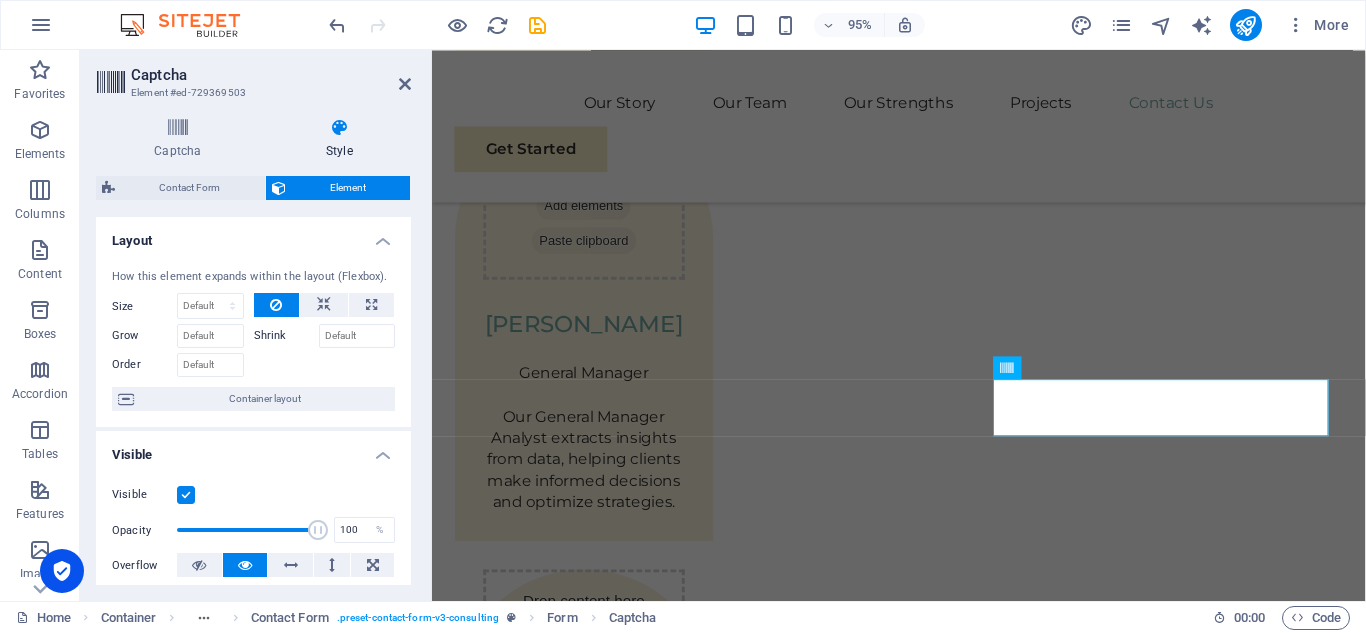 click on "Captcha Style General Label Placeholder Captcha Text color Background Opacity 100  % Reload Unreadable? Regenerate Alternative text The alternative text is used by devices that cannot display images (e.g. image search engines) and should be added to every image to improve website accessibility. Show form settings Contact Form Element Layout How this element expands within the layout (Flexbox). Size Default auto px % 1/1 1/2 1/3 1/4 1/5 1/6 1/7 1/8 1/9 1/10 Grow Shrink Order Container layout Visible Visible Opacity 100 % Overflow Spacing Margin Default auto px % rem vw vh Custom Custom auto px % rem vw vh auto px % rem vw vh auto px % rem vw vh auto px % rem vw vh Padding Default px rem % vh vw Custom Custom 0 px rem % vh vw 0 px rem % vh vw 20 px rem % vh vw 0 px rem % vh vw Border Style              - Width 1 auto px rem % vh vw Custom Custom 1 auto px rem % vh vw 1 auto px rem % vh vw 1 auto px rem % vh vw 1 auto px rem % vh vw  - Color Round corners Default px rem % vh vw Custom Custom px rem % %" at bounding box center [253, 351] 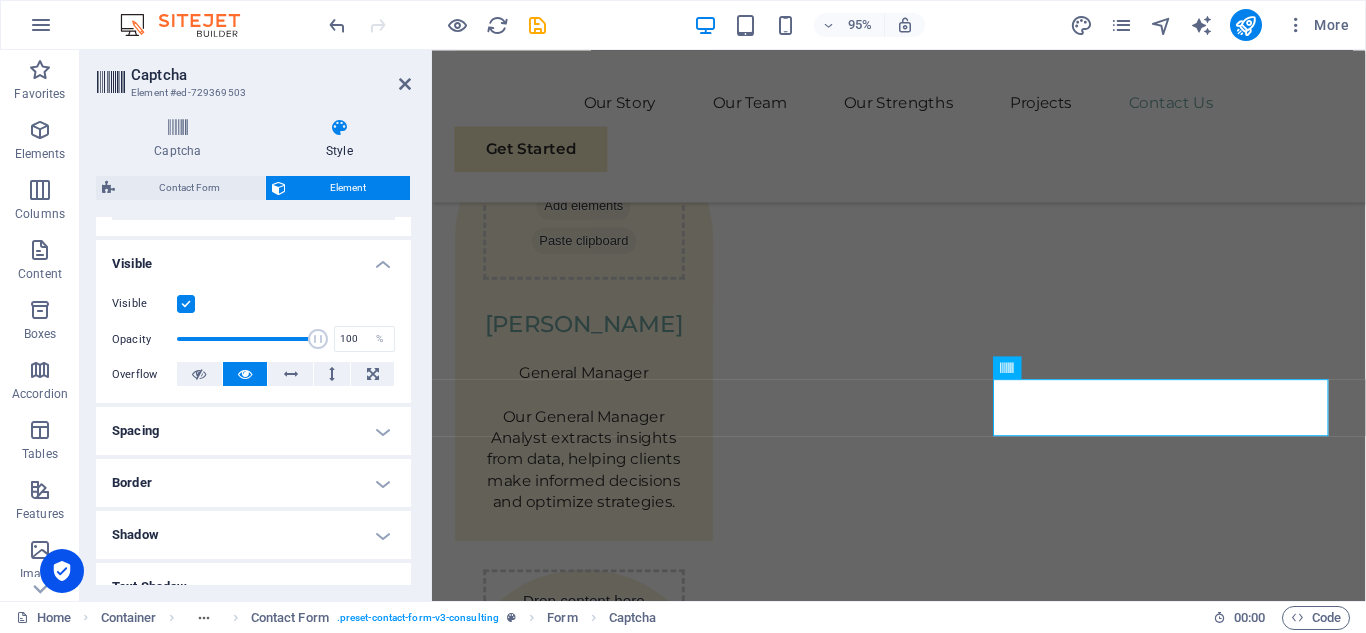 scroll, scrollTop: 46, scrollLeft: 0, axis: vertical 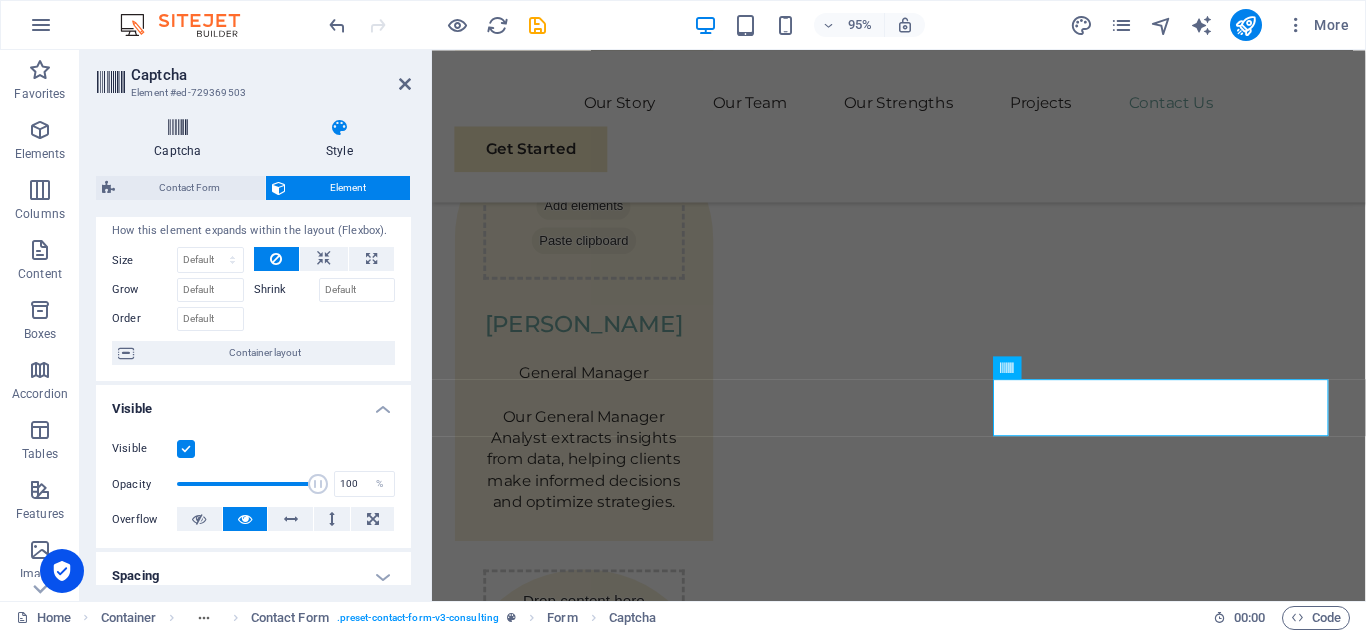 click on "Captcha" at bounding box center (182, 139) 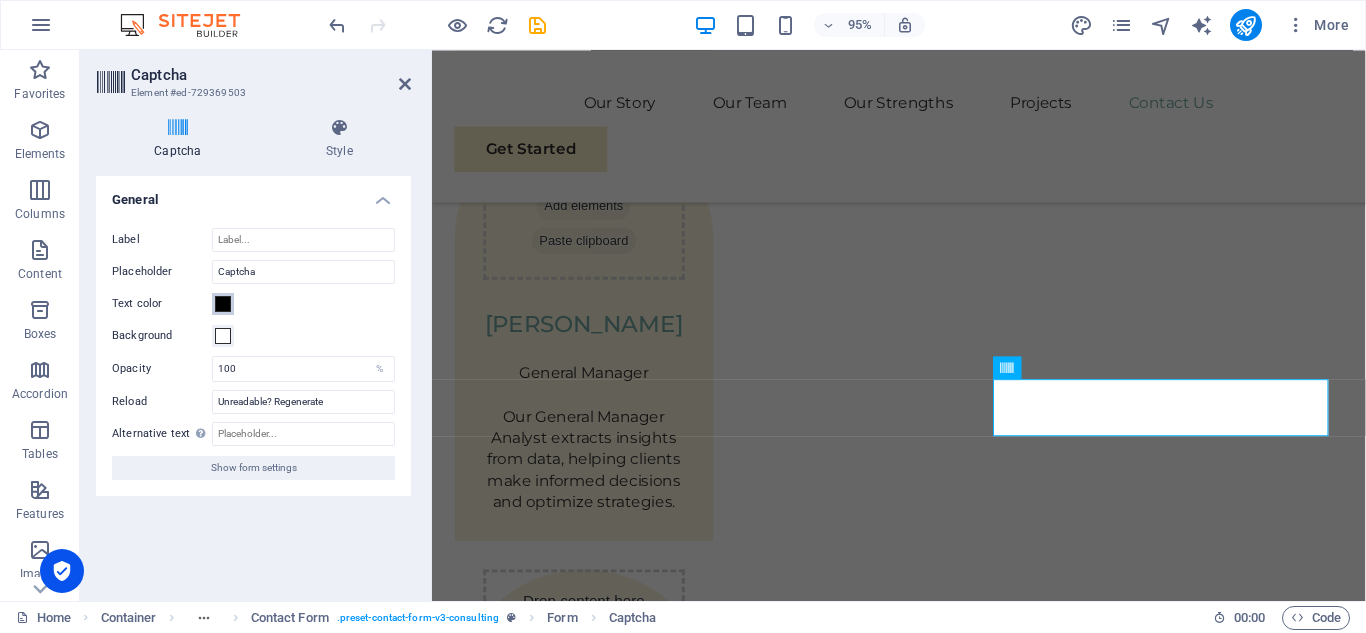 click at bounding box center [223, 304] 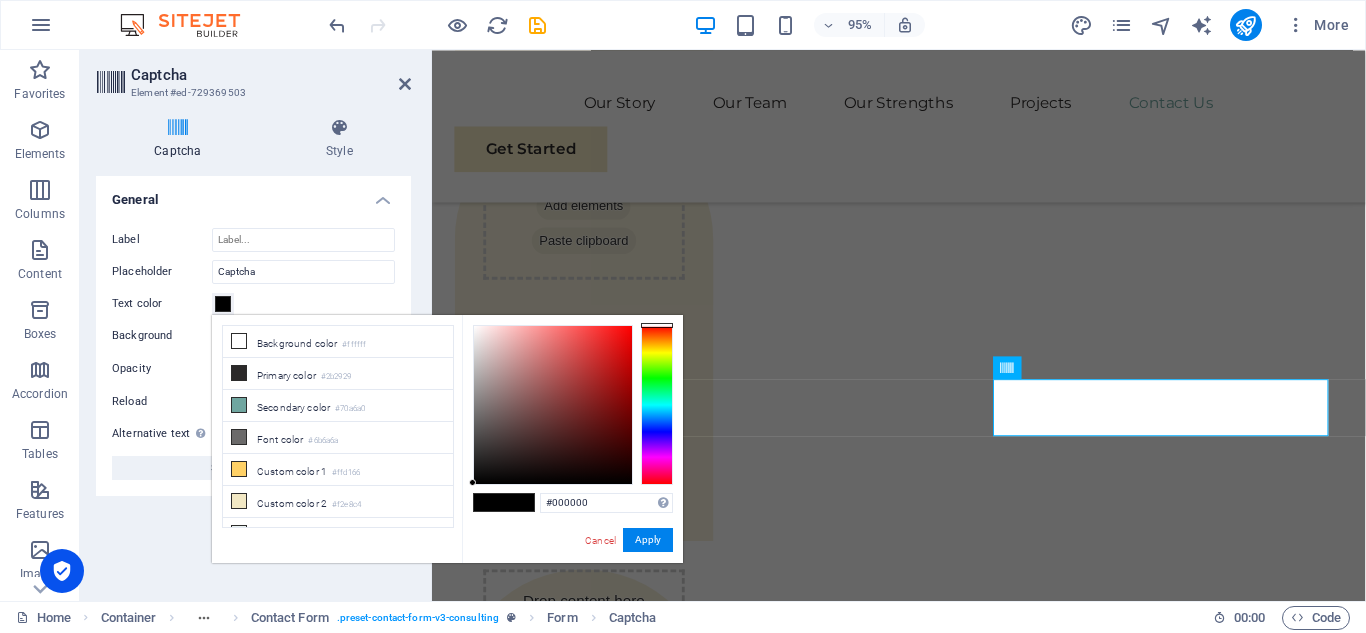 click at bounding box center [223, 304] 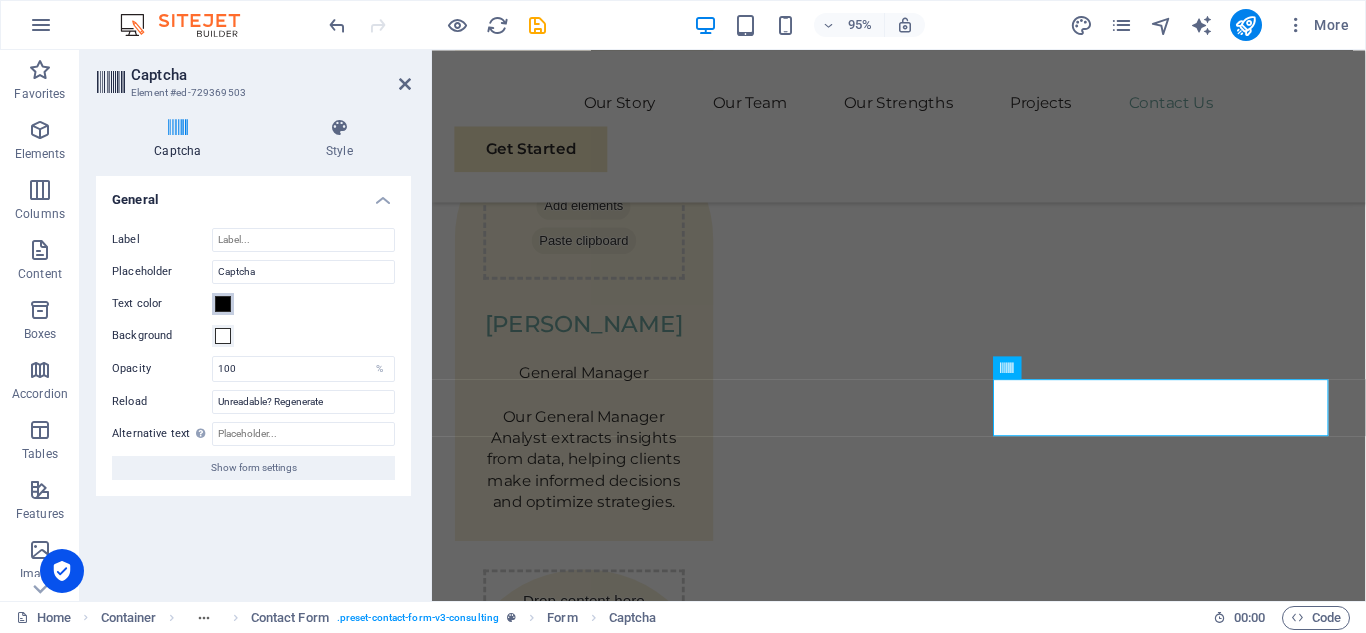 click at bounding box center (223, 304) 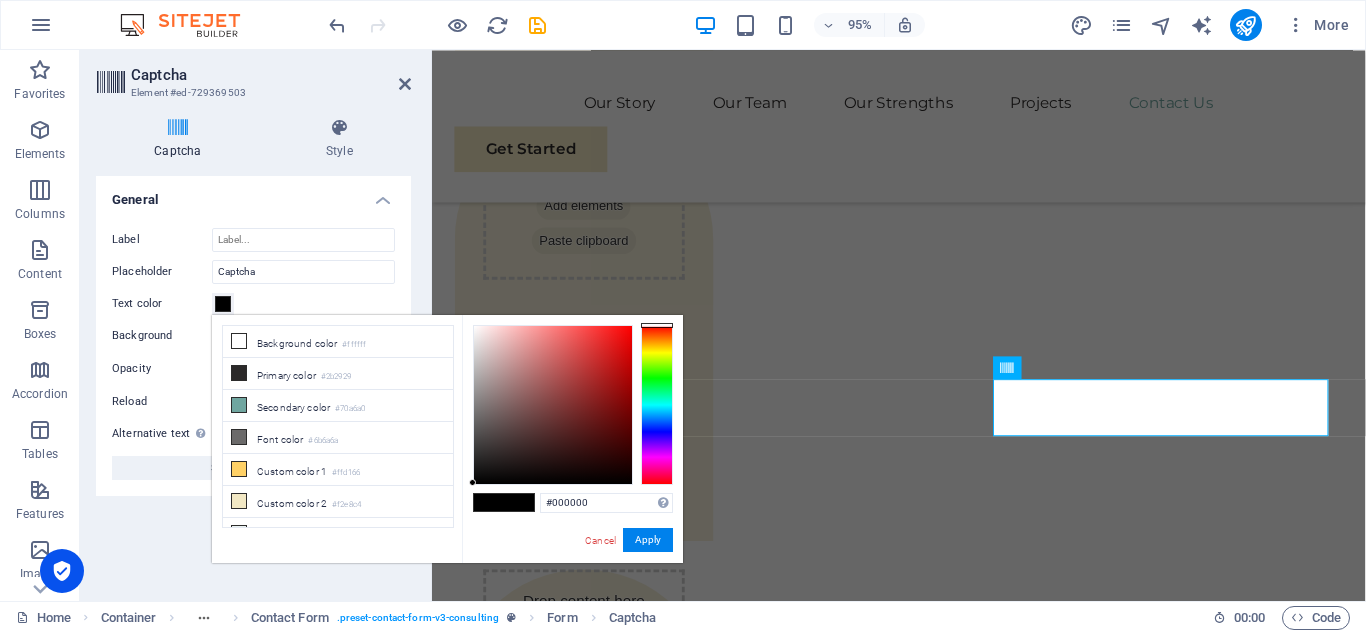 click at bounding box center (223, 304) 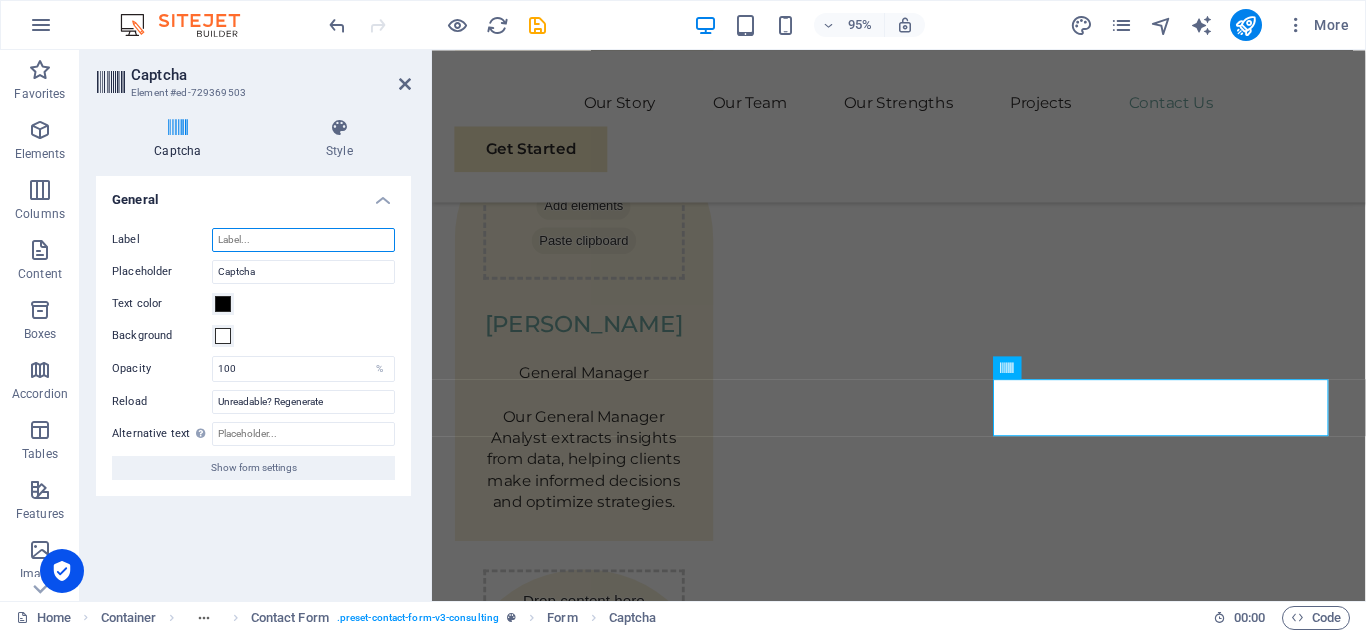 click on "Label" at bounding box center (303, 240) 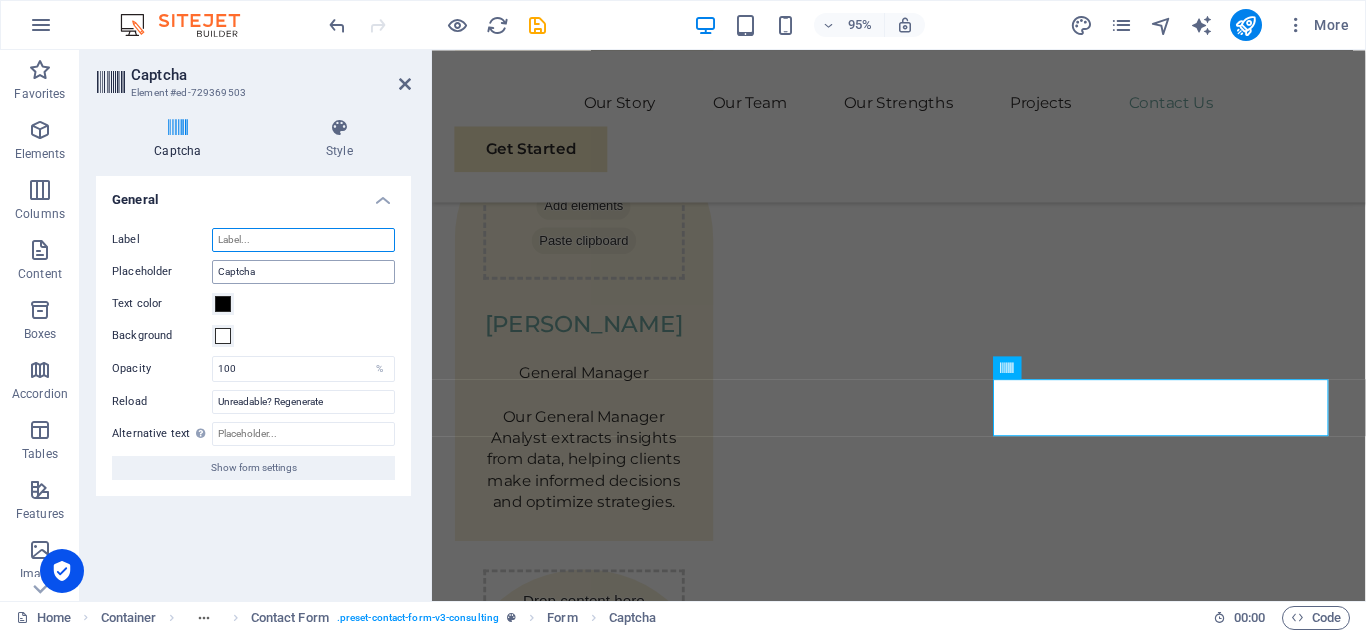 type on "1" 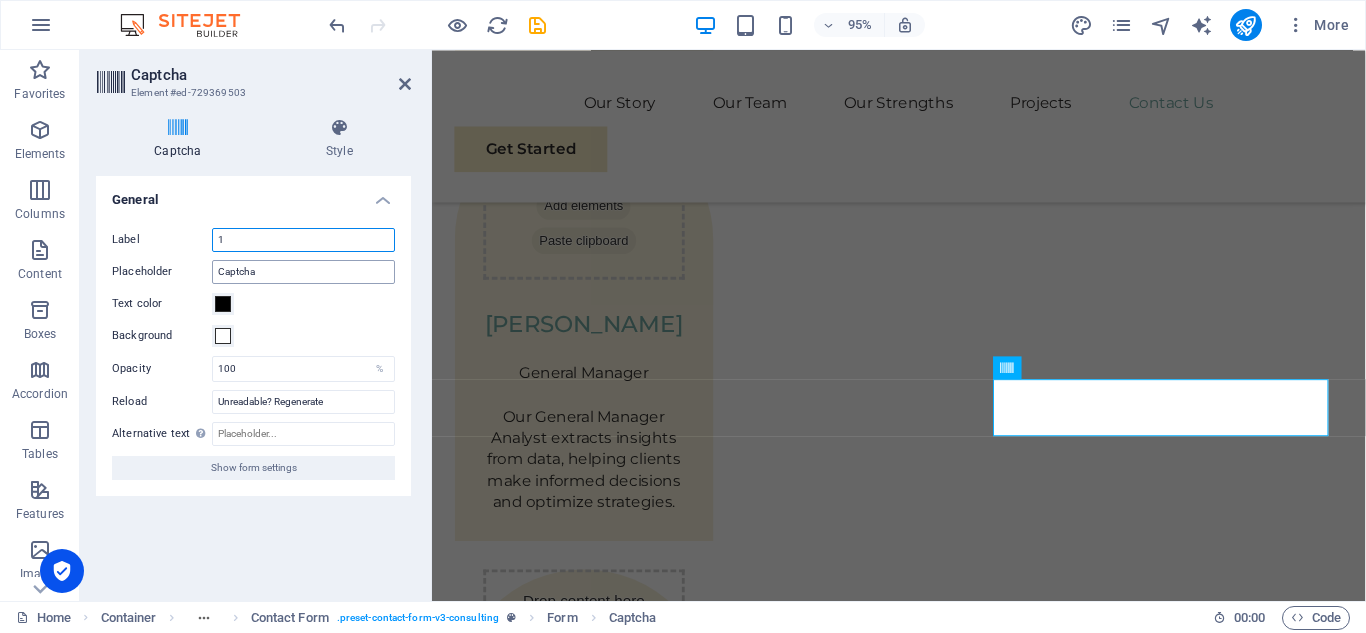 type 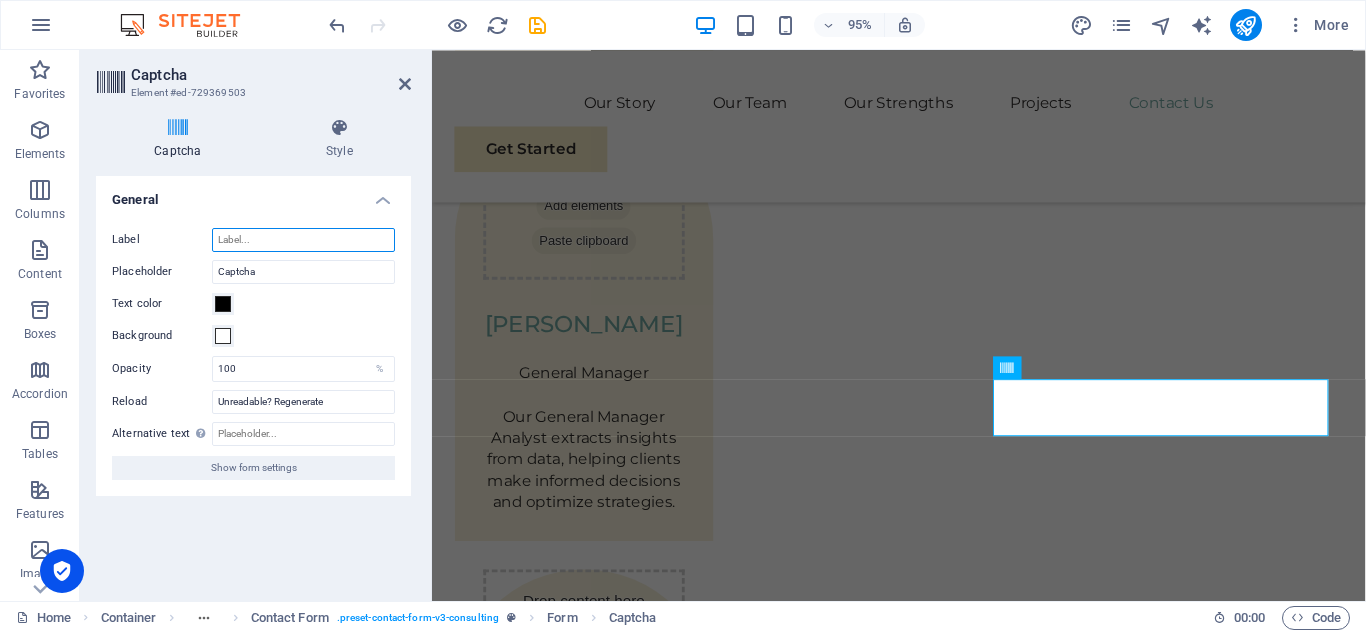 drag, startPoint x: 313, startPoint y: 244, endPoint x: 188, endPoint y: 231, distance: 125.67418 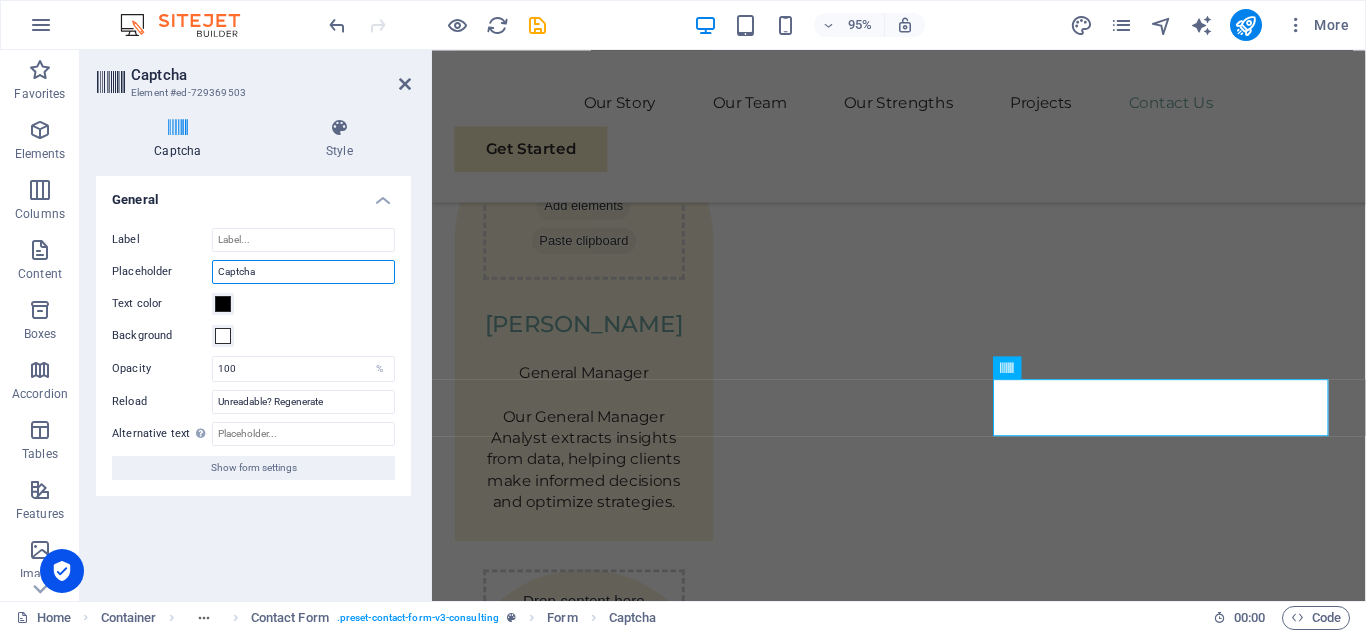 click on "Captcha" at bounding box center [303, 272] 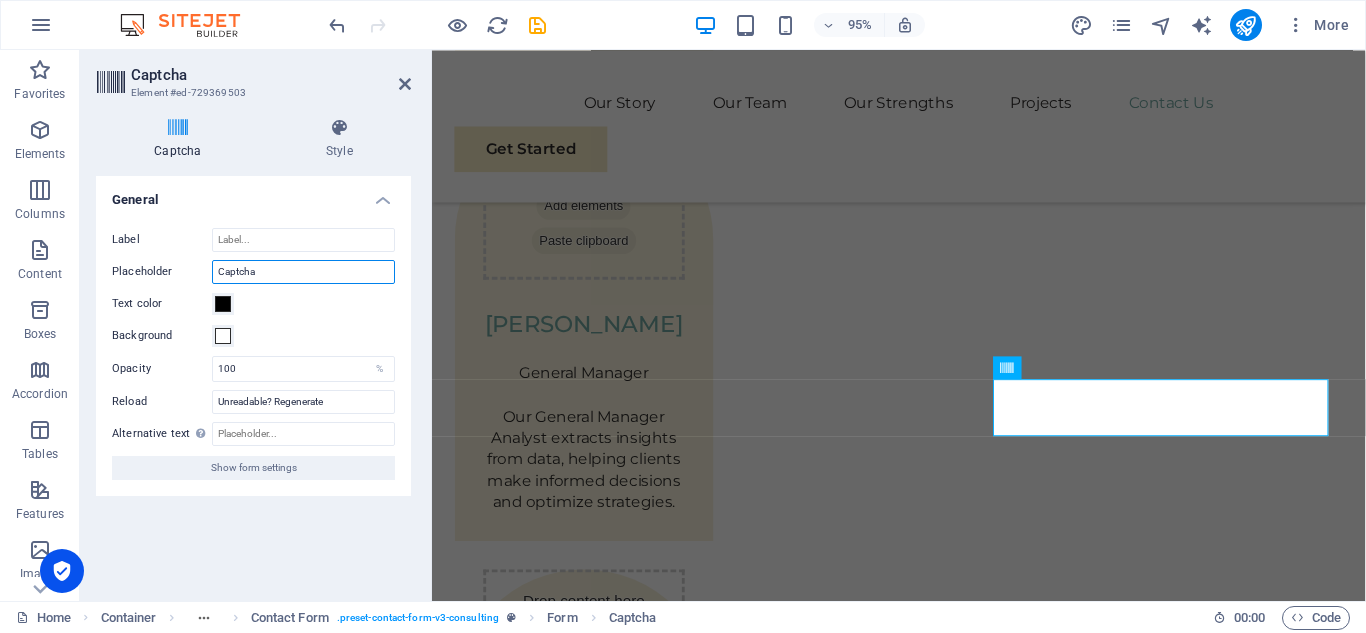 drag, startPoint x: 274, startPoint y: 267, endPoint x: 199, endPoint y: 271, distance: 75.10659 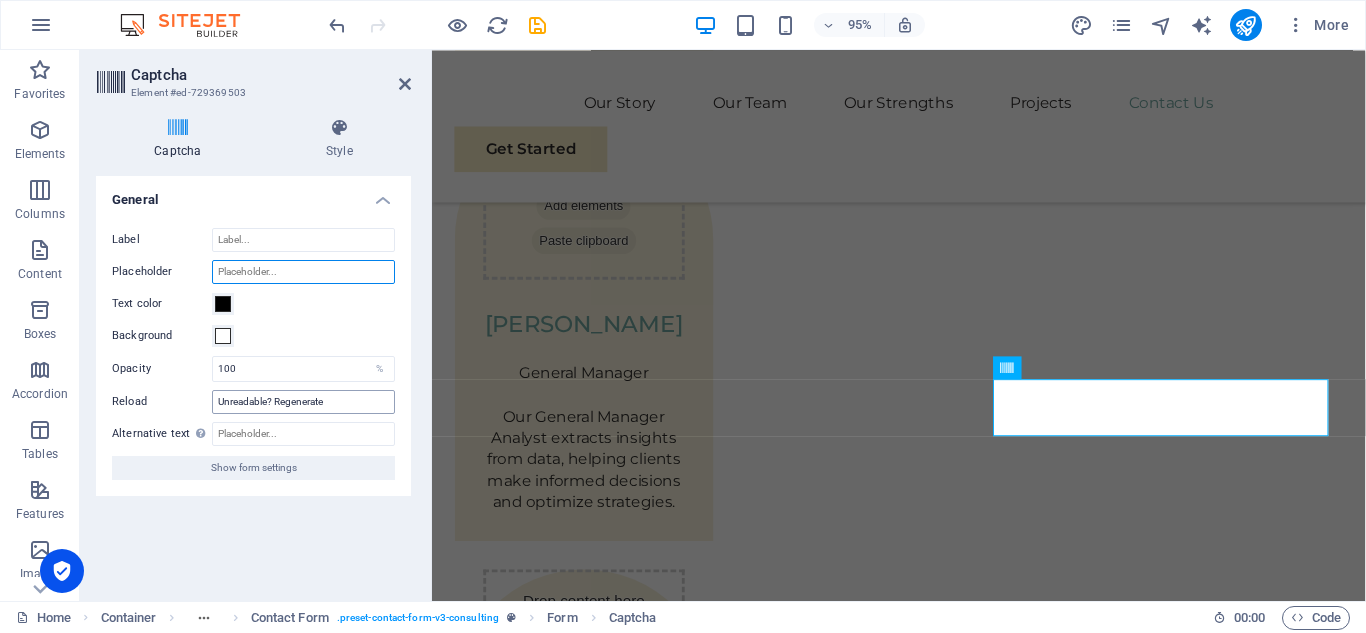 type 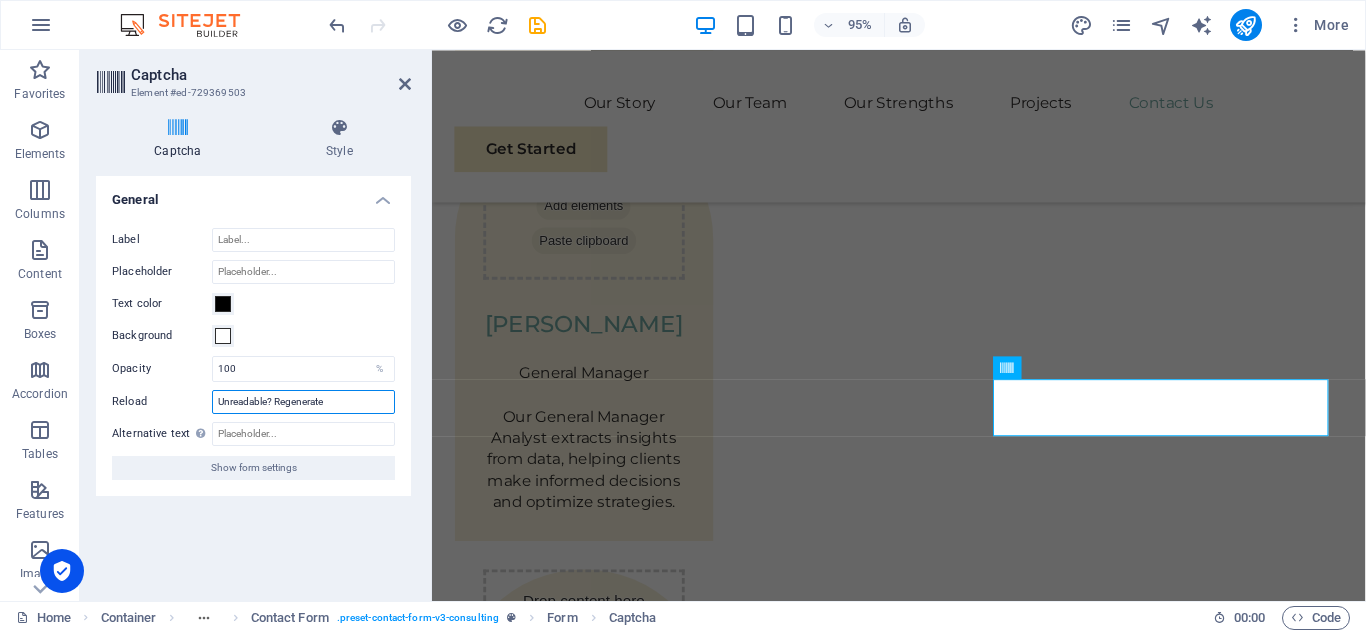 click on "Unreadable? Regenerate" at bounding box center (303, 402) 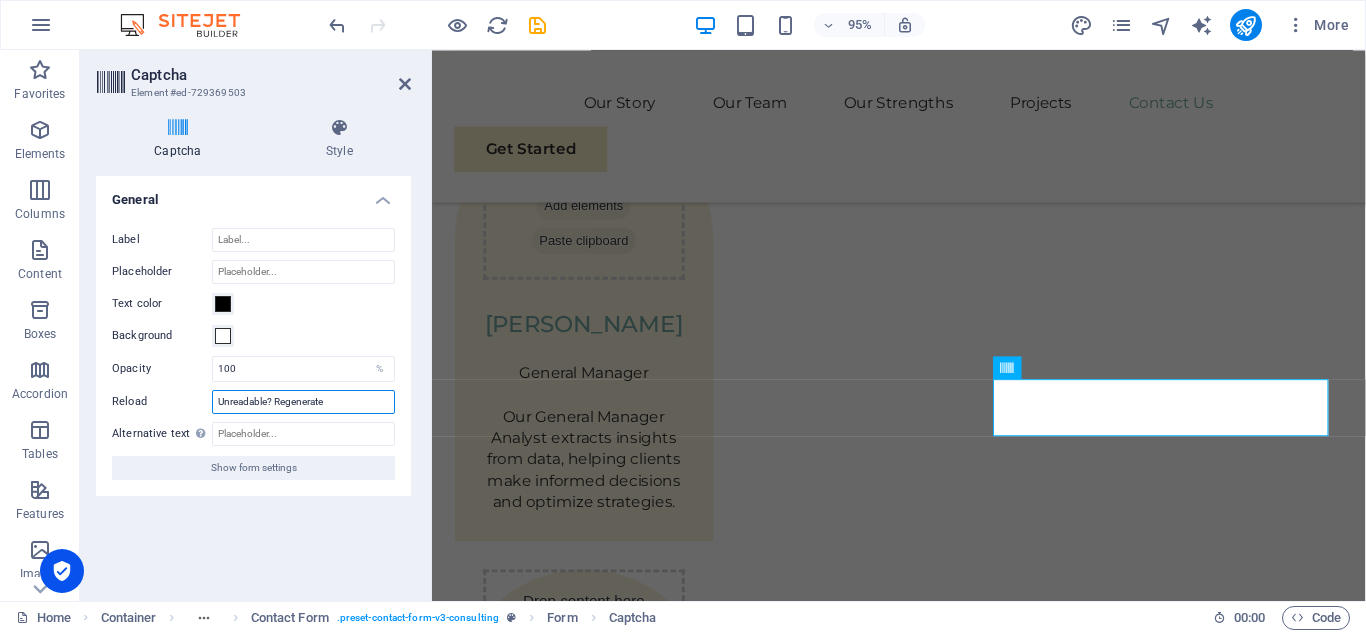 drag, startPoint x: 337, startPoint y: 401, endPoint x: 192, endPoint y: 399, distance: 145.0138 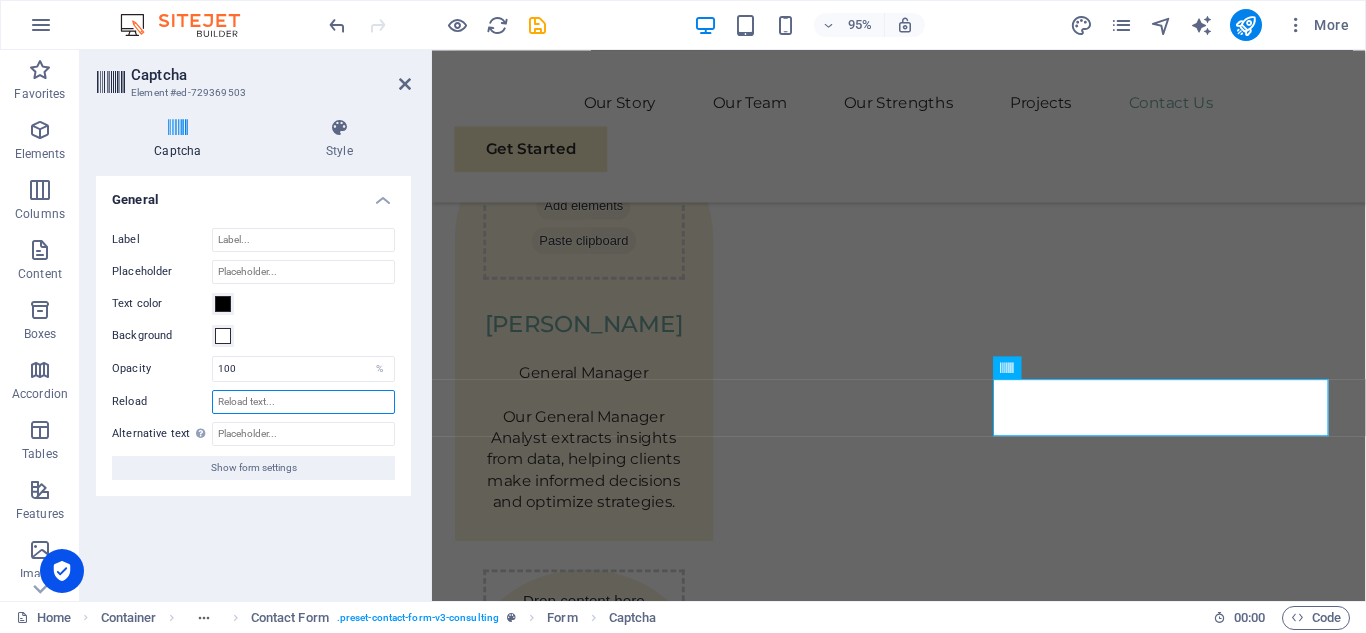 type on "Unreadable? Regenerate" 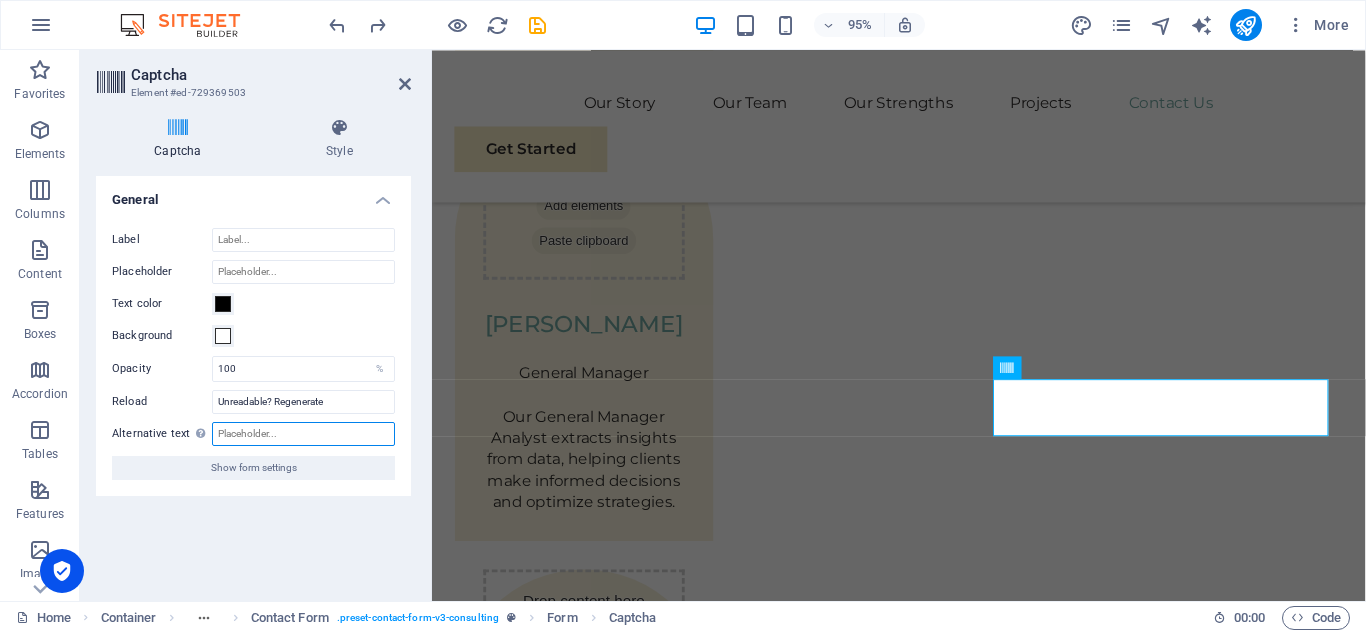 click on "Alternative text The alternative text is used by devices that cannot display images (e.g. image search engines) and should be added to every image to improve website accessibility." at bounding box center [303, 434] 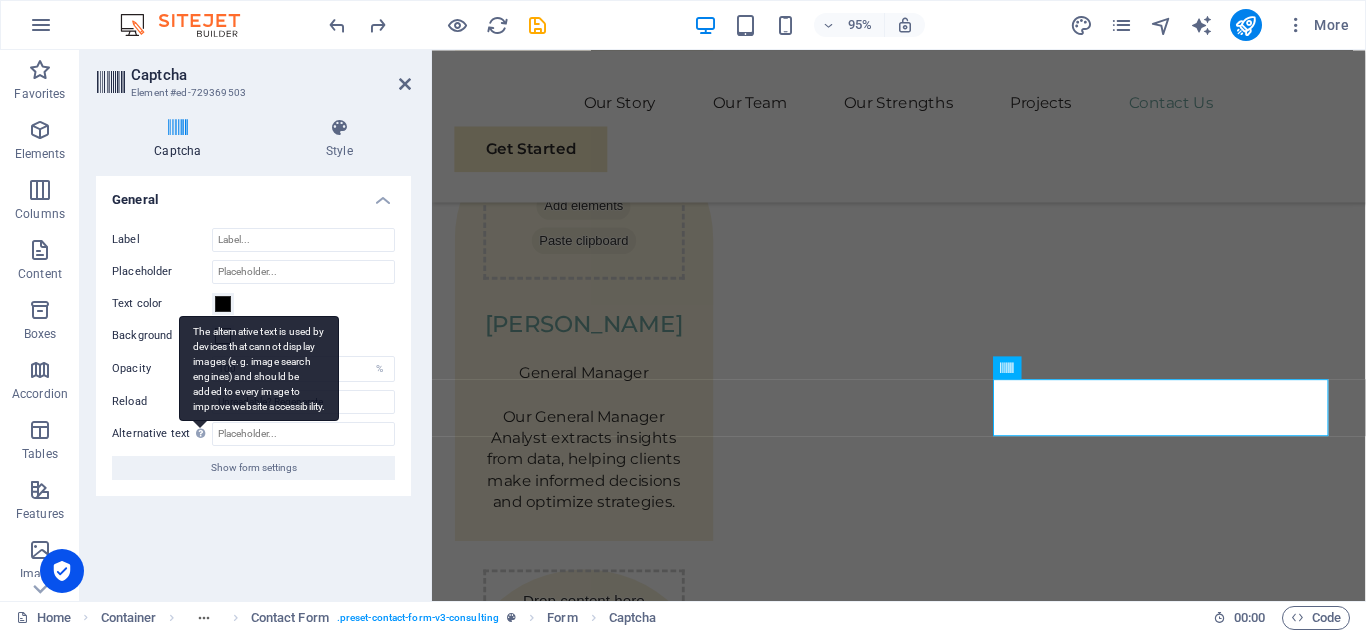 click on "The alternative text is used by devices that cannot display images (e.g. image search engines) and should be added to every image to improve website accessibility." at bounding box center (259, 368) 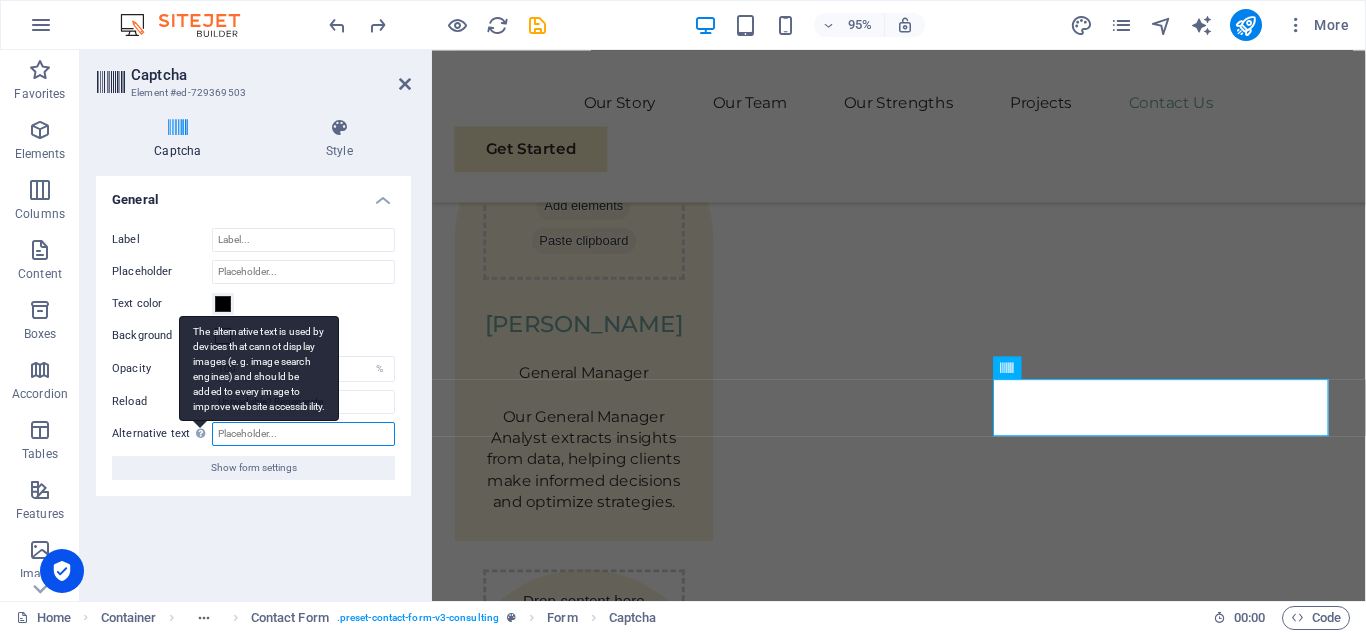 click on "Alternative text The alternative text is used by devices that cannot display images (e.g. image search engines) and should be added to every image to improve website accessibility." at bounding box center (303, 434) 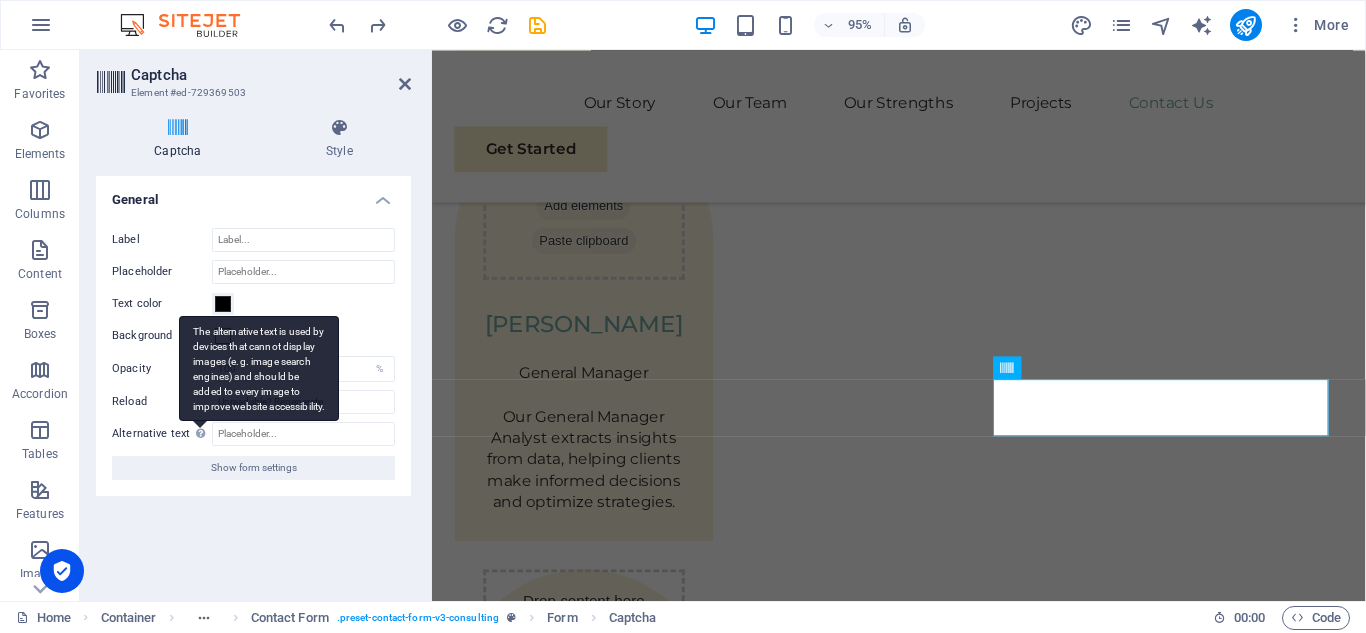 click on "The alternative text is used by devices that cannot display images (e.g. image search engines) and should be added to every image to improve website accessibility." at bounding box center [259, 368] 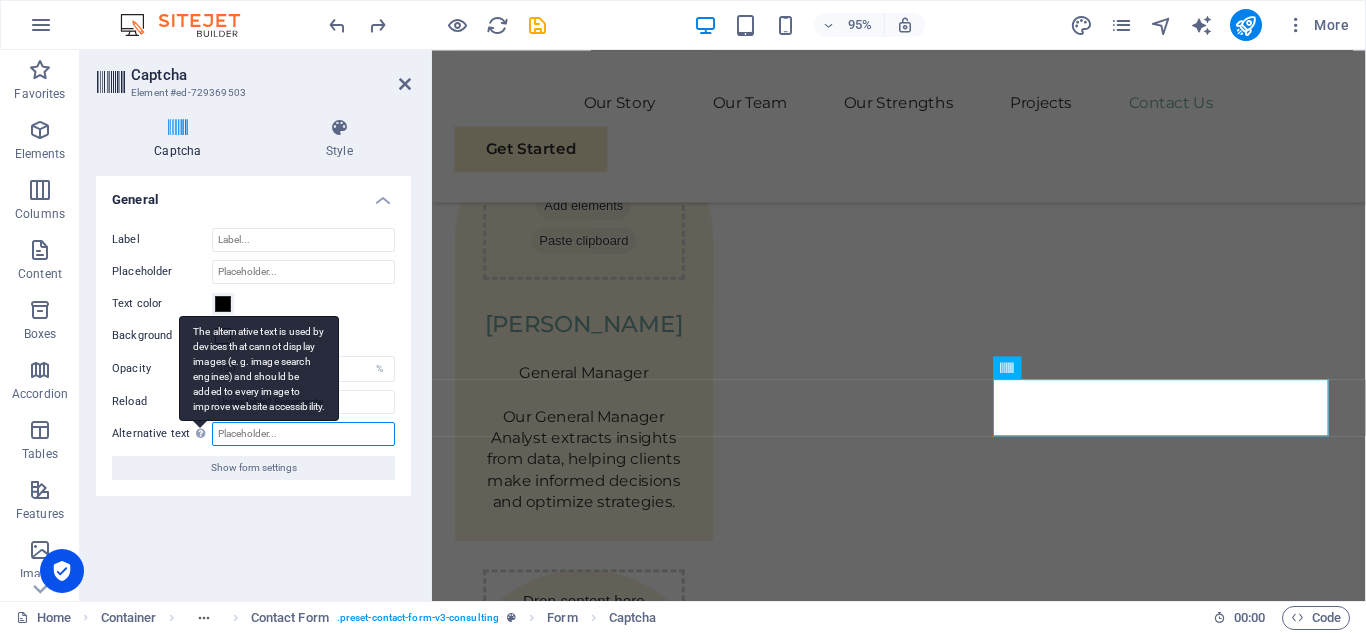 click on "Alternative text The alternative text is used by devices that cannot display images (e.g. image search engines) and should be added to every image to improve website accessibility." at bounding box center [303, 434] 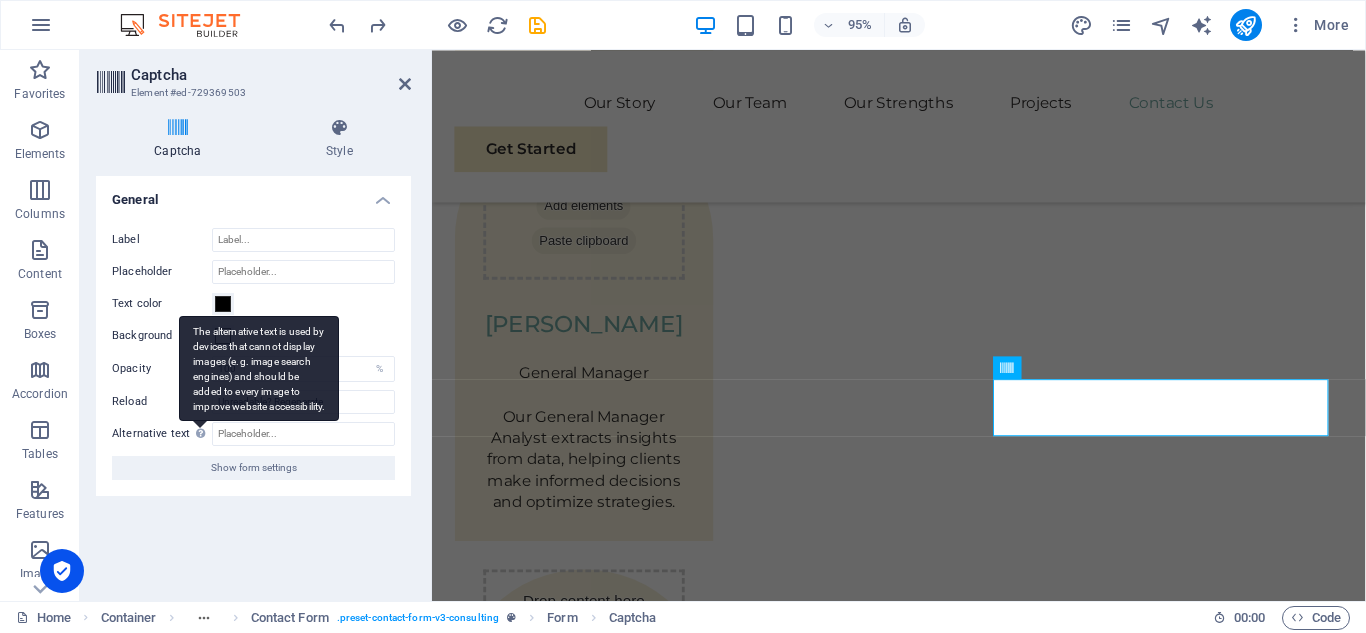 click on "The alternative text is used by devices that cannot display images (e.g. image search engines) and should be added to every image to improve website accessibility." at bounding box center [259, 368] 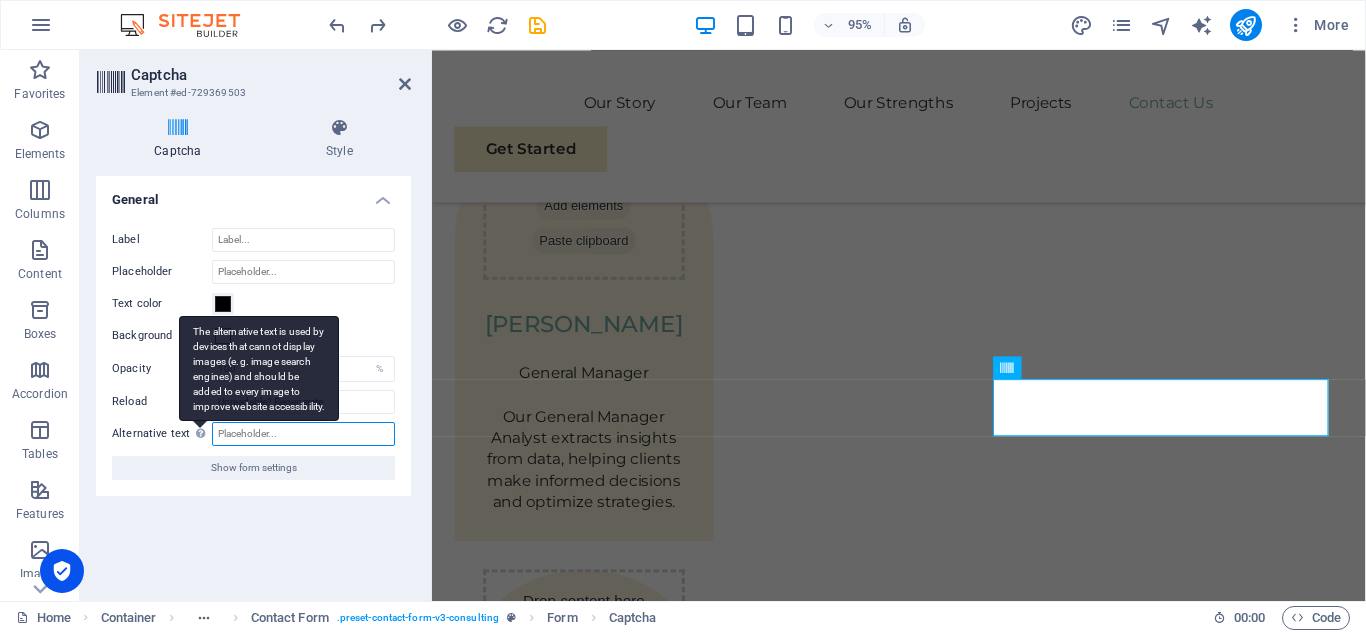click on "Alternative text The alternative text is used by devices that cannot display images (e.g. image search engines) and should be added to every image to improve website accessibility." at bounding box center (303, 434) 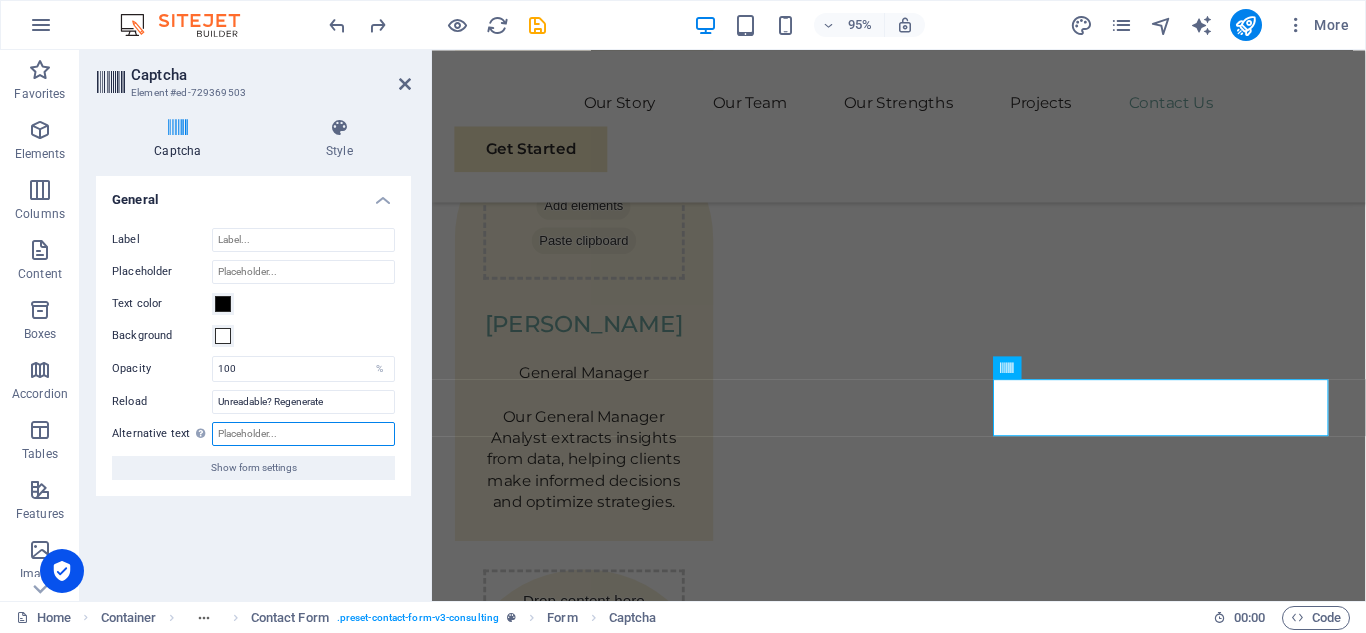 click on "Alternative text The alternative text is used by devices that cannot display images (e.g. image search engines) and should be added to every image to improve website accessibility." at bounding box center (303, 434) 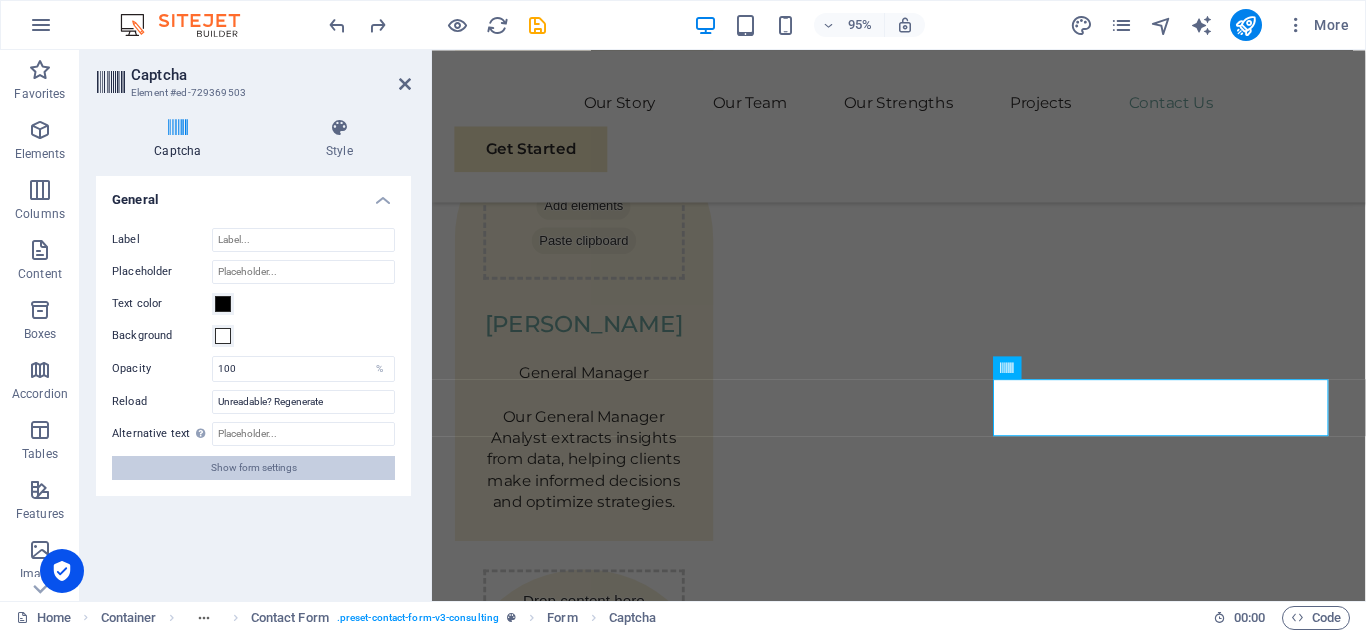 click on "Show form settings" at bounding box center [254, 468] 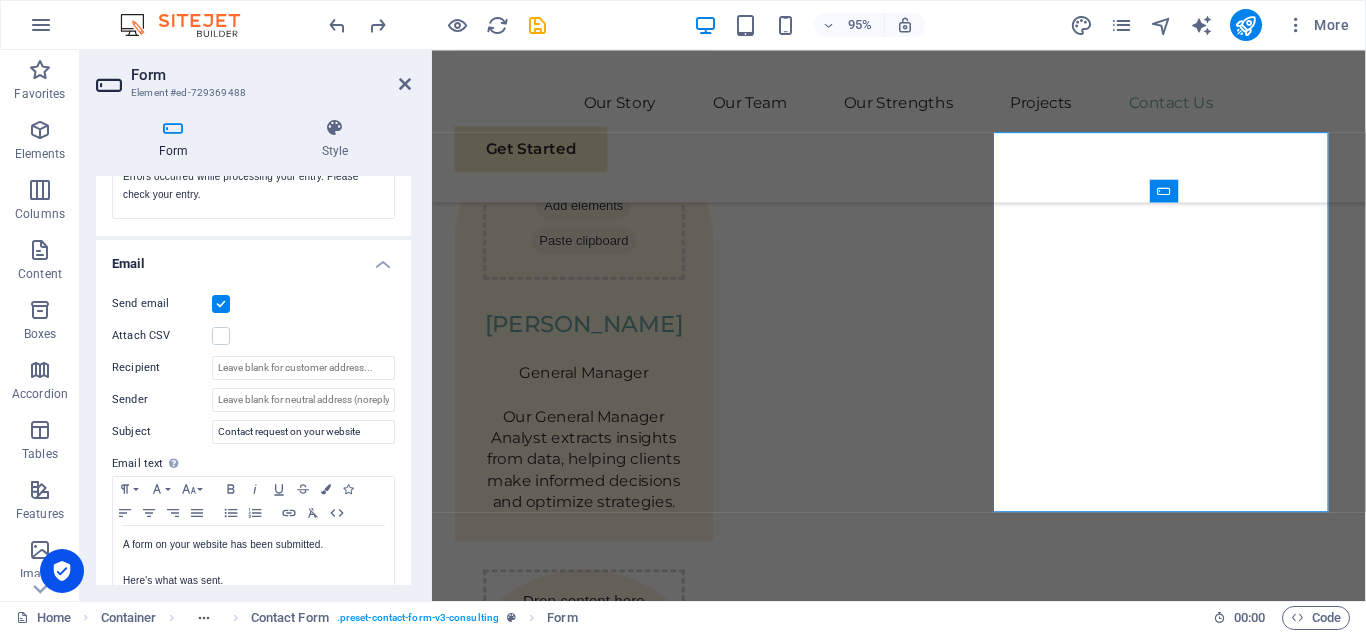 scroll, scrollTop: 445, scrollLeft: 0, axis: vertical 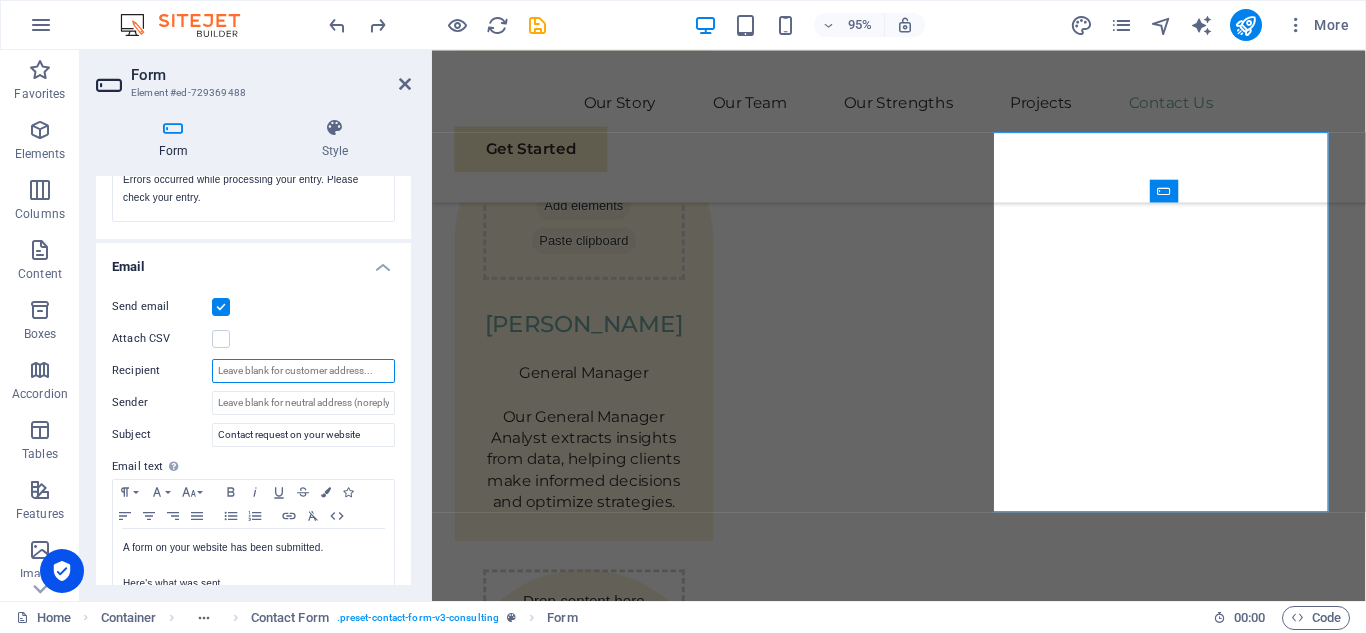 click on "Recipient" at bounding box center (303, 371) 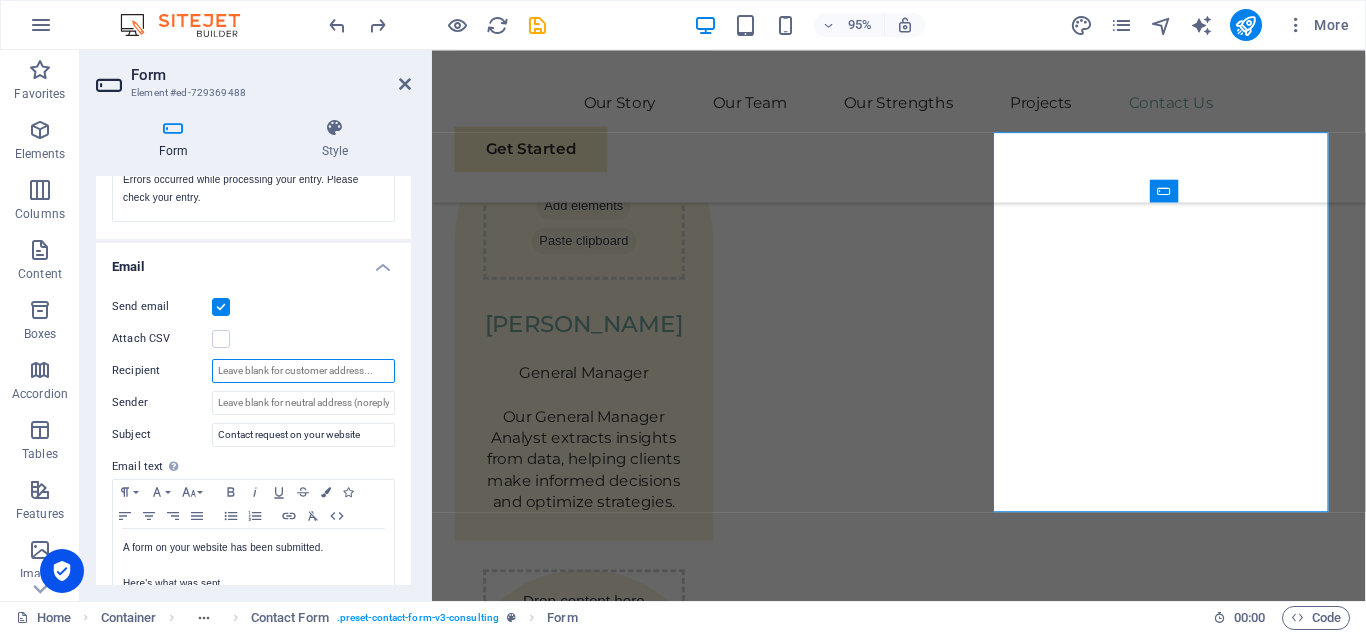 drag, startPoint x: 374, startPoint y: 367, endPoint x: 214, endPoint y: 368, distance: 160.00313 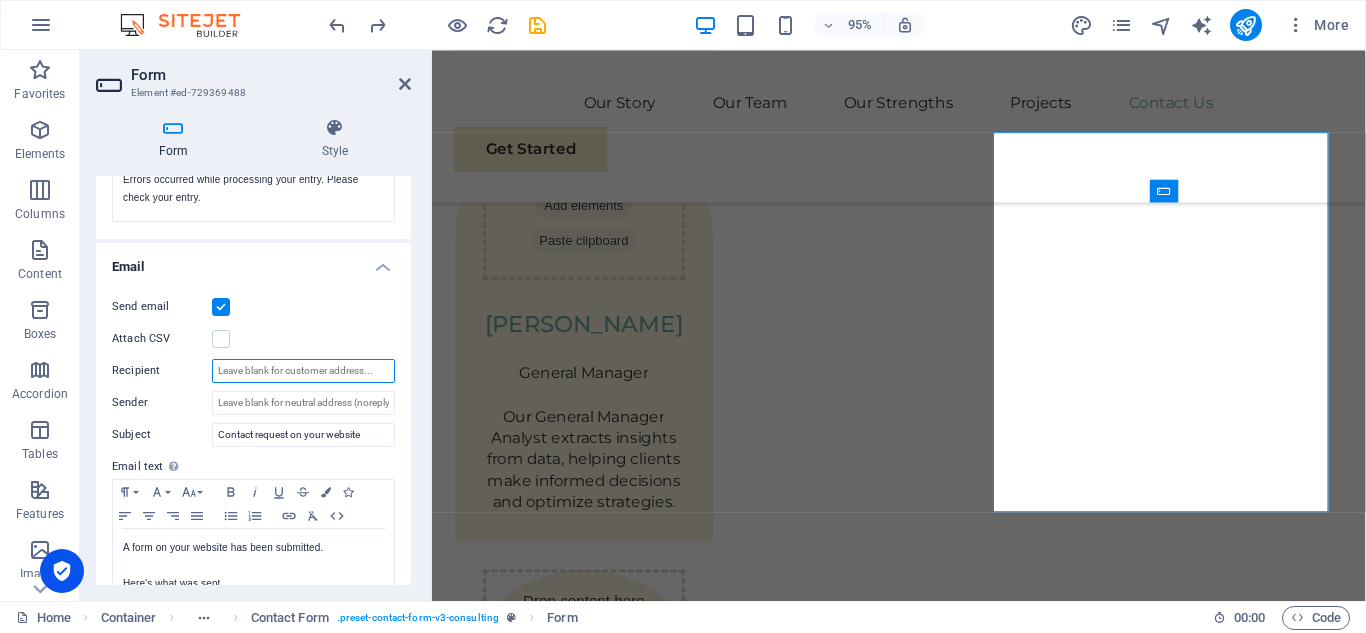 drag, startPoint x: 213, startPoint y: 369, endPoint x: 390, endPoint y: 366, distance: 177.02542 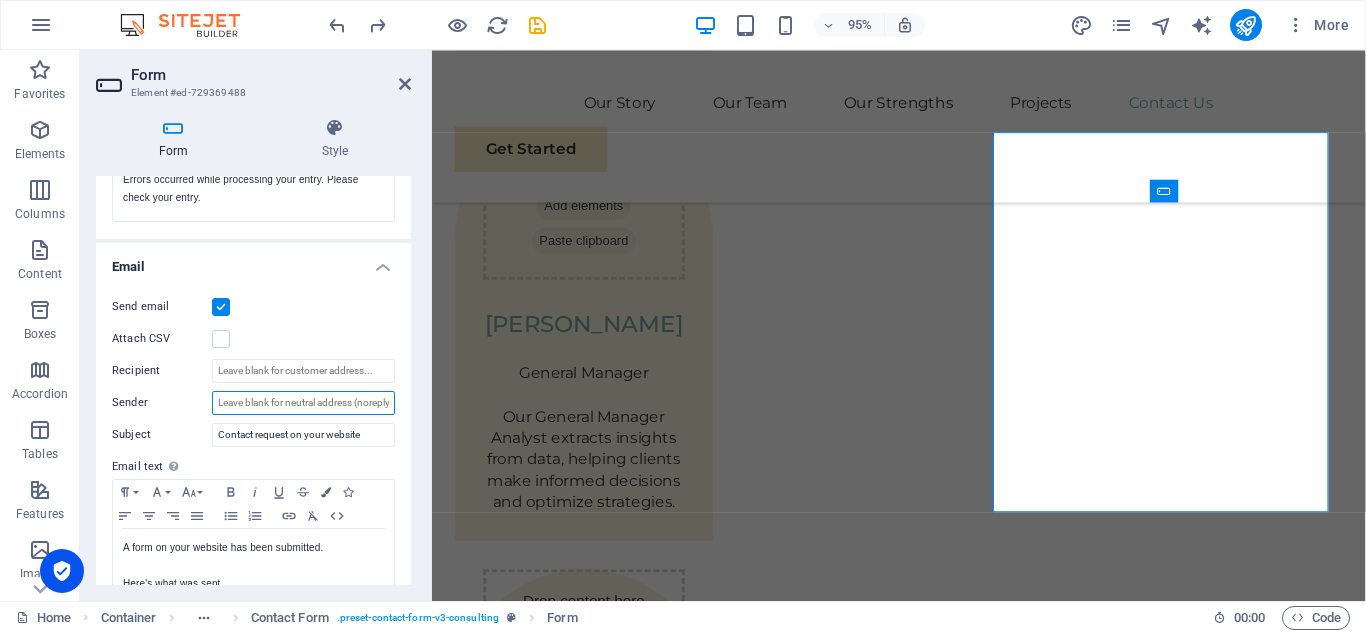 click on "Sender" at bounding box center (303, 403) 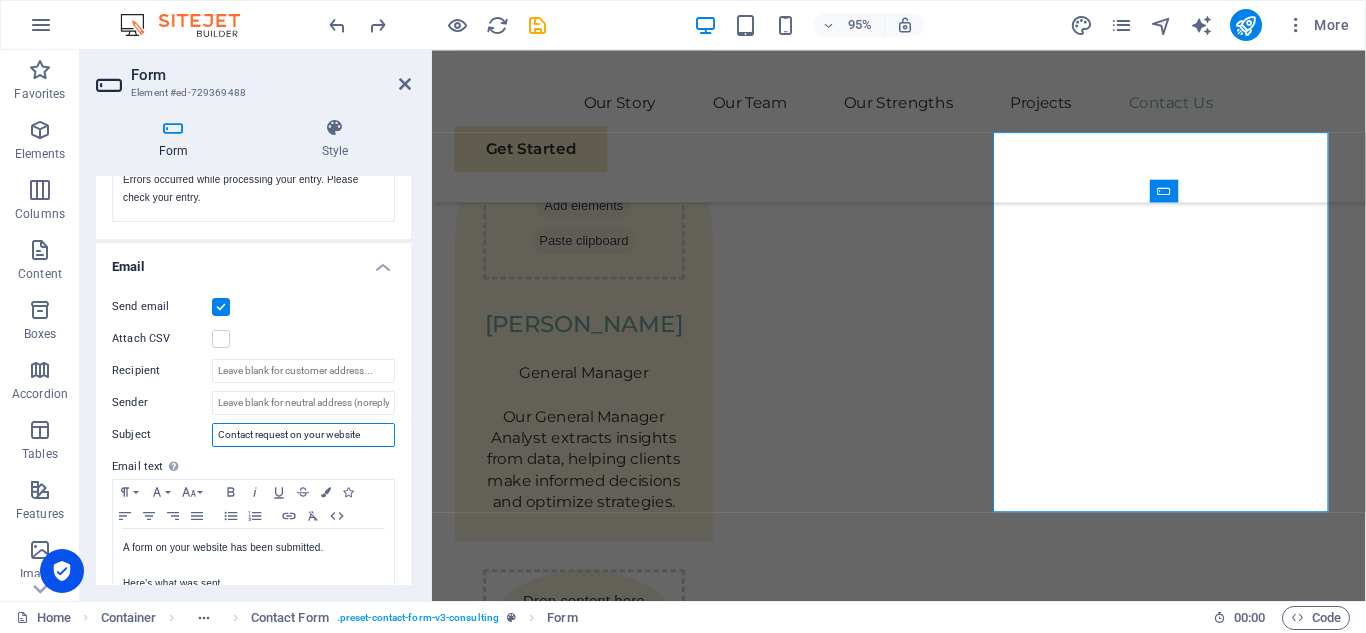 click on "Contact request on your website" at bounding box center [303, 435] 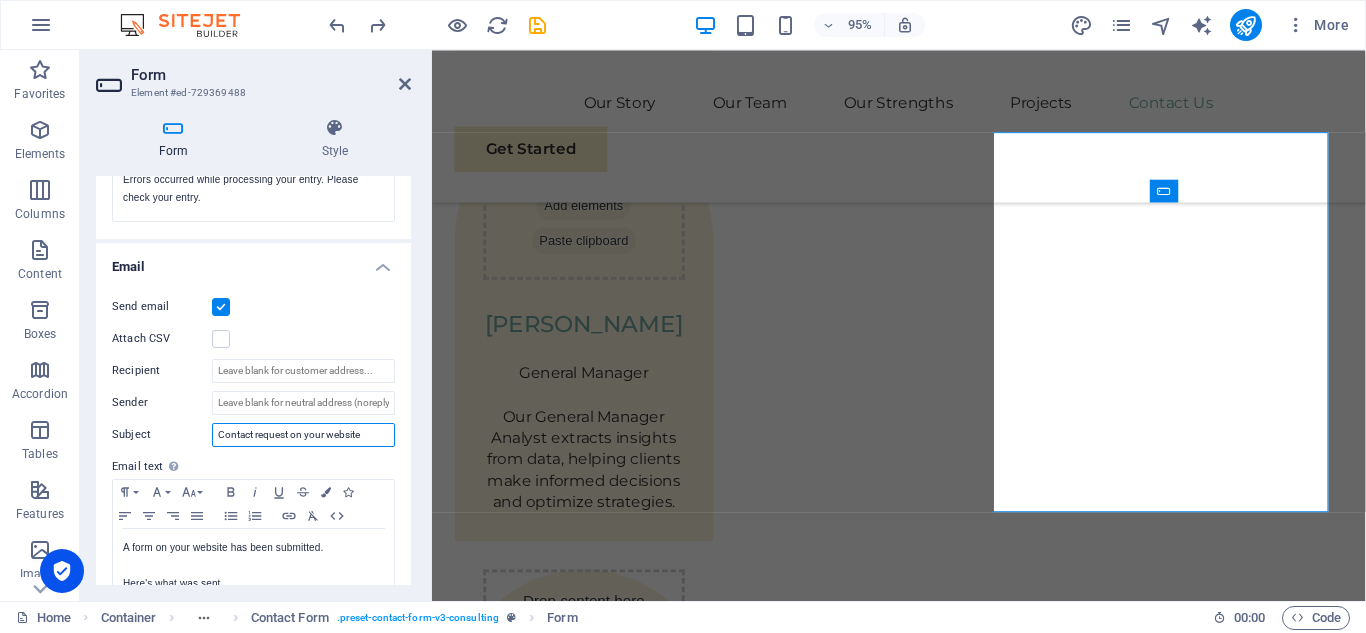 drag, startPoint x: 365, startPoint y: 433, endPoint x: 191, endPoint y: 427, distance: 174.10342 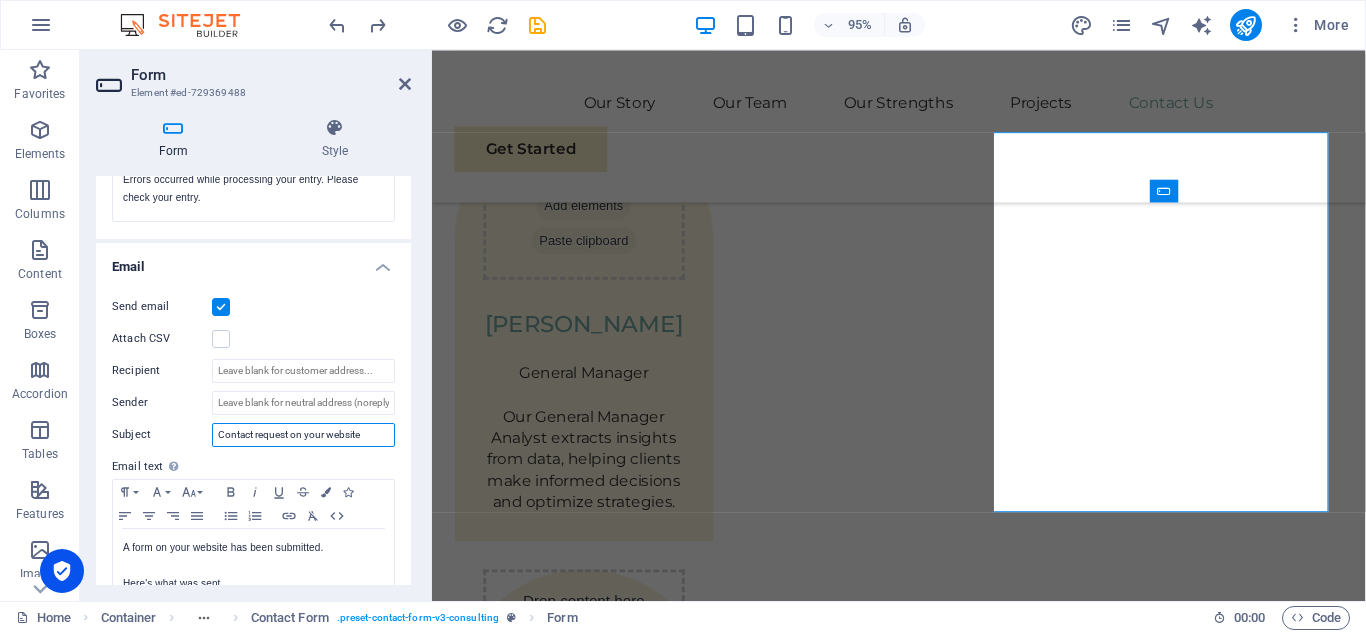 click on "Contact request on your website" at bounding box center (303, 435) 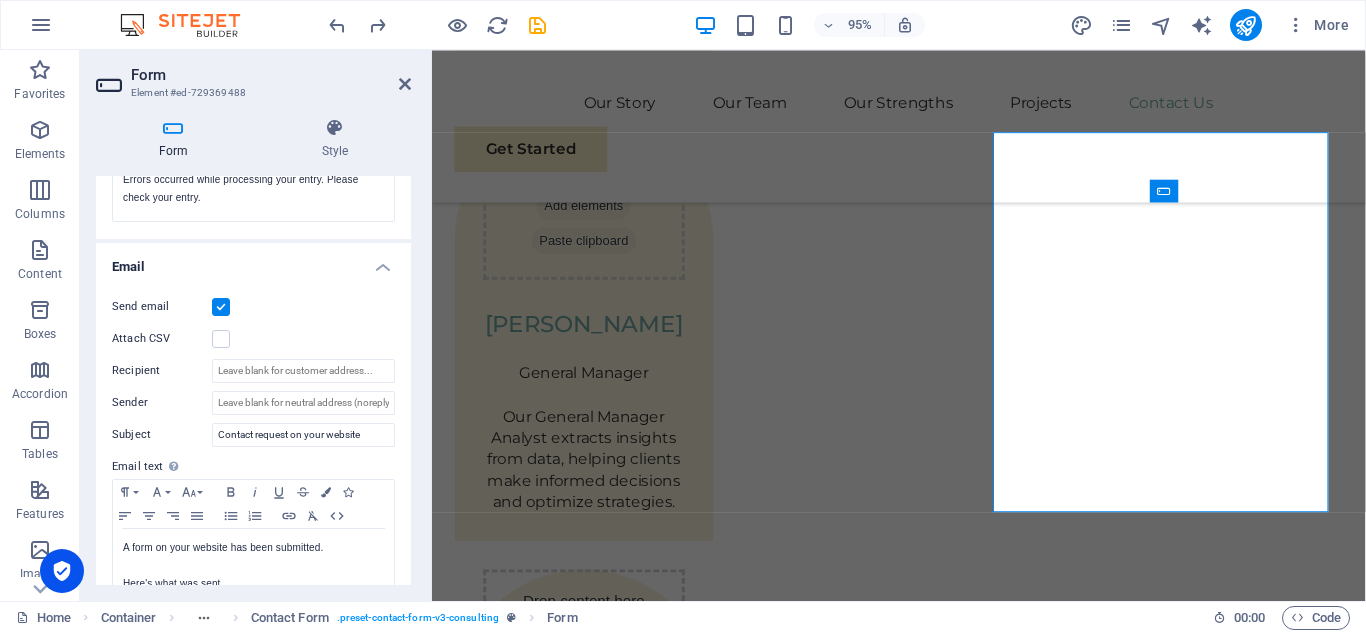 click on "Send email Attach CSV Recipient Sender Subject Contact request on your website Email text Define text to be sent if form inputs should be sent by email. Paragraph Format Normal Heading 1 Heading 2 Heading 3 Heading 4 Heading 5 Heading 6 Code Font Family Arial [US_STATE] Impact Tahoma Times New Roman Verdana Font Size 8 9 10 11 12 14 18 24 30 36 48 60 72 96 Bold Italic Underline Strikethrough Colors Icons Align Left Align Center Align Right Align Justify Unordered List Ordered List Insert Link Clear Formatting HTML A form on your website has been submitted. Here's what was sent. Text of the email..." at bounding box center [253, 450] 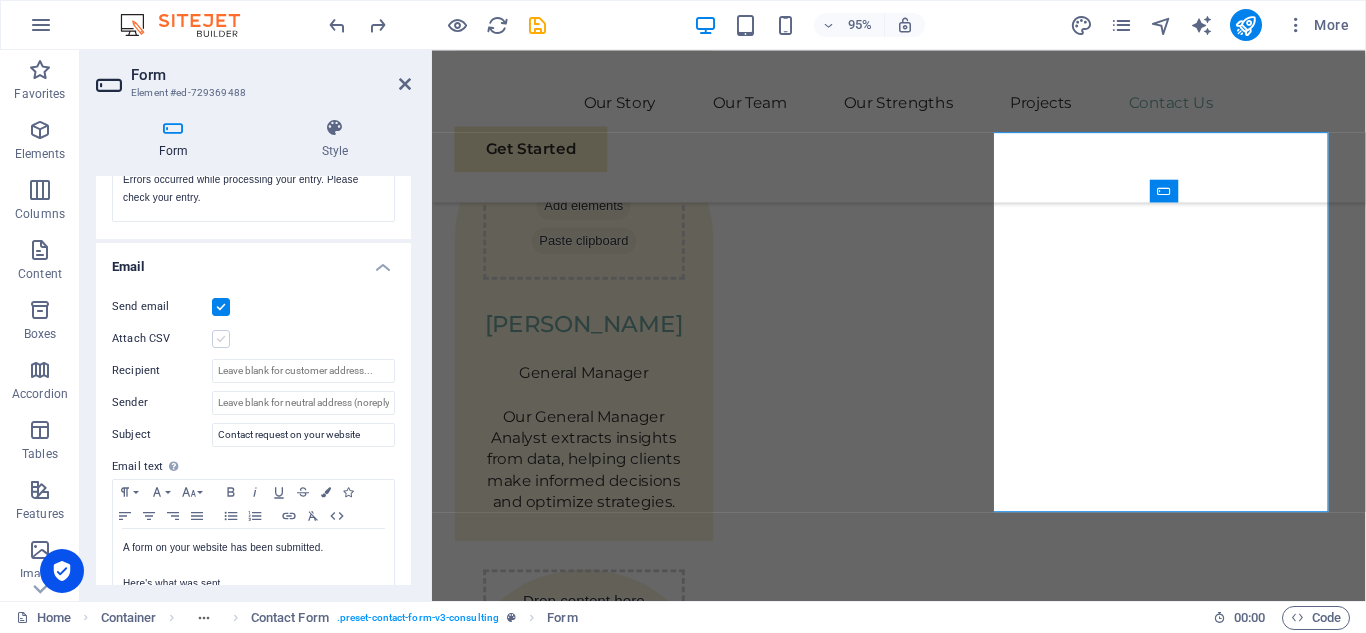 click at bounding box center (221, 339) 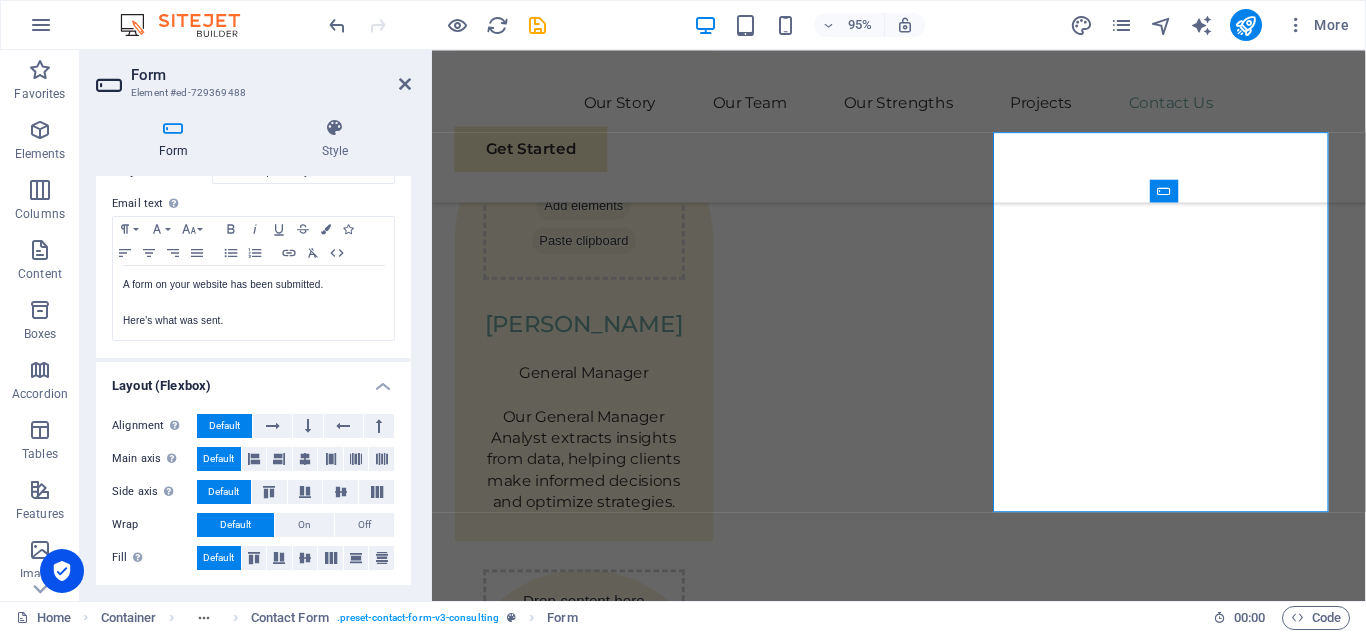 scroll, scrollTop: 710, scrollLeft: 0, axis: vertical 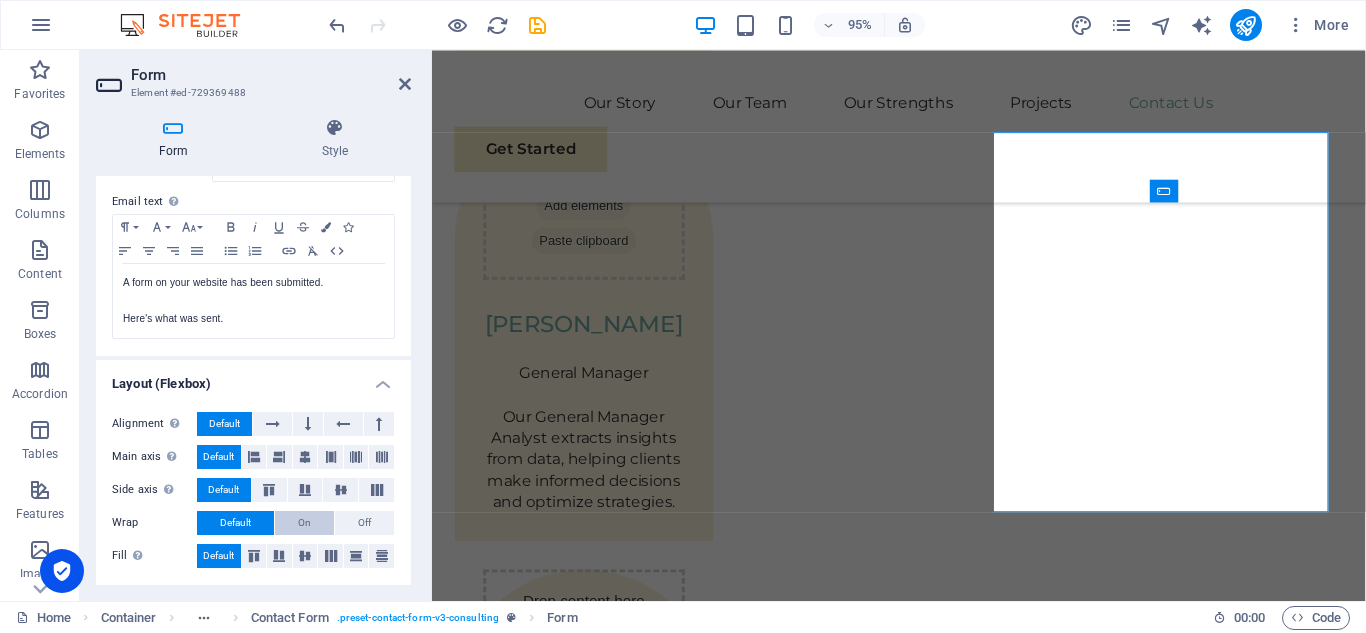 click on "On" at bounding box center (304, 523) 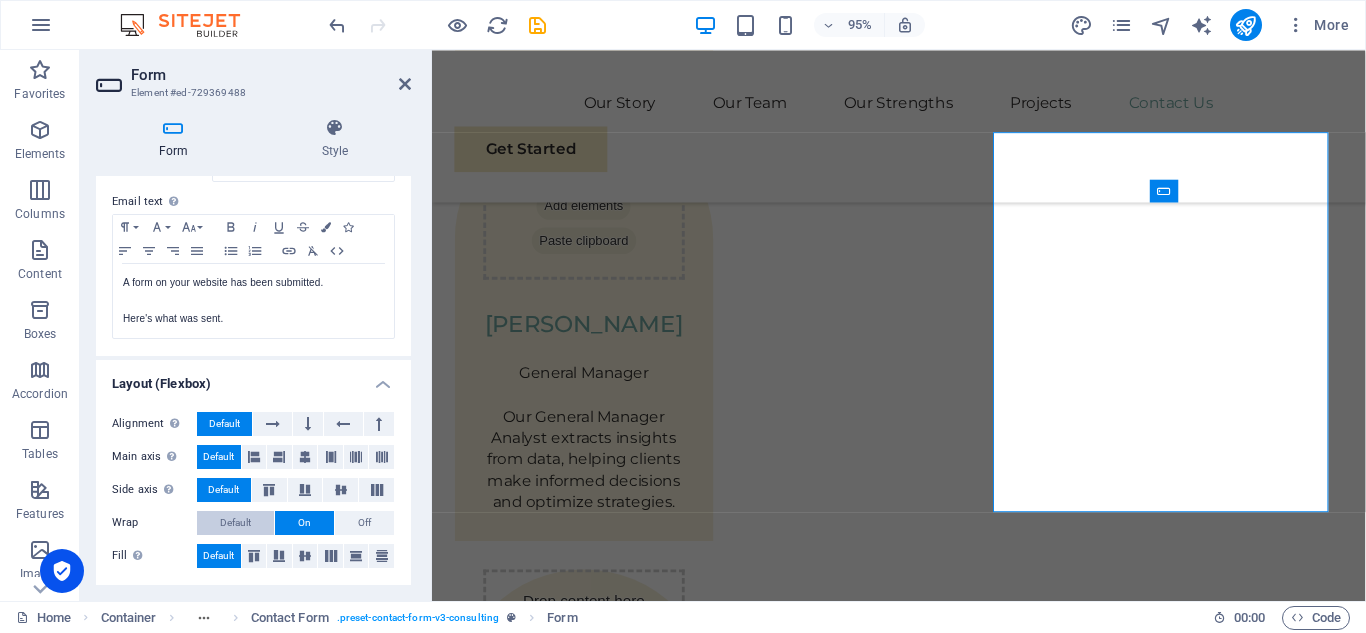 click on "Default" at bounding box center [235, 523] 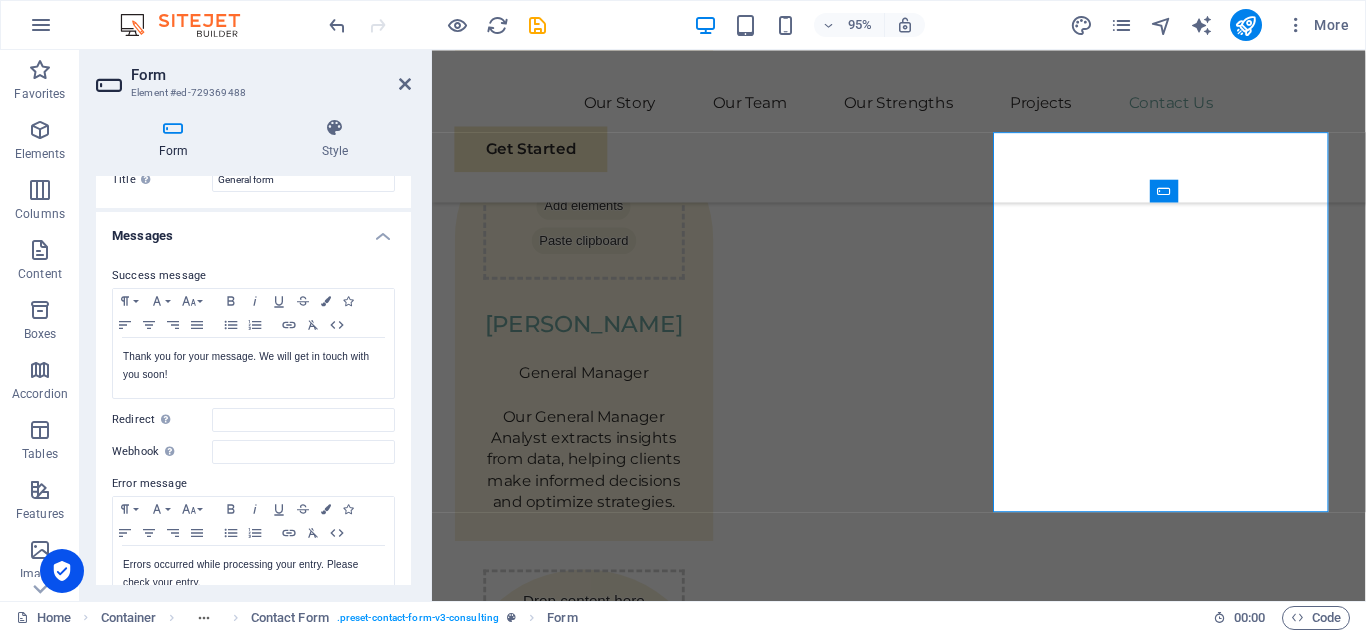 scroll, scrollTop: 0, scrollLeft: 0, axis: both 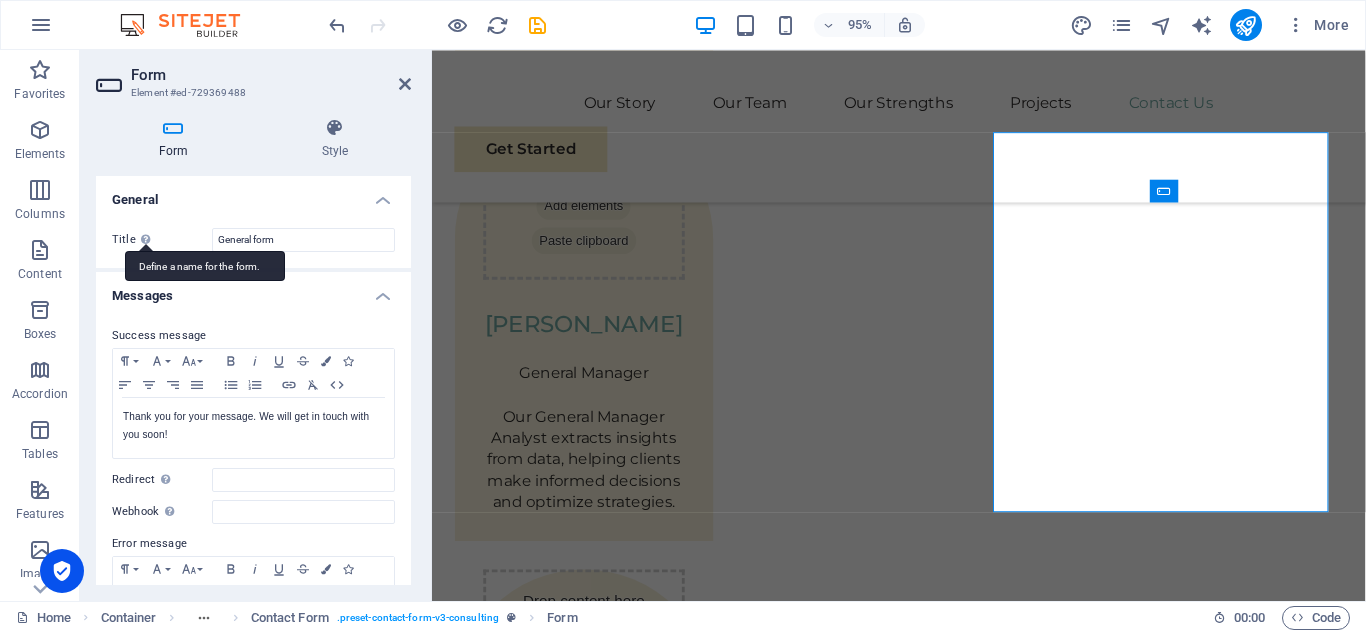 click on "Define a name for the form." at bounding box center (205, 266) 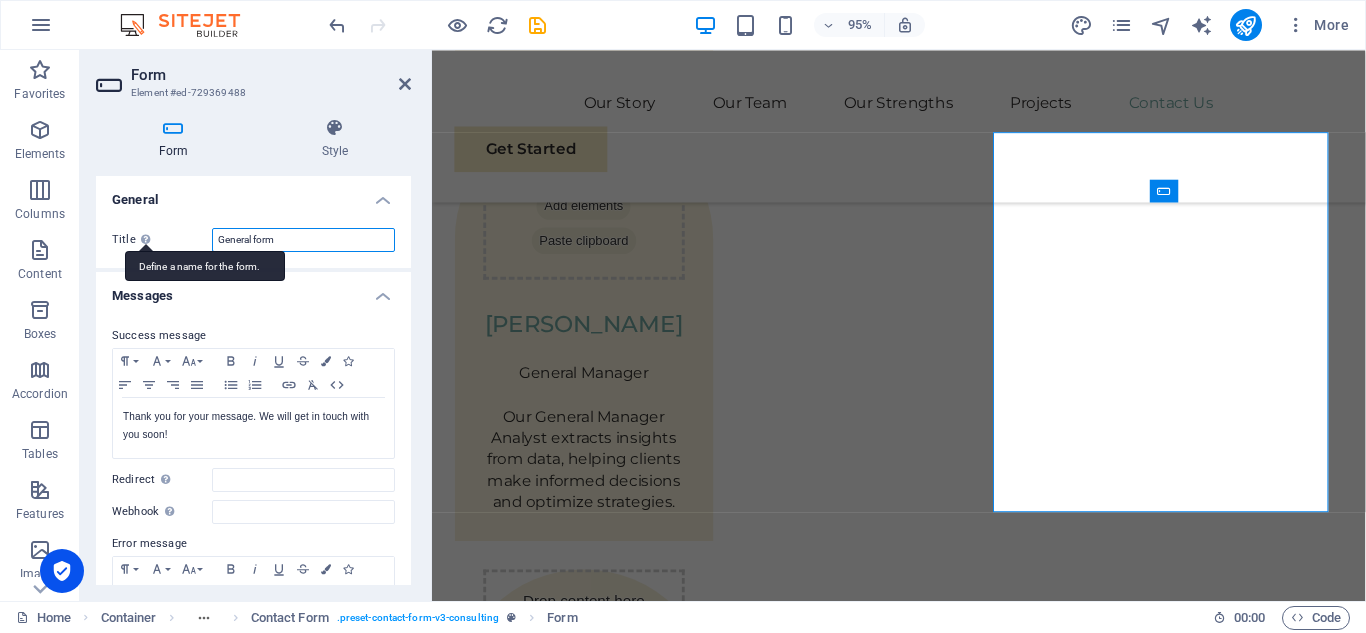 click on "General form" at bounding box center (303, 240) 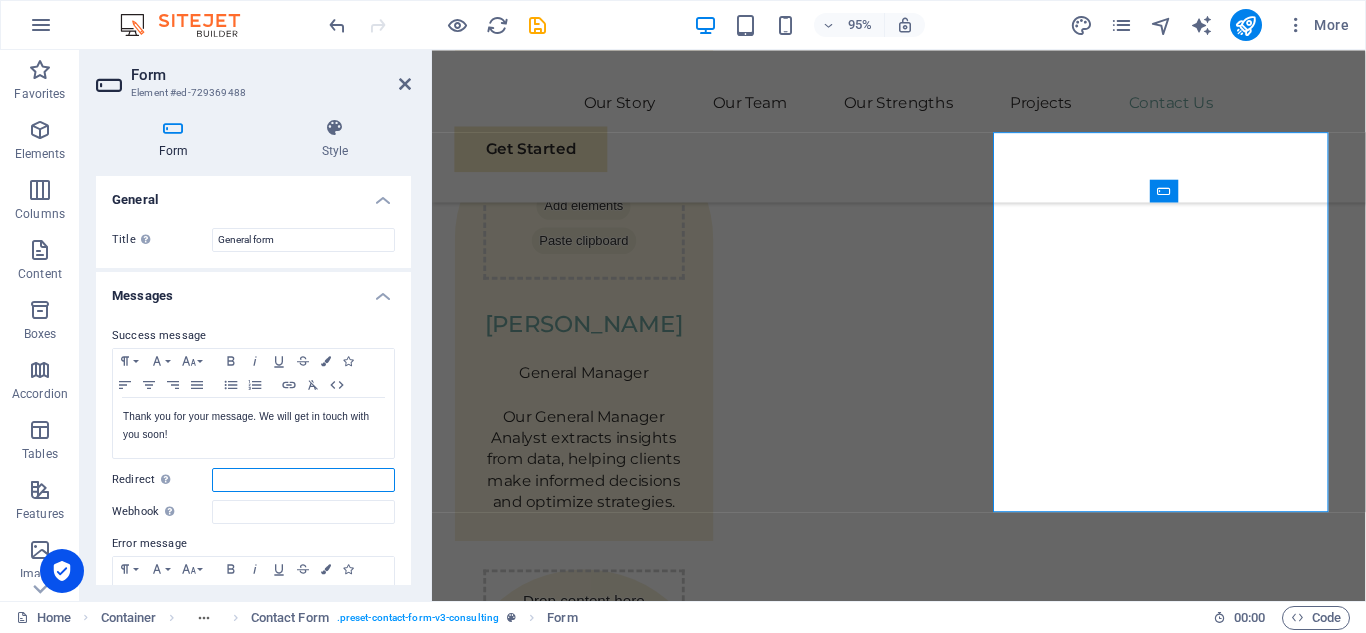 click on "Redirect Define a redirect target upon successful form submission; for example, a success page." at bounding box center [303, 480] 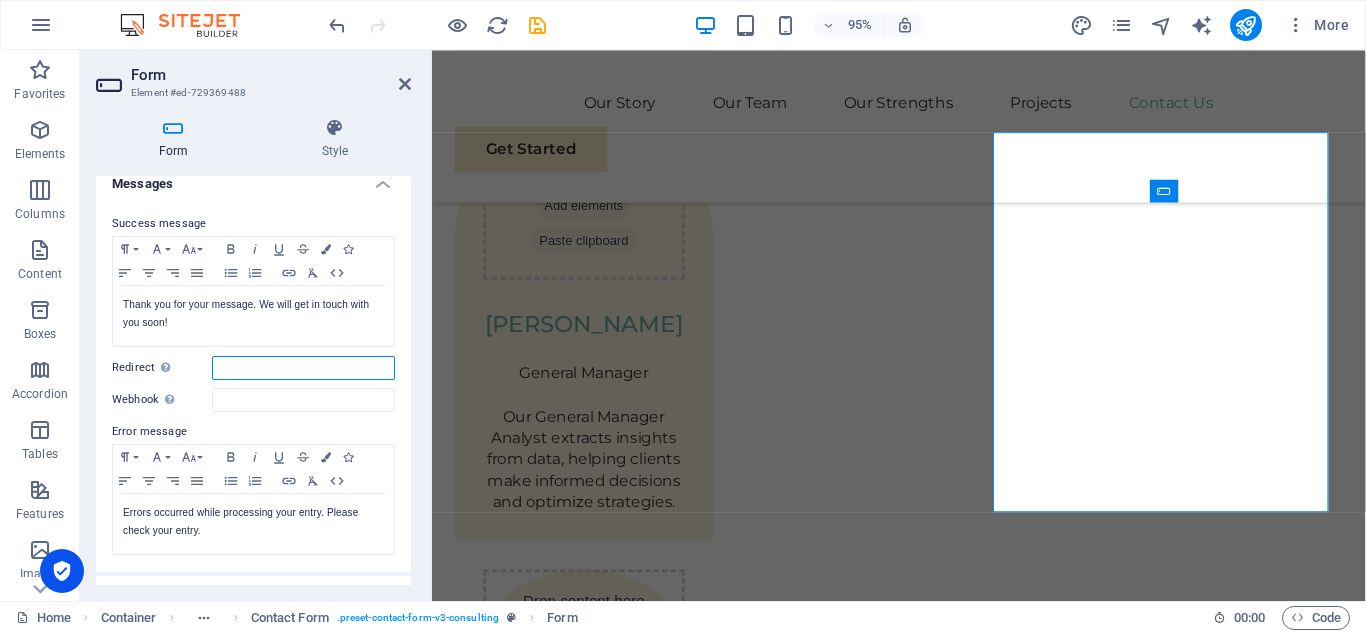 scroll, scrollTop: 0, scrollLeft: 0, axis: both 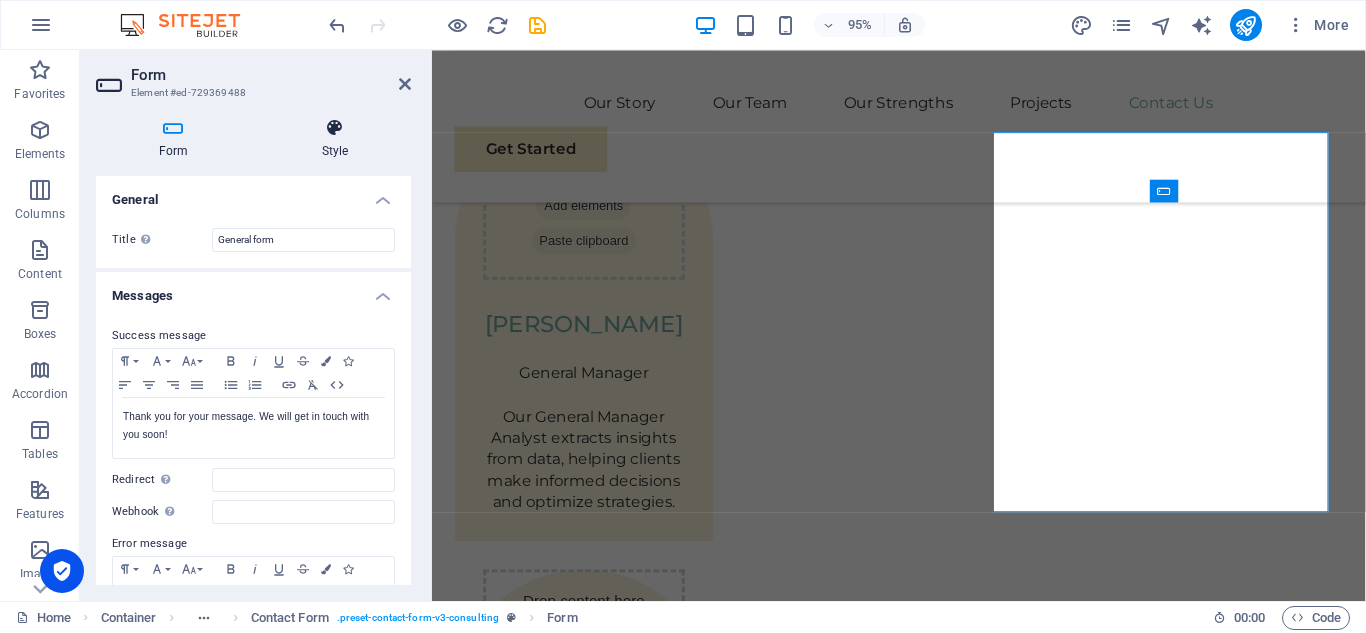 click at bounding box center (335, 128) 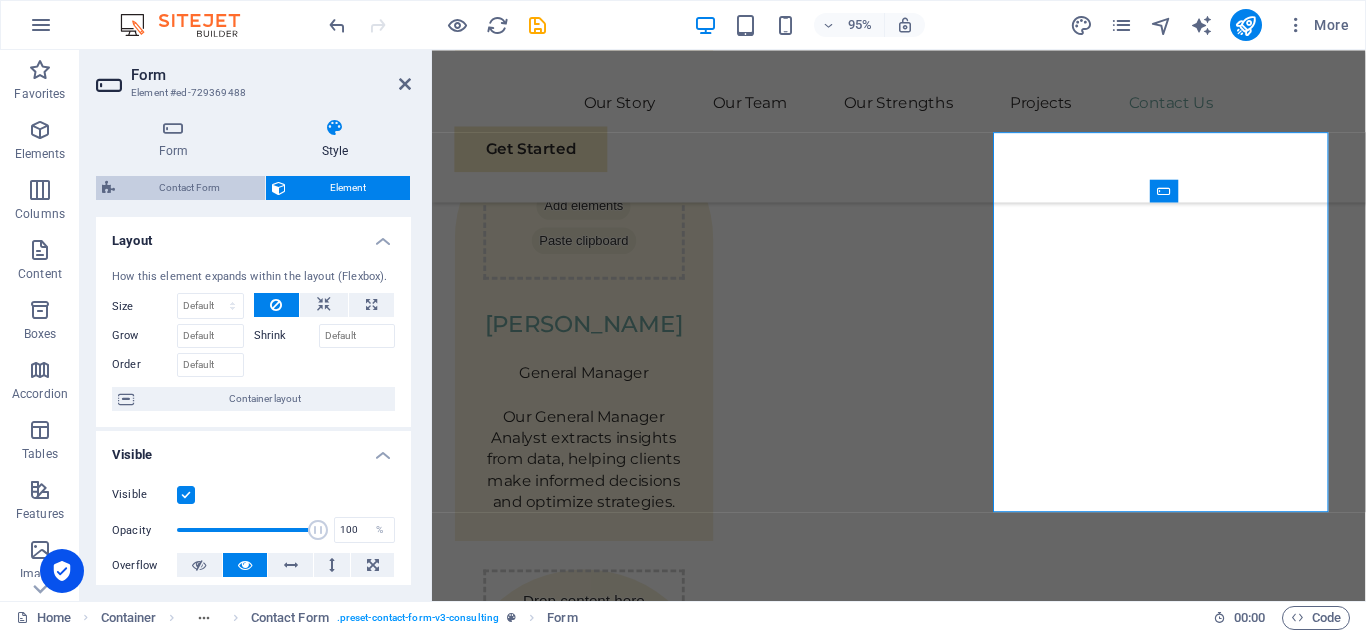 click on "Contact Form" at bounding box center [190, 188] 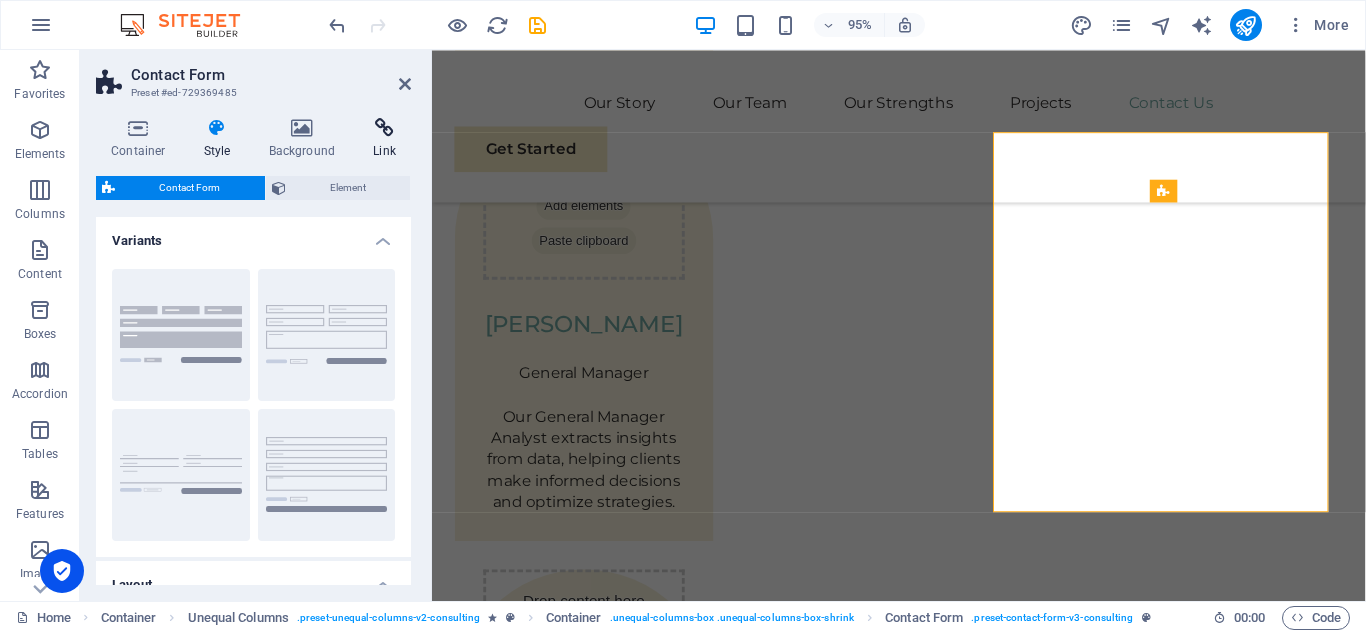 click on "Link" at bounding box center [384, 139] 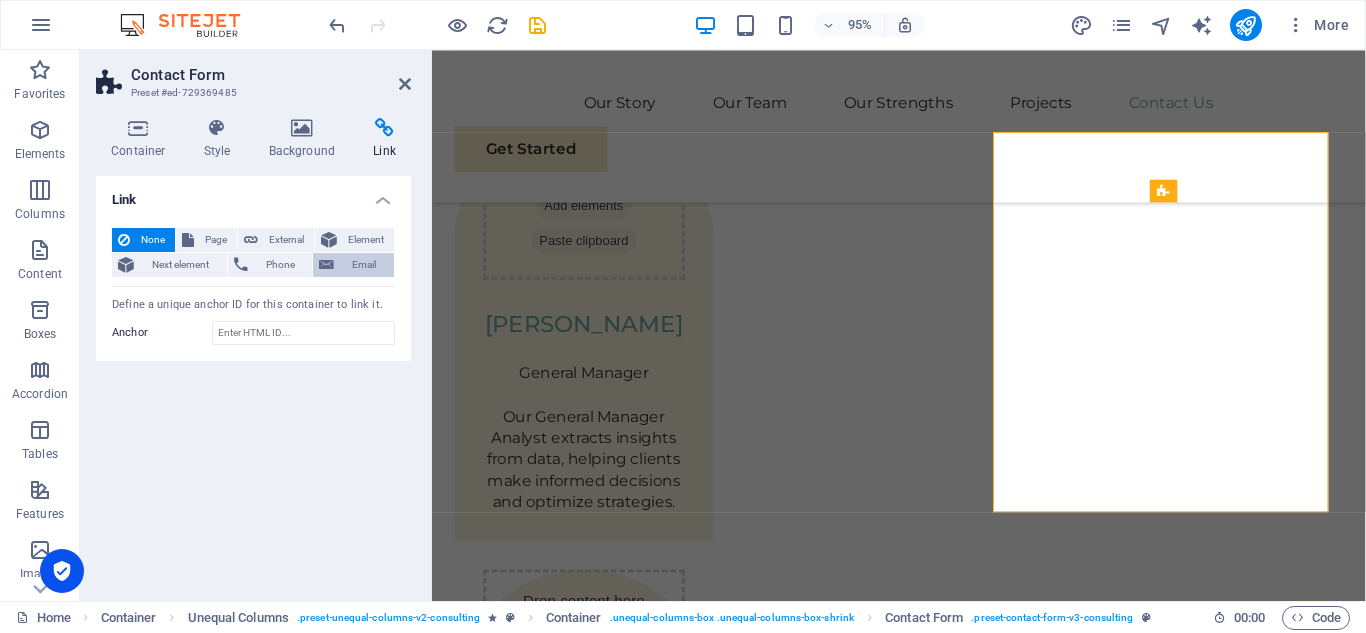 click on "Email" at bounding box center (364, 265) 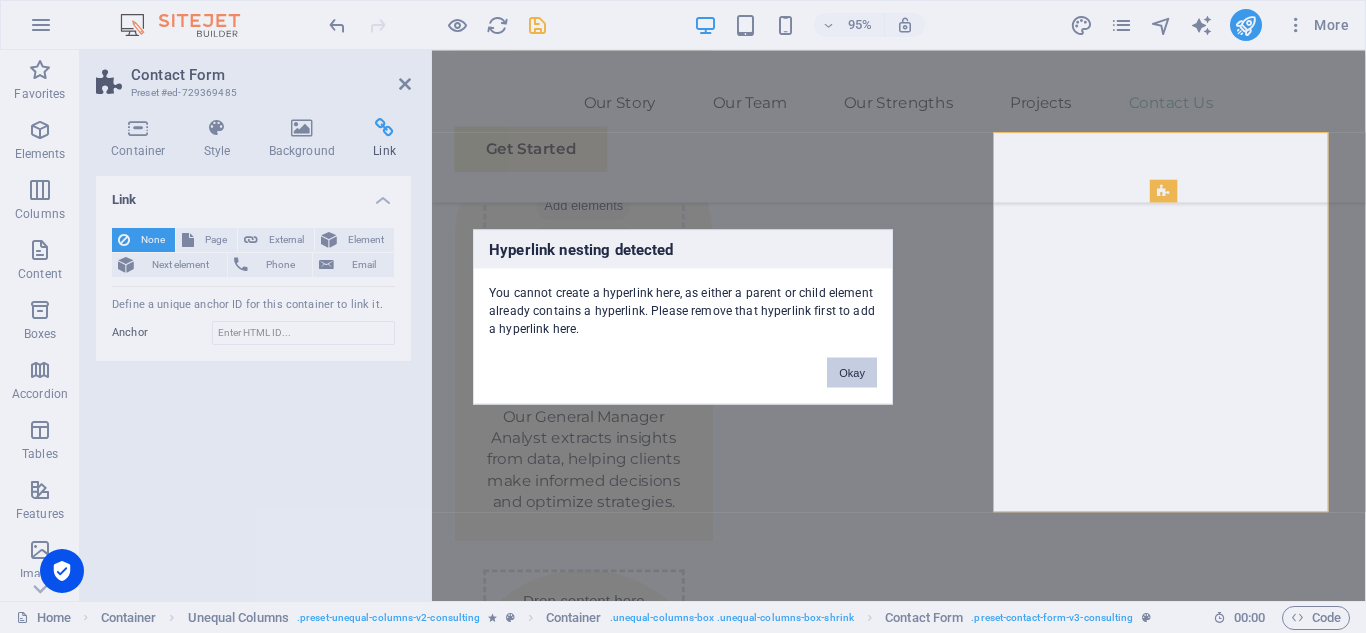 click on "Okay" at bounding box center (852, 372) 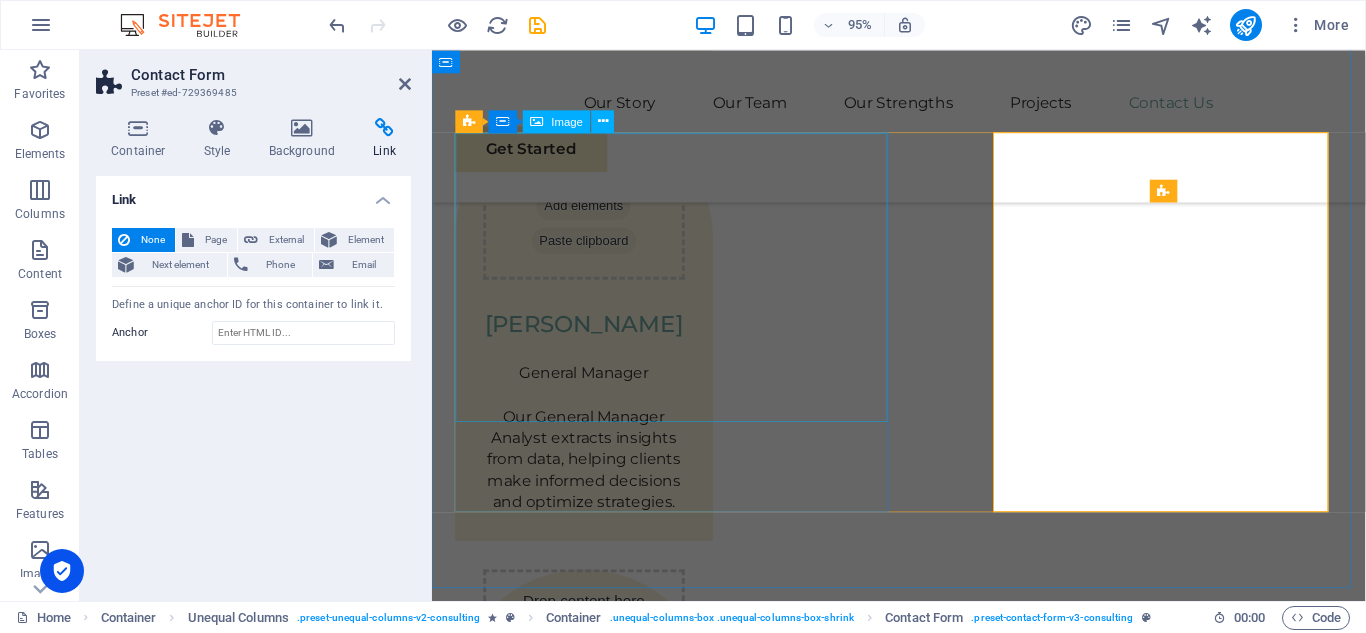 scroll, scrollTop: 6419, scrollLeft: 0, axis: vertical 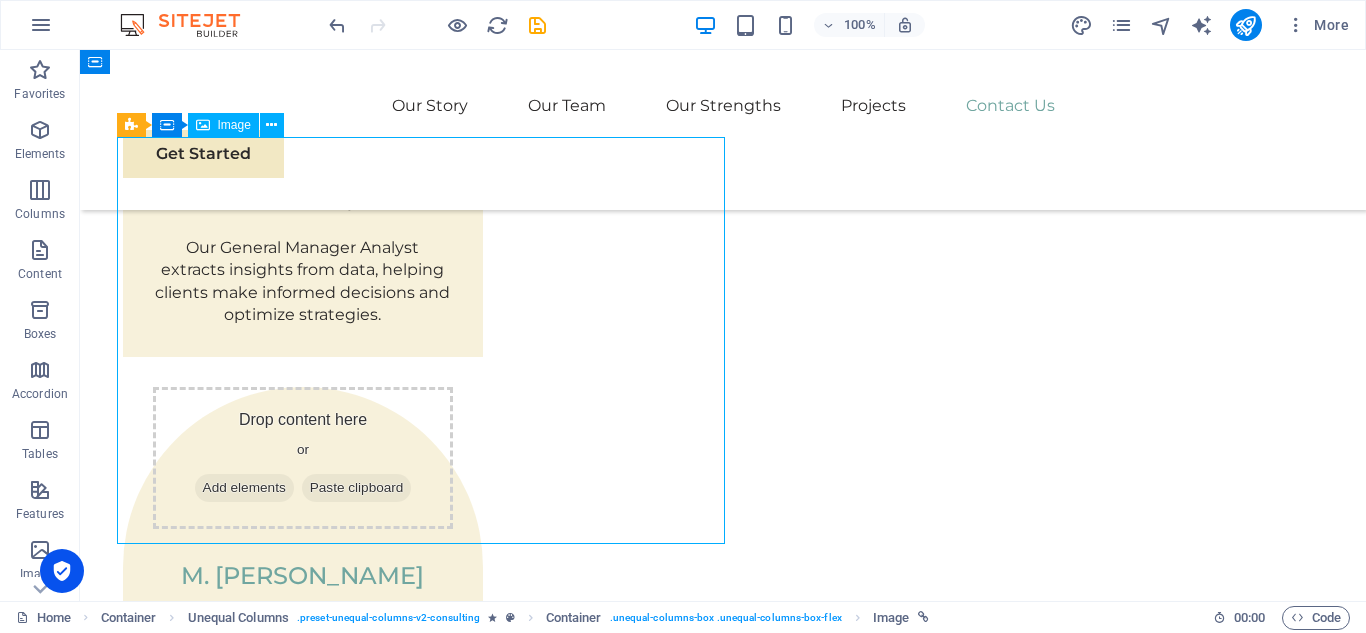 drag, startPoint x: 123, startPoint y: 181, endPoint x: 475, endPoint y: 187, distance: 352.05115 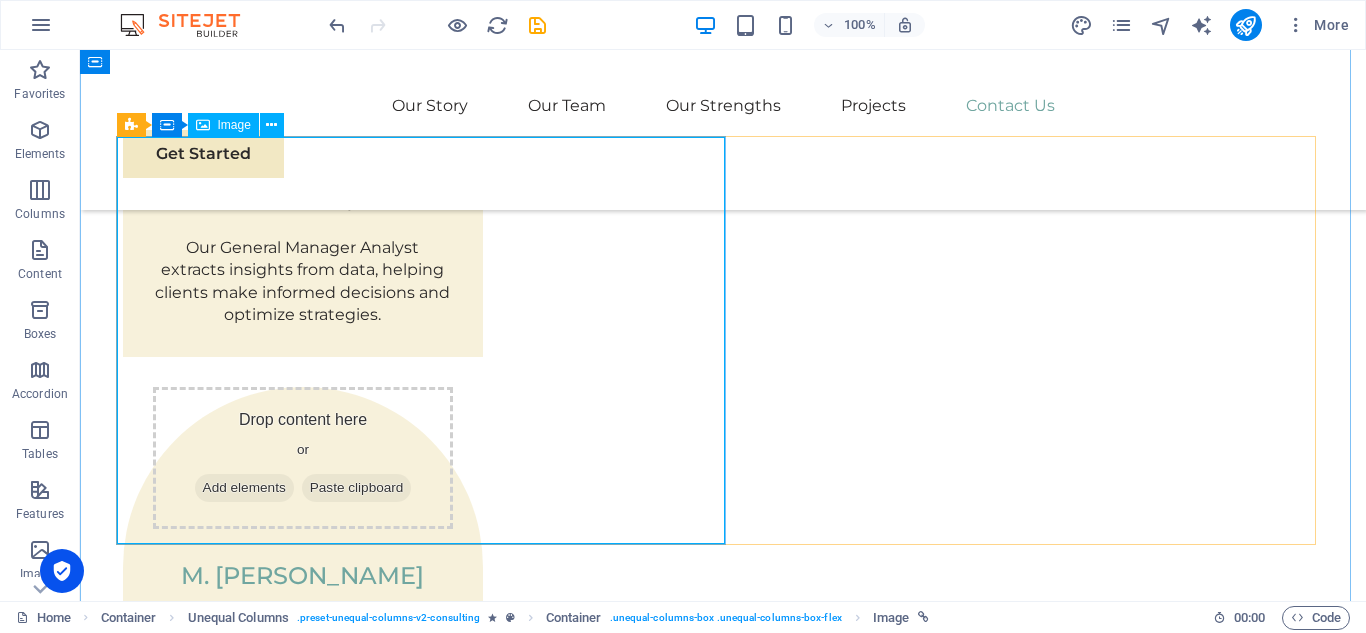 click at bounding box center [723, 2861] 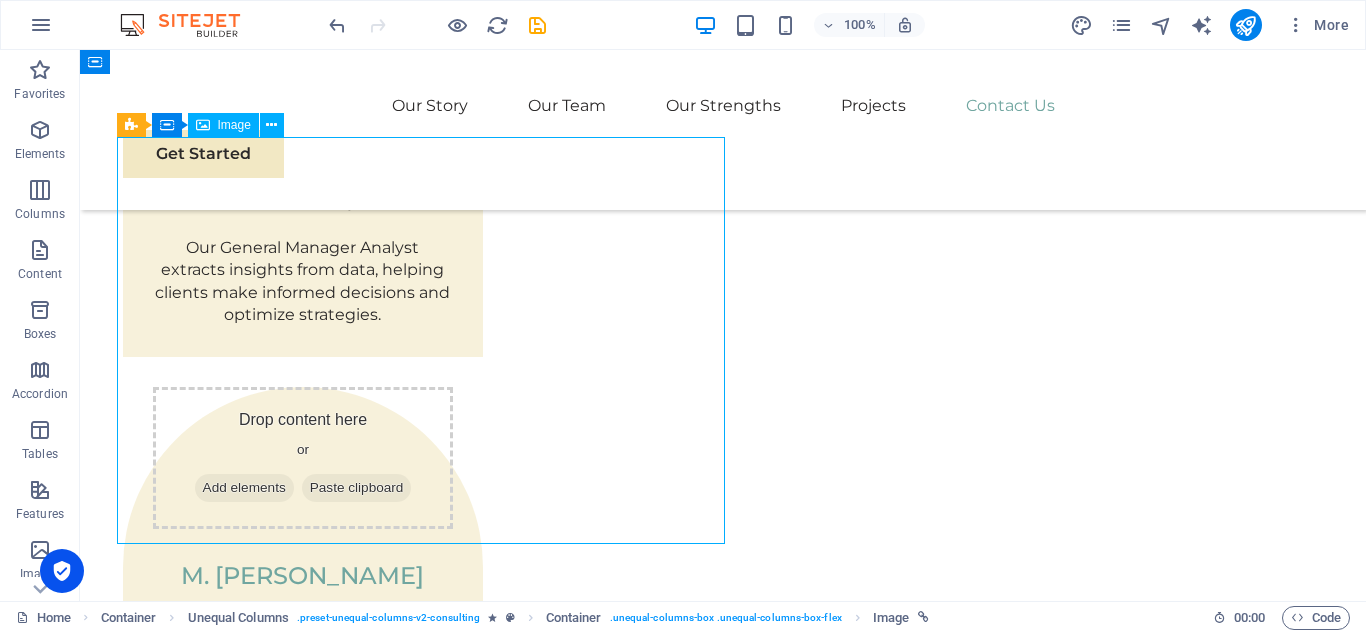 drag, startPoint x: 340, startPoint y: 231, endPoint x: 357, endPoint y: 268, distance: 40.718548 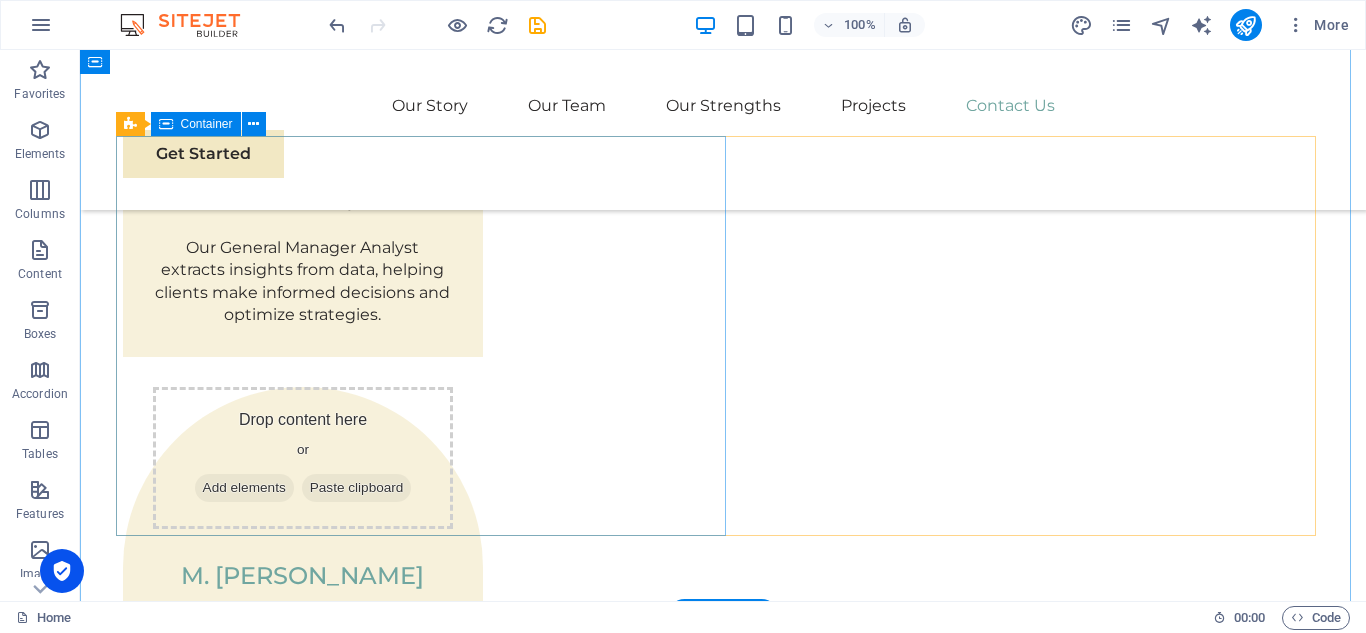 click on "Paste clipboard" at bounding box center (777, 2562) 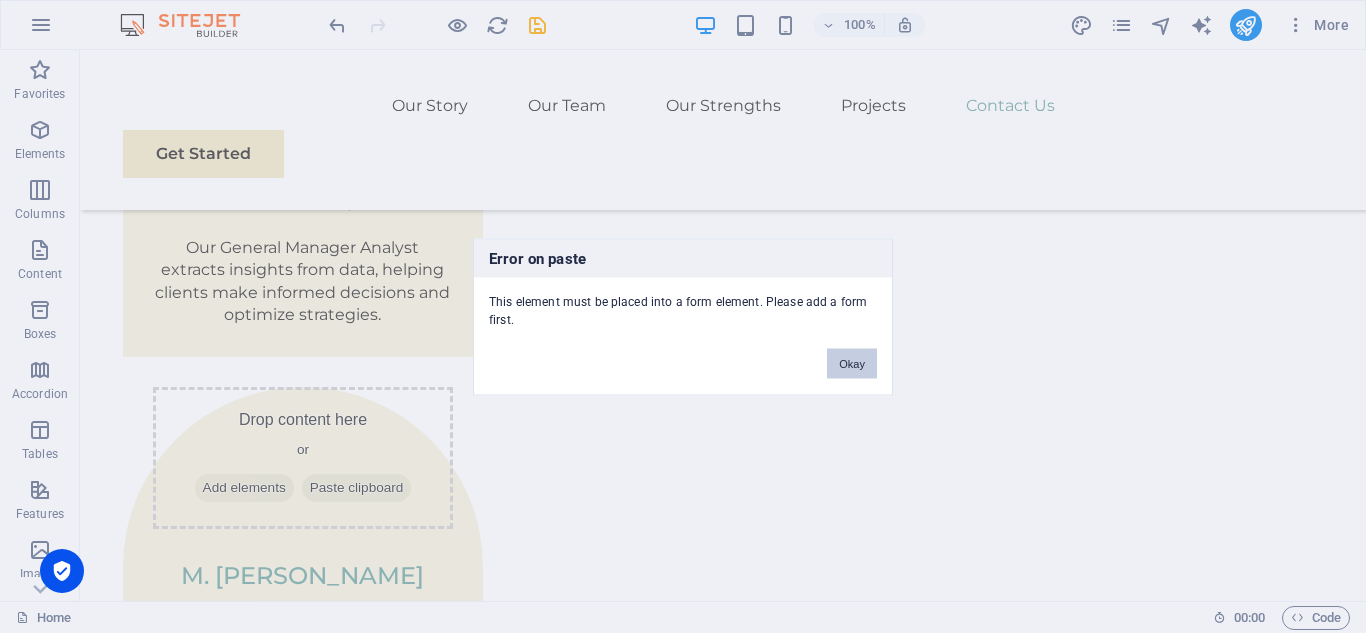 click on "Okay" at bounding box center (852, 363) 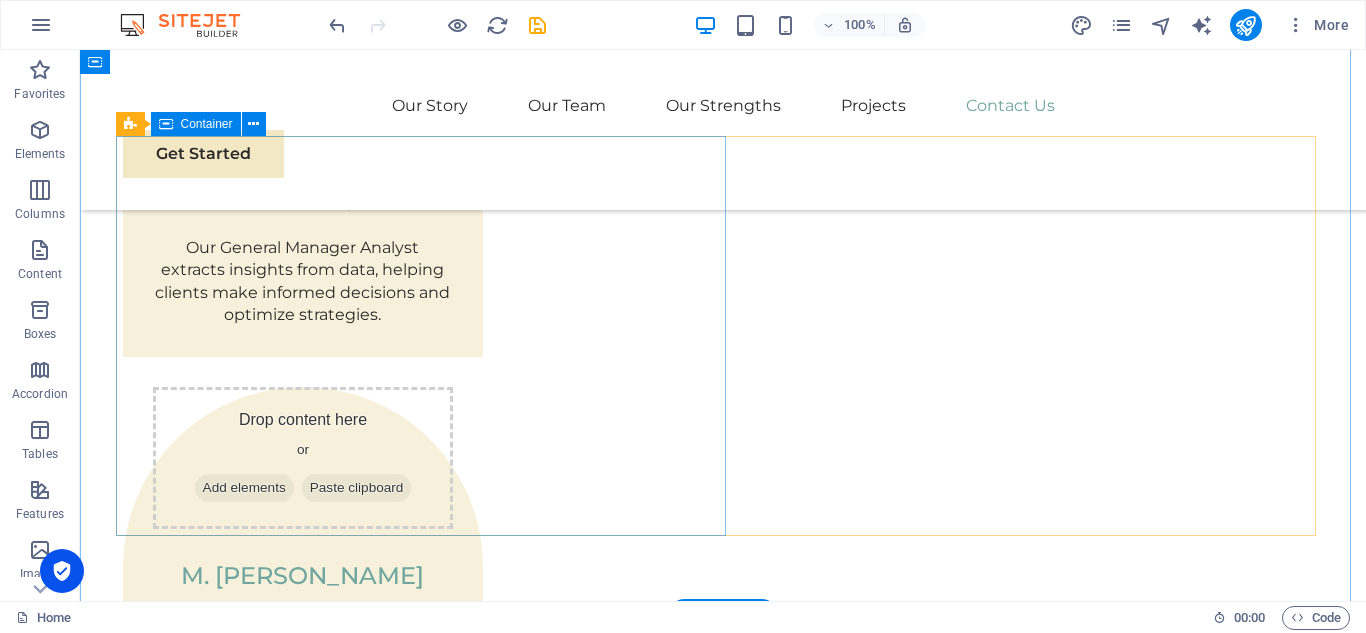 click on "Drop content here or  Add elements  Paste clipboard" at bounding box center (723, 2532) 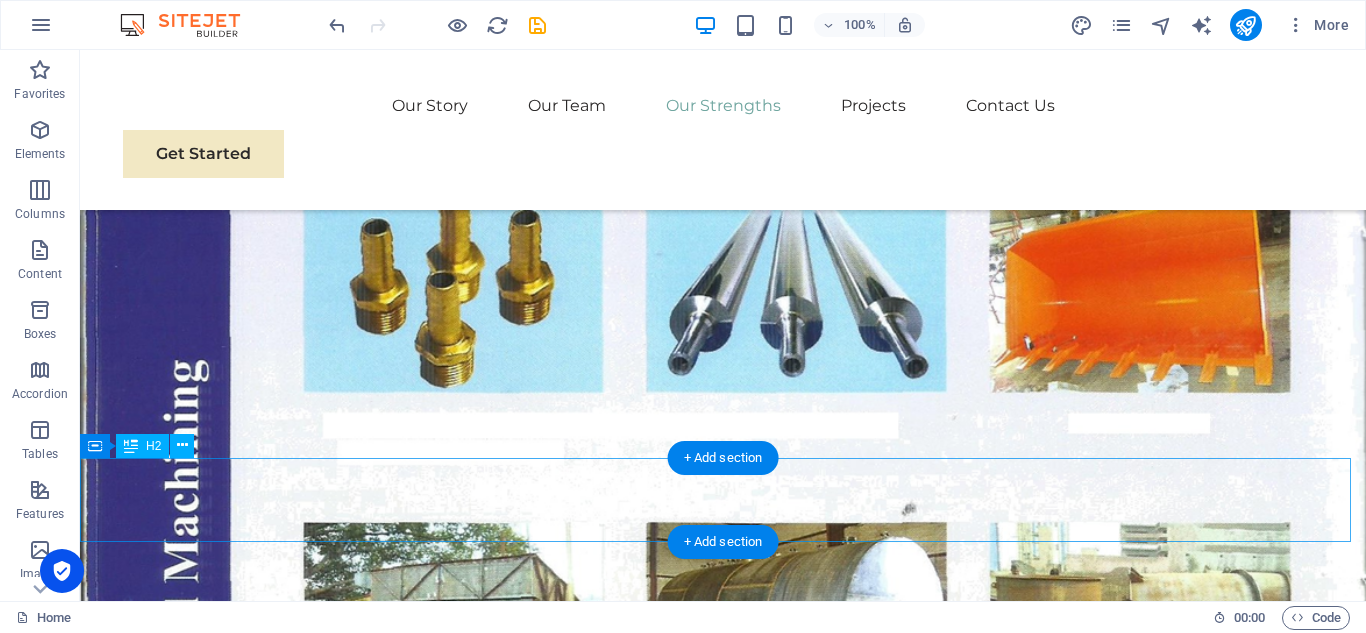 scroll, scrollTop: 6419, scrollLeft: 0, axis: vertical 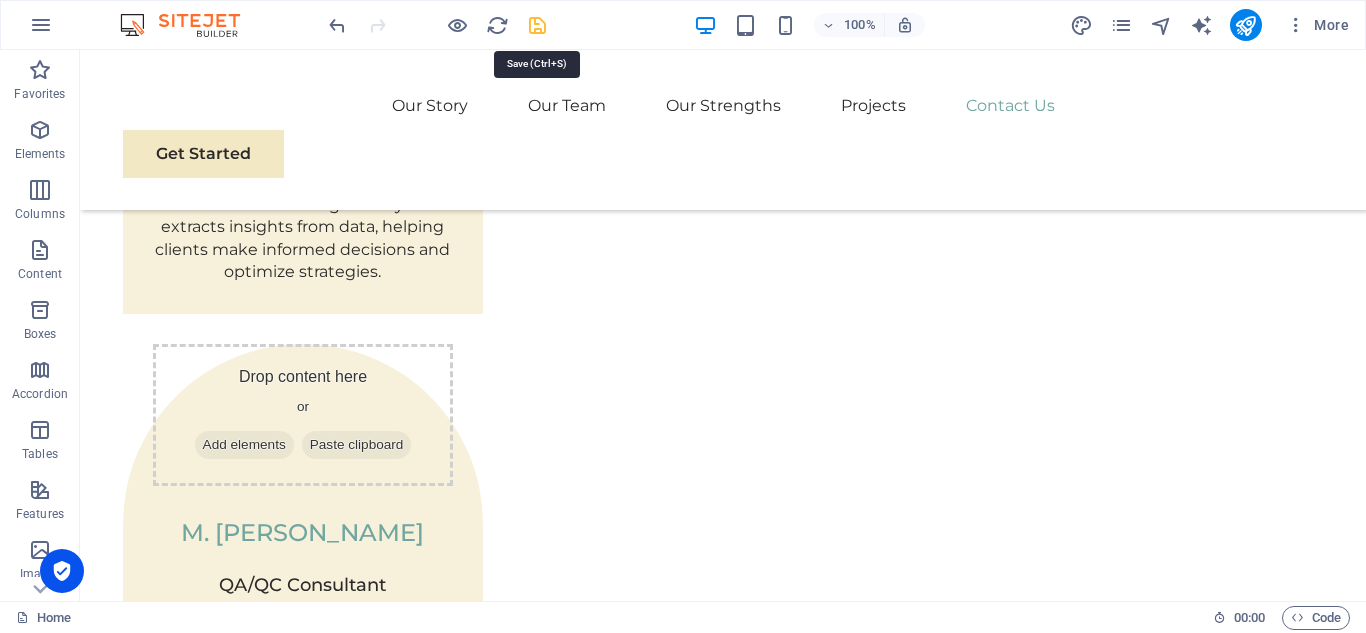 click at bounding box center [537, 25] 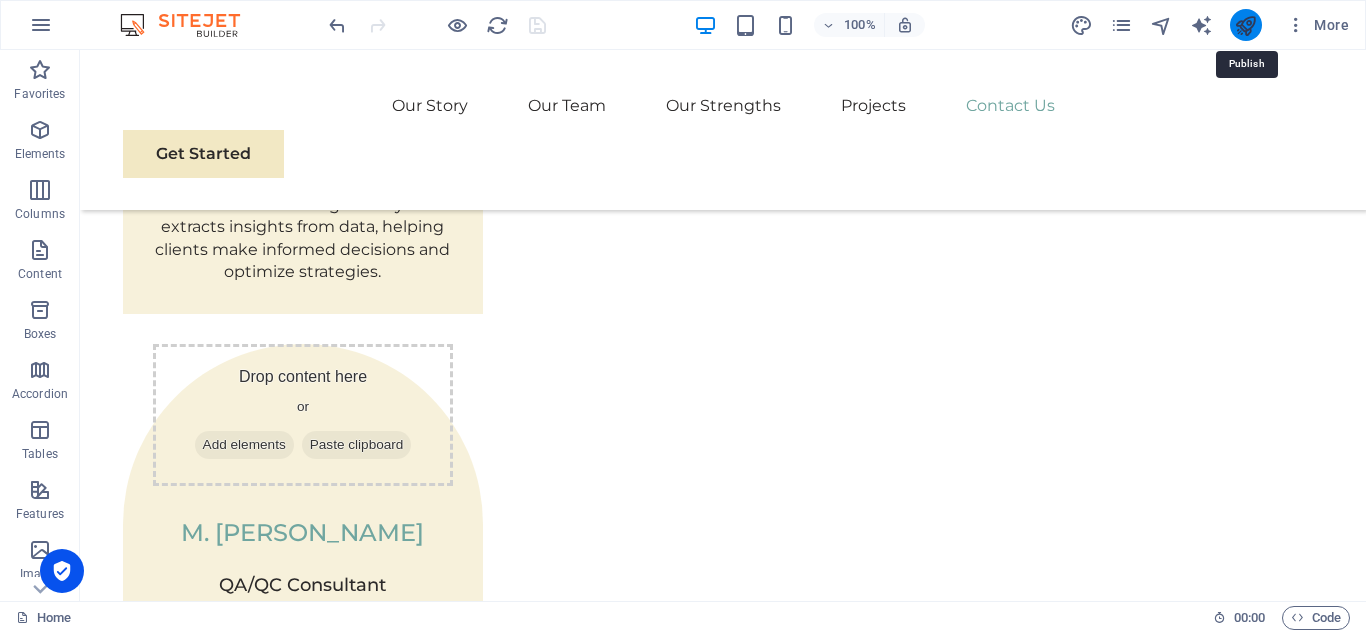 click at bounding box center [1245, 25] 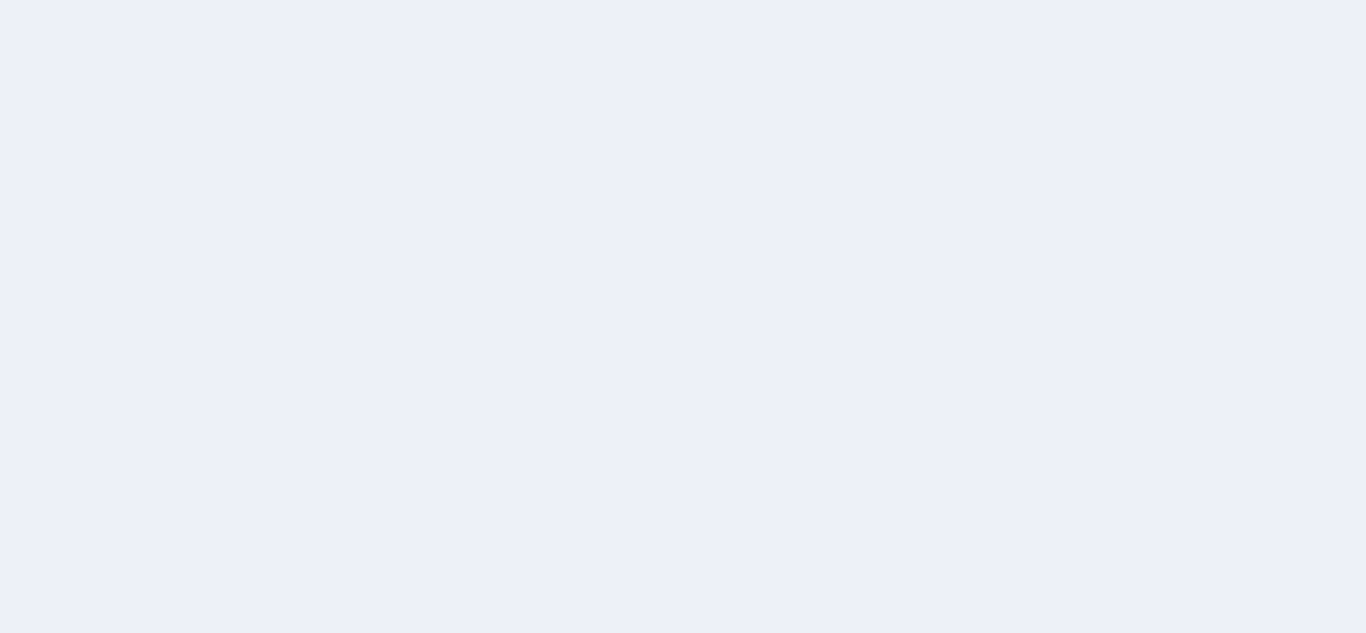 scroll, scrollTop: 0, scrollLeft: 0, axis: both 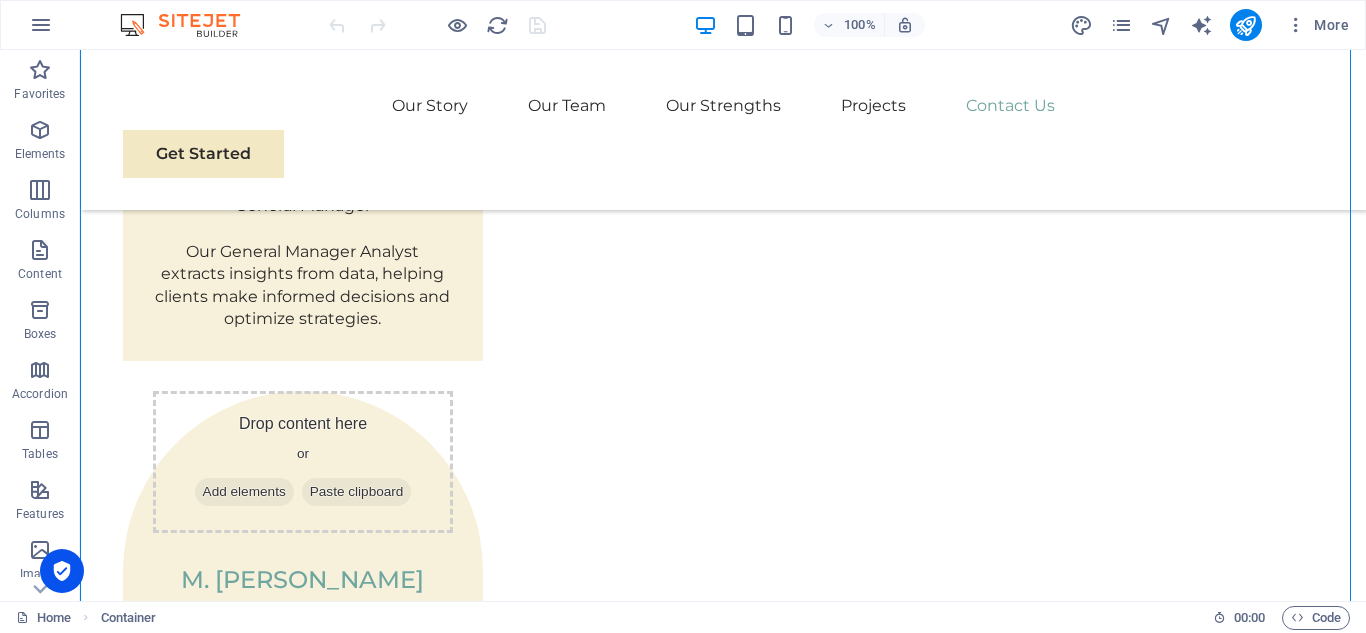 drag, startPoint x: 418, startPoint y: 266, endPoint x: 409, endPoint y: 363, distance: 97.41663 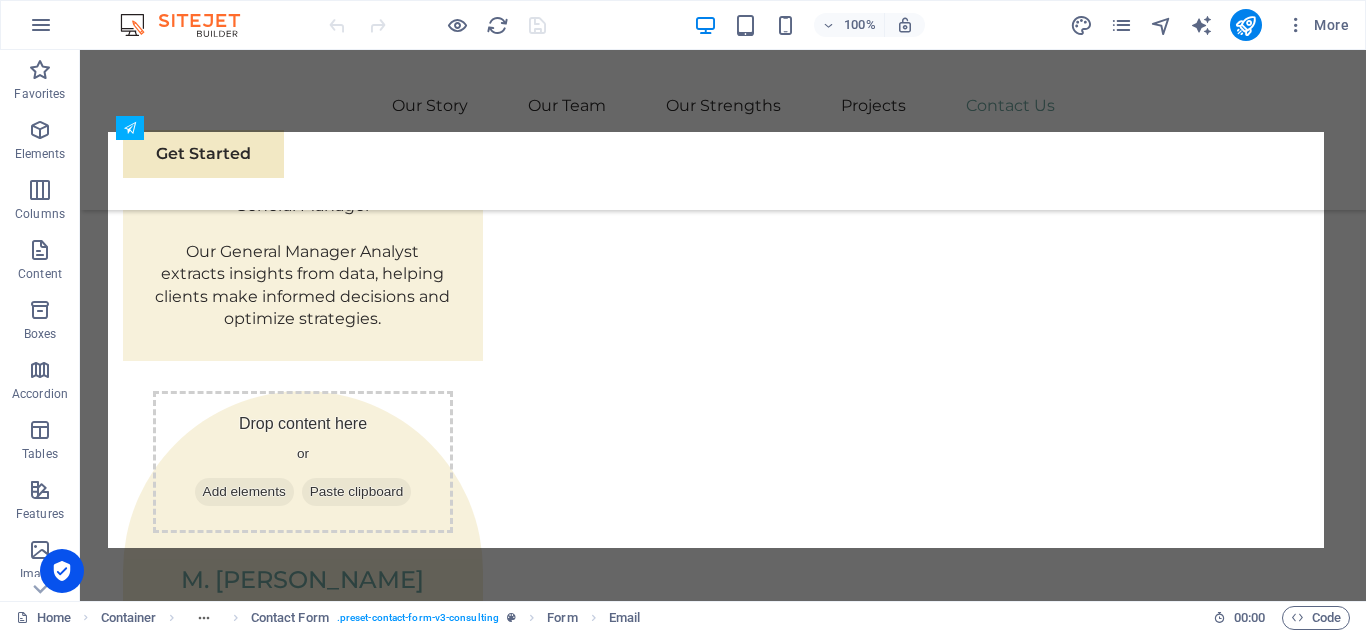 drag, startPoint x: 360, startPoint y: 345, endPoint x: 364, endPoint y: 292, distance: 53.15073 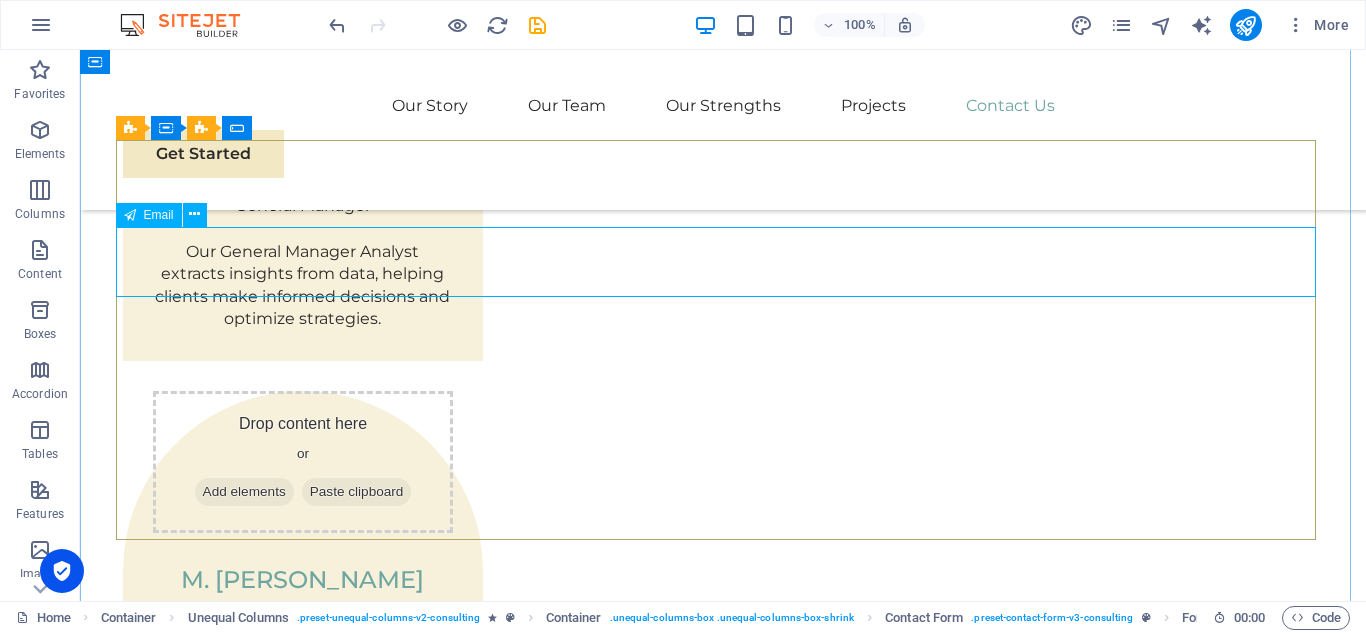 click on "E-mail" at bounding box center [723, 2540] 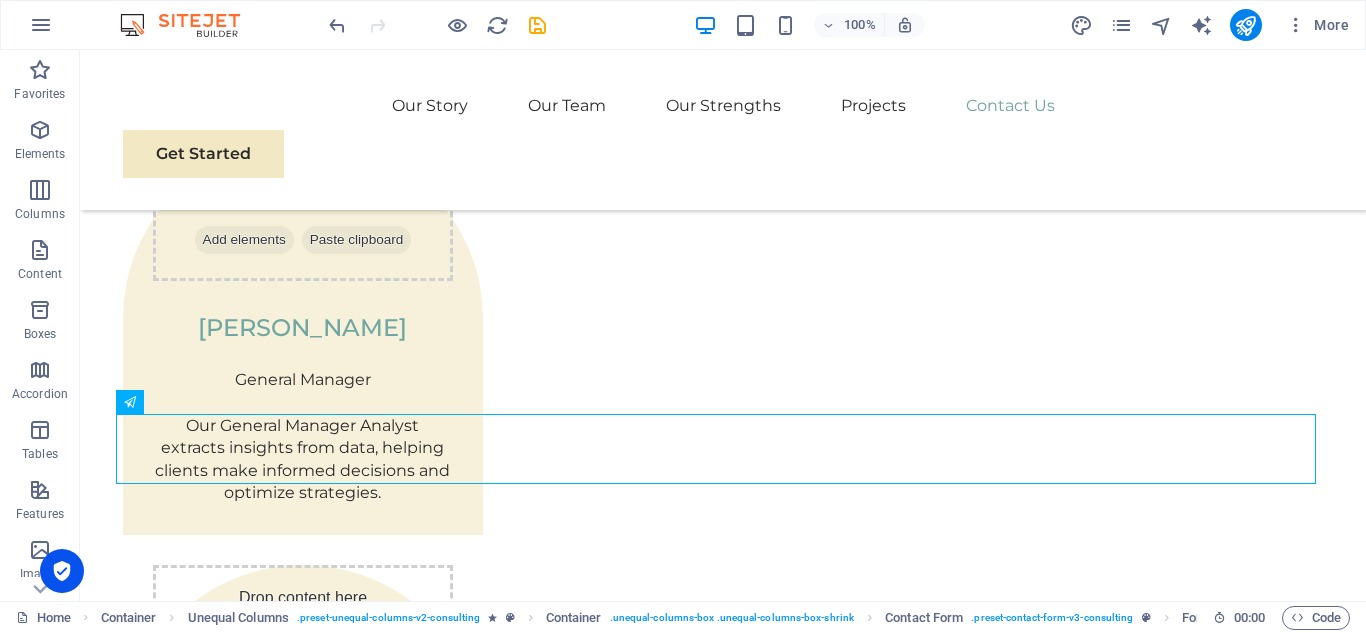 scroll, scrollTop: 6242, scrollLeft: 0, axis: vertical 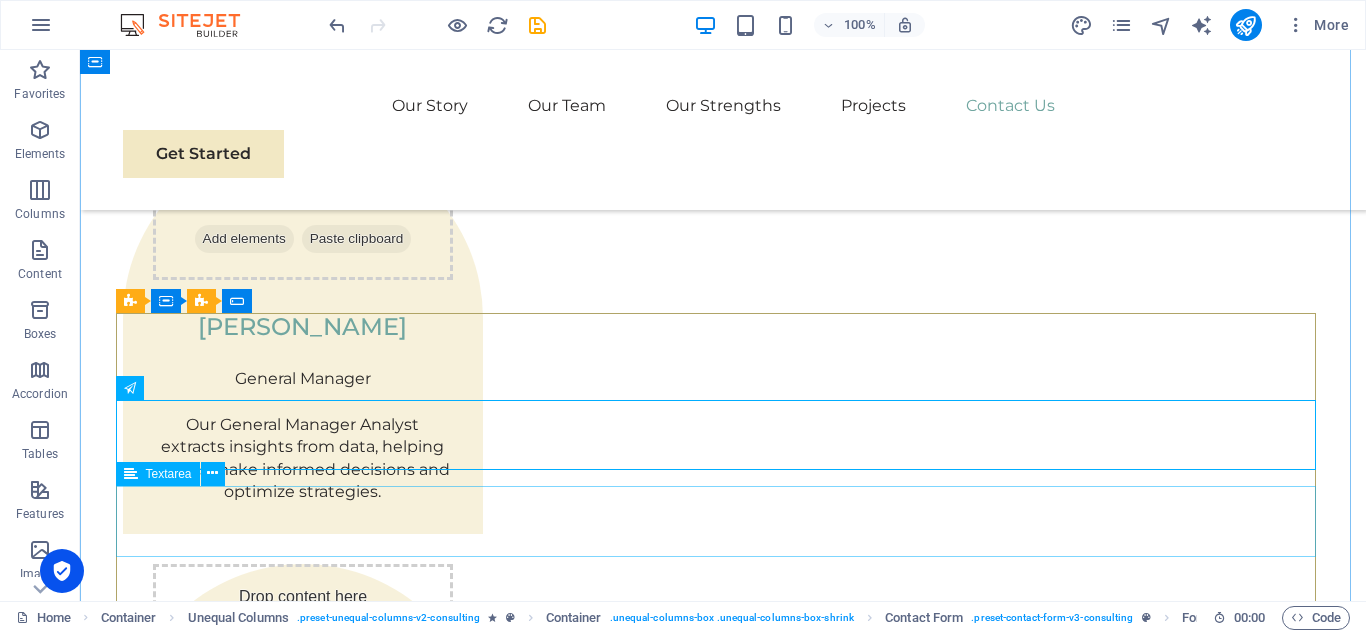 click on "Message" at bounding box center (723, 2777) 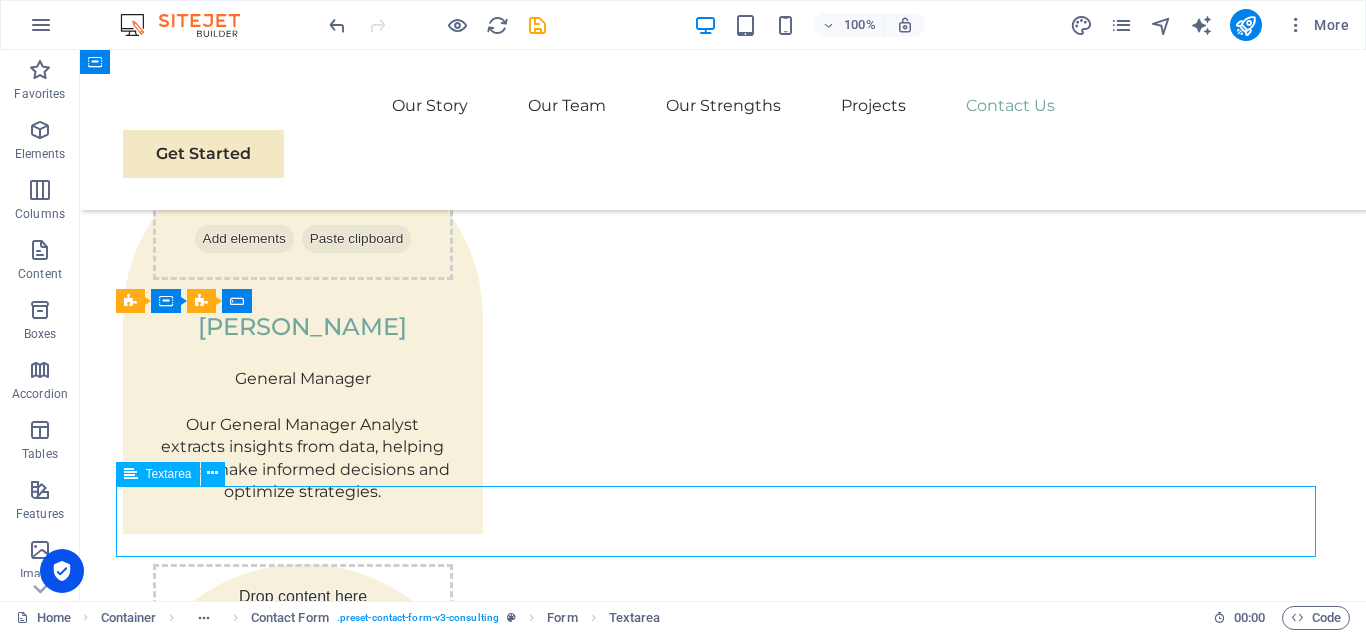 click on "Message" at bounding box center [723, 2777] 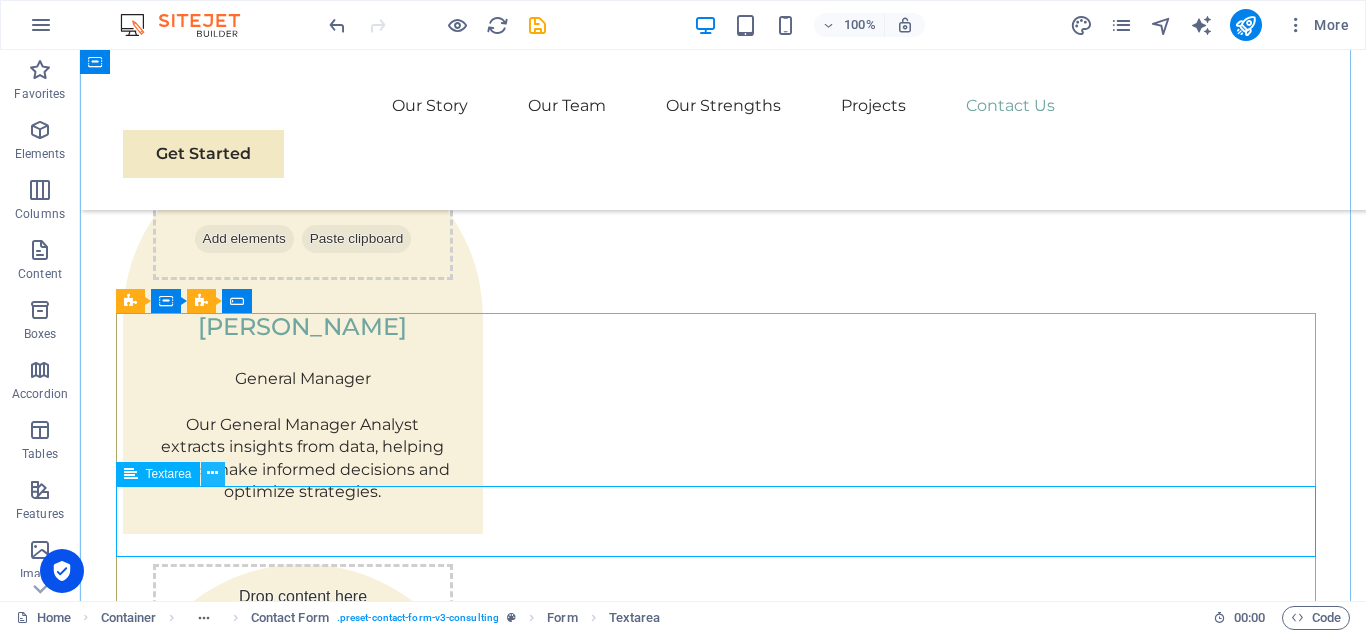 click at bounding box center [213, 474] 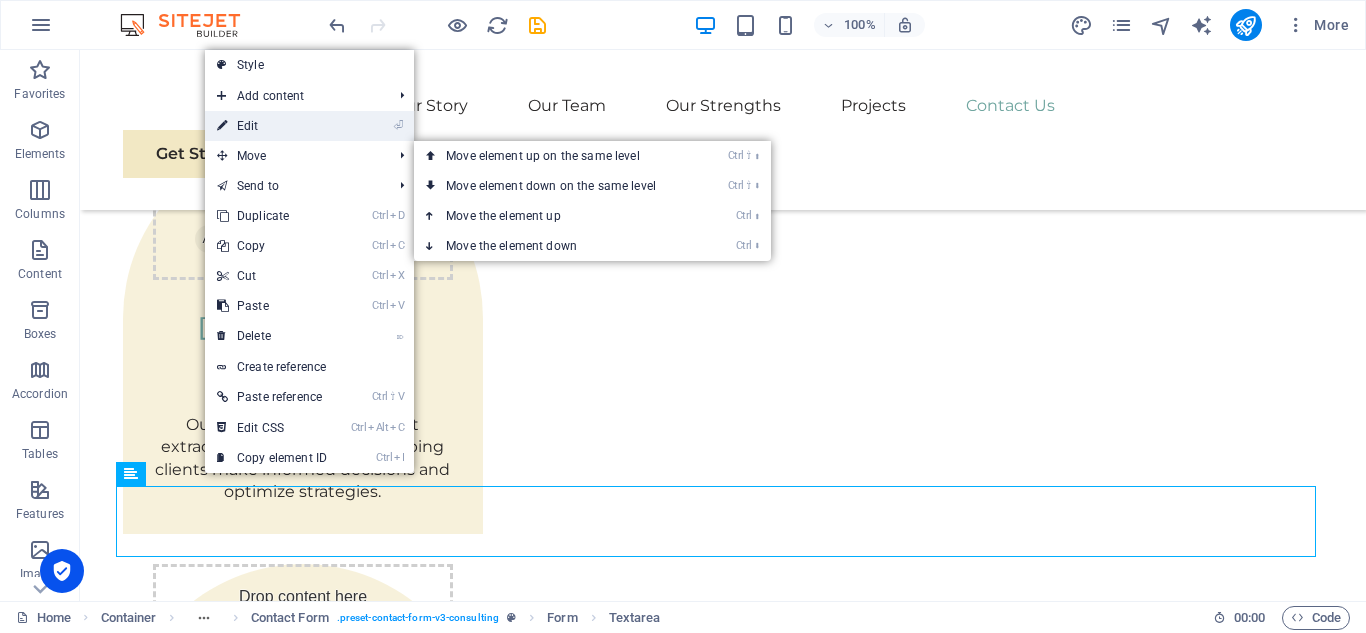 click on "⏎  Edit" at bounding box center (272, 126) 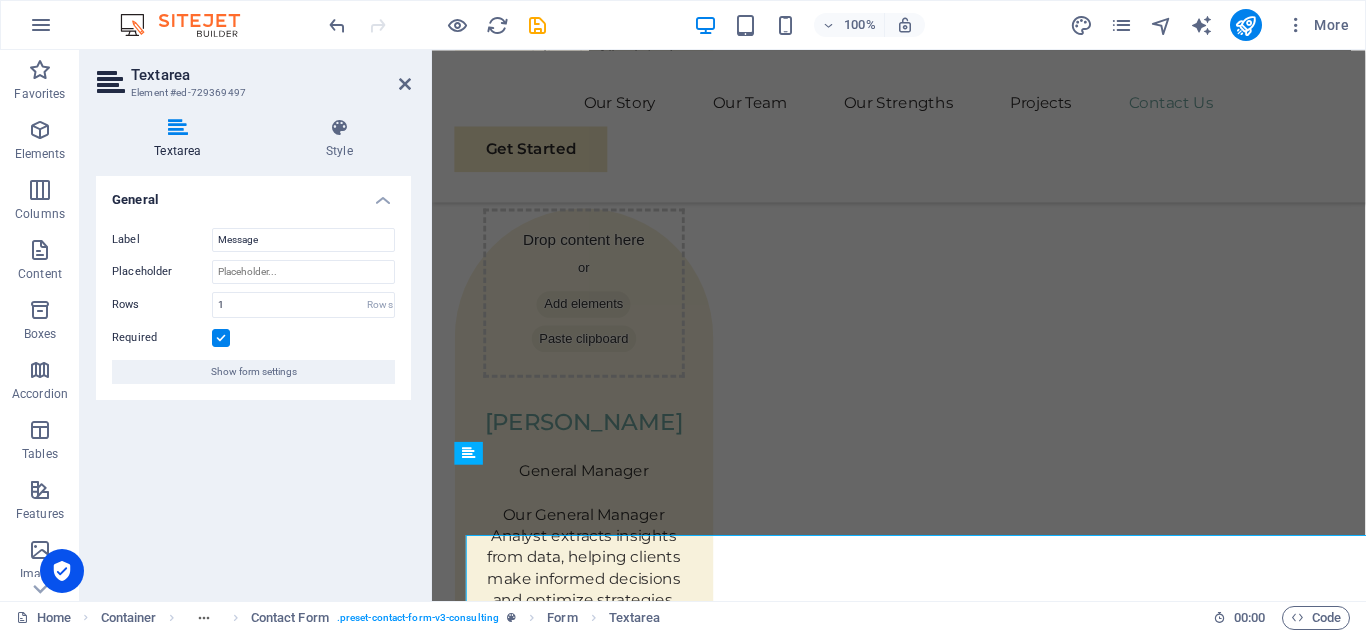 scroll, scrollTop: 6168, scrollLeft: 0, axis: vertical 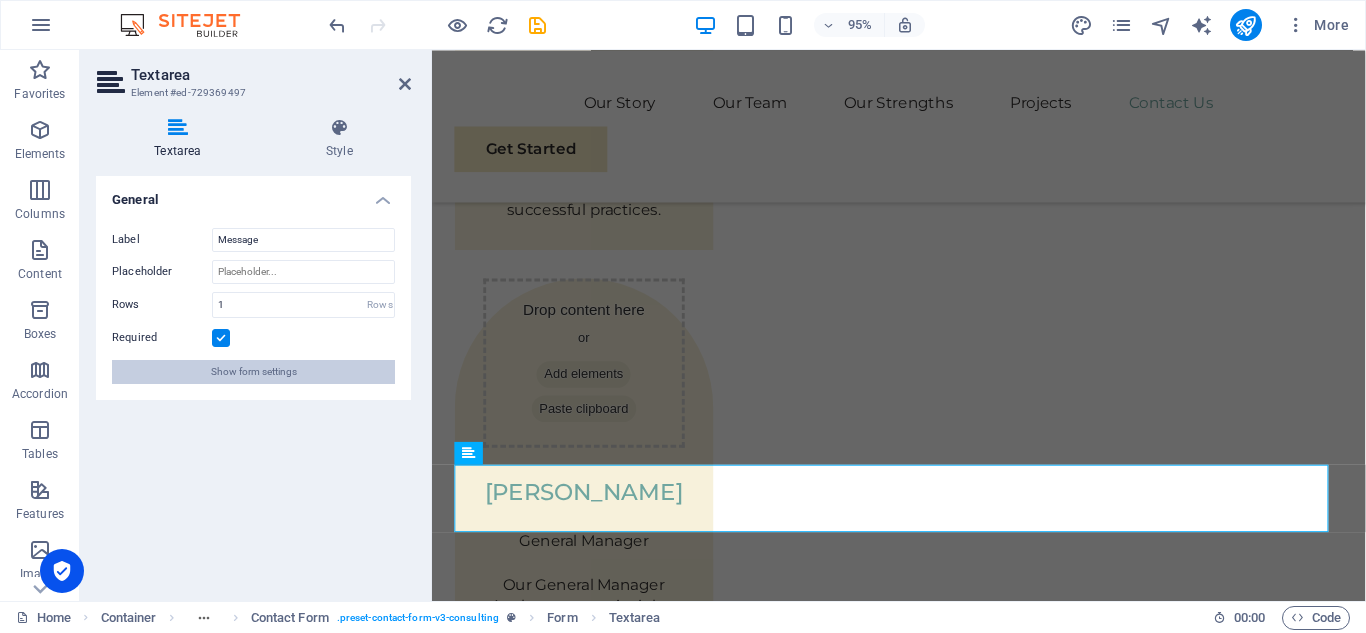 click on "Show form settings" at bounding box center (253, 372) 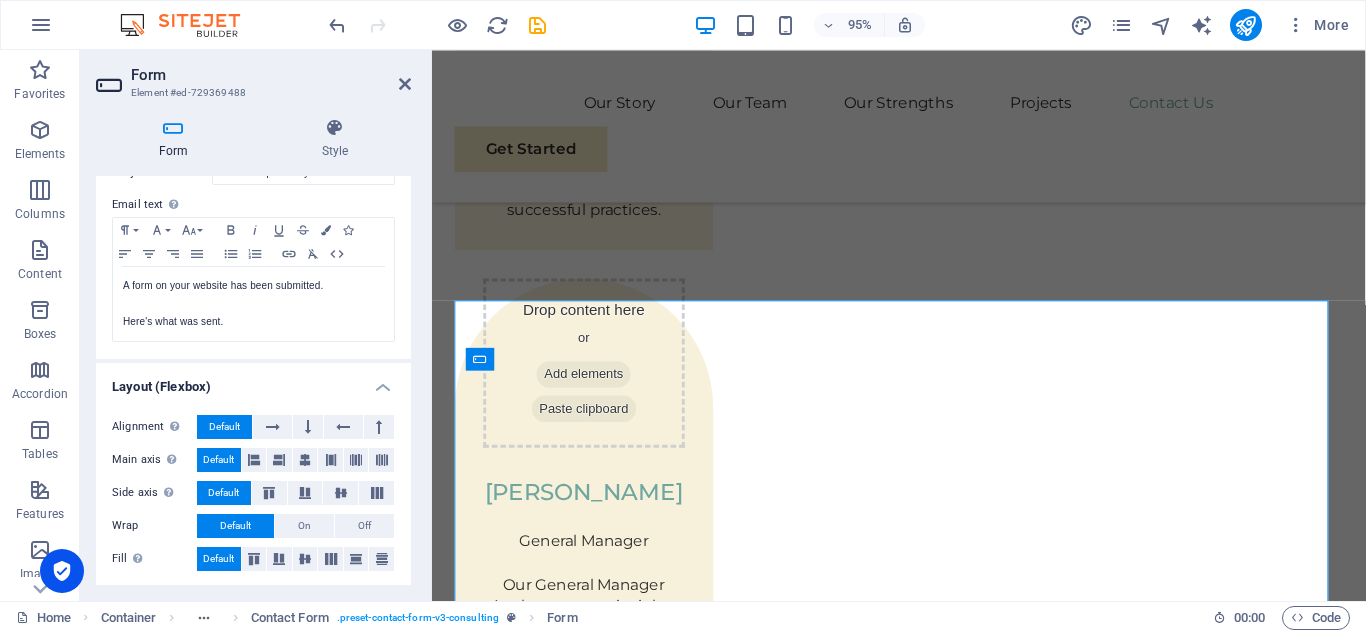 scroll, scrollTop: 710, scrollLeft: 0, axis: vertical 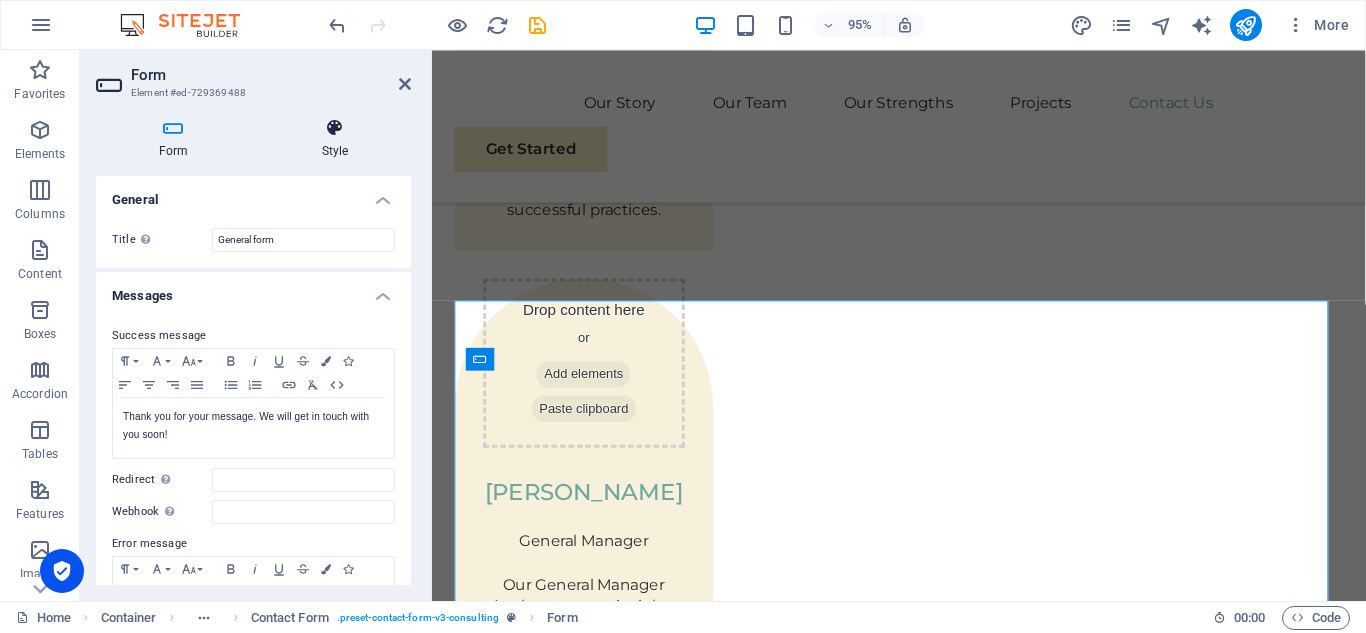 click at bounding box center (335, 128) 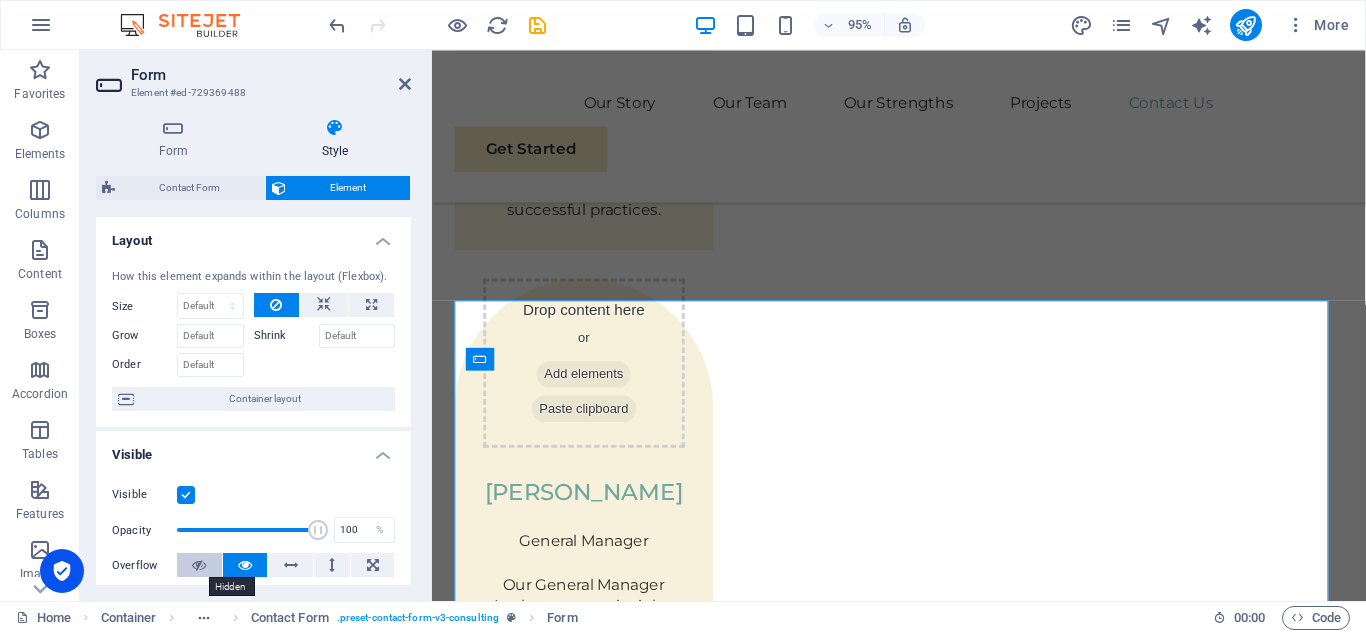 click at bounding box center (199, 565) 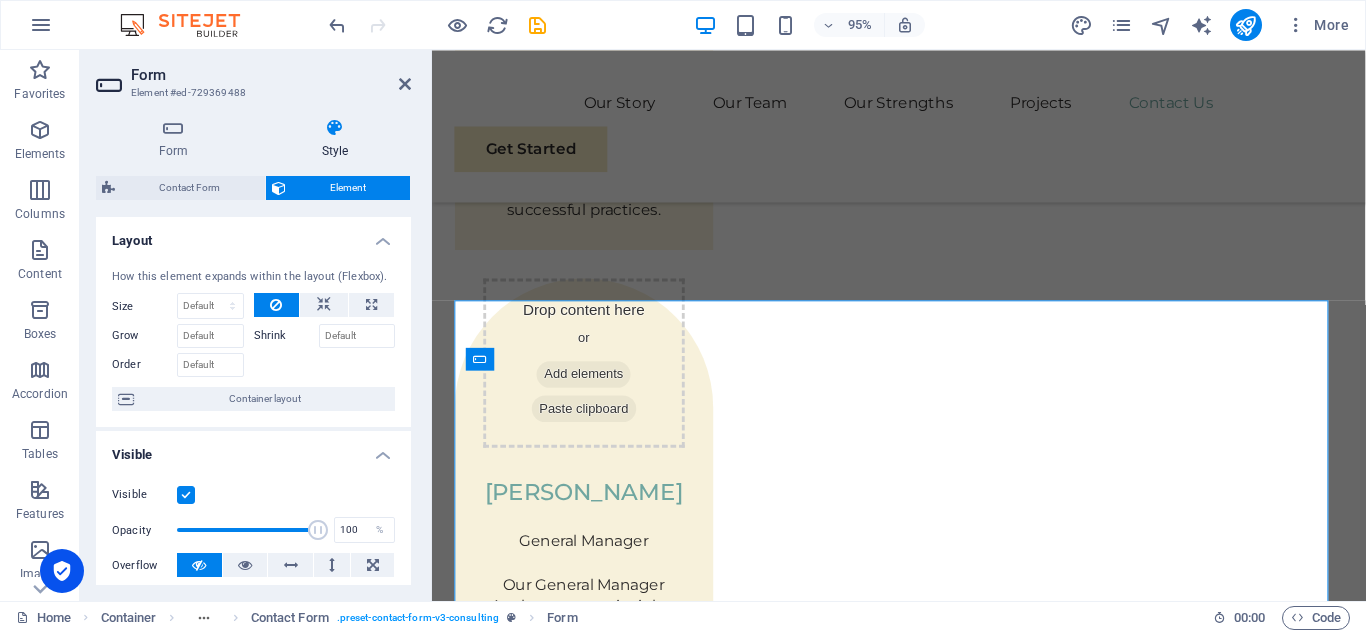 click at bounding box center [199, 565] 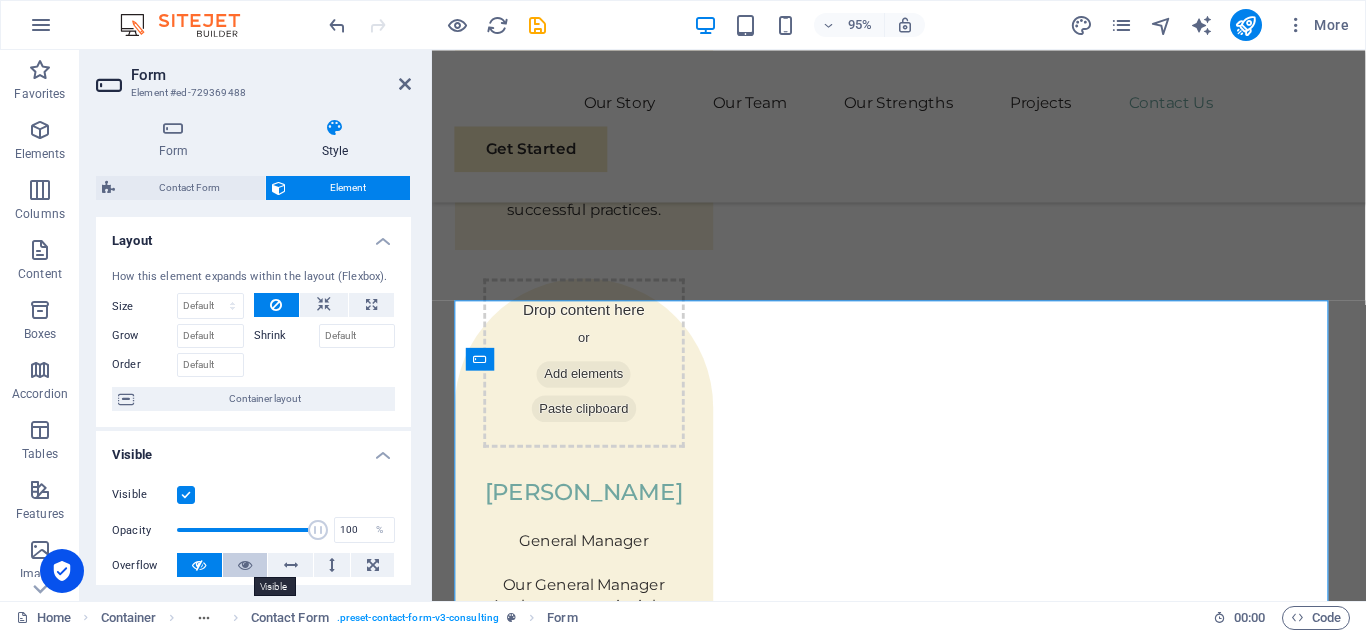 click at bounding box center (245, 565) 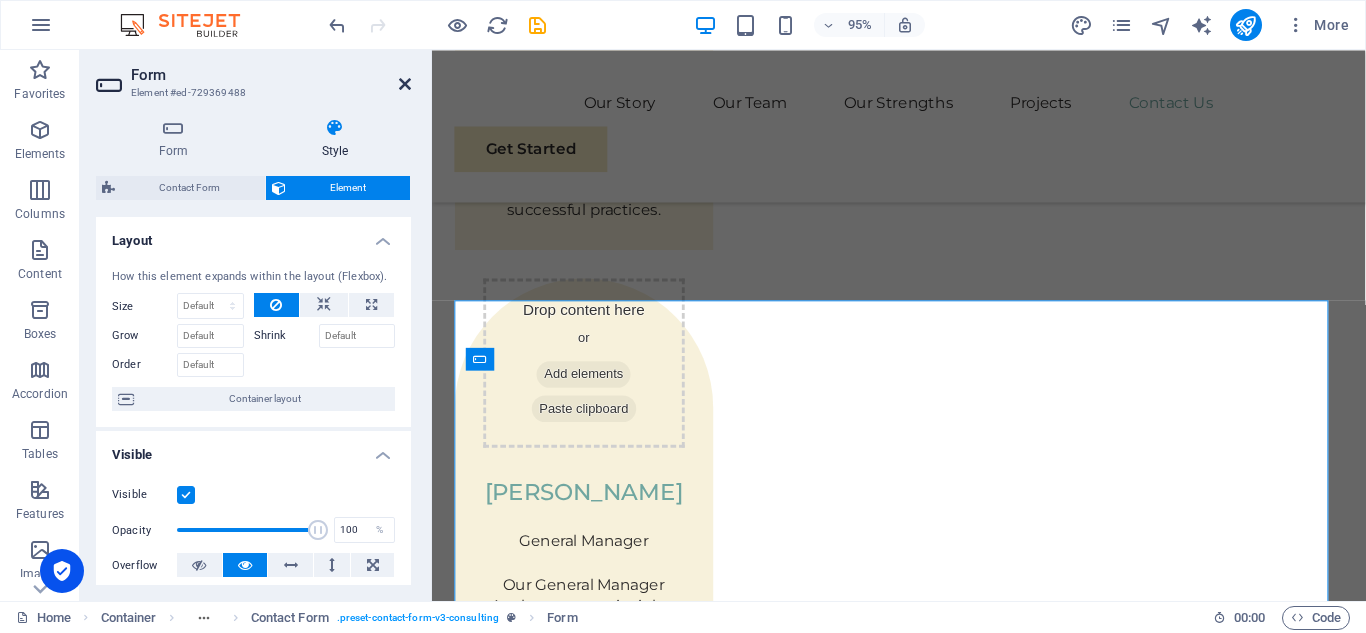 click at bounding box center [405, 84] 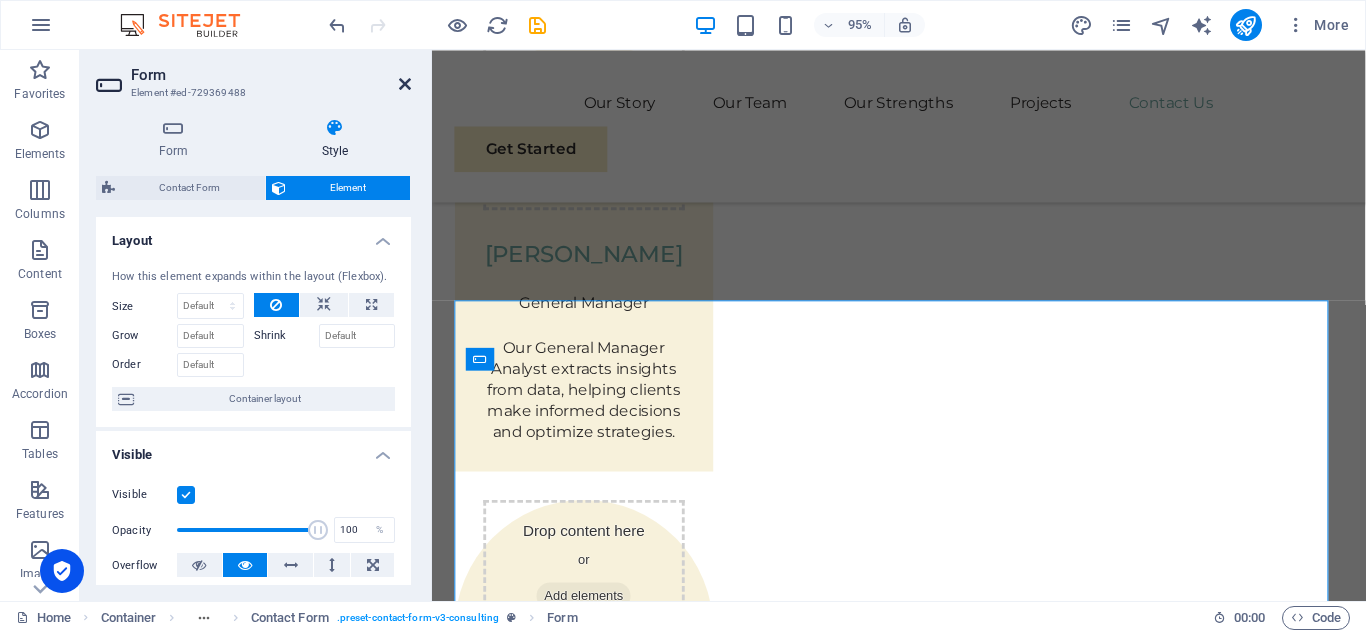 scroll, scrollTop: 6242, scrollLeft: 0, axis: vertical 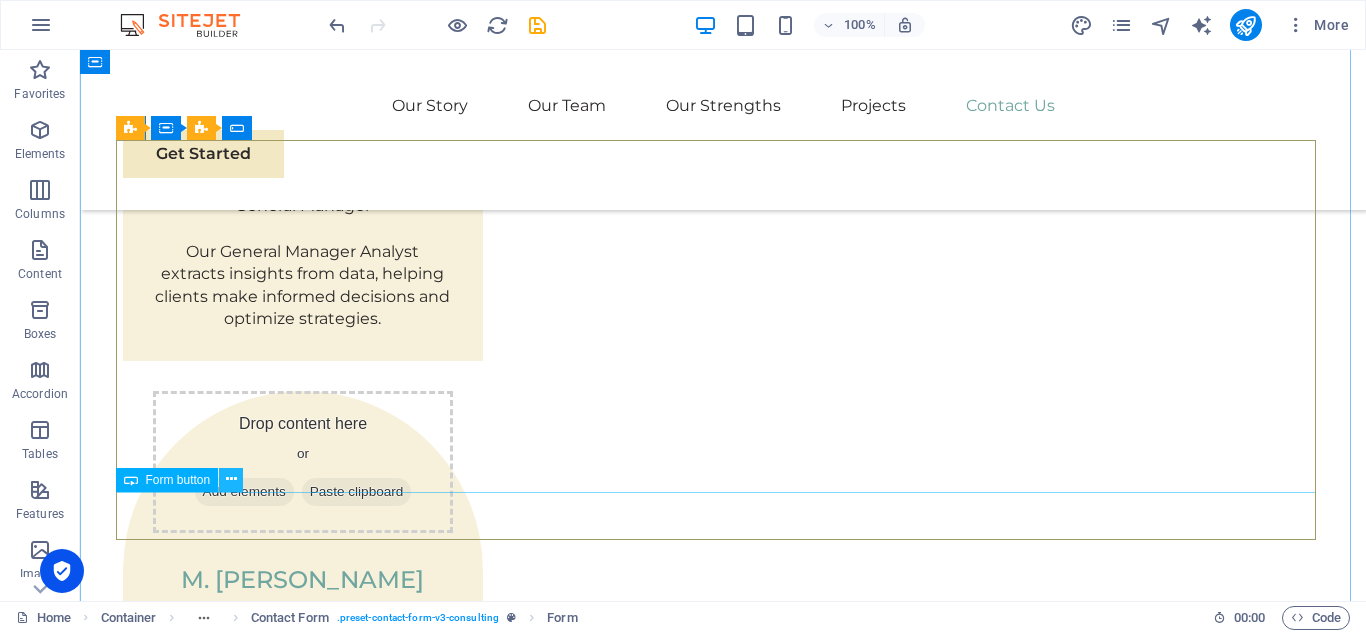 click at bounding box center (231, 479) 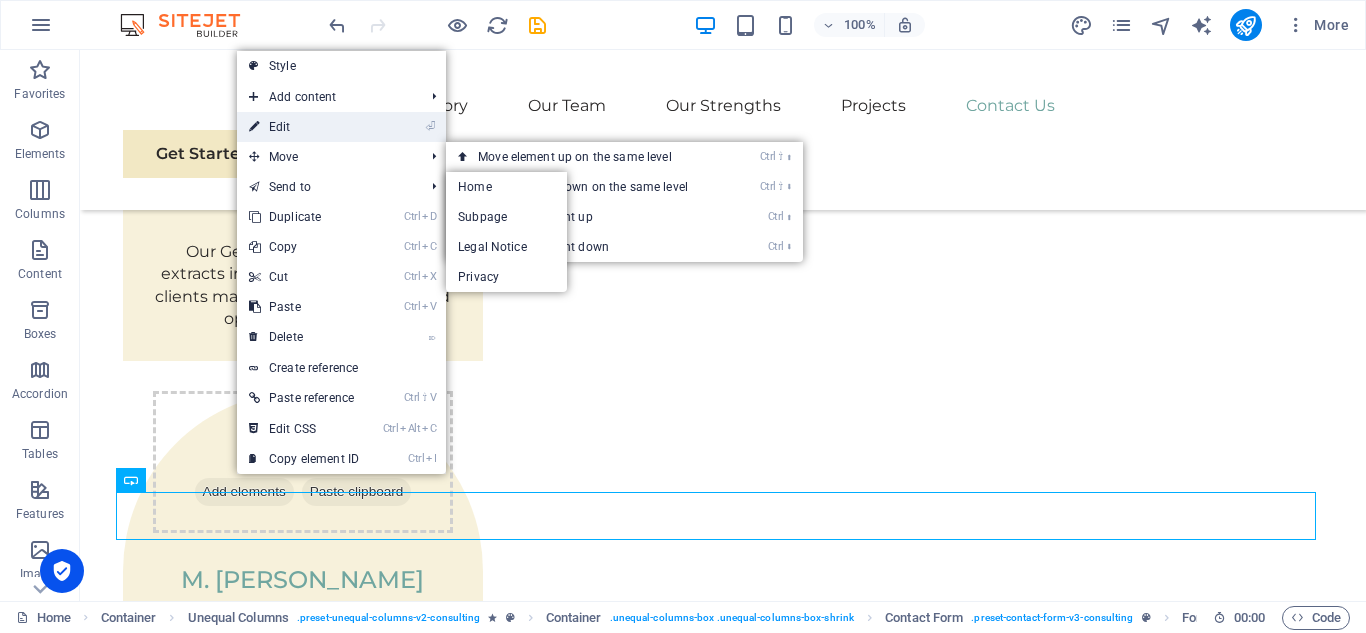 click on "⏎  Edit" at bounding box center [304, 127] 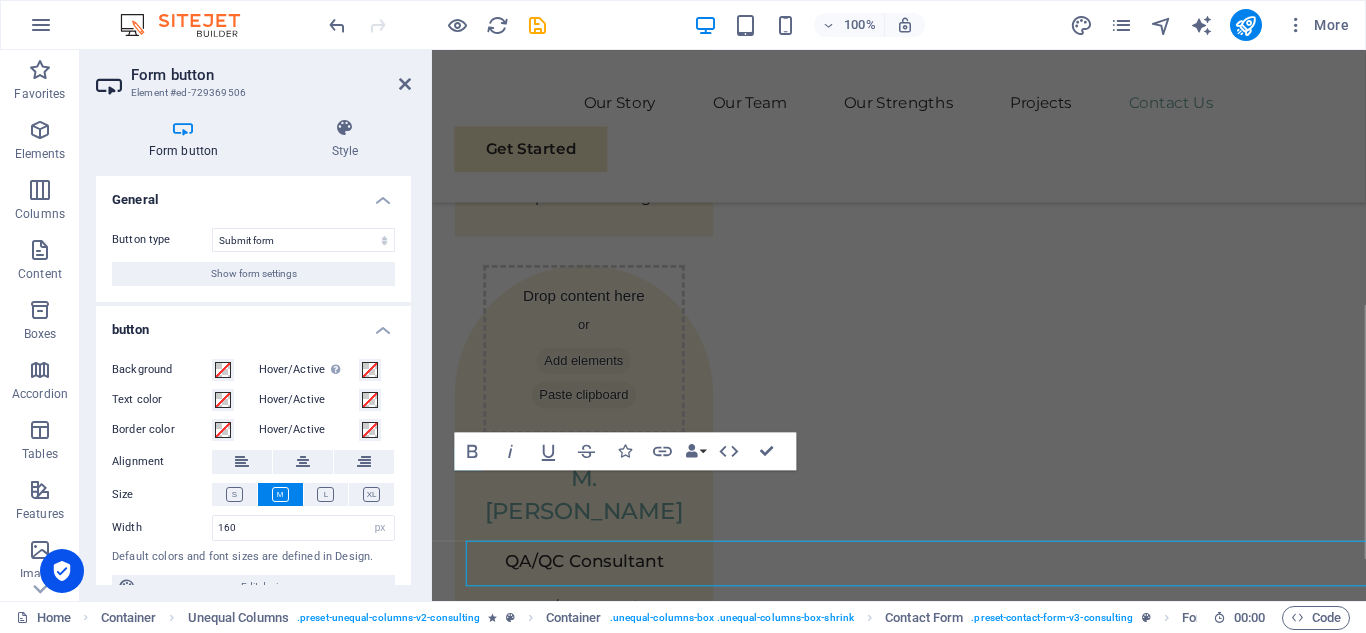 scroll, scrollTop: 6341, scrollLeft: 0, axis: vertical 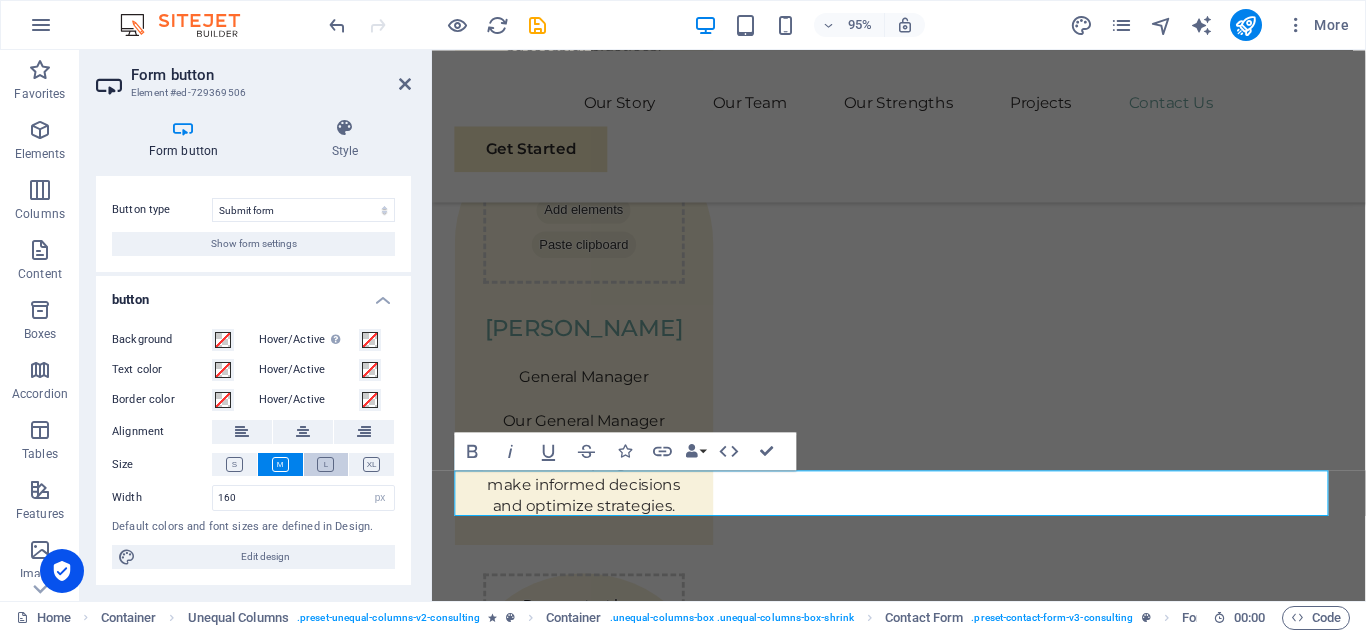click at bounding box center [325, 464] 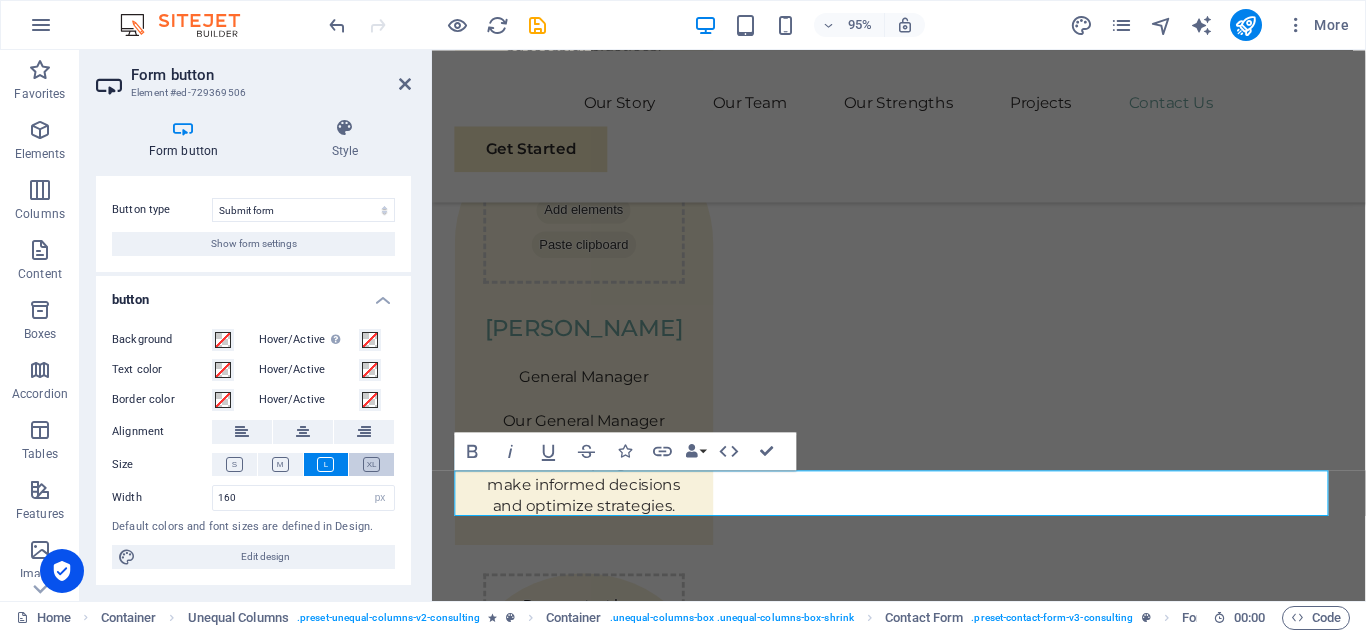 click at bounding box center [371, 464] 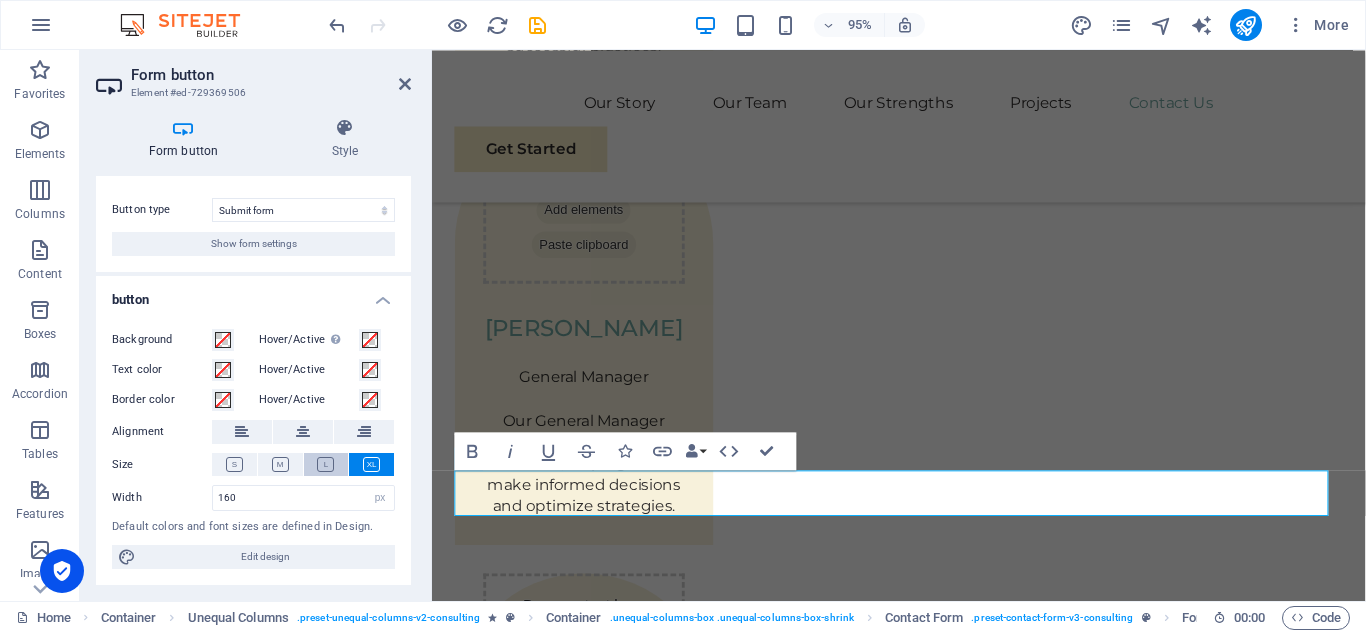 click at bounding box center [326, 464] 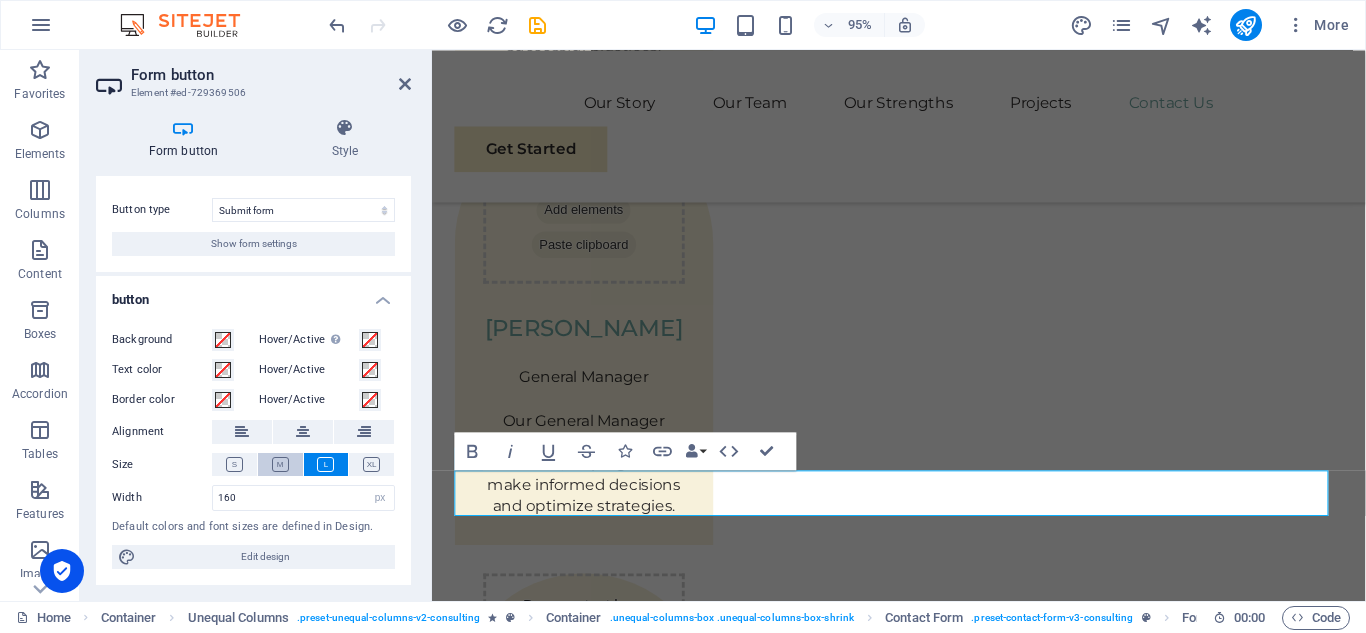 click at bounding box center [280, 464] 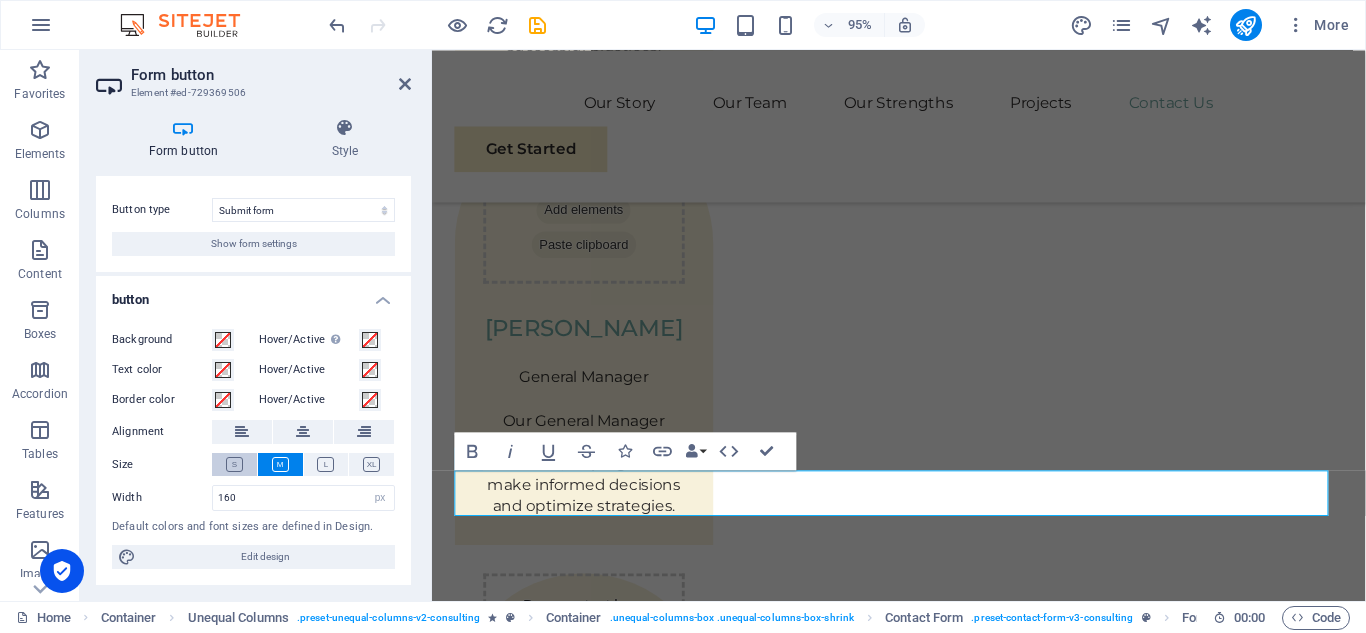 click at bounding box center [234, 464] 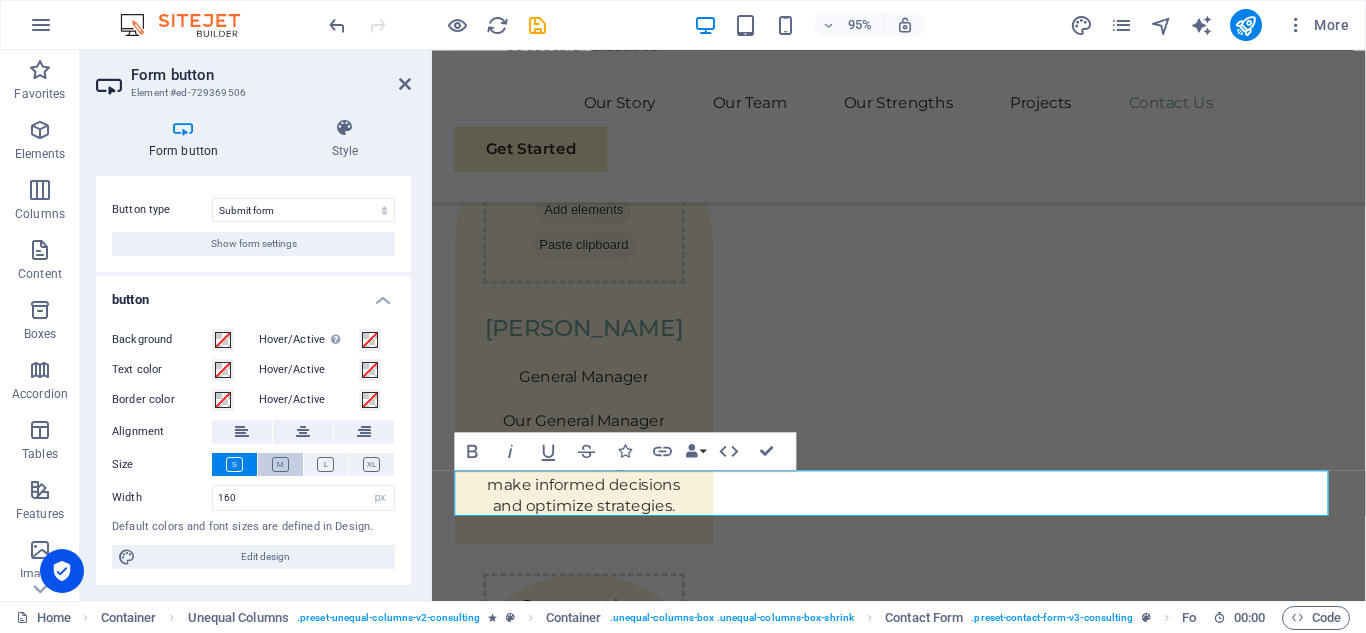 click at bounding box center (280, 464) 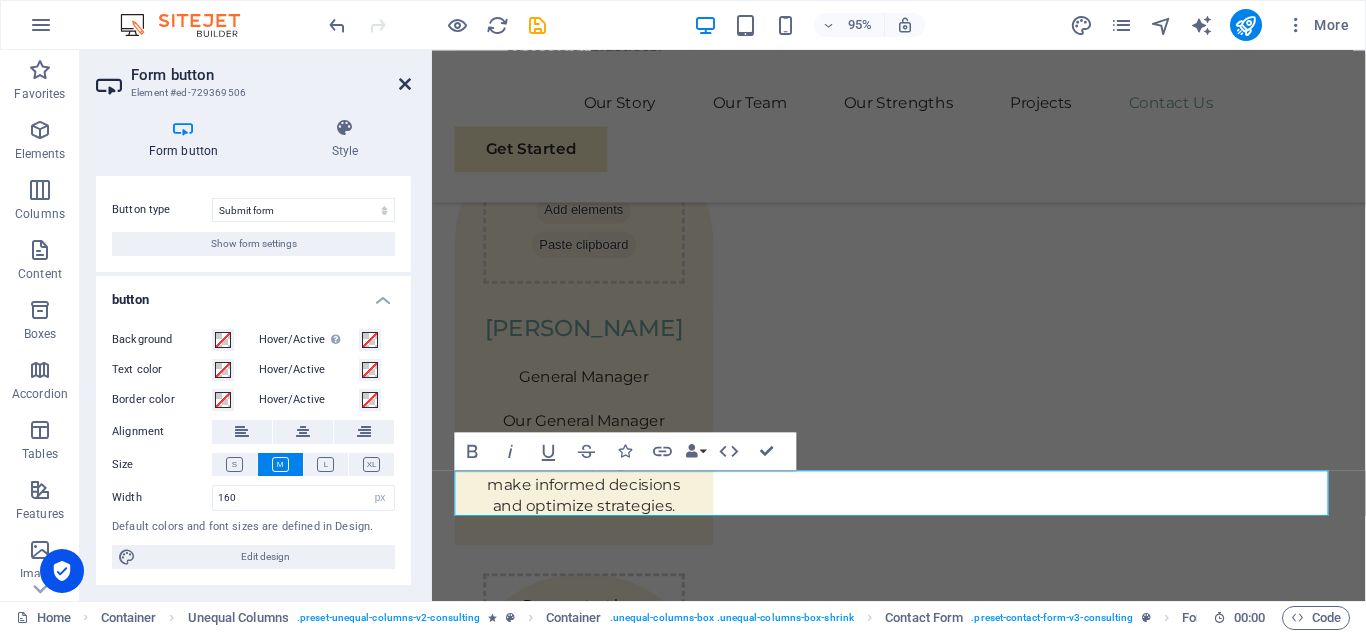 click at bounding box center [405, 84] 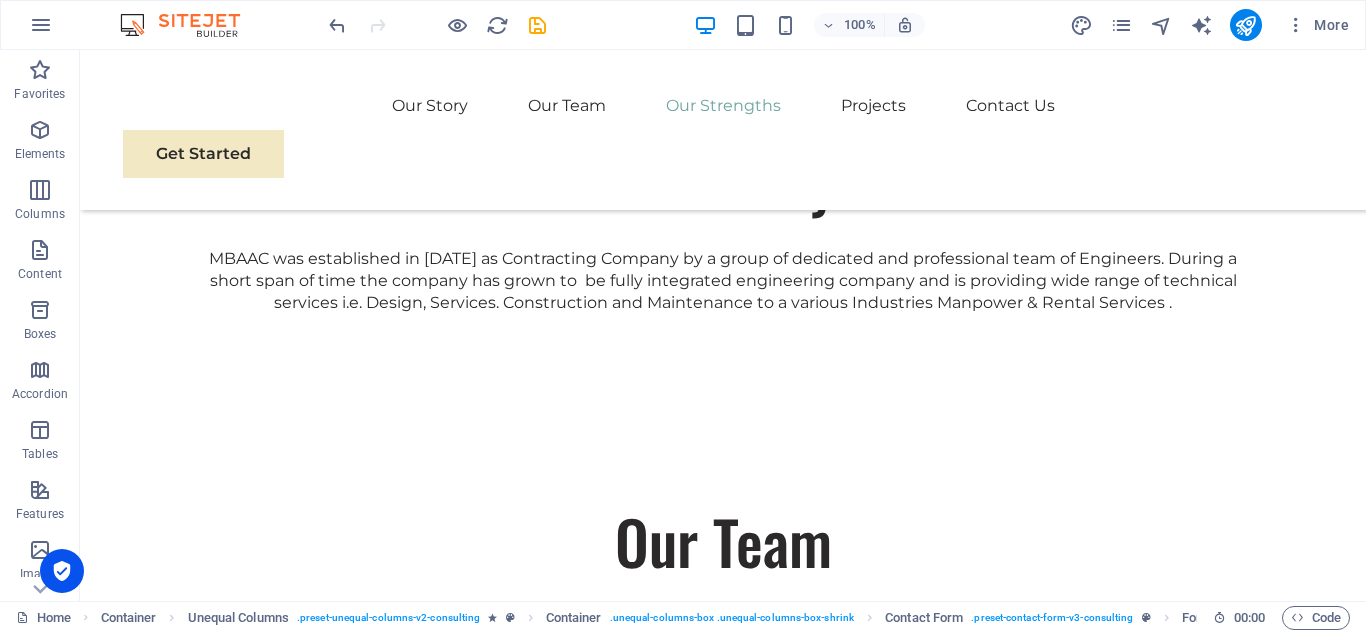 scroll, scrollTop: 4988, scrollLeft: 0, axis: vertical 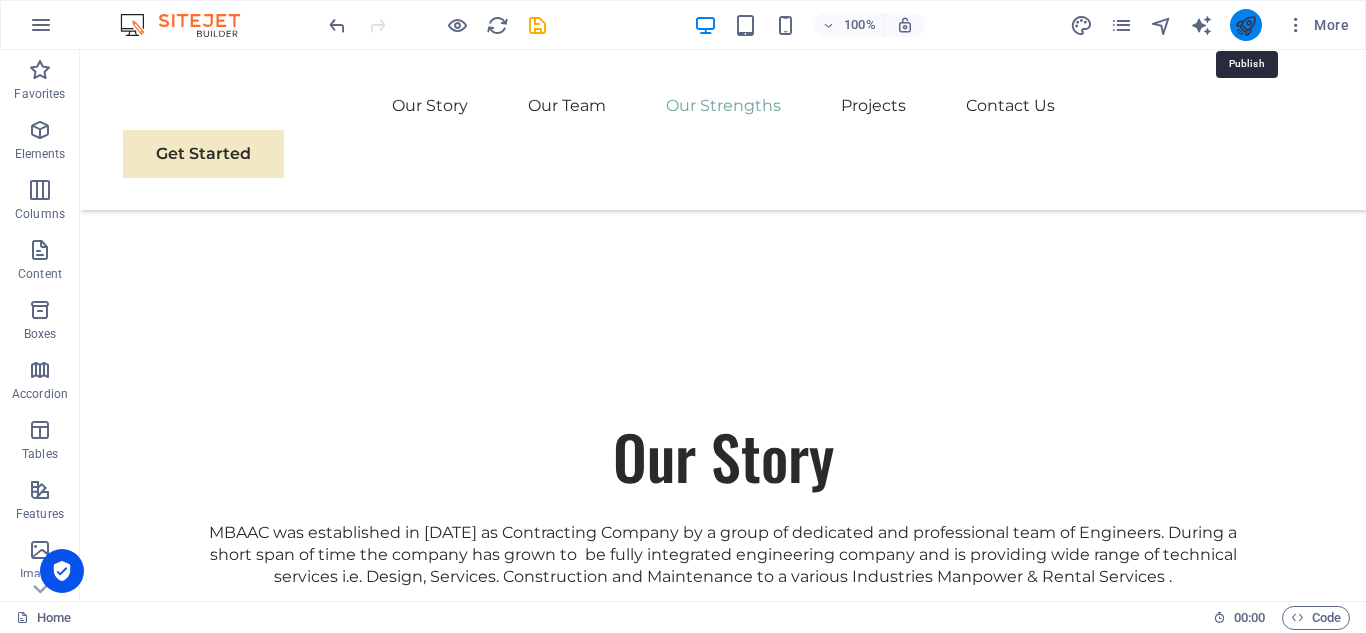 click at bounding box center (1245, 25) 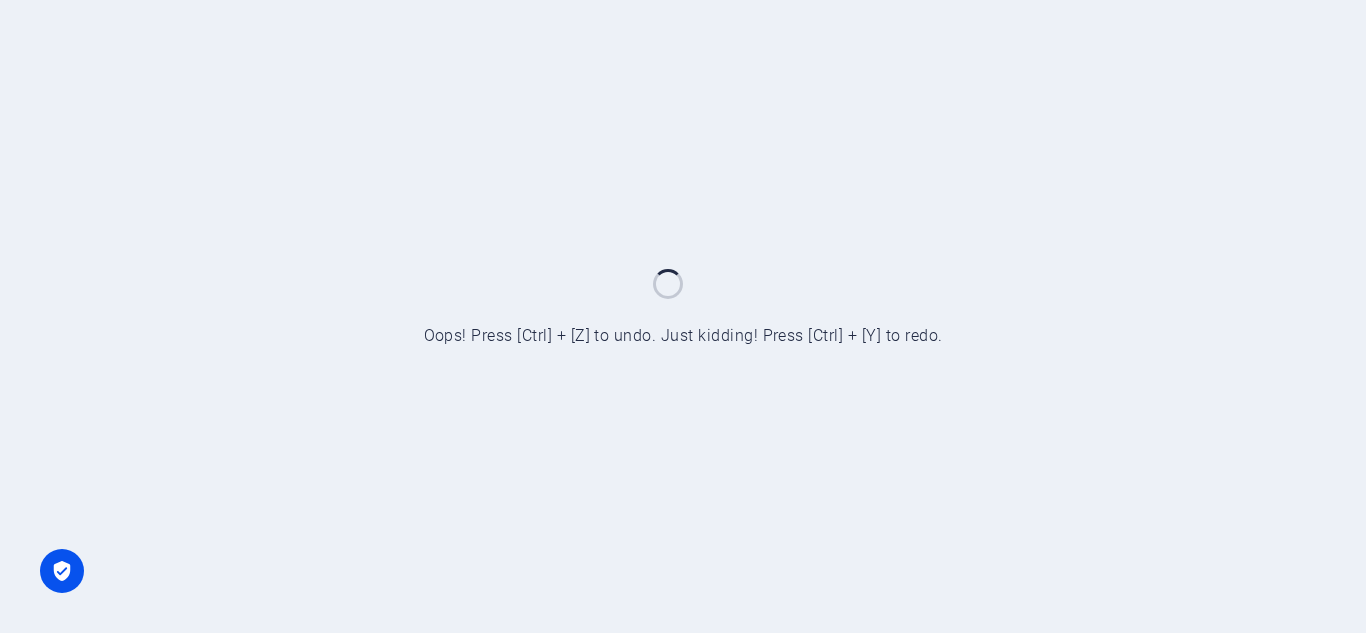 scroll, scrollTop: 0, scrollLeft: 0, axis: both 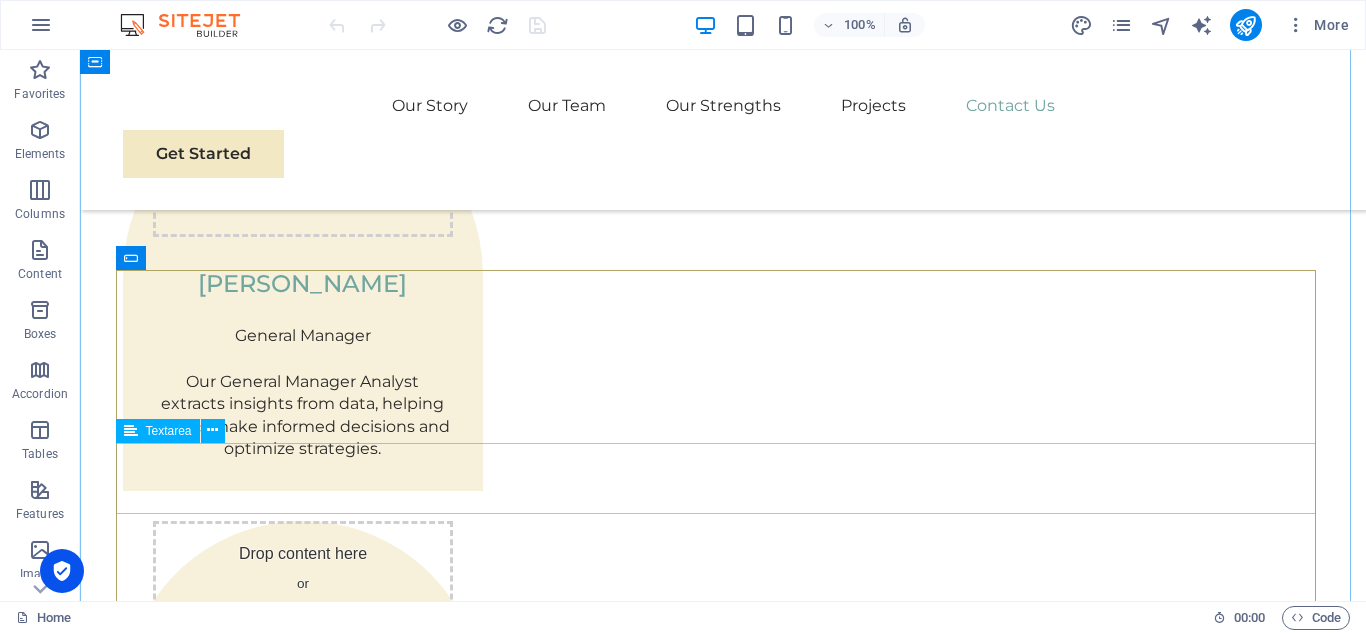 click on "Message" at bounding box center [723, 2734] 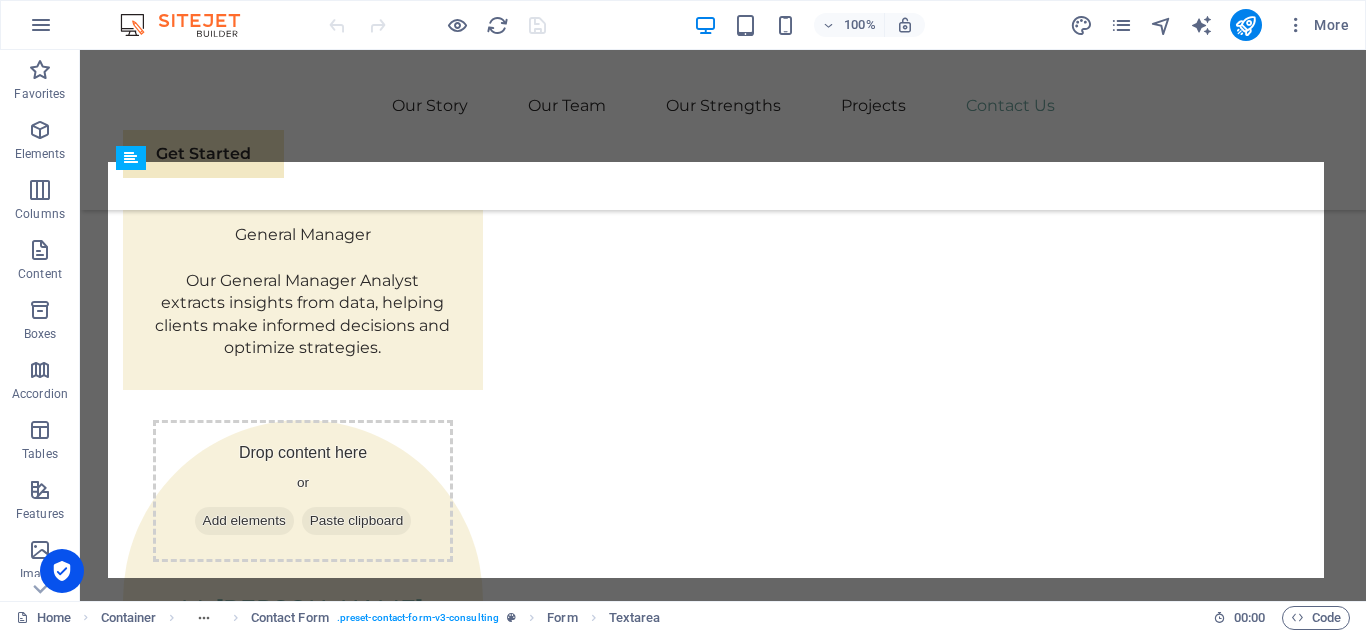 scroll, scrollTop: 6392, scrollLeft: 0, axis: vertical 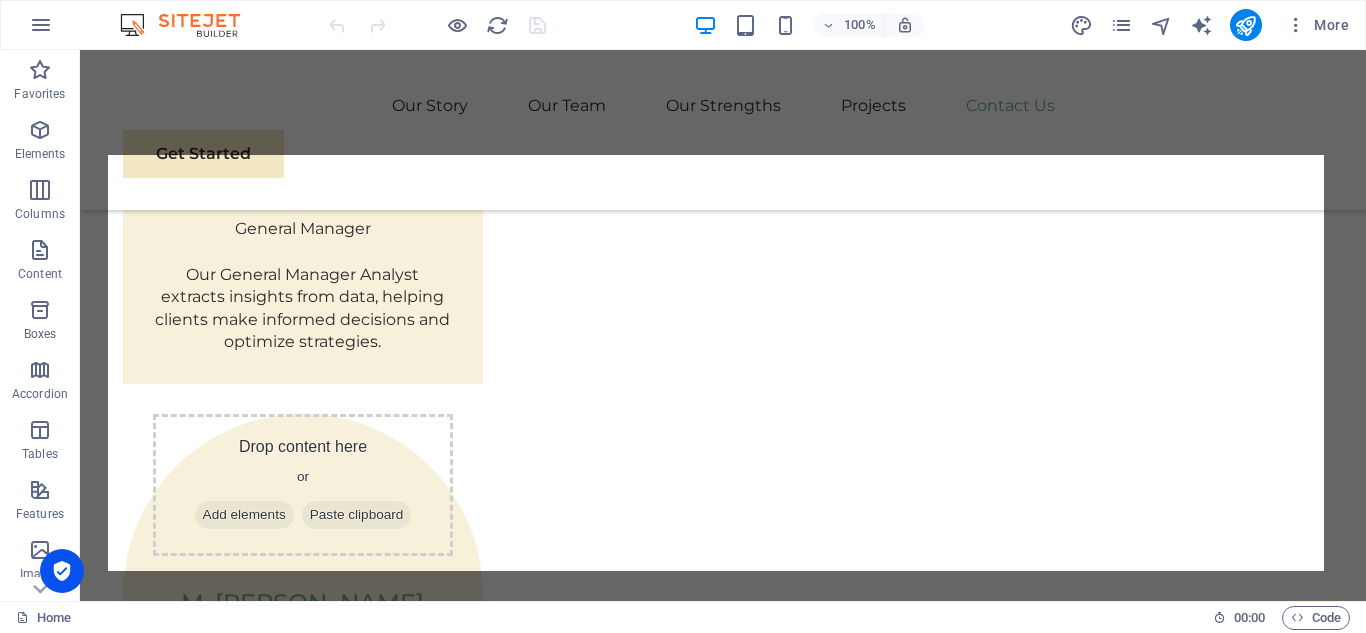 drag, startPoint x: 1312, startPoint y: 510, endPoint x: 1285, endPoint y: 474, distance: 45 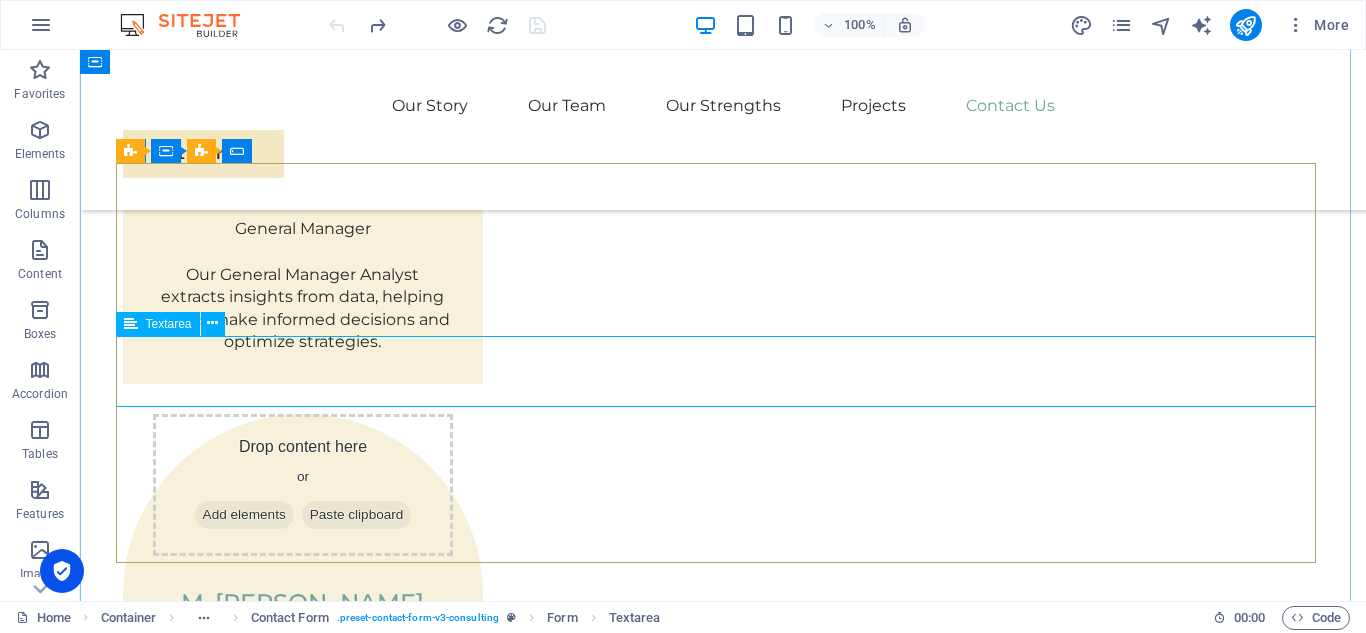 click on "Message" at bounding box center (723, 2627) 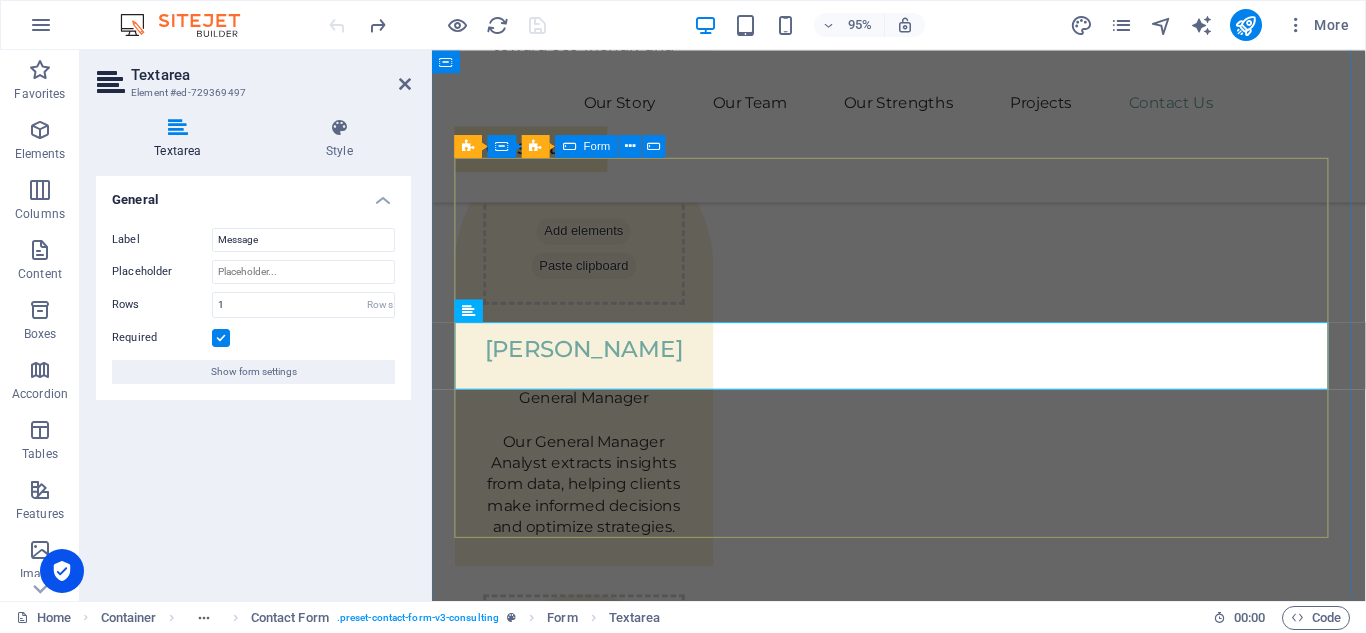 click on "Full Name E-mail Message Unreadable? Regenerate Submit" at bounding box center (923, 3049) 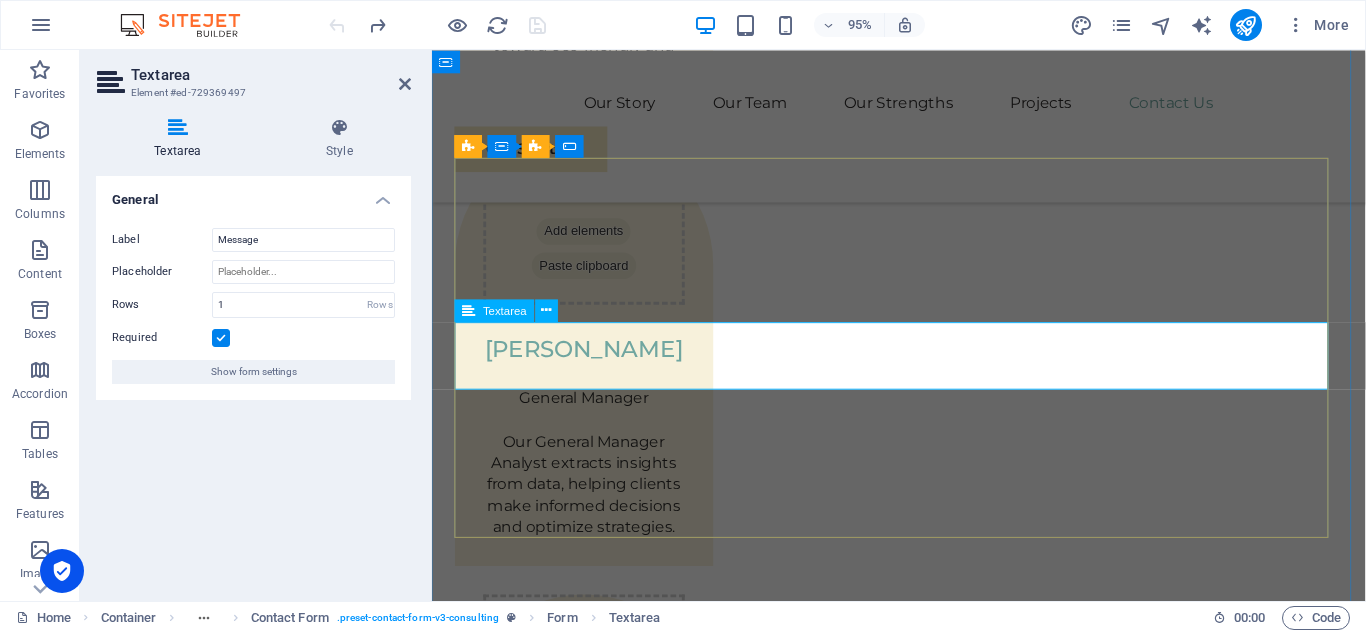 scroll, scrollTop: 191, scrollLeft: 0, axis: vertical 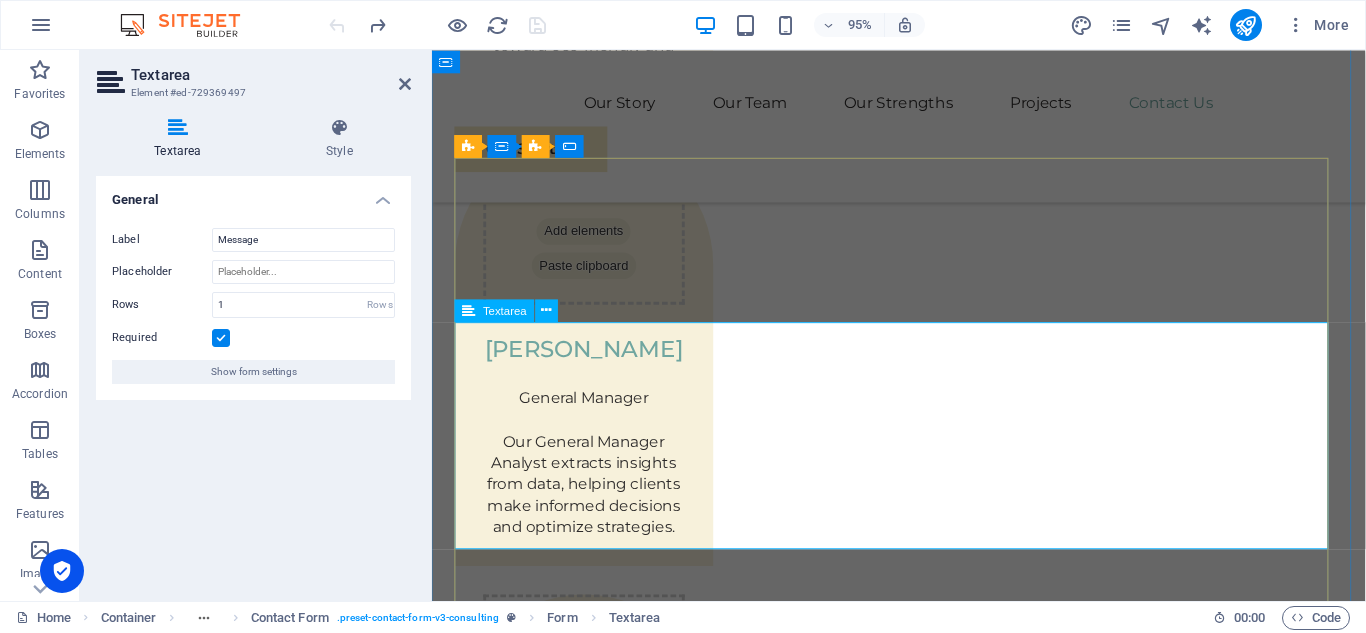 drag, startPoint x: 1366, startPoint y: 399, endPoint x: 1369, endPoint y: 567, distance: 168.02678 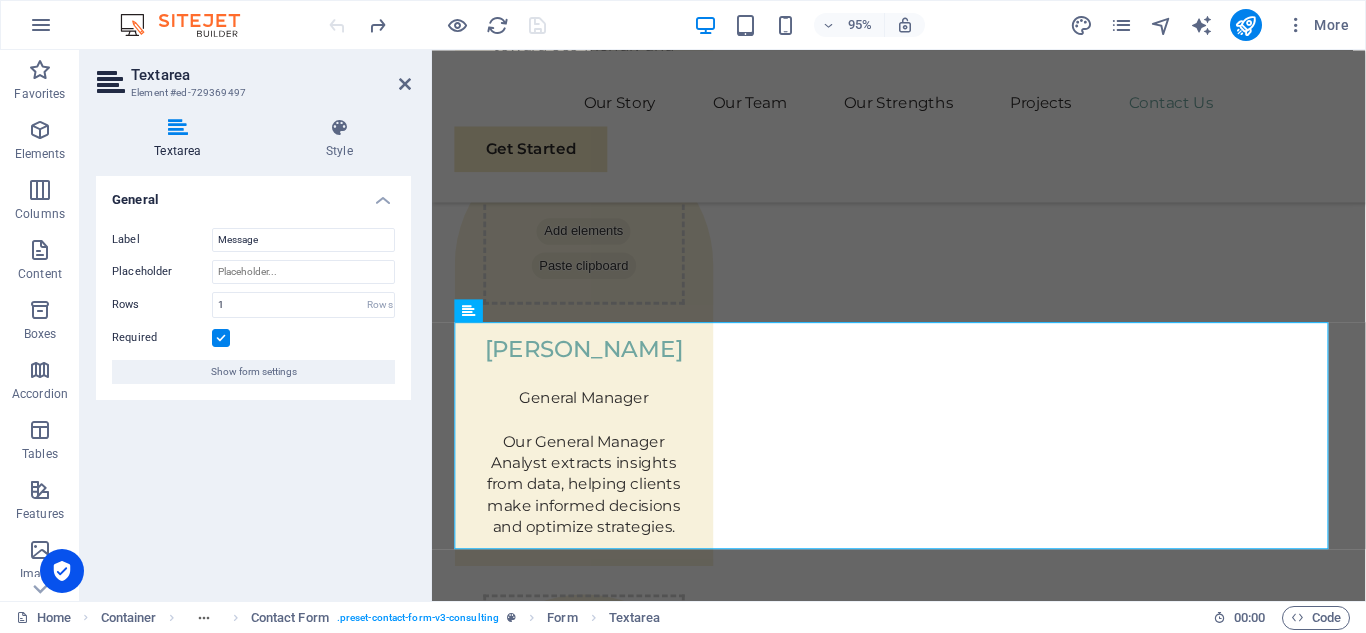 scroll, scrollTop: 5811, scrollLeft: 0, axis: vertical 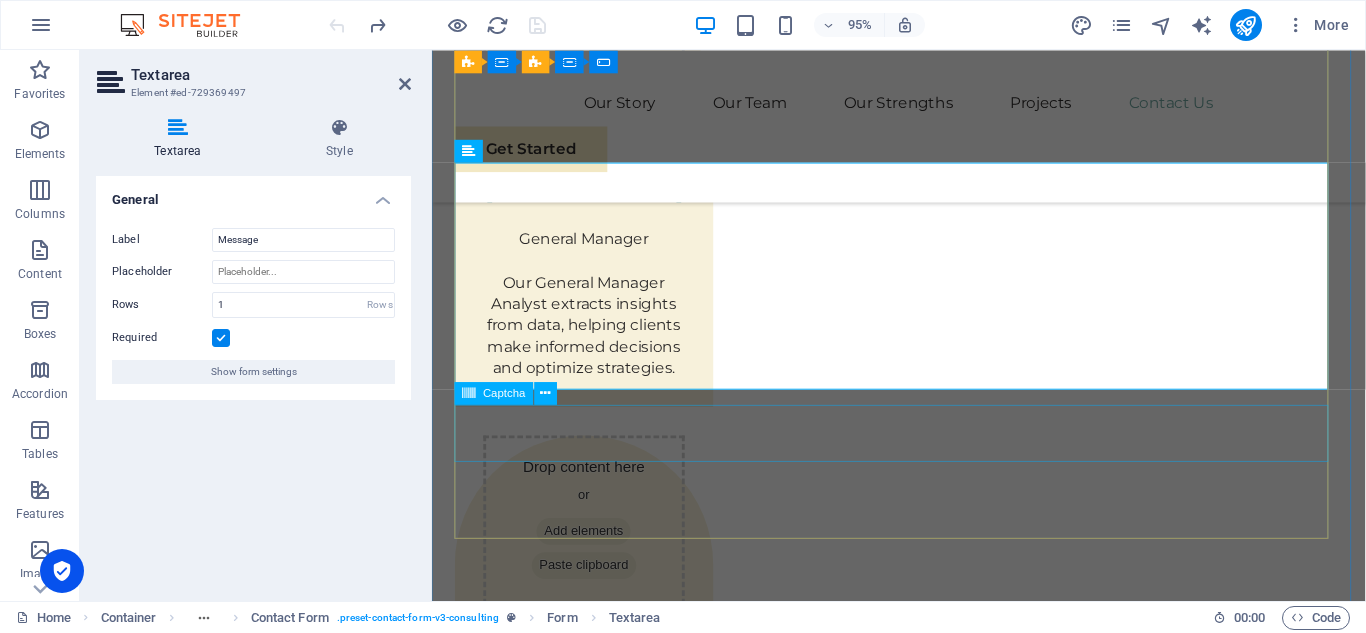 click on "Unreadable? Regenerate" 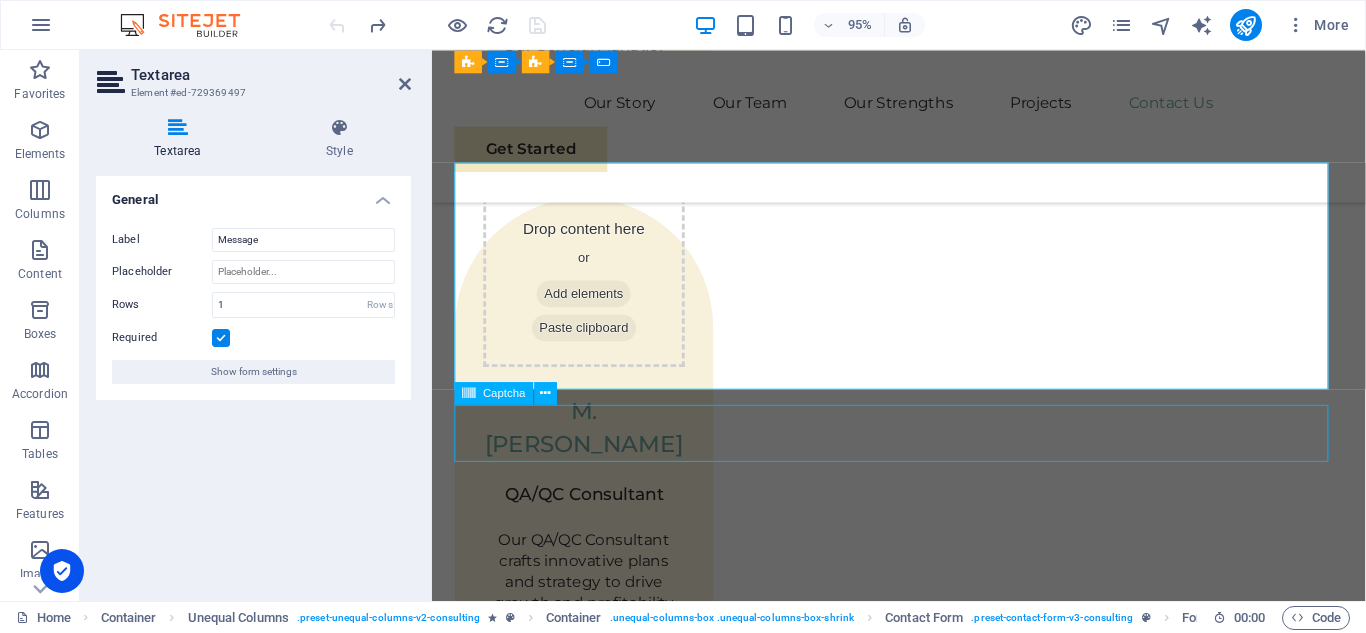 scroll, scrollTop: 6560, scrollLeft: 0, axis: vertical 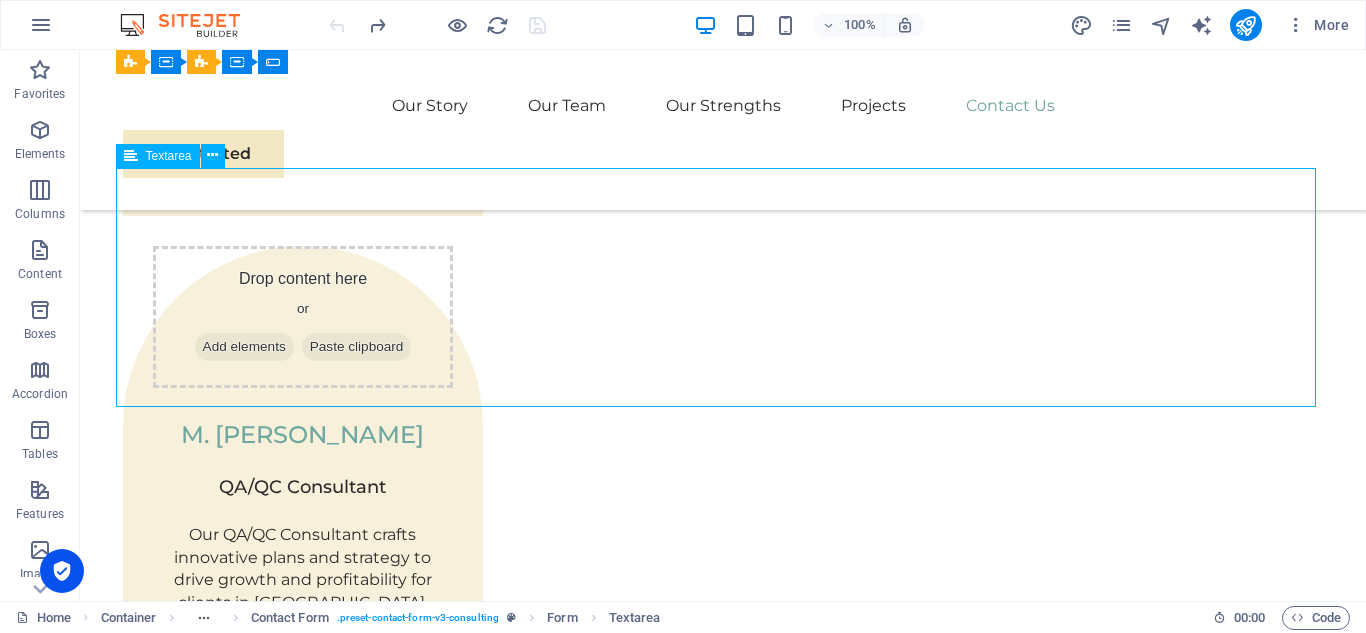 drag, startPoint x: 1225, startPoint y: 239, endPoint x: 1226, endPoint y: 222, distance: 17.029387 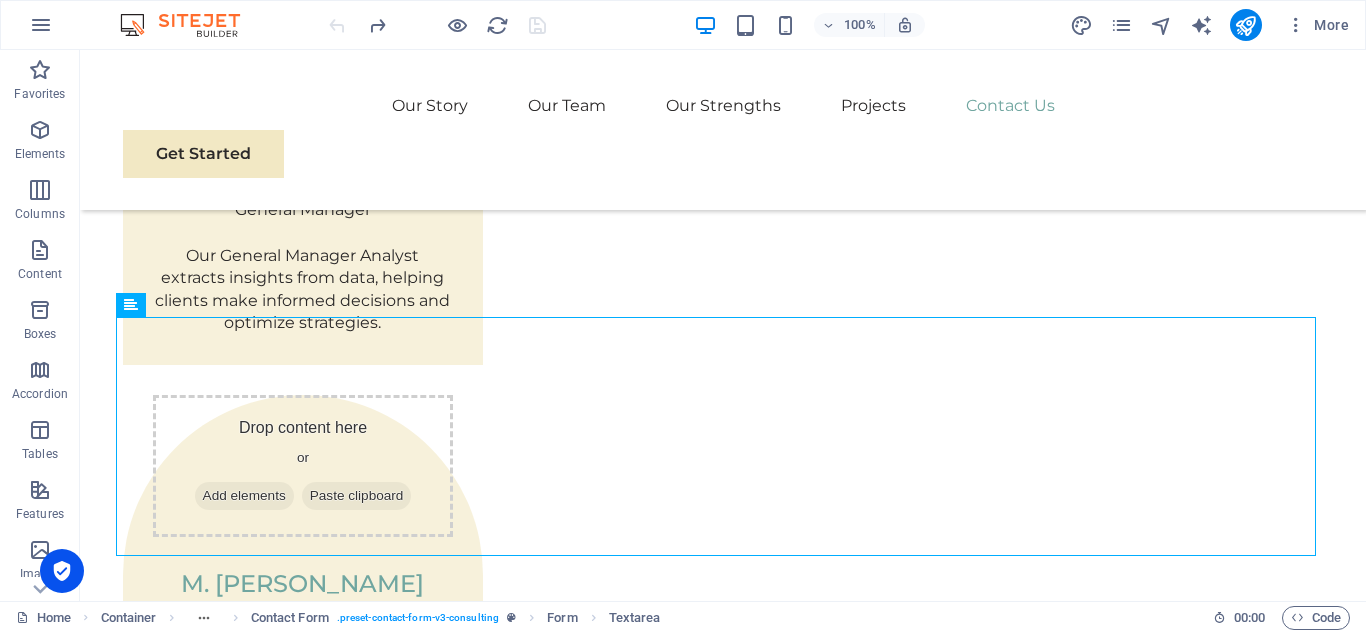 scroll, scrollTop: 6338, scrollLeft: 0, axis: vertical 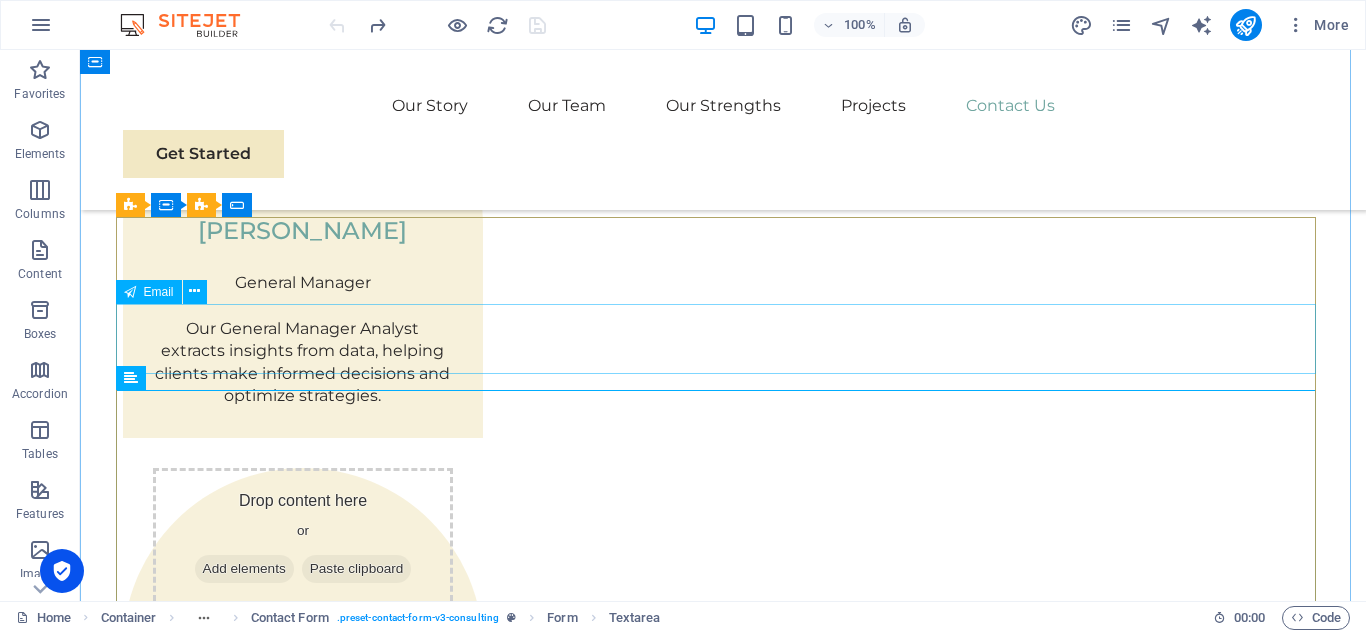 click on "E-mail" 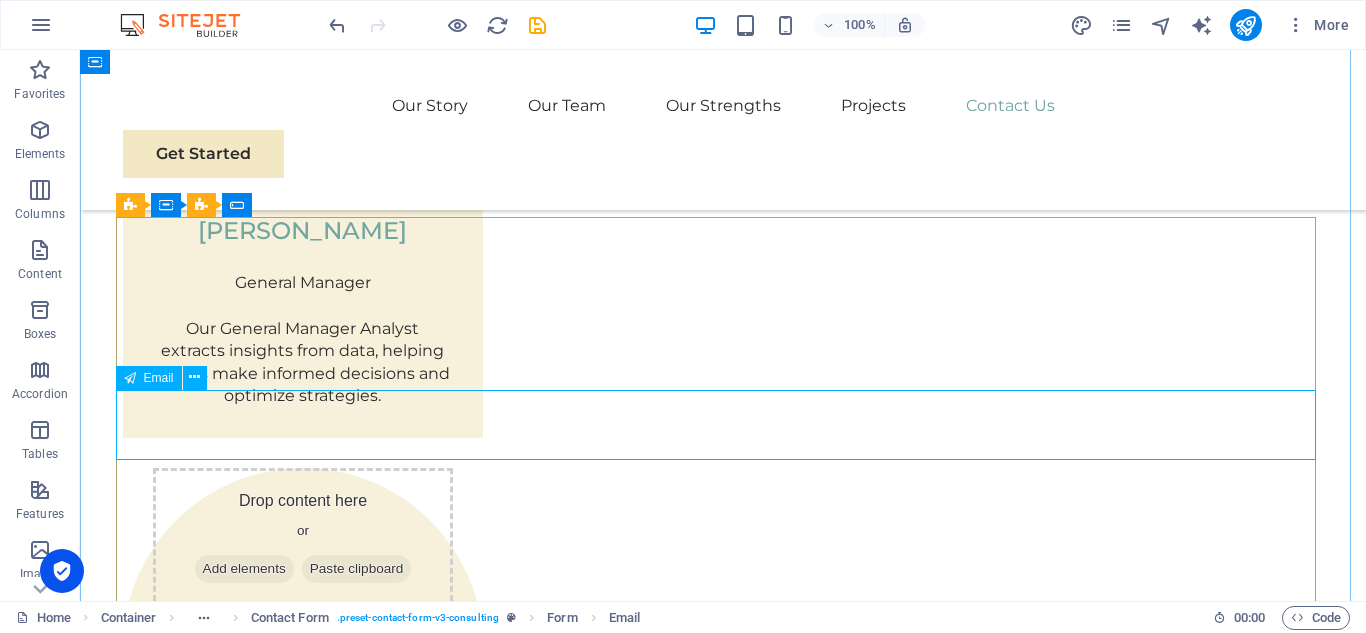 click on "E-mail" 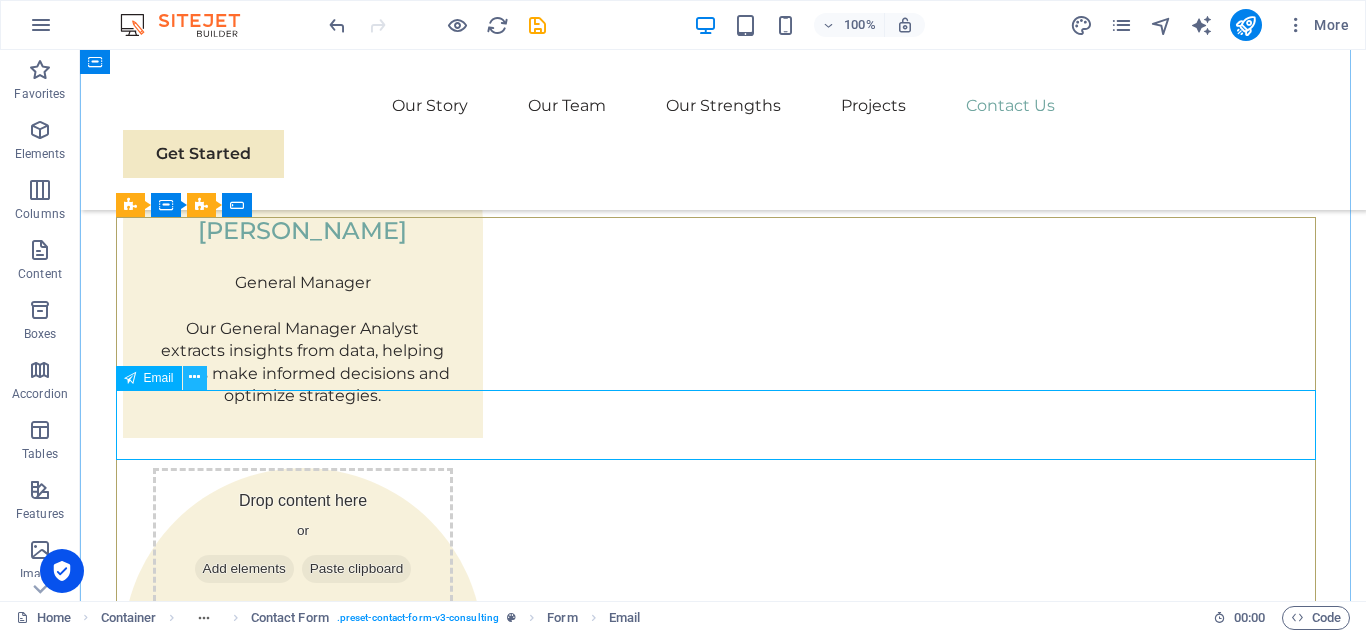 click 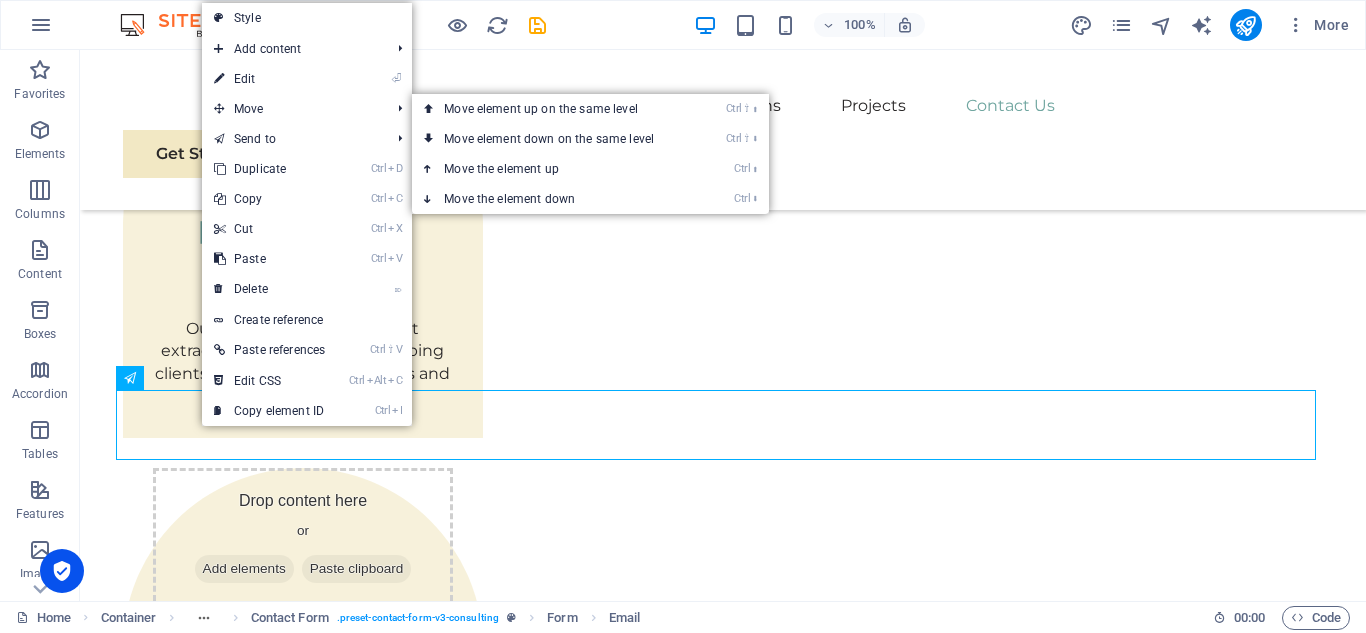 click on "⏎  Edit" 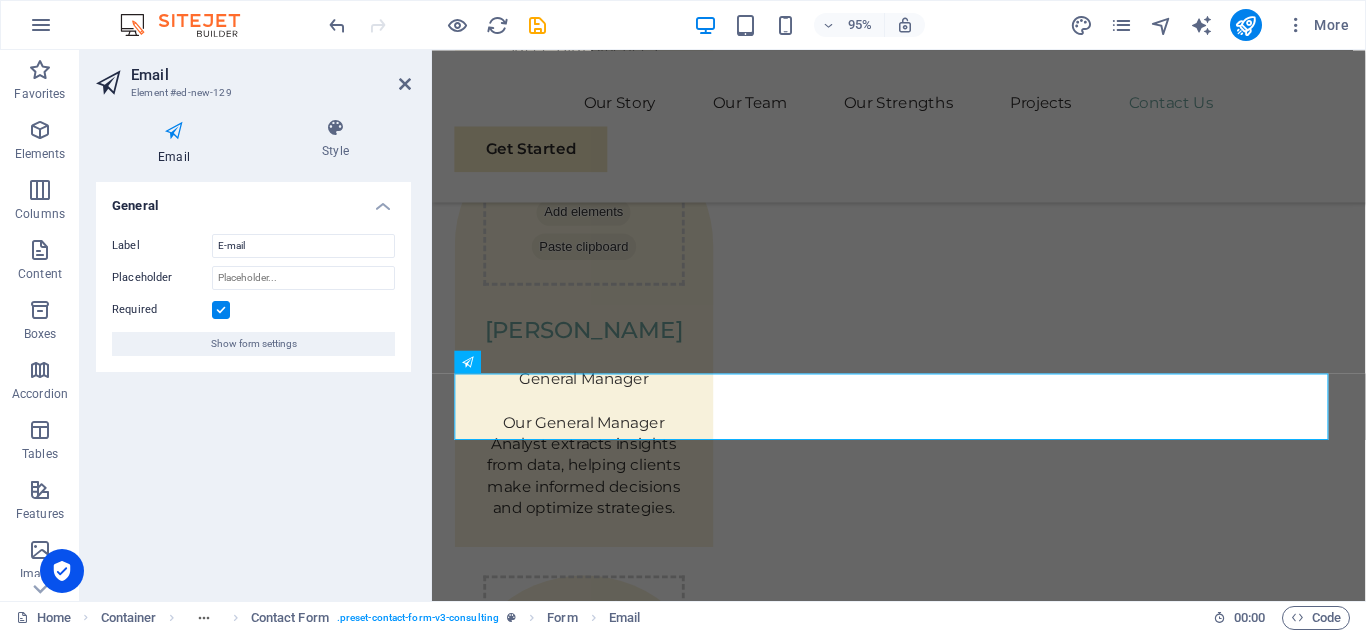 scroll, scrollTop: 6264, scrollLeft: 0, axis: vertical 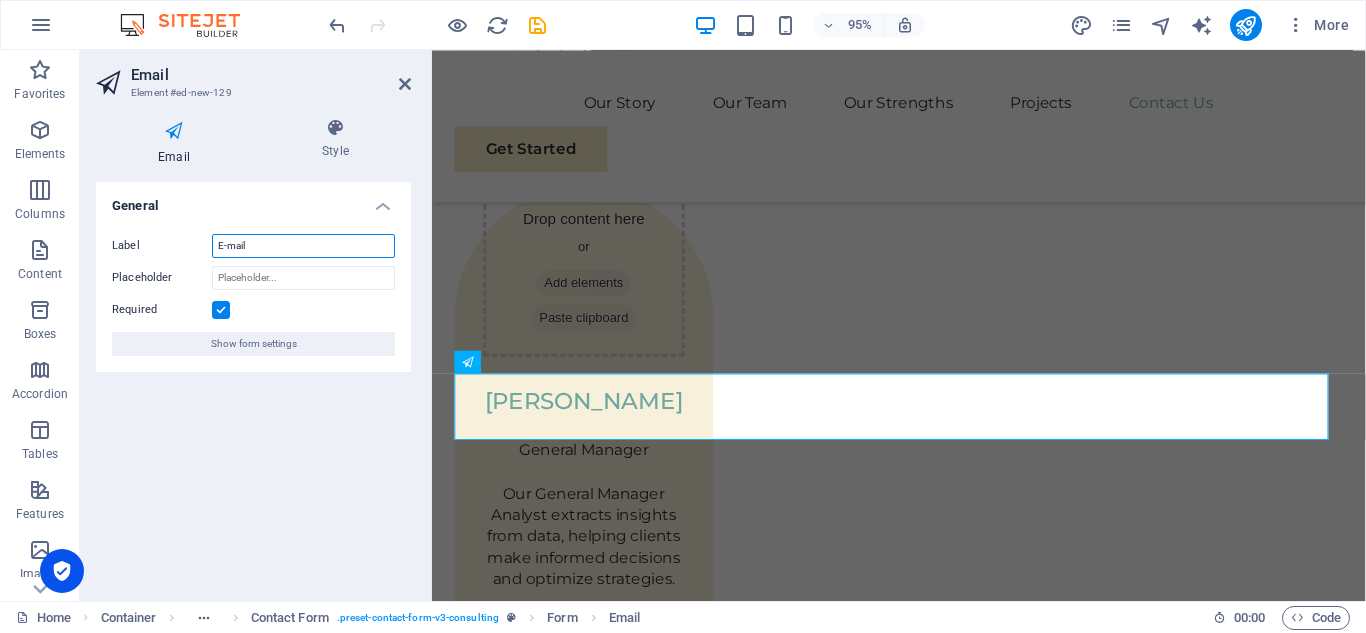 click on "E-mail" 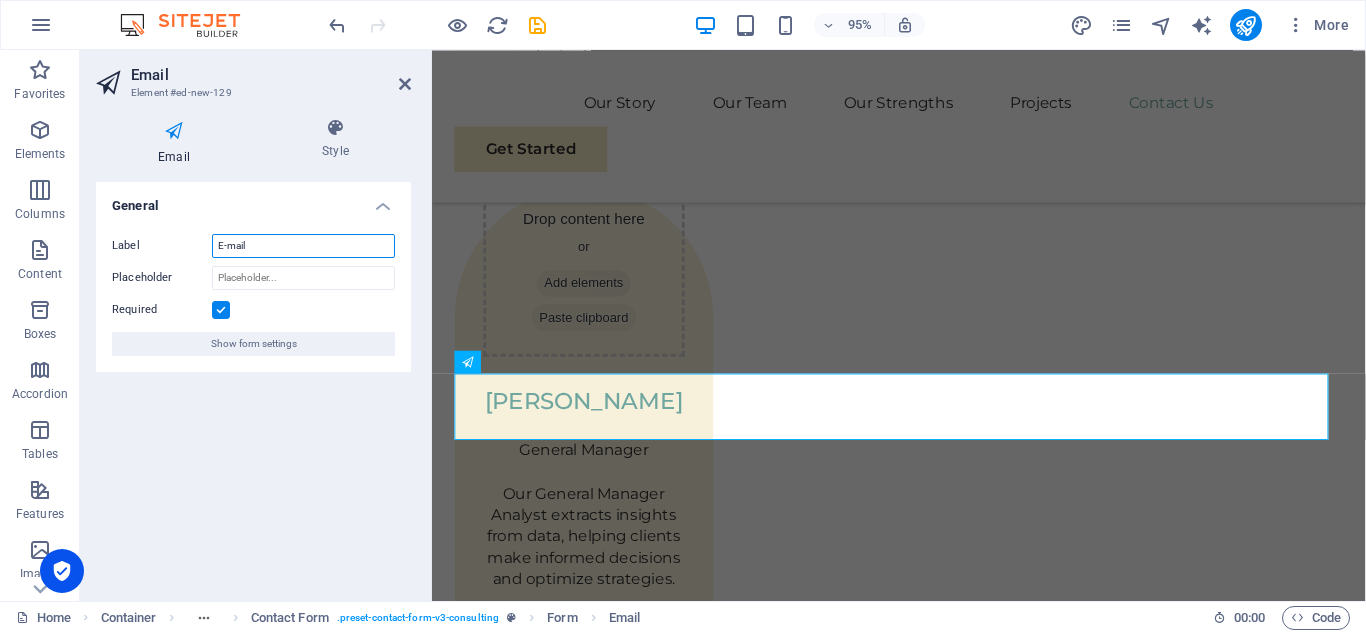 drag, startPoint x: 304, startPoint y: 246, endPoint x: 201, endPoint y: 244, distance: 103.01942 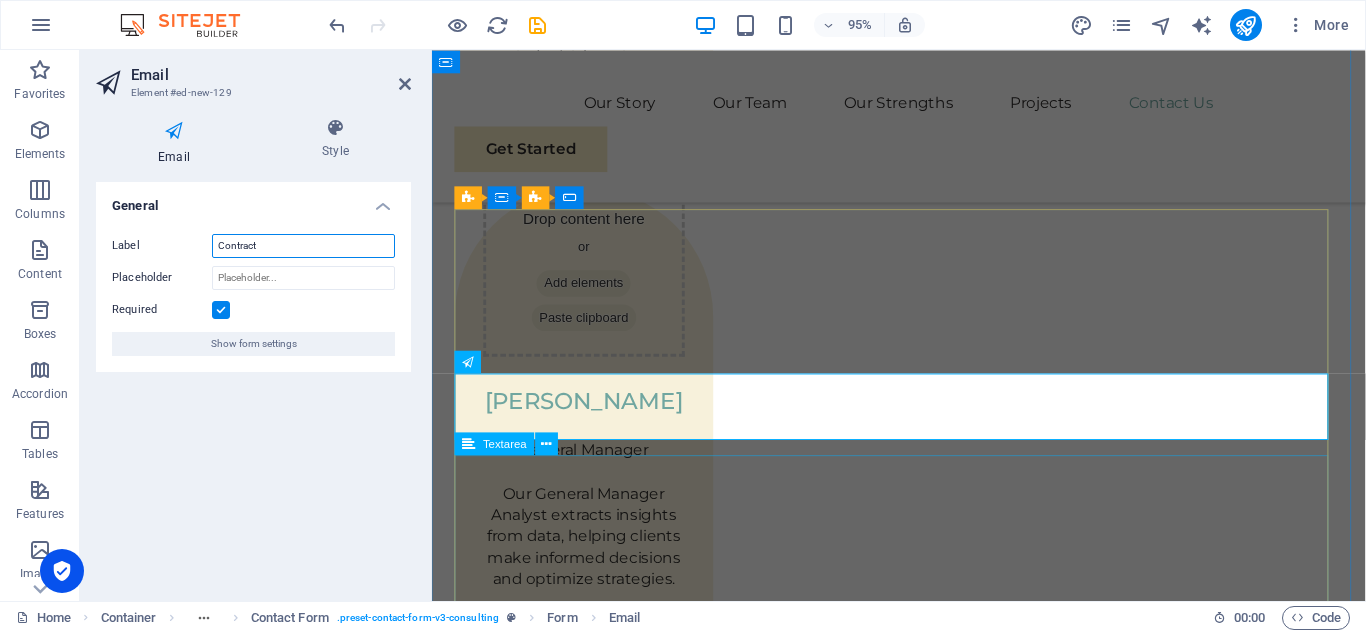 type on "Contract" 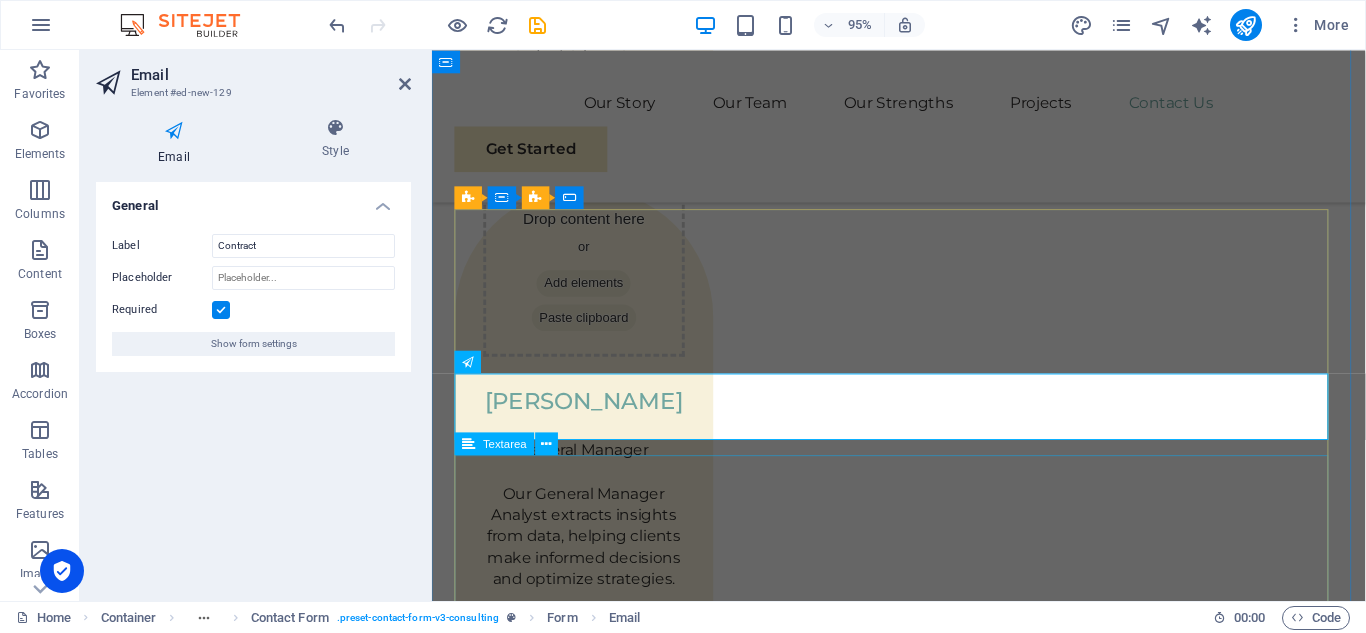 click on "Message" 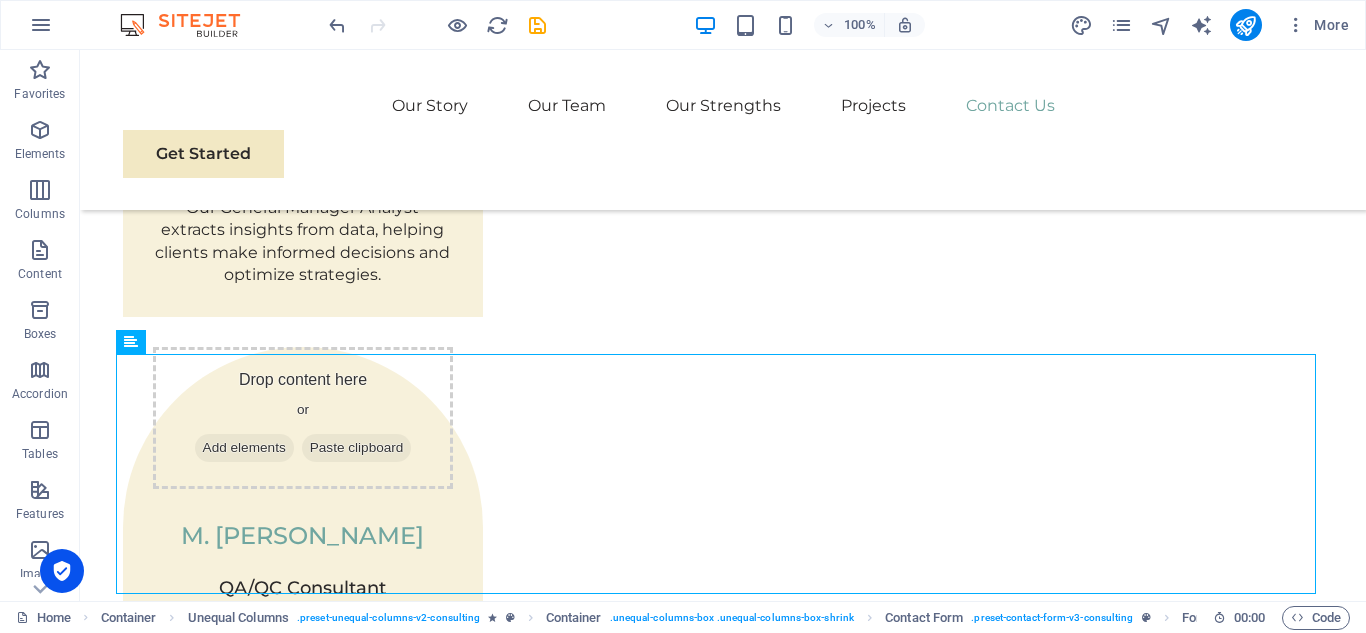 scroll, scrollTop: 6460, scrollLeft: 0, axis: vertical 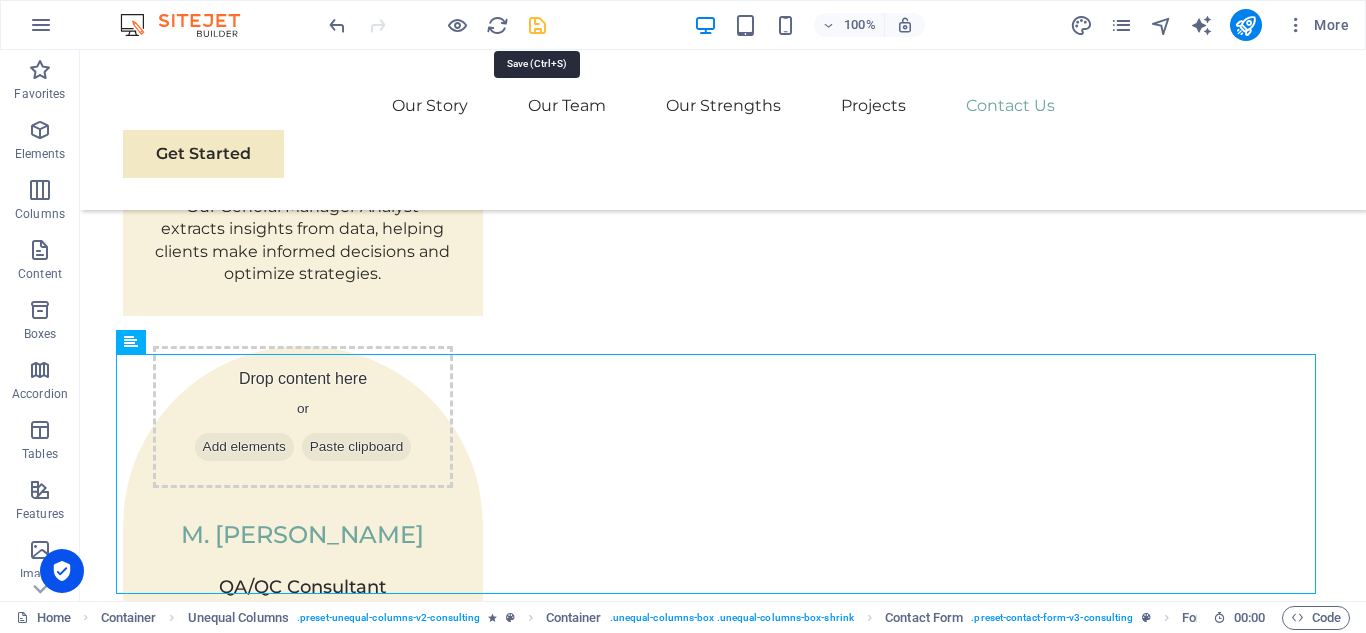 click 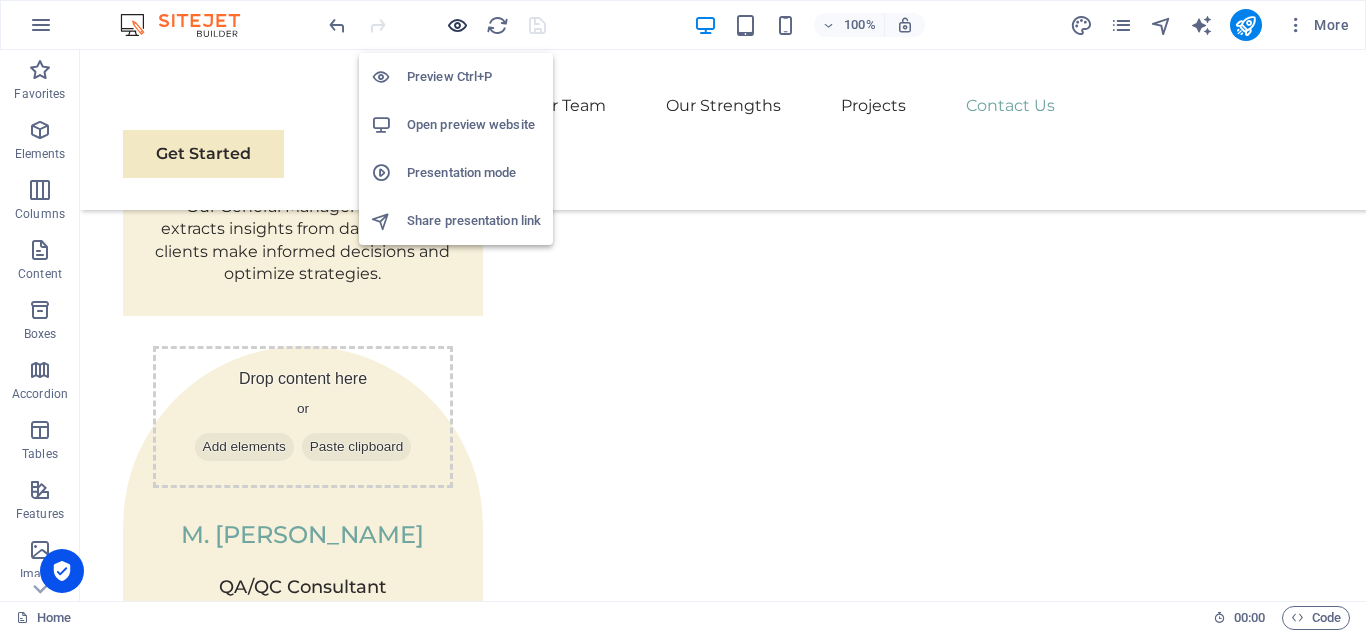 click 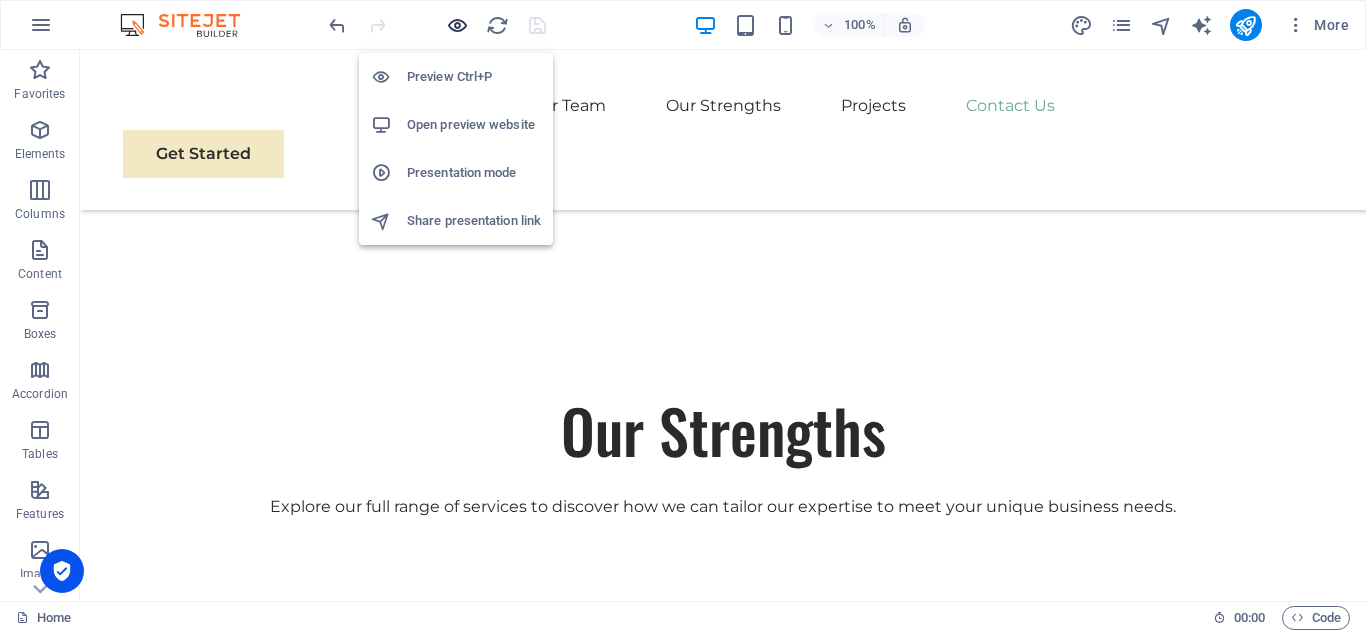 scroll, scrollTop: 6389, scrollLeft: 0, axis: vertical 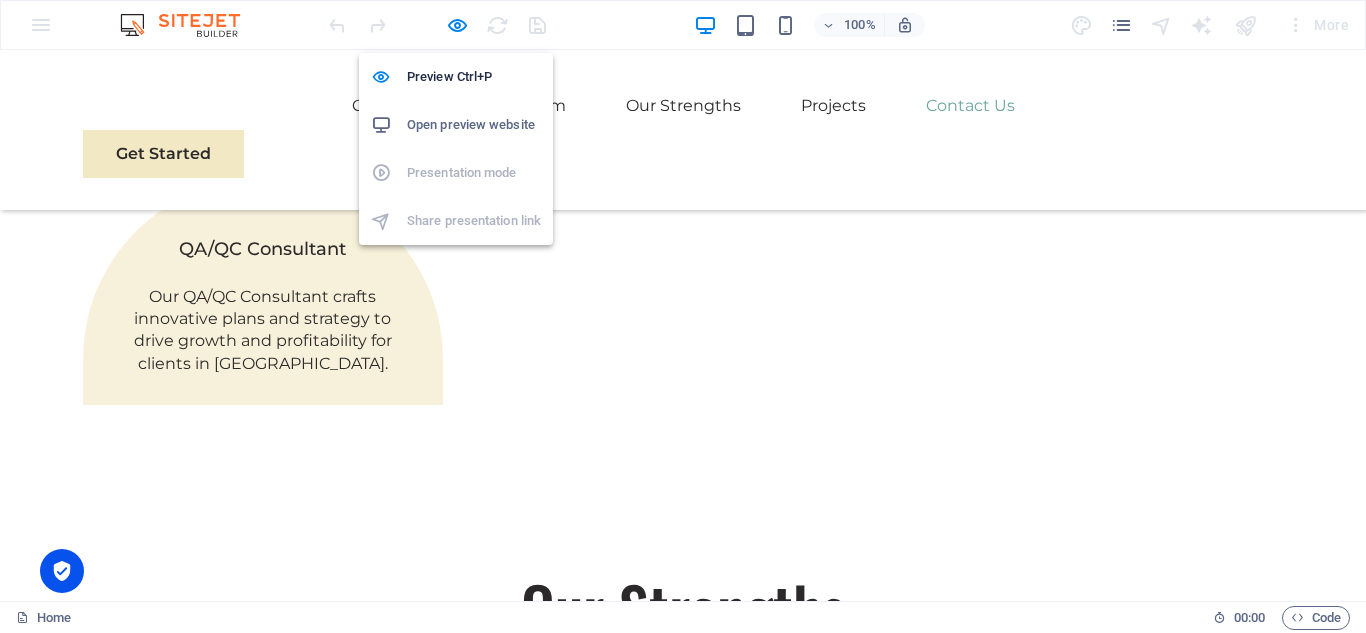 click on "Open preview website" 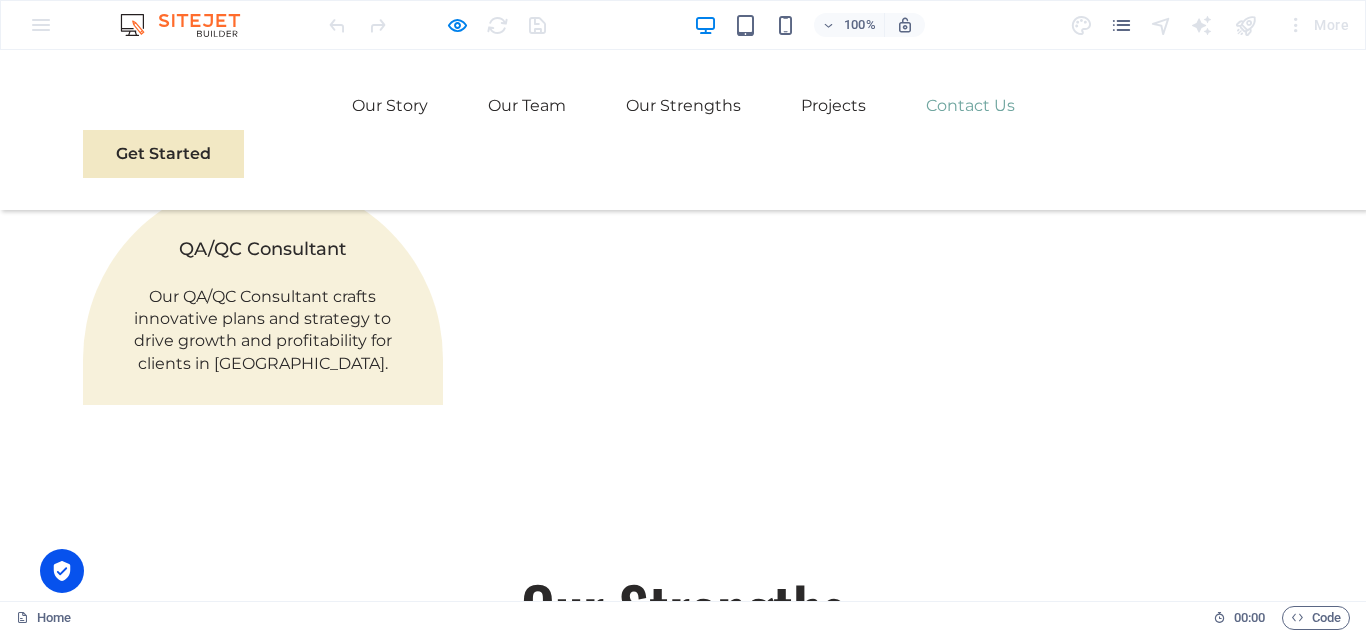 click on "Contract" 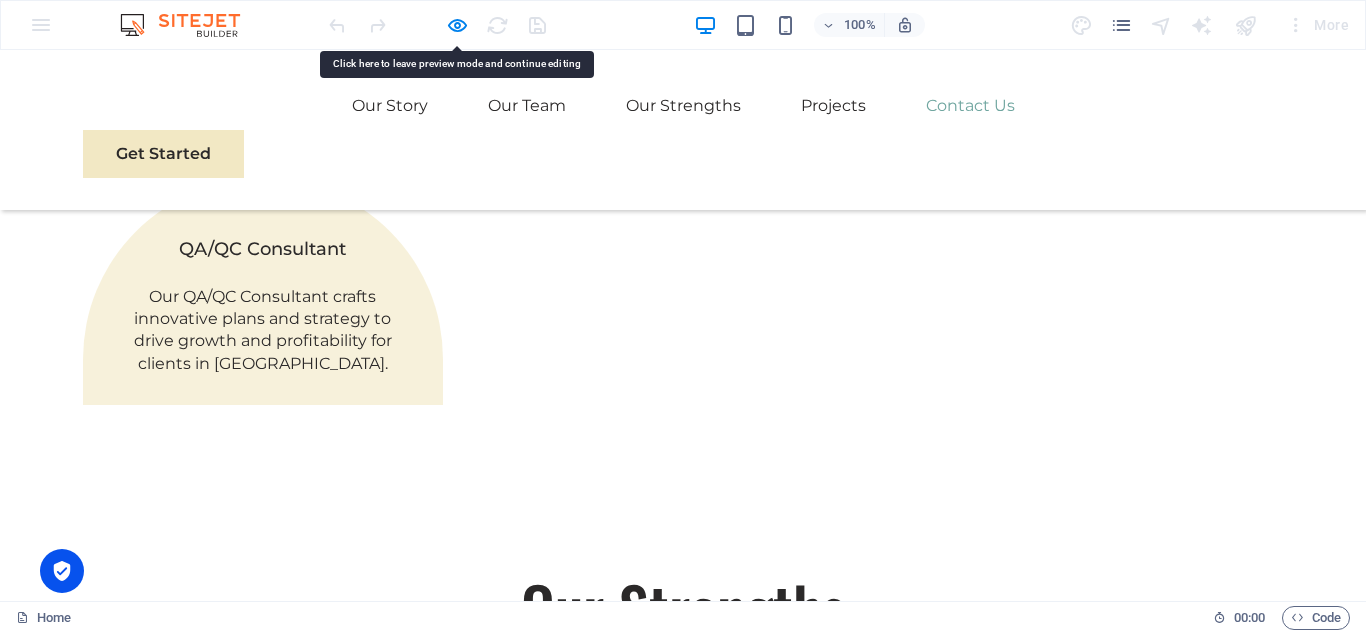 click on "Contract" 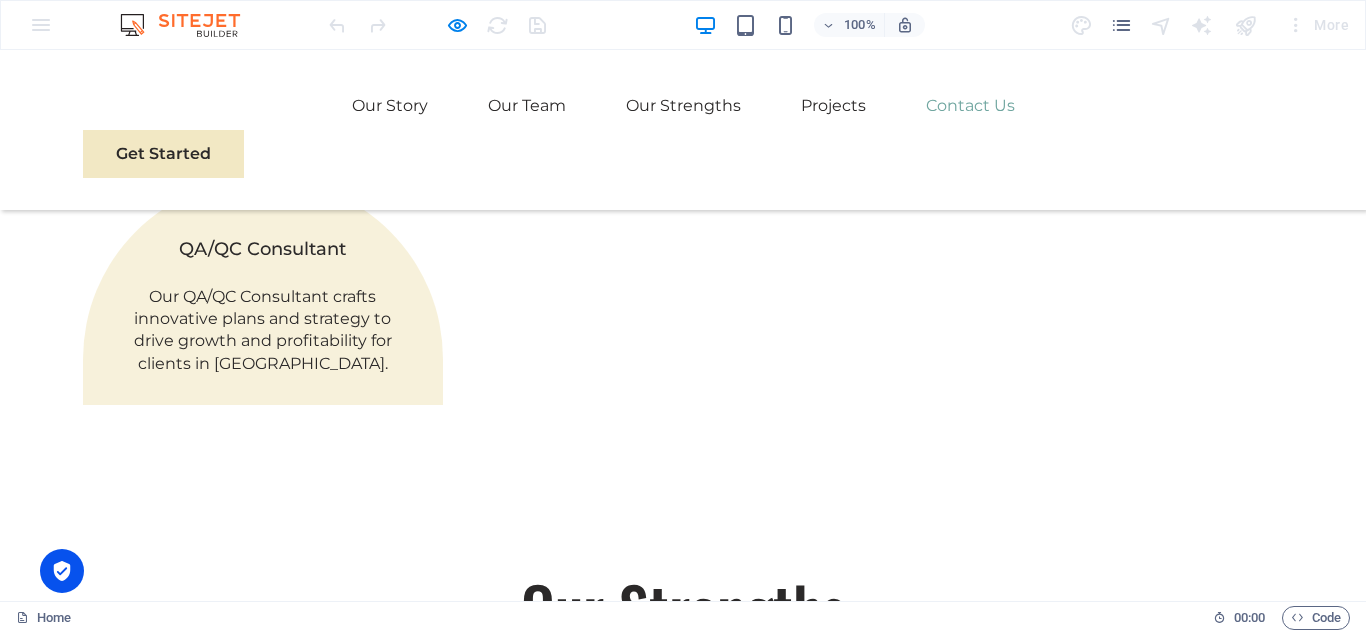 click on "Contract" 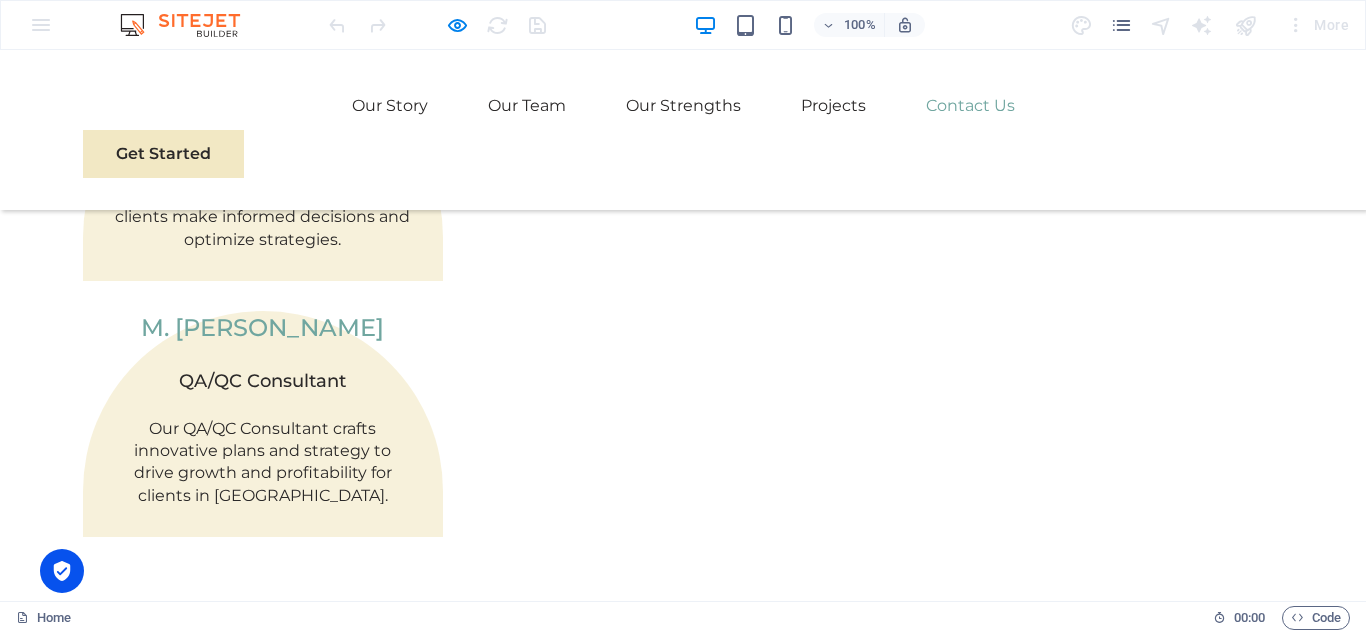 scroll, scrollTop: 6638, scrollLeft: 0, axis: vertical 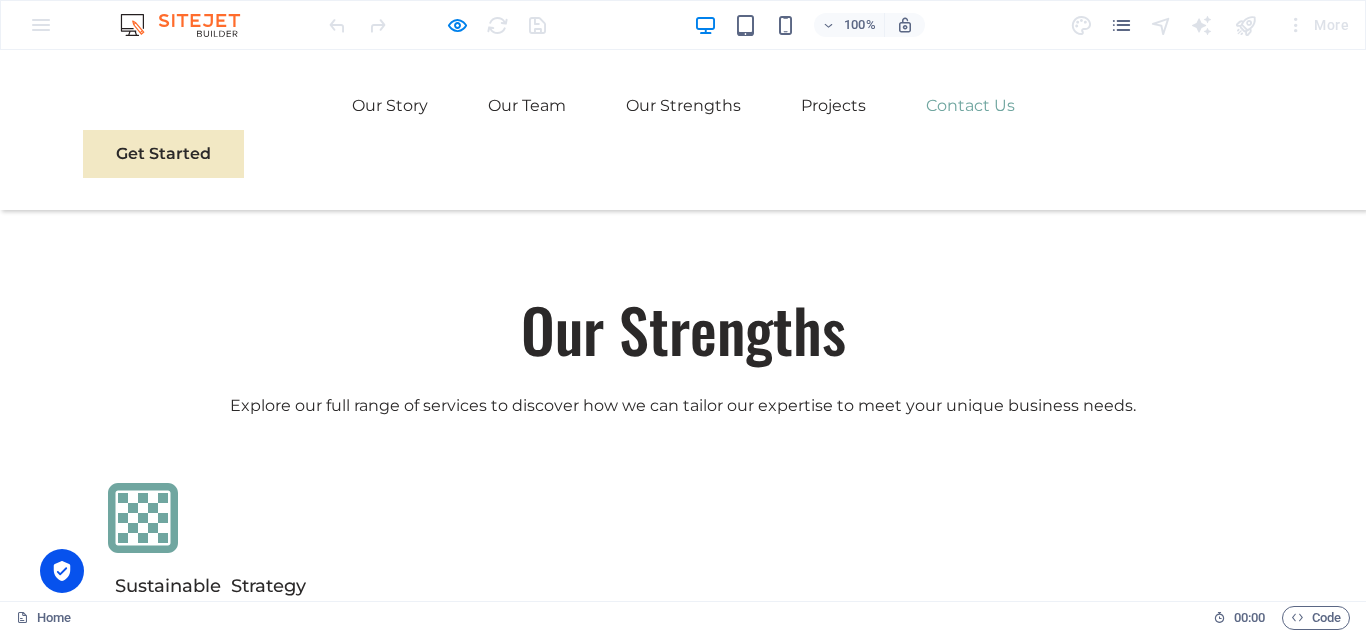 click on "Message" 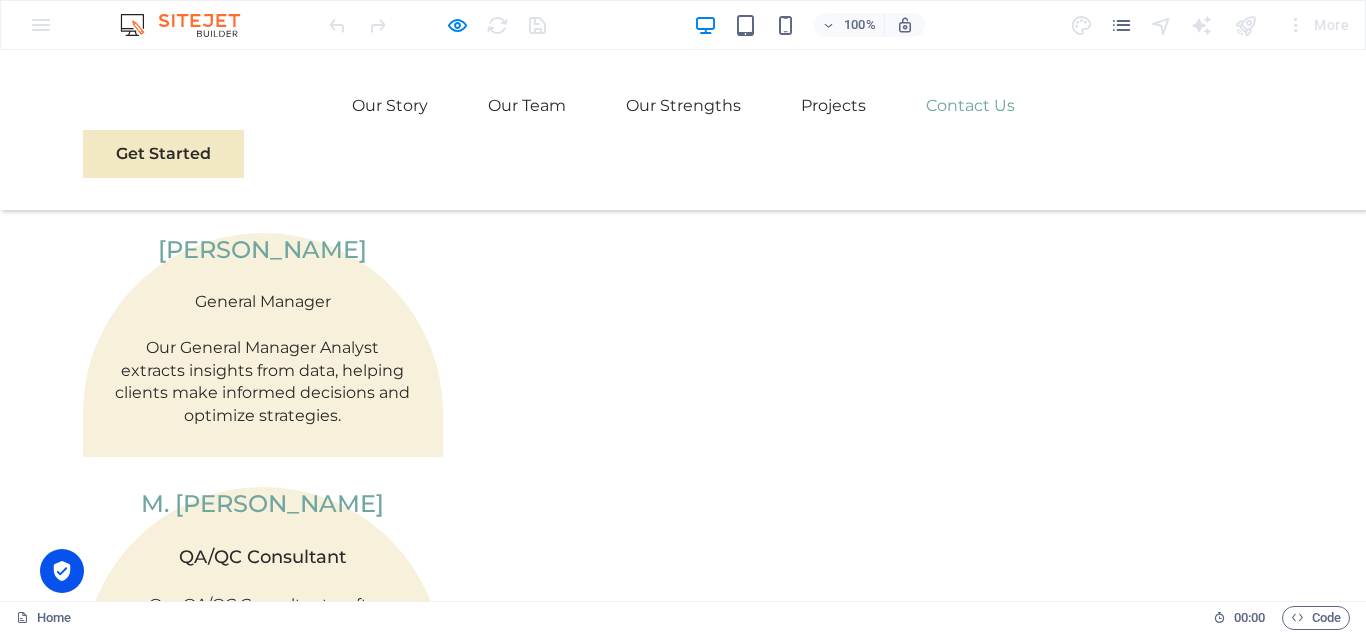 scroll, scrollTop: 6184, scrollLeft: 0, axis: vertical 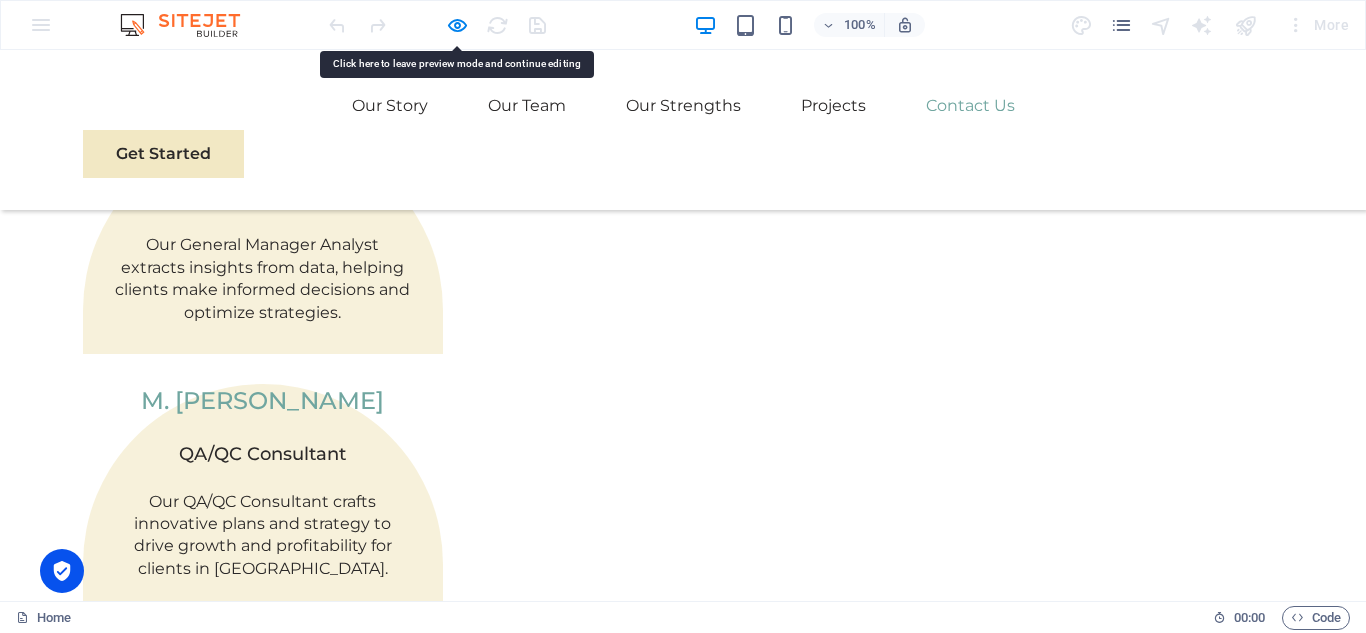 drag, startPoint x: 224, startPoint y: 423, endPoint x: 159, endPoint y: 421, distance: 65.03076 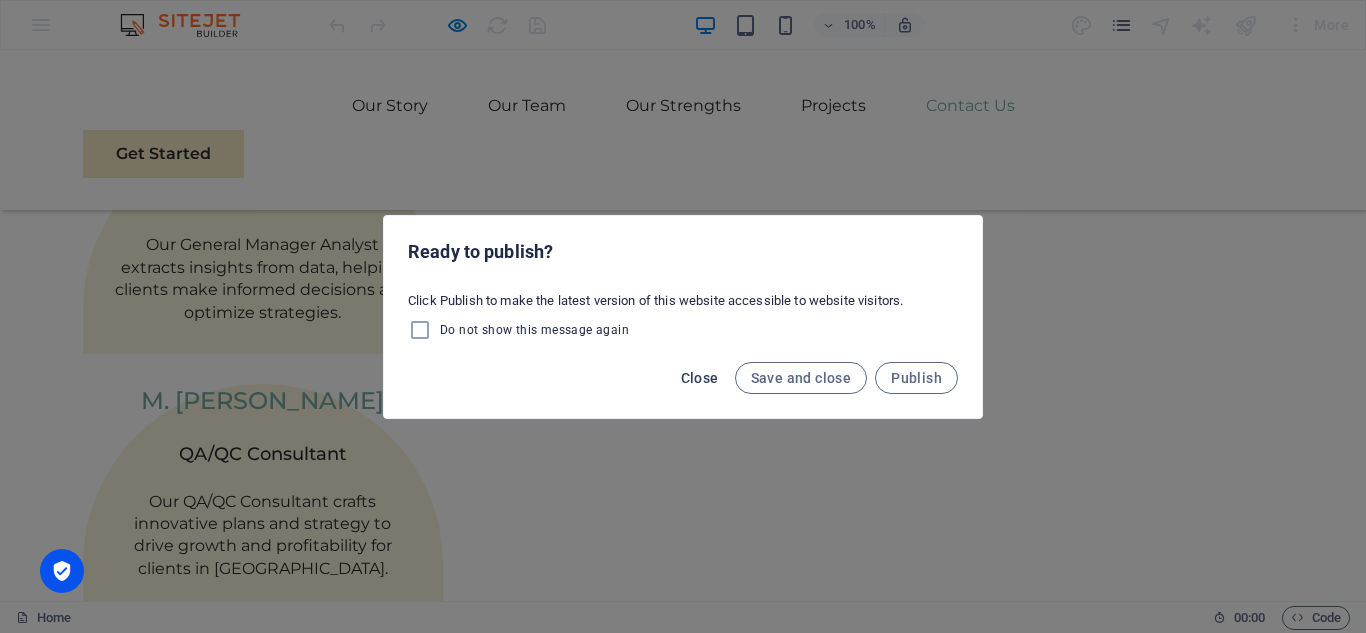 click on "Close" 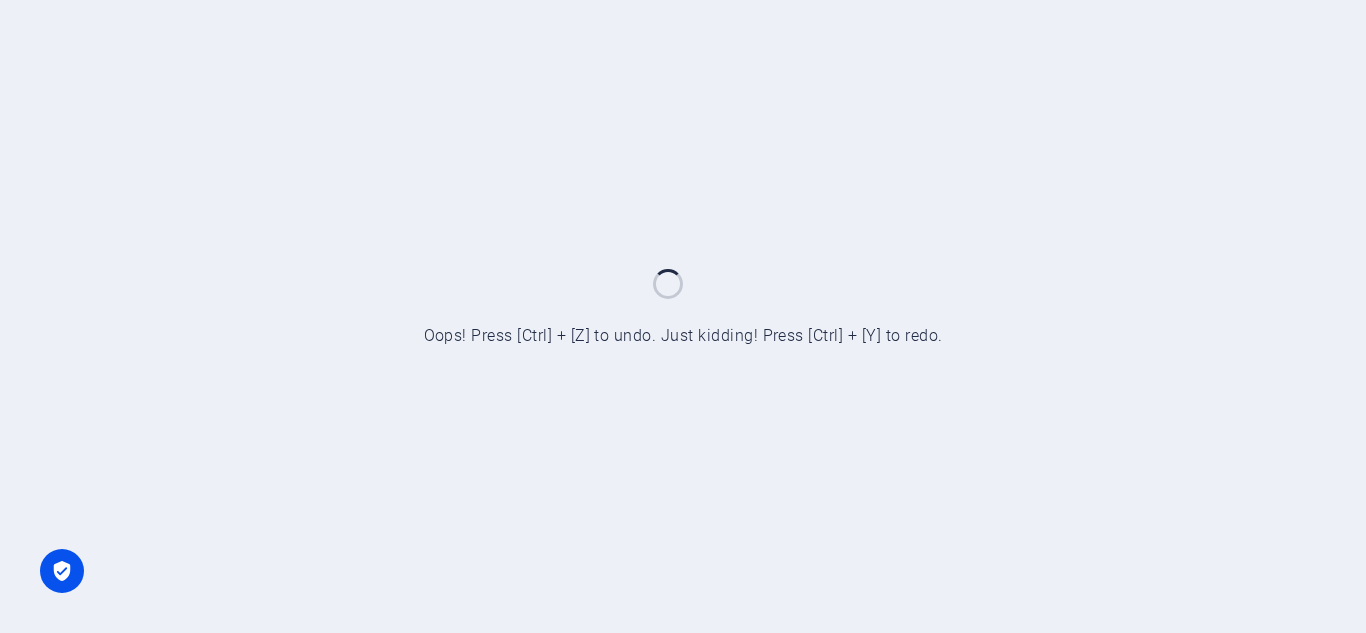 scroll, scrollTop: 0, scrollLeft: 0, axis: both 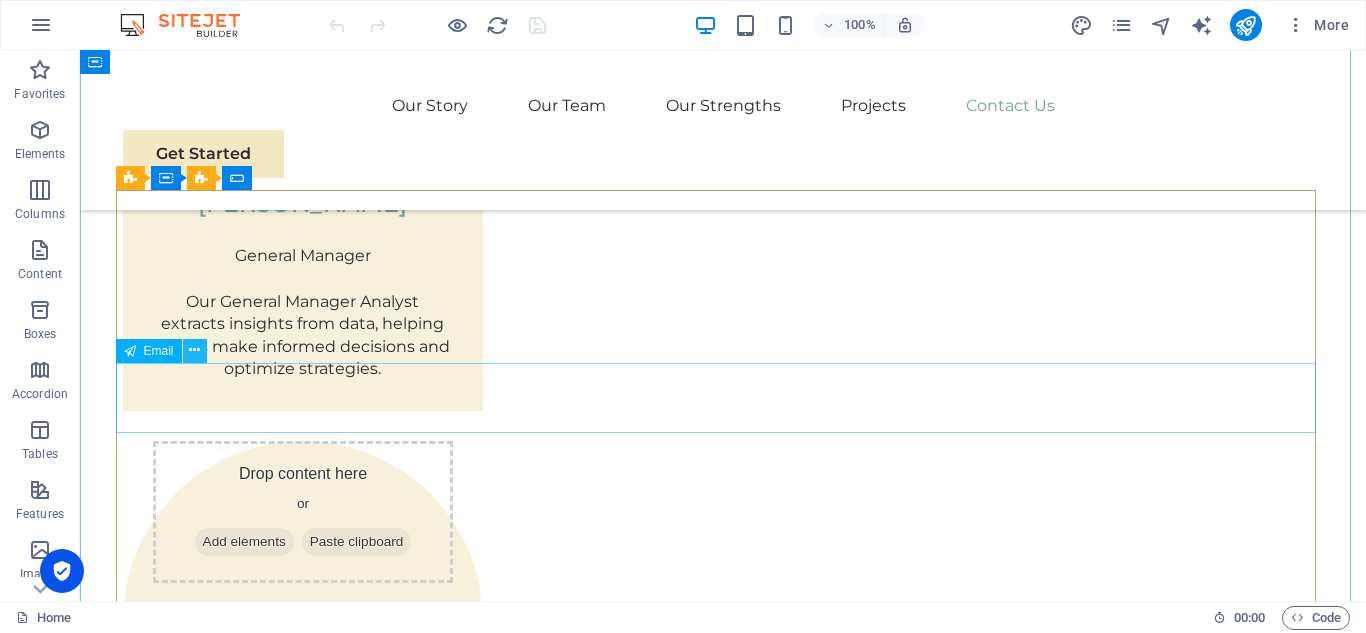 click at bounding box center [194, 350] 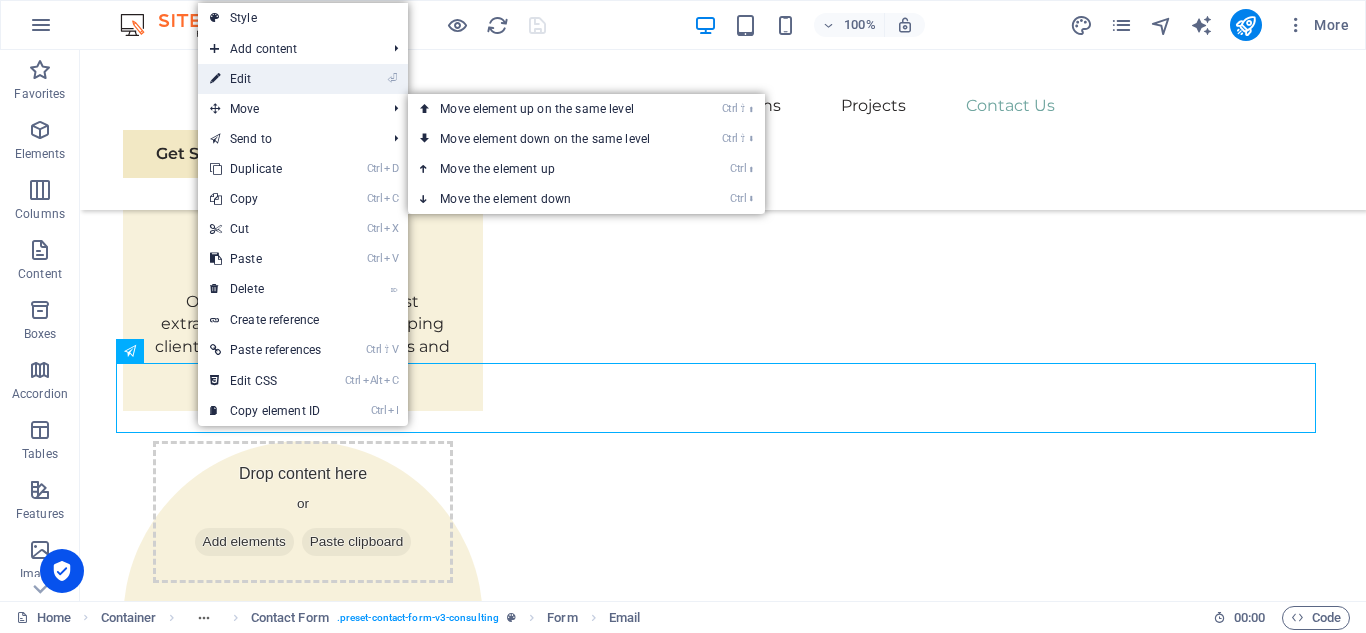 click on "⏎  Edit" at bounding box center (265, 79) 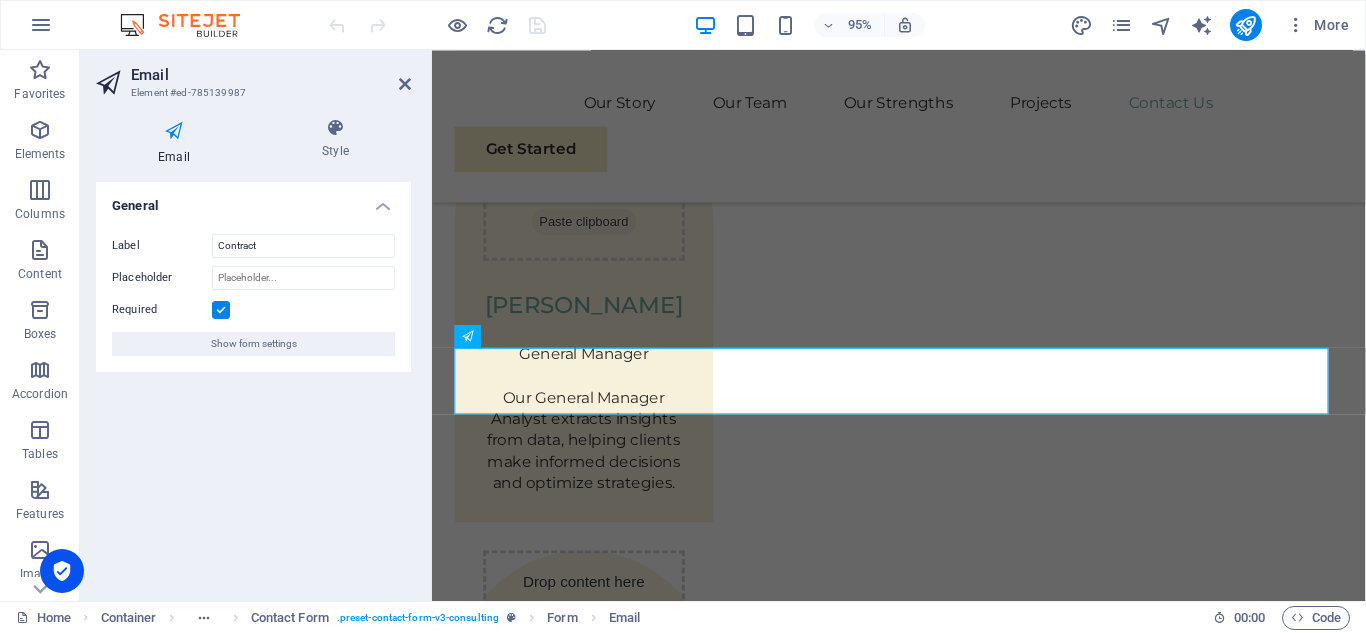 scroll, scrollTop: 6291, scrollLeft: 0, axis: vertical 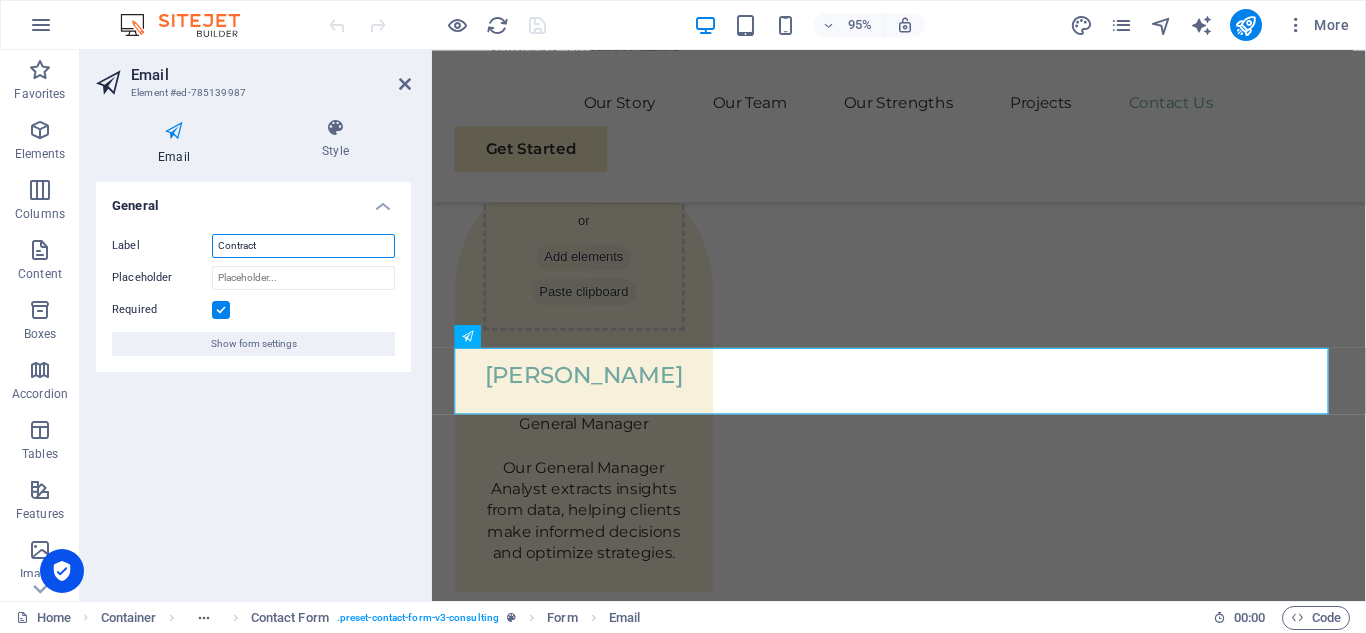 click on "Contract" at bounding box center [303, 246] 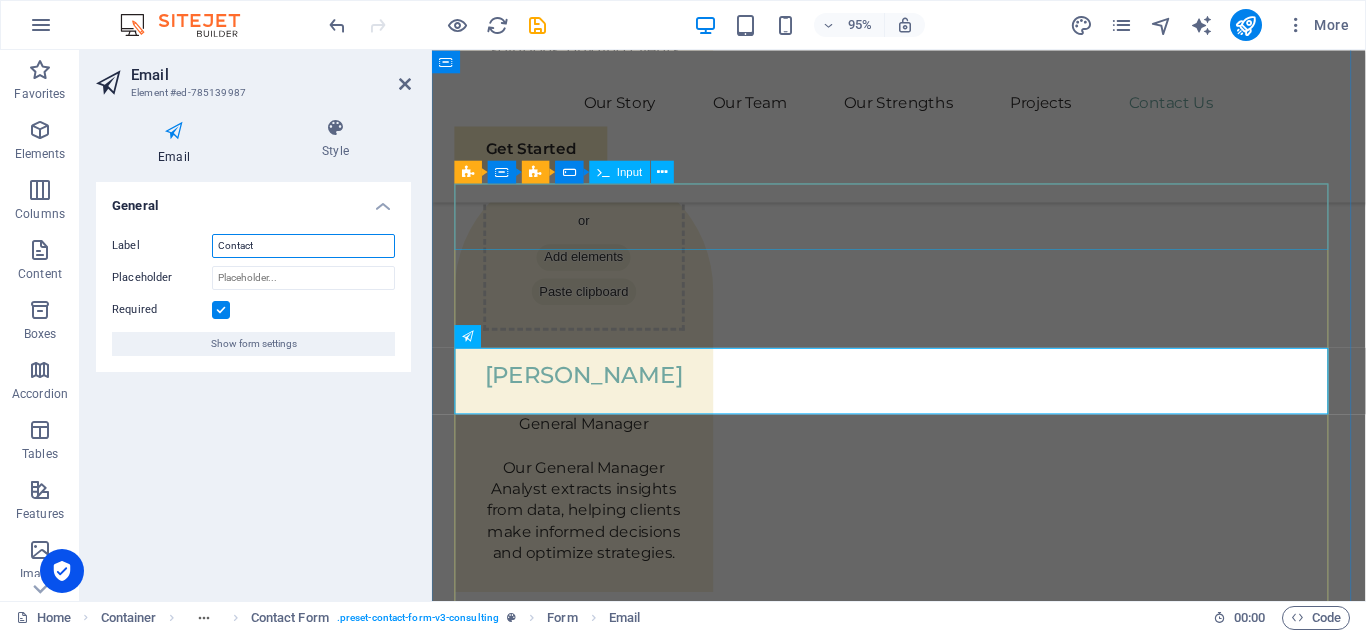 type on "Contact" 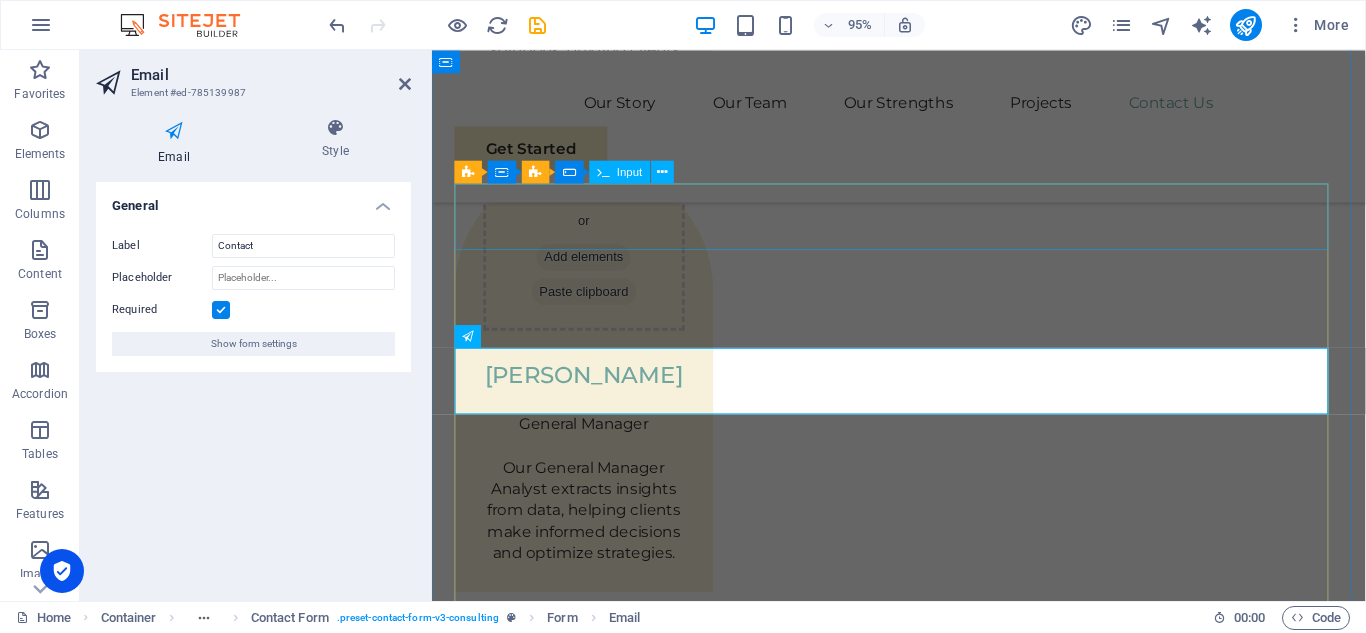 click on "Full Name" at bounding box center [923, 2934] 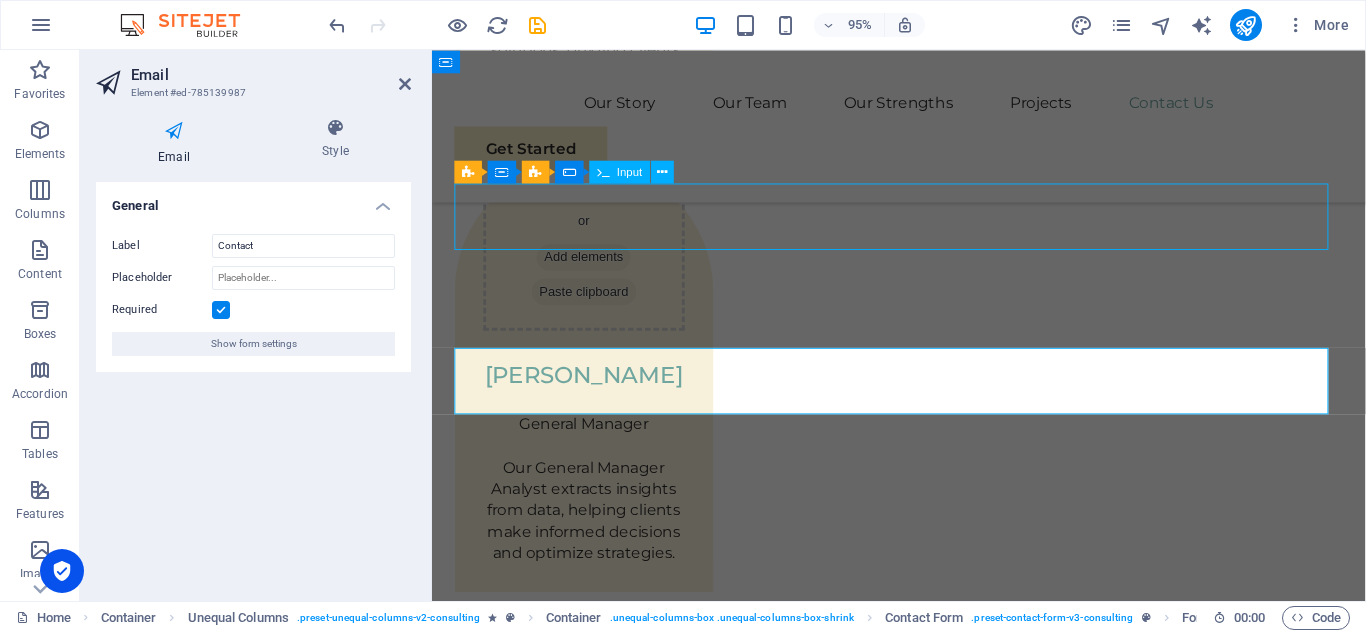 scroll, scrollTop: 6365, scrollLeft: 0, axis: vertical 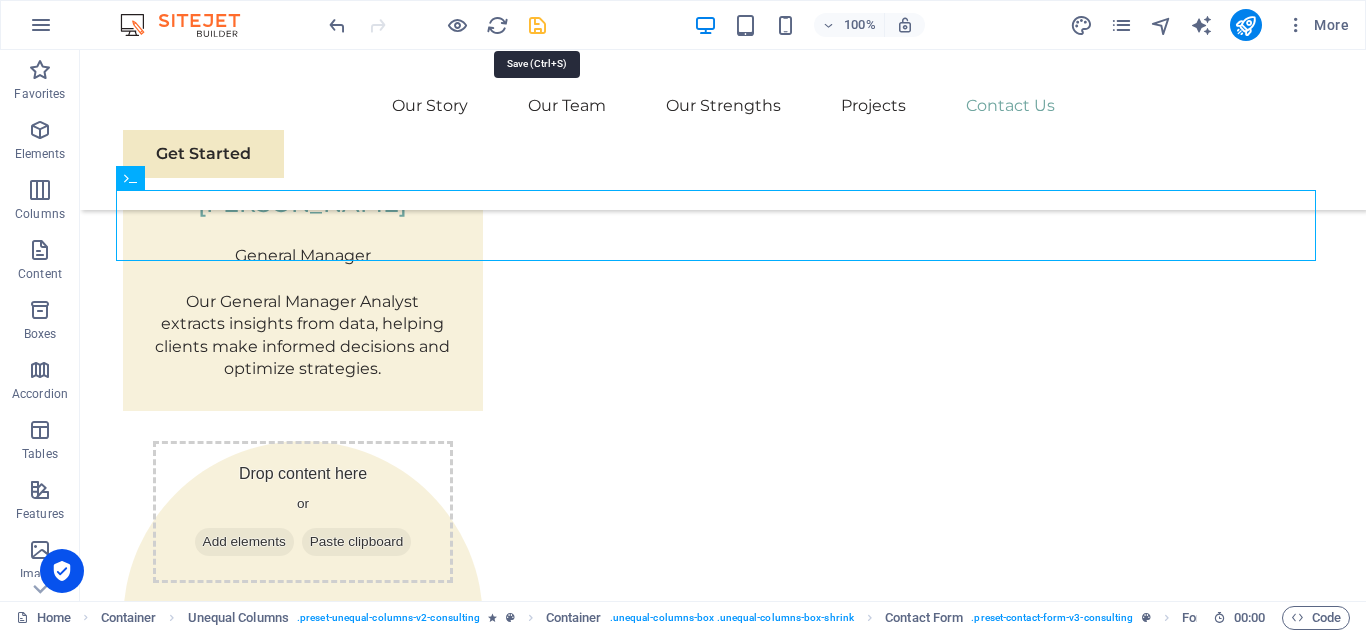 click at bounding box center (537, 25) 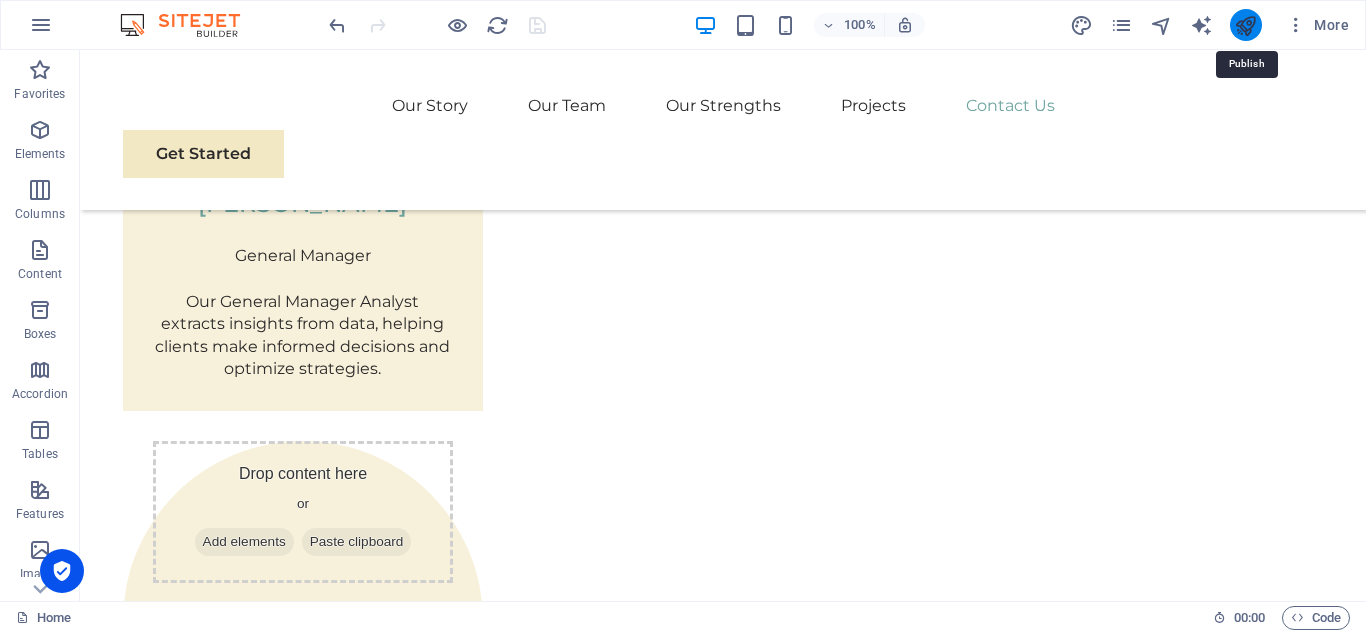 click at bounding box center (1245, 25) 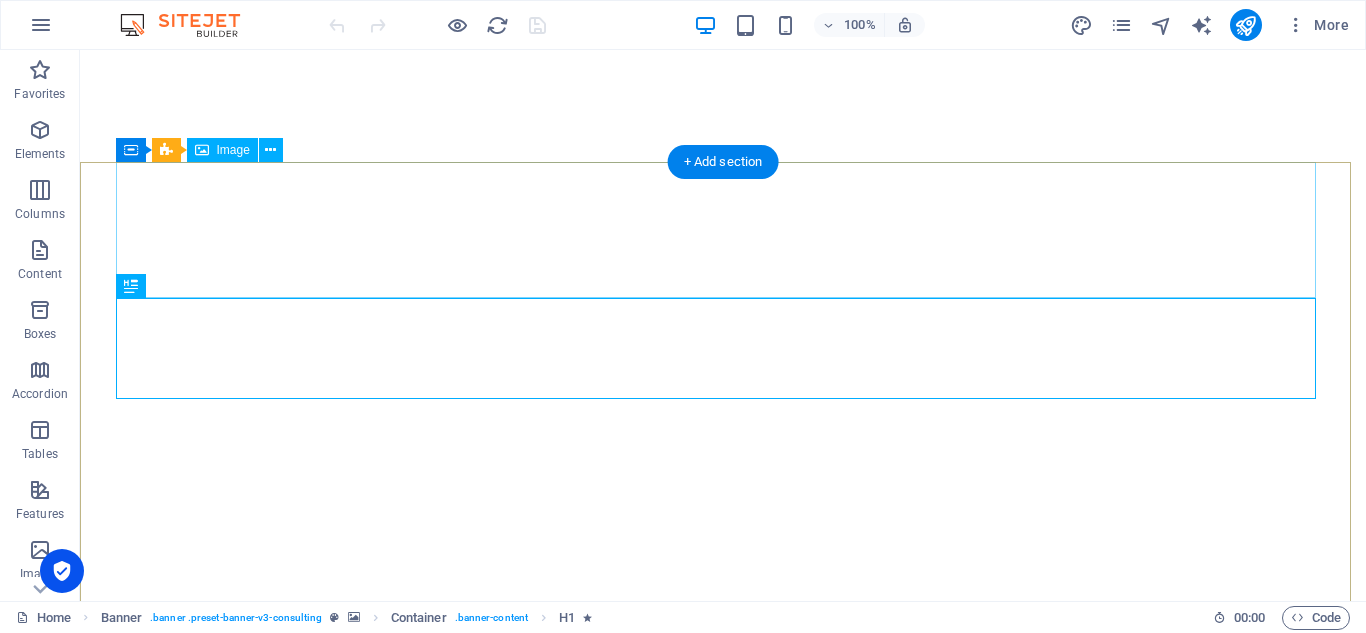 scroll, scrollTop: 0, scrollLeft: 0, axis: both 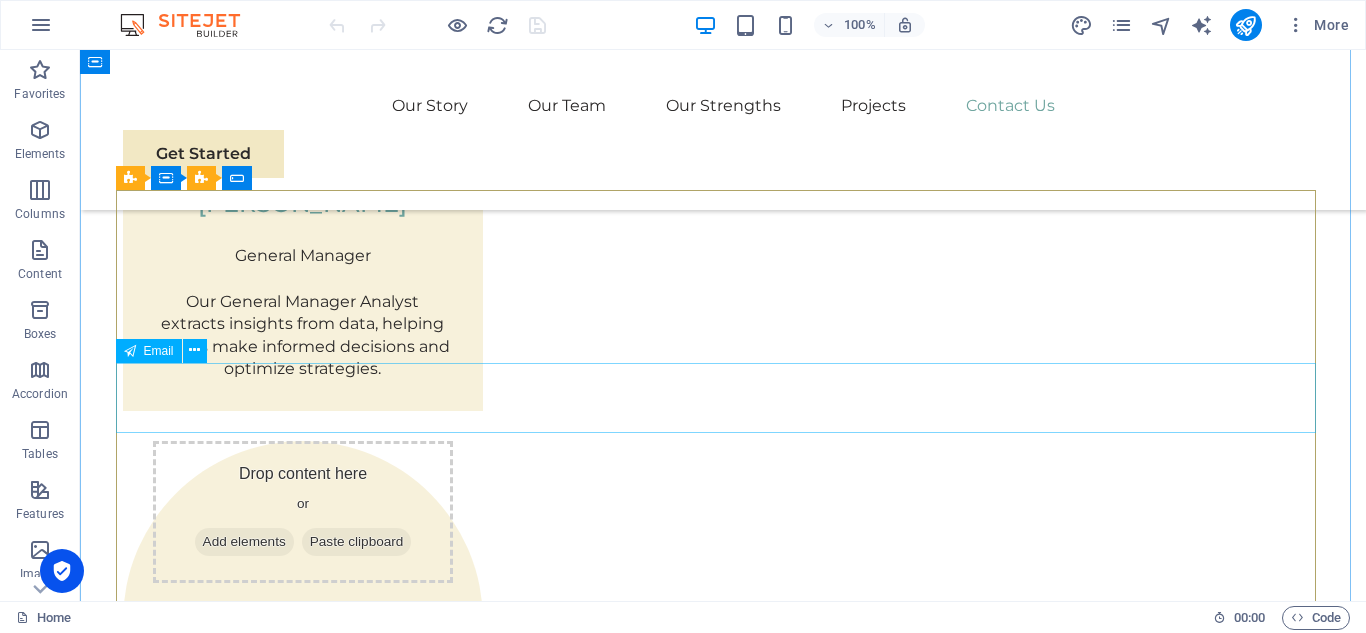 click on "Contact" at bounding box center (723, 2647) 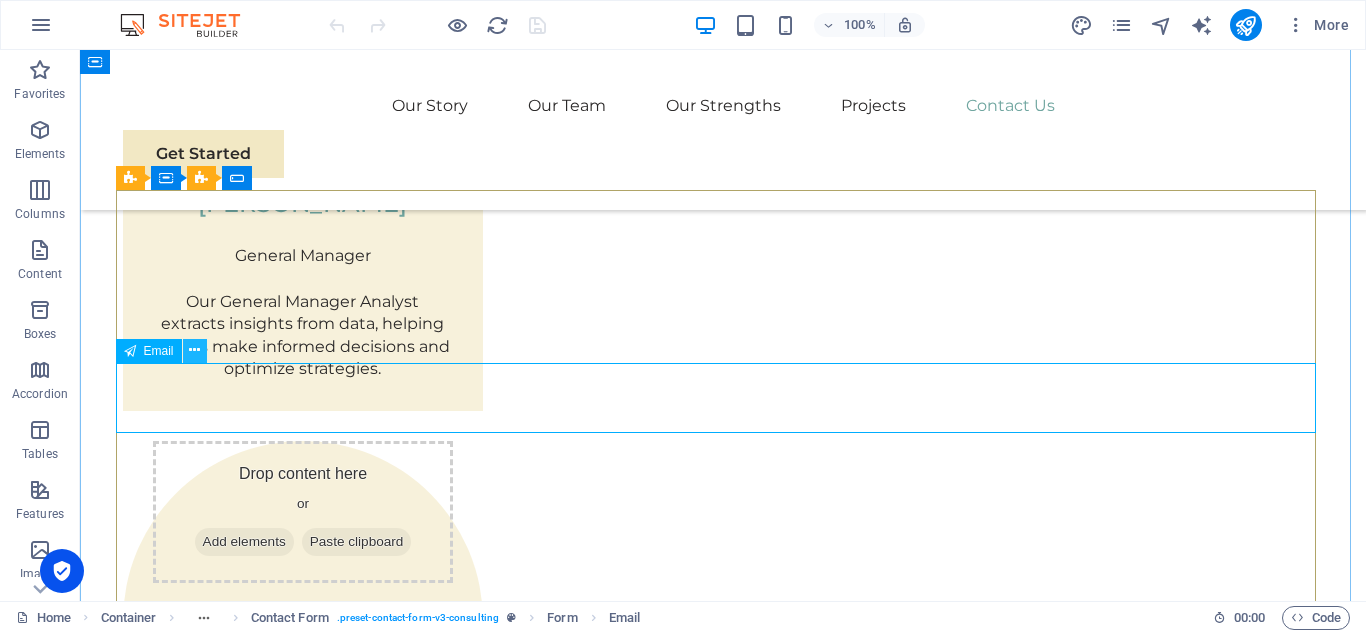 click at bounding box center [194, 350] 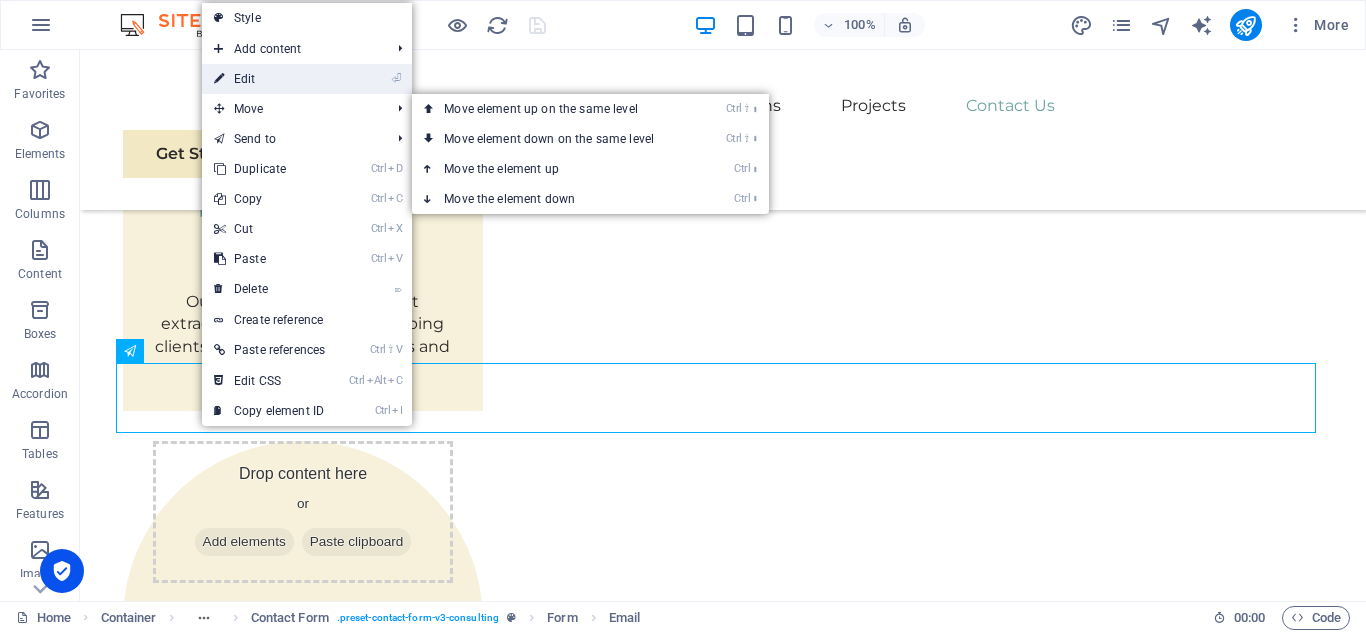 click on "⏎  Edit" at bounding box center (269, 79) 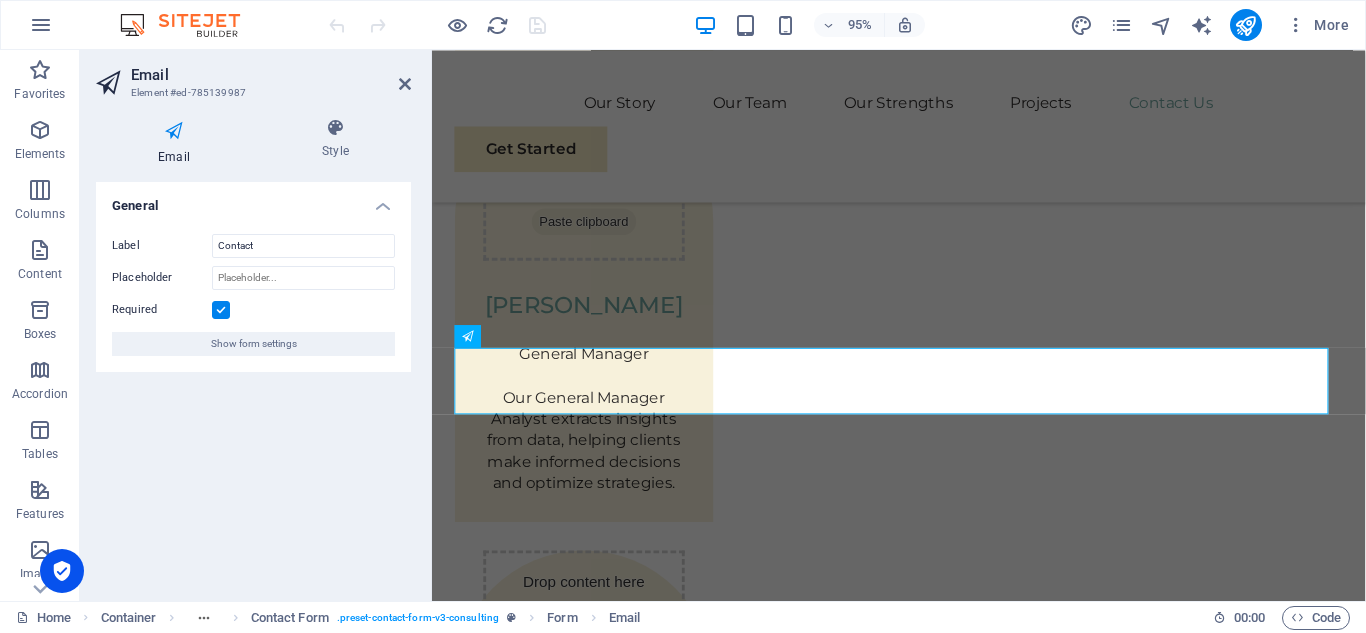 scroll, scrollTop: 6291, scrollLeft: 0, axis: vertical 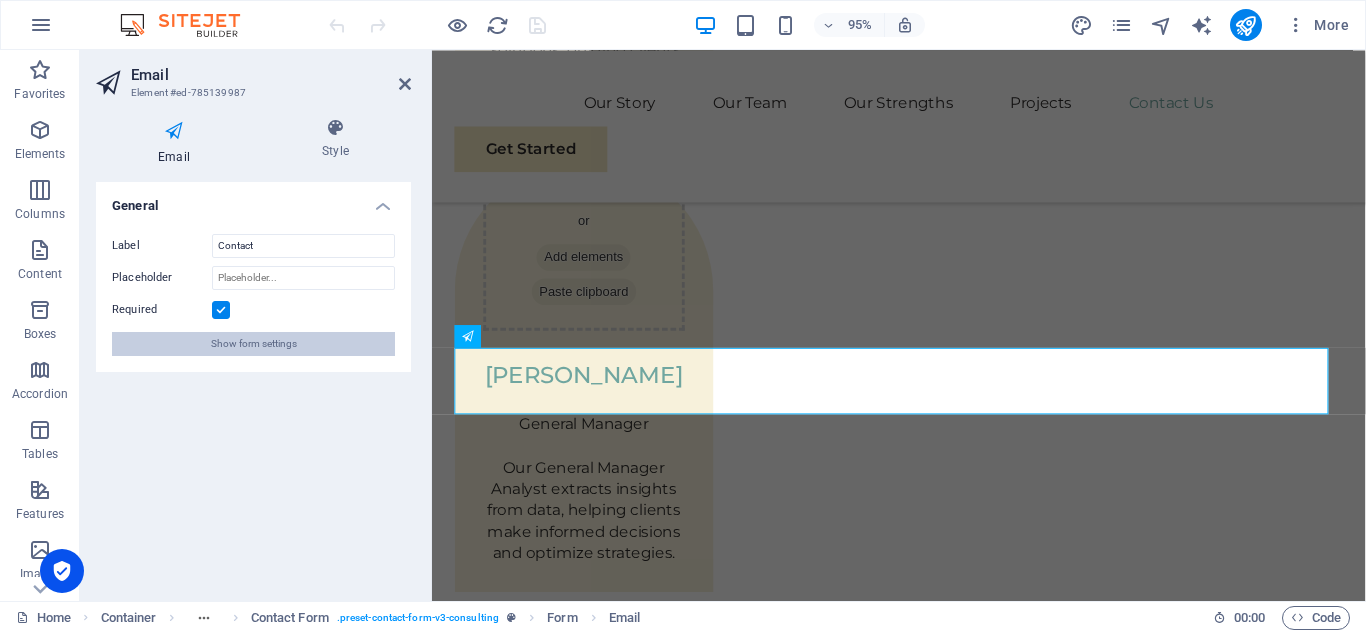 click on "Show form settings" at bounding box center [254, 344] 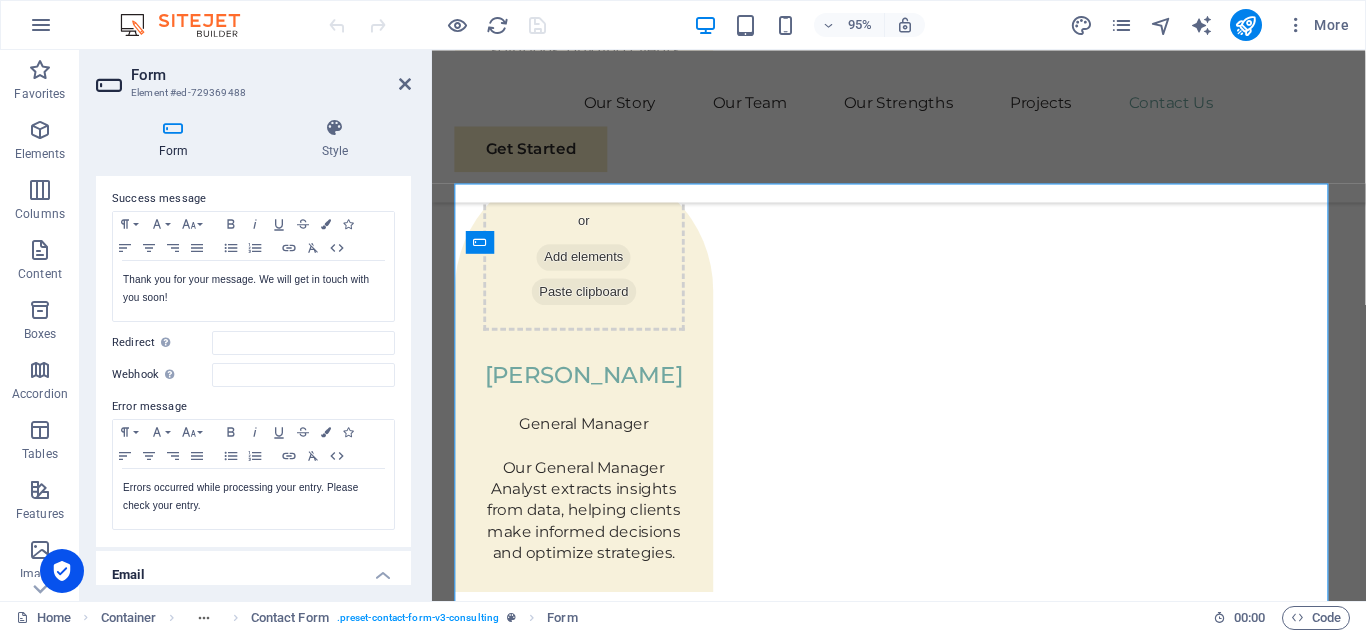 scroll, scrollTop: 0, scrollLeft: 0, axis: both 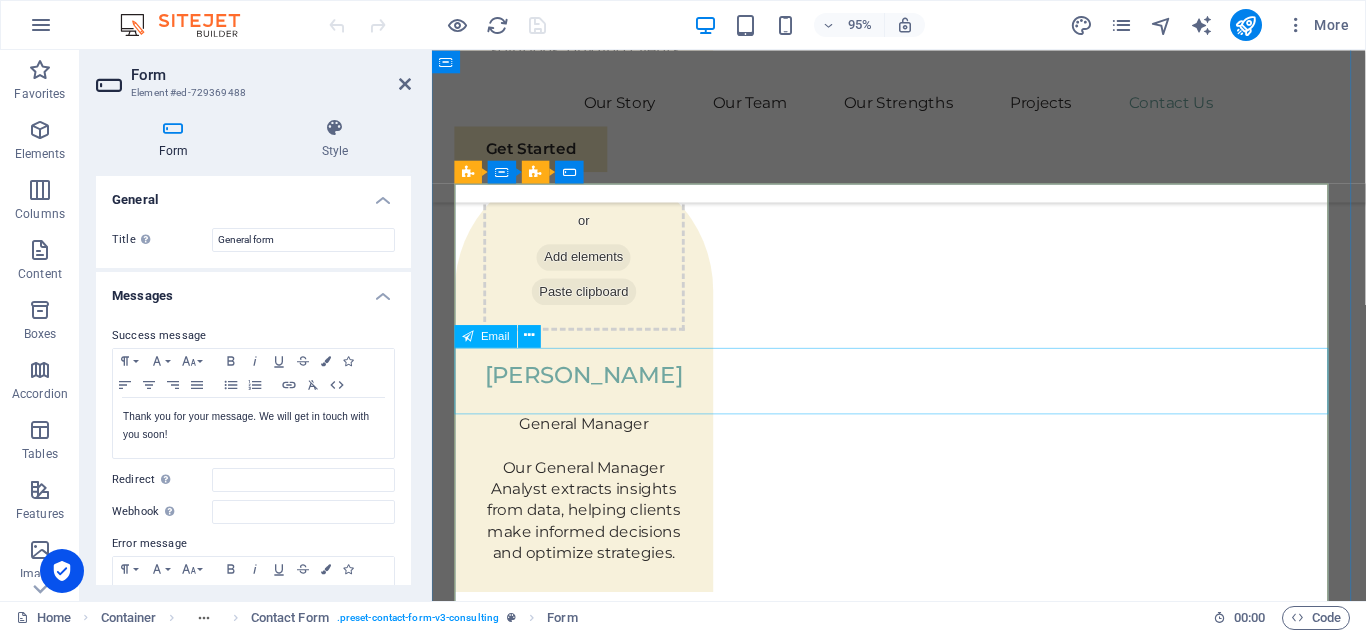 click on "Contact" at bounding box center [647, 3047] 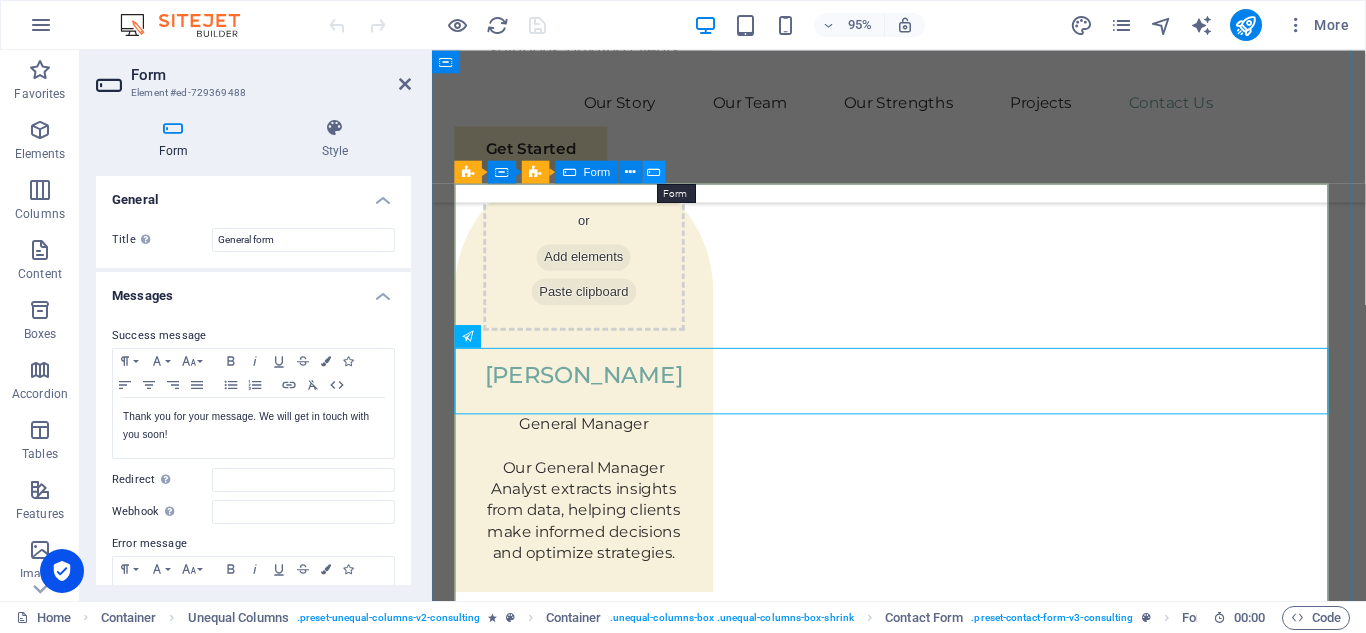 click at bounding box center [654, 172] 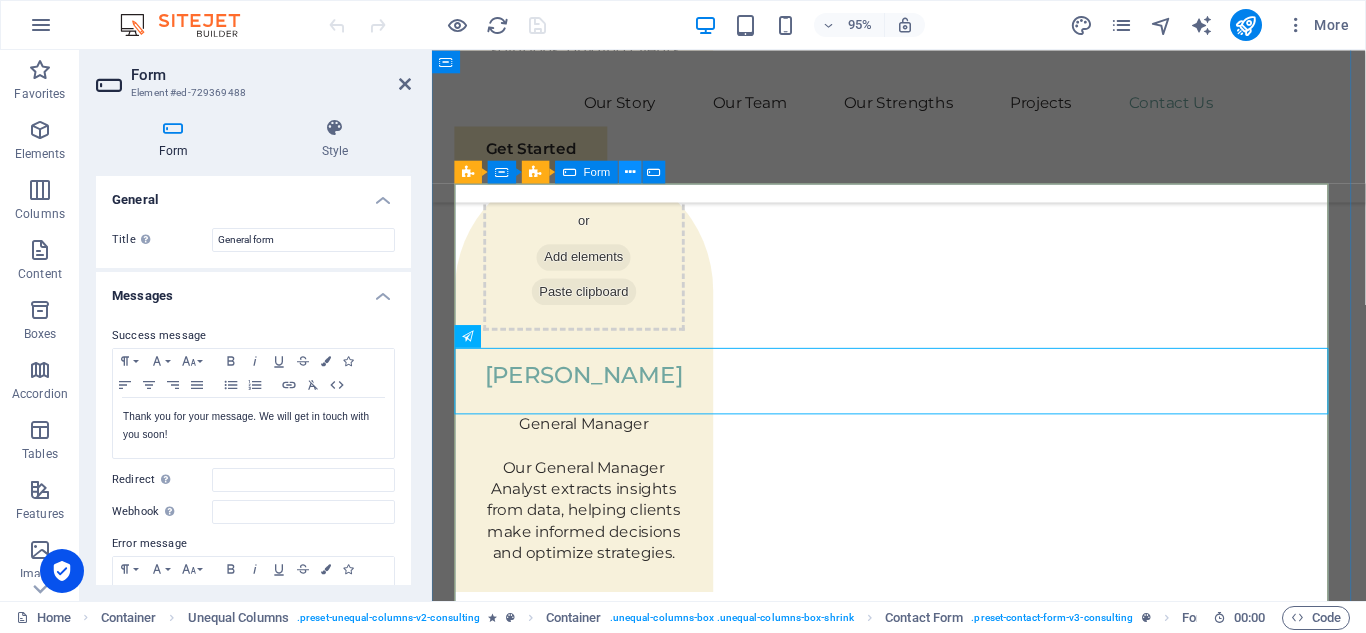 click at bounding box center [630, 172] 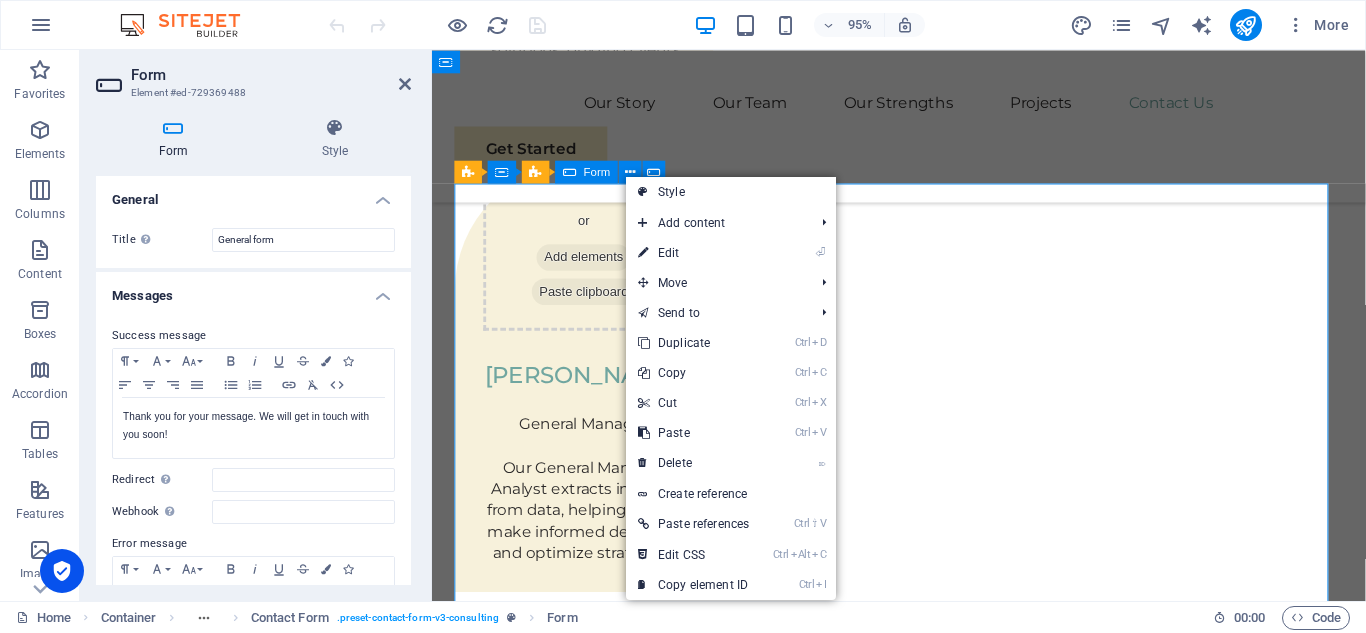 click on "Form" at bounding box center (597, 171) 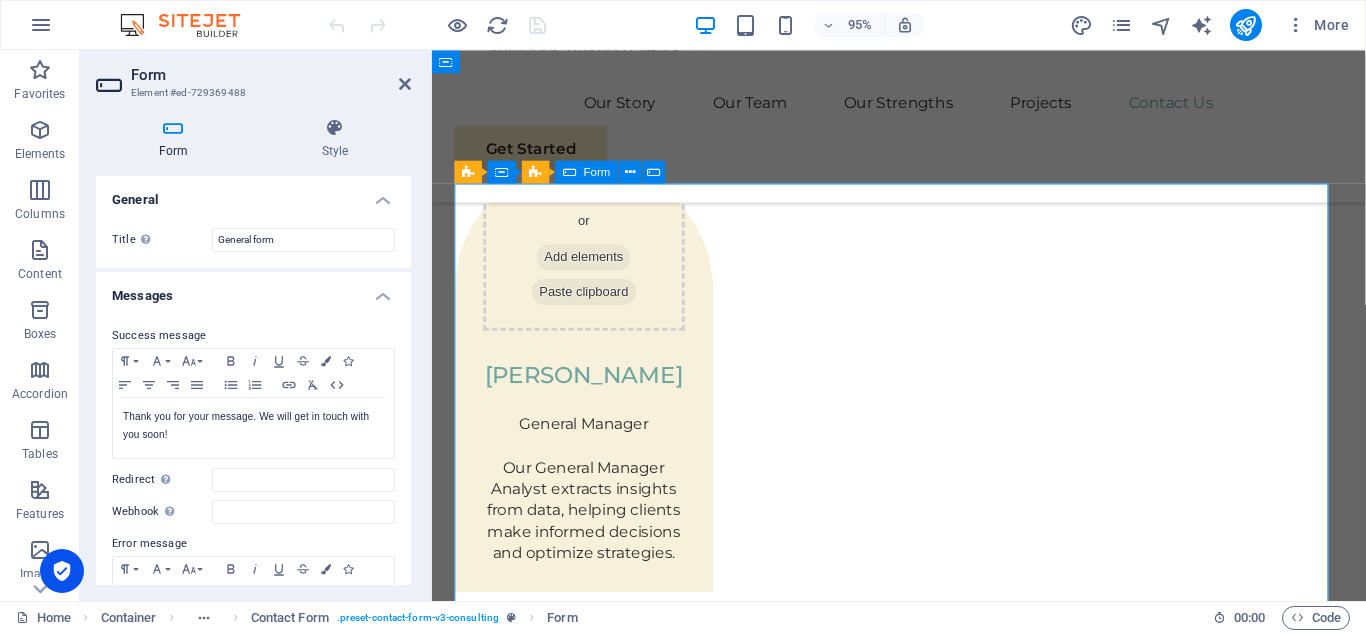 click on "Form" at bounding box center (597, 171) 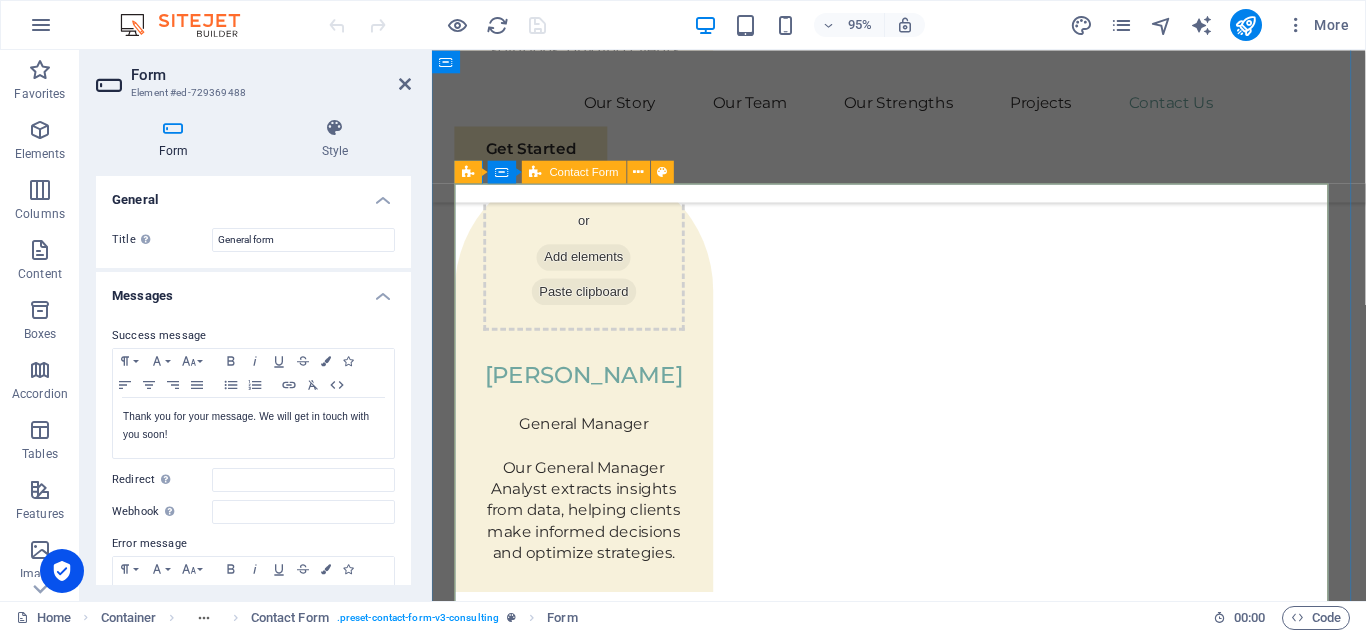 click on "Contact Form" at bounding box center (574, 171) 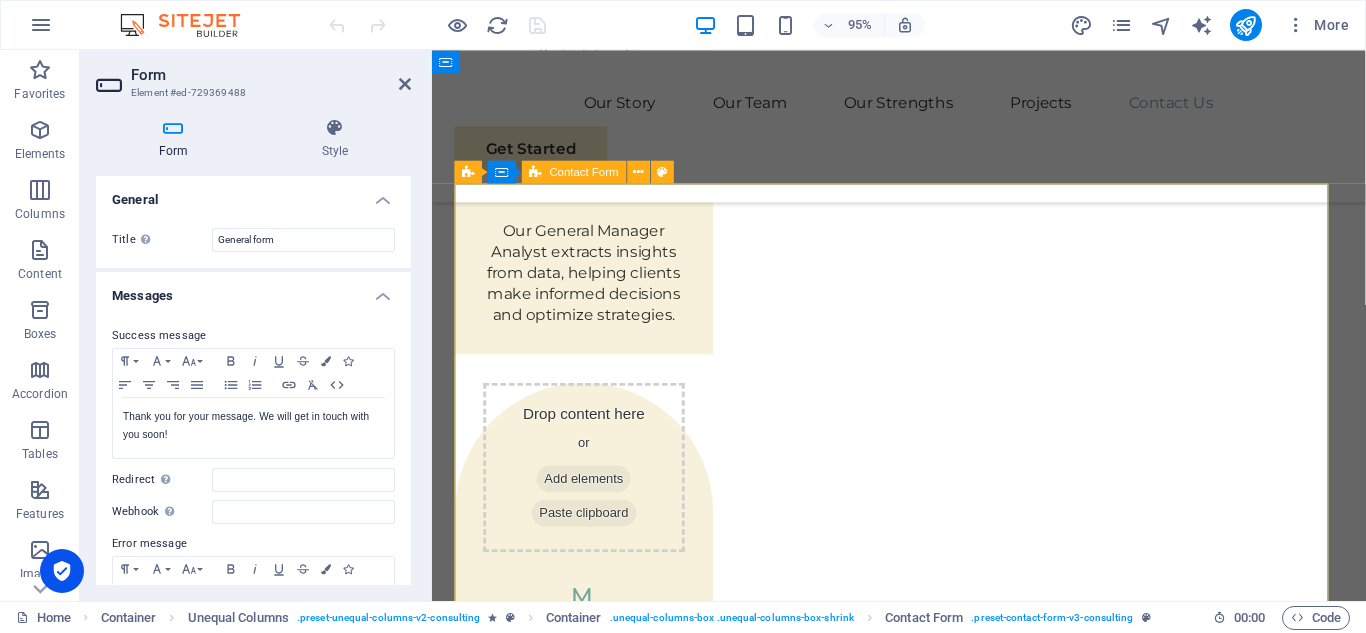 scroll, scrollTop: 6365, scrollLeft: 0, axis: vertical 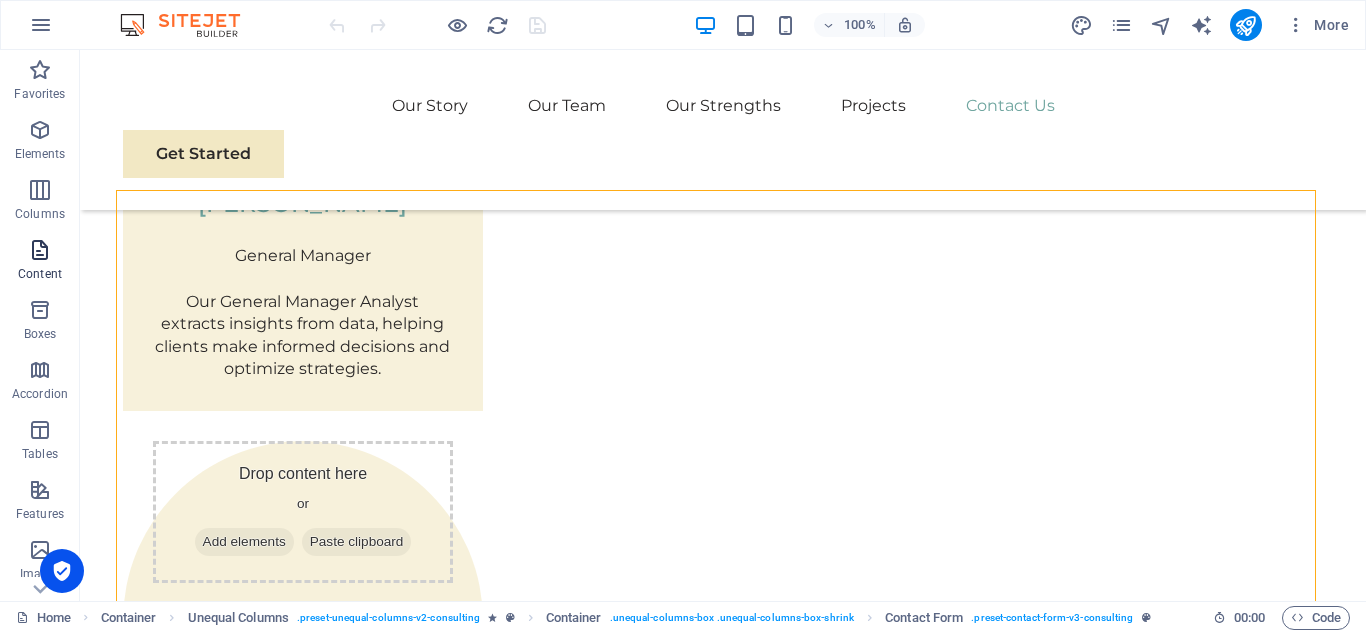 click on "Content" at bounding box center (40, 274) 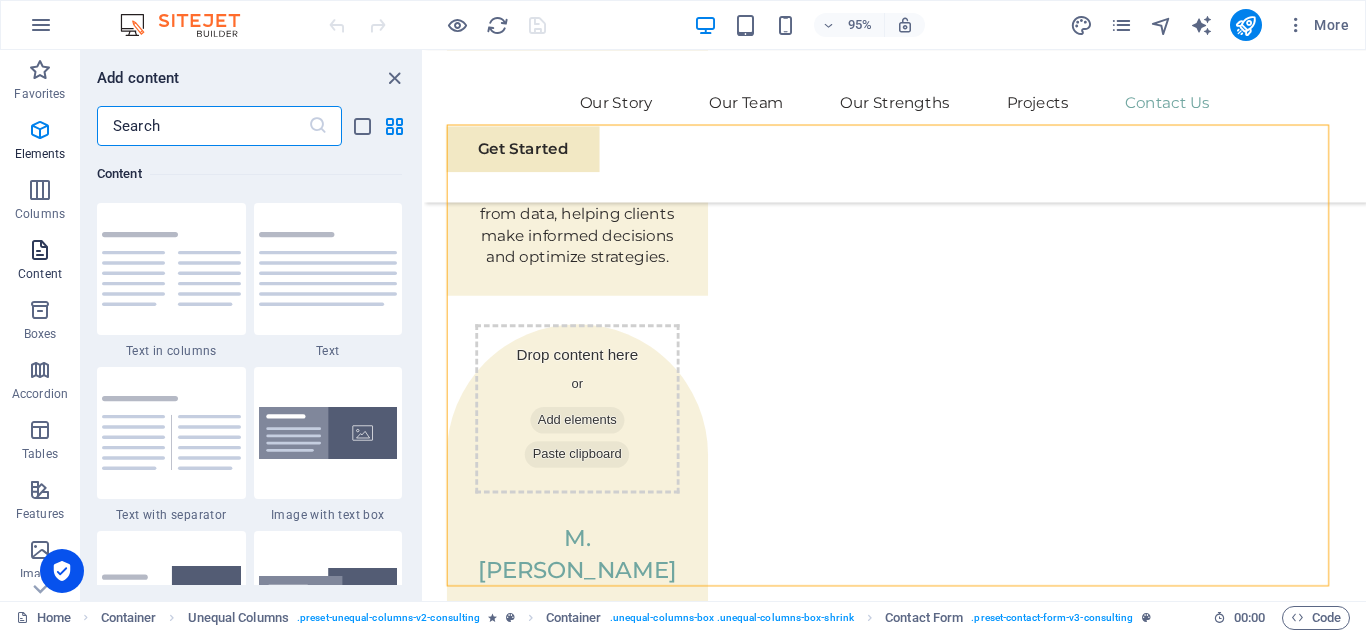 scroll, scrollTop: 3499, scrollLeft: 0, axis: vertical 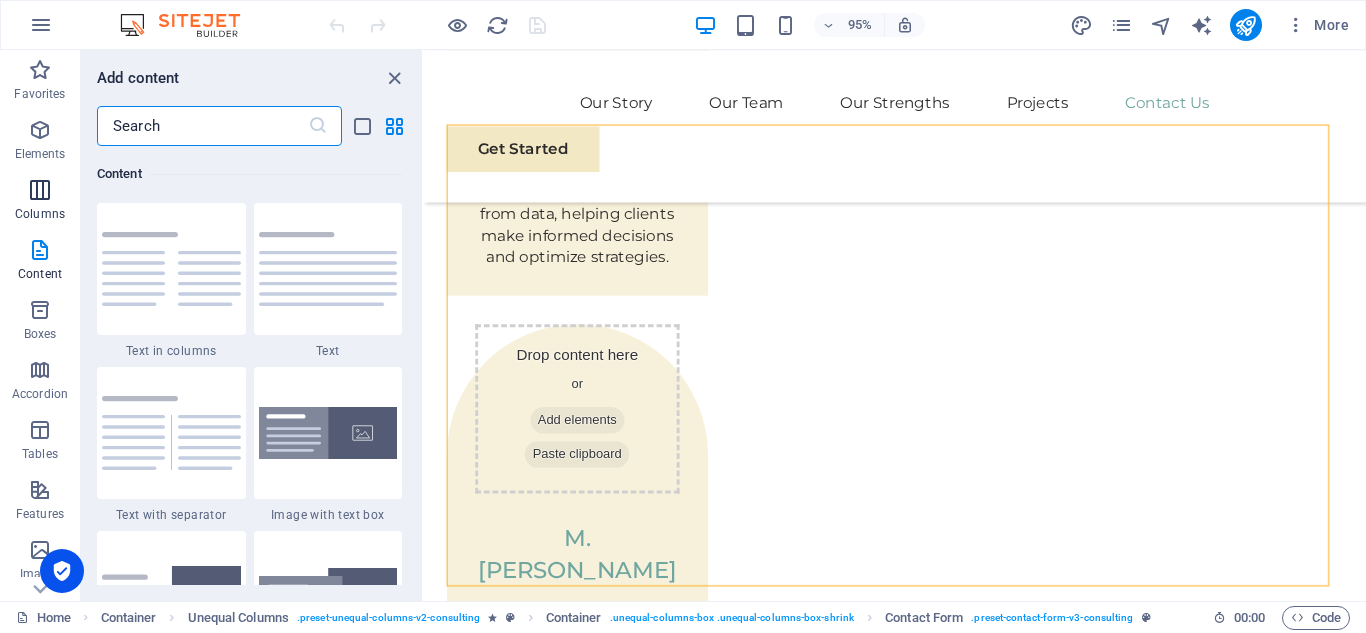 click at bounding box center [40, 190] 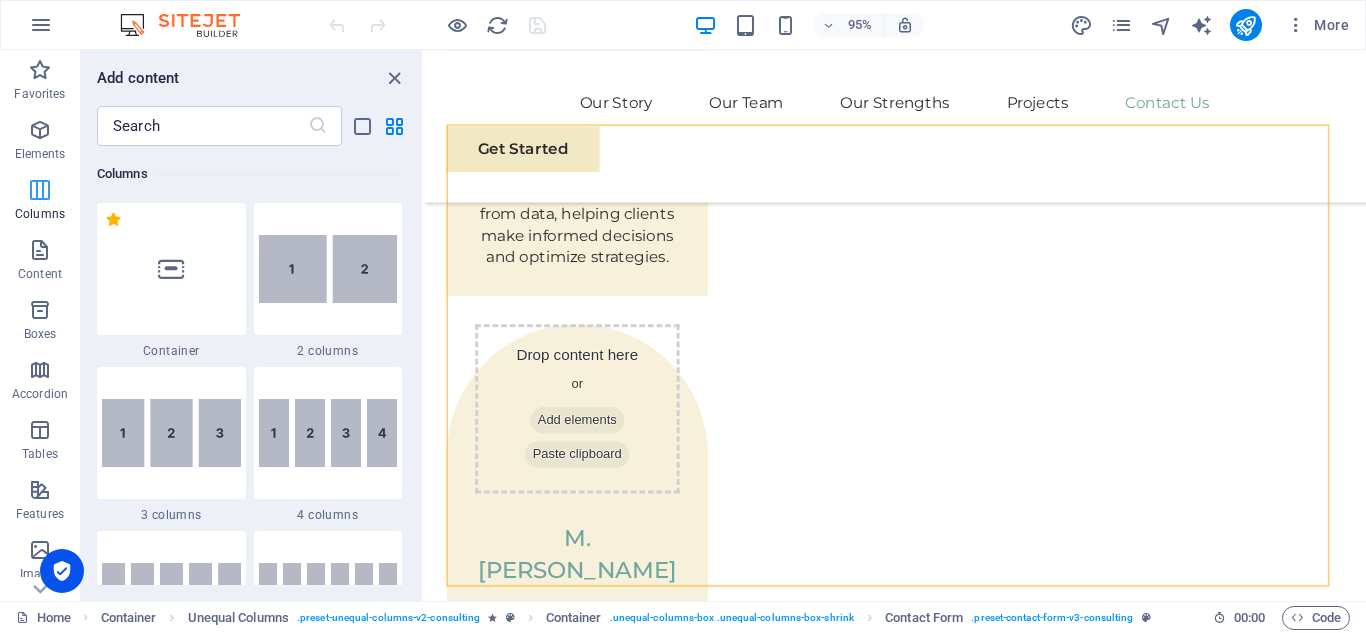 scroll, scrollTop: 990, scrollLeft: 0, axis: vertical 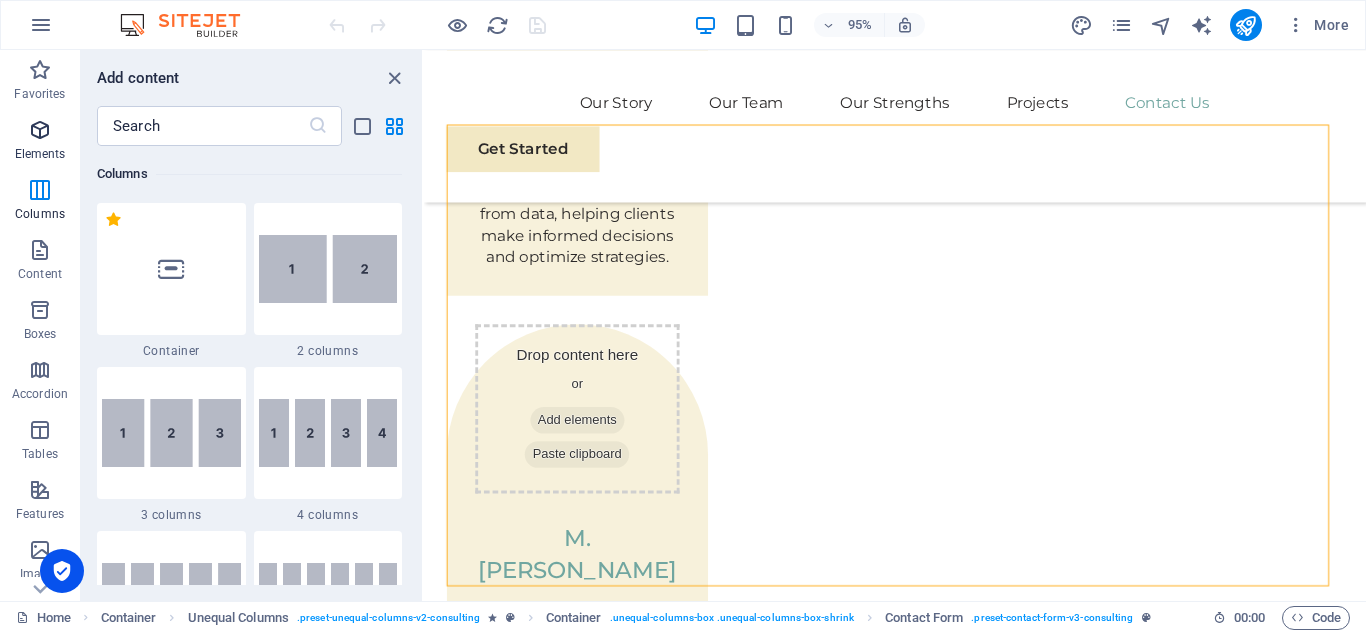 click at bounding box center [40, 130] 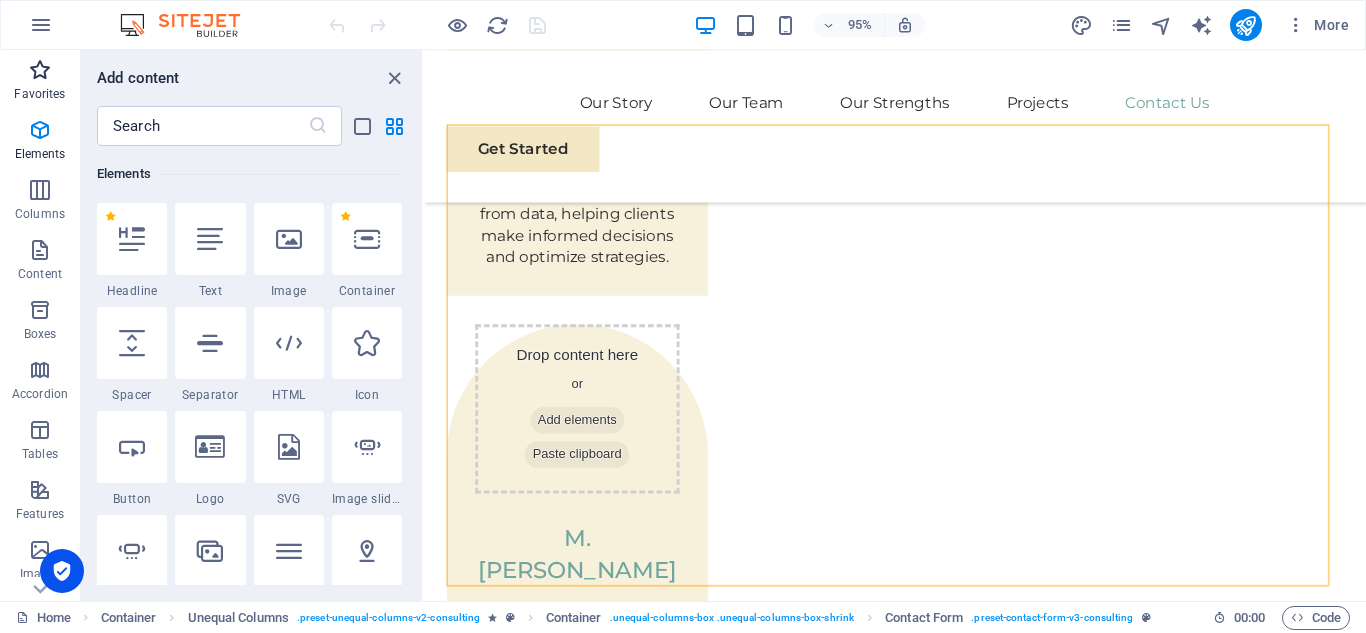 click on "Favorites" at bounding box center [40, 82] 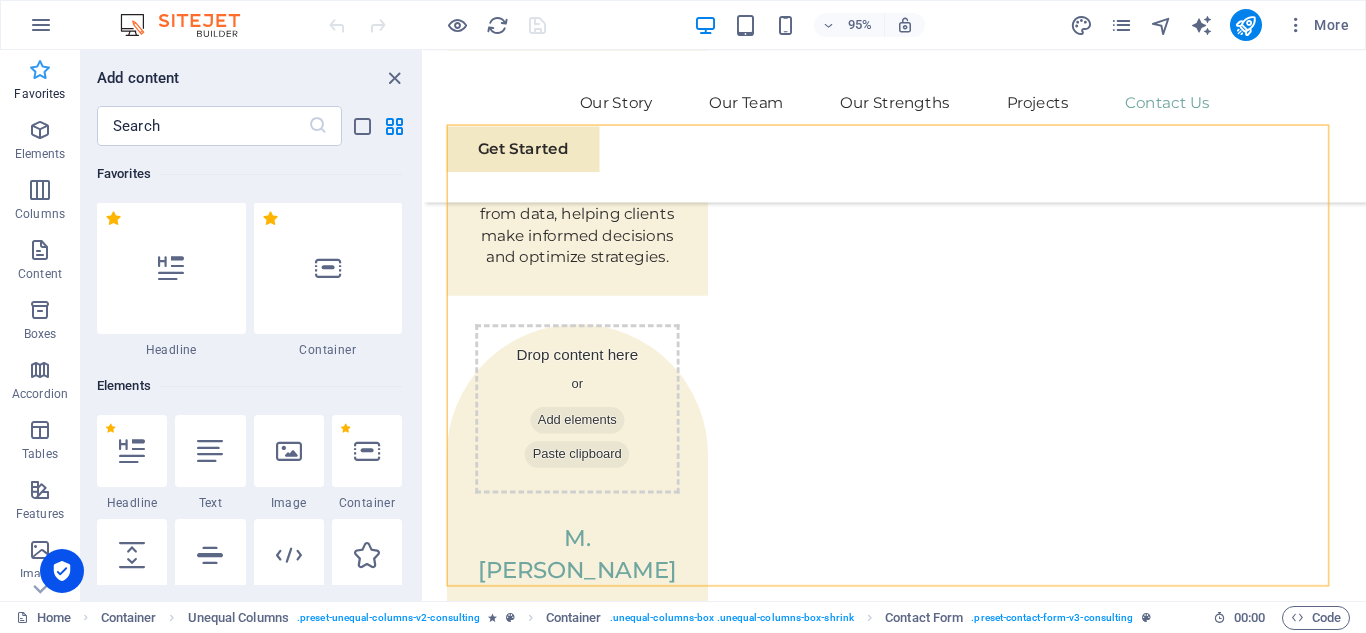 scroll, scrollTop: 0, scrollLeft: 0, axis: both 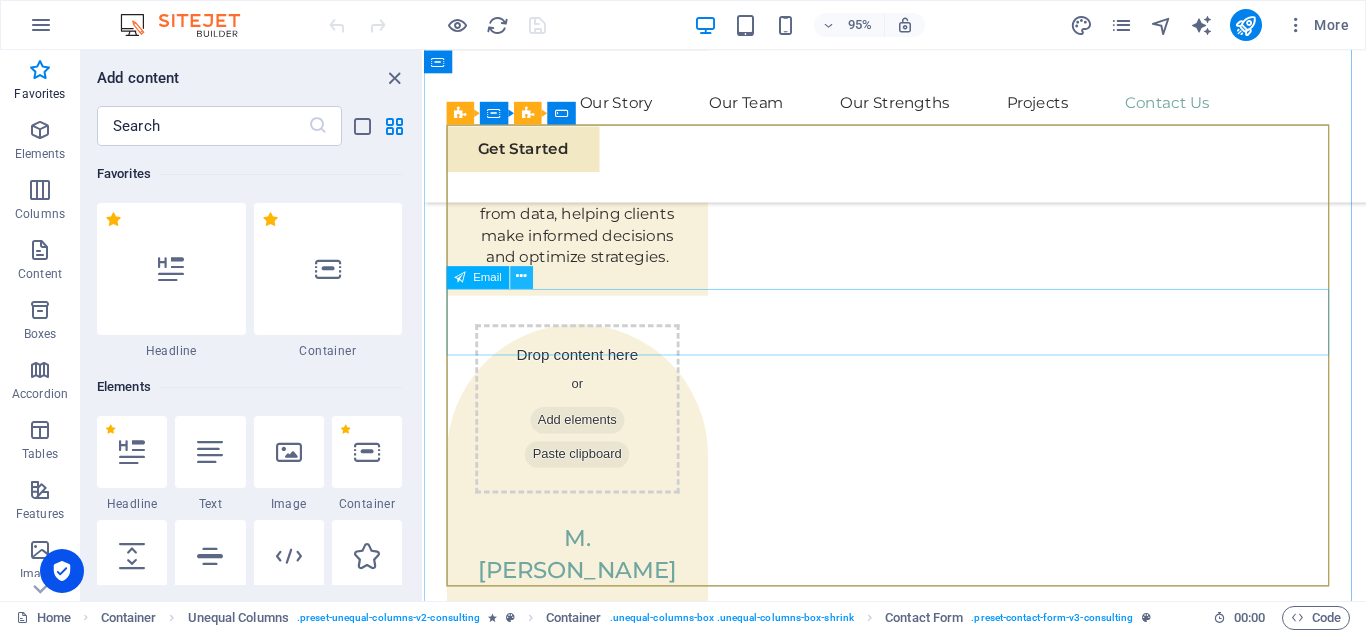 click at bounding box center [522, 277] 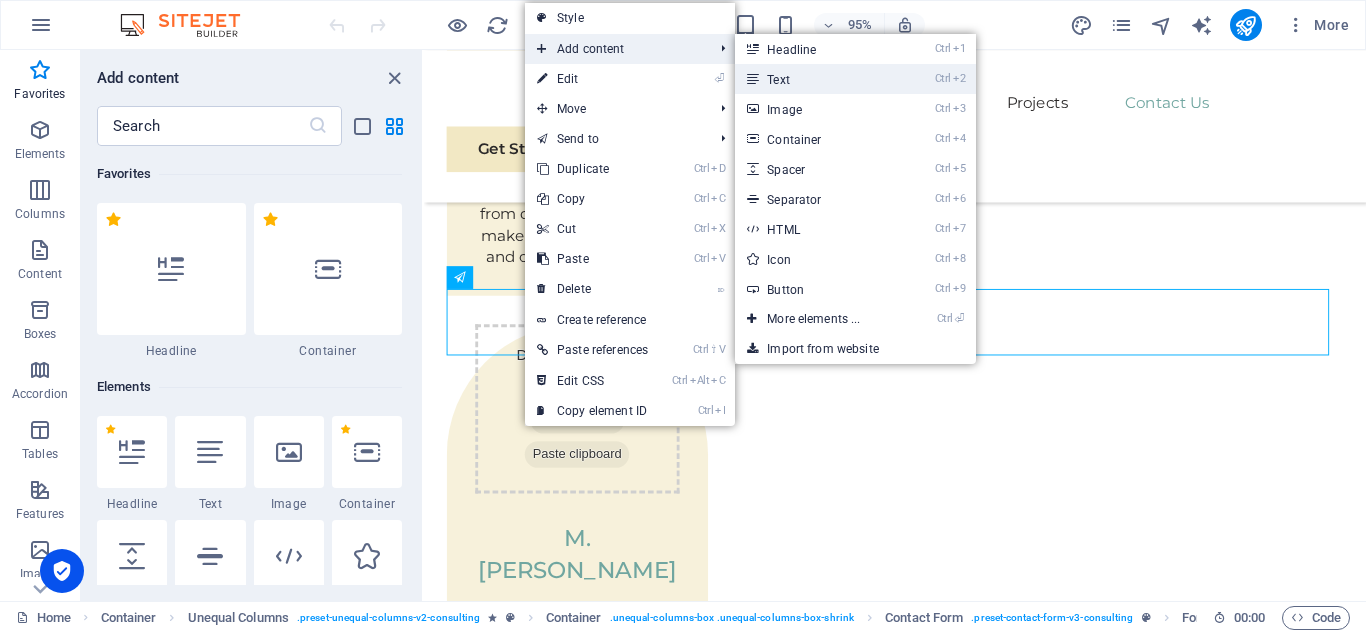 click on "Ctrl 2  Text" at bounding box center (817, 79) 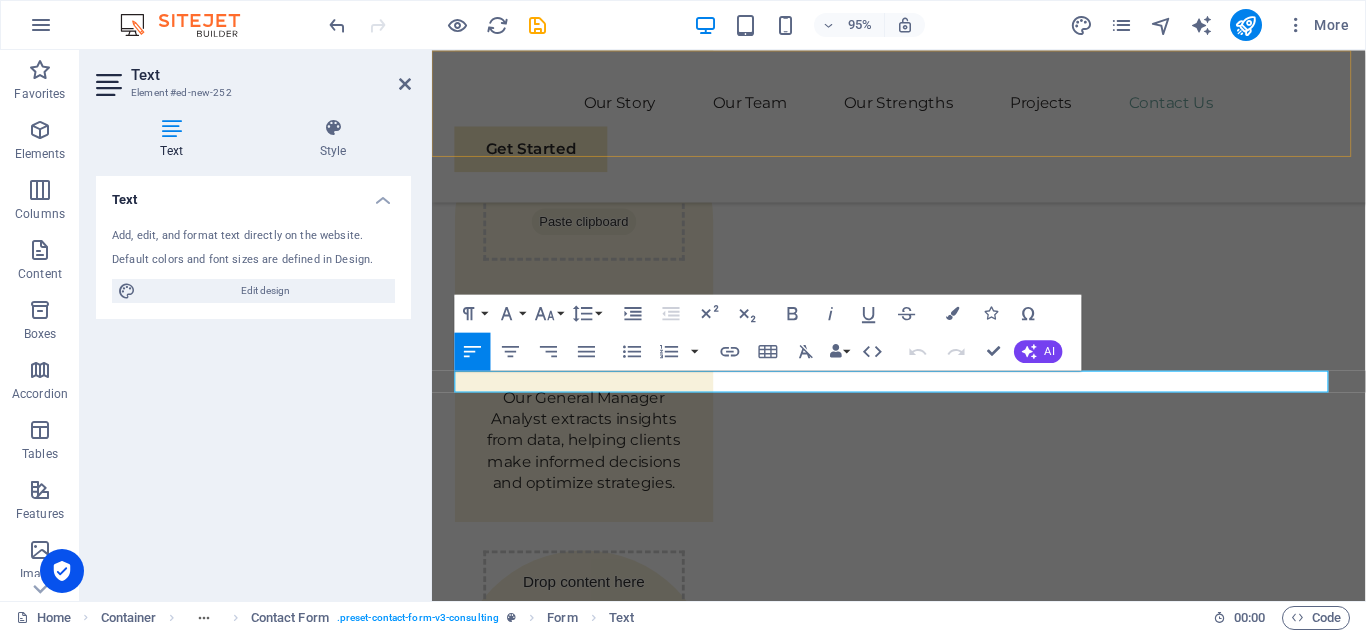 scroll, scrollTop: 6353, scrollLeft: 0, axis: vertical 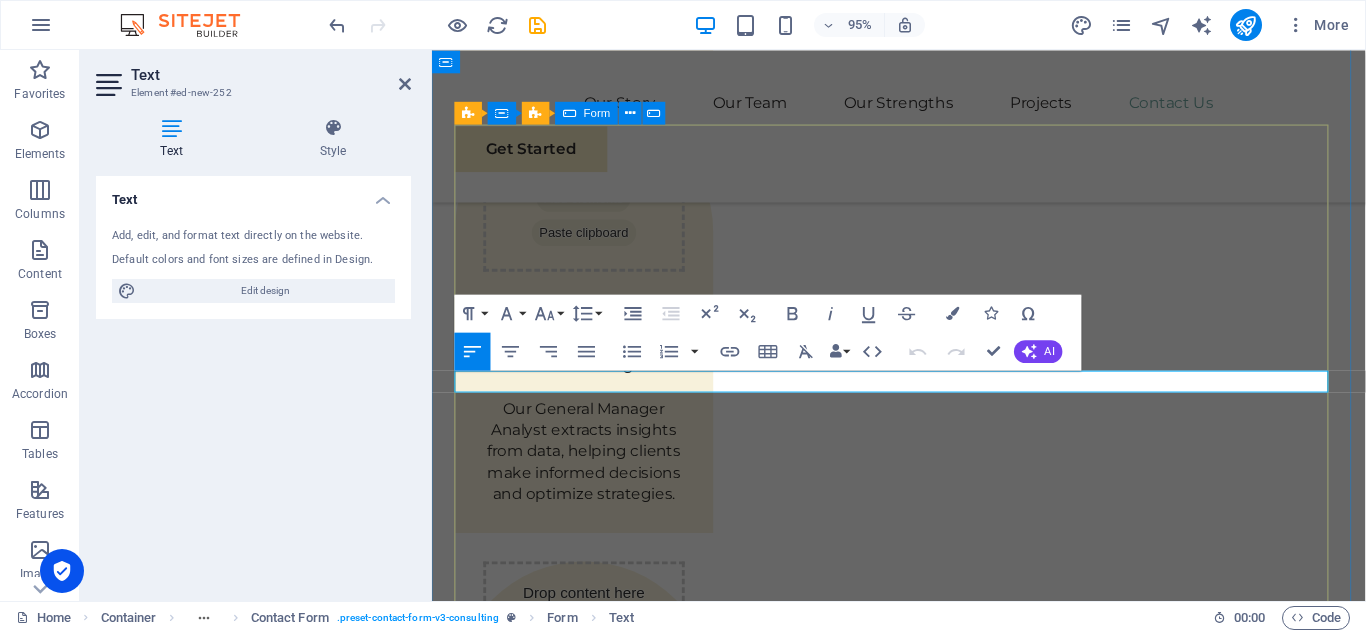 click on "Full Name E-mail Contact New text element Message Unreadable? Regenerate Submit" at bounding box center [923, 3061] 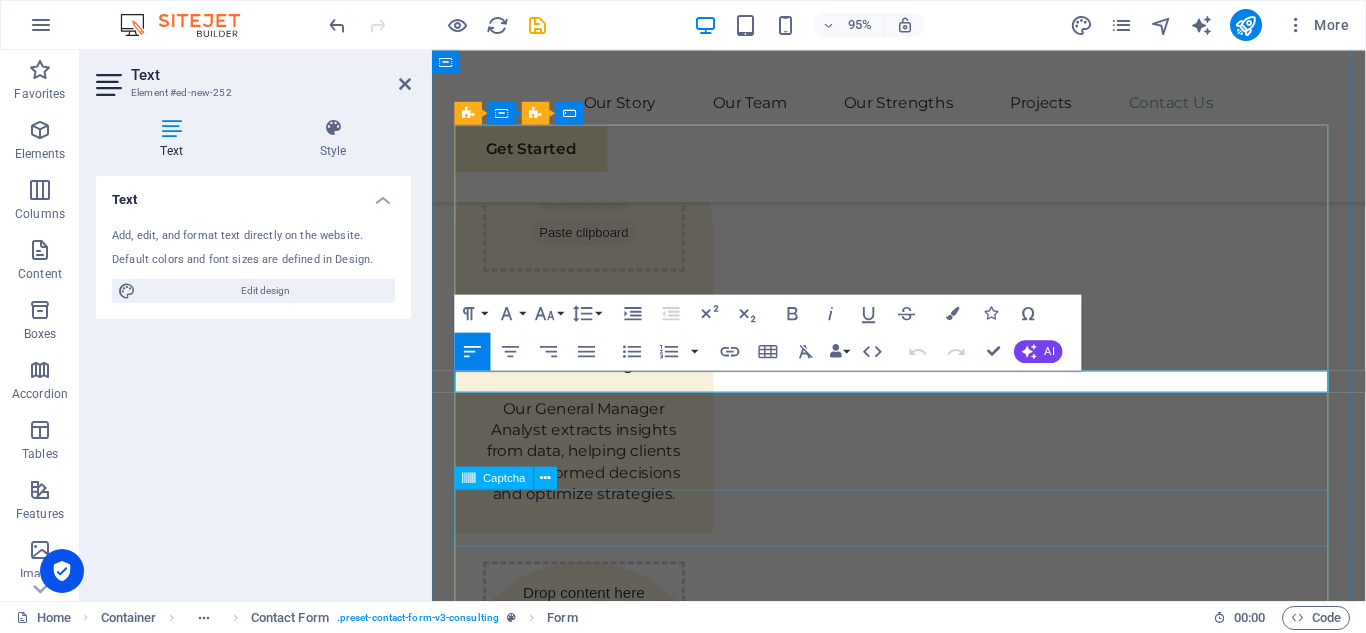 scroll, scrollTop: 6426, scrollLeft: 0, axis: vertical 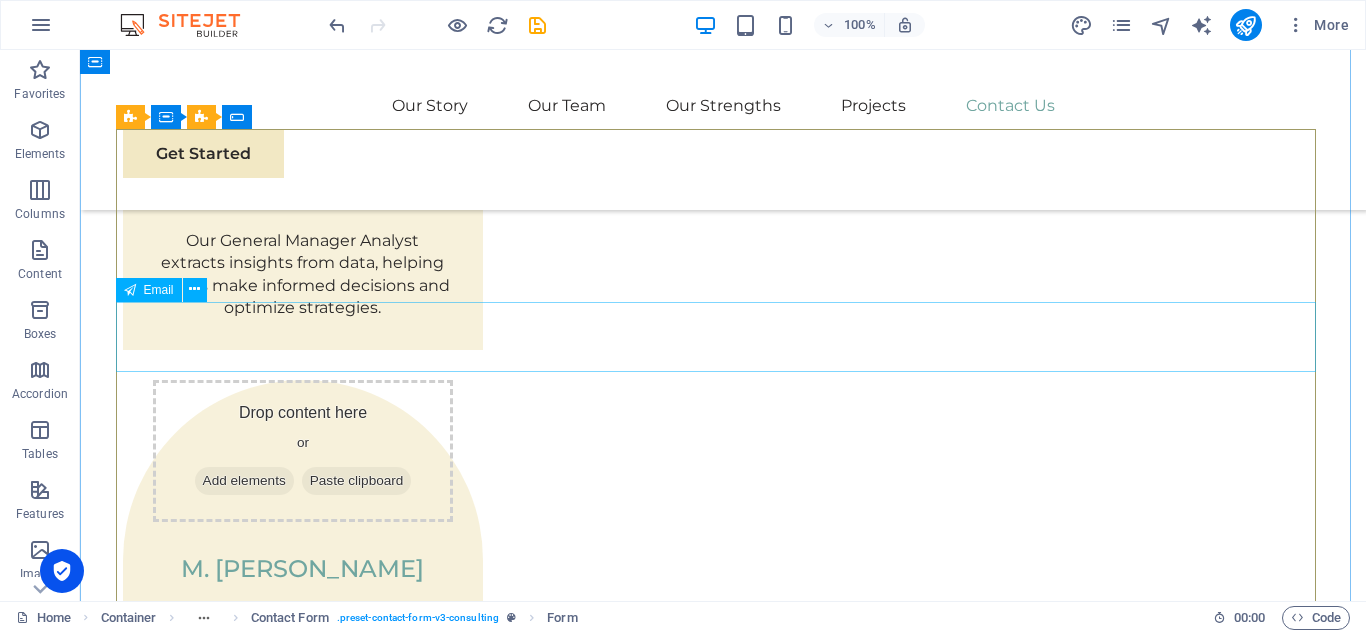 click on "Contact" at bounding box center [723, 2586] 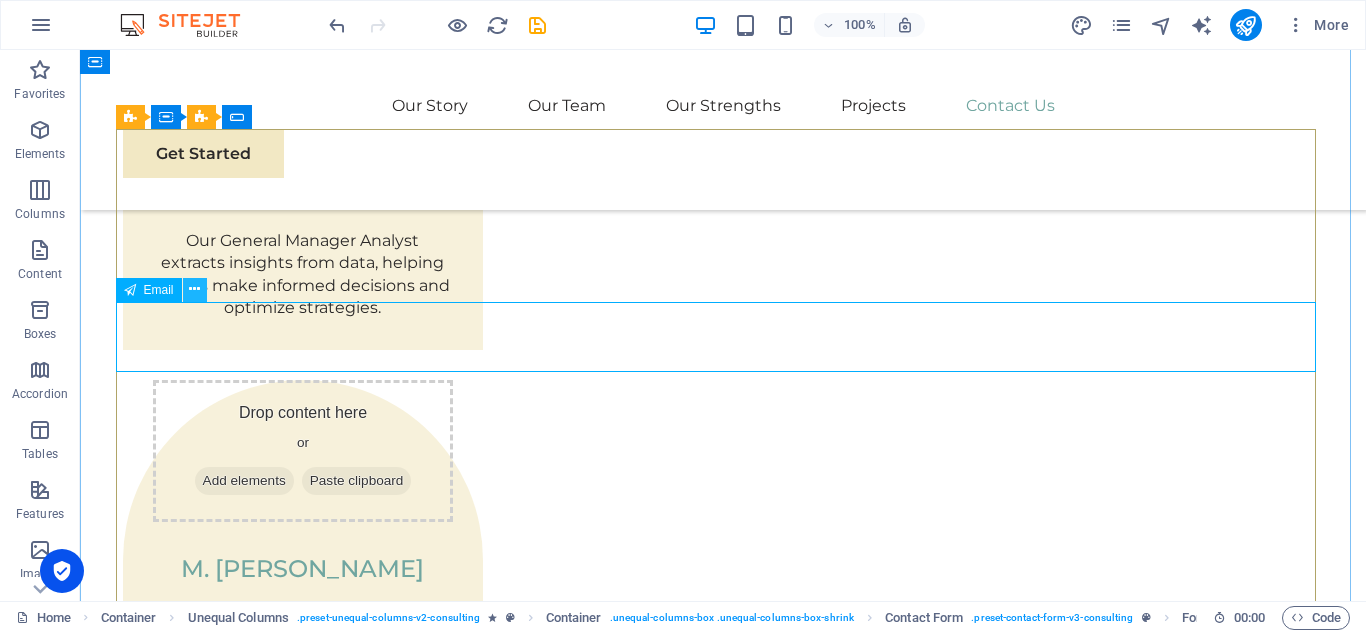 click at bounding box center [194, 289] 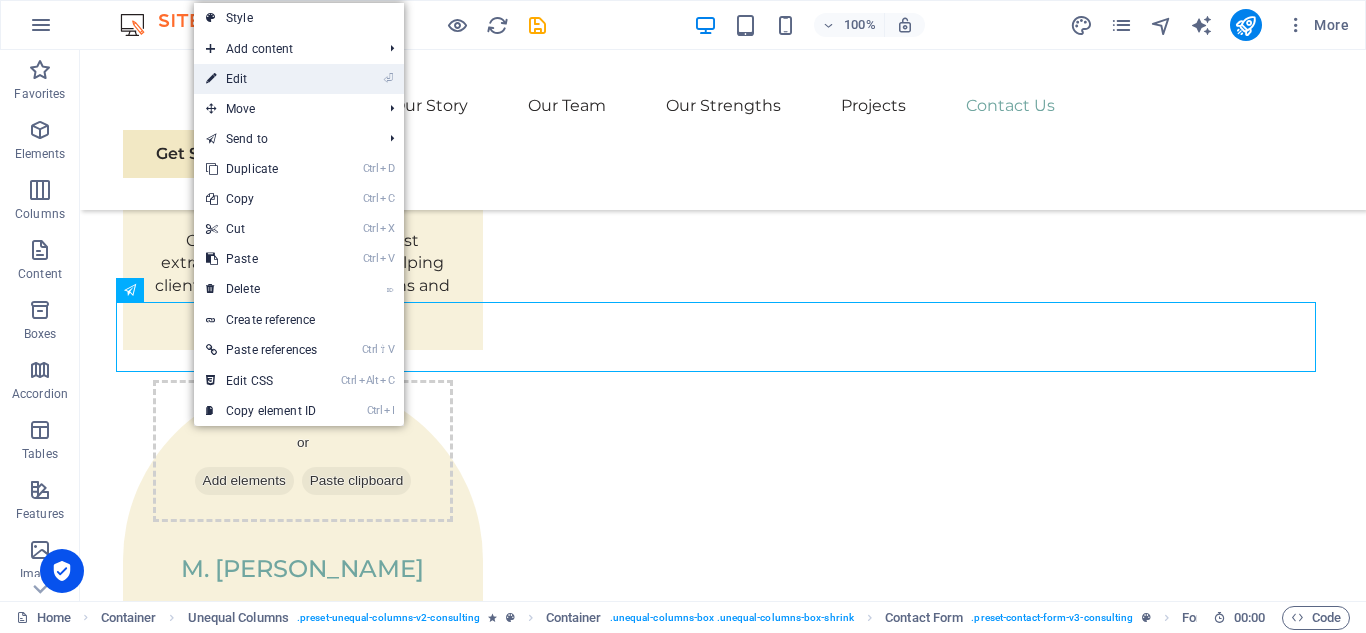 click on "⏎  Edit" at bounding box center [261, 79] 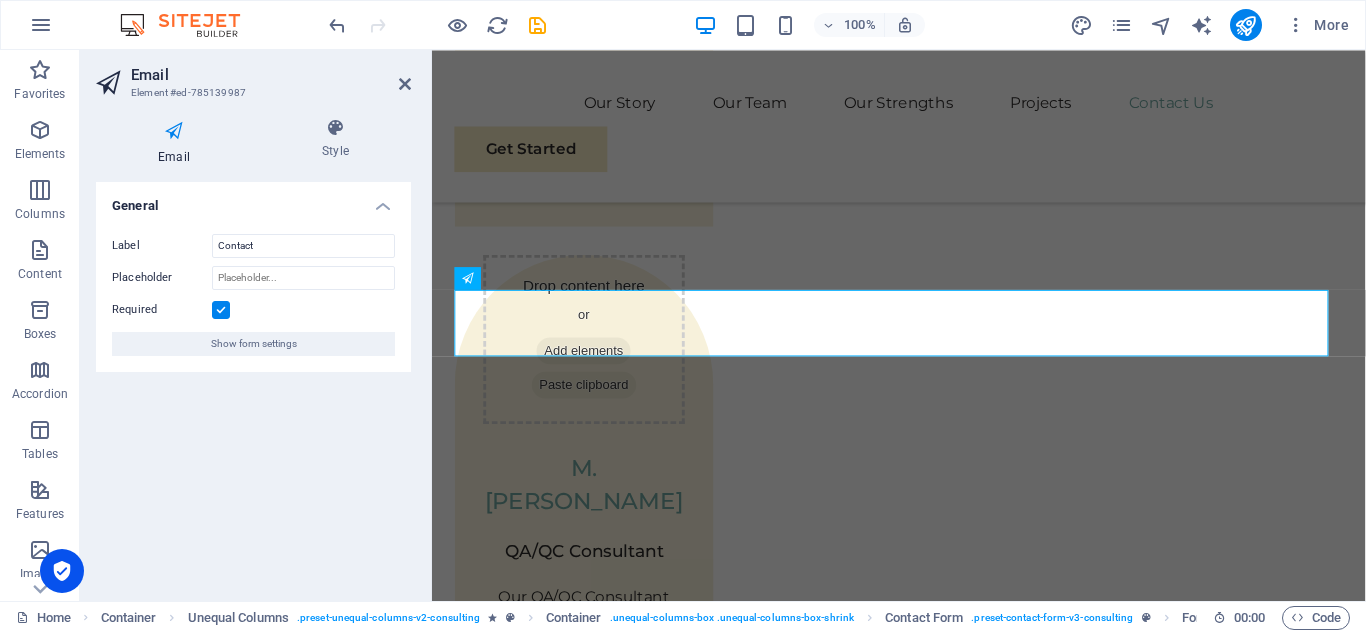 scroll, scrollTop: 6352, scrollLeft: 0, axis: vertical 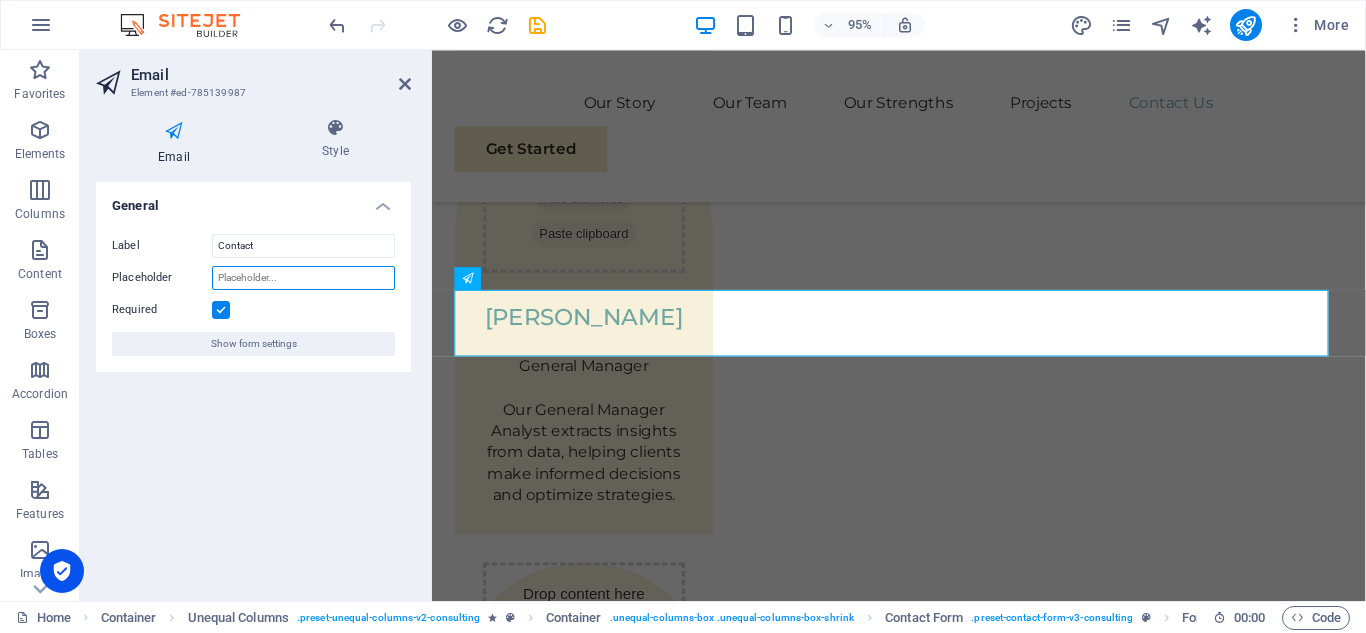 click on "Placeholder" at bounding box center [303, 278] 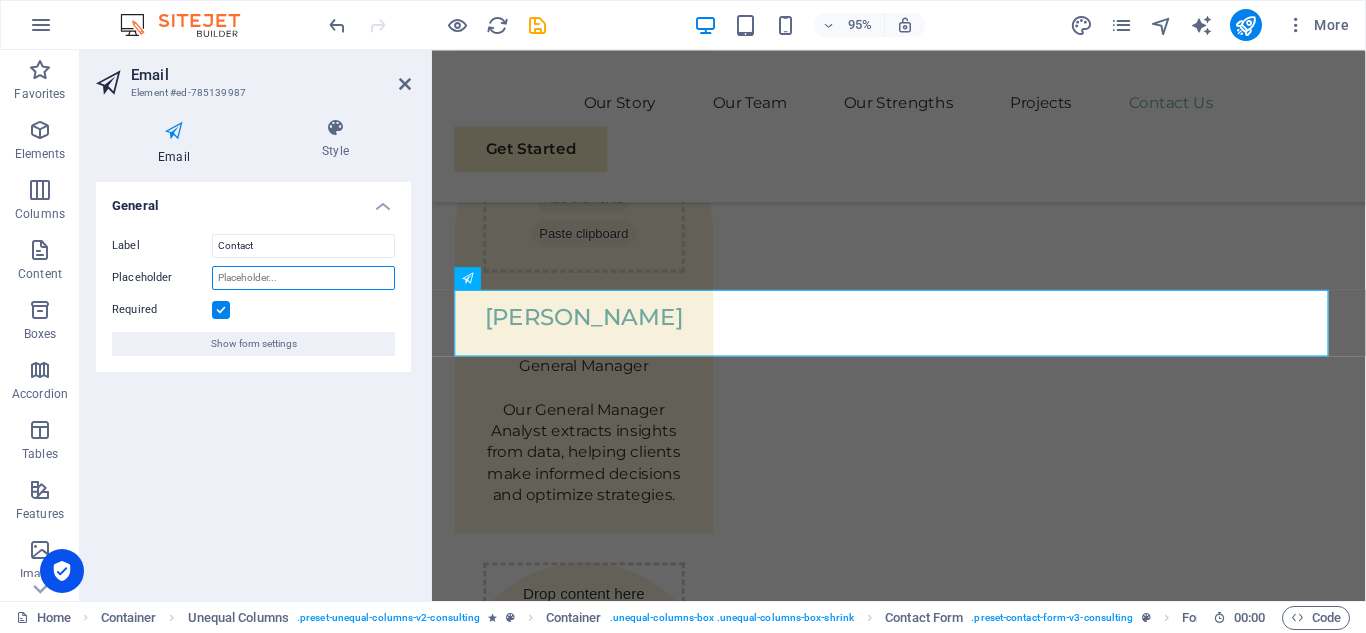 type on "Message" 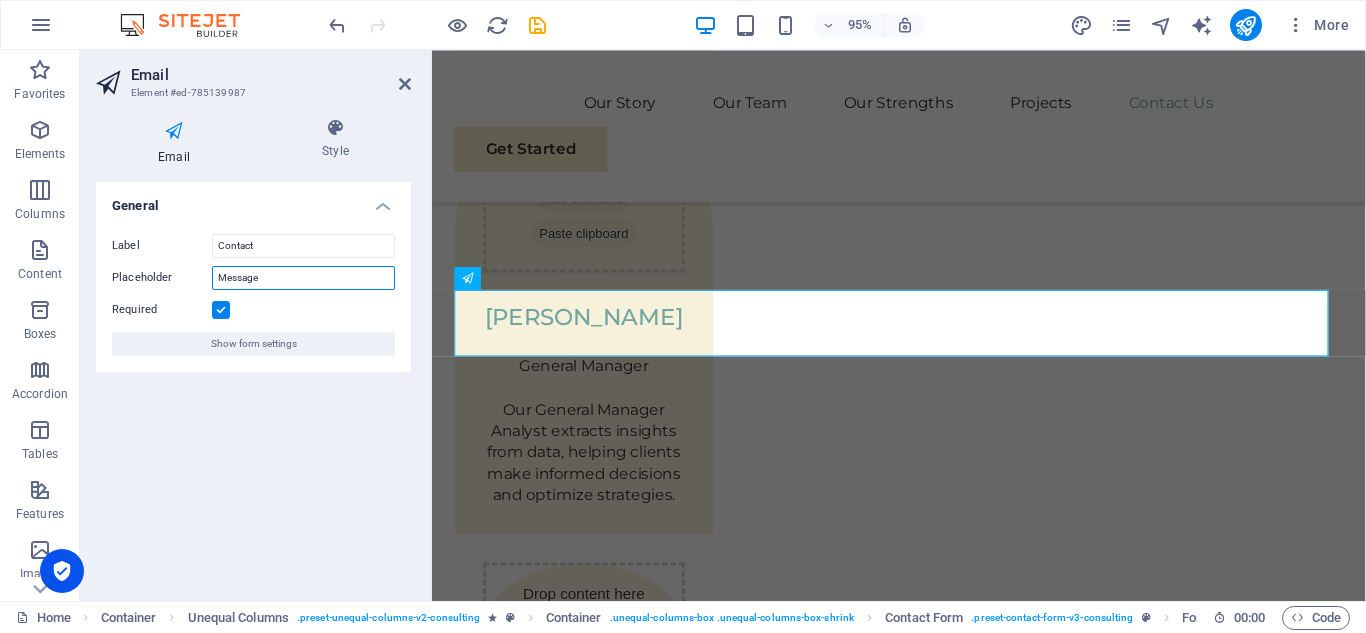 drag, startPoint x: 275, startPoint y: 283, endPoint x: 202, endPoint y: 282, distance: 73.00685 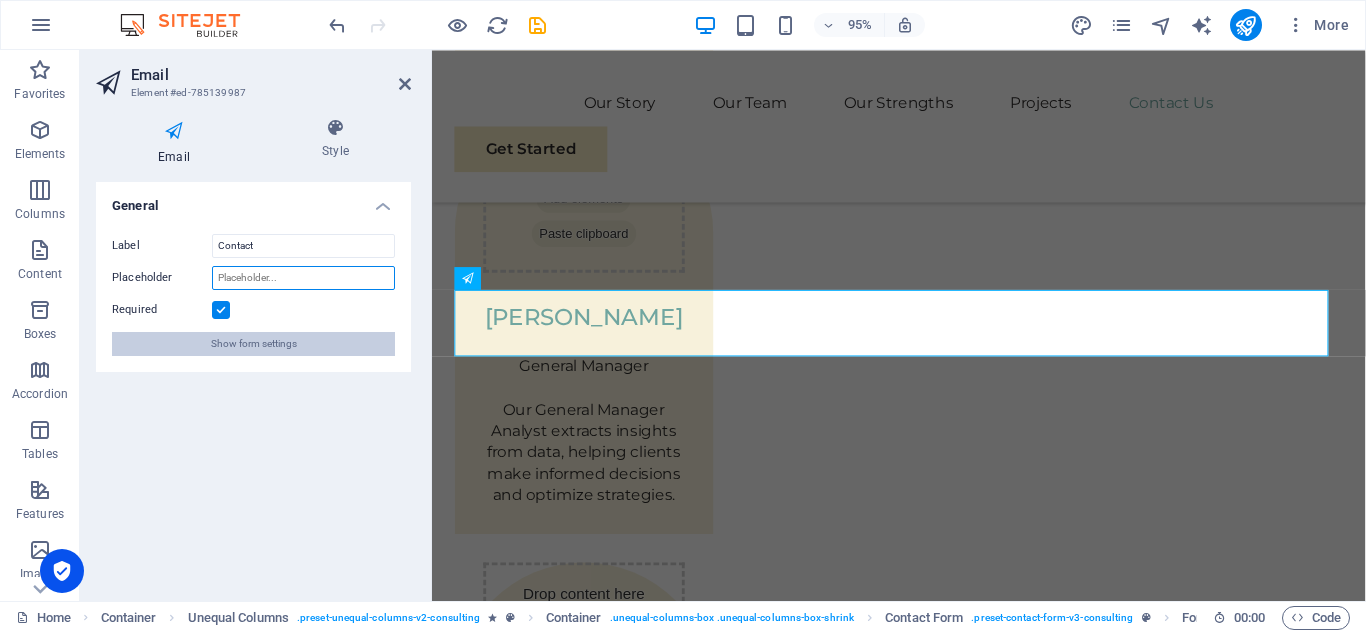 type 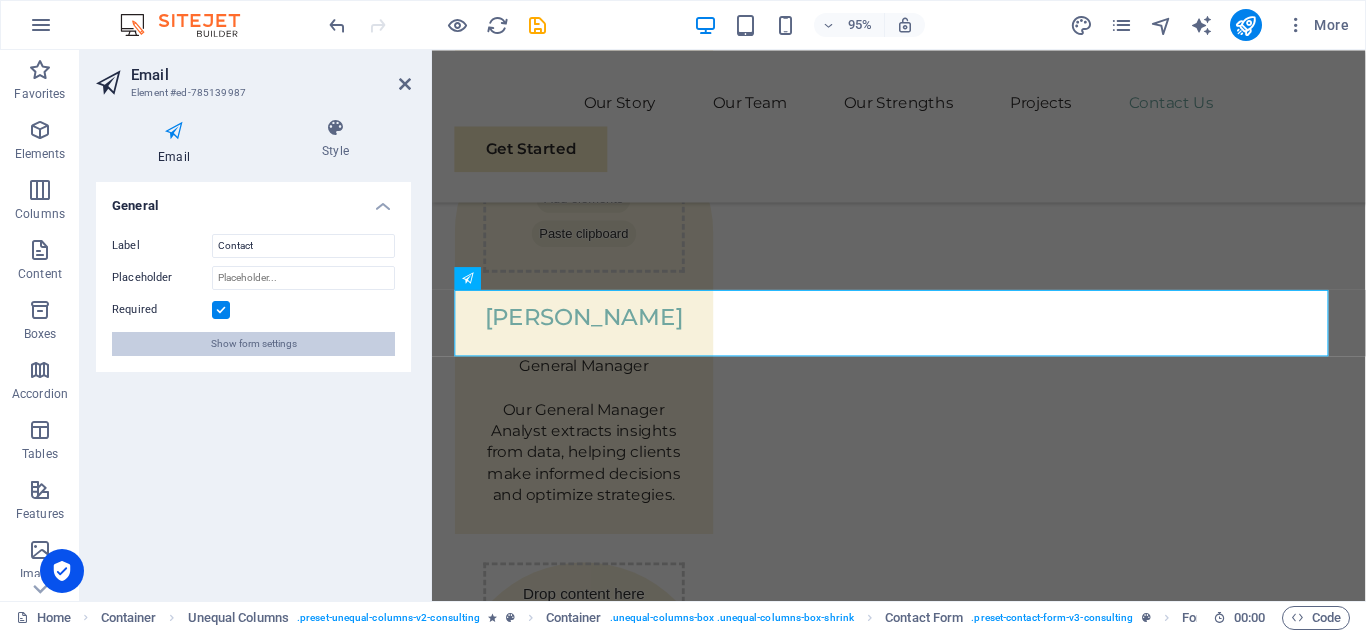click on "Show form settings" at bounding box center (254, 344) 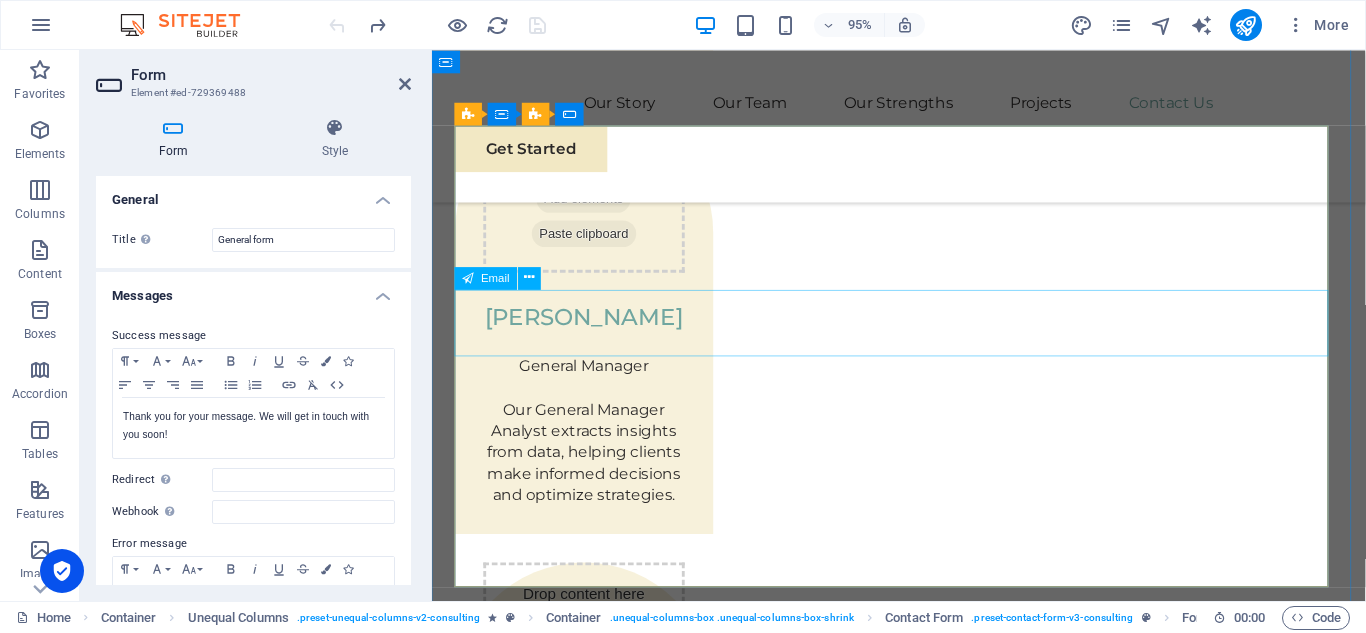 click on "Contact" at bounding box center [647, 2986] 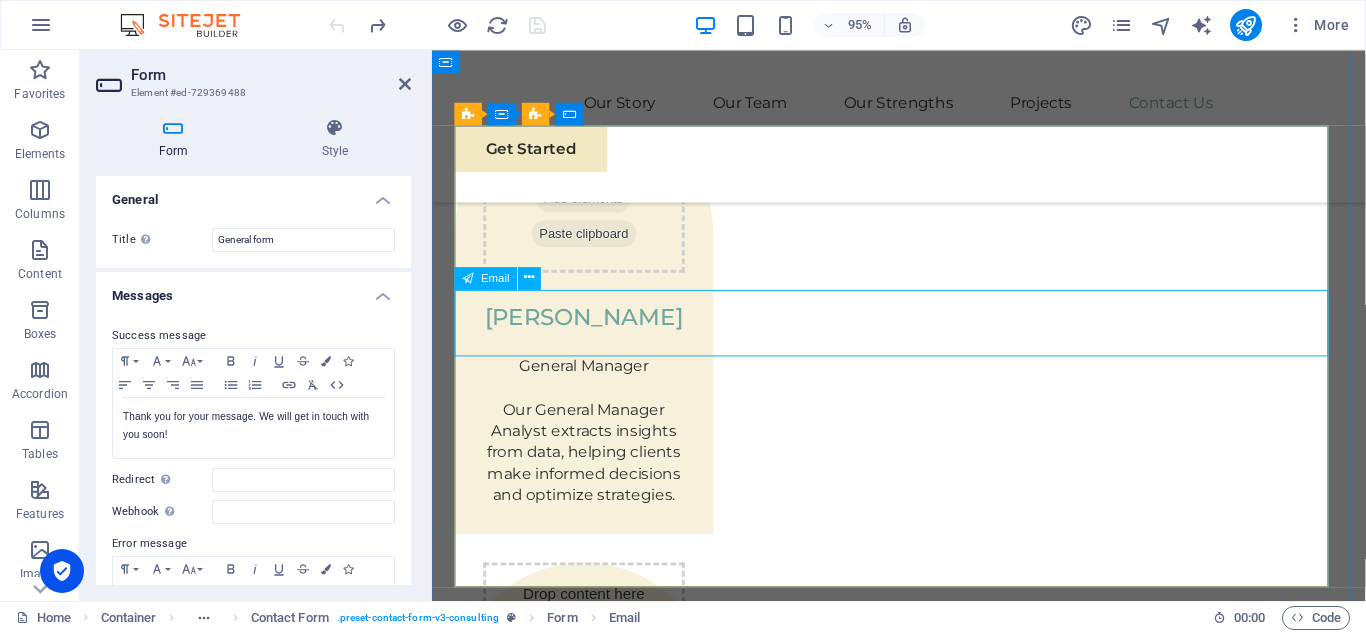 click on "Contact" at bounding box center [647, 2986] 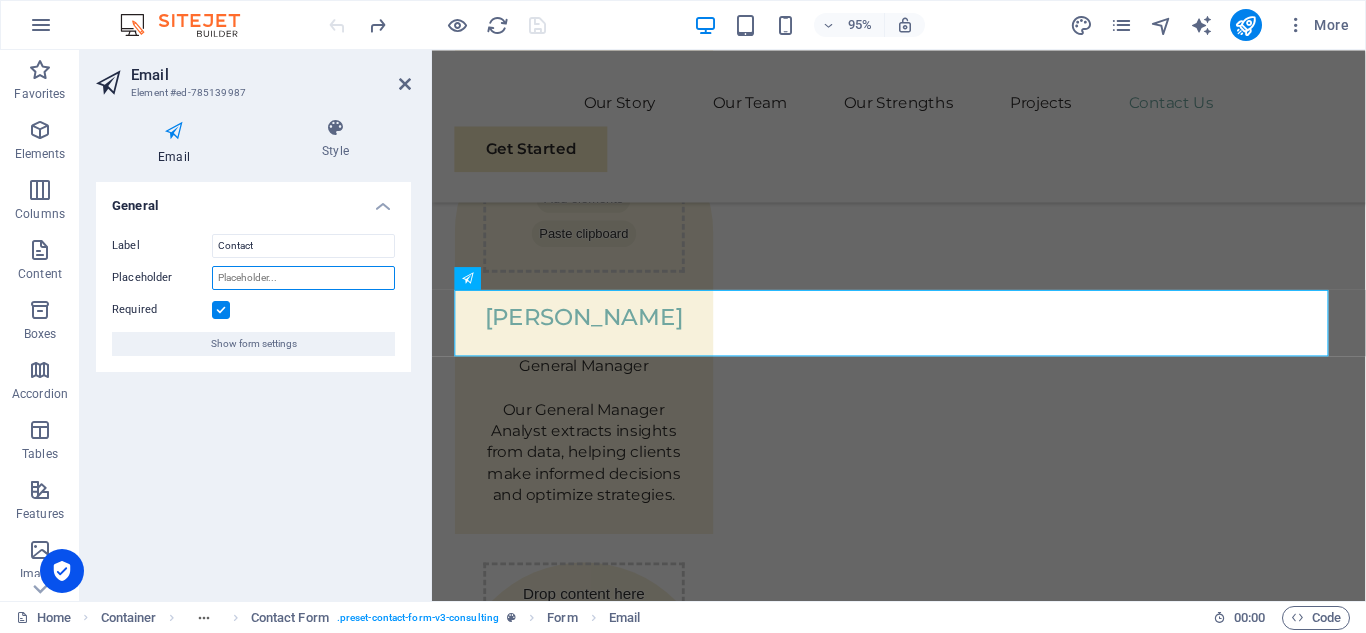 click on "Placeholder" at bounding box center (303, 278) 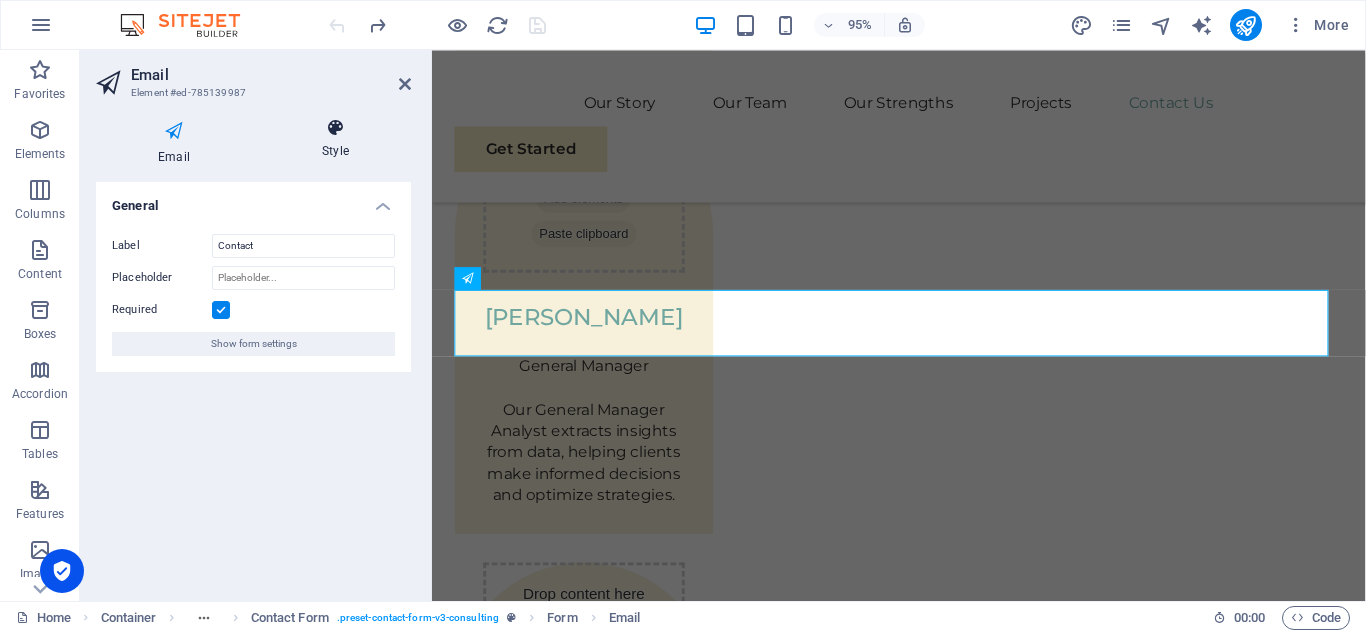 click at bounding box center (335, 128) 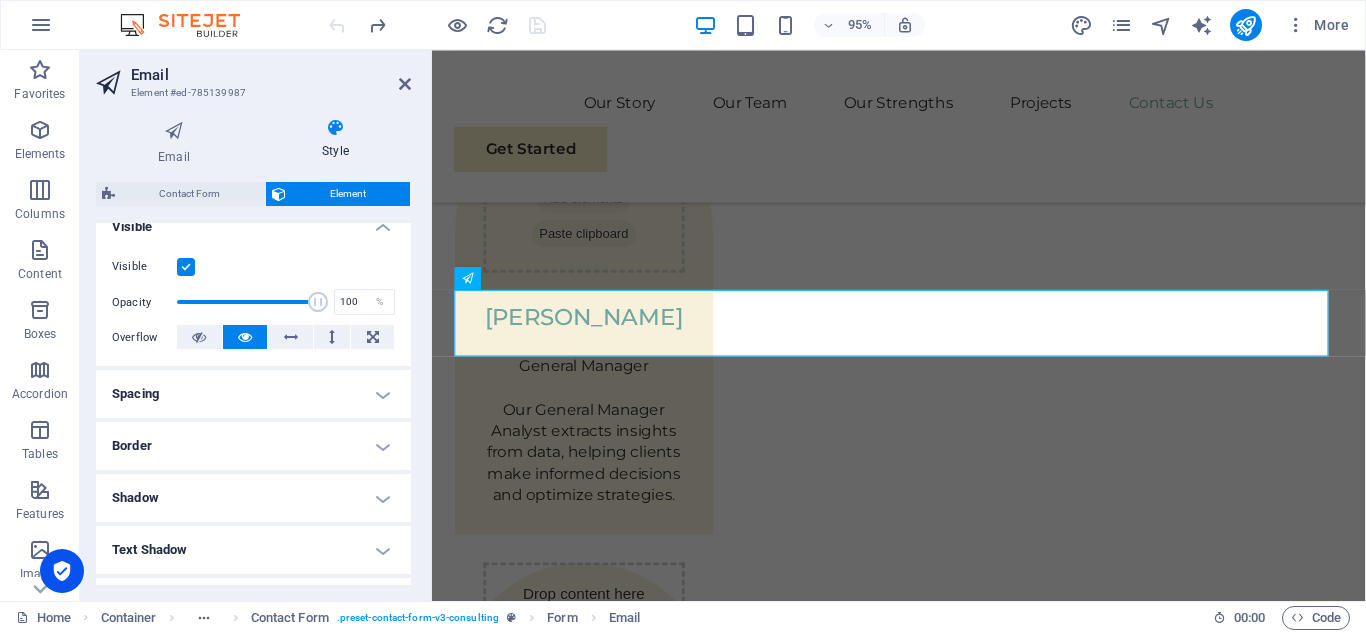 scroll, scrollTop: 236, scrollLeft: 0, axis: vertical 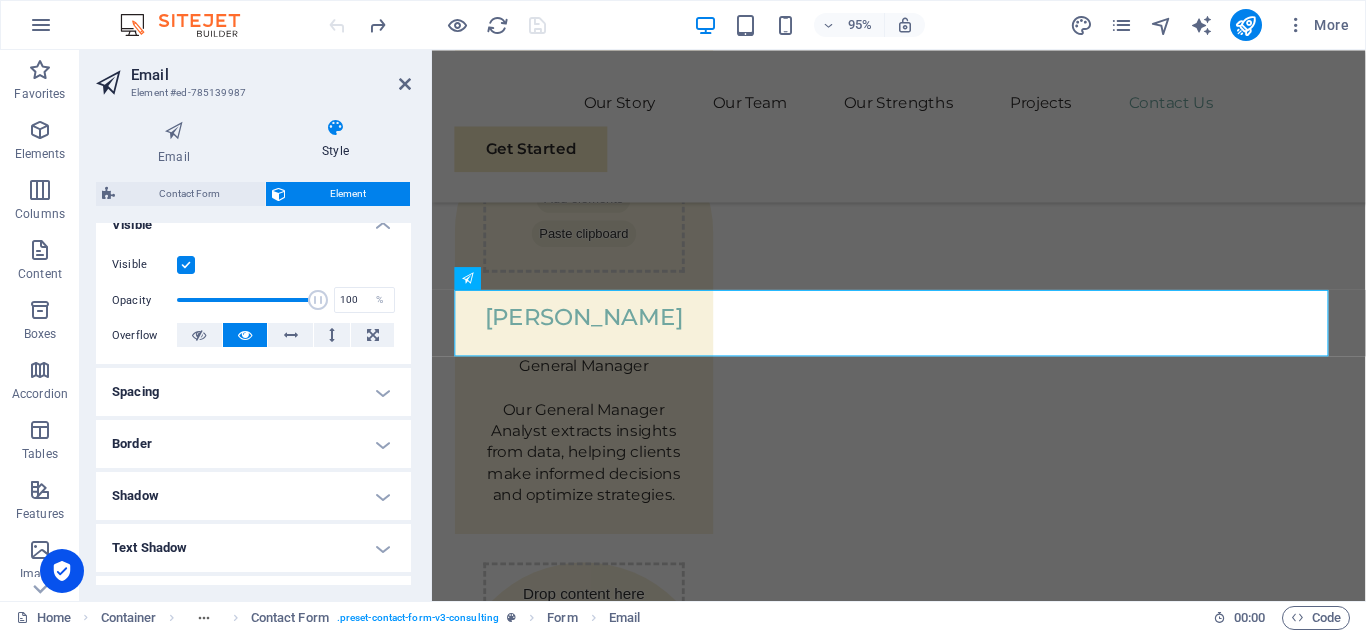 click on "Spacing" at bounding box center (253, 392) 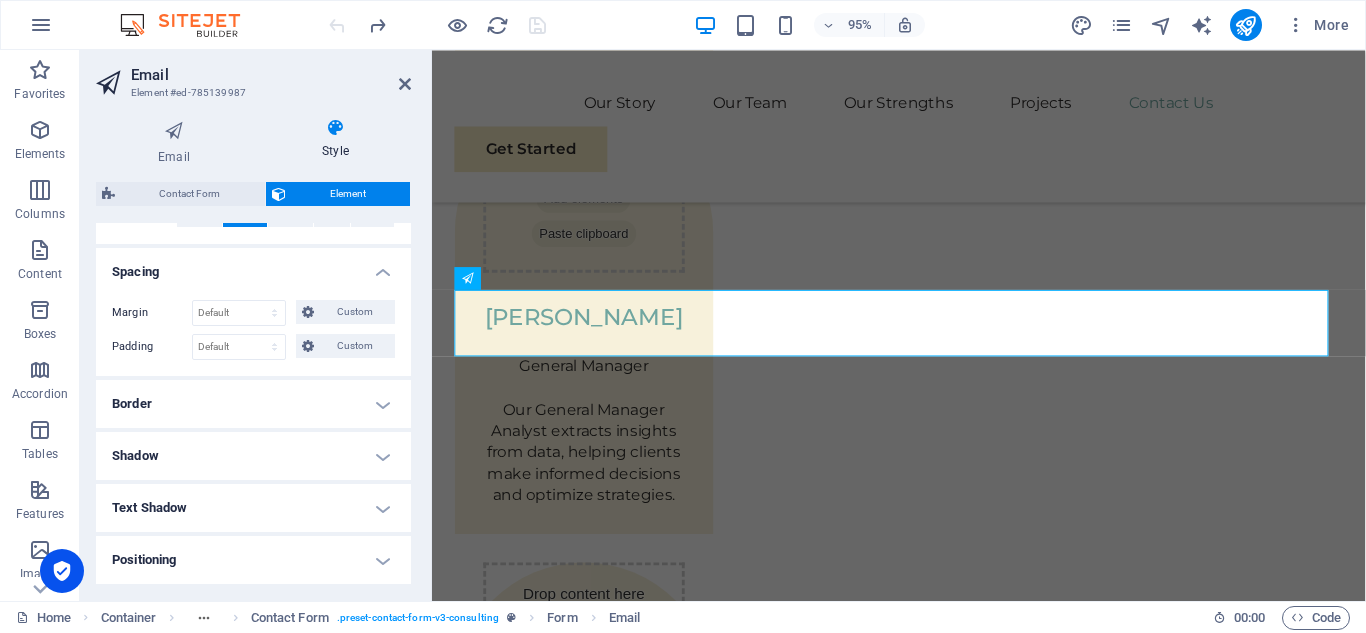 scroll, scrollTop: 359, scrollLeft: 0, axis: vertical 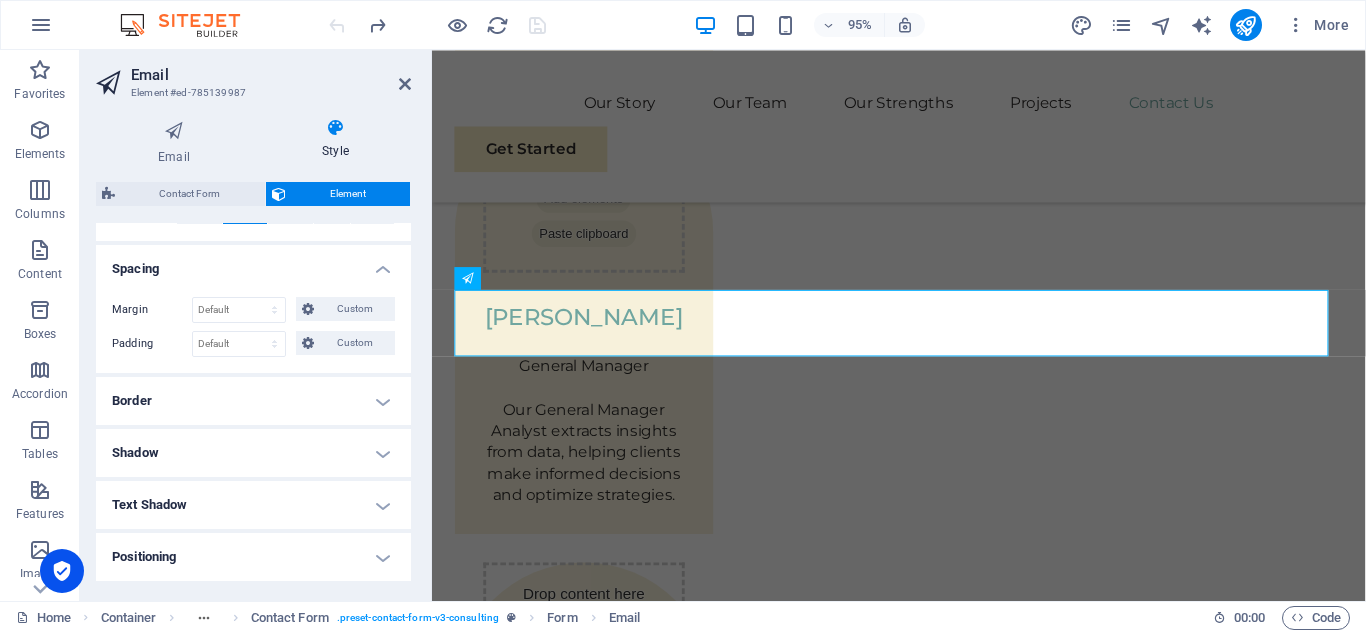 click on "Border" at bounding box center (253, 401) 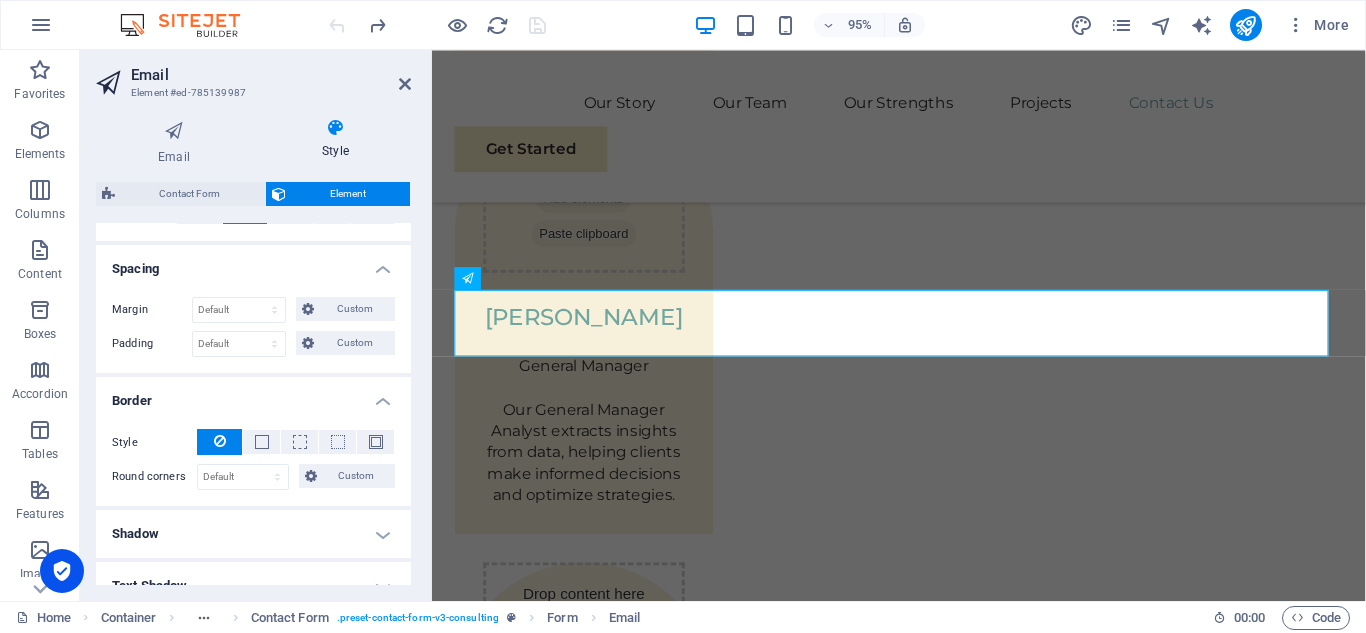 click on "Border" at bounding box center (253, 395) 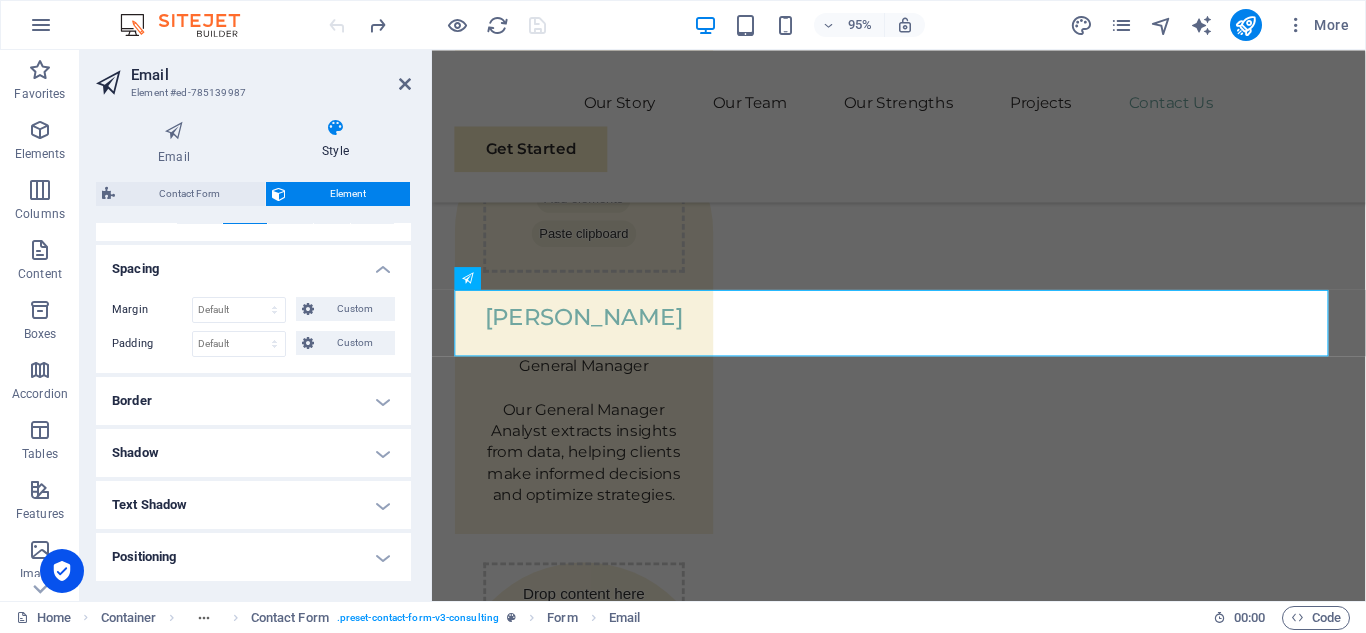 drag, startPoint x: 406, startPoint y: 400, endPoint x: 408, endPoint y: 306, distance: 94.02127 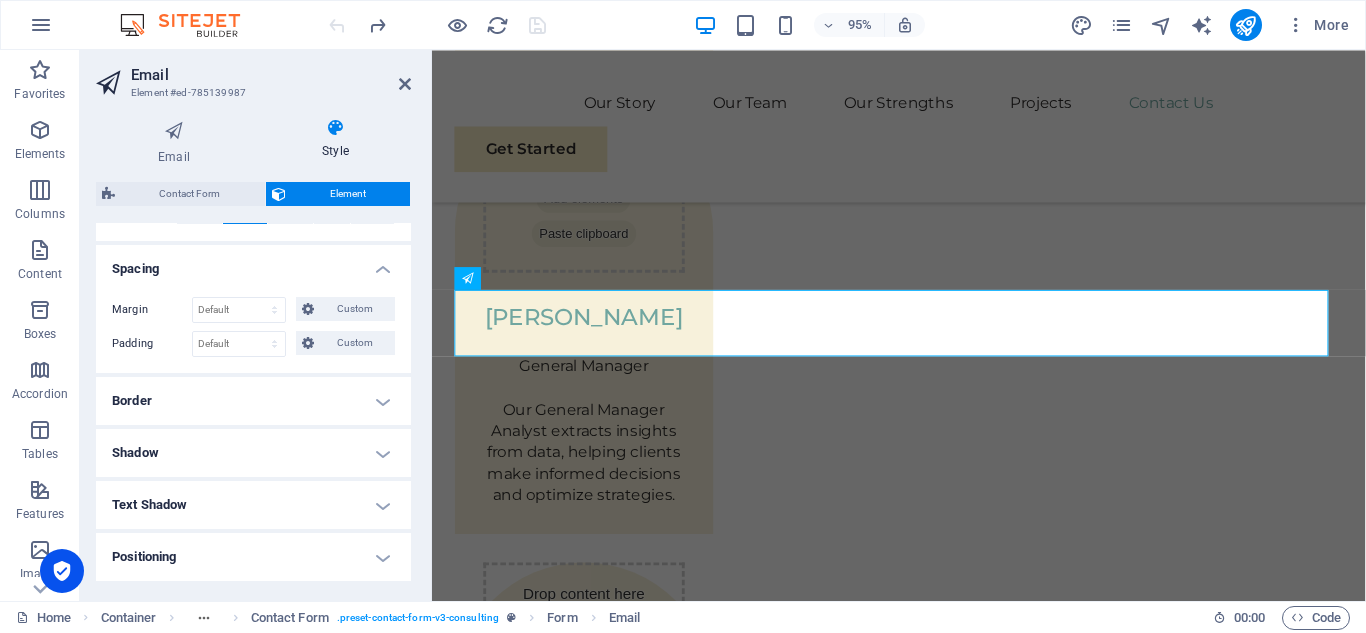 click on "Layout How this element expands within the layout (Flexbox). Size Default auto px % 1/1 1/2 1/3 1/4 1/5 1/6 1/7 1/8 1/9 1/10 Grow Shrink Order Container layout Visible Visible Opacity 100 % Overflow Spacing Margin Default auto px % rem vw vh Custom Custom auto px % rem vw vh auto px % rem vw vh auto px % rem vw vh auto px % rem vw vh Padding Default px rem % vh vw Custom Custom px rem % vh vw px rem % vh vw px rem % vh vw px rem % vh vw Border Style              - Width 1 auto px rem % vh vw Custom Custom 1 auto px rem % vh vw 1 auto px rem % vh vw 1 auto px rem % vh vw 1 auto px rem % vh vw  - Color Round corners Default px rem % vh vw Custom Custom px rem % vh vw px rem % vh vw px rem % vh vw px rem % vh vw Shadow Default None Outside Inside Color X offset 0 px rem vh vw Y offset 0 px rem vh vw Blur 0 px rem % vh vw Spread 0 px rem vh vw Text Shadow Default None Outside Color X offset 0 px rem vh vw Y offset 0 px rem vh vw Blur 0 px rem % vh vw Positioning Default Static Relative Absolute Fixed px" at bounding box center (253, 404) 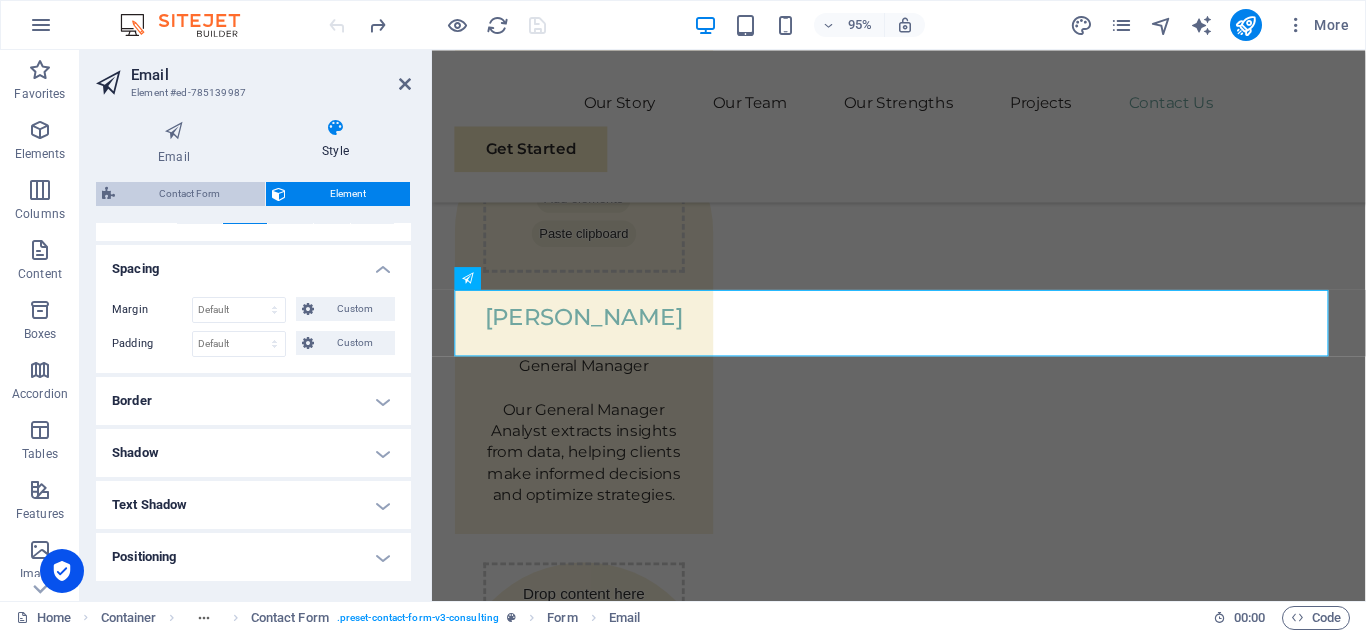 click on "Contact Form" at bounding box center [190, 194] 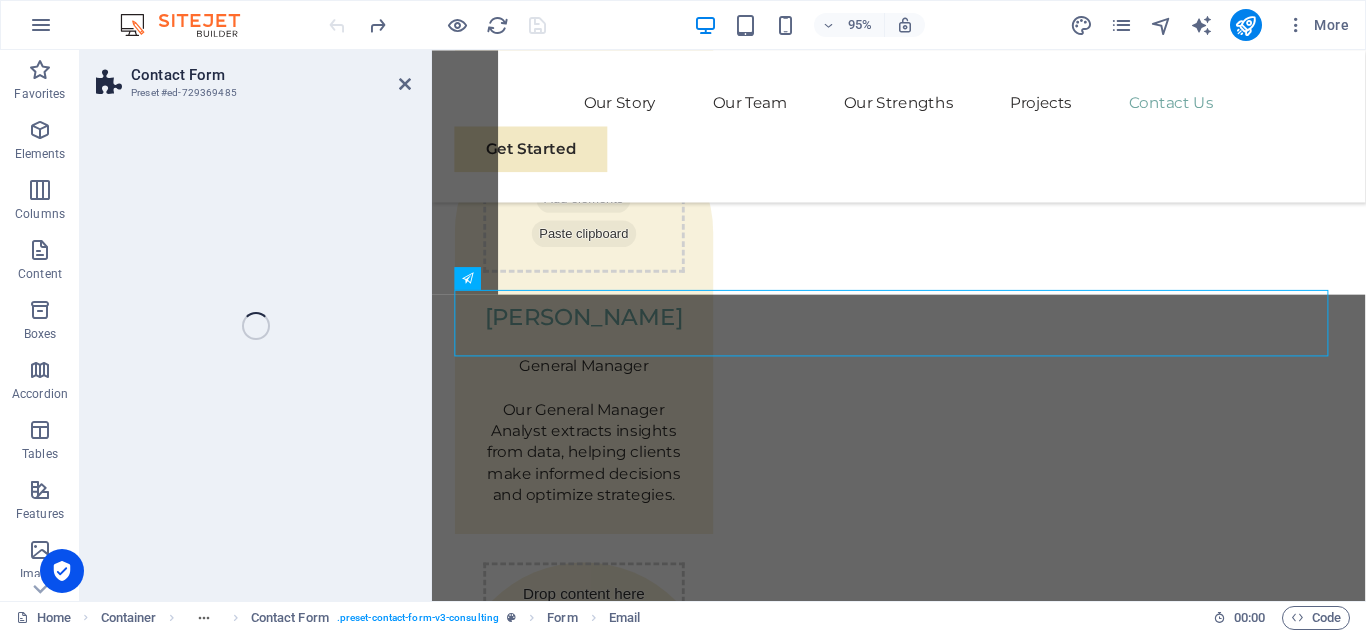 select on "rem" 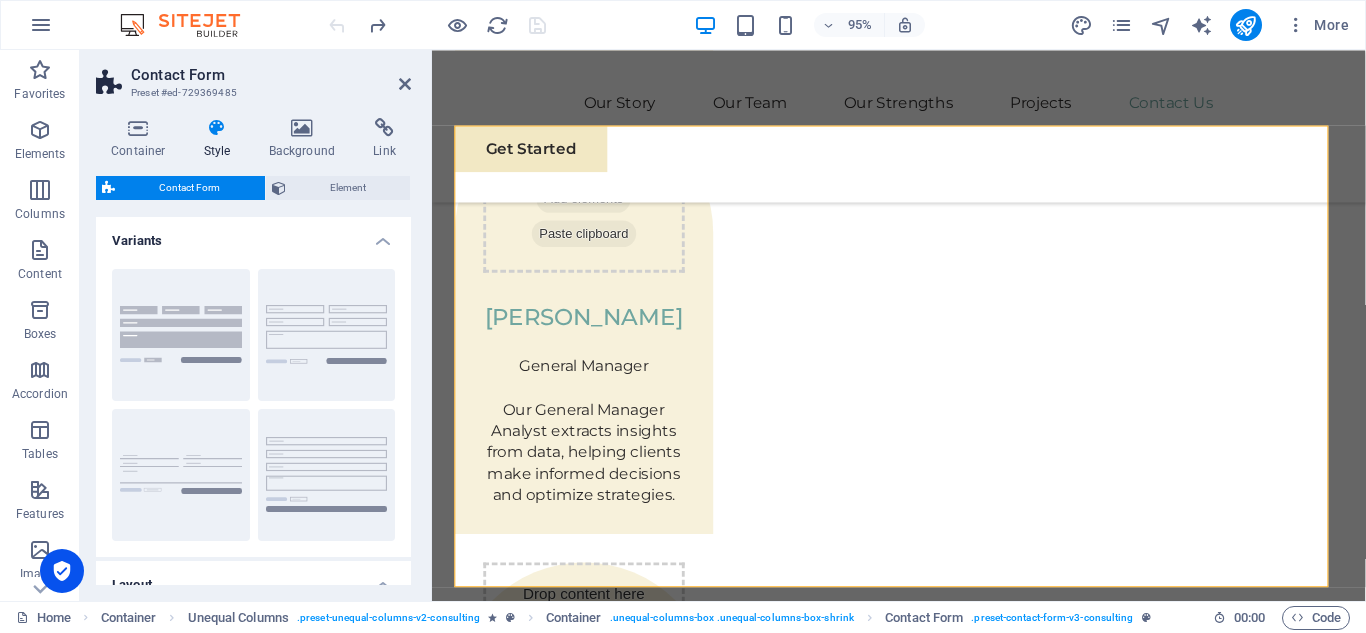 drag, startPoint x: 406, startPoint y: 317, endPoint x: 414, endPoint y: 281, distance: 36.878178 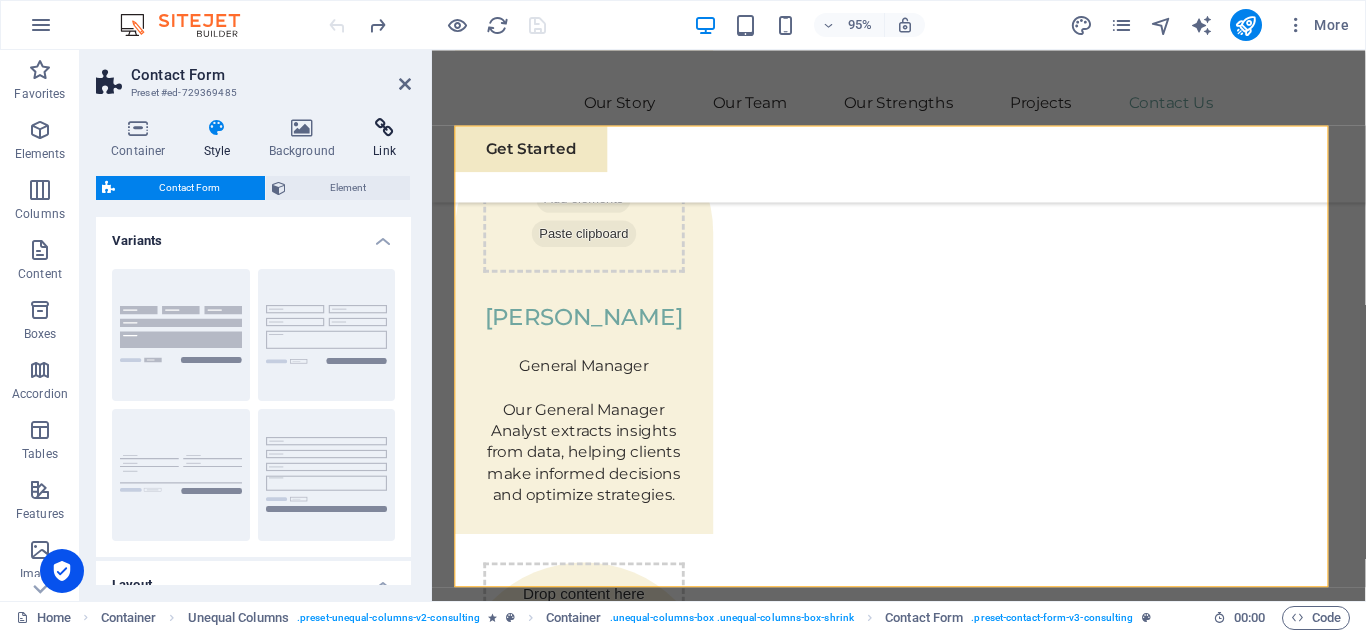 click on "Link" at bounding box center (384, 139) 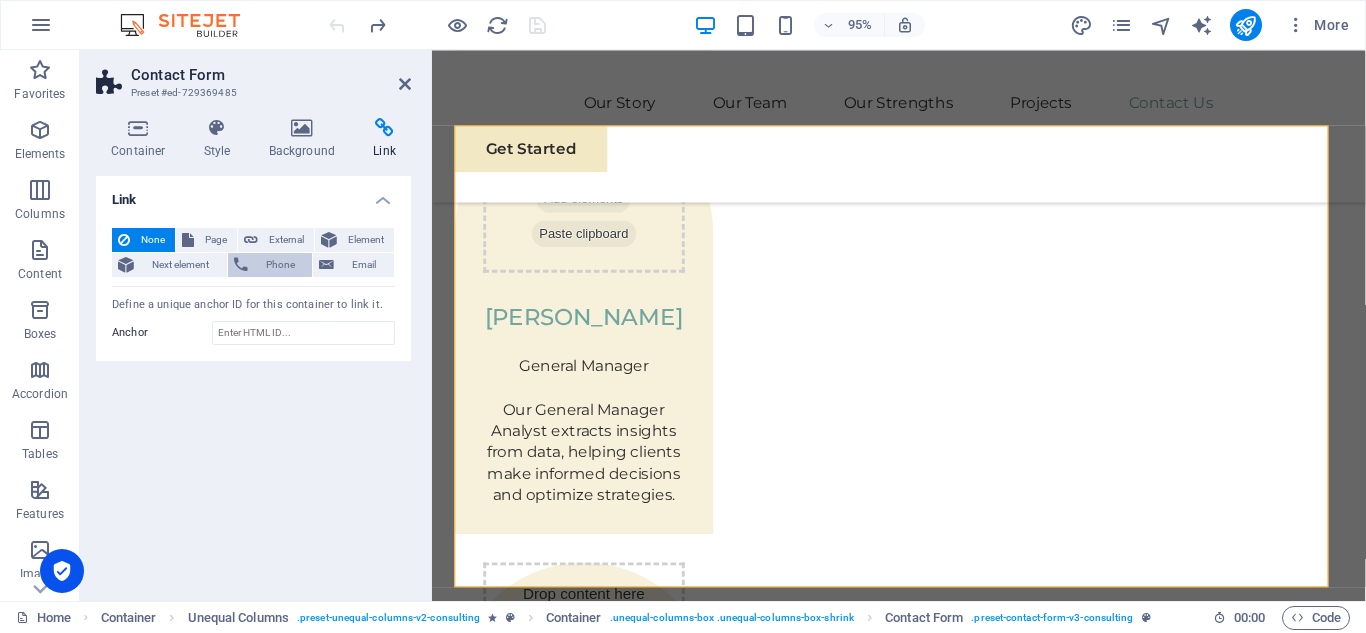 click on "Phone" at bounding box center (280, 265) 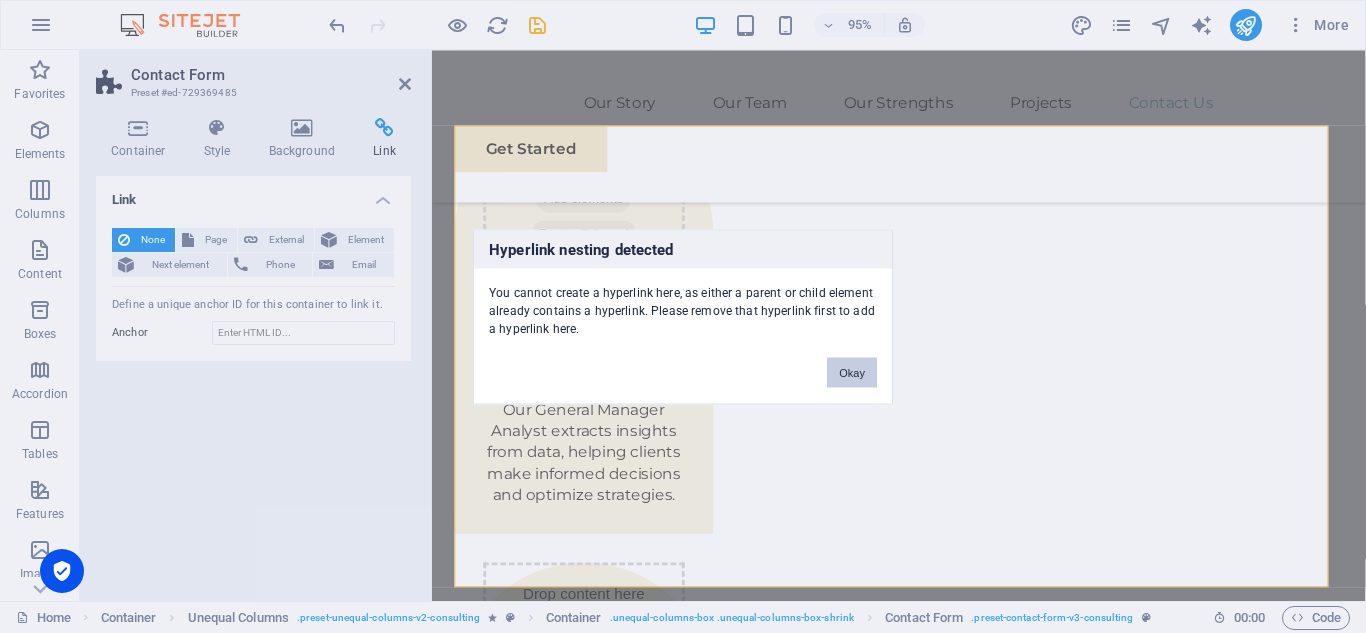 click on "Okay" at bounding box center (852, 372) 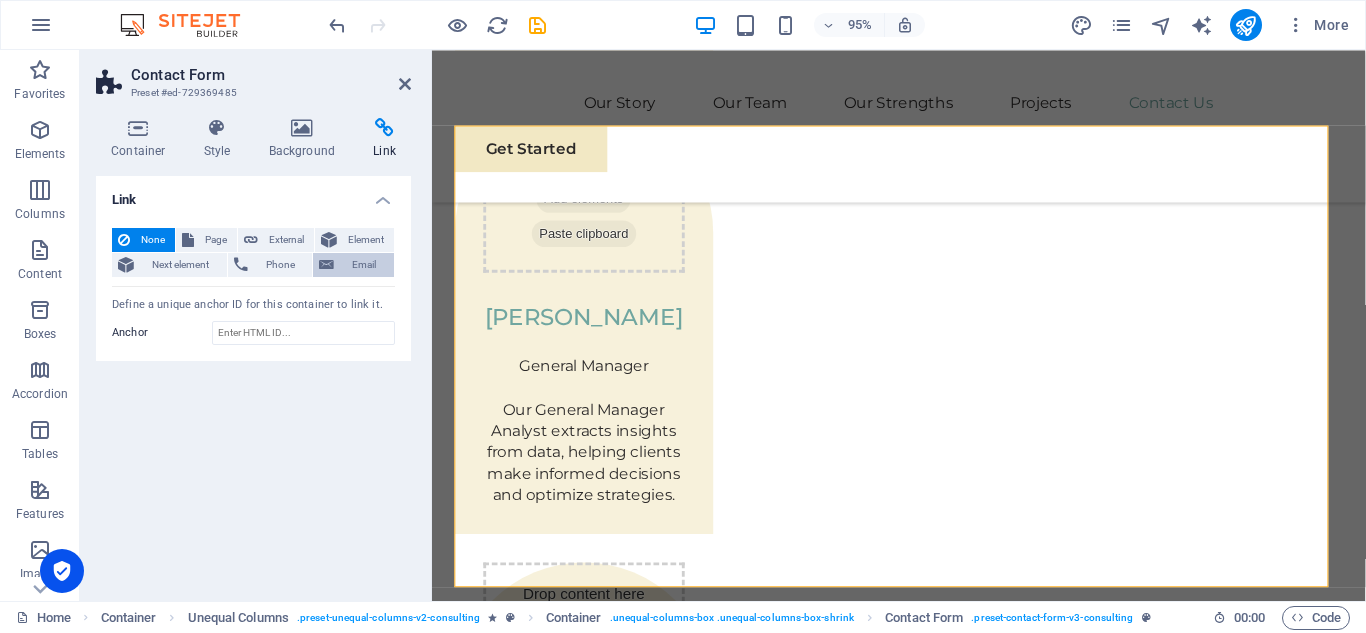 click on "Email" at bounding box center [364, 265] 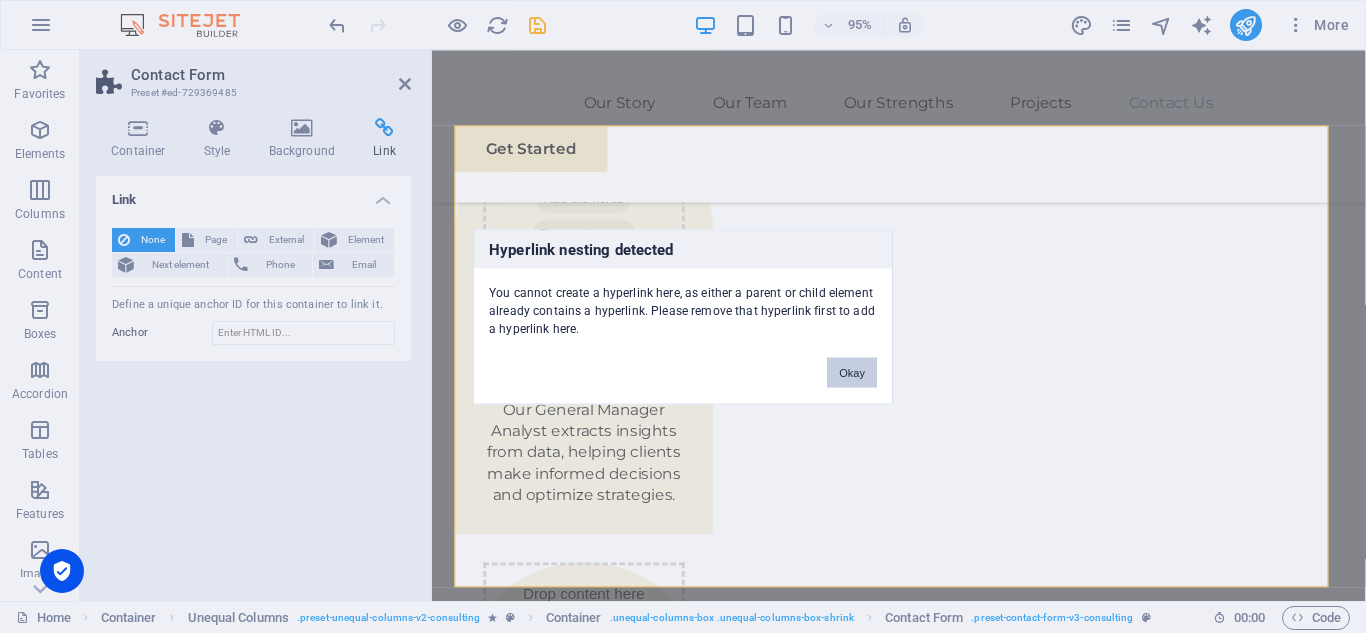 click on "Okay" at bounding box center [852, 372] 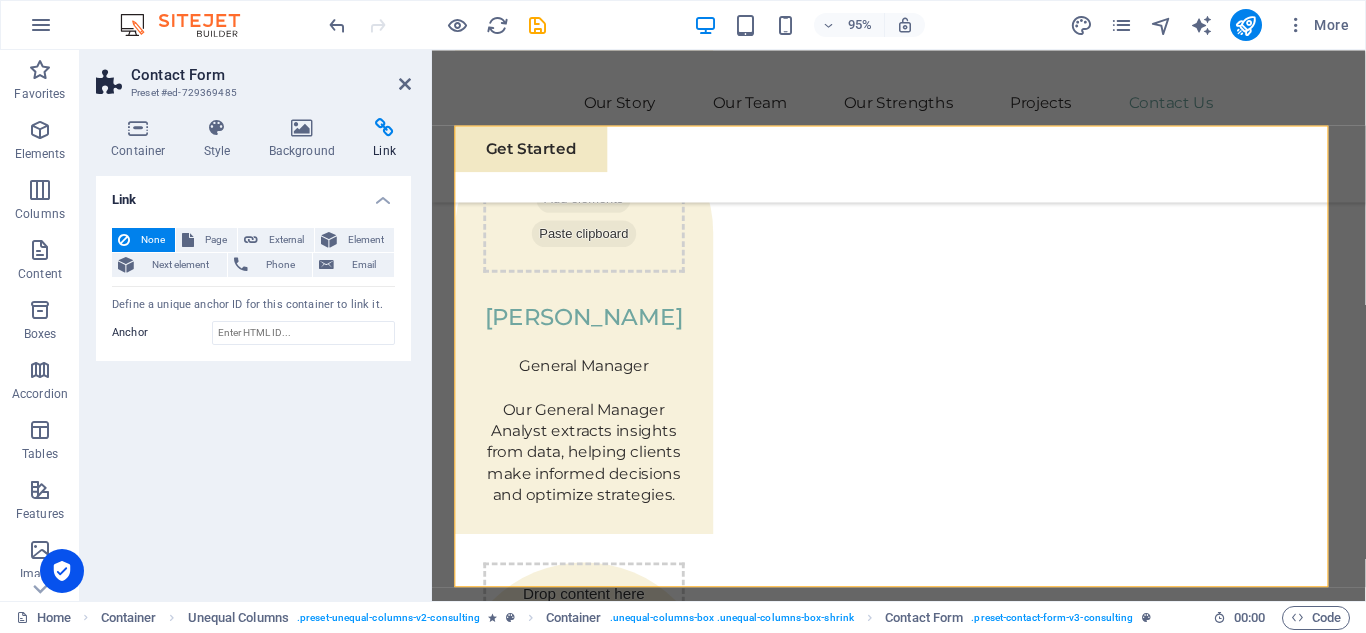 click on "Preset #ed-729369485" at bounding box center [251, 93] 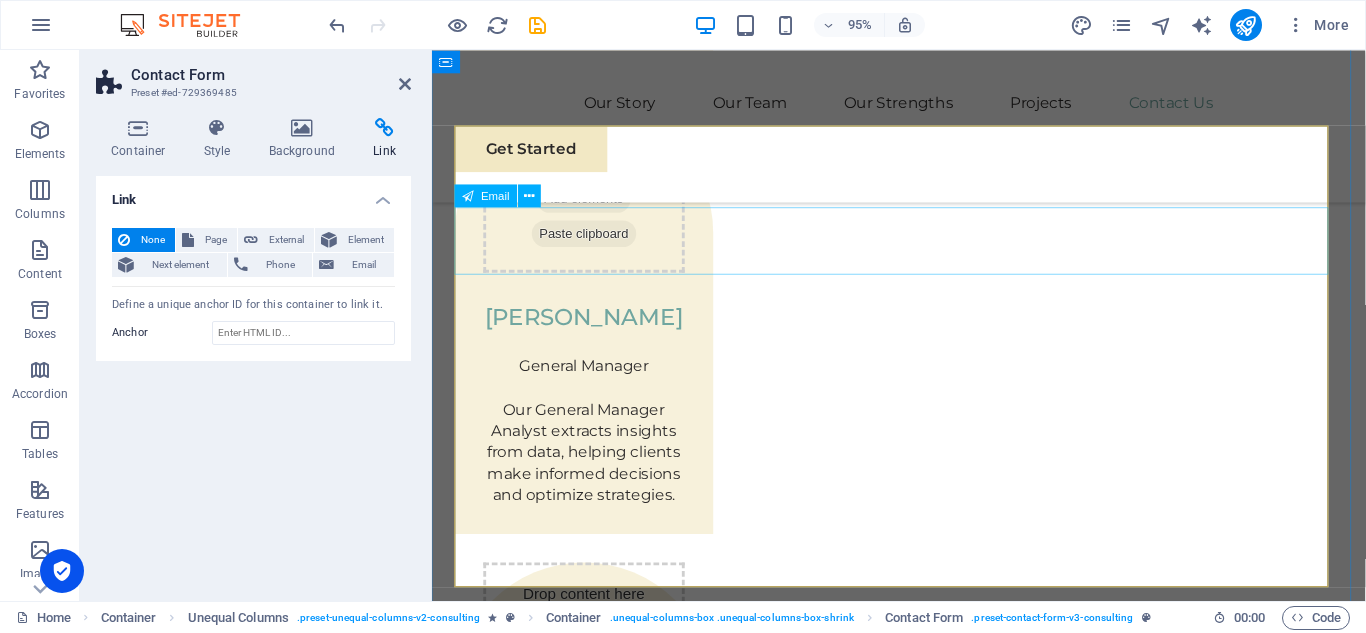 drag, startPoint x: 782, startPoint y: 384, endPoint x: 711, endPoint y: 276, distance: 129.24782 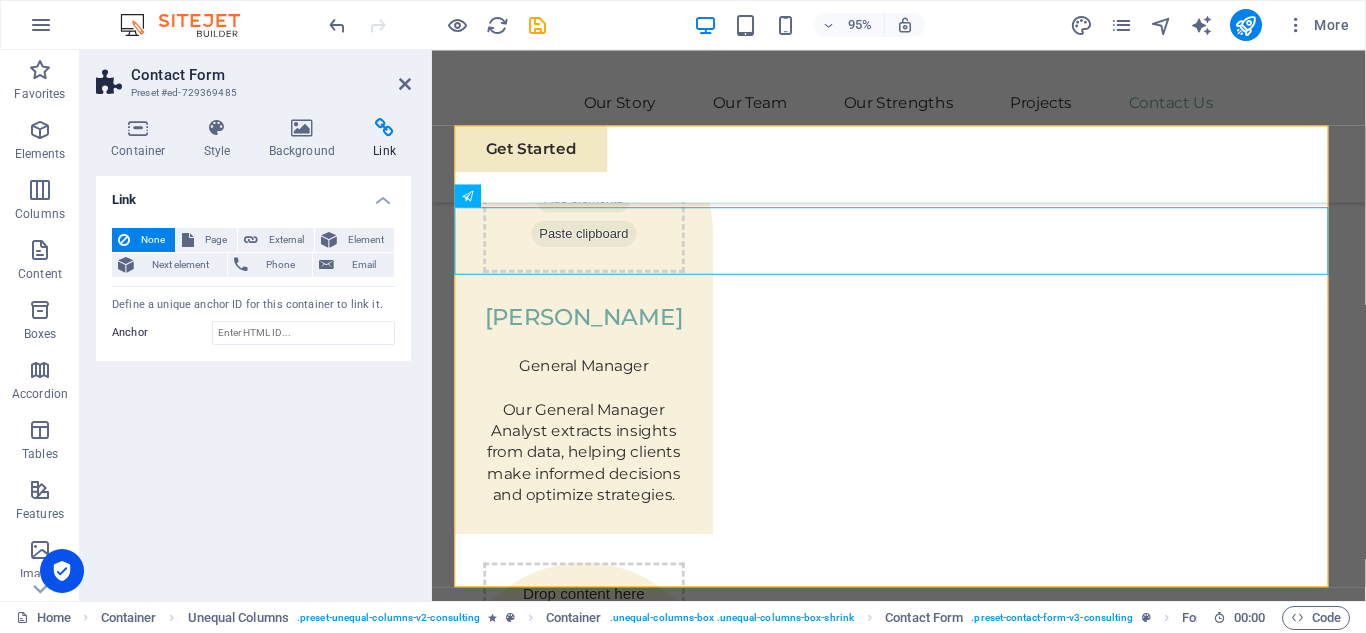 click on "Link" at bounding box center [384, 139] 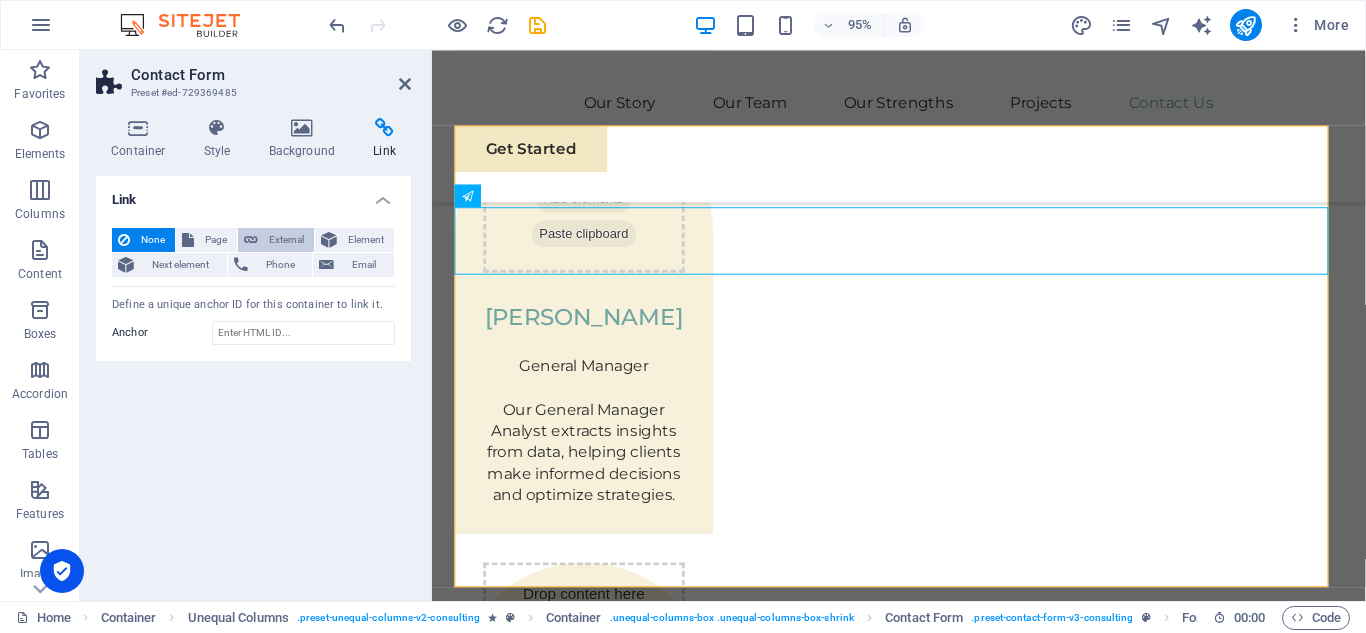 click on "External" at bounding box center (286, 240) 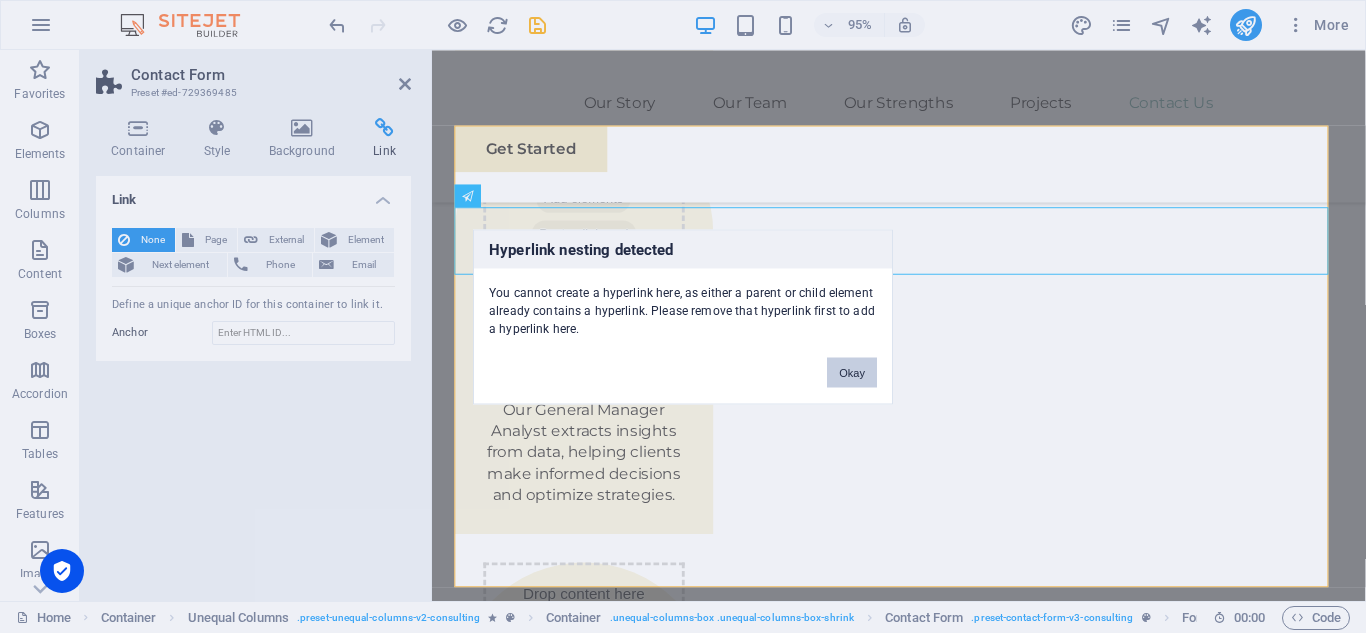 click on "Okay" at bounding box center (852, 372) 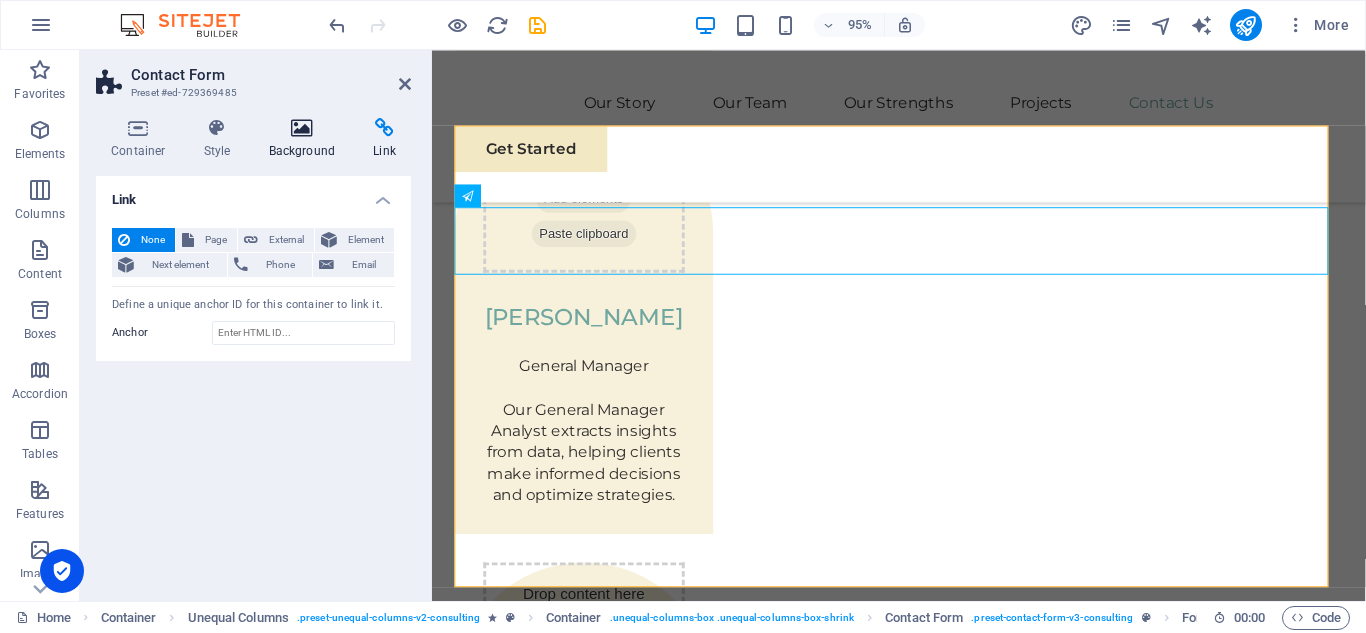 click on "Background" at bounding box center [306, 139] 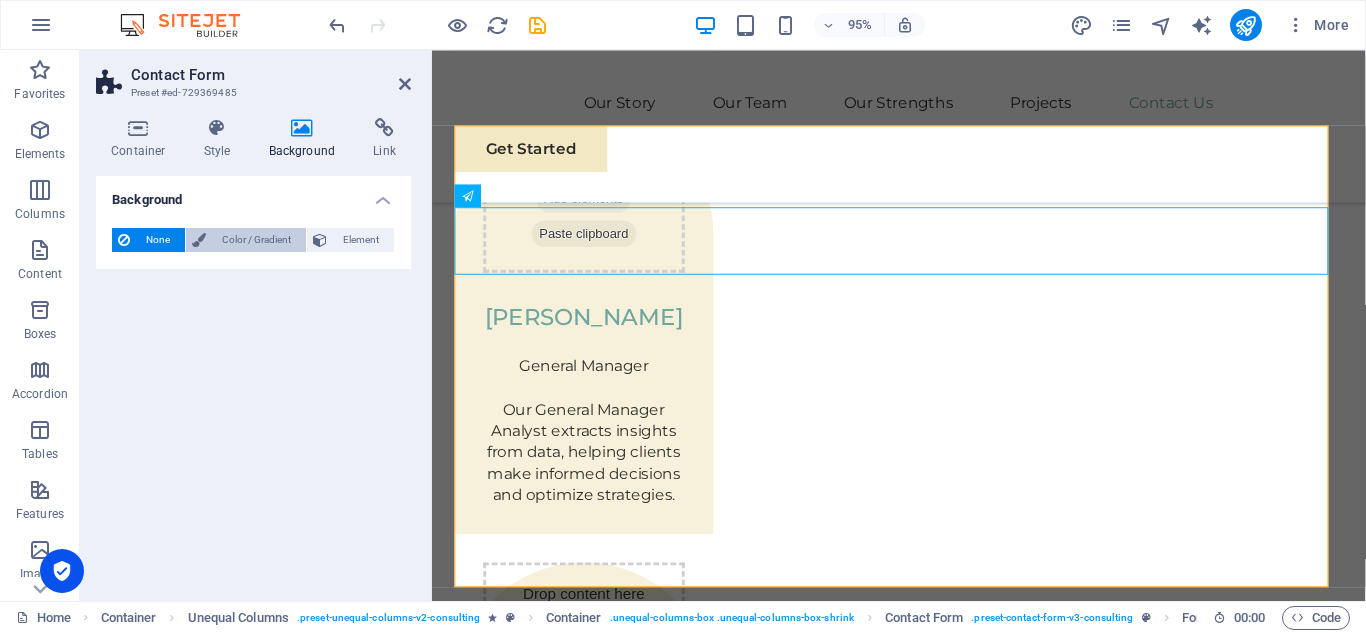 click on "Color / Gradient" at bounding box center (256, 240) 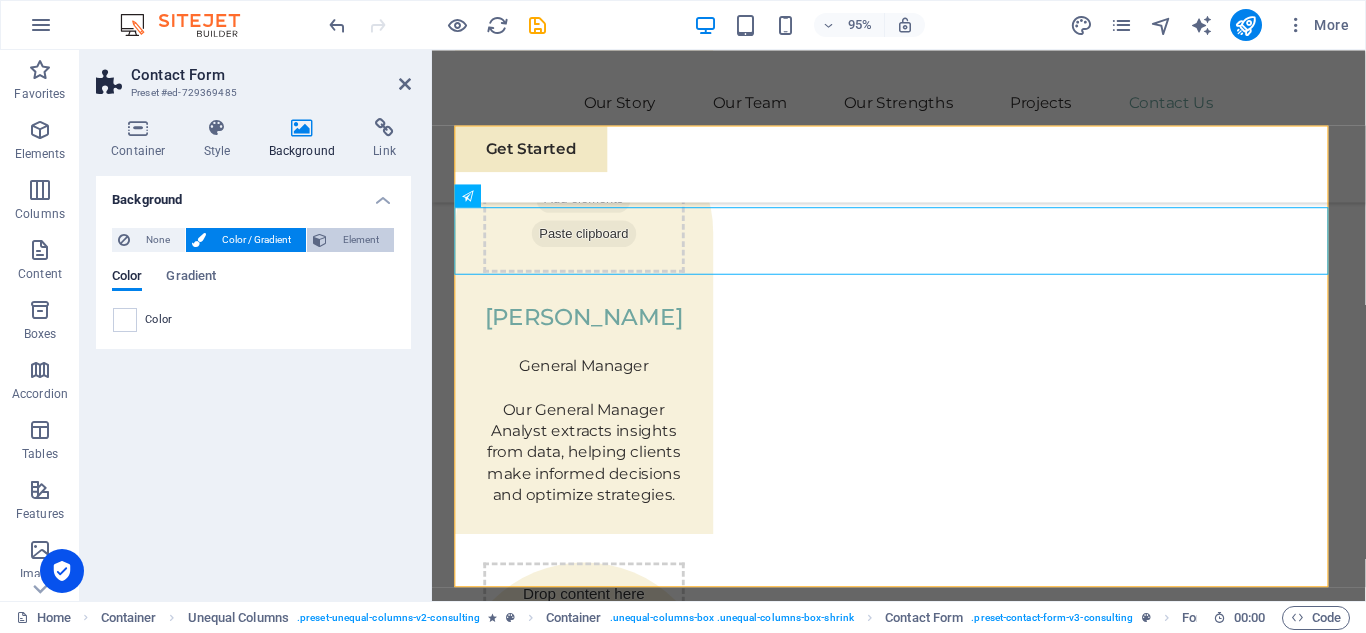 click on "Element" at bounding box center (360, 240) 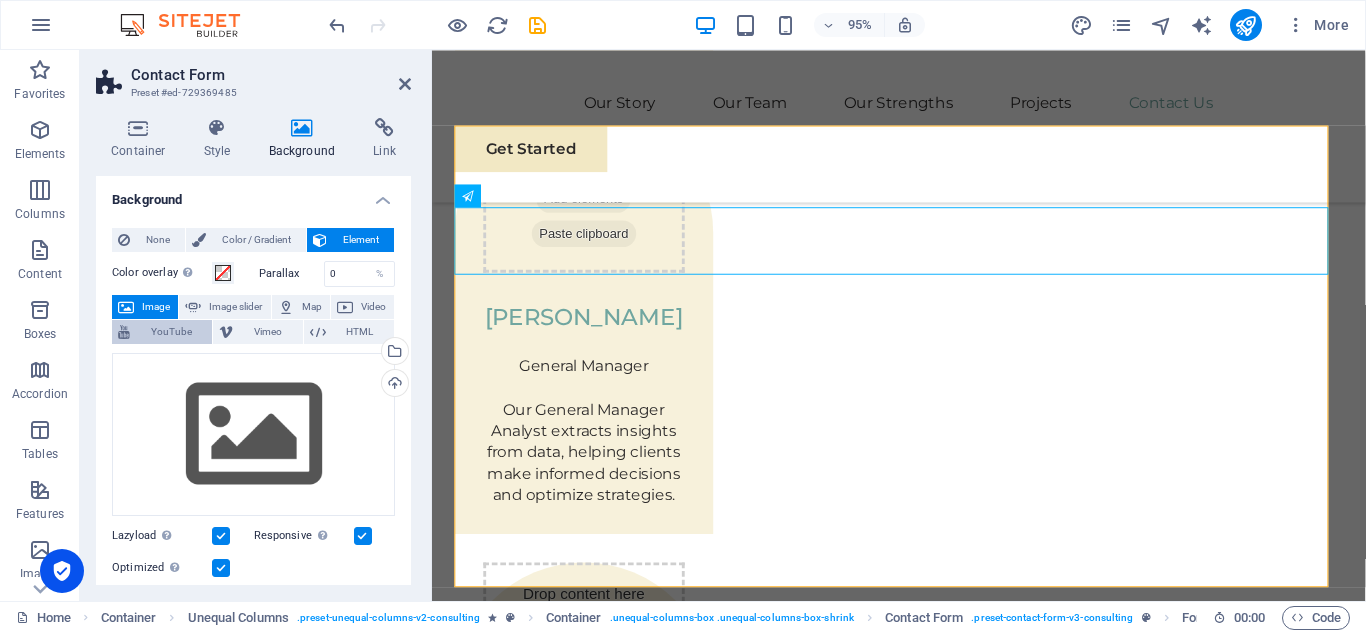 click on "YouTube" at bounding box center (171, 332) 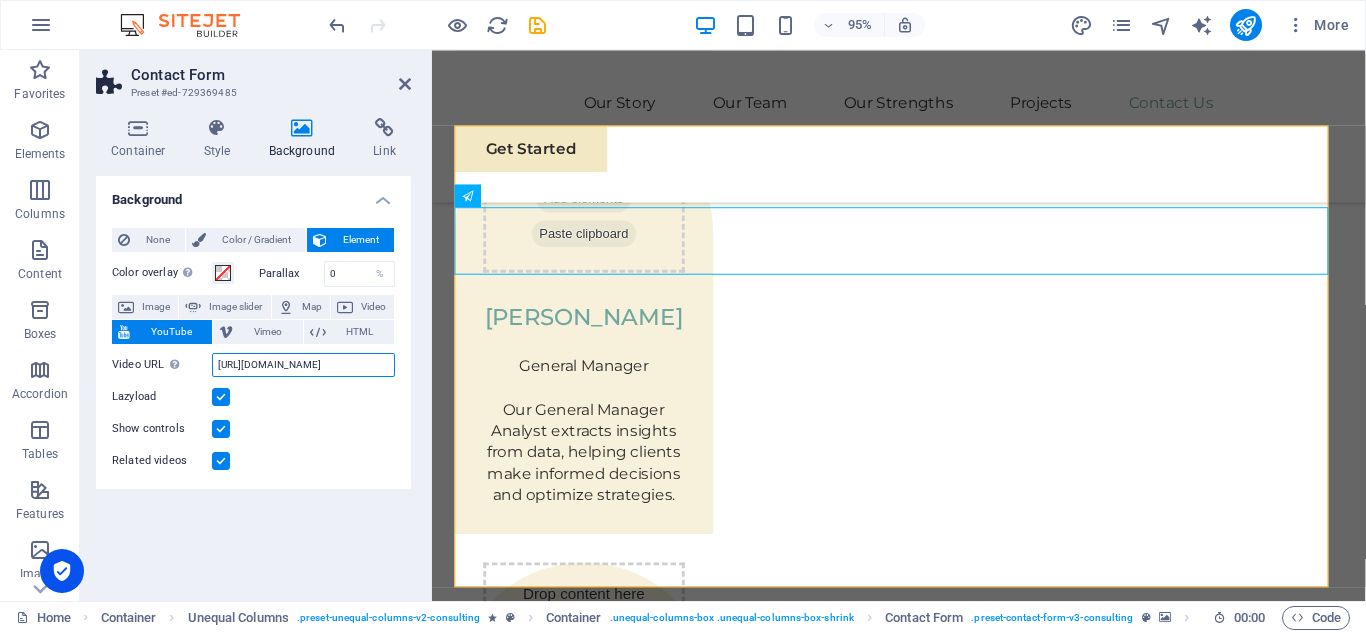 scroll, scrollTop: 0, scrollLeft: 51, axis: horizontal 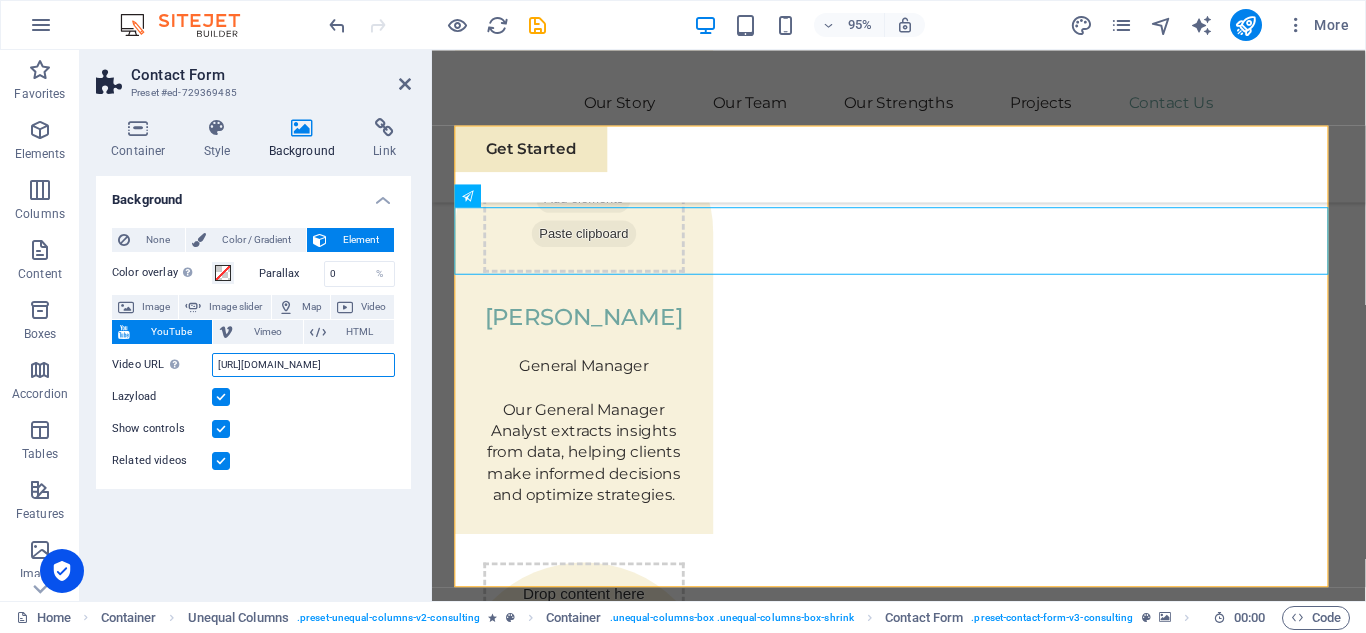drag, startPoint x: 217, startPoint y: 361, endPoint x: 424, endPoint y: 361, distance: 207 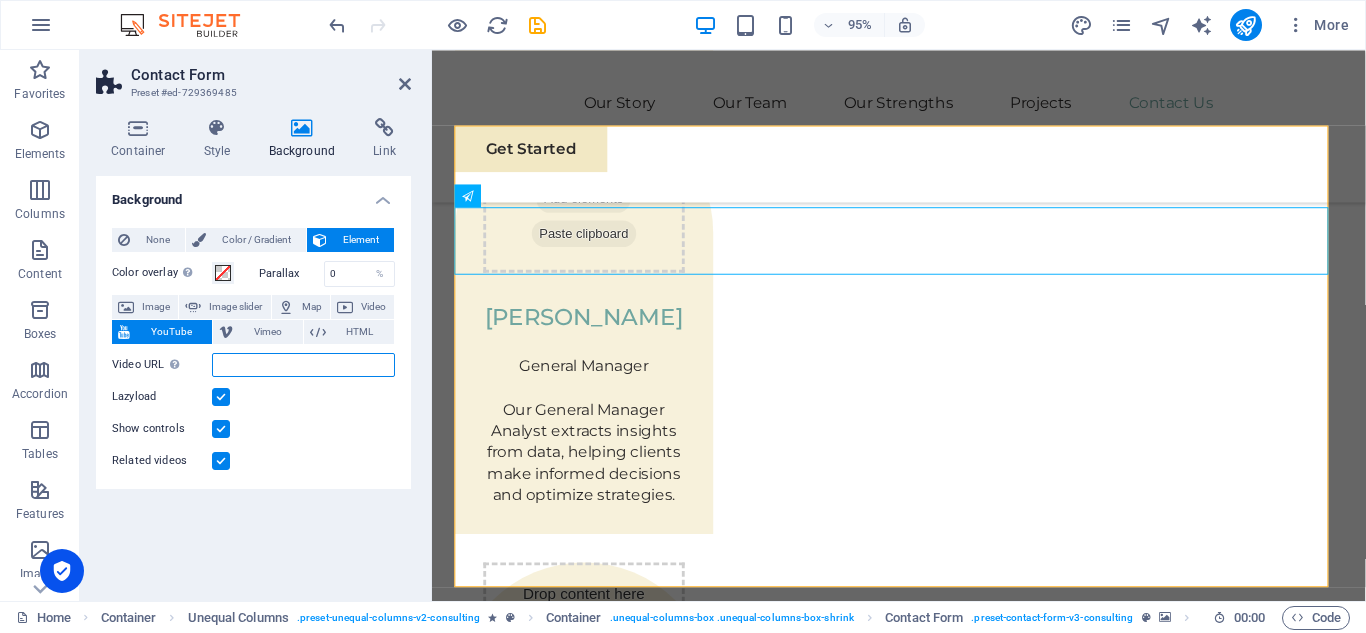 scroll, scrollTop: 0, scrollLeft: 0, axis: both 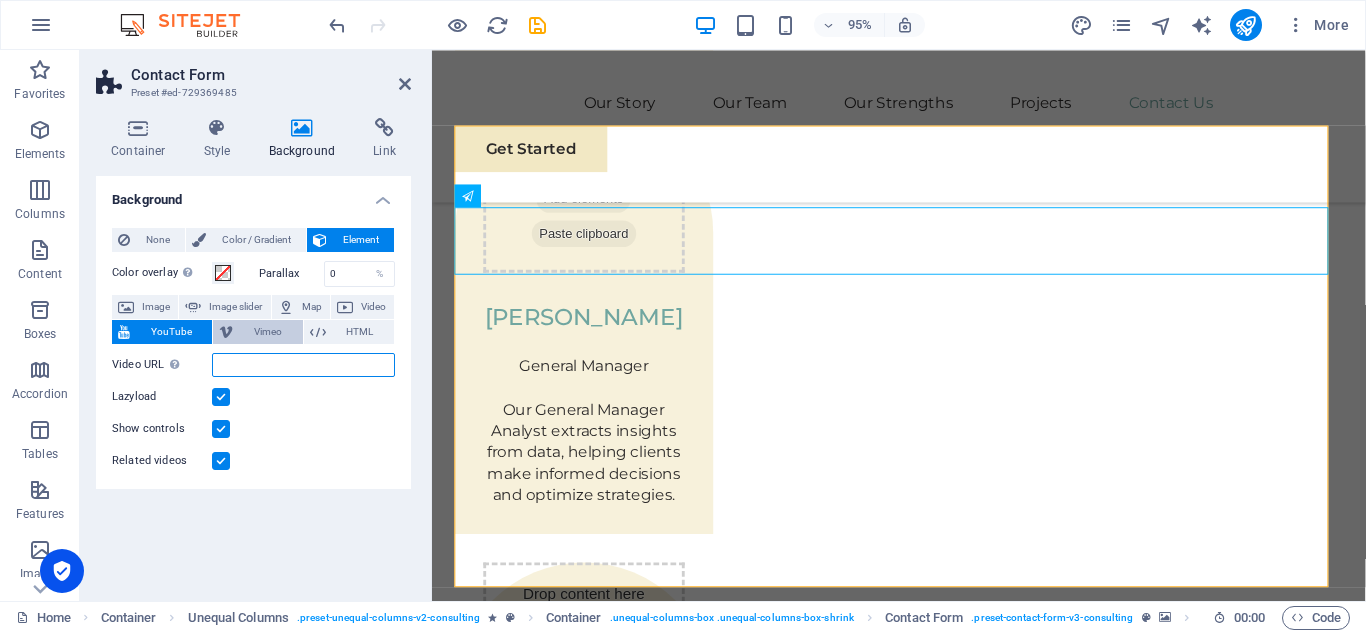 type 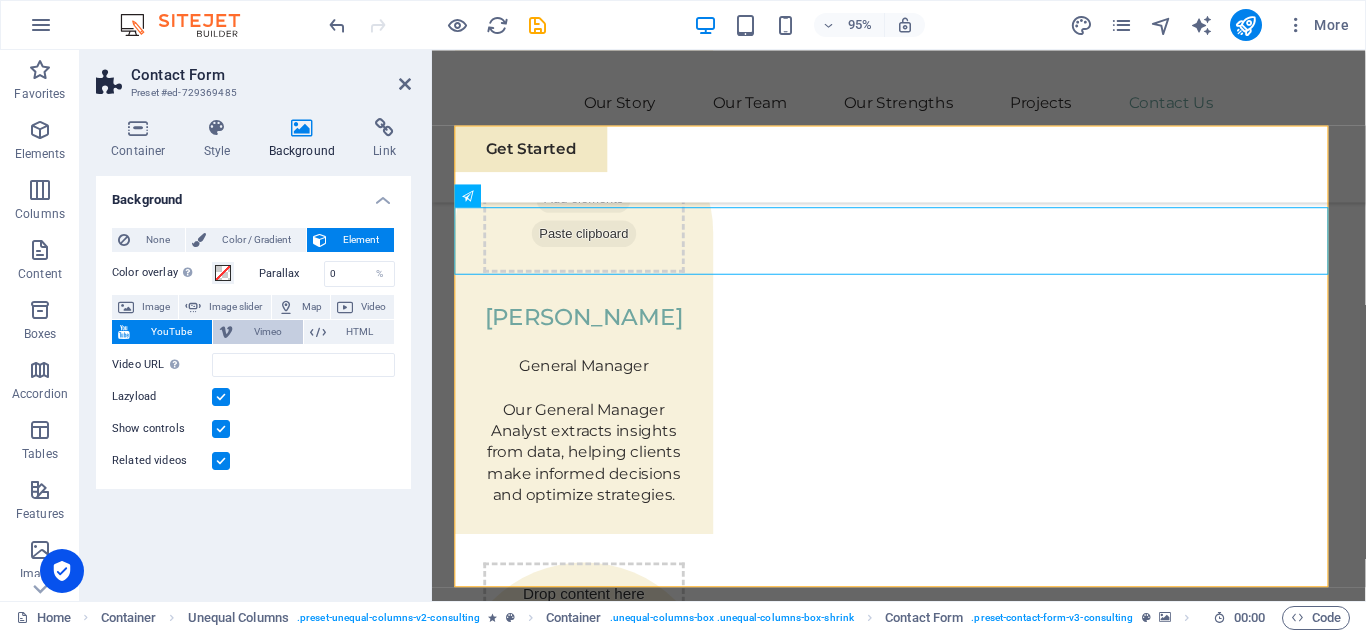 click on "Vimeo" at bounding box center (267, 332) 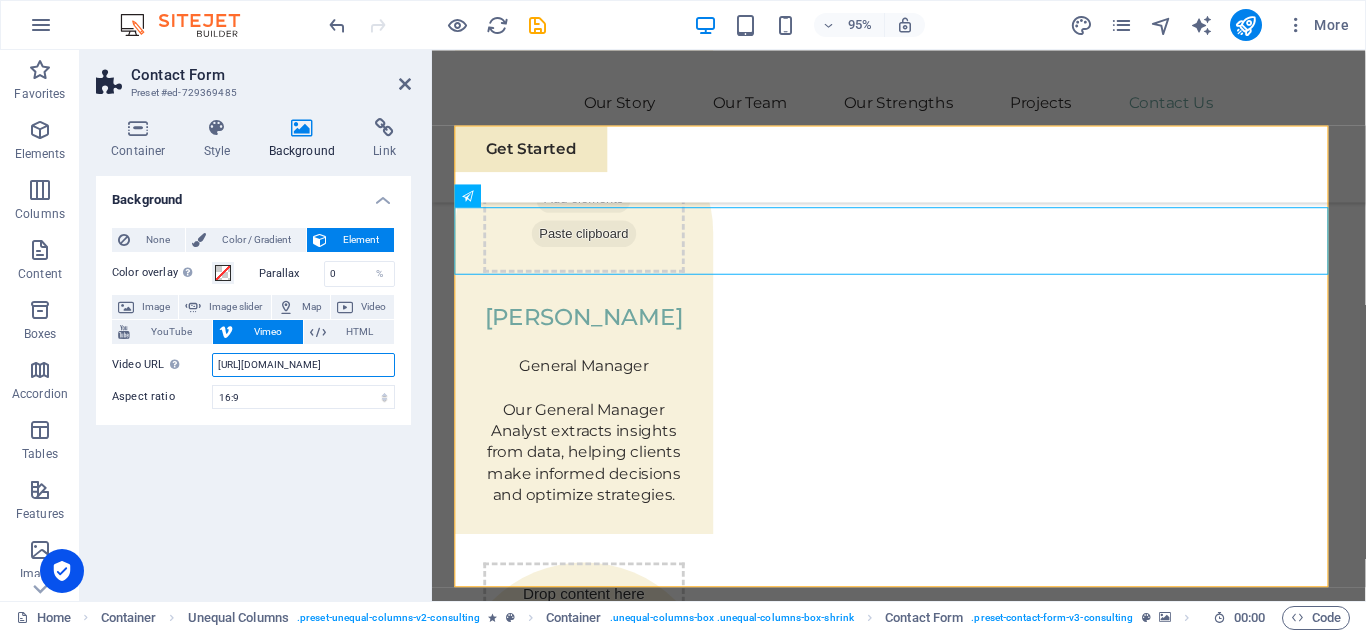 drag, startPoint x: 216, startPoint y: 364, endPoint x: 407, endPoint y: 364, distance: 191 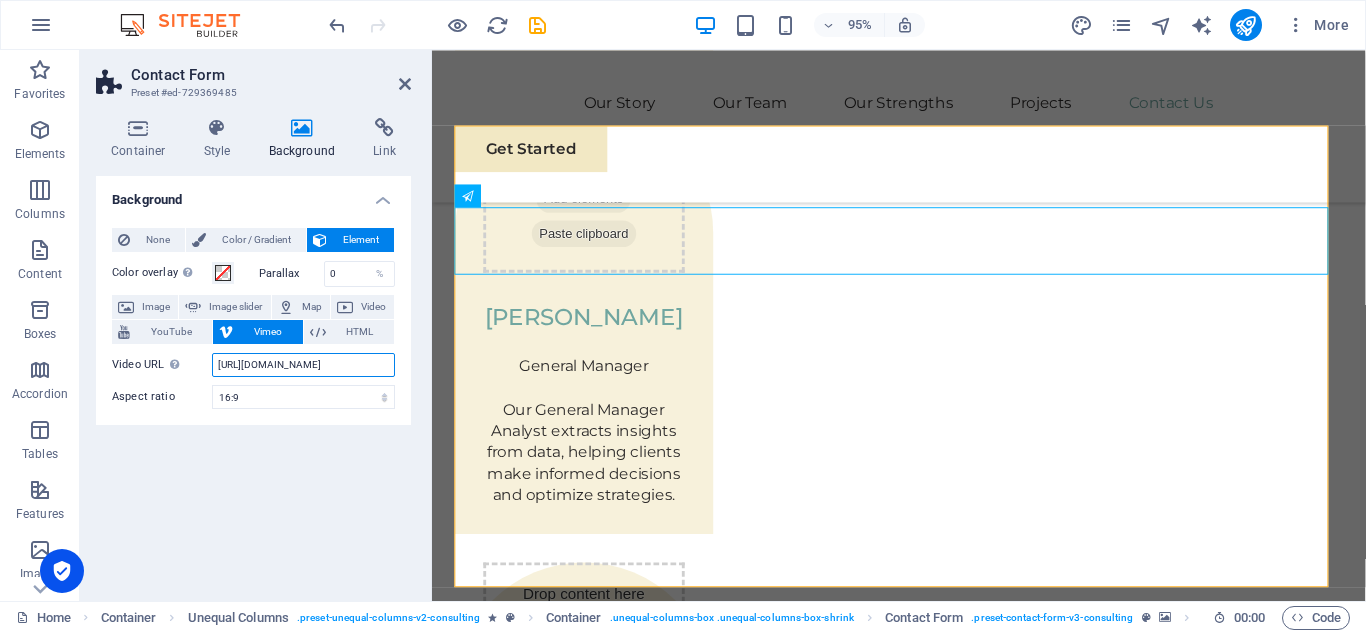 click on "None Color / Gradient Element Stretch background to full-width Color overlay Places an overlay over the background to colorize it Parallax 0 % Image Image slider Map Video YouTube Vimeo HTML Video URL Insert (or paste) a video URL. https://vimeo.com/315675275 Aspect ratio 16:10 16:9 4:3 2:1 1:1 Color Gradient Color A parent element contains a background. Edit background on parent element" at bounding box center [253, 318] 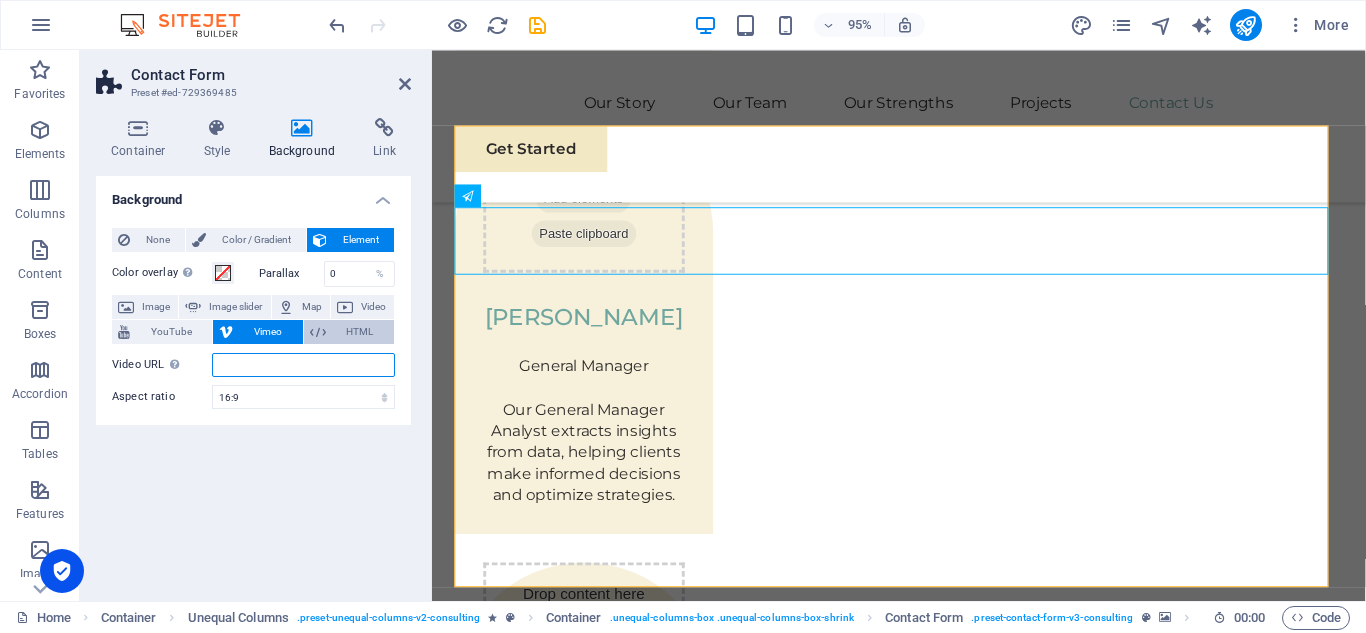 type 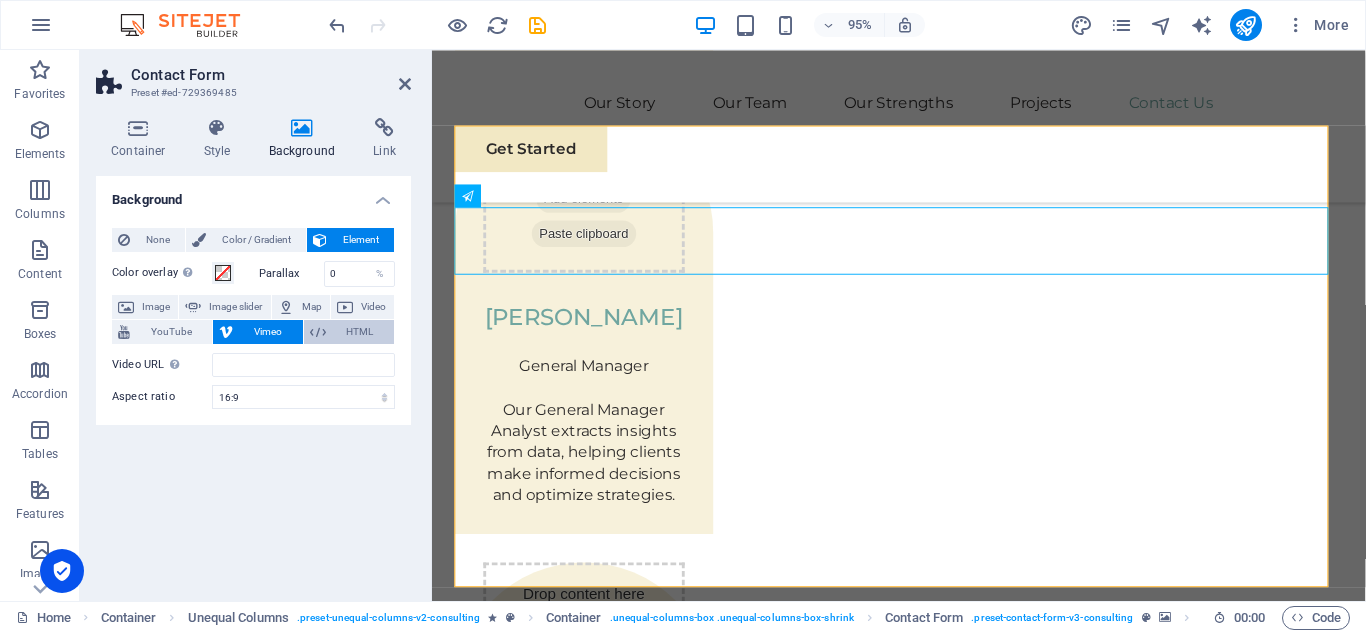 click on "HTML" at bounding box center [360, 332] 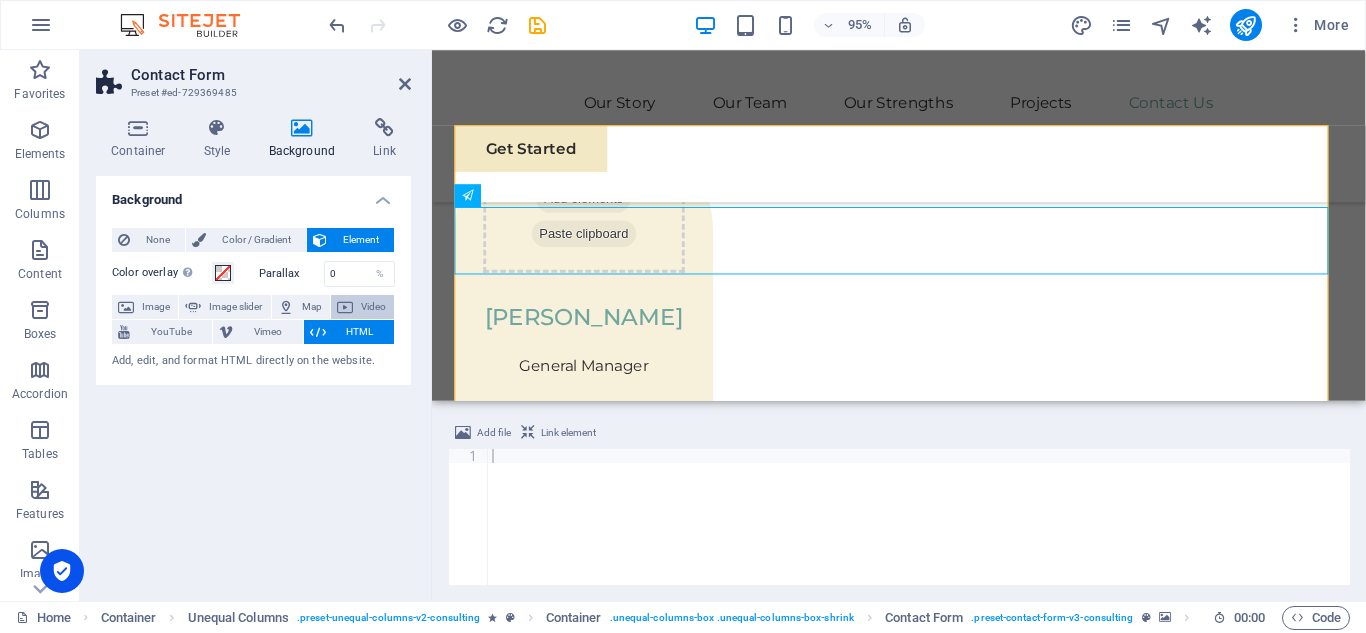 click on "Video" at bounding box center (373, 307) 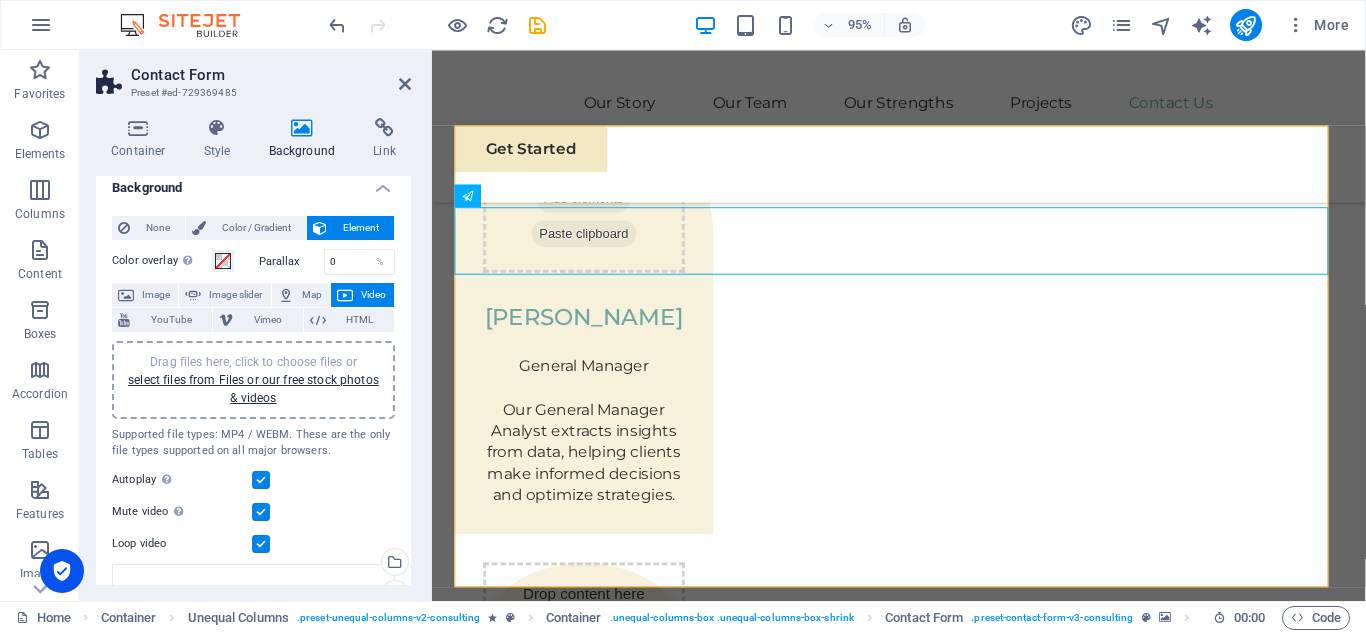 scroll, scrollTop: 0, scrollLeft: 0, axis: both 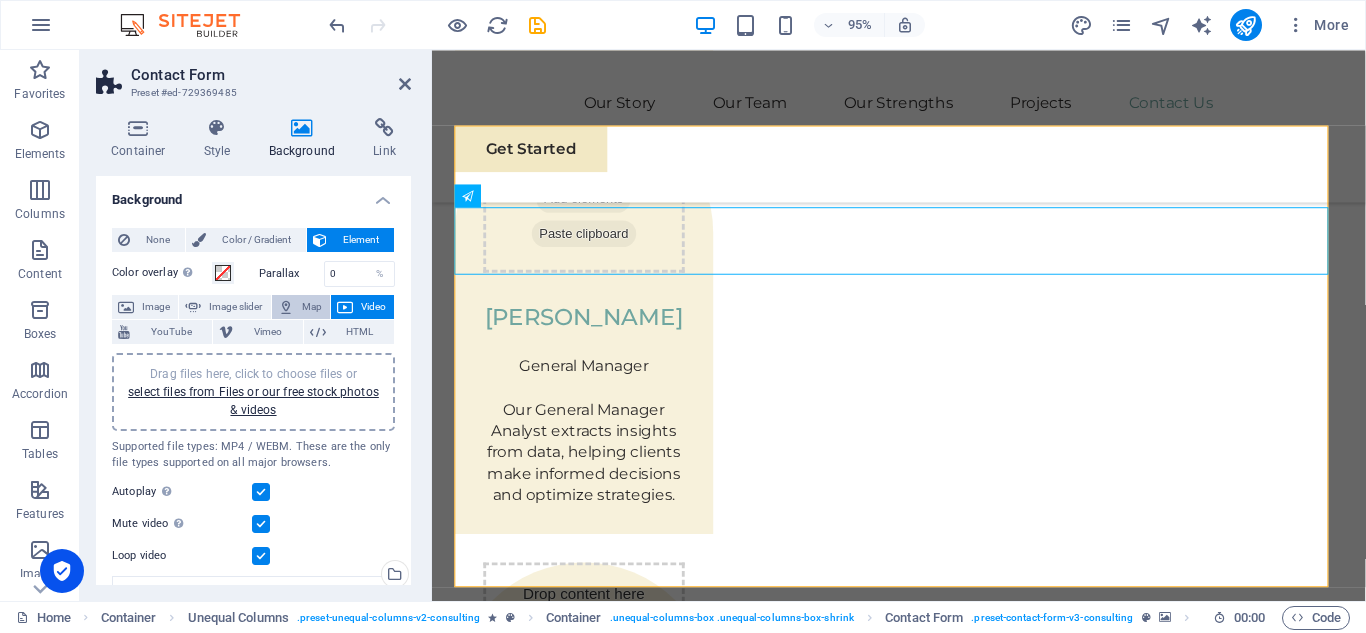 click on "Map" at bounding box center (312, 307) 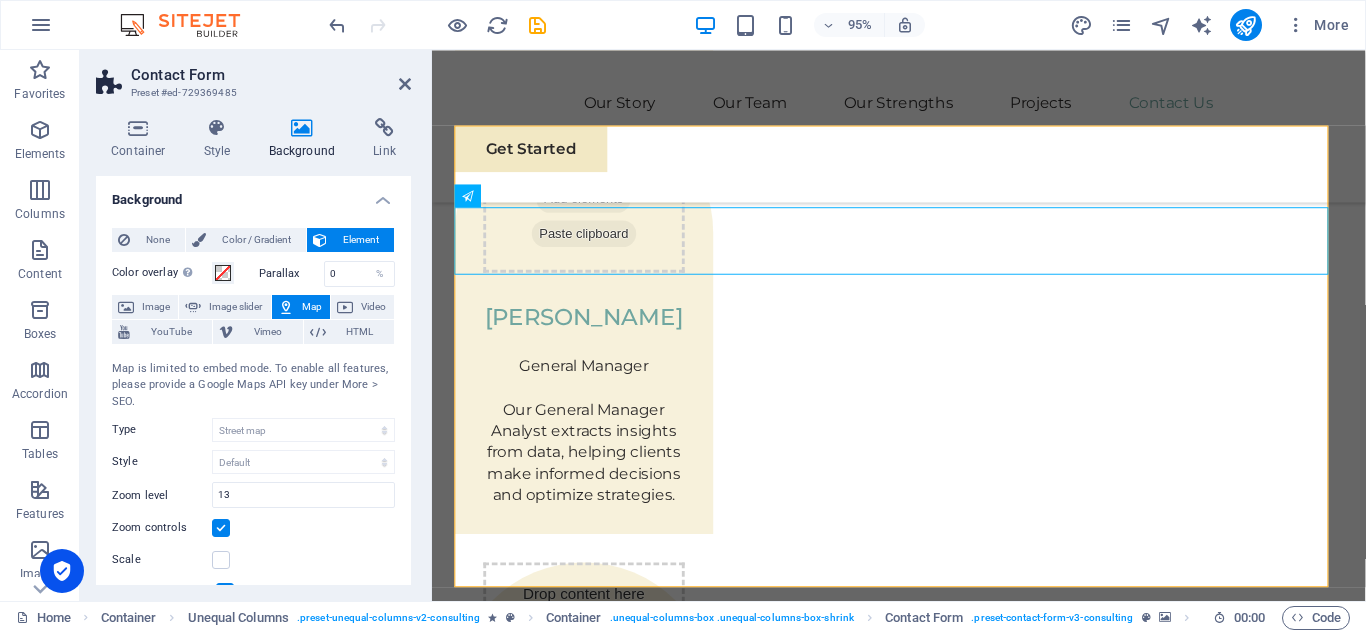 drag, startPoint x: 406, startPoint y: 340, endPoint x: 403, endPoint y: 400, distance: 60.074955 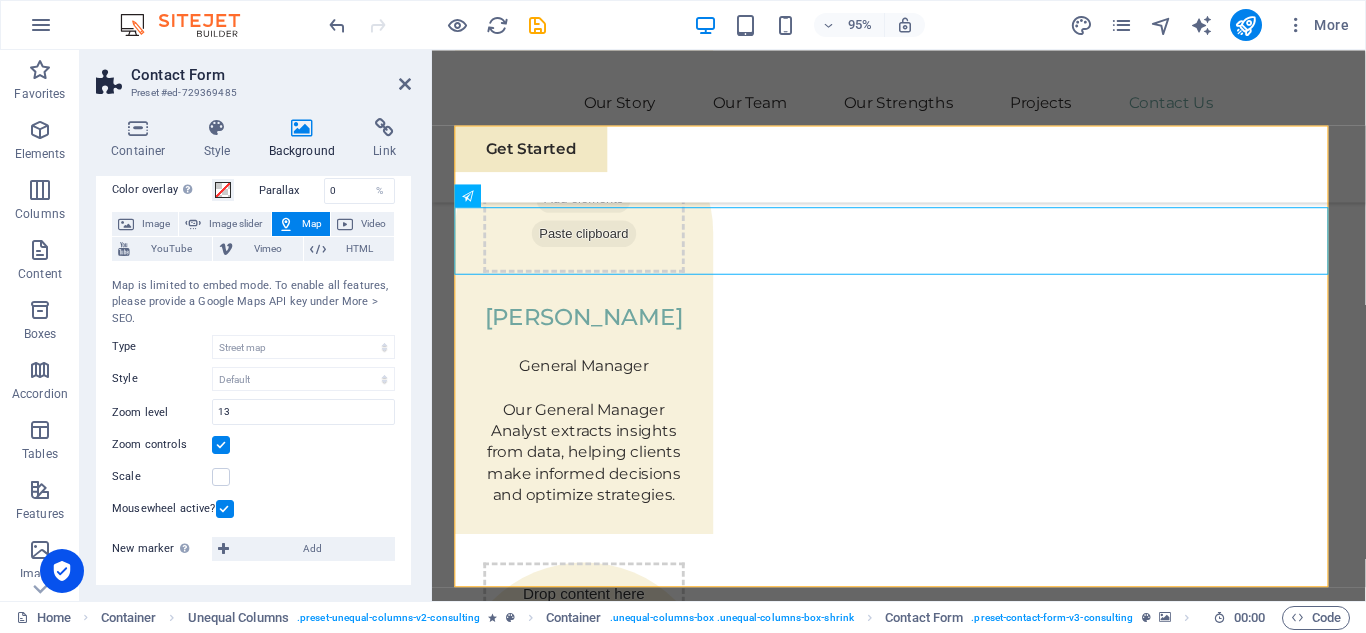 scroll, scrollTop: 0, scrollLeft: 0, axis: both 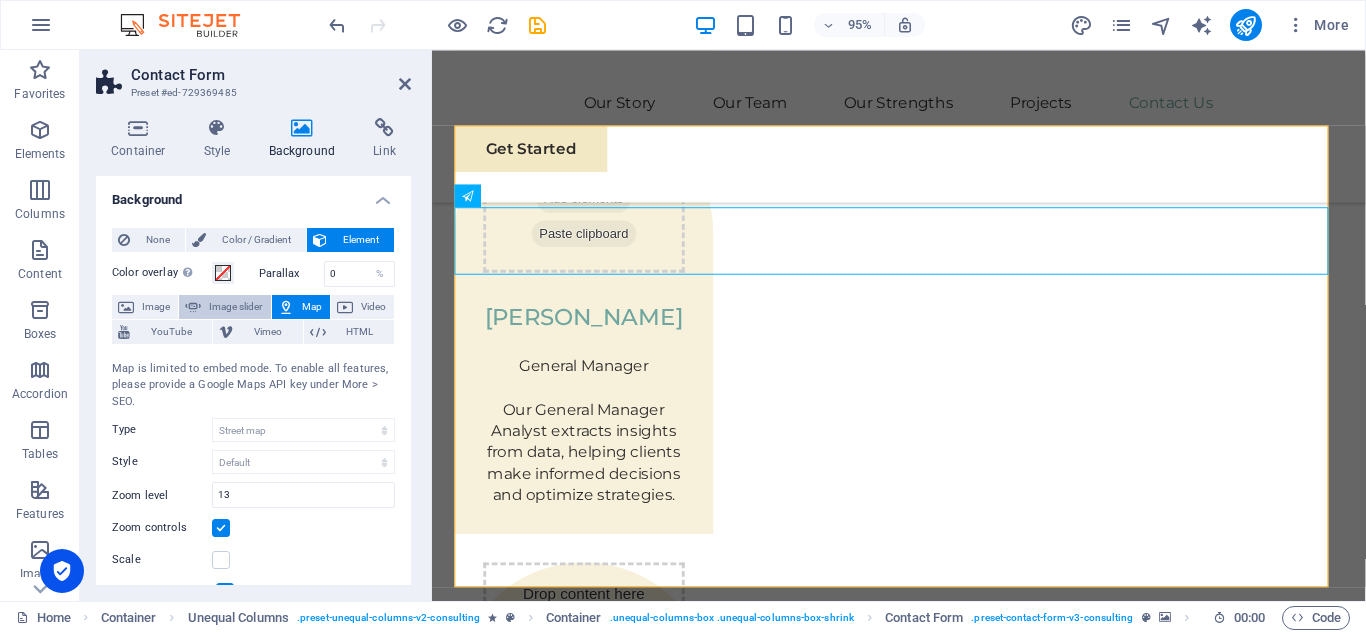 click on "Image slider" at bounding box center (235, 307) 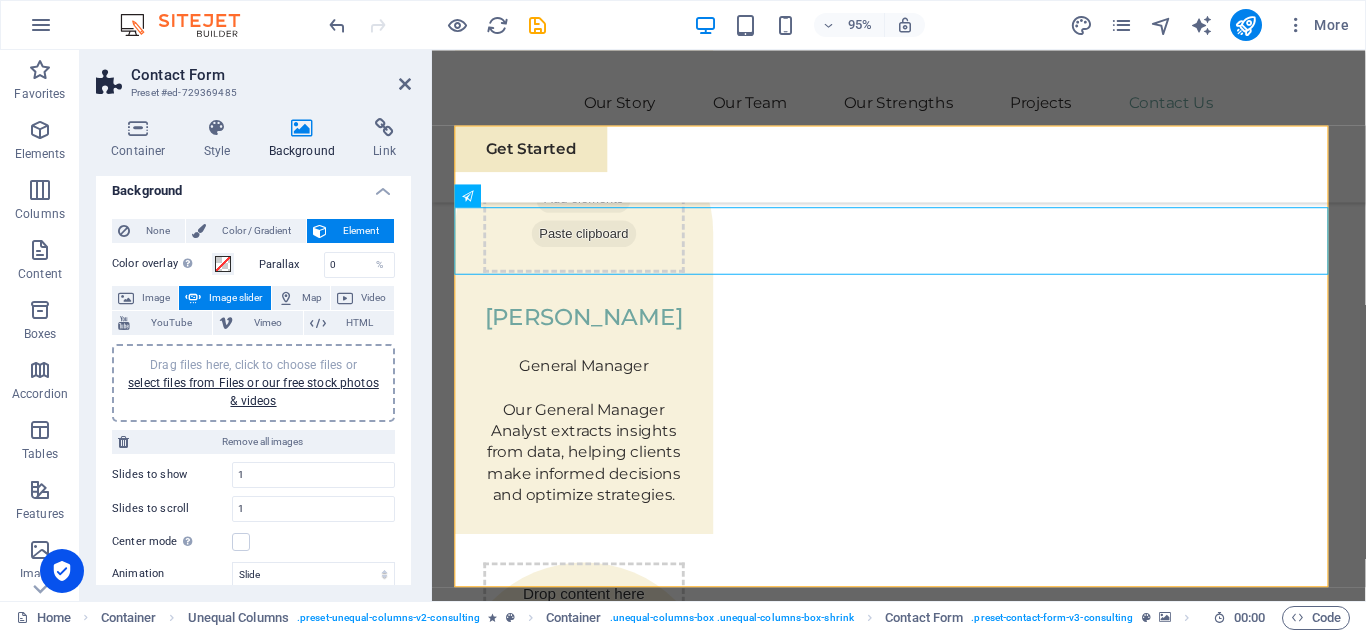 scroll, scrollTop: 7, scrollLeft: 0, axis: vertical 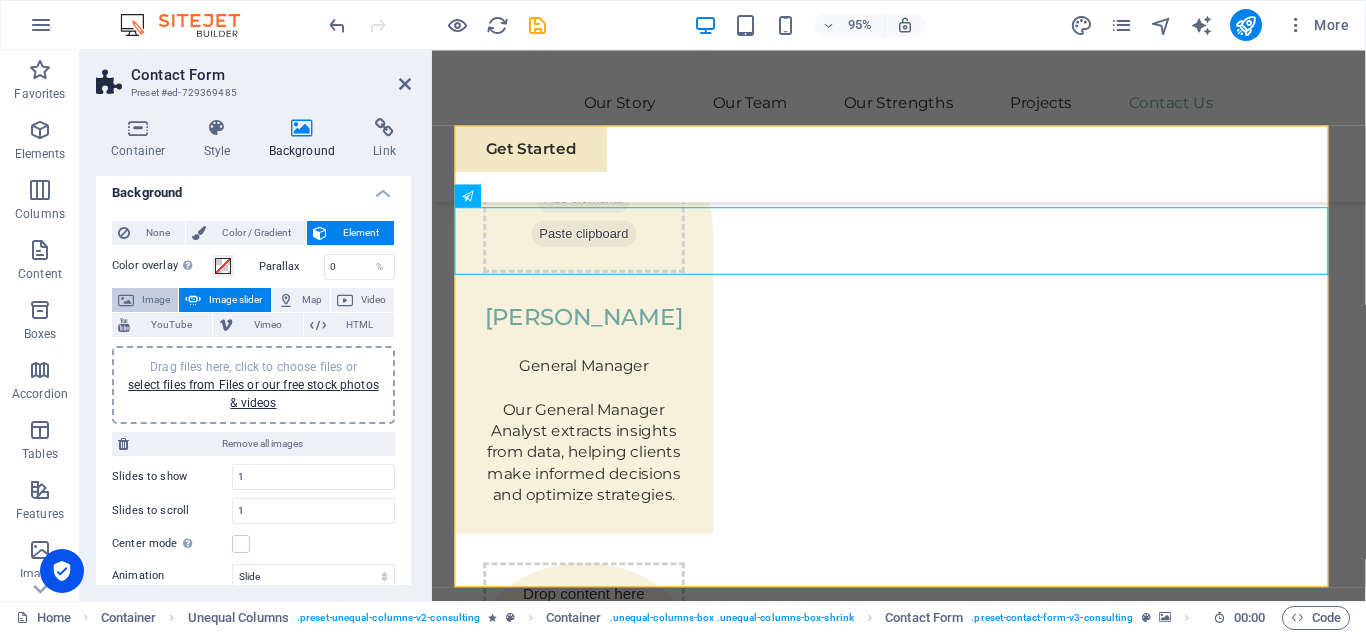 click on "Image" at bounding box center (156, 300) 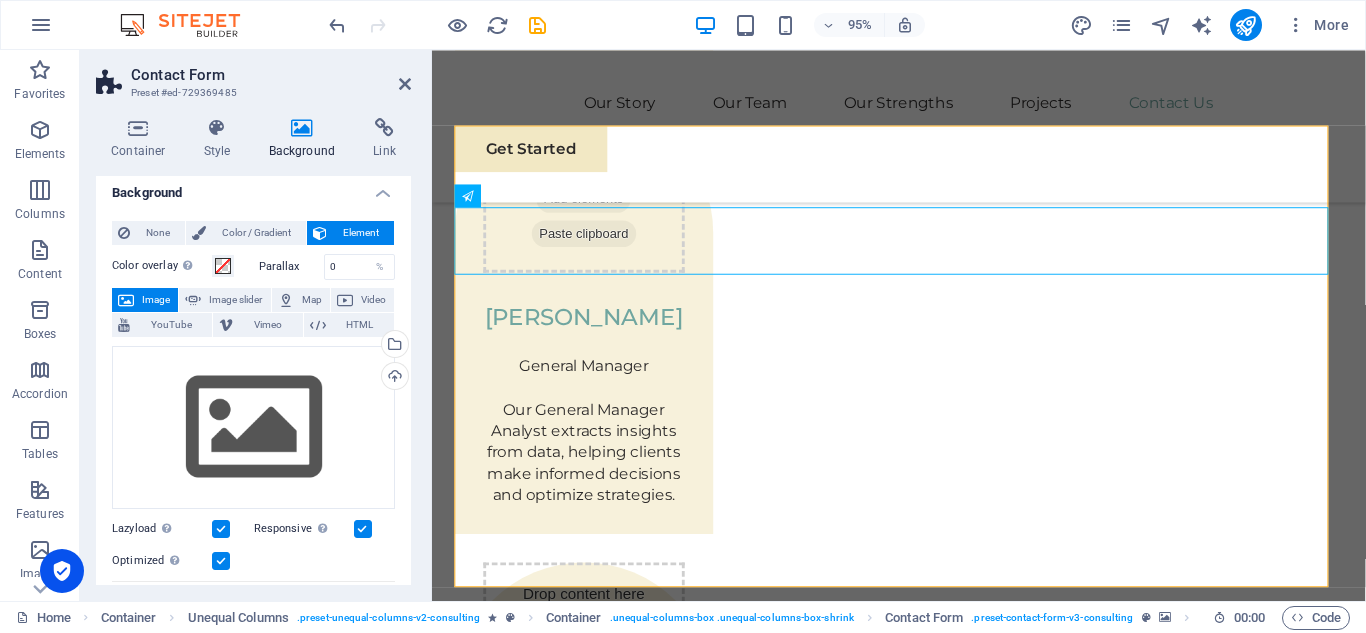 scroll, scrollTop: 0, scrollLeft: 0, axis: both 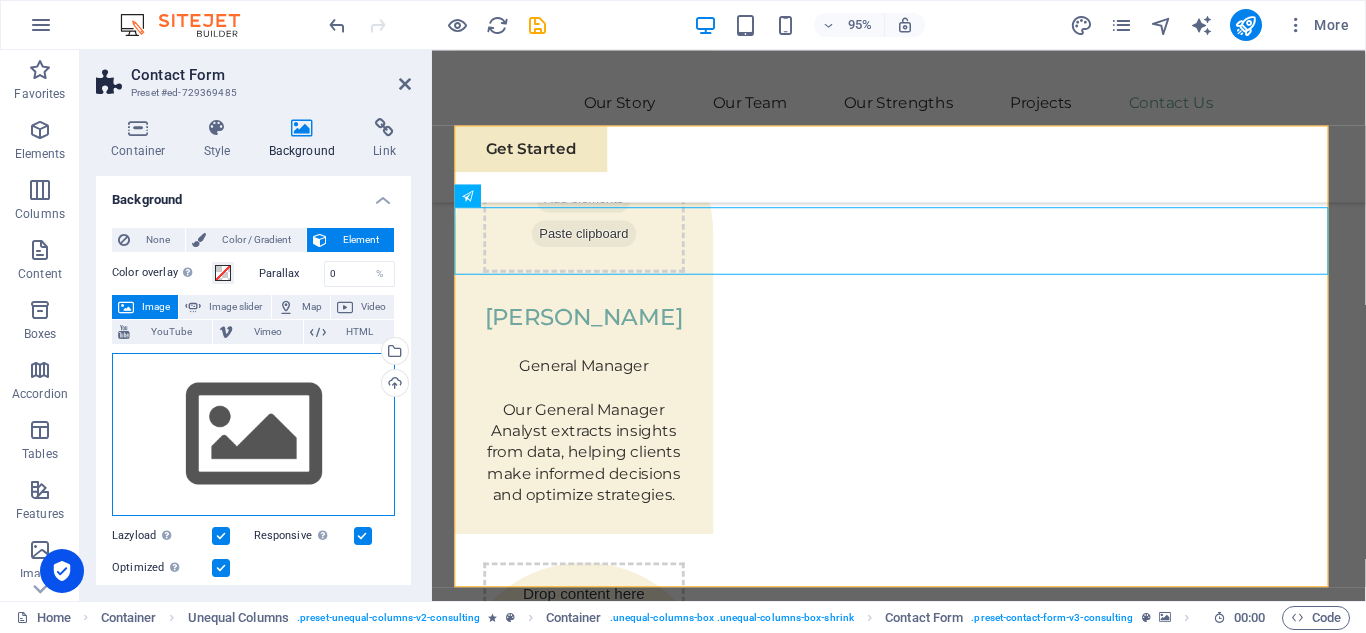 click on "Drag files here, click to choose files or select files from Files or our free stock photos & videos" at bounding box center (253, 435) 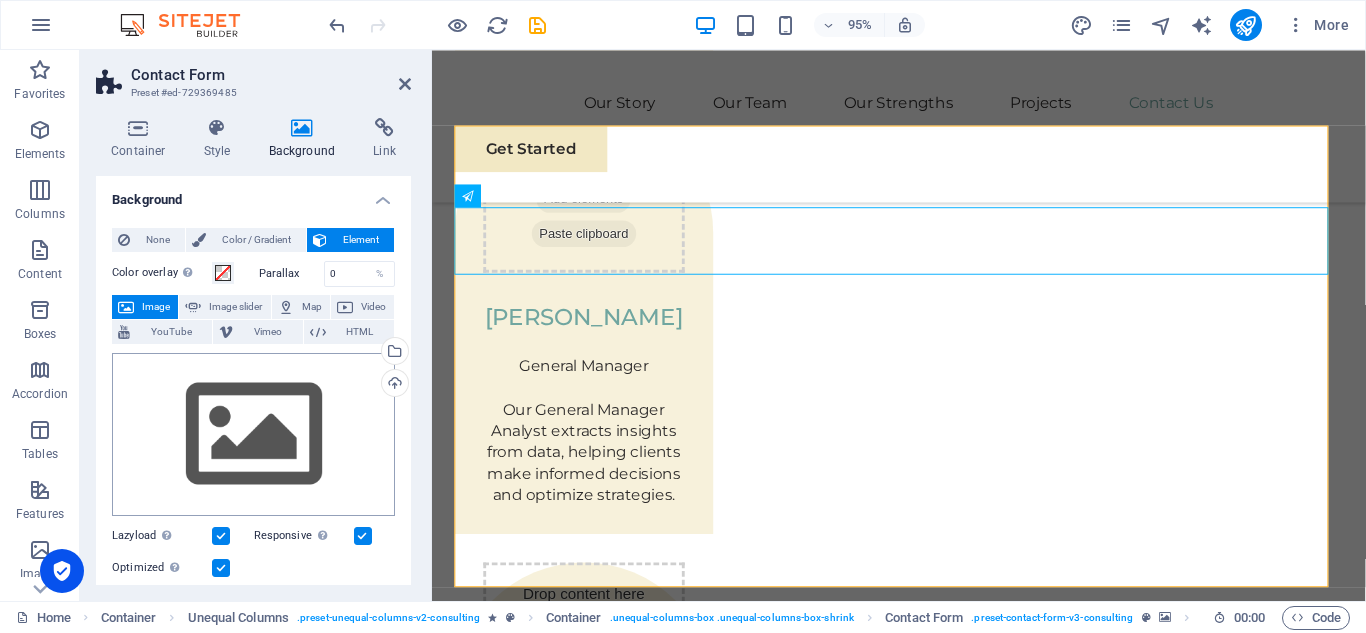 scroll, scrollTop: 6221, scrollLeft: 0, axis: vertical 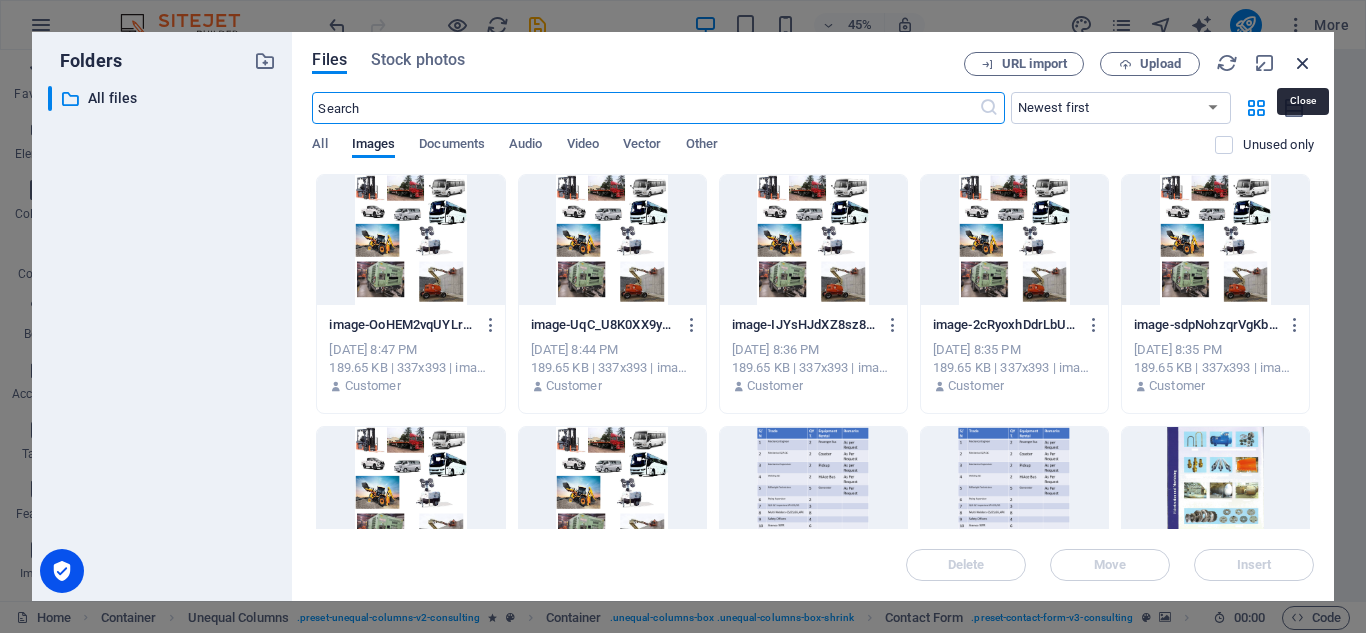 click at bounding box center [1303, 63] 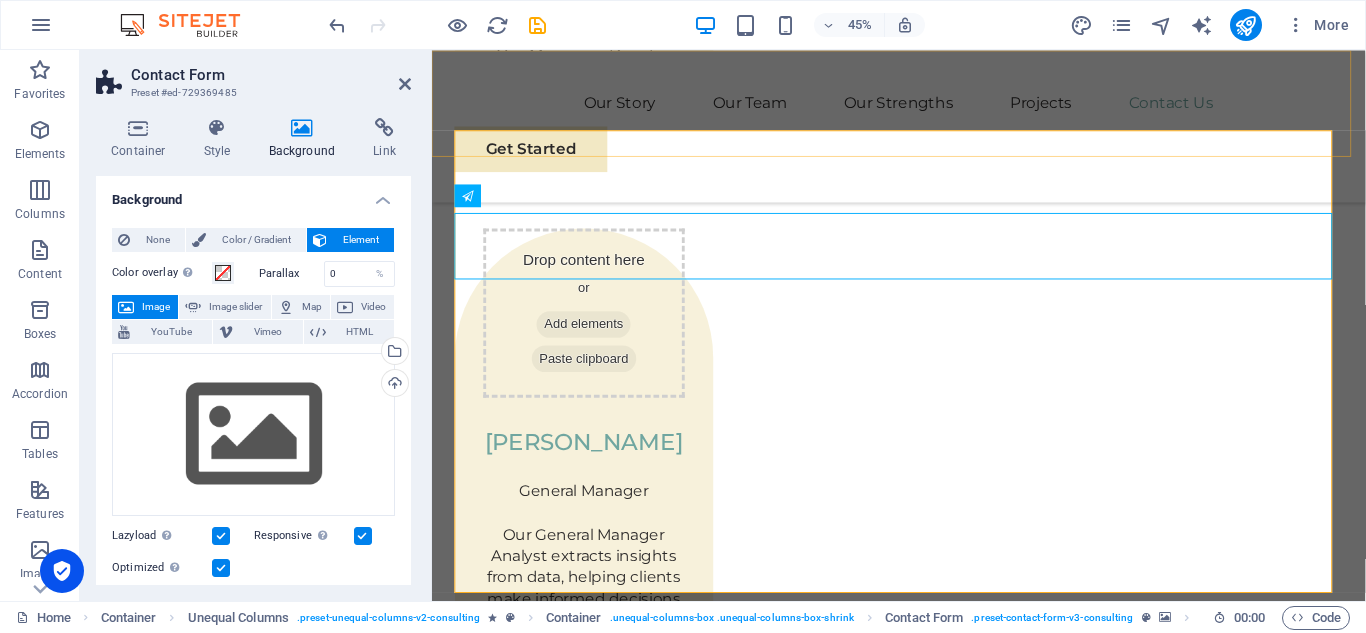 scroll, scrollTop: 6352, scrollLeft: 0, axis: vertical 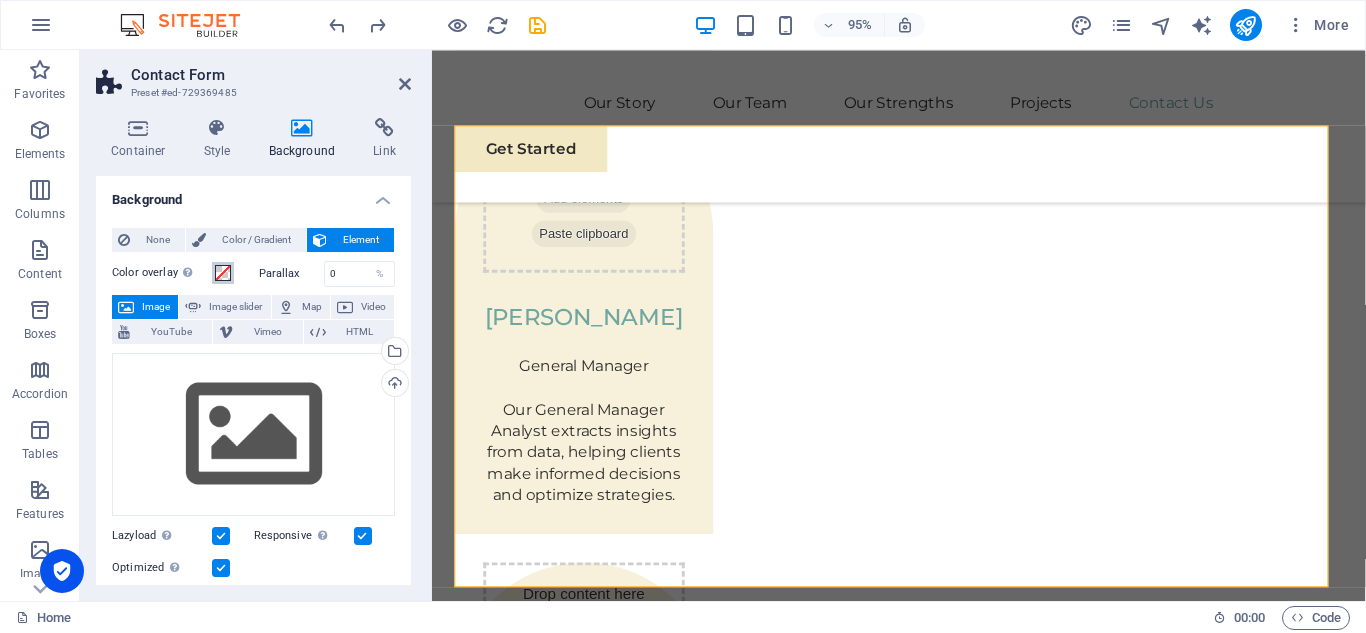 click at bounding box center [223, 273] 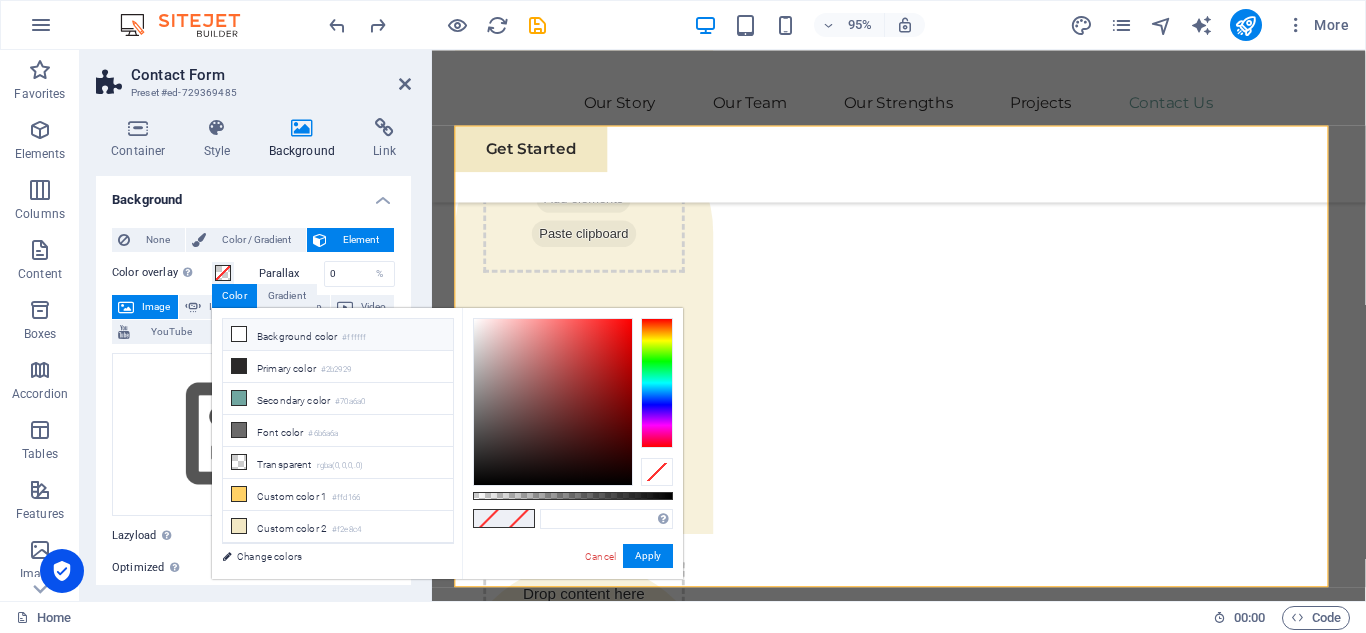 click at bounding box center (239, 334) 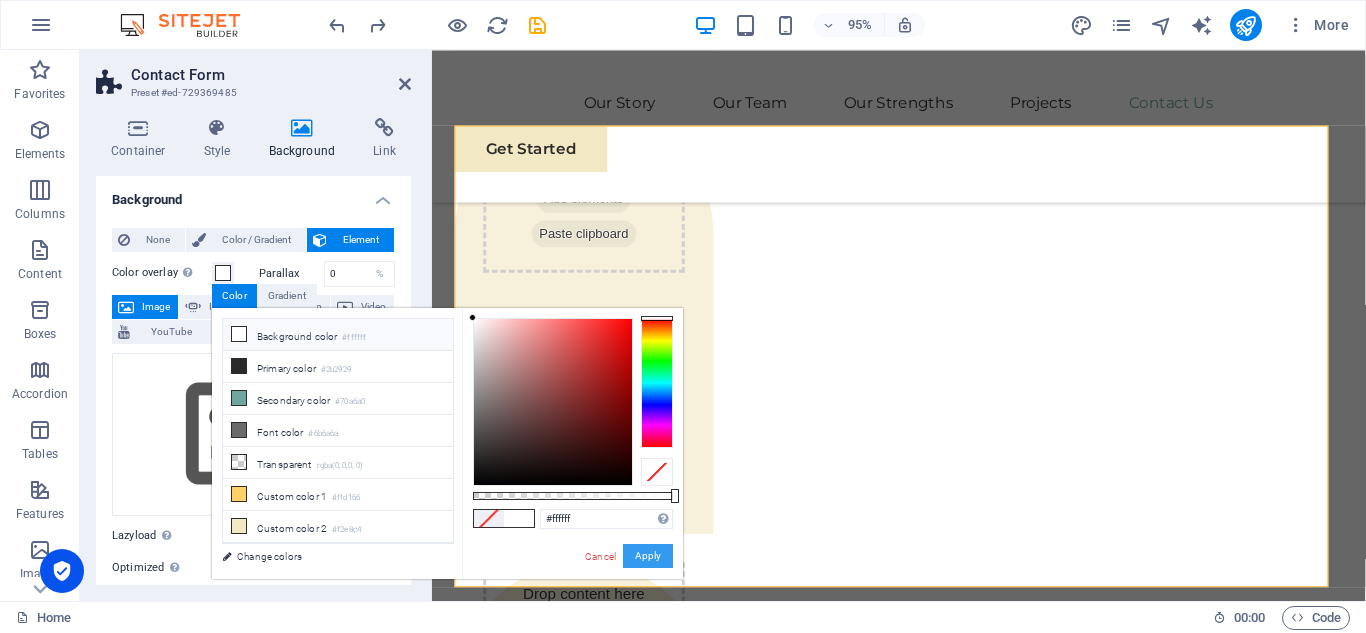click on "Apply" at bounding box center [648, 556] 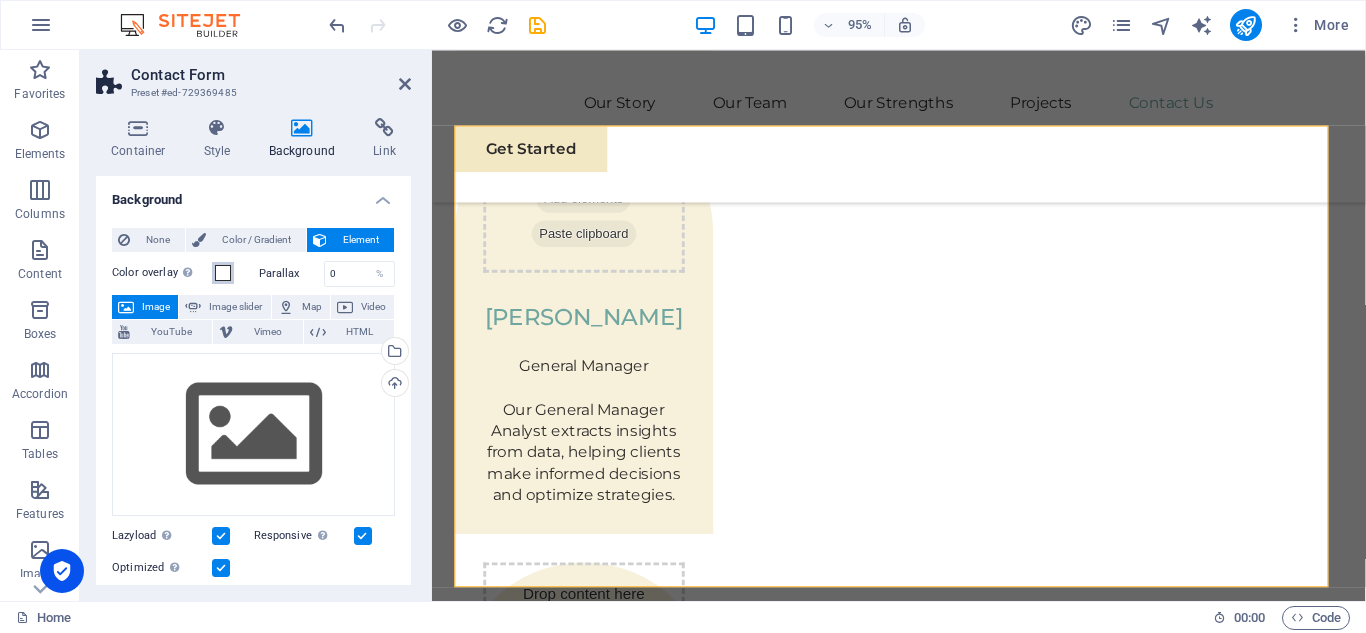 click at bounding box center (223, 273) 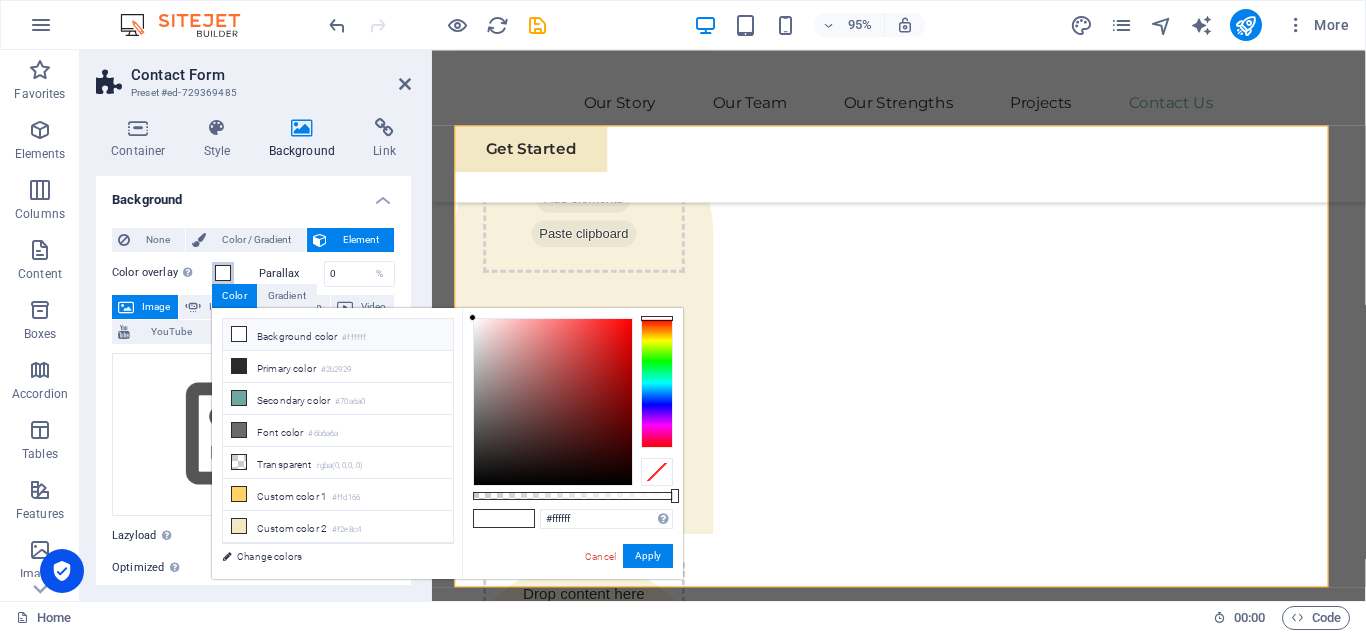 click at bounding box center (223, 273) 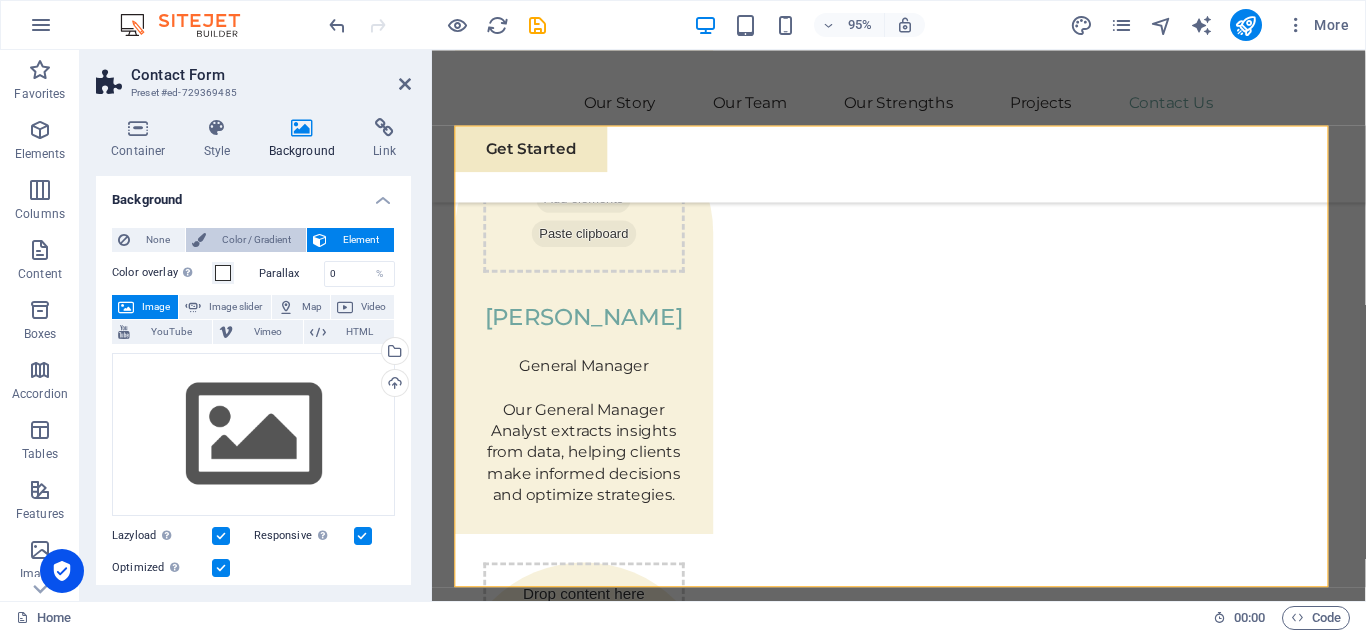 click on "Color / Gradient" at bounding box center (256, 240) 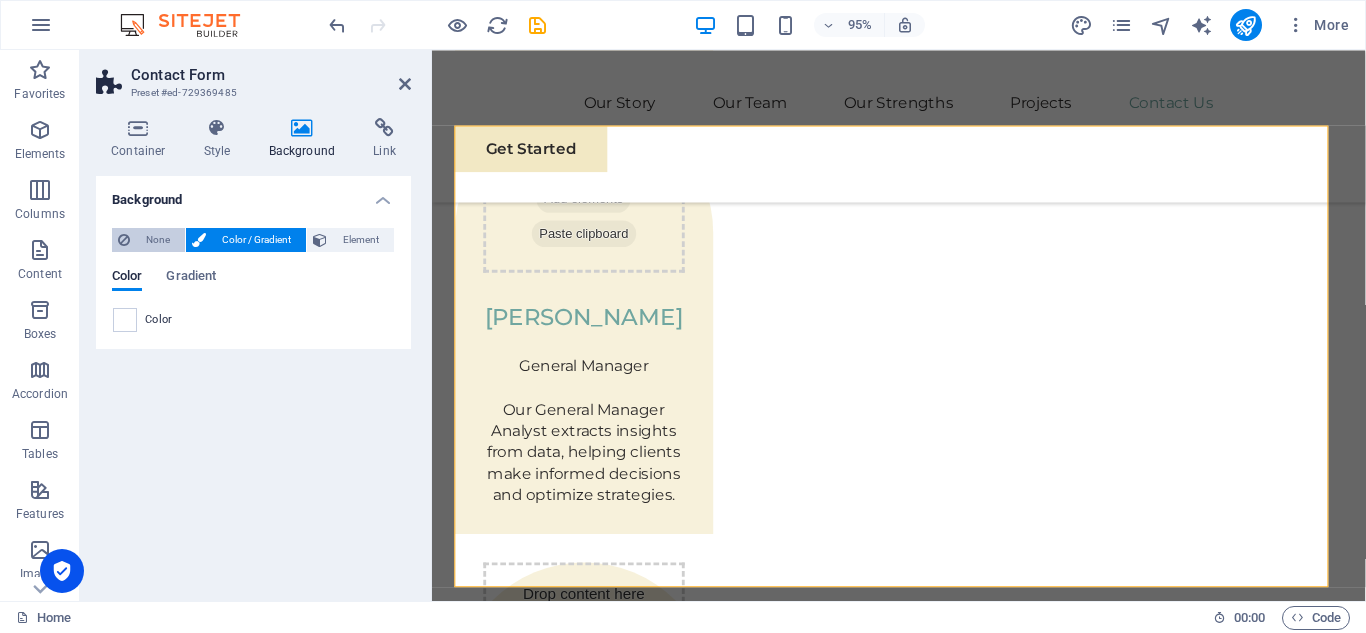click on "None" at bounding box center (157, 240) 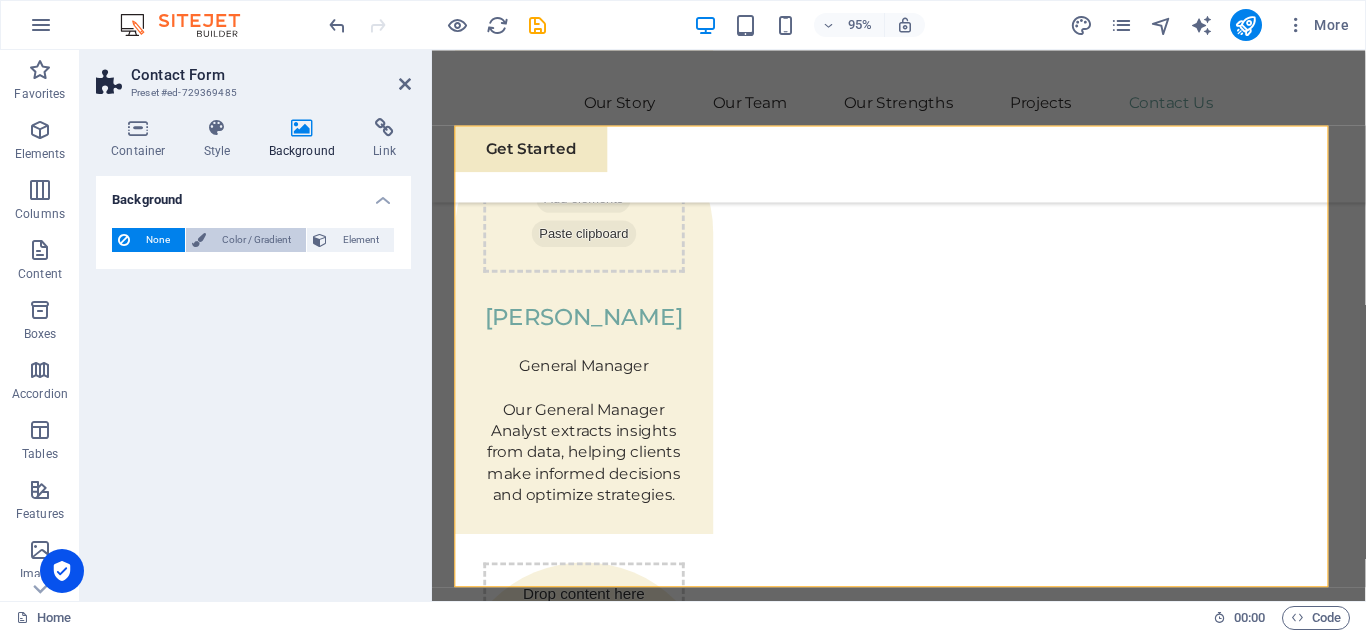 click on "Color / Gradient" at bounding box center [256, 240] 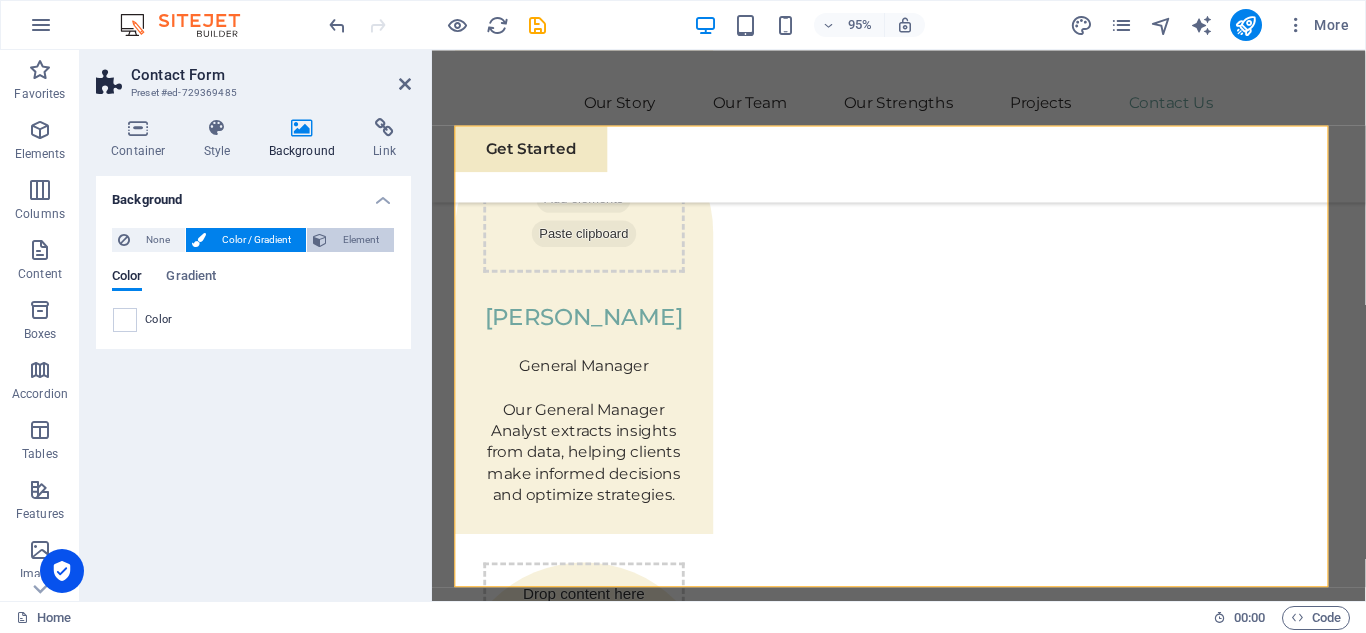 click on "Element" at bounding box center [360, 240] 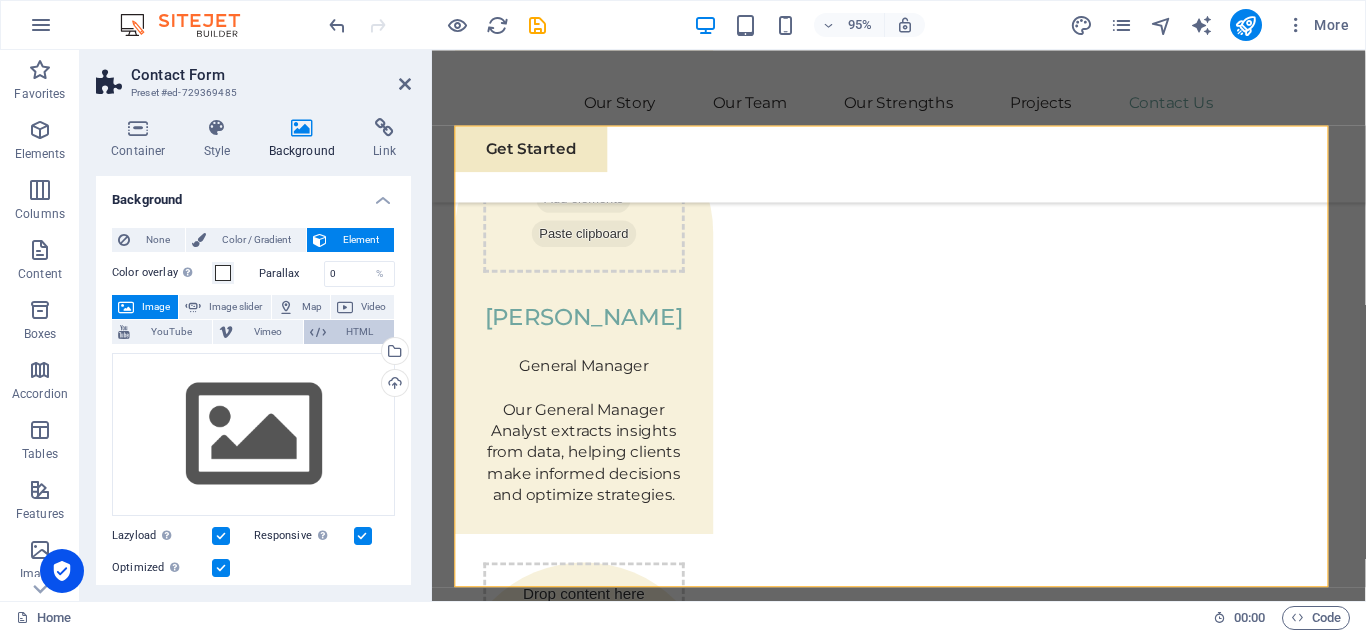 click on "HTML" at bounding box center (360, 332) 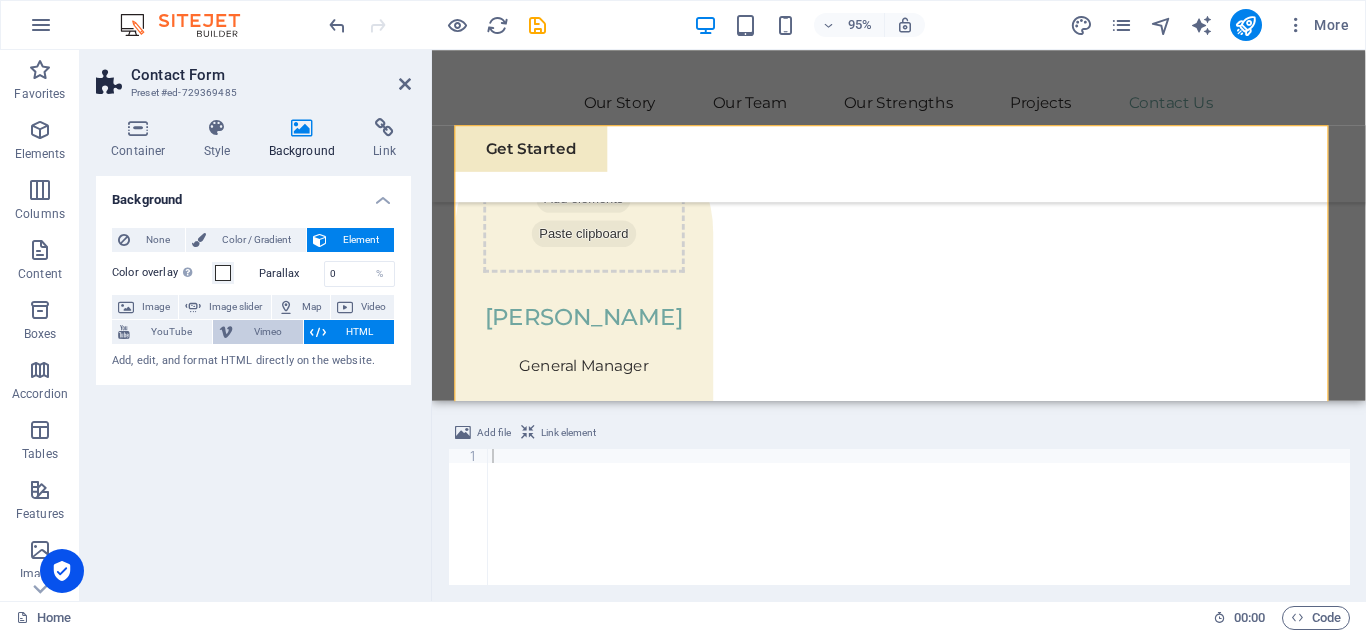 click on "Vimeo" at bounding box center (267, 332) 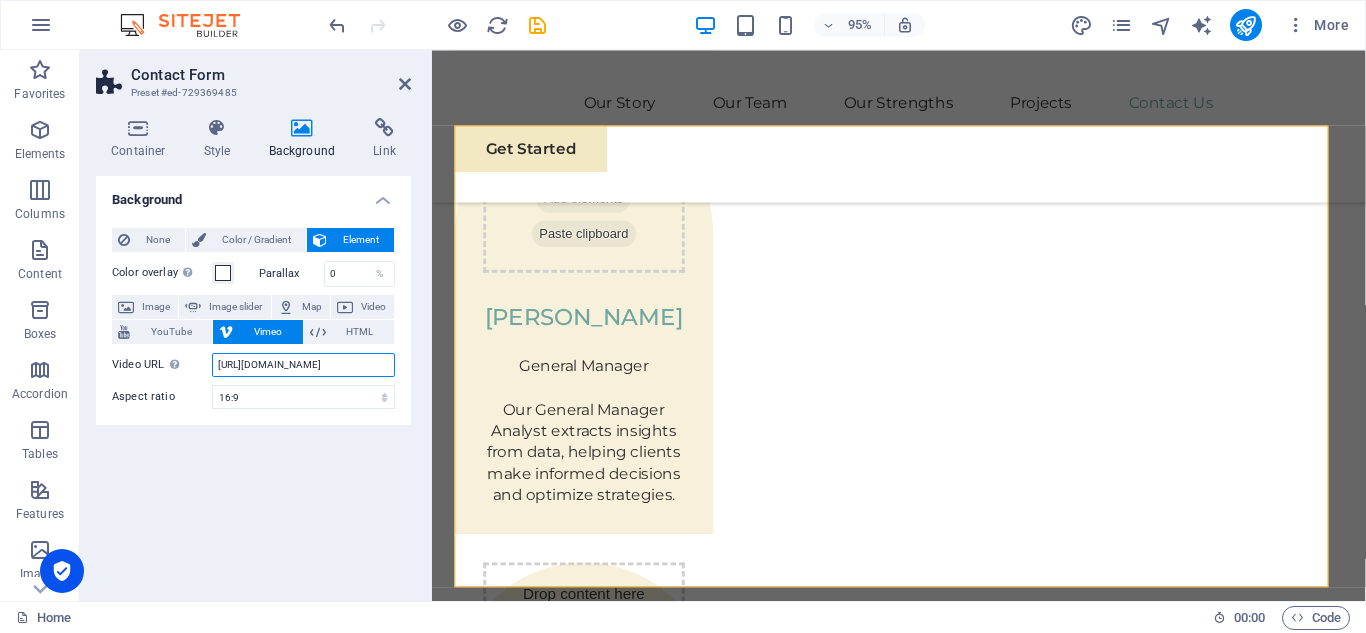 drag, startPoint x: 374, startPoint y: 359, endPoint x: 197, endPoint y: 367, distance: 177.1807 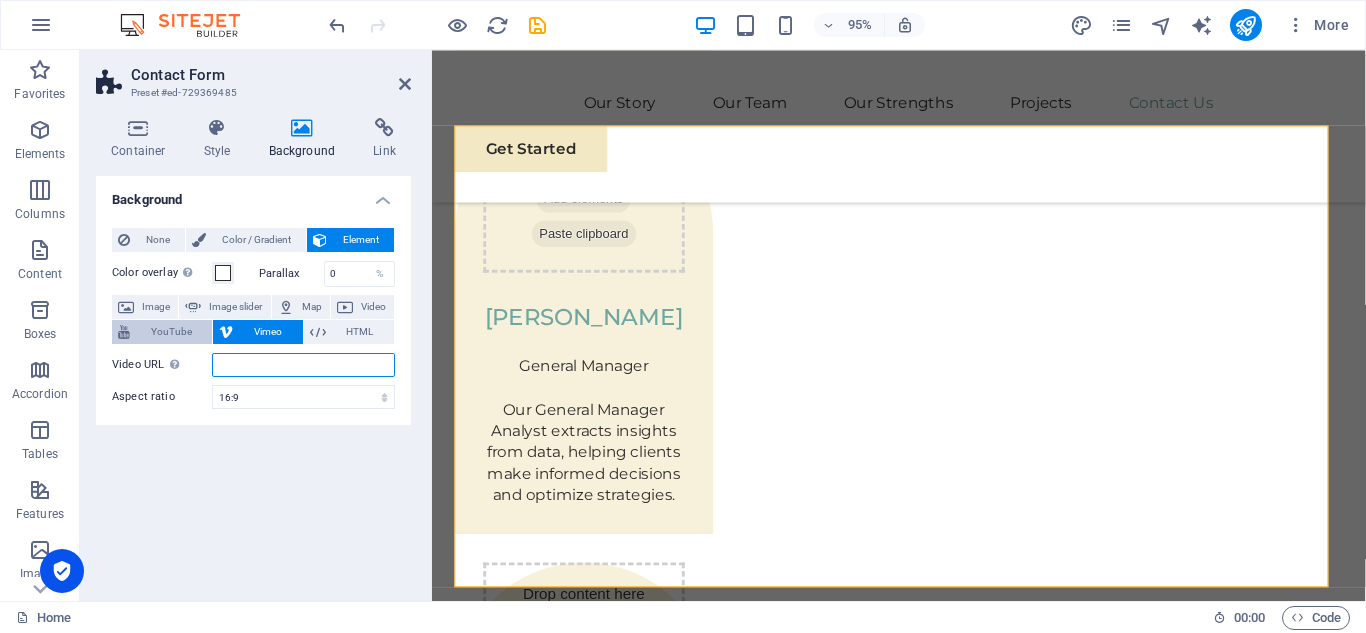 type 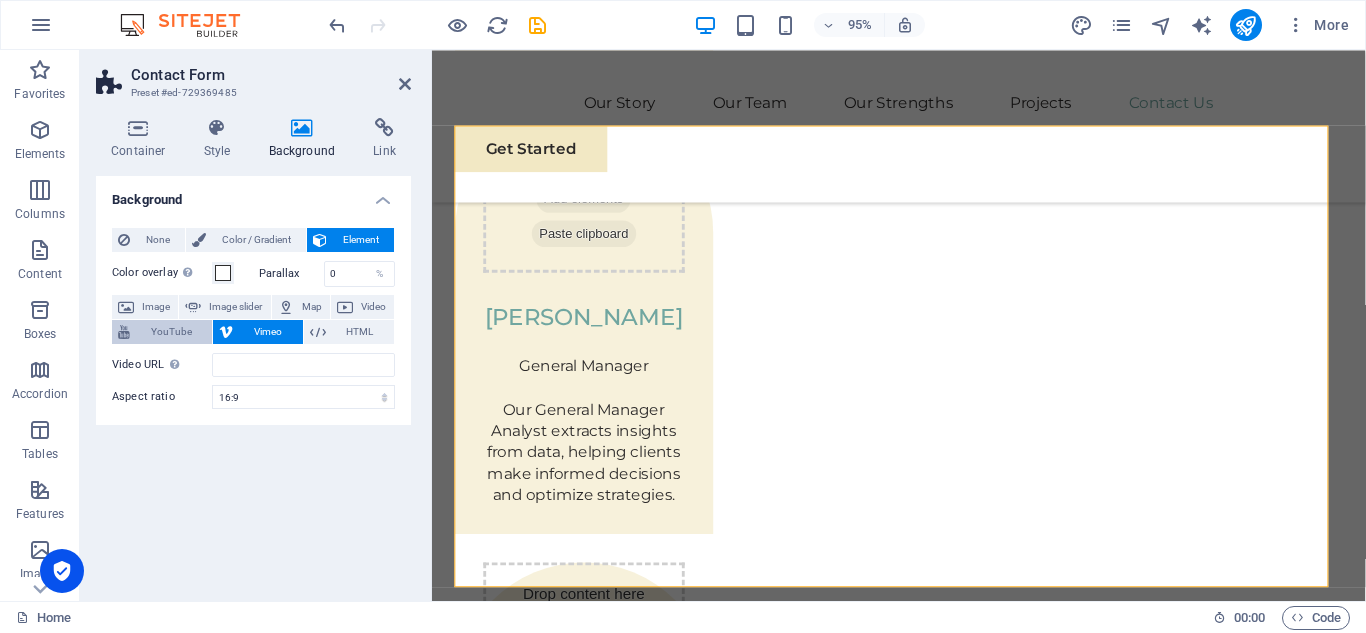click on "YouTube" at bounding box center [171, 332] 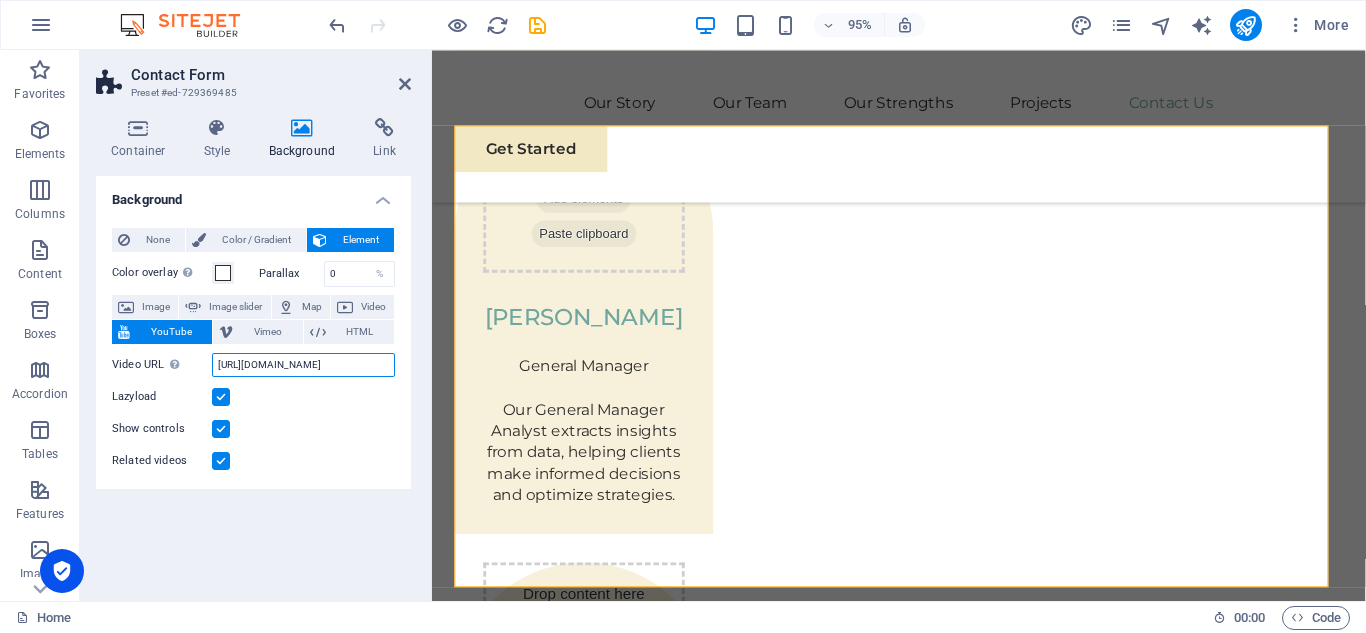 scroll, scrollTop: 0, scrollLeft: 51, axis: horizontal 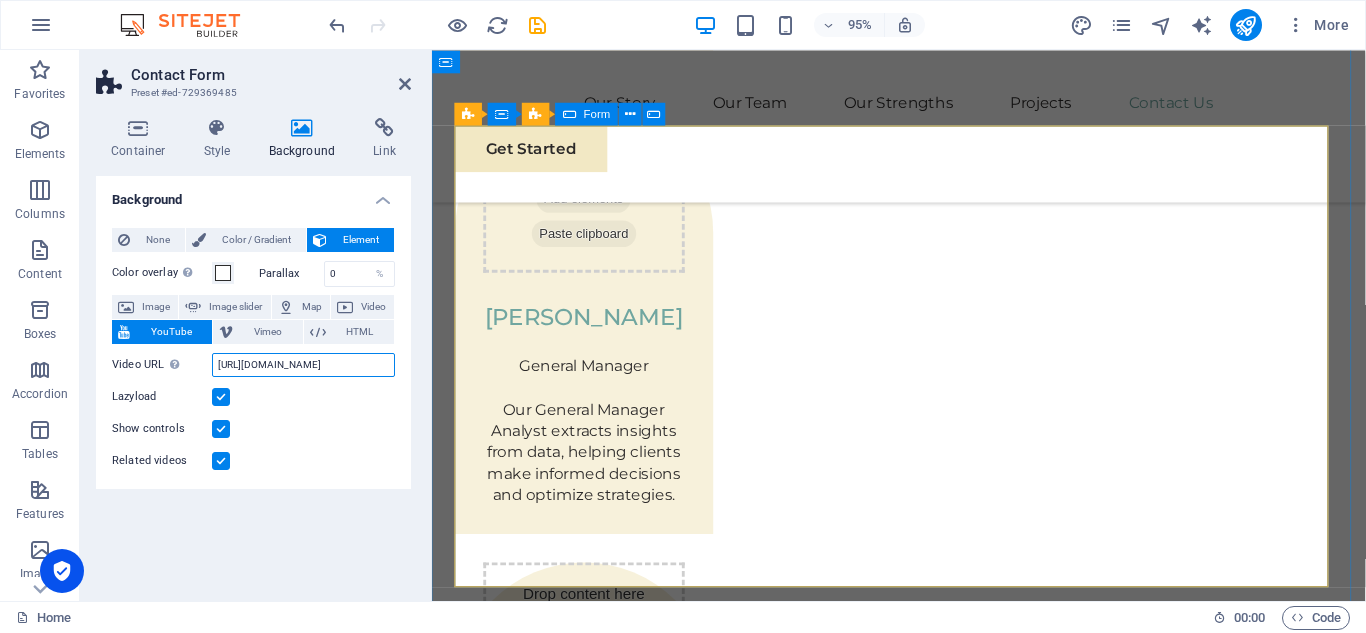 drag, startPoint x: 648, startPoint y: 414, endPoint x: 458, endPoint y: 375, distance: 193.96133 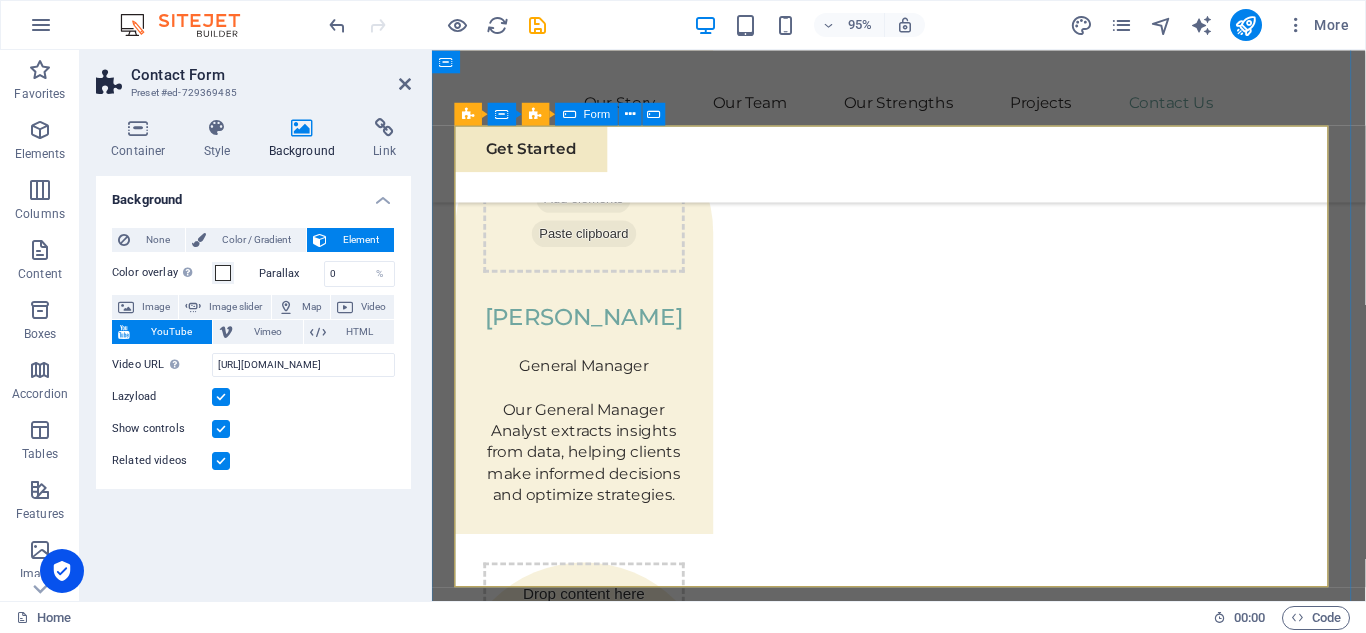 scroll, scrollTop: 0, scrollLeft: 0, axis: both 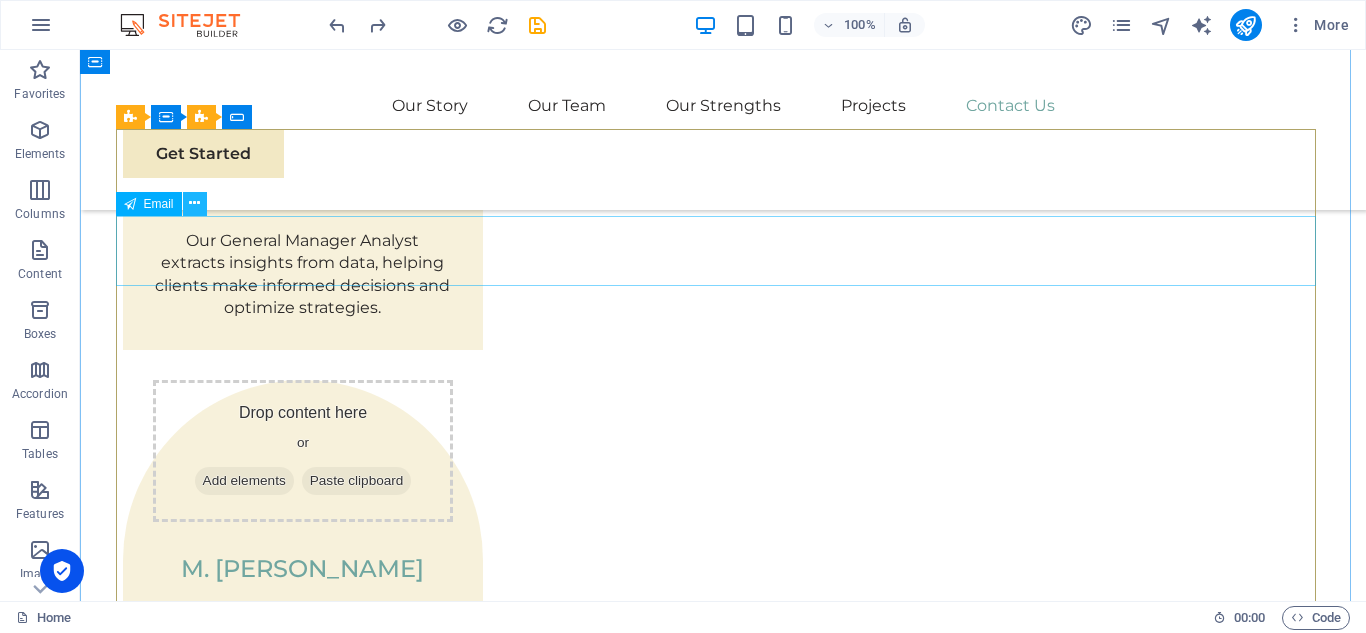 click at bounding box center [194, 203] 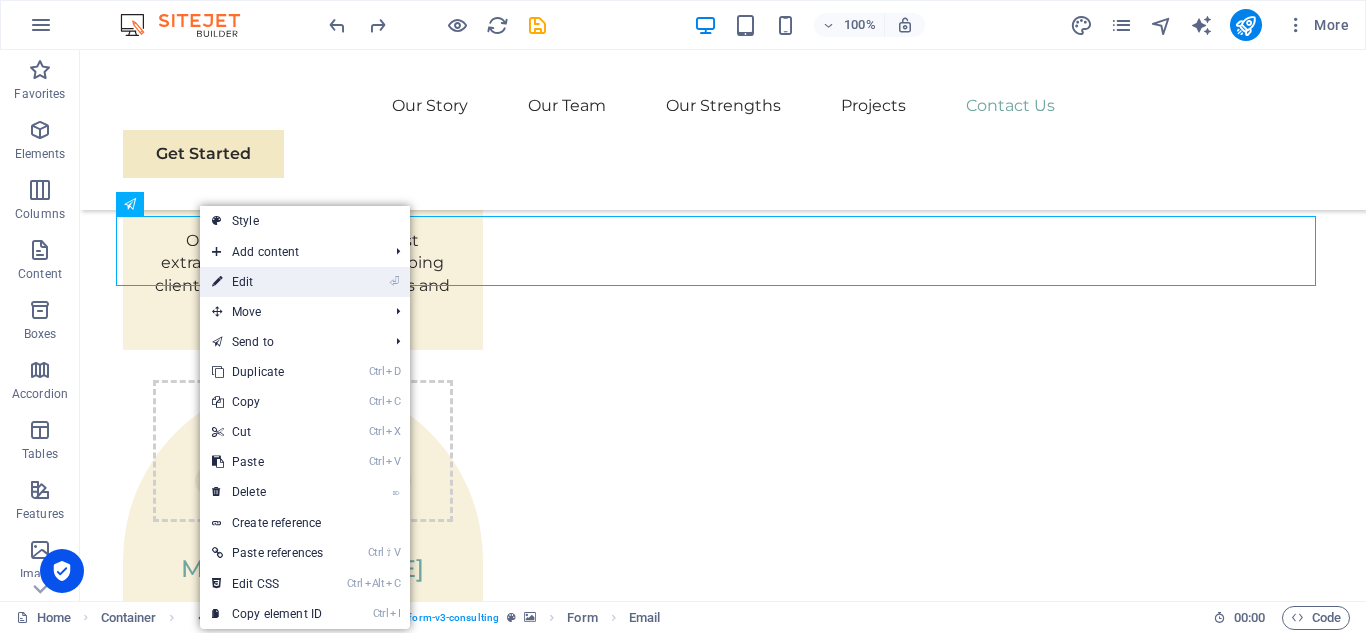 click on "⏎  Edit" at bounding box center [267, 282] 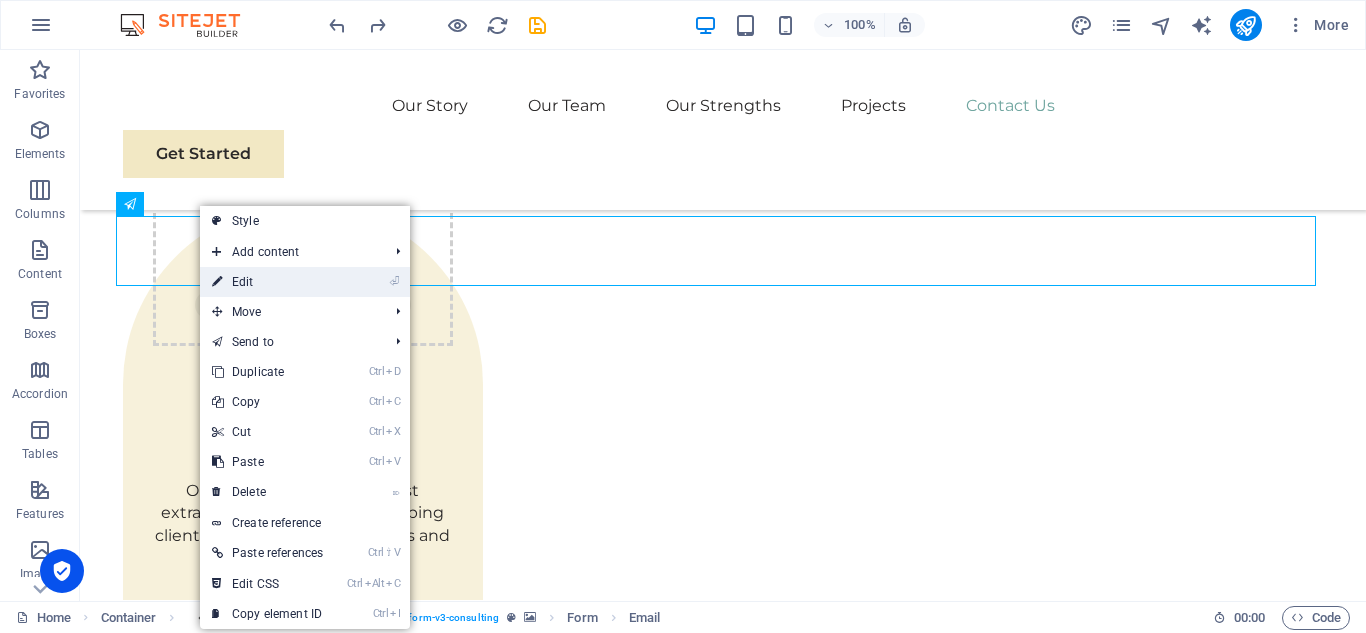 scroll, scrollTop: 6352, scrollLeft: 0, axis: vertical 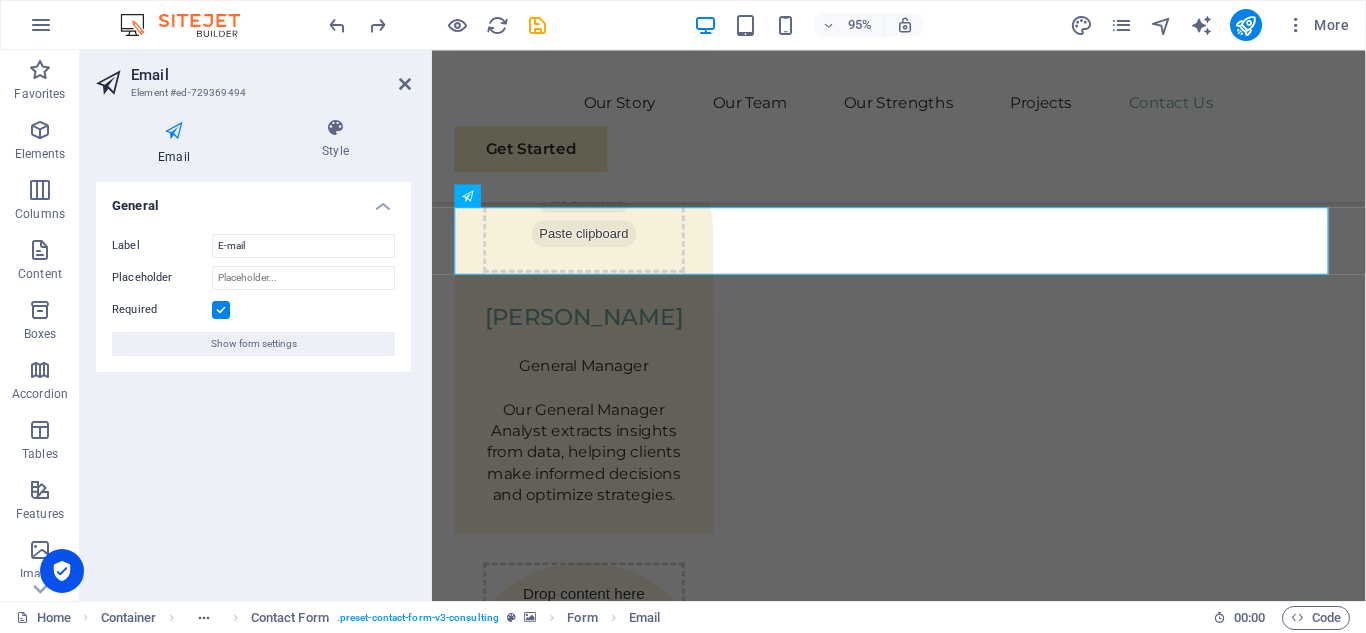 click on "Email Style General Label E-mail Placeholder Required Show form settings Contact Form Element Layout How this element expands within the layout (Flexbox). Size Default auto px % 1/1 1/2 1/3 1/4 1/5 1/6 1/7 1/8 1/9 1/10 Grow Shrink Order Container layout Visible Visible Opacity 100 % Overflow Spacing Margin Default auto px % rem vw vh Custom Custom auto px % rem vw vh auto px % rem vw vh auto px % rem vw vh auto px % rem vw vh Padding Default px rem % vh vw Custom Custom px rem % vh vw px rem % vh vw px rem % vh vw px rem % vh vw Border Style              - Width 1 auto px rem % vh vw Custom Custom 1 auto px rem % vh vw 1 auto px rem % vh vw 1 auto px rem % vh vw 1 auto px rem % vh vw  - Color Round corners Default px rem % vh vw Custom Custom px rem % vh vw px rem % vh vw px rem % vh vw px rem % vh vw Shadow Default None Outside Inside Color X offset 0 px rem vh vw Y offset 0 px rem vh vw Blur 0 px rem % vh vw Spread 0 px rem vh vw Text Shadow Default None Outside Color X offset 0 px rem vh vw 0 px" at bounding box center [253, 351] 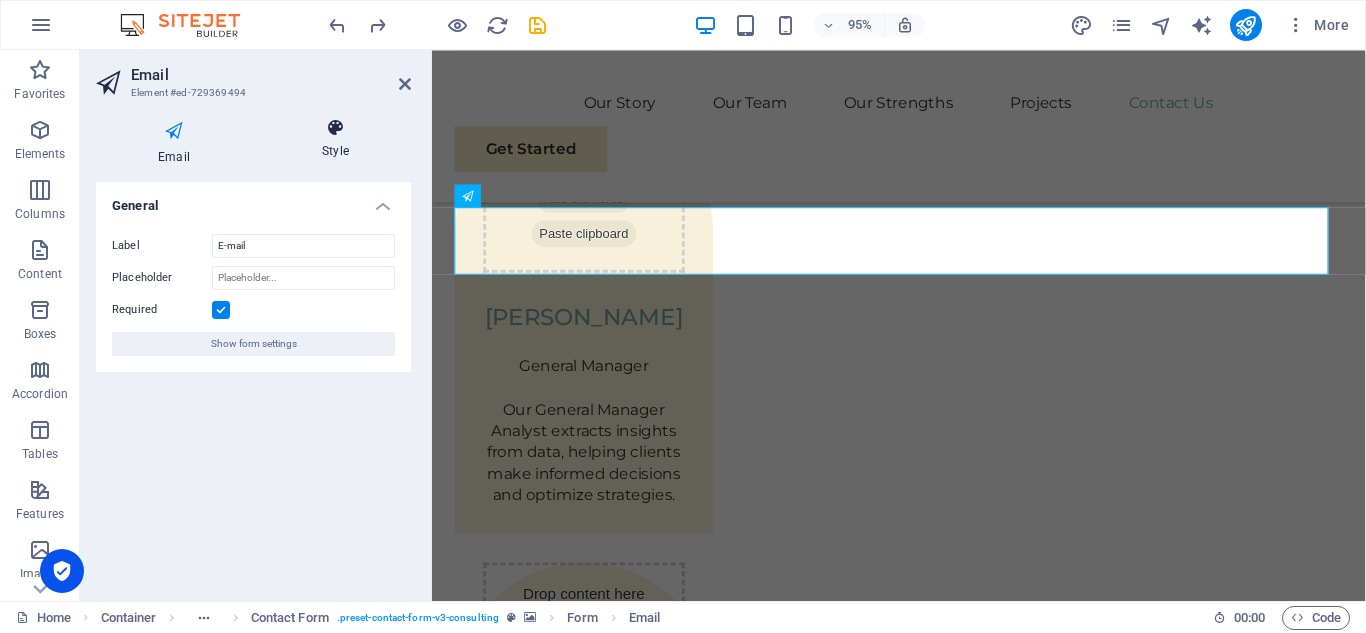 click on "Style" at bounding box center [335, 139] 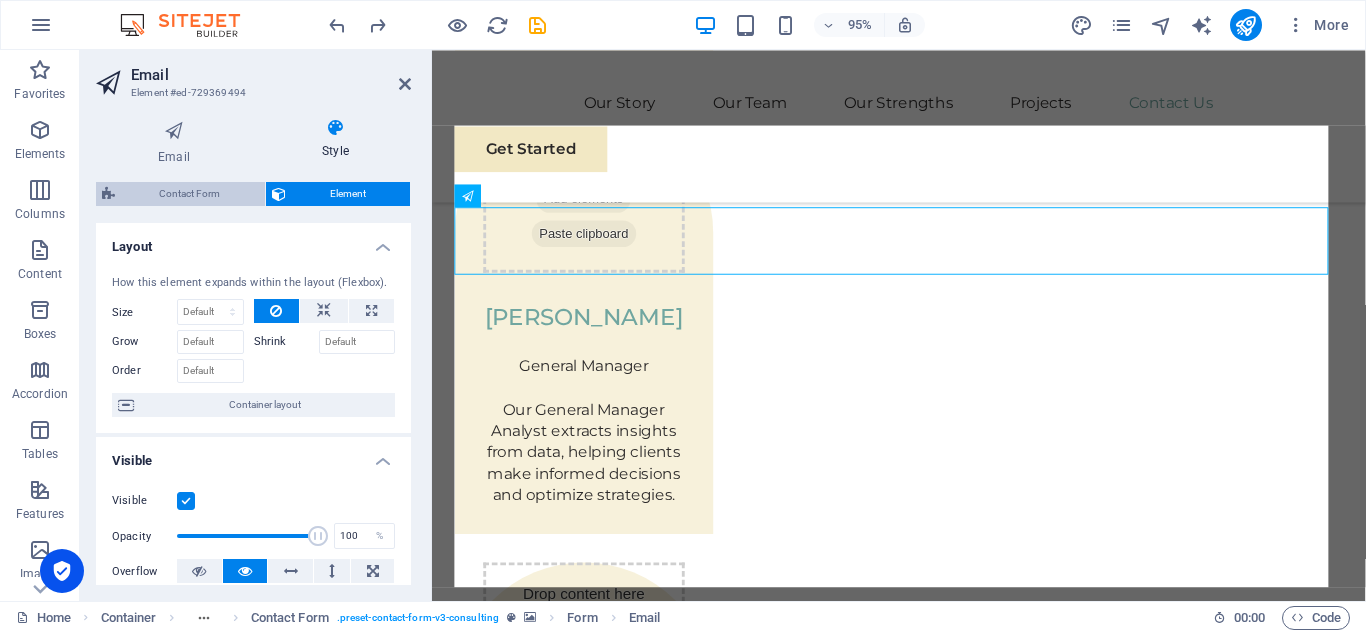 click on "Contact Form" at bounding box center [190, 194] 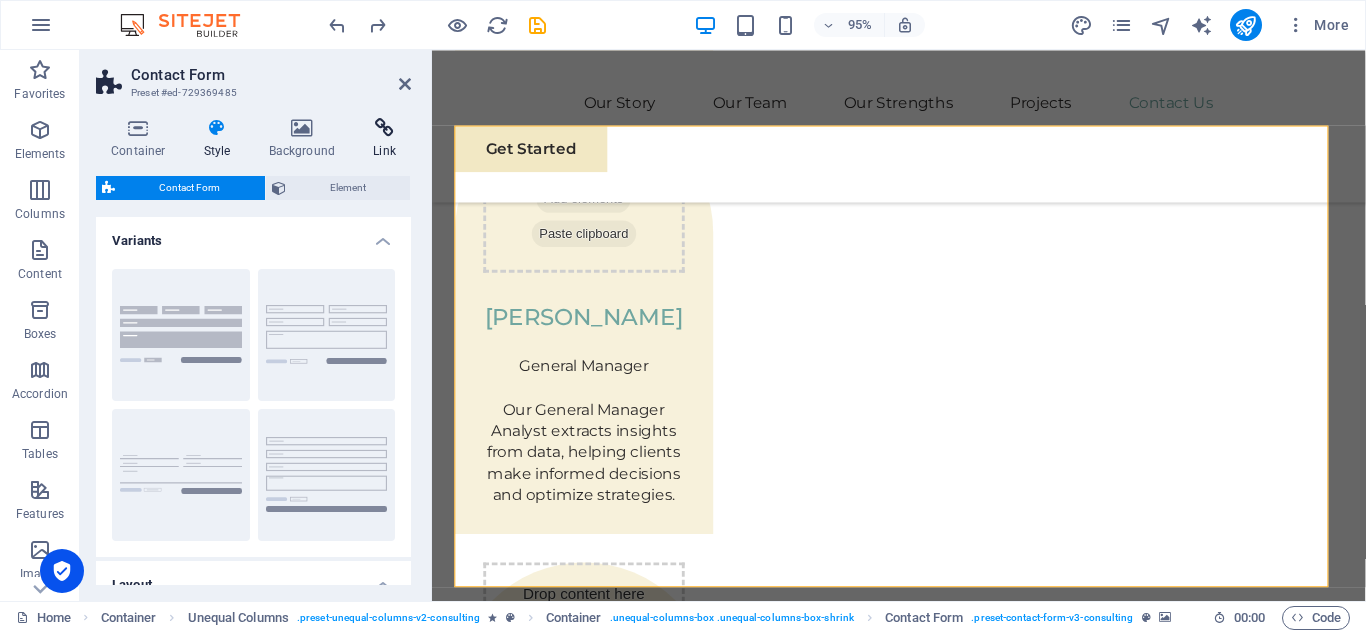 click on "Link" at bounding box center (384, 139) 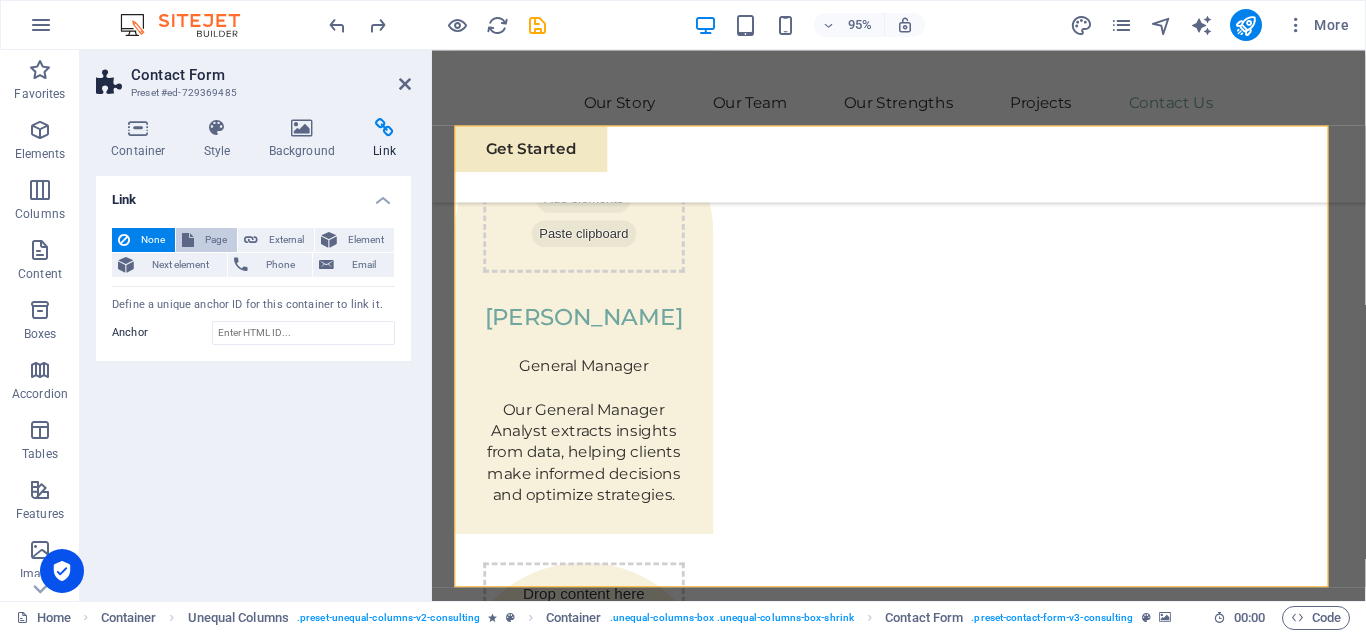 click on "Page" at bounding box center (215, 240) 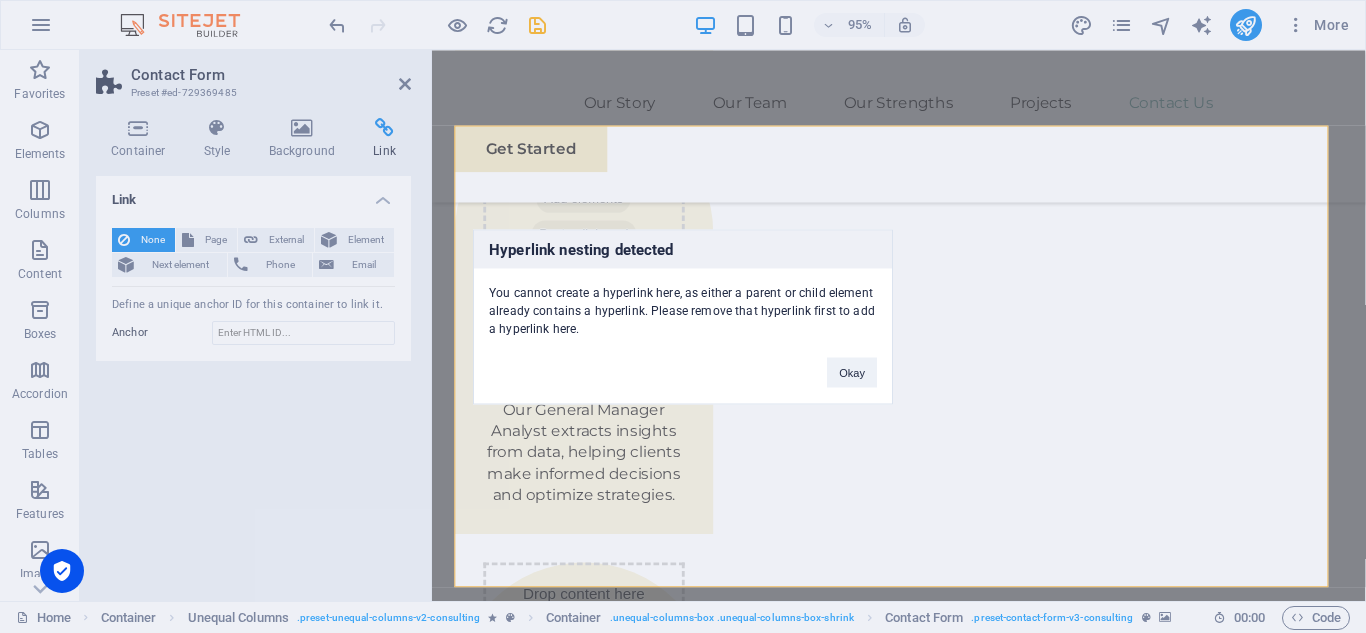 click on "Hyperlink nesting detected You cannot create a hyperlink here, as either a parent or child element already contains a hyperlink. Please remove that hyperlink first to add a hyperlink here. Okay" at bounding box center [683, 316] 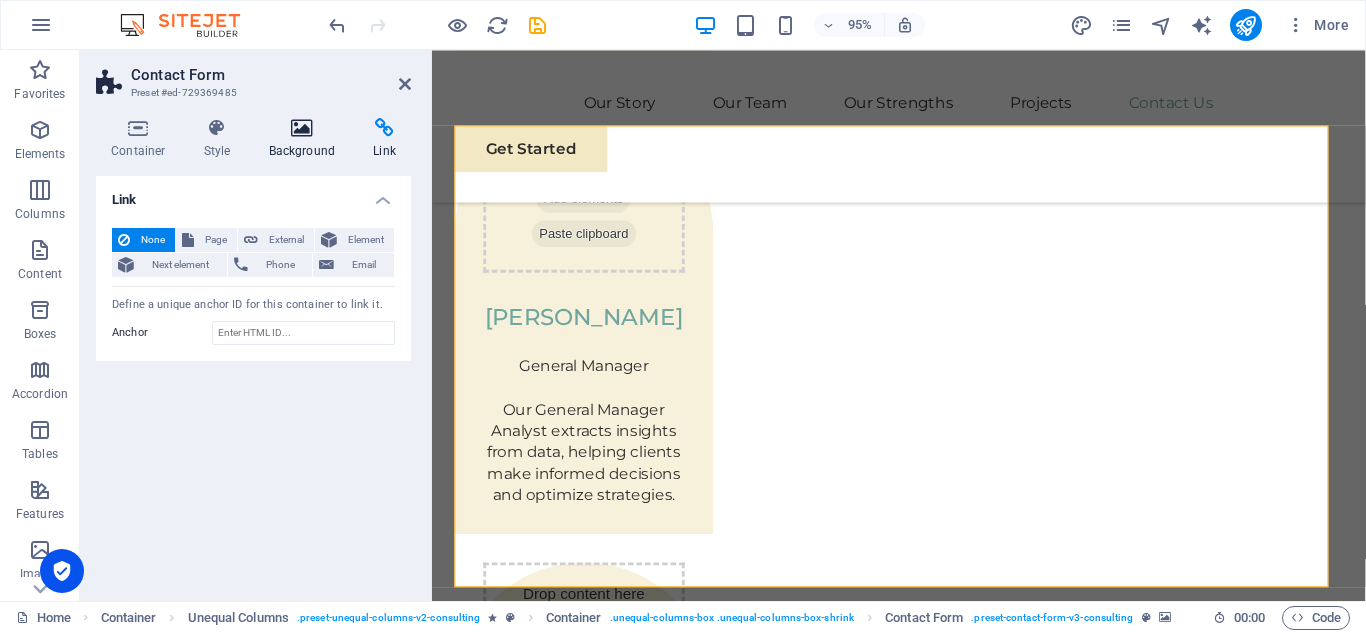 click on "Background" at bounding box center [306, 139] 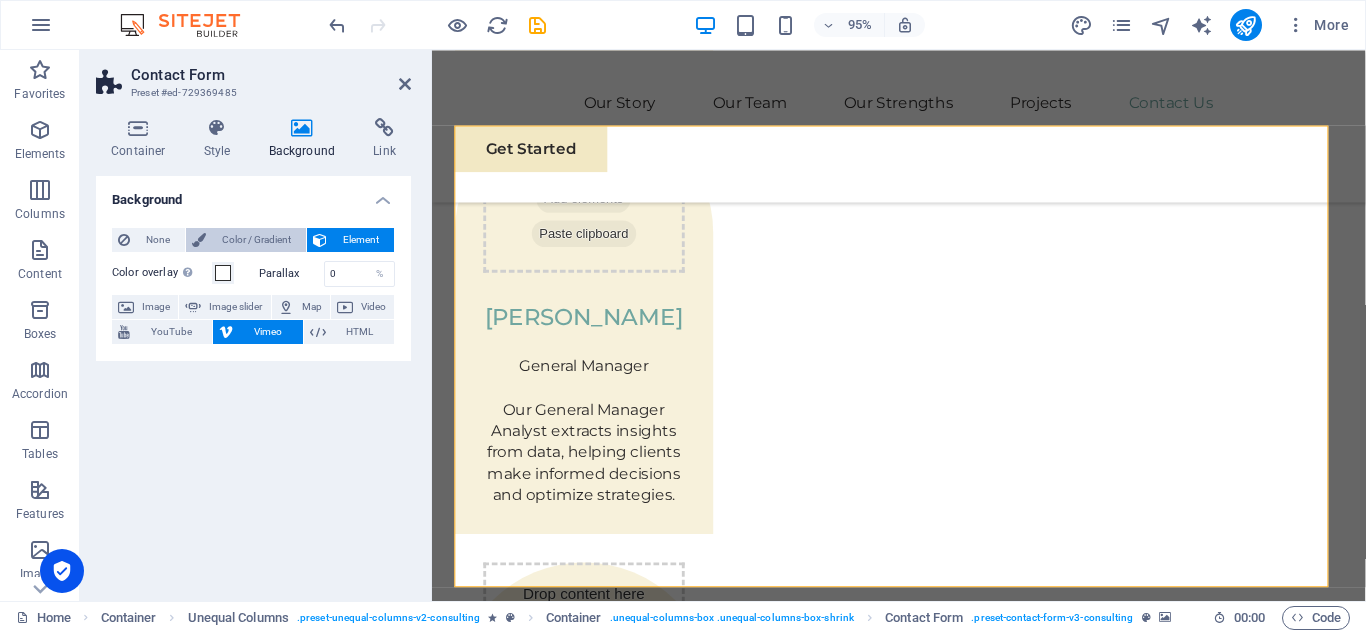 click on "Color / Gradient" at bounding box center (256, 240) 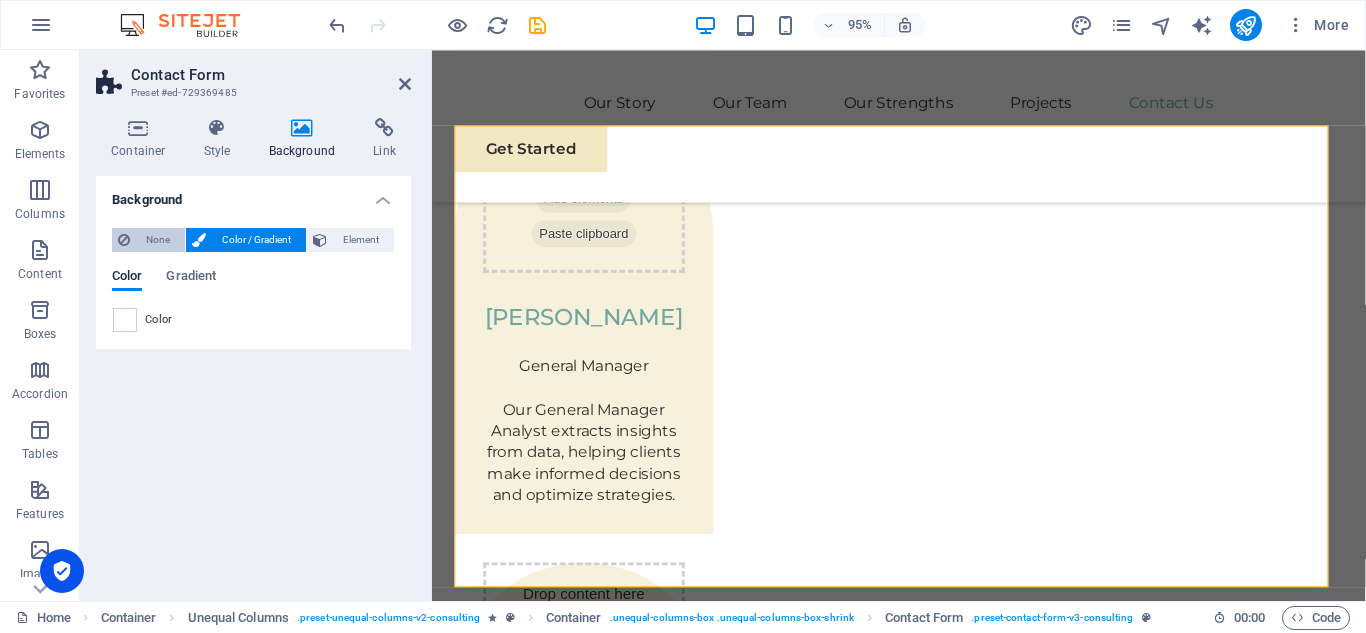 click on "None" at bounding box center [157, 240] 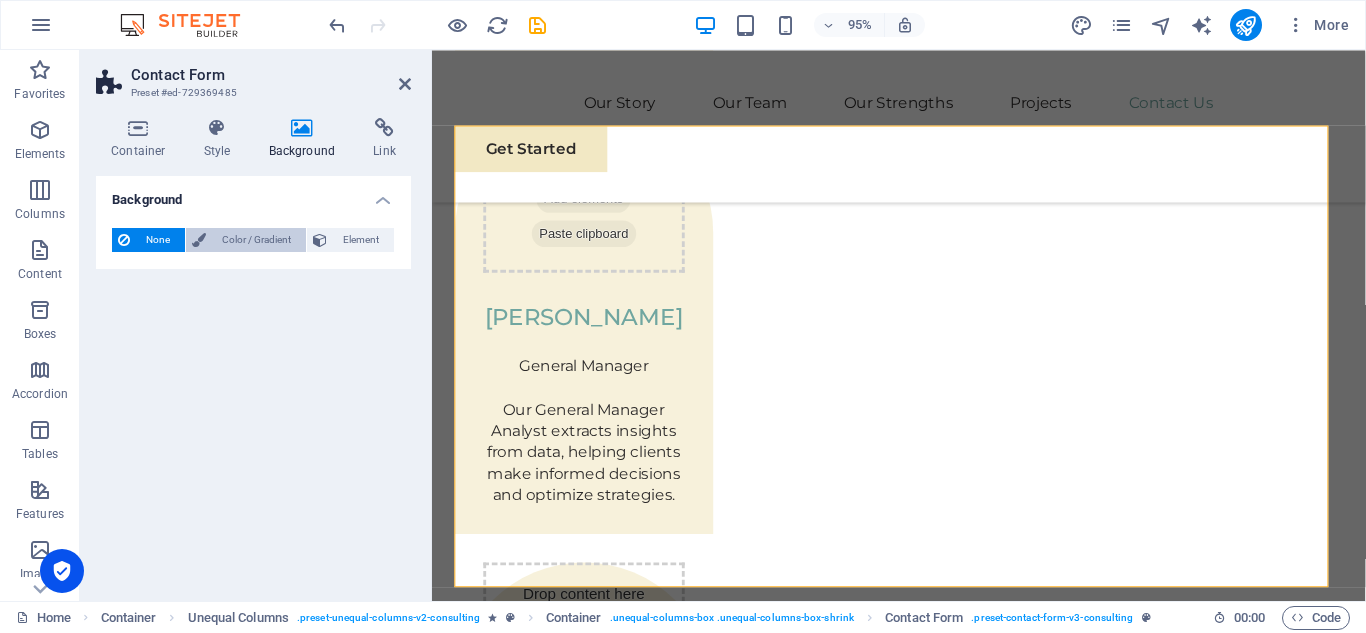 click on "Color / Gradient" at bounding box center [256, 240] 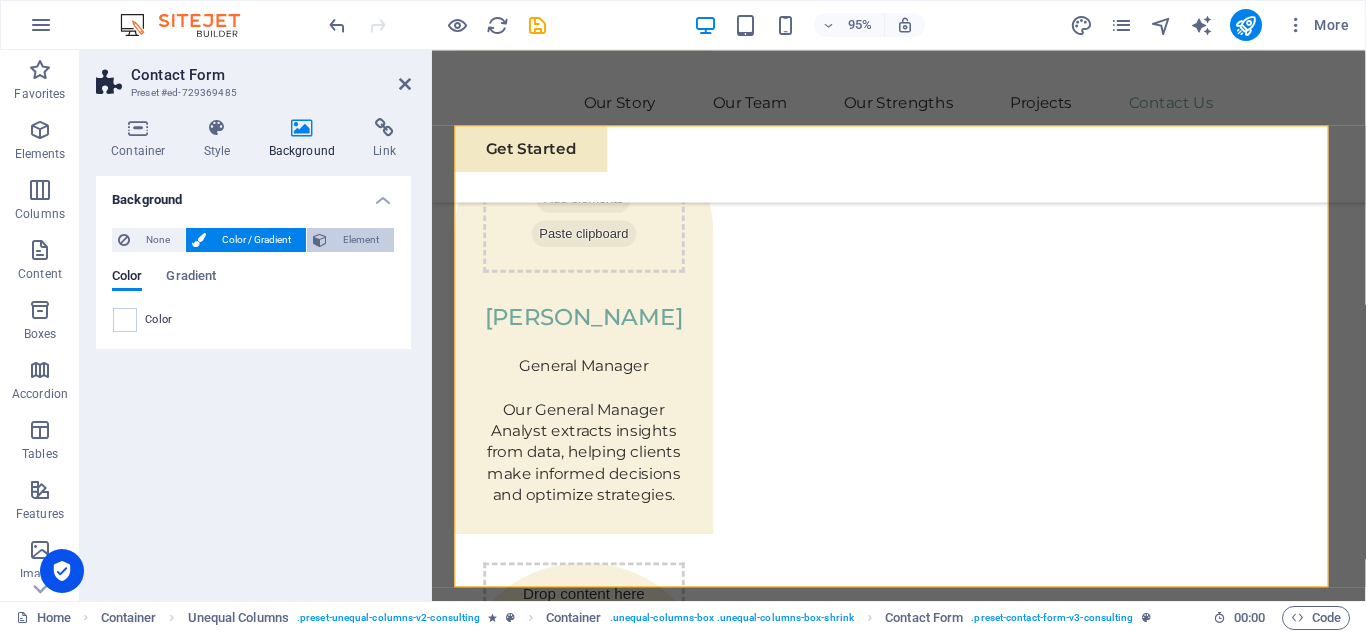 click on "Element" at bounding box center [350, 240] 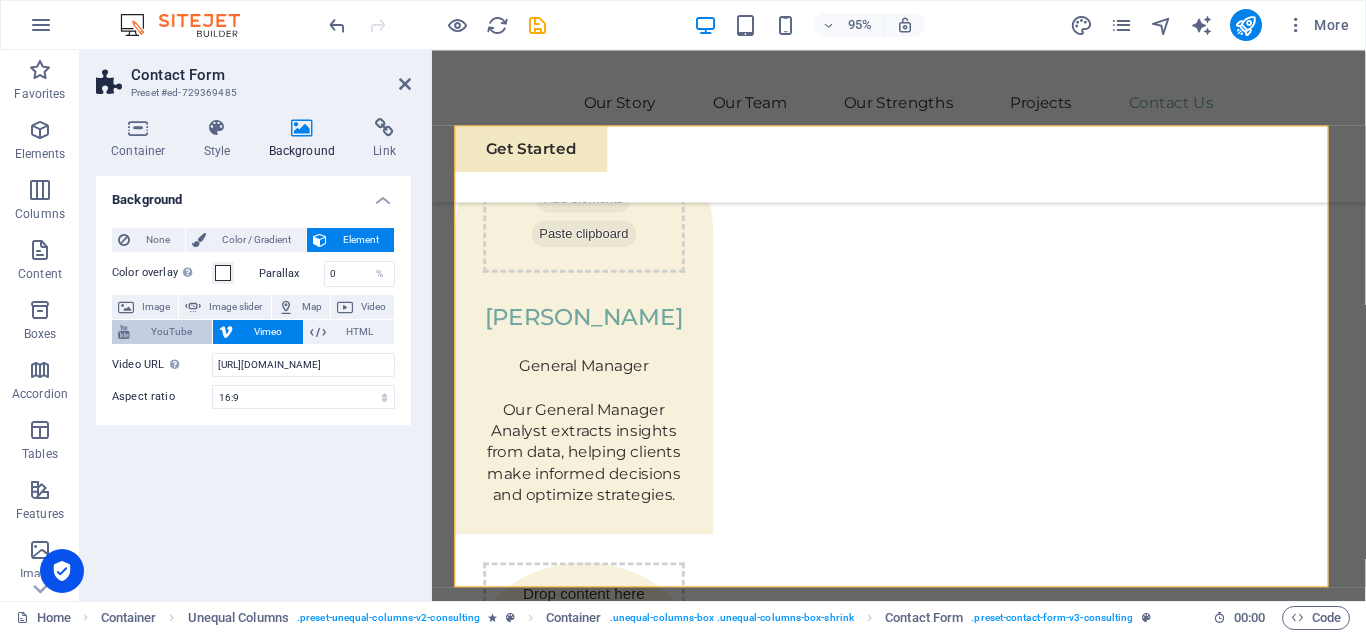 click on "YouTube" at bounding box center [171, 332] 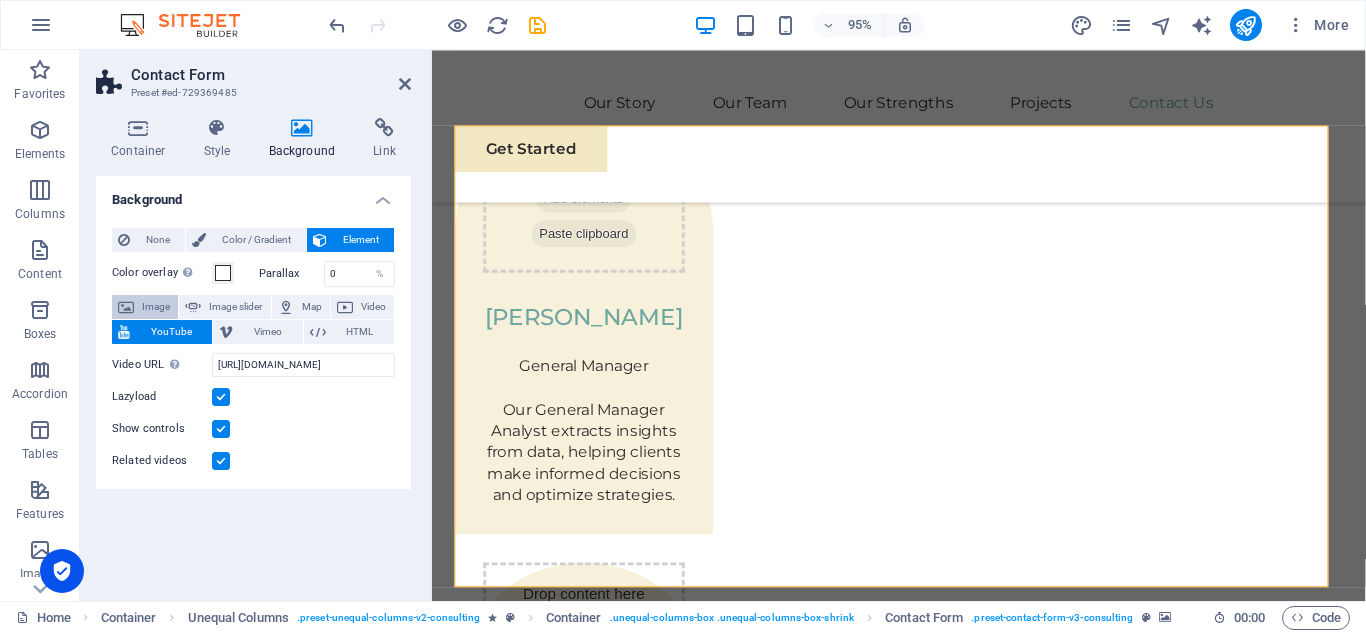 drag, startPoint x: 156, startPoint y: 307, endPoint x: 167, endPoint y: 307, distance: 11 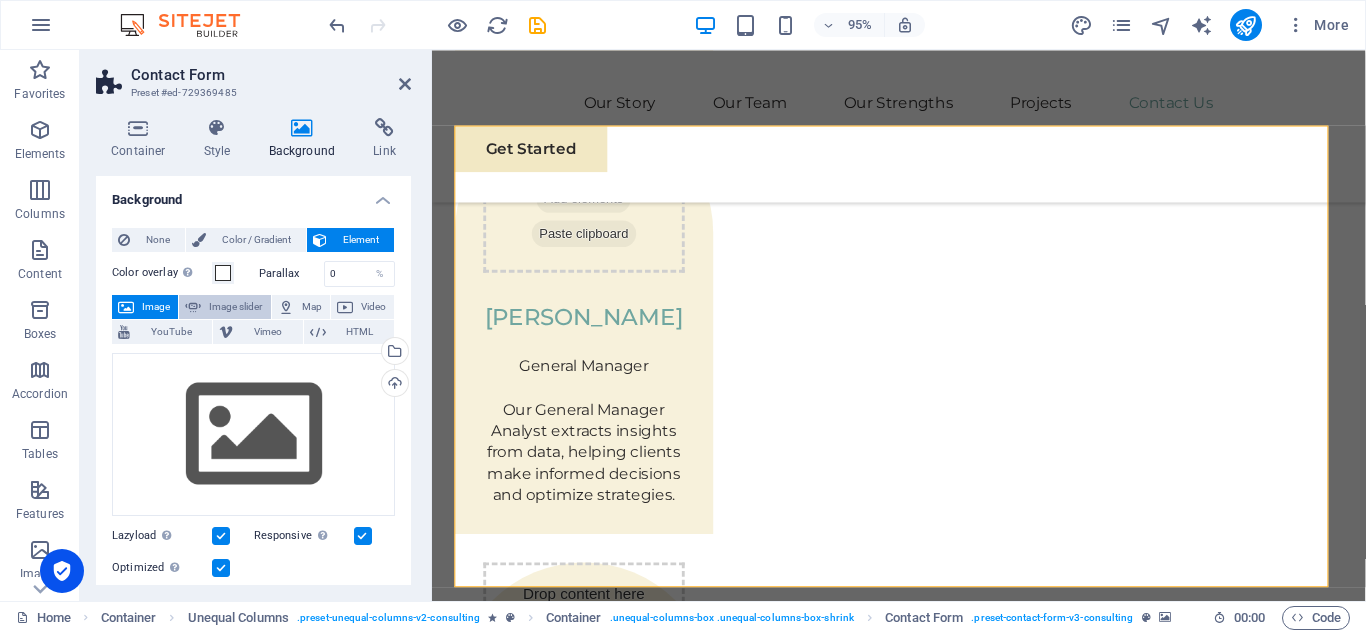 click on "Image slider" at bounding box center (235, 307) 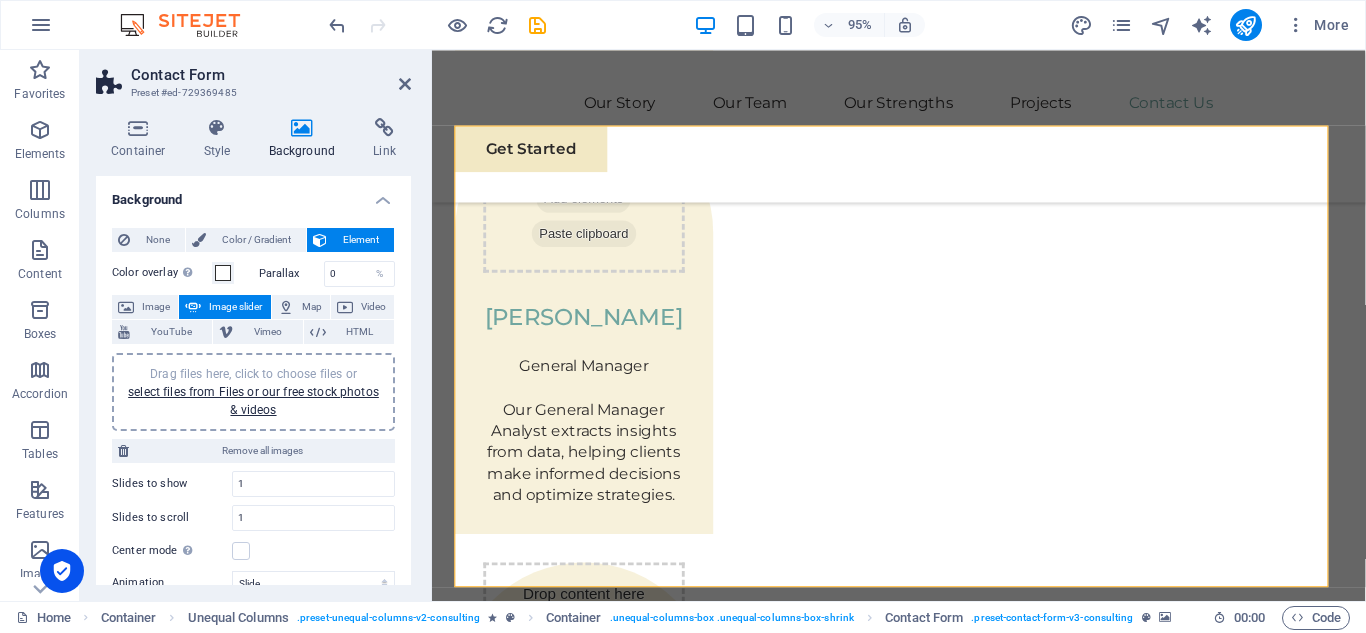 click on "Image slider" at bounding box center [224, 307] 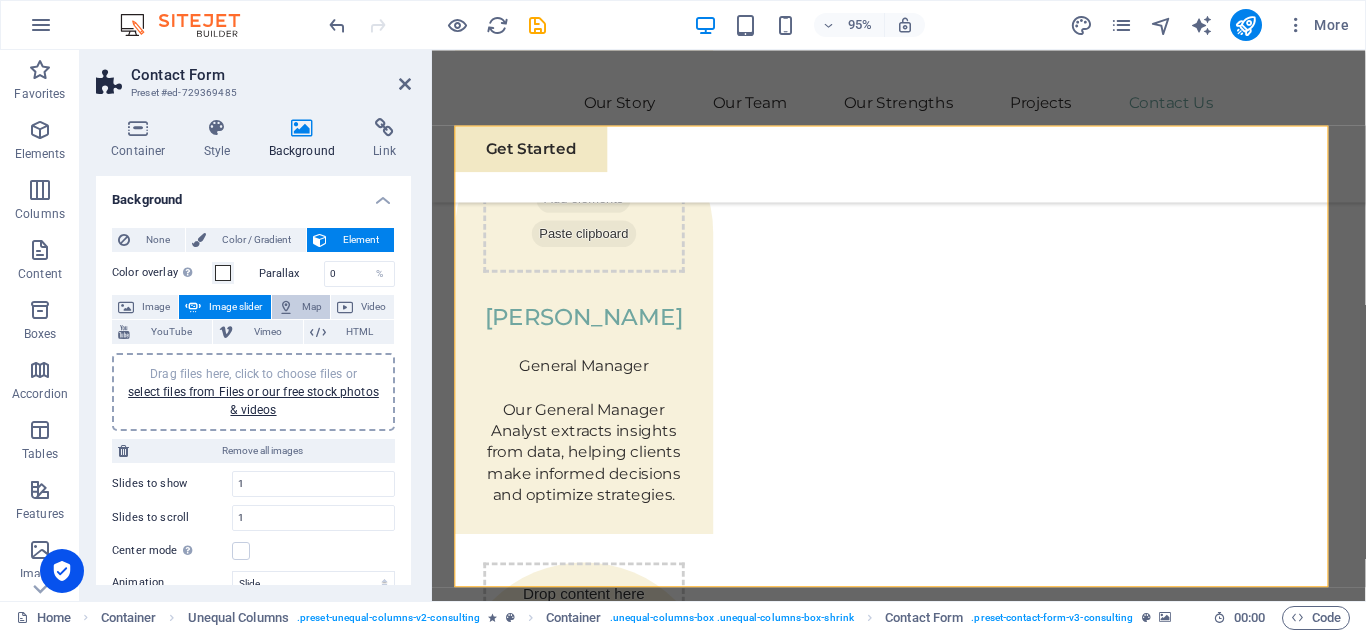click at bounding box center (286, 307) 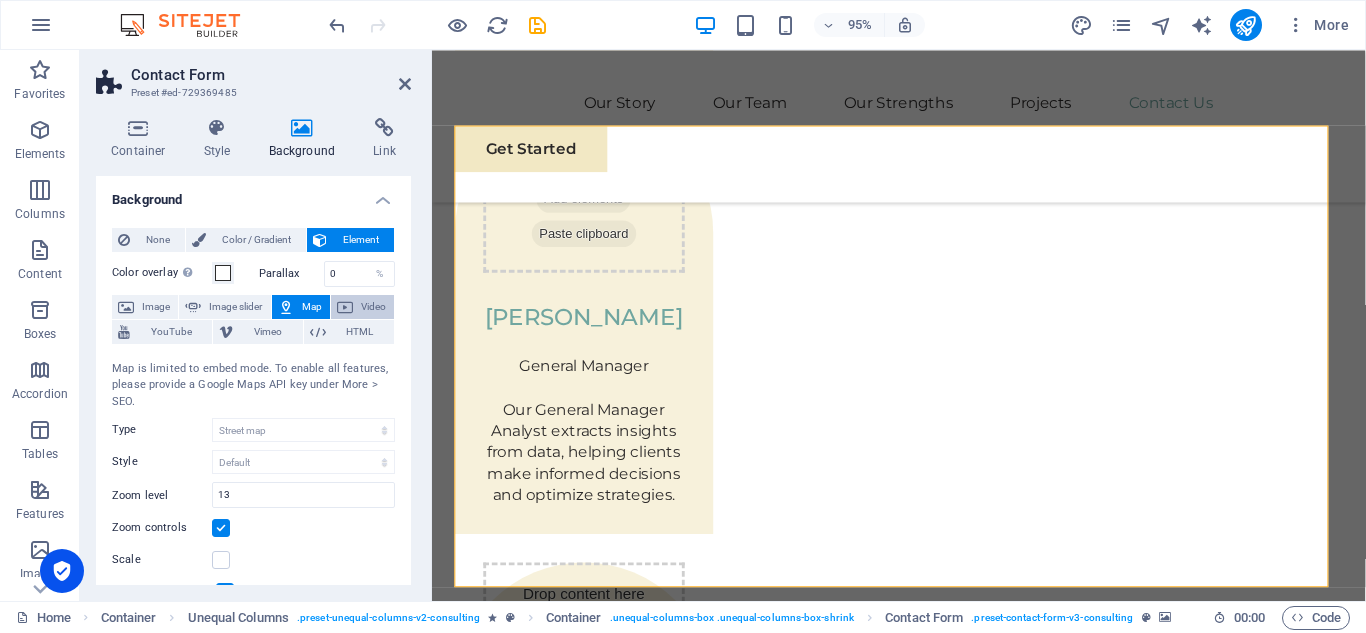 click on "Video" at bounding box center (373, 307) 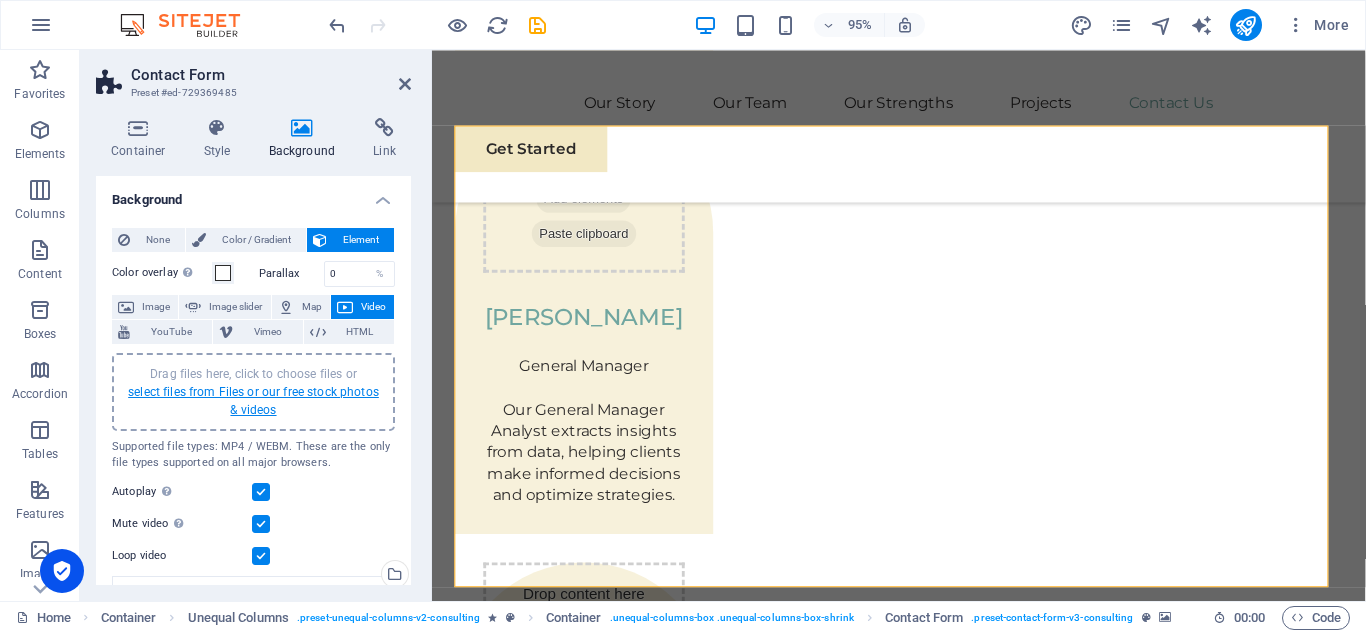 click on "select files from Files or our free stock photos & videos" at bounding box center (253, 401) 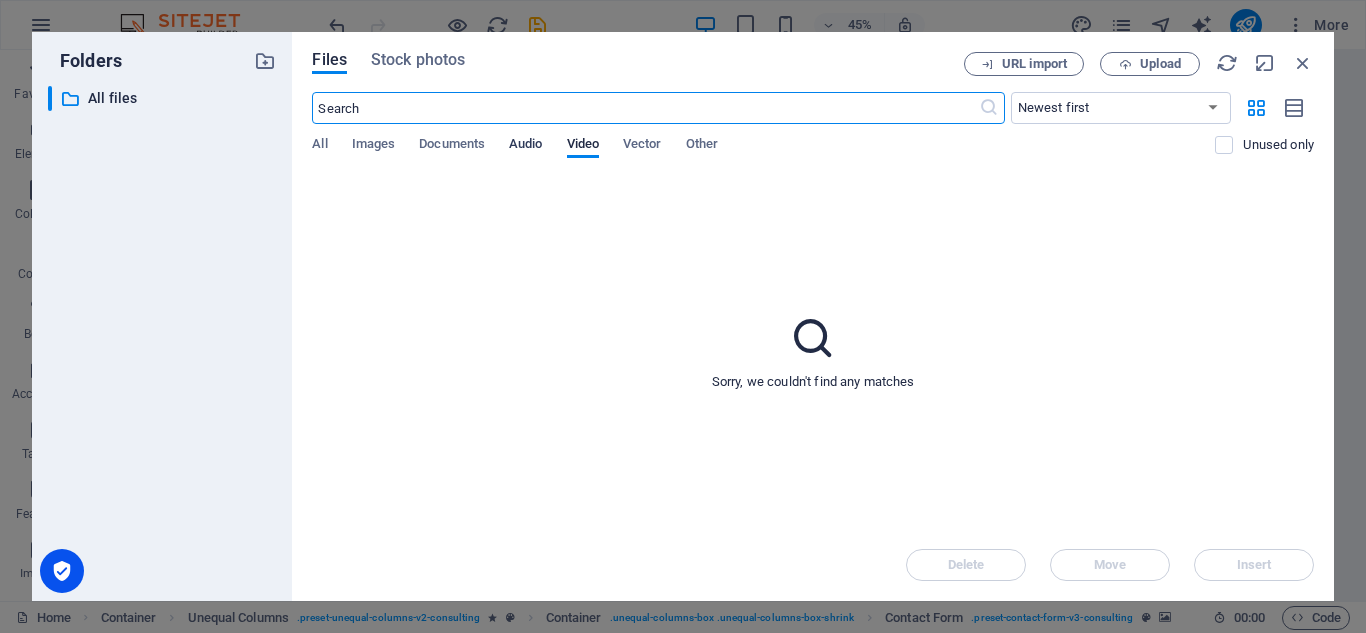 click on "Audio" at bounding box center (525, 146) 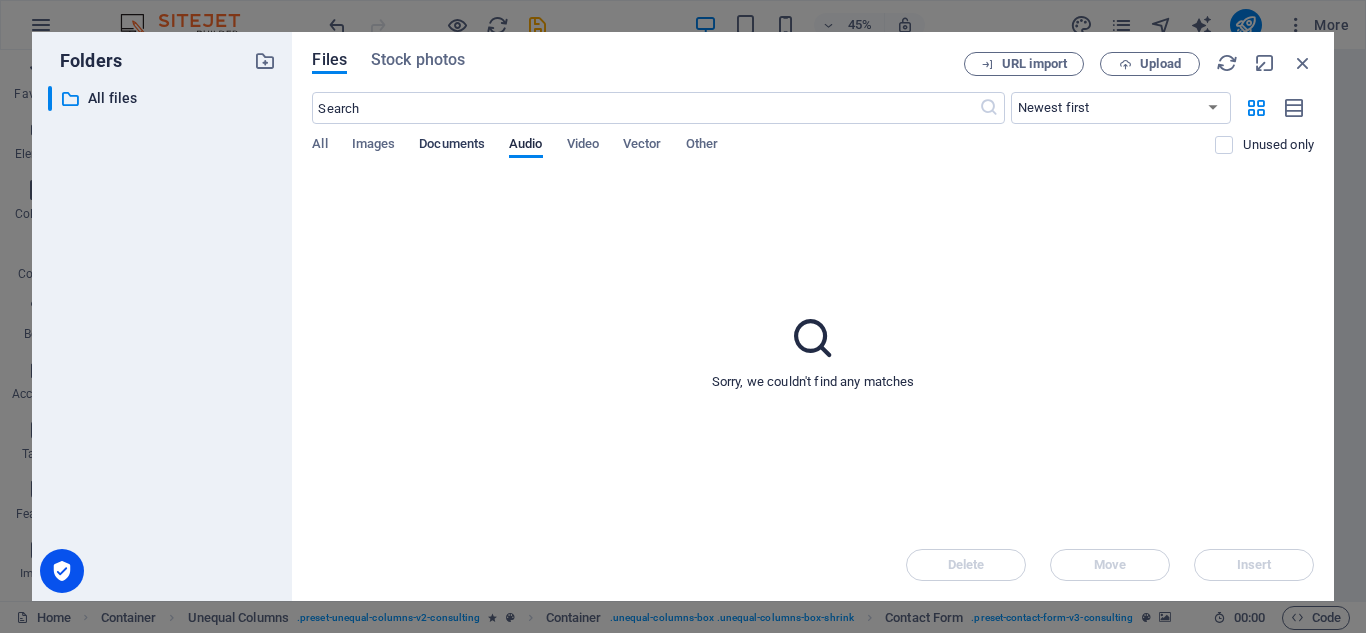 click on "Documents" at bounding box center (452, 146) 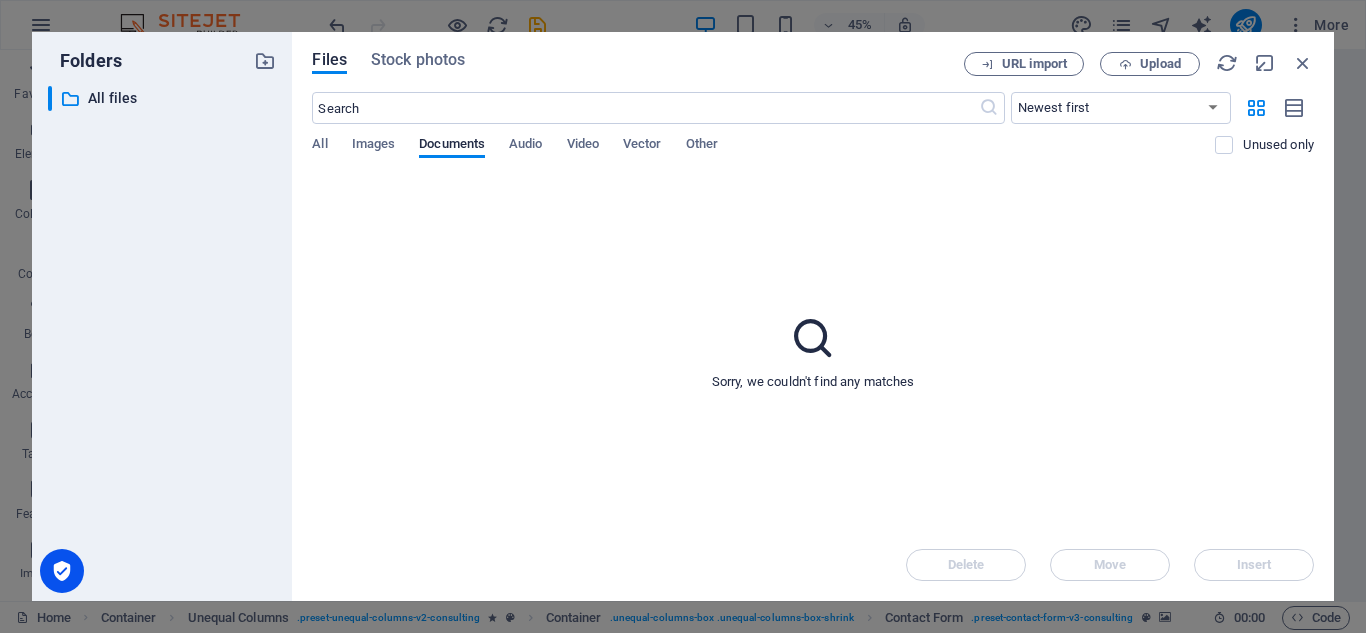 click on "All Images Documents Audio Video Vector Other" at bounding box center (763, 155) 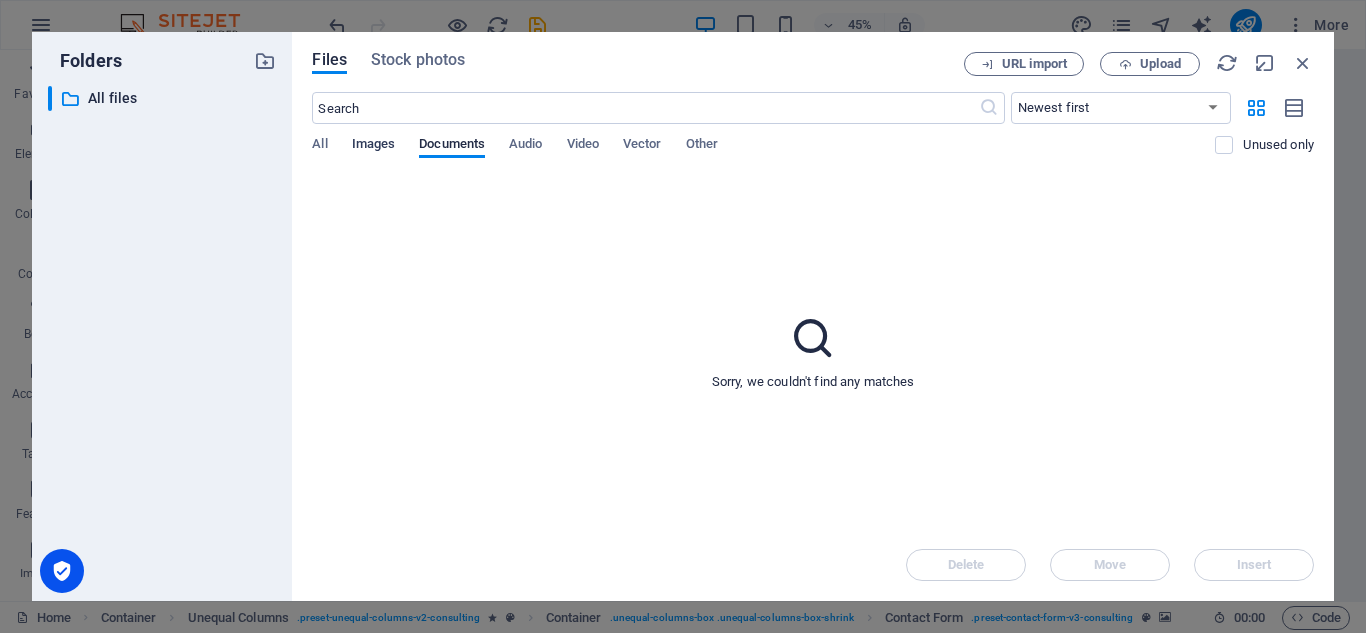 click on "Images" at bounding box center [374, 146] 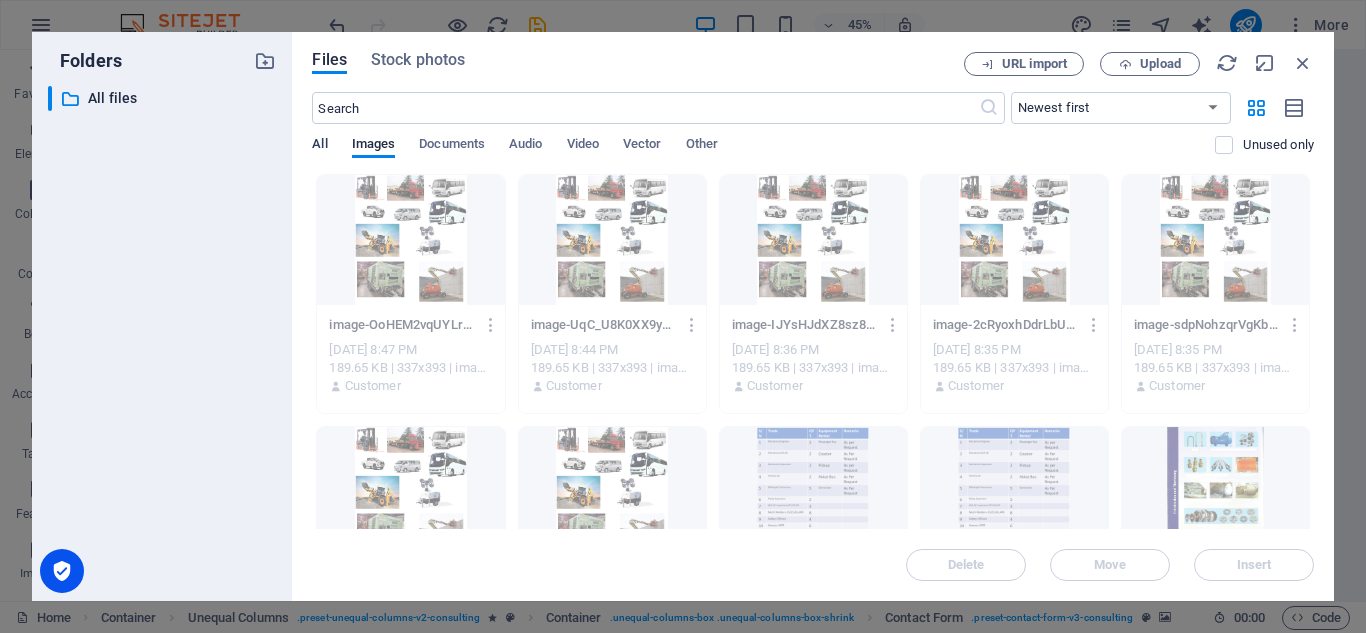 click on "All" at bounding box center [319, 146] 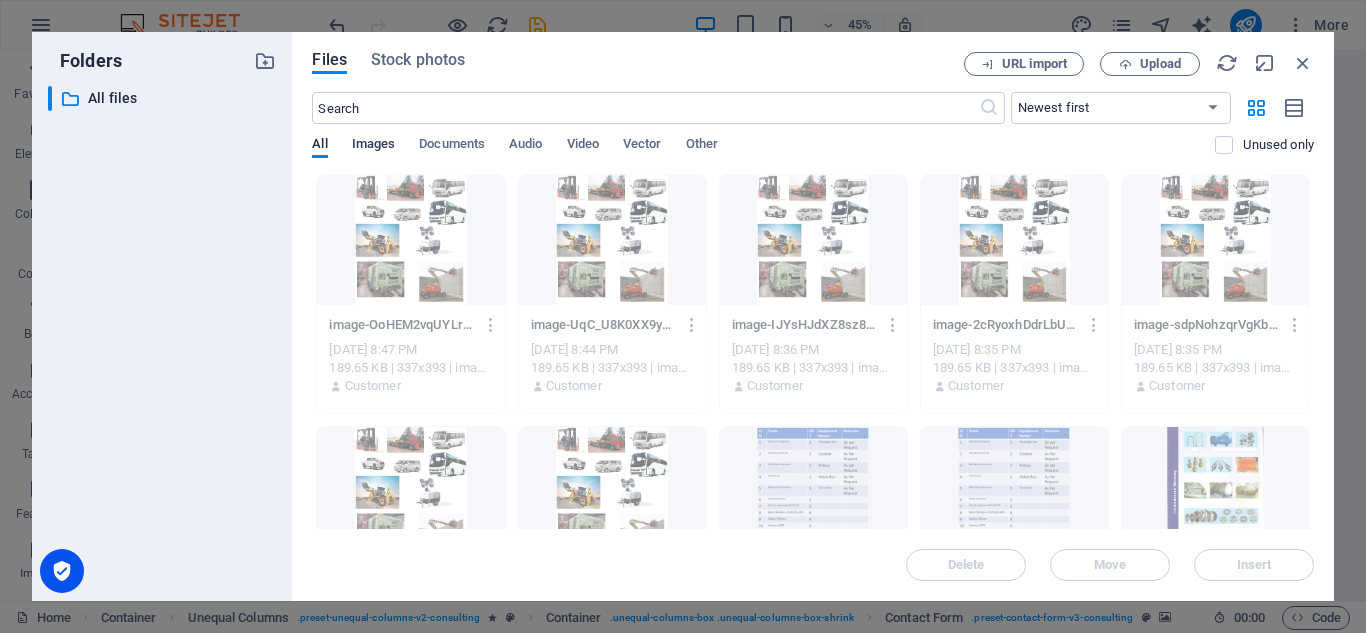click on "Images" at bounding box center [374, 146] 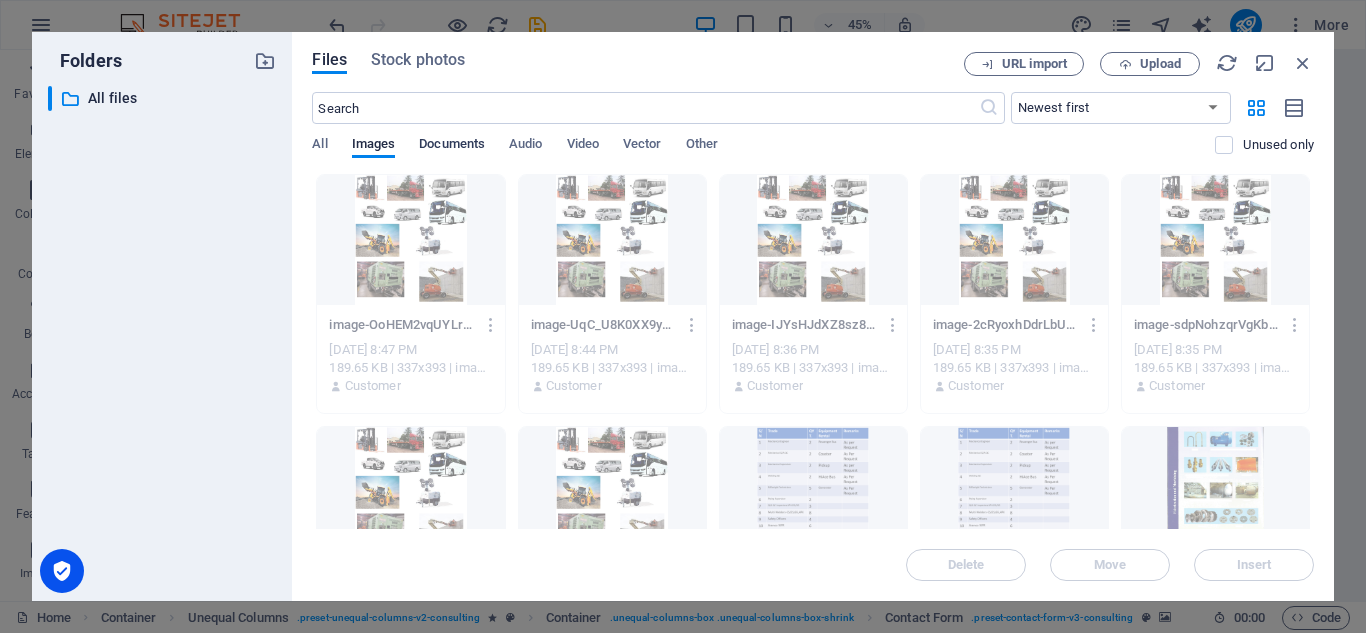 click on "Documents" at bounding box center [452, 146] 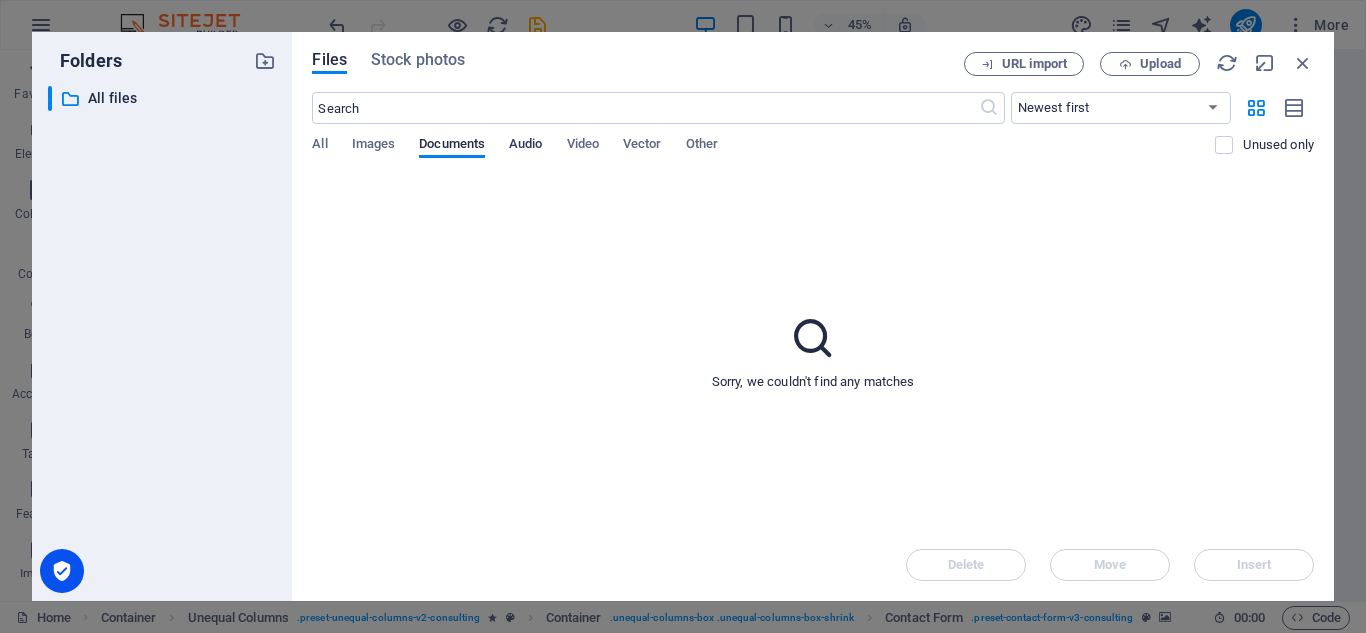 click on "Audio" at bounding box center [525, 146] 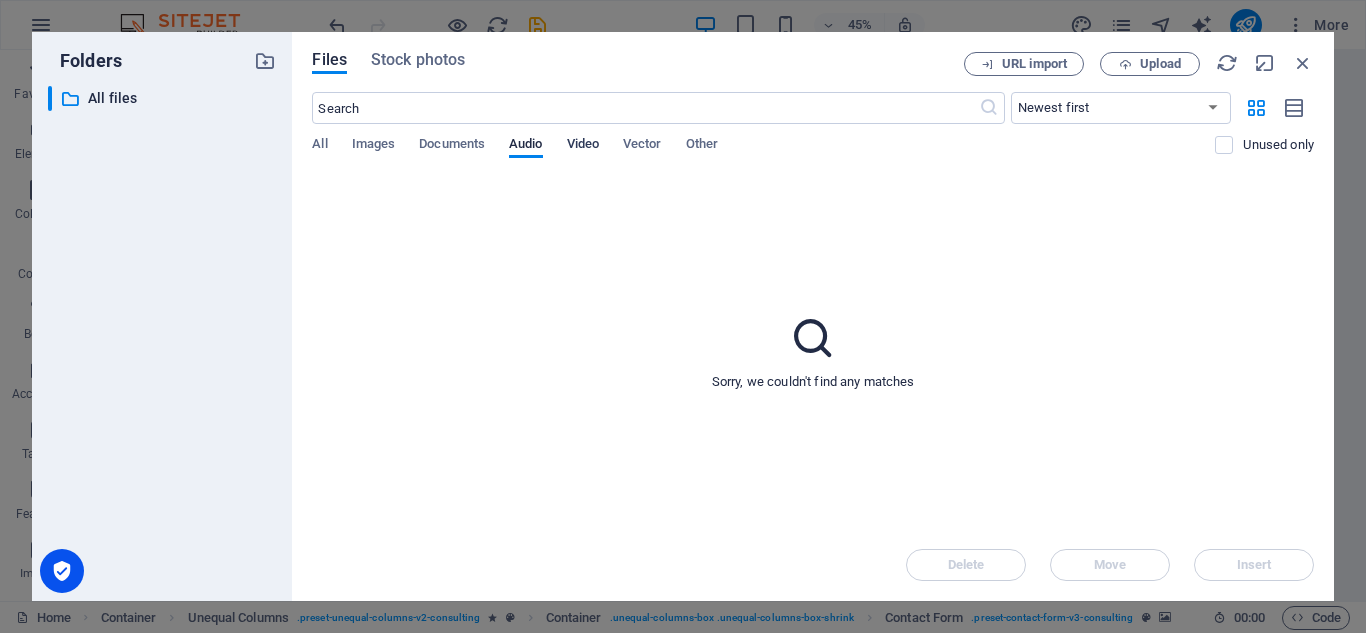 click on "Video" at bounding box center [583, 146] 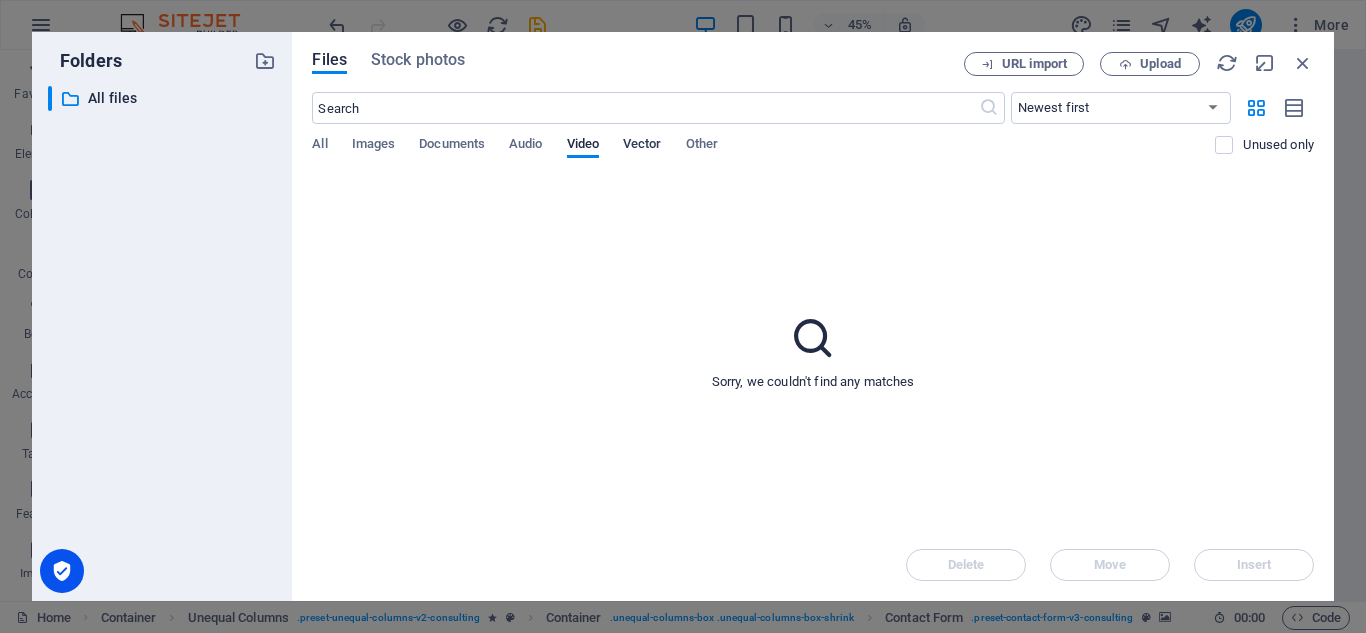 click on "Vector" at bounding box center [642, 146] 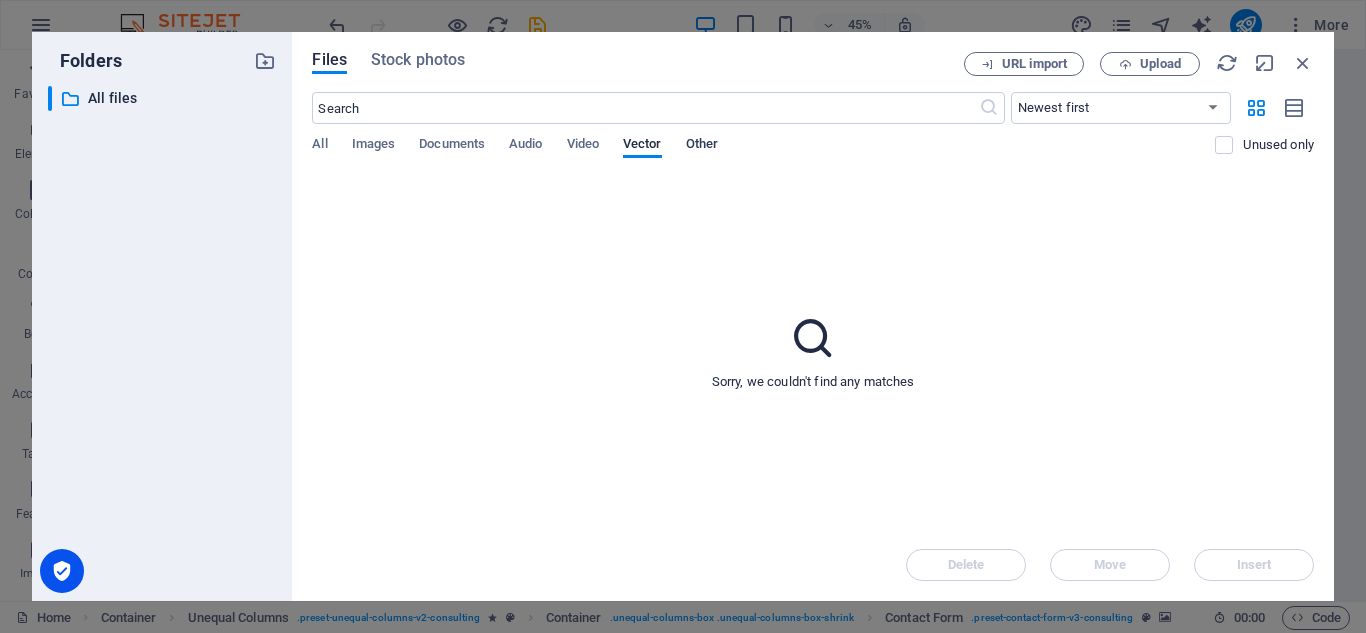 click on "Other" at bounding box center (702, 146) 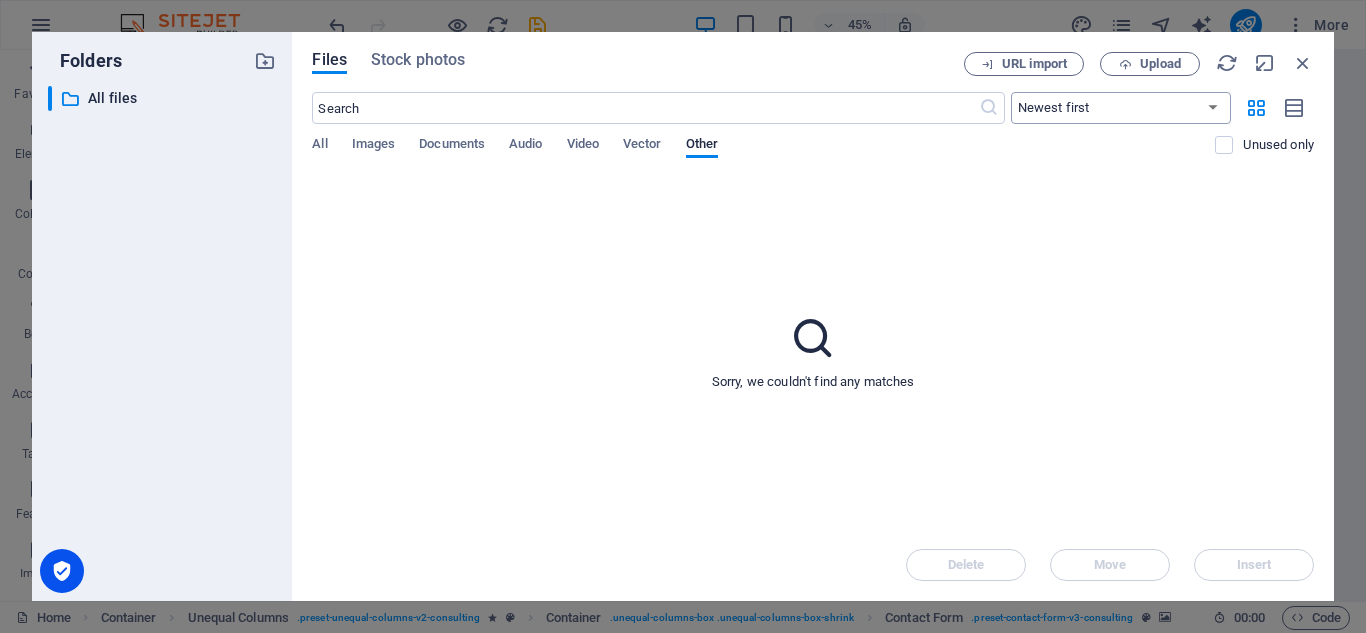 click on "Newest first Oldest first Name (A-Z) Name (Z-A) Size (0-9) Size (9-0) Resolution (0-9) Resolution (9-0)" at bounding box center (1121, 108) 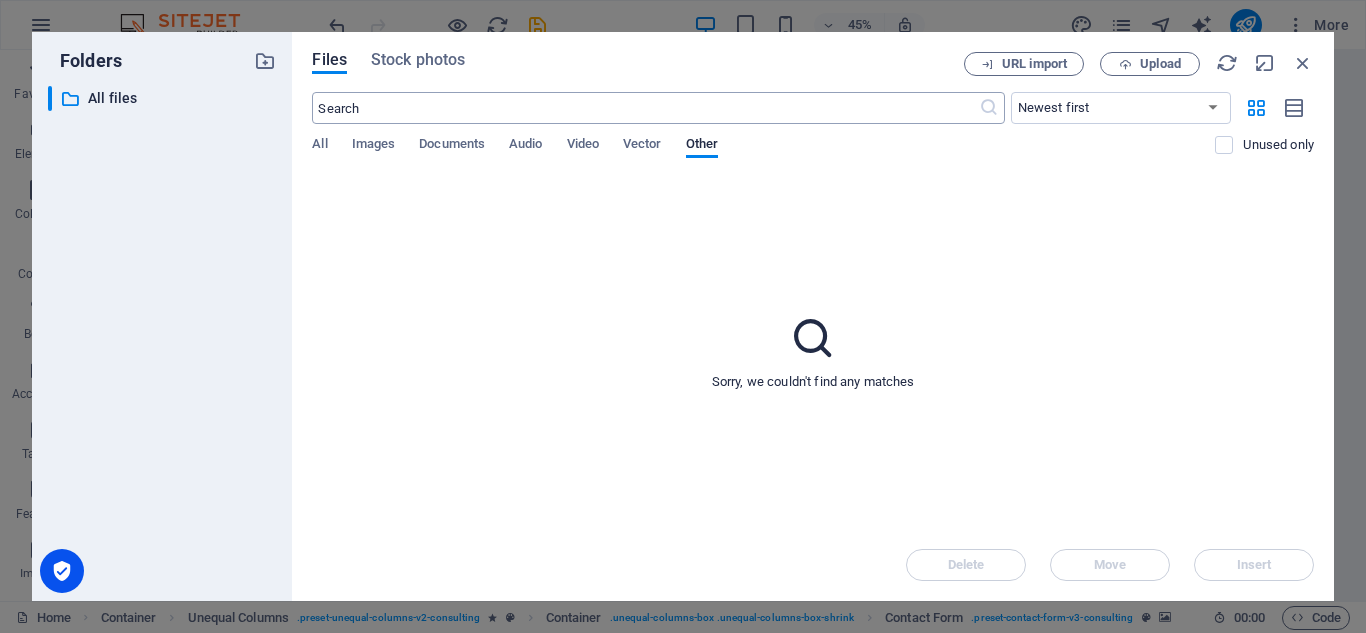 click at bounding box center [645, 108] 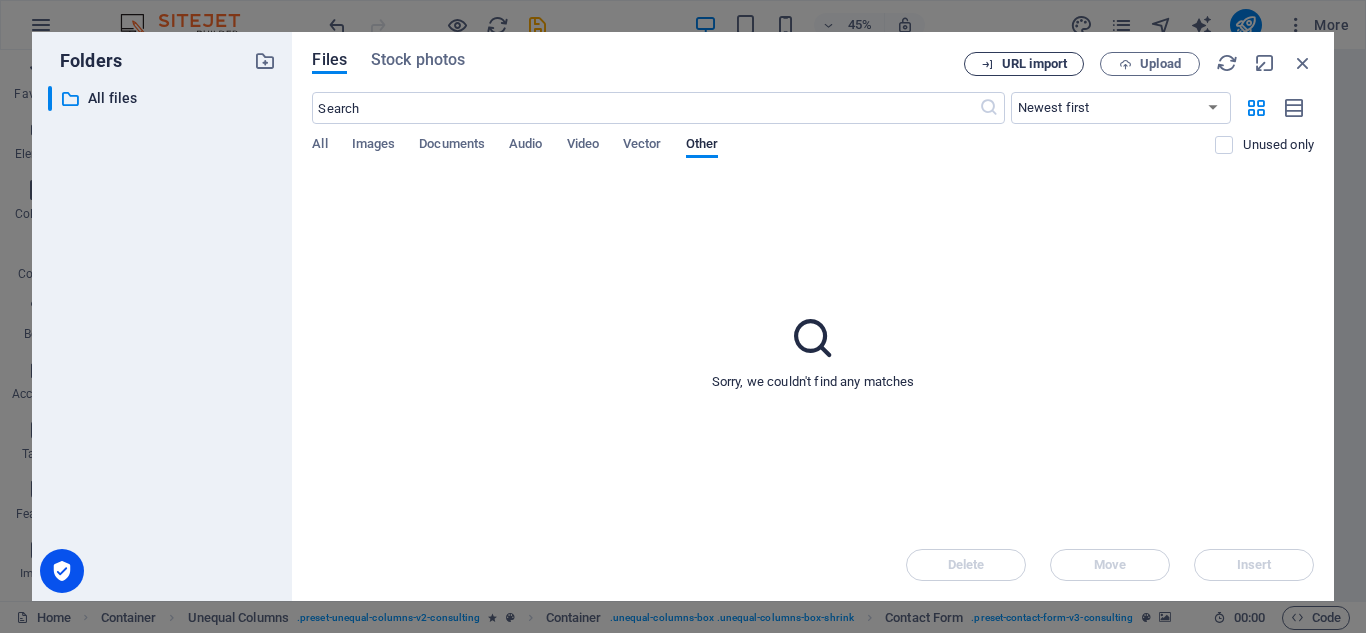 click on "URL import" at bounding box center (1034, 64) 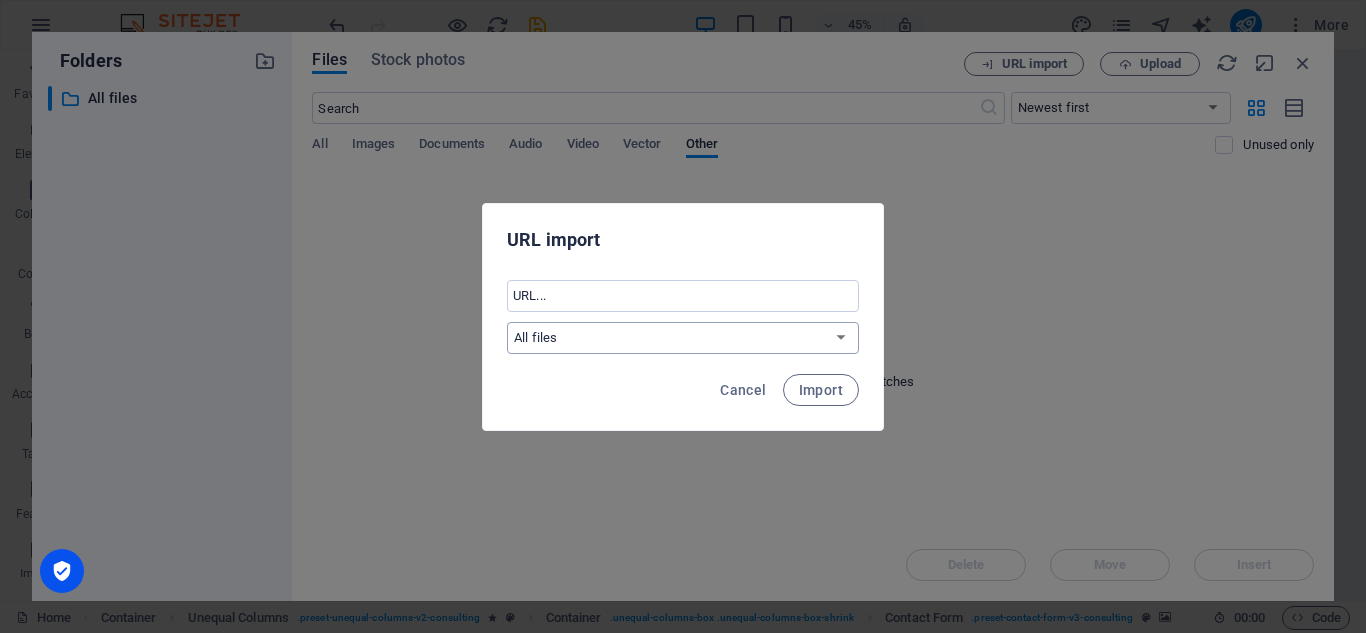 click on "All files" at bounding box center (683, 338) 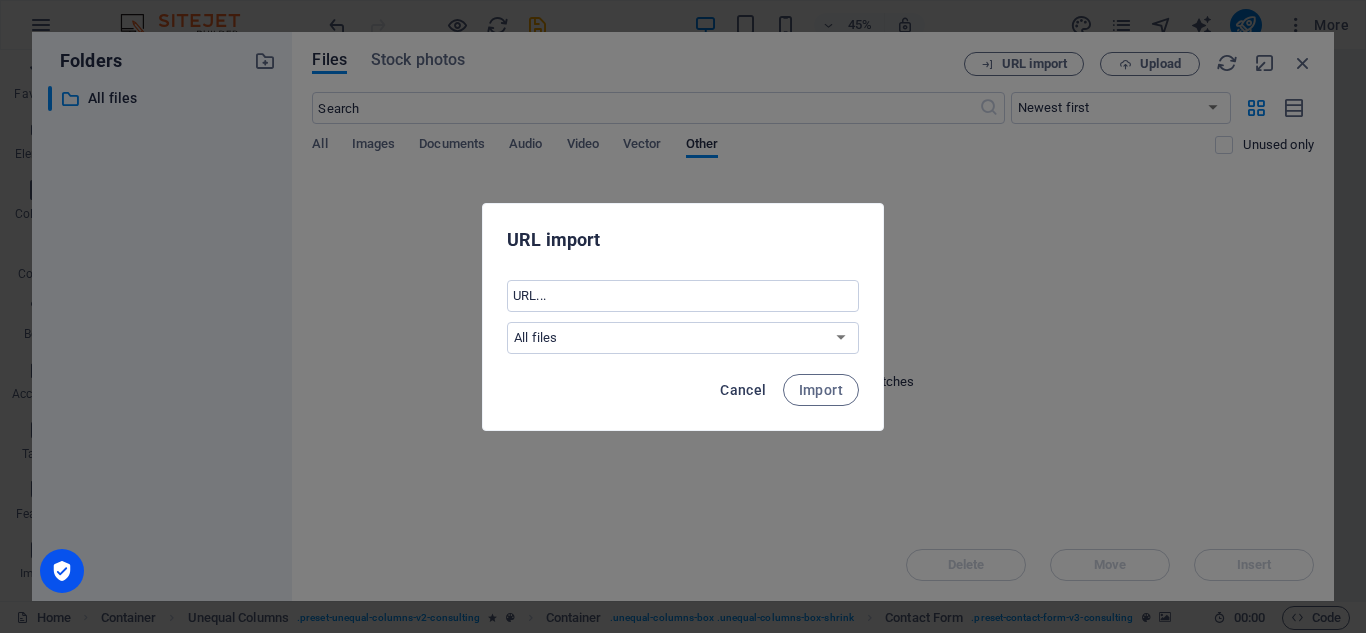click on "Cancel" at bounding box center [743, 390] 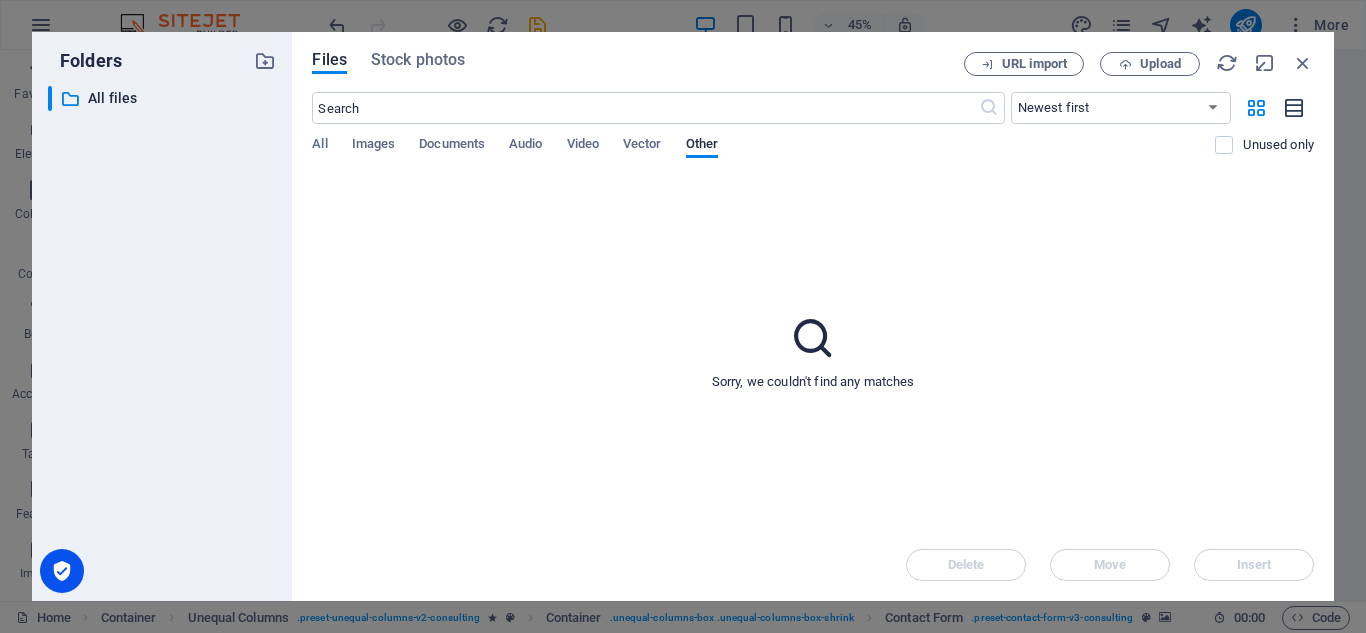 click at bounding box center [1295, 108] 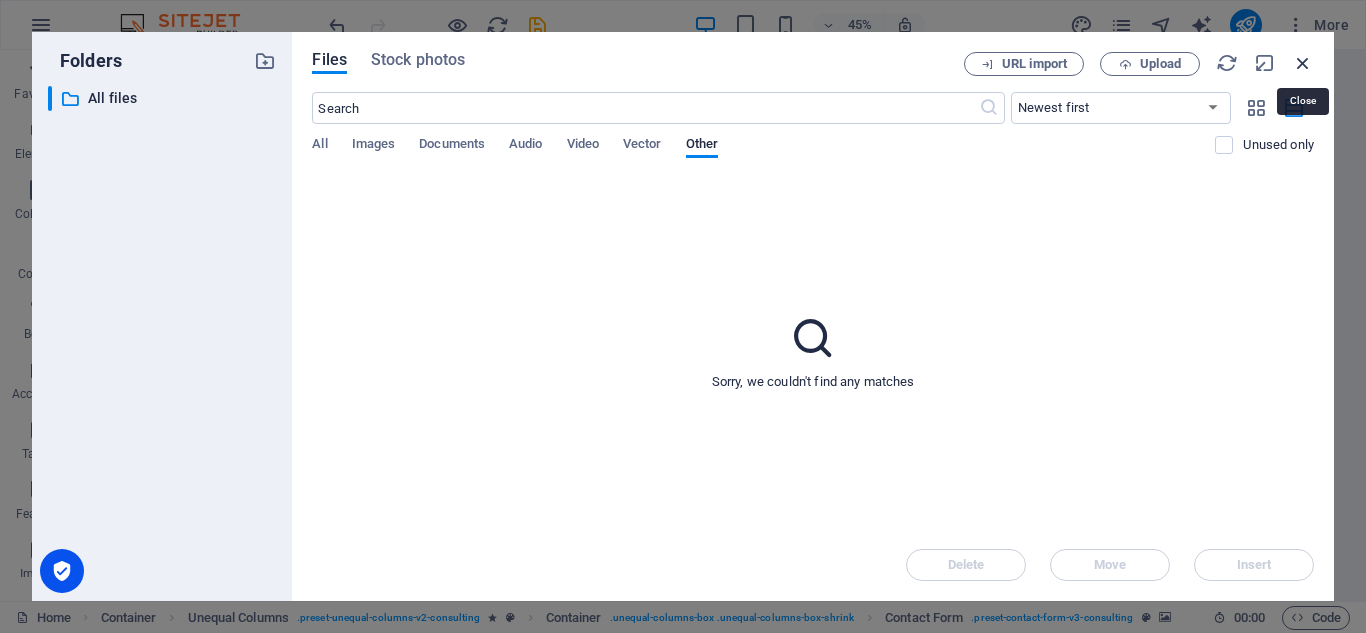 click at bounding box center (1303, 63) 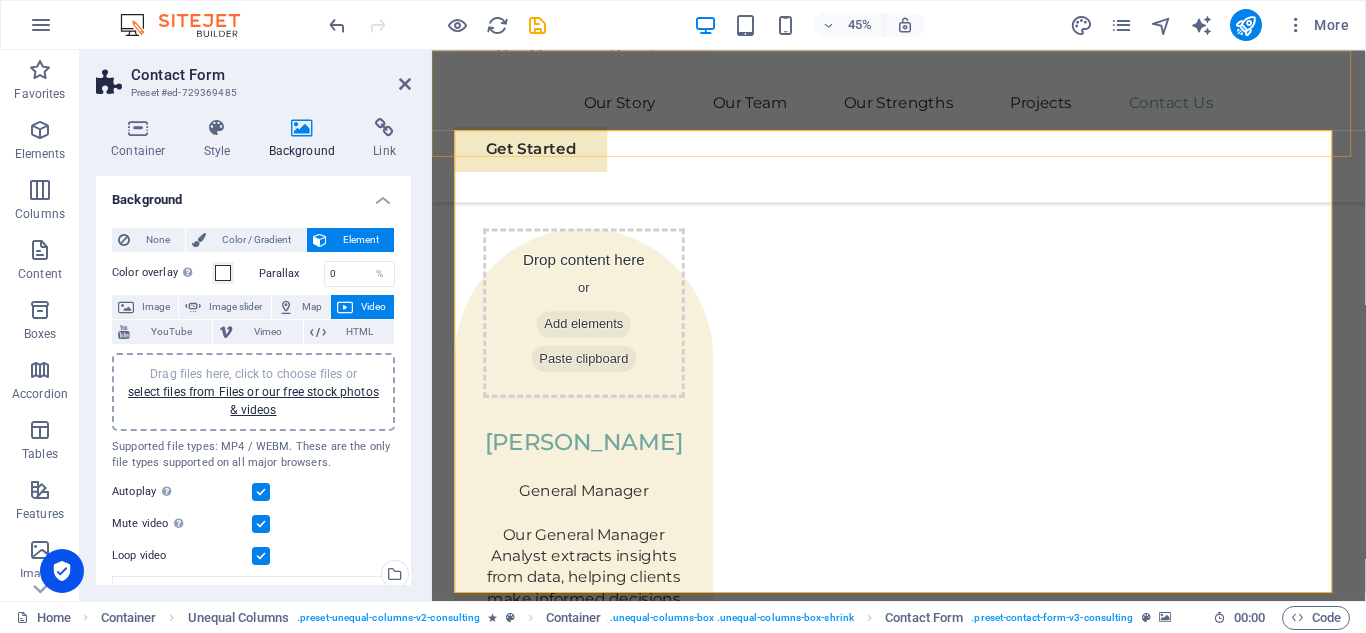 scroll, scrollTop: 6352, scrollLeft: 0, axis: vertical 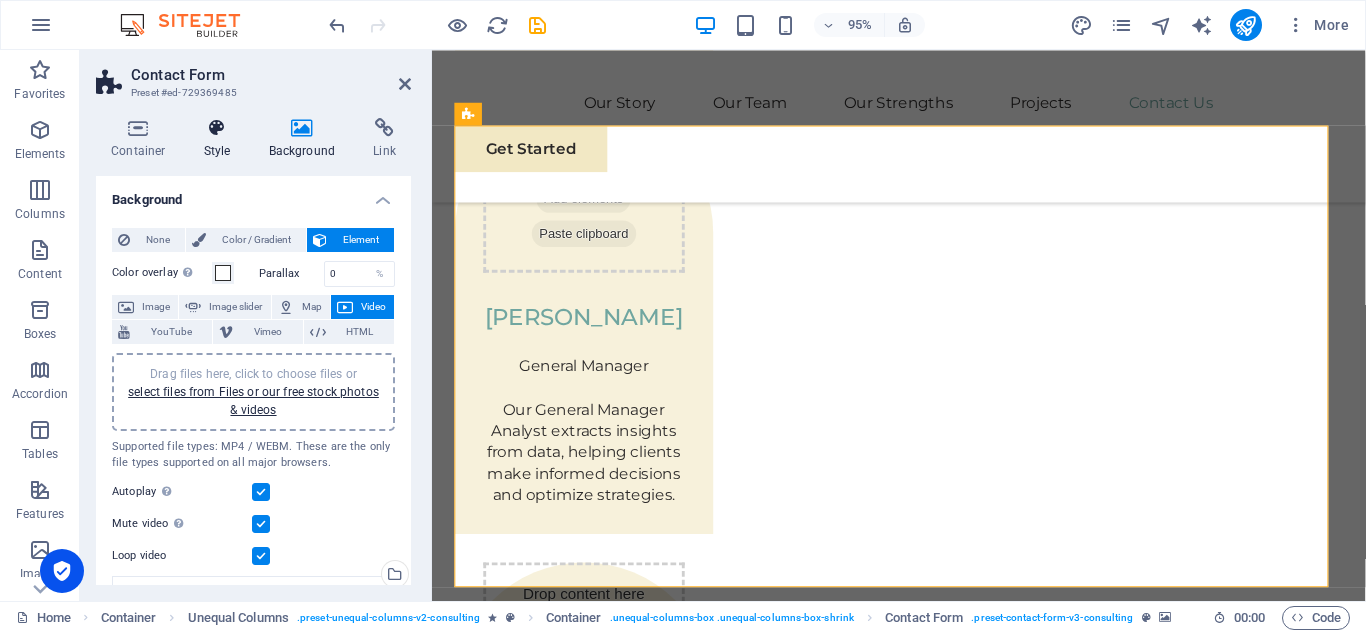 click on "Style" at bounding box center [221, 139] 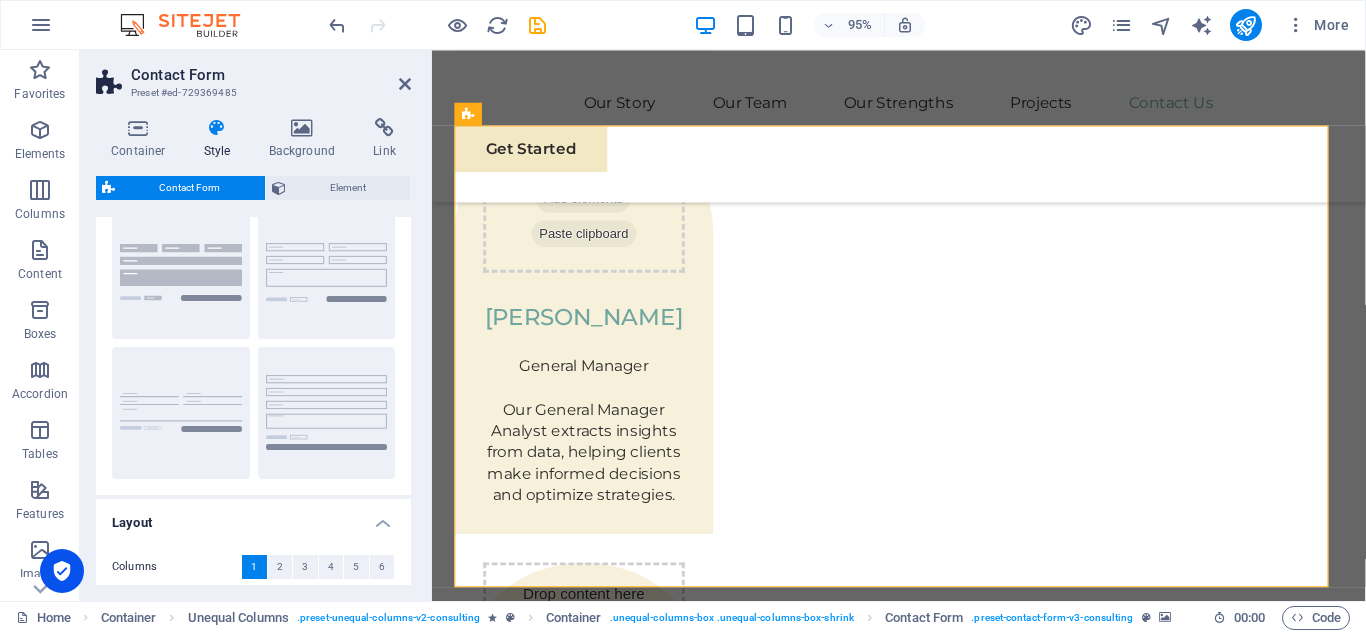 scroll, scrollTop: 64, scrollLeft: 0, axis: vertical 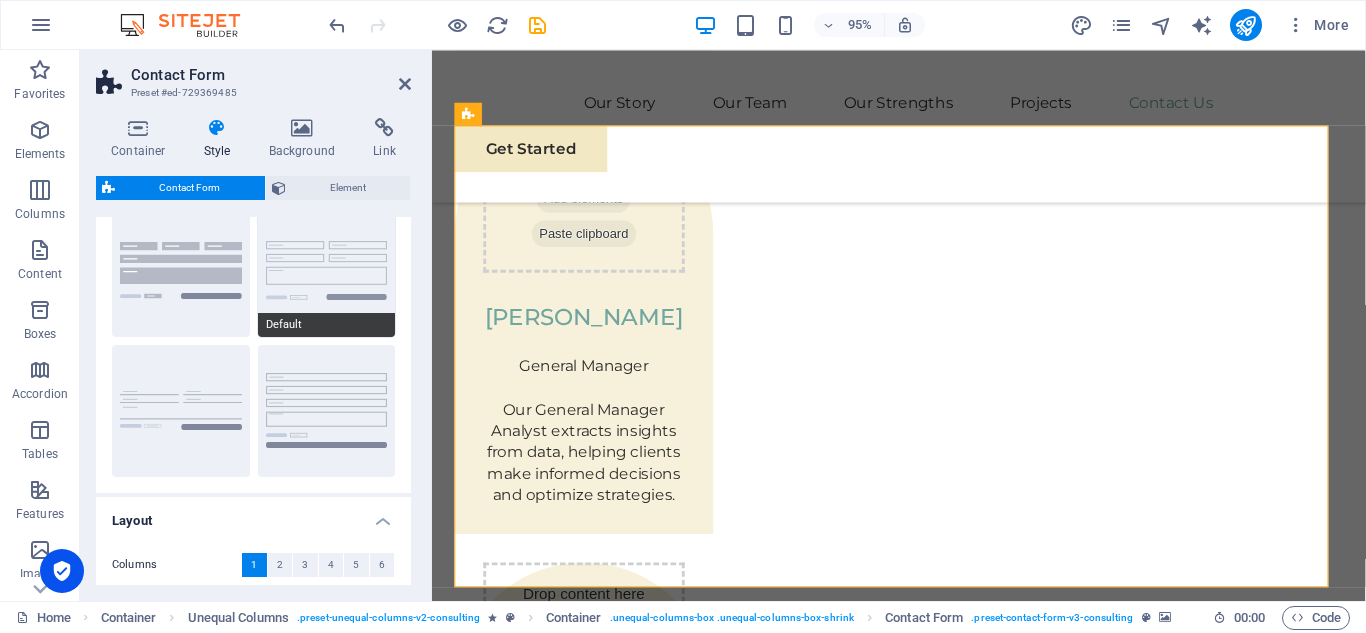 click on "Default" at bounding box center [327, 271] 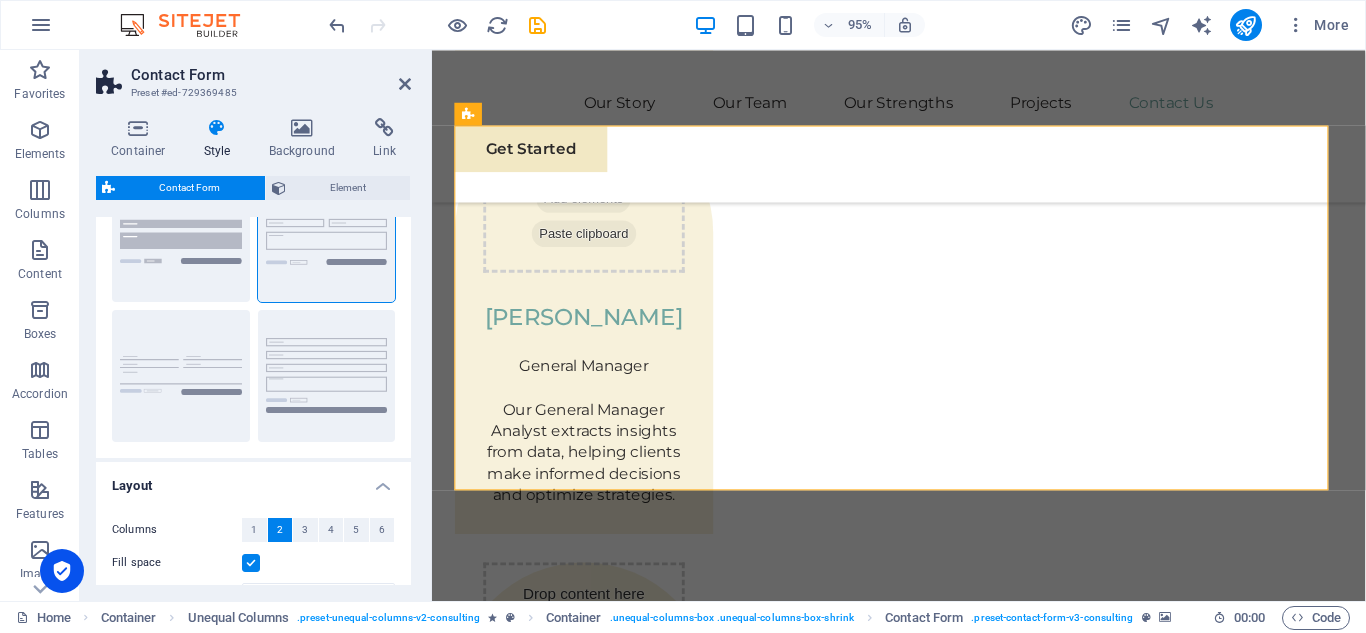 scroll, scrollTop: 81, scrollLeft: 0, axis: vertical 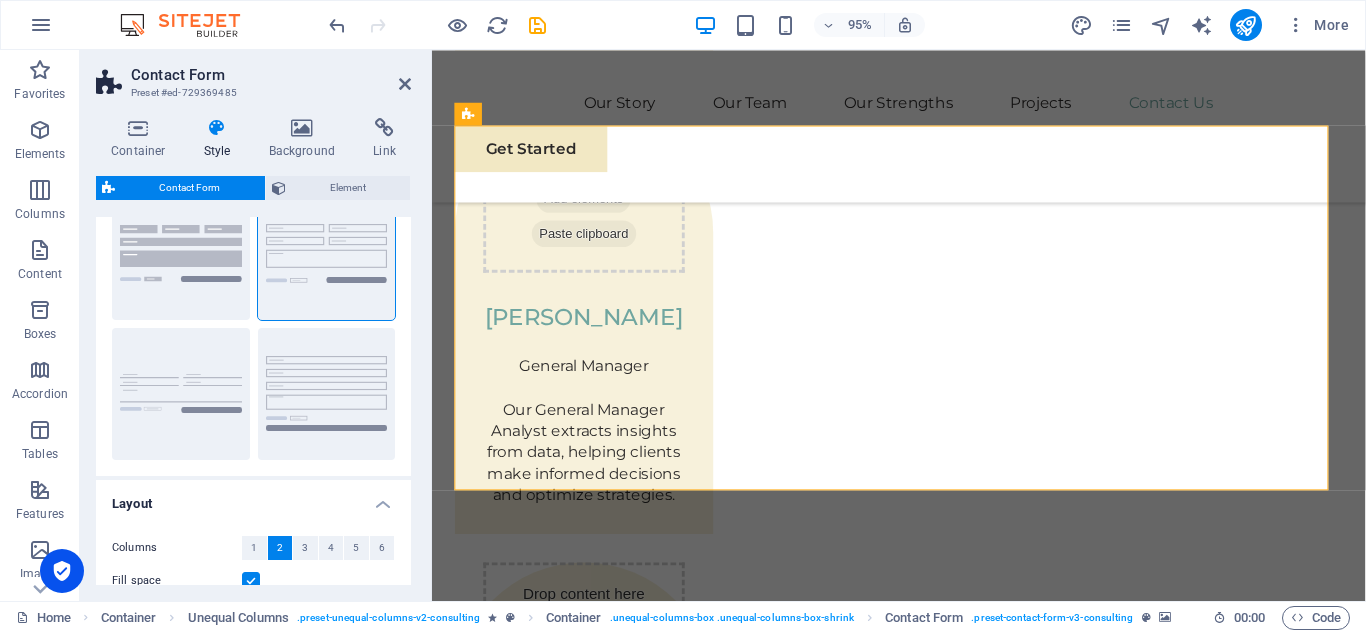 drag, startPoint x: 409, startPoint y: 302, endPoint x: 3, endPoint y: 273, distance: 407.0344 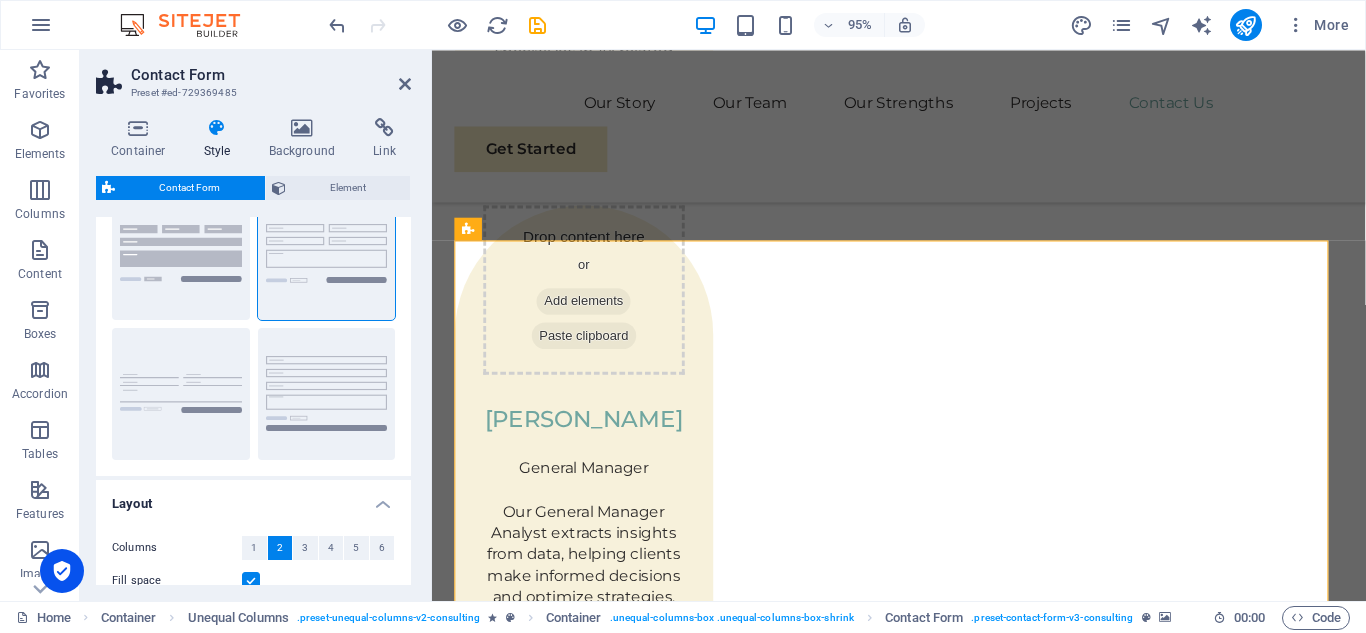 scroll, scrollTop: 6231, scrollLeft: 0, axis: vertical 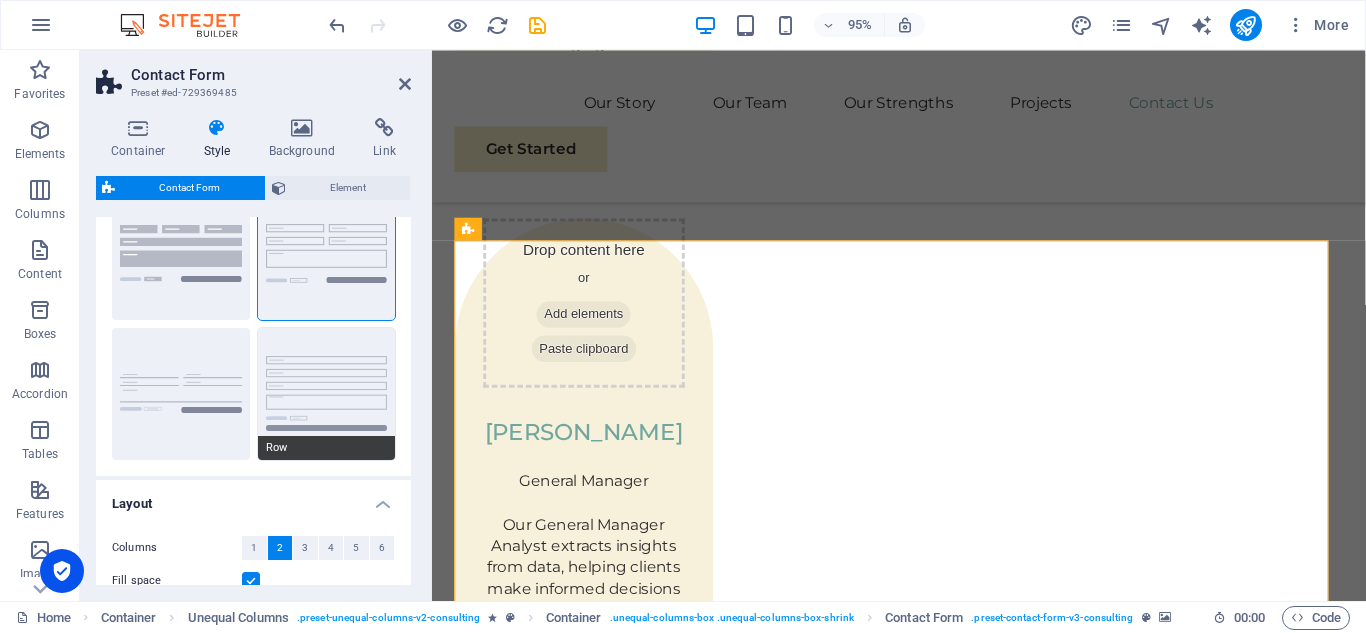 click on "Row" at bounding box center [327, 394] 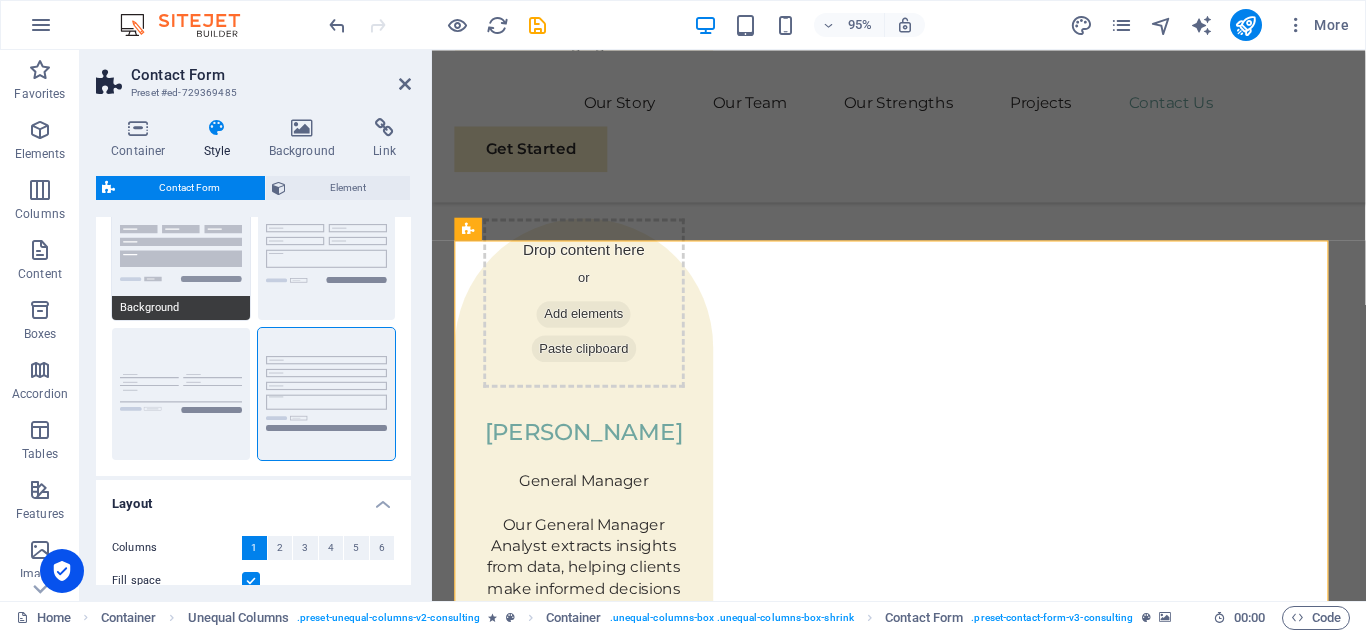 click on "Background" at bounding box center (181, 254) 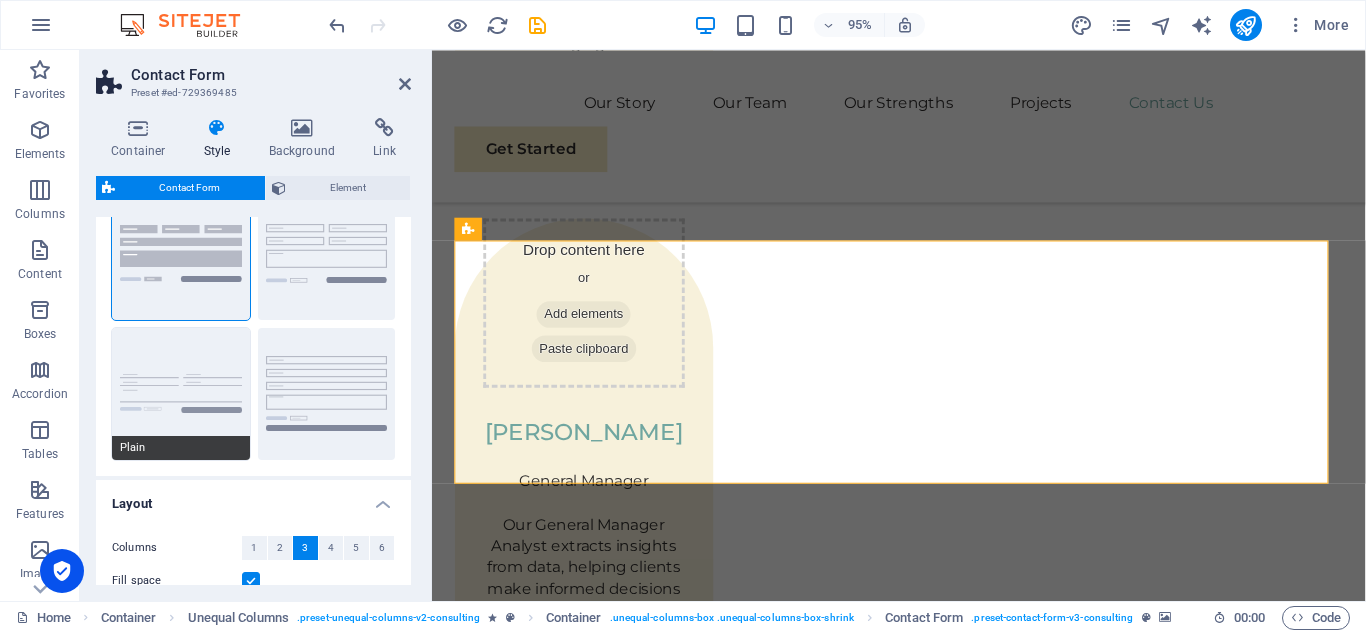 click on "Plain" at bounding box center [181, 394] 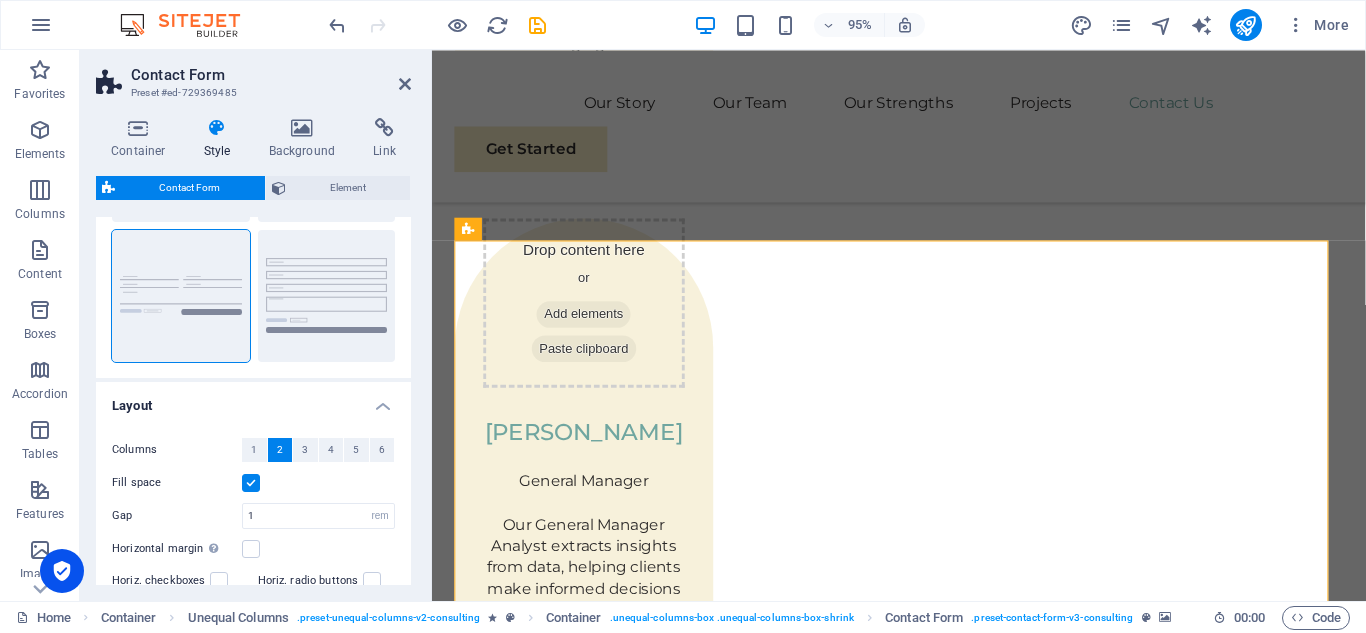 scroll, scrollTop: 181, scrollLeft: 0, axis: vertical 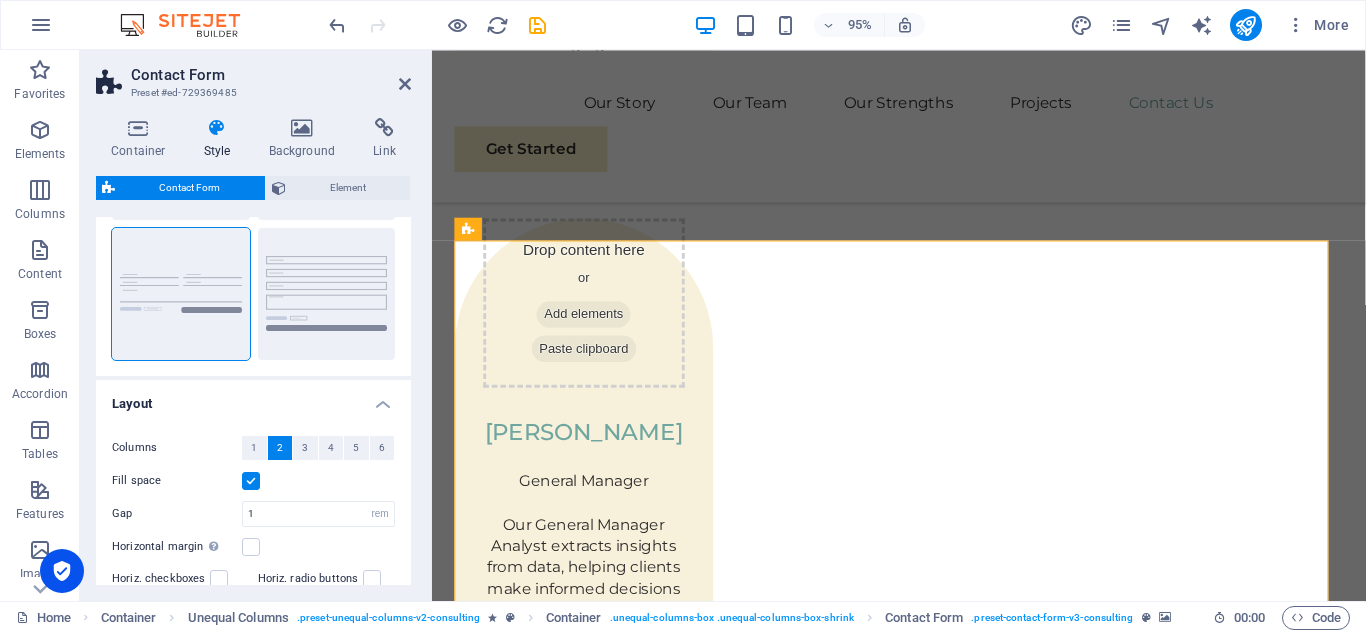 click at bounding box center (251, 481) 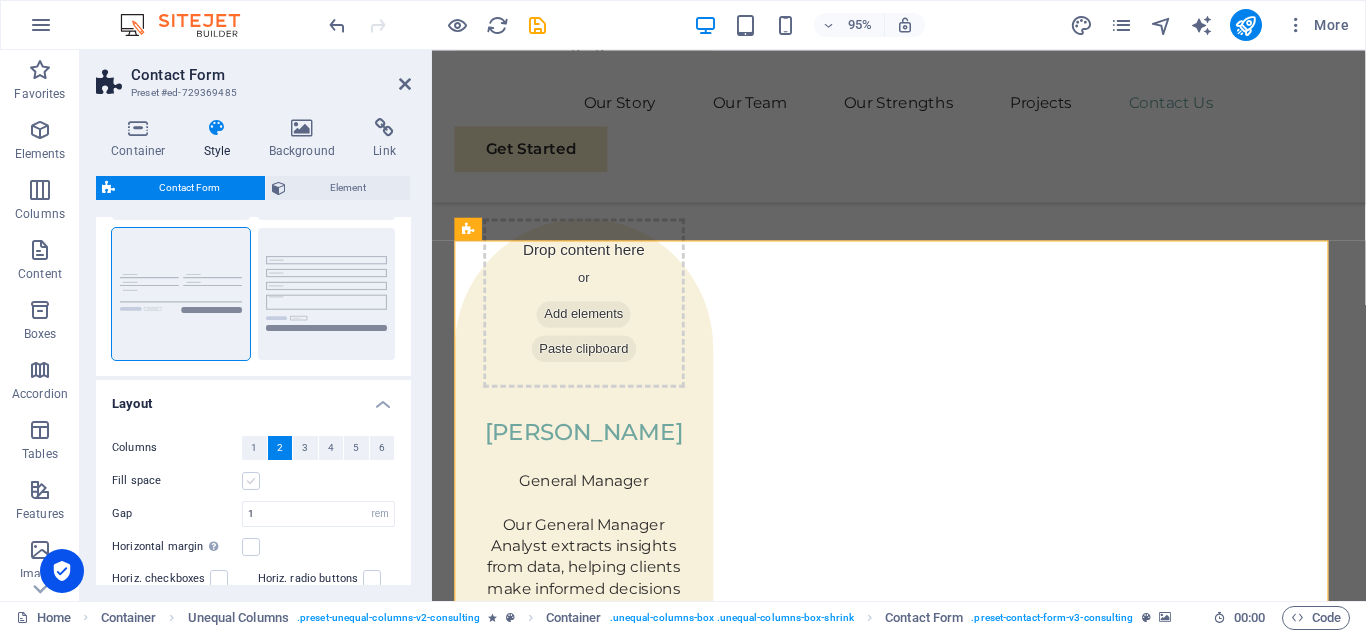 click at bounding box center (251, 481) 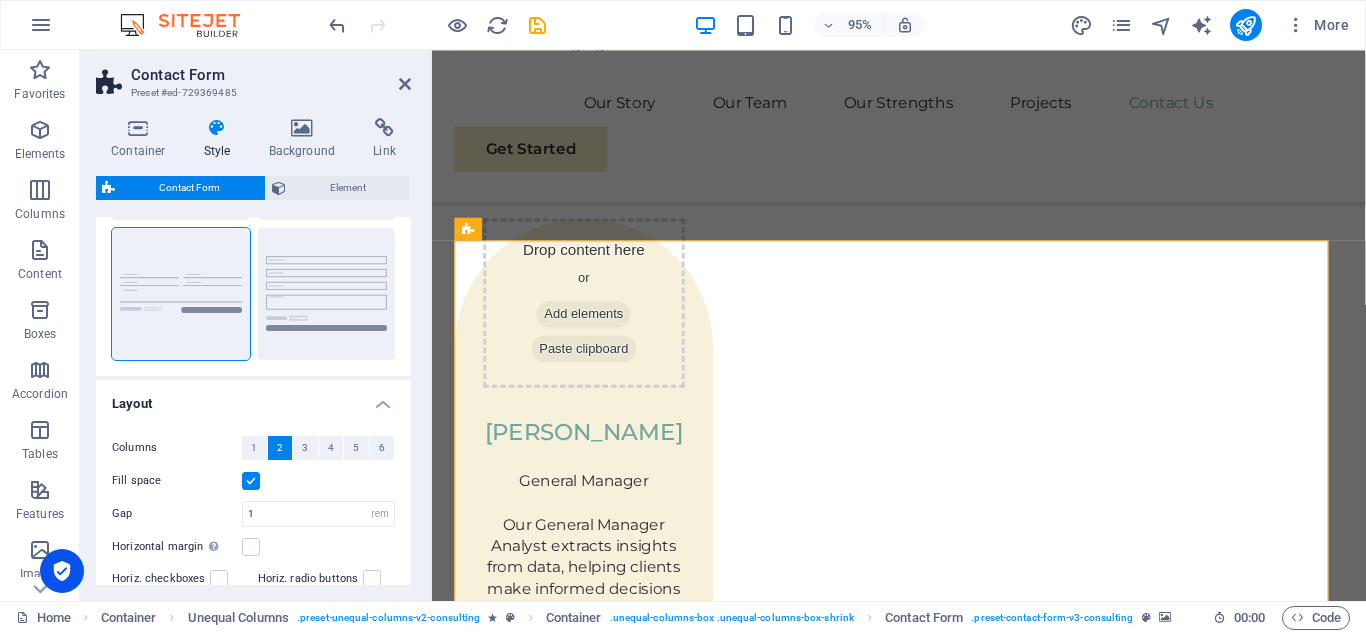 drag, startPoint x: 406, startPoint y: 410, endPoint x: 404, endPoint y: 441, distance: 31.06445 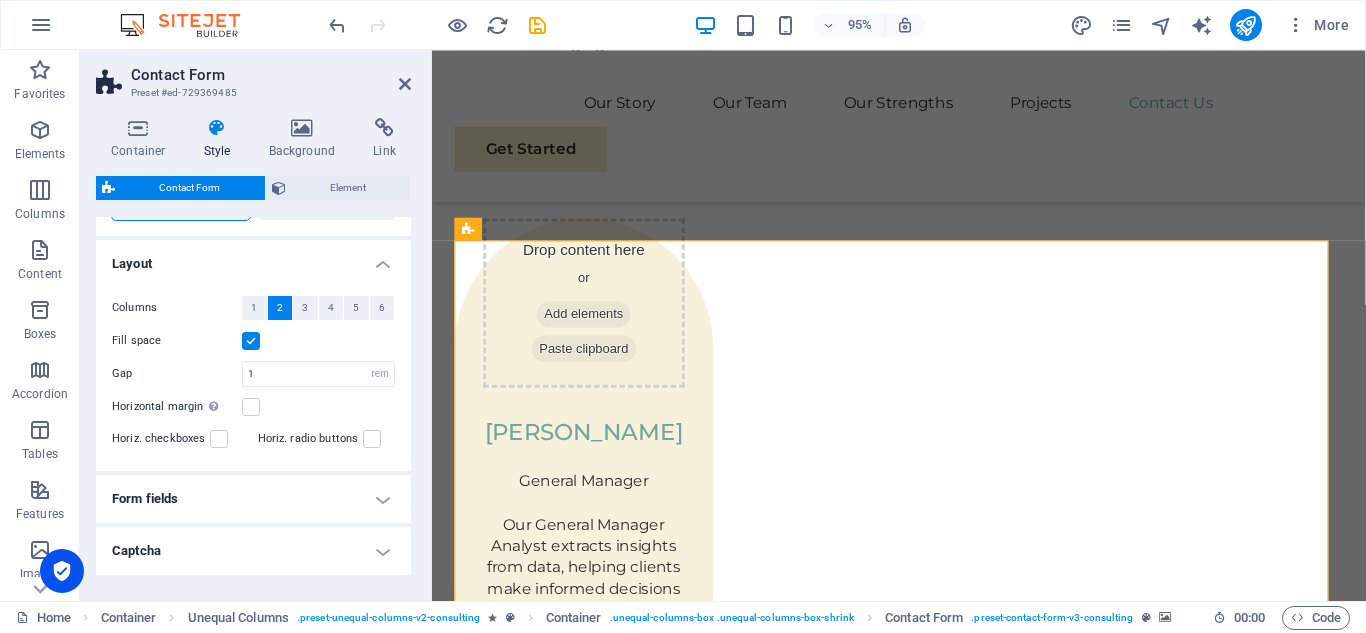 scroll, scrollTop: 323, scrollLeft: 0, axis: vertical 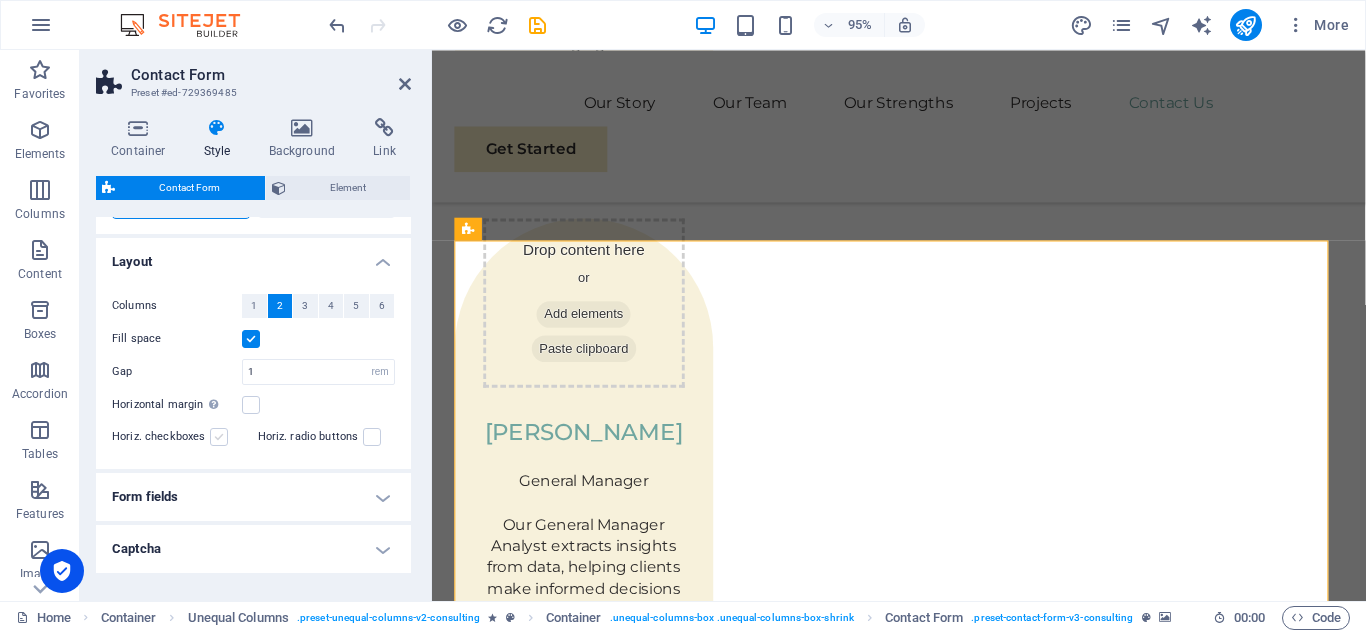 click at bounding box center [219, 437] 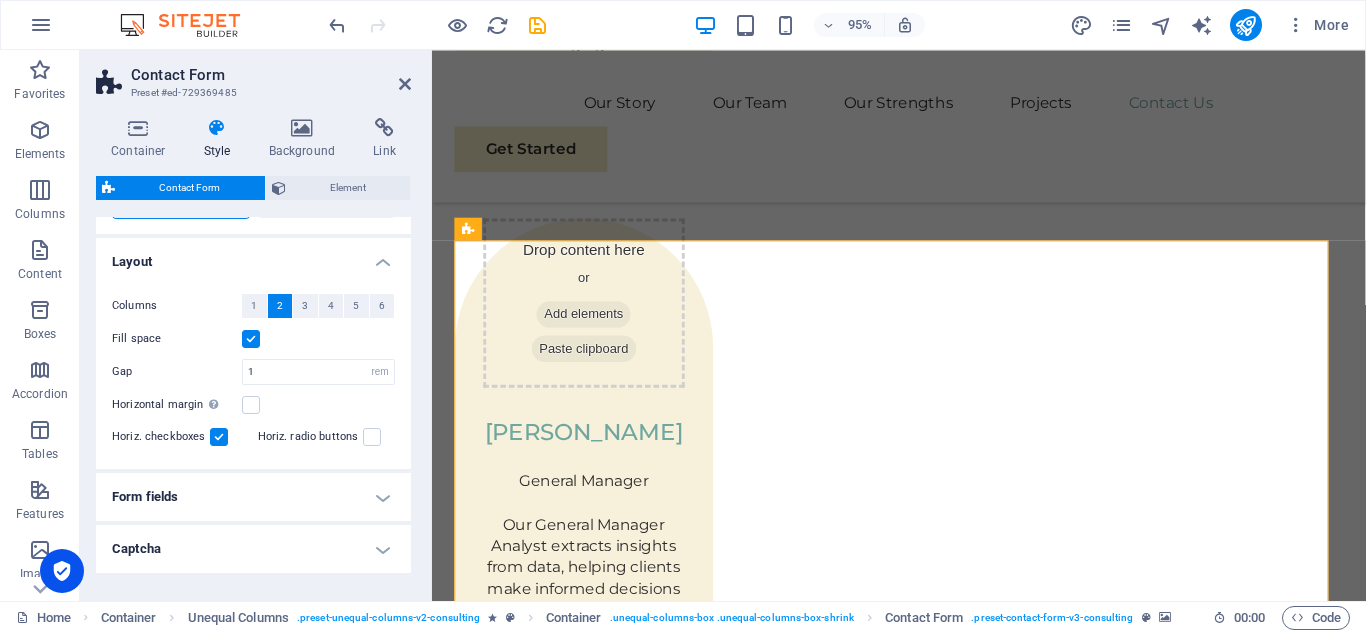 click at bounding box center [219, 437] 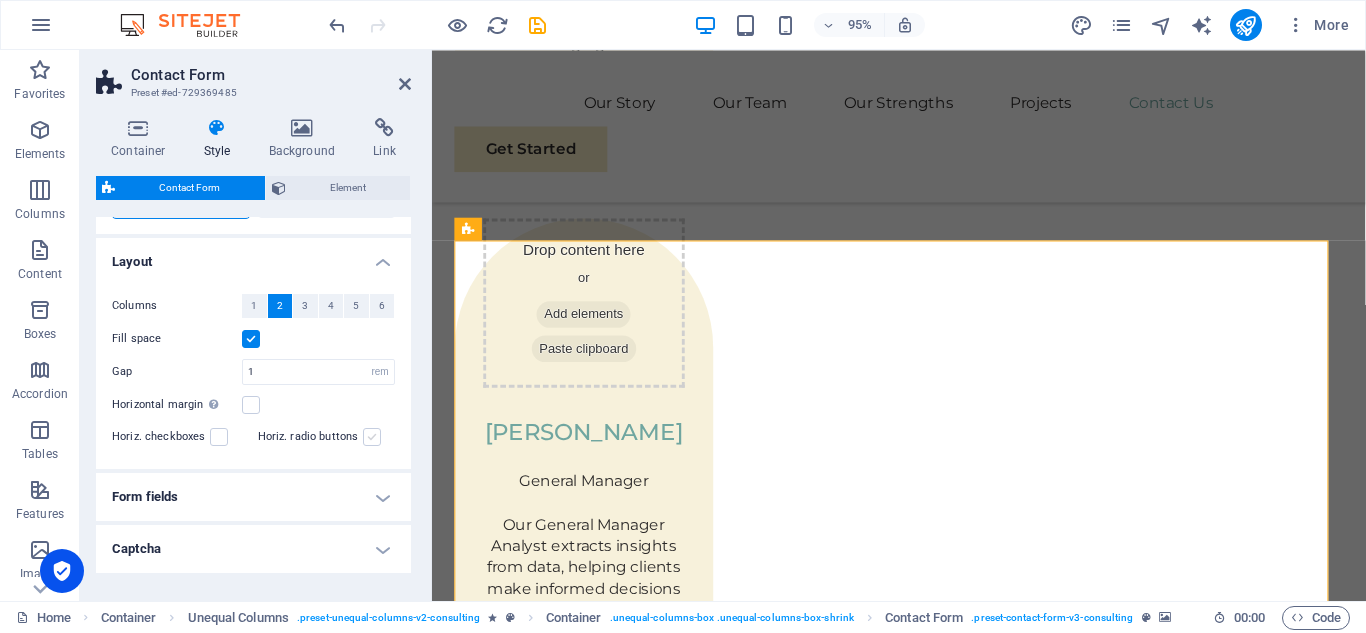 click at bounding box center (372, 437) 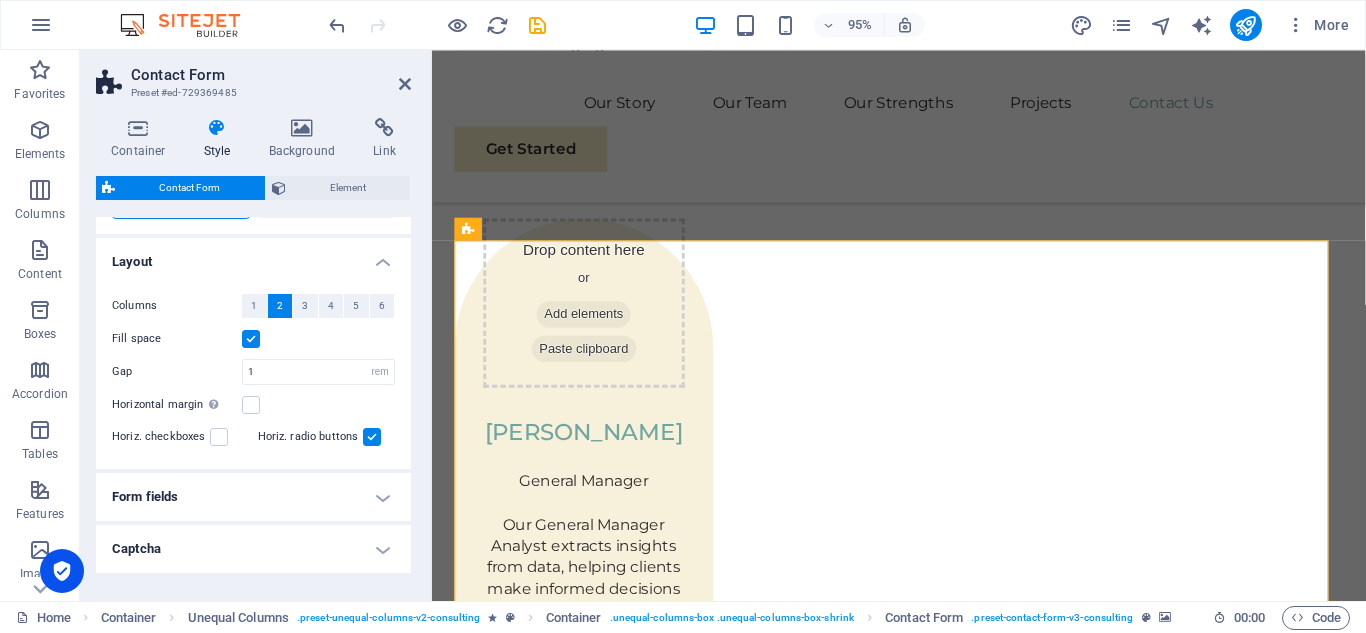 click at bounding box center [372, 437] 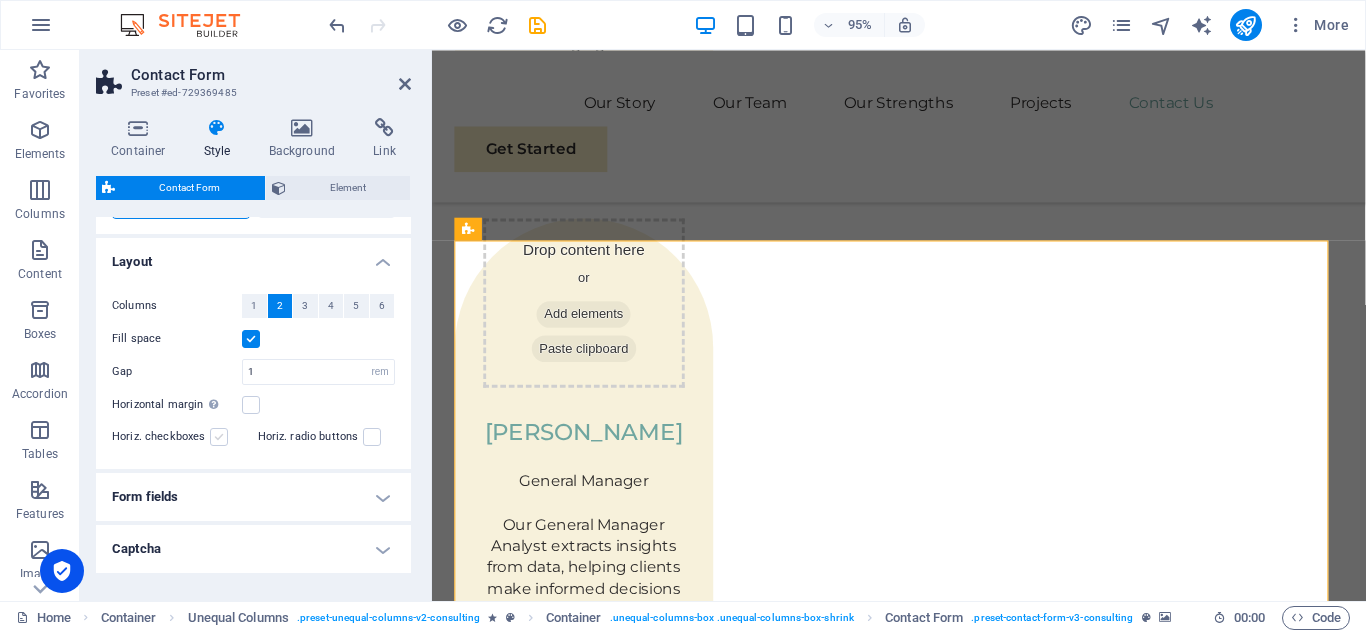 click at bounding box center (219, 437) 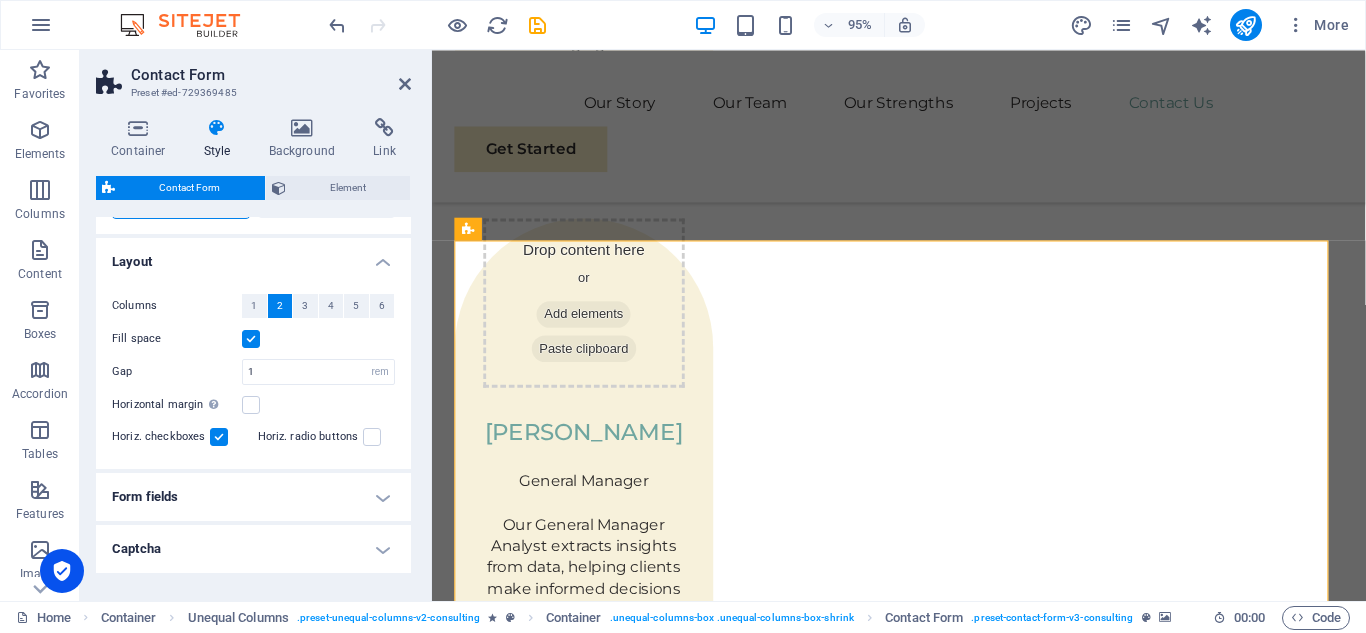 click at bounding box center [219, 437] 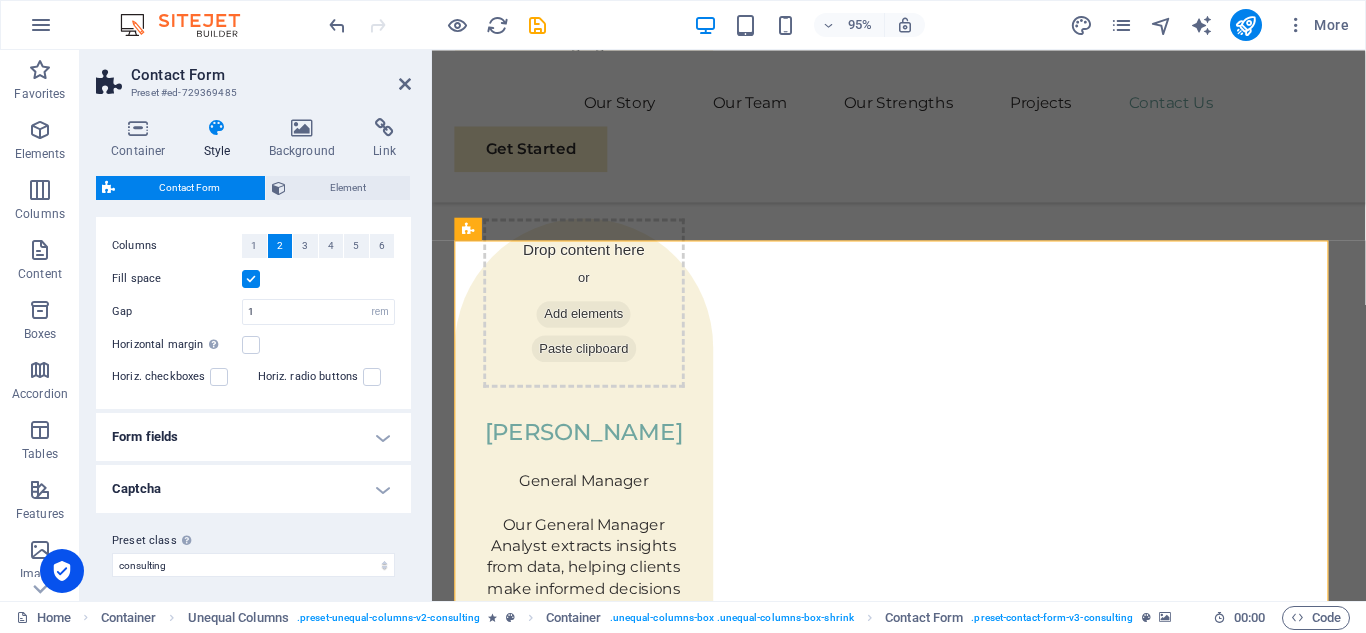 scroll, scrollTop: 391, scrollLeft: 0, axis: vertical 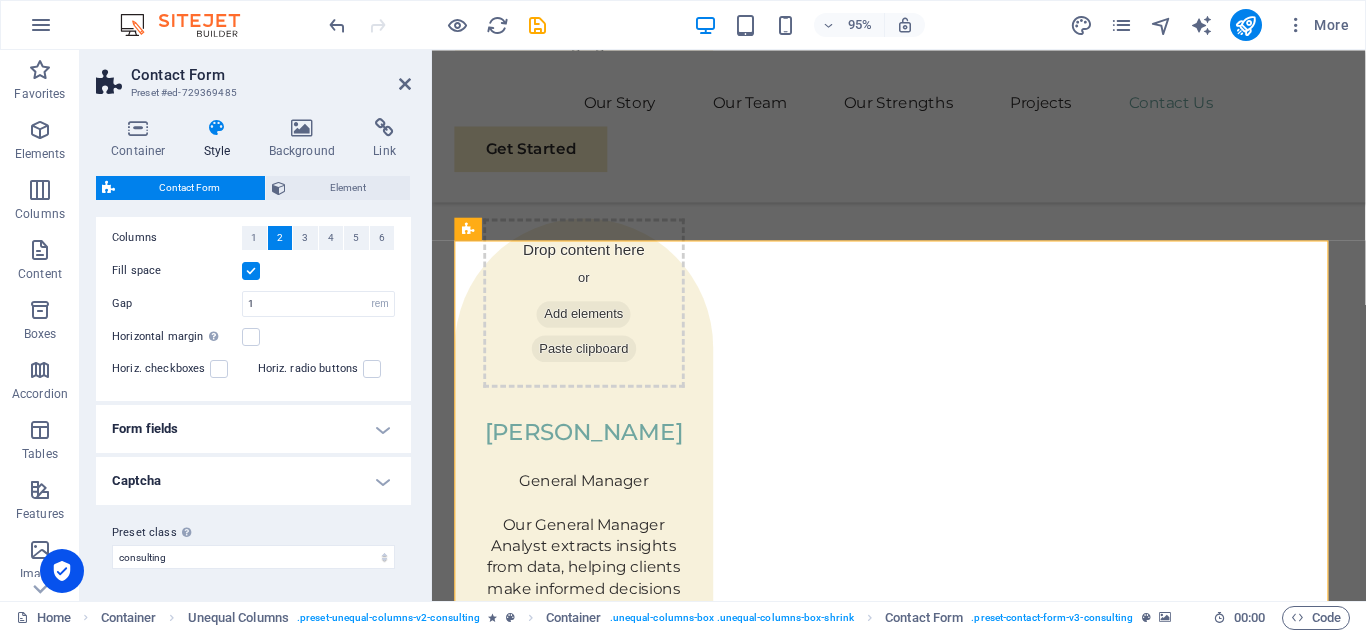 click on "Captcha" at bounding box center (253, 481) 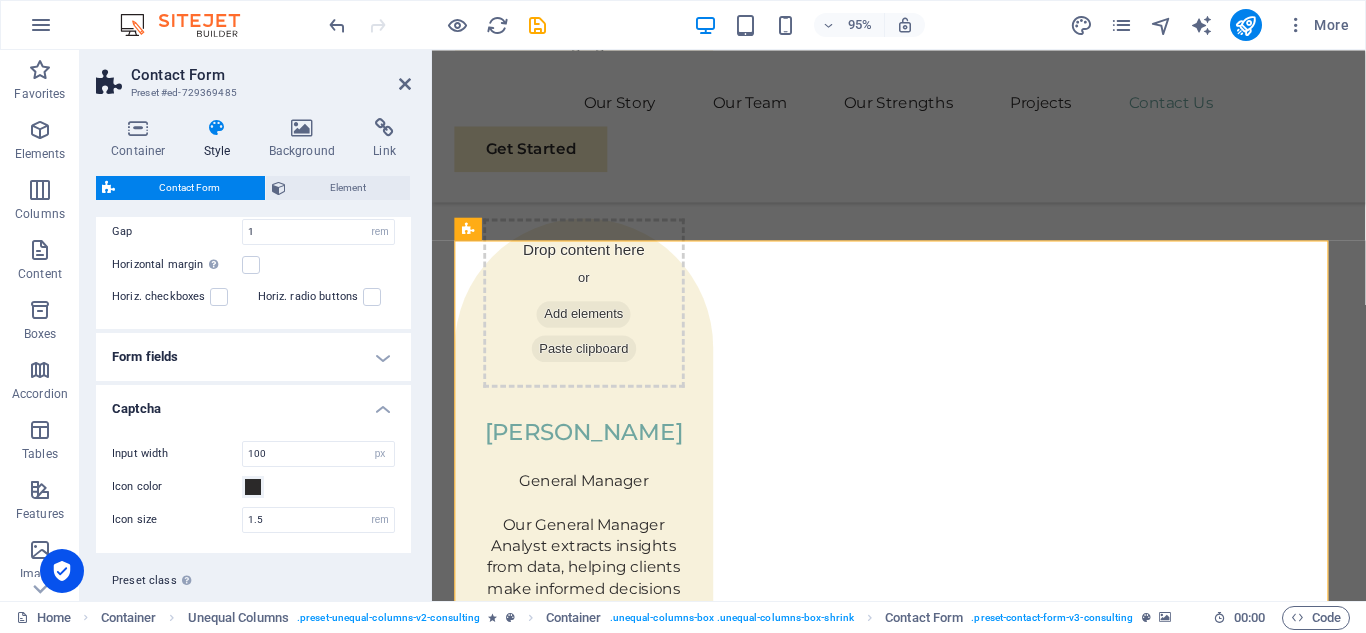 scroll, scrollTop: 466, scrollLeft: 0, axis: vertical 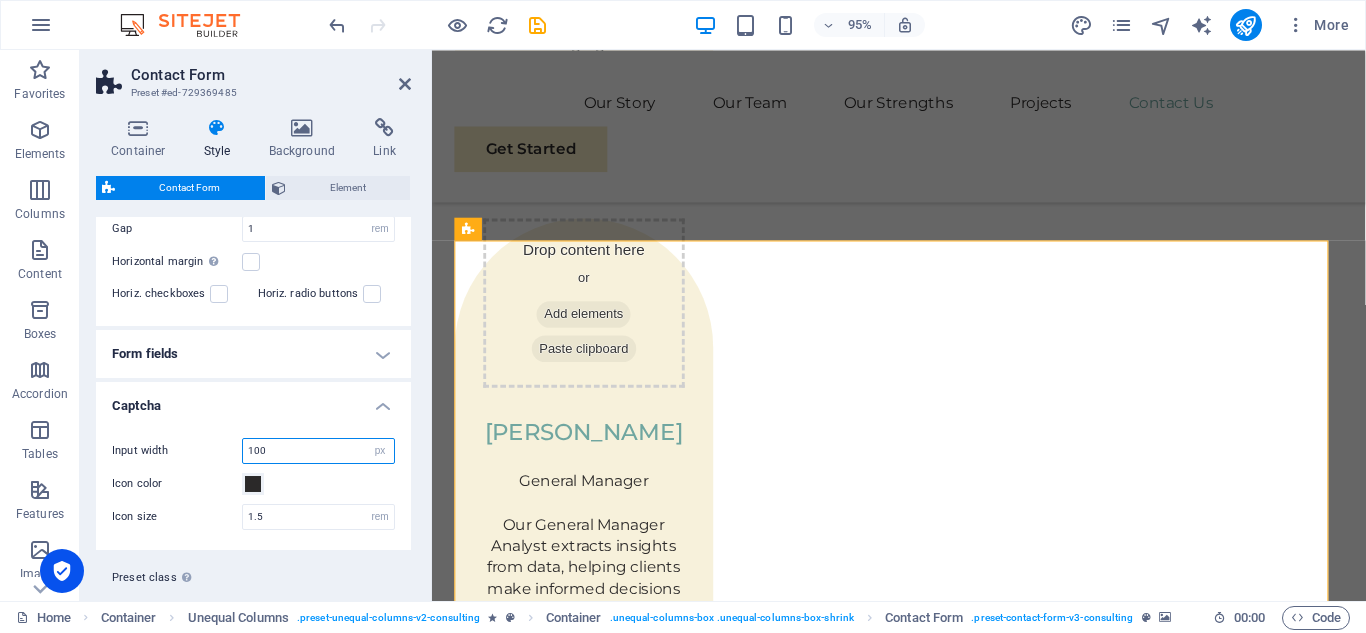 drag, startPoint x: 340, startPoint y: 460, endPoint x: 240, endPoint y: 456, distance: 100.07997 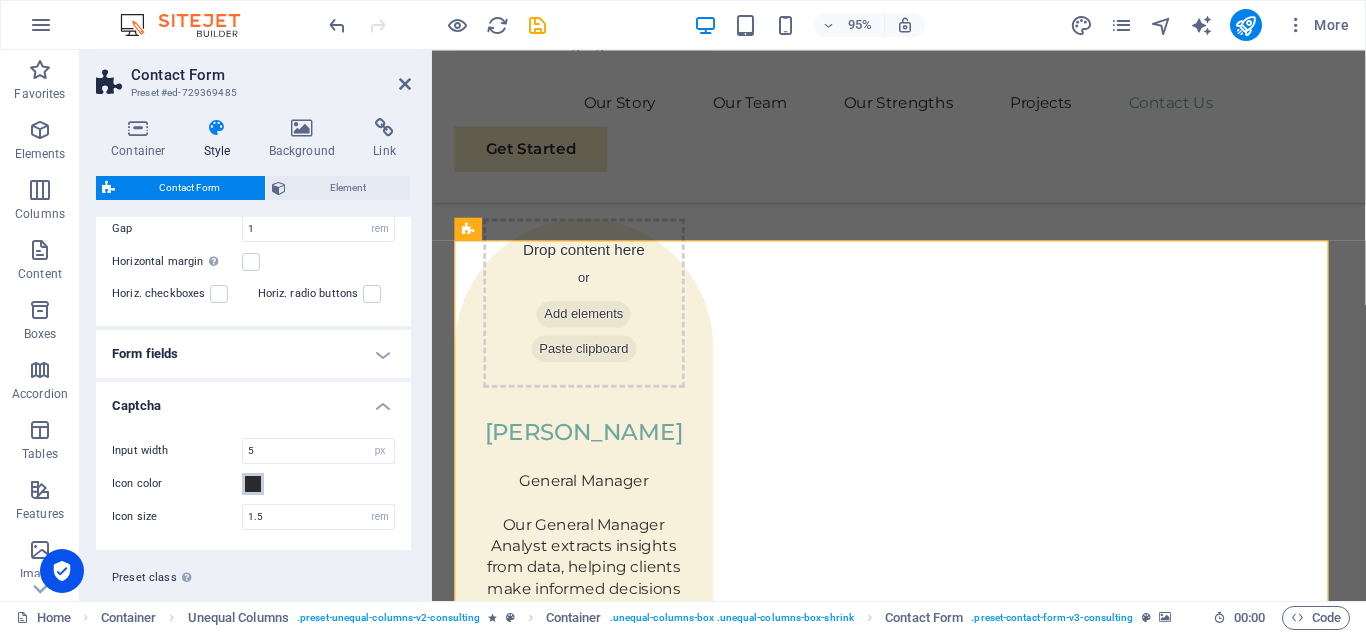 click at bounding box center [253, 484] 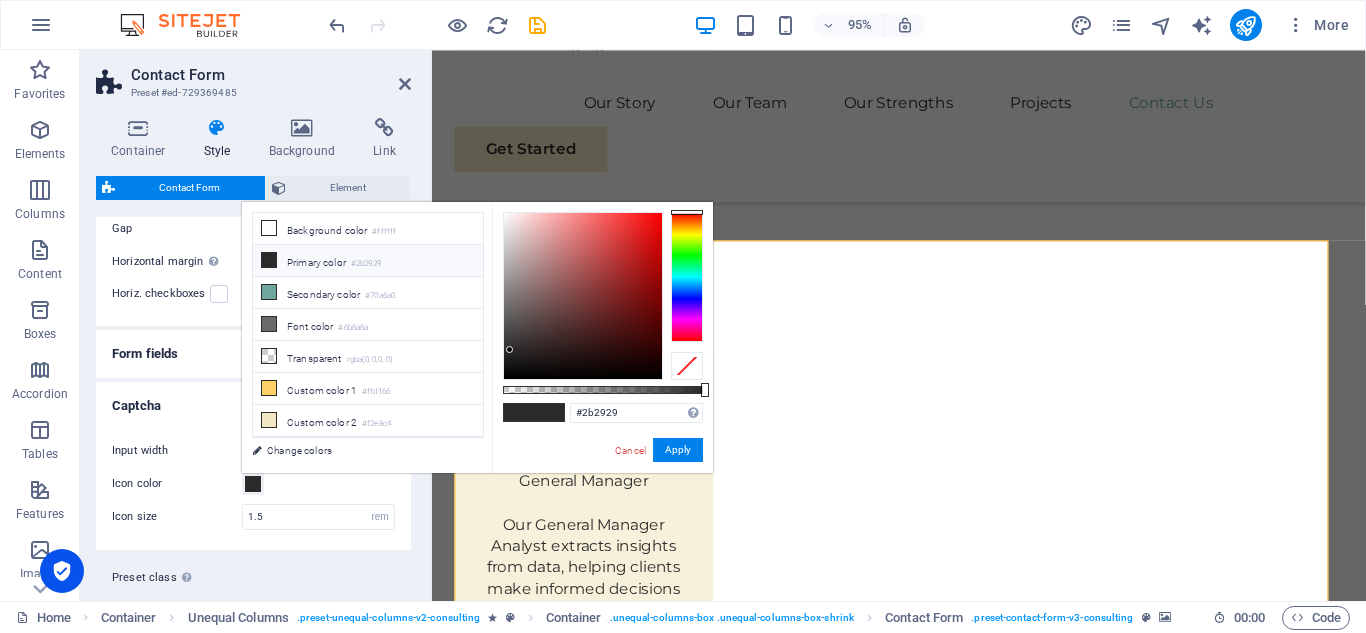 click on "Input width 5 px rem % vh vw" at bounding box center (253, 451) 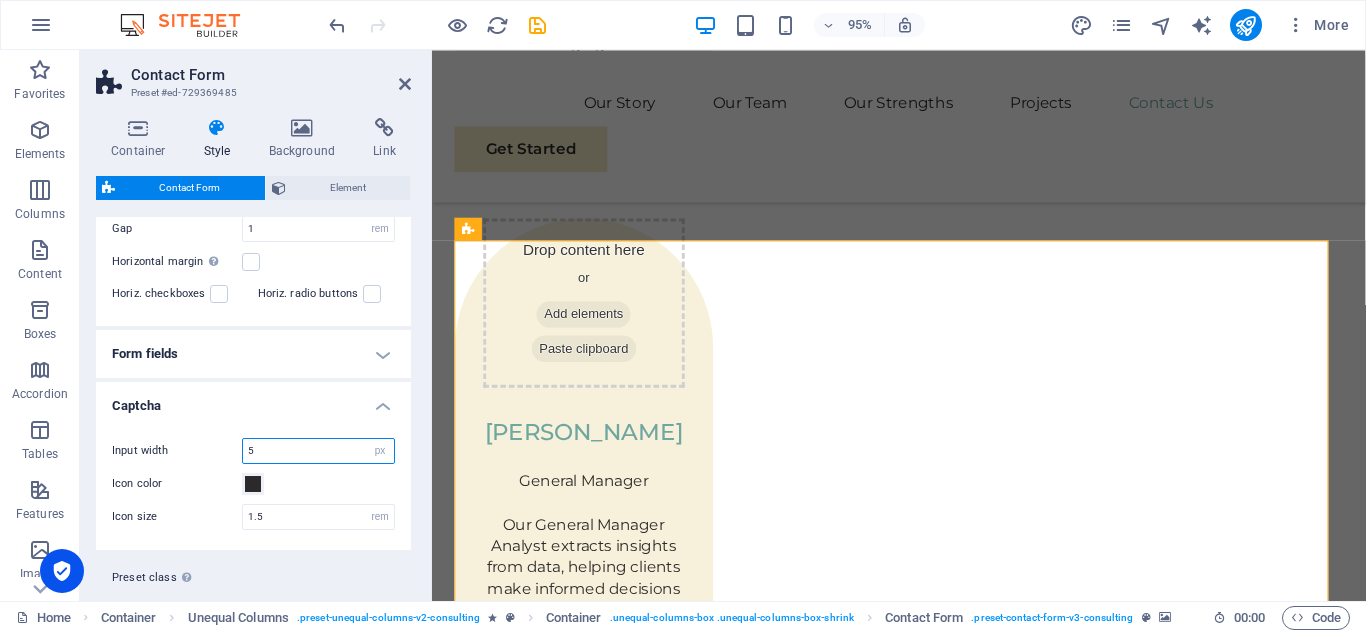drag, startPoint x: 261, startPoint y: 454, endPoint x: 234, endPoint y: 452, distance: 27.073973 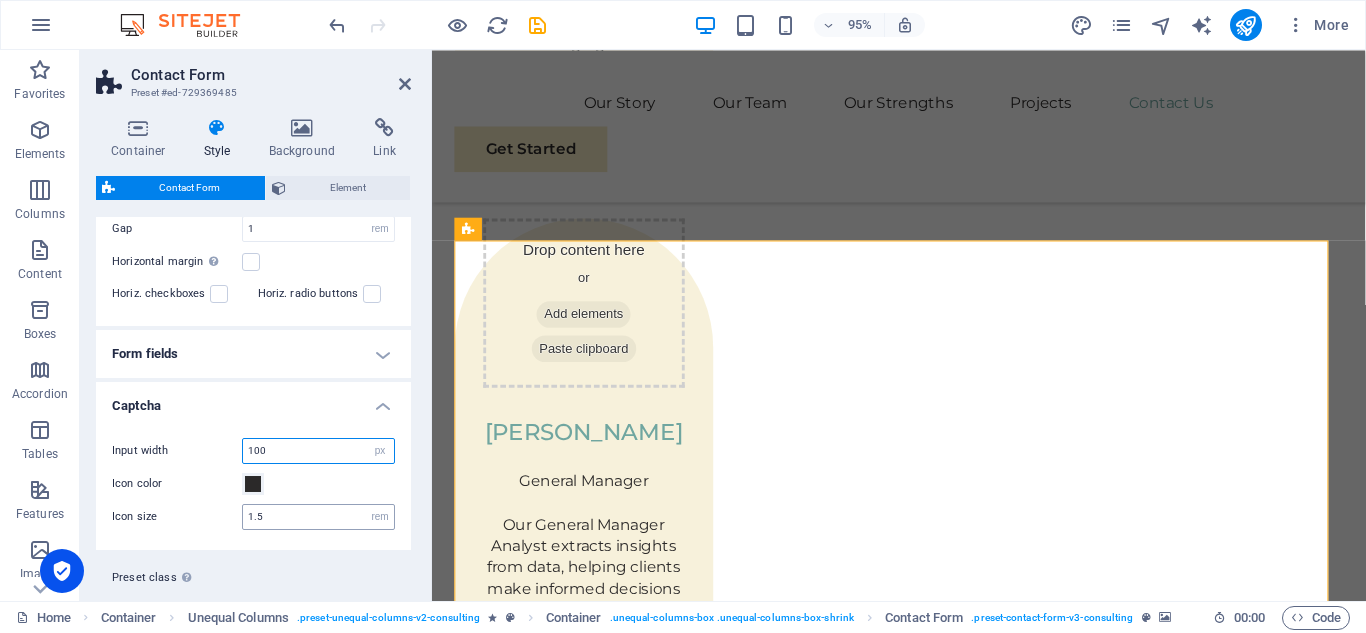 type on "100" 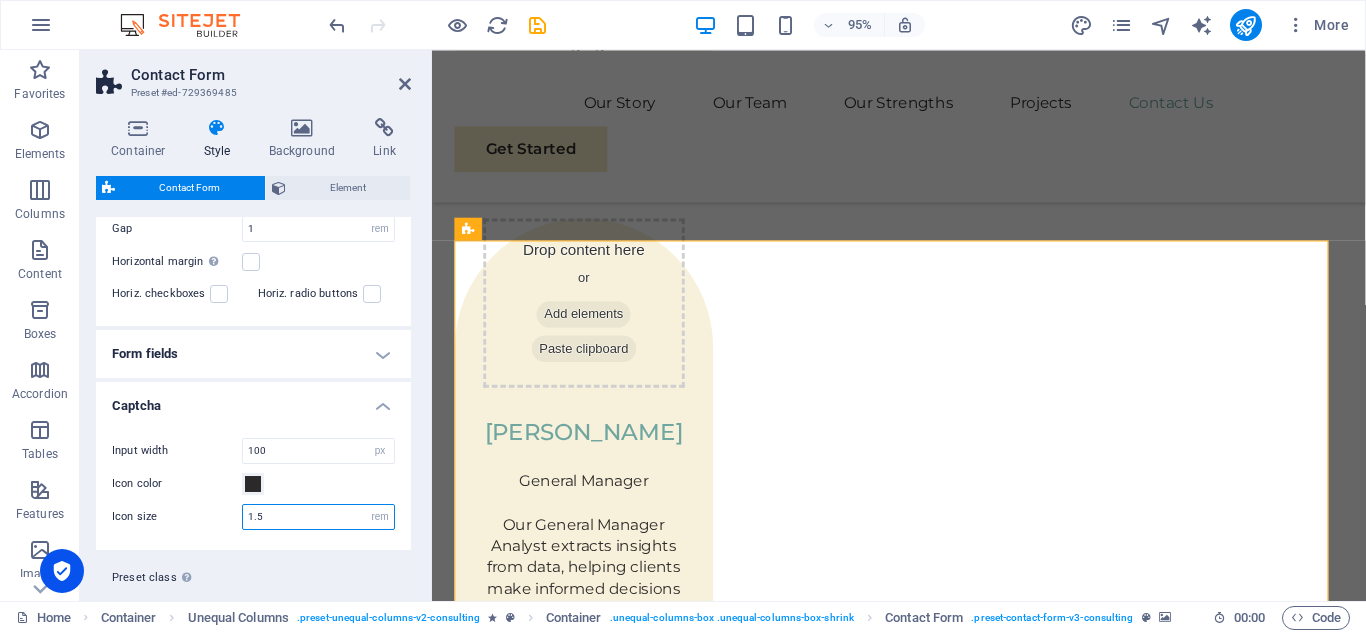 click on "1.5" at bounding box center (318, 517) 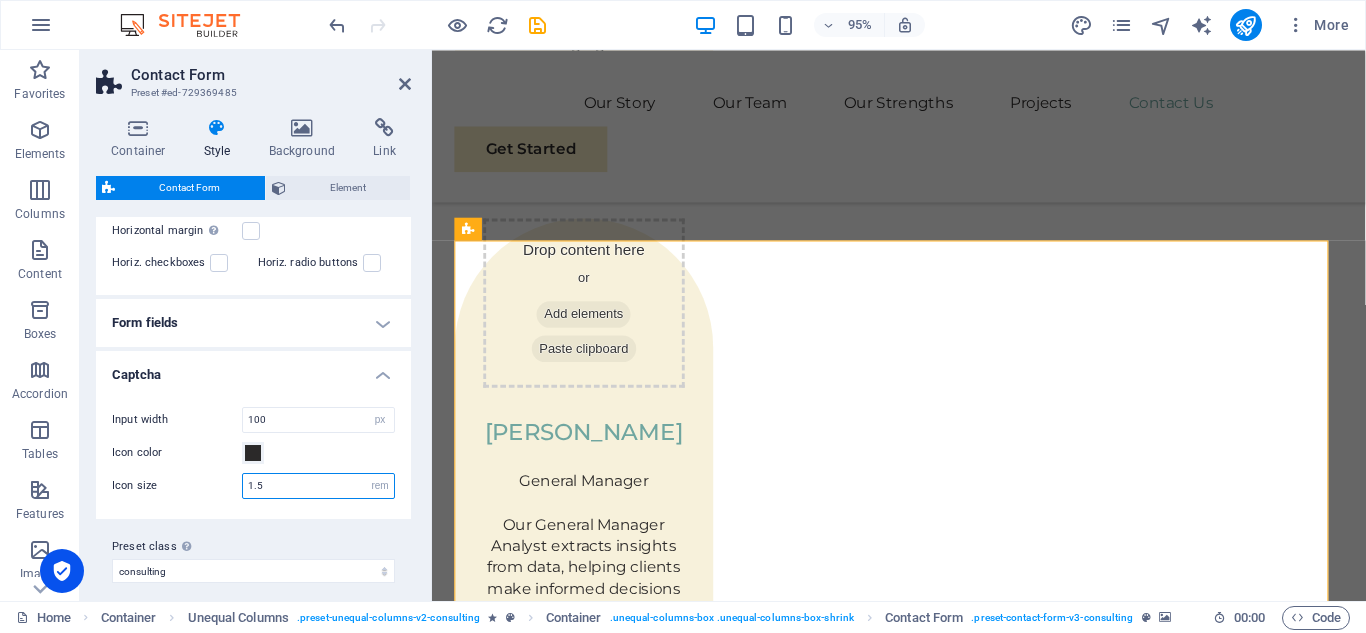 scroll, scrollTop: 511, scrollLeft: 0, axis: vertical 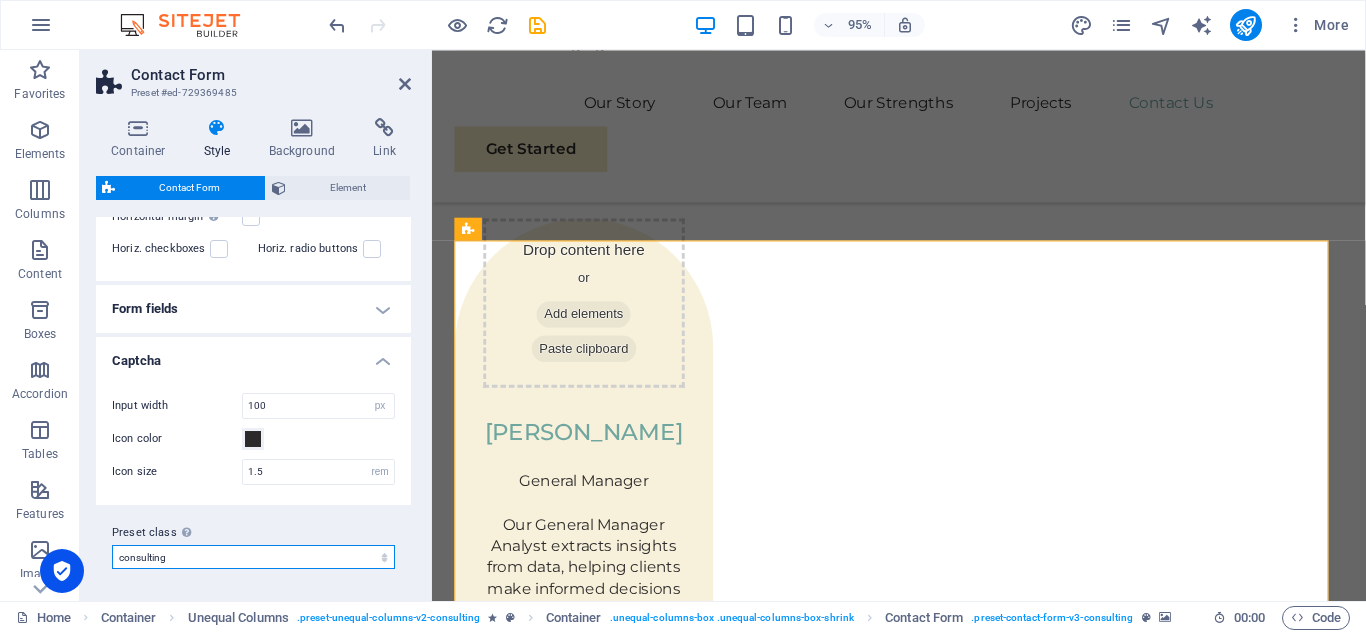 click on "consulting Add preset class" at bounding box center [253, 557] 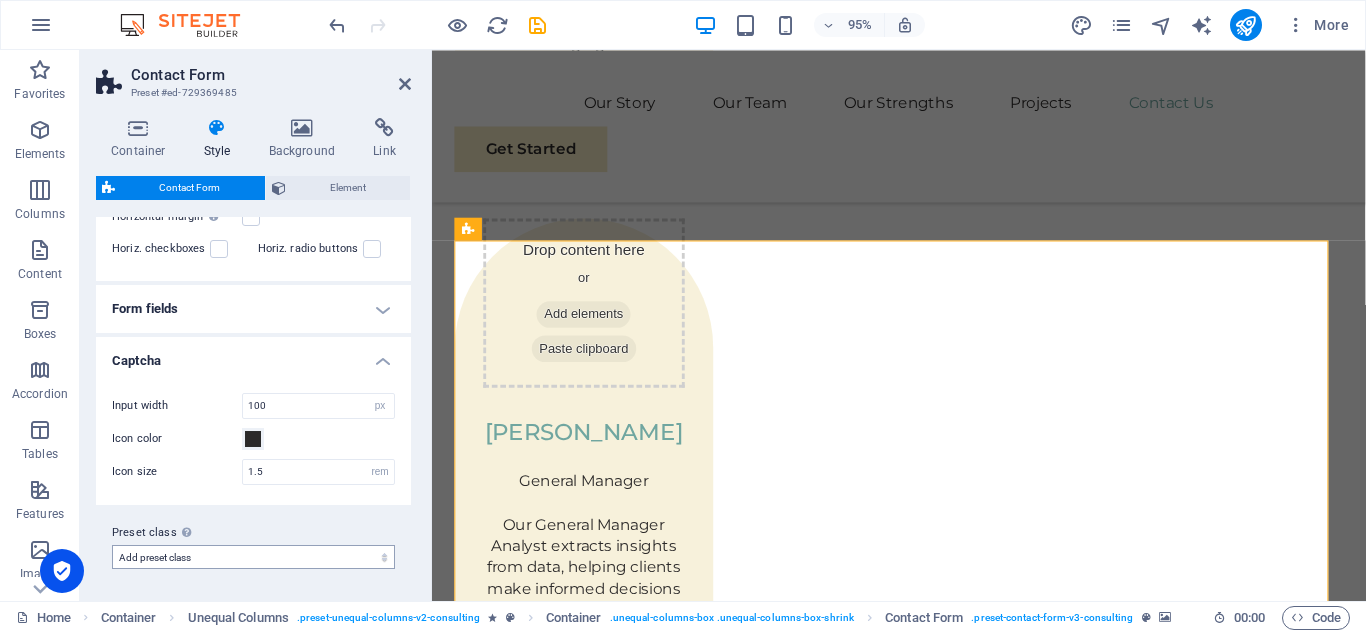 click on "consulting Add preset class" at bounding box center [253, 557] 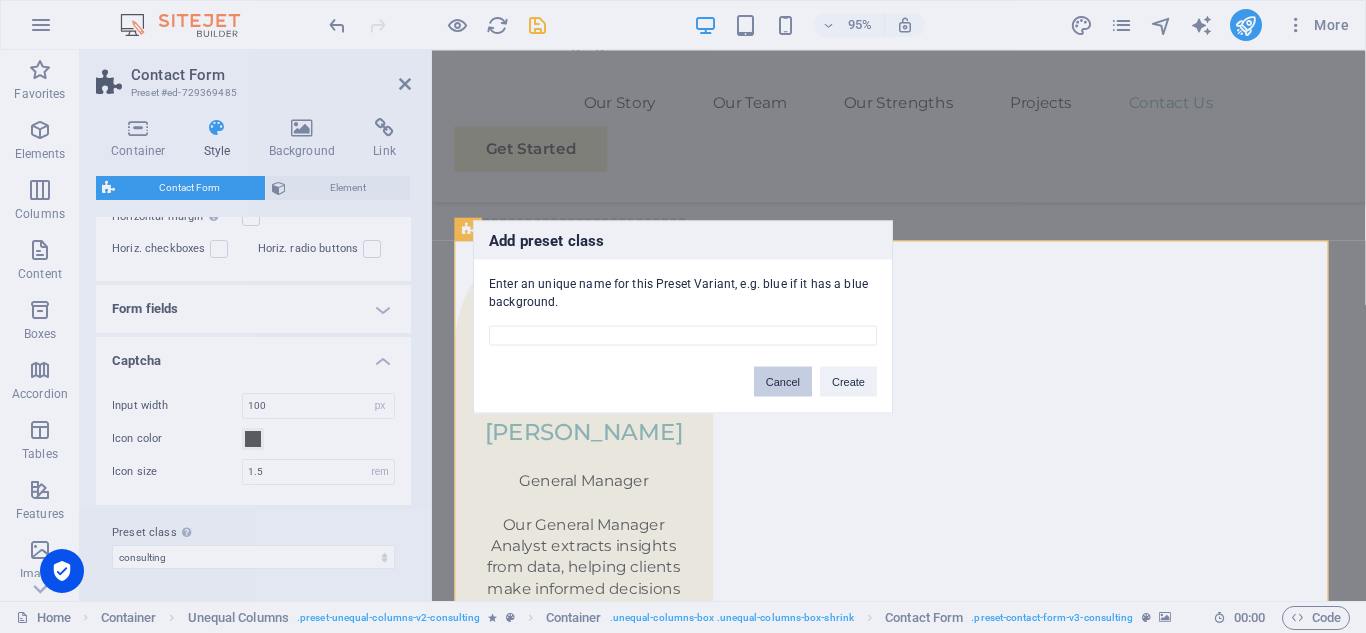 click on "Cancel" at bounding box center [783, 381] 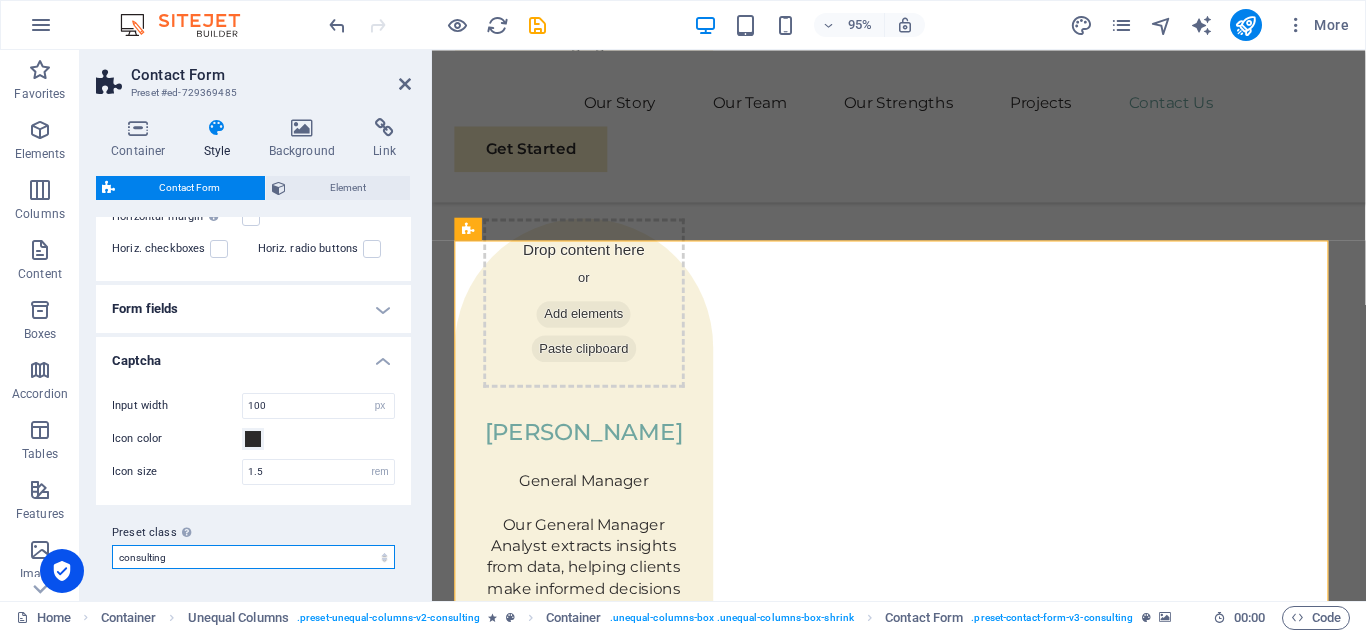 click on "consulting Add preset class" at bounding box center (253, 557) 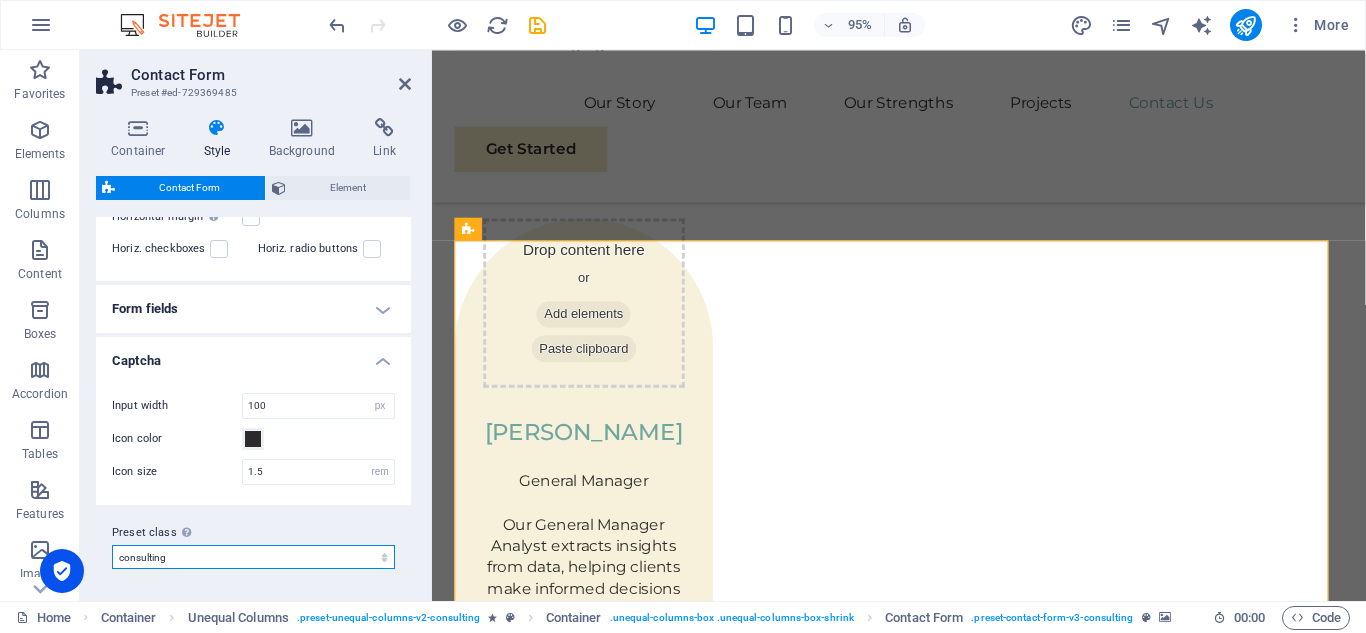 click on "consulting Add preset class" at bounding box center [253, 557] 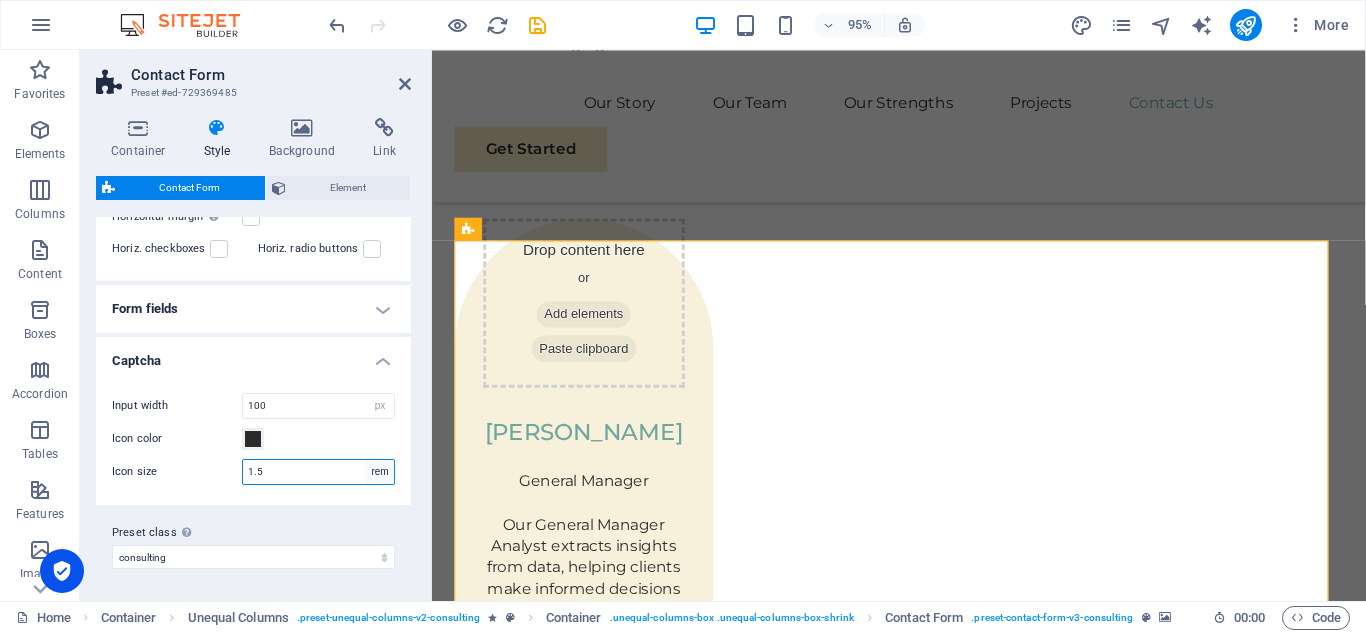 click on "rem px" at bounding box center [380, 472] 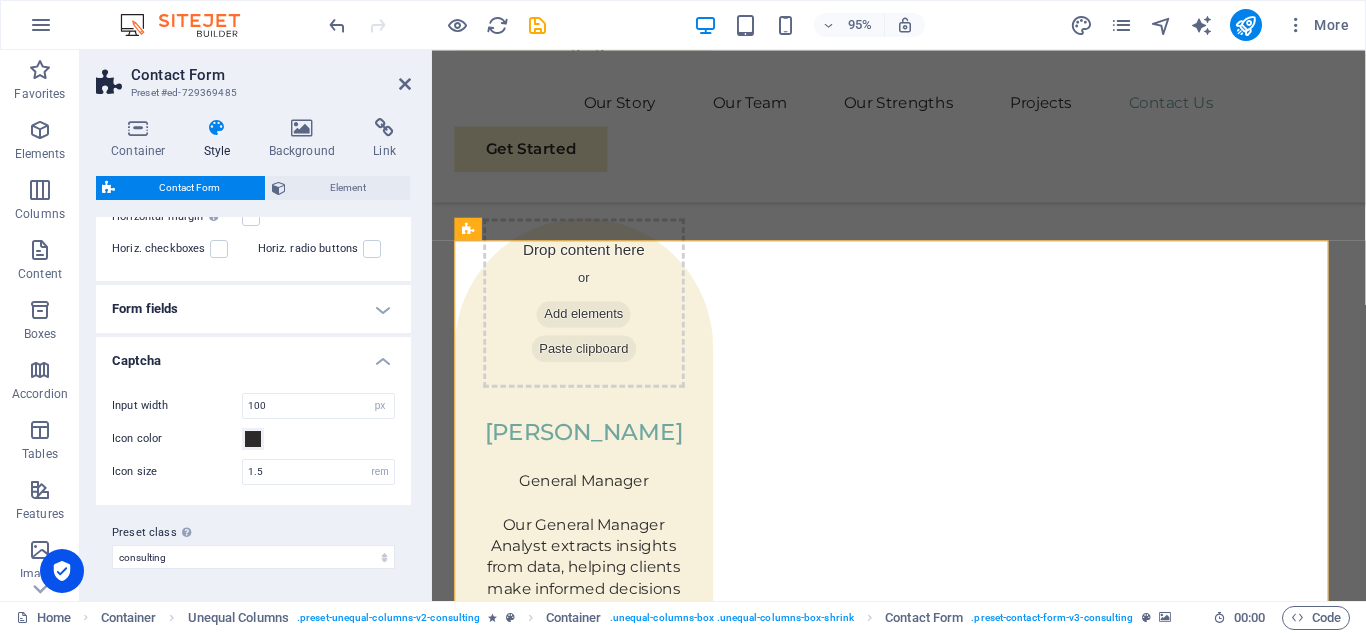 click on "Preset class Above chosen variant and settings affect all elements which carry this preset class. consulting Add preset class" at bounding box center [253, 545] 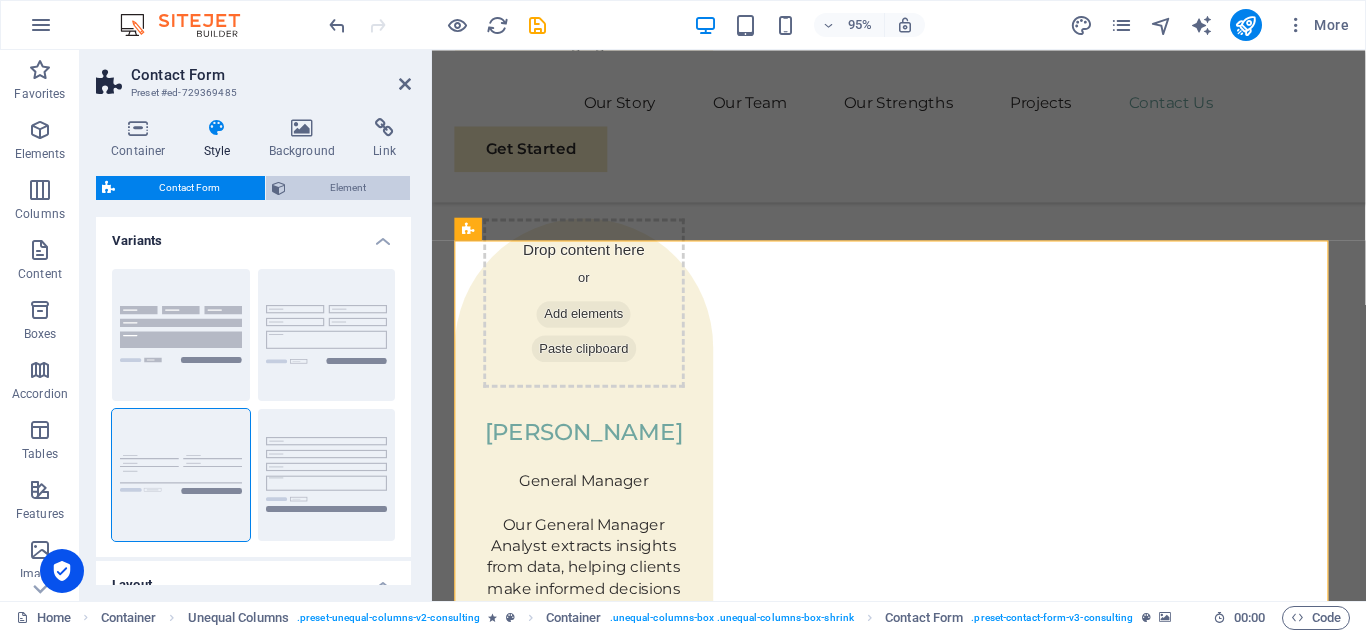 click on "Element" at bounding box center (348, 188) 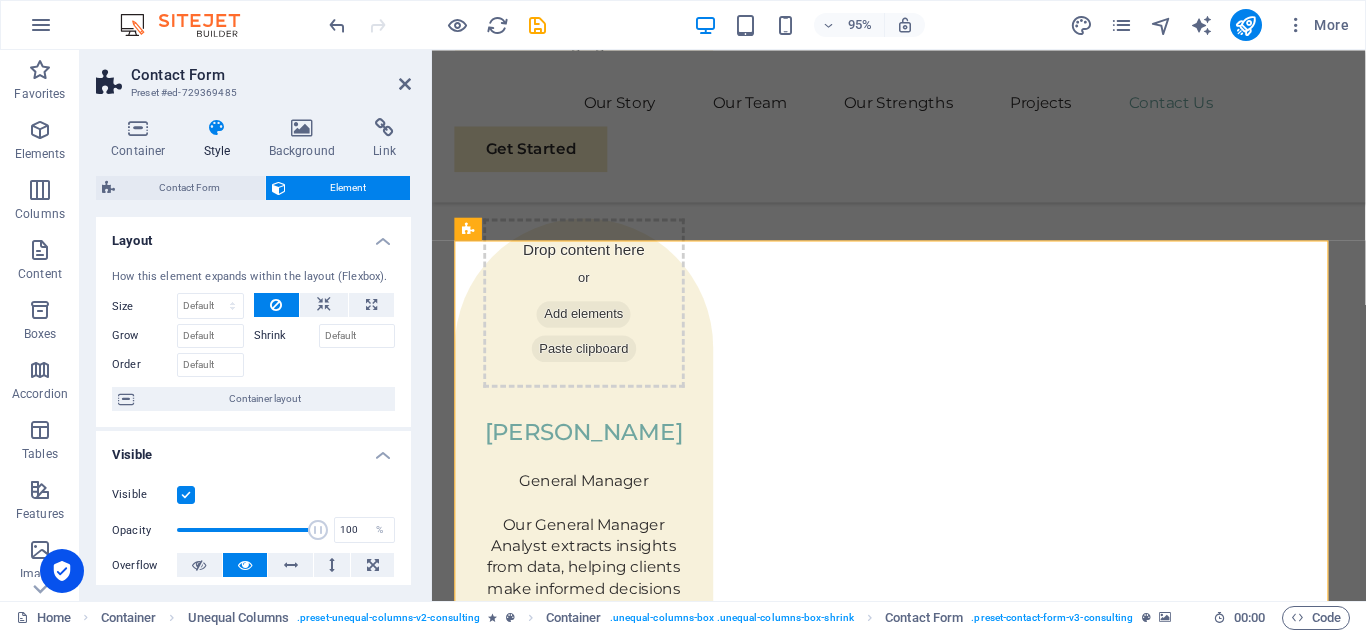 click on "Container Style Background Link Size Height Default px rem % vh vw Min. height None px rem % vh vw Width Default px rem % em vh vw Min. width None px rem % vh vw Content width Default Custom width Width Default px rem % em vh vw Min. width None px rem % vh vw Default padding Custom spacing Default content width and padding can be changed under Design. Edit design Layout (Flexbox) Alignment Determines the flex direction. Default Main axis Determine how elements should behave along the main axis inside this container (justify content). Default Side axis Control the vertical direction of the element inside of the container (align items). Default Wrap Default On Off Fill Controls the distances and direction of elements on the y-axis across several lines (align content). Default Accessibility ARIA helps assistive technologies (like screen readers) to understand the role, state, and behavior of web elements Role The ARIA role defines the purpose of an element.  None Alert Article Banner Comment Fan" at bounding box center (253, 351) 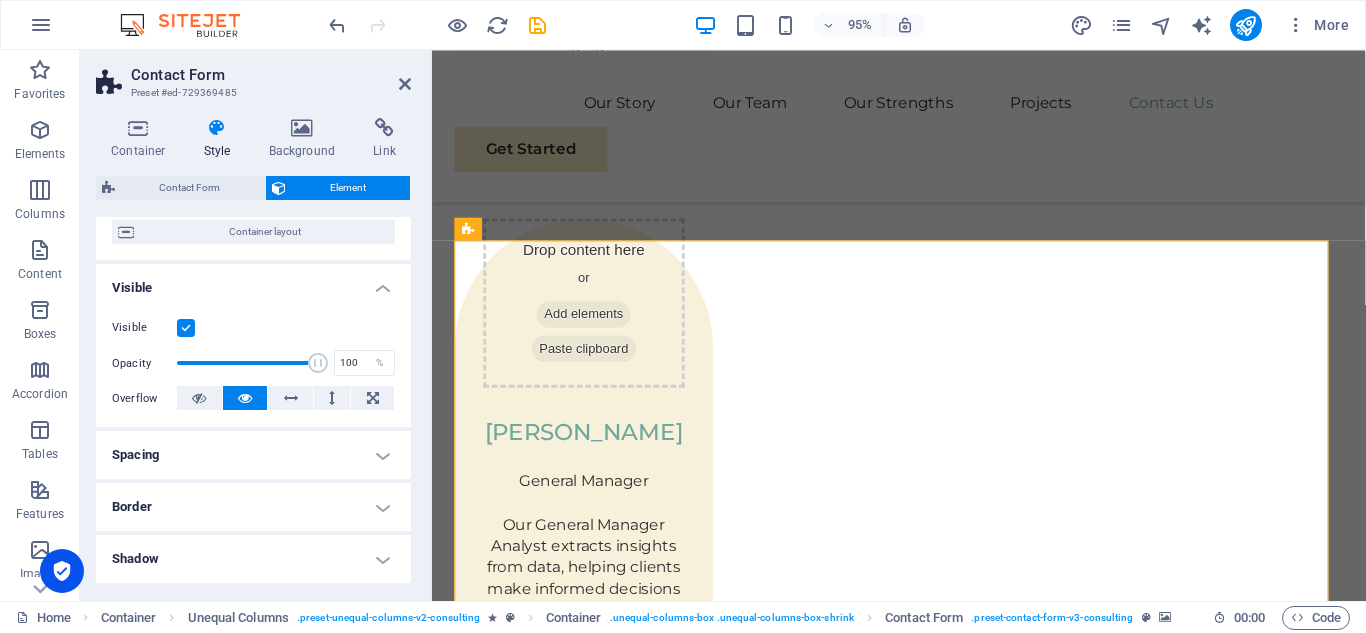 scroll, scrollTop: 170, scrollLeft: 0, axis: vertical 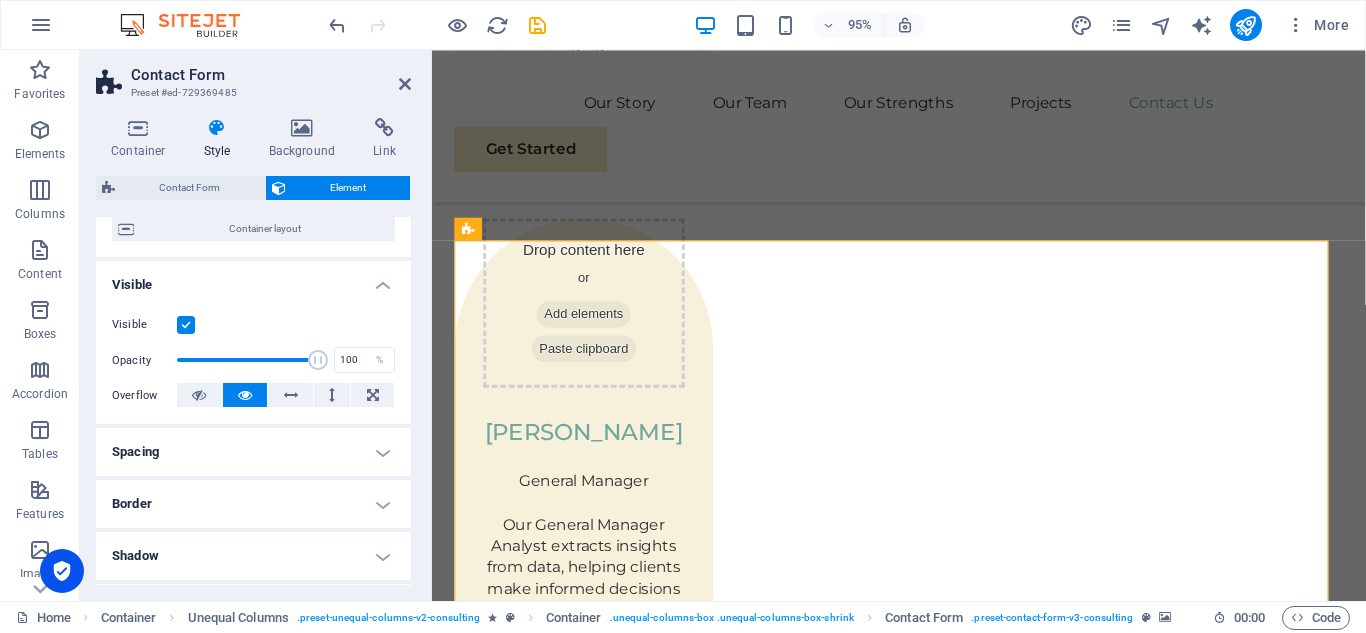 click at bounding box center (186, 325) 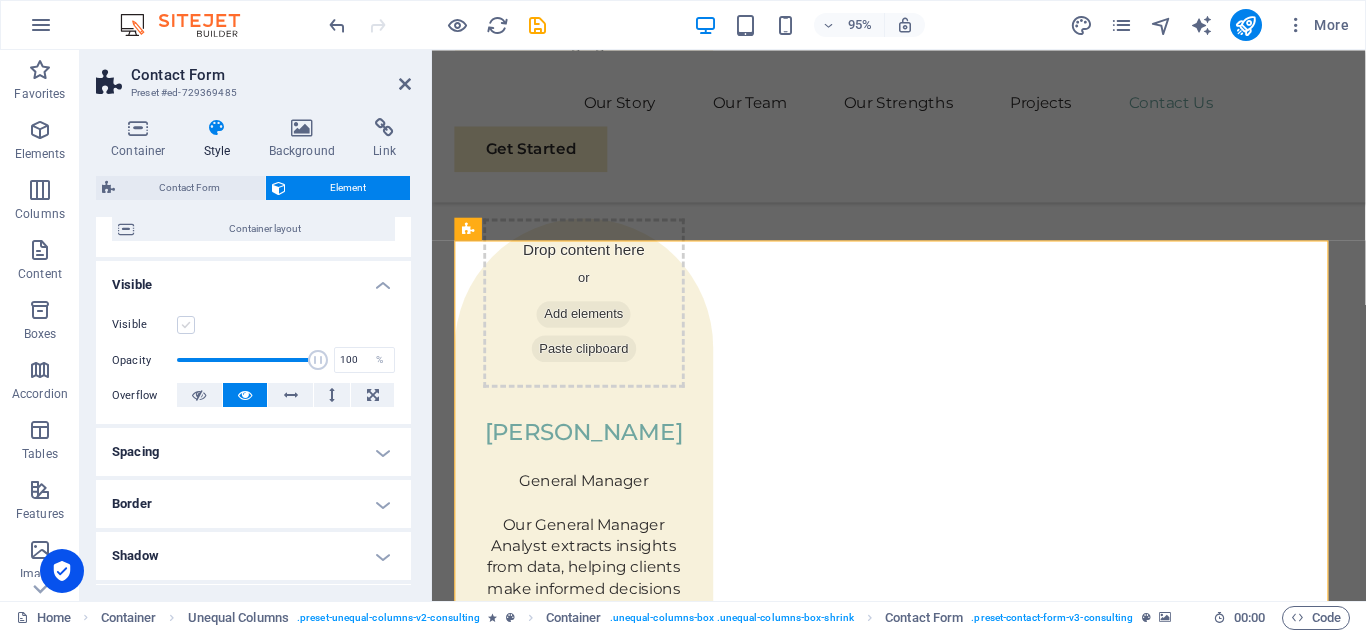 click at bounding box center (186, 325) 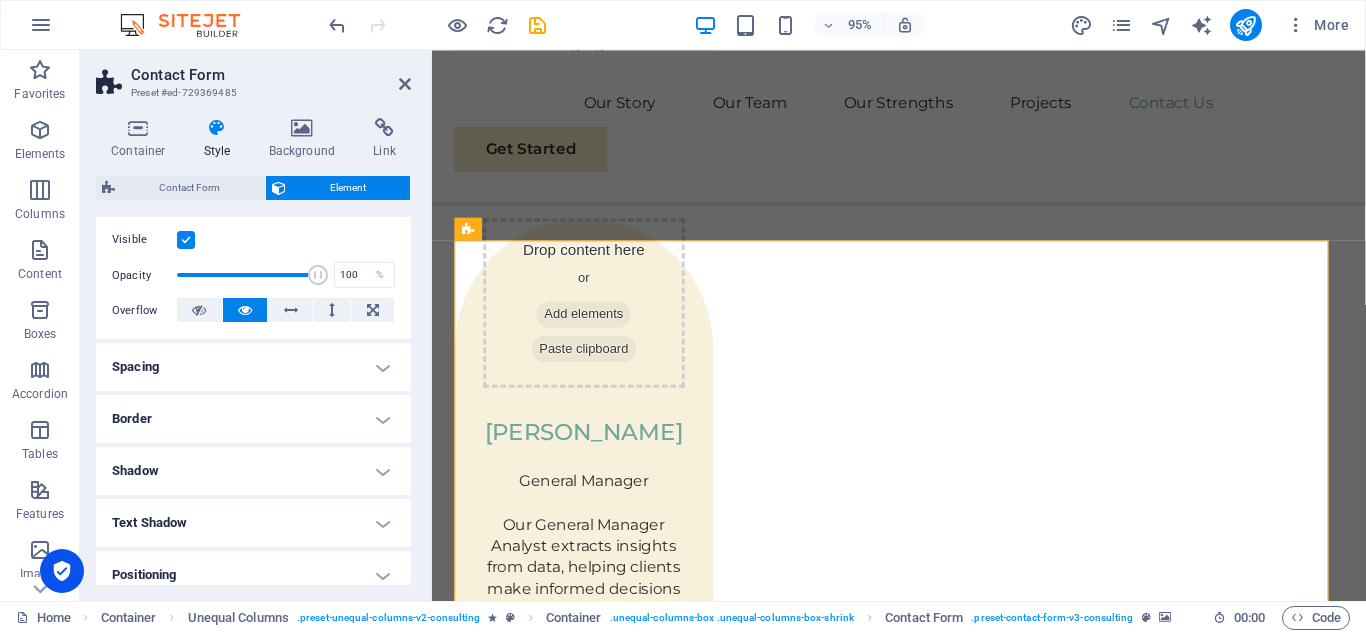 scroll, scrollTop: 262, scrollLeft: 0, axis: vertical 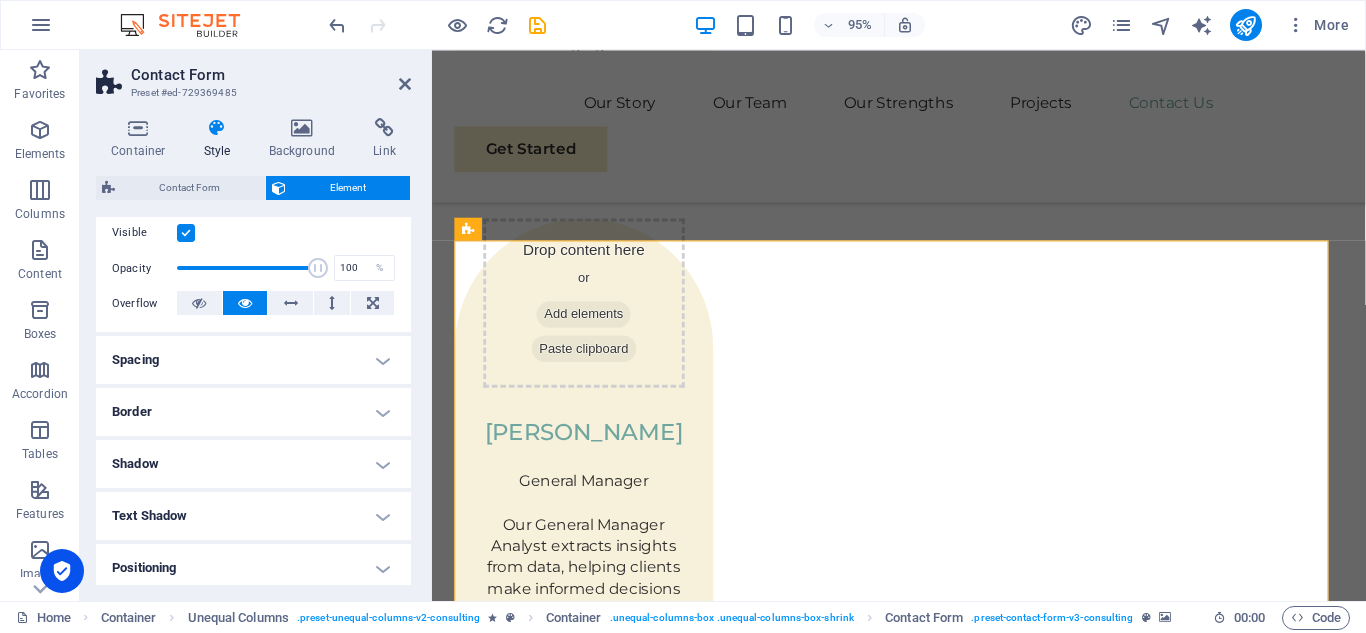 drag, startPoint x: 386, startPoint y: 354, endPoint x: 382, endPoint y: 364, distance: 10.770329 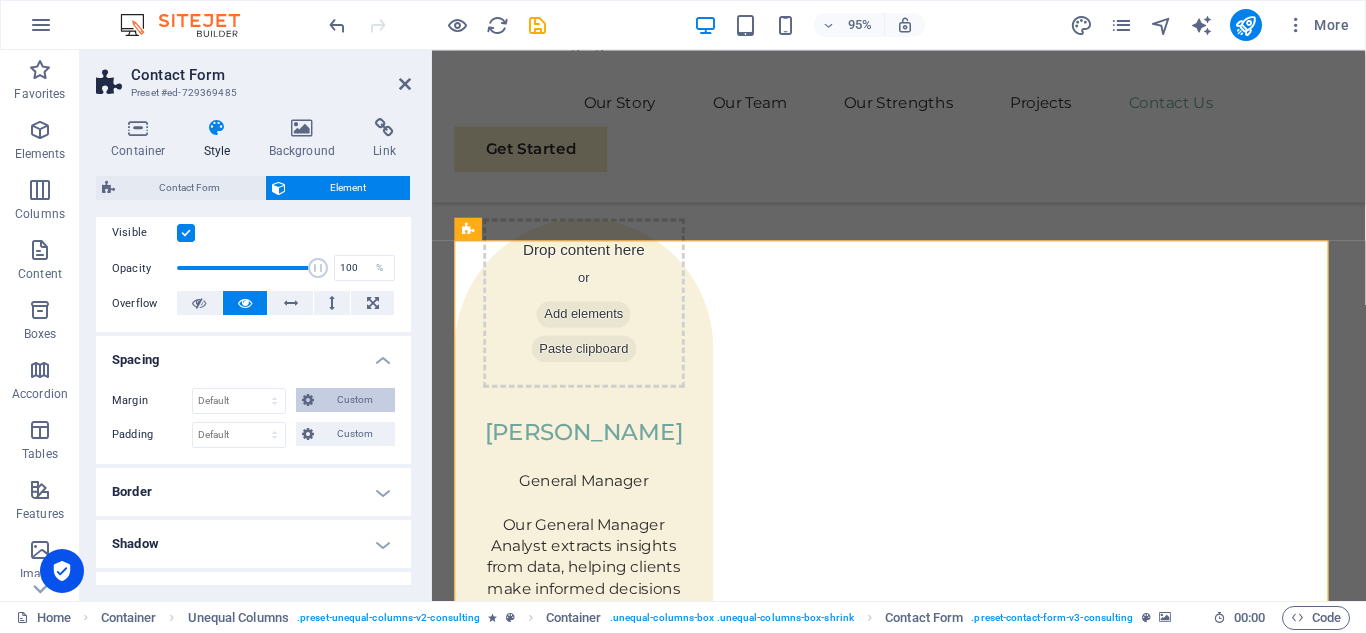 click on "Custom" at bounding box center [354, 400] 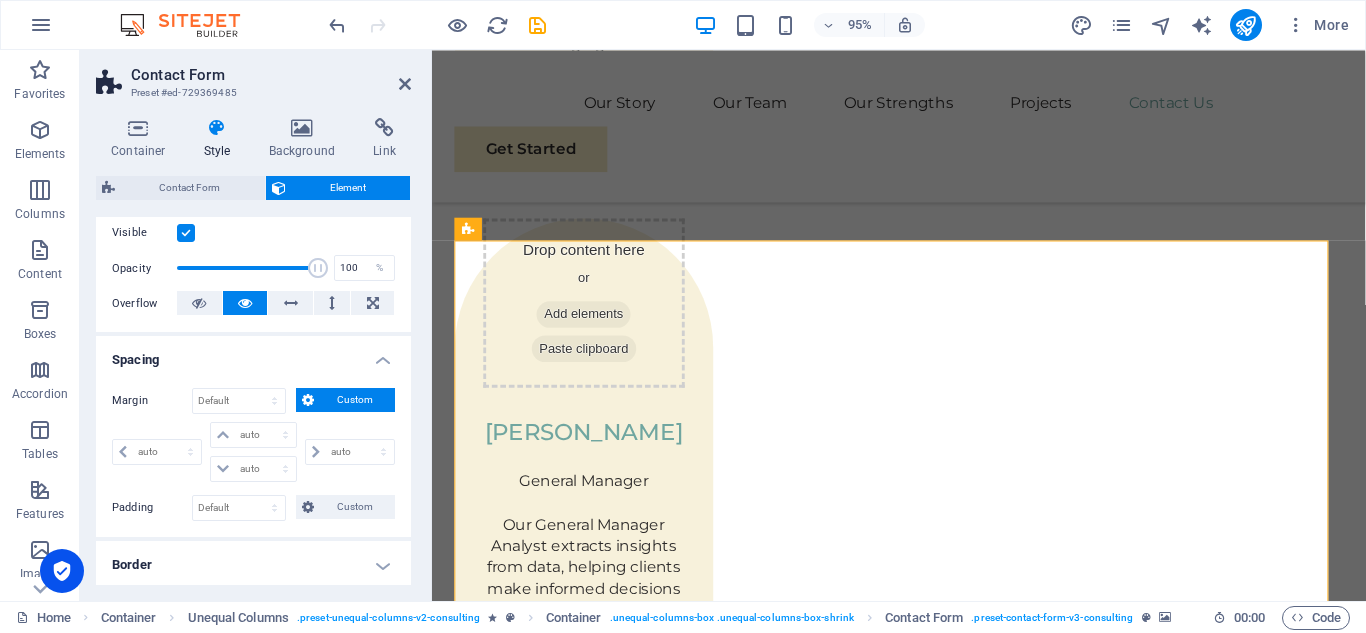 click on "Custom" at bounding box center (354, 400) 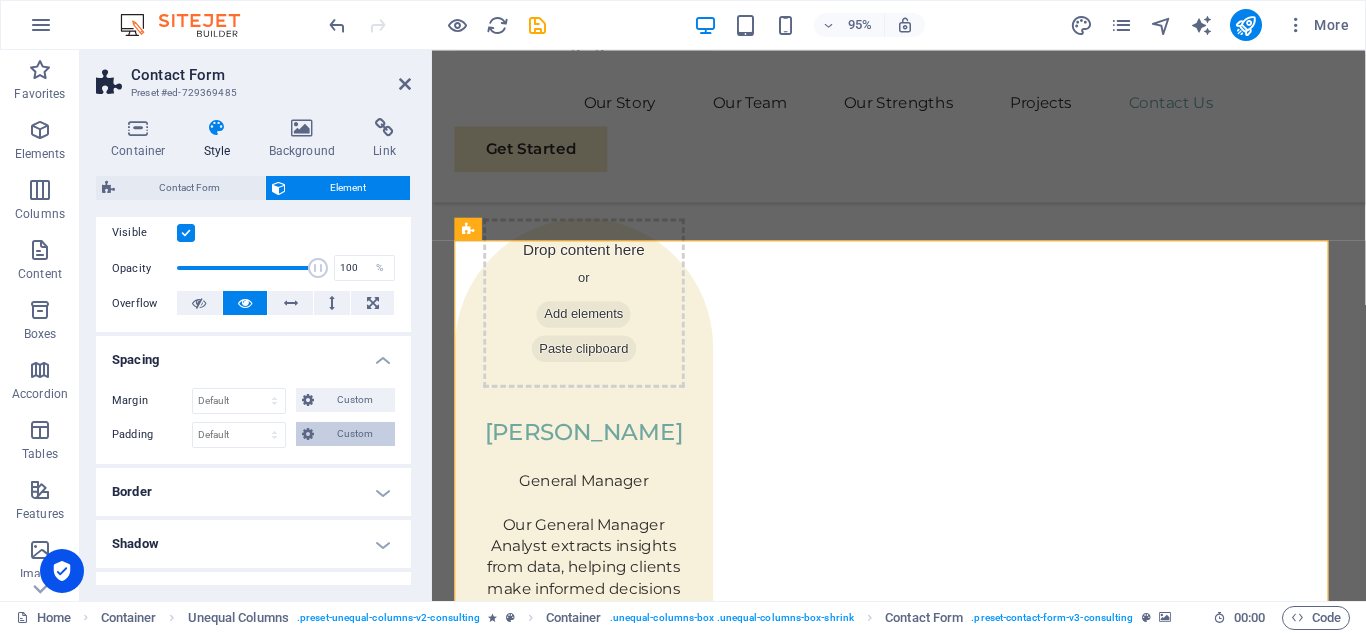 click on "Custom" at bounding box center [354, 434] 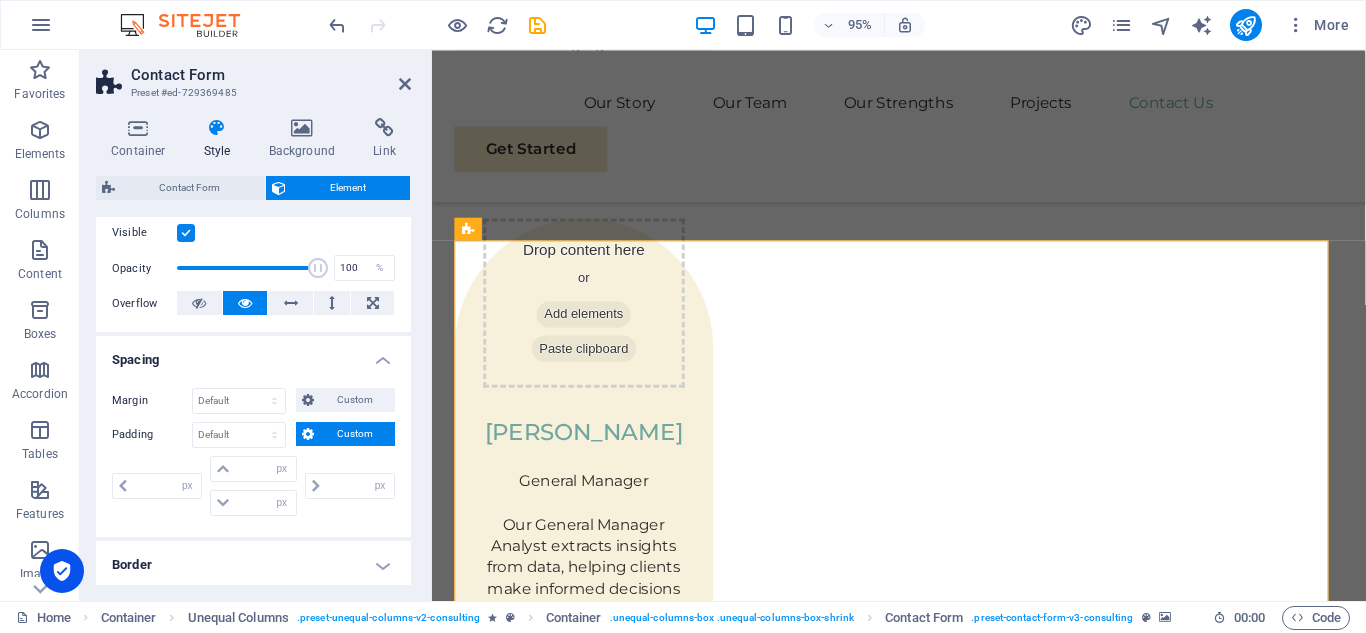 click on "Custom" at bounding box center [354, 434] 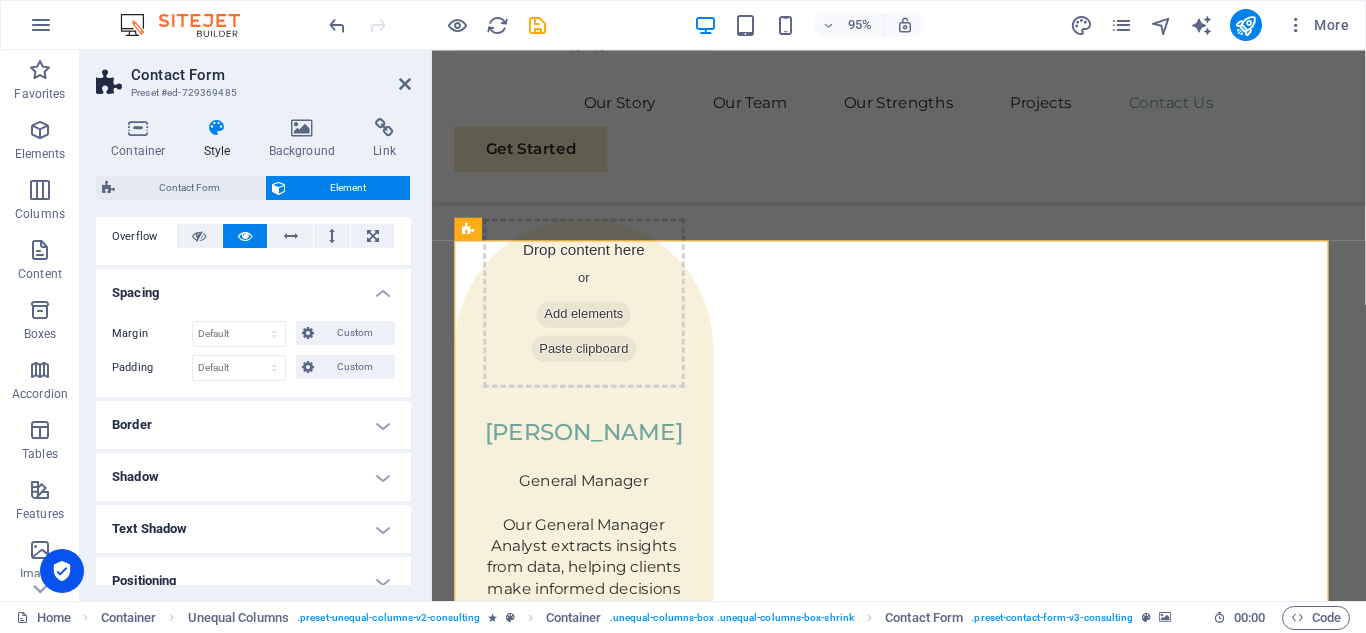 scroll, scrollTop: 332, scrollLeft: 0, axis: vertical 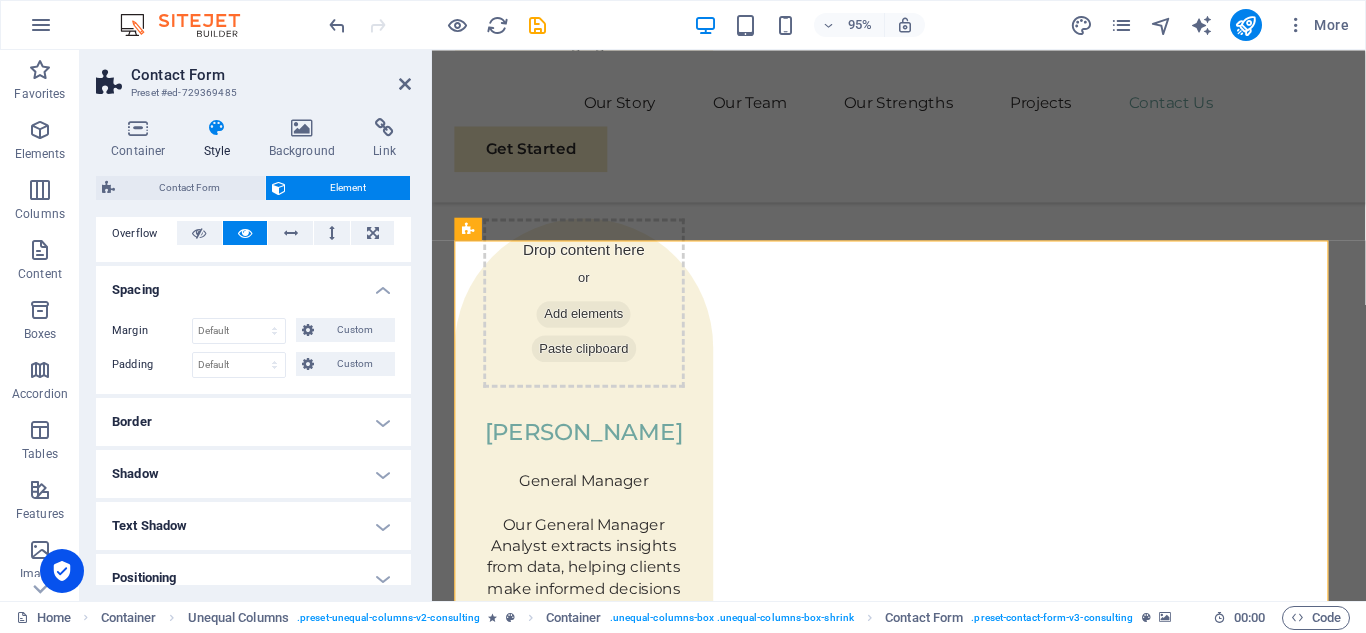 click on "Border" at bounding box center (253, 422) 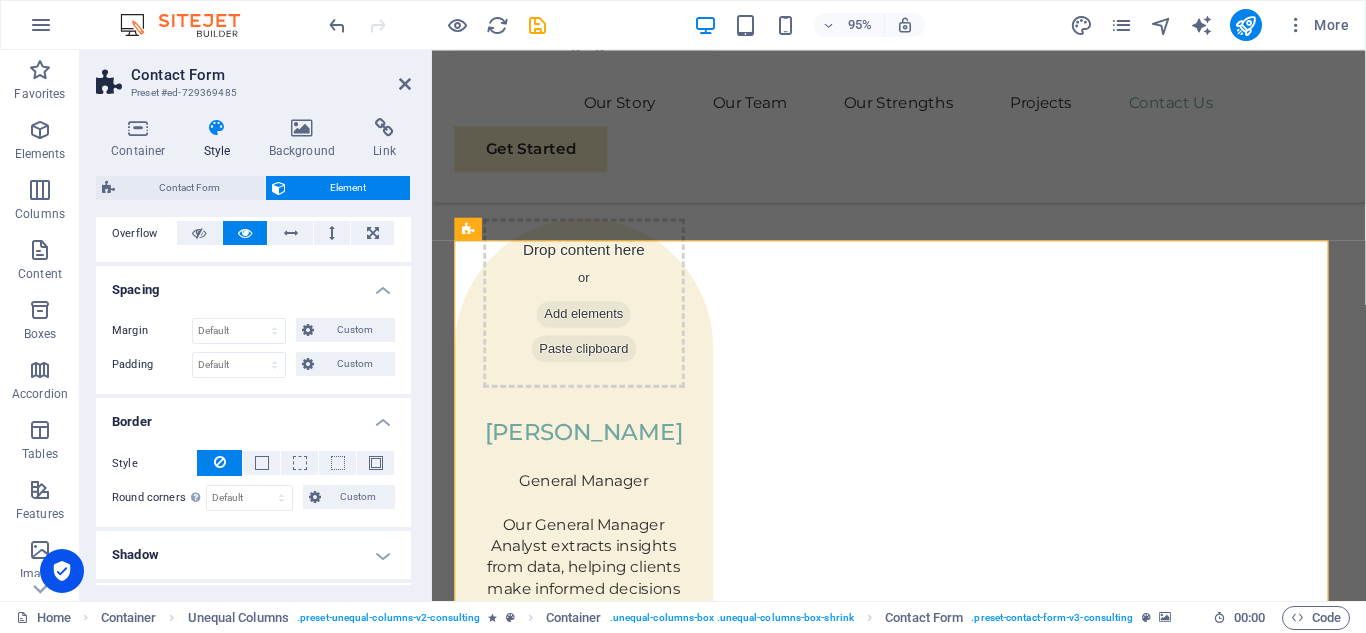 click on "Border" at bounding box center (253, 416) 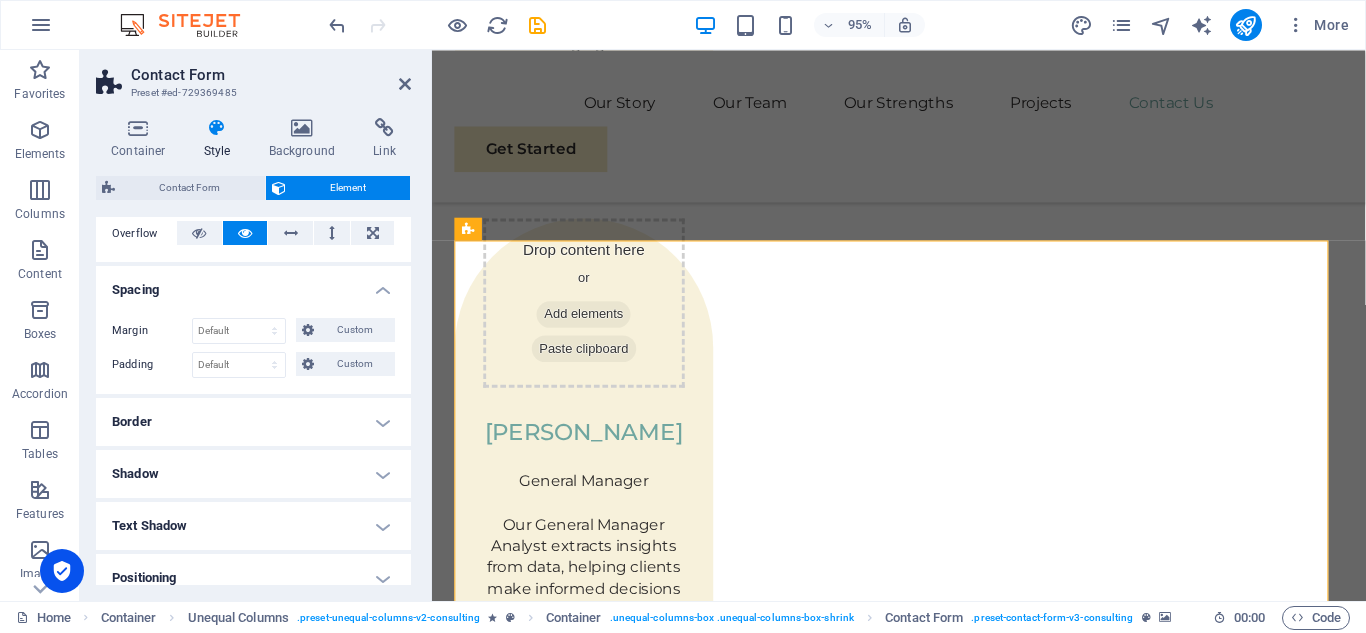 drag, startPoint x: 404, startPoint y: 427, endPoint x: 402, endPoint y: 450, distance: 23.086792 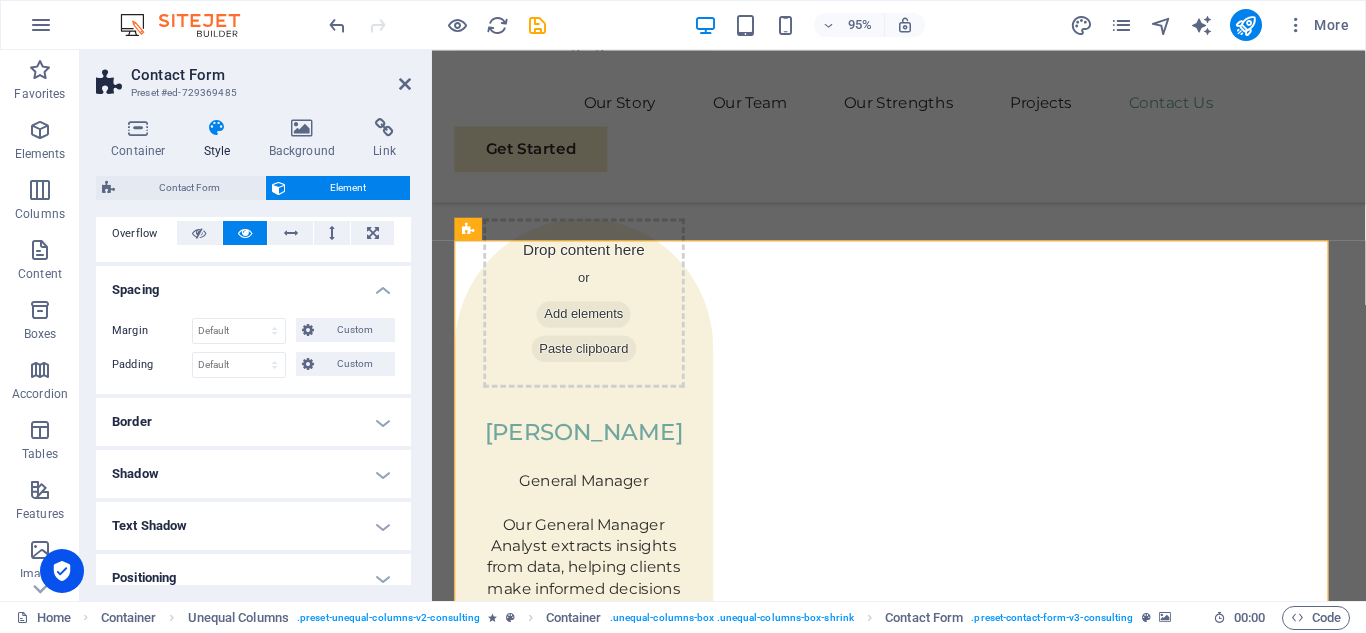click on "Layout How this element expands within the layout (Flexbox). Size Default auto px % 1/1 1/2 1/3 1/4 1/5 1/6 1/7 1/8 1/9 1/10 Grow Shrink Order Container layout Visible Visible Opacity 100 % Overflow Spacing Margin Default auto px % rem vw vh Custom Custom auto px % rem vw vh auto px % rem vw vh auto px % rem vw vh auto px % rem vw vh Padding Default px rem % vh vw Custom Custom px rem % vh vw px rem % vh vw px rem % vh vw px rem % vh vw Border Style              - Width 1 auto px rem % vh vw Custom Custom 1 auto px rem % vh vw 1 auto px rem % vh vw 1 auto px rem % vh vw 1 auto px rem % vh vw  - Color Round corners For background overlay and background images, the overflow must be hidden so that the round corners are visible Default px rem % vh vw Custom Custom px rem % vh vw px rem % vh vw px rem % vh vw px rem % vh vw Shadow Default None Outside Inside Color X offset 0 px rem vh vw Y offset 0 px rem vh vw Blur 0 px rem % vh vw Spread 0 px rem vh vw Text Shadow Default None Outside Color X offset 0" at bounding box center [253, 348] 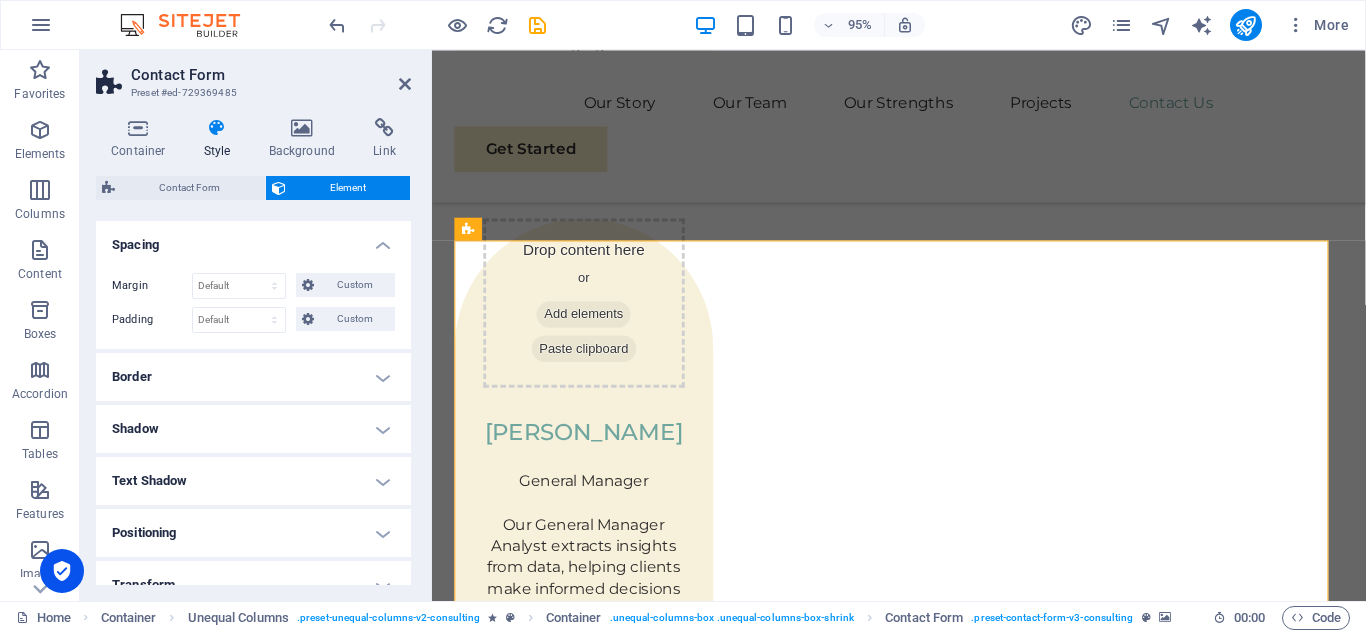 scroll, scrollTop: 382, scrollLeft: 0, axis: vertical 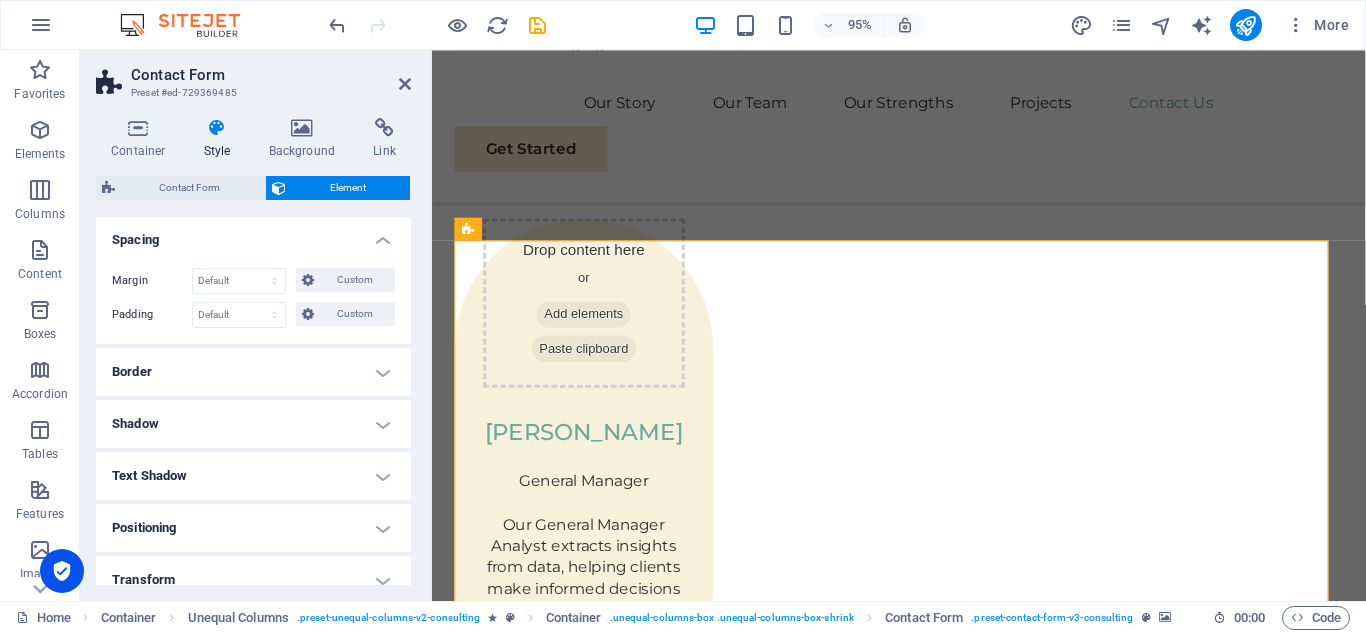 click on "Shadow" at bounding box center [253, 424] 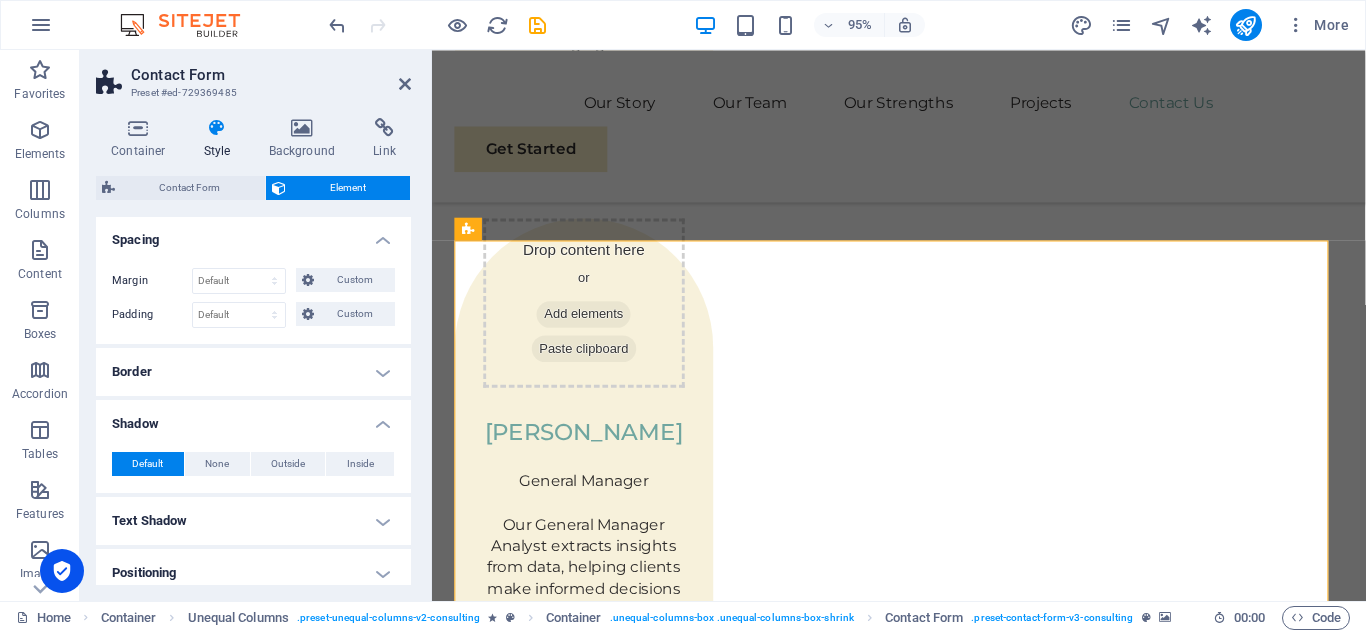 click on "Shadow" at bounding box center (253, 418) 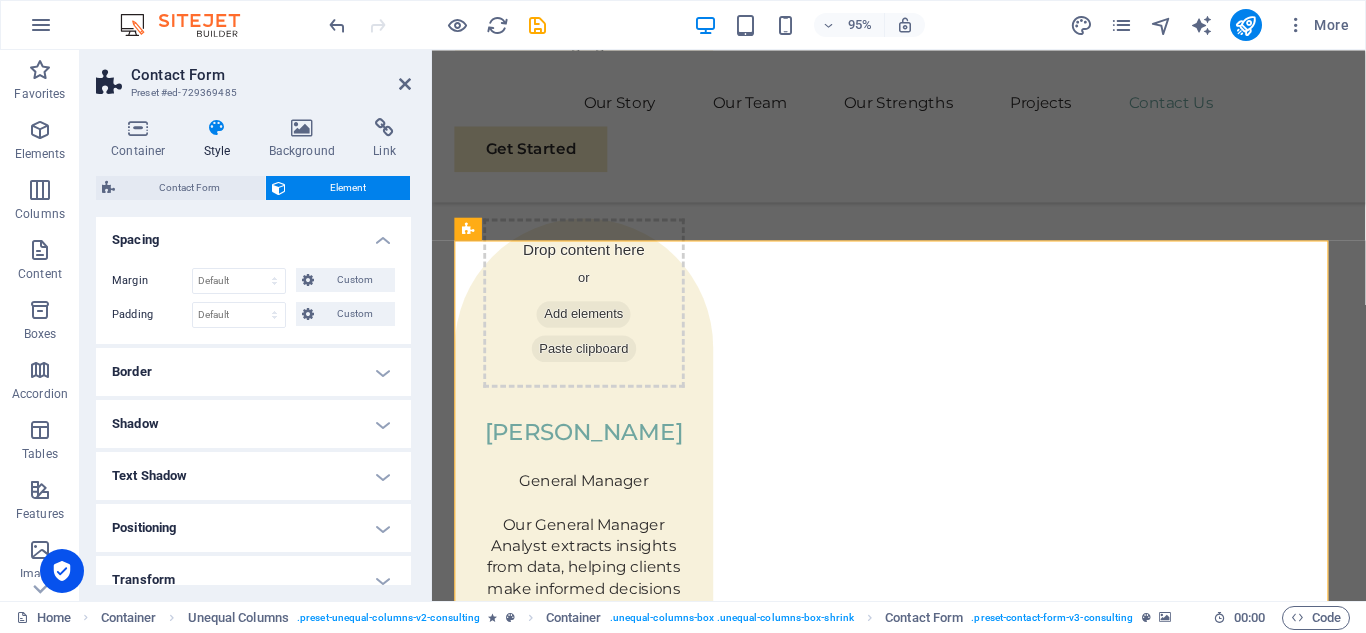 click on "Text Shadow" at bounding box center (253, 476) 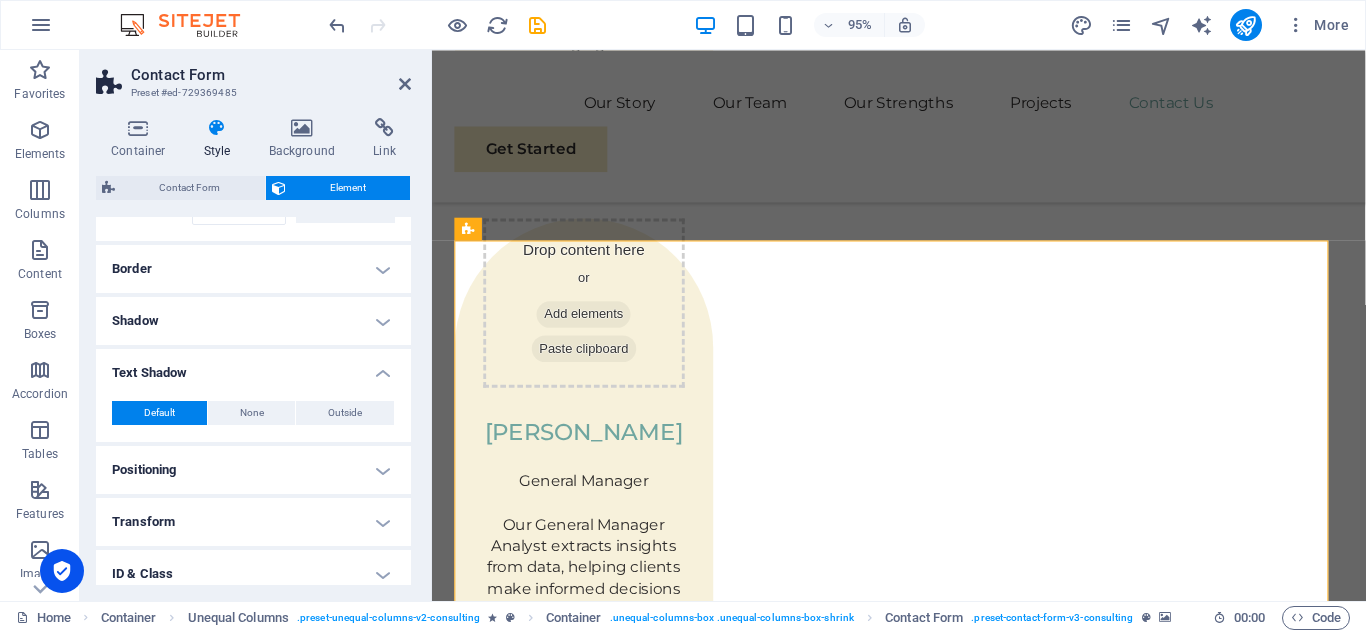 scroll, scrollTop: 487, scrollLeft: 0, axis: vertical 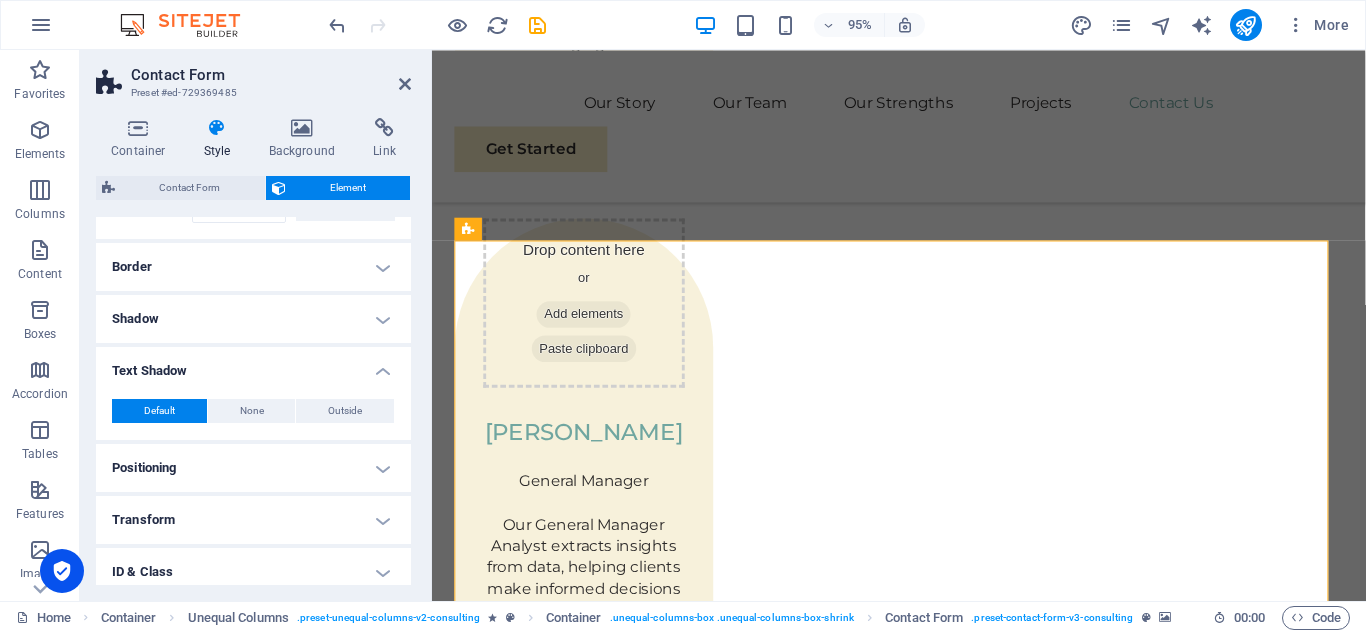 click on "Positioning" at bounding box center (253, 468) 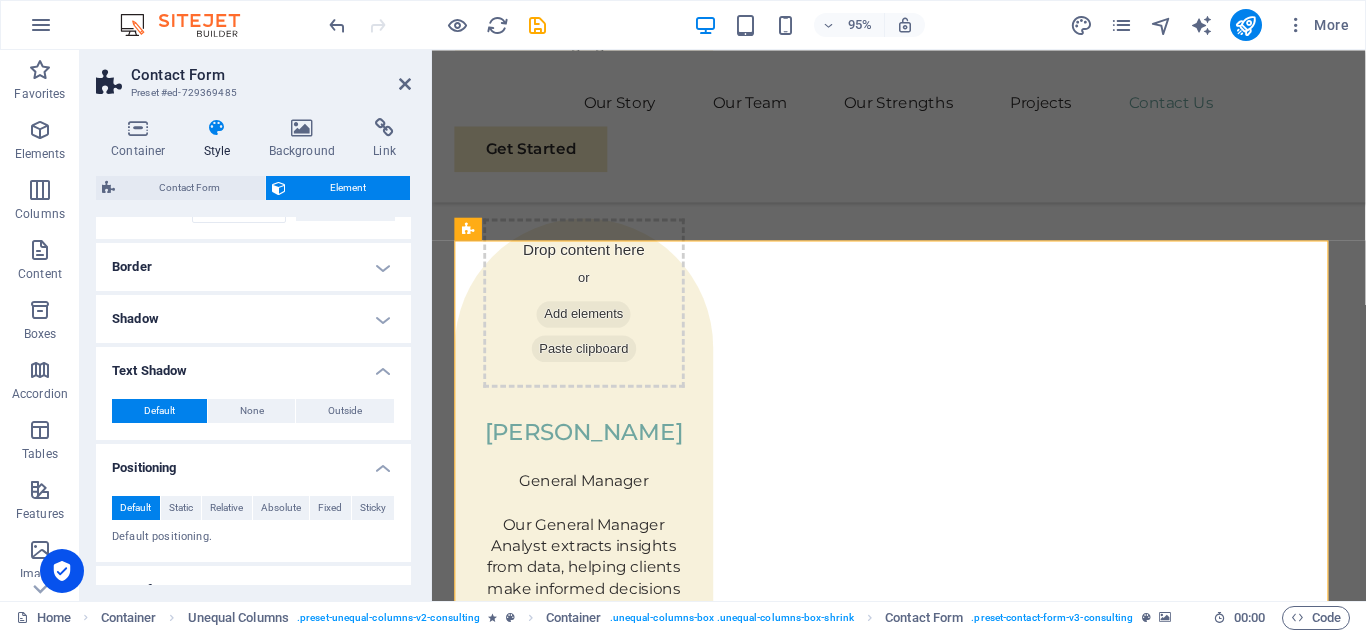 drag, startPoint x: 406, startPoint y: 457, endPoint x: 408, endPoint y: 486, distance: 29.068884 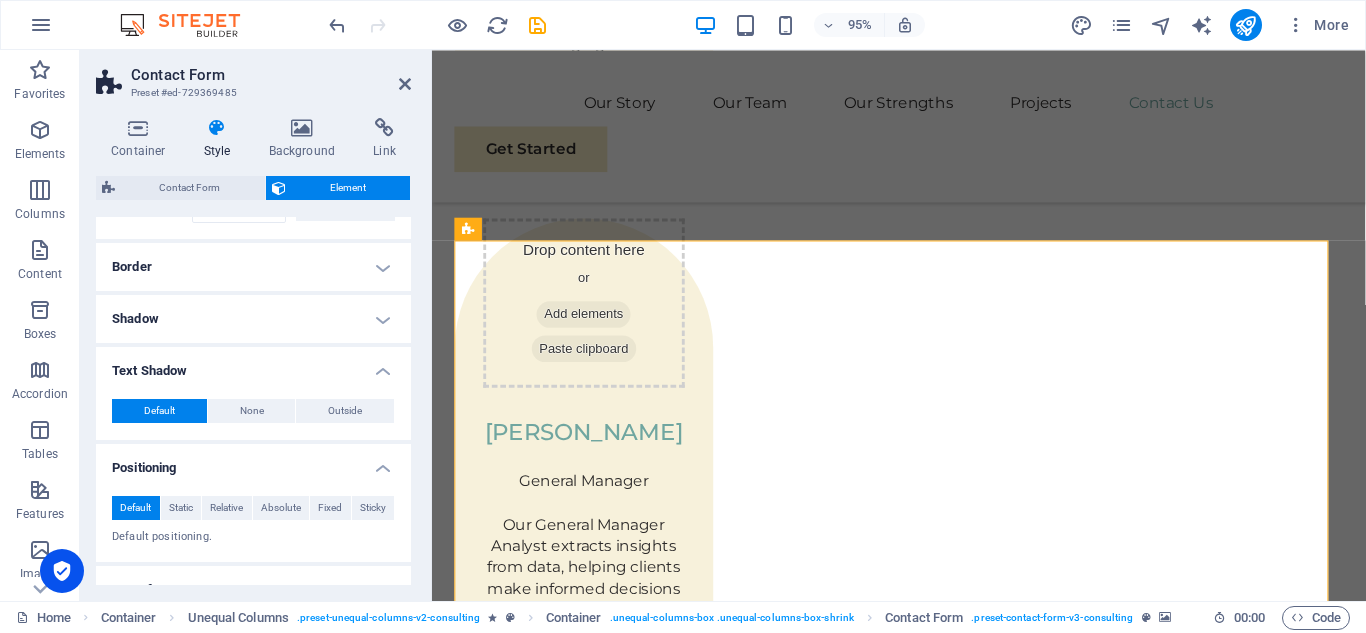 click on "Layout How this element expands within the layout (Flexbox). Size Default auto px % 1/1 1/2 1/3 1/4 1/5 1/6 1/7 1/8 1/9 1/10 Grow Shrink Order Container layout Visible Visible Opacity 100 % Overflow Spacing Margin Default auto px % rem vw vh Custom Custom auto px % rem vw vh auto px % rem vw vh auto px % rem vw vh auto px % rem vw vh Padding Default px rem % vh vw Custom Custom px rem % vh vw px rem % vh vw px rem % vh vw px rem % vh vw Border Style              - Width 1 auto px rem % vh vw Custom Custom 1 auto px rem % vh vw 1 auto px rem % vh vw 1 auto px rem % vh vw 1 auto px rem % vh vw  - Color Round corners For background overlay and background images, the overflow must be hidden so that the round corners are visible Default px rem % vh vw Custom Custom px rem % vh vw px rem % vh vw px rem % vh vw px rem % vh vw Shadow Default None Outside Inside Color X offset 0 px rem vh vw Y offset 0 px rem vh vw Blur 0 px rem % vh vw Spread 0 px rem vh vw Text Shadow Default None Outside Color X offset 0" at bounding box center [253, 401] 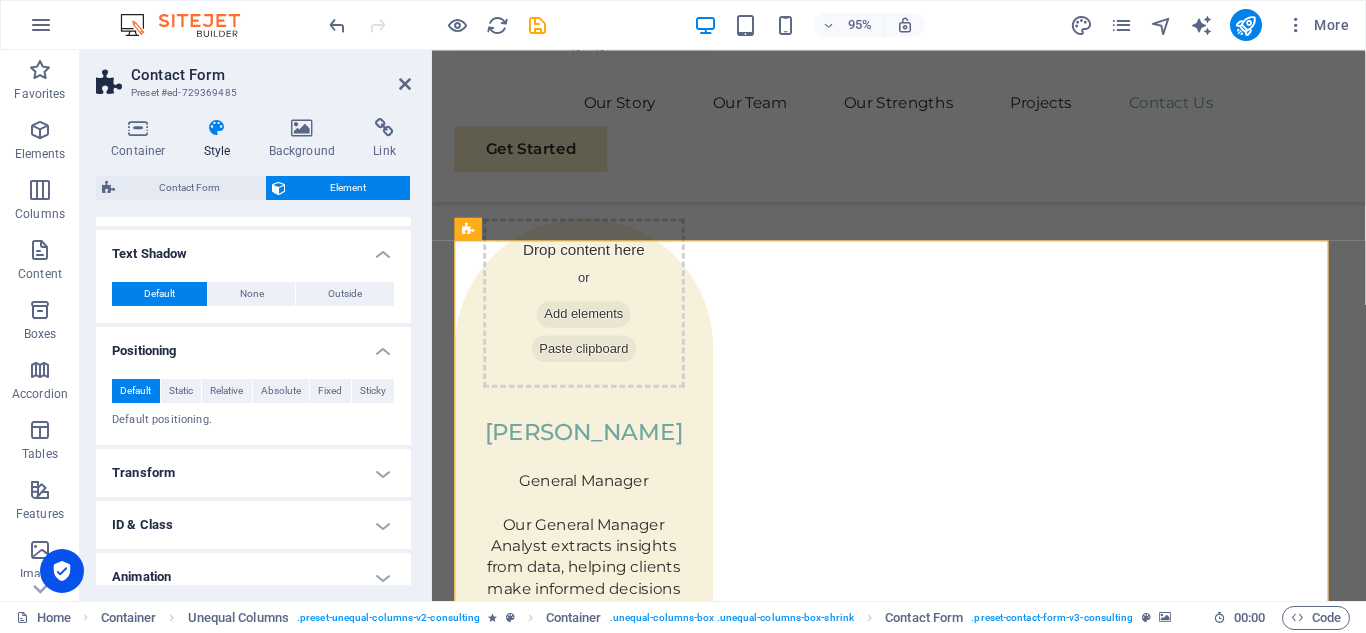 scroll, scrollTop: 607, scrollLeft: 0, axis: vertical 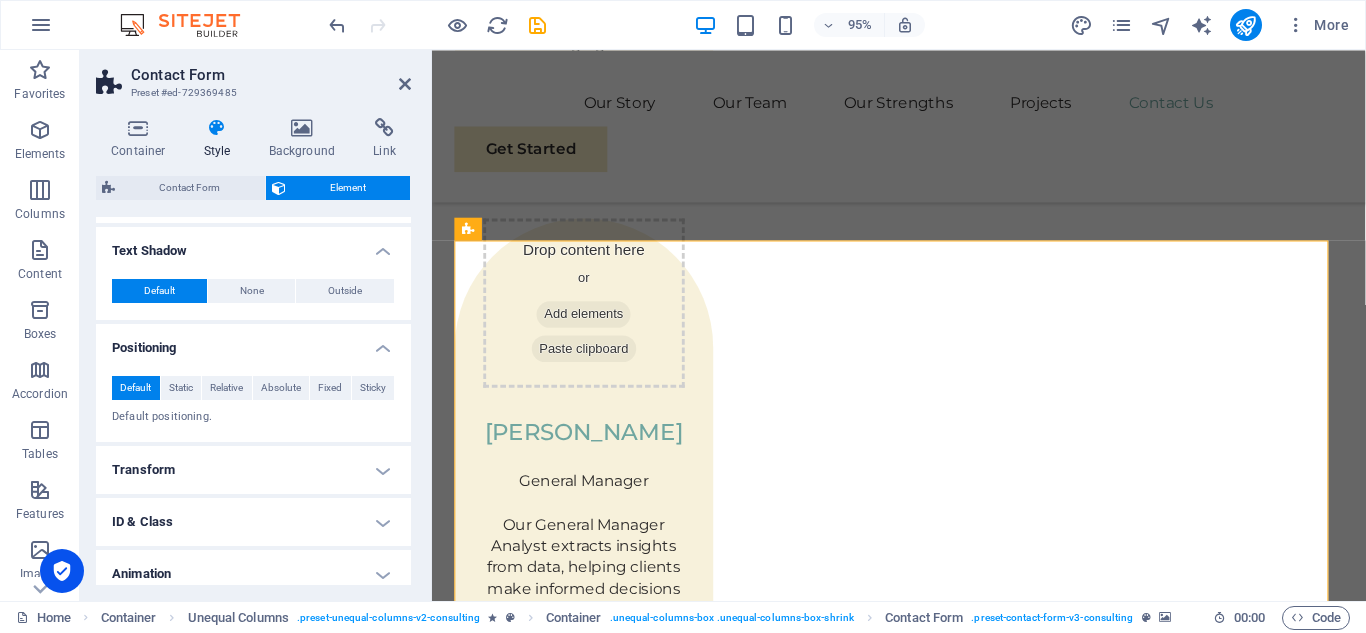 click on "Transform" at bounding box center (253, 470) 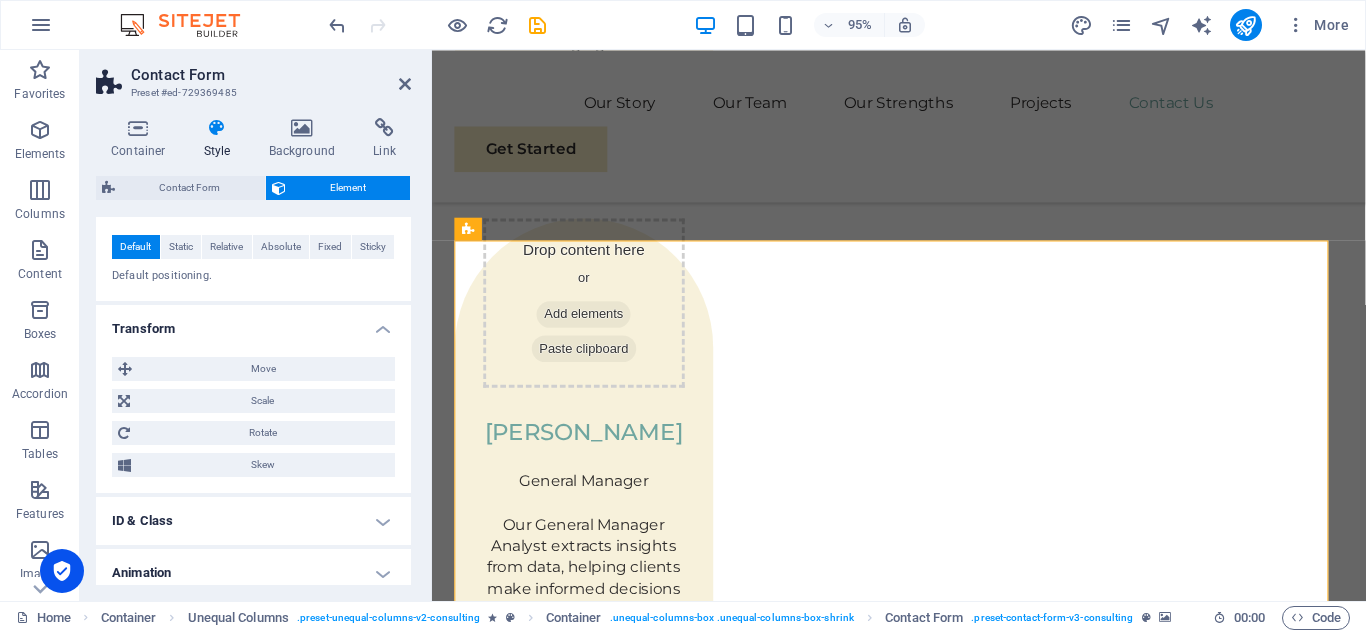 scroll, scrollTop: 751, scrollLeft: 0, axis: vertical 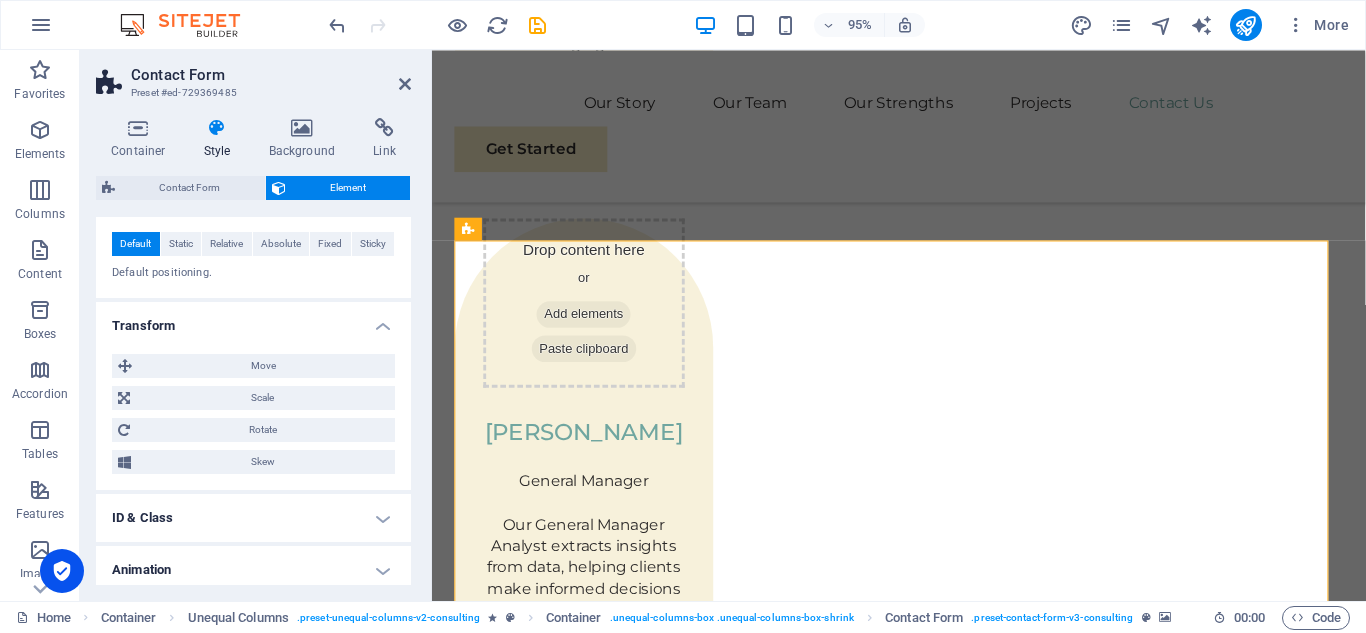 click on "ID & Class" at bounding box center (253, 518) 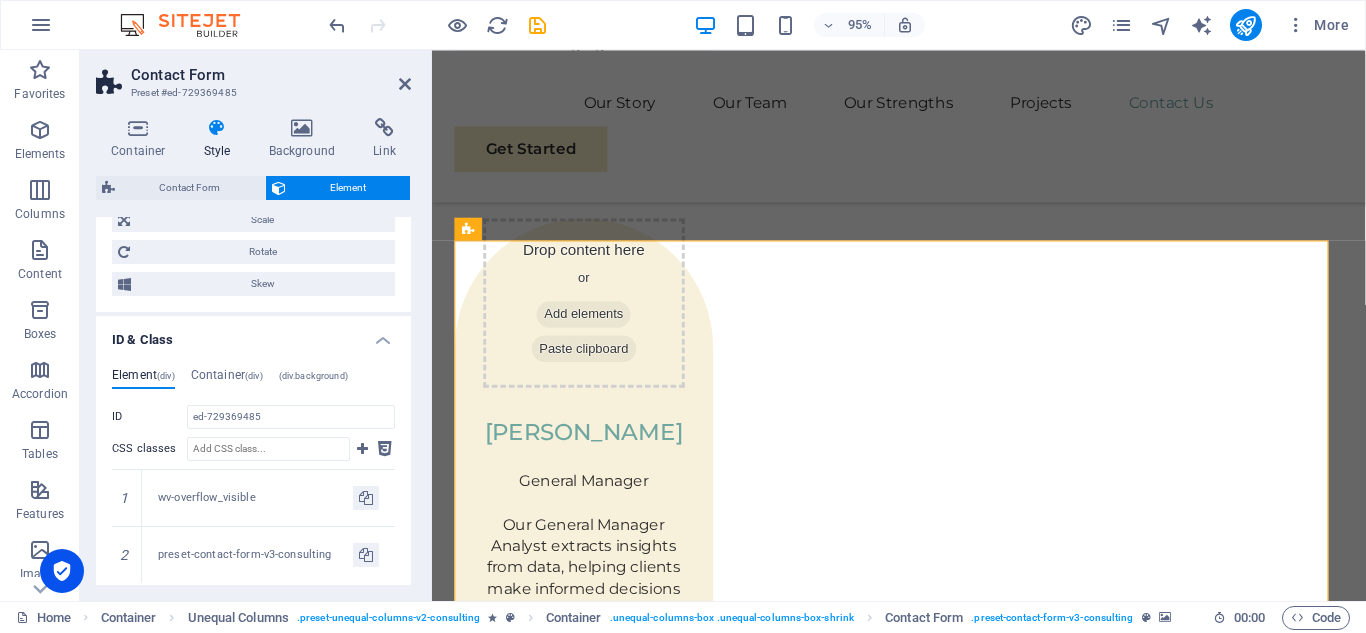 scroll, scrollTop: 933, scrollLeft: 0, axis: vertical 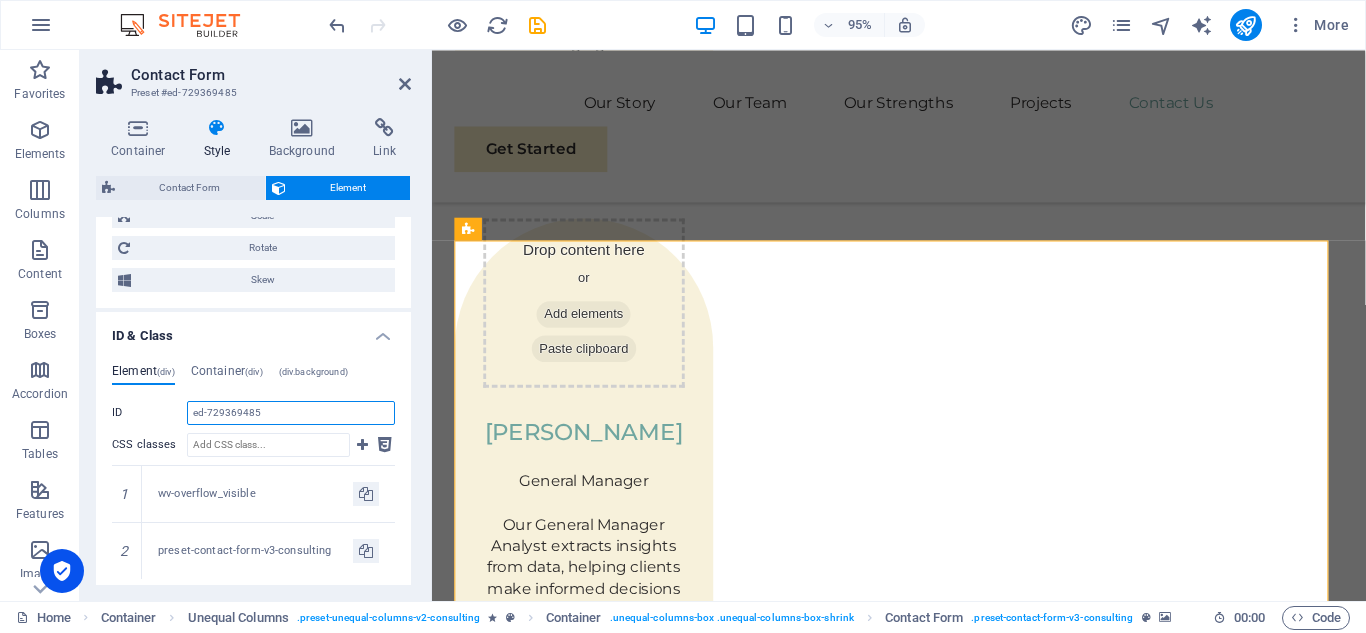 drag, startPoint x: 290, startPoint y: 414, endPoint x: 186, endPoint y: 414, distance: 104 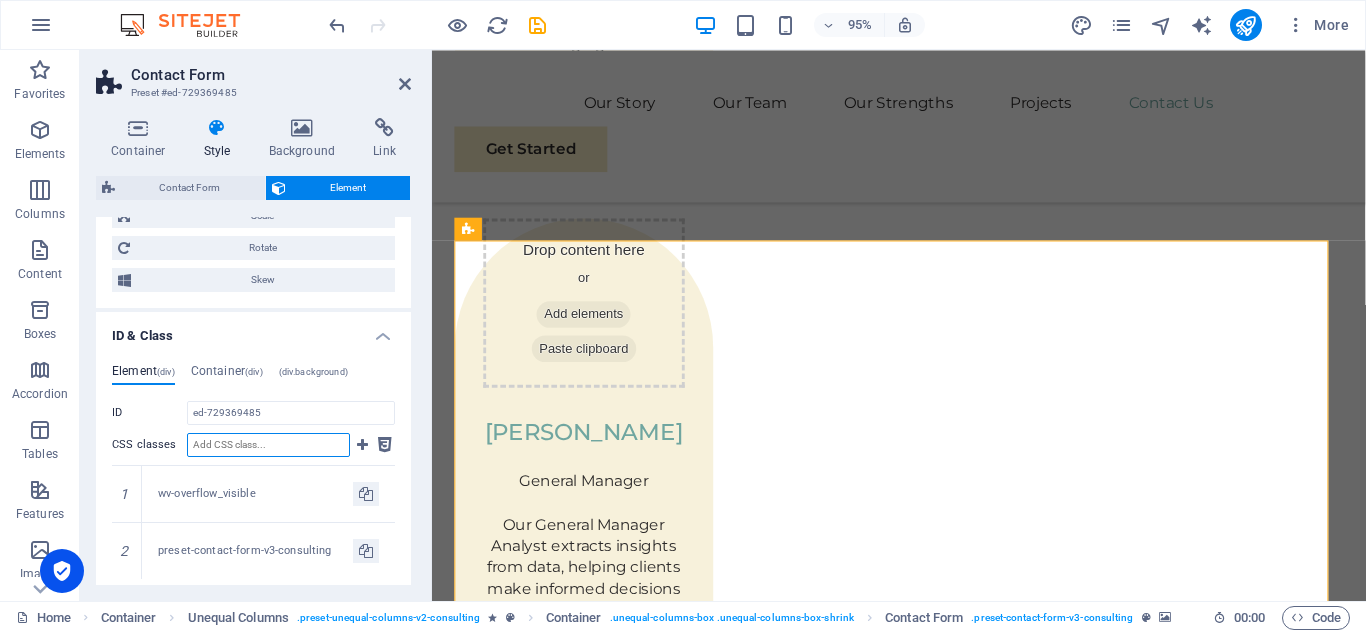 click on "CSS classes" at bounding box center [268, 445] 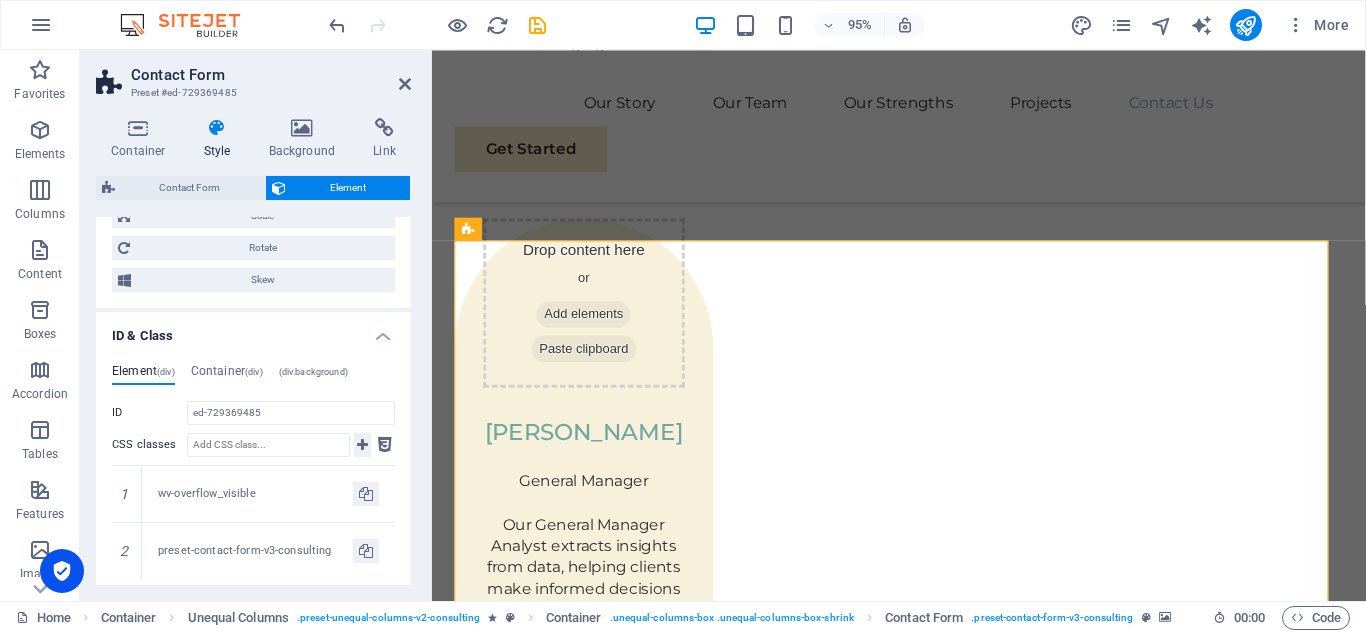 click at bounding box center (362, 445) 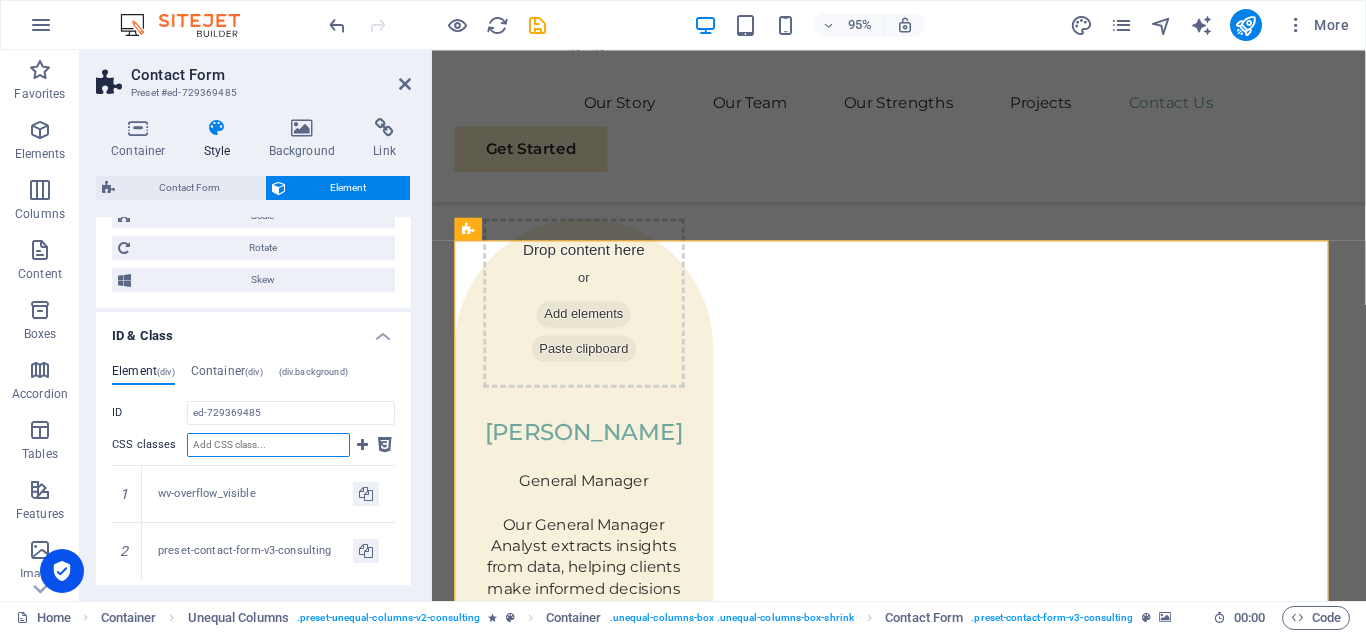 click on "CSS classes" at bounding box center [268, 445] 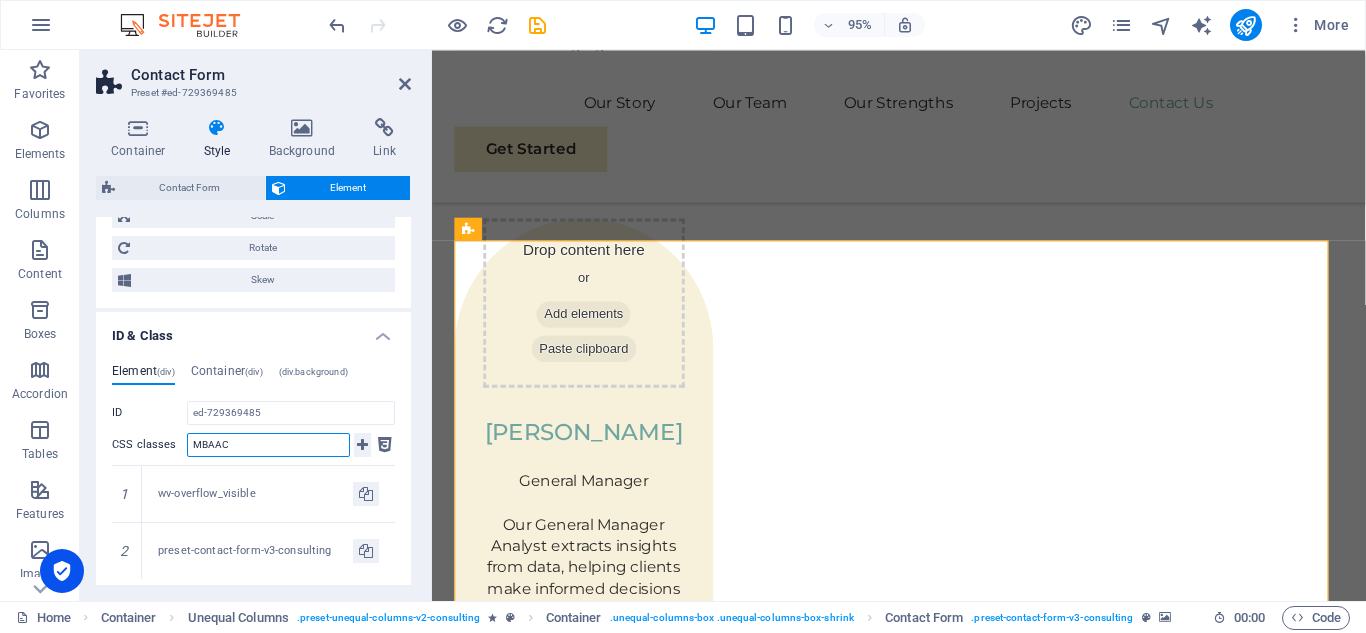 type on "MBAAC" 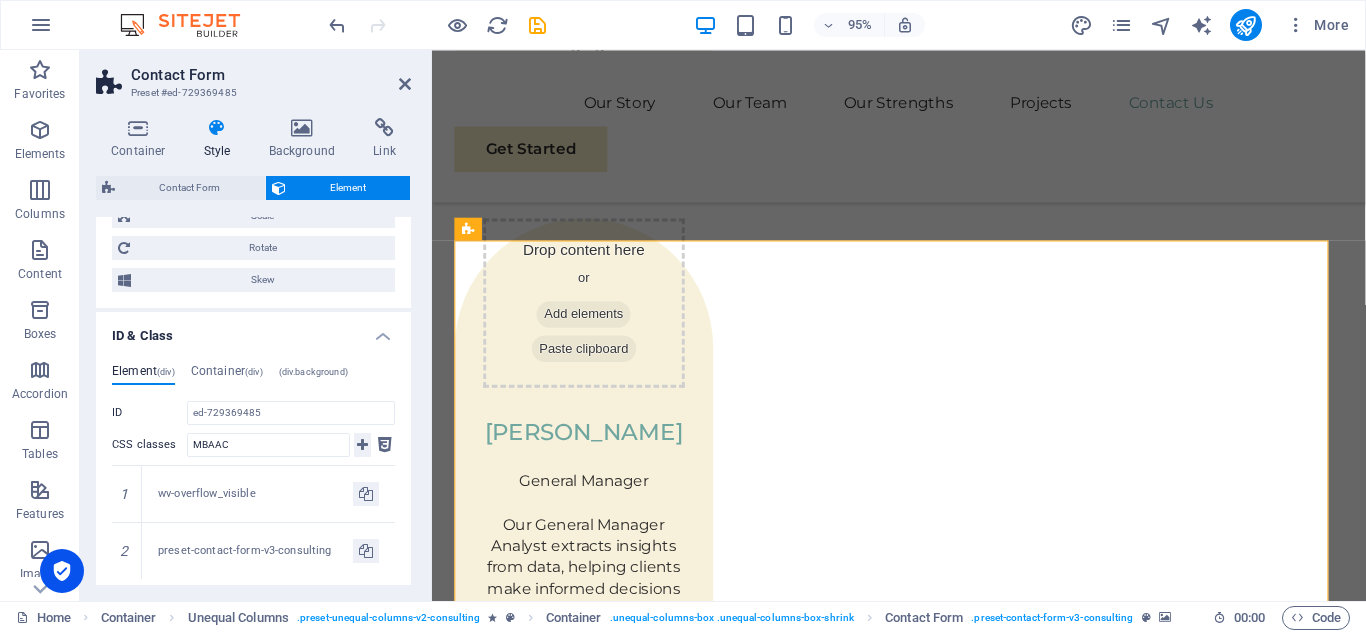 click at bounding box center [362, 445] 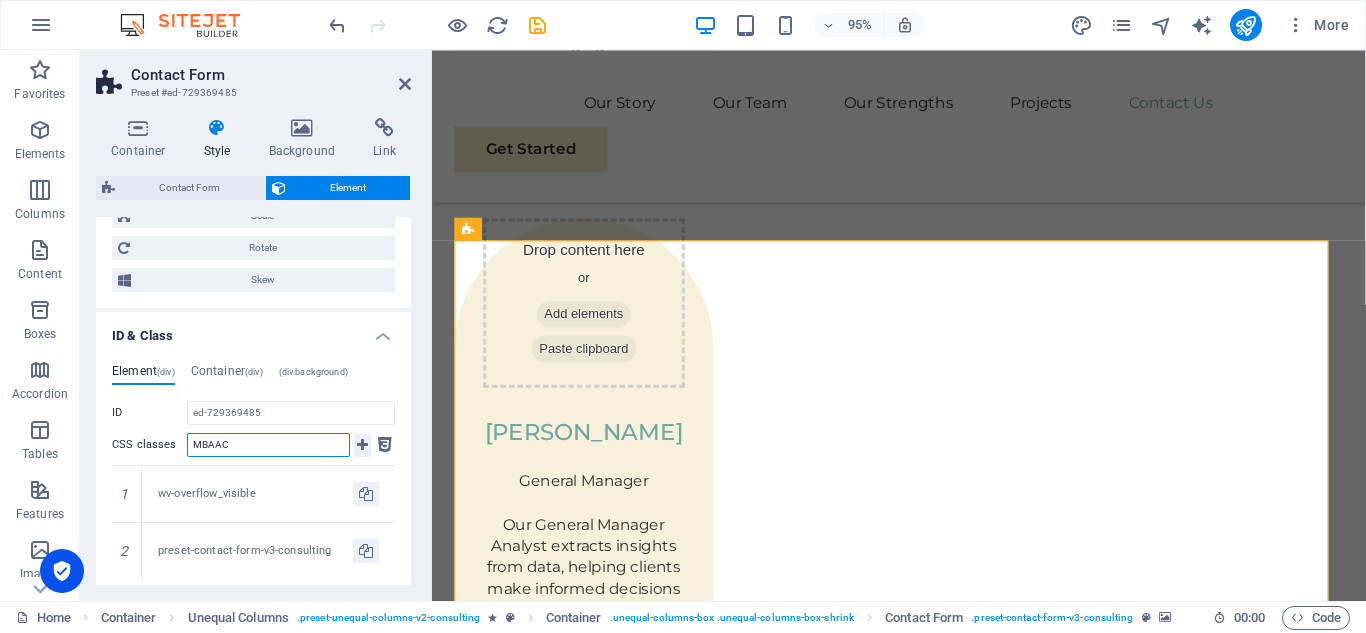 type 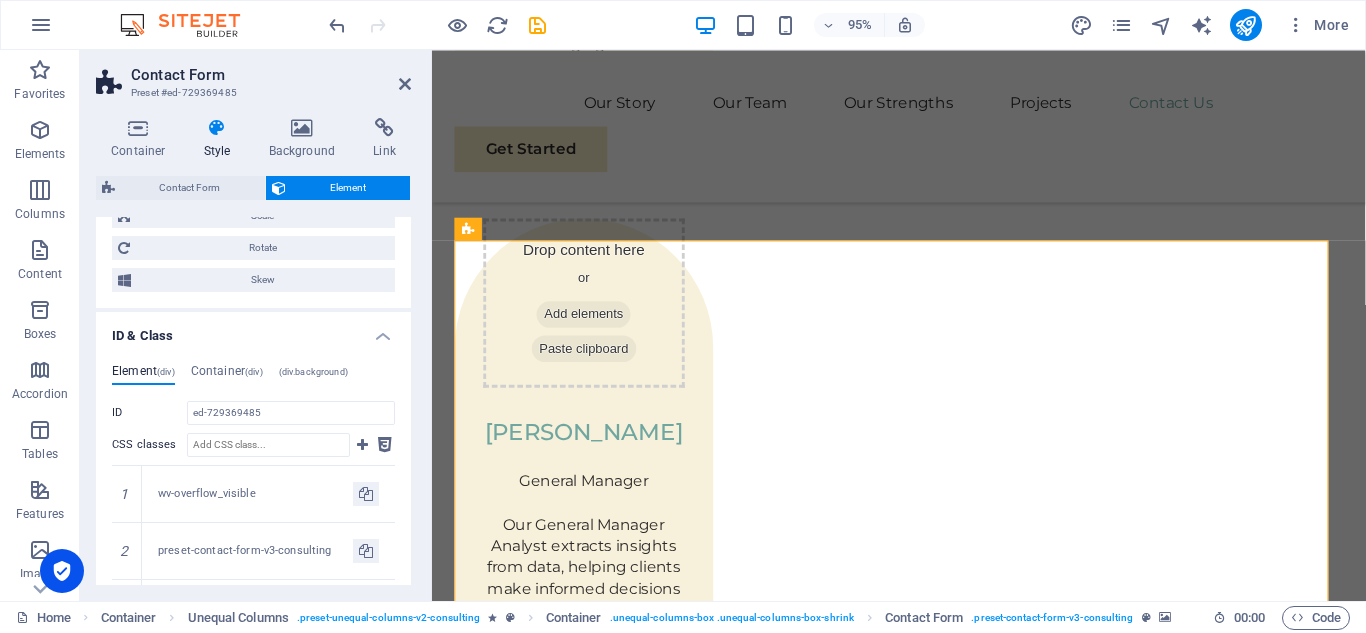 drag, startPoint x: 411, startPoint y: 460, endPoint x: 409, endPoint y: 476, distance: 16.124516 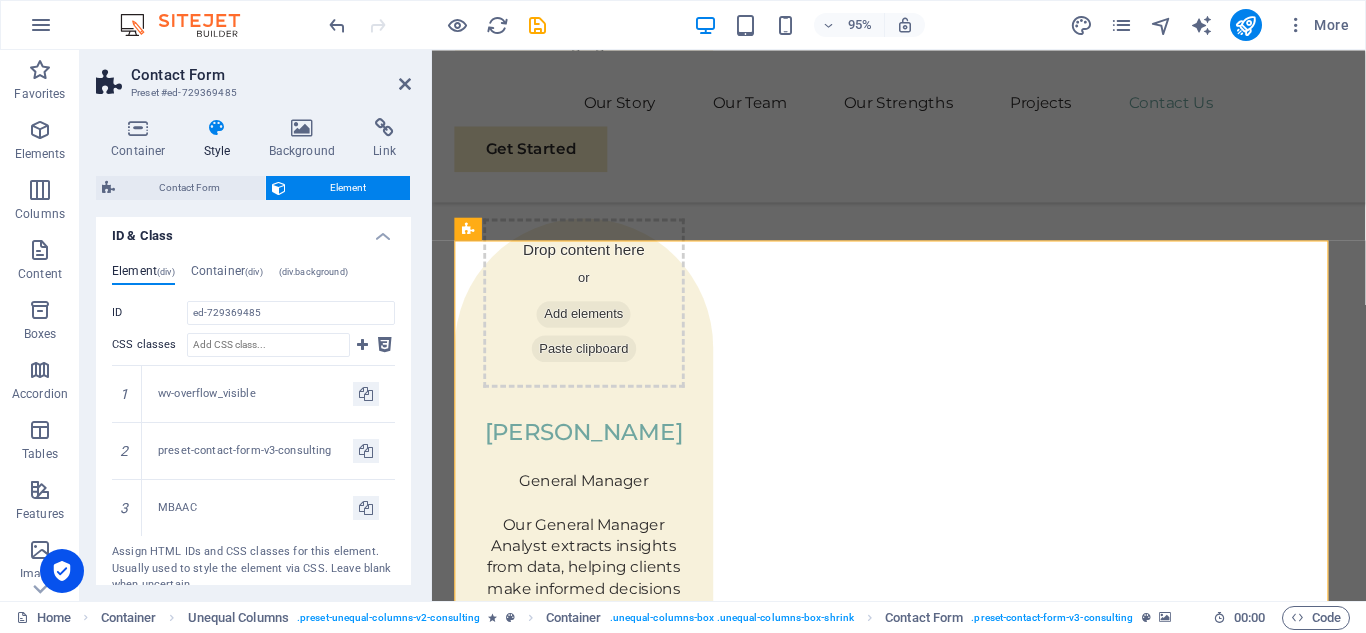 scroll, scrollTop: 1037, scrollLeft: 0, axis: vertical 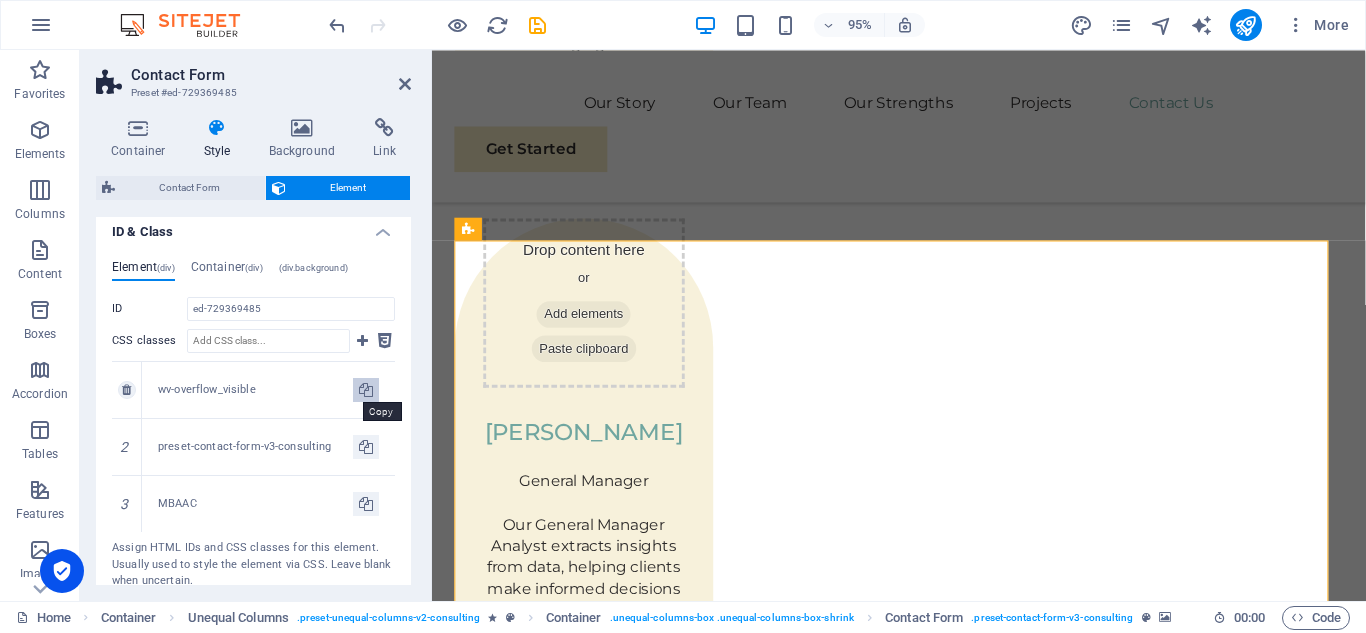 click at bounding box center [366, 390] 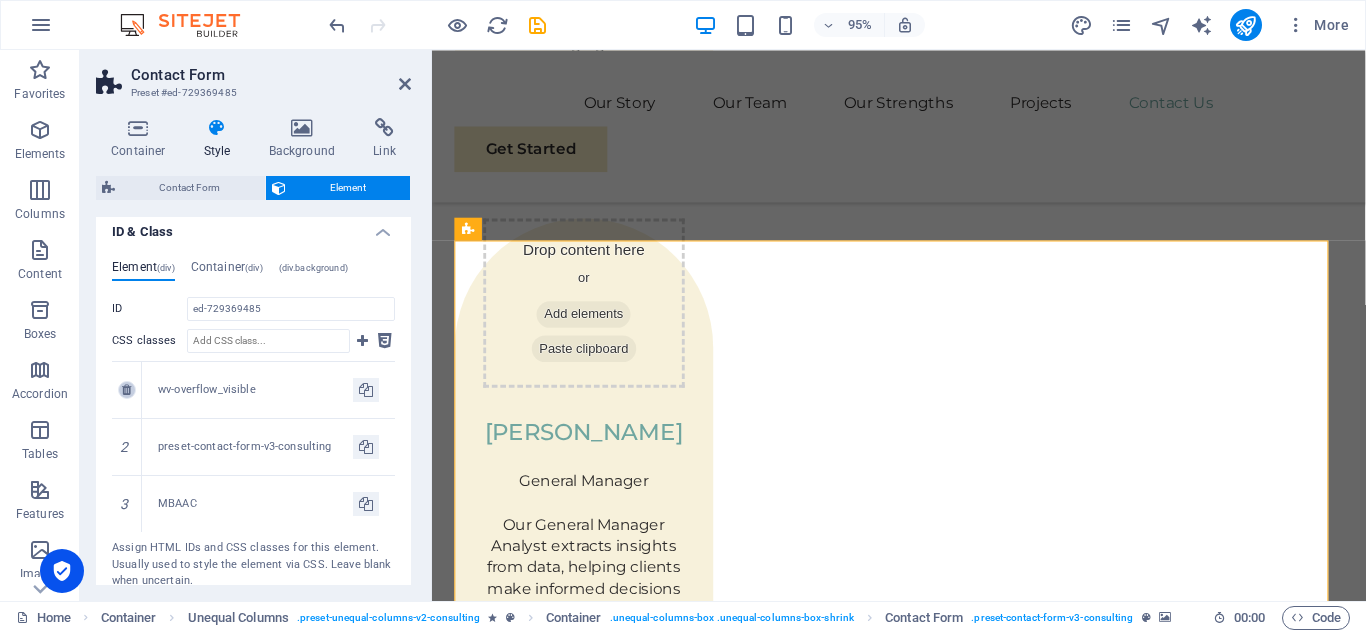 click at bounding box center [126, 390] 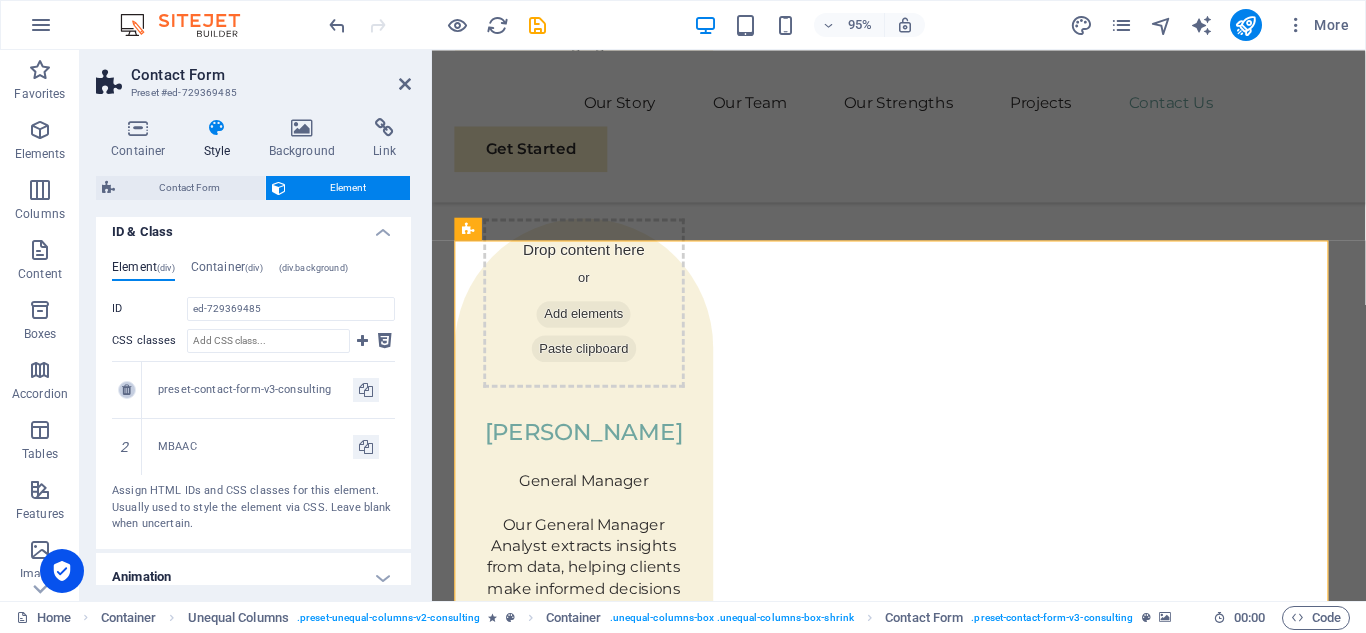 click at bounding box center [126, 390] 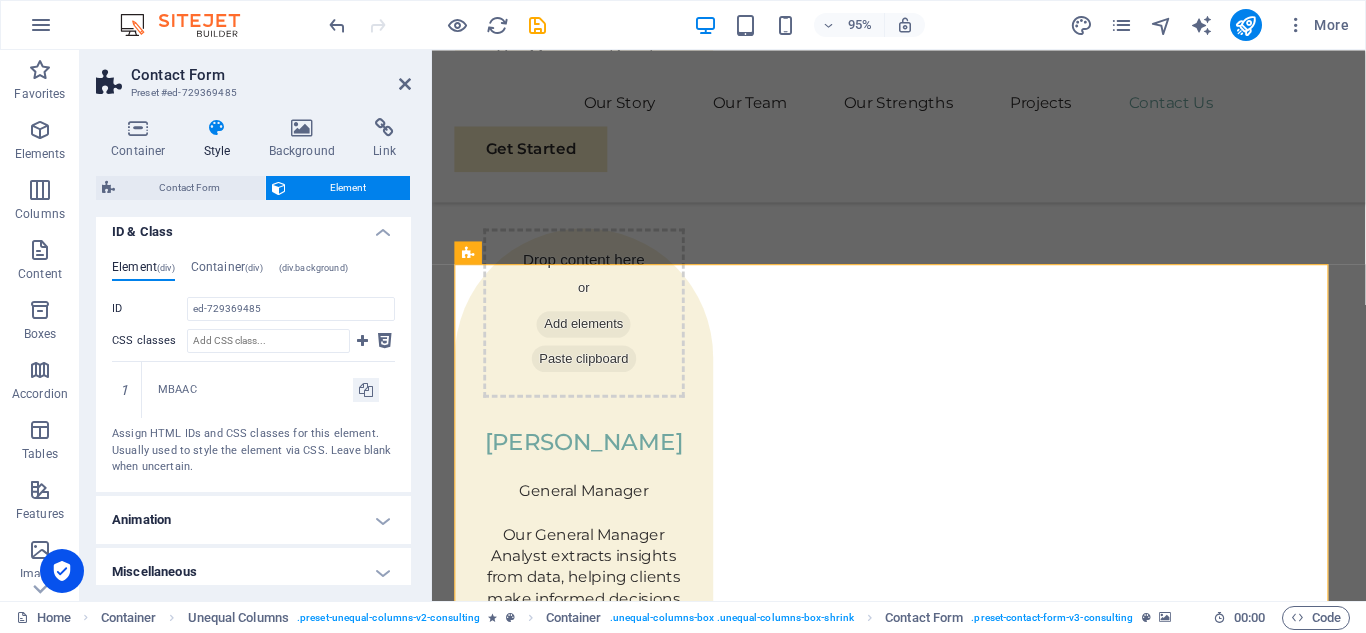 scroll, scrollTop: 6206, scrollLeft: 0, axis: vertical 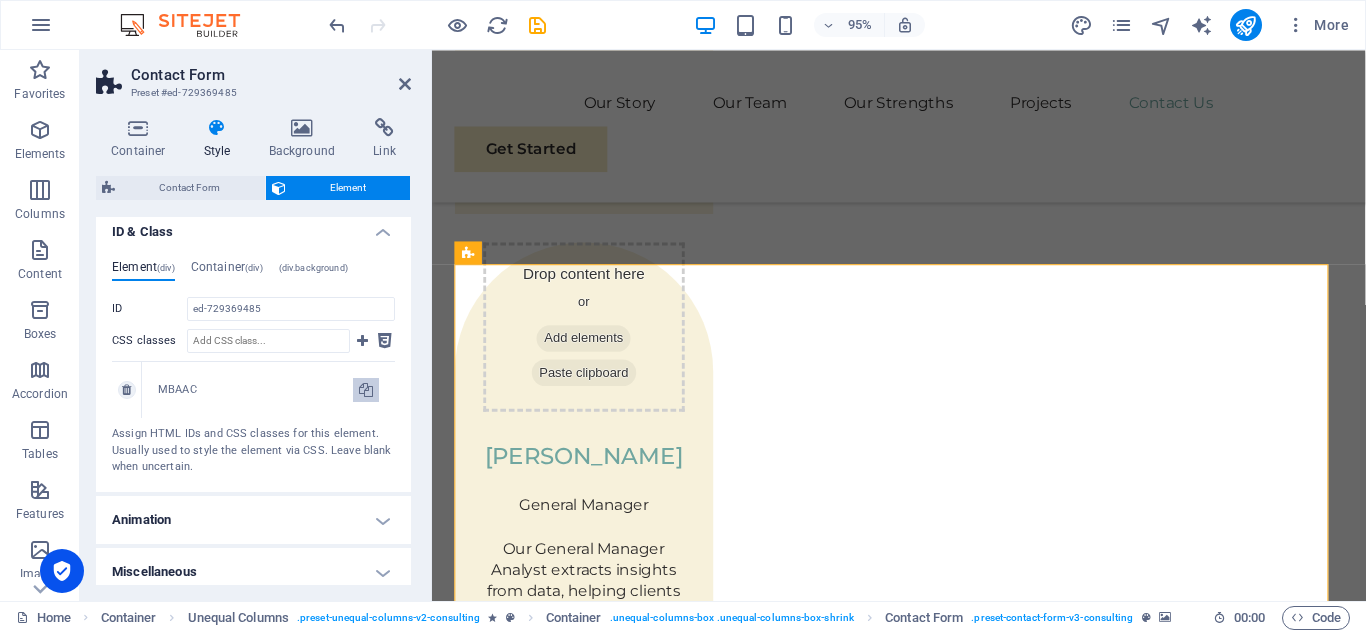 click at bounding box center (366, 390) 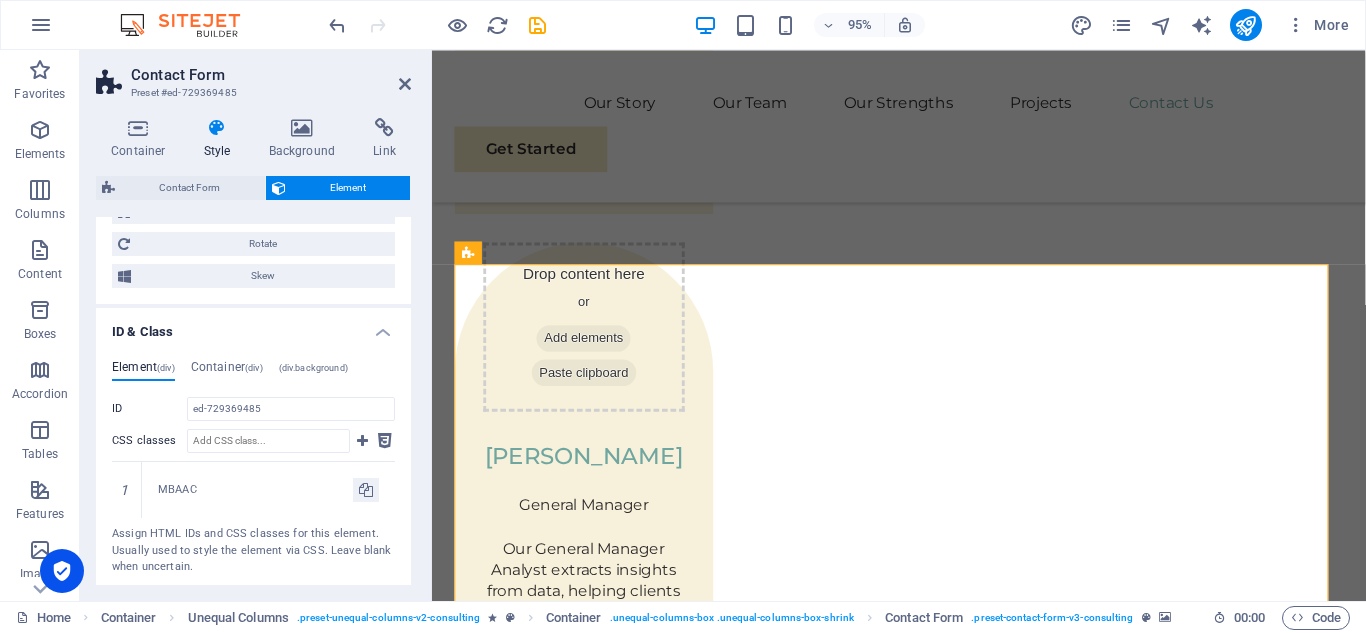 scroll, scrollTop: 1048, scrollLeft: 0, axis: vertical 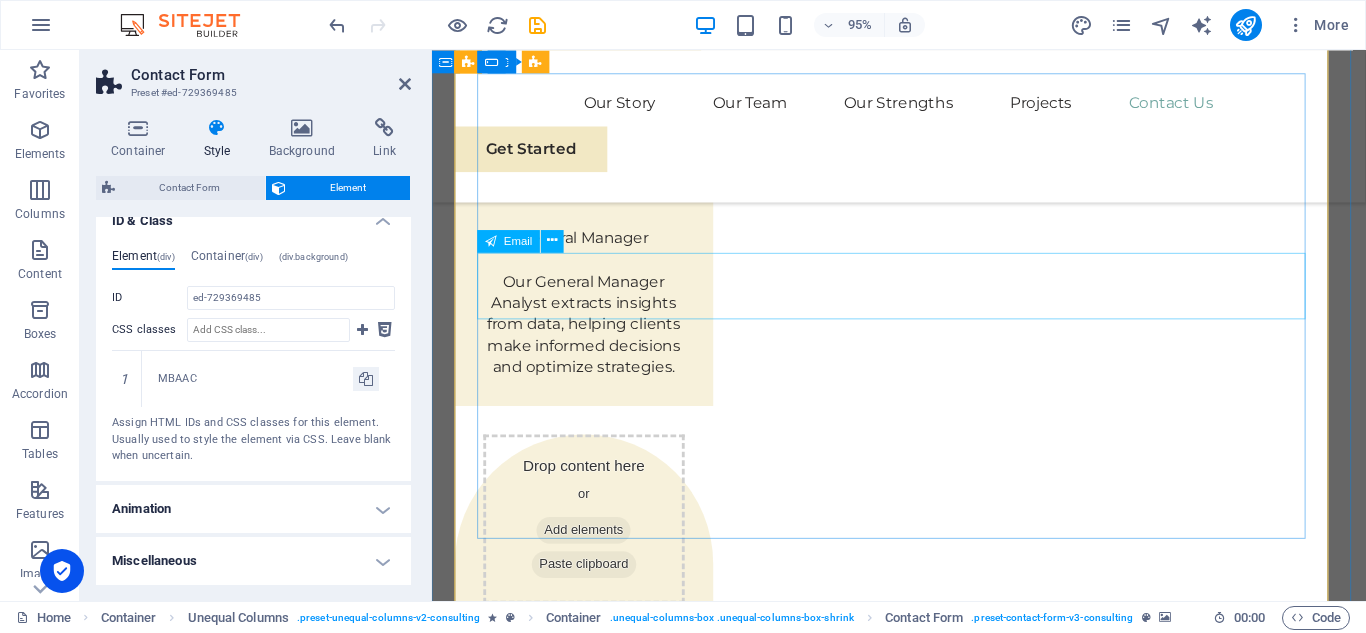 click on "Contact" at bounding box center [658, 3601] 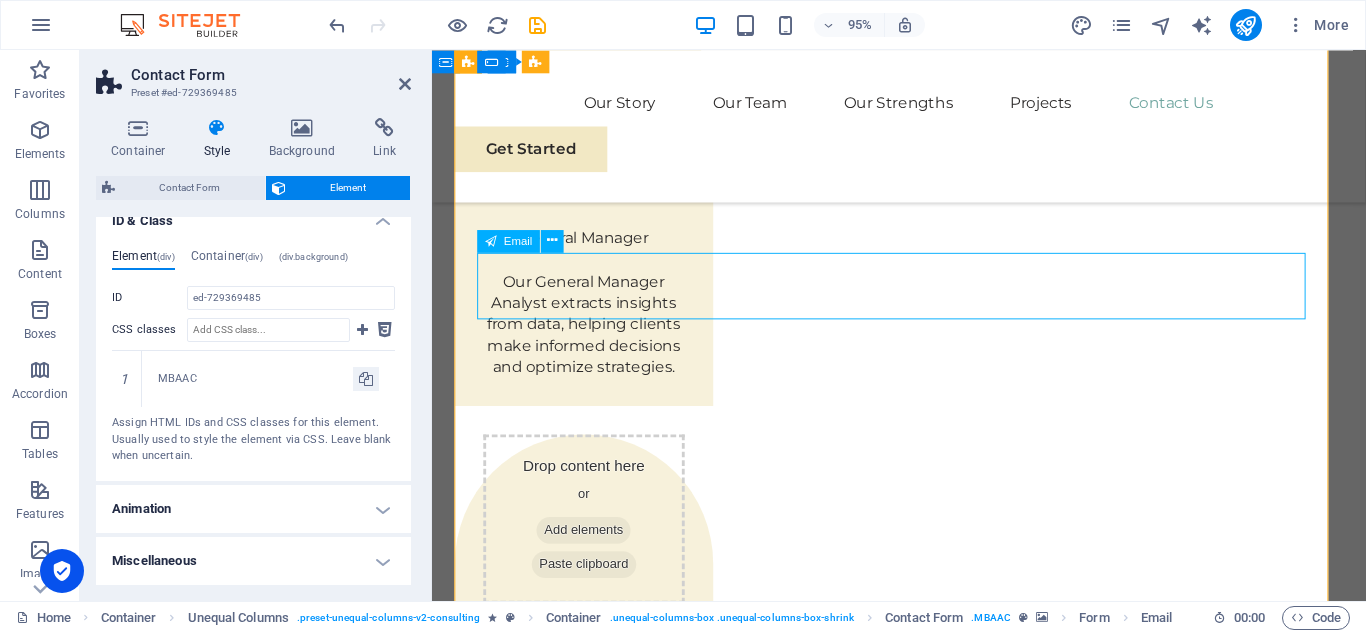click on "Contact" at bounding box center [658, 3601] 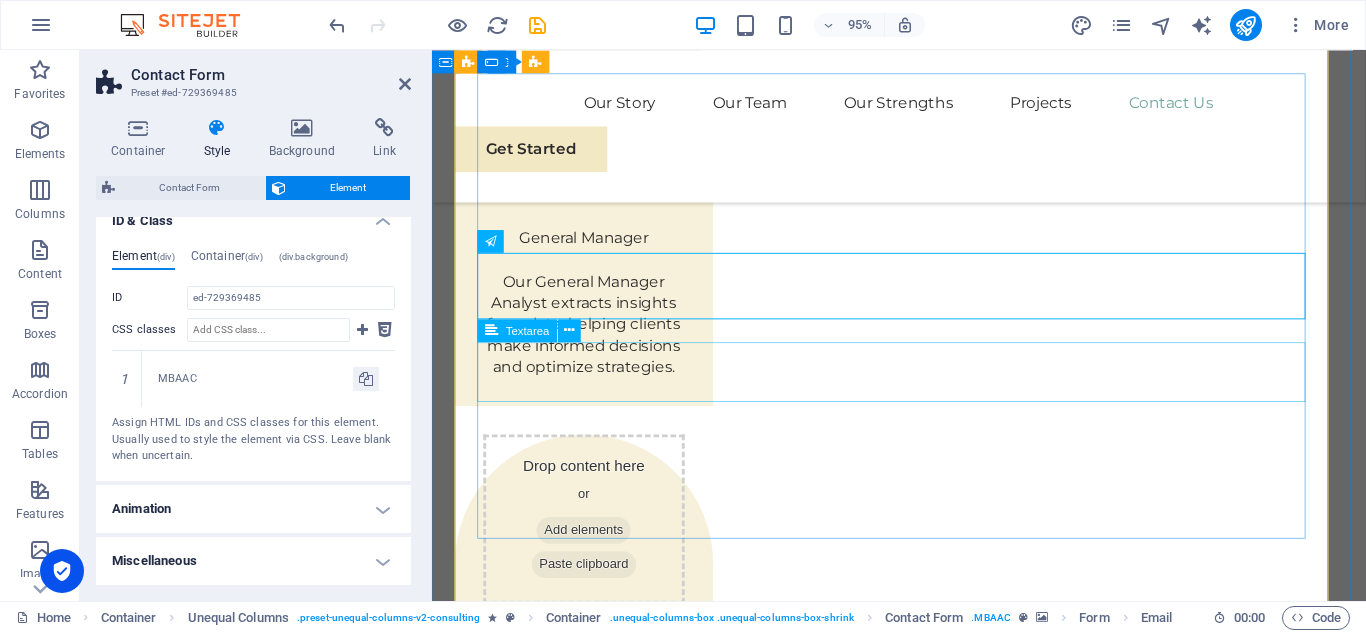 type on "0547969668" 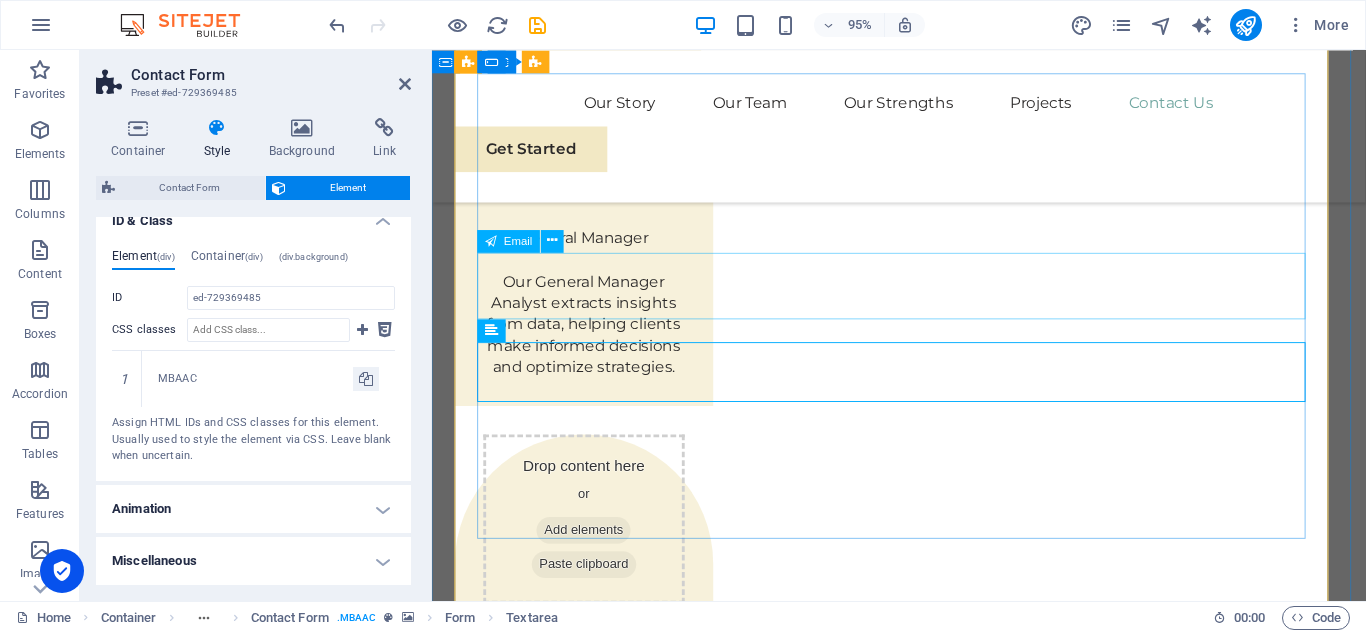 click on "0547969668" at bounding box center [658, 3601] 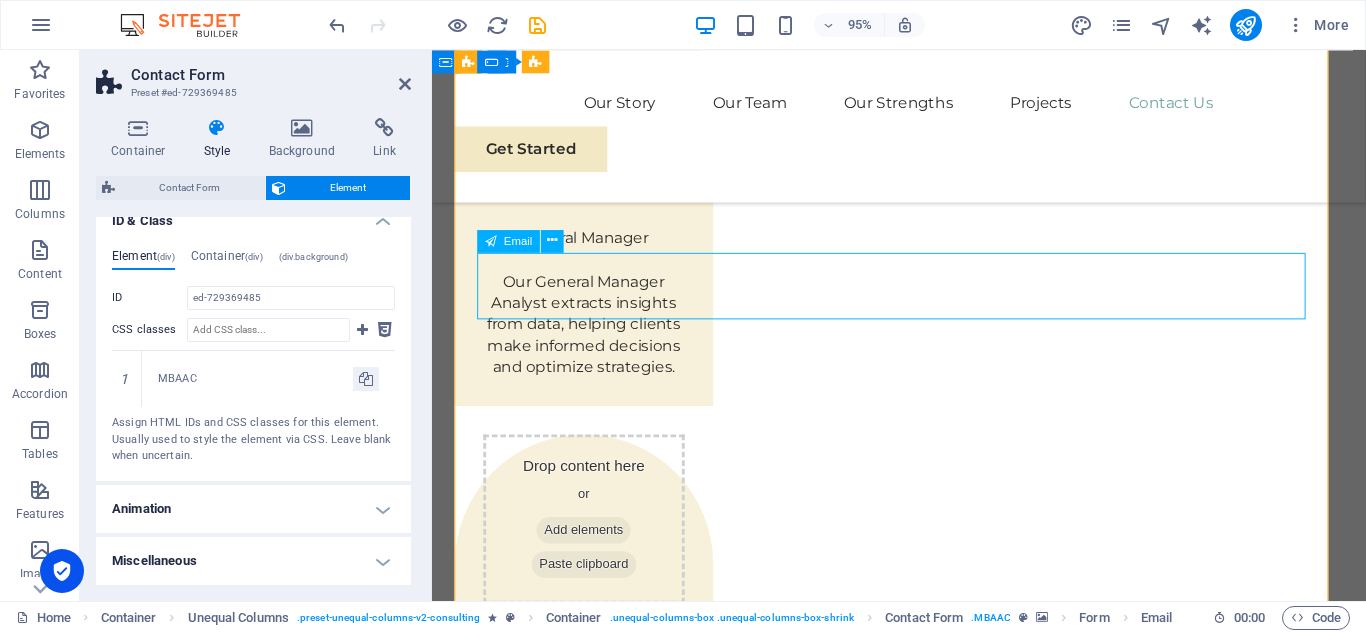 drag, startPoint x: 716, startPoint y: 305, endPoint x: 490, endPoint y: 317, distance: 226.31836 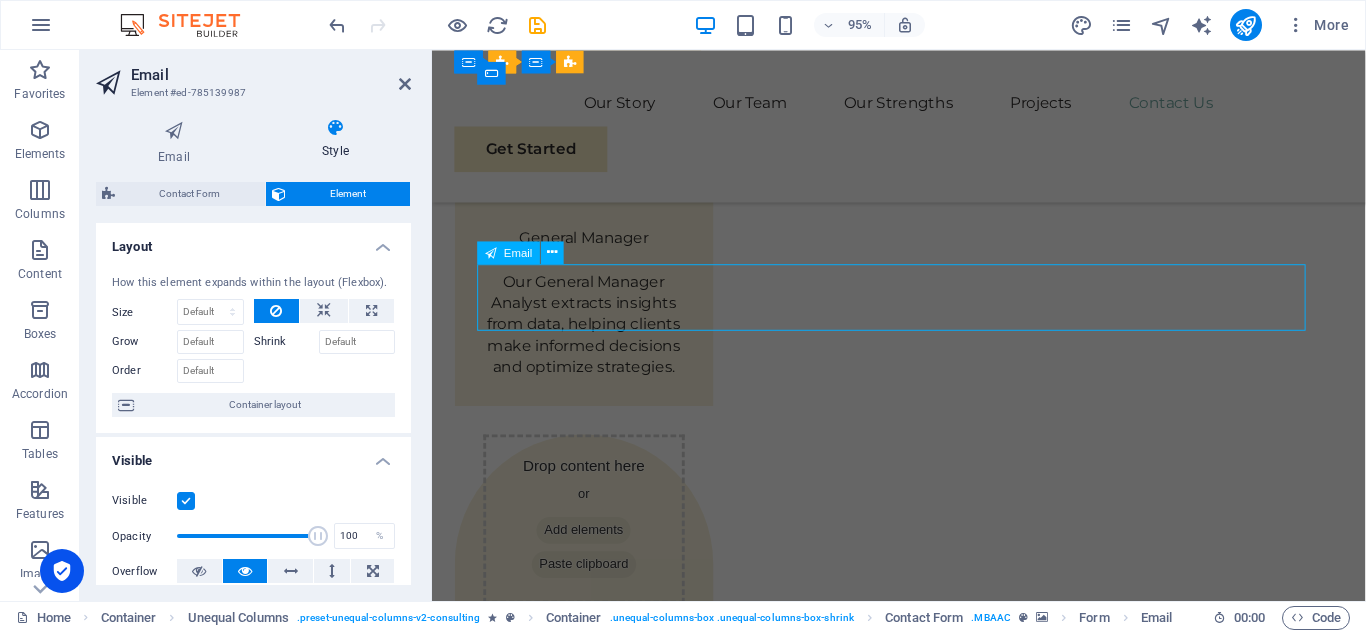 scroll, scrollTop: 6475, scrollLeft: 0, axis: vertical 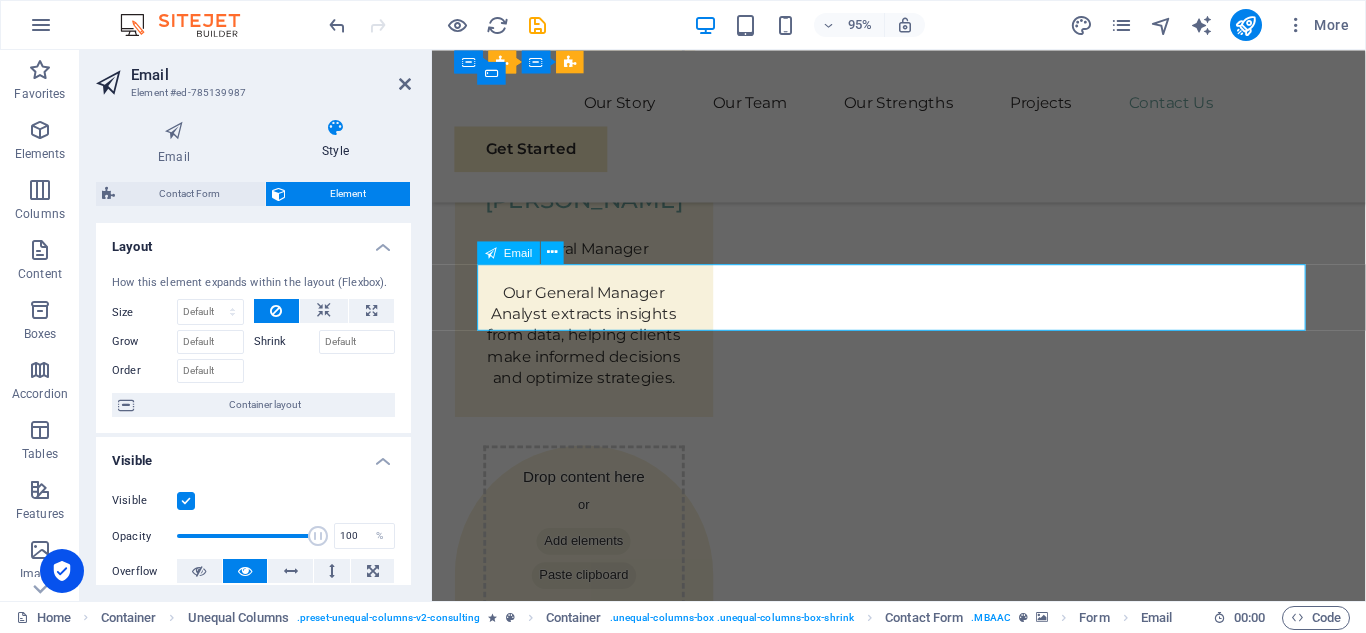click on "0547969668" at bounding box center (658, 3613) 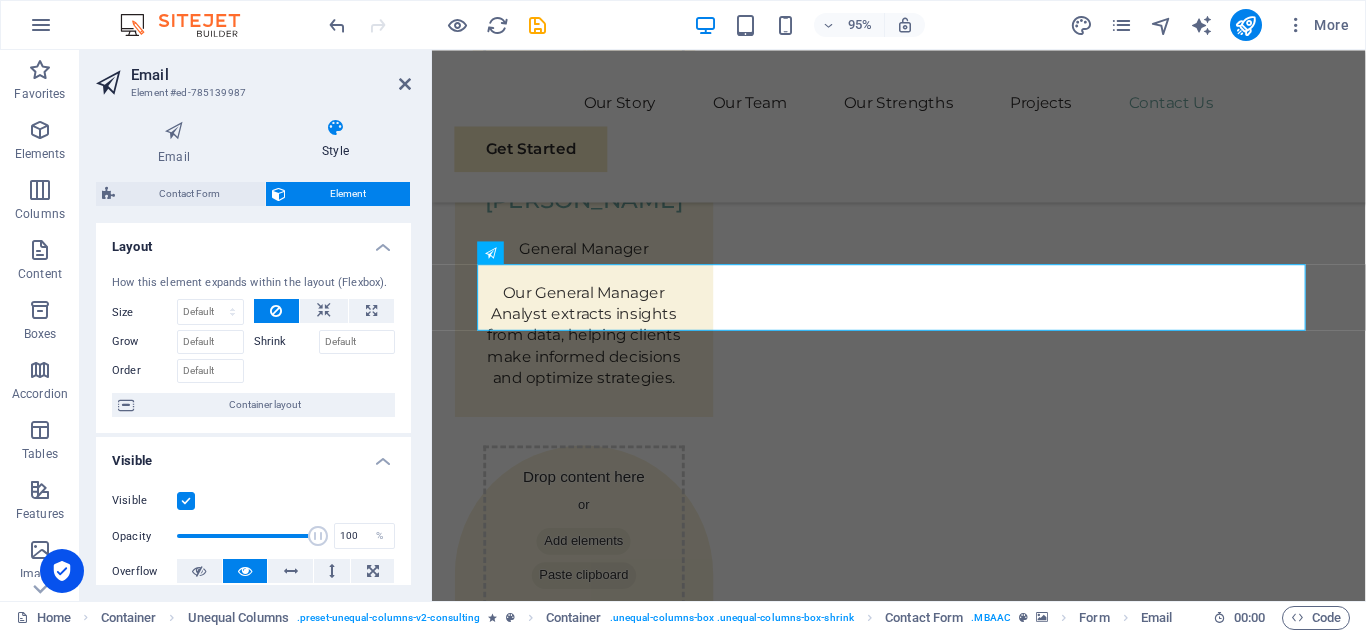drag, startPoint x: 662, startPoint y: 322, endPoint x: 469, endPoint y: 321, distance: 193.0026 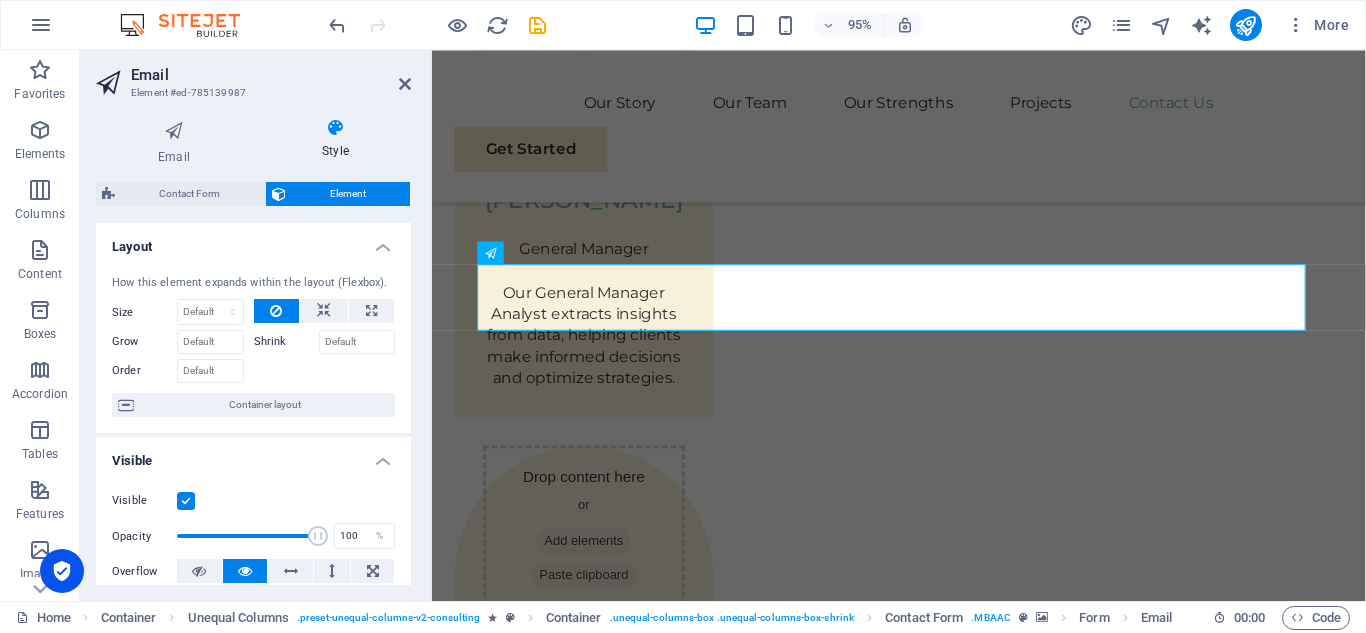 click on "Full Name E-mail Contact 0547969668 Message Unreadable? Regenerate Submit" at bounding box center (923, 3338) 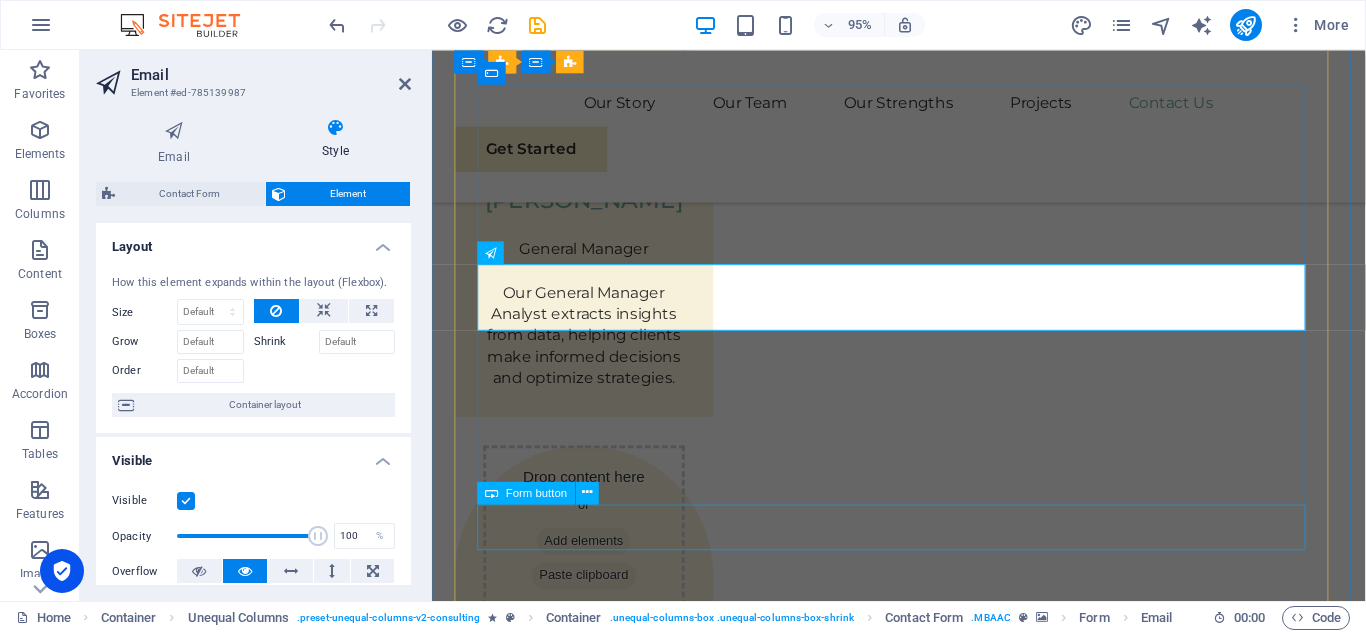 click on "Submit" at bounding box center [923, 3819] 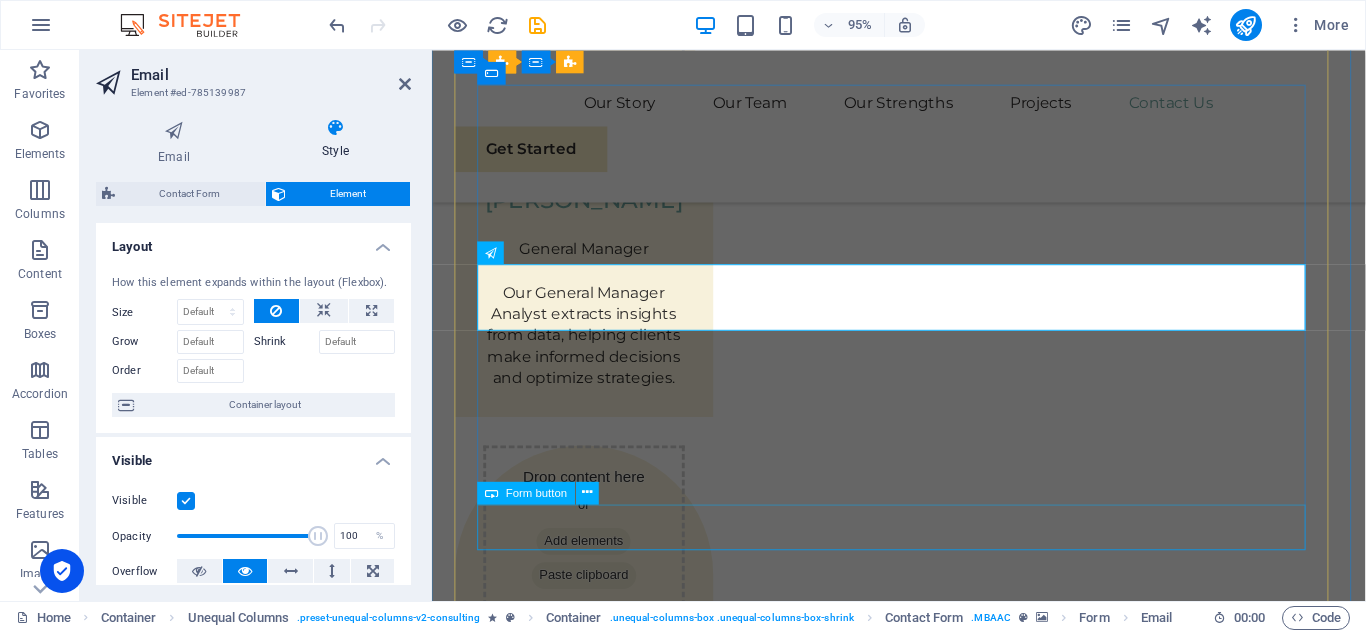 type 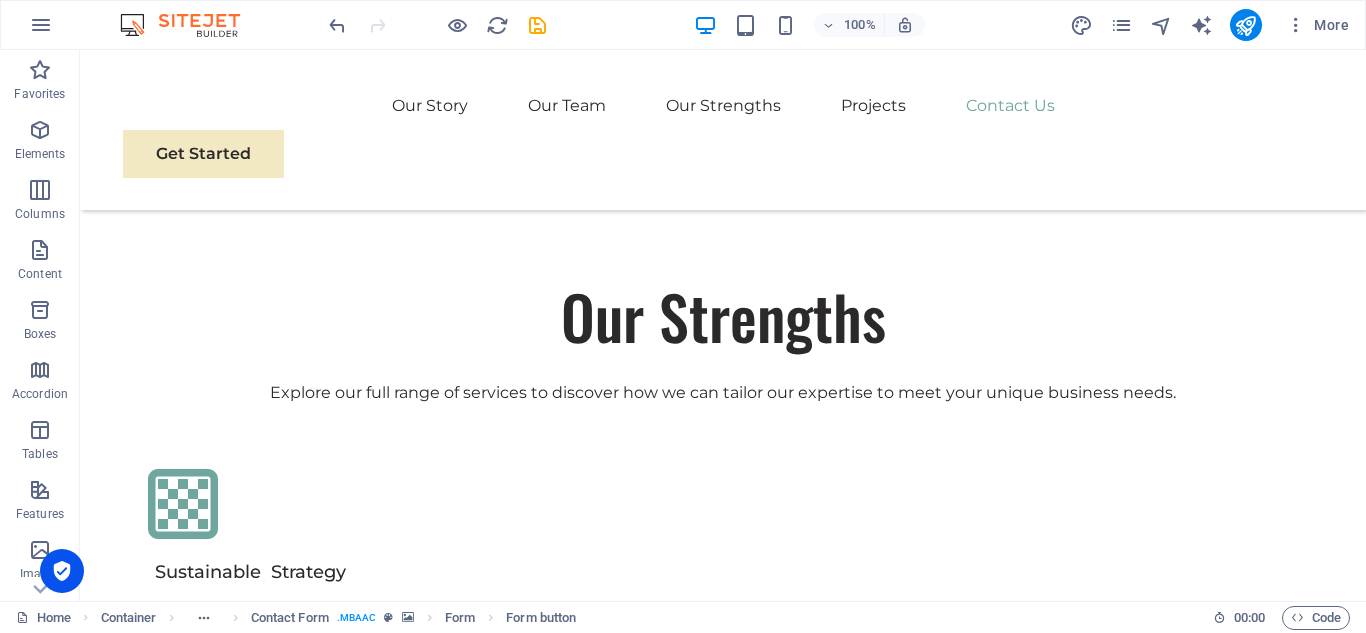 scroll, scrollTop: 7150, scrollLeft: 0, axis: vertical 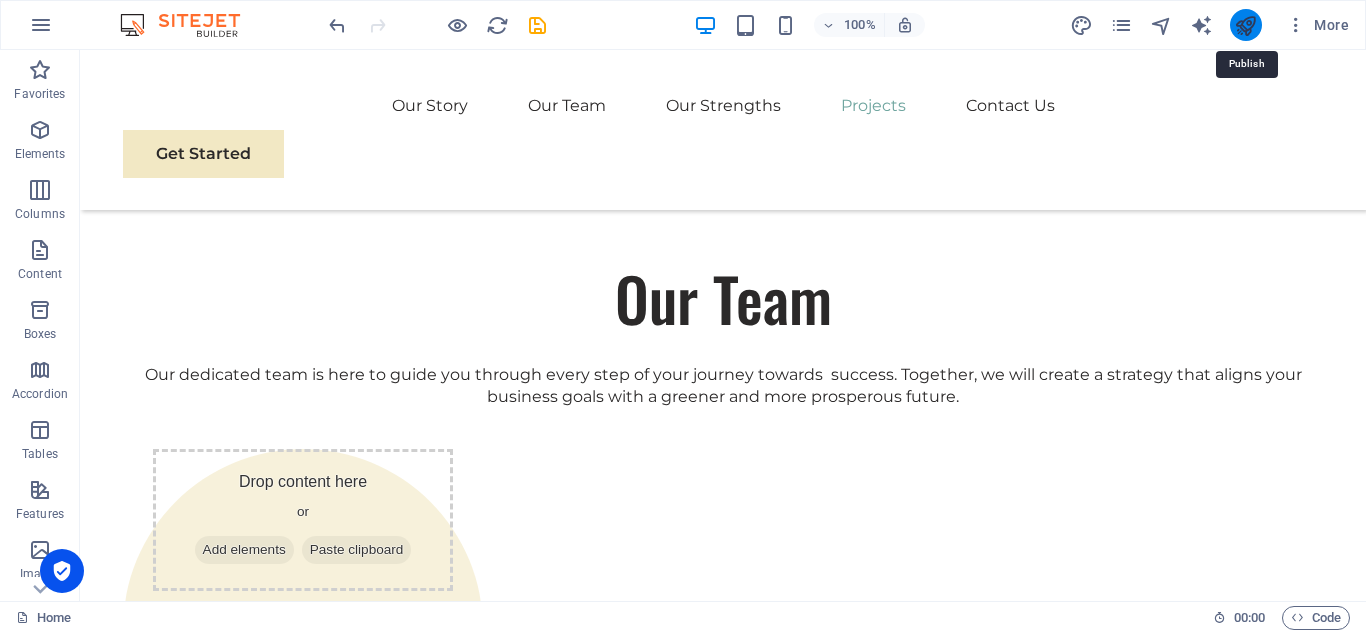 click at bounding box center (1245, 25) 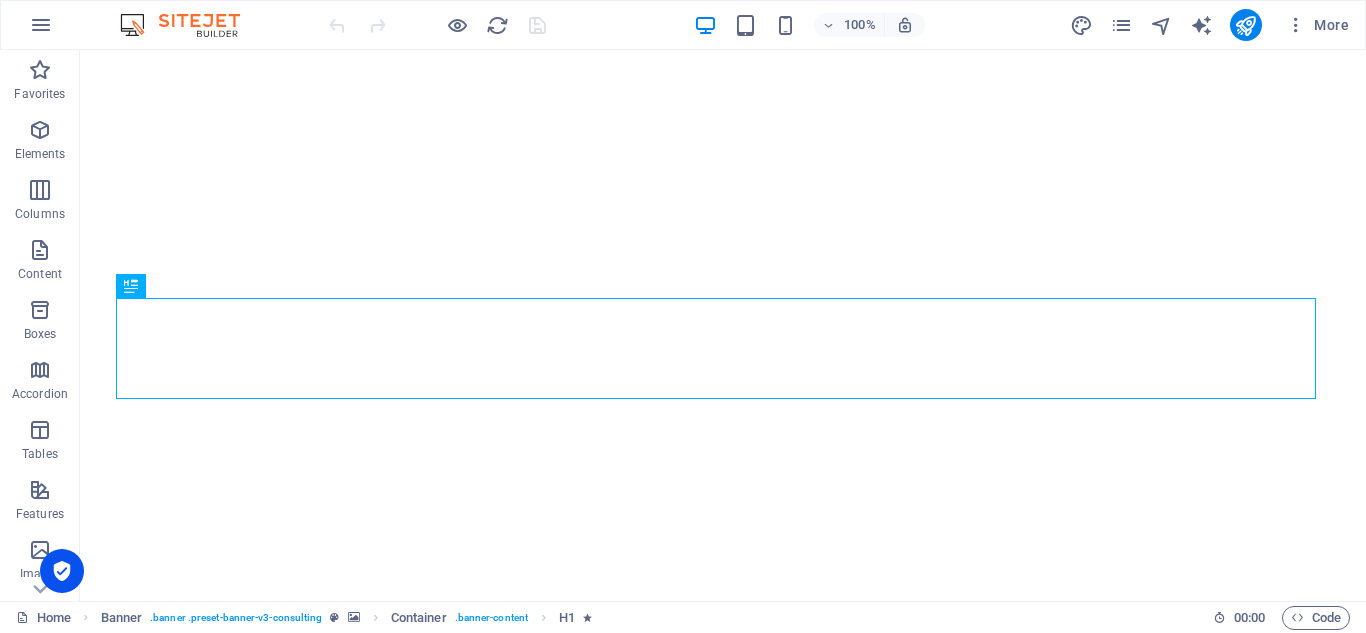 scroll, scrollTop: 0, scrollLeft: 0, axis: both 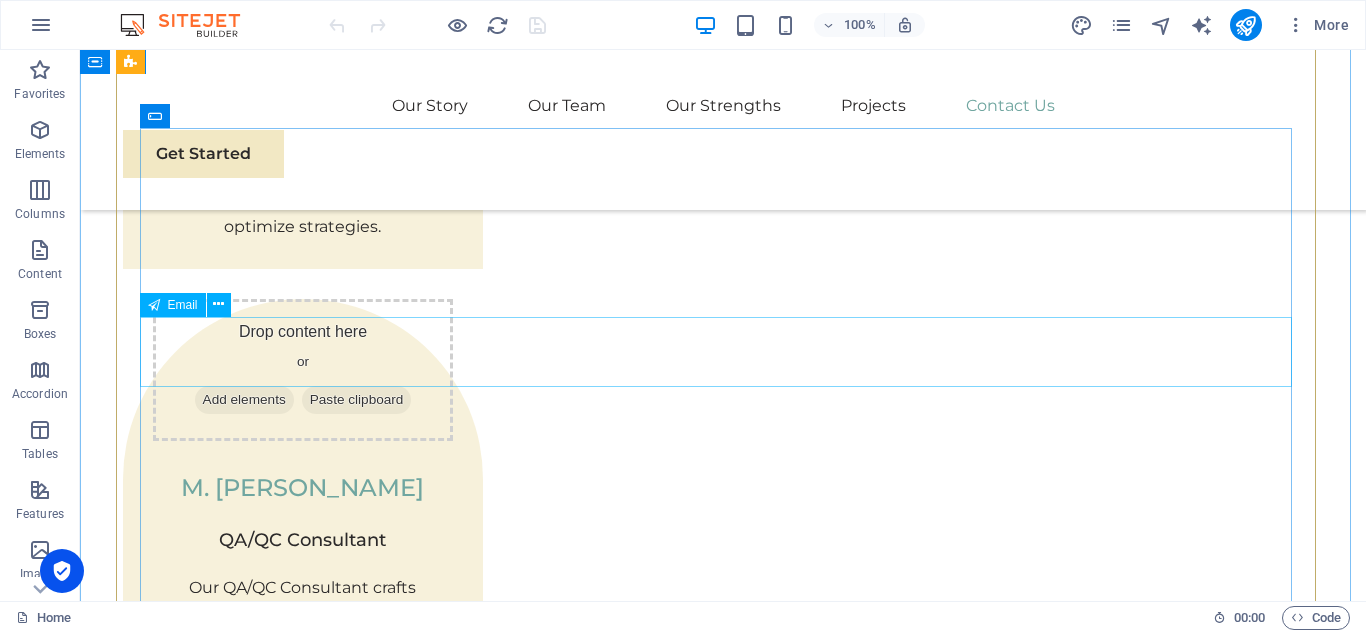 click on "Contact" at bounding box center [723, 3257] 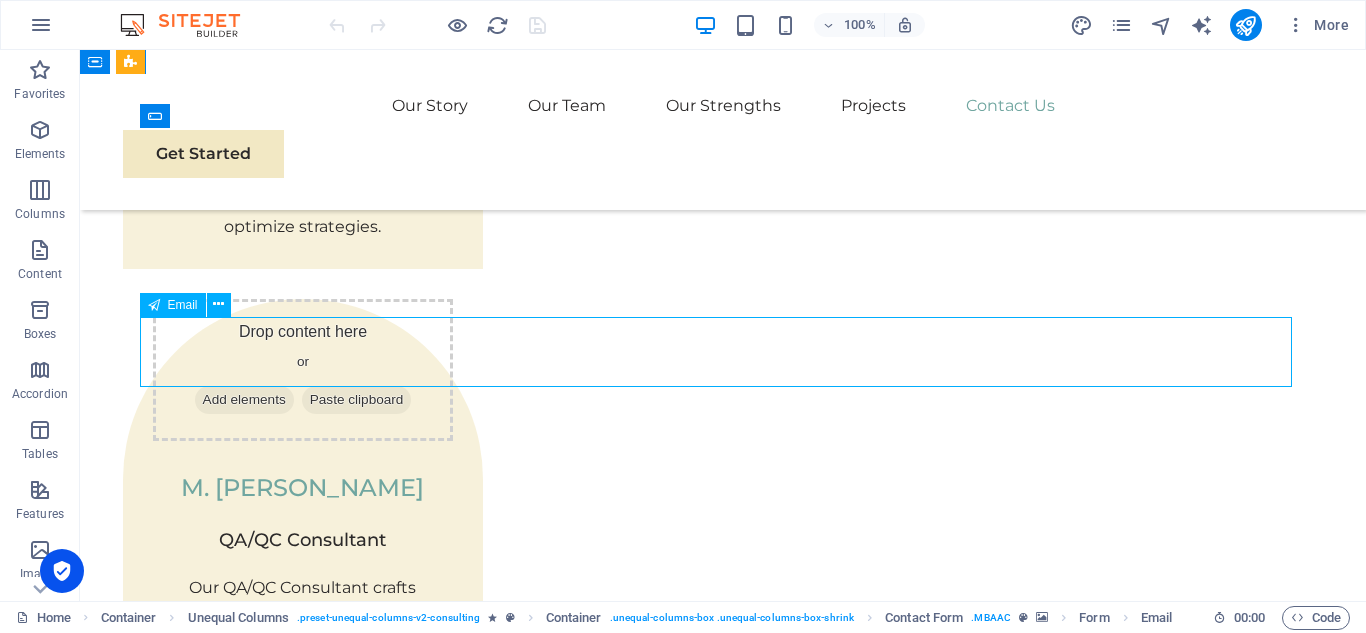 click on "Contact" at bounding box center (723, 3257) 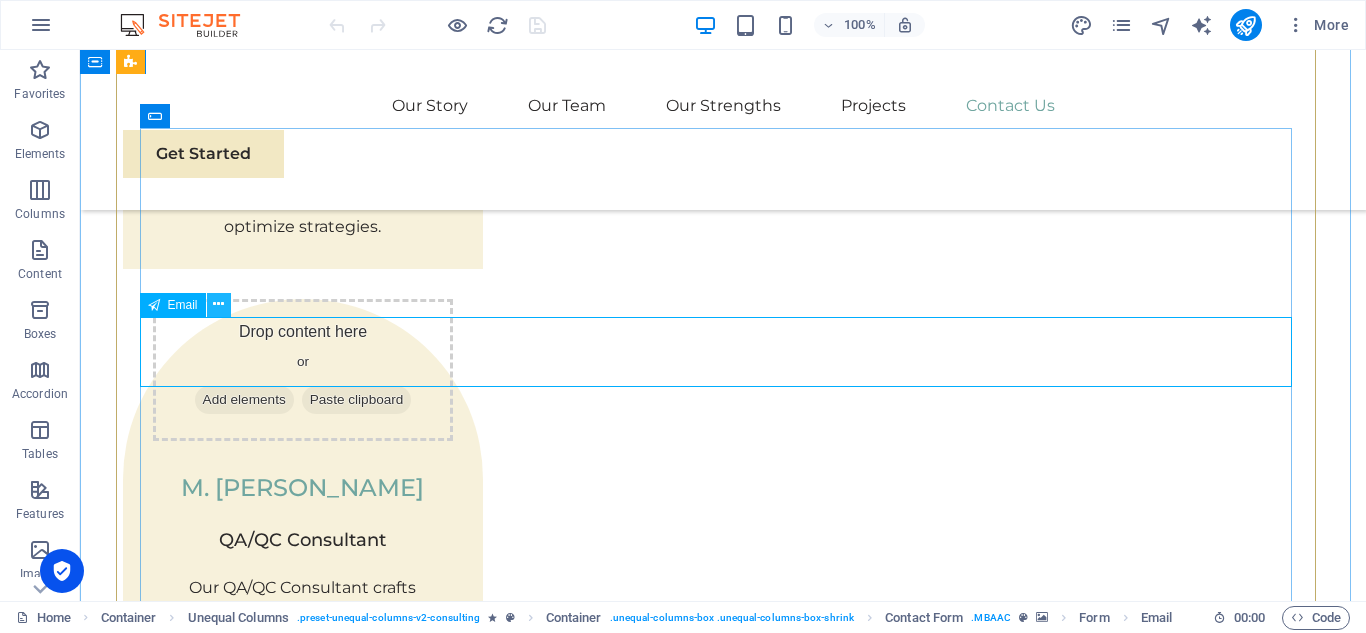 click at bounding box center [219, 305] 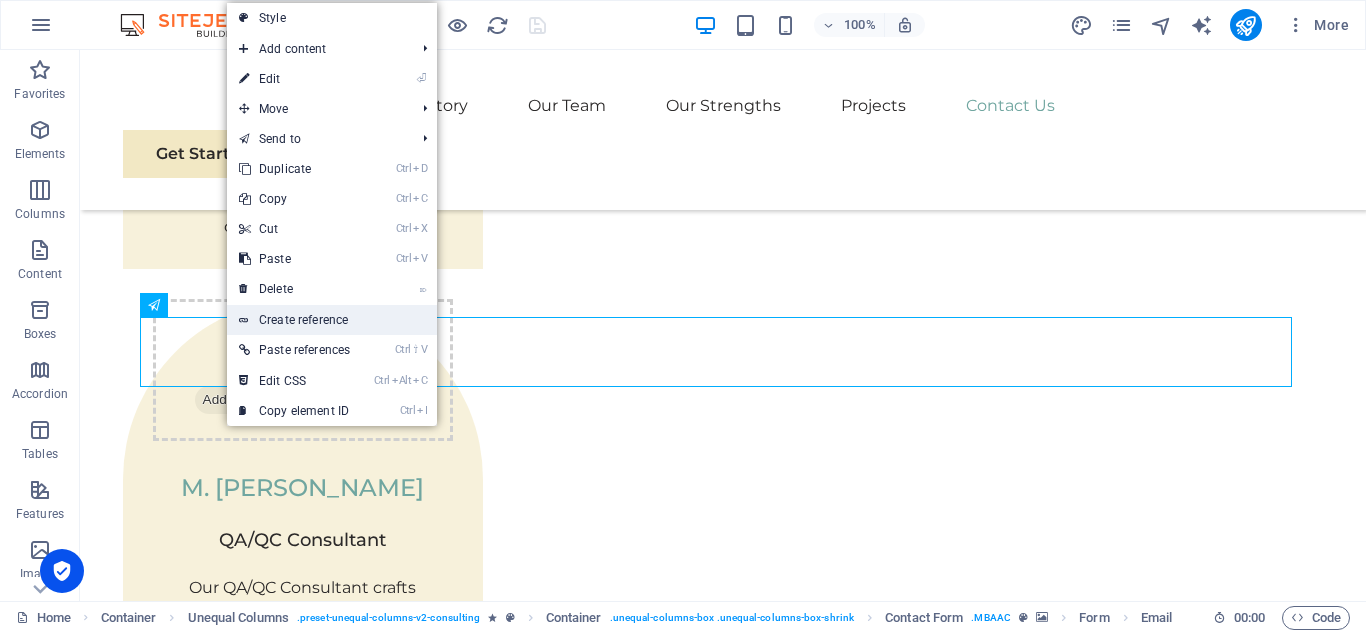 click on "Create reference" at bounding box center [332, 320] 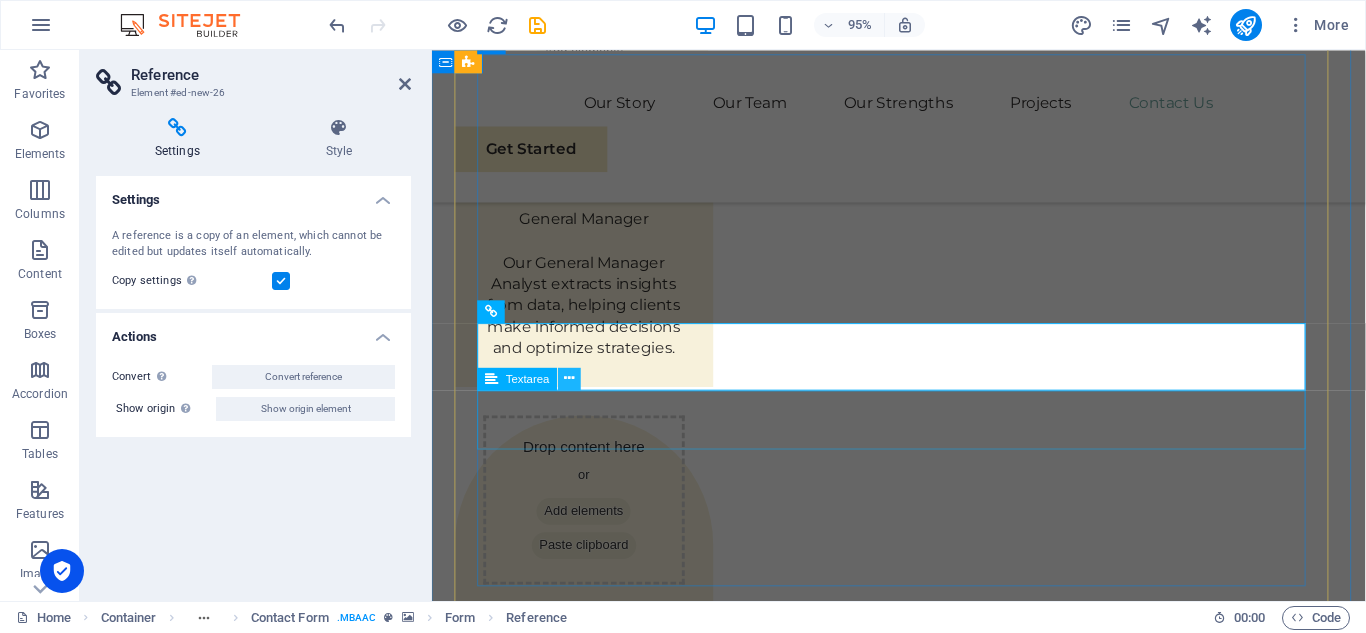 click at bounding box center [570, 378] 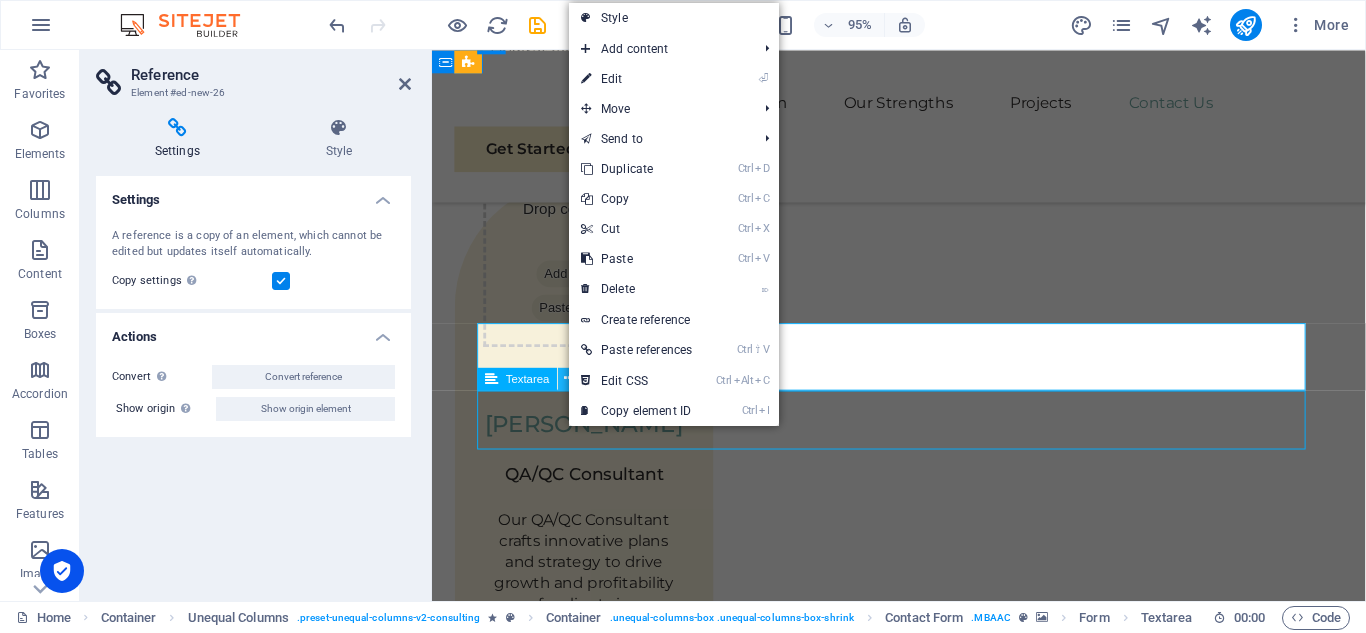 scroll, scrollTop: 6890, scrollLeft: 0, axis: vertical 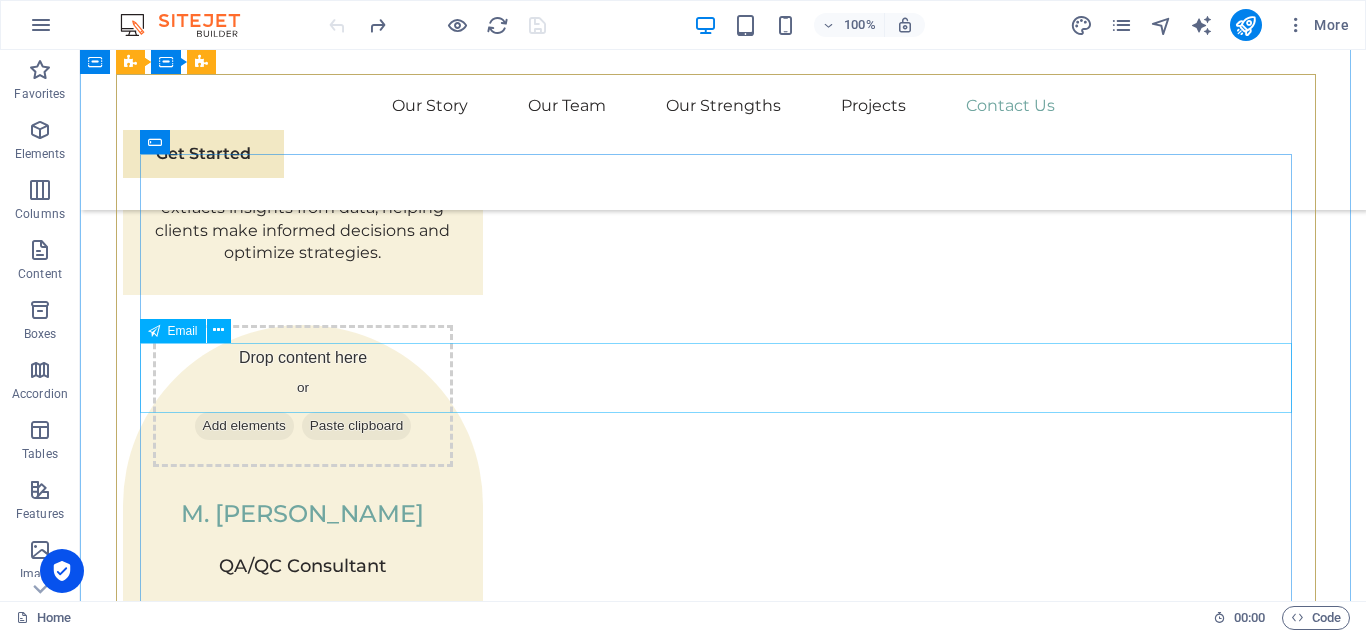 click on "Contact" at bounding box center [723, 3283] 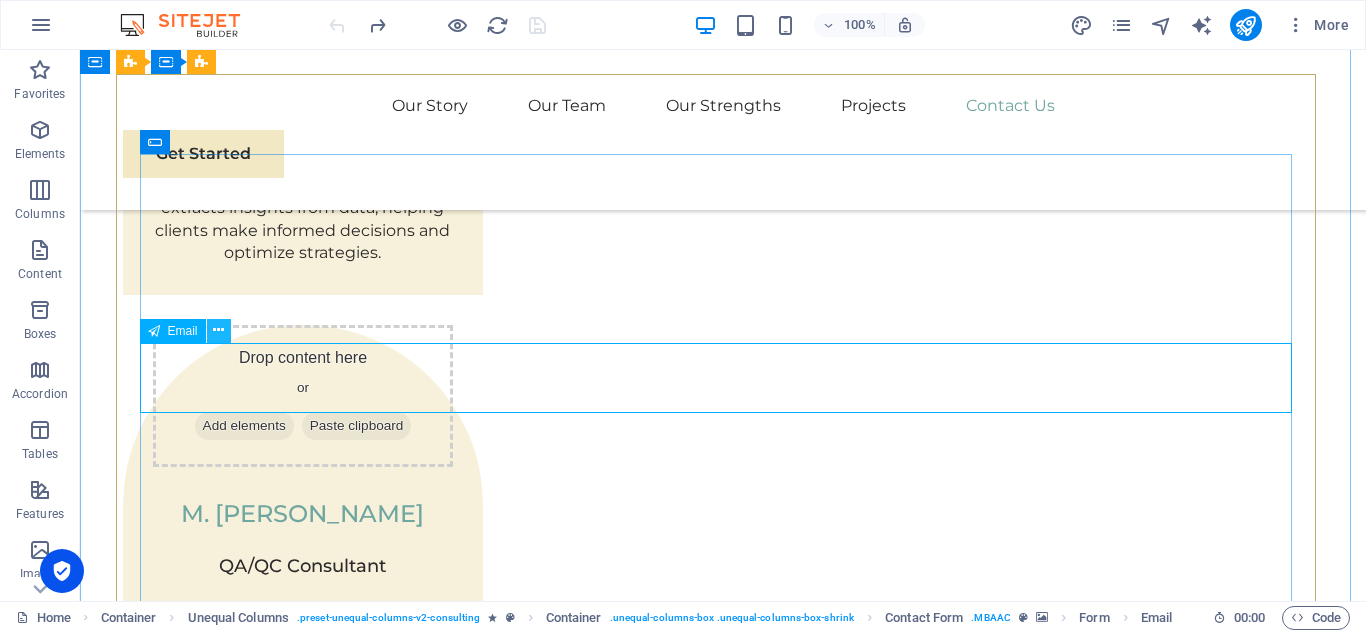 click at bounding box center (219, 331) 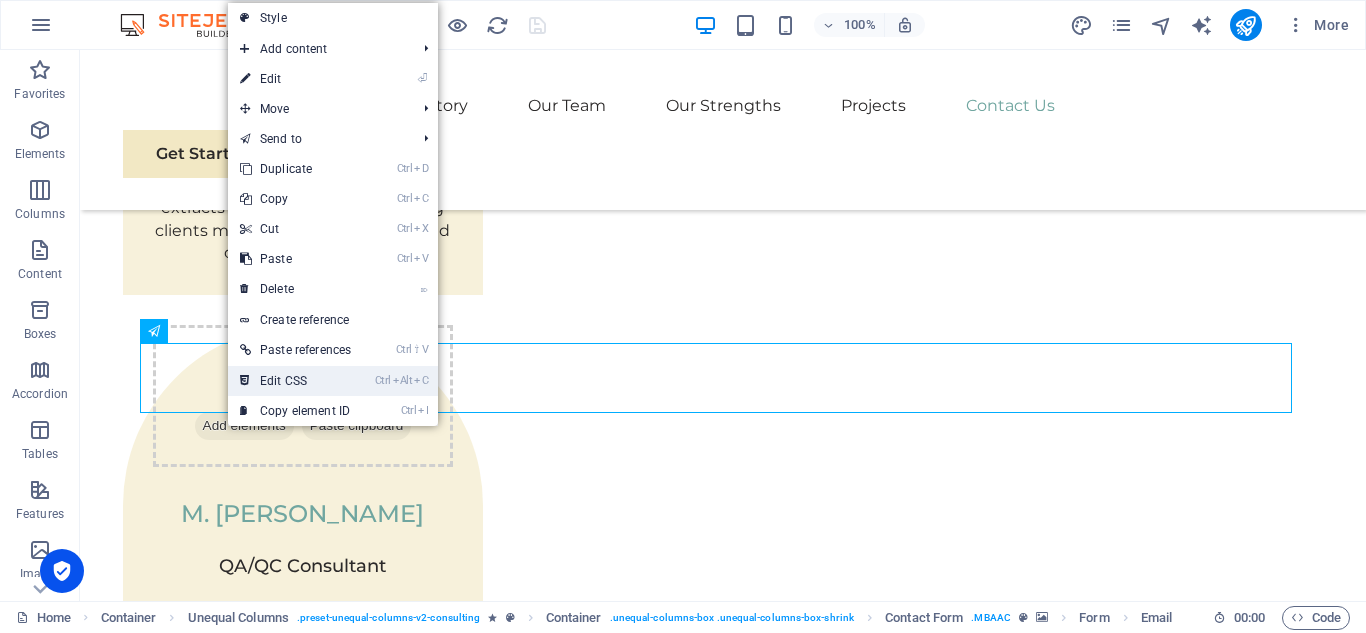 click on "Ctrl Alt C  Edit CSS" at bounding box center [295, 381] 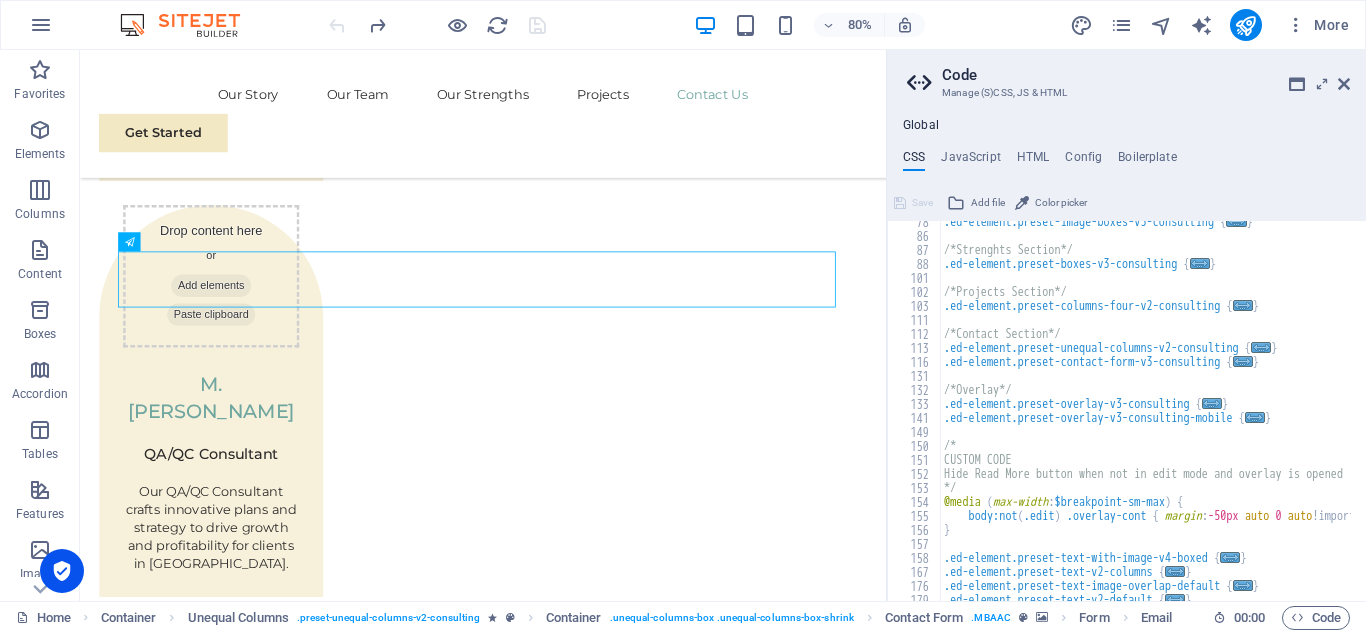 scroll, scrollTop: 335, scrollLeft: 0, axis: vertical 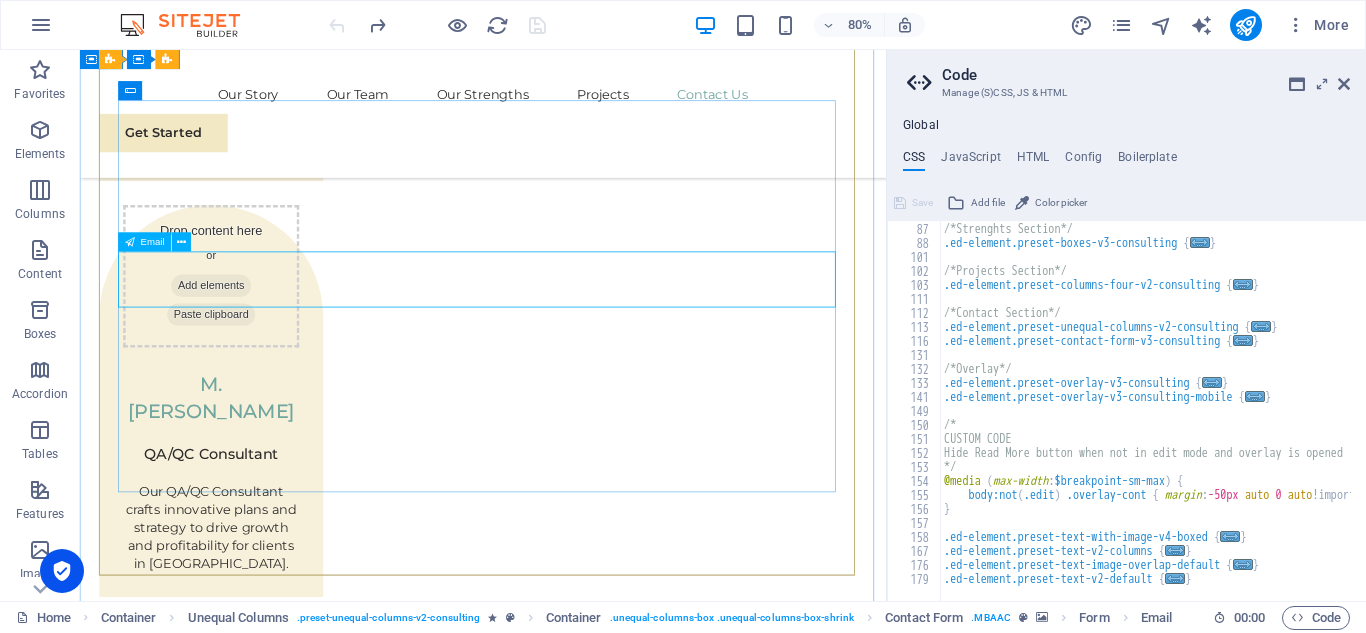 click on "Contact" at bounding box center (584, 3344) 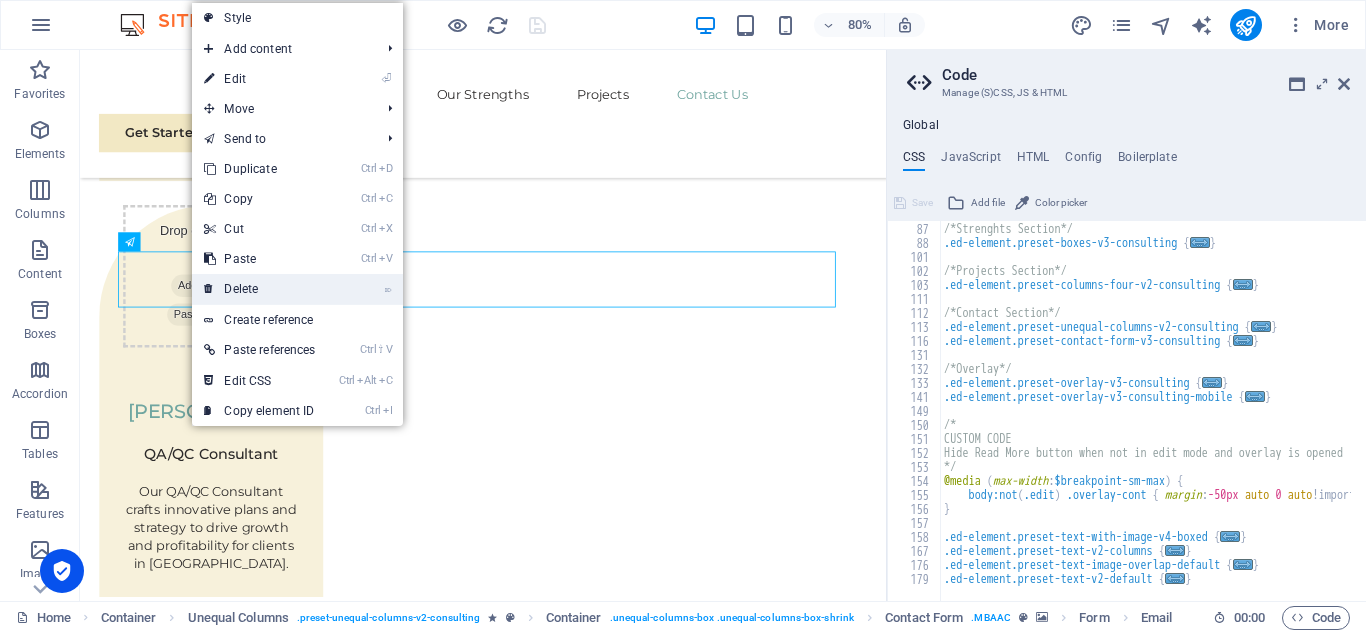 click on "⌦  Delete" at bounding box center [259, 289] 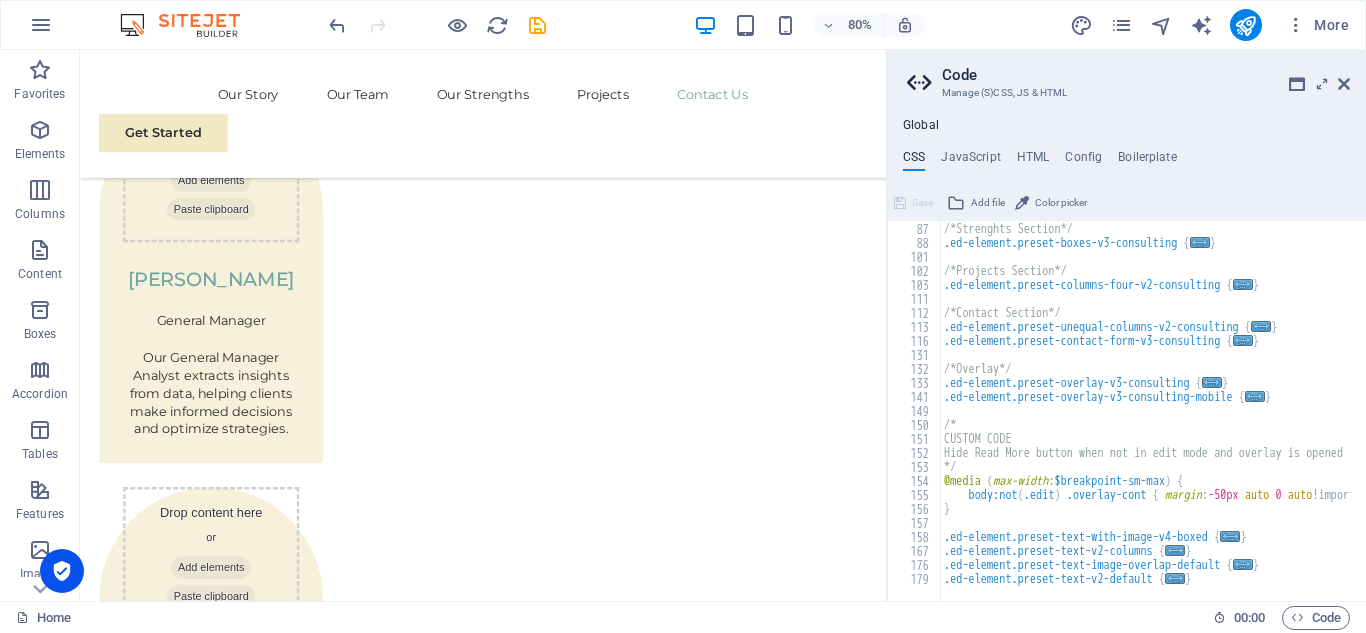 scroll, scrollTop: 6356, scrollLeft: 0, axis: vertical 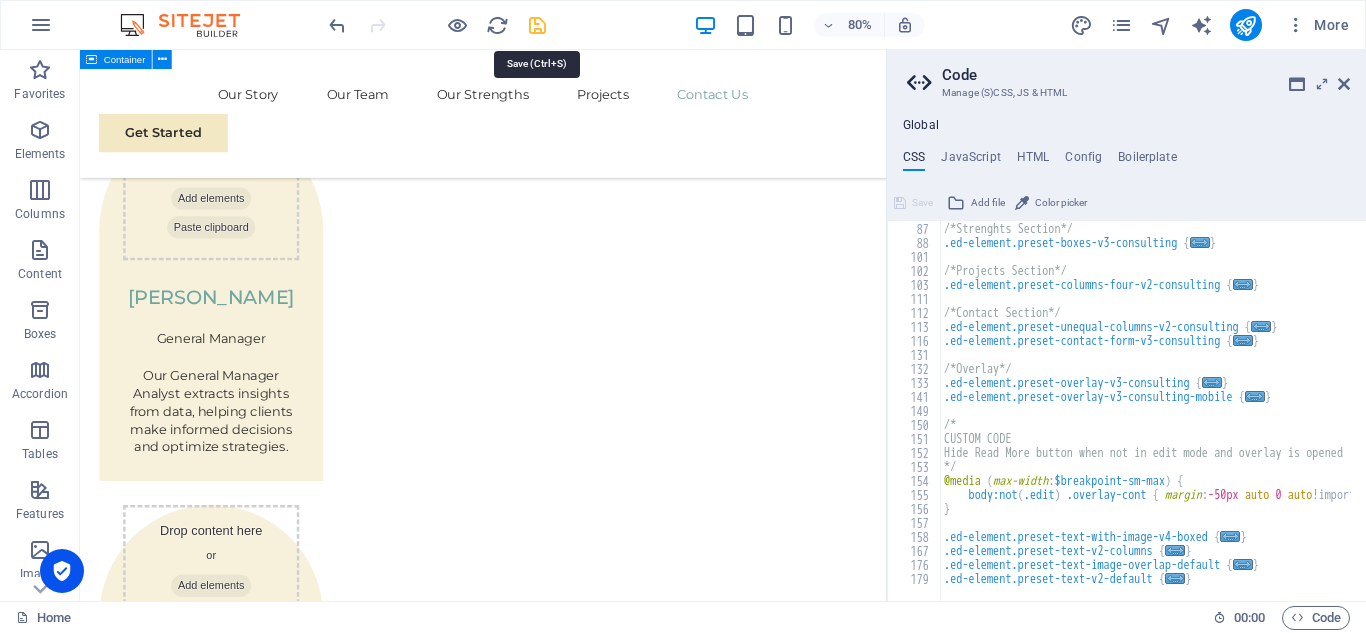 click at bounding box center [537, 25] 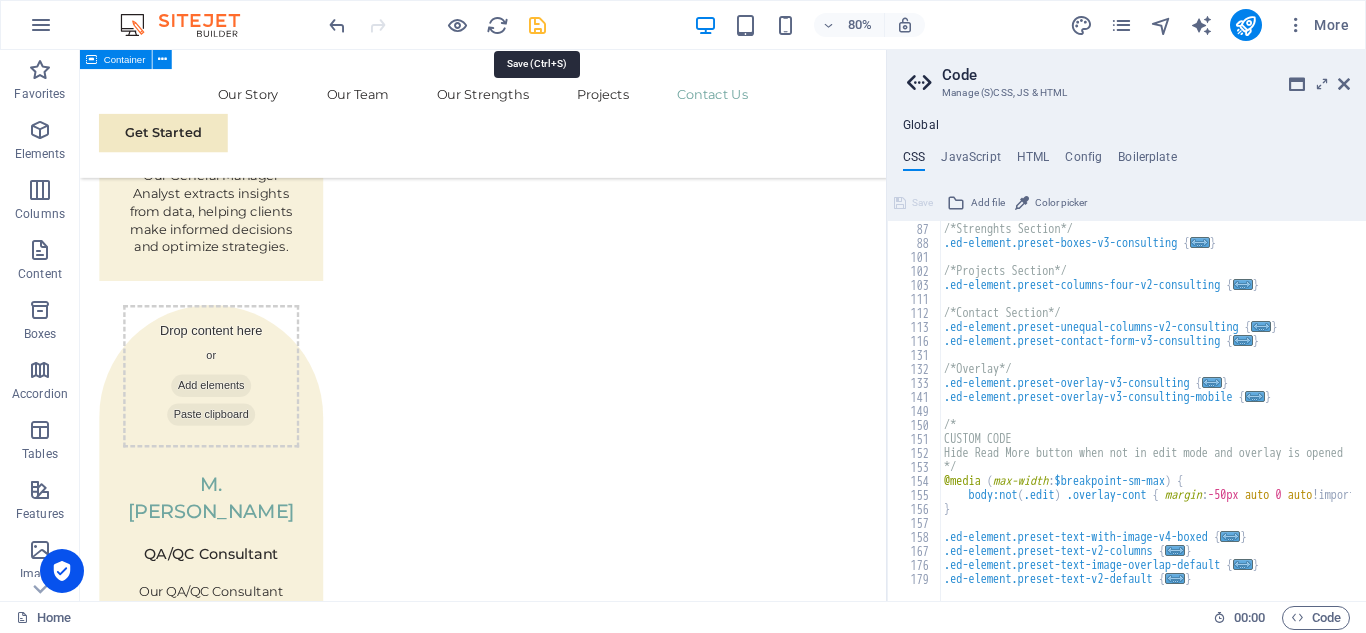 scroll, scrollTop: 6396, scrollLeft: 0, axis: vertical 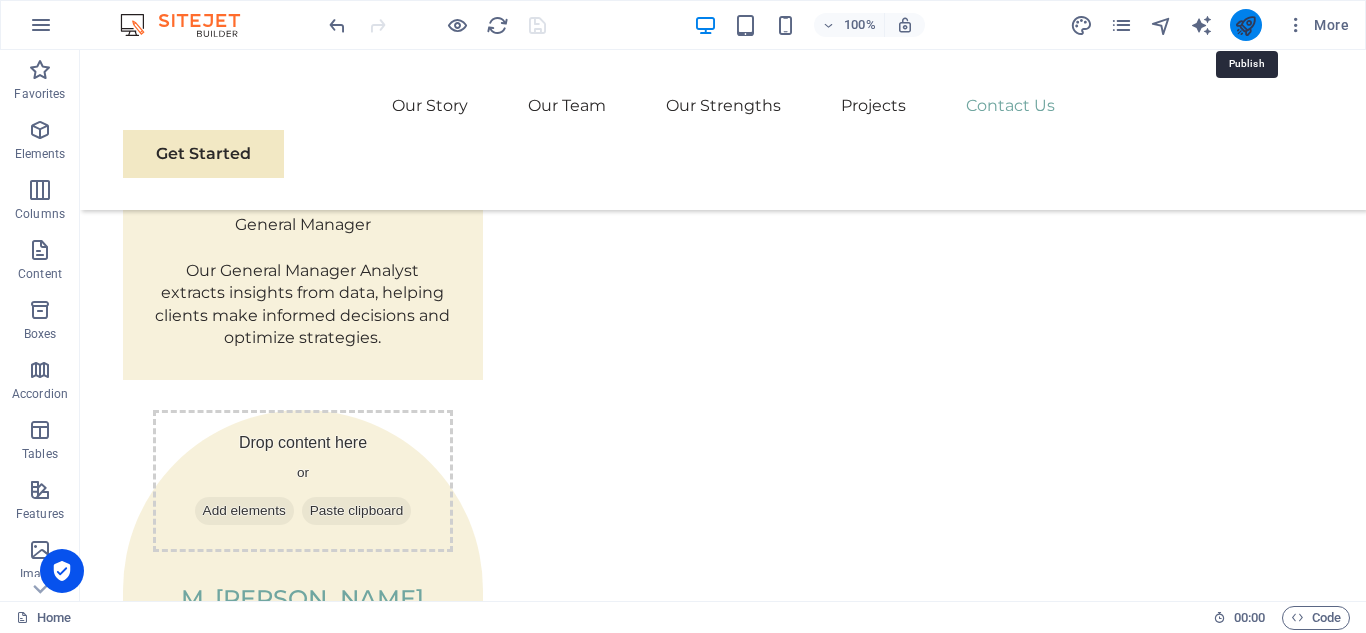 click at bounding box center [1245, 25] 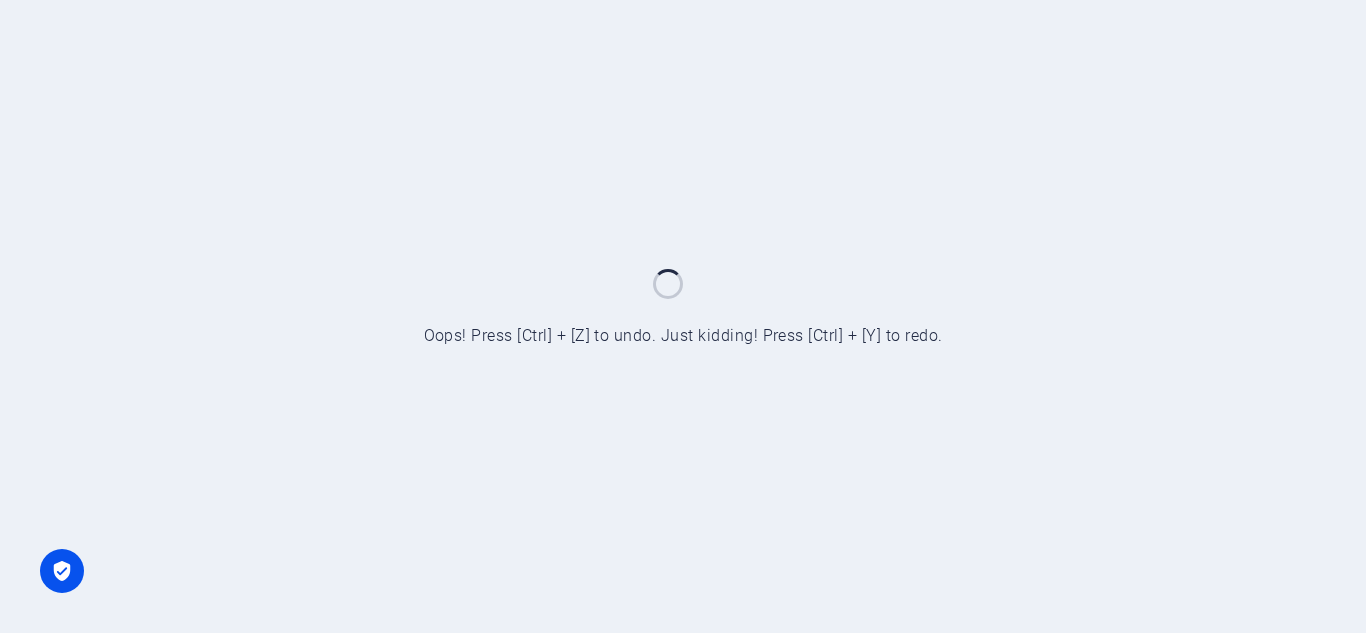 scroll, scrollTop: 0, scrollLeft: 0, axis: both 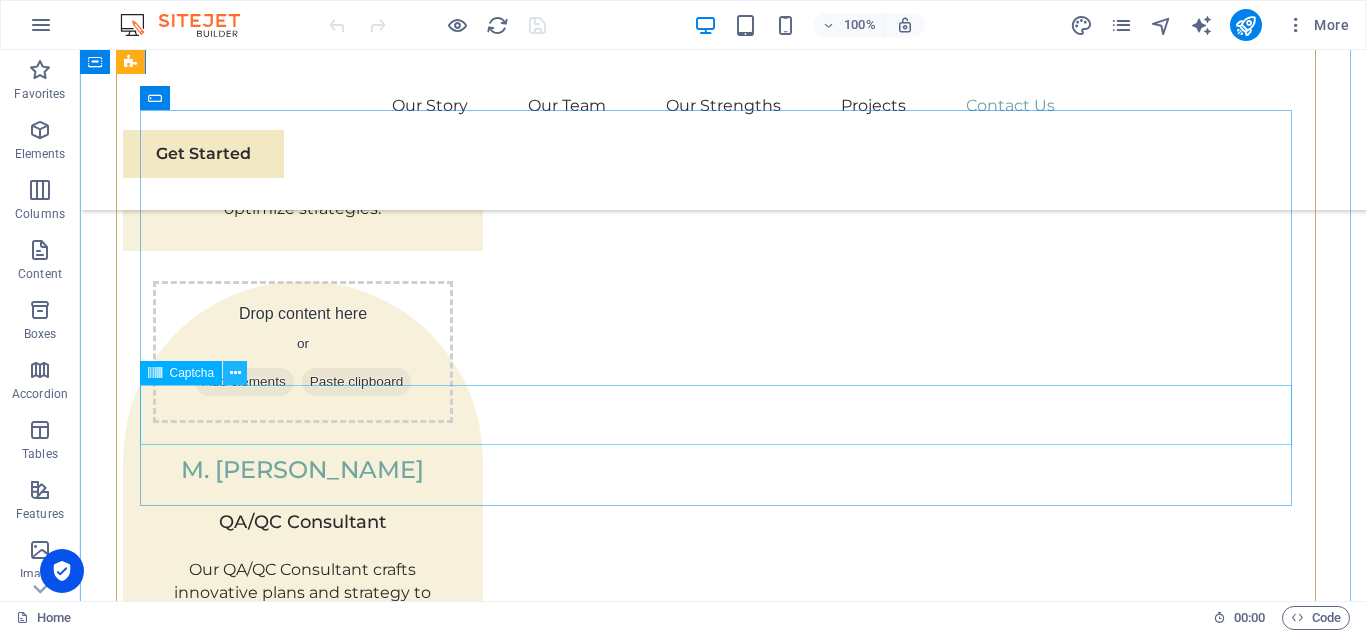 click at bounding box center [235, 373] 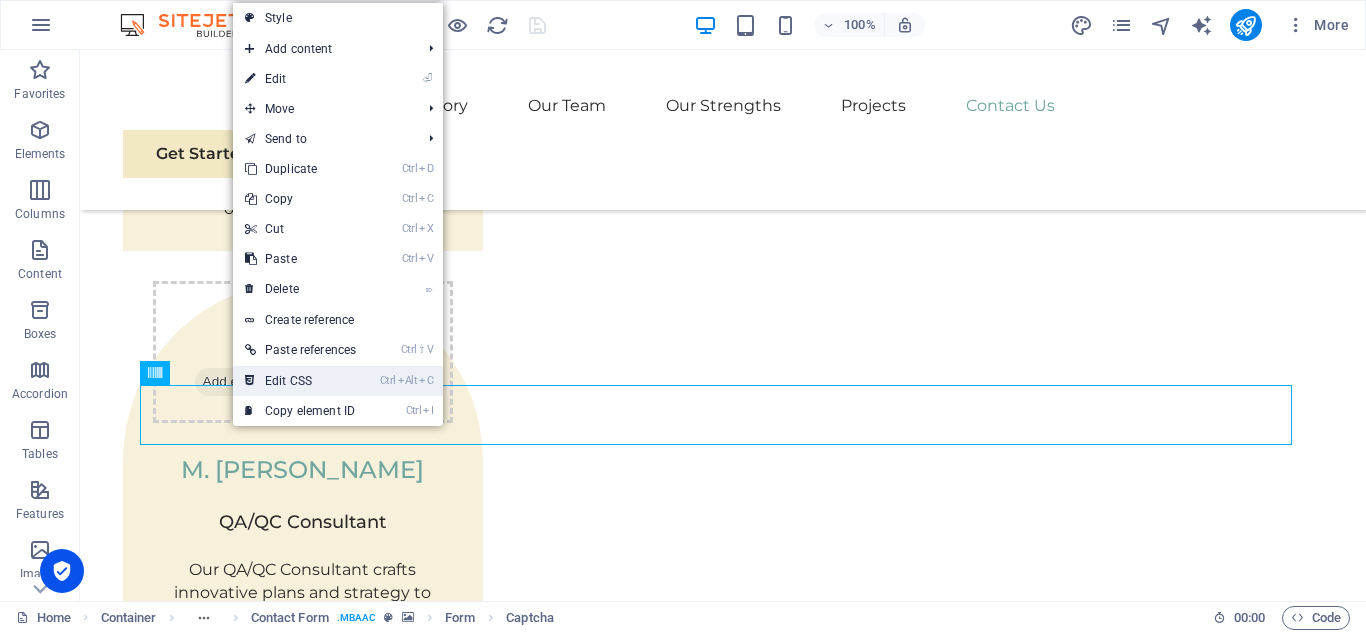 click on "Ctrl Alt C  Edit CSS" at bounding box center (300, 381) 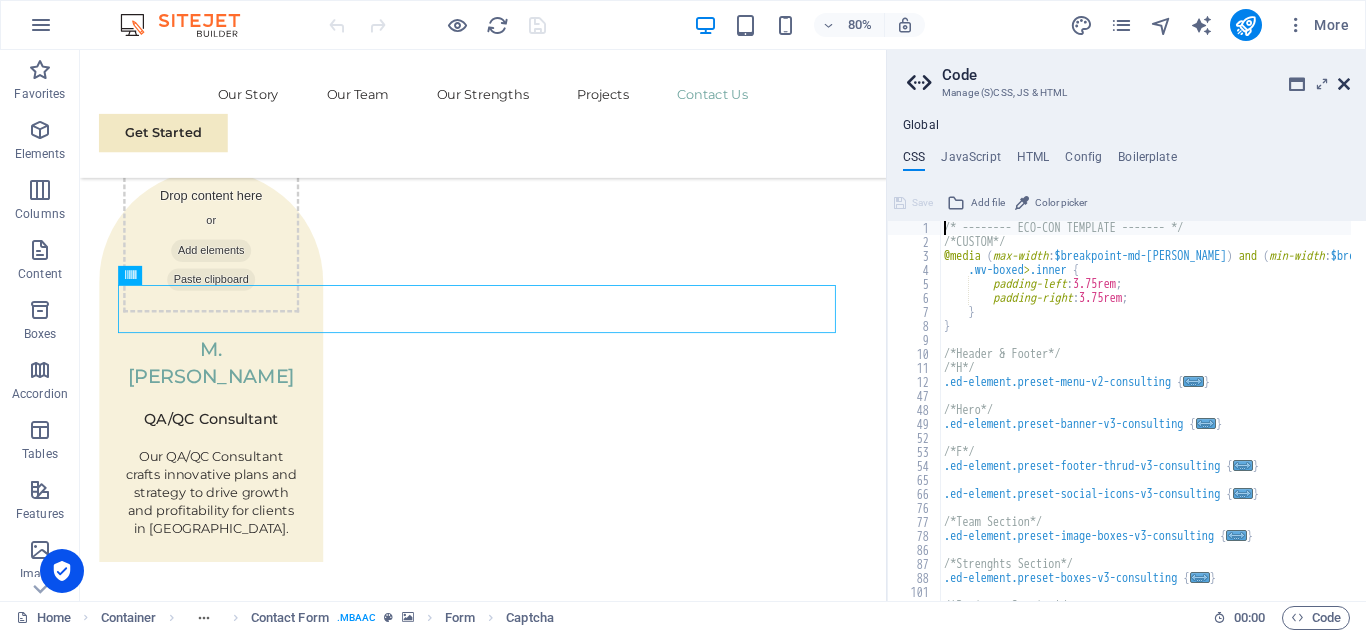 click at bounding box center [1344, 84] 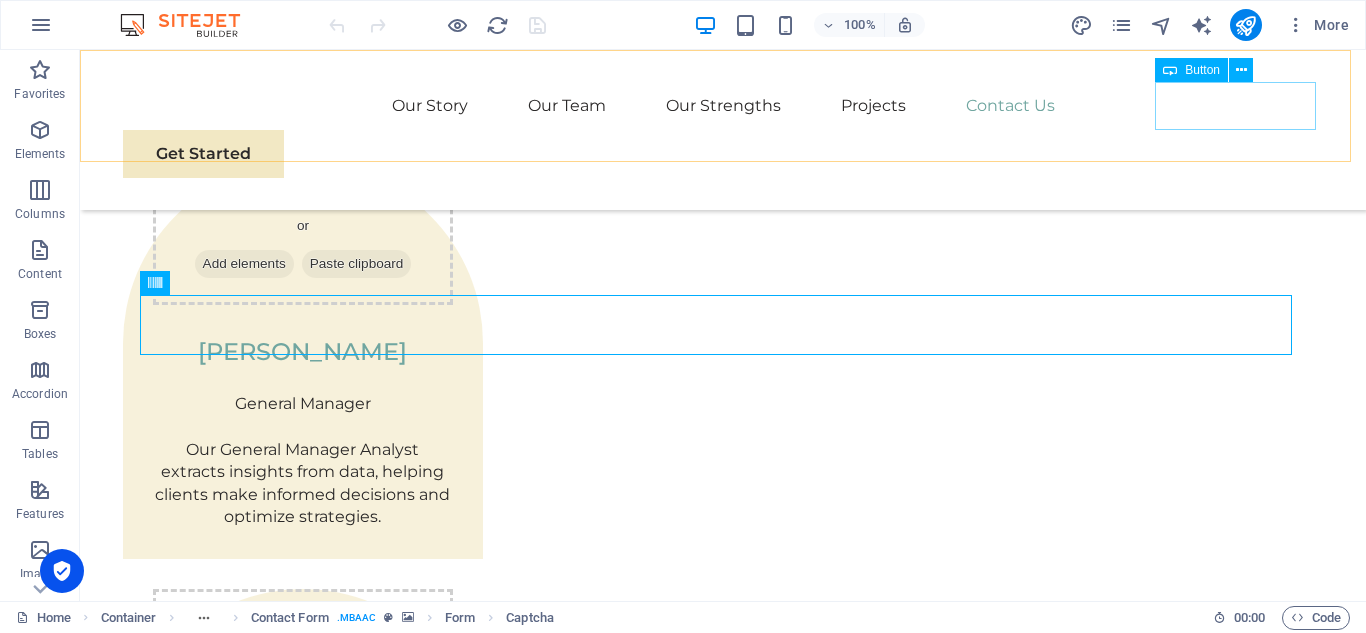scroll, scrollTop: 6615, scrollLeft: 0, axis: vertical 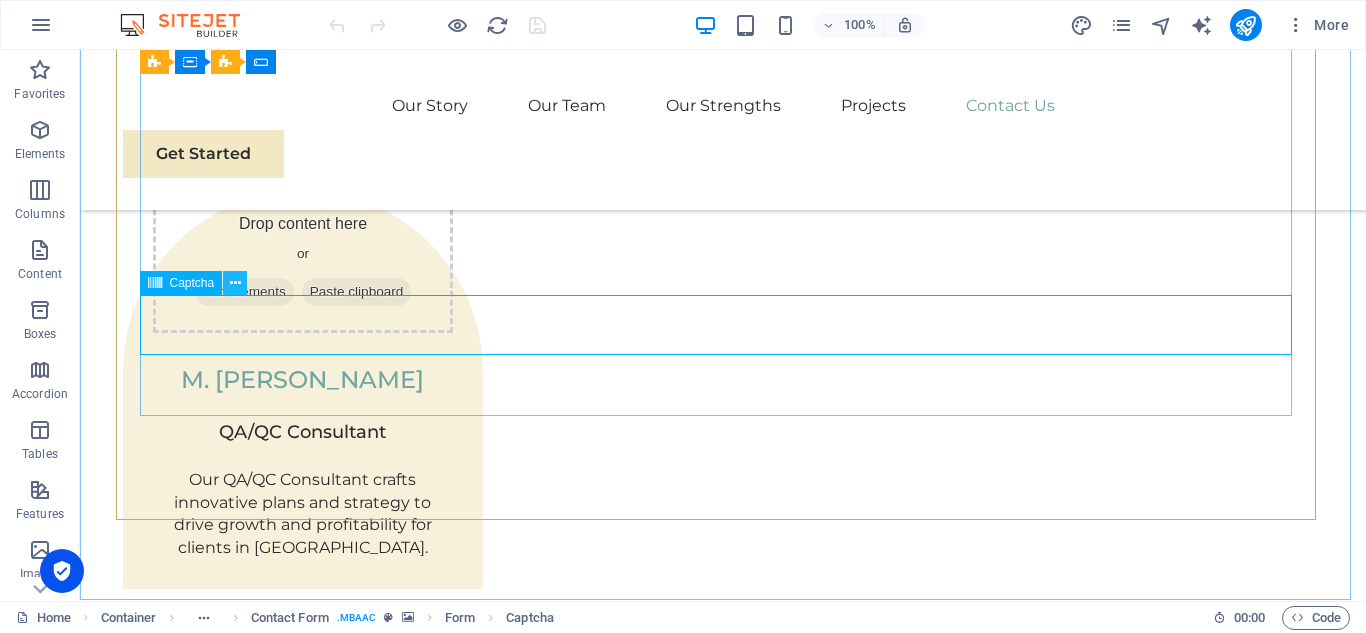 click at bounding box center (235, 283) 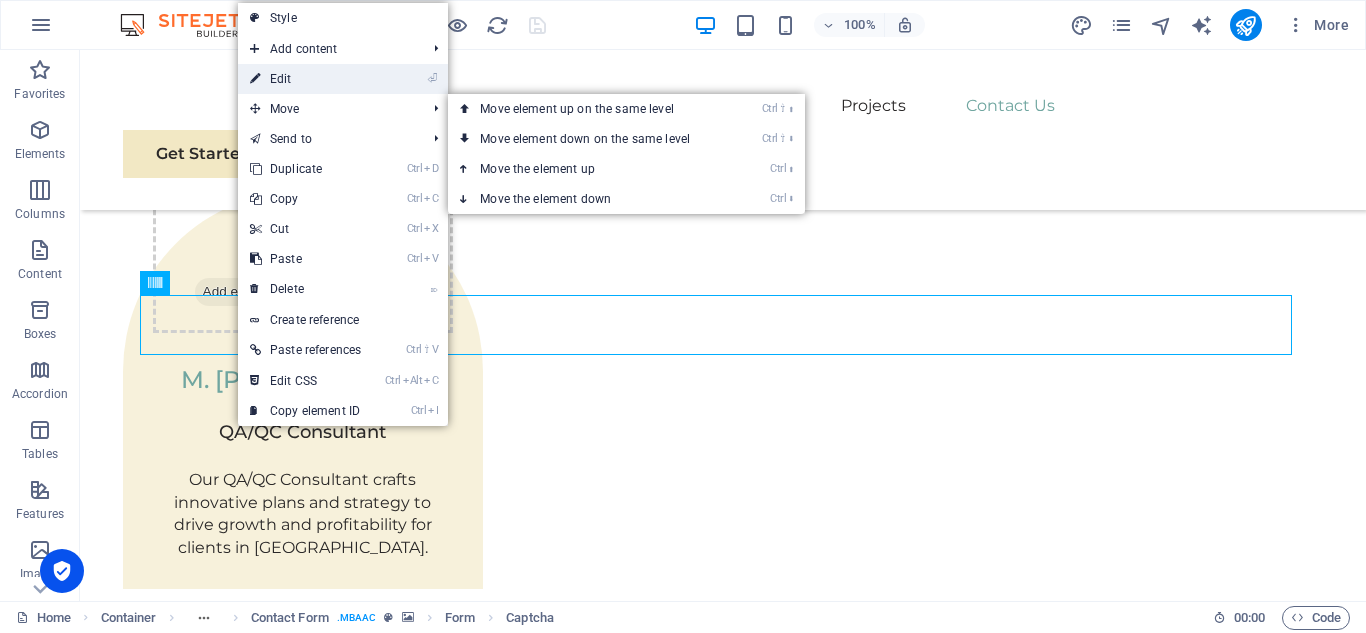 click on "⏎  Edit" at bounding box center (305, 79) 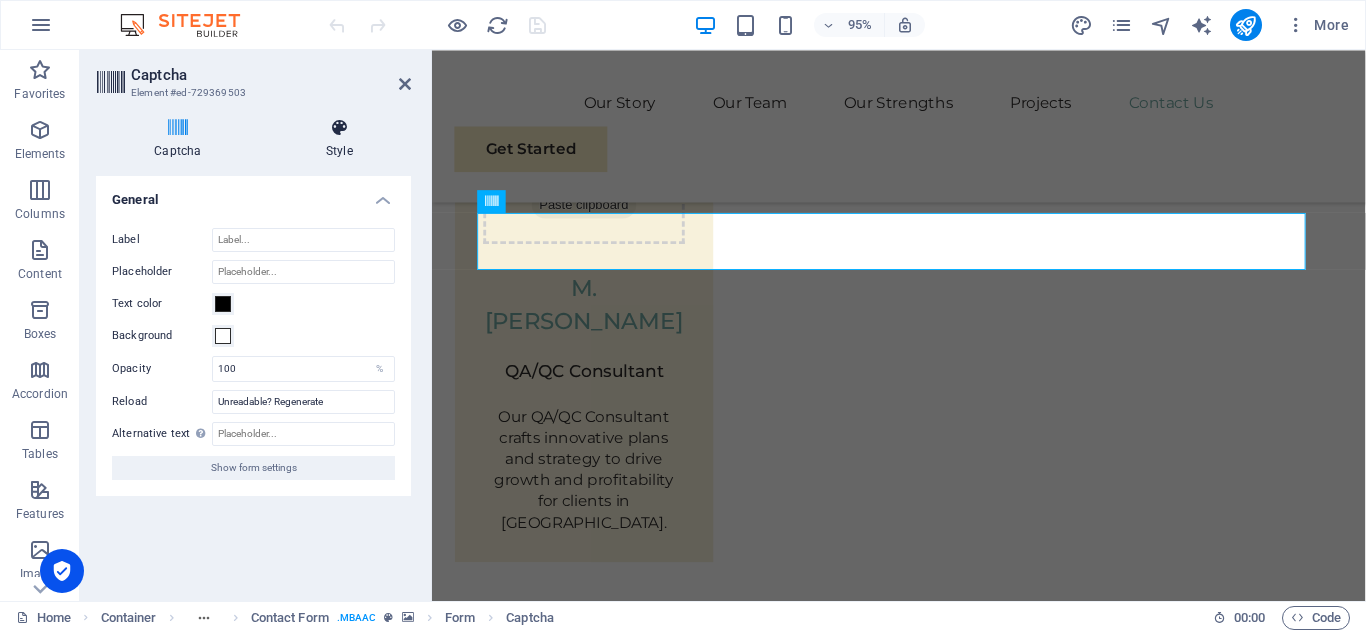 click on "Style" at bounding box center (339, 139) 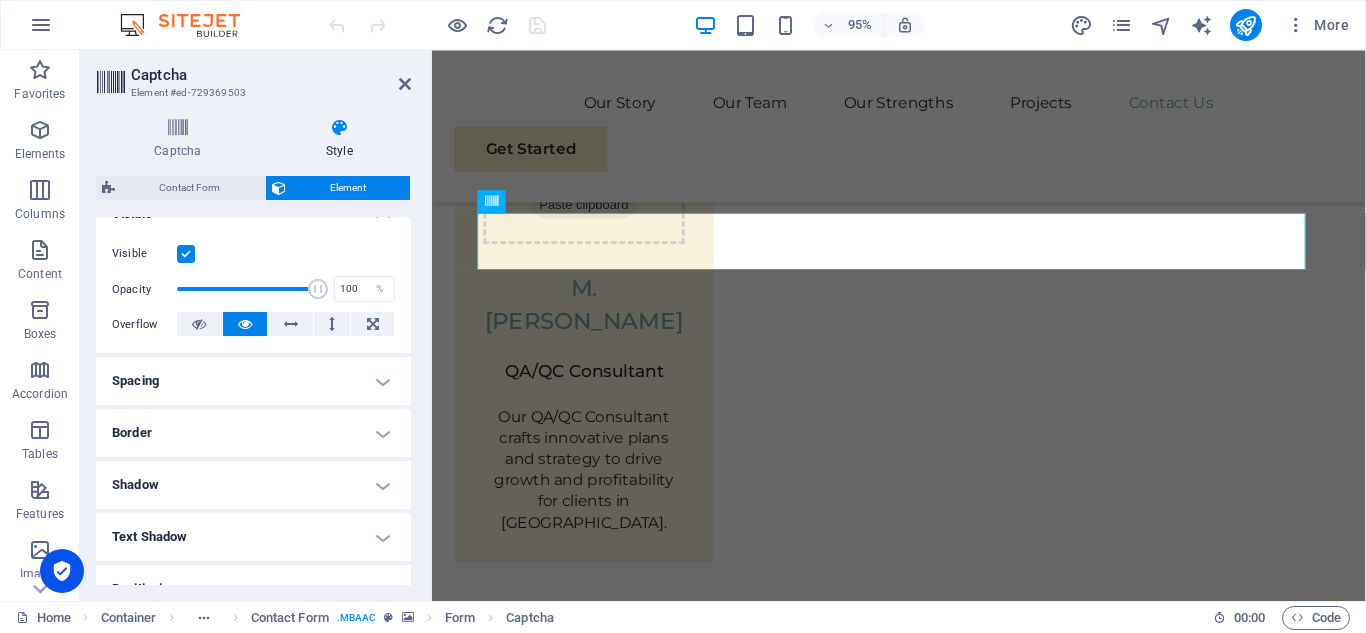 scroll, scrollTop: 246, scrollLeft: 0, axis: vertical 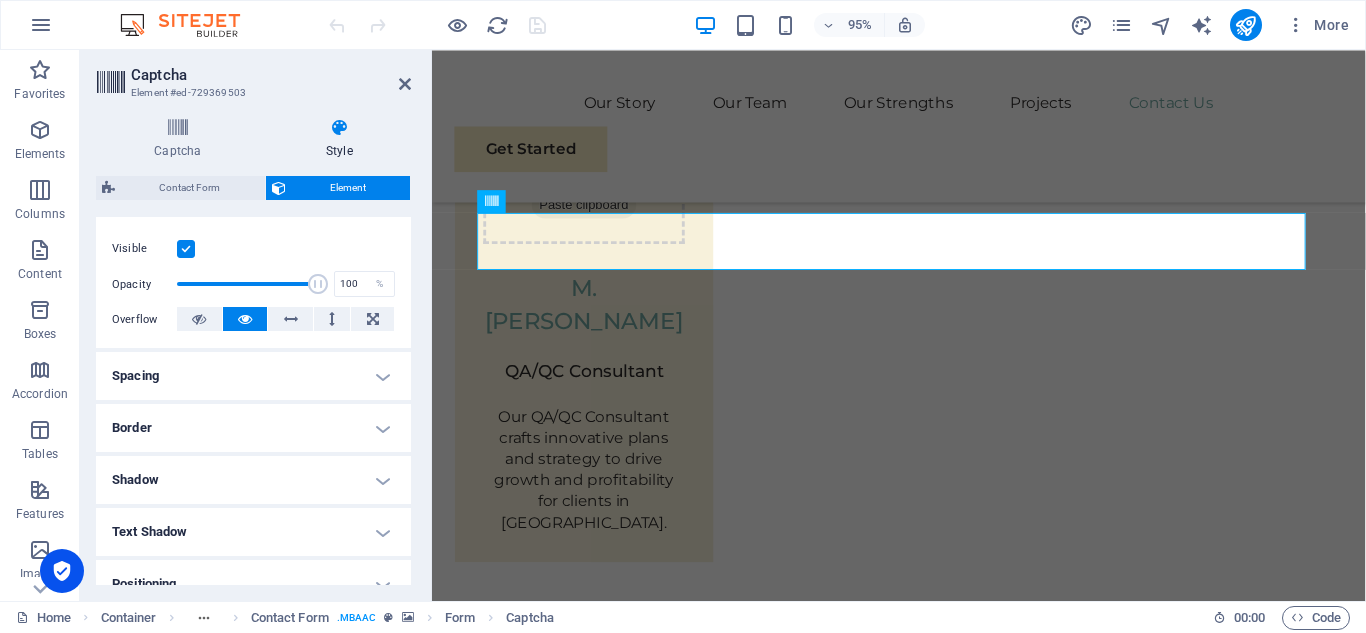 click on "Spacing" at bounding box center (253, 376) 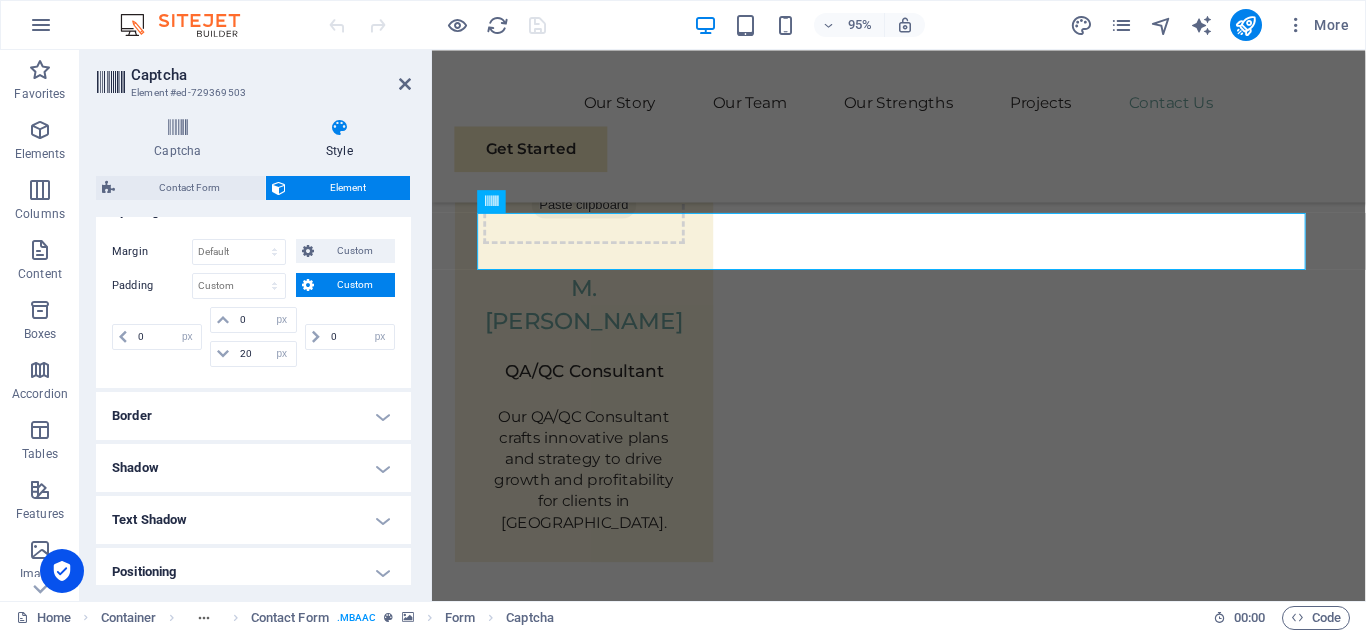 scroll, scrollTop: 414, scrollLeft: 0, axis: vertical 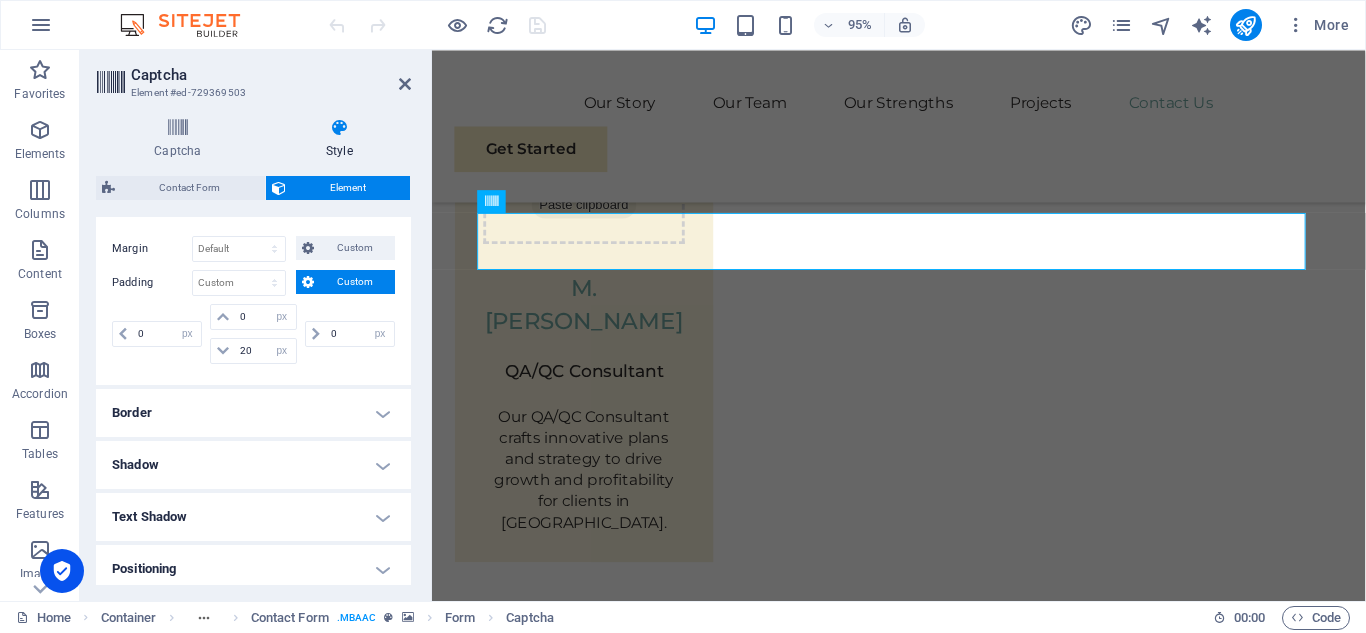 click on "Border" at bounding box center (253, 413) 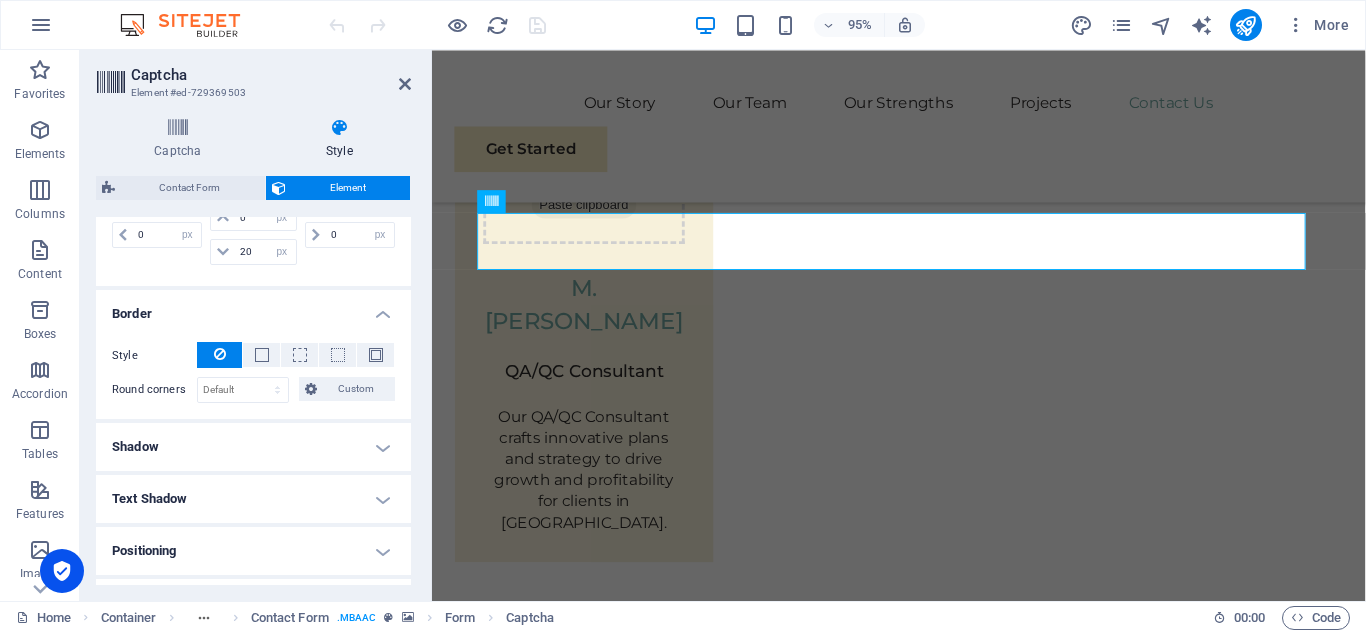 scroll, scrollTop: 516, scrollLeft: 0, axis: vertical 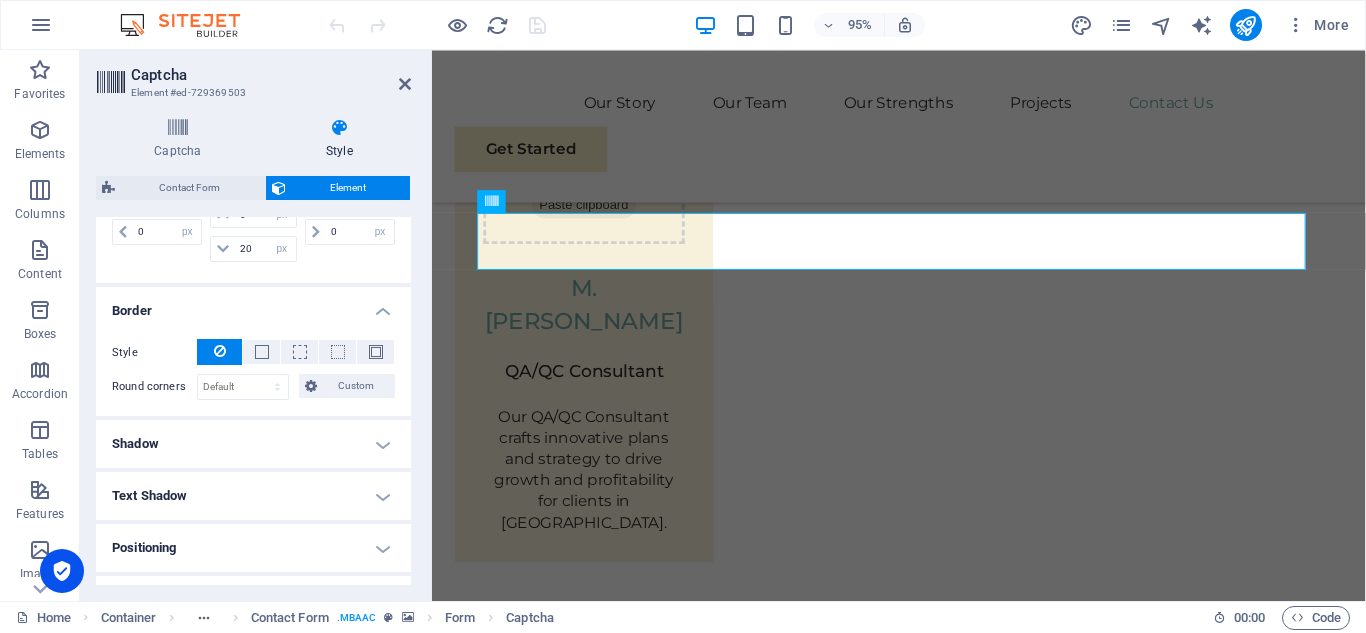 click on "Shadow" at bounding box center (253, 444) 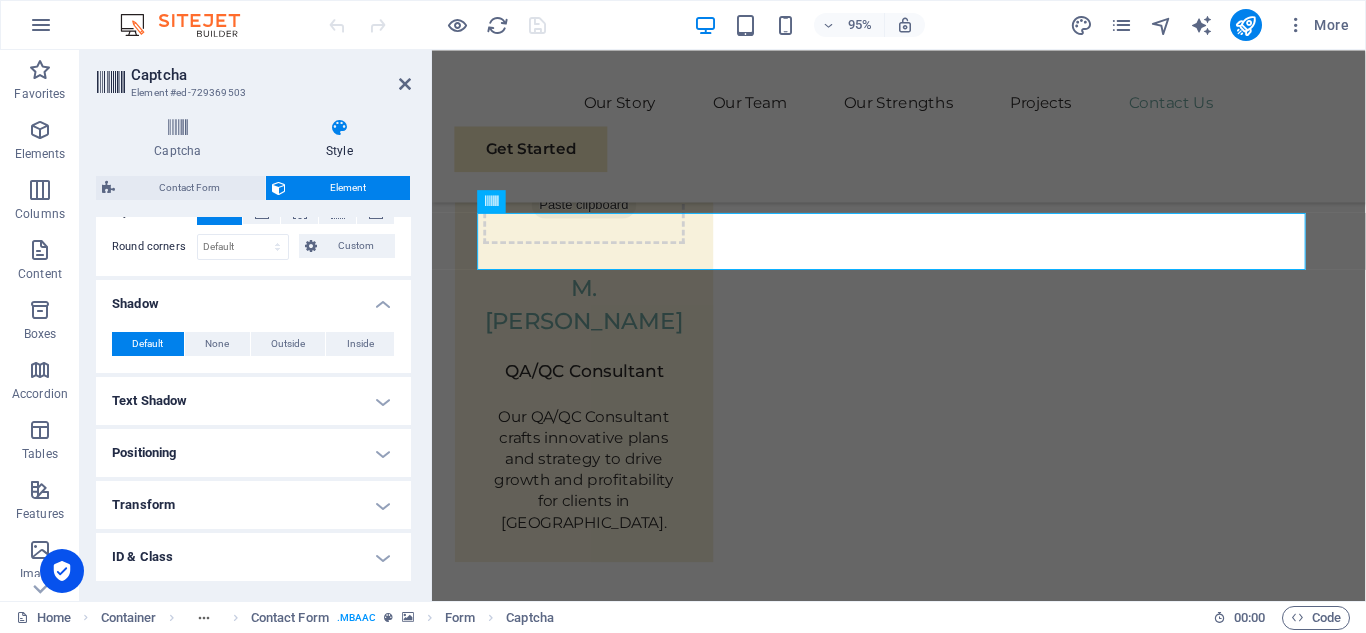 scroll, scrollTop: 671, scrollLeft: 0, axis: vertical 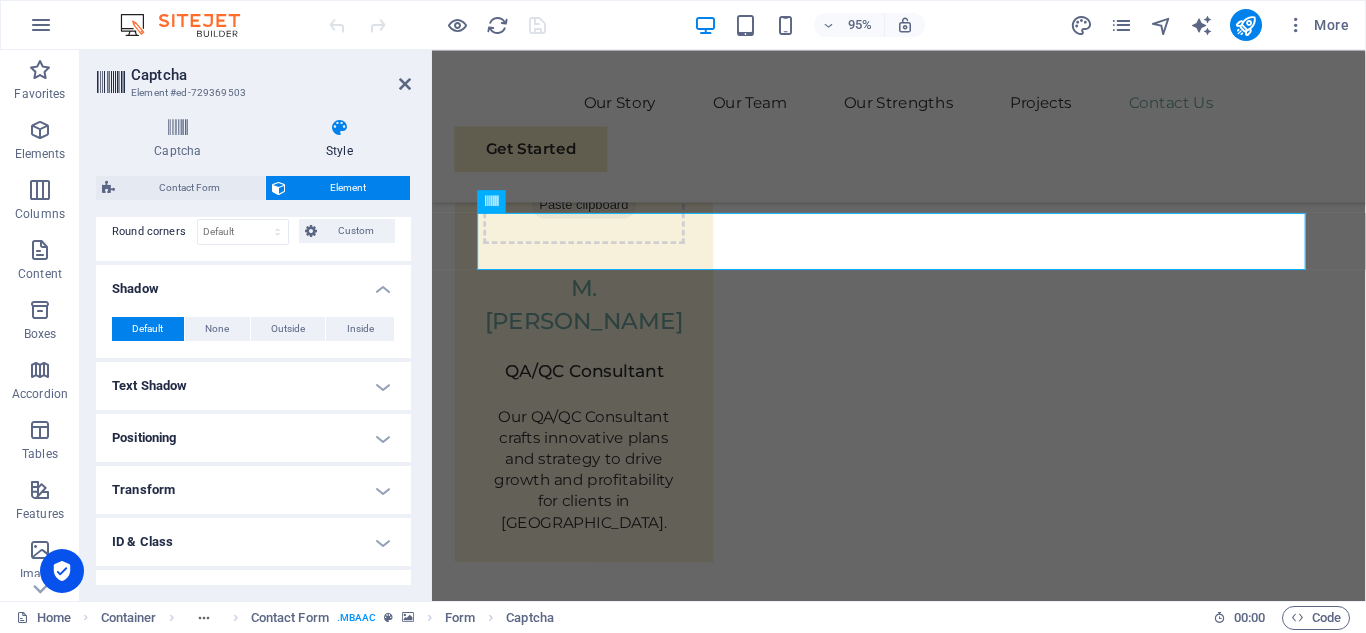 click on "Positioning" at bounding box center (253, 438) 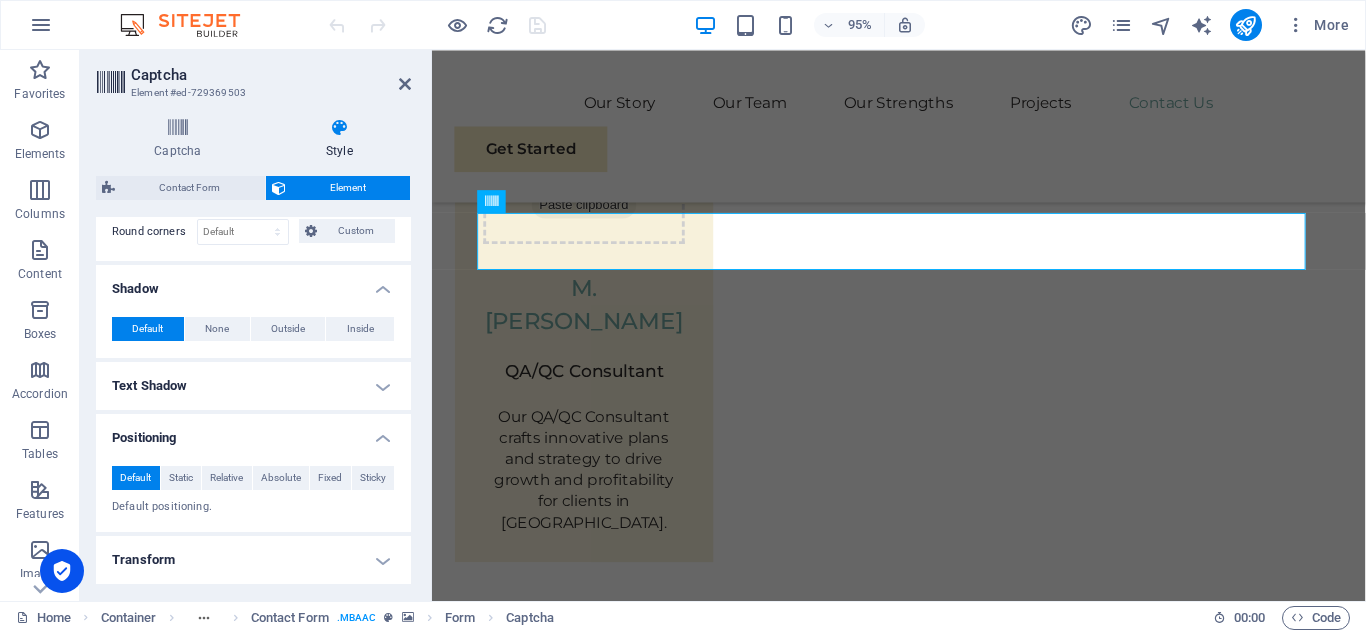 click on "Default Static Relative Absolute Fixed Sticky Z-Index Sets the order of the element from back to front. The higher the value, the higher is the element. Relative to #ed-729369485 Coordinates auto px rem % em auto px rem % em auto px rem % em auto px rem % em Default positioning." at bounding box center [253, 491] 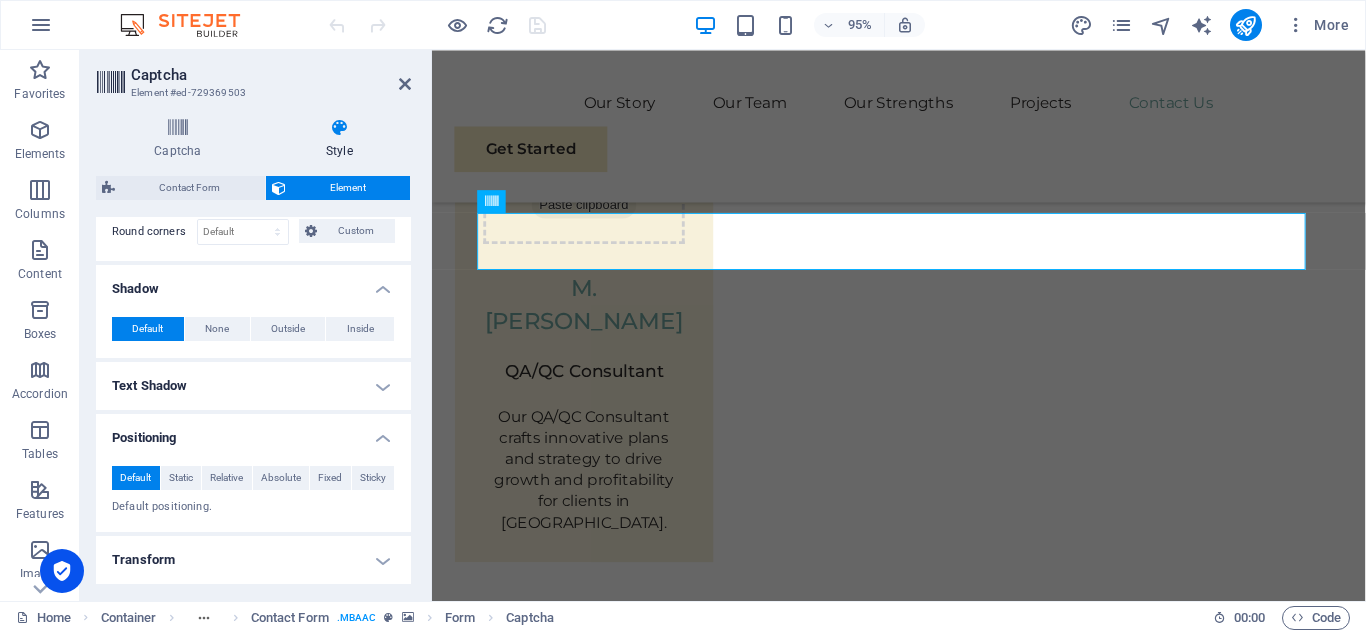 click on "Captcha Style General Label Placeholder Text color Background Opacity 100  % Reload Unreadable? Regenerate Alternative text The alternative text is used by devices that cannot display images (e.g. image search engines) and should be added to every image to improve website accessibility. Show form settings Contact Form Element Layout How this element expands within the layout (Flexbox). Size Default auto px % 1/1 1/2 1/3 1/4 1/5 1/6 1/7 1/8 1/9 1/10 Grow Shrink Order Container layout Visible Visible Opacity 100 % Overflow Spacing Margin Default auto px % rem vw vh Custom Custom auto px % rem vw vh auto px % rem vw vh auto px % rem vw vh auto px % rem vw vh Padding Default px rem % vh vw Custom Custom 0 px rem % vh vw 0 px rem % vh vw 20 px rem % vh vw 0 px rem % vh vw Border Style              - Width 1 auto px rem % vh vw Custom Custom 1 auto px rem % vh vw 1 auto px rem % vh vw 1 auto px rem % vh vw 1 auto px rem % vh vw  - Color Round corners Default px rem % vh vw Custom Custom px rem % vh vw px" at bounding box center [253, 351] 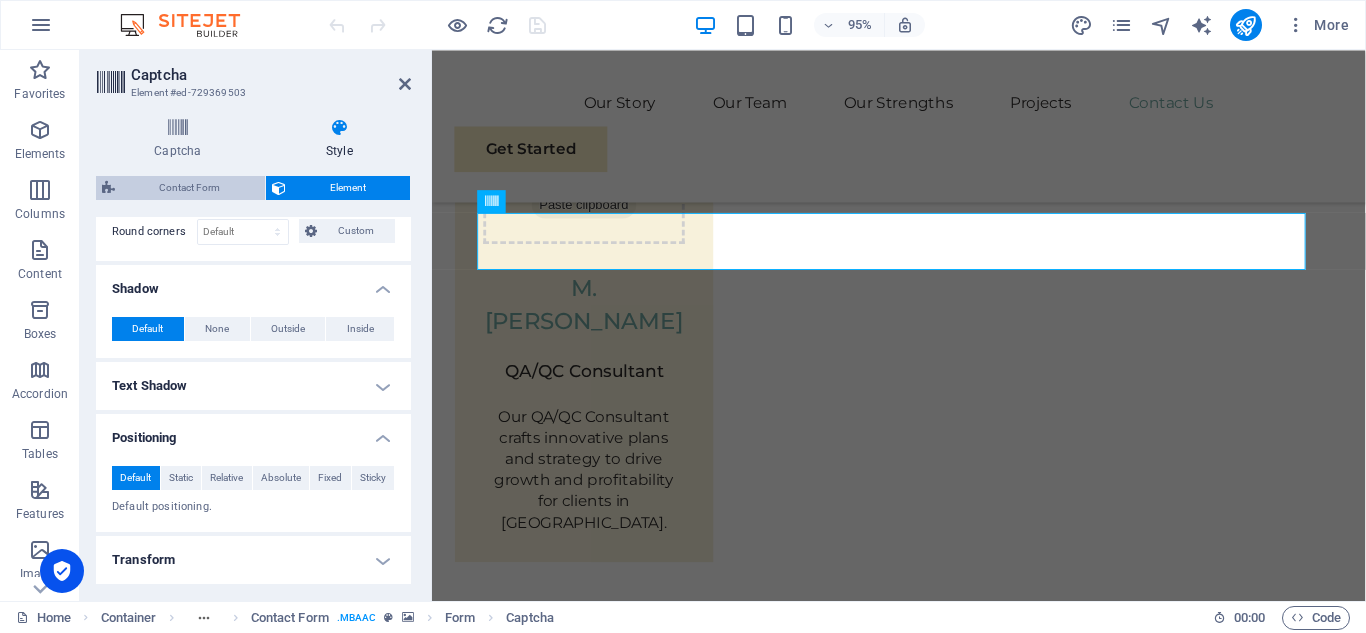 click on "Contact Form" at bounding box center [190, 188] 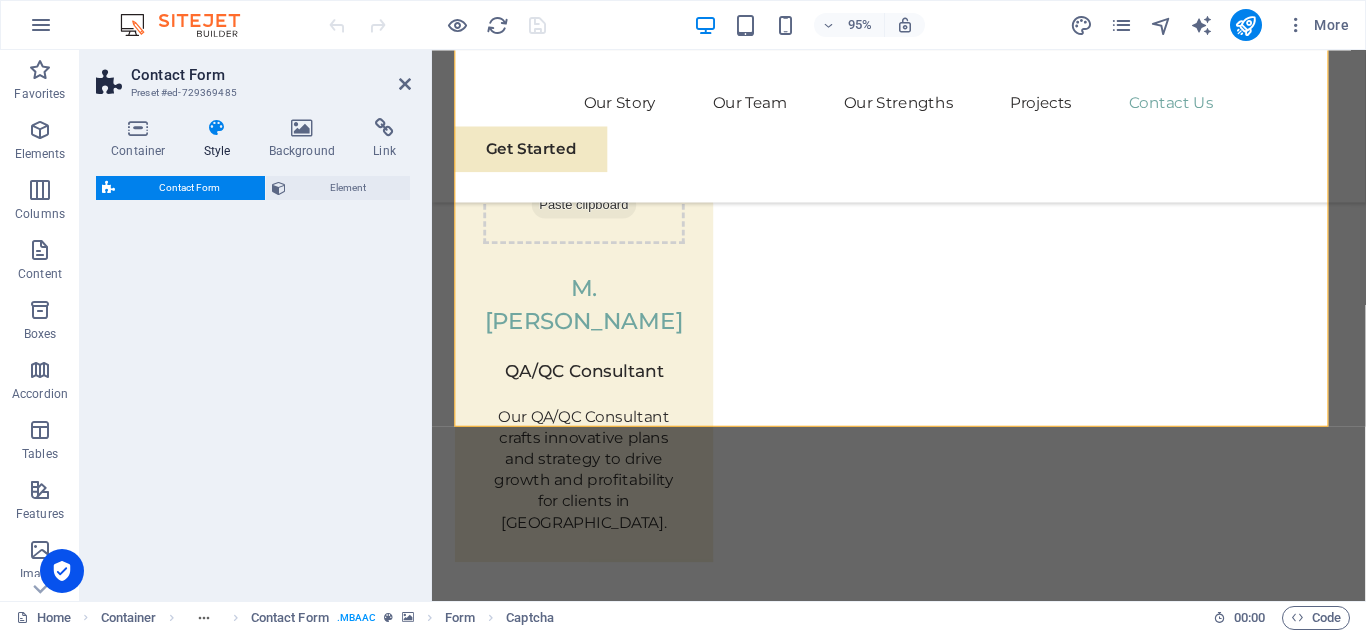 select on "rem" 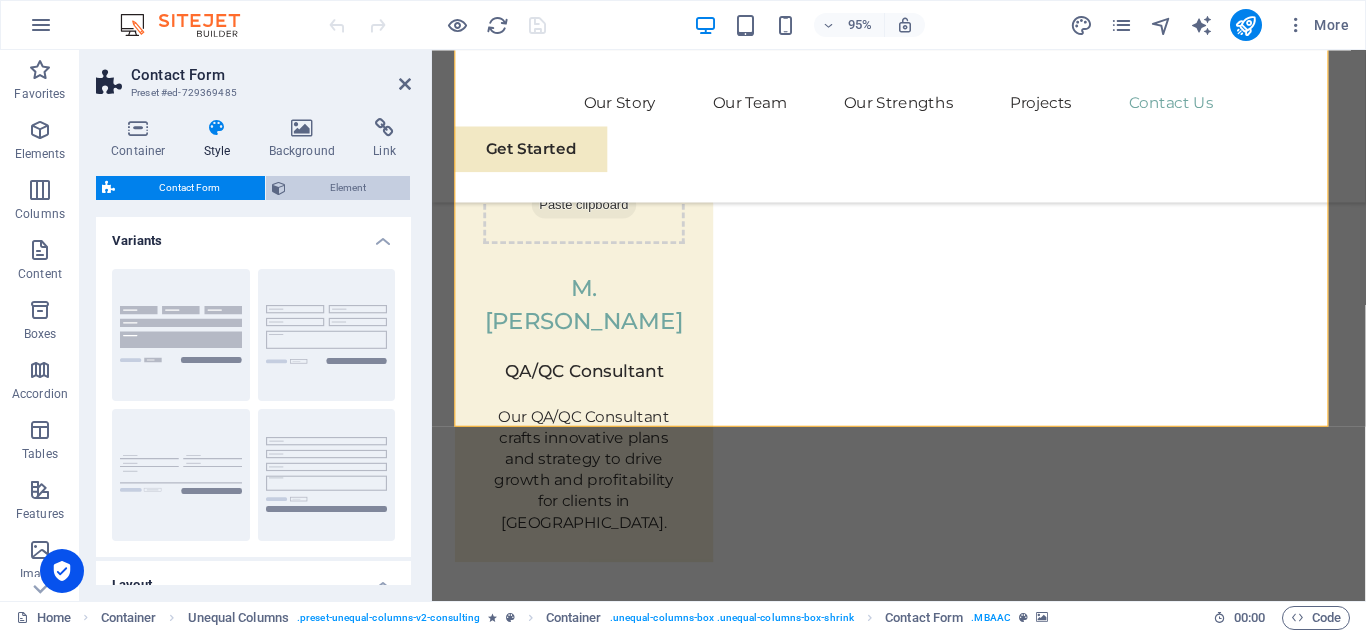 click on "Element" at bounding box center (348, 188) 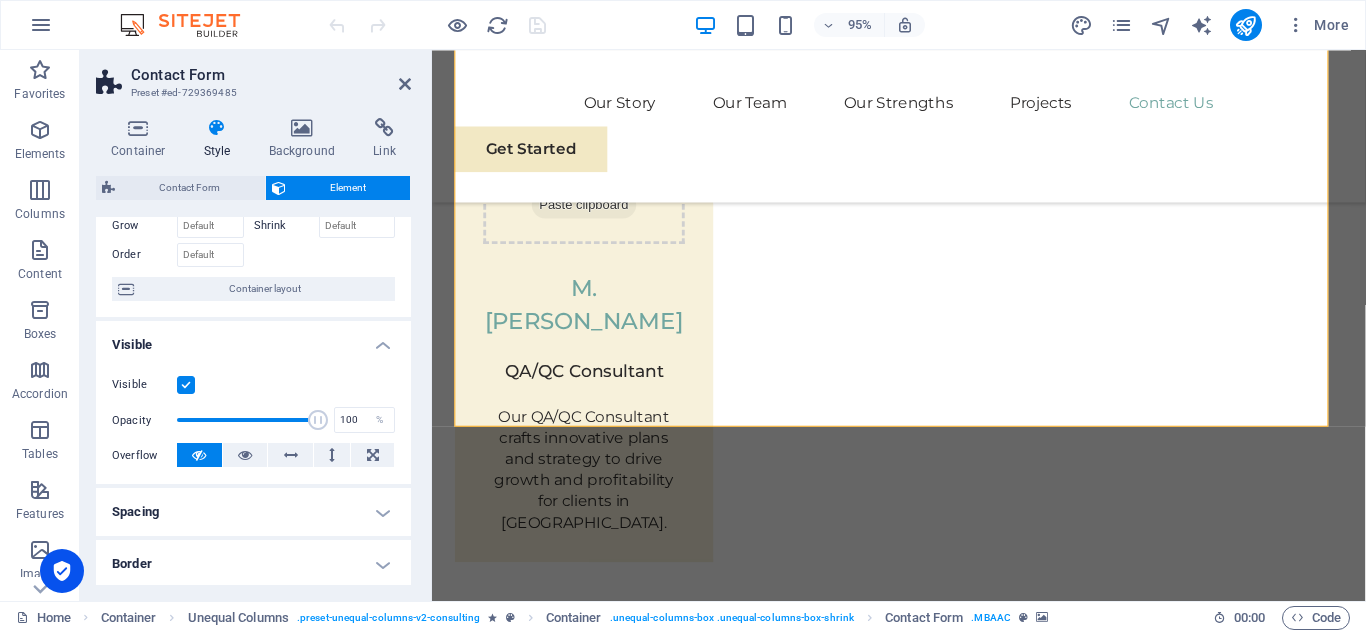 scroll, scrollTop: 0, scrollLeft: 0, axis: both 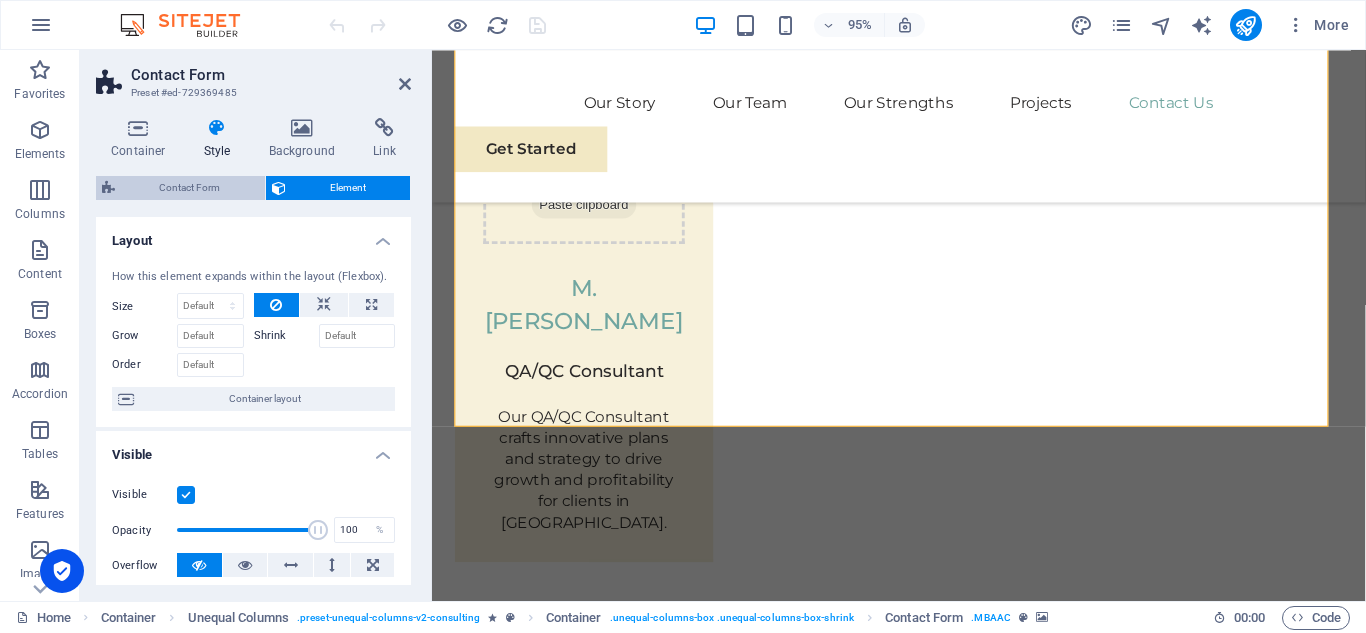 click on "Contact Form" at bounding box center [190, 188] 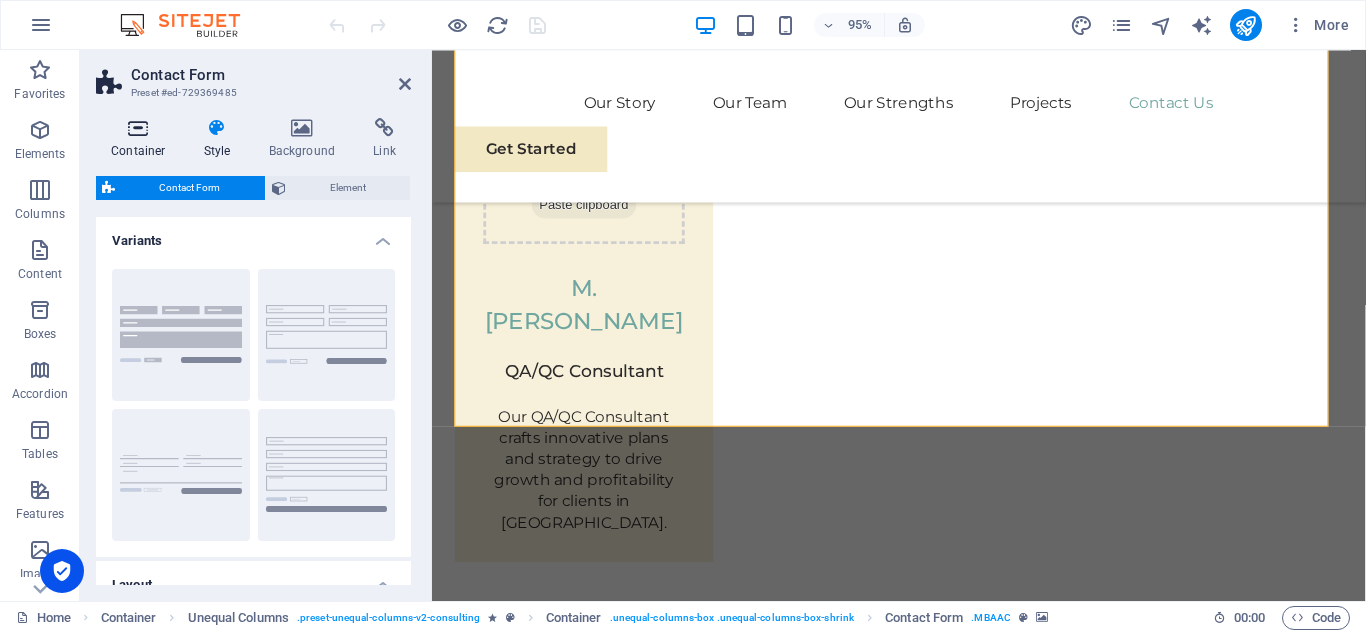 click on "Container" at bounding box center [142, 139] 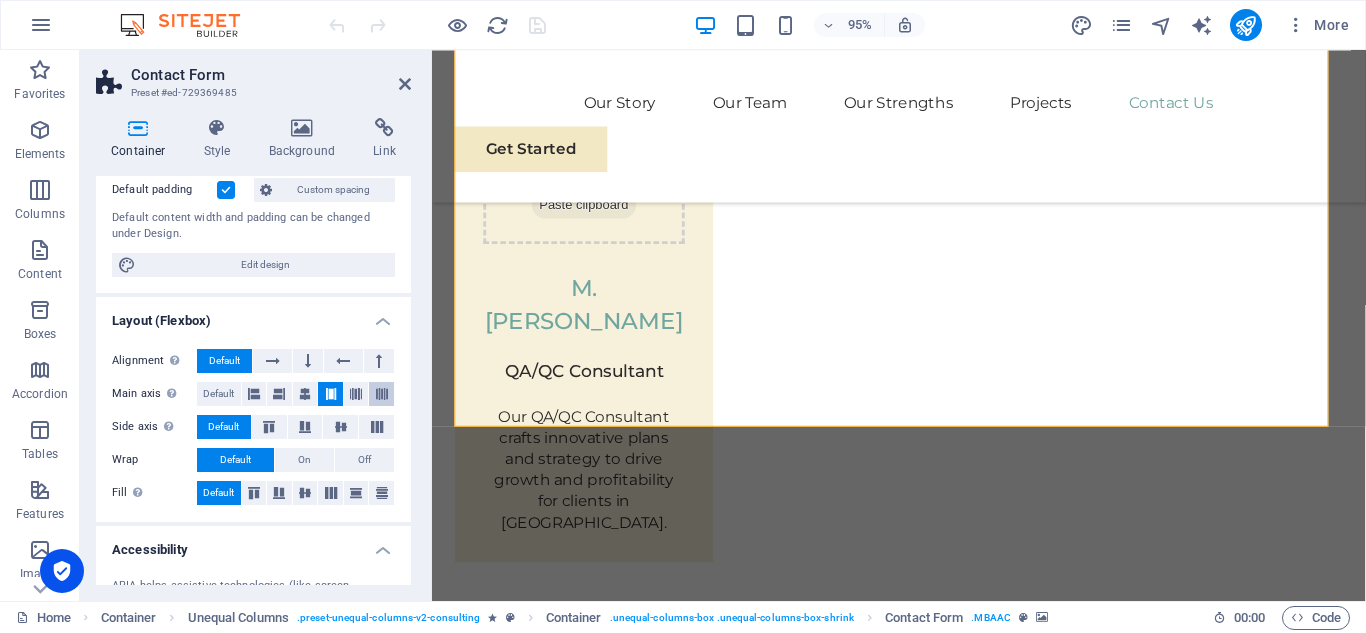 scroll, scrollTop: 150, scrollLeft: 0, axis: vertical 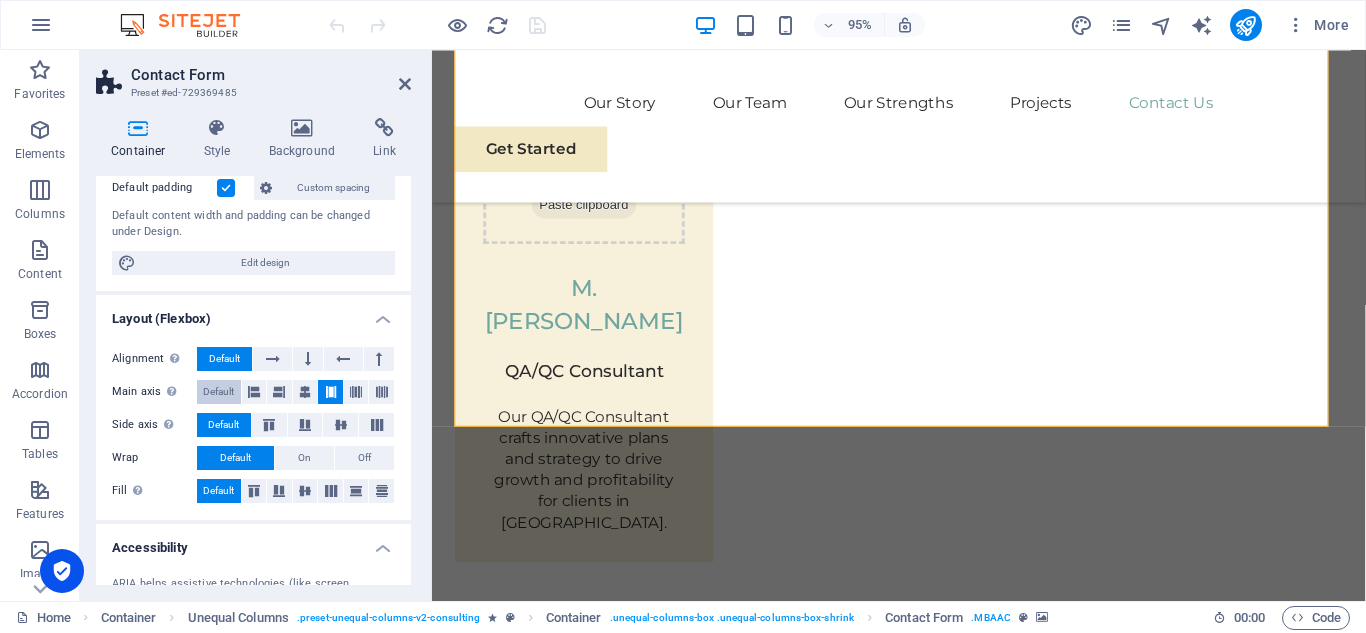 click on "Default" at bounding box center (218, 392) 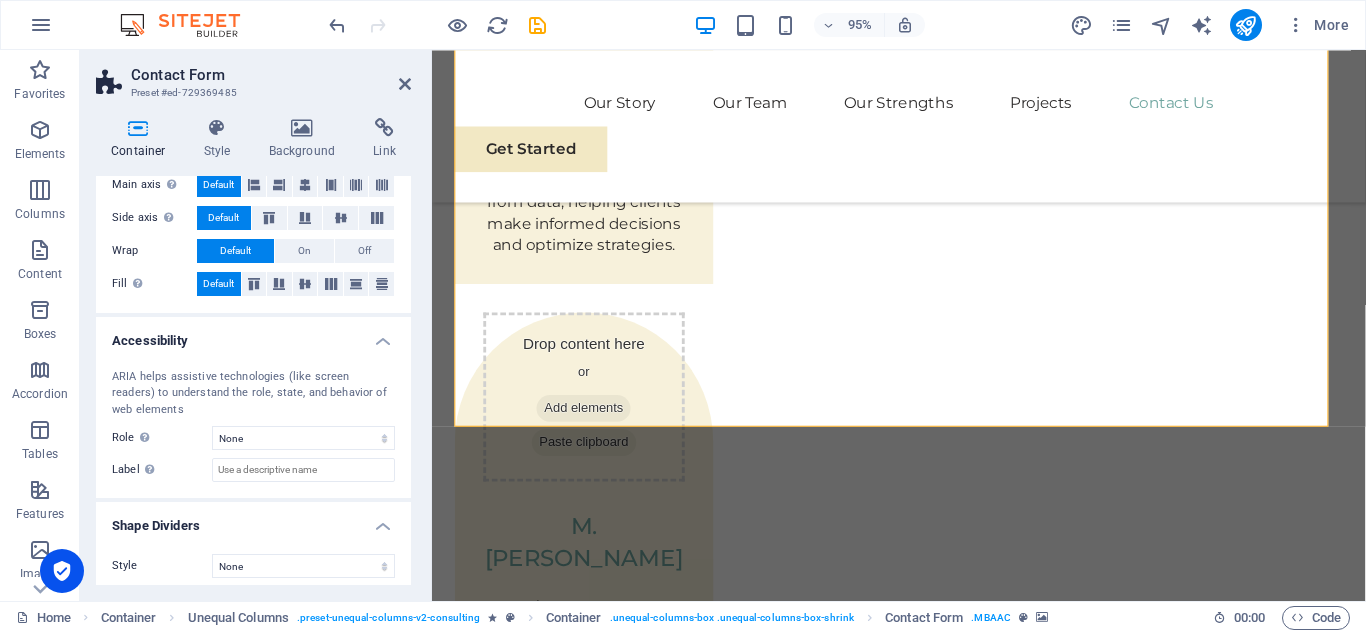 scroll, scrollTop: 366, scrollLeft: 0, axis: vertical 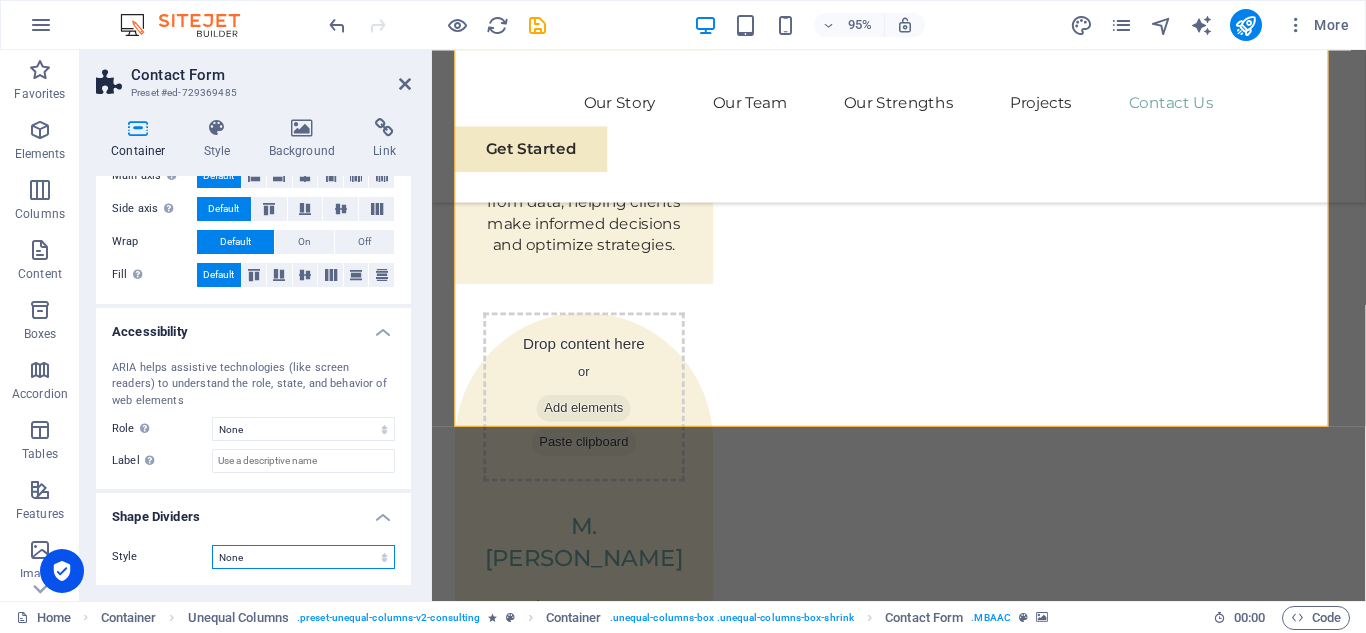 click on "None Triangle Square Diagonal Polygon 1 Polygon 2 Zigzag Multiple Zigzags Waves Multiple Waves Half Circle Circle Circle Shadow Blocks Hexagons Clouds Multiple Clouds Fan Pyramids Book Paint Drip Fire Shredded Paper Arrow" at bounding box center [303, 557] 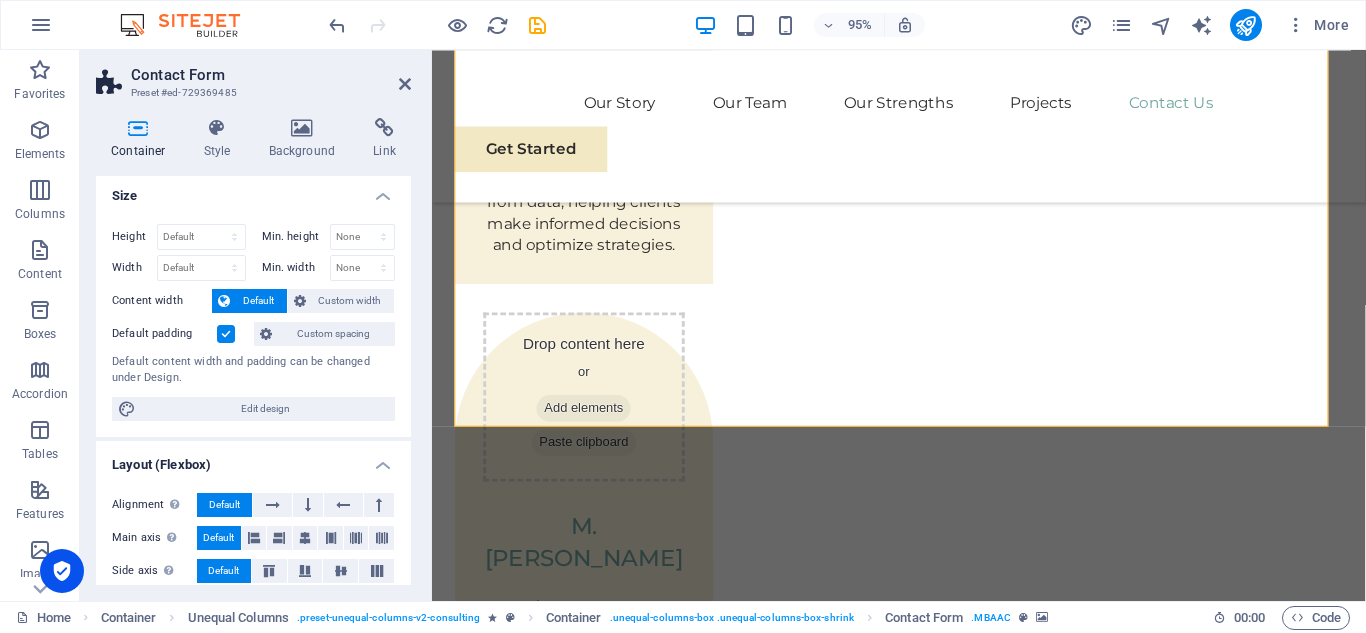 scroll, scrollTop: 0, scrollLeft: 0, axis: both 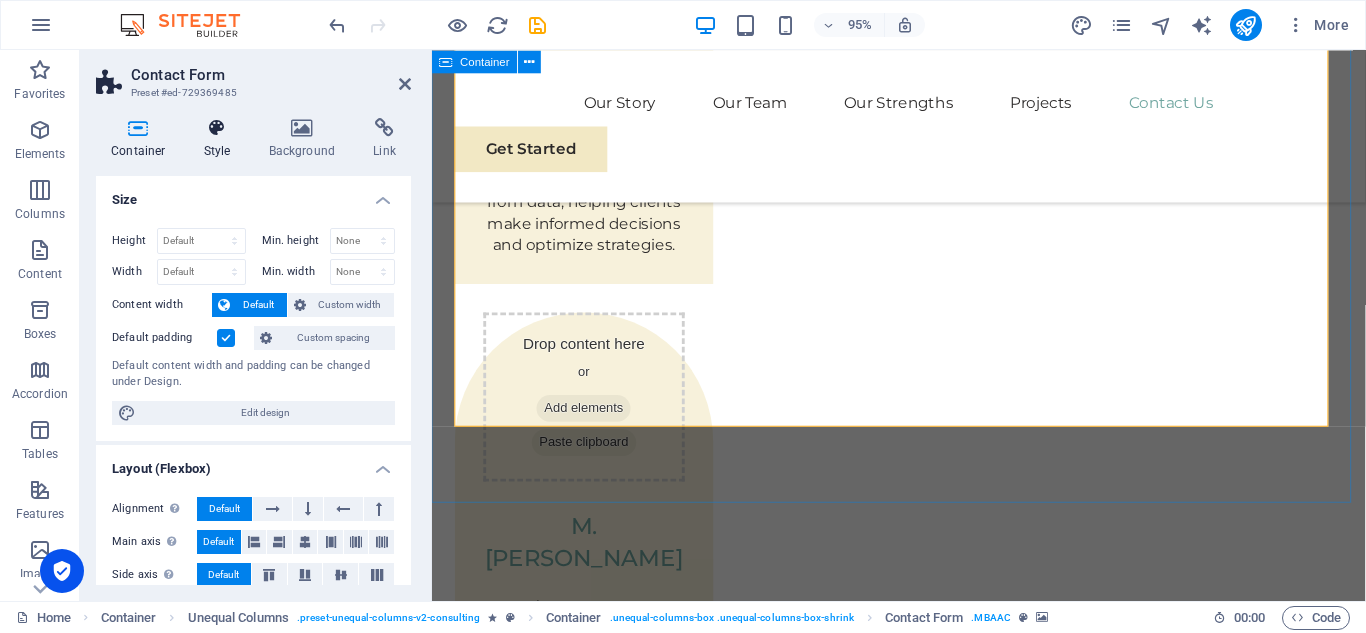 click on "Style" at bounding box center (221, 139) 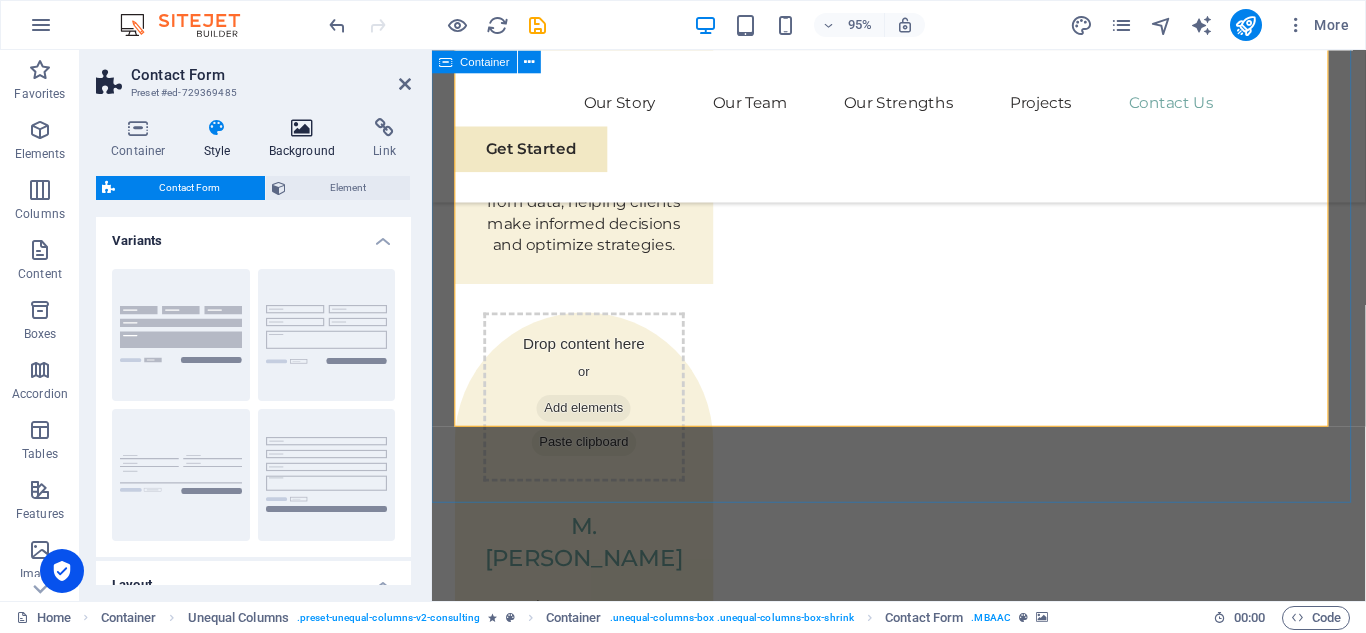 click on "Background" at bounding box center (306, 139) 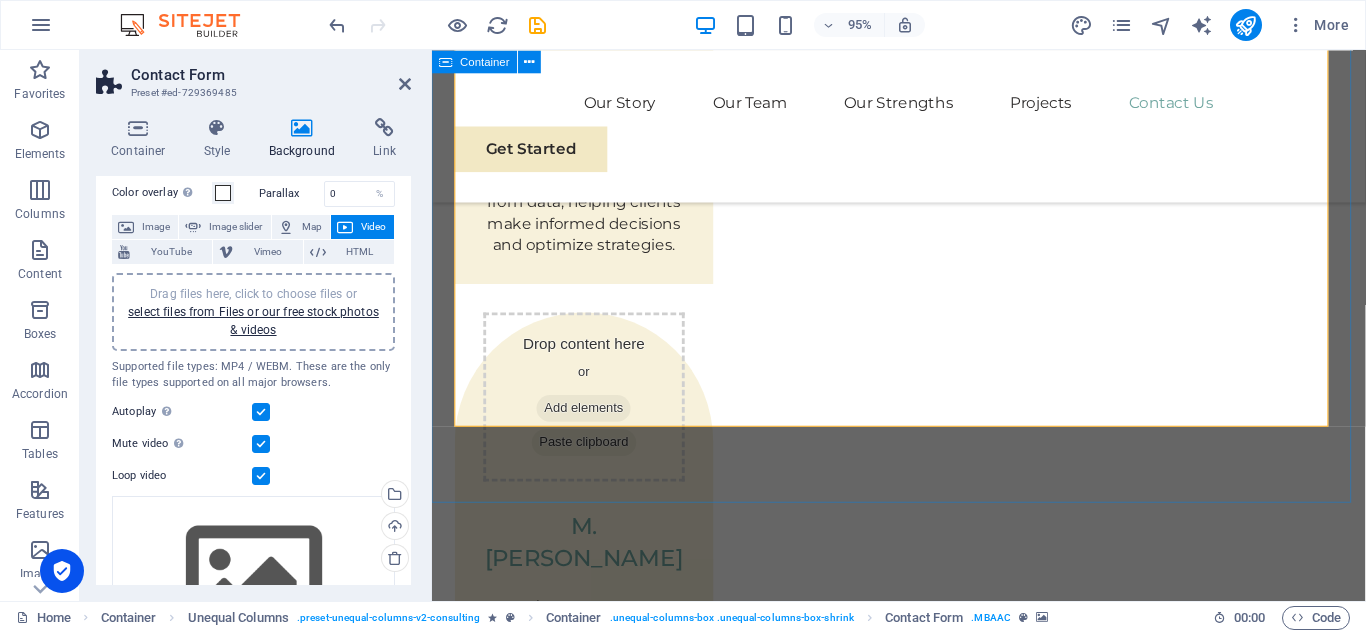 scroll, scrollTop: 0, scrollLeft: 0, axis: both 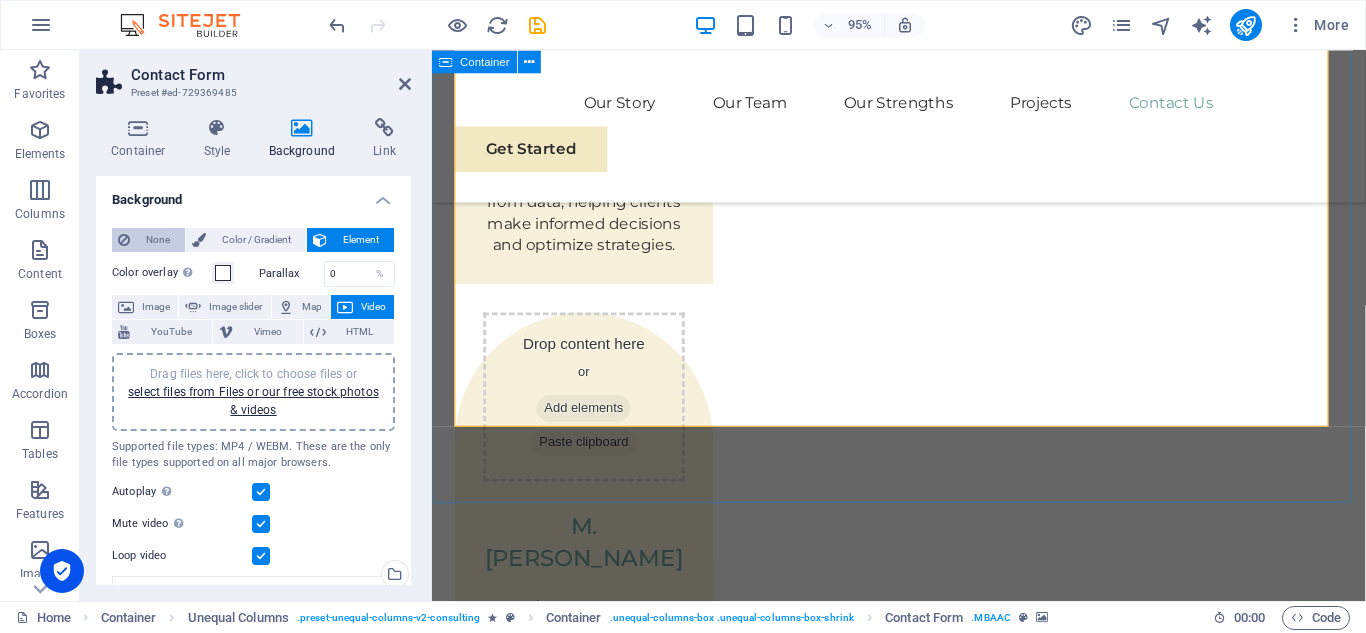 click on "None" at bounding box center (148, 240) 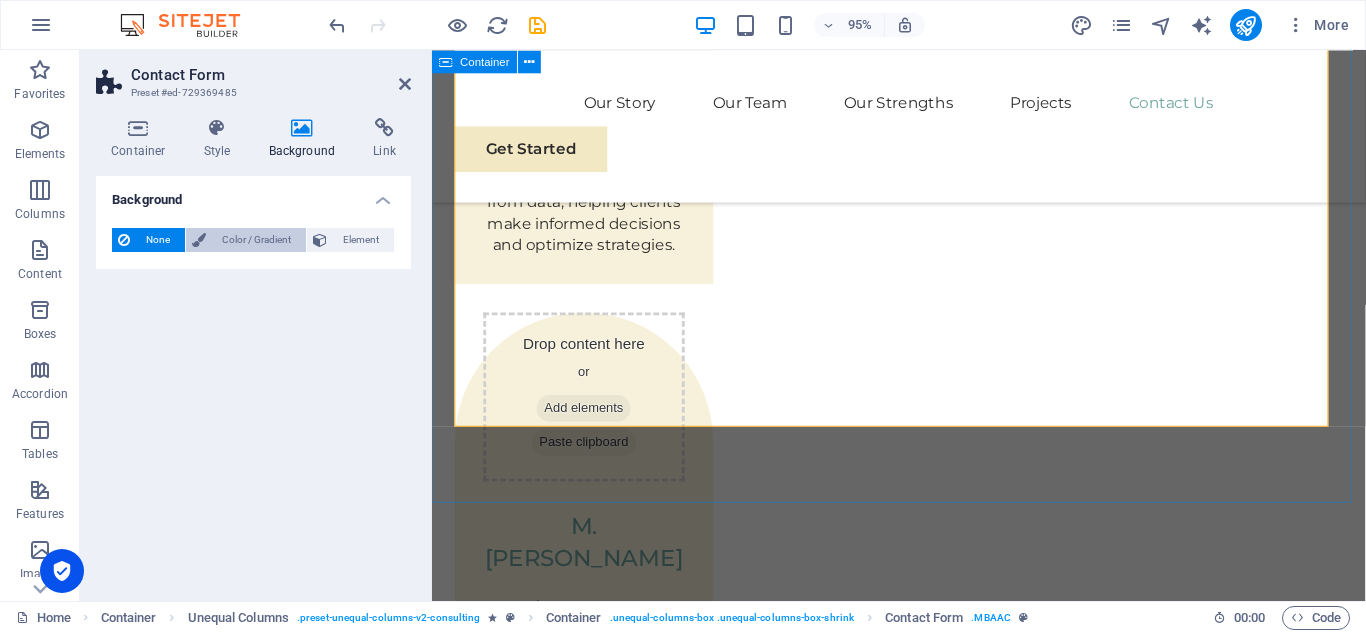 click on "Color / Gradient" at bounding box center [256, 240] 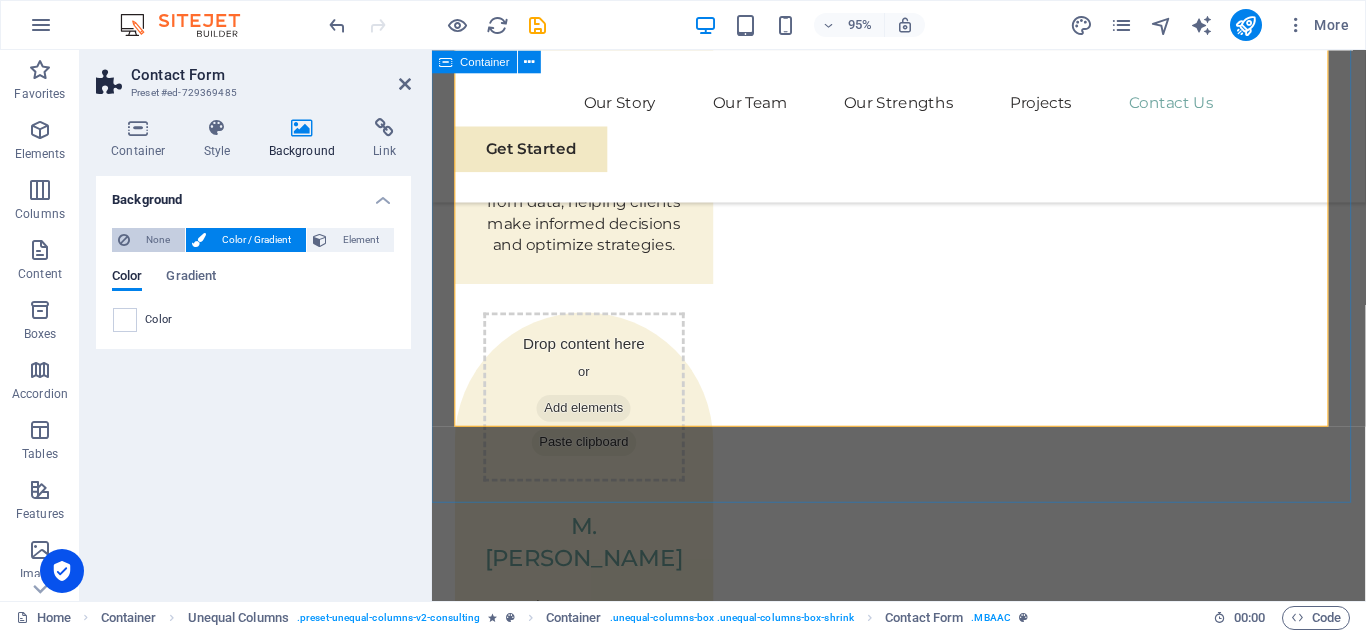 click on "None" at bounding box center (157, 240) 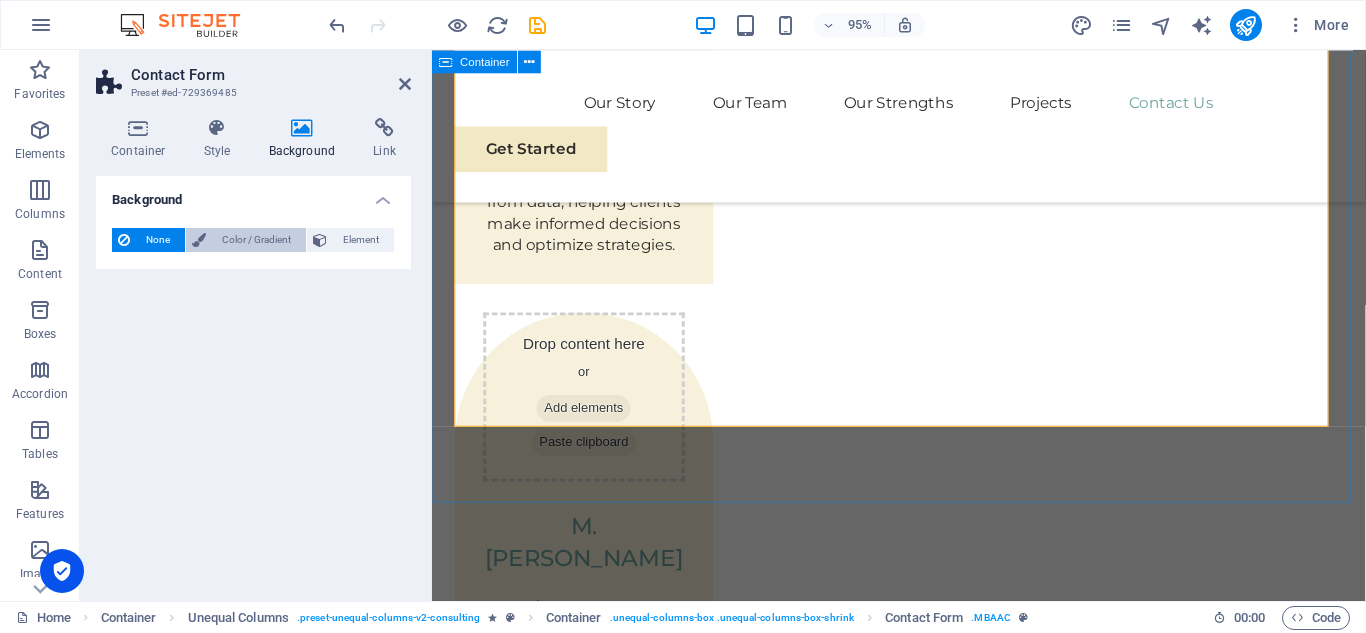 click on "Color / Gradient" at bounding box center [256, 240] 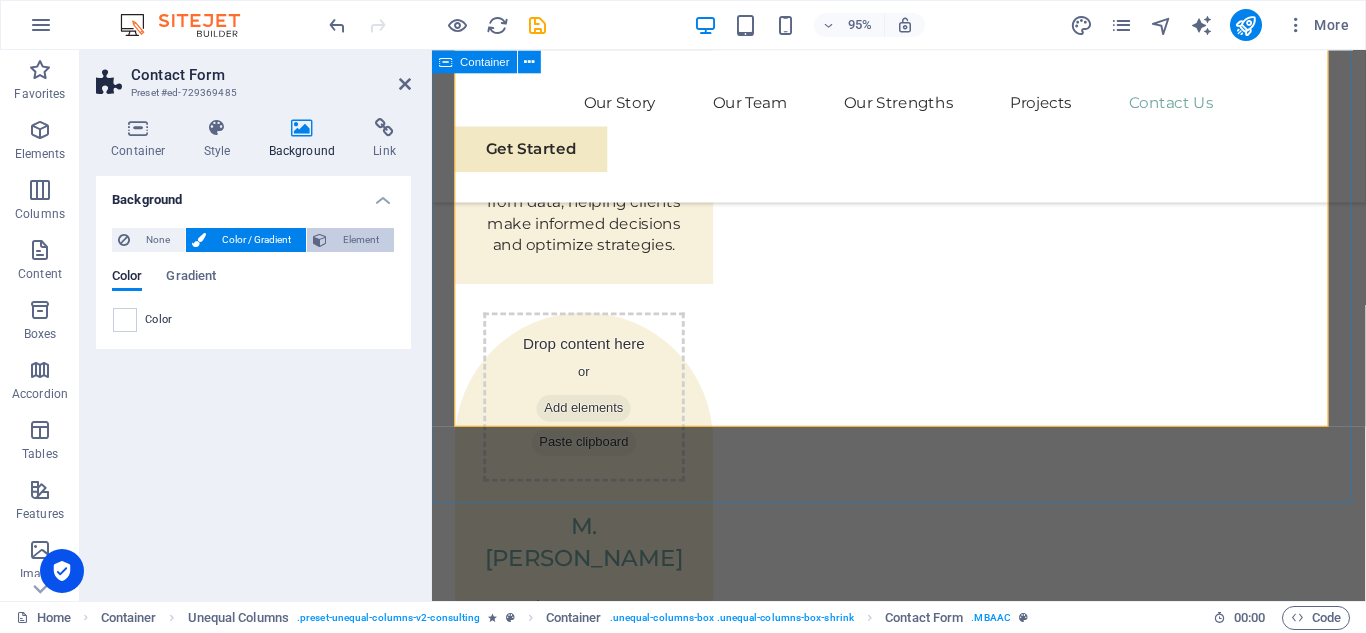 click on "Element" at bounding box center [360, 240] 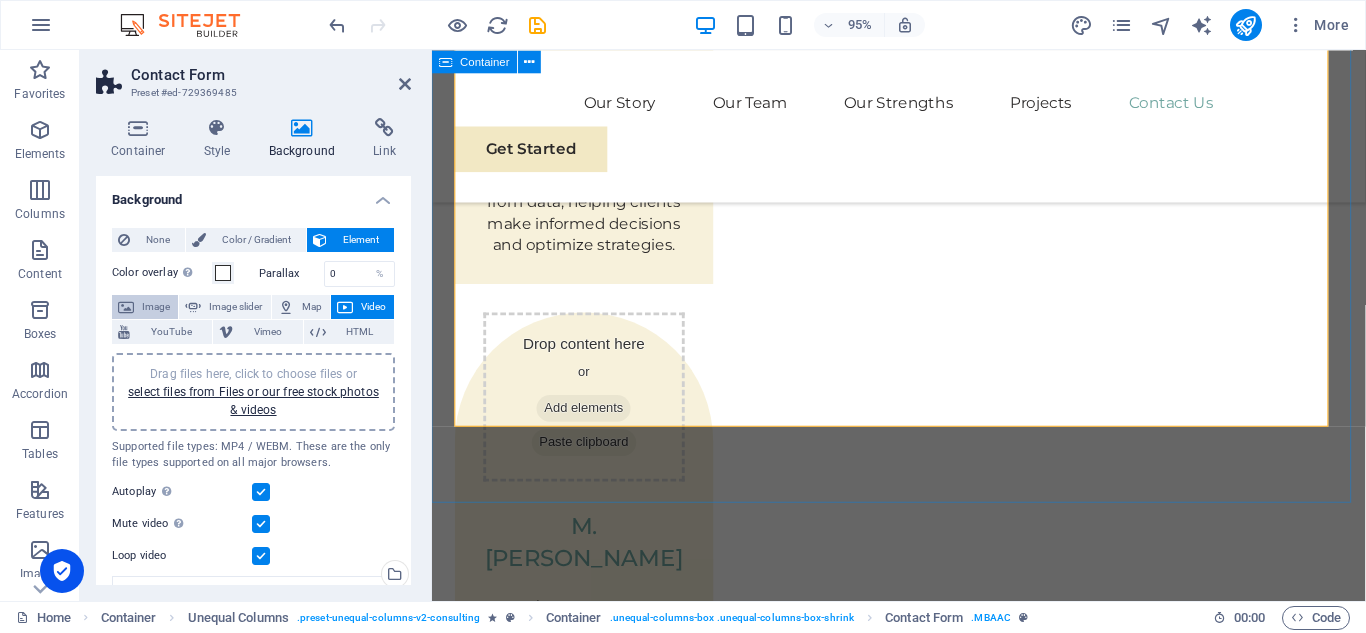 click on "Image" at bounding box center (156, 307) 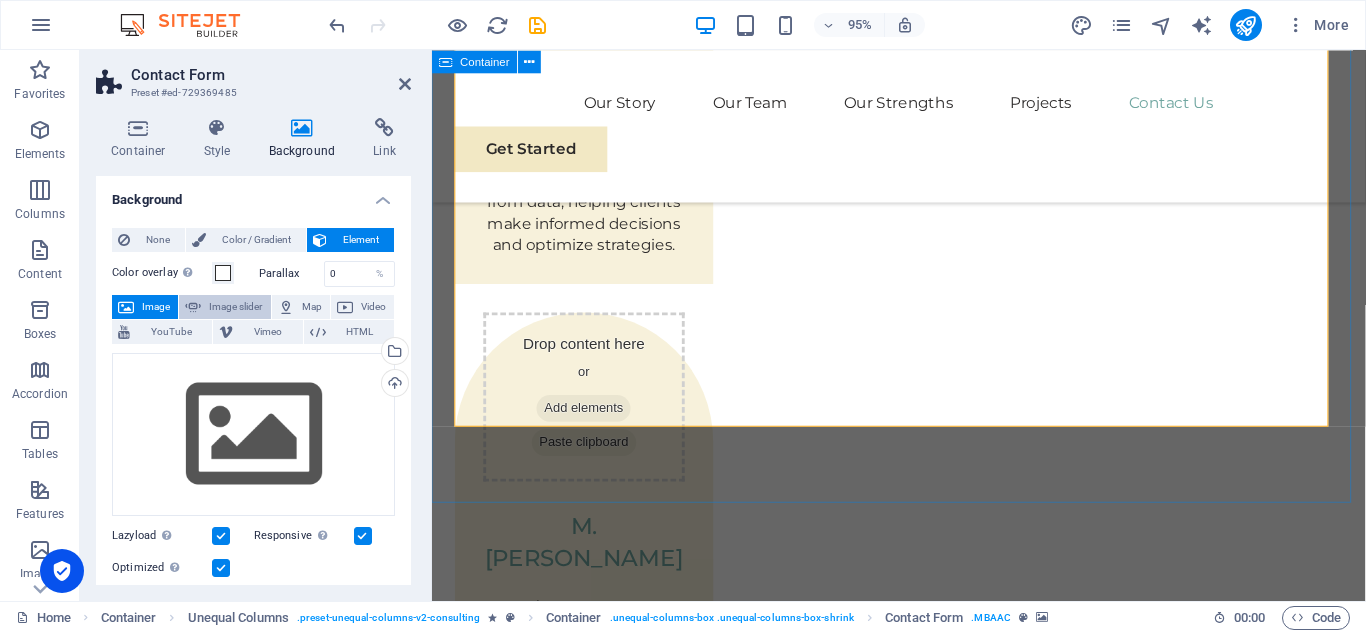 click on "Image slider" at bounding box center [235, 307] 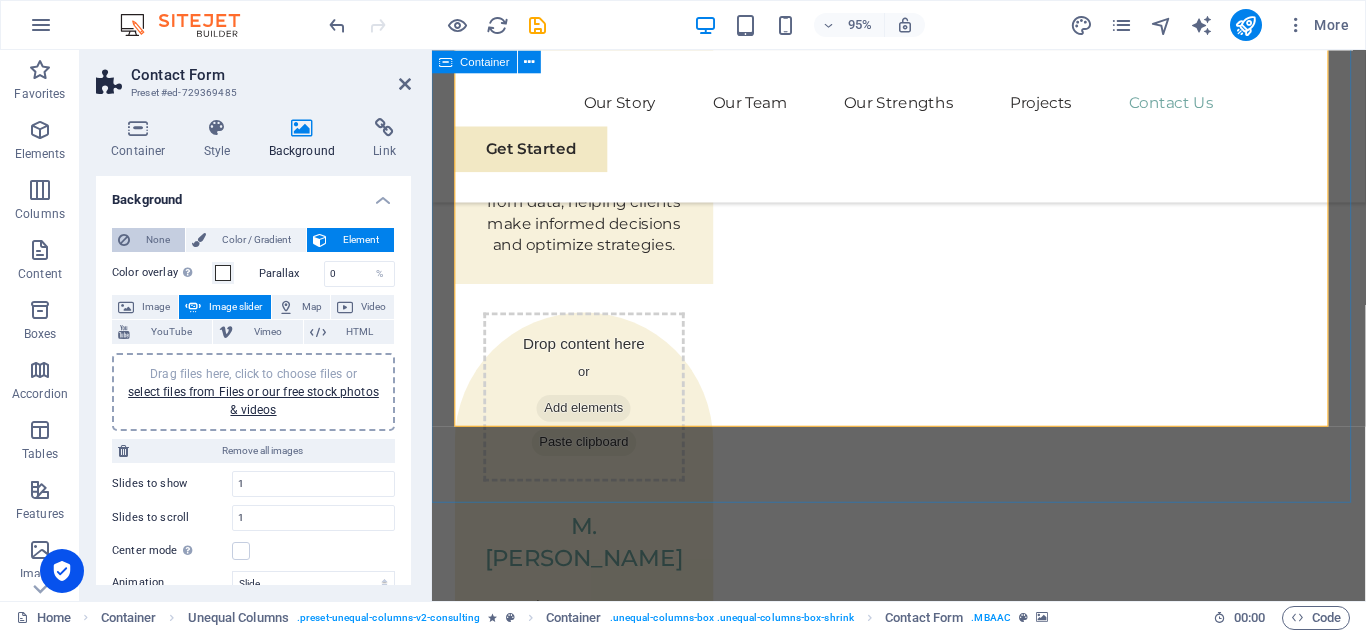 click on "None" at bounding box center [157, 240] 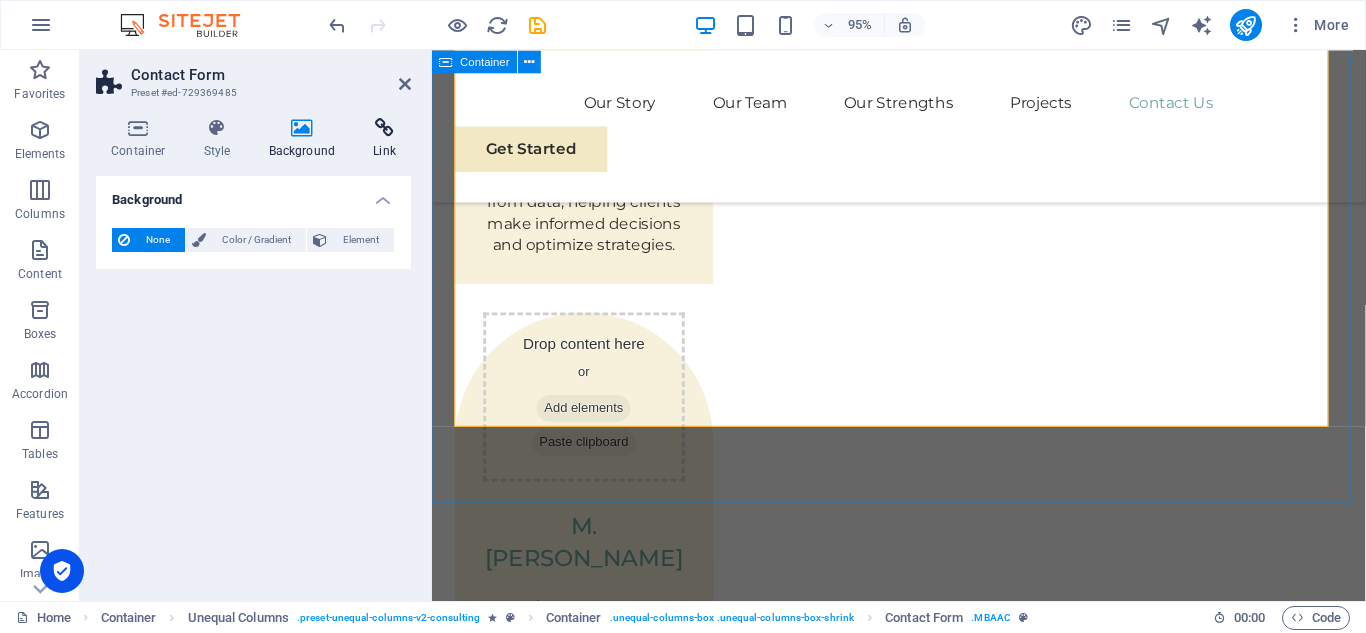 click on "Link" at bounding box center [384, 139] 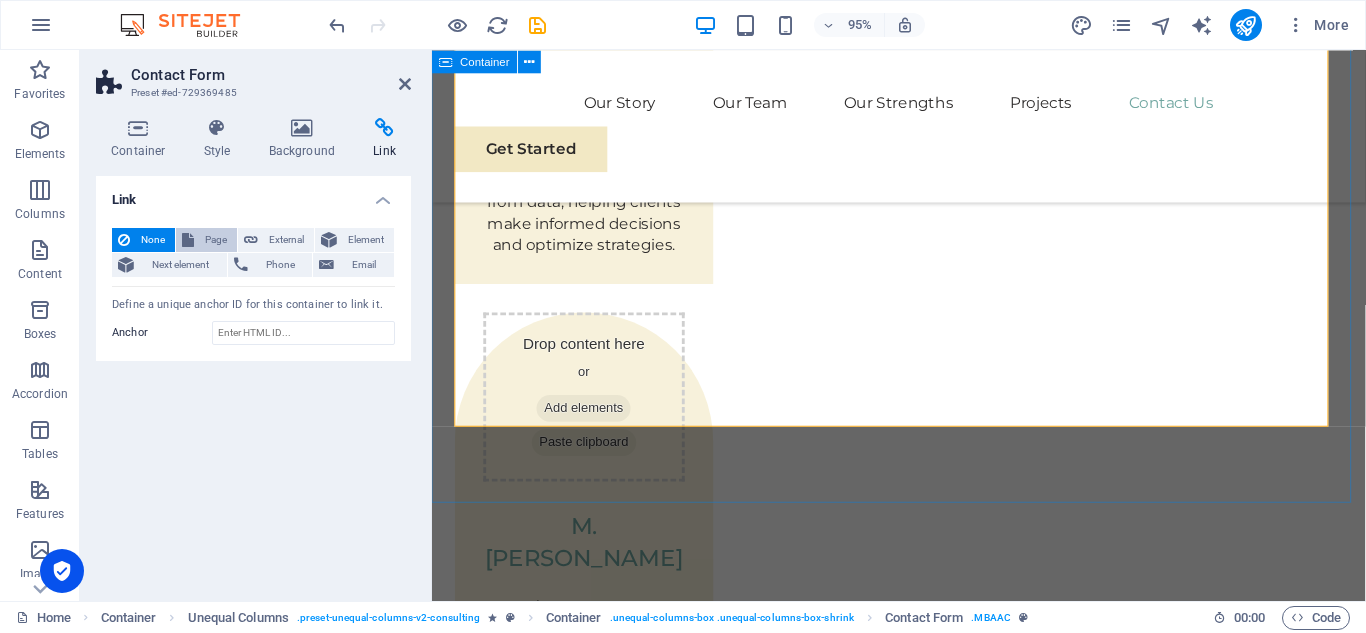click on "Page" at bounding box center (206, 240) 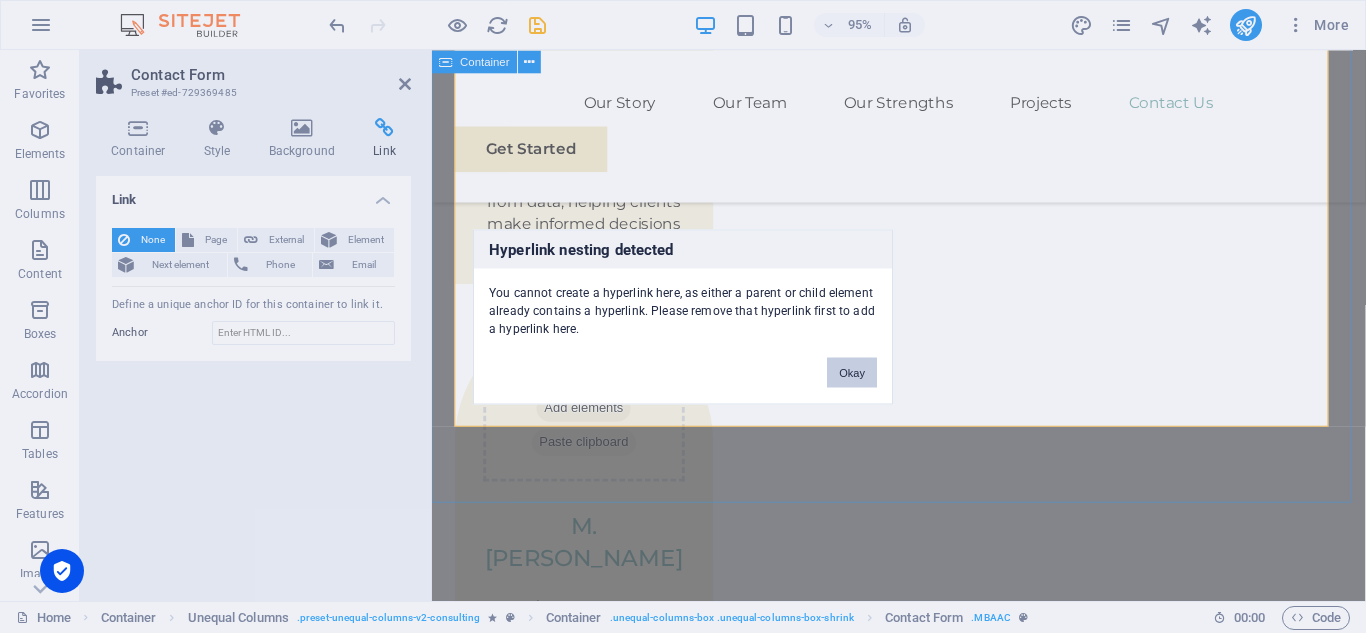 click on "Okay" at bounding box center [852, 372] 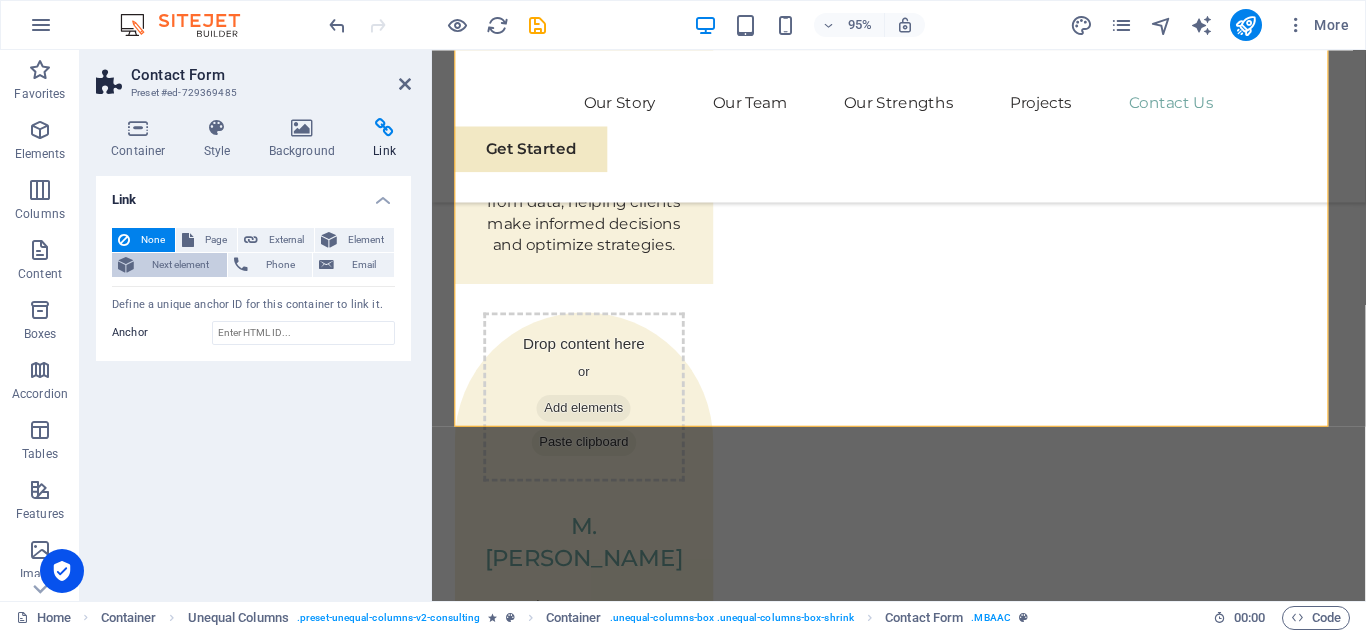 click on "Next element" at bounding box center [180, 265] 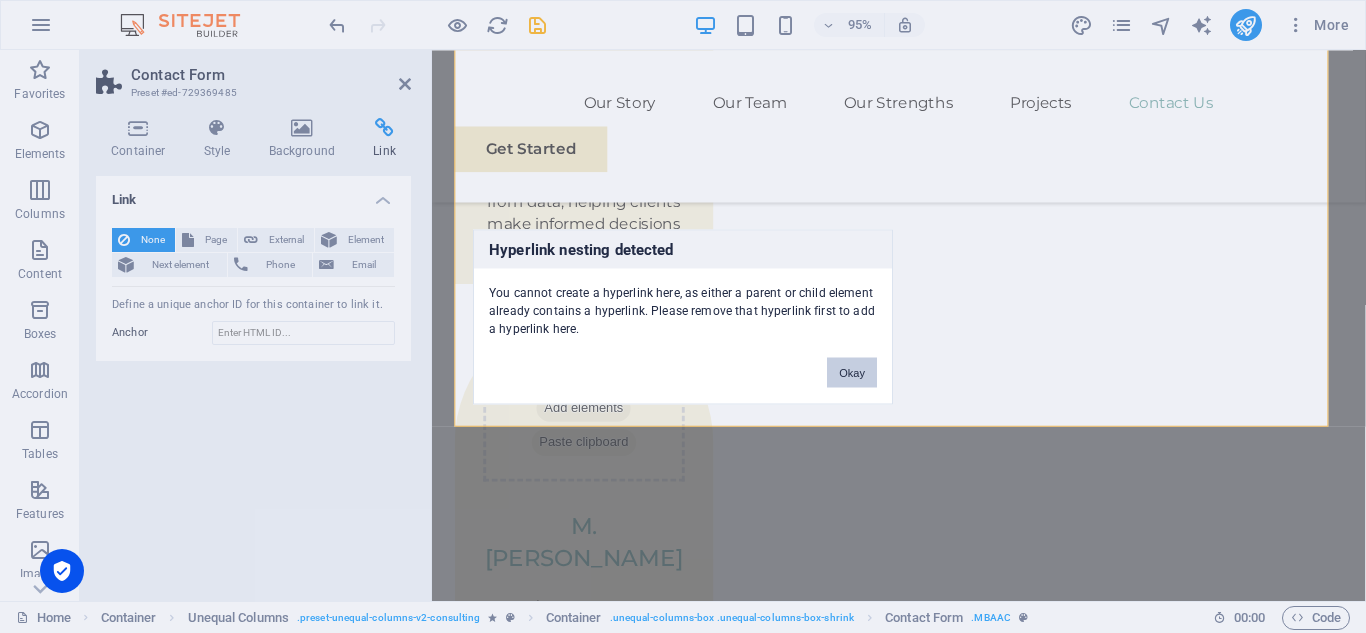 click on "Okay" at bounding box center (852, 372) 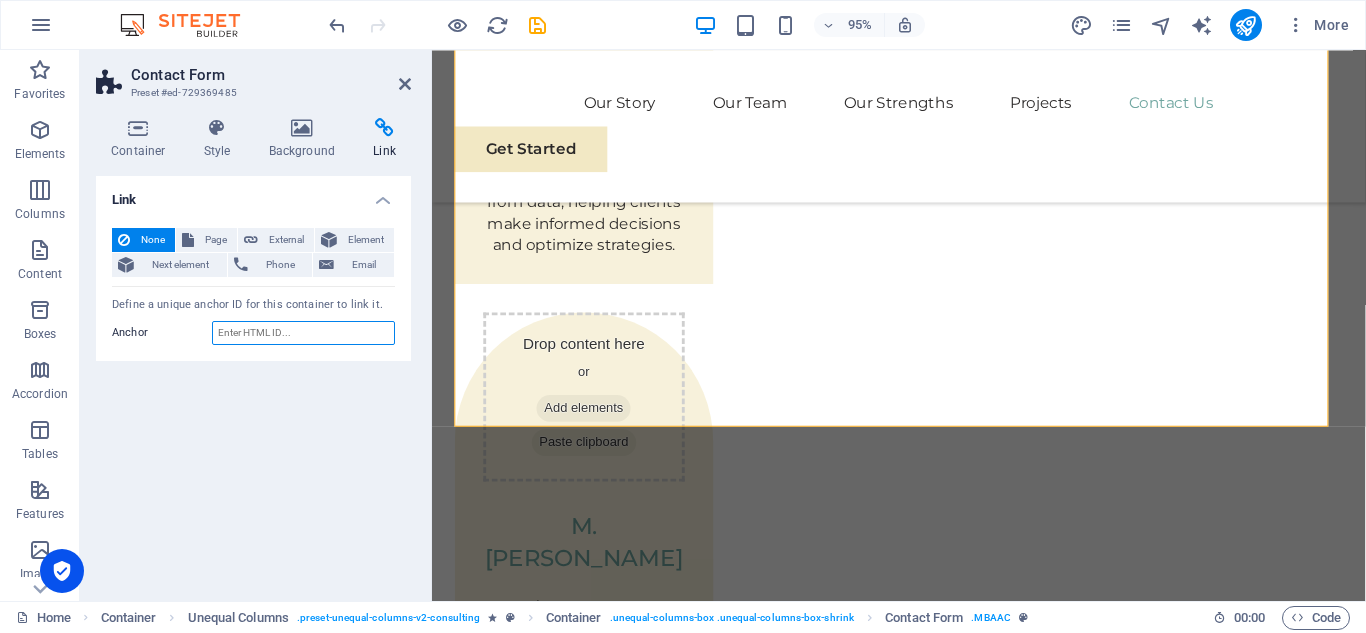 click on "Anchor" at bounding box center (303, 333) 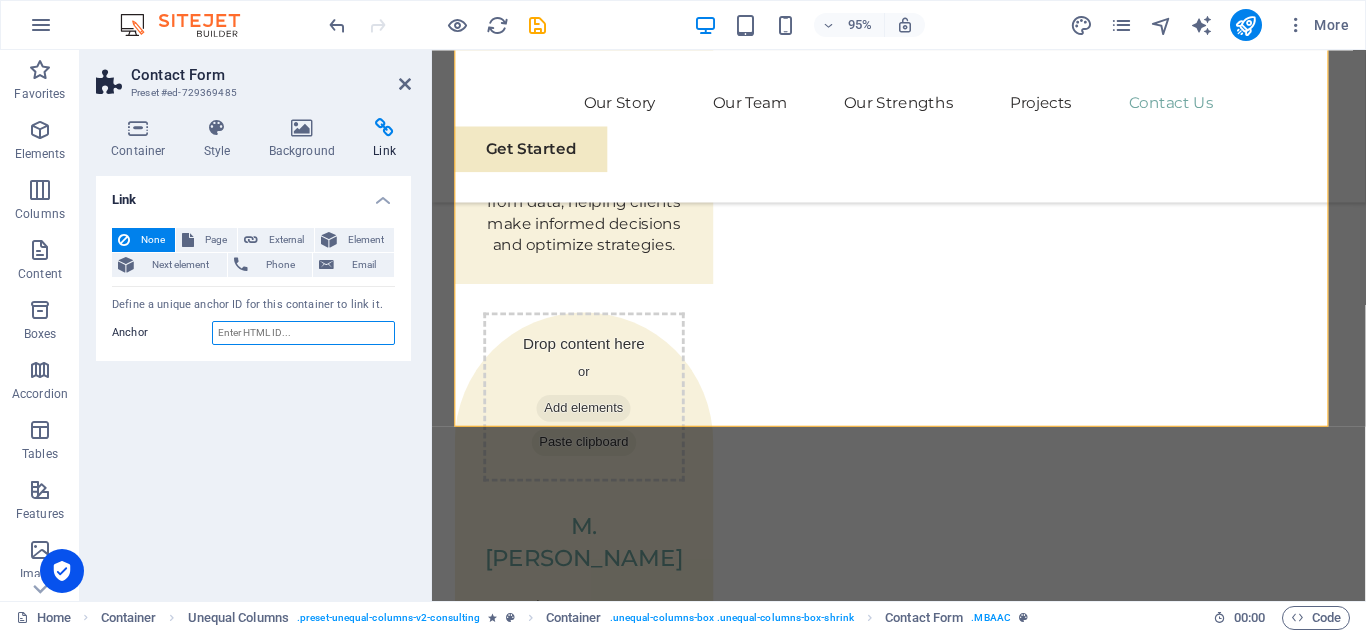 drag, startPoint x: 352, startPoint y: 332, endPoint x: 192, endPoint y: 335, distance: 160.02812 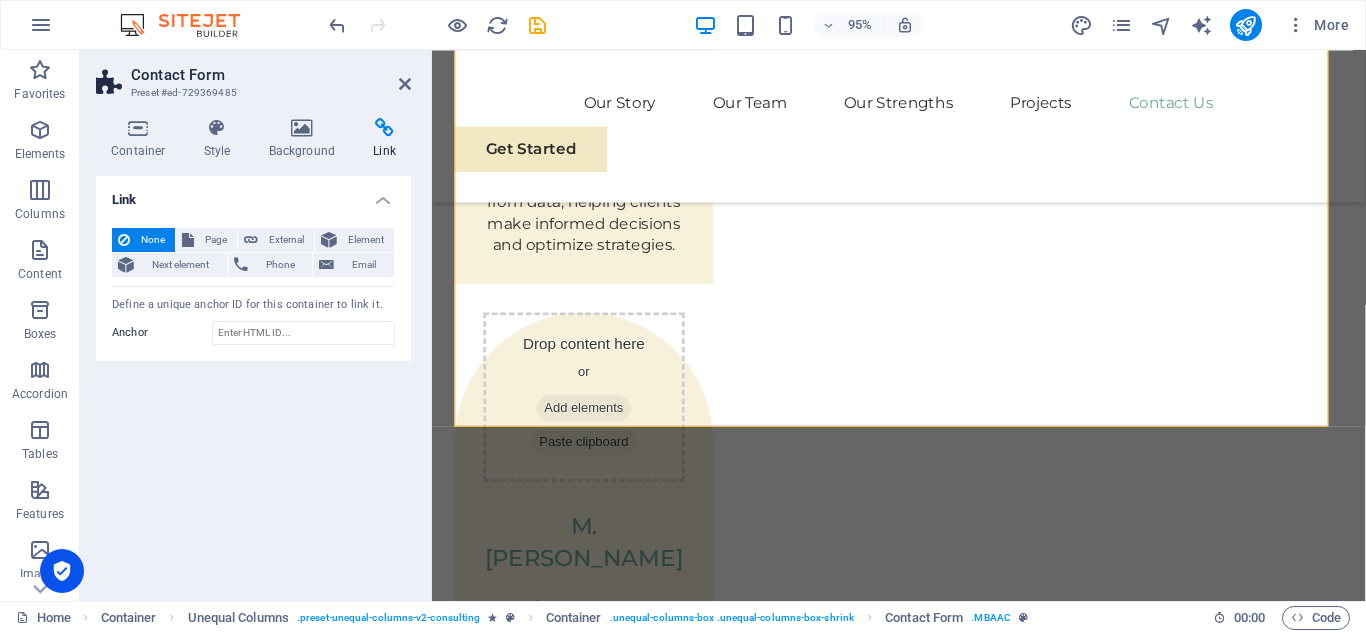 click on "Define a unique anchor ID for this container to link it." at bounding box center [253, 305] 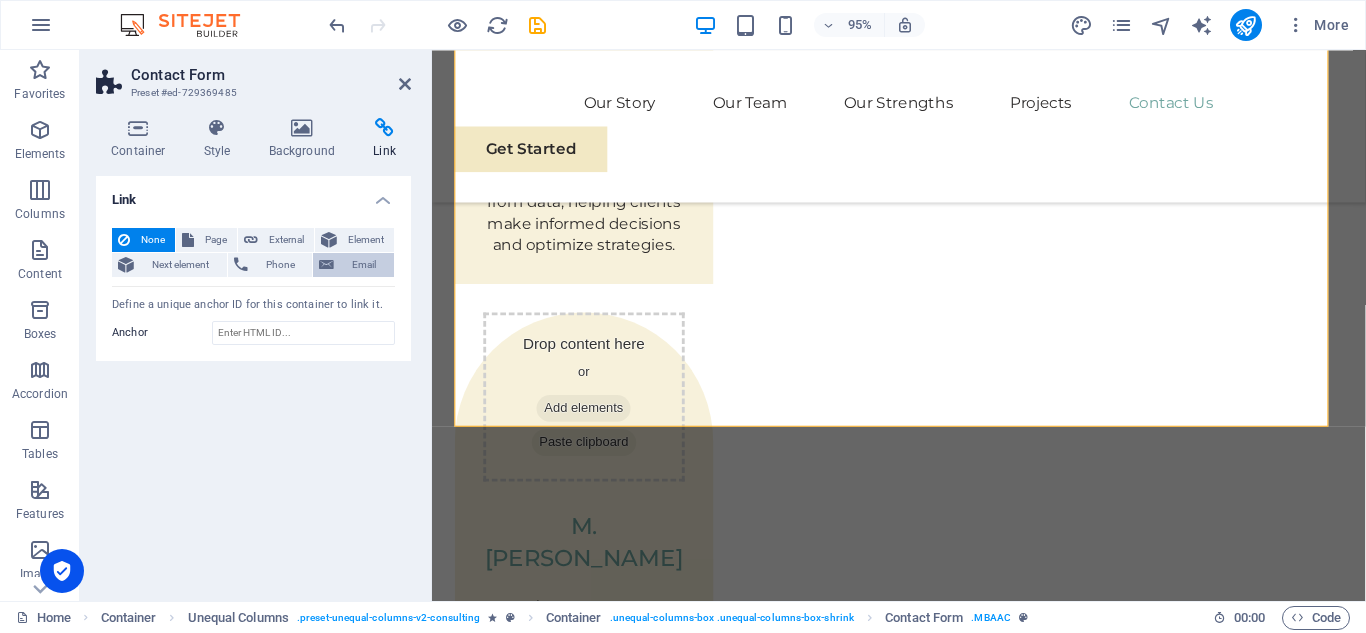 click on "Email" at bounding box center (364, 265) 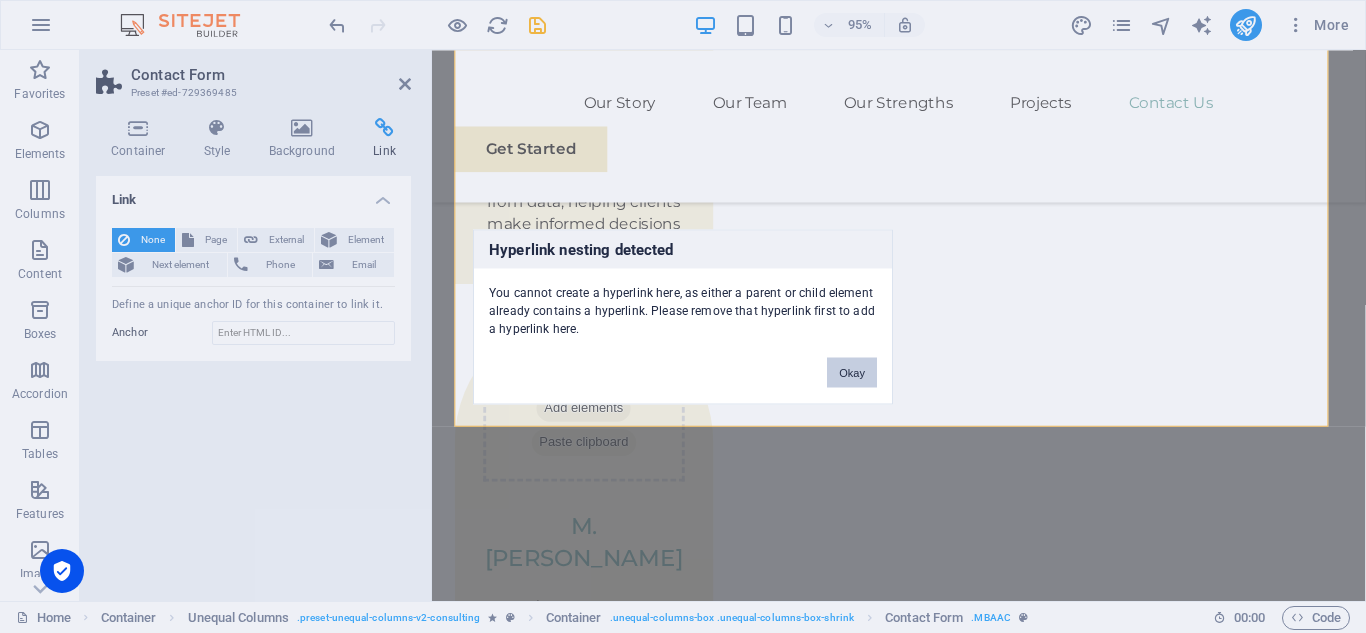 click on "Okay" at bounding box center (852, 372) 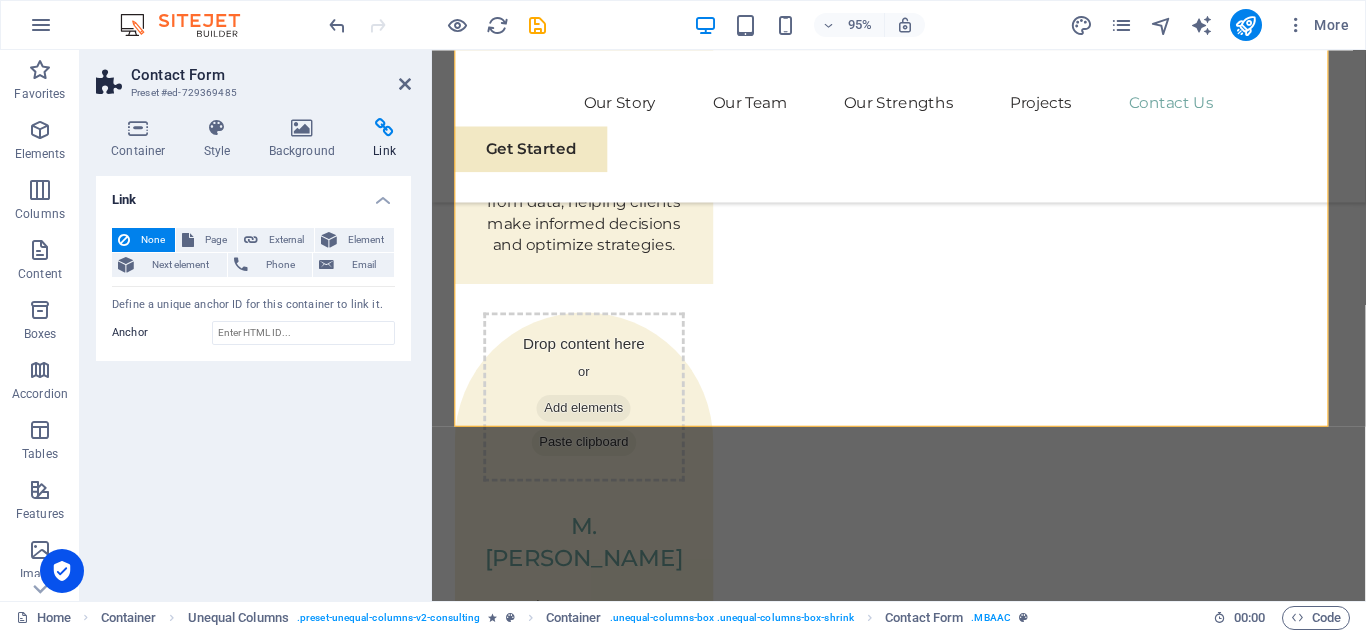drag, startPoint x: 369, startPoint y: 268, endPoint x: 293, endPoint y: 177, distance: 118.56222 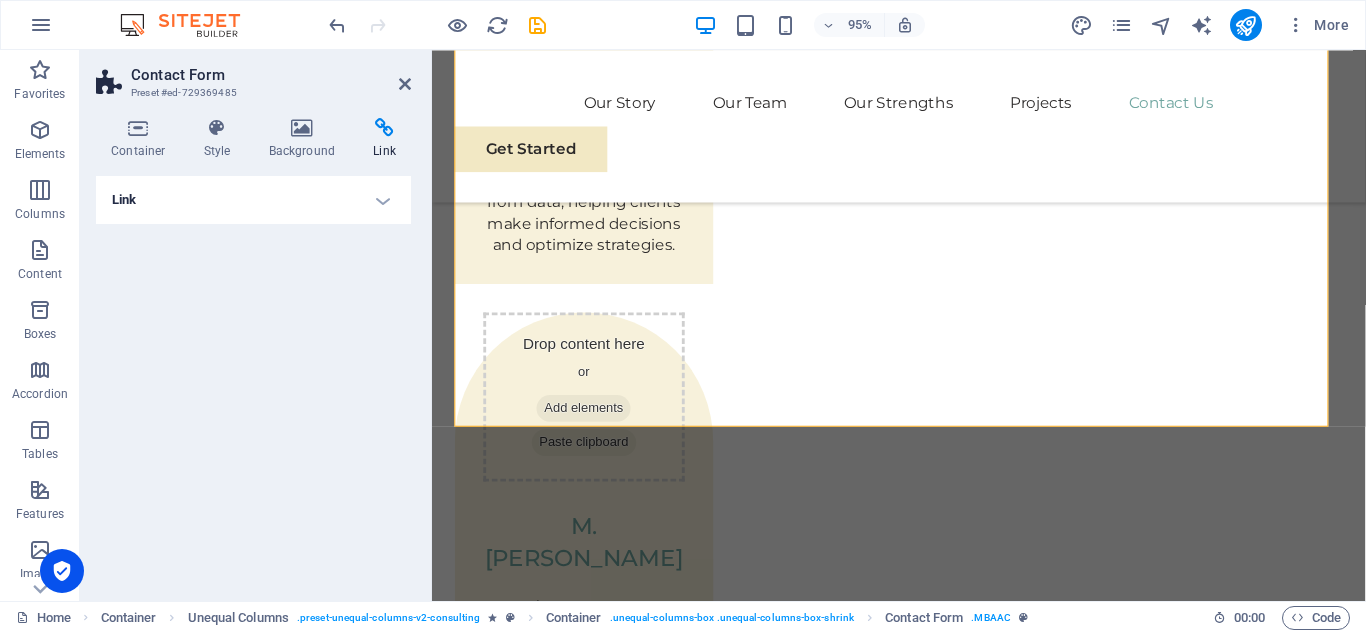 drag, startPoint x: 158, startPoint y: 91, endPoint x: 366, endPoint y: 85, distance: 208.08652 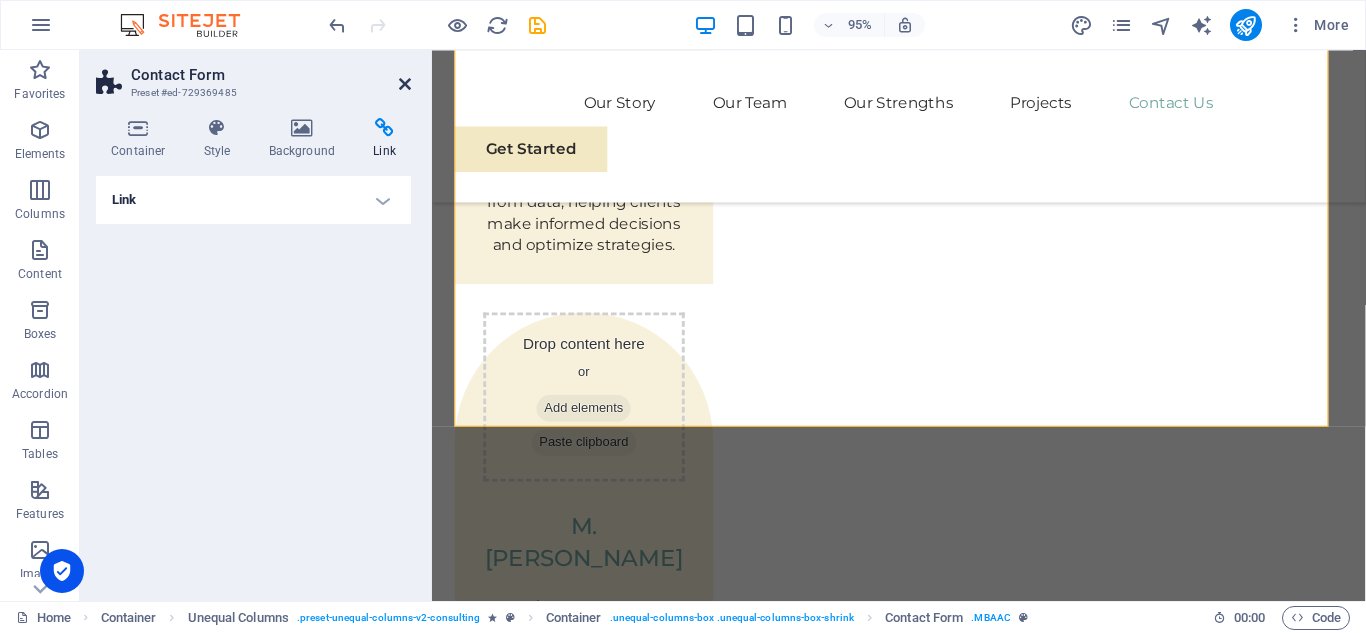 click at bounding box center [405, 84] 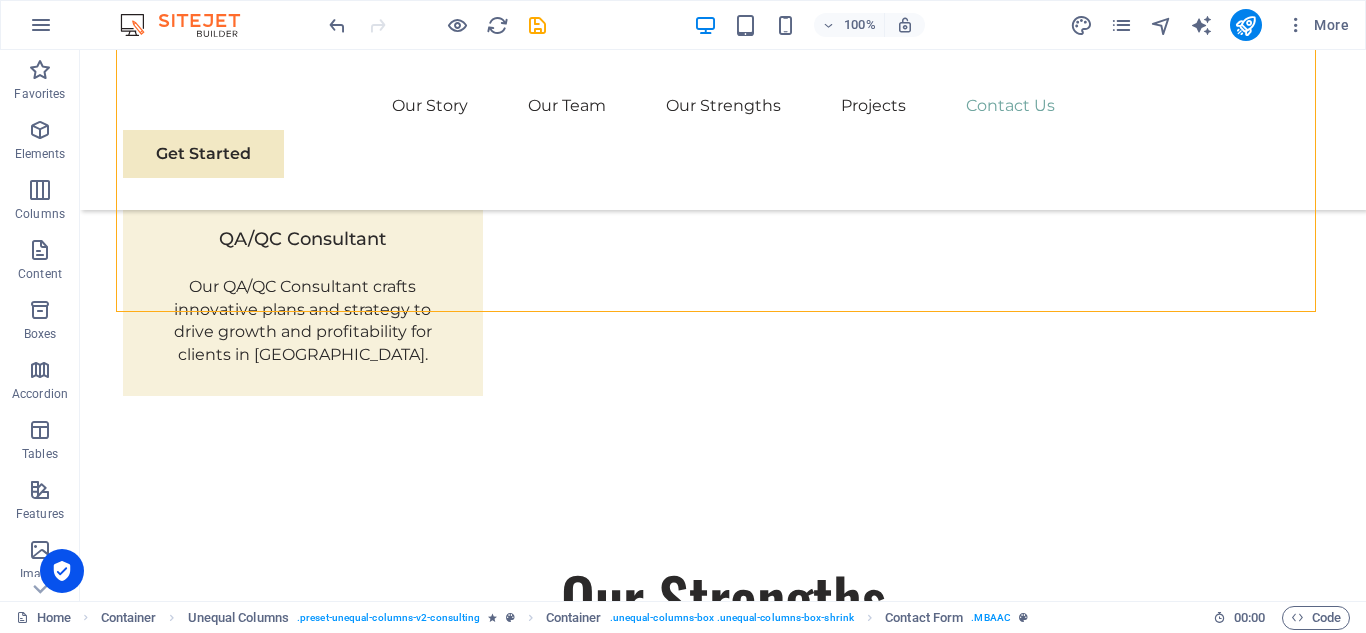 scroll, scrollTop: 6867, scrollLeft: 0, axis: vertical 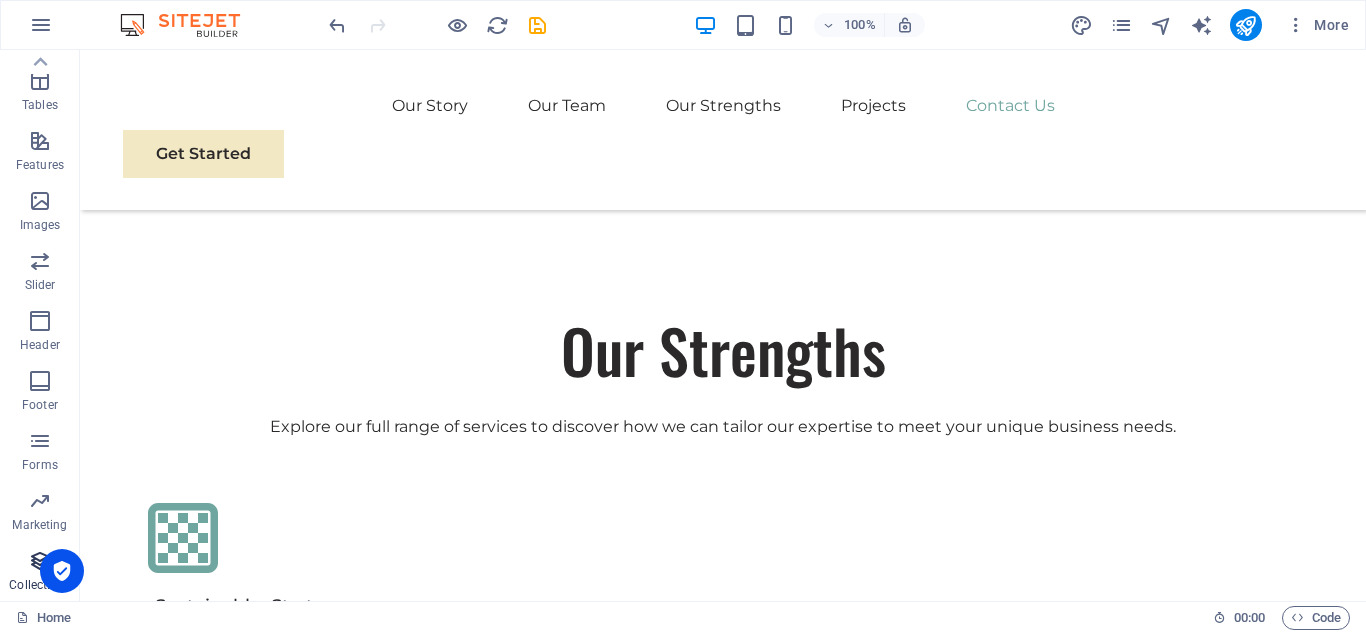 click on "Collections" at bounding box center [39, 585] 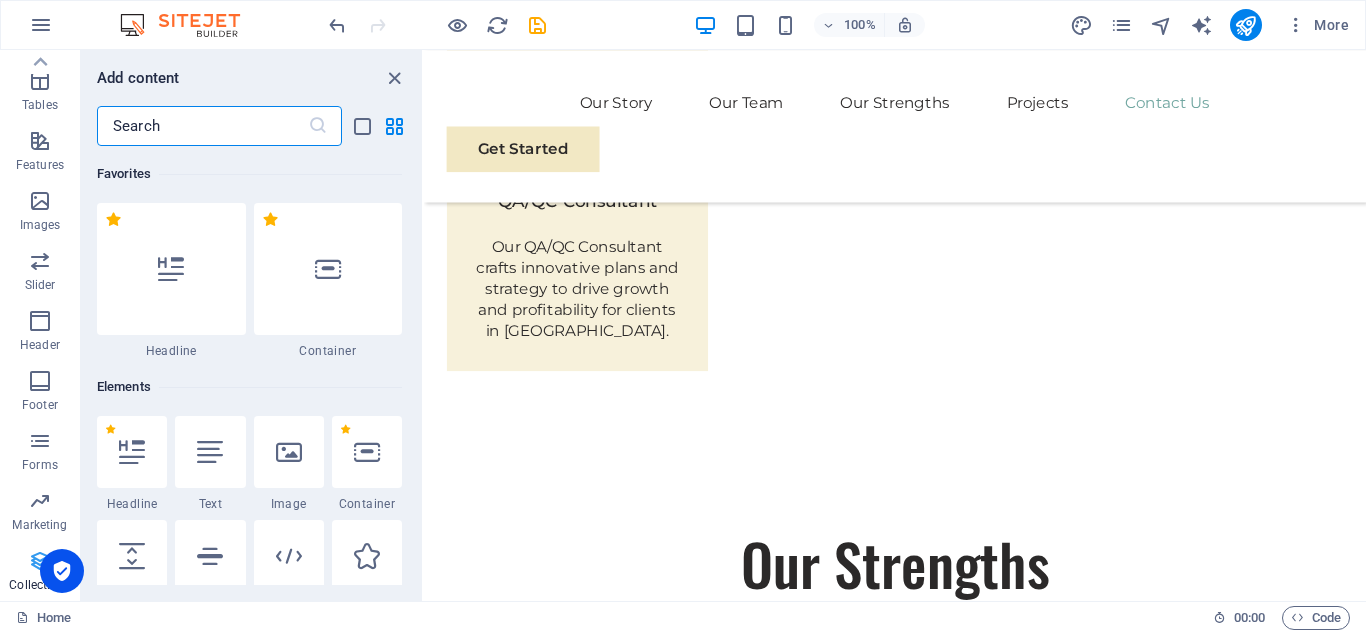 scroll, scrollTop: 6958, scrollLeft: 0, axis: vertical 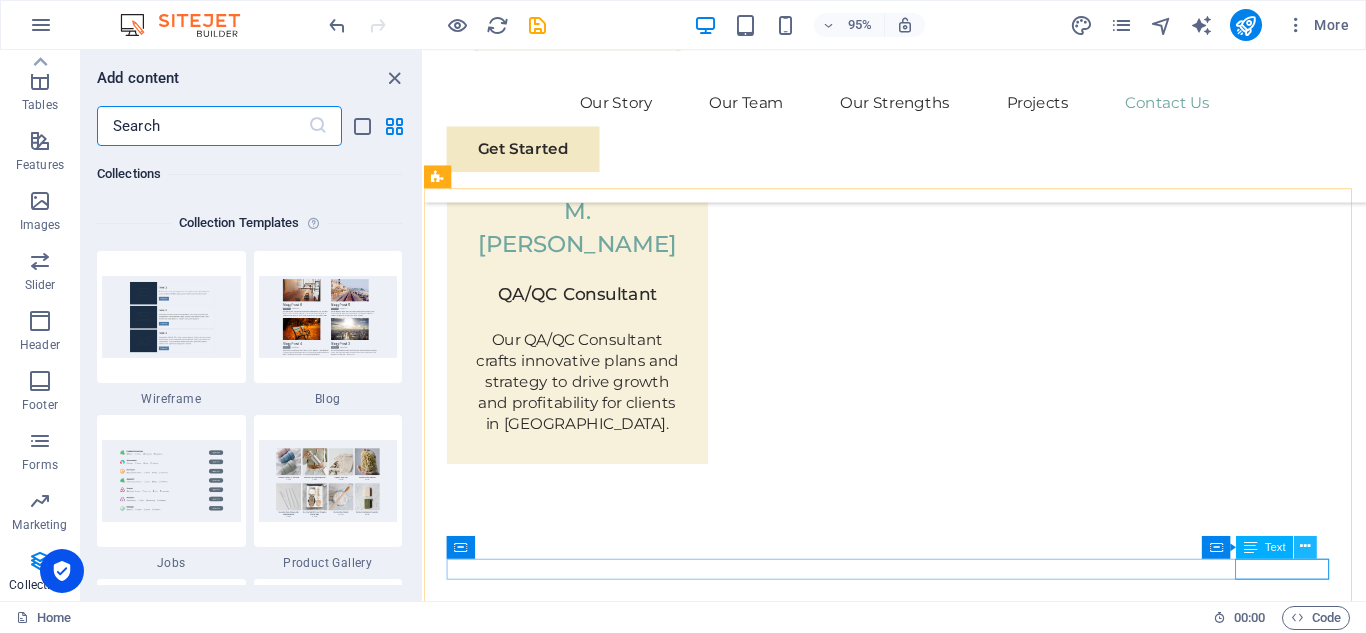 click at bounding box center (1305, 546) 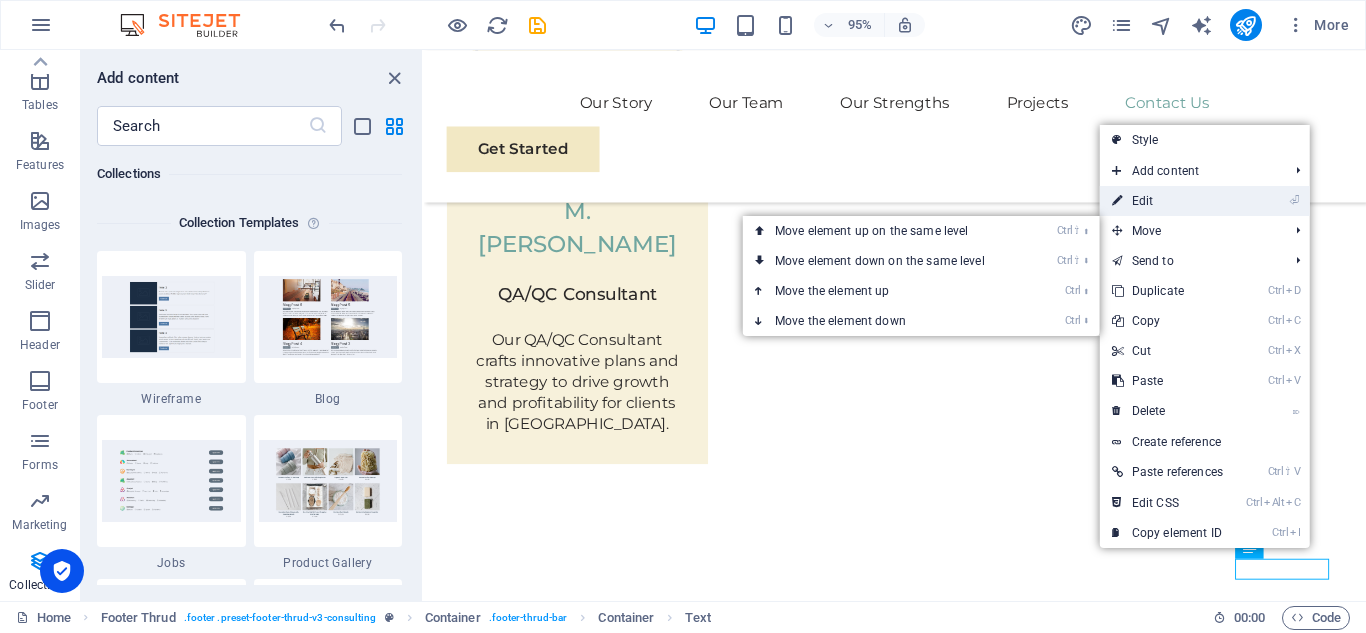 click on "⏎  Edit" at bounding box center (1167, 201) 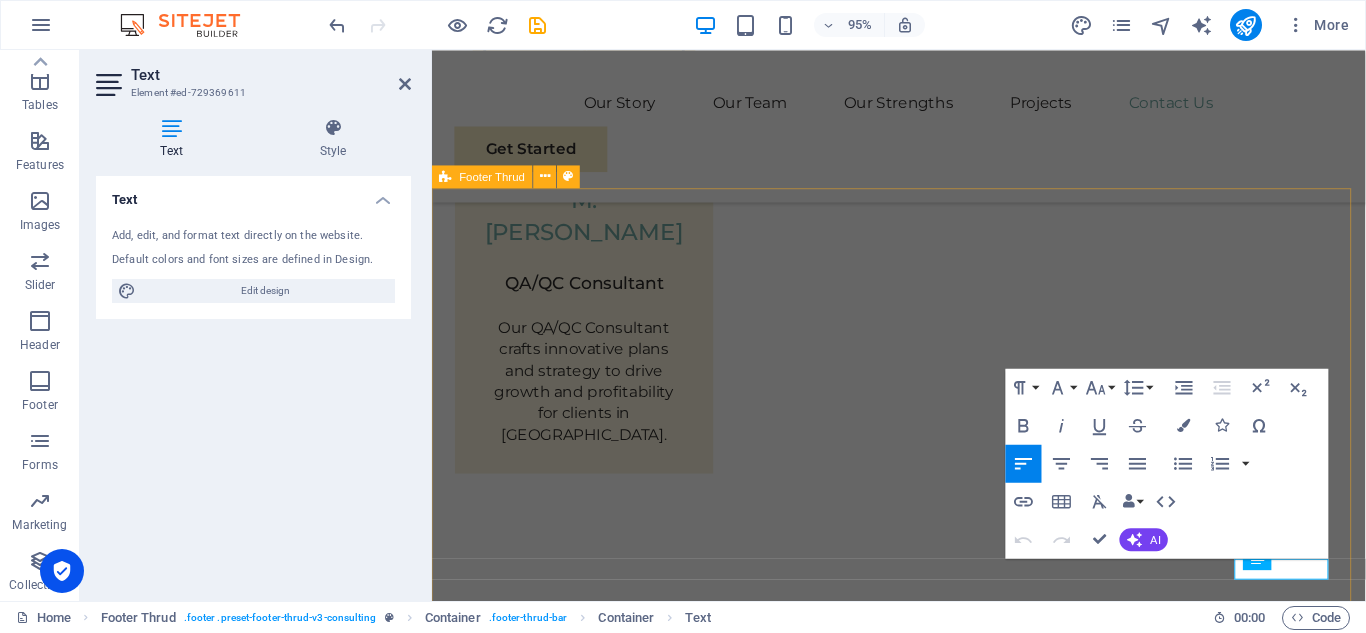 scroll, scrollTop: 6946, scrollLeft: 0, axis: vertical 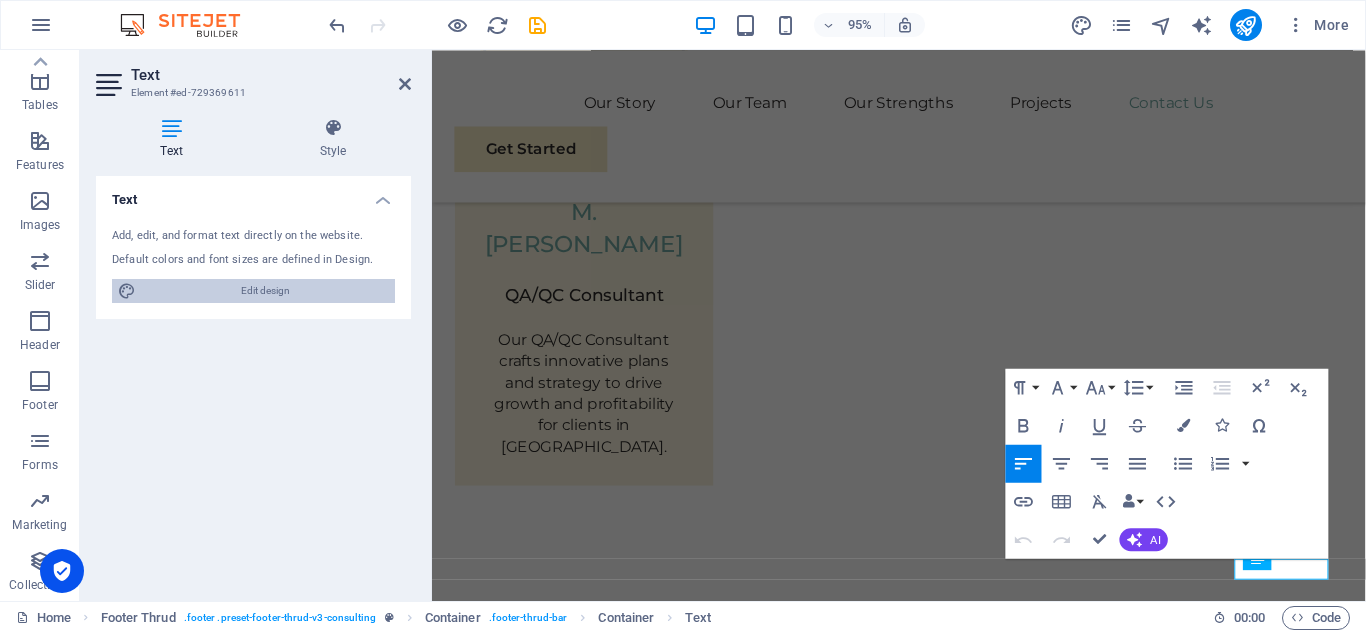 click on "Edit design" at bounding box center (265, 291) 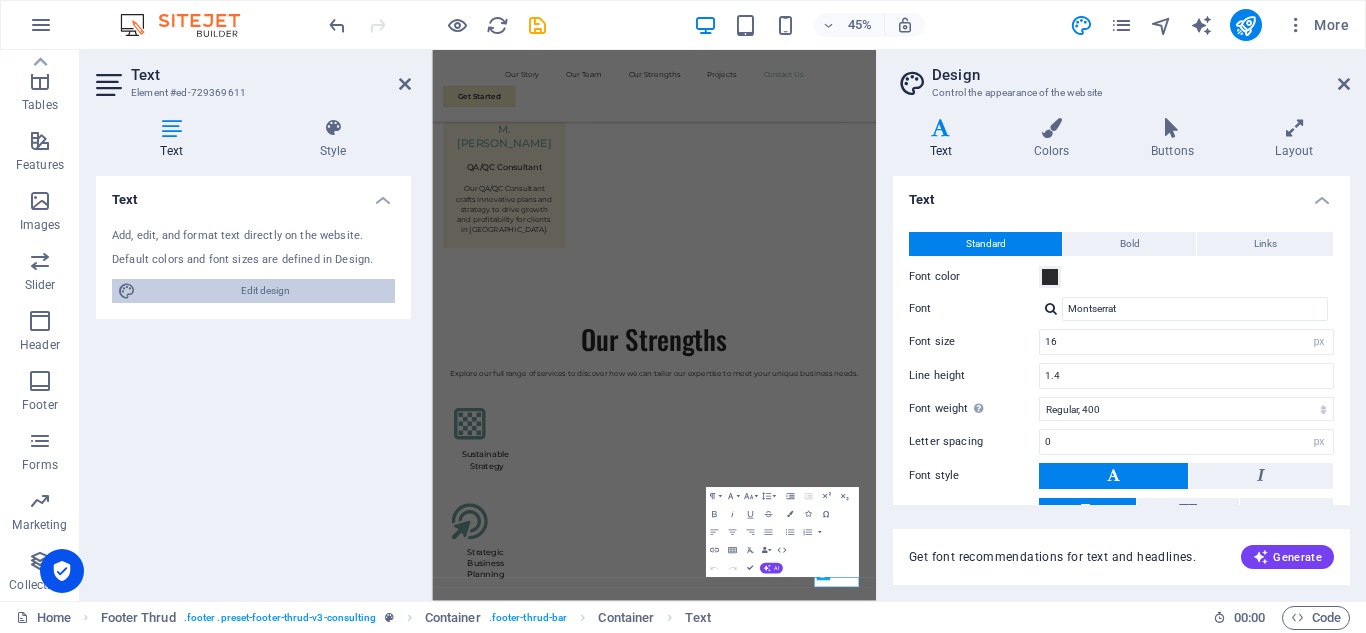 scroll, scrollTop: 6314, scrollLeft: 0, axis: vertical 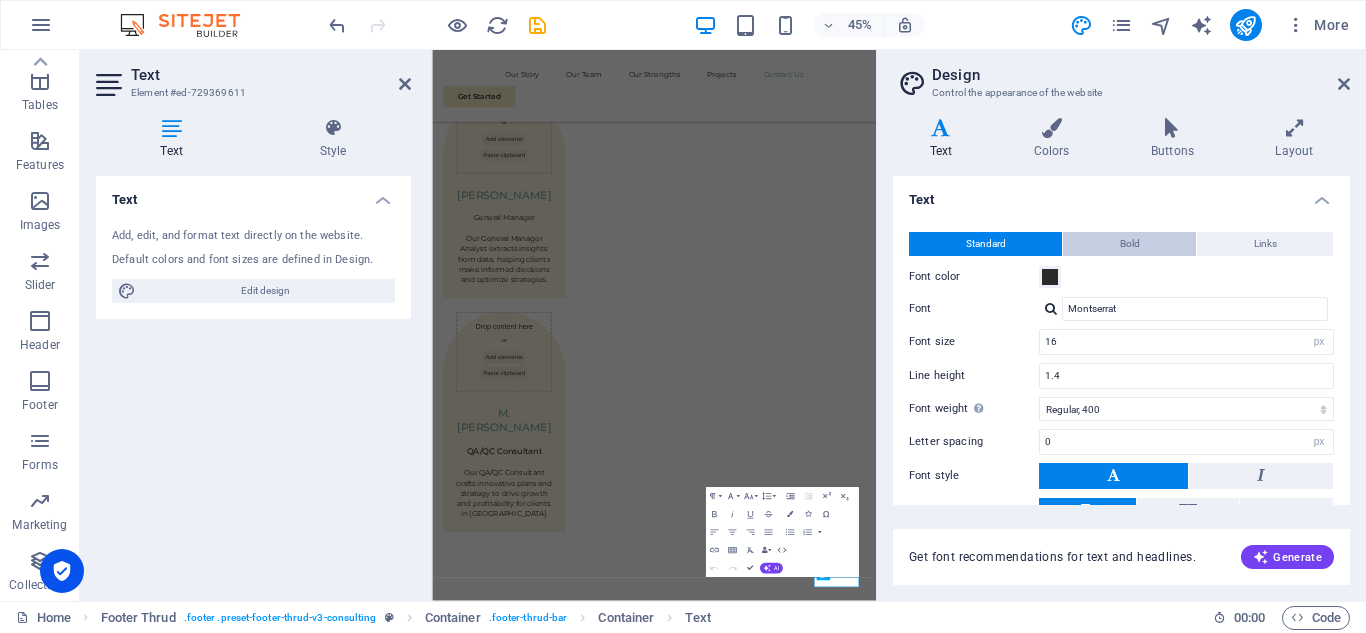 click on "Bold" at bounding box center [1129, 244] 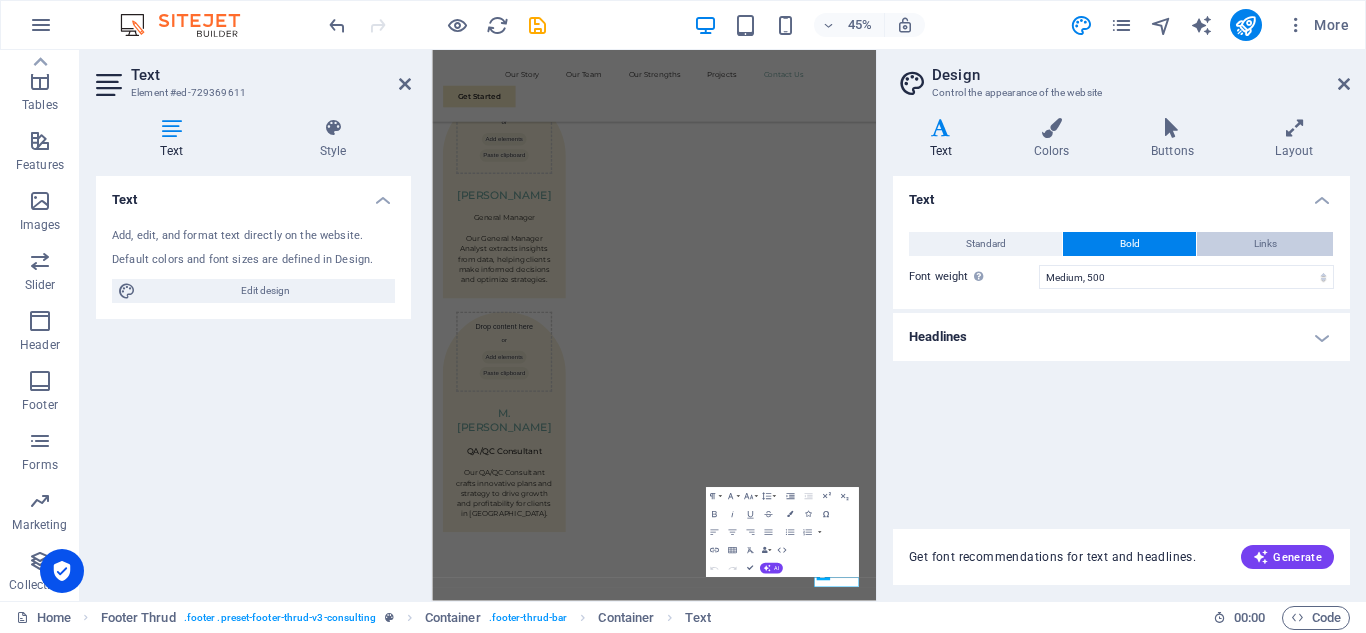 click on "Links" at bounding box center [1265, 244] 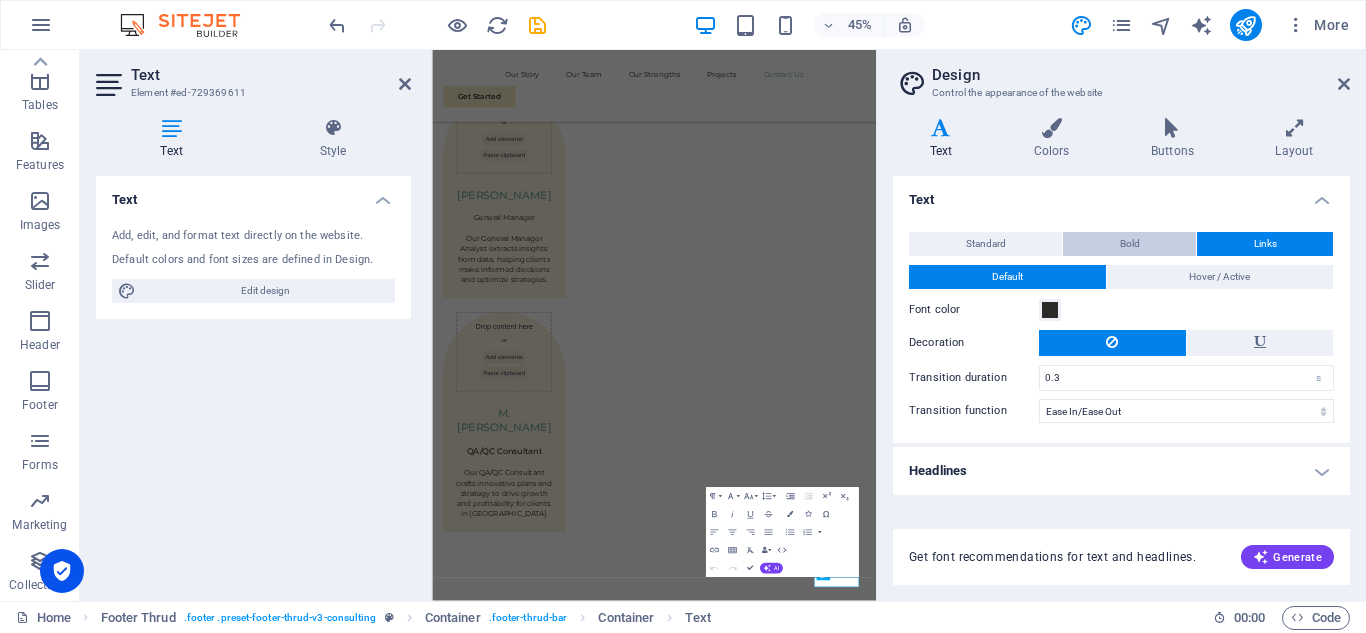 click on "Bold" at bounding box center [1129, 244] 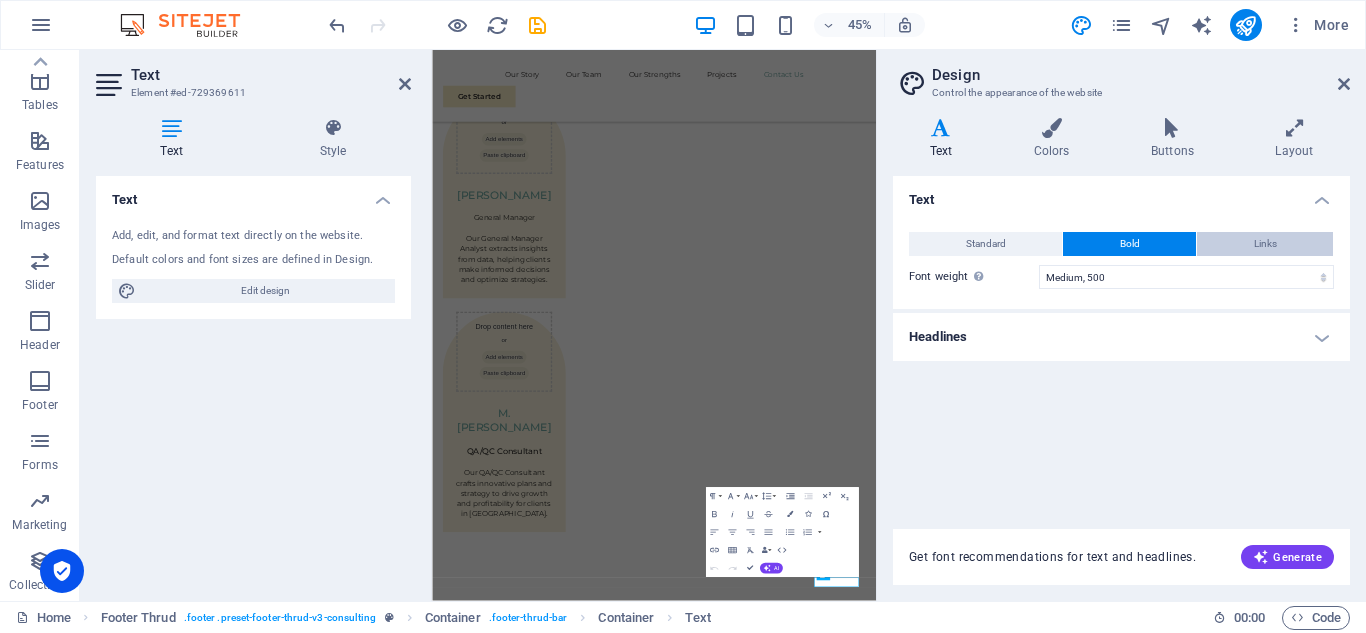 click on "Links" at bounding box center [1265, 244] 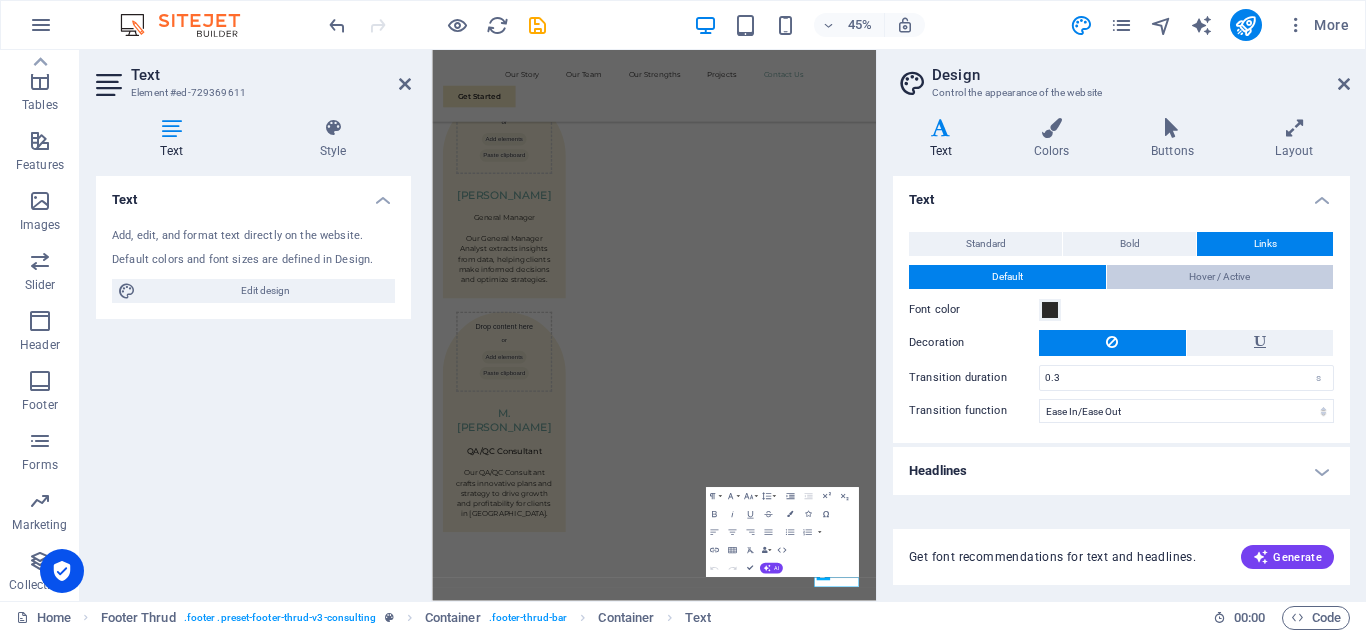 click on "Hover / Active" at bounding box center (1220, 277) 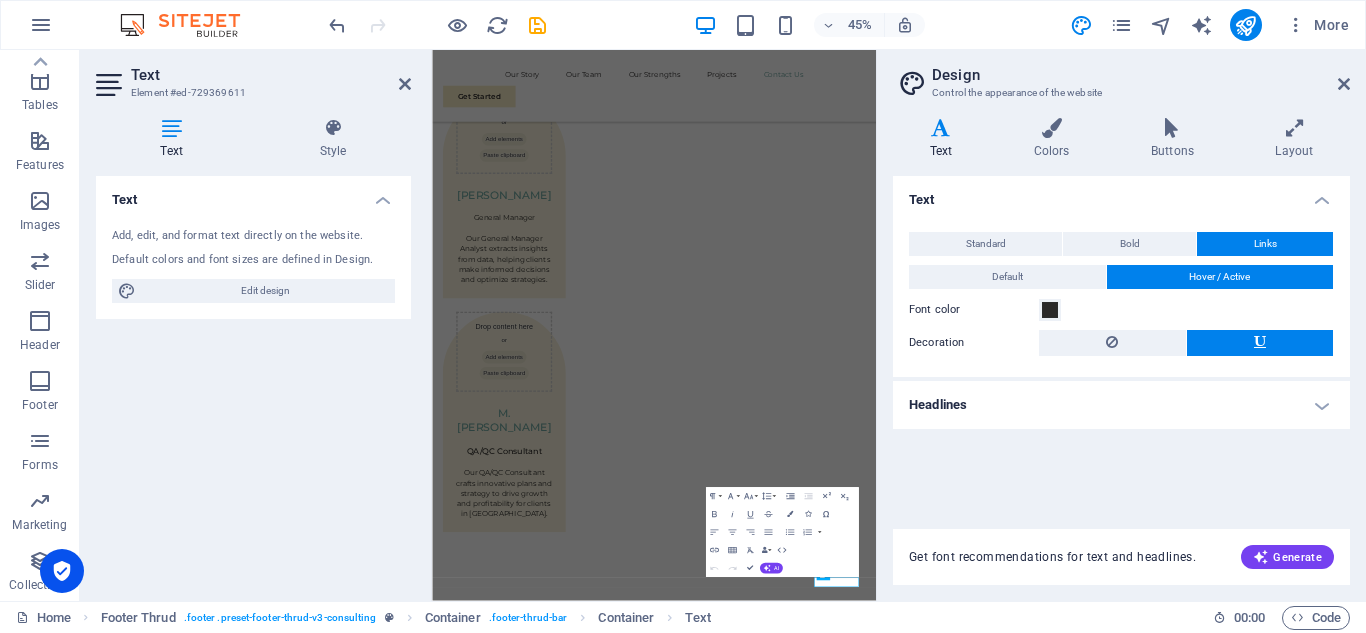 click on "Hover / Active" at bounding box center [1220, 277] 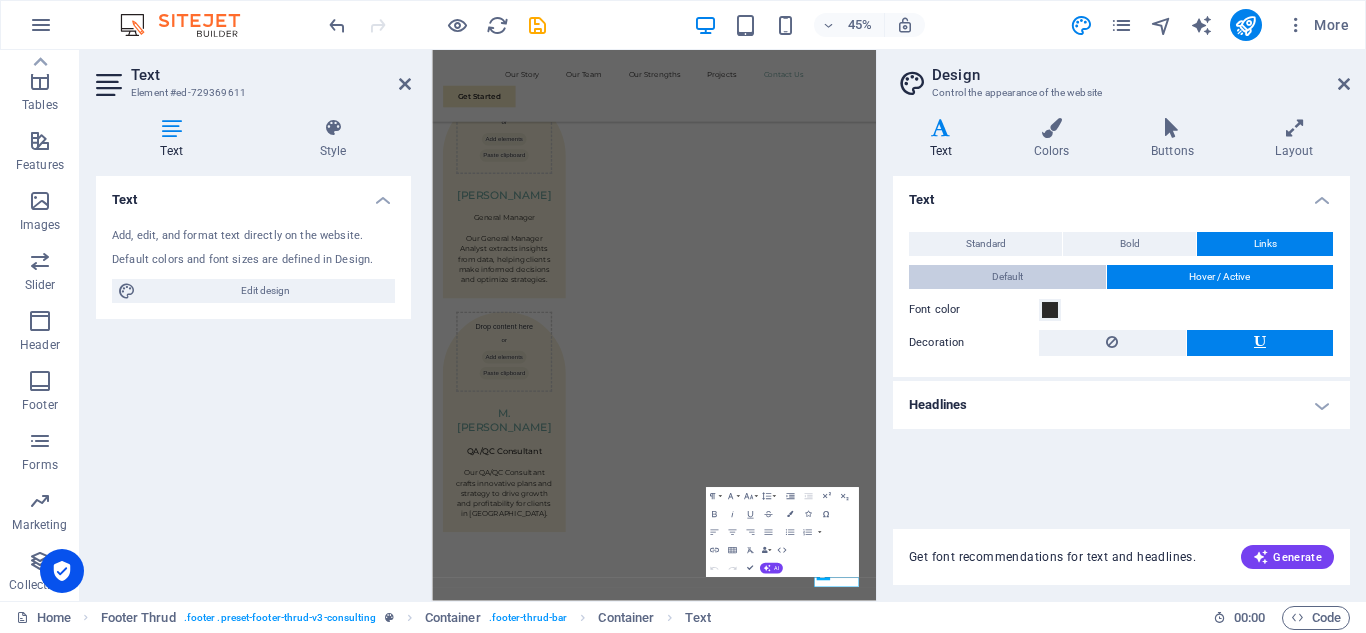 click on "Default" at bounding box center (1007, 277) 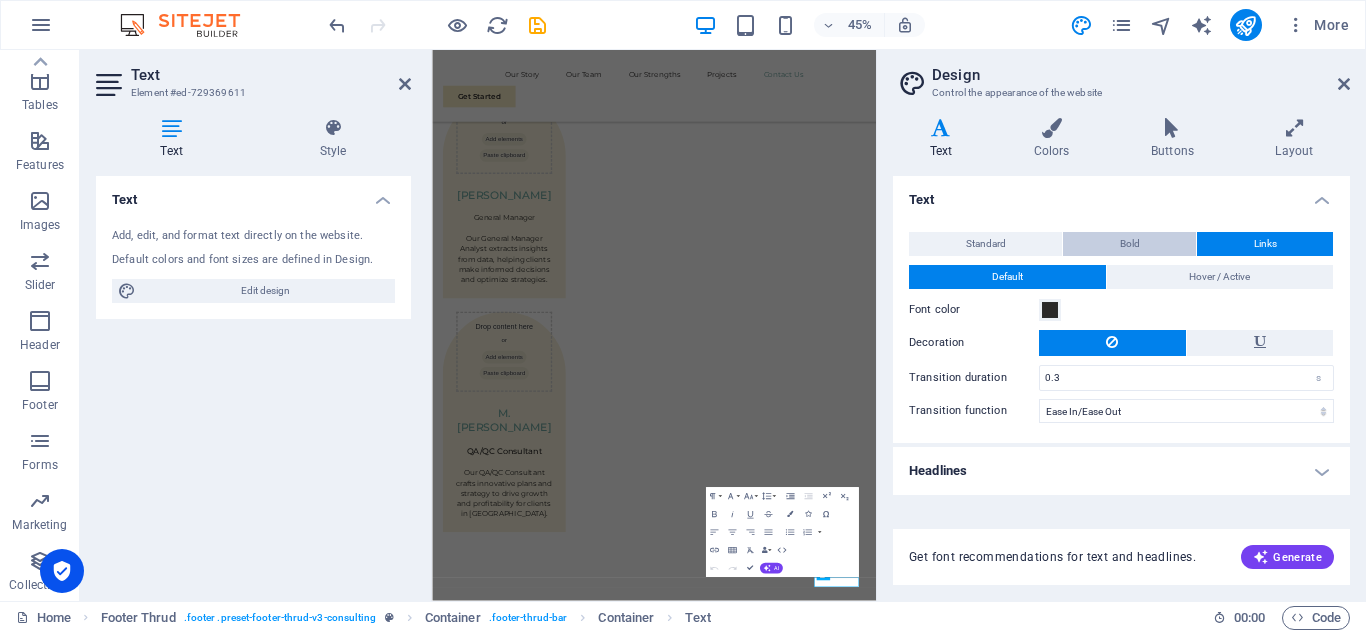click on "Bold" at bounding box center (1129, 244) 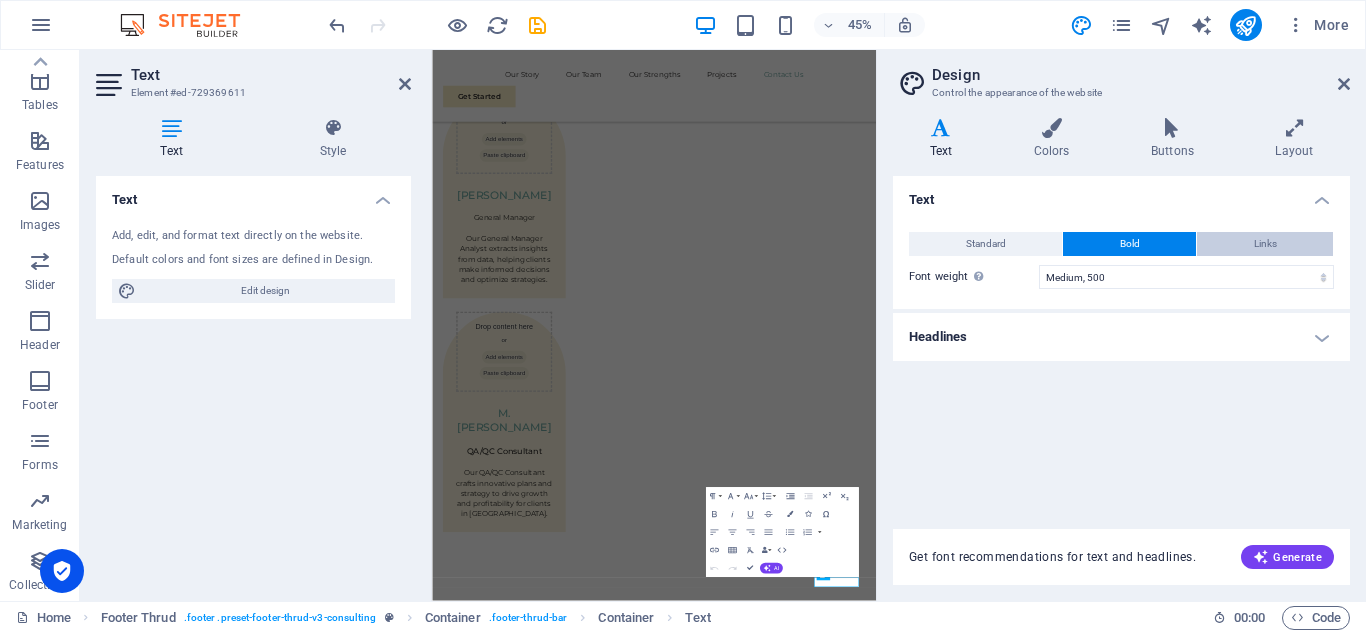 click on "Links" at bounding box center (1265, 244) 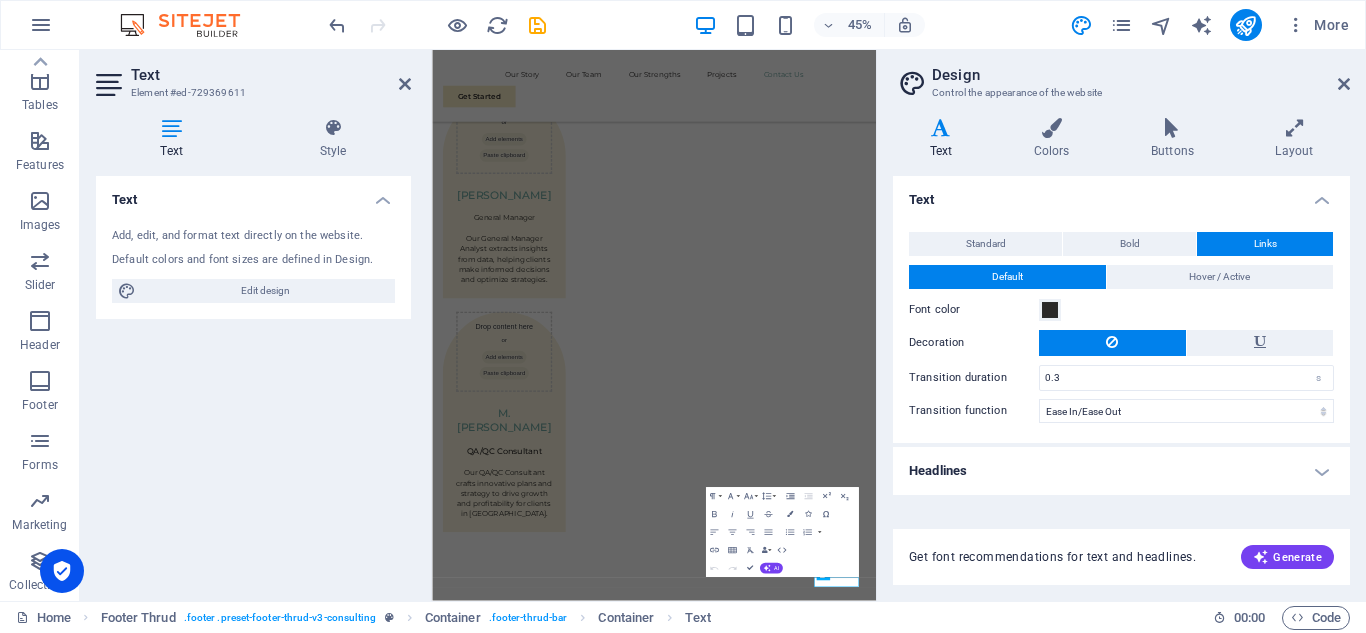click on "Headlines" at bounding box center (1121, 471) 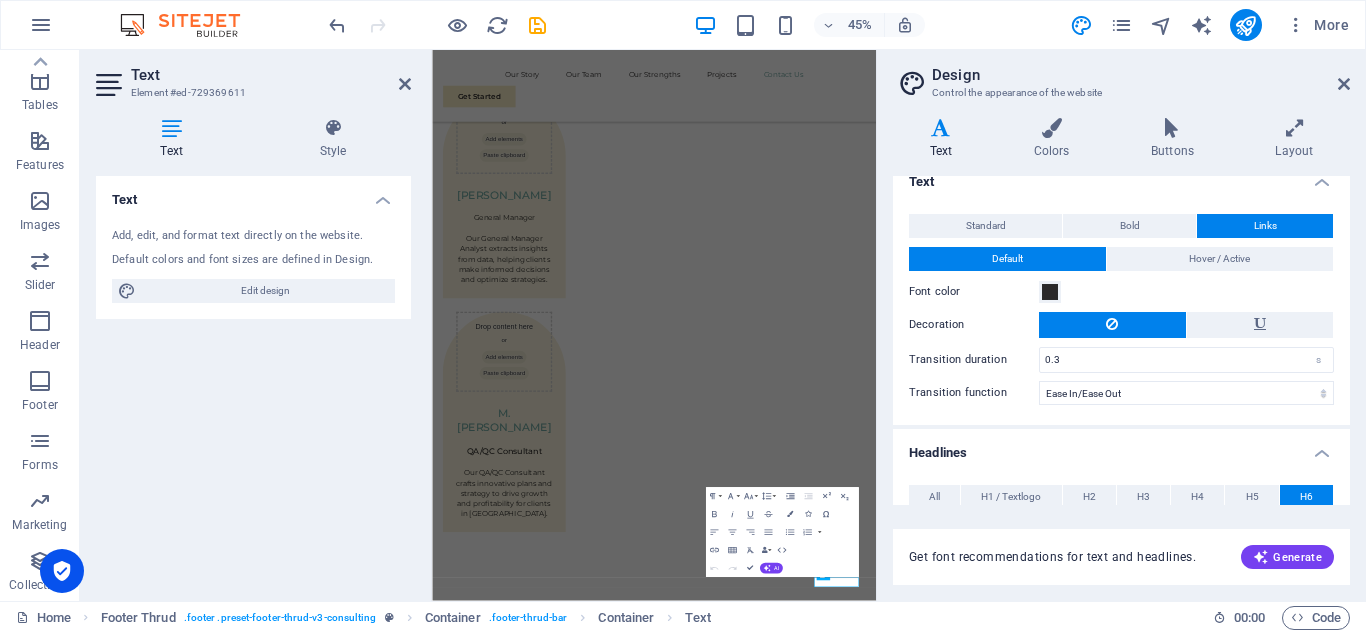 scroll, scrollTop: 13, scrollLeft: 0, axis: vertical 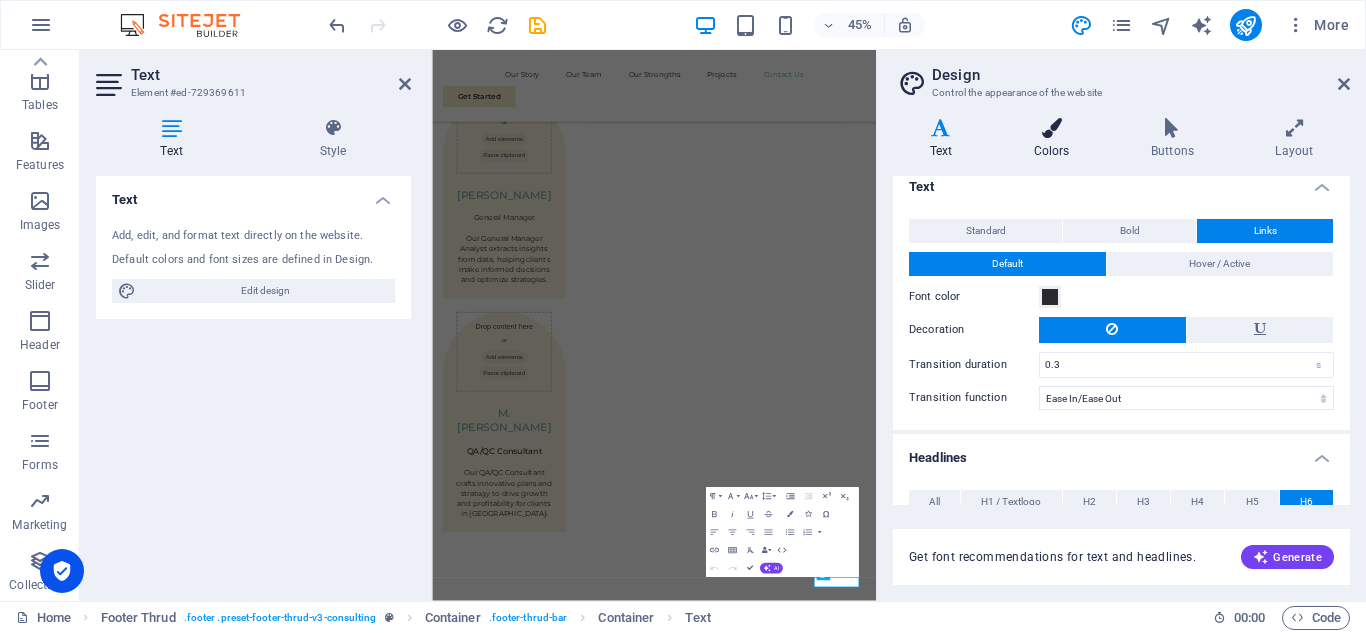 click on "Colors" at bounding box center (1055, 139) 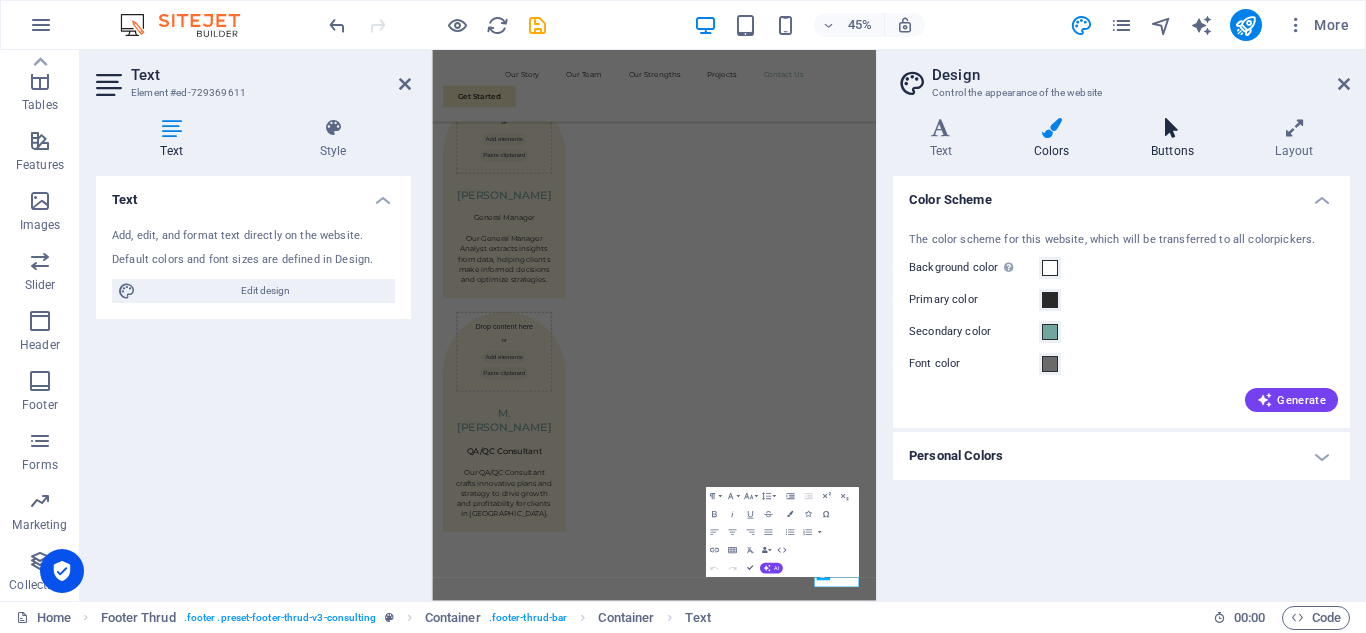 click on "Buttons" at bounding box center [1176, 139] 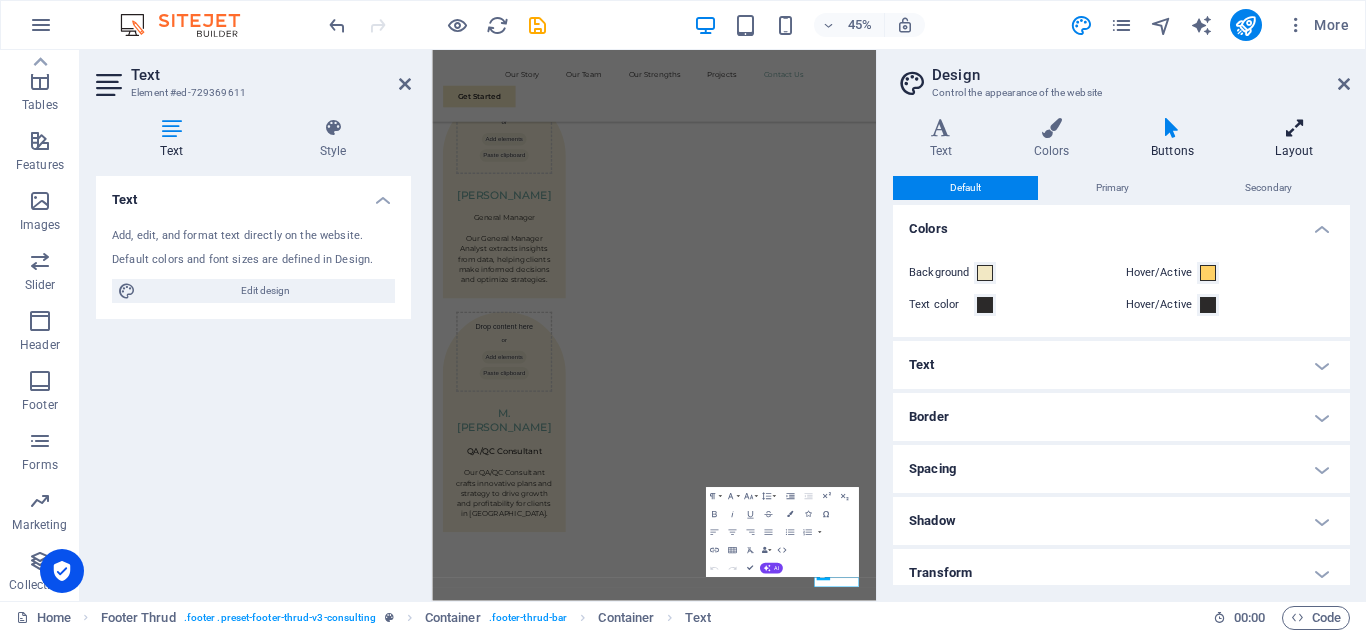 click on "Layout" at bounding box center [1294, 139] 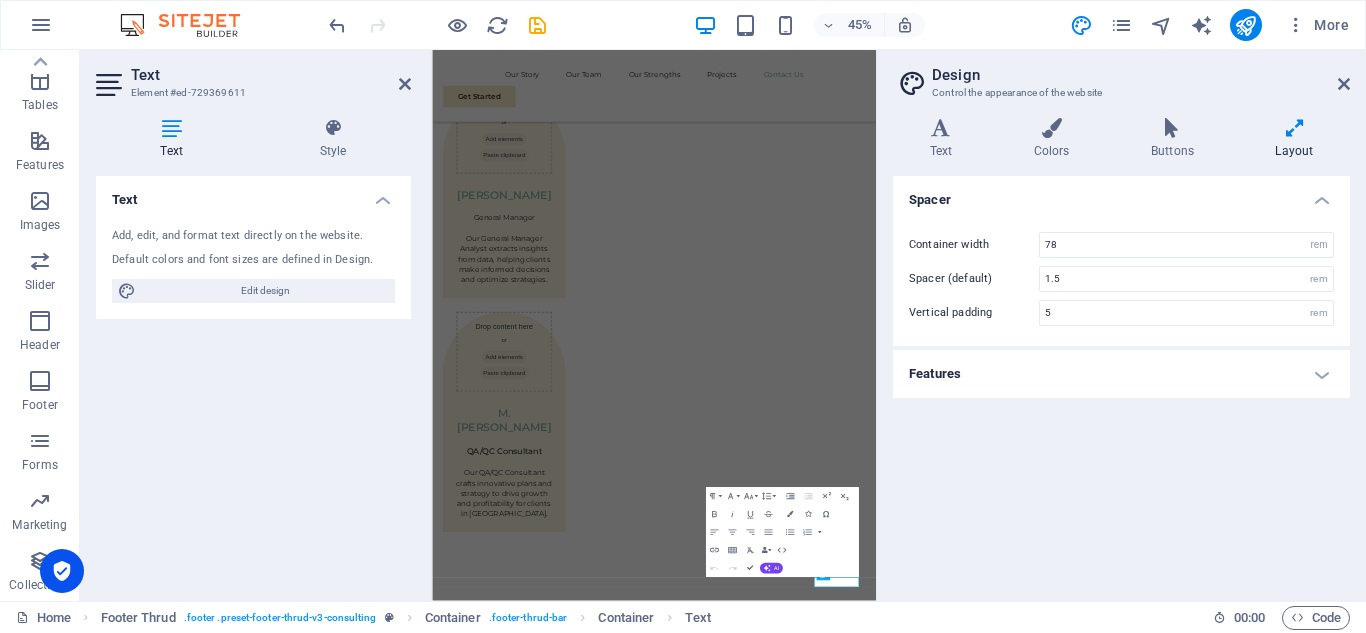 click on "Features" at bounding box center (1121, 374) 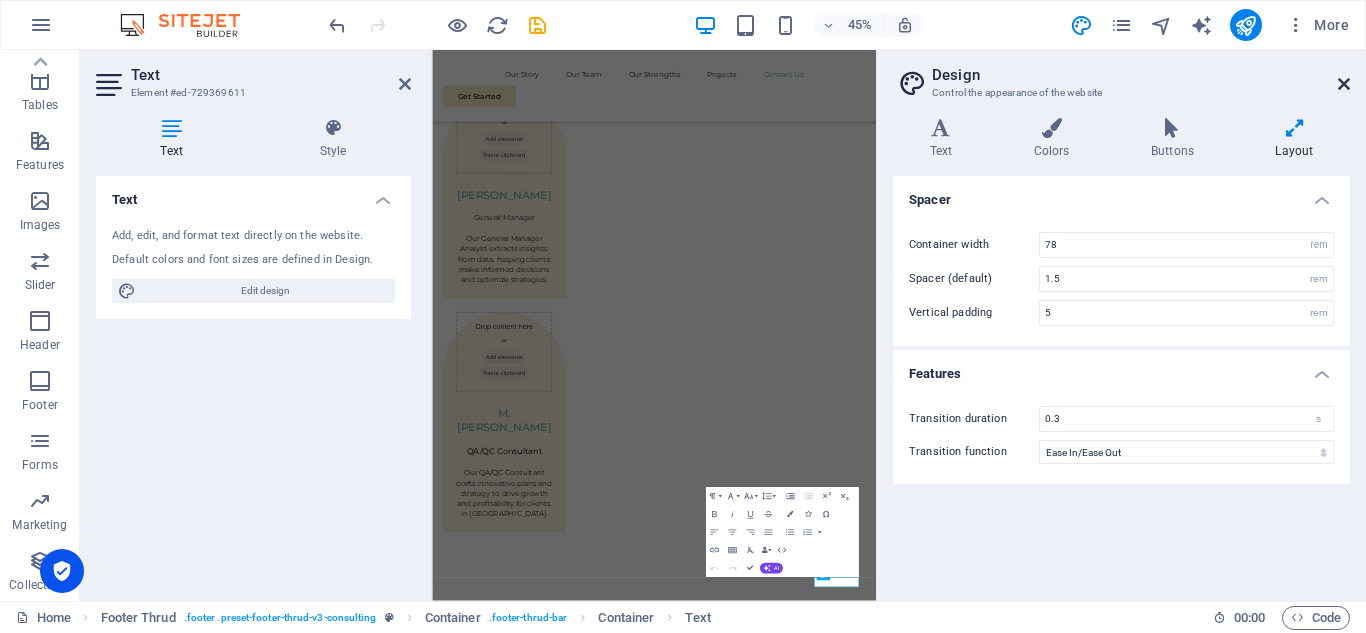 click at bounding box center [1344, 84] 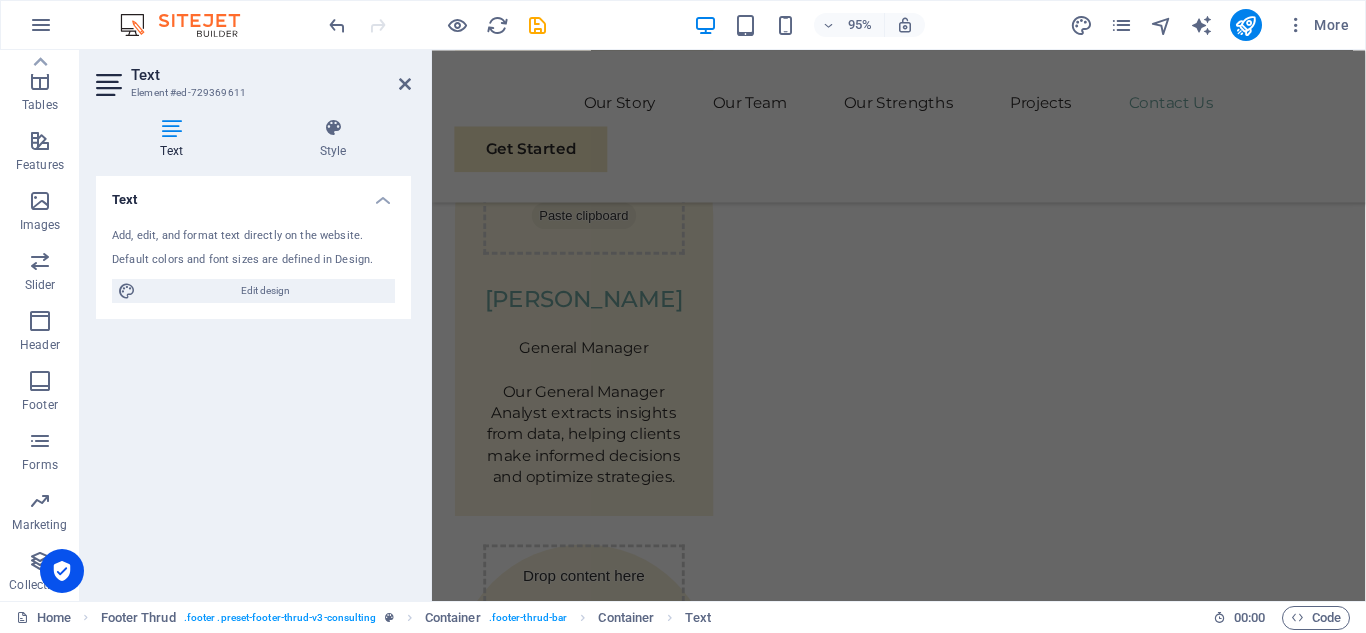 scroll, scrollTop: 6246, scrollLeft: 0, axis: vertical 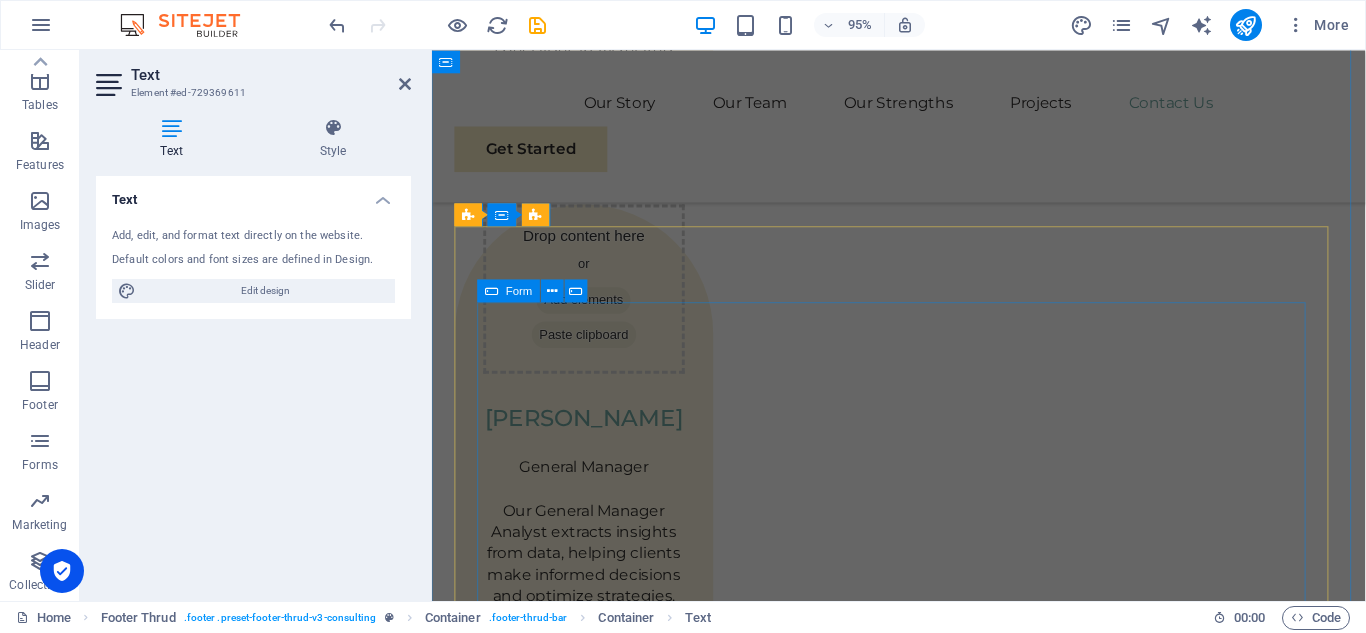 click on "Full Name E-mail Message Unreadable? Regenerate Submit" at bounding box center [923, 3190] 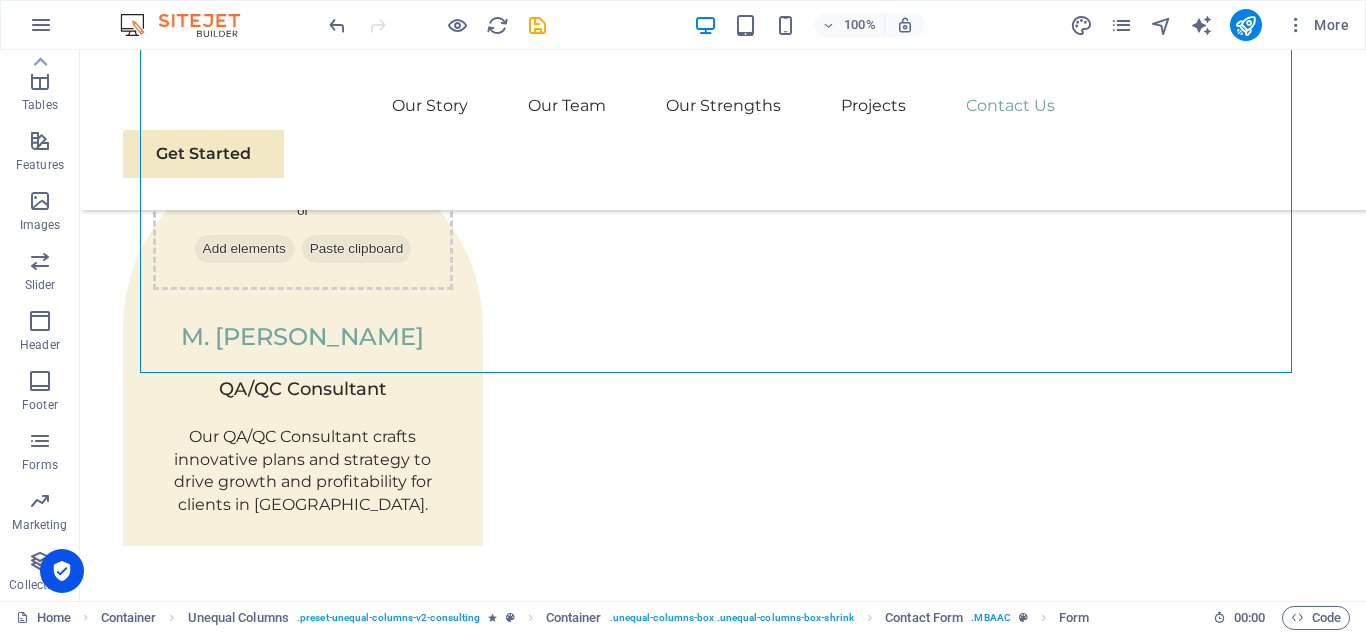 scroll, scrollTop: 6672, scrollLeft: 0, axis: vertical 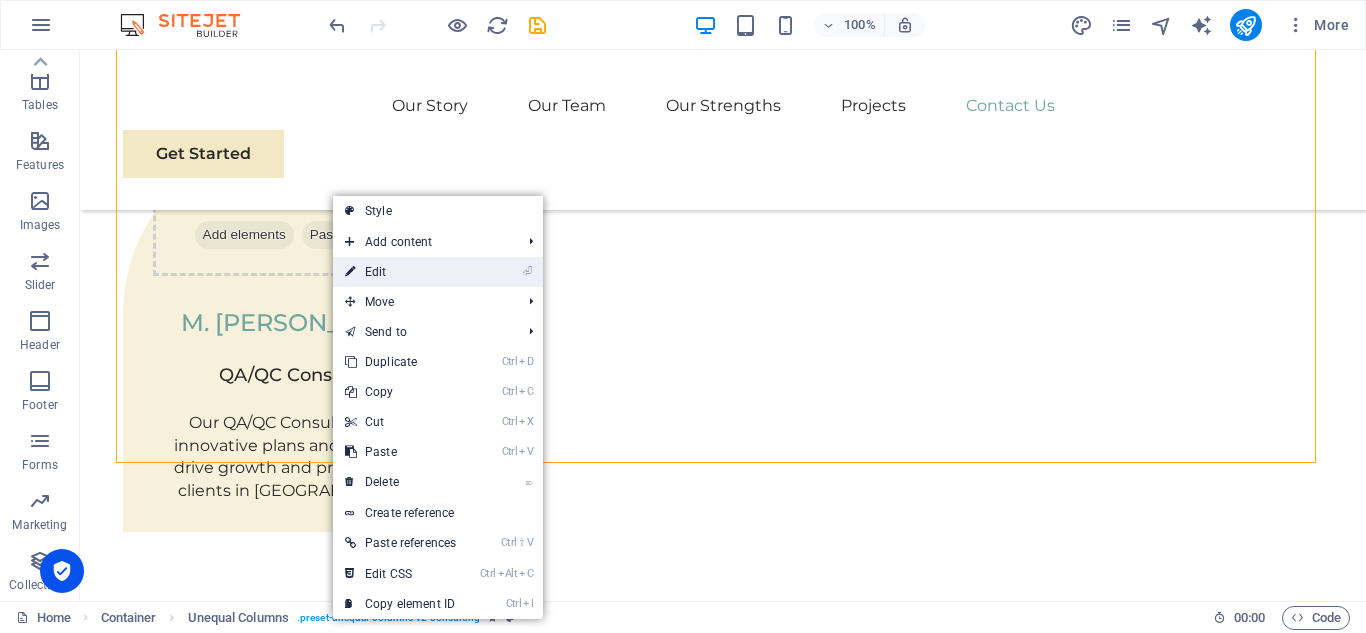 click on "⏎  Edit" at bounding box center (400, 272) 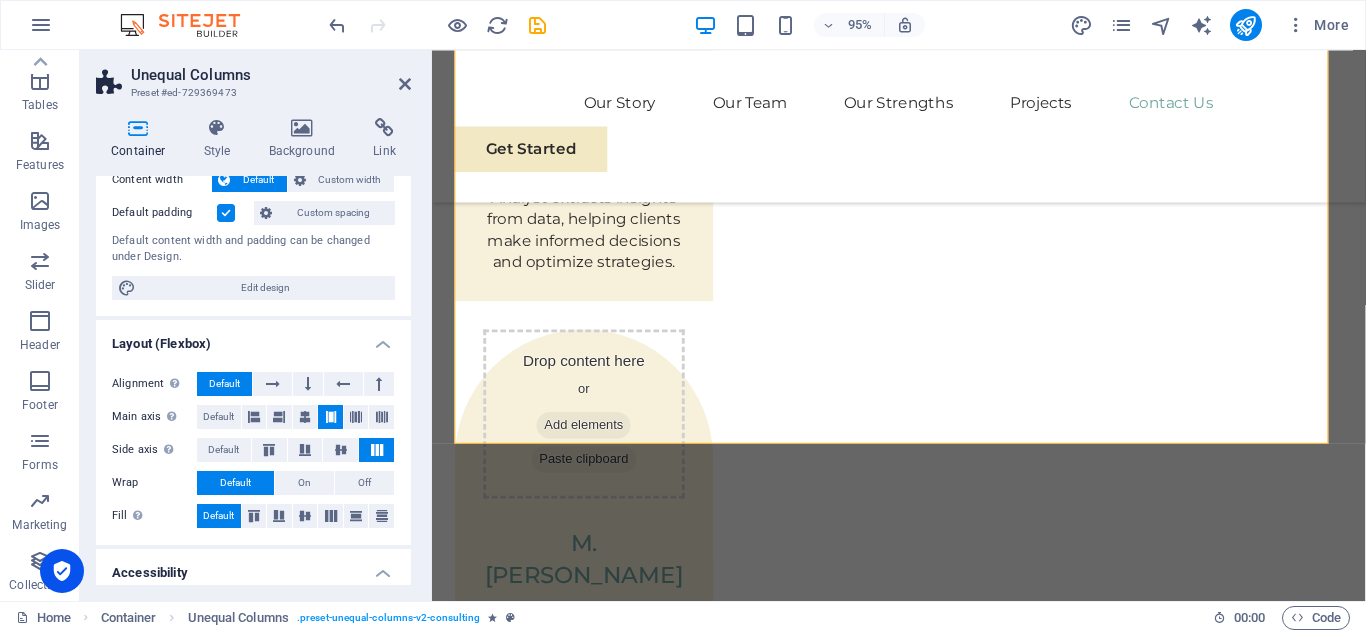 scroll, scrollTop: 133, scrollLeft: 0, axis: vertical 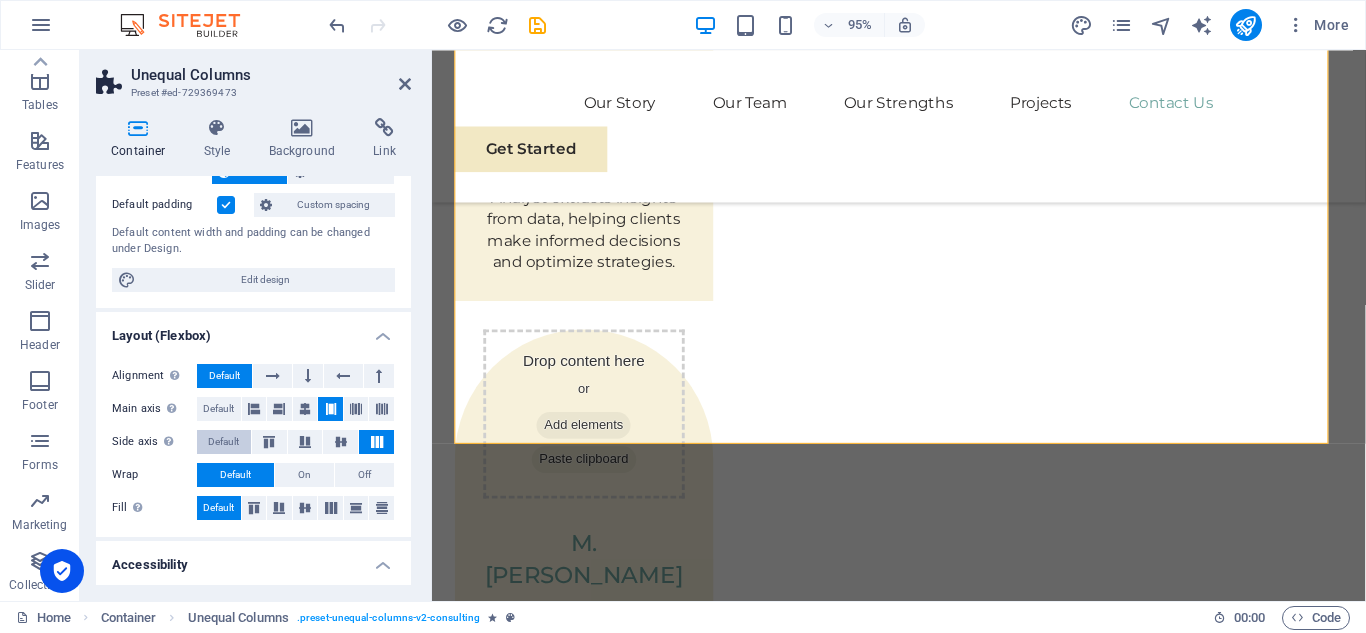 click on "Default" at bounding box center [223, 442] 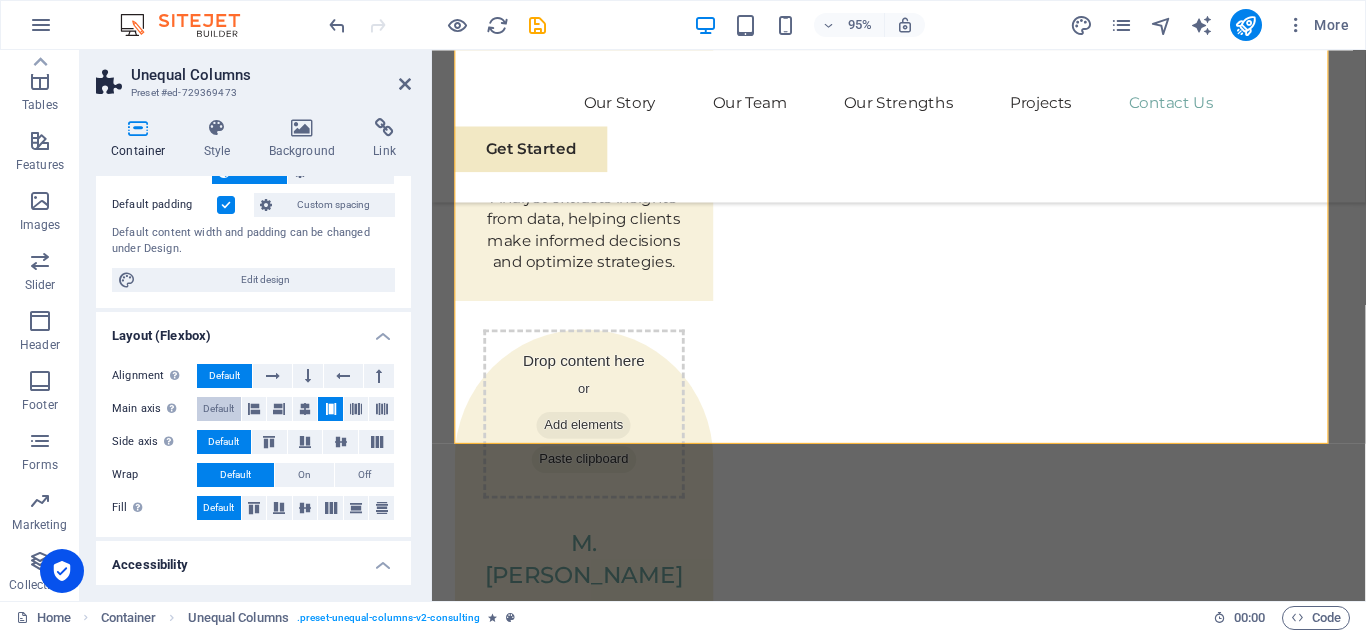 click on "Default" at bounding box center [218, 409] 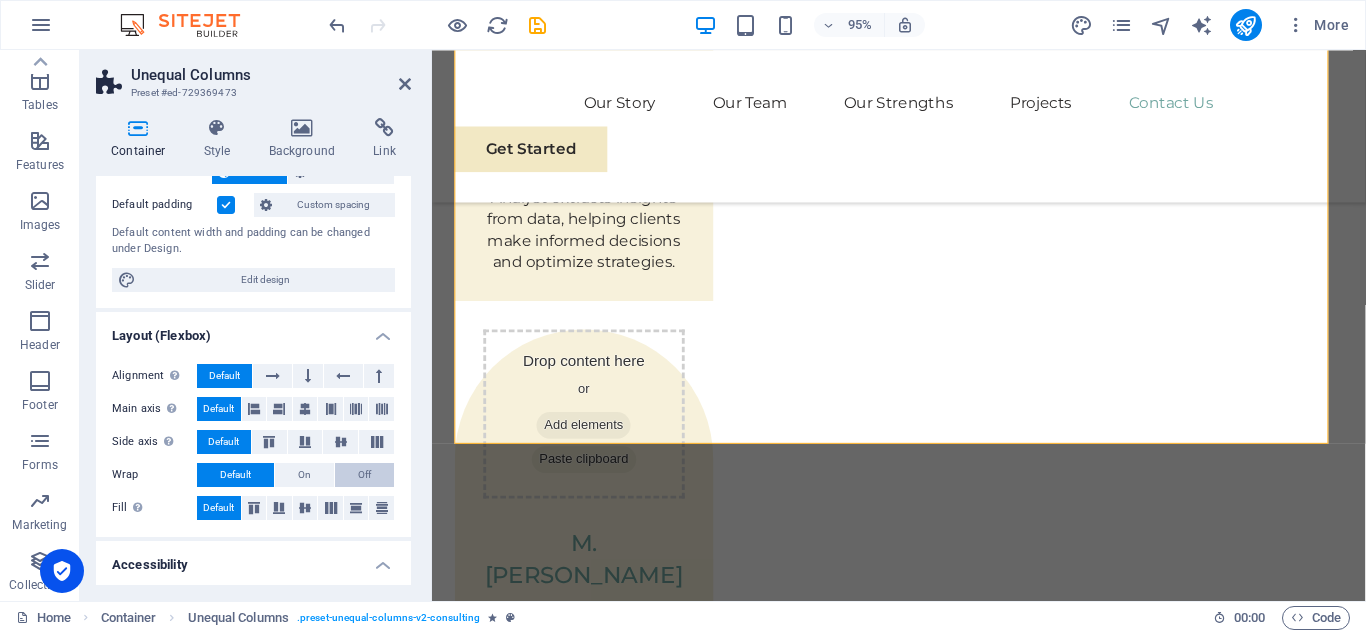 click on "Off" at bounding box center (364, 475) 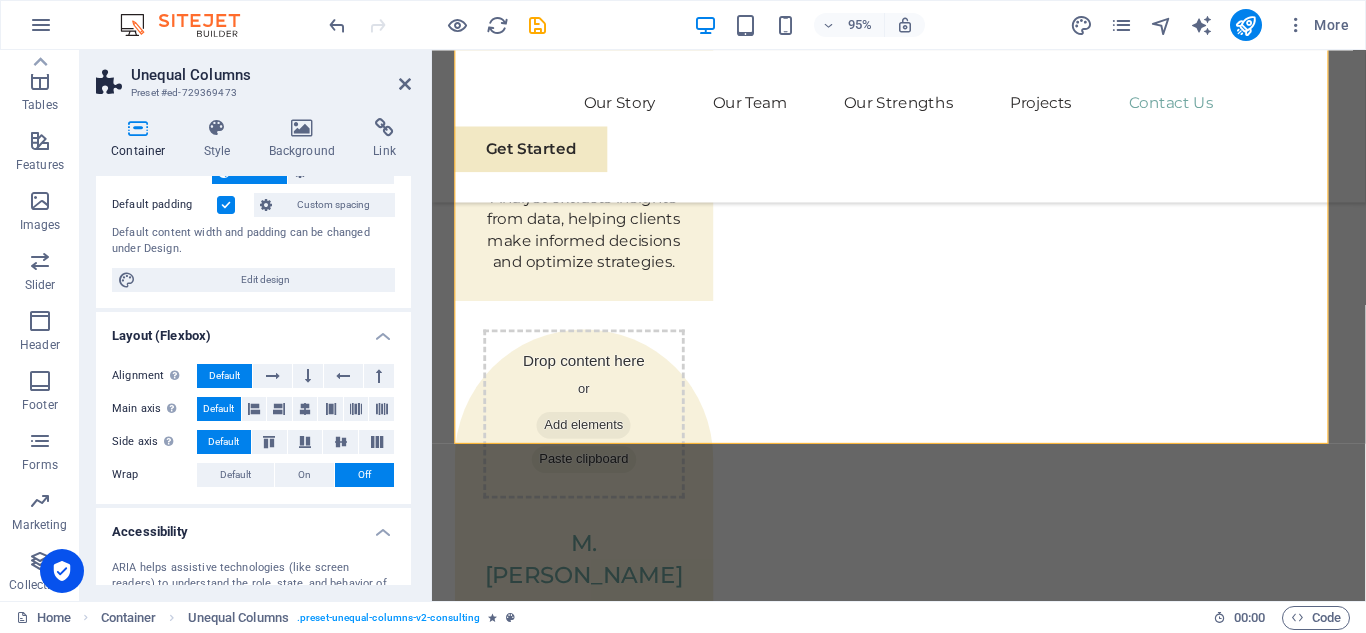 click on "Off" at bounding box center [364, 475] 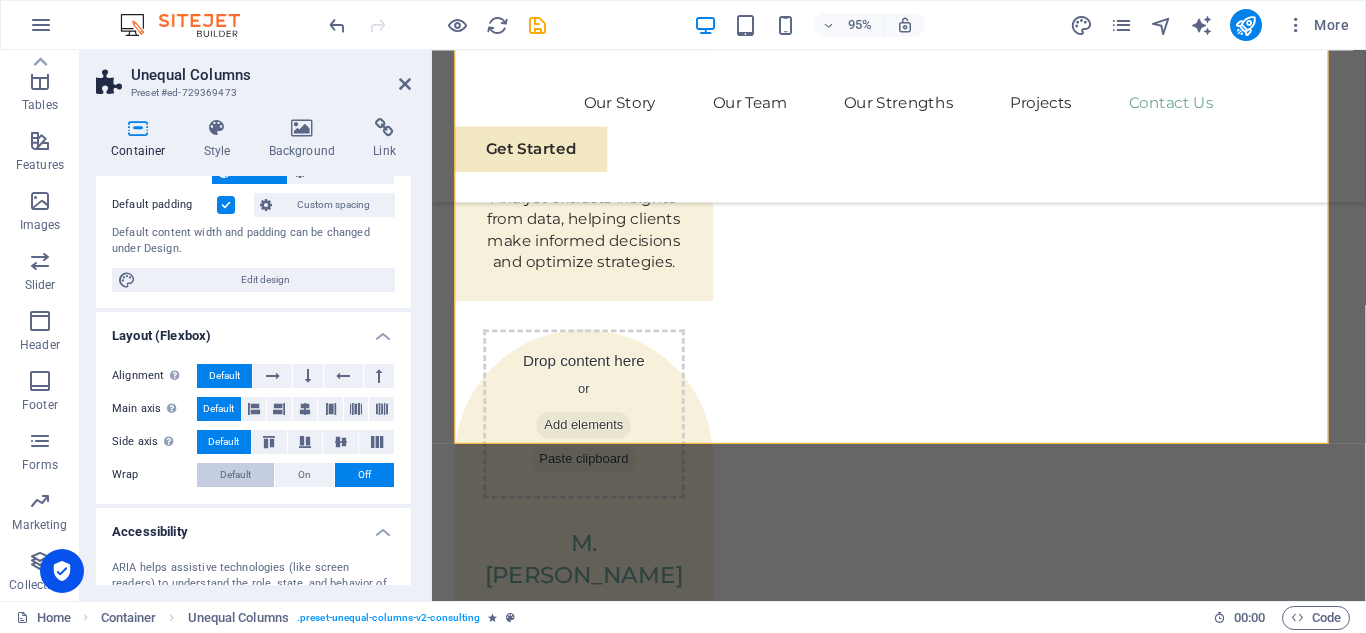 click on "Default" at bounding box center (235, 475) 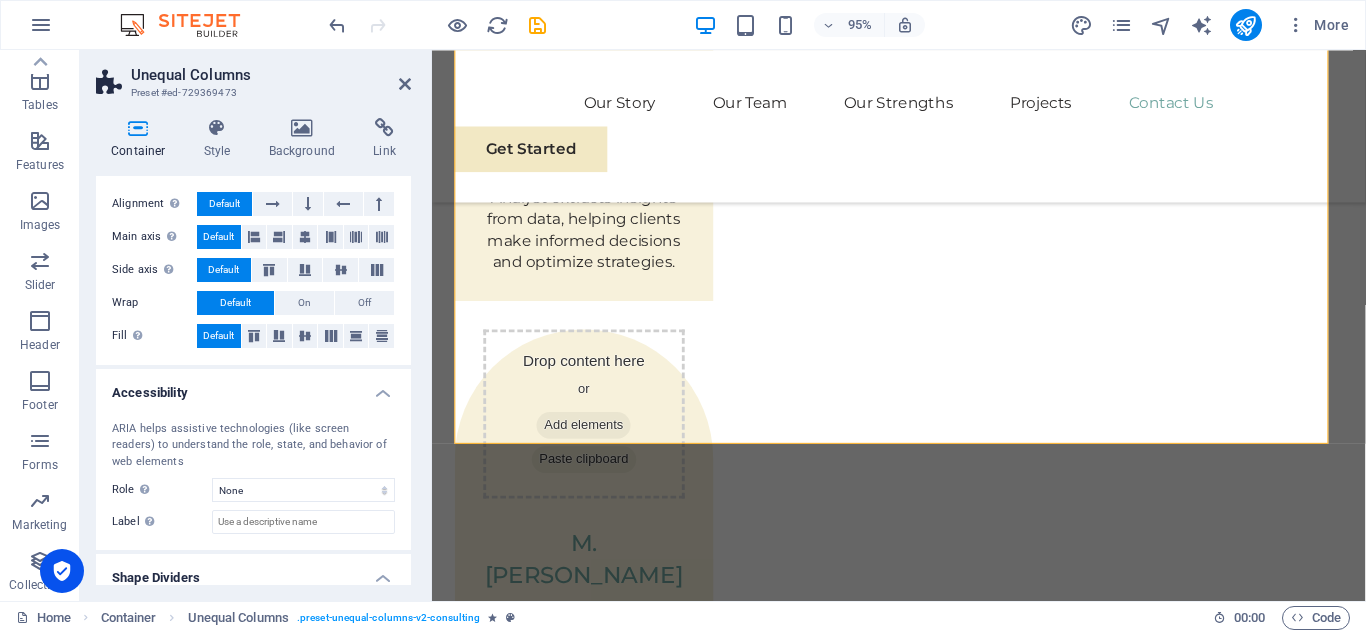 scroll, scrollTop: 304, scrollLeft: 0, axis: vertical 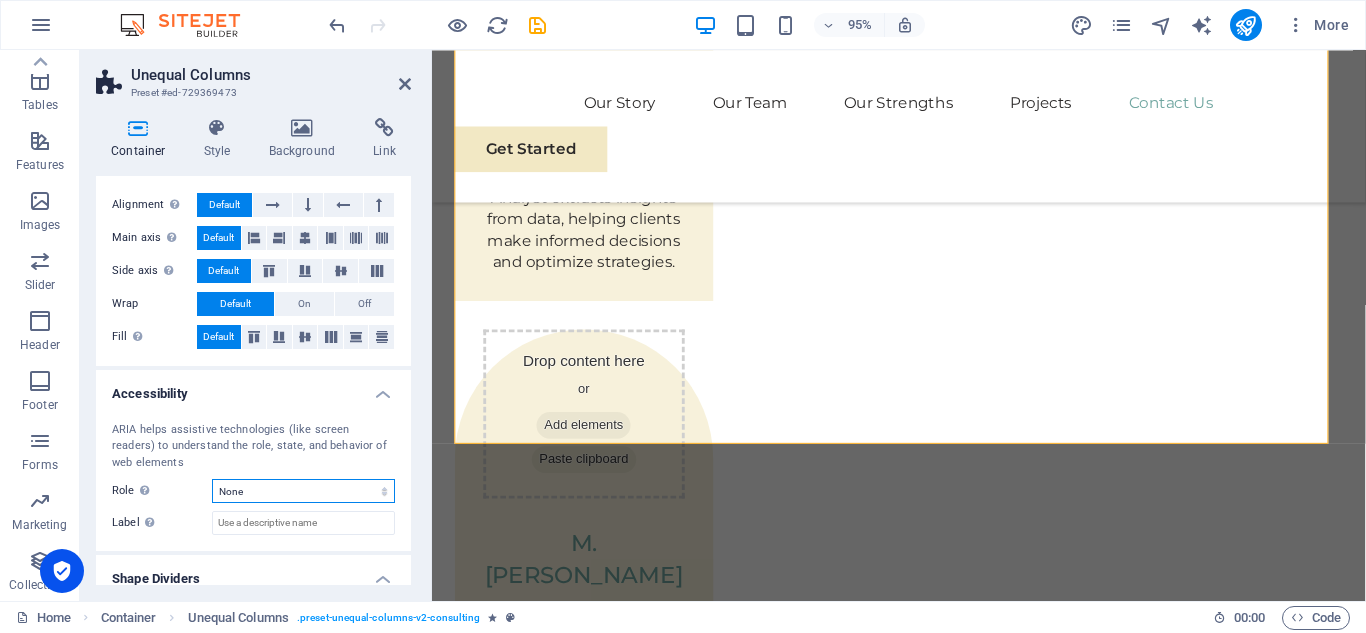 click on "None Alert Article Banner Comment Complementary Dialog Footer Header Marquee Presentation Region Section Separator Status Timer" at bounding box center [303, 491] 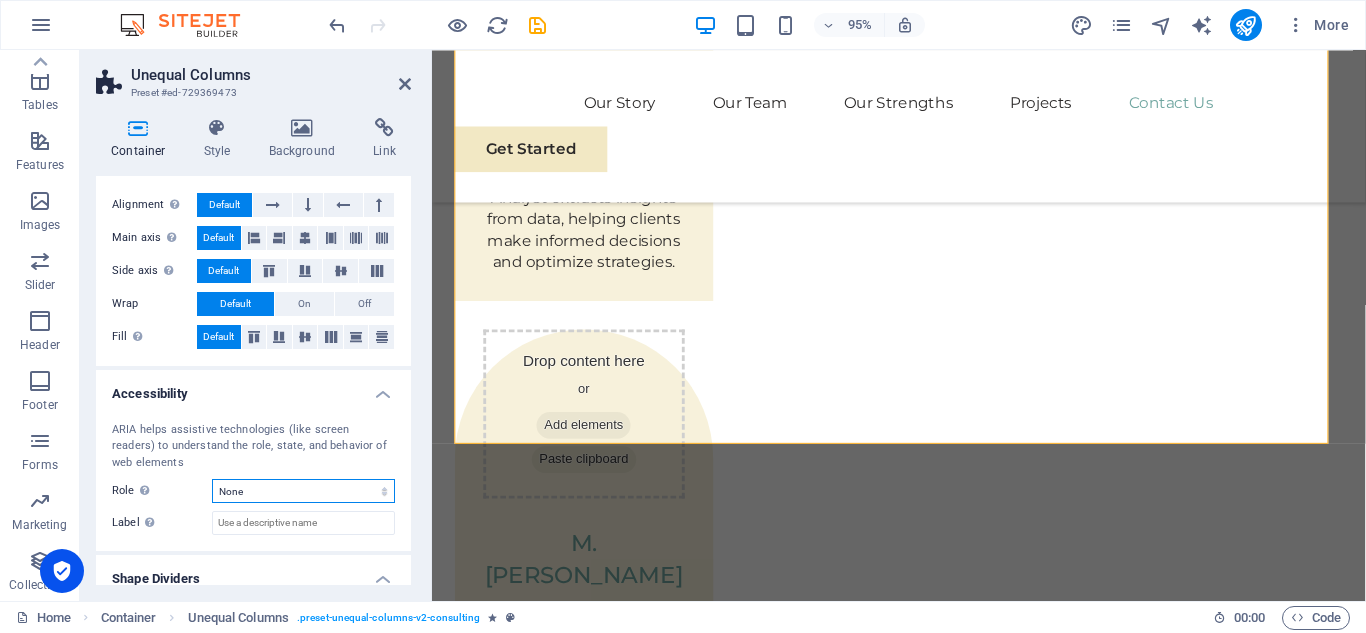 click on "None Alert Article Banner Comment Complementary Dialog Footer Header Marquee Presentation Region Section Separator Status Timer" at bounding box center [303, 491] 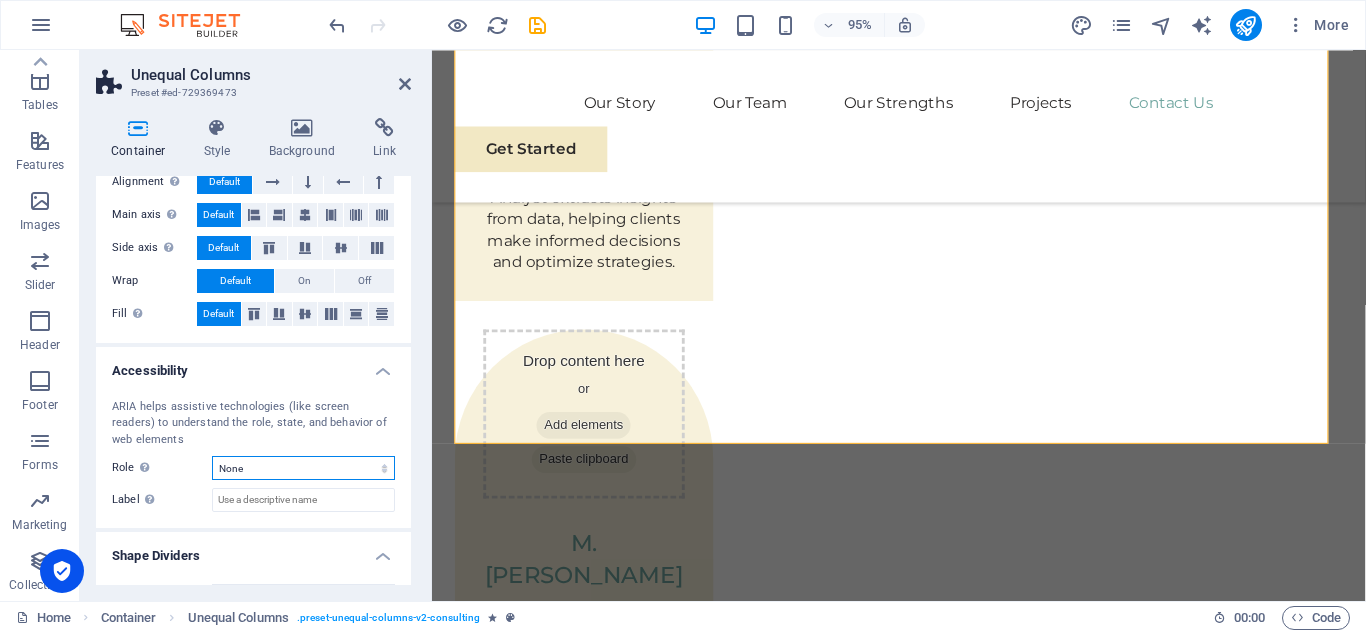 scroll, scrollTop: 331, scrollLeft: 0, axis: vertical 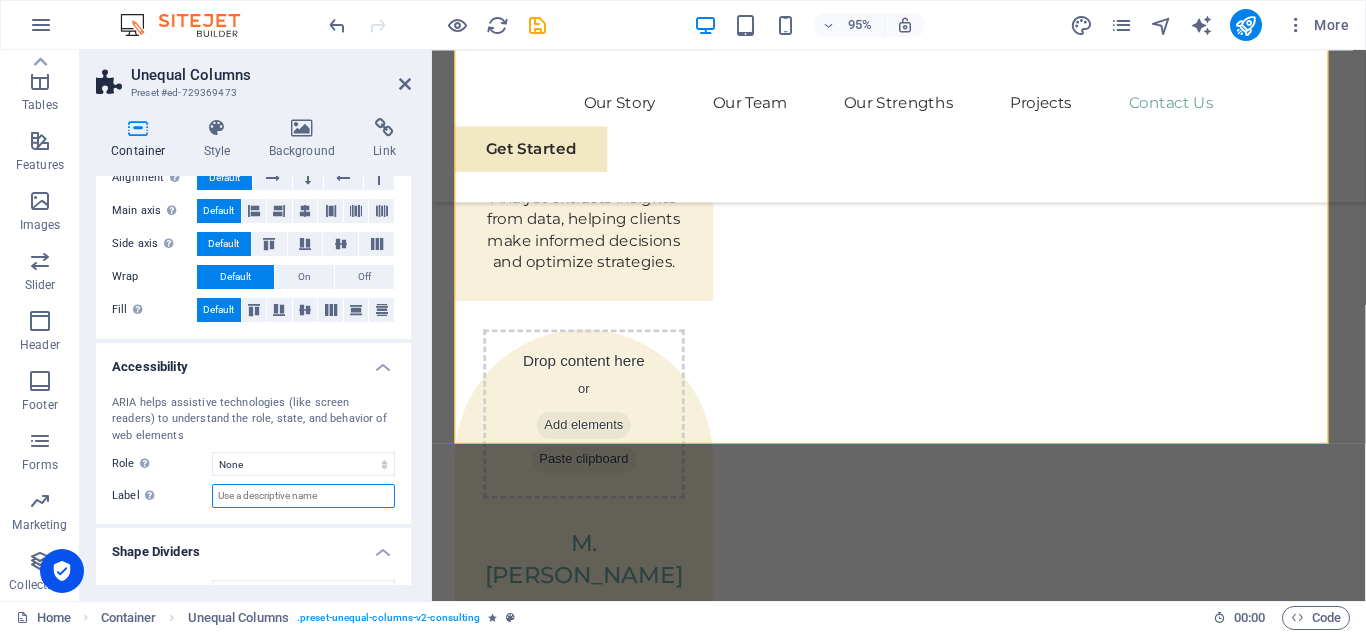 click on "Label Use the  ARIA label  to provide a clear and descriptive name for elements that aren not self-explanatory on their own." at bounding box center (303, 496) 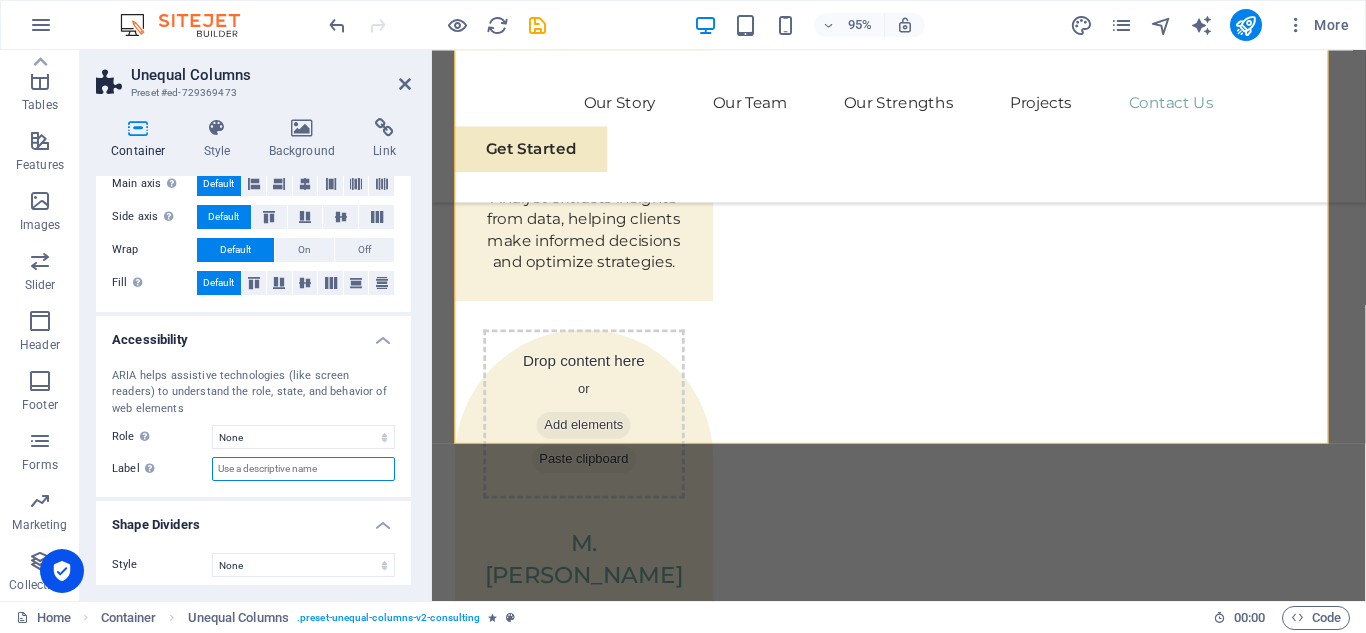 scroll, scrollTop: 366, scrollLeft: 0, axis: vertical 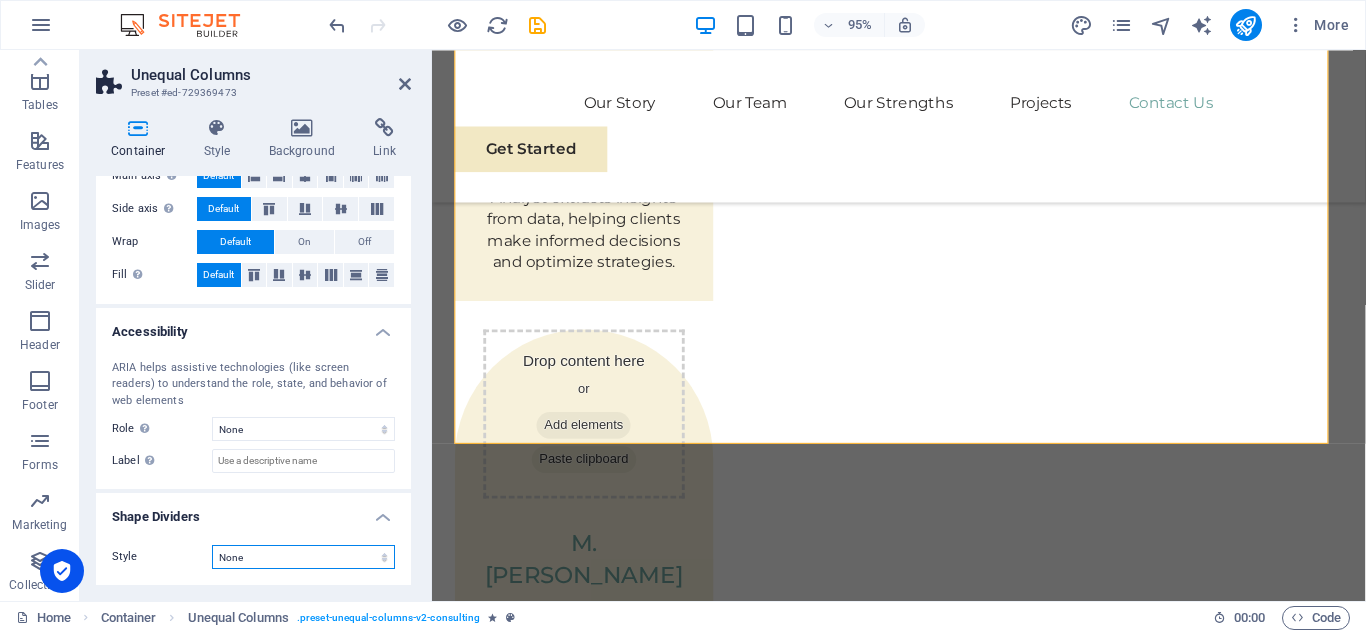 click on "None Triangle Square Diagonal Polygon 1 Polygon 2 Zigzag Multiple Zigzags Waves Multiple Waves Half Circle Circle Circle Shadow Blocks Hexagons Clouds Multiple Clouds Fan Pyramids Book Paint Drip Fire Shredded Paper Arrow" at bounding box center [303, 557] 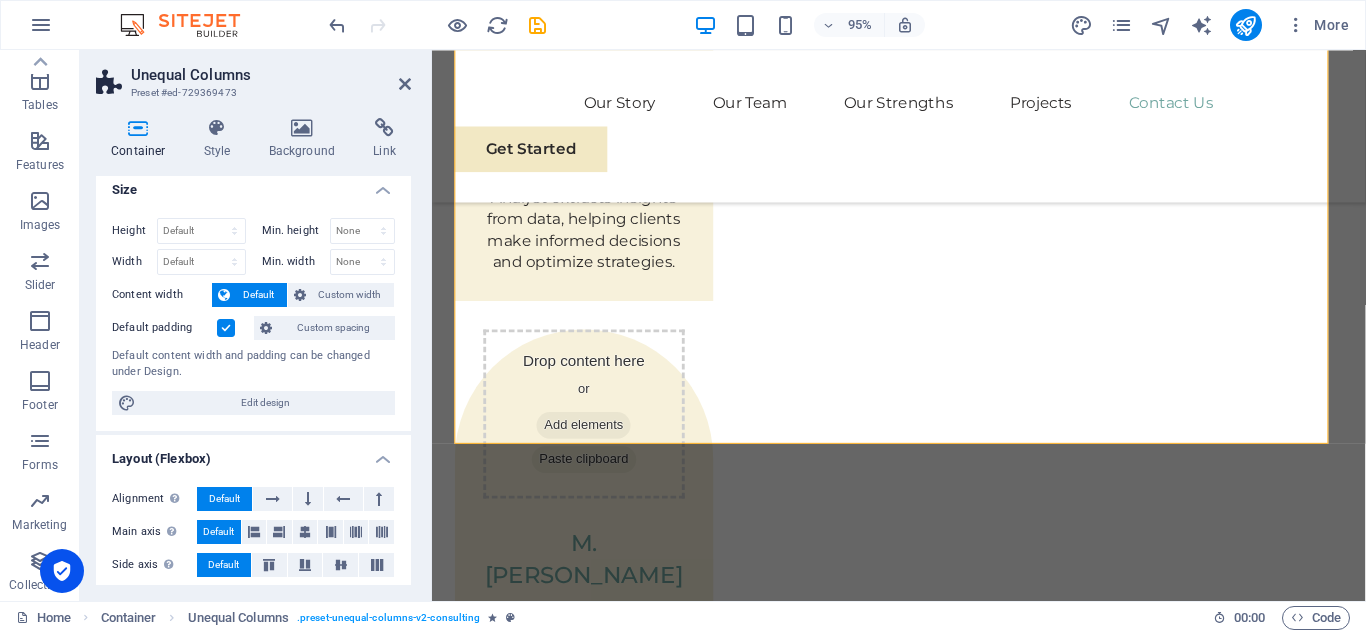 scroll, scrollTop: 0, scrollLeft: 0, axis: both 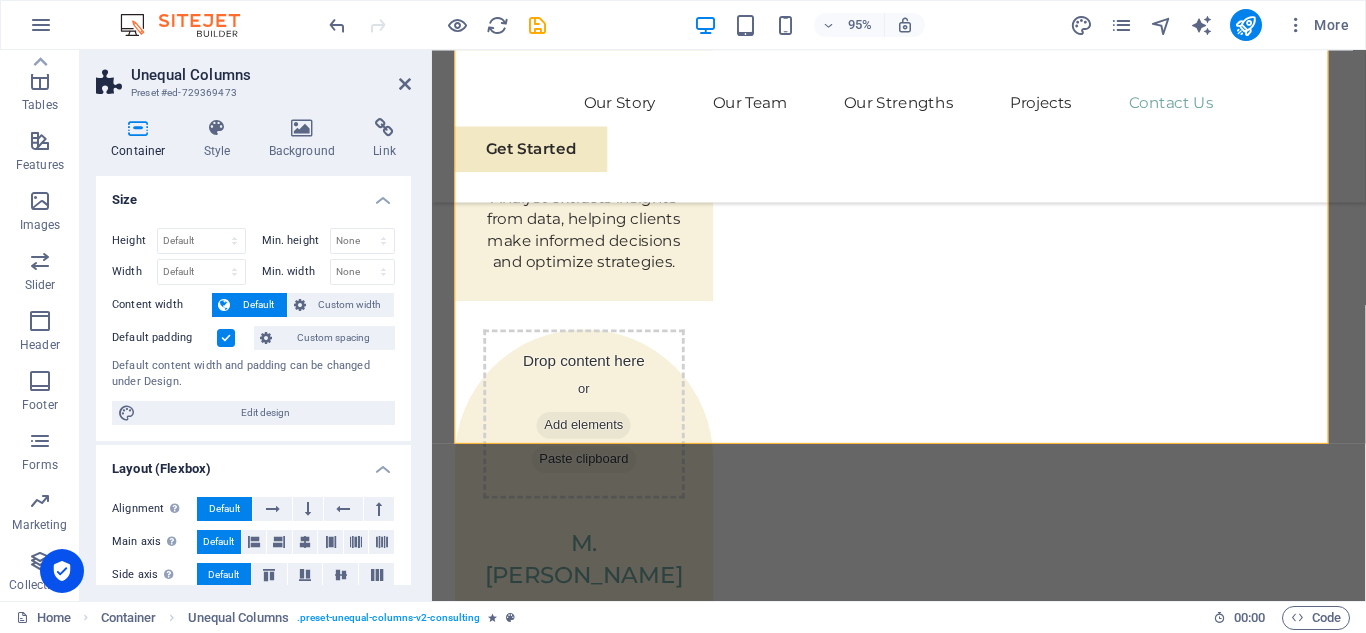 drag, startPoint x: 410, startPoint y: 494, endPoint x: 30, endPoint y: 164, distance: 503.28918 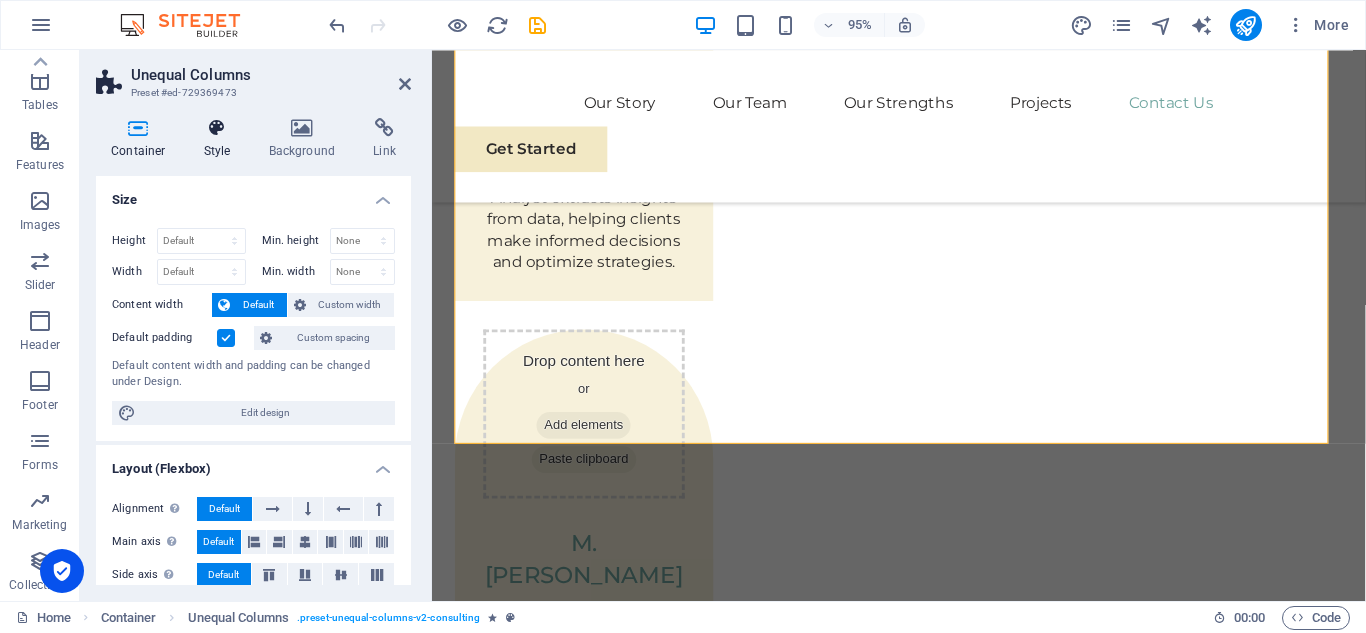 click at bounding box center [217, 128] 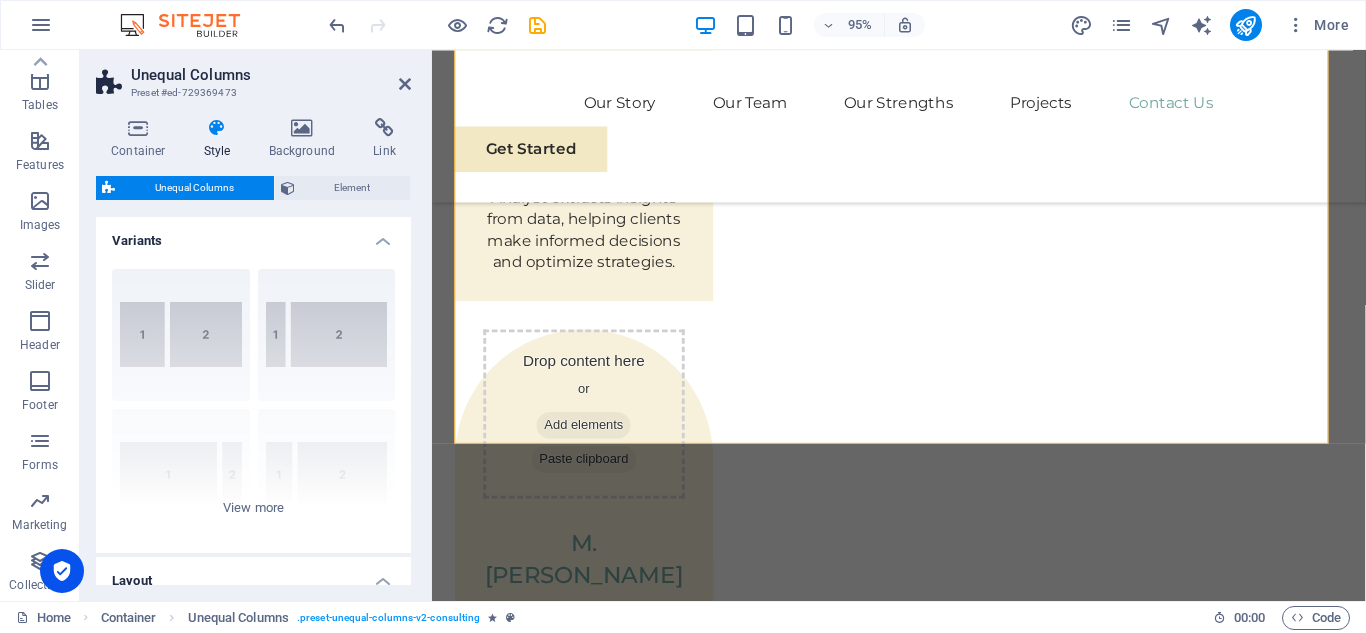 drag, startPoint x: 411, startPoint y: 248, endPoint x: 408, endPoint y: 275, distance: 27.166155 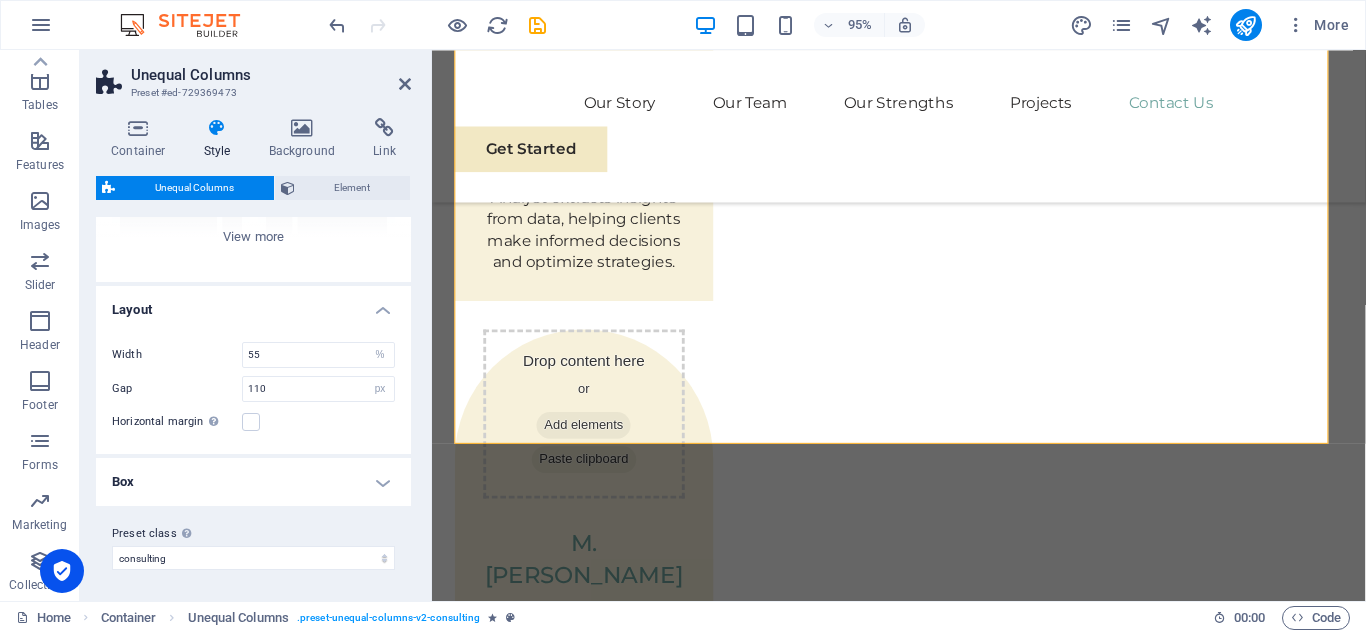 scroll, scrollTop: 272, scrollLeft: 0, axis: vertical 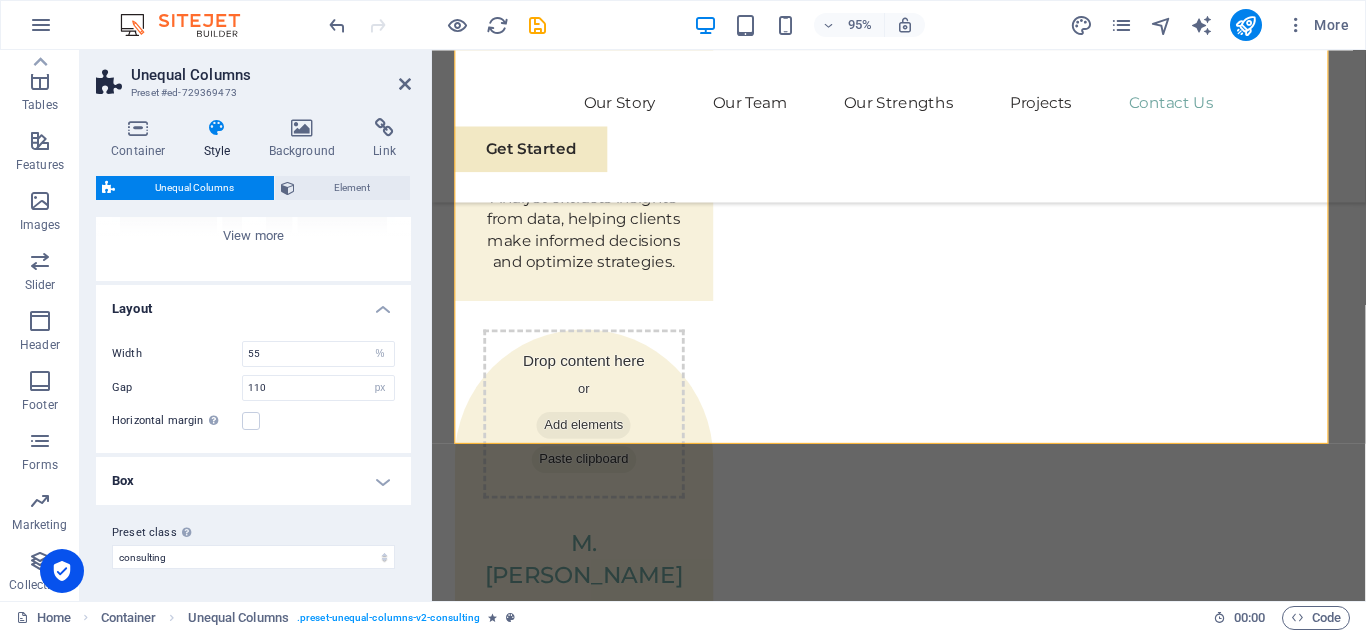 click on "Box" at bounding box center (253, 481) 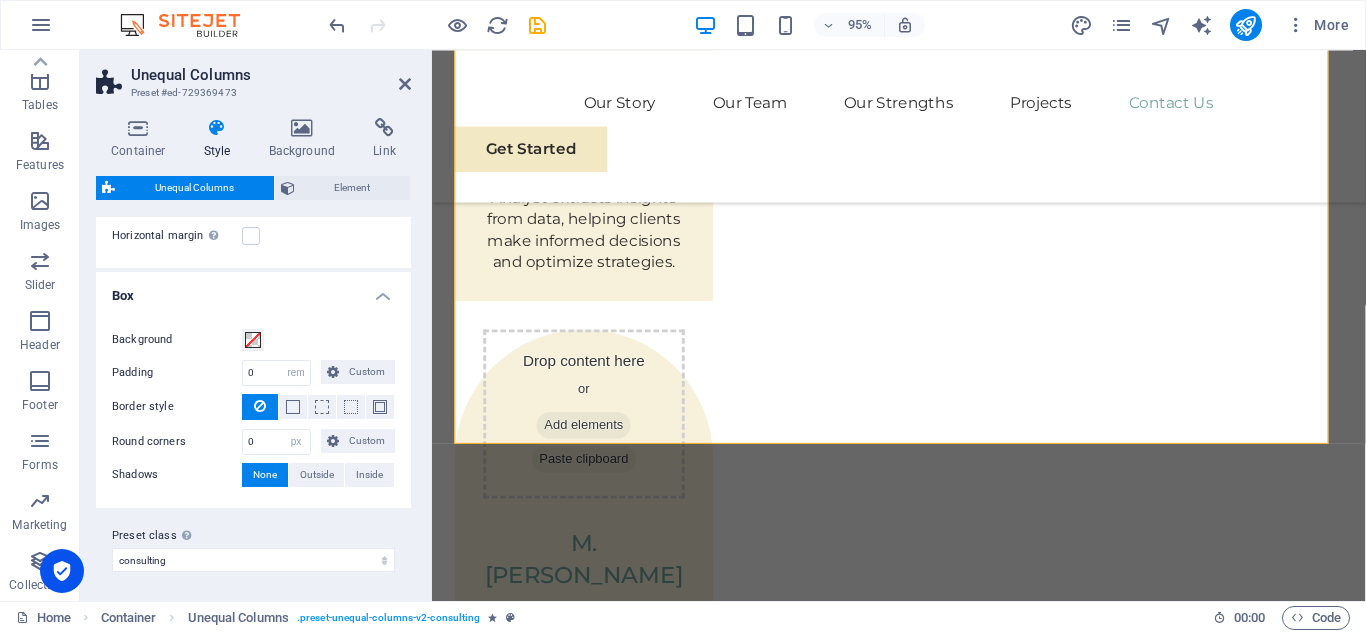 scroll, scrollTop: 460, scrollLeft: 0, axis: vertical 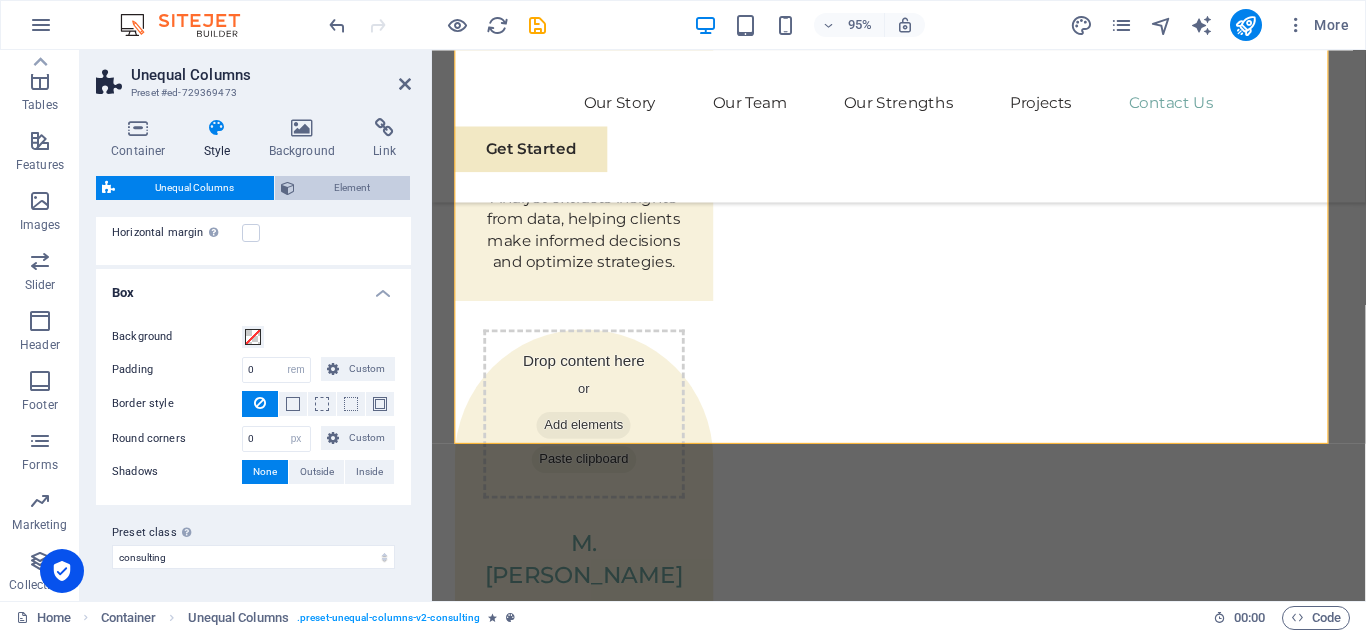 click on "Element" at bounding box center (353, 188) 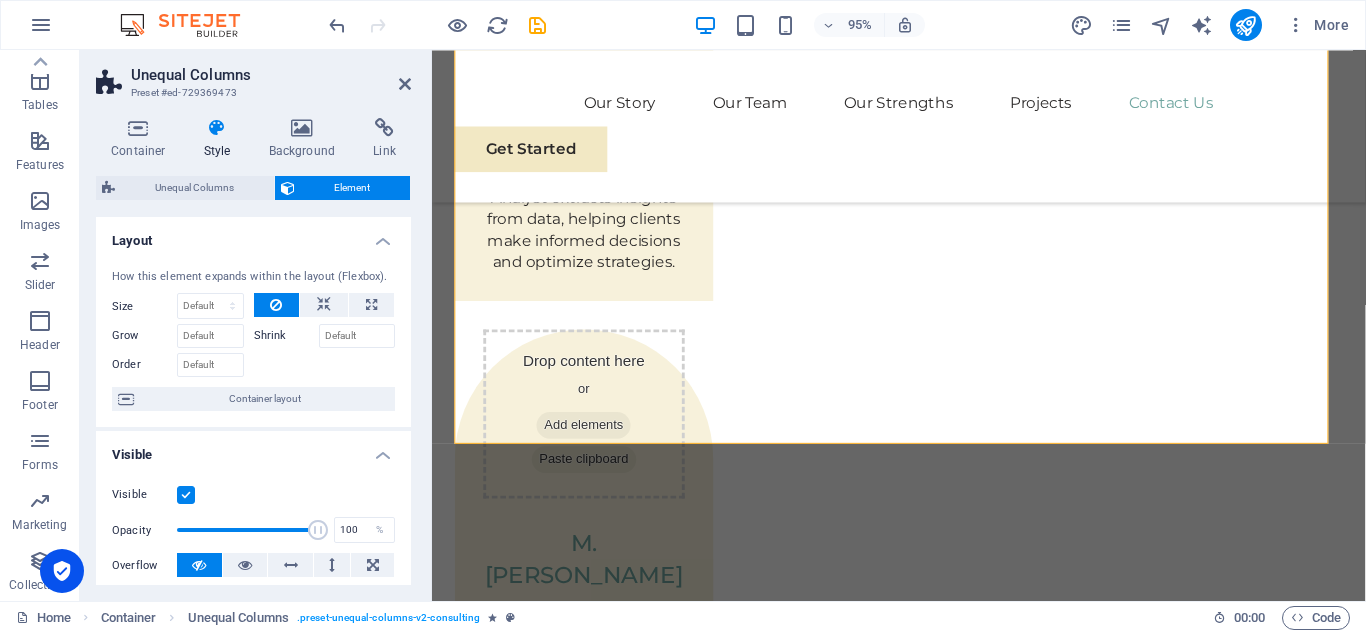 click on "Shrink" at bounding box center [286, 336] 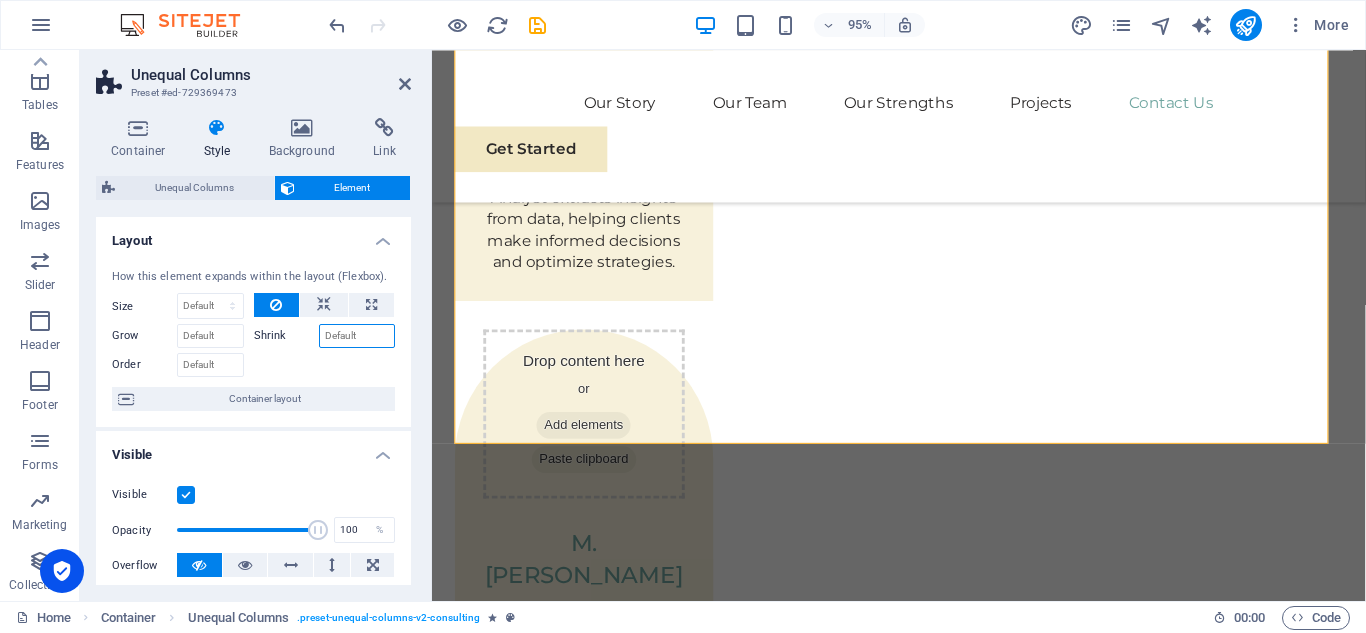 click on "Shrink" at bounding box center [357, 336] 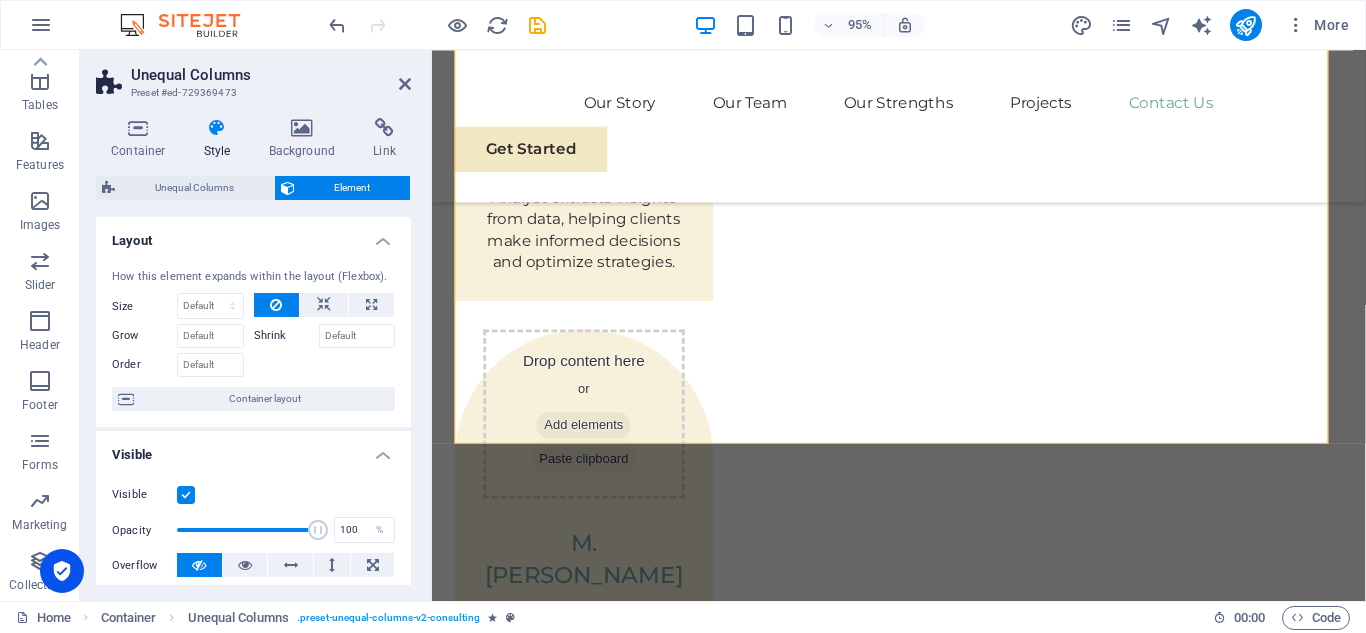 click on "Shrink" at bounding box center (286, 336) 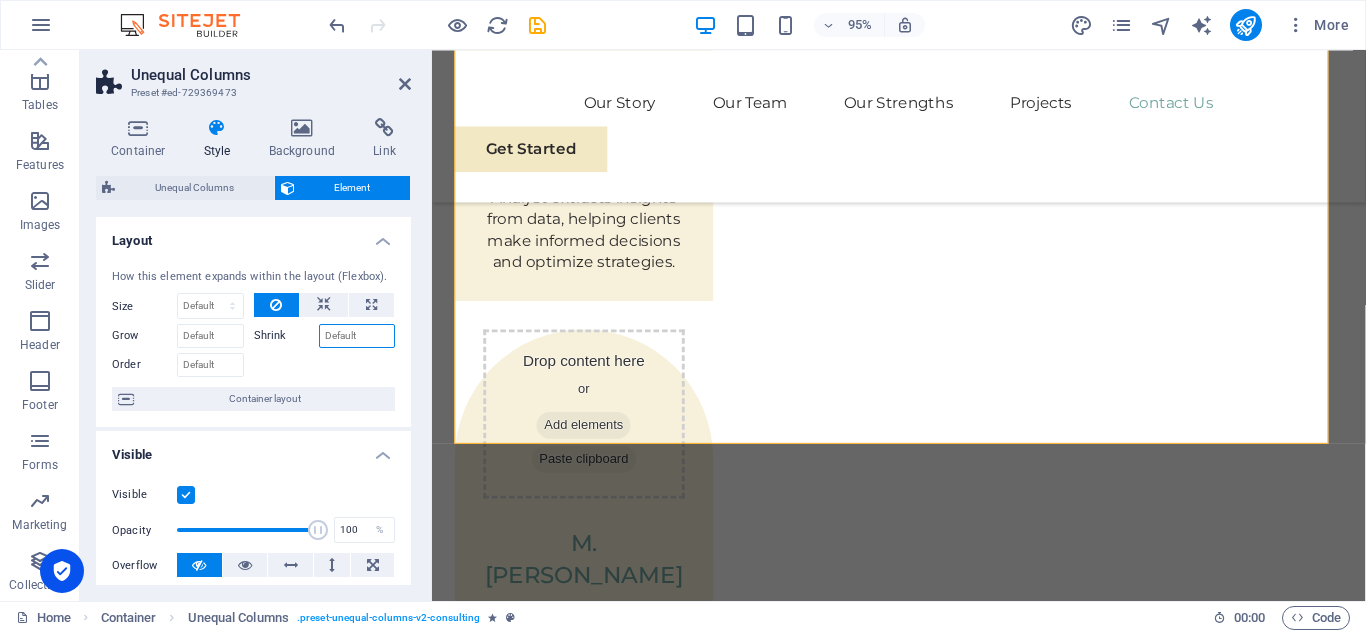 click on "Shrink" at bounding box center [357, 336] 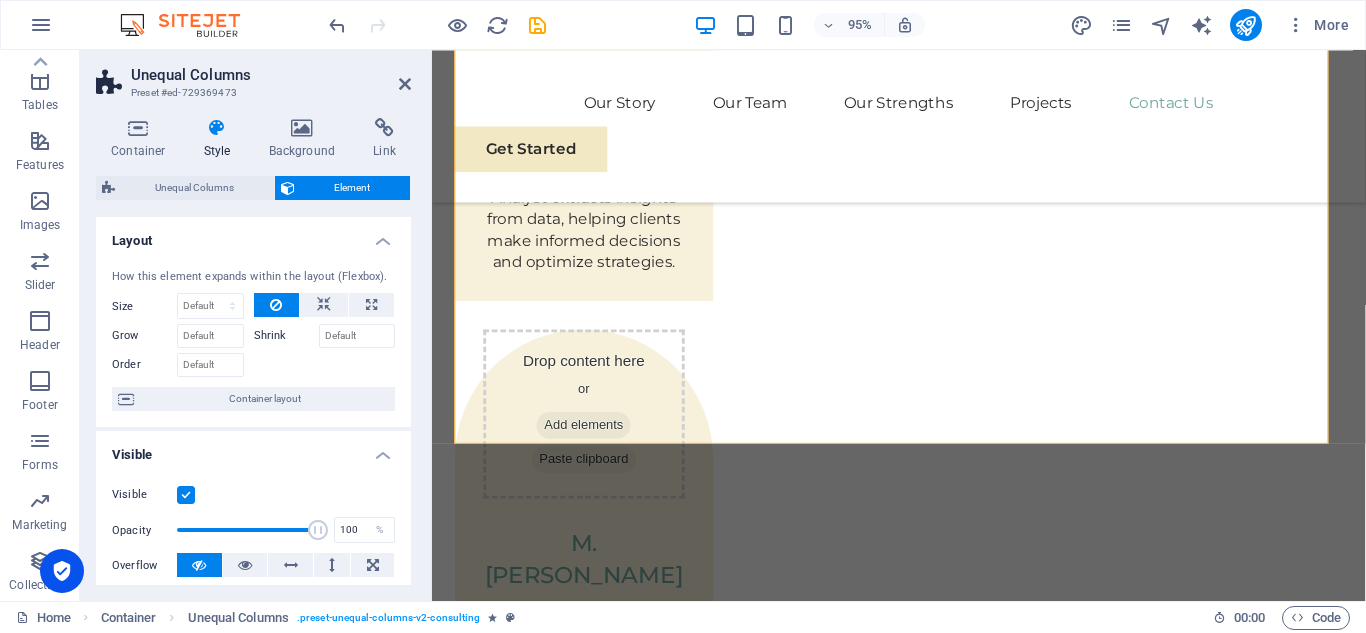 drag, startPoint x: 404, startPoint y: 292, endPoint x: 409, endPoint y: 367, distance: 75.16648 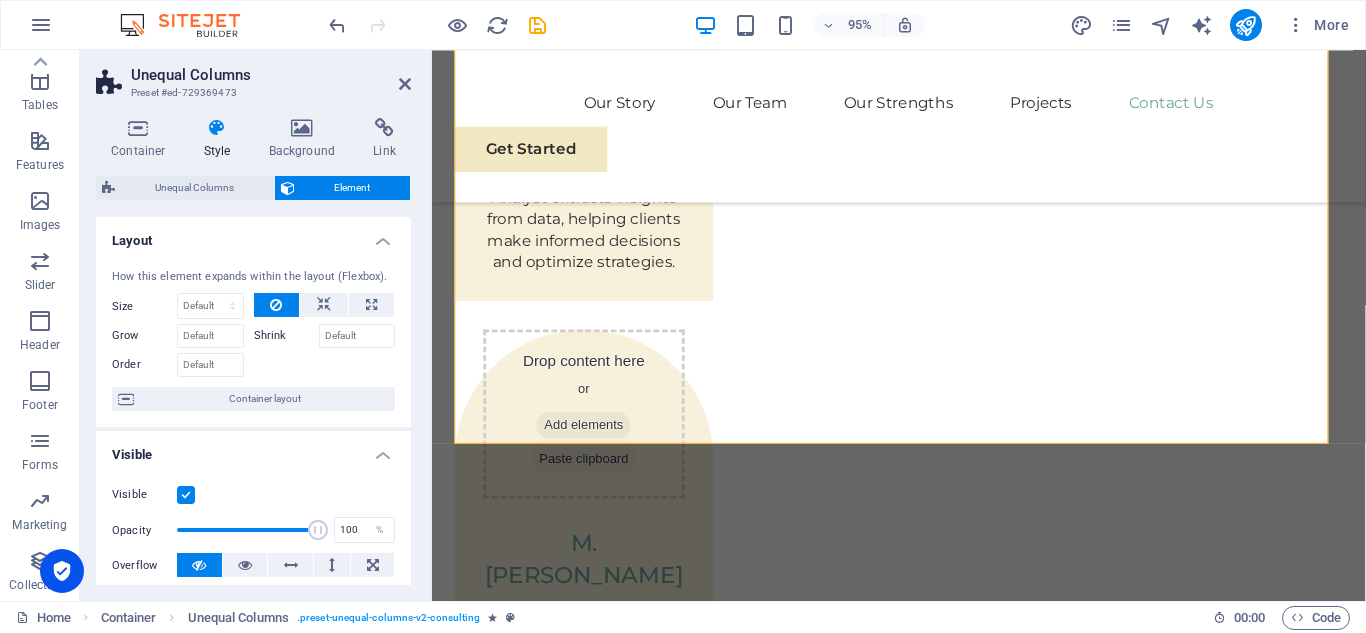 click on "Layout How this element expands within the layout (Flexbox). Size Default auto px % 1/1 1/2 1/3 1/4 1/5 1/6 1/7 1/8 1/9 1/10 Grow Shrink Order Container layout Visible Visible Opacity 100 % Overflow Spacing Margin Default auto px % rem vw vh Custom Custom auto px % rem vw vh auto px % rem vw vh auto px % rem vw vh auto px % rem vw vh Padding Default px rem % vh vw Custom Custom px rem % vh vw px rem % vh vw px rem % vh vw px rem % vh vw Border Style              - Width 1 auto px rem % vh vw Custom Custom 1 auto px rem % vh vw 1 auto px rem % vh vw 1 auto px rem % vh vw 1 auto px rem % vh vw  - Color Round corners For background overlay and background images, the overflow must be hidden so that the round corners are visible Default px rem % vh vw Custom Custom px rem % vh vw px rem % vh vw px rem % vh vw px rem % vh vw Shadow Default None Outside Inside Color X offset 0 px rem vh vw Y offset 0 px rem vh vw Blur 0 px rem % vh vw Spread 0 px rem vh vw Text Shadow Default None Outside Color X offset 0" at bounding box center (253, 401) 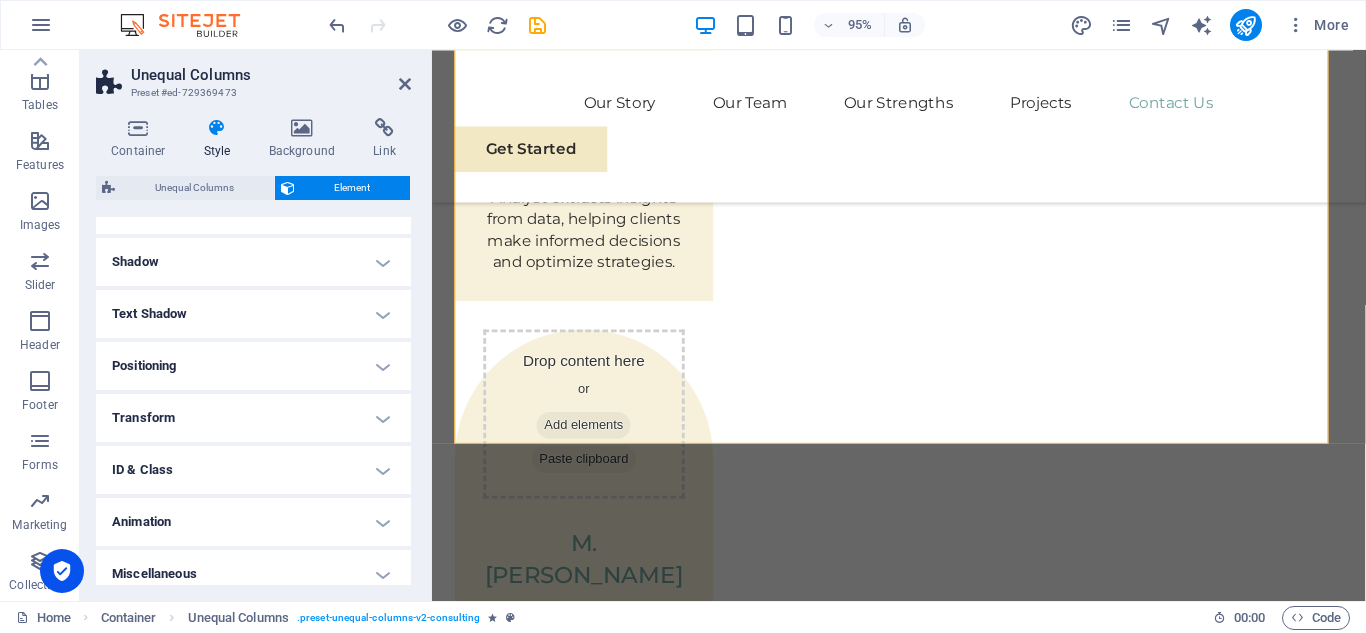 scroll, scrollTop: 477, scrollLeft: 0, axis: vertical 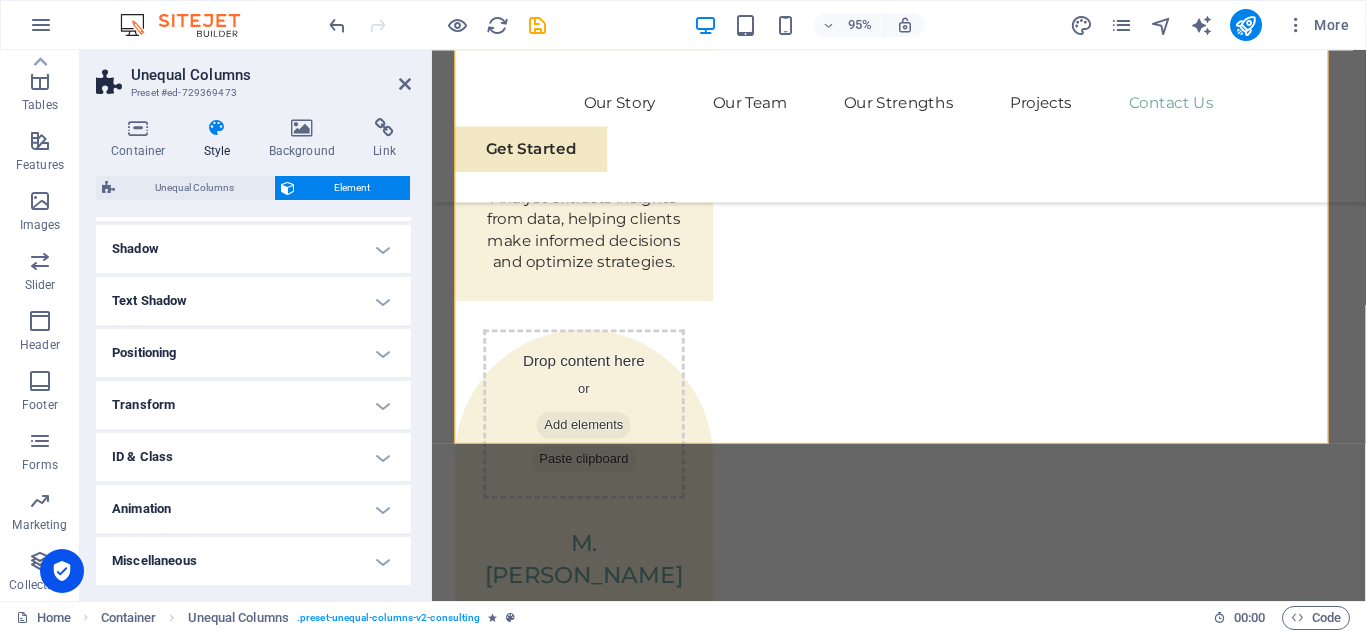 click on "ID & Class" at bounding box center (253, 457) 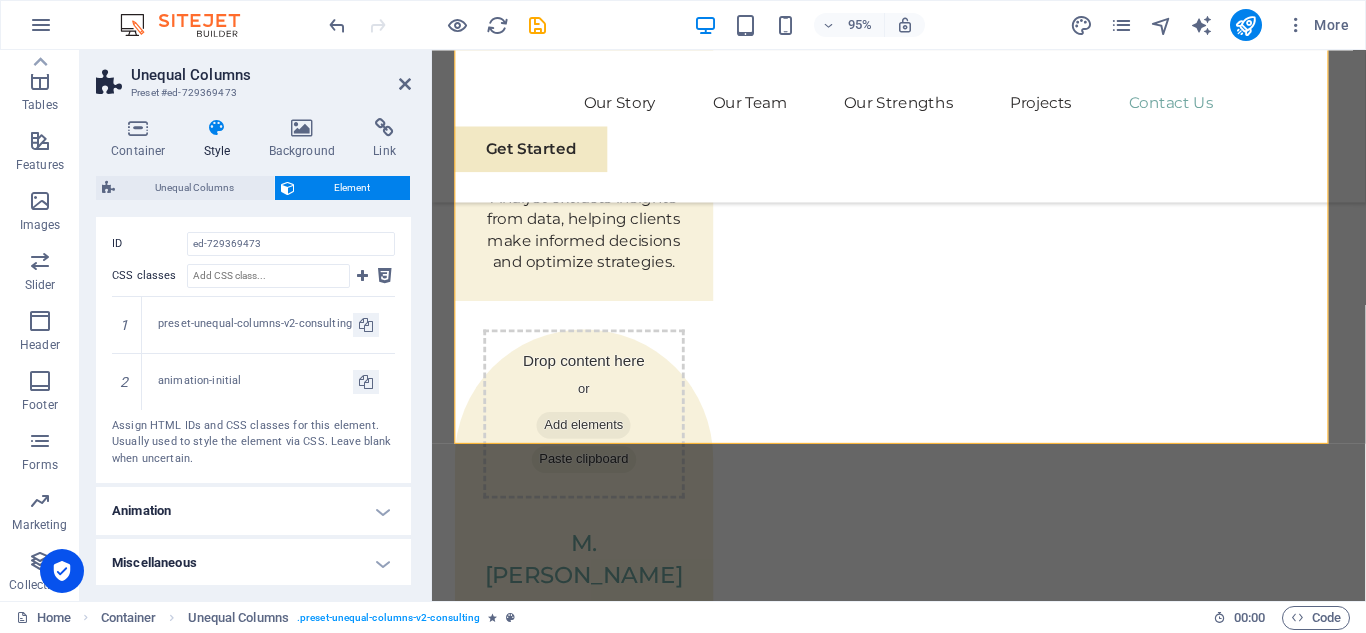 scroll, scrollTop: 770, scrollLeft: 0, axis: vertical 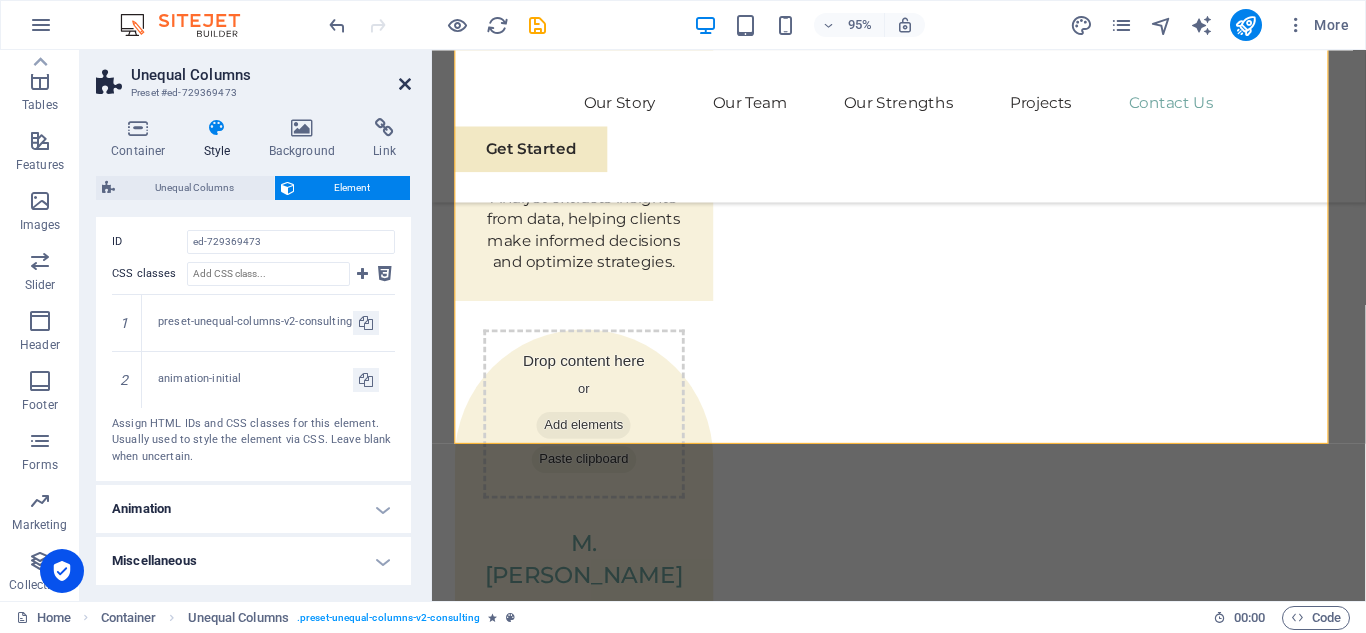 click at bounding box center (405, 84) 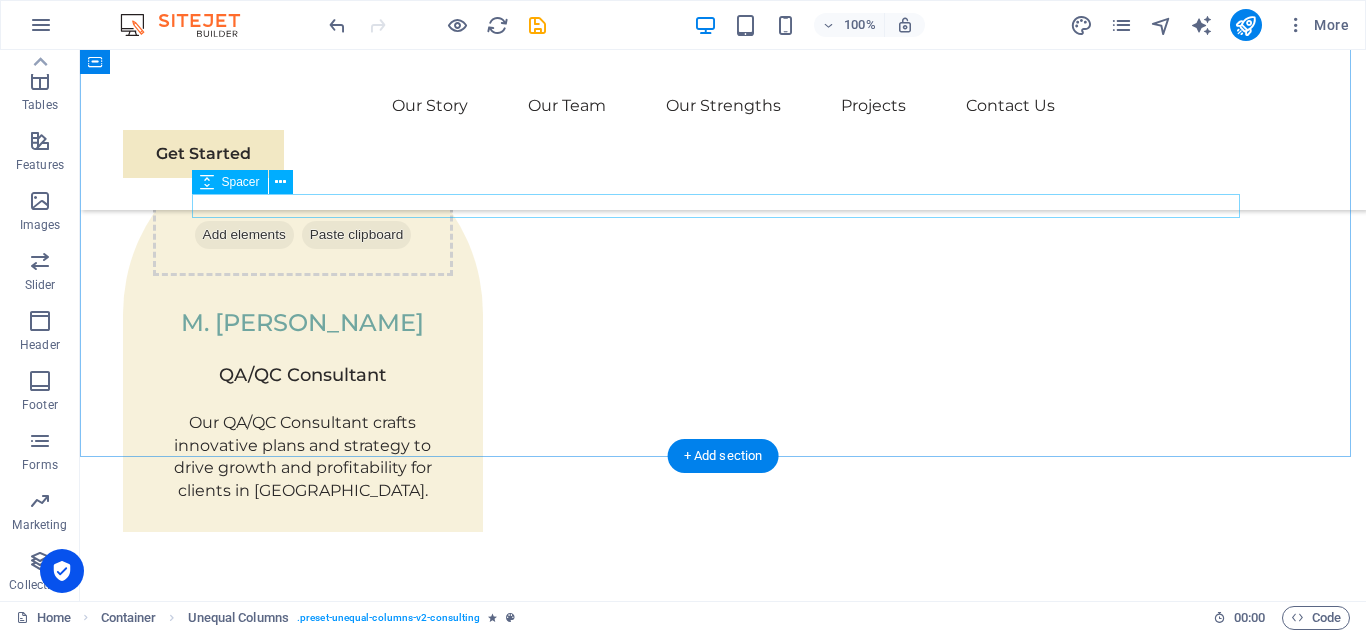 scroll, scrollTop: 3339, scrollLeft: 0, axis: vertical 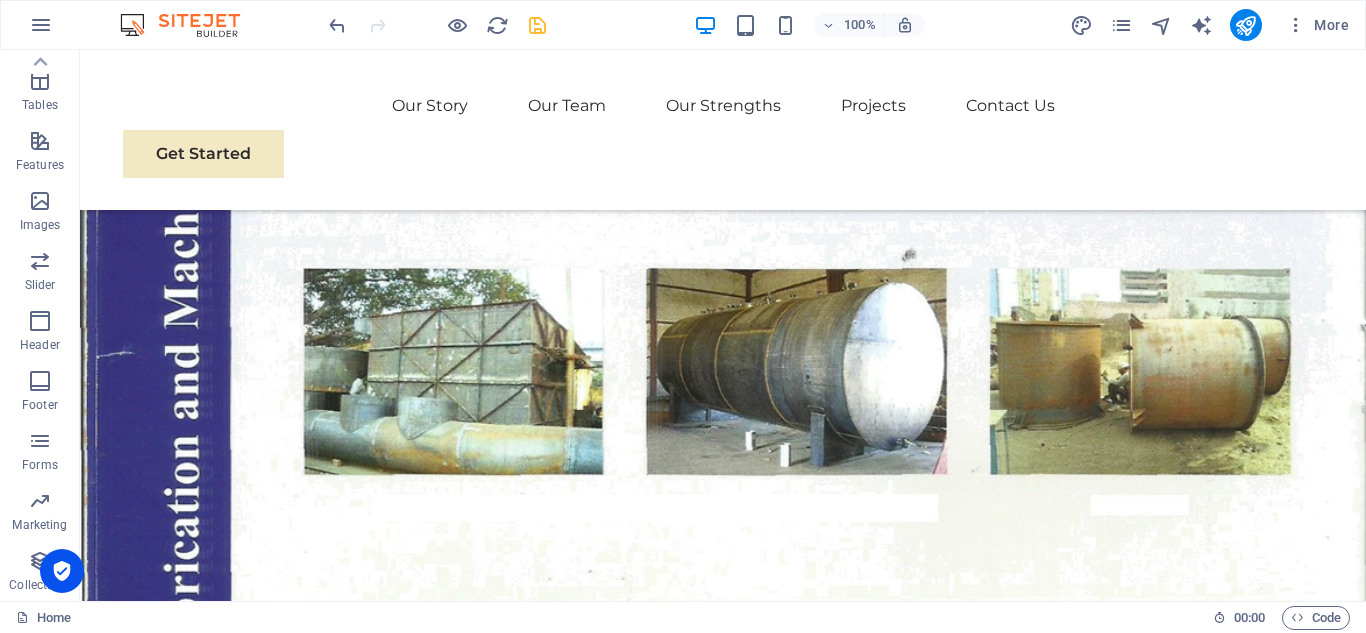 click at bounding box center [537, 25] 